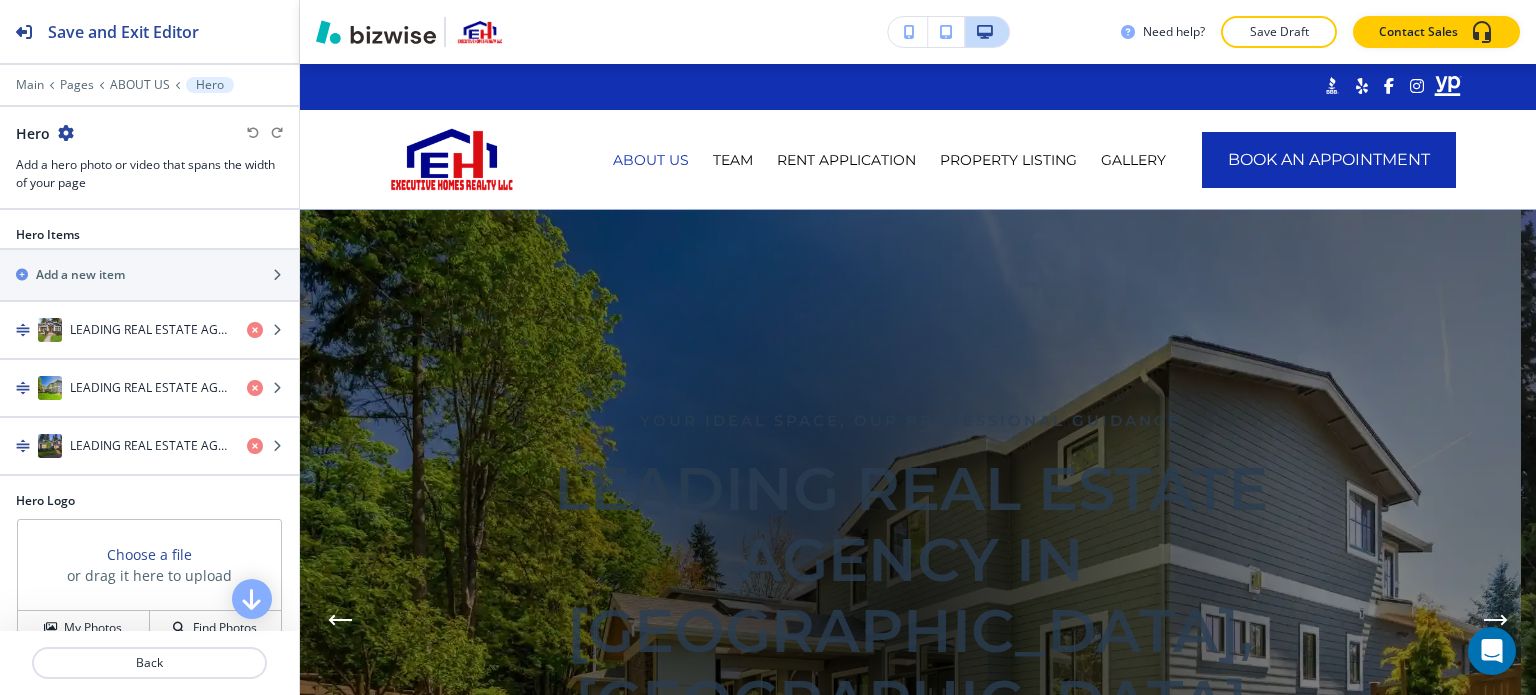 scroll, scrollTop: 0, scrollLeft: 0, axis: both 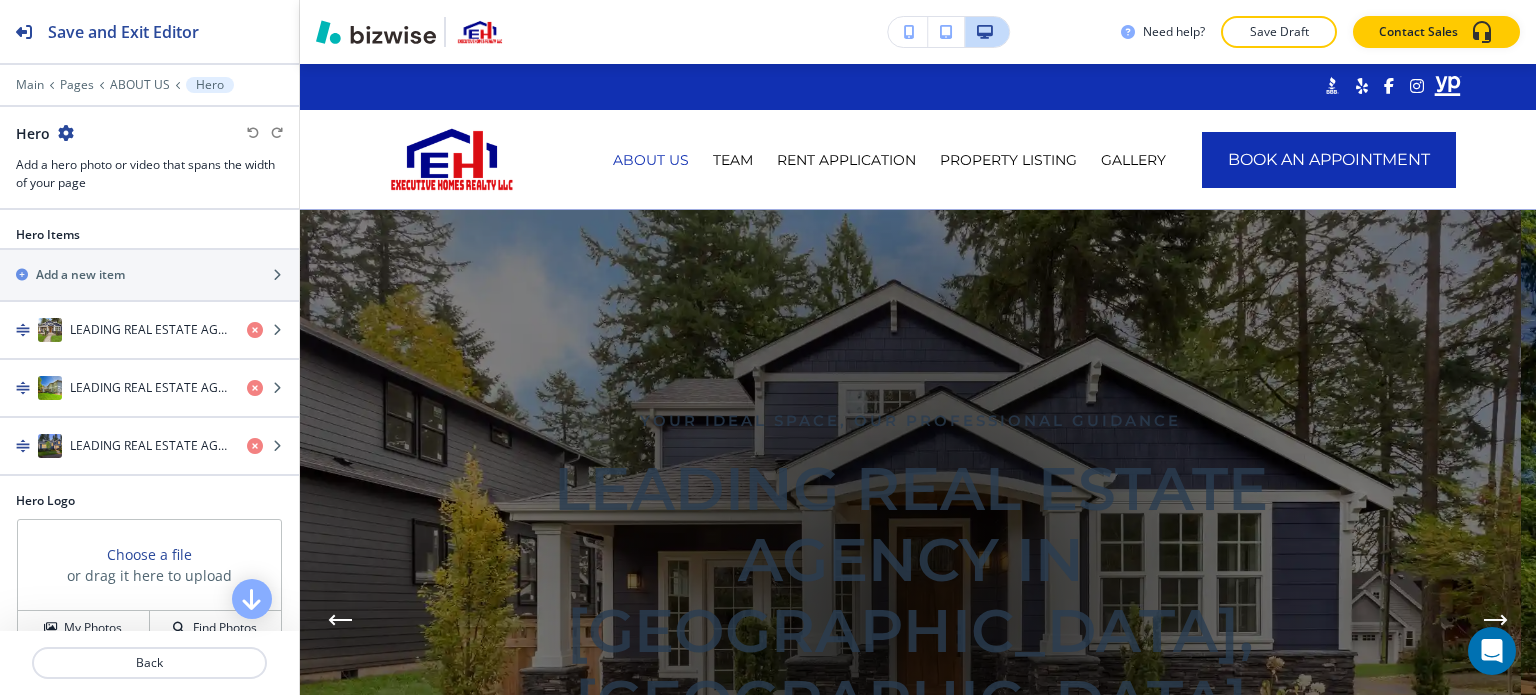 click at bounding box center (149, 99) 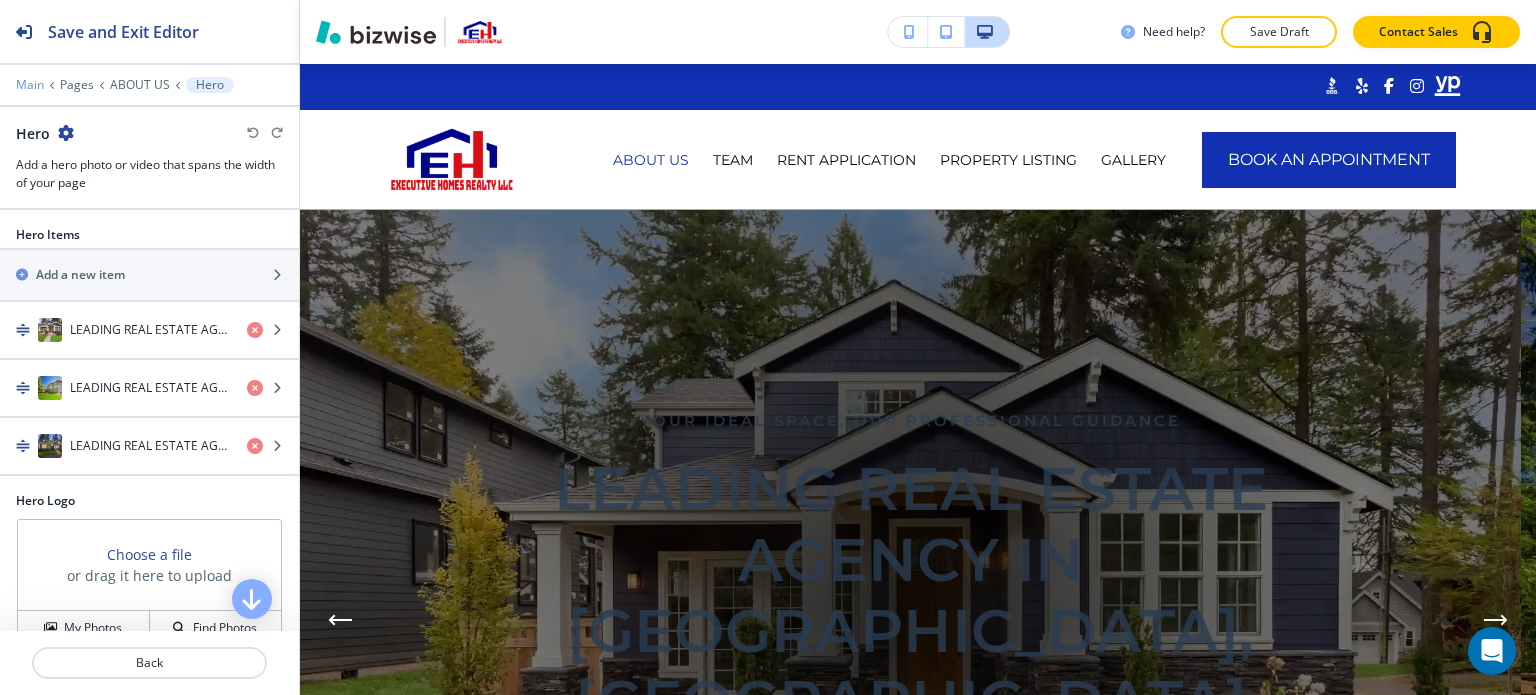 click on "Main" at bounding box center [30, 85] 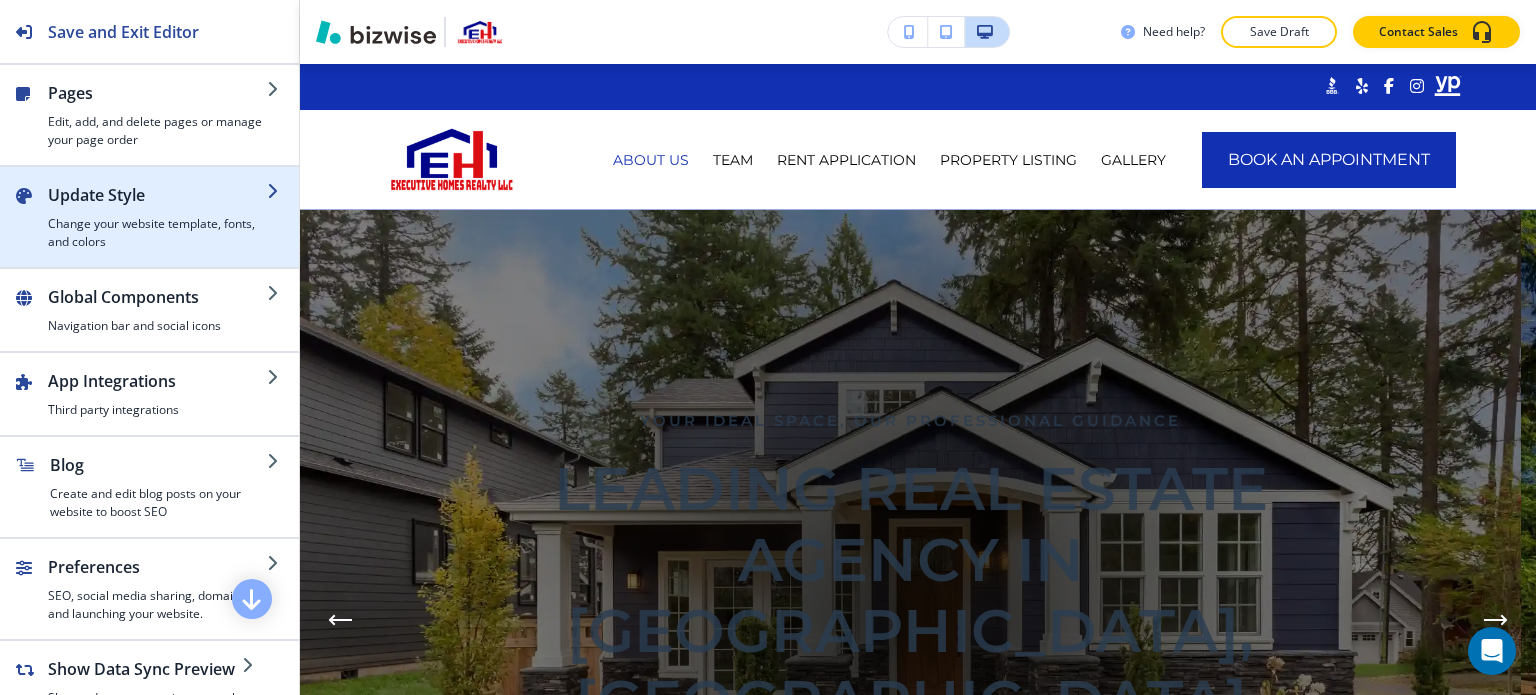 click on "Change your website template, fonts, and colors" at bounding box center [157, 233] 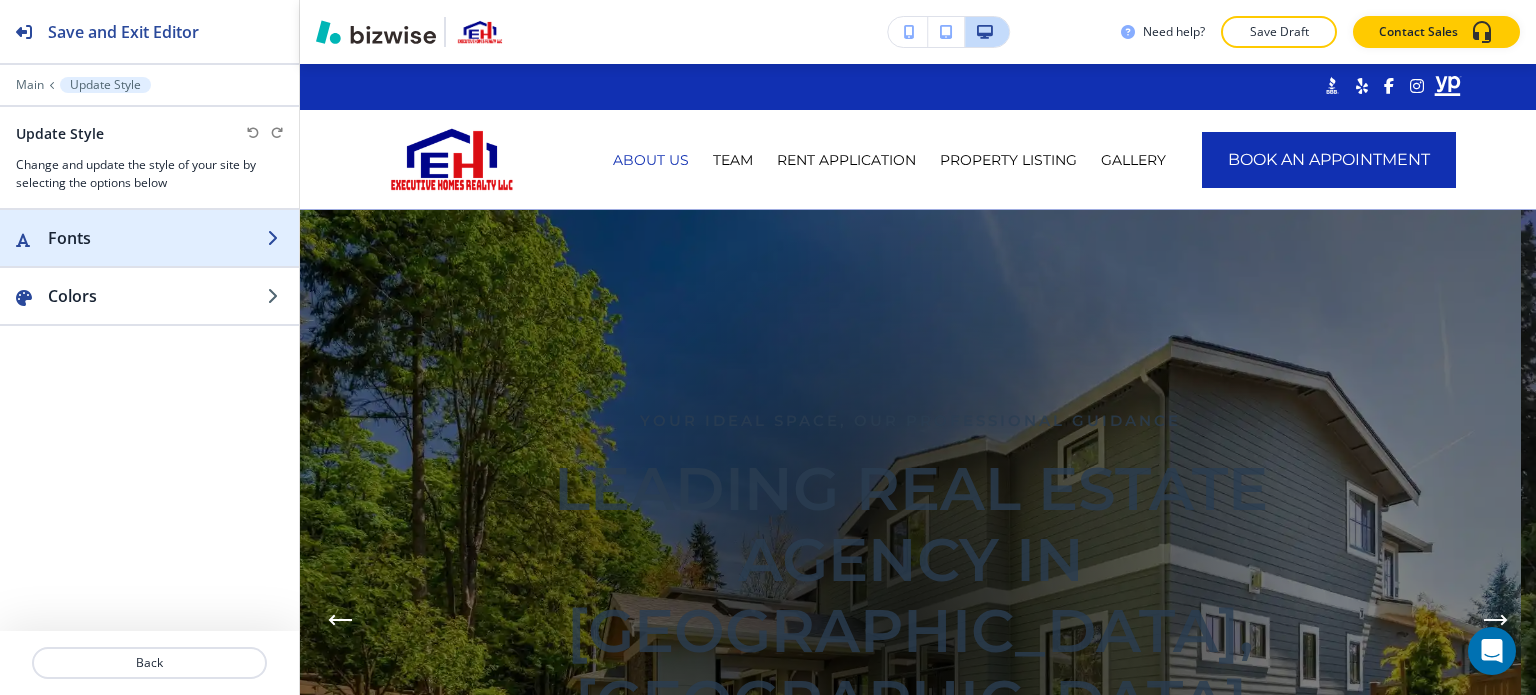 click on "Fonts" at bounding box center (157, 238) 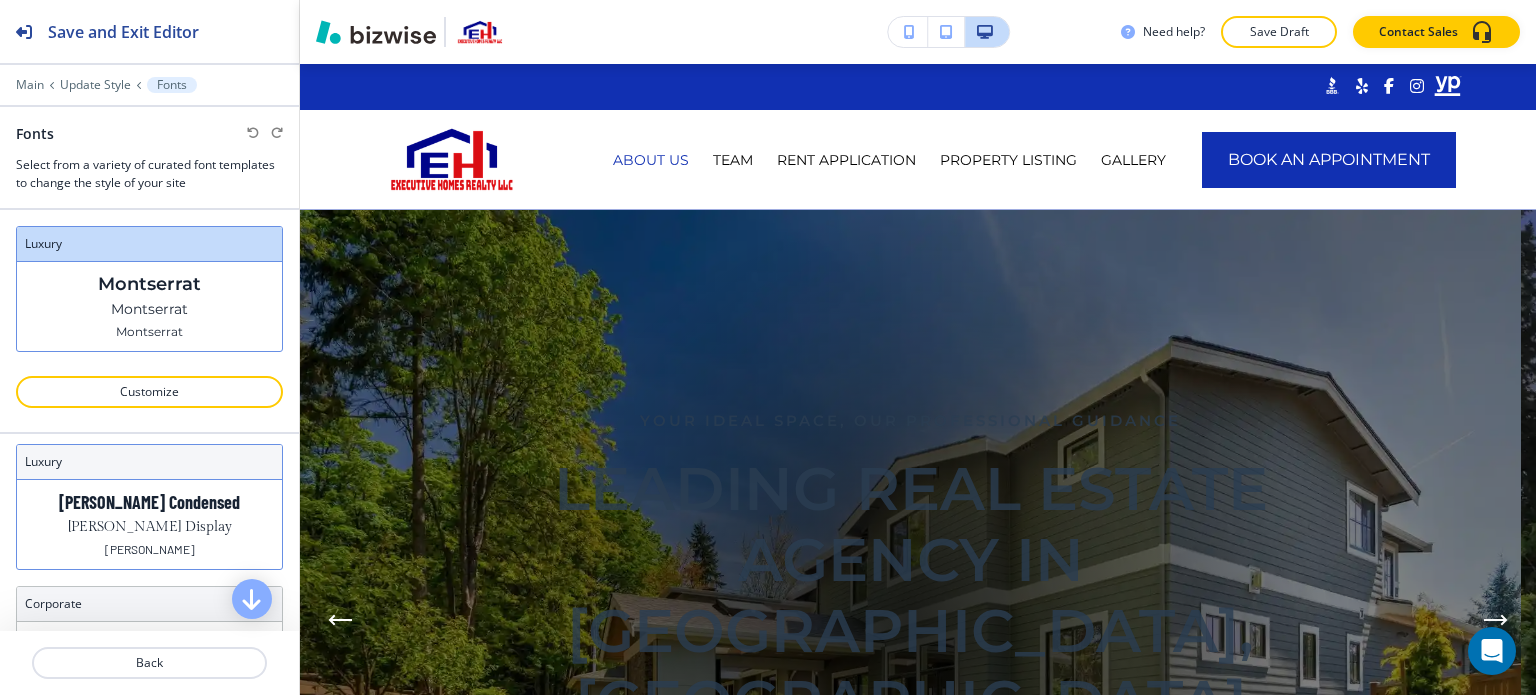 scroll, scrollTop: 0, scrollLeft: 0, axis: both 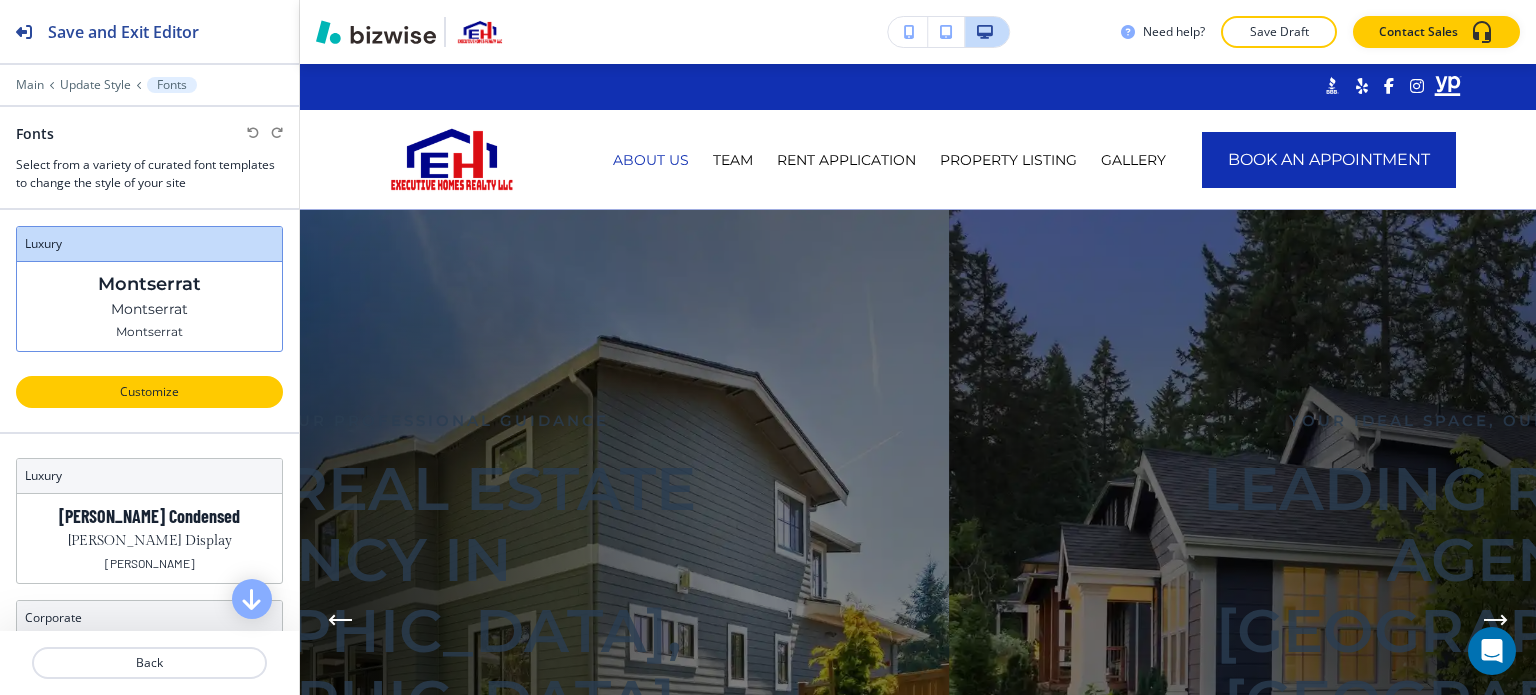 click on "Customize" at bounding box center (149, 392) 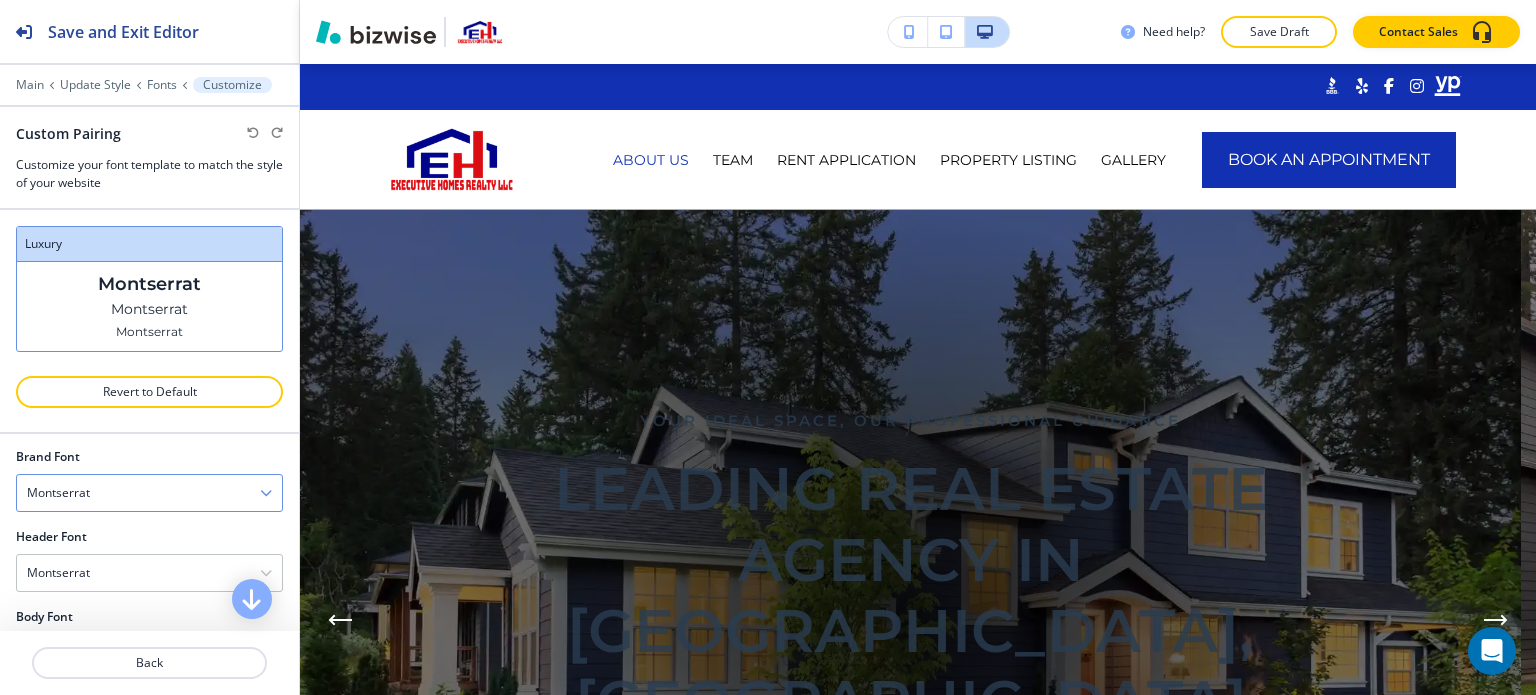 scroll, scrollTop: 100, scrollLeft: 0, axis: vertical 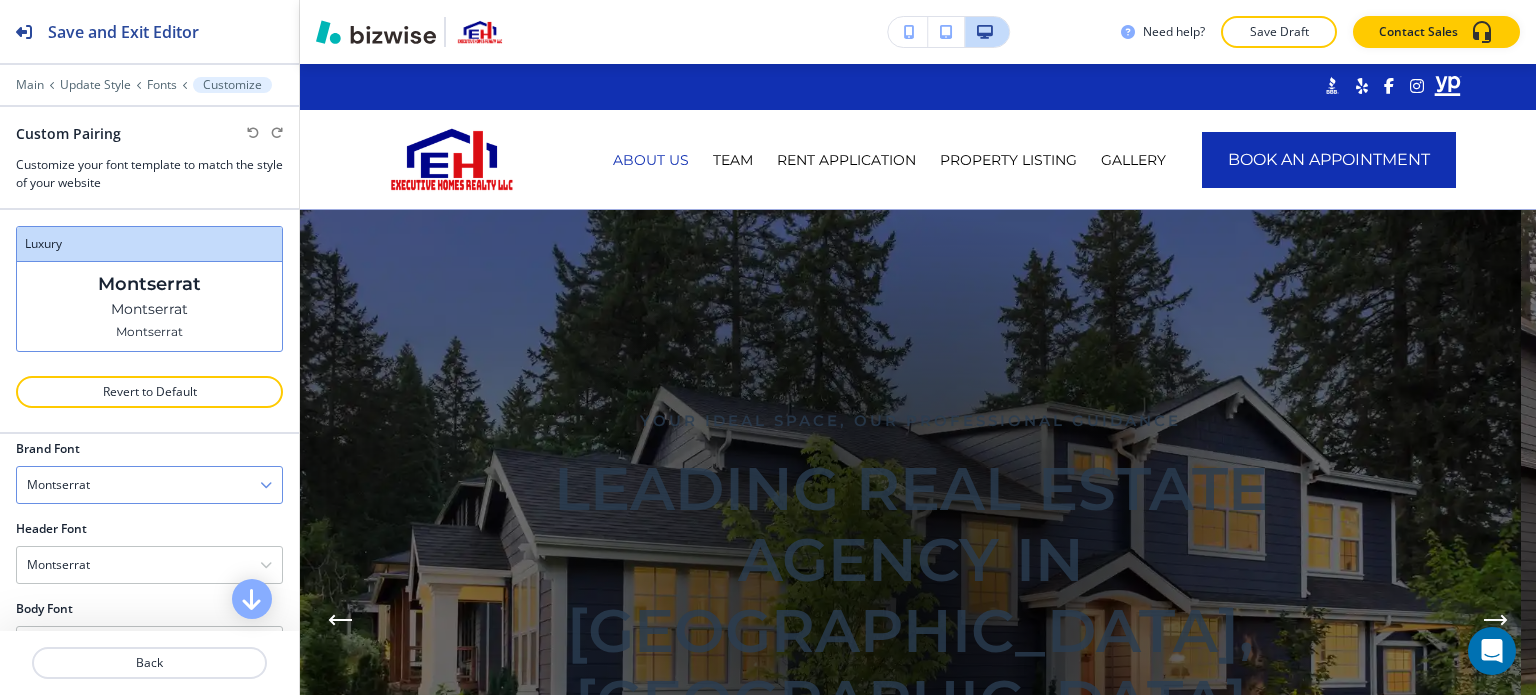 click on "Montserrat" at bounding box center (149, 485) 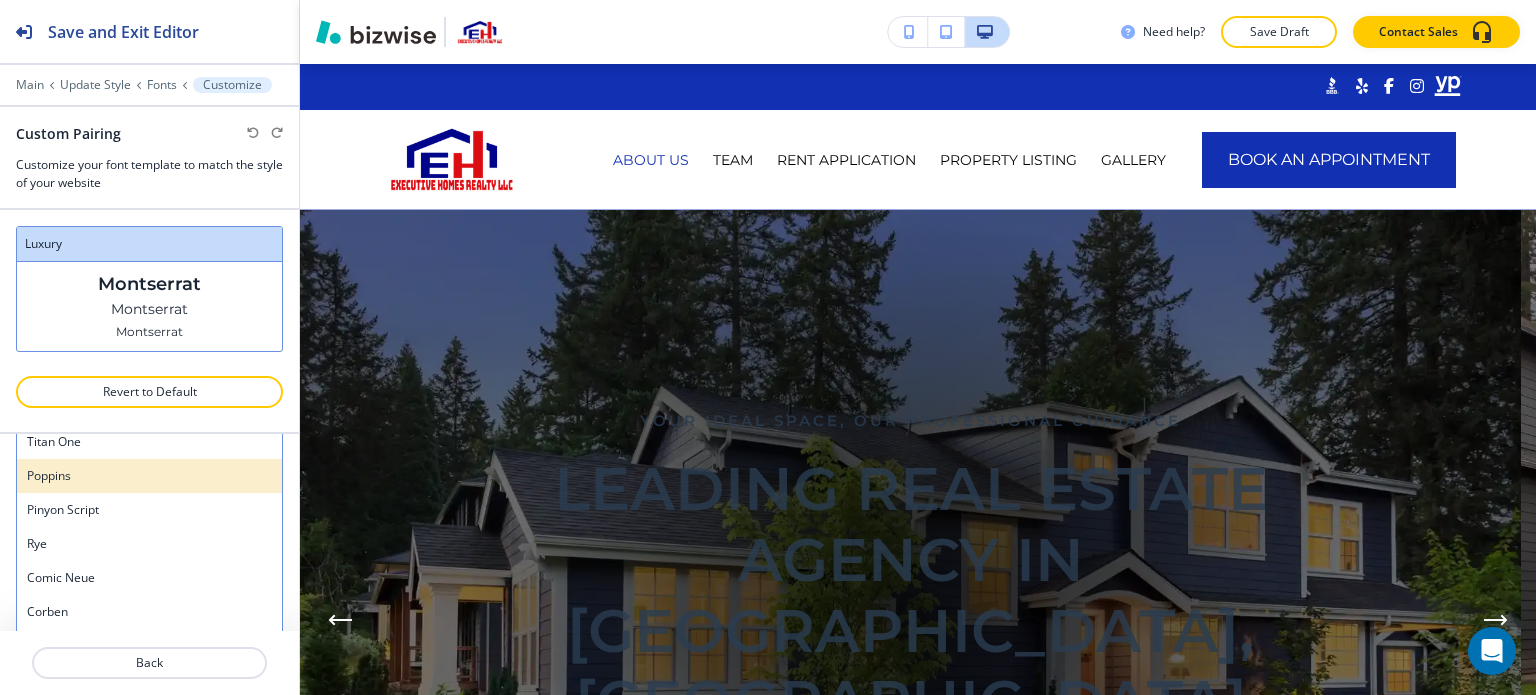 scroll, scrollTop: 1672, scrollLeft: 0, axis: vertical 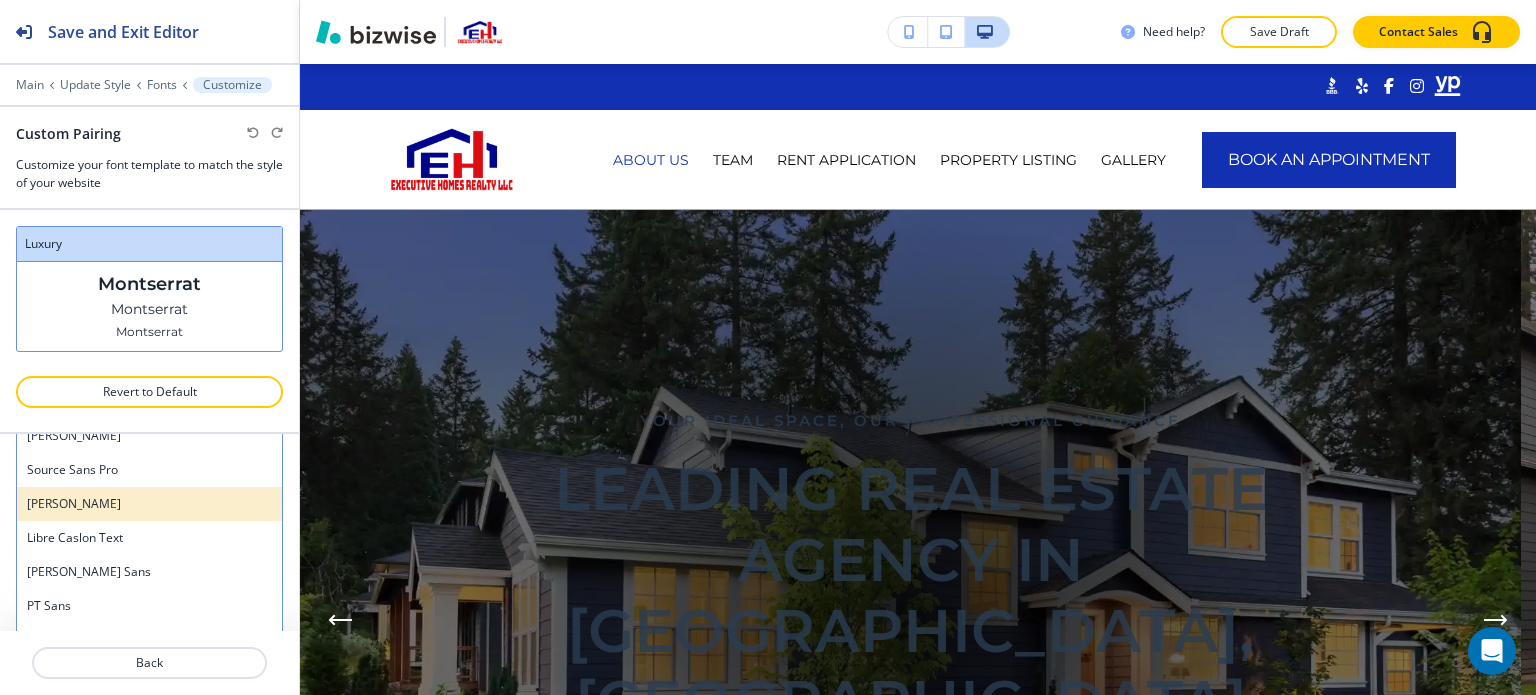 click on "Oswald" at bounding box center [149, 504] 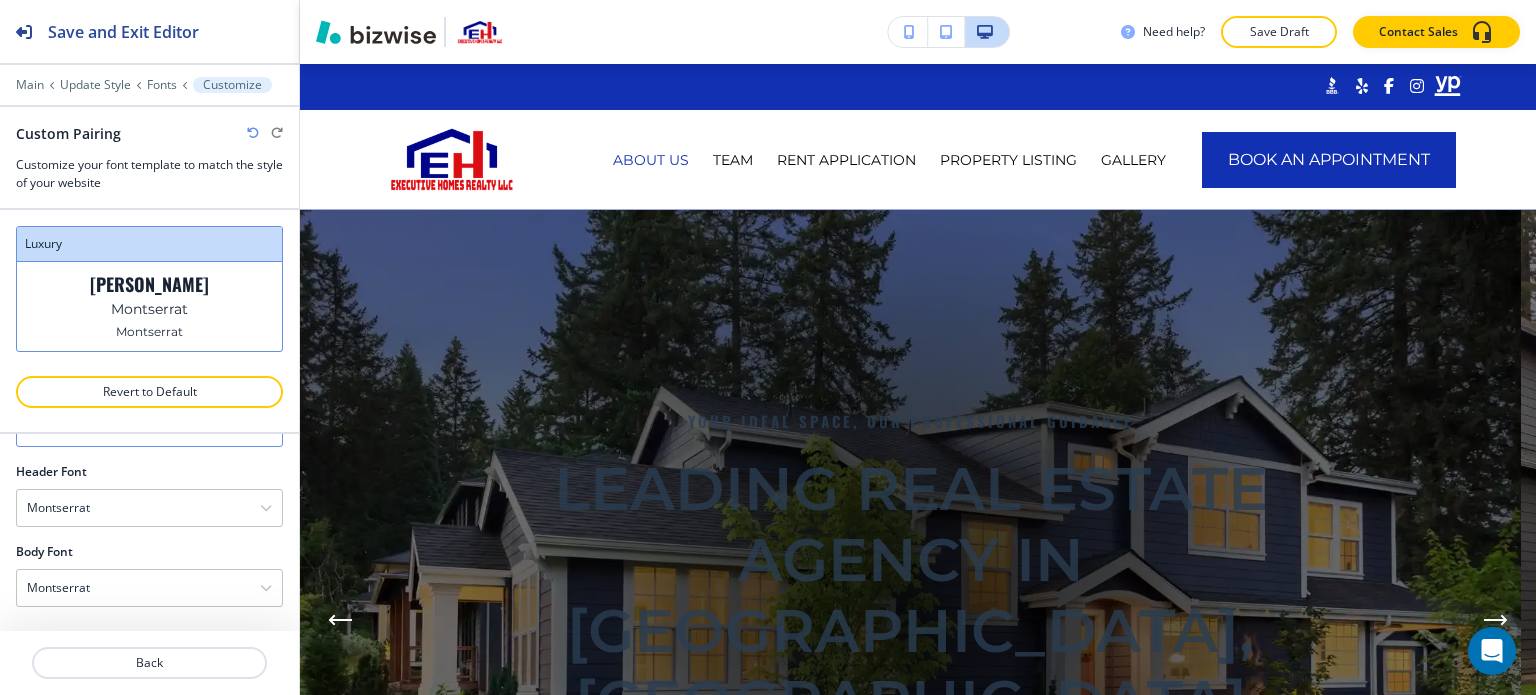 scroll, scrollTop: 152, scrollLeft: 0, axis: vertical 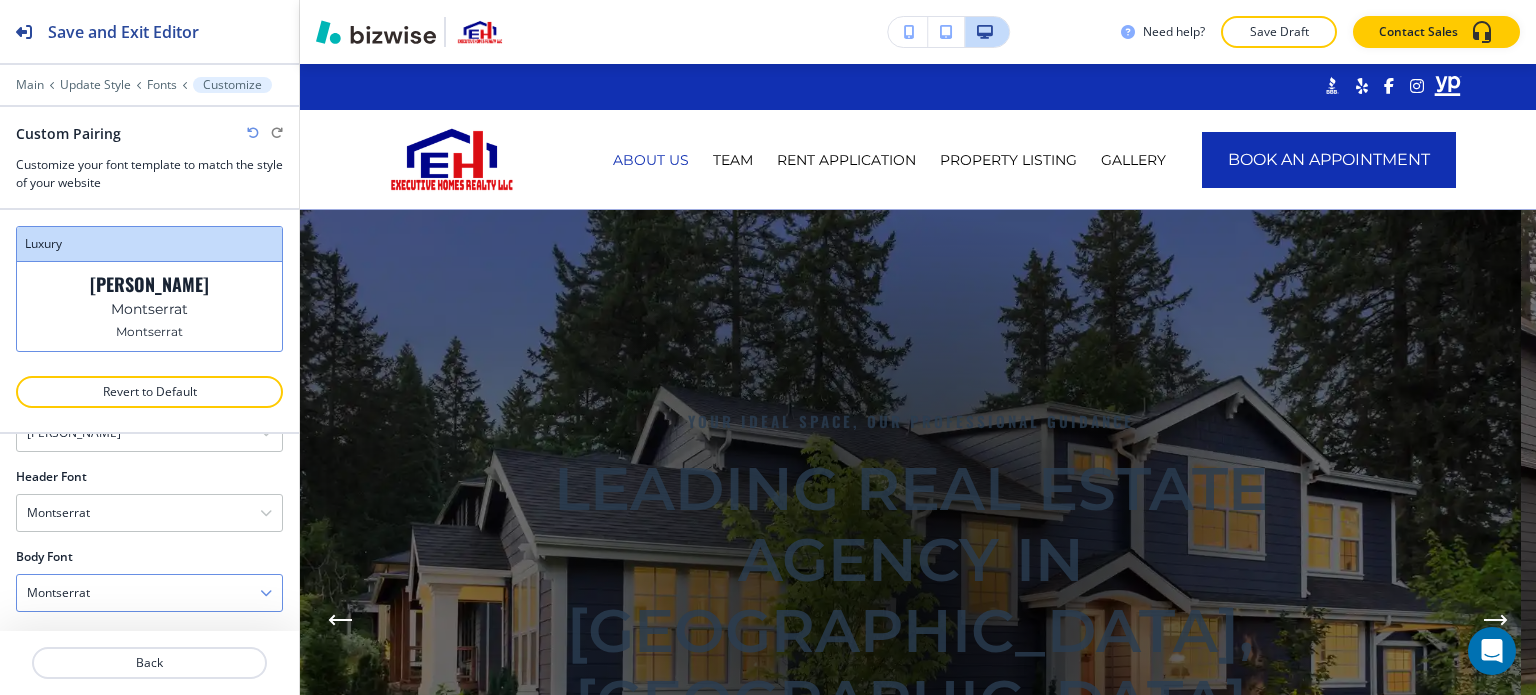 click on "Montserrat" at bounding box center [149, 593] 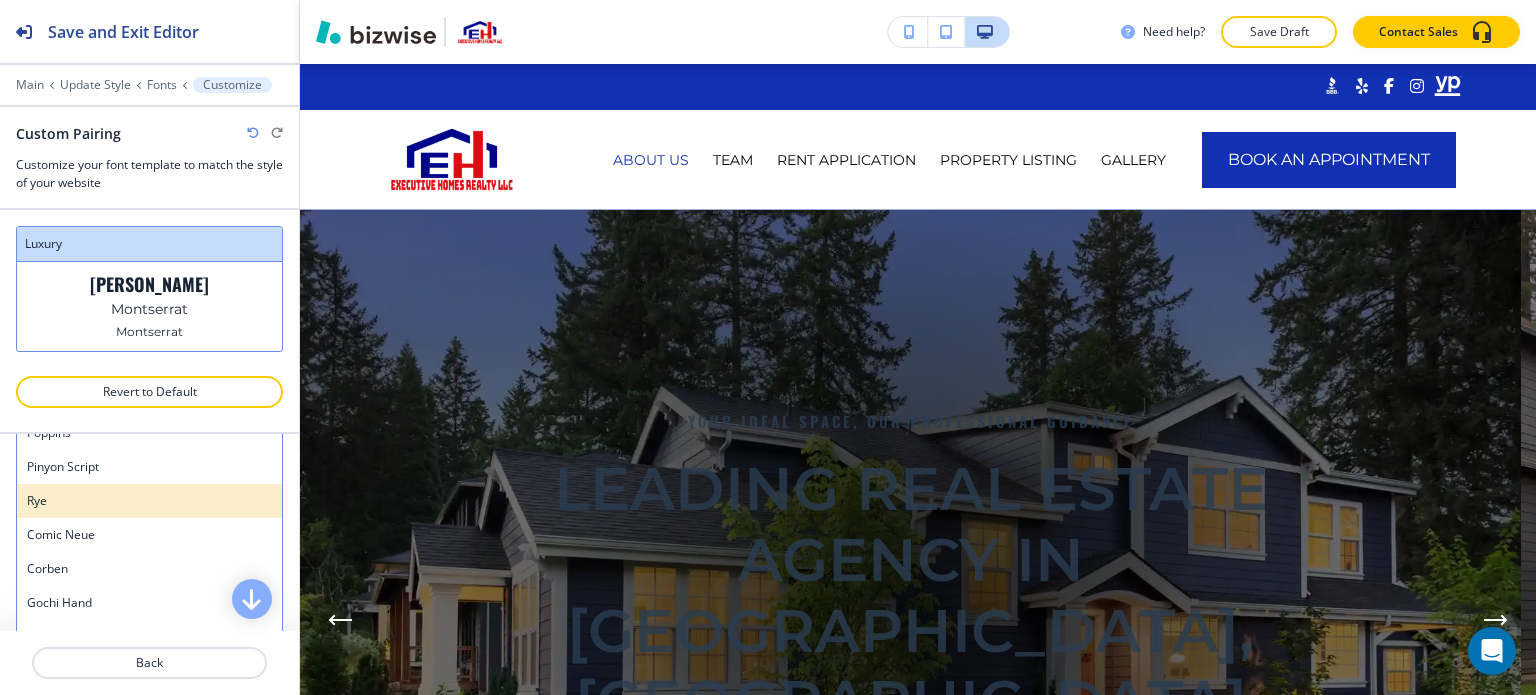 scroll, scrollTop: 1672, scrollLeft: 0, axis: vertical 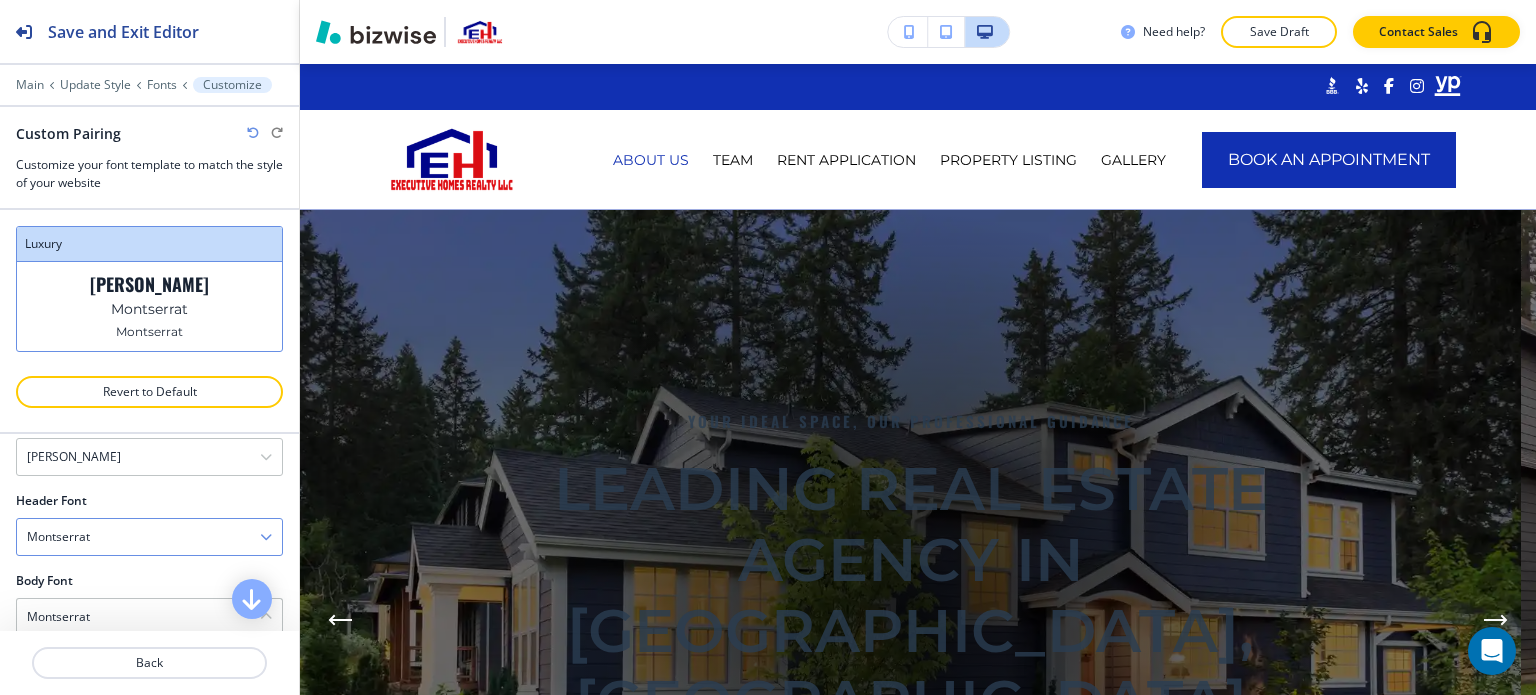 click on "Montserrat" at bounding box center [149, 537] 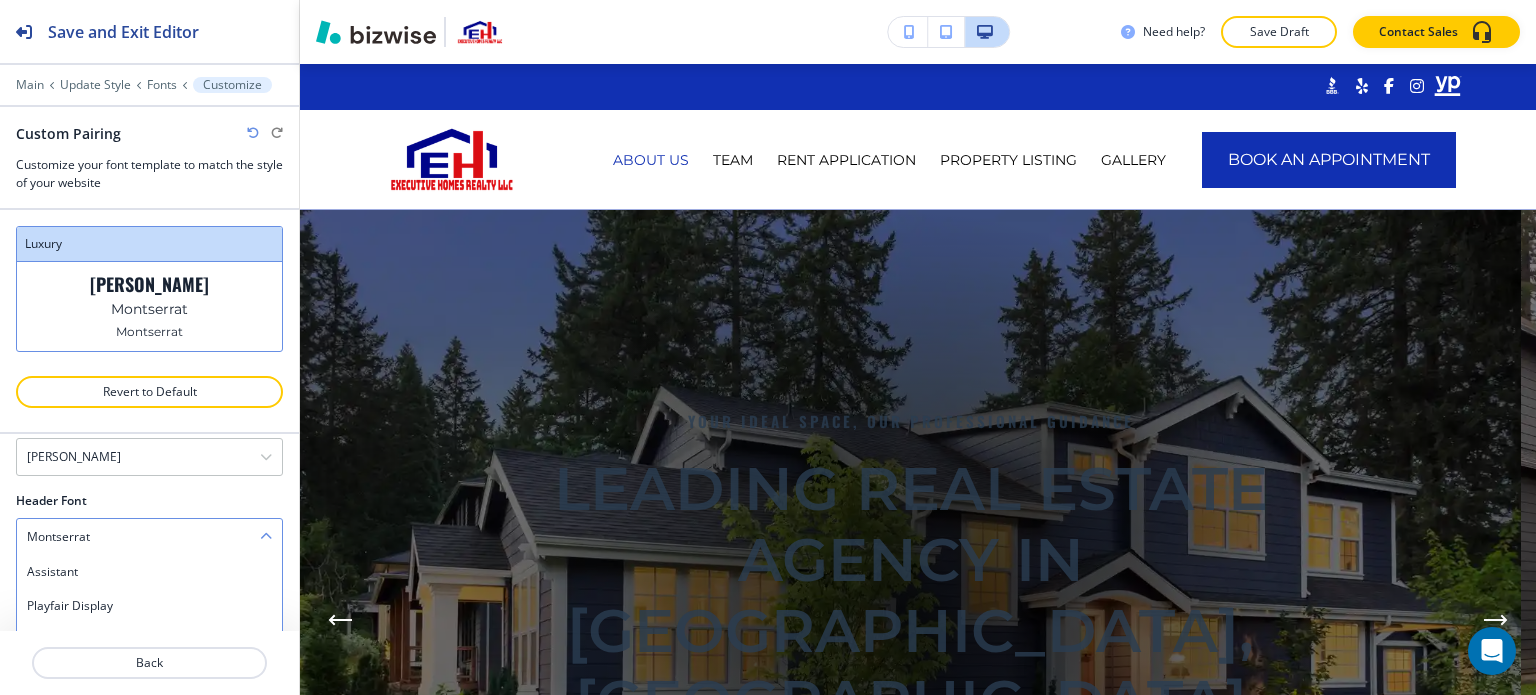 scroll, scrollTop: 989, scrollLeft: 0, axis: vertical 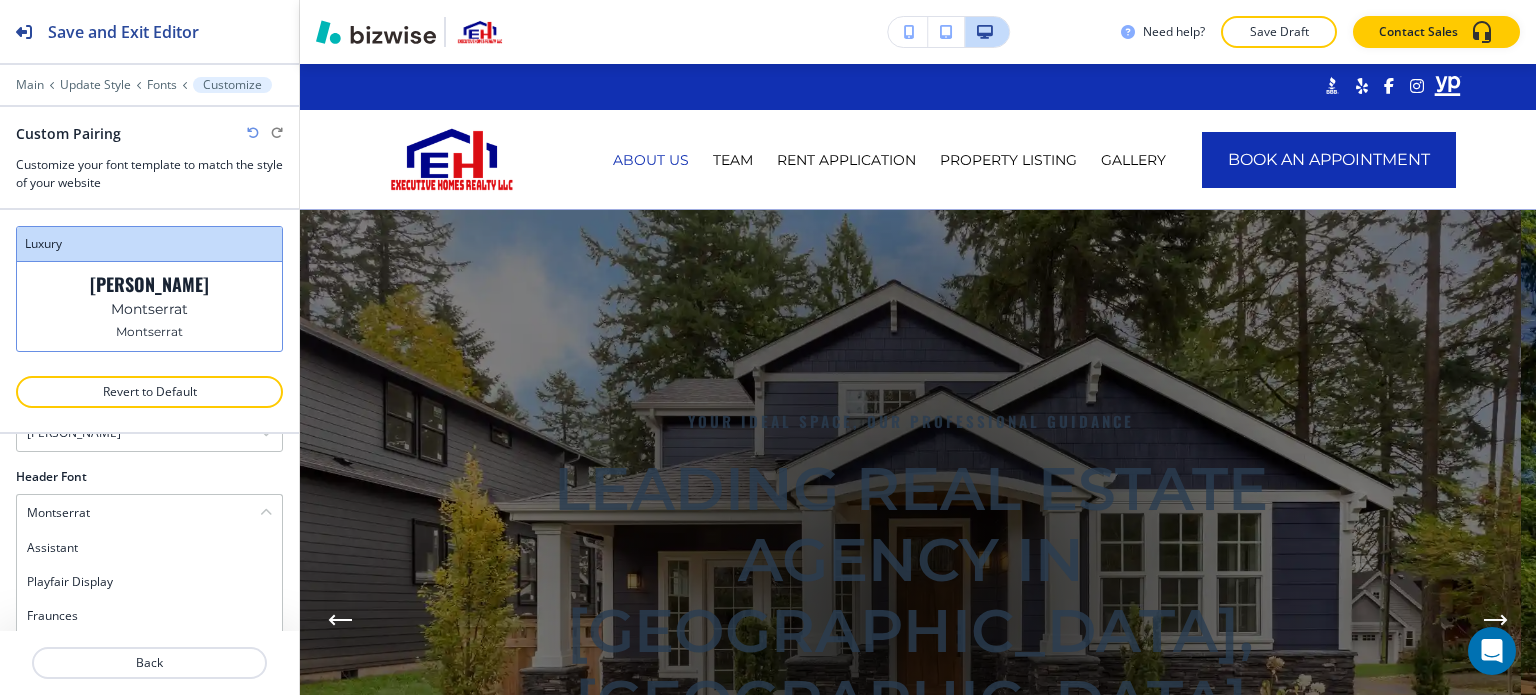 click on "Customize your font template to match the style of your website" at bounding box center (149, 174) 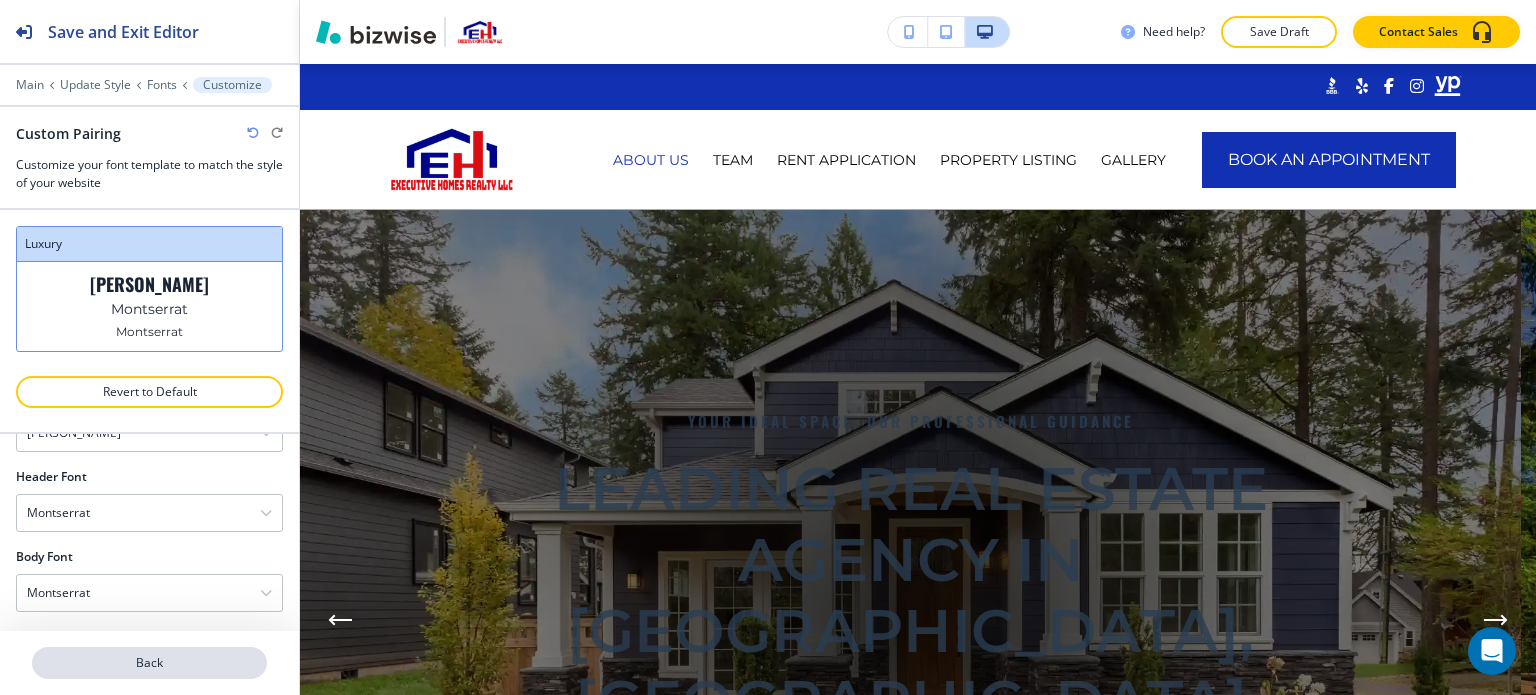 click on "Back" at bounding box center (149, 663) 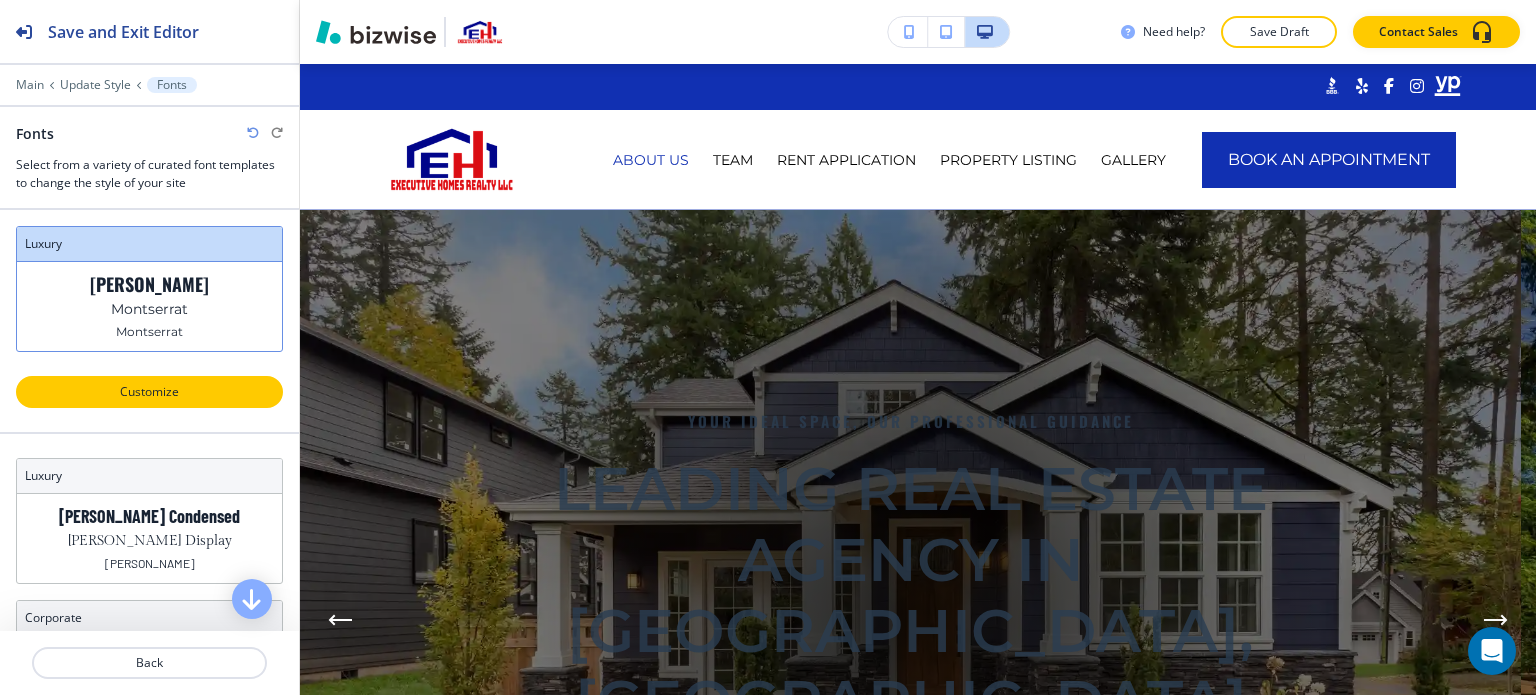 click on "Customize" at bounding box center [149, 392] 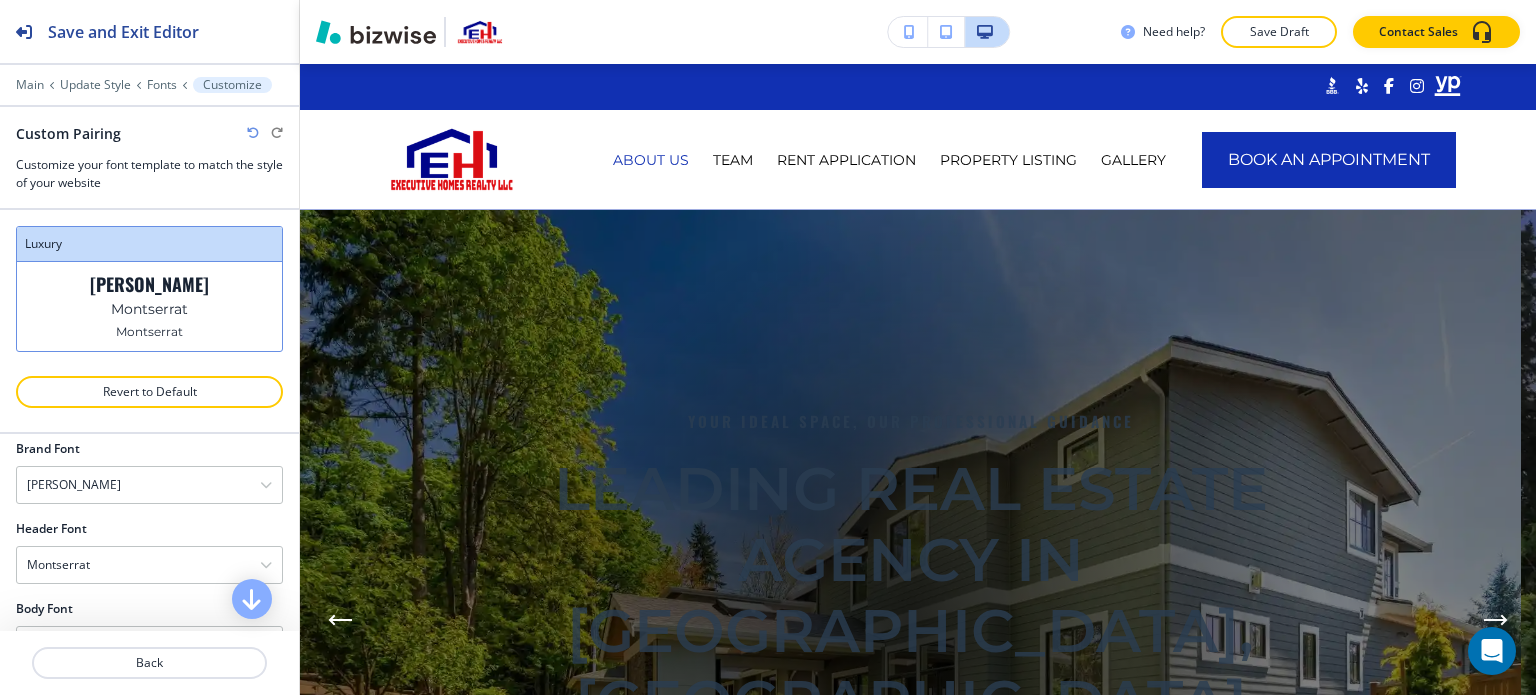 click at bounding box center [253, 133] 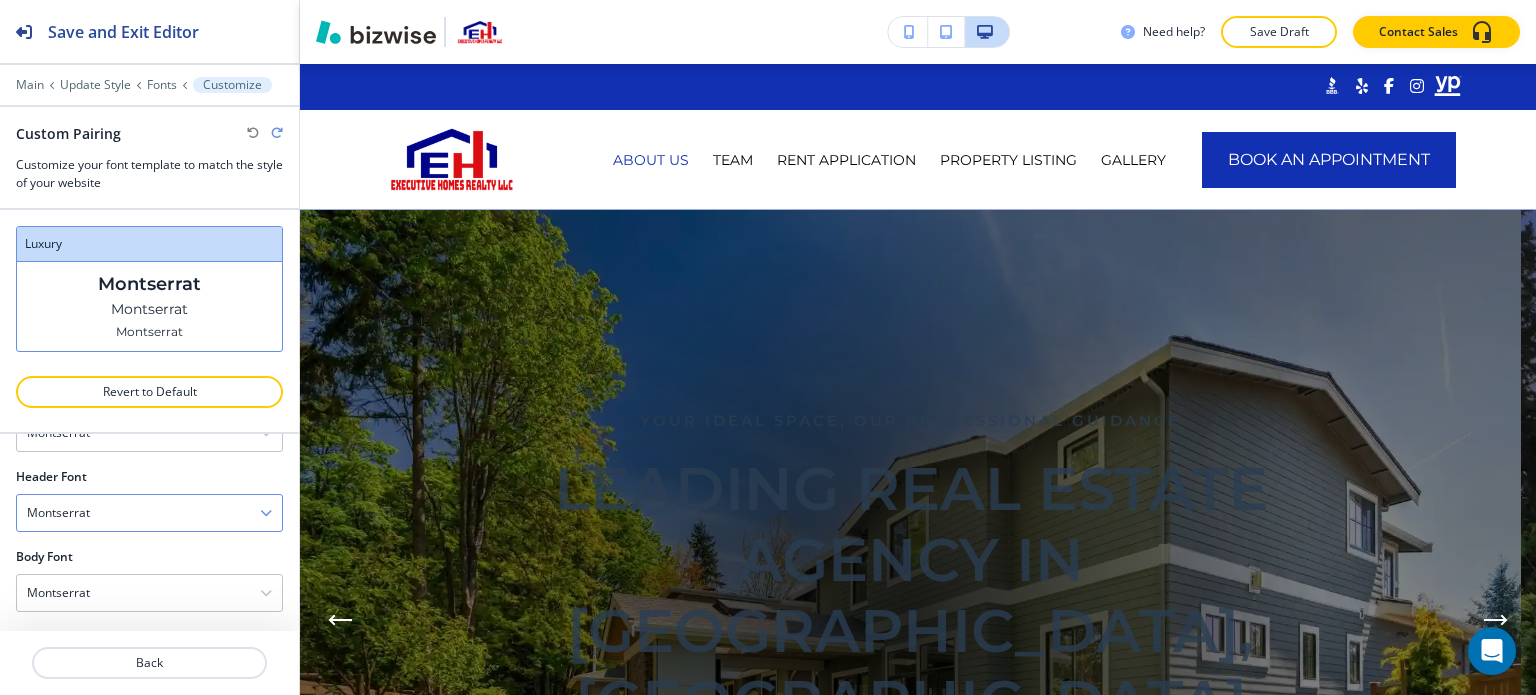 click on "Montserrat" at bounding box center [149, 513] 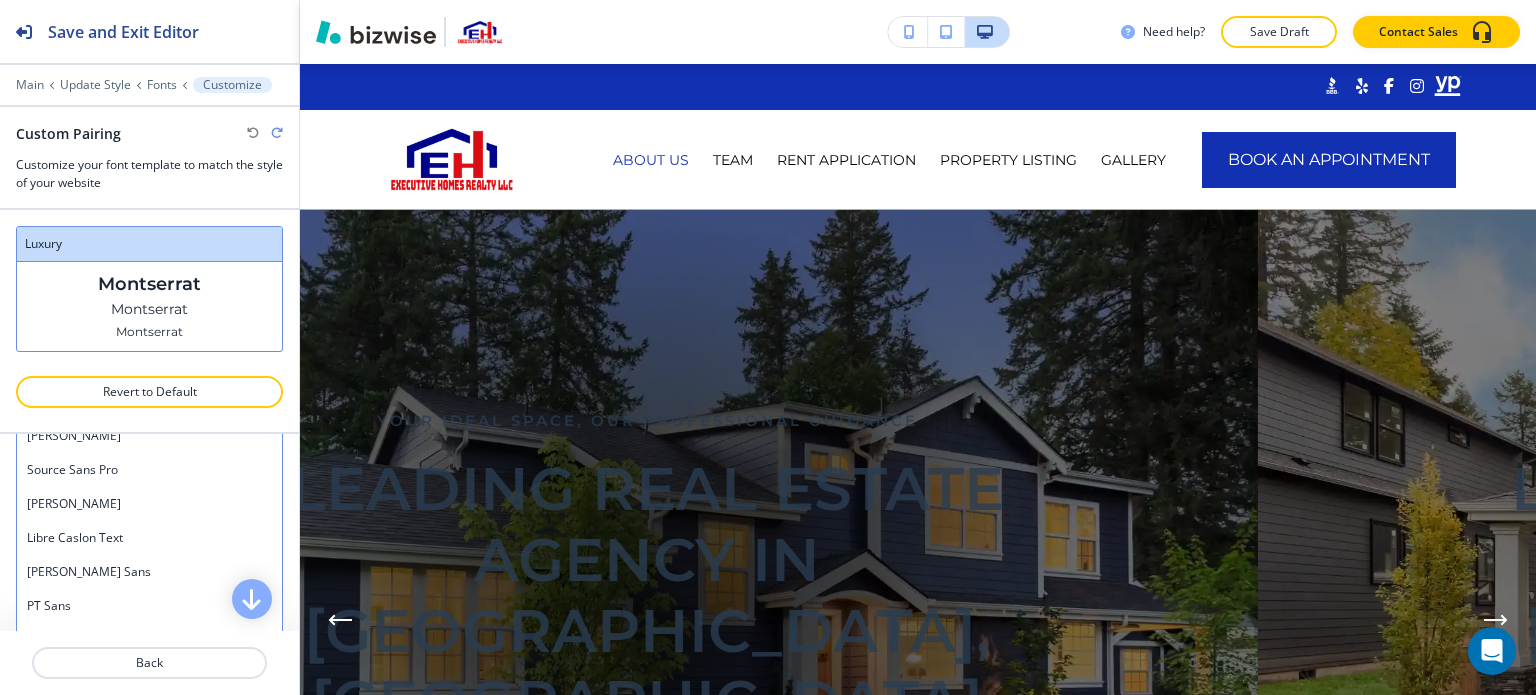 click on "Oswald" at bounding box center [149, 504] 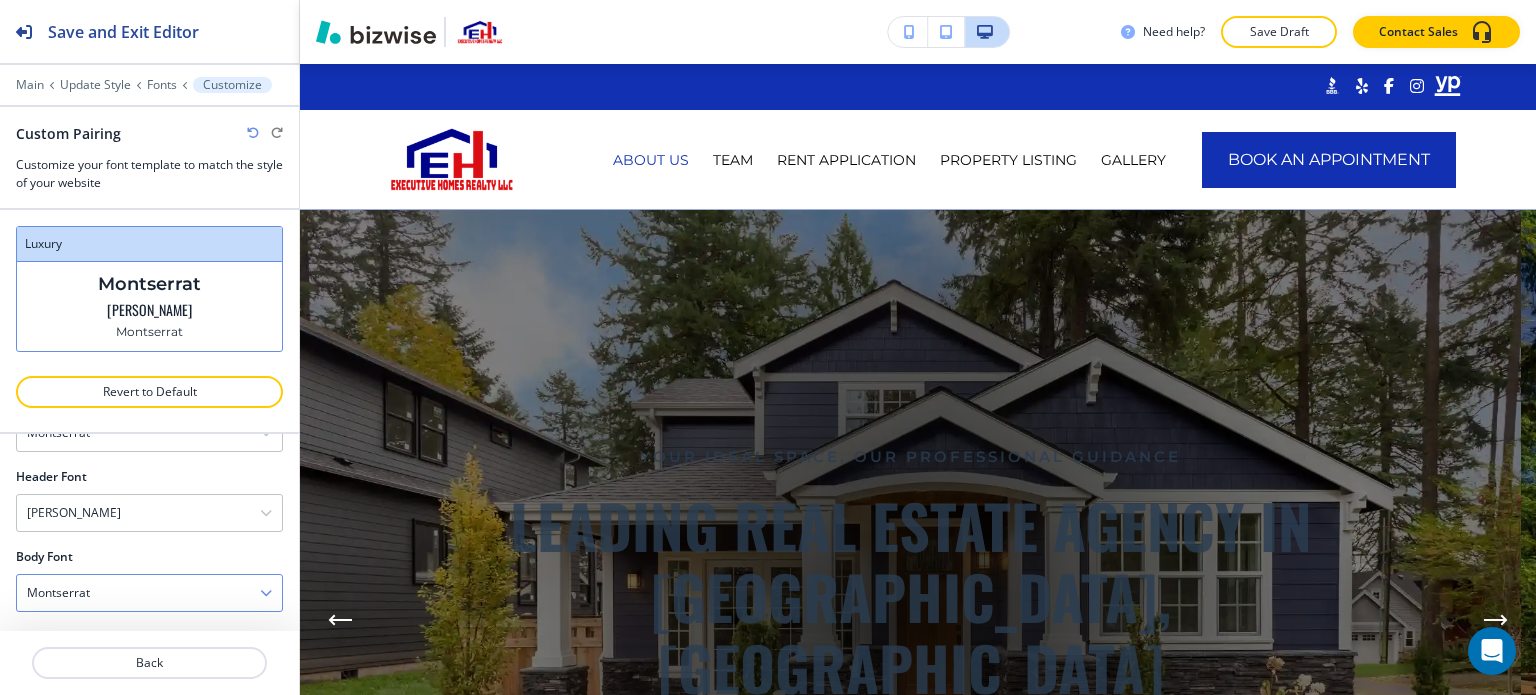 click on "Montserrat" at bounding box center [149, 593] 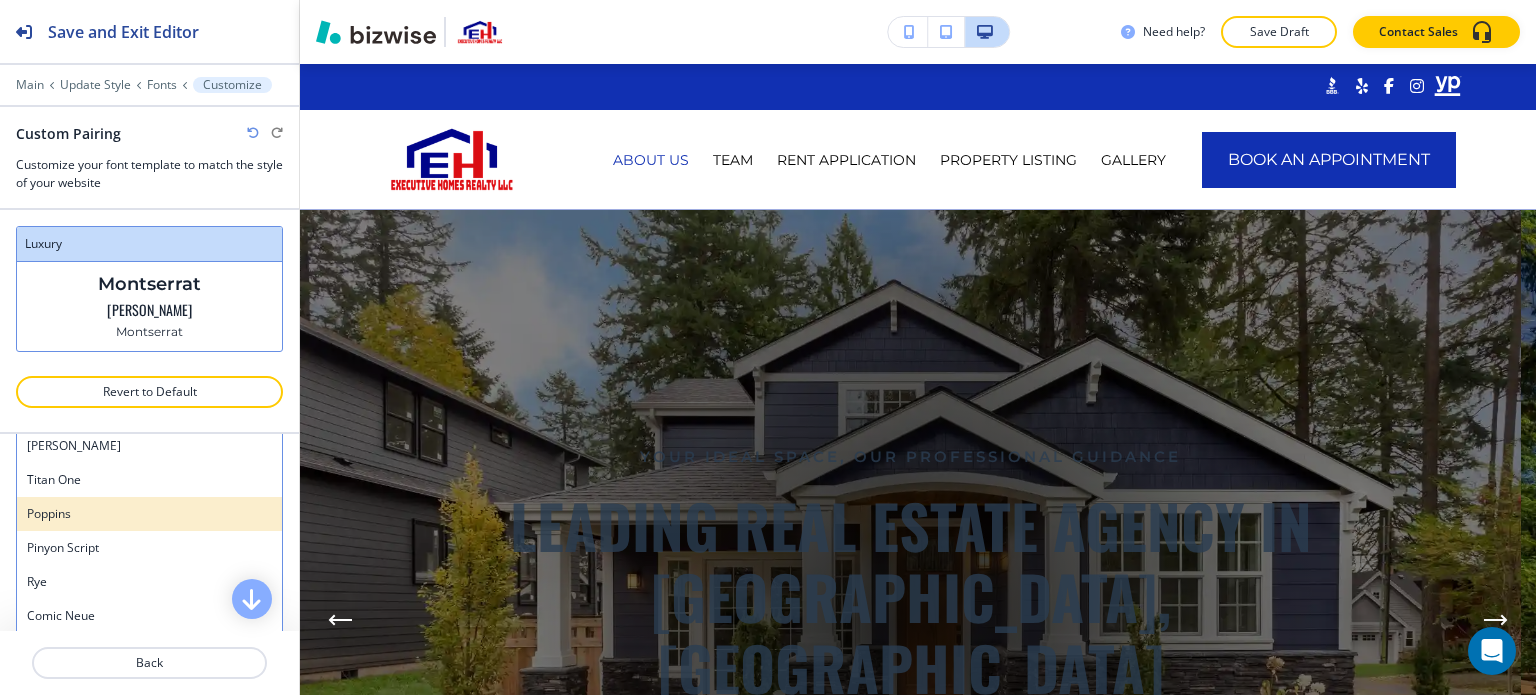click on "Poppins" at bounding box center (149, 514) 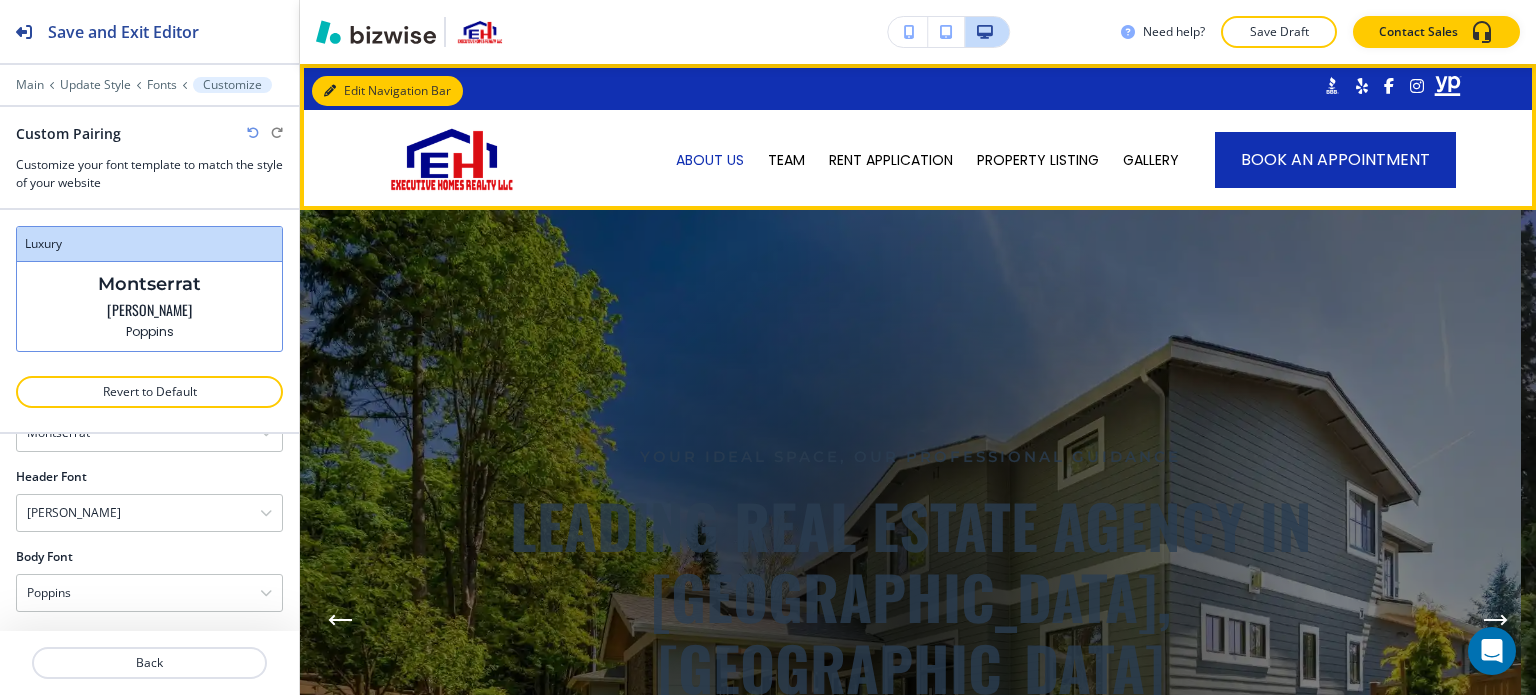 click on "Edit Navigation Bar" at bounding box center (387, 91) 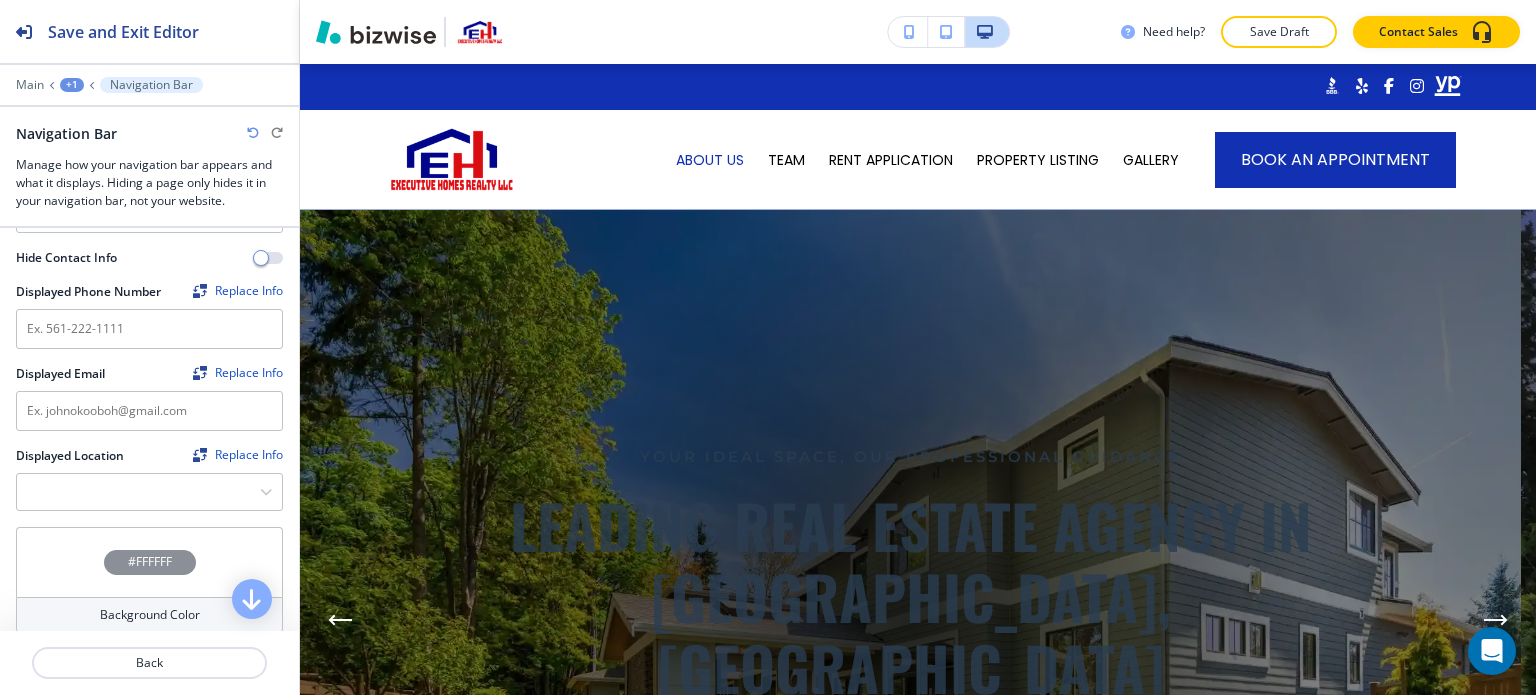 scroll, scrollTop: 400, scrollLeft: 0, axis: vertical 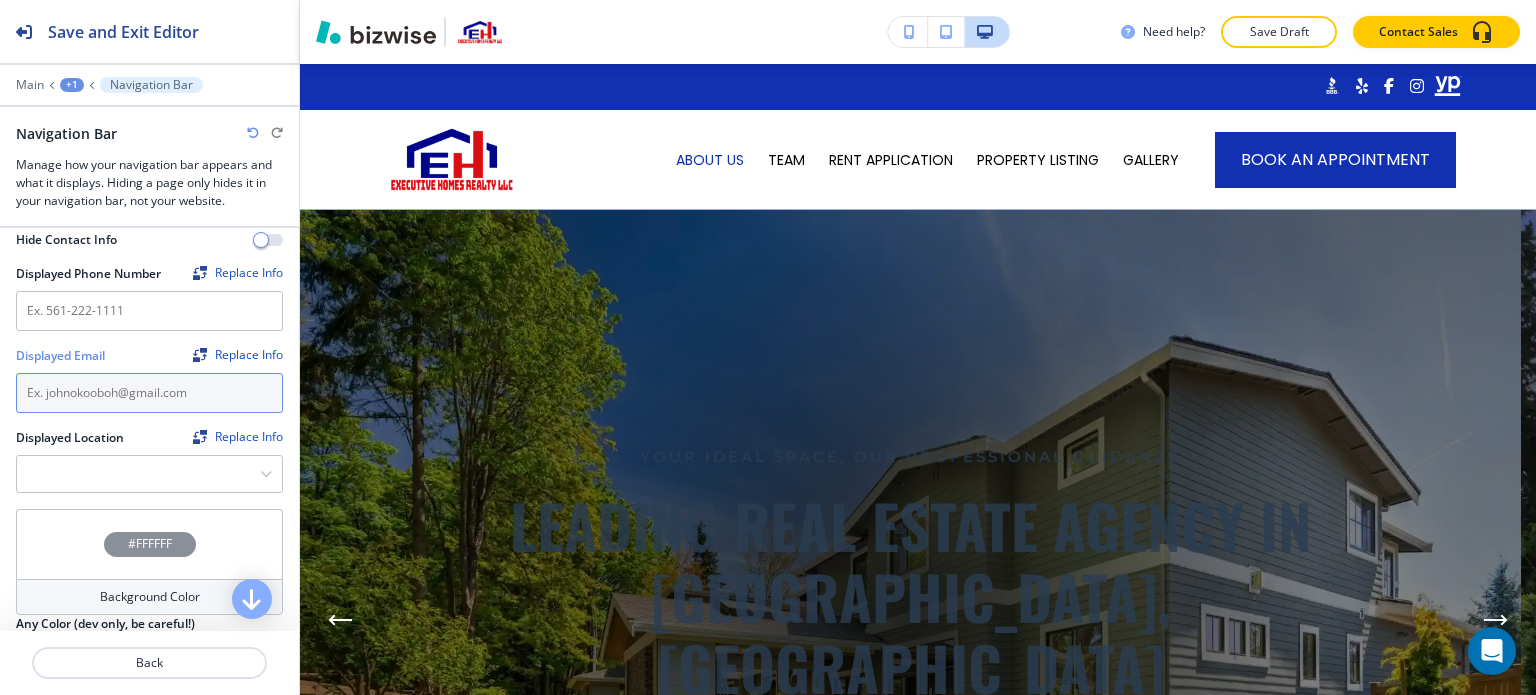 click at bounding box center [149, 393] 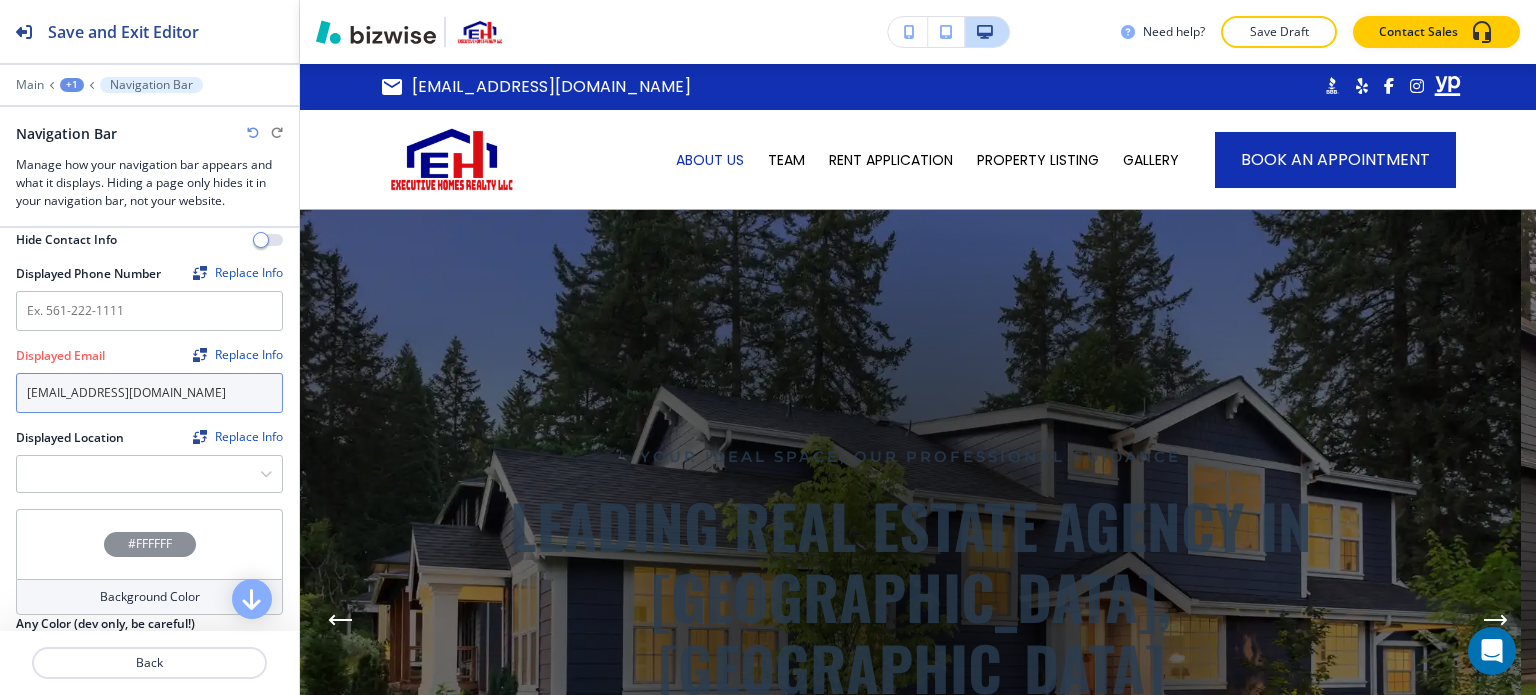 click on "[EMAIL_ADDRESS][DOMAIN_NAME]" at bounding box center [149, 393] 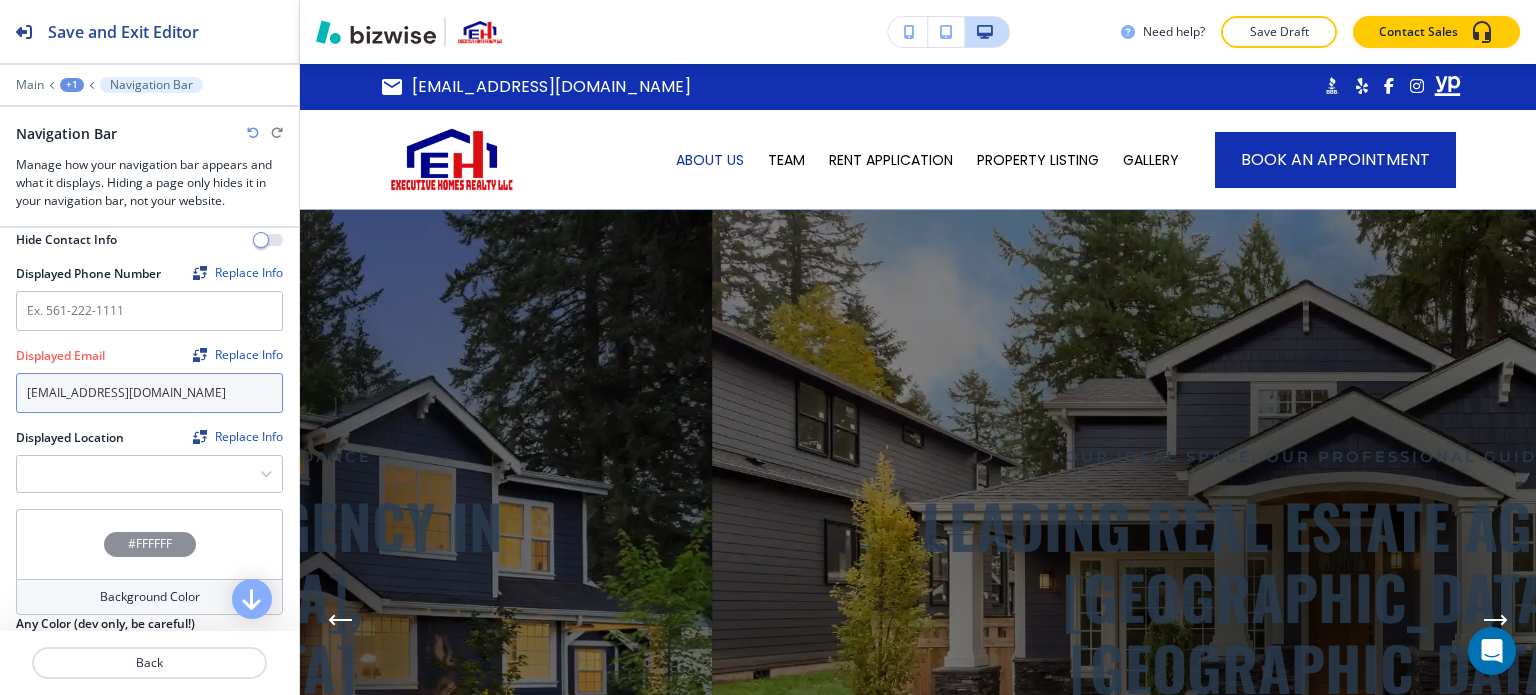 click on "[EMAIL_ADDRESS][DOMAIN_NAME]" at bounding box center [149, 393] 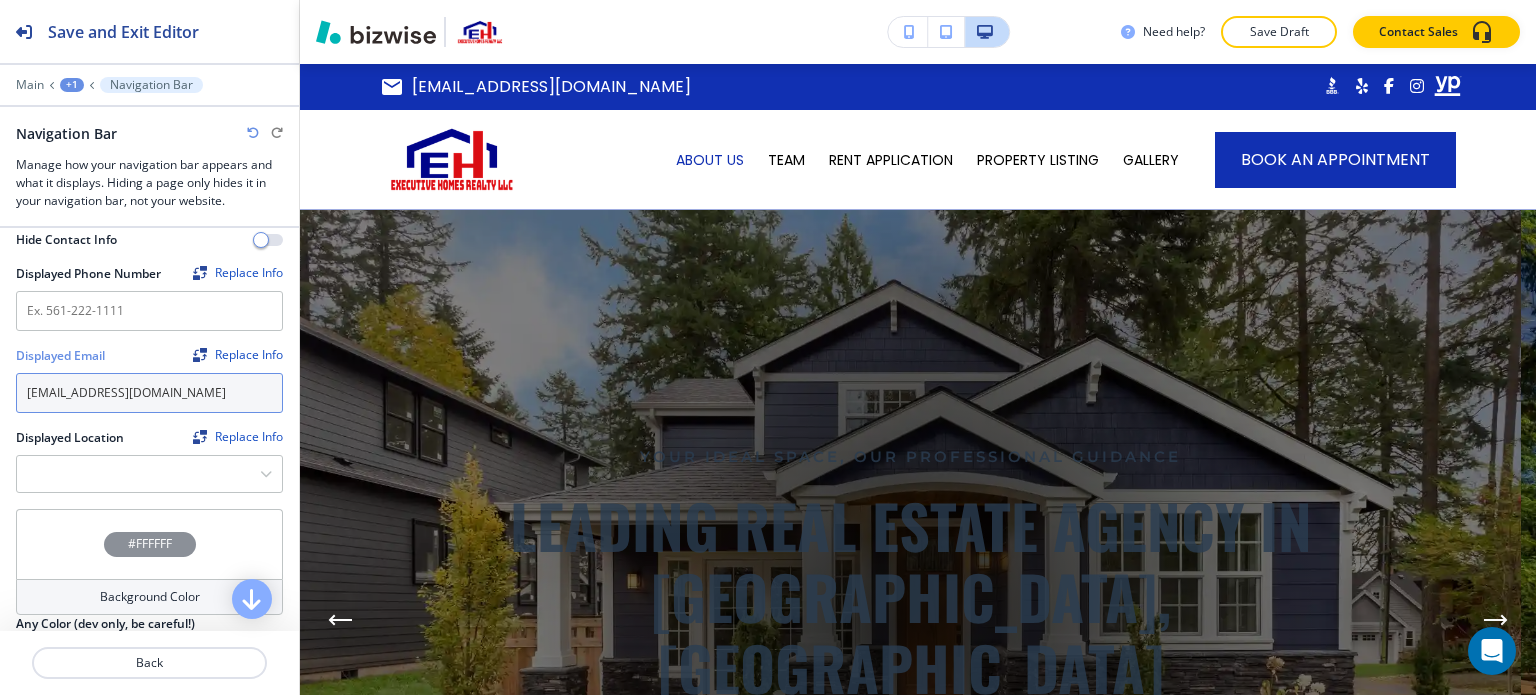 type on "[EMAIL_ADDRESS][DOMAIN_NAME]" 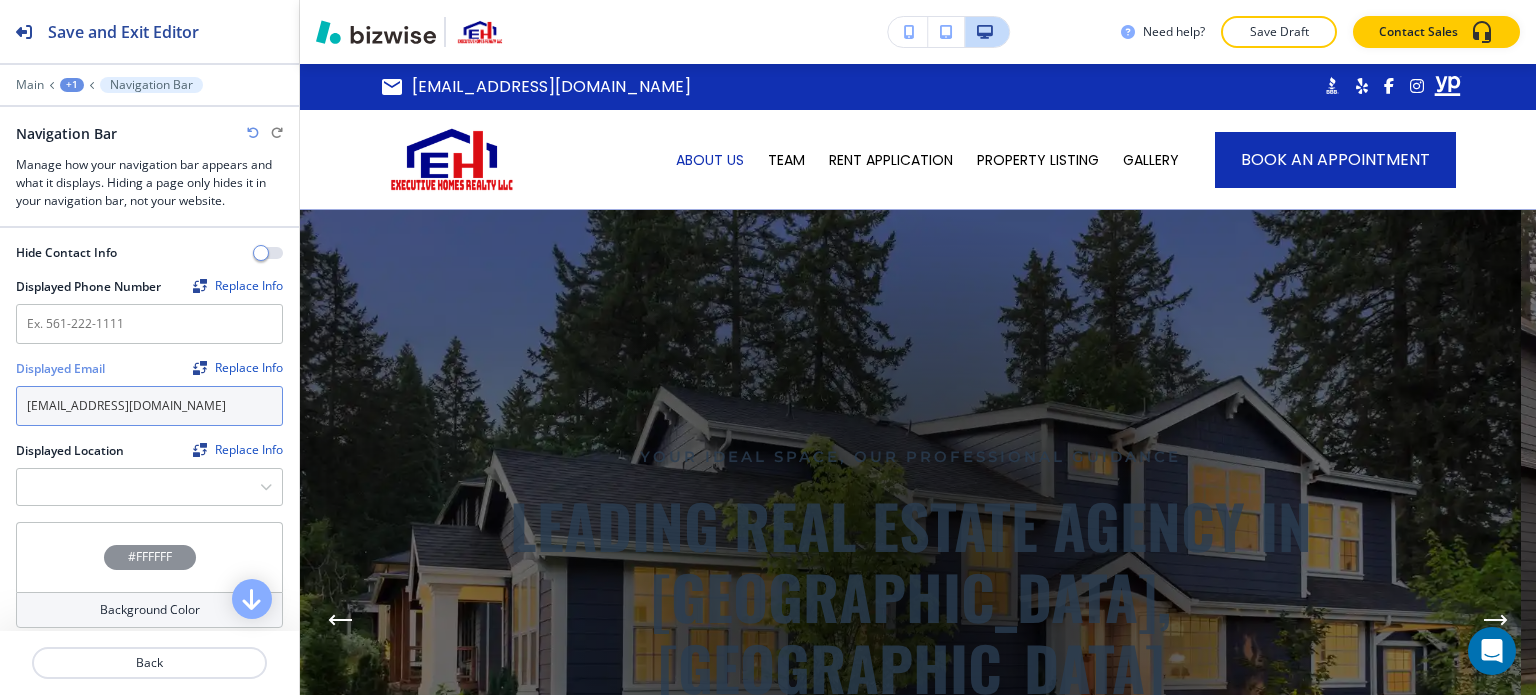 scroll, scrollTop: 400, scrollLeft: 0, axis: vertical 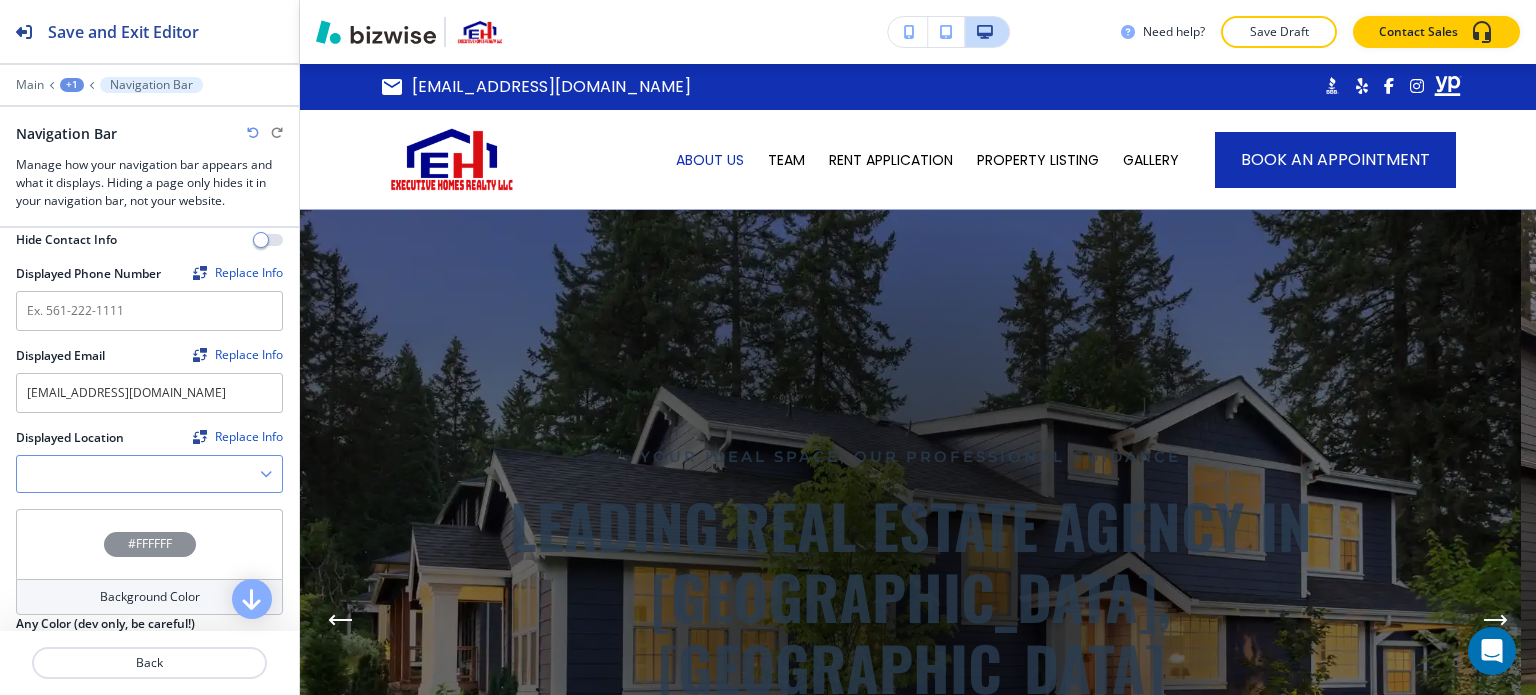 click at bounding box center (138, 474) 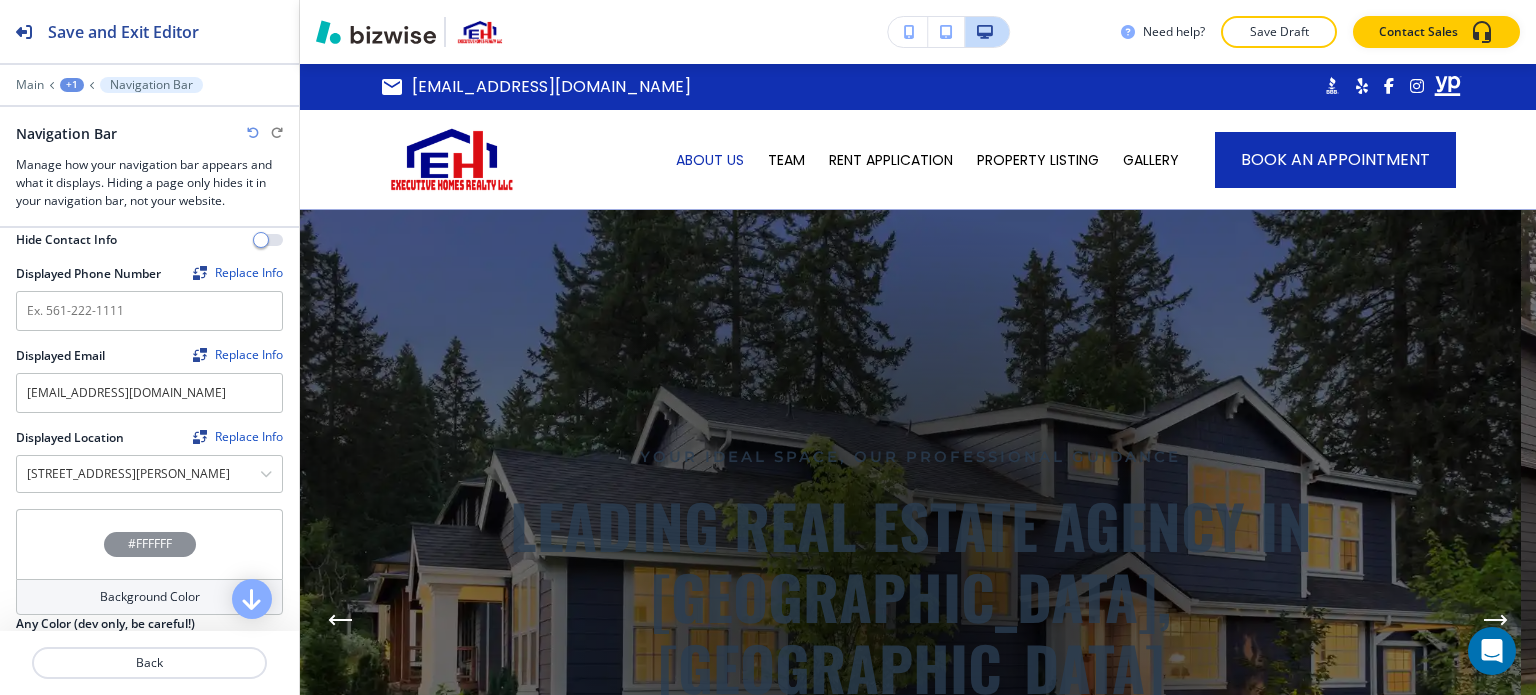 scroll, scrollTop: 0, scrollLeft: 97, axis: horizontal 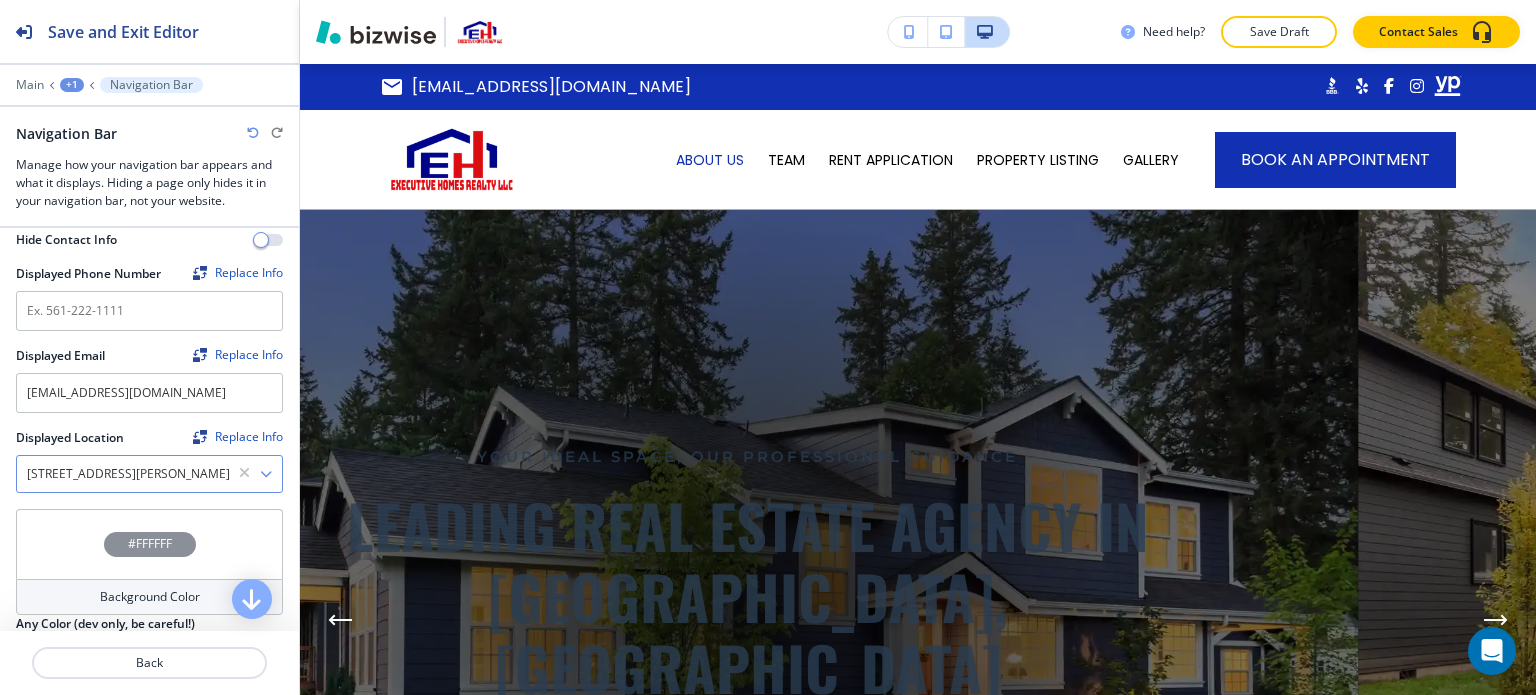 click at bounding box center [266, 474] 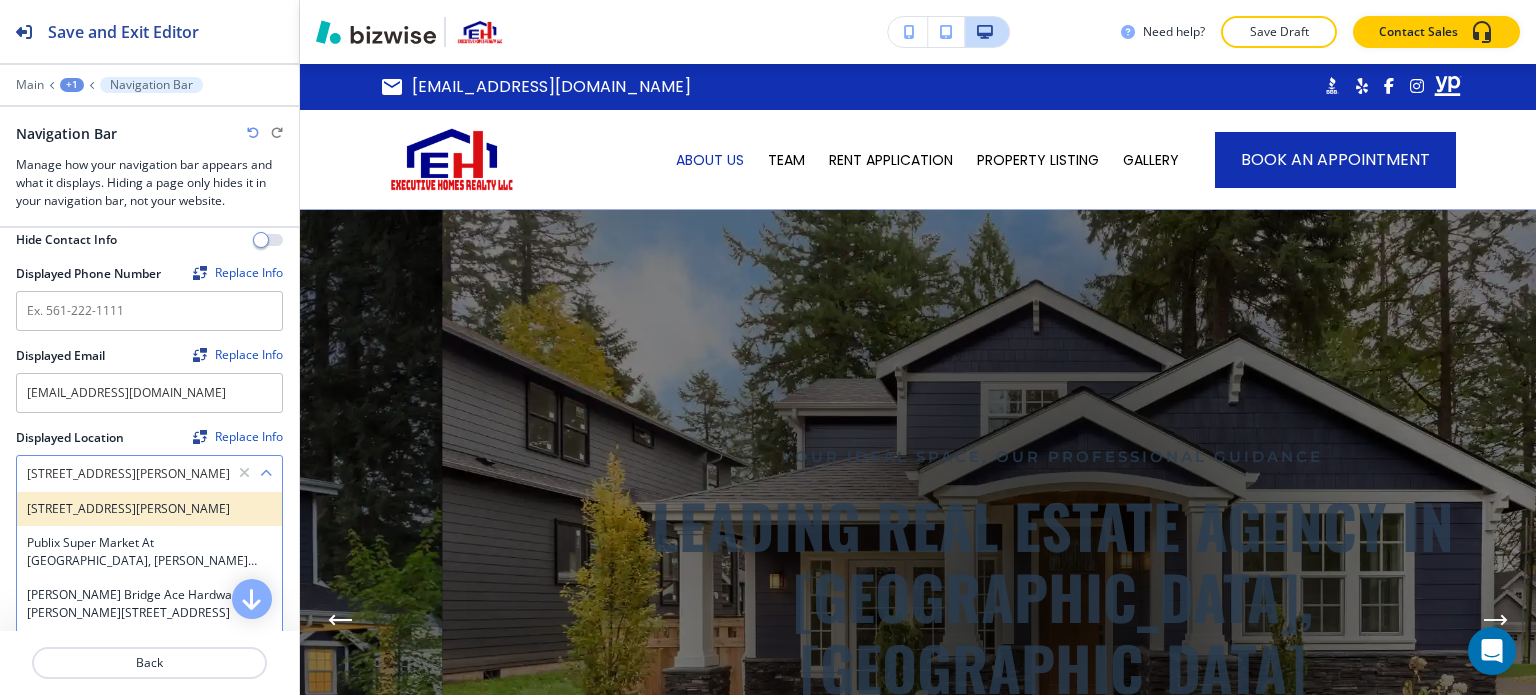click on "[STREET_ADDRESS][PERSON_NAME]" at bounding box center [149, 509] 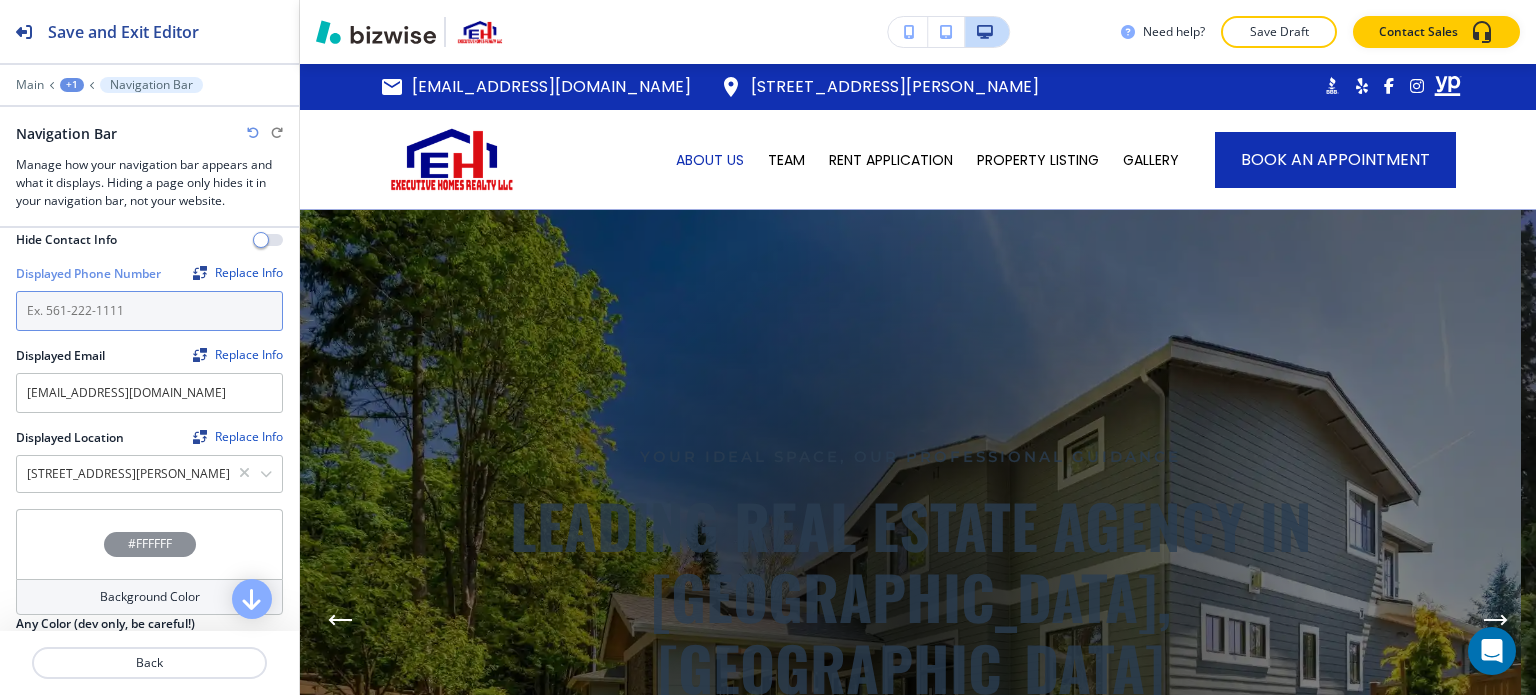paste on "[PHONE_NUMBER]" 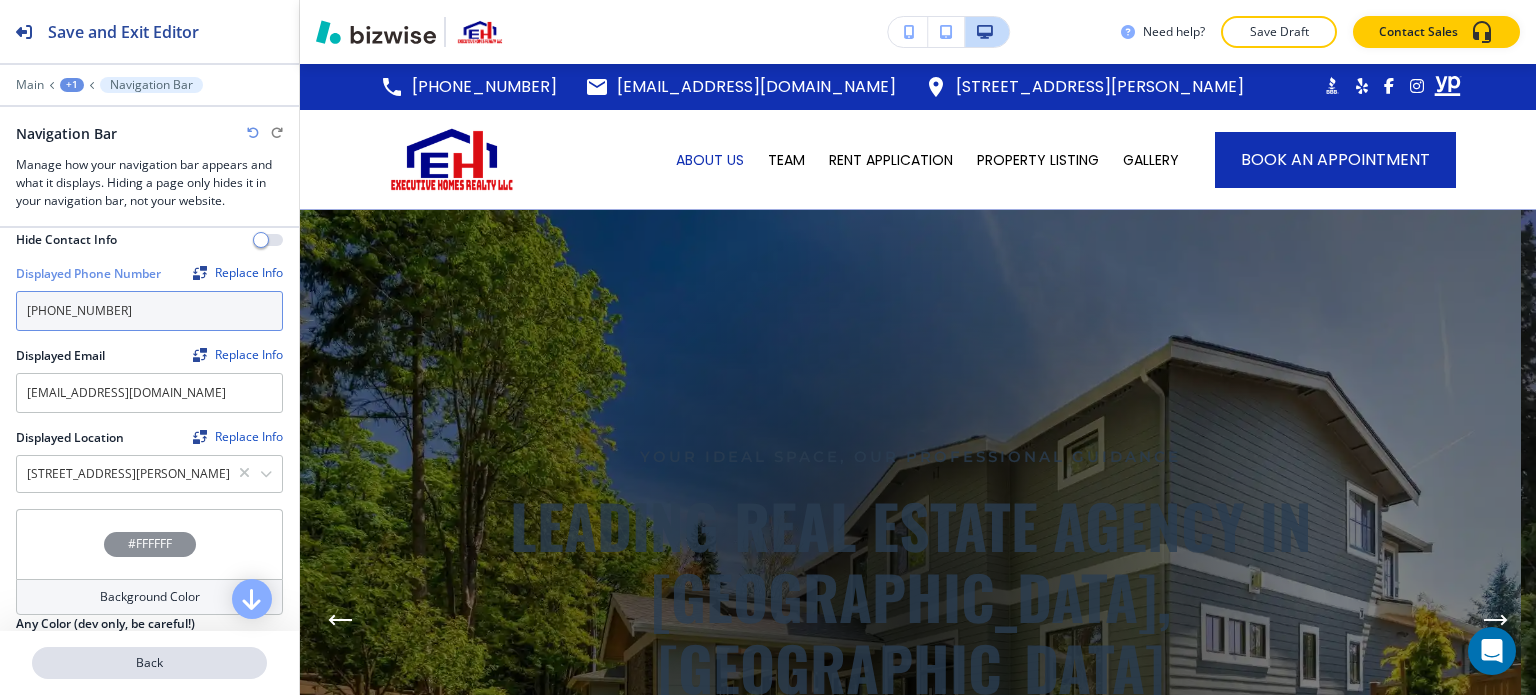 type on "[PHONE_NUMBER]" 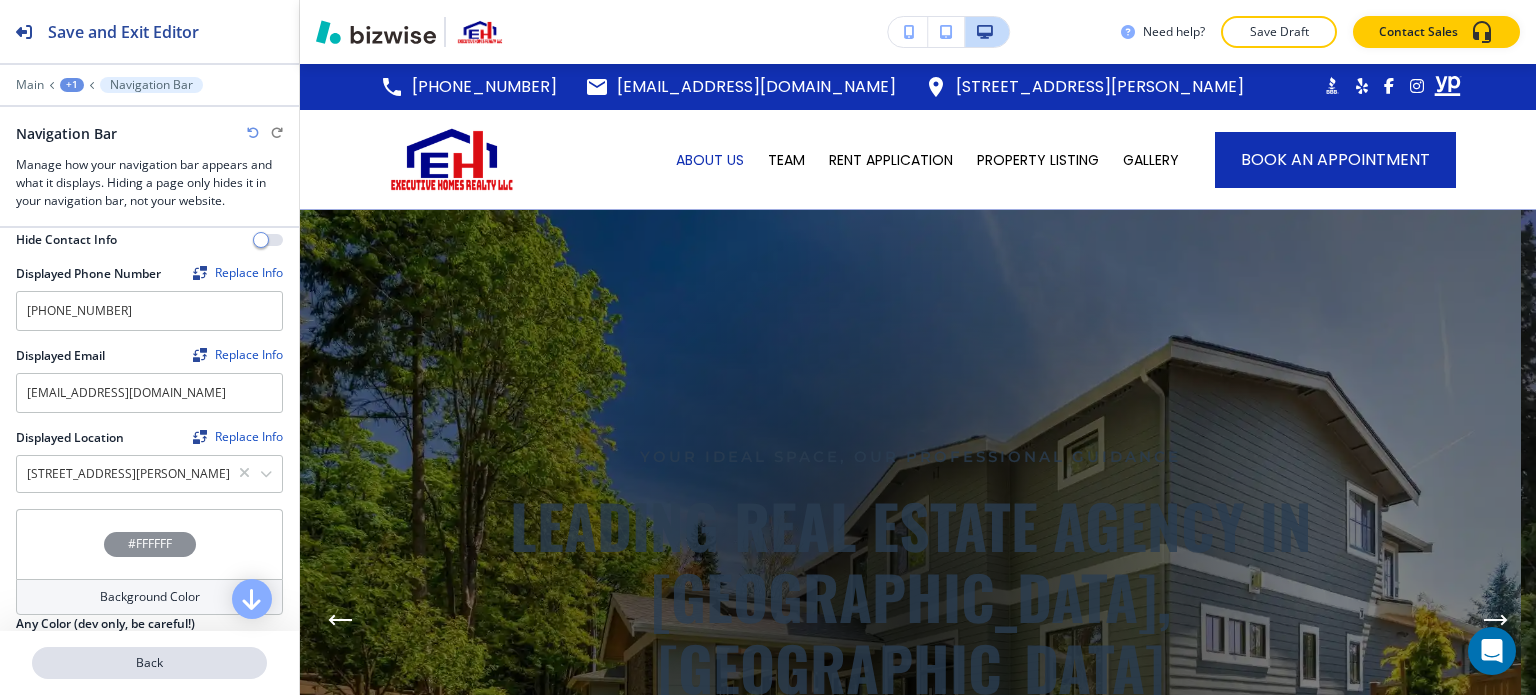click on "Back" at bounding box center (149, 663) 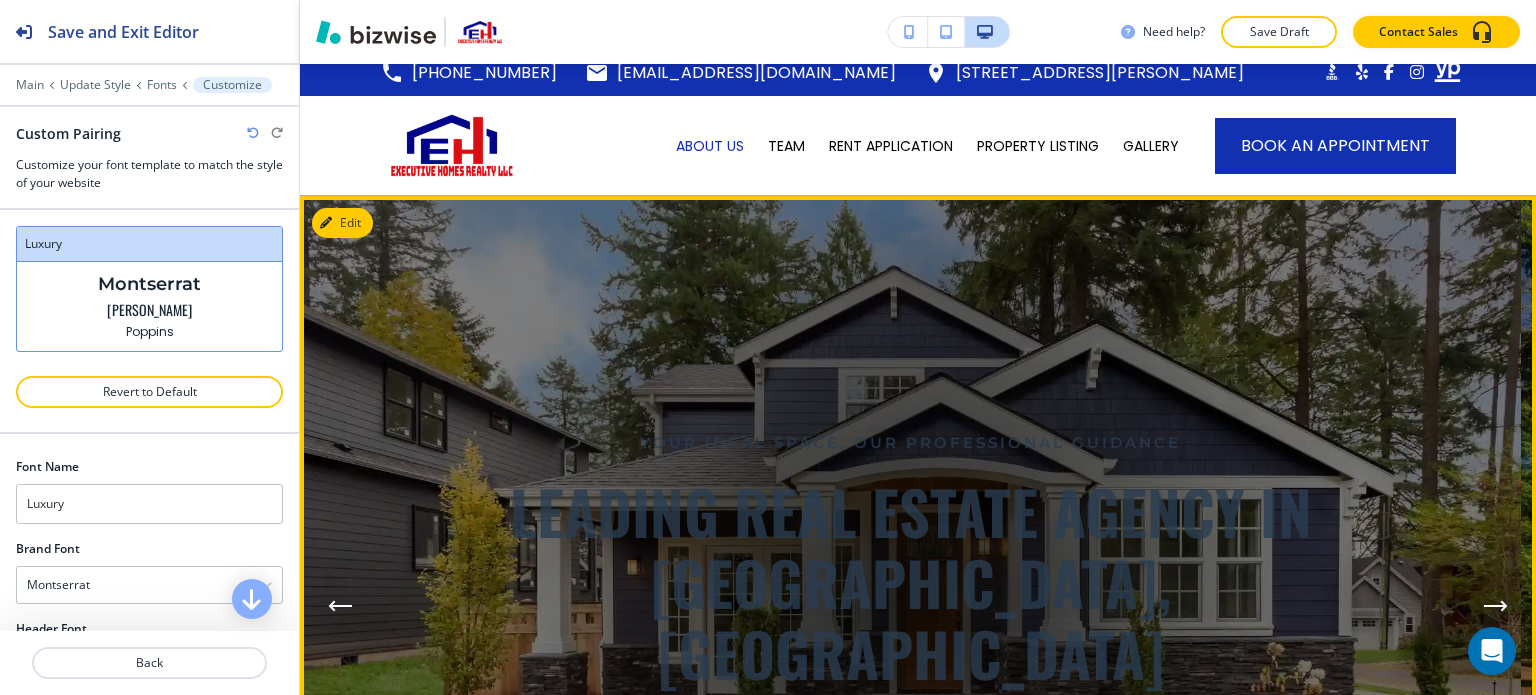 scroll, scrollTop: 0, scrollLeft: 0, axis: both 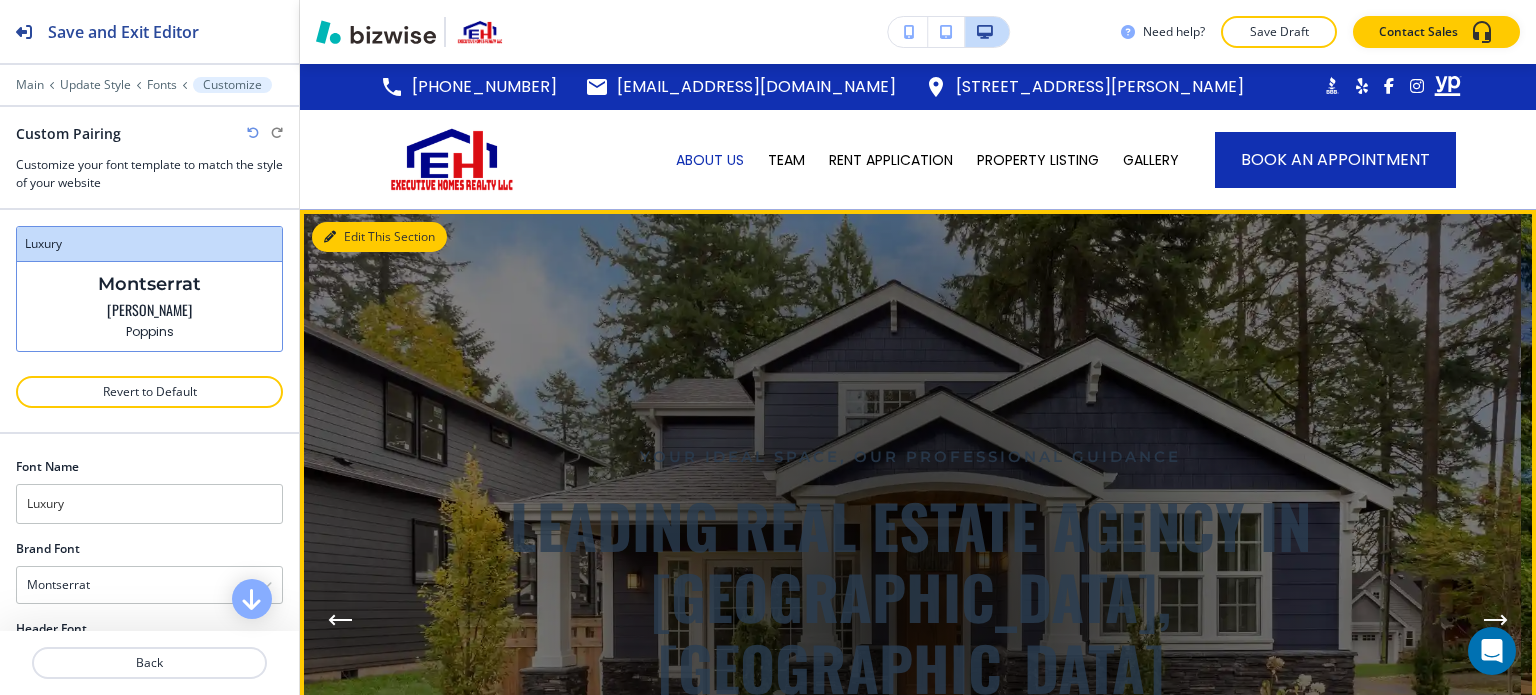 click on "Edit This Section" at bounding box center (379, 237) 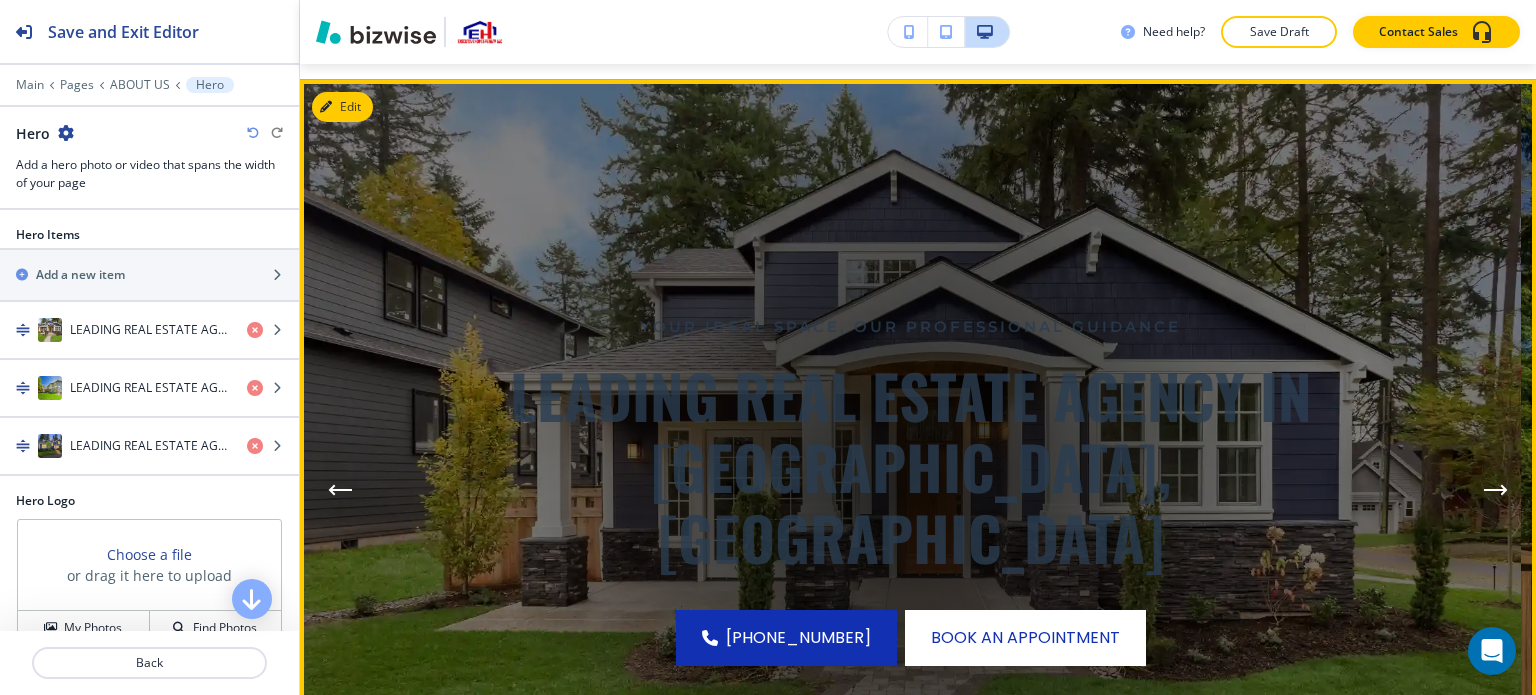 scroll, scrollTop: 146, scrollLeft: 0, axis: vertical 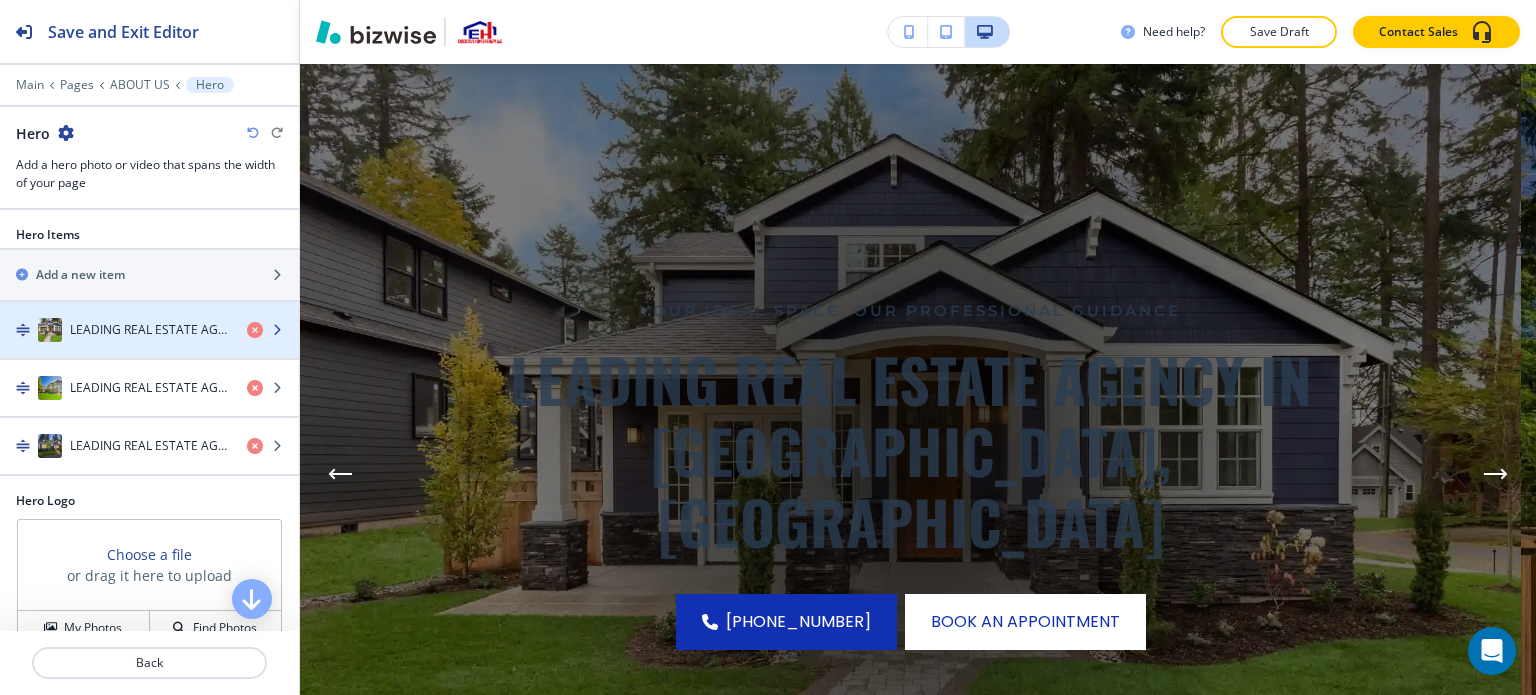 click on "LEADING REAL ESTATE AGENCY IN [GEOGRAPHIC_DATA], [GEOGRAPHIC_DATA]" at bounding box center (150, 330) 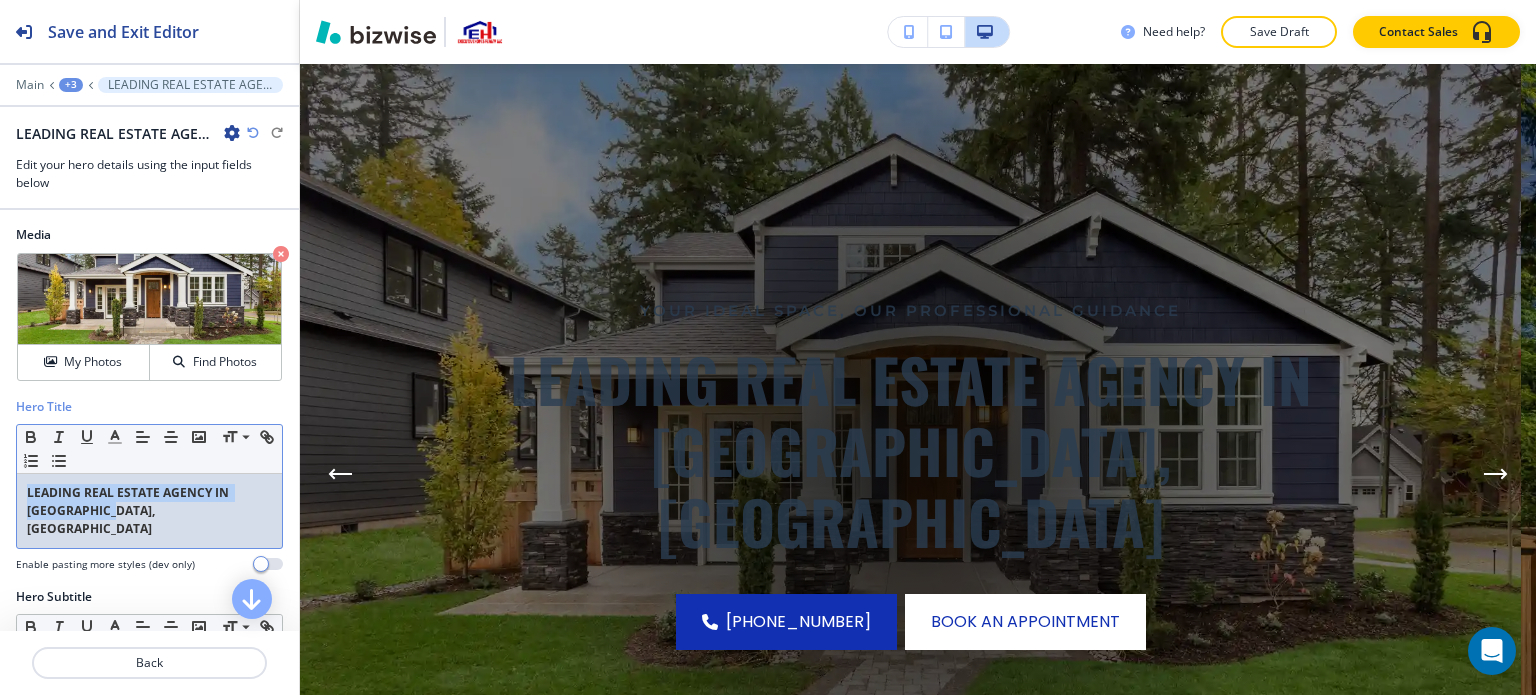 drag, startPoint x: 136, startPoint y: 523, endPoint x: 0, endPoint y: 488, distance: 140.43147 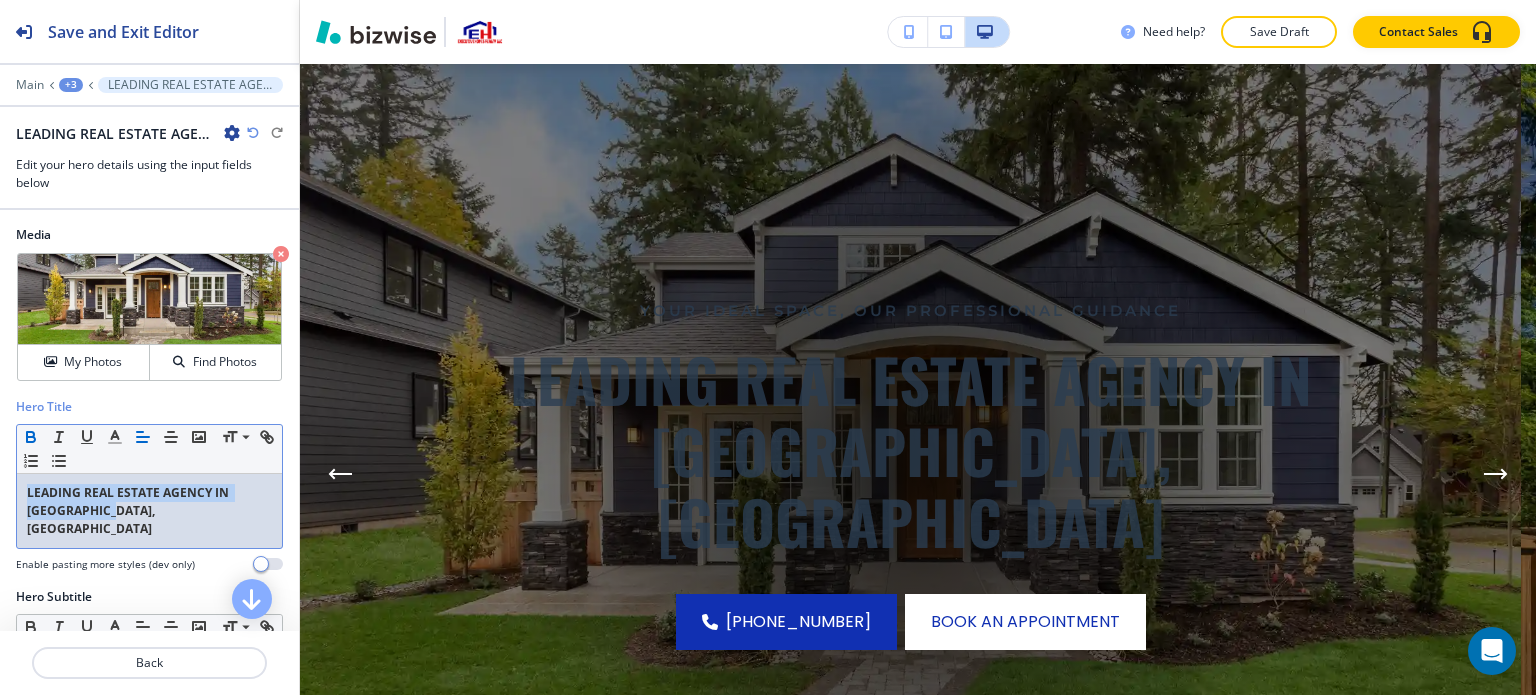 click 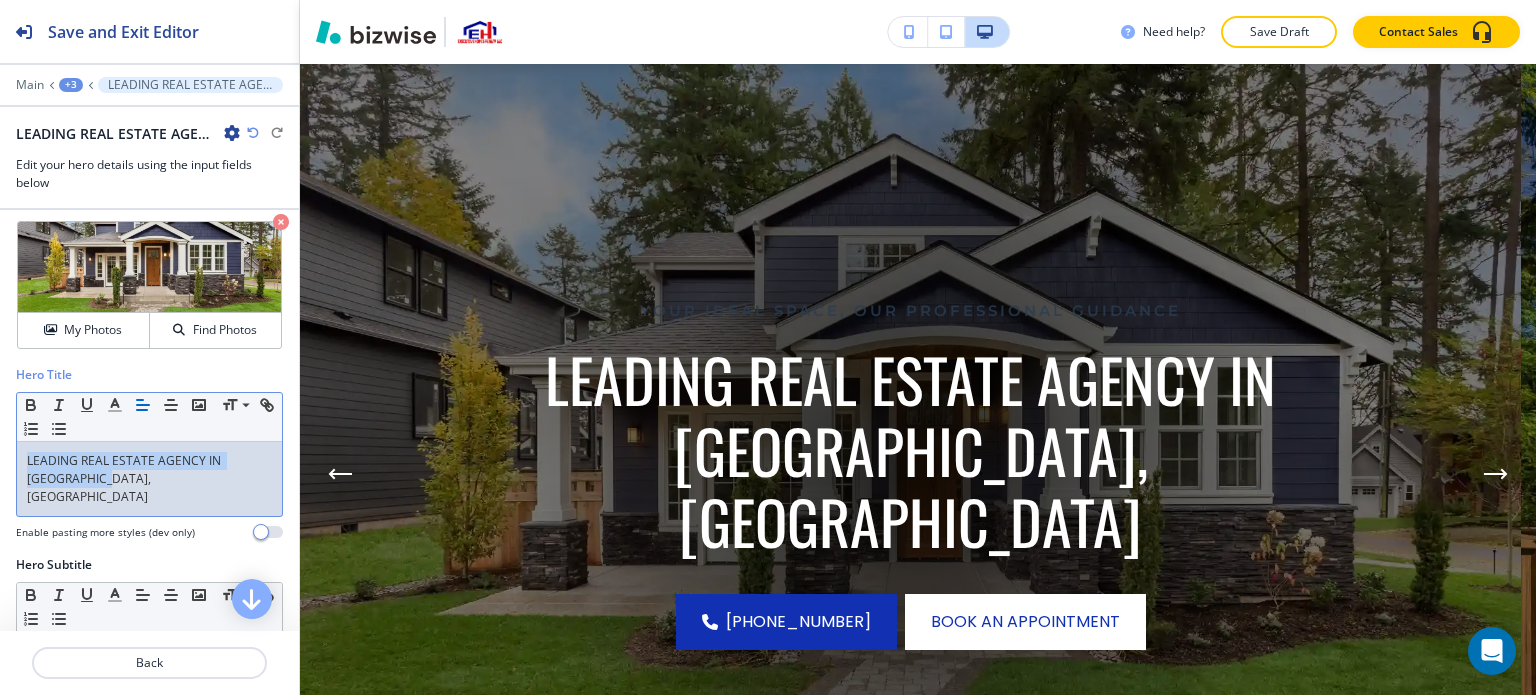 scroll, scrollTop: 200, scrollLeft: 0, axis: vertical 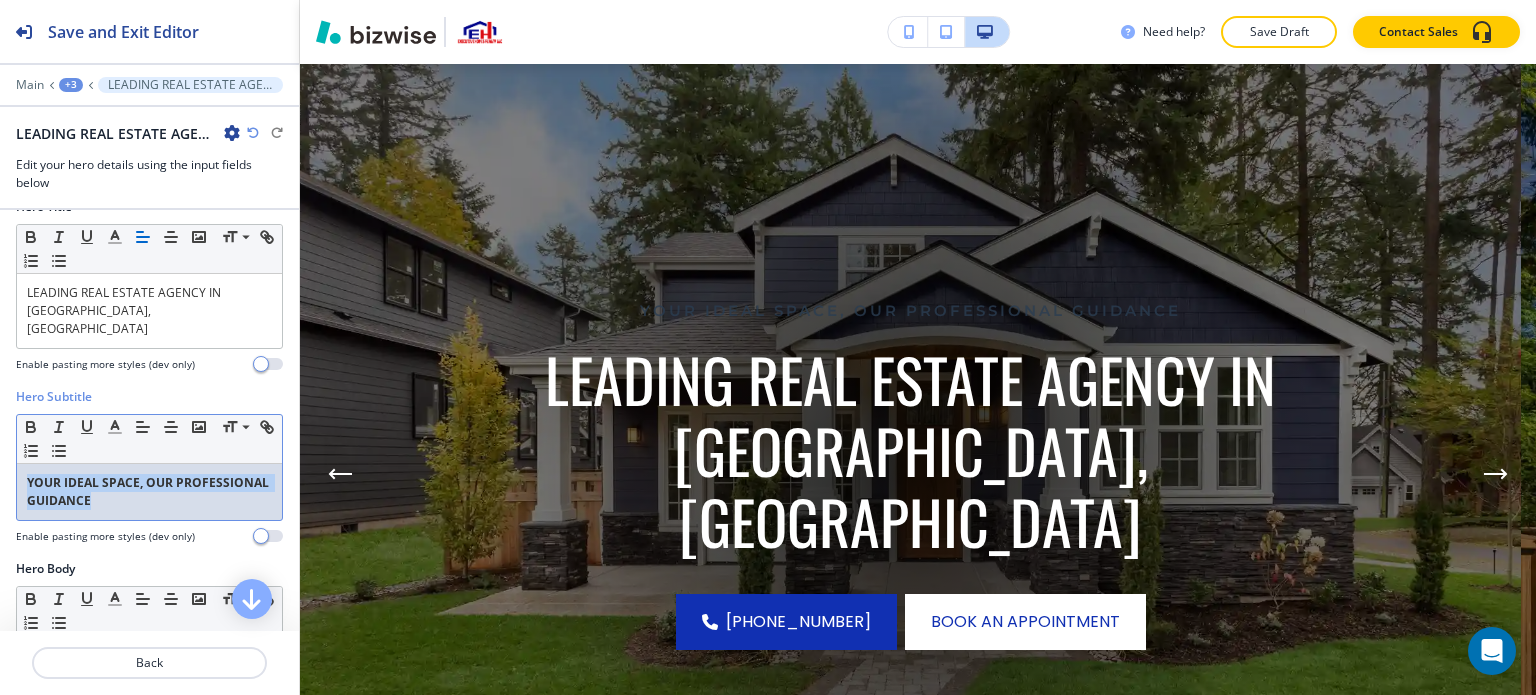 drag, startPoint x: 190, startPoint y: 482, endPoint x: 0, endPoint y: 440, distance: 194.58675 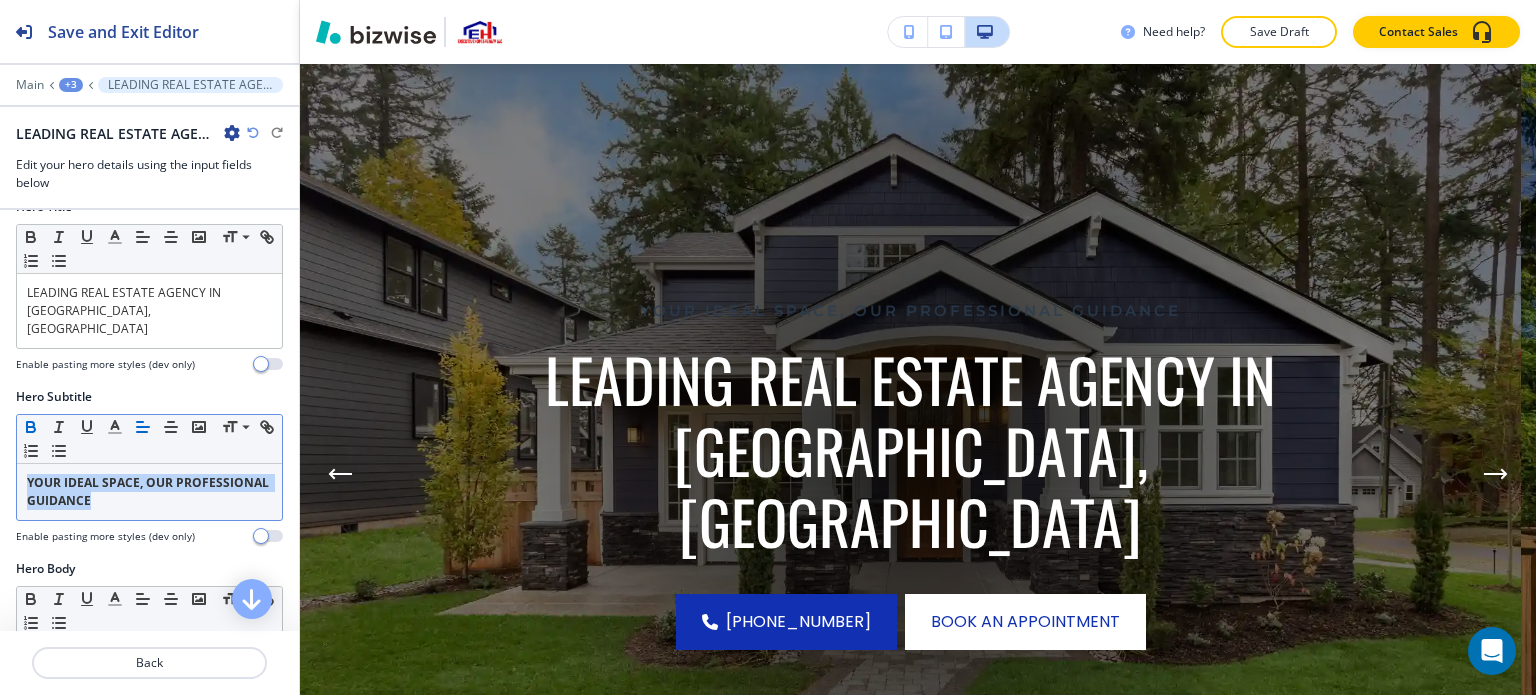 click 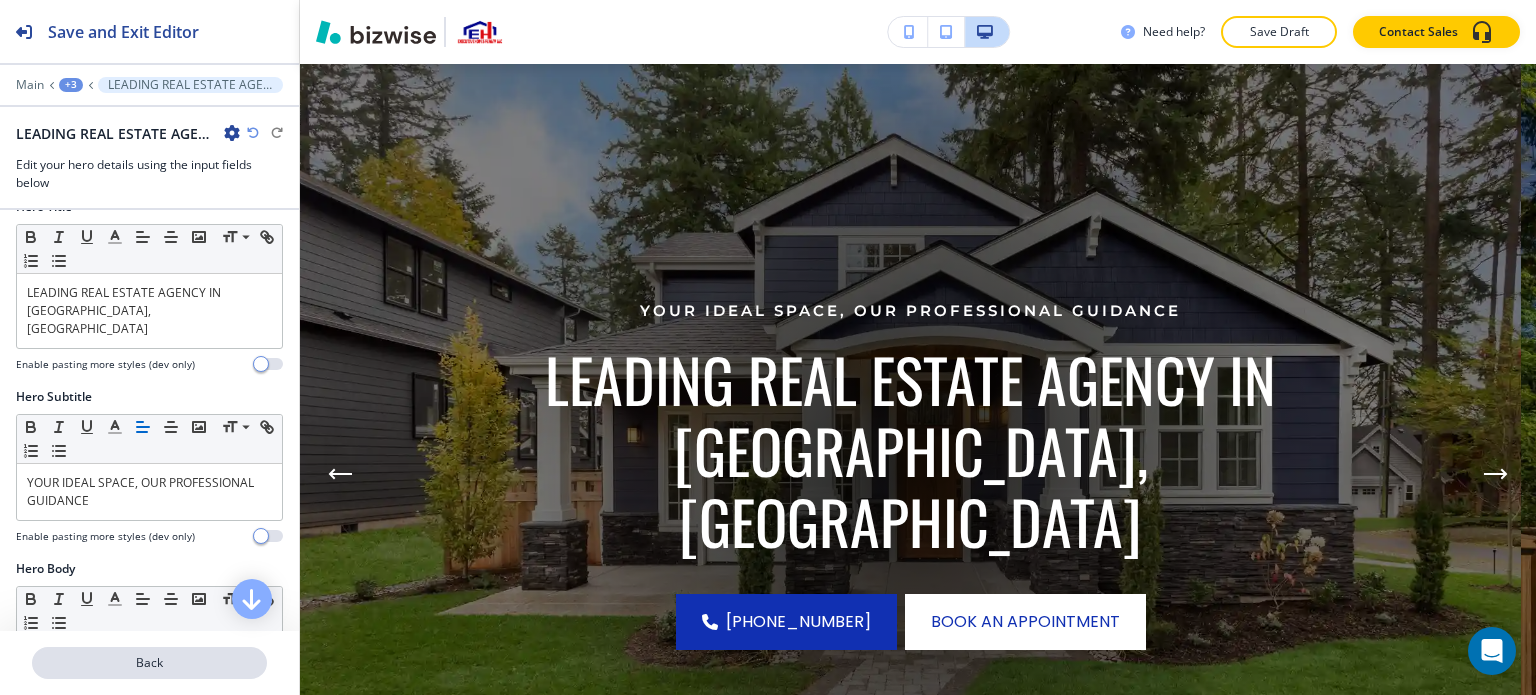 click on "Back" at bounding box center (149, 663) 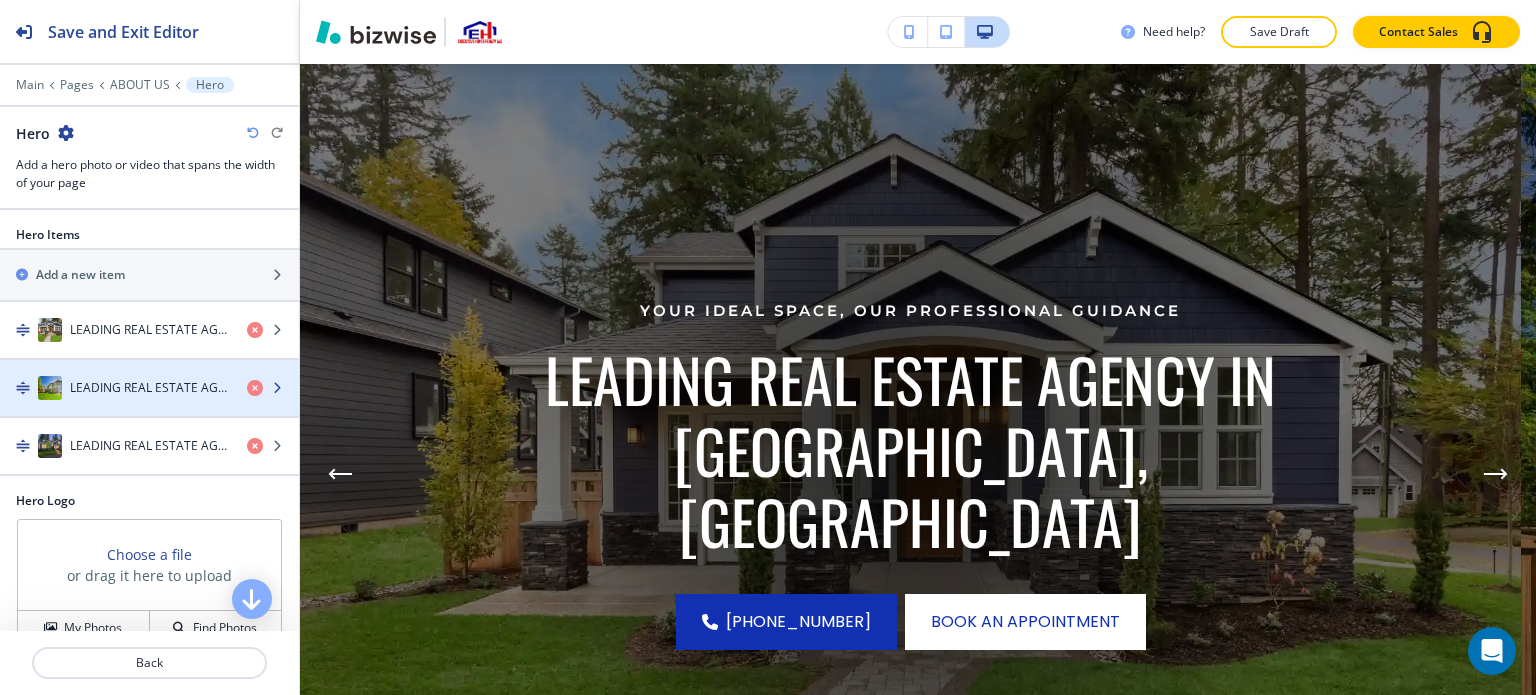 click at bounding box center [149, 408] 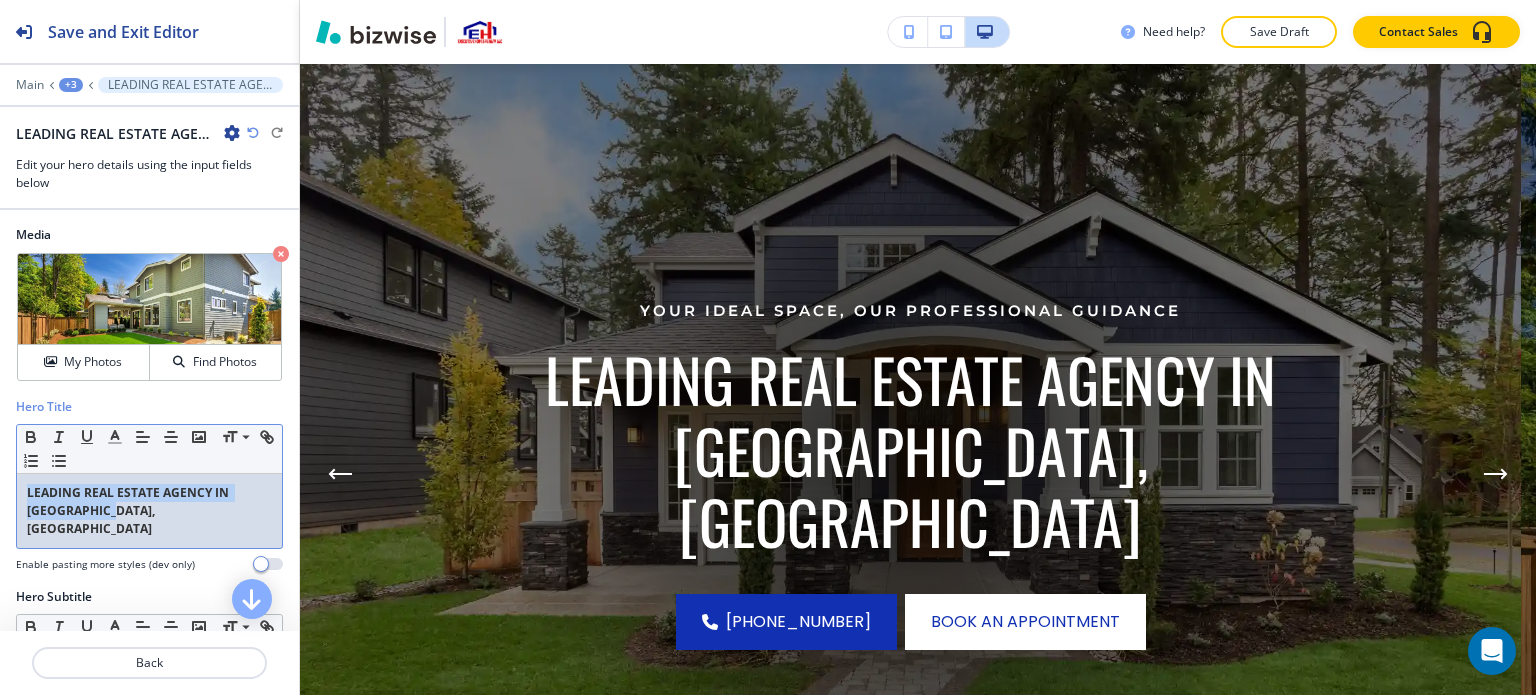 drag, startPoint x: 179, startPoint y: 513, endPoint x: 0, endPoint y: 488, distance: 180.73738 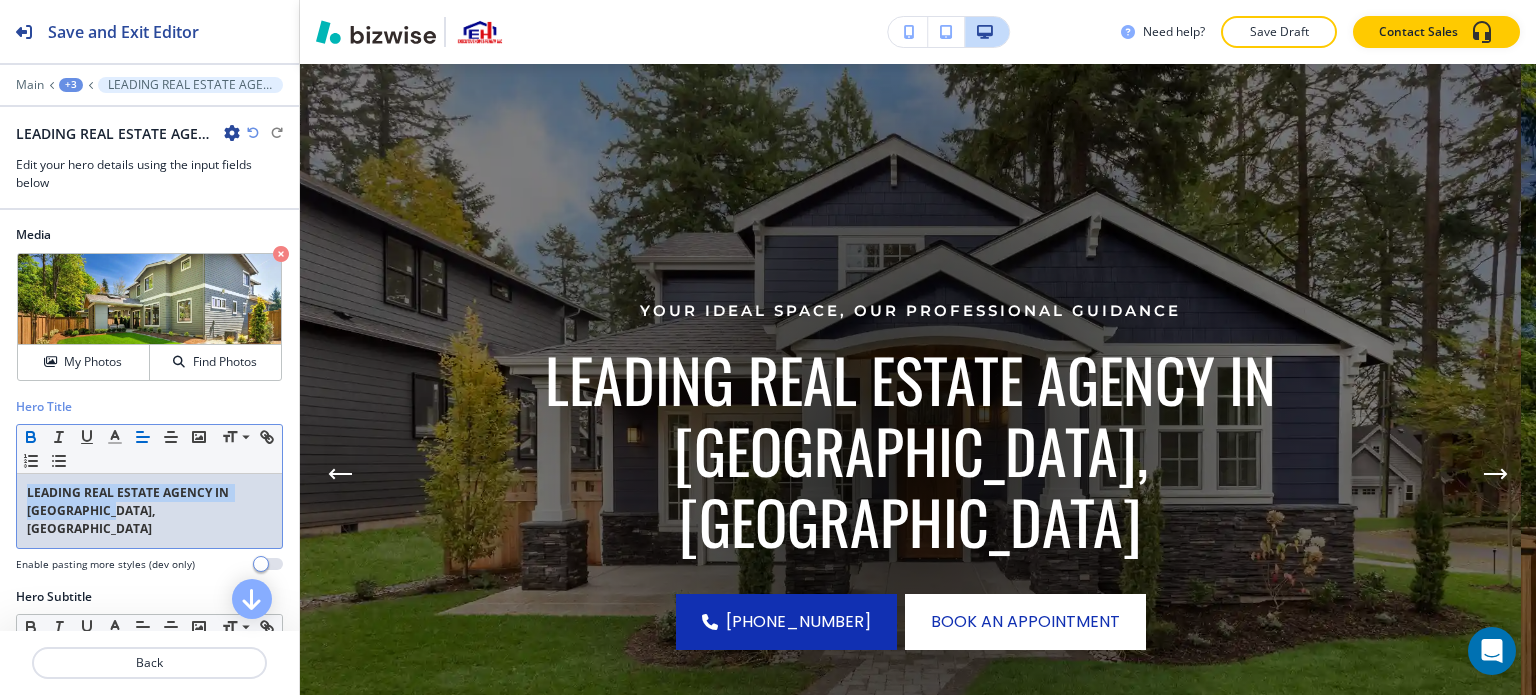 click 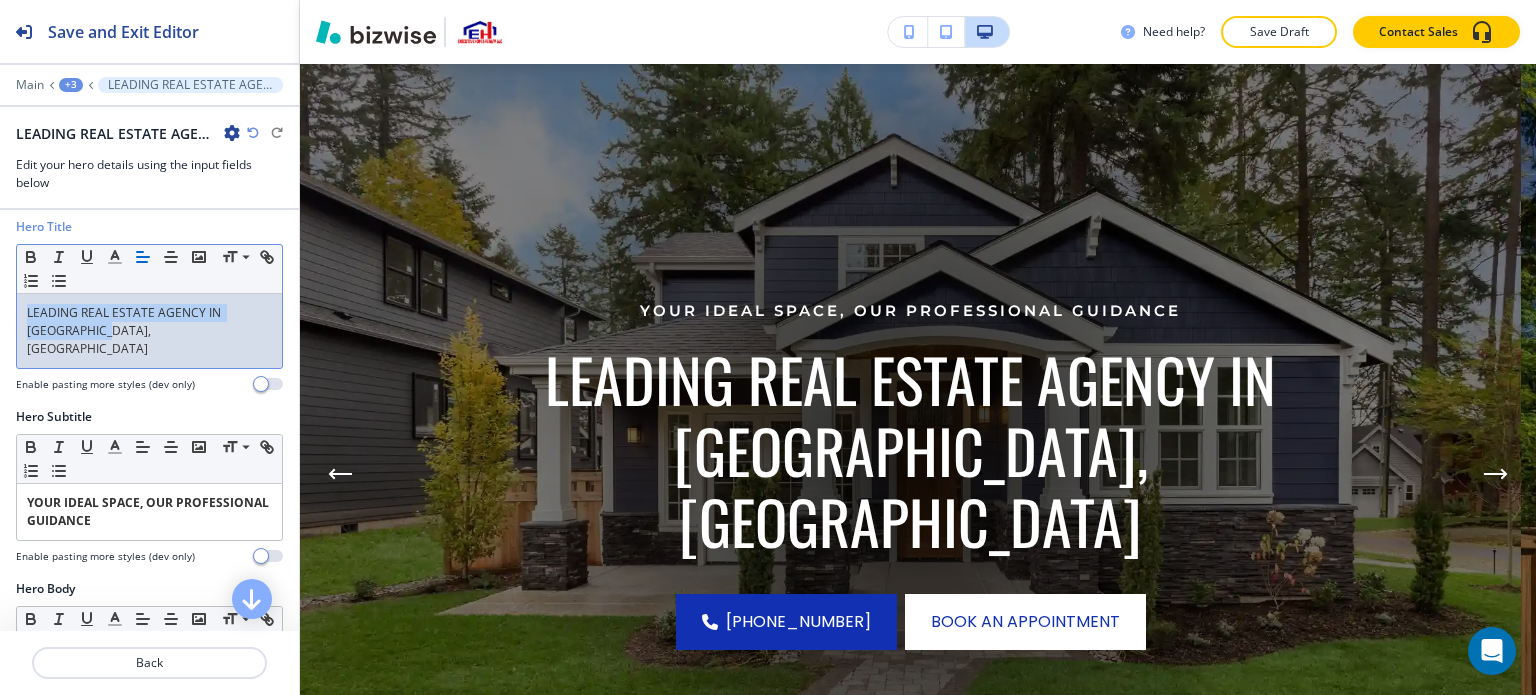 scroll, scrollTop: 300, scrollLeft: 0, axis: vertical 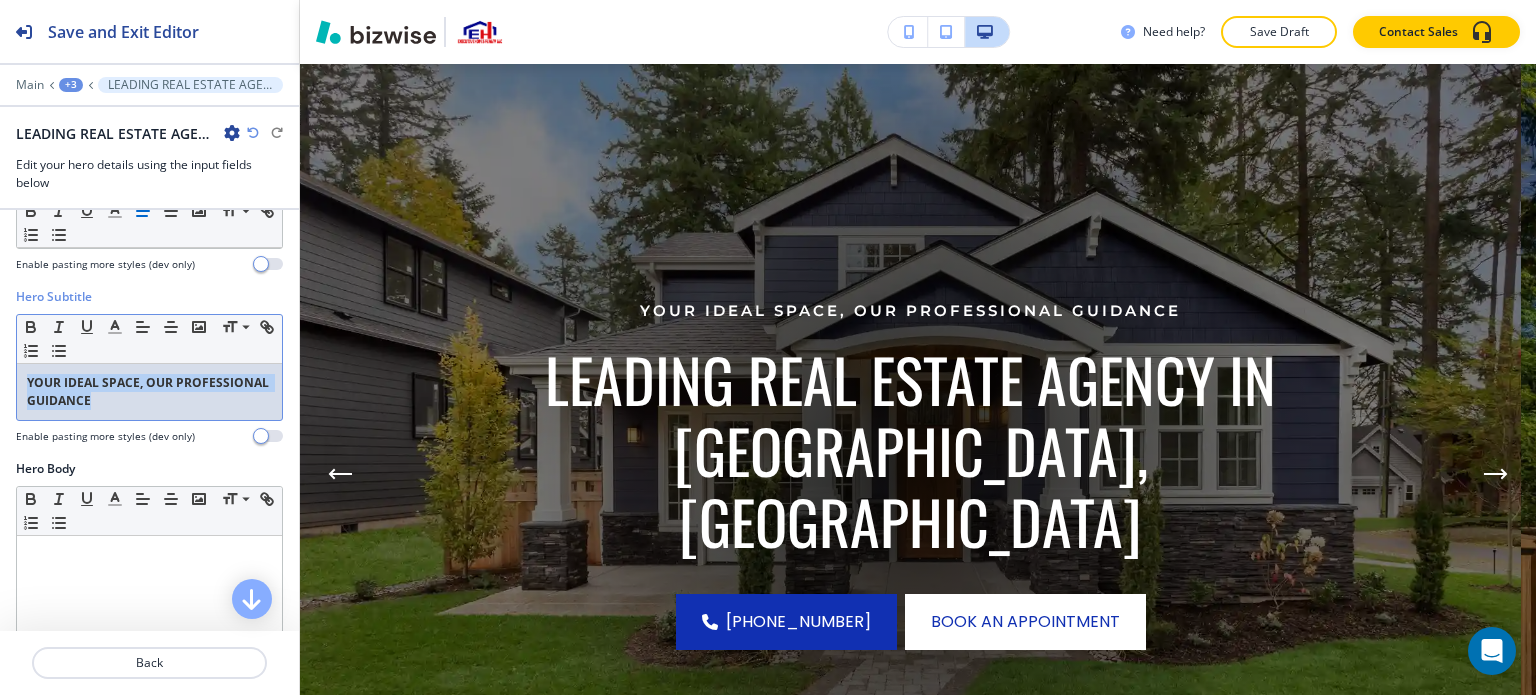drag, startPoint x: 193, startPoint y: 389, endPoint x: 13, endPoint y: 354, distance: 183.37122 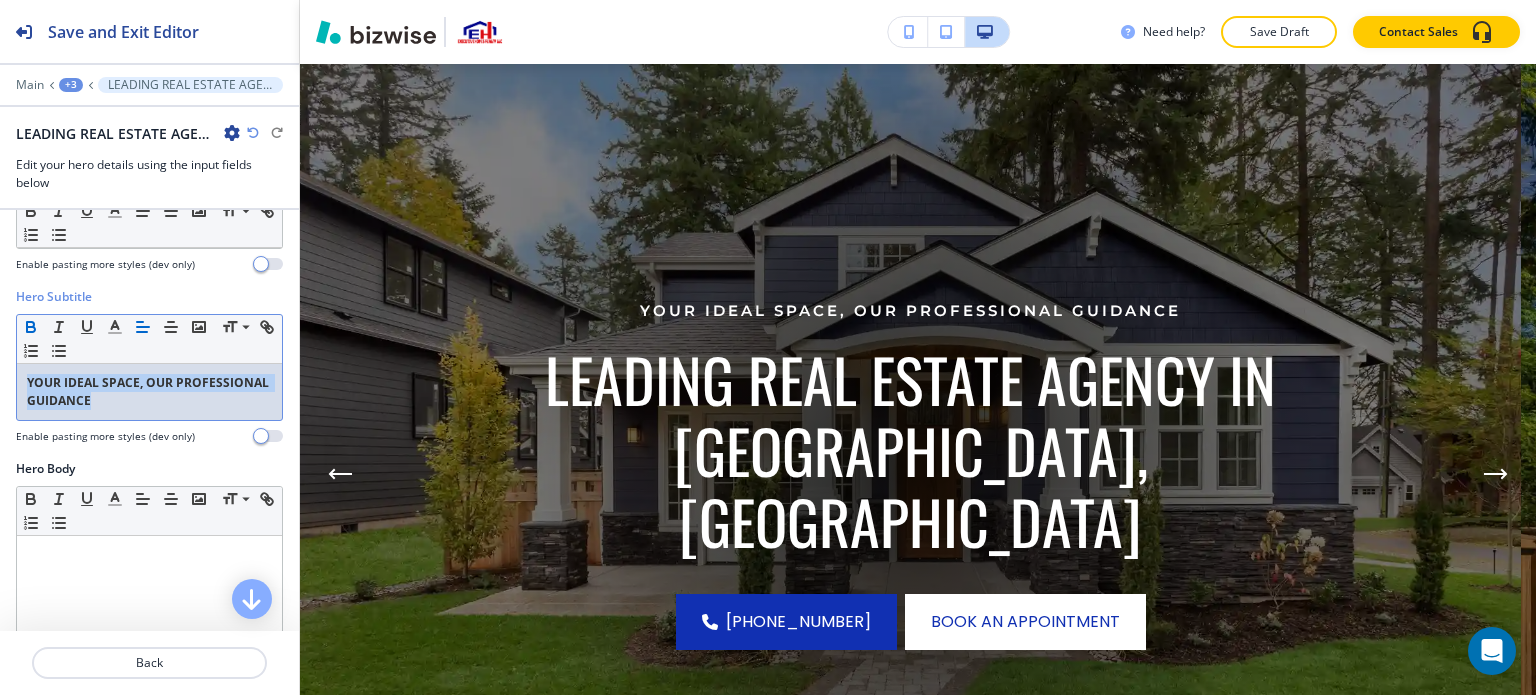 click 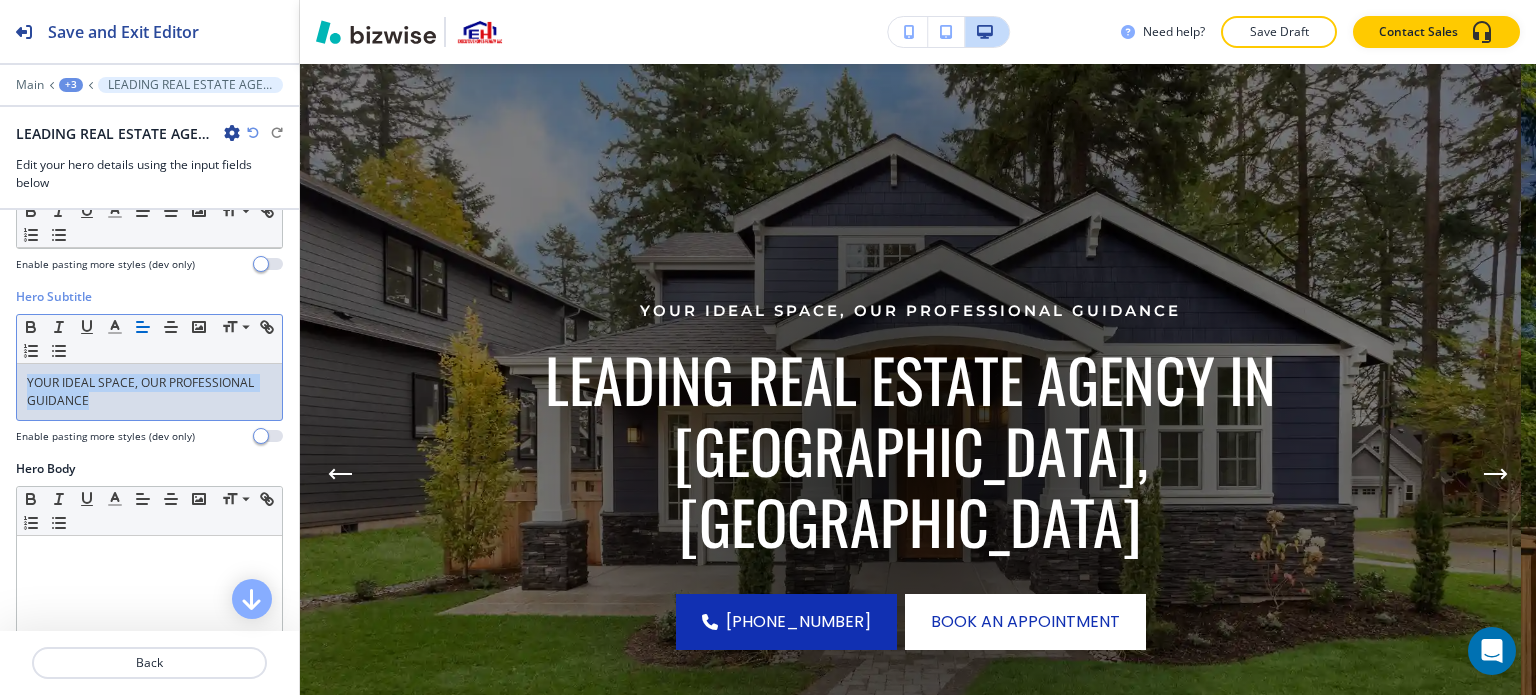click on "YOUR IDEAL SPACE, OUR PROFESSIONAL GUIDANCE" at bounding box center (149, 392) 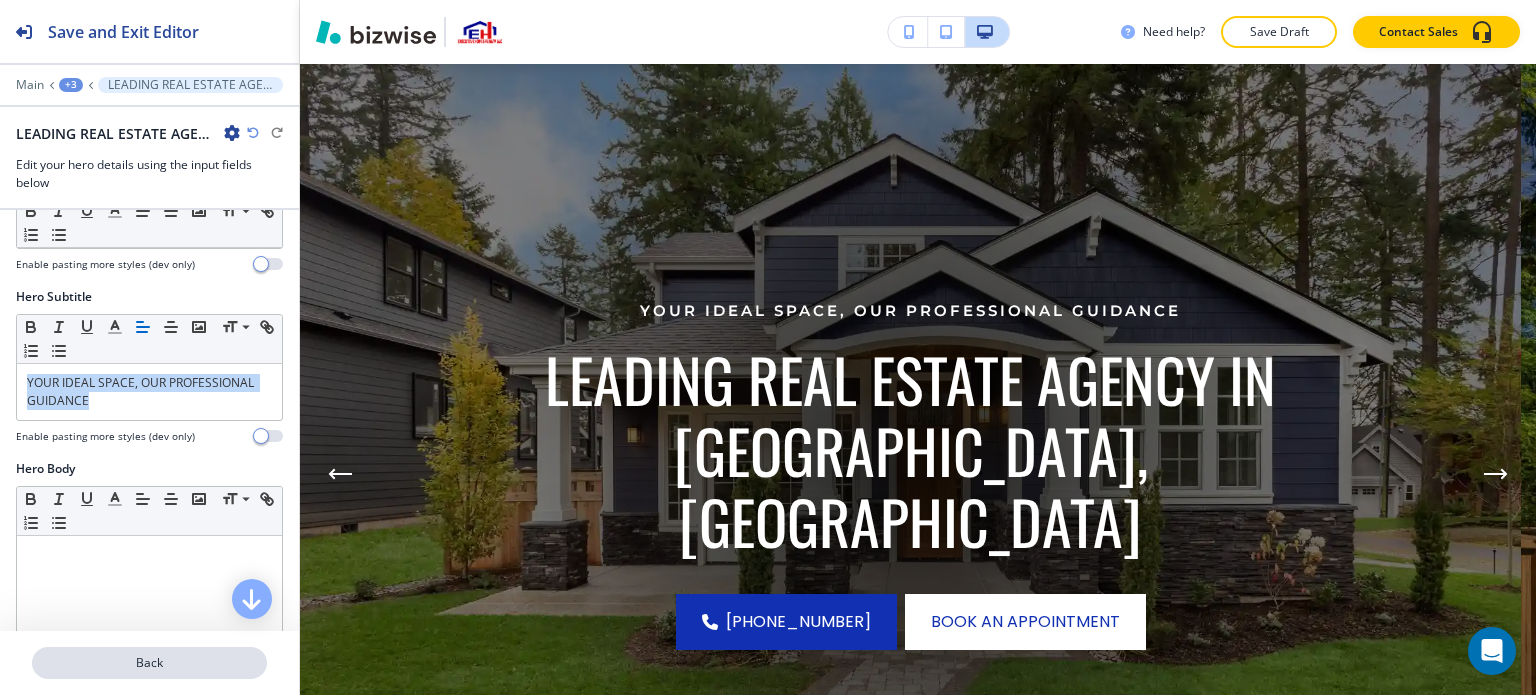 click on "Back" at bounding box center (149, 663) 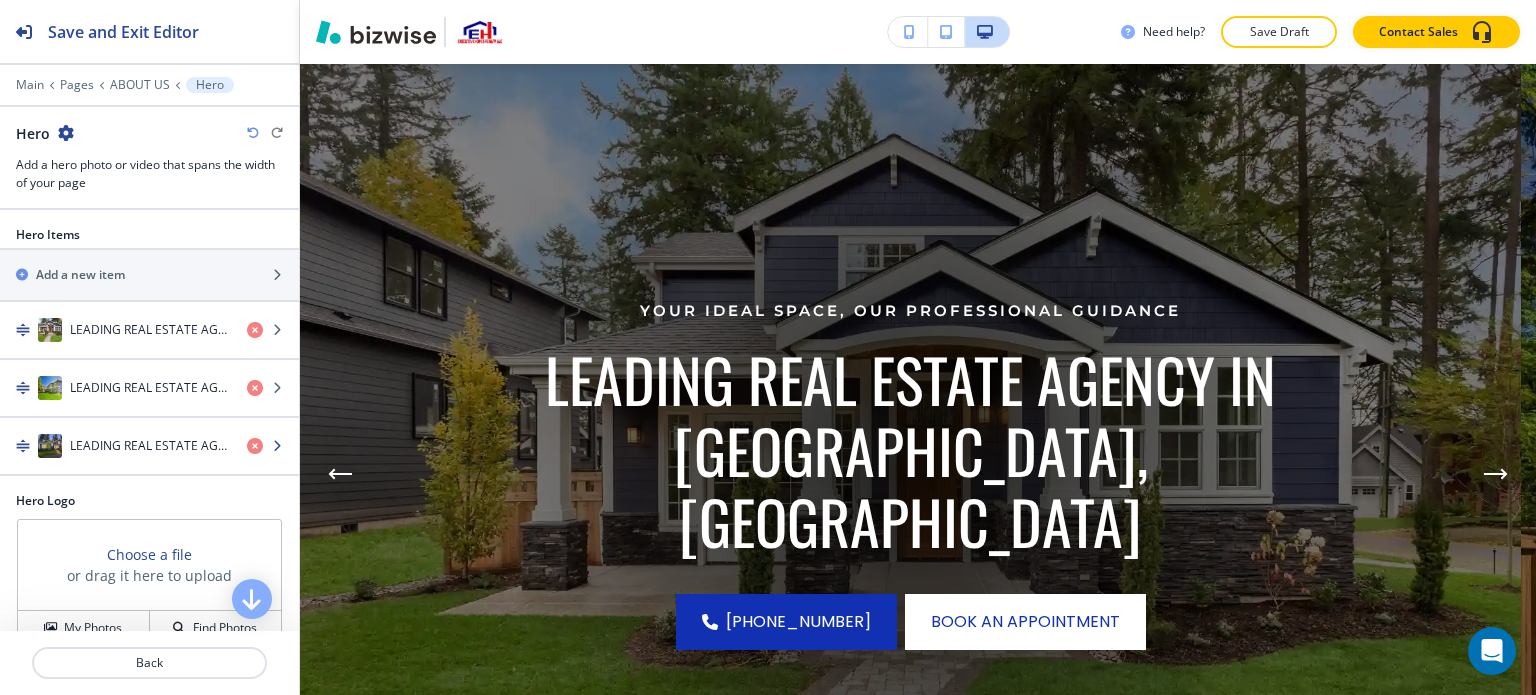 click on "LEADING REAL ESTATE AGENCY IN [GEOGRAPHIC_DATA], [GEOGRAPHIC_DATA]" at bounding box center [115, 446] 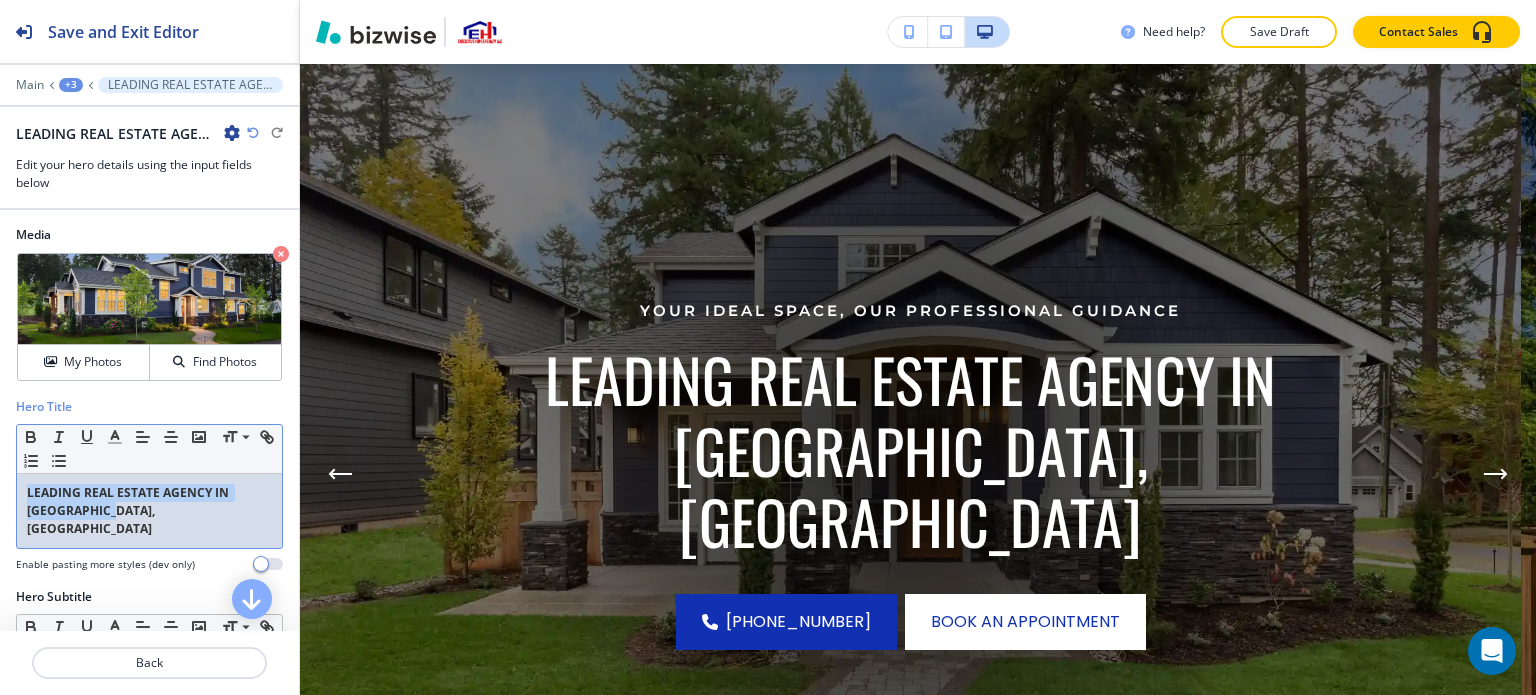 drag, startPoint x: 156, startPoint y: 507, endPoint x: 0, endPoint y: 479, distance: 158.4929 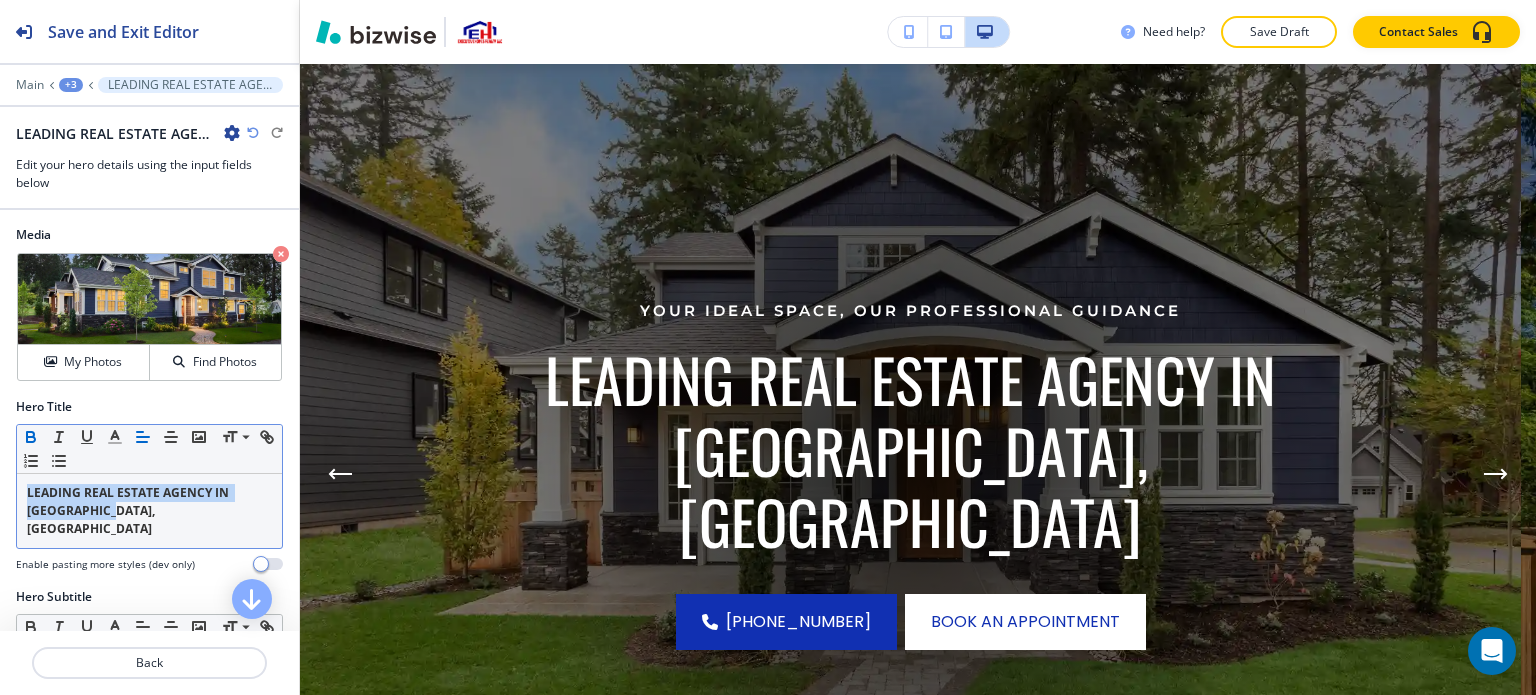 click 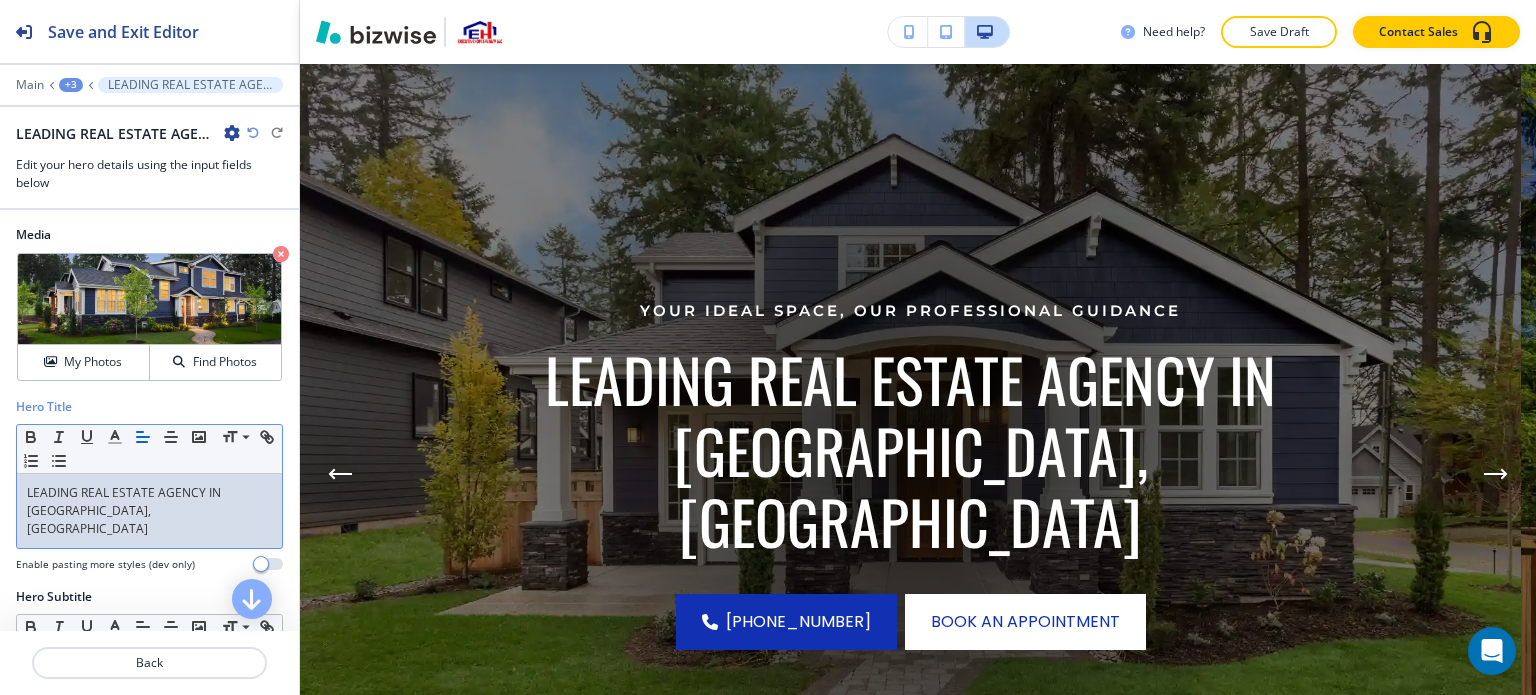 click on "LEADING REAL ESTATE AGENCY IN [GEOGRAPHIC_DATA], [GEOGRAPHIC_DATA]" at bounding box center (149, 511) 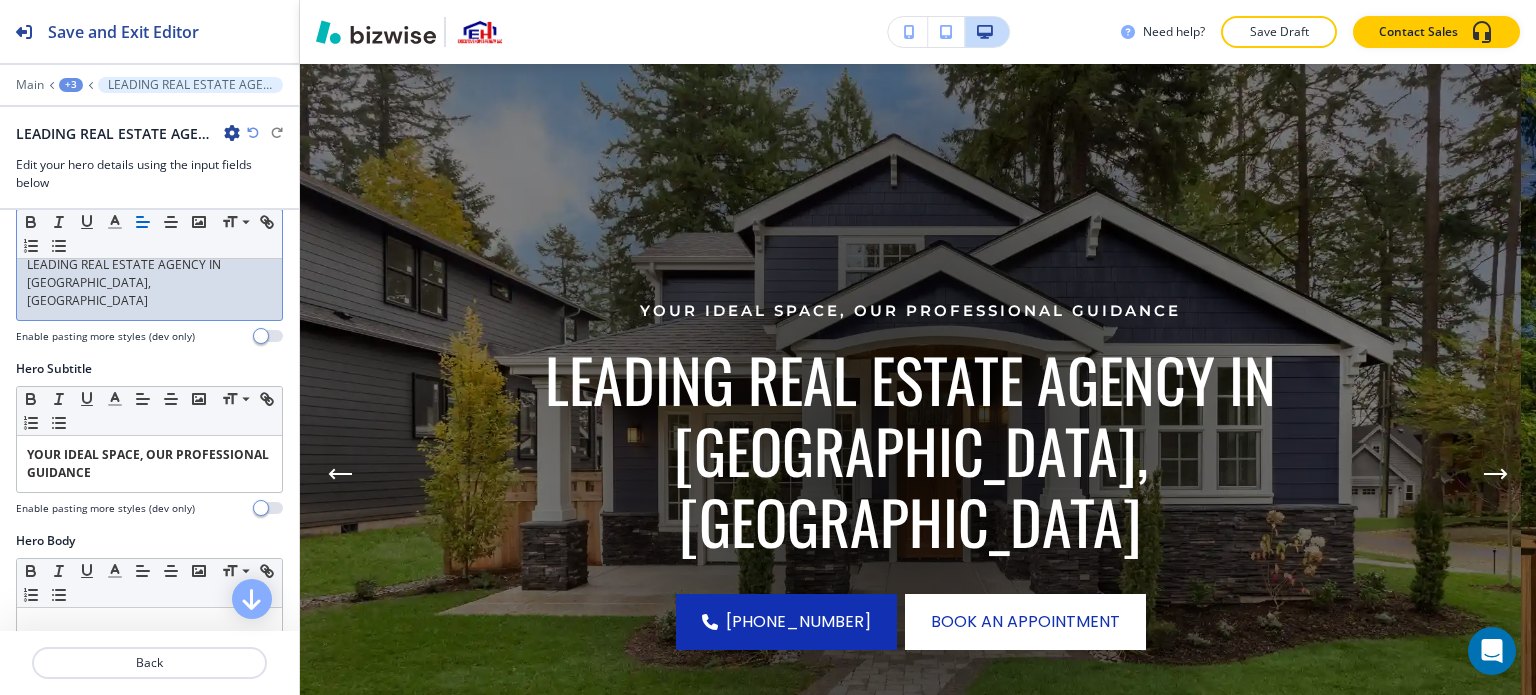 scroll, scrollTop: 300, scrollLeft: 0, axis: vertical 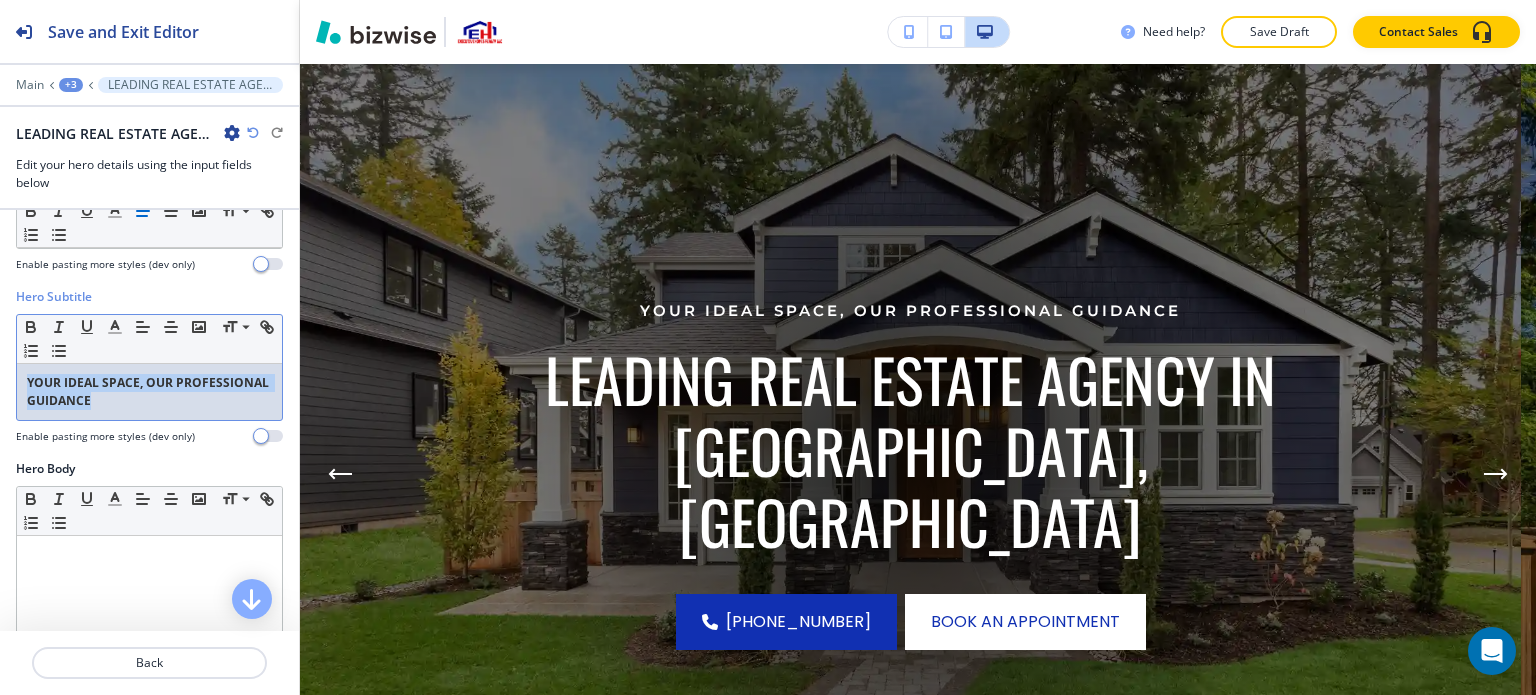 drag, startPoint x: 223, startPoint y: 383, endPoint x: 21, endPoint y: 343, distance: 205.92232 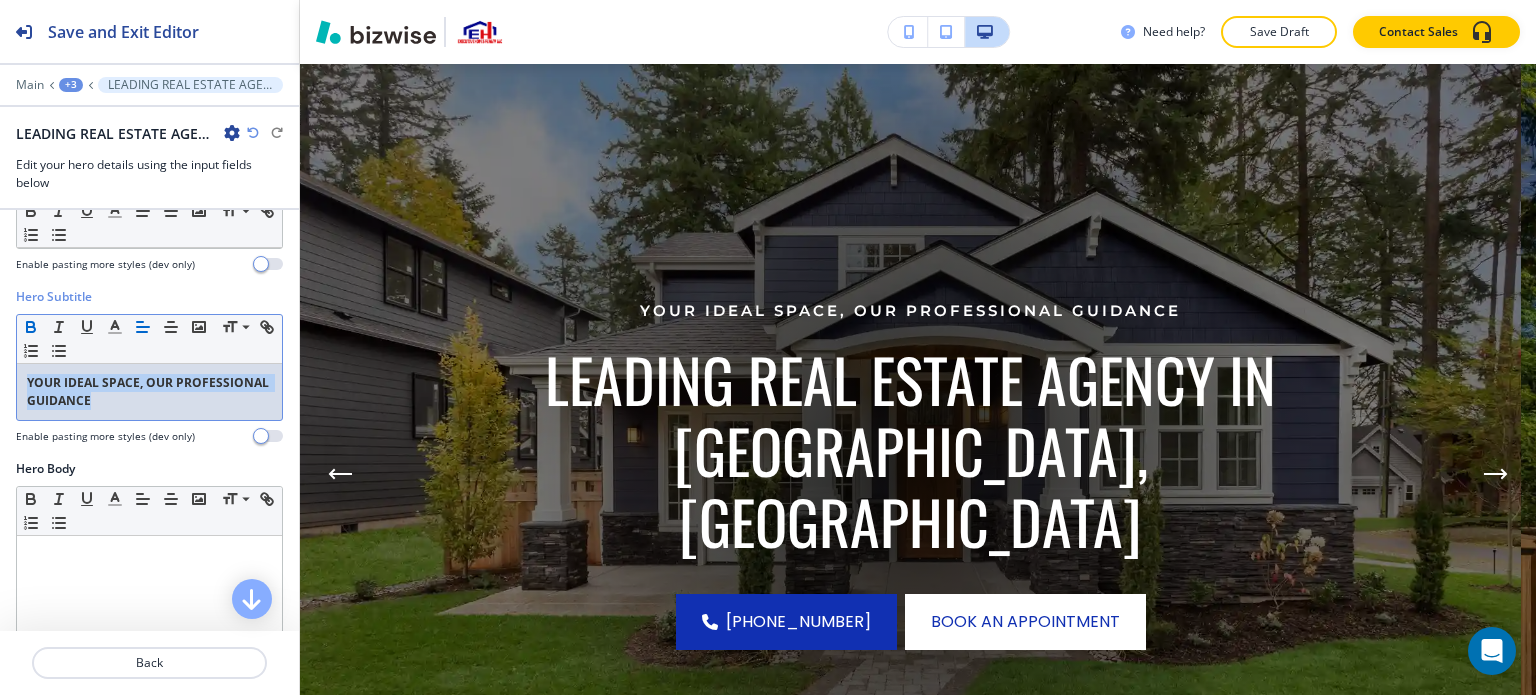 click at bounding box center [31, 327] 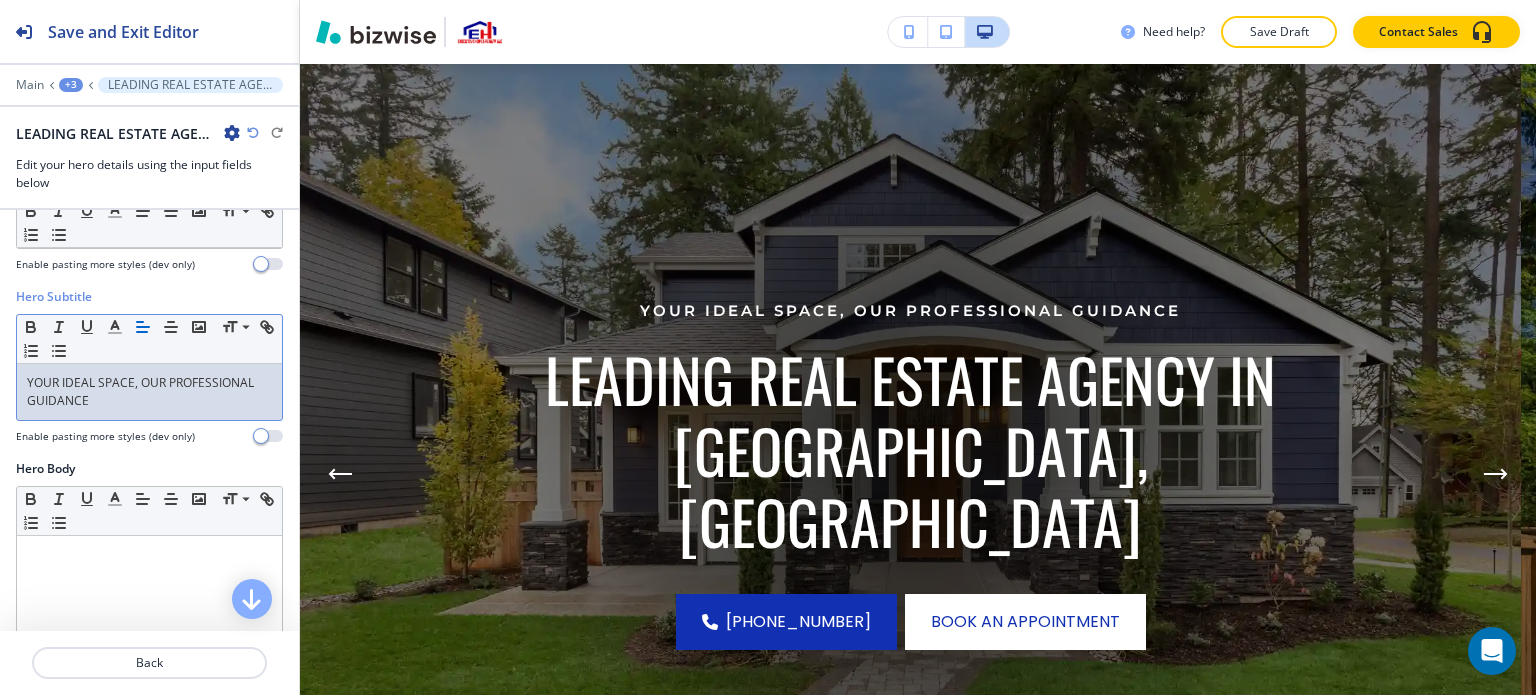 click at bounding box center [149, 639] 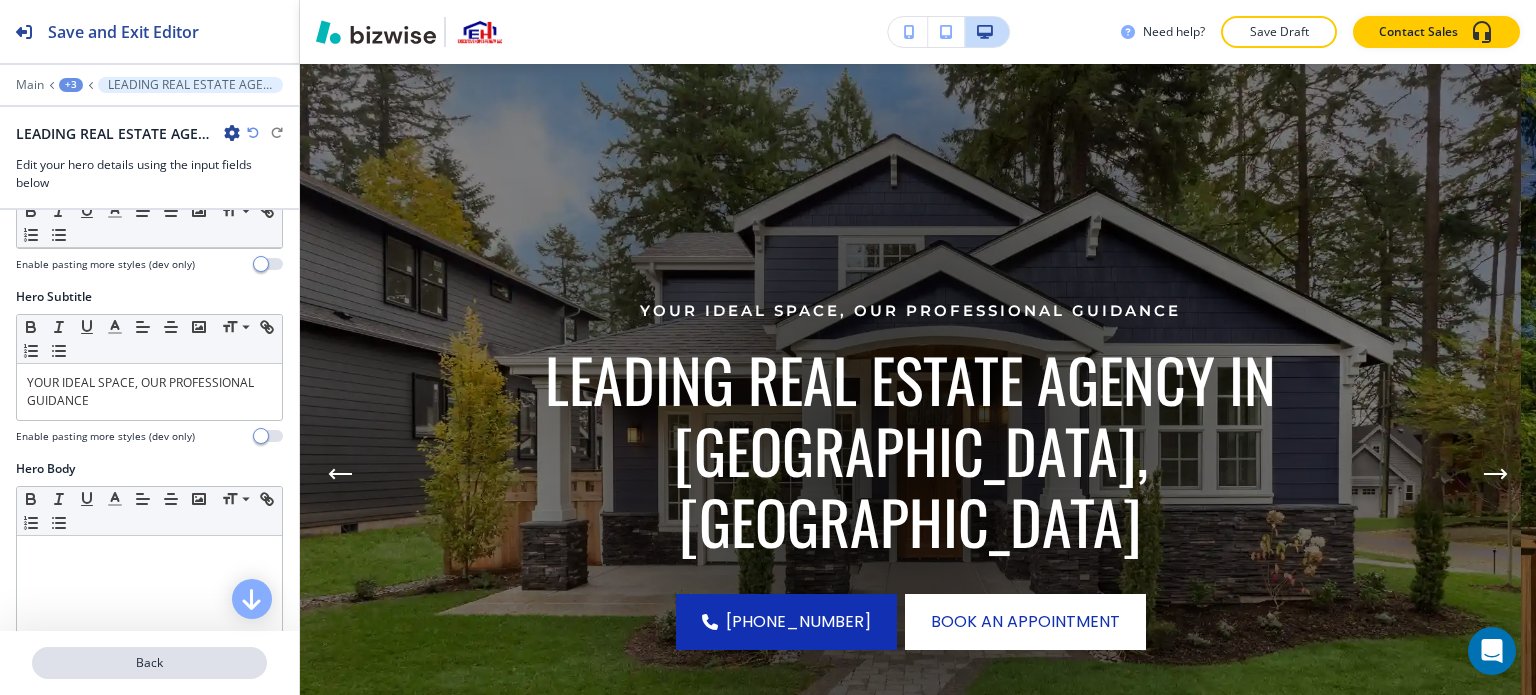 click on "Back" at bounding box center (149, 663) 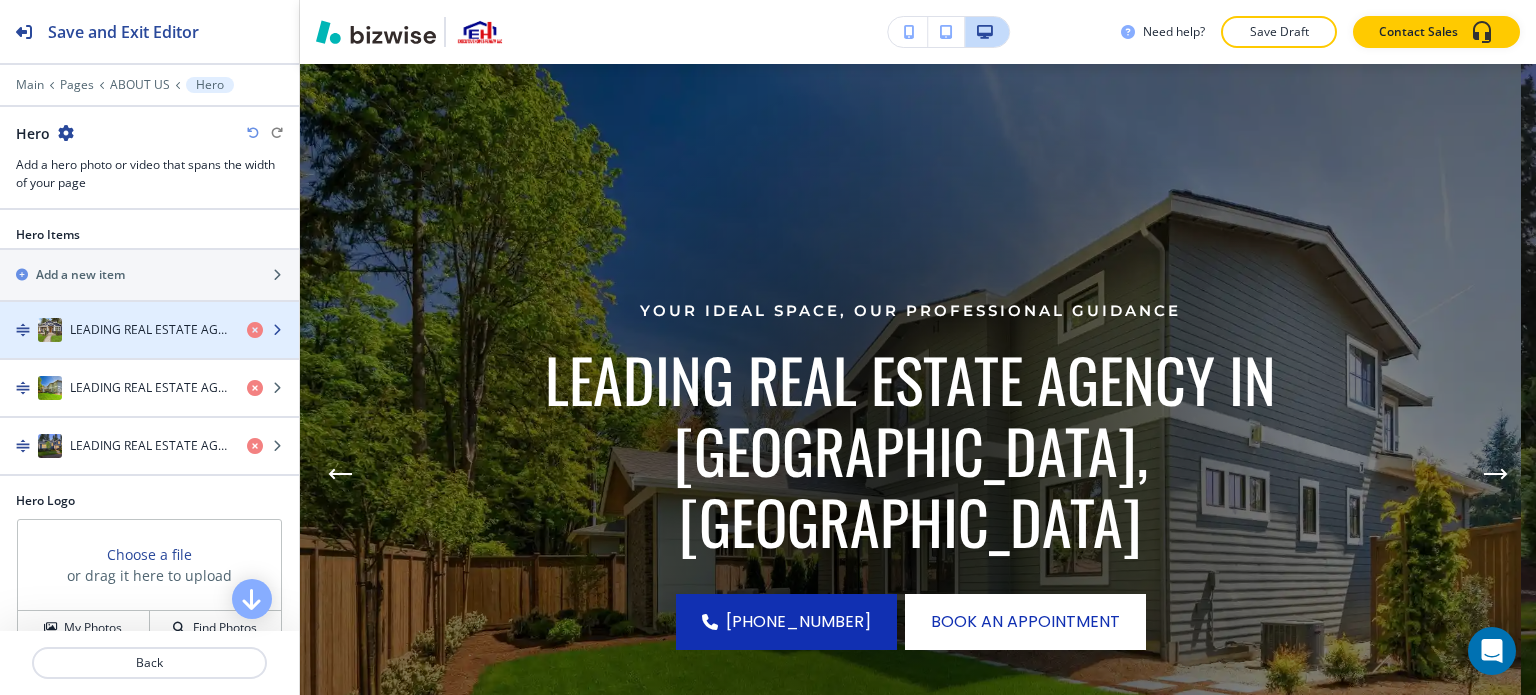 click at bounding box center (149, 350) 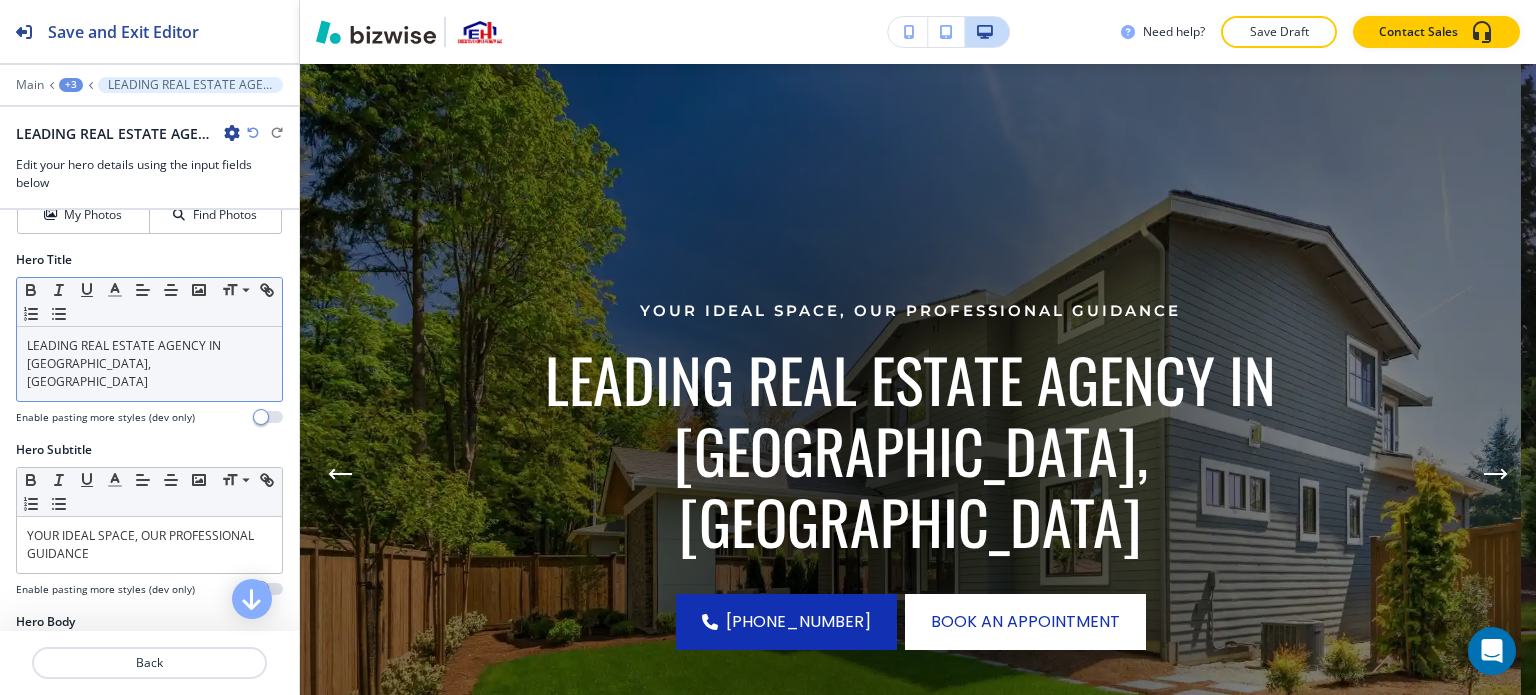 scroll, scrollTop: 200, scrollLeft: 0, axis: vertical 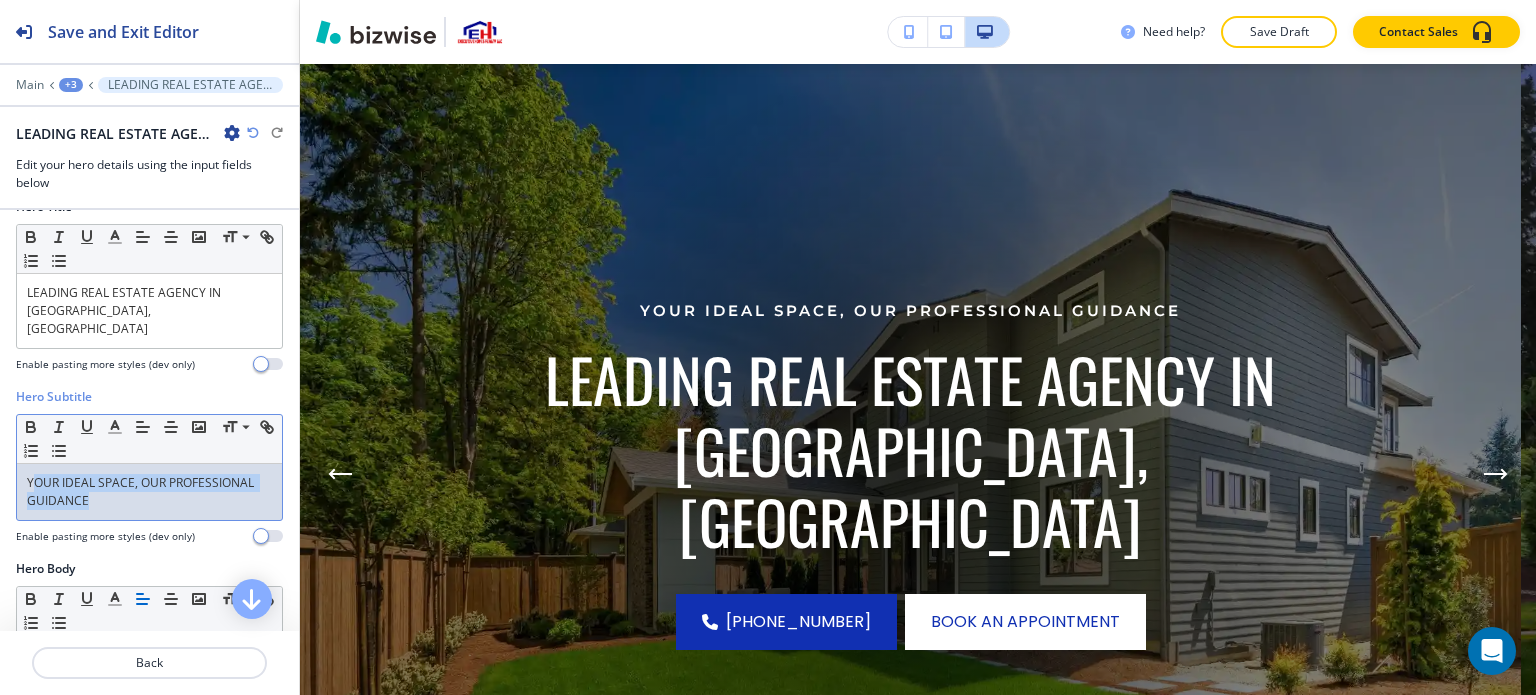 drag, startPoint x: 130, startPoint y: 495, endPoint x: 32, endPoint y: 461, distance: 103.73042 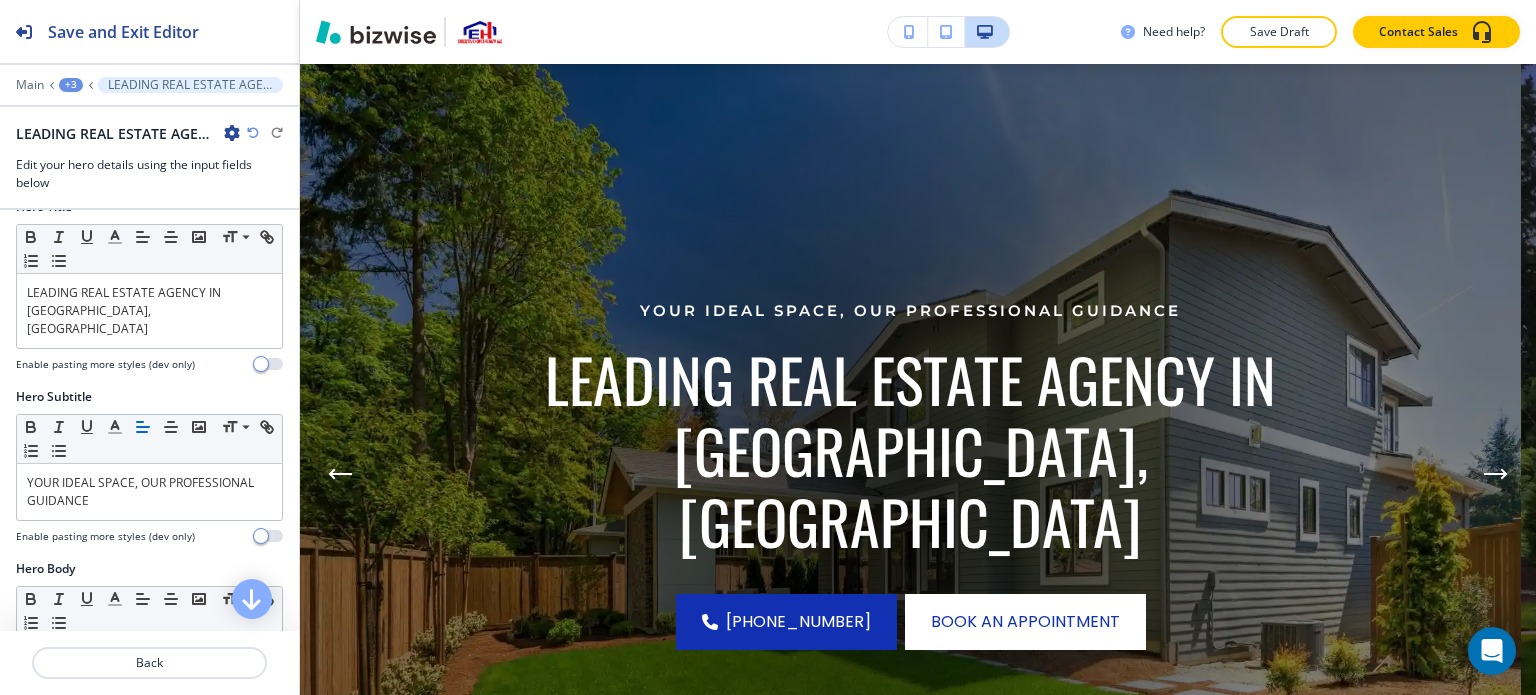 click on "Hero Subtitle                                                   Small Normal Large Huge                                       YOUR IDEAL SPACE, OUR PROFESSIONAL GUIDANCE Enable pasting more styles (dev only)" at bounding box center [149, 474] 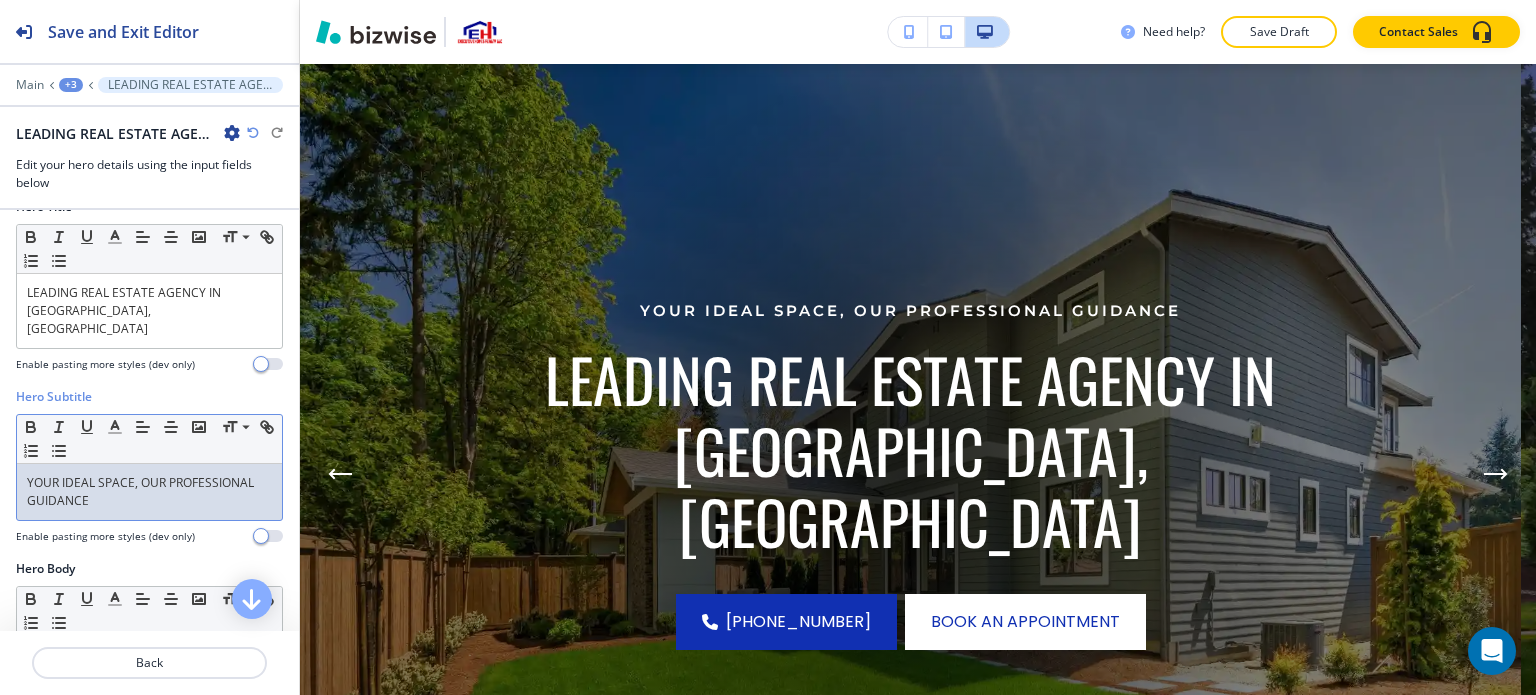 click on "YOUR IDEAL SPACE, OUR PROFESSIONAL GUIDANCE" at bounding box center [149, 492] 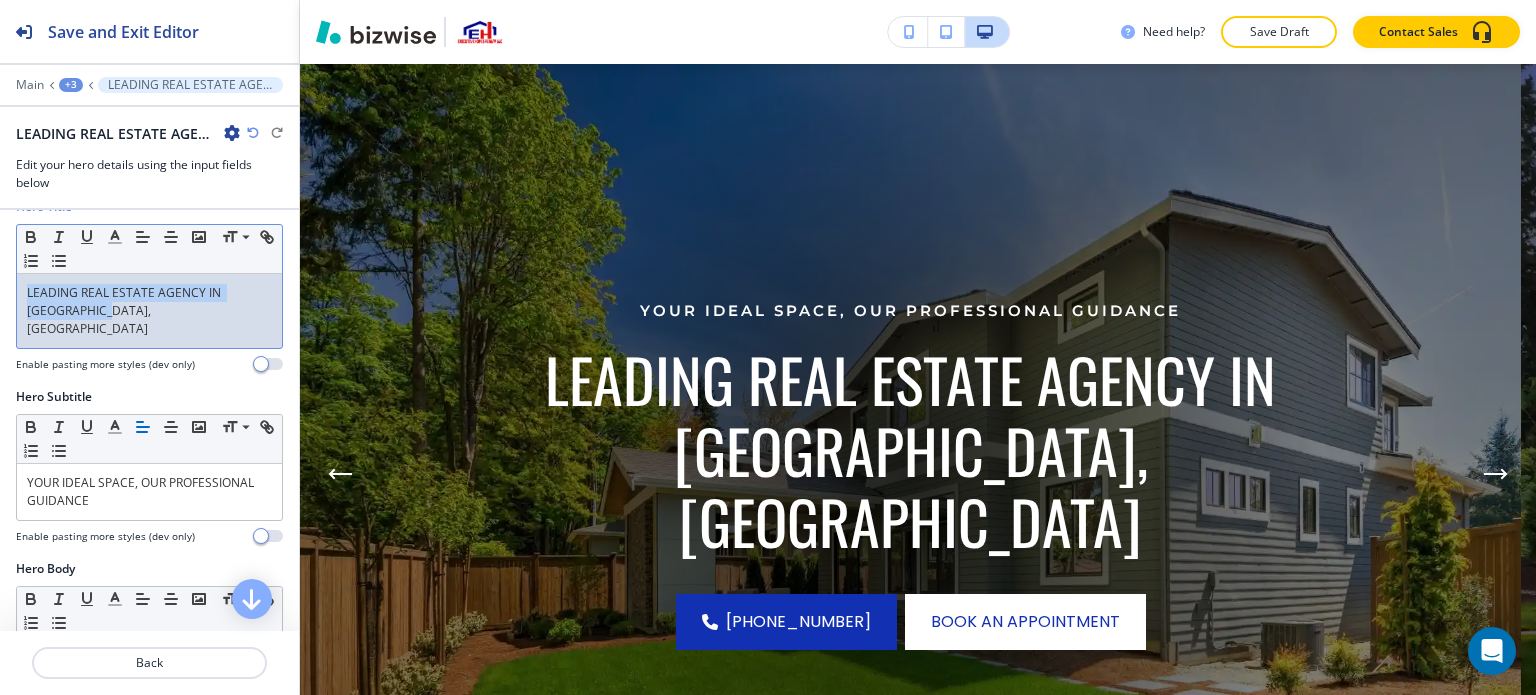 drag, startPoint x: 133, startPoint y: 320, endPoint x: 15, endPoint y: 295, distance: 120.61923 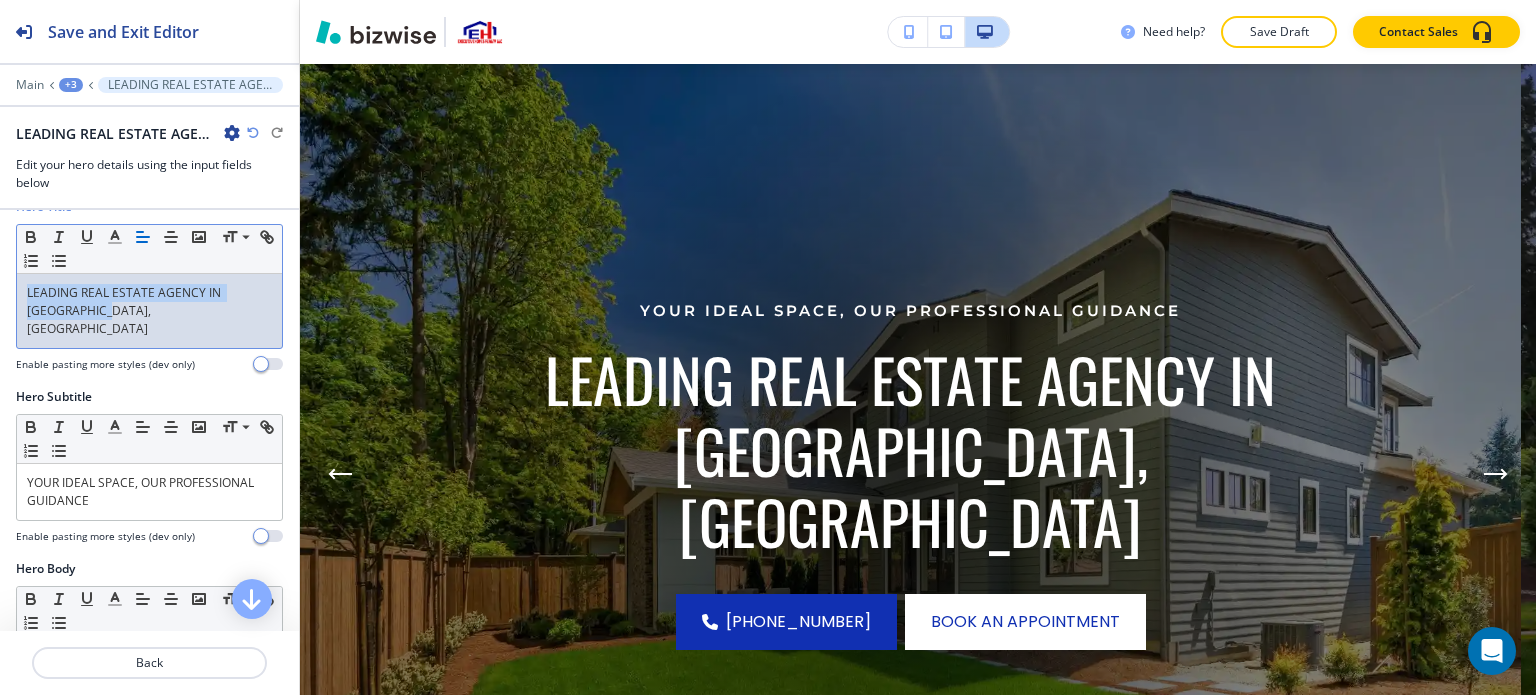copy on "LEADING REAL ESTATE AGENCY IN [GEOGRAPHIC_DATA], [GEOGRAPHIC_DATA]" 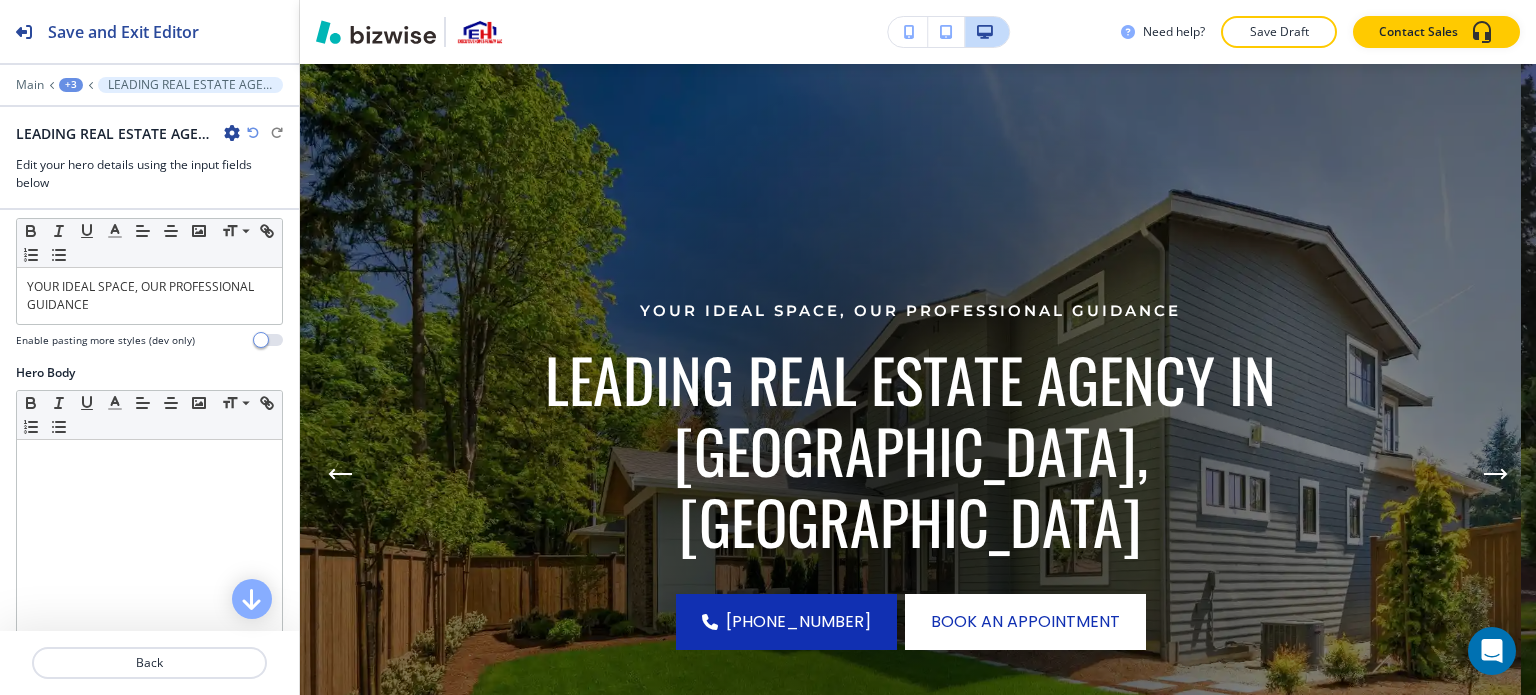 scroll, scrollTop: 400, scrollLeft: 0, axis: vertical 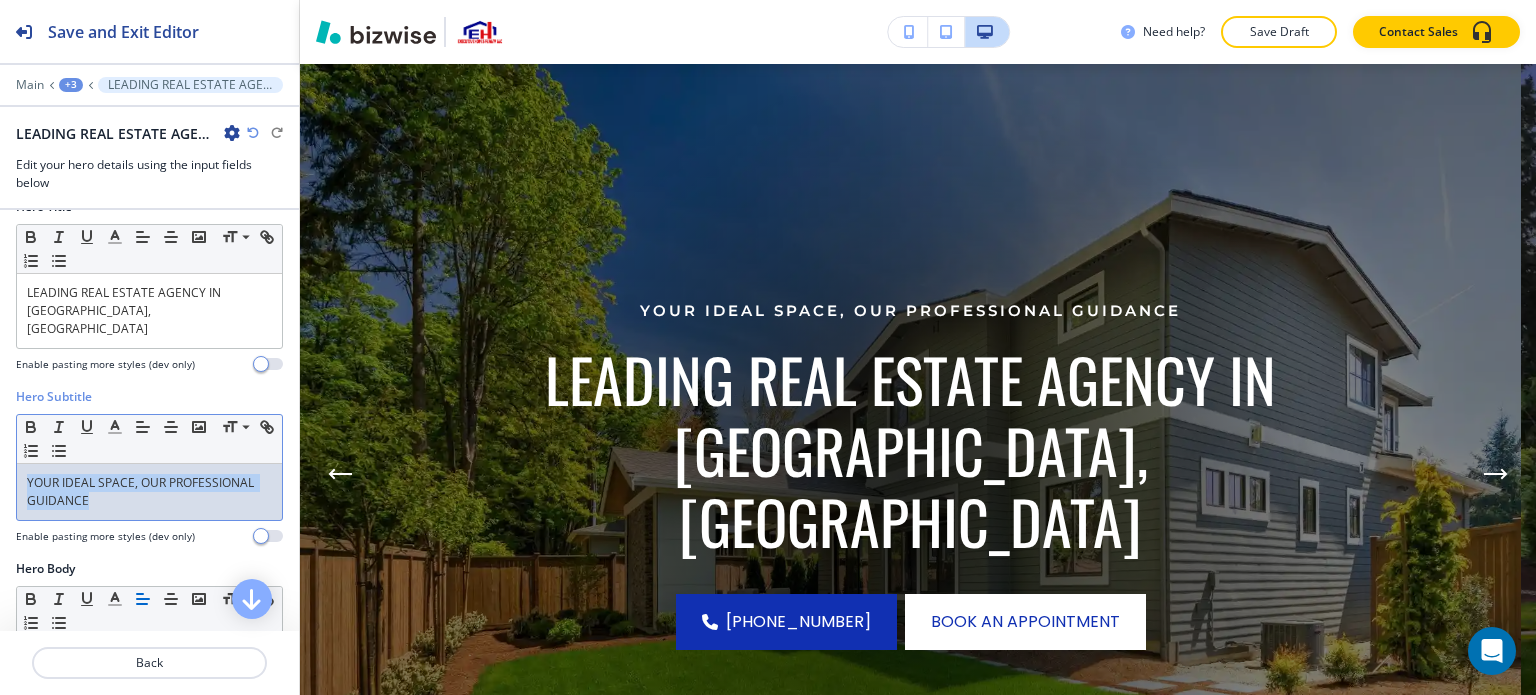 drag, startPoint x: 103, startPoint y: 482, endPoint x: 12, endPoint y: 463, distance: 92.96236 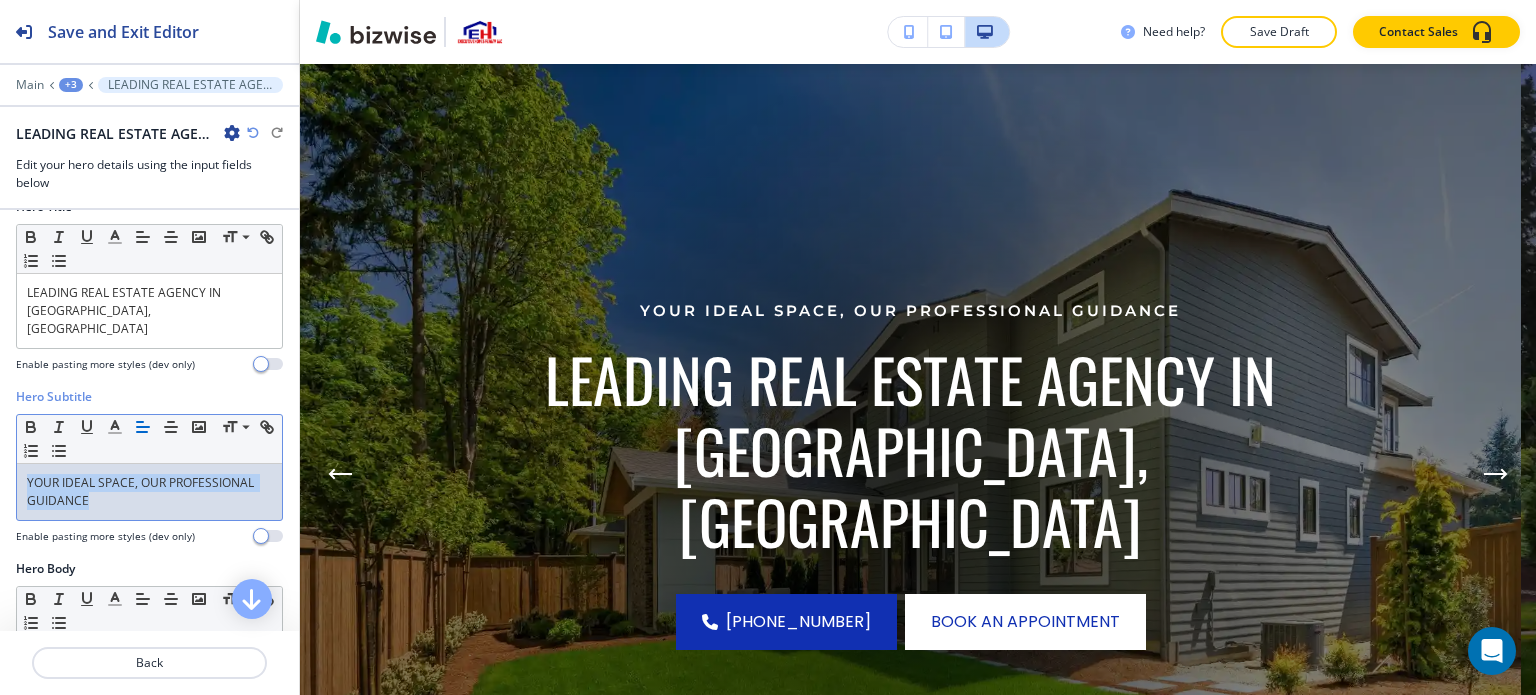 copy on "YOUR IDEAL SPACE, OUR PROFESSIONAL GUIDANCE" 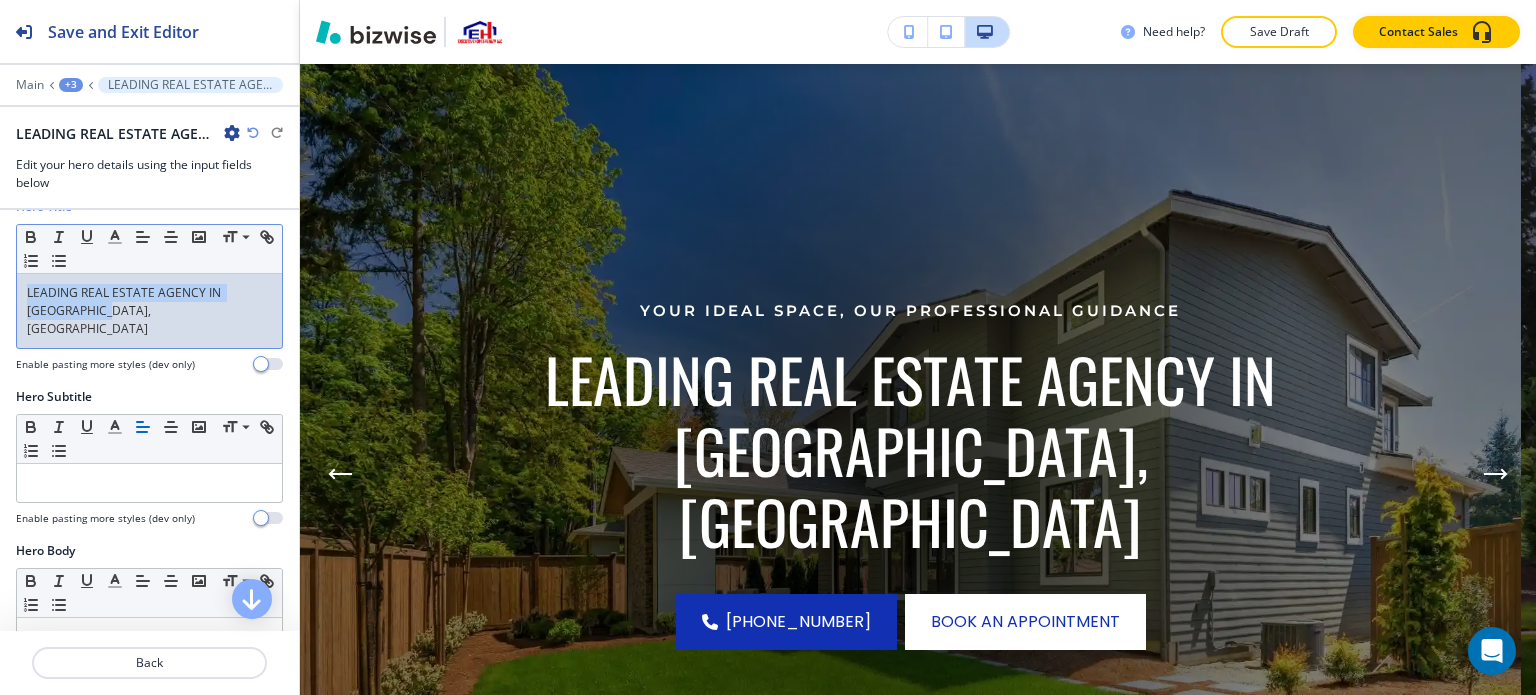 drag, startPoint x: 84, startPoint y: 303, endPoint x: 0, endPoint y: 292, distance: 84.71718 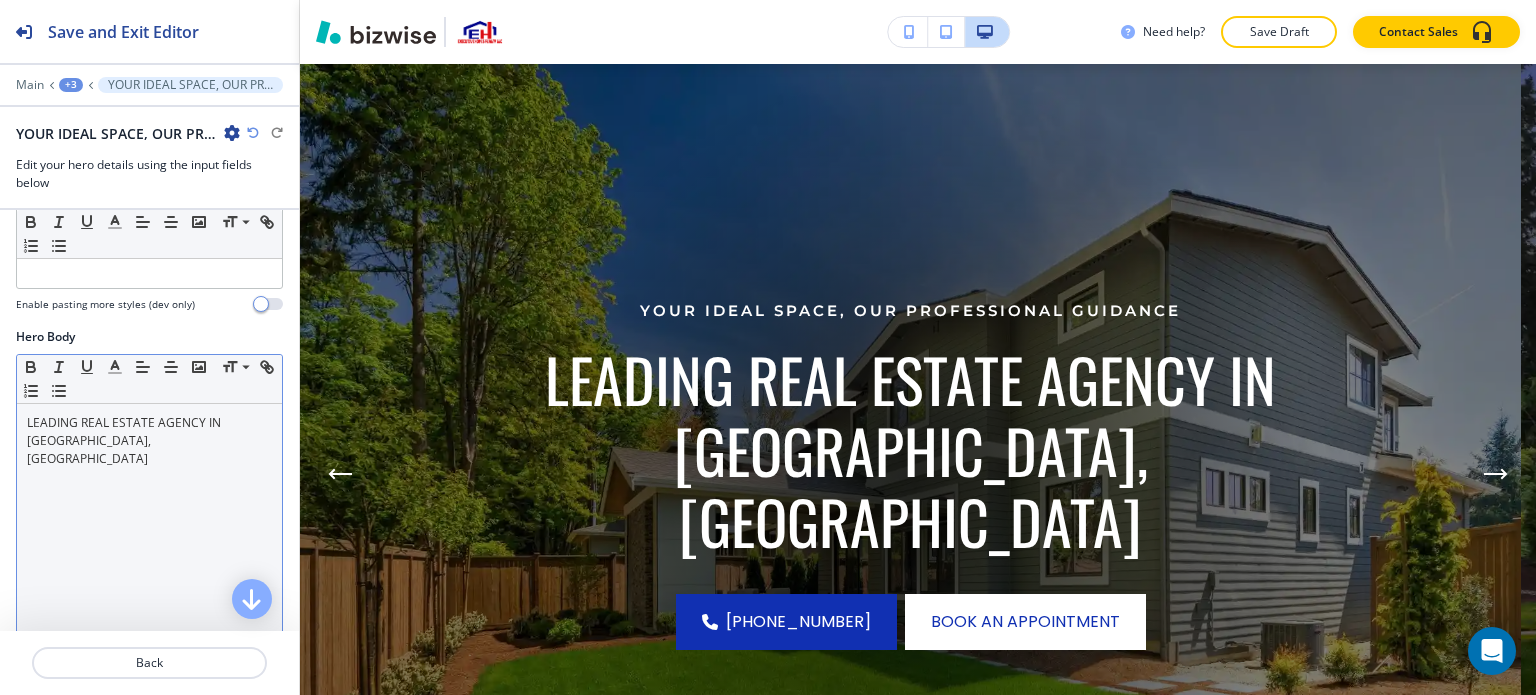 scroll, scrollTop: 400, scrollLeft: 0, axis: vertical 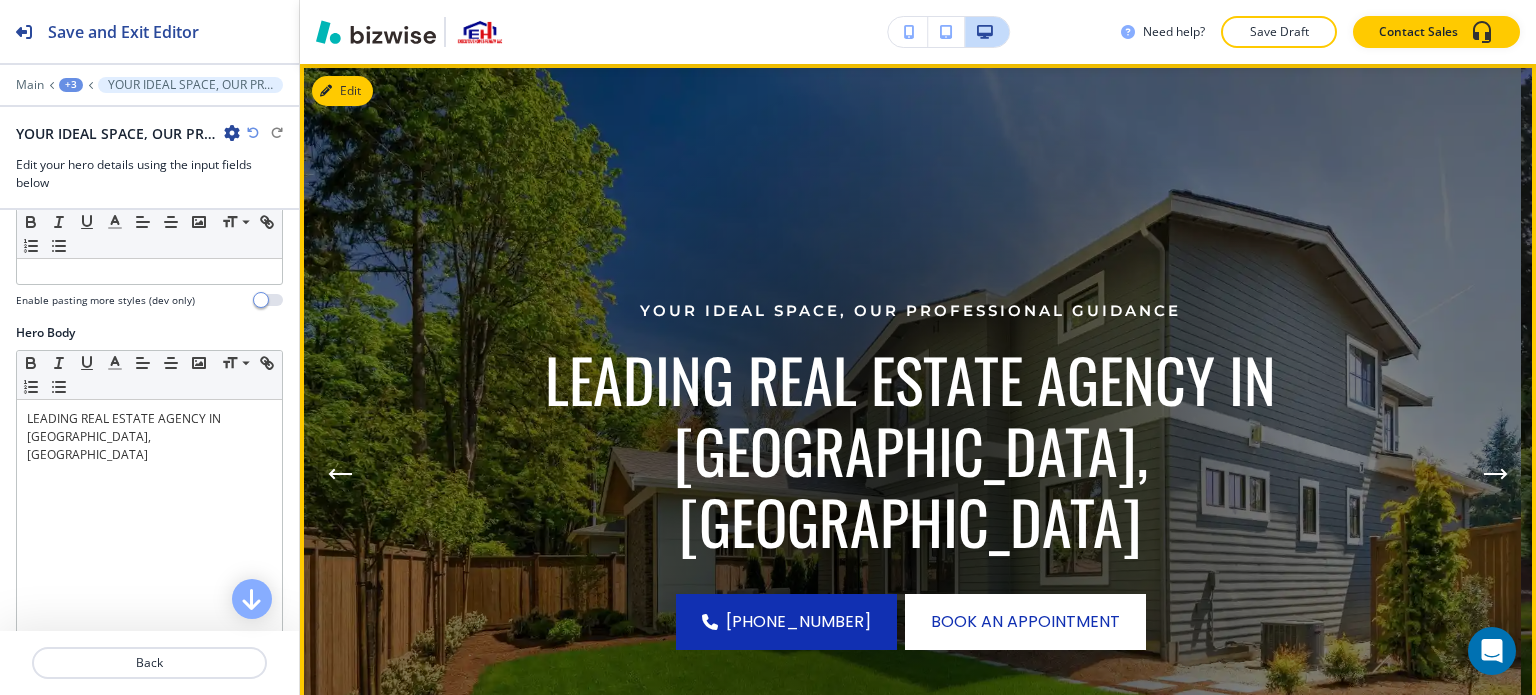 click 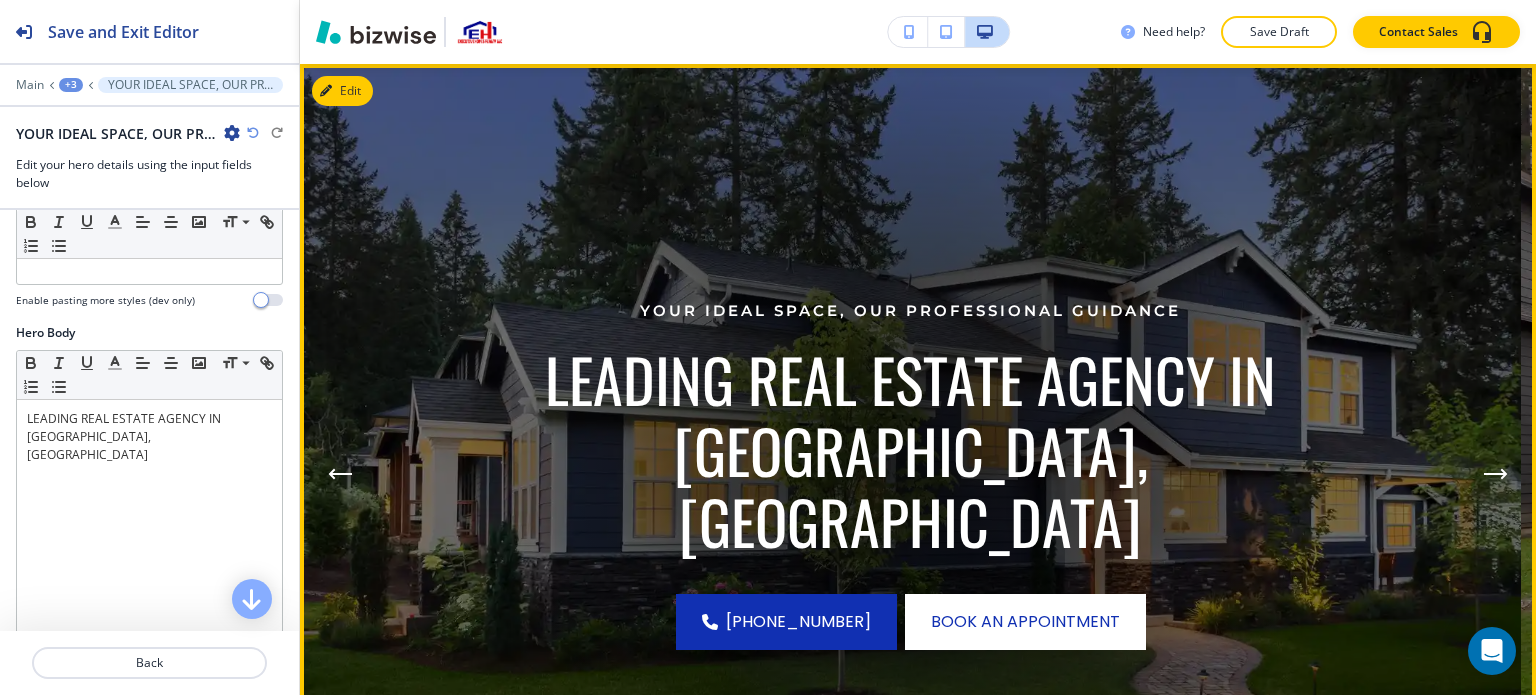 click 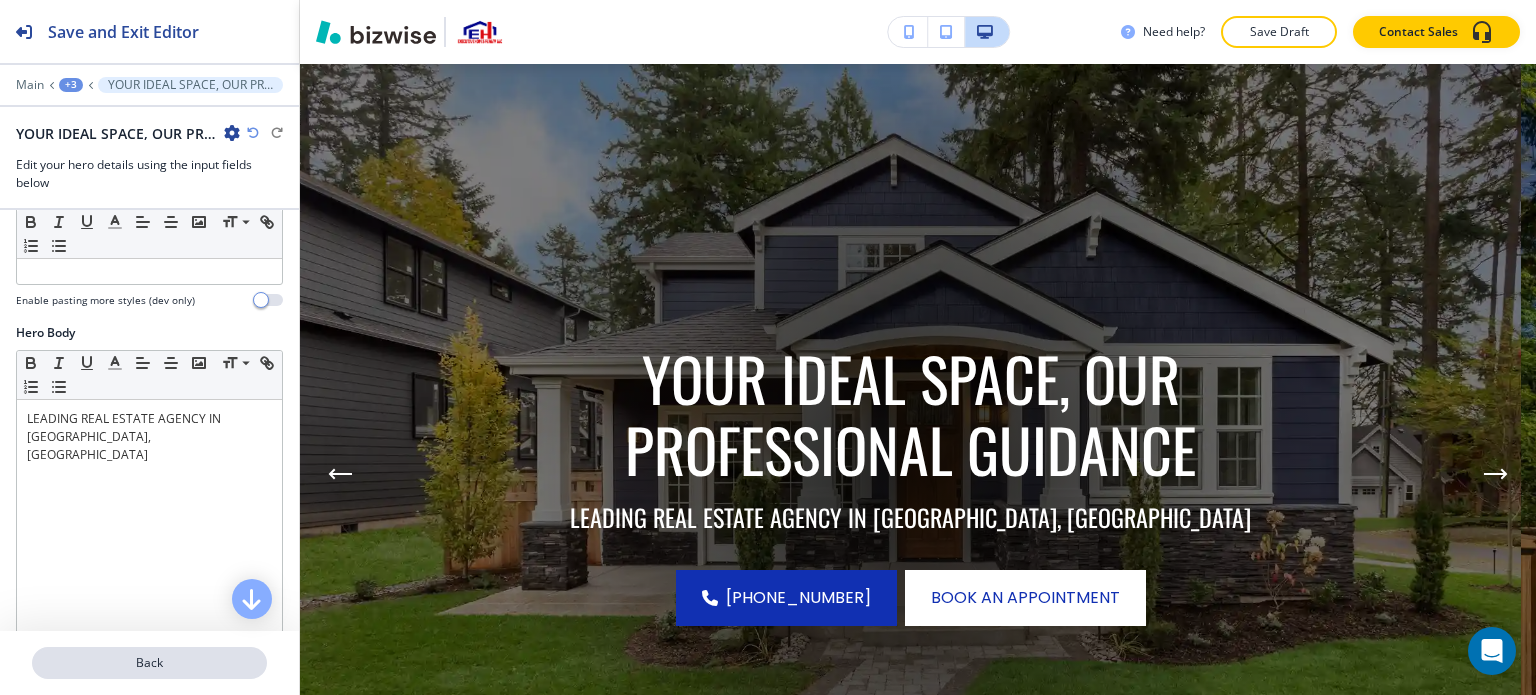 click on "Back" at bounding box center [149, 663] 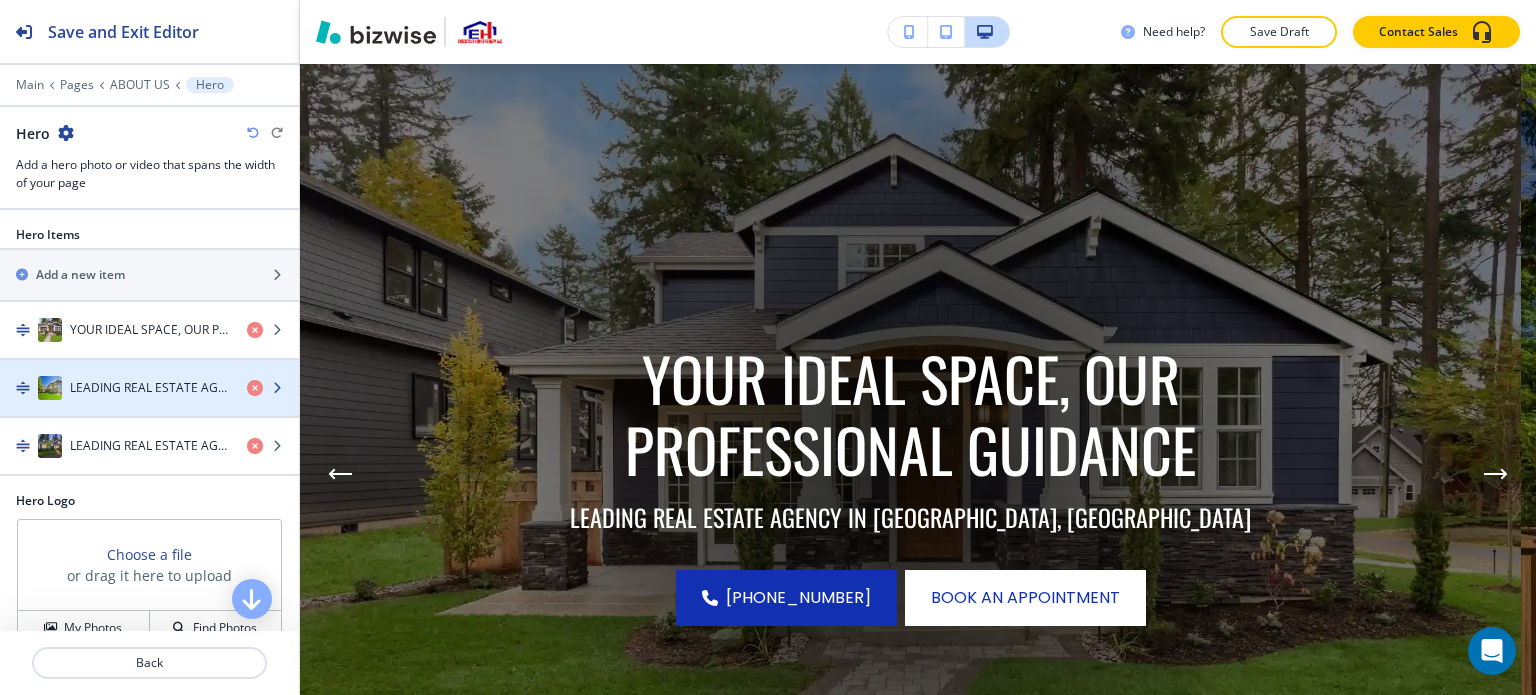 click at bounding box center [149, 408] 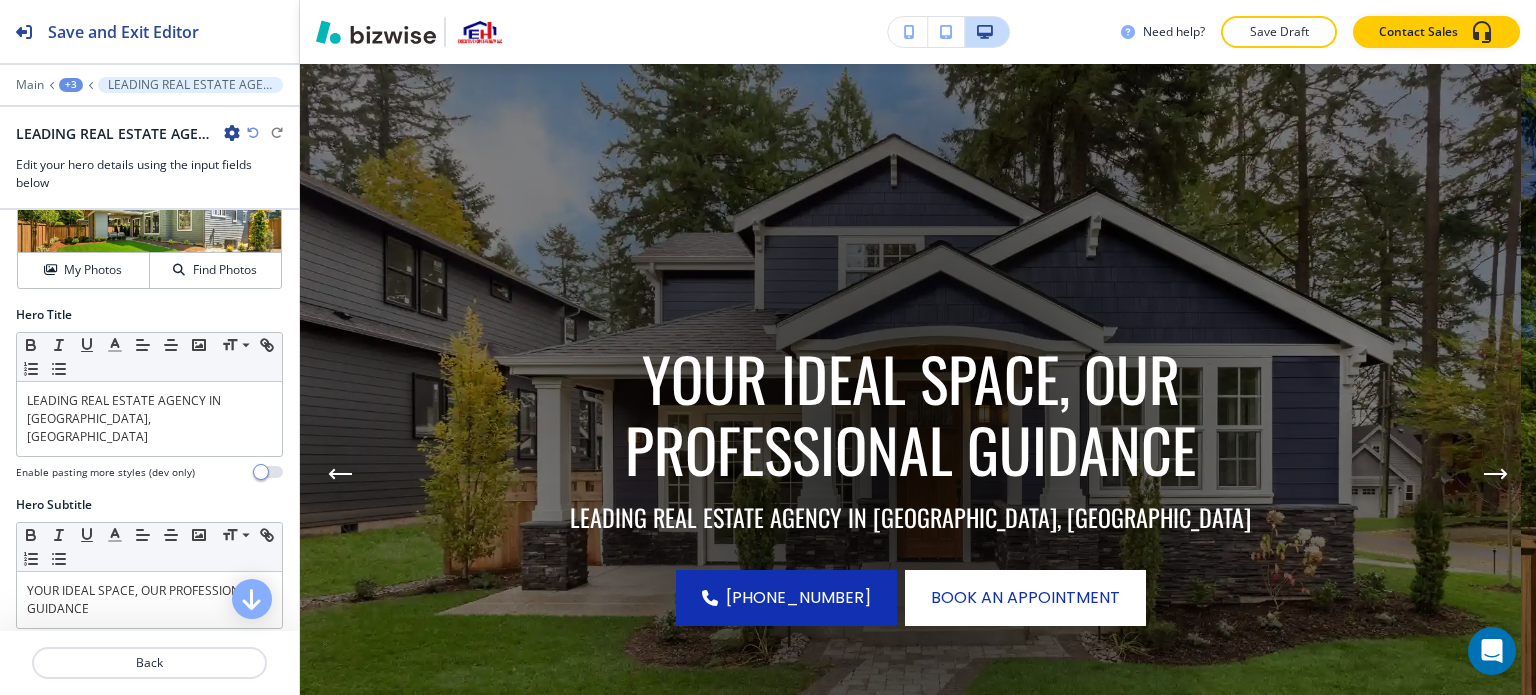 scroll, scrollTop: 100, scrollLeft: 0, axis: vertical 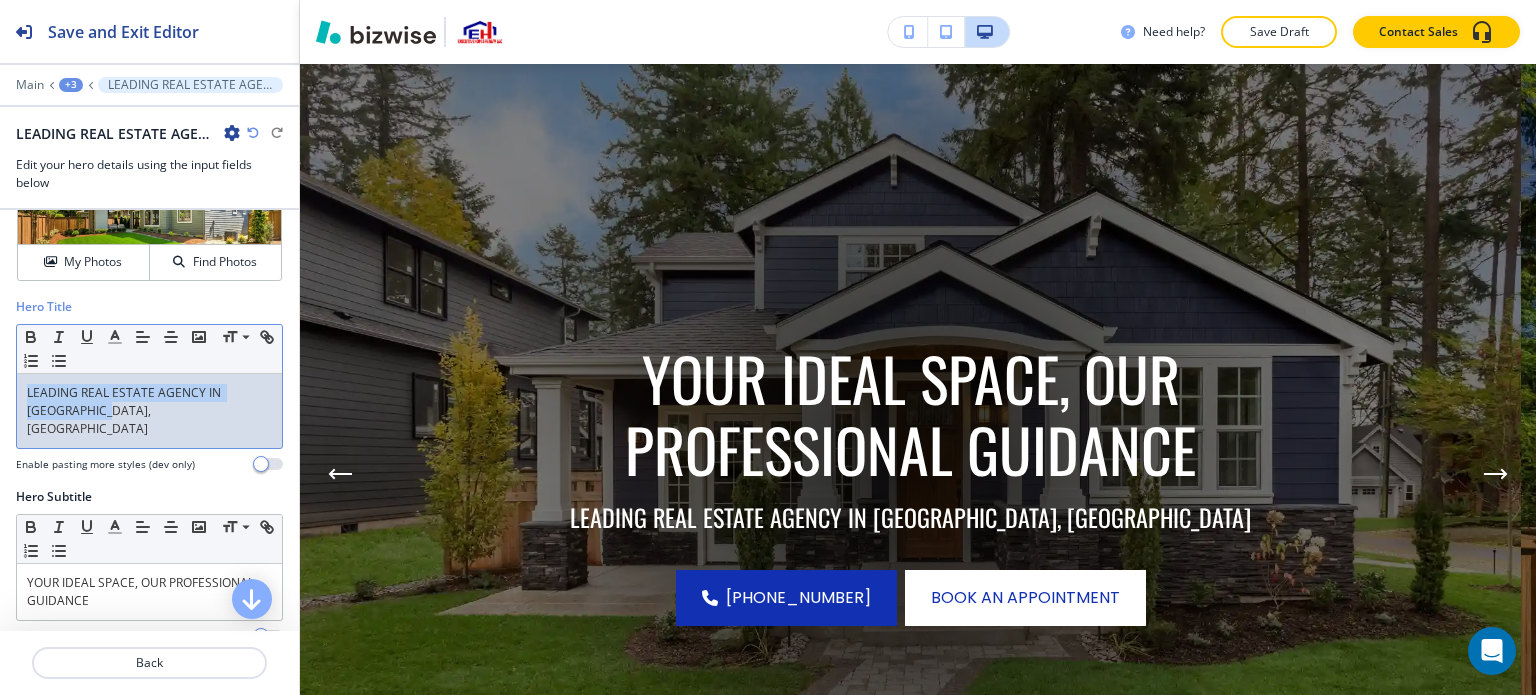 drag, startPoint x: 135, startPoint y: 413, endPoint x: 0, endPoint y: 399, distance: 135.72398 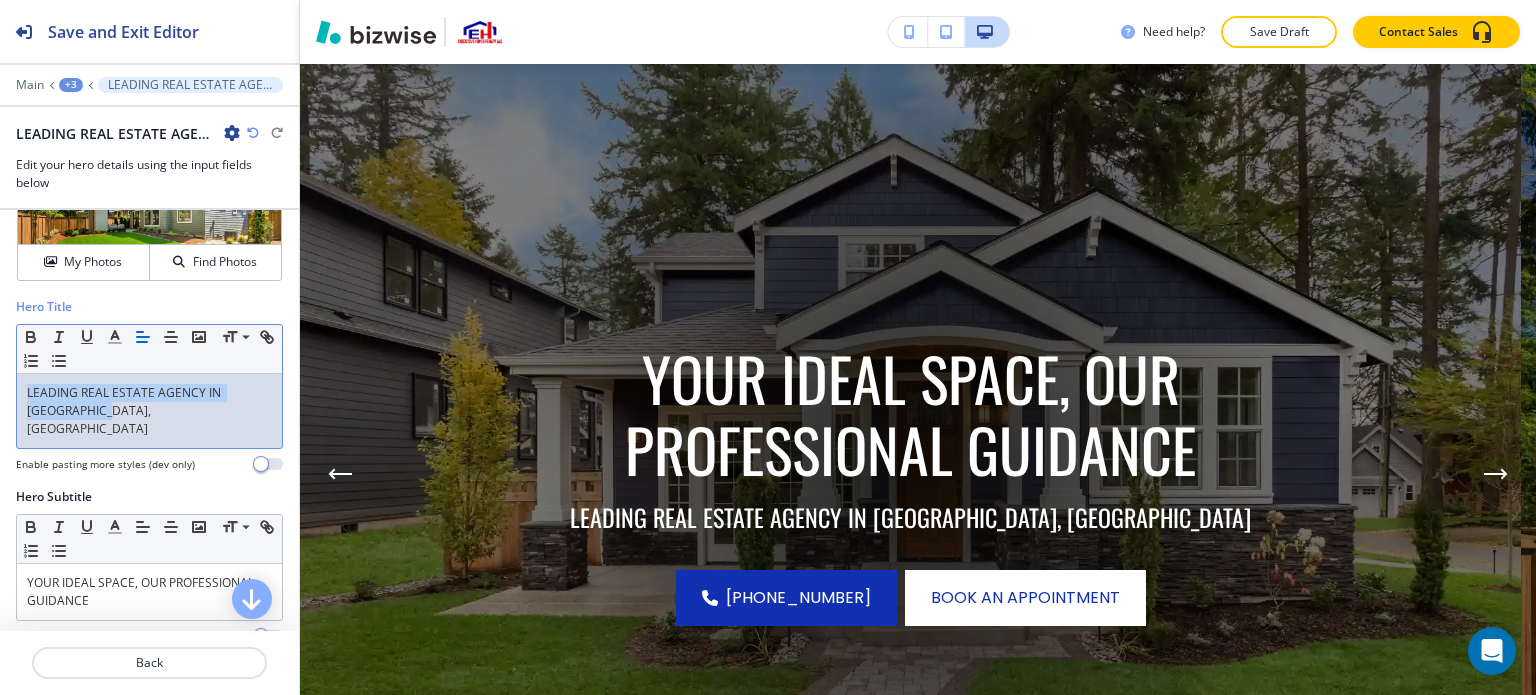 copy on "LEADING REAL ESTATE AGENCY IN [GEOGRAPHIC_DATA], [GEOGRAPHIC_DATA]" 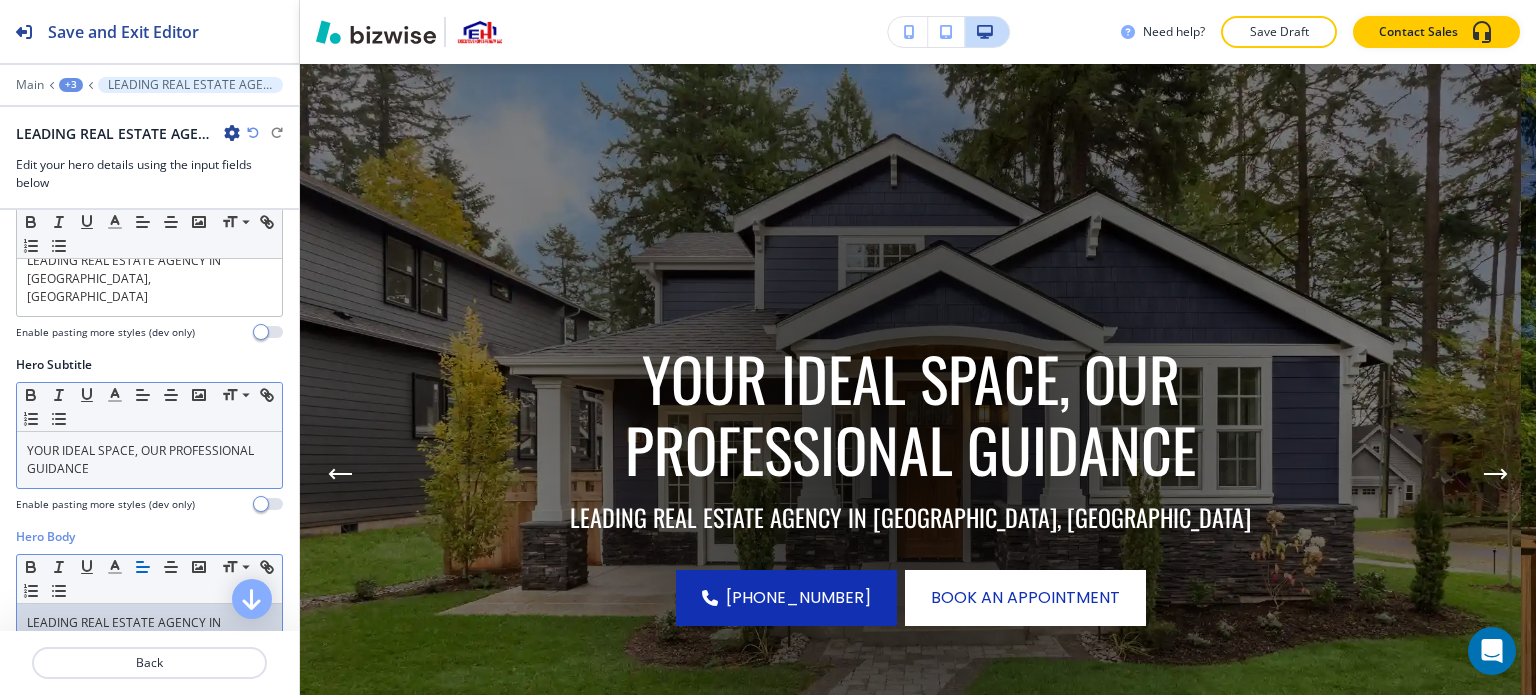 scroll, scrollTop: 224, scrollLeft: 0, axis: vertical 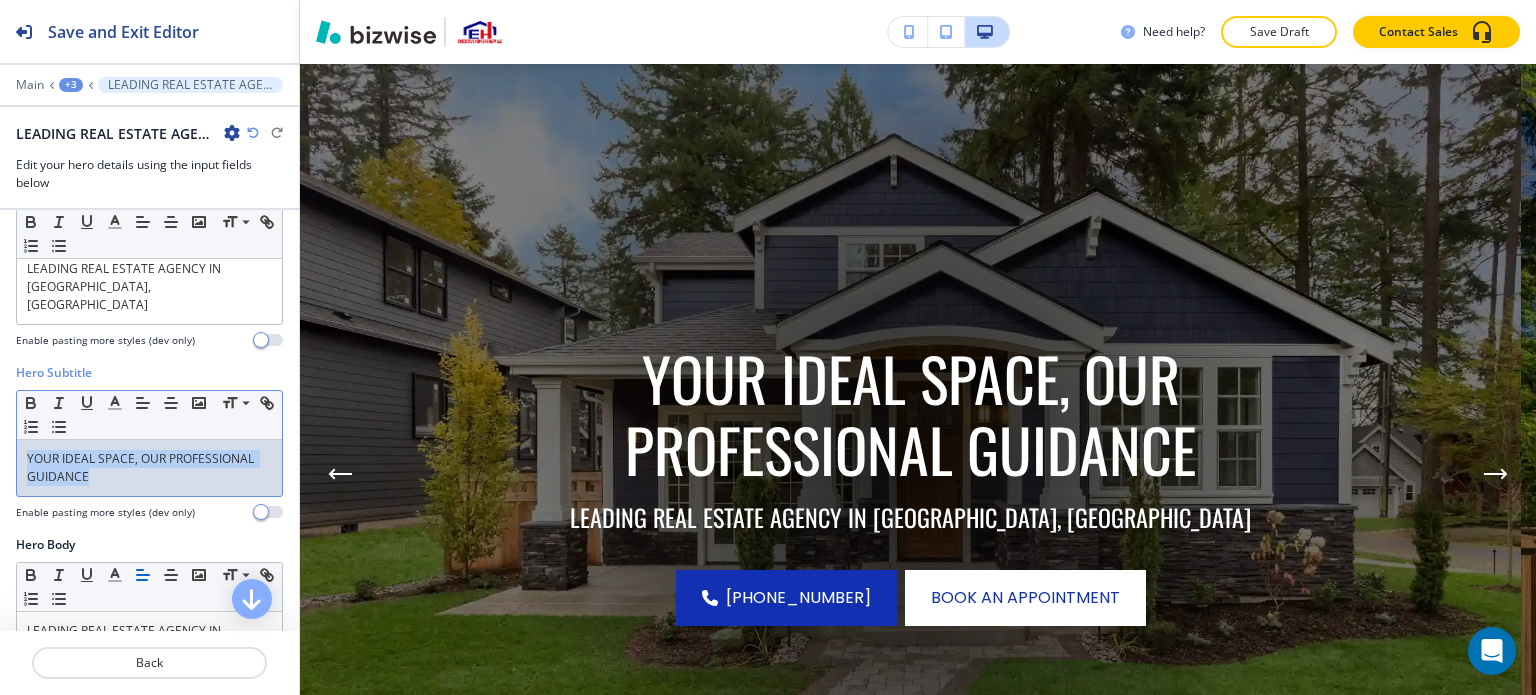 drag, startPoint x: 119, startPoint y: 472, endPoint x: 0, endPoint y: 434, distance: 124.919975 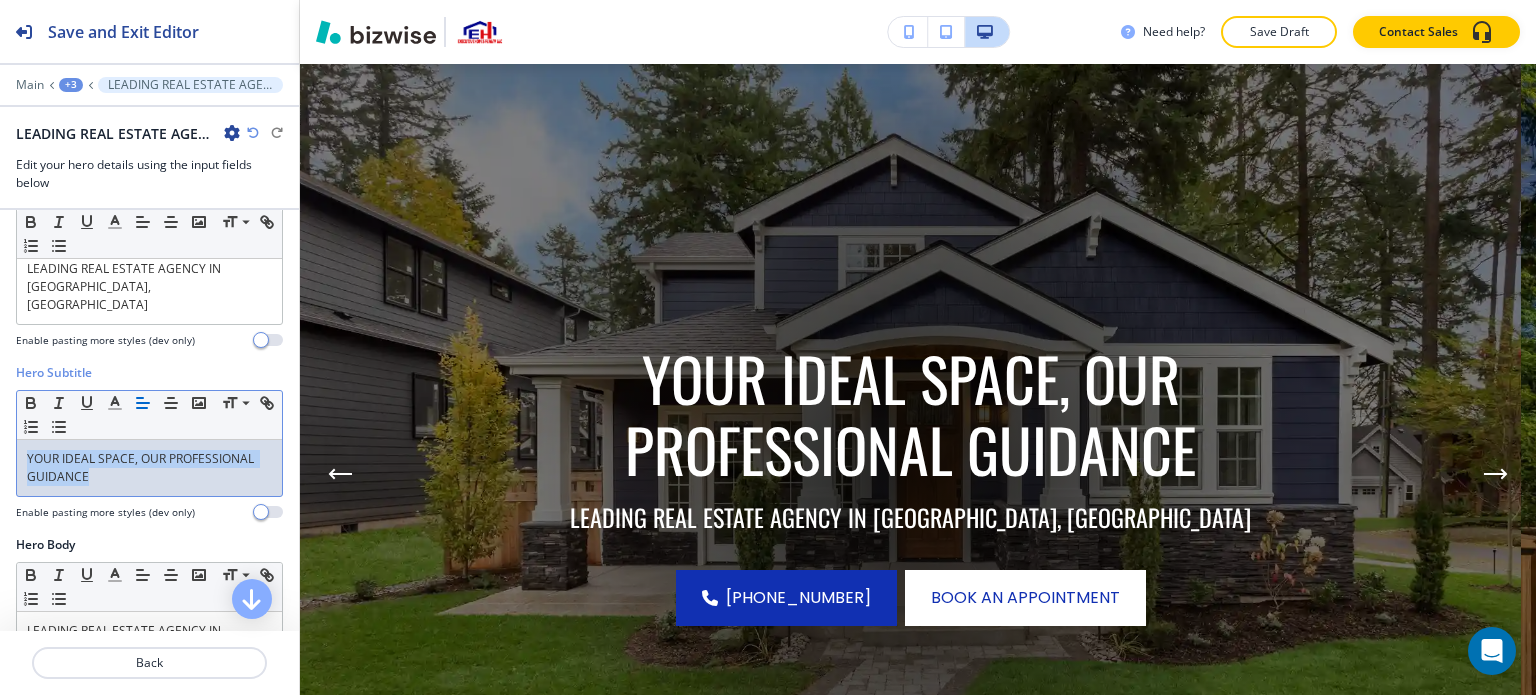 copy on "YOUR IDEAL SPACE, OUR PROFESSIONAL GUIDANCE" 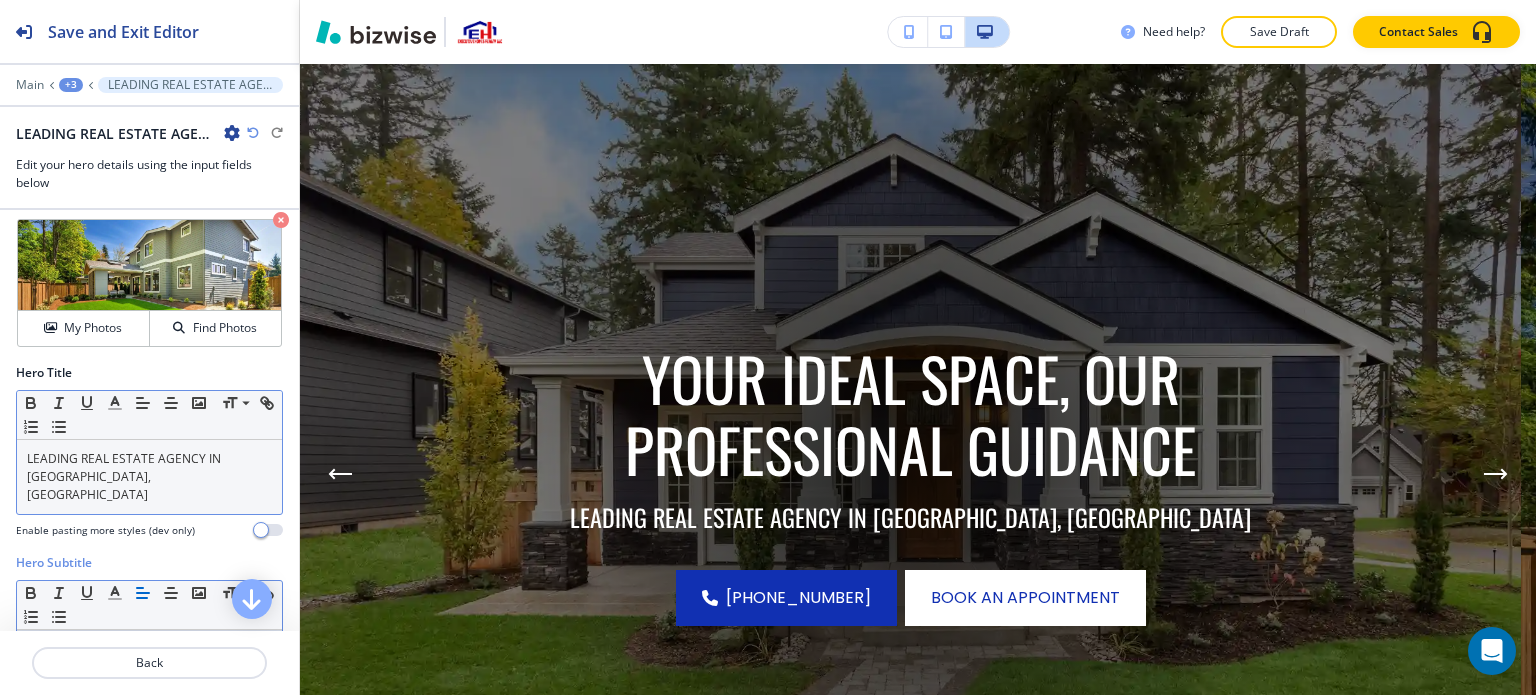 scroll, scrollTop: 24, scrollLeft: 0, axis: vertical 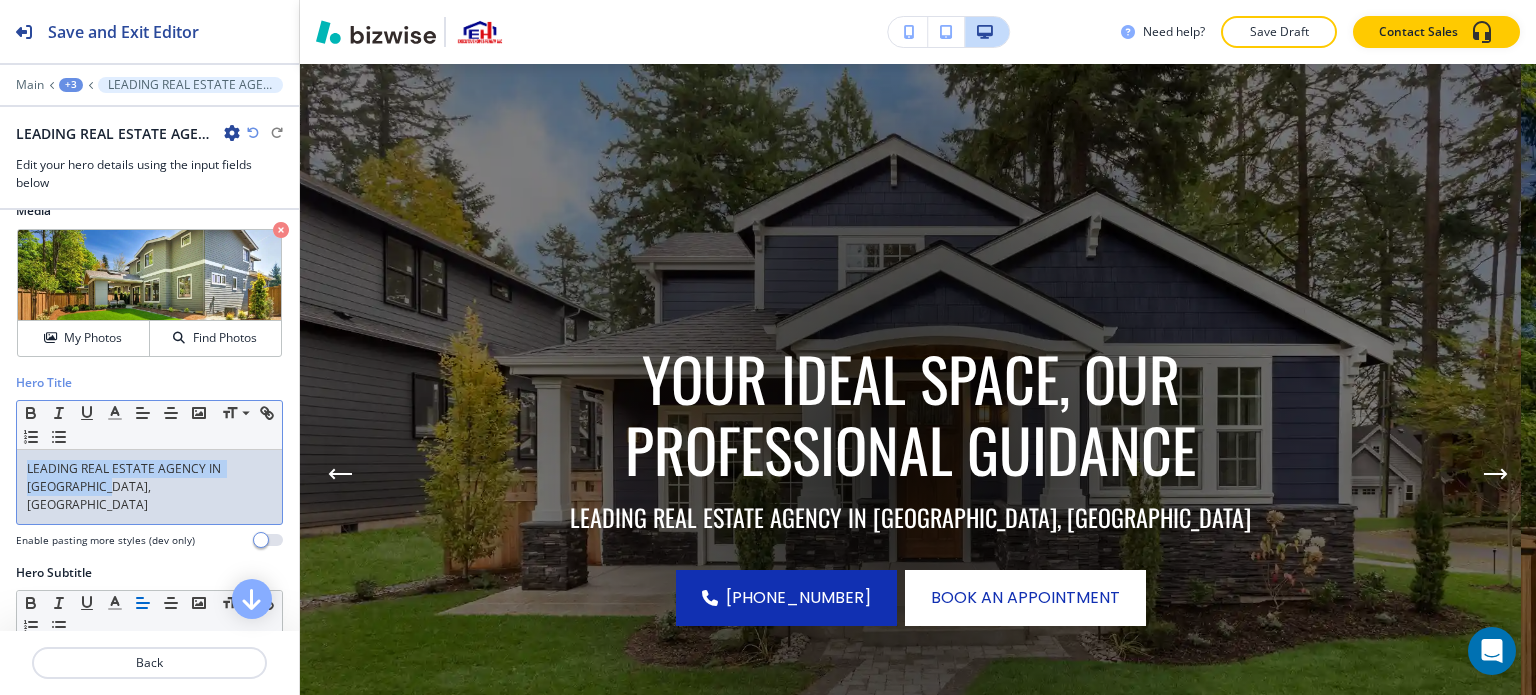 drag, startPoint x: 147, startPoint y: 487, endPoint x: 0, endPoint y: 445, distance: 152.88231 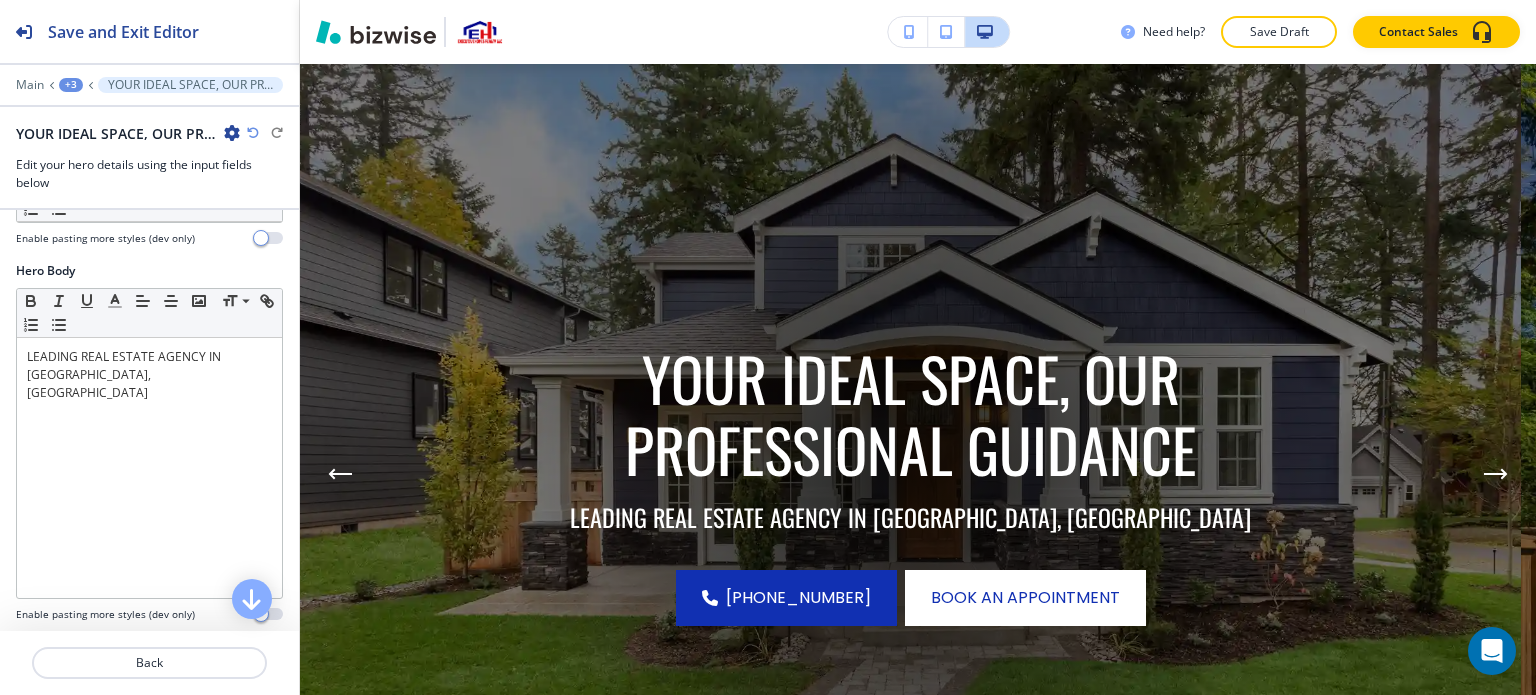 scroll, scrollTop: 524, scrollLeft: 0, axis: vertical 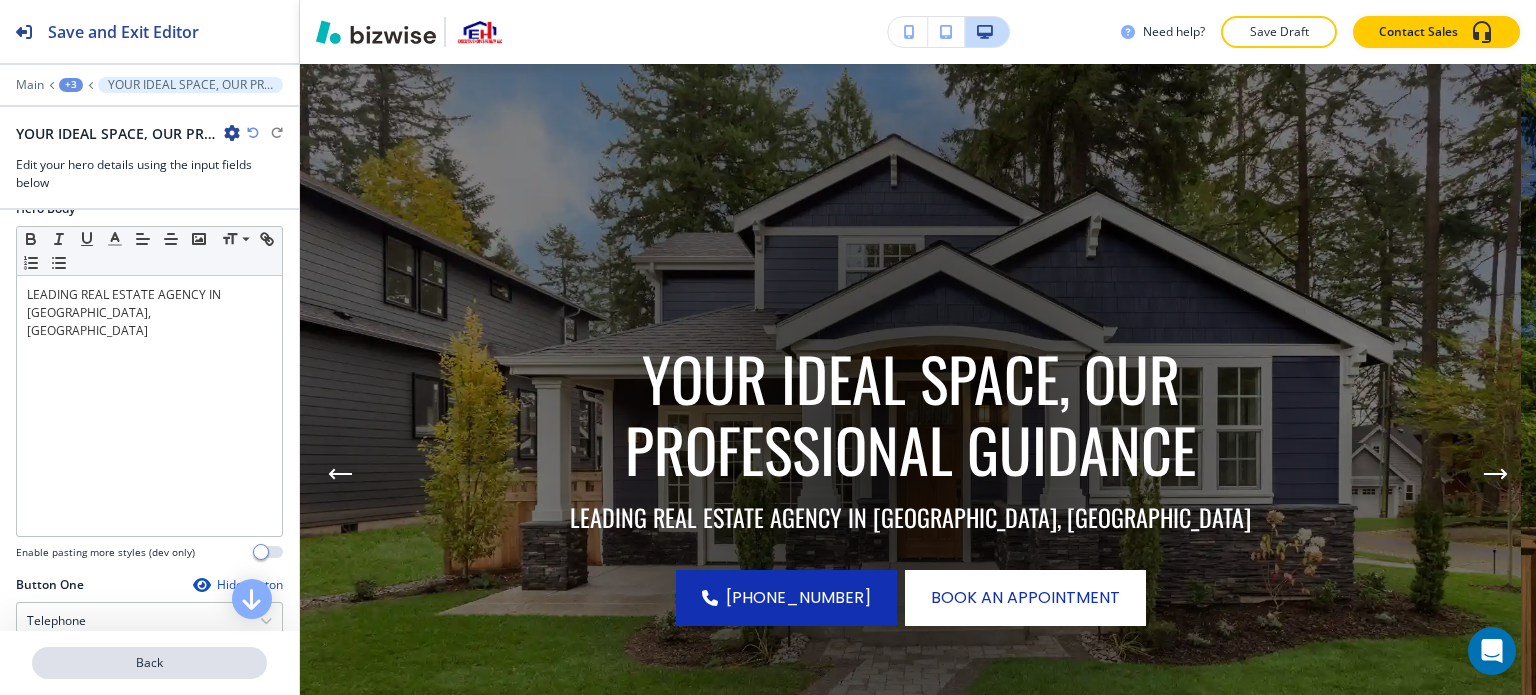 click on "Back" at bounding box center [149, 663] 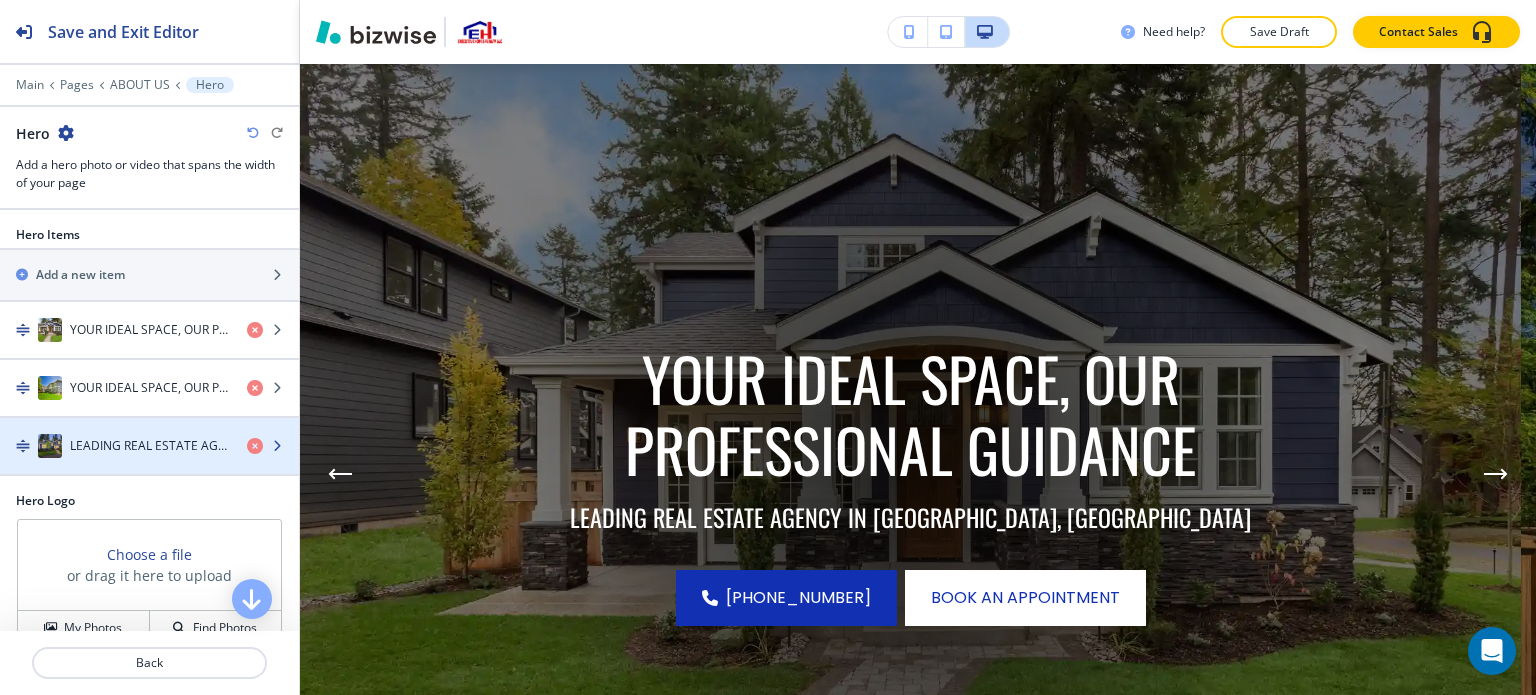 click on "LEADING REAL ESTATE AGENCY IN [GEOGRAPHIC_DATA], [GEOGRAPHIC_DATA]" at bounding box center (150, 446) 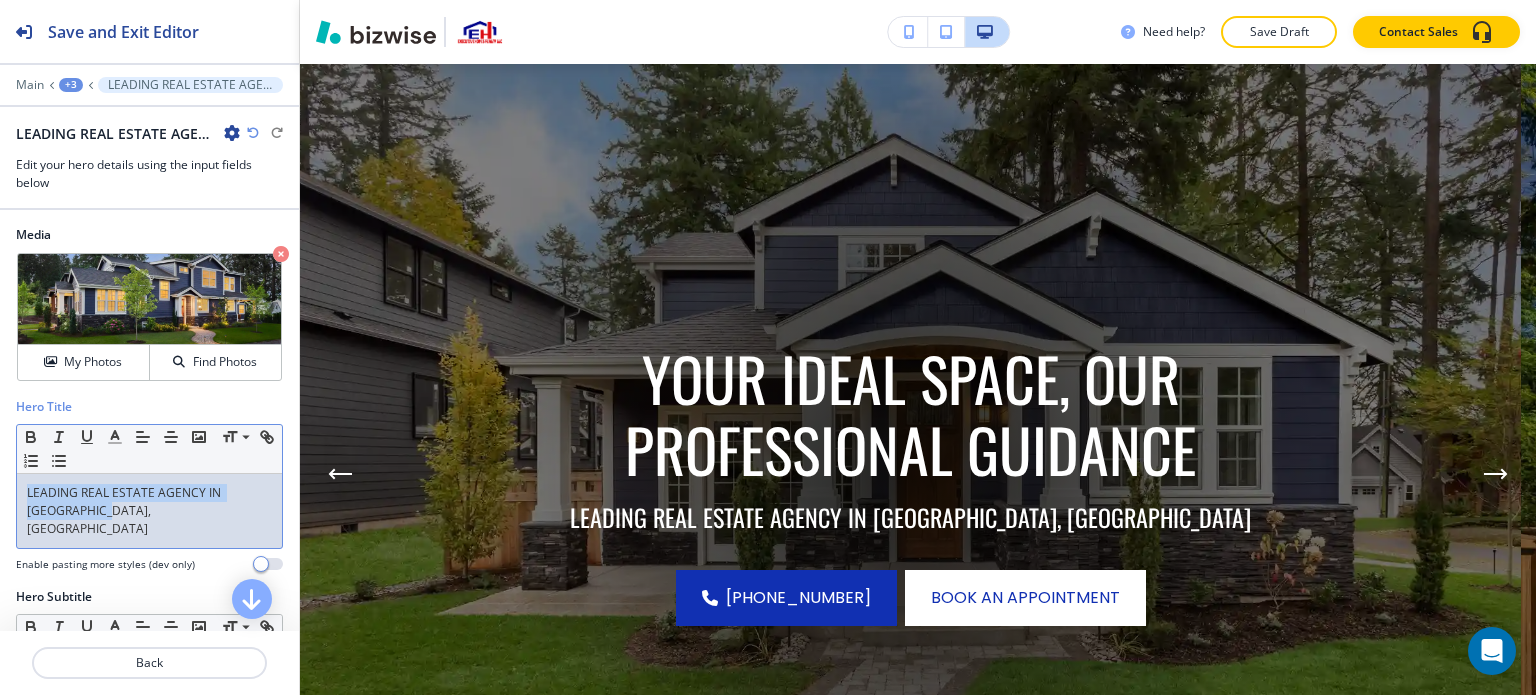 drag, startPoint x: 138, startPoint y: 517, endPoint x: 0, endPoint y: 481, distance: 142.61838 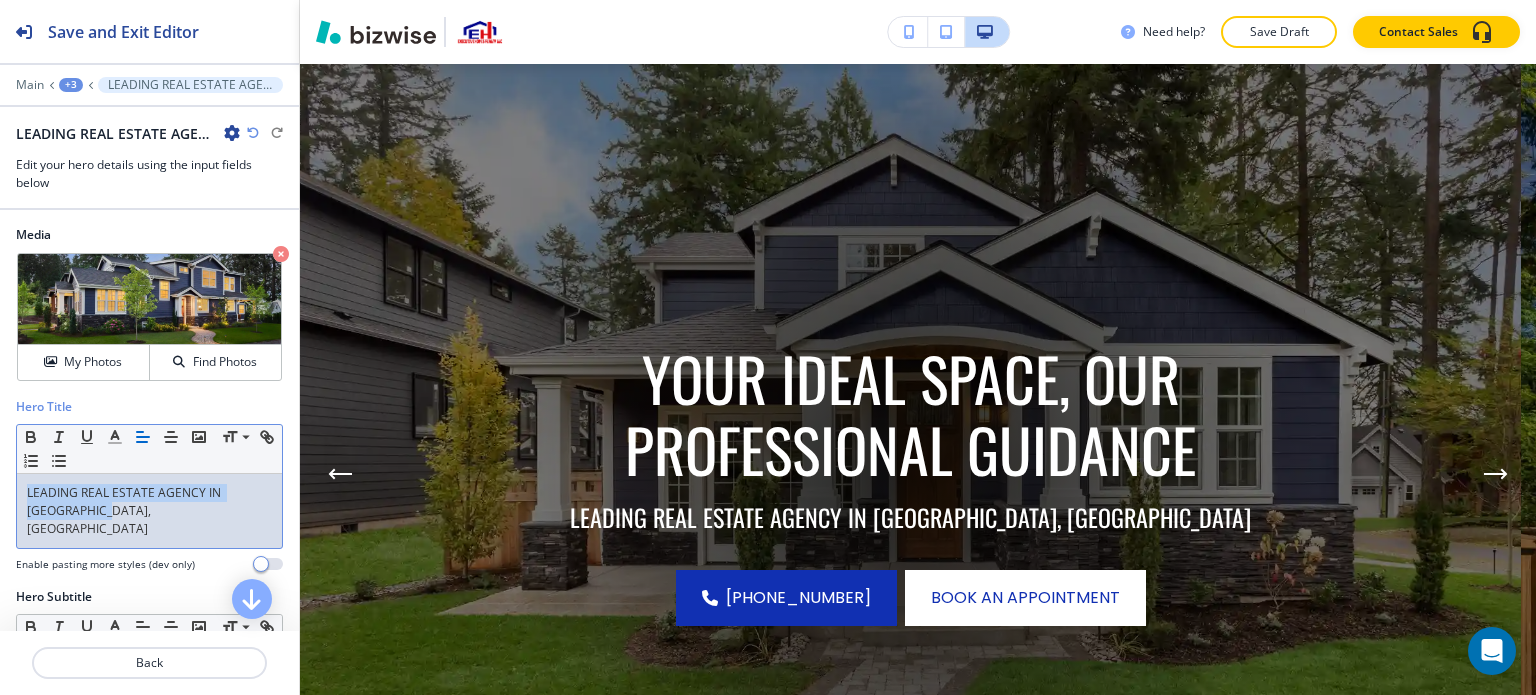 copy on "LEADING REAL ESTATE AGENCY IN [GEOGRAPHIC_DATA], [GEOGRAPHIC_DATA]" 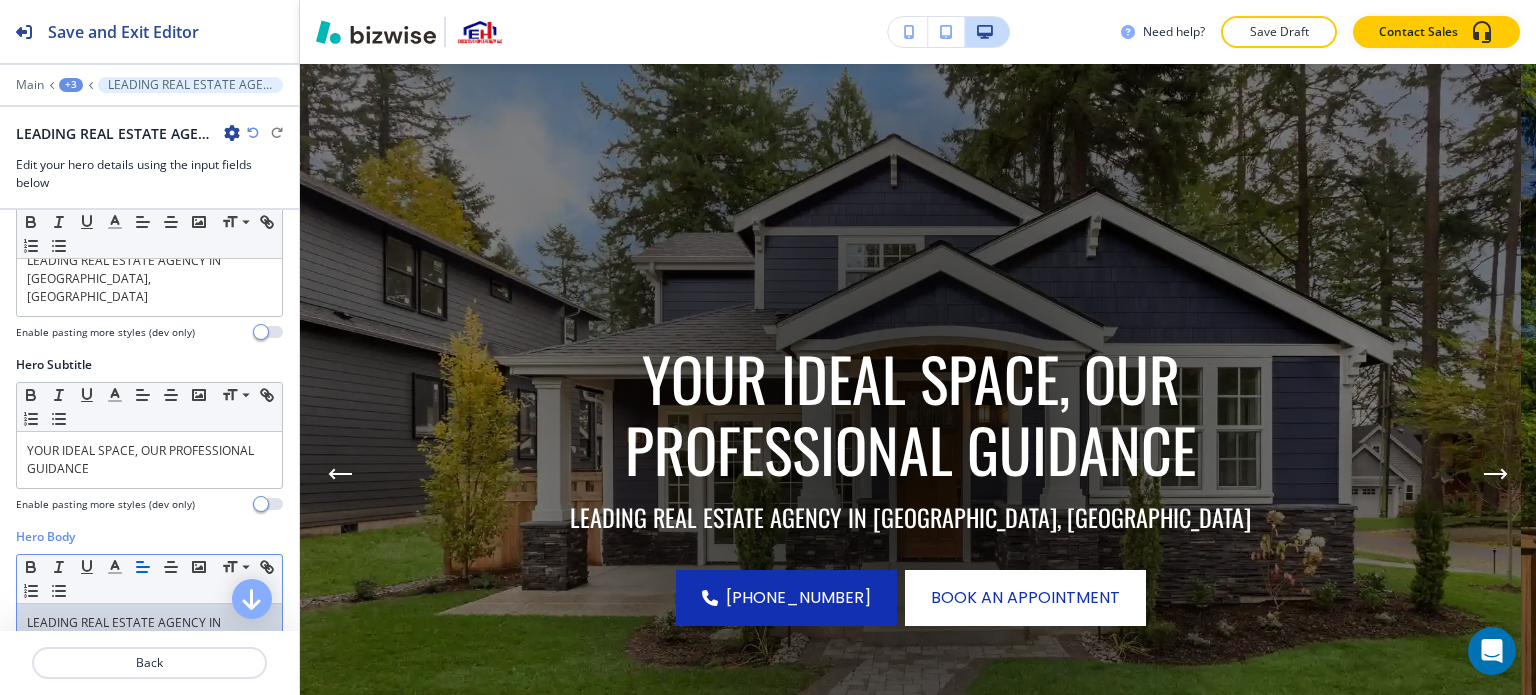 scroll, scrollTop: 224, scrollLeft: 0, axis: vertical 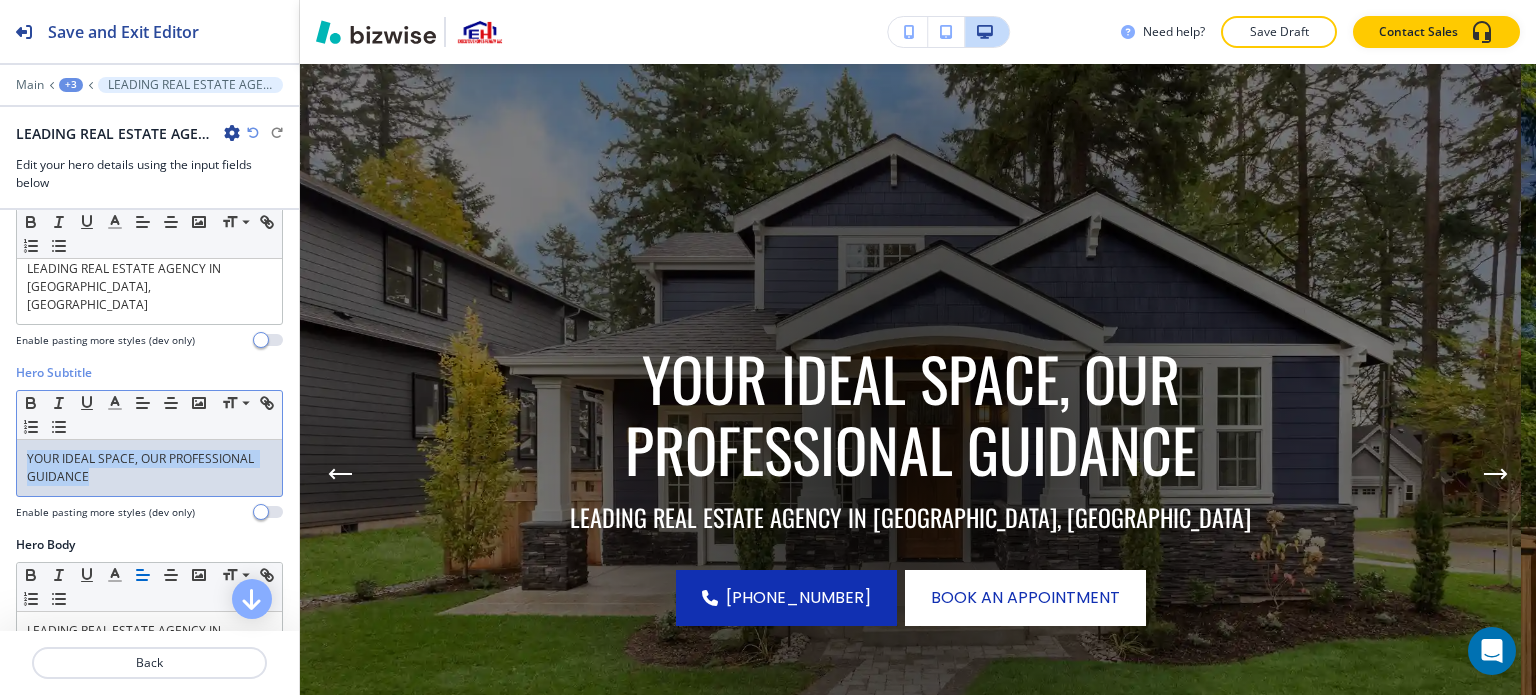 drag, startPoint x: 105, startPoint y: 467, endPoint x: 16, endPoint y: 431, distance: 96.00521 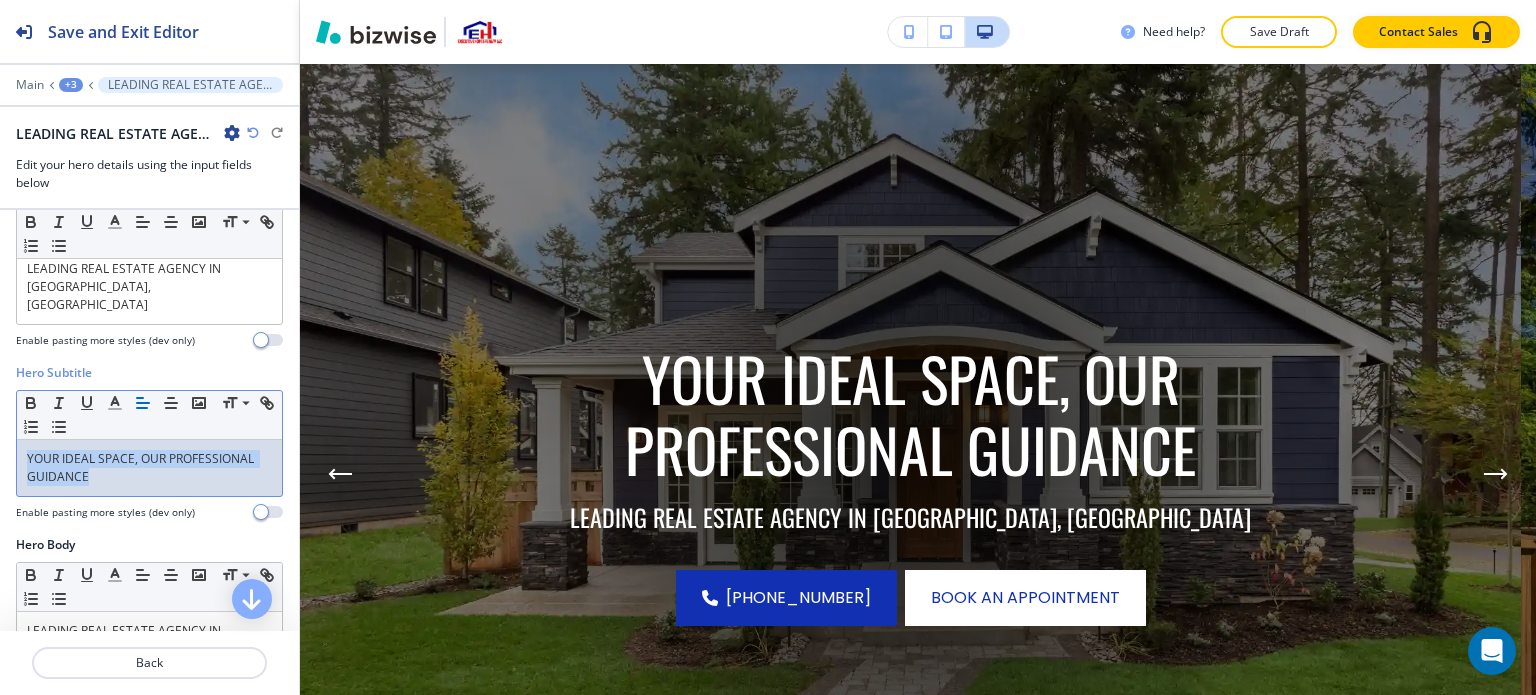 copy on "YOUR IDEAL SPACE, OUR PROFESSIONAL GUIDANCE" 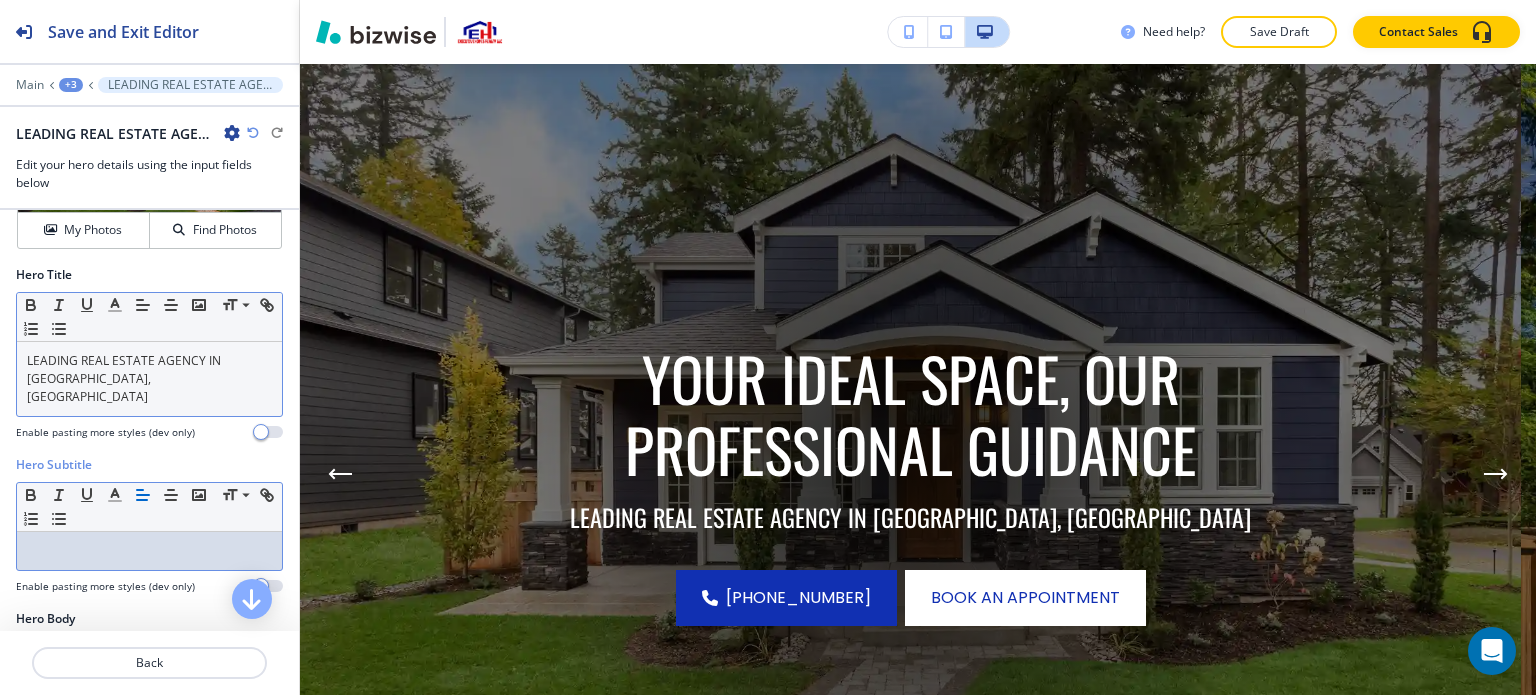 scroll, scrollTop: 124, scrollLeft: 0, axis: vertical 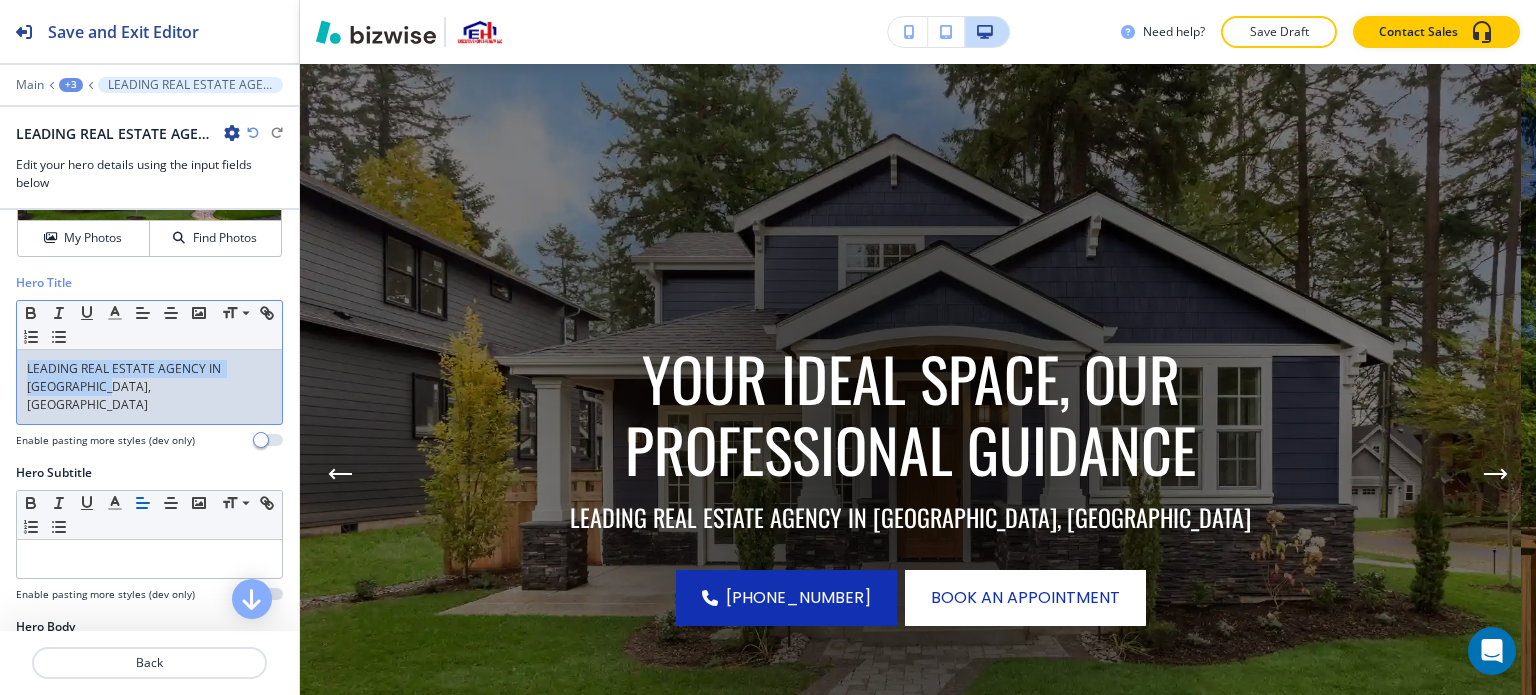 drag, startPoint x: 142, startPoint y: 397, endPoint x: 0, endPoint y: 359, distance: 146.9966 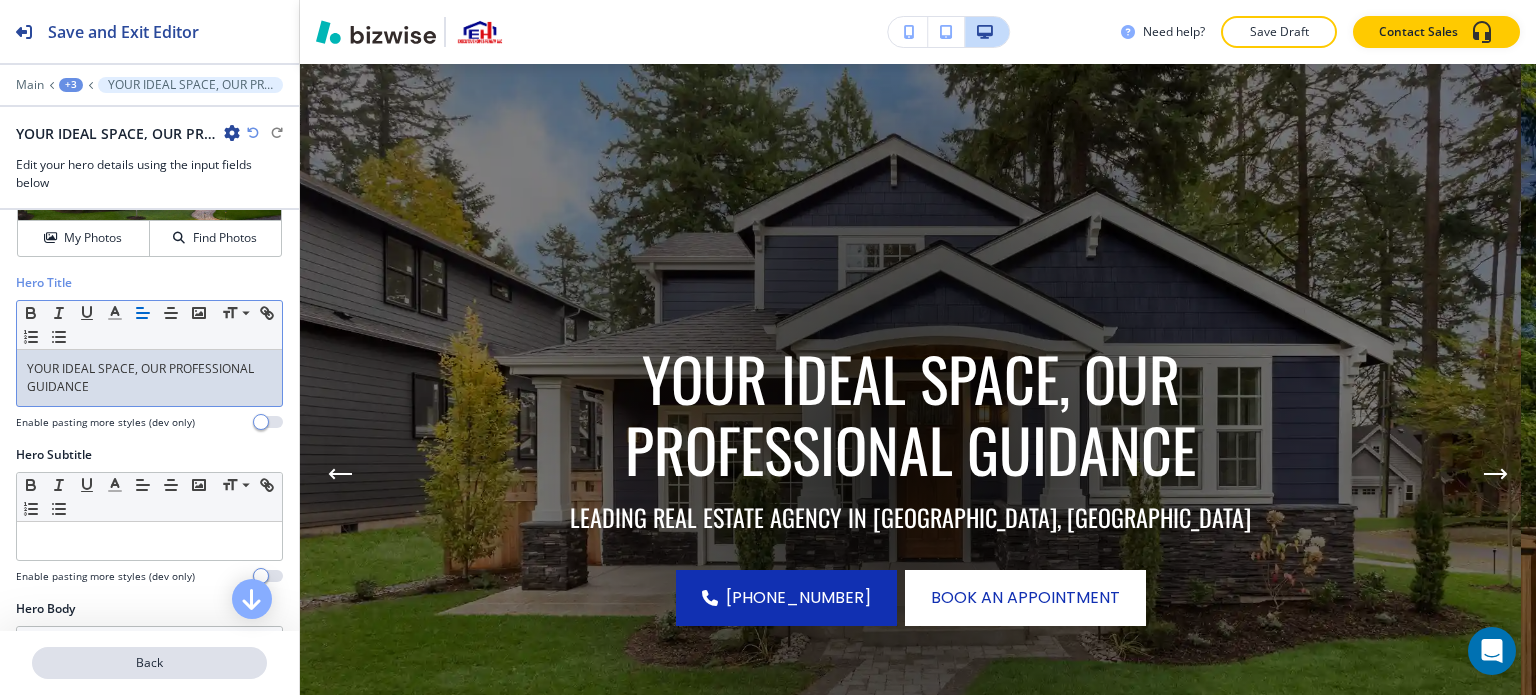 click on "Back" at bounding box center [149, 663] 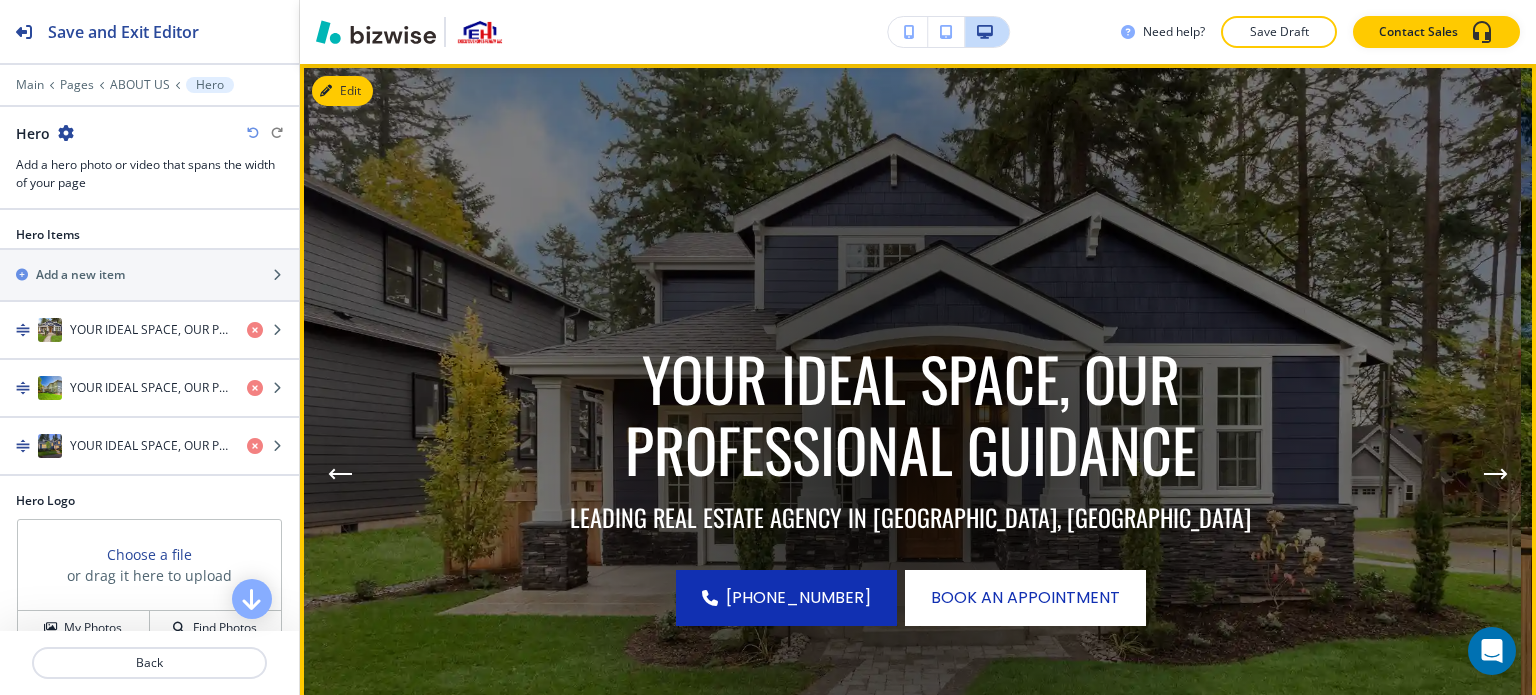 click at bounding box center (910, 474) 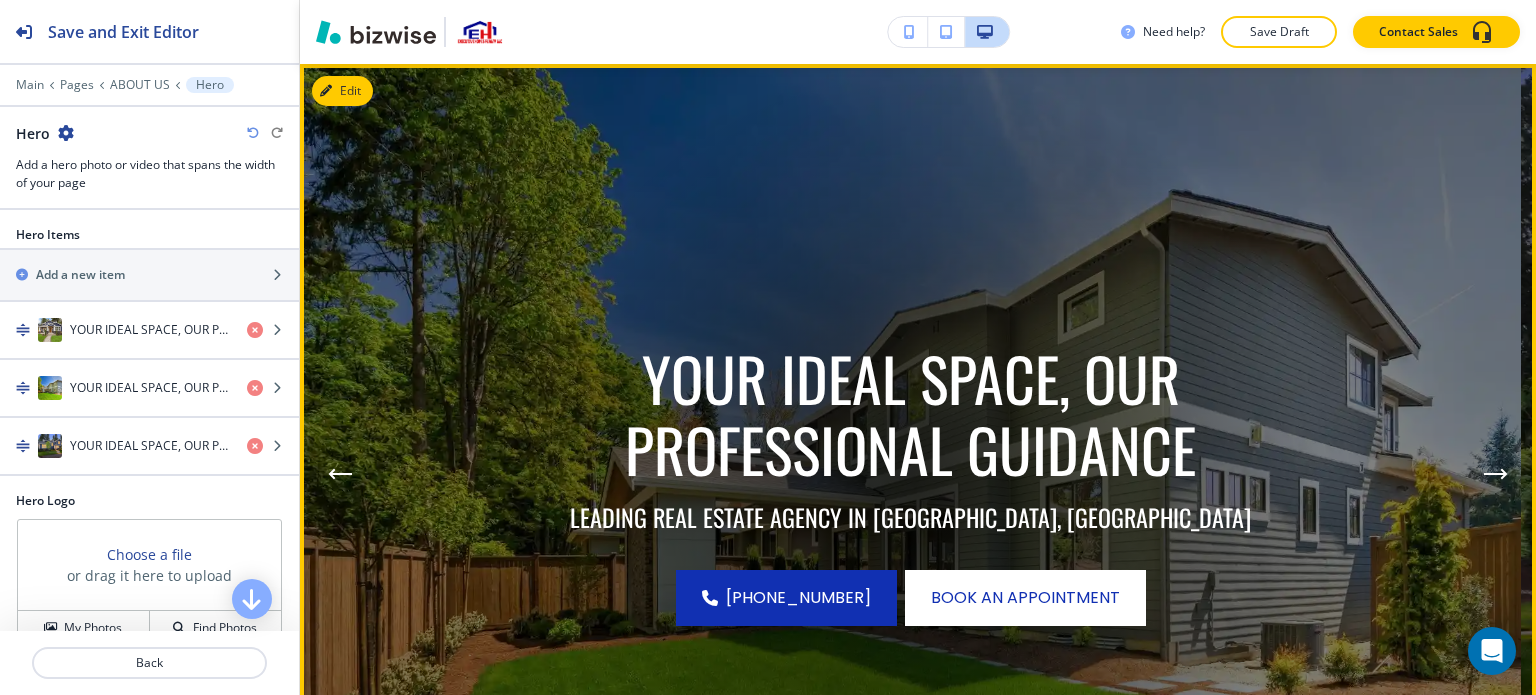 click at bounding box center (1496, 474) 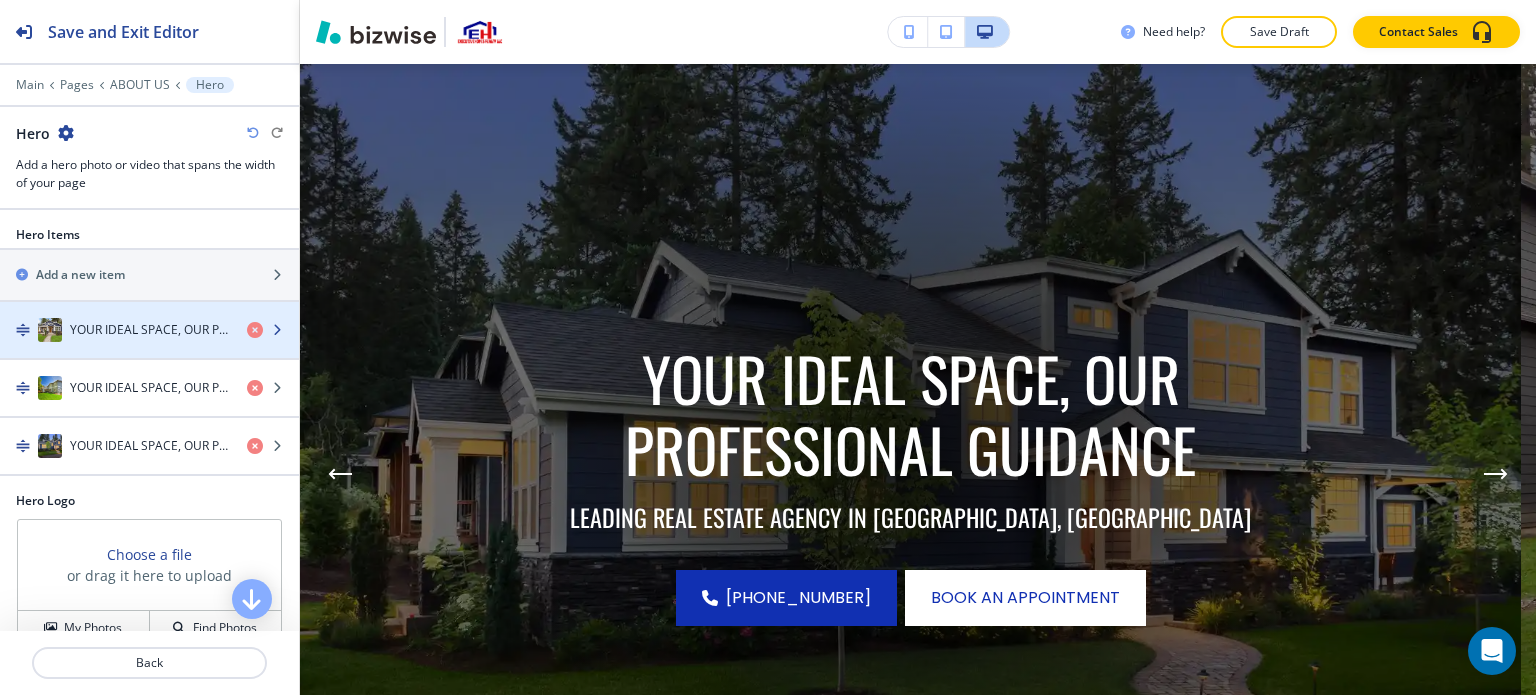 click on "YOUR IDEAL SPACE, OUR PROFESSIONAL GUIDANCE" at bounding box center (150, 330) 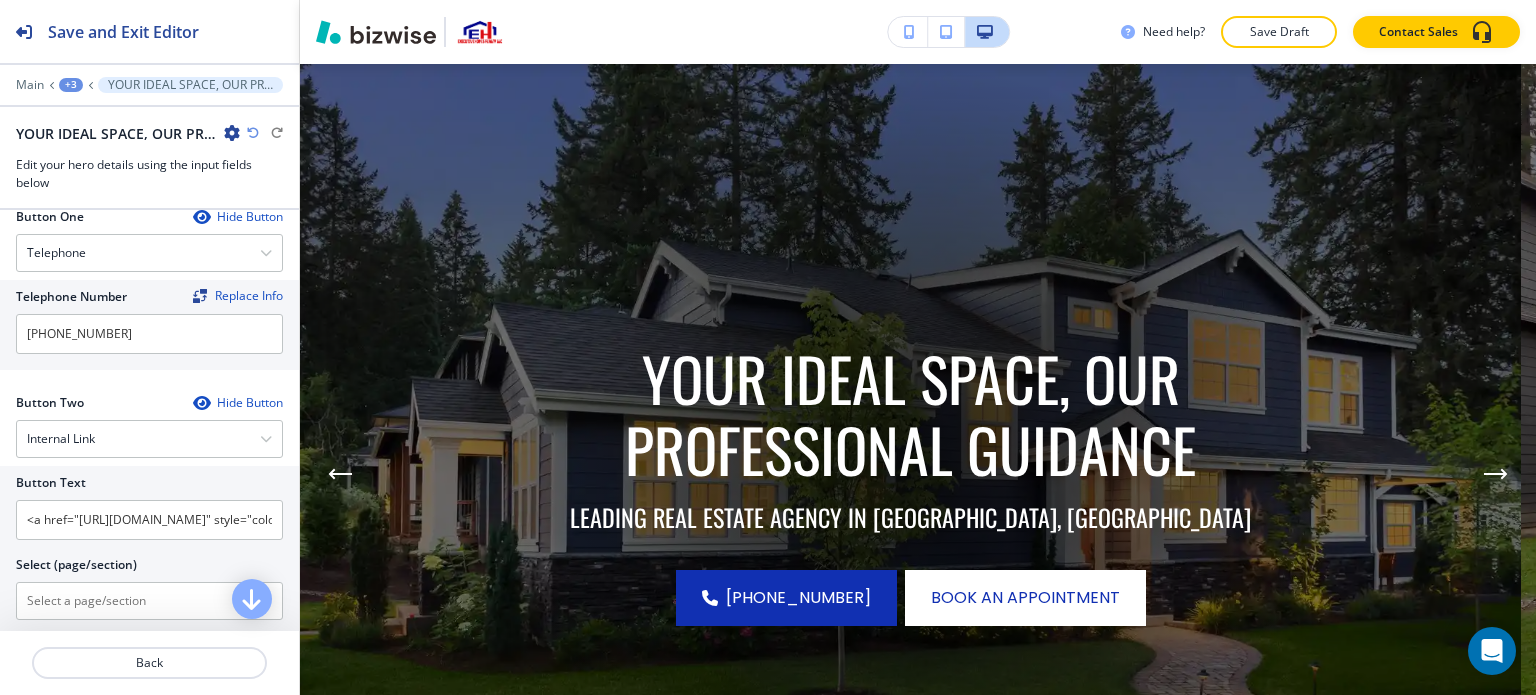 scroll, scrollTop: 900, scrollLeft: 0, axis: vertical 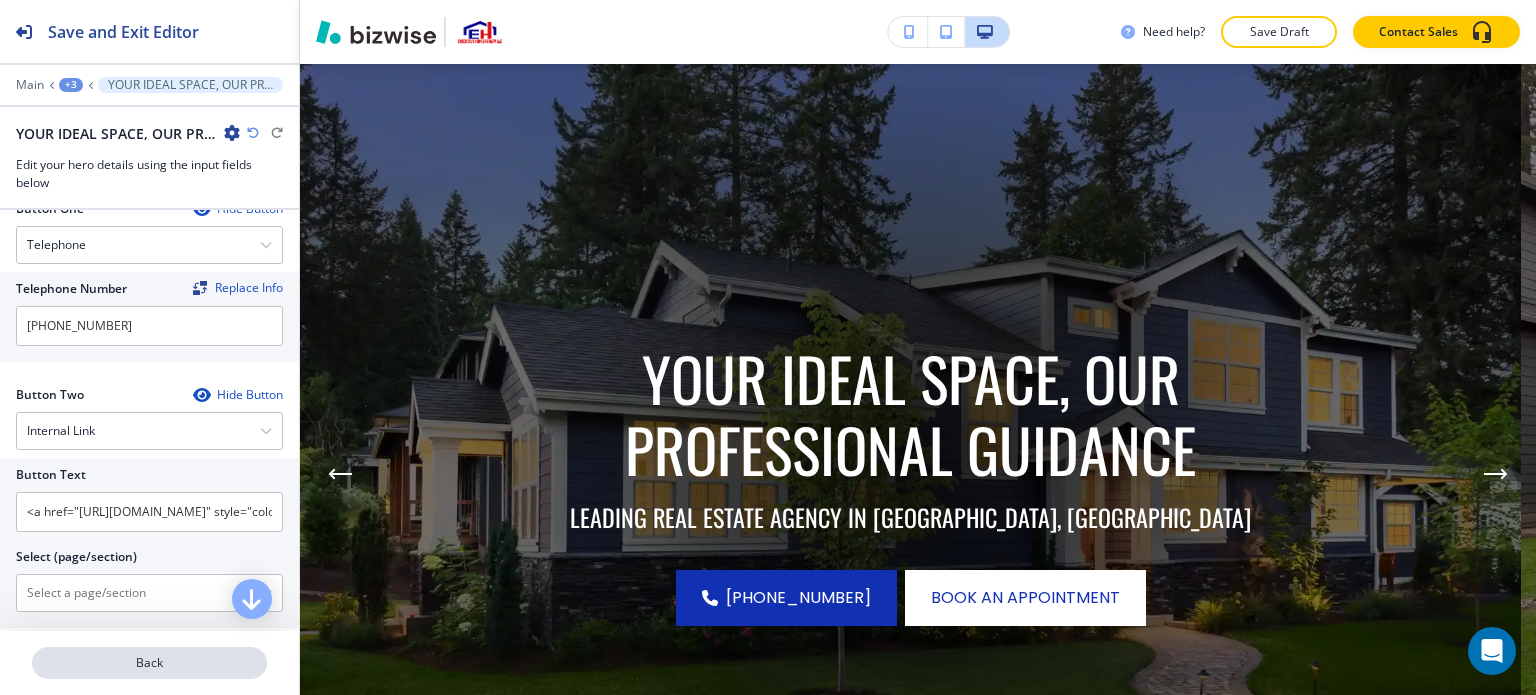 click on "Back" at bounding box center [149, 663] 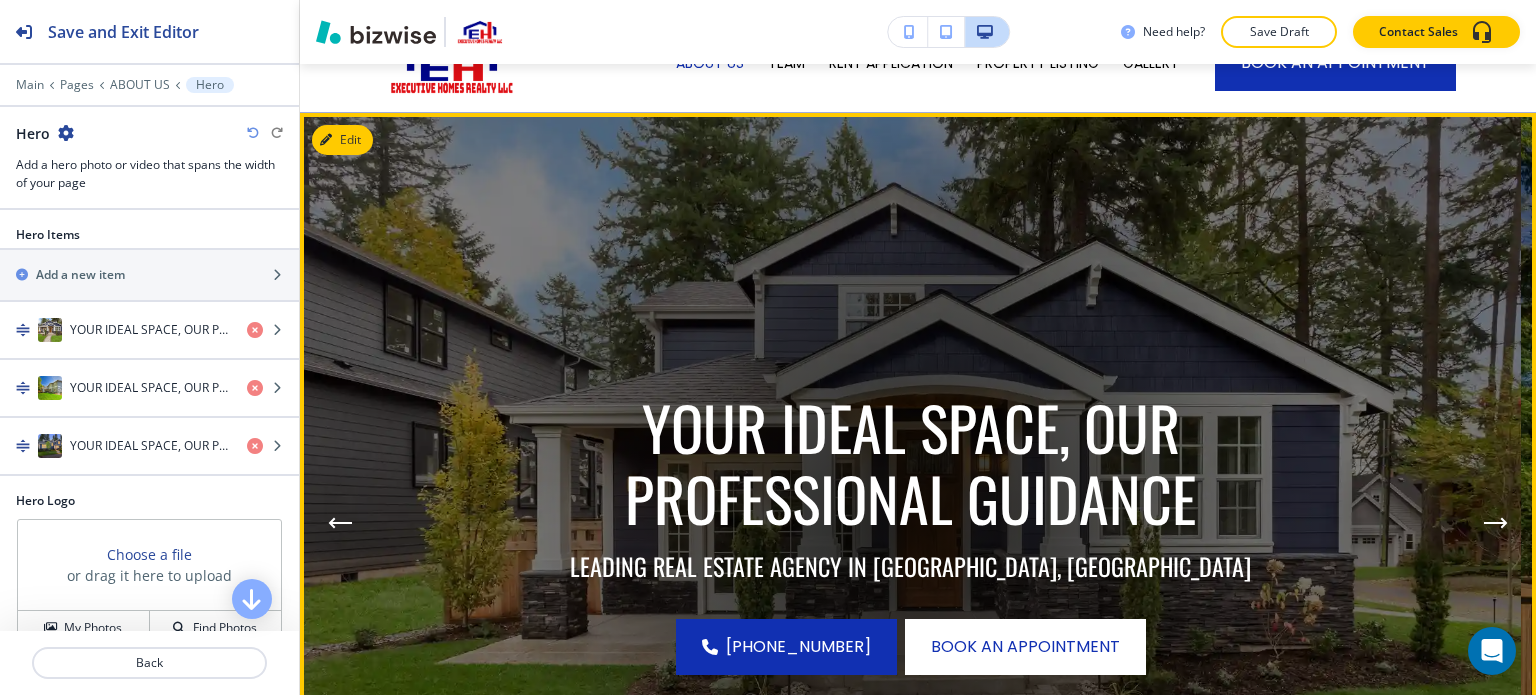 scroll, scrollTop: 0, scrollLeft: 0, axis: both 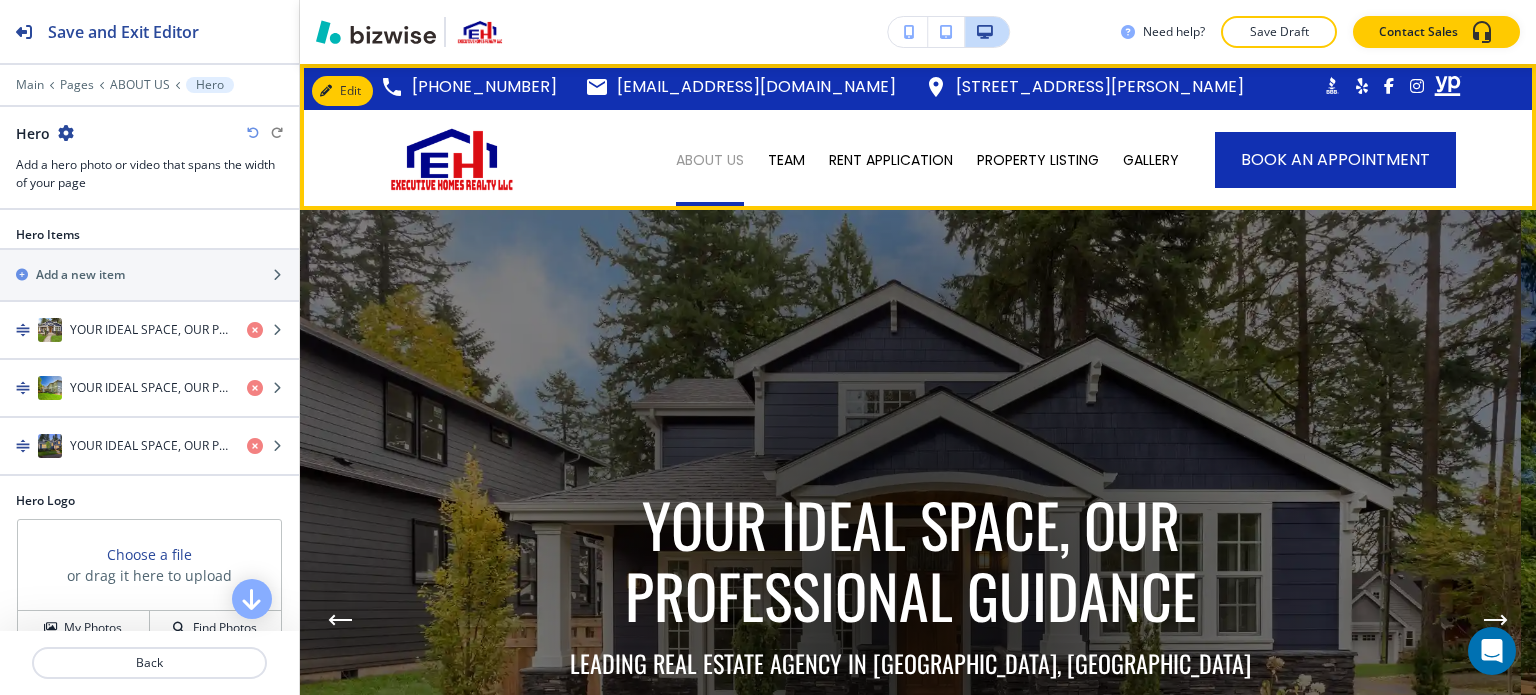 click on "ABOUT US" at bounding box center [710, 160] 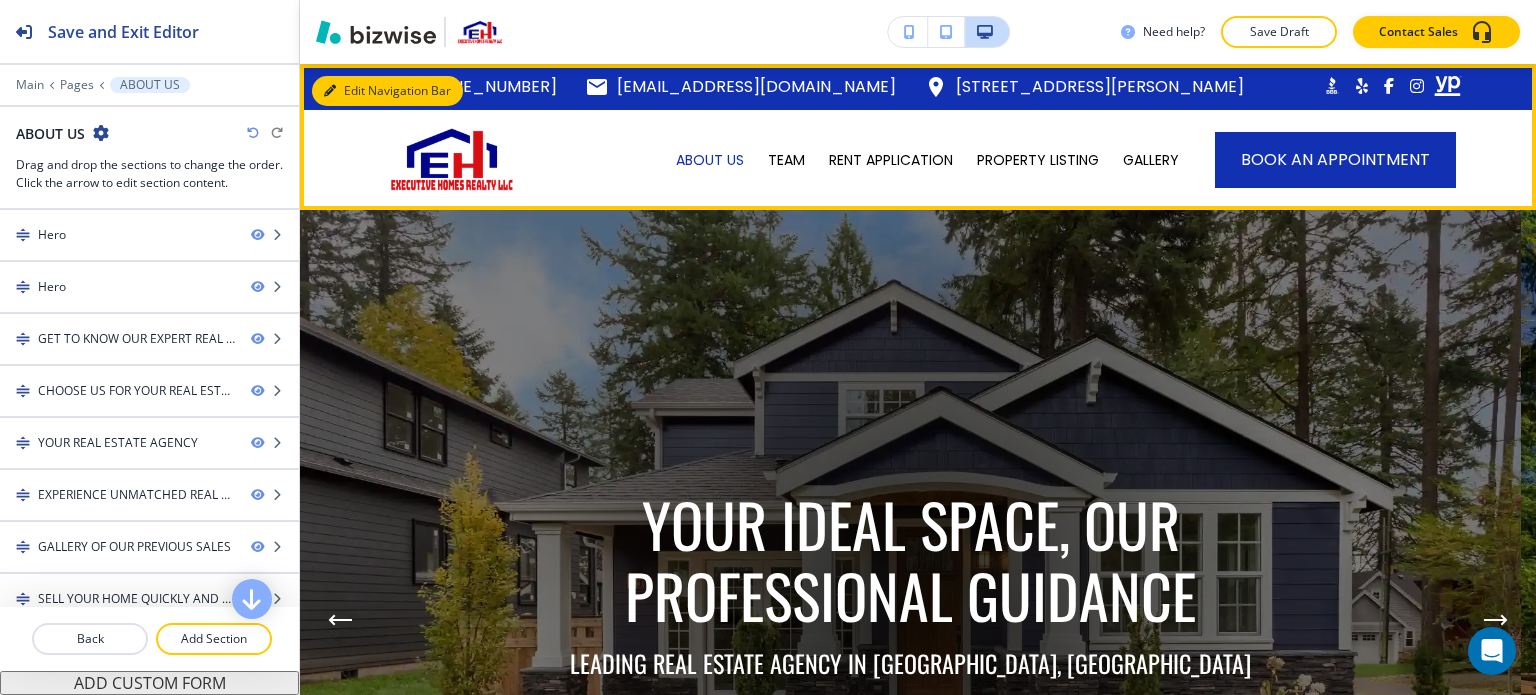 click on "Edit Navigation Bar" at bounding box center (387, 91) 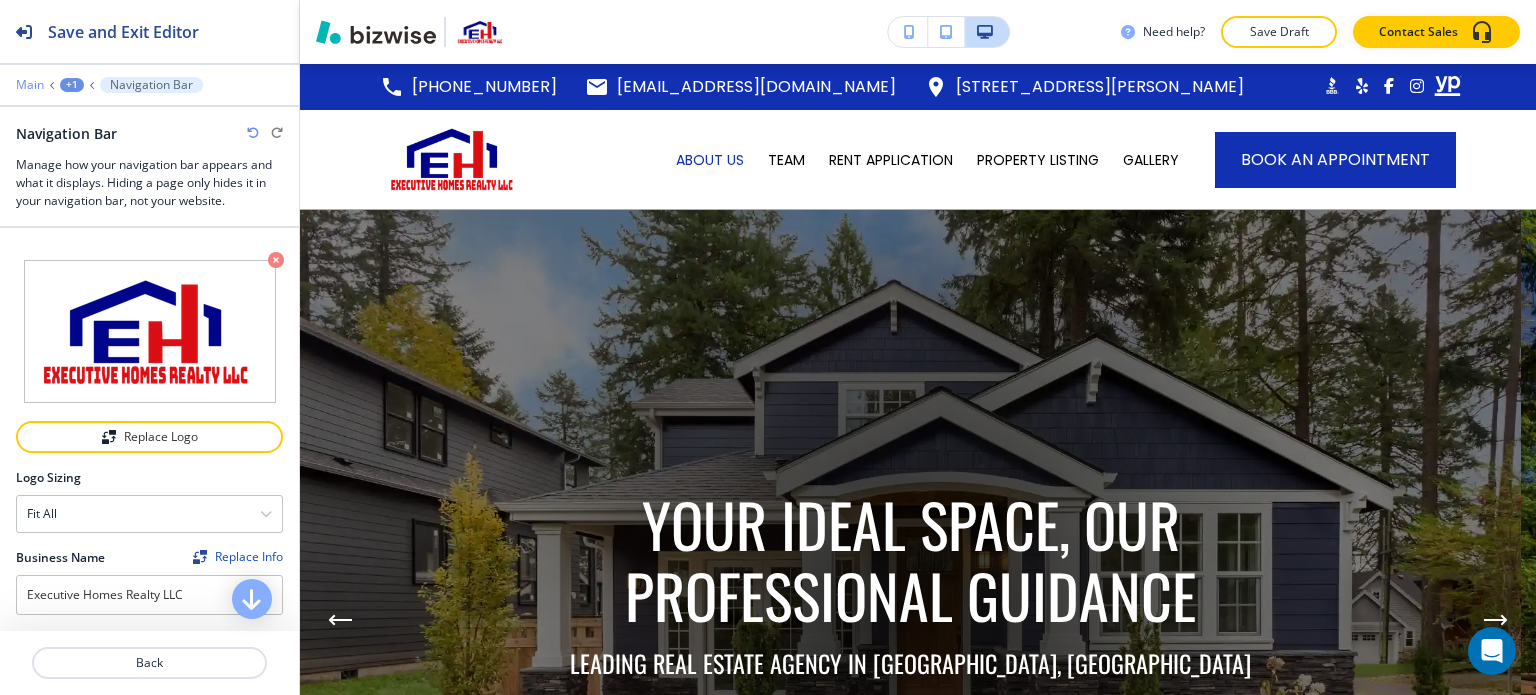 click on "Main" at bounding box center [30, 85] 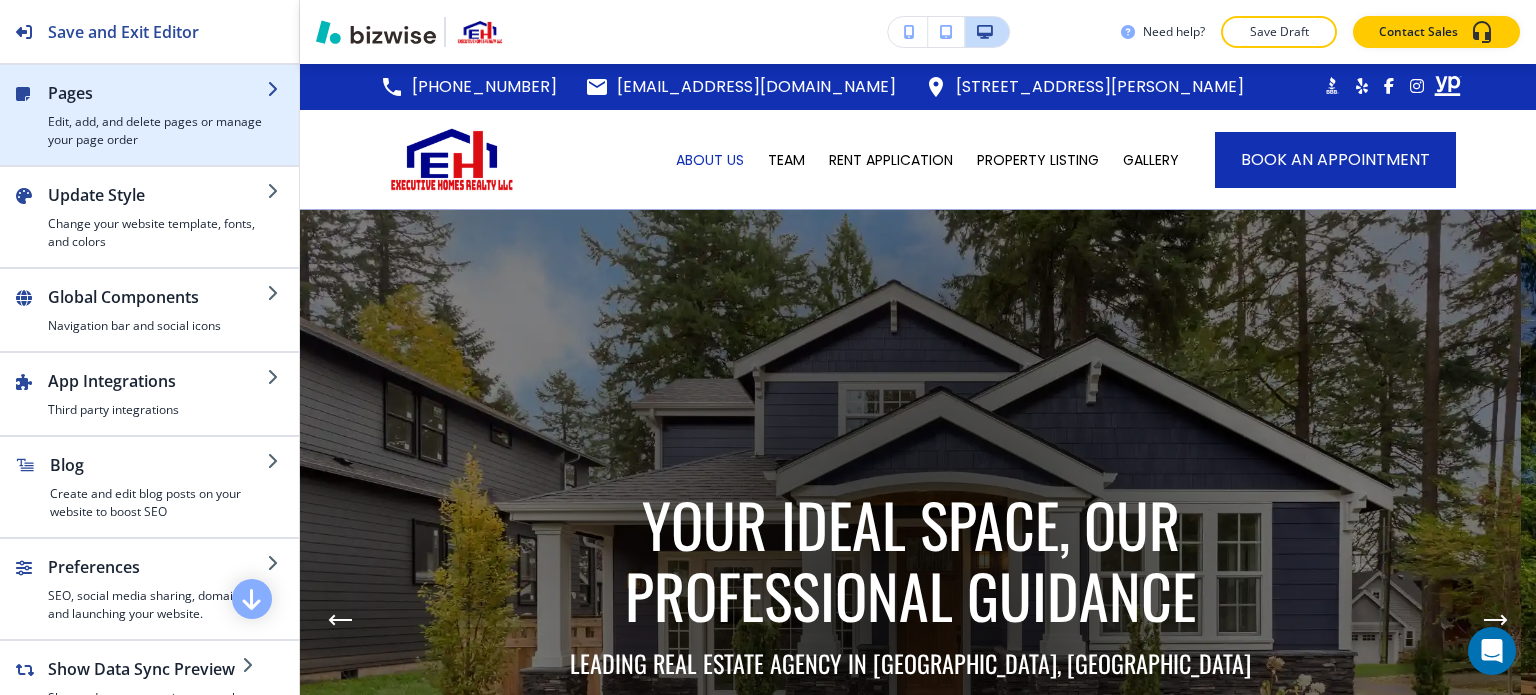 click on "Edit, add, and delete pages or manage your page order" at bounding box center [157, 131] 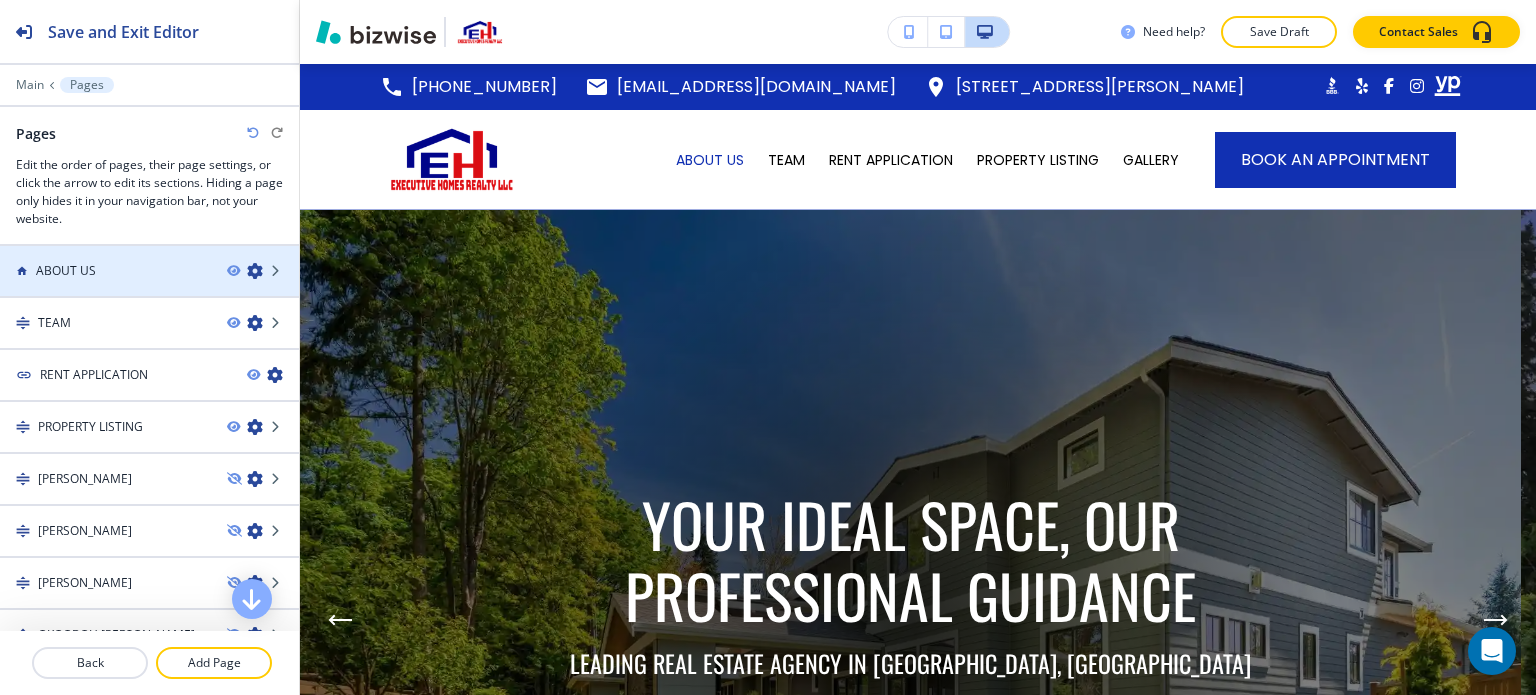 click at bounding box center [255, 271] 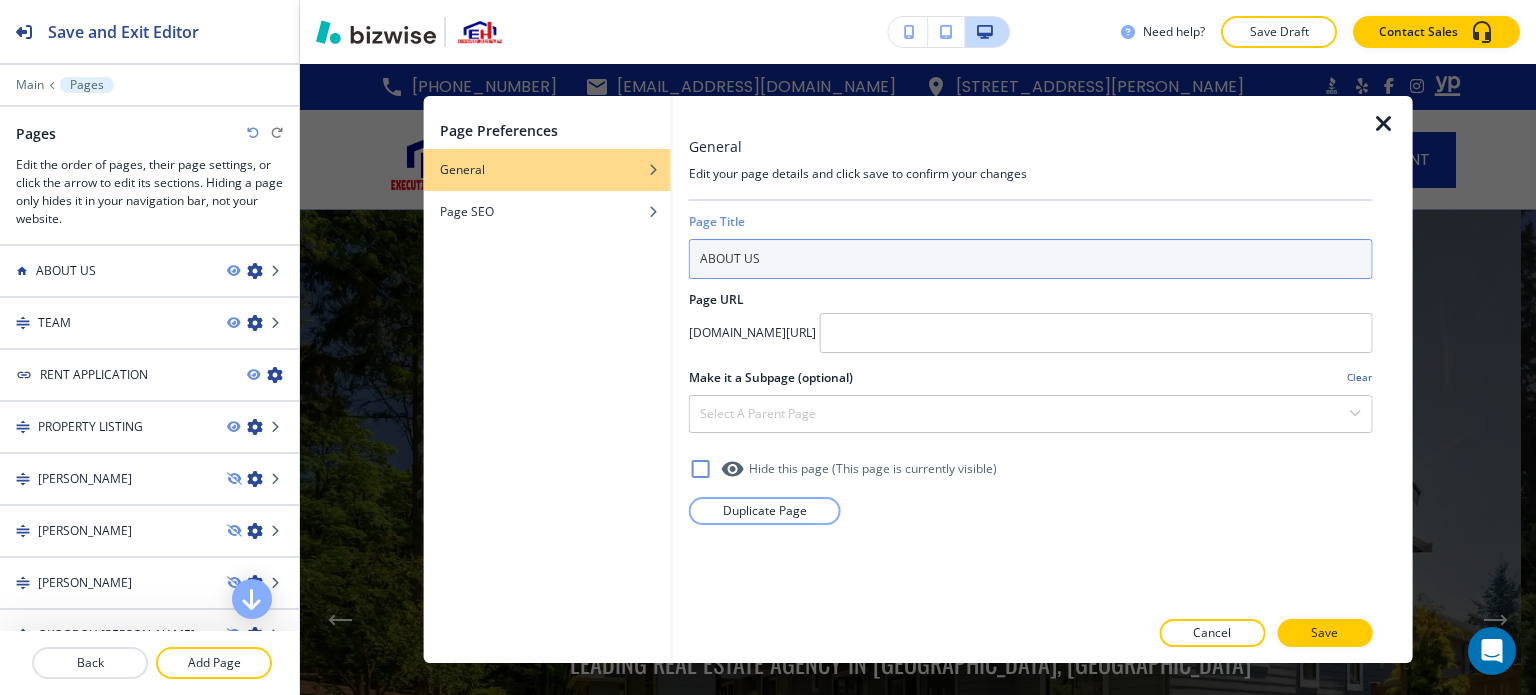 drag, startPoint x: 806, startPoint y: 270, endPoint x: 299, endPoint y: 219, distance: 509.55862 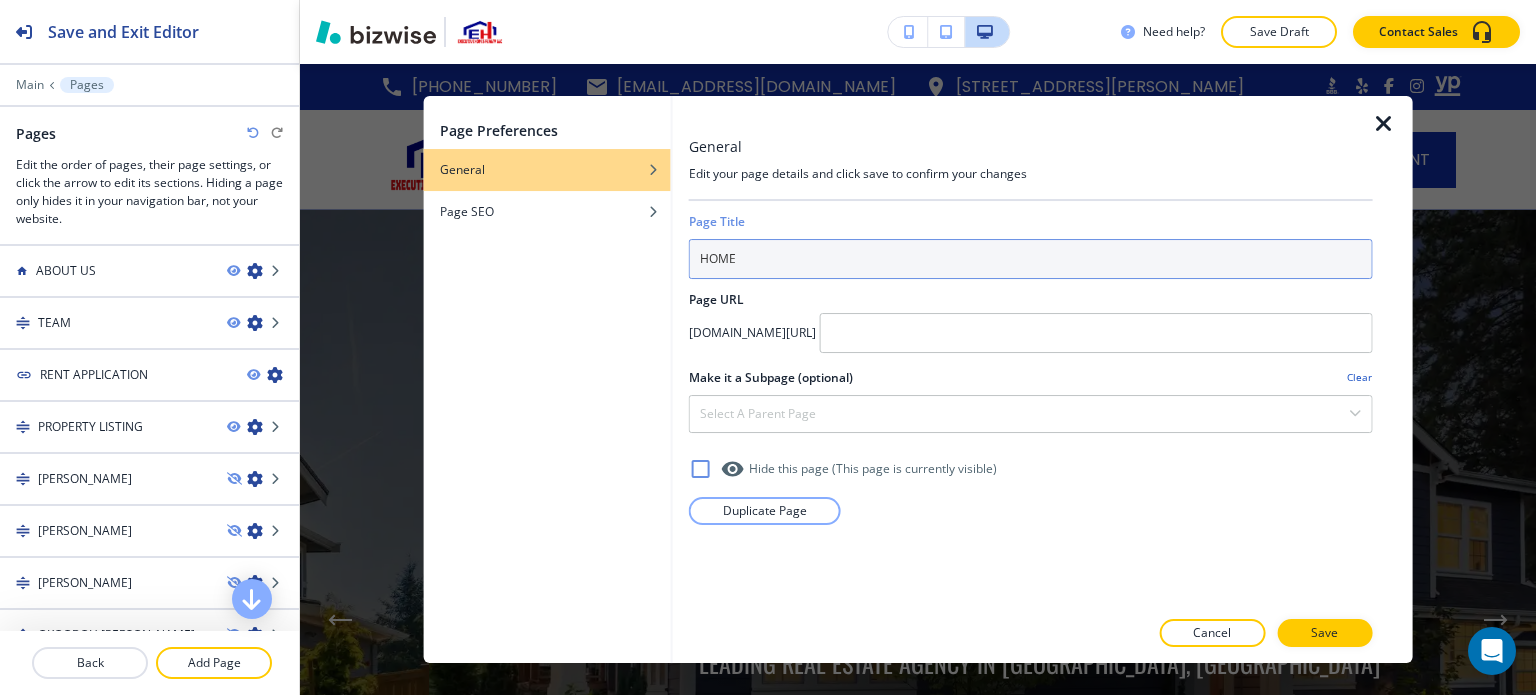 type on "HOME" 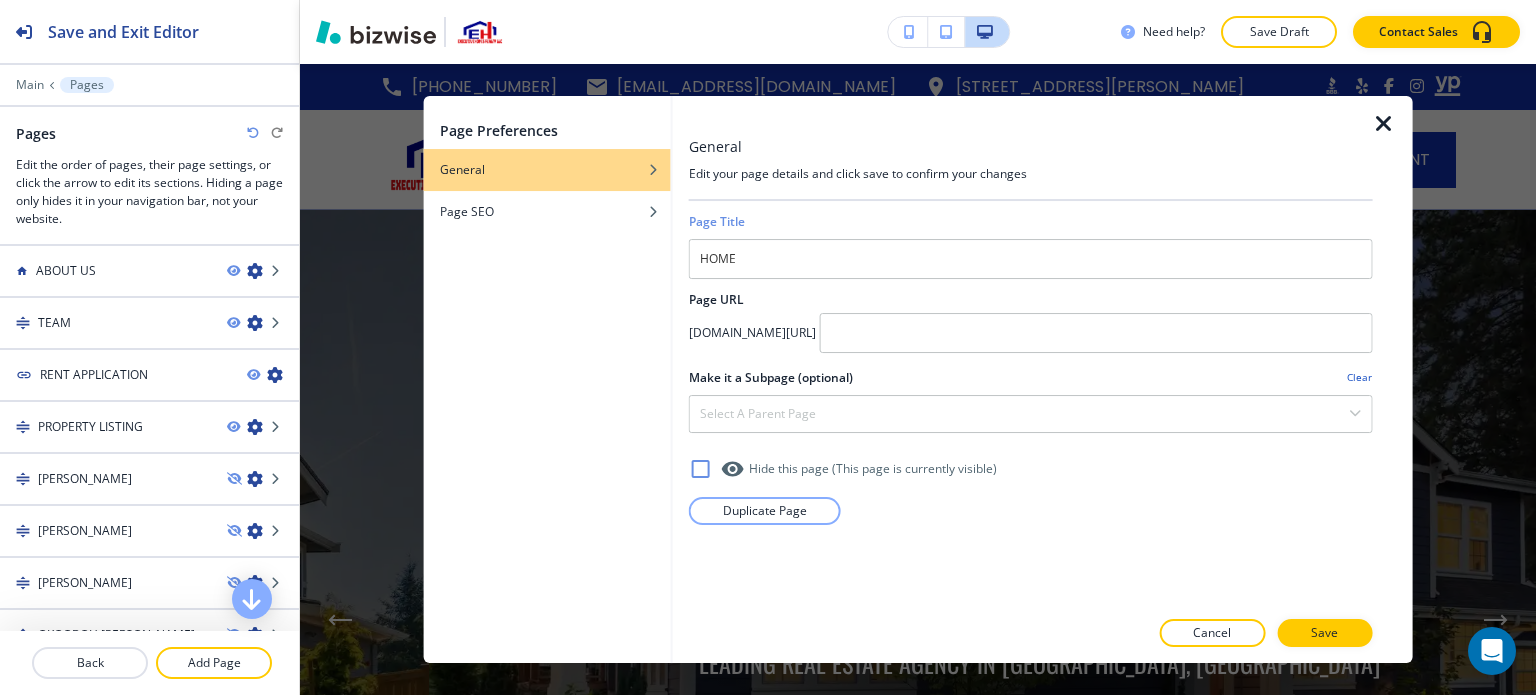 click at bounding box center (1031, 655) 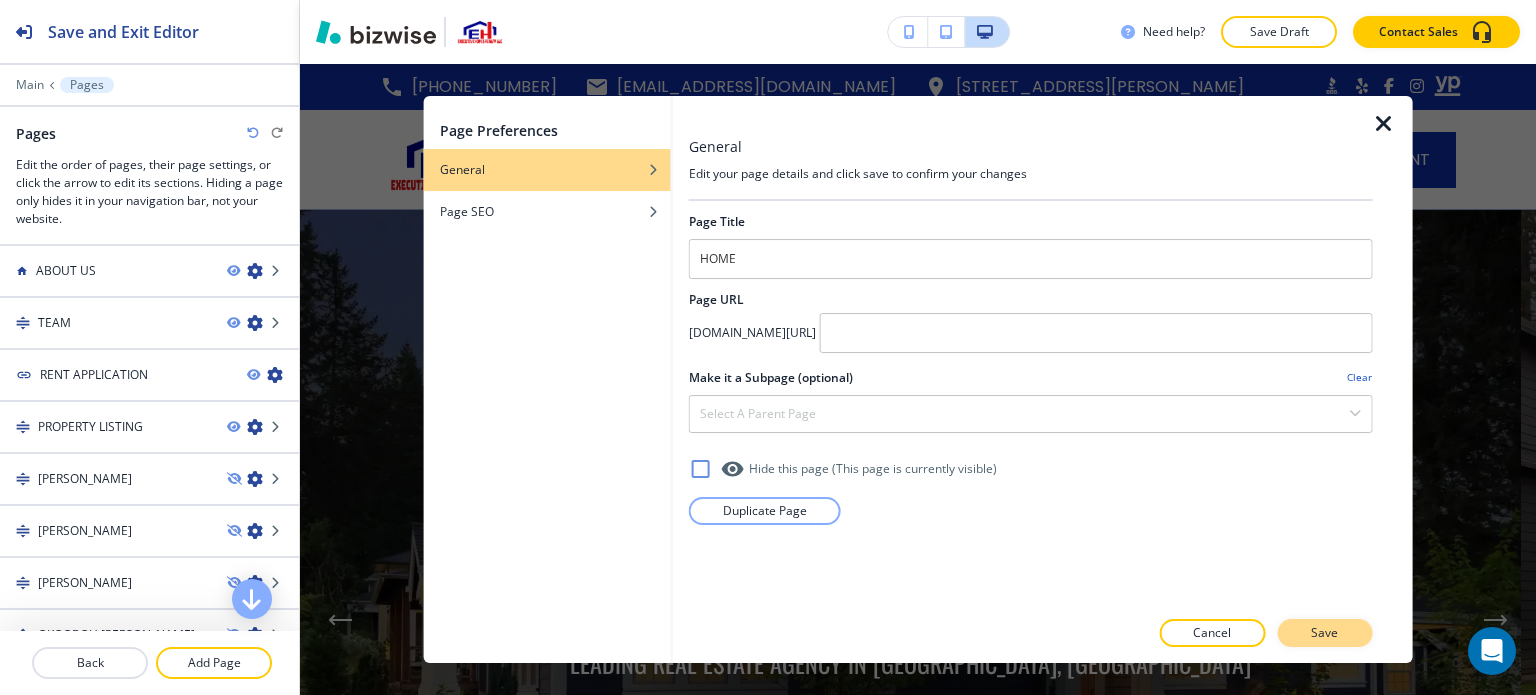click on "Save" at bounding box center (1324, 633) 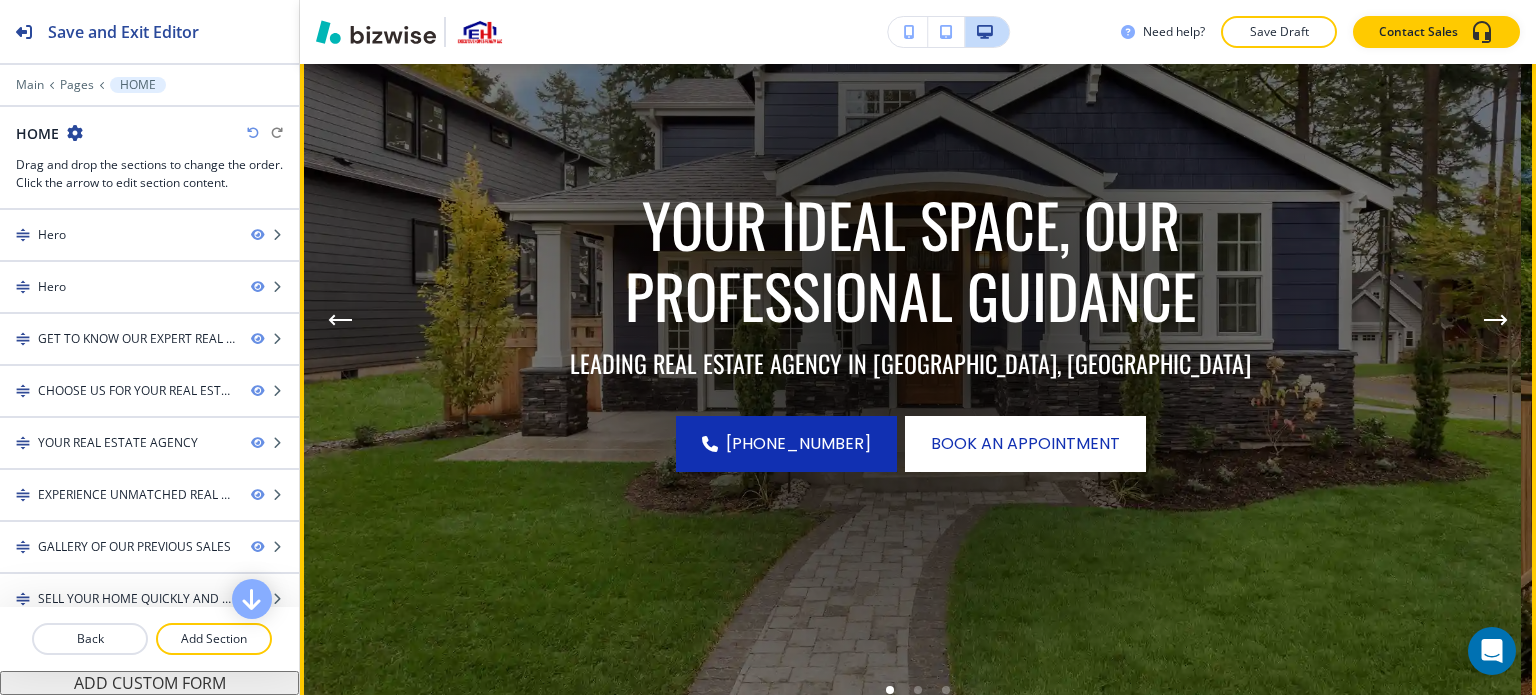 scroll, scrollTop: 700, scrollLeft: 0, axis: vertical 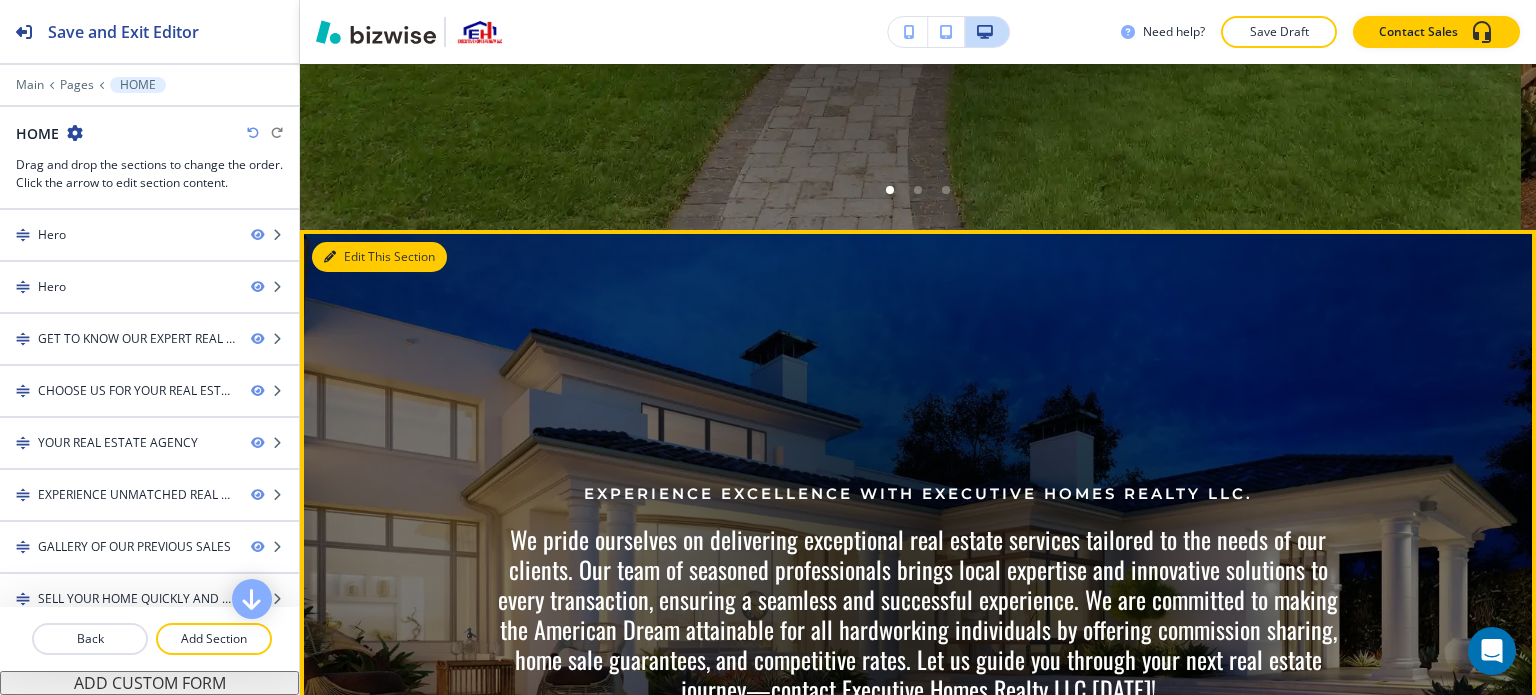 click on "Edit This Section" at bounding box center [379, 257] 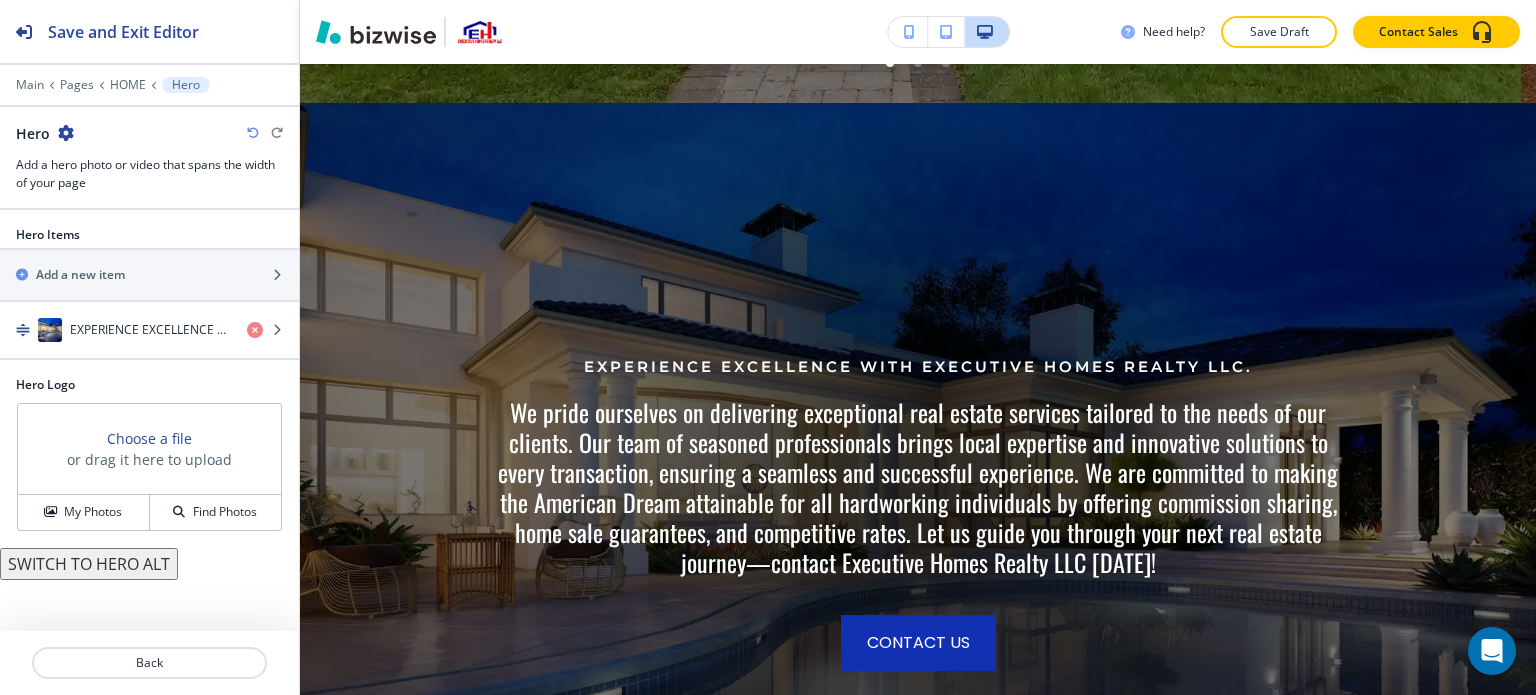 scroll, scrollTop: 966, scrollLeft: 0, axis: vertical 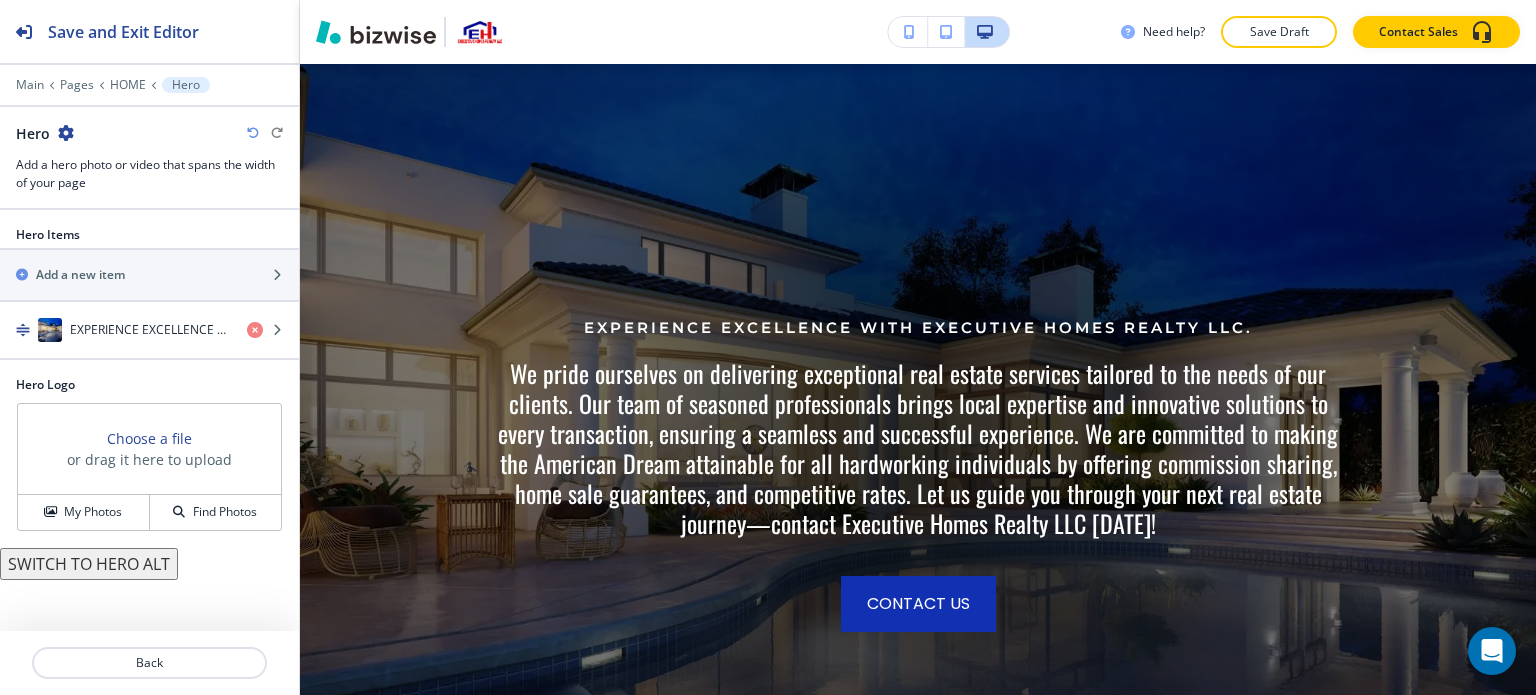 click on "SWITCH TO HERO ALT" at bounding box center (89, 564) 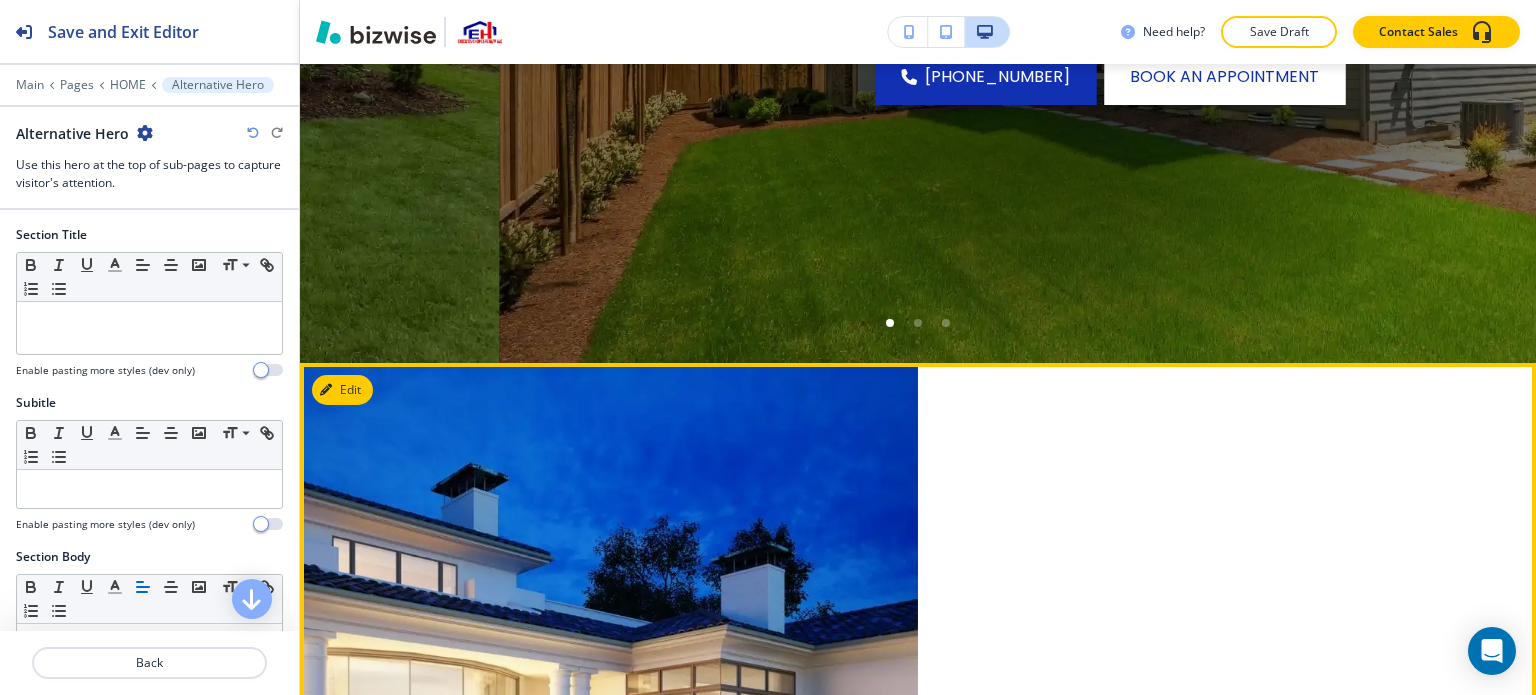 scroll, scrollTop: 666, scrollLeft: 0, axis: vertical 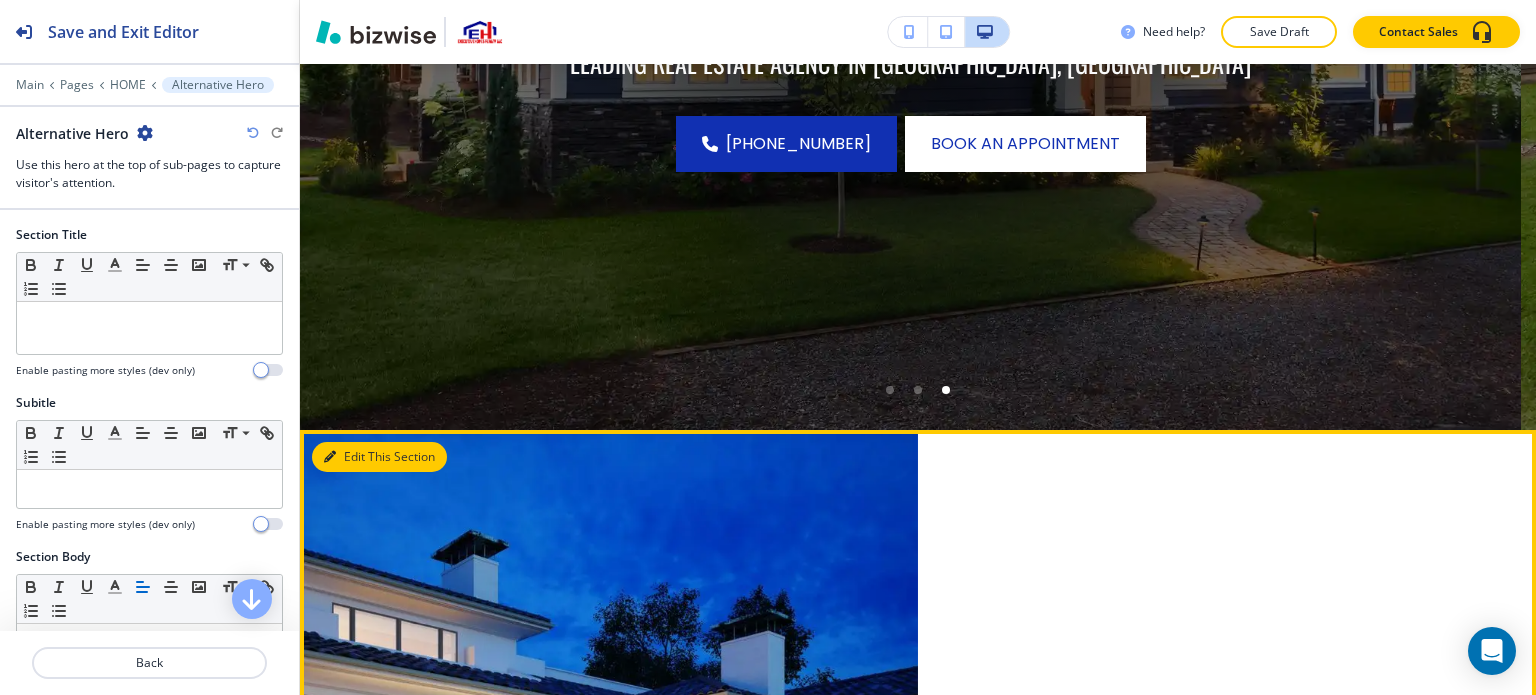 click on "Edit This Section" at bounding box center [379, 457] 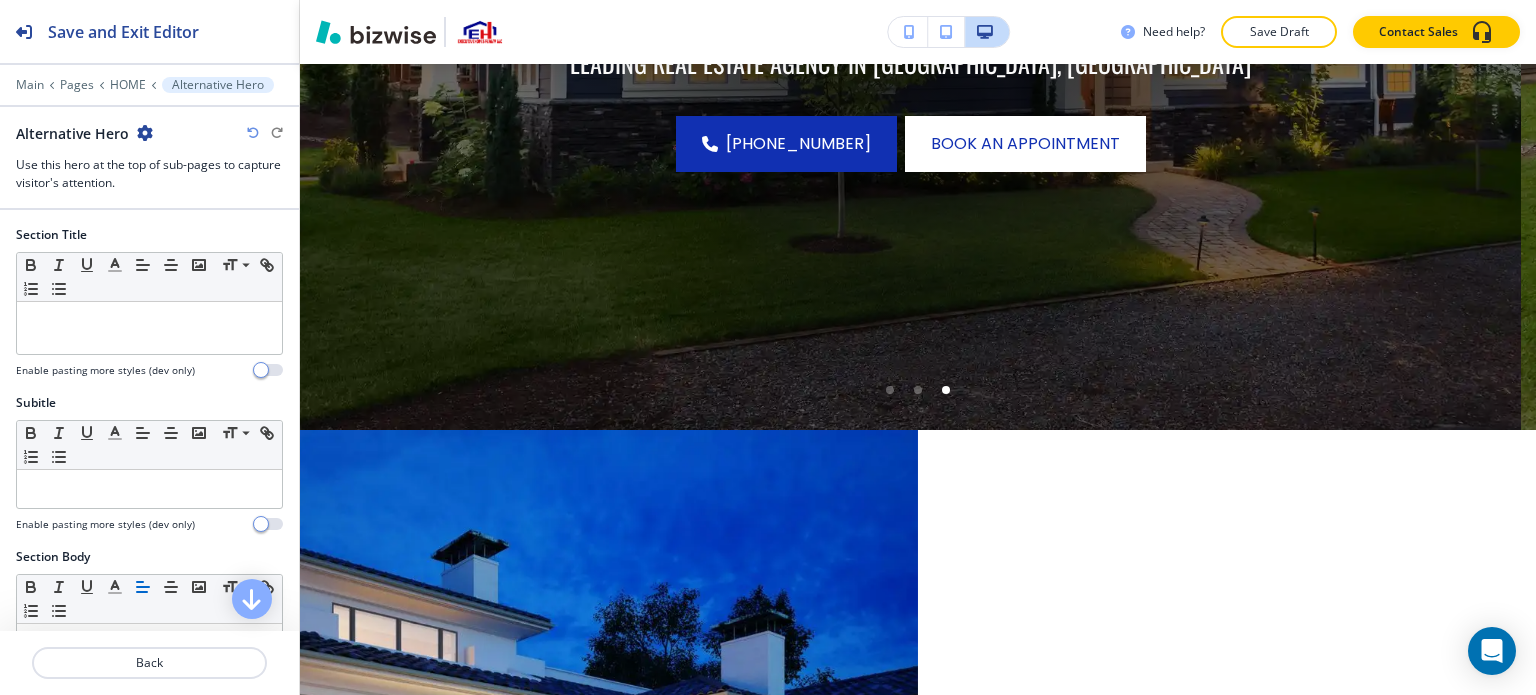 click at bounding box center (145, 133) 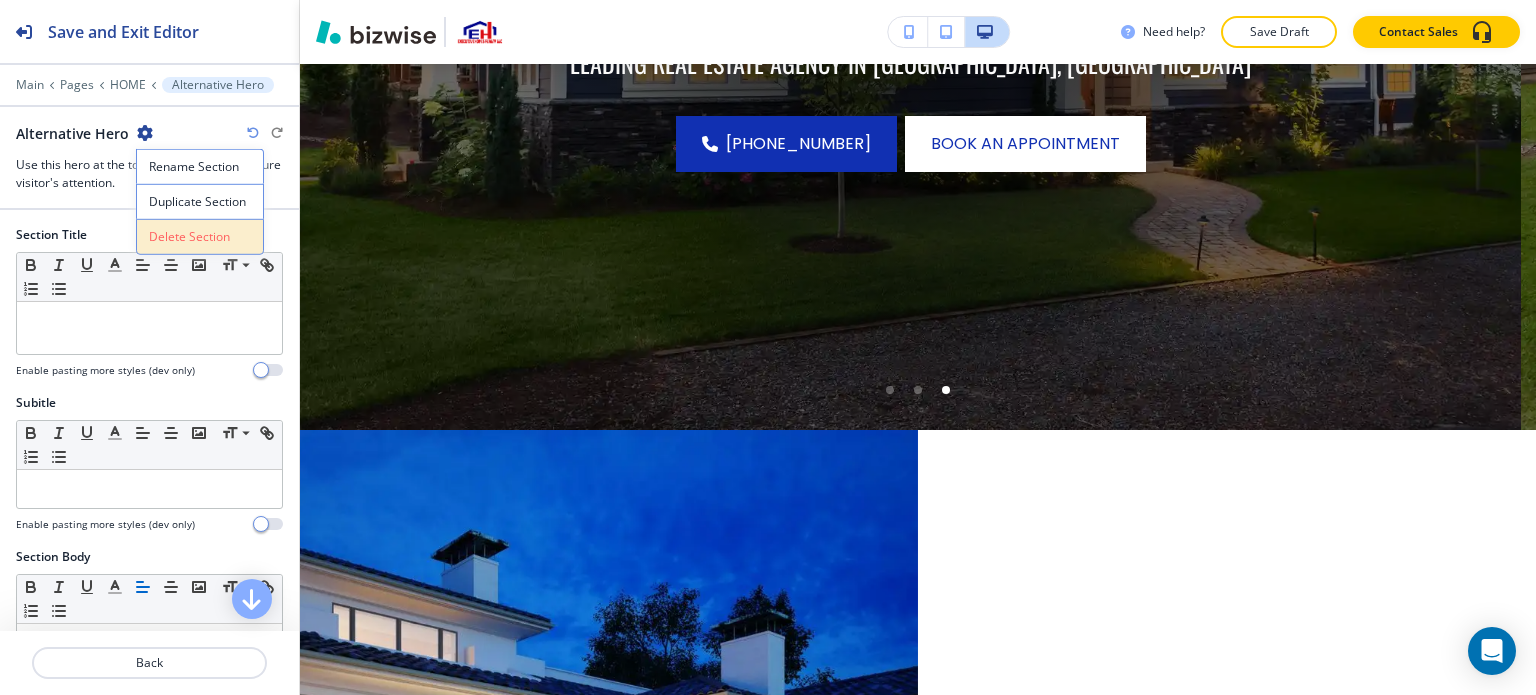 click on "Delete Section" at bounding box center (200, 237) 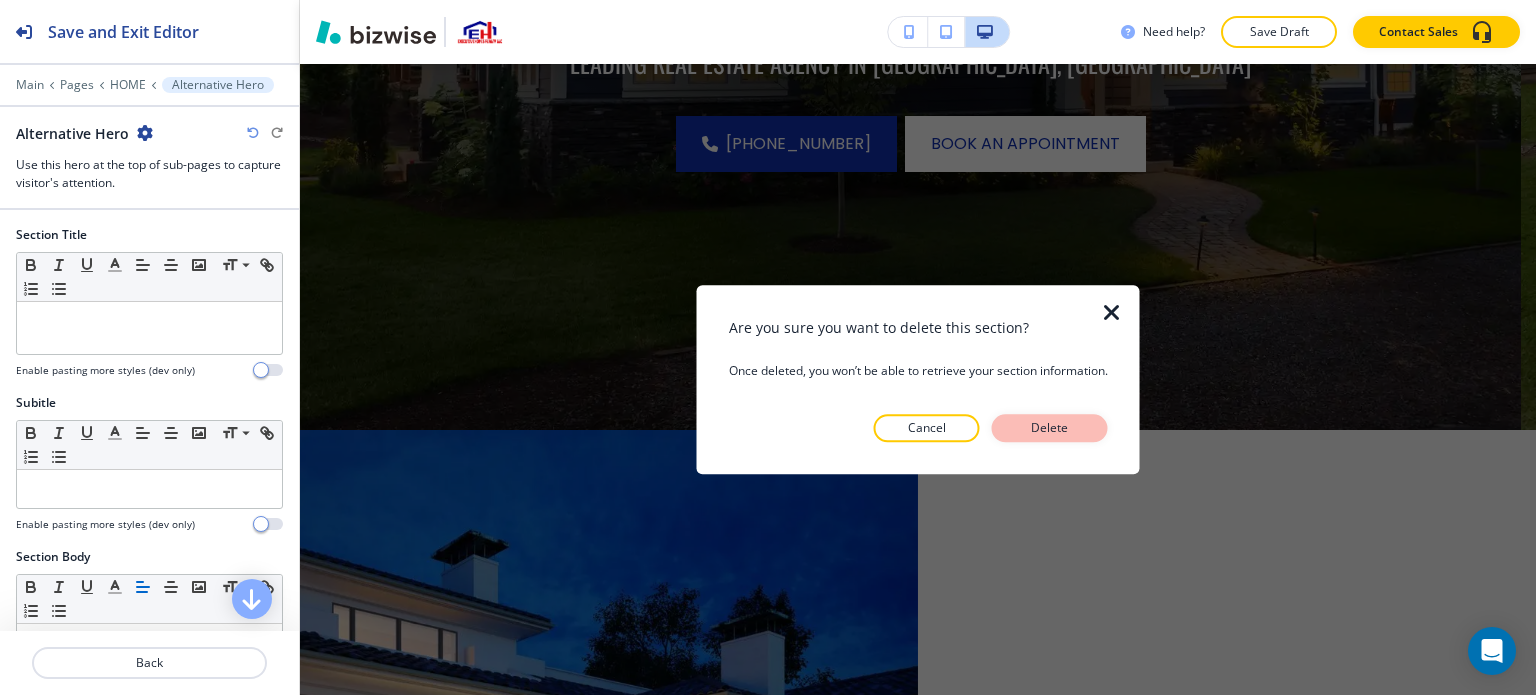 click on "Delete" at bounding box center (1050, 428) 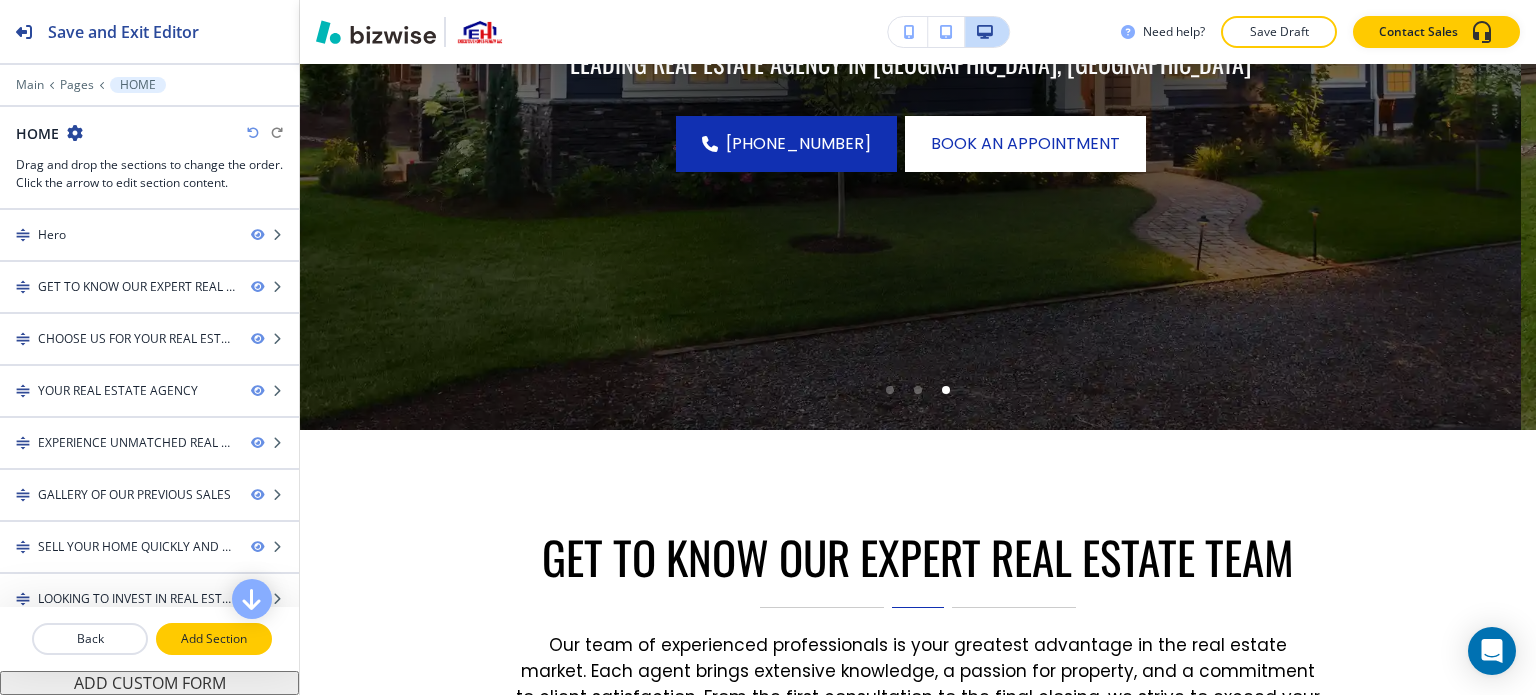 click on "Add Section" at bounding box center [214, 639] 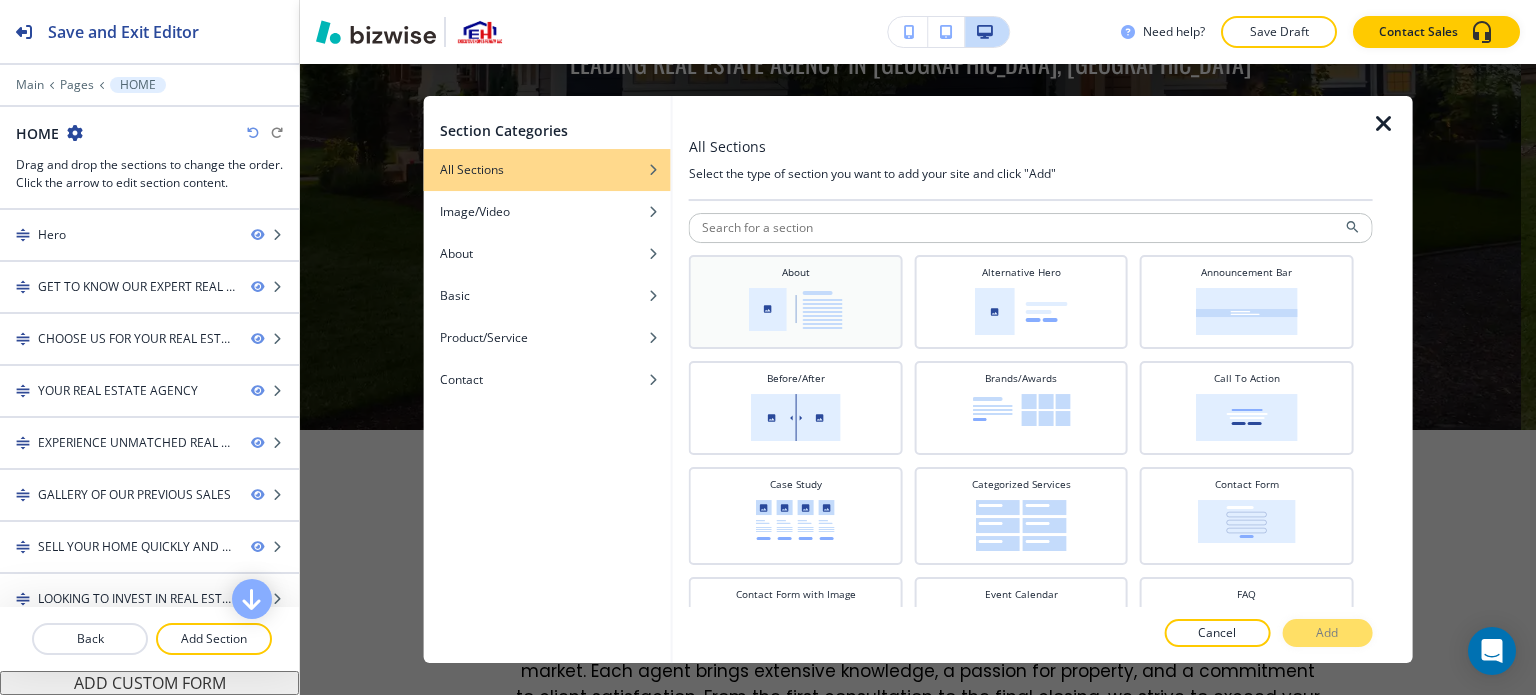 click at bounding box center (796, 309) 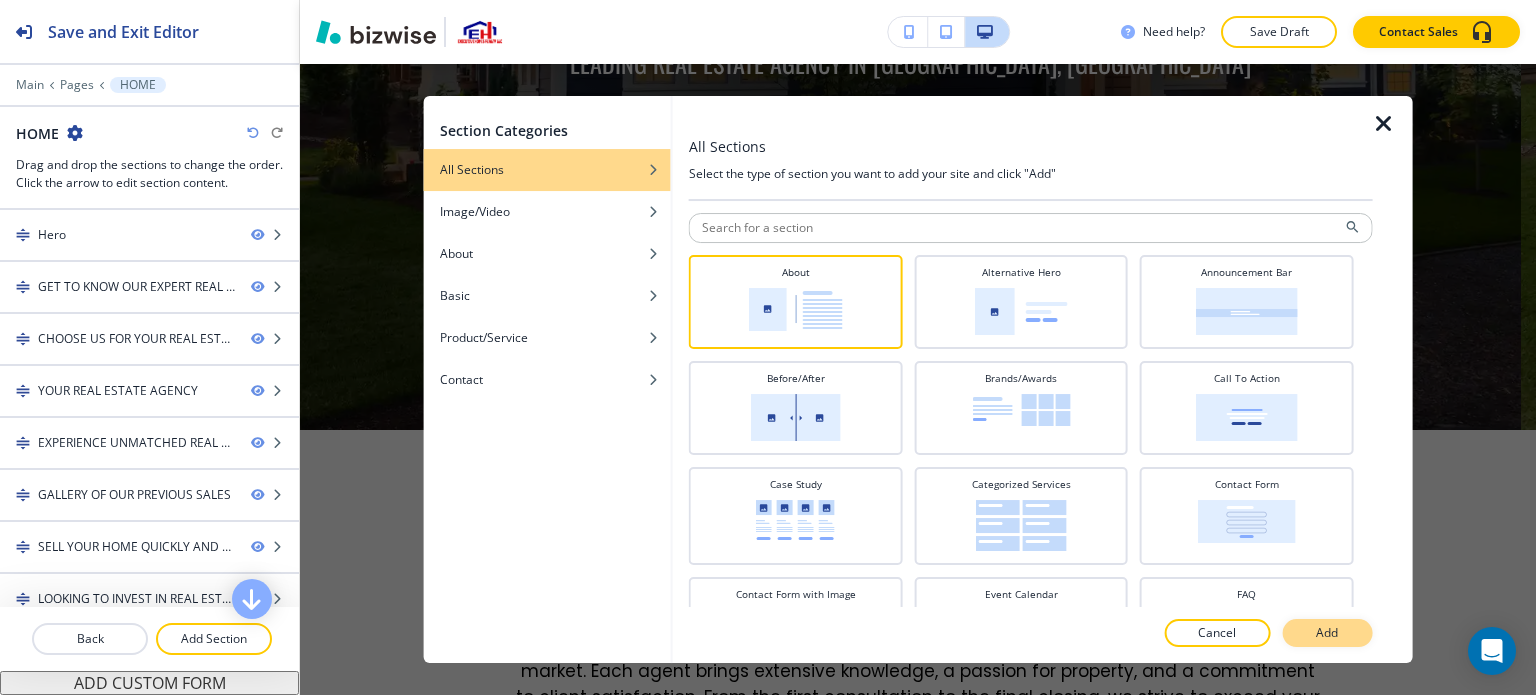 click on "Add" at bounding box center (1327, 633) 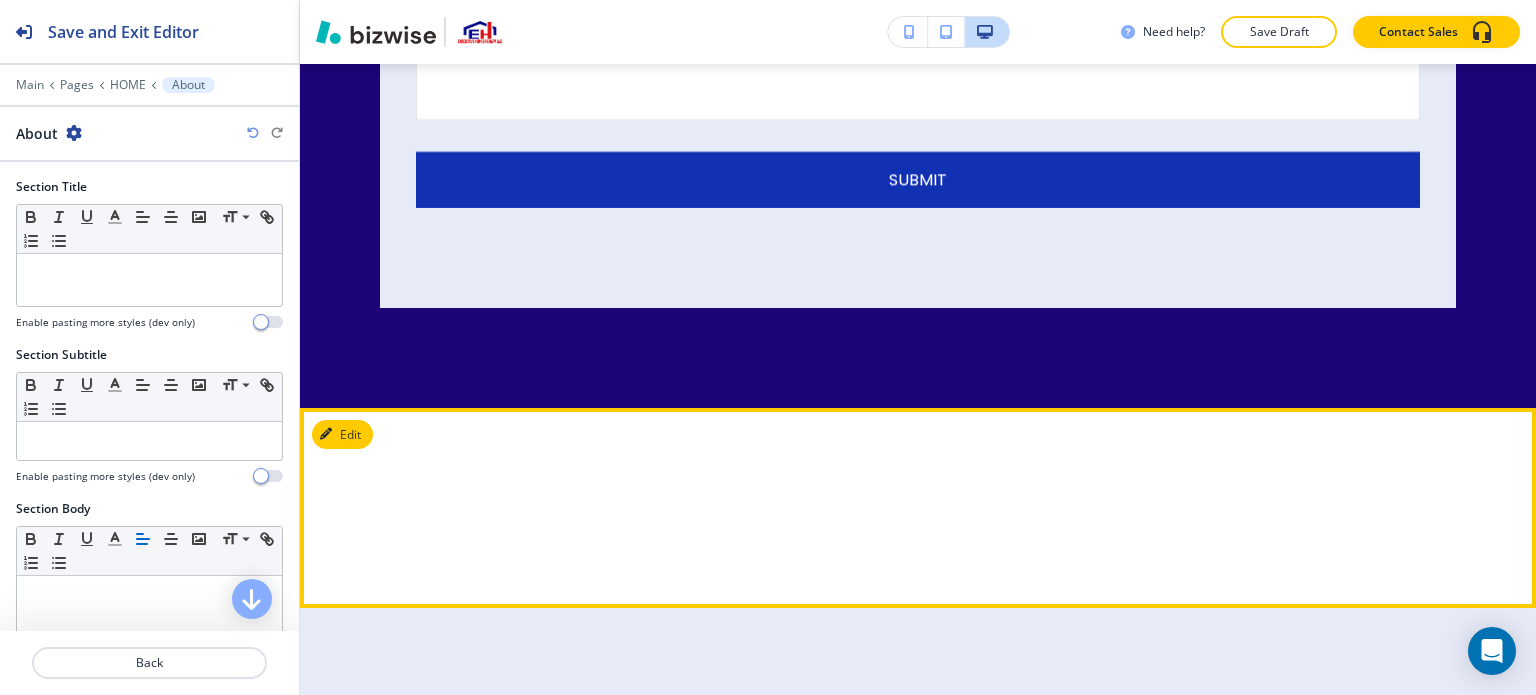 scroll, scrollTop: 15427, scrollLeft: 0, axis: vertical 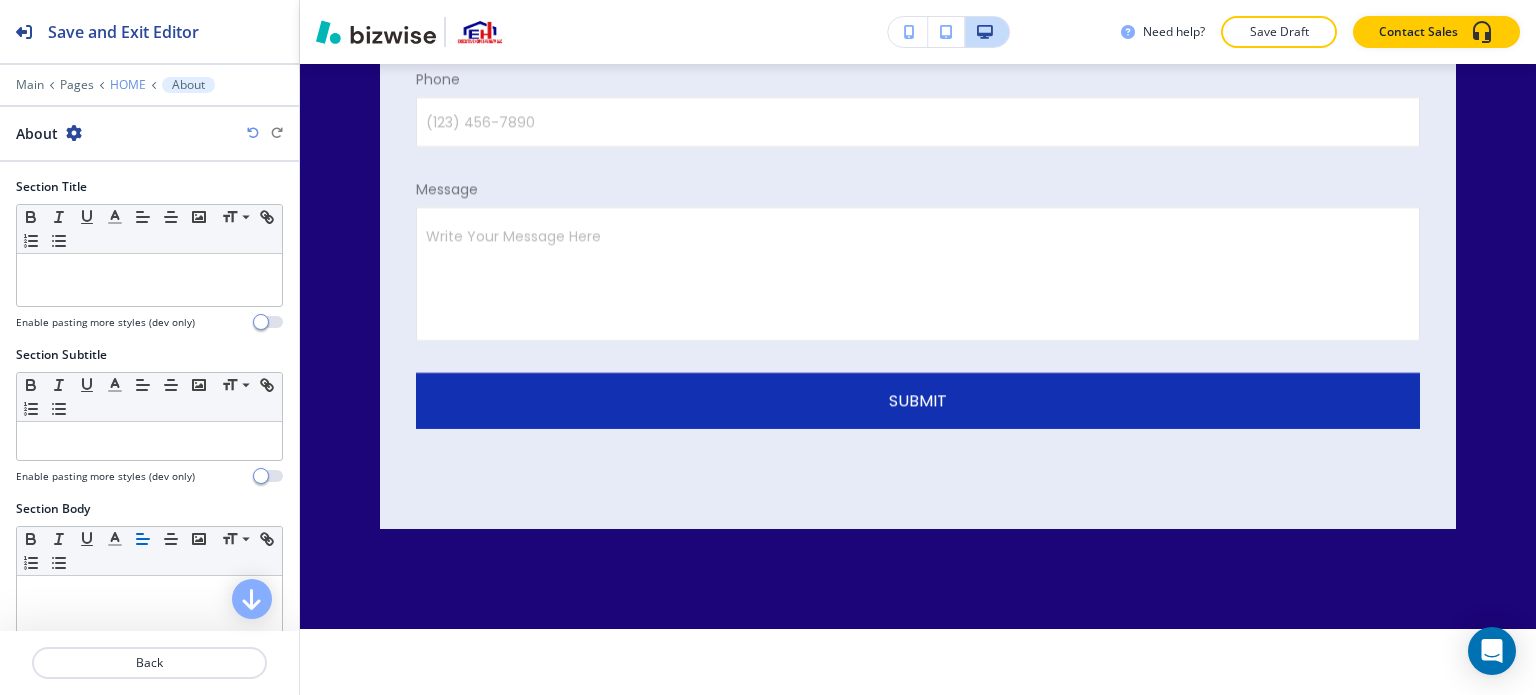 click on "HOME" at bounding box center (128, 85) 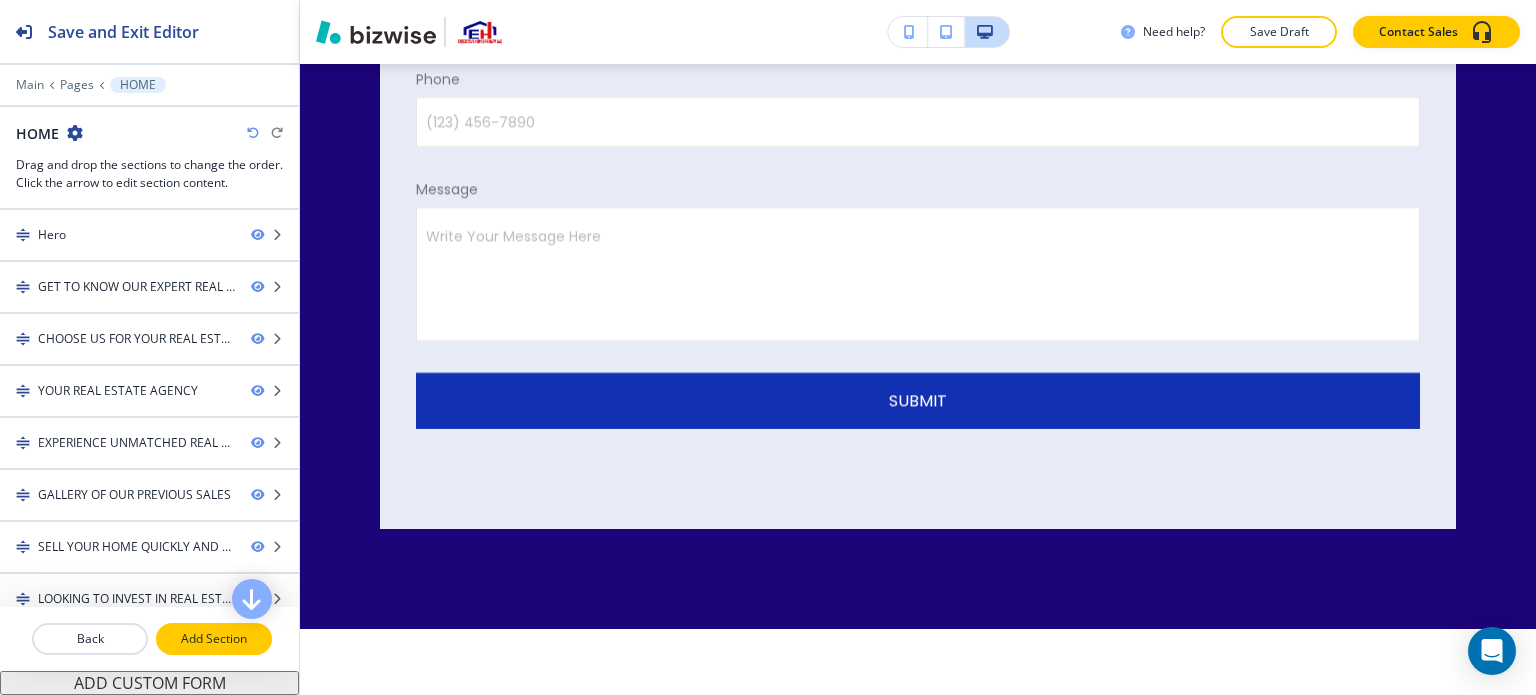 click on "Add Section" at bounding box center [214, 639] 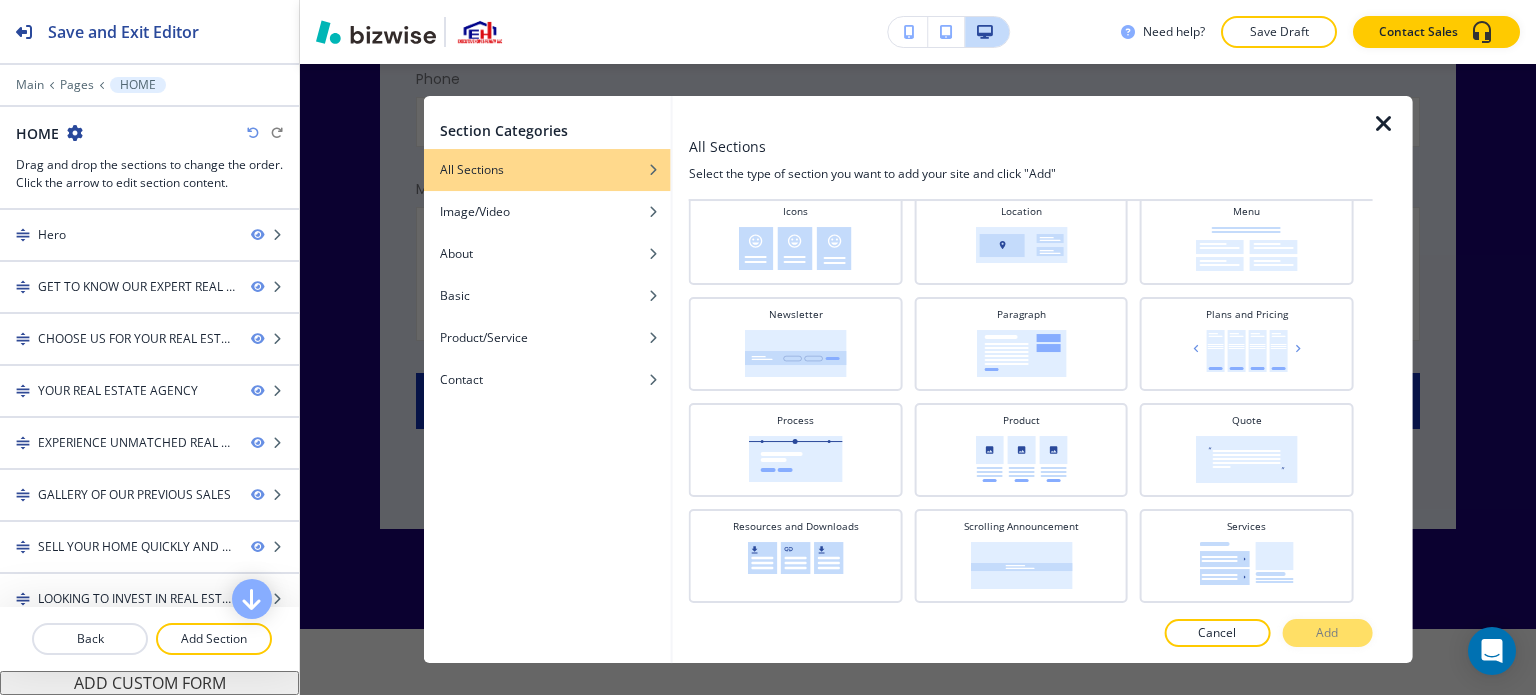 scroll, scrollTop: 700, scrollLeft: 0, axis: vertical 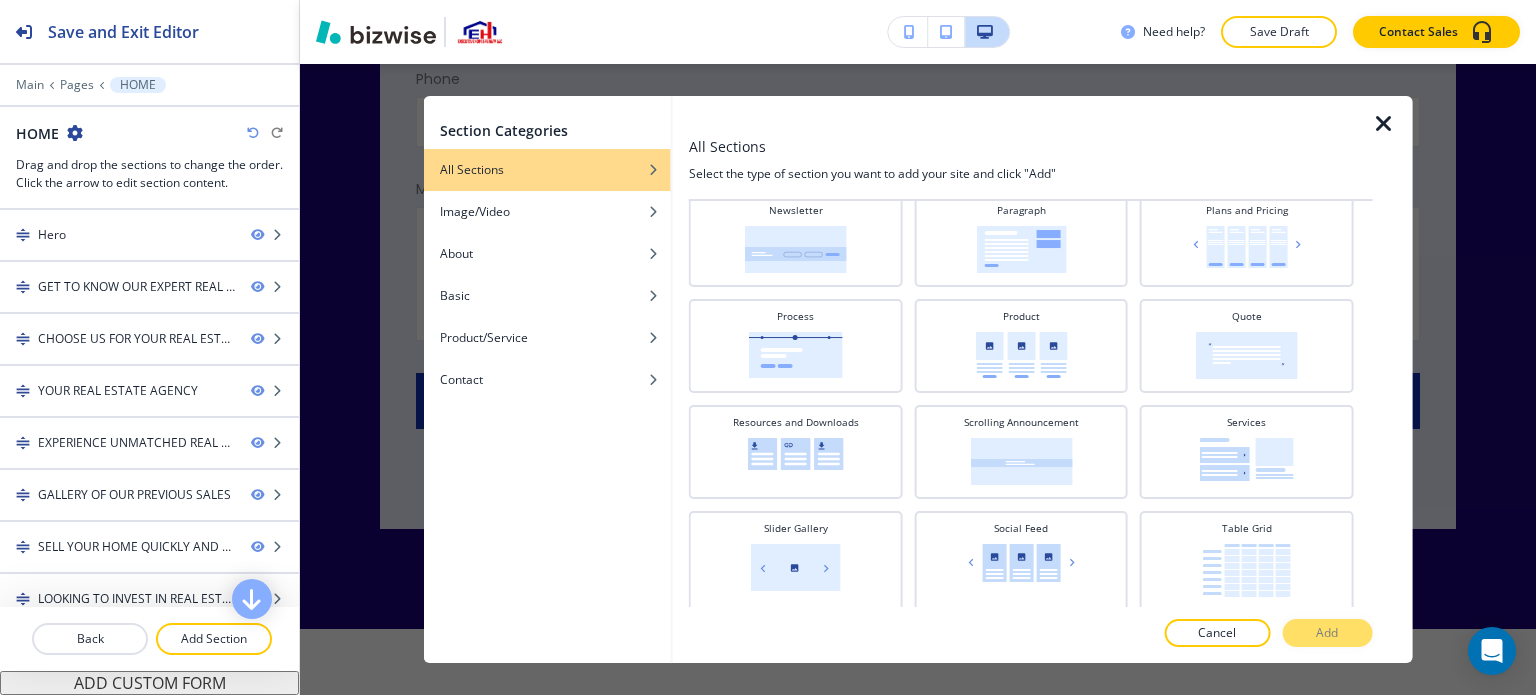 click at bounding box center [1384, 124] 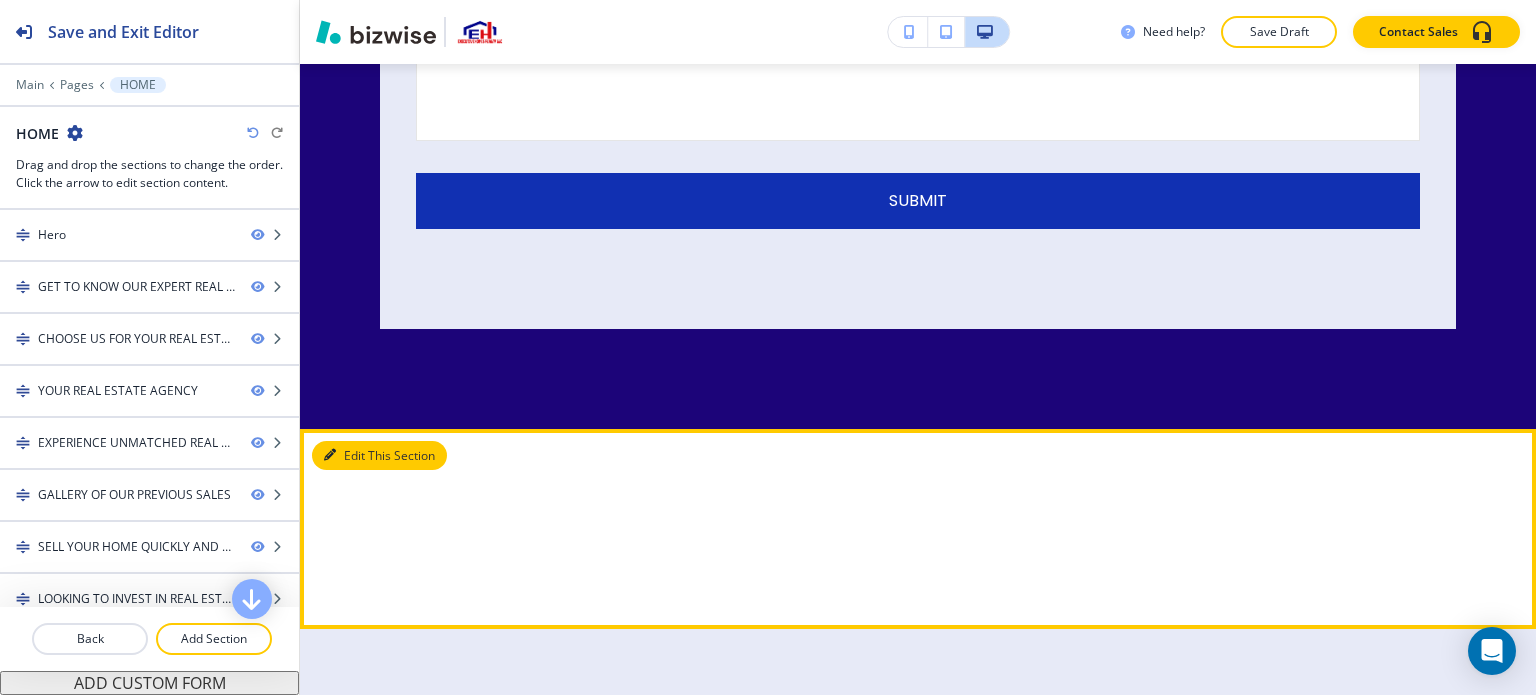 click on "Edit This Section" at bounding box center [379, 456] 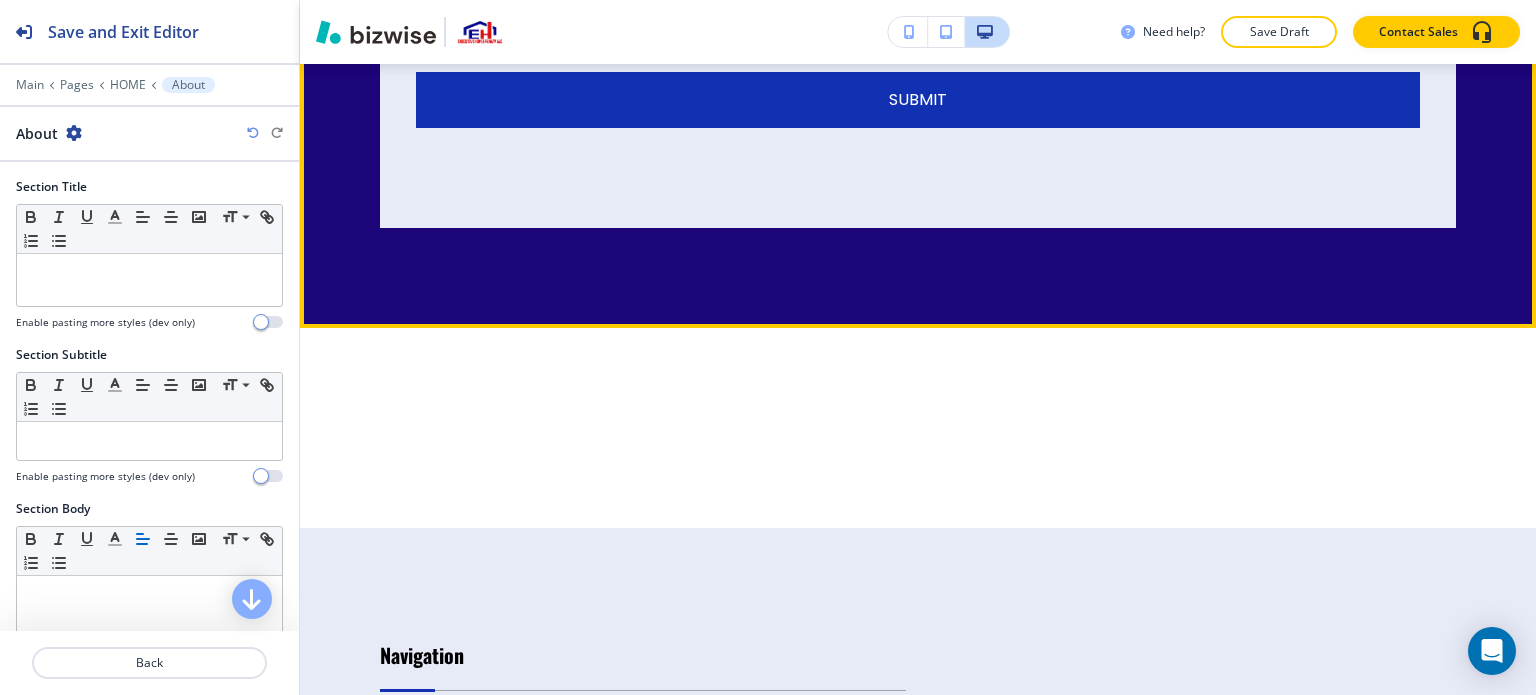 scroll, scrollTop: 15727, scrollLeft: 0, axis: vertical 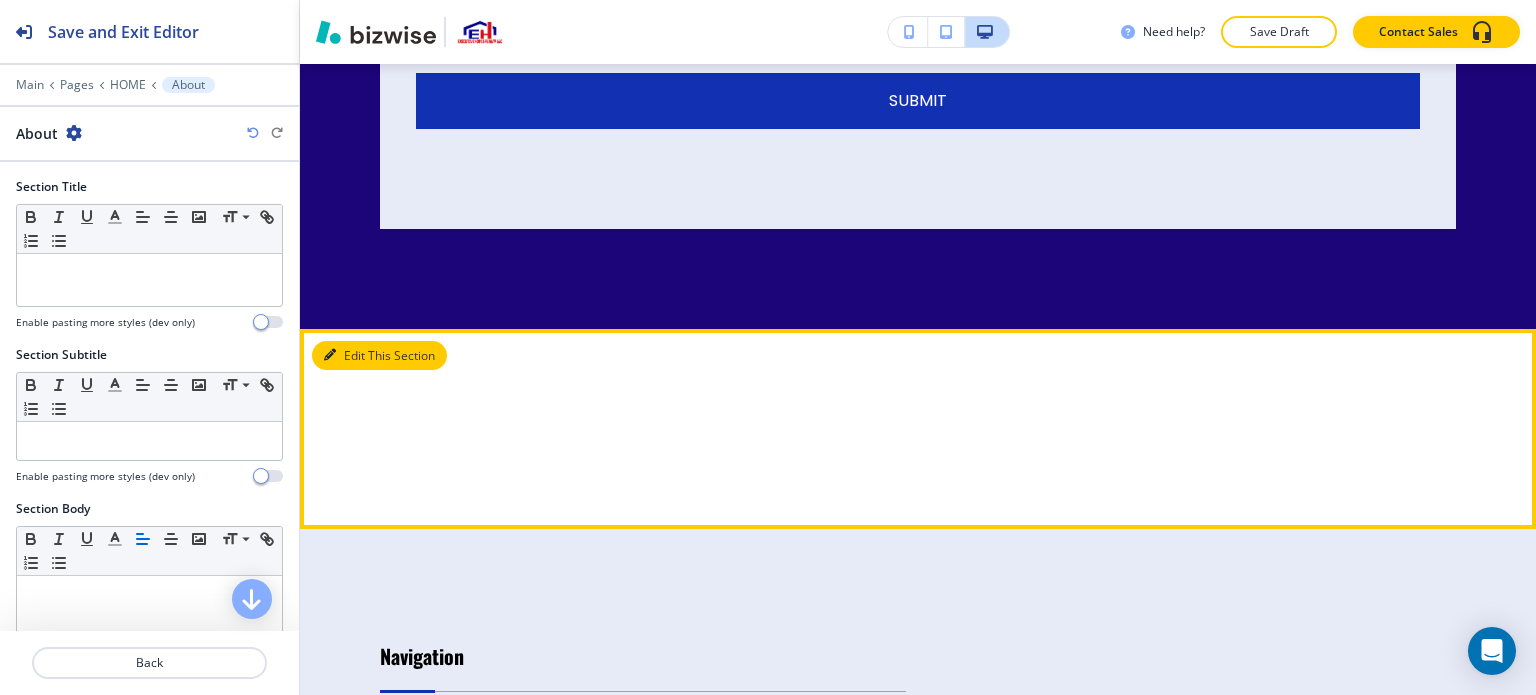 click on "Edit This Section" at bounding box center [379, 356] 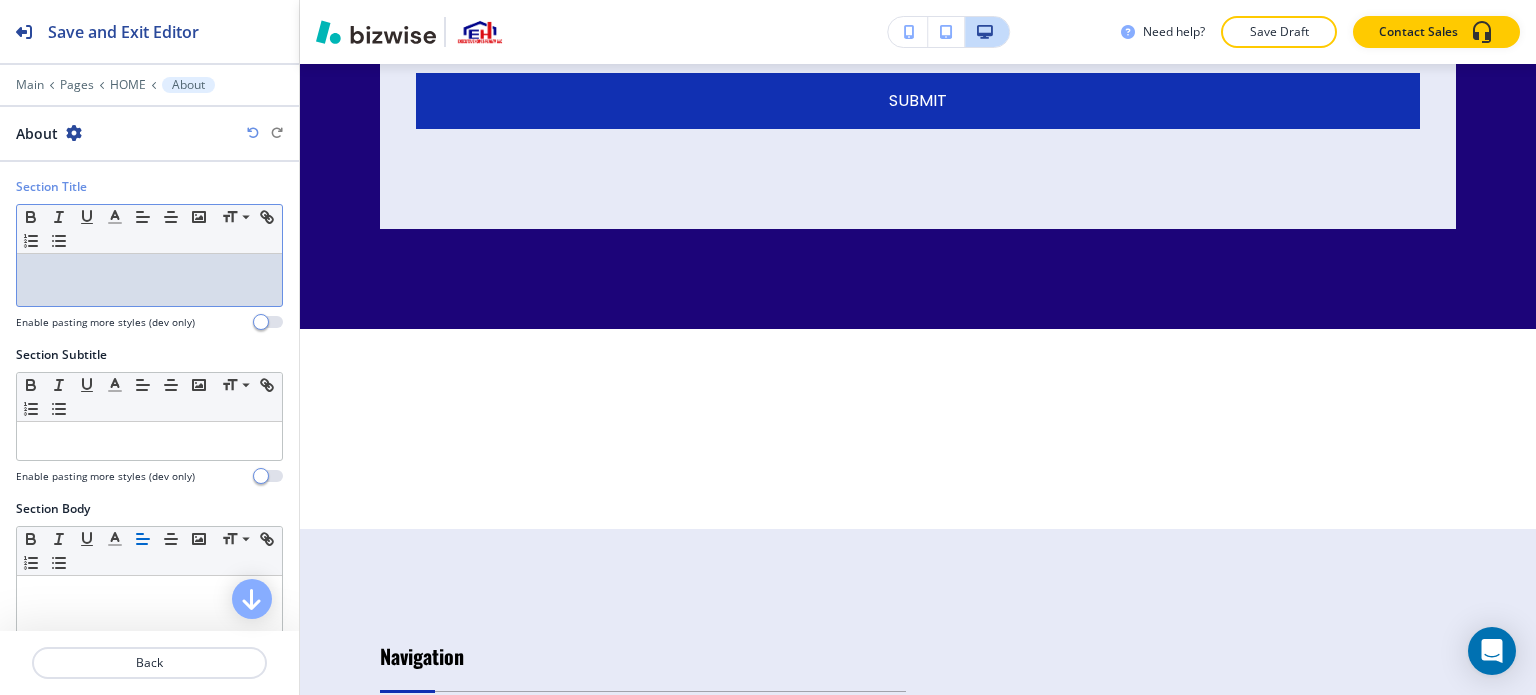 click at bounding box center [149, 280] 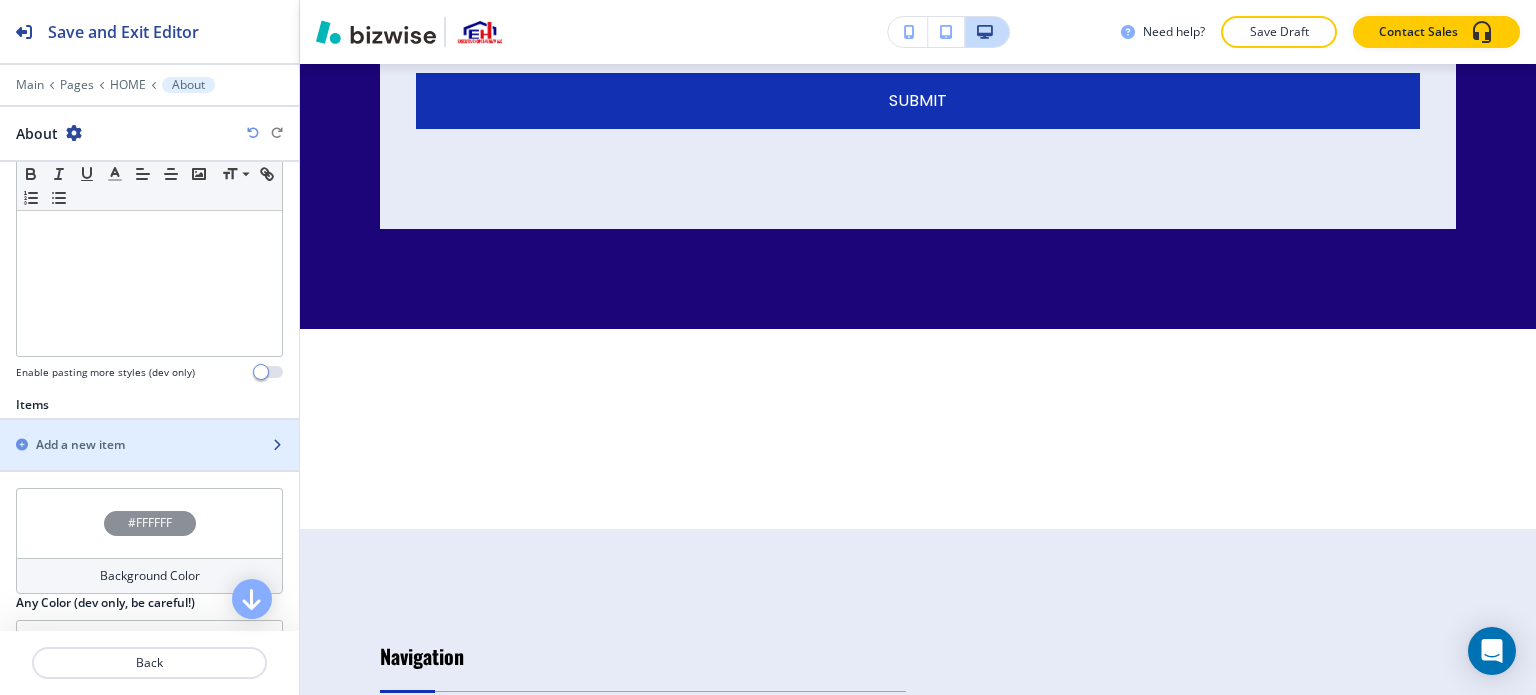 scroll, scrollTop: 500, scrollLeft: 0, axis: vertical 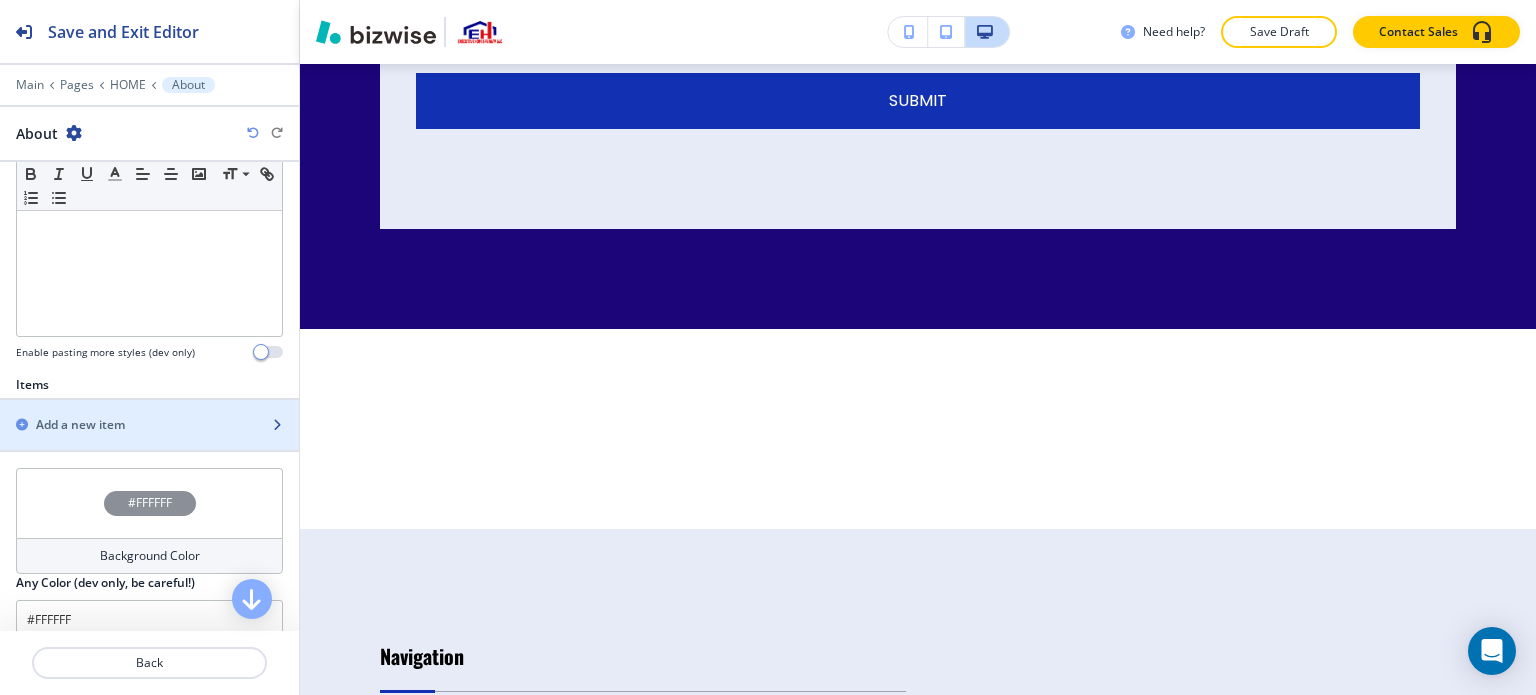 click at bounding box center (149, 442) 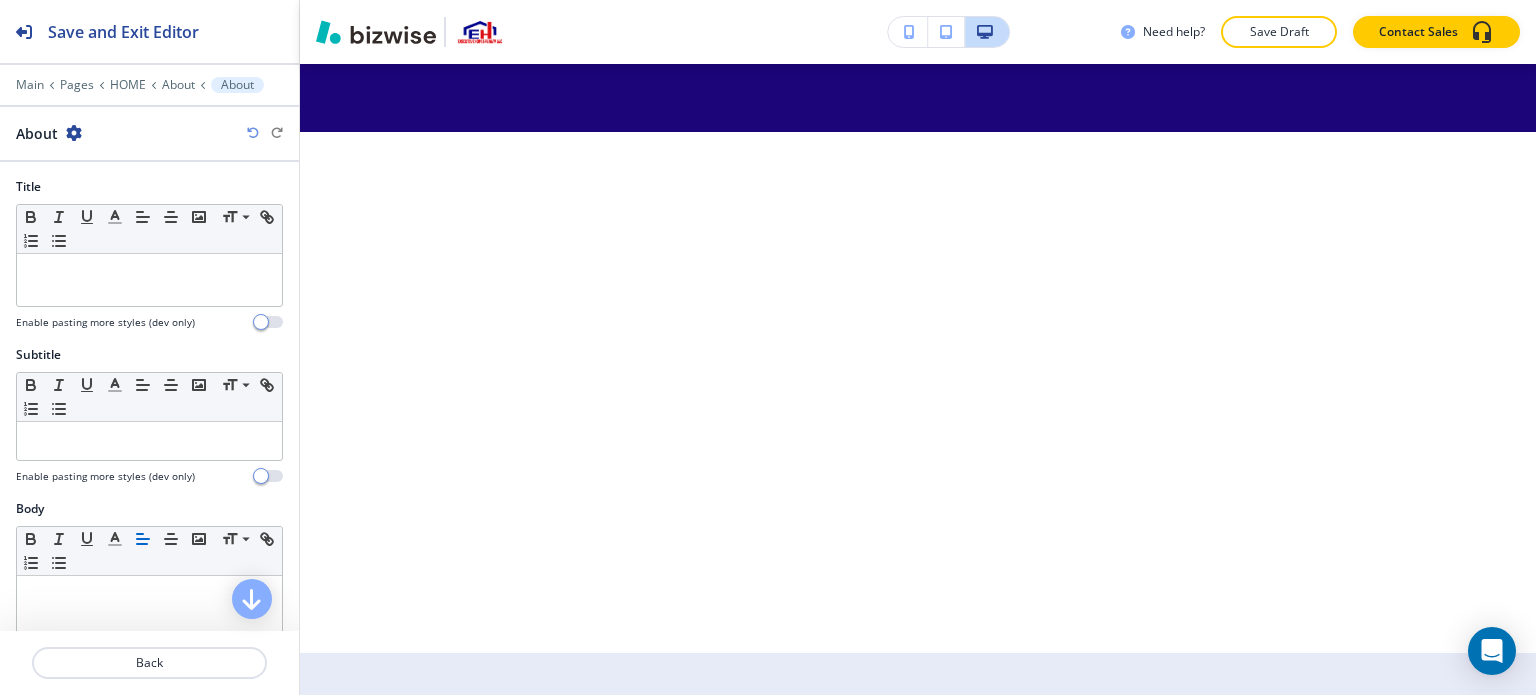 scroll, scrollTop: 15927, scrollLeft: 0, axis: vertical 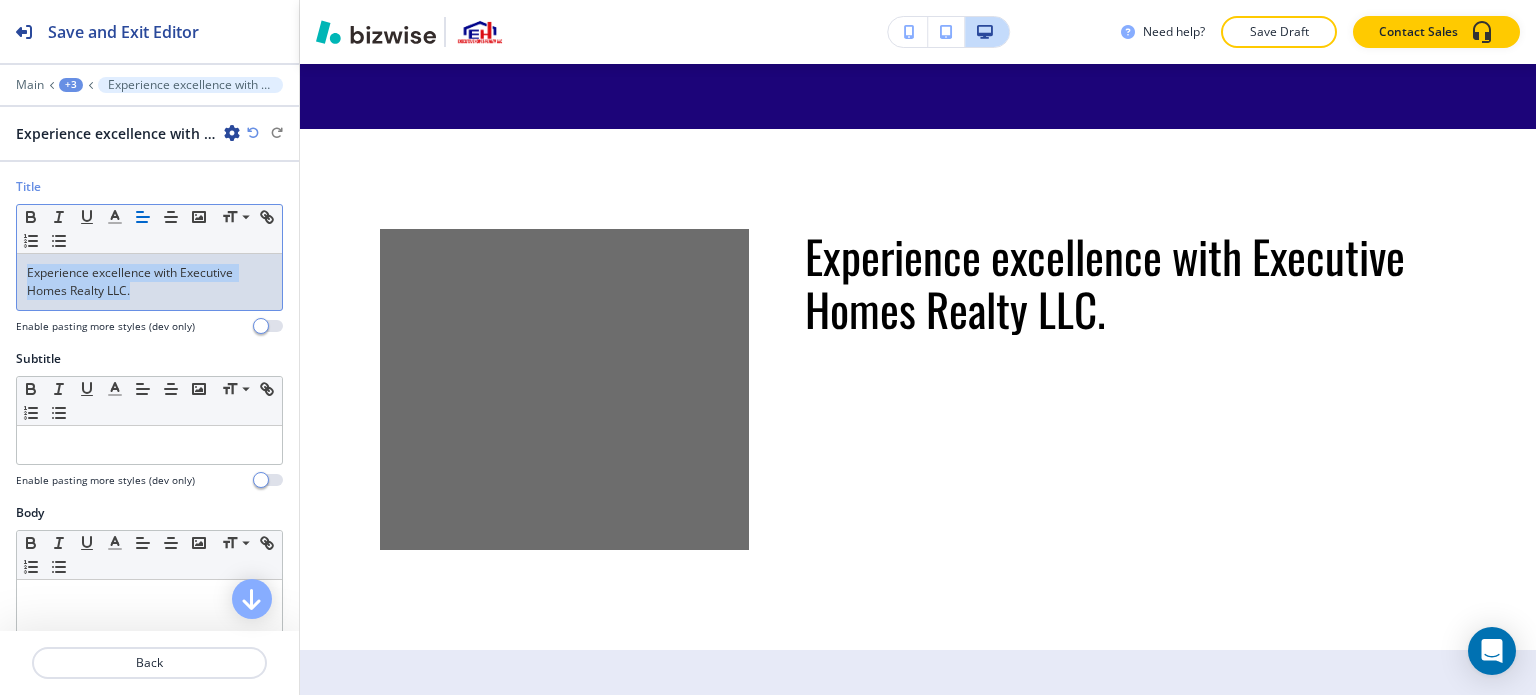 drag, startPoint x: 148, startPoint y: 289, endPoint x: 0, endPoint y: 259, distance: 151.00993 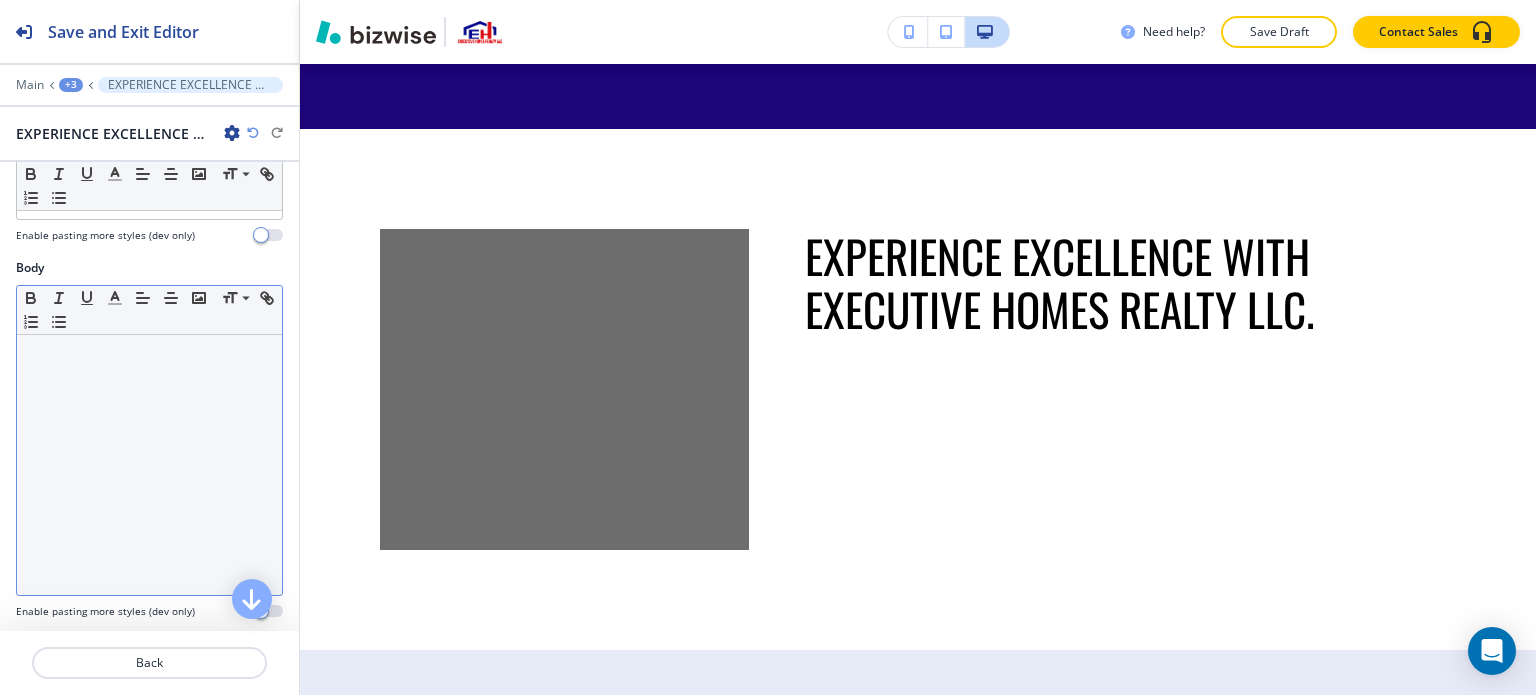 scroll, scrollTop: 300, scrollLeft: 0, axis: vertical 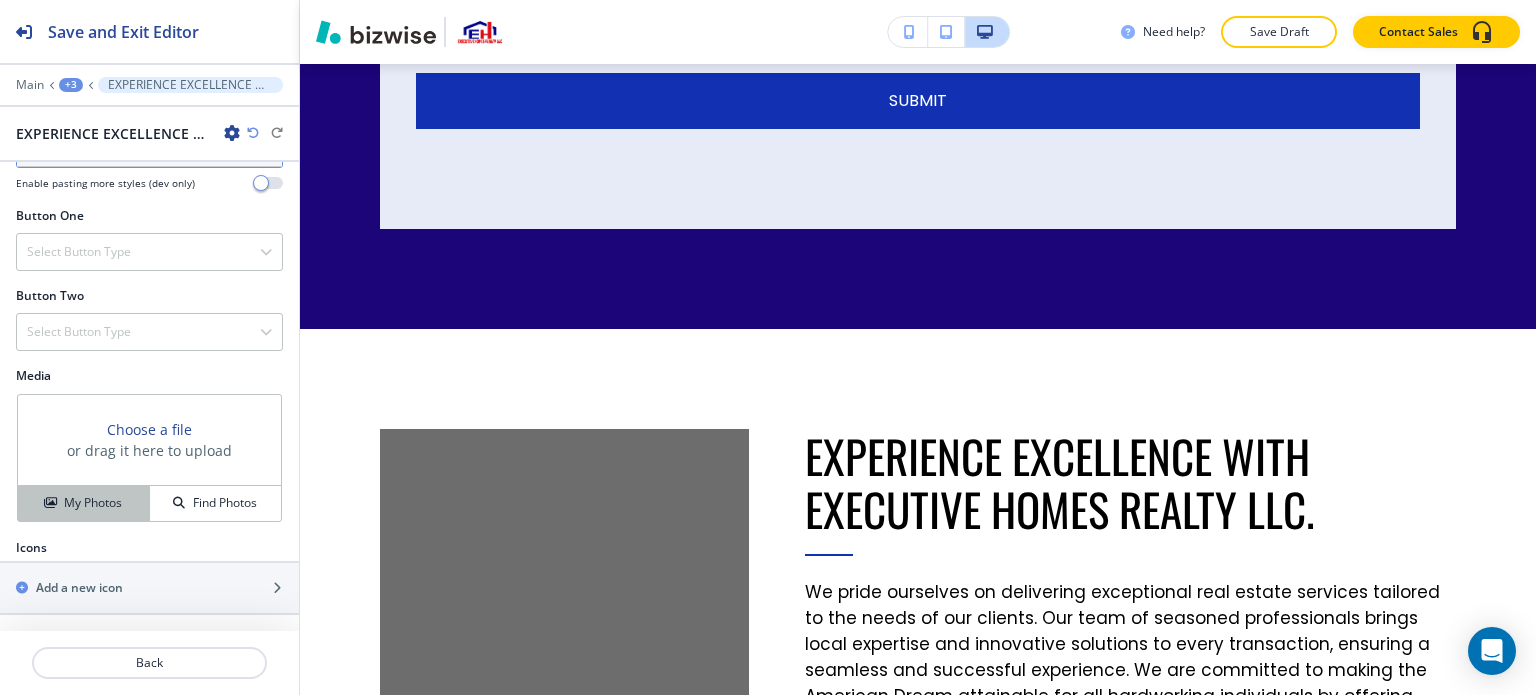 click on "My Photos" at bounding box center [93, 503] 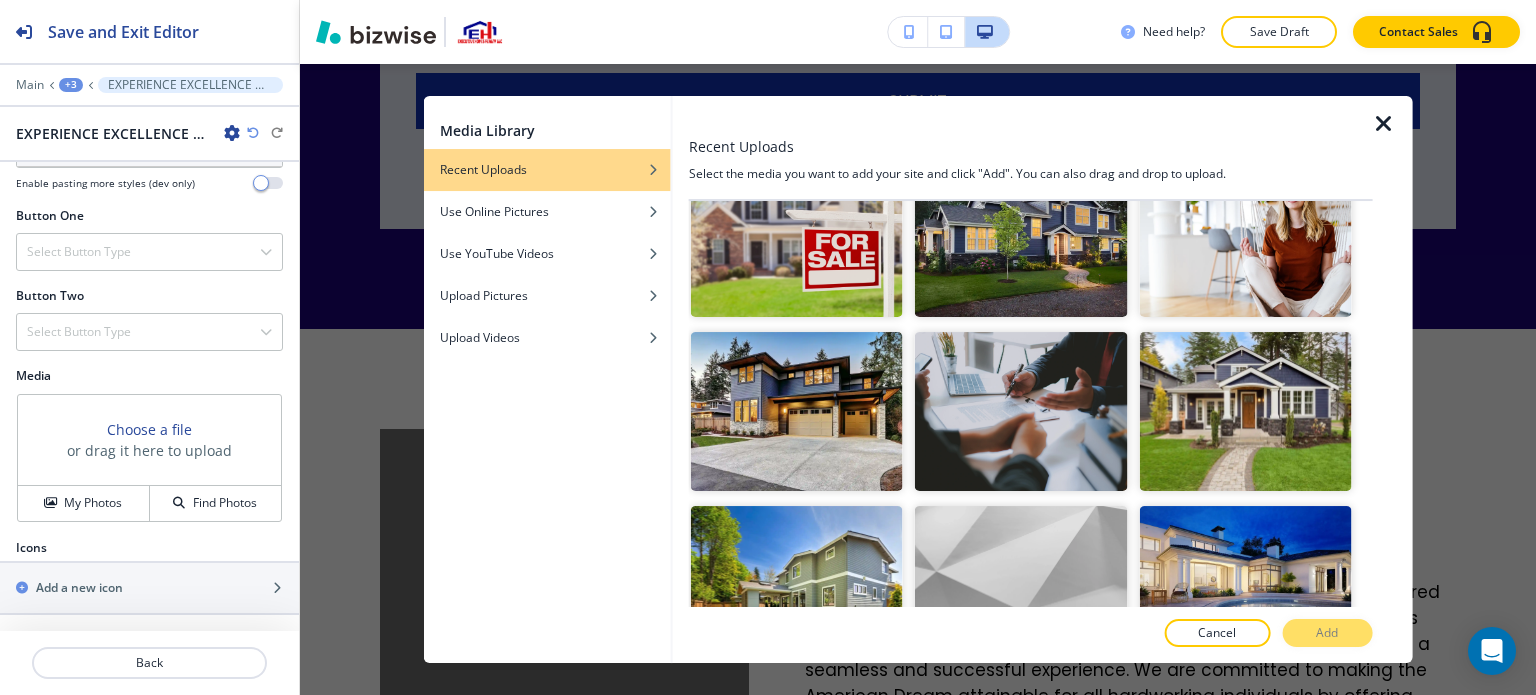 scroll, scrollTop: 4300, scrollLeft: 0, axis: vertical 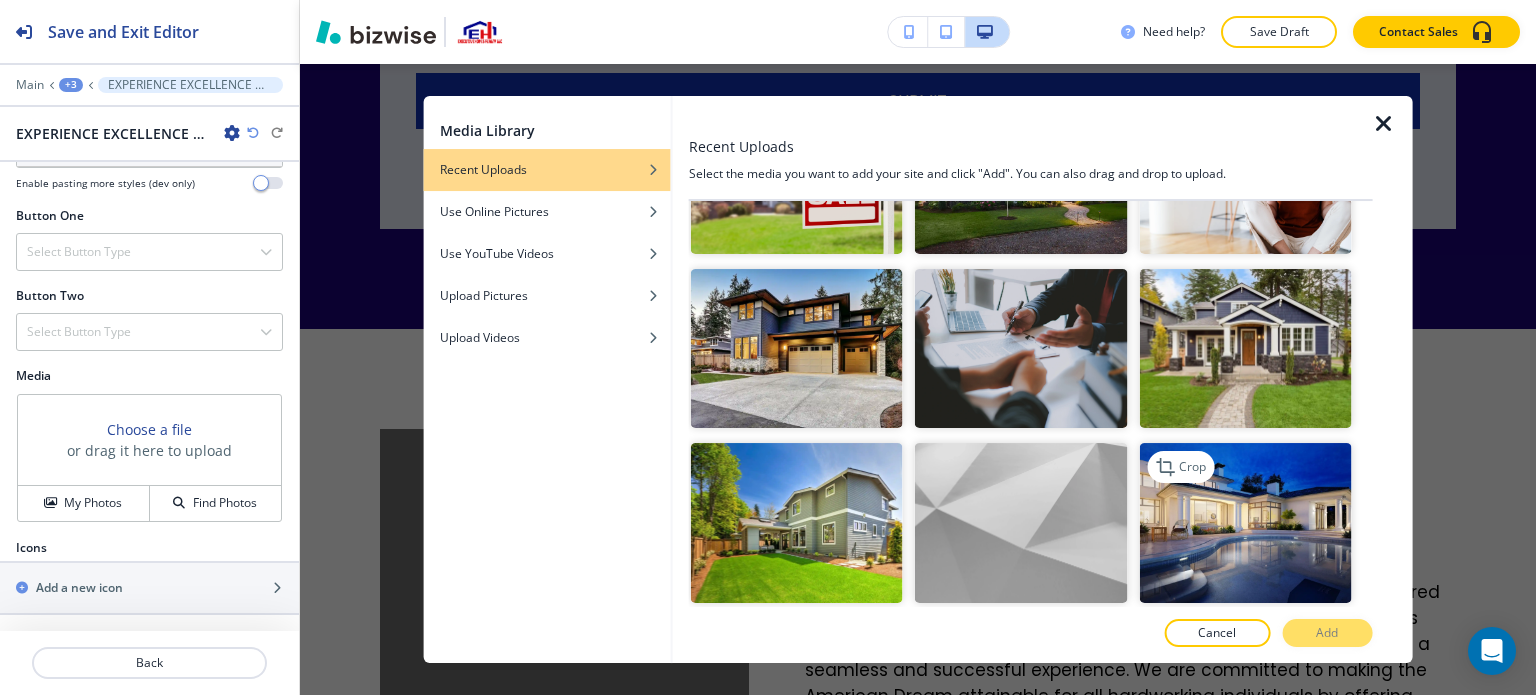 click at bounding box center [1245, 522] 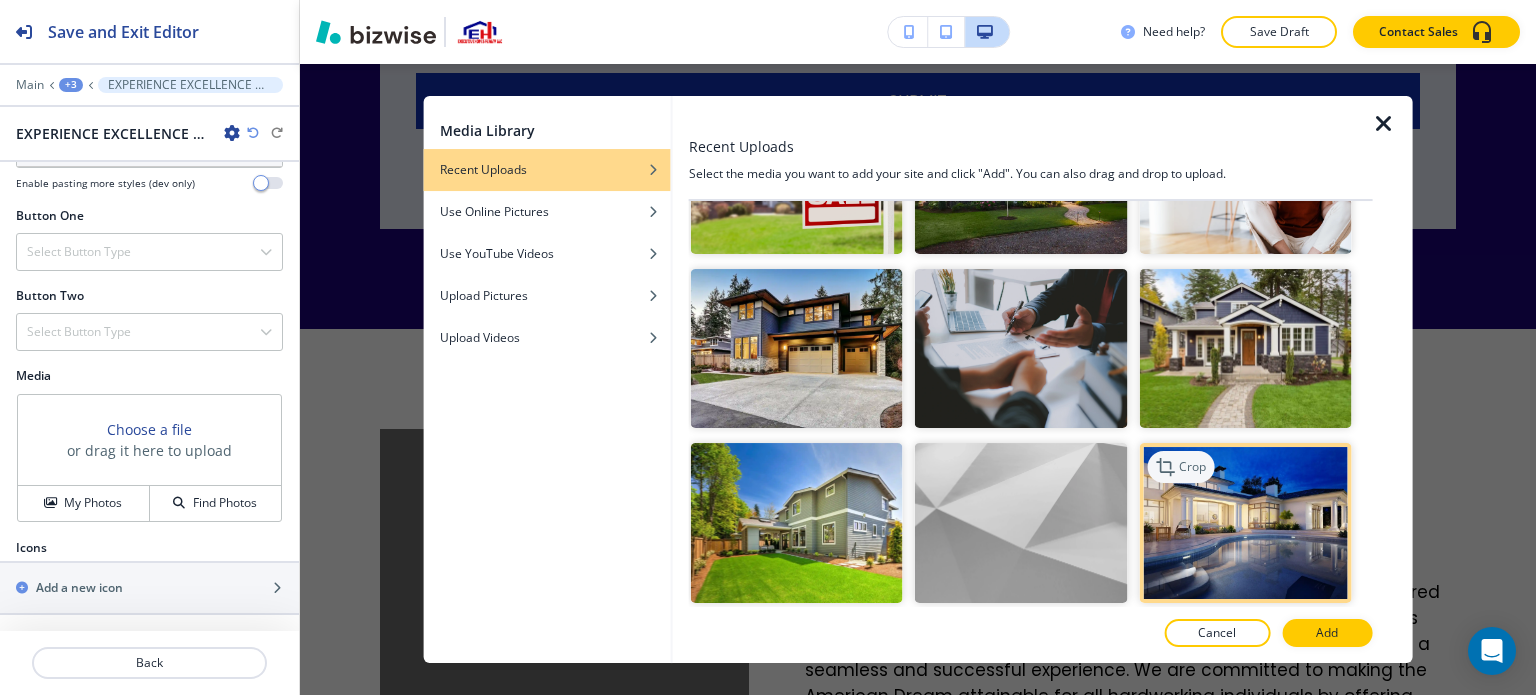 click on "Crop" at bounding box center [1192, 467] 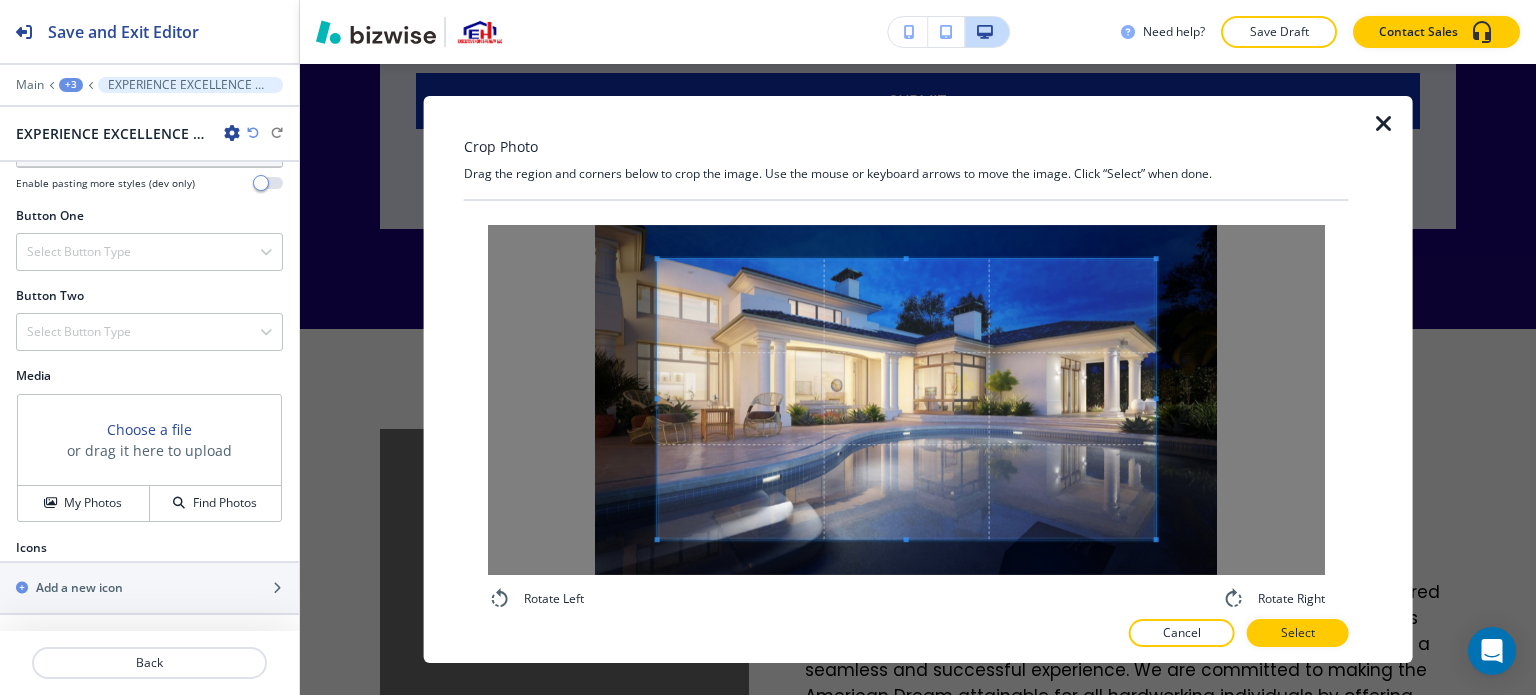 click at bounding box center [906, 399] 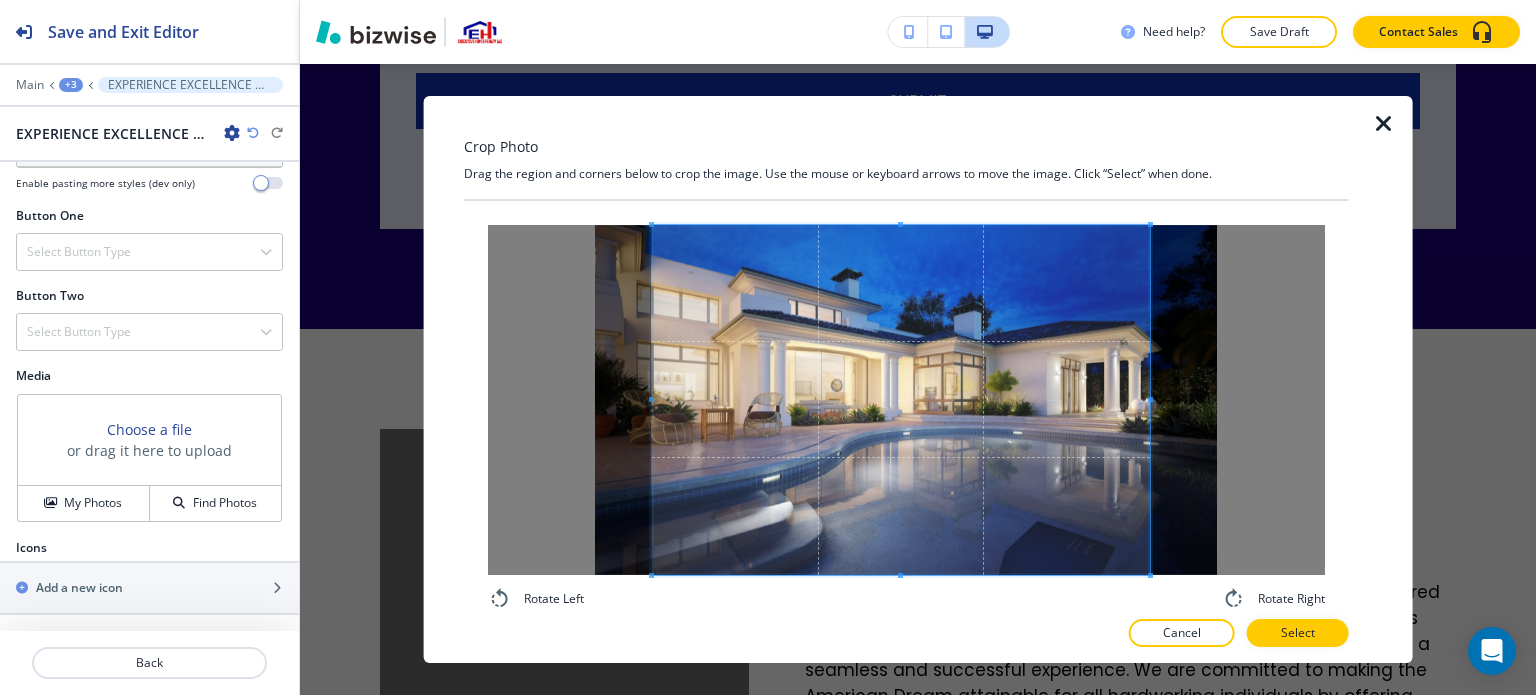 click on "Crop Photo Drag the region and corners below to crop the image. Use the mouse or keyboard arrows to move the image. Click “Select” when done. Rotate Left Rotate Right Cancel Select" at bounding box center [906, 380] 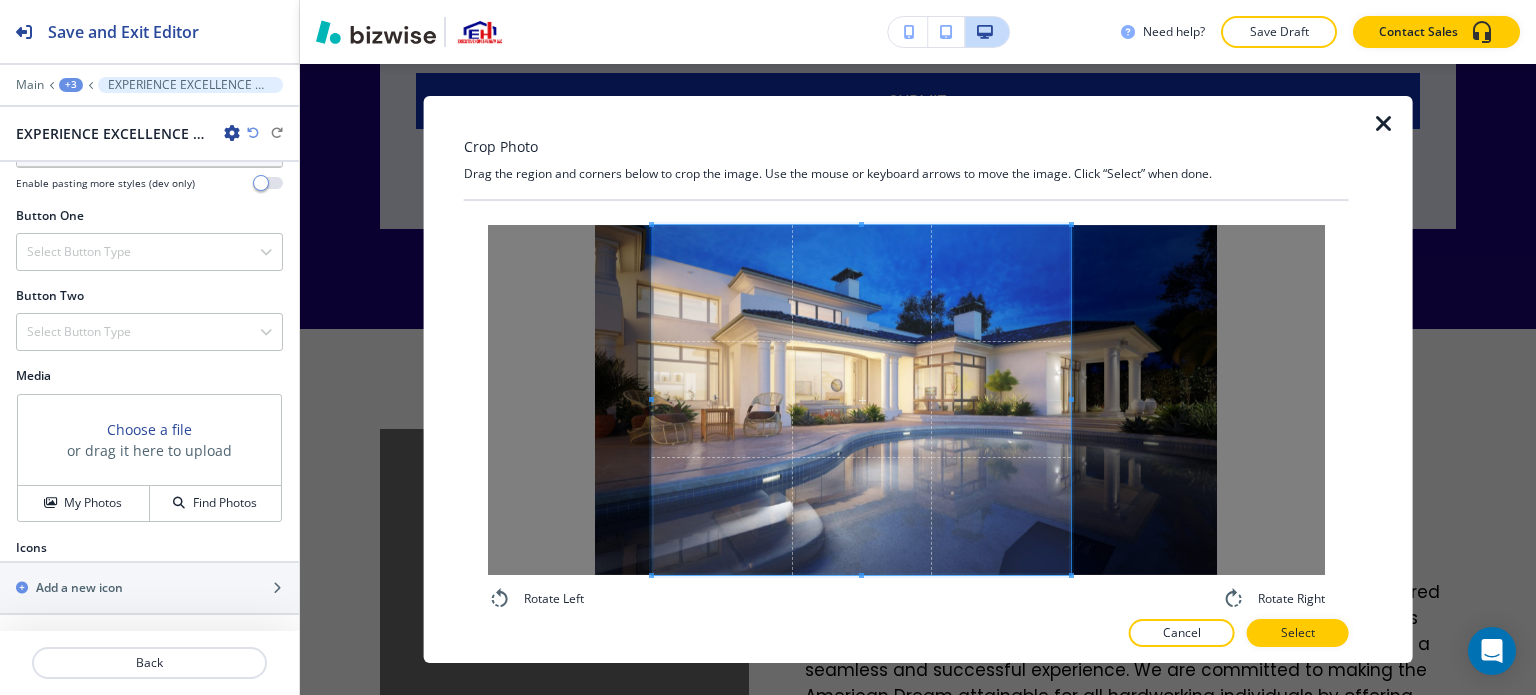 click at bounding box center (861, 400) 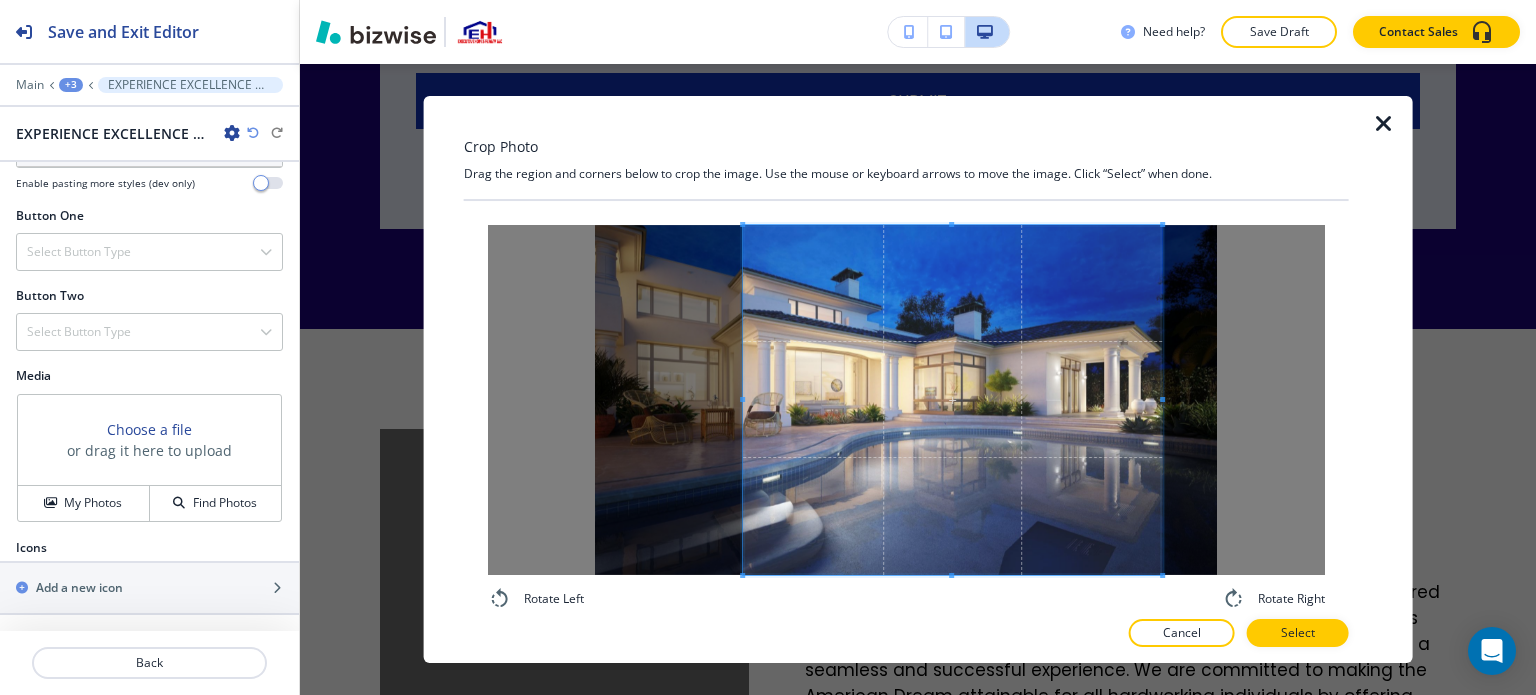 click at bounding box center [952, 400] 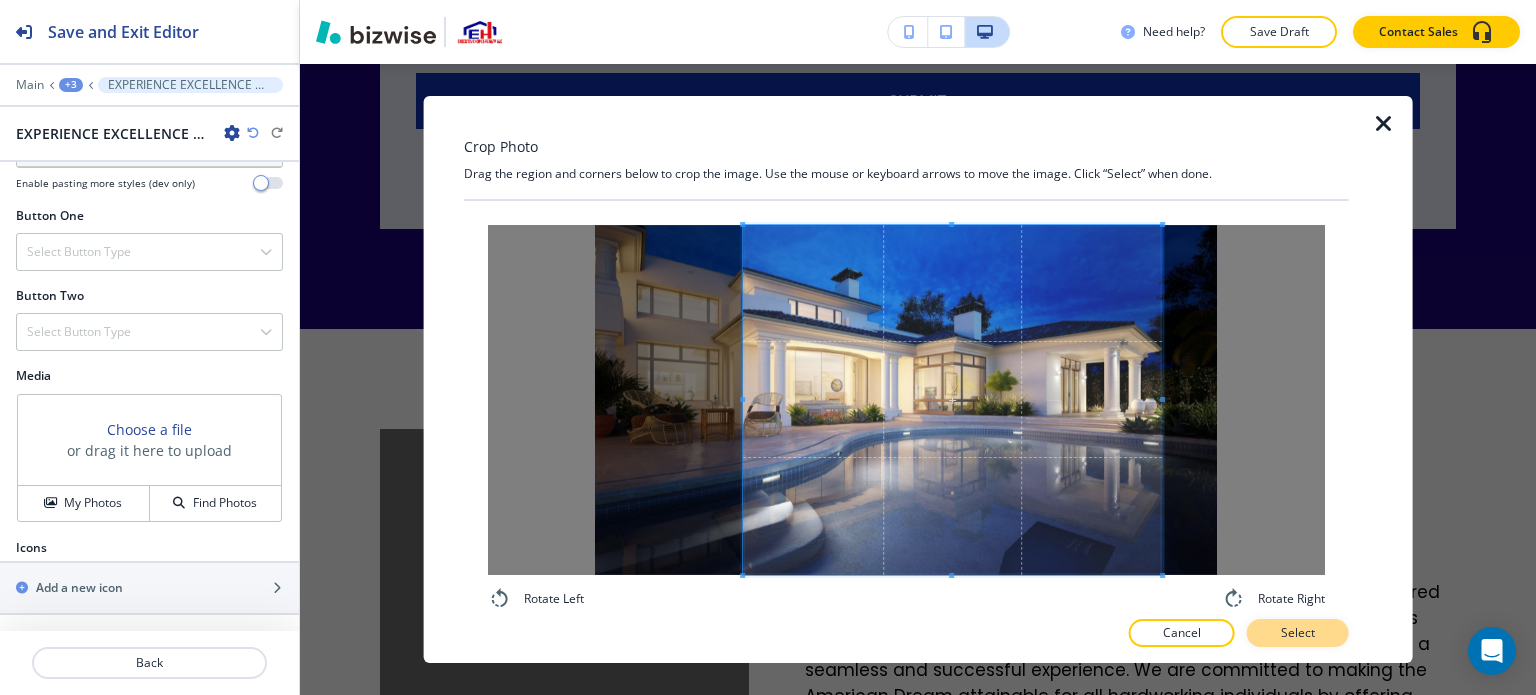 click on "Select" at bounding box center [1298, 633] 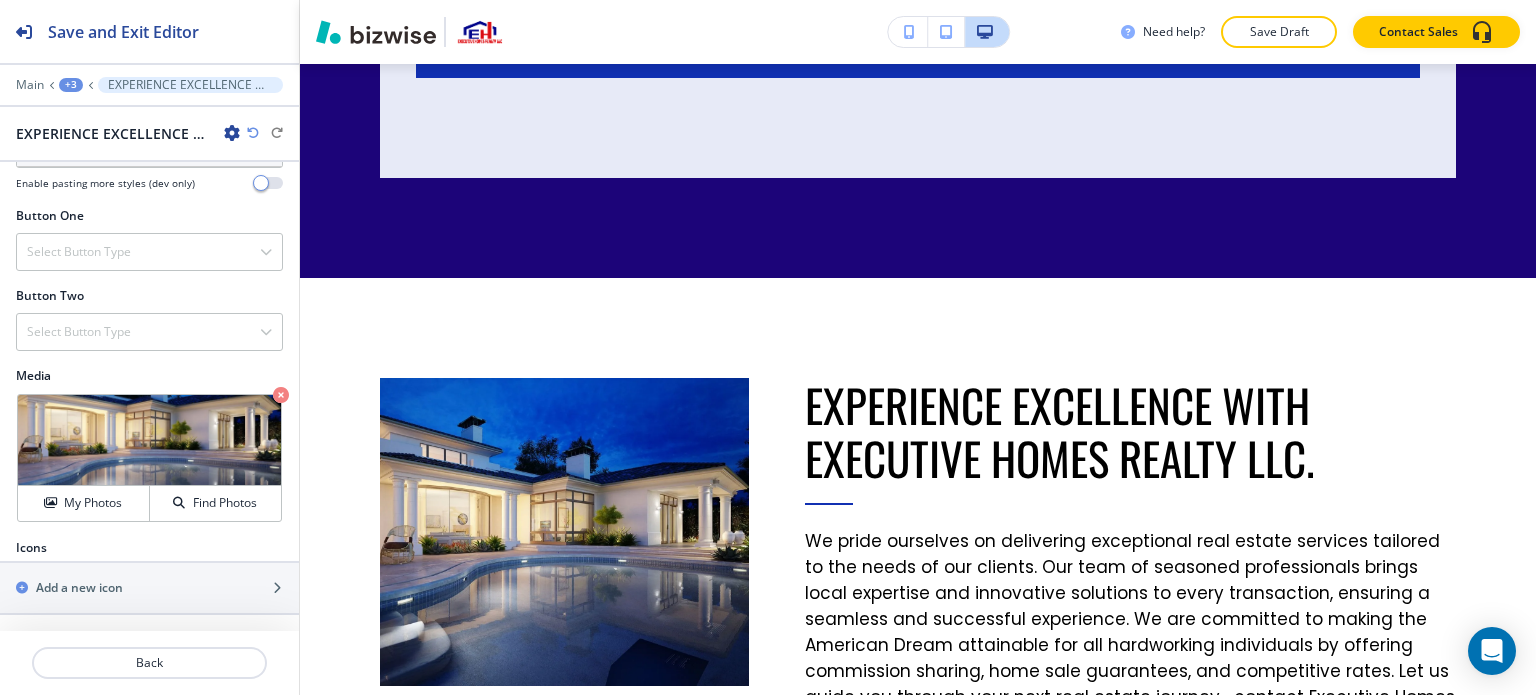 scroll, scrollTop: 15927, scrollLeft: 0, axis: vertical 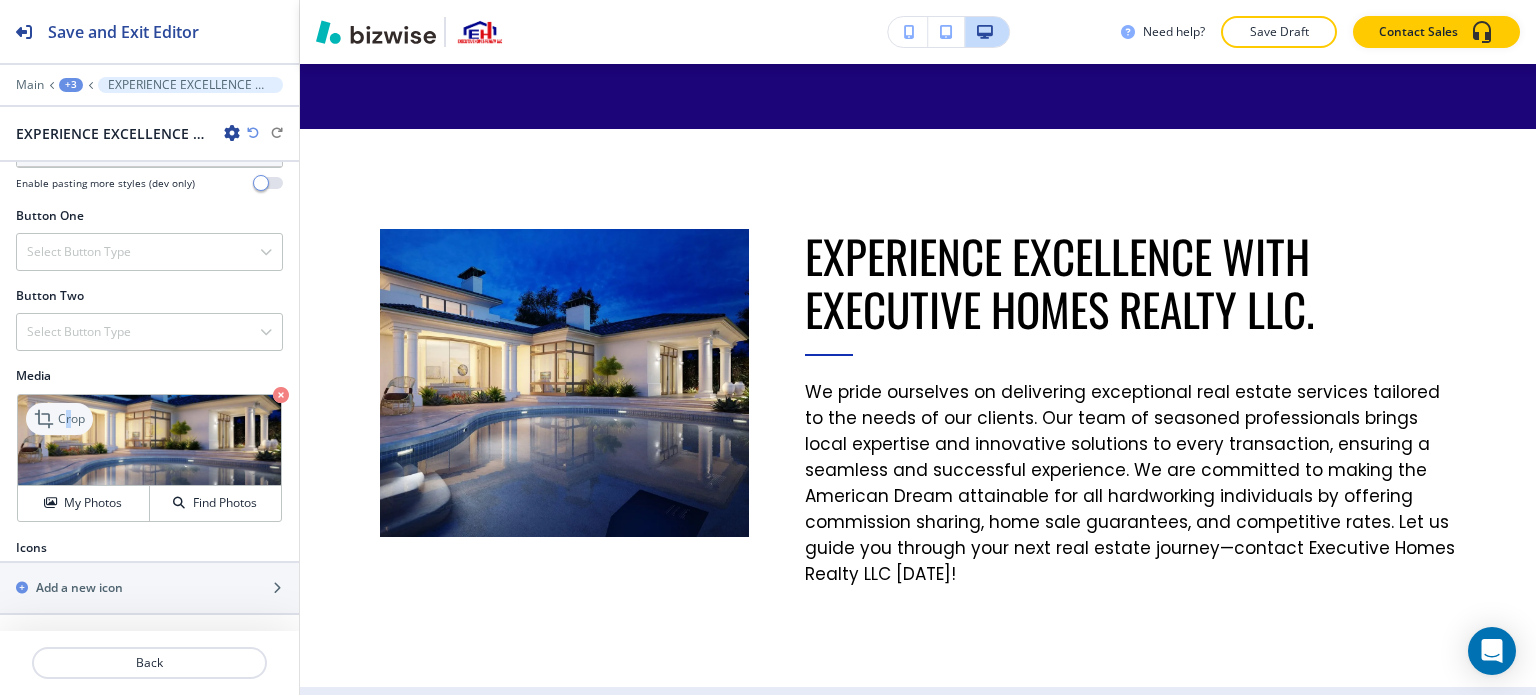 click on "Crop" at bounding box center (71, 419) 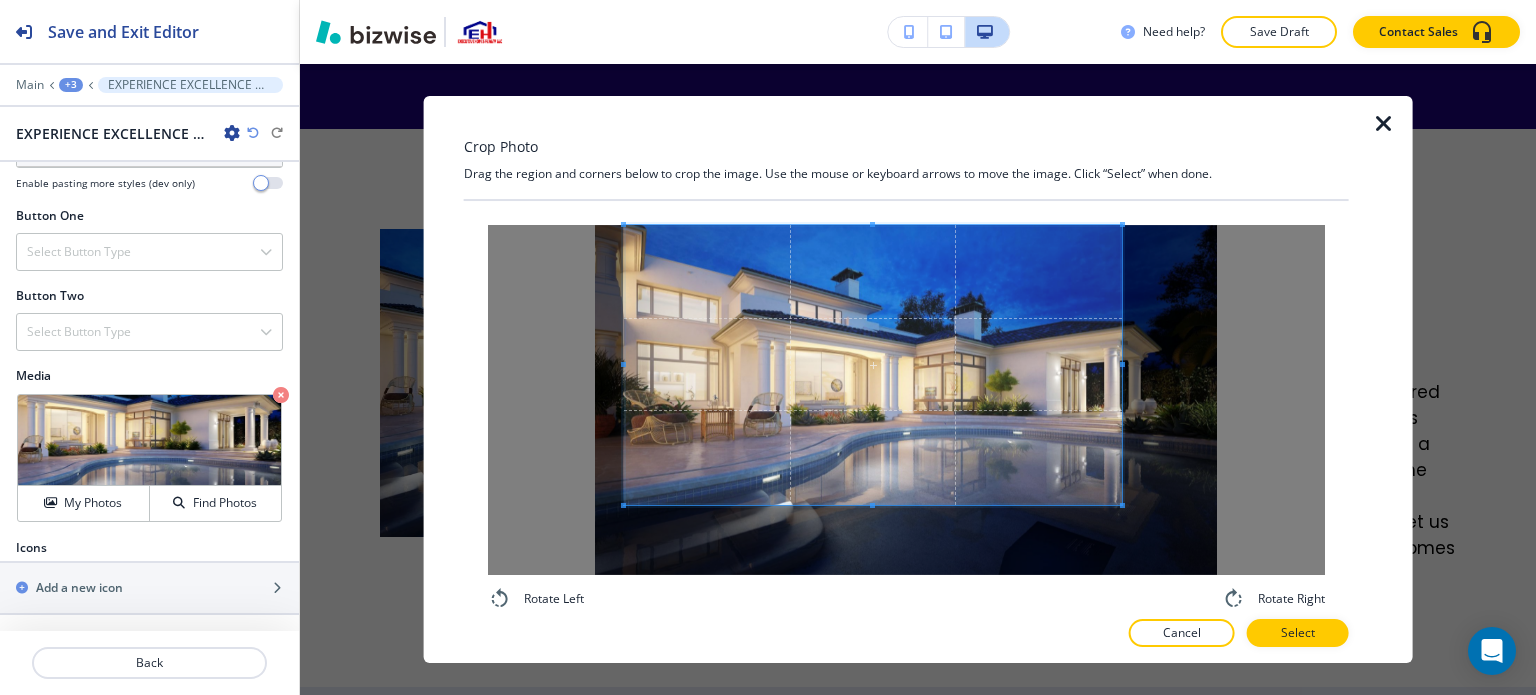 click at bounding box center [873, 365] 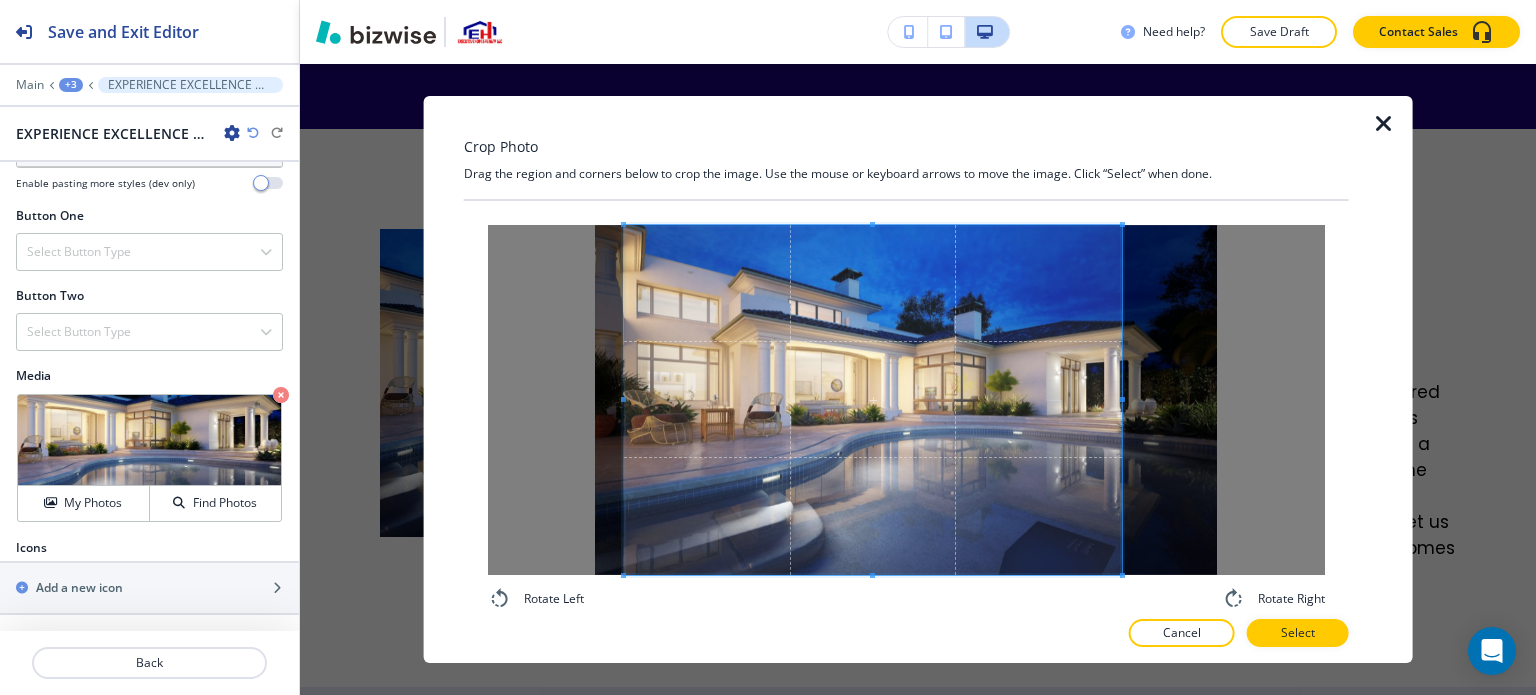 click on "Rotate Left Rotate Right" at bounding box center [906, 418] 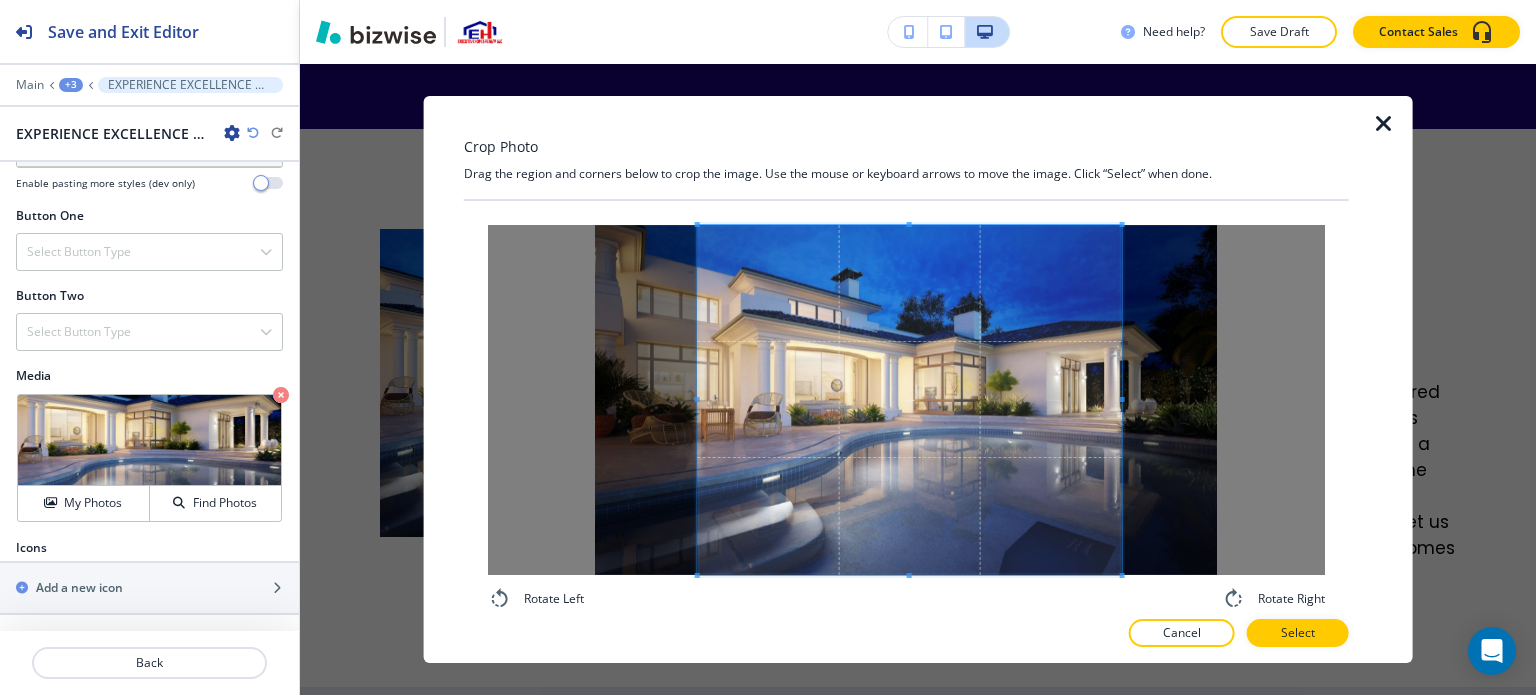 click at bounding box center [909, 400] 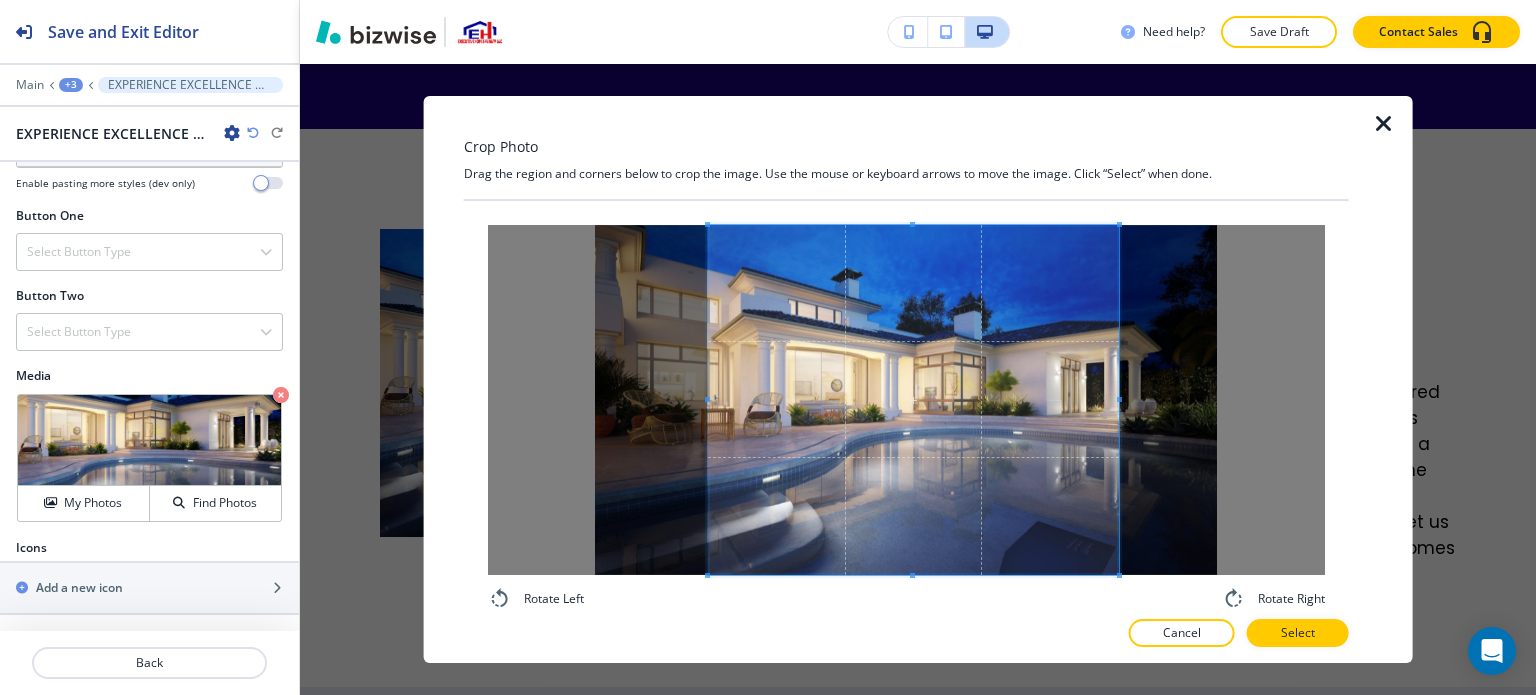 click at bounding box center [913, 400] 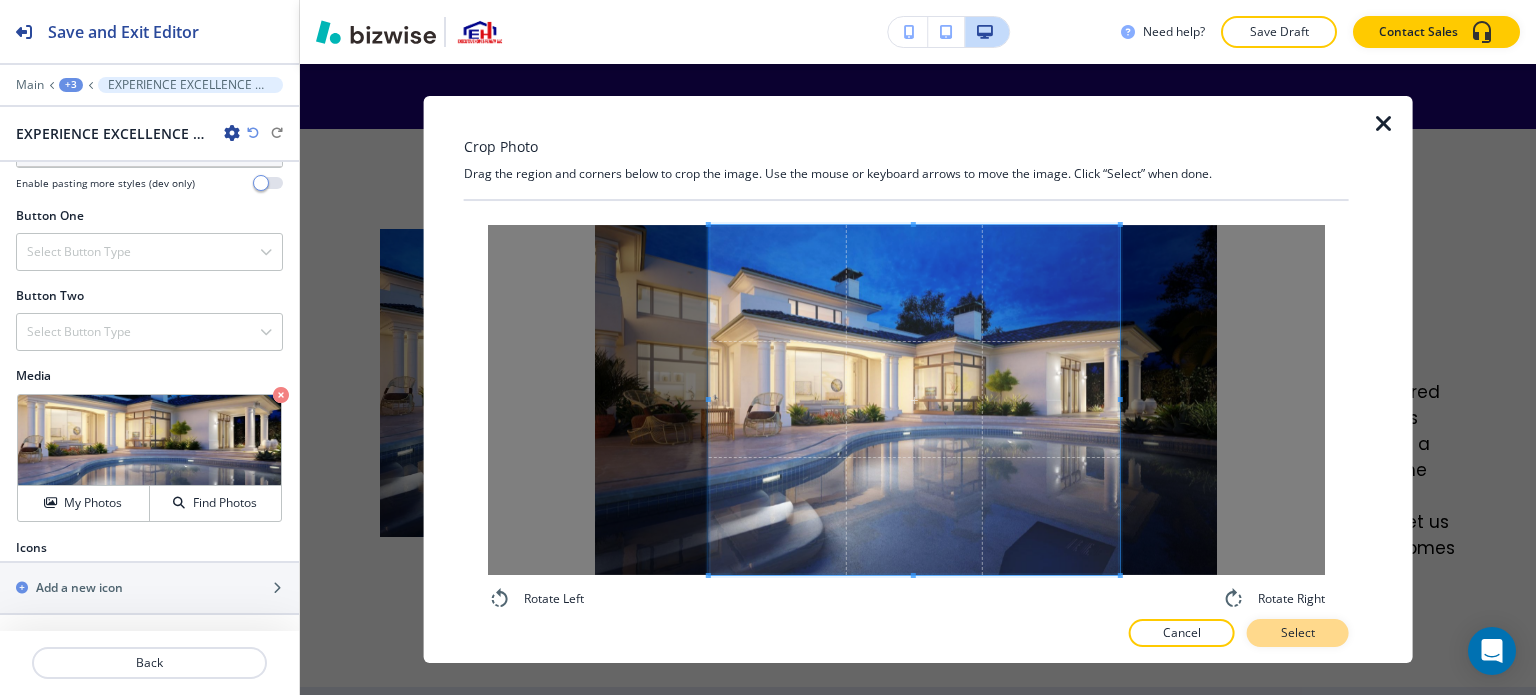 click on "Select" at bounding box center (1298, 633) 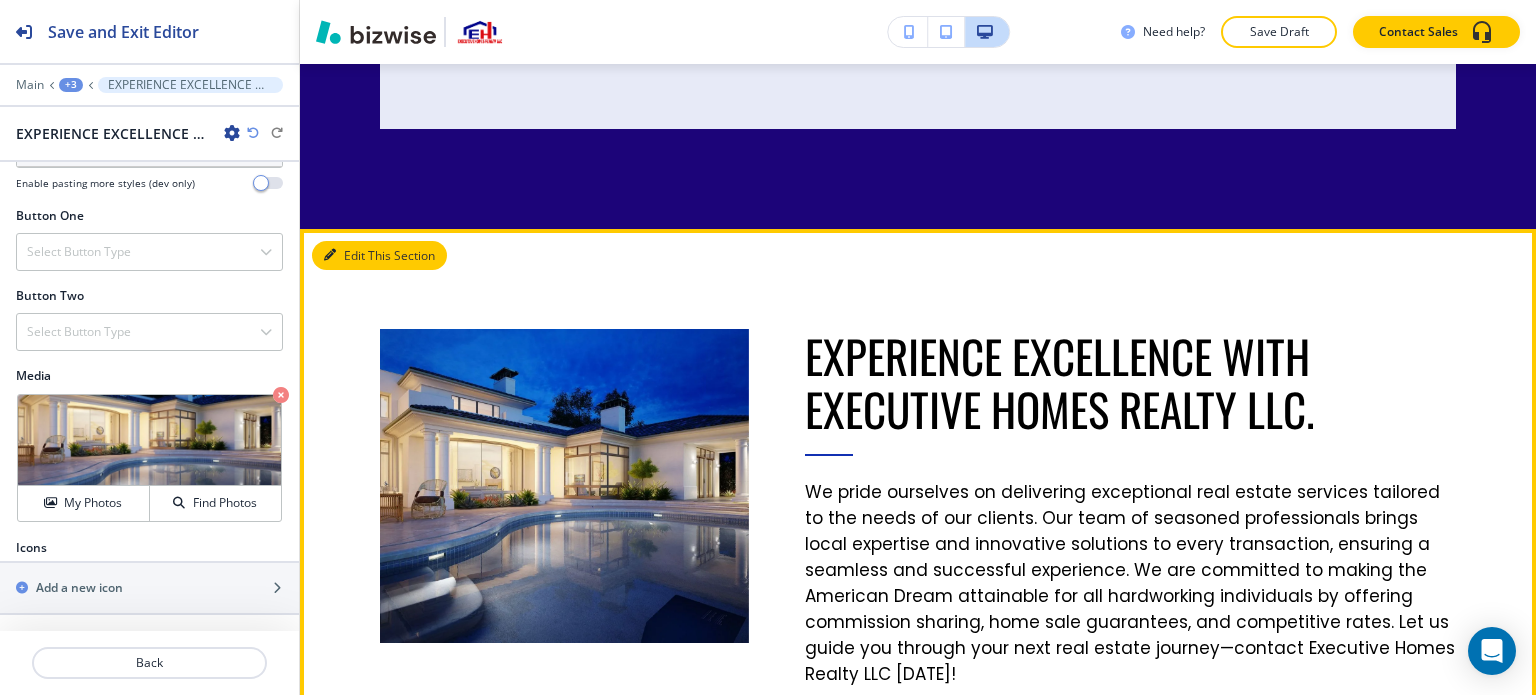 click on "Edit This Section" at bounding box center [379, 256] 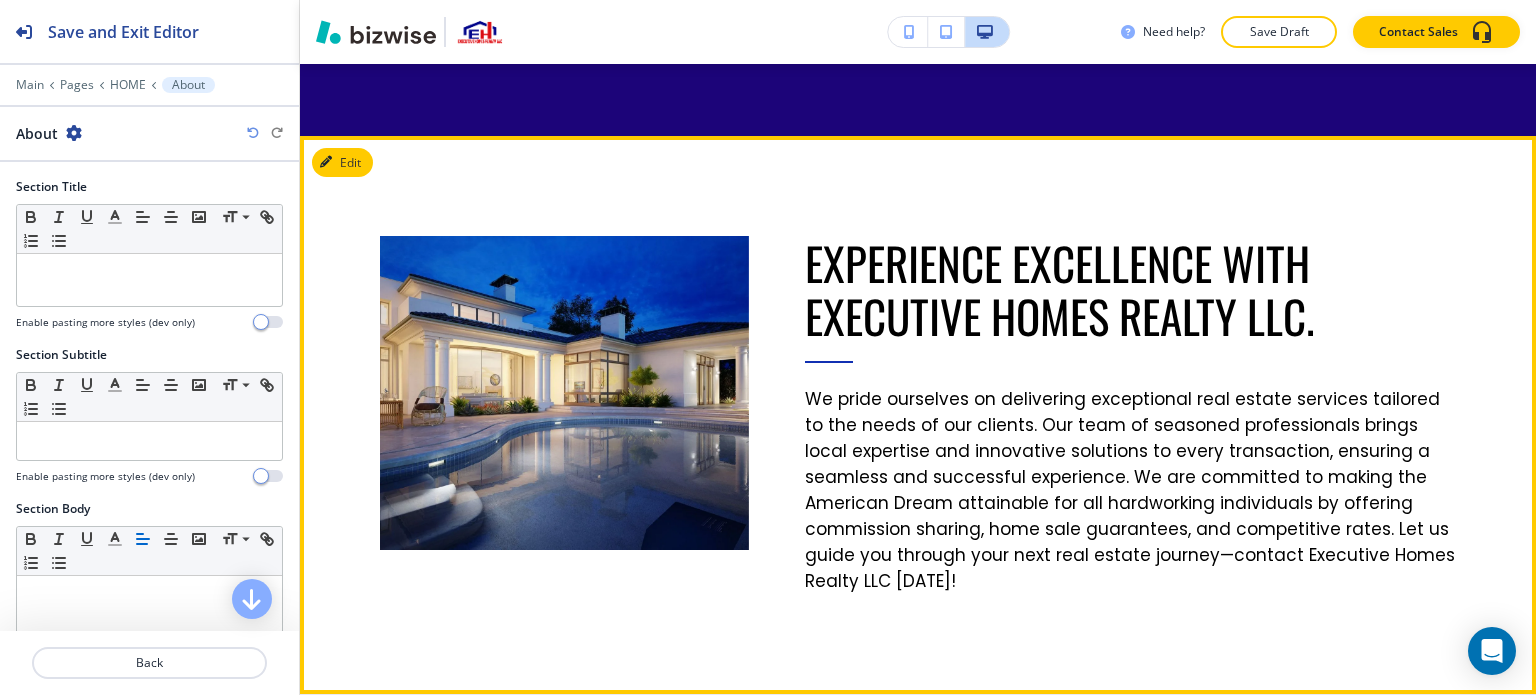 scroll, scrollTop: 15927, scrollLeft: 0, axis: vertical 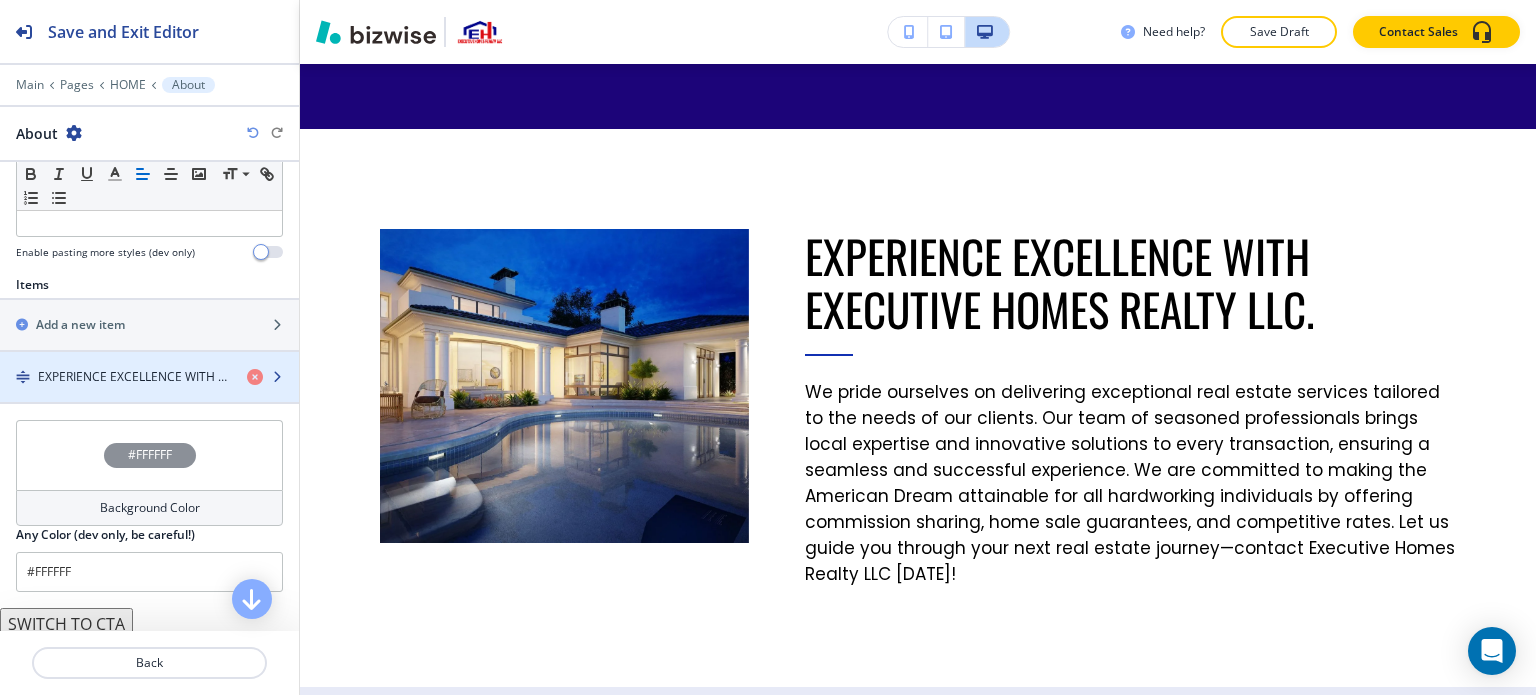 click on "EXPERIENCE EXCELLENCE WITH EXECUTIVE HOMES REALTY LLC." at bounding box center (134, 377) 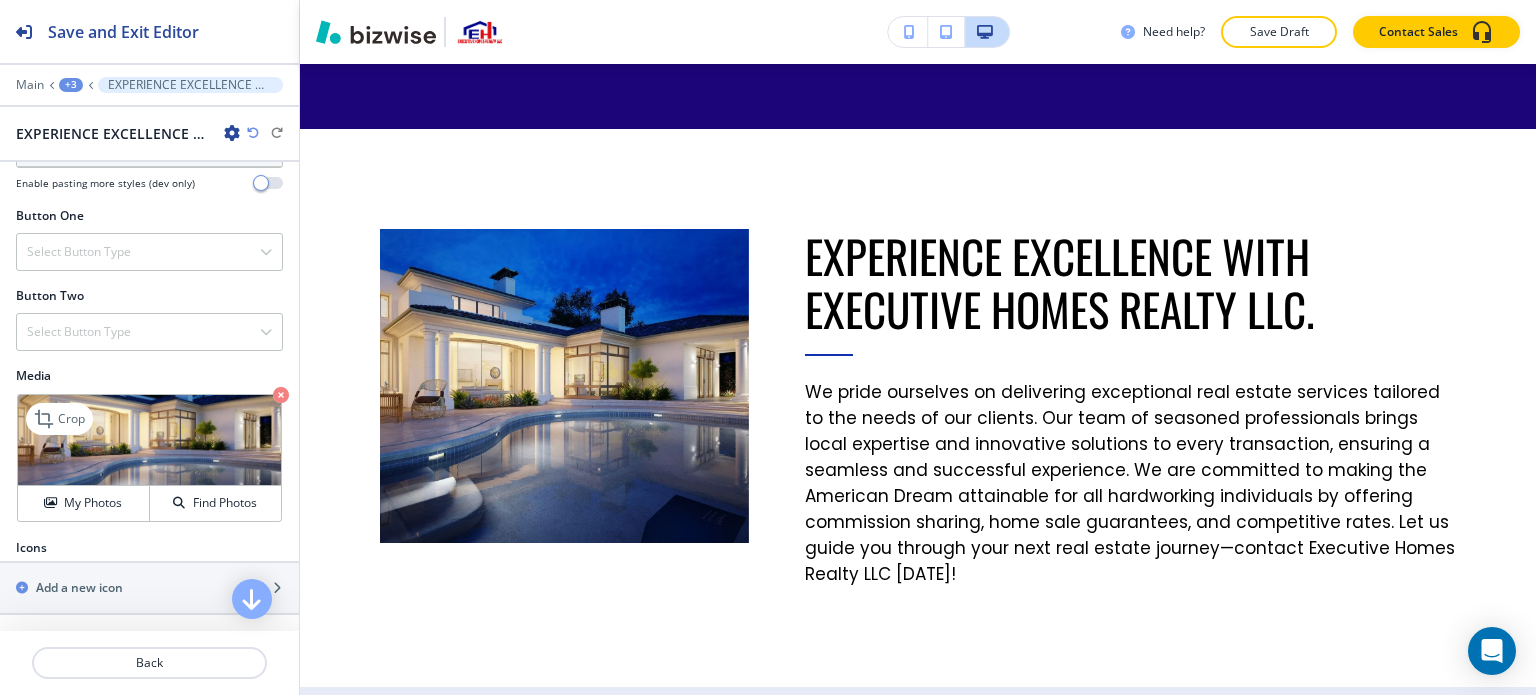 scroll, scrollTop: 697, scrollLeft: 0, axis: vertical 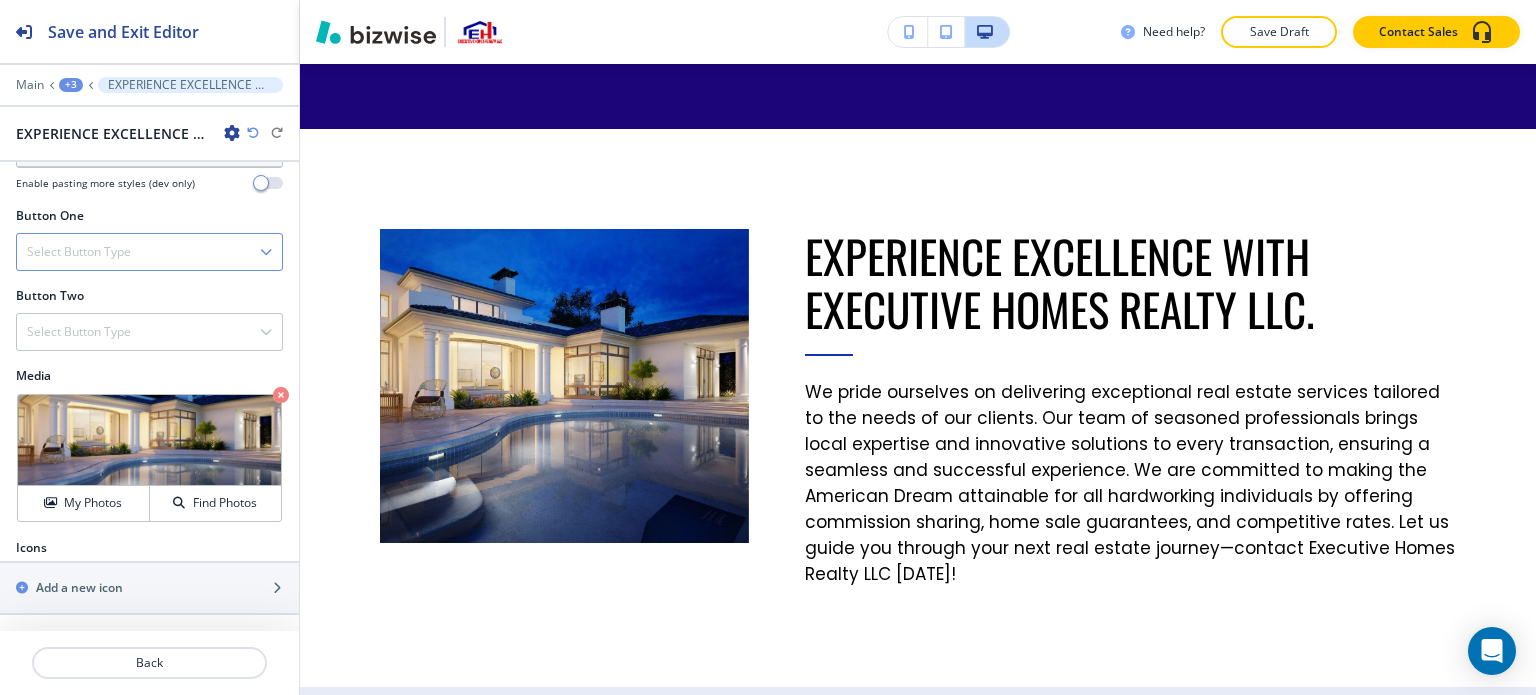 click on "Select Button Type" at bounding box center [149, 252] 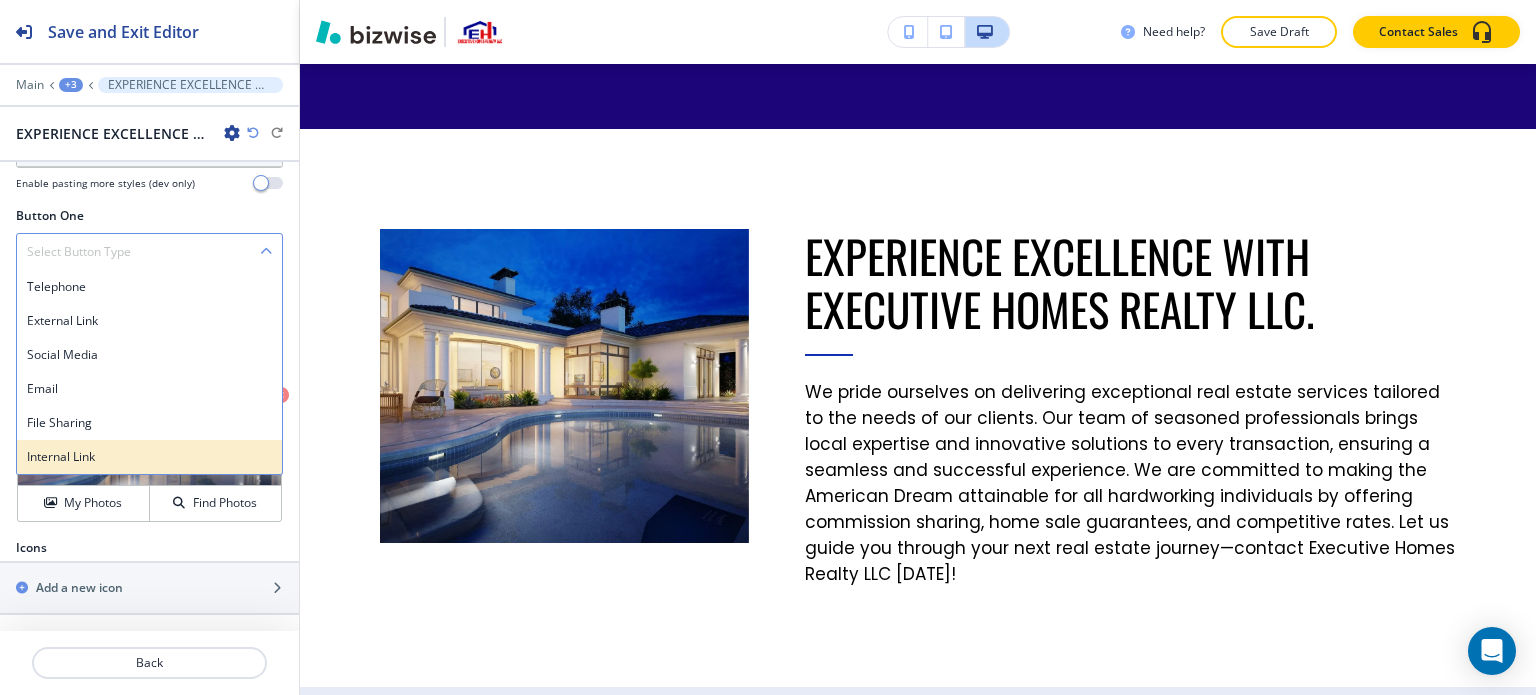 click on "Internal Link" at bounding box center [149, 457] 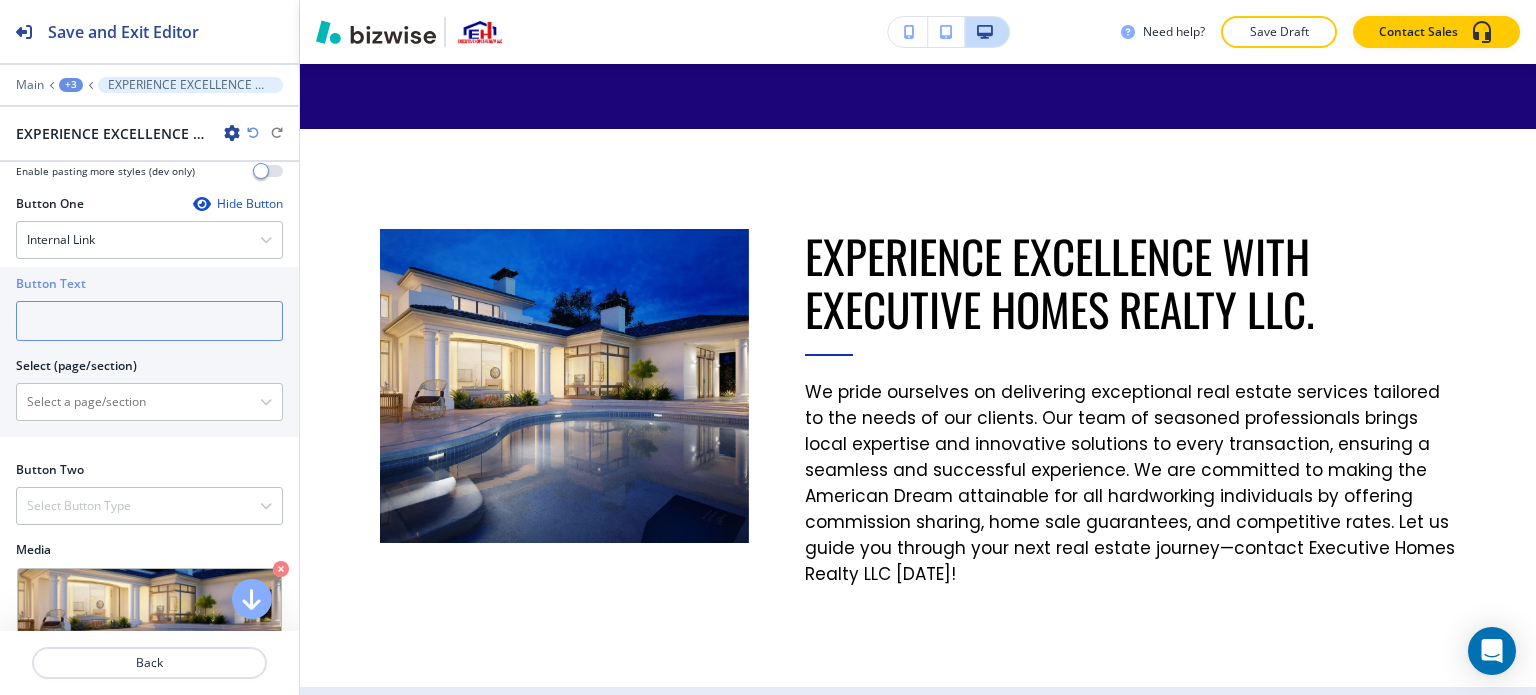 click at bounding box center [149, 321] 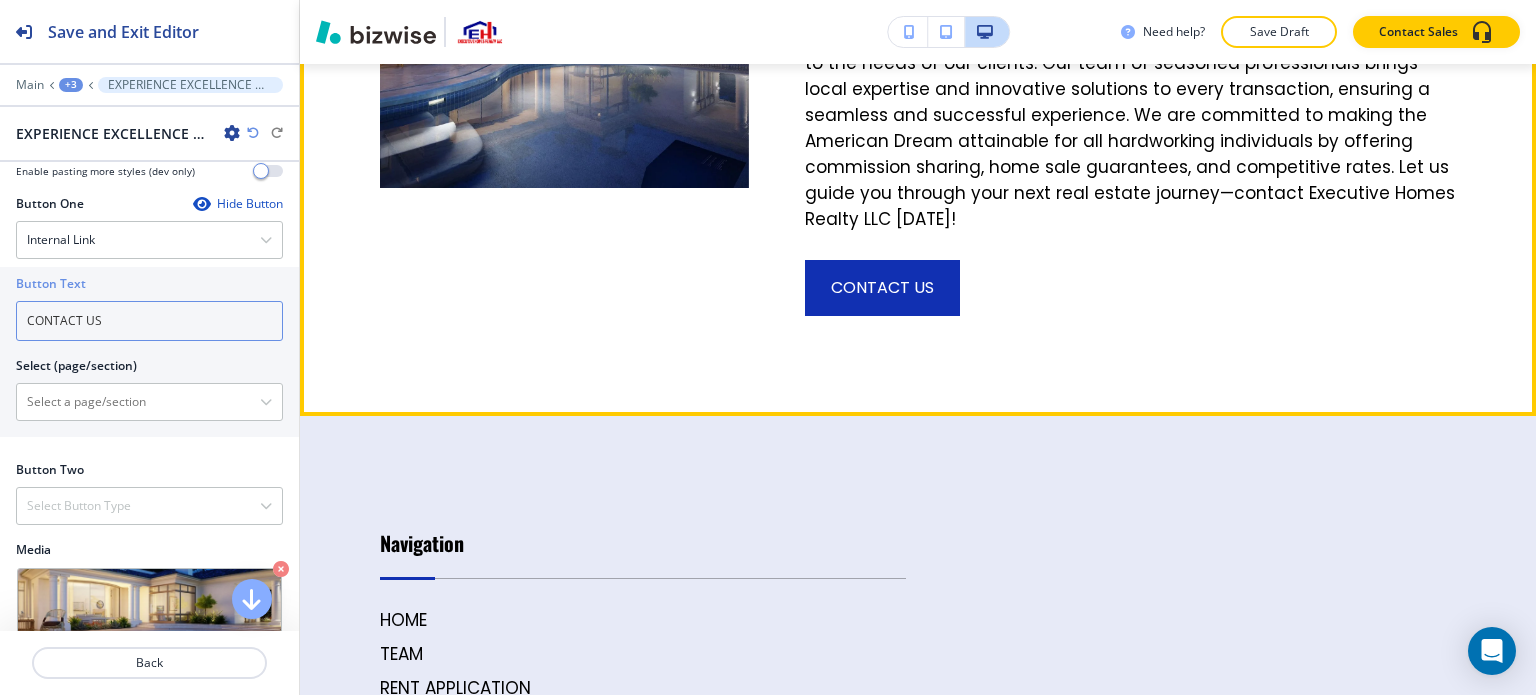 scroll, scrollTop: 16027, scrollLeft: 0, axis: vertical 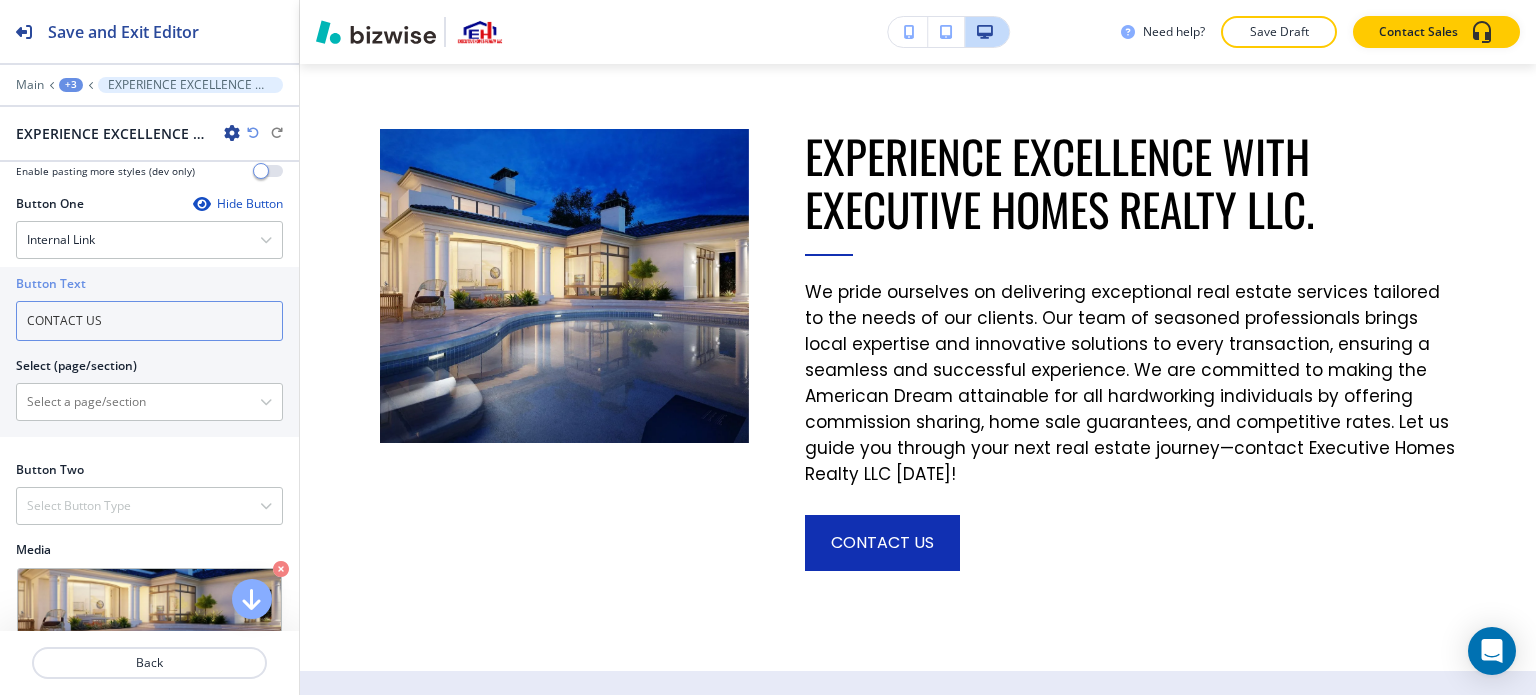type on "CONTACT US" 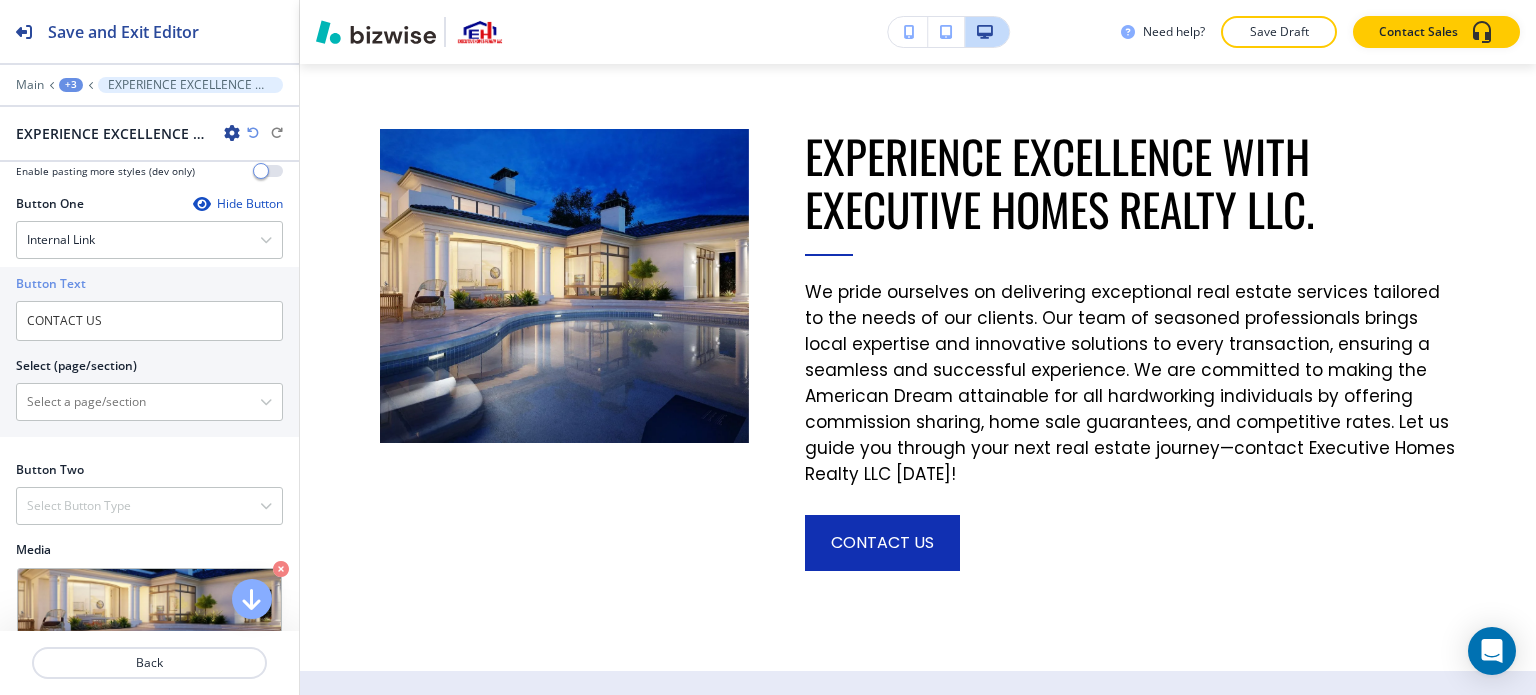 click on "+3" at bounding box center (71, 85) 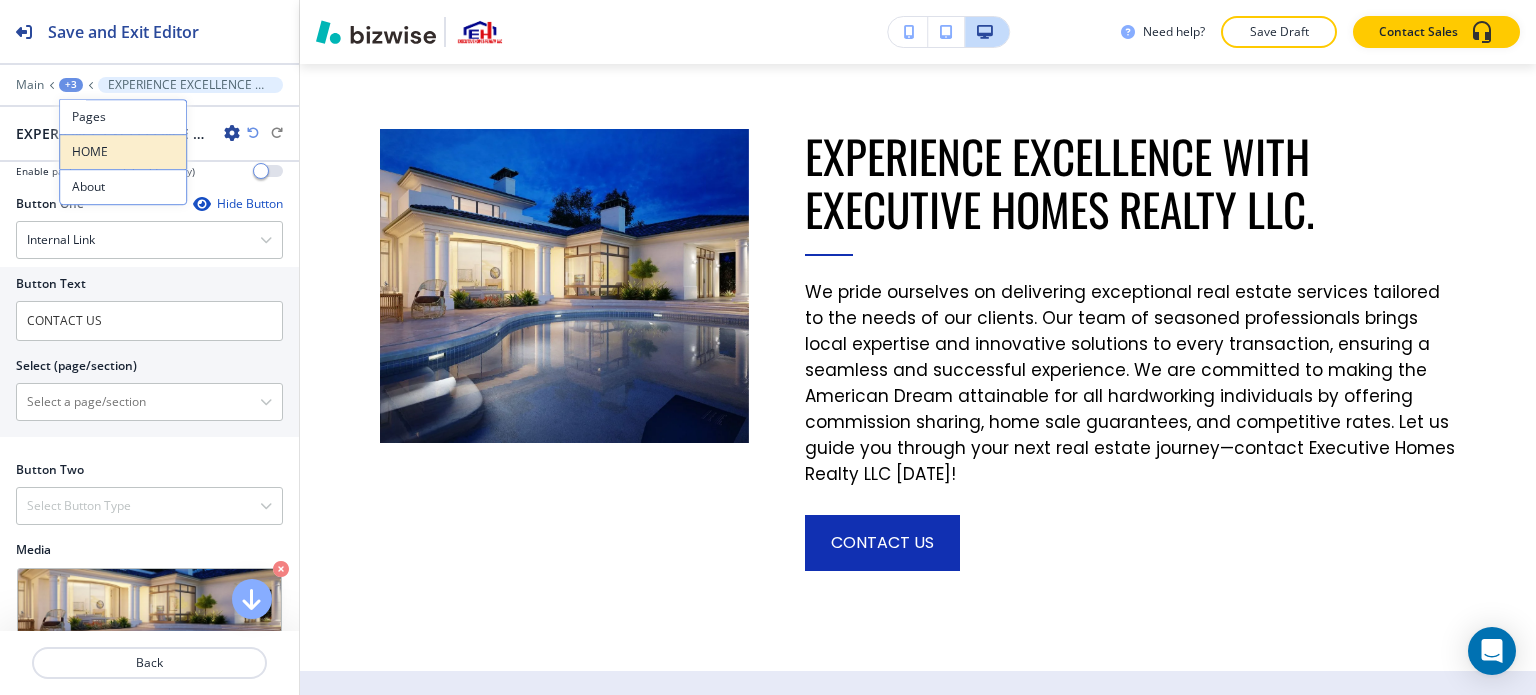 click on "HOME" at bounding box center [123, 151] 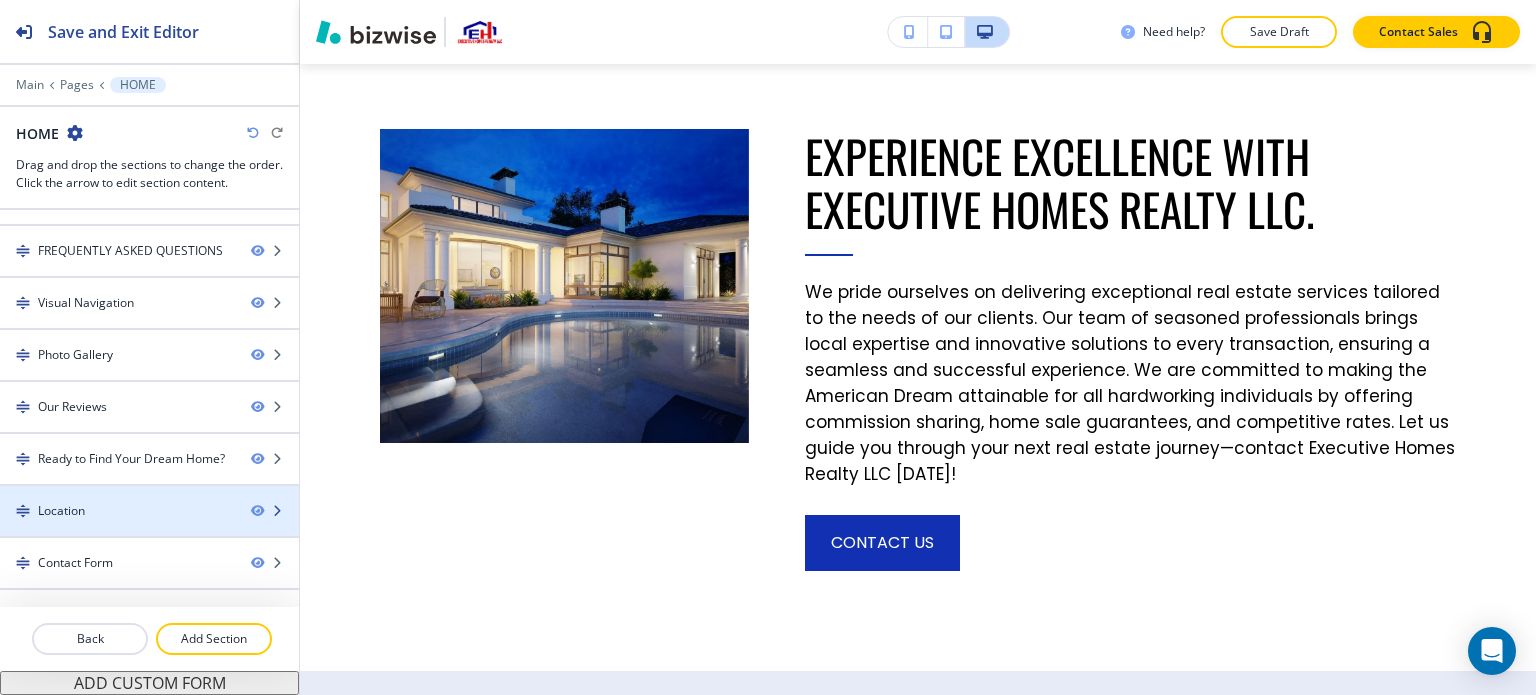 scroll, scrollTop: 477, scrollLeft: 0, axis: vertical 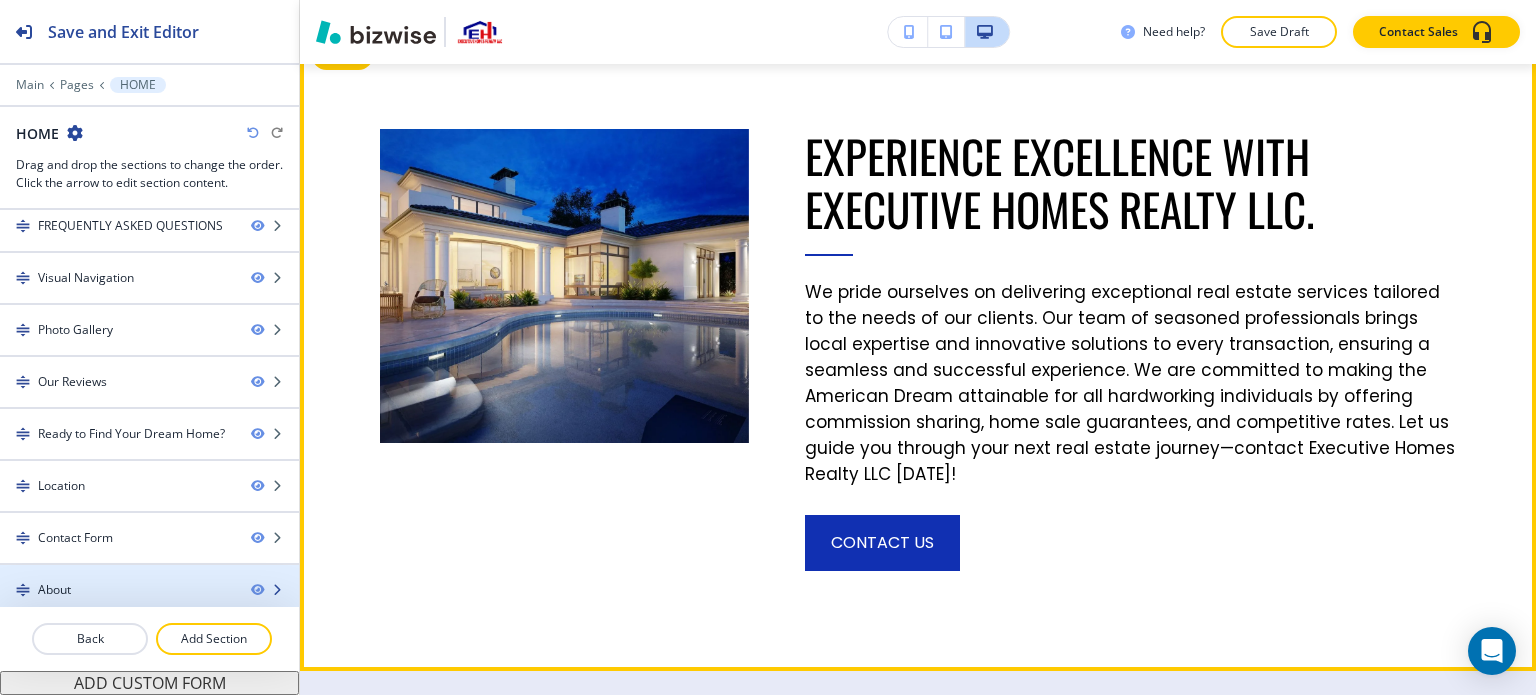 type 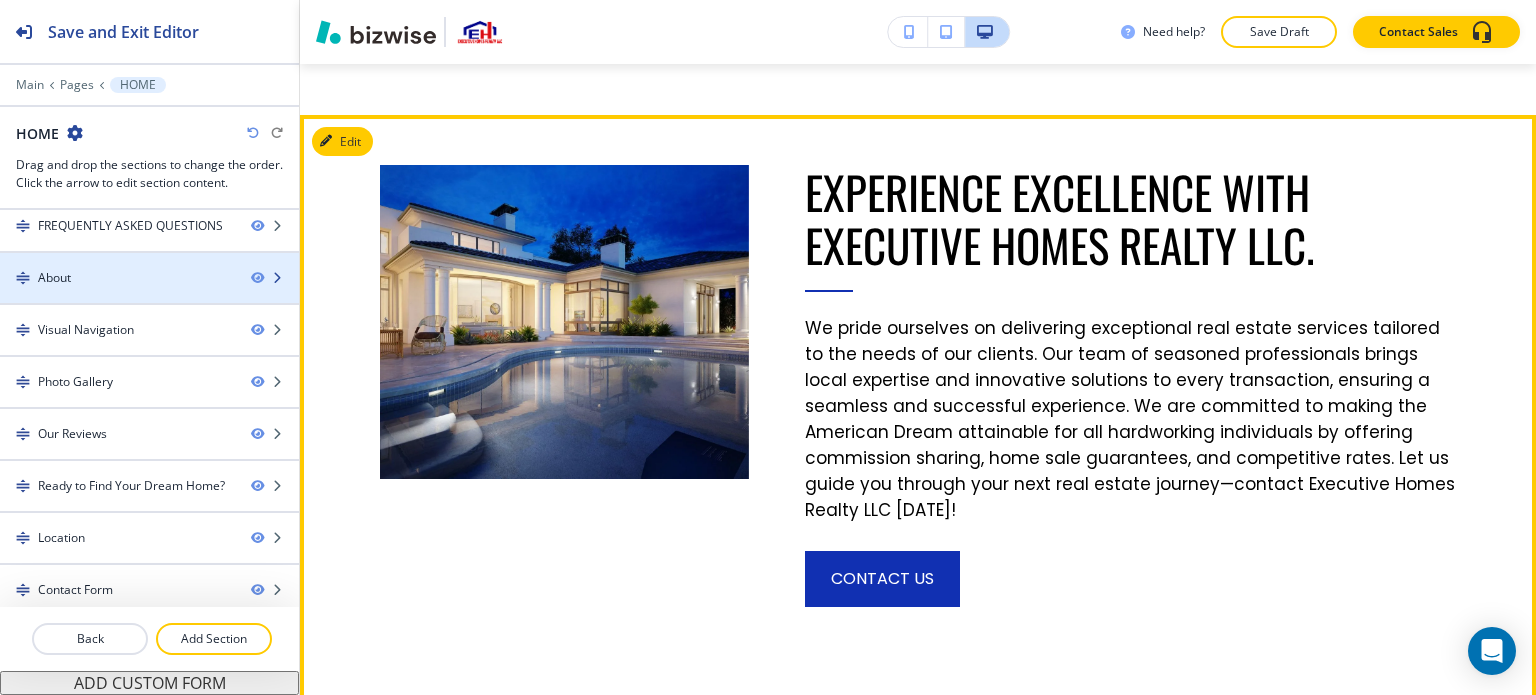 scroll, scrollTop: 11275, scrollLeft: 0, axis: vertical 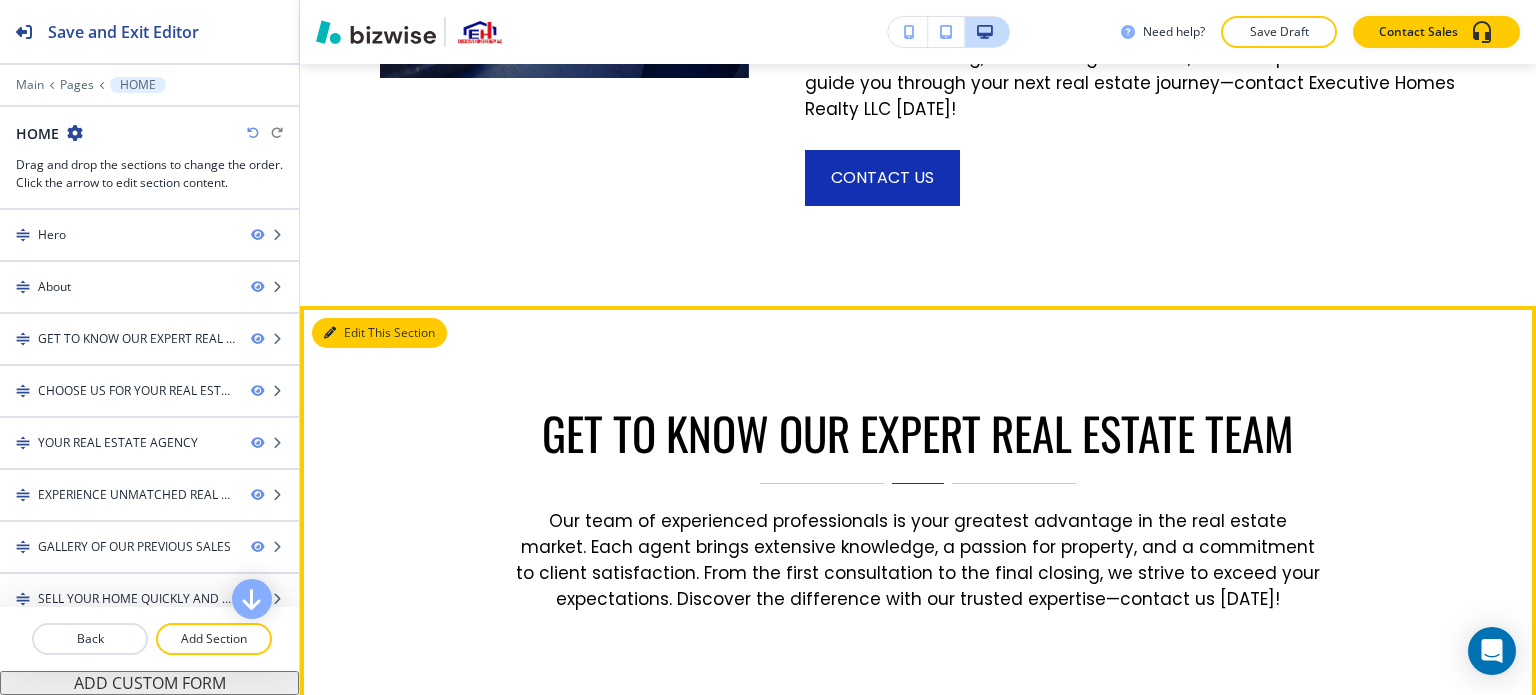 click on "Edit This Section" at bounding box center [379, 333] 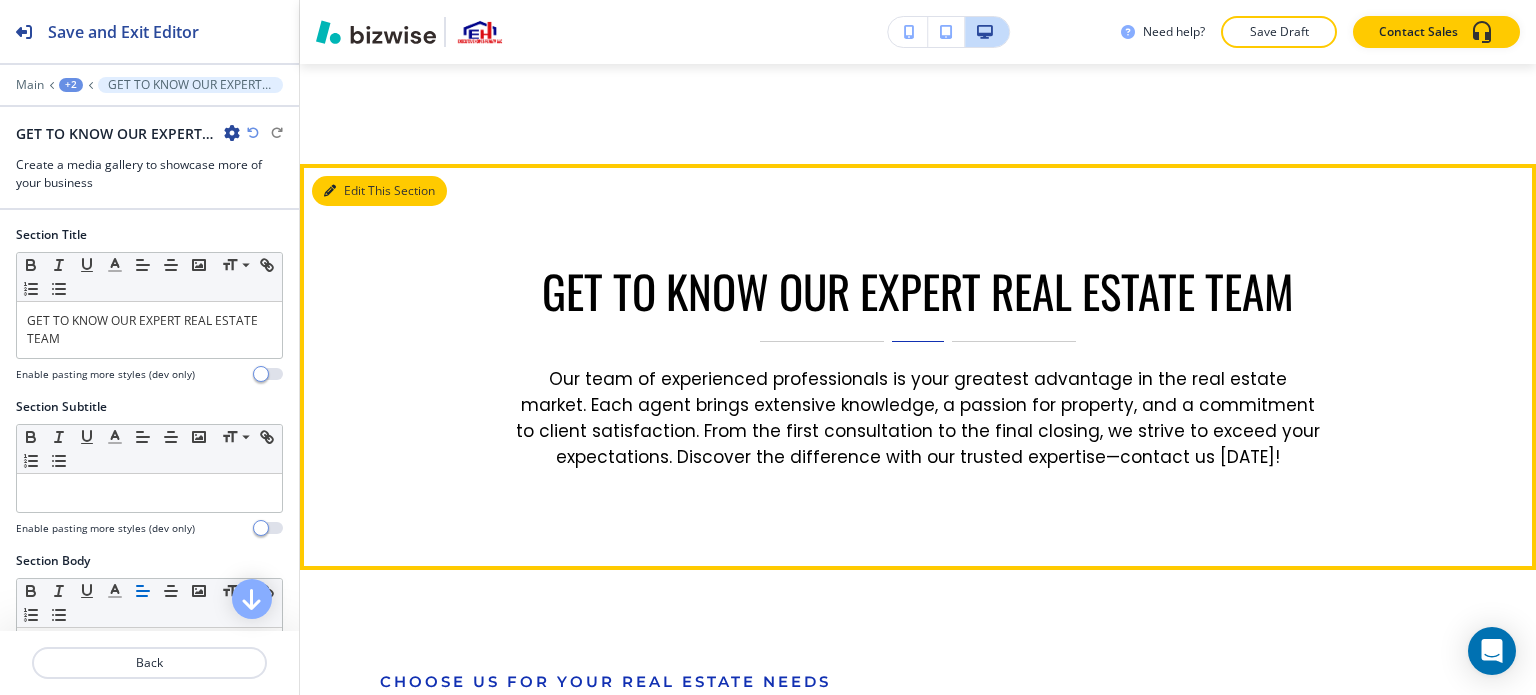 scroll, scrollTop: 1608, scrollLeft: 0, axis: vertical 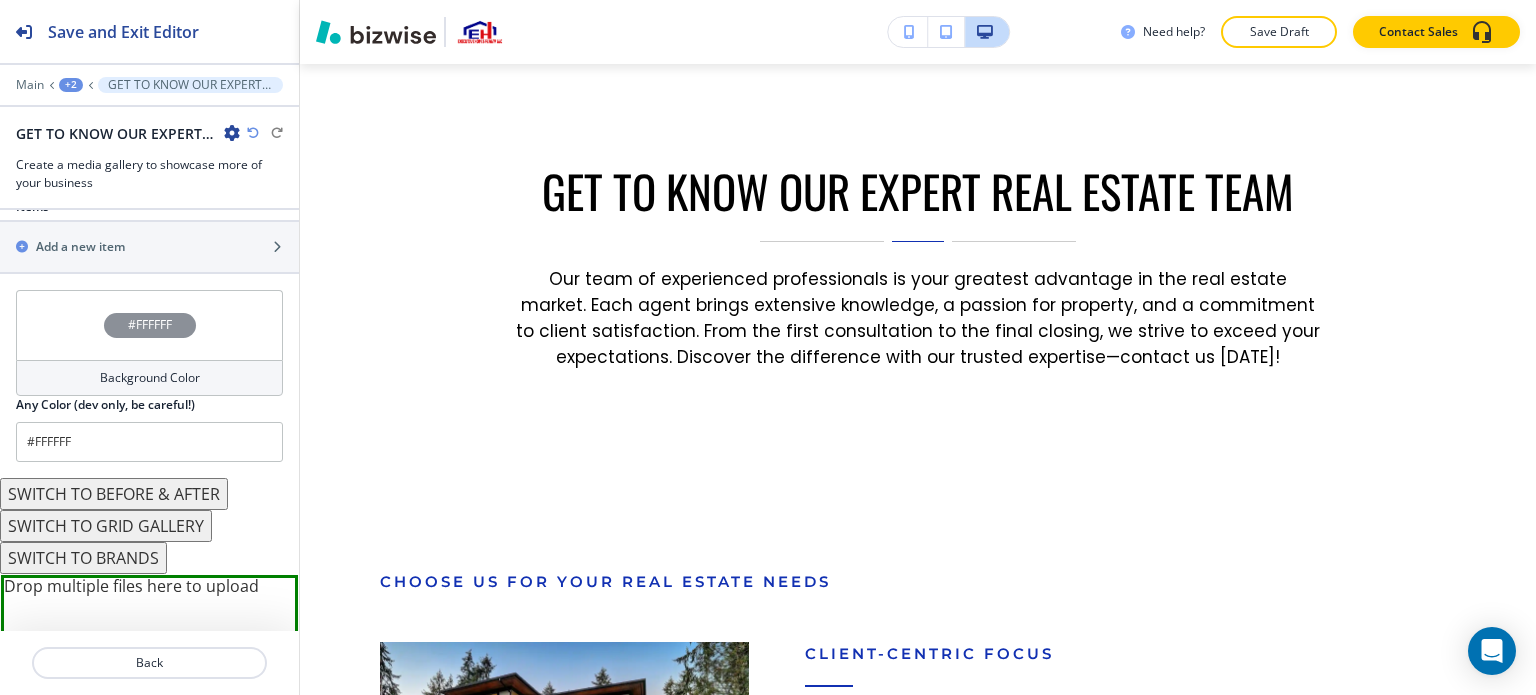 click on "#FFFFFF" at bounding box center (149, 325) 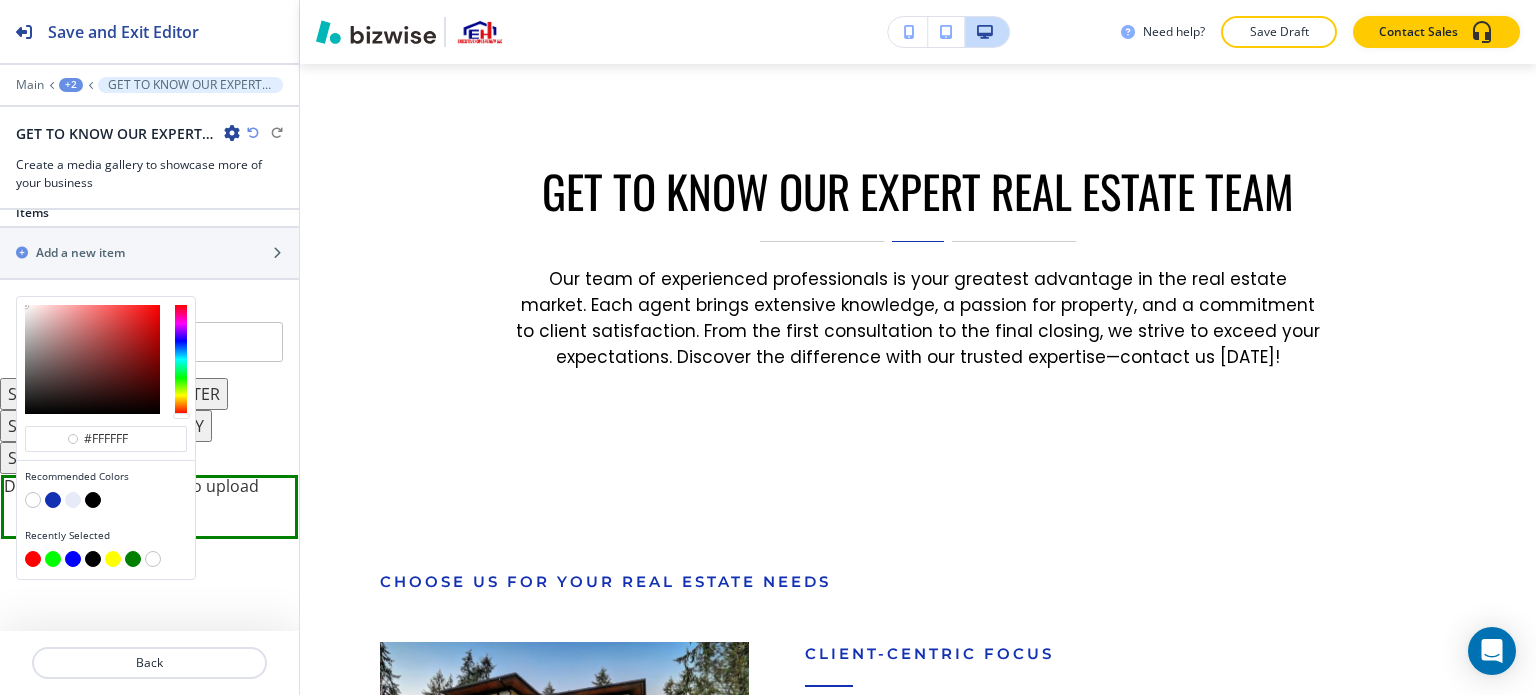 click at bounding box center (106, 502) 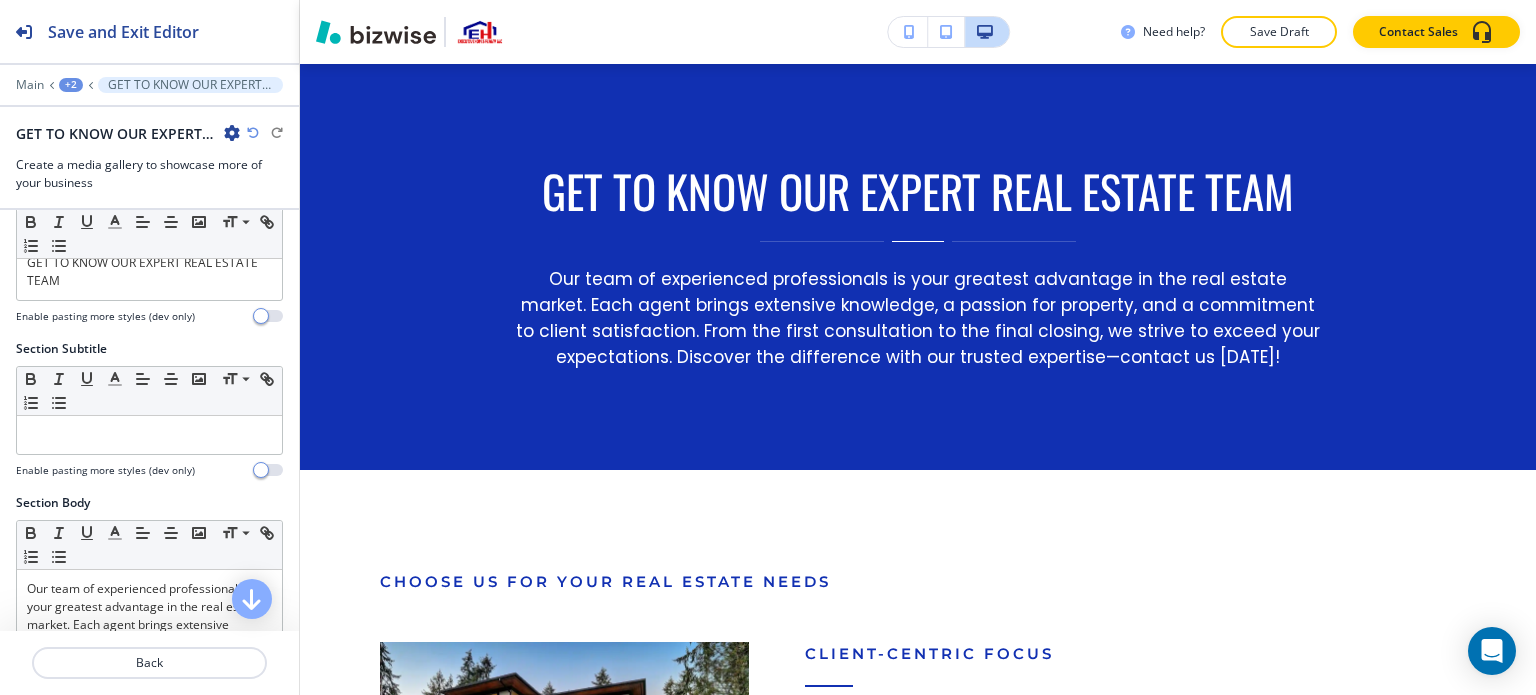 scroll, scrollTop: 0, scrollLeft: 0, axis: both 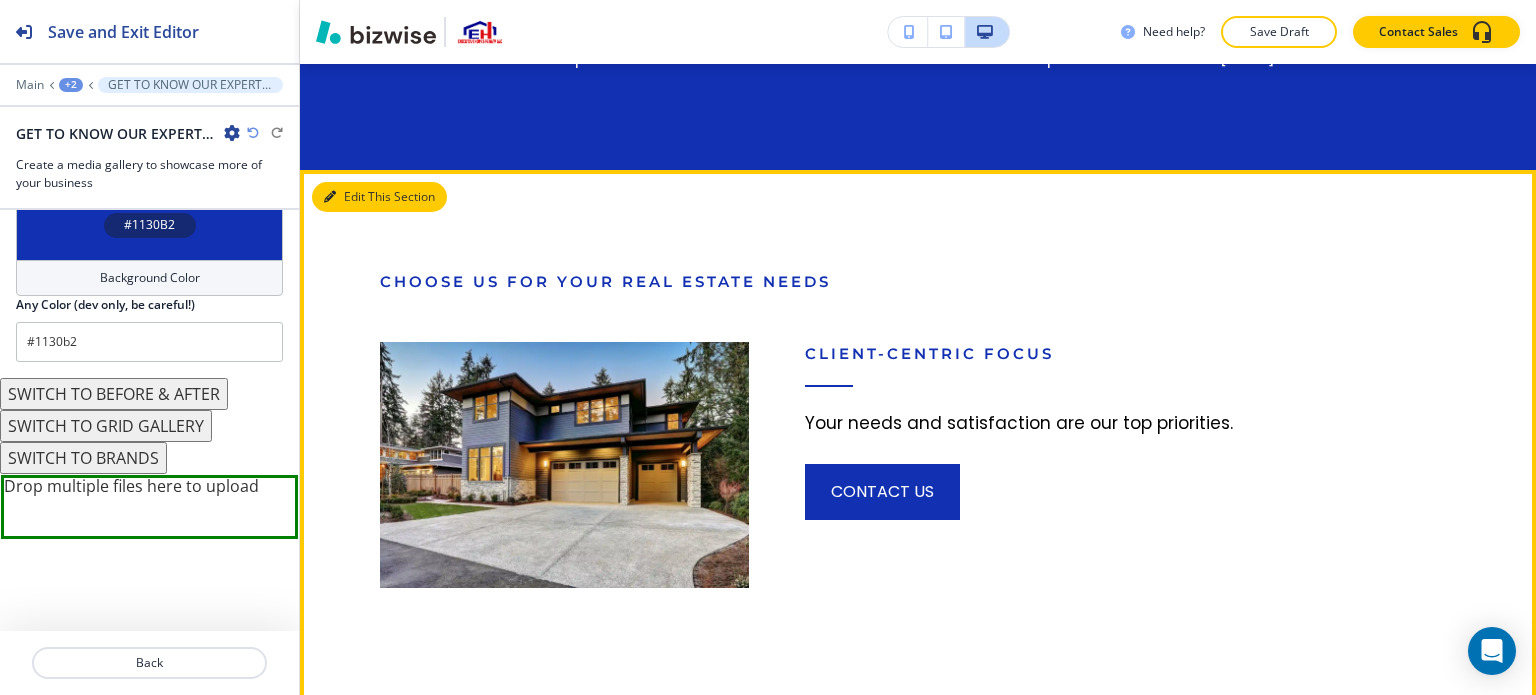 click on "Edit This Section" at bounding box center [379, 197] 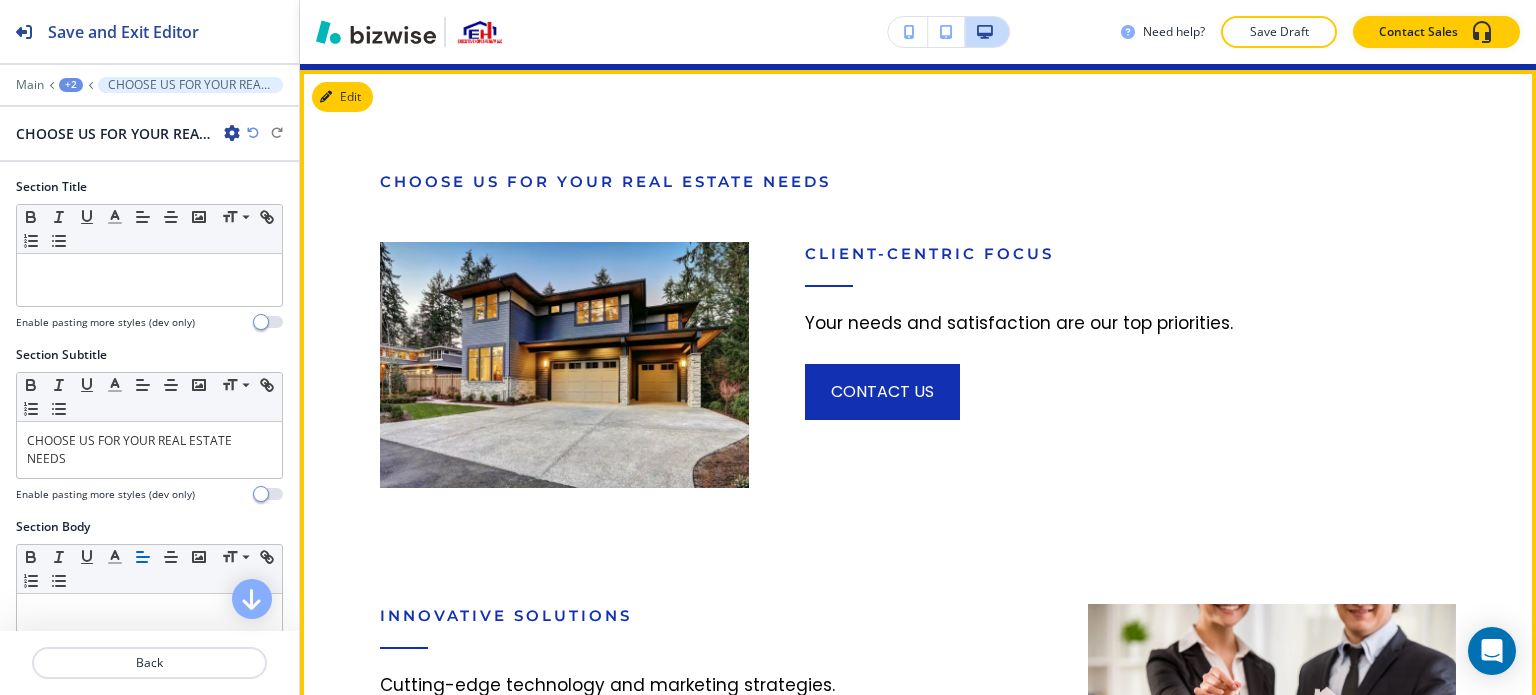 scroll, scrollTop: 2013, scrollLeft: 0, axis: vertical 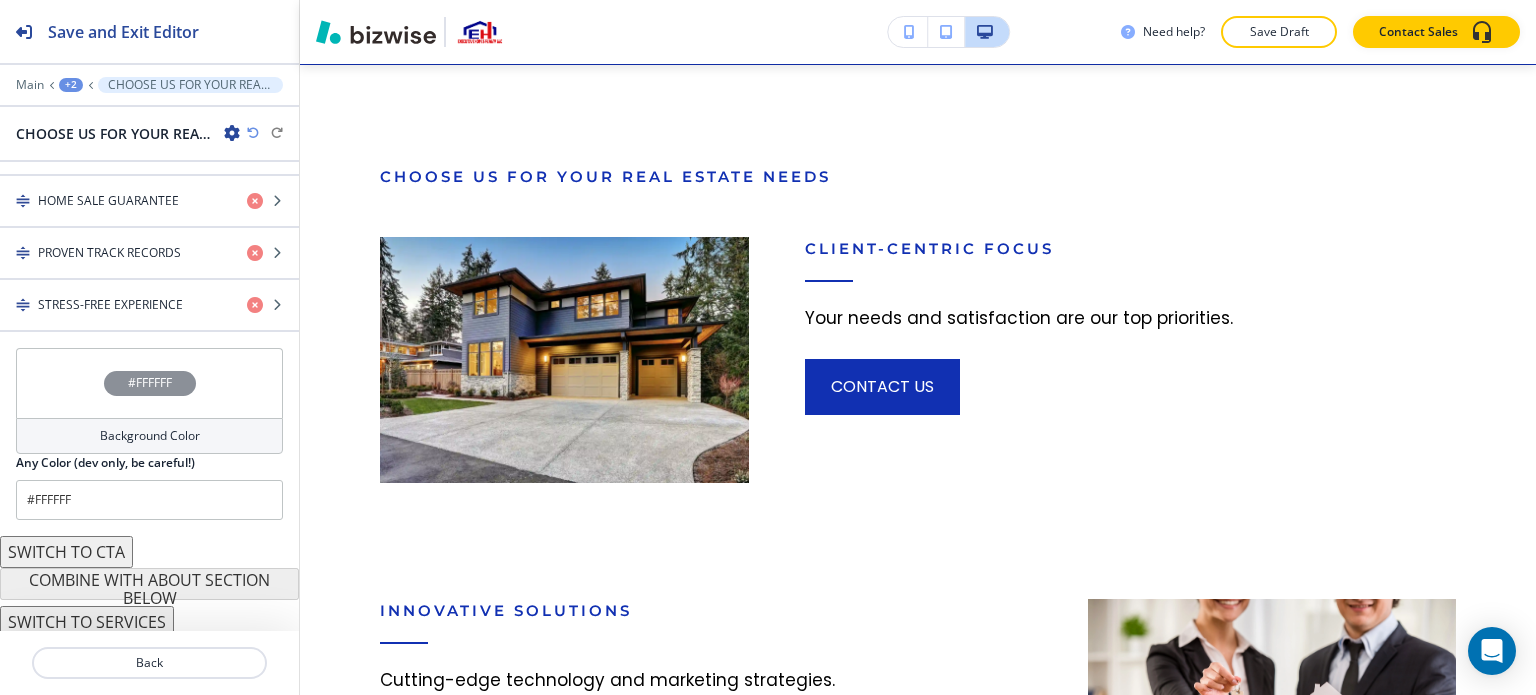 click on "SWITCH TO SERVICES" at bounding box center (87, 622) 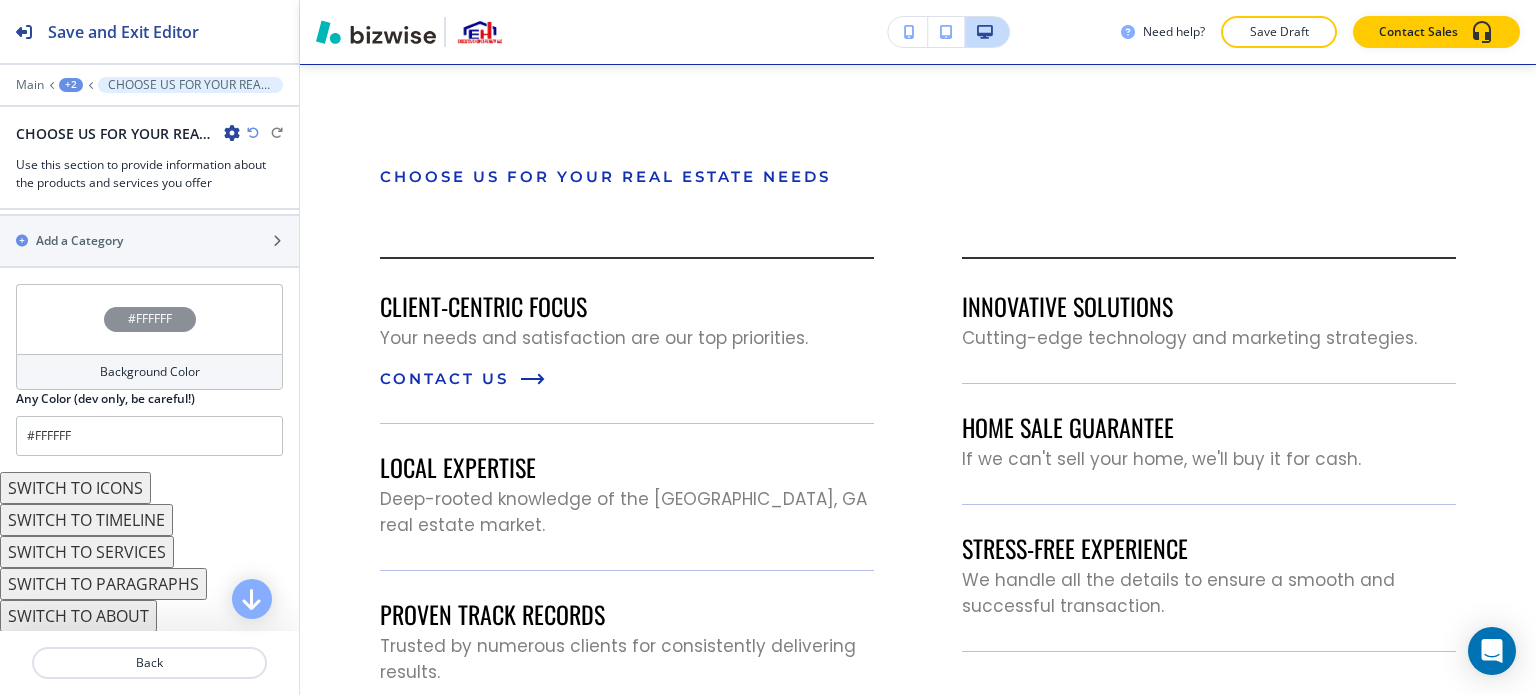 scroll, scrollTop: 1259, scrollLeft: 0, axis: vertical 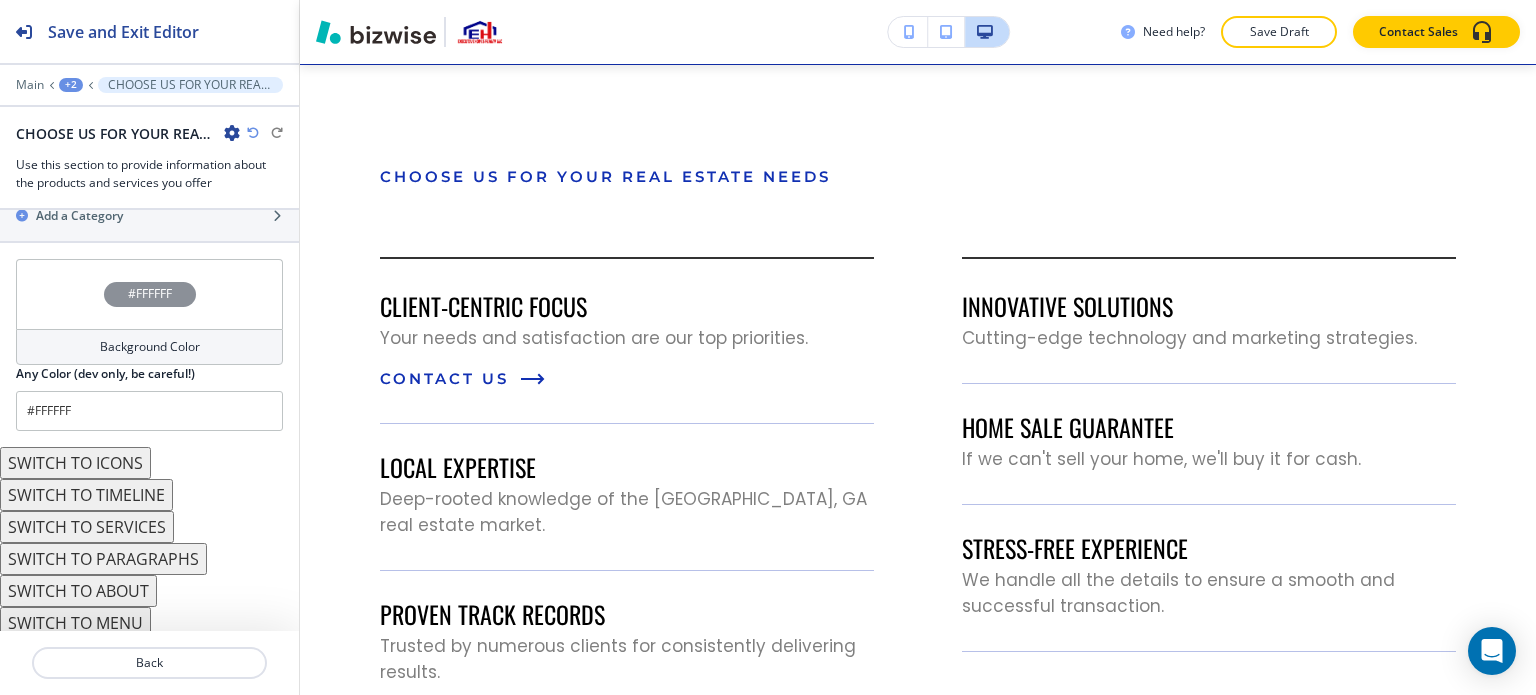 click on "SWITCH TO SERVICES" at bounding box center [87, 527] 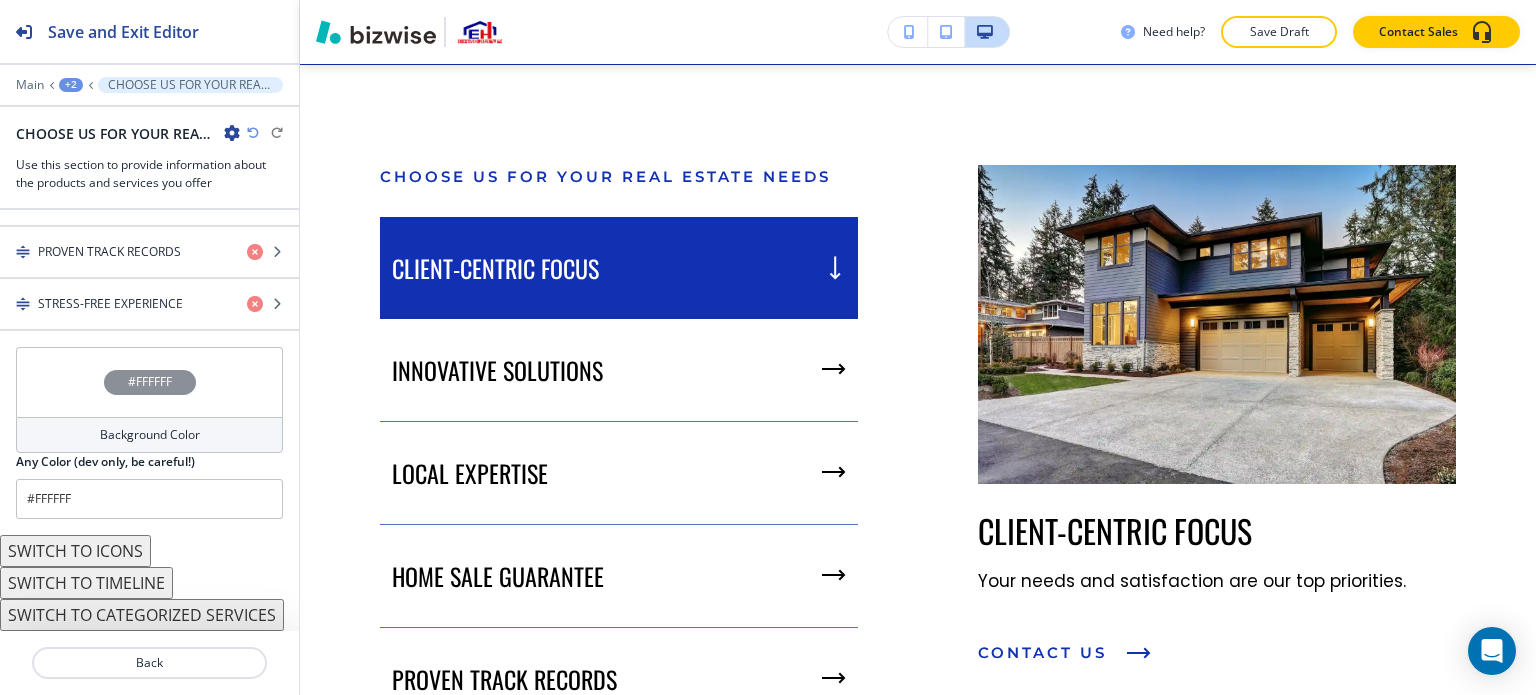 scroll, scrollTop: 992, scrollLeft: 0, axis: vertical 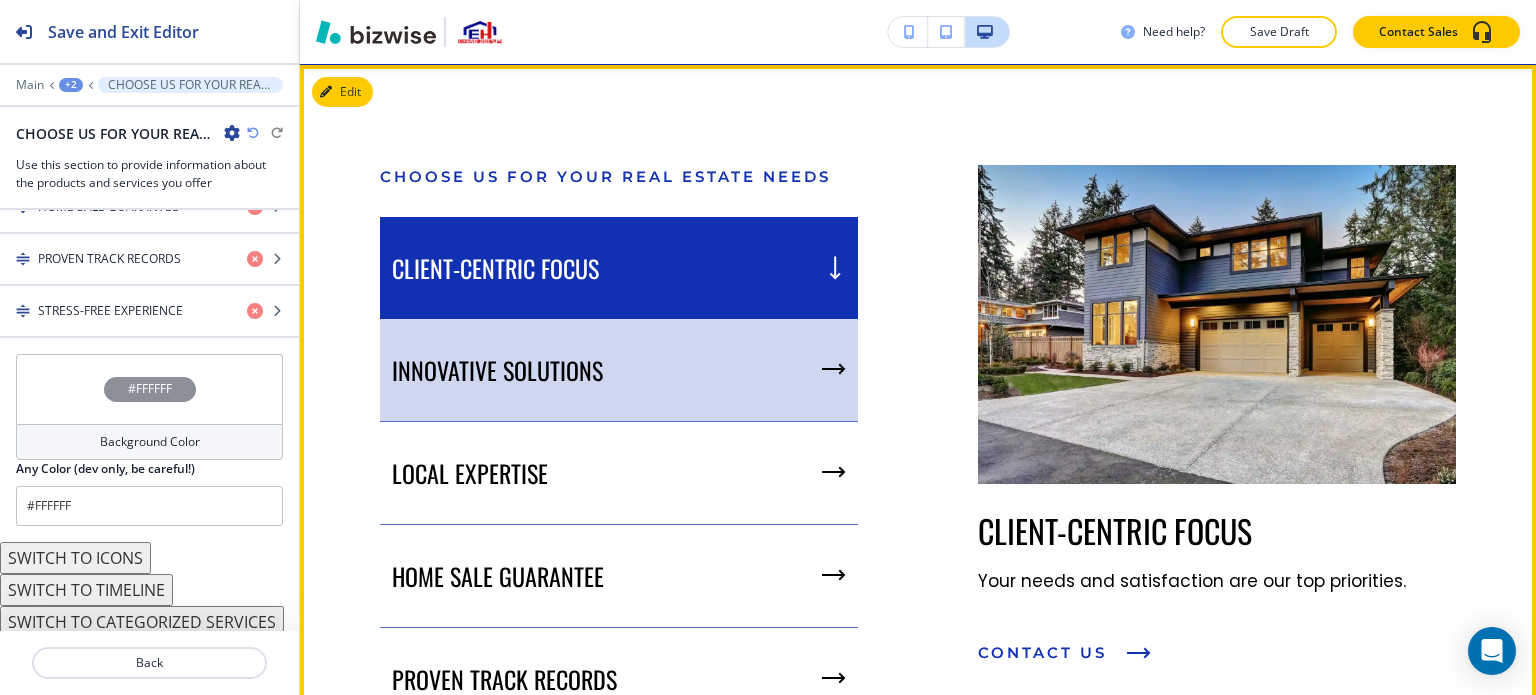 click on "INNOVATIVE SOLUTIONS" at bounding box center [619, 370] 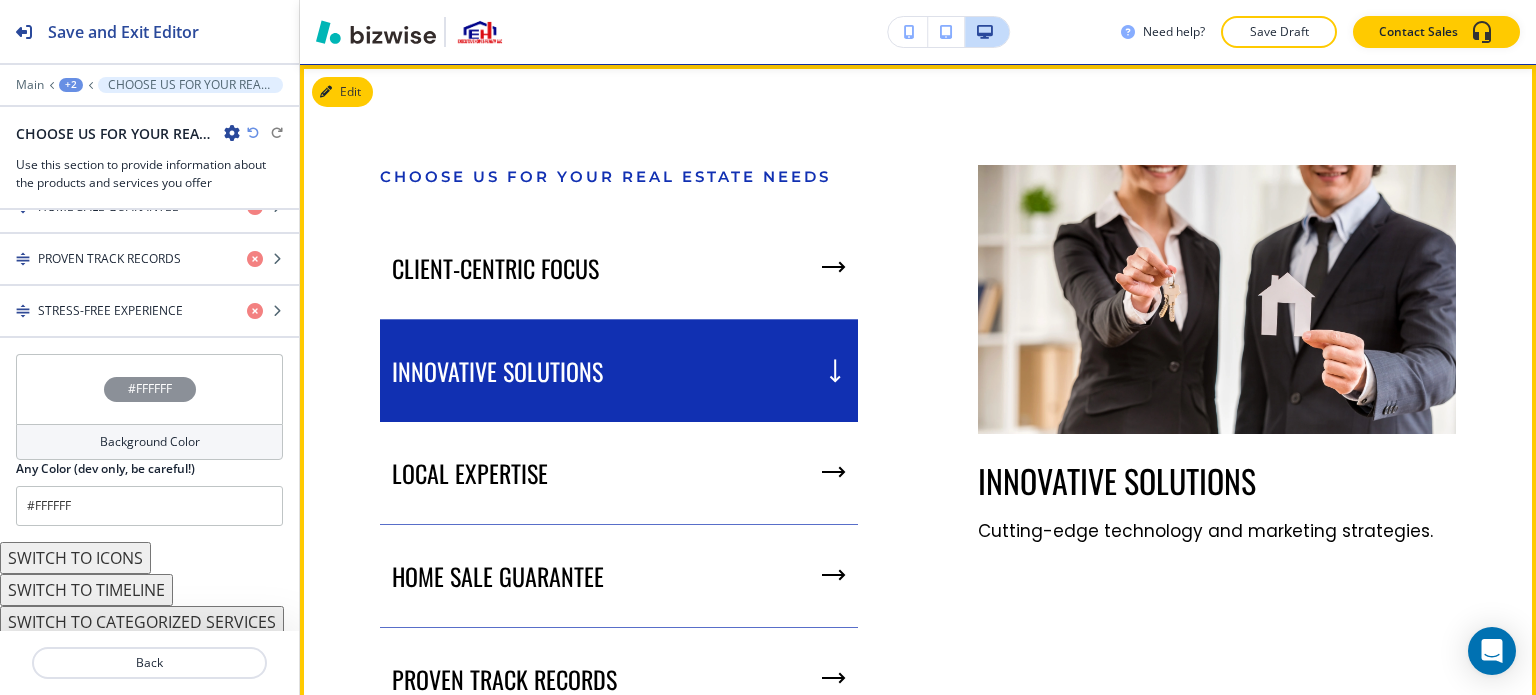 click on "CLIENT-CENTRIC FOCUS" at bounding box center (619, 268) 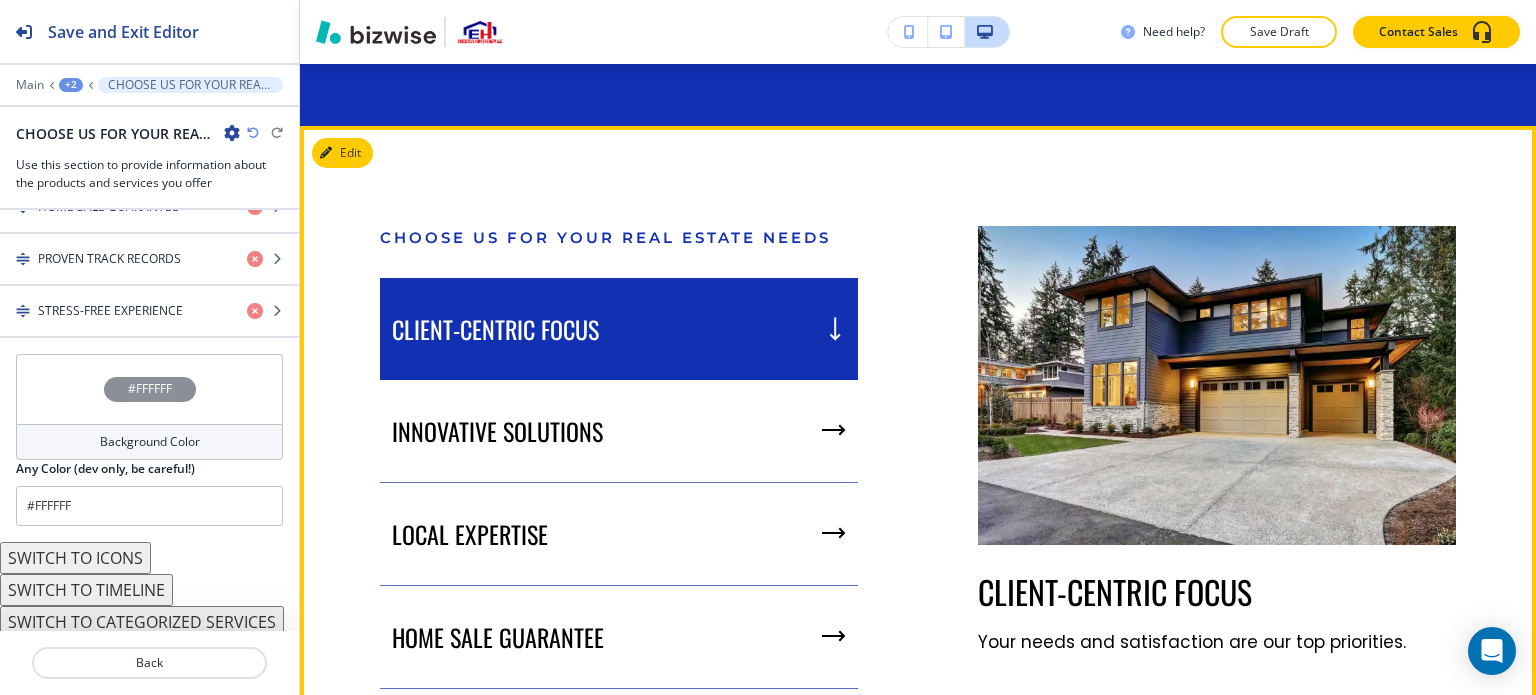 scroll, scrollTop: 1713, scrollLeft: 0, axis: vertical 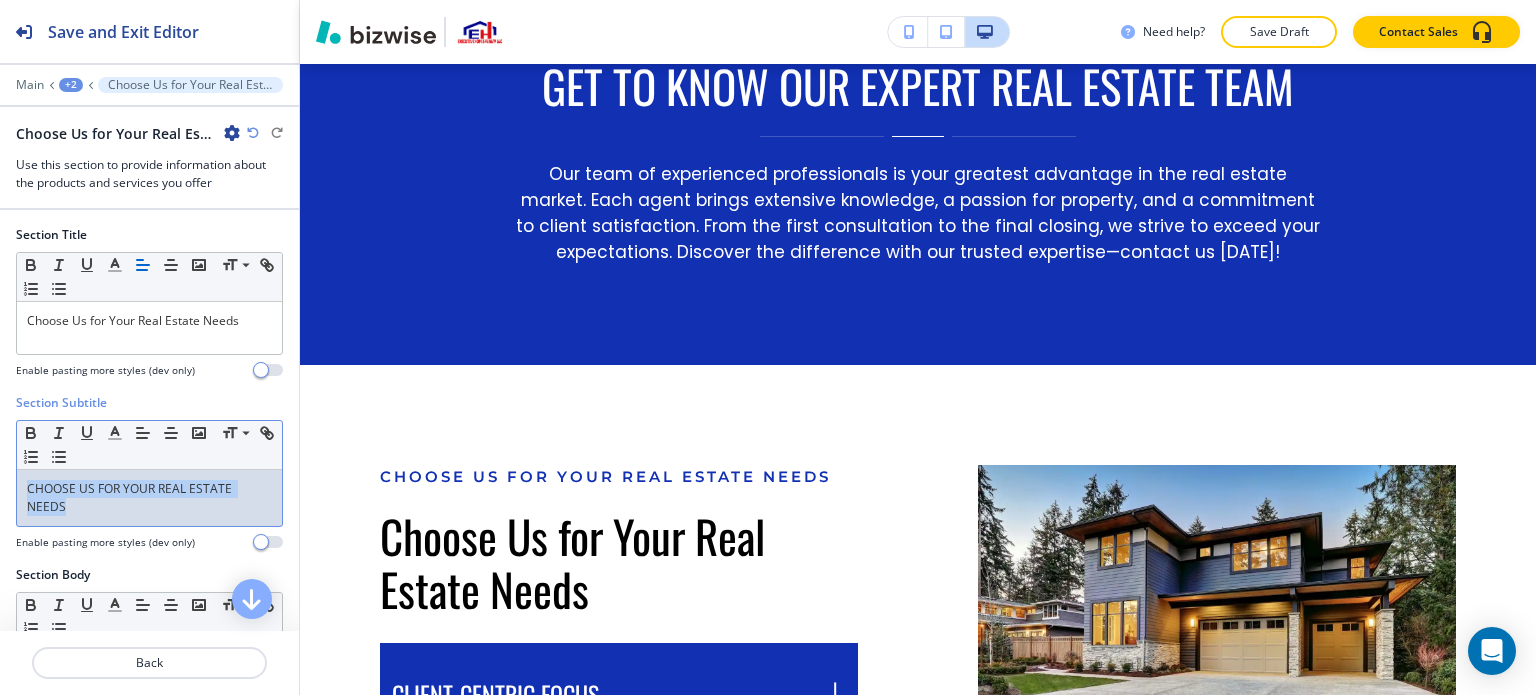 drag, startPoint x: 28, startPoint y: 480, endPoint x: 0, endPoint y: 432, distance: 55.569775 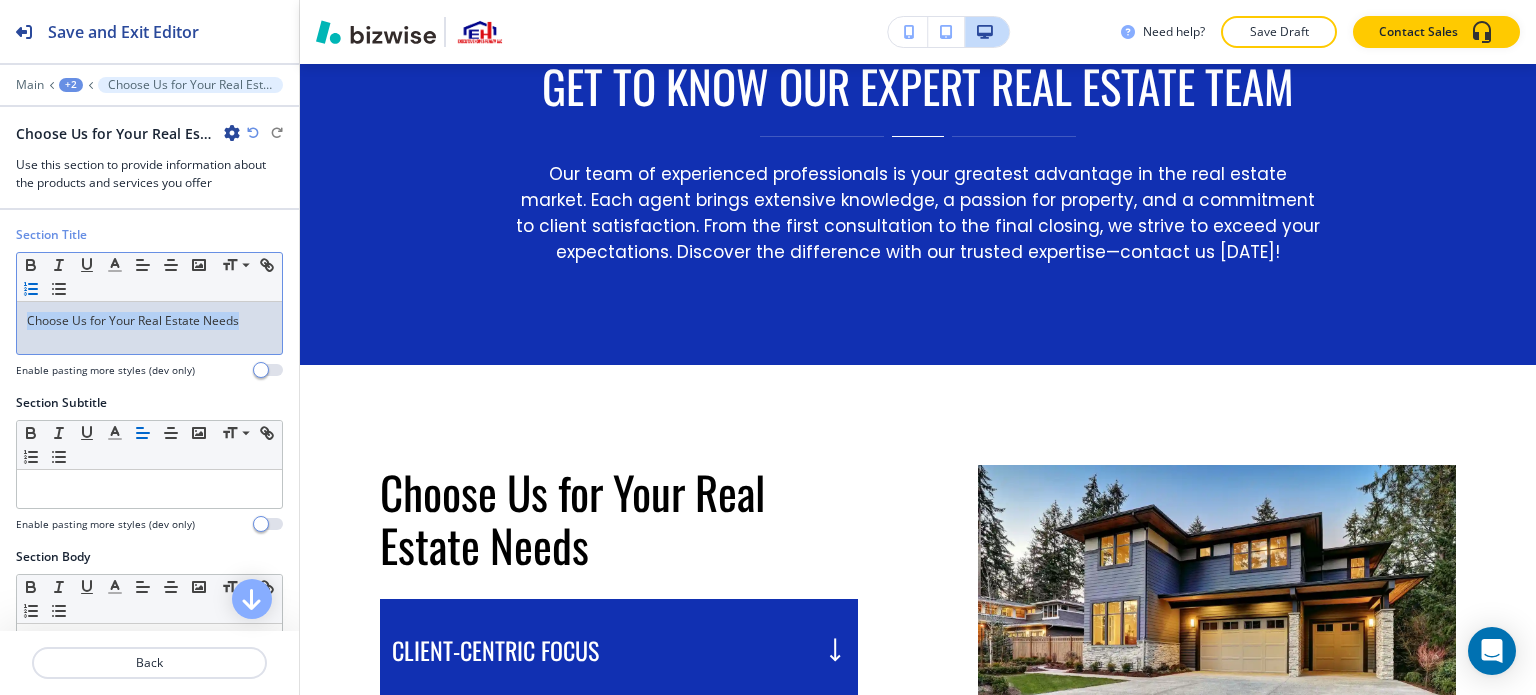 drag, startPoint x: 248, startPoint y: 316, endPoint x: 64, endPoint y: 288, distance: 186.11824 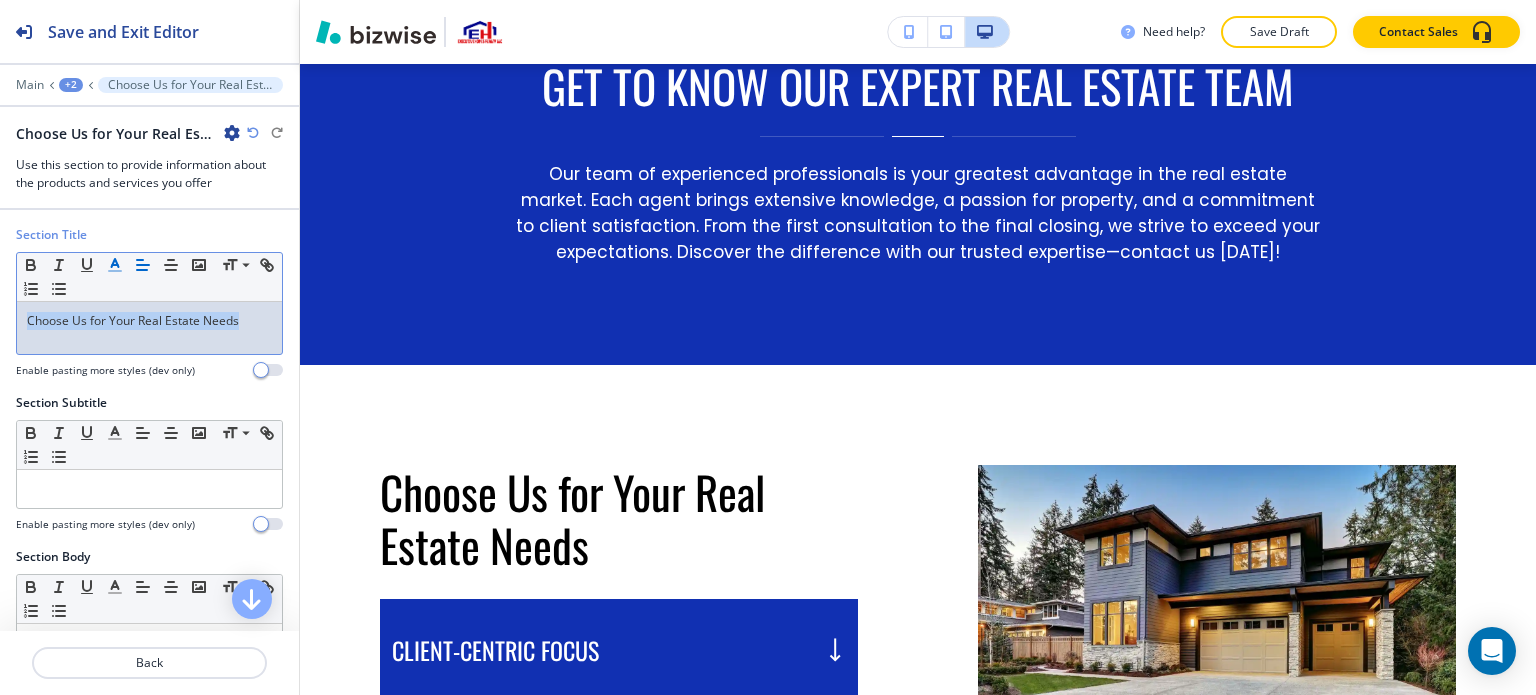 click 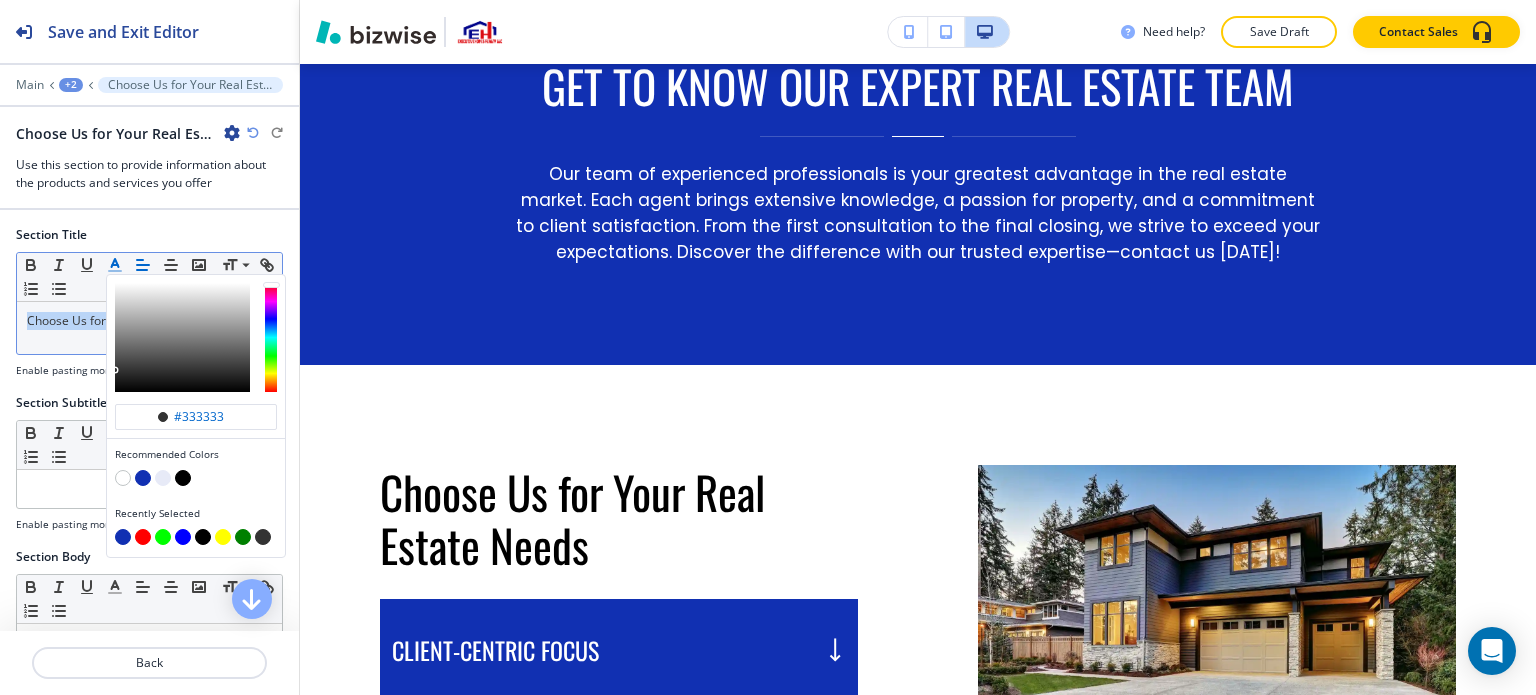 click at bounding box center (143, 478) 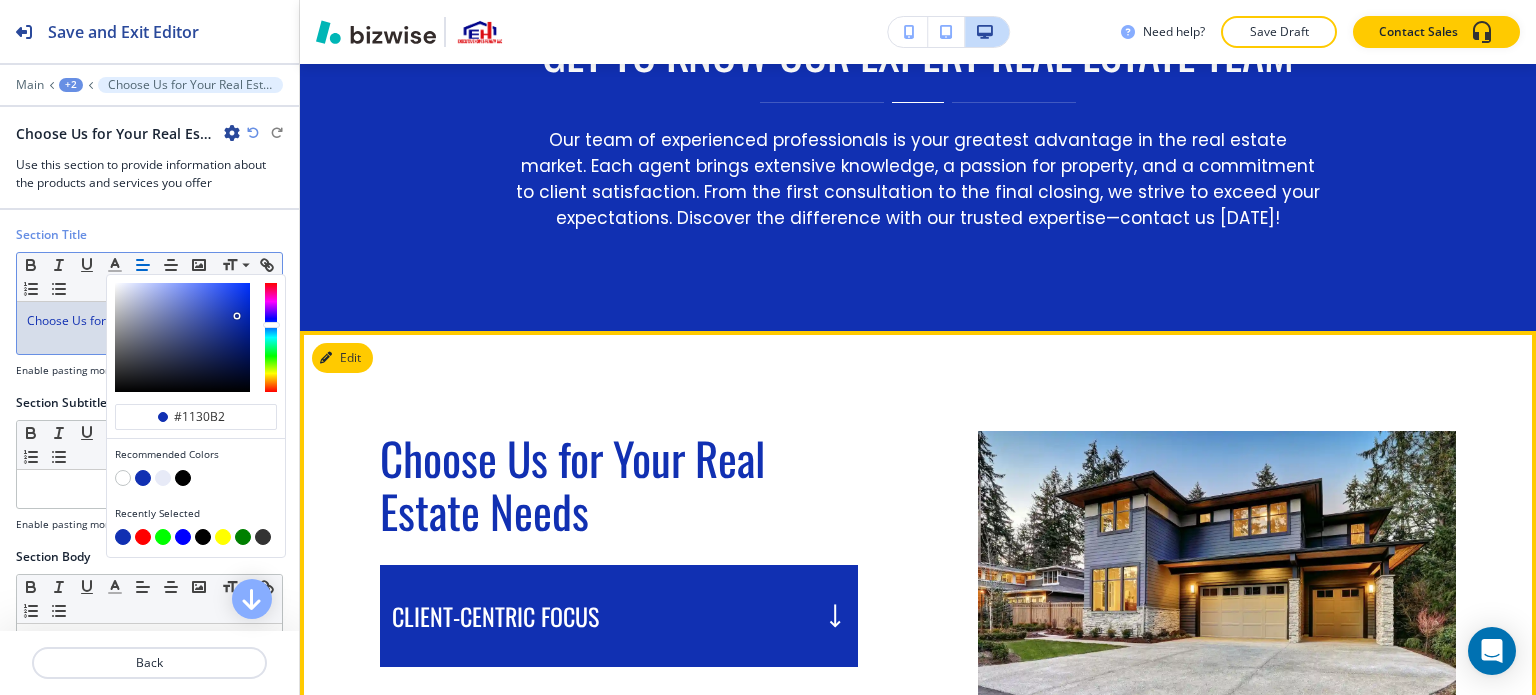 scroll, scrollTop: 1913, scrollLeft: 0, axis: vertical 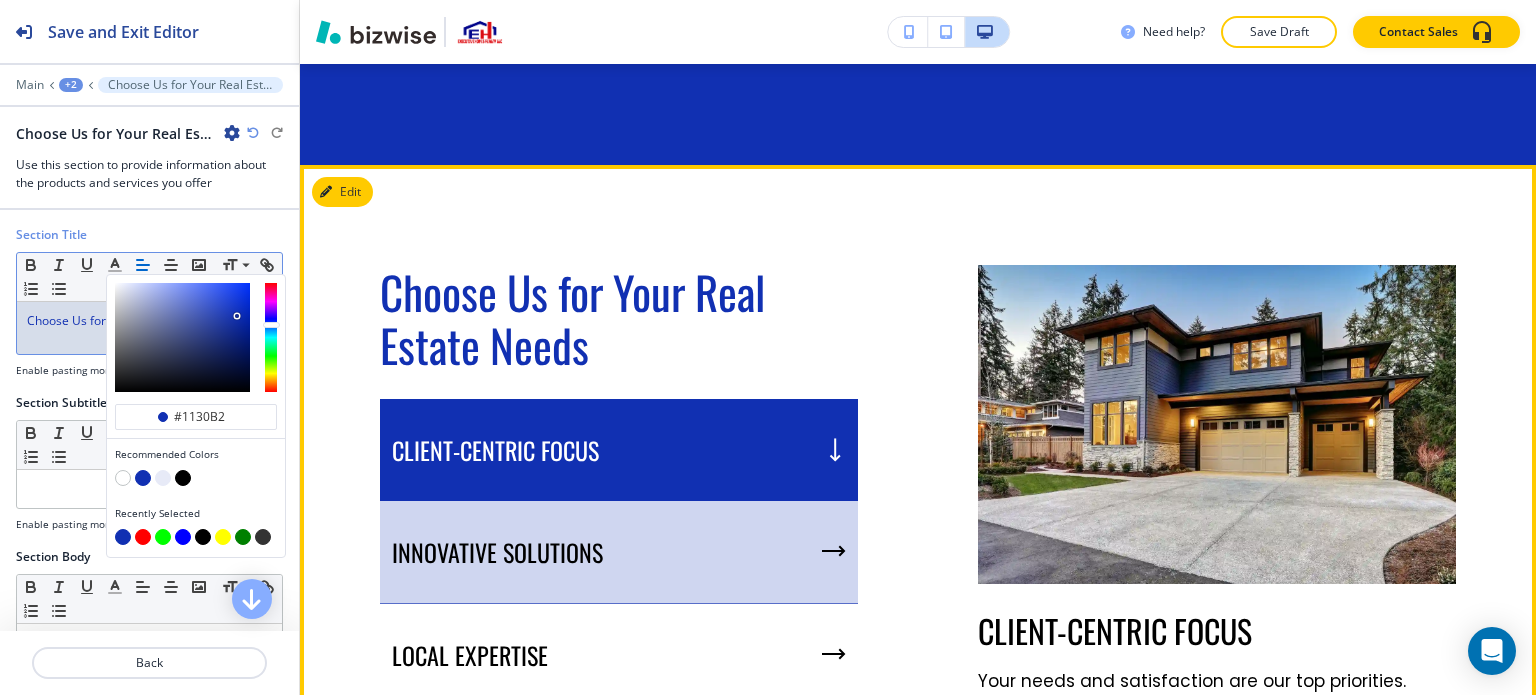 click on "INNOVATIVE SOLUTIONS" at bounding box center (619, 552) 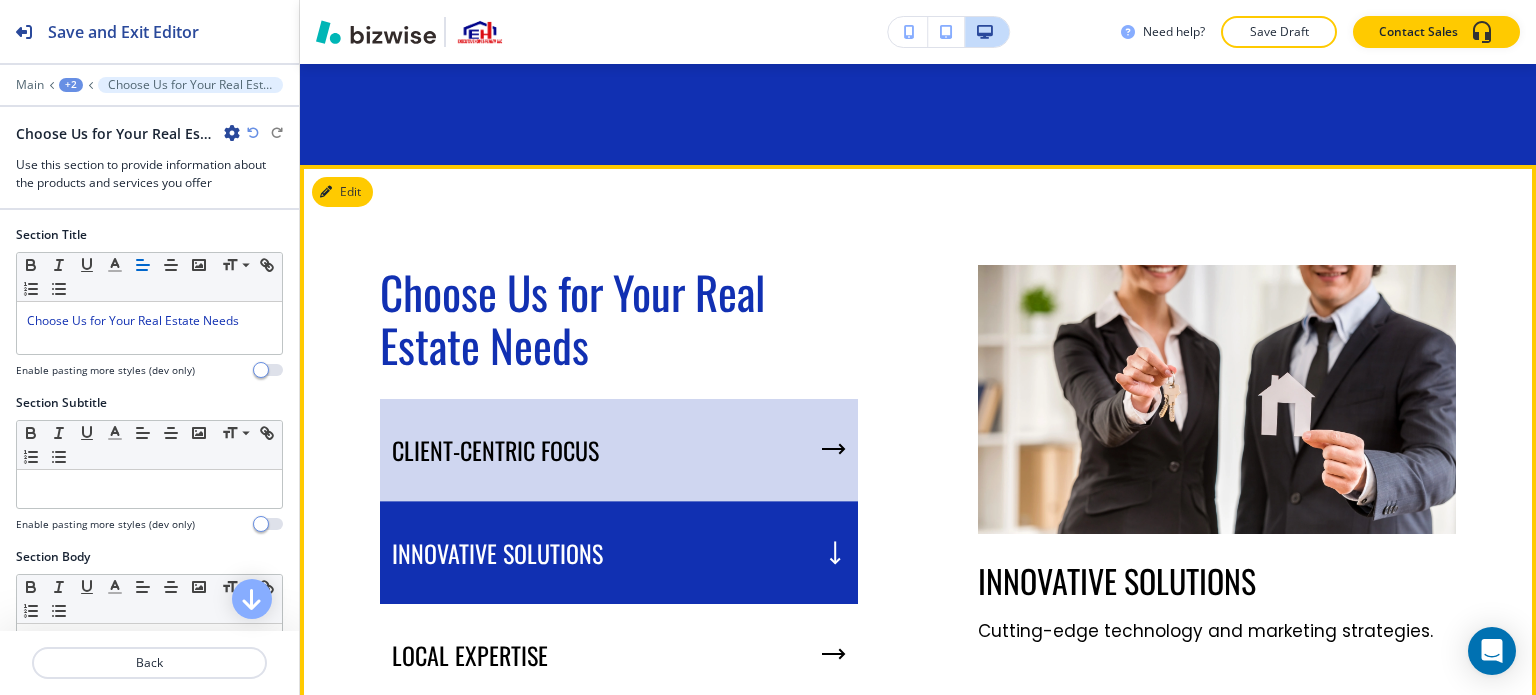 click on "CLIENT-CENTRIC FOCUS" at bounding box center [619, 450] 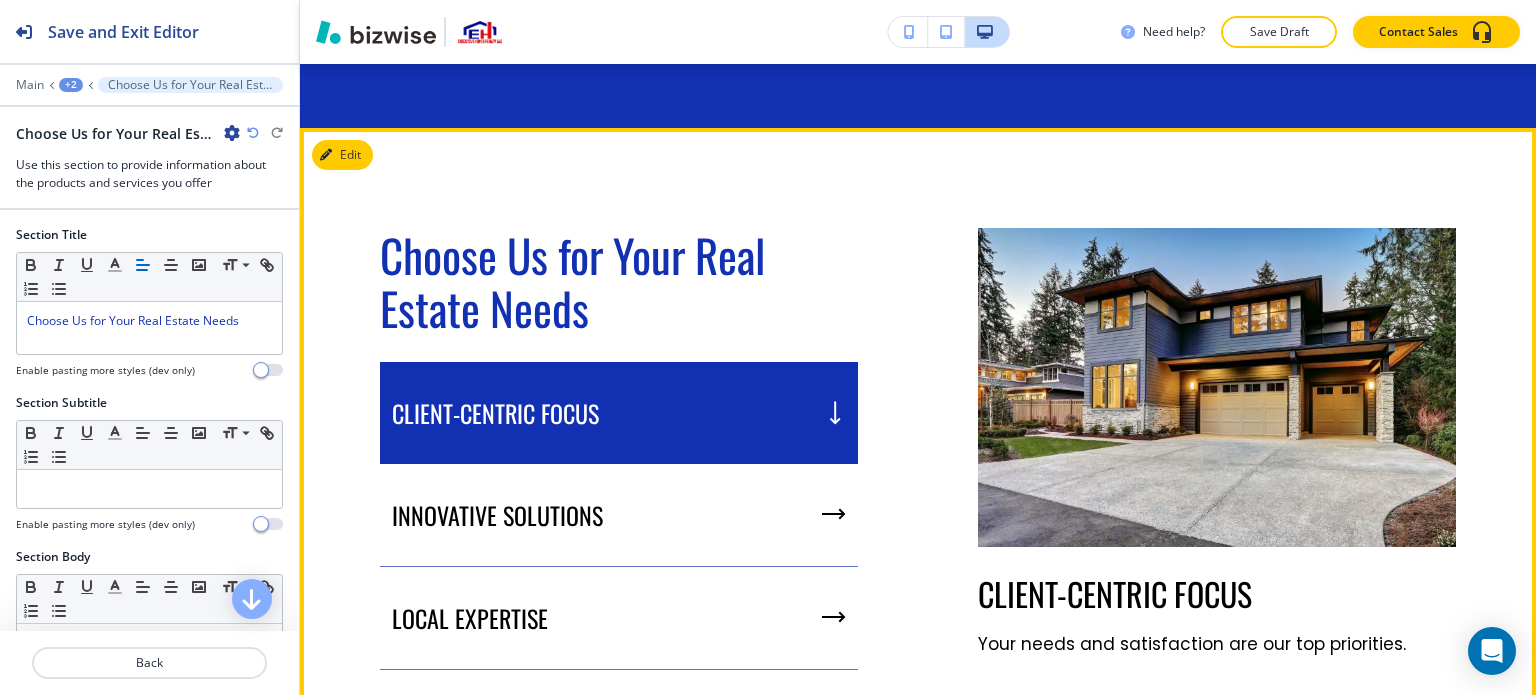 scroll, scrollTop: 2013, scrollLeft: 0, axis: vertical 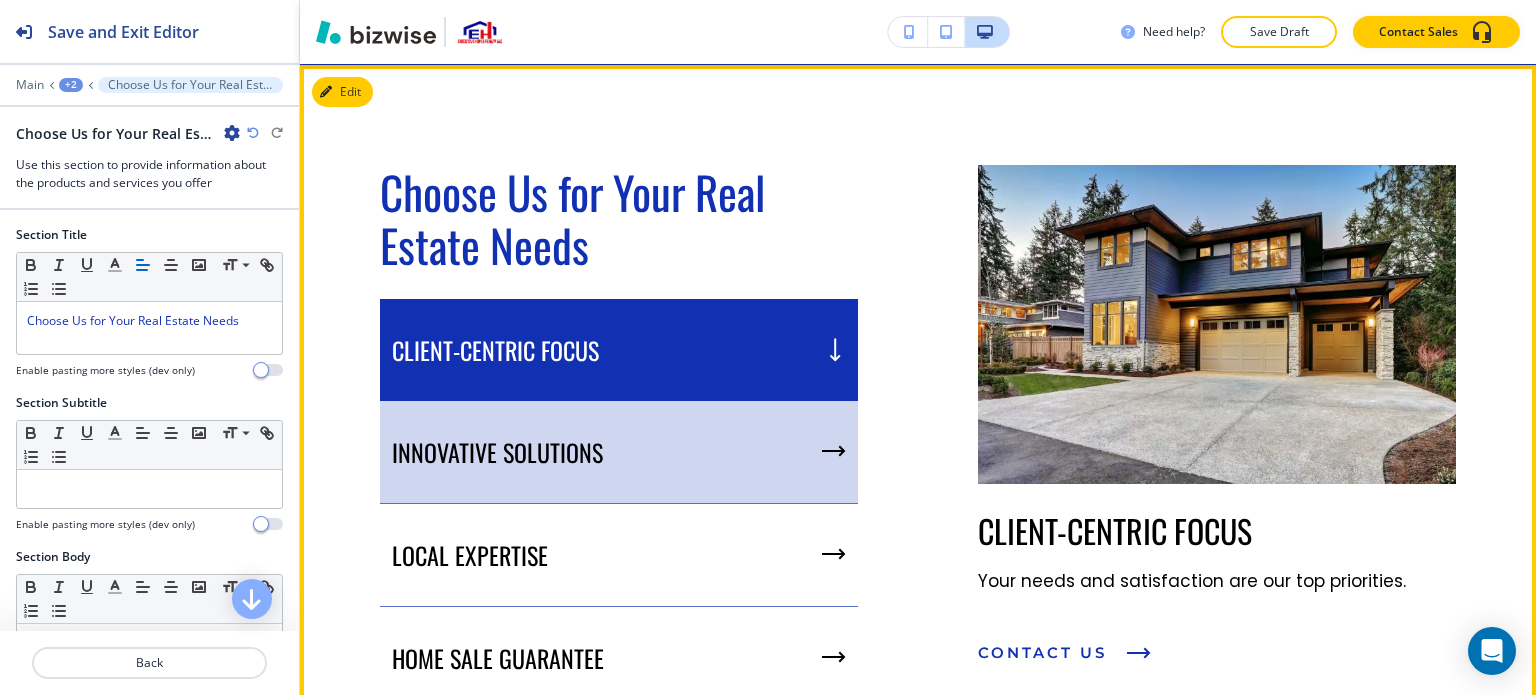 click on "INNOVATIVE SOLUTIONS" at bounding box center [619, 452] 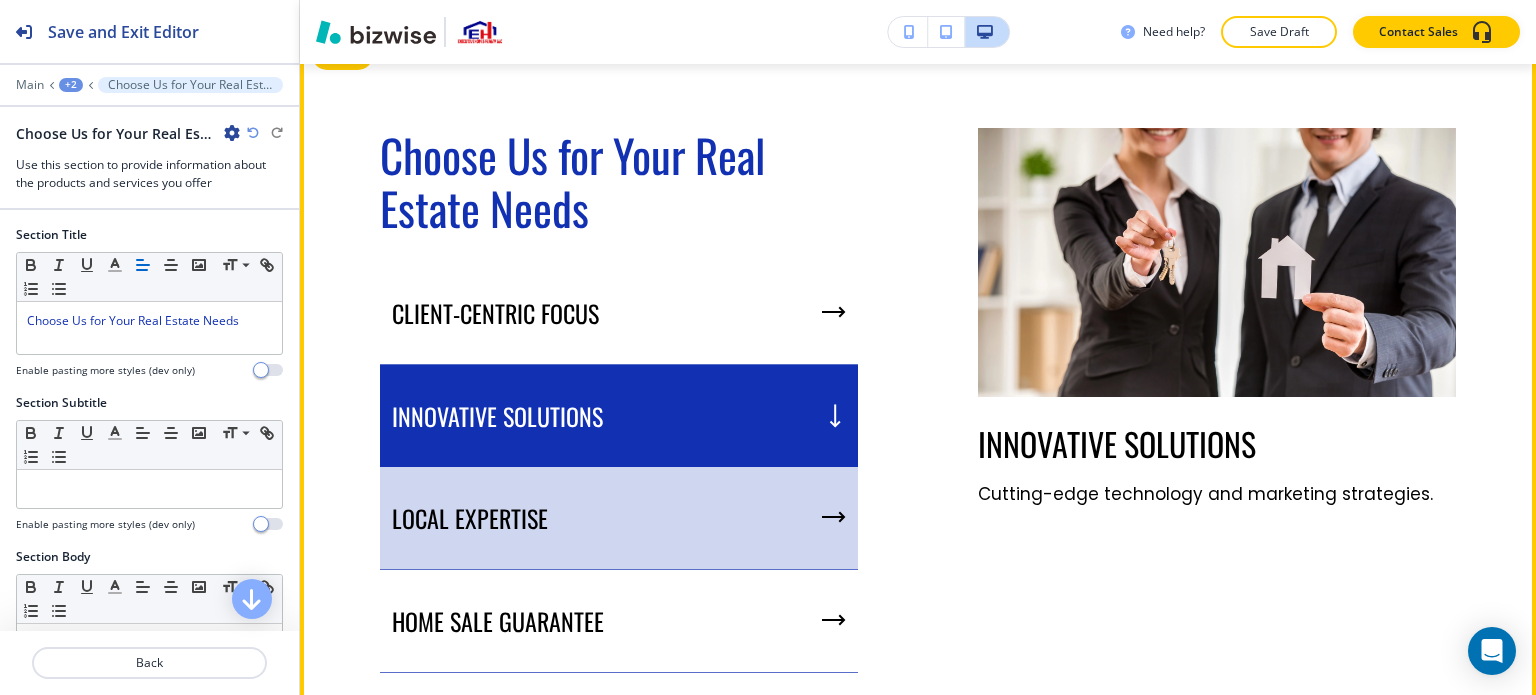 scroll, scrollTop: 2113, scrollLeft: 0, axis: vertical 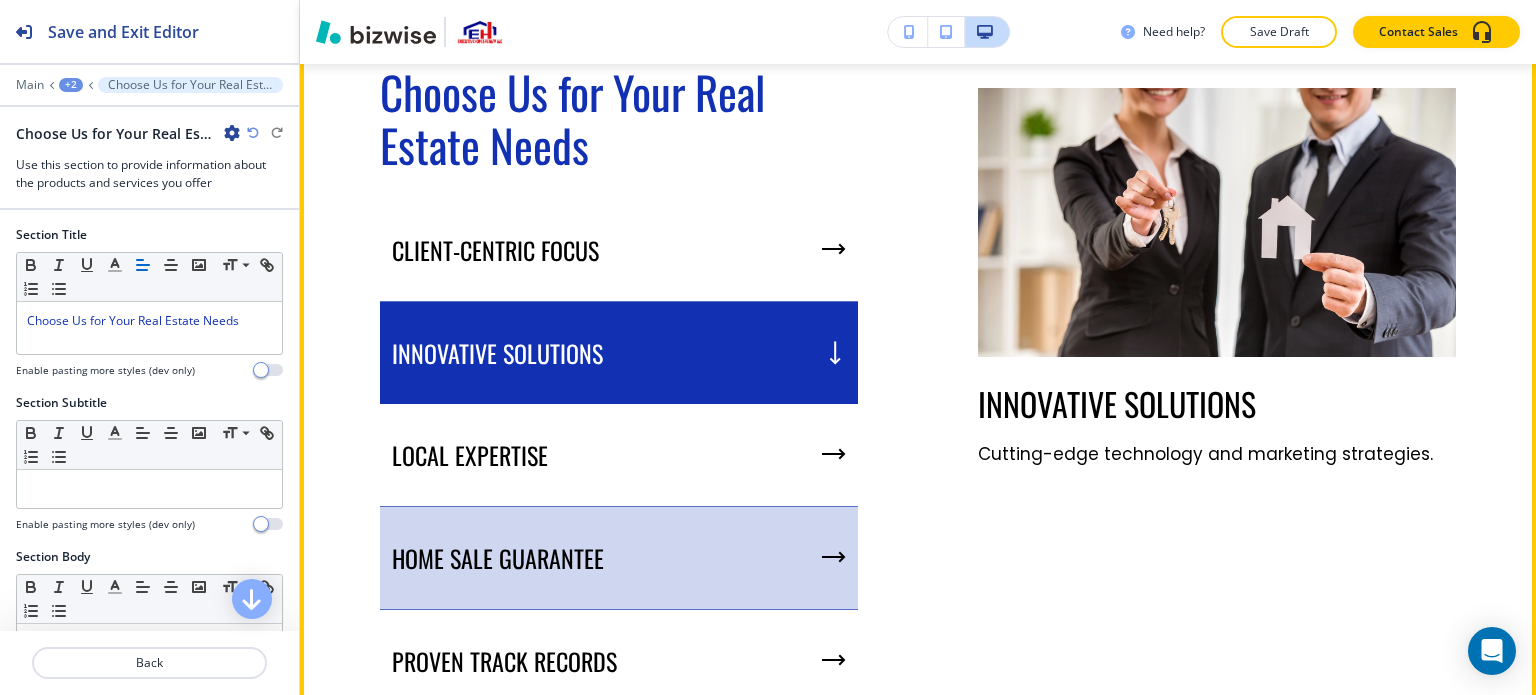 click on "HOME SALE GUARANTEE" at bounding box center (619, 558) 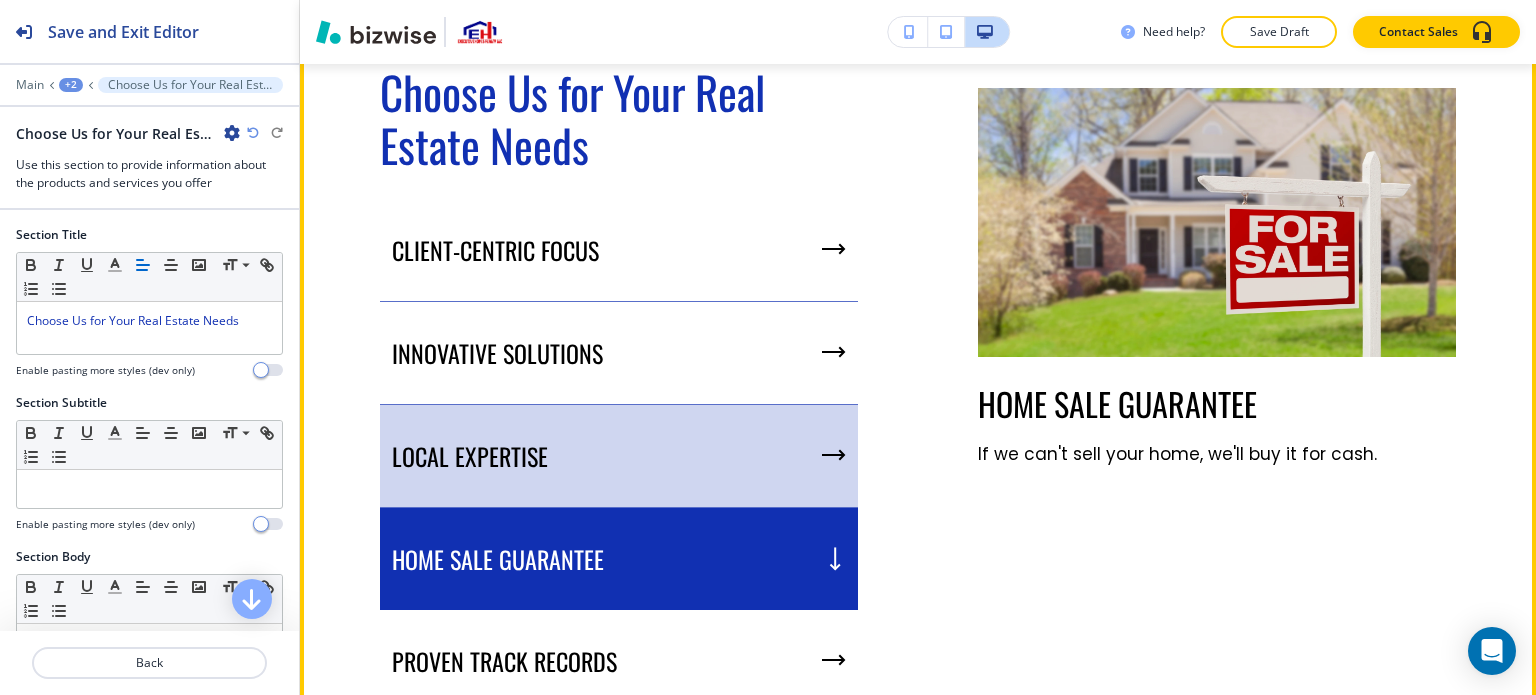 click on "LOCAL EXPERTISE" at bounding box center [619, 456] 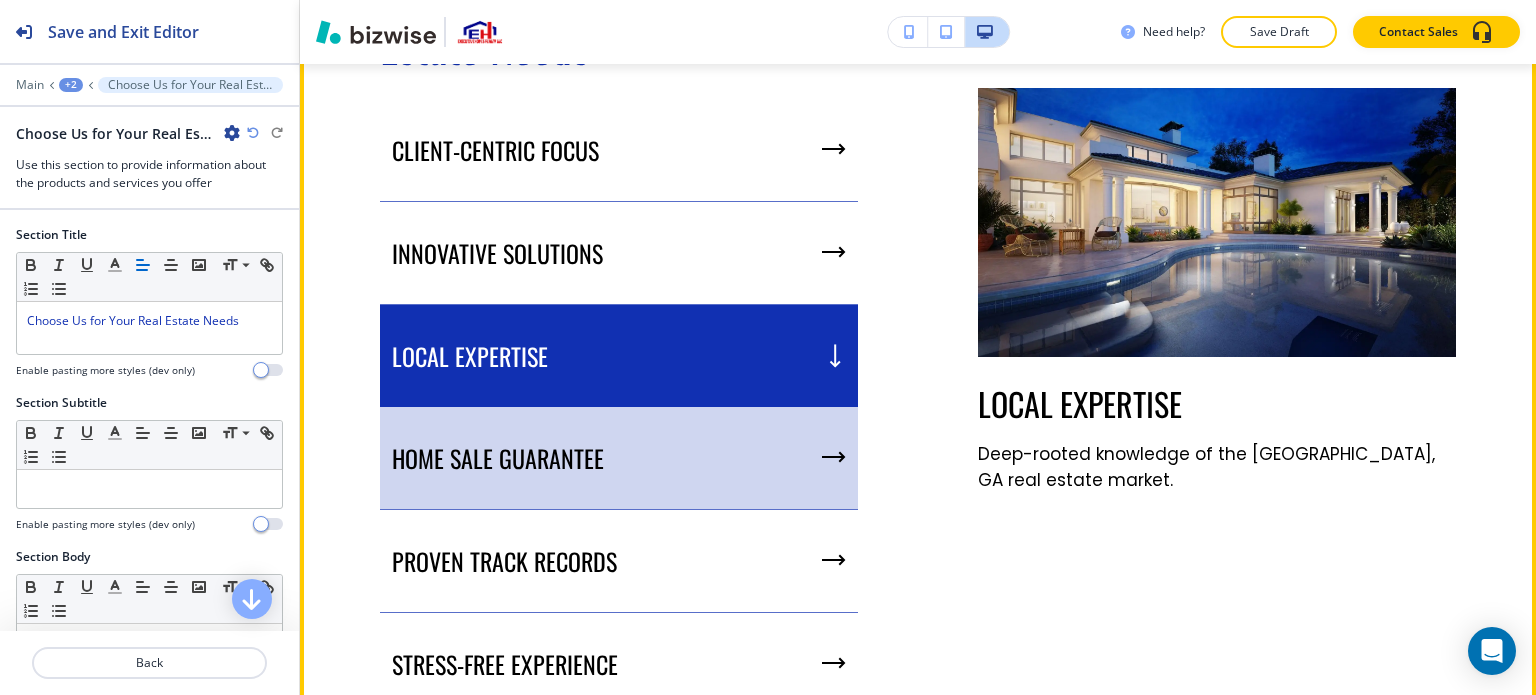 click on "HOME SALE GUARANTEE" at bounding box center [619, 458] 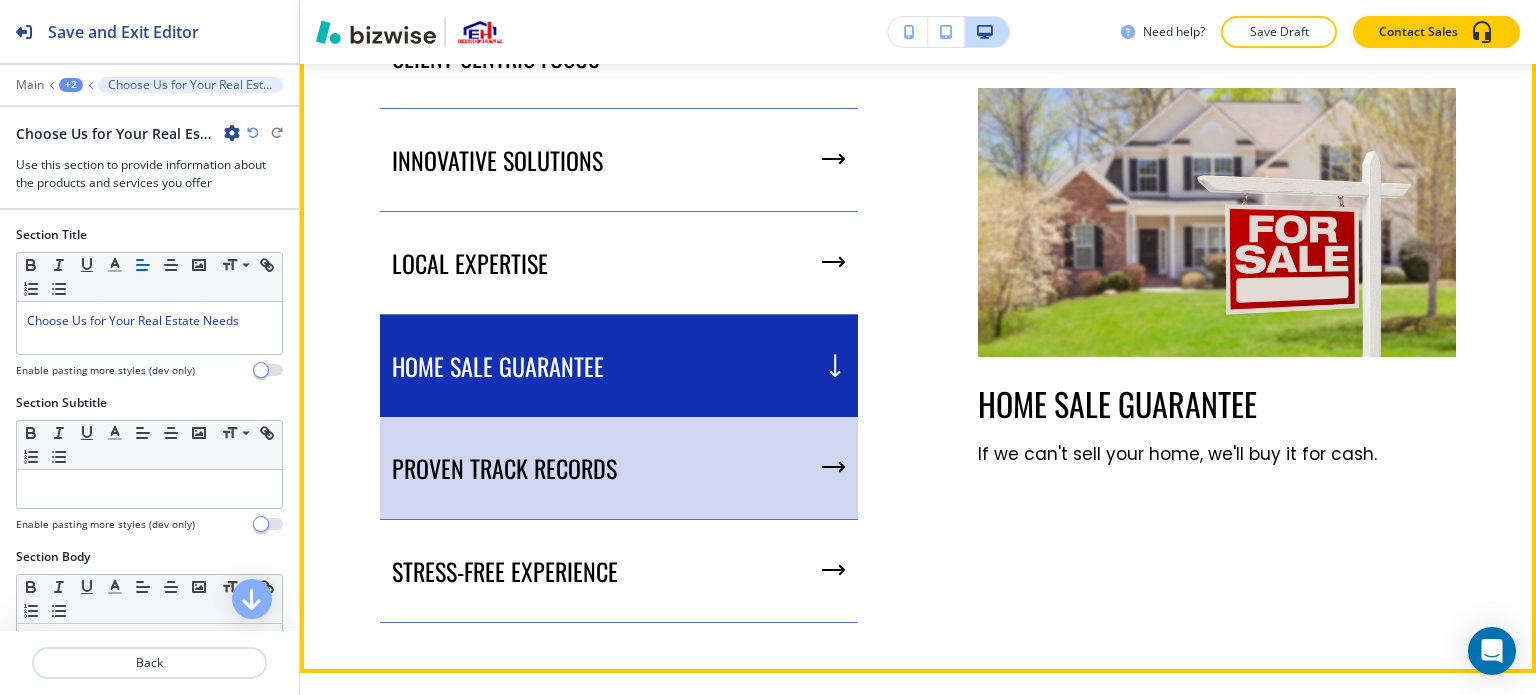 scroll, scrollTop: 2313, scrollLeft: 0, axis: vertical 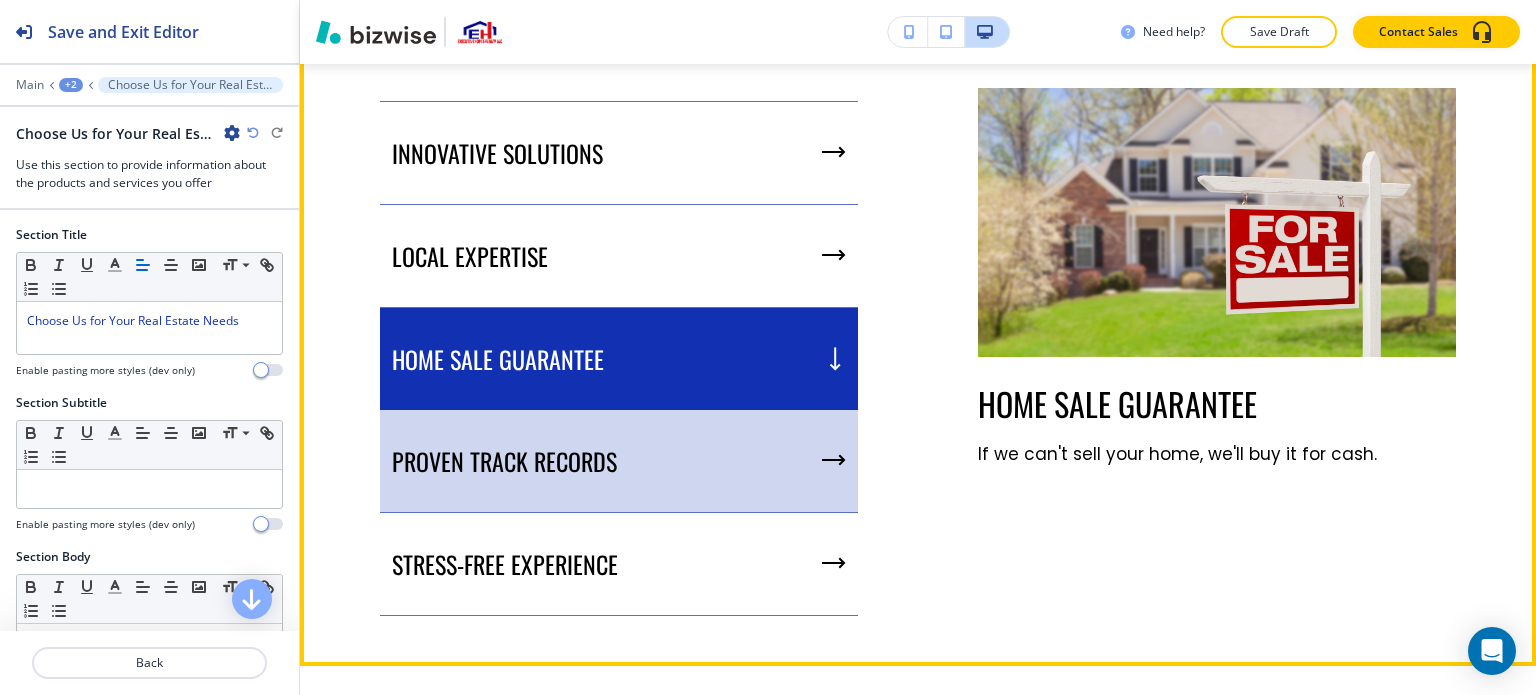 click on "STRESS-FREE EXPERIENCE" at bounding box center (619, 564) 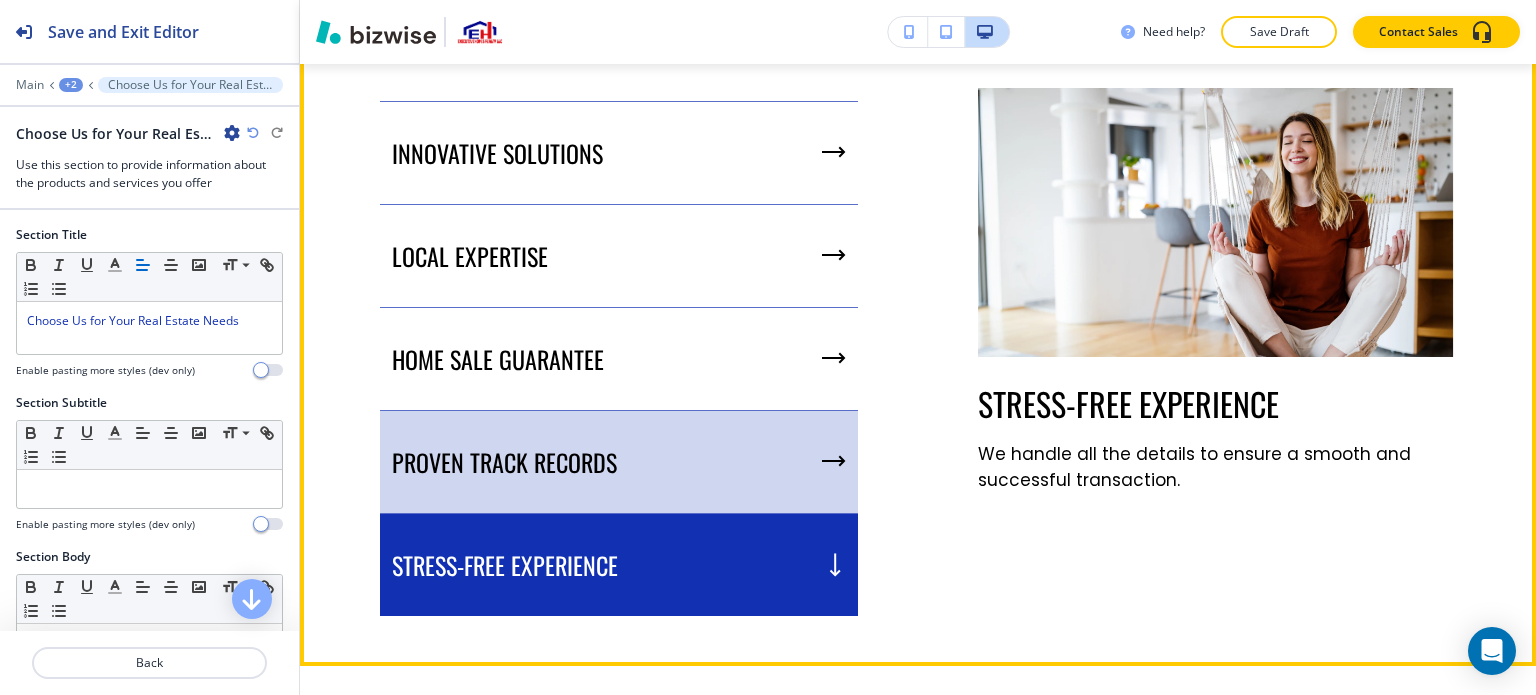 click on "PROVEN TRACK RECORDS" at bounding box center [619, 462] 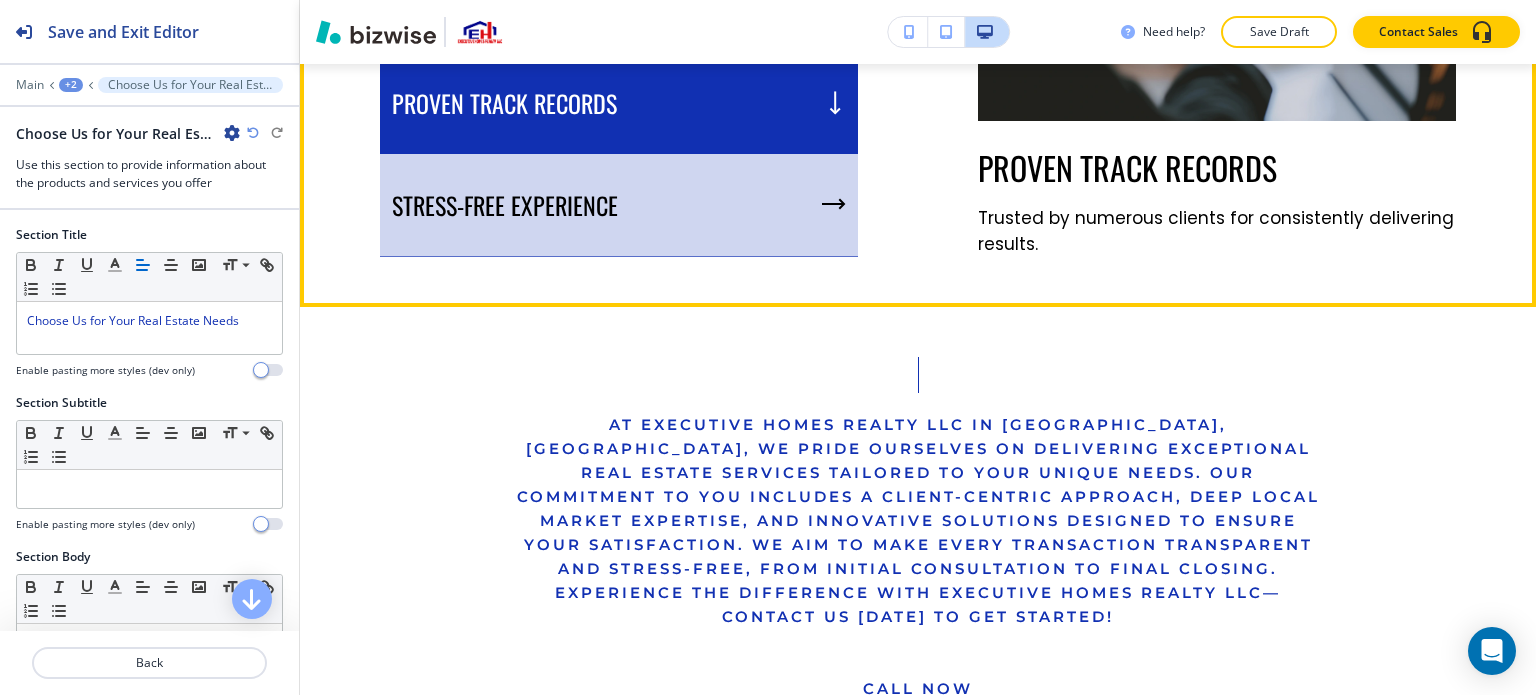 scroll, scrollTop: 2713, scrollLeft: 0, axis: vertical 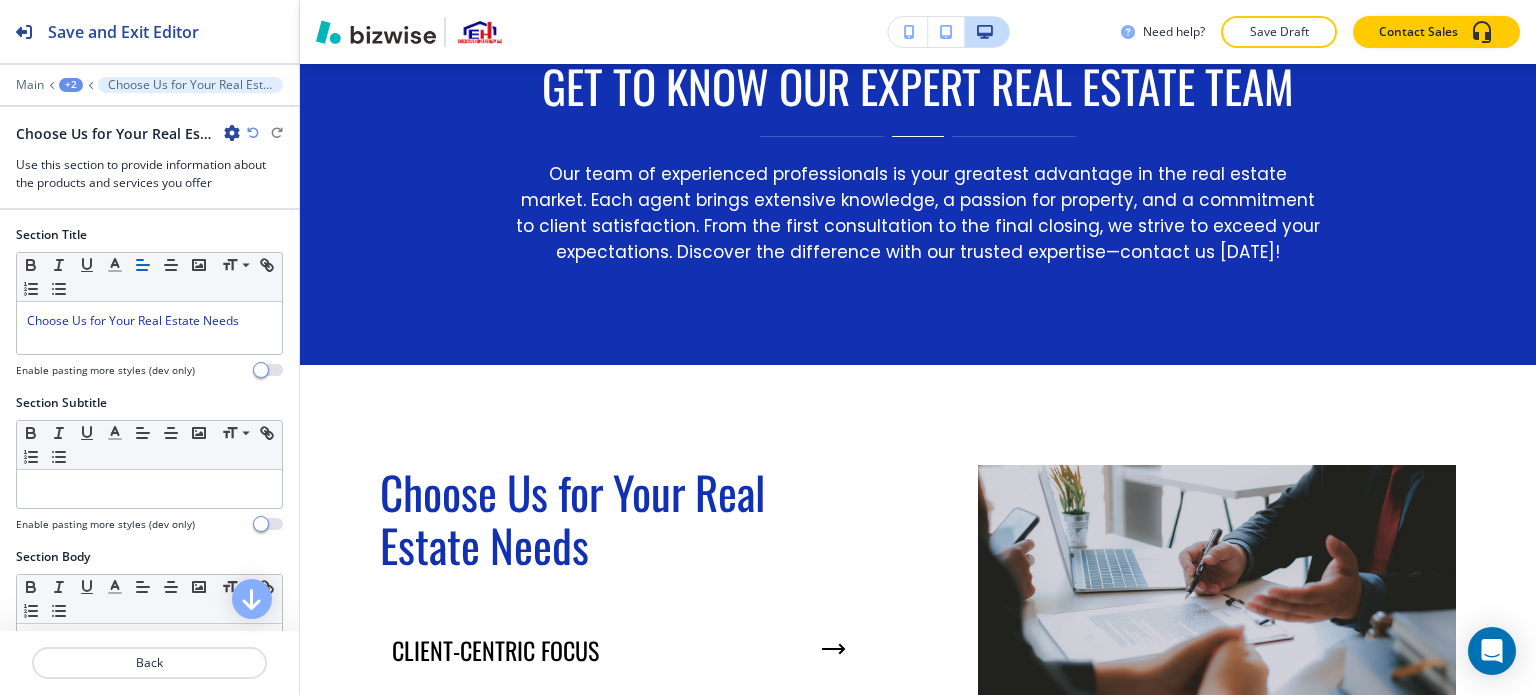 click on "Edit Choose Us for Your Real Estate Needs CLIENT-CENTRIC FOCUS INNOVATIVE SOLUTIONS LOCAL EXPERTISE HOME SALE GUARANTEE PROVEN TRACK RECORDS STRESS-FREE EXPERIENCE PROVEN TRACK RECORDS Trusted by numerous clients for consistently delivering results." at bounding box center [918, 815] 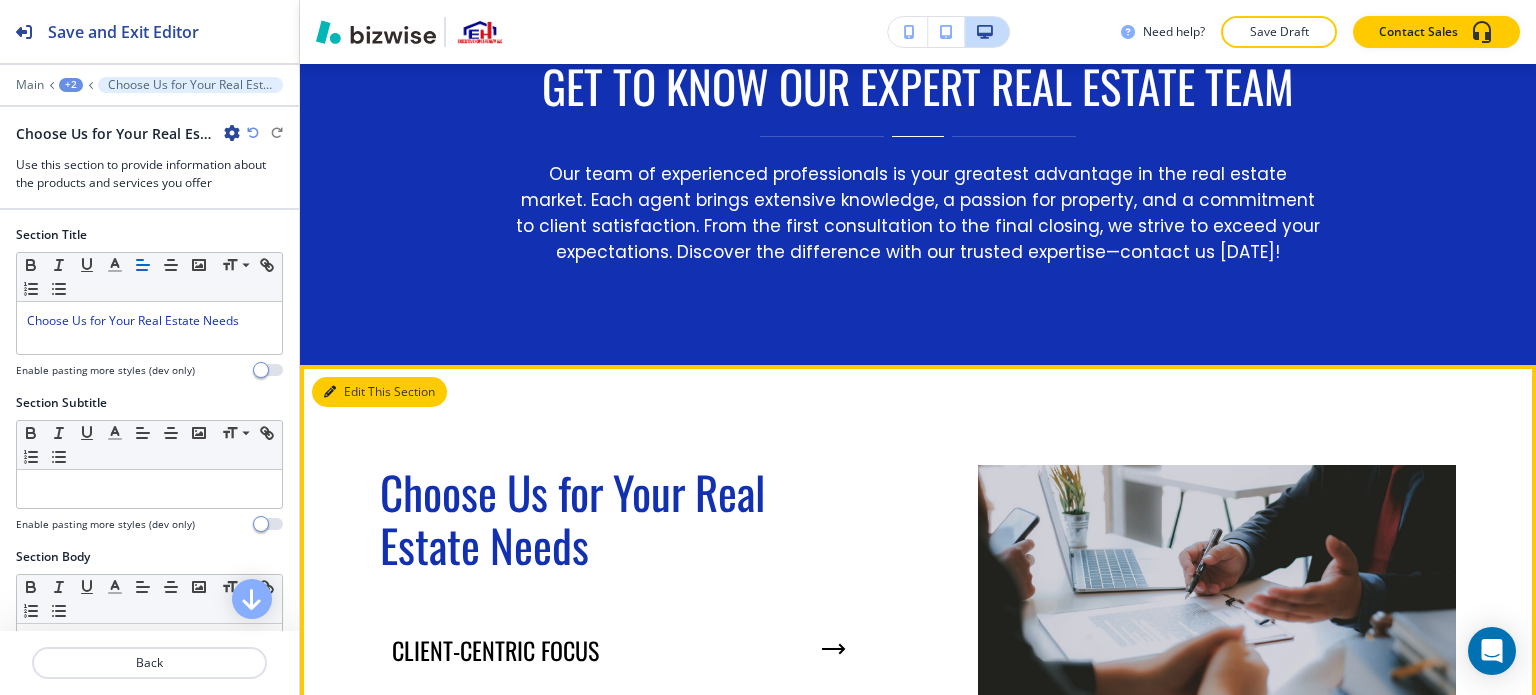 click on "Edit This Section" at bounding box center (379, 392) 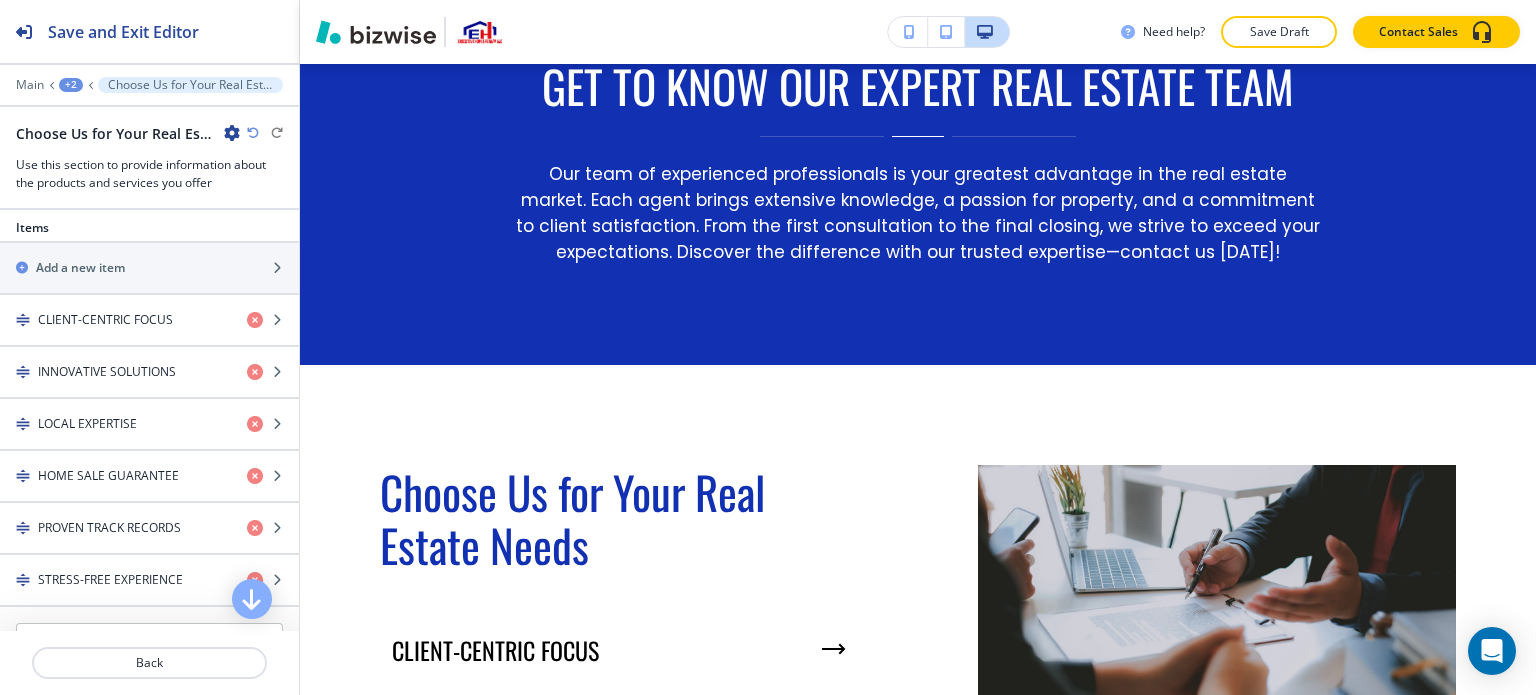 scroll, scrollTop: 800, scrollLeft: 0, axis: vertical 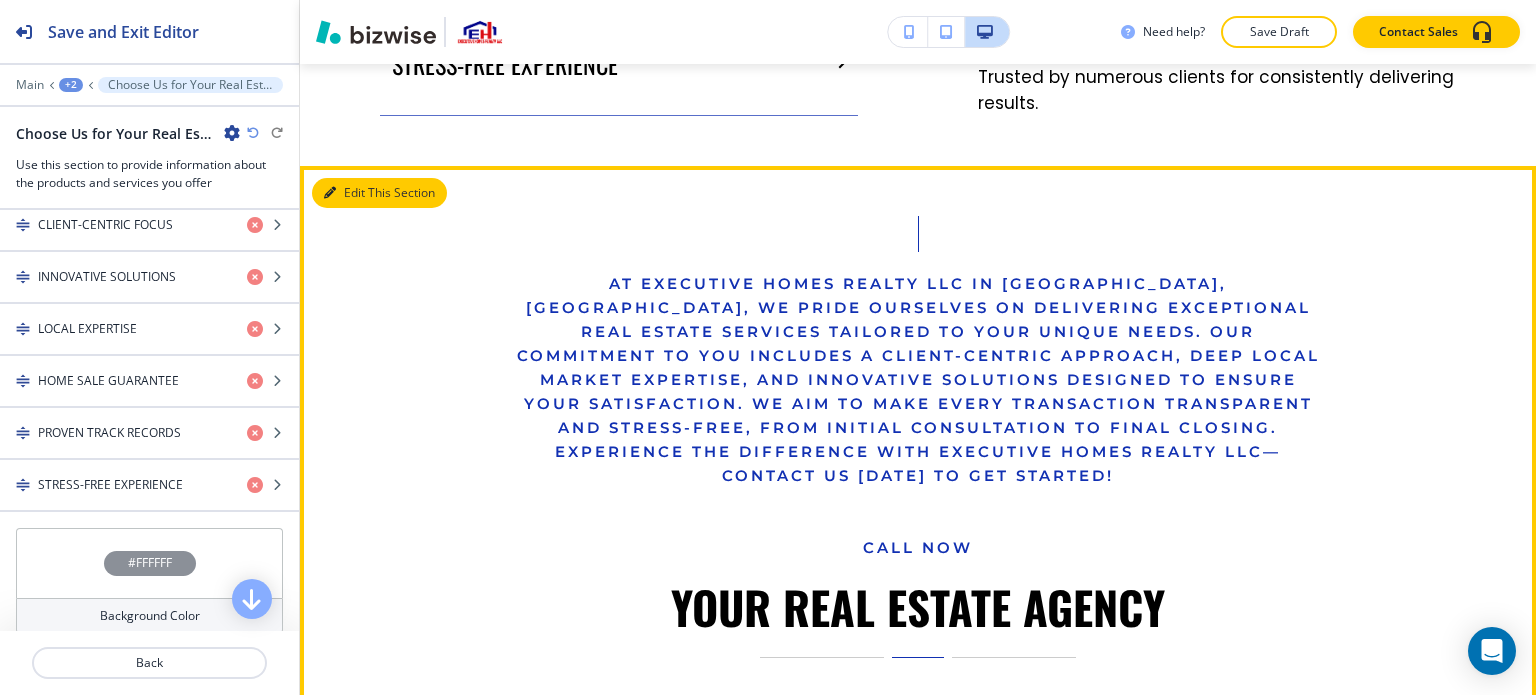 click on "Edit This Section" at bounding box center (379, 193) 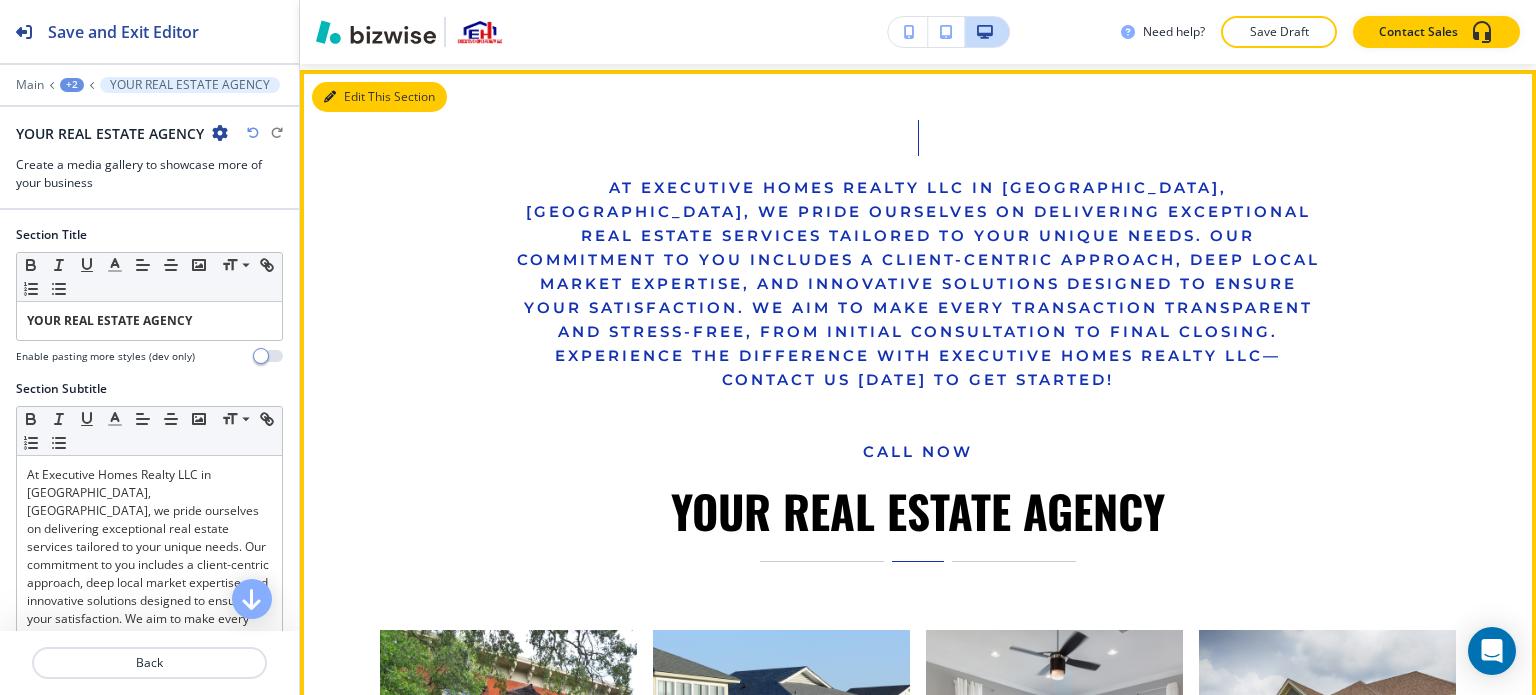 scroll, scrollTop: 2913, scrollLeft: 0, axis: vertical 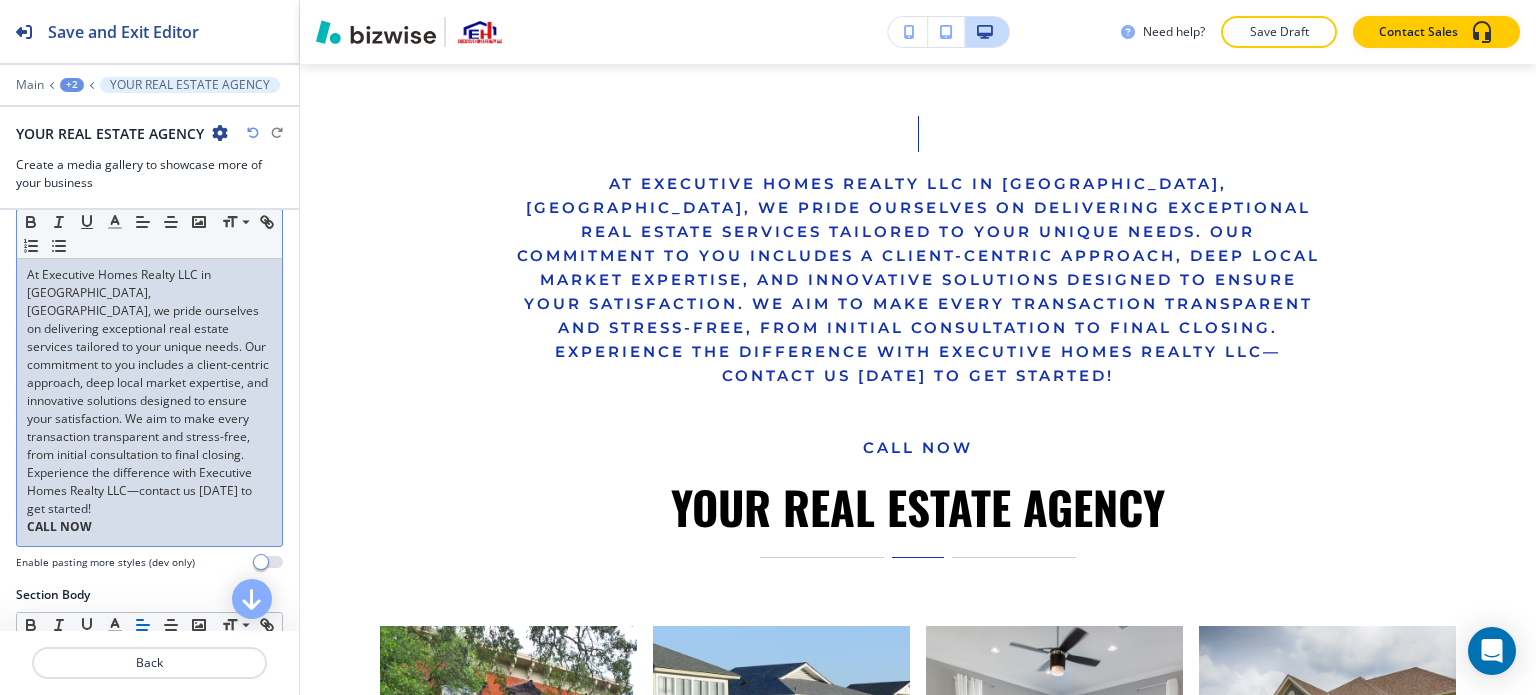 click on "At Executive Homes Realty LLC in Norcross, GA, we pride ourselves on delivering exceptional real estate services tailored to your unique needs. Our commitment to you includes a client-centric approach, deep local market expertise, and innovative solutions designed to ensure your satisfaction. We aim to make every transaction transparent and stress-free, from initial consultation to final closing. Experience the difference with Executive Homes Realty LLC—contact us today to get started! CALL NOW" at bounding box center [149, 401] 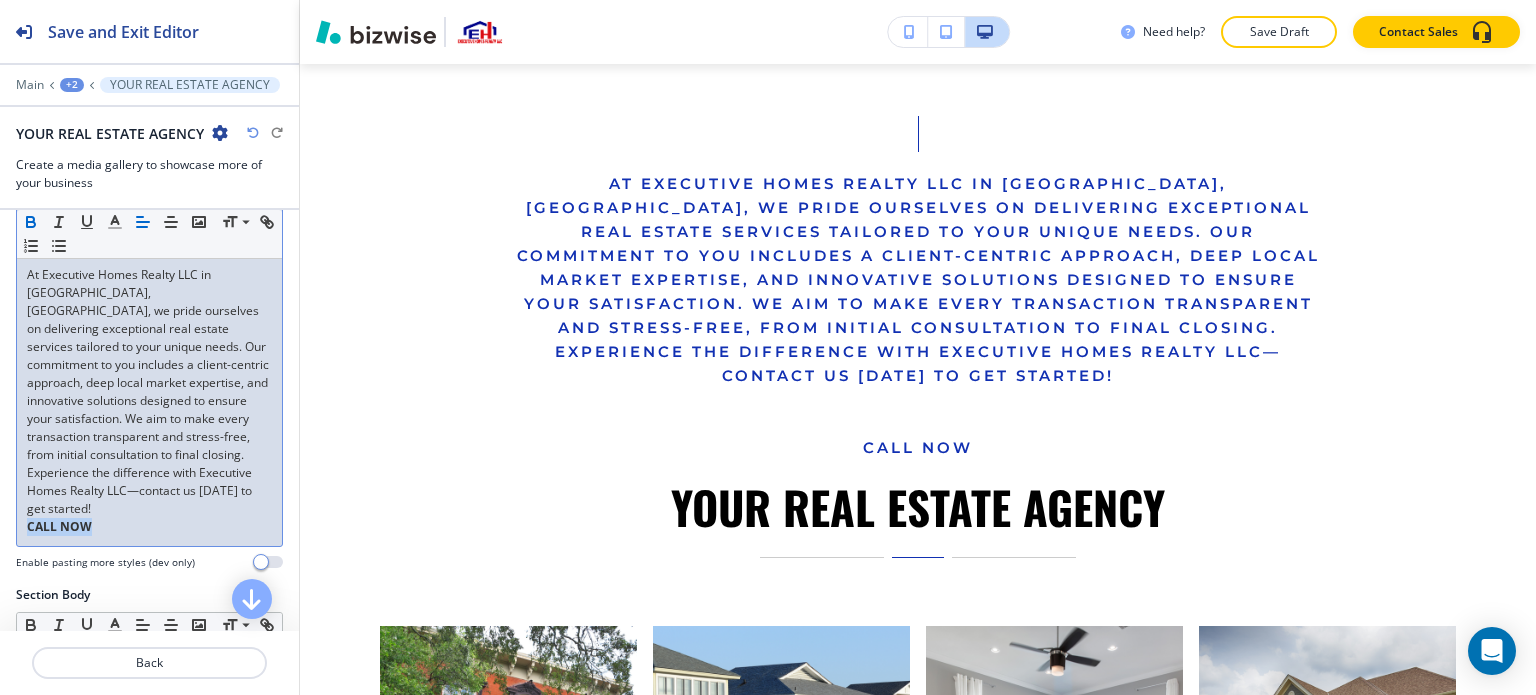 drag, startPoint x: 109, startPoint y: 526, endPoint x: 0, endPoint y: 525, distance: 109.004585 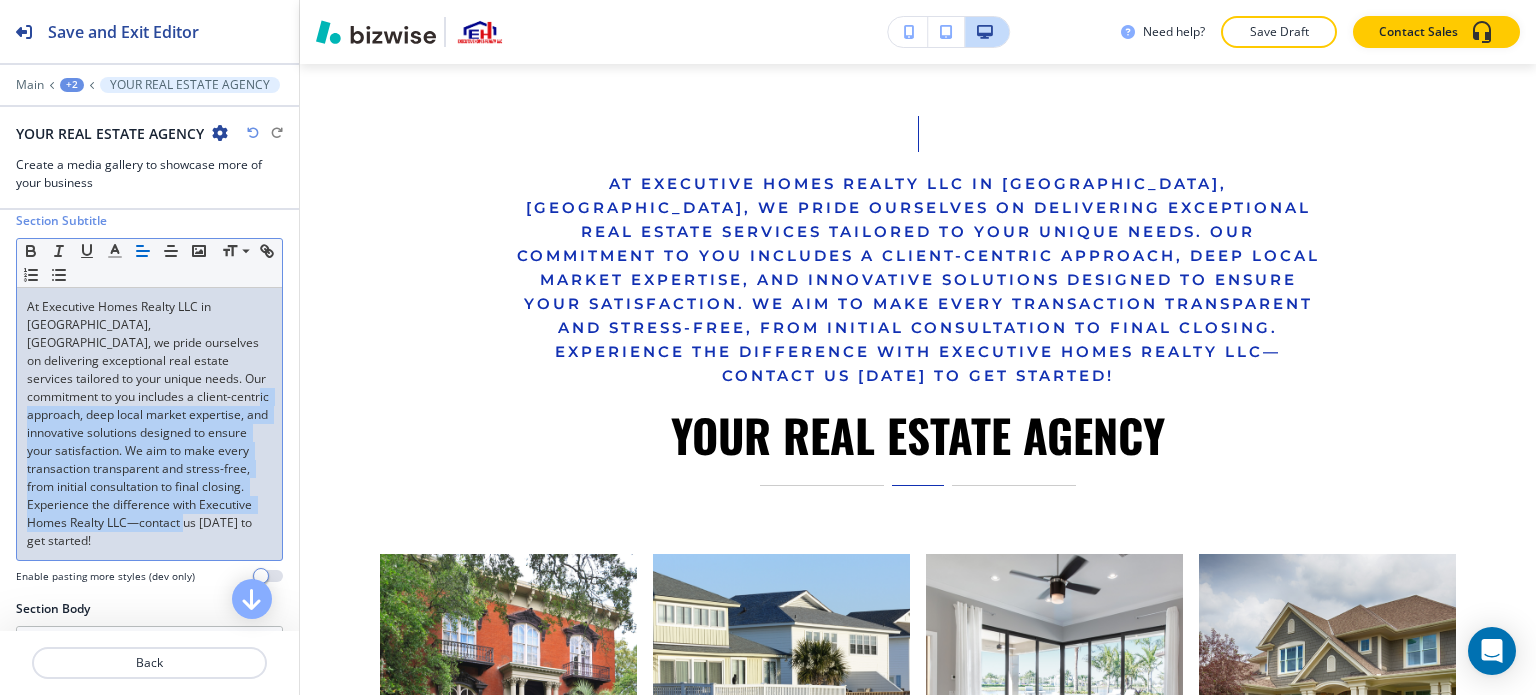scroll, scrollTop: 100, scrollLeft: 0, axis: vertical 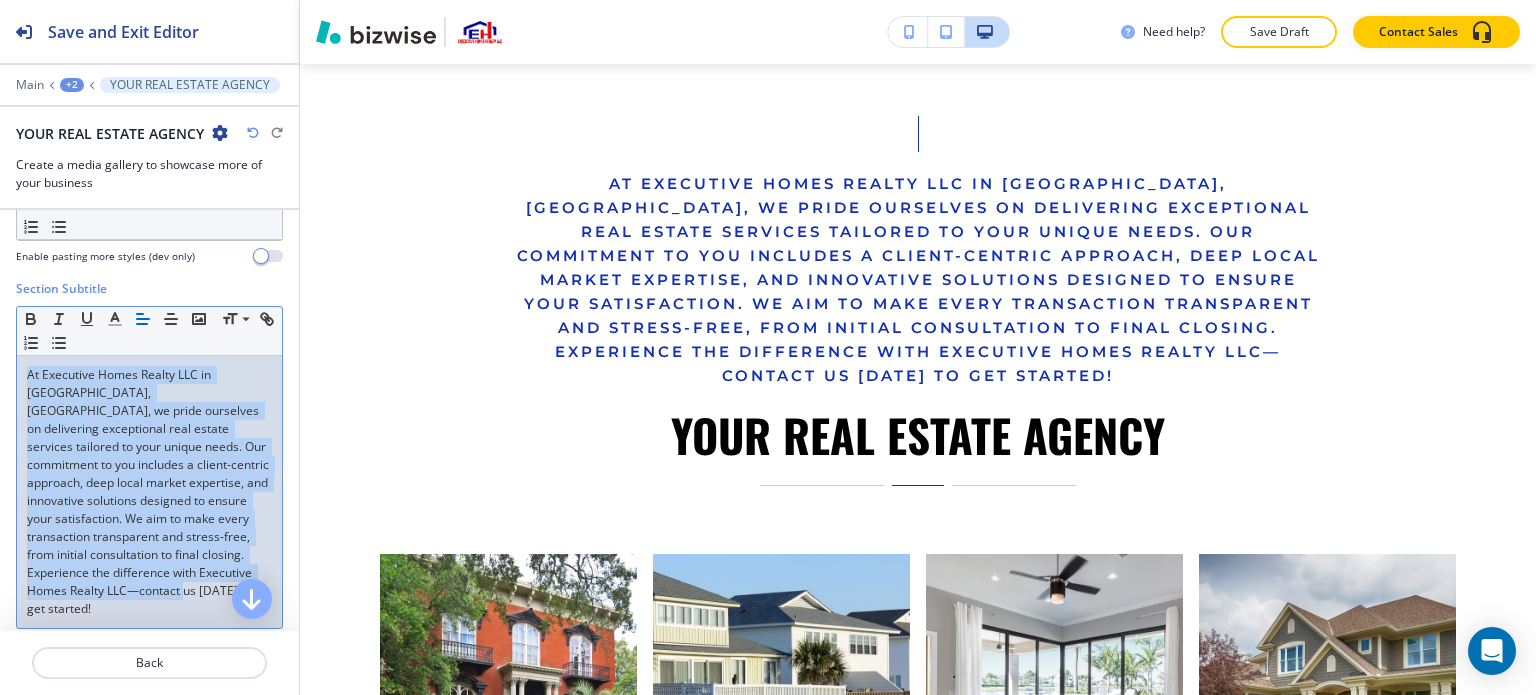 drag, startPoint x: 108, startPoint y: 507, endPoint x: 0, endPoint y: 375, distance: 170.55205 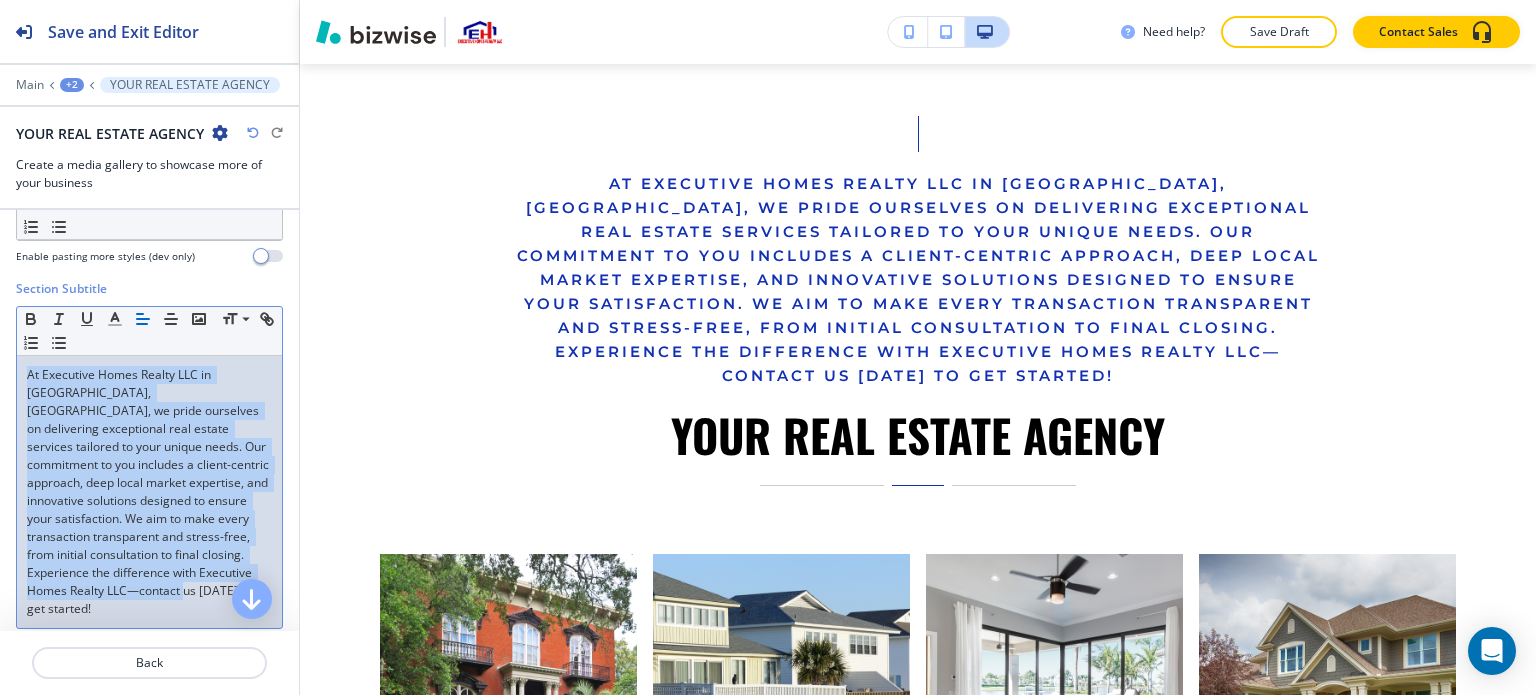 copy on "At Executive Homes Realty LLC in [GEOGRAPHIC_DATA], [GEOGRAPHIC_DATA], we pride ourselves on delivering exceptional real estate services tailored to your unique needs. Our commitment to you includes a client-centric approach, deep local market expertise, and innovative solutions designed to ensure your satisfaction. We aim to make every transaction transparent and stress-free, from initial consultation to final closing. Experience the difference with Executive Homes Realty LLC—contact us [DATE] to get started!" 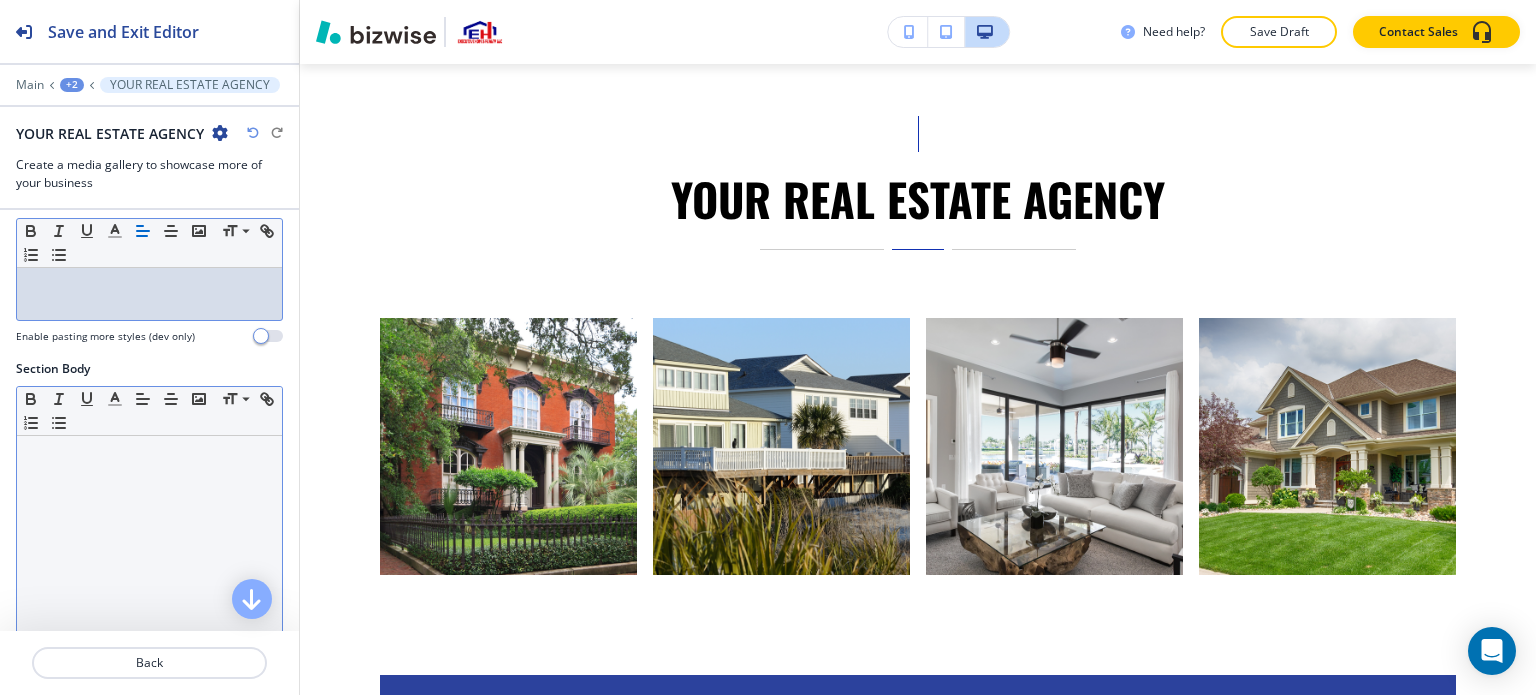 scroll, scrollTop: 300, scrollLeft: 0, axis: vertical 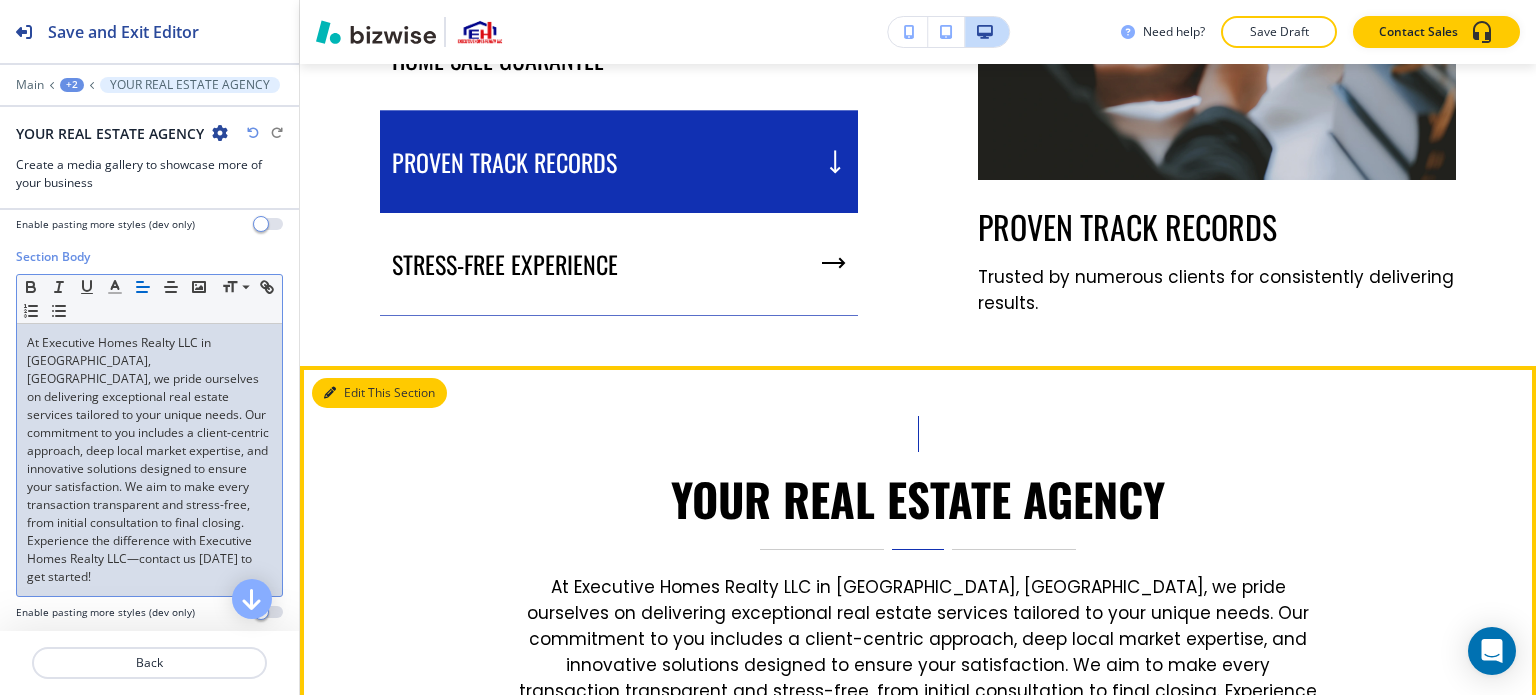 click on "Edit This Section" at bounding box center (379, 393) 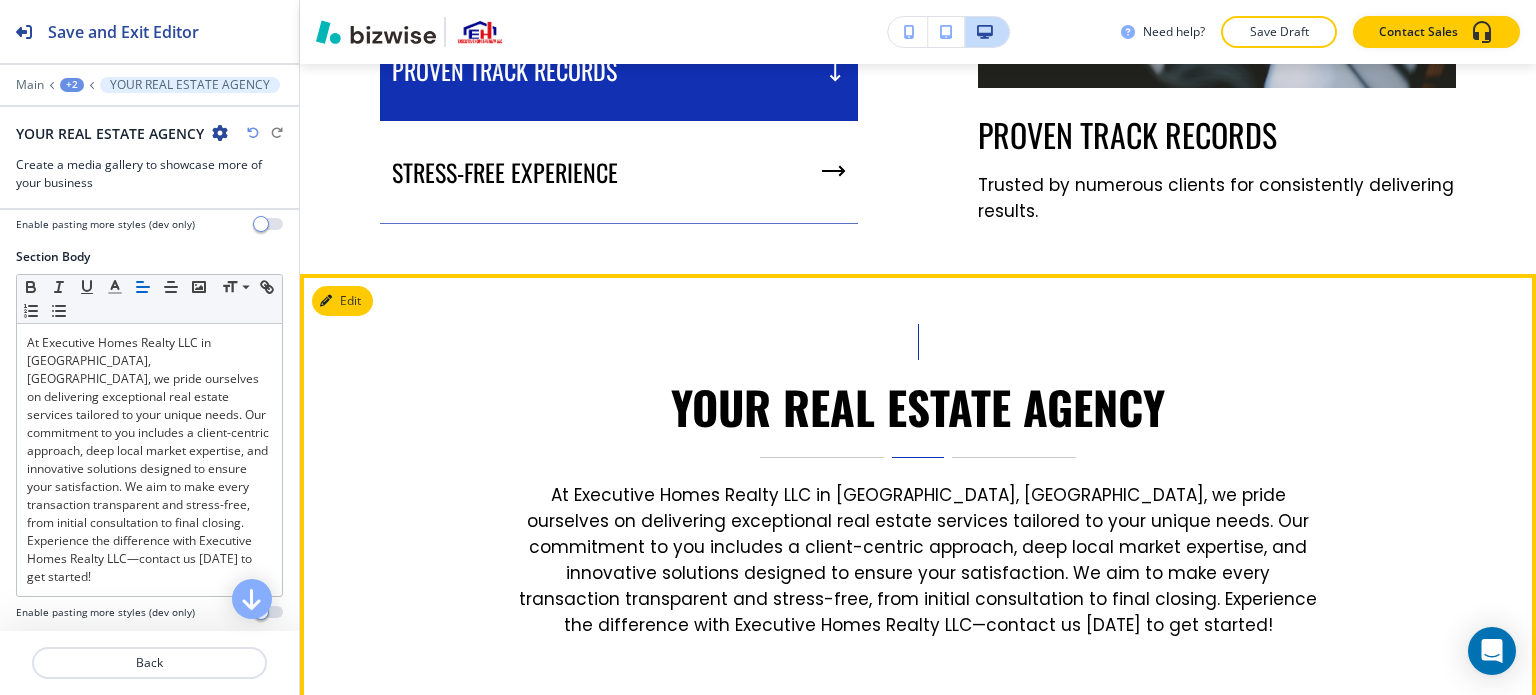 scroll, scrollTop: 2713, scrollLeft: 0, axis: vertical 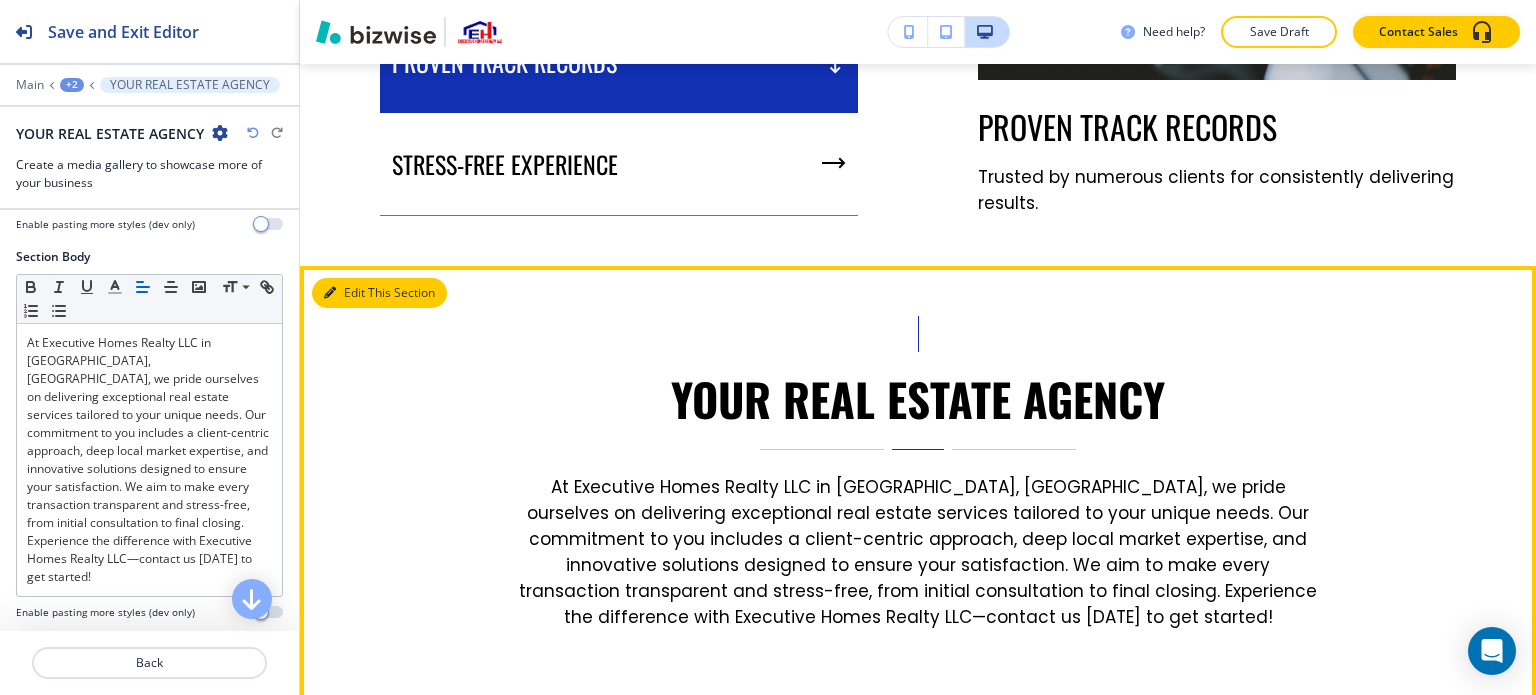 click on "Edit This Section" at bounding box center [379, 293] 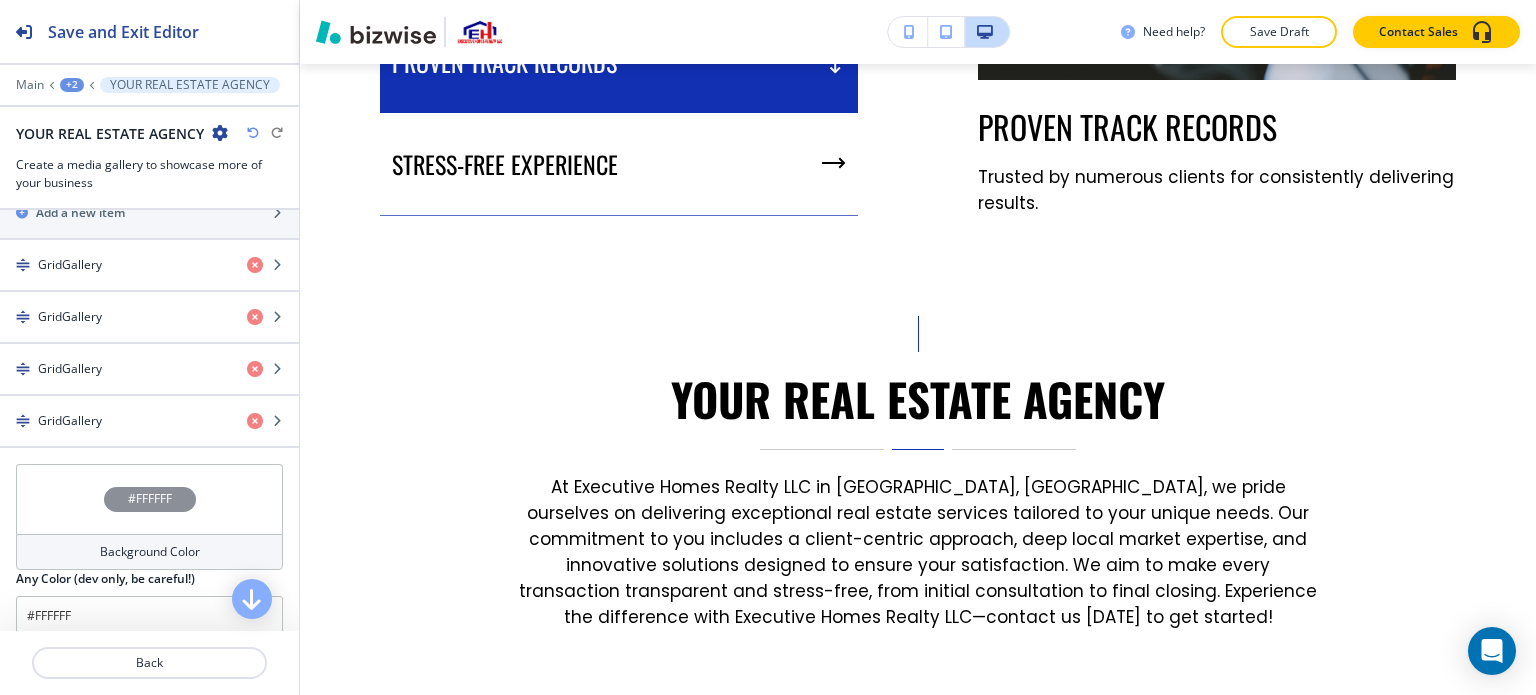 click on "#FFFFFF" at bounding box center (149, 499) 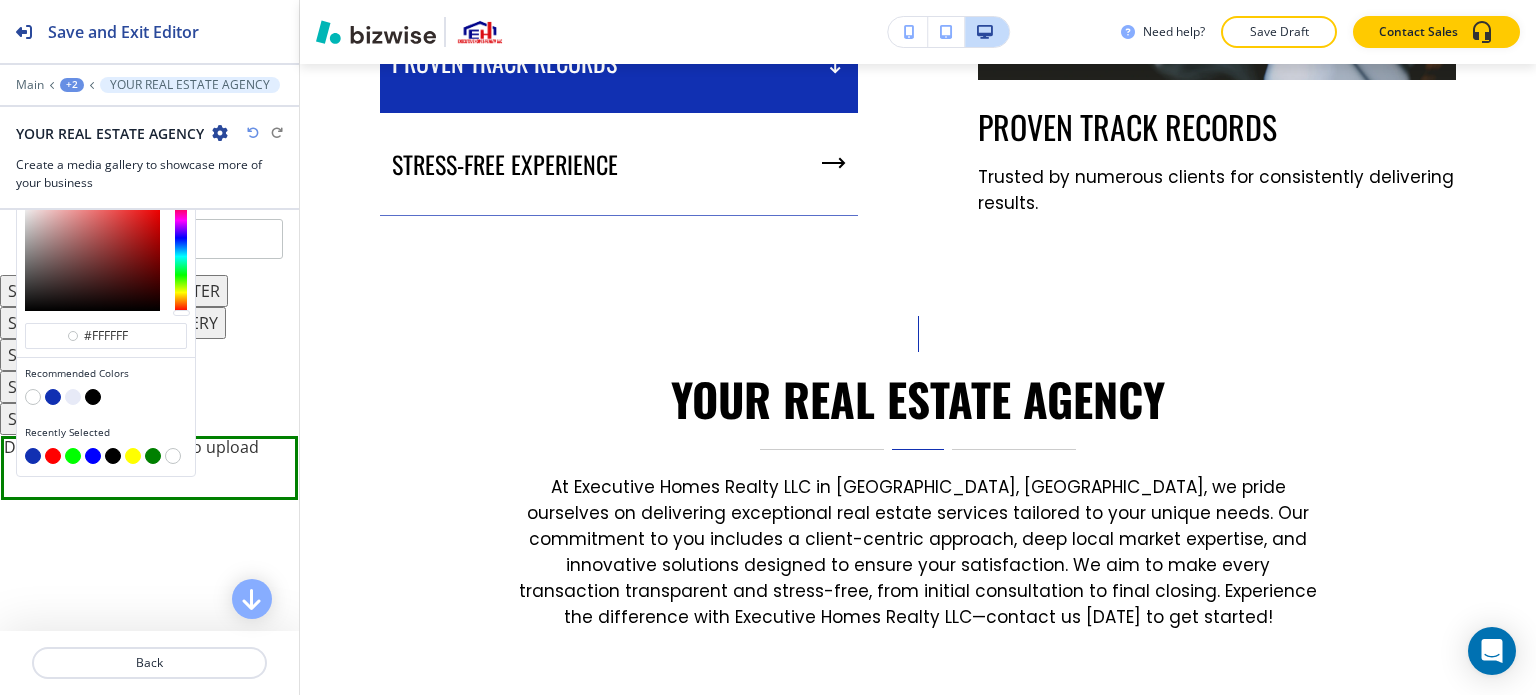 scroll, scrollTop: 1066, scrollLeft: 0, axis: vertical 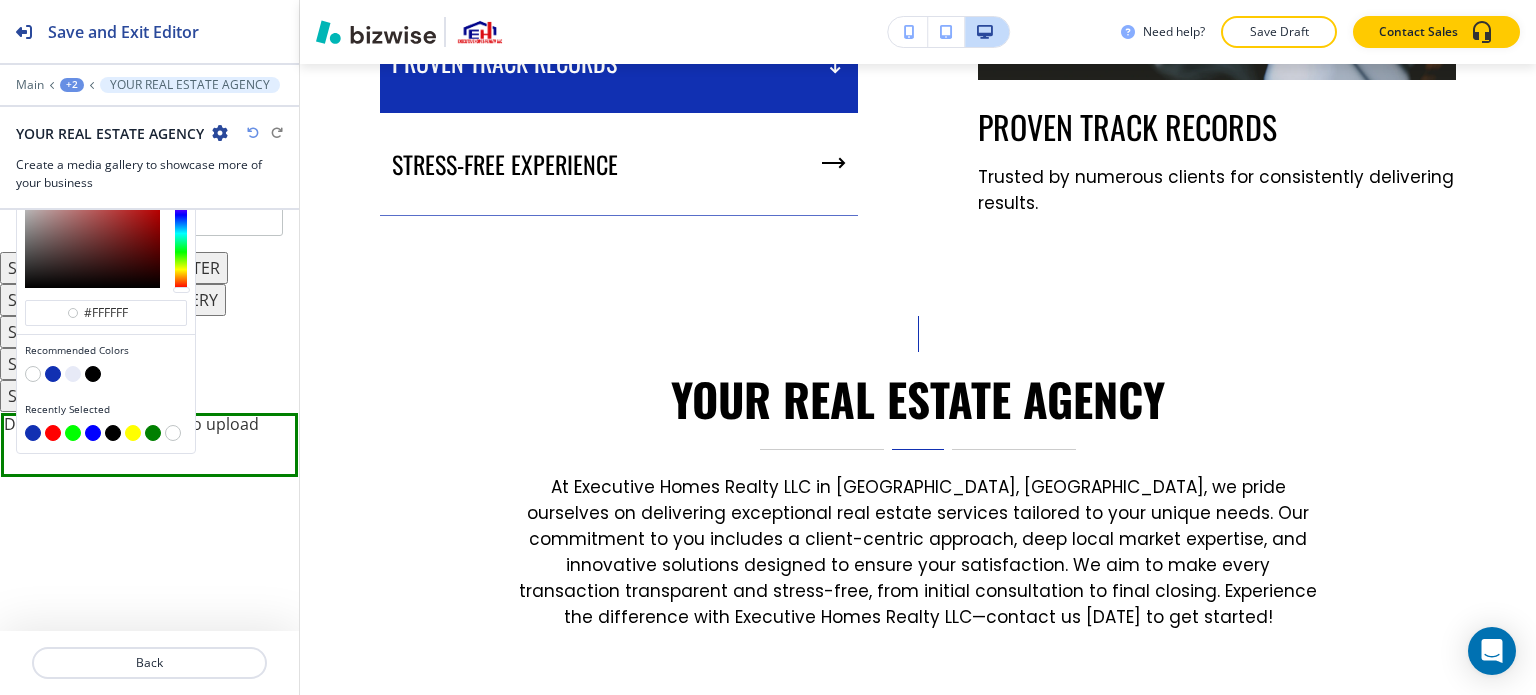 click at bounding box center (73, 374) 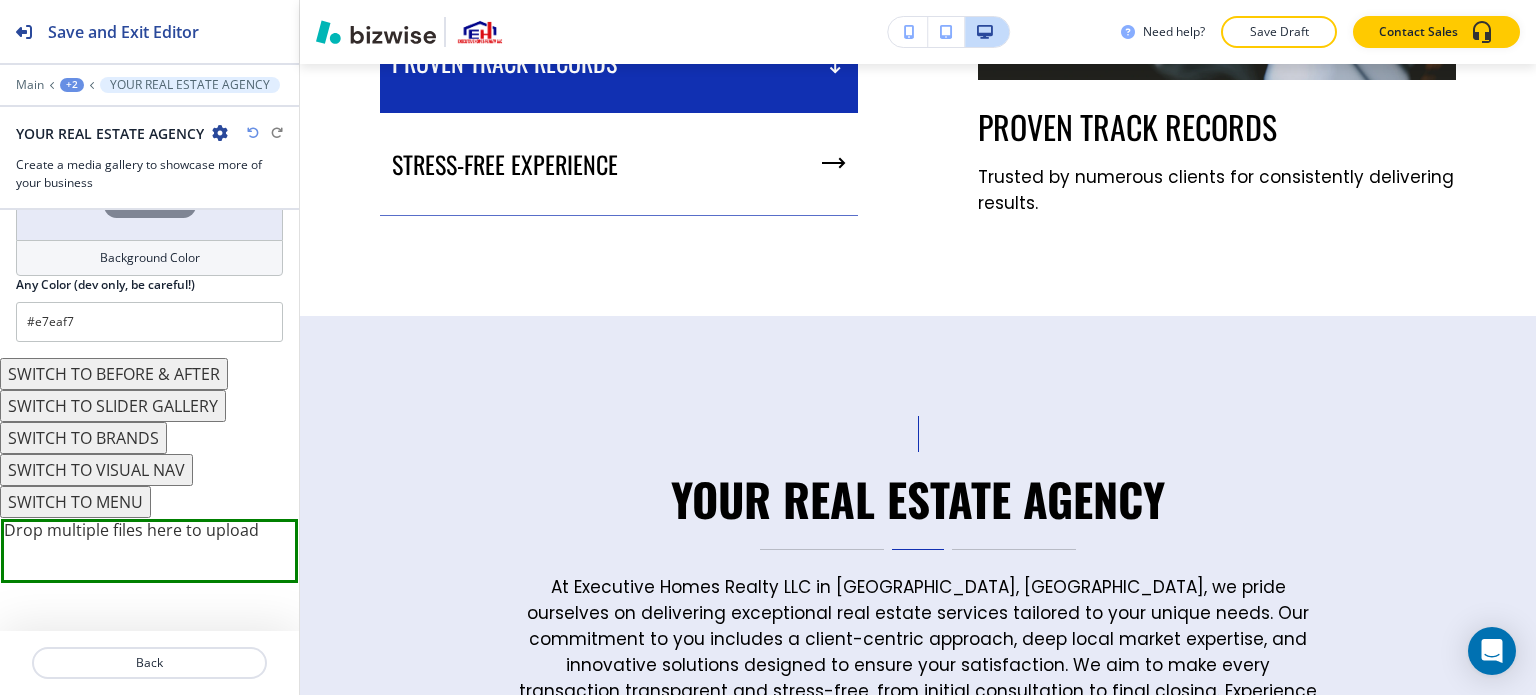 scroll, scrollTop: 1172, scrollLeft: 0, axis: vertical 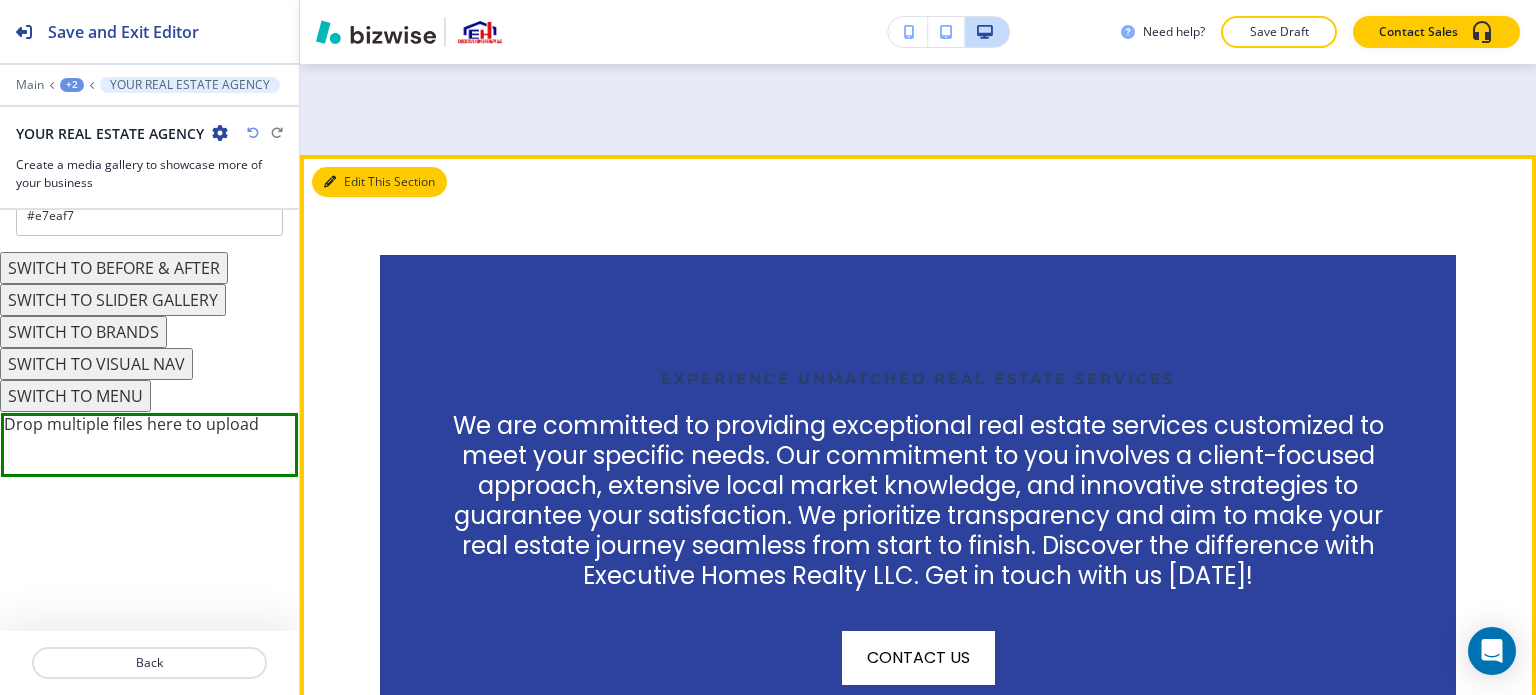 click at bounding box center (330, 182) 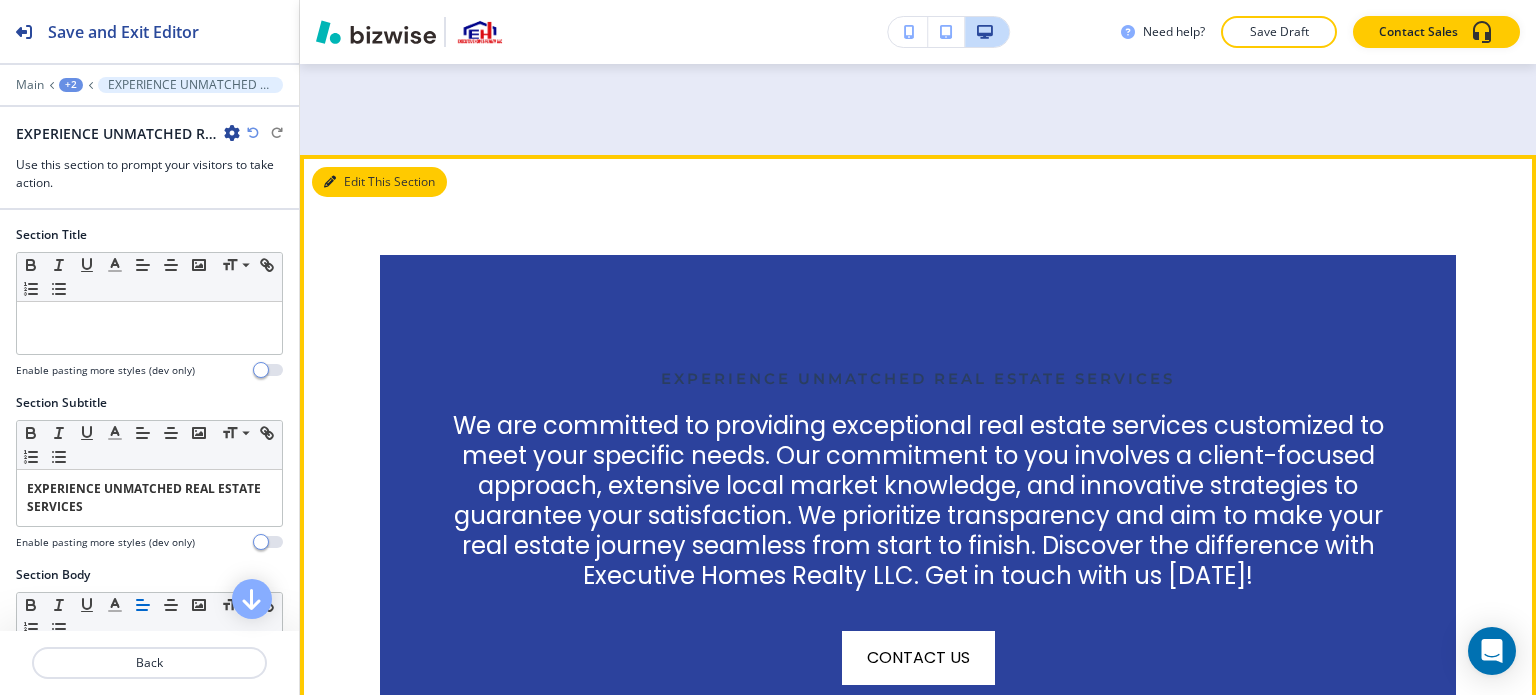 scroll, scrollTop: 3799, scrollLeft: 0, axis: vertical 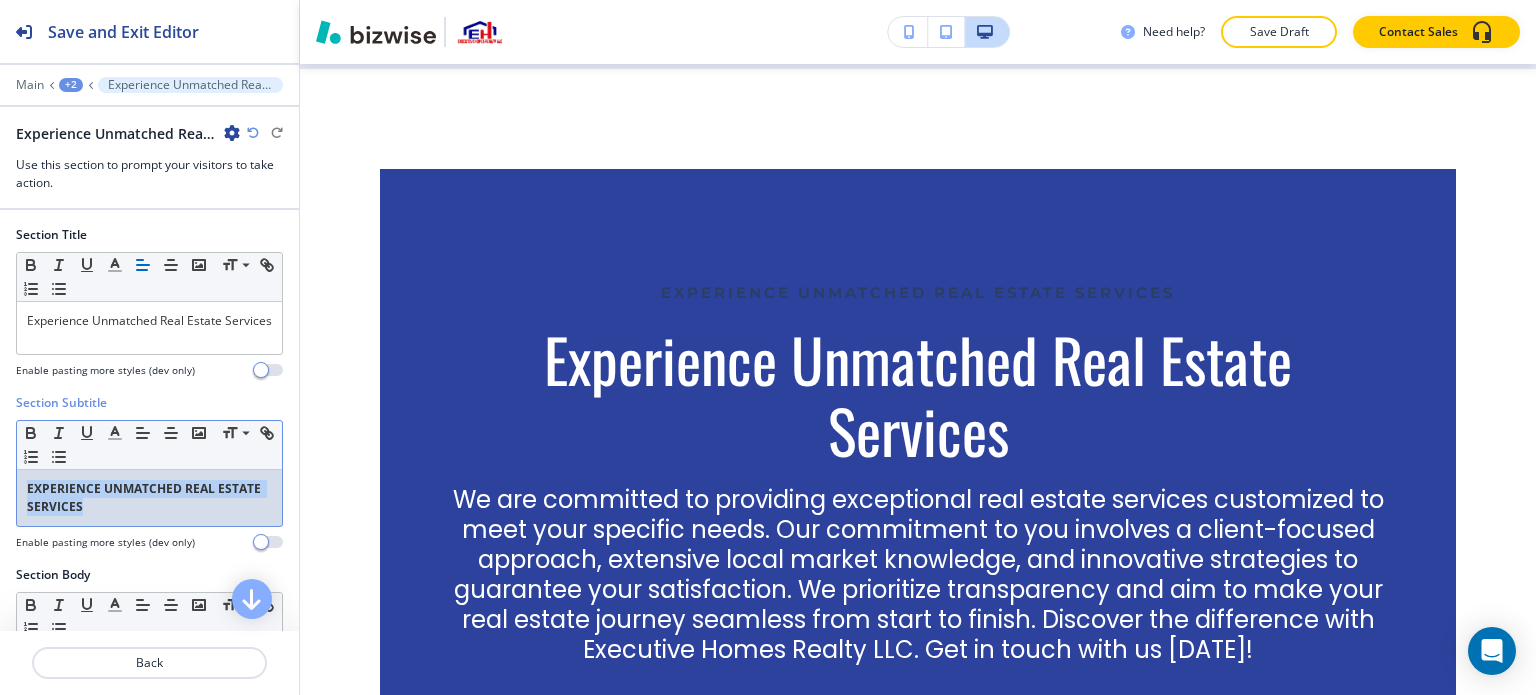 drag, startPoint x: 138, startPoint y: 512, endPoint x: 0, endPoint y: 466, distance: 145.46477 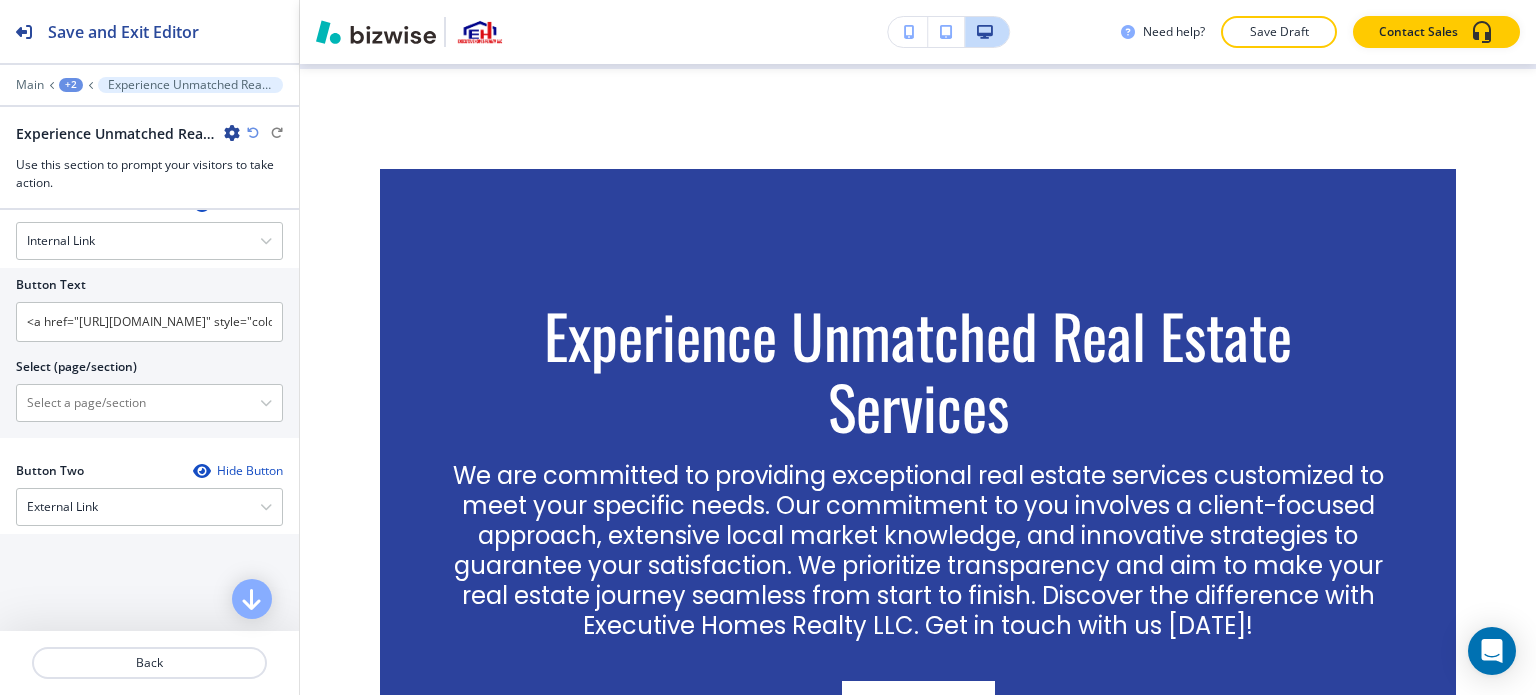 scroll, scrollTop: 700, scrollLeft: 0, axis: vertical 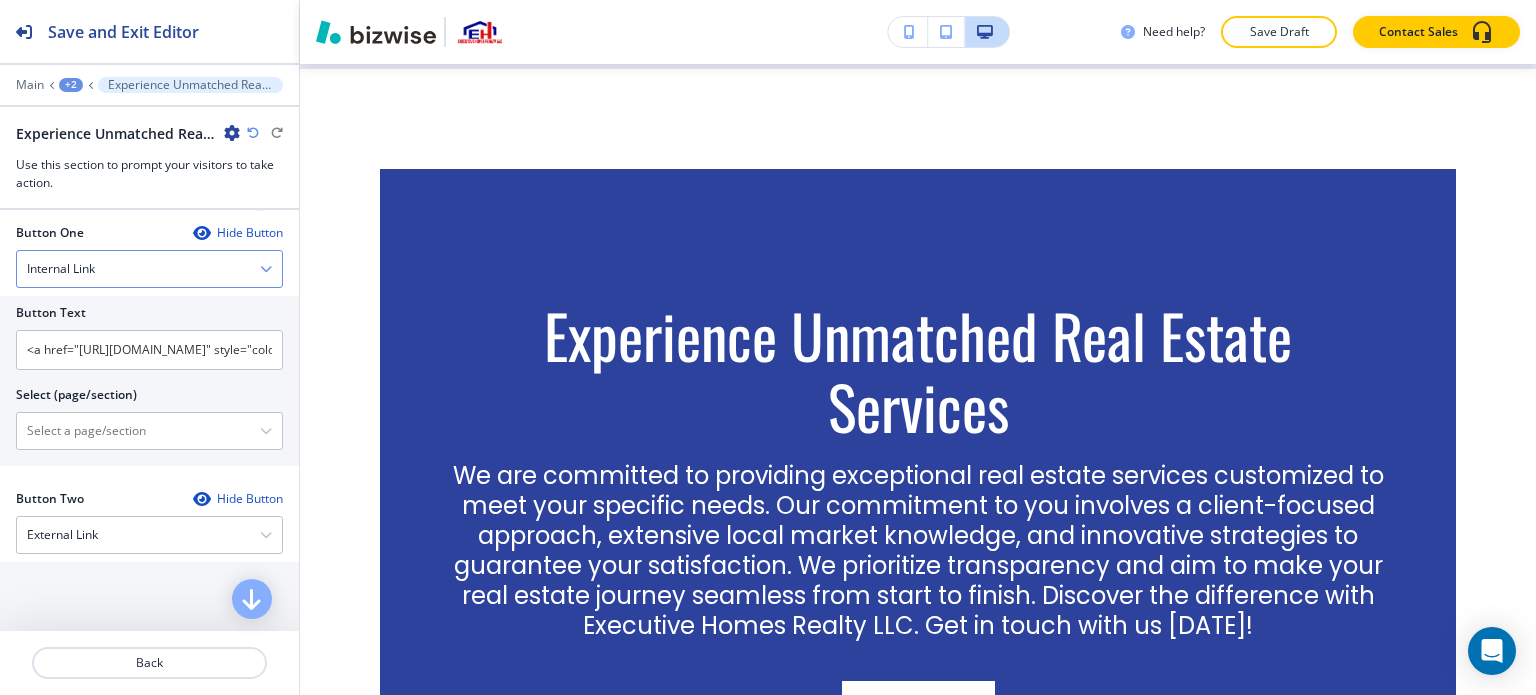 click on "Internal Link" at bounding box center [149, 269] 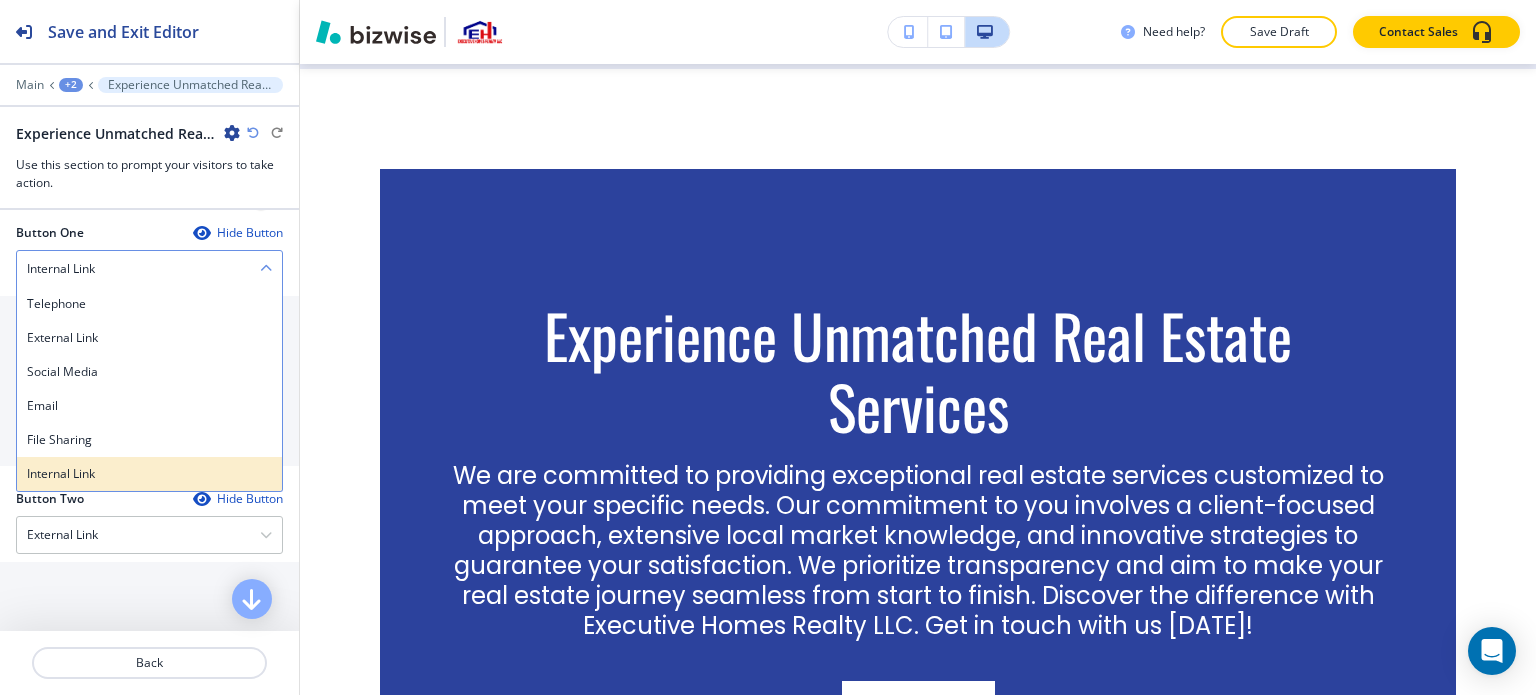 click on "Internal Link" at bounding box center [149, 474] 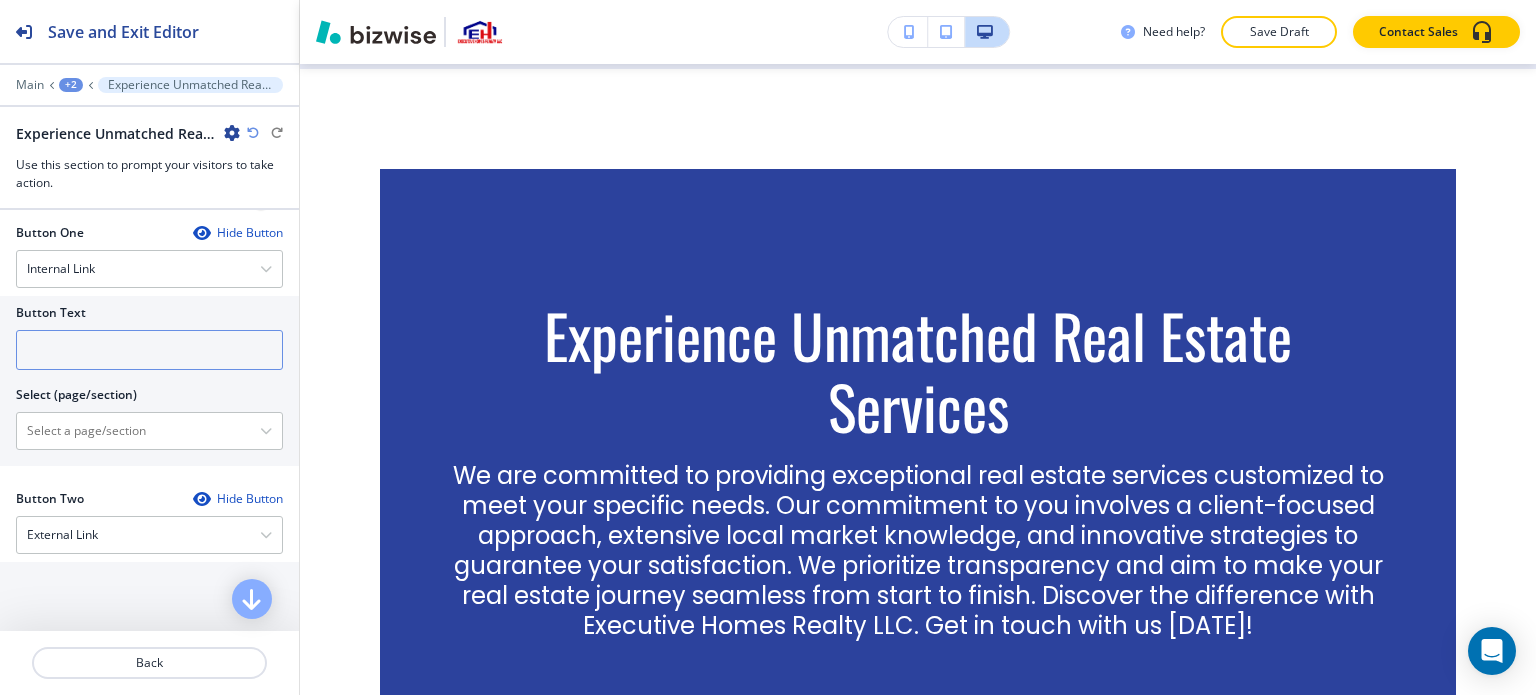 click at bounding box center [149, 350] 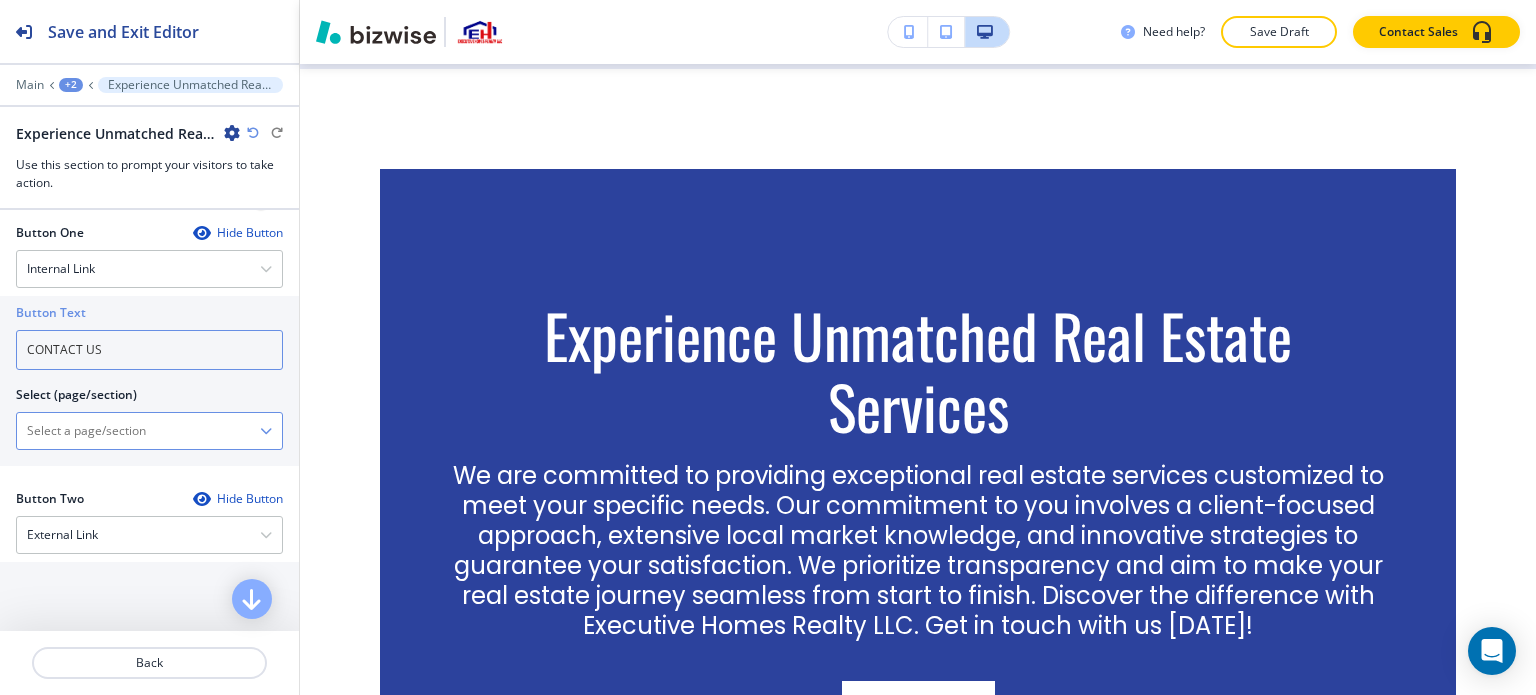 type on "CONTACT US" 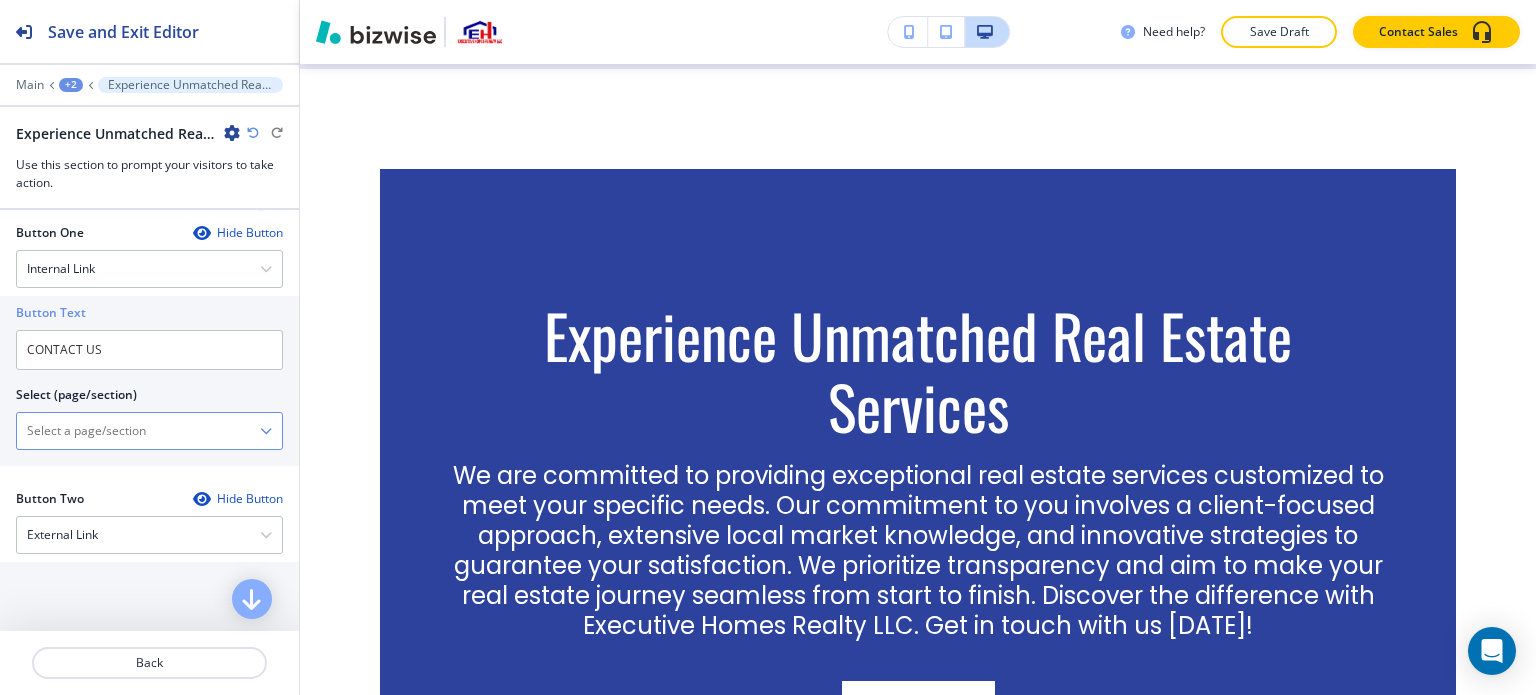 click at bounding box center (138, 431) 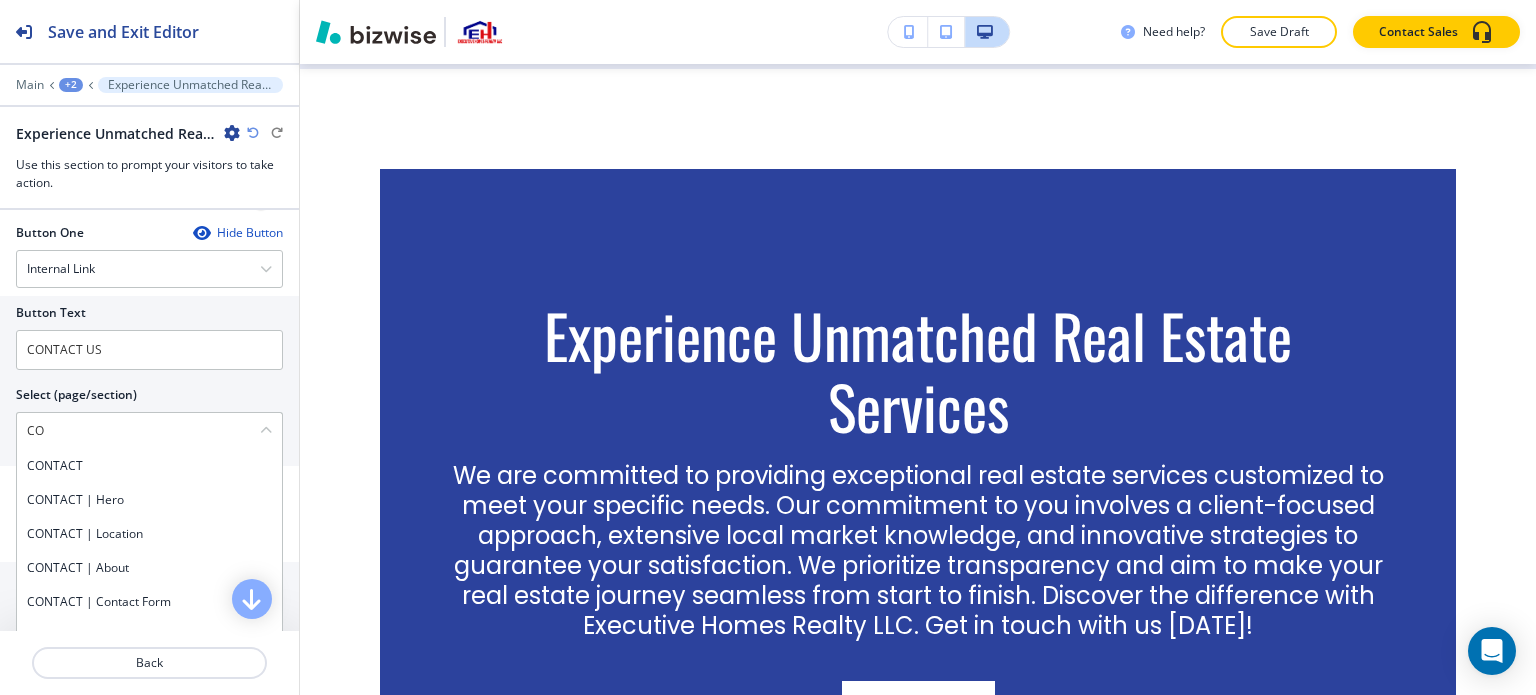 drag, startPoint x: 66, startPoint y: 475, endPoint x: 88, endPoint y: 466, distance: 23.769728 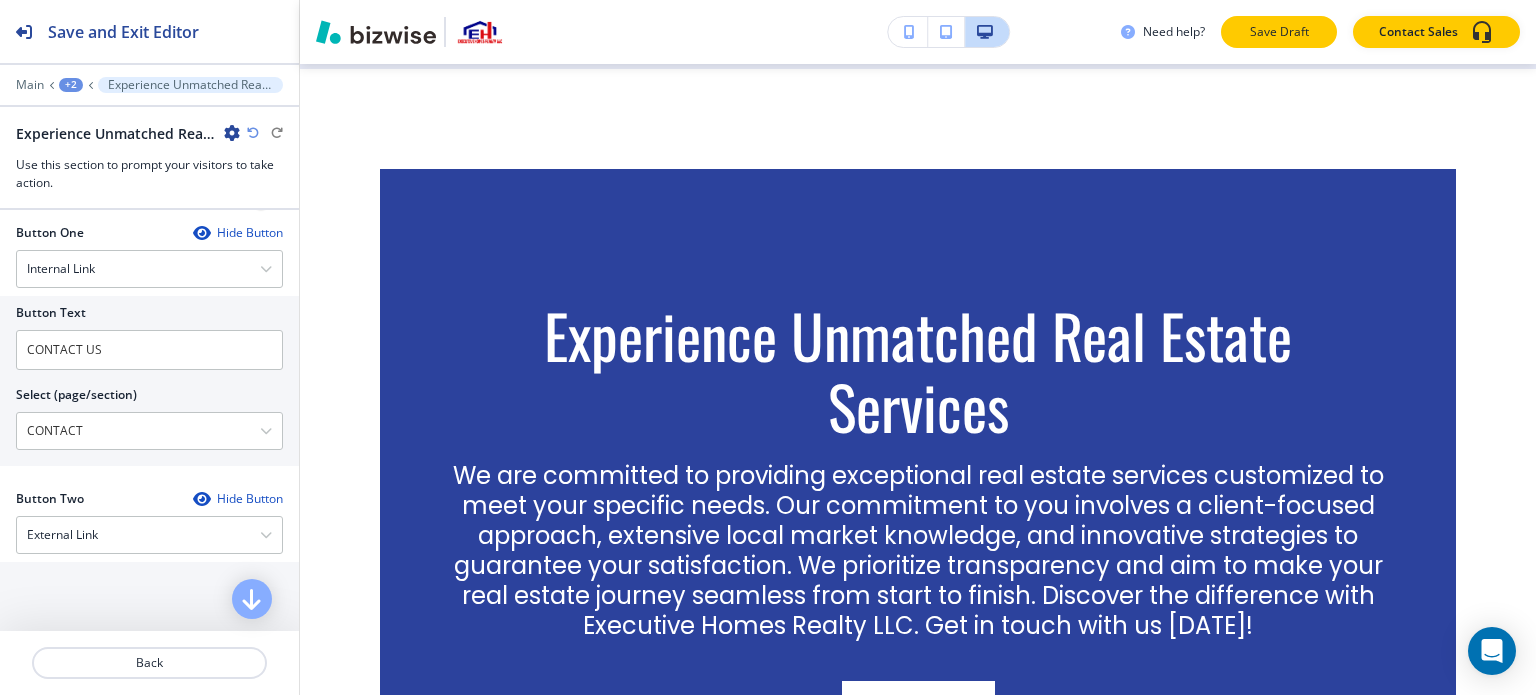 click on "Save Draft" at bounding box center [1279, 32] 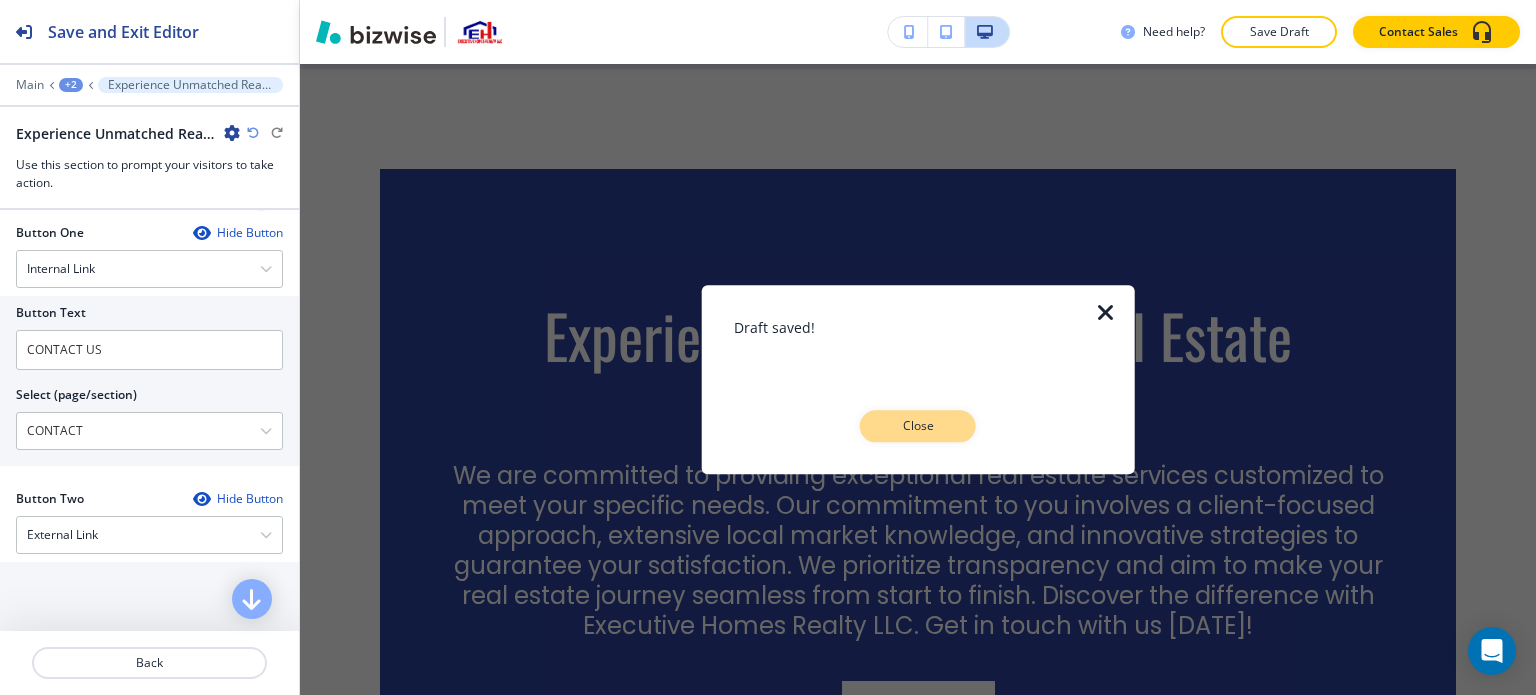 click on "Close" at bounding box center [918, 426] 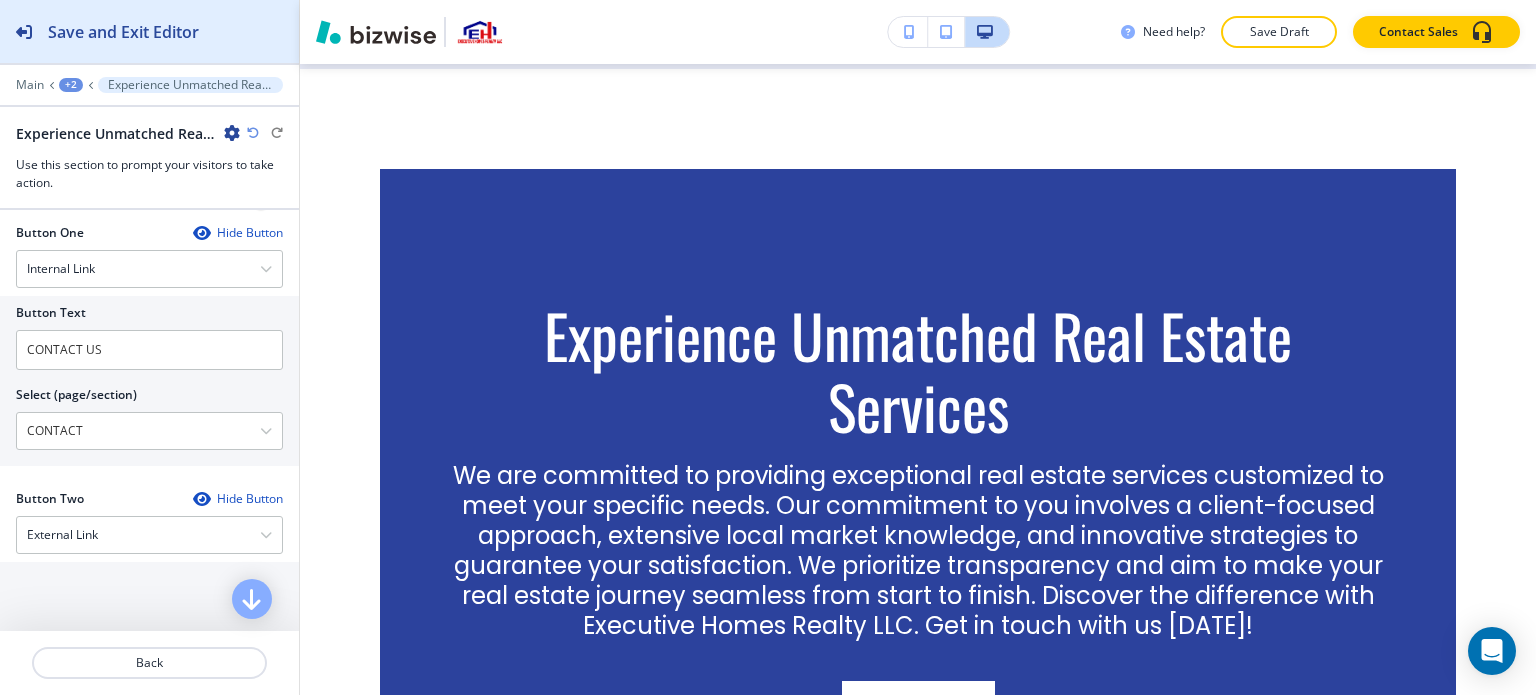 click on "Save and Exit Editor" at bounding box center (149, 31) 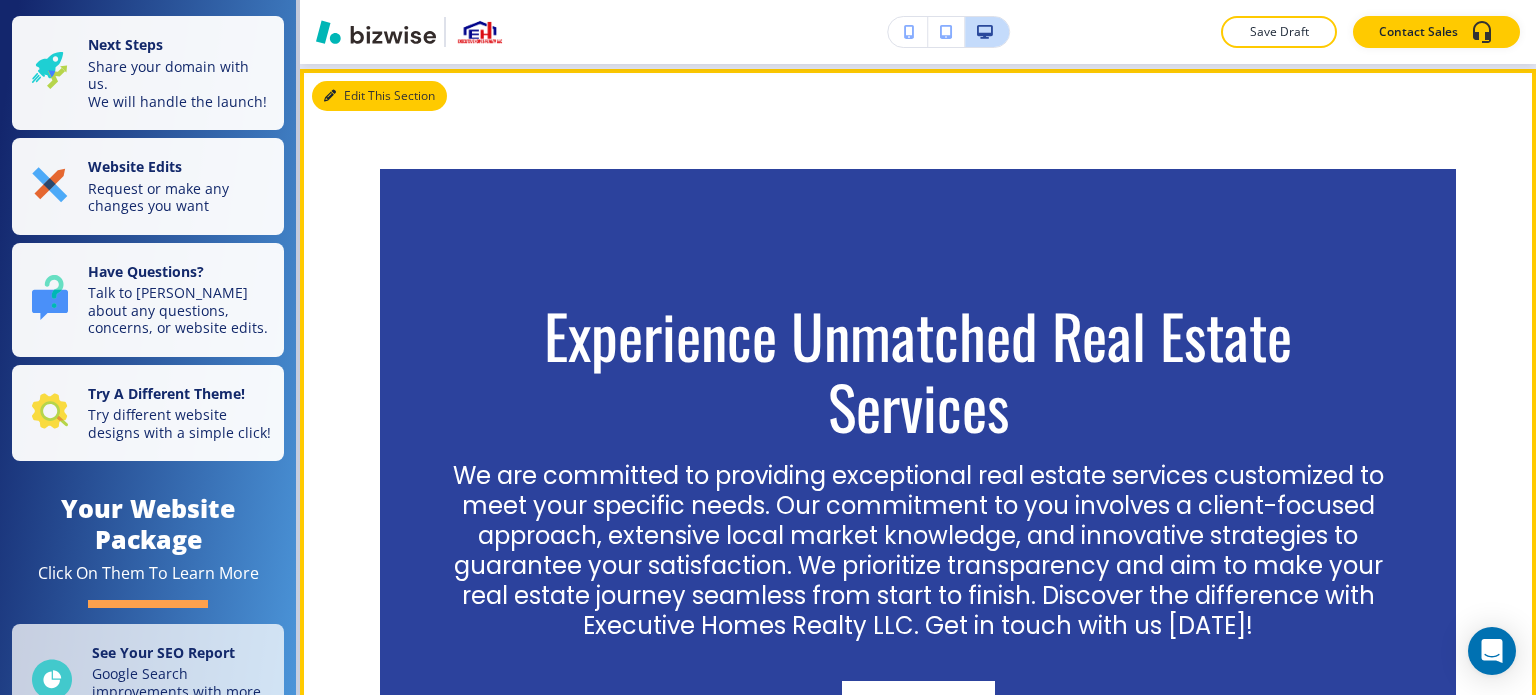 click on "Edit This Section" at bounding box center [379, 96] 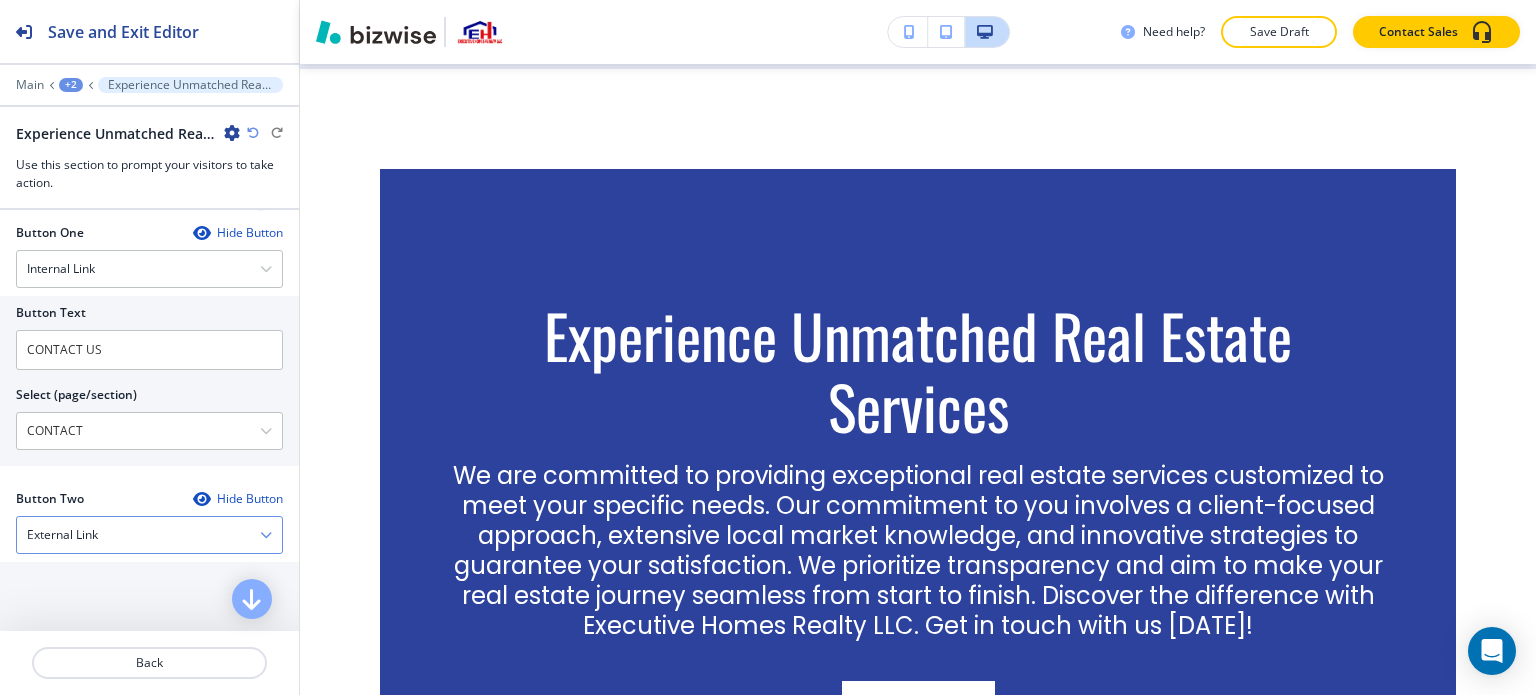 click on "External Link" at bounding box center [62, 535] 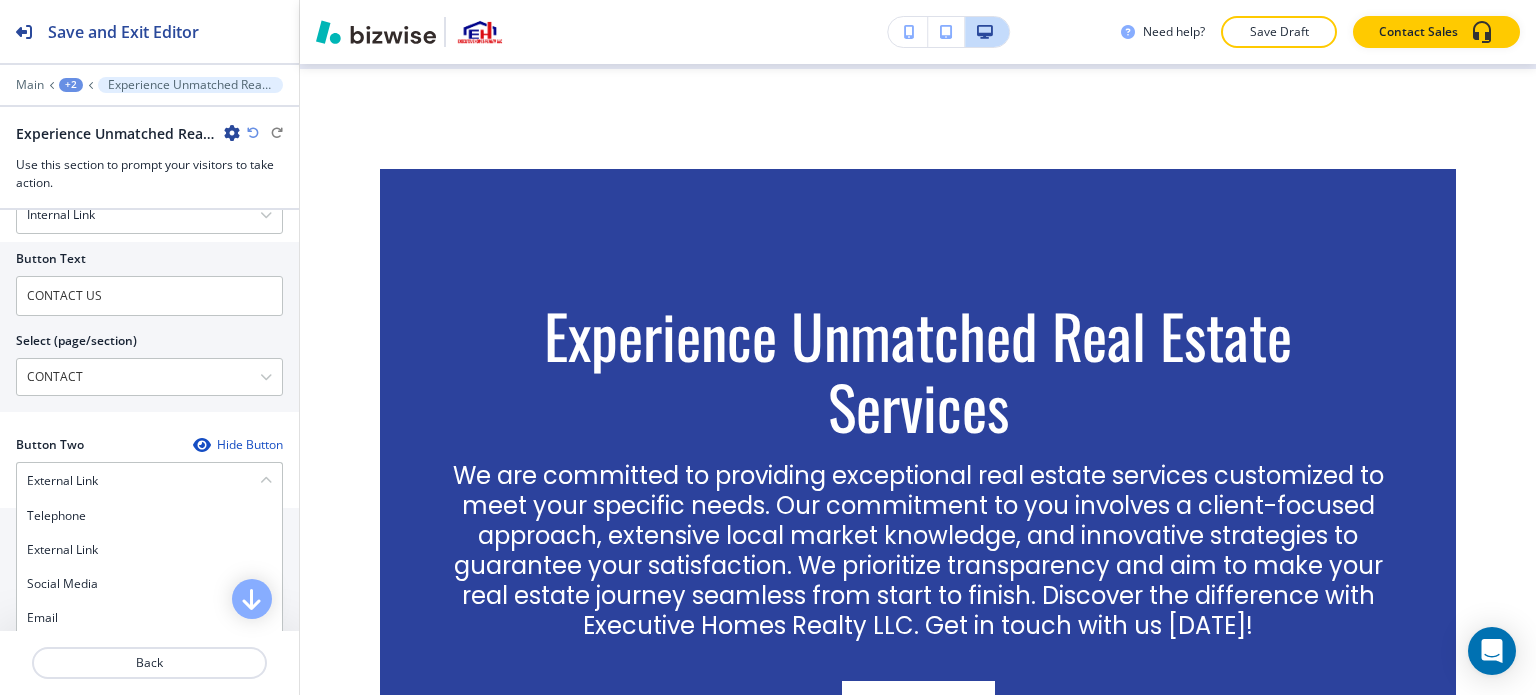 scroll, scrollTop: 1000, scrollLeft: 0, axis: vertical 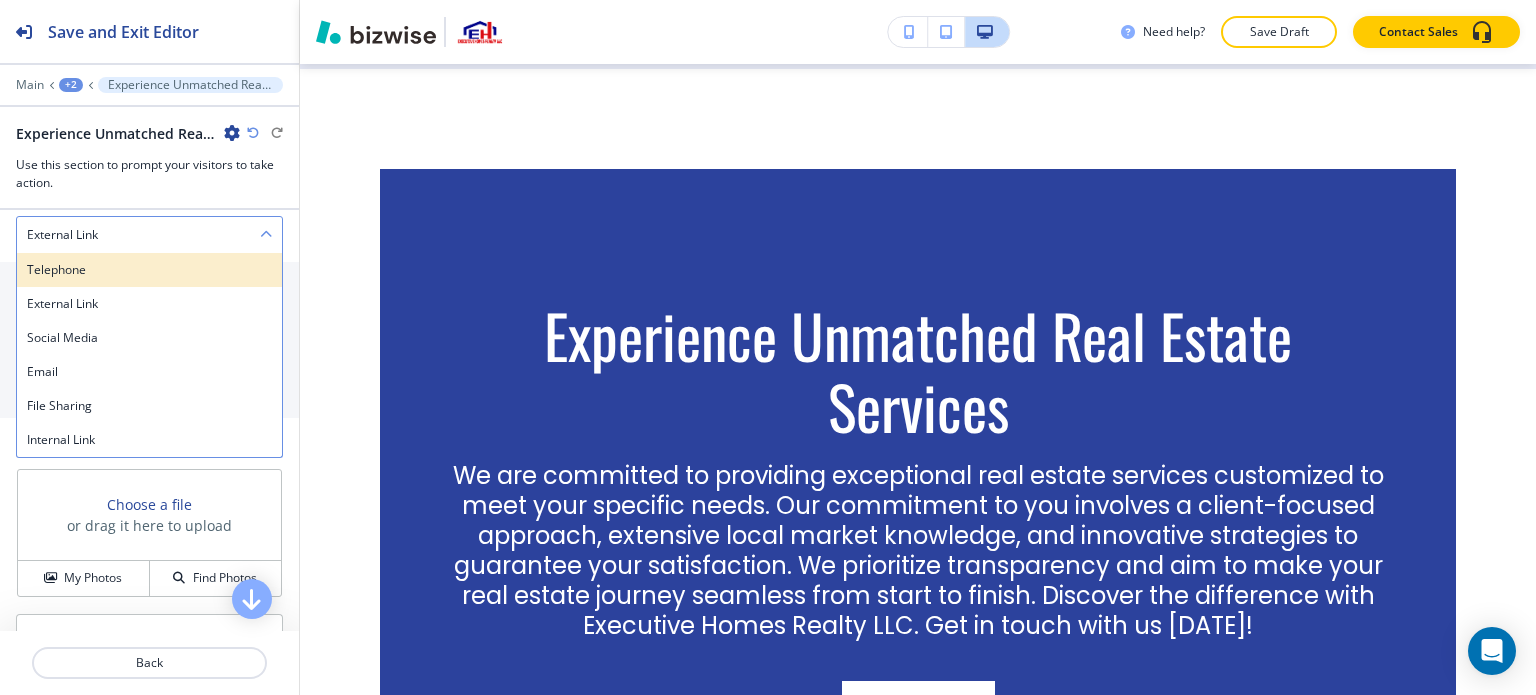 click on "Telephone" at bounding box center (149, 270) 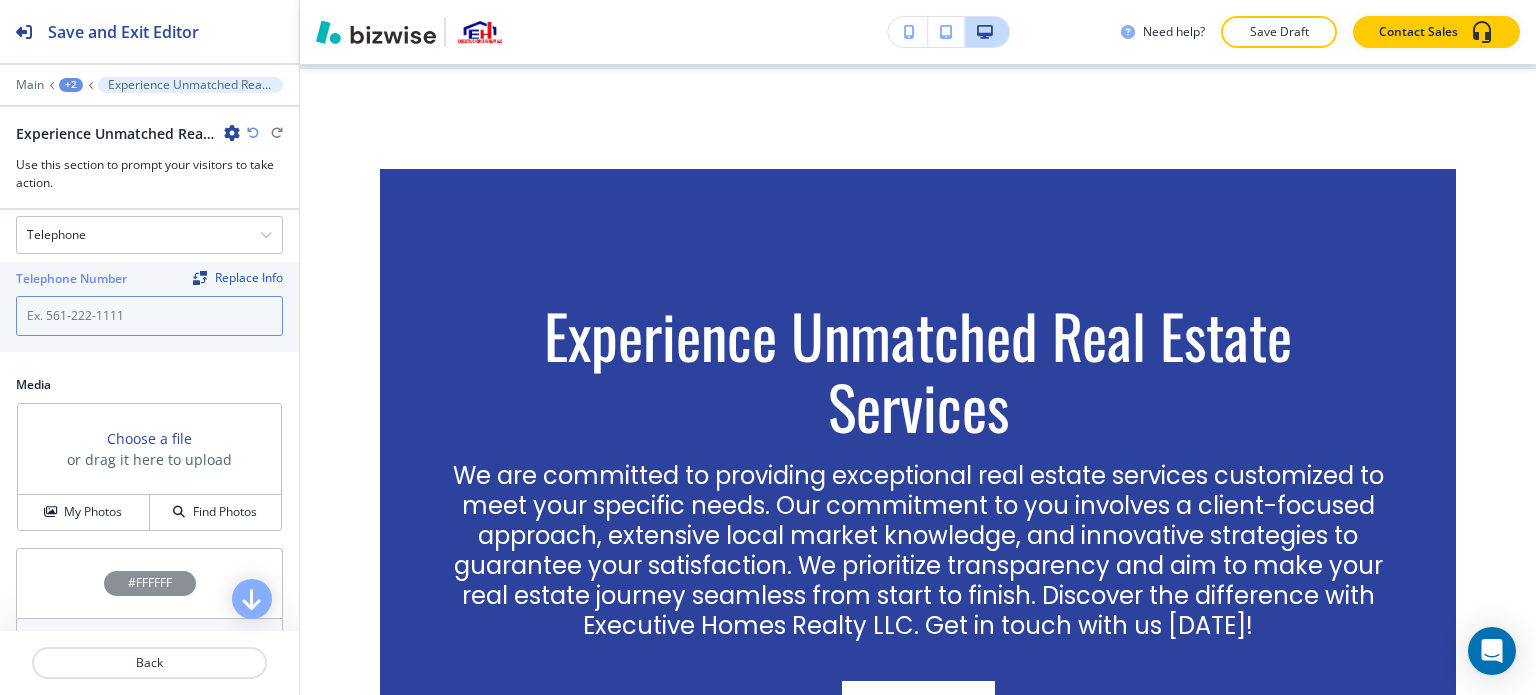 paste on "[PHONE_NUMBER]" 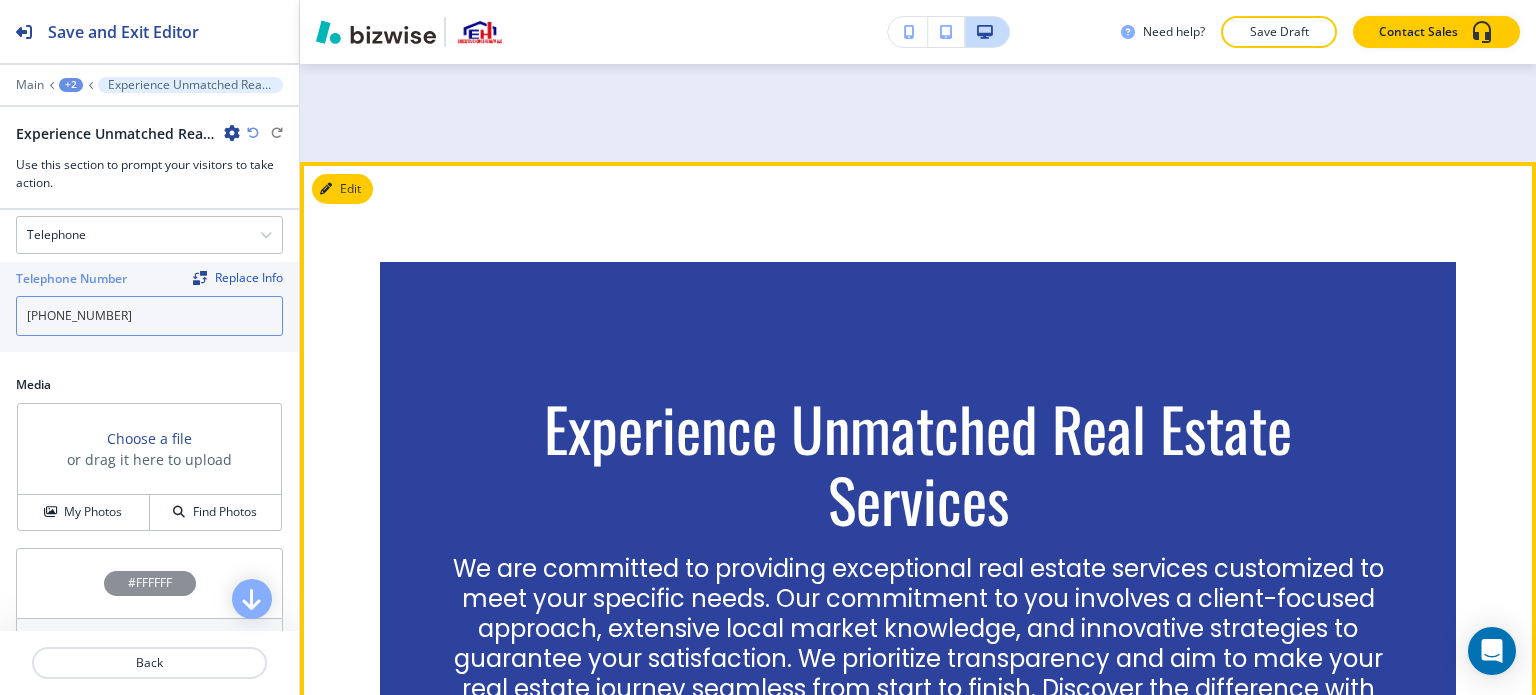 scroll, scrollTop: 3699, scrollLeft: 0, axis: vertical 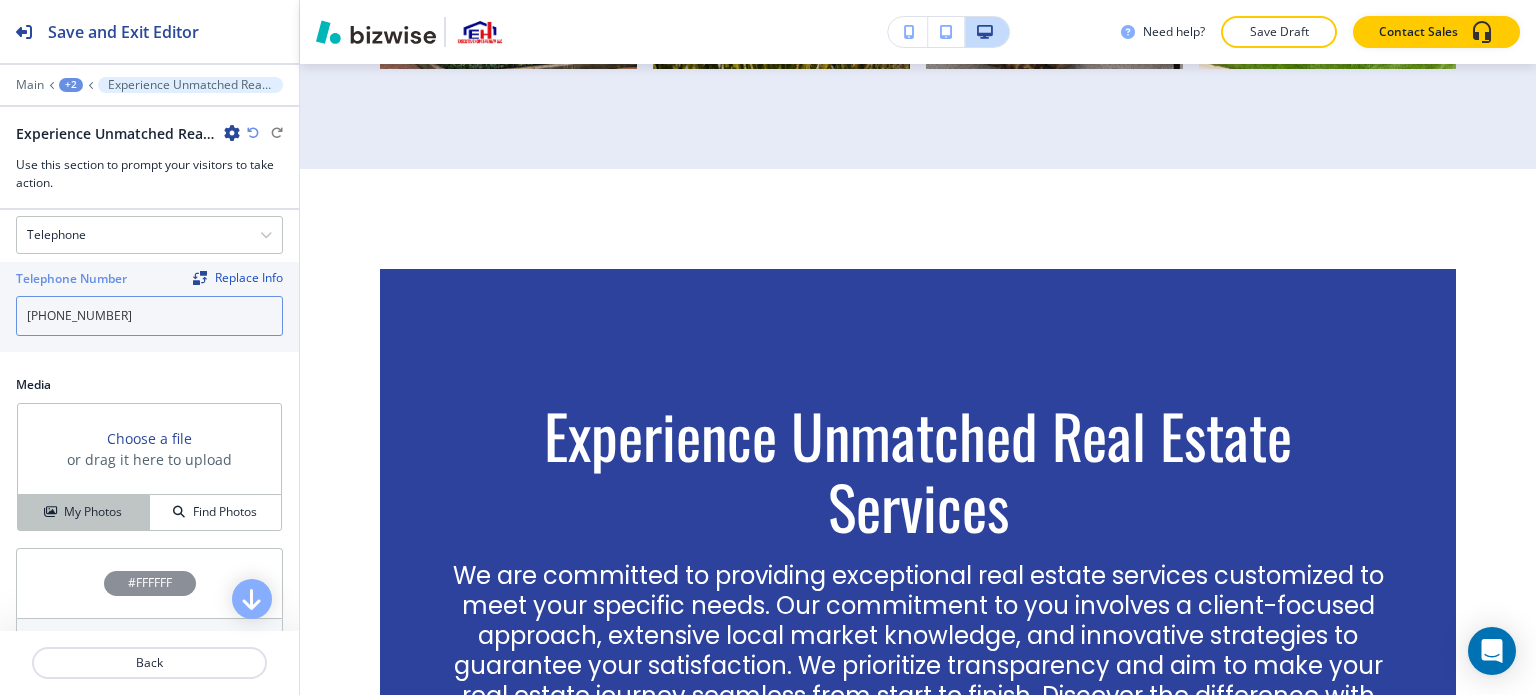 type on "[PHONE_NUMBER]" 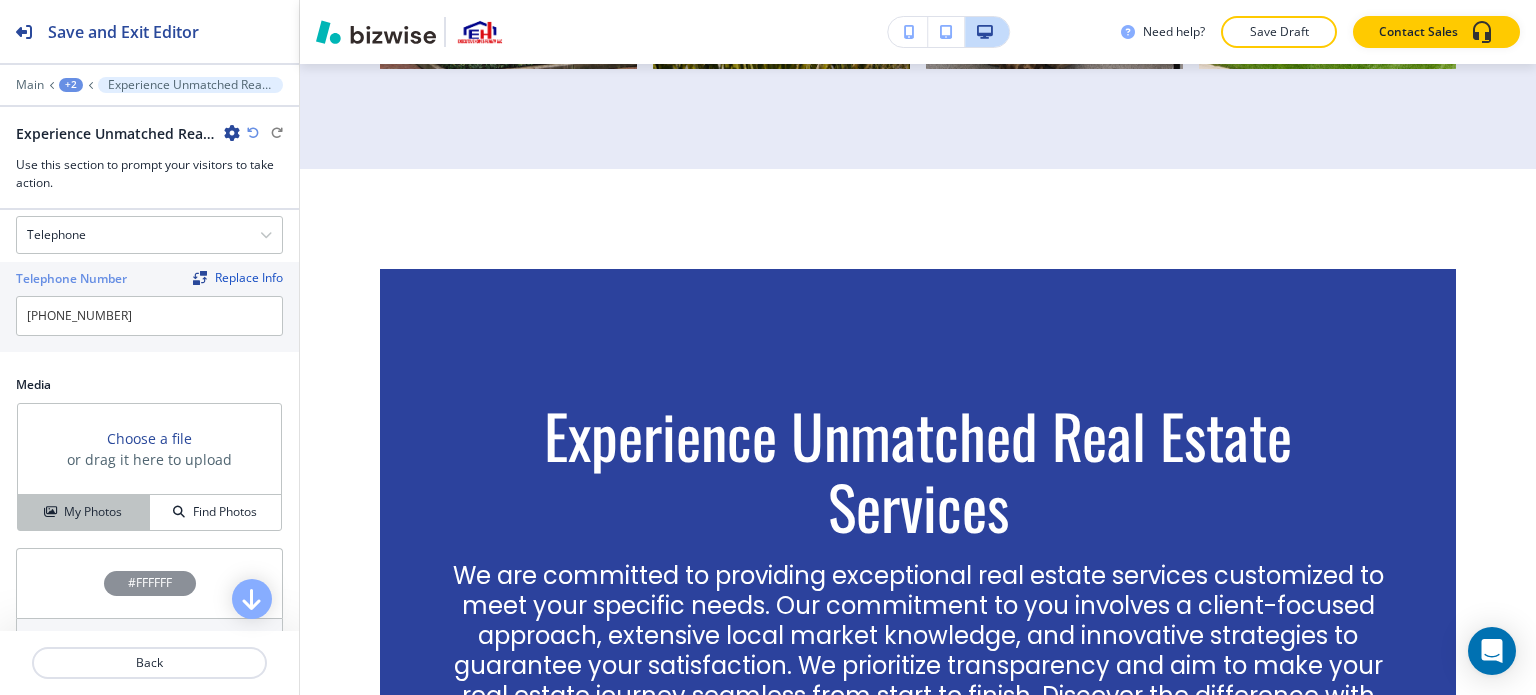 click on "My Photos" at bounding box center (93, 512) 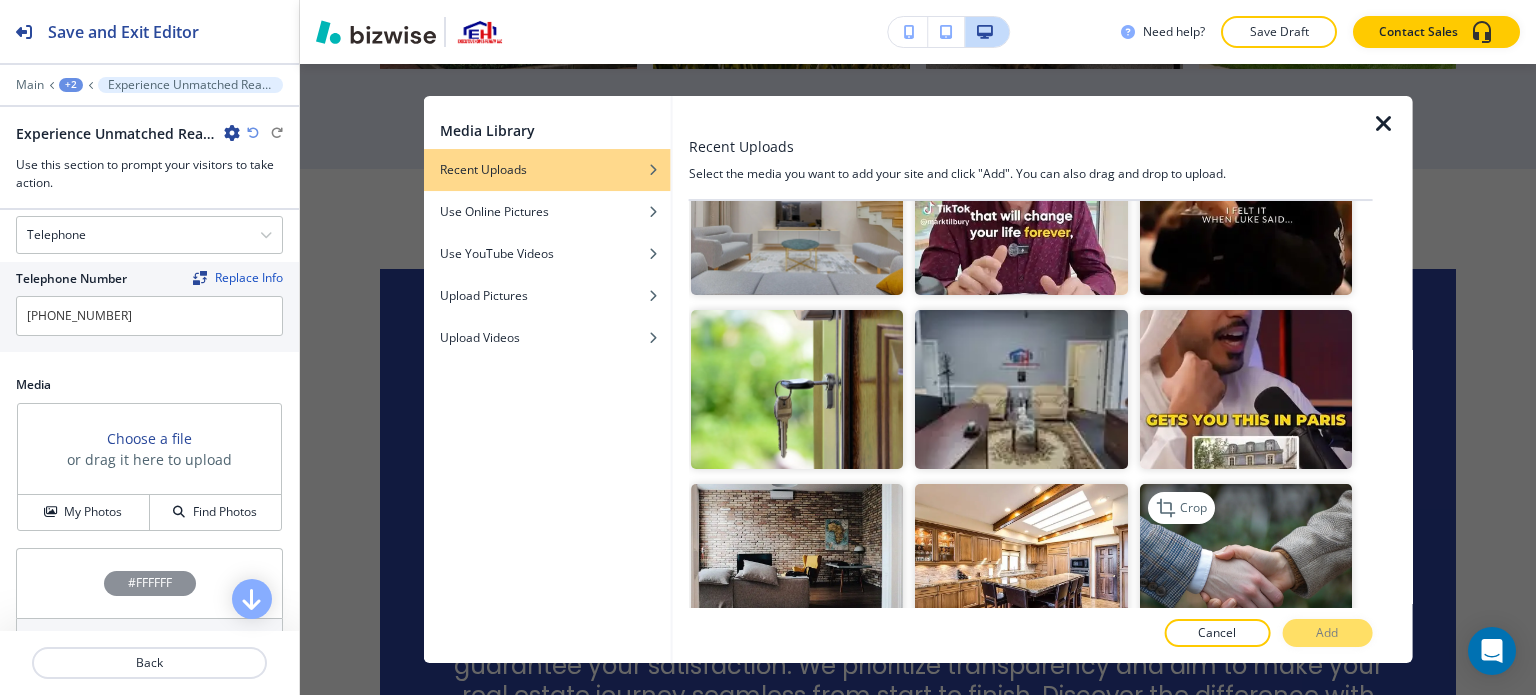 scroll, scrollTop: 3240, scrollLeft: 0, axis: vertical 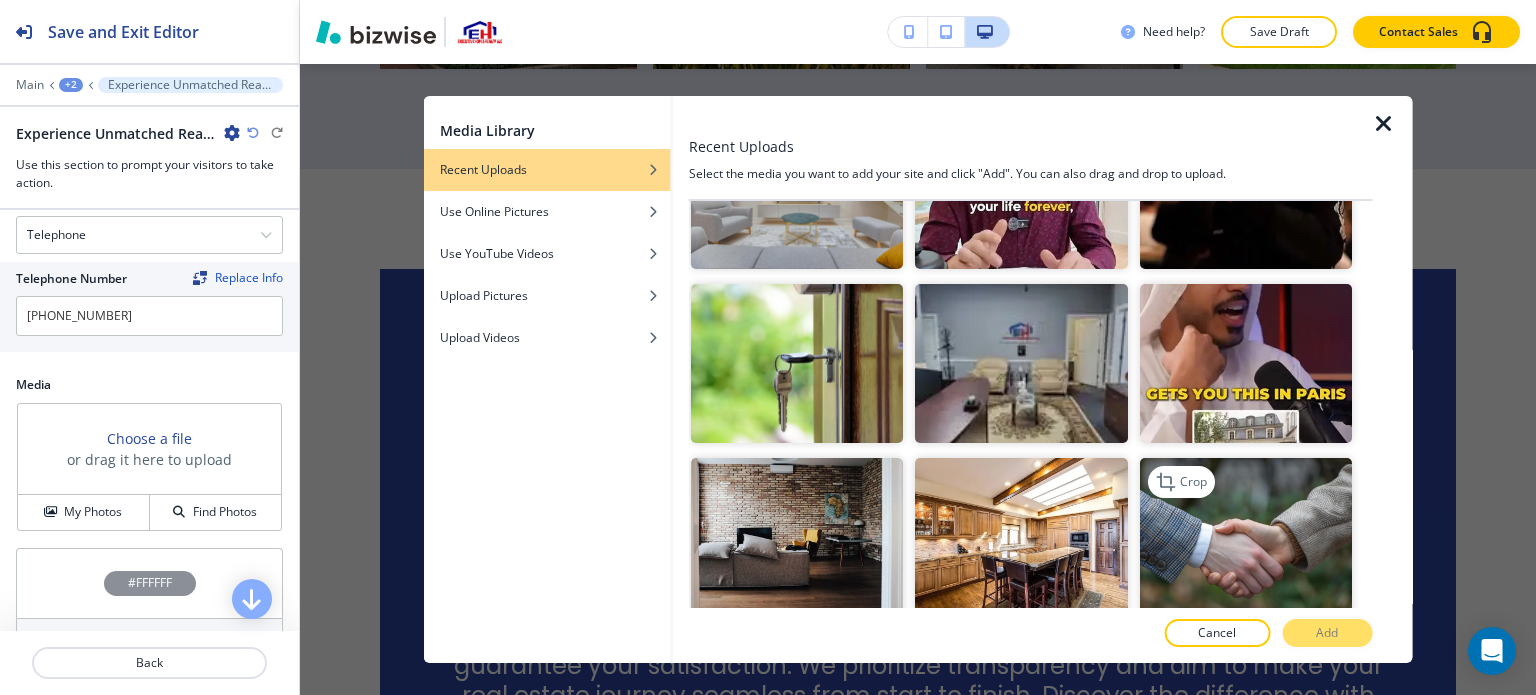 click at bounding box center [1245, 537] 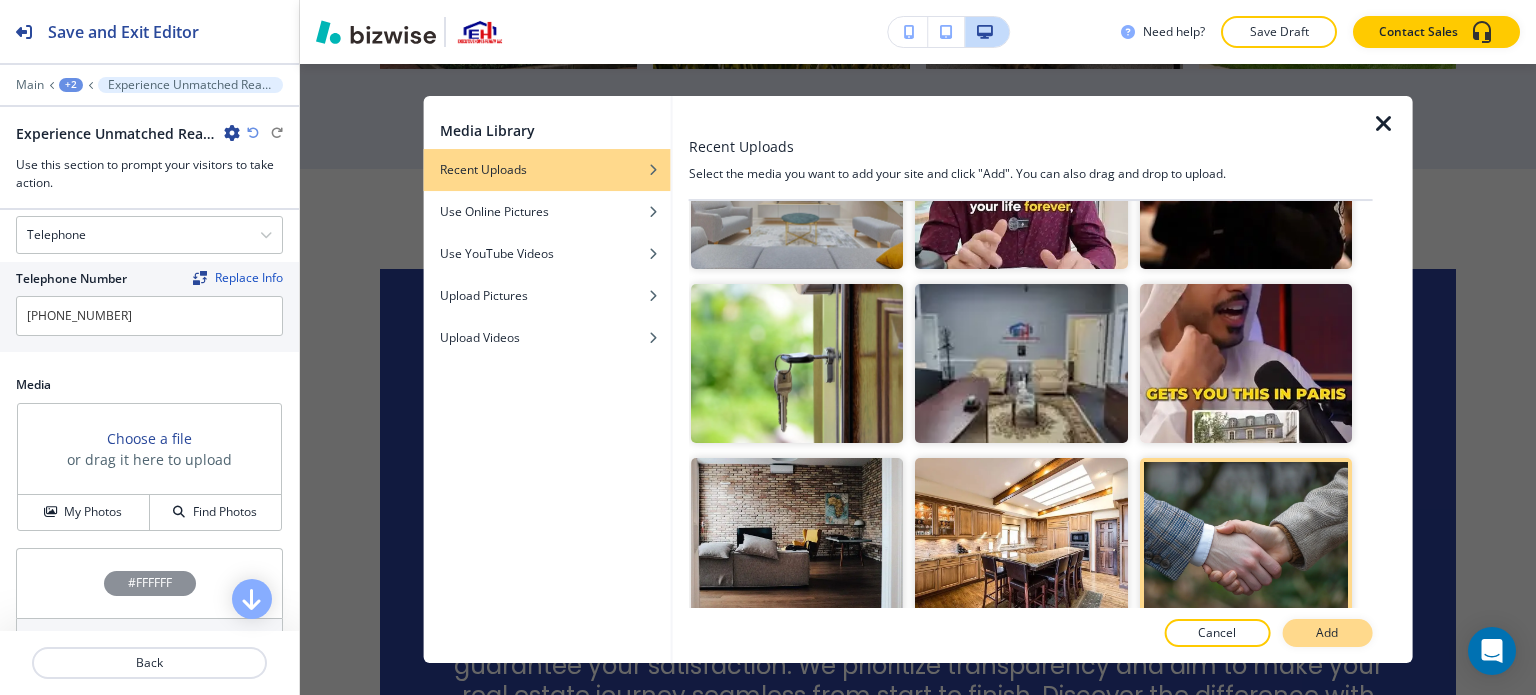 click on "Add" at bounding box center [1327, 633] 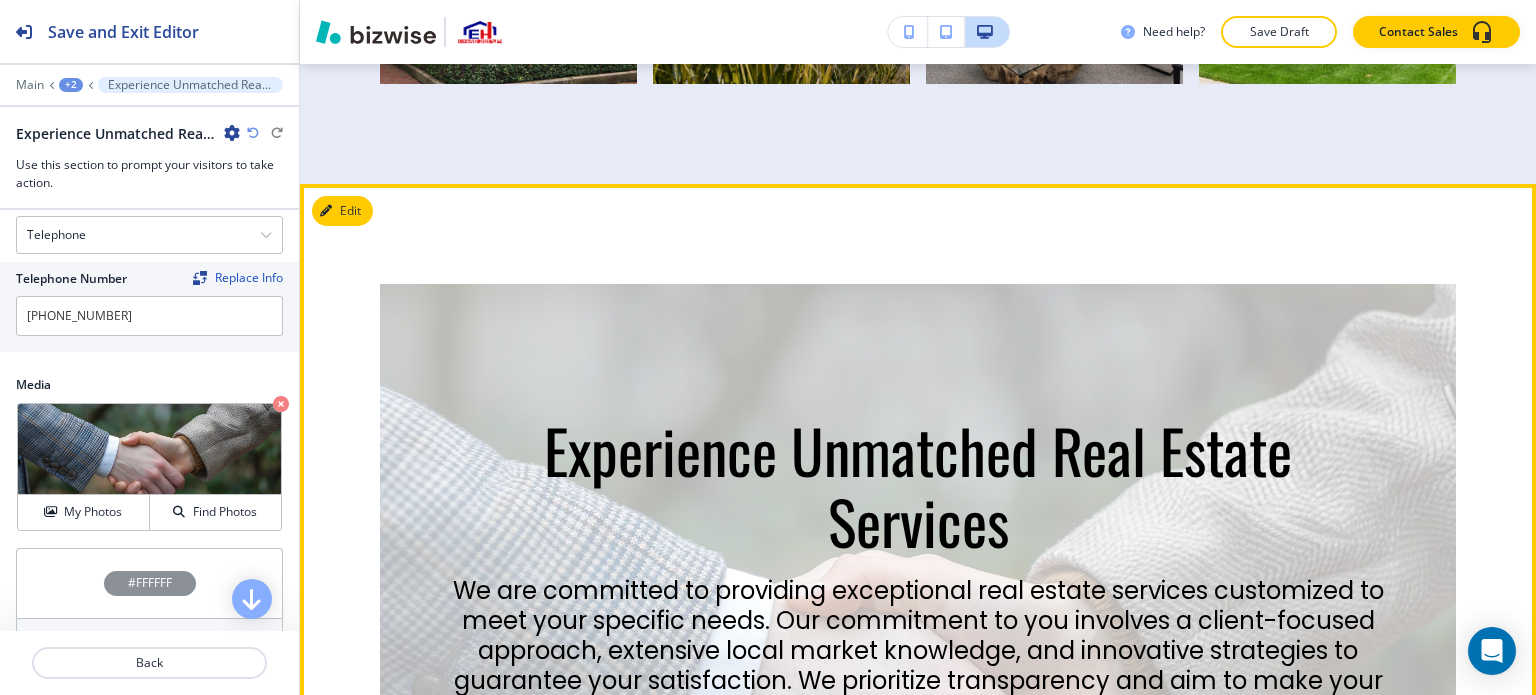 scroll, scrollTop: 3599, scrollLeft: 0, axis: vertical 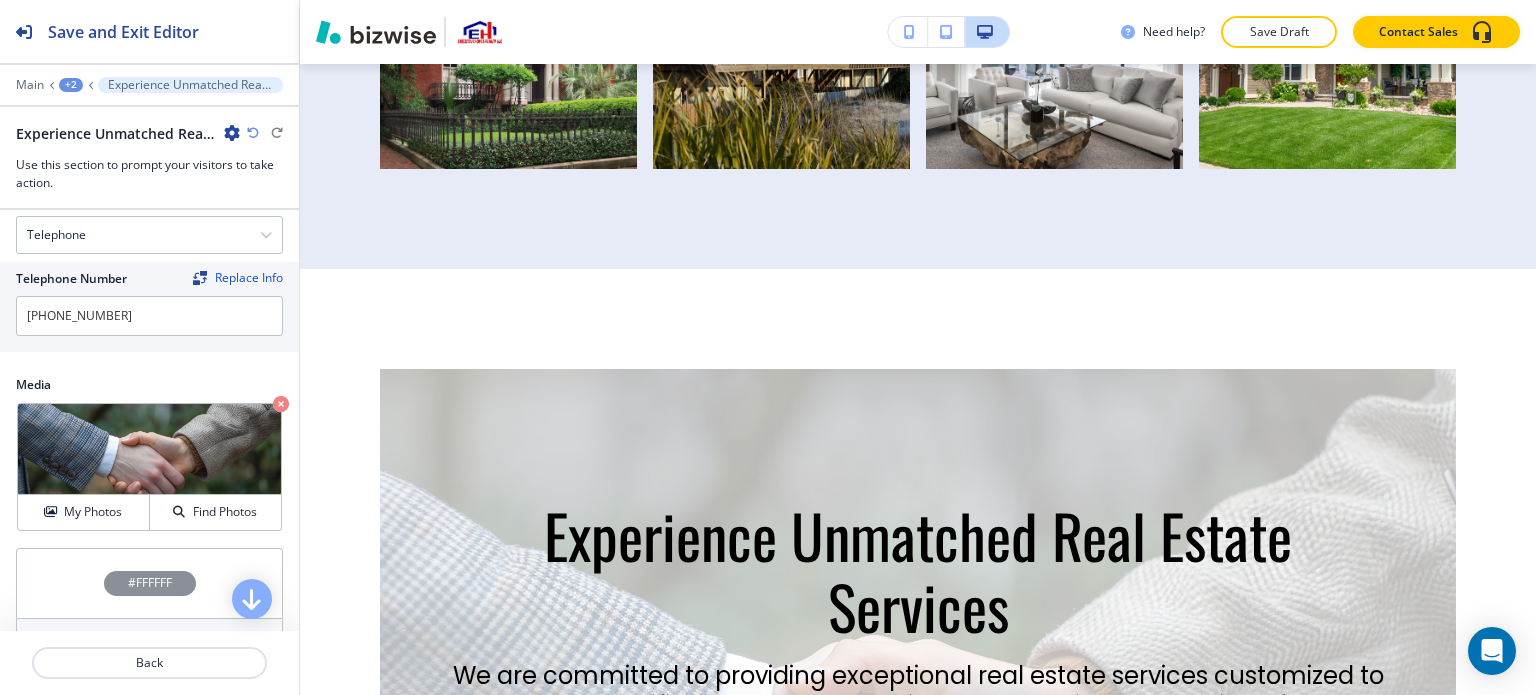 click on "#FFFFFF" at bounding box center (149, 583) 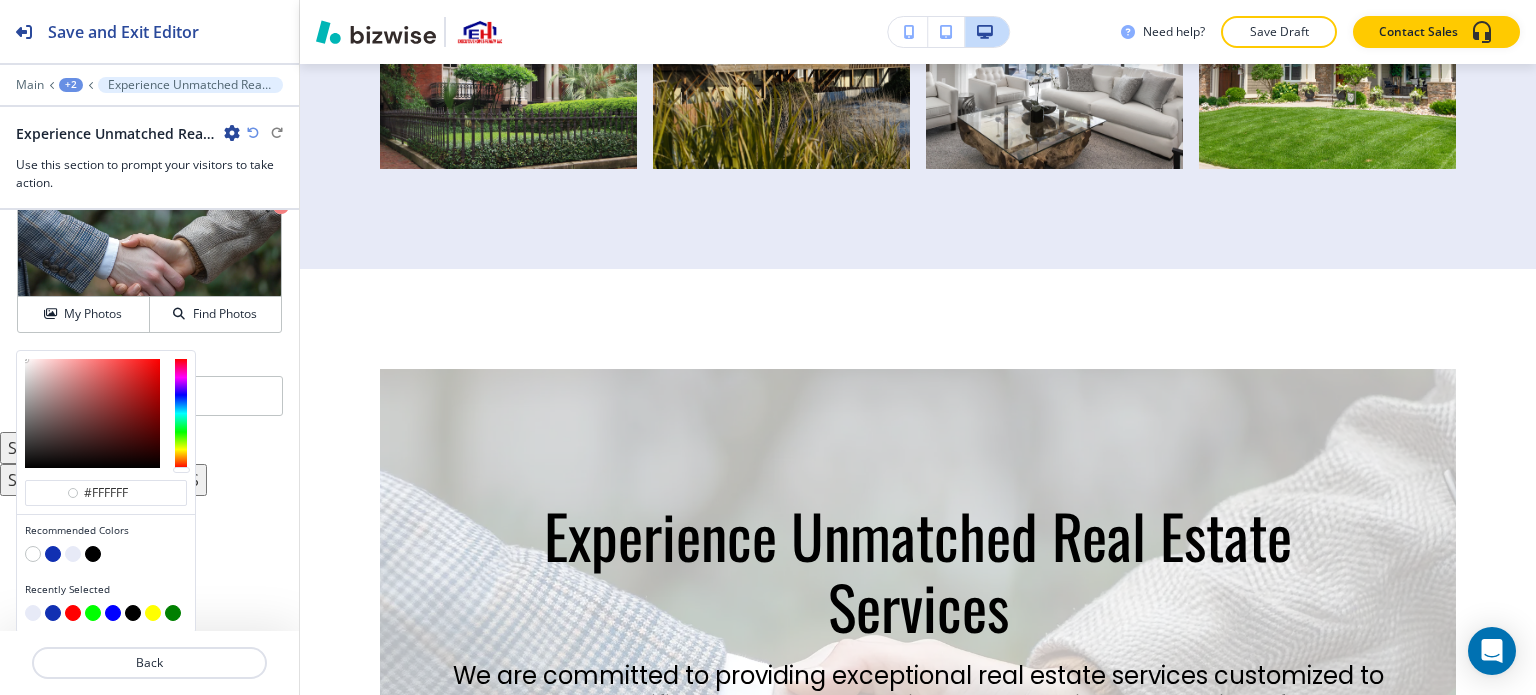 click at bounding box center (53, 554) 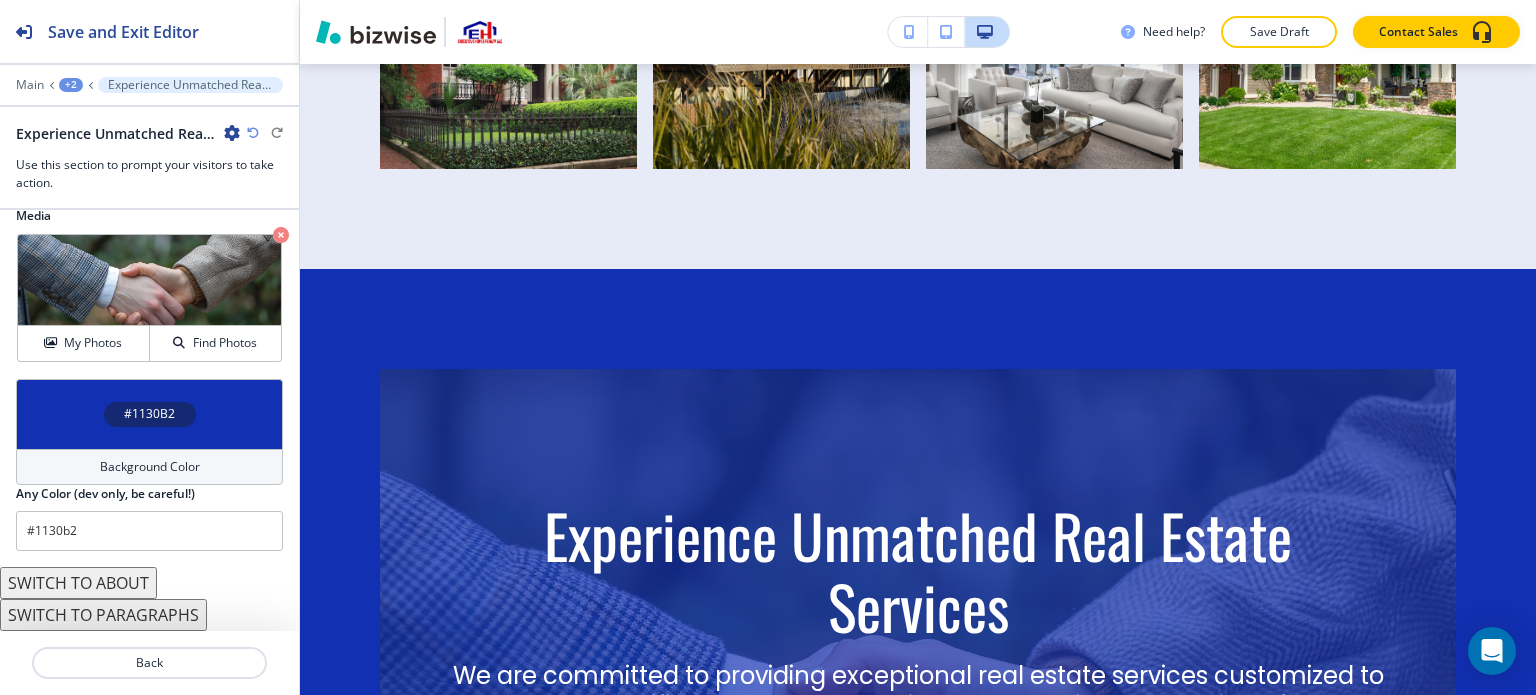 scroll, scrollTop: 1167, scrollLeft: 0, axis: vertical 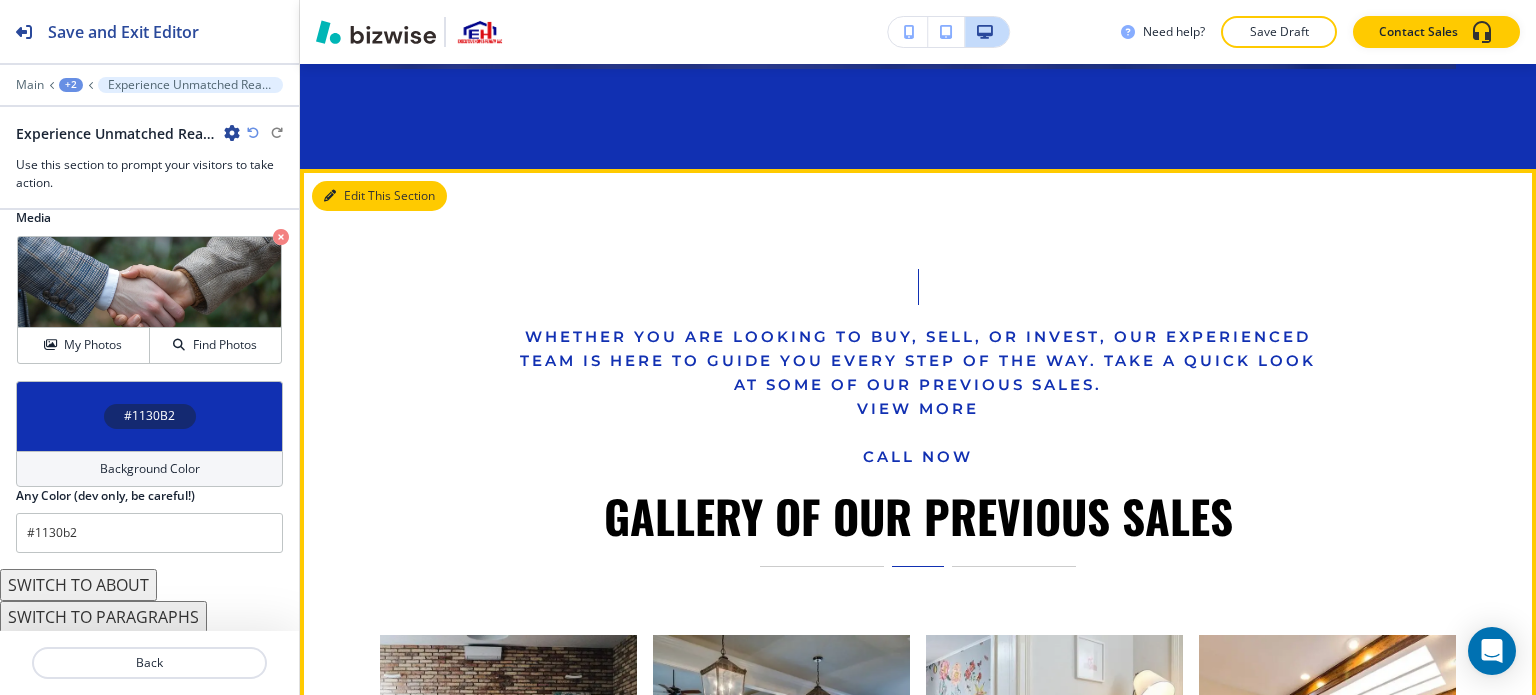 click on "Edit This Section" at bounding box center (379, 196) 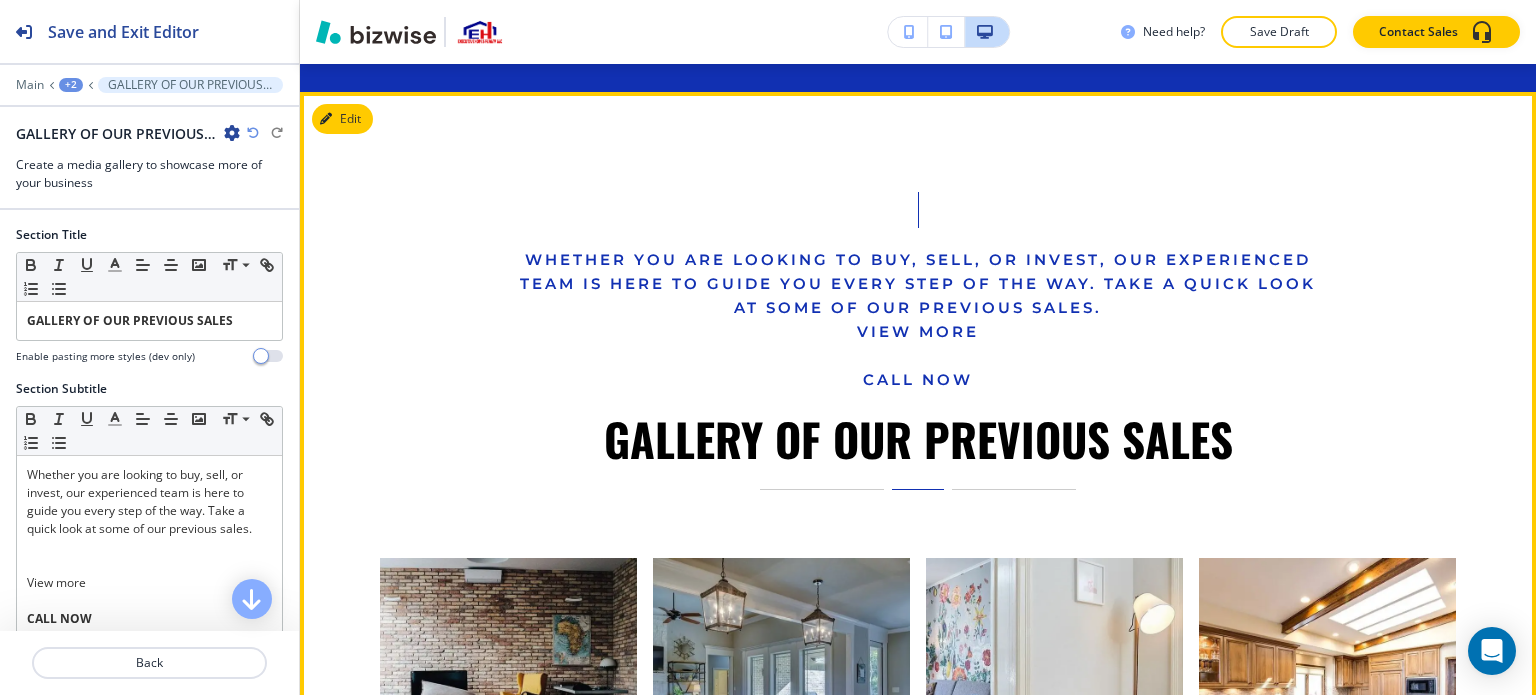 scroll, scrollTop: 4698, scrollLeft: 0, axis: vertical 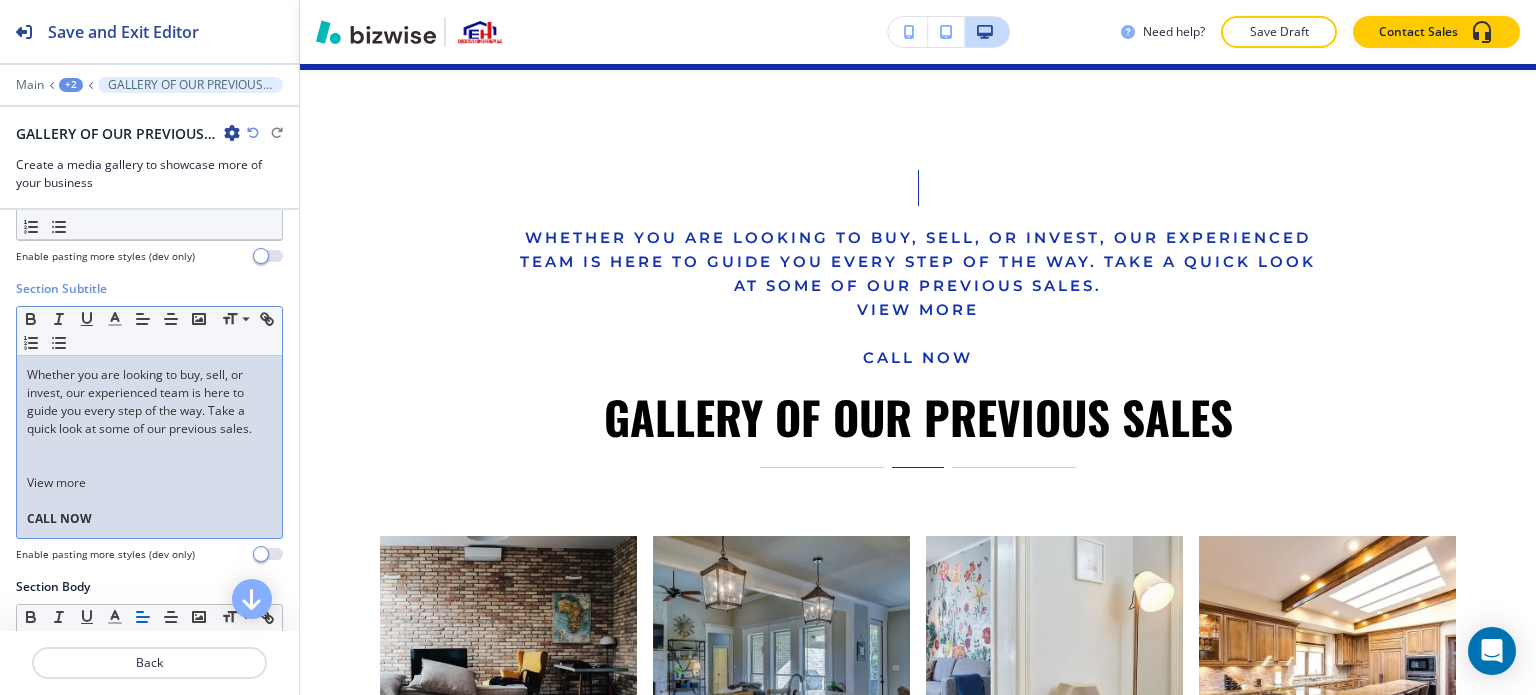 drag, startPoint x: 127, startPoint y: 489, endPoint x: 2, endPoint y: 473, distance: 126.01984 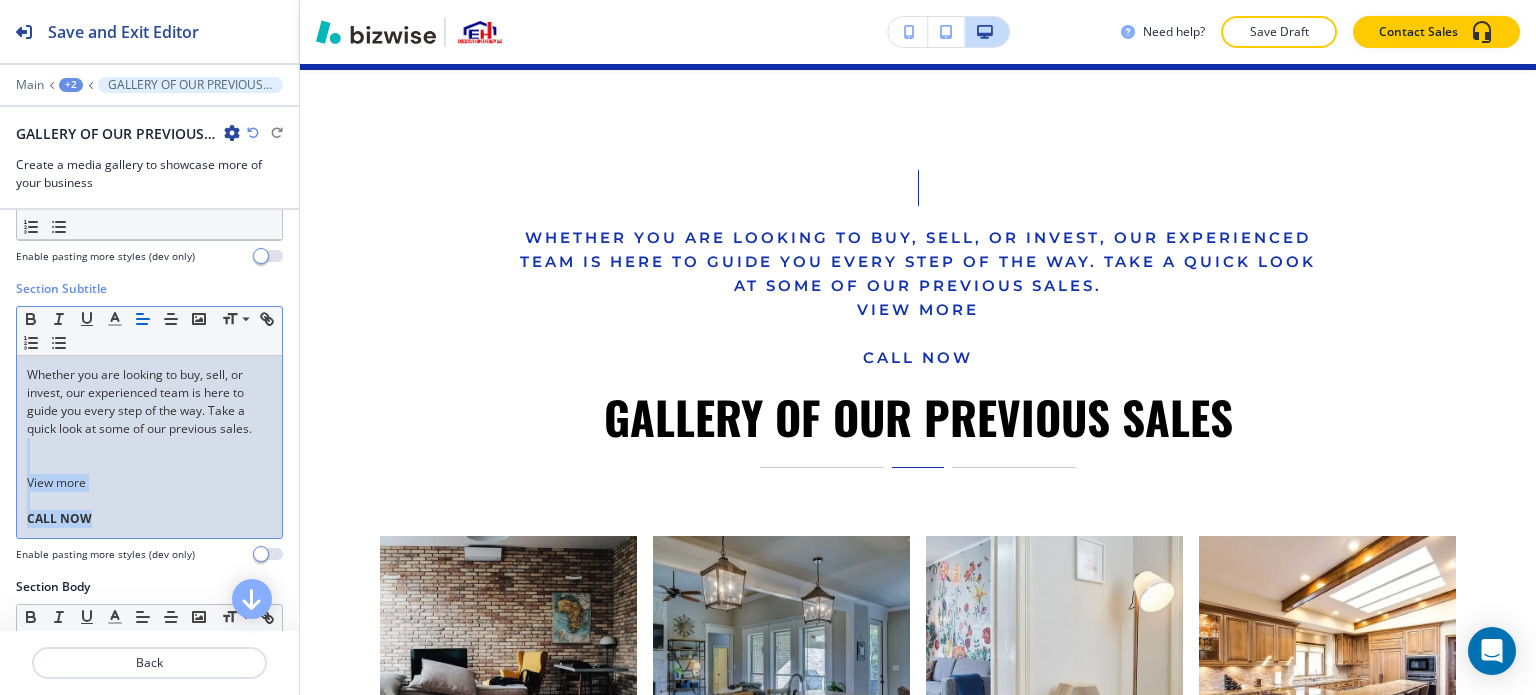 drag, startPoint x: 133, startPoint y: 517, endPoint x: 0, endPoint y: 447, distance: 150.29637 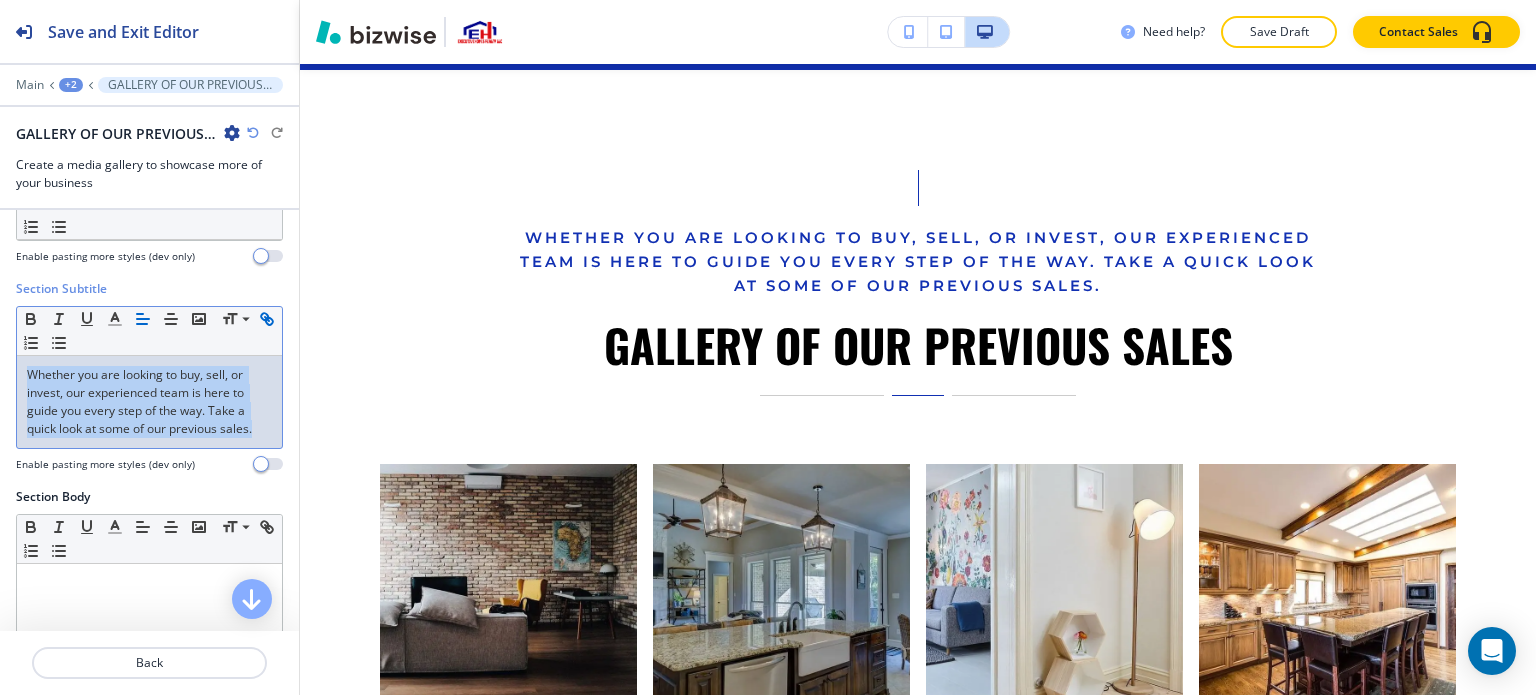 drag, startPoint x: 256, startPoint y: 427, endPoint x: 17, endPoint y: 343, distance: 253.3318 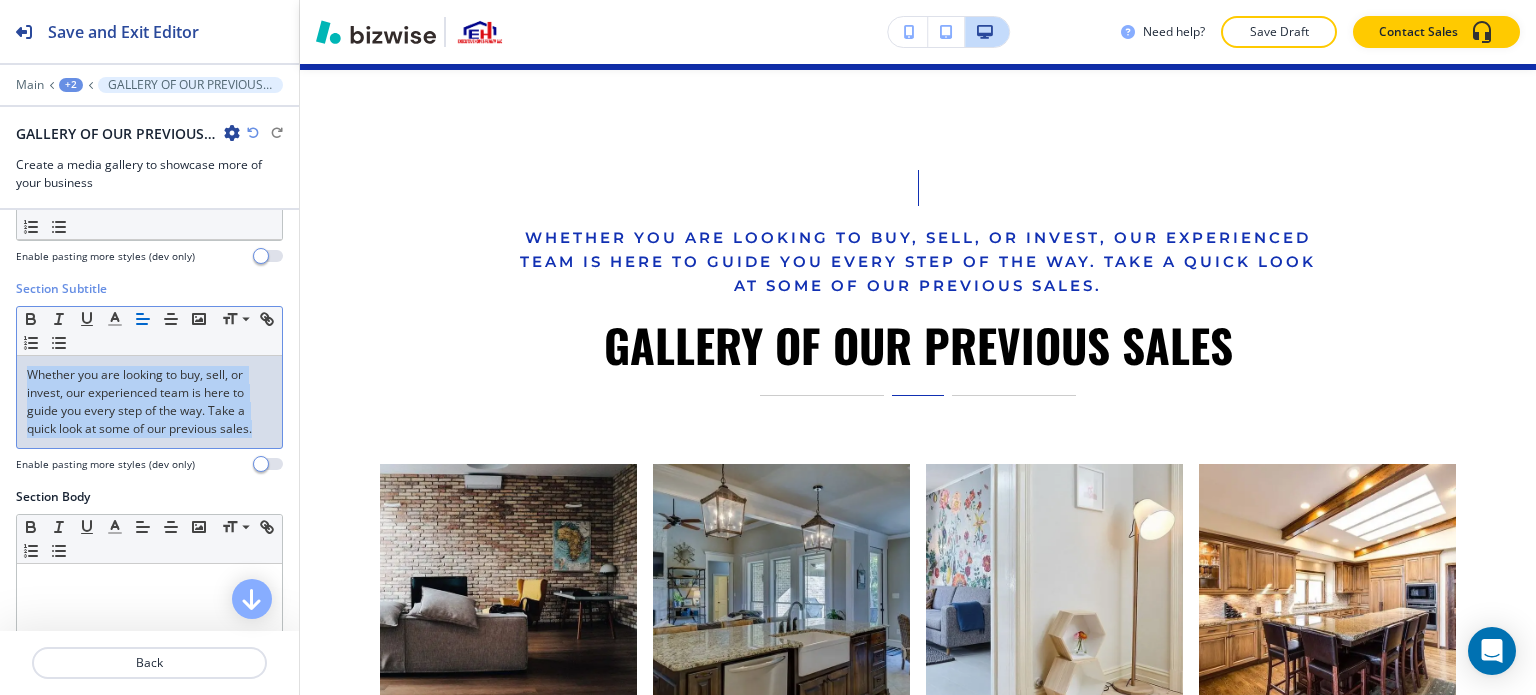 copy on "Whether you are looking to buy, sell, or invest, our experienced team is here to guide you every step of the way. Take a quick look at some of our previous sales." 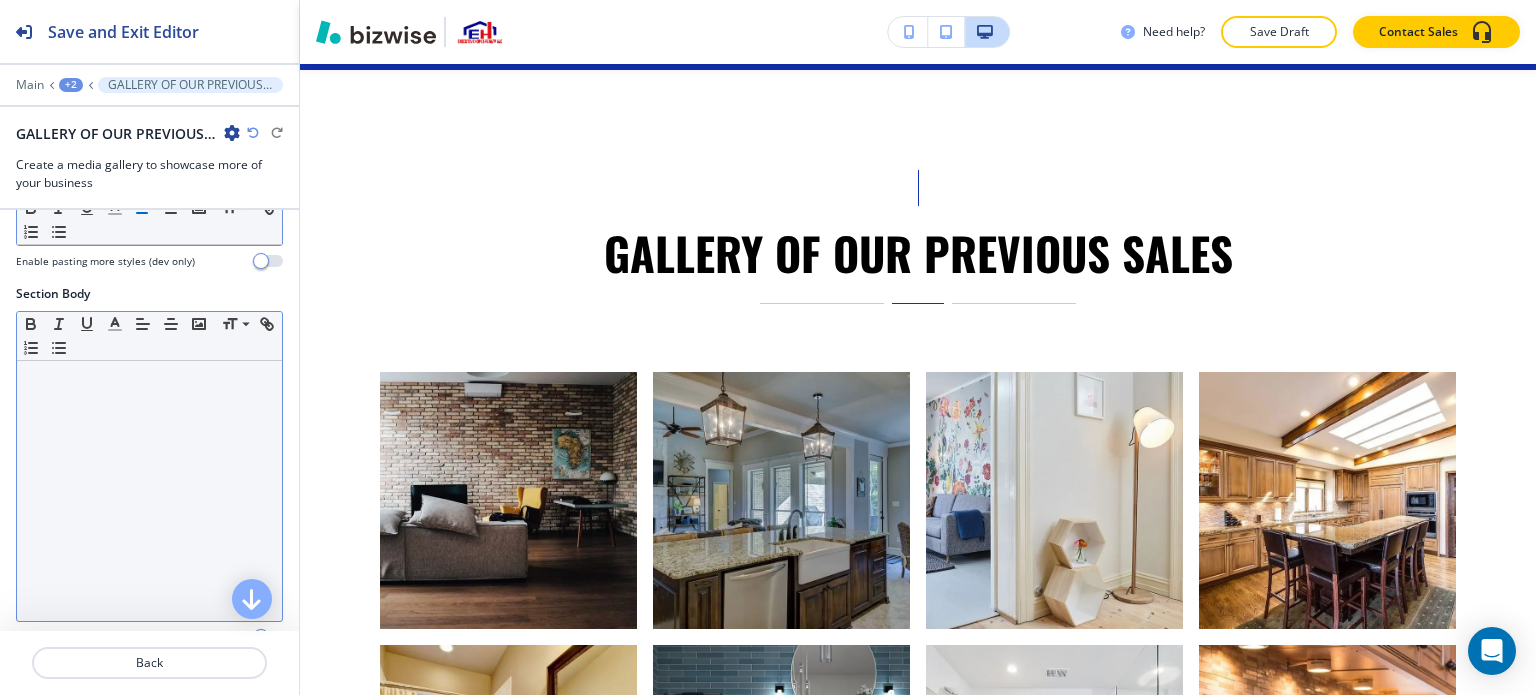scroll, scrollTop: 300, scrollLeft: 0, axis: vertical 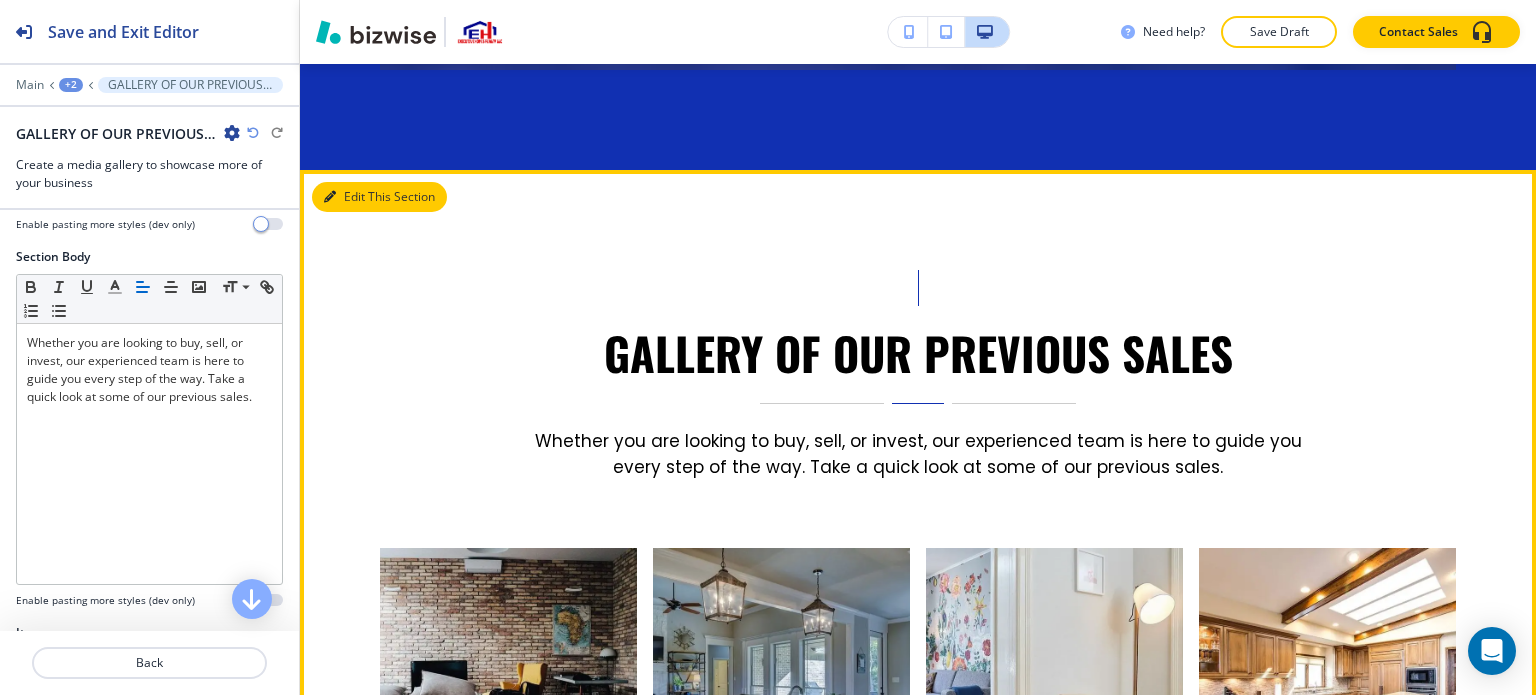 click on "Edit This Section" at bounding box center [379, 197] 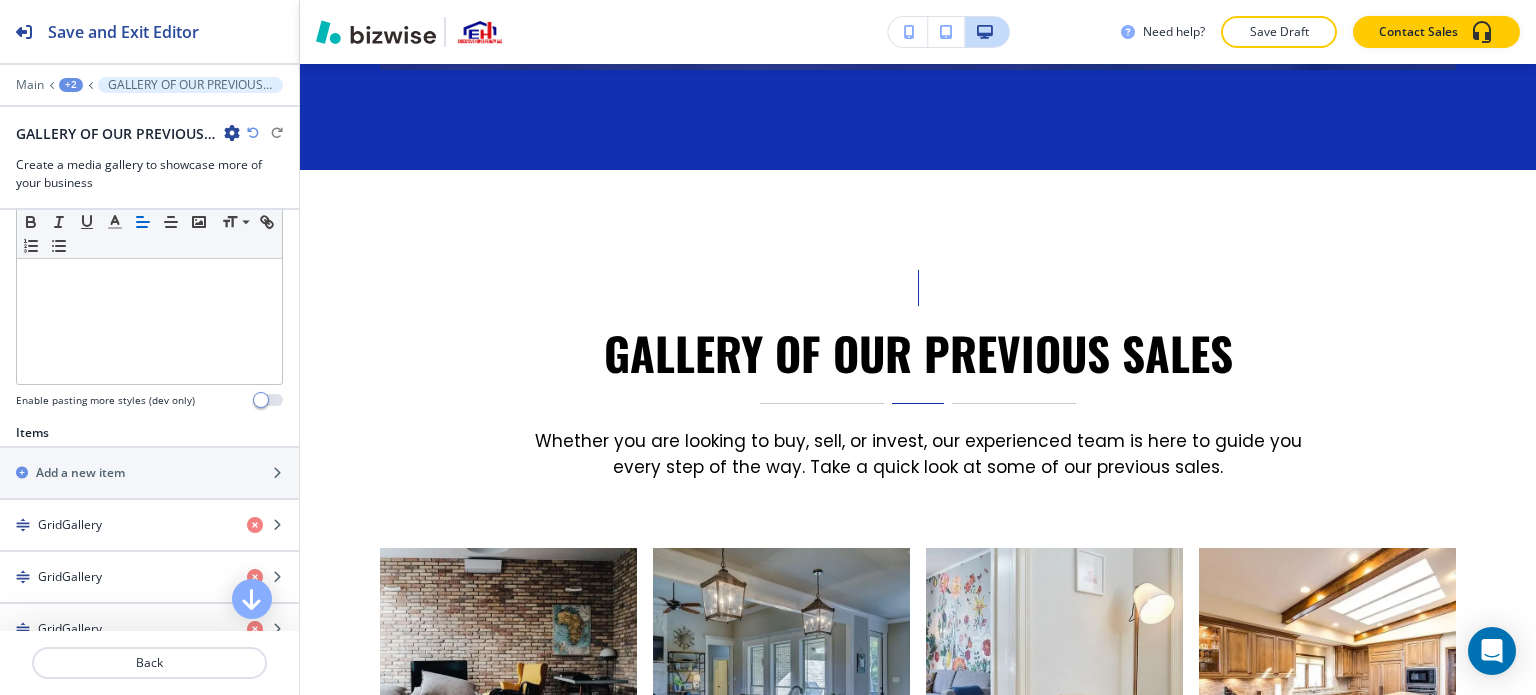 scroll, scrollTop: 500, scrollLeft: 0, axis: vertical 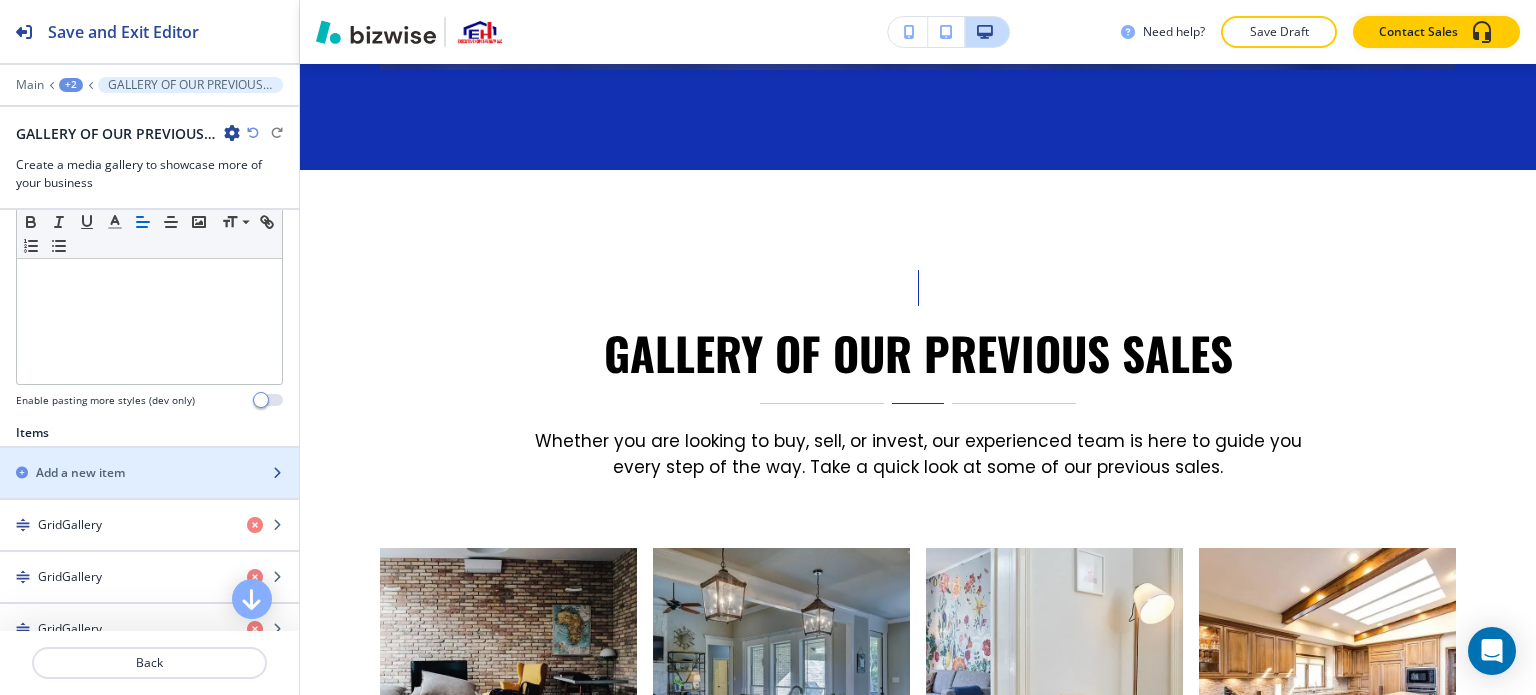 click on "Add a new item" at bounding box center (80, 473) 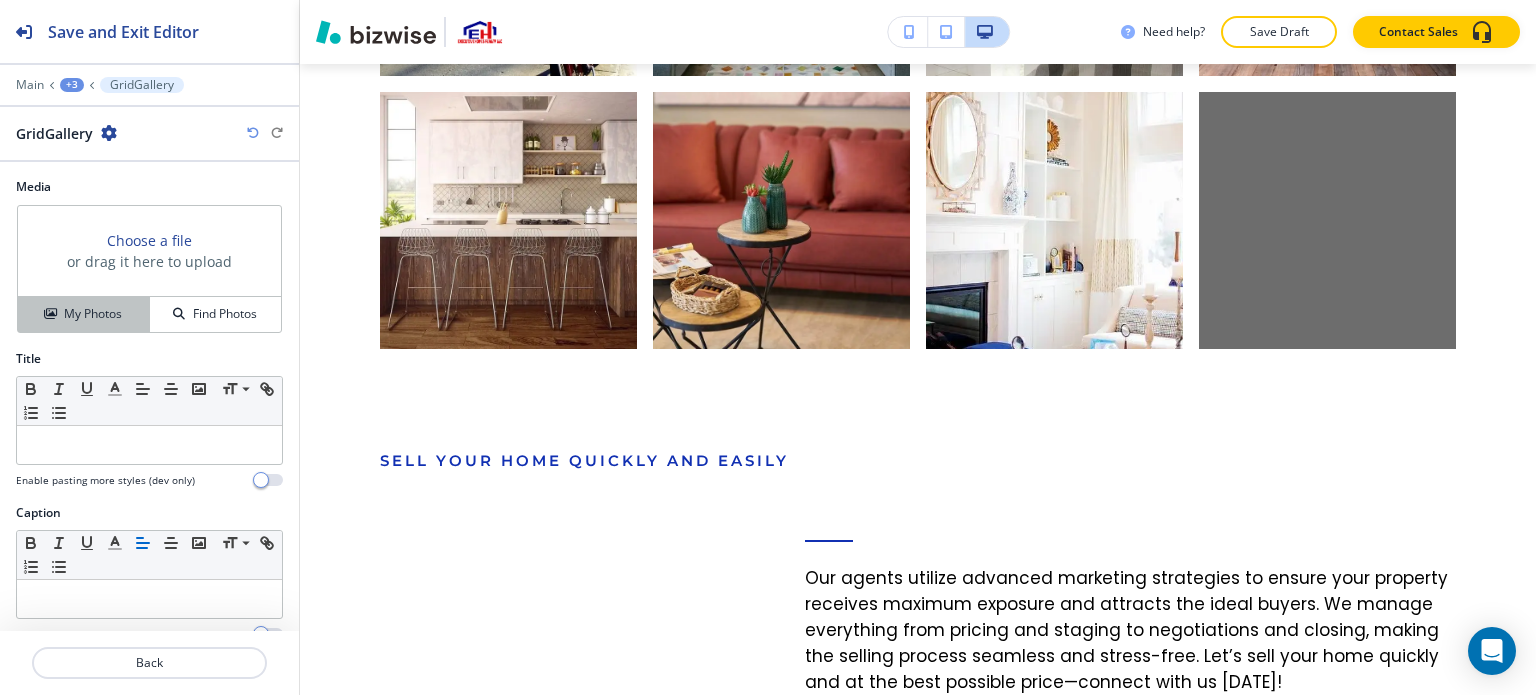 scroll, scrollTop: 5884, scrollLeft: 0, axis: vertical 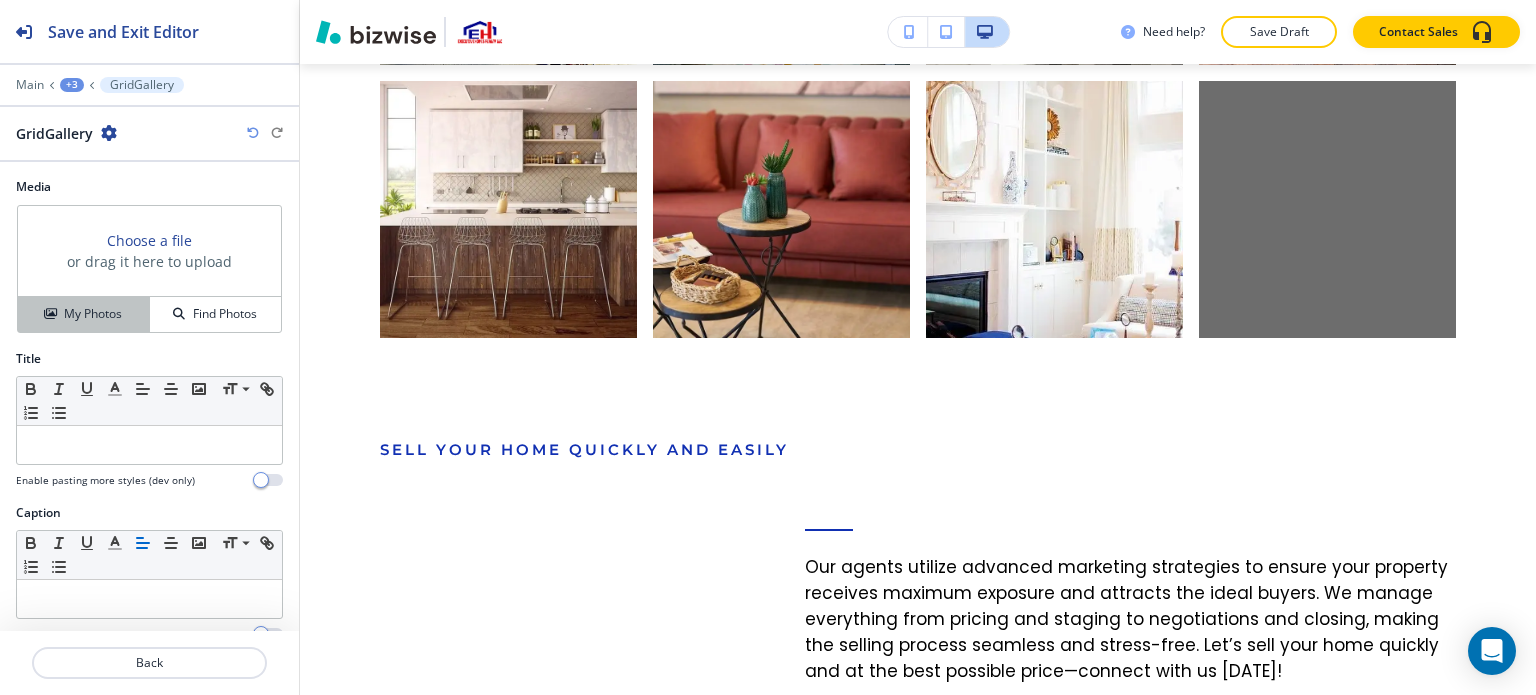 click on "My Photos" at bounding box center [93, 314] 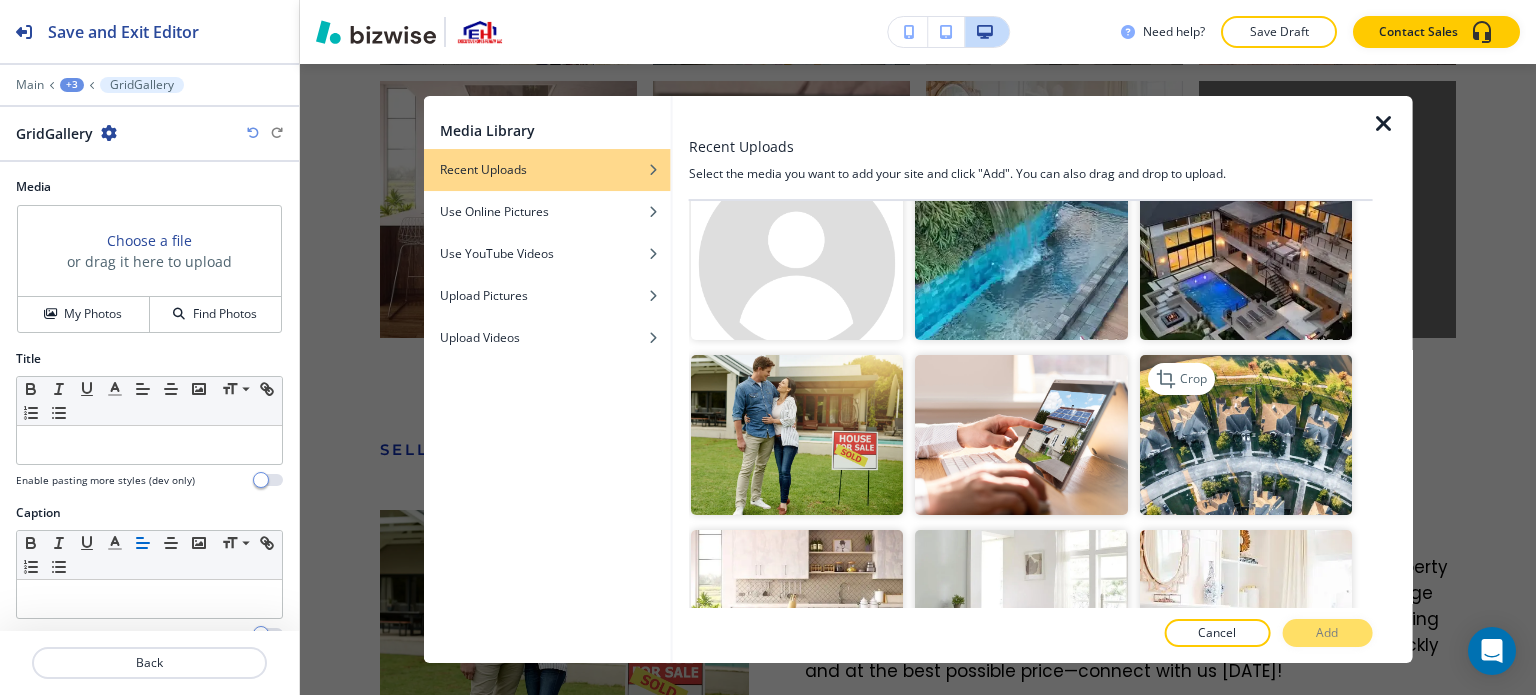 scroll, scrollTop: 2800, scrollLeft: 0, axis: vertical 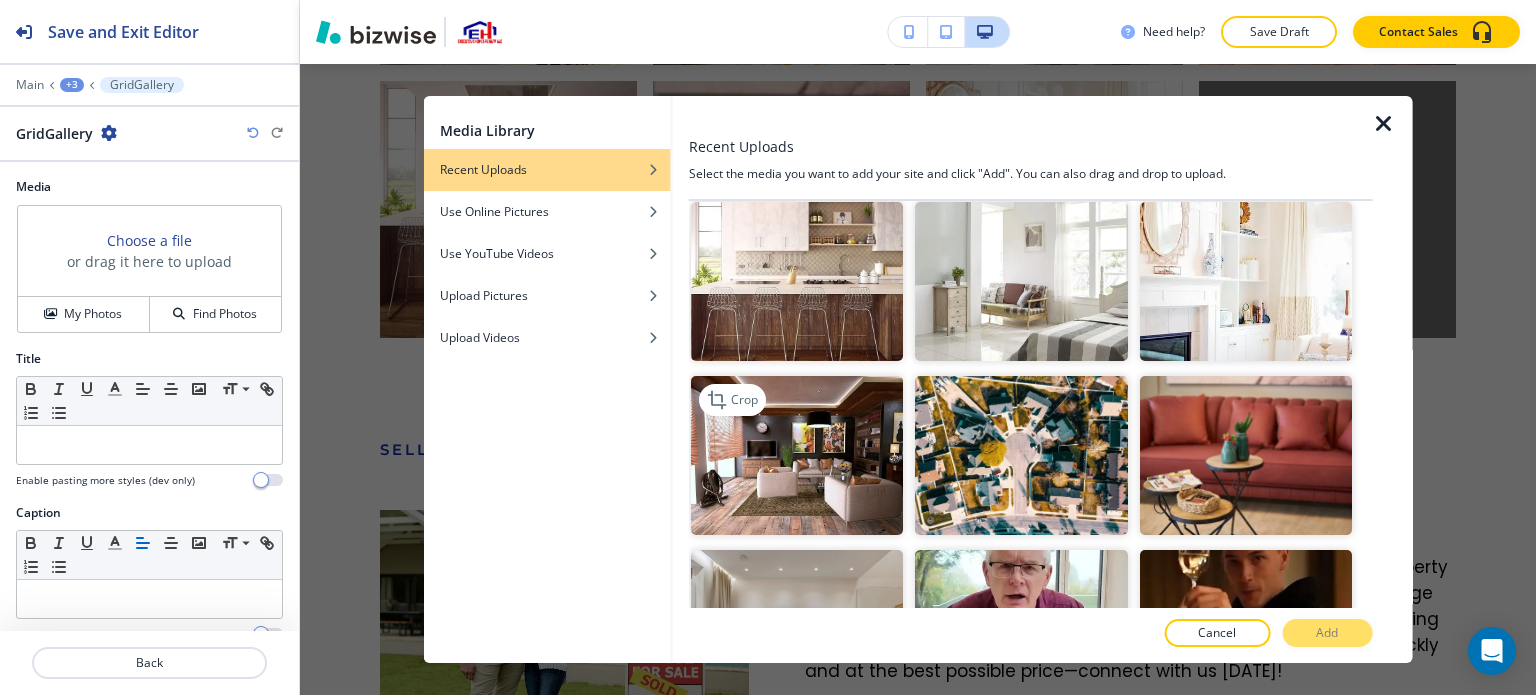 click at bounding box center (797, 455) 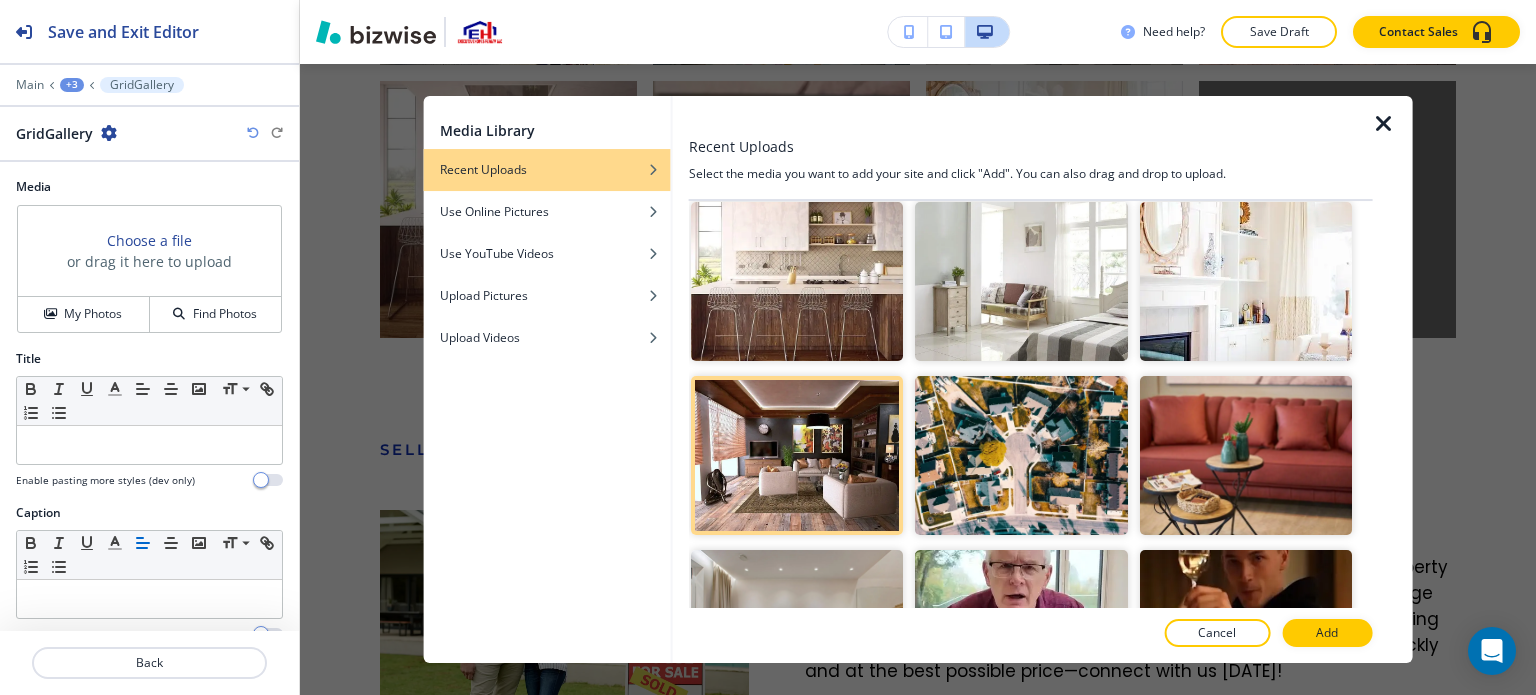 click on "Add" at bounding box center [1327, 633] 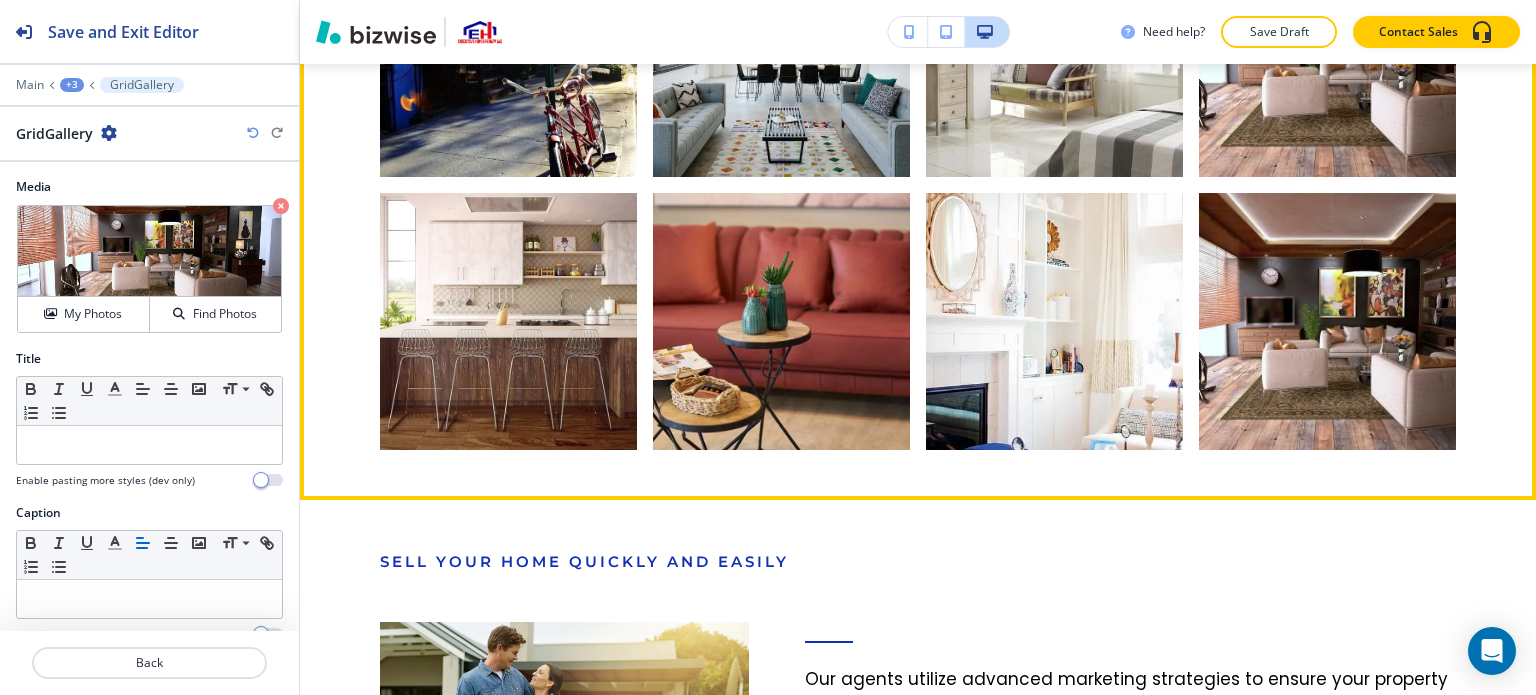 scroll, scrollTop: 5784, scrollLeft: 0, axis: vertical 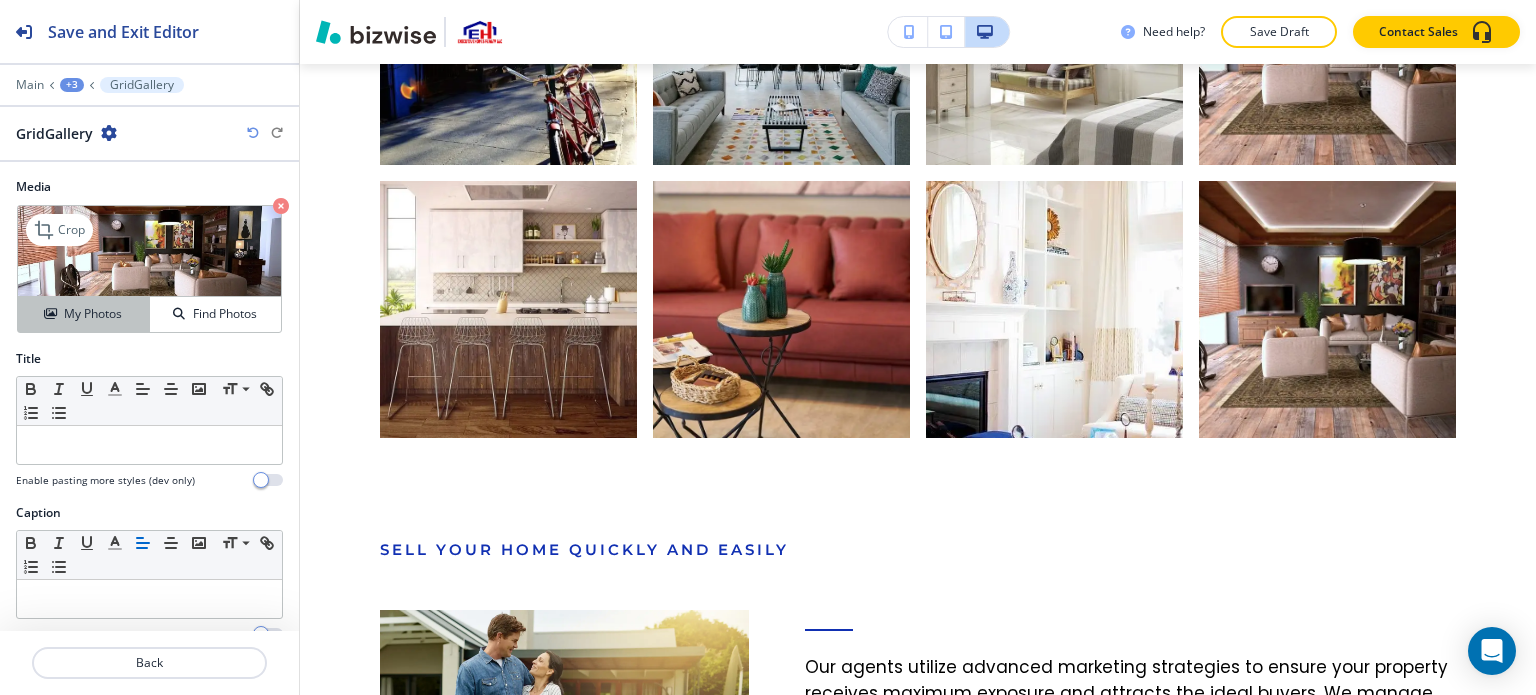 click on "My Photos" at bounding box center [93, 314] 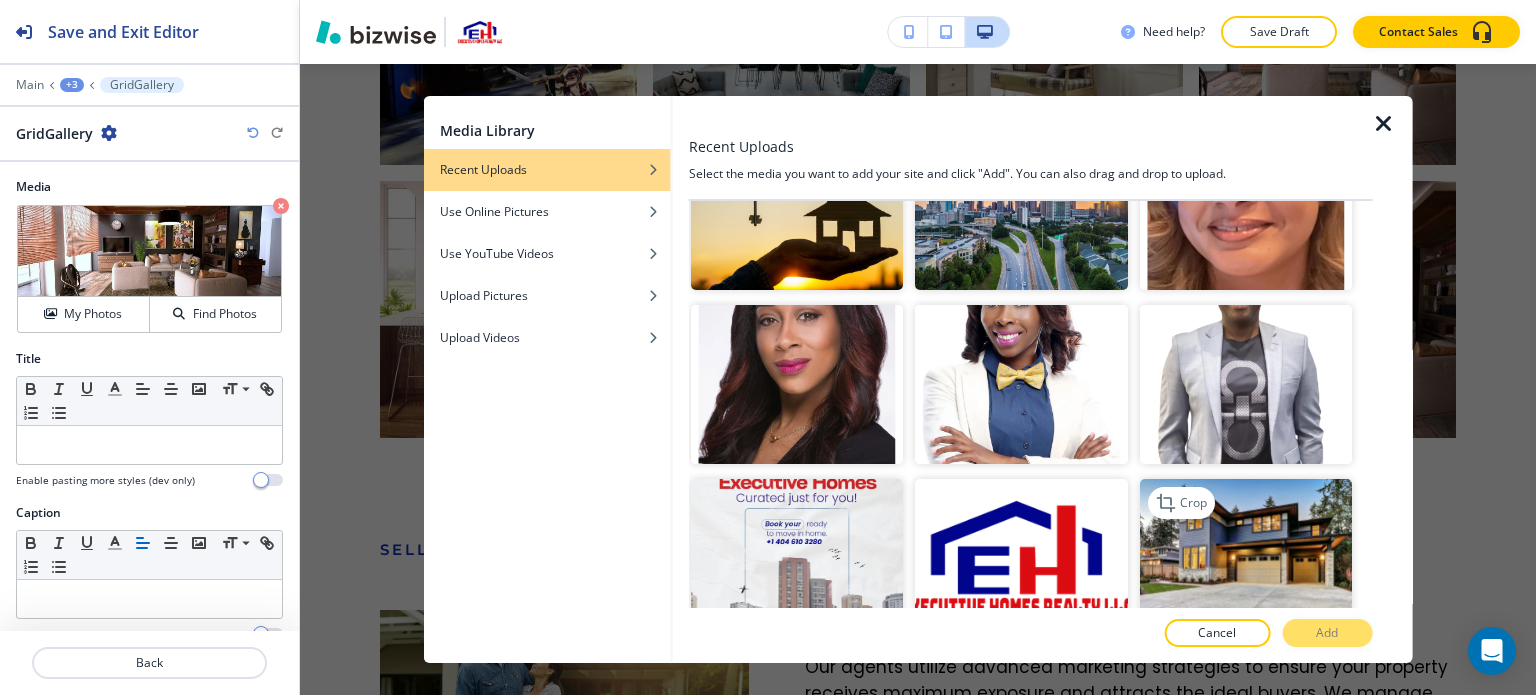 scroll, scrollTop: 2400, scrollLeft: 0, axis: vertical 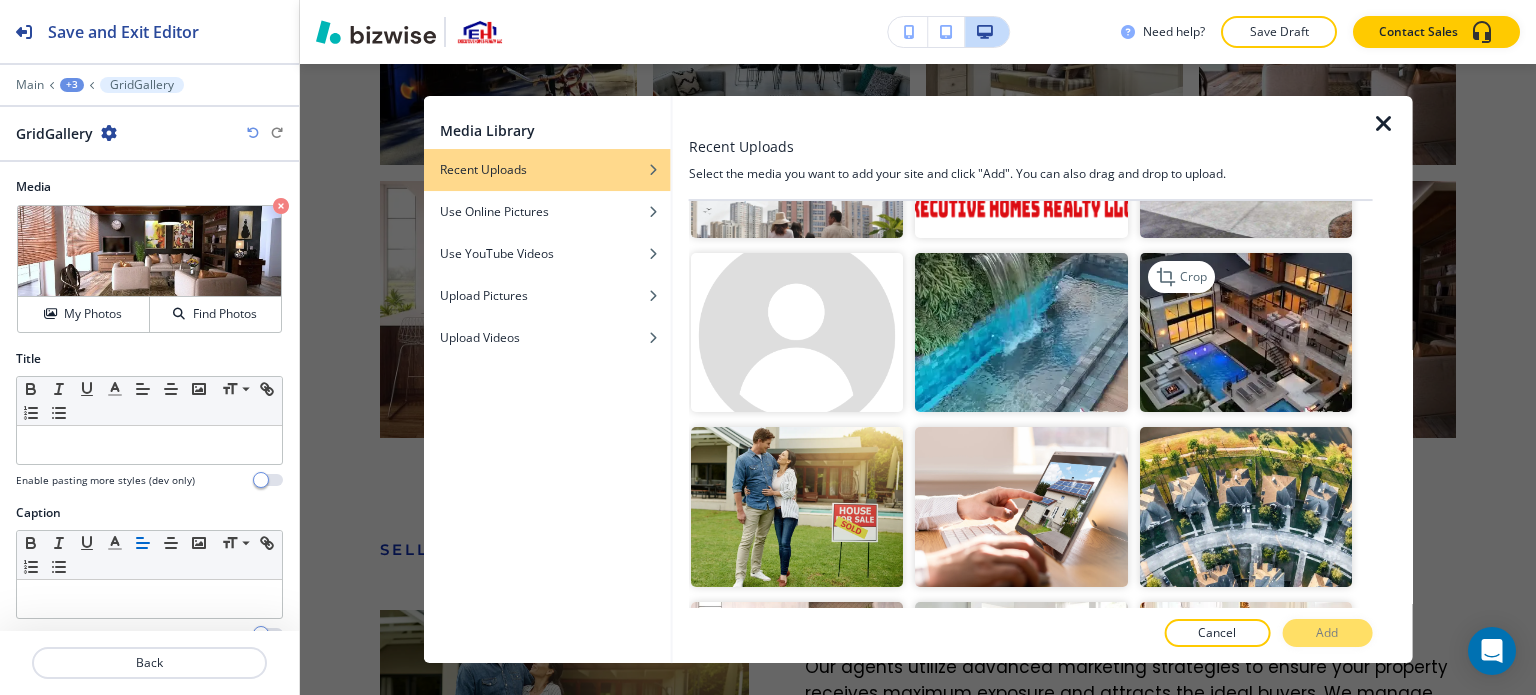 click at bounding box center (1245, 332) 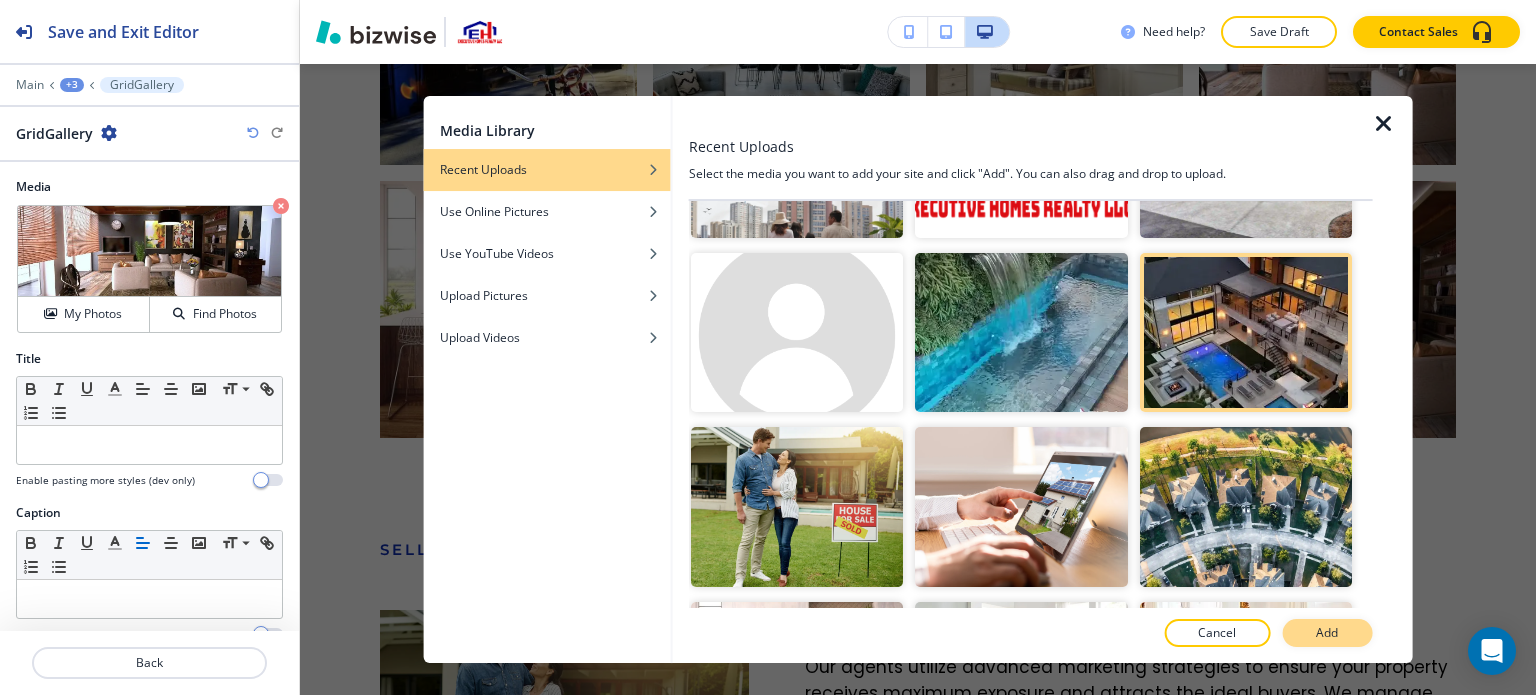 click on "Add" at bounding box center [1327, 633] 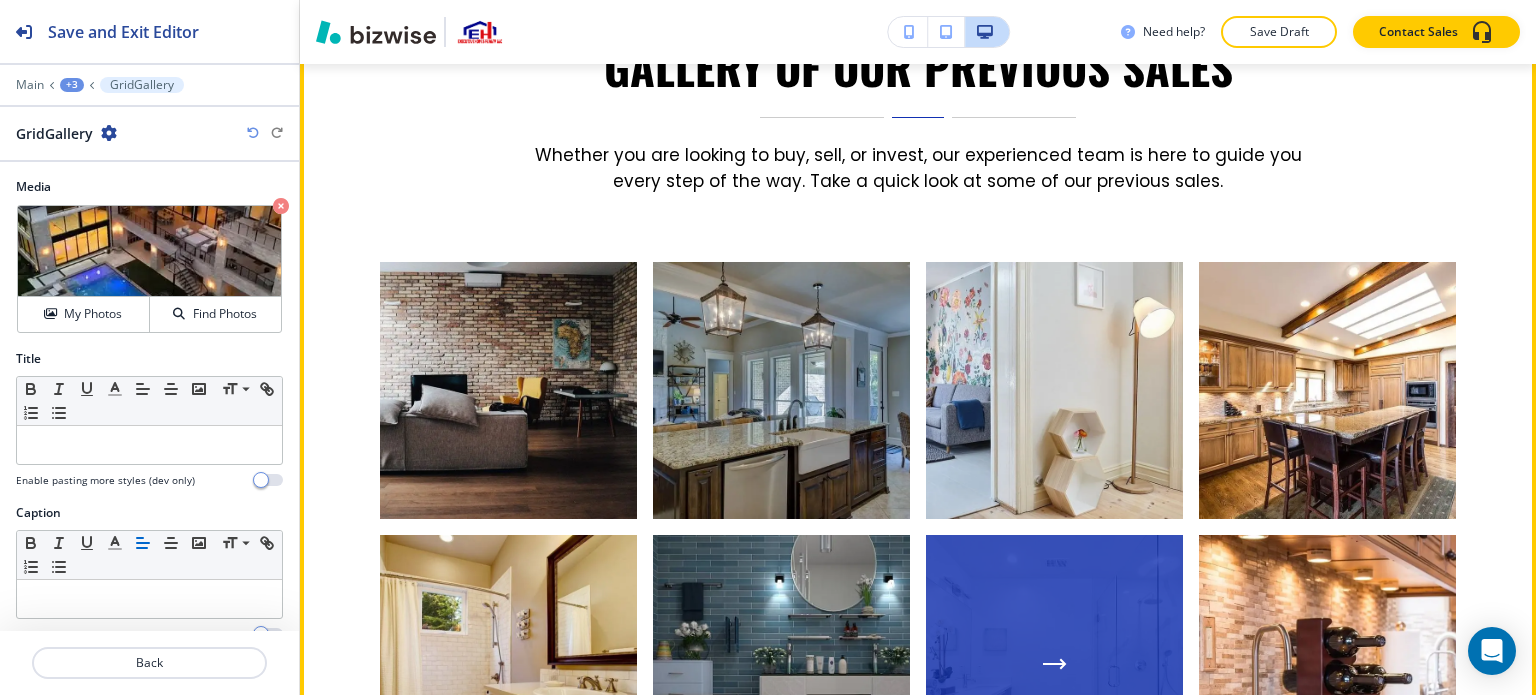 scroll, scrollTop: 5284, scrollLeft: 0, axis: vertical 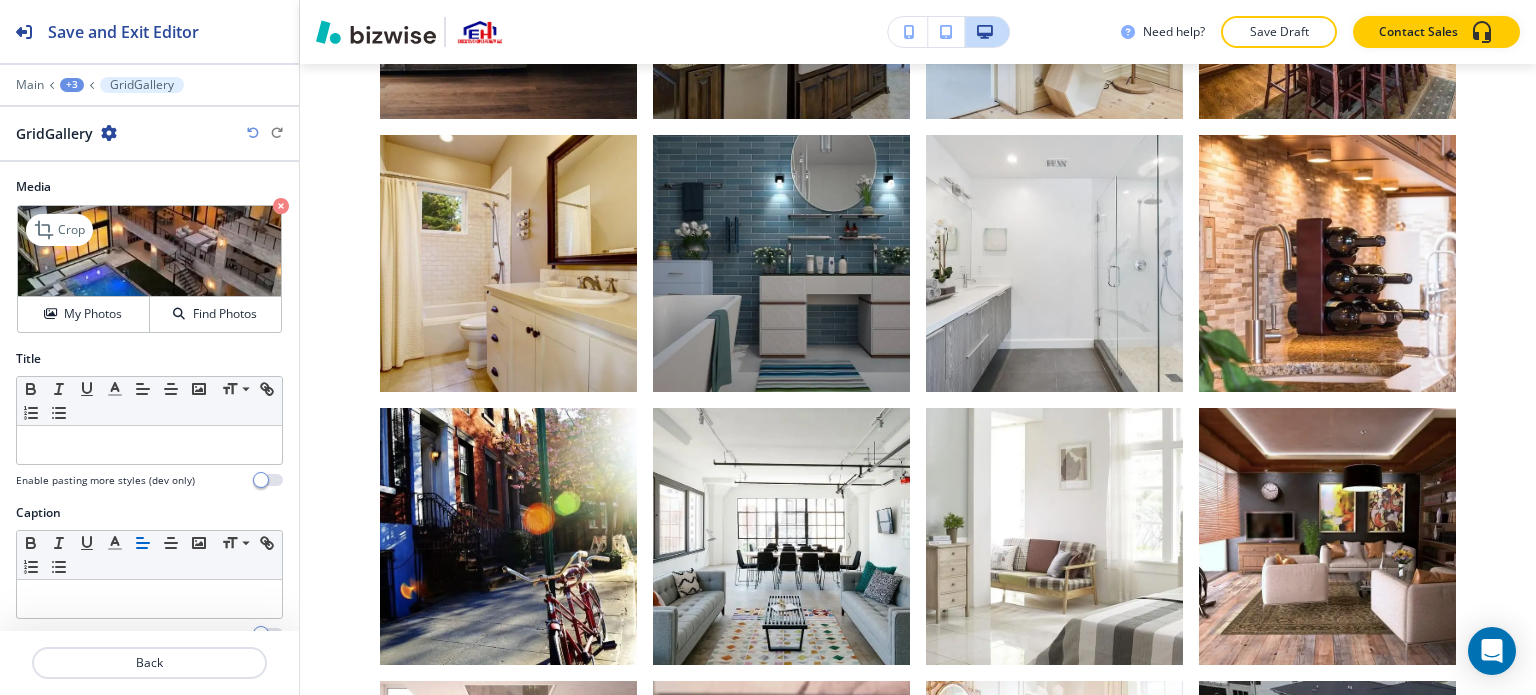 click at bounding box center (281, 206) 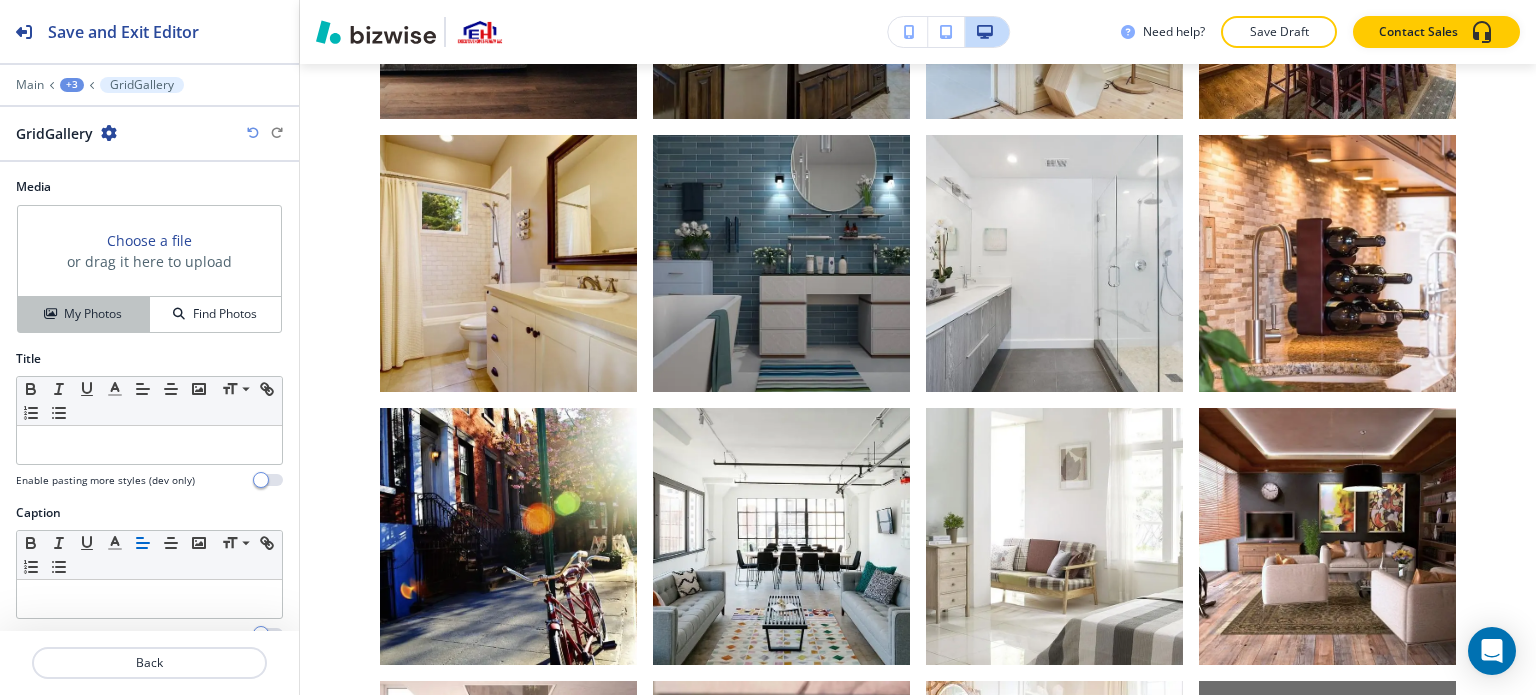 click on "My Photos" at bounding box center (84, 314) 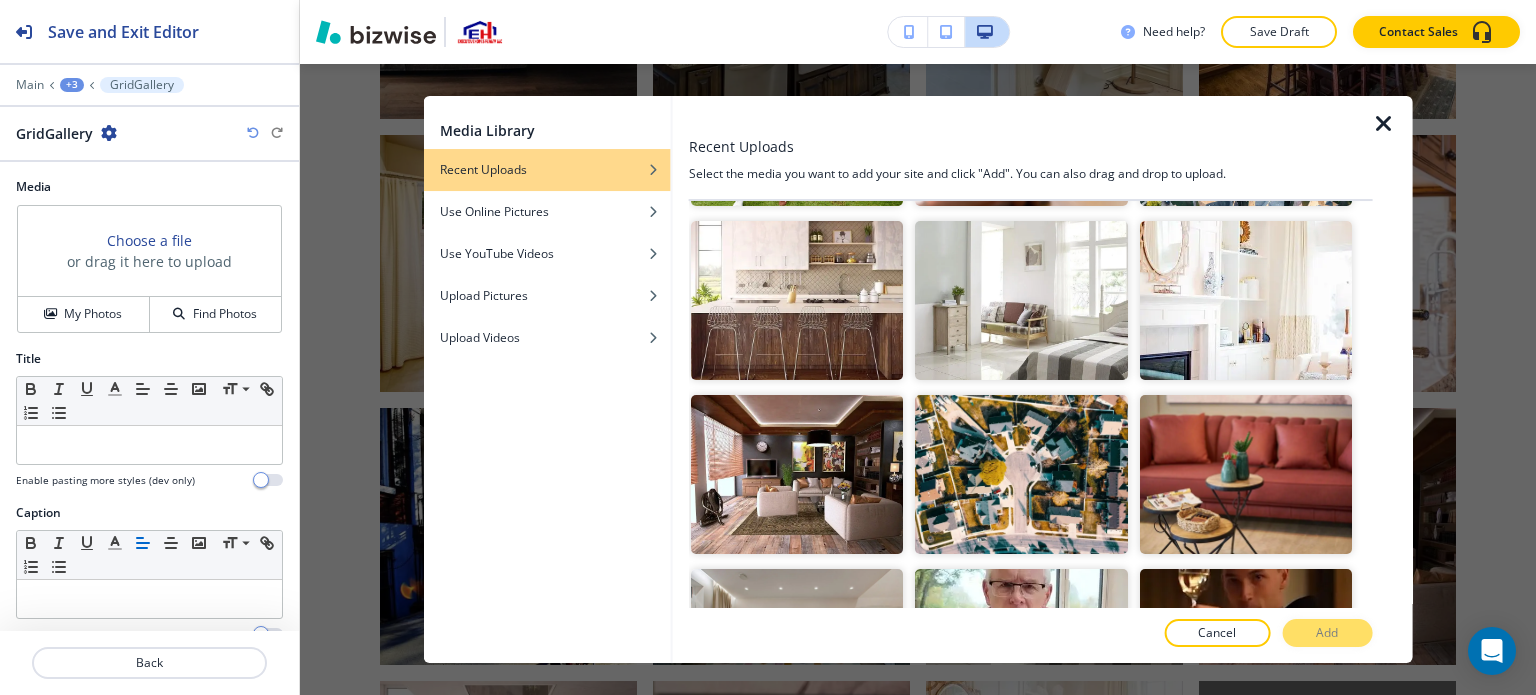 scroll, scrollTop: 2800, scrollLeft: 0, axis: vertical 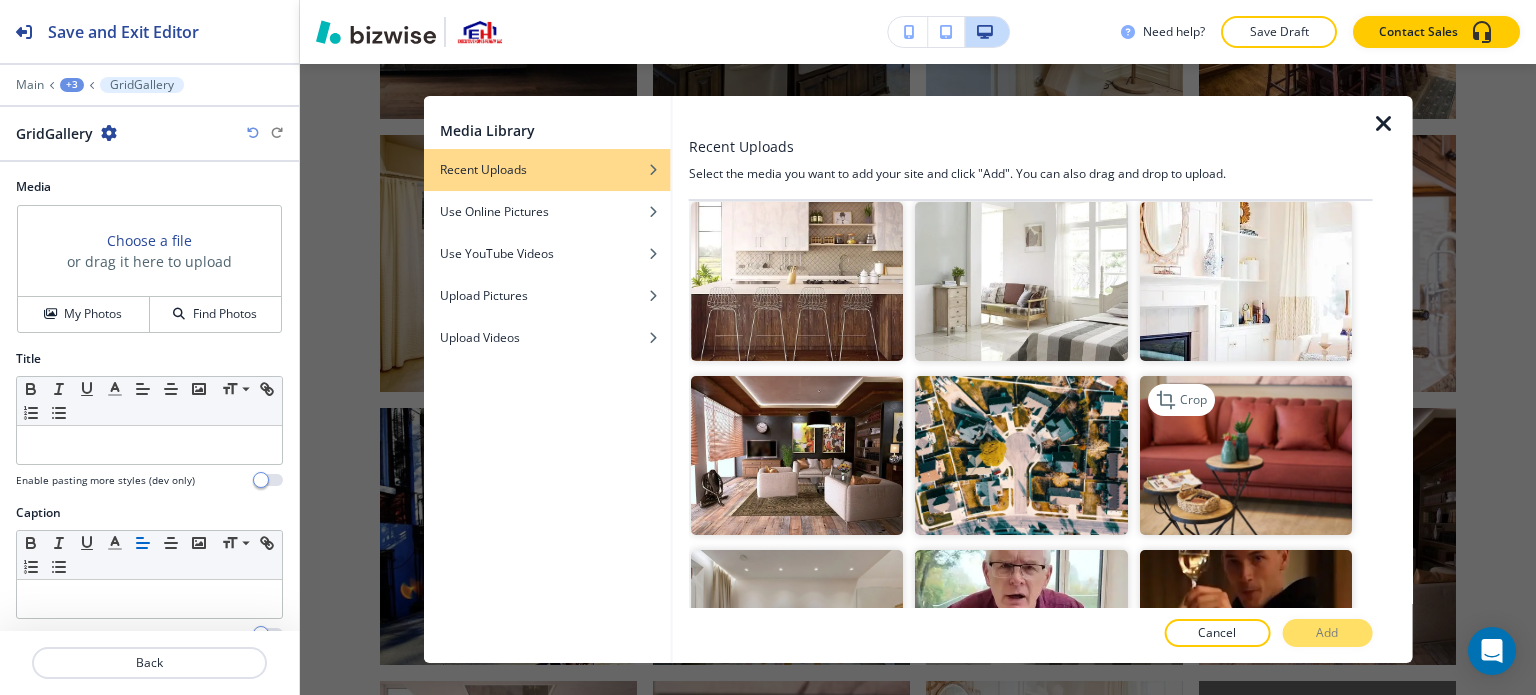 click at bounding box center [1245, 455] 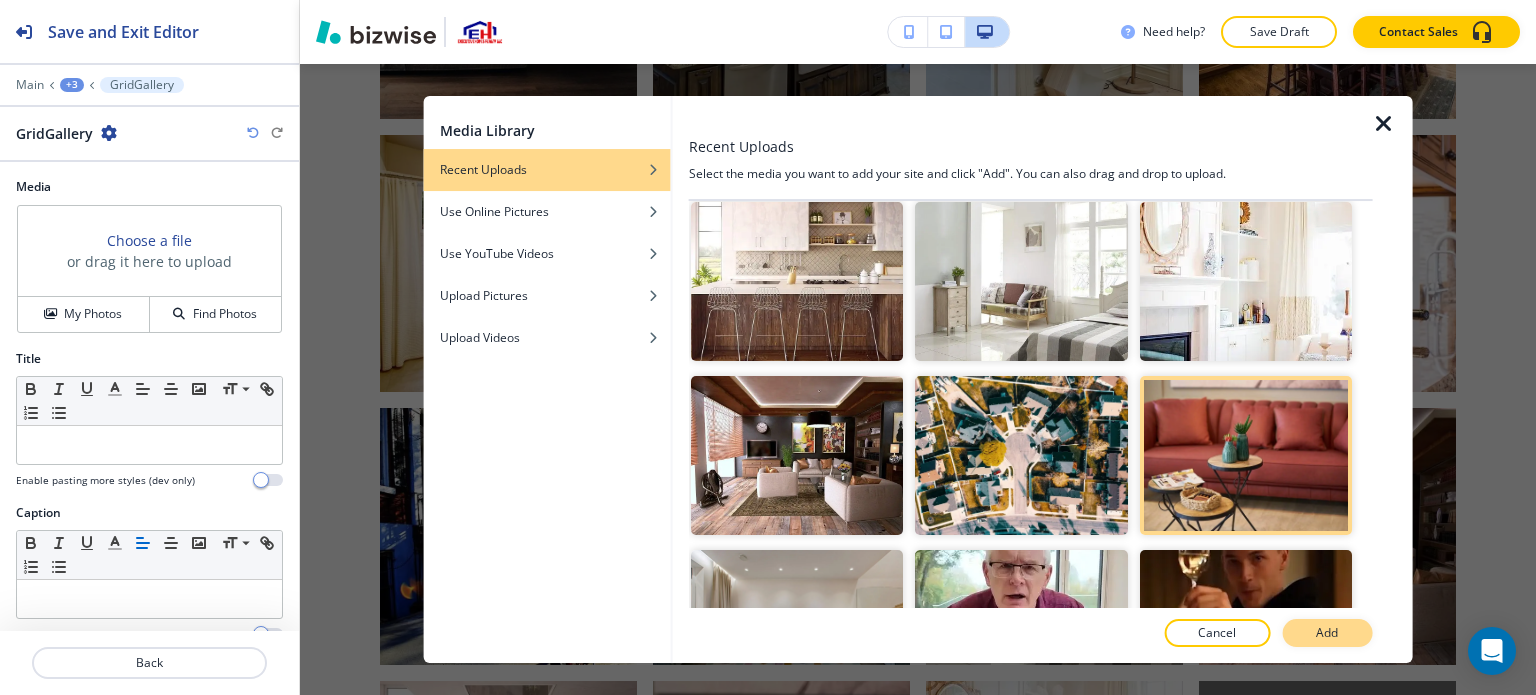 click on "Add" at bounding box center (1327, 633) 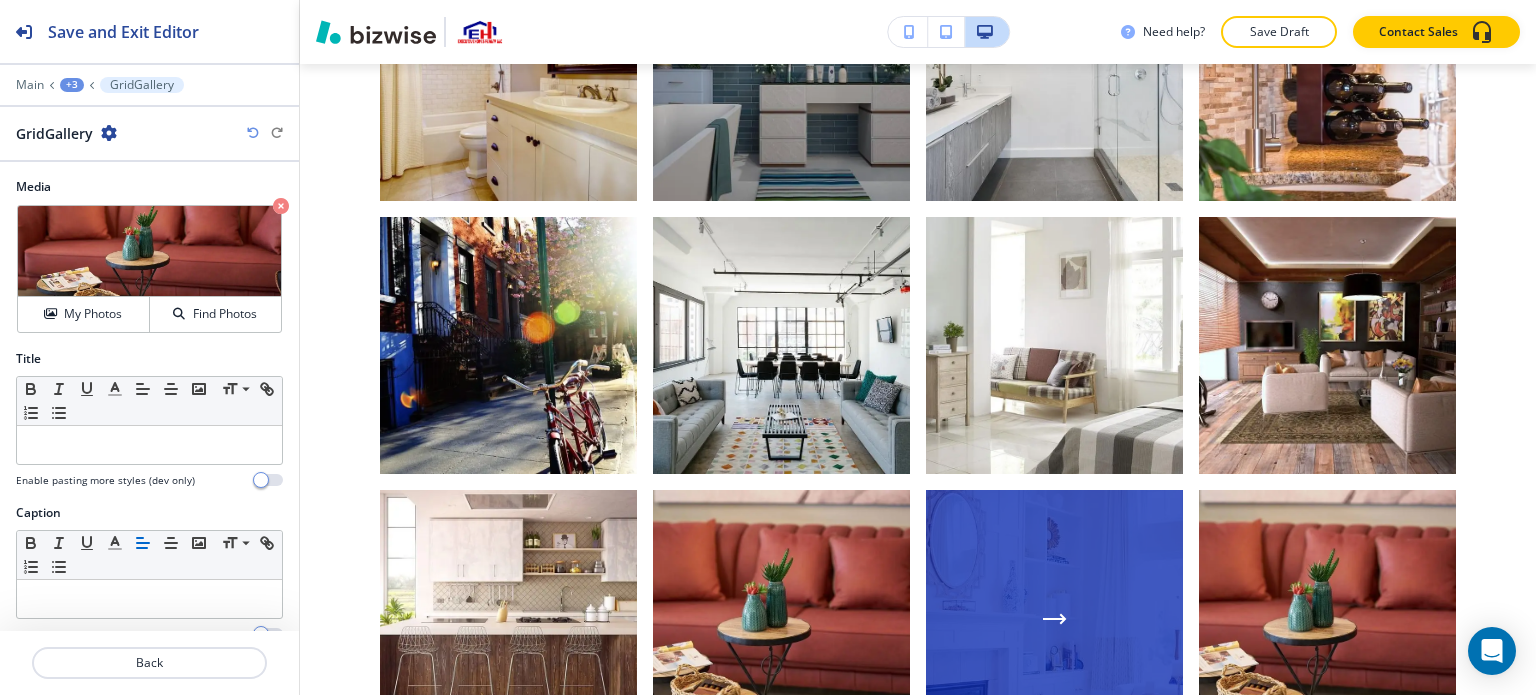 scroll, scrollTop: 5684, scrollLeft: 0, axis: vertical 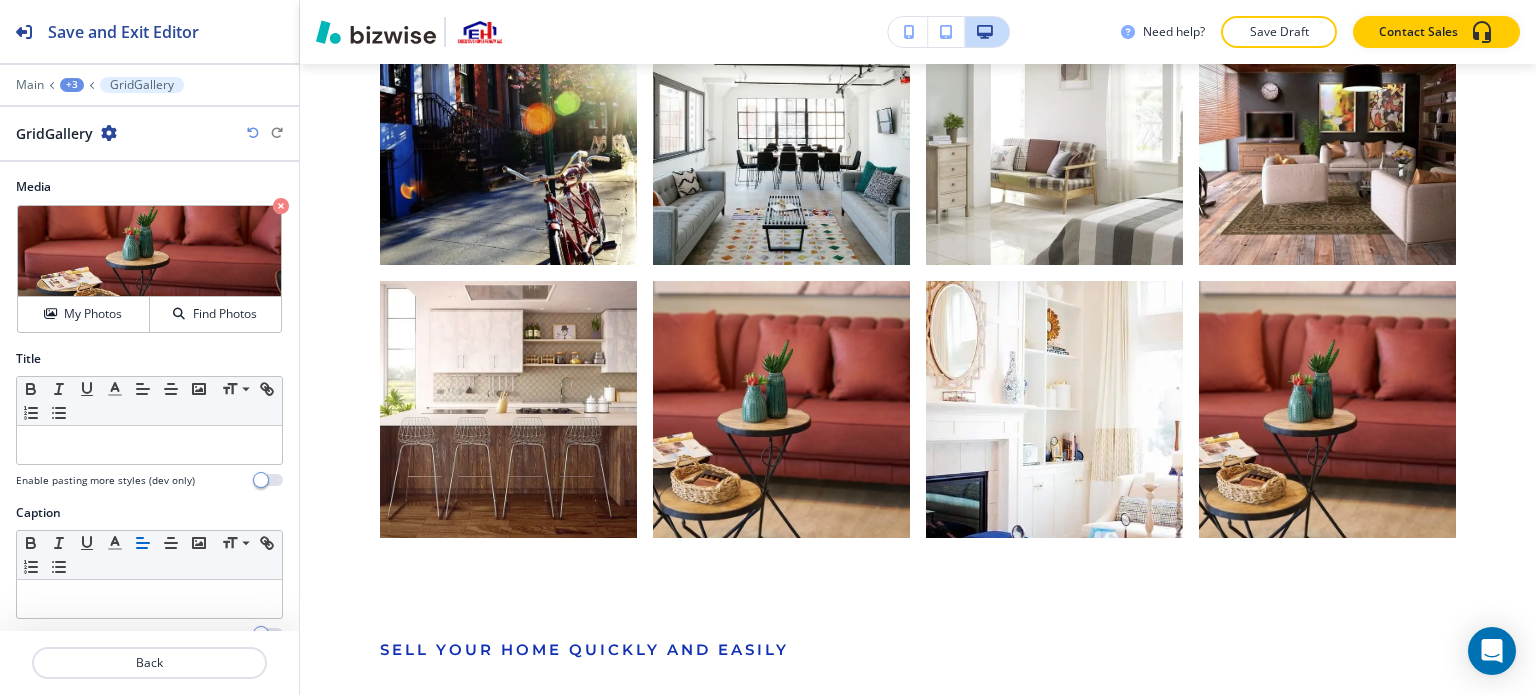 click on "Media Crop My Photos Find Photos" at bounding box center [149, 264] 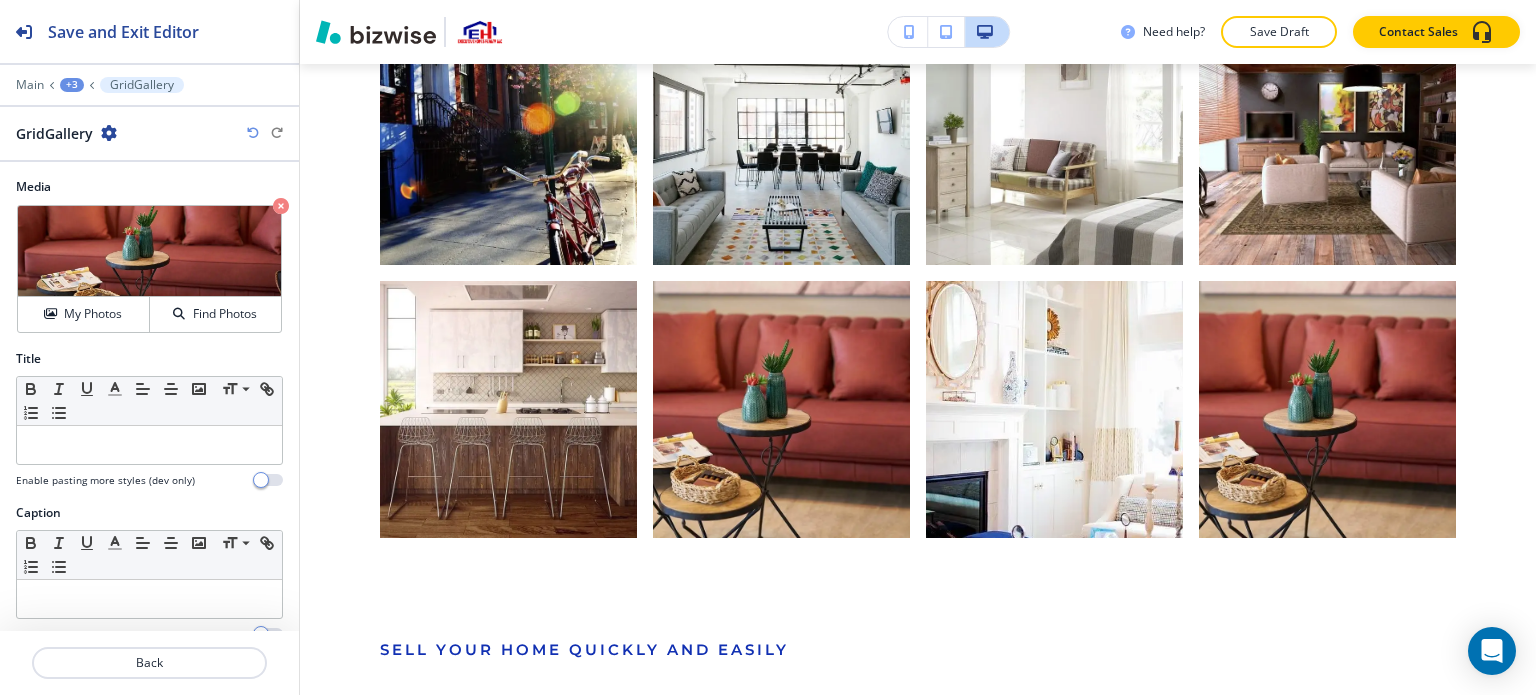 click at bounding box center (281, 206) 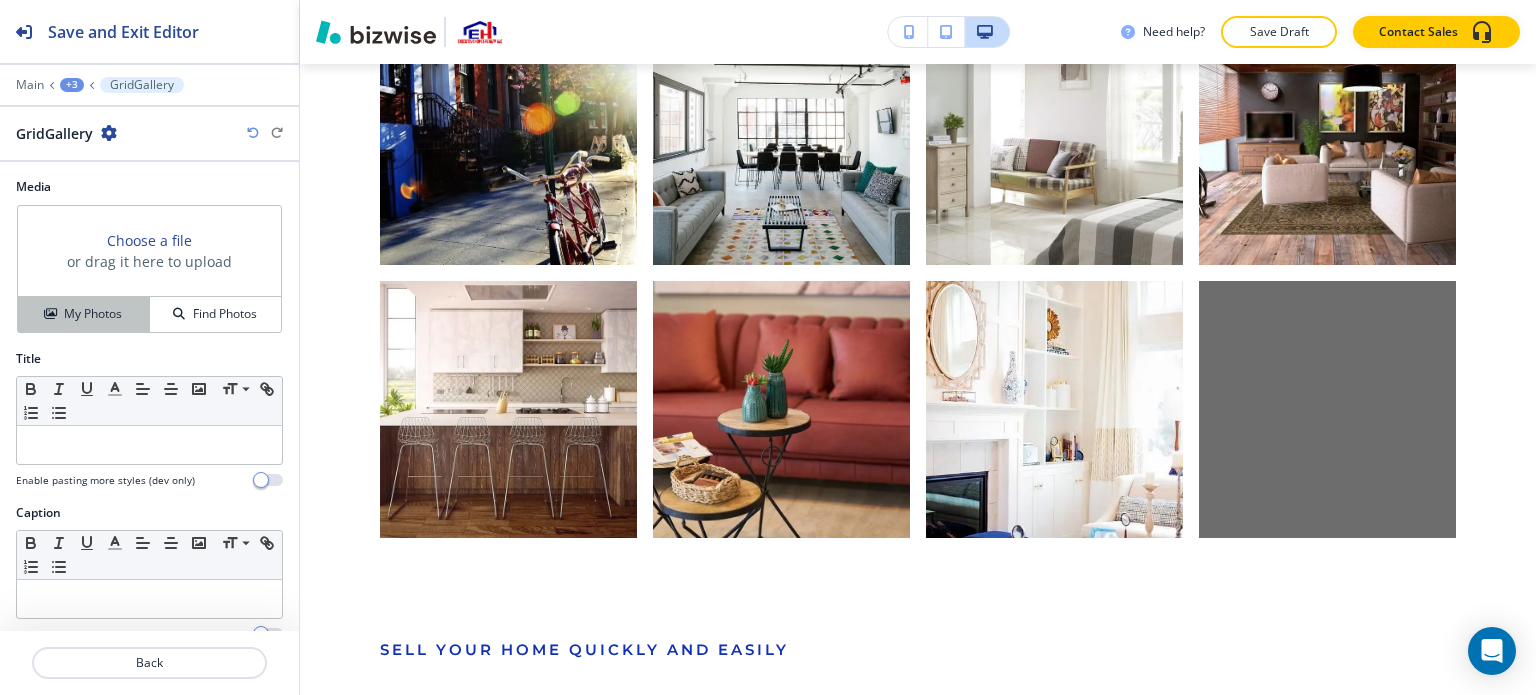 click on "My Photos" at bounding box center [83, 314] 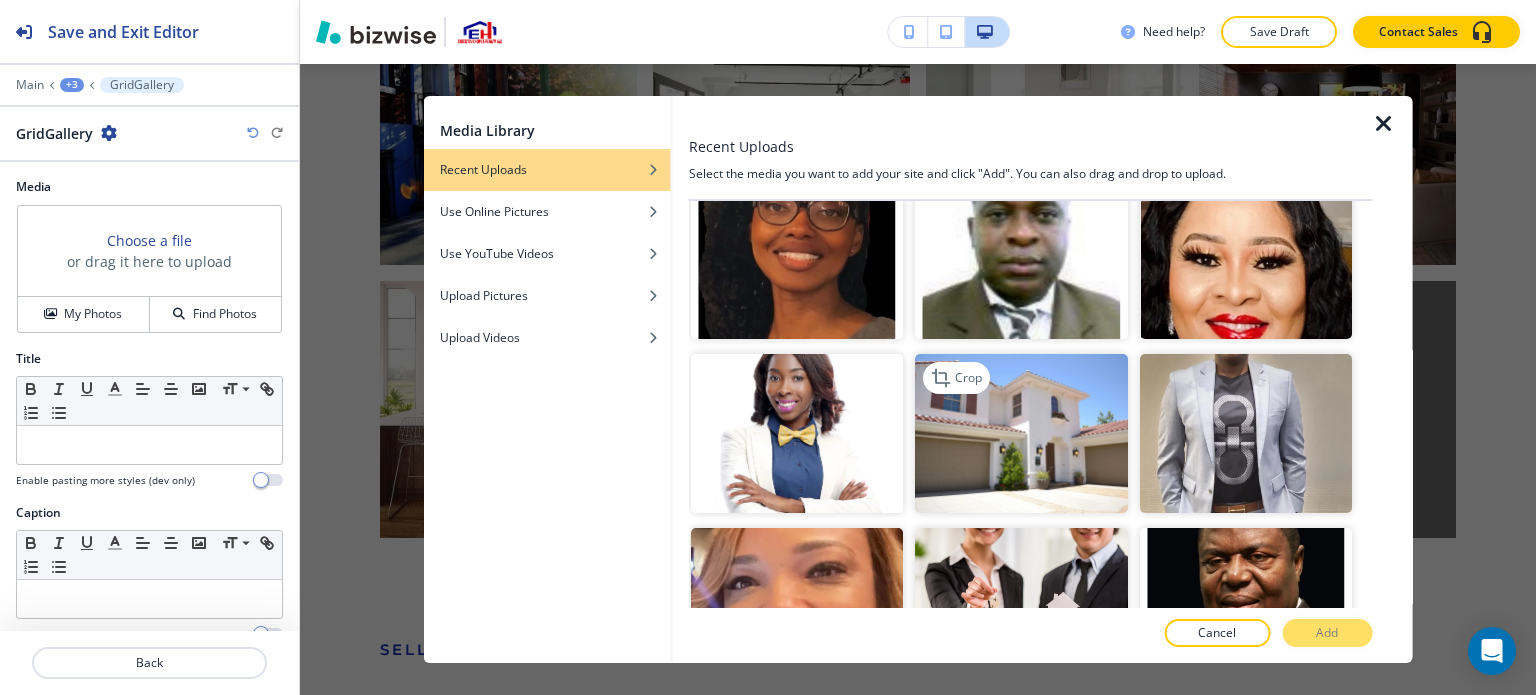 scroll, scrollTop: 1400, scrollLeft: 0, axis: vertical 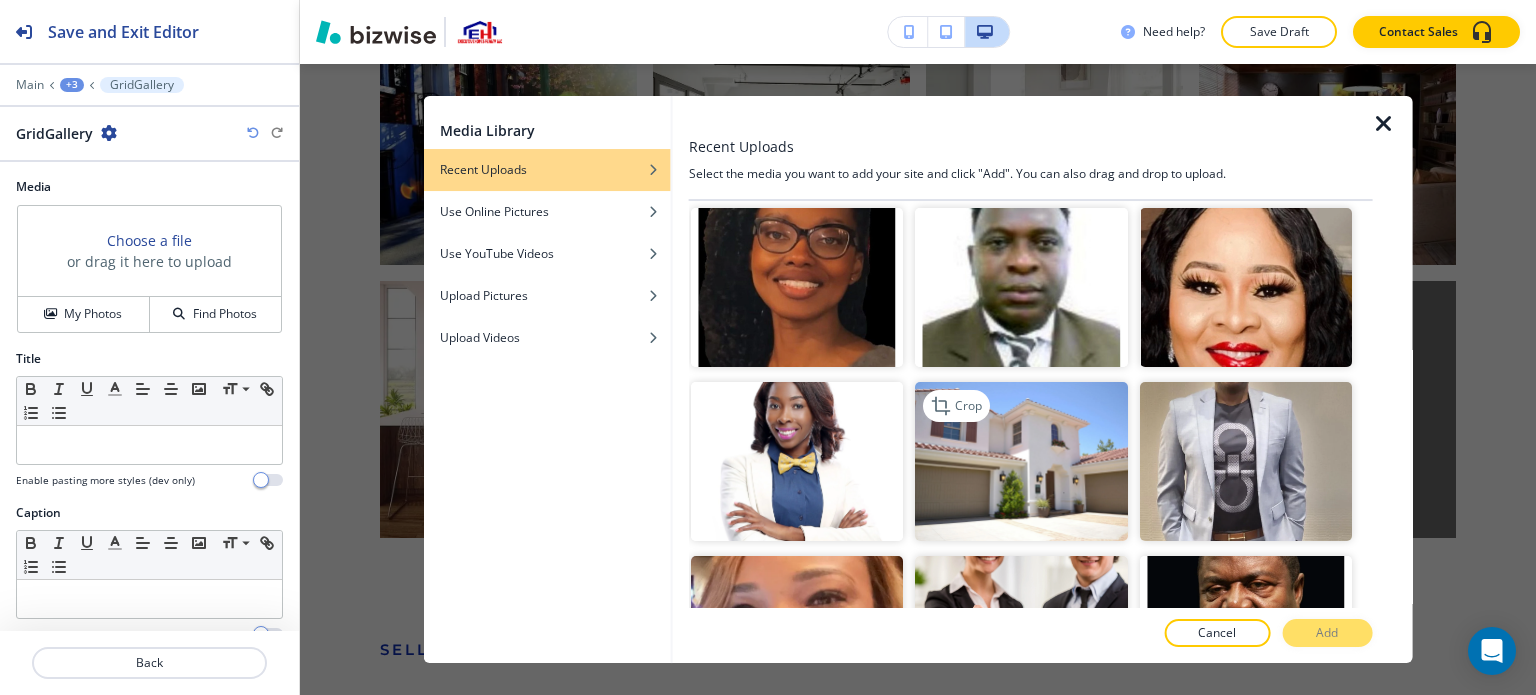 click at bounding box center (1021, 461) 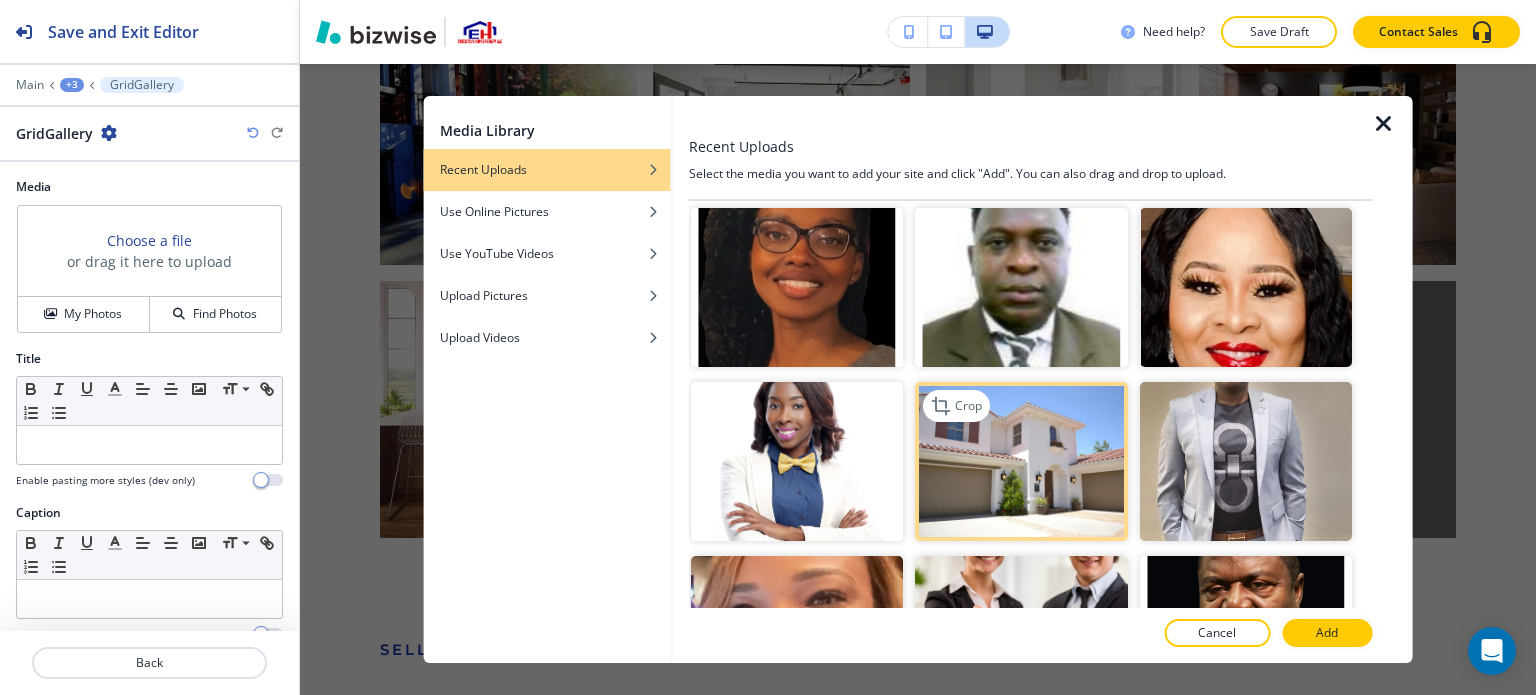 click at bounding box center (1021, 461) 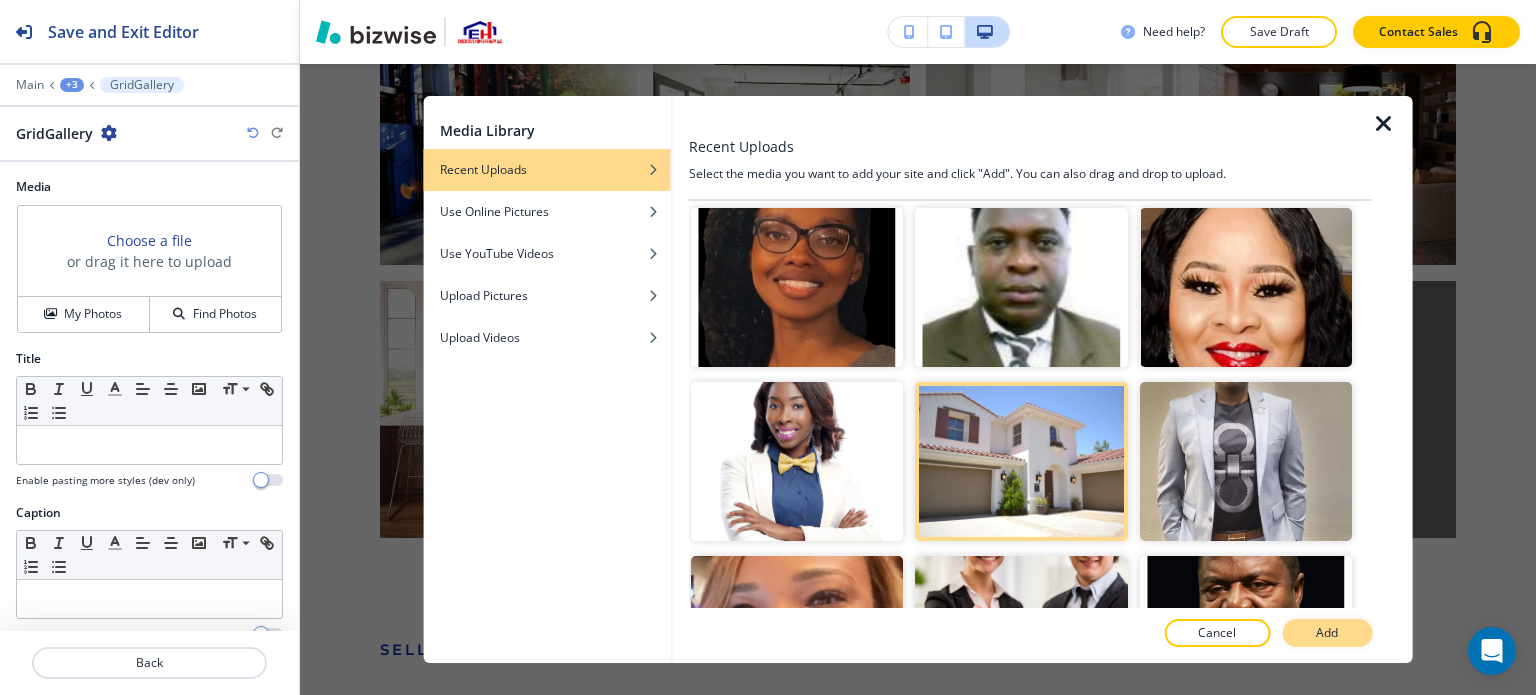 click on "Add" at bounding box center (1327, 633) 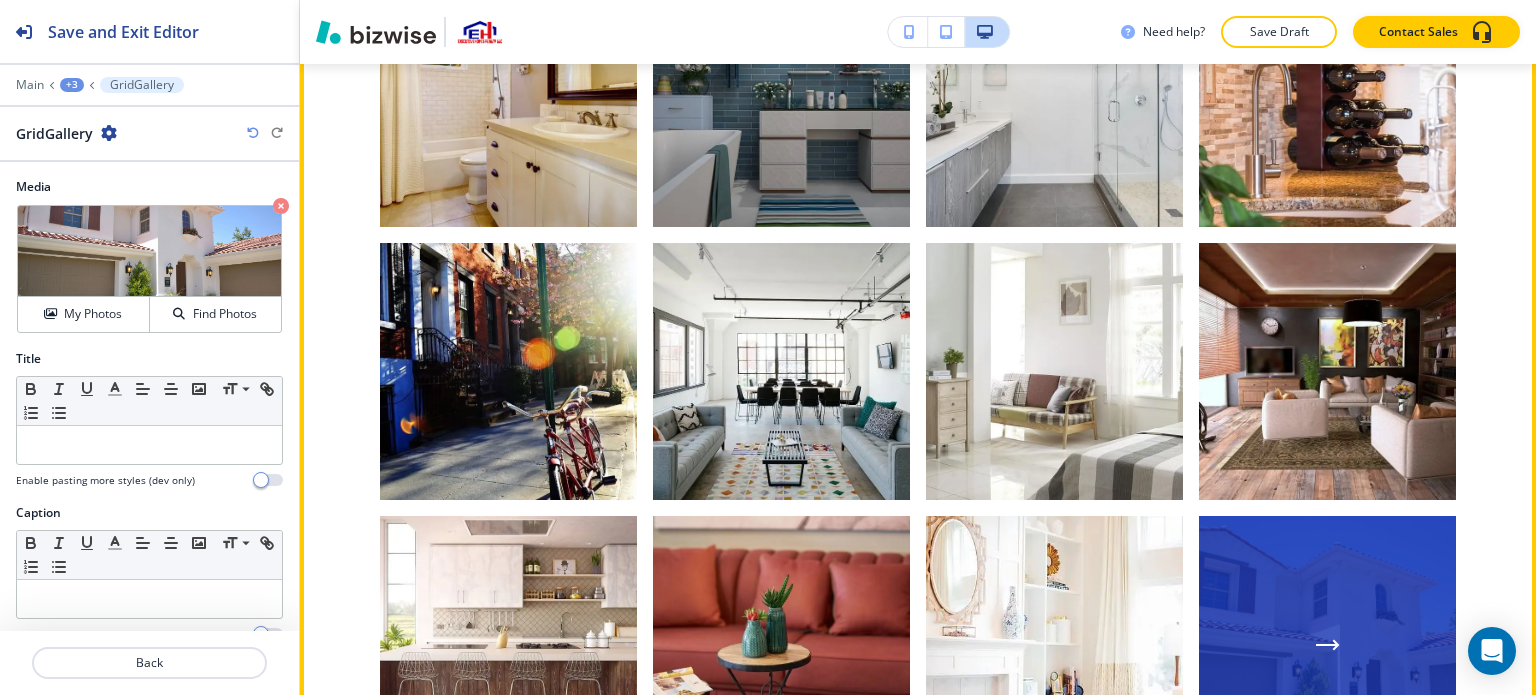scroll, scrollTop: 5584, scrollLeft: 0, axis: vertical 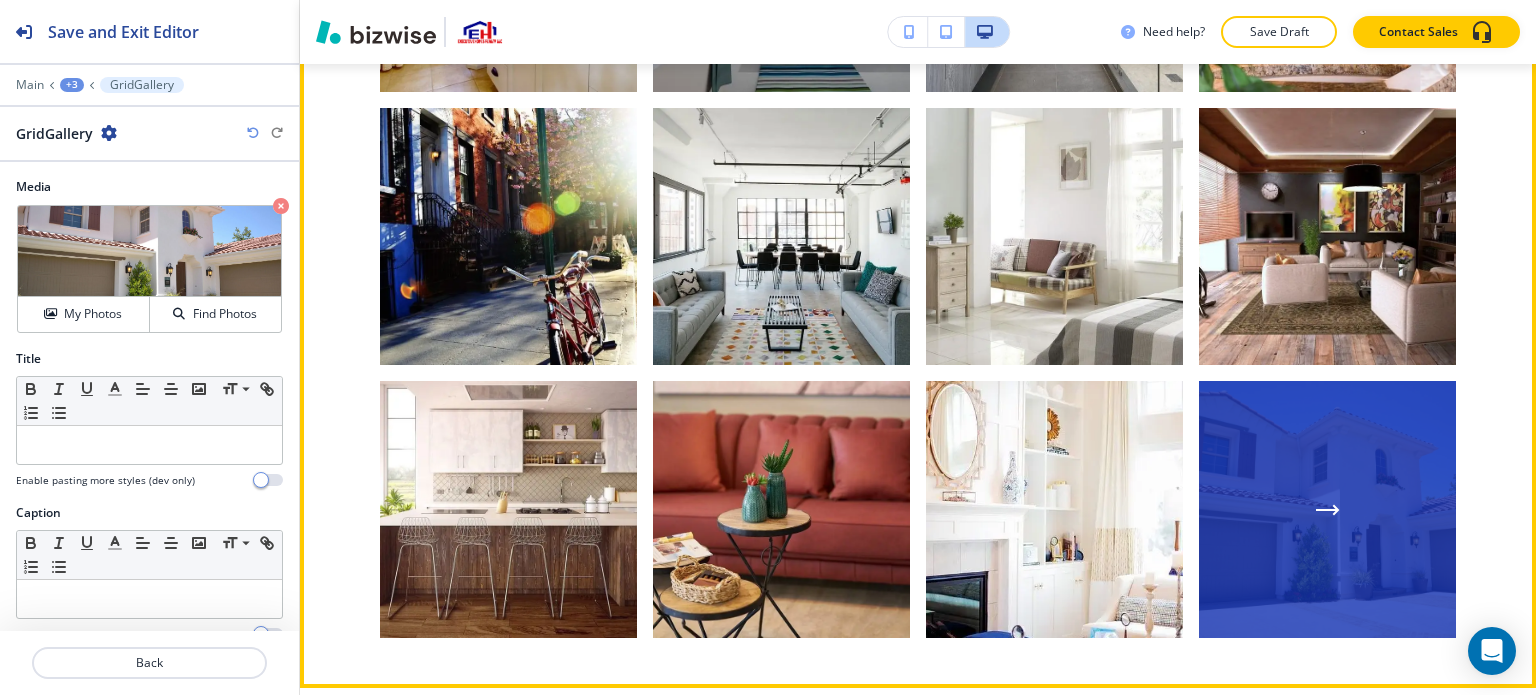 click at bounding box center (1327, 509) 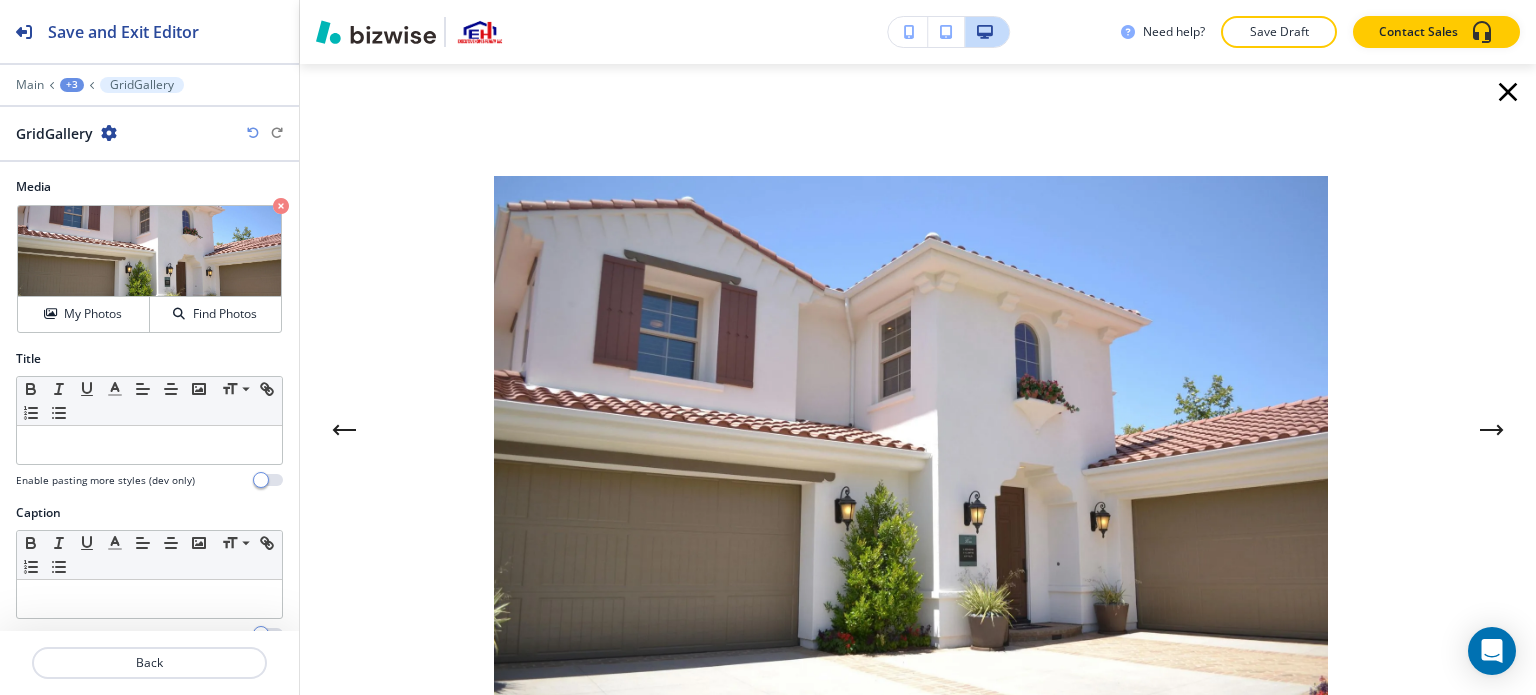 click 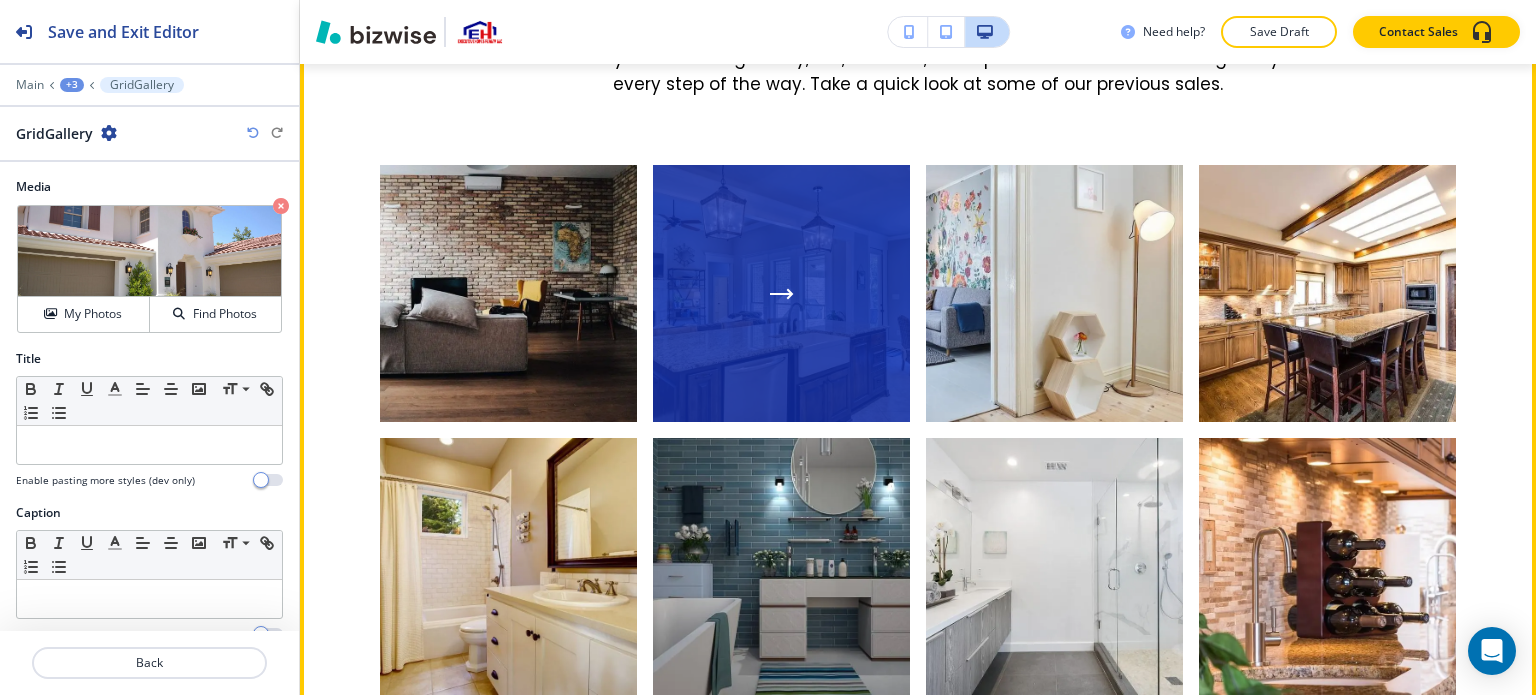scroll, scrollTop: 4684, scrollLeft: 0, axis: vertical 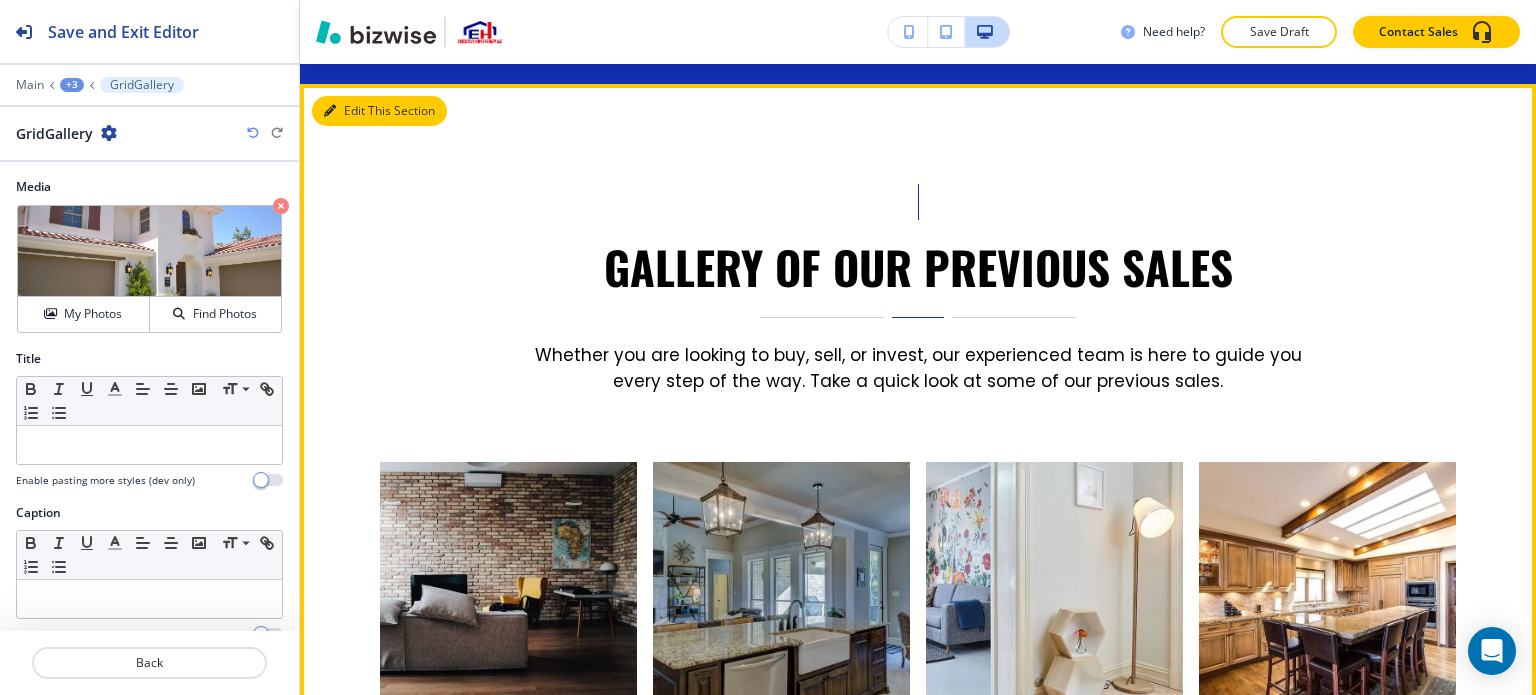 click on "Edit This Section" at bounding box center [379, 111] 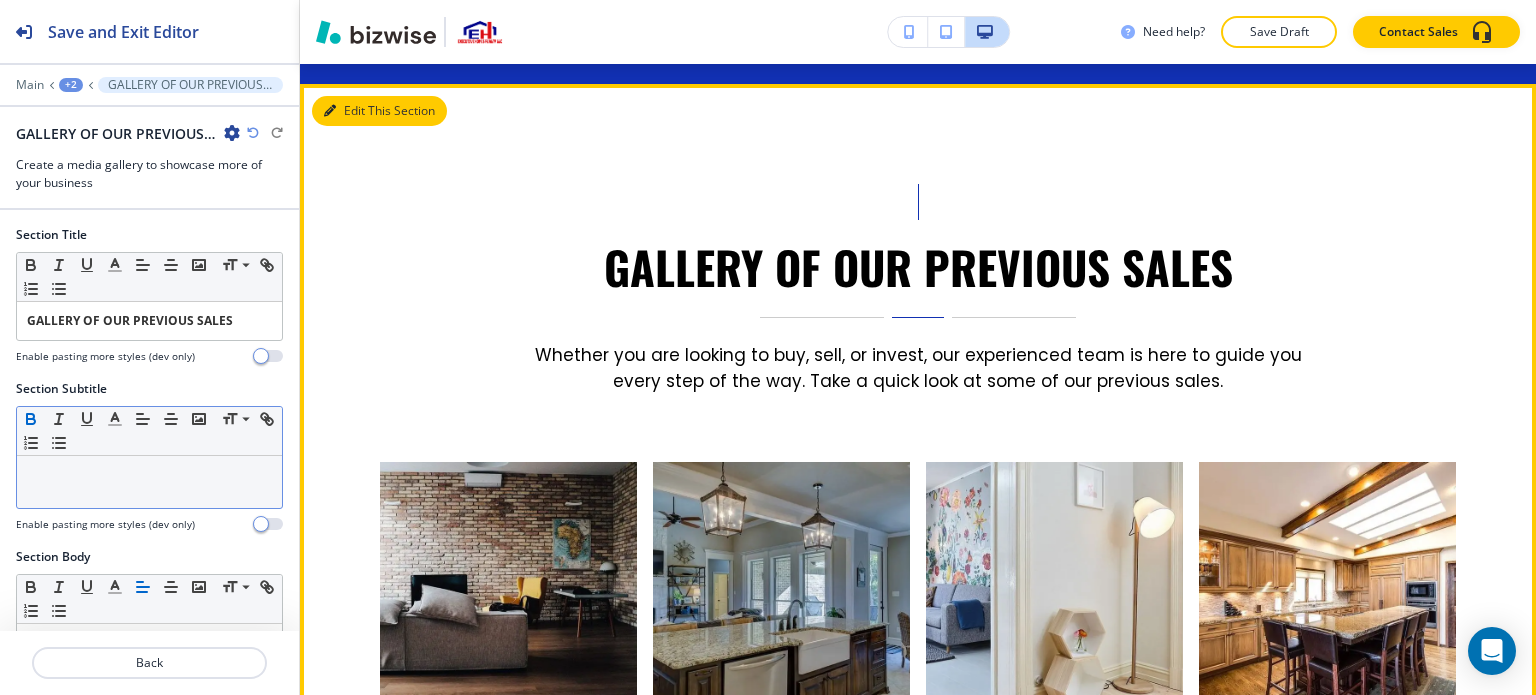 scroll, scrollTop: 4698, scrollLeft: 0, axis: vertical 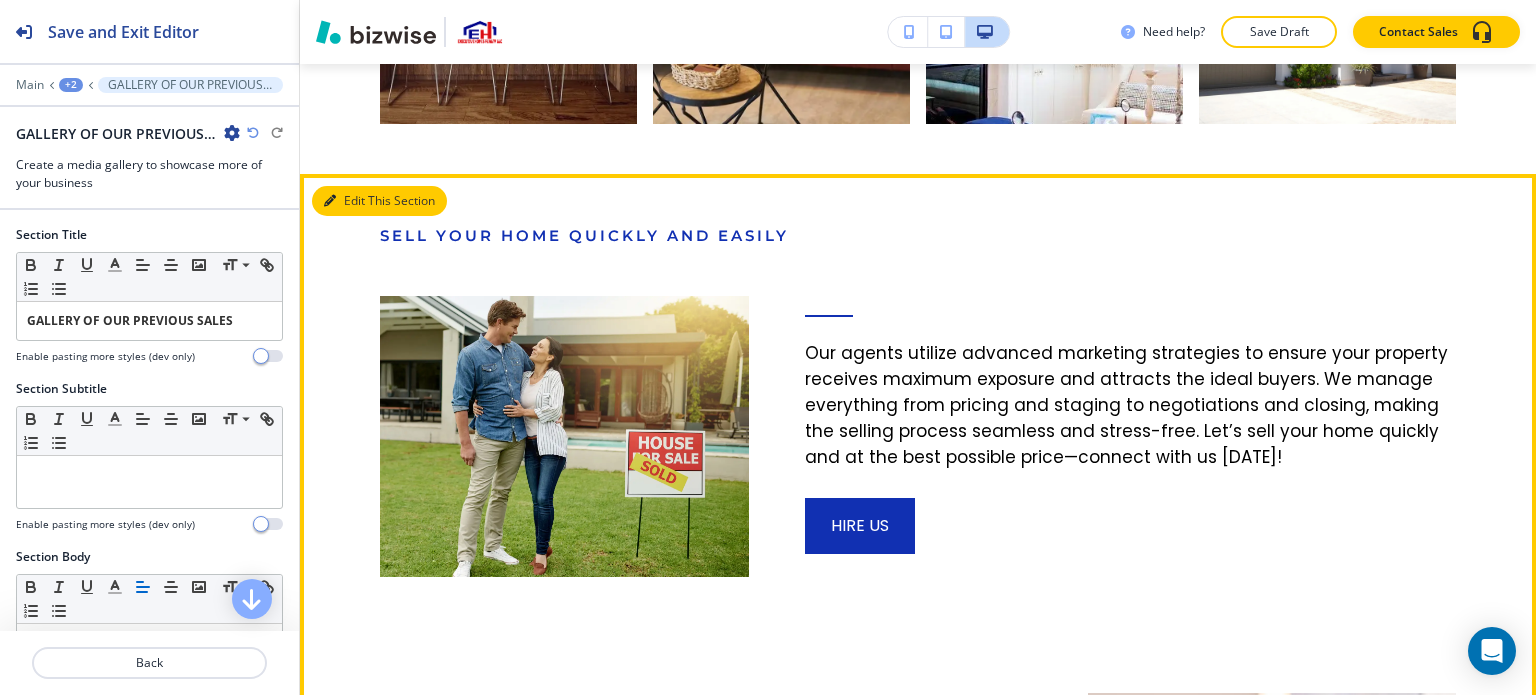 click on "Edit This Section" at bounding box center (379, 201) 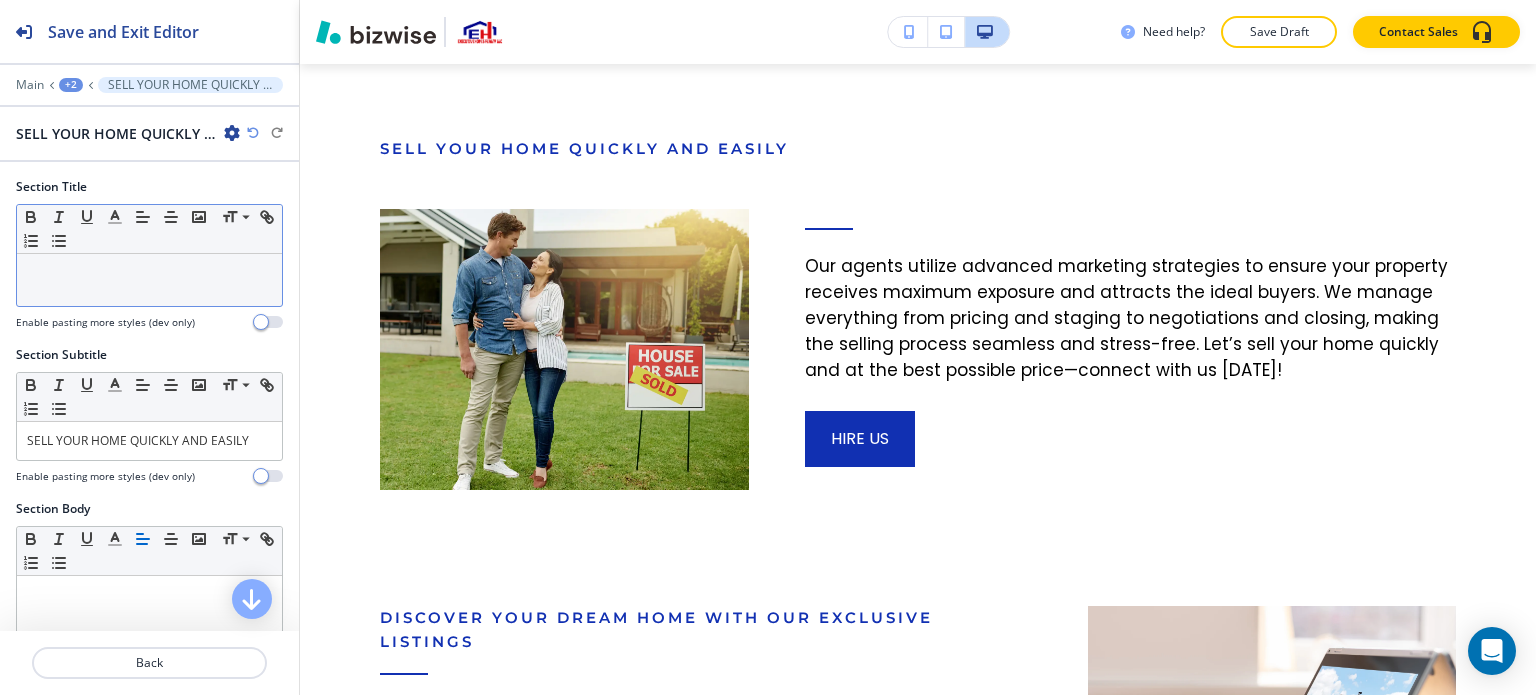 scroll, scrollTop: 6187, scrollLeft: 0, axis: vertical 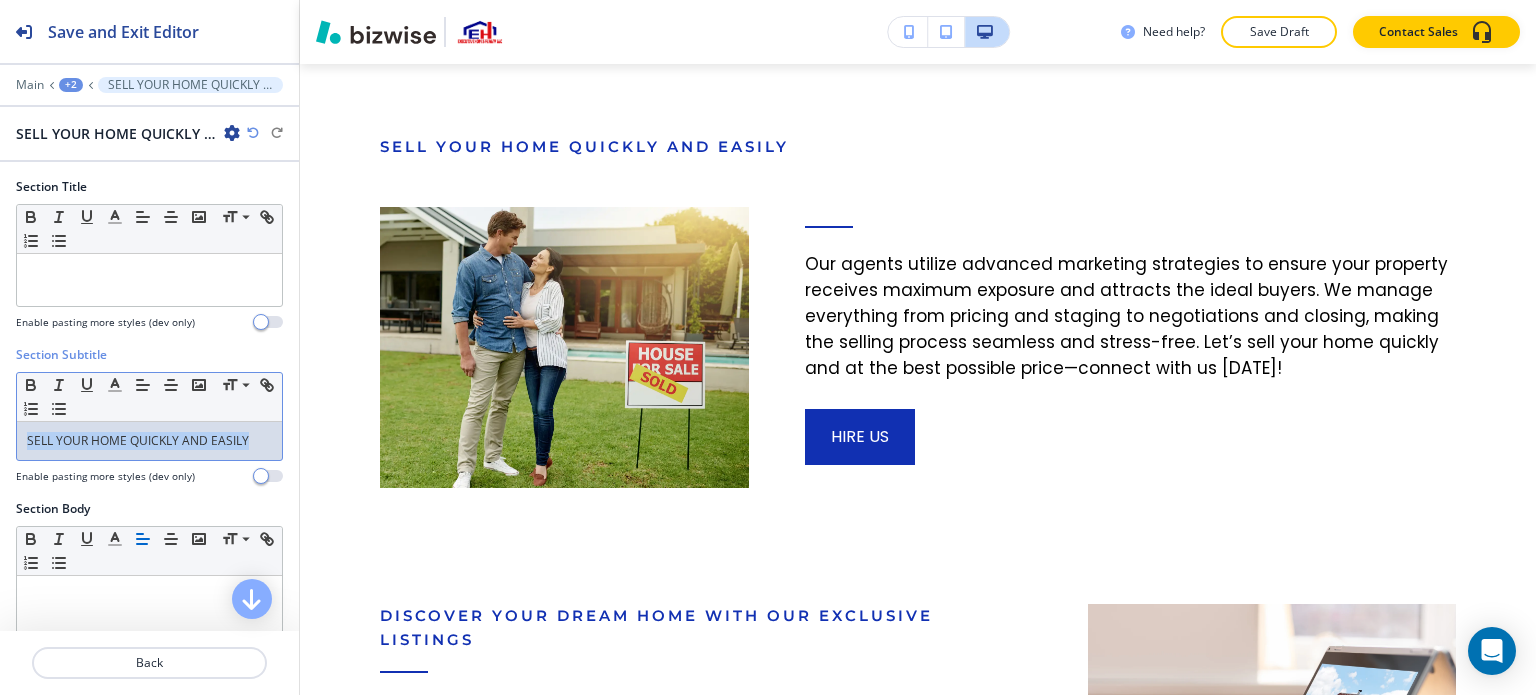 drag, startPoint x: 256, startPoint y: 446, endPoint x: 0, endPoint y: 443, distance: 256.01758 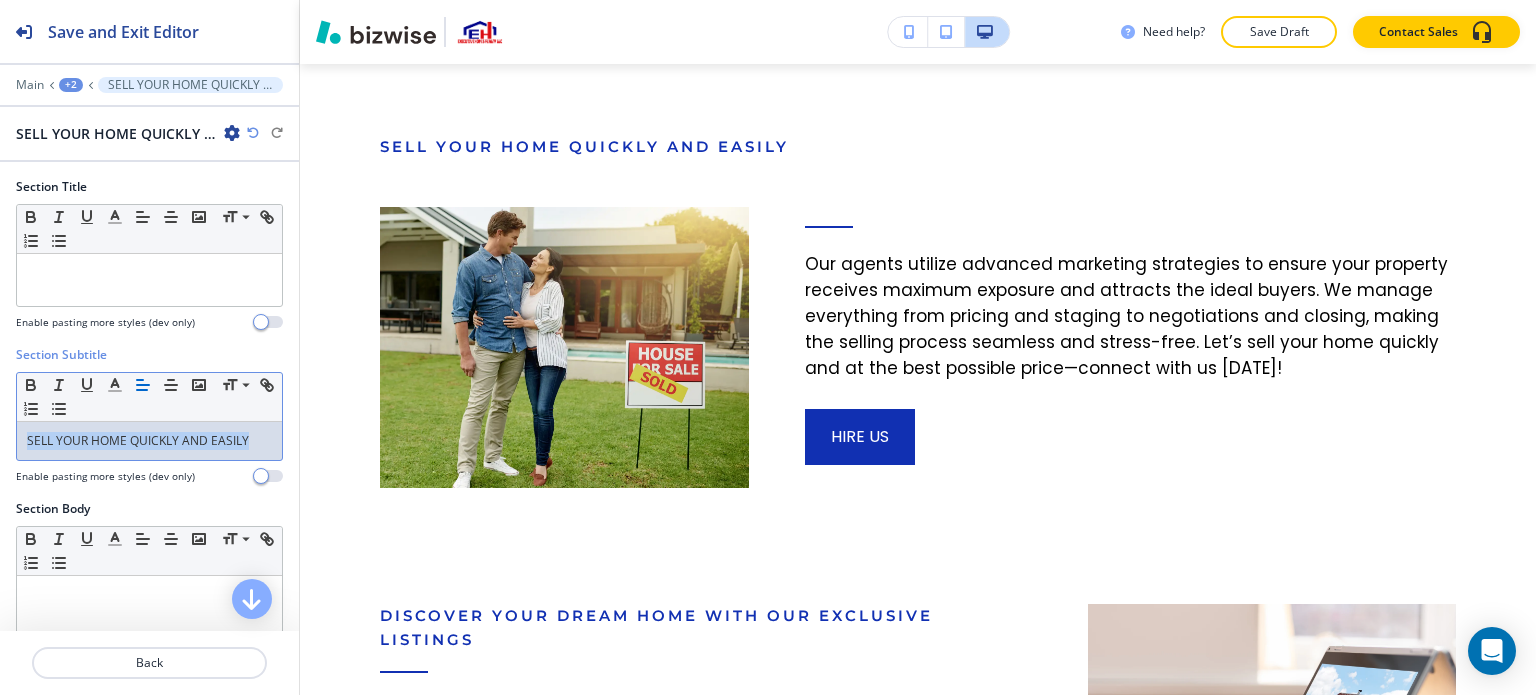 copy on "SELL YOUR HOME QUICKLY AND EASILY" 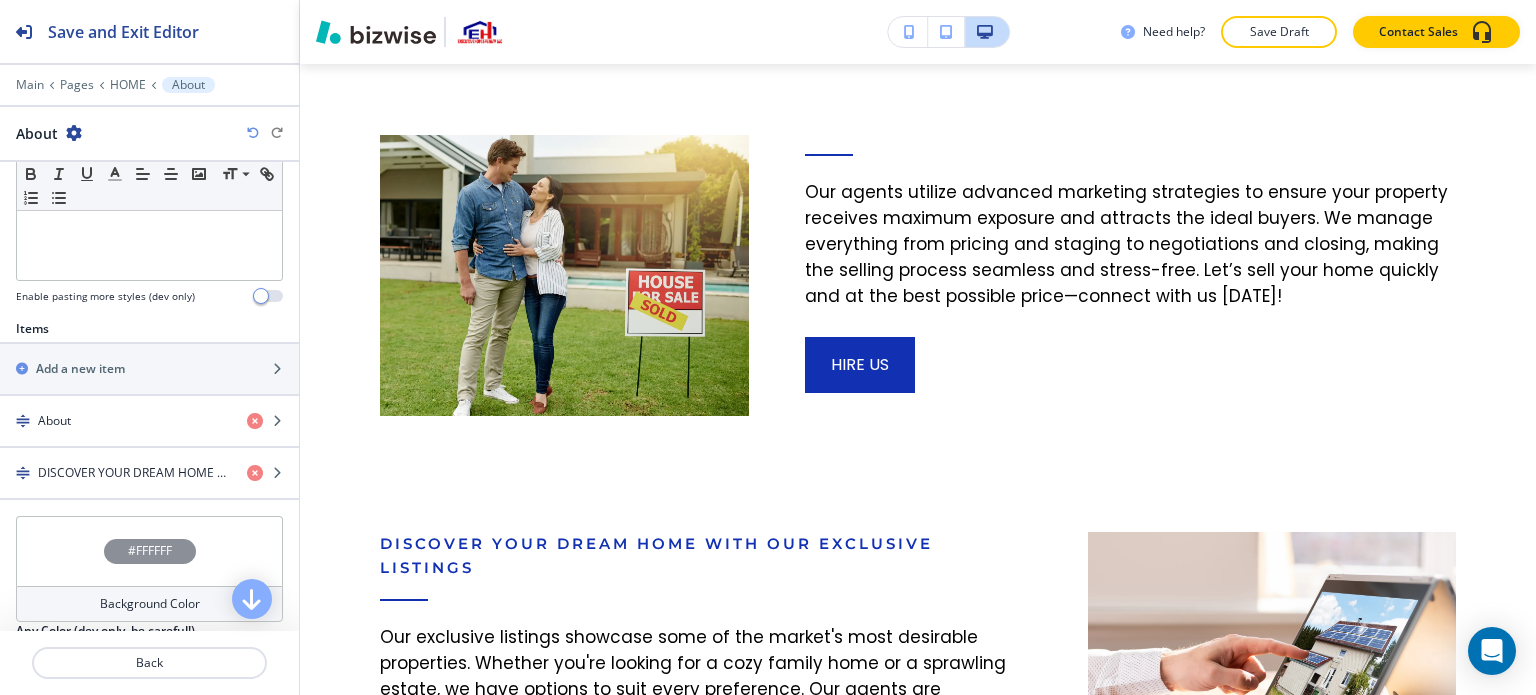 scroll, scrollTop: 600, scrollLeft: 0, axis: vertical 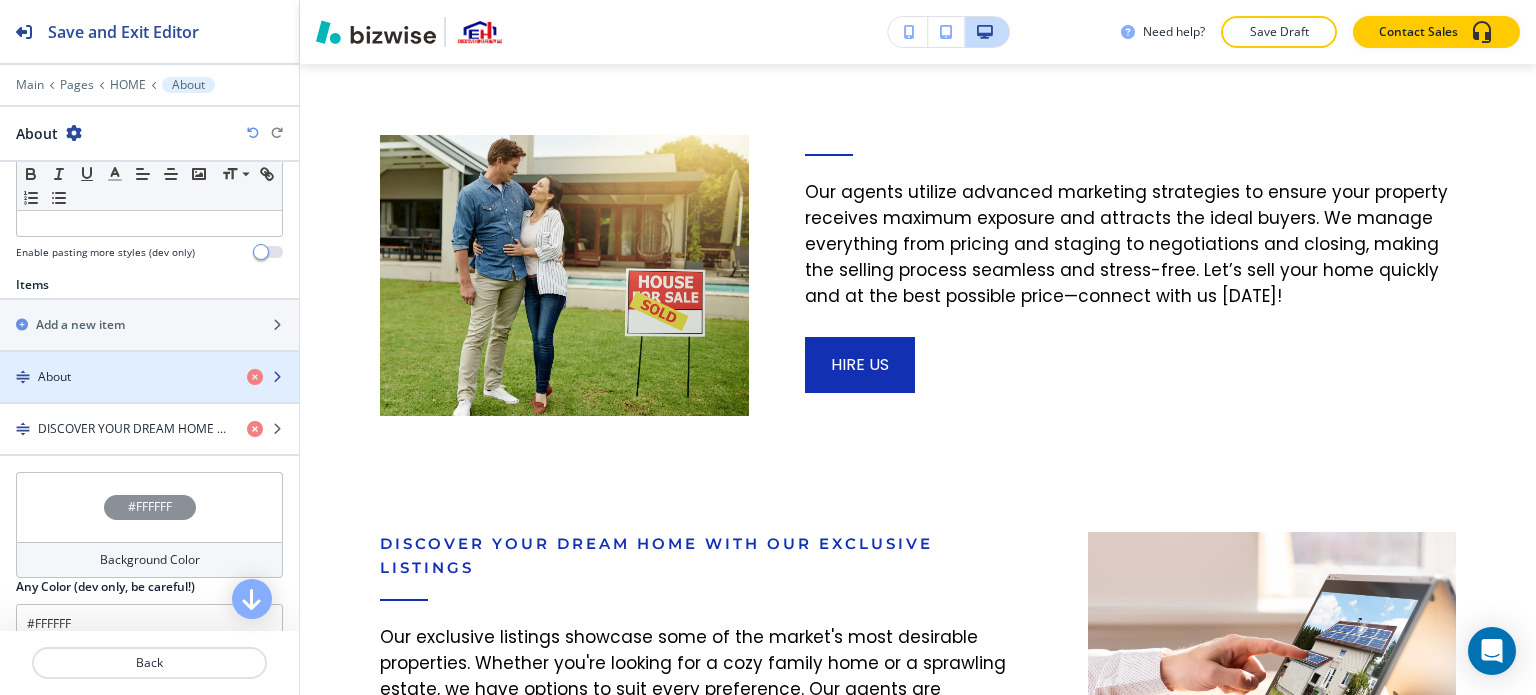 click on "About" at bounding box center (115, 377) 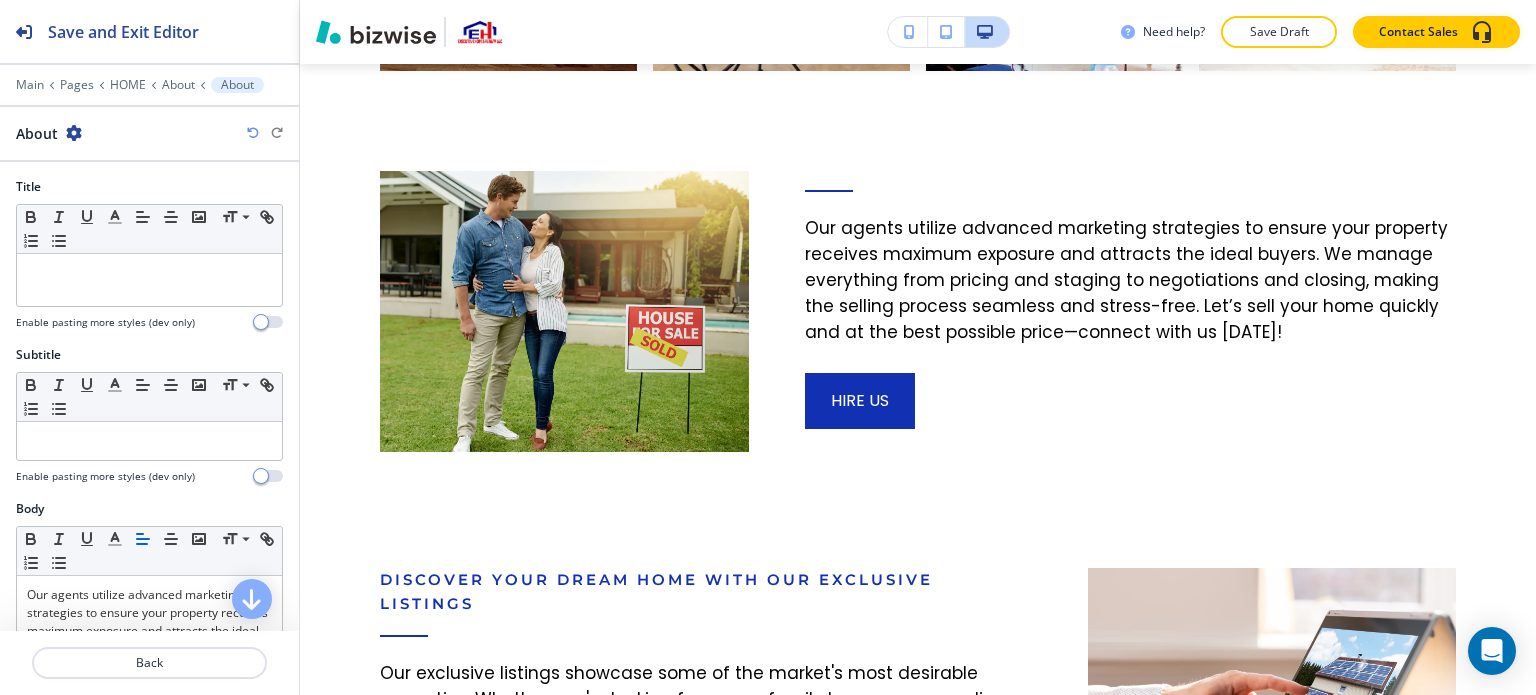 scroll, scrollTop: 6137, scrollLeft: 0, axis: vertical 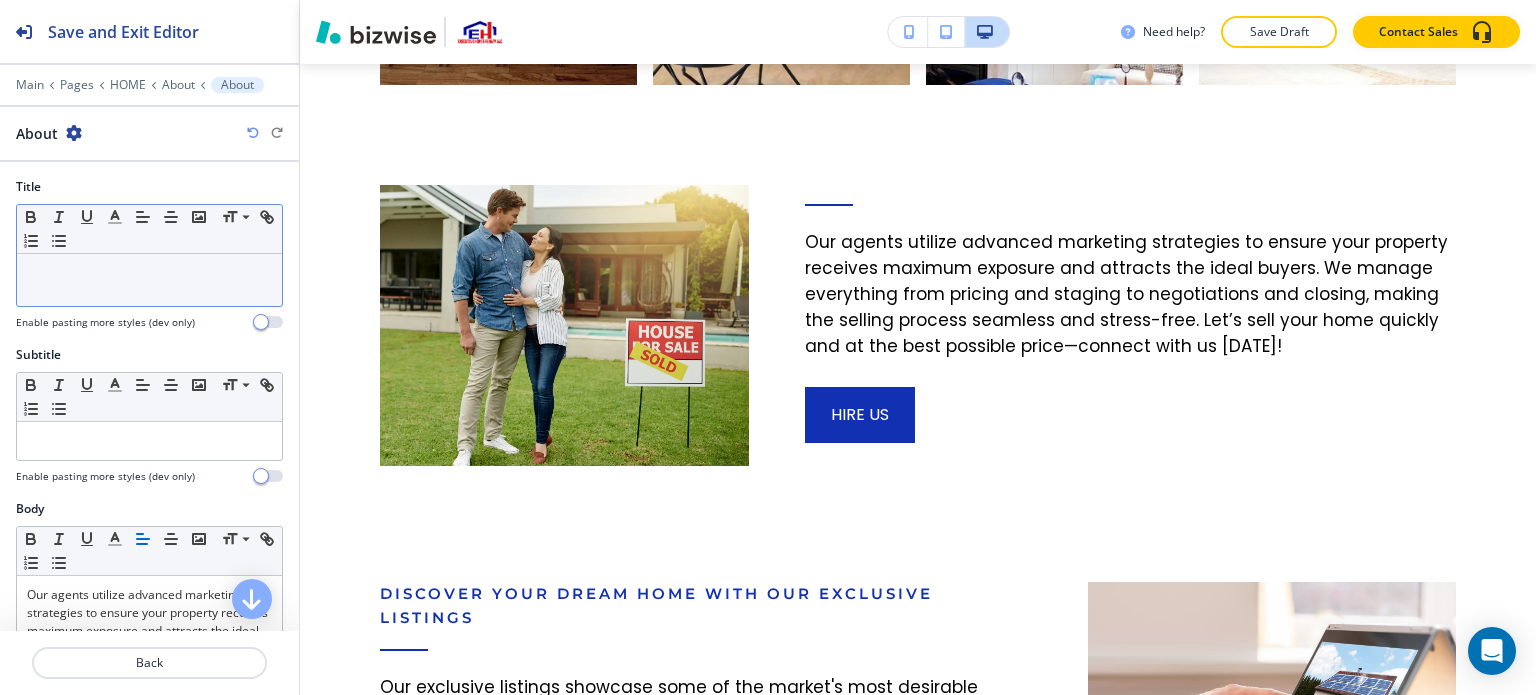 click at bounding box center (149, 273) 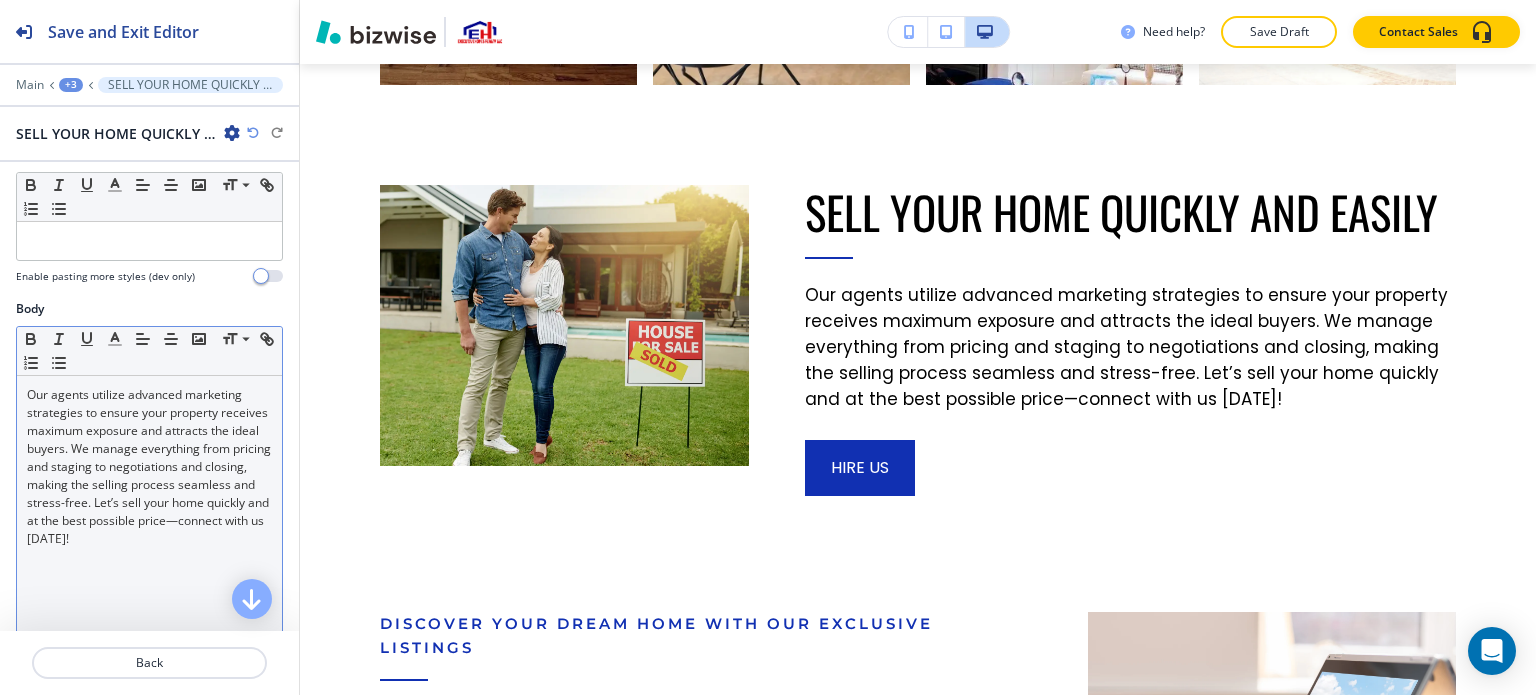 scroll, scrollTop: 600, scrollLeft: 0, axis: vertical 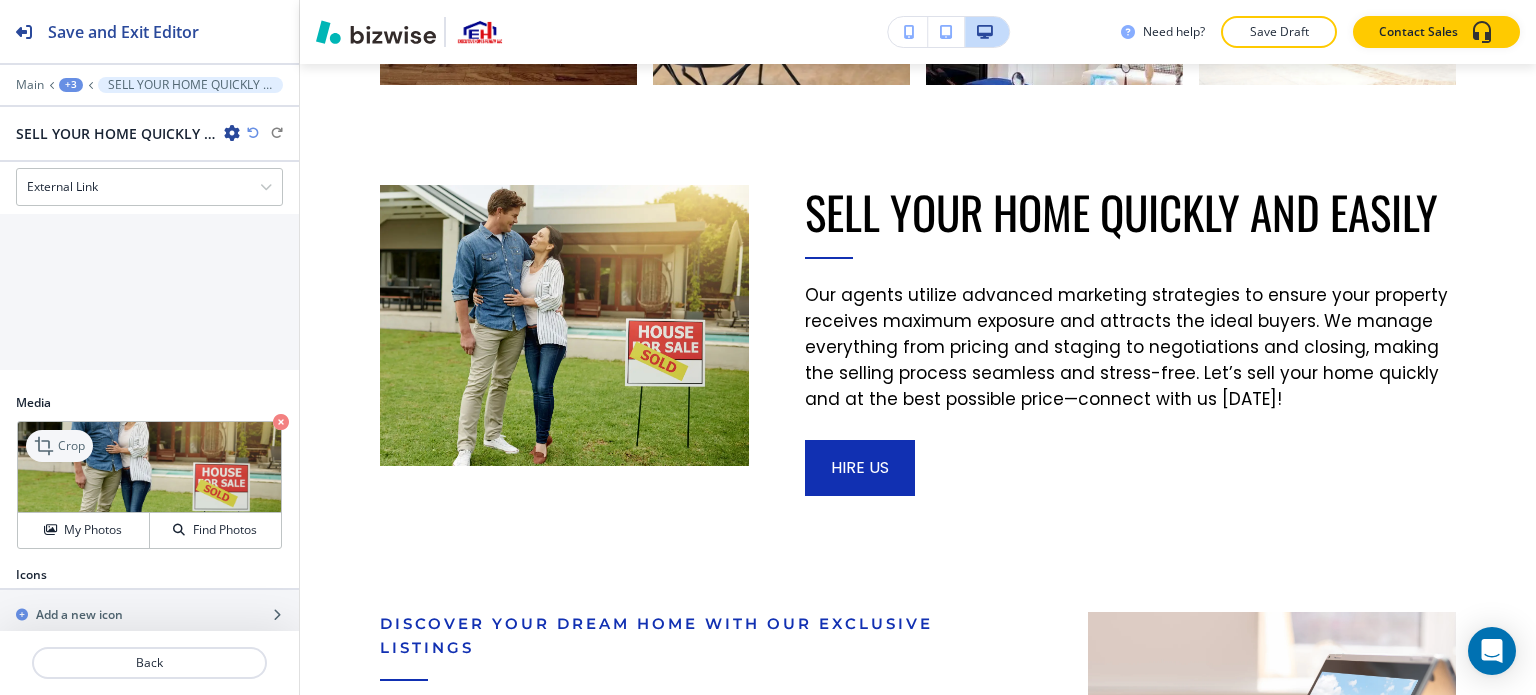 click on "Crop" at bounding box center [59, 446] 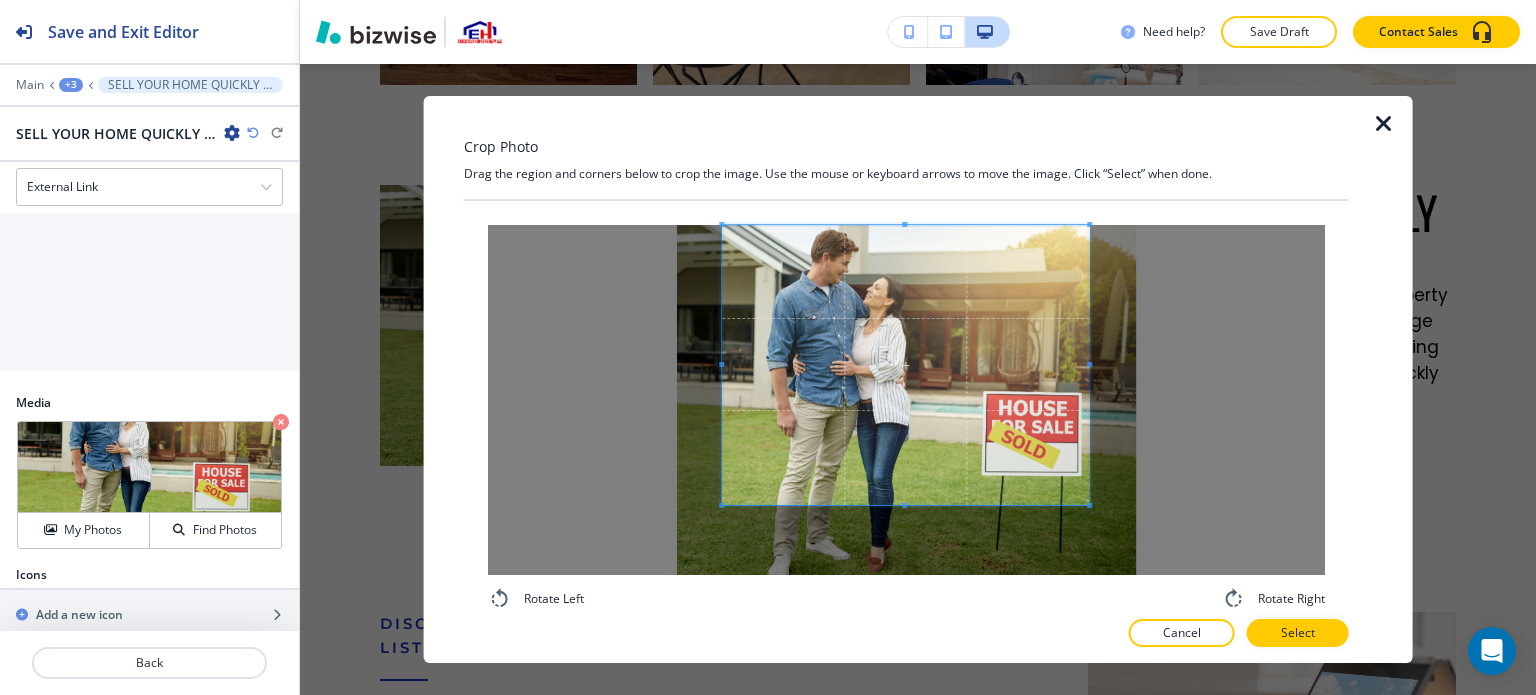 click at bounding box center (905, 365) 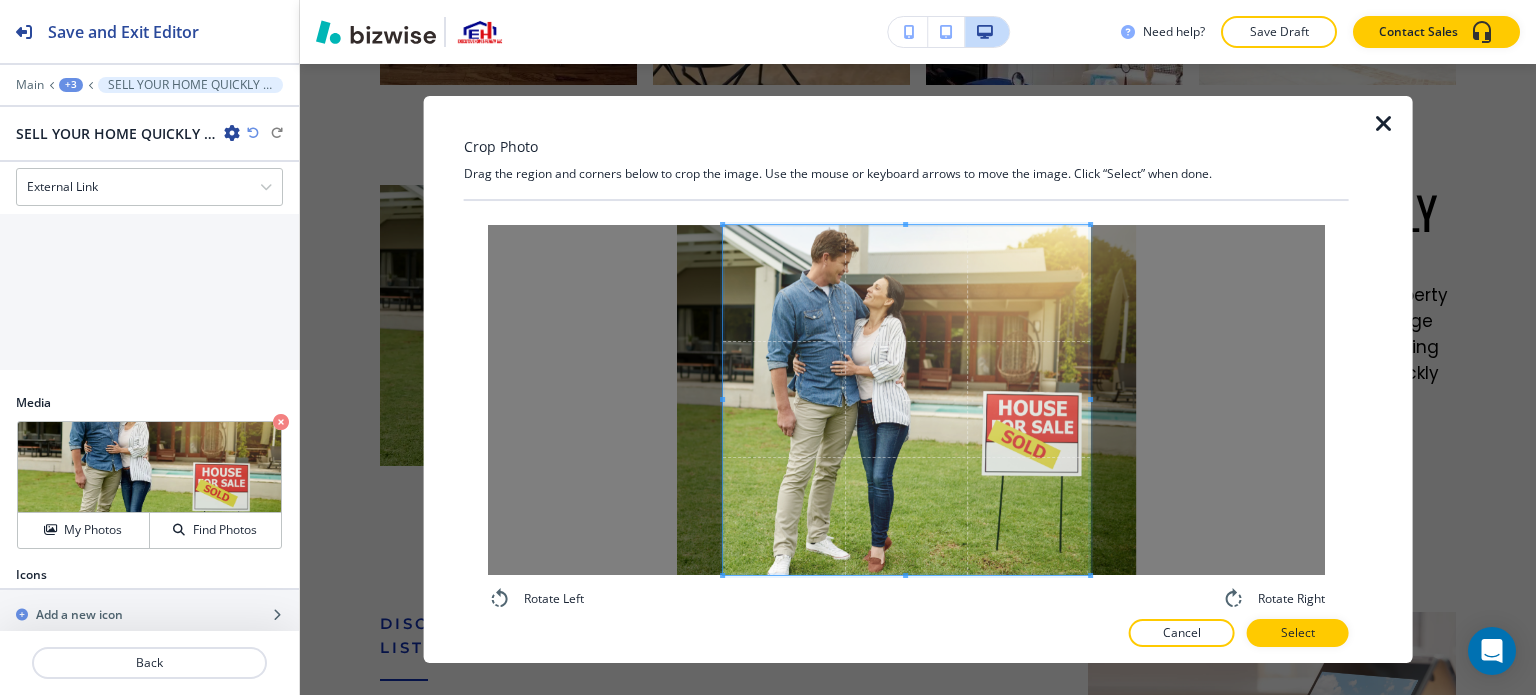 click on "Rotate Left Rotate Right" at bounding box center (906, 418) 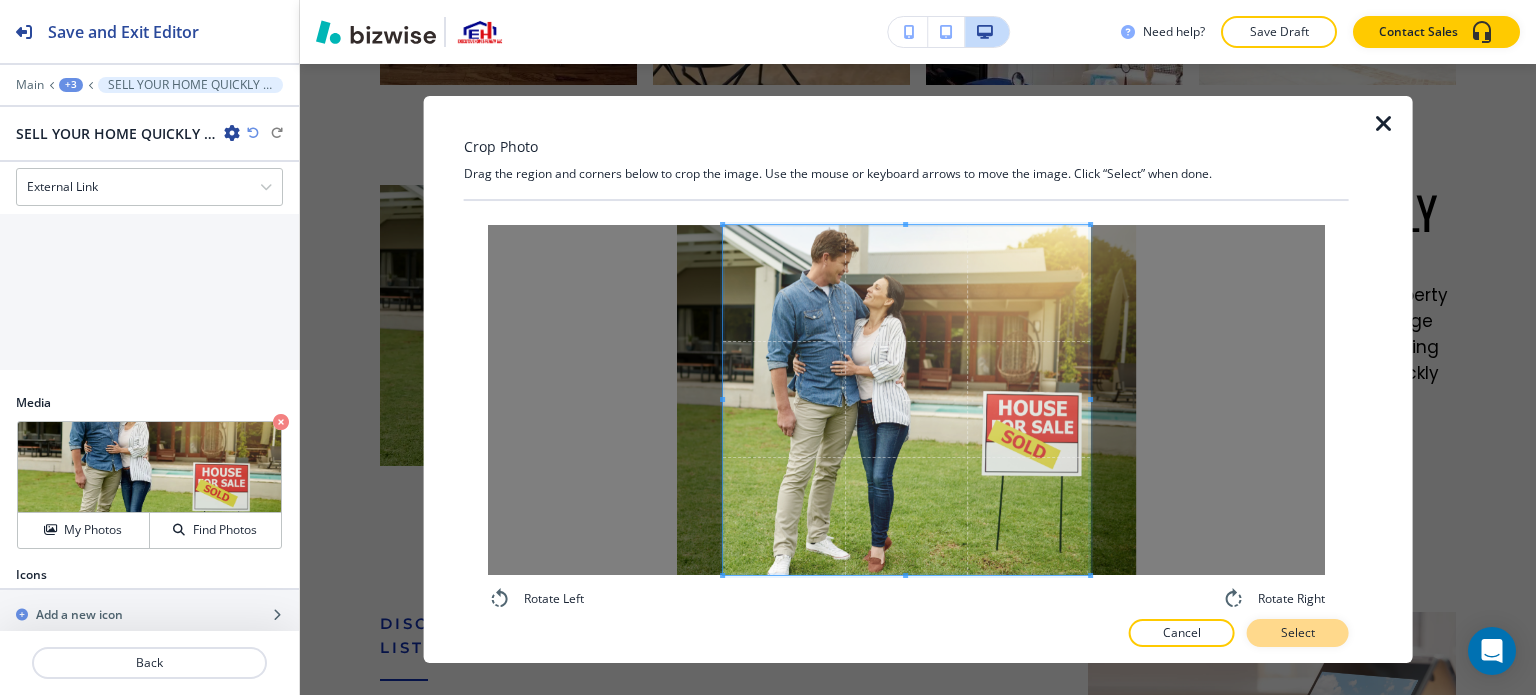 click on "Select" at bounding box center [1298, 633] 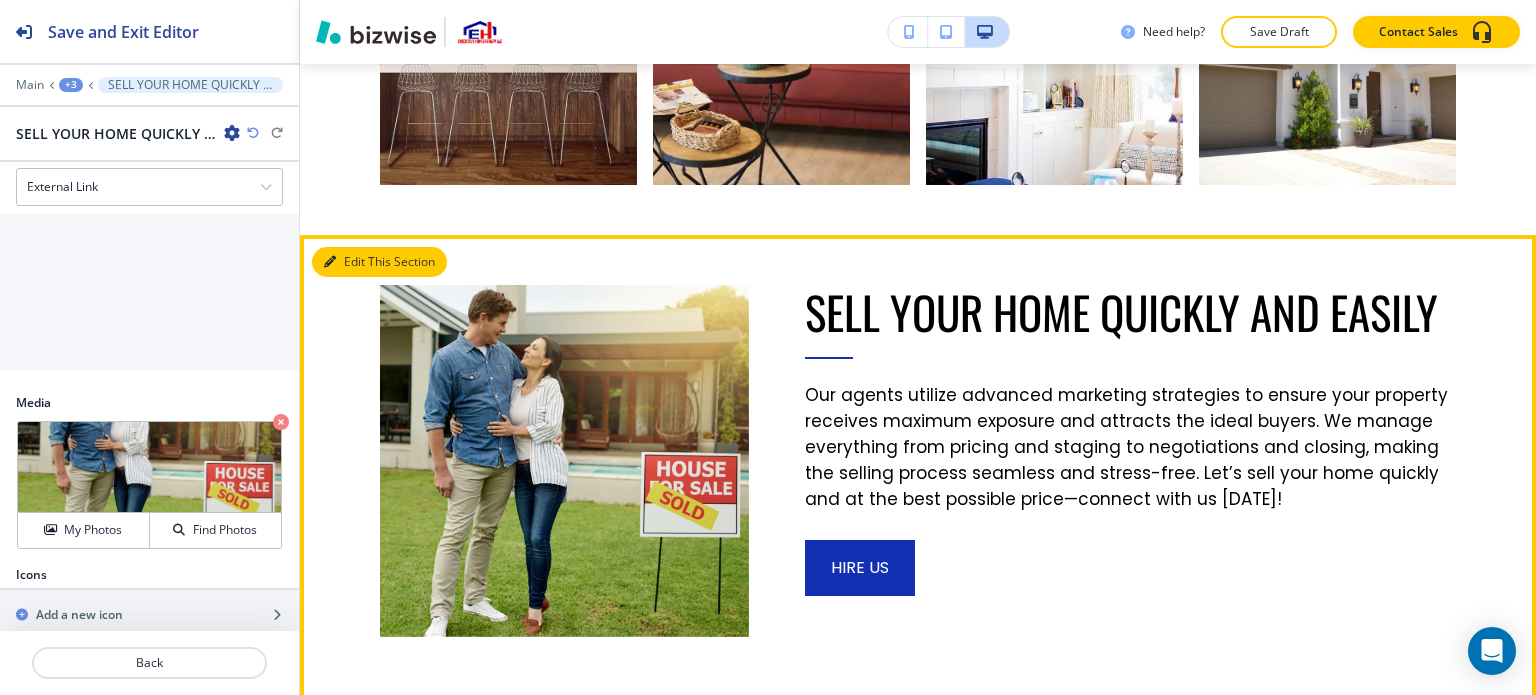 click on "Edit This Section" at bounding box center (379, 262) 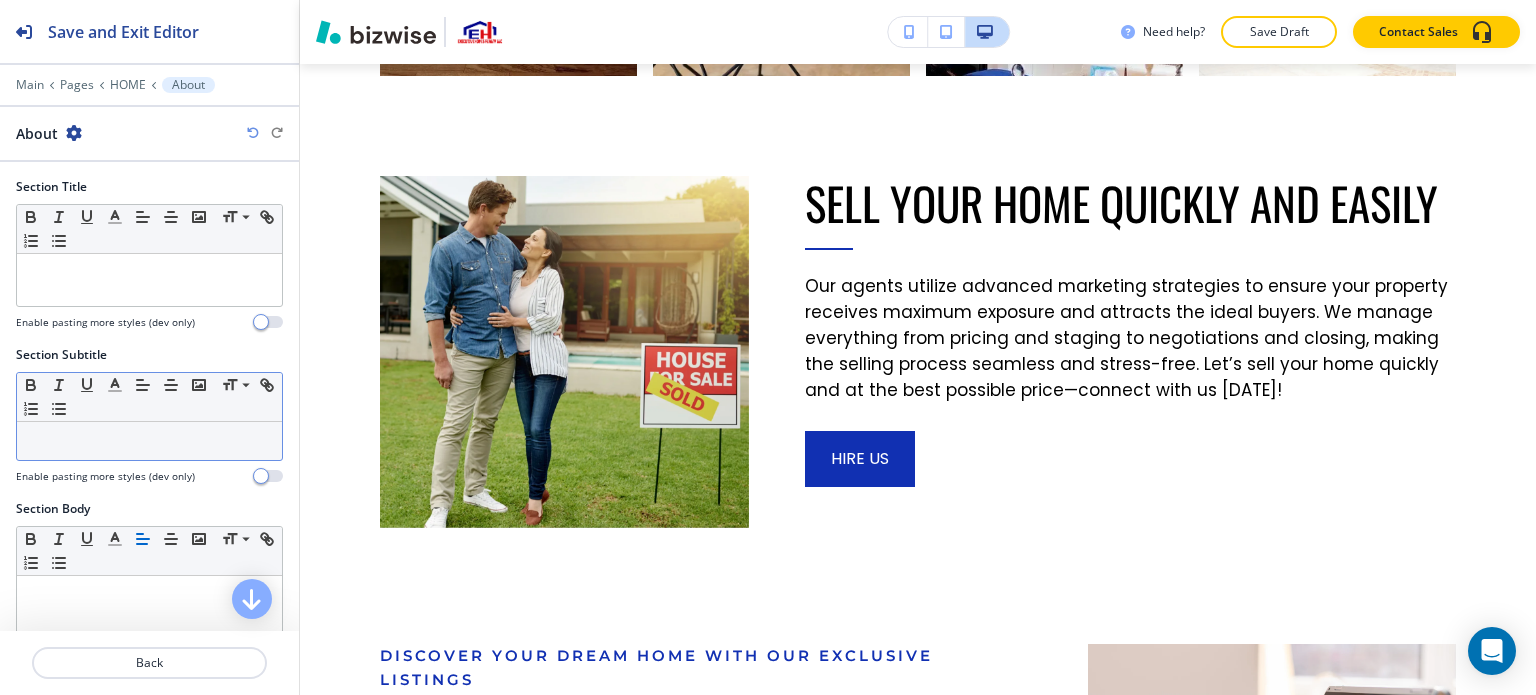 scroll, scrollTop: 6187, scrollLeft: 0, axis: vertical 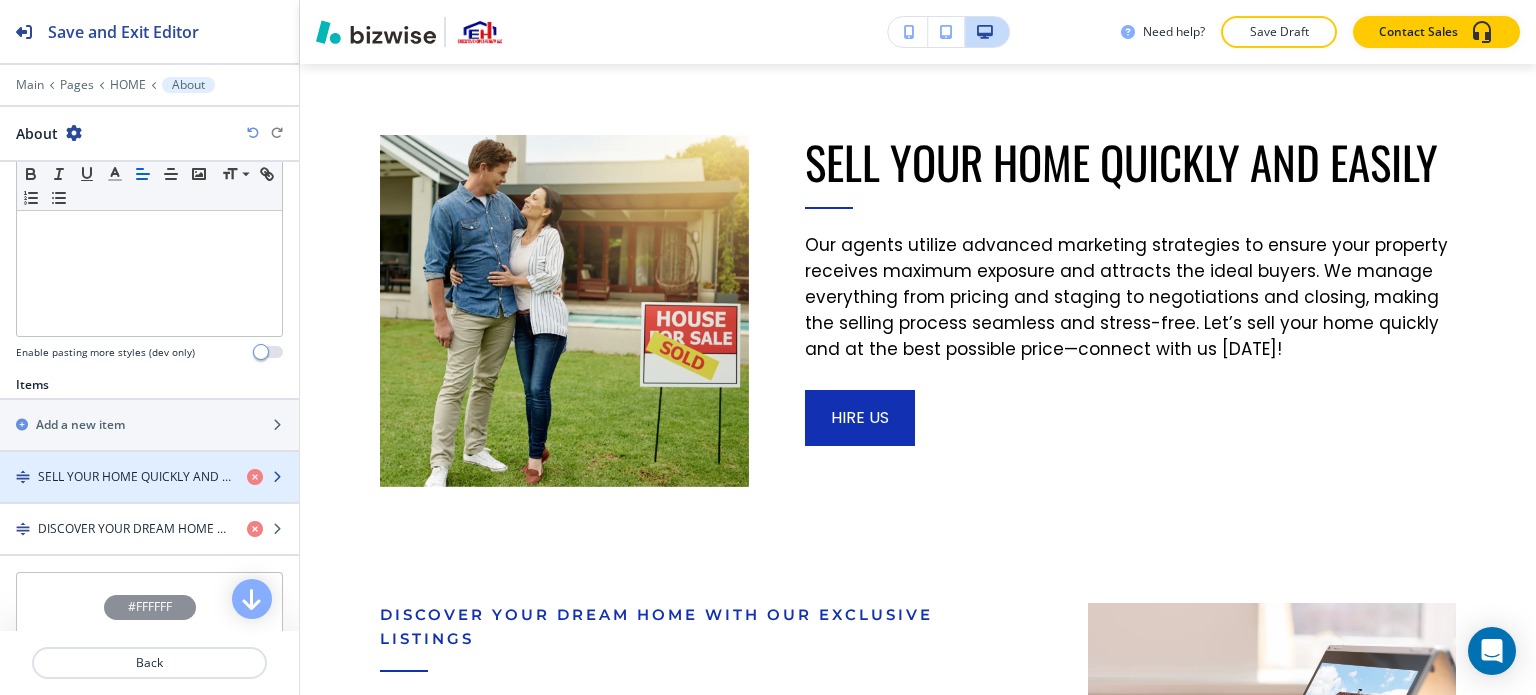 click on "SELL YOUR HOME QUICKLY AND EASILY" at bounding box center [134, 477] 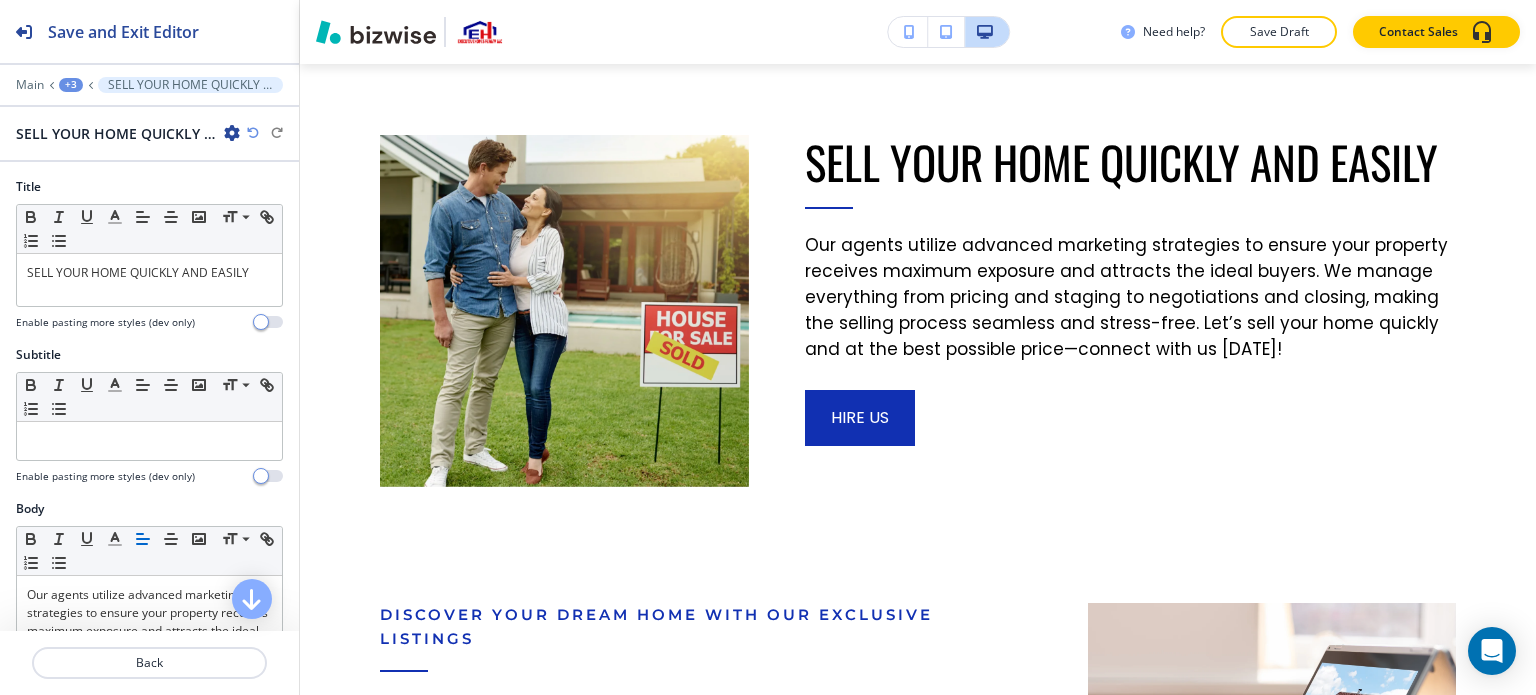 scroll, scrollTop: 6137, scrollLeft: 0, axis: vertical 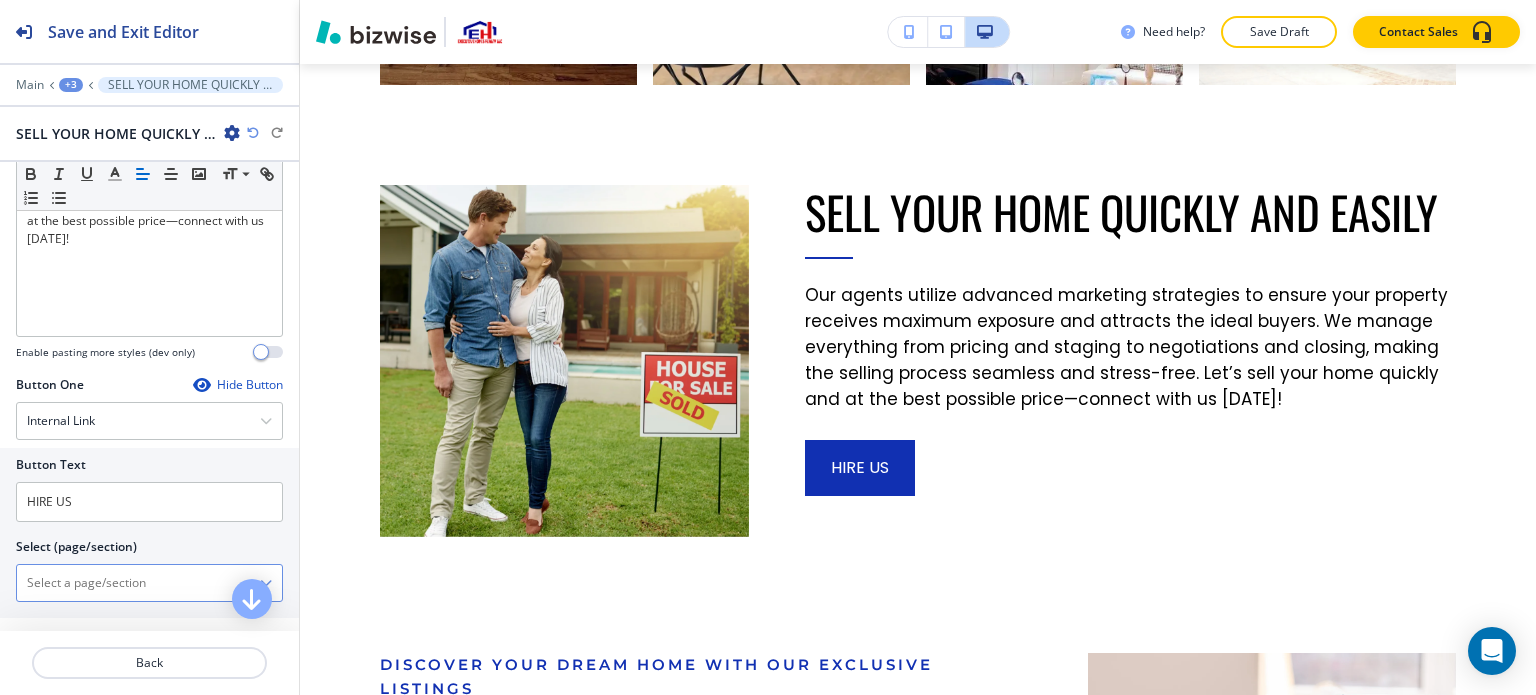 click at bounding box center [138, 583] 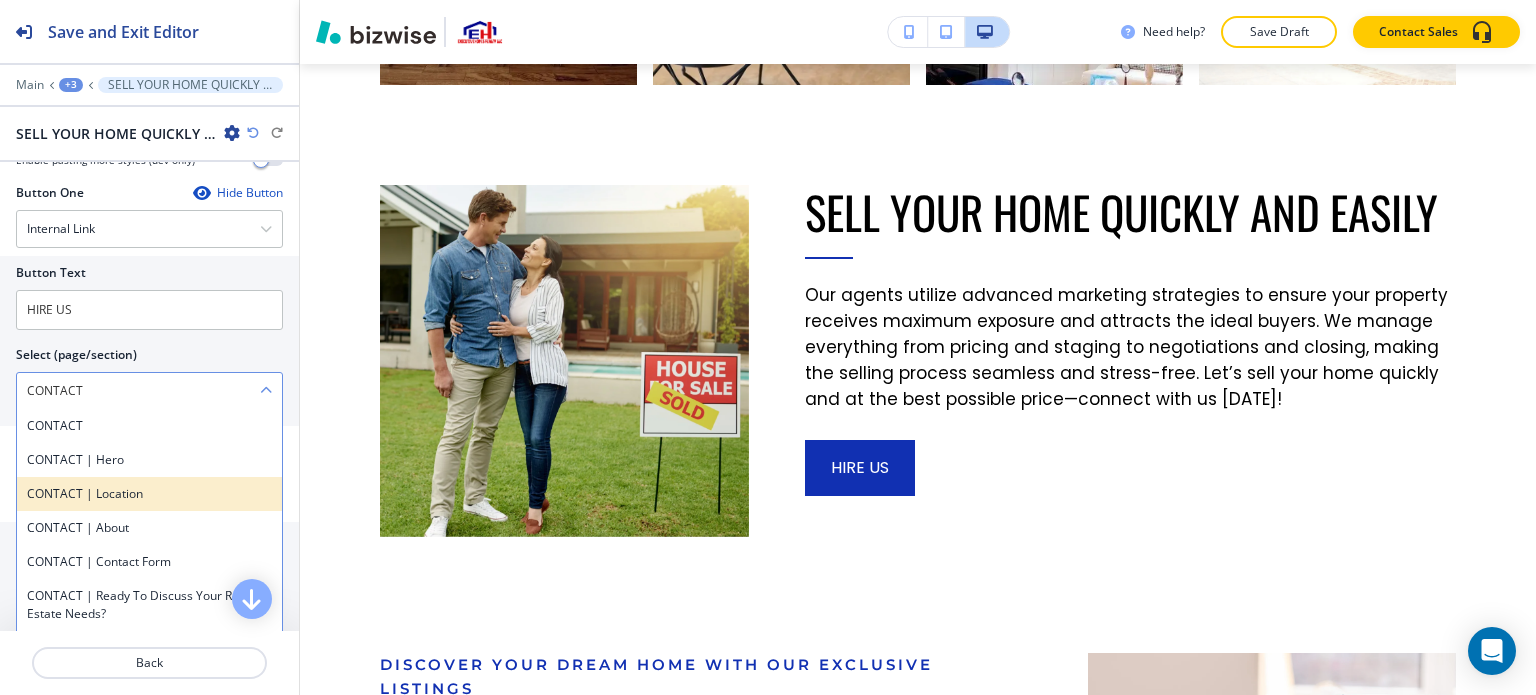 scroll, scrollTop: 700, scrollLeft: 0, axis: vertical 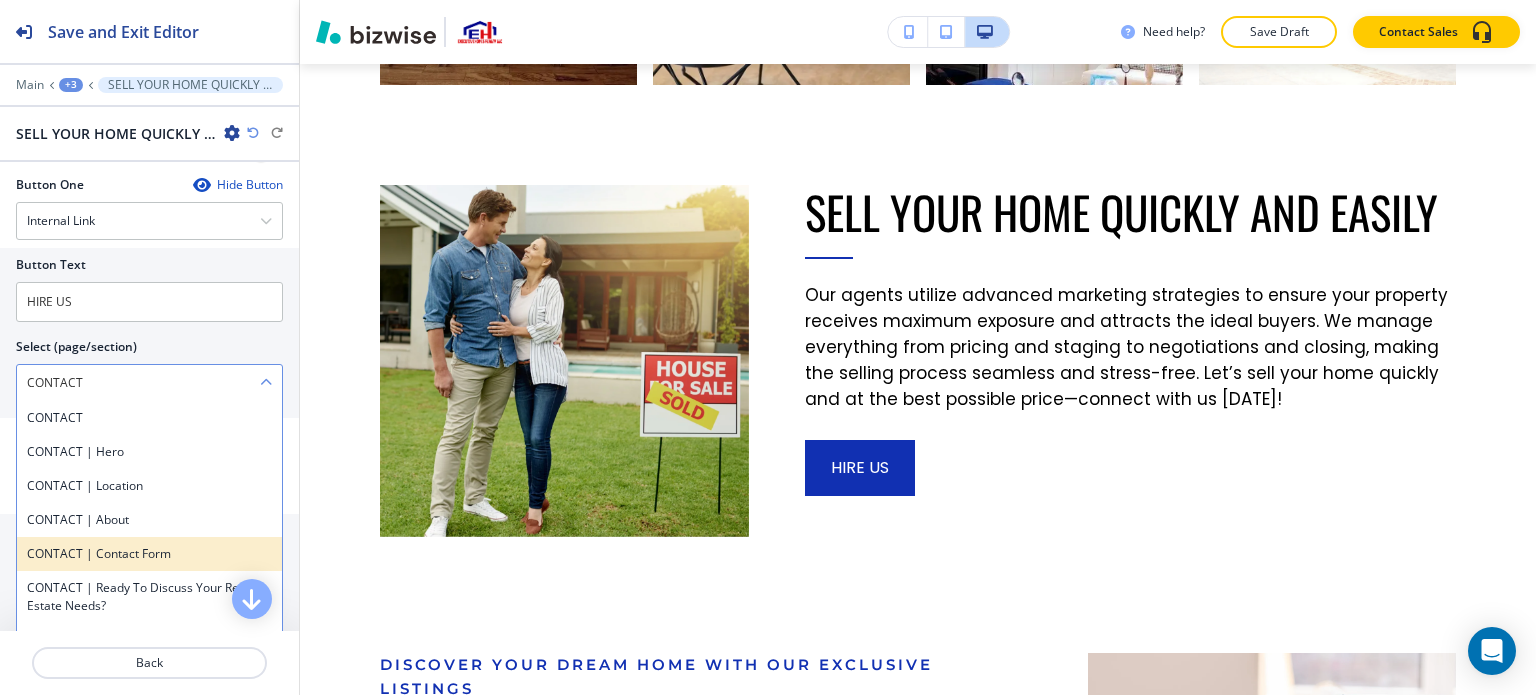 click on "CONTACT | Contact Form" at bounding box center [149, 554] 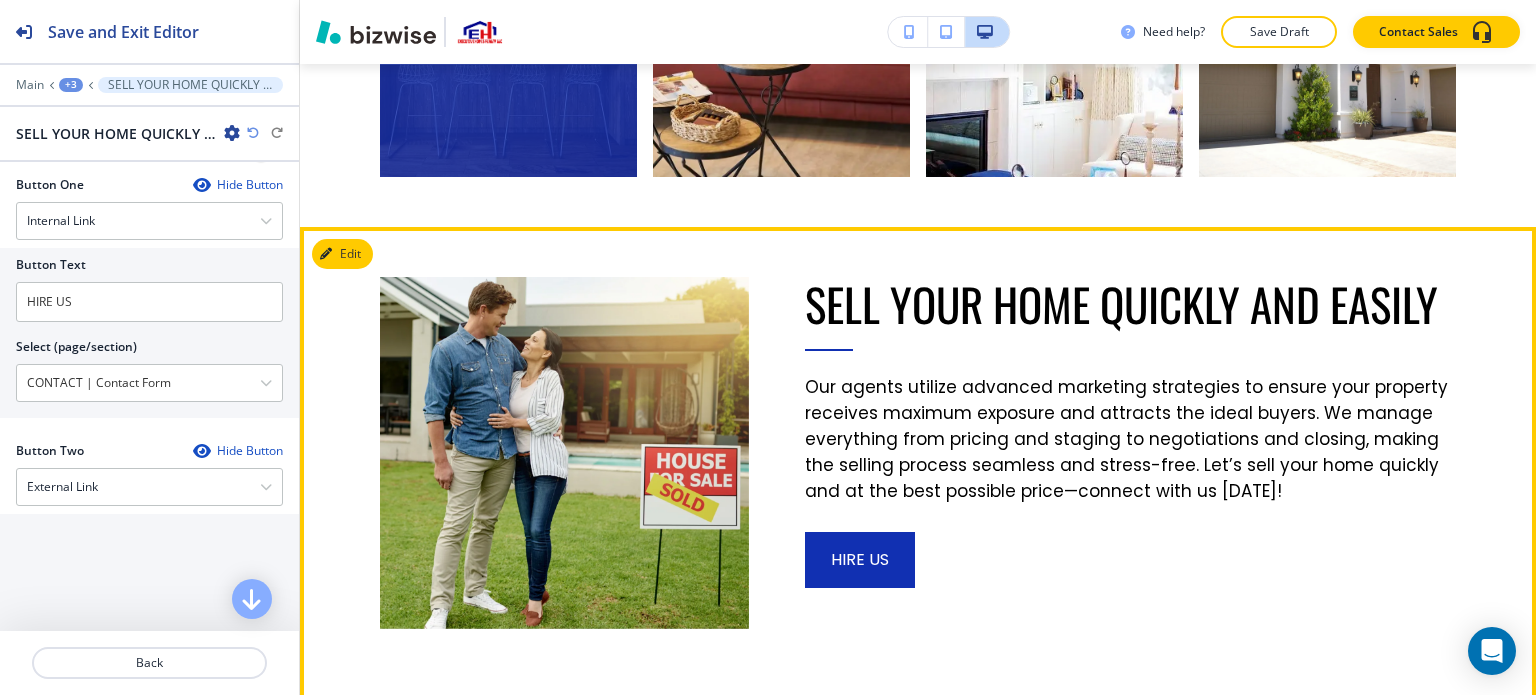 scroll, scrollTop: 5937, scrollLeft: 0, axis: vertical 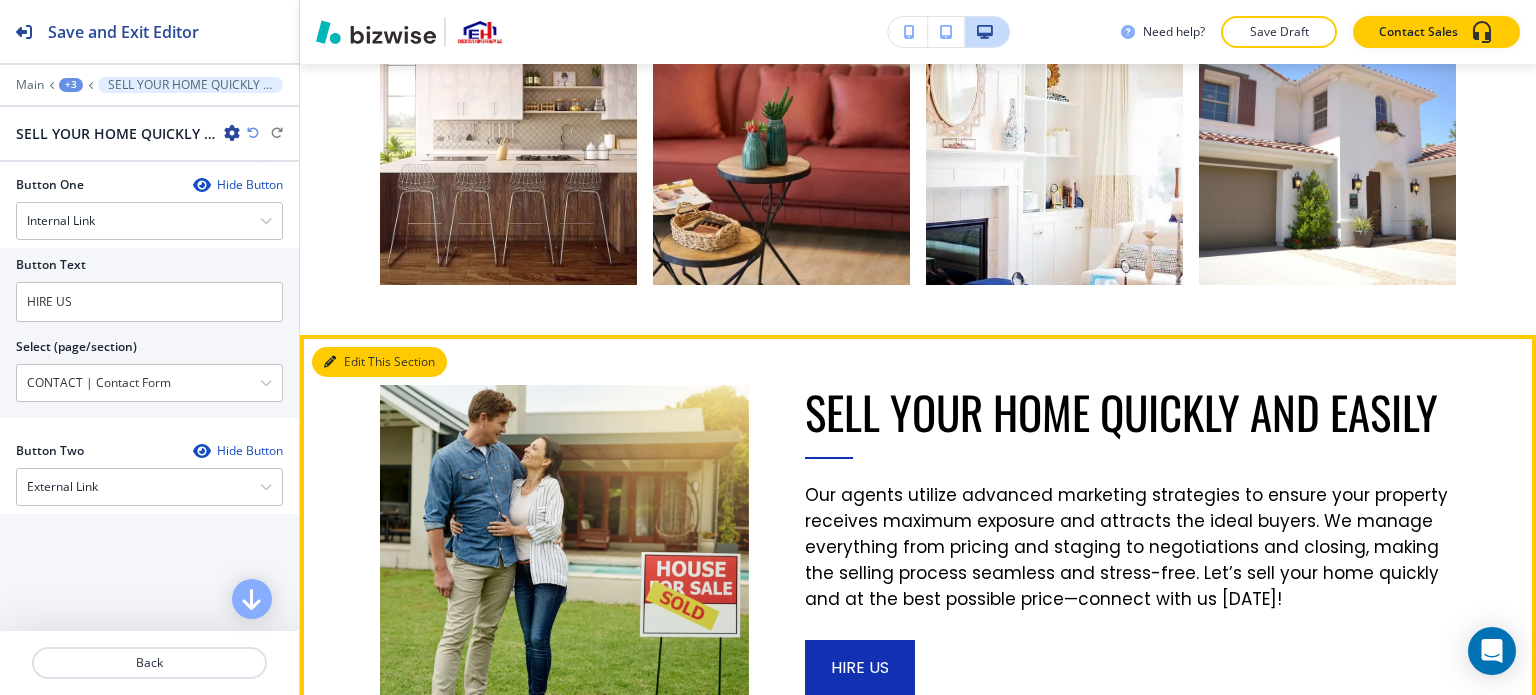 click on "Edit This Section" at bounding box center [379, 362] 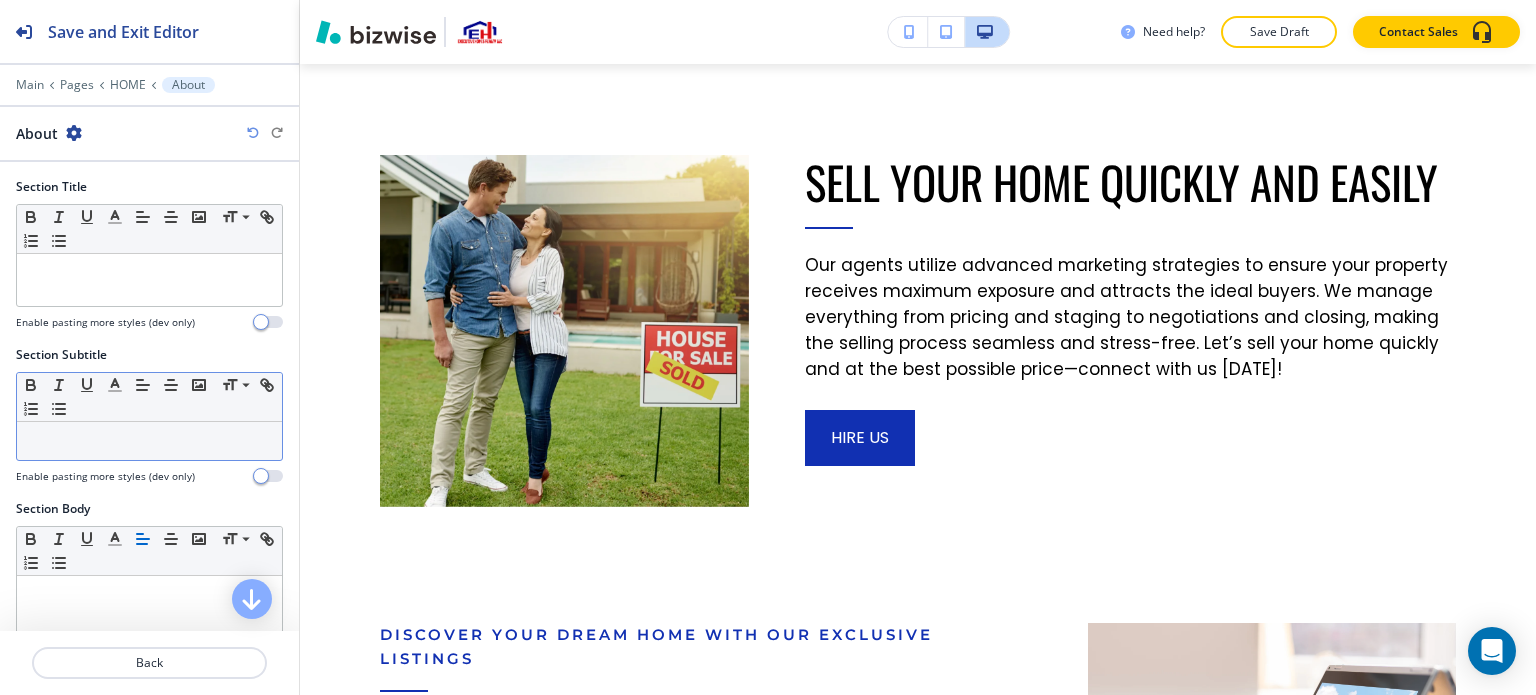 scroll, scrollTop: 6187, scrollLeft: 0, axis: vertical 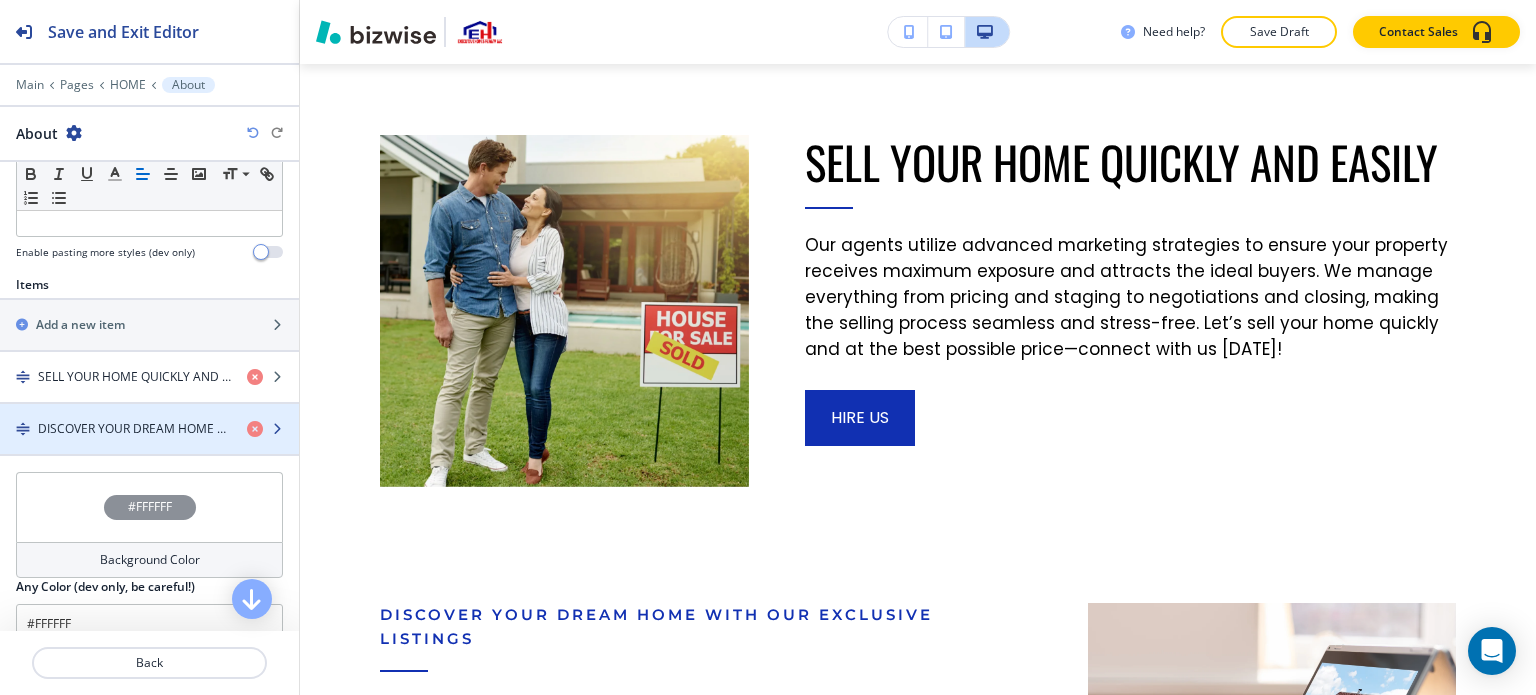 click on "DISCOVER YOUR DREAM HOME WITH OUR EXCLUSIVE LISTINGS" at bounding box center (134, 429) 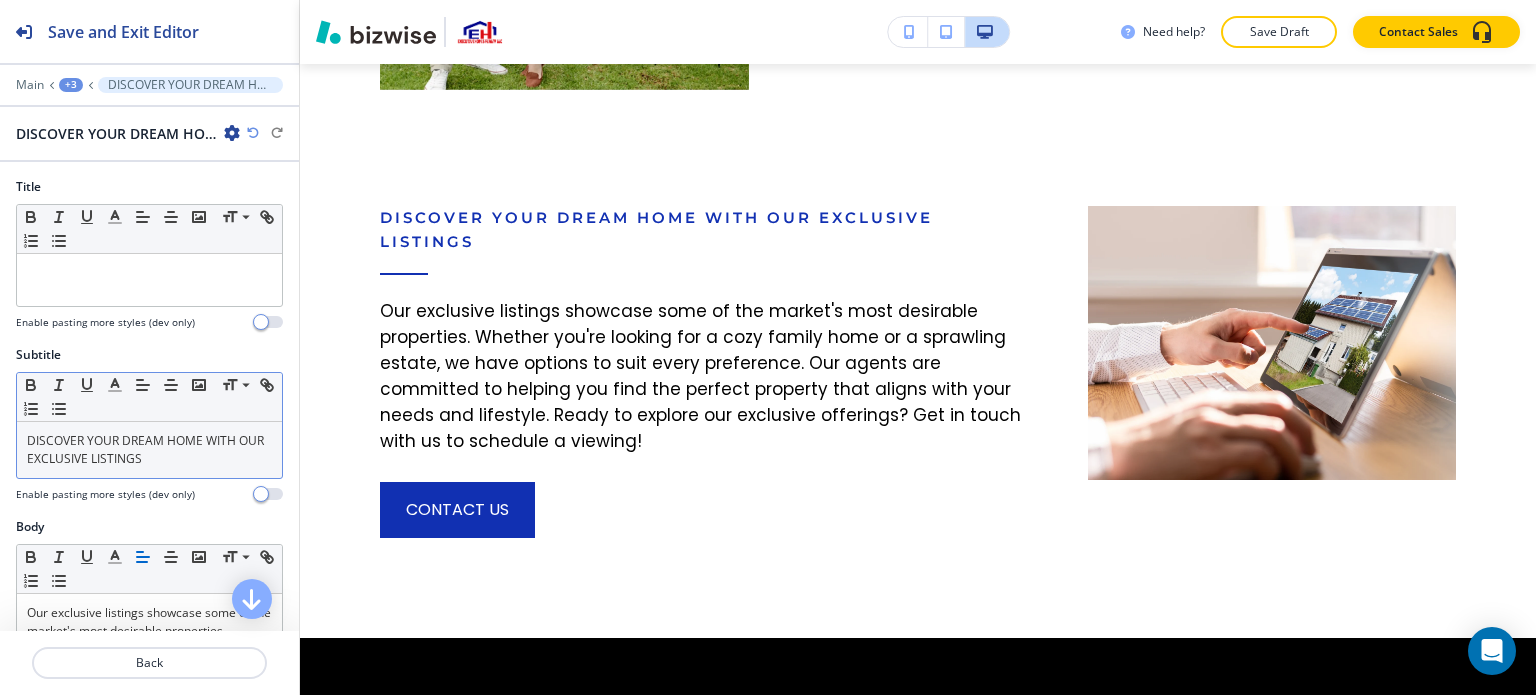 scroll, scrollTop: 6599, scrollLeft: 0, axis: vertical 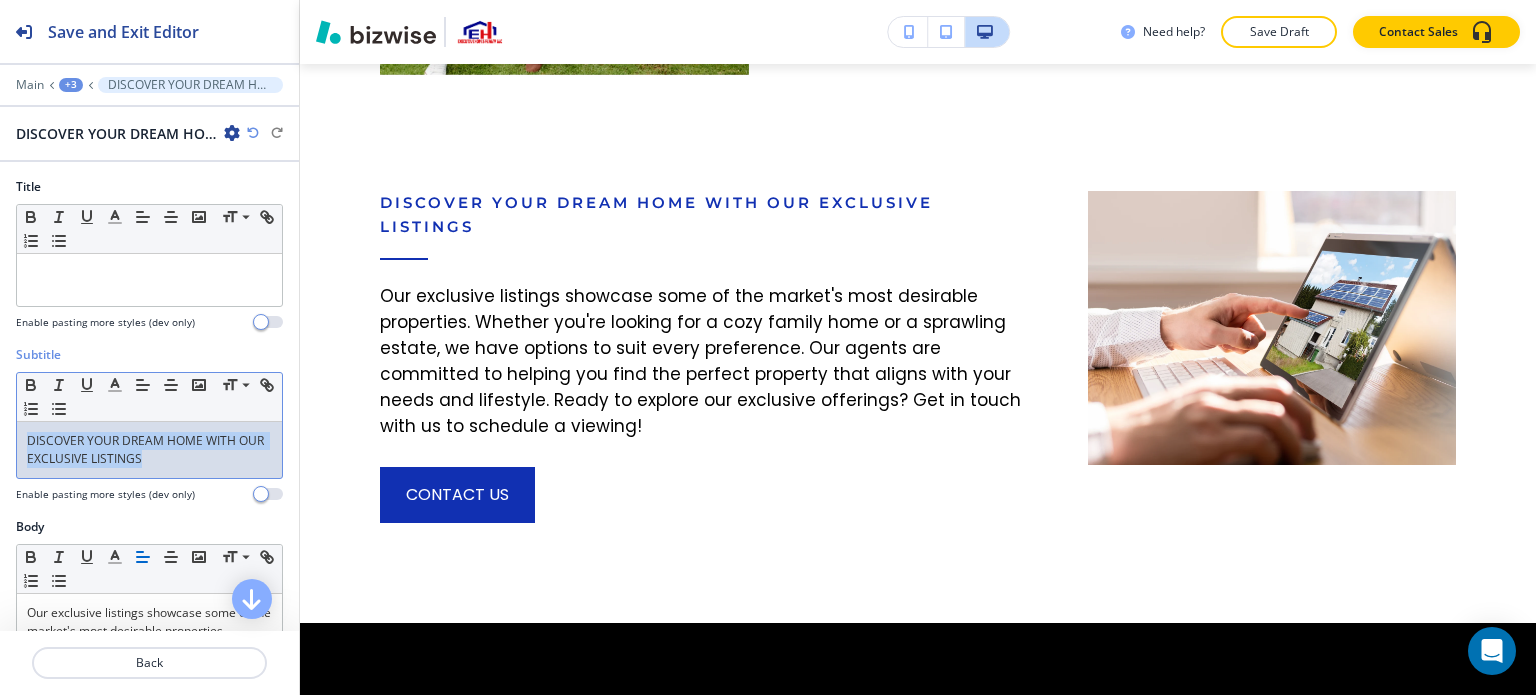 drag, startPoint x: 198, startPoint y: 461, endPoint x: 0, endPoint y: 421, distance: 202 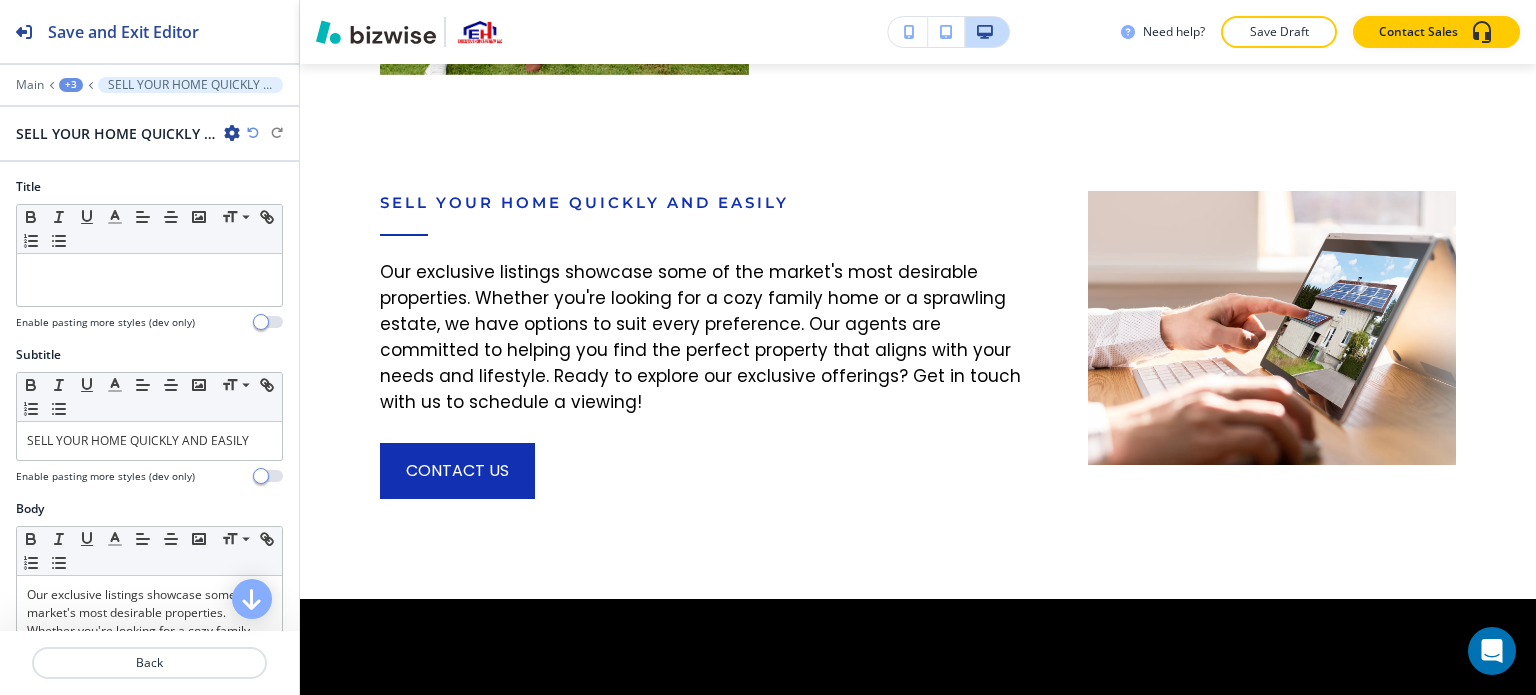 click at bounding box center (149, 71) 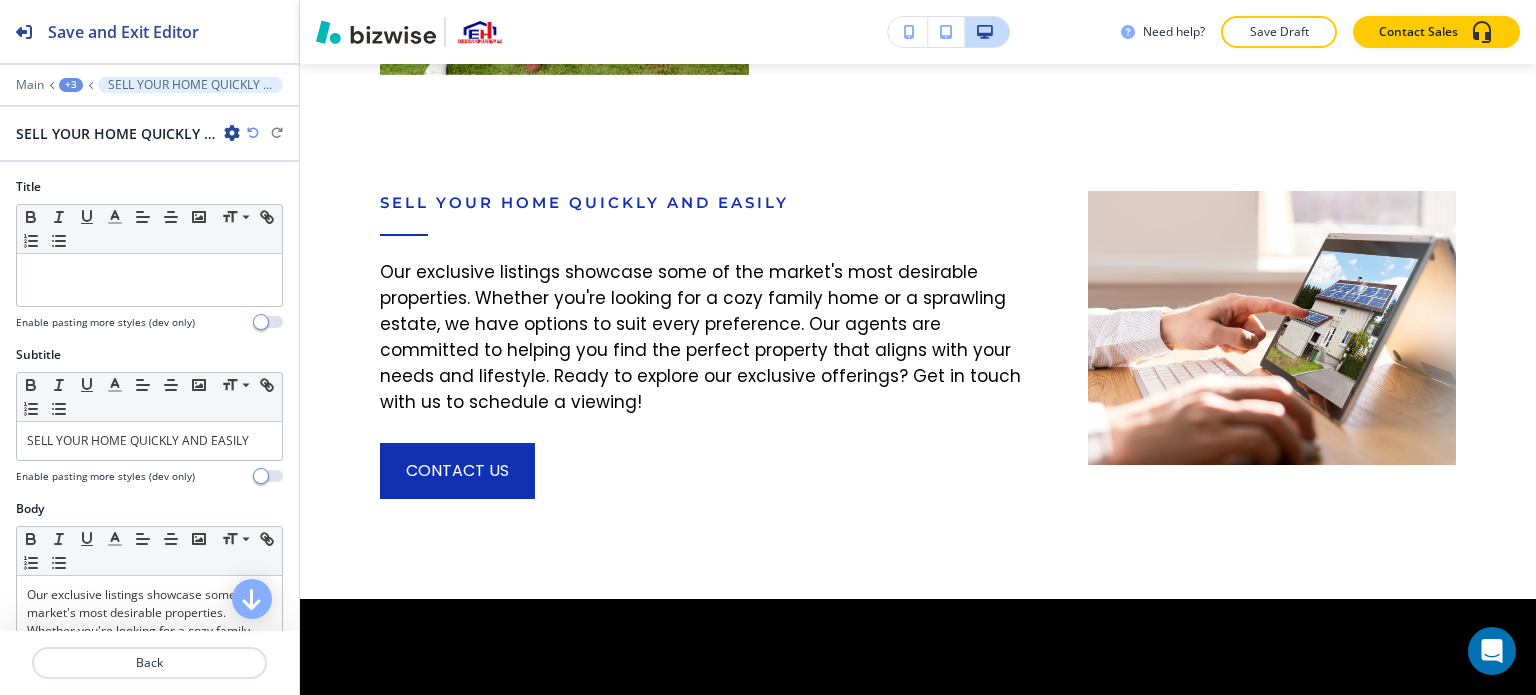 click at bounding box center [265, 133] 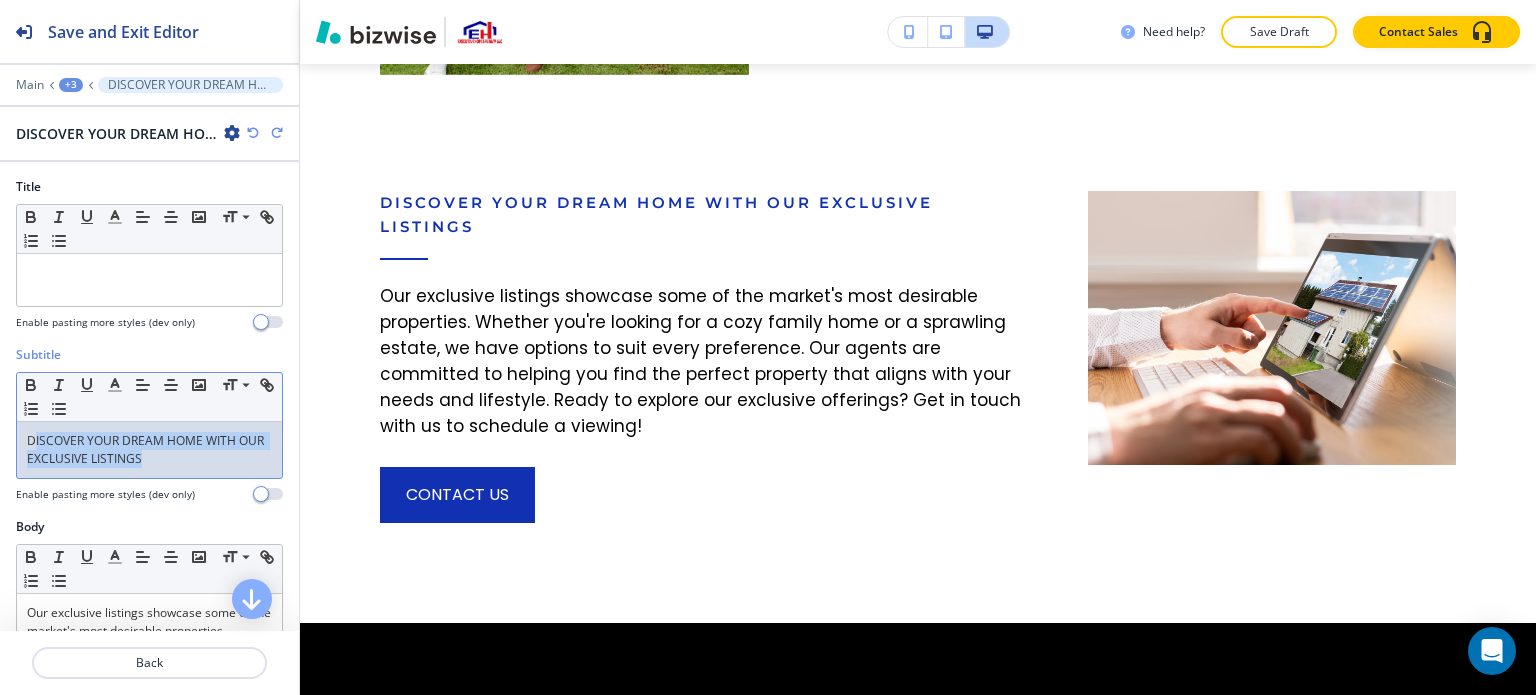 drag, startPoint x: 193, startPoint y: 469, endPoint x: 34, endPoint y: 431, distance: 163.47783 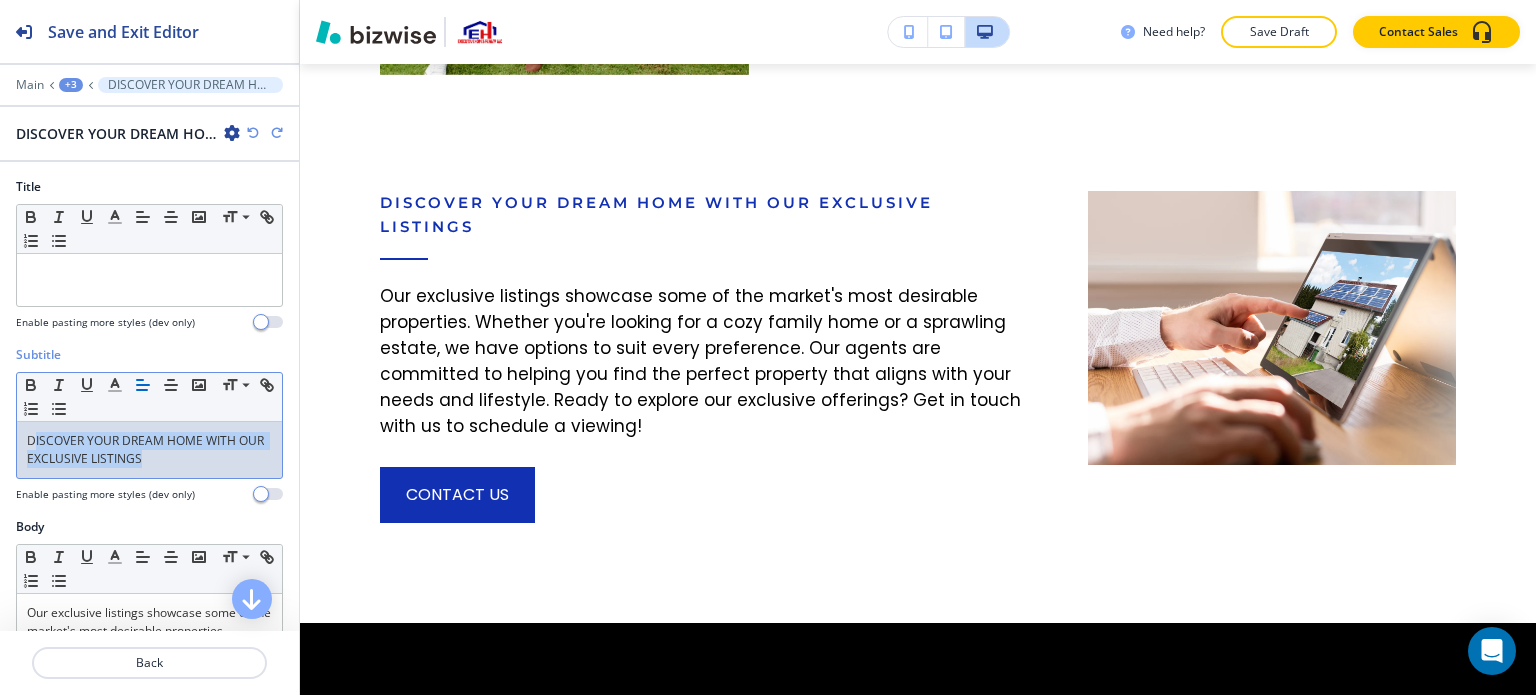 click on "DISCOVER YOUR DREAM HOME WITH OUR EXCLUSIVE LISTINGS" at bounding box center (149, 450) 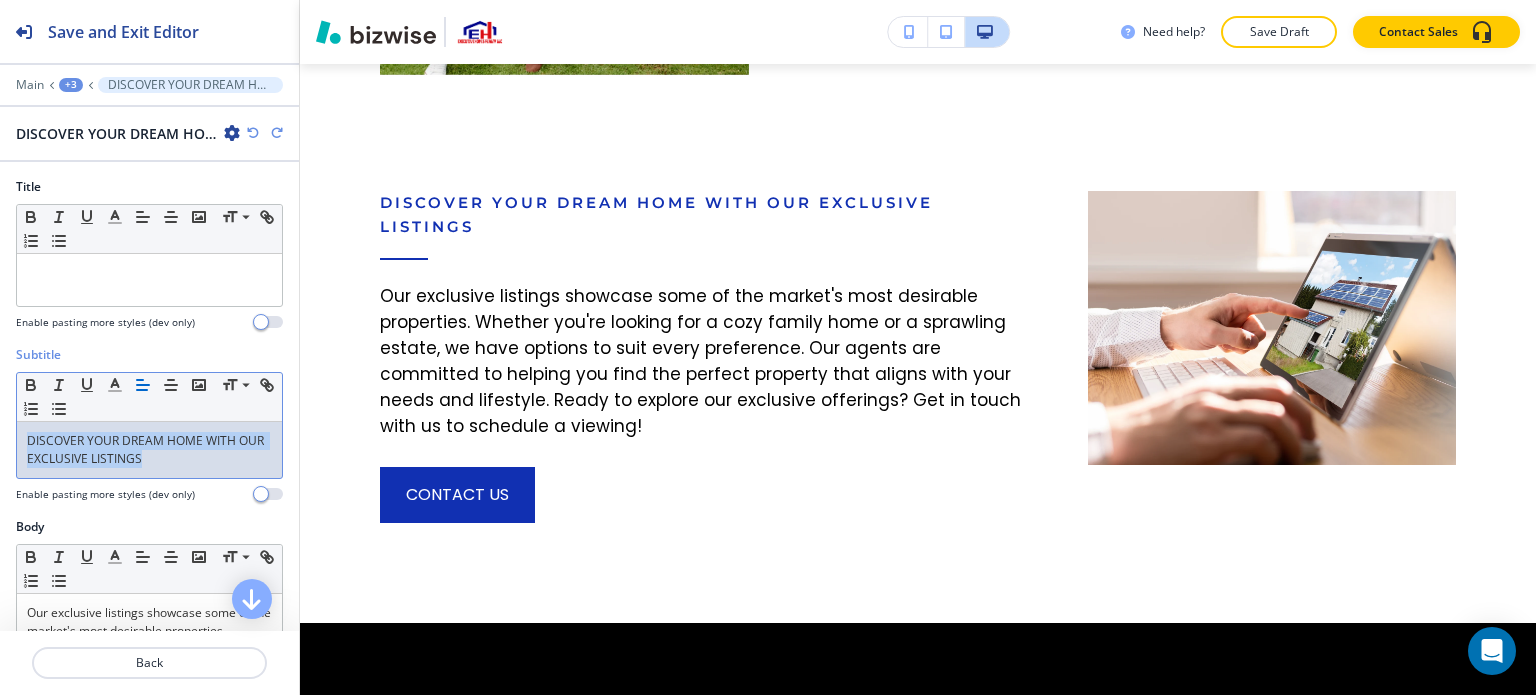 drag, startPoint x: 171, startPoint y: 458, endPoint x: 5, endPoint y: 435, distance: 167.5858 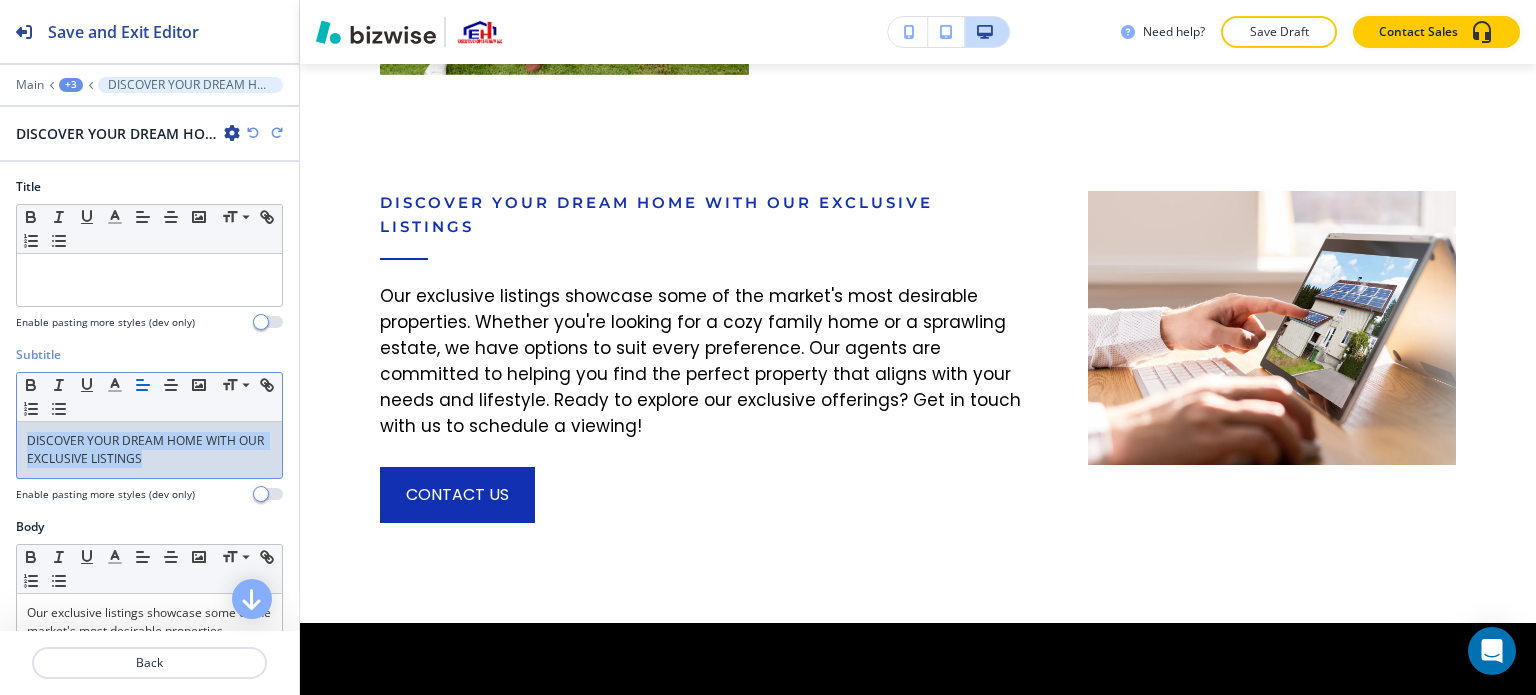 copy on "DISCOVER YOUR DREAM HOME WITH OUR EXCLUSIVE LISTINGS" 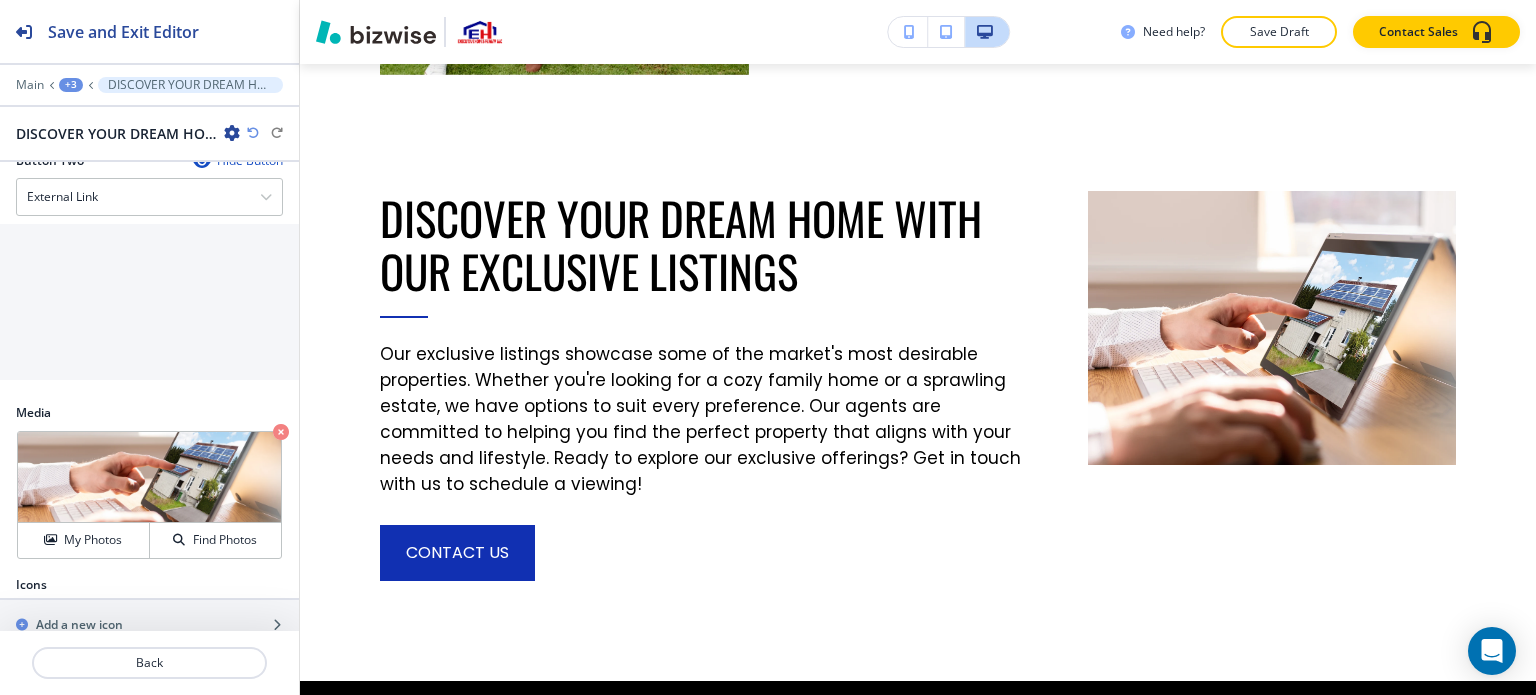scroll, scrollTop: 1024, scrollLeft: 0, axis: vertical 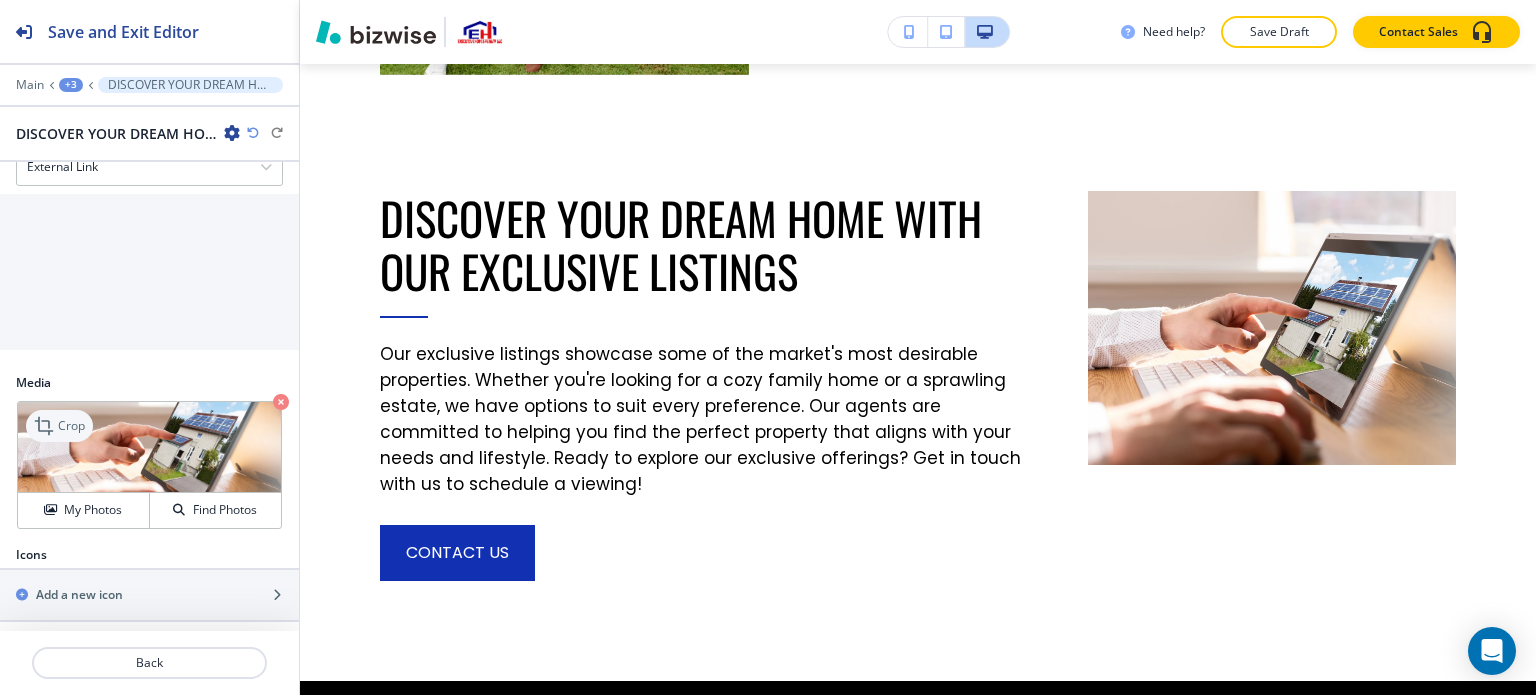 click on "Crop" at bounding box center (71, 426) 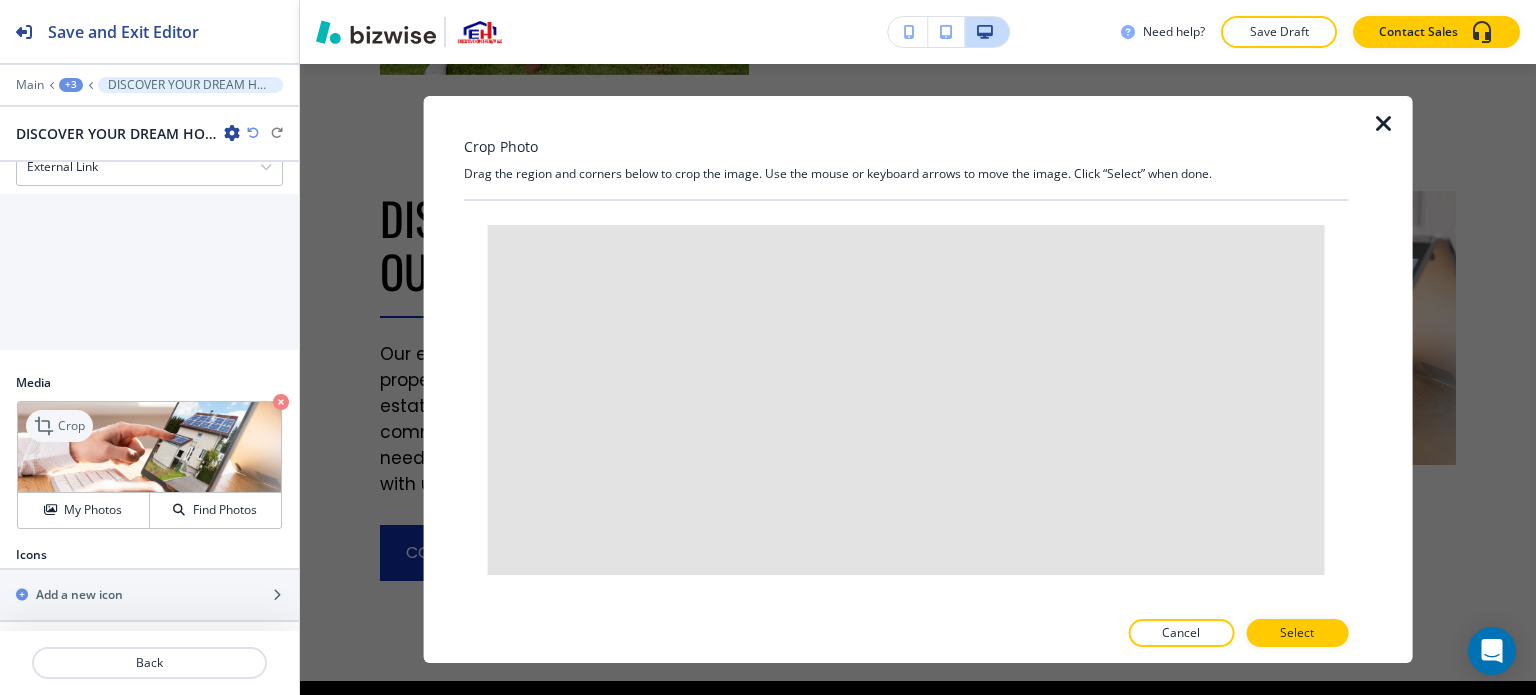 click 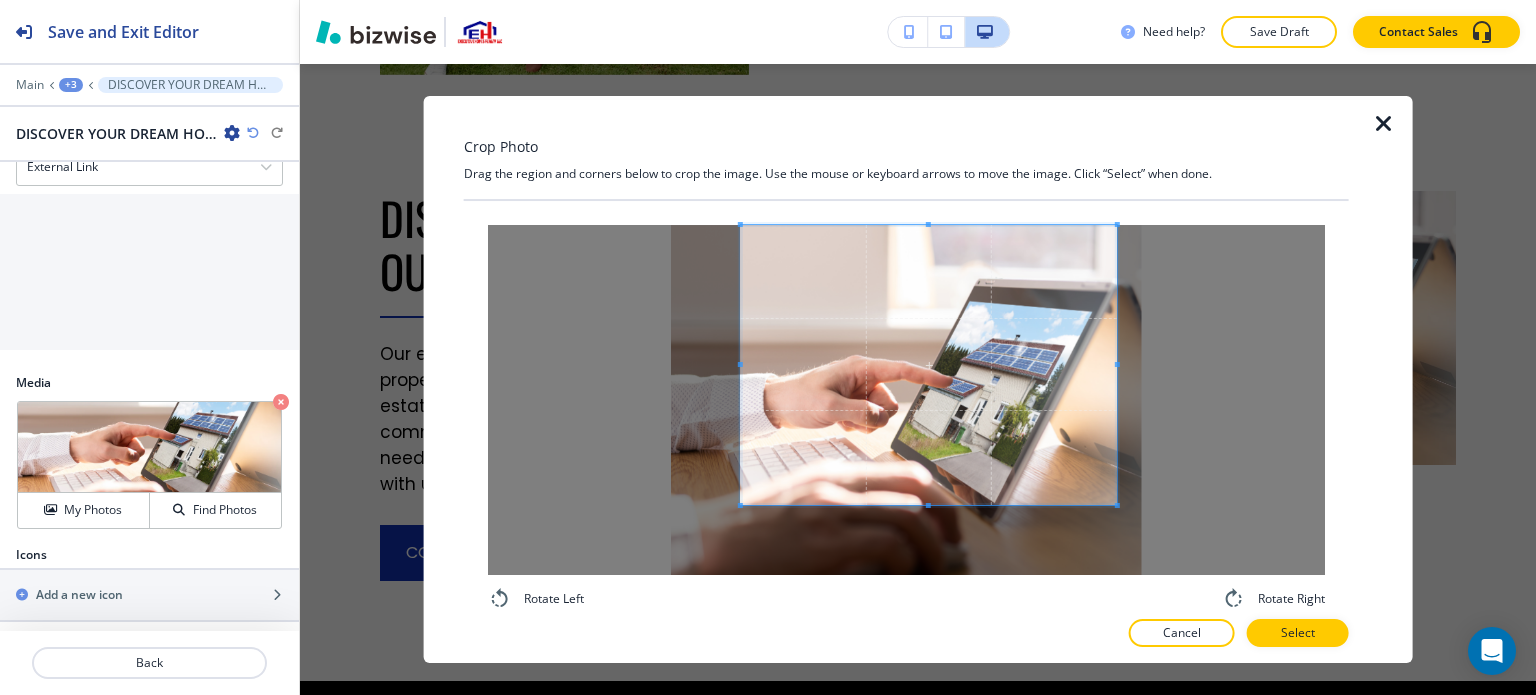 click at bounding box center [928, 365] 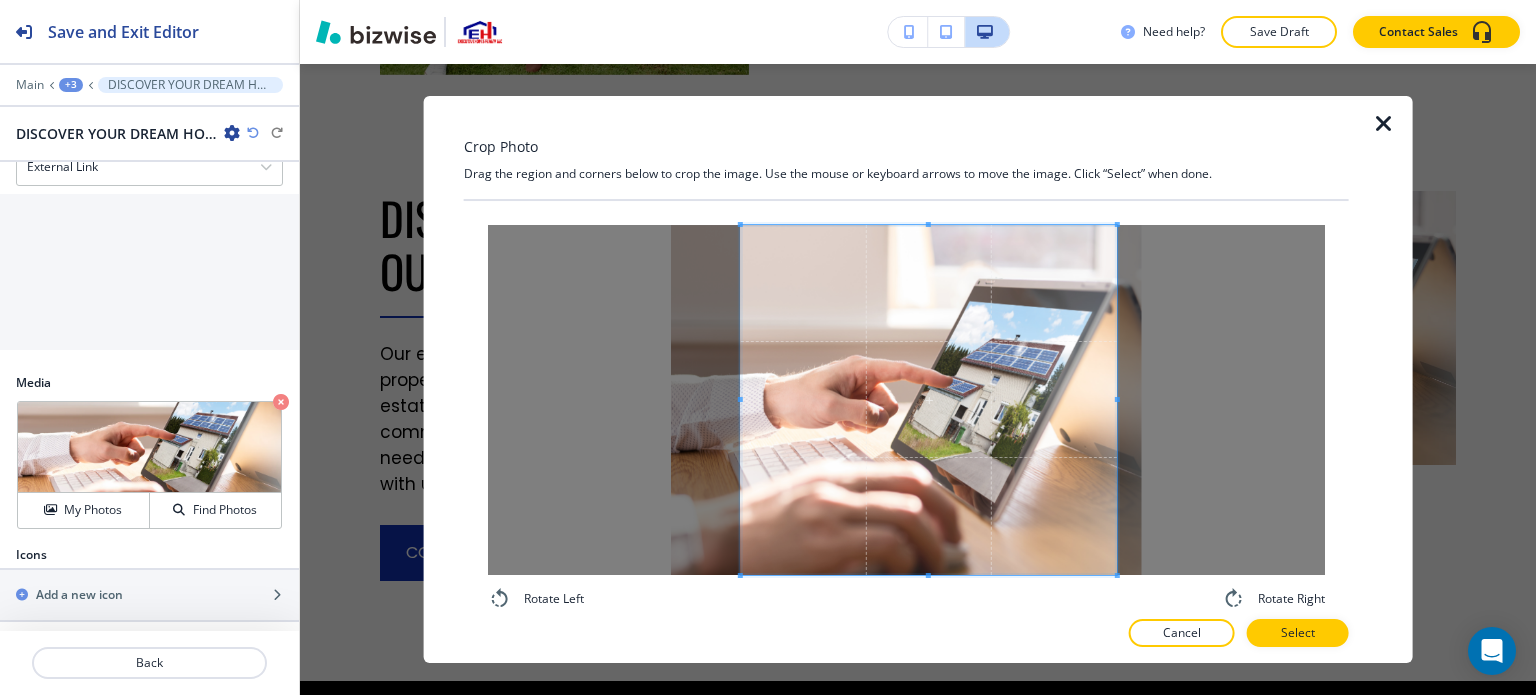click on "Crop Photo Drag the region and corners below to crop the image. Use the mouse or keyboard arrows to move the image. Click “Select” when done. Rotate Left Rotate Right Cancel Select" at bounding box center [906, 380] 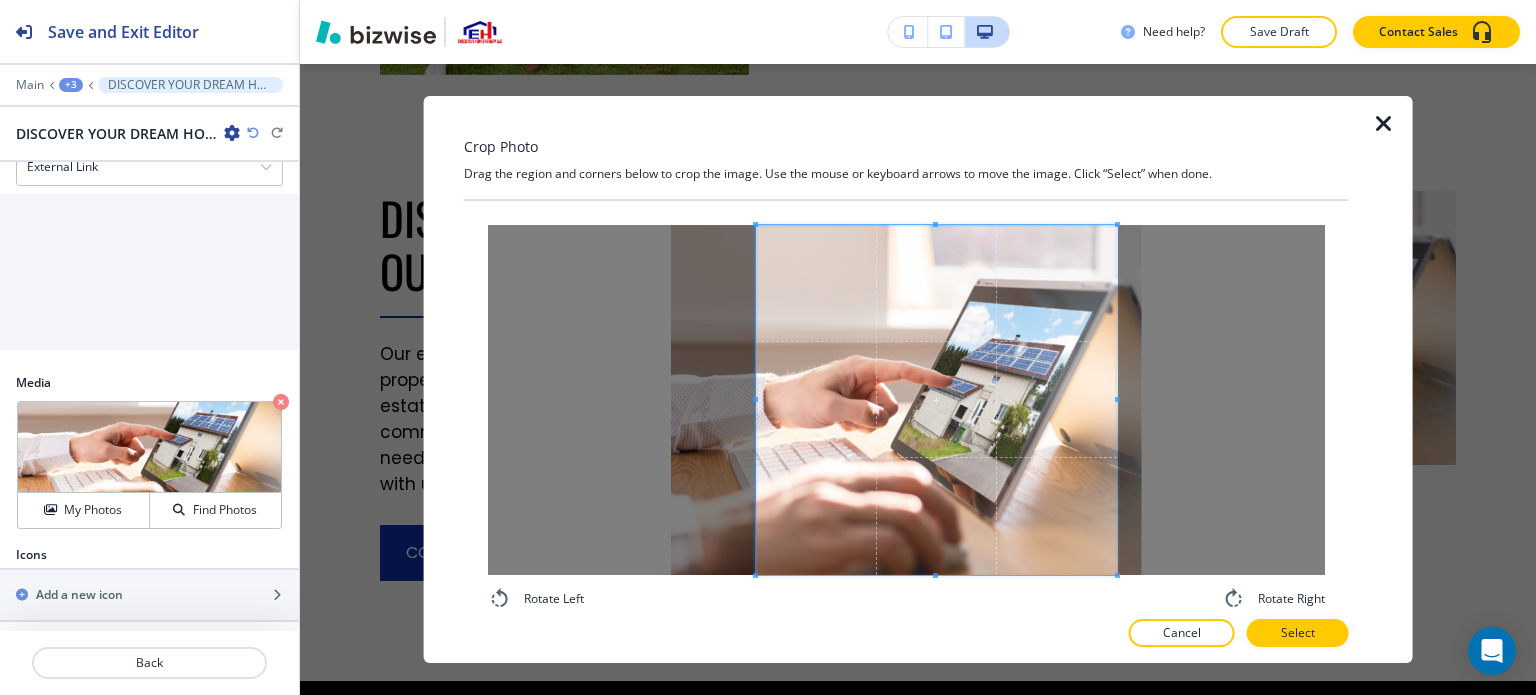 click at bounding box center [936, 400] 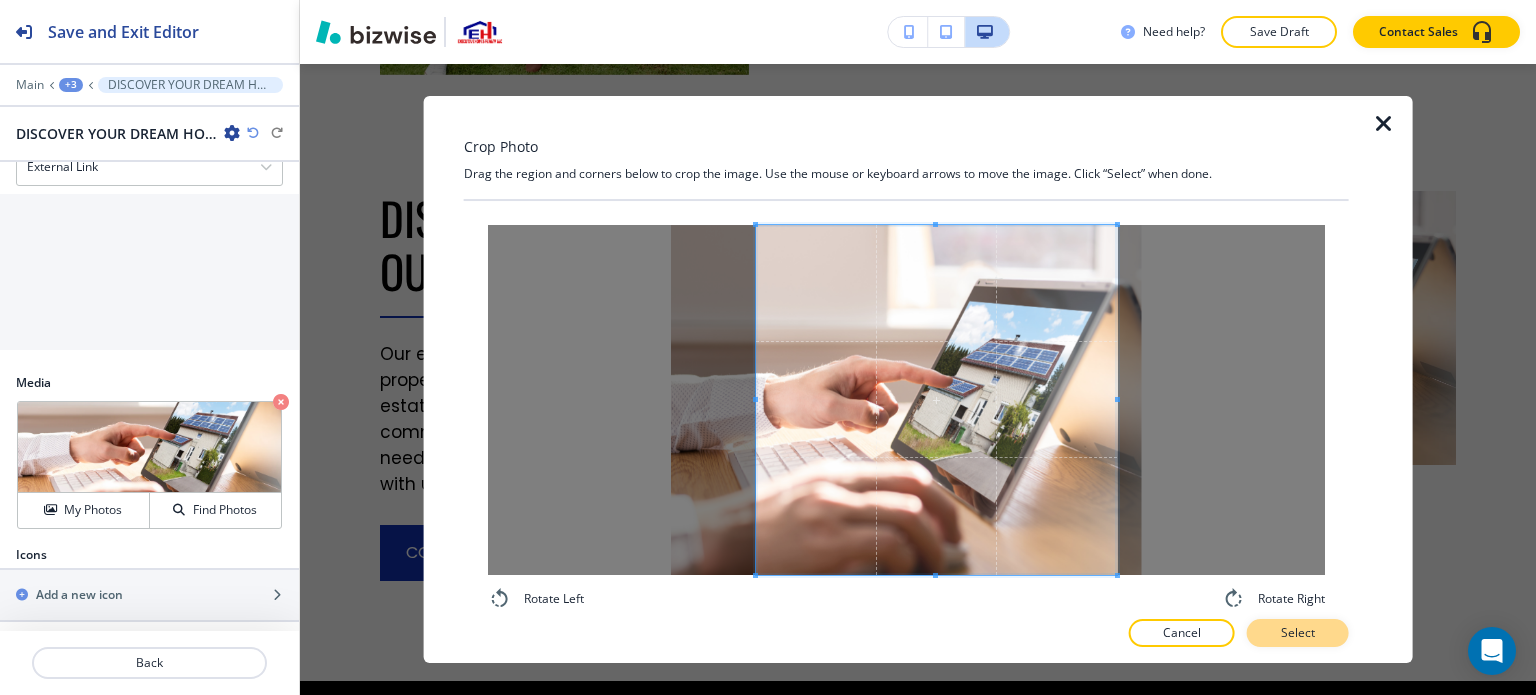 click on "Select" at bounding box center [1298, 633] 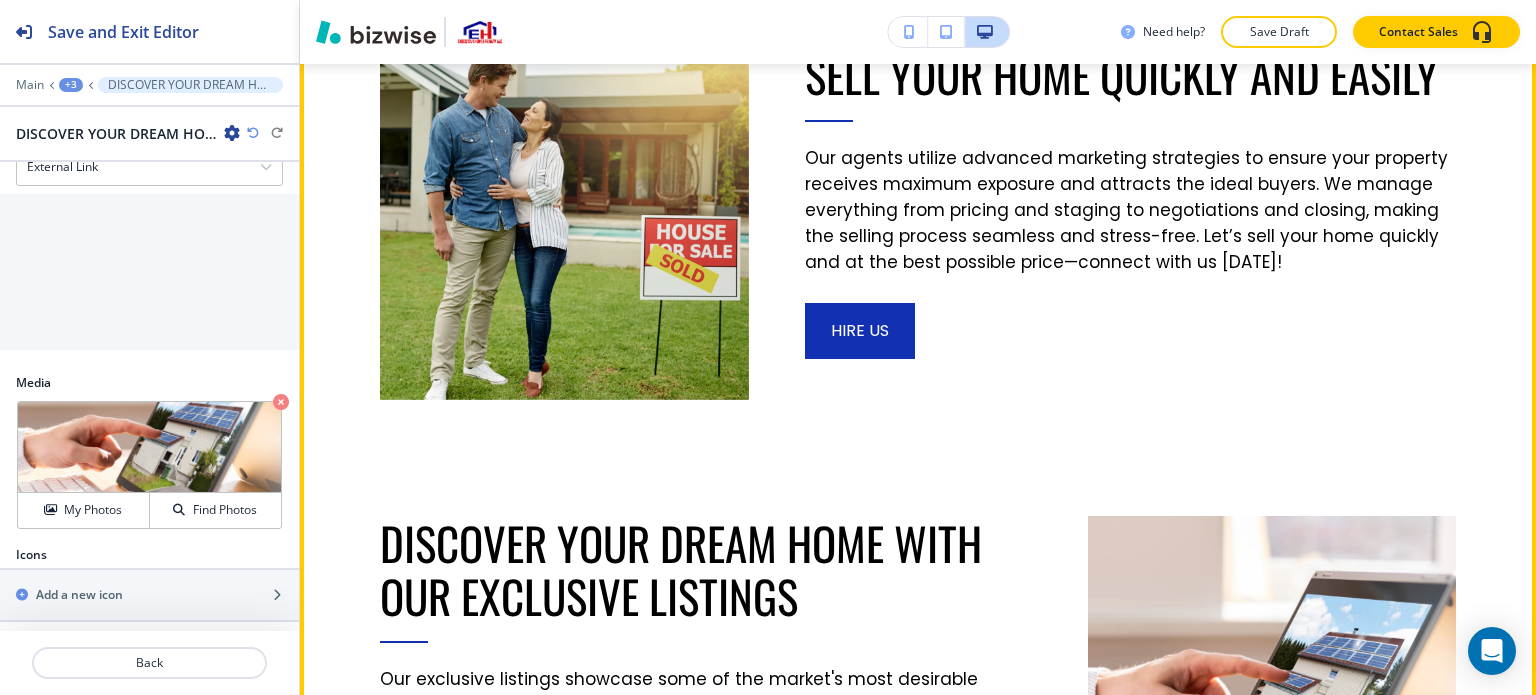 scroll, scrollTop: 5999, scrollLeft: 0, axis: vertical 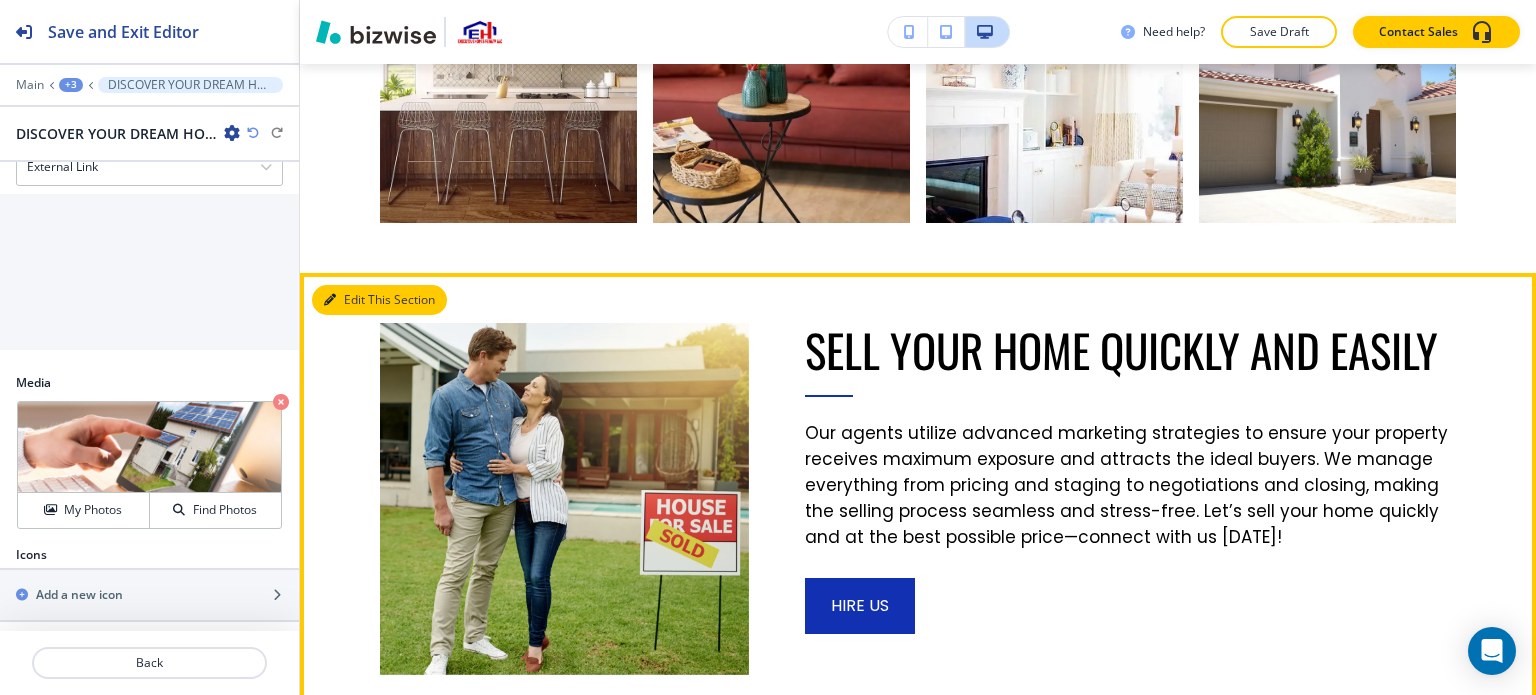 click on "Edit This Section" at bounding box center [379, 300] 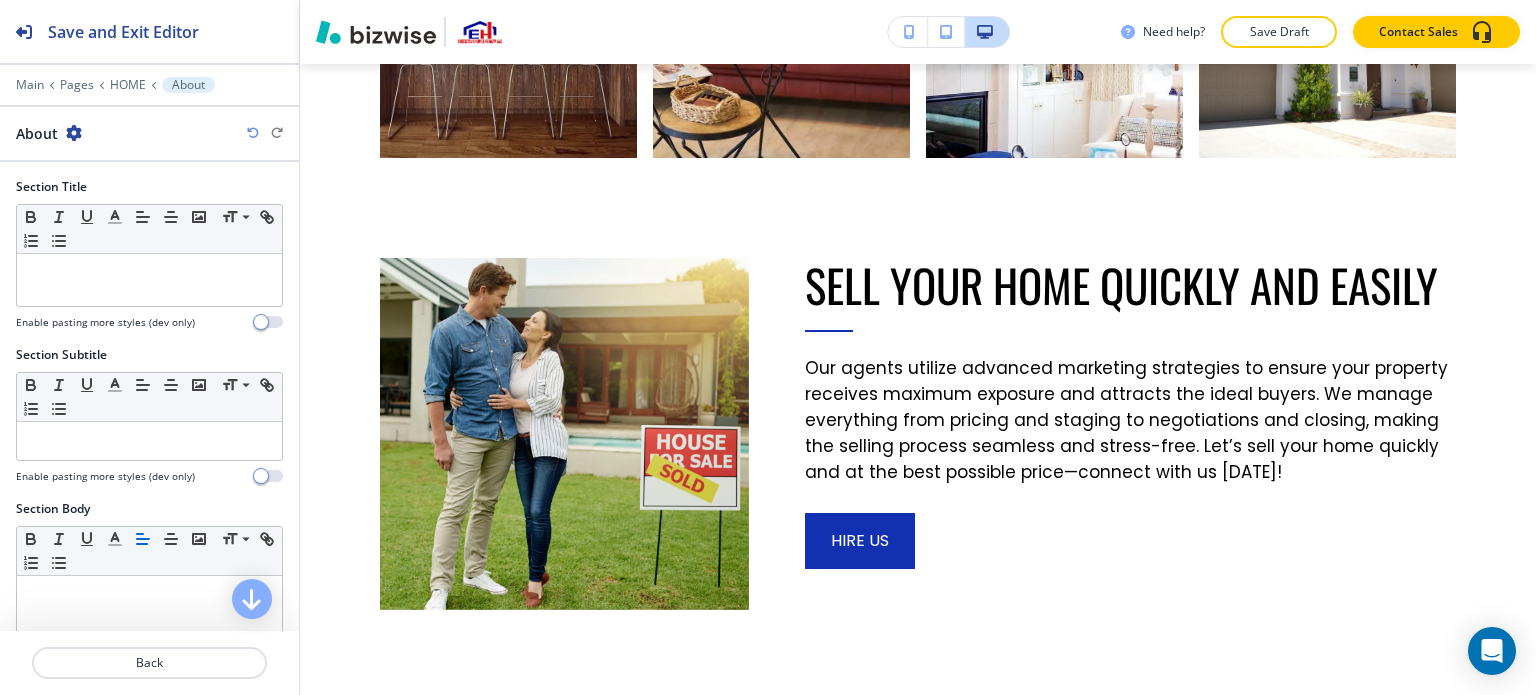scroll, scrollTop: 6187, scrollLeft: 0, axis: vertical 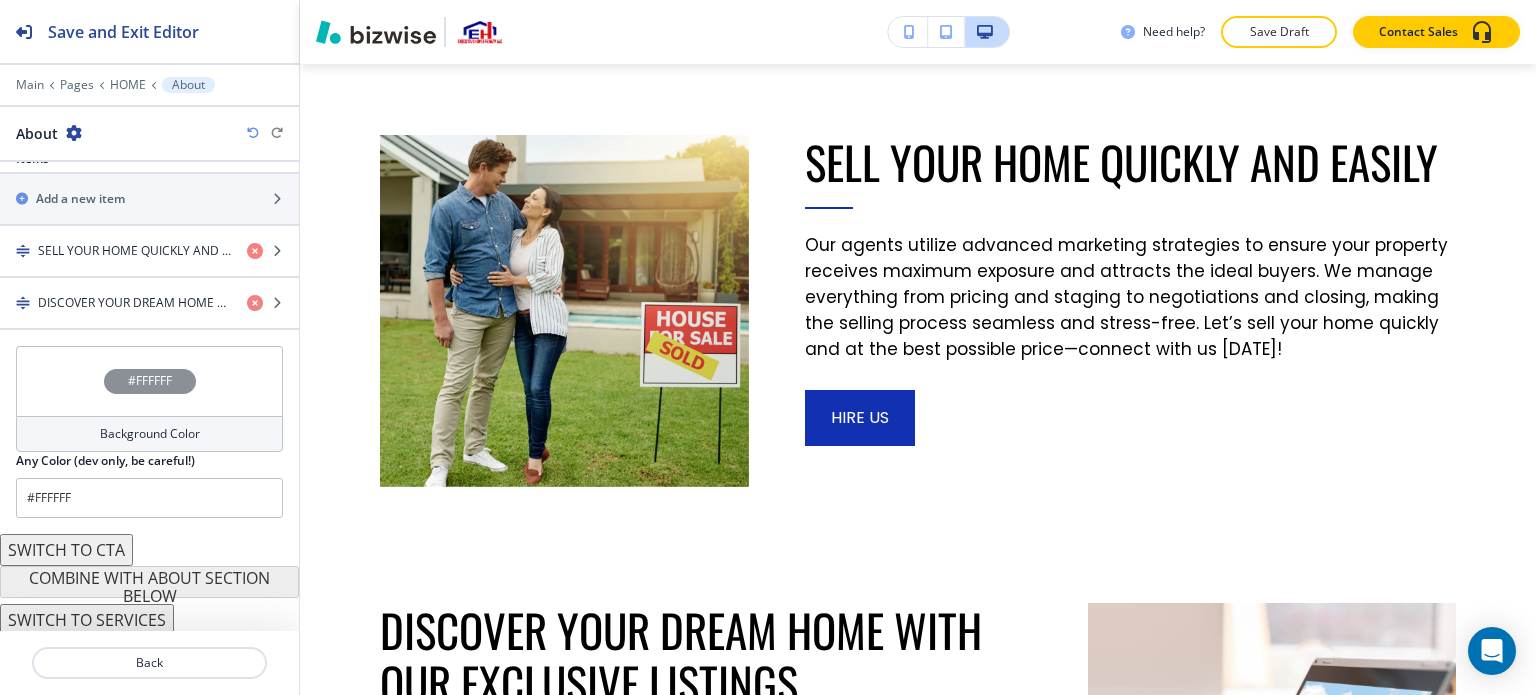 click on "#FFFFFF" at bounding box center [149, 381] 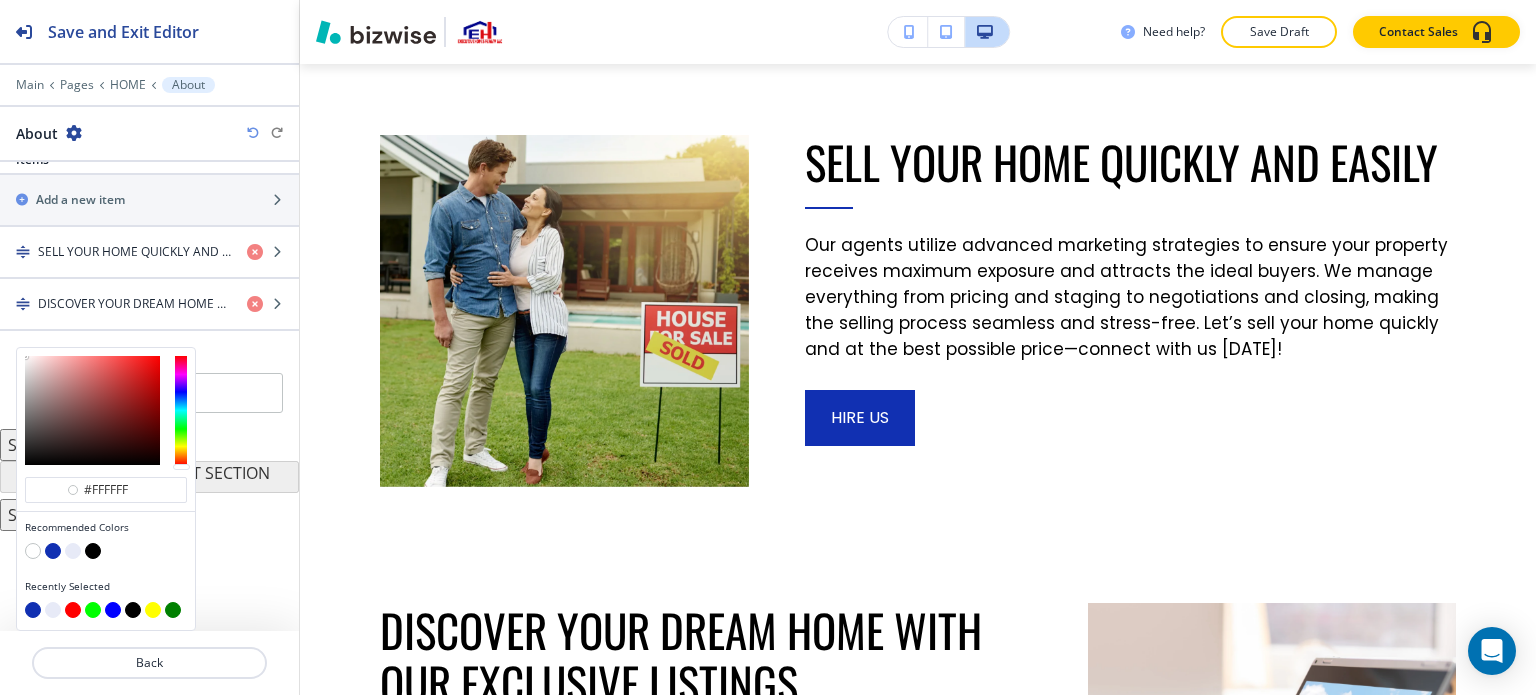 scroll, scrollTop: 719, scrollLeft: 0, axis: vertical 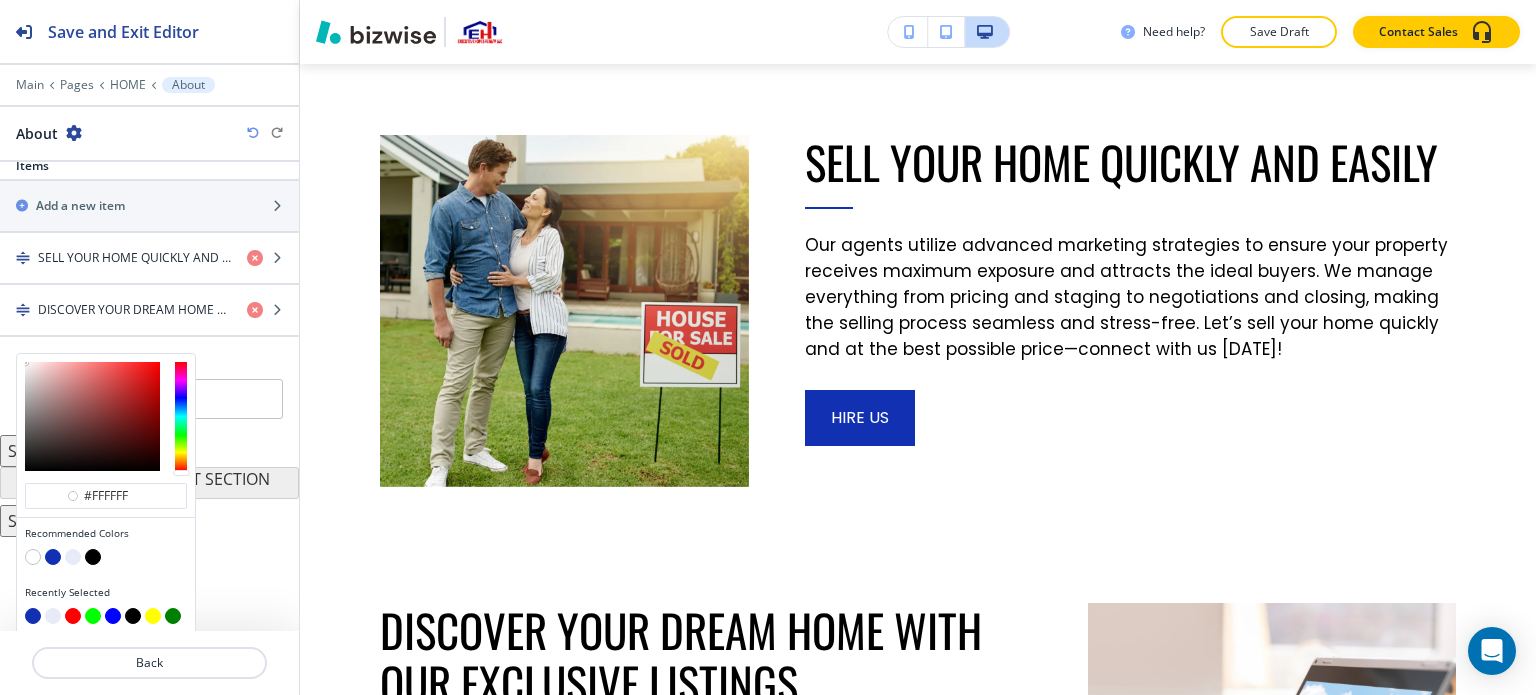 click at bounding box center [73, 557] 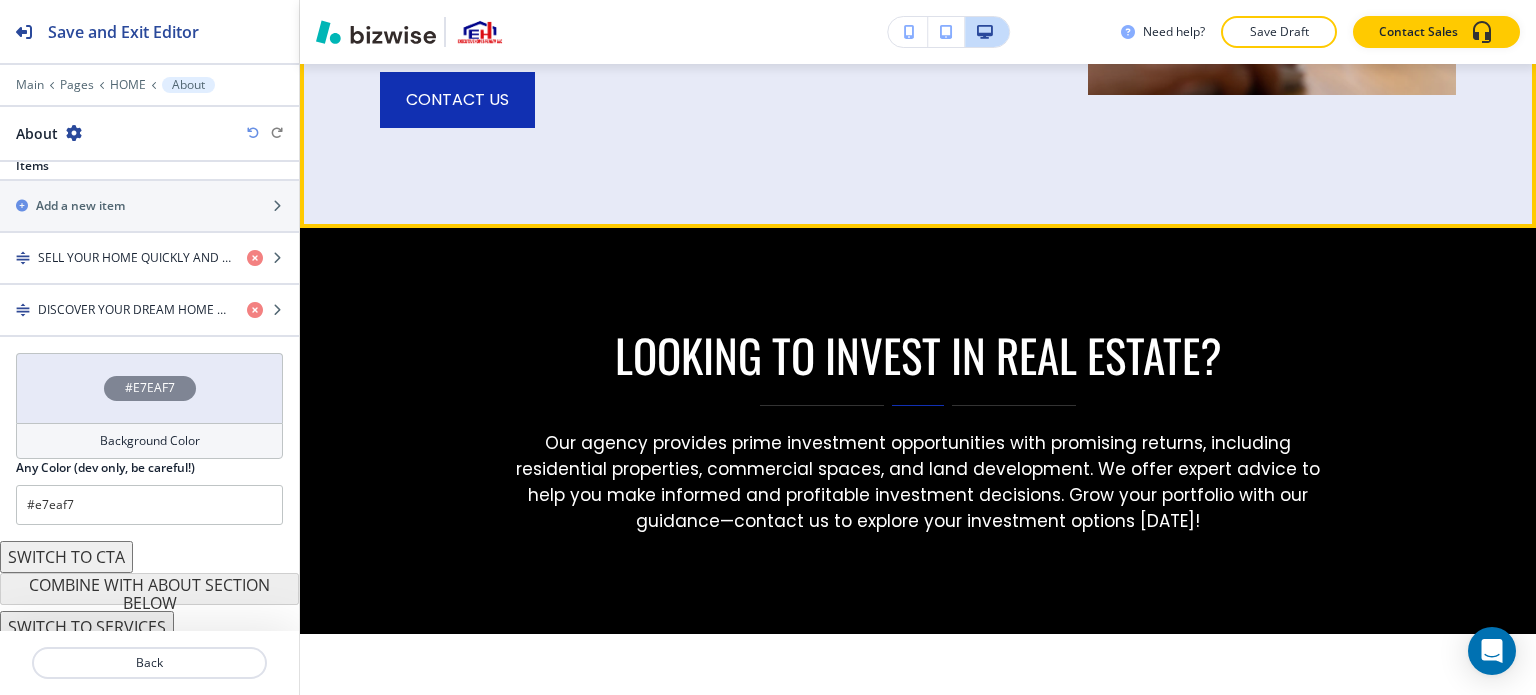 scroll, scrollTop: 7237, scrollLeft: 0, axis: vertical 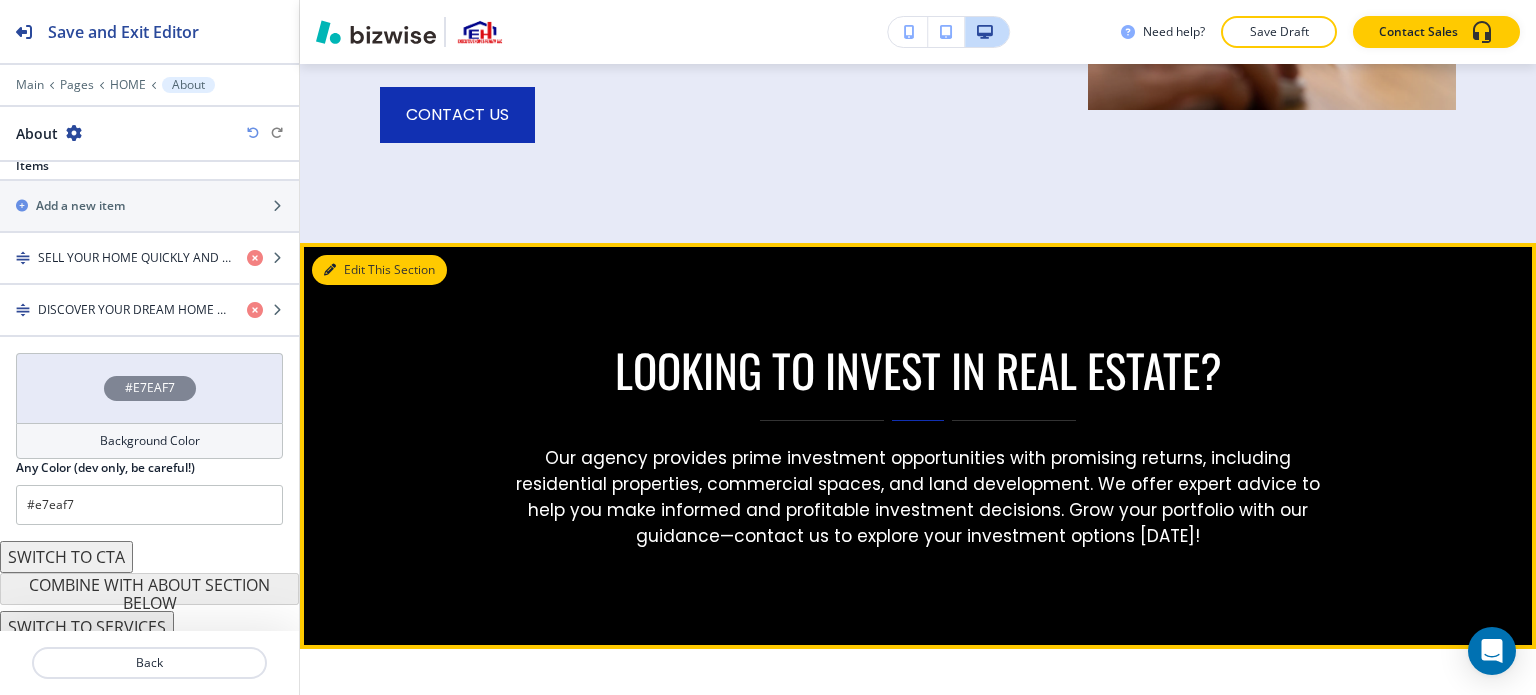 click on "Edit This Section" at bounding box center [379, 270] 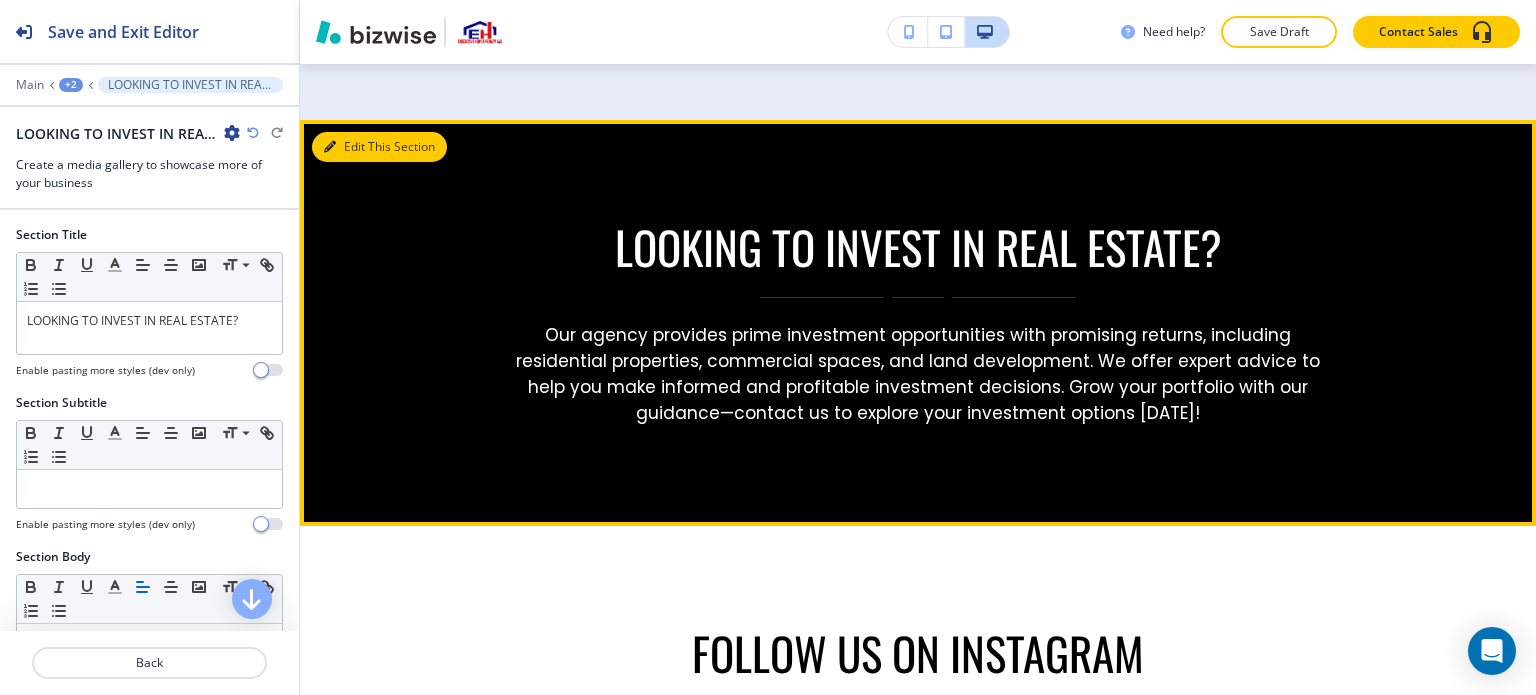 scroll, scrollTop: 7288, scrollLeft: 0, axis: vertical 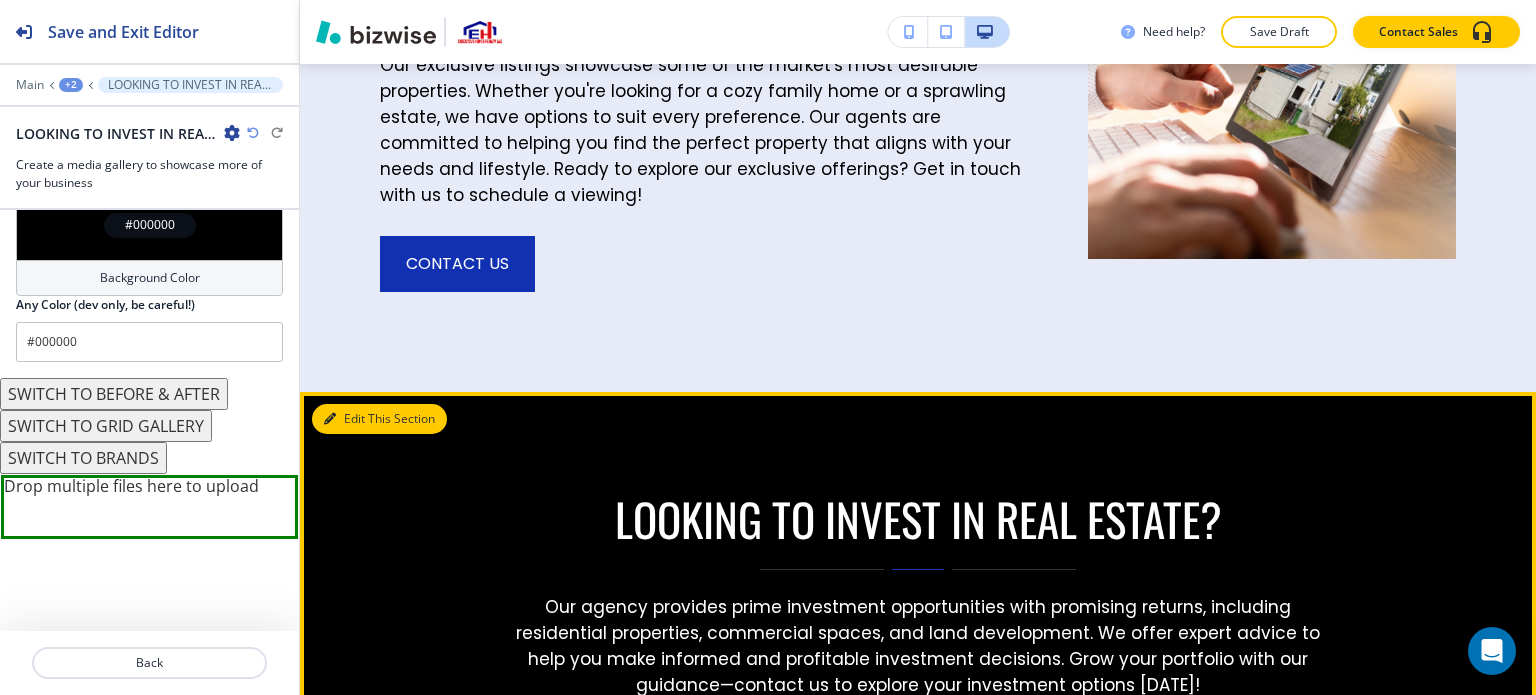 click on "Edit This Section" at bounding box center [379, 419] 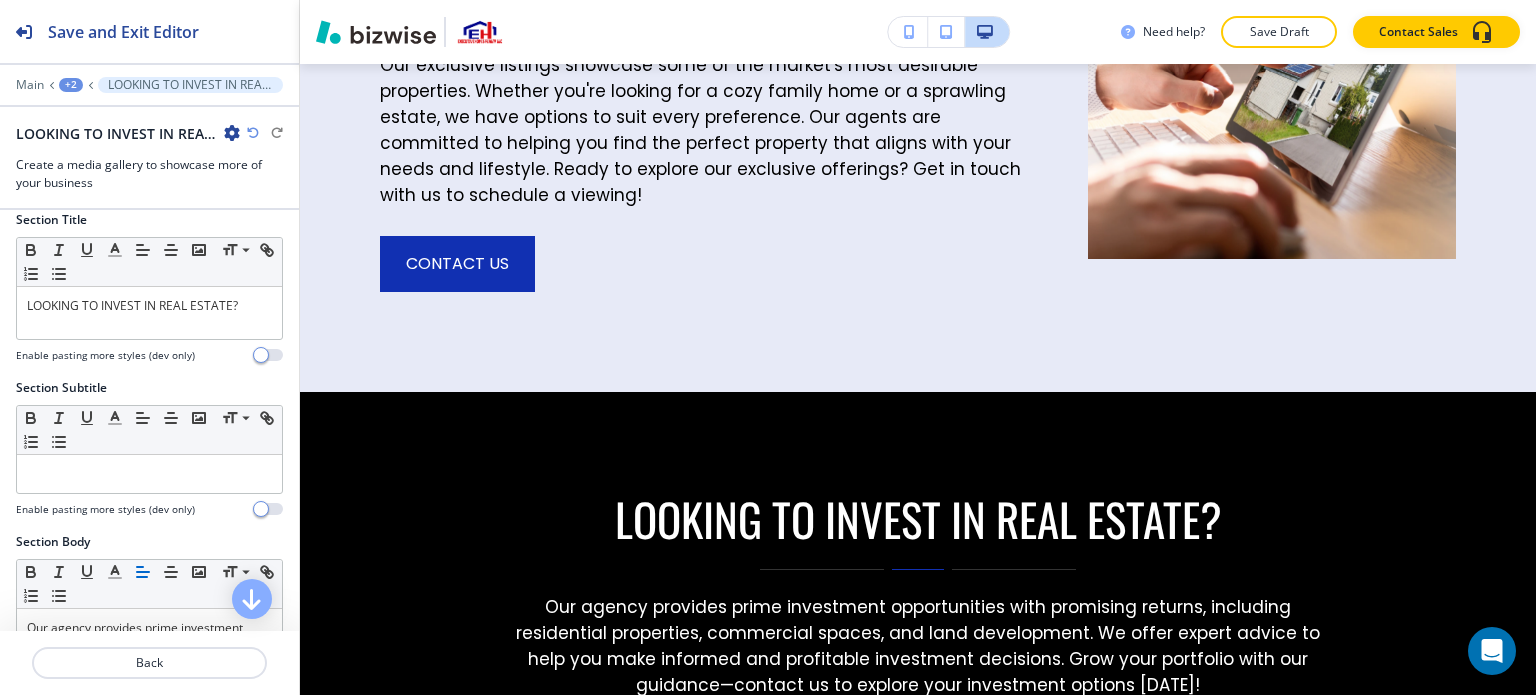 scroll, scrollTop: 0, scrollLeft: 0, axis: both 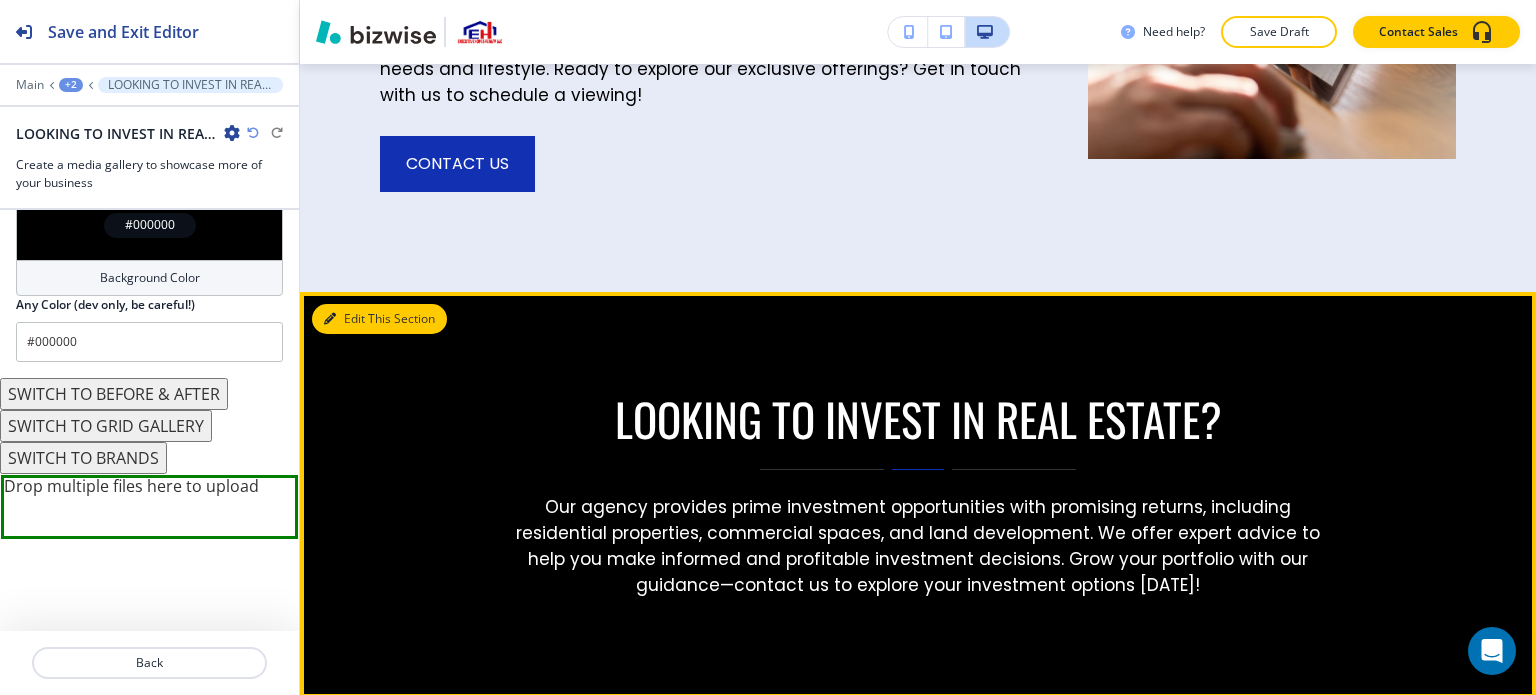 click on "Edit This Section" at bounding box center (379, 319) 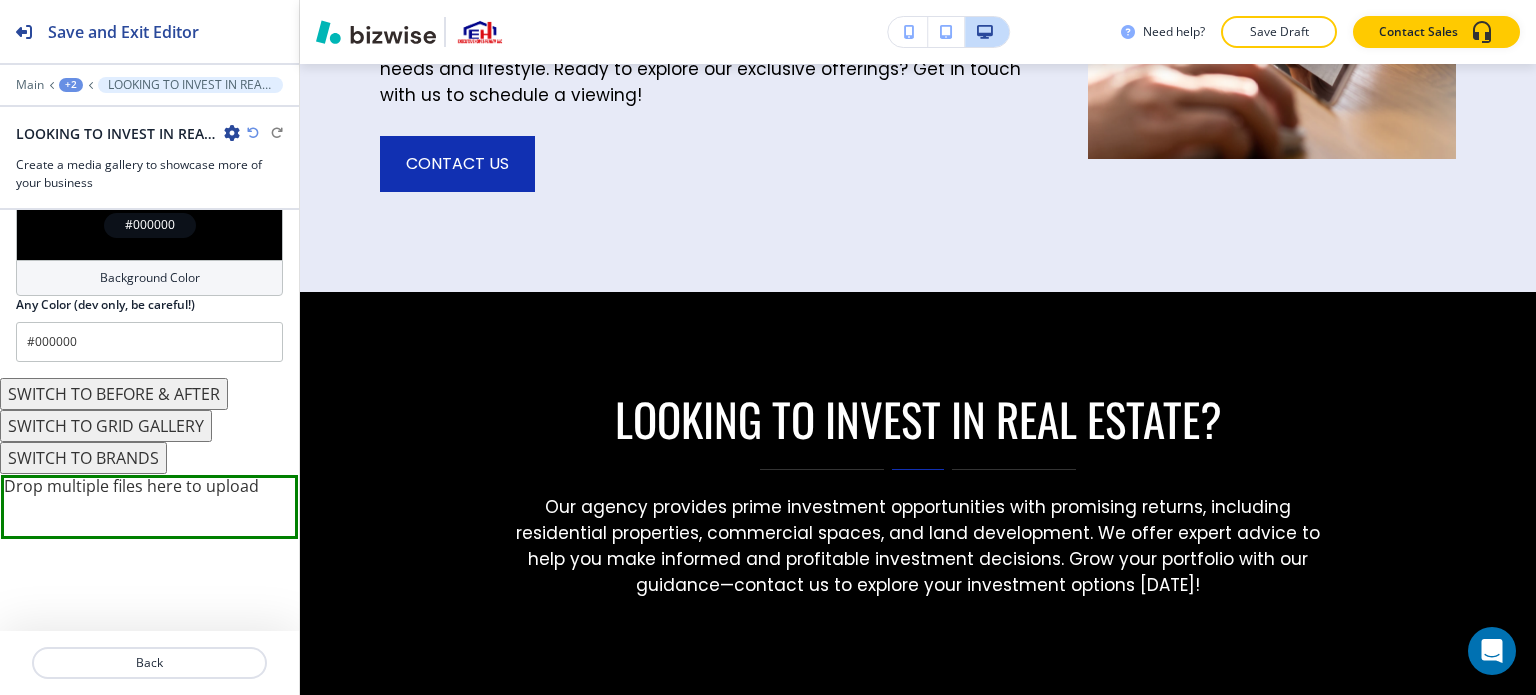 click on "SWITCH TO GRID GALLERY" at bounding box center (106, 426) 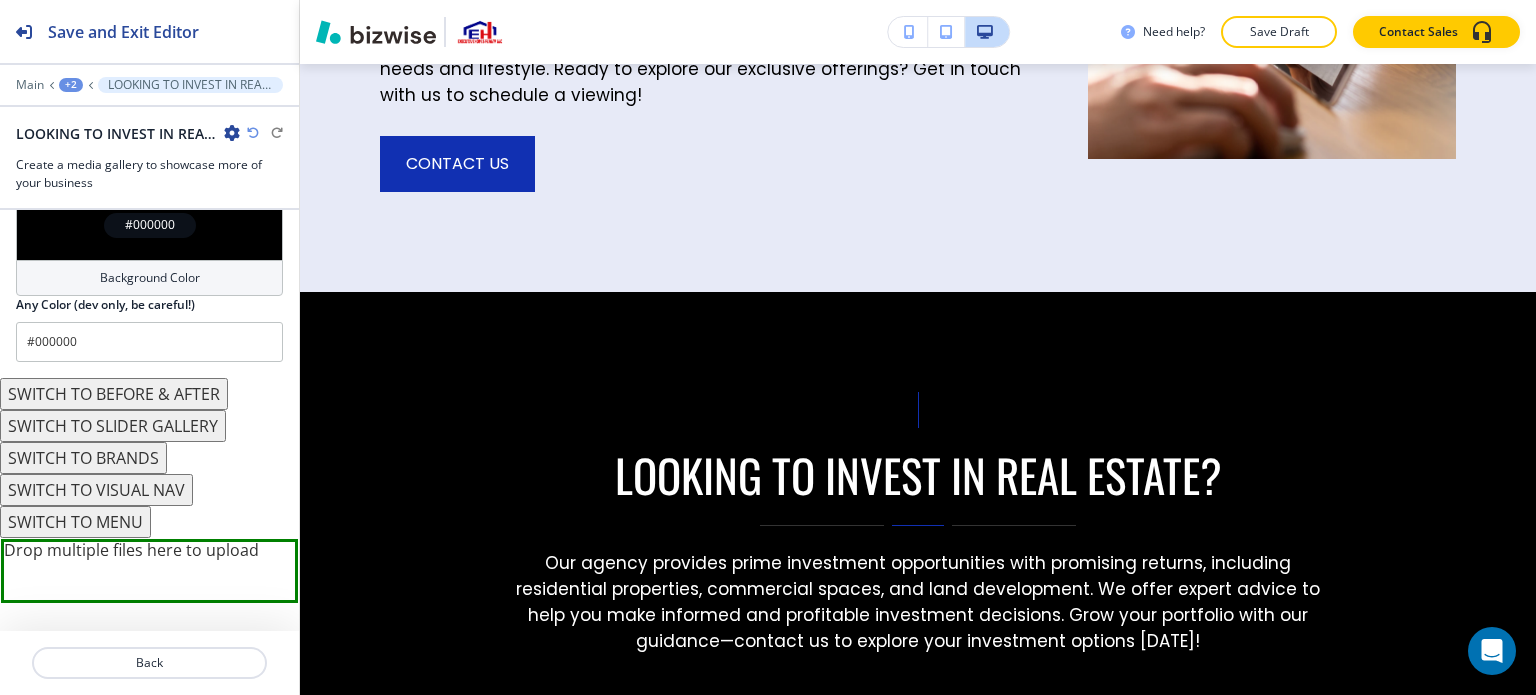 click on "SWITCH TO VISUAL NAV" at bounding box center [96, 490] 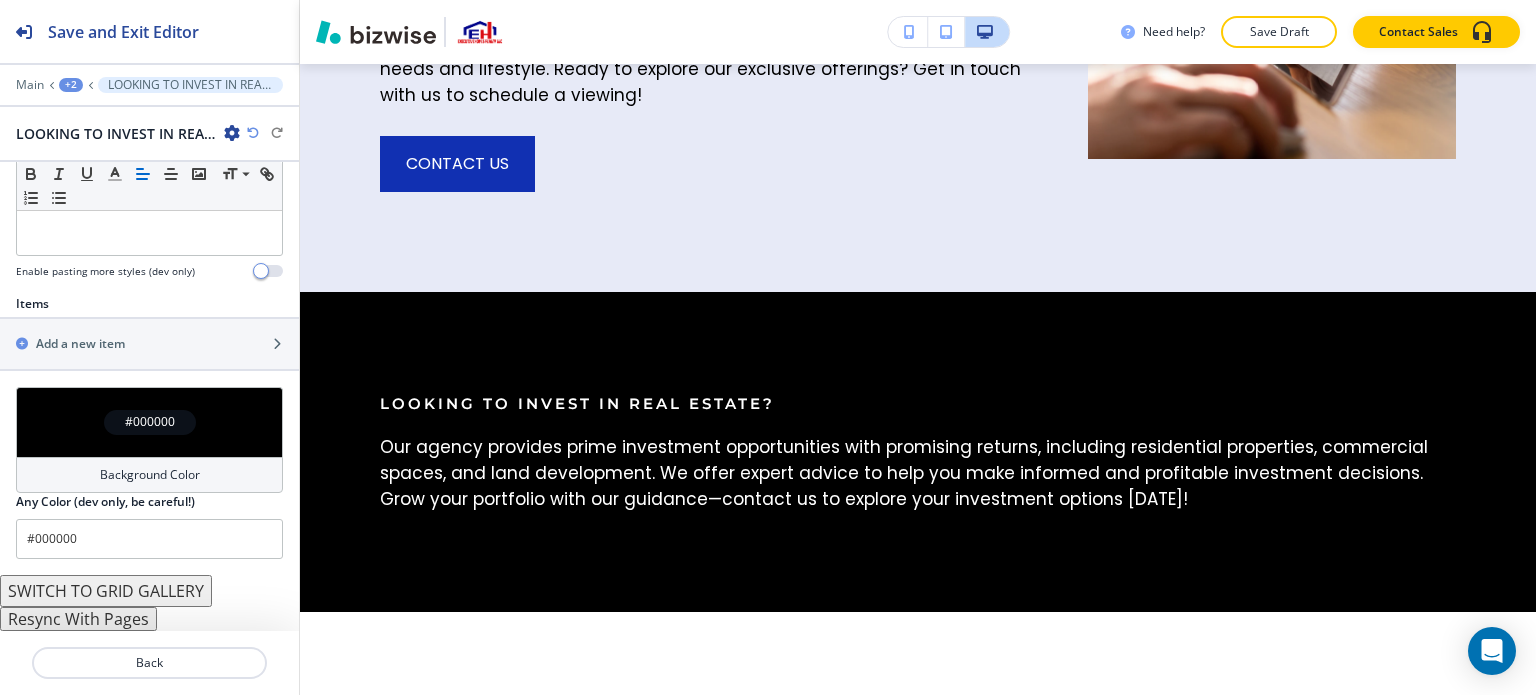 scroll, scrollTop: 576, scrollLeft: 0, axis: vertical 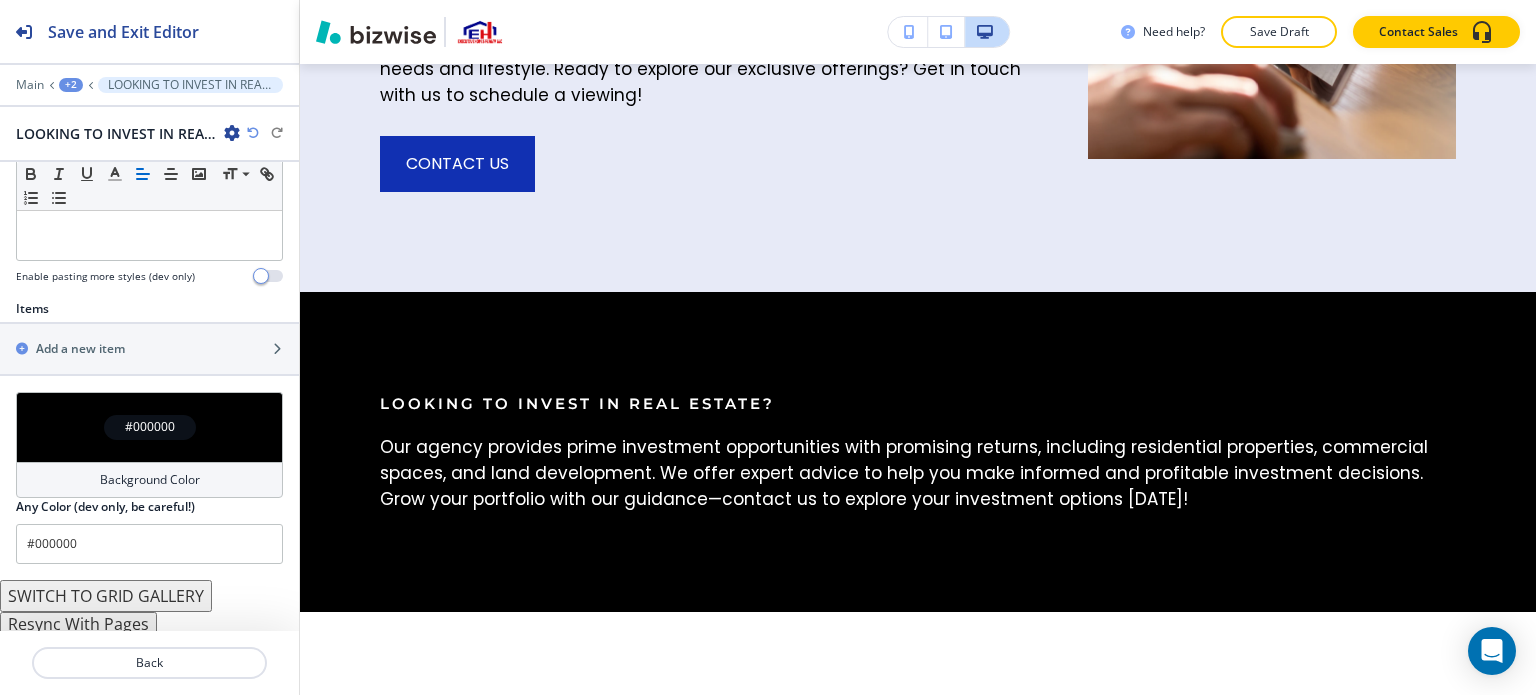 click on "SWITCH TO GRID GALLERY" at bounding box center [106, 596] 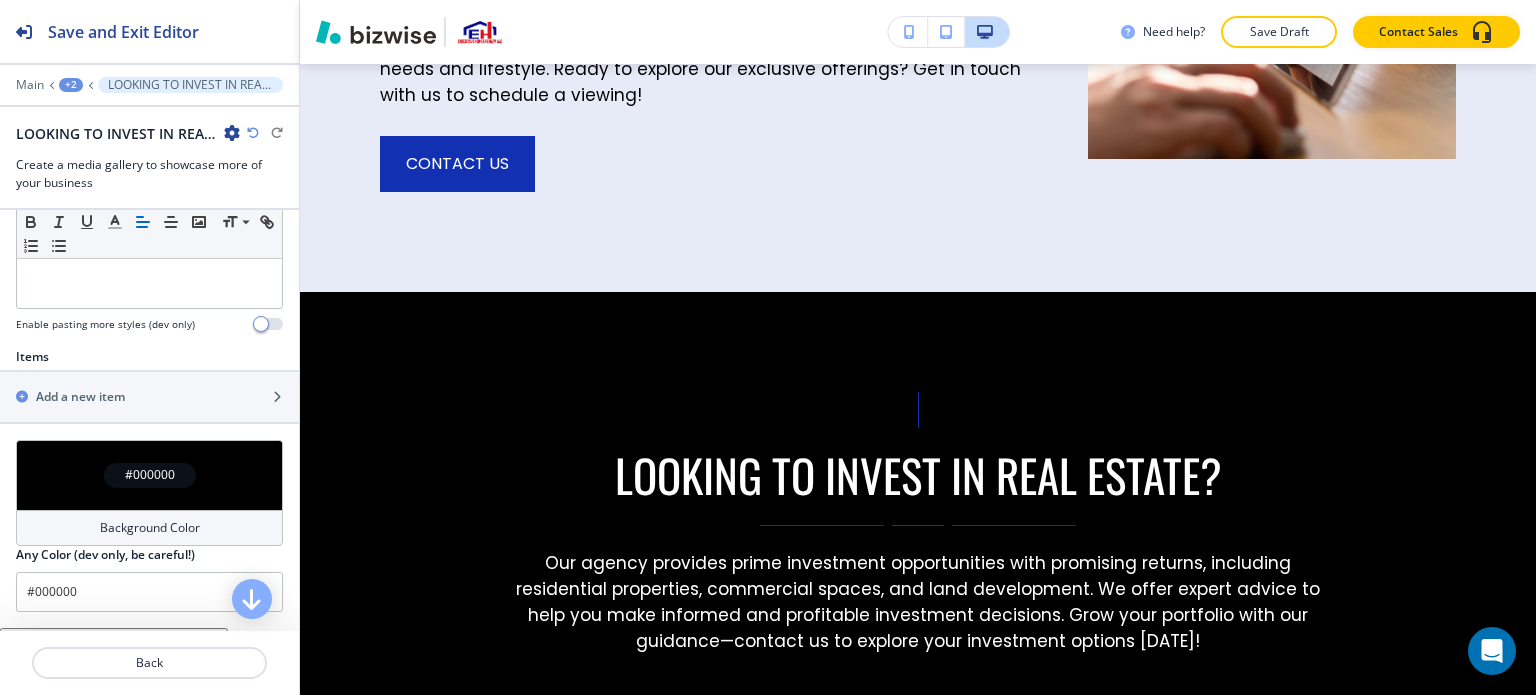 scroll, scrollTop: 954, scrollLeft: 0, axis: vertical 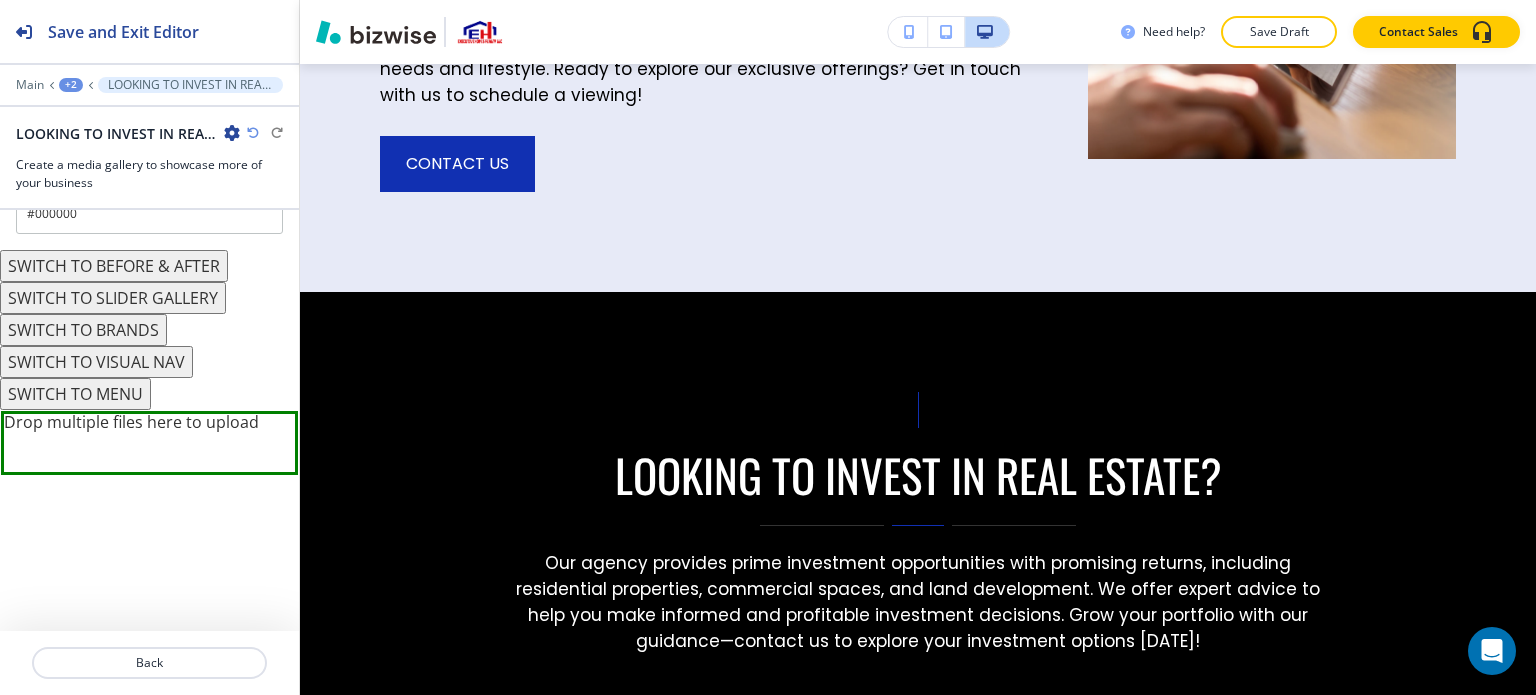 click on "SWITCH TO VISUAL NAV" at bounding box center [96, 362] 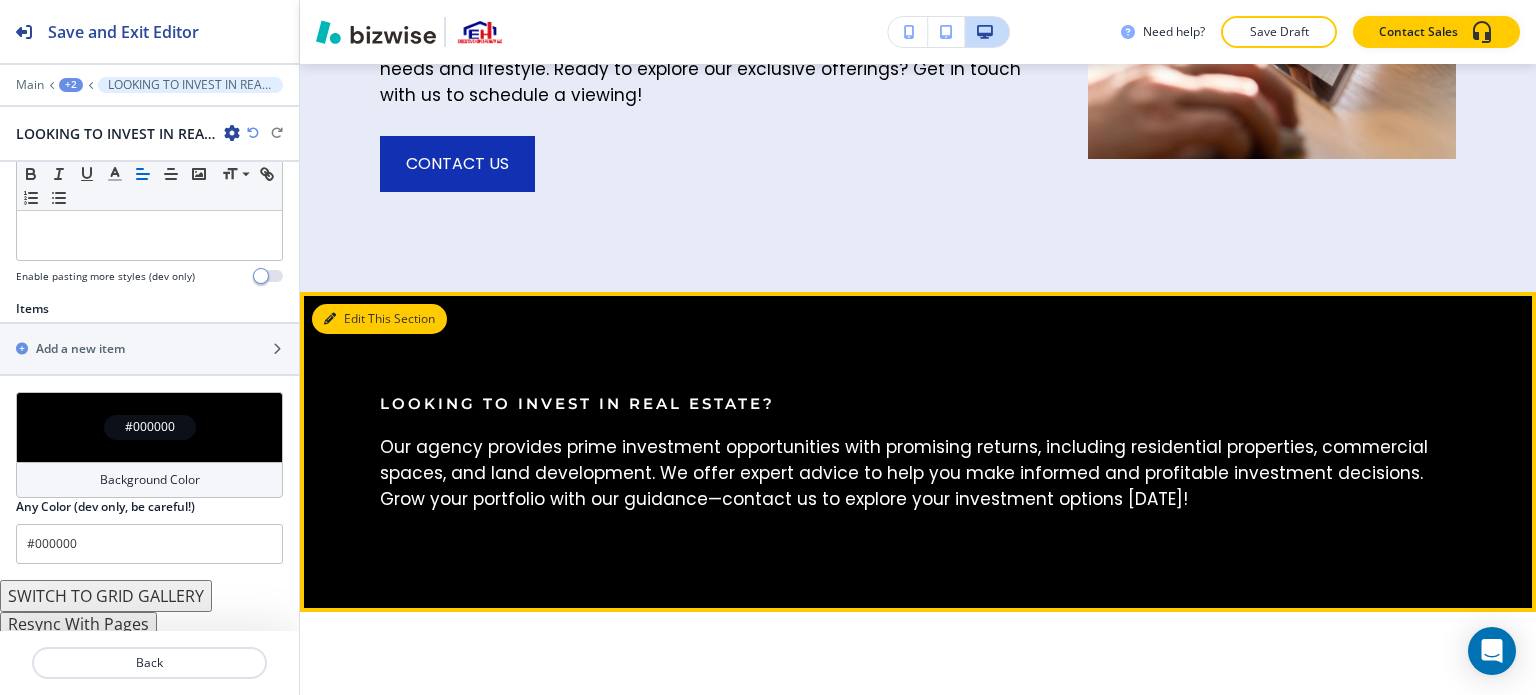 click on "Edit This Section" at bounding box center [379, 319] 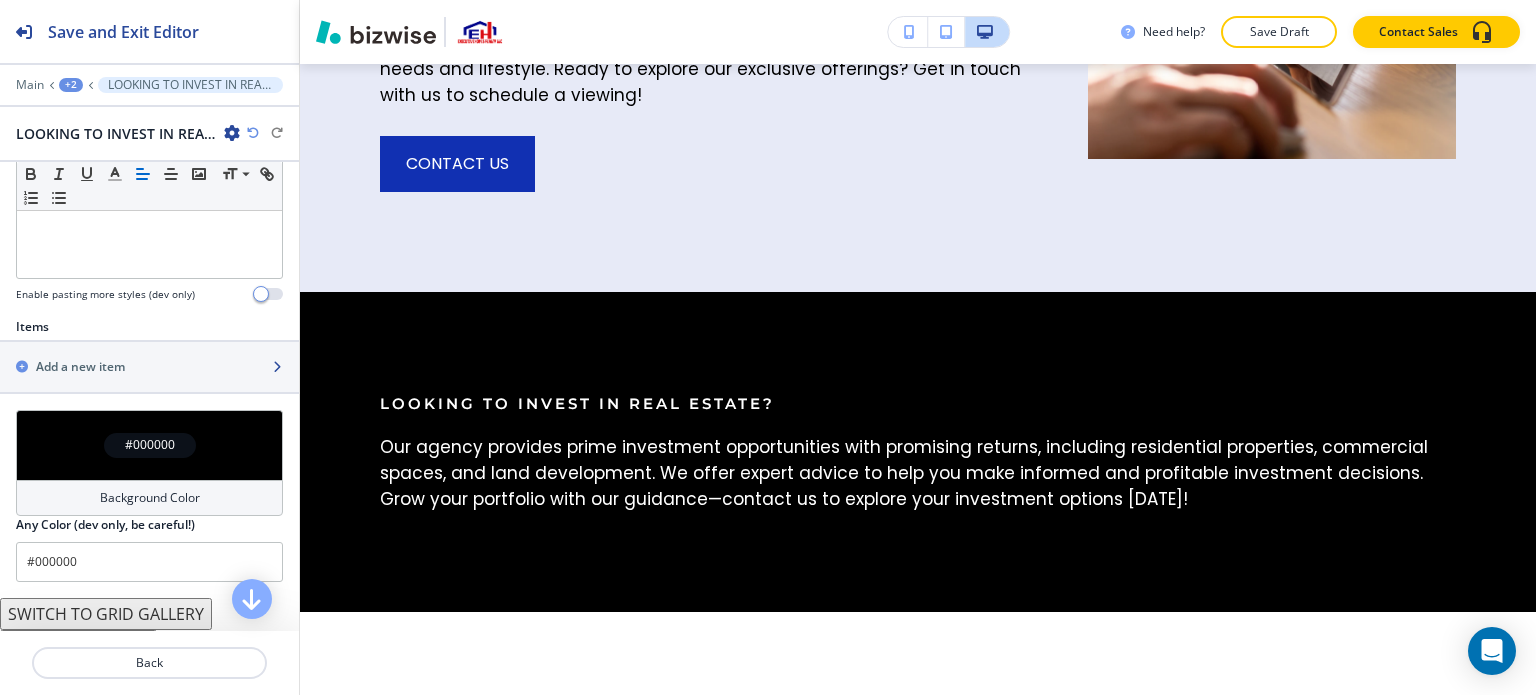 scroll, scrollTop: 576, scrollLeft: 0, axis: vertical 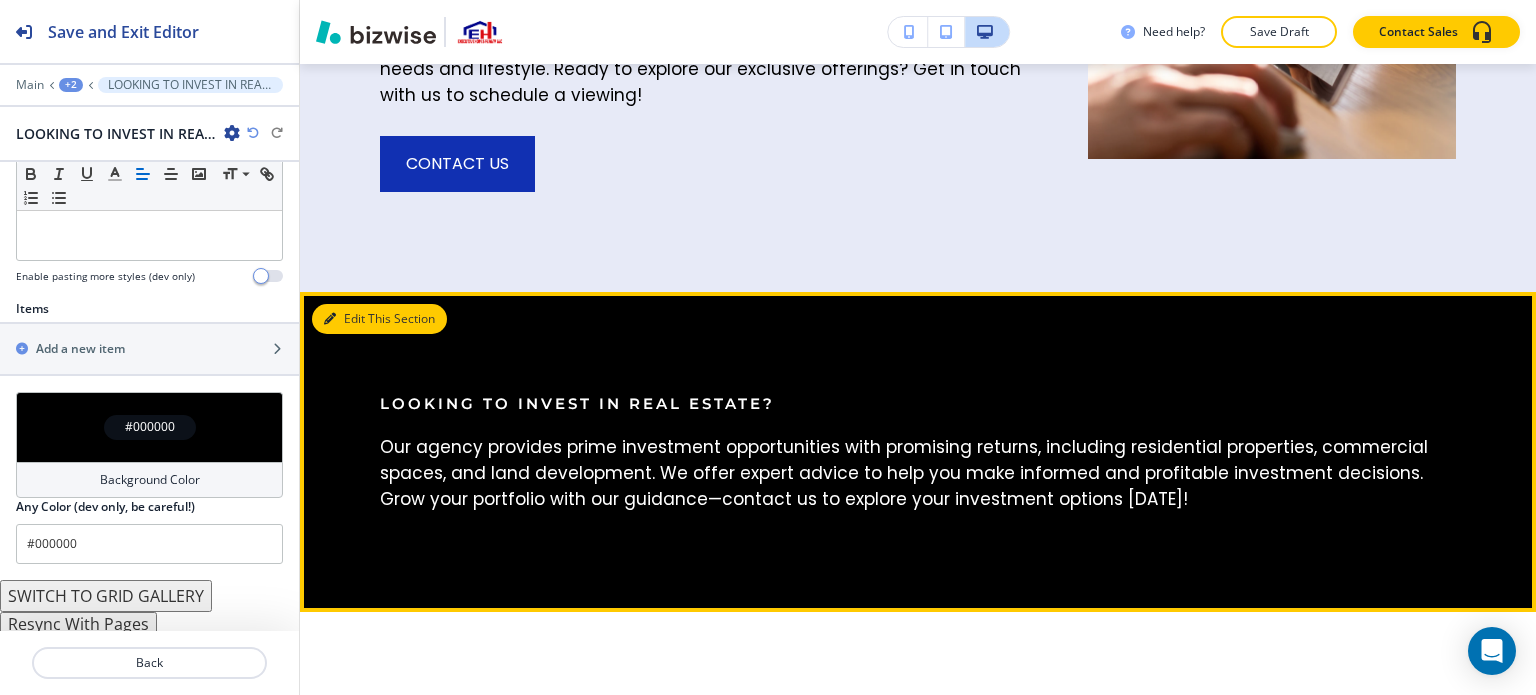 click on "Edit This Section" at bounding box center (379, 319) 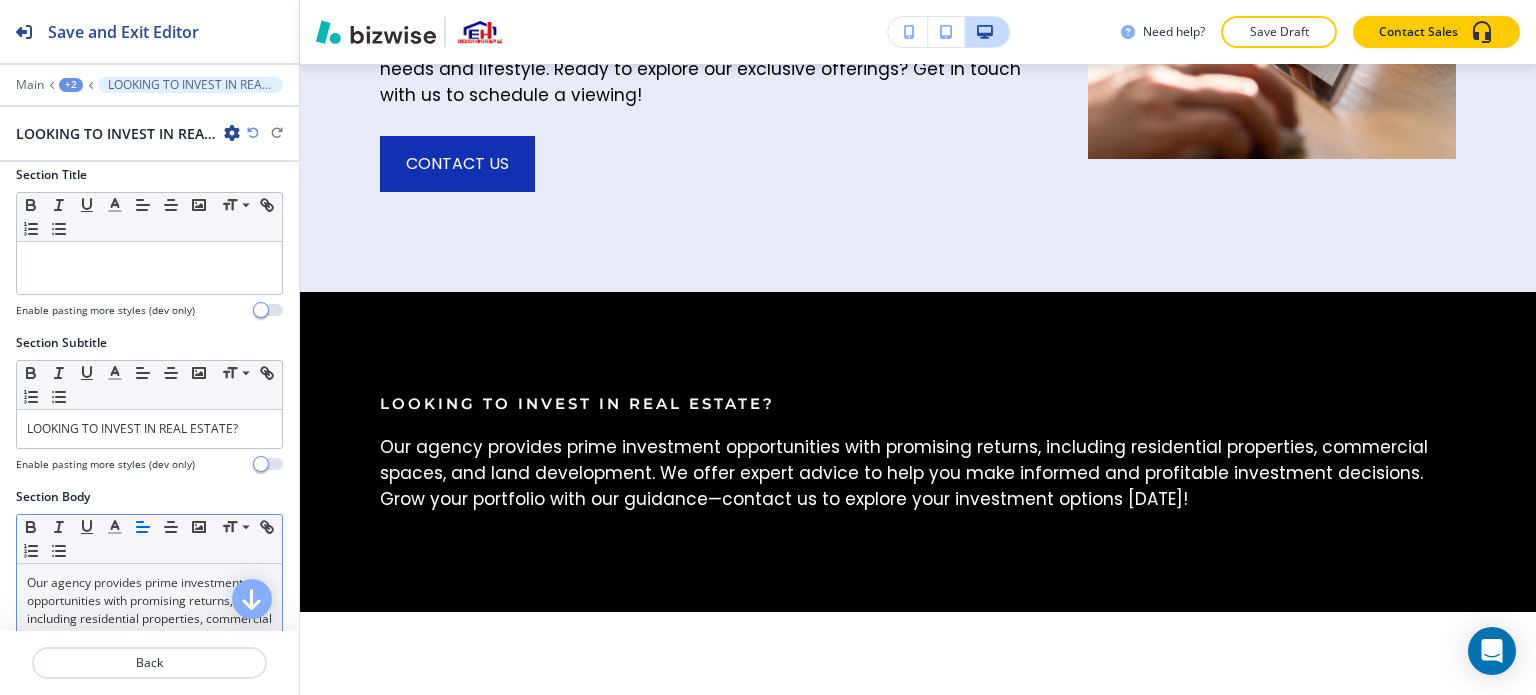 scroll, scrollTop: 0, scrollLeft: 0, axis: both 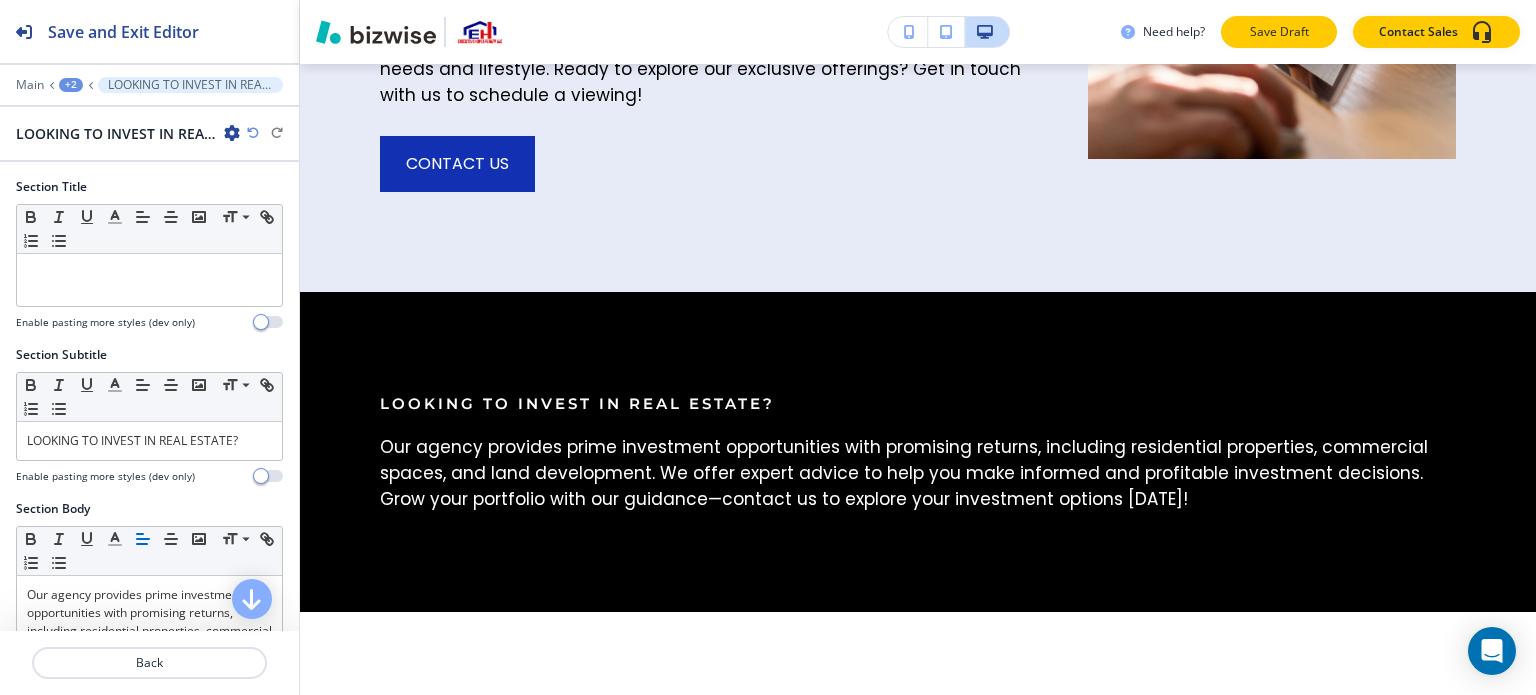 click on "Save Draft" at bounding box center [1279, 32] 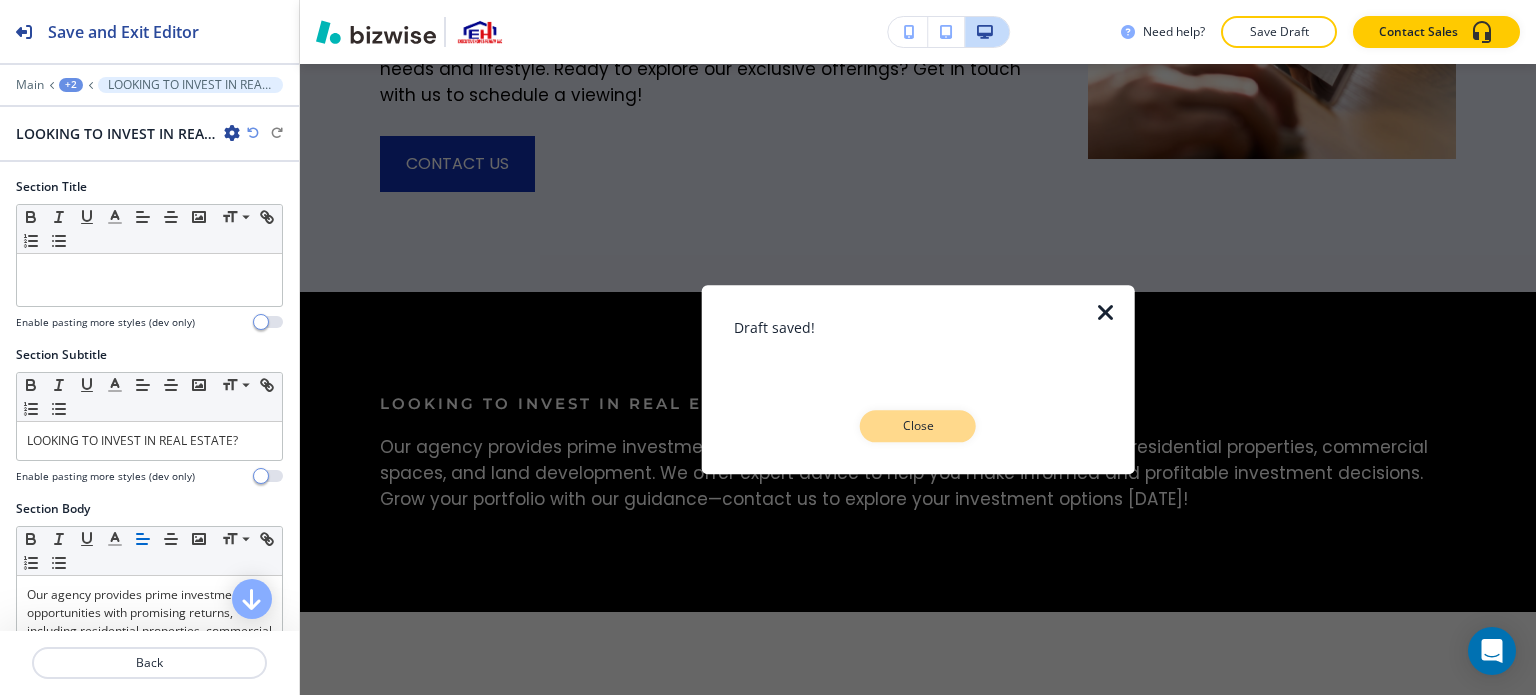 click on "Close" at bounding box center (918, 426) 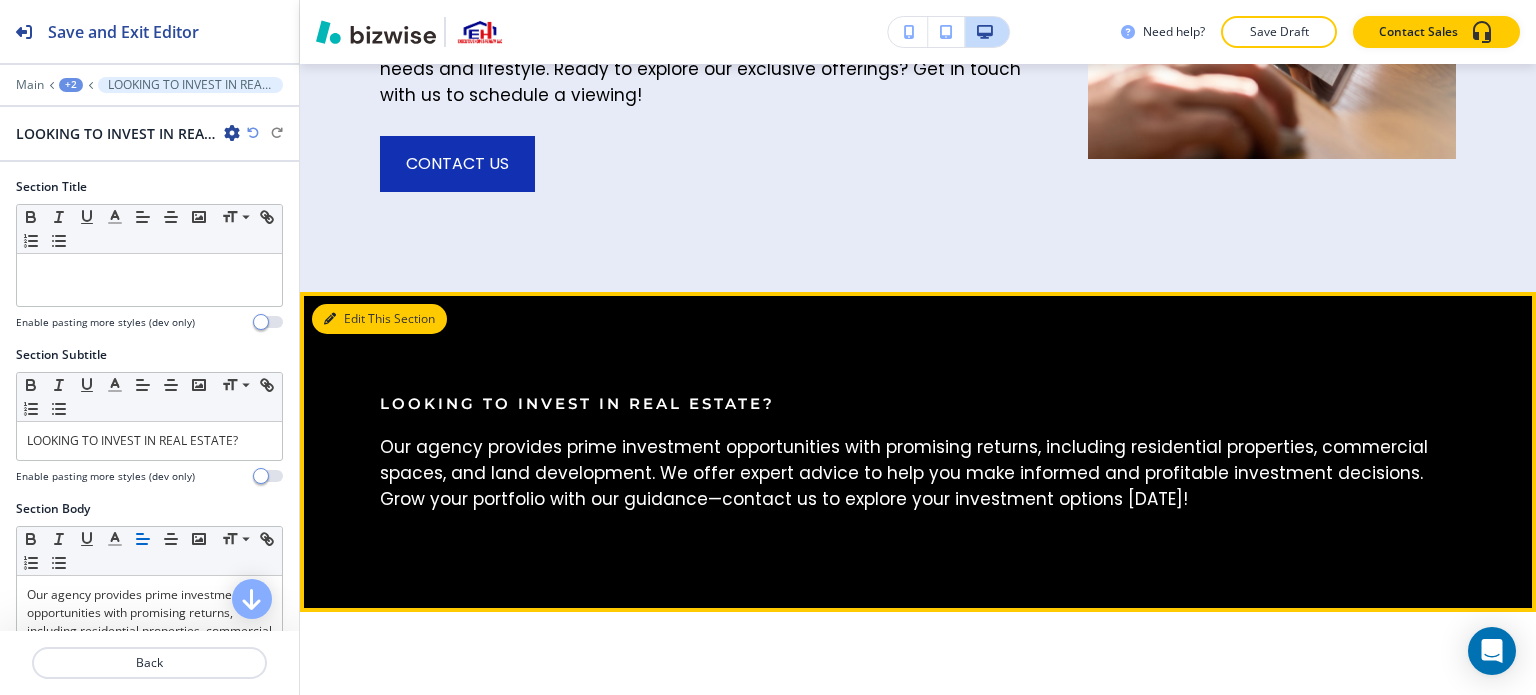 click on "Edit This Section" at bounding box center [379, 319] 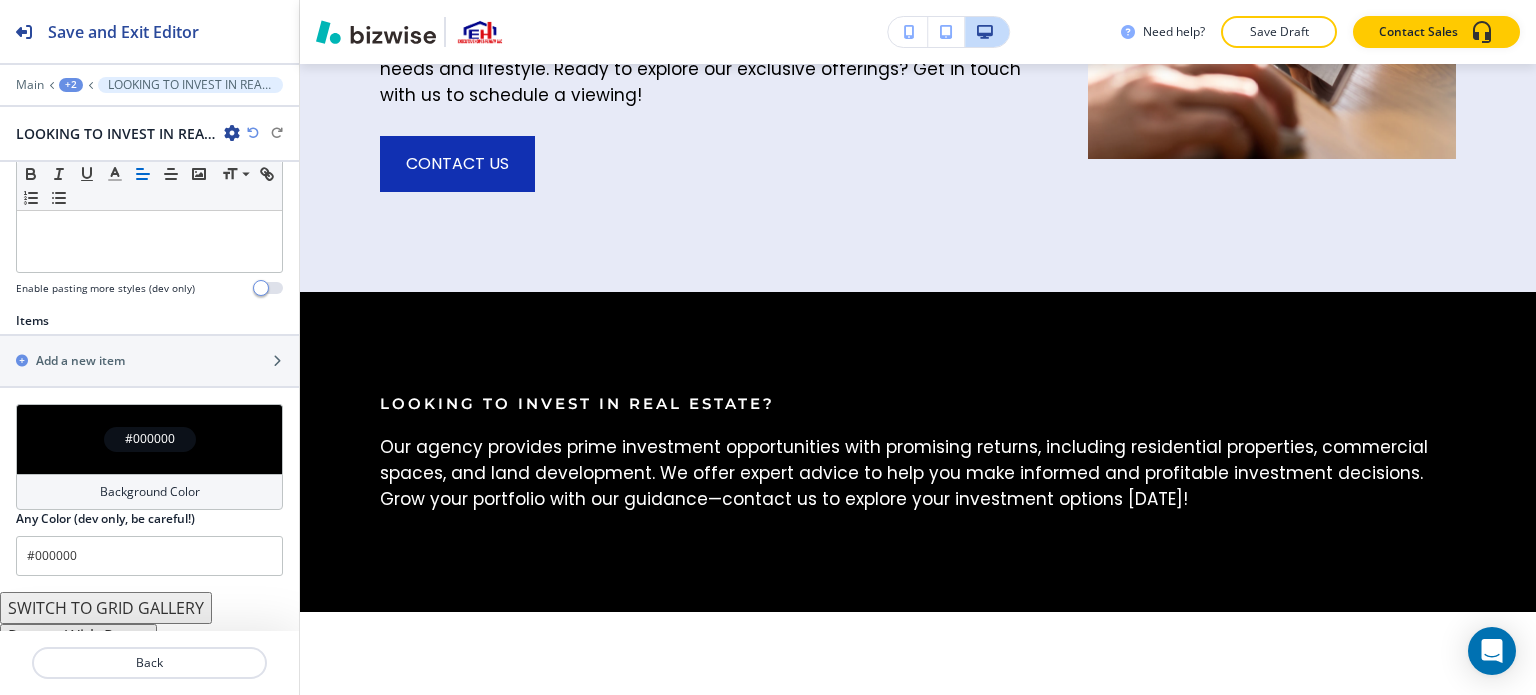 scroll, scrollTop: 576, scrollLeft: 0, axis: vertical 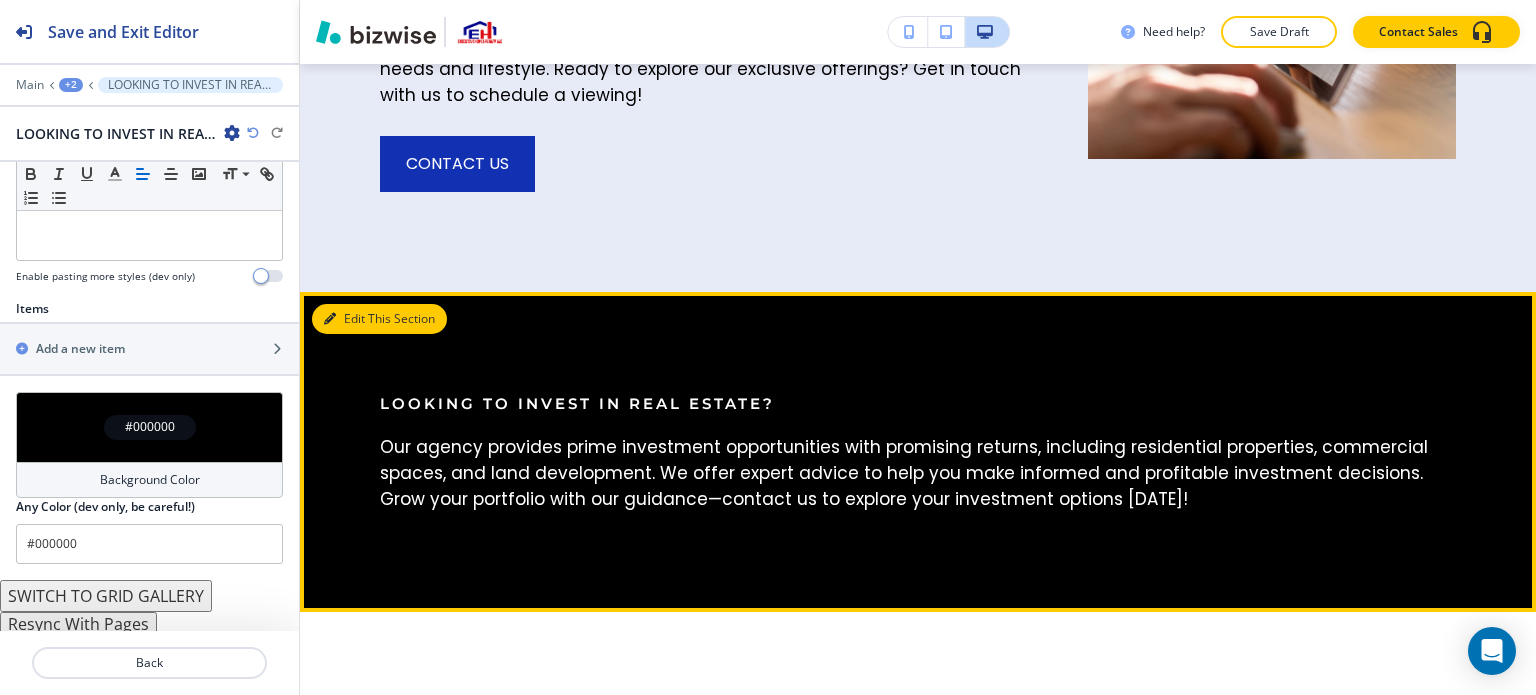 click on "Edit This Section" at bounding box center (379, 319) 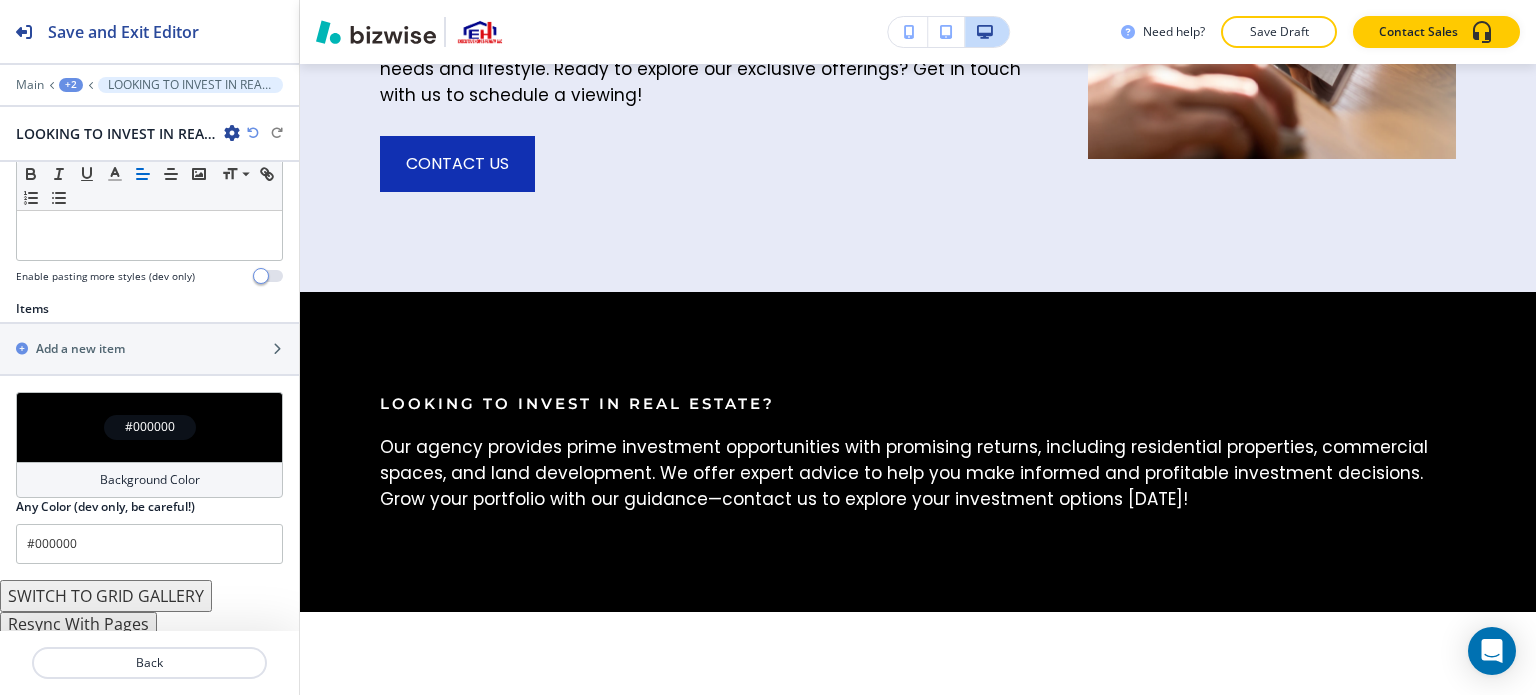 click on "+2" at bounding box center (71, 85) 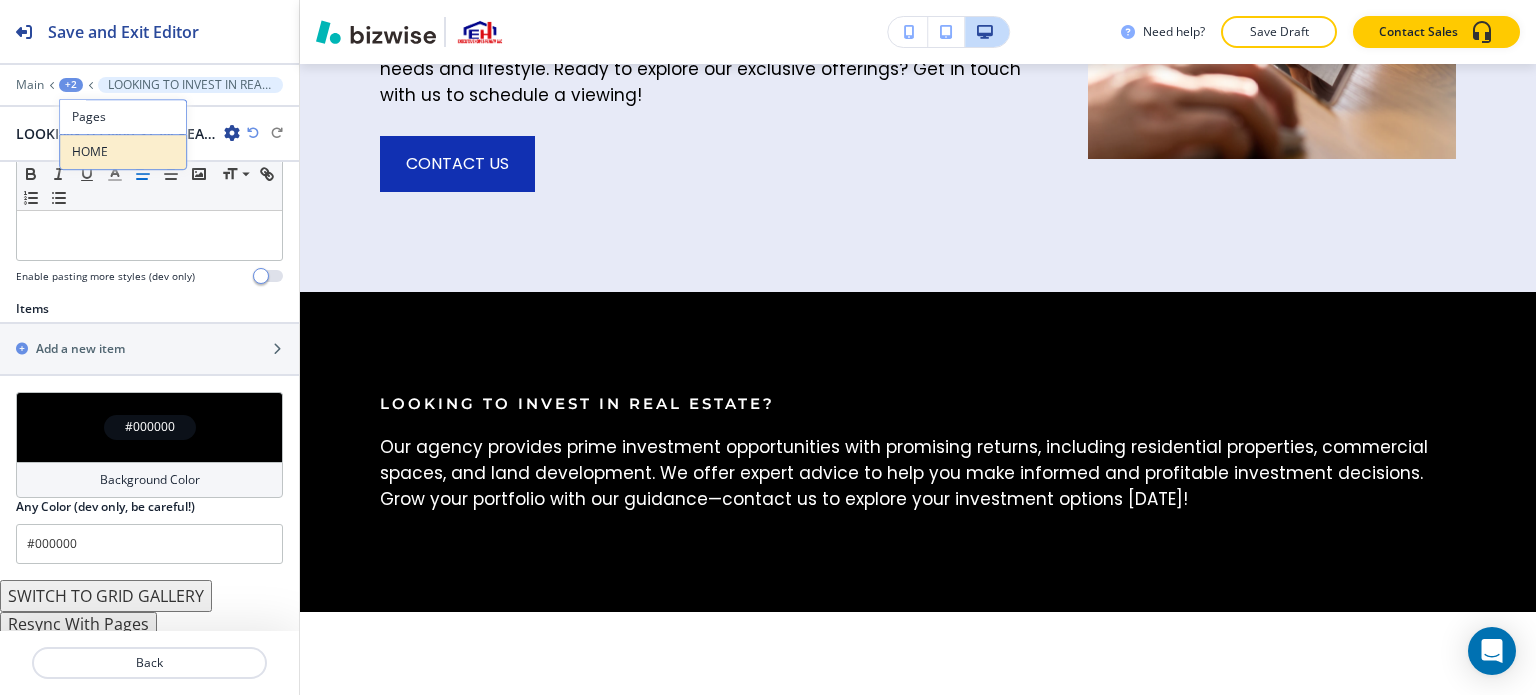click on "HOME" at bounding box center (123, 152) 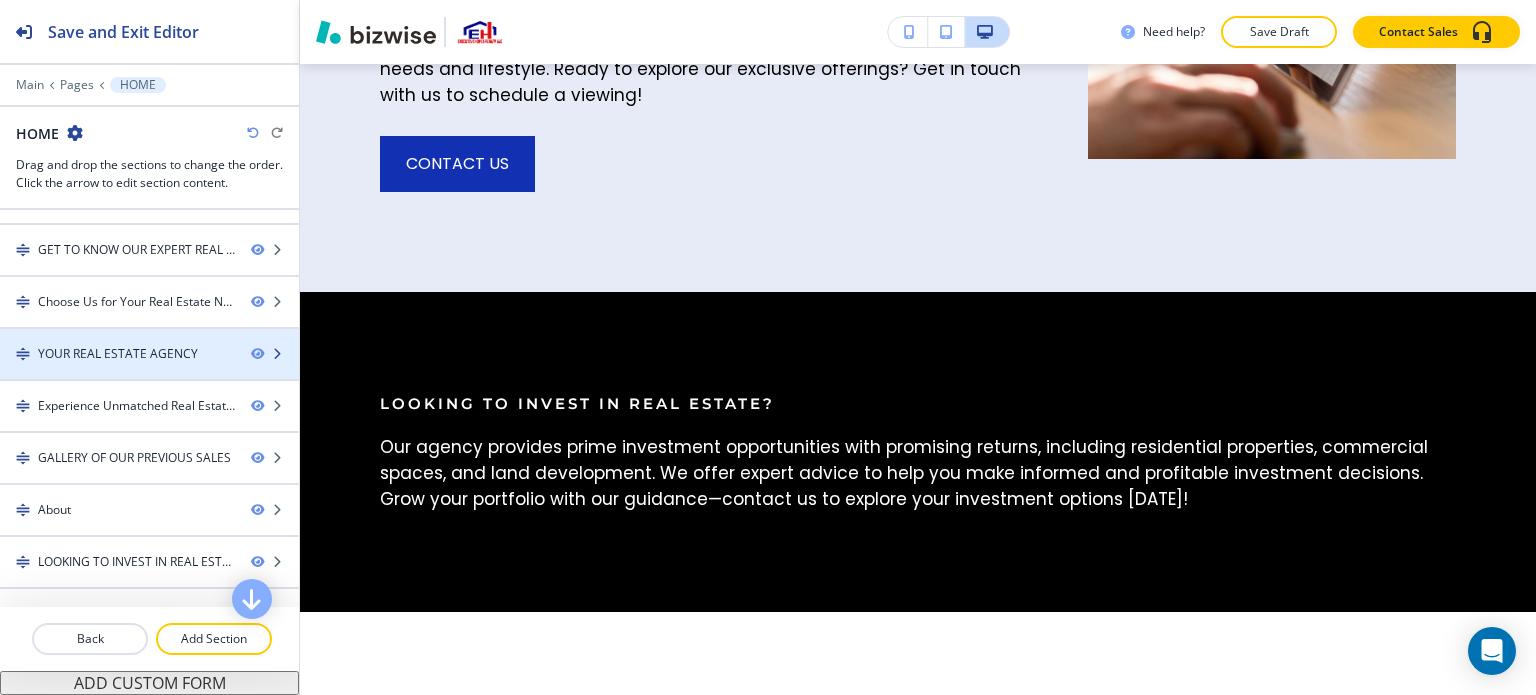scroll, scrollTop: 400, scrollLeft: 0, axis: vertical 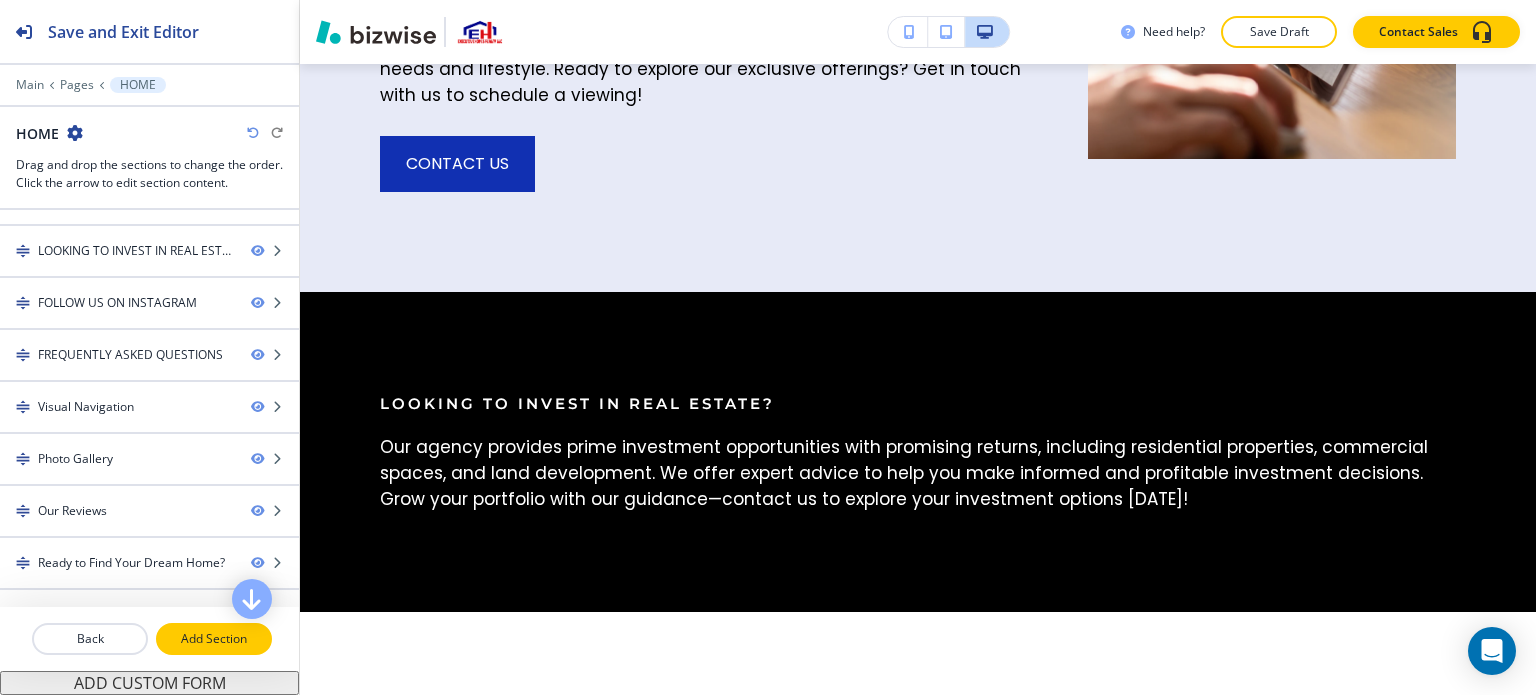 click on "Add Section" at bounding box center [214, 639] 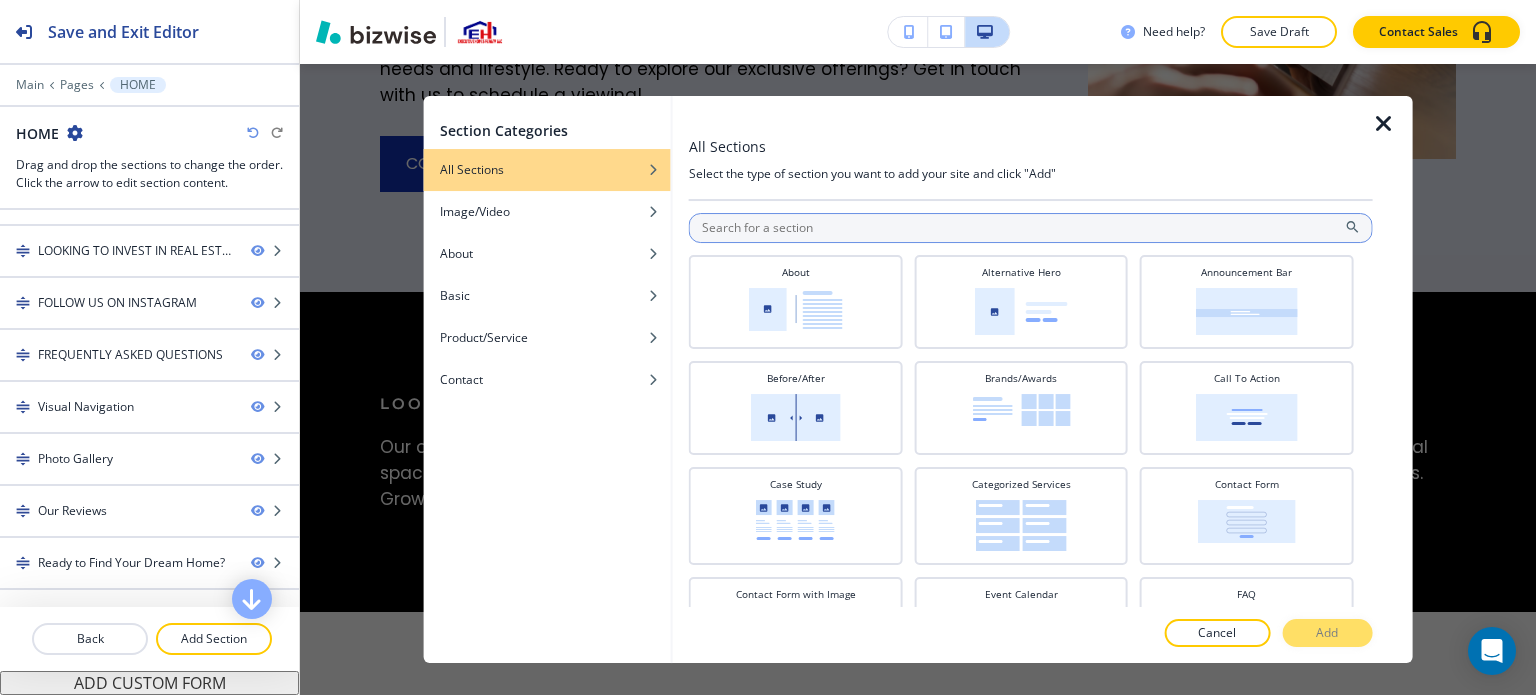 click at bounding box center (1031, 228) 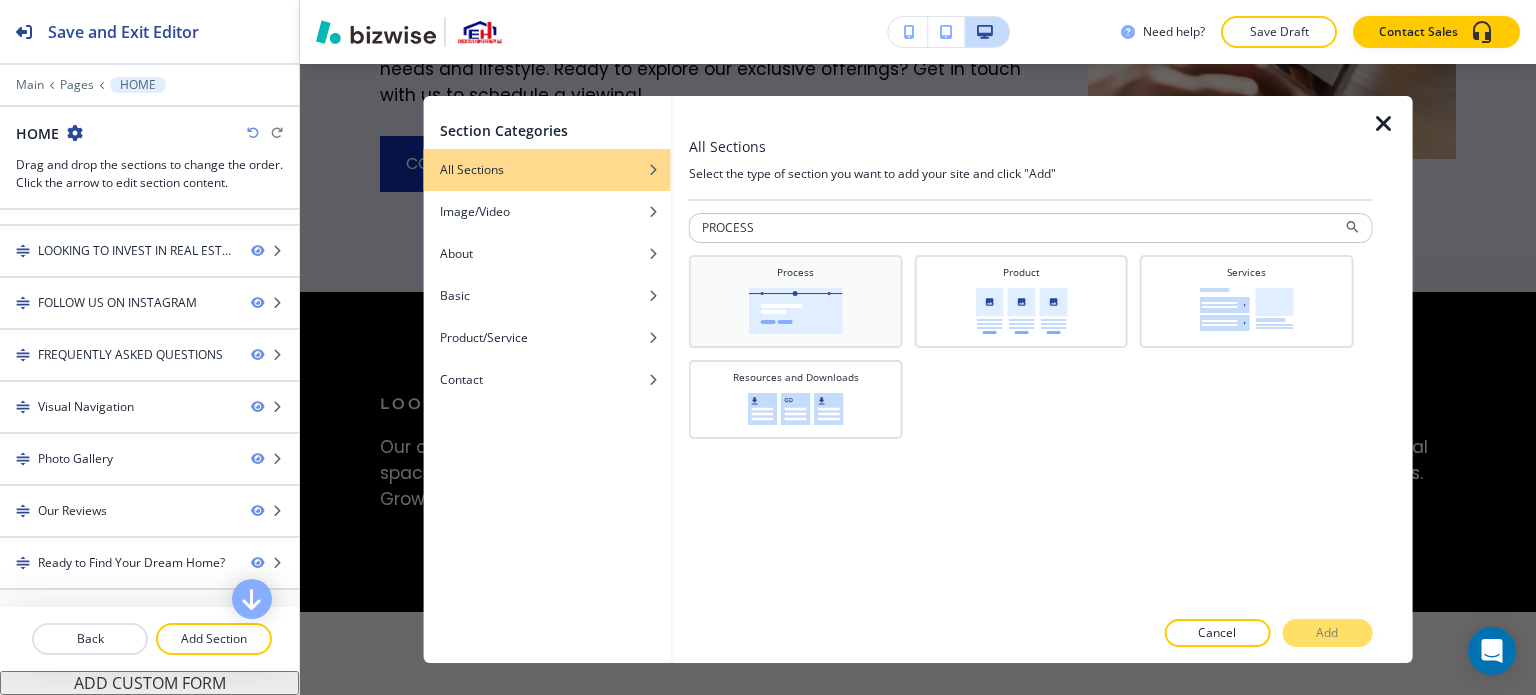 type on "PROCESS" 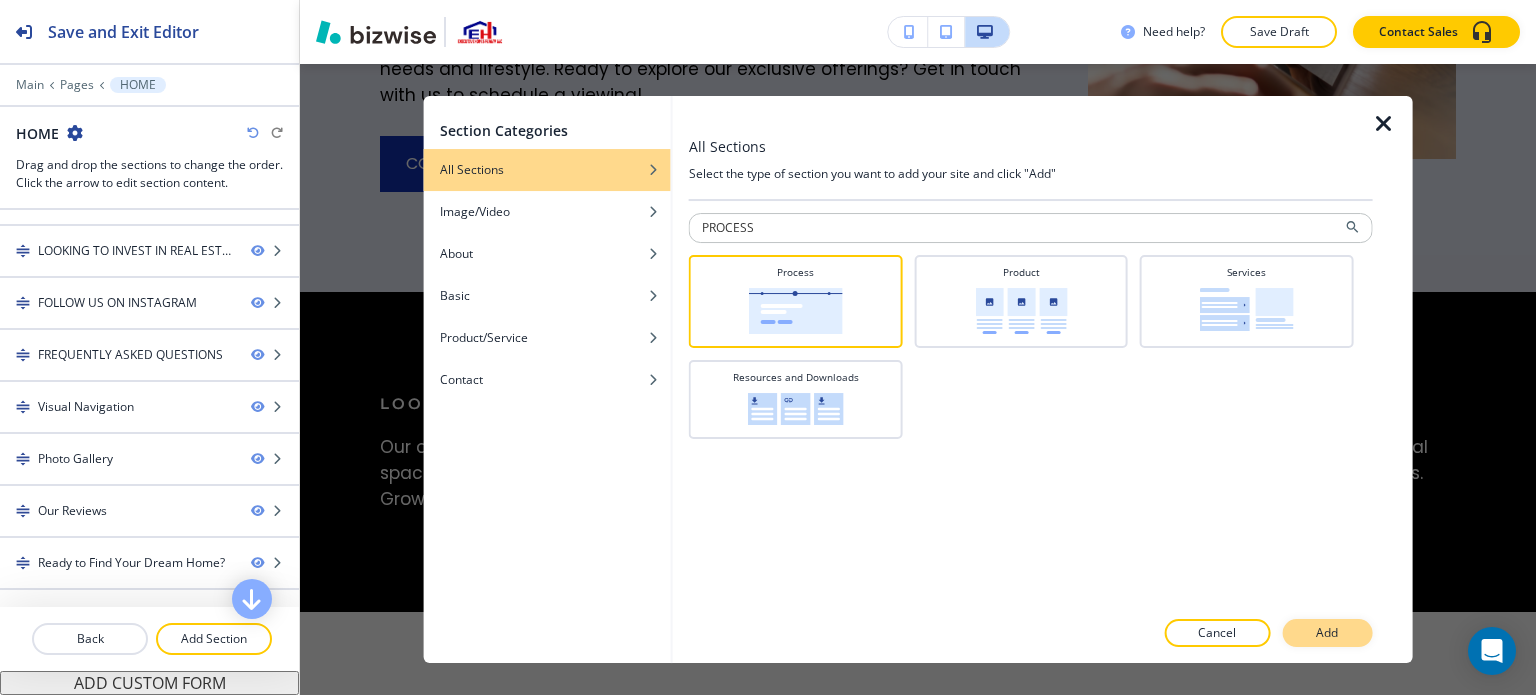 click on "Add" at bounding box center [1327, 633] 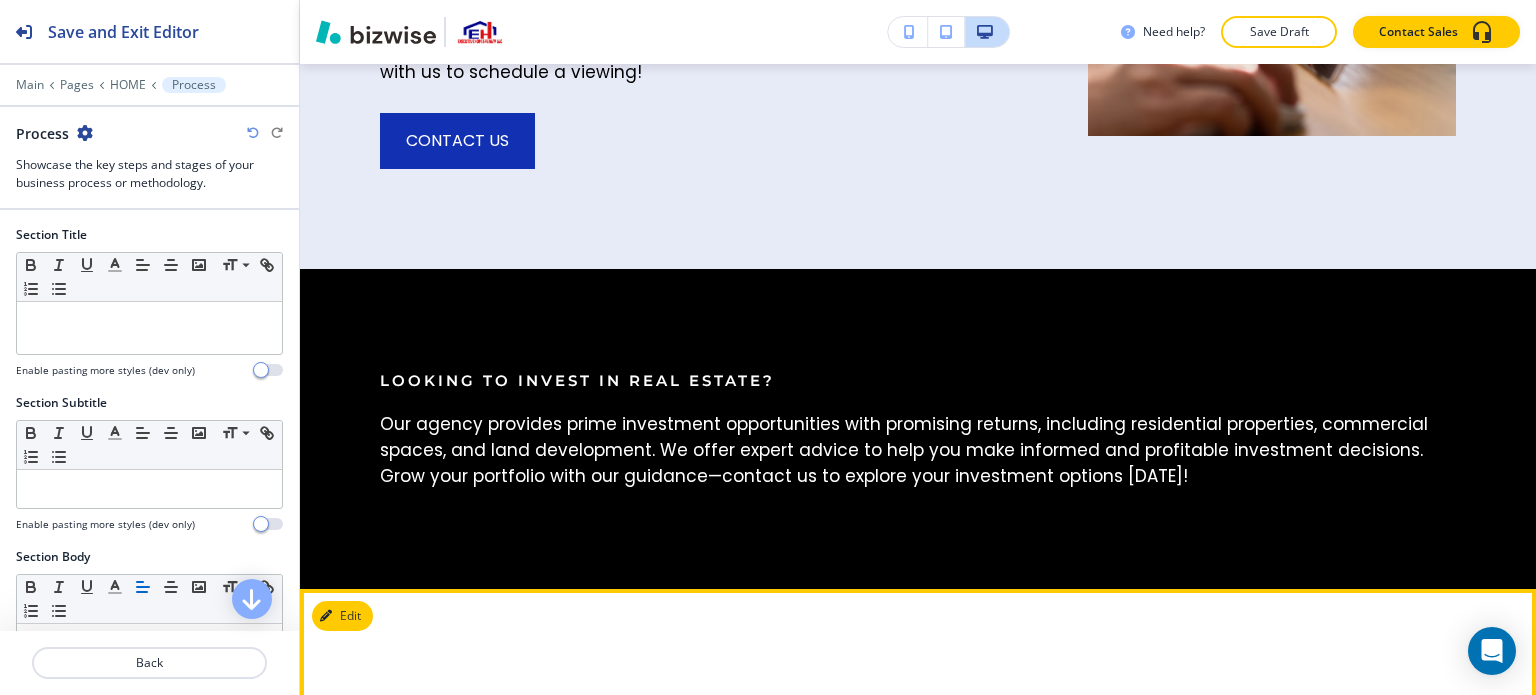 scroll, scrollTop: 7084, scrollLeft: 0, axis: vertical 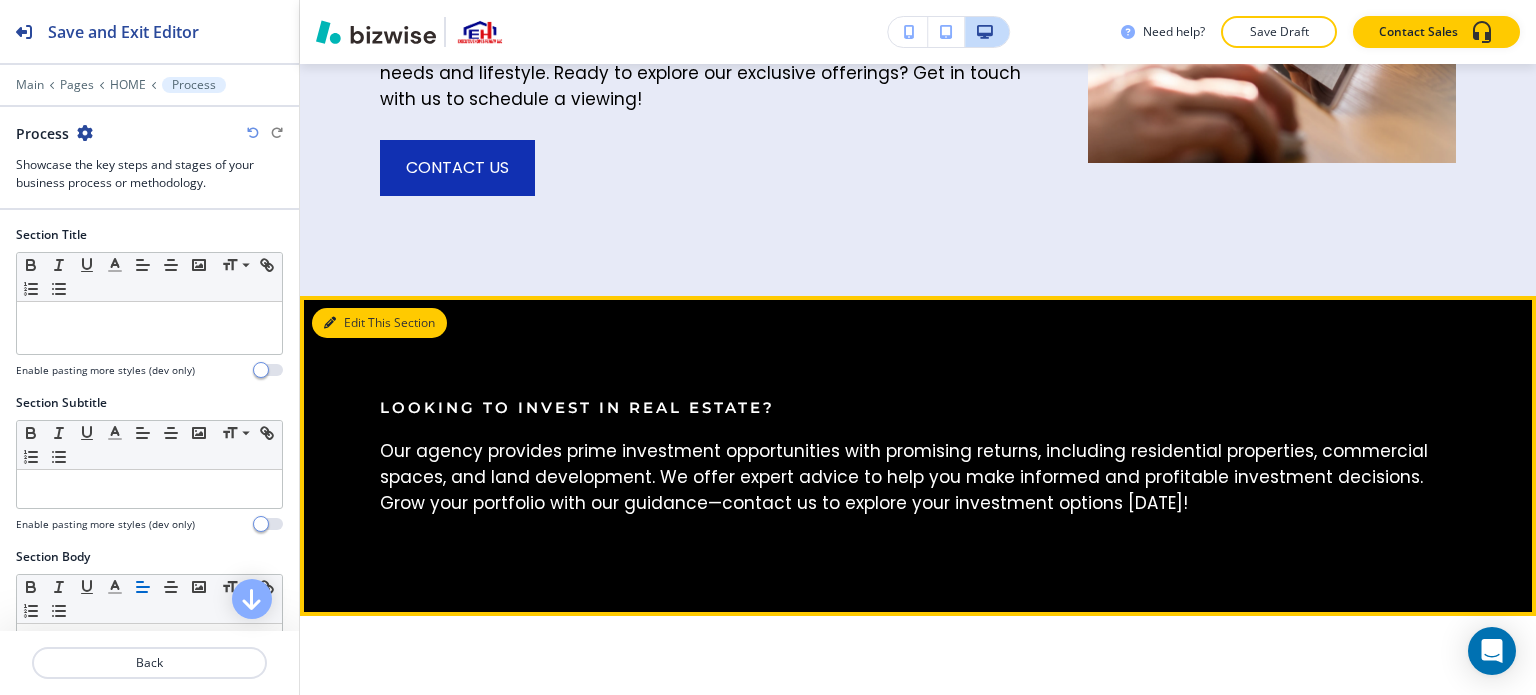 click on "Edit This Section" at bounding box center [379, 323] 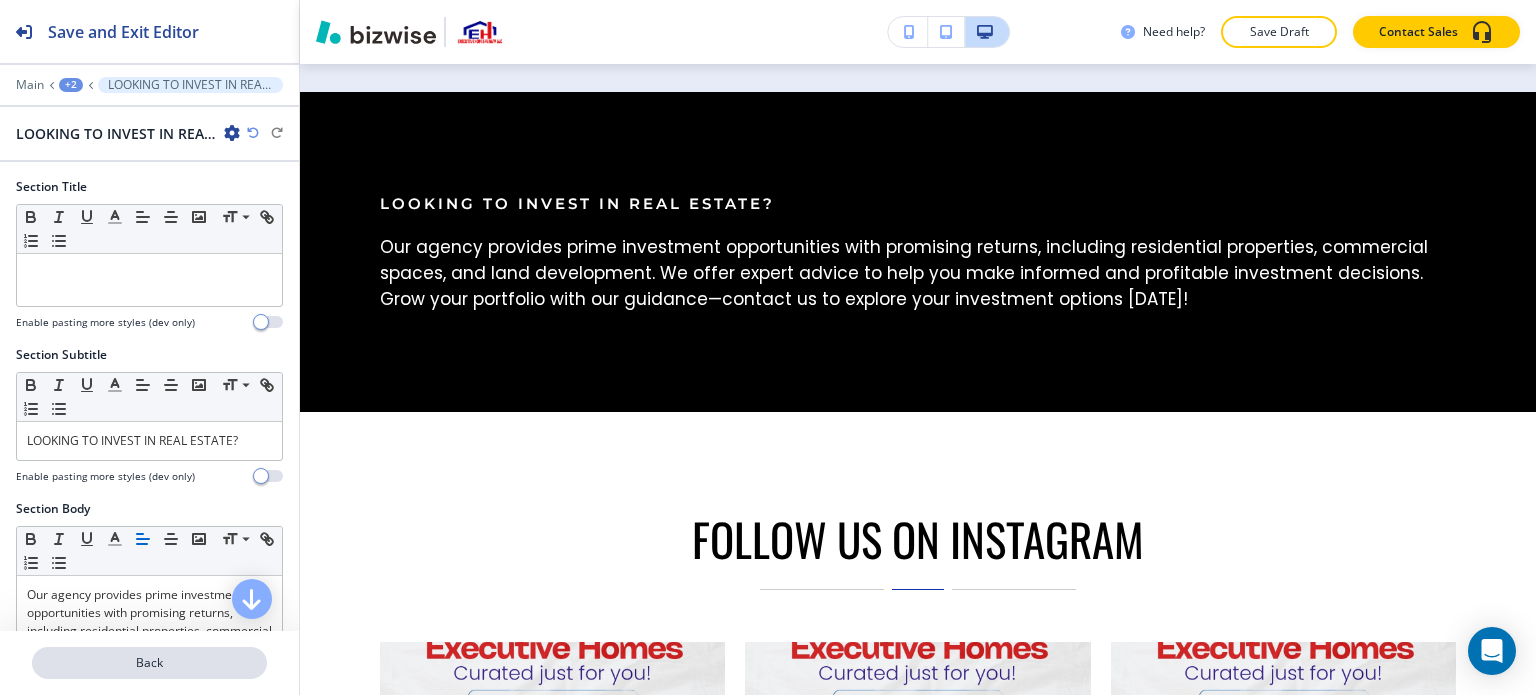 click on "Back" at bounding box center (149, 663) 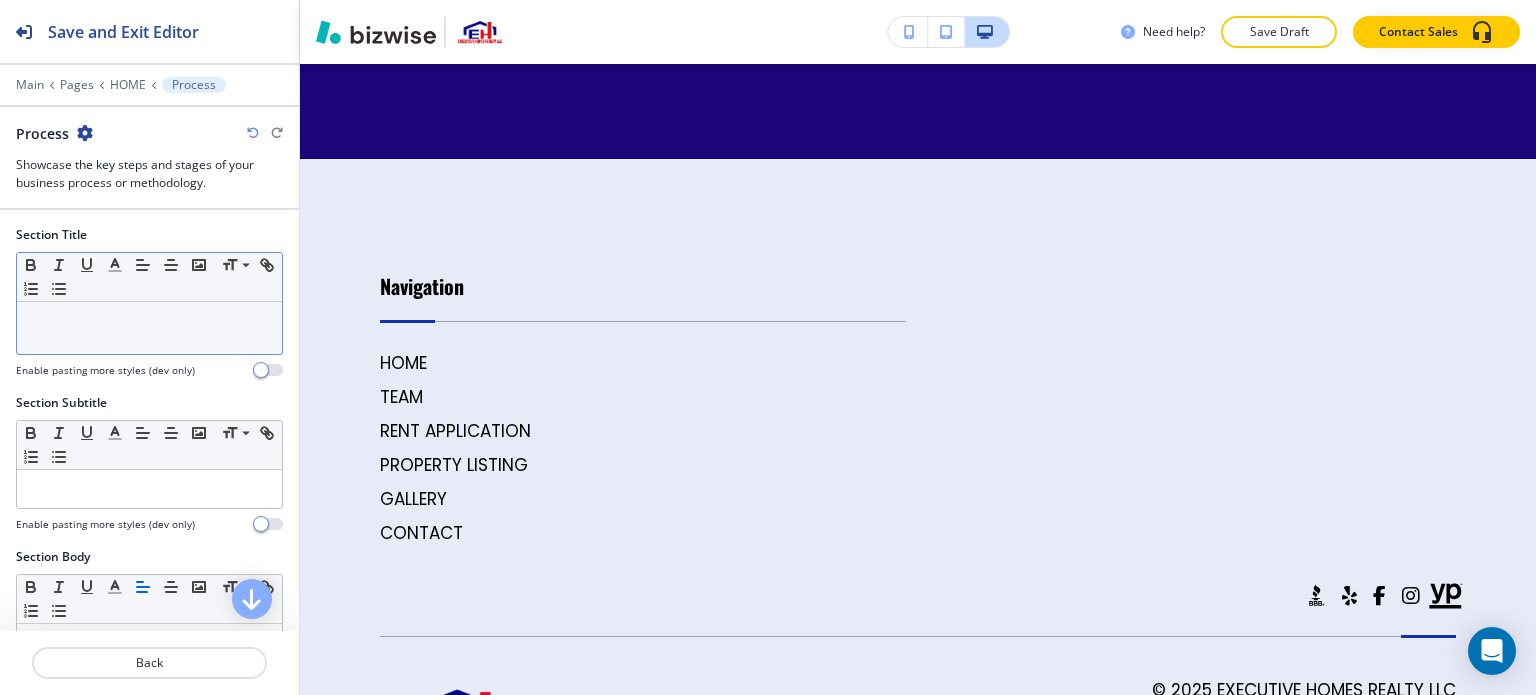 scroll, scrollTop: 15633, scrollLeft: 0, axis: vertical 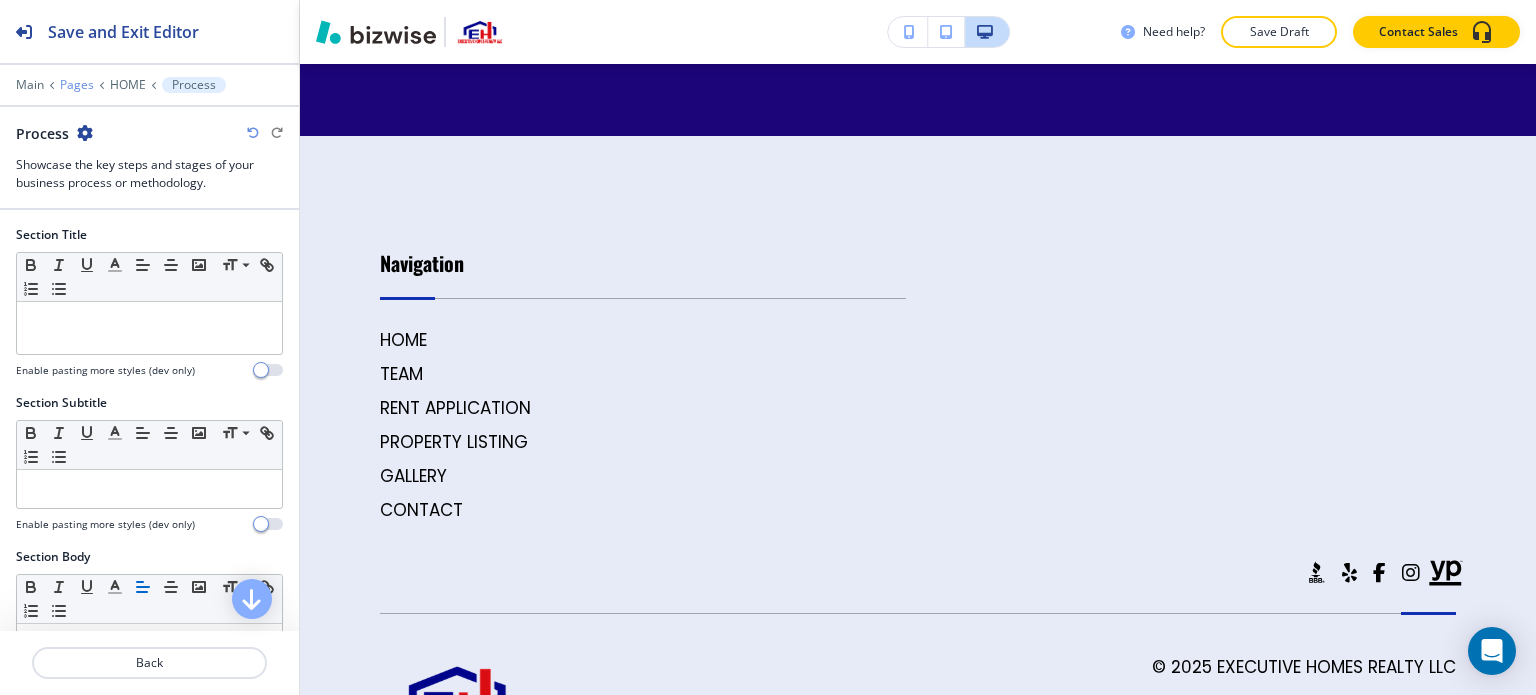 click on "Pages" at bounding box center (77, 85) 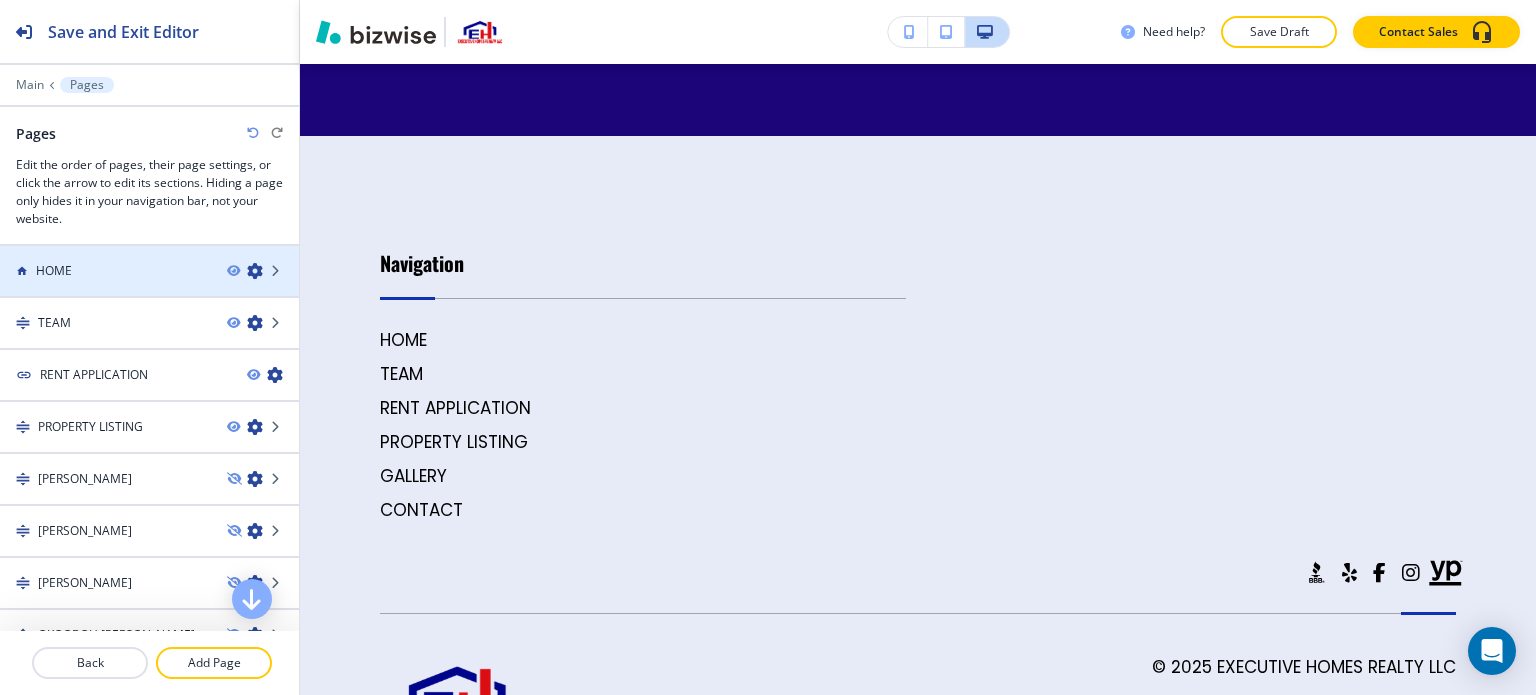 click at bounding box center (149, 288) 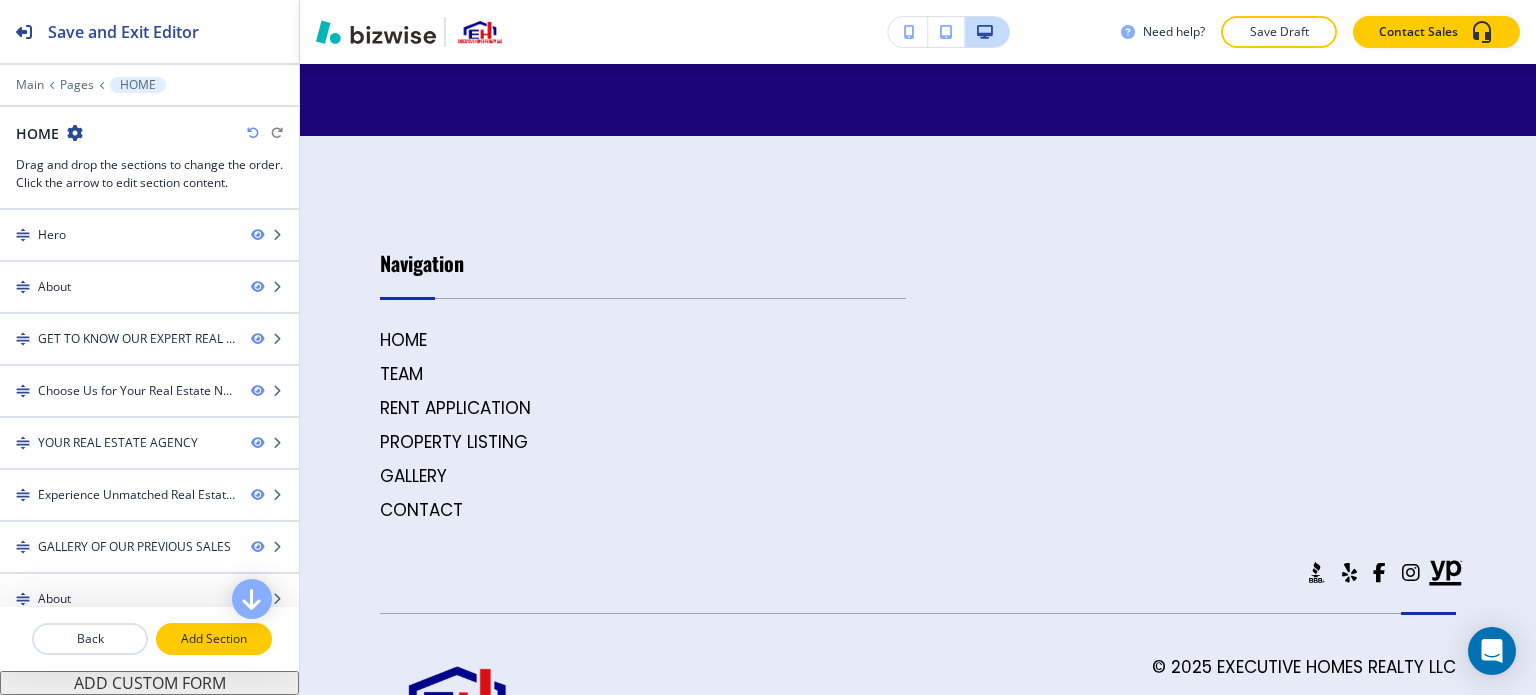 click on "Add Section" at bounding box center (214, 639) 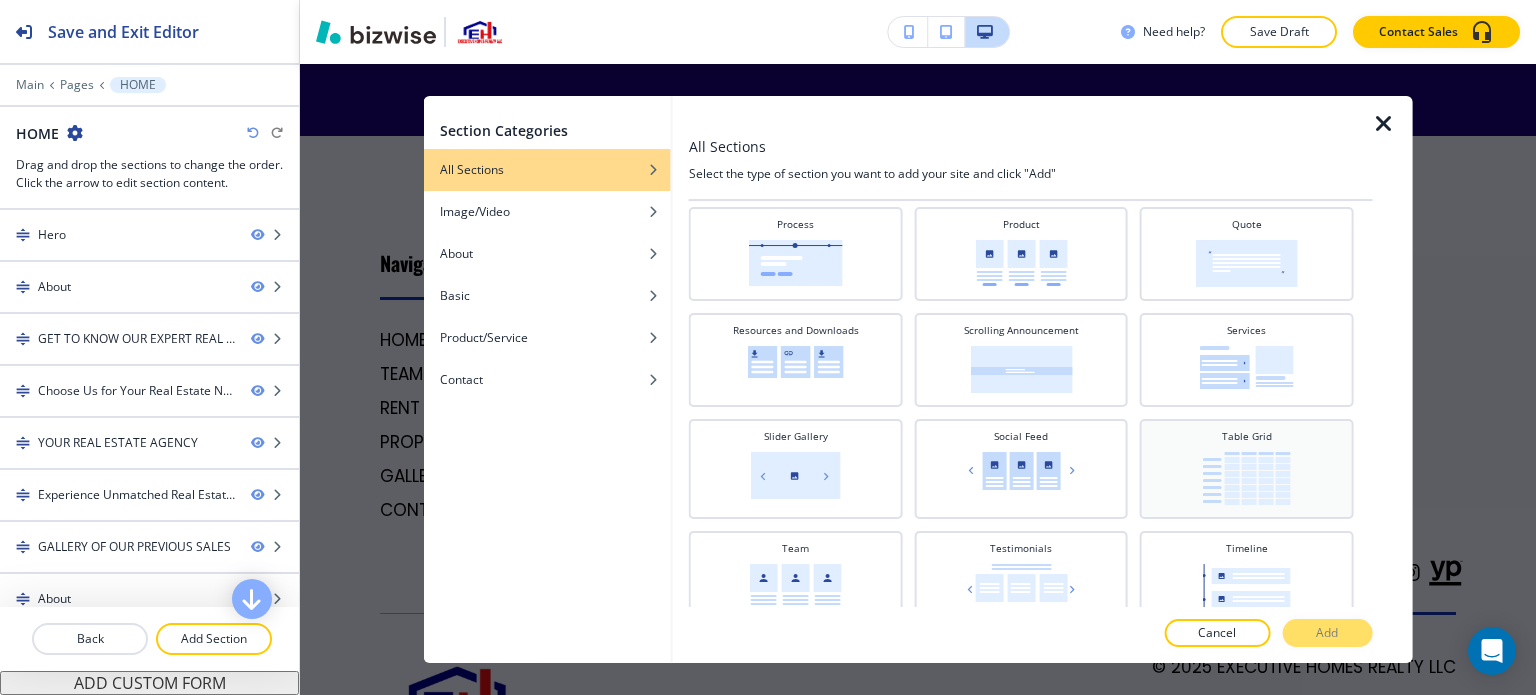 scroll, scrollTop: 800, scrollLeft: 0, axis: vertical 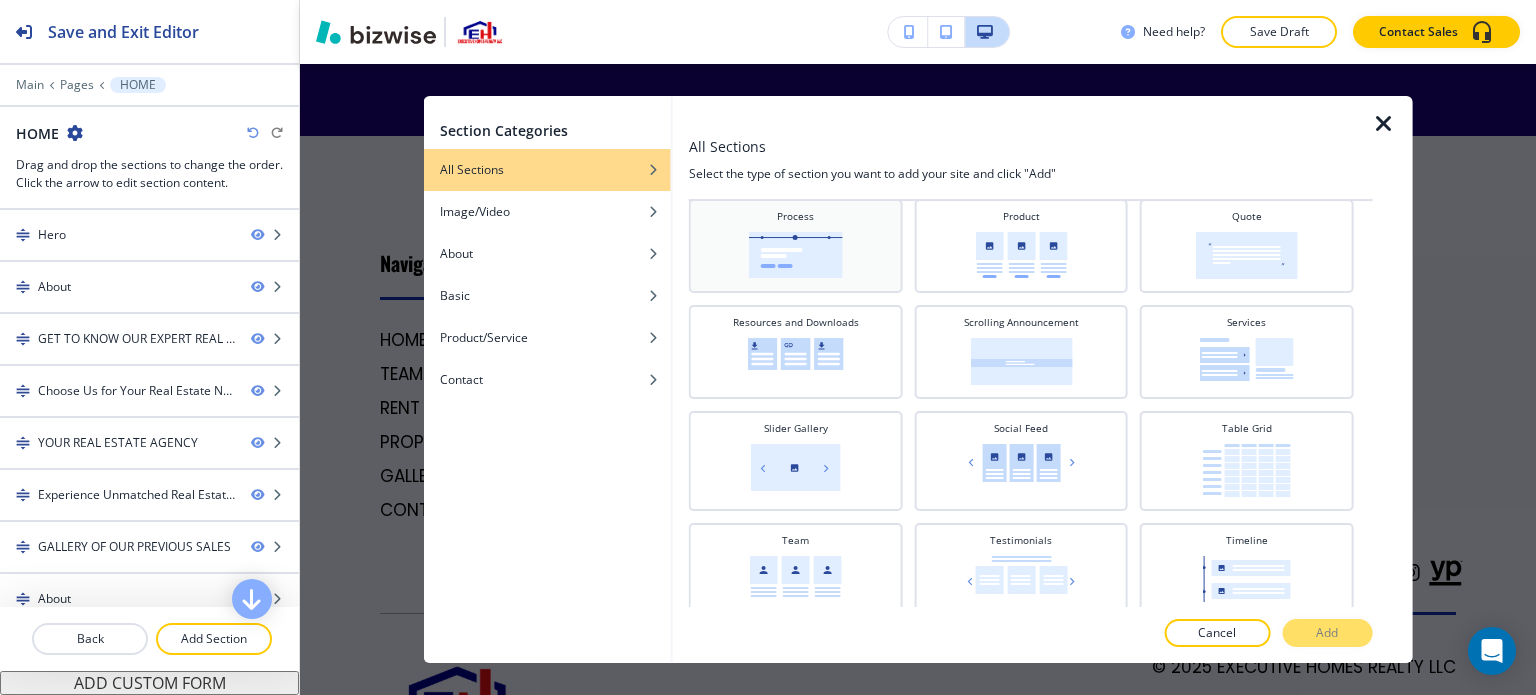 click on "Process" at bounding box center (796, 244) 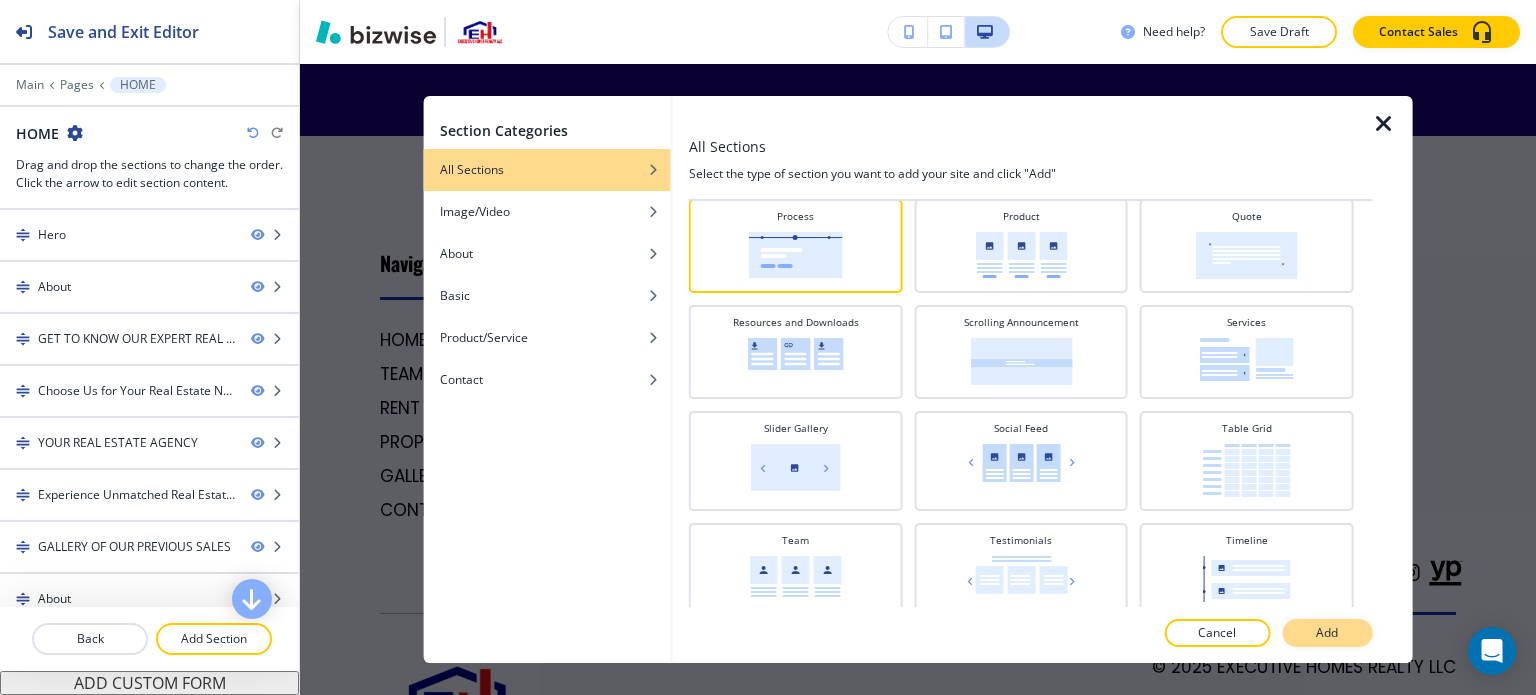 click on "Add" at bounding box center (1327, 633) 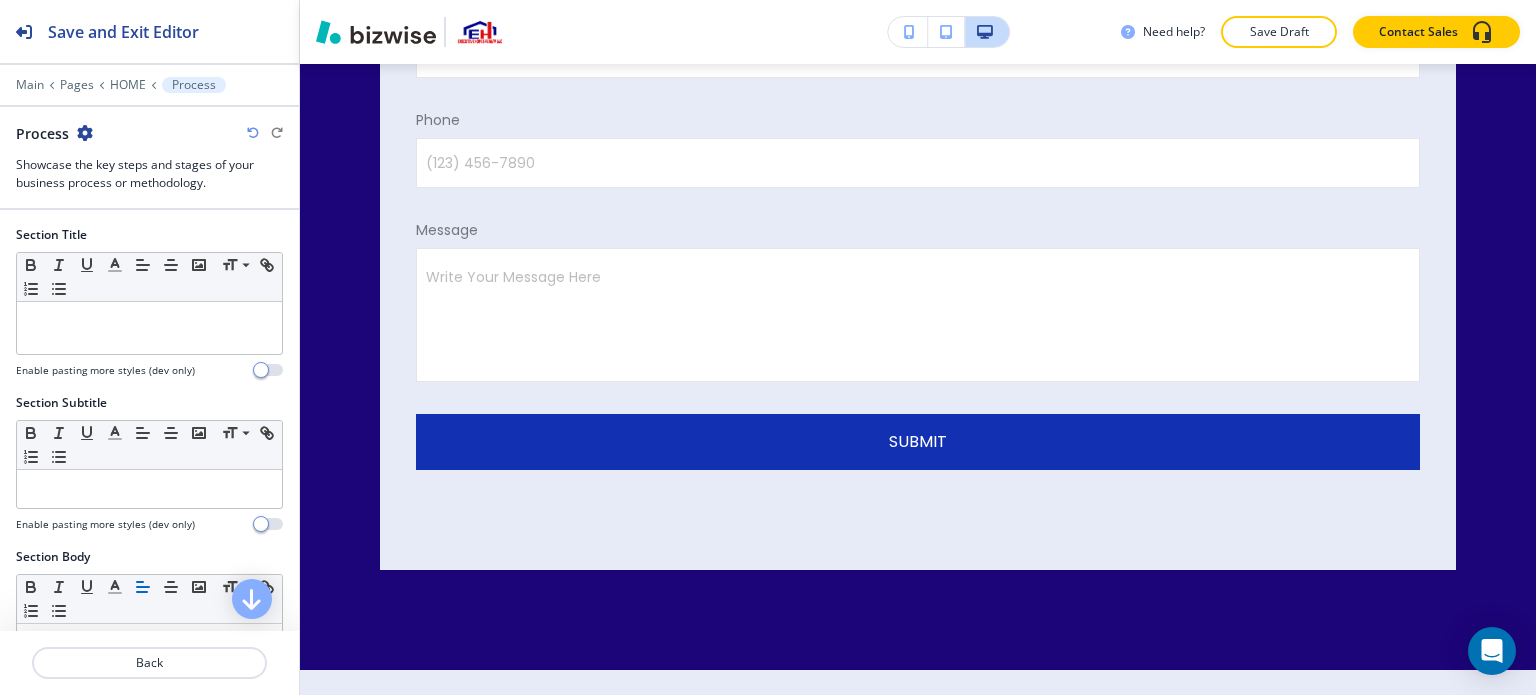 scroll, scrollTop: 14733, scrollLeft: 0, axis: vertical 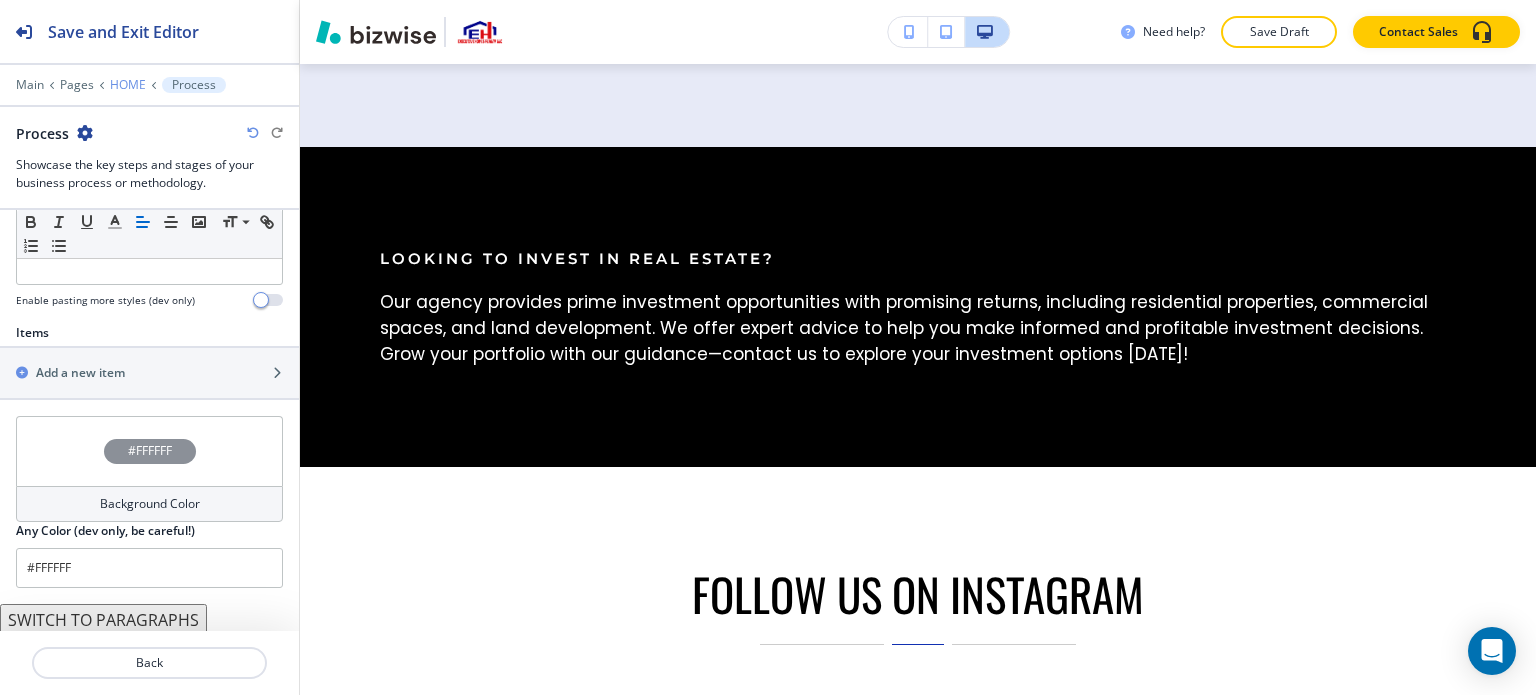 click on "HOME" at bounding box center [128, 85] 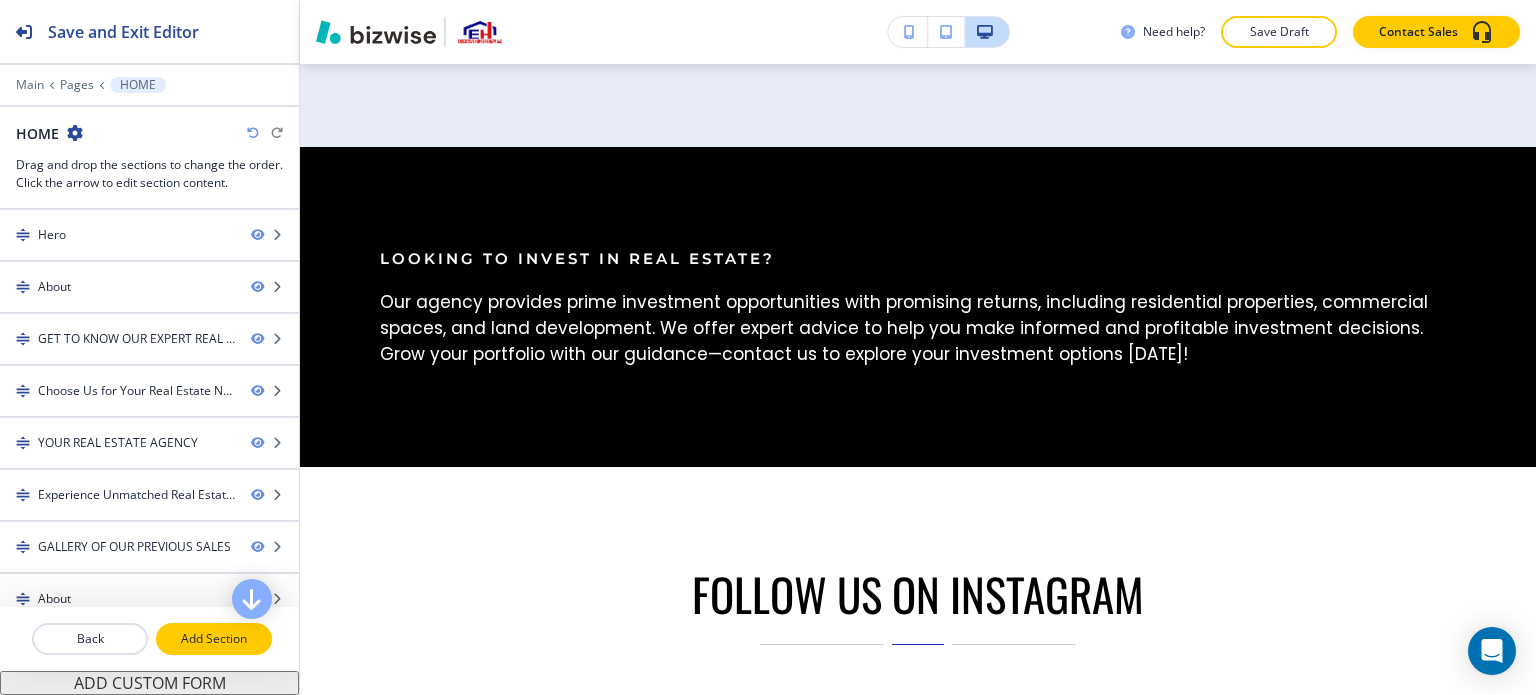 click on "Add Section" at bounding box center [214, 639] 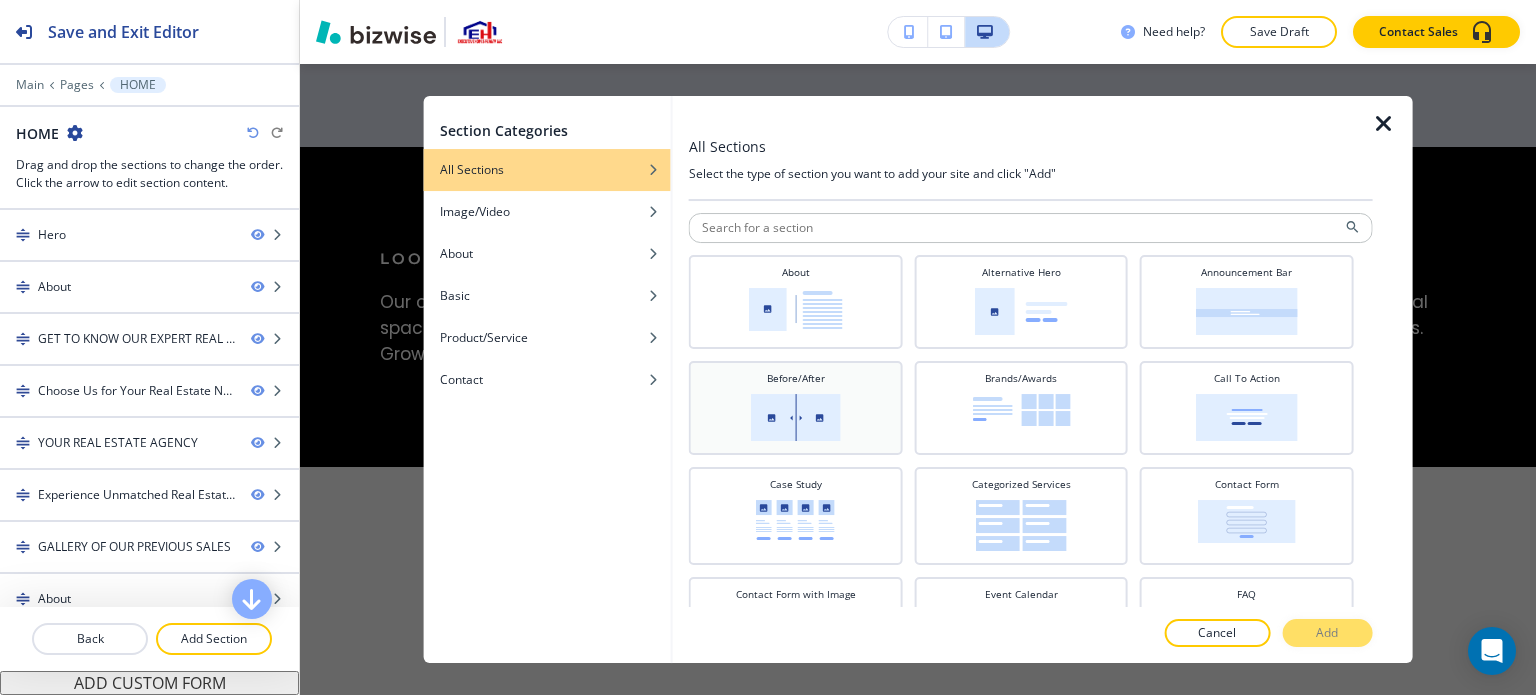 click on "Before/After" at bounding box center (796, 406) 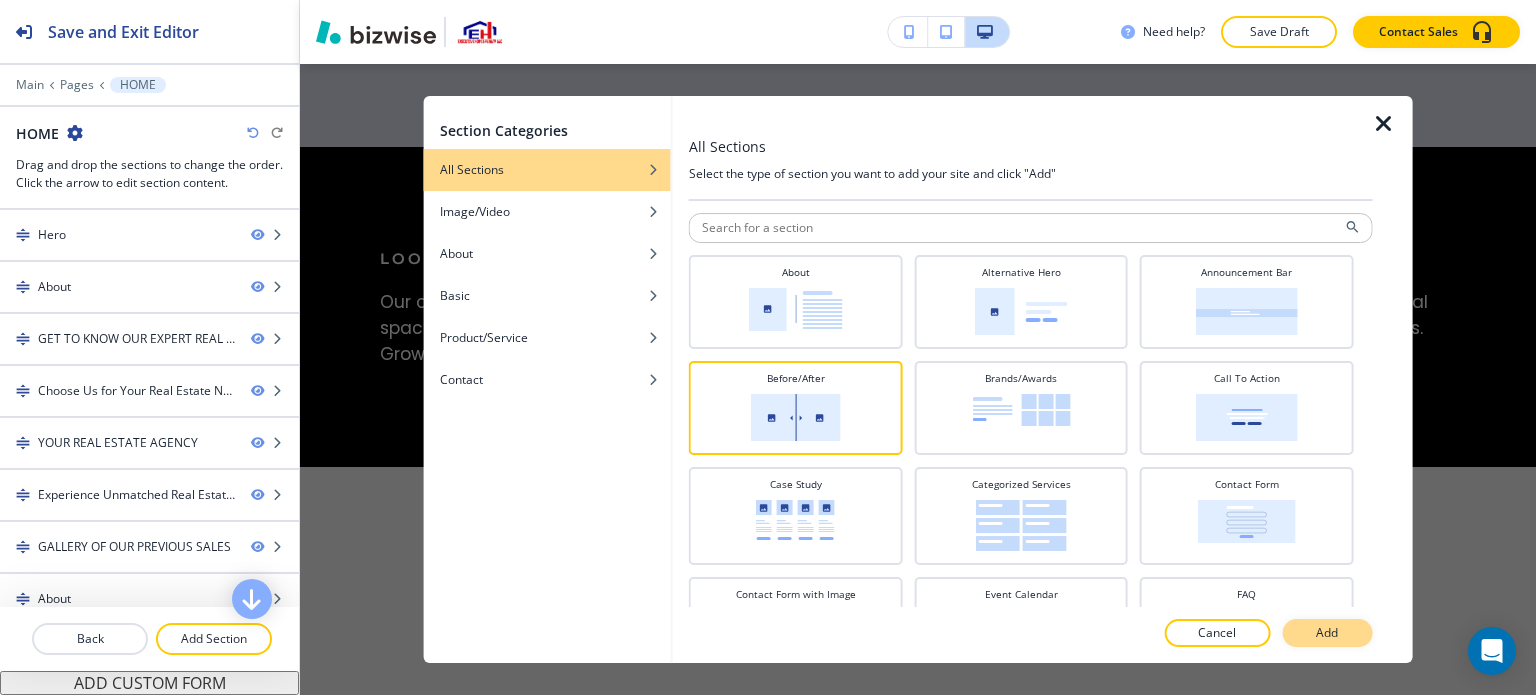click on "Add" at bounding box center (1327, 633) 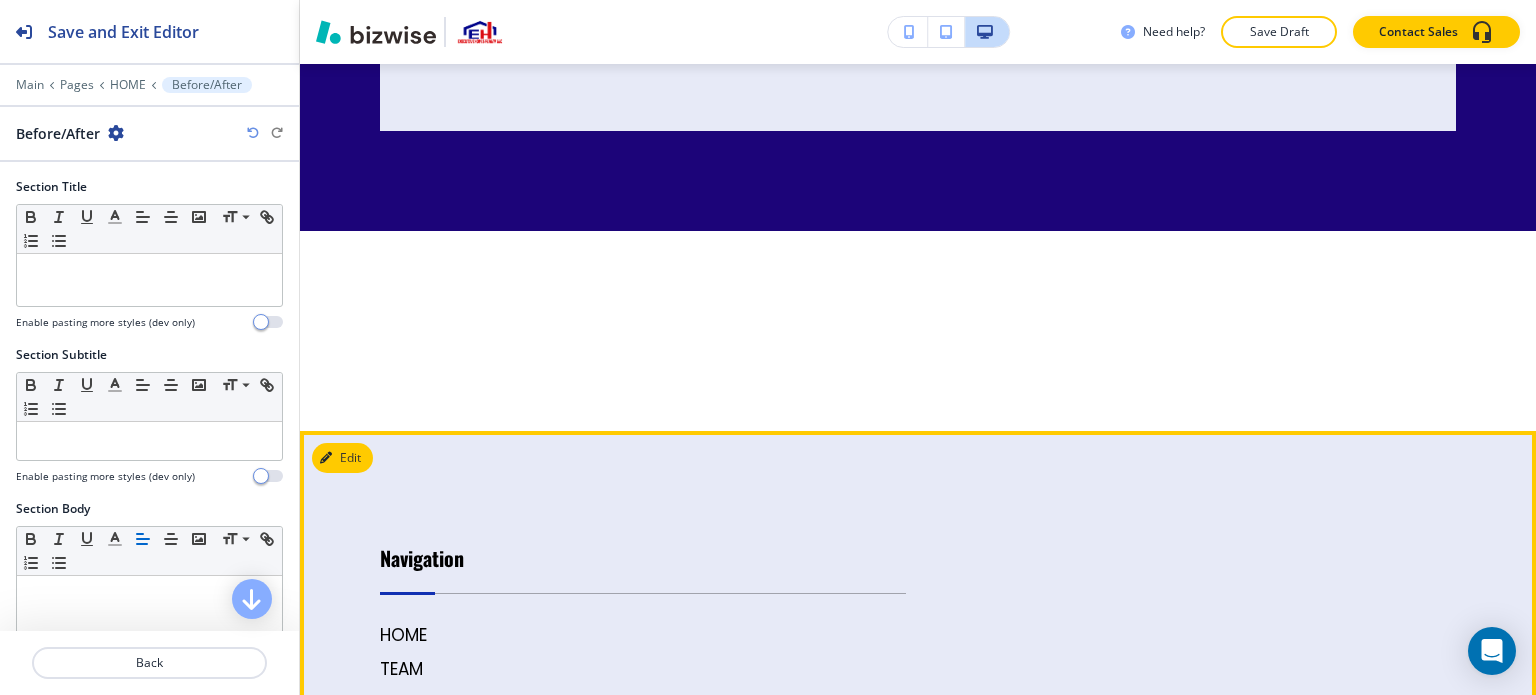 scroll, scrollTop: 15233, scrollLeft: 0, axis: vertical 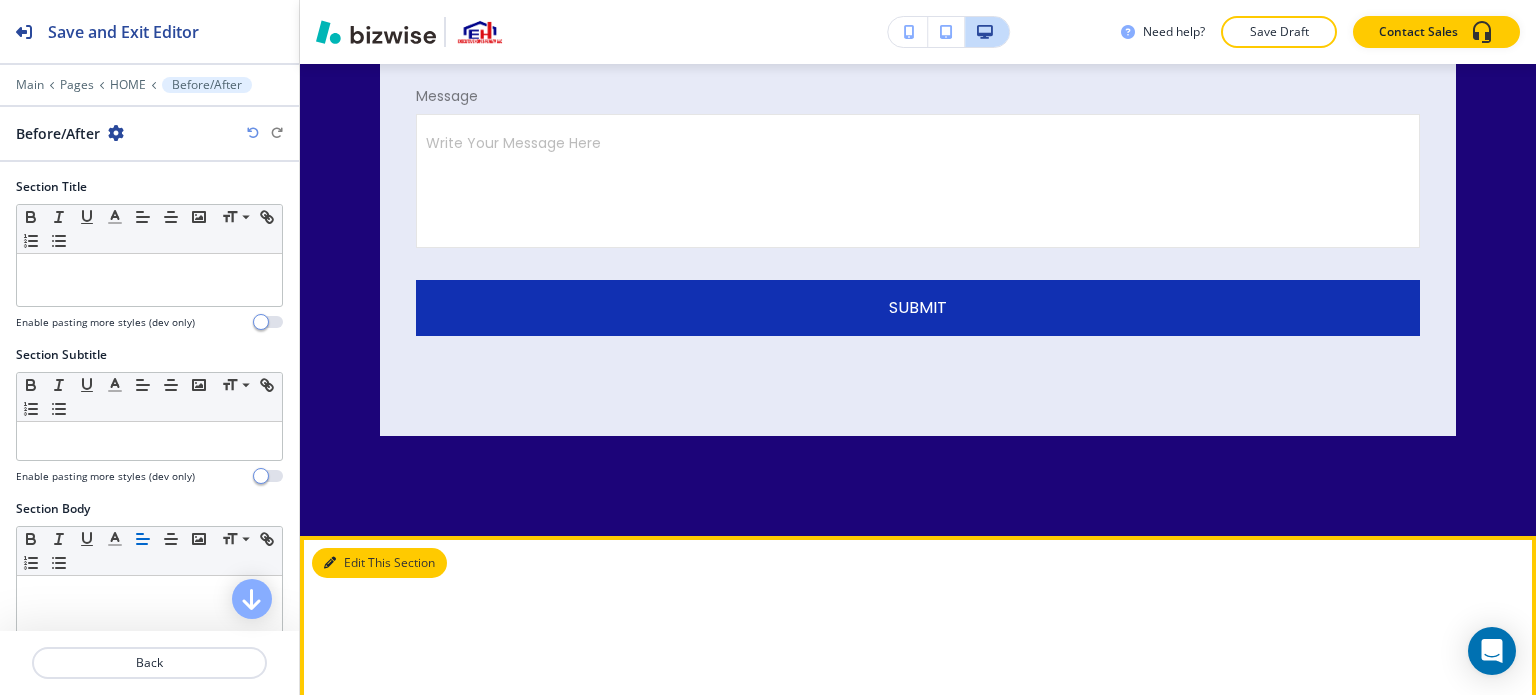 click on "Edit This Section" at bounding box center (379, 563) 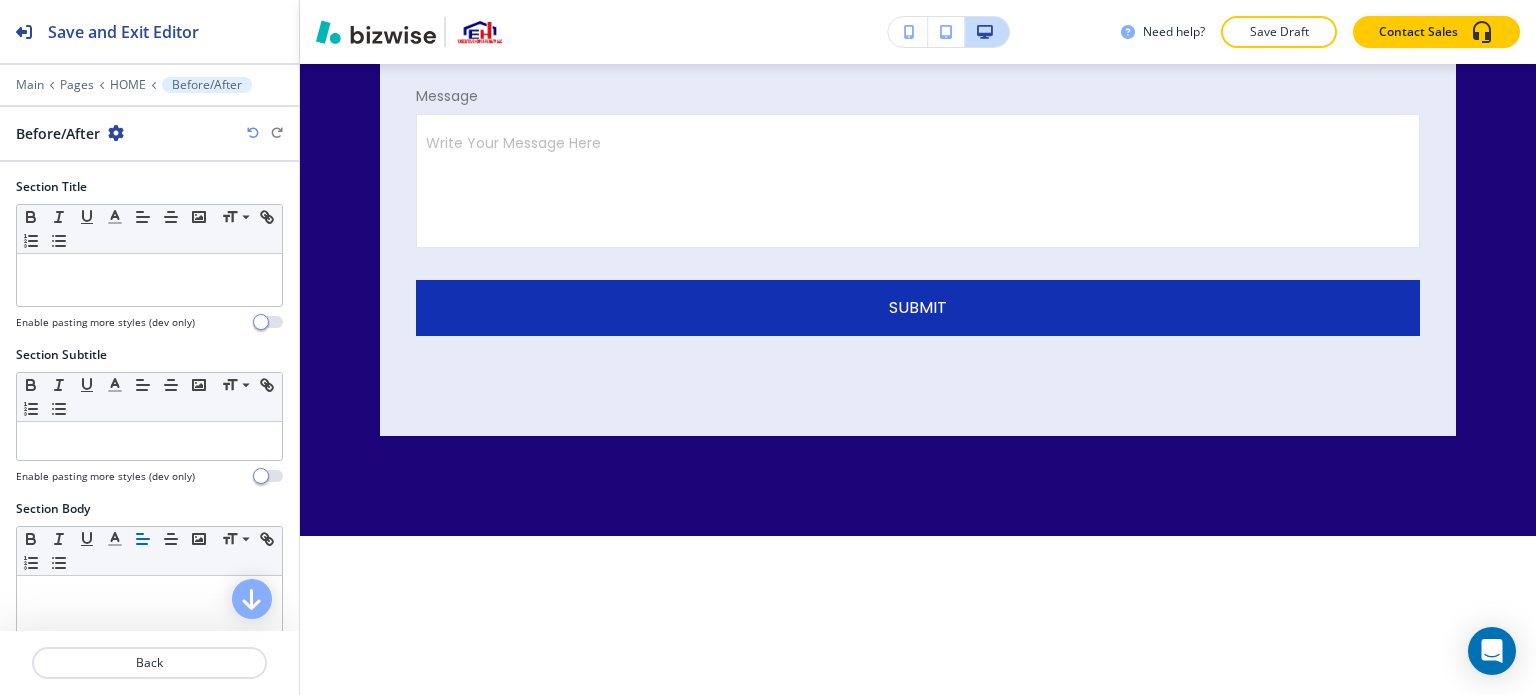click at bounding box center (116, 133) 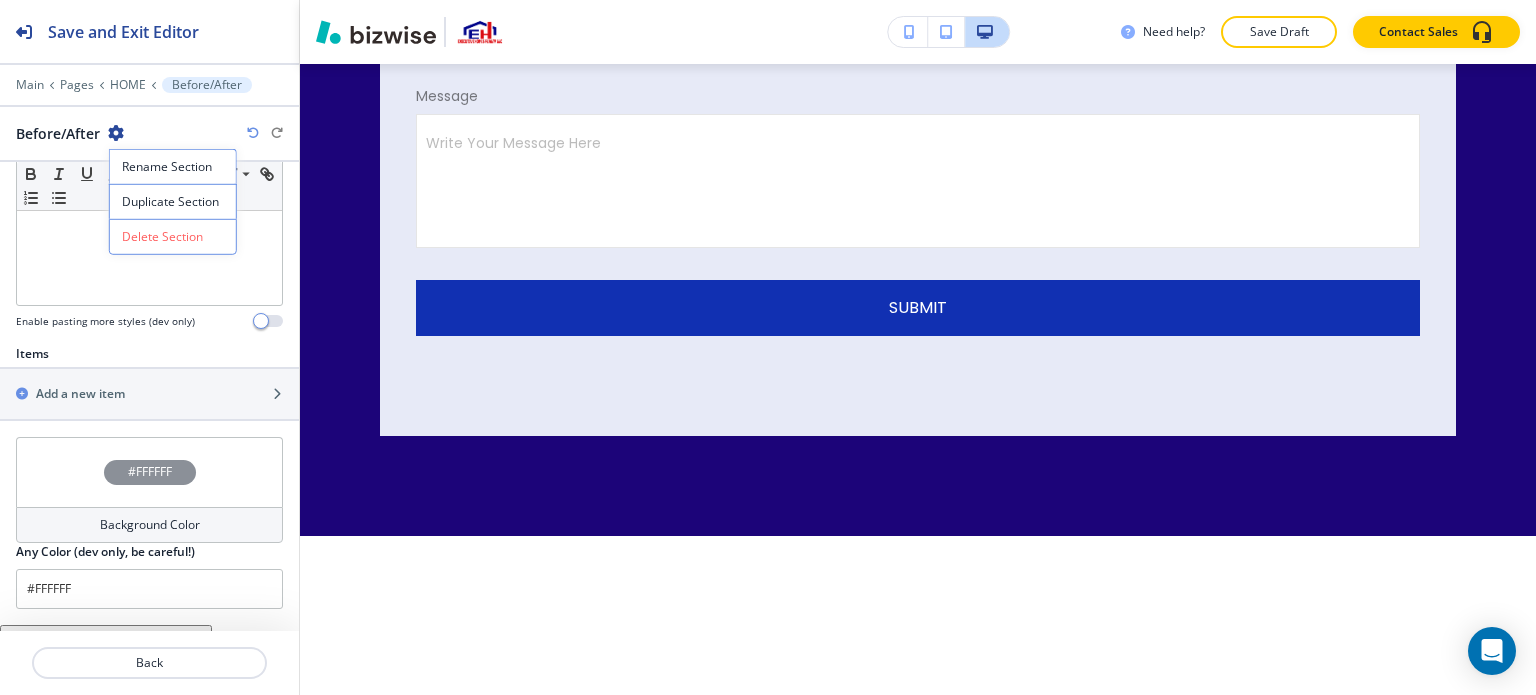 scroll, scrollTop: 584, scrollLeft: 0, axis: vertical 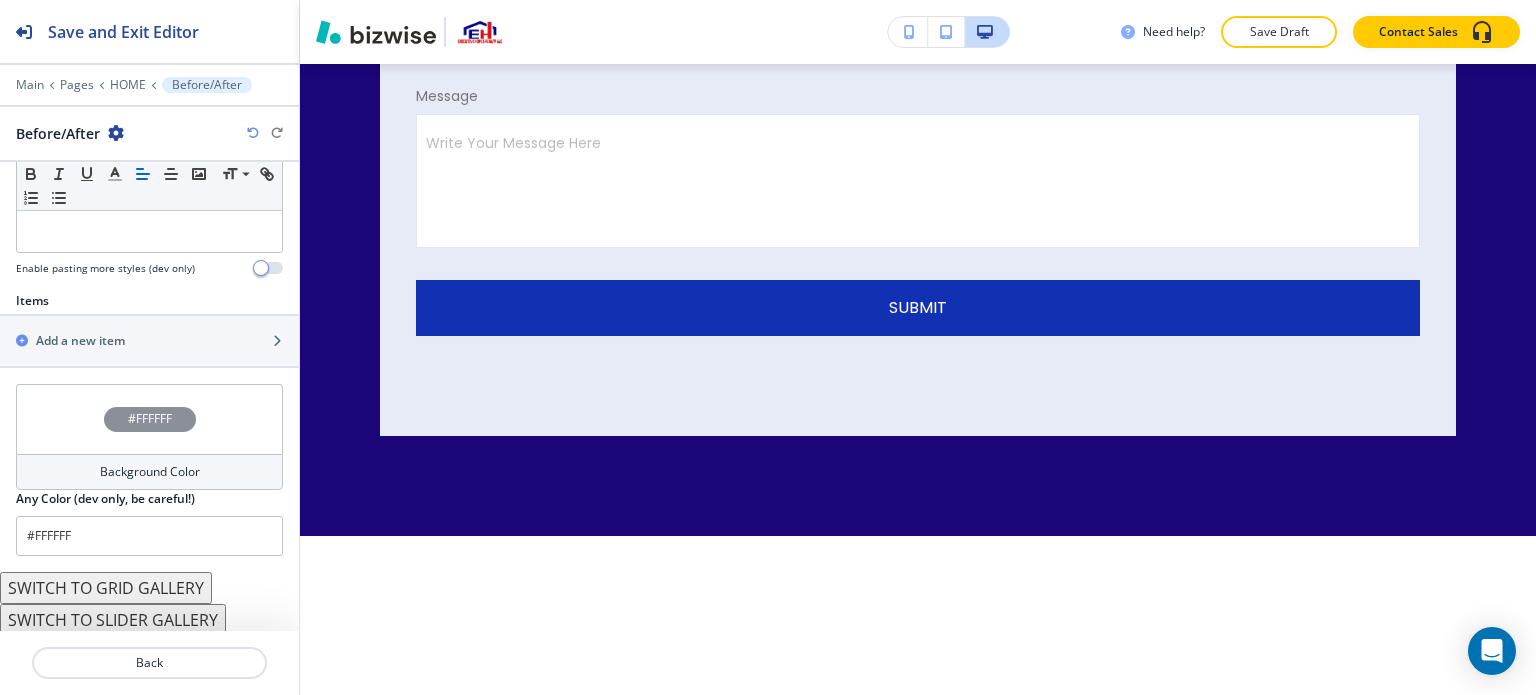 click on "SWITCH TO GRID GALLERY" at bounding box center [106, 588] 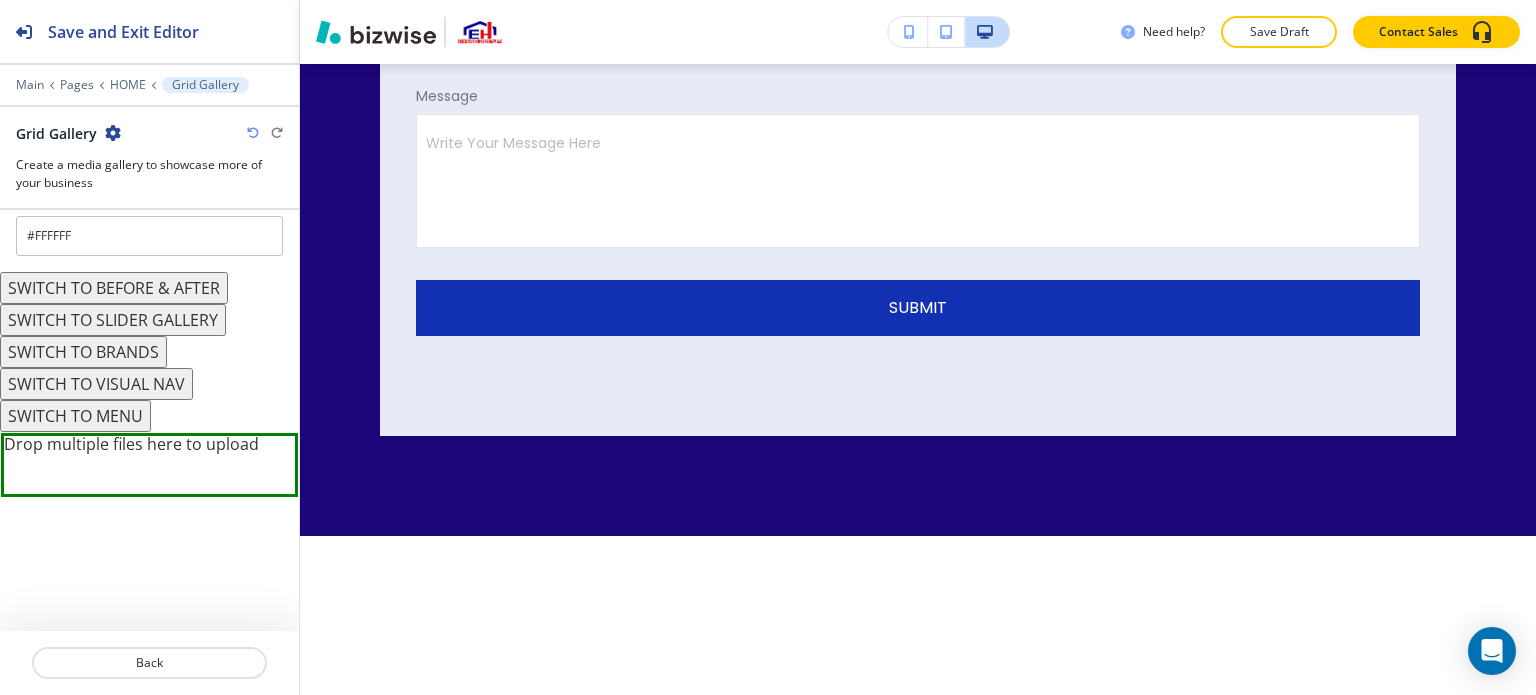 scroll, scrollTop: 954, scrollLeft: 0, axis: vertical 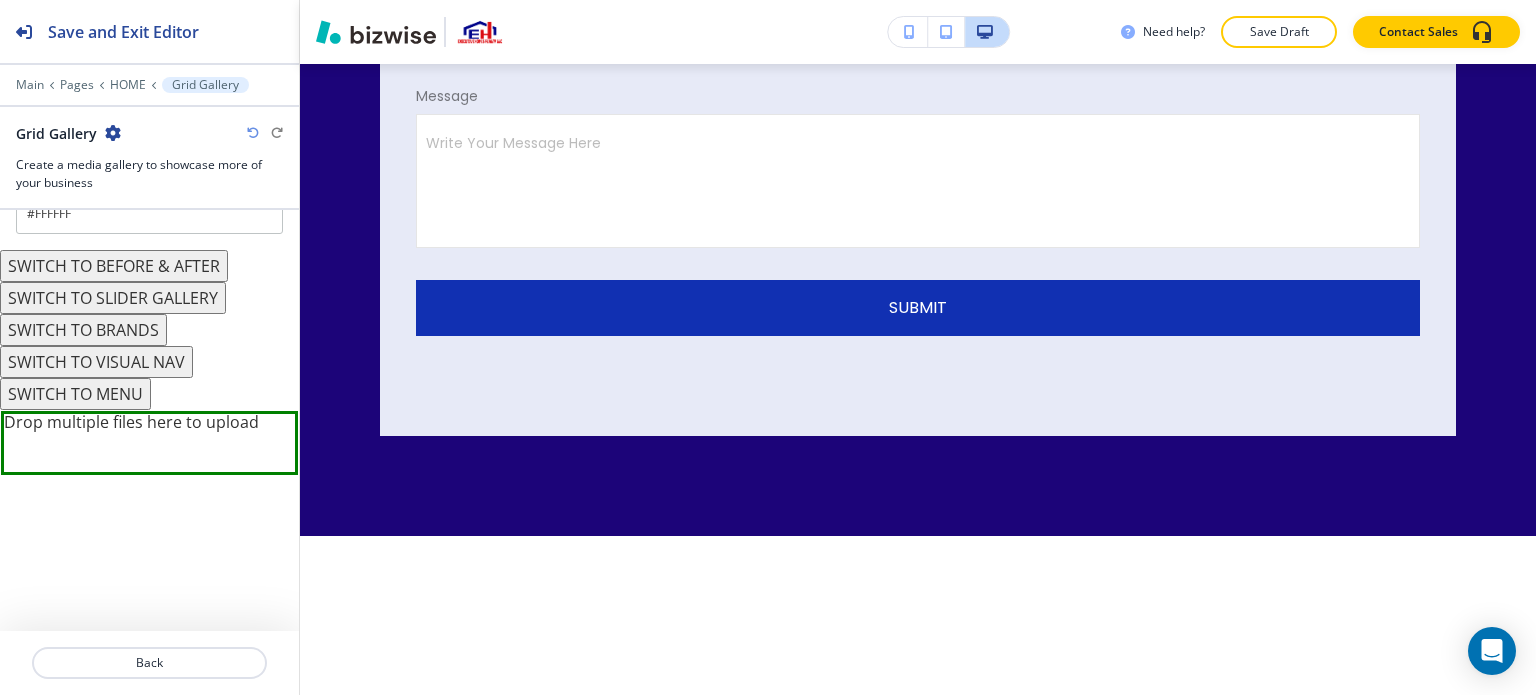 click on "SWITCH TO MENU" at bounding box center (75, 394) 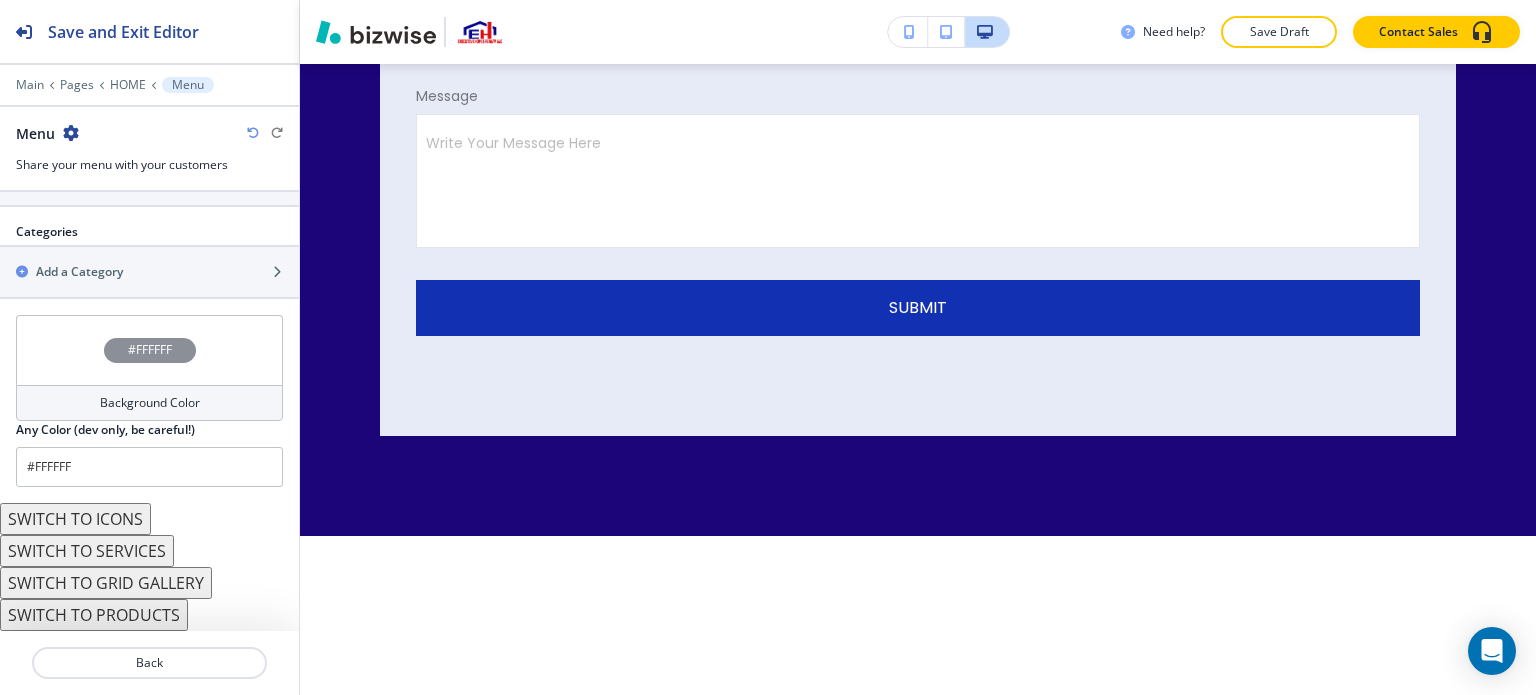 scroll, scrollTop: 769, scrollLeft: 0, axis: vertical 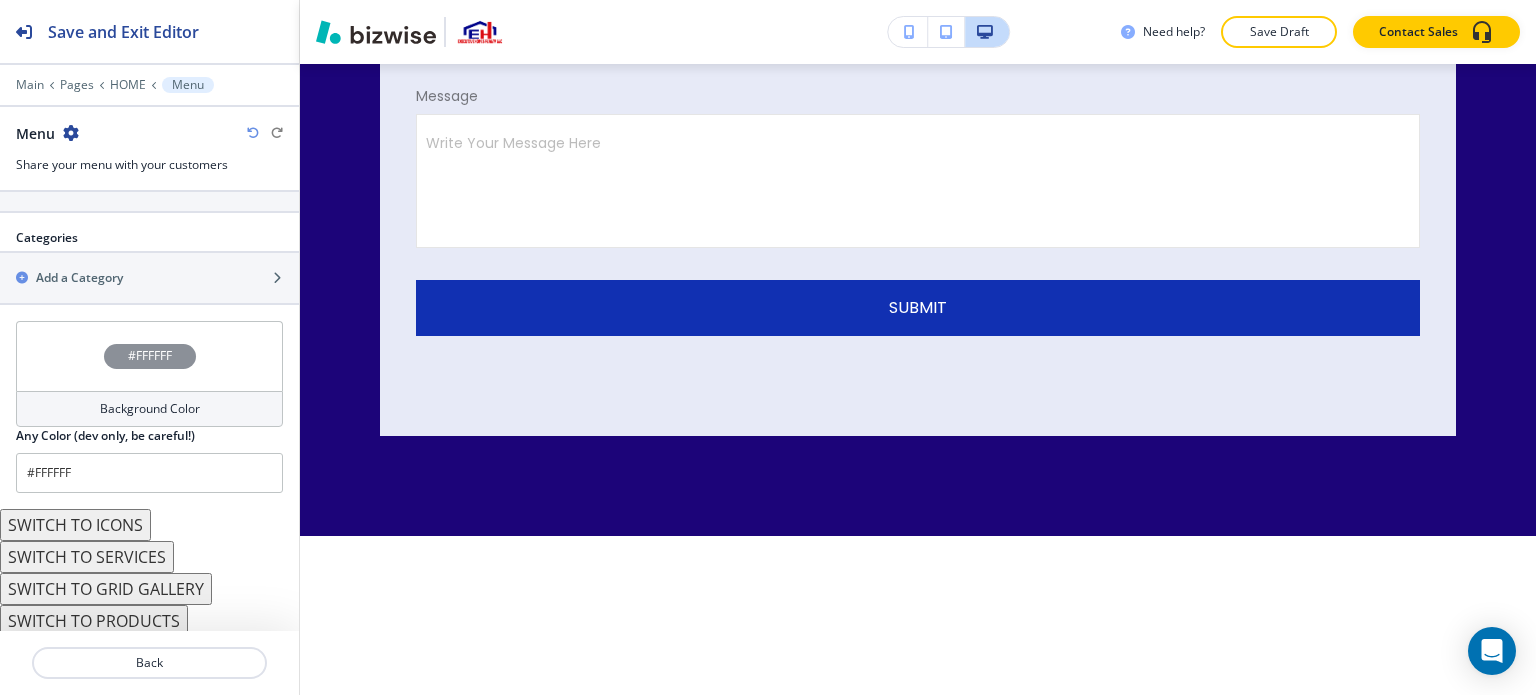 click on "SWITCH TO SERVICES" at bounding box center [87, 557] 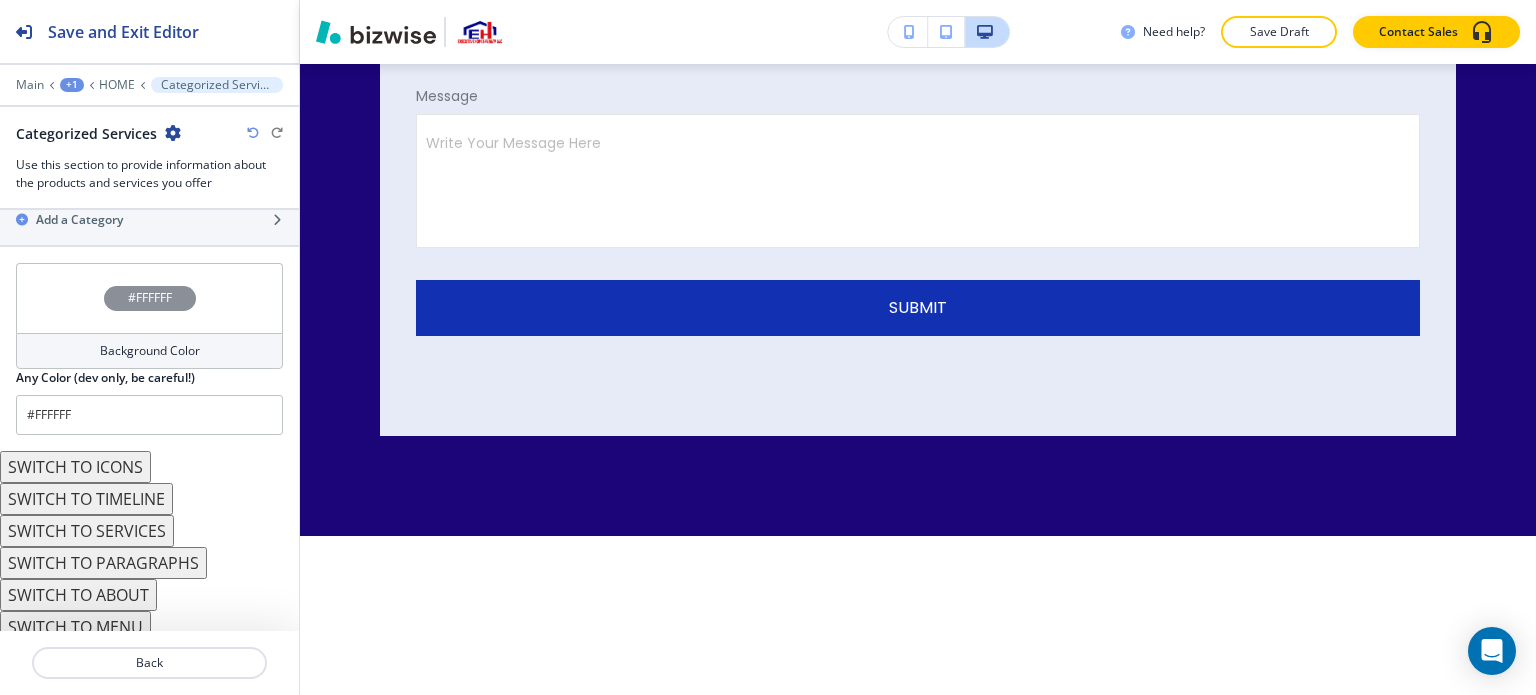 scroll, scrollTop: 931, scrollLeft: 0, axis: vertical 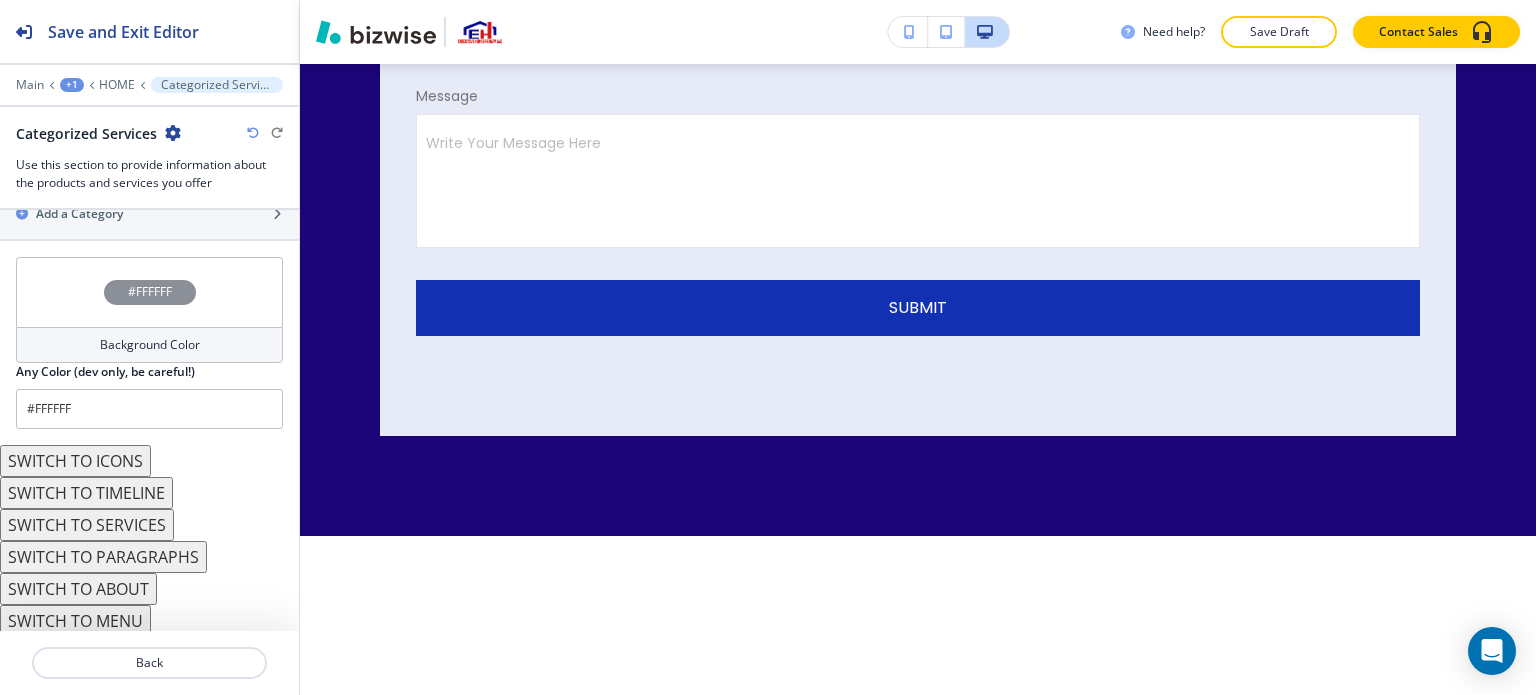 click on "SWITCH TO PARAGRAPHS" at bounding box center [103, 557] 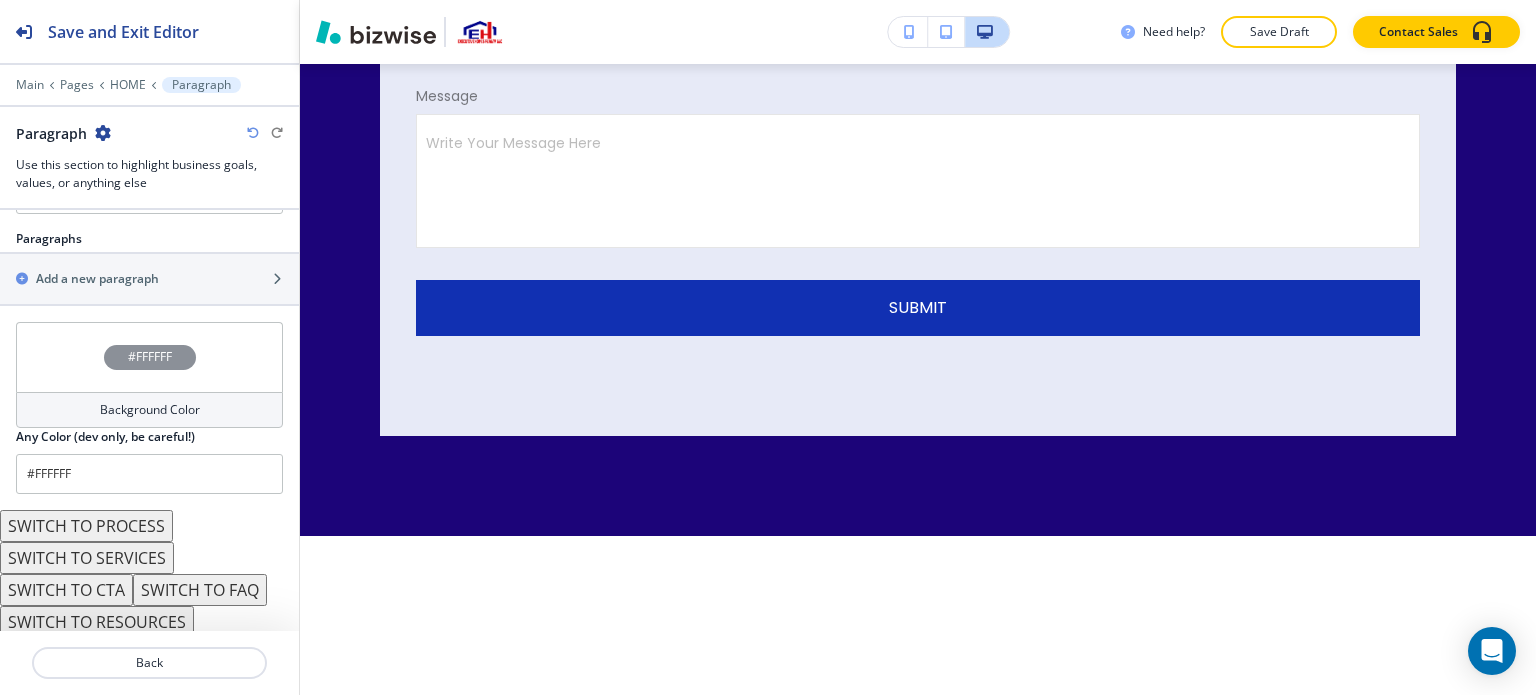 click on "SWITCH TO PROCESS" at bounding box center (86, 526) 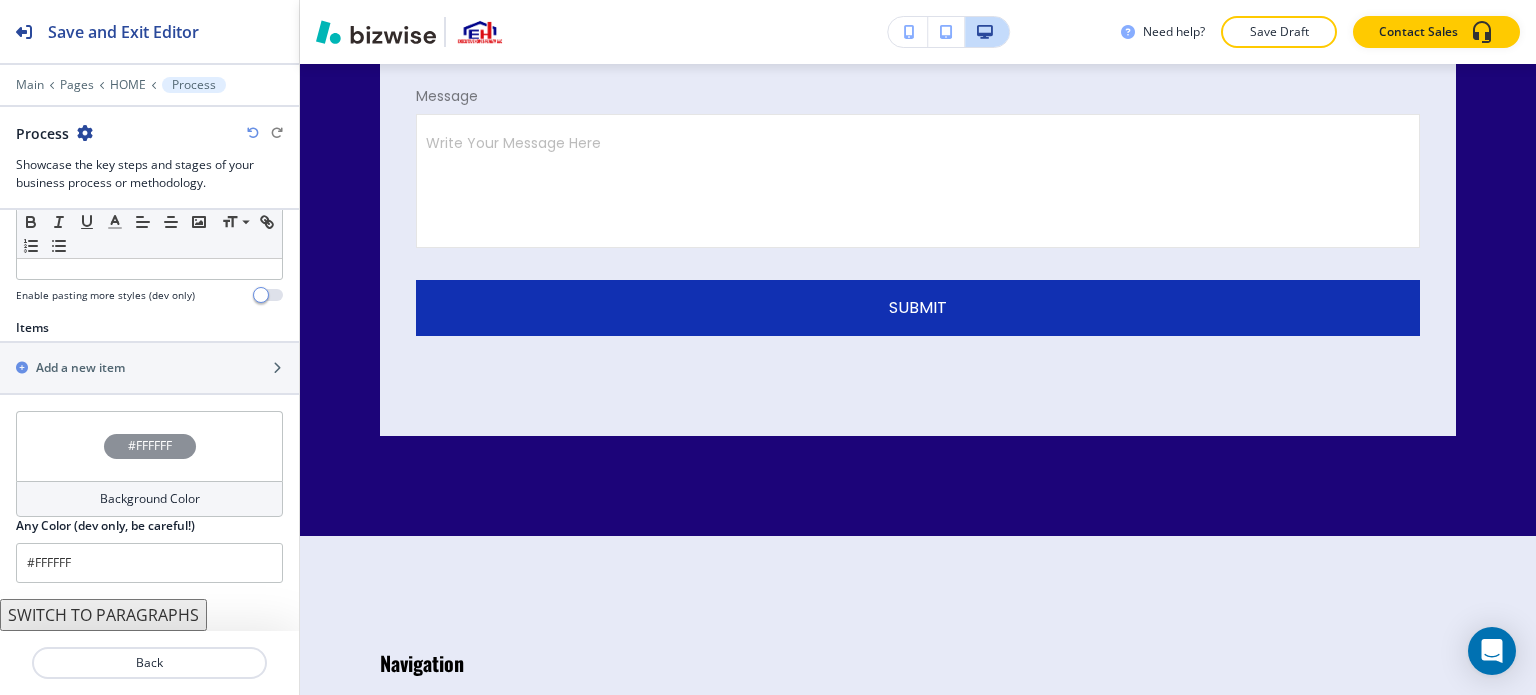 scroll, scrollTop: 600, scrollLeft: 0, axis: vertical 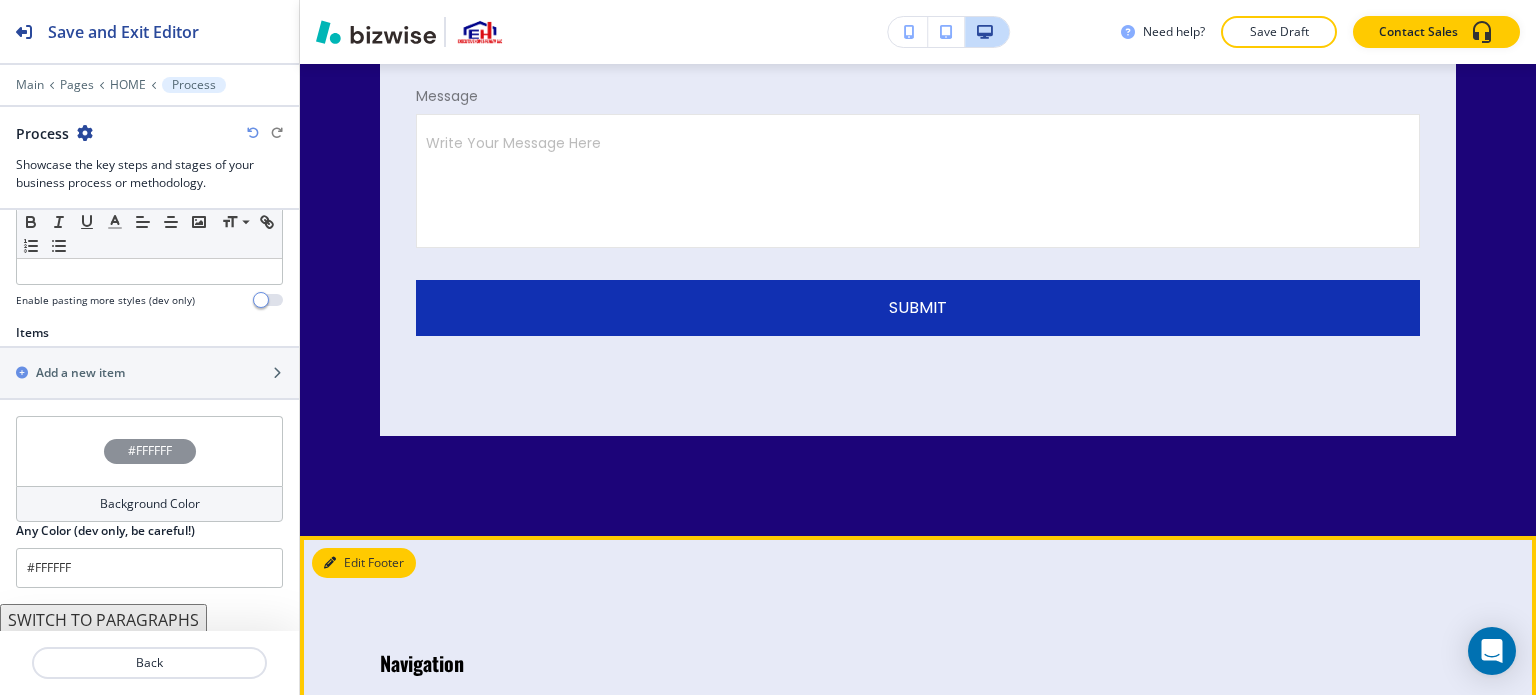 click on "Edit Footer" at bounding box center [364, 563] 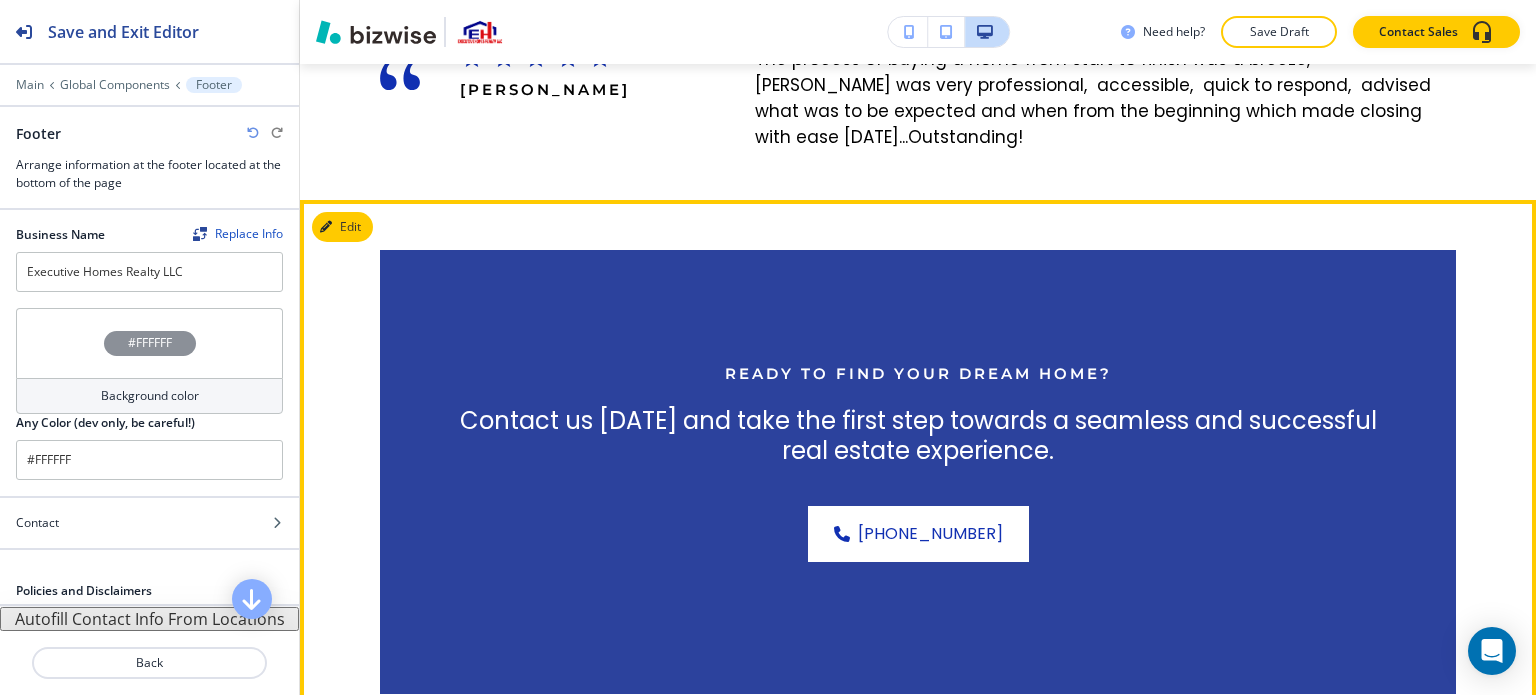 scroll, scrollTop: 13233, scrollLeft: 0, axis: vertical 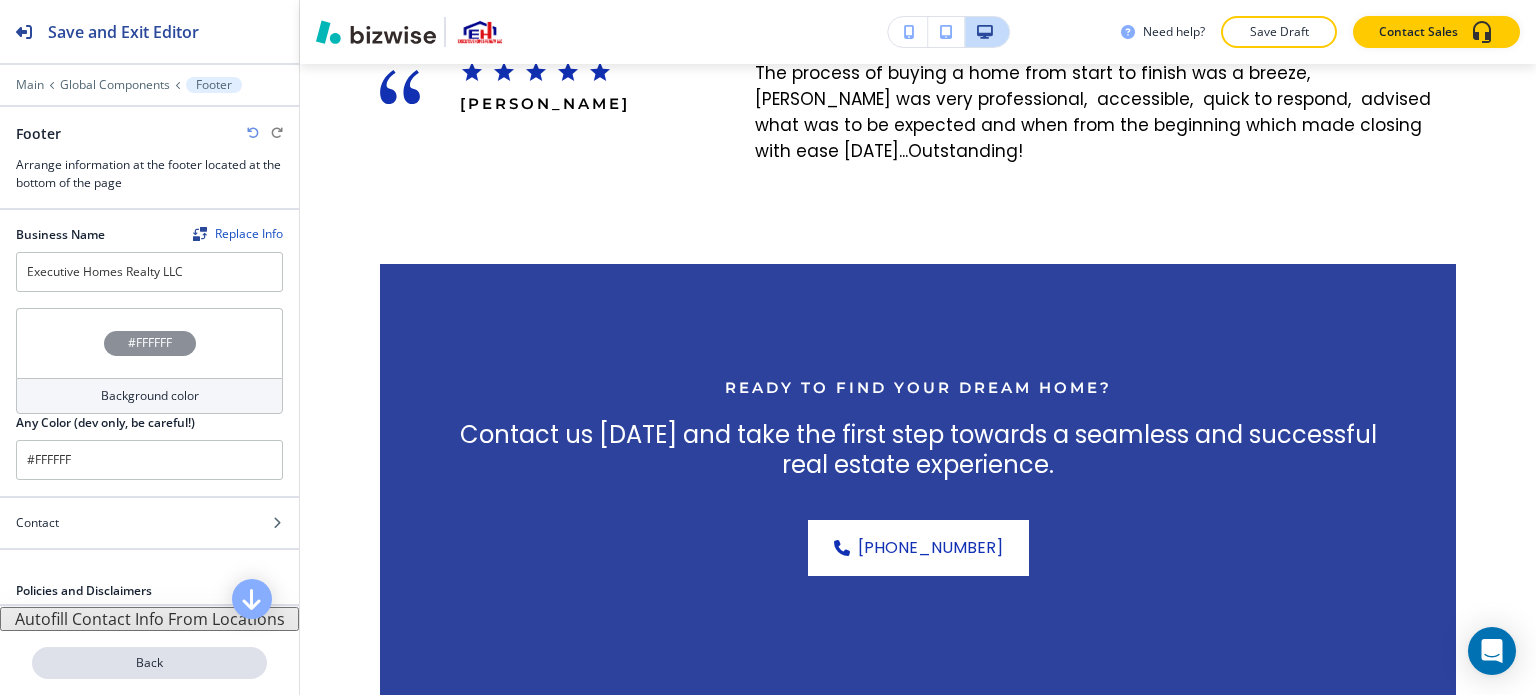 click on "Back" at bounding box center (149, 663) 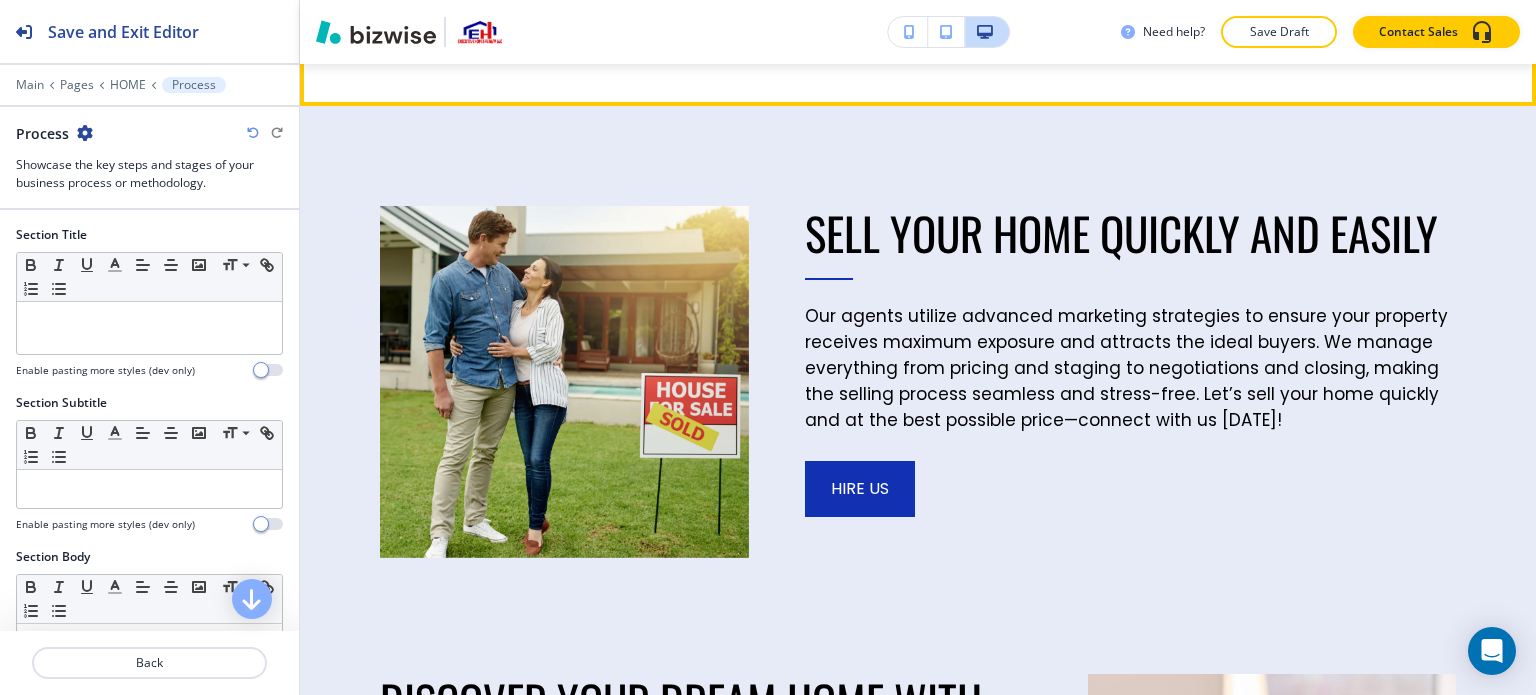 scroll, scrollTop: 6233, scrollLeft: 0, axis: vertical 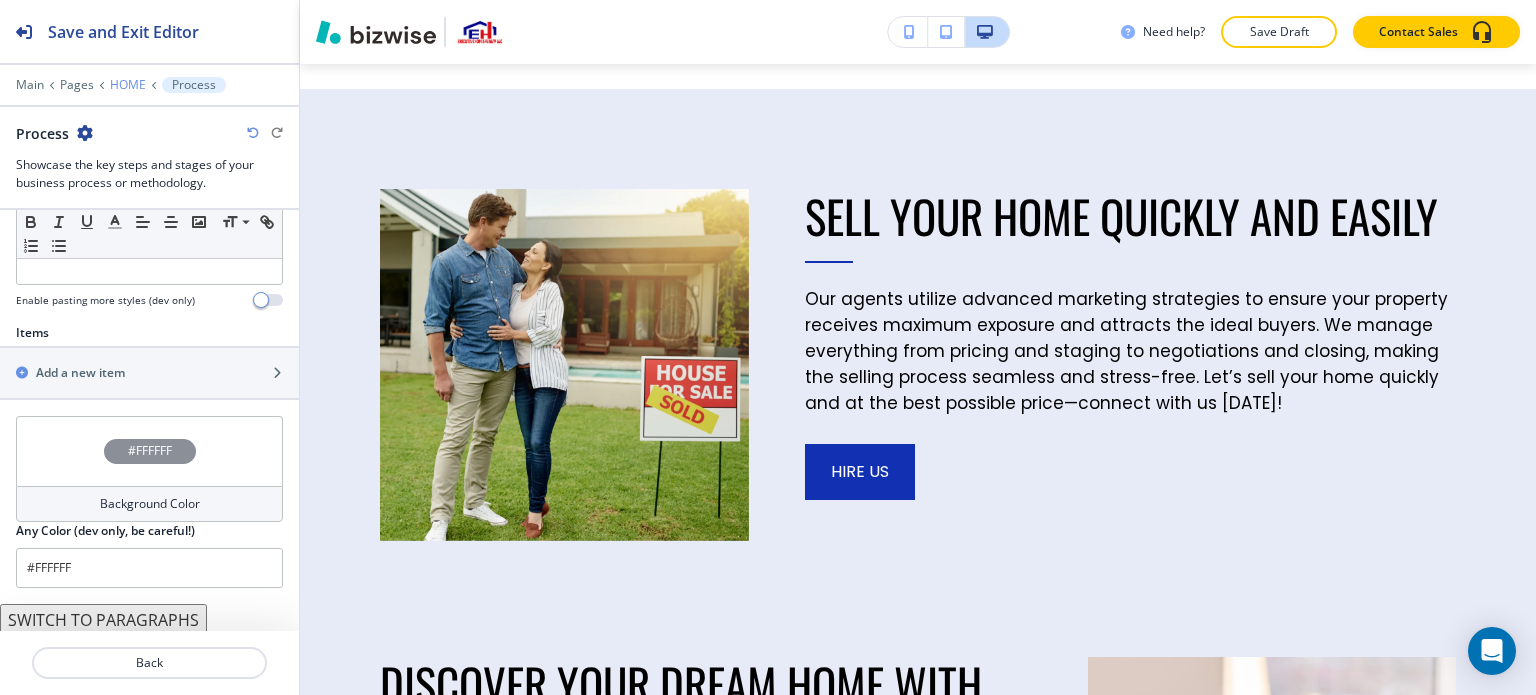 click on "HOME" at bounding box center (128, 85) 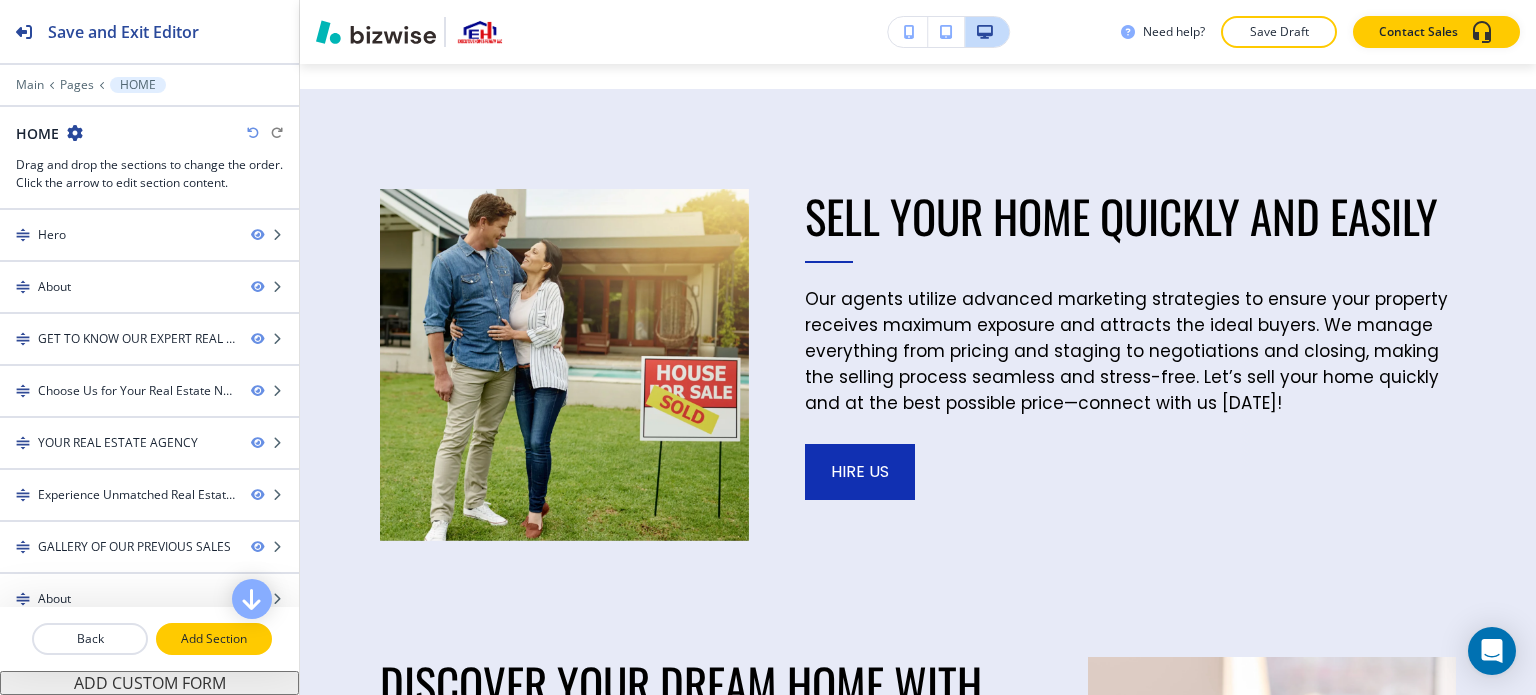 click on "Add Section" at bounding box center (214, 639) 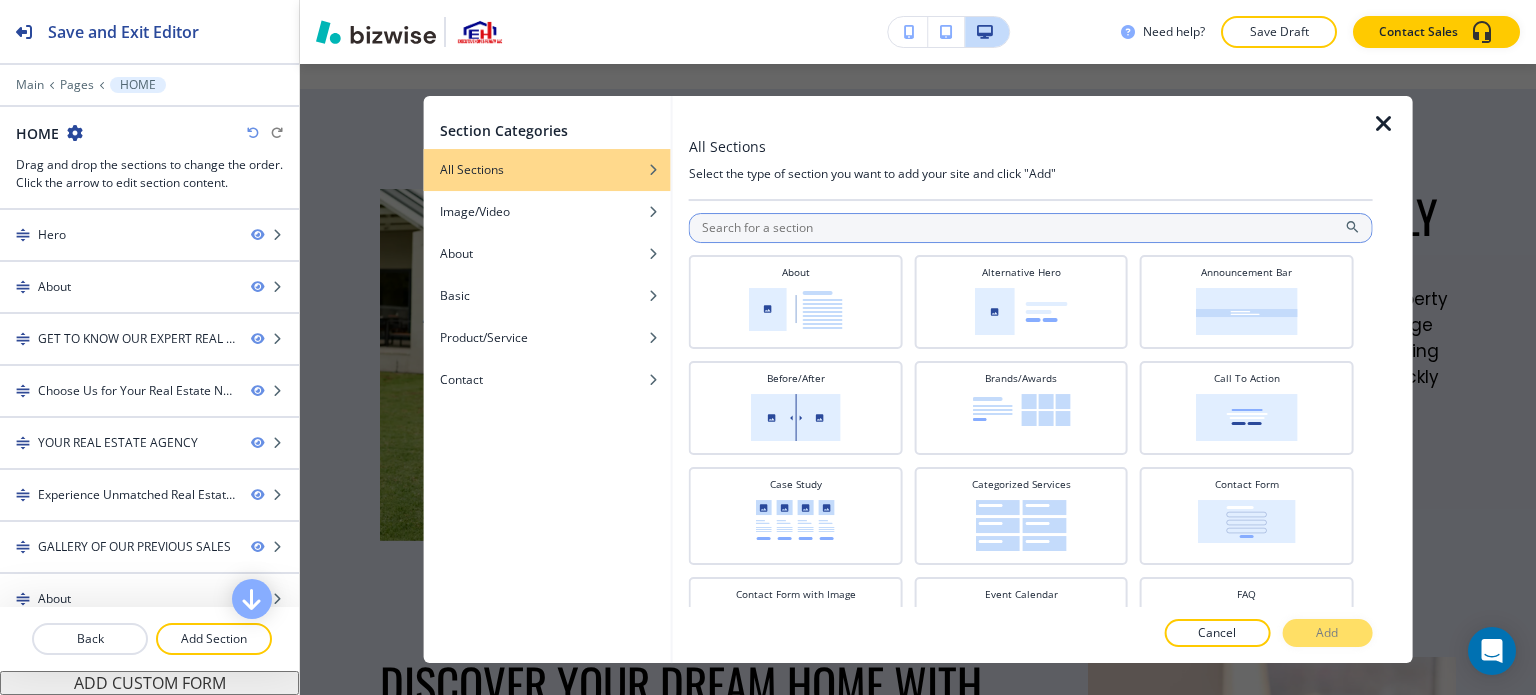click at bounding box center [1031, 228] 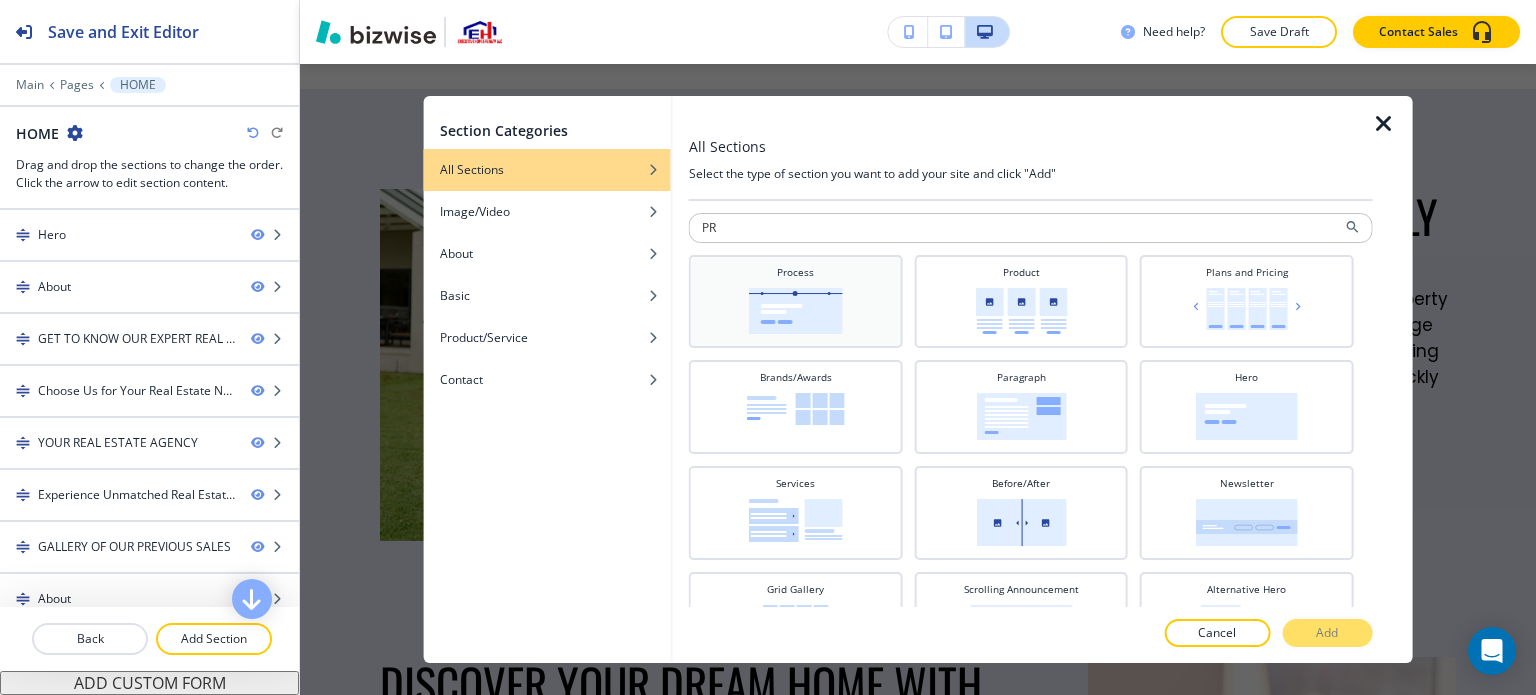 type on "PR" 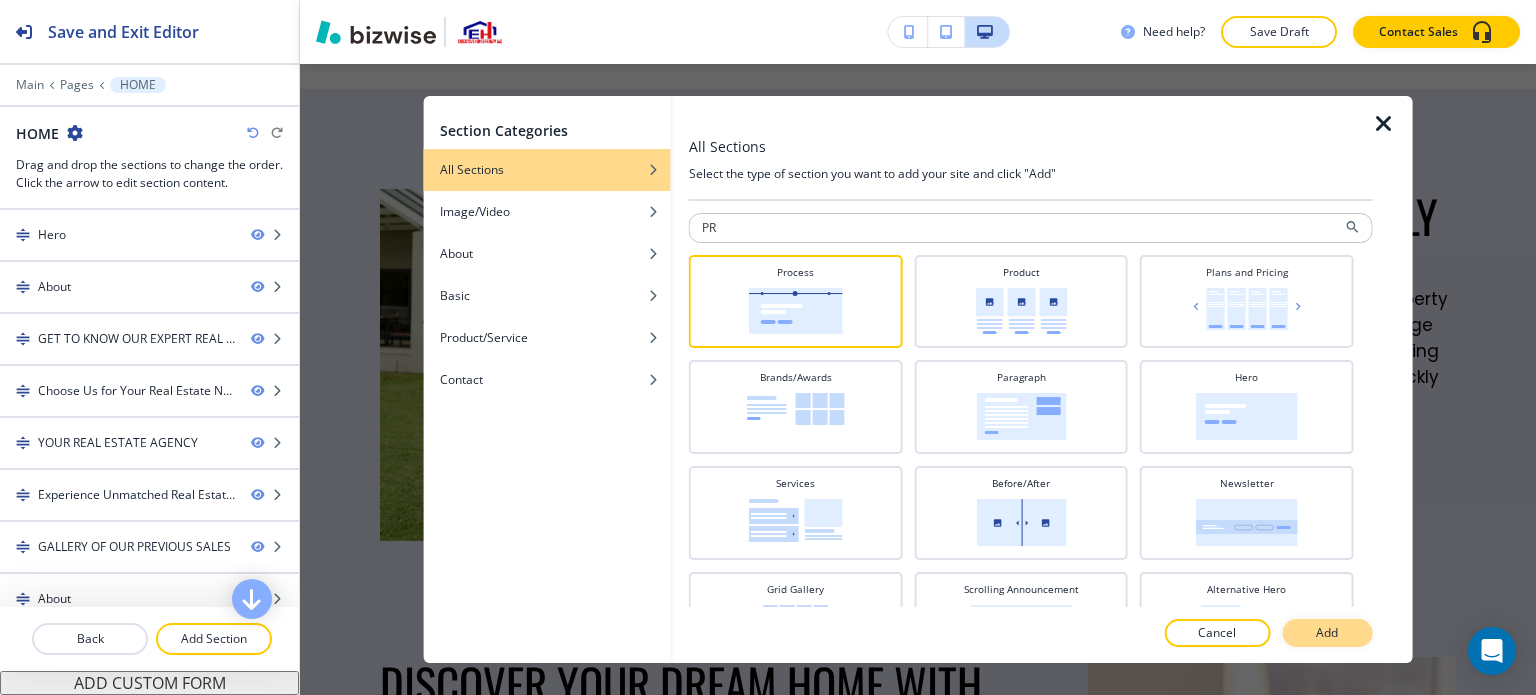 click on "Add" at bounding box center (1327, 633) 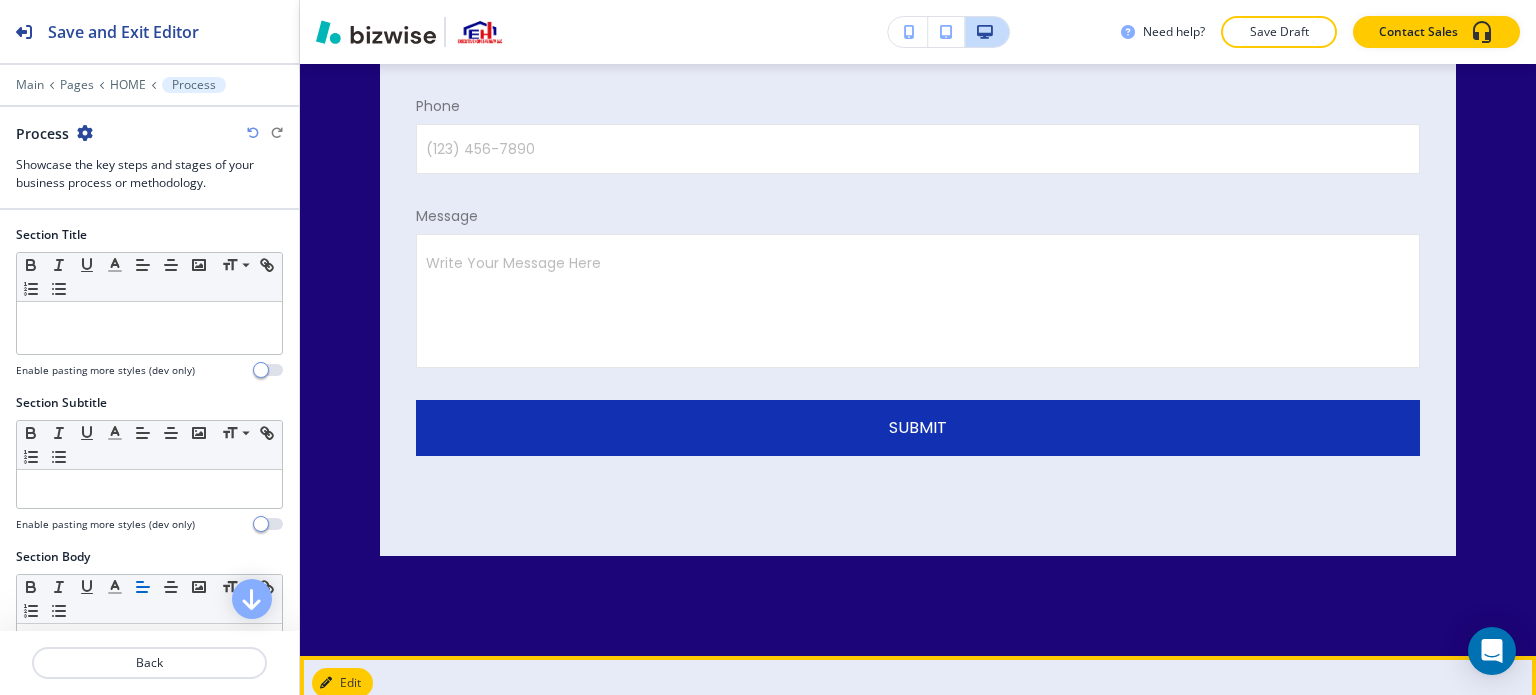 scroll, scrollTop: 14833, scrollLeft: 0, axis: vertical 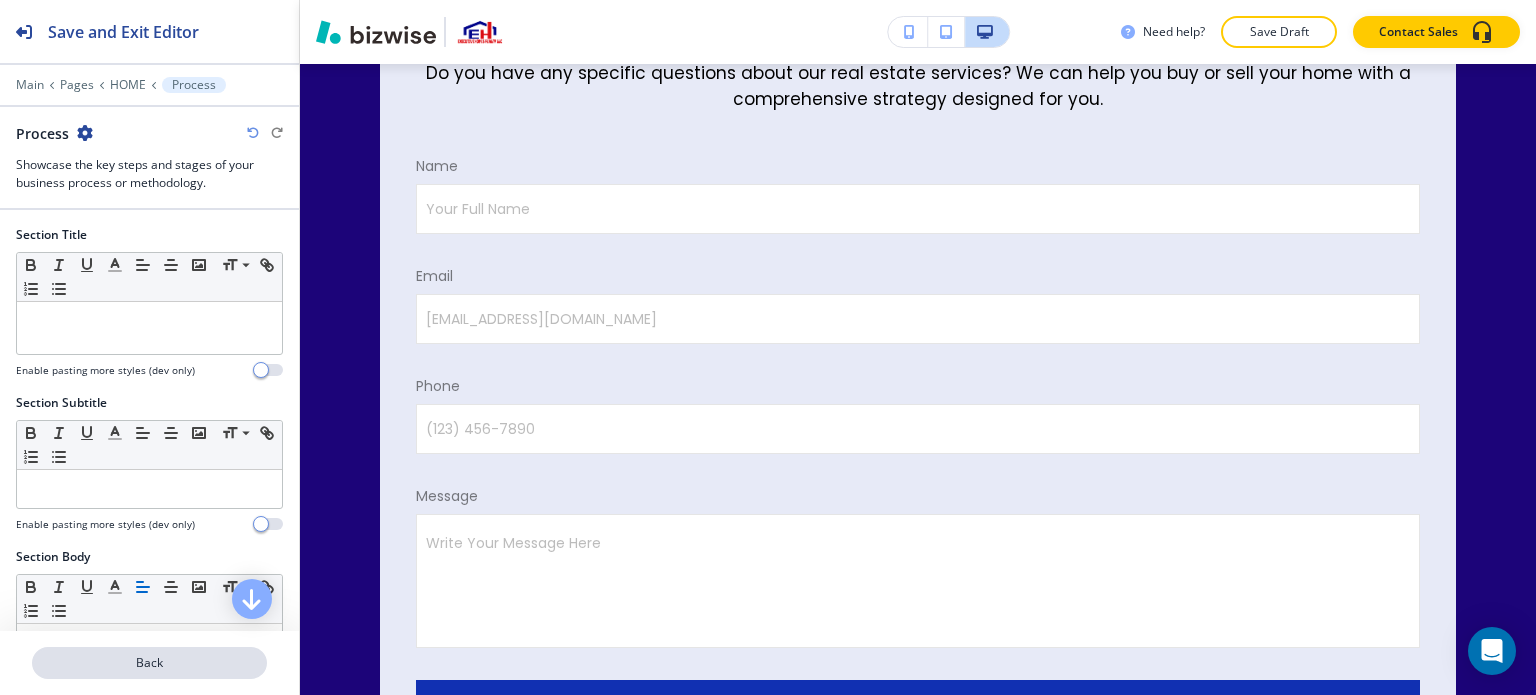 drag, startPoint x: 146, startPoint y: 651, endPoint x: 146, endPoint y: 669, distance: 18 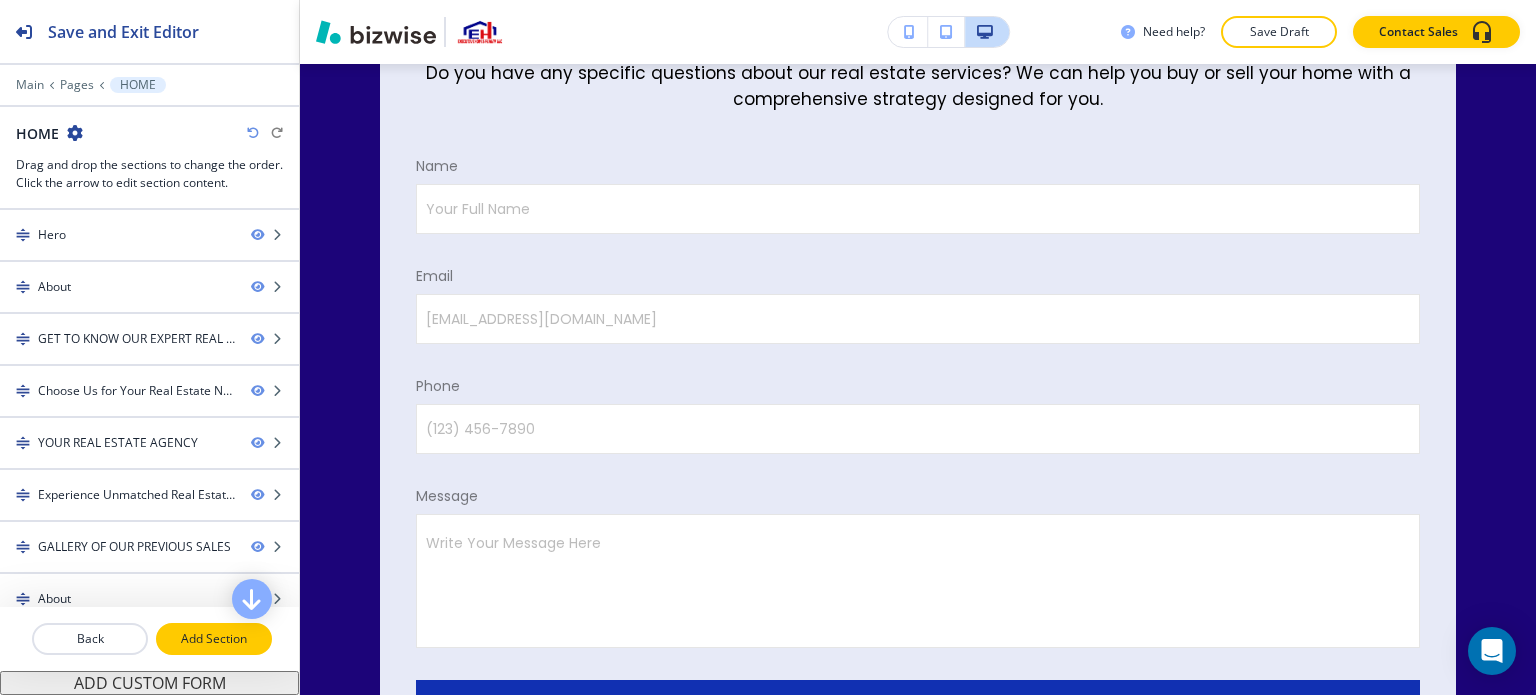 click on "Add Section" at bounding box center [214, 639] 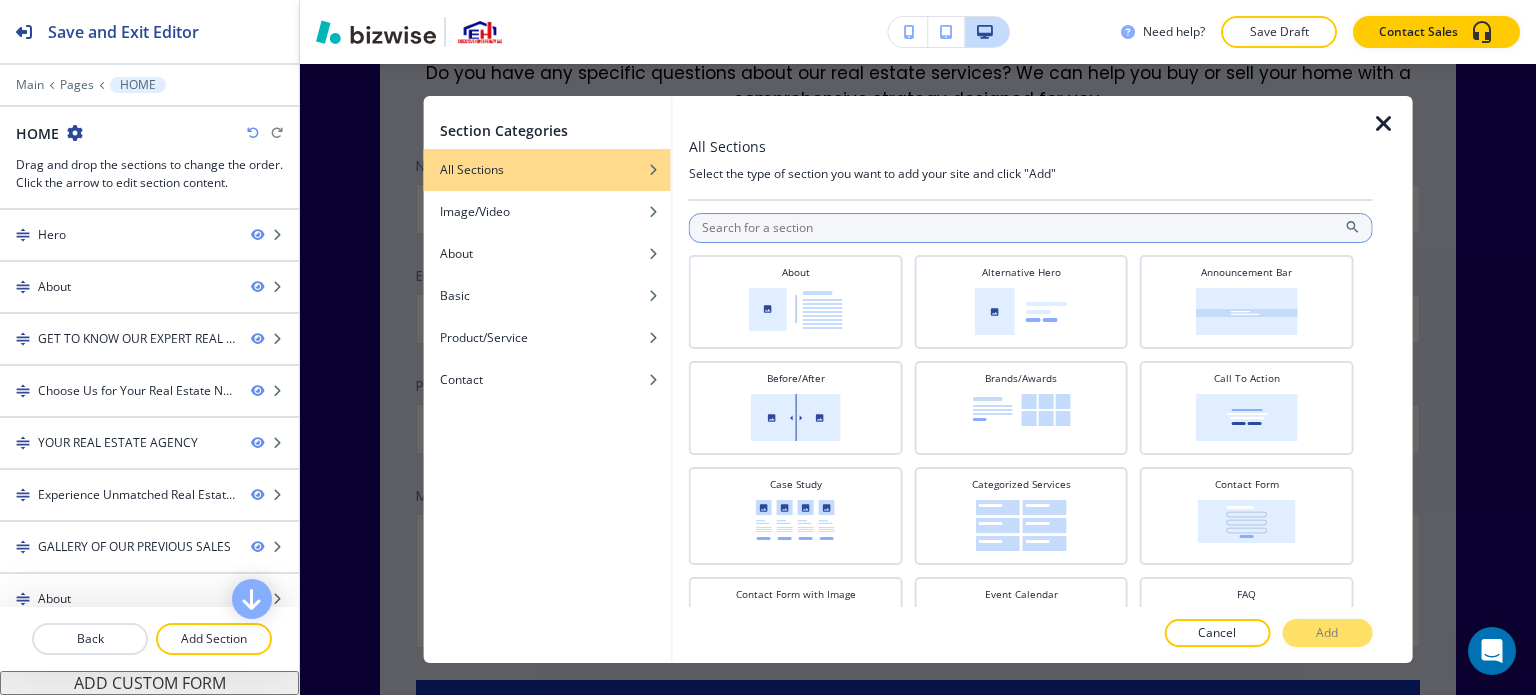 click at bounding box center (1031, 228) 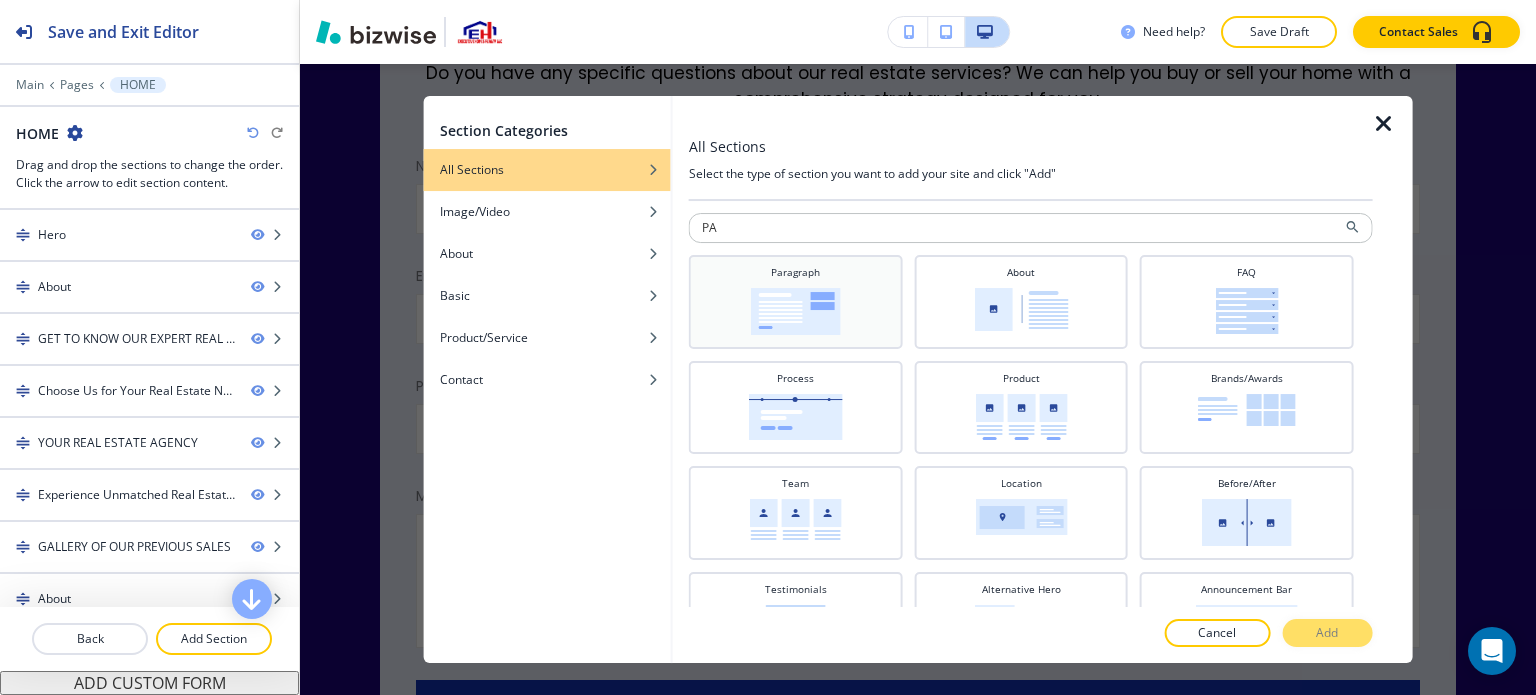 type on "PA" 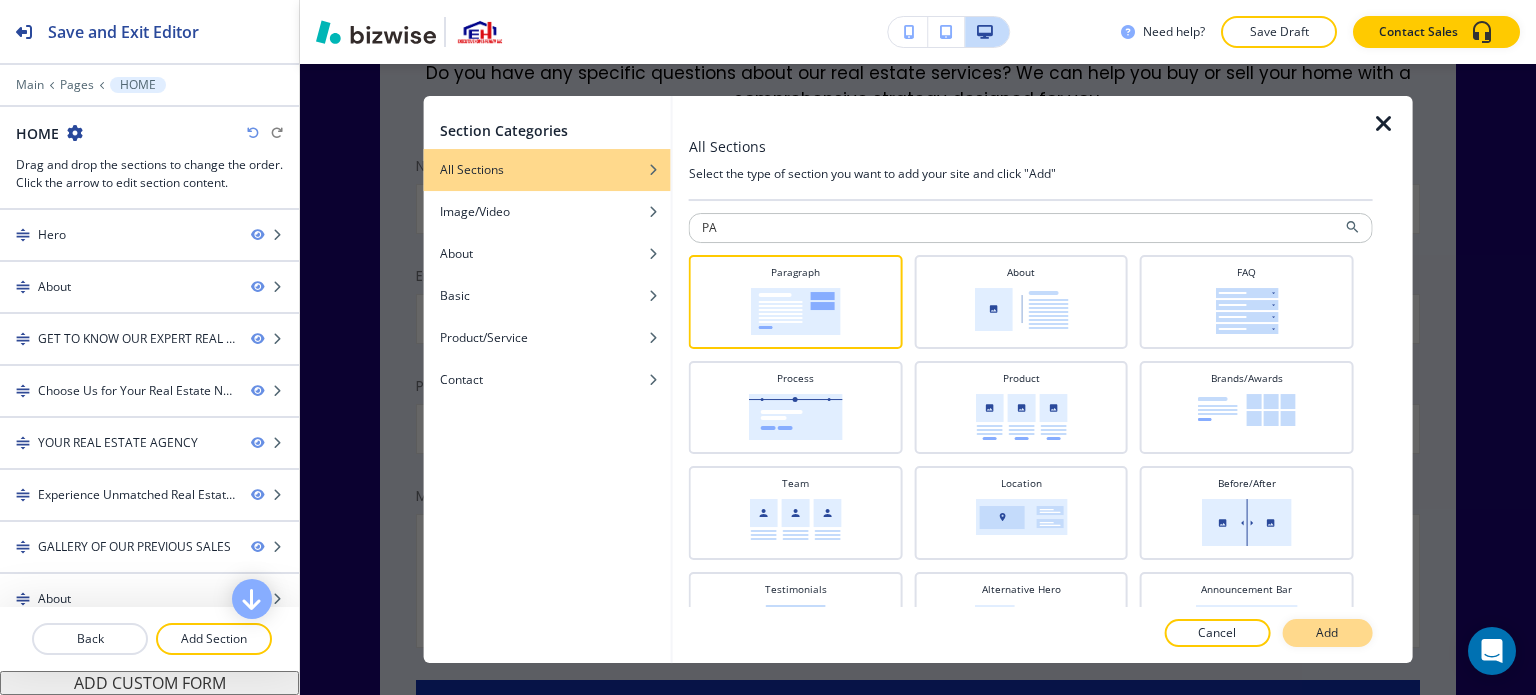 click on "Add" at bounding box center [1327, 633] 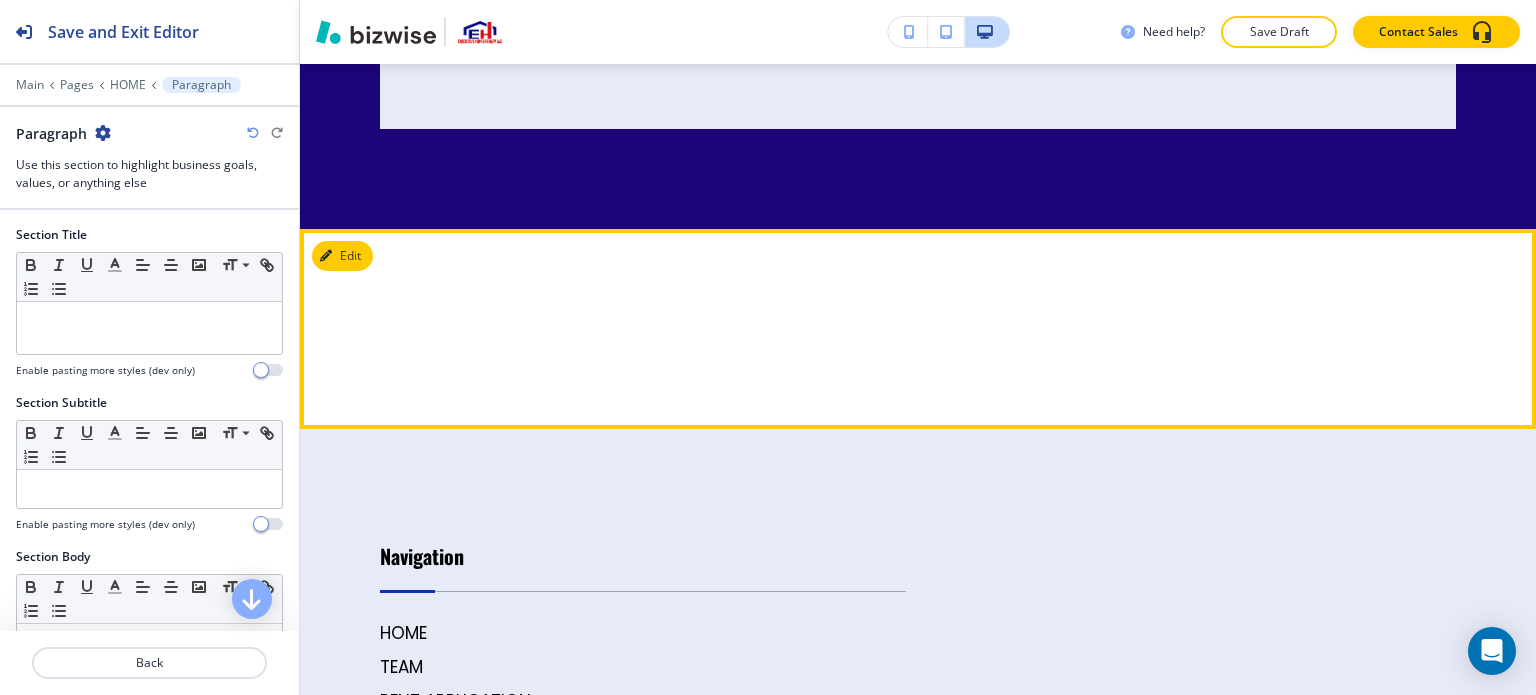 scroll, scrollTop: 15533, scrollLeft: 0, axis: vertical 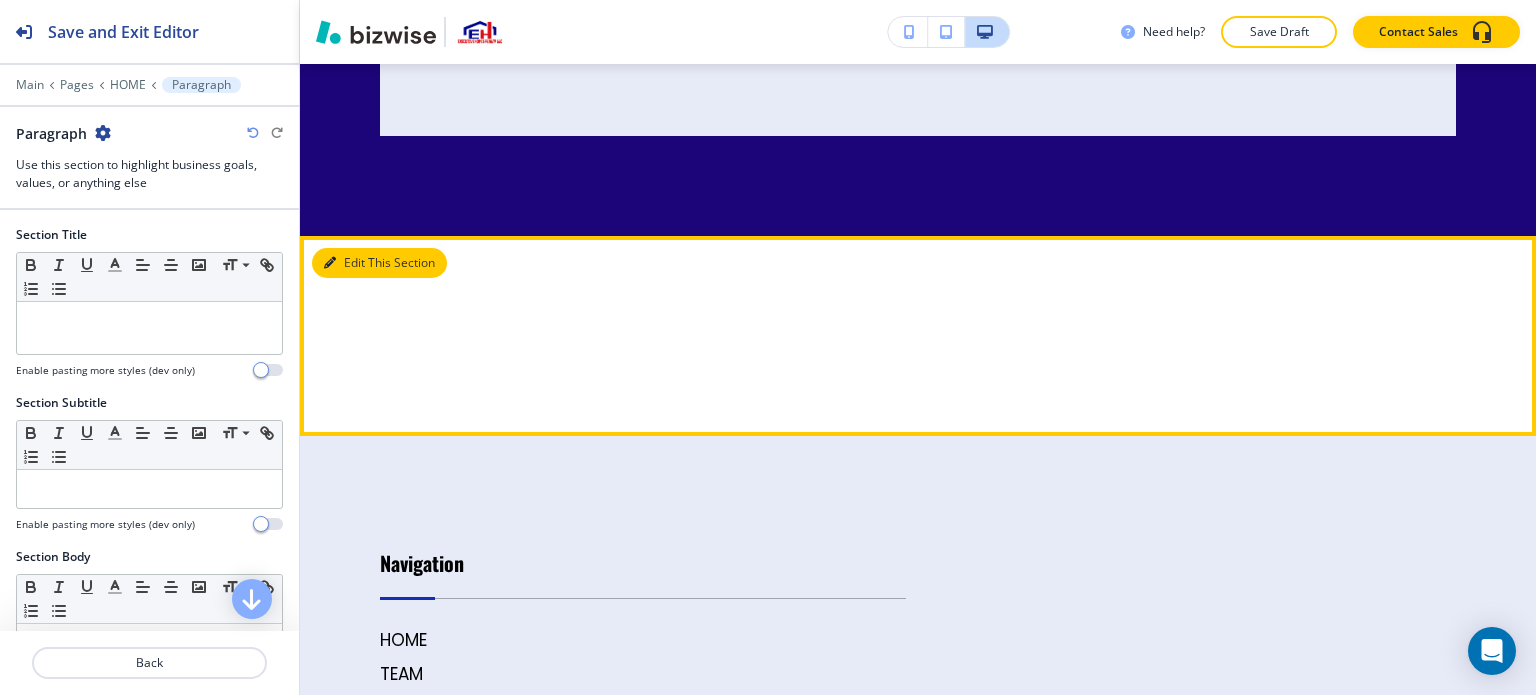 click on "Edit This Section" at bounding box center [379, 263] 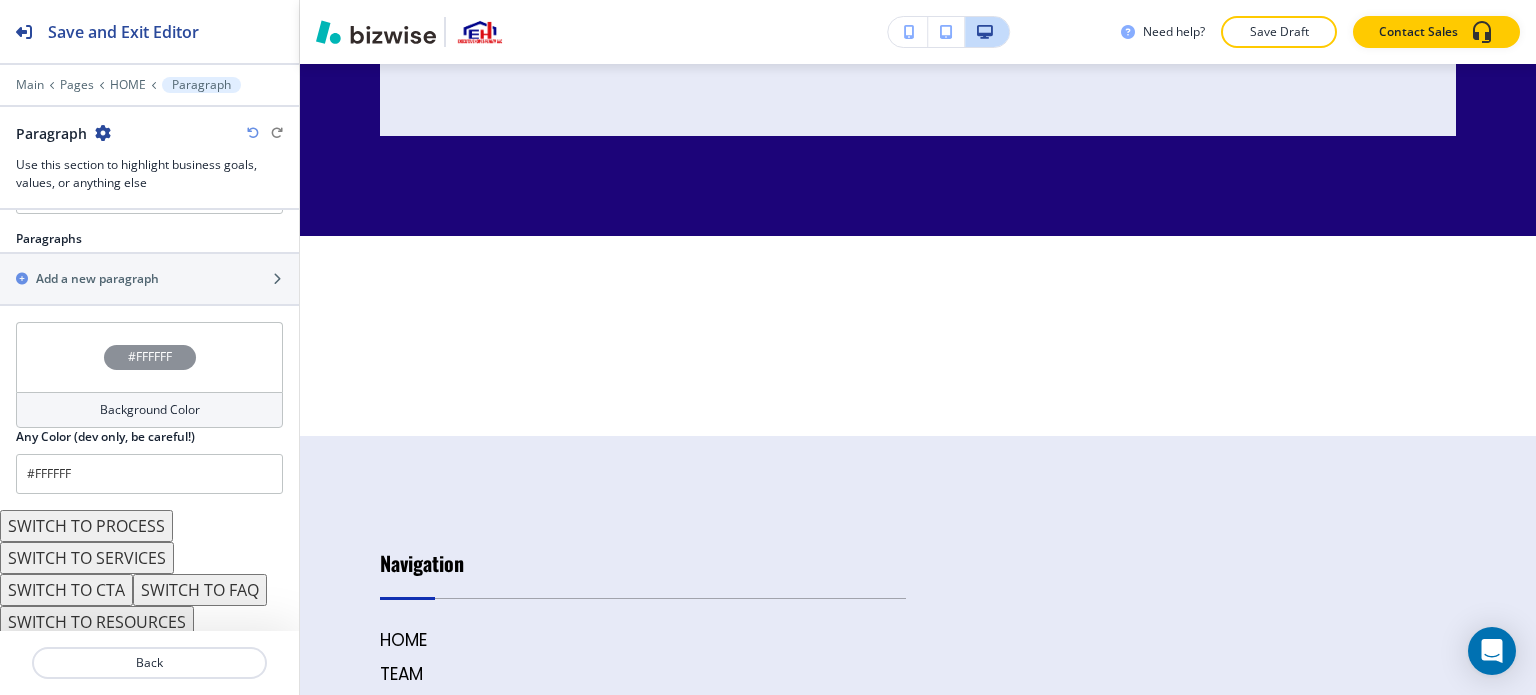 click on "SWITCH TO PROCESS" at bounding box center (86, 526) 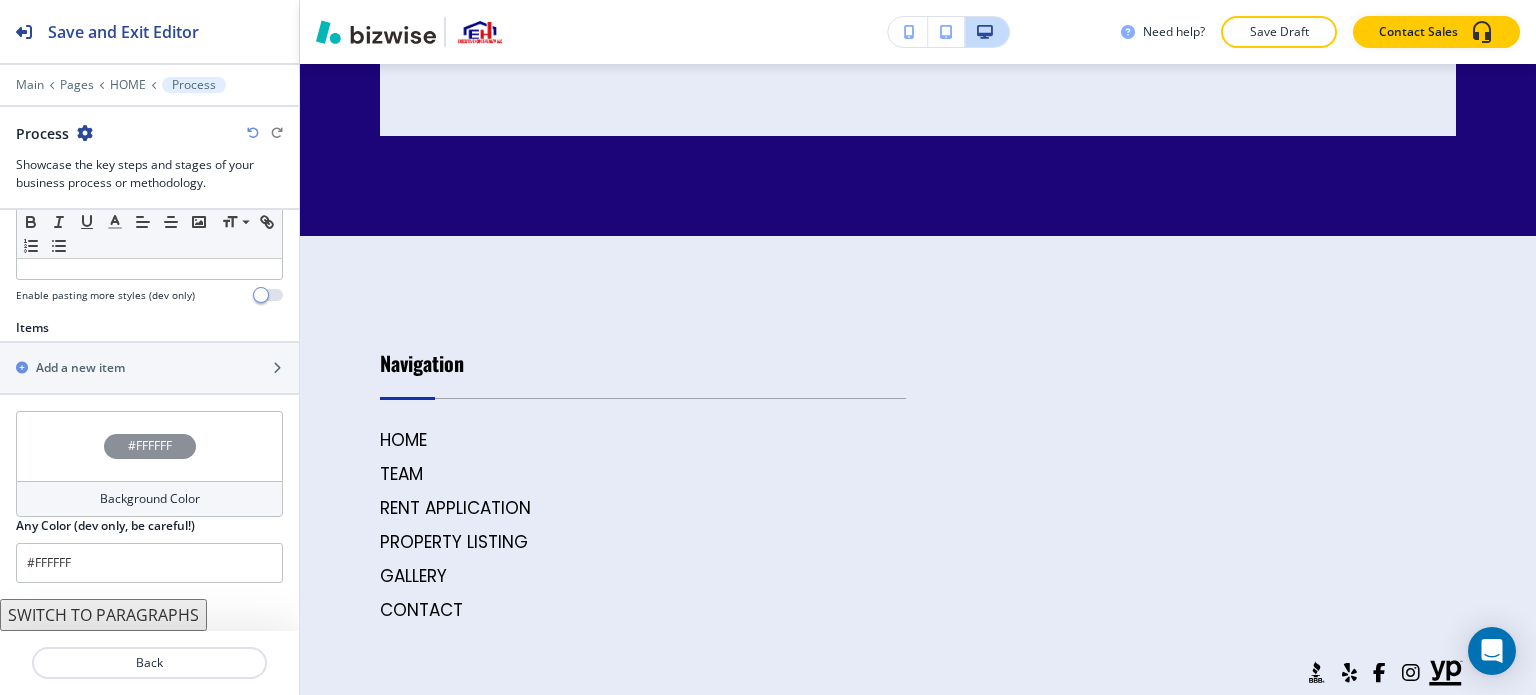 scroll, scrollTop: 600, scrollLeft: 0, axis: vertical 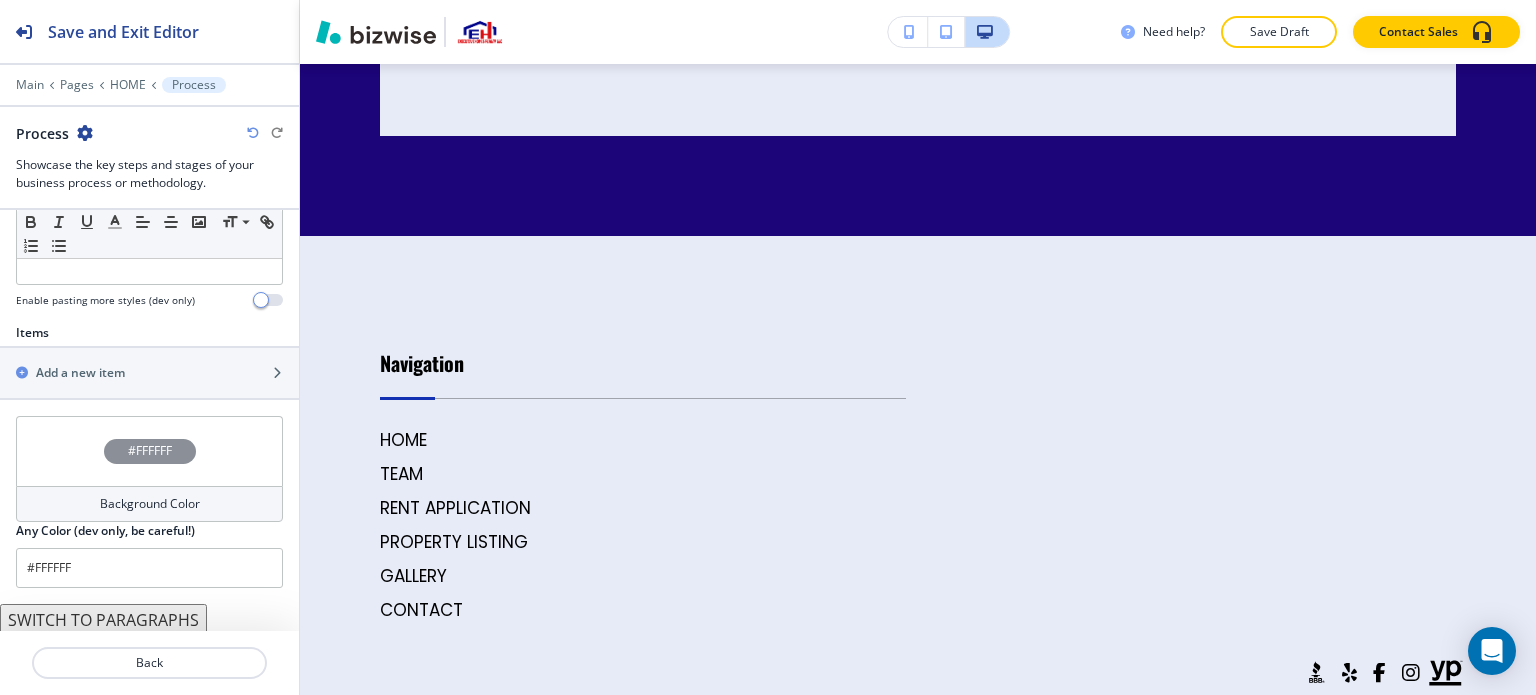 click at bounding box center [253, 133] 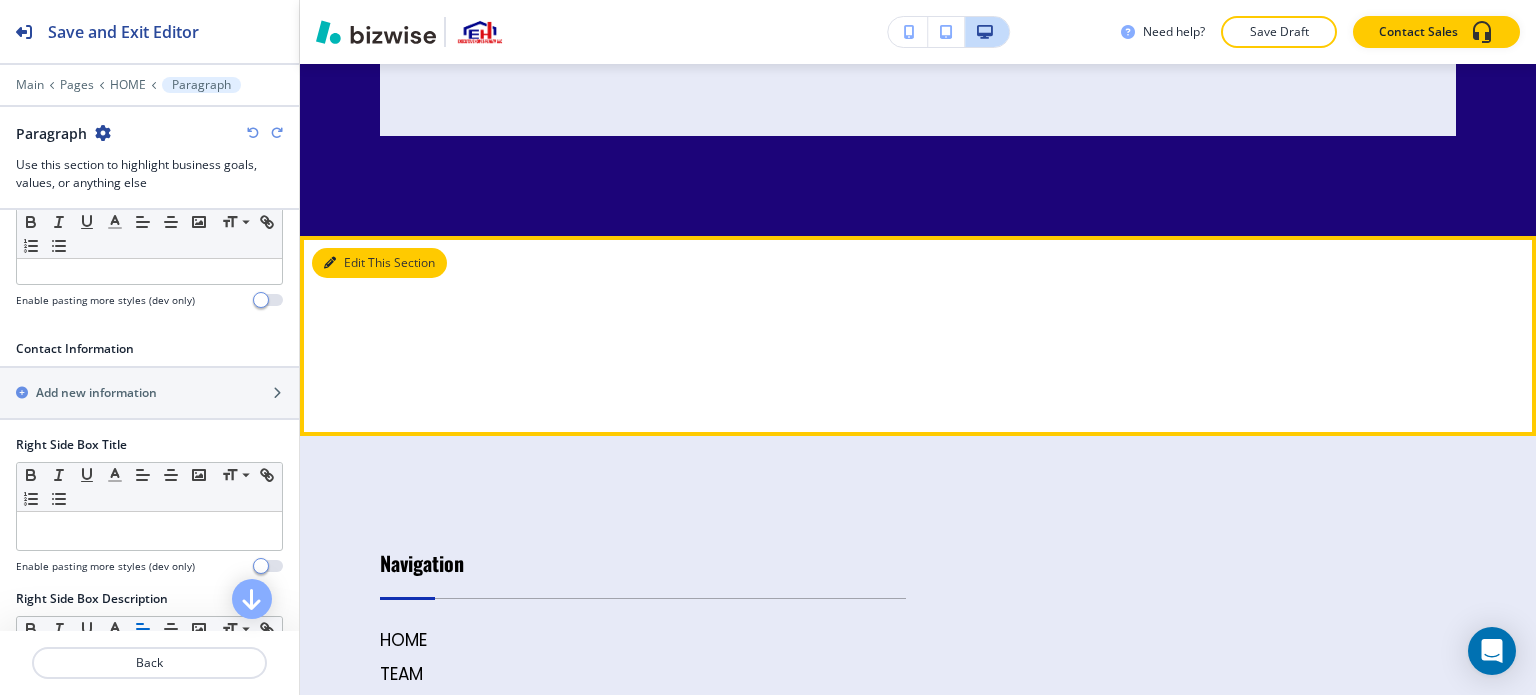 click on "Edit This Section" at bounding box center [379, 263] 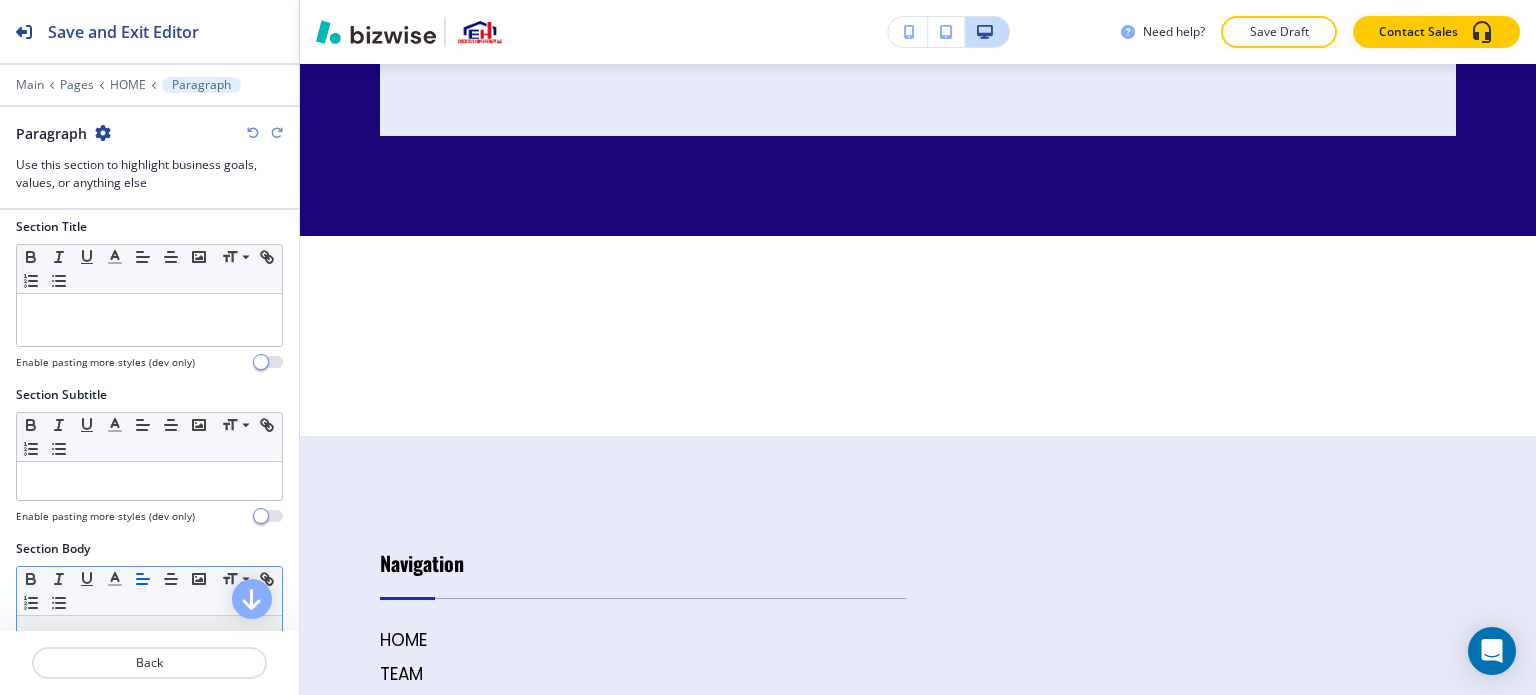 scroll, scrollTop: 0, scrollLeft: 0, axis: both 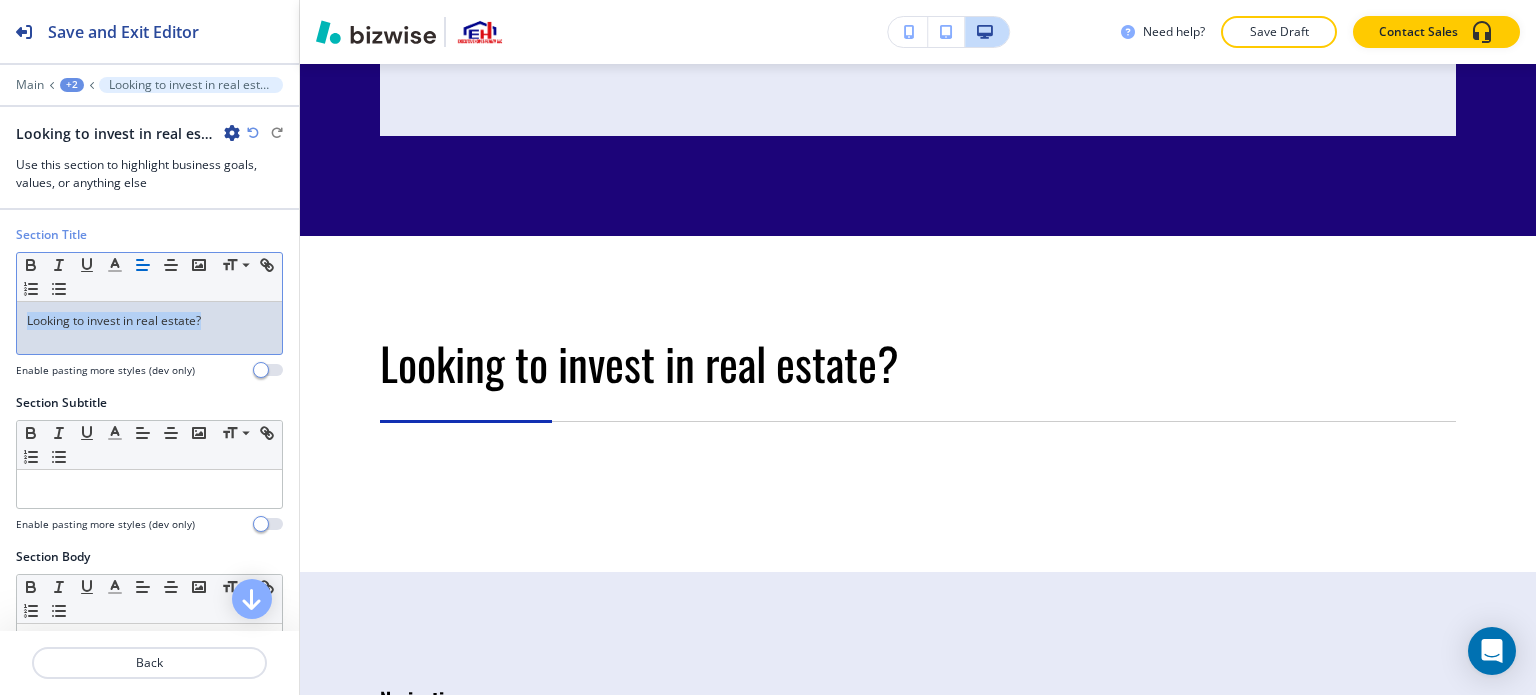 drag, startPoint x: 238, startPoint y: 321, endPoint x: 101, endPoint y: 326, distance: 137.09122 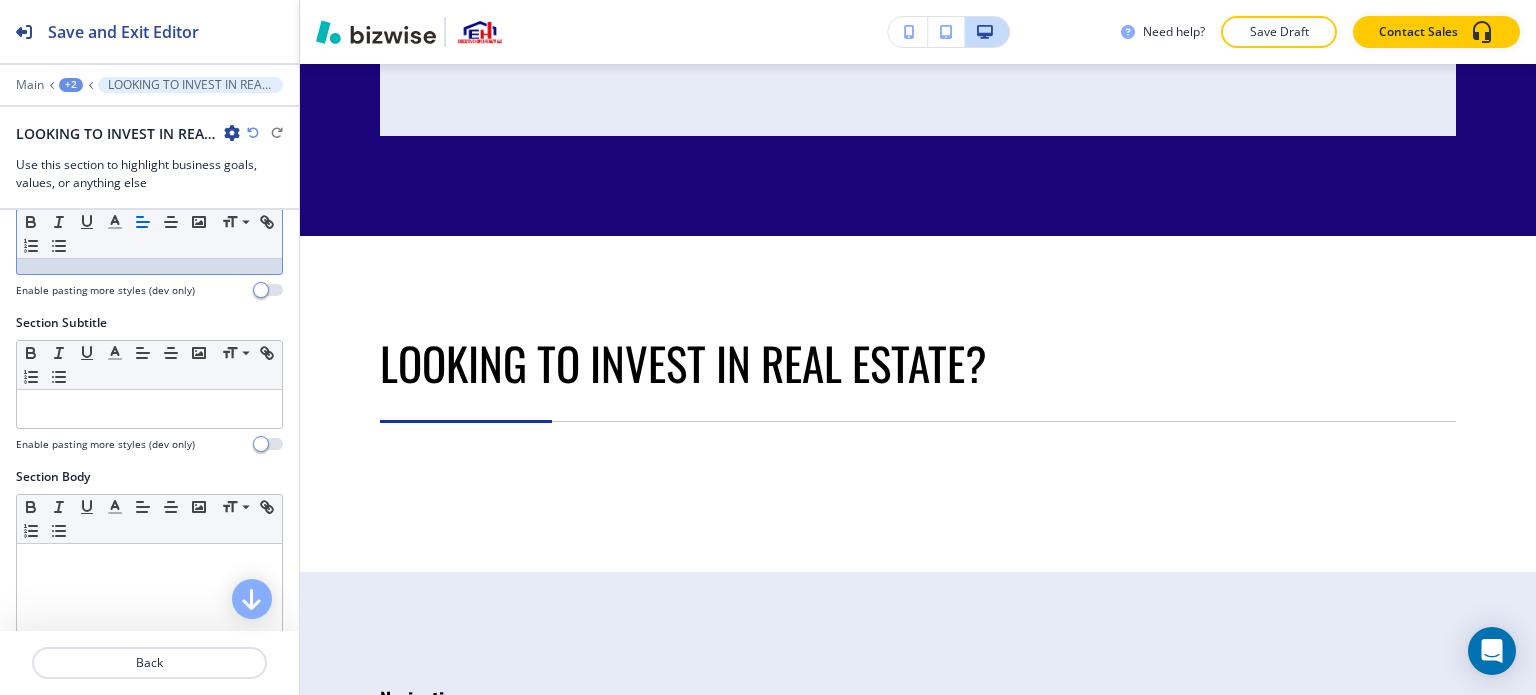 scroll, scrollTop: 300, scrollLeft: 0, axis: vertical 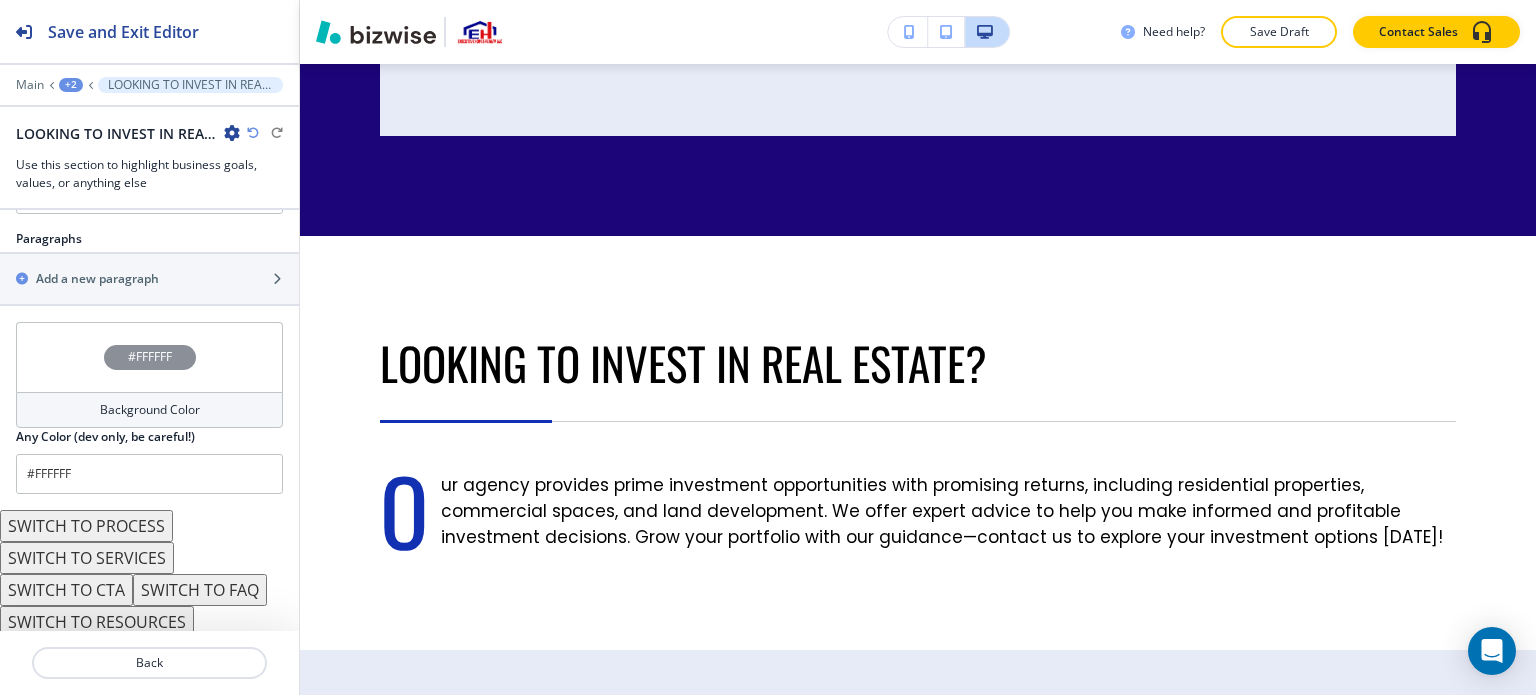 click on "SWITCH TO PROCESS" at bounding box center (86, 526) 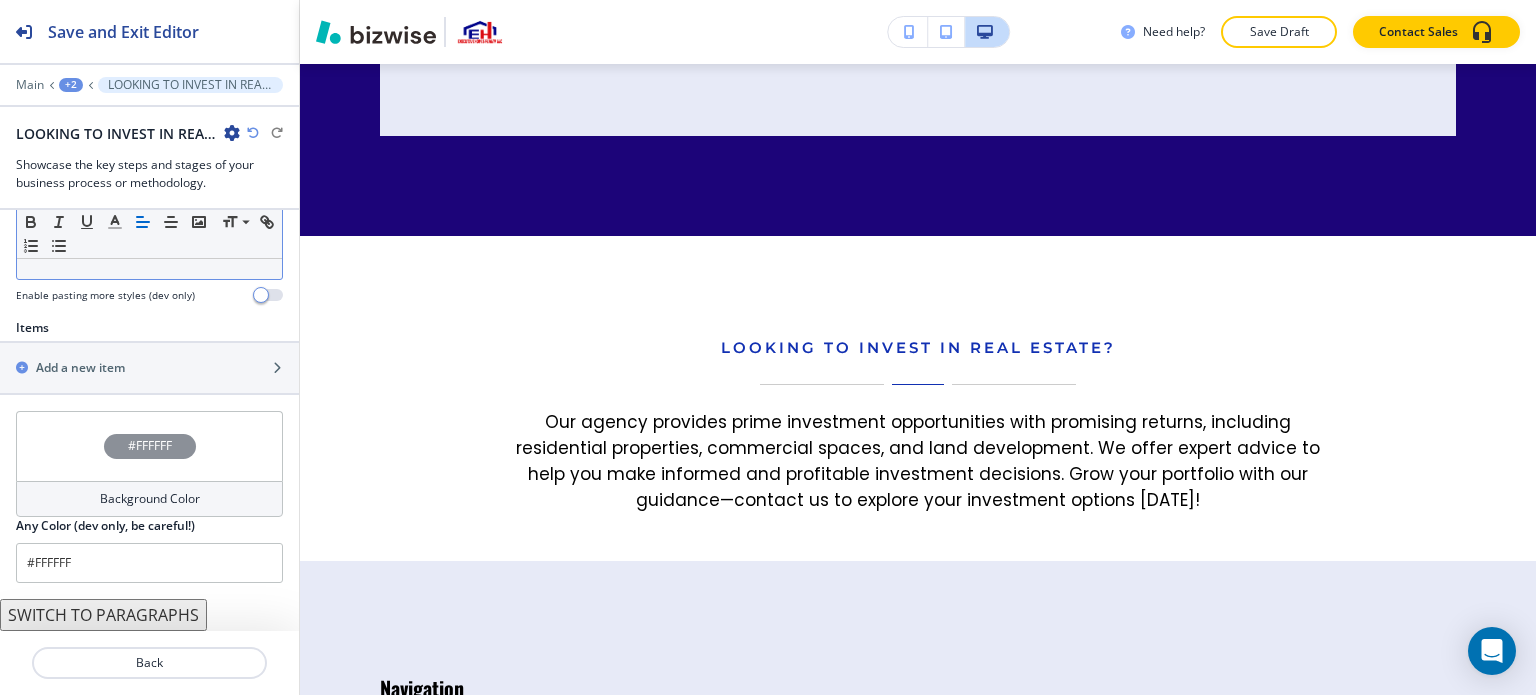scroll, scrollTop: 600, scrollLeft: 0, axis: vertical 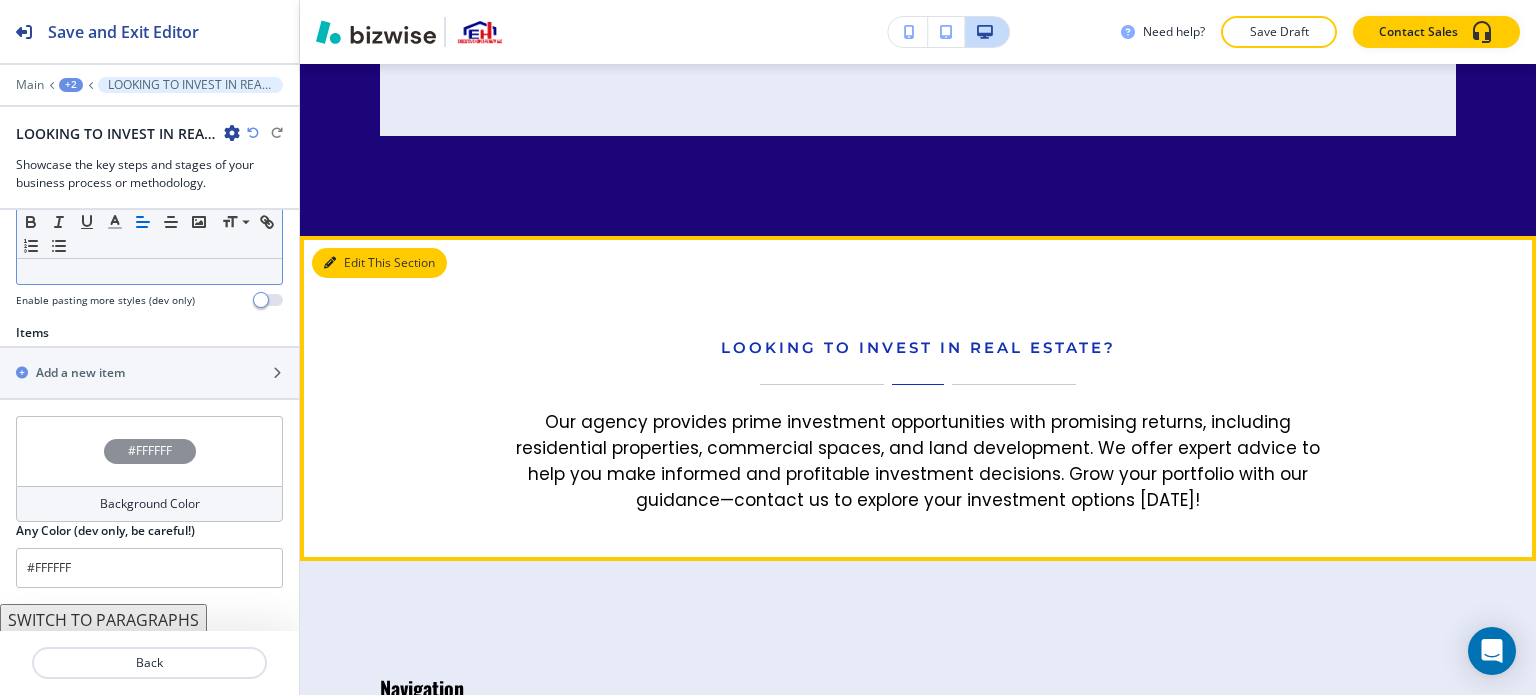 click on "Edit This Section" at bounding box center (379, 263) 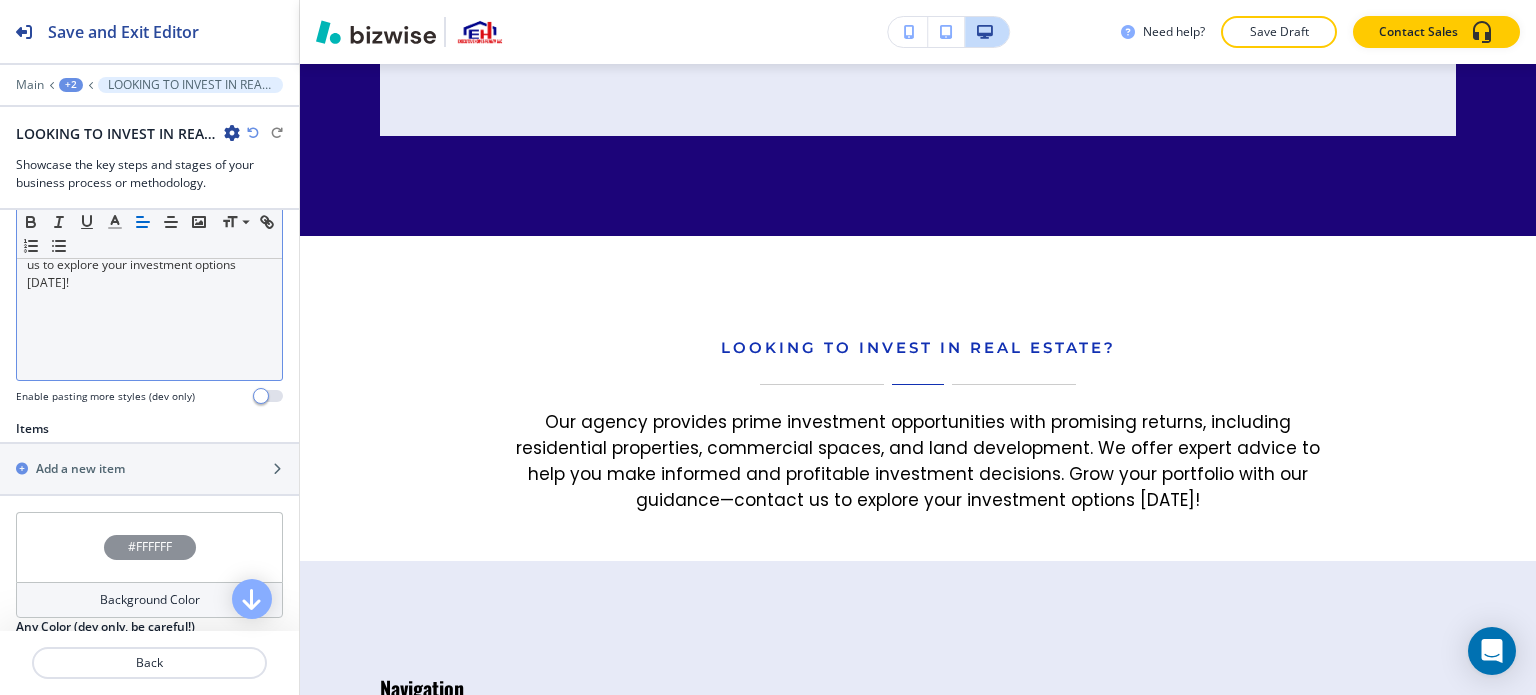 scroll, scrollTop: 500, scrollLeft: 0, axis: vertical 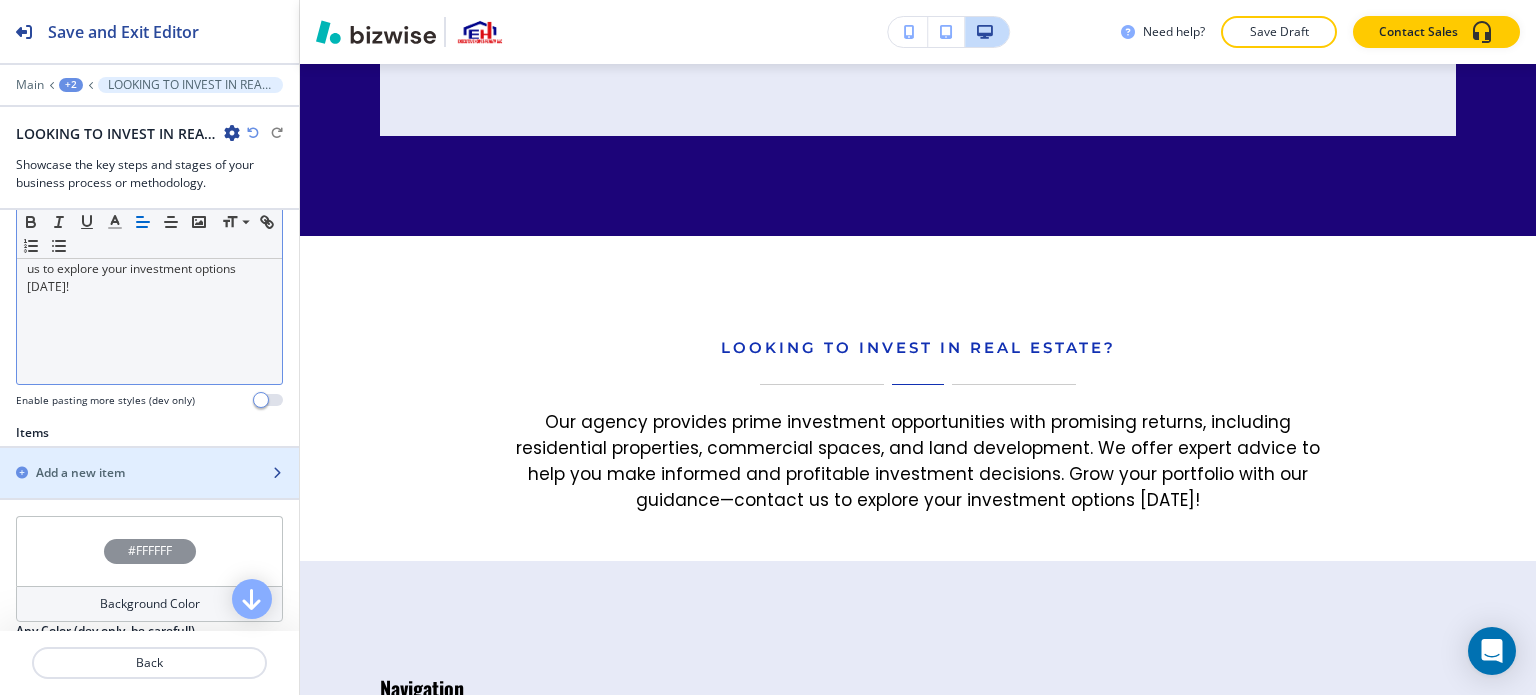 click at bounding box center (149, 456) 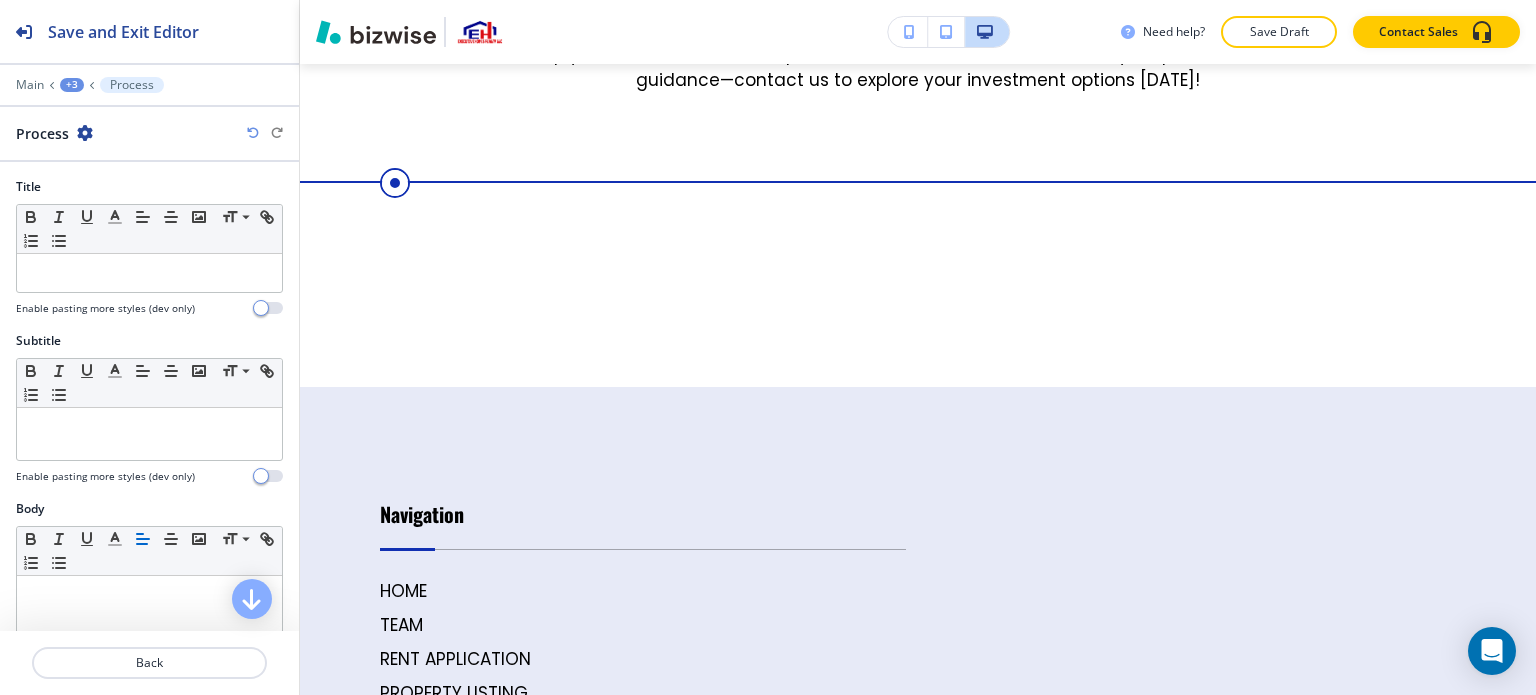 scroll, scrollTop: 15958, scrollLeft: 0, axis: vertical 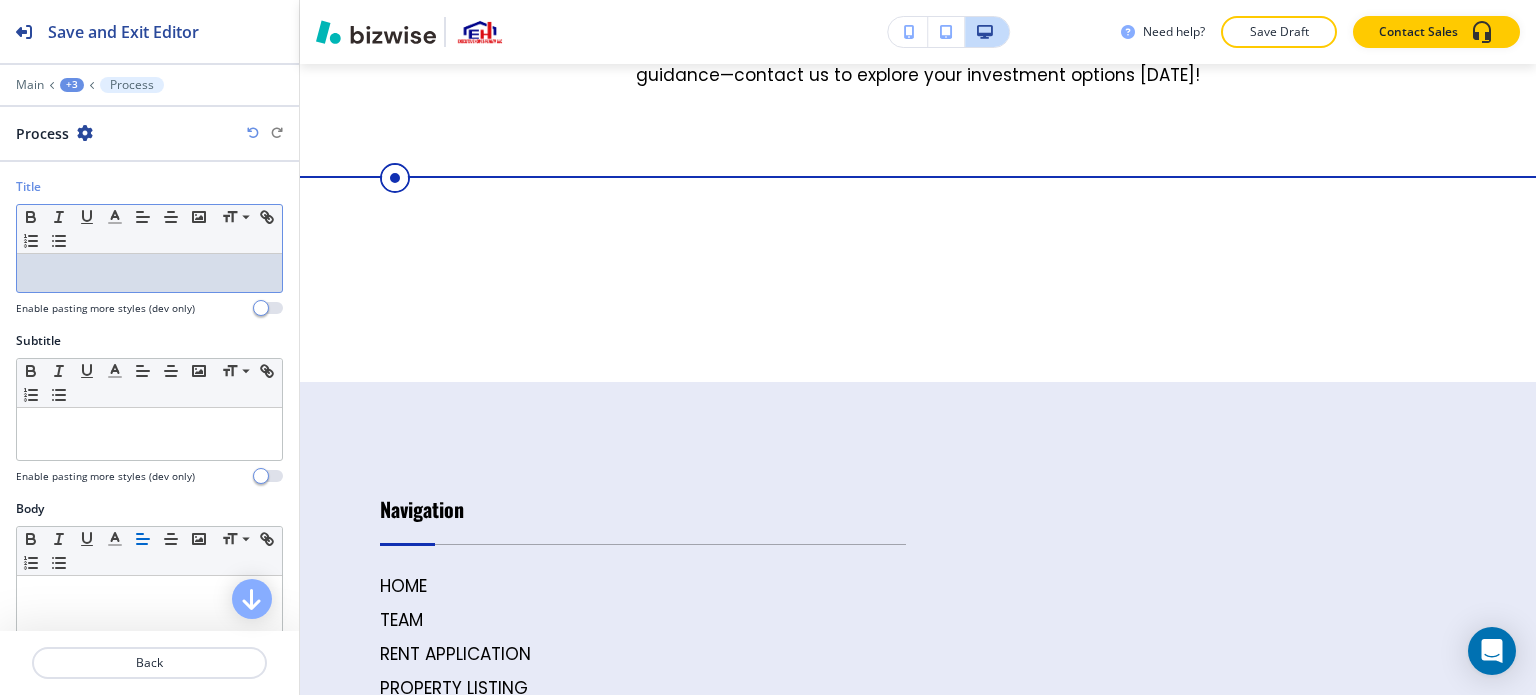 click at bounding box center [149, 273] 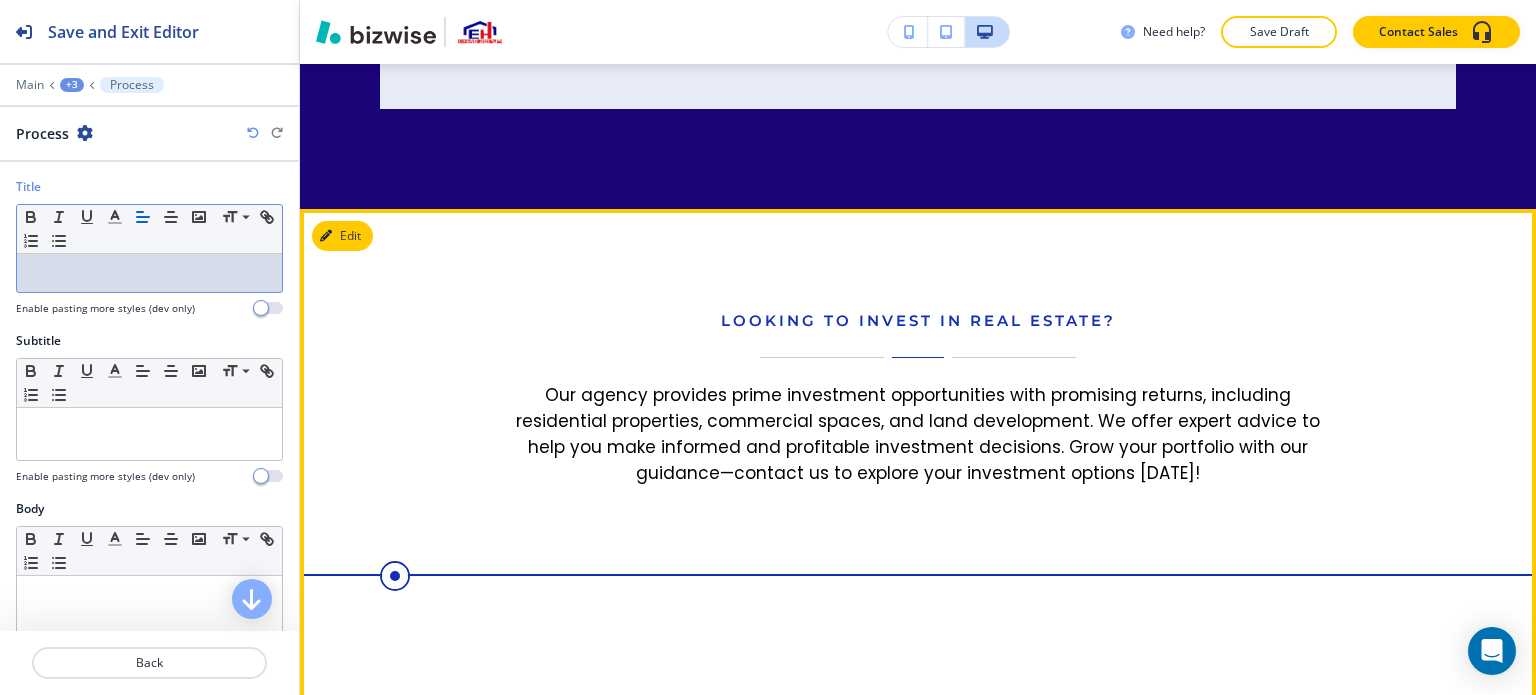scroll, scrollTop: 15558, scrollLeft: 0, axis: vertical 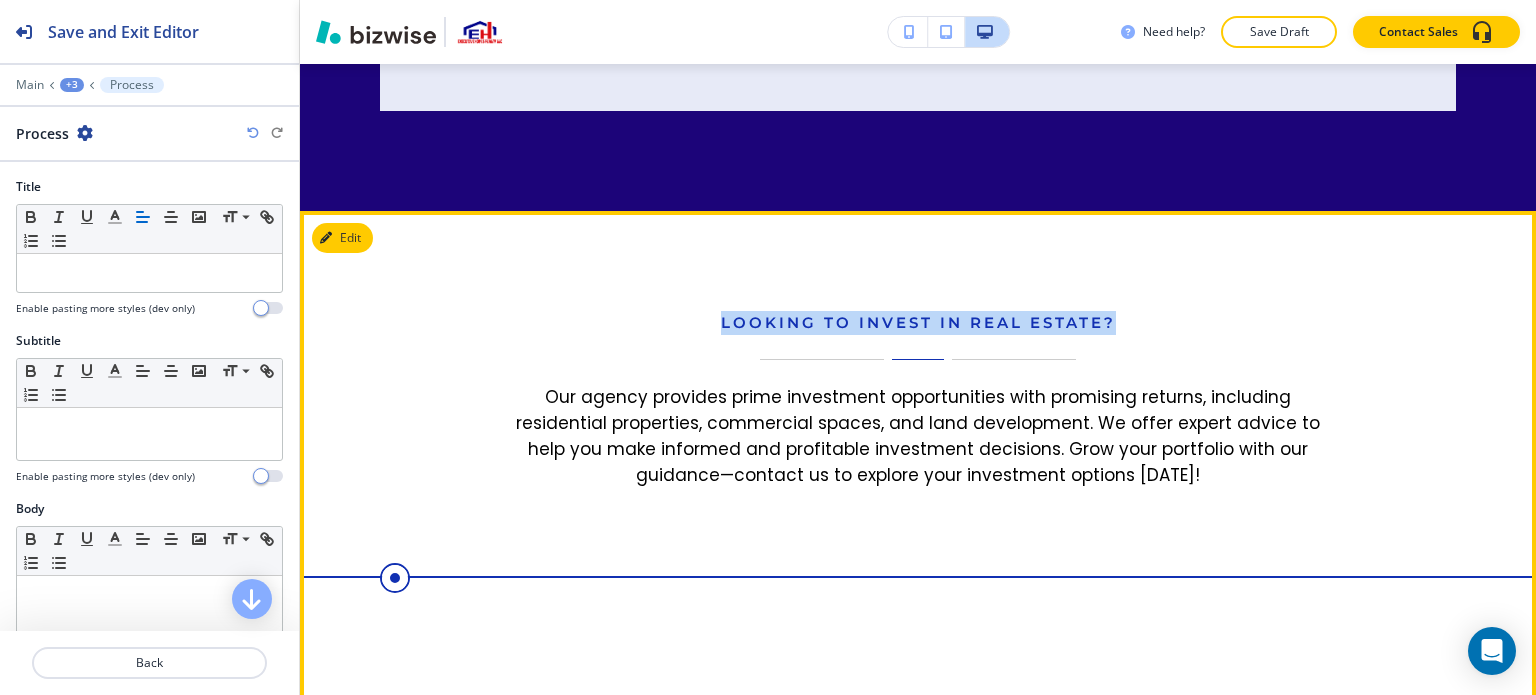 drag, startPoint x: 1151, startPoint y: 248, endPoint x: 701, endPoint y: 259, distance: 450.13443 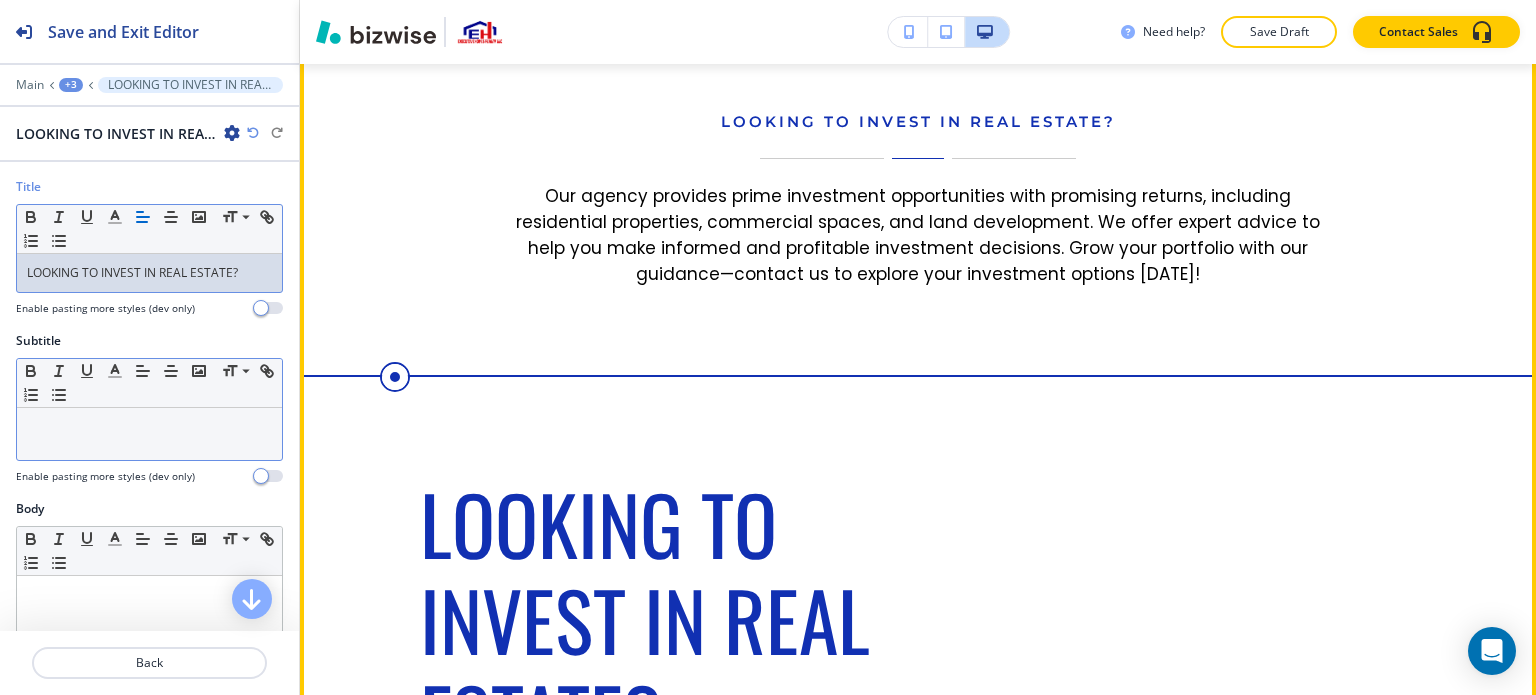 scroll, scrollTop: 15758, scrollLeft: 0, axis: vertical 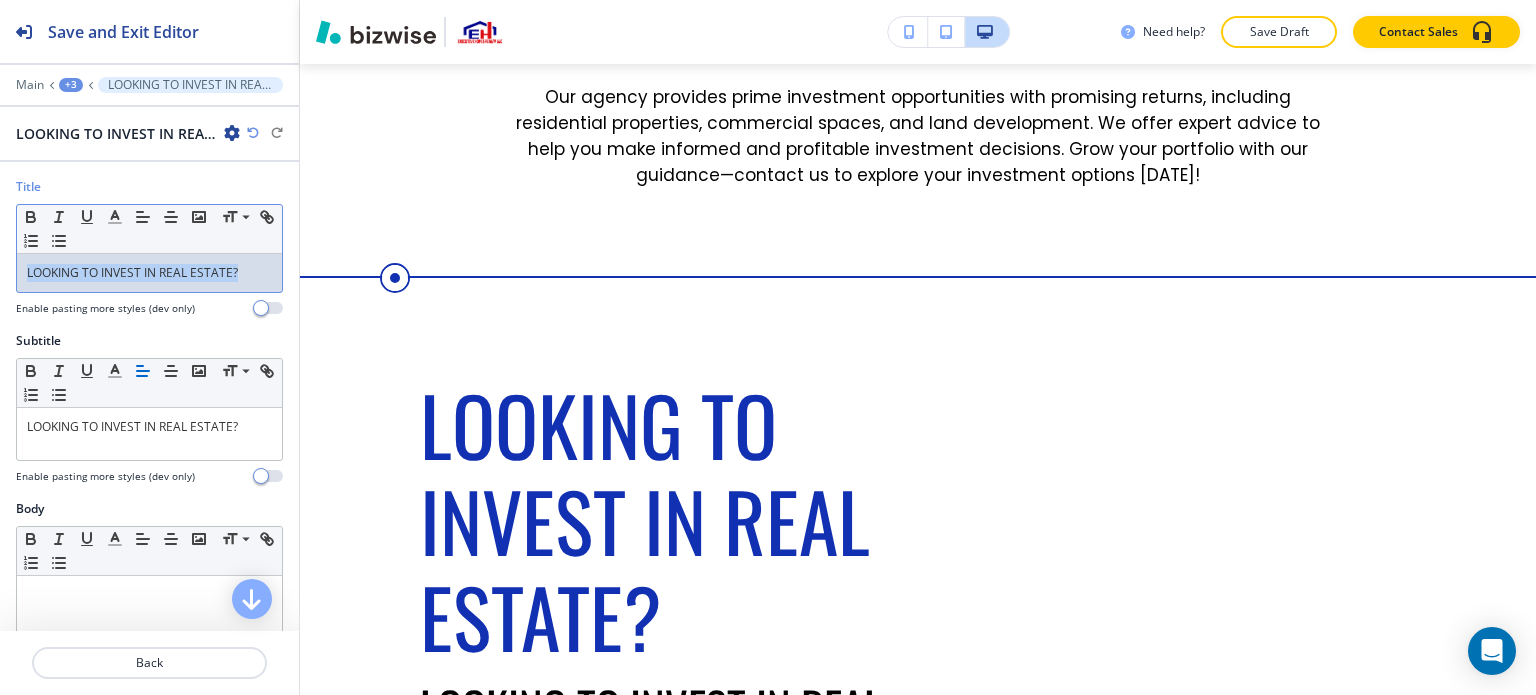 drag, startPoint x: 256, startPoint y: 272, endPoint x: 0, endPoint y: 286, distance: 256.38254 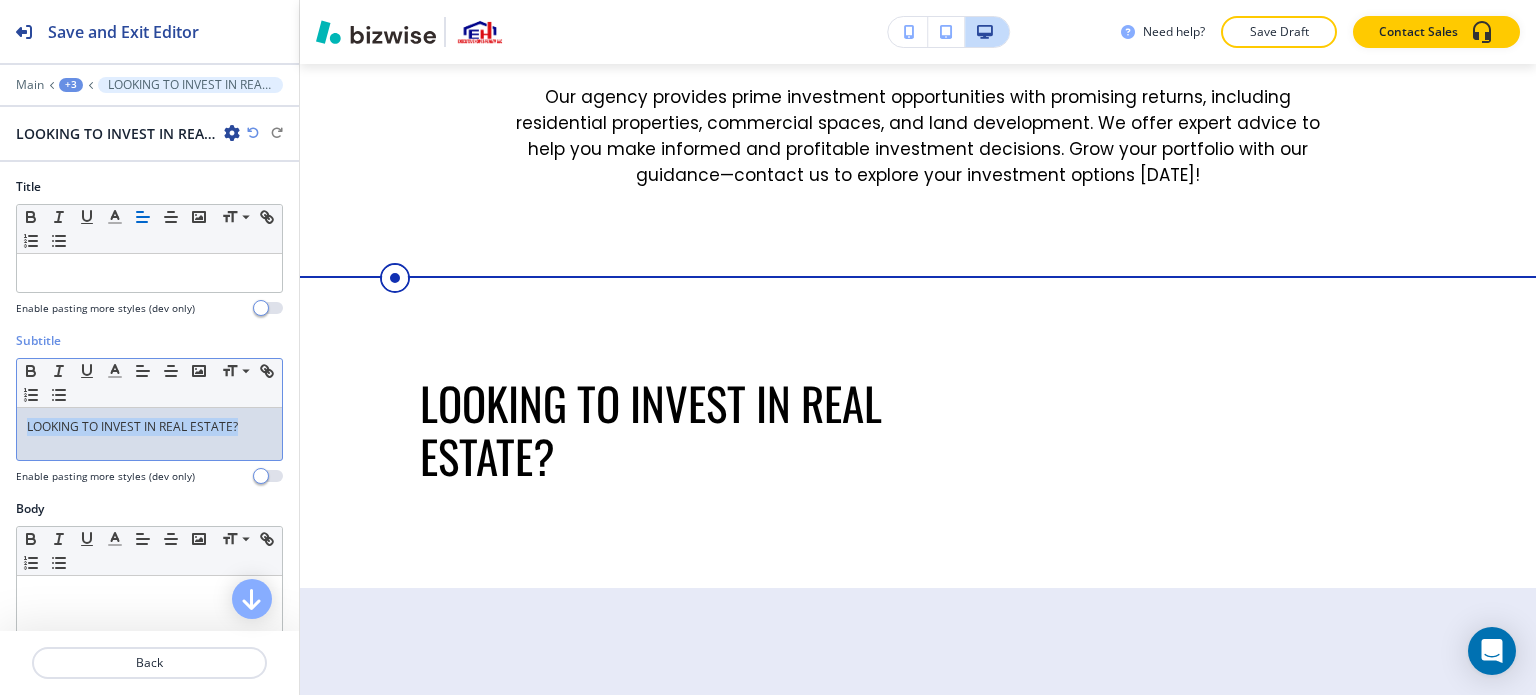 drag, startPoint x: 241, startPoint y: 426, endPoint x: 0, endPoint y: 431, distance: 241.05186 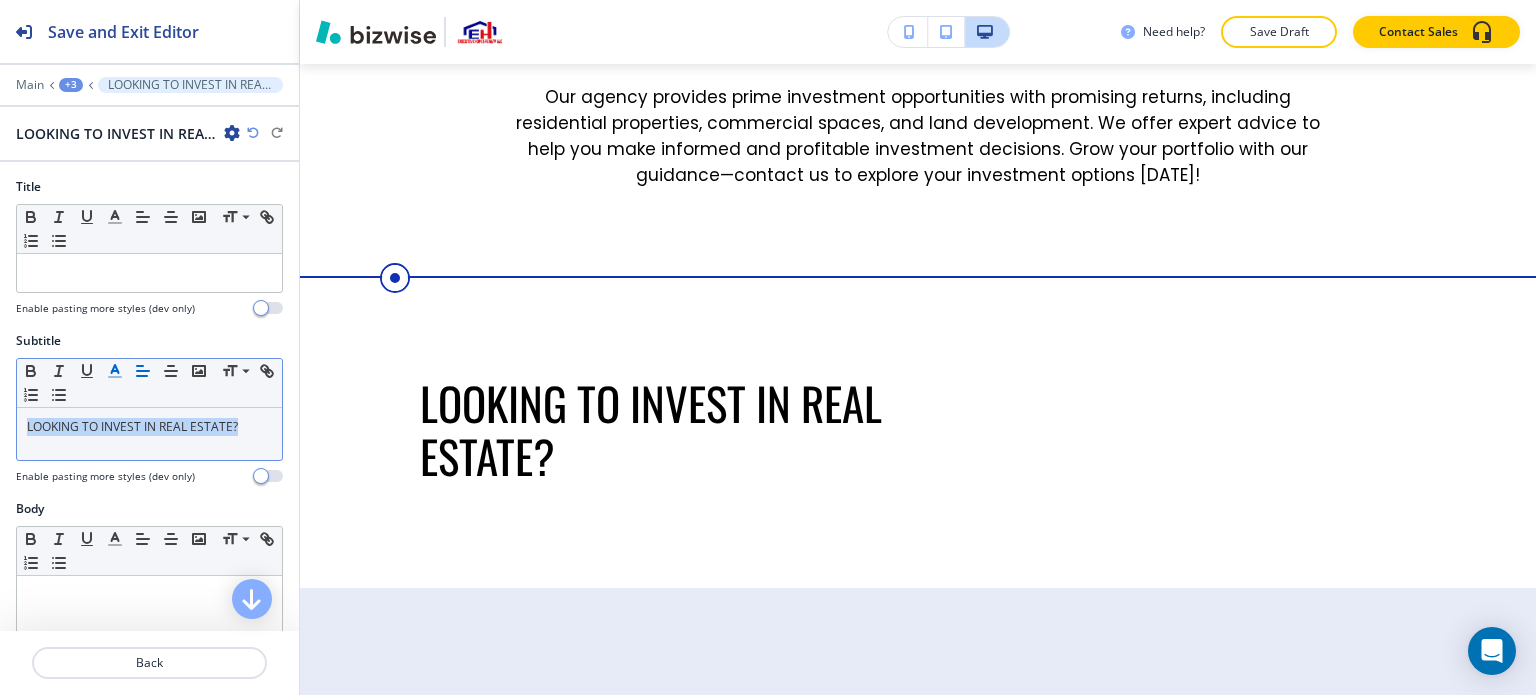 click 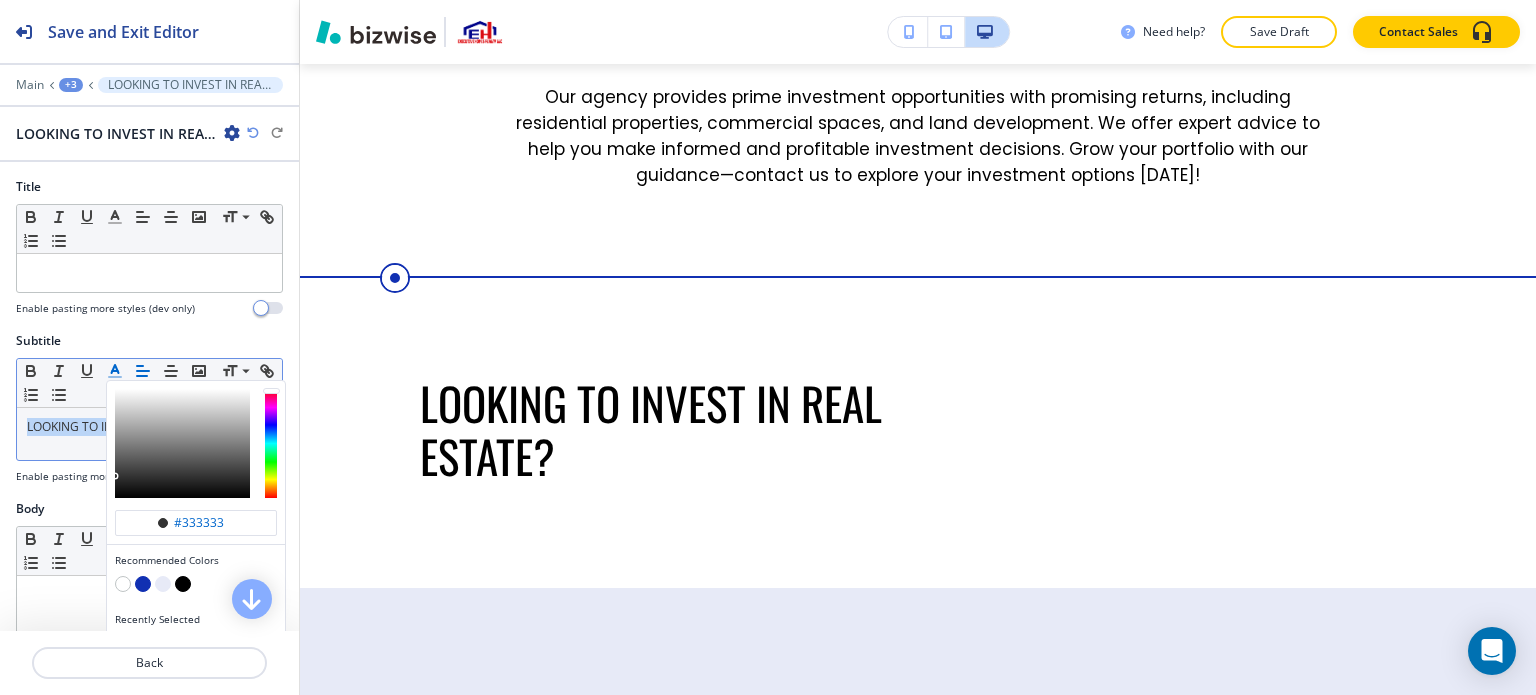 click at bounding box center [143, 584] 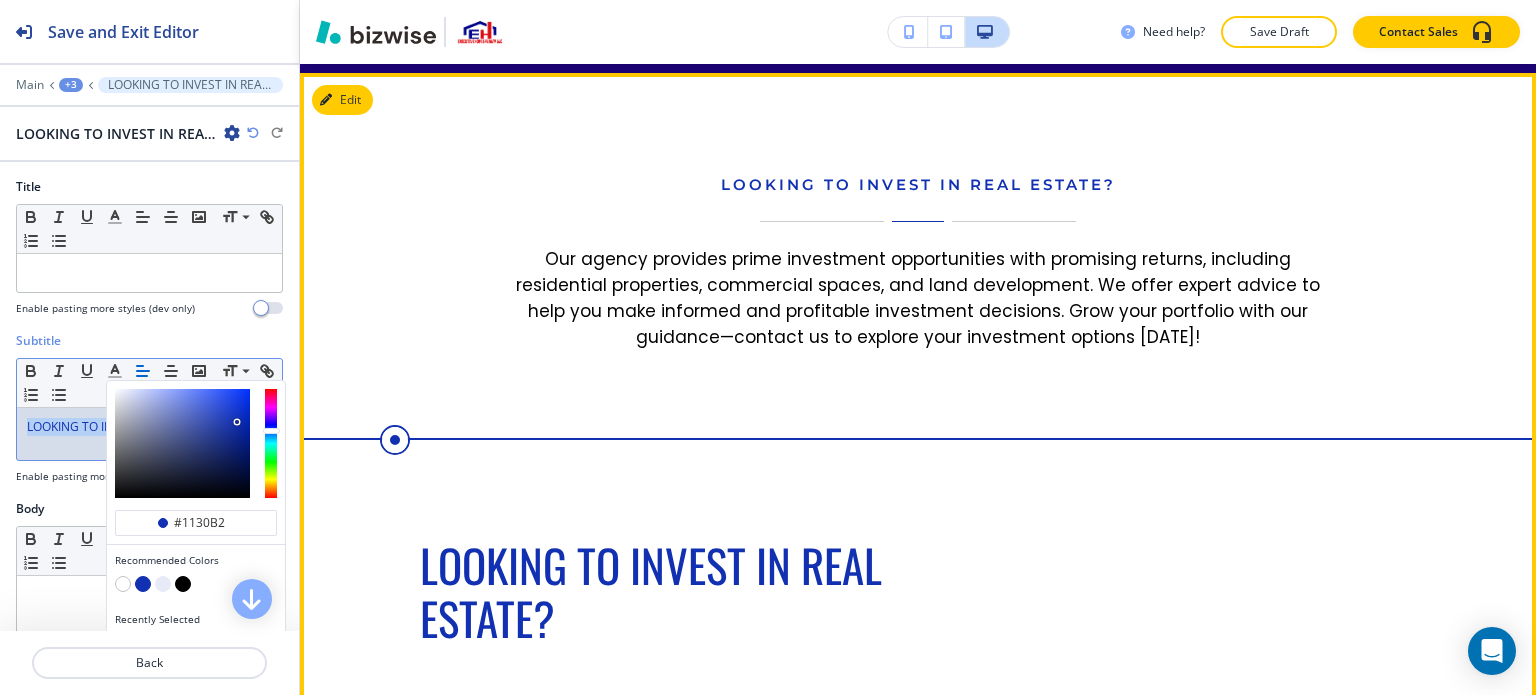 scroll, scrollTop: 15658, scrollLeft: 0, axis: vertical 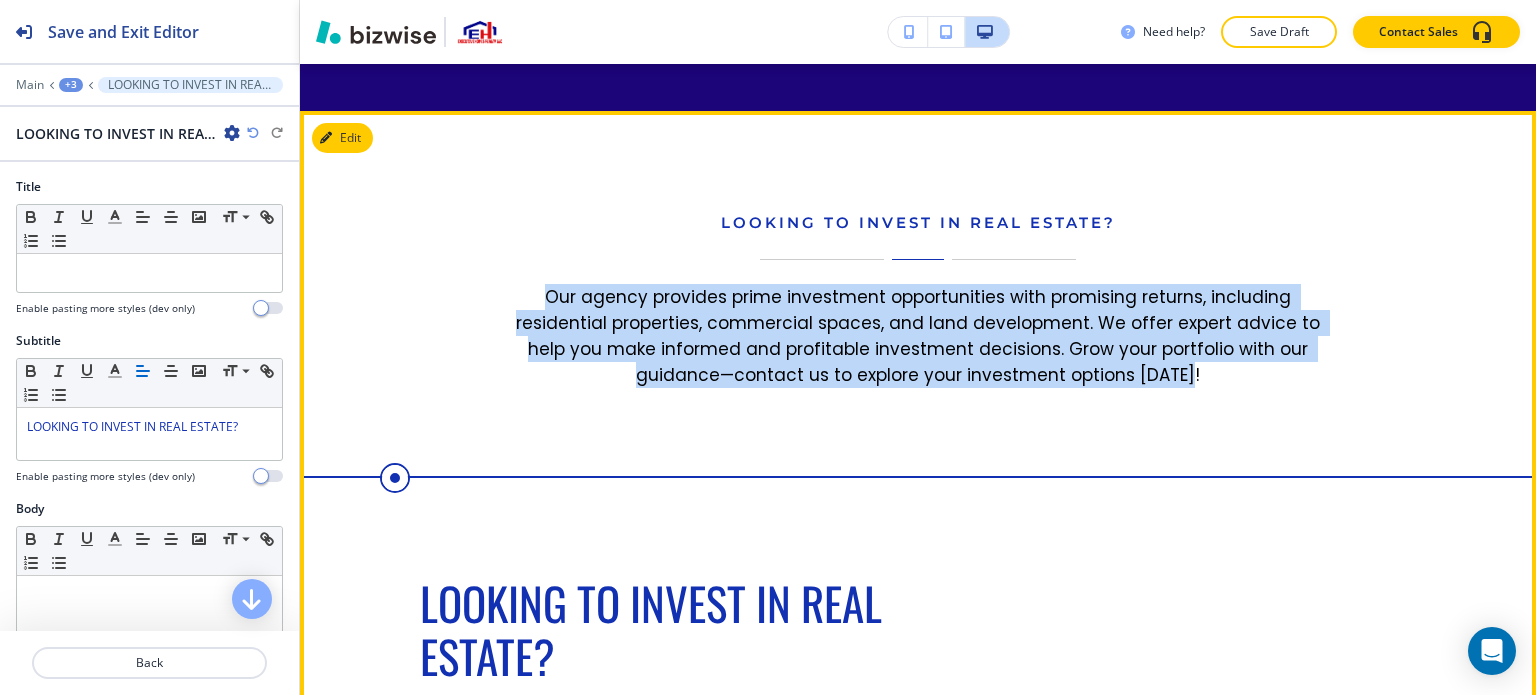 drag, startPoint x: 1200, startPoint y: 310, endPoint x: 524, endPoint y: 234, distance: 680.2588 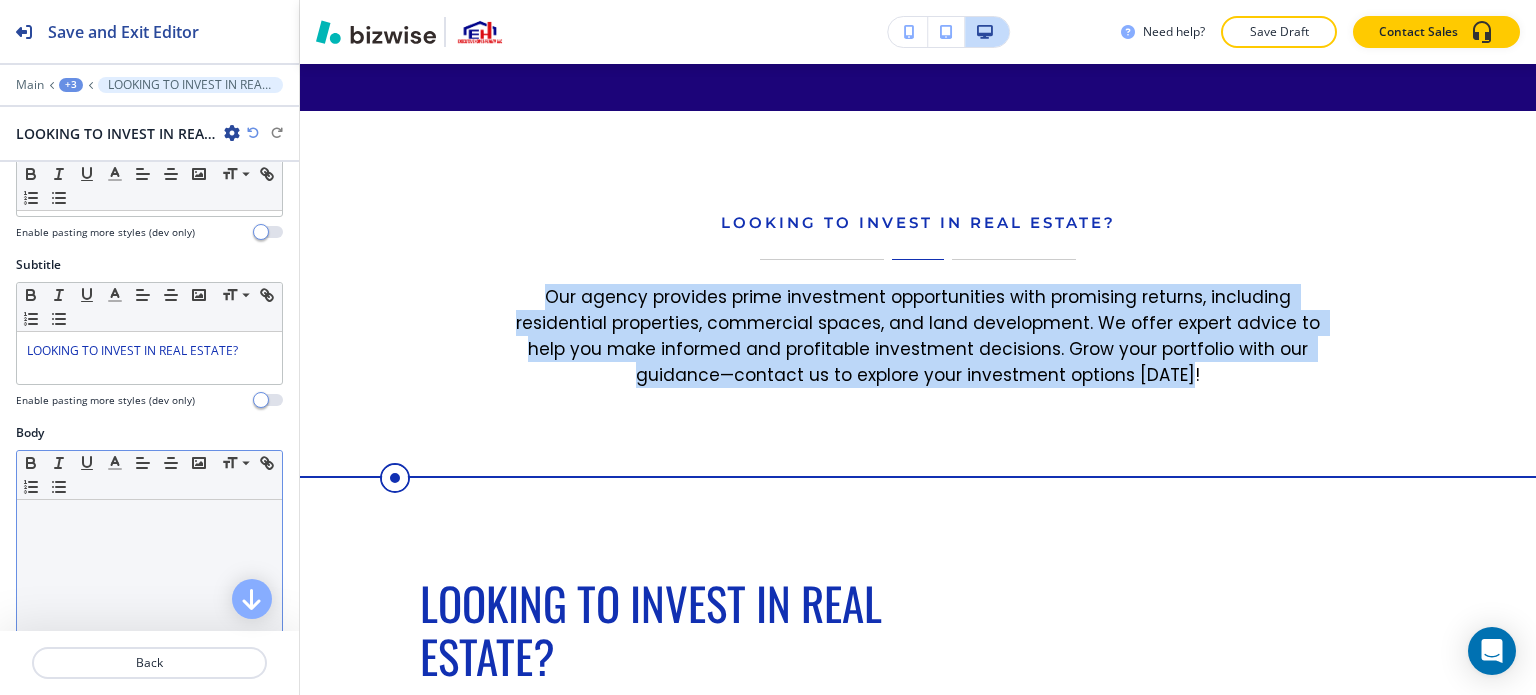 scroll, scrollTop: 300, scrollLeft: 0, axis: vertical 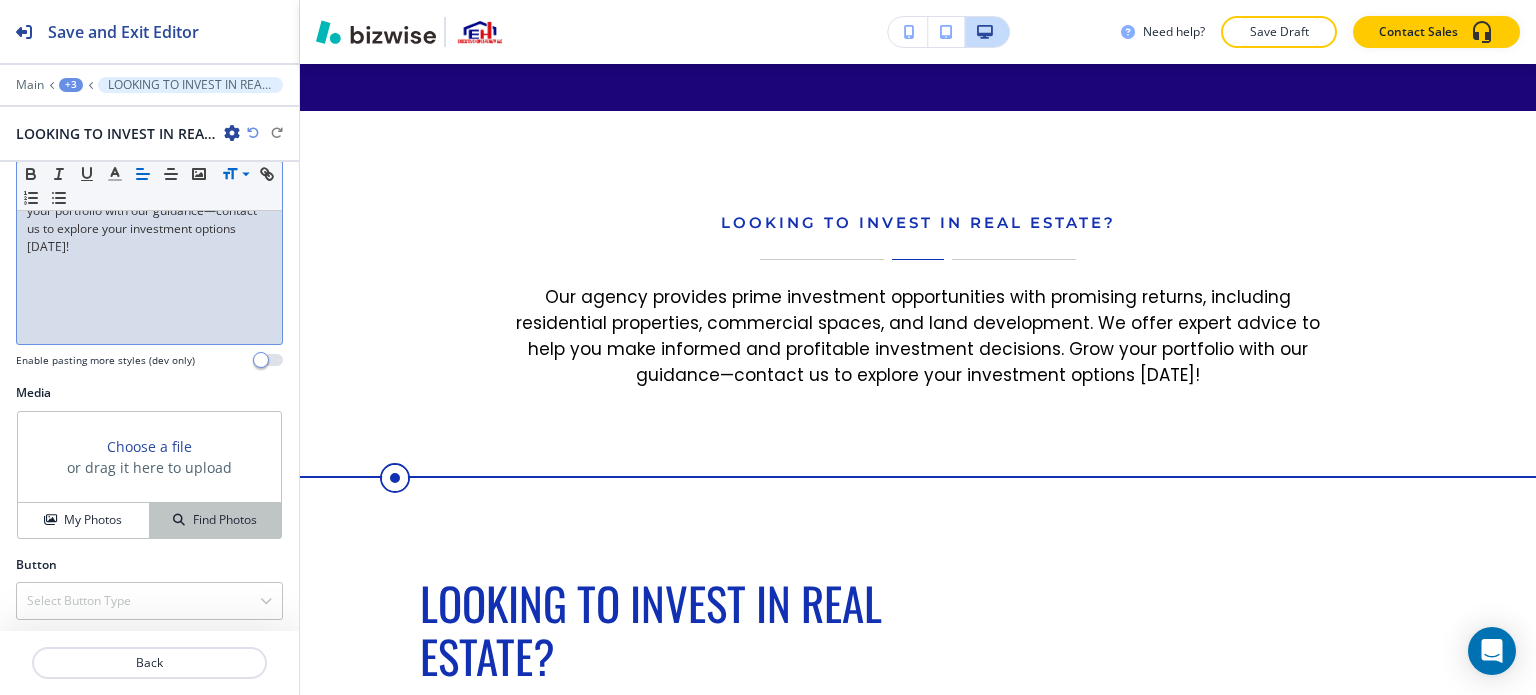 drag, startPoint x: 118, startPoint y: 519, endPoint x: 144, endPoint y: 511, distance: 27.202942 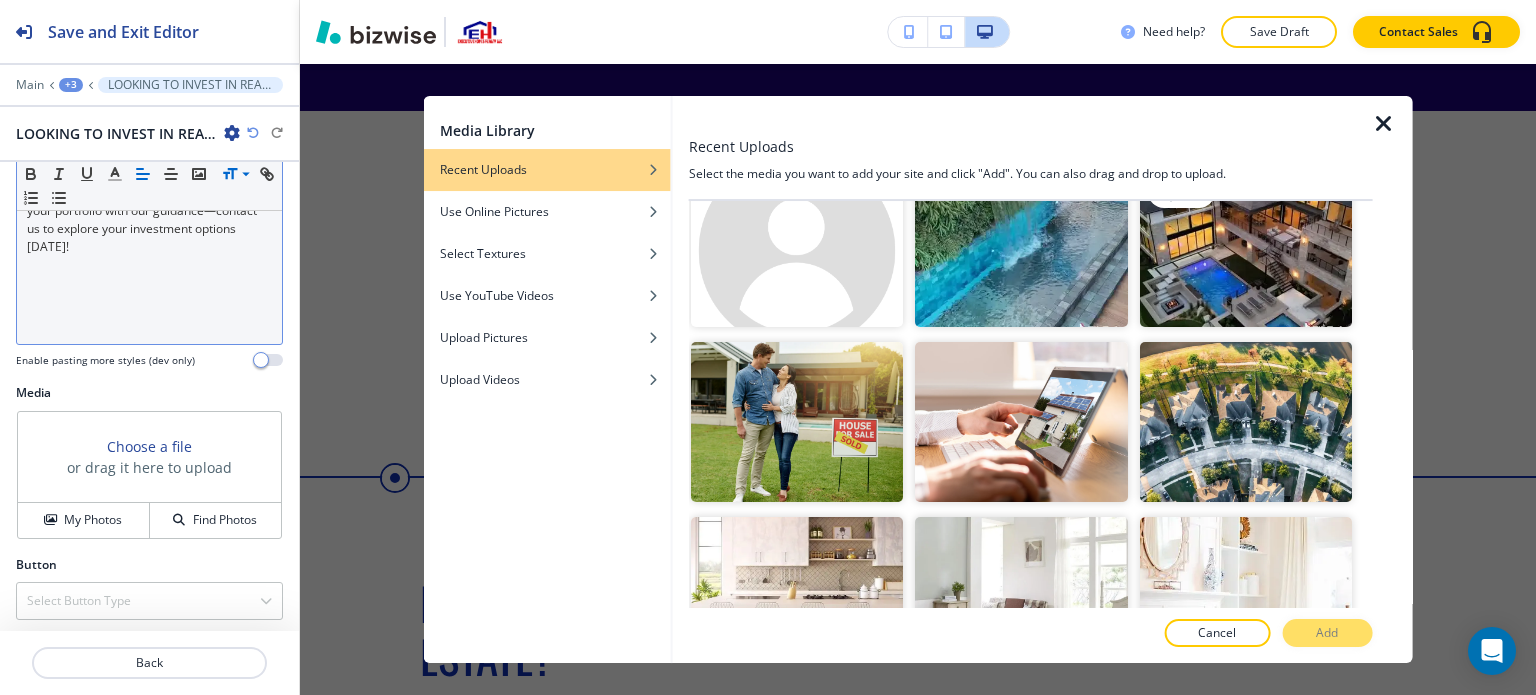 scroll, scrollTop: 2500, scrollLeft: 0, axis: vertical 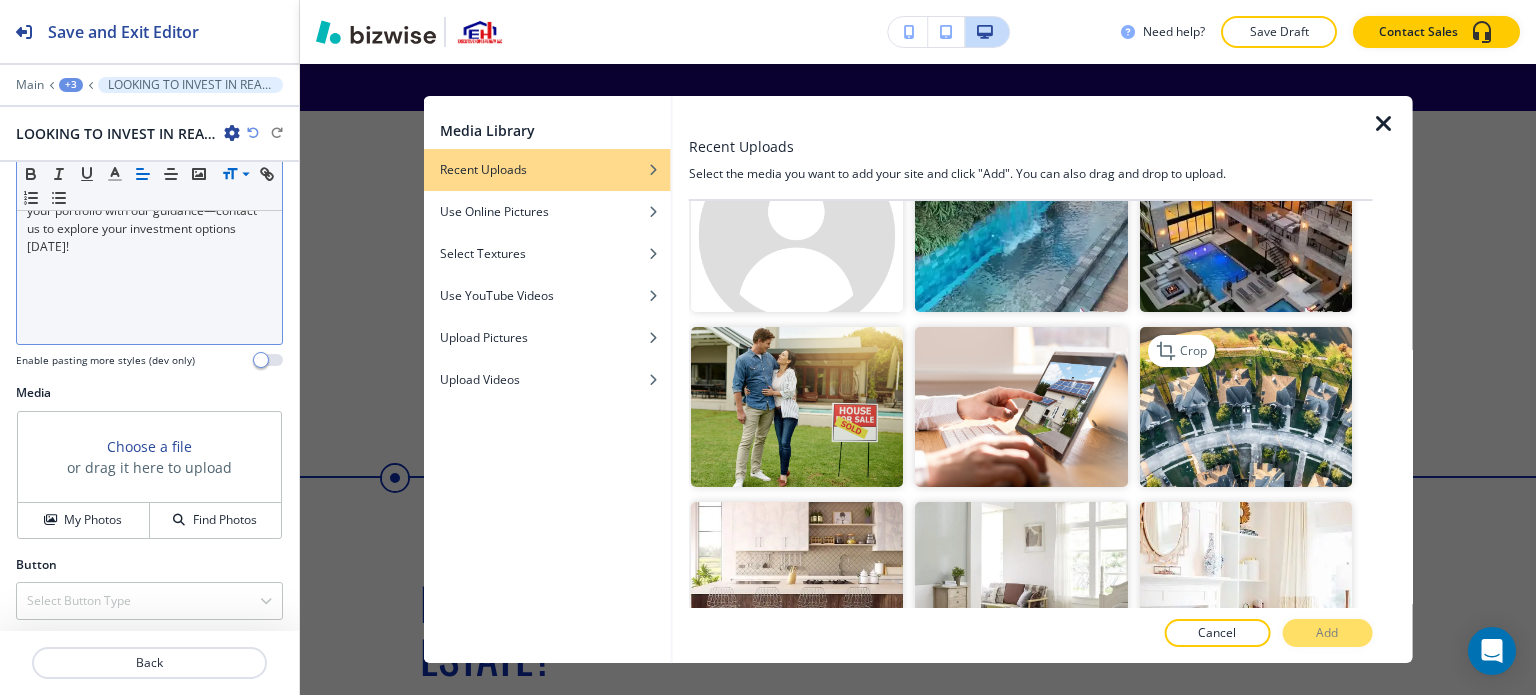click at bounding box center [1245, 406] 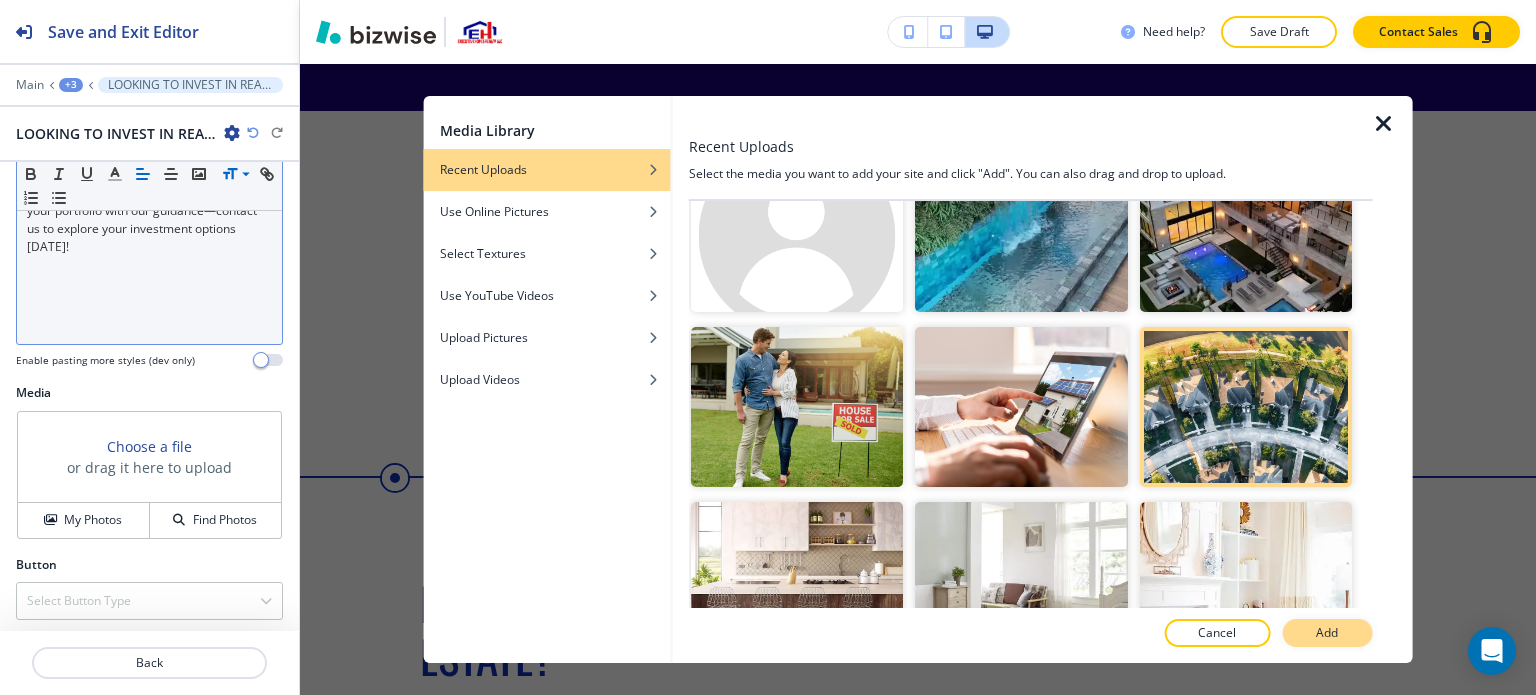 click on "Add" at bounding box center (1327, 633) 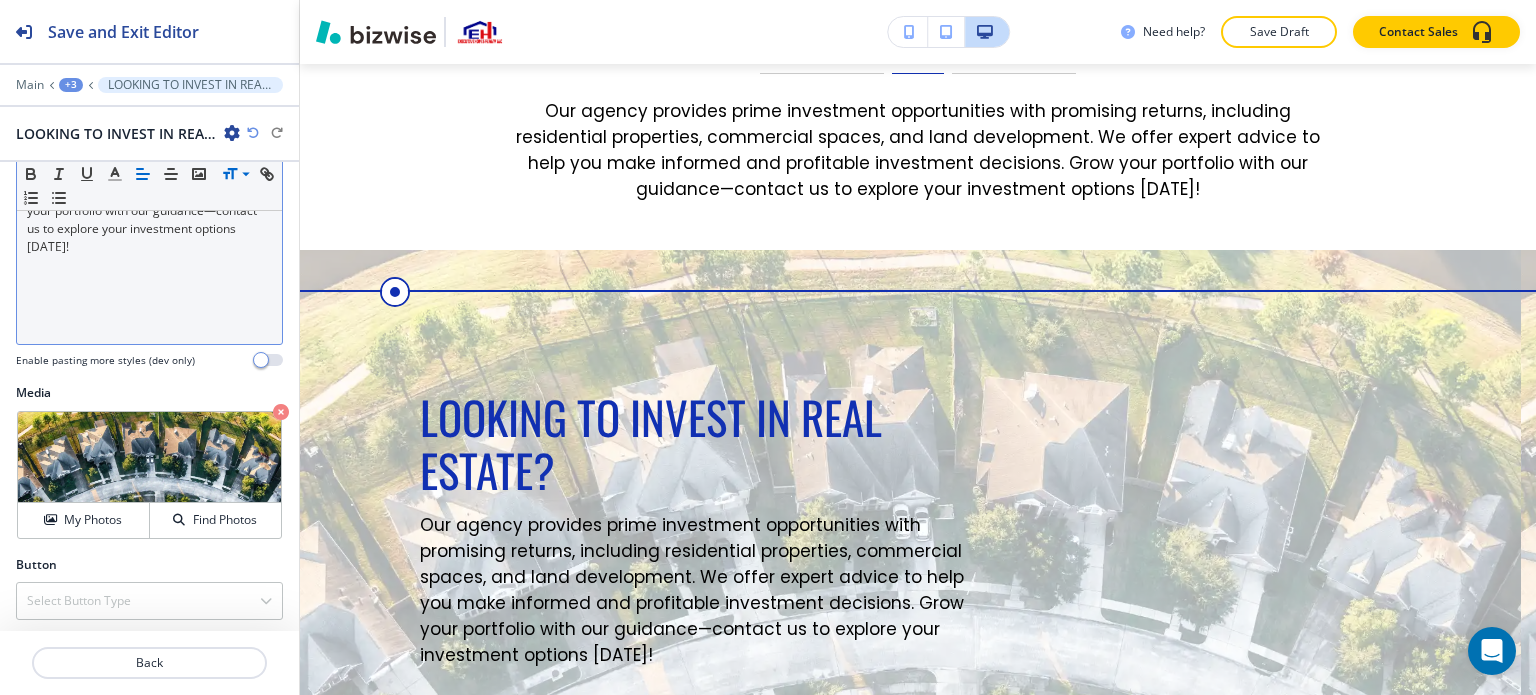 scroll, scrollTop: 15858, scrollLeft: 0, axis: vertical 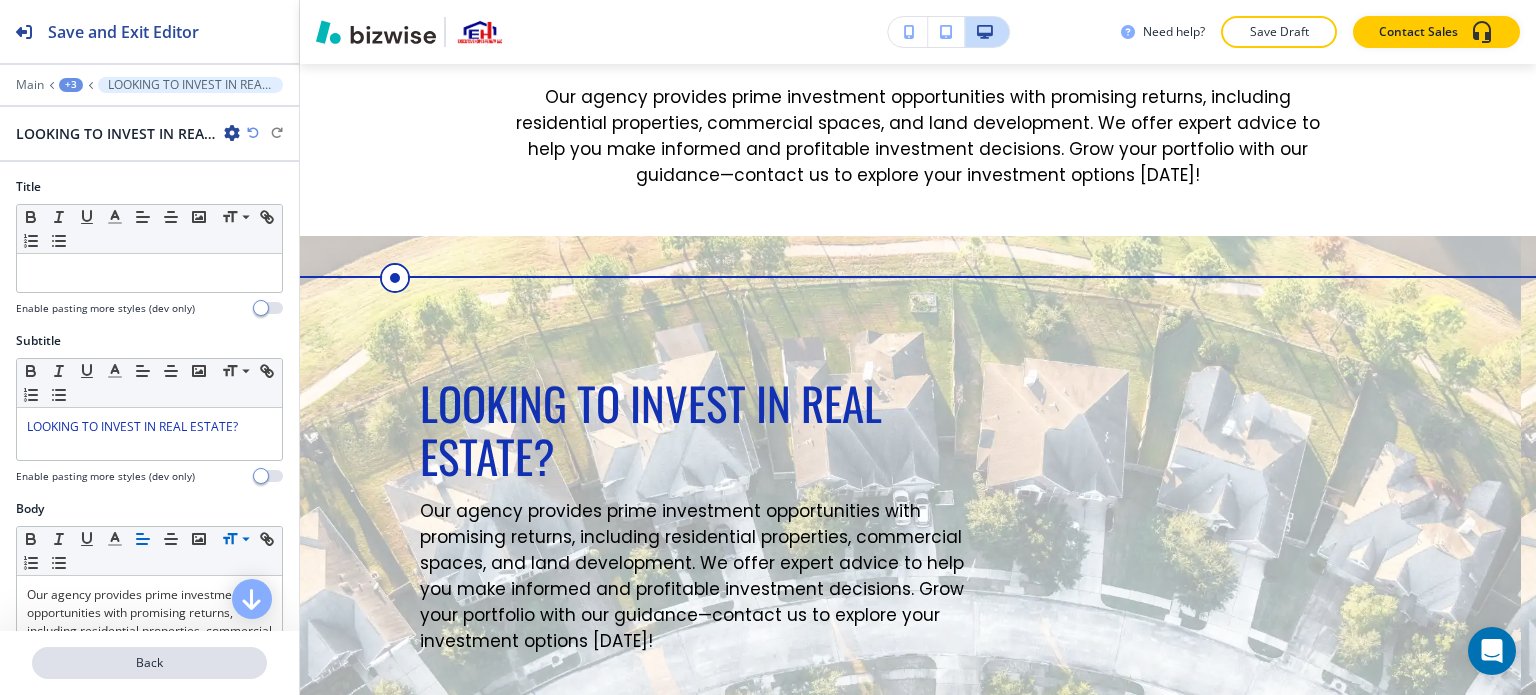 click on "Back" at bounding box center [149, 663] 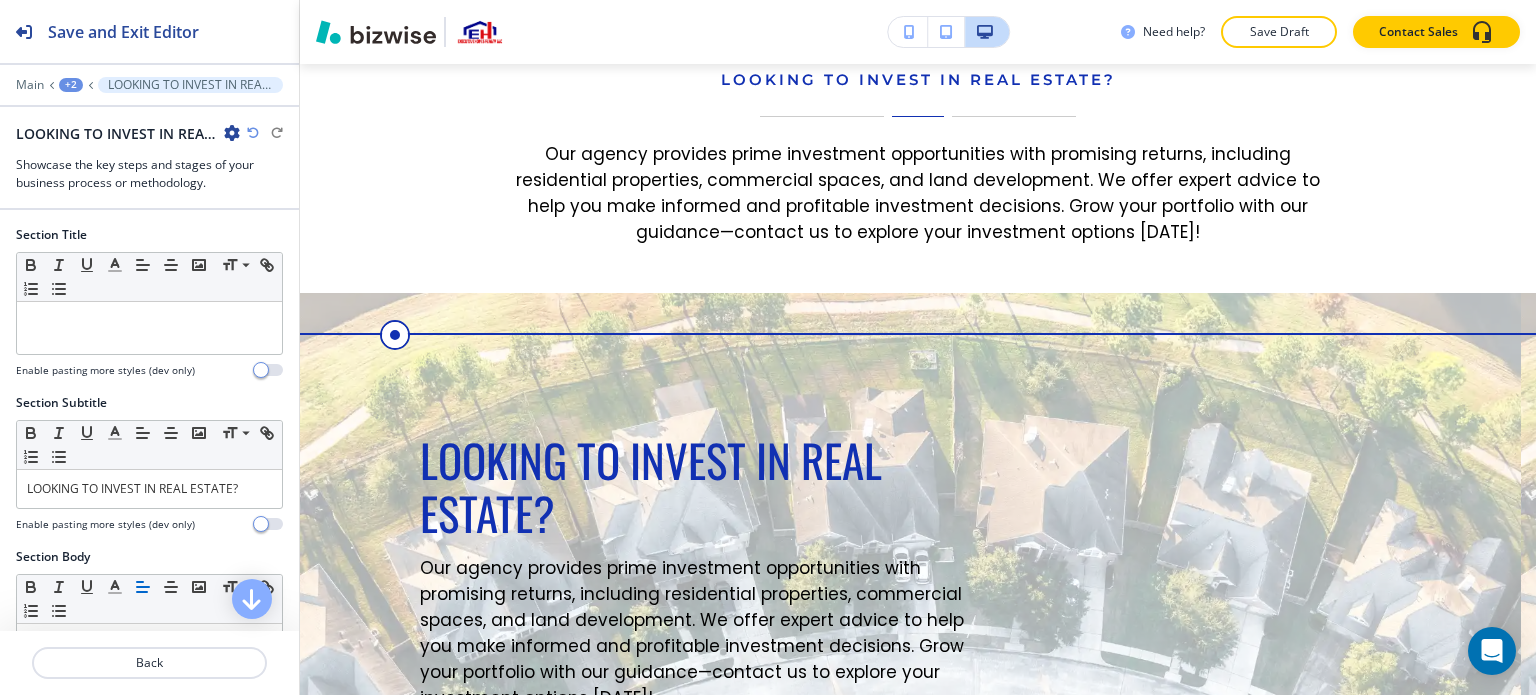scroll, scrollTop: 15636, scrollLeft: 0, axis: vertical 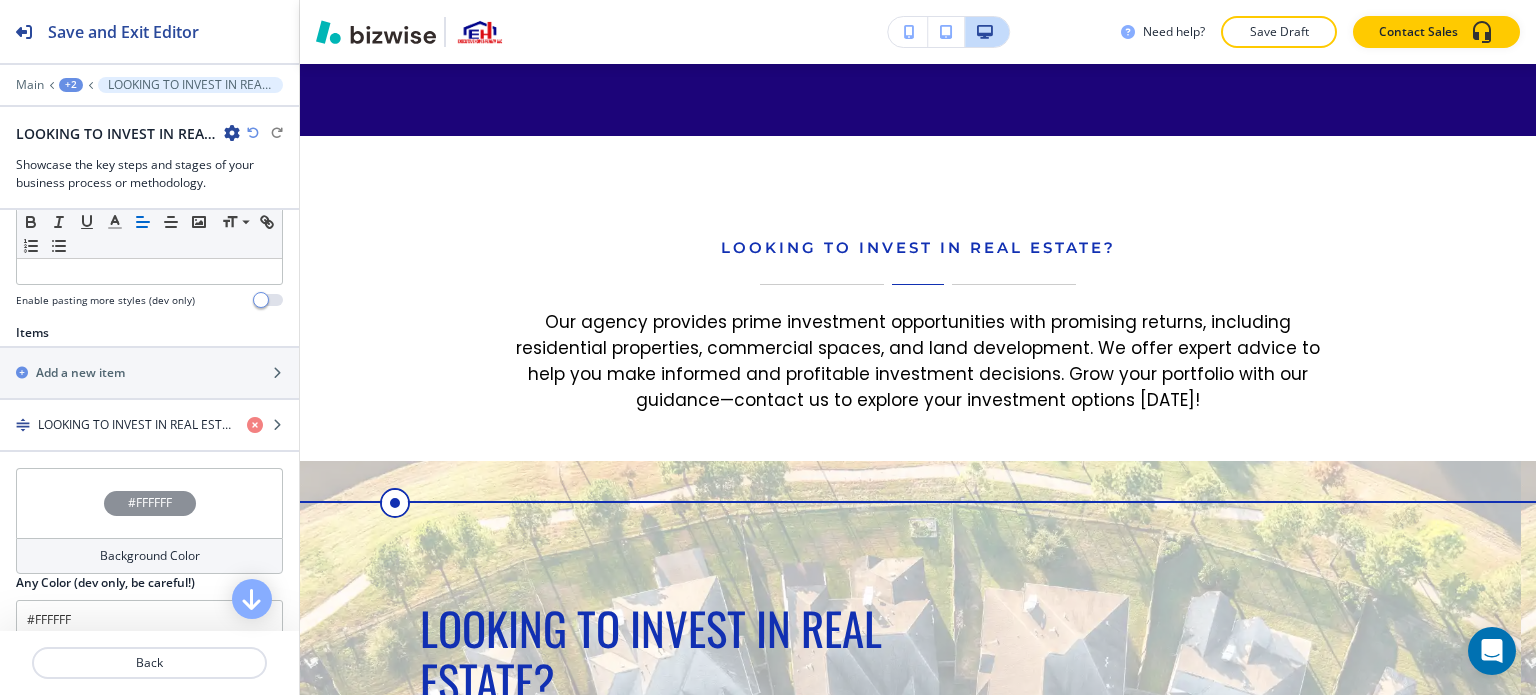 click on "#FFFFFF" at bounding box center [149, 503] 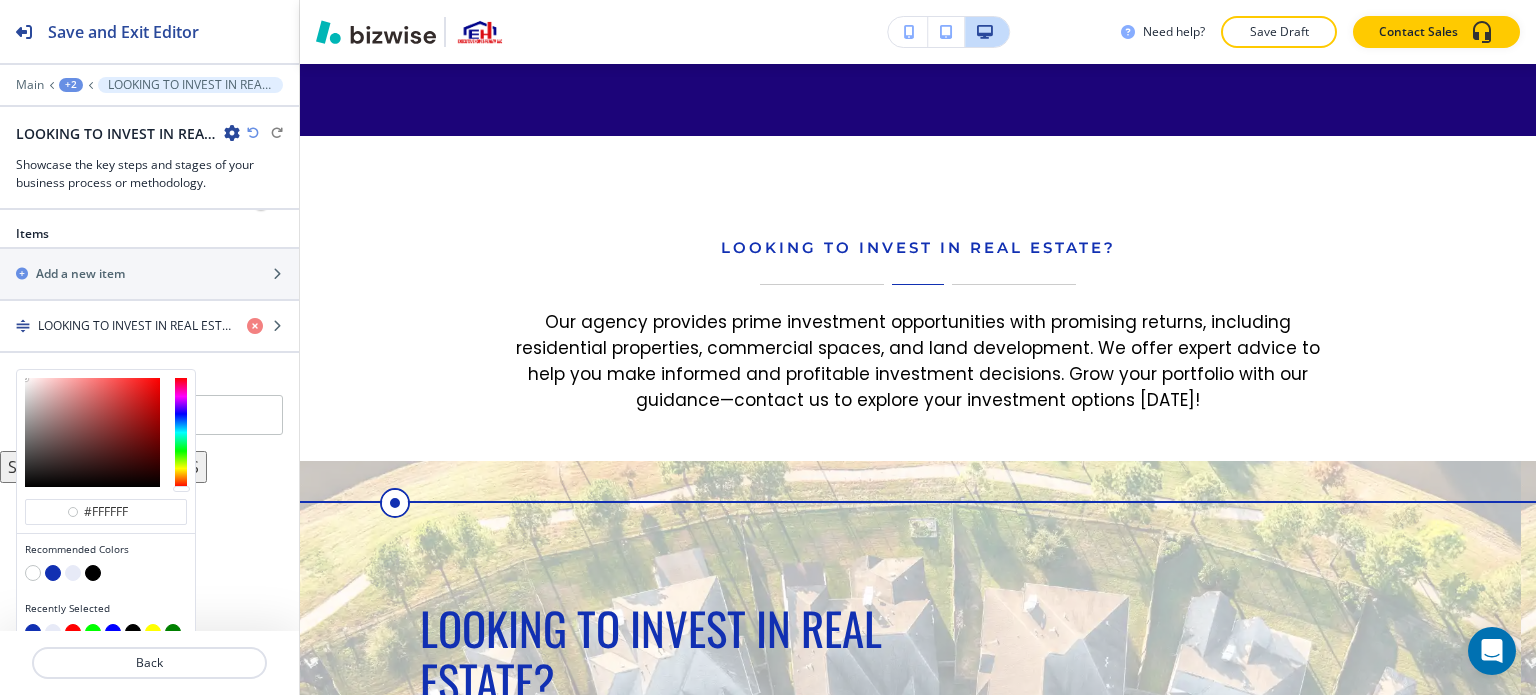 scroll, scrollTop: 715, scrollLeft: 0, axis: vertical 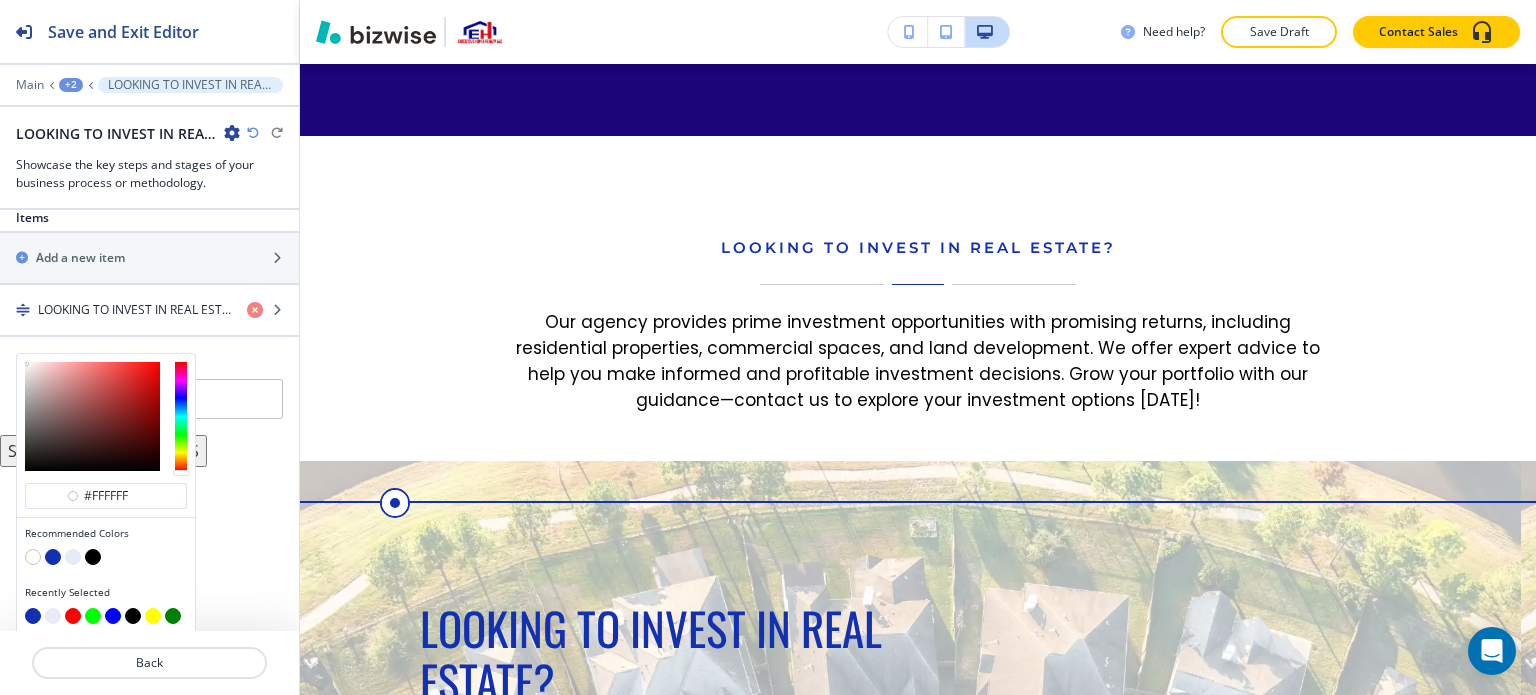 click at bounding box center [93, 557] 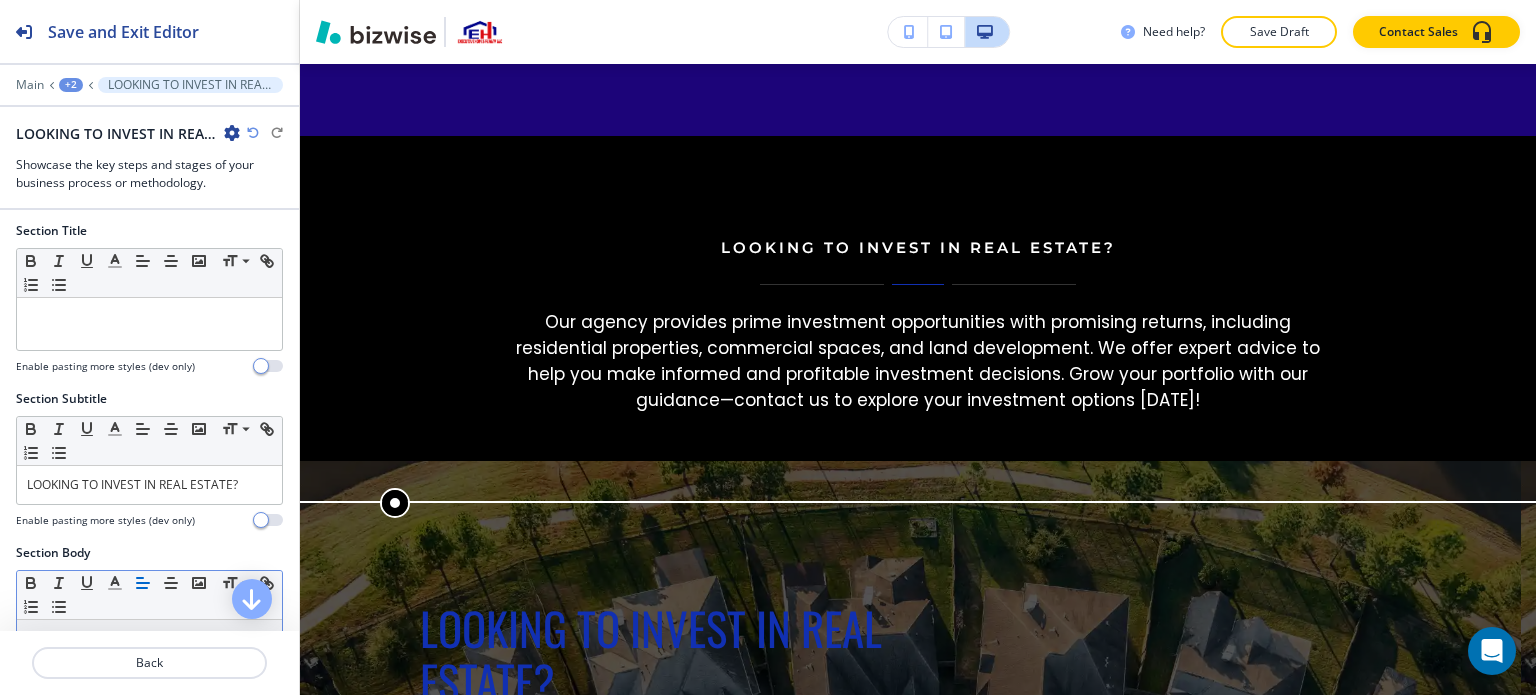 scroll, scrollTop: 0, scrollLeft: 0, axis: both 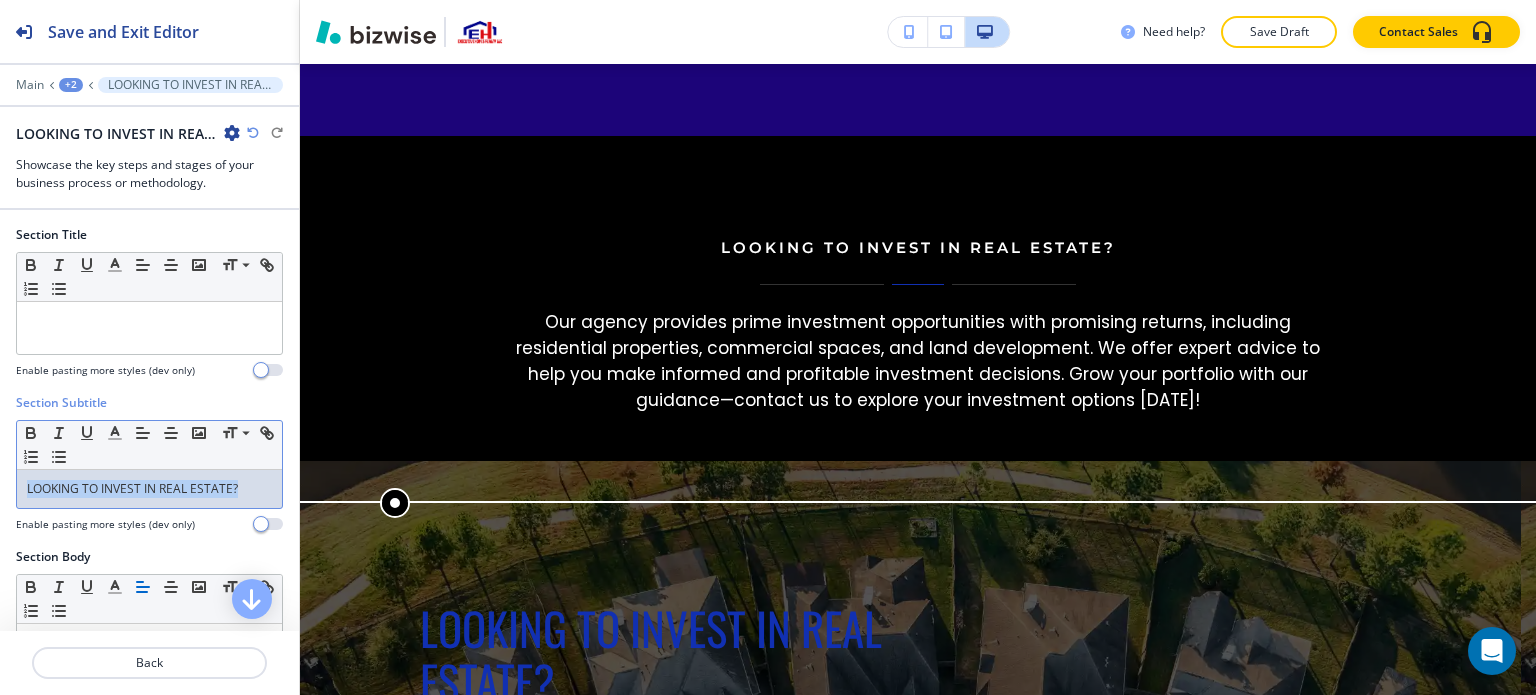 drag, startPoint x: 184, startPoint y: 484, endPoint x: 0, endPoint y: 456, distance: 186.11824 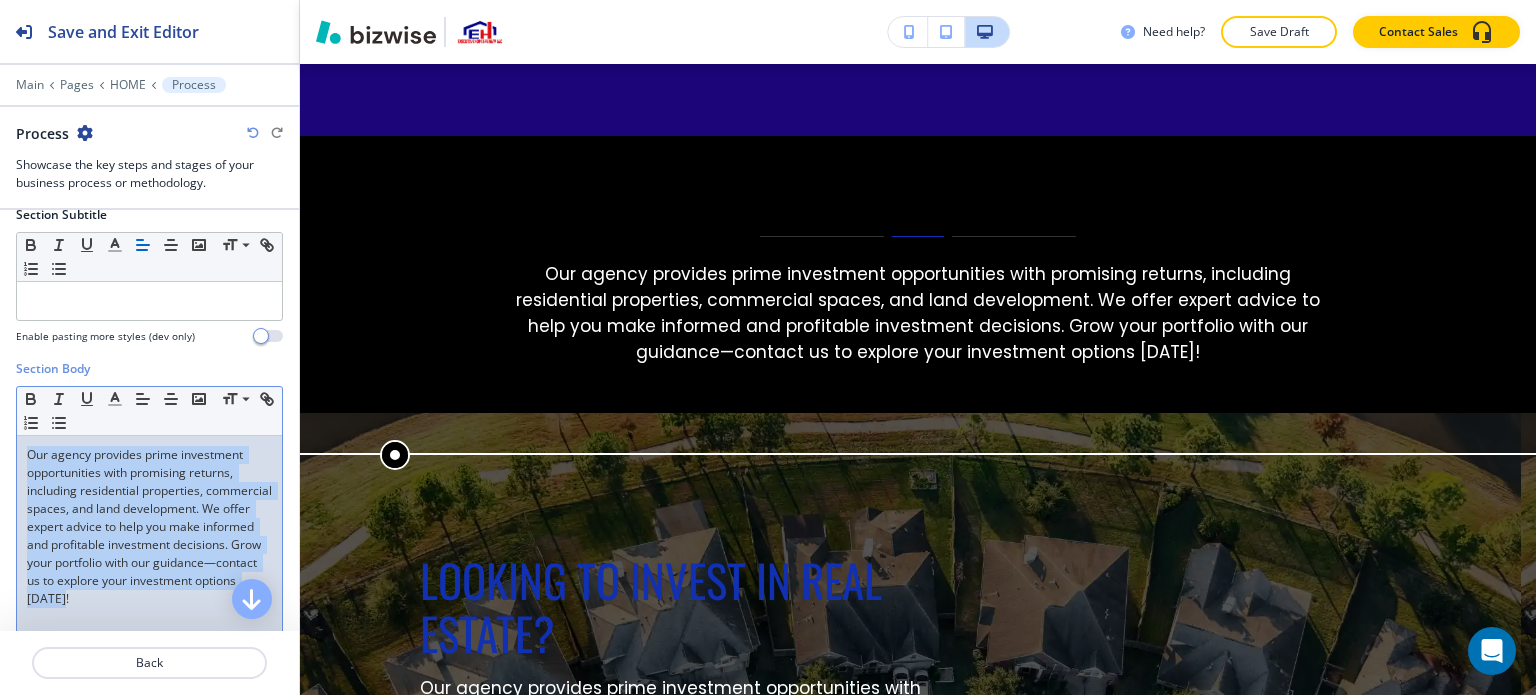 scroll, scrollTop: 100, scrollLeft: 0, axis: vertical 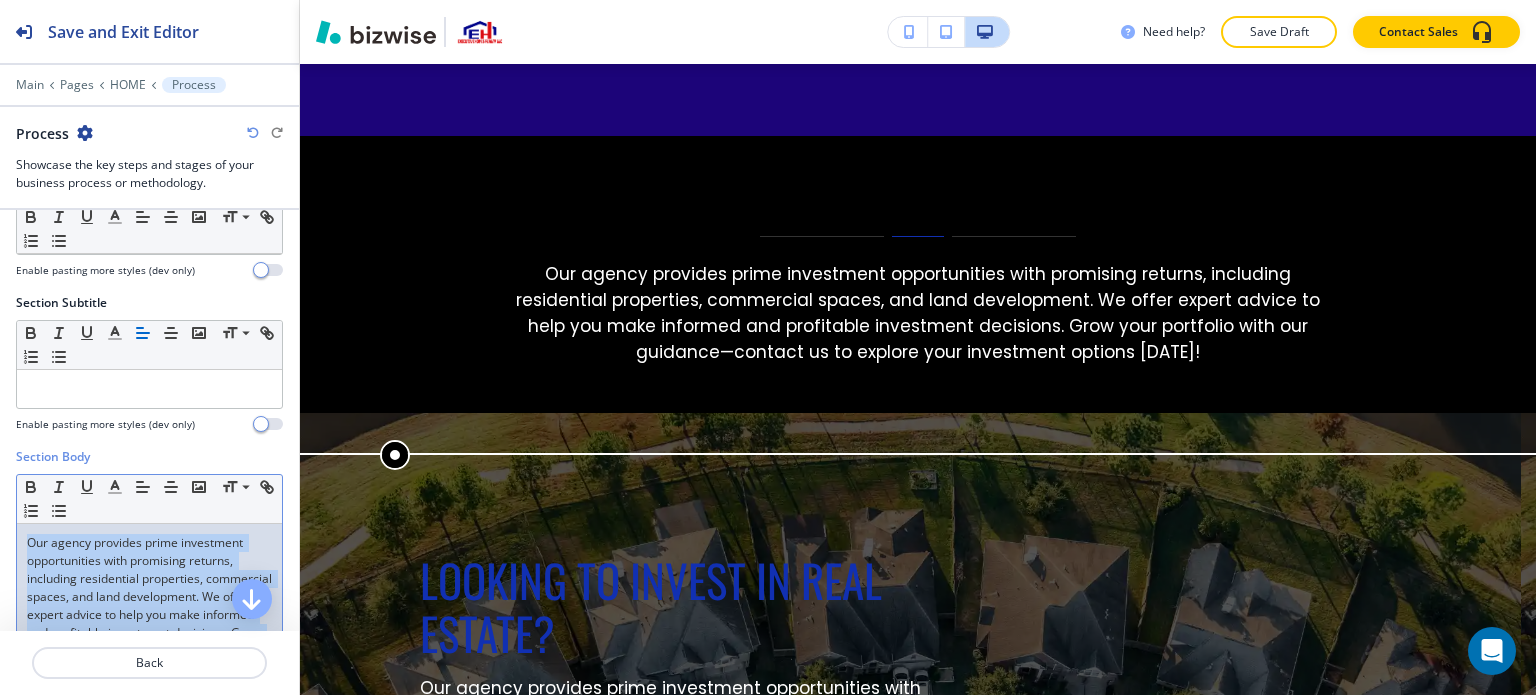 drag, startPoint x: 136, startPoint y: 435, endPoint x: 0, endPoint y: 375, distance: 148.64723 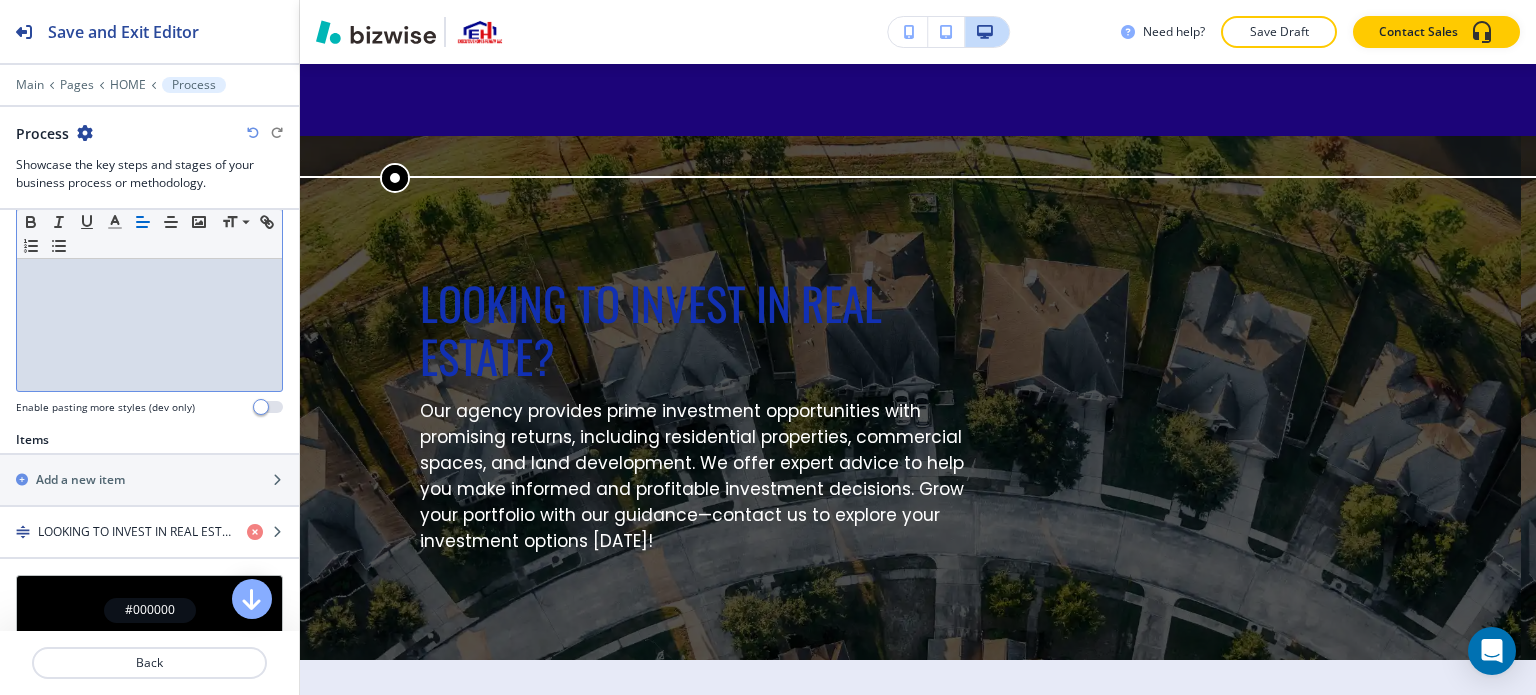 scroll, scrollTop: 500, scrollLeft: 0, axis: vertical 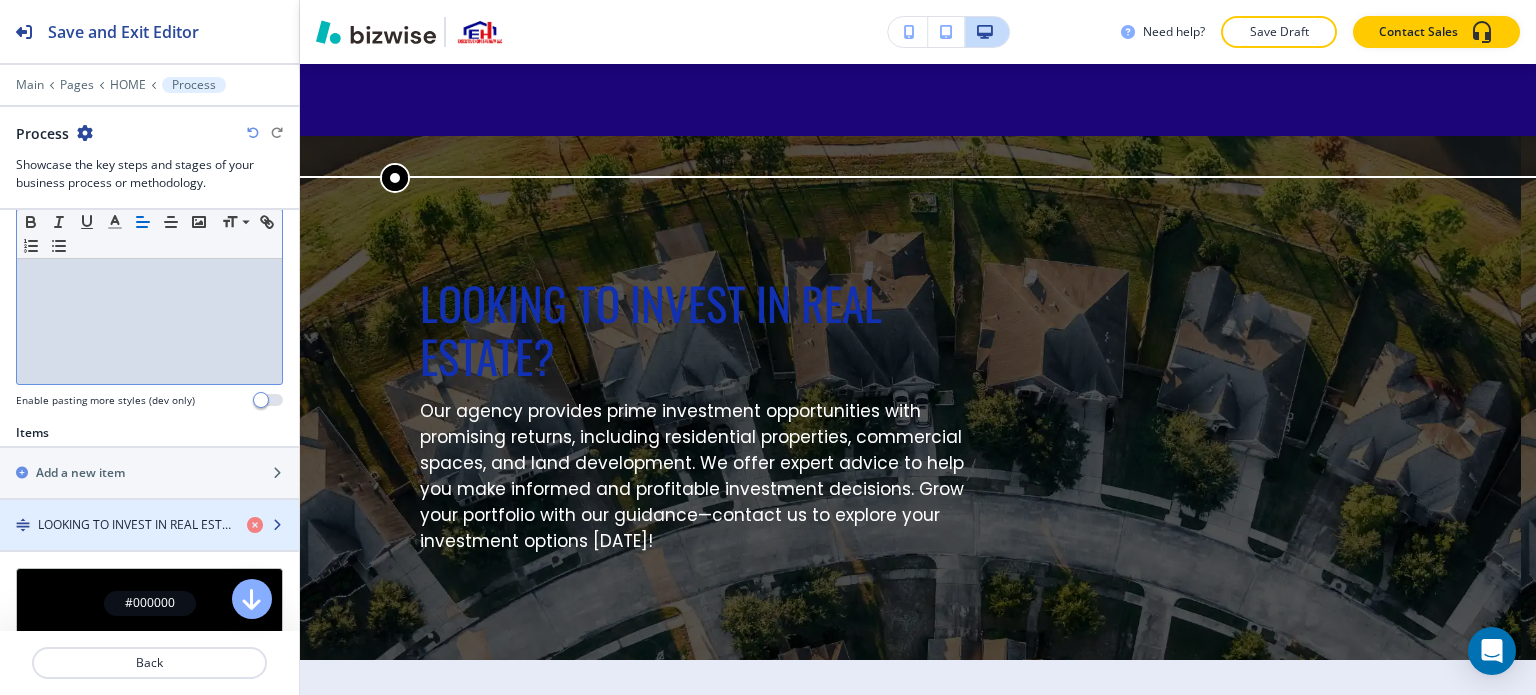 click on "LOOKING TO INVEST IN REAL ESTATE?" at bounding box center [134, 525] 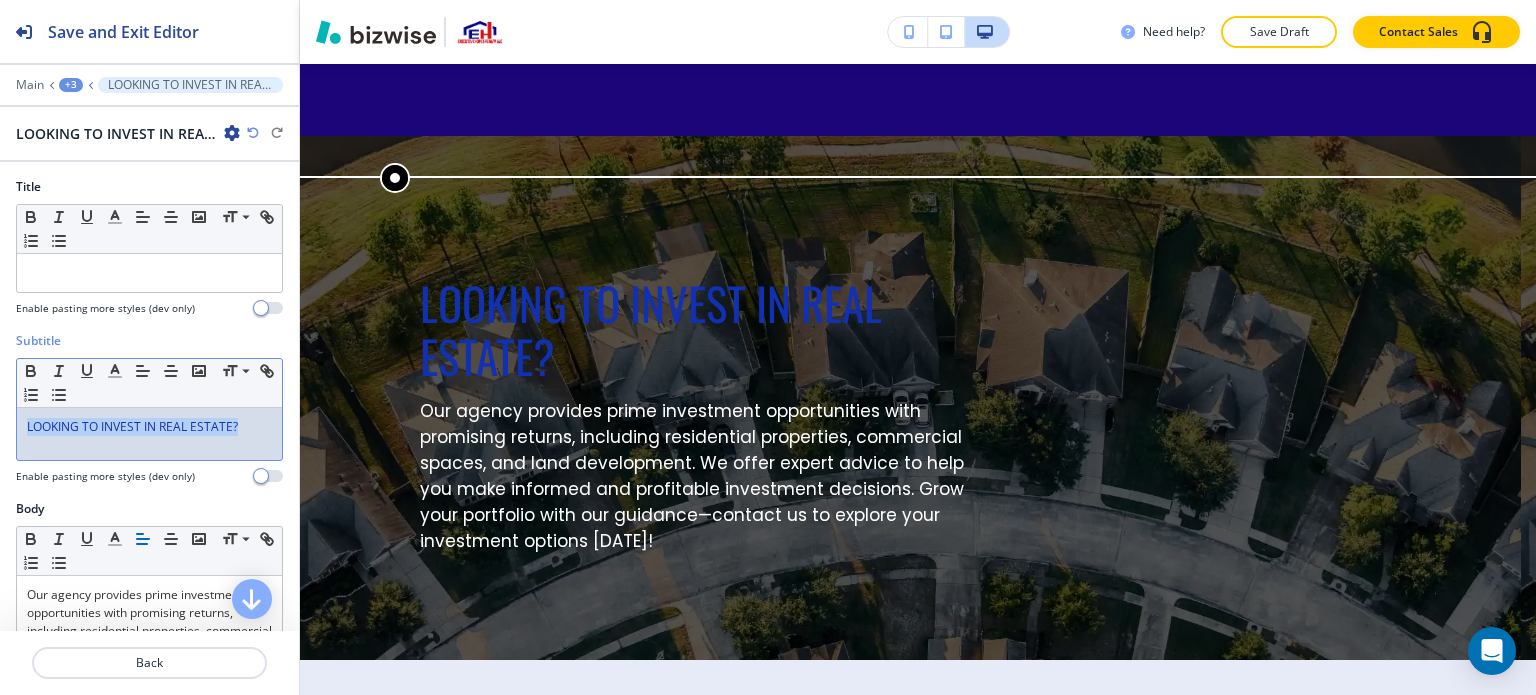 drag, startPoint x: 252, startPoint y: 426, endPoint x: 16, endPoint y: 391, distance: 238.58122 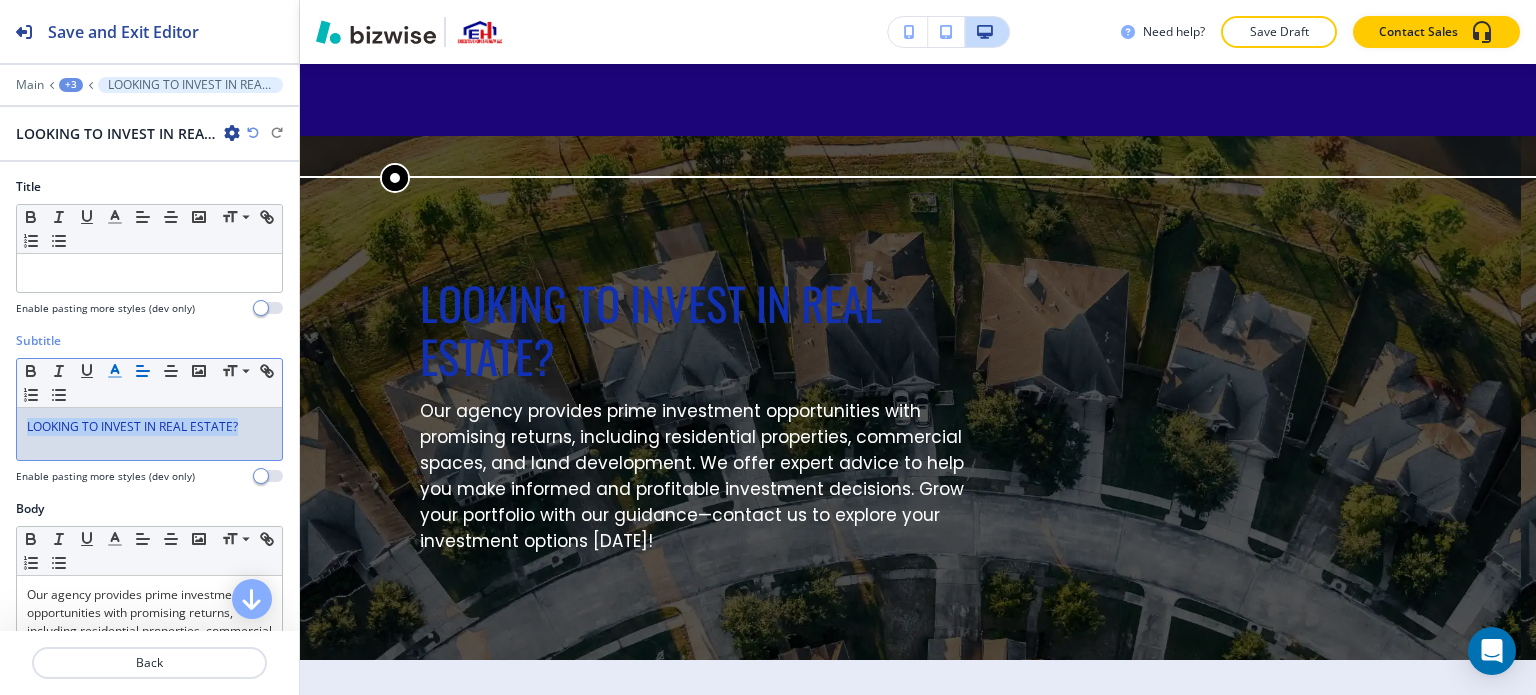 click 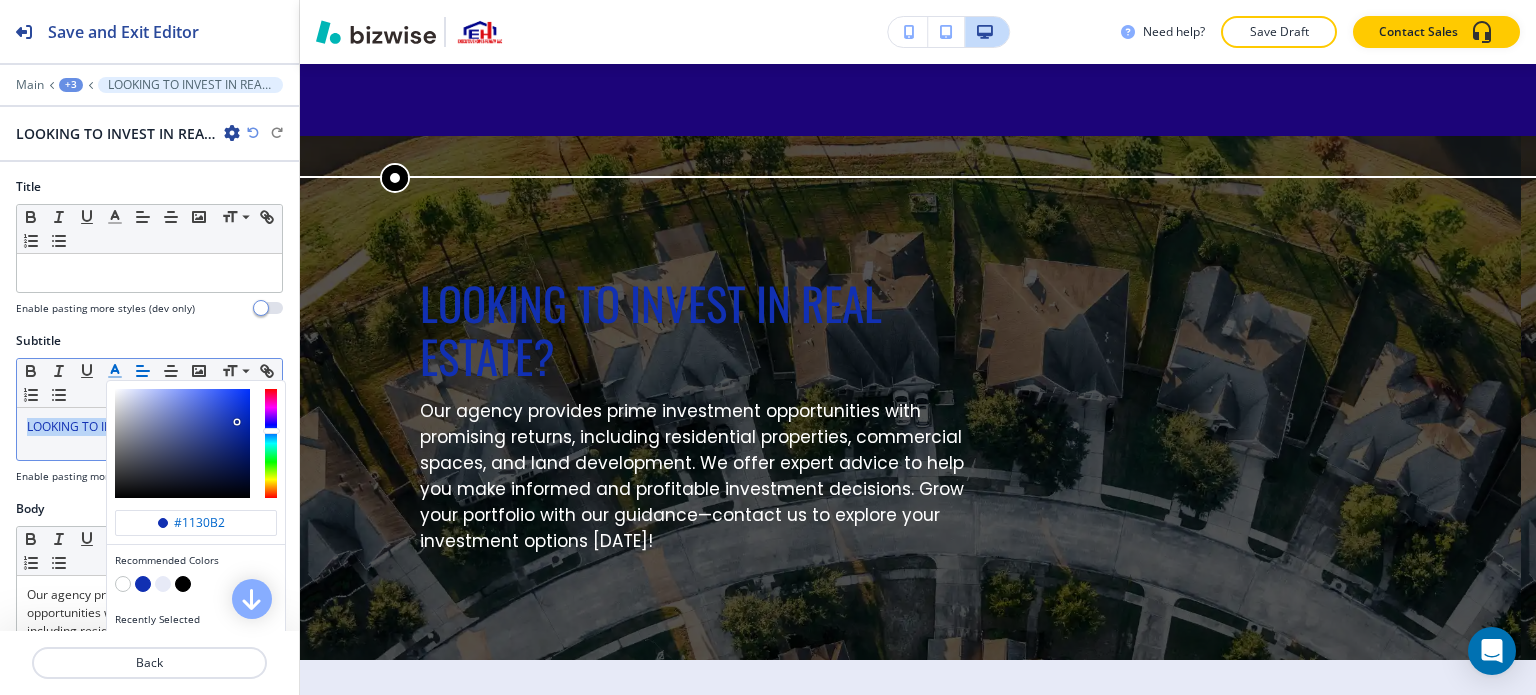 click at bounding box center (123, 584) 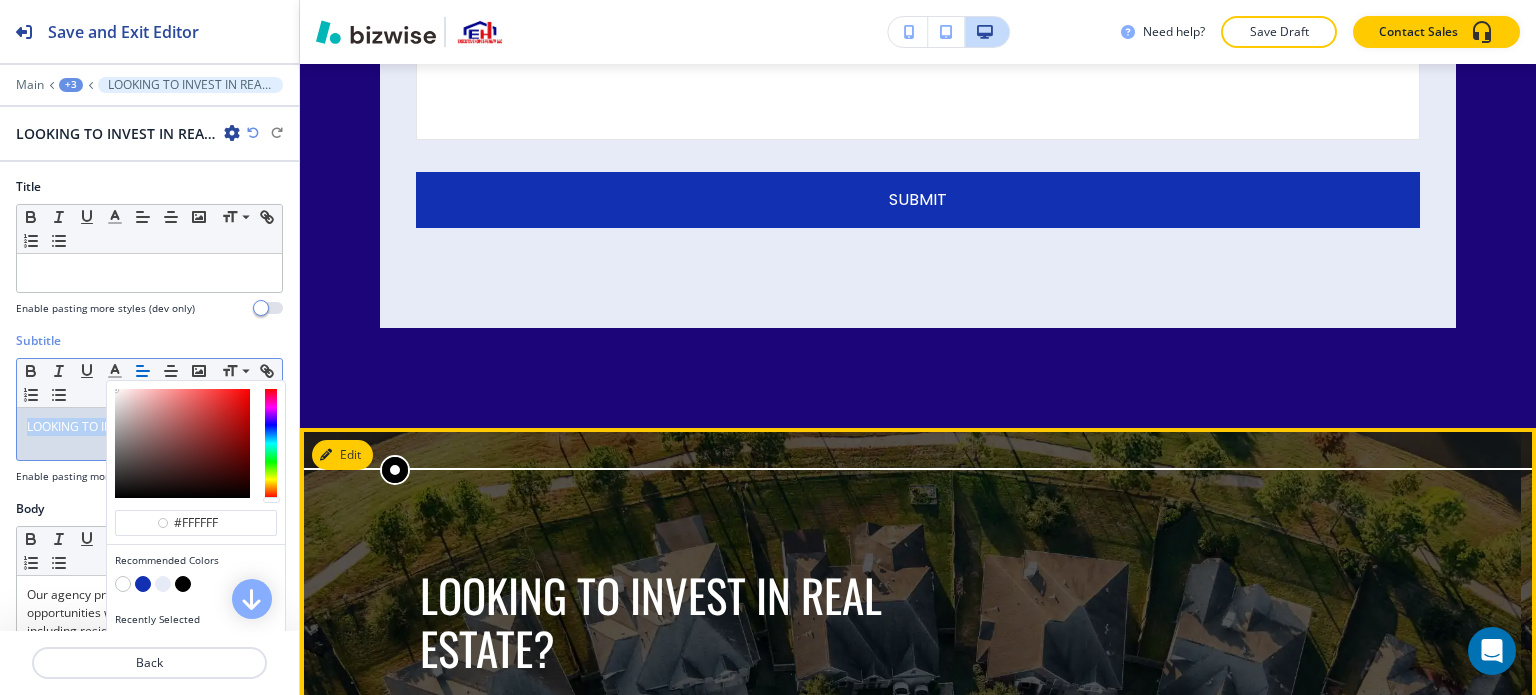 scroll, scrollTop: 15333, scrollLeft: 0, axis: vertical 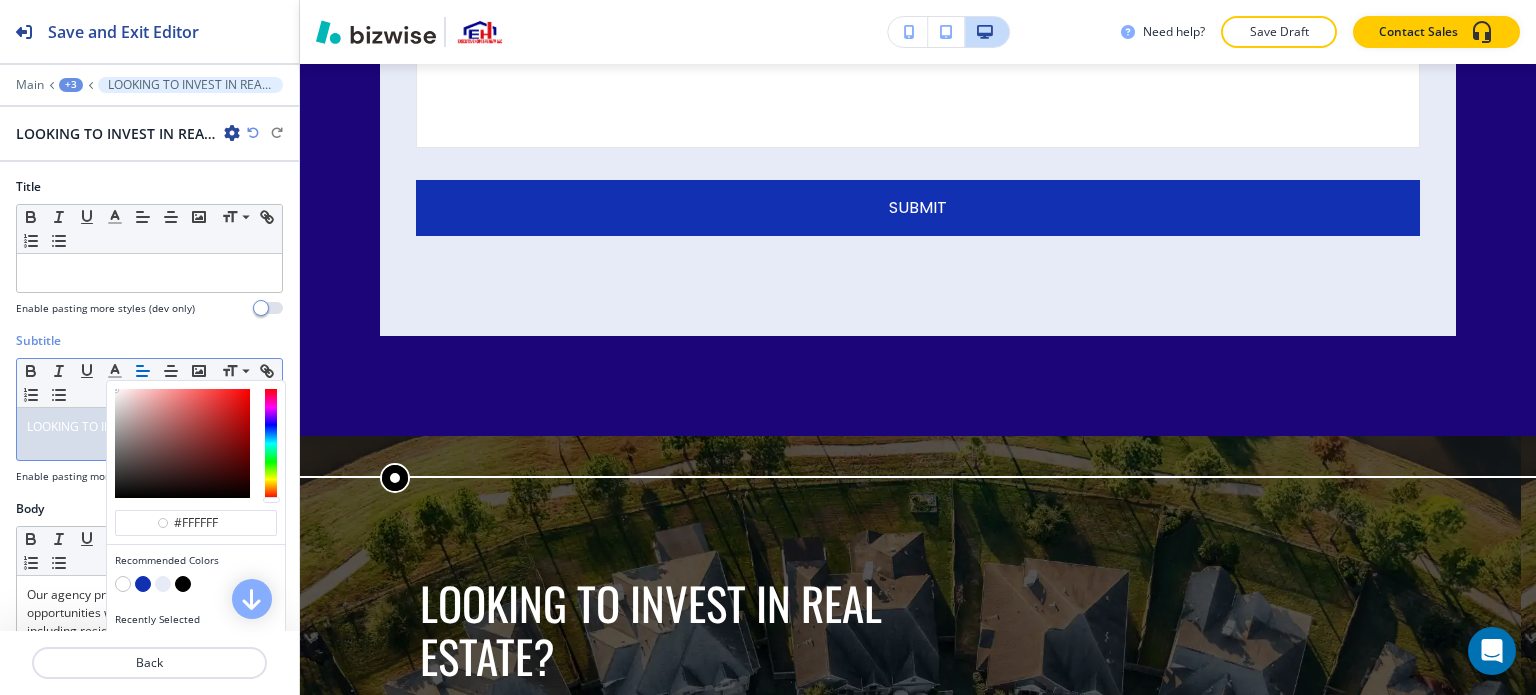 click at bounding box center (149, 71) 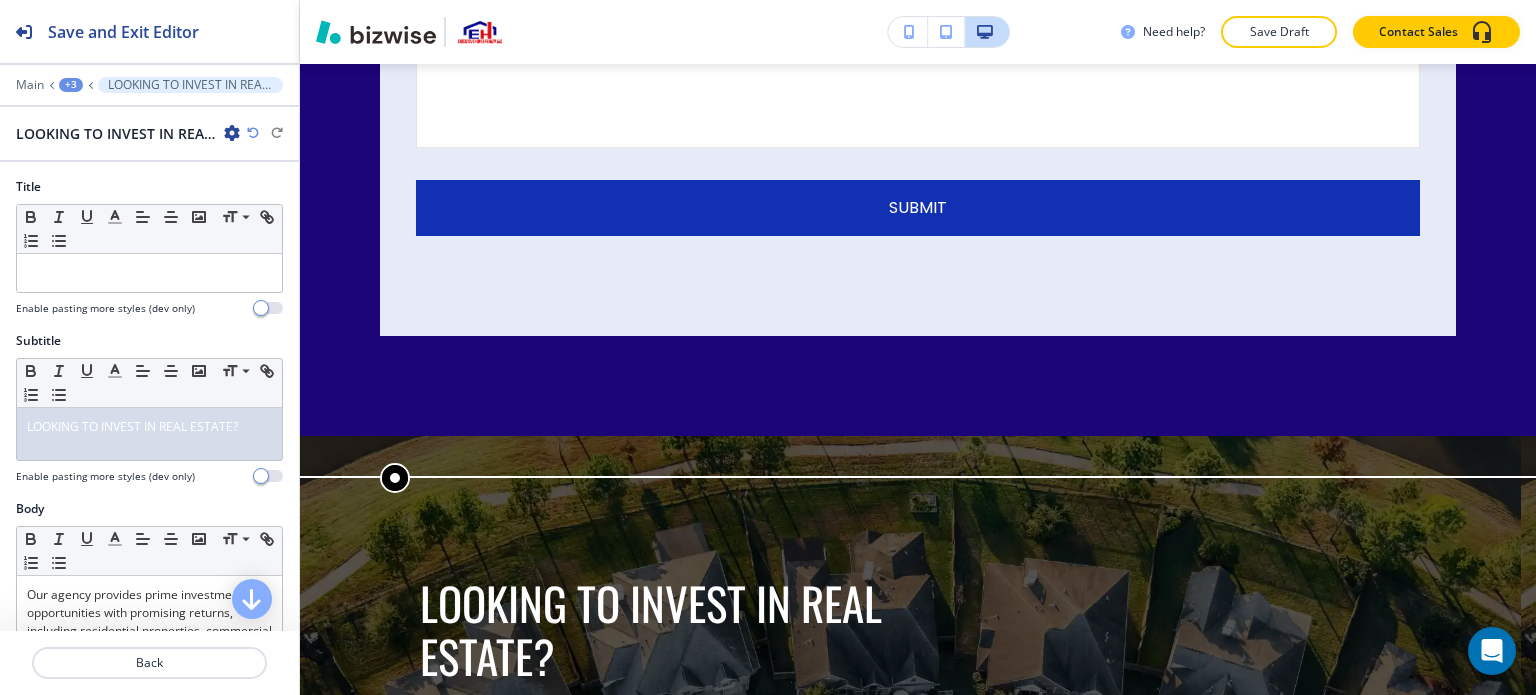 click at bounding box center [149, 71] 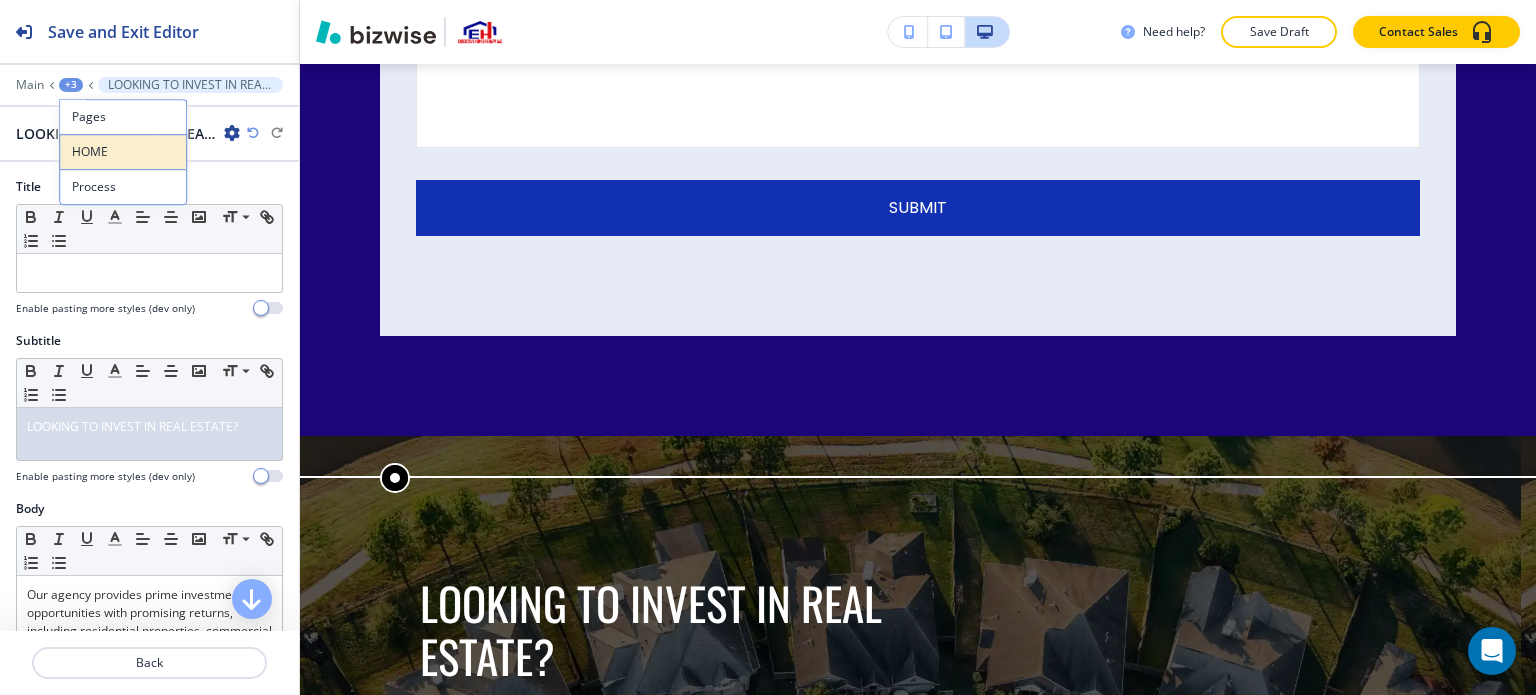 click on "HOME" at bounding box center [123, 152] 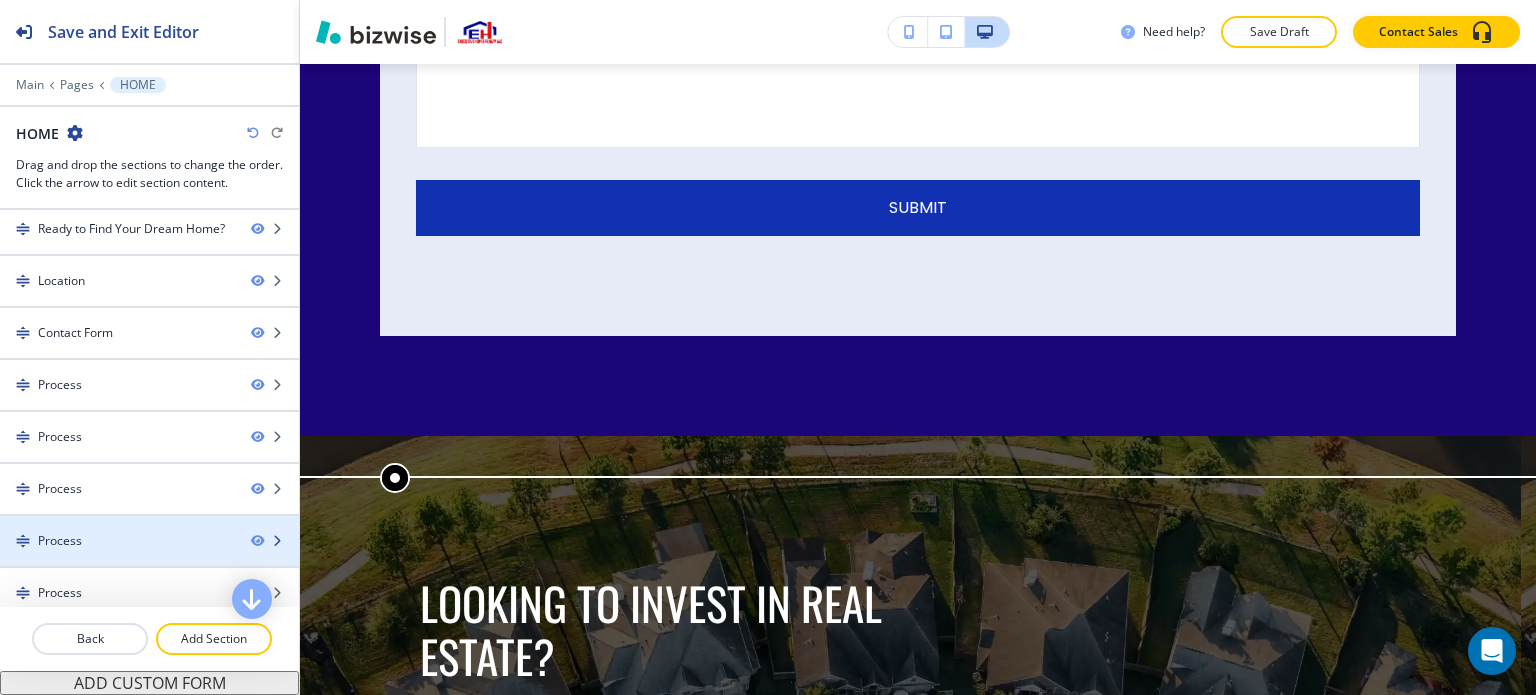 scroll, scrollTop: 736, scrollLeft: 0, axis: vertical 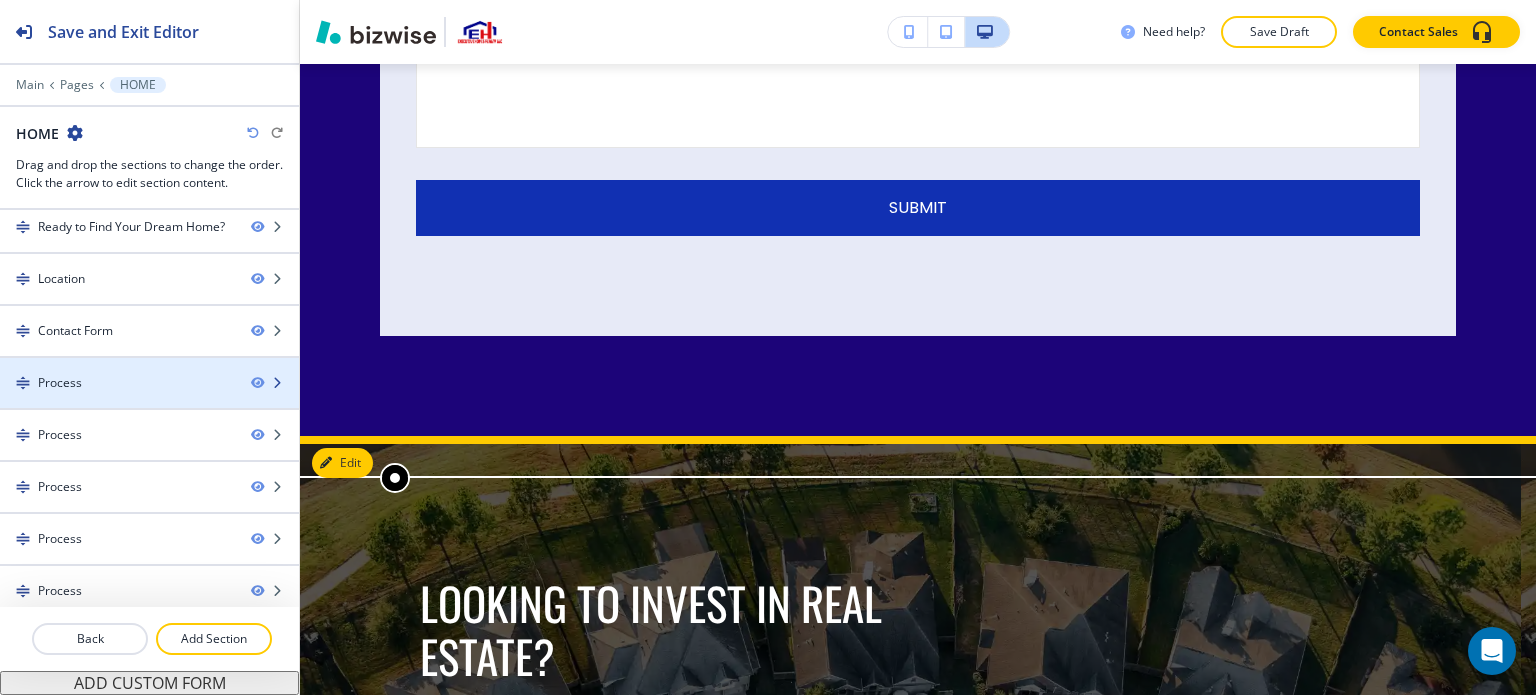 click at bounding box center (277, 383) 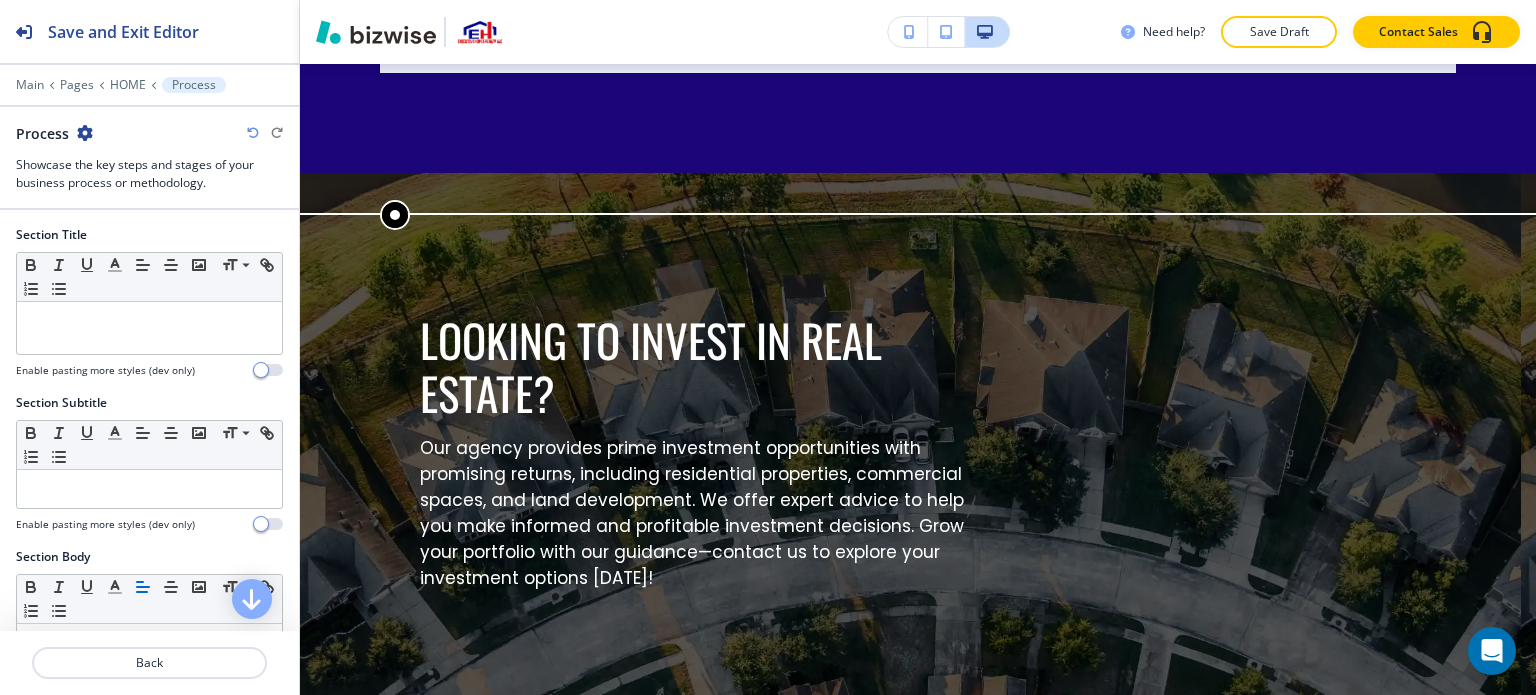 scroll, scrollTop: 15633, scrollLeft: 0, axis: vertical 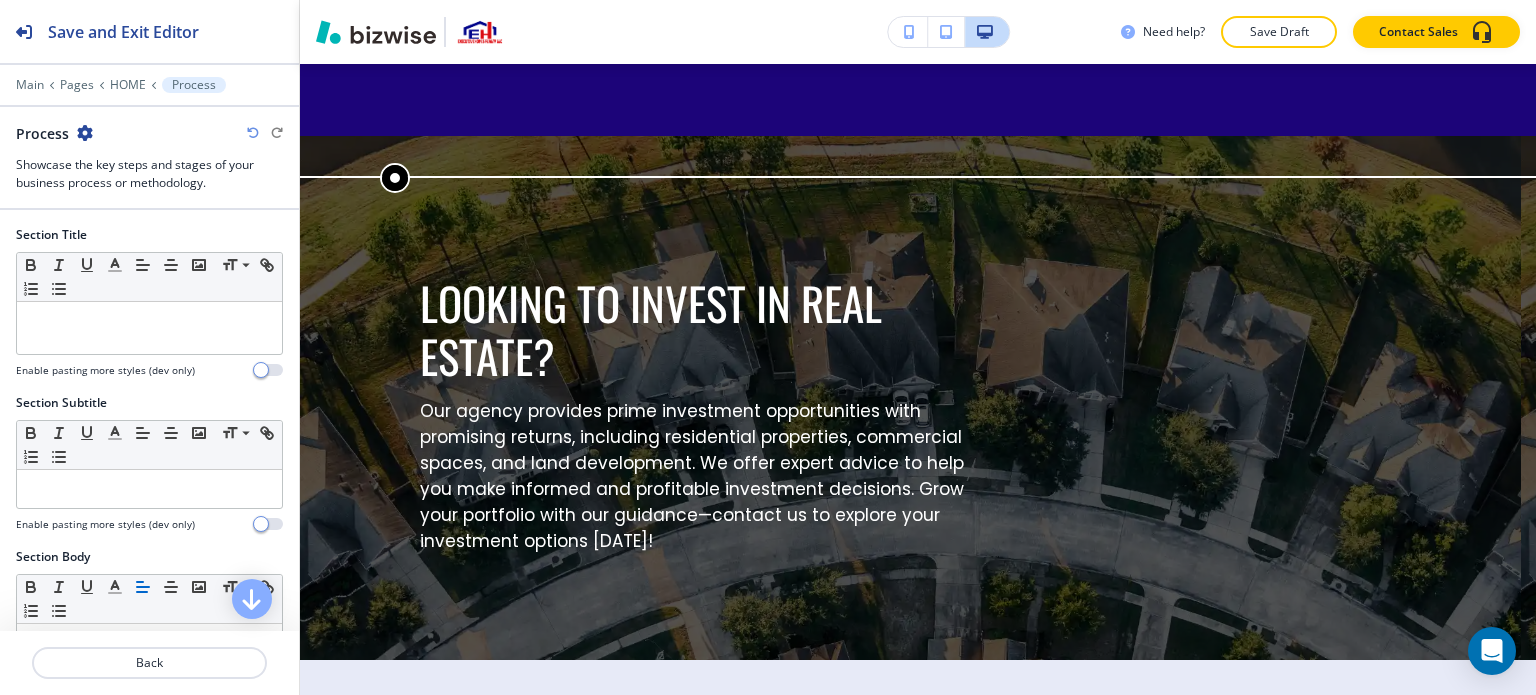 click at bounding box center (85, 133) 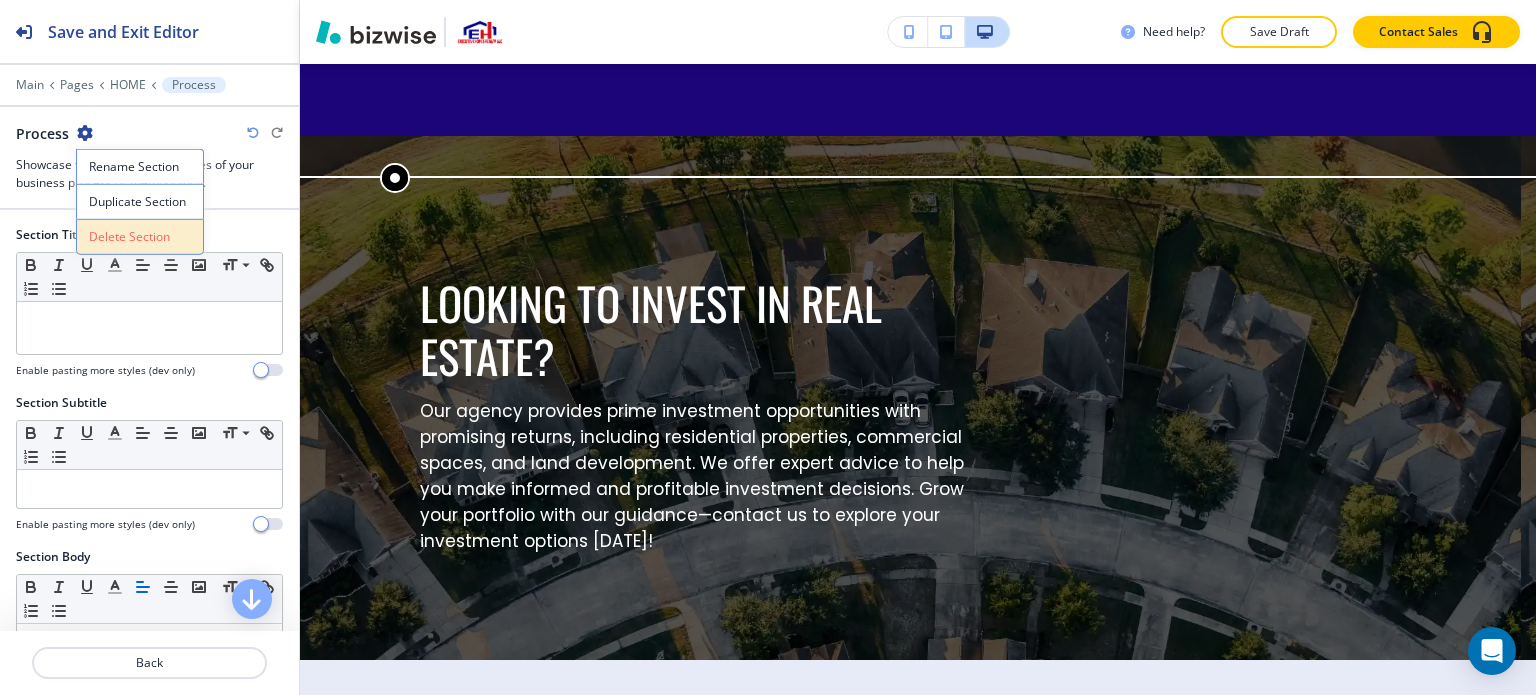 click on "Delete Section" at bounding box center (140, 237) 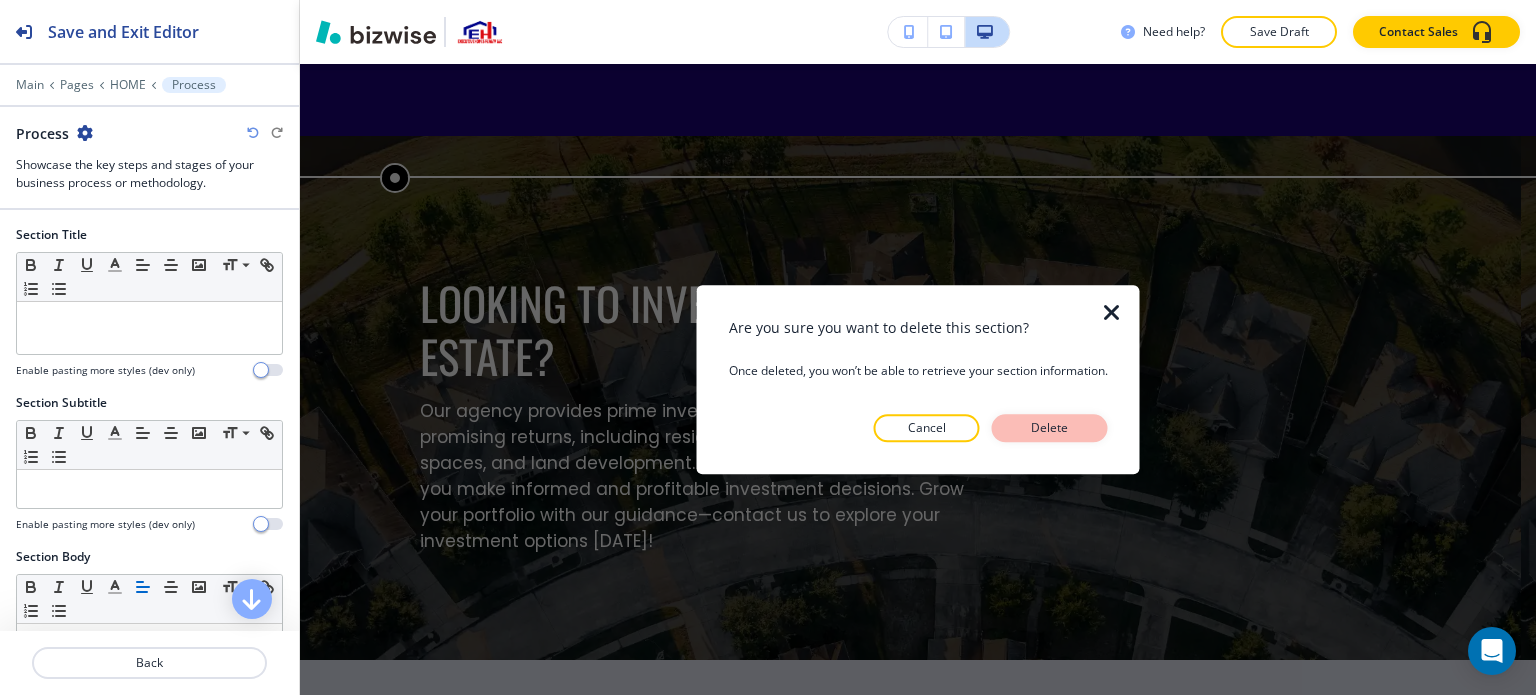 click on "Delete" at bounding box center (1050, 428) 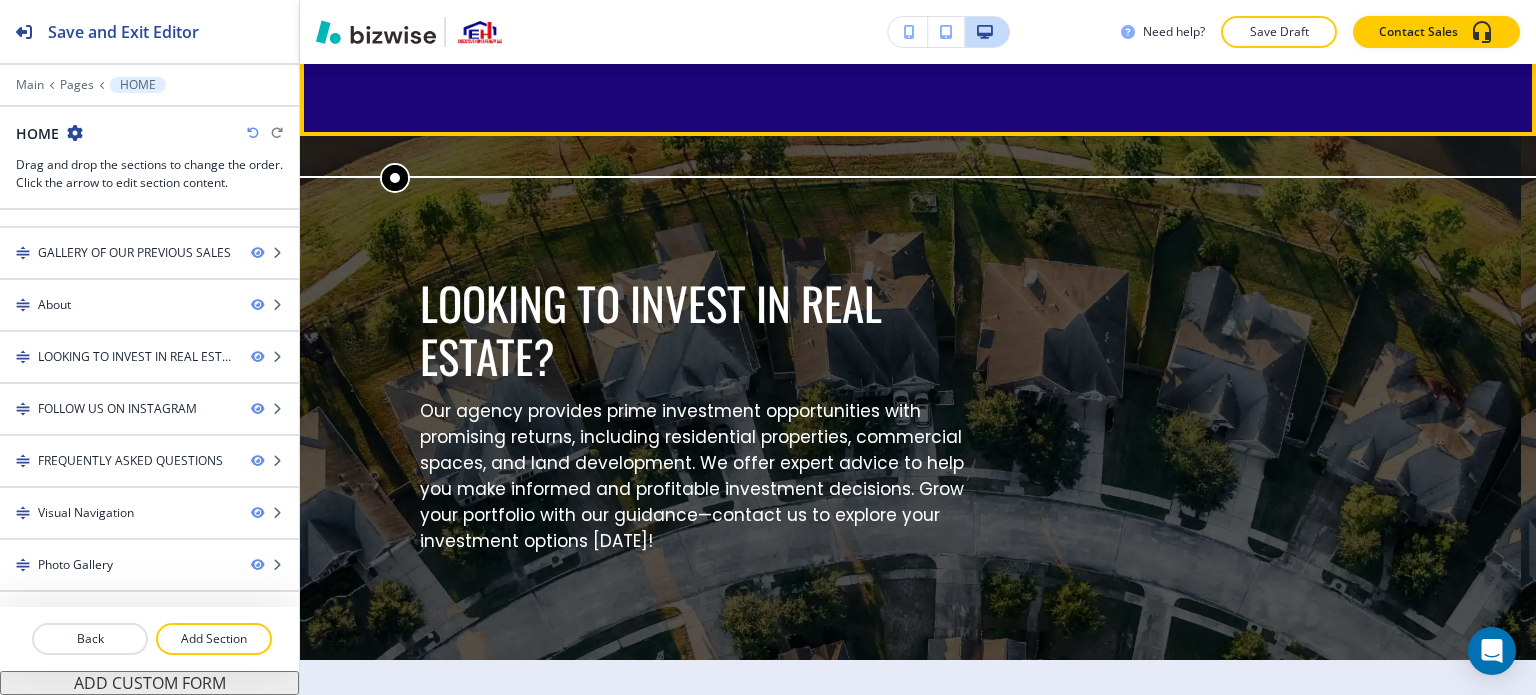 scroll, scrollTop: 684, scrollLeft: 0, axis: vertical 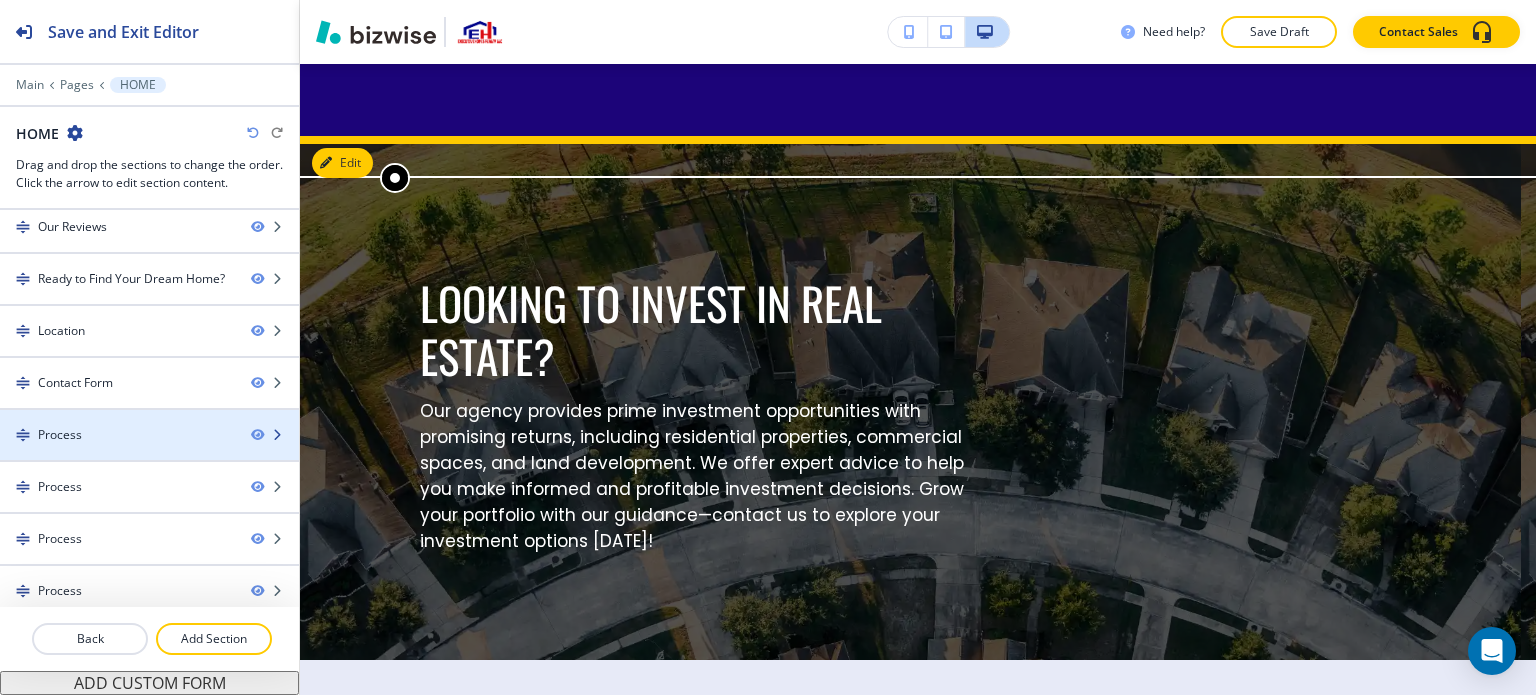 click on "Process" at bounding box center [117, 435] 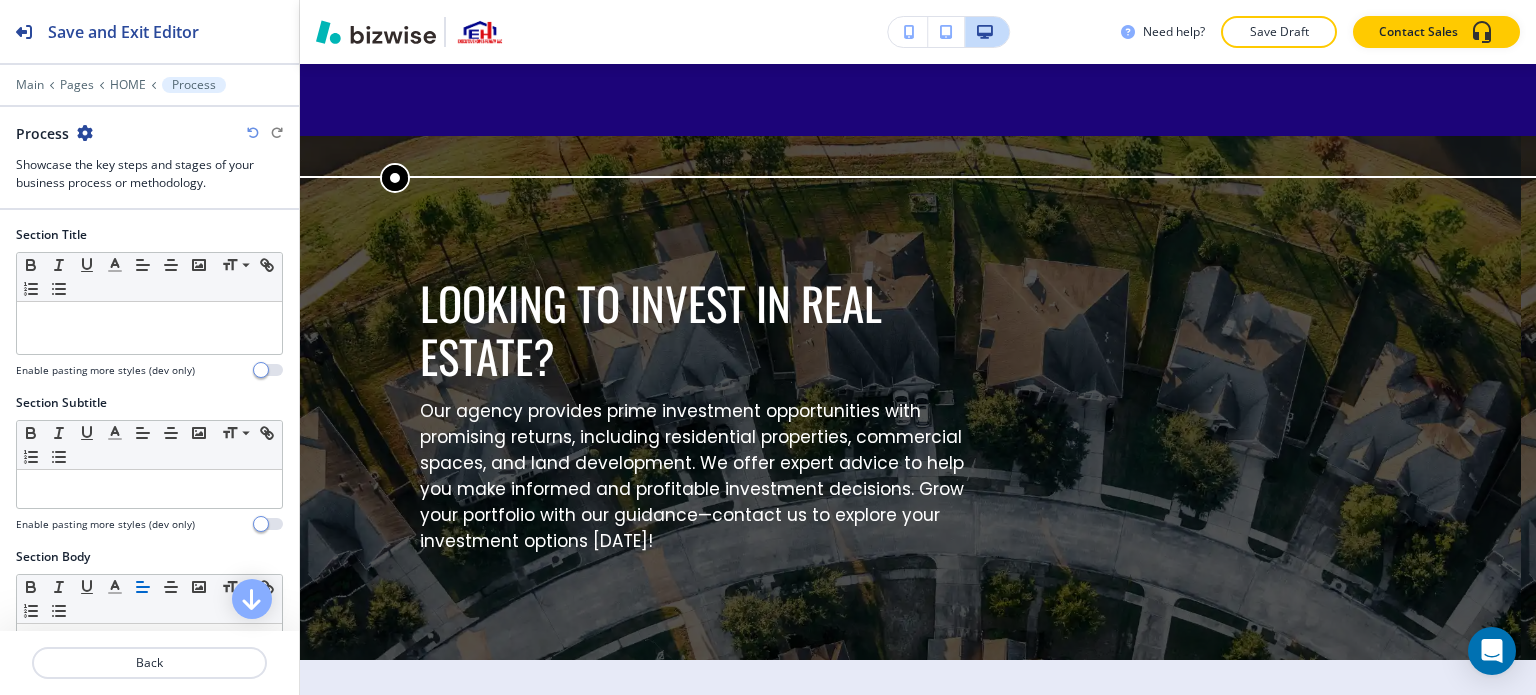 click at bounding box center [85, 133] 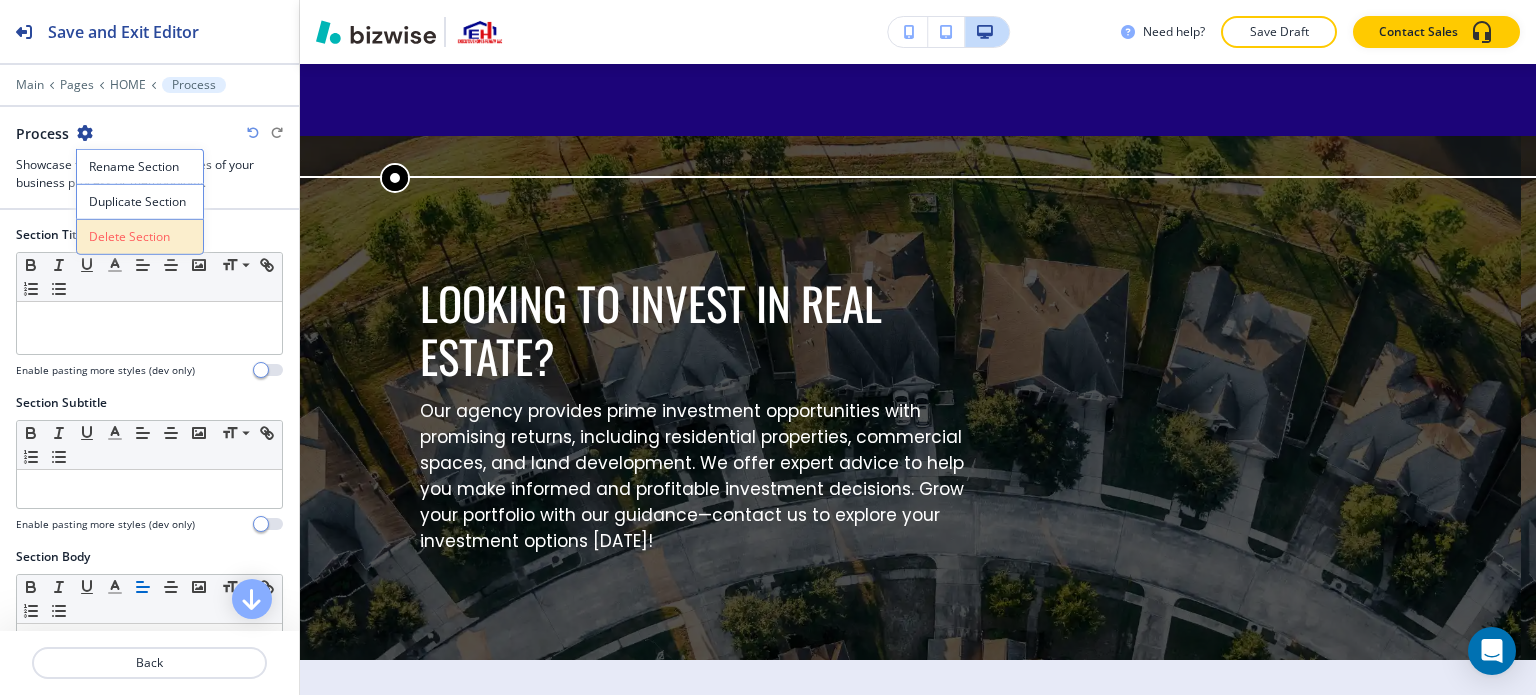 click on "Delete Section" at bounding box center (140, 237) 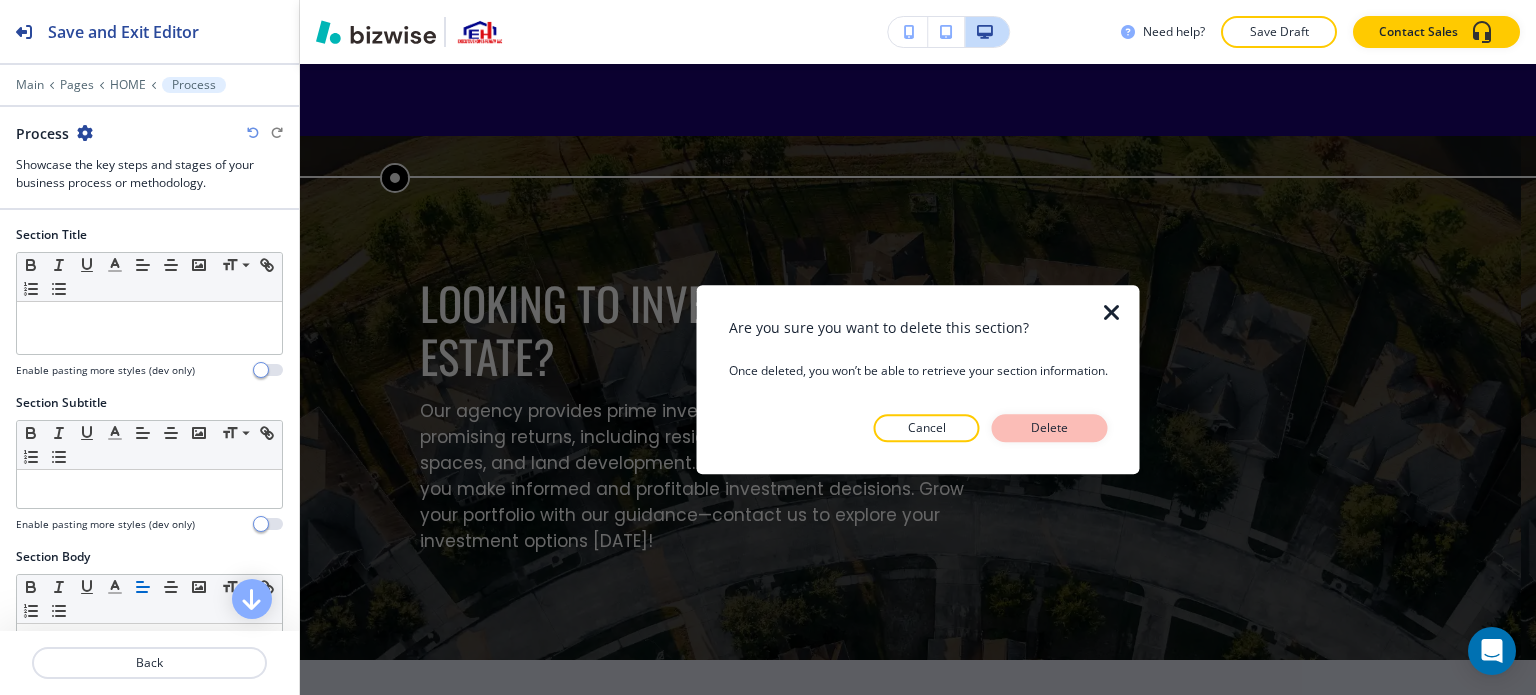 click on "Delete" at bounding box center (1050, 428) 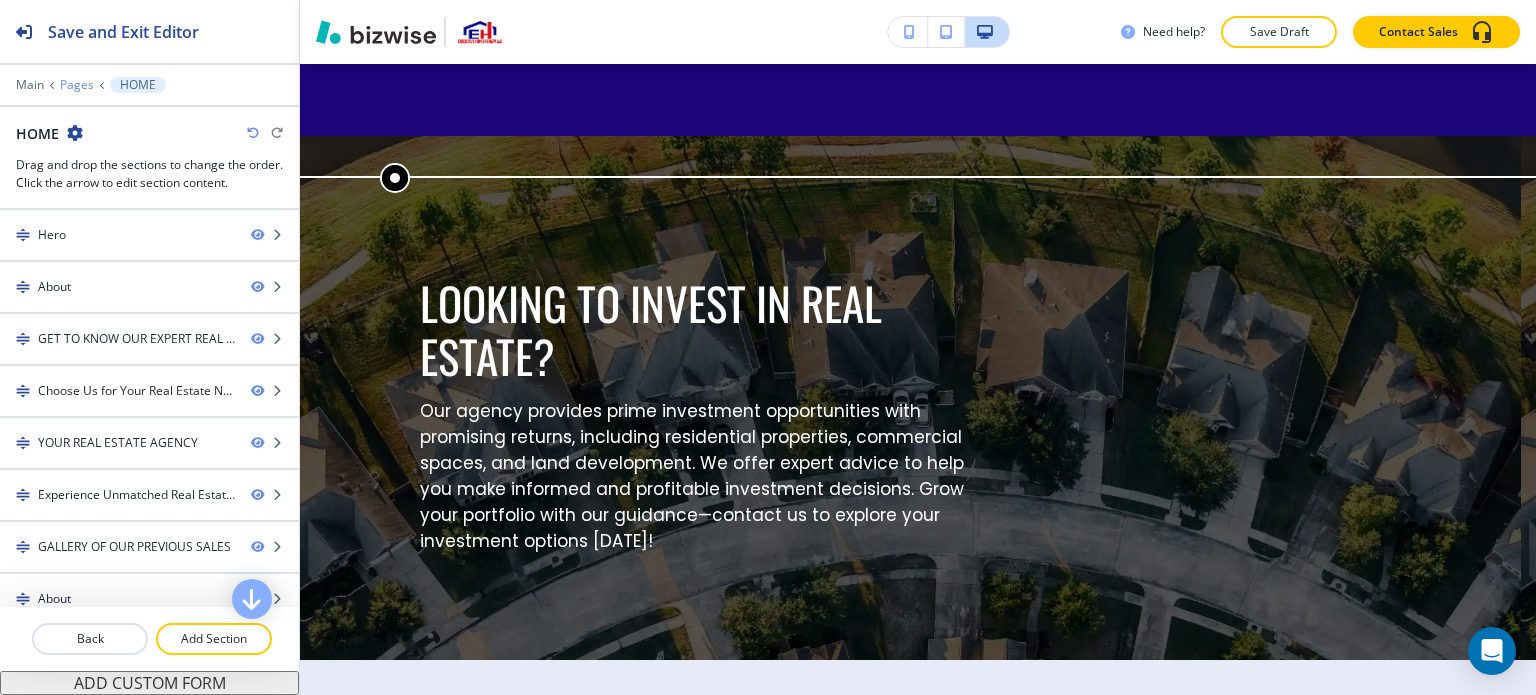 click on "Pages" at bounding box center [77, 85] 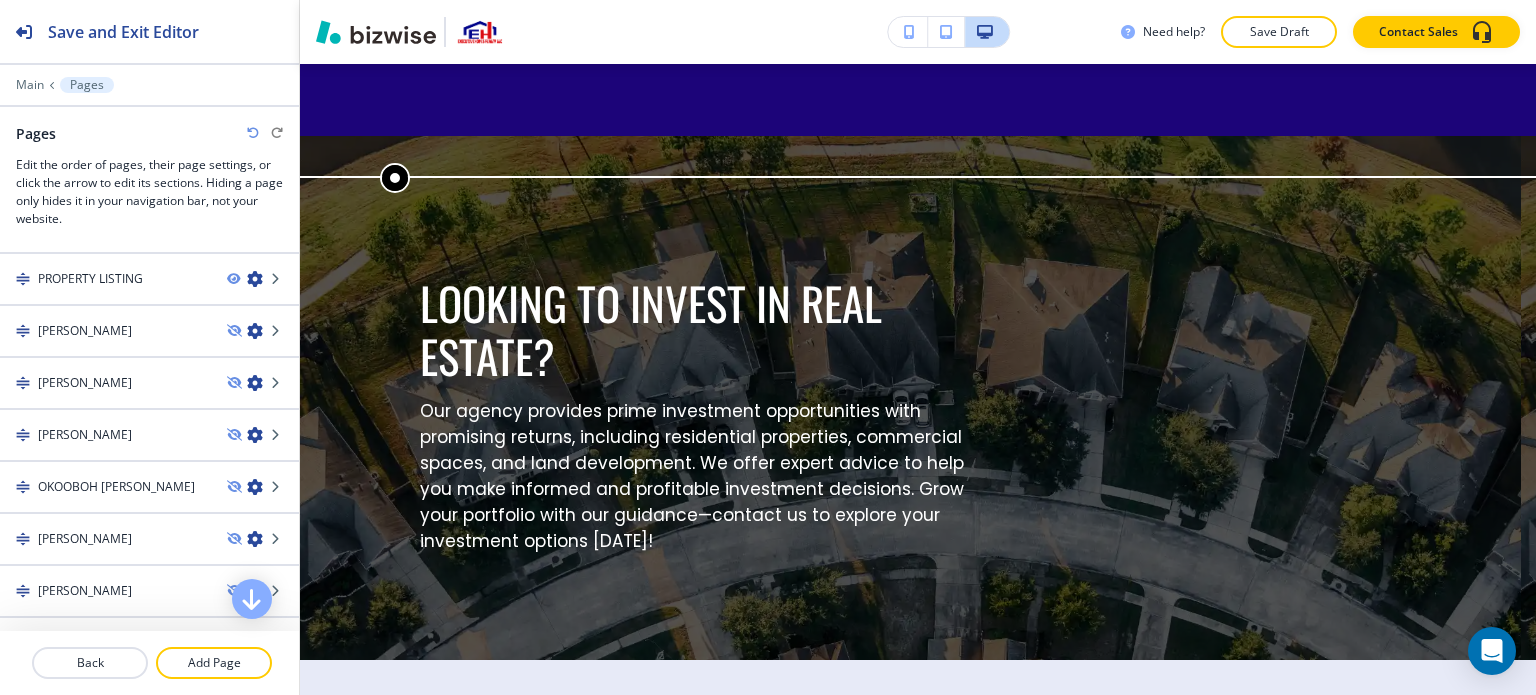 scroll, scrollTop: 800, scrollLeft: 0, axis: vertical 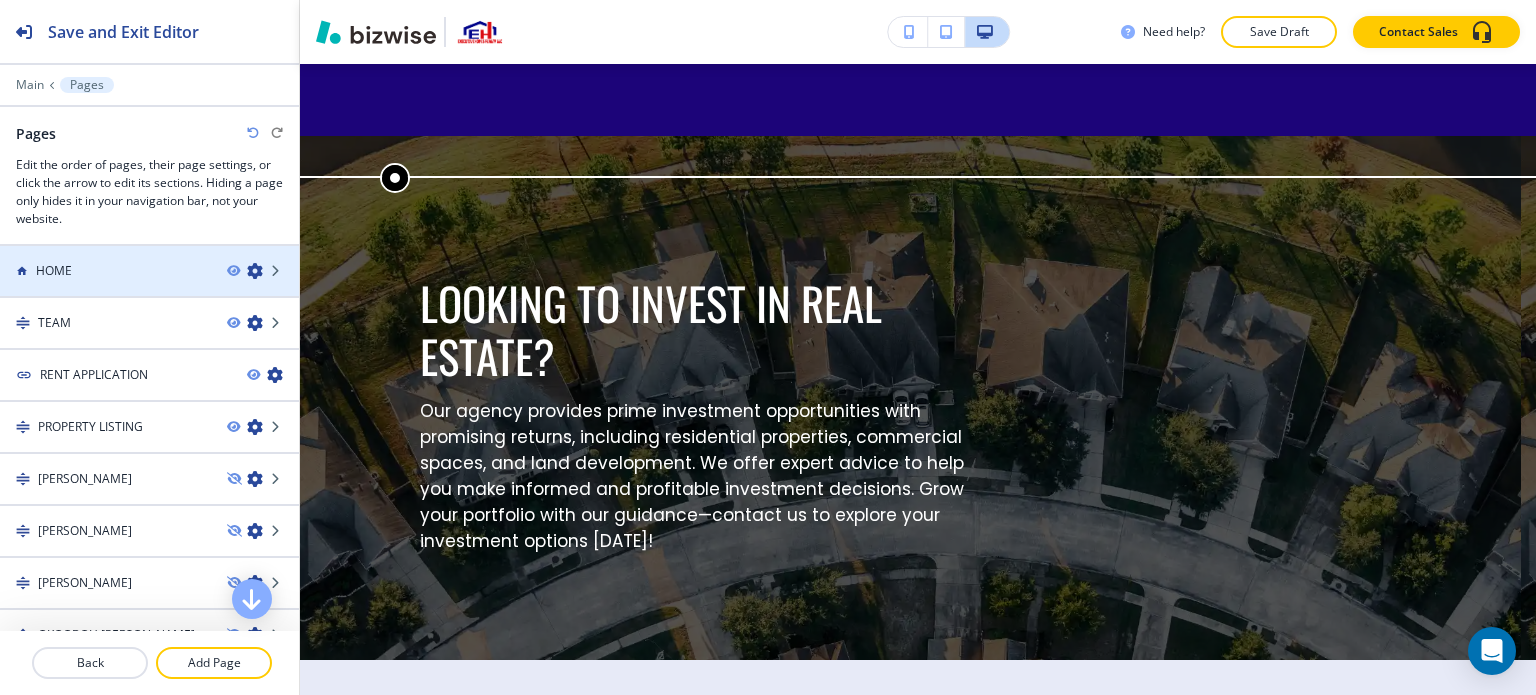 click at bounding box center (149, 288) 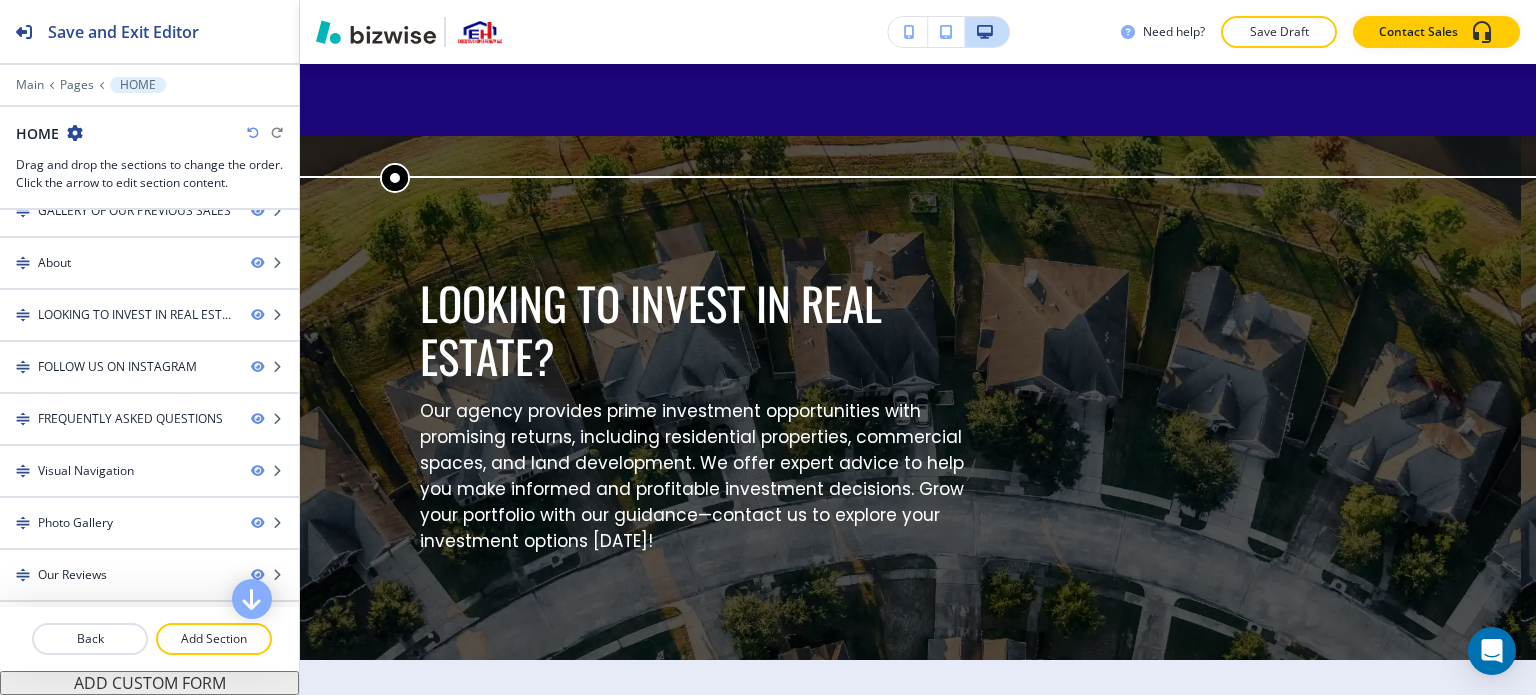 scroll, scrollTop: 632, scrollLeft: 0, axis: vertical 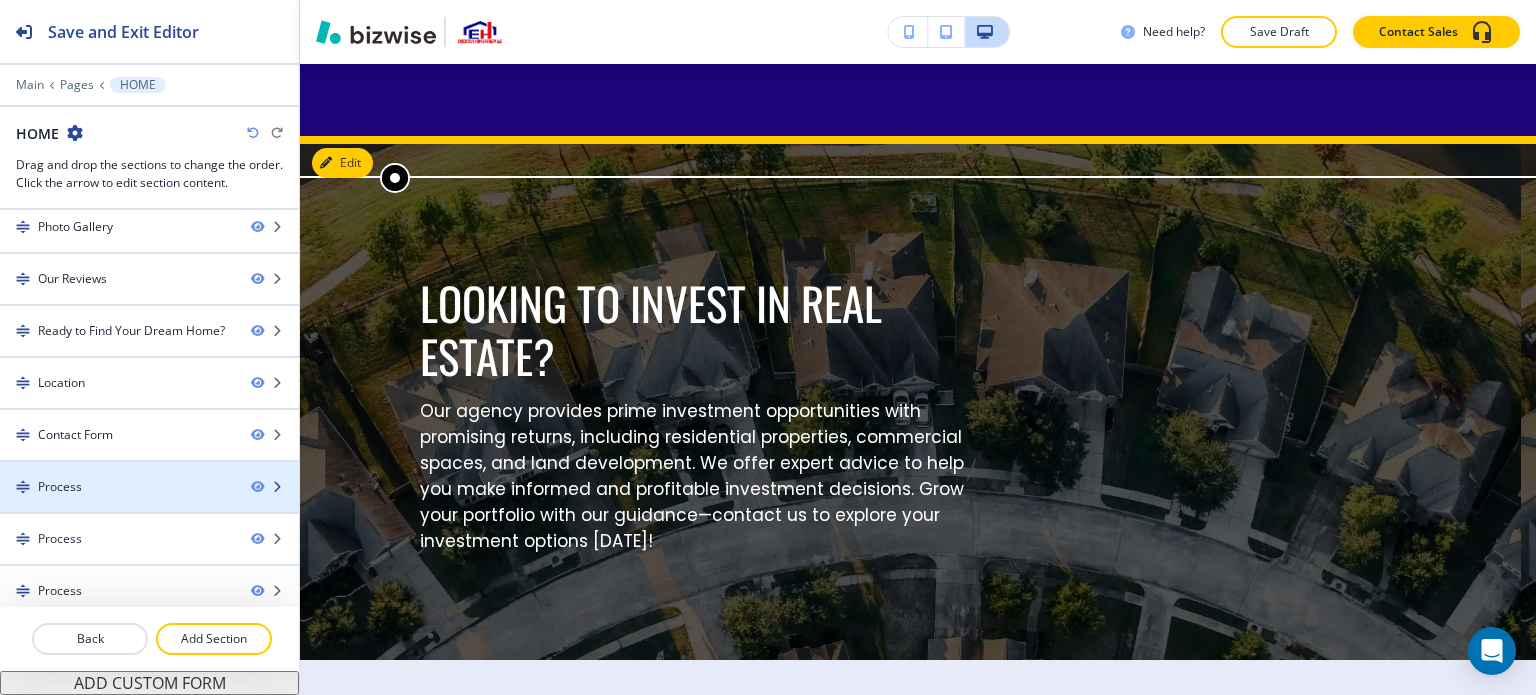 click on "Process" at bounding box center (117, 487) 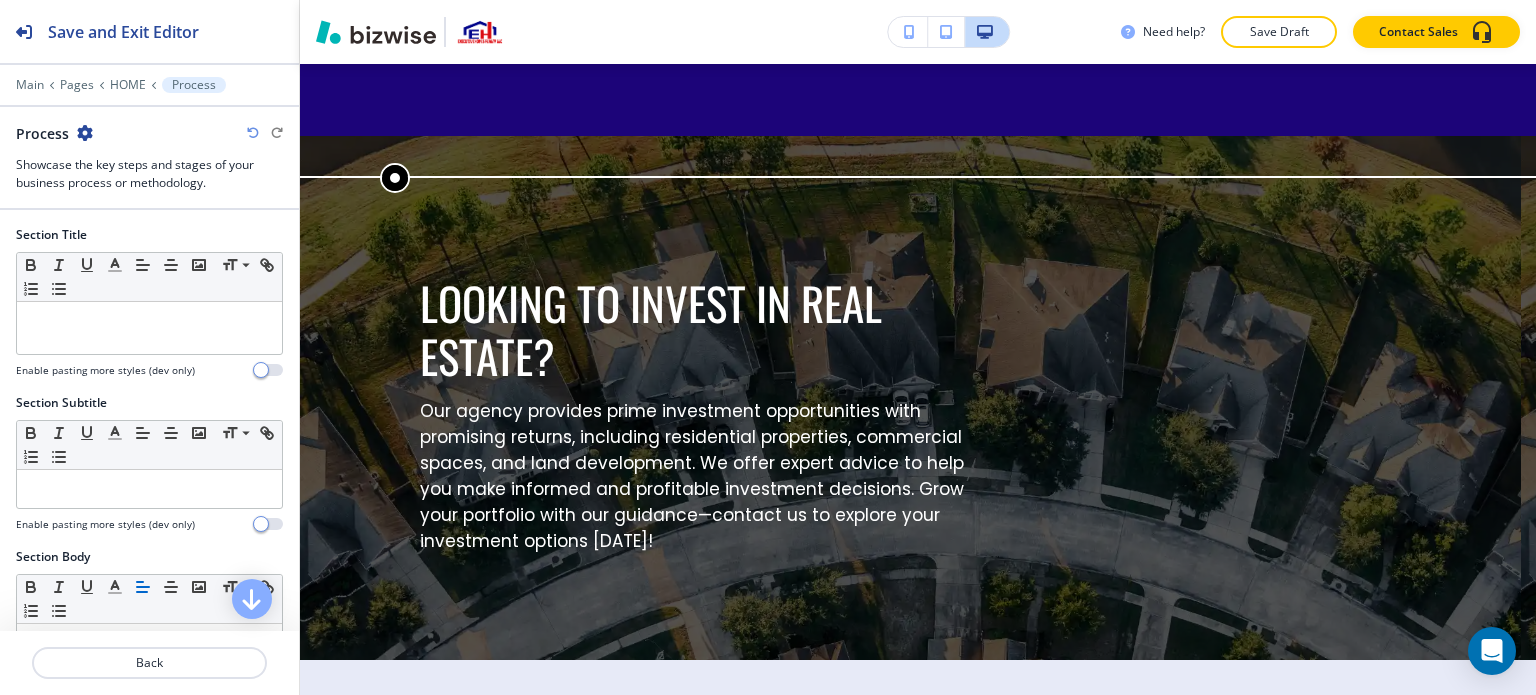click at bounding box center [85, 133] 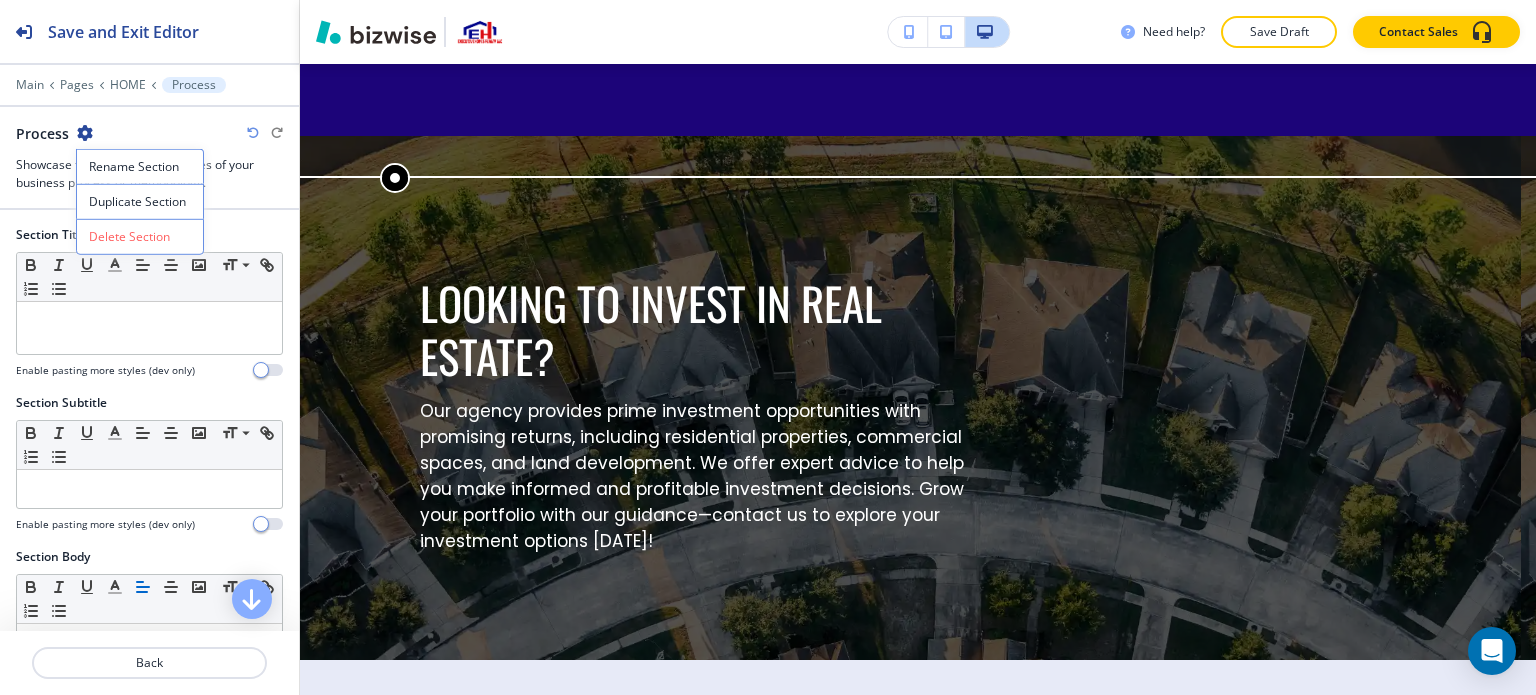 click on "Delete Section" at bounding box center [140, 237] 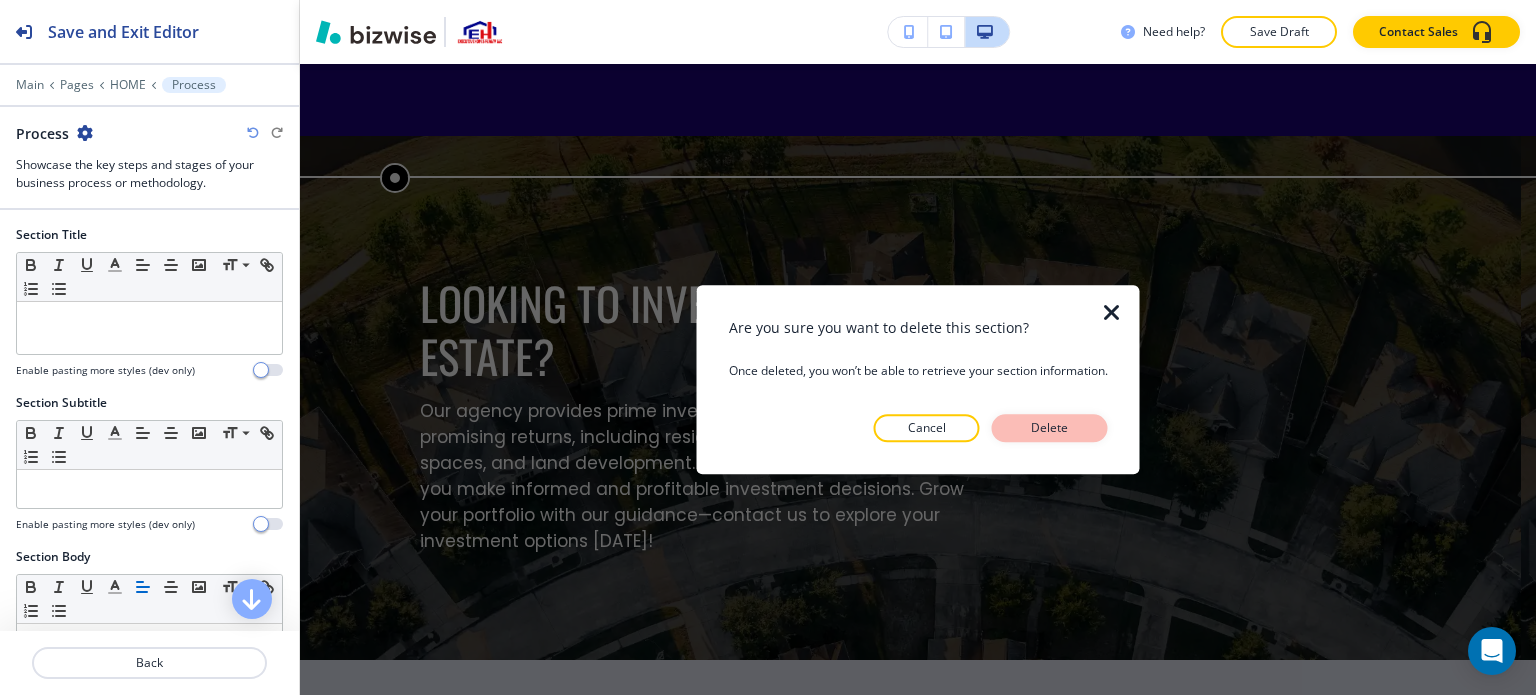 click on "Delete" at bounding box center (1050, 428) 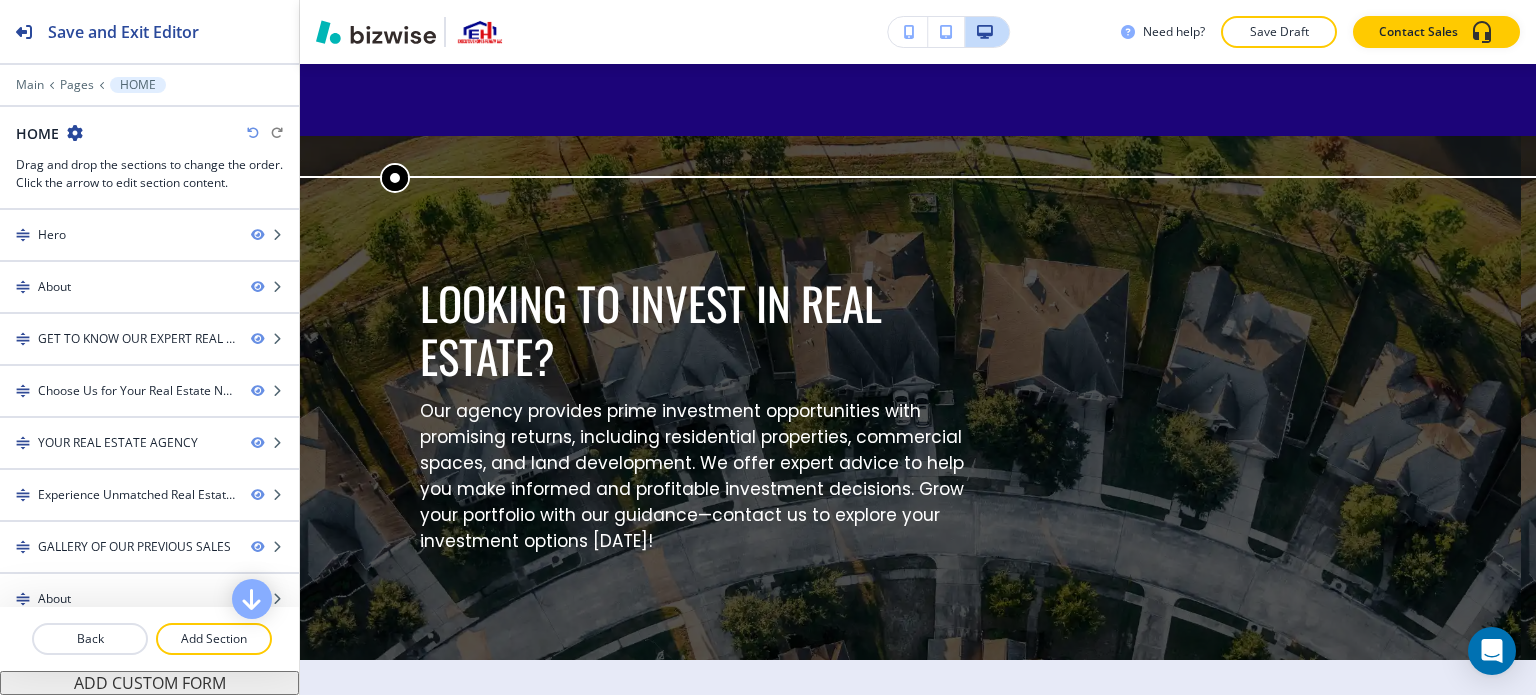 click at bounding box center [149, 99] 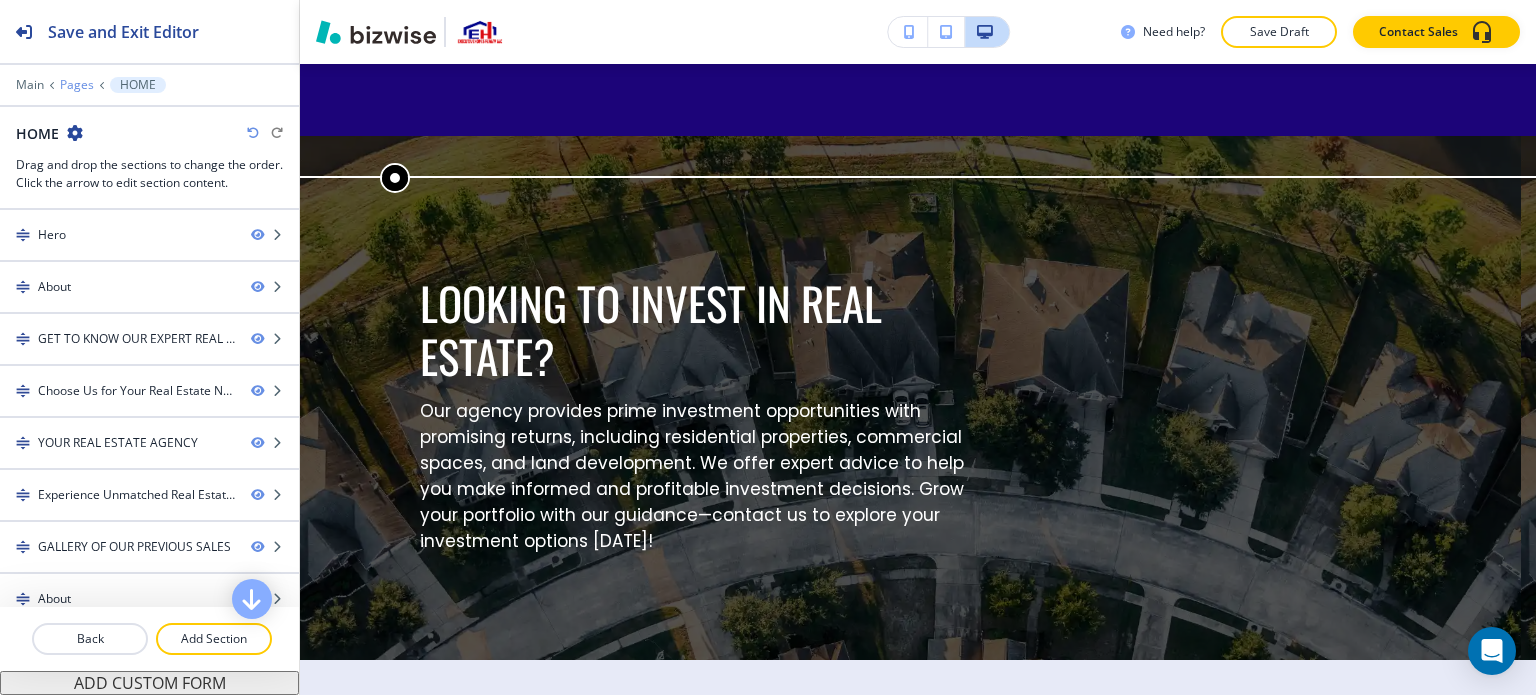 click on "Pages" at bounding box center [77, 85] 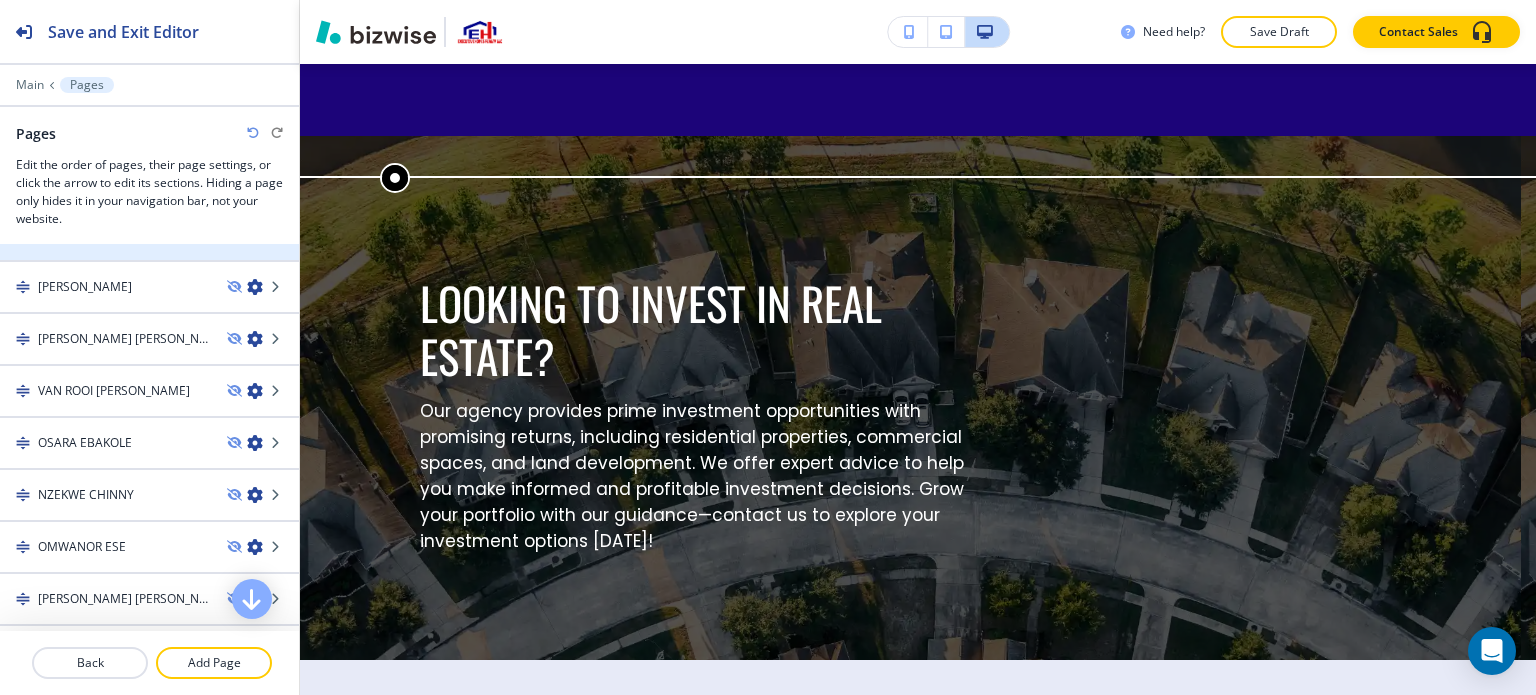 scroll, scrollTop: 0, scrollLeft: 0, axis: both 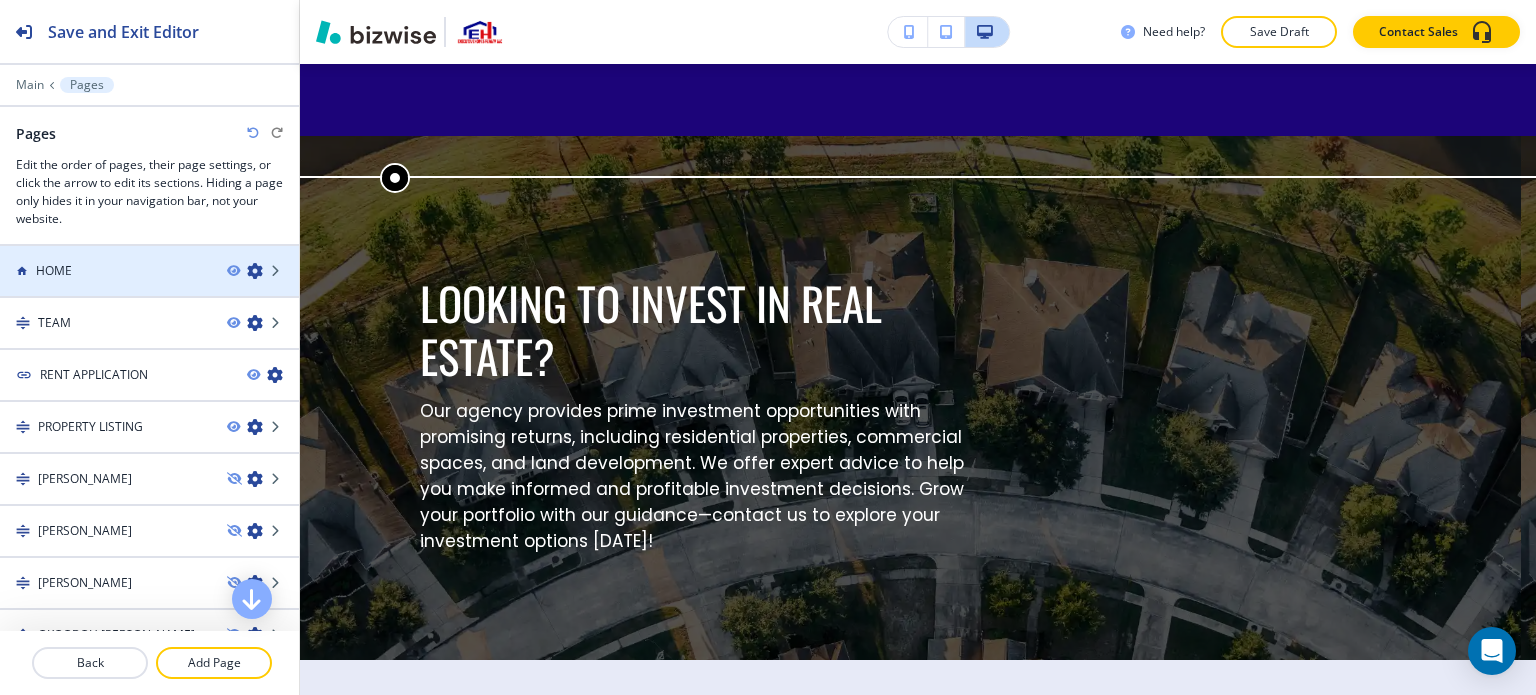 click at bounding box center (149, 288) 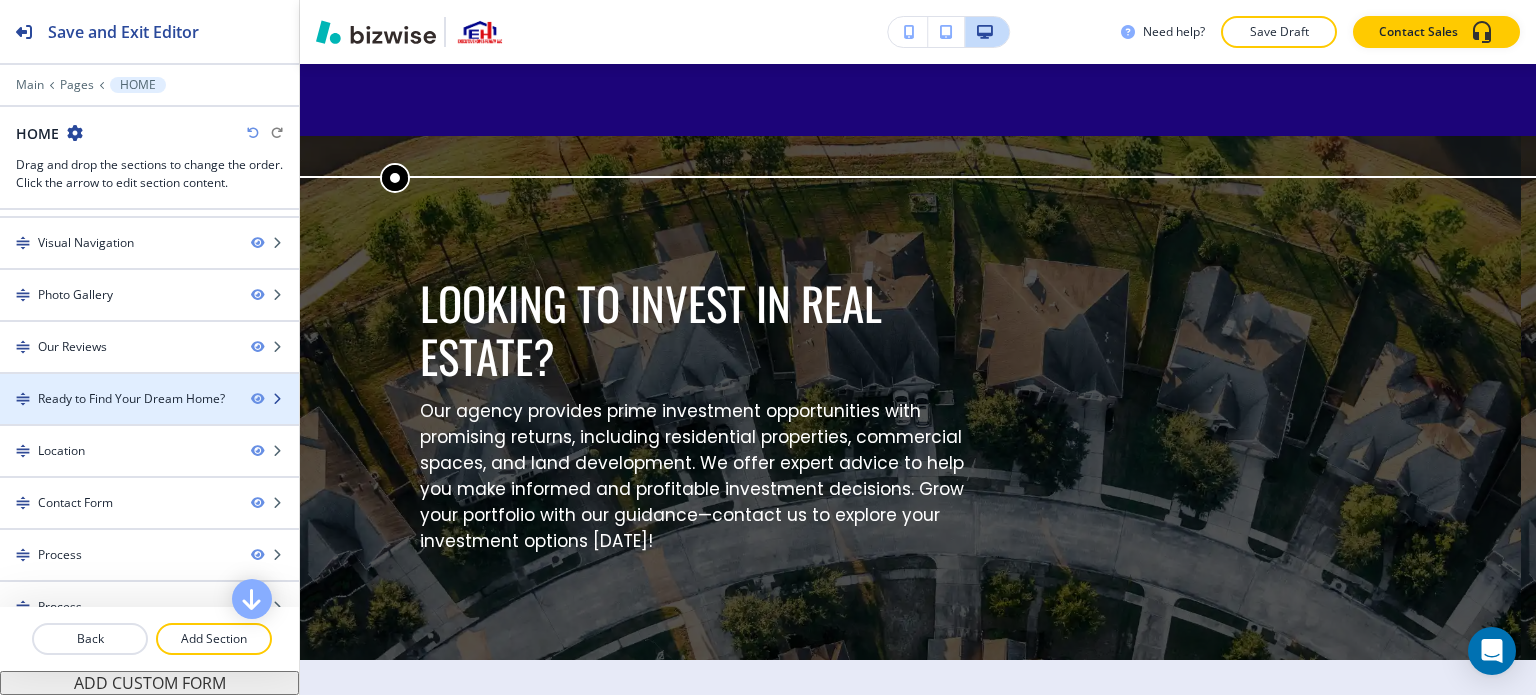 scroll, scrollTop: 580, scrollLeft: 0, axis: vertical 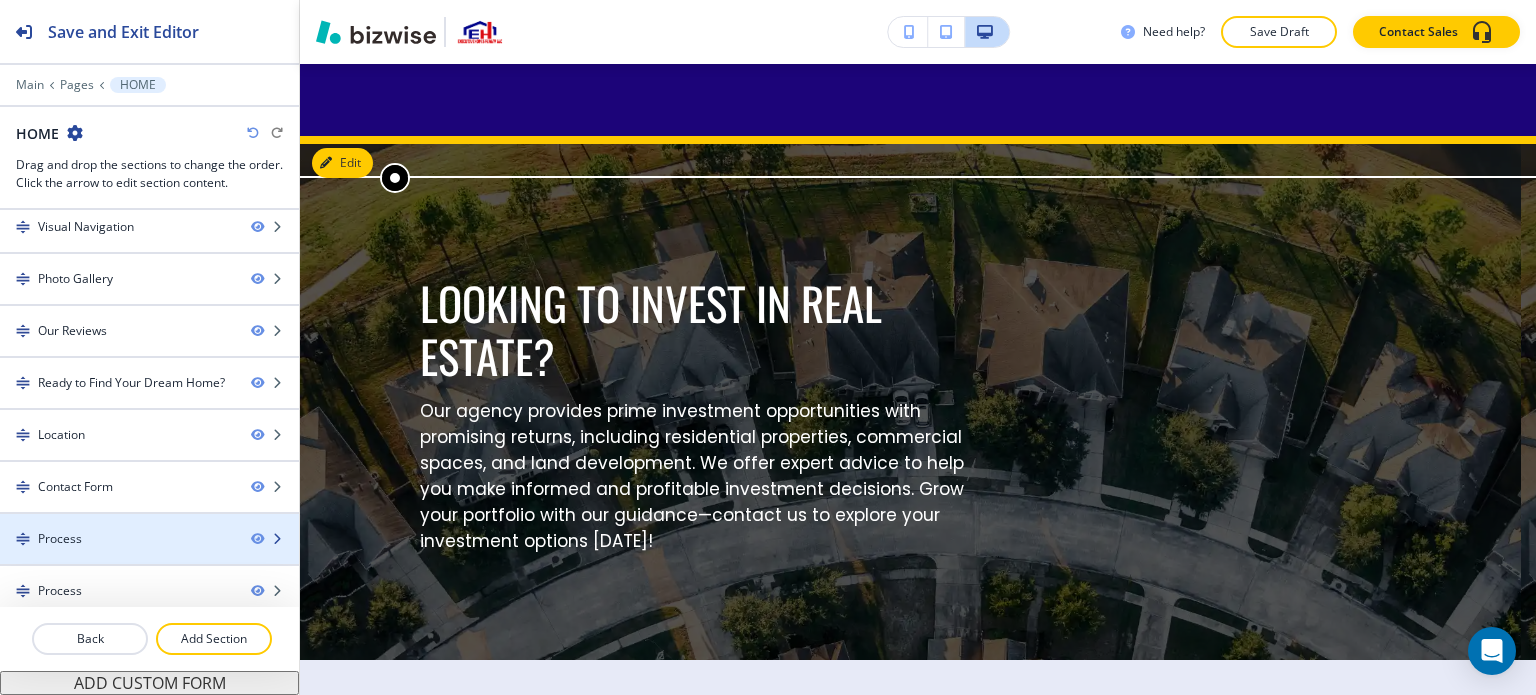 click at bounding box center (149, 556) 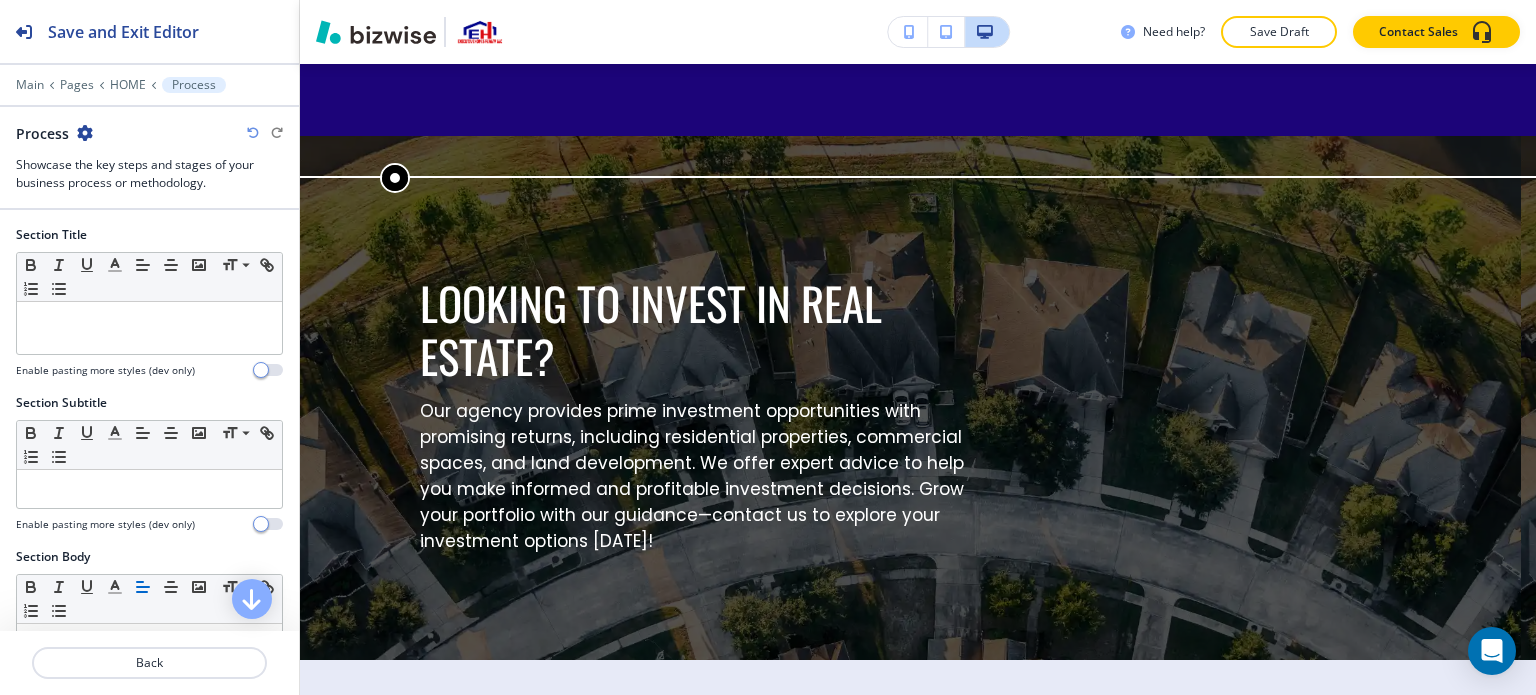 click at bounding box center [85, 133] 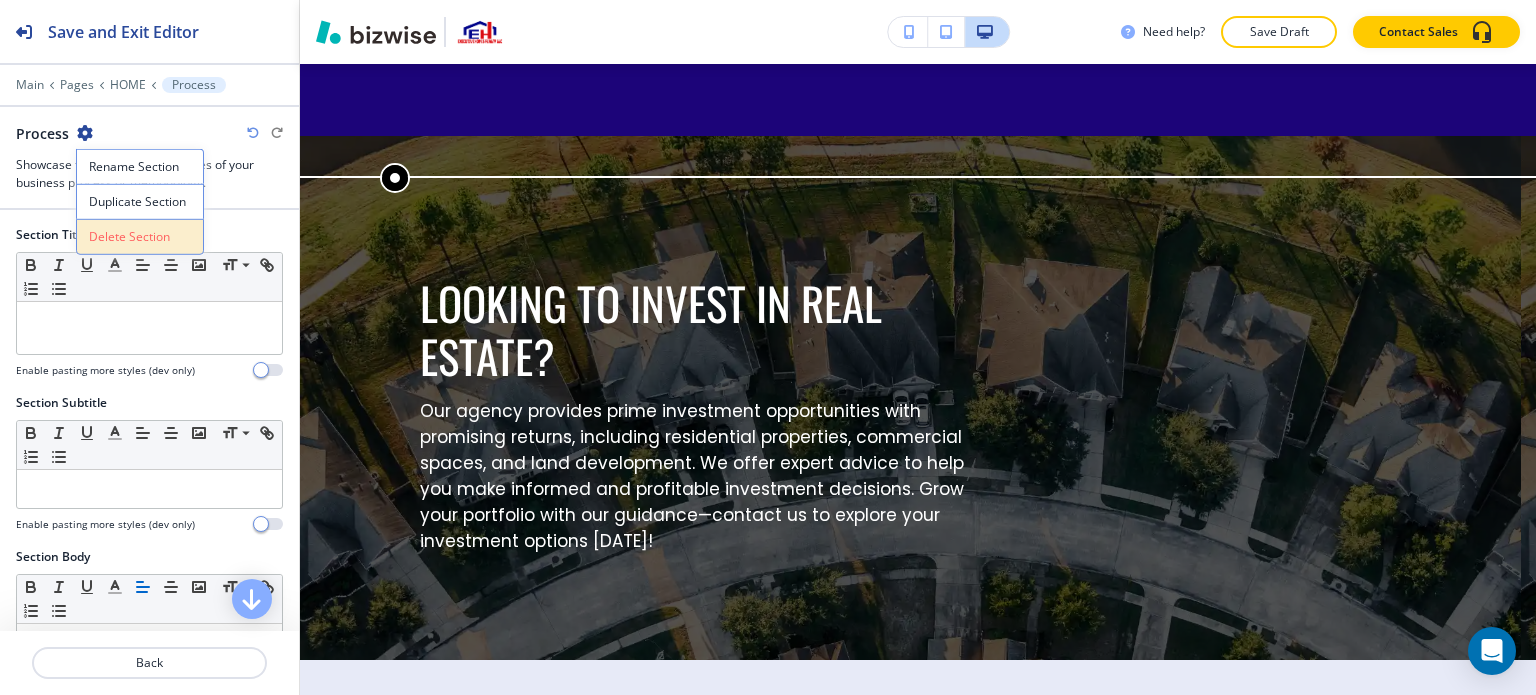 drag, startPoint x: 115, startPoint y: 215, endPoint x: 120, endPoint y: 239, distance: 24.5153 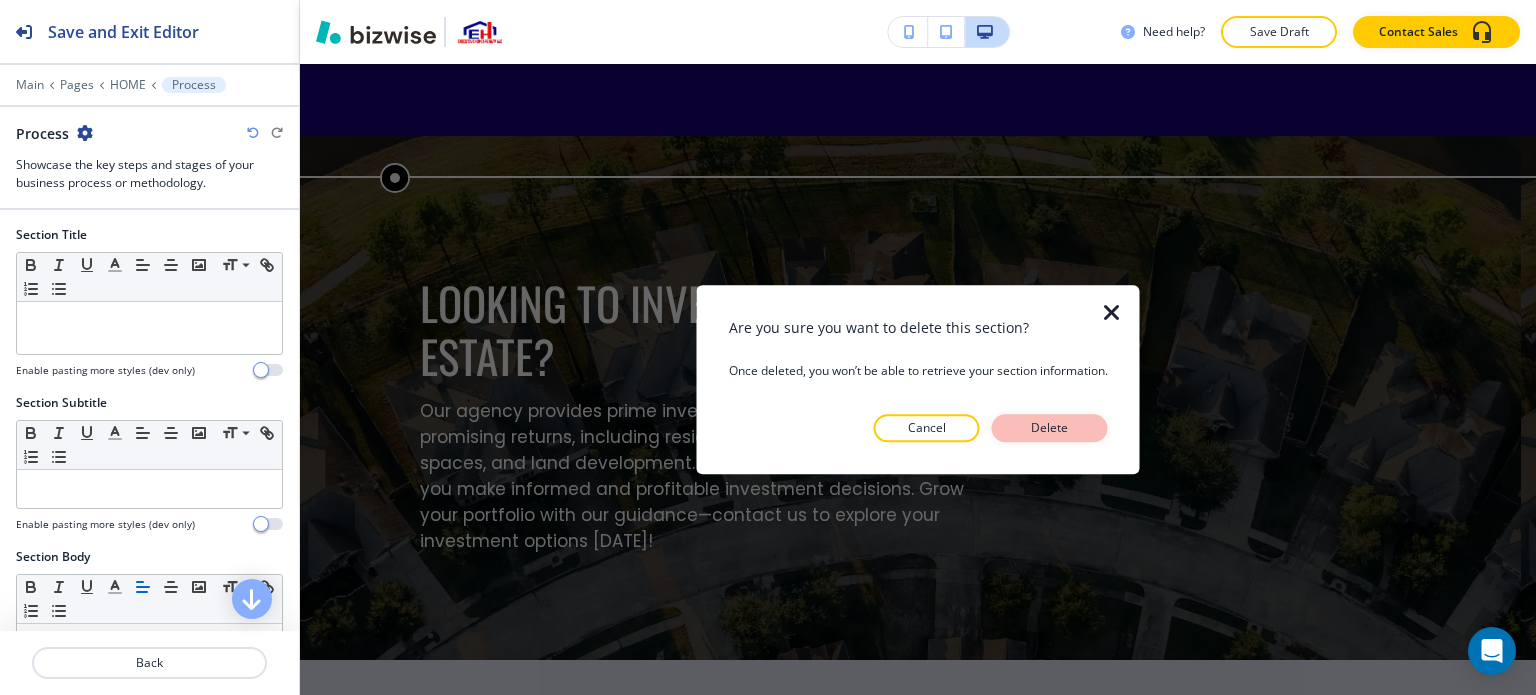 click on "Delete" at bounding box center (1050, 428) 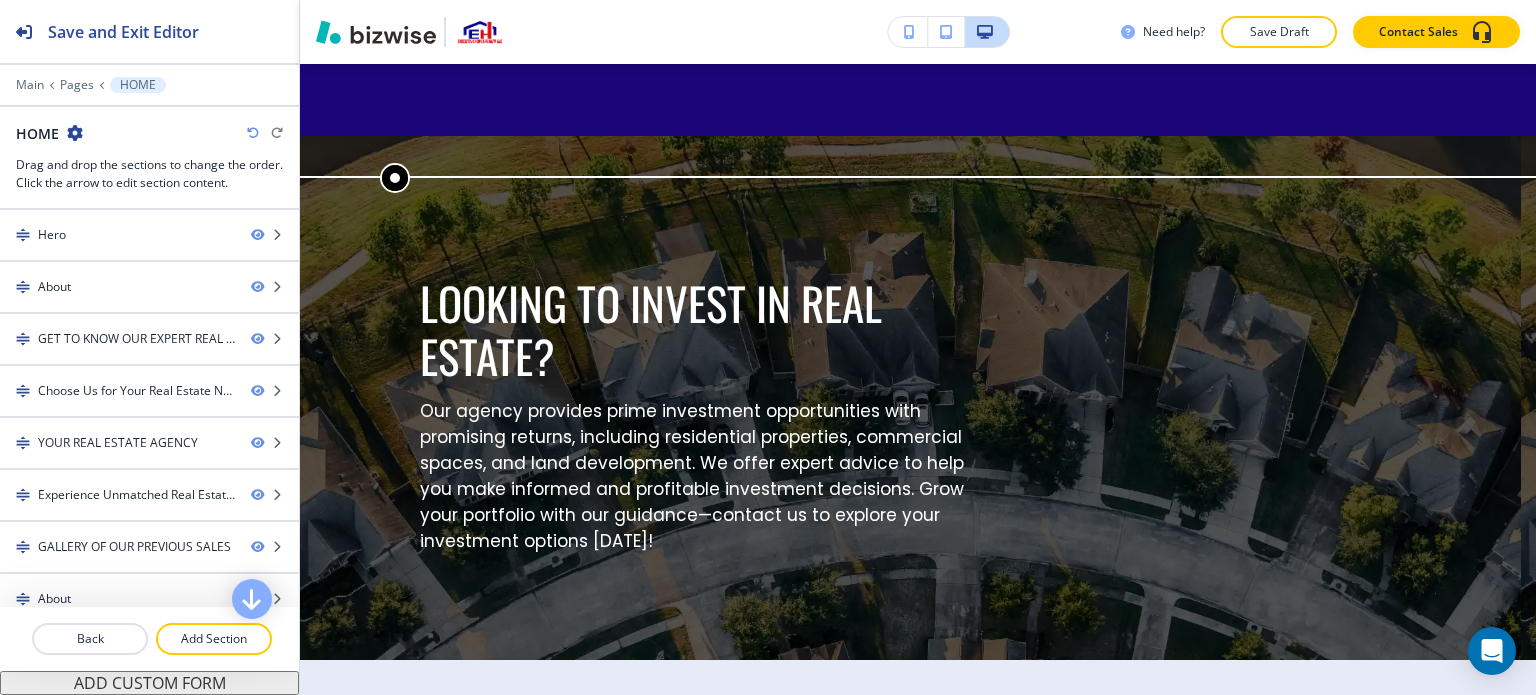 click at bounding box center (149, 99) 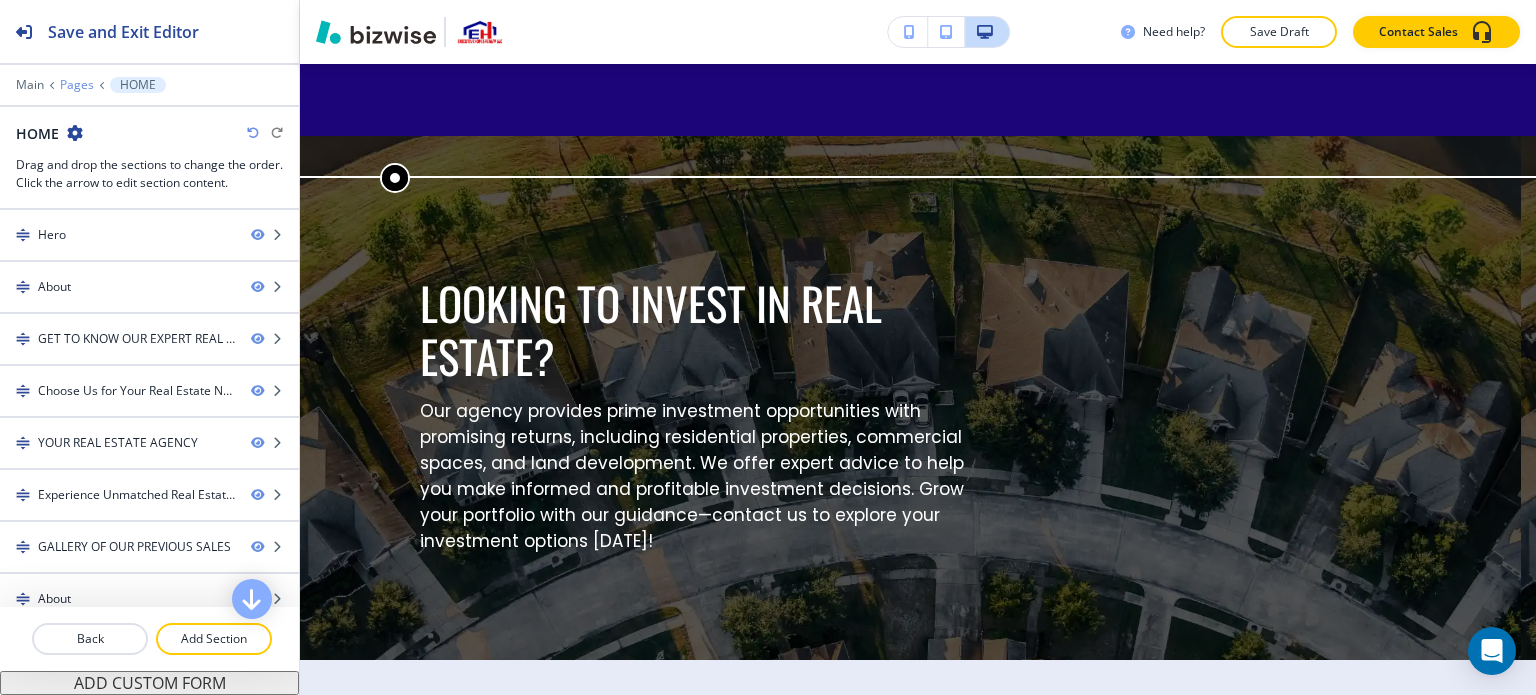 click on "Pages" at bounding box center (77, 85) 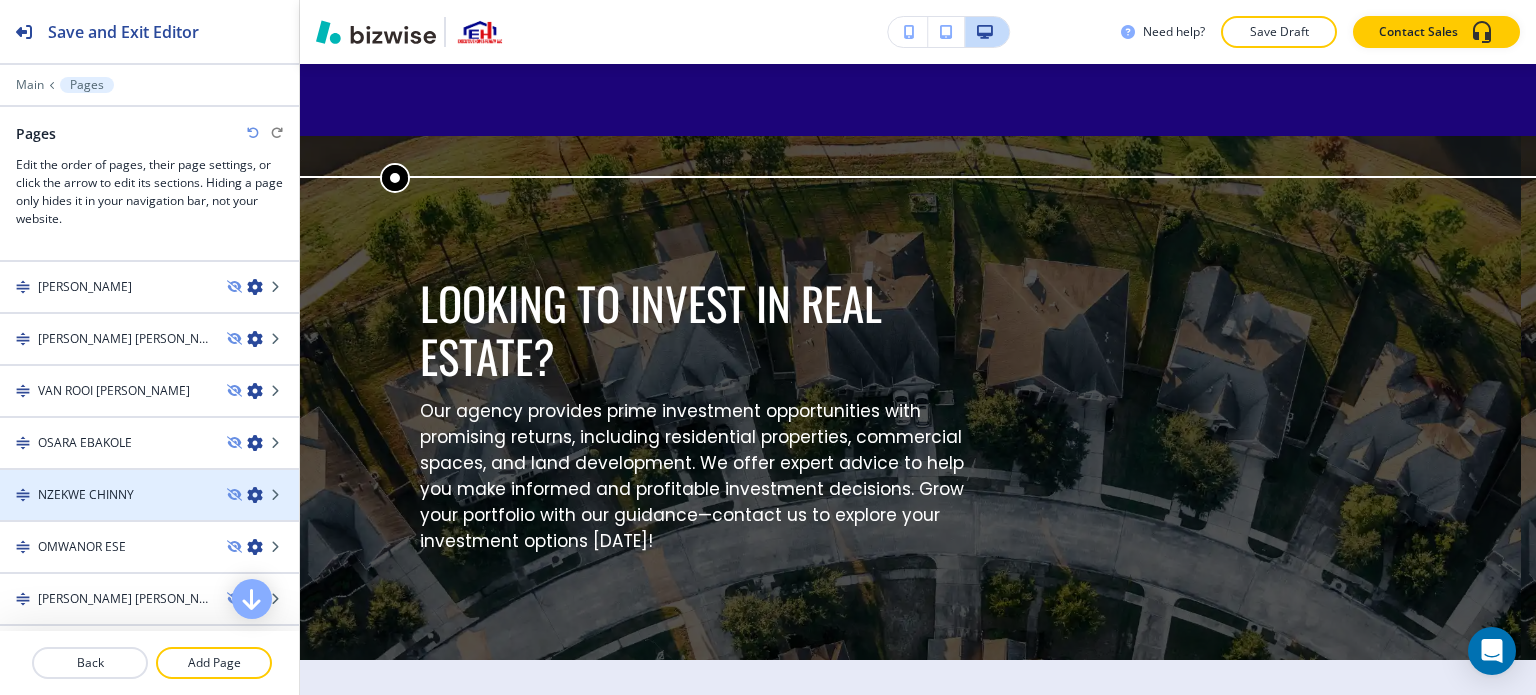 scroll, scrollTop: 0, scrollLeft: 0, axis: both 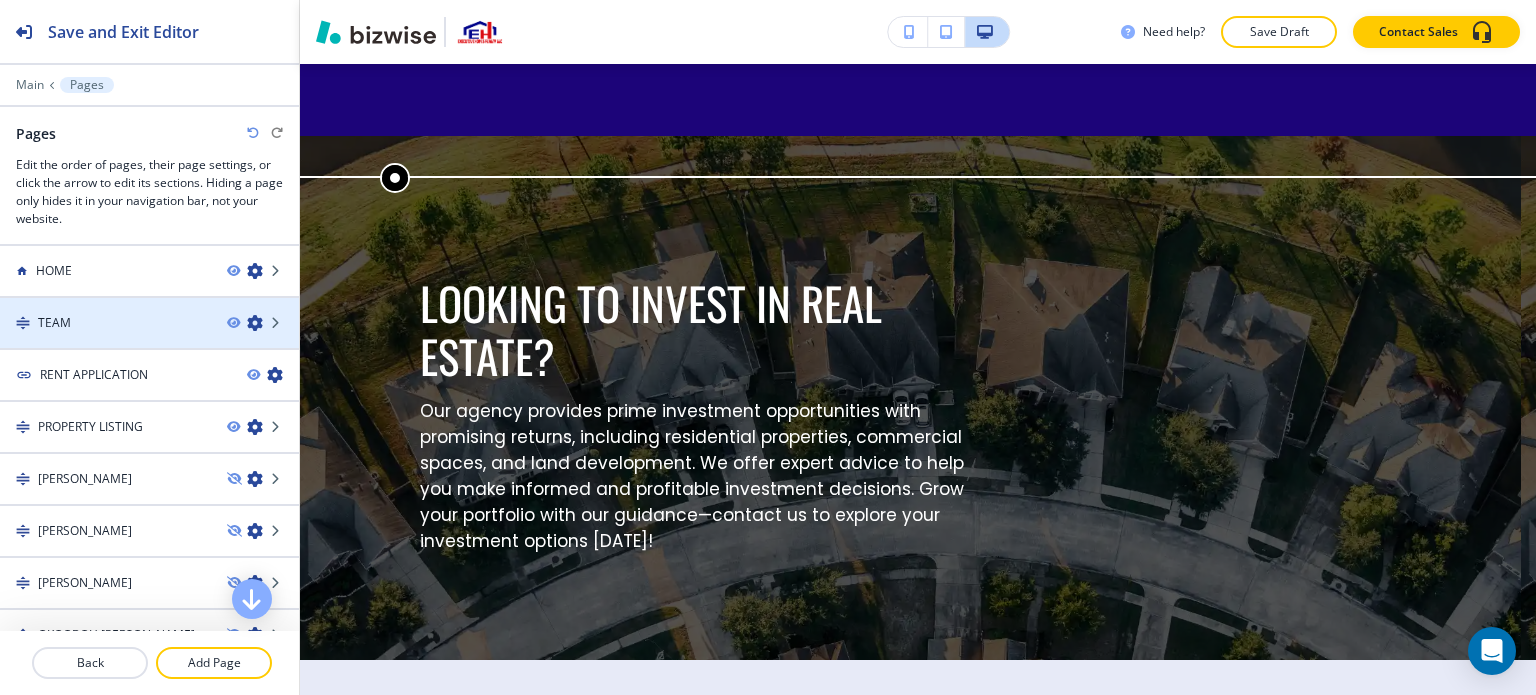 click at bounding box center [149, 306] 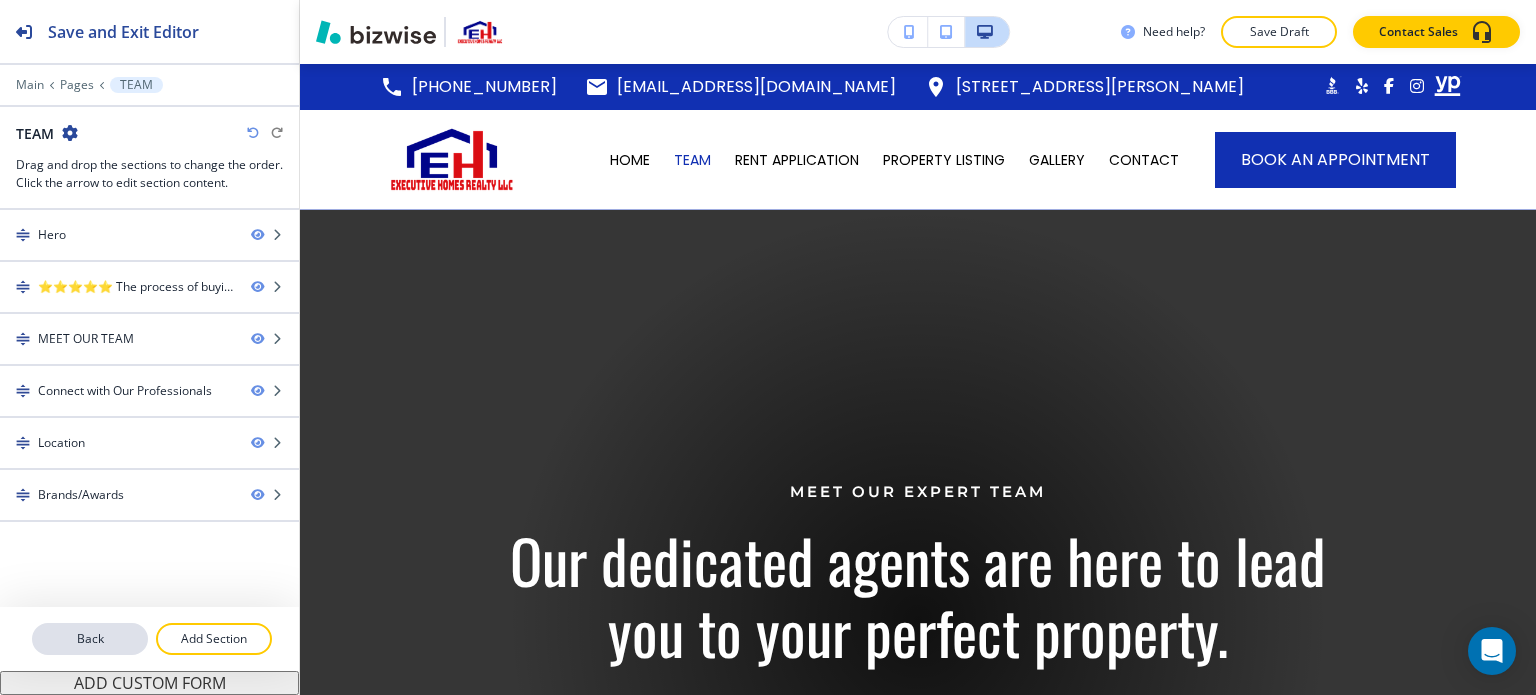 click on "Back" at bounding box center (90, 639) 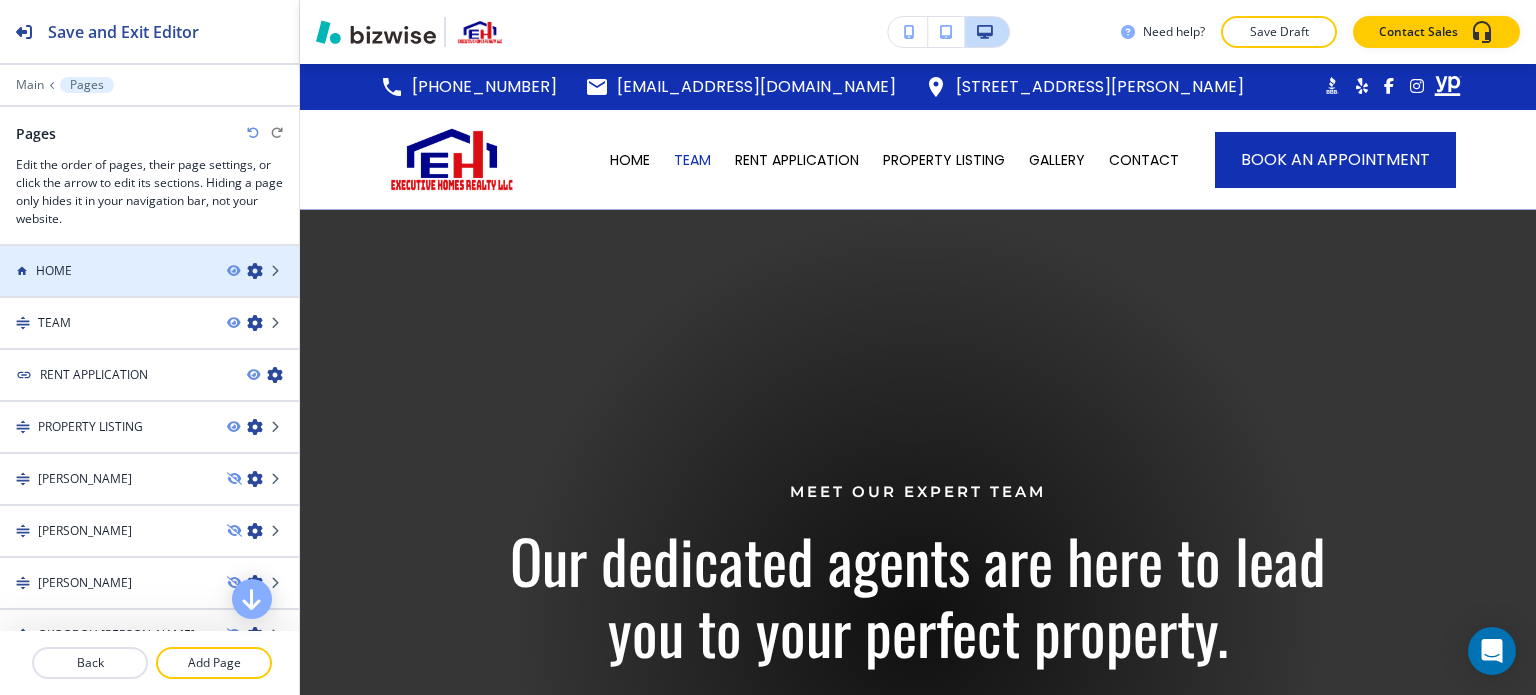 click at bounding box center [149, 288] 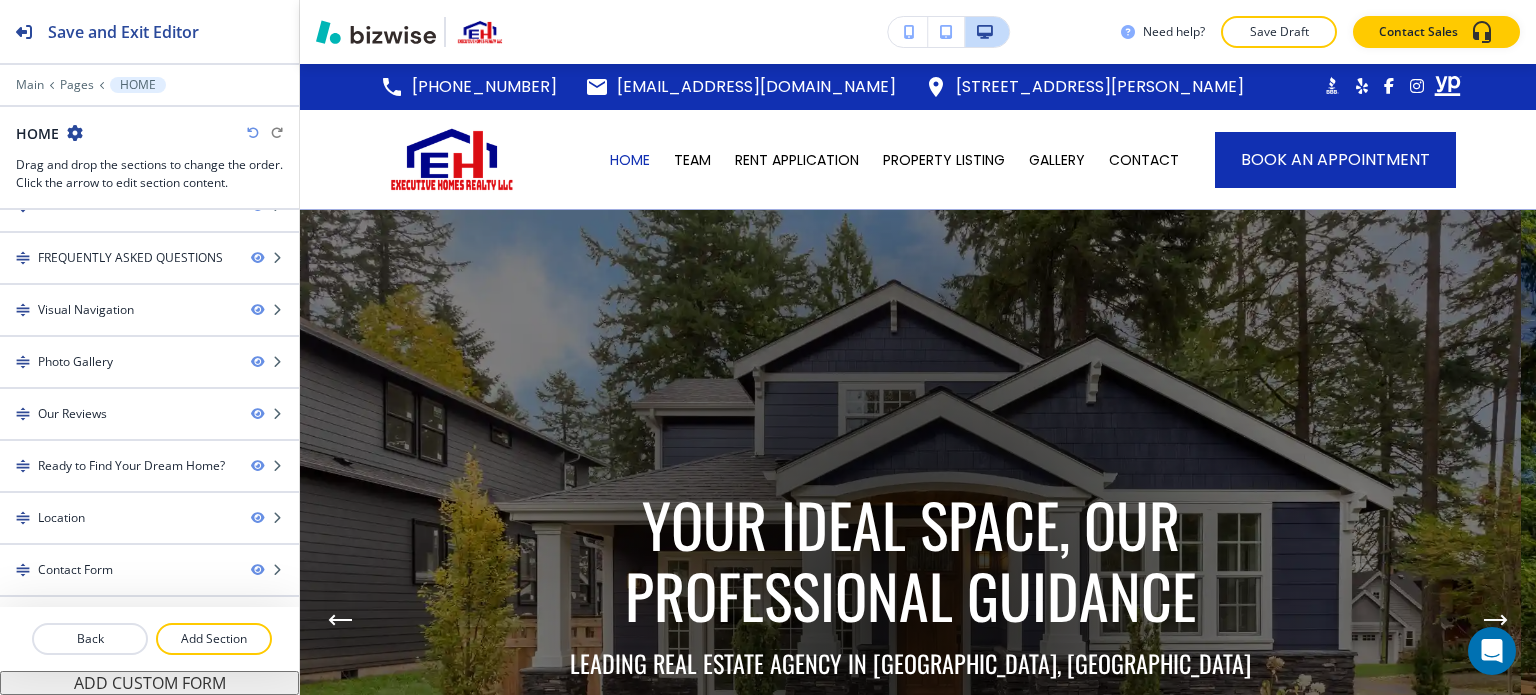 scroll, scrollTop: 529, scrollLeft: 0, axis: vertical 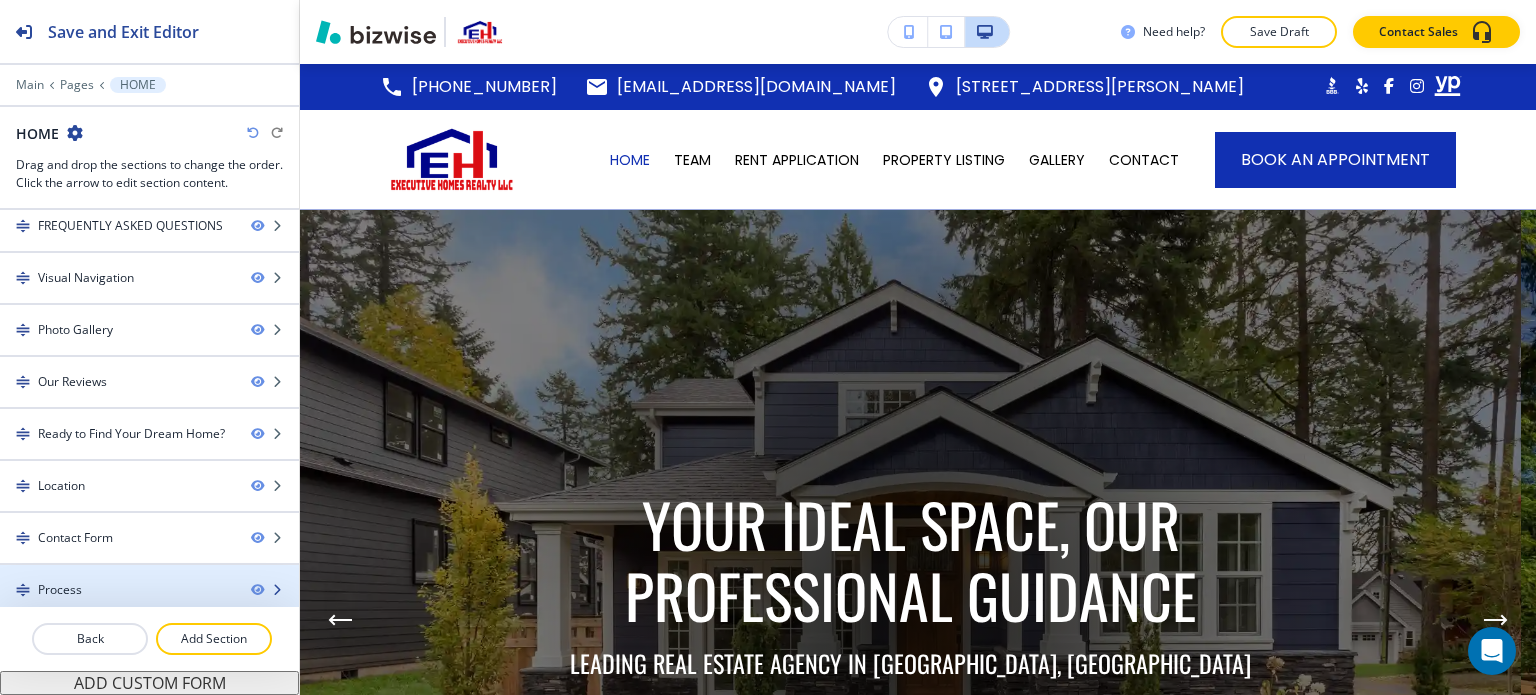 type 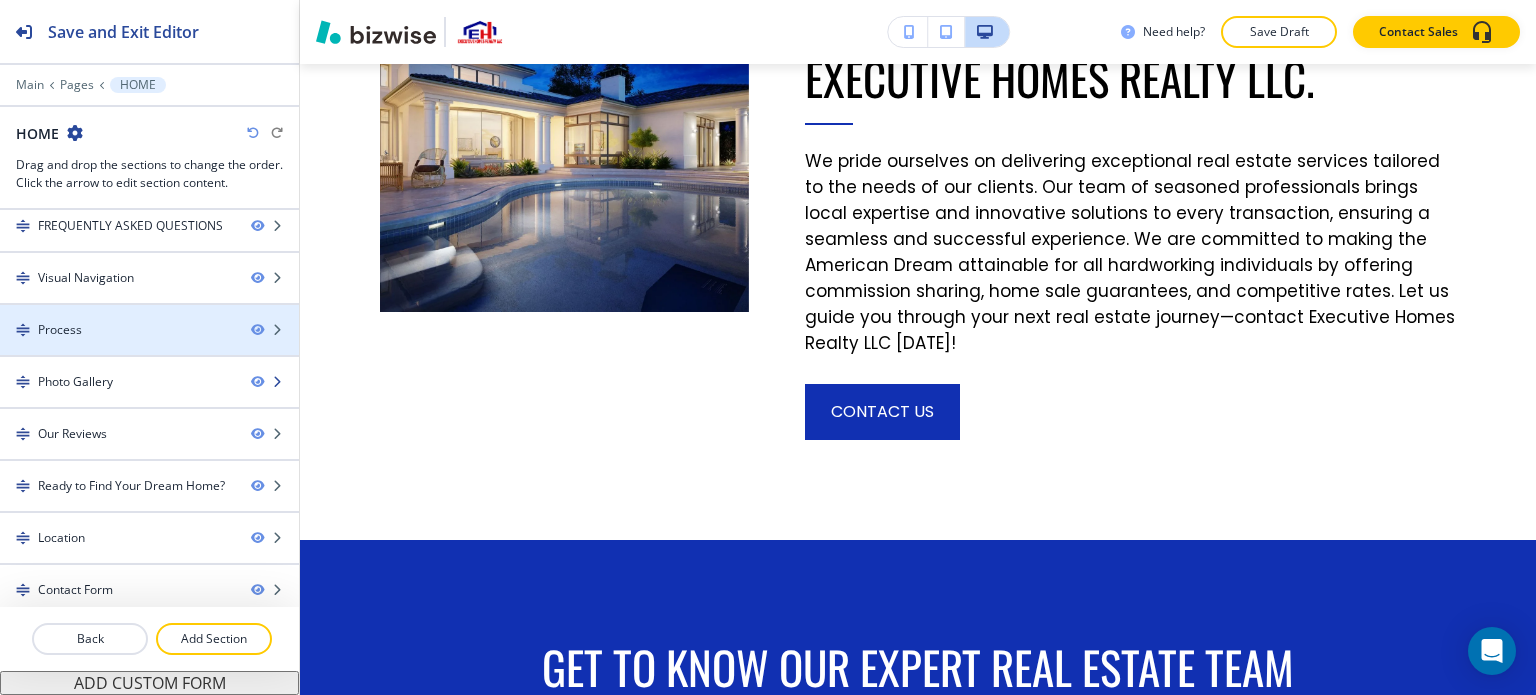 scroll, scrollTop: 2752, scrollLeft: 0, axis: vertical 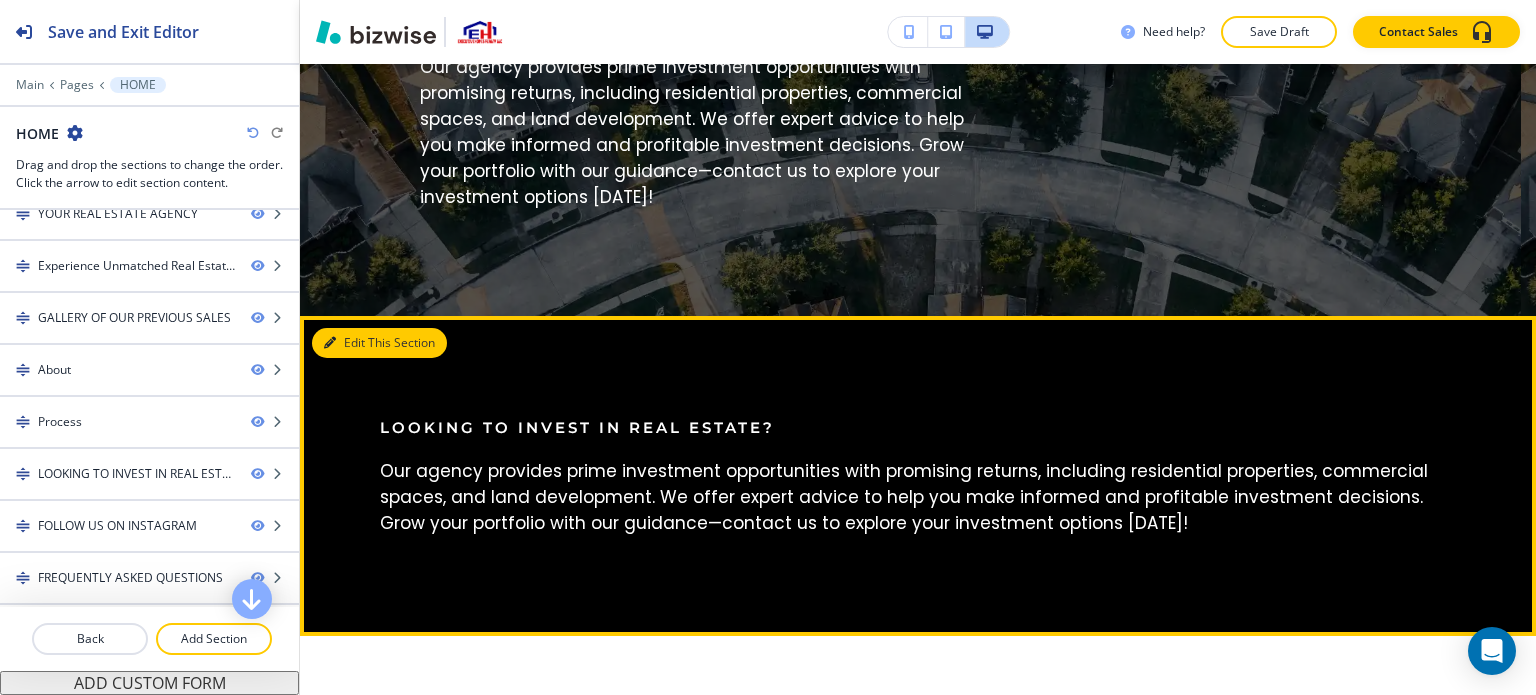 click on "Edit This Section" at bounding box center (379, 343) 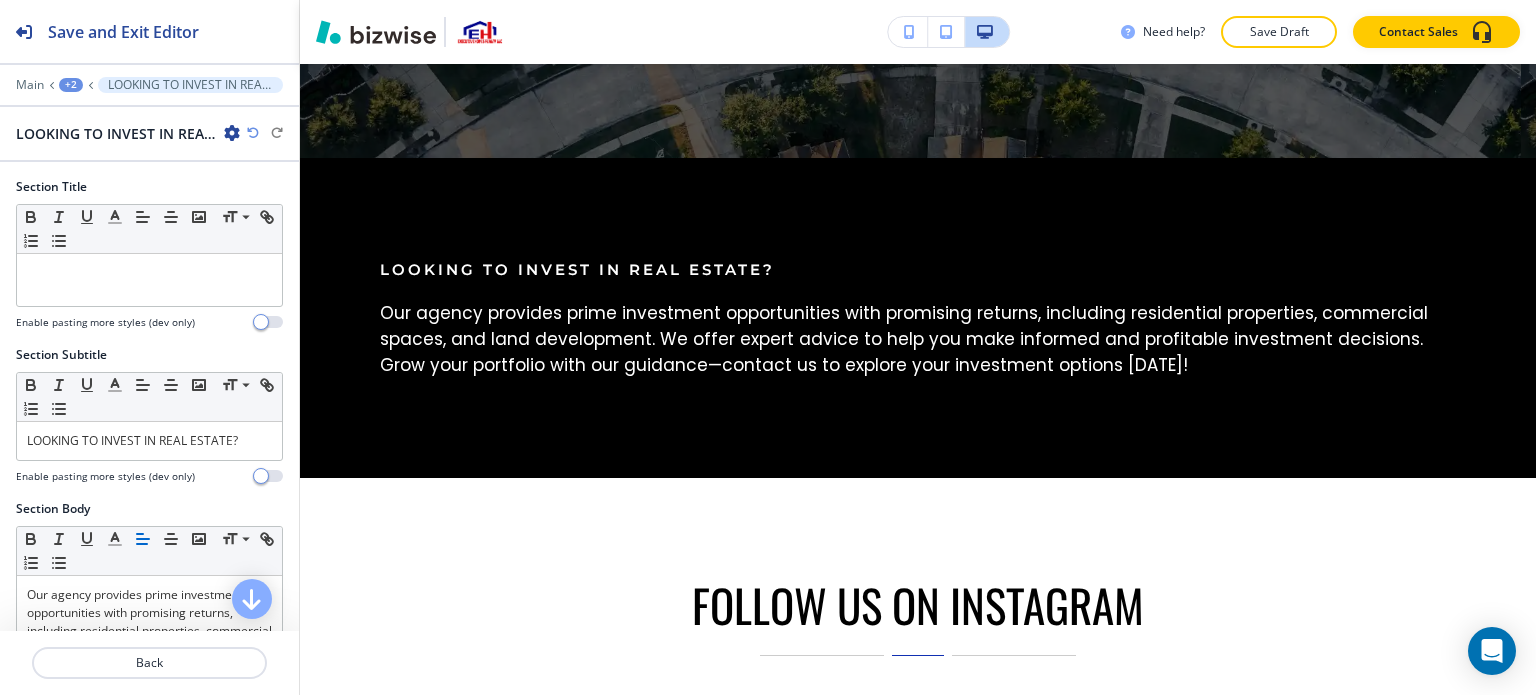 scroll, scrollTop: 7812, scrollLeft: 0, axis: vertical 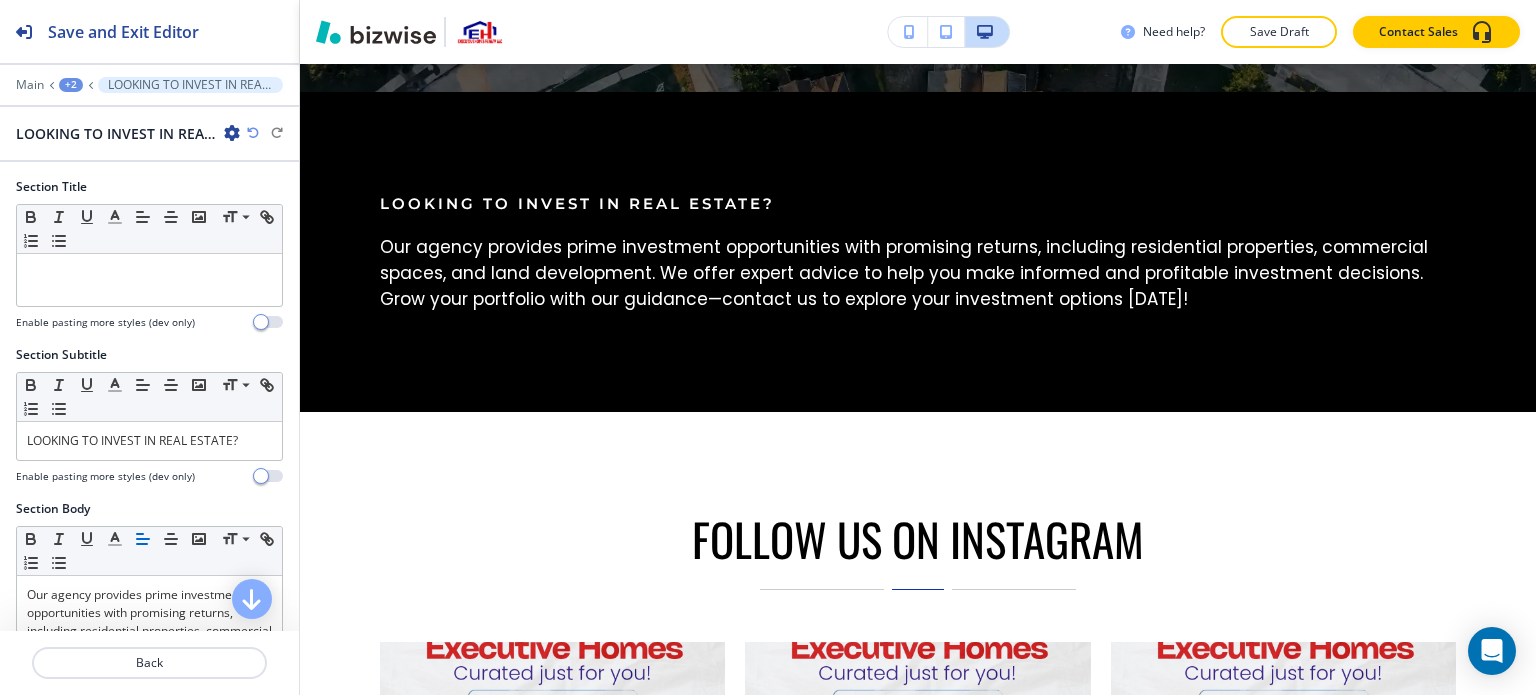 click at bounding box center [232, 133] 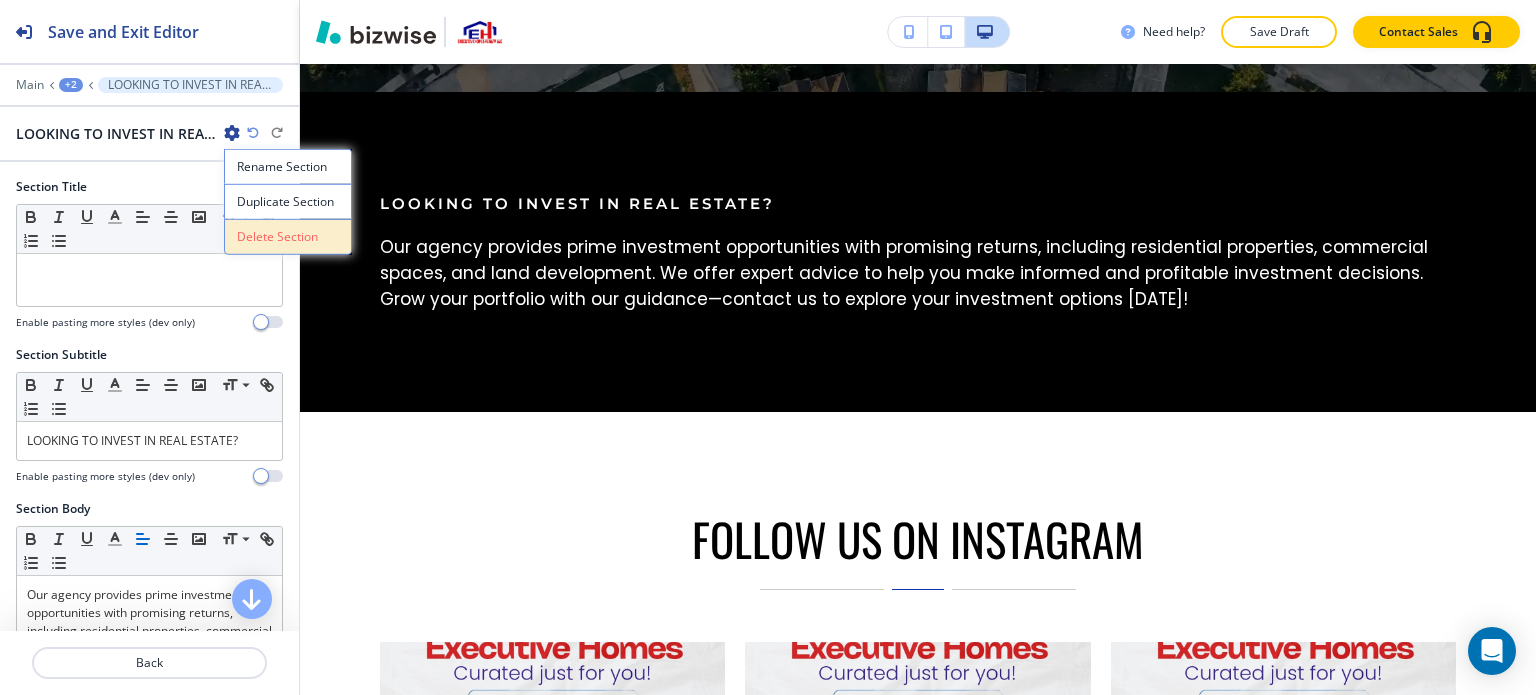 click on "Delete Section" at bounding box center [288, 237] 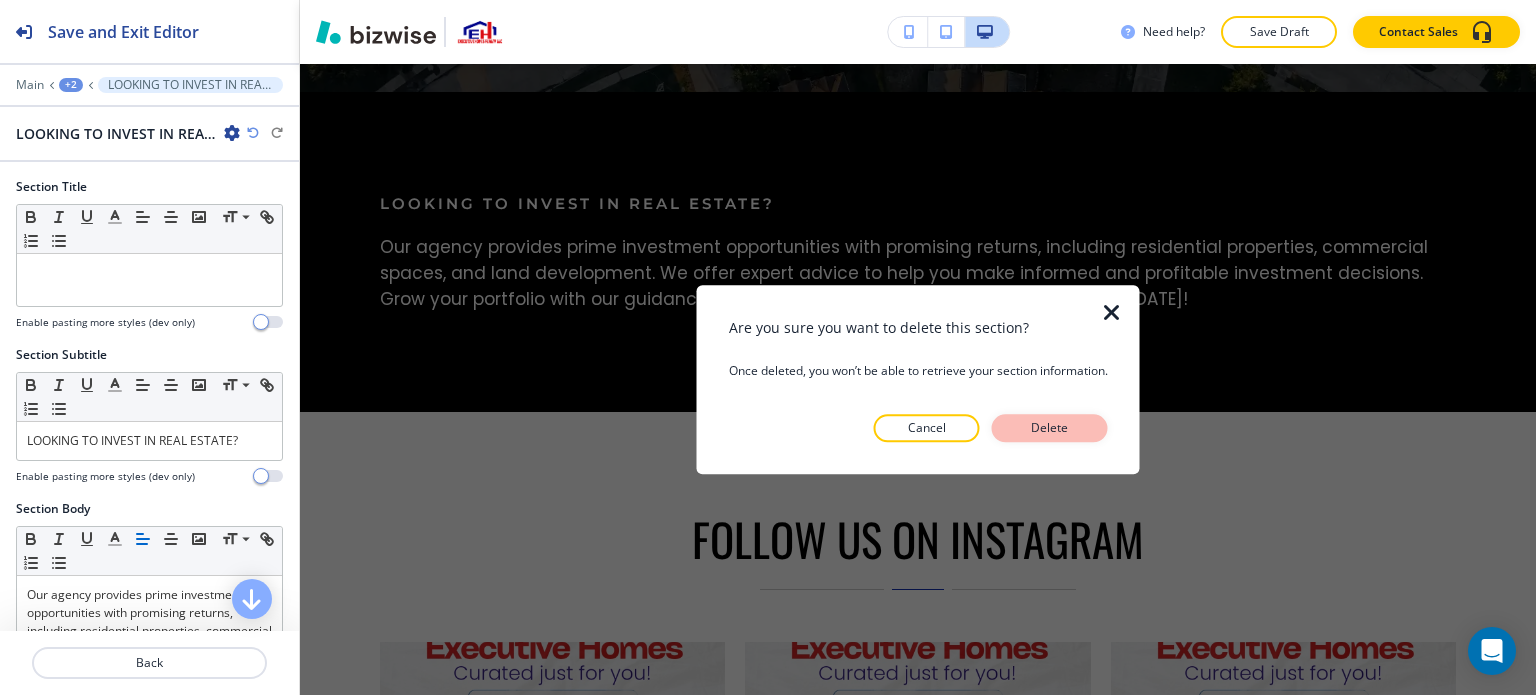 click on "Delete" at bounding box center (1050, 428) 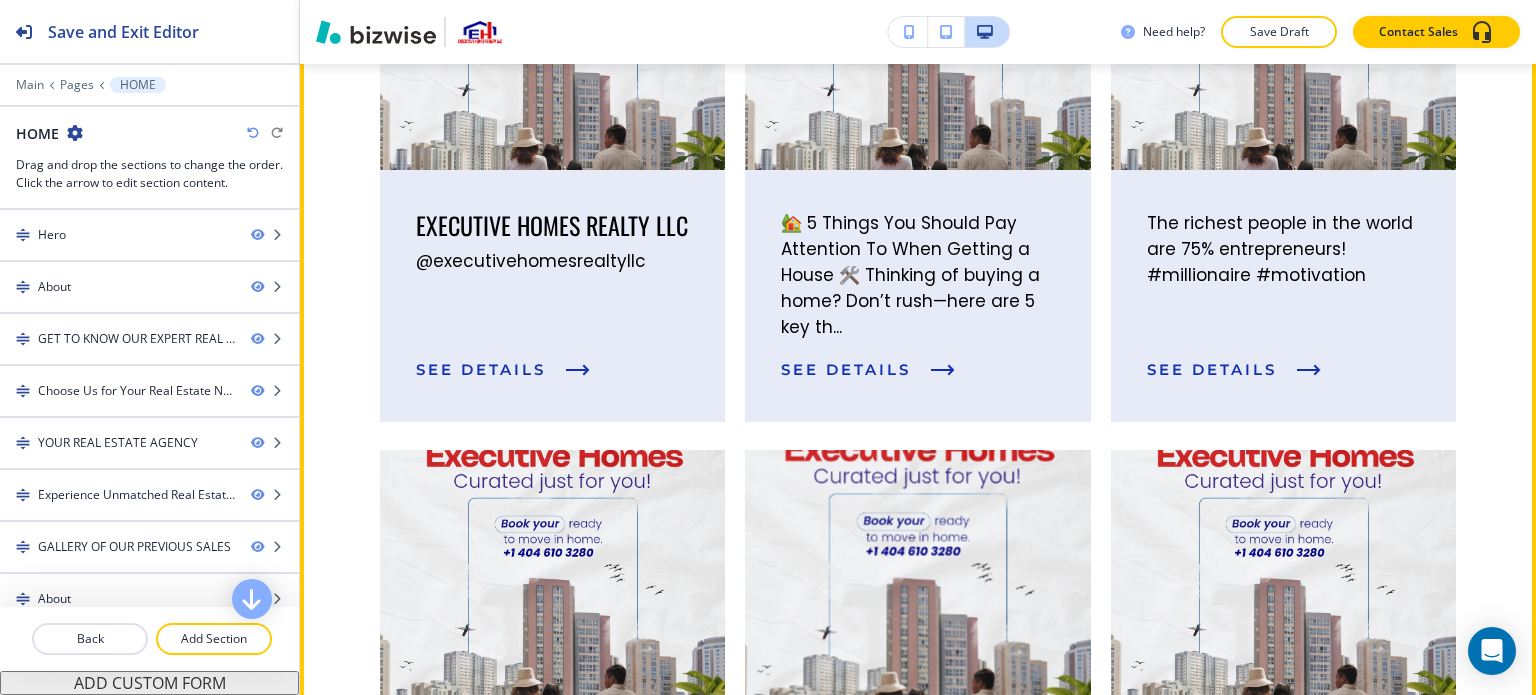 scroll, scrollTop: 8312, scrollLeft: 0, axis: vertical 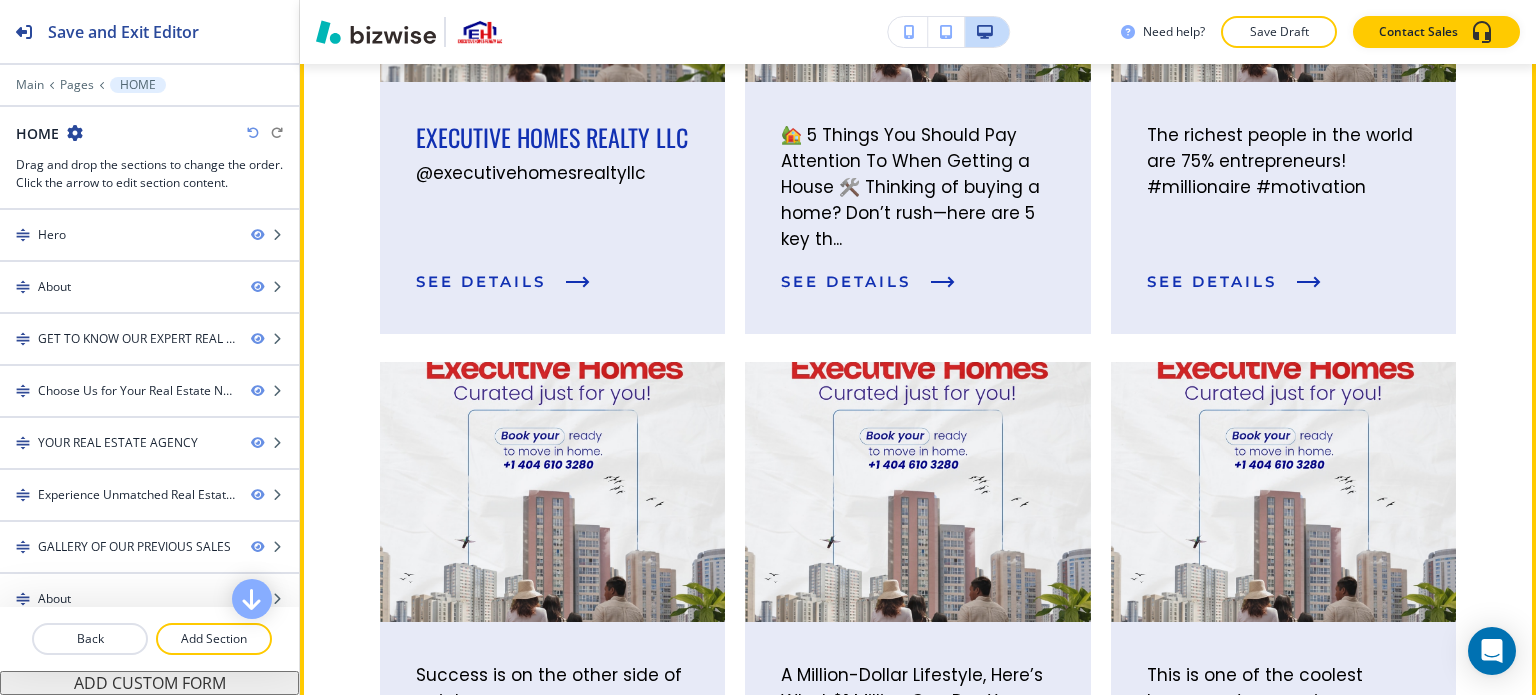click on "EXECUTIVE HOMES REALTY LLC @executivehomesrealtyllc See Details" at bounding box center (552, 208) 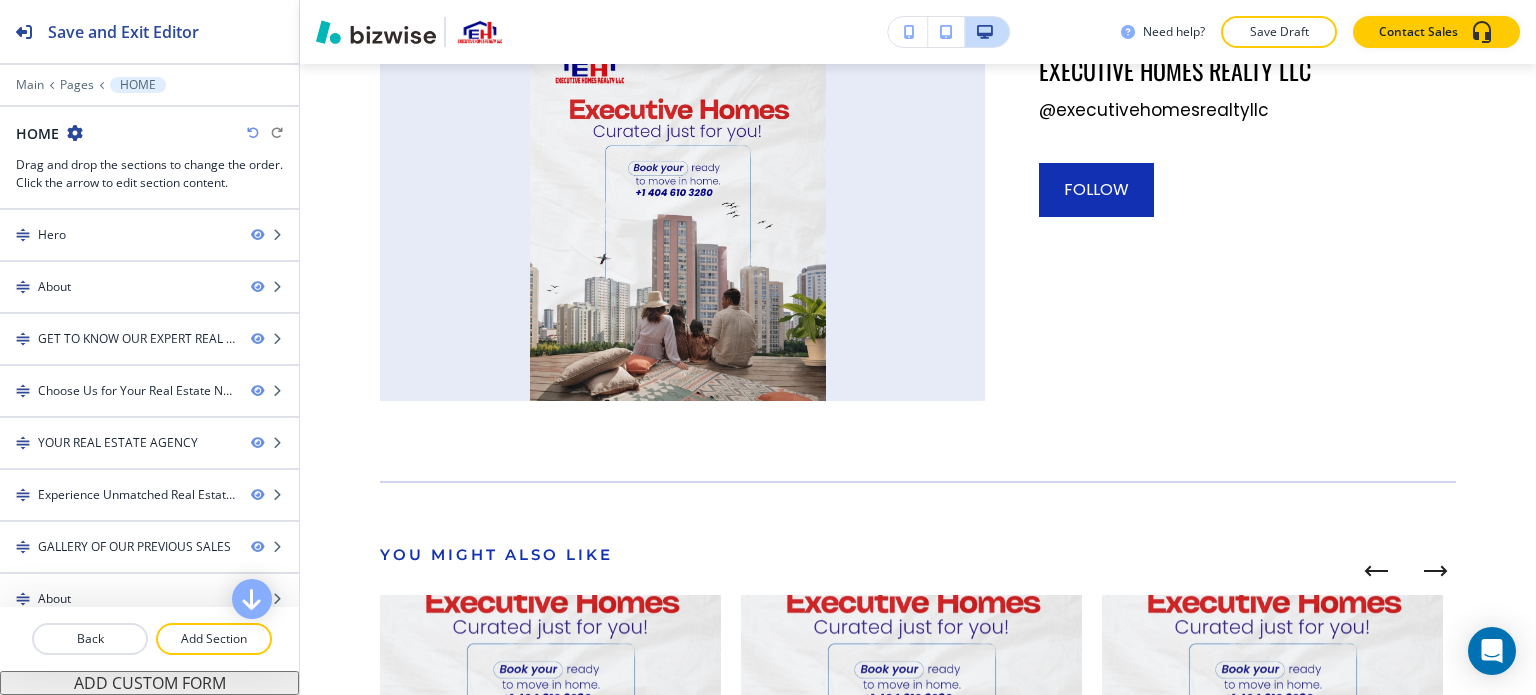 scroll, scrollTop: 0, scrollLeft: 0, axis: both 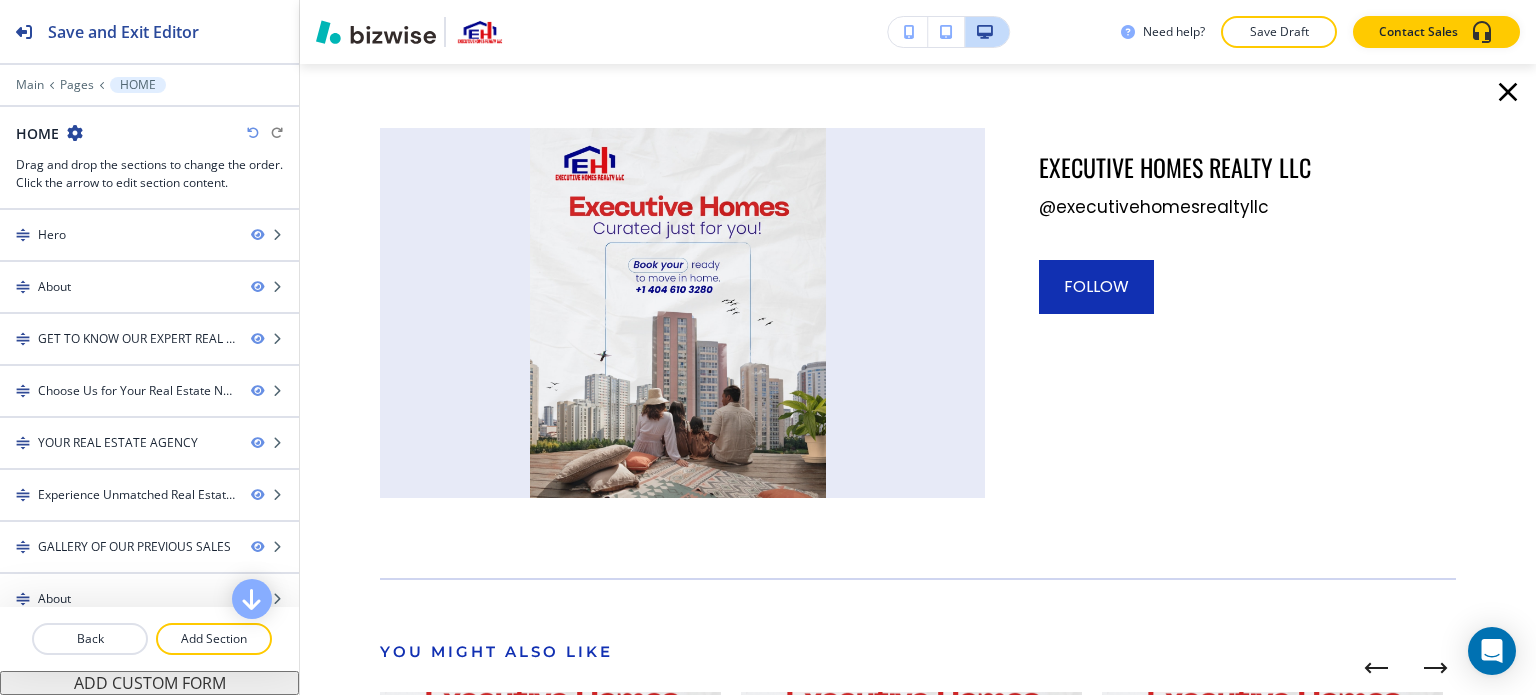 click 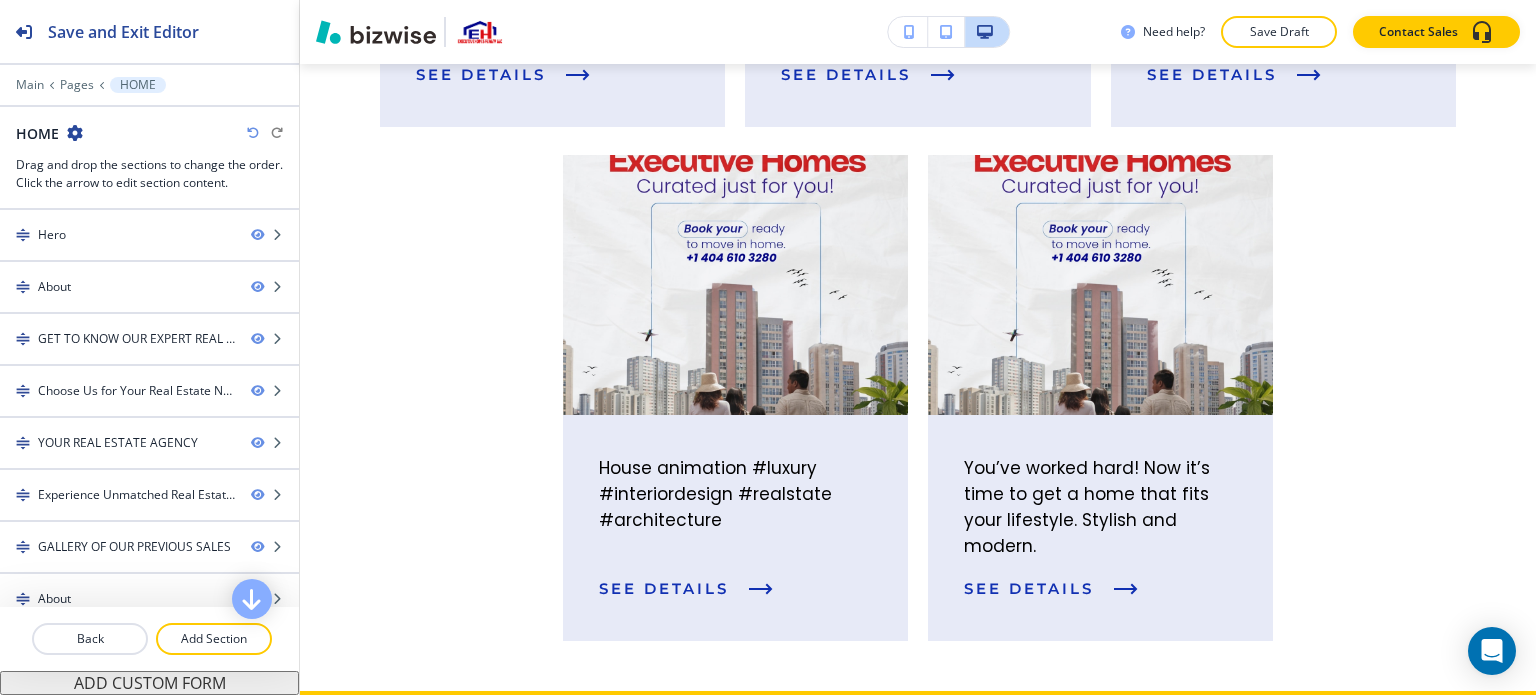 scroll, scrollTop: 9012, scrollLeft: 0, axis: vertical 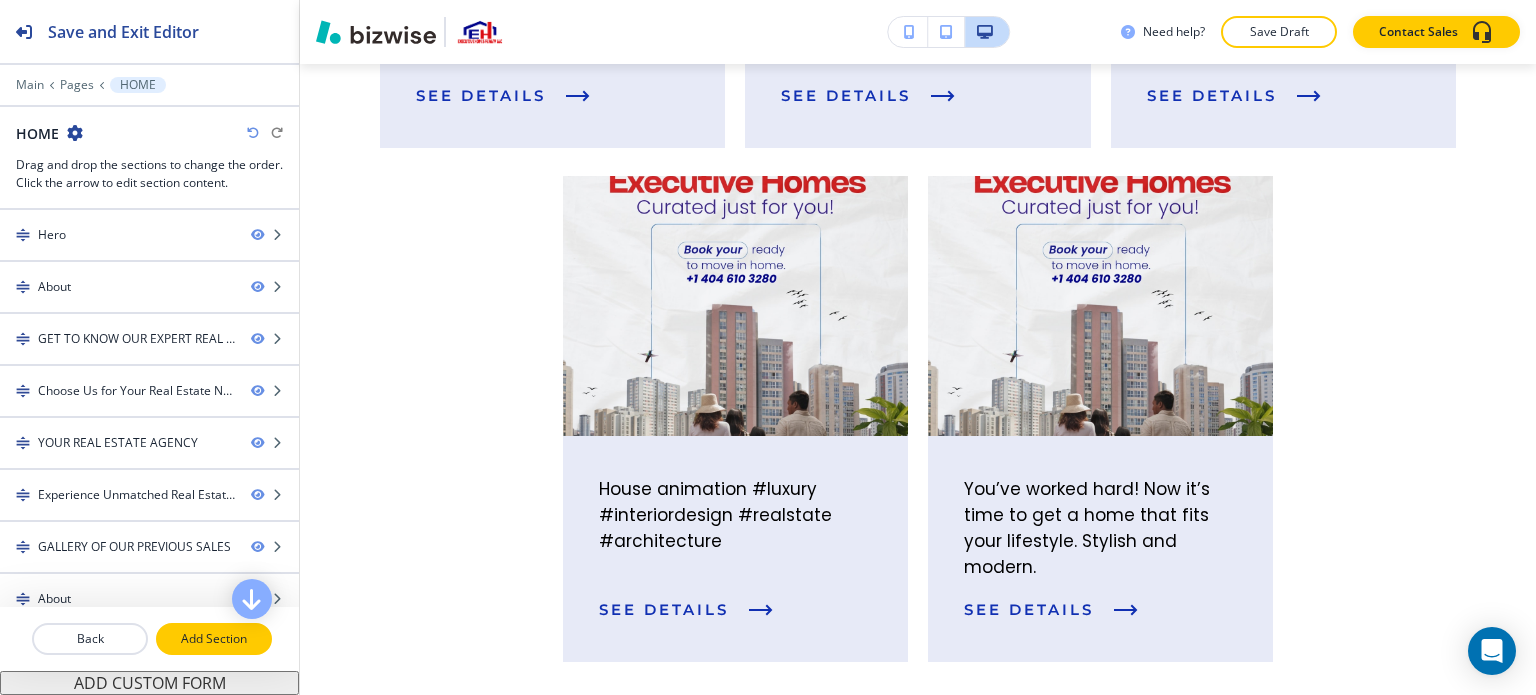 click on "Add Section" at bounding box center [214, 639] 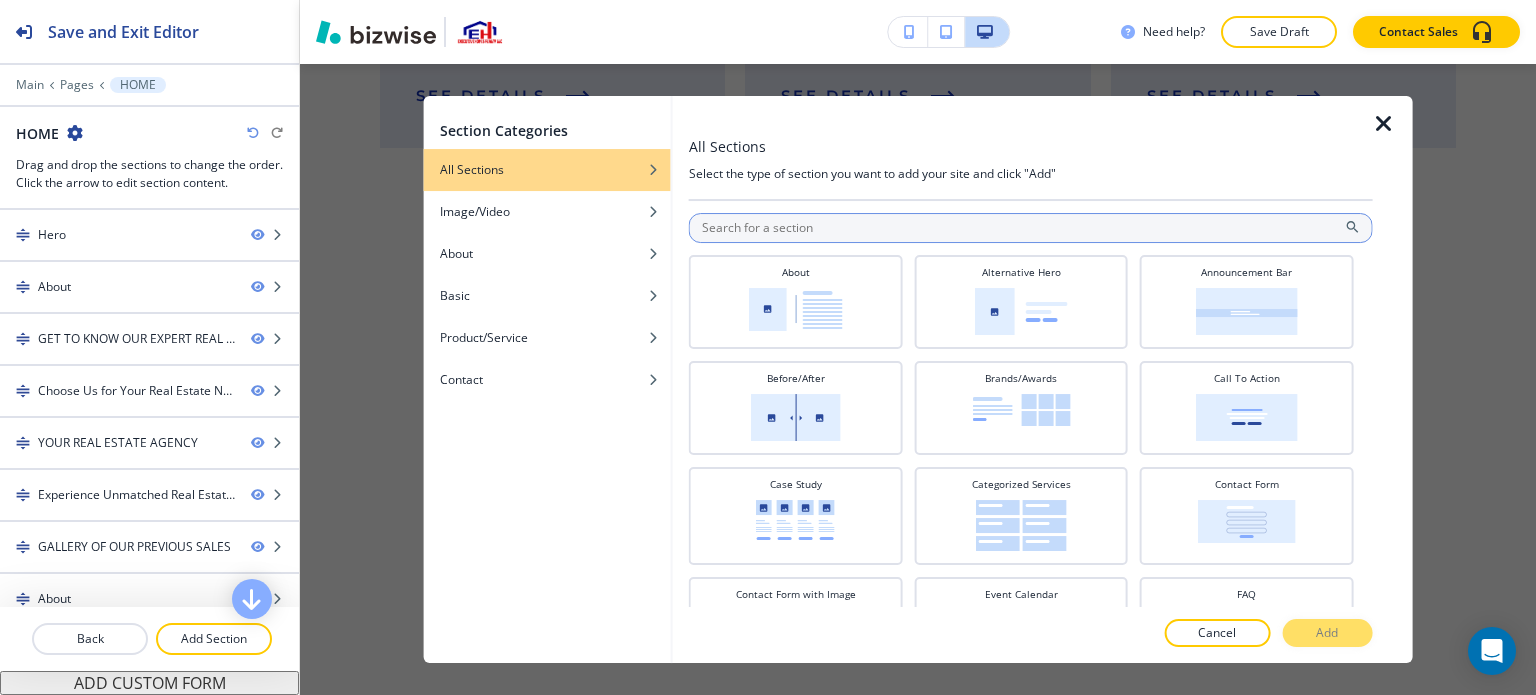 click at bounding box center [1031, 228] 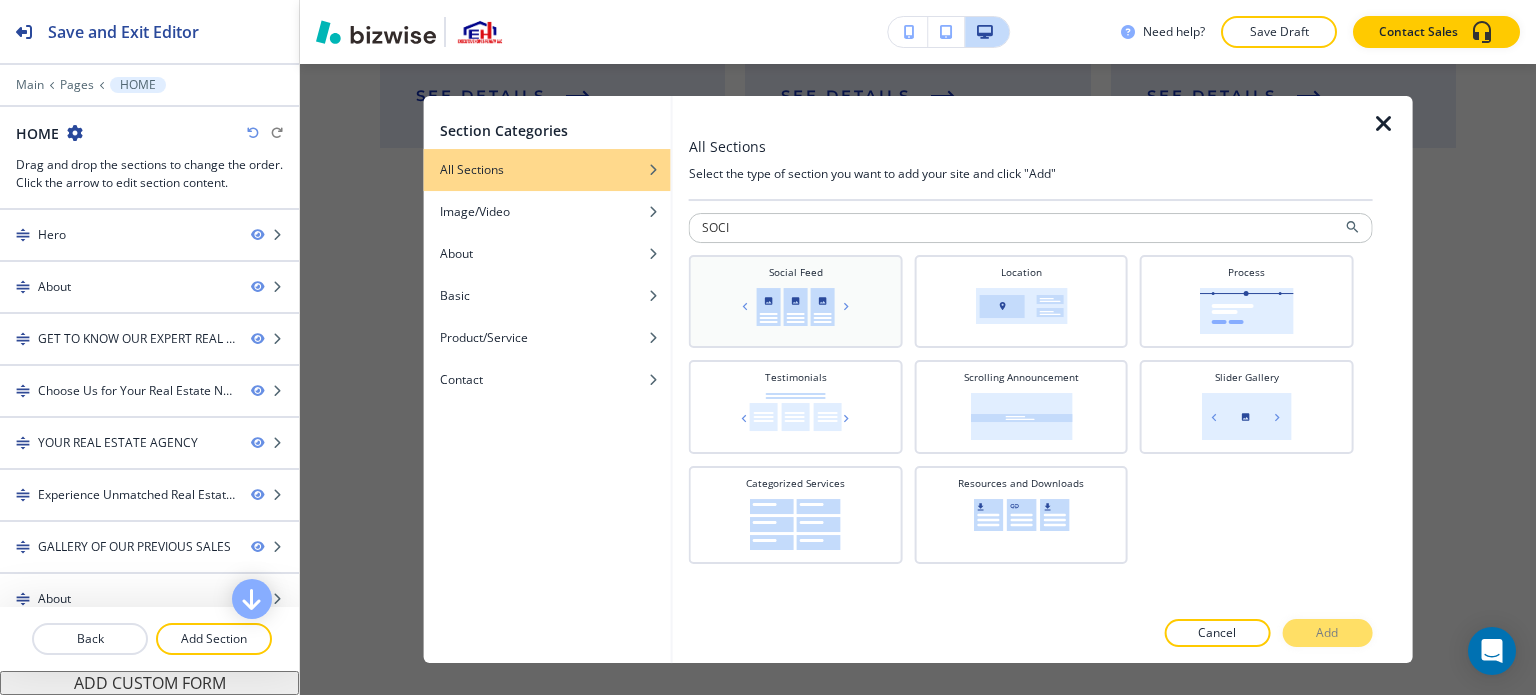type on "SOCI" 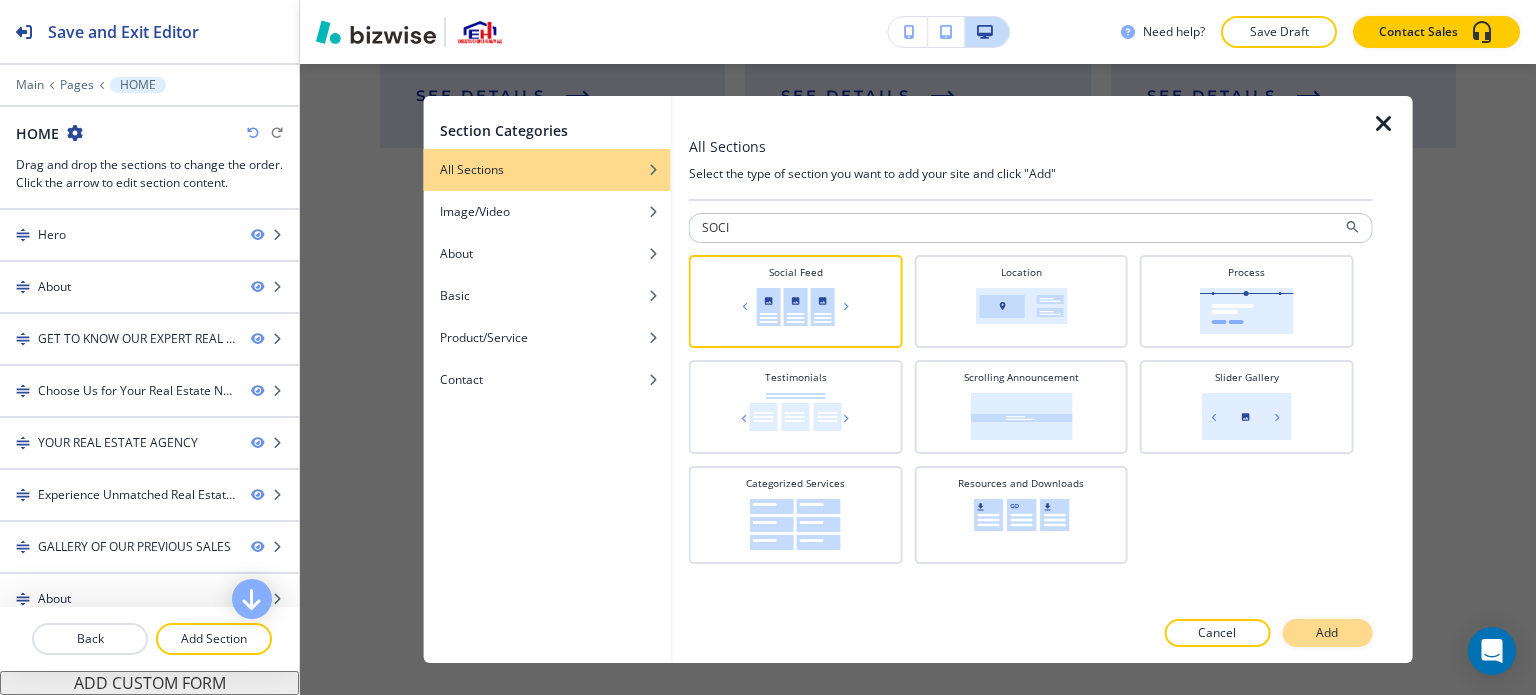 click on "Add" at bounding box center [1327, 633] 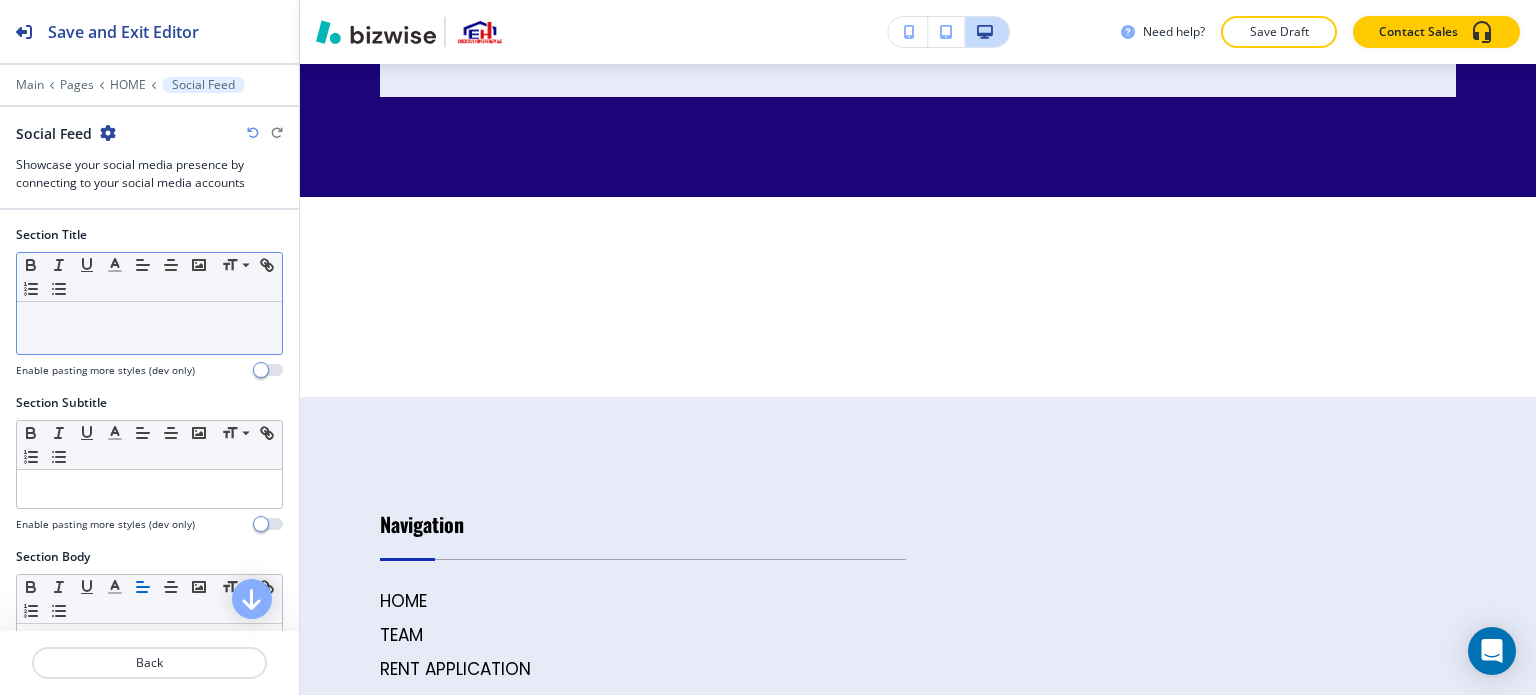 scroll, scrollTop: 15837, scrollLeft: 0, axis: vertical 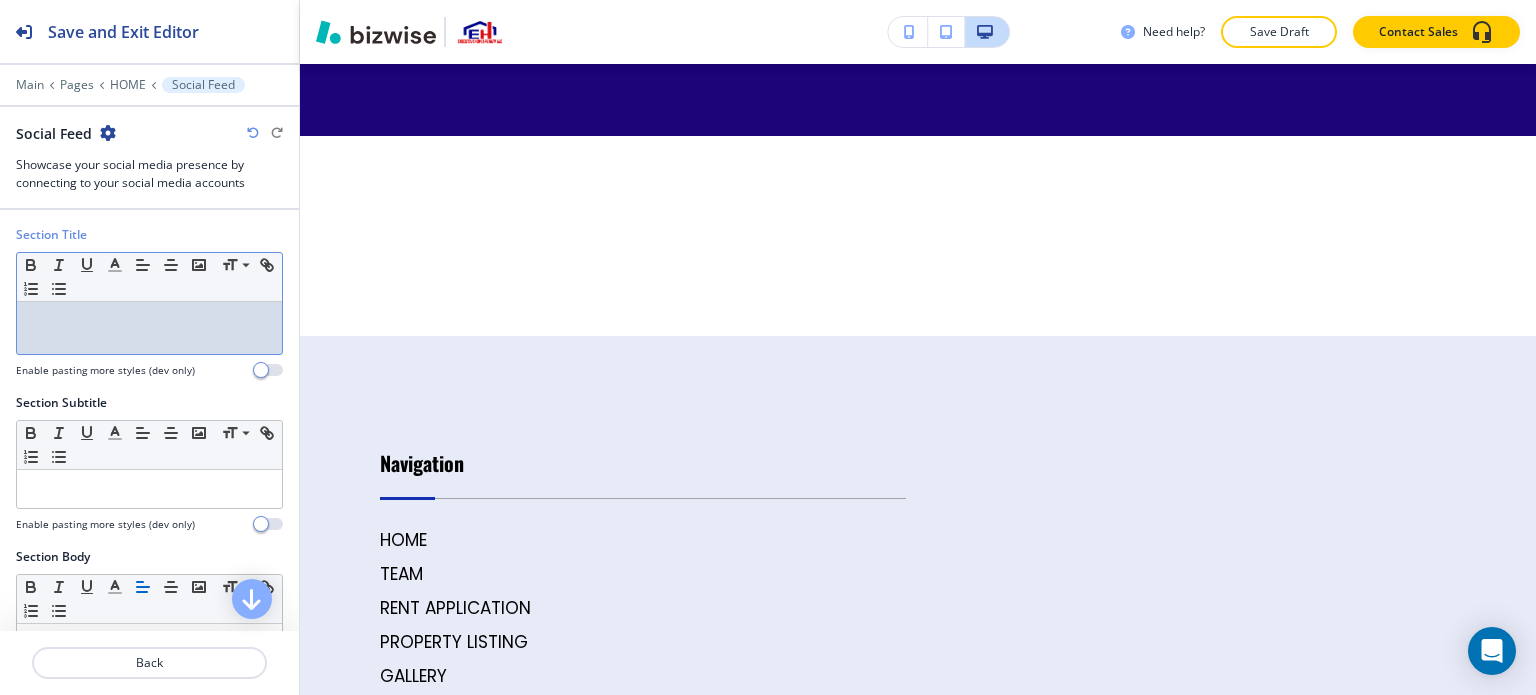click at bounding box center [149, 321] 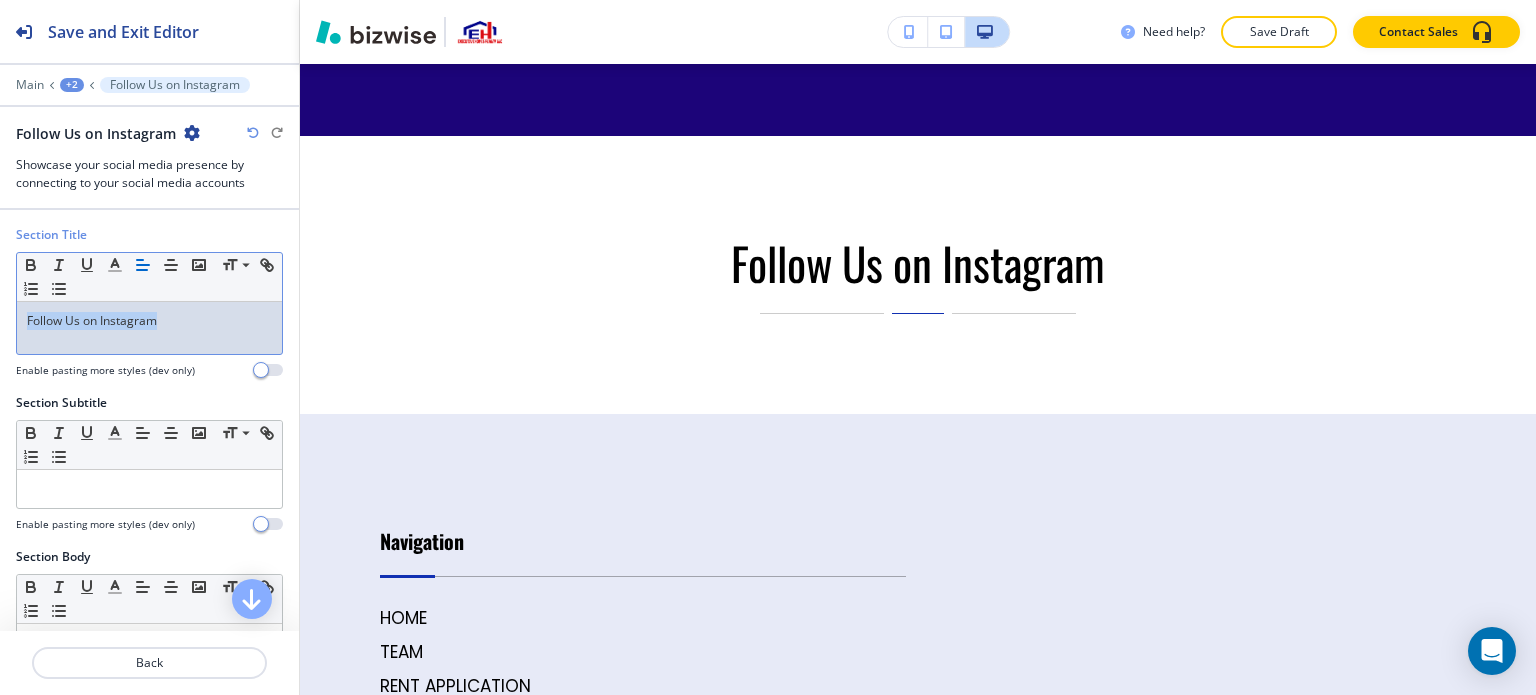 drag, startPoint x: 200, startPoint y: 318, endPoint x: 0, endPoint y: 339, distance: 201.09947 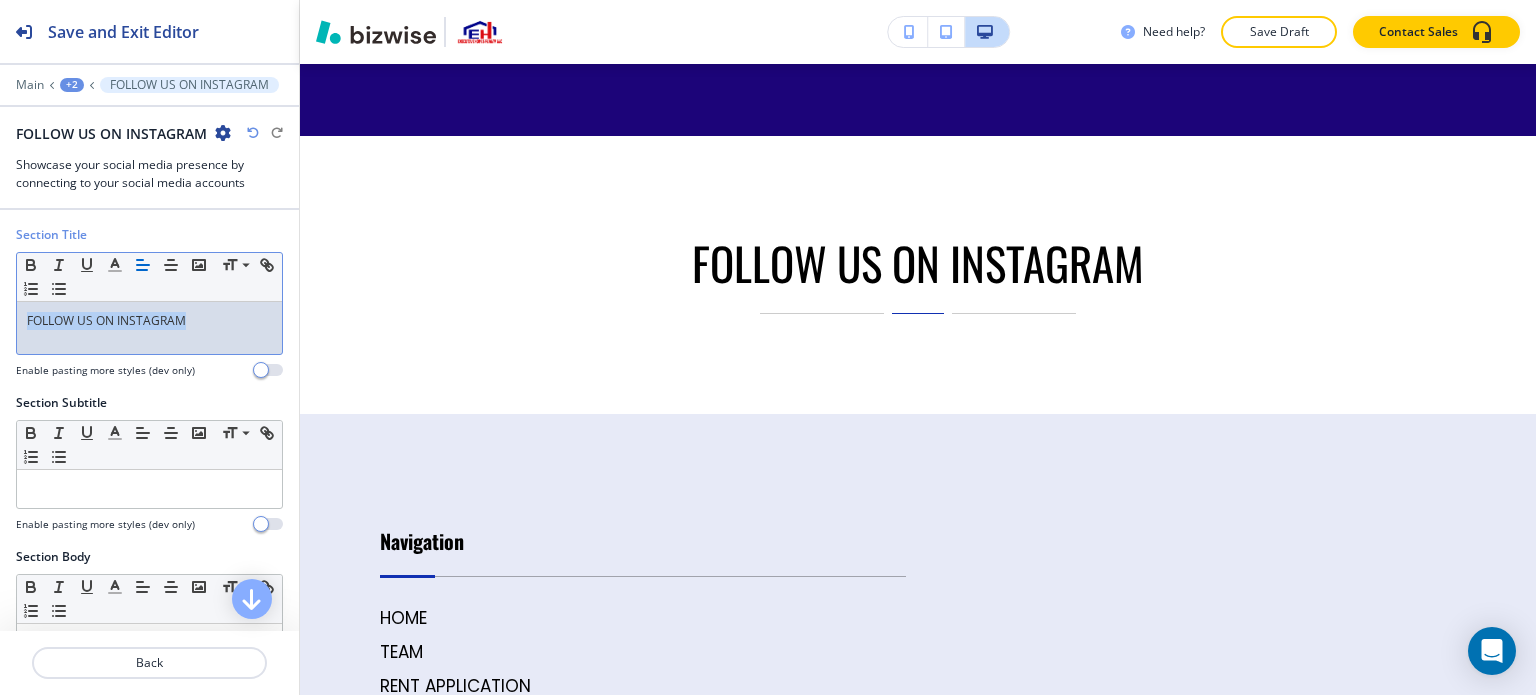 drag, startPoint x: 226, startPoint y: 322, endPoint x: 0, endPoint y: 331, distance: 226.17914 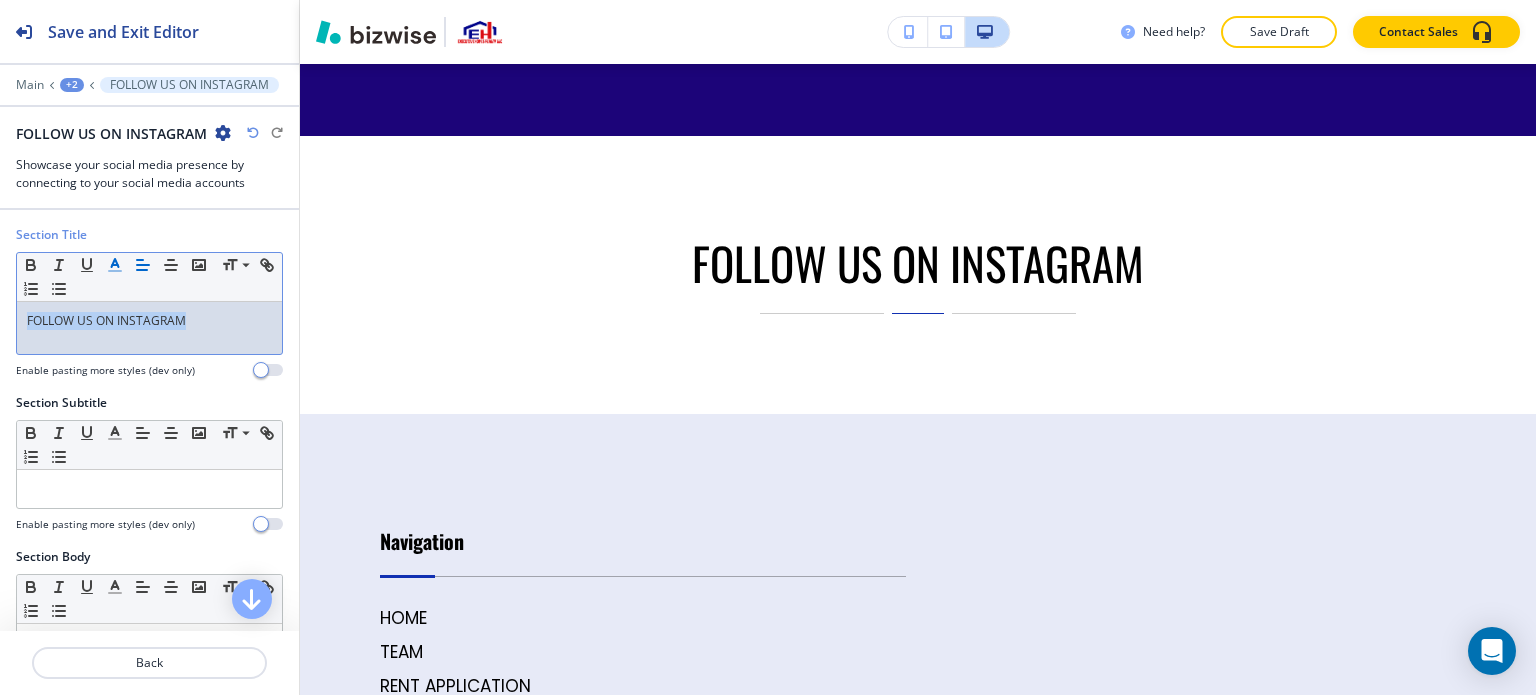 click at bounding box center [115, 265] 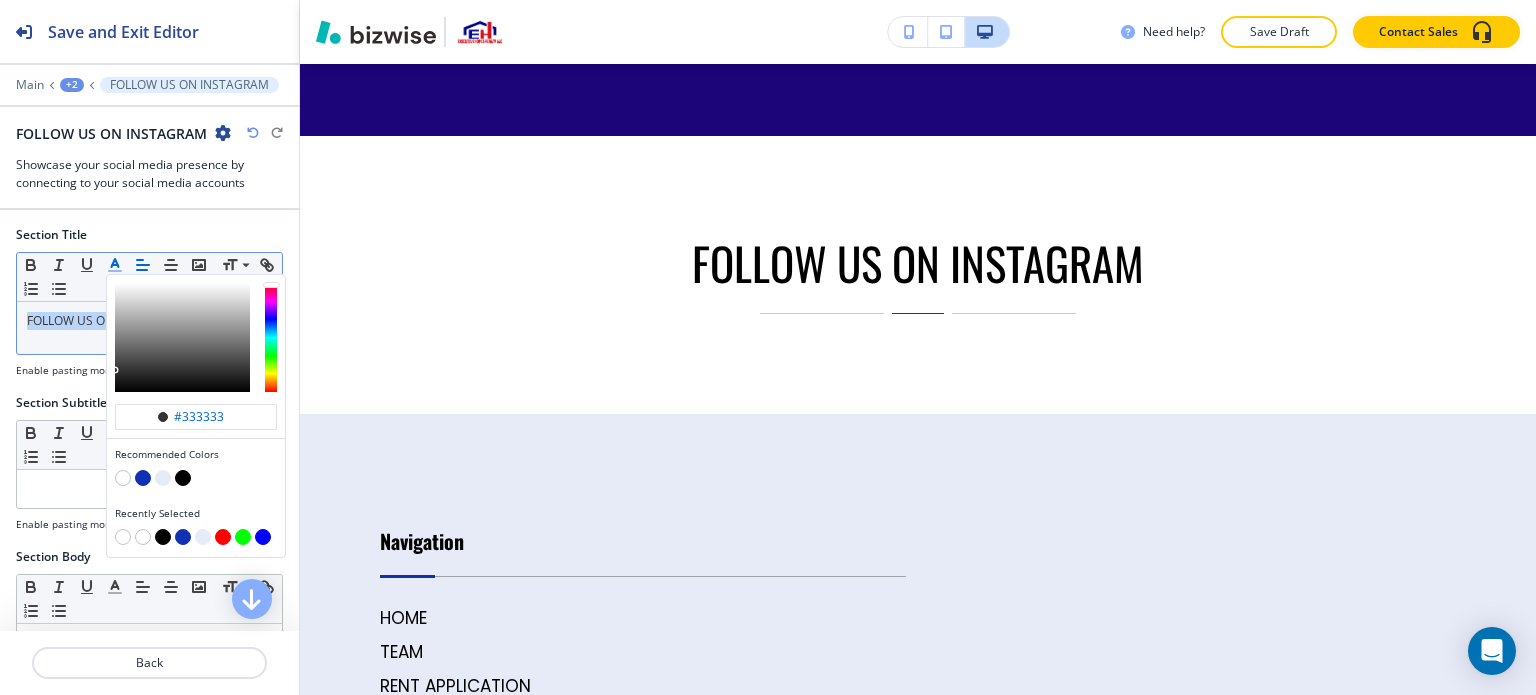 click at bounding box center [196, 466] 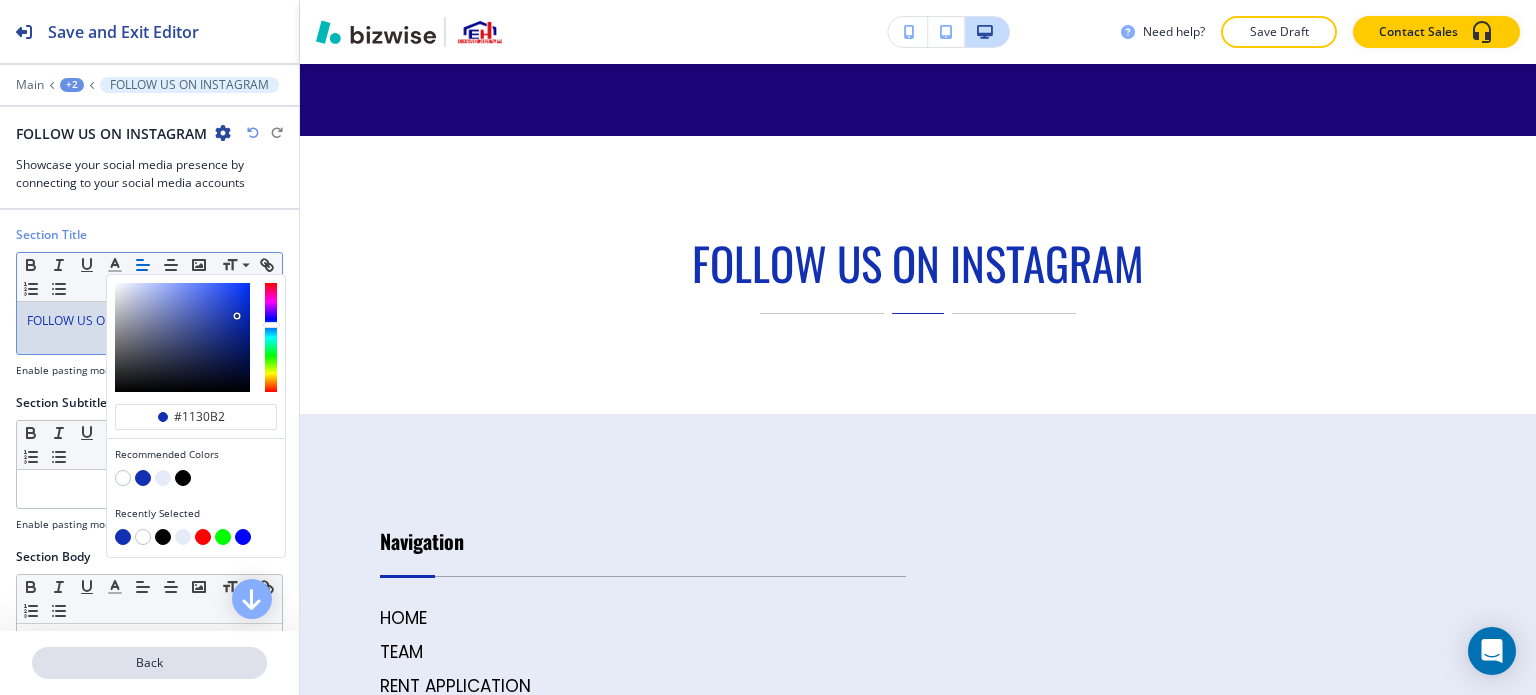 click on "Back" at bounding box center [149, 663] 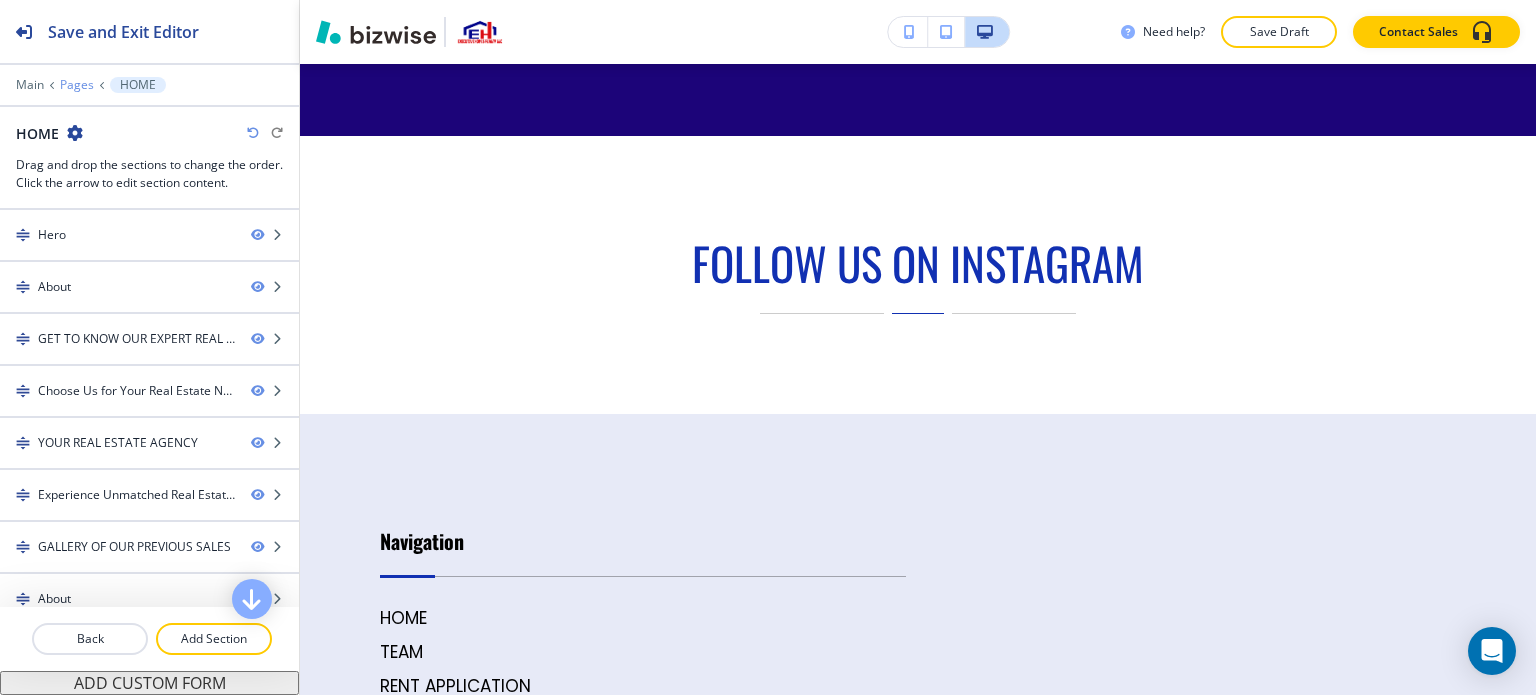 click on "Pages" at bounding box center [77, 85] 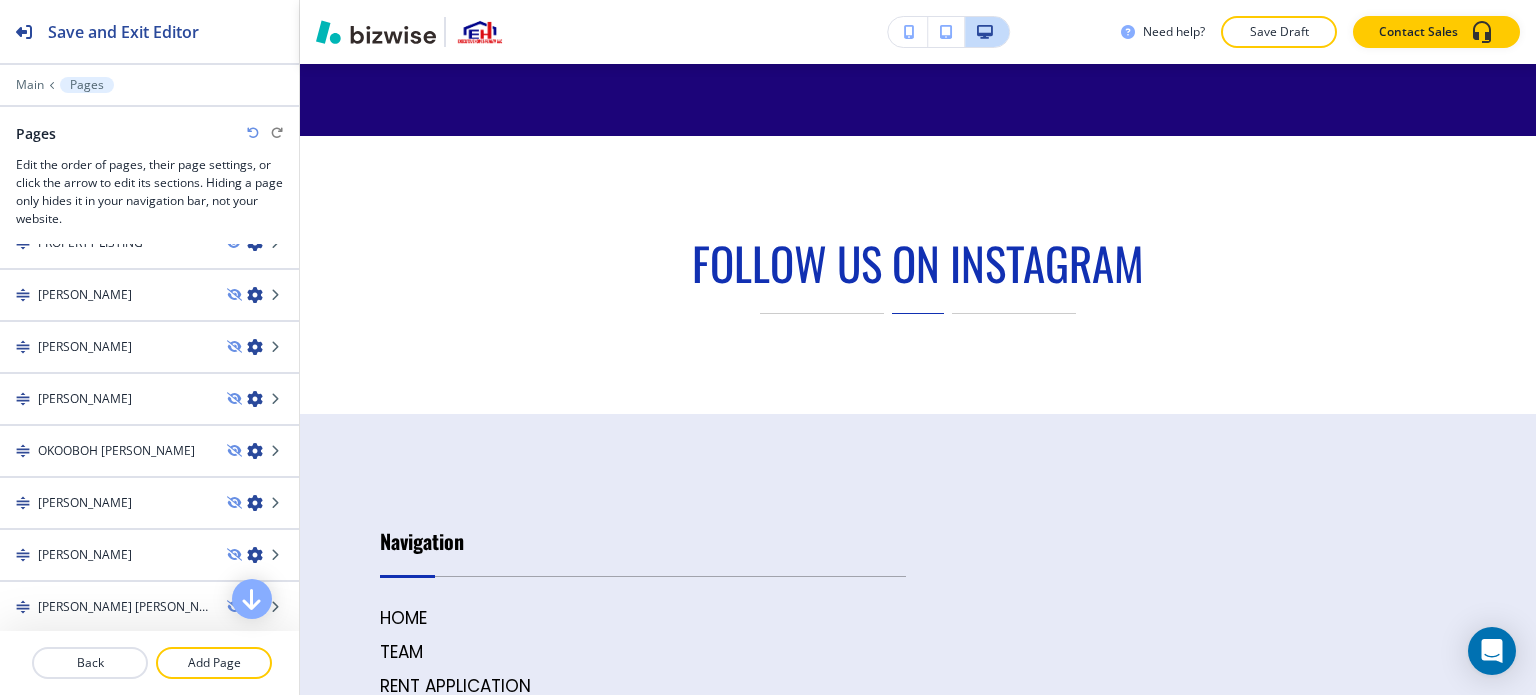 scroll, scrollTop: 0, scrollLeft: 0, axis: both 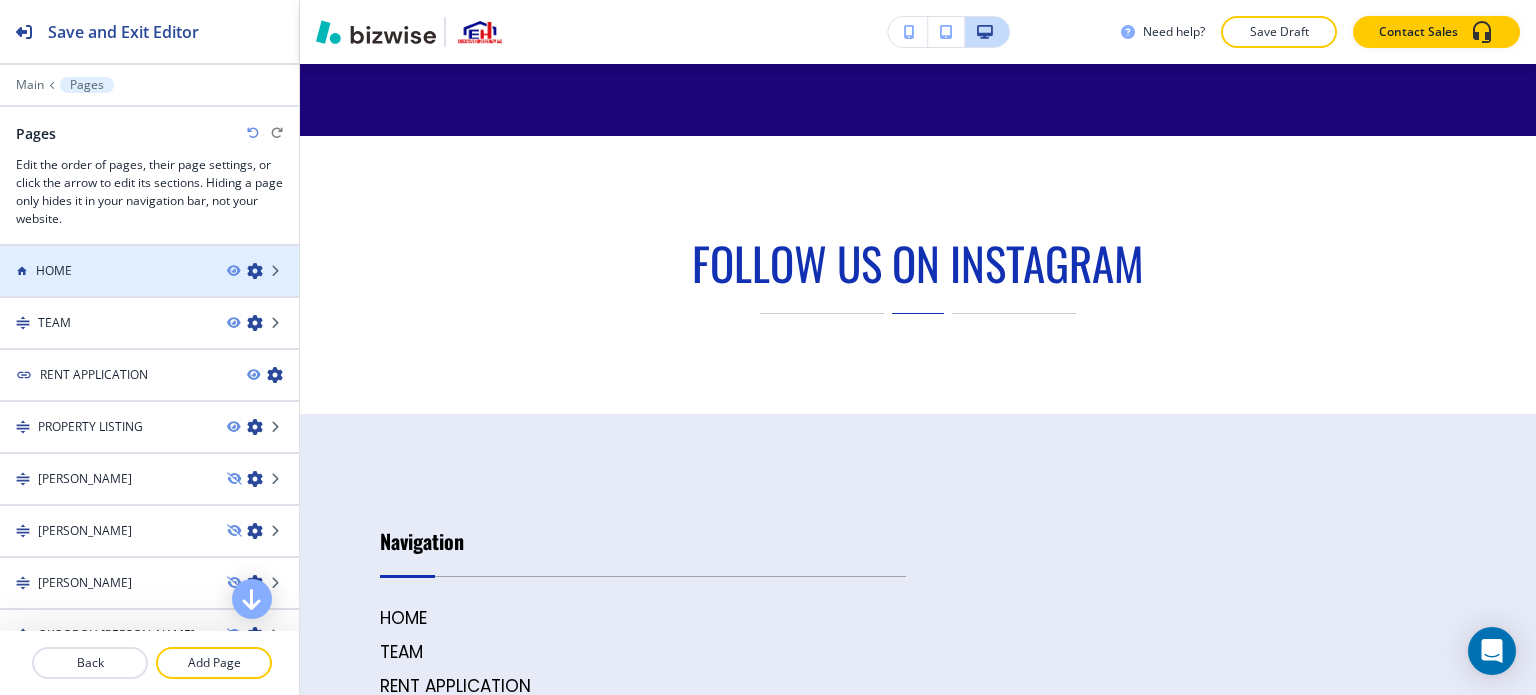 click on "HOME" at bounding box center [105, 271] 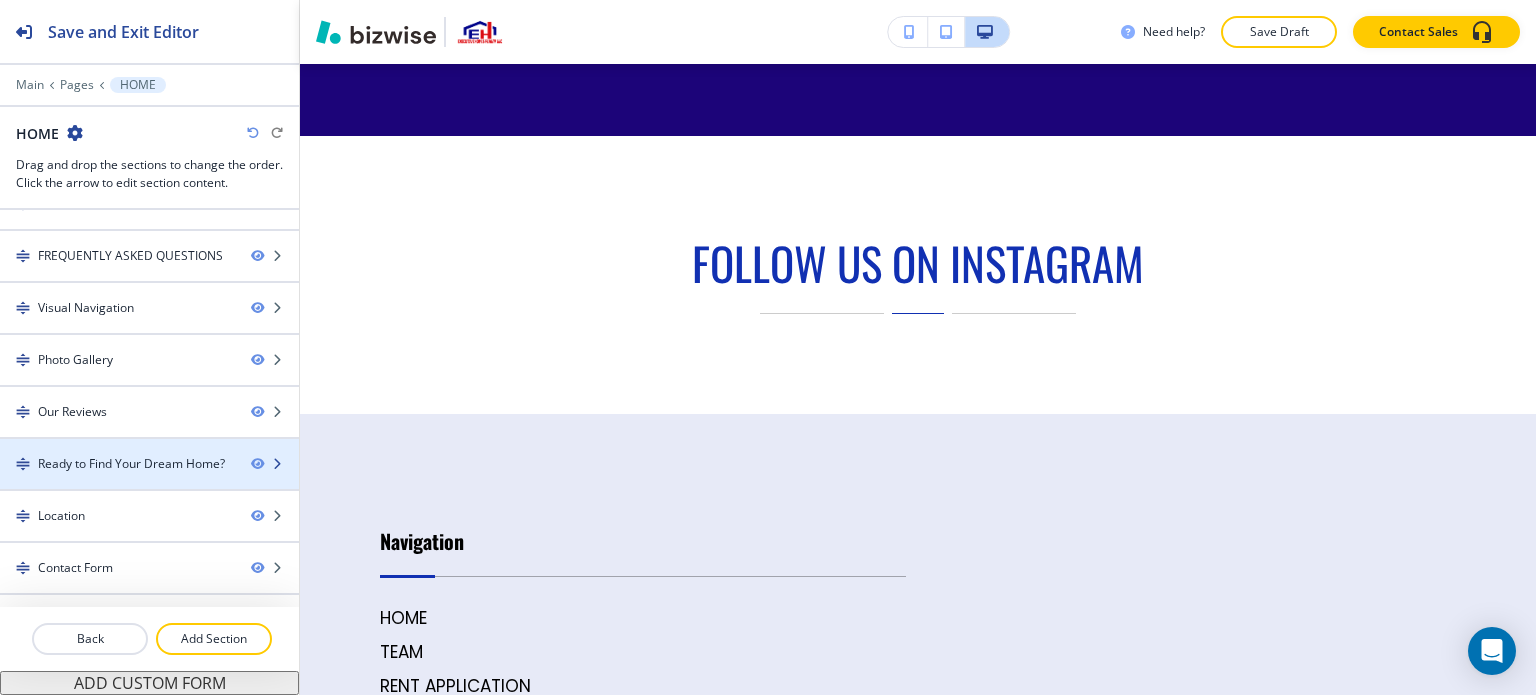 scroll, scrollTop: 529, scrollLeft: 0, axis: vertical 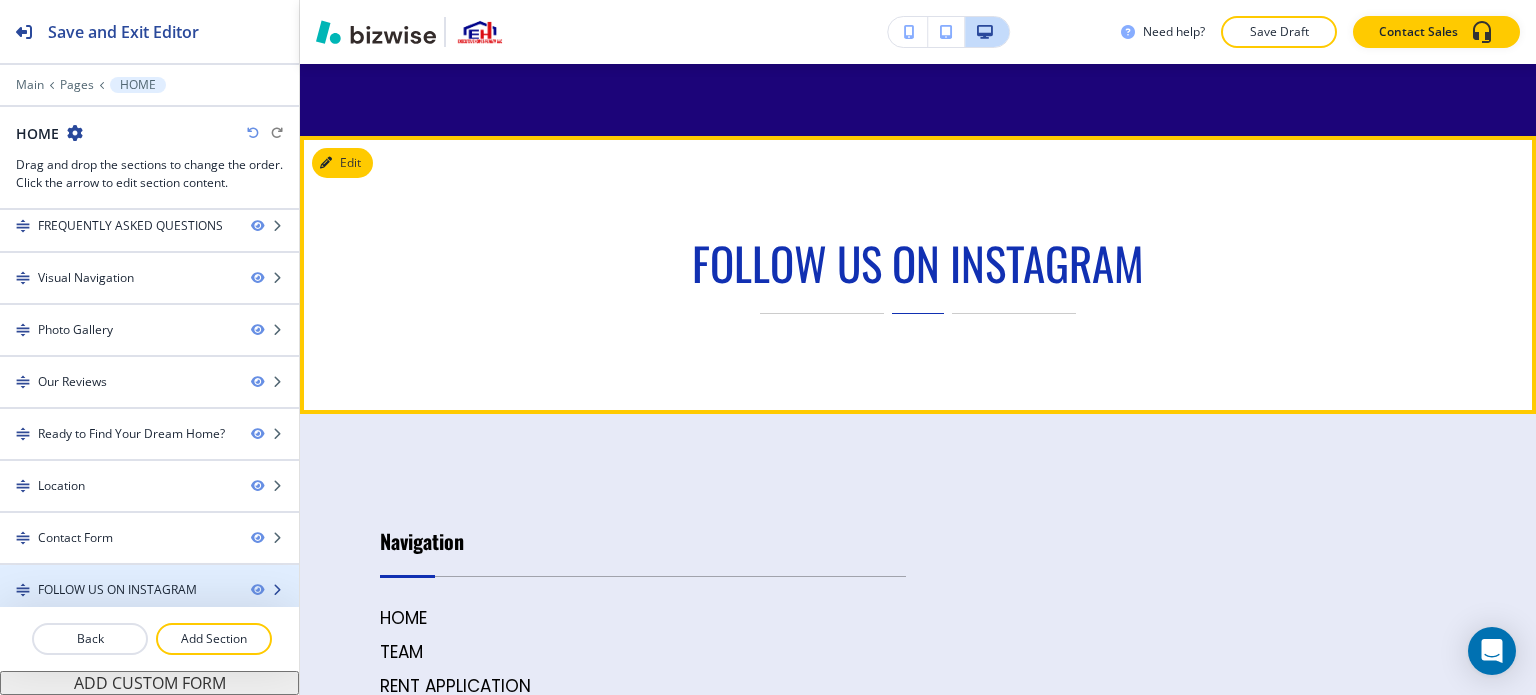type 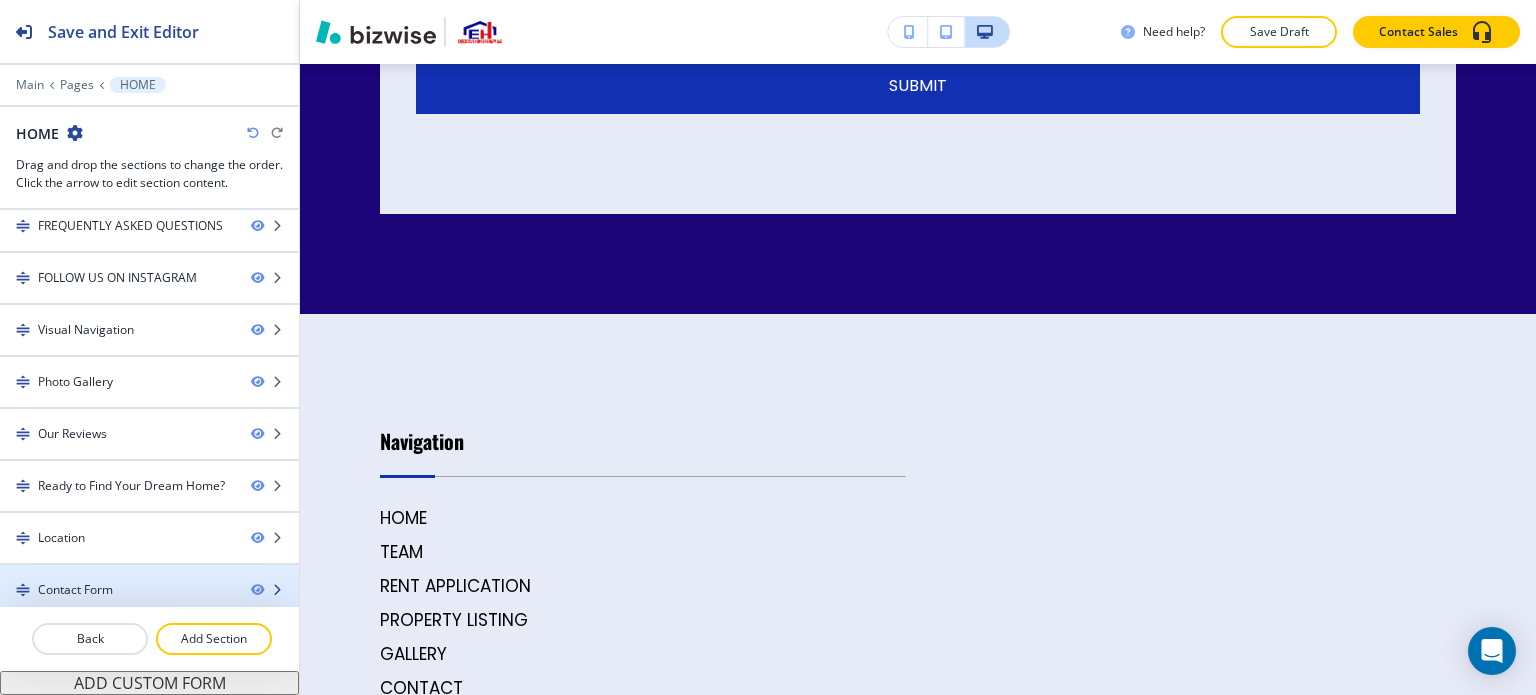scroll, scrollTop: 11186, scrollLeft: 0, axis: vertical 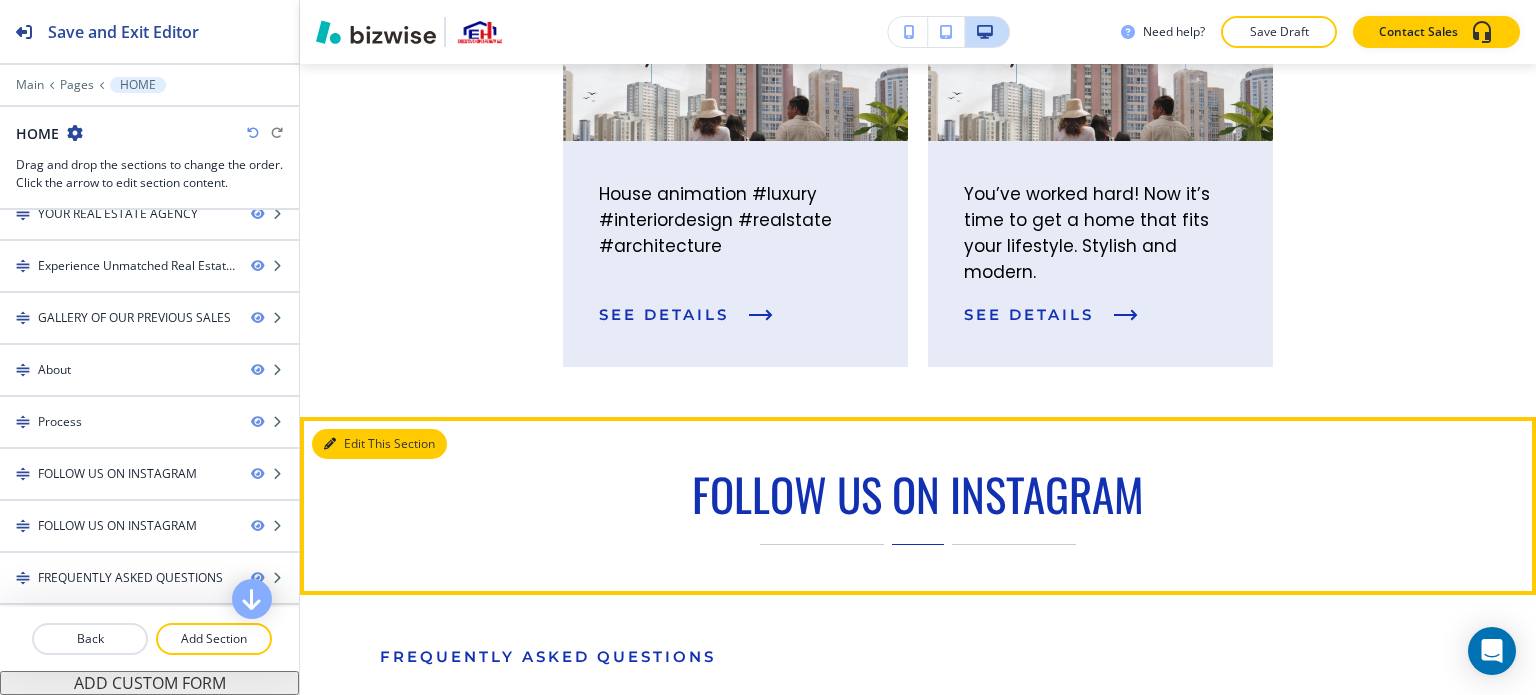 click at bounding box center [330, 444] 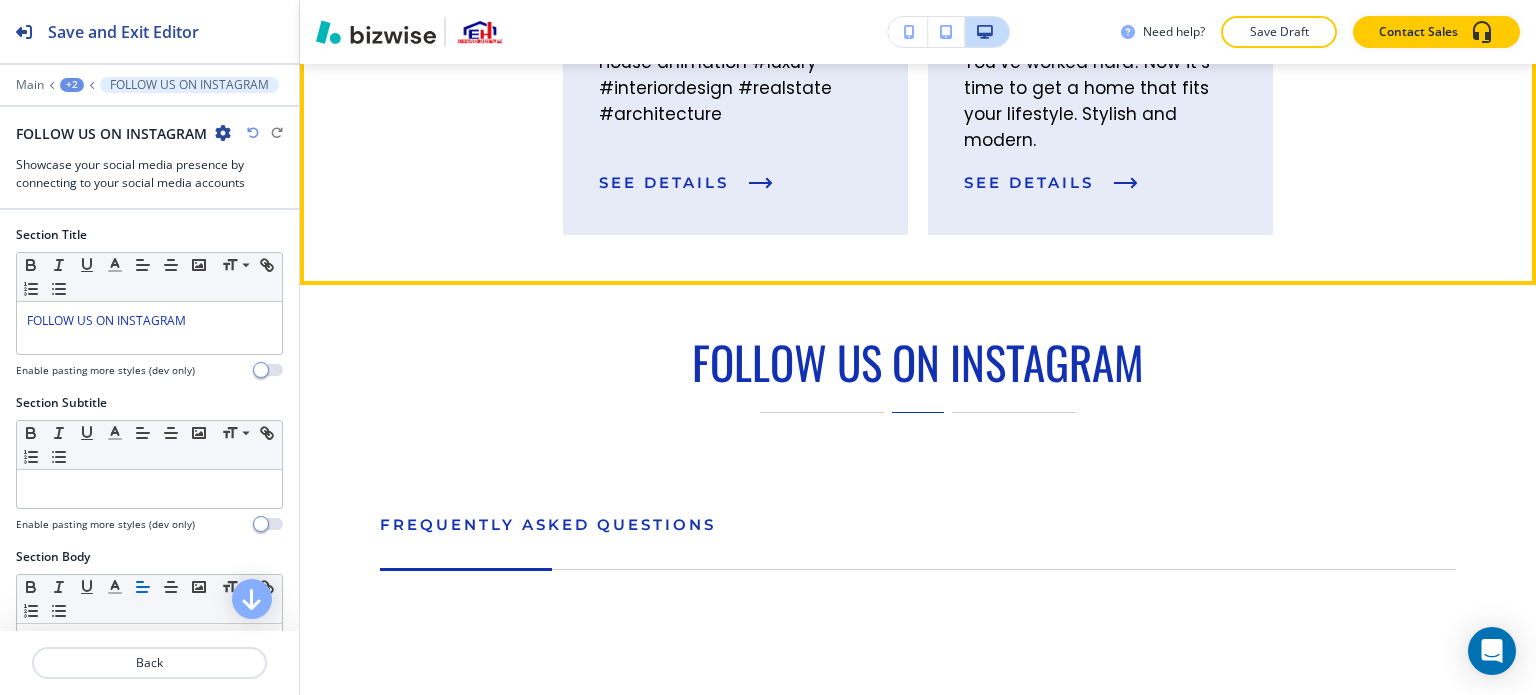 scroll, scrollTop: 9407, scrollLeft: 0, axis: vertical 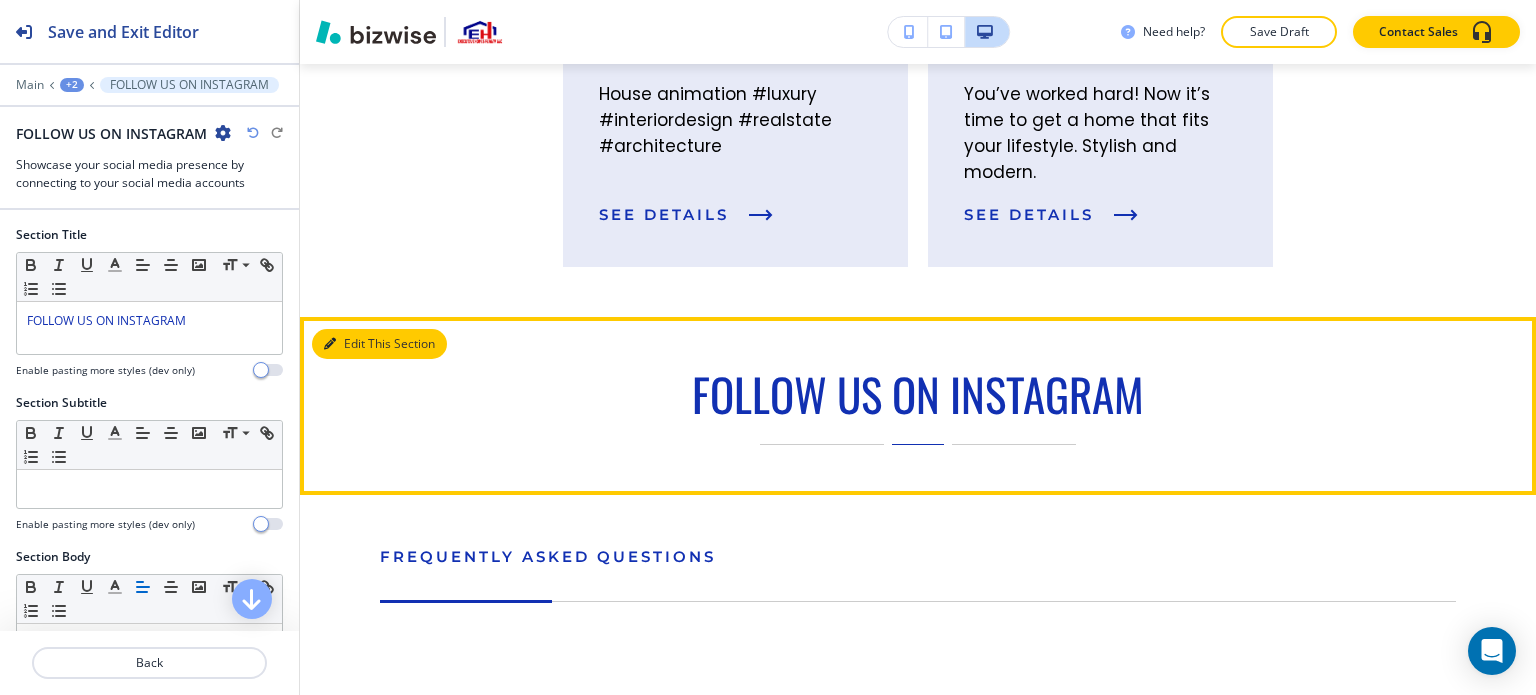 click on "Edit This Section" at bounding box center [379, 344] 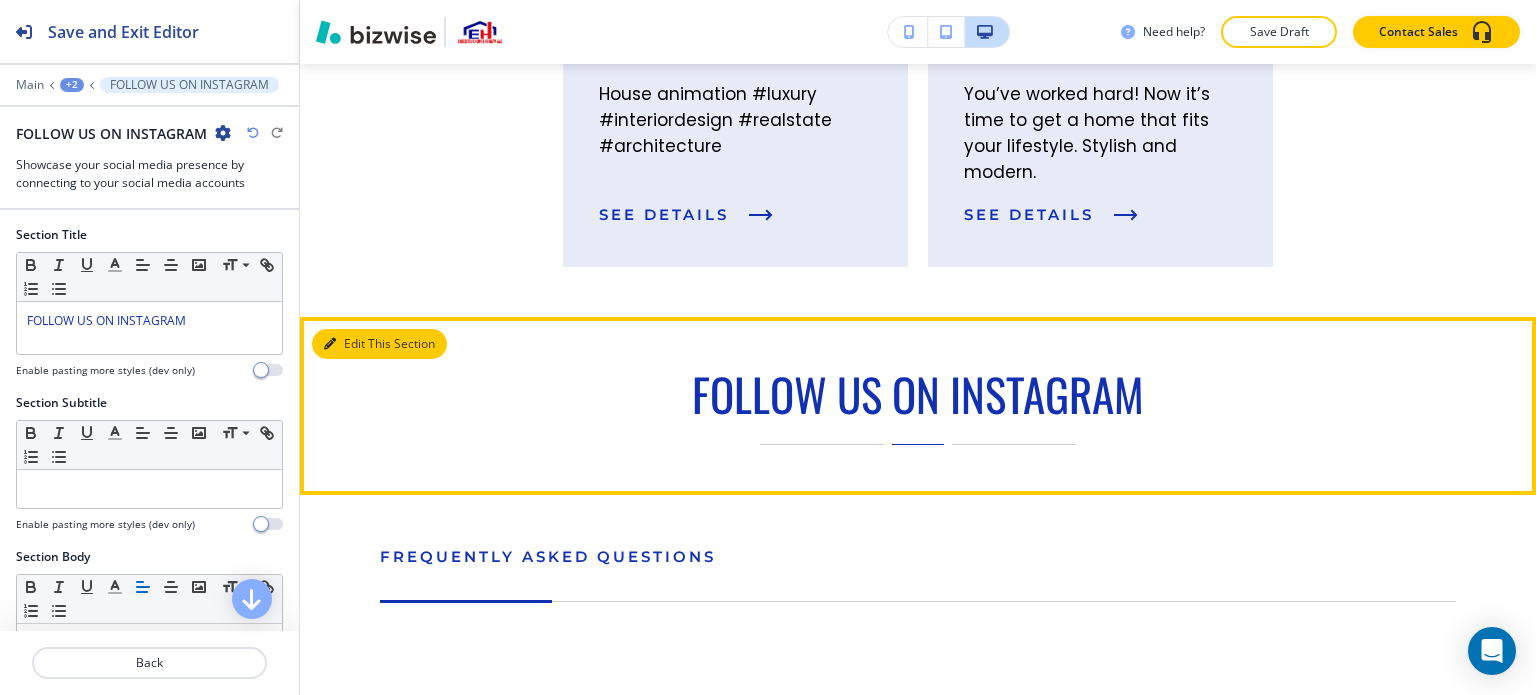 click on "Edit This Section" at bounding box center (379, 344) 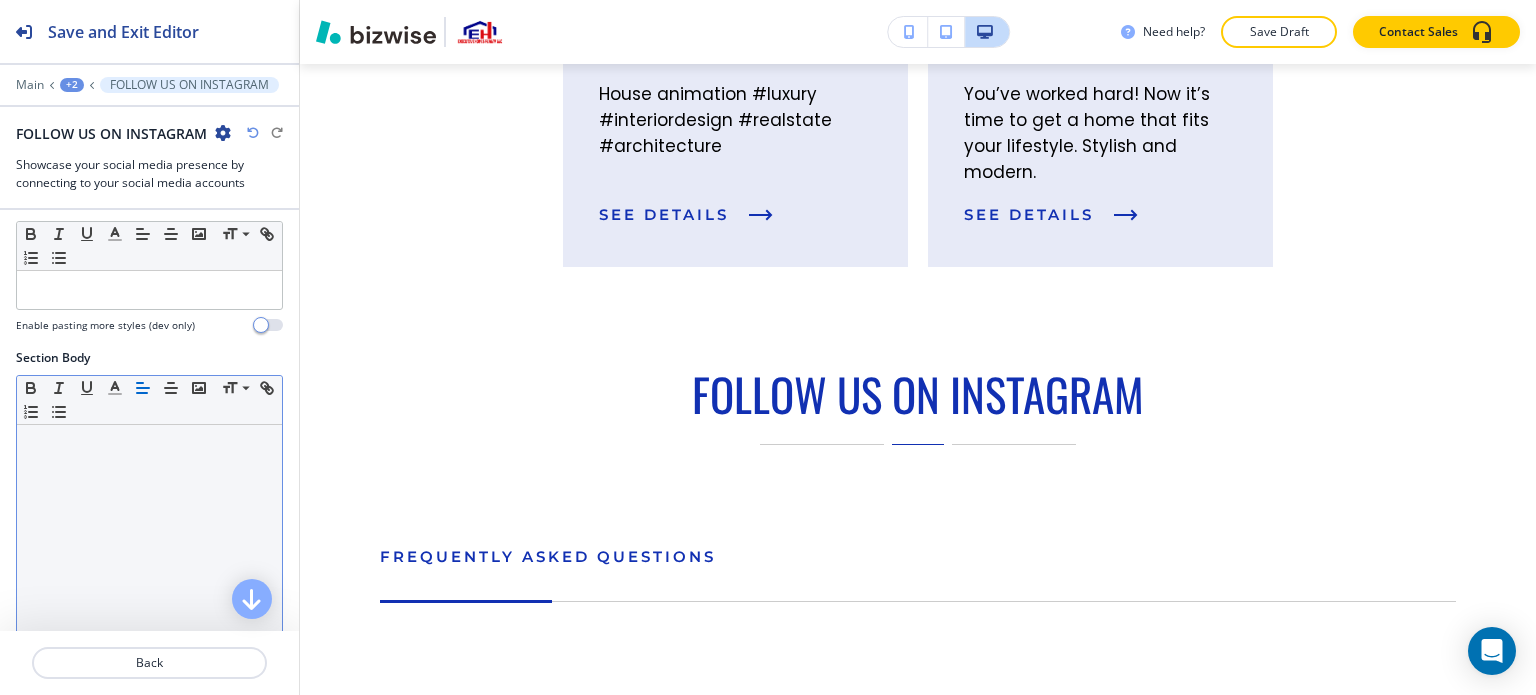 scroll, scrollTop: 200, scrollLeft: 0, axis: vertical 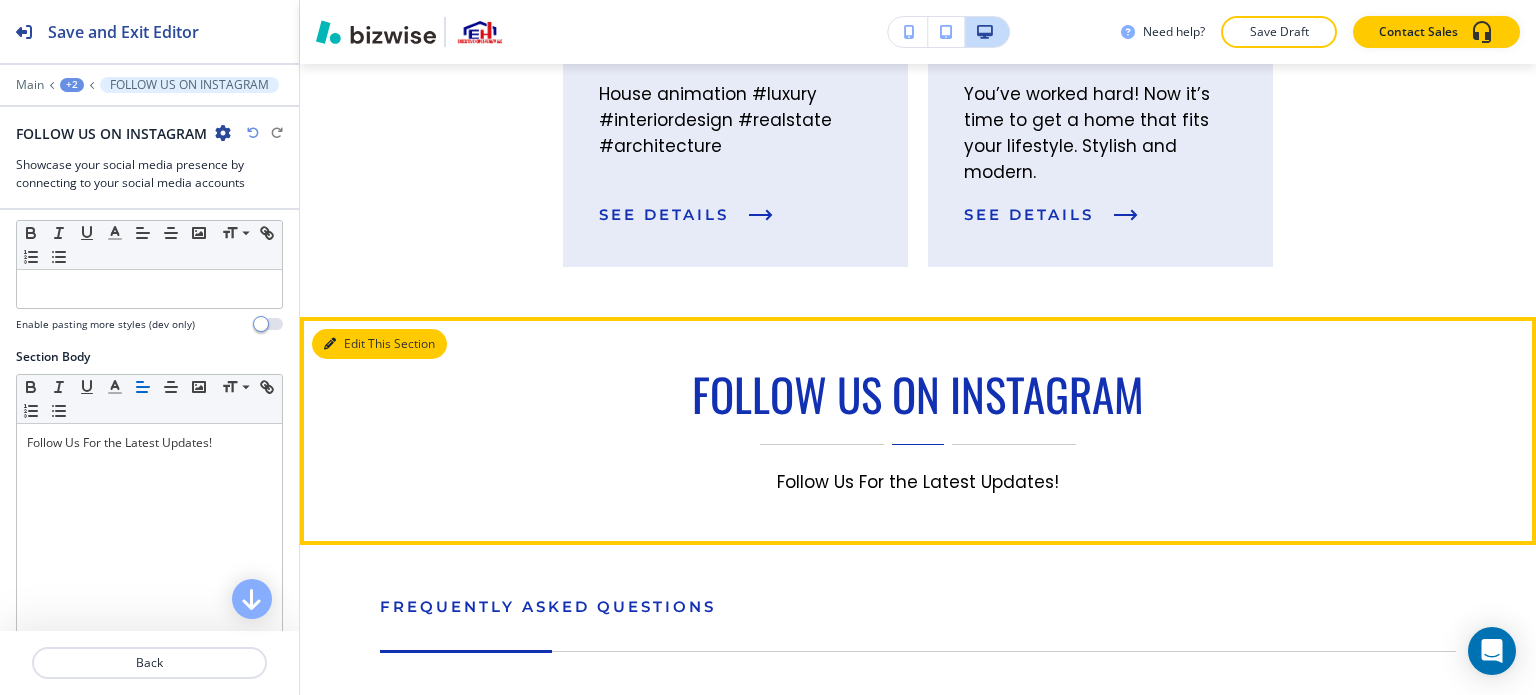 click on "Edit This Section" at bounding box center (379, 344) 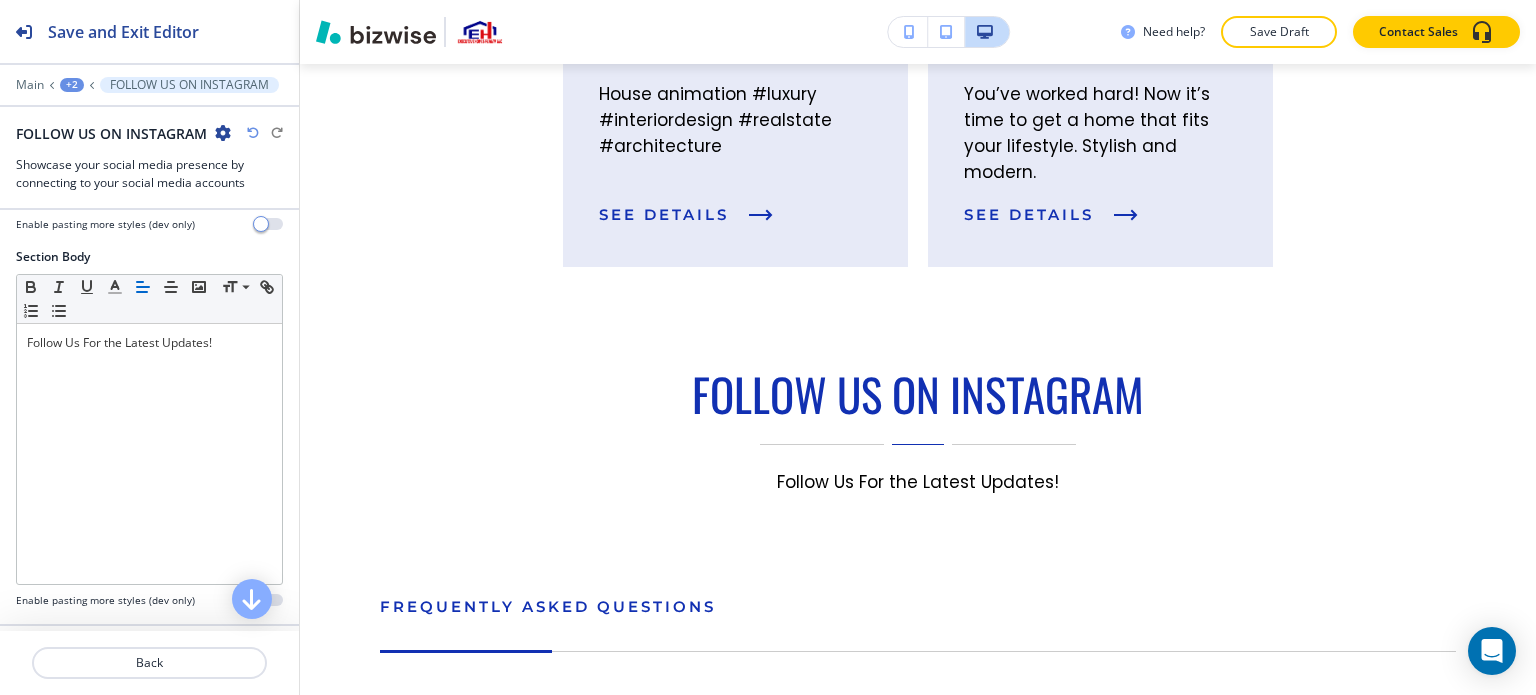 scroll, scrollTop: 612, scrollLeft: 0, axis: vertical 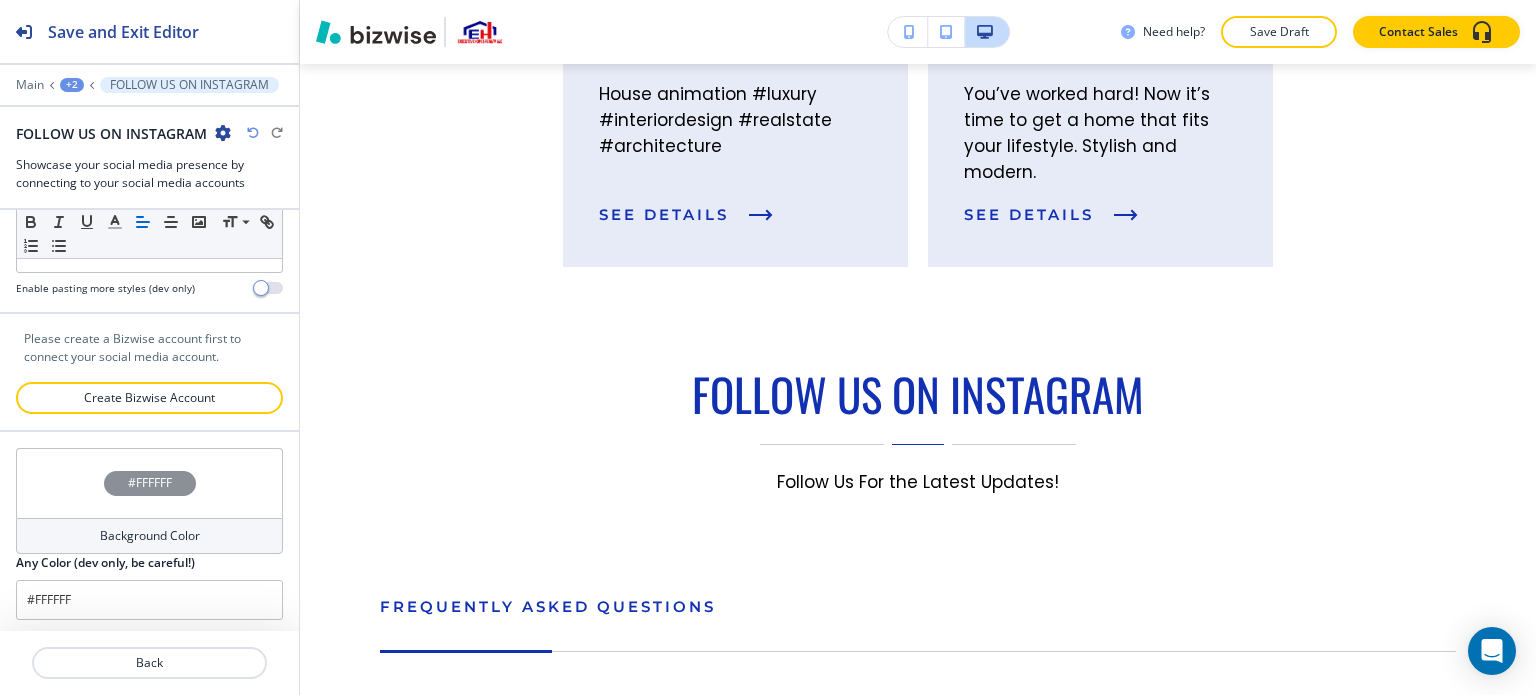 click on "#FFFFFF" at bounding box center (149, 483) 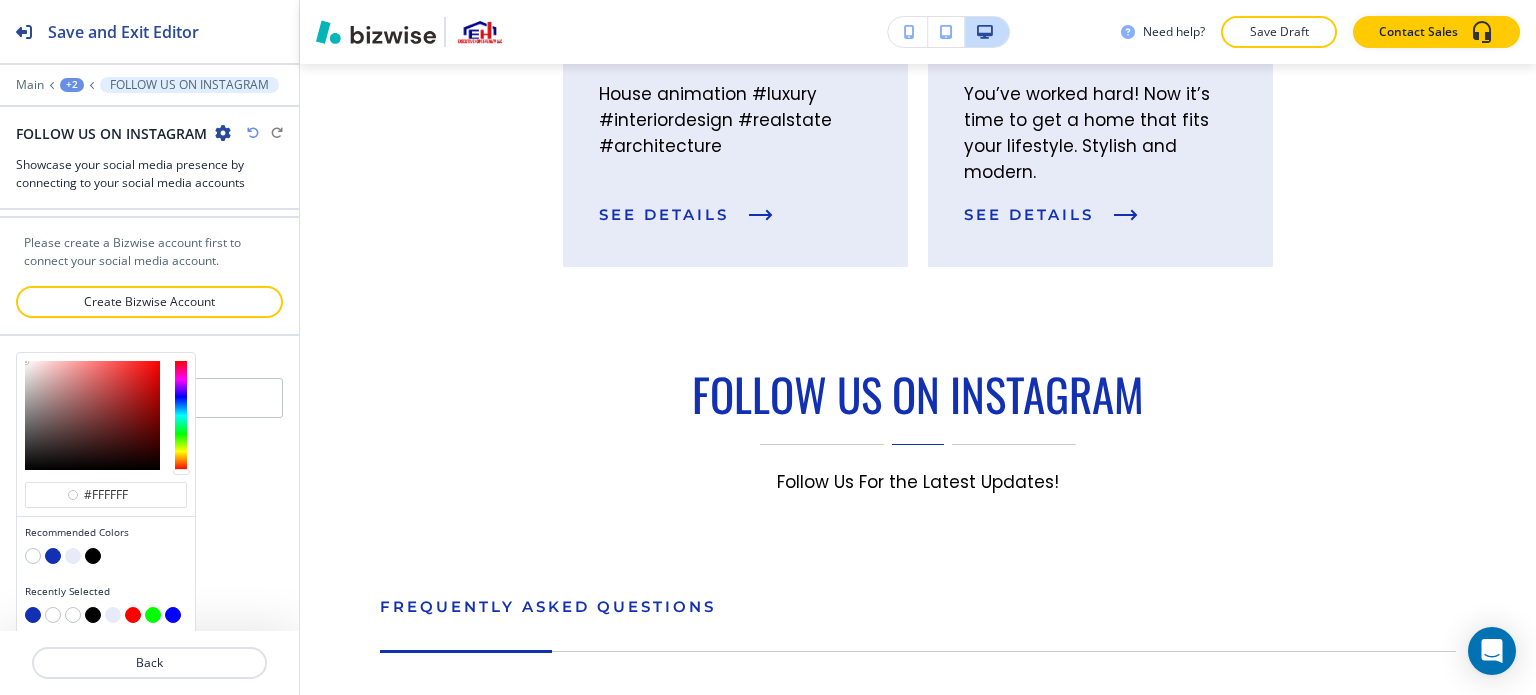 click at bounding box center [53, 556] 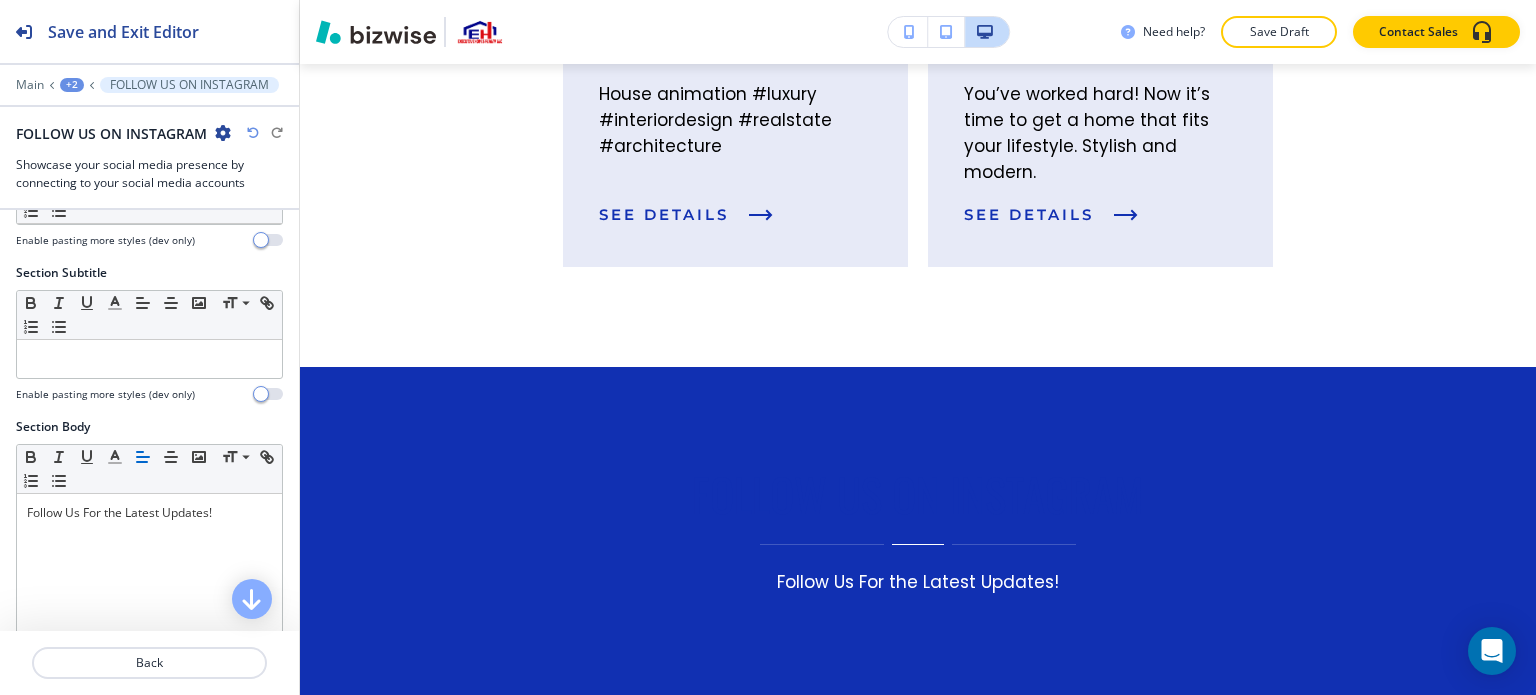 scroll, scrollTop: 0, scrollLeft: 0, axis: both 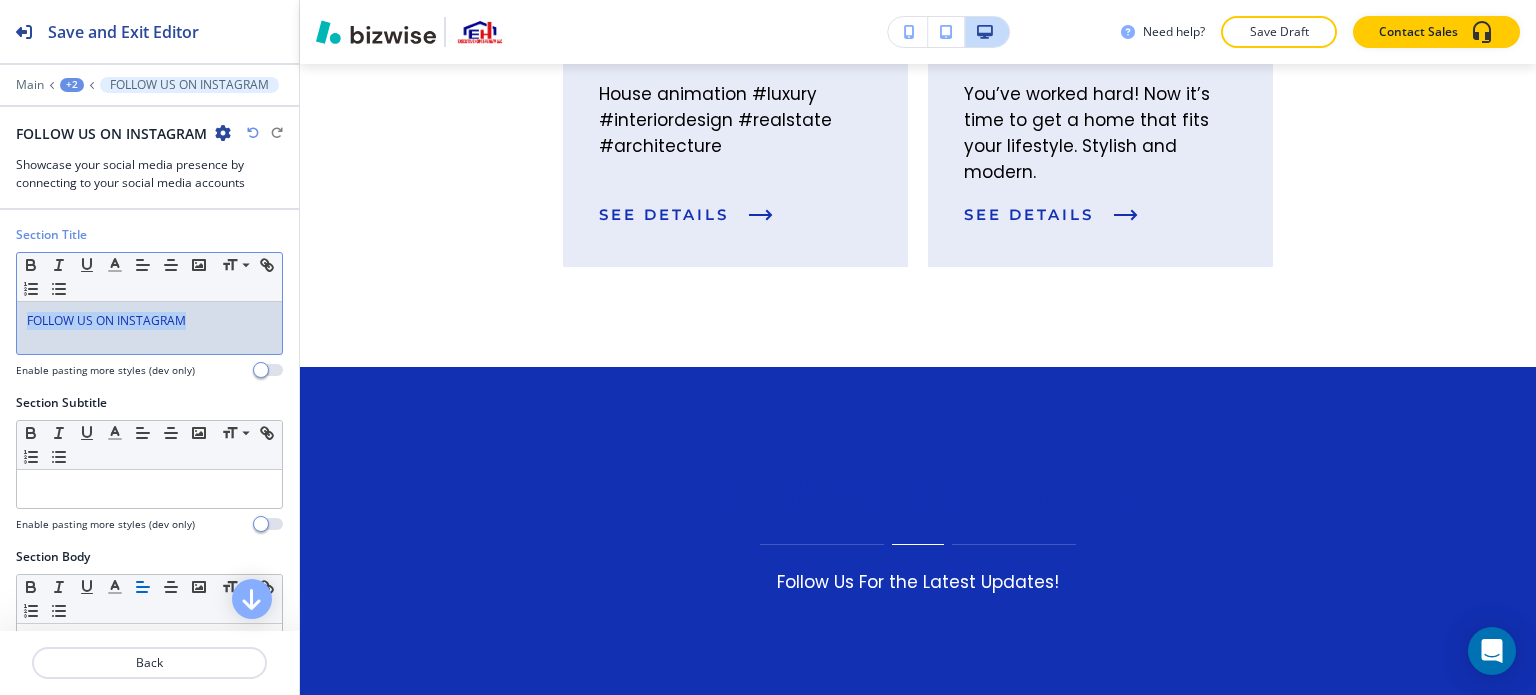 drag, startPoint x: 184, startPoint y: 330, endPoint x: 0, endPoint y: 332, distance: 184.01086 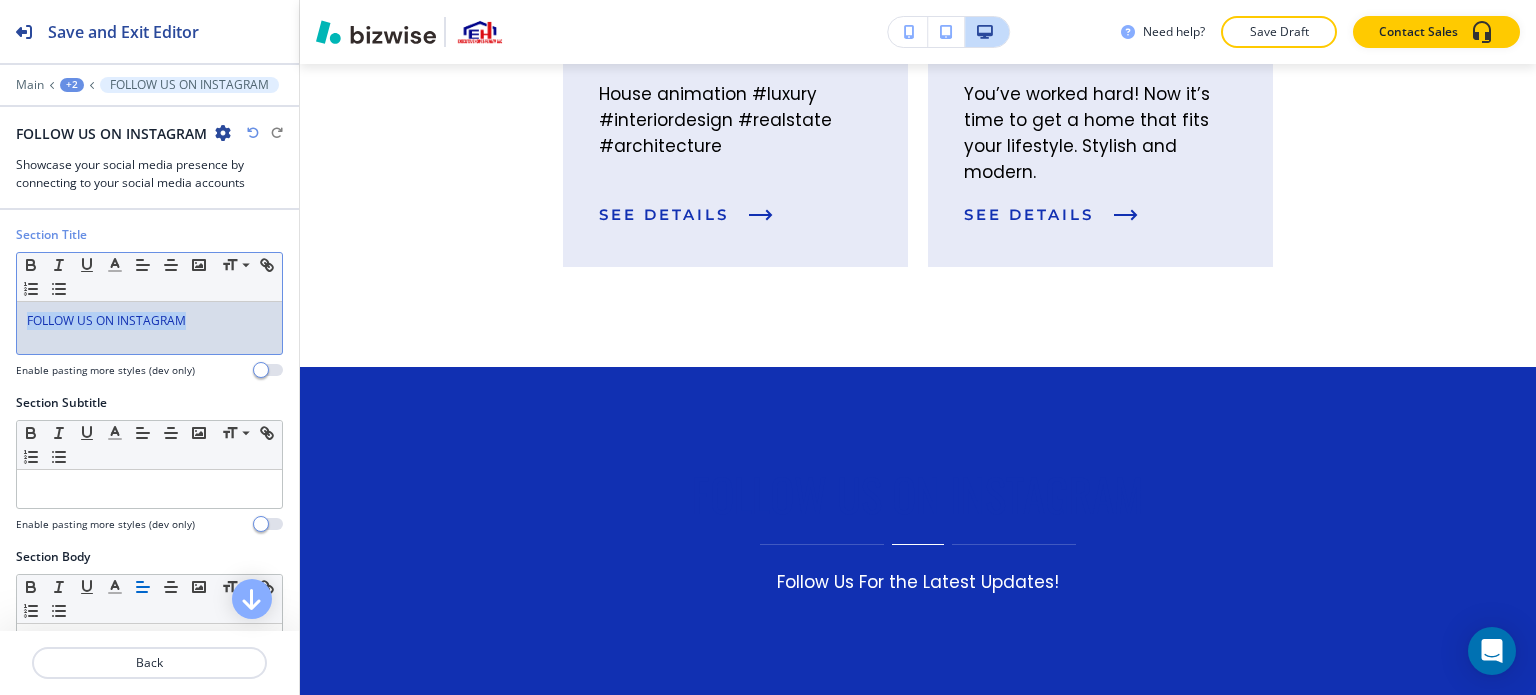 click on "Section Title                                                   Small Normal Large Huge                                       FOLLOW US ON INSTAGRAM Enable pasting more styles (dev only)" at bounding box center [149, 310] 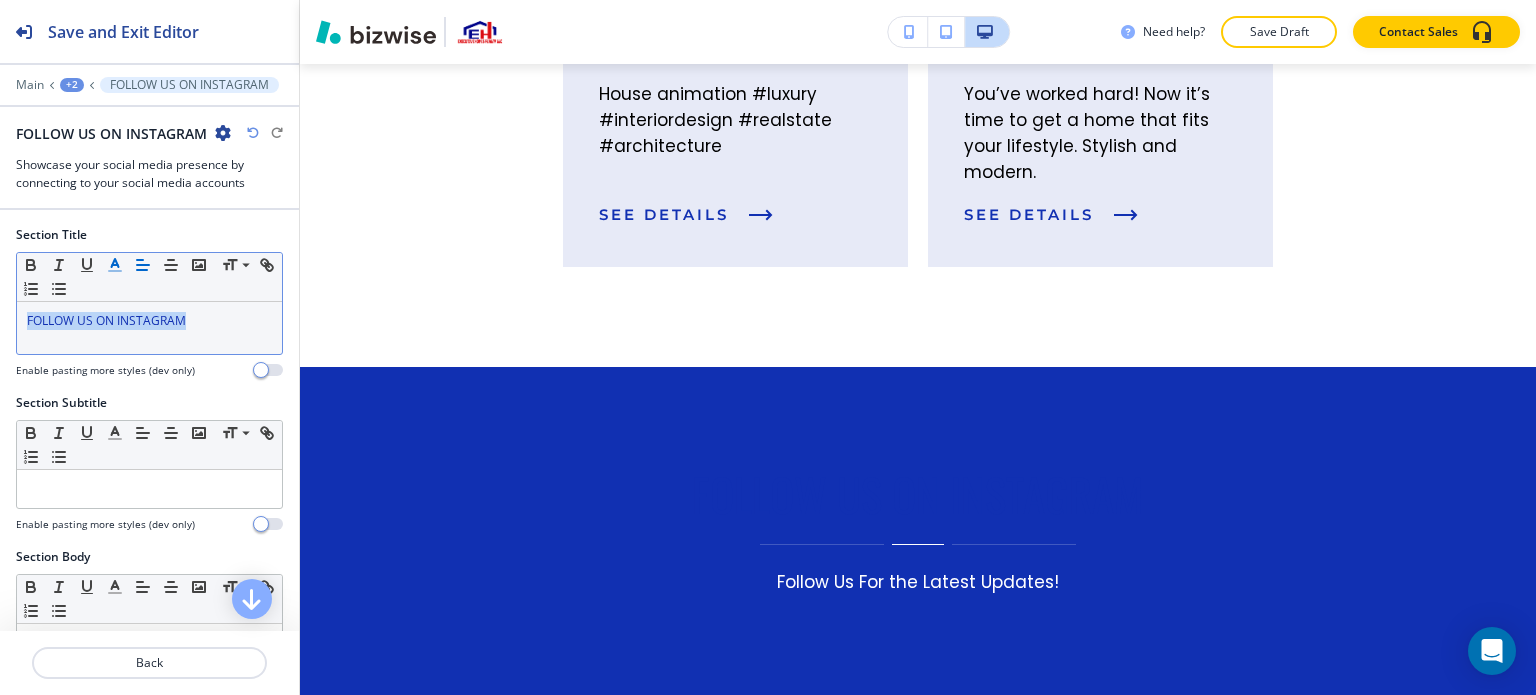 click 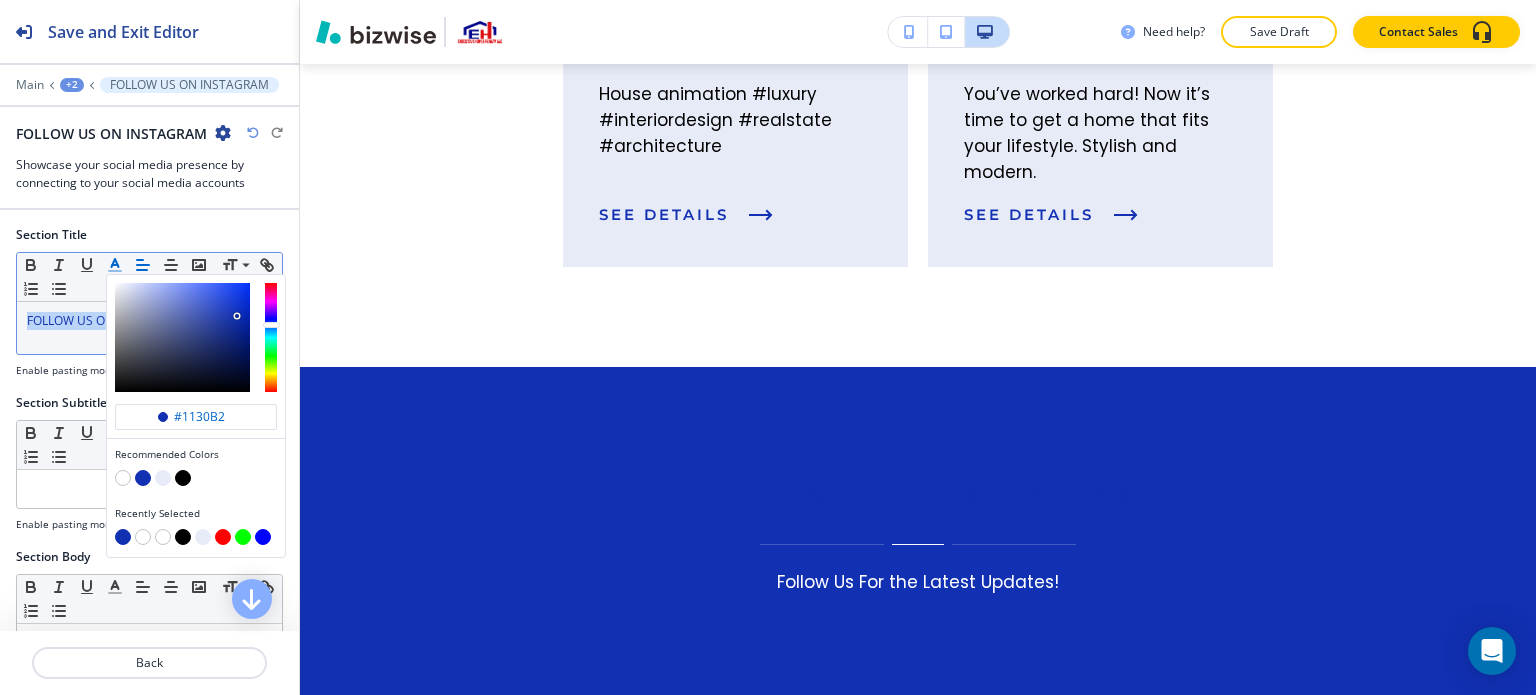 click at bounding box center [123, 478] 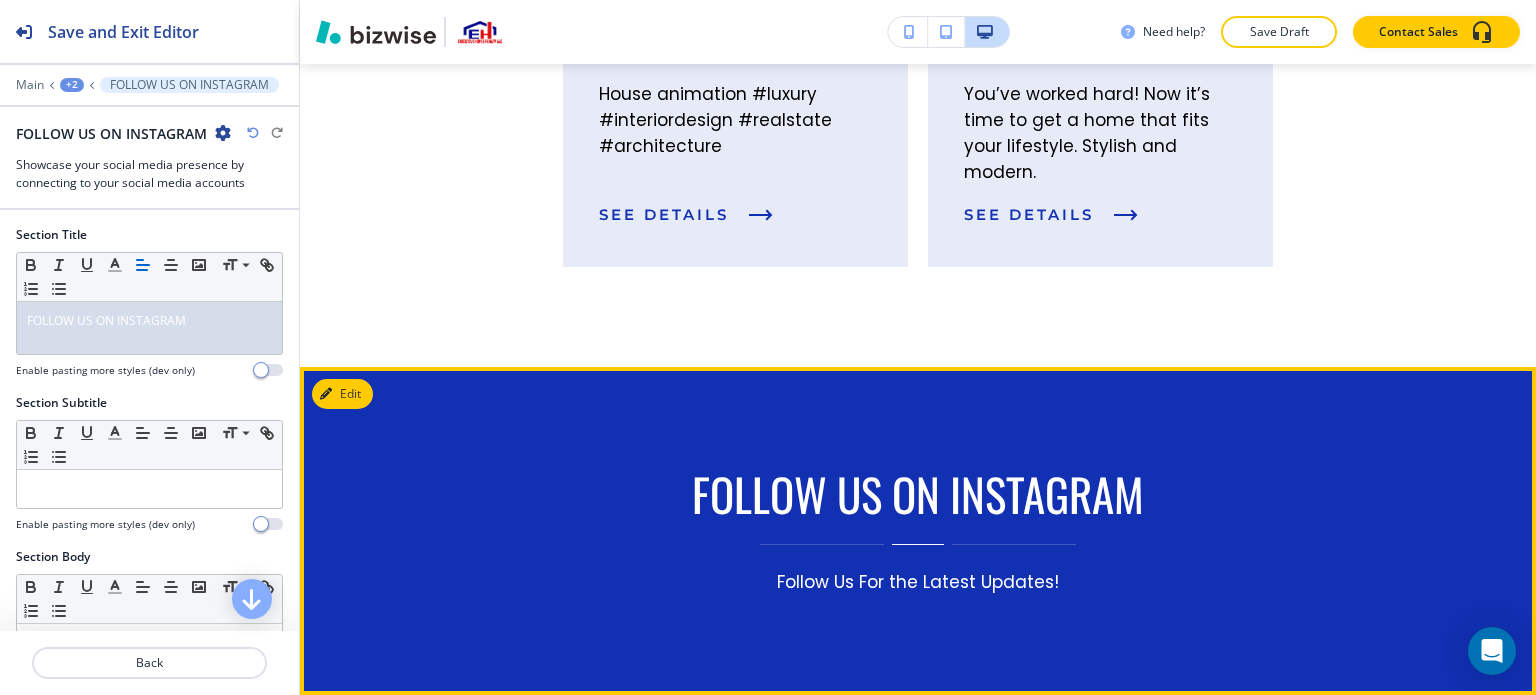 click on "FOLLOW US ON INSTAGRAM Follow Us For the Latest Updates!" at bounding box center [918, 531] 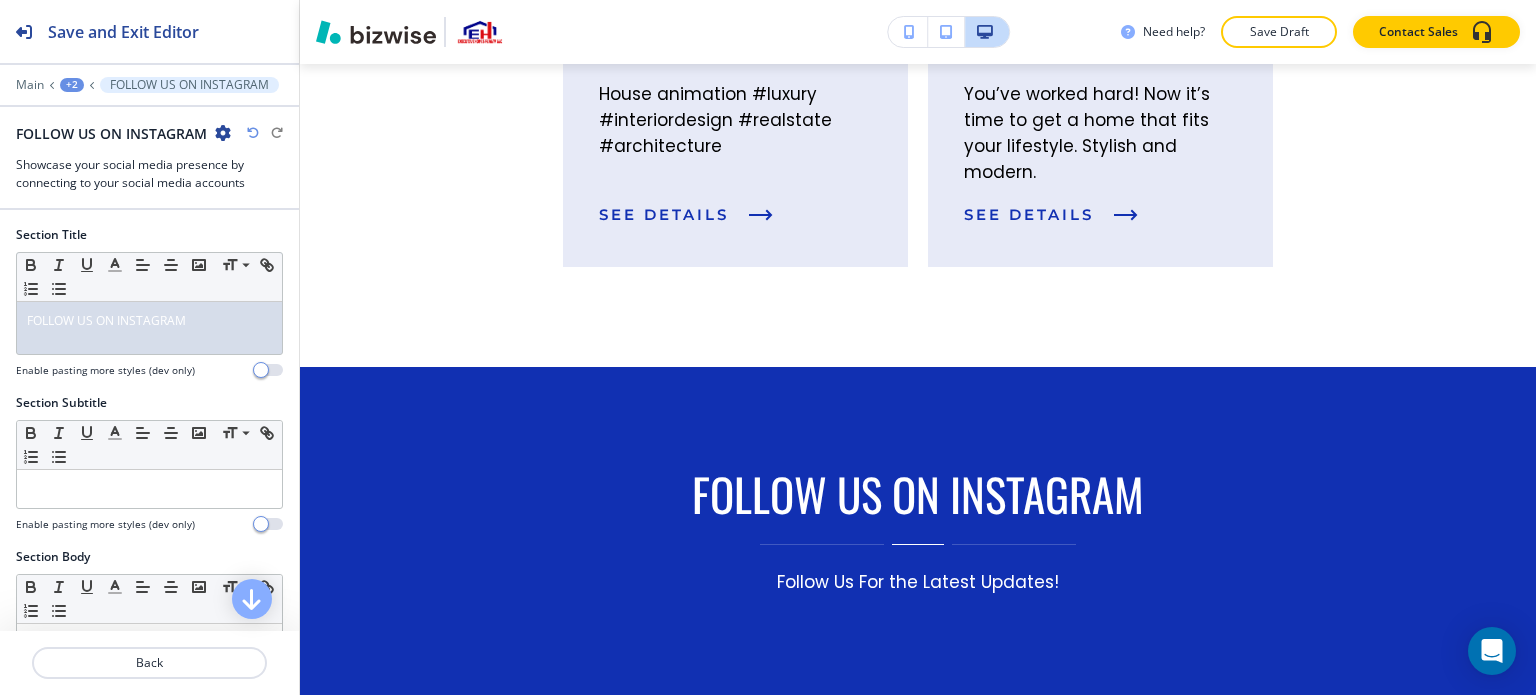 click on "+2" at bounding box center (72, 85) 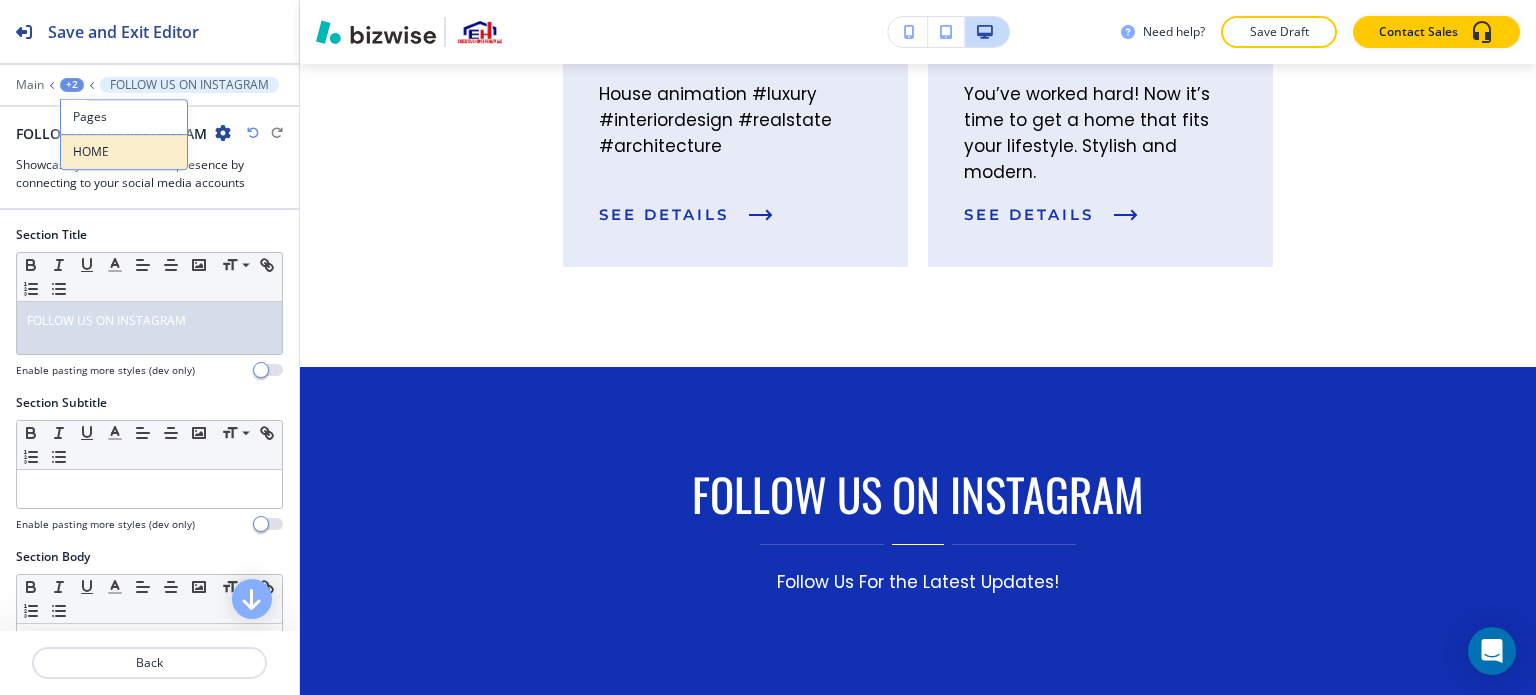 click on "HOME" at bounding box center (124, 152) 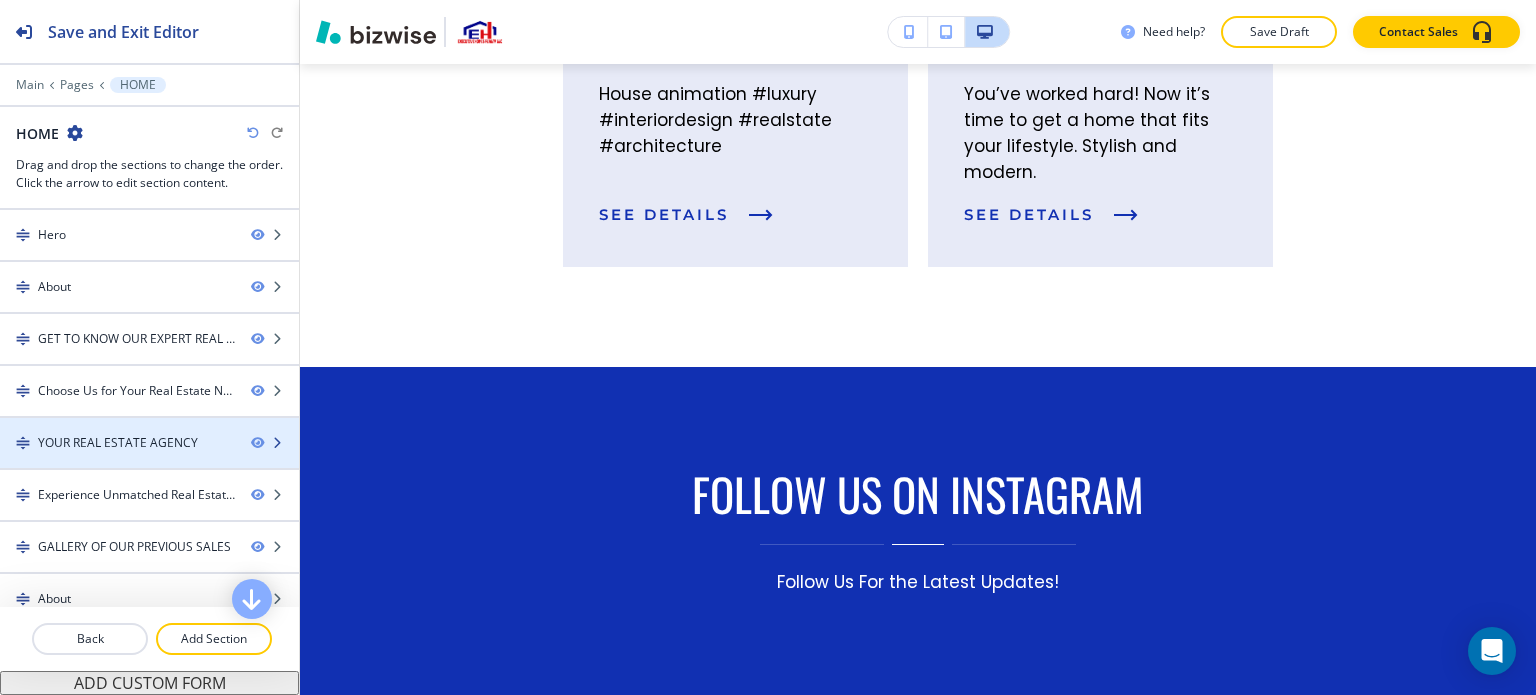 scroll, scrollTop: 400, scrollLeft: 0, axis: vertical 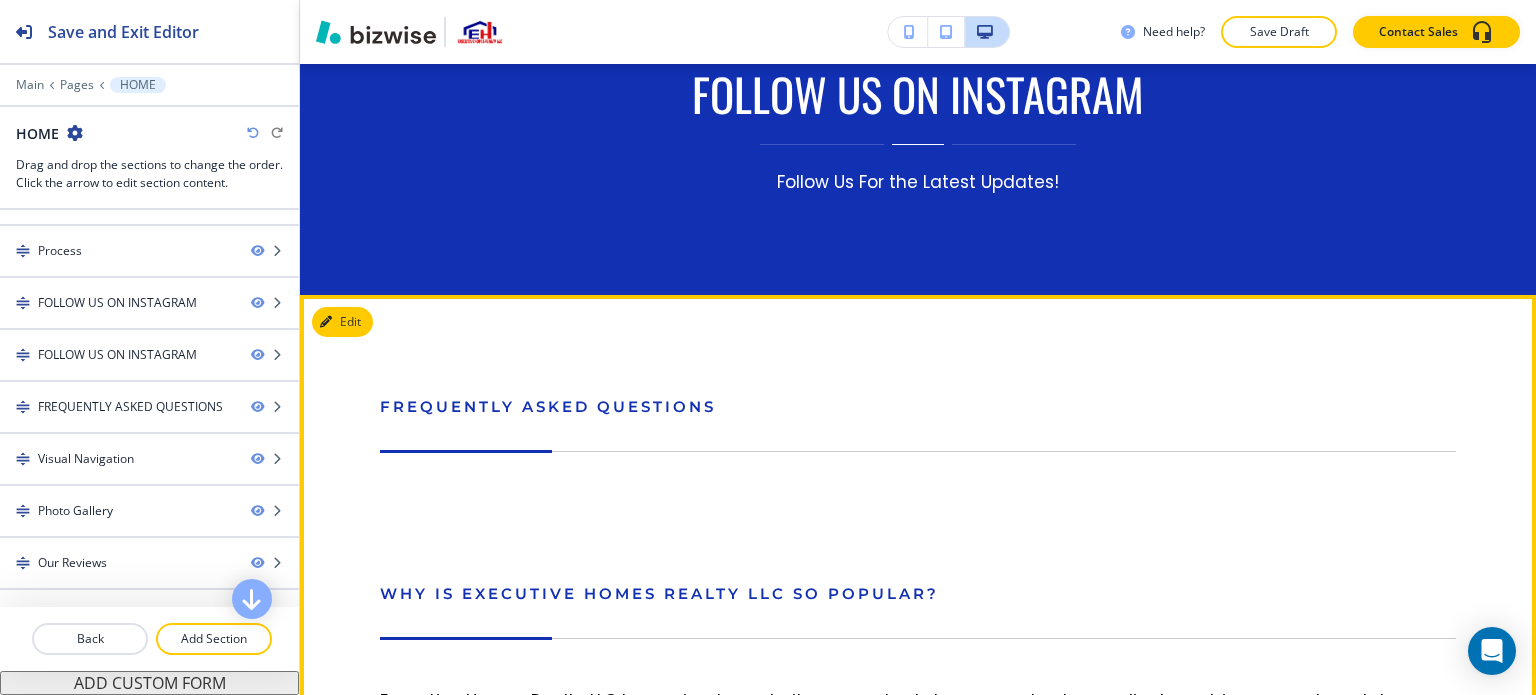 click on "FREQUENTLY ASKED QUESTIONS WHY IS EXECUTIVE HOMES REALTY LLC SO POPULAR? Executive Homes Realty LLC has gained popularity as a  real estate agency  due to our client-centric approach and deep knowledge of the local market. Our  real estate agency  offers innovative solutions and uses cutting-edge technology to ensure our clients receive top-tier service. We stand out as a real estate agency by providing unique benefits like commission sharing and home sale guarantees. Clients trust our  real estate agency  for its transparent transactions and reliable results. Discover why so many choose our  real estate agency  — contact us today to experience the difference! DO YOUR REAL ESTATE AGENTS HAVE EXPERIENCE IN SELLING HOMES? HOW DO I CONTACT YOU? You can contact us by phone at 404-610-3280 or 617-412-7546, and by email at johnokooboh@gmail.com. Additionally, you can reach out to us using the  contact form  on our website. Get in touch with us today to start your real estate journey! contact form" at bounding box center (918, 1147) 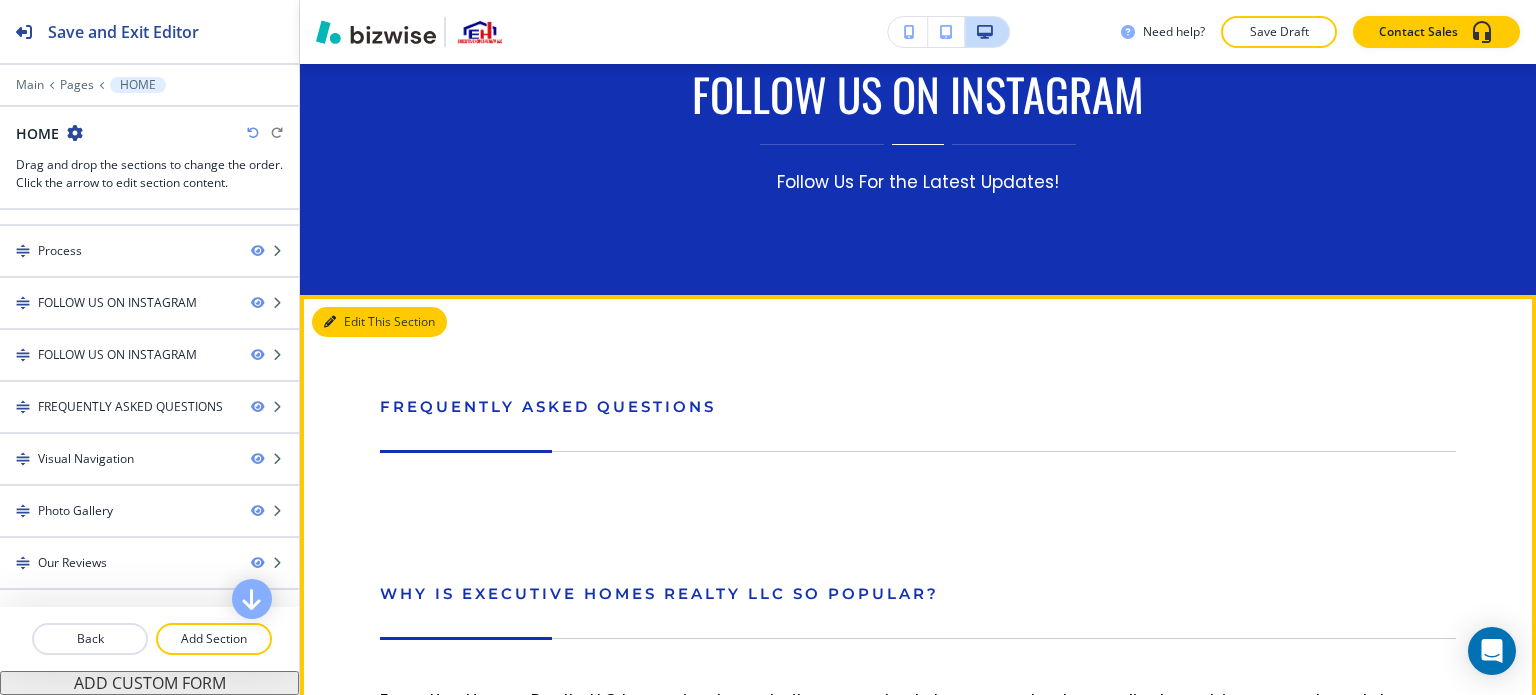 click on "Edit This Section" at bounding box center [379, 322] 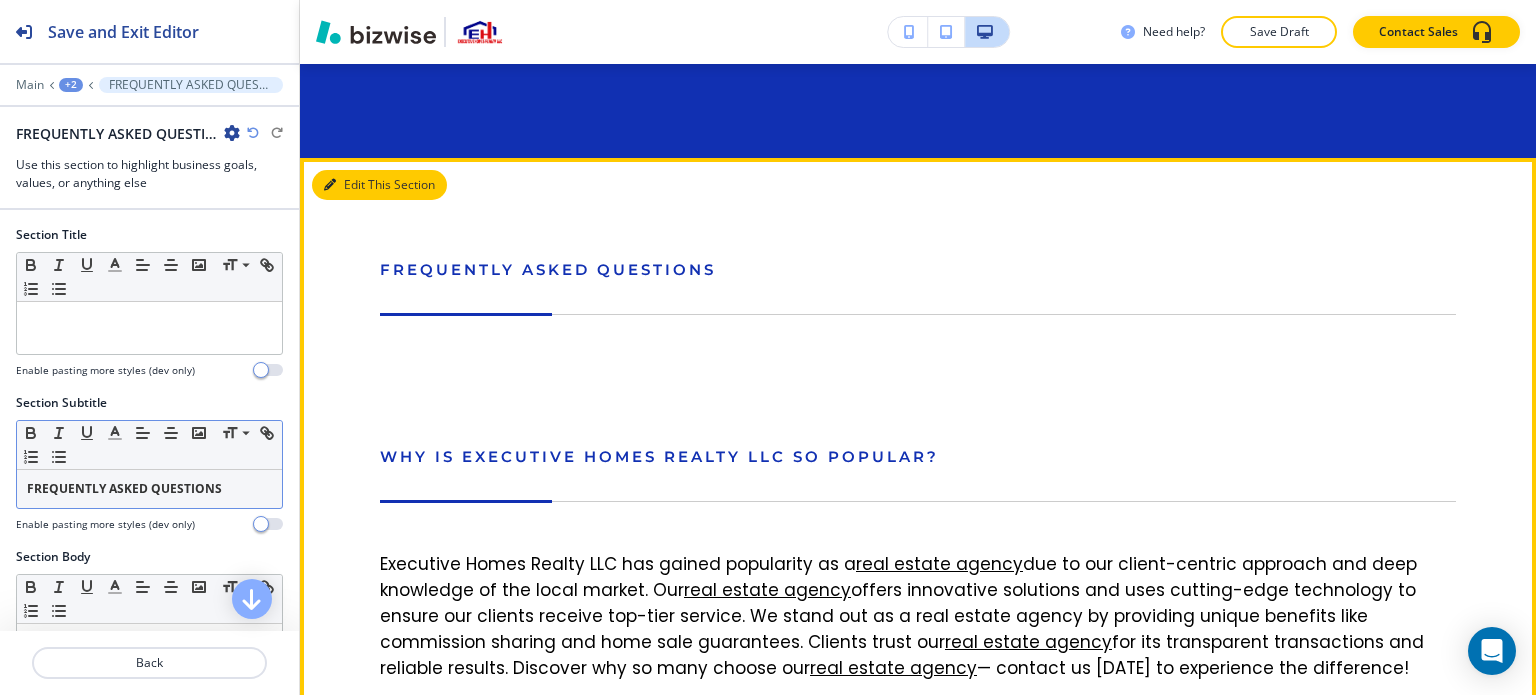 scroll, scrollTop: 9984, scrollLeft: 0, axis: vertical 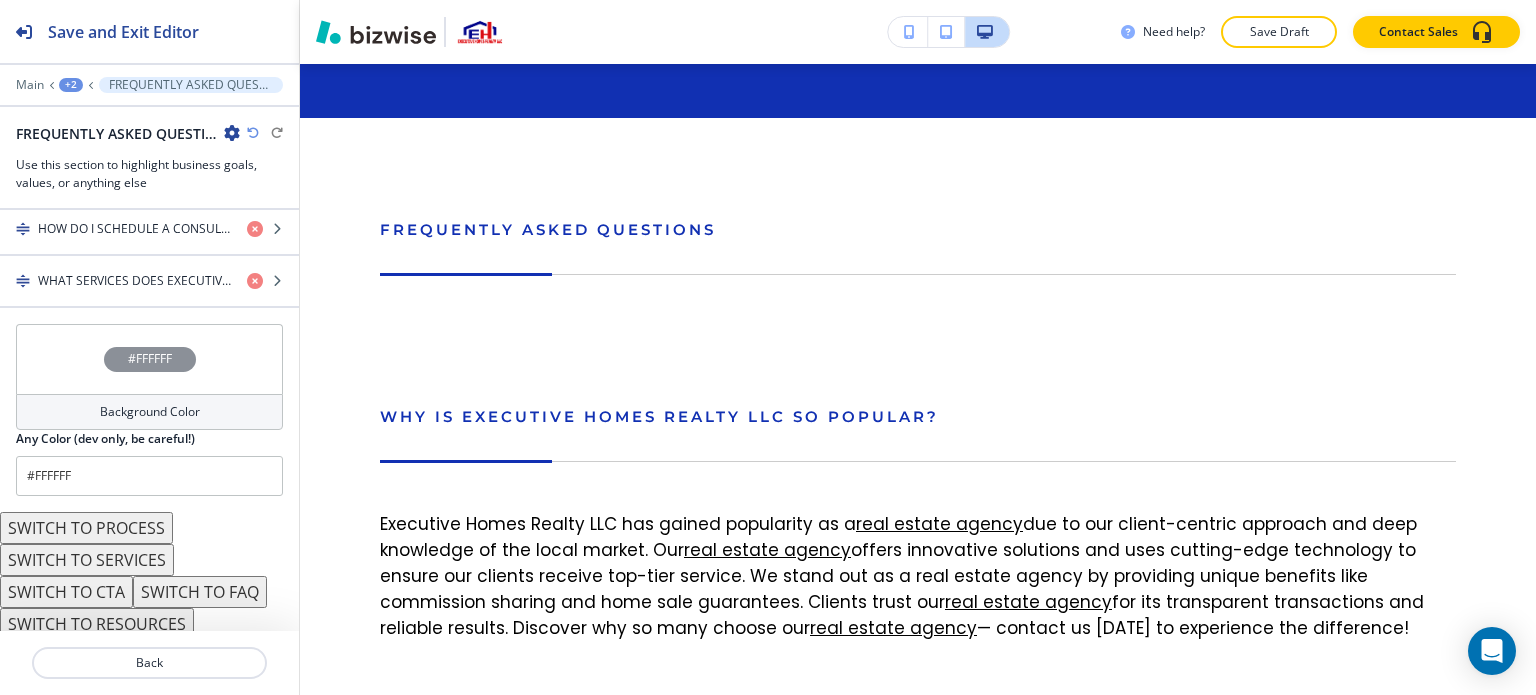 click on "SWITCH TO FAQ" at bounding box center [200, 592] 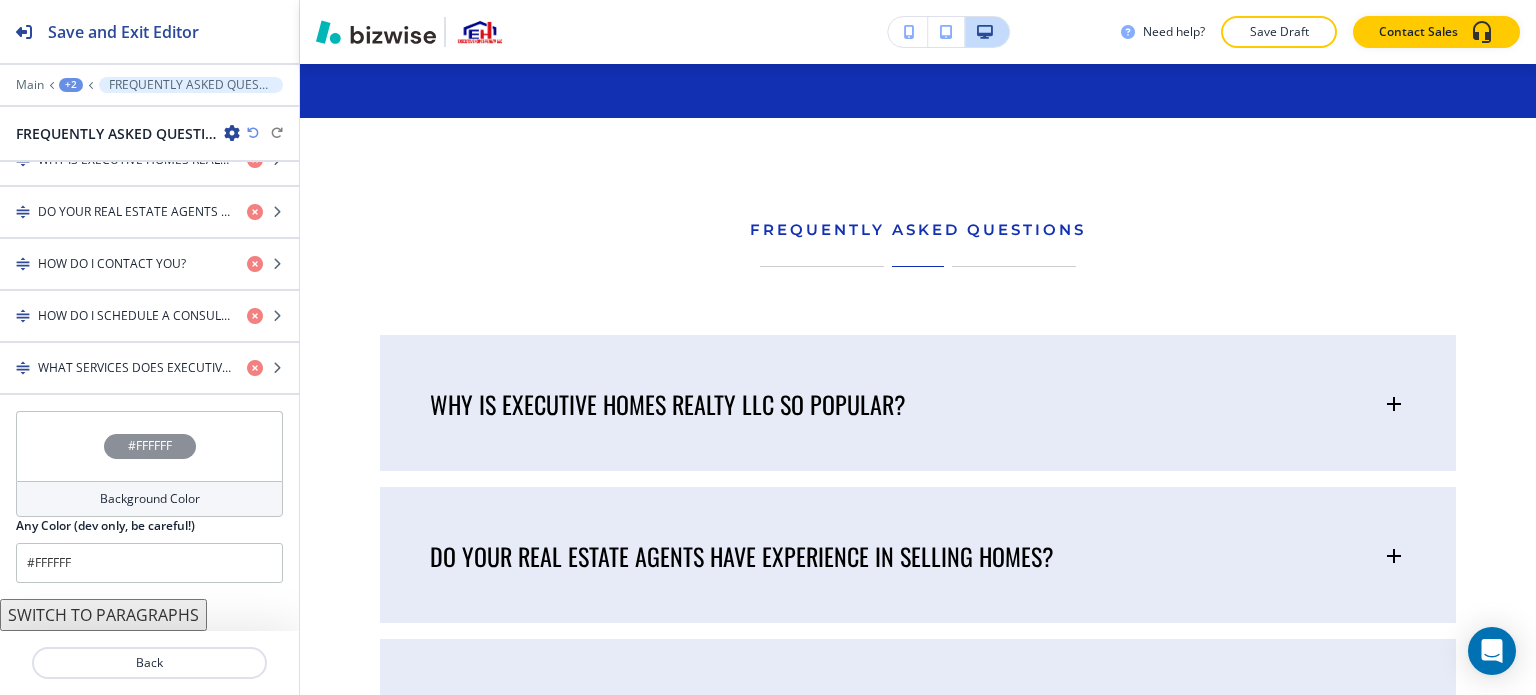 scroll, scrollTop: 982, scrollLeft: 0, axis: vertical 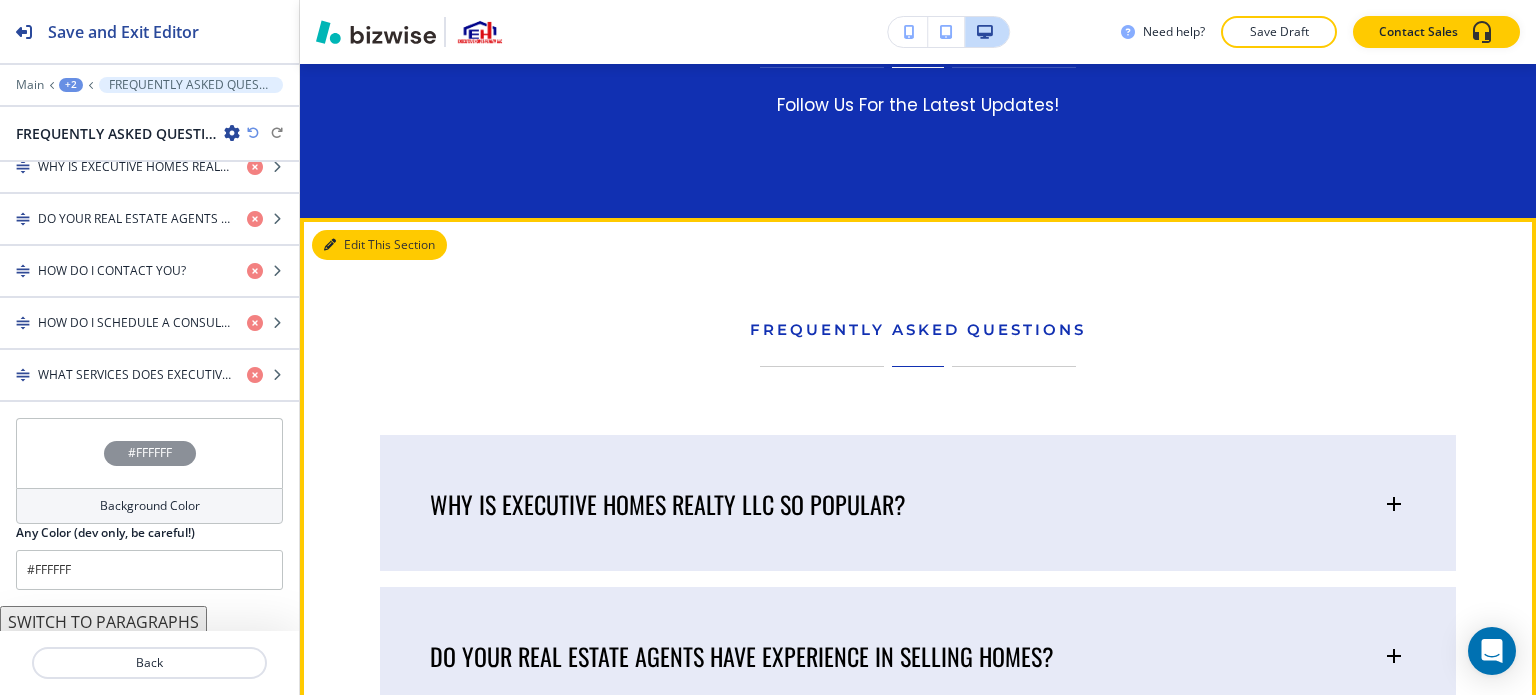 click on "Edit This Section" at bounding box center (379, 245) 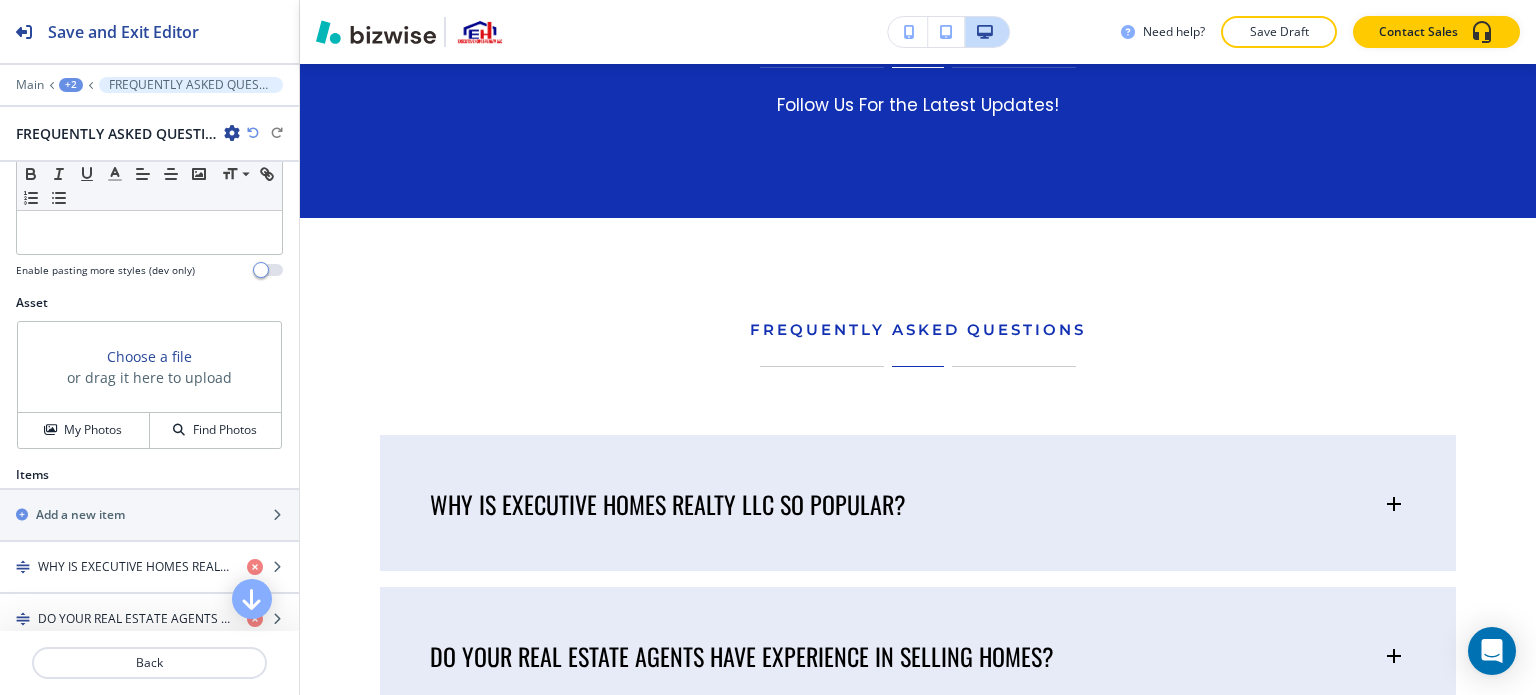 scroll, scrollTop: 0, scrollLeft: 0, axis: both 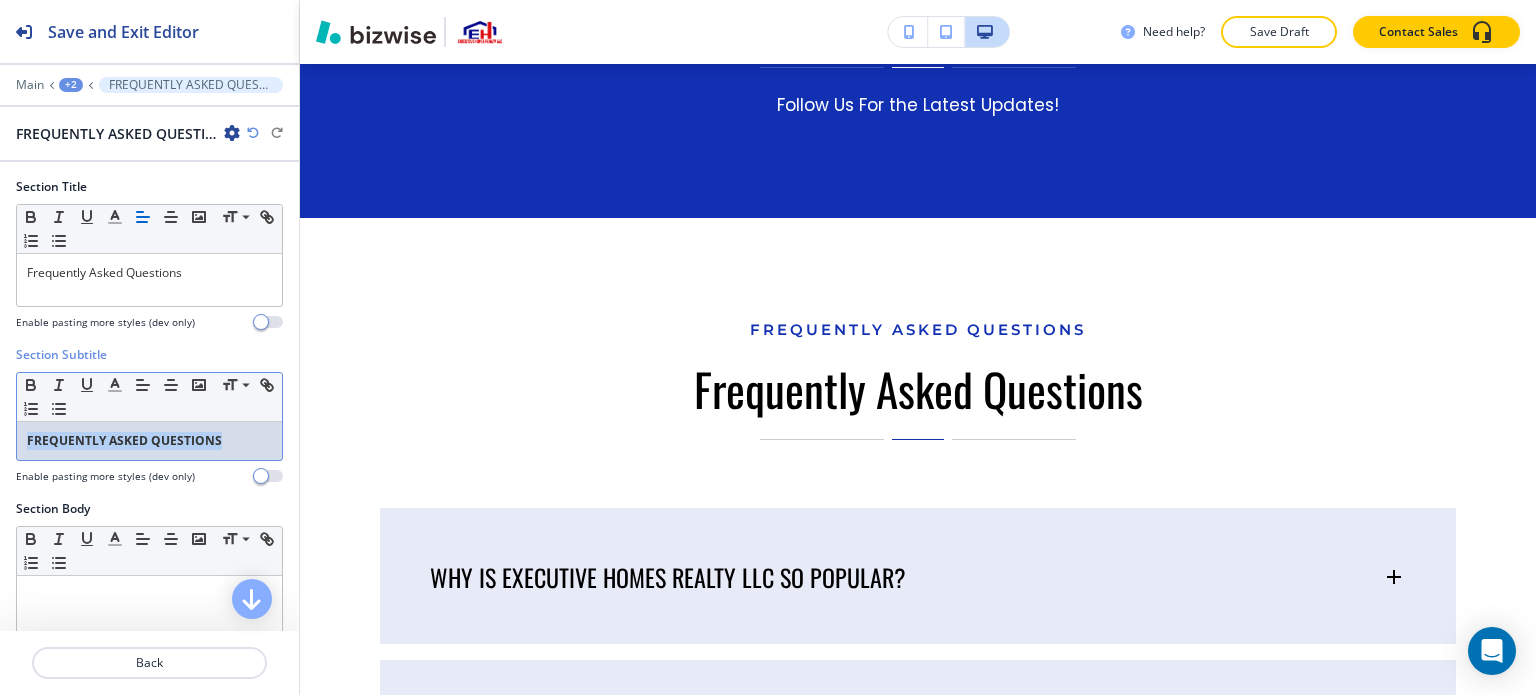 drag, startPoint x: 241, startPoint y: 443, endPoint x: 0, endPoint y: 447, distance: 241.03319 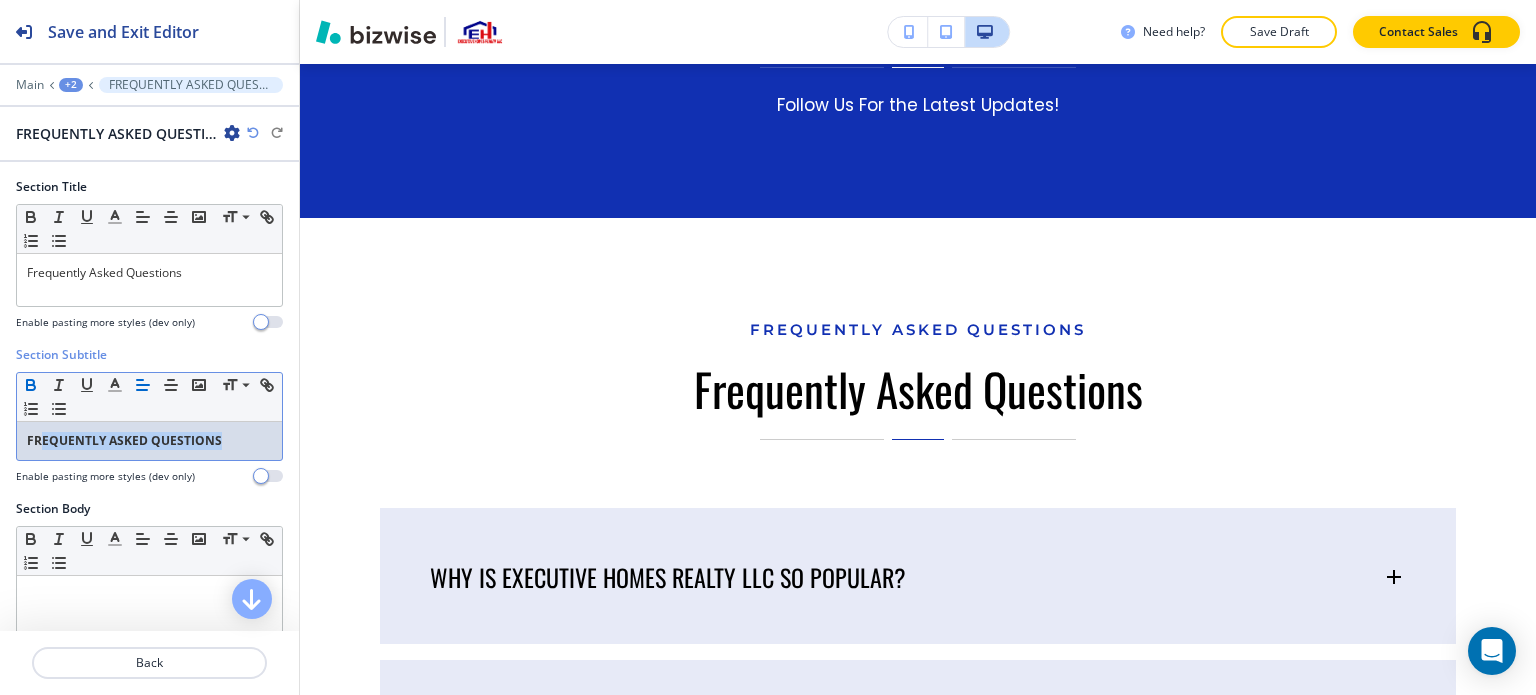 drag, startPoint x: 230, startPoint y: 430, endPoint x: 41, endPoint y: 436, distance: 189.09521 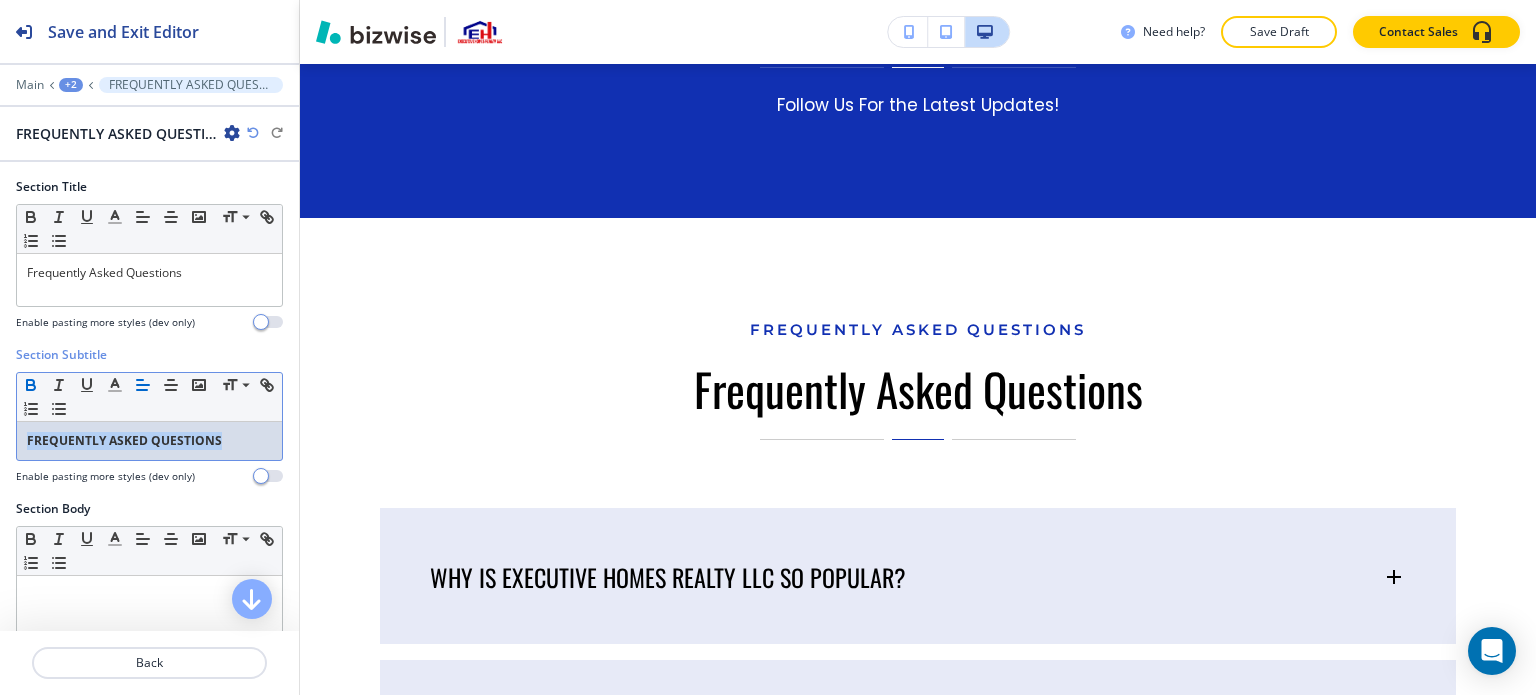 drag, startPoint x: 216, startPoint y: 434, endPoint x: 13, endPoint y: 439, distance: 203.06157 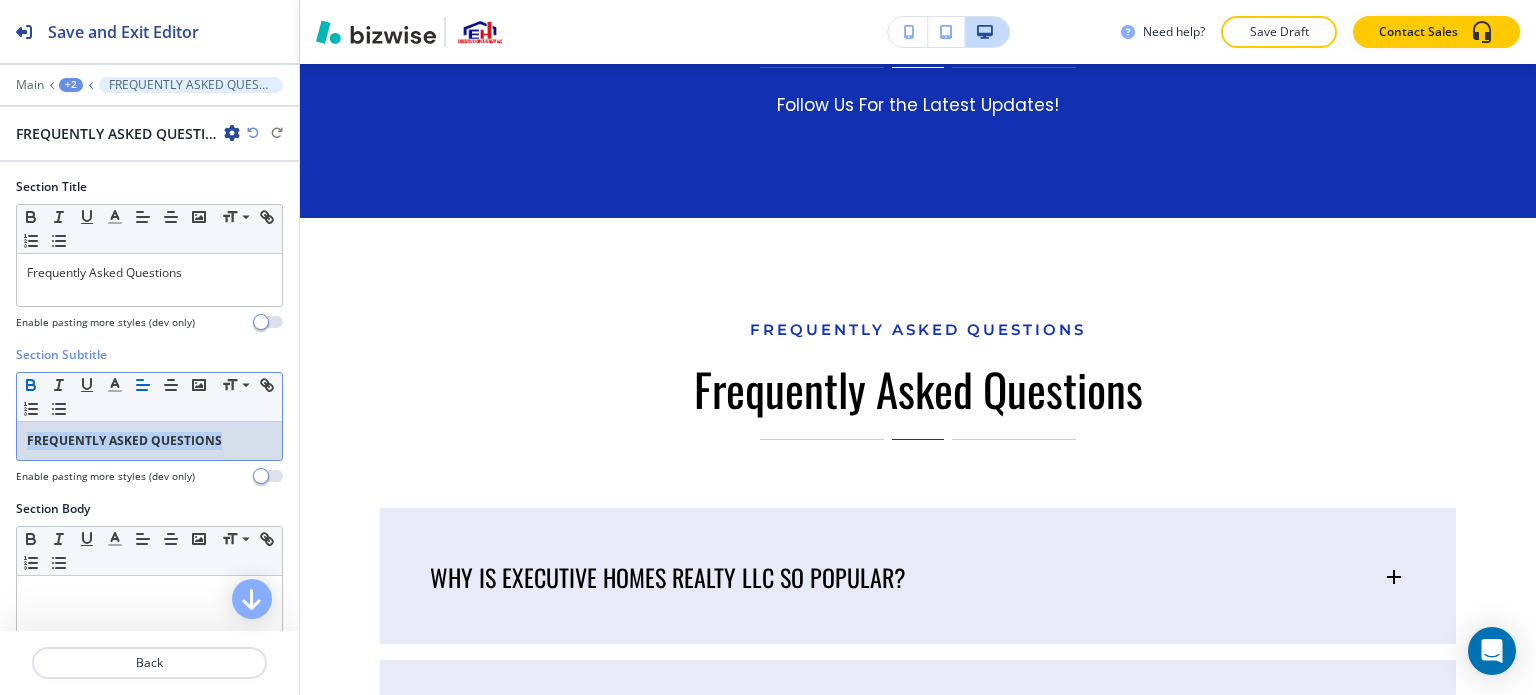 copy on "FREQUENTLY ASKED QUESTIONS" 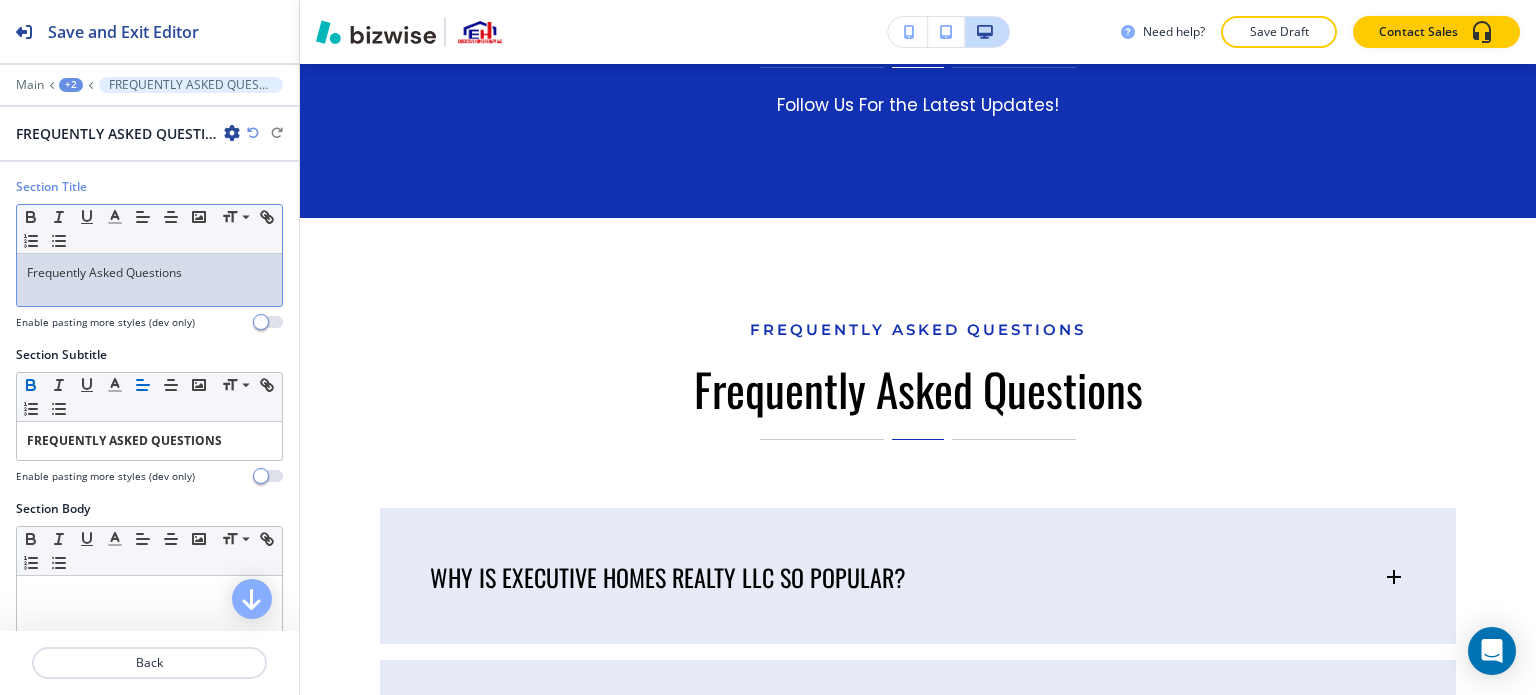 click on "Frequently Asked Questions" at bounding box center (149, 273) 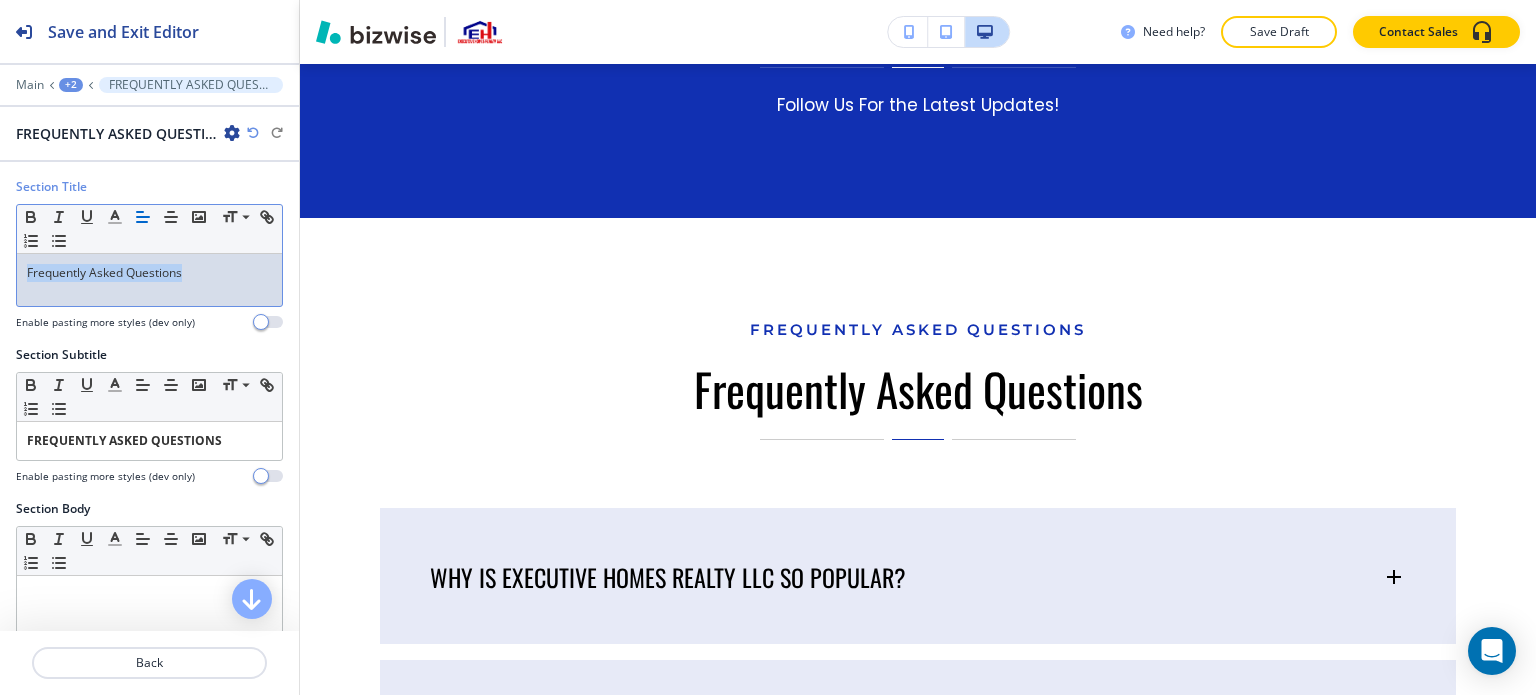 drag, startPoint x: 206, startPoint y: 266, endPoint x: 0, endPoint y: 267, distance: 206.00243 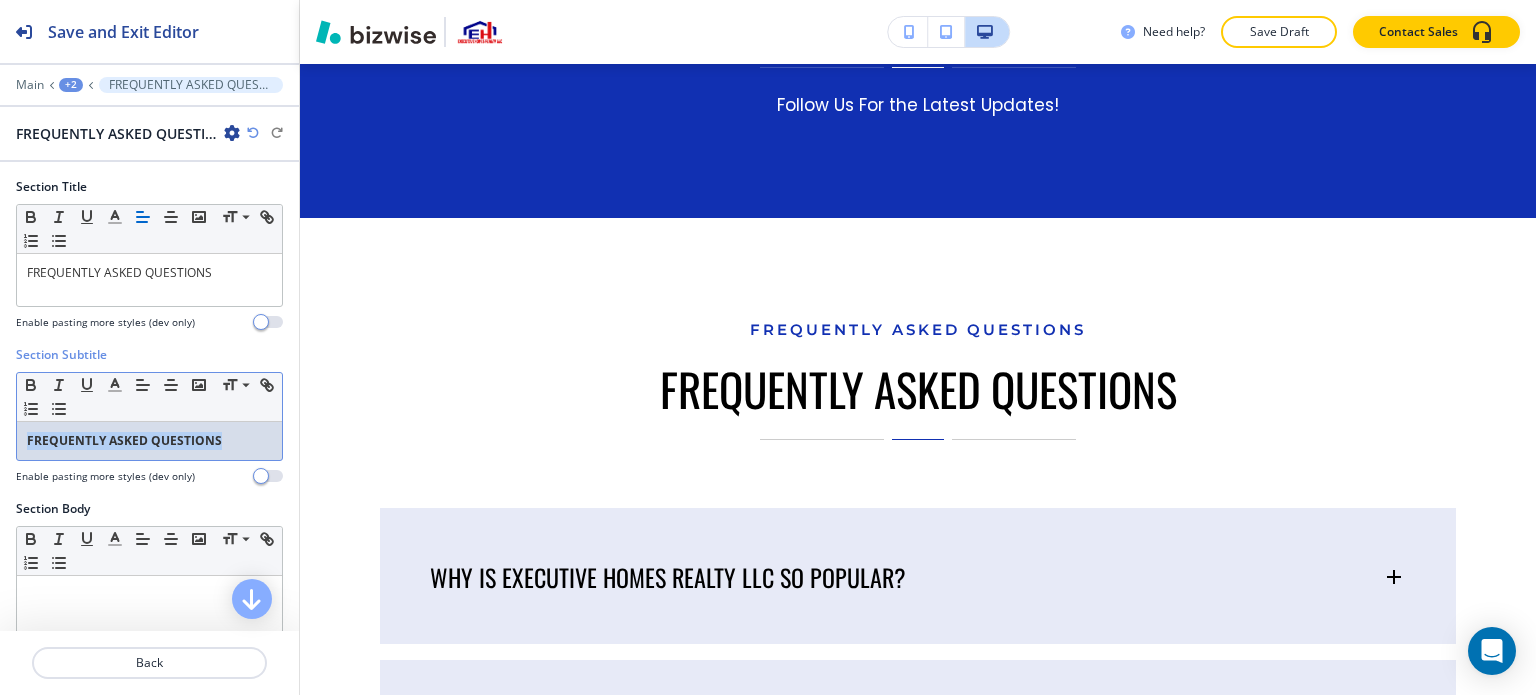 drag, startPoint x: 242, startPoint y: 445, endPoint x: 0, endPoint y: 427, distance: 242.6685 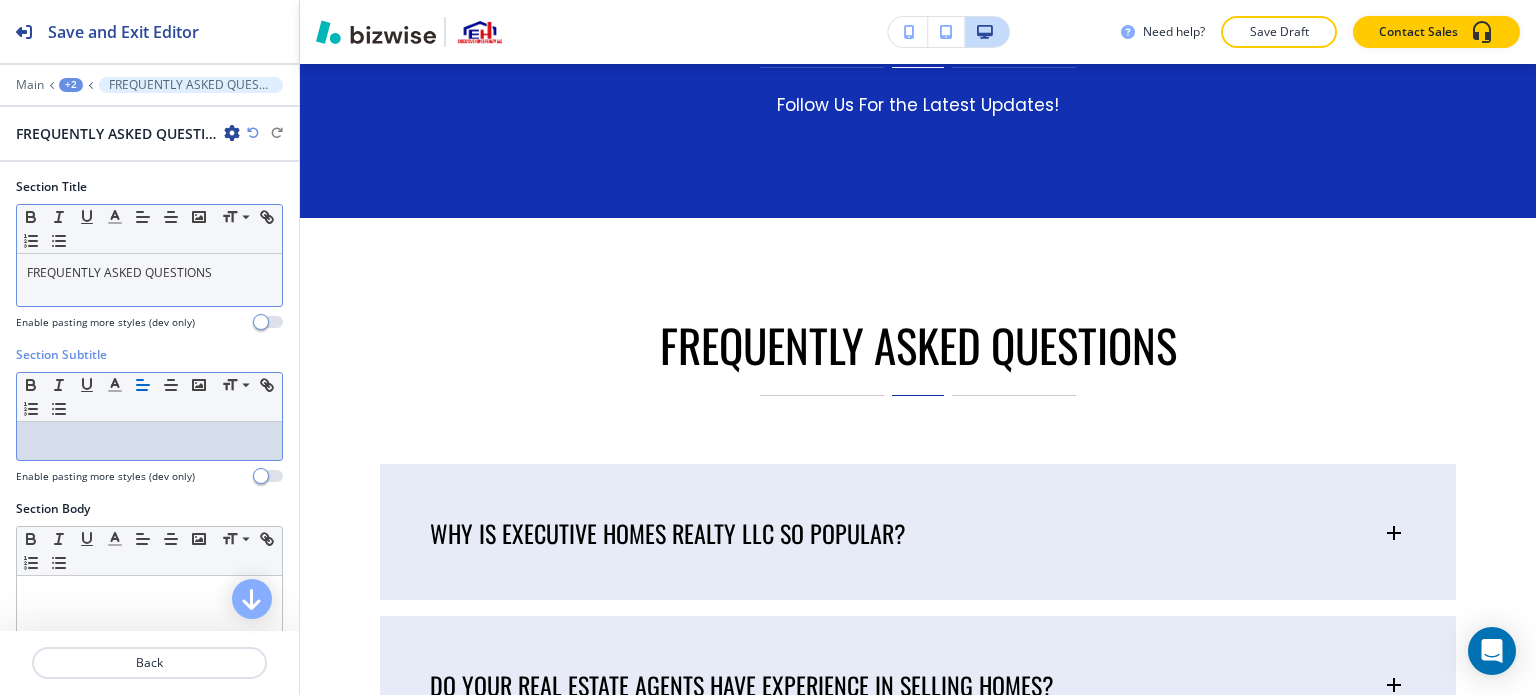 click on "FREQUENTLY ASKED QUESTIONS" at bounding box center (149, 273) 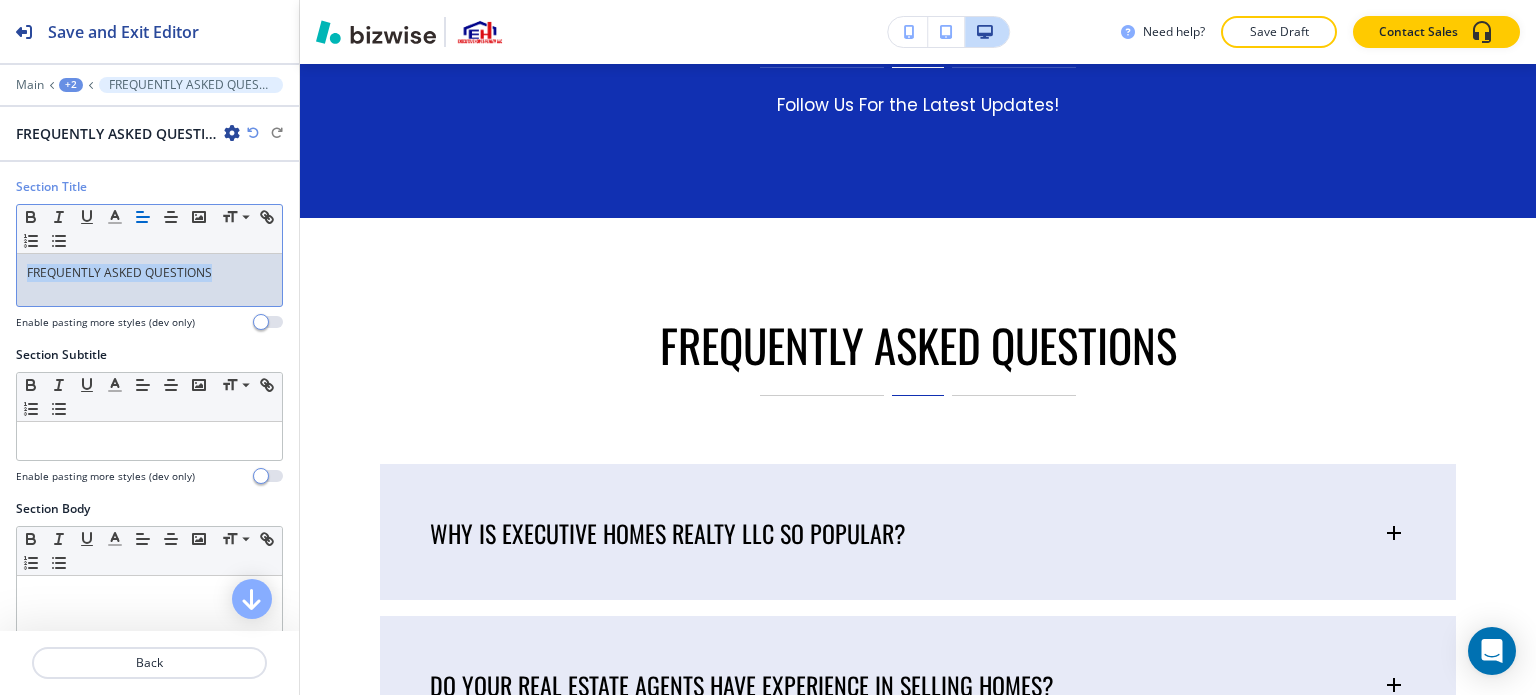 drag, startPoint x: 224, startPoint y: 271, endPoint x: 0, endPoint y: 261, distance: 224.2231 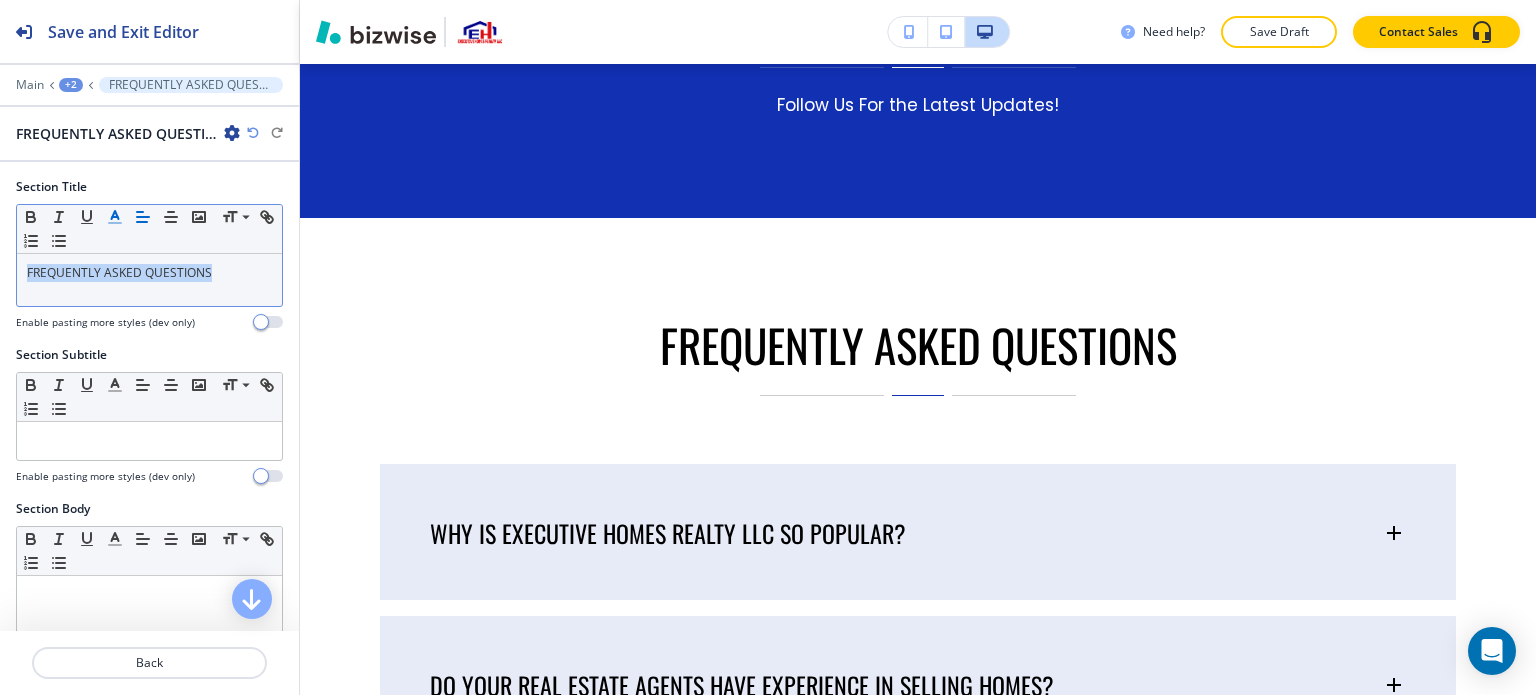 click 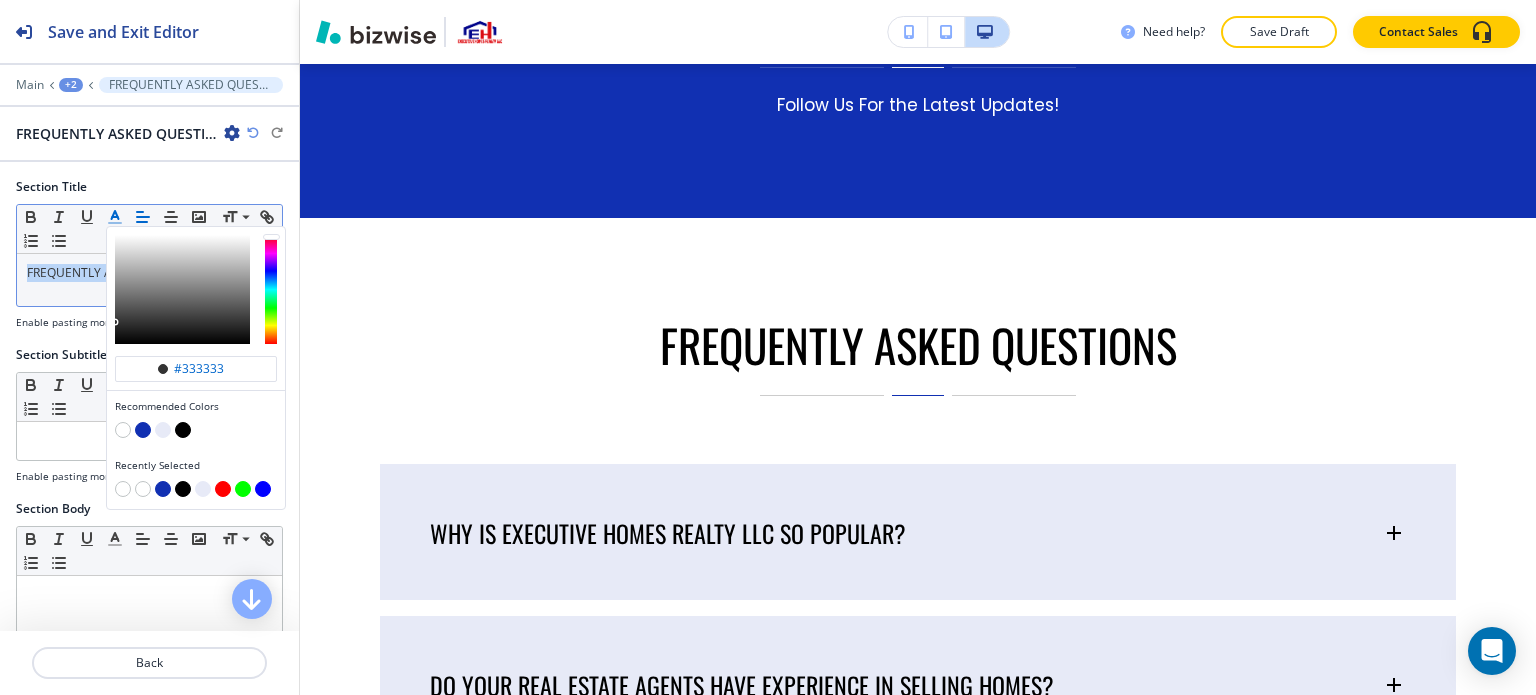 click at bounding box center (143, 430) 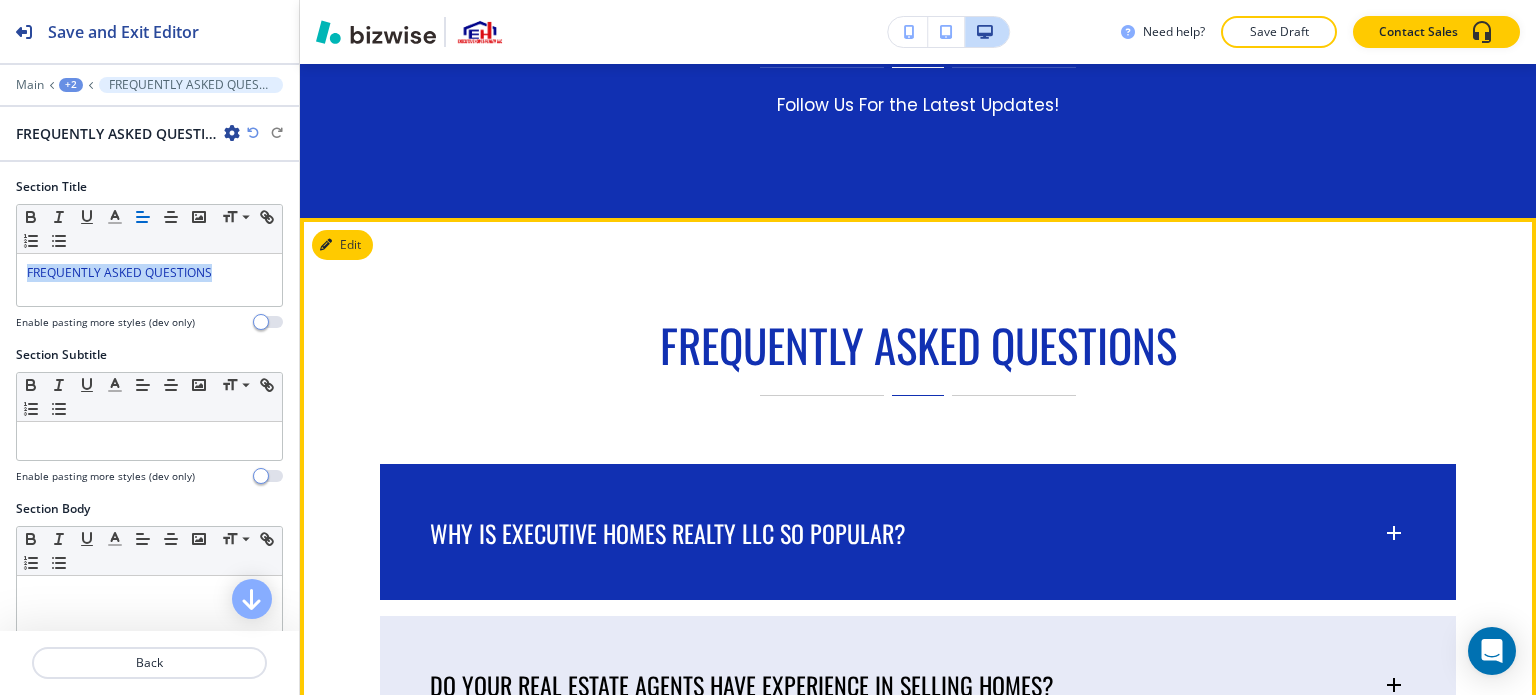 click on "WHY IS EXECUTIVE HOMES REALTY LLC SO POPULAR?" at bounding box center [668, 533] 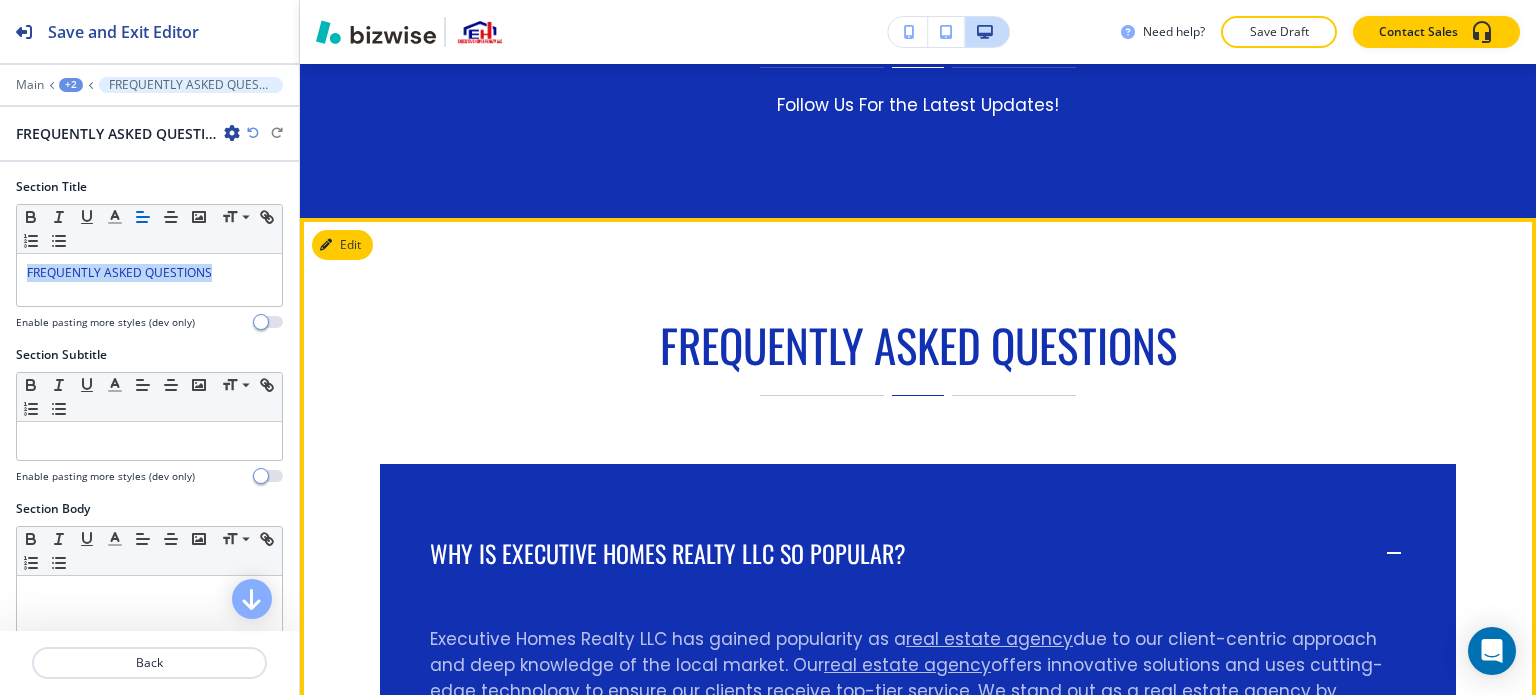 click on "WHY IS EXECUTIVE HOMES REALTY LLC SO POPULAR?" at bounding box center (918, 543) 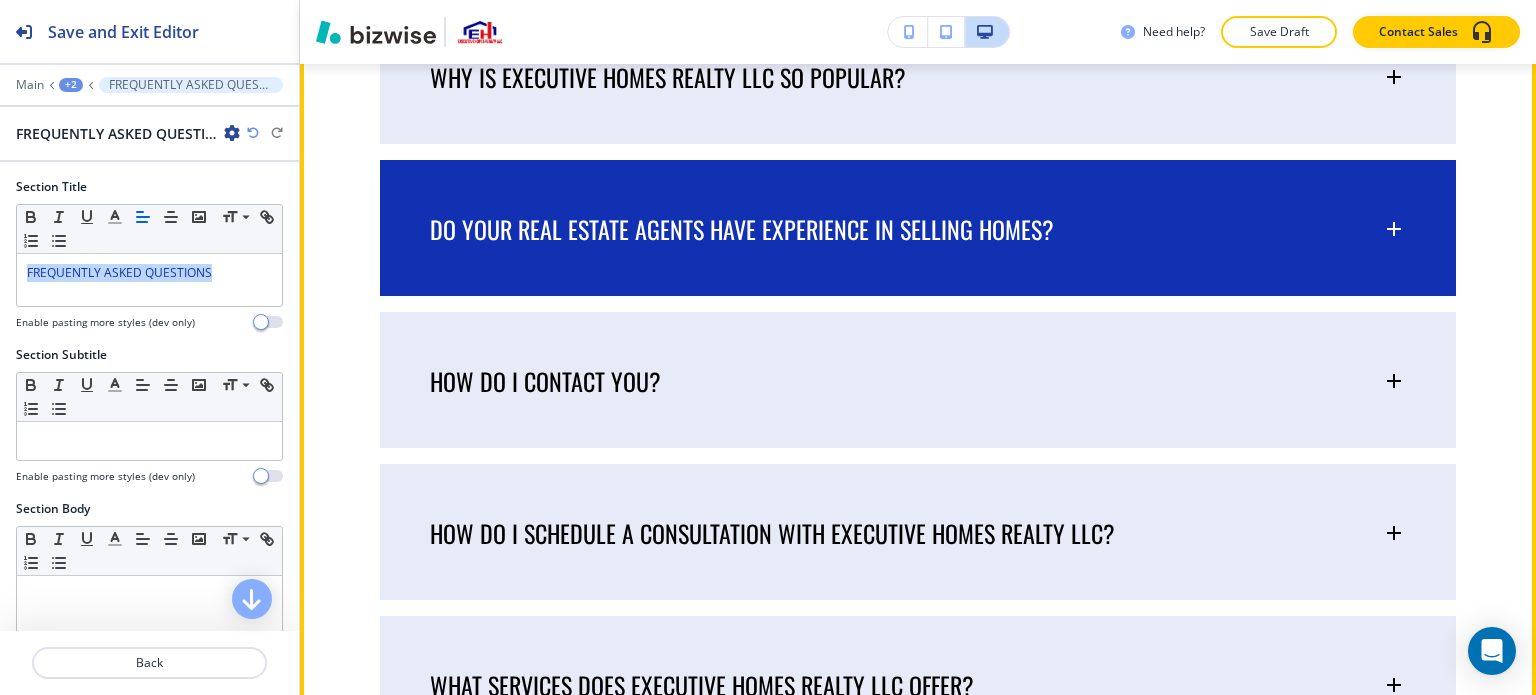scroll, scrollTop: 10384, scrollLeft: 0, axis: vertical 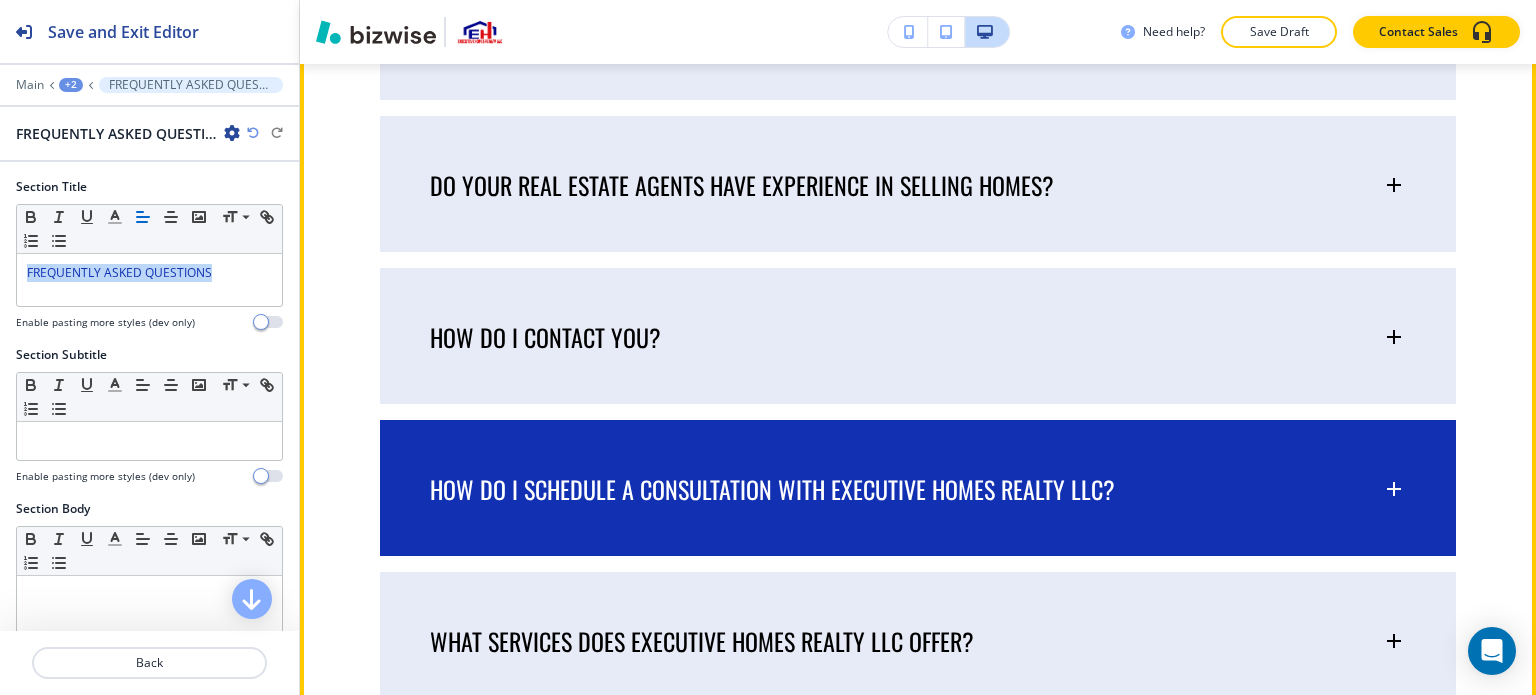 click on "HOW DO I SCHEDULE A CONSULTATION WITH EXECUTIVE HOMES REALTY LLC?" at bounding box center [772, 489] 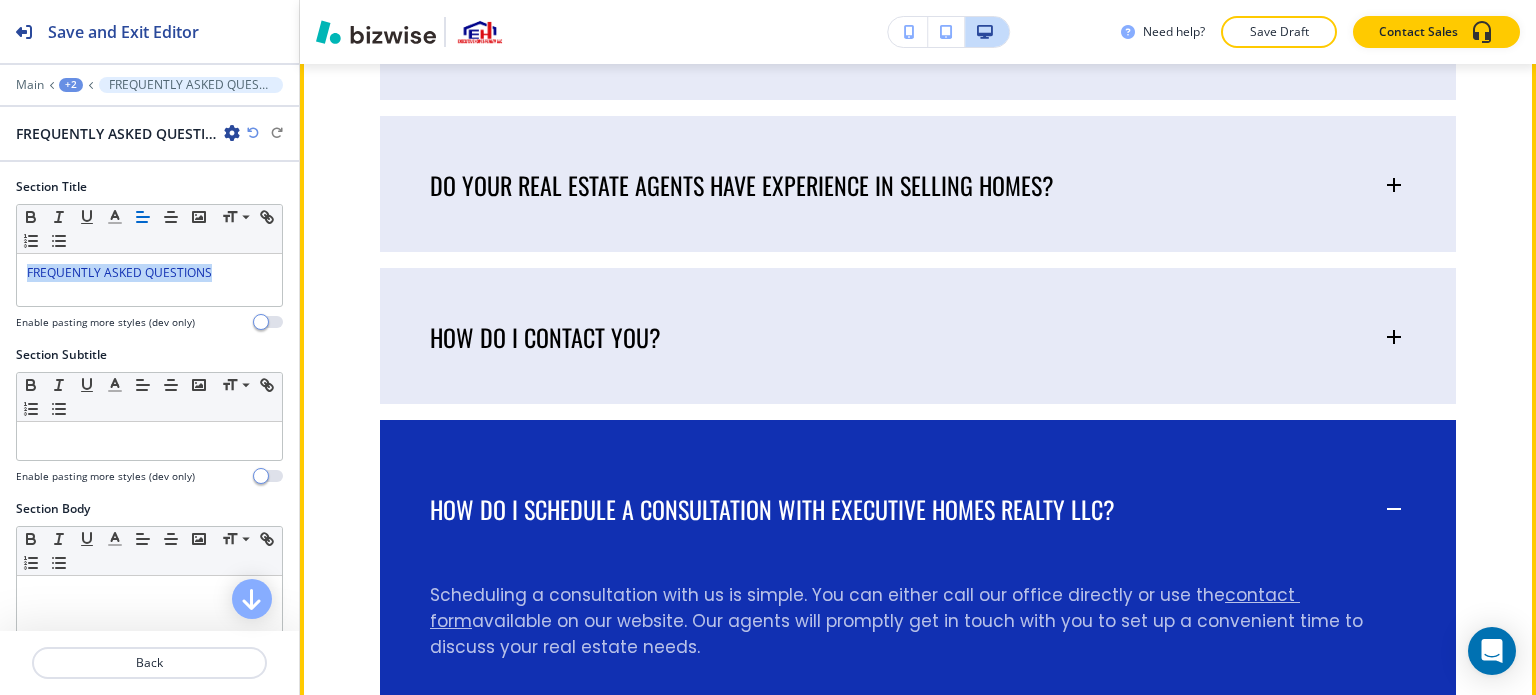 click on "HOW DO I SCHEDULE A CONSULTATION WITH EXECUTIVE HOMES REALTY LLC?" at bounding box center (772, 509) 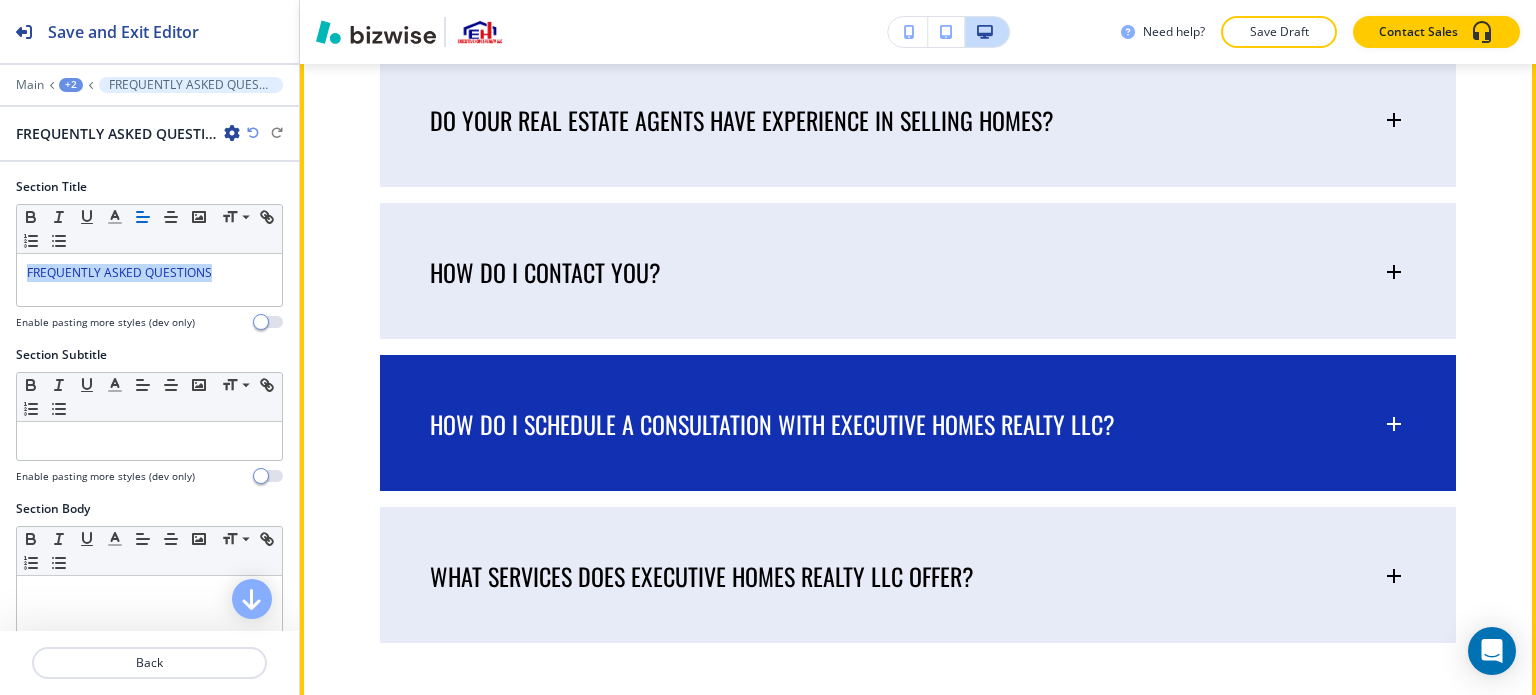 scroll, scrollTop: 10584, scrollLeft: 0, axis: vertical 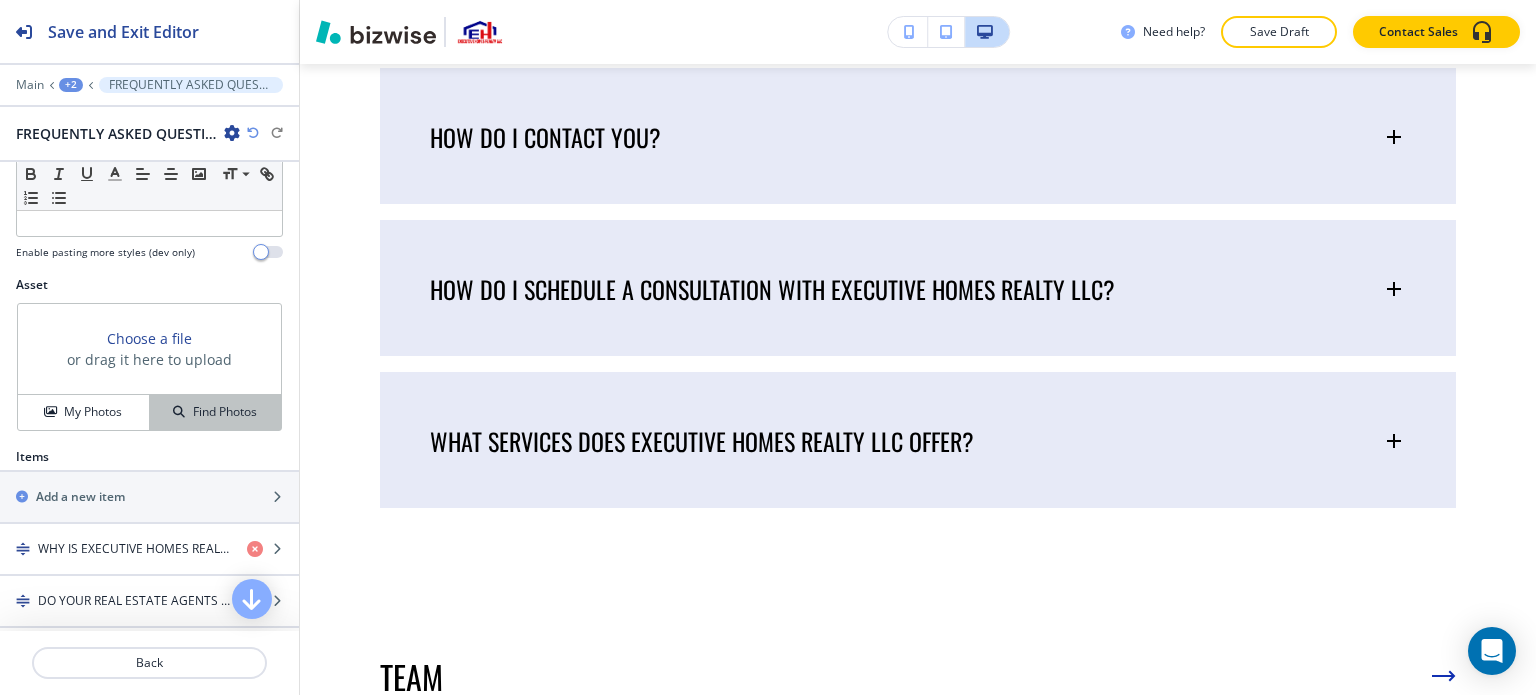 click on "Find Photos" at bounding box center (215, 412) 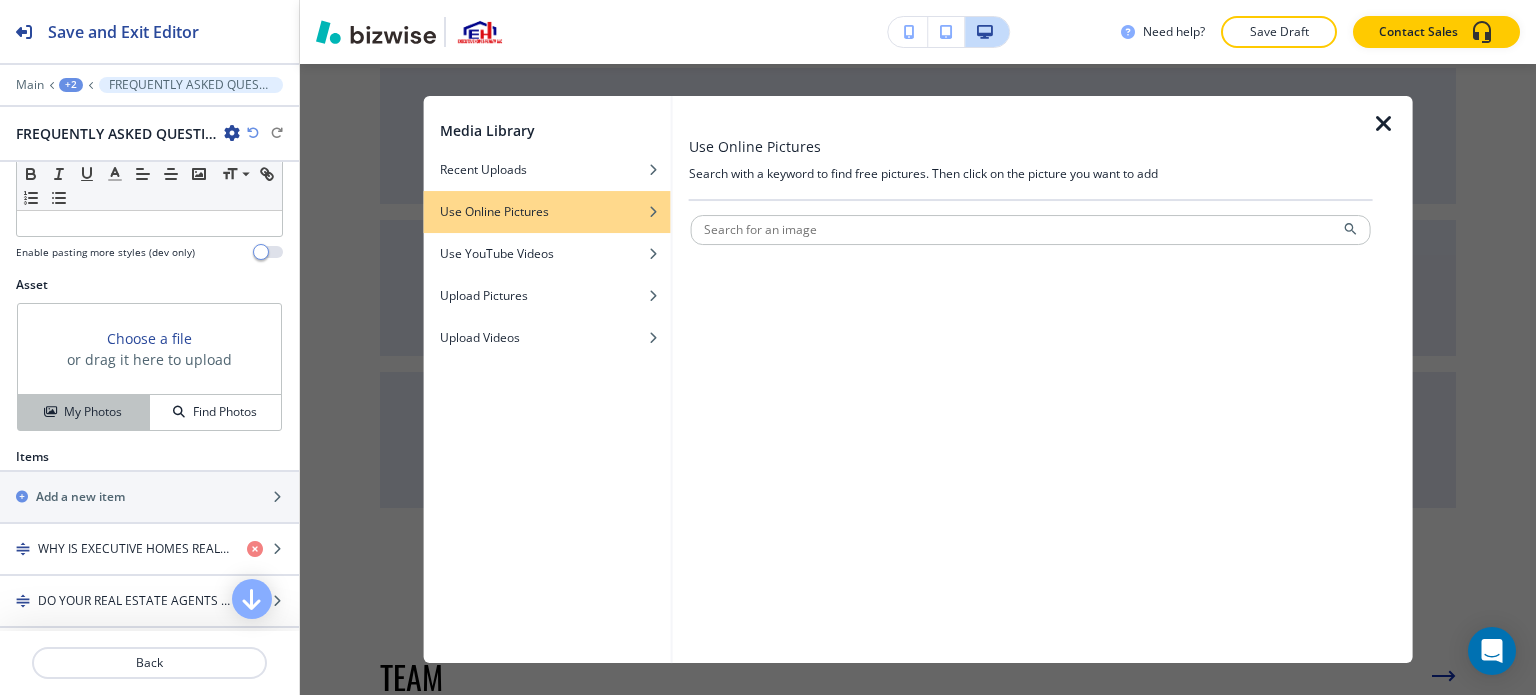 click on "My Photos" at bounding box center [84, 412] 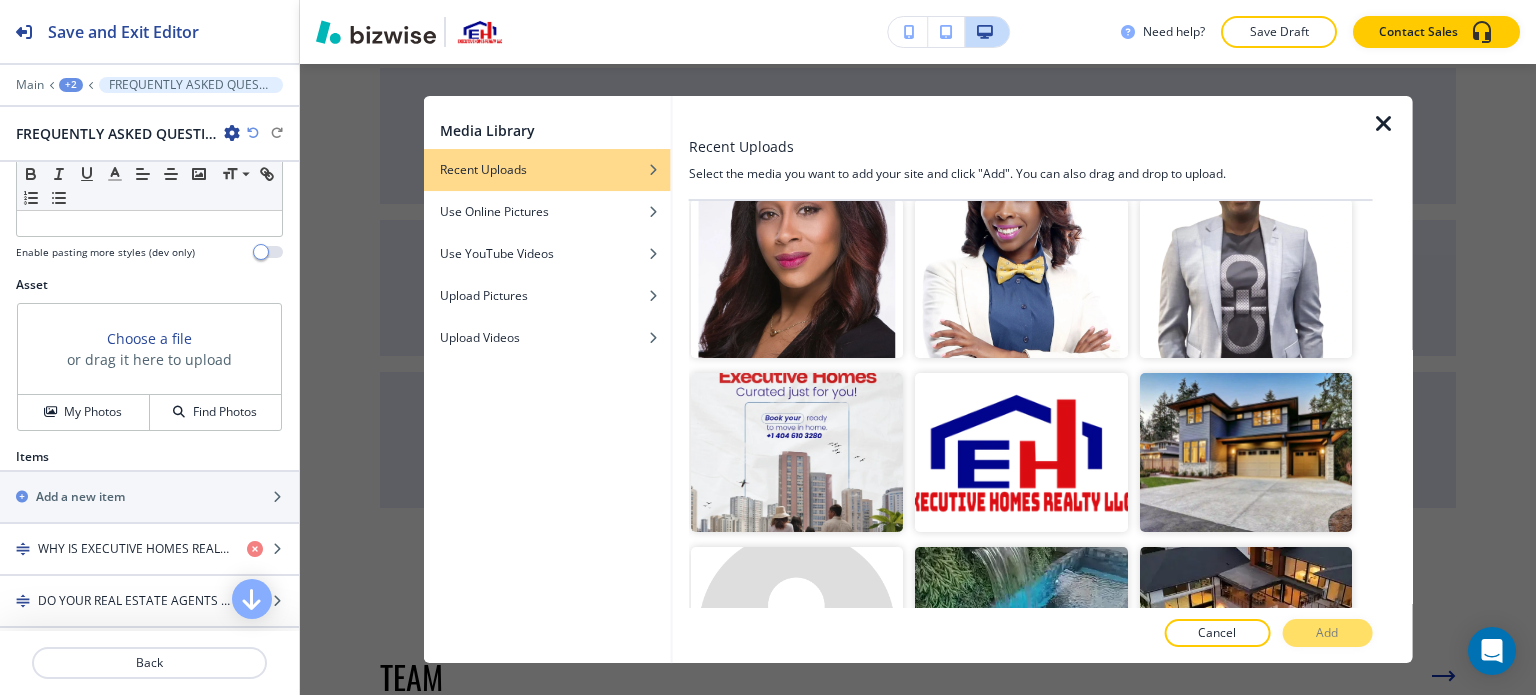 scroll, scrollTop: 2100, scrollLeft: 0, axis: vertical 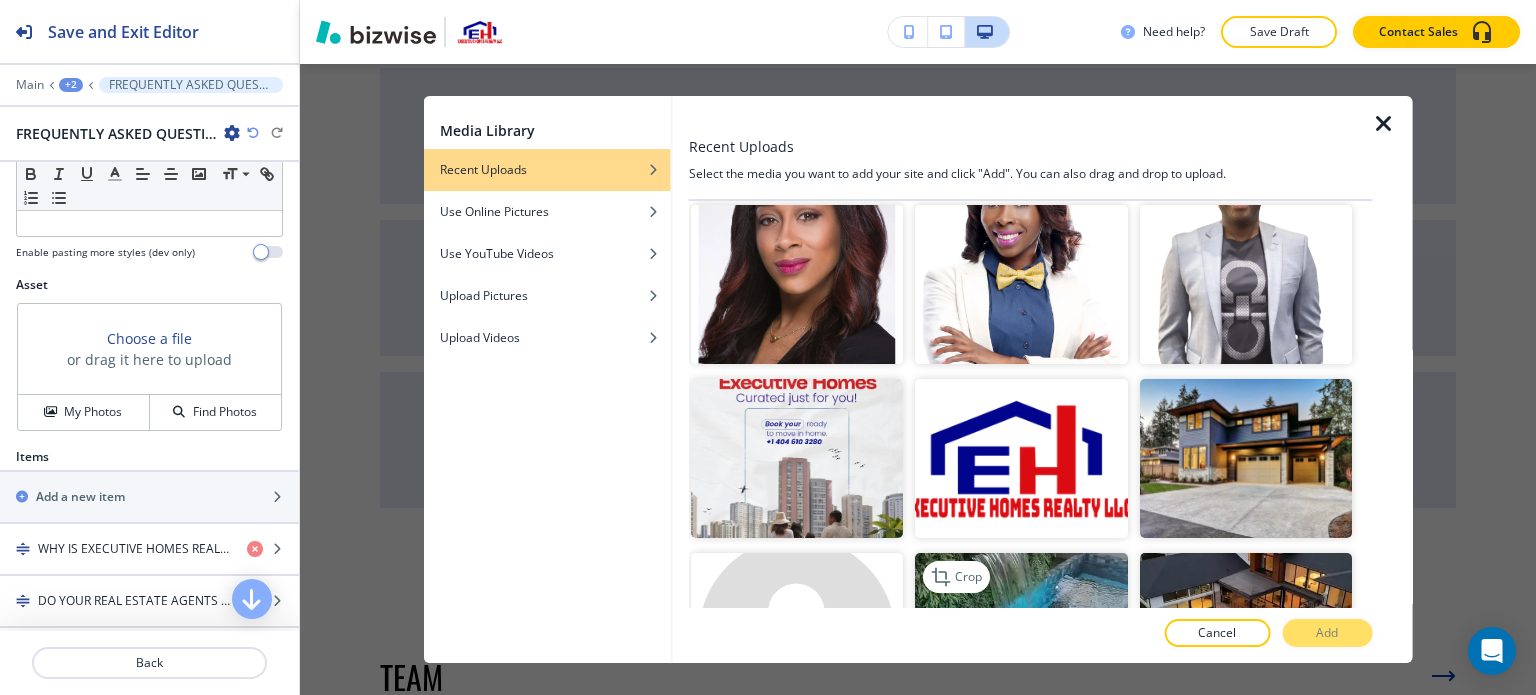 click at bounding box center [1021, 632] 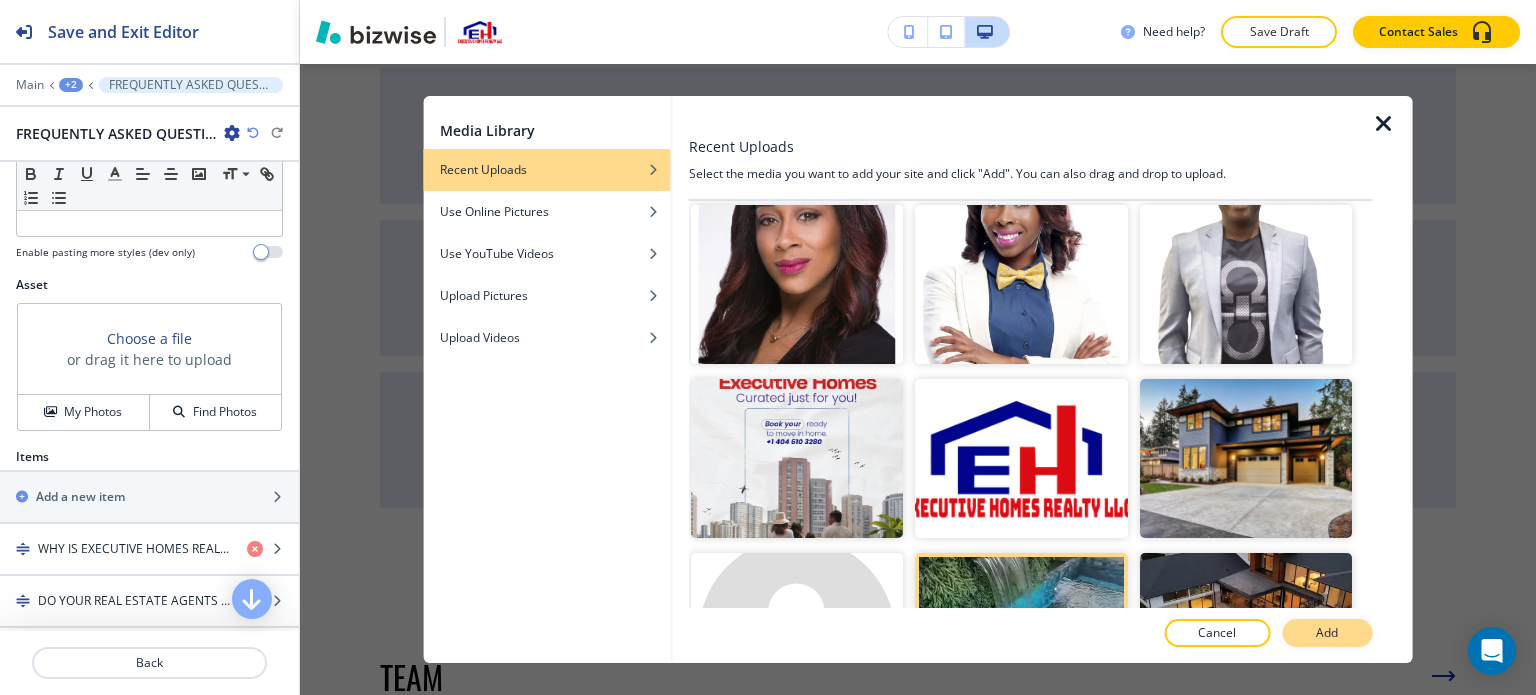 click on "Add" at bounding box center [1327, 633] 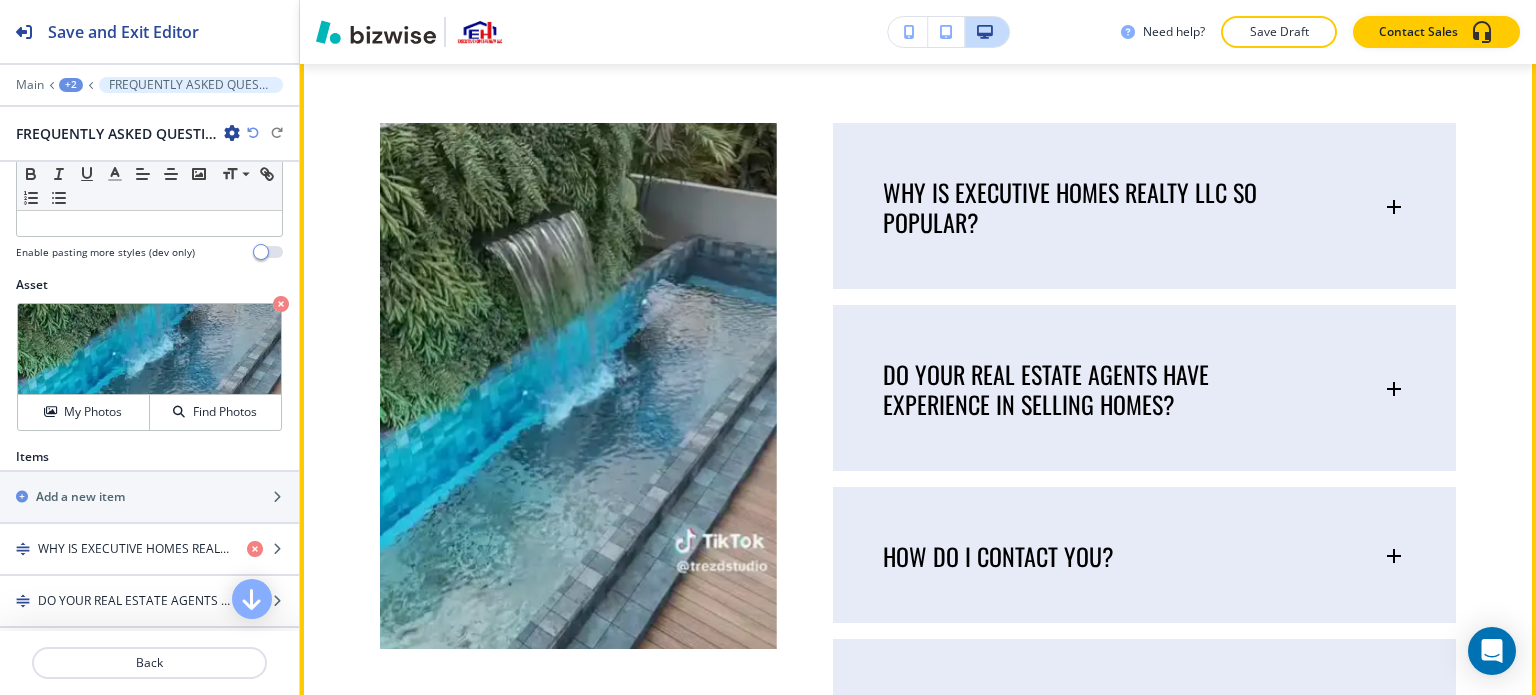 scroll, scrollTop: 10184, scrollLeft: 0, axis: vertical 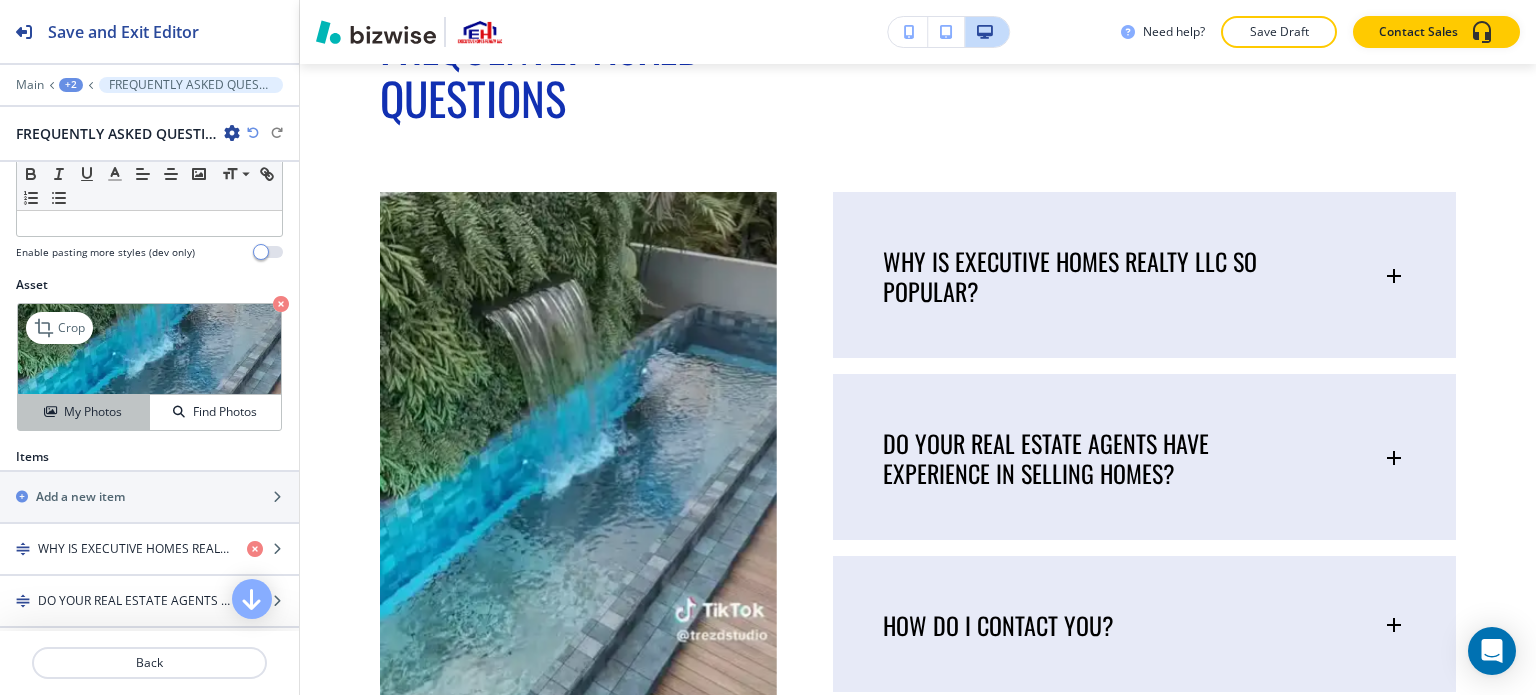 click at bounding box center (50, 412) 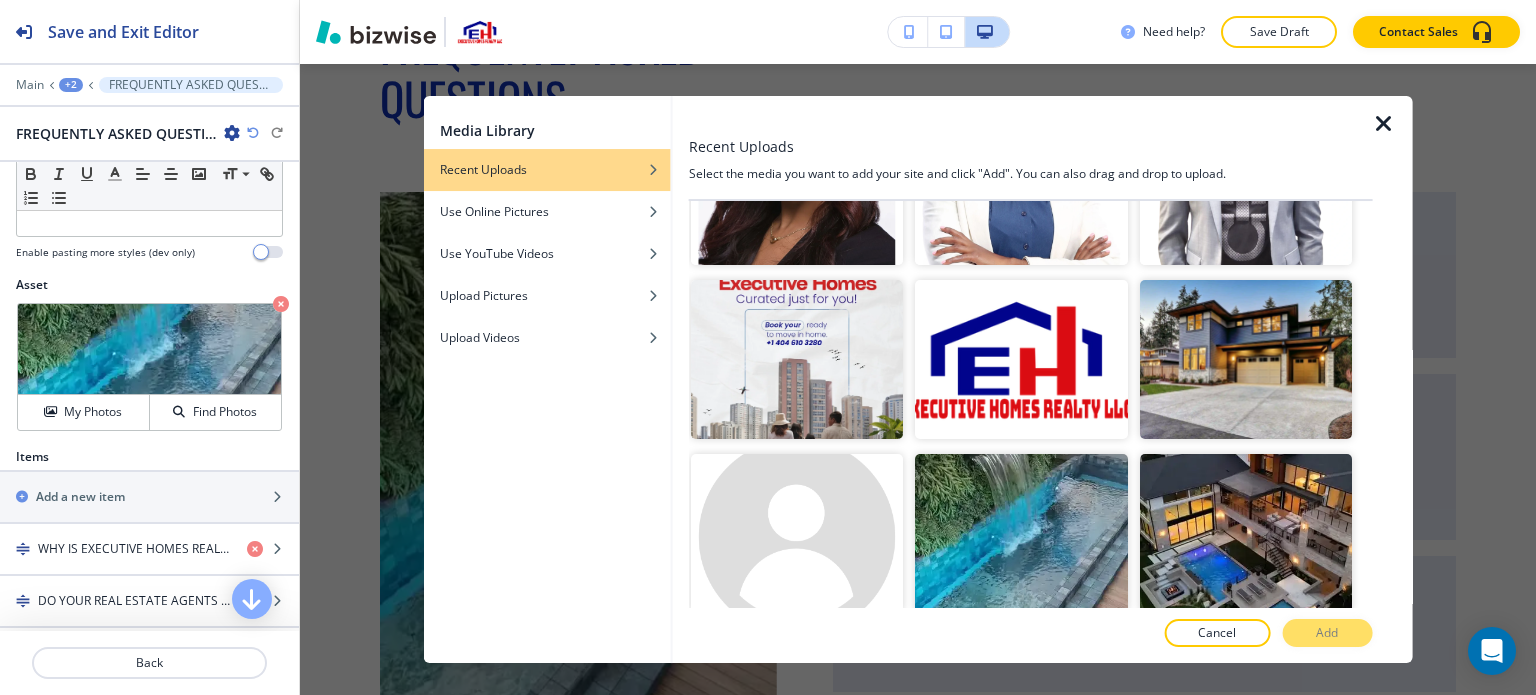 scroll, scrollTop: 2200, scrollLeft: 0, axis: vertical 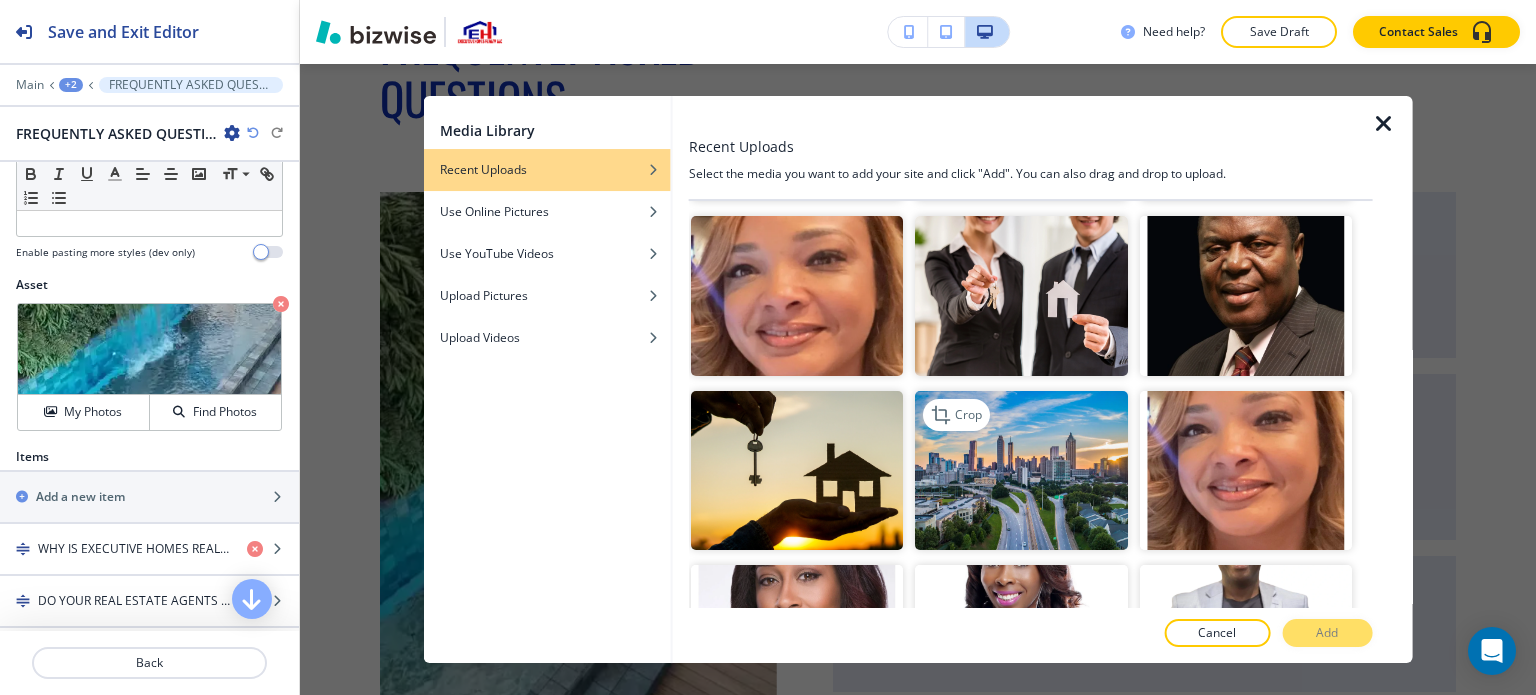 click at bounding box center (1021, 470) 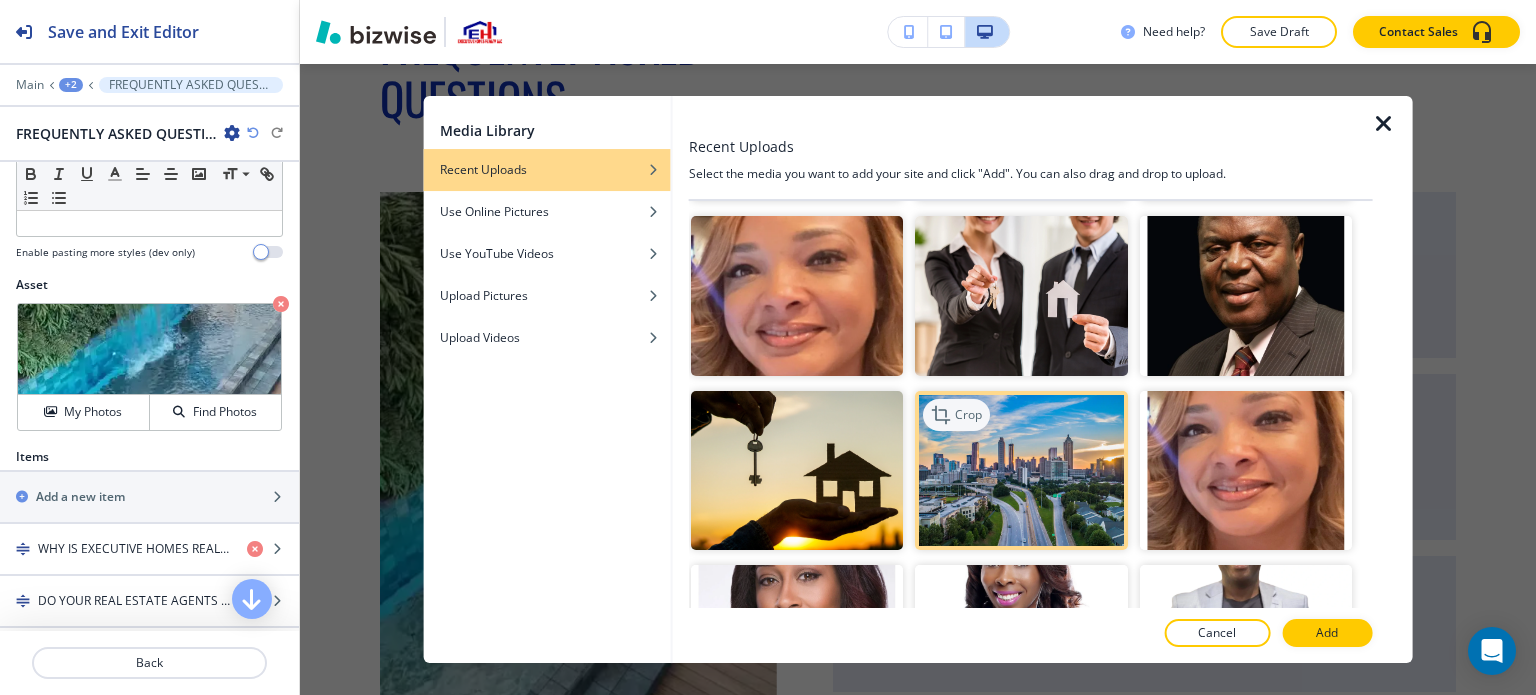 click on "Crop" at bounding box center [968, 415] 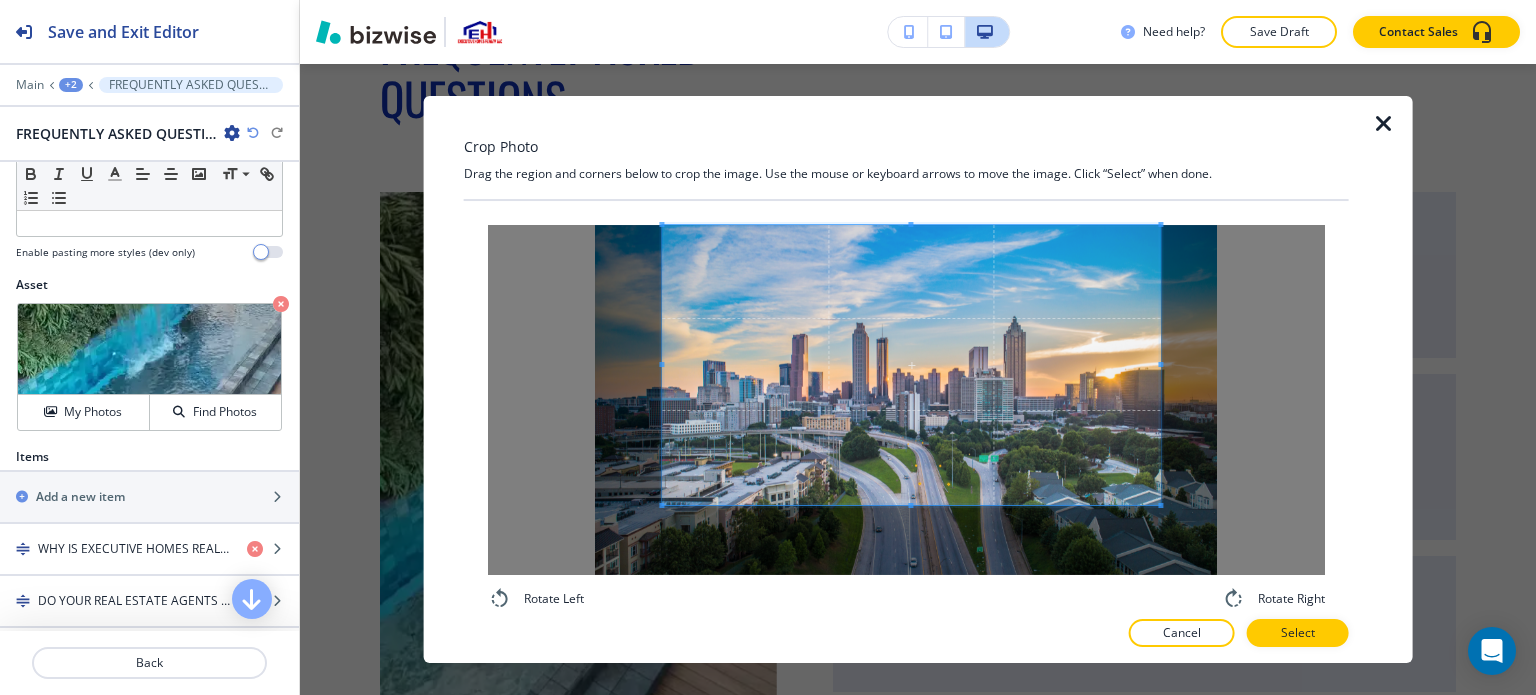 click at bounding box center [911, 365] 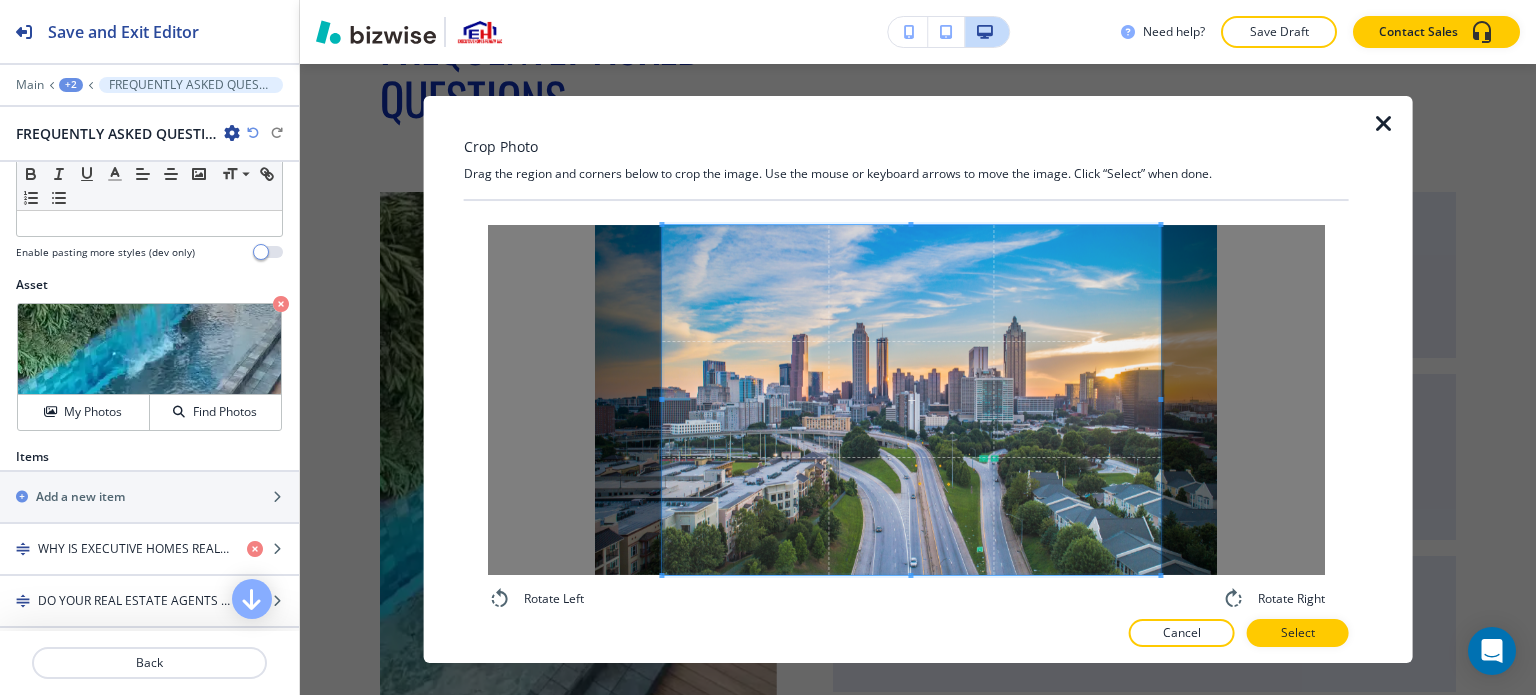 click at bounding box center [910, 575] 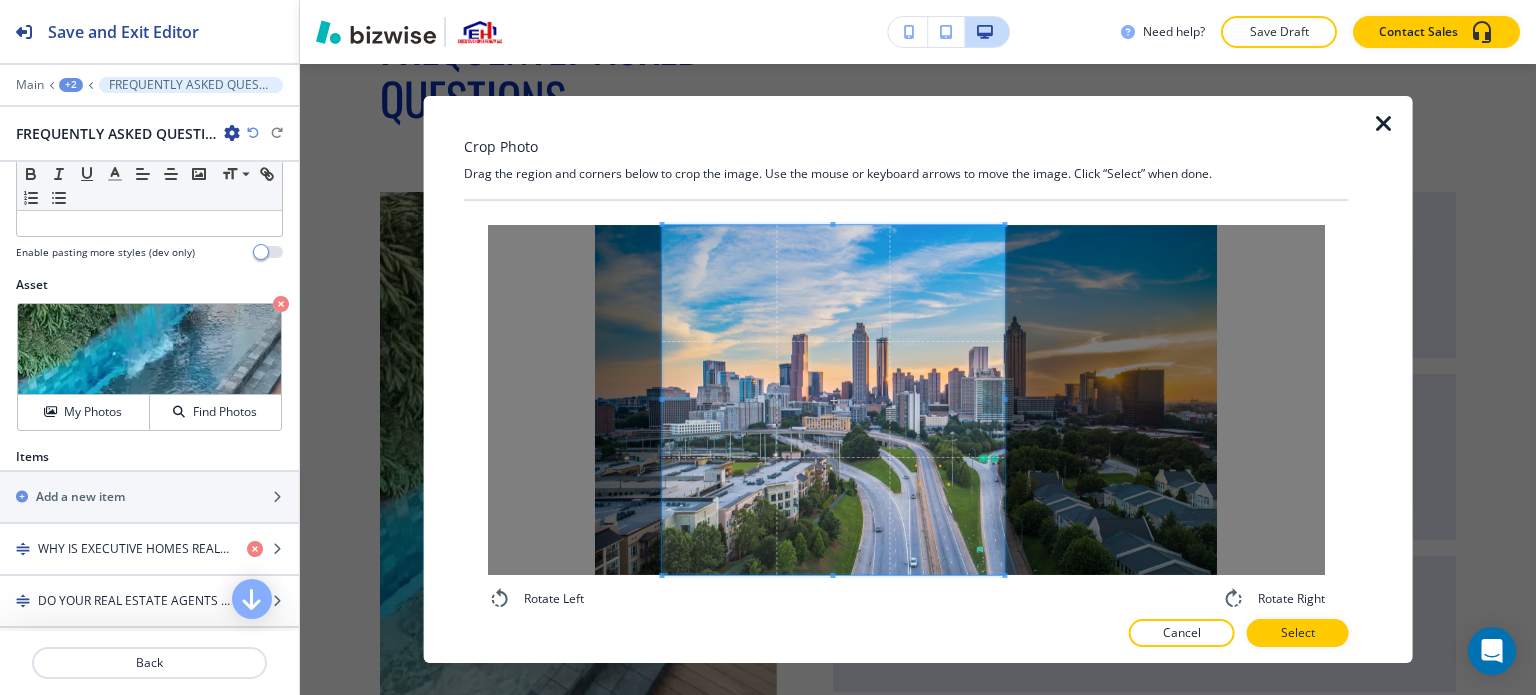 click at bounding box center (833, 400) 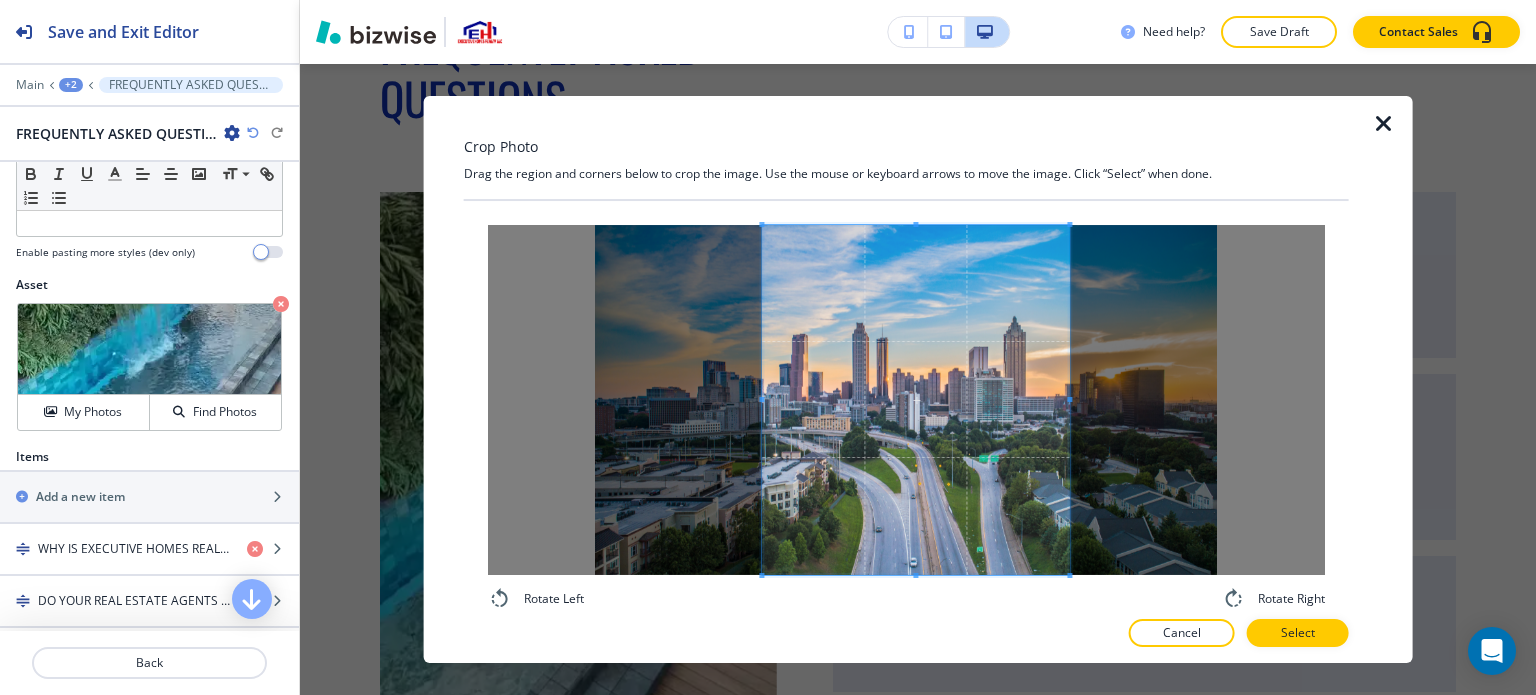 click at bounding box center (915, 400) 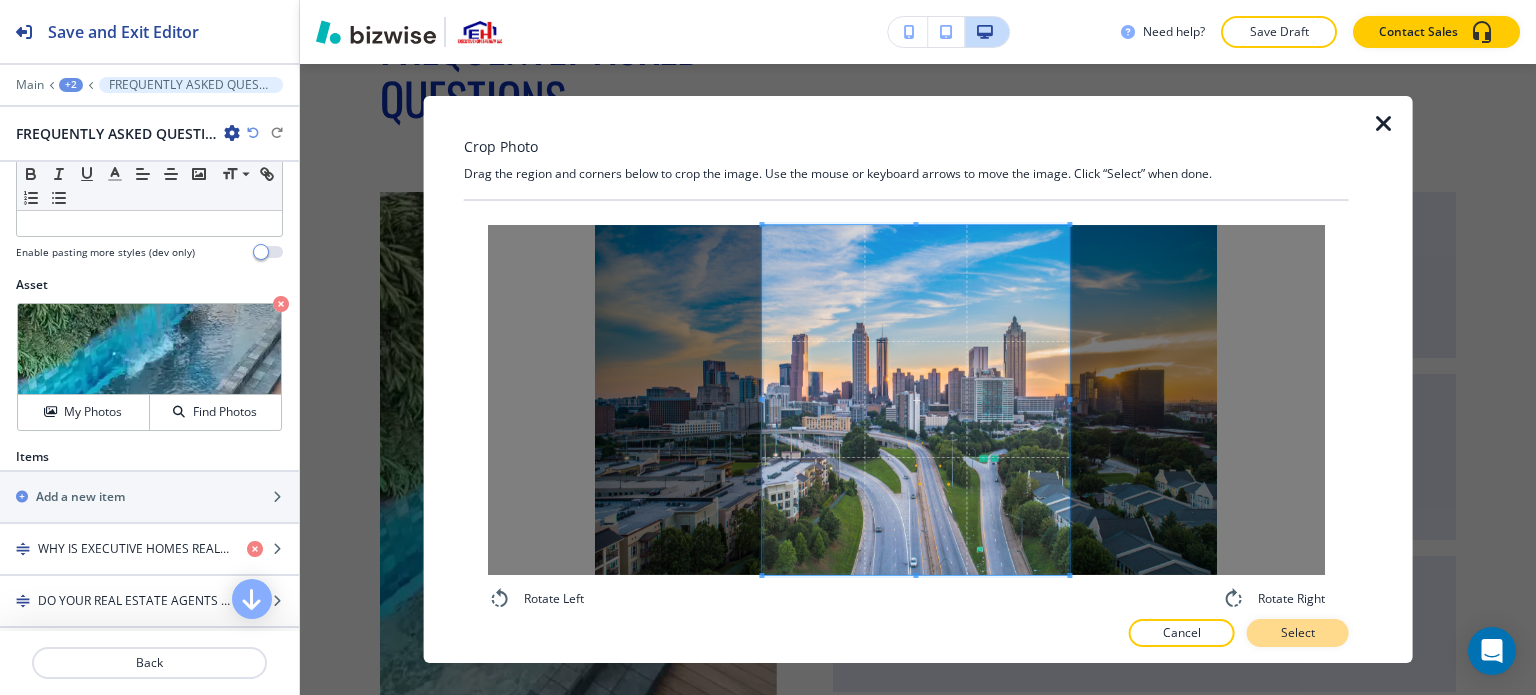 drag, startPoint x: 1304, startPoint y: 634, endPoint x: 1313, endPoint y: 642, distance: 12.0415945 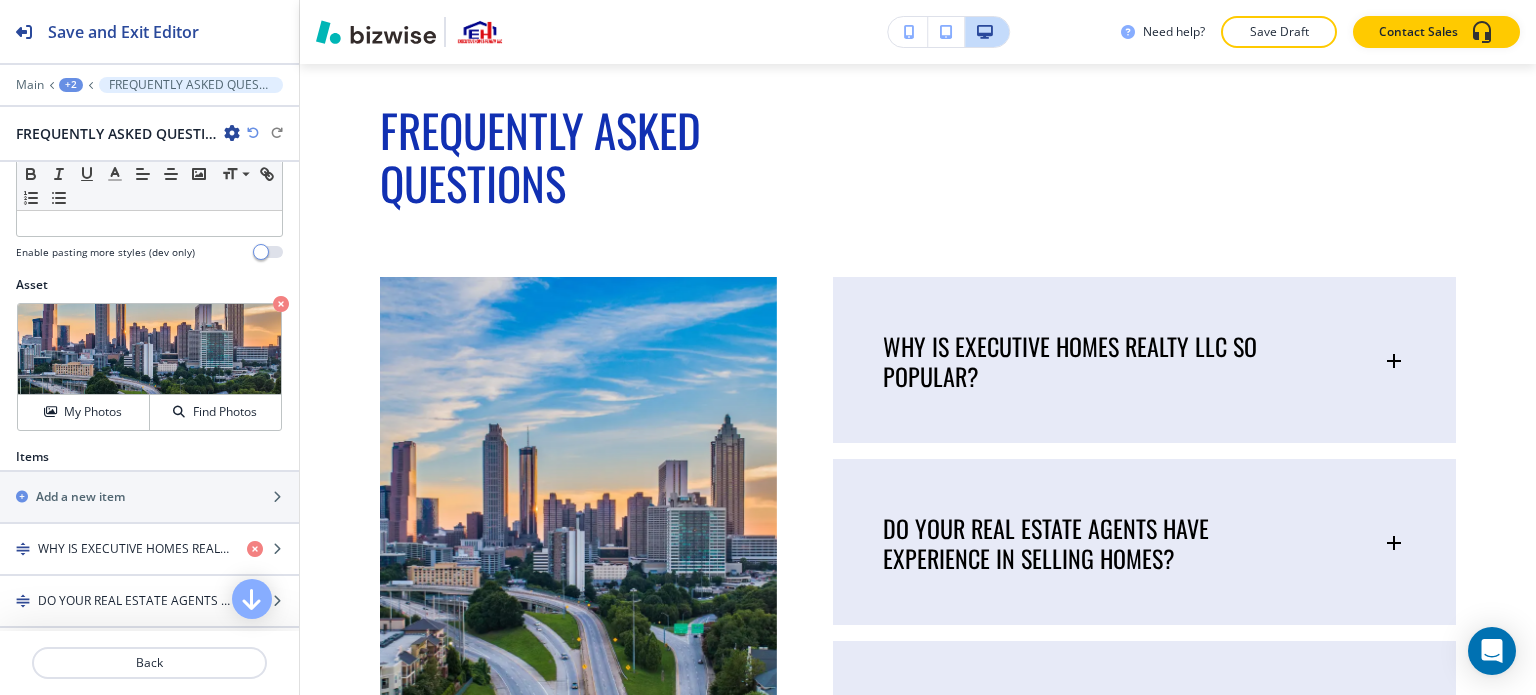 scroll, scrollTop: 10084, scrollLeft: 0, axis: vertical 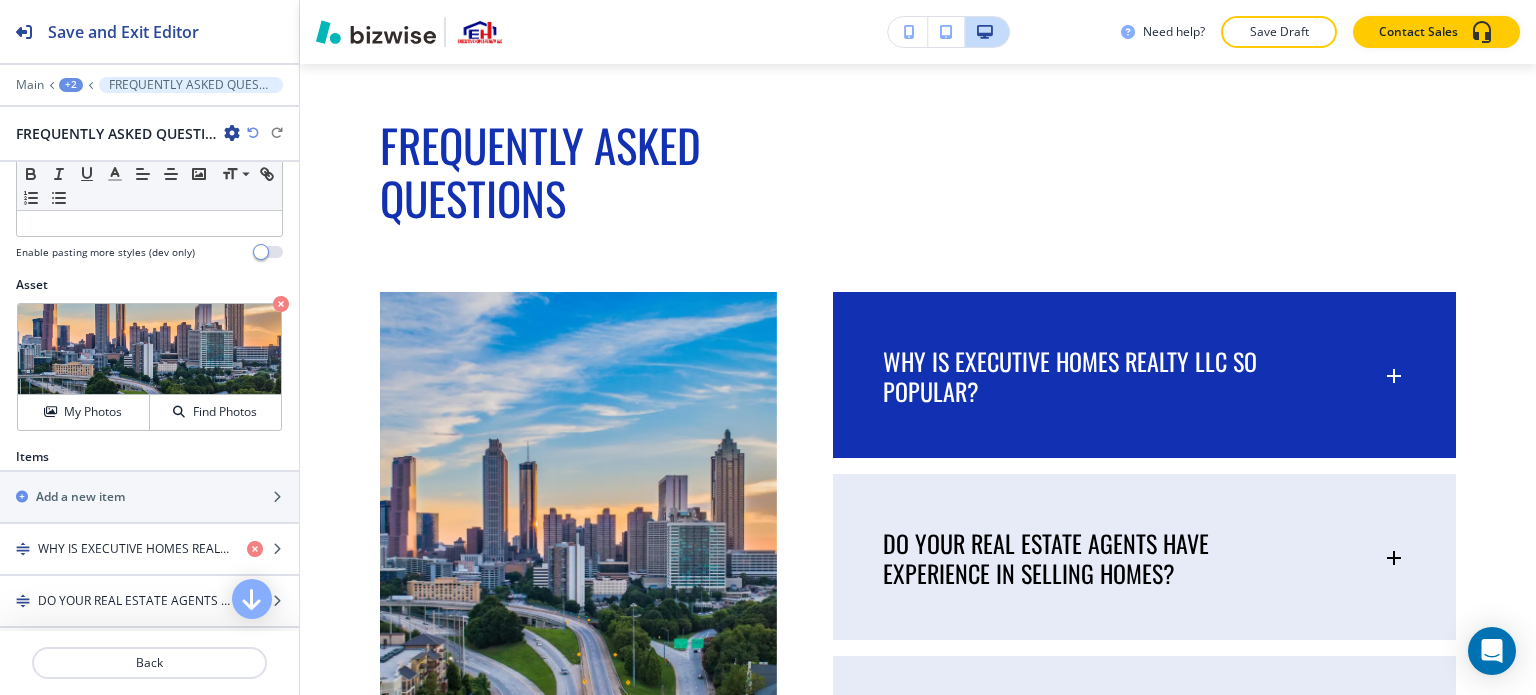 click on "WHY IS EXECUTIVE HOMES REALTY LLC SO POPULAR?" at bounding box center [1144, 366] 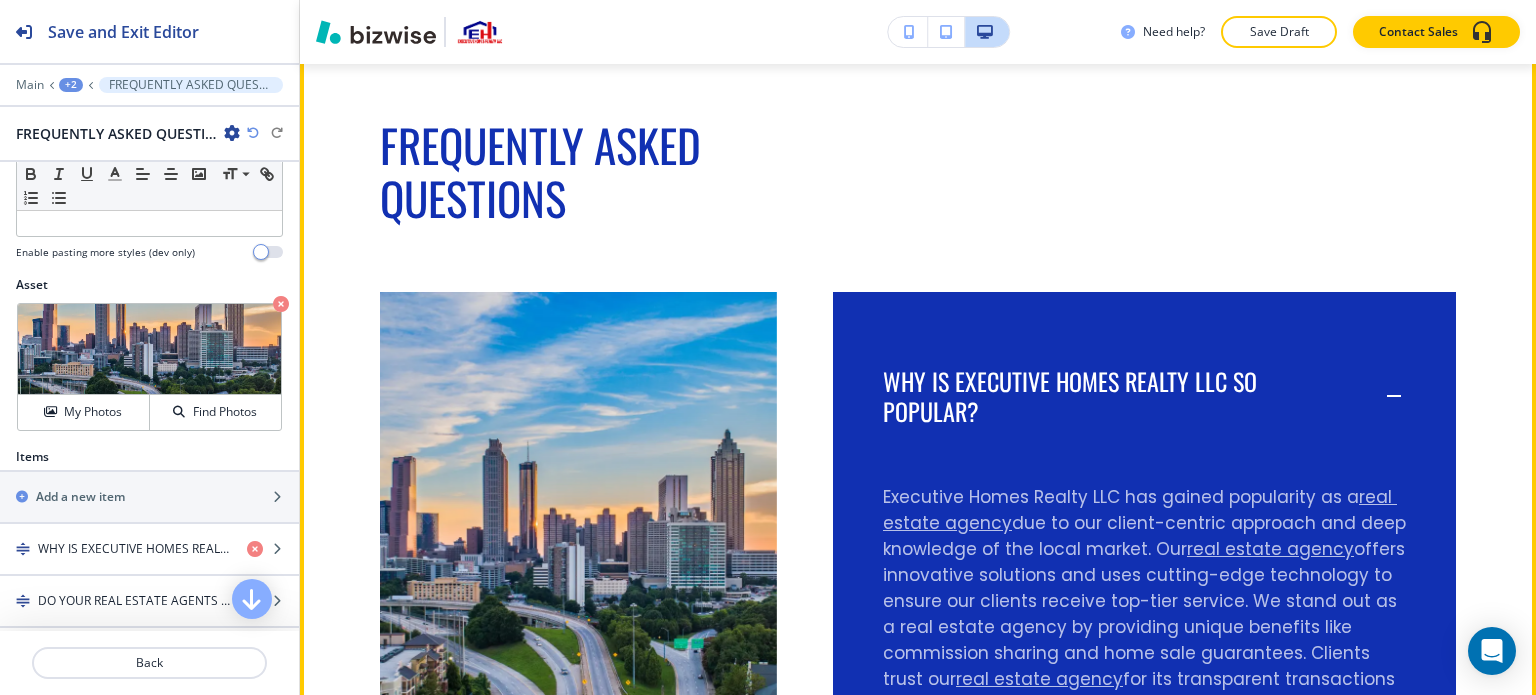 click on "WHY IS EXECUTIVE HOMES REALTY LLC SO POPULAR?" at bounding box center [1144, 386] 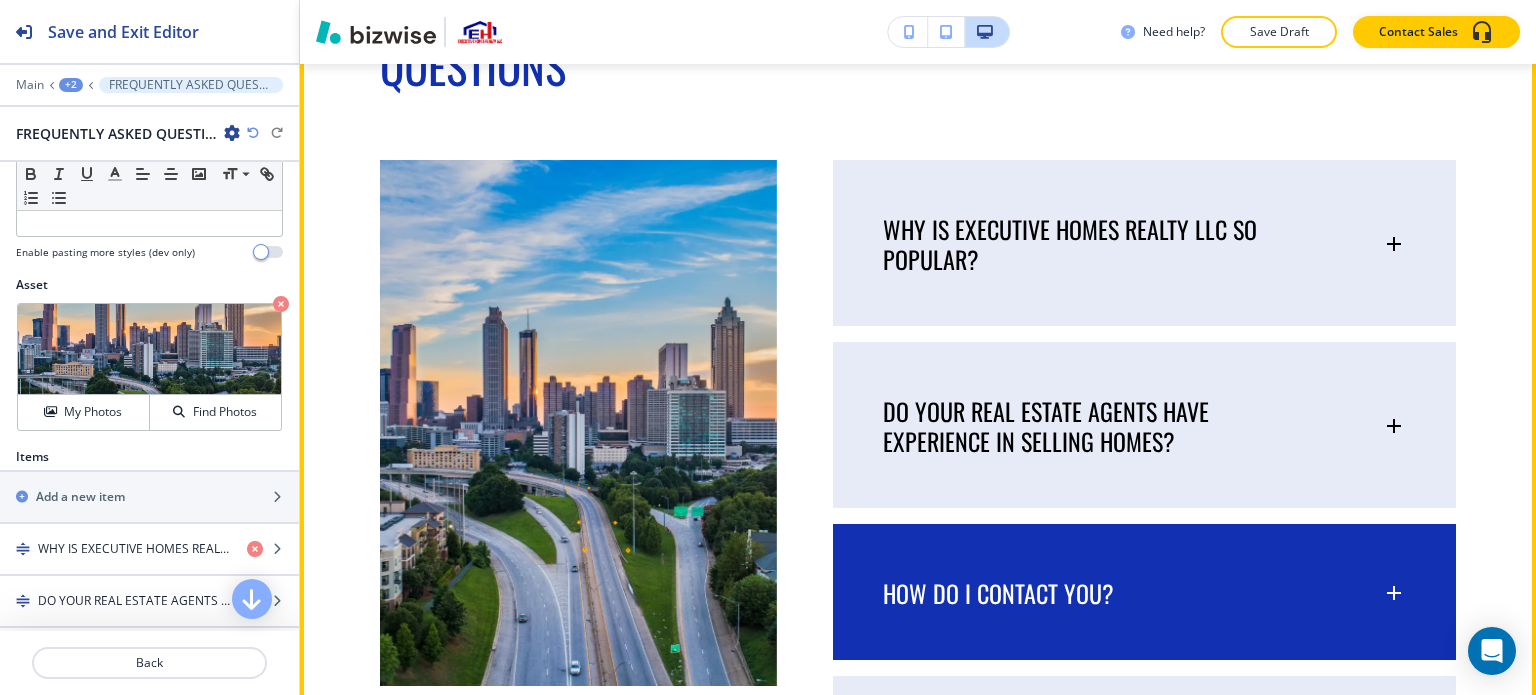 scroll, scrollTop: 10184, scrollLeft: 0, axis: vertical 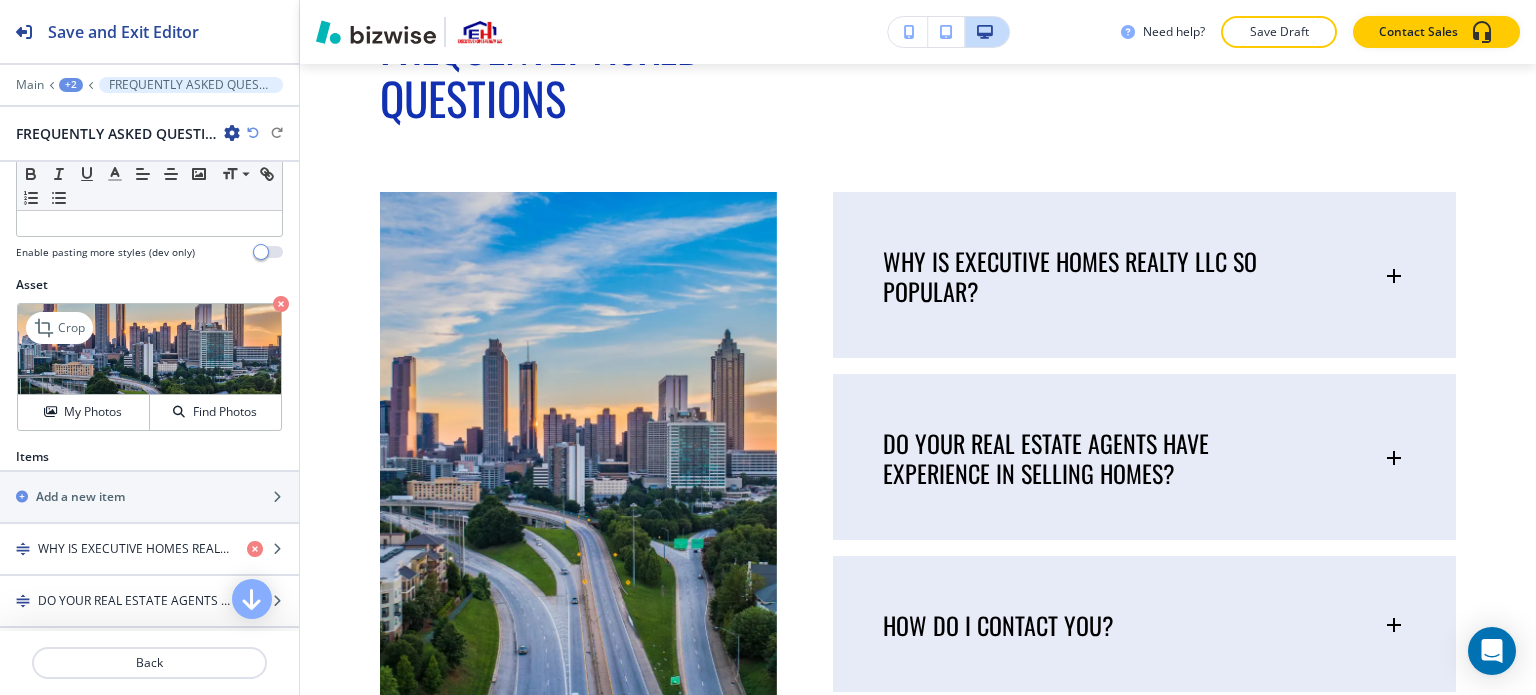 click at bounding box center (149, 349) 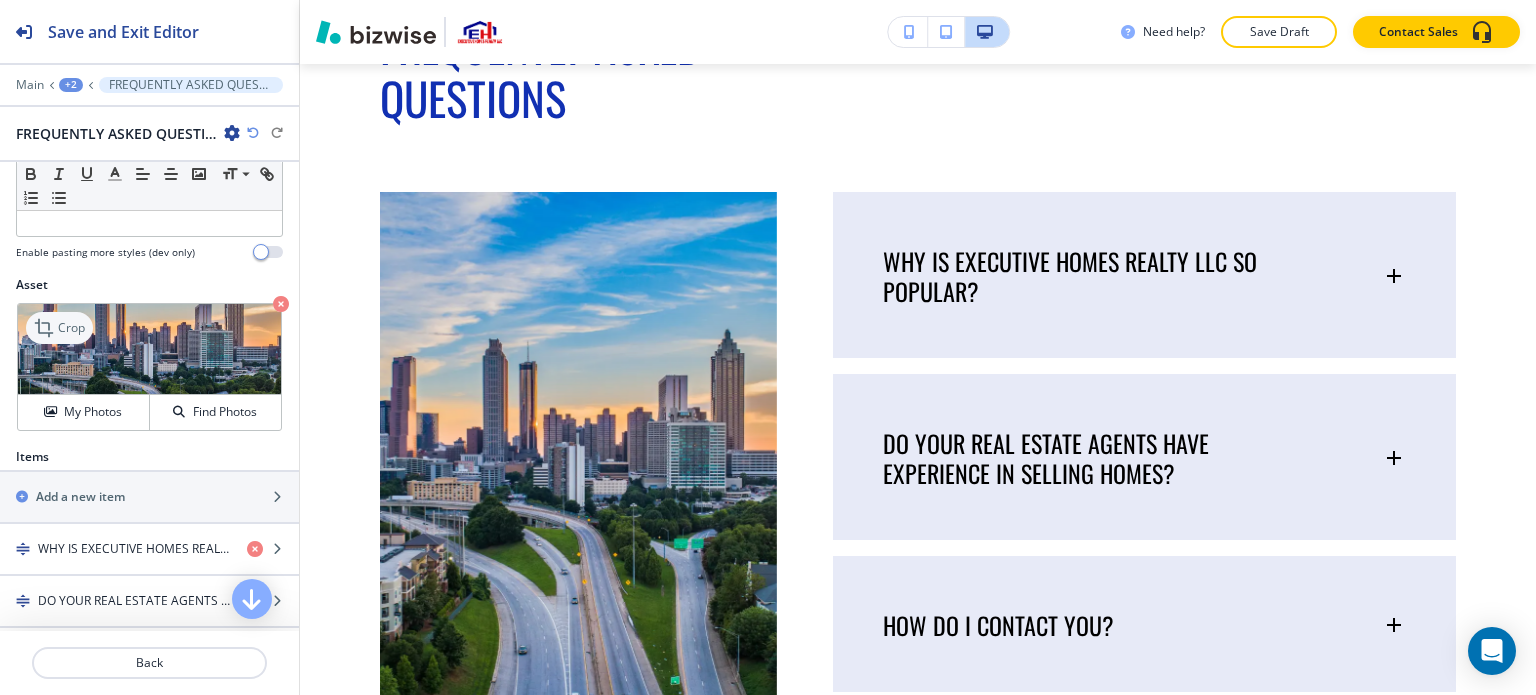 click on "Crop" at bounding box center (71, 328) 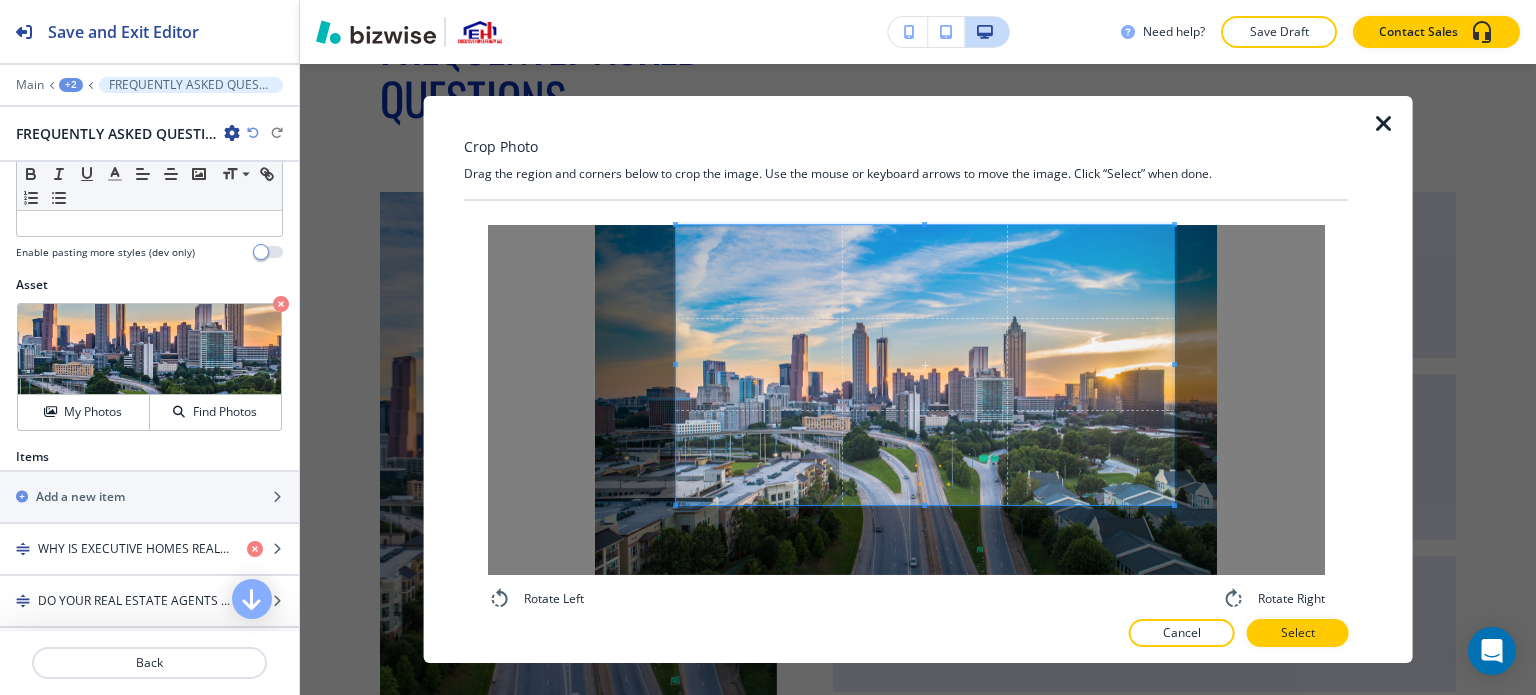 click at bounding box center [925, 365] 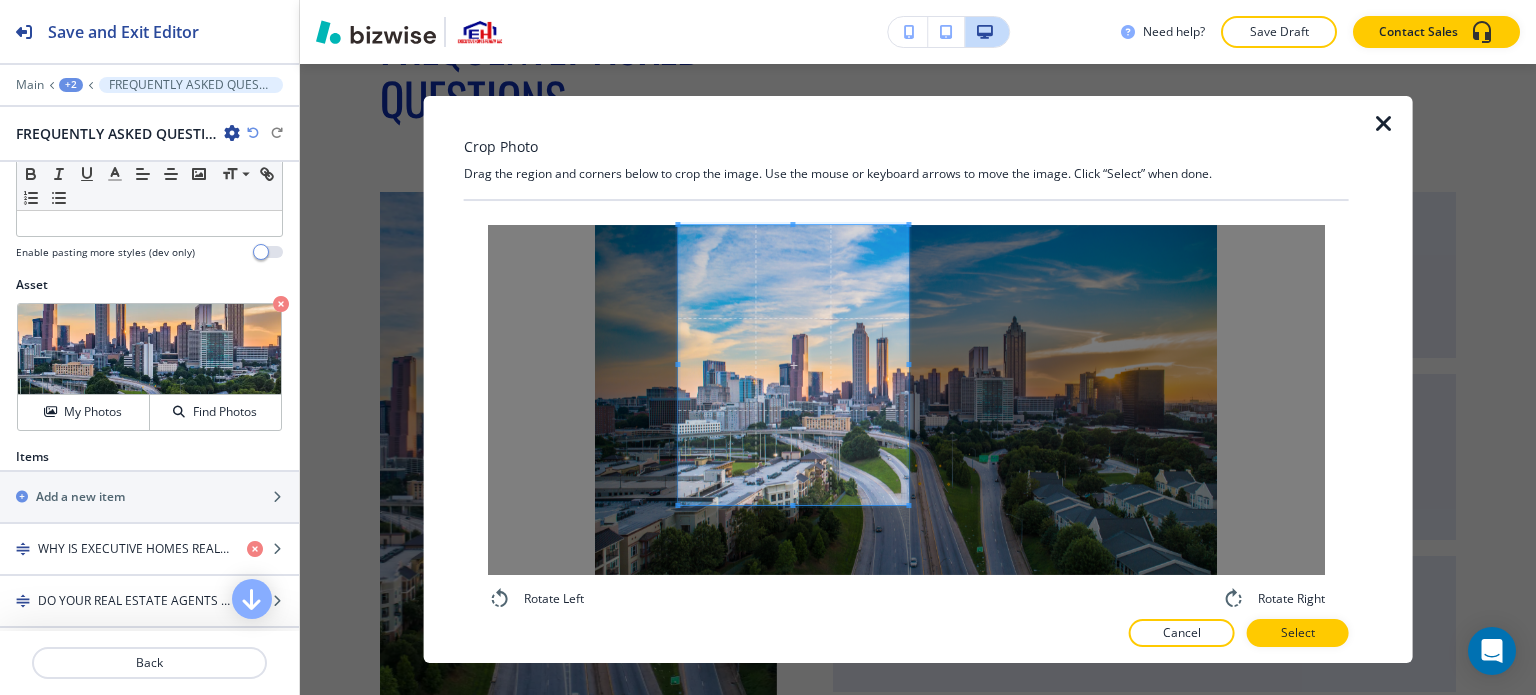 click at bounding box center (793, 365) 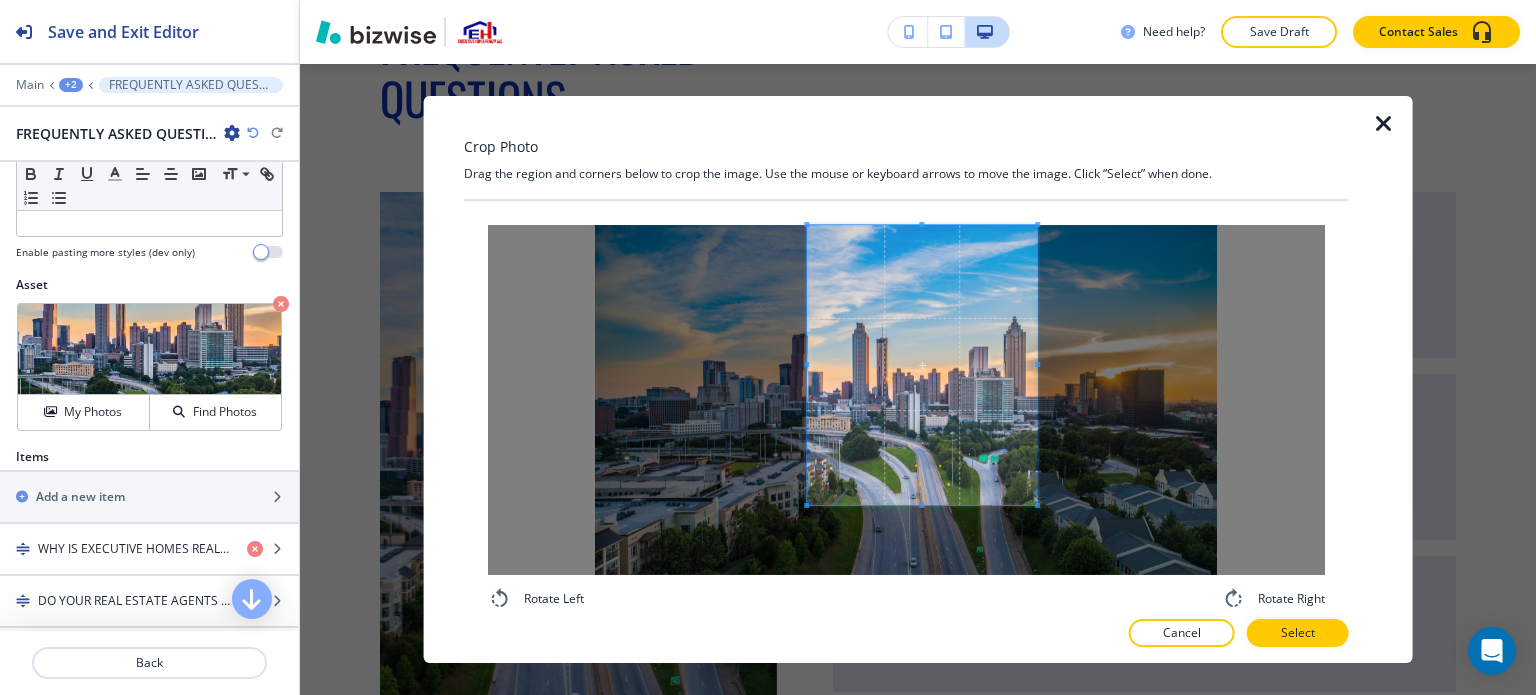 click at bounding box center (922, 365) 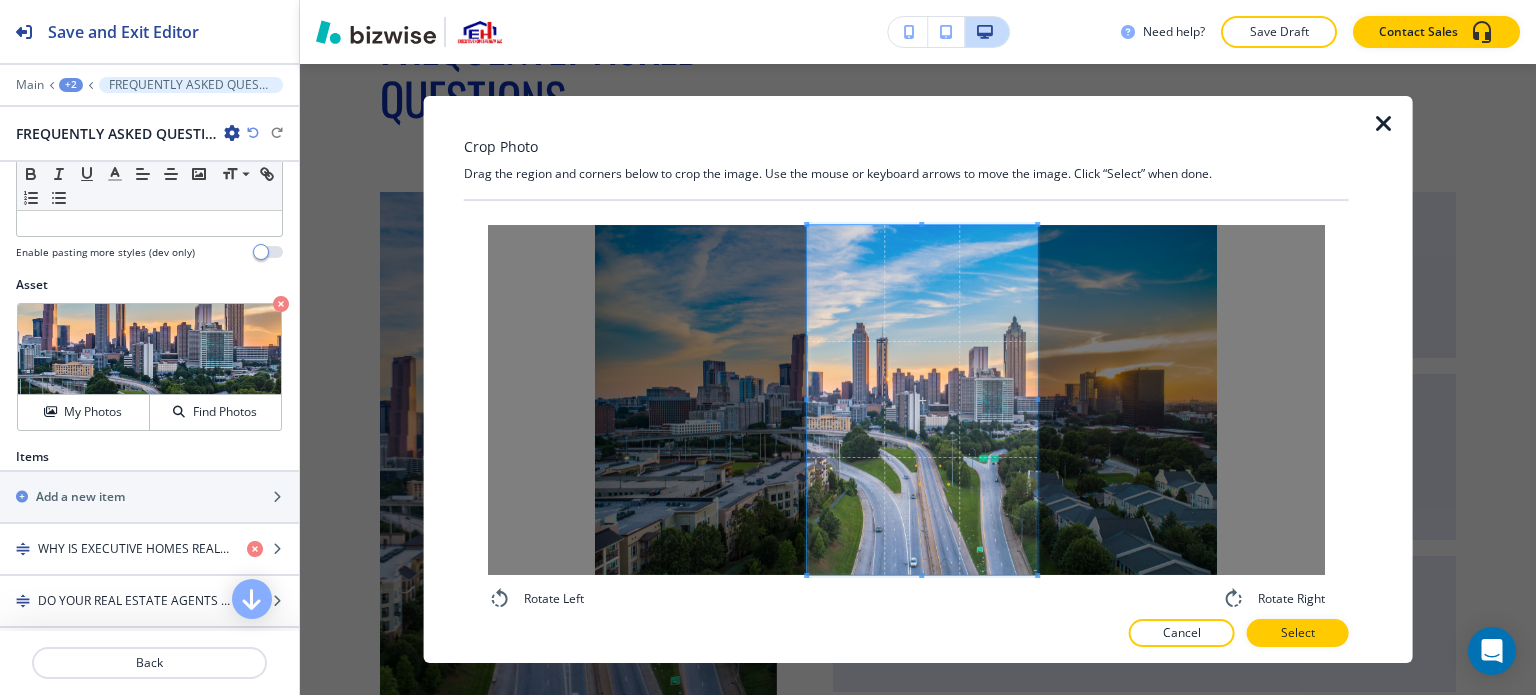 click on "Crop Photo Drag the region and corners below to crop the image. Use the mouse or keyboard arrows to move the image. Click “Select” when done. Rotate Left Rotate Right Cancel Select" at bounding box center [906, 380] 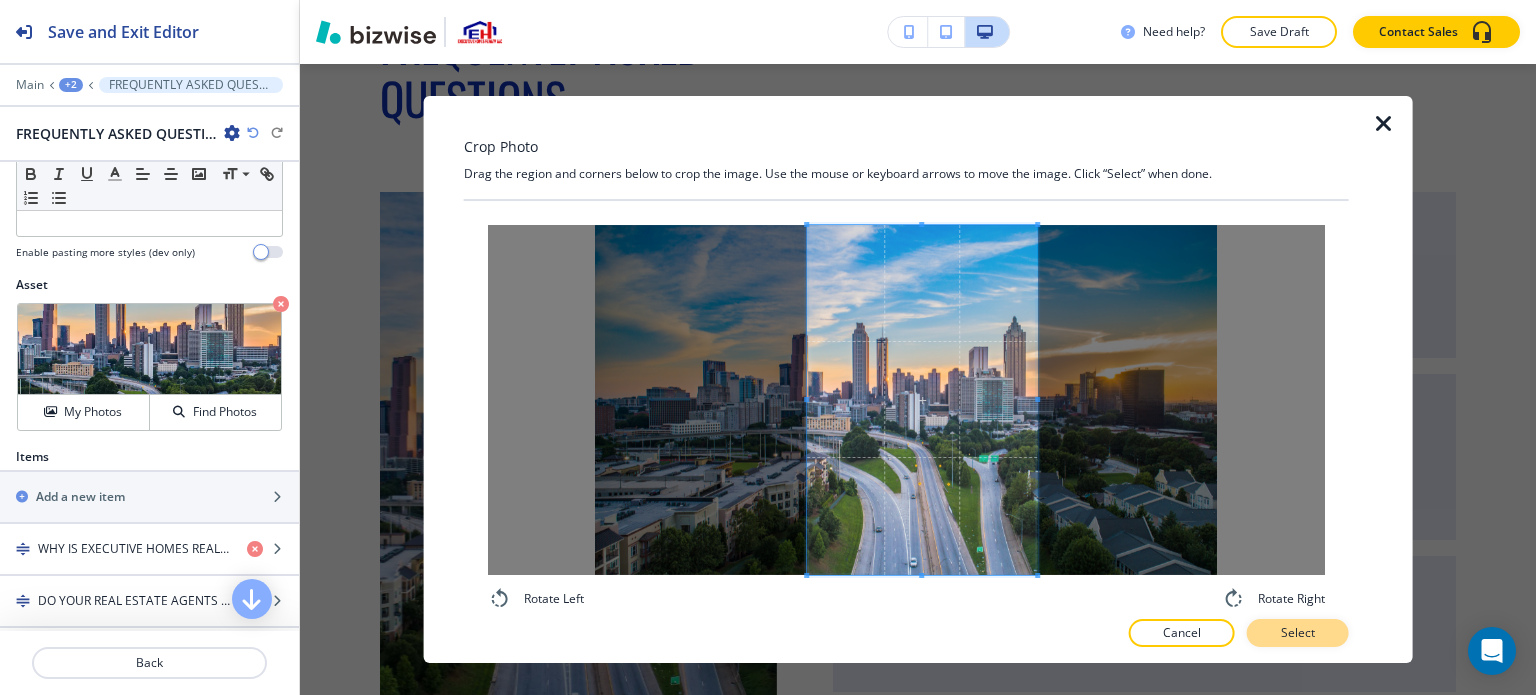 click on "Select" at bounding box center [1298, 633] 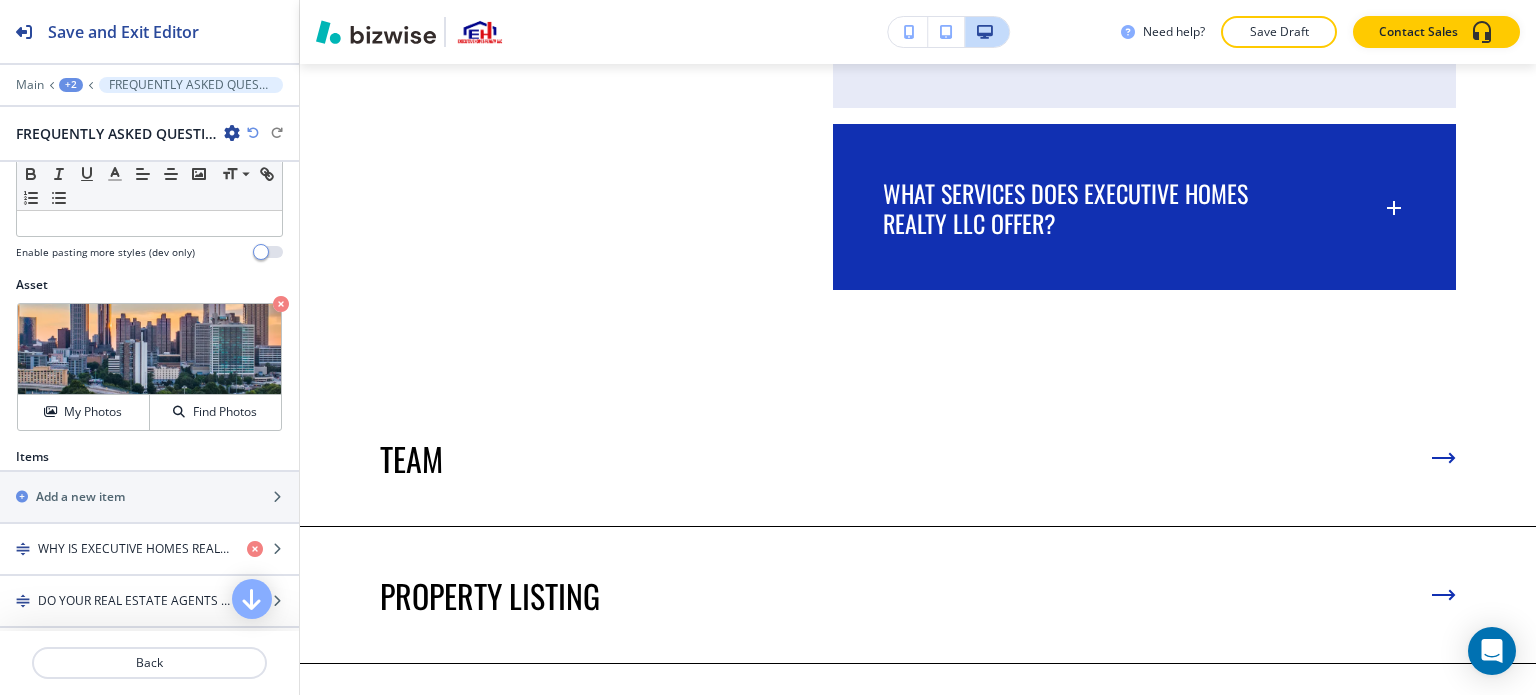 scroll, scrollTop: 11084, scrollLeft: 0, axis: vertical 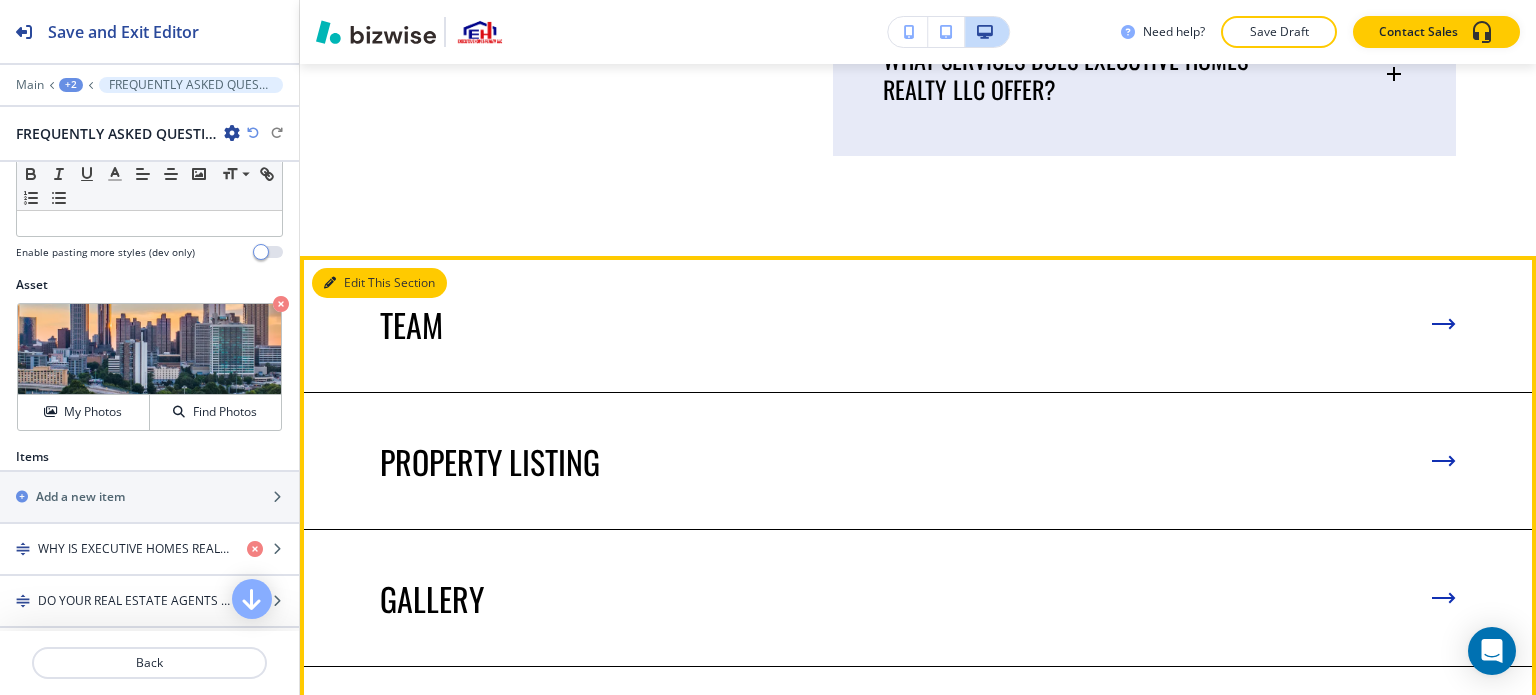 click on "Edit This Section" at bounding box center (379, 283) 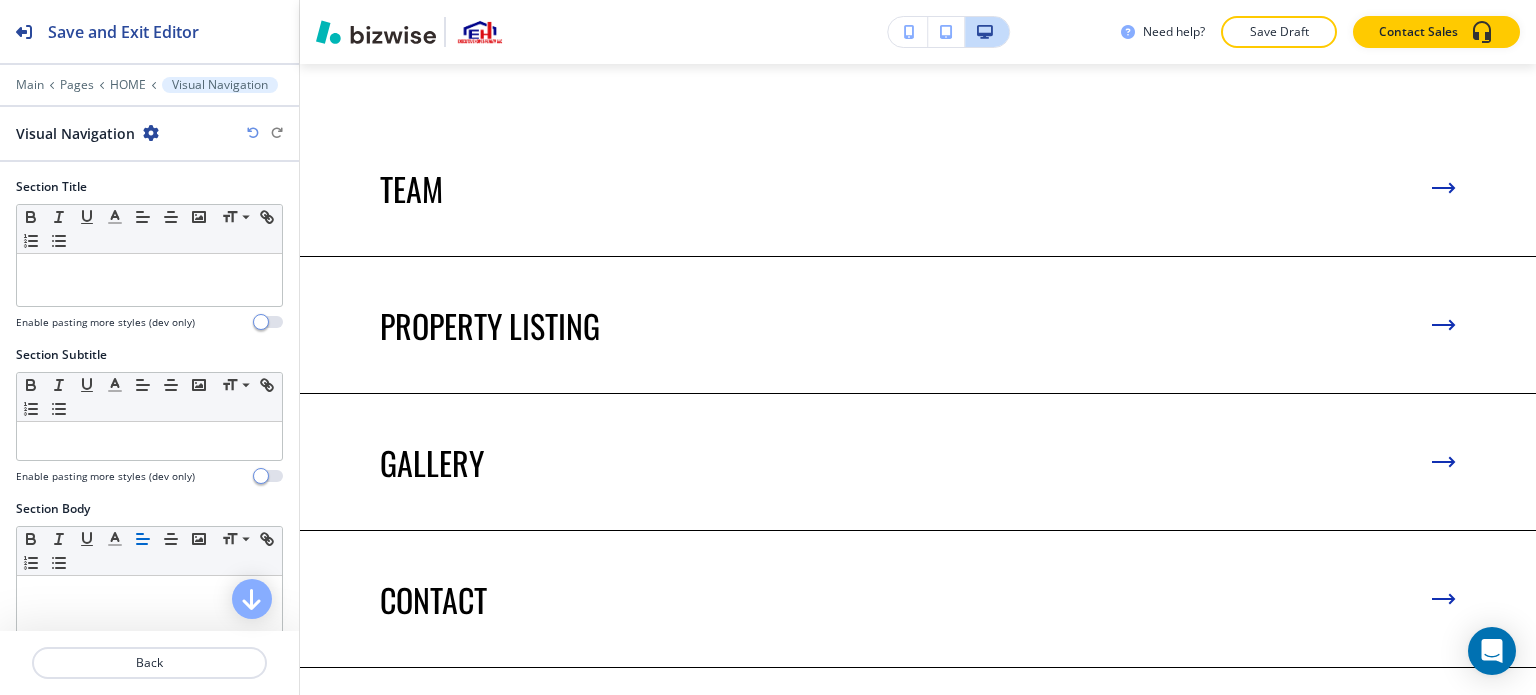 scroll, scrollTop: 11223, scrollLeft: 0, axis: vertical 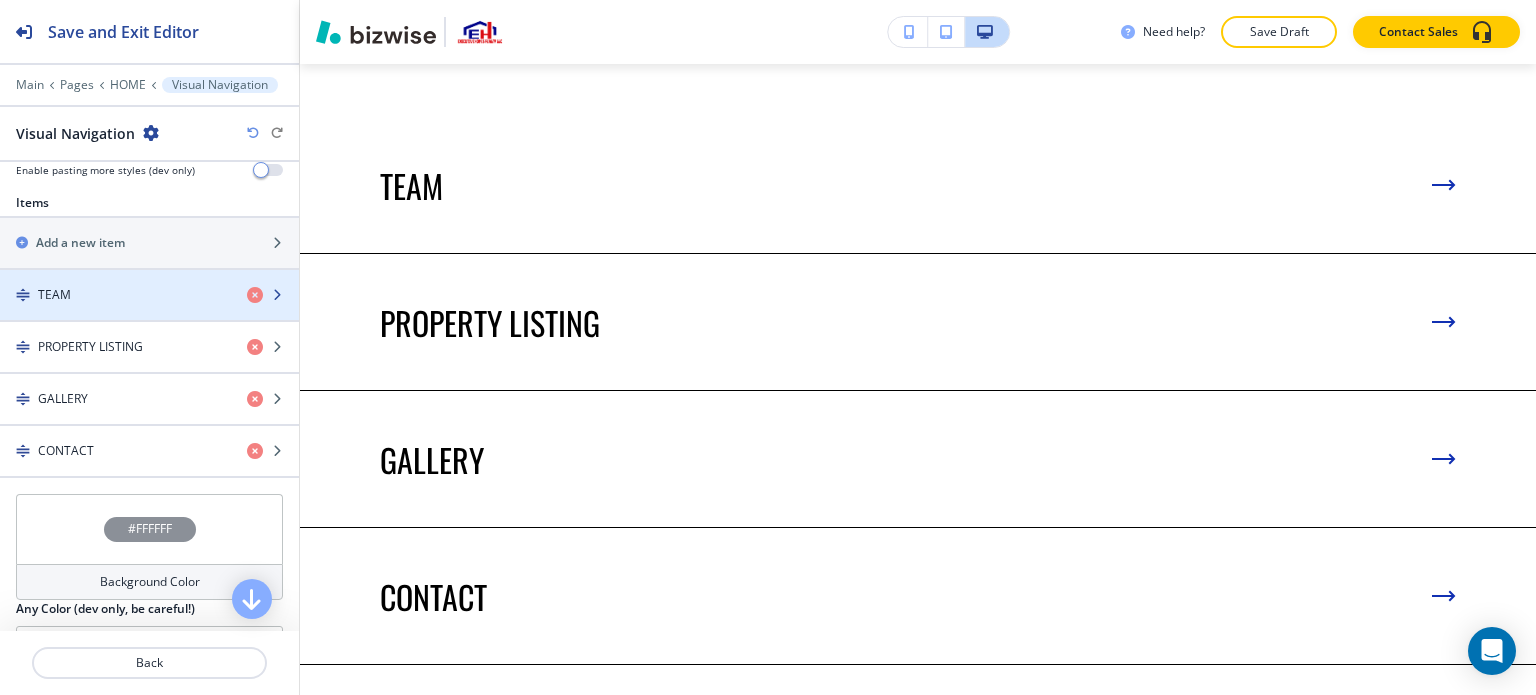 click at bounding box center (149, 278) 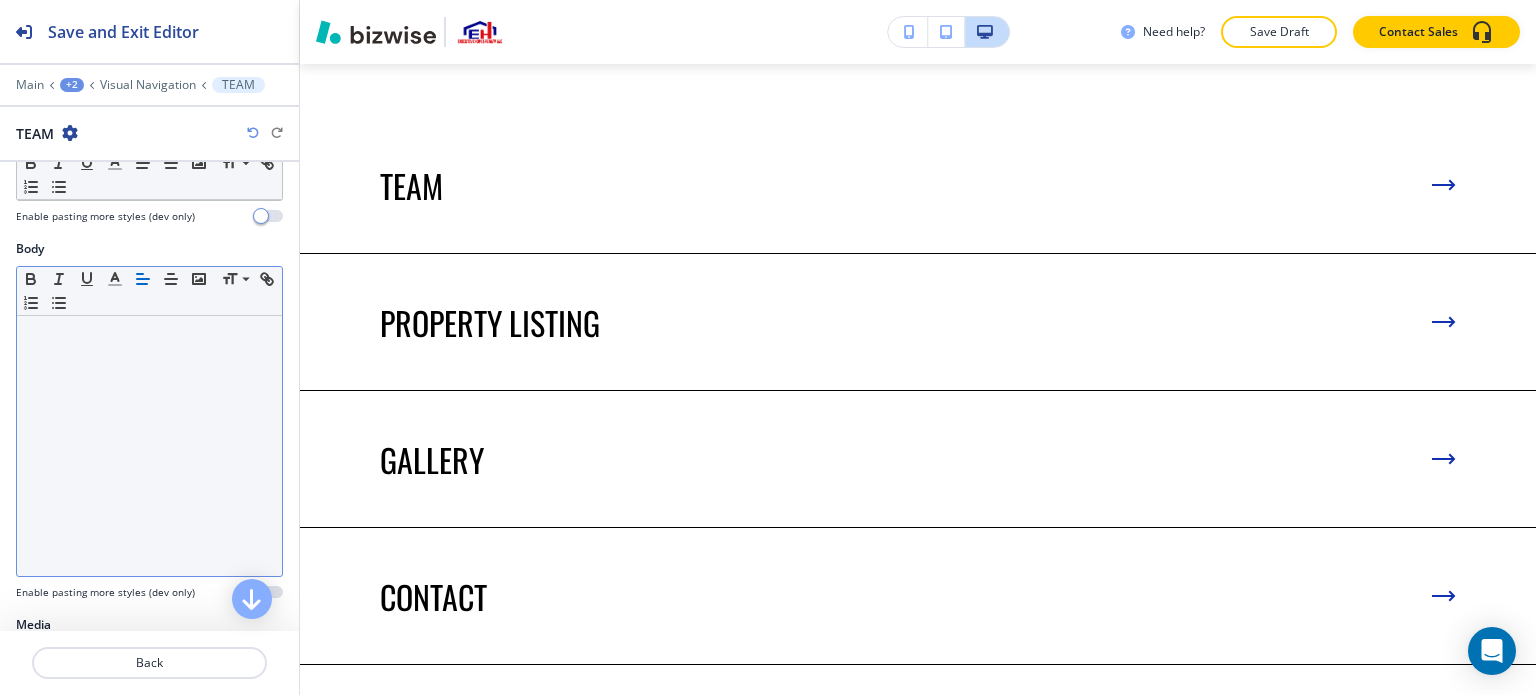 scroll, scrollTop: 520, scrollLeft: 0, axis: vertical 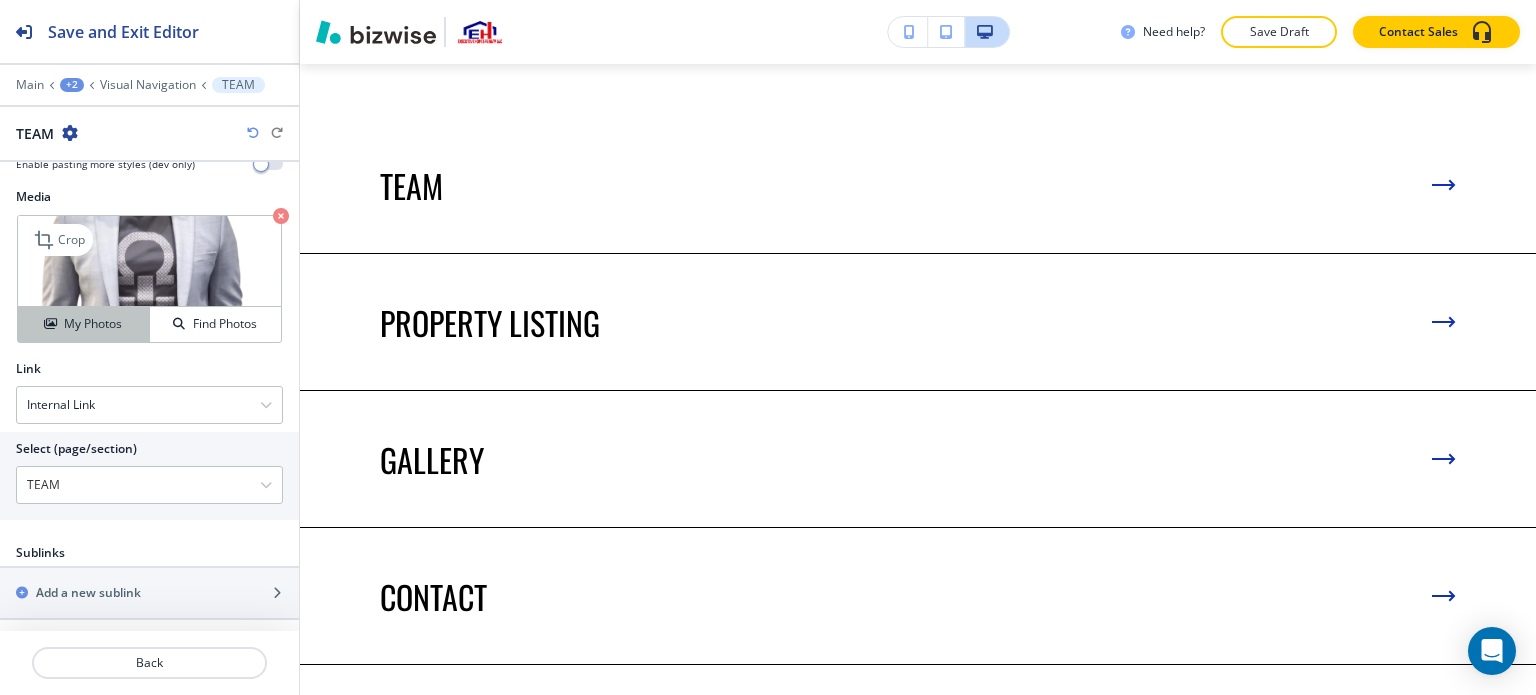 click on "My Photos" at bounding box center [93, 324] 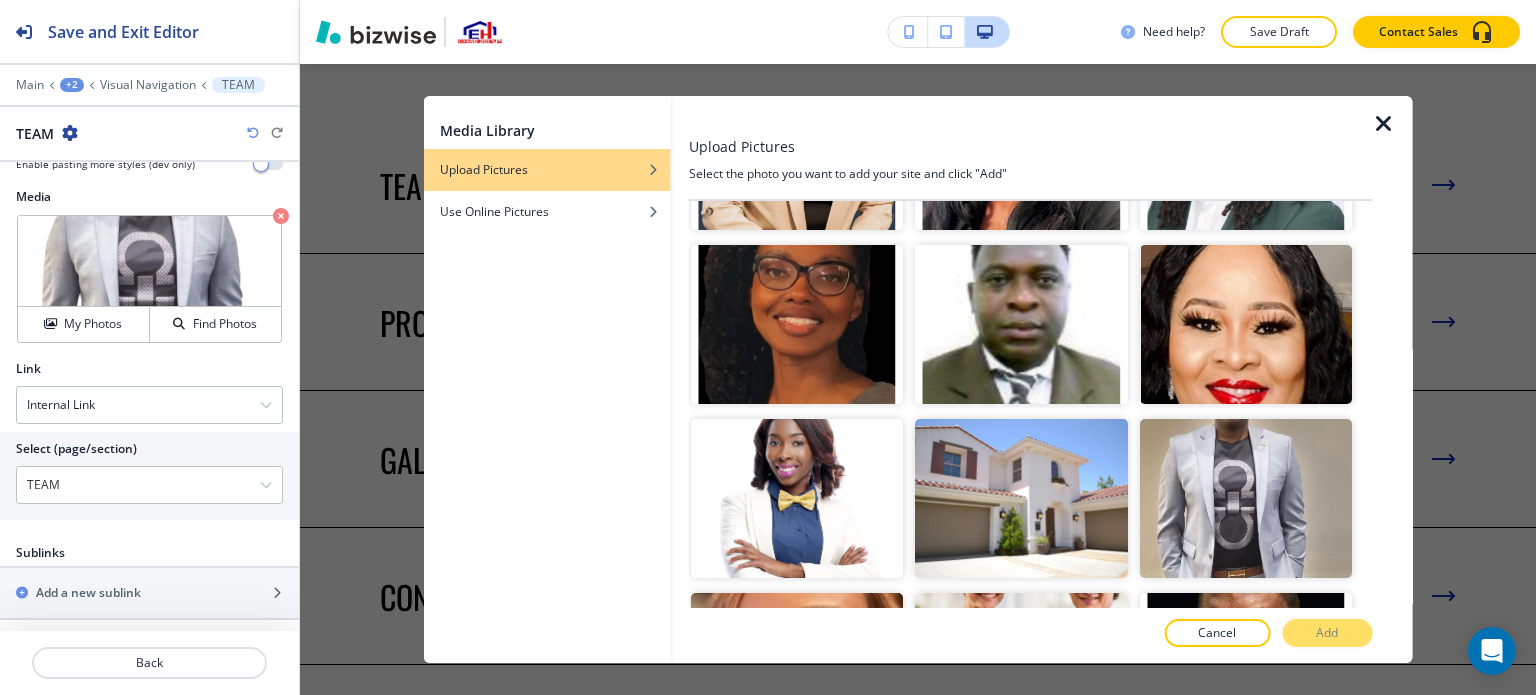 scroll, scrollTop: 1600, scrollLeft: 0, axis: vertical 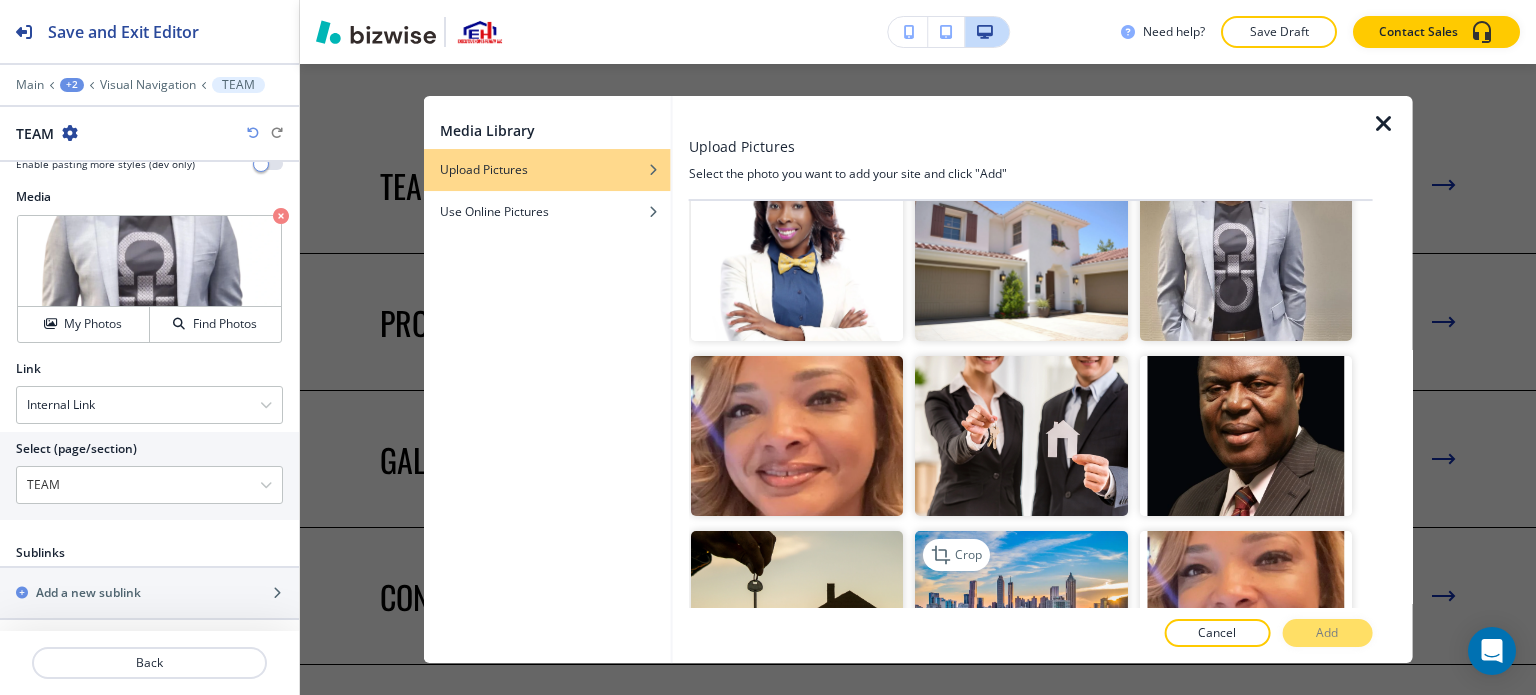 click at bounding box center [1021, 610] 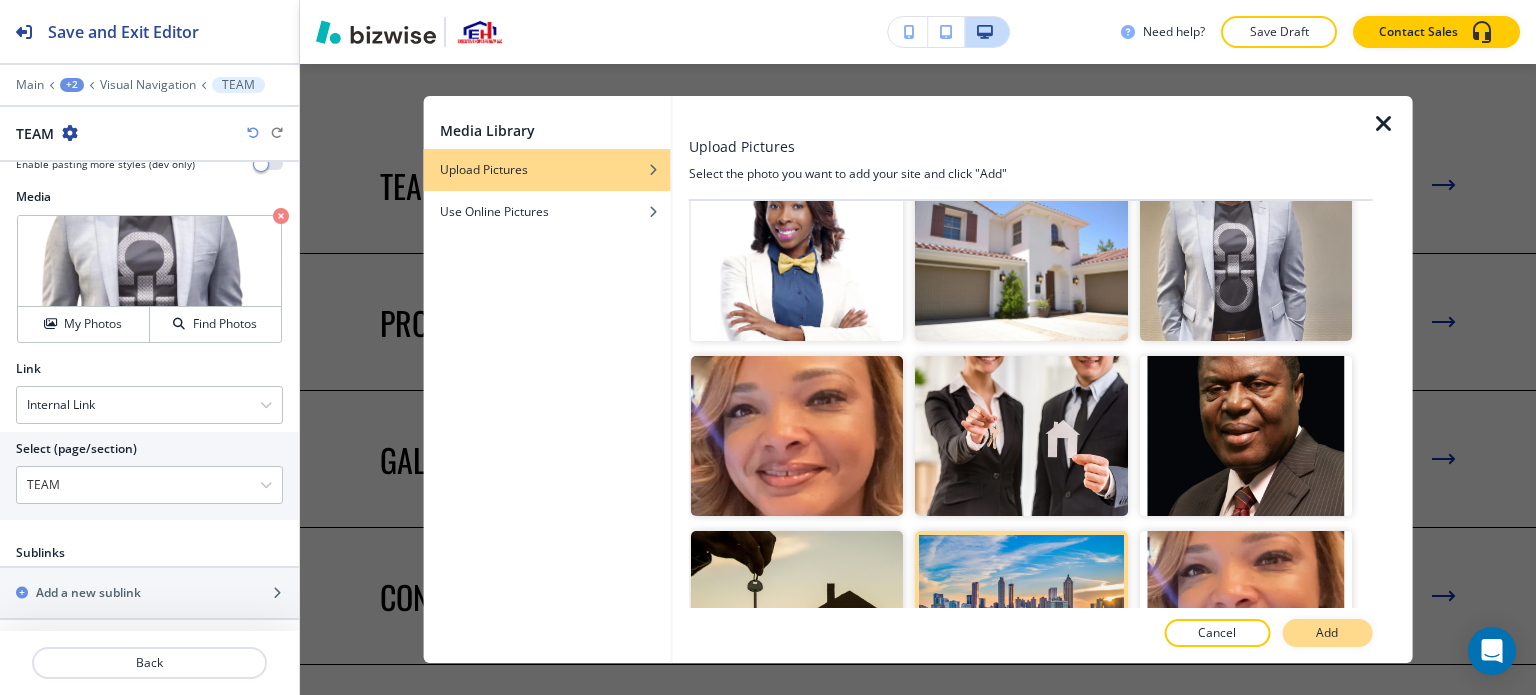 click on "Add" at bounding box center [1327, 633] 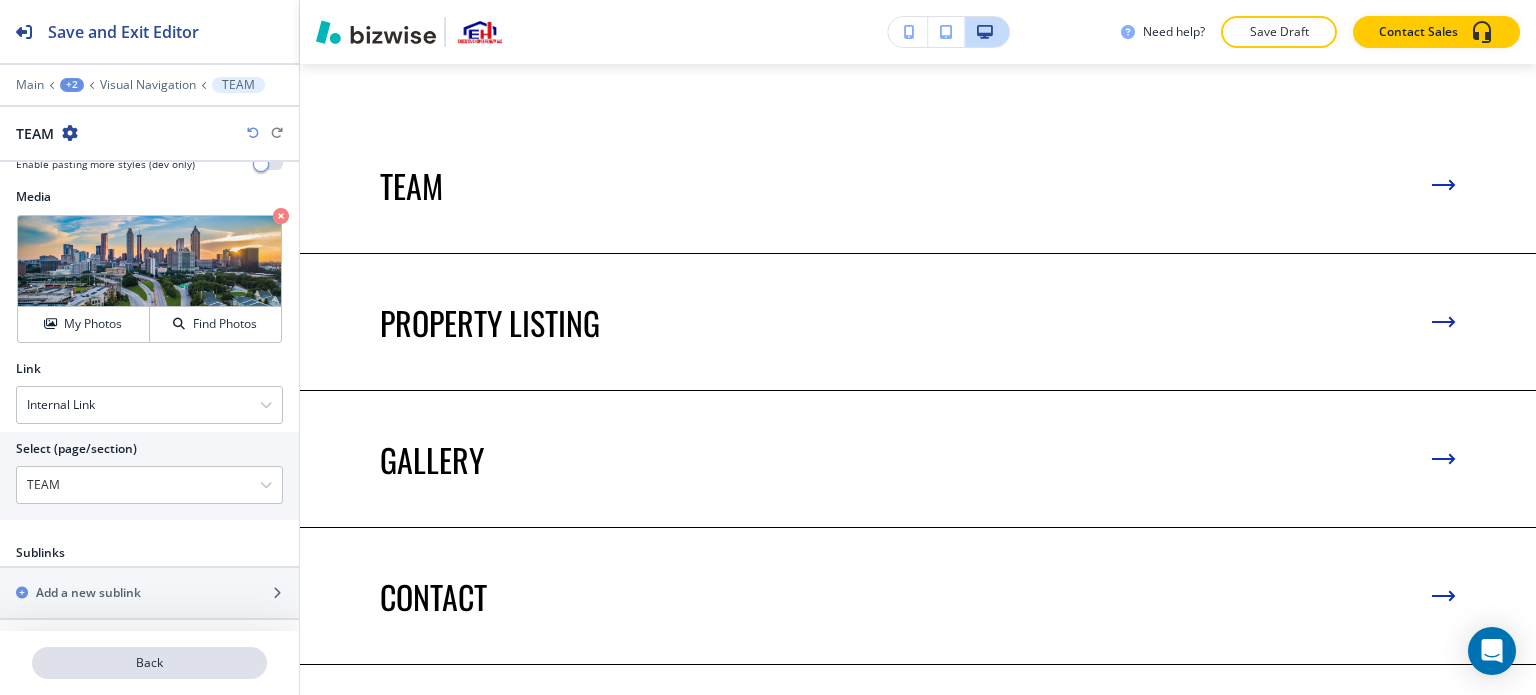 click on "Back" at bounding box center (149, 663) 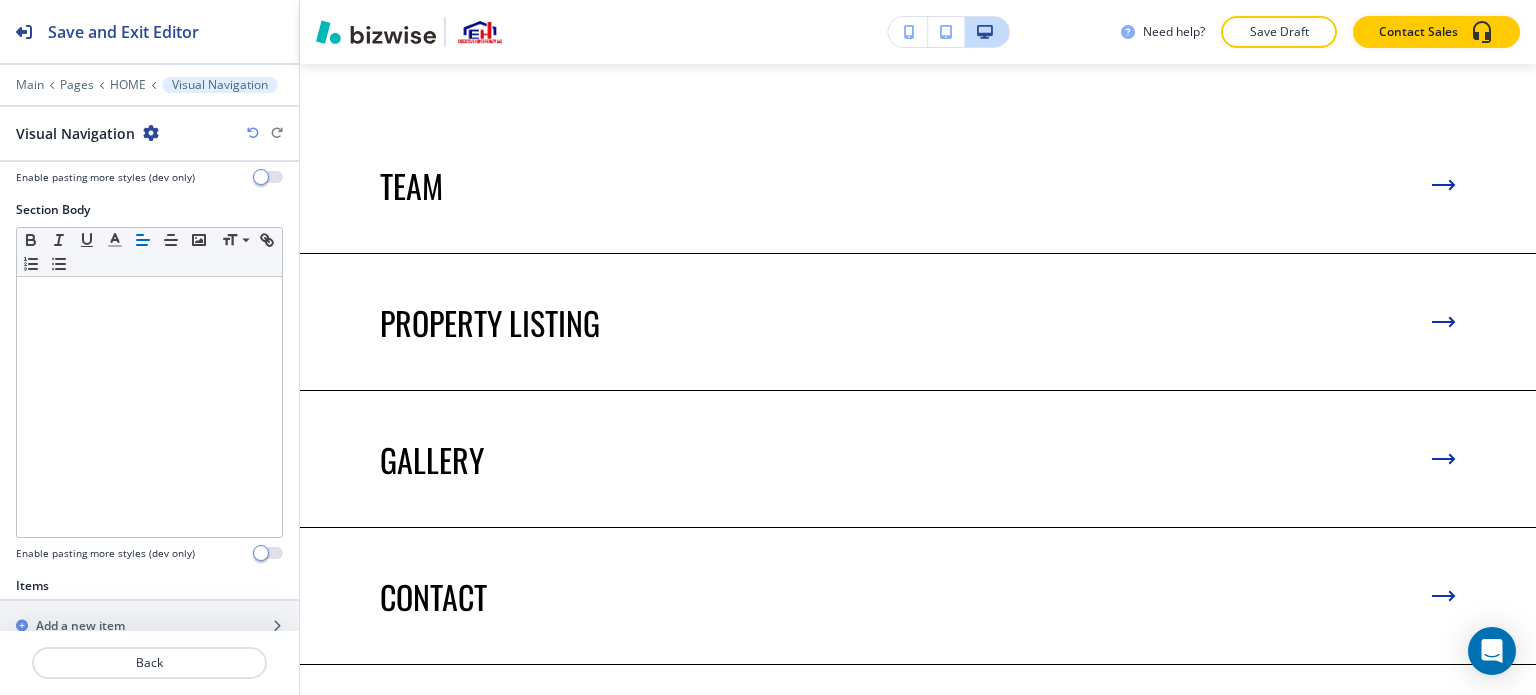 scroll, scrollTop: 782, scrollLeft: 0, axis: vertical 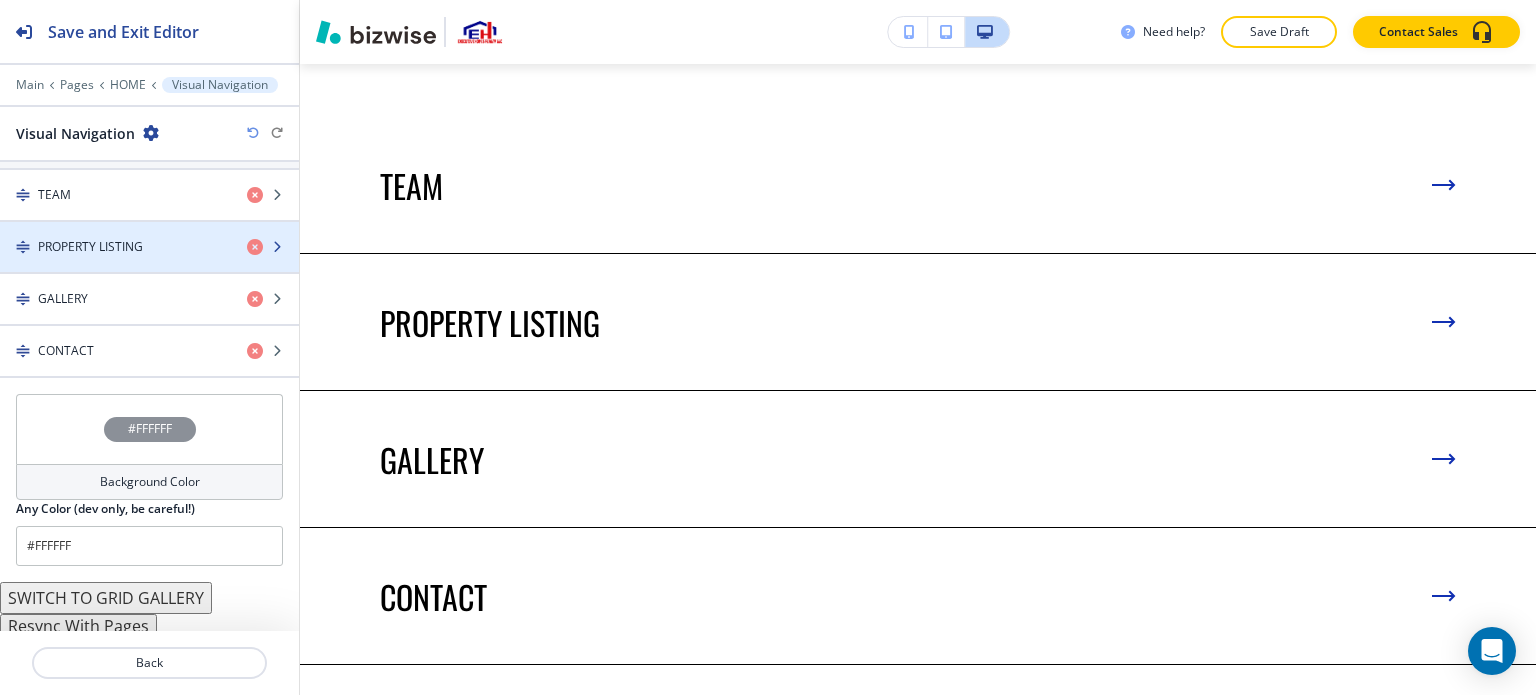 click on "PROPERTY LISTING" at bounding box center [115, 247] 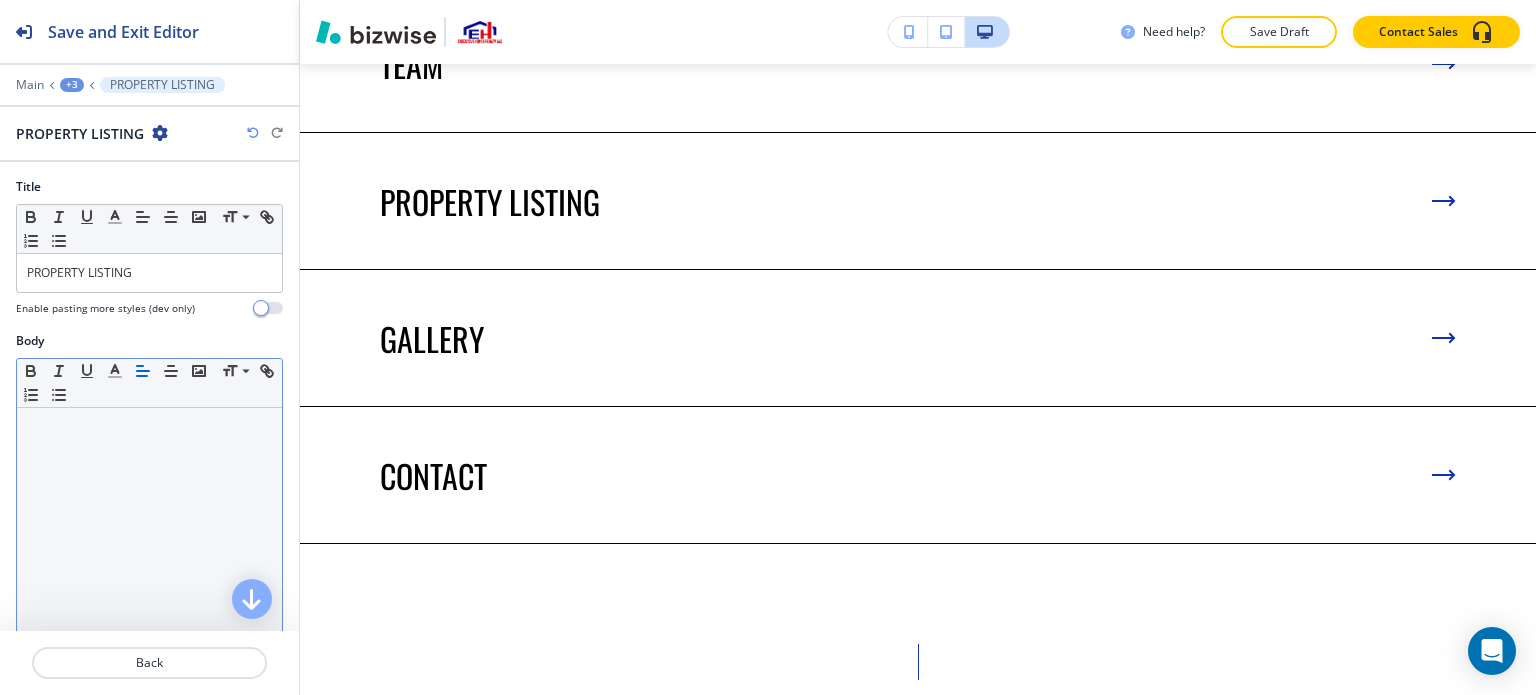 scroll, scrollTop: 11360, scrollLeft: 0, axis: vertical 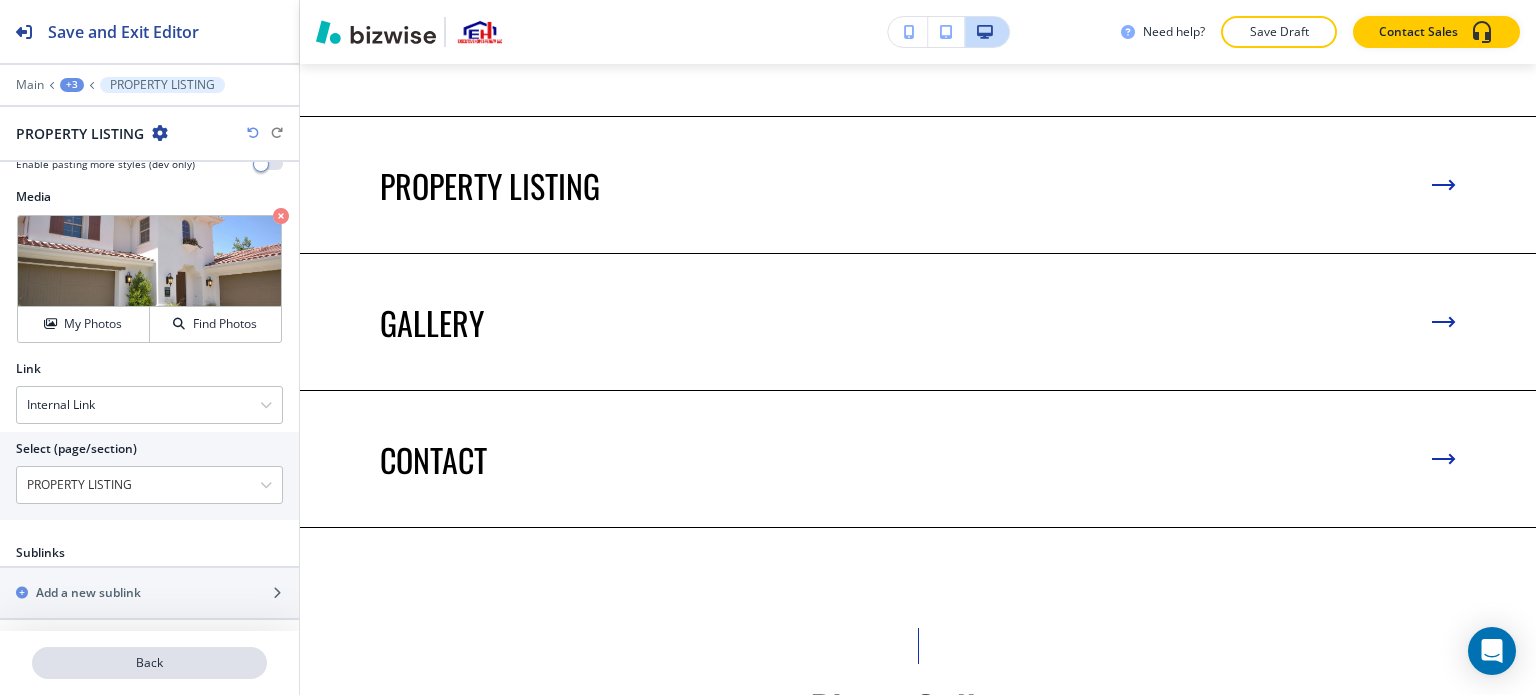 click on "Back" at bounding box center (149, 663) 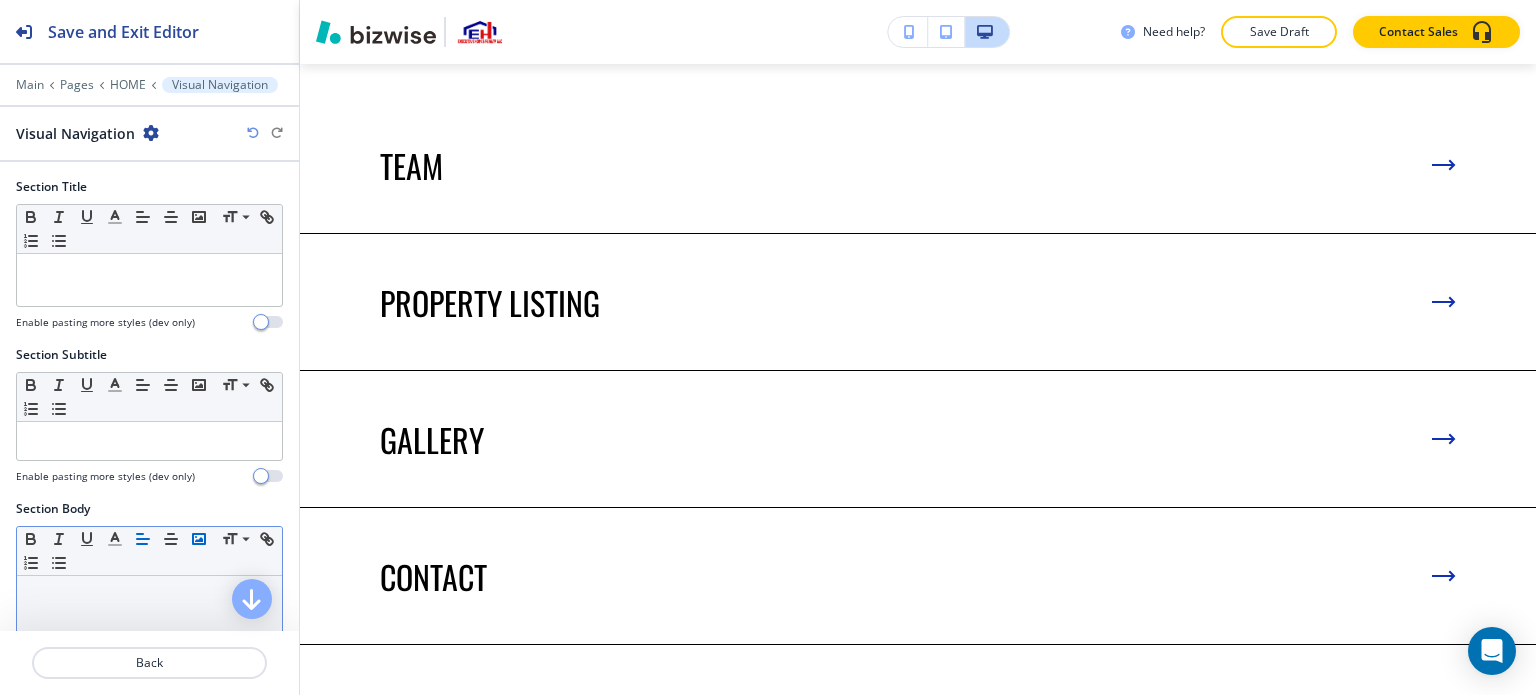 scroll, scrollTop: 11223, scrollLeft: 0, axis: vertical 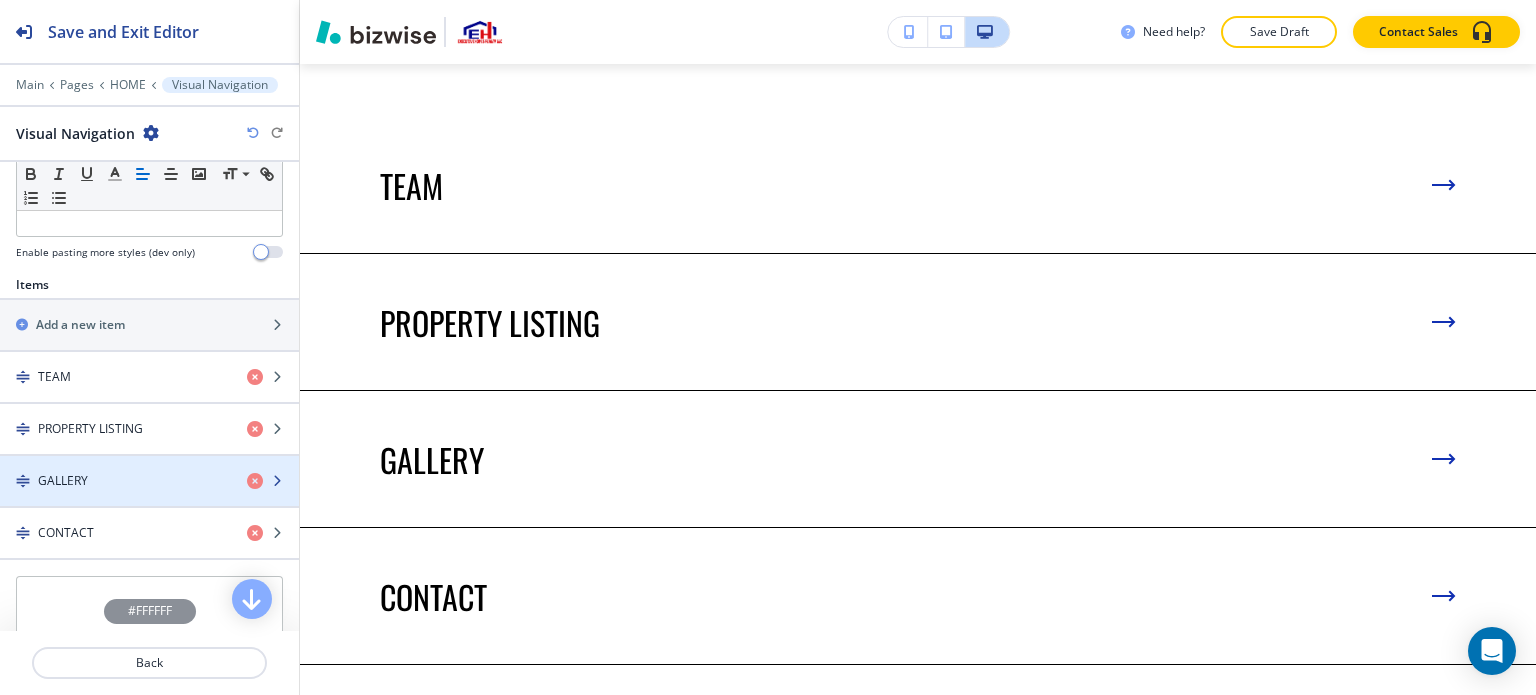 click at bounding box center [149, 498] 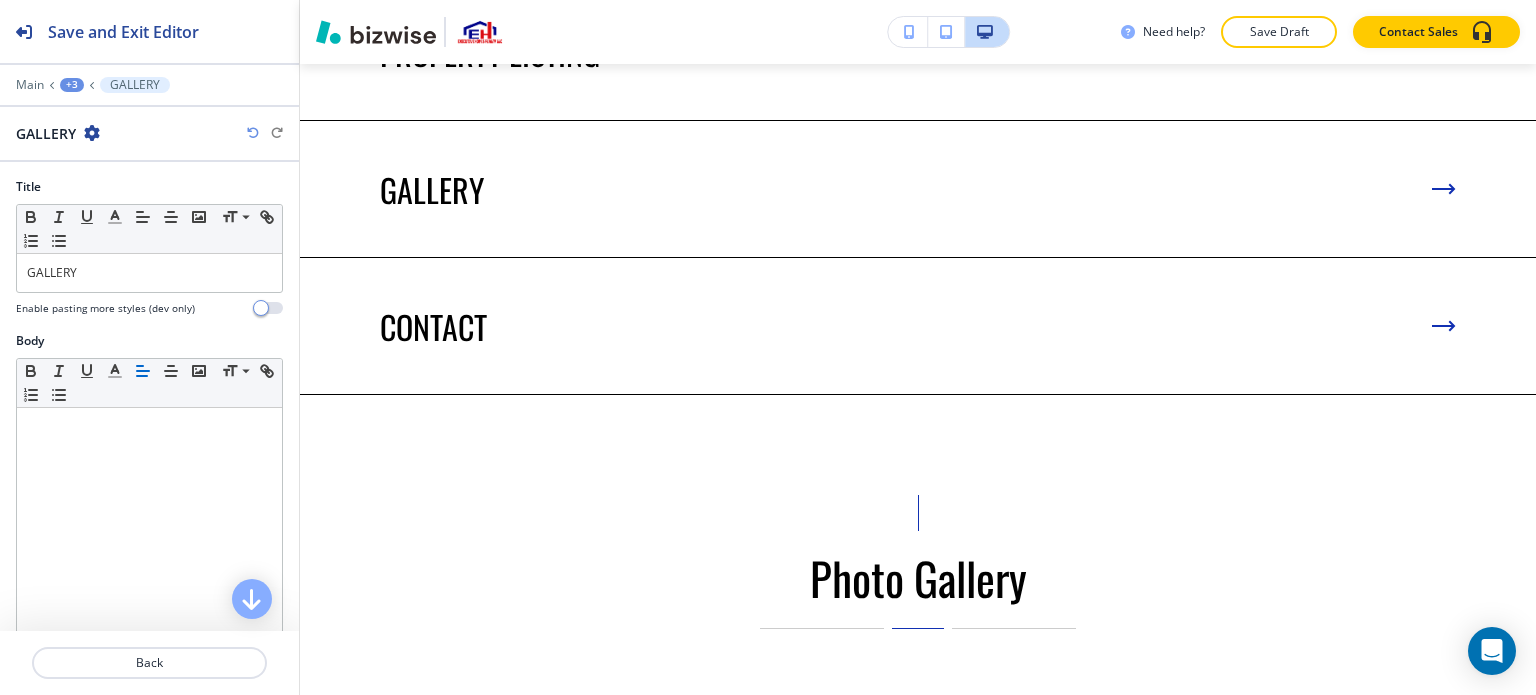 scroll, scrollTop: 11496, scrollLeft: 0, axis: vertical 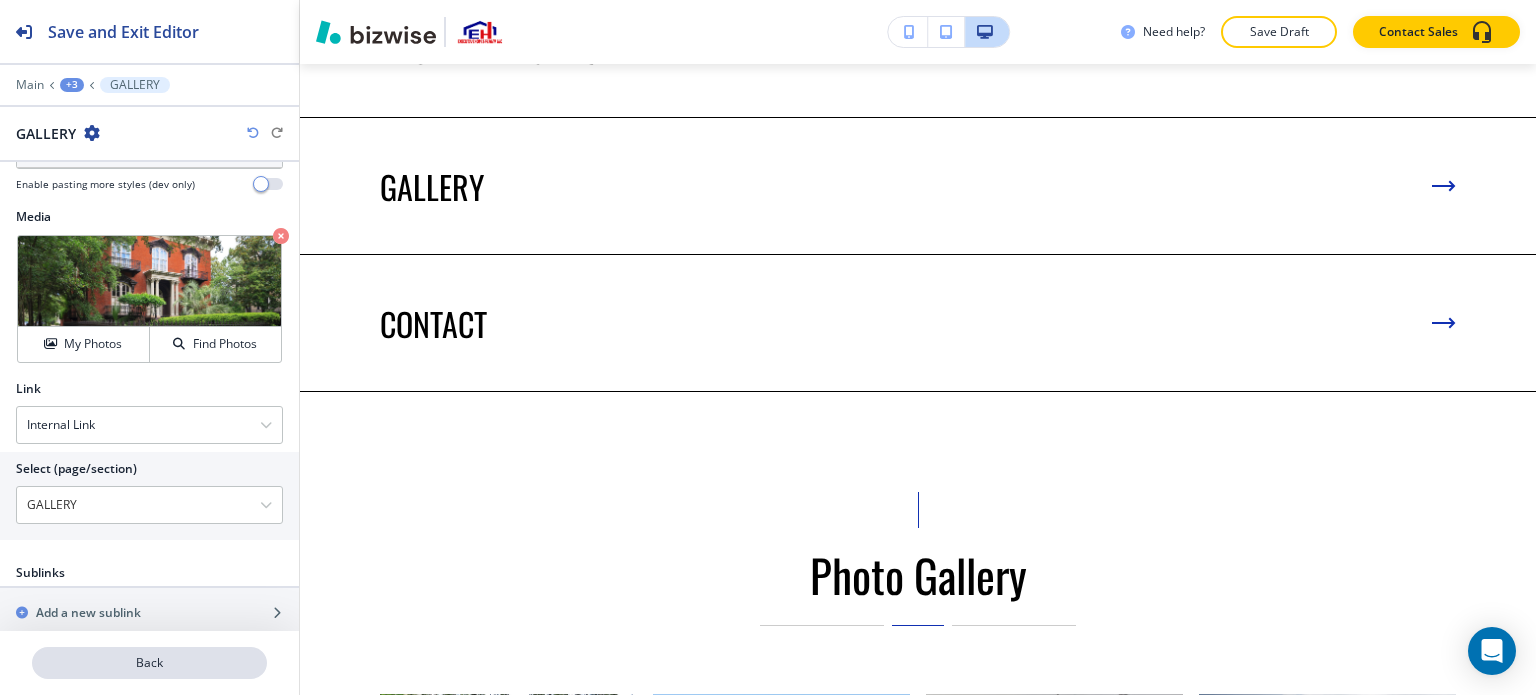 click on "Back" at bounding box center (149, 663) 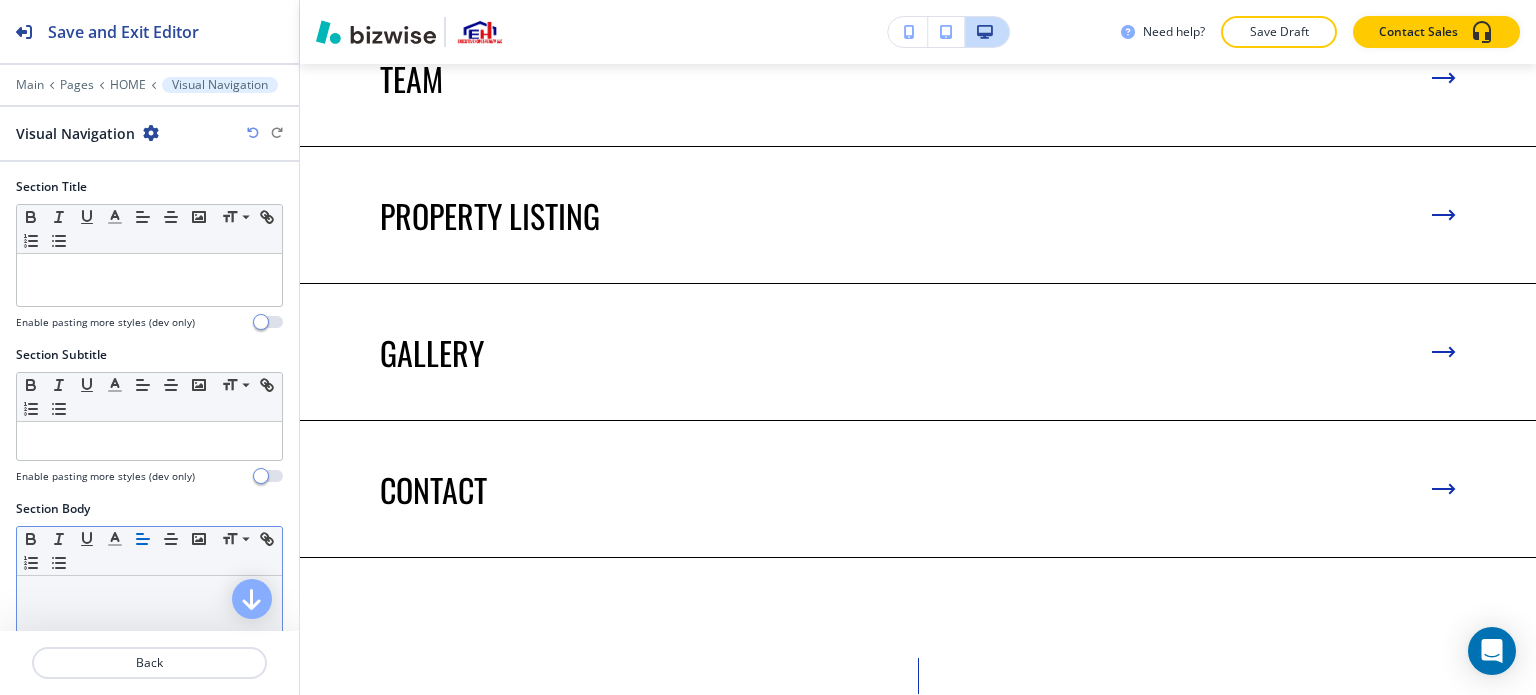 scroll, scrollTop: 11223, scrollLeft: 0, axis: vertical 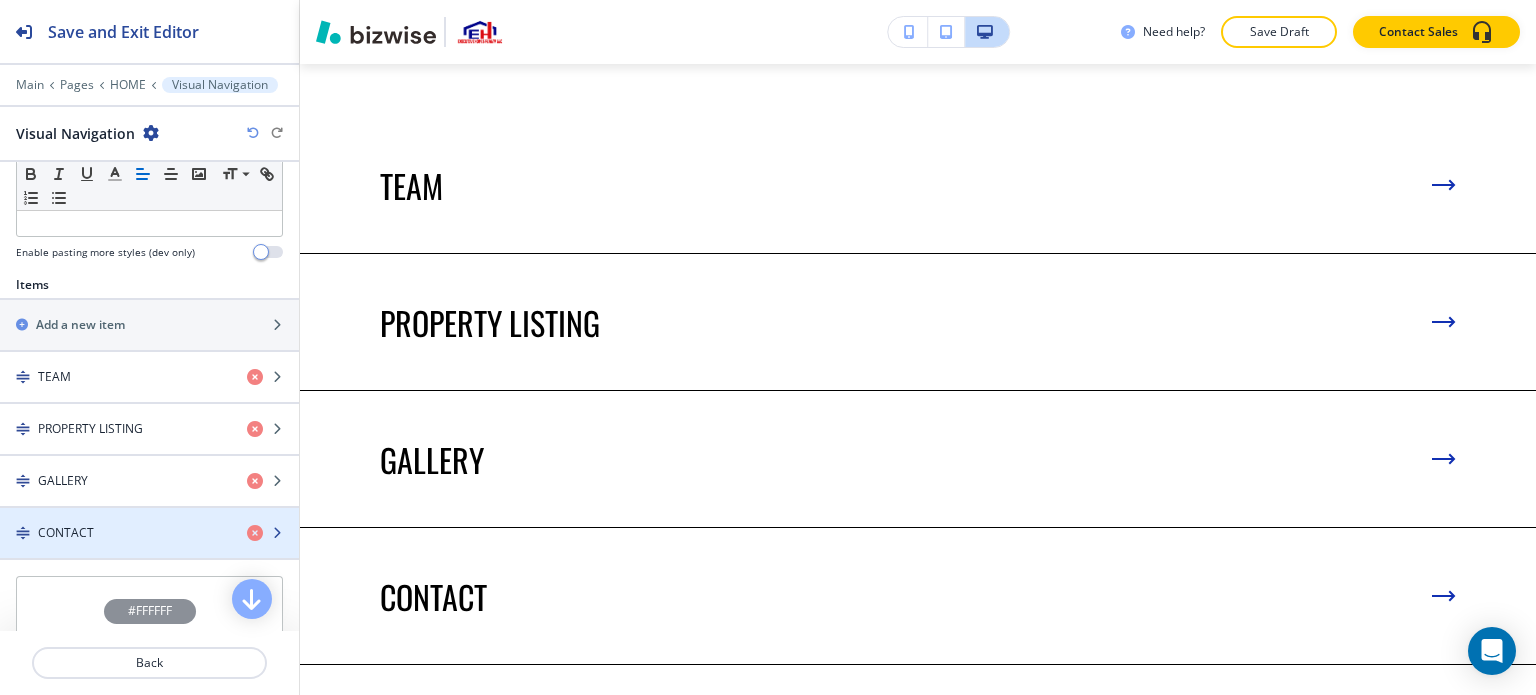 click at bounding box center (149, 550) 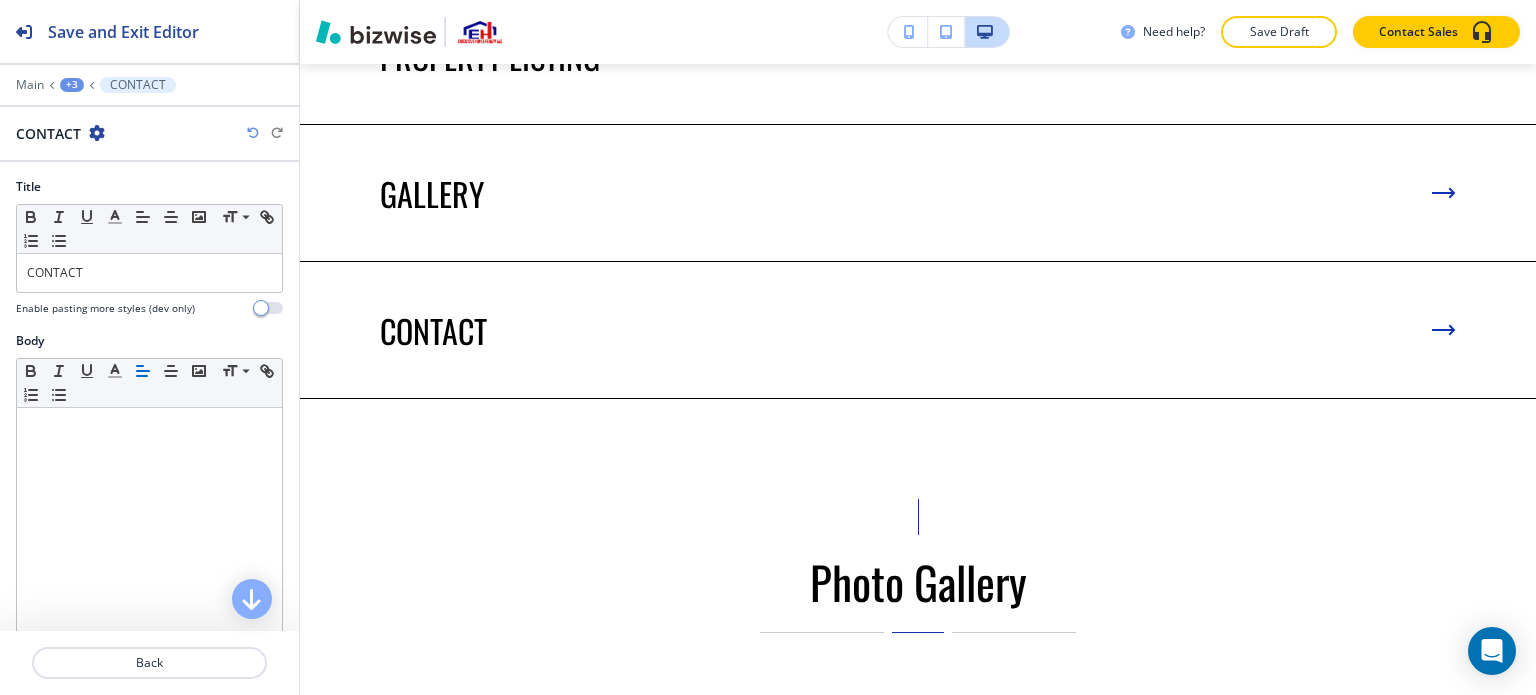 scroll, scrollTop: 11633, scrollLeft: 0, axis: vertical 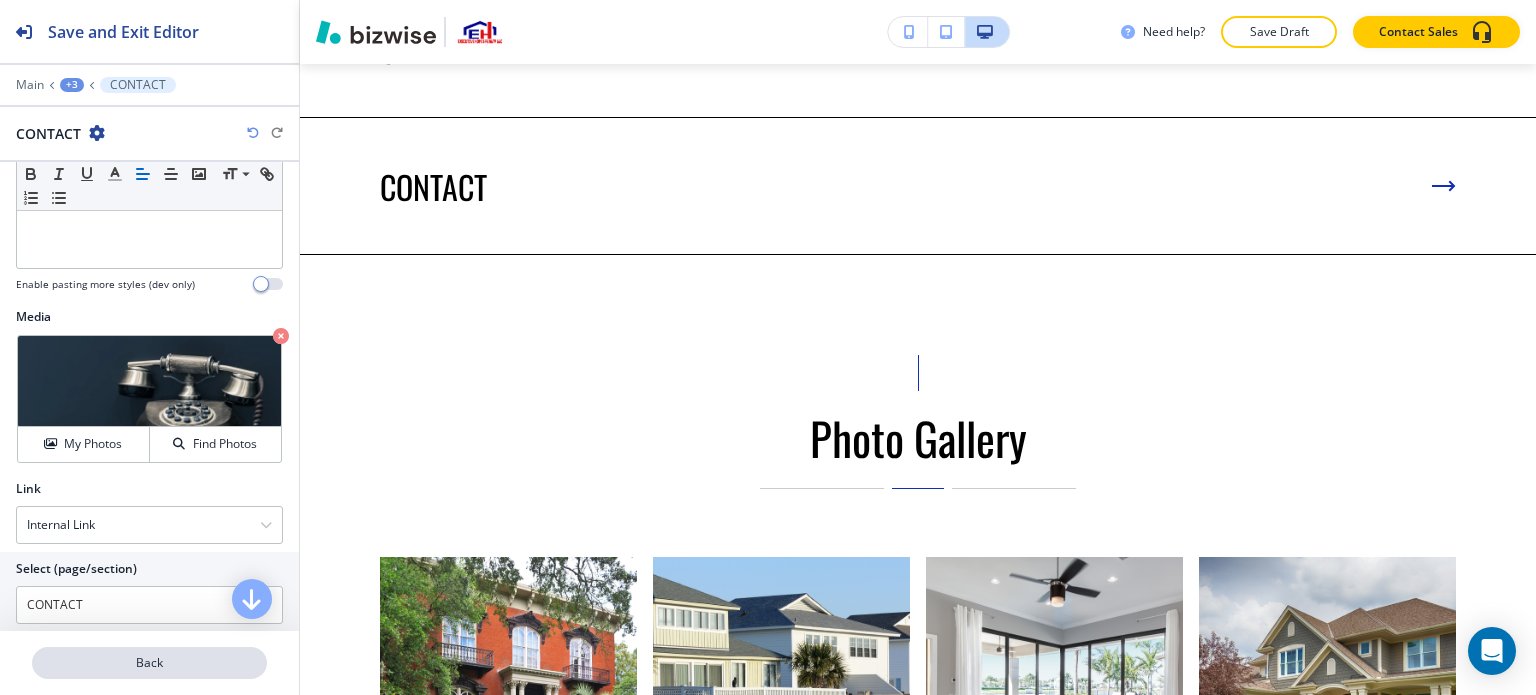 click on "Back" at bounding box center (149, 663) 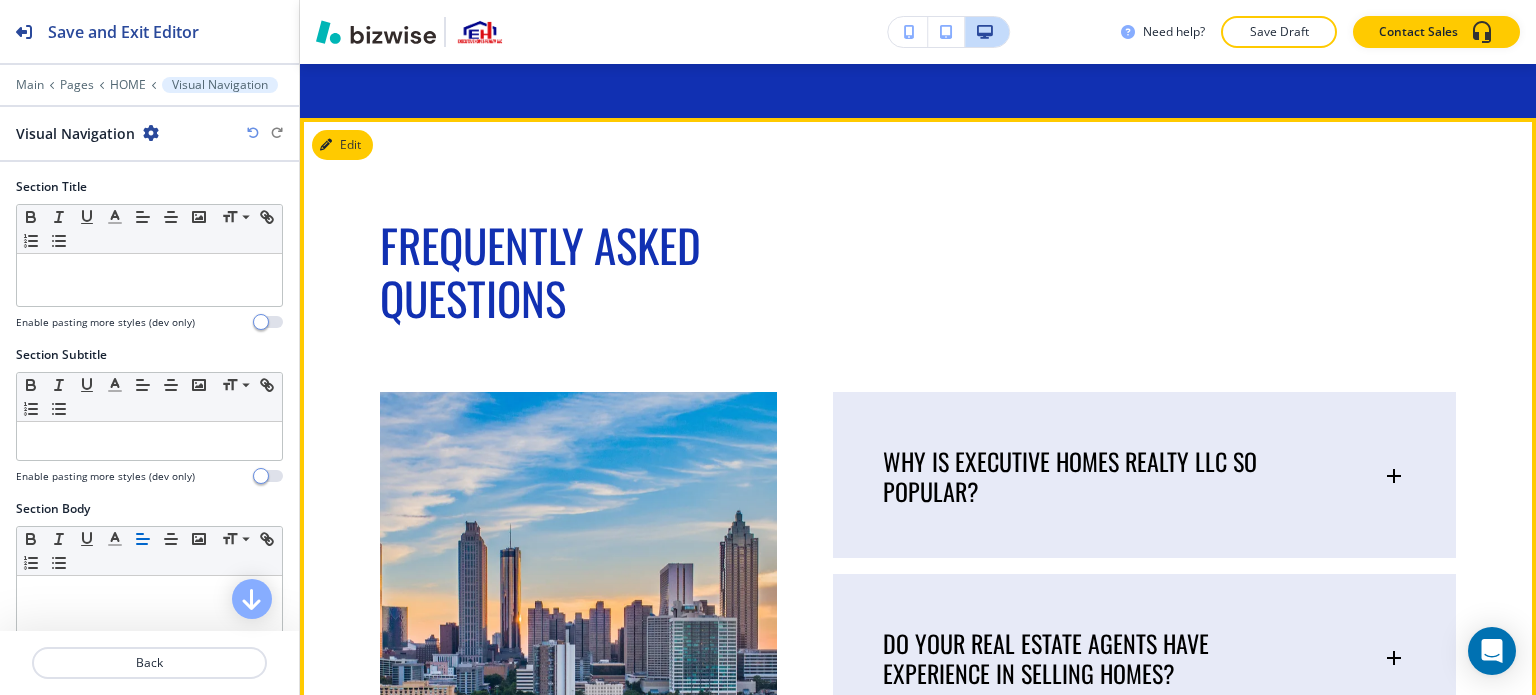 scroll, scrollTop: 9923, scrollLeft: 0, axis: vertical 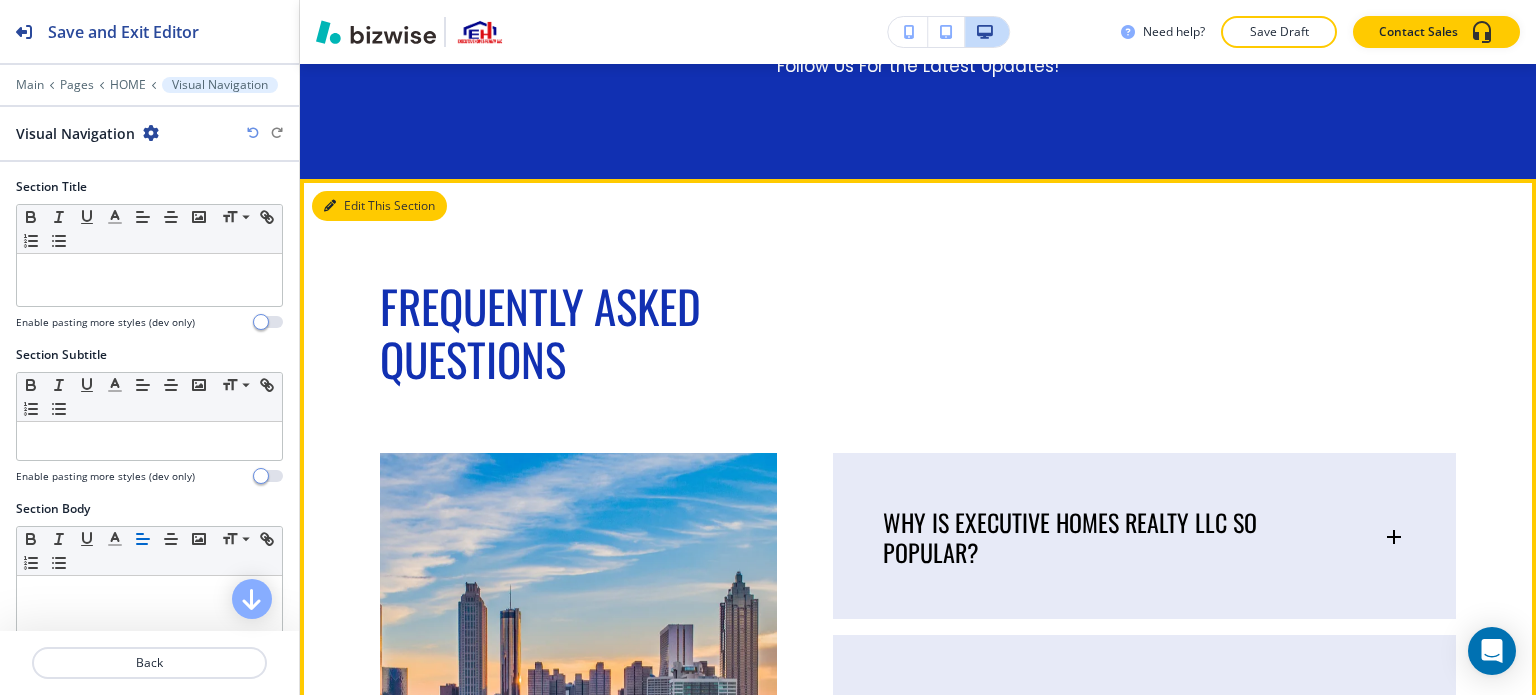 click on "Edit This Section" at bounding box center [379, 206] 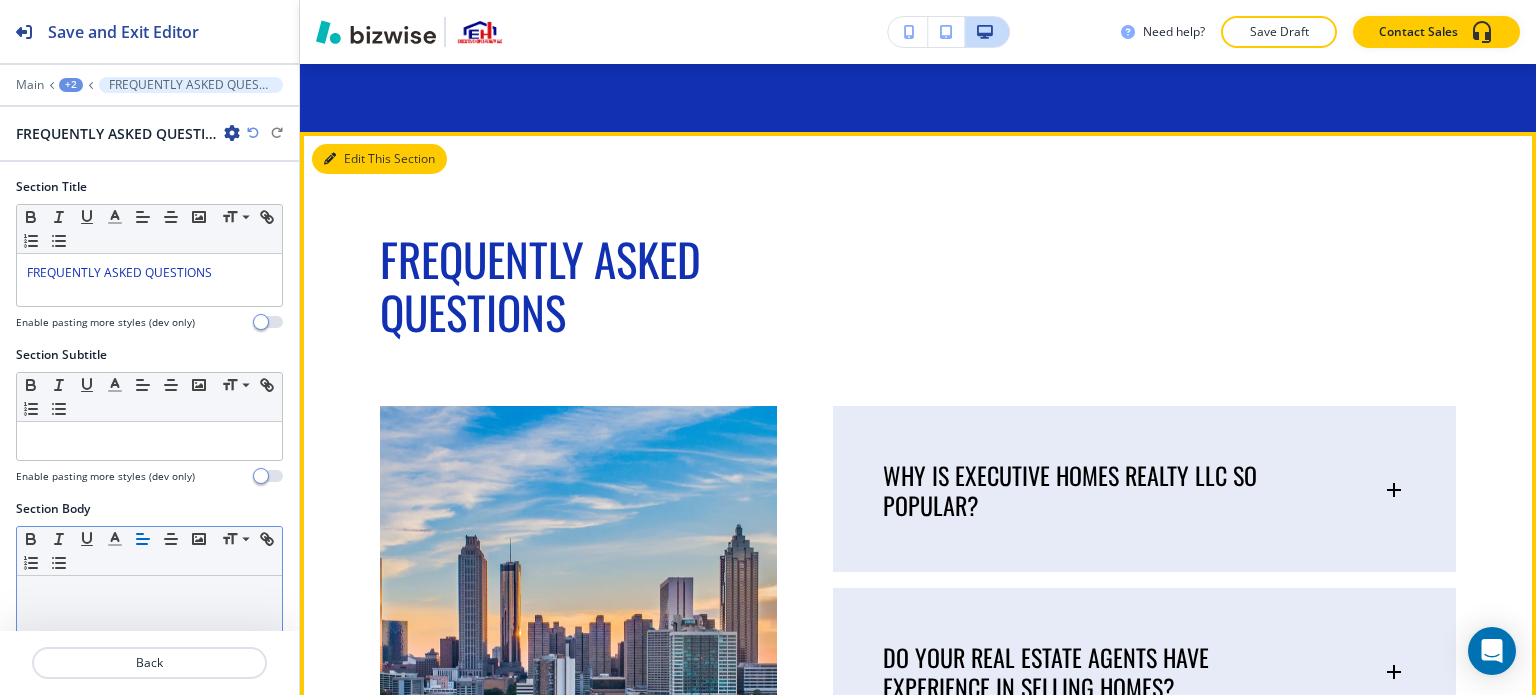 scroll, scrollTop: 9984, scrollLeft: 0, axis: vertical 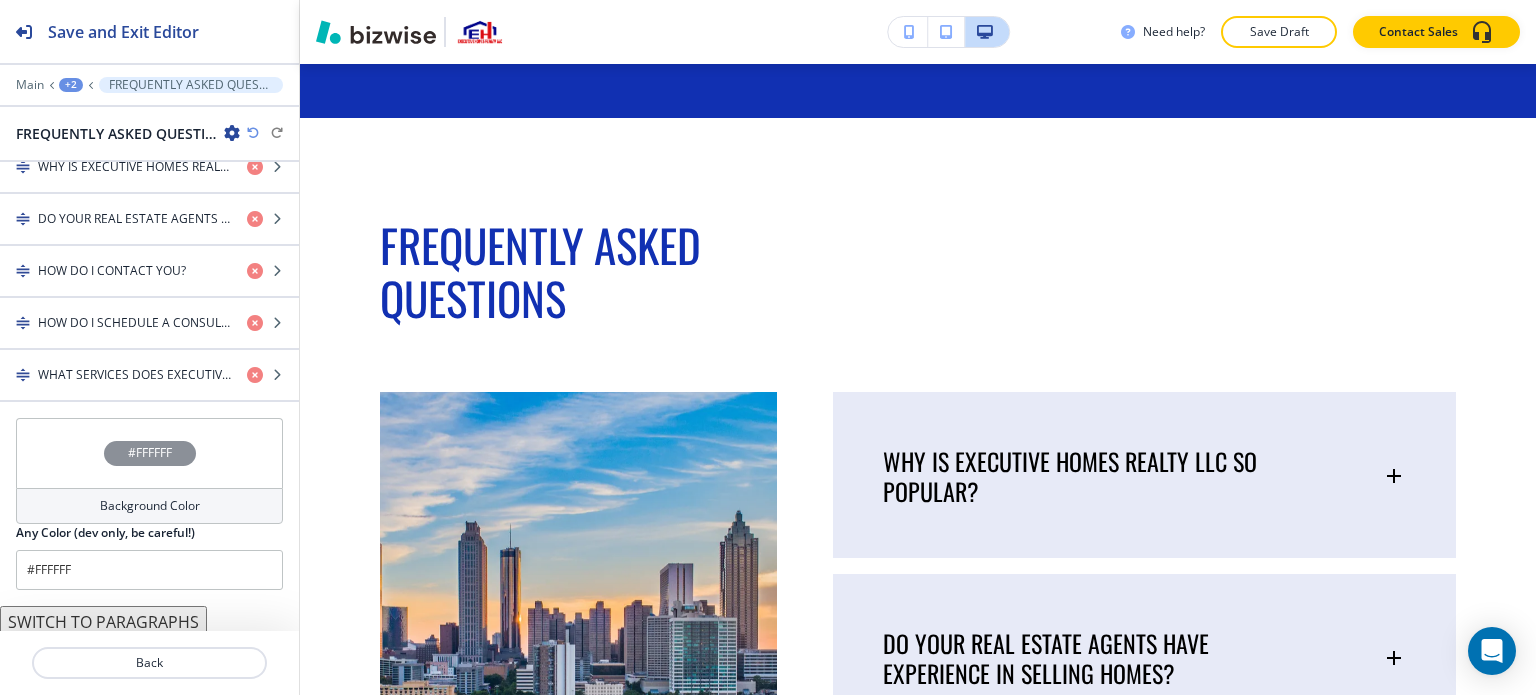 click on "#FFFFFF" at bounding box center (149, 453) 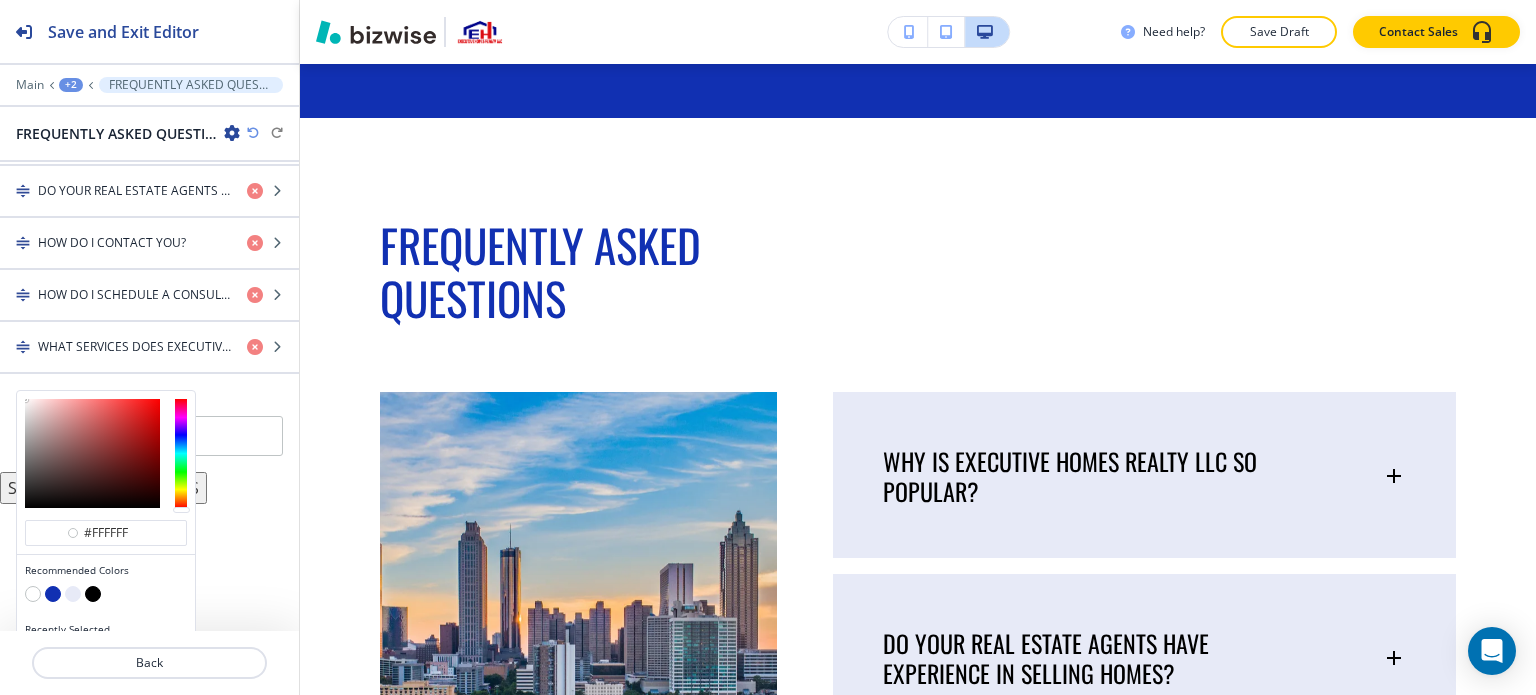 scroll, scrollTop: 1045, scrollLeft: 0, axis: vertical 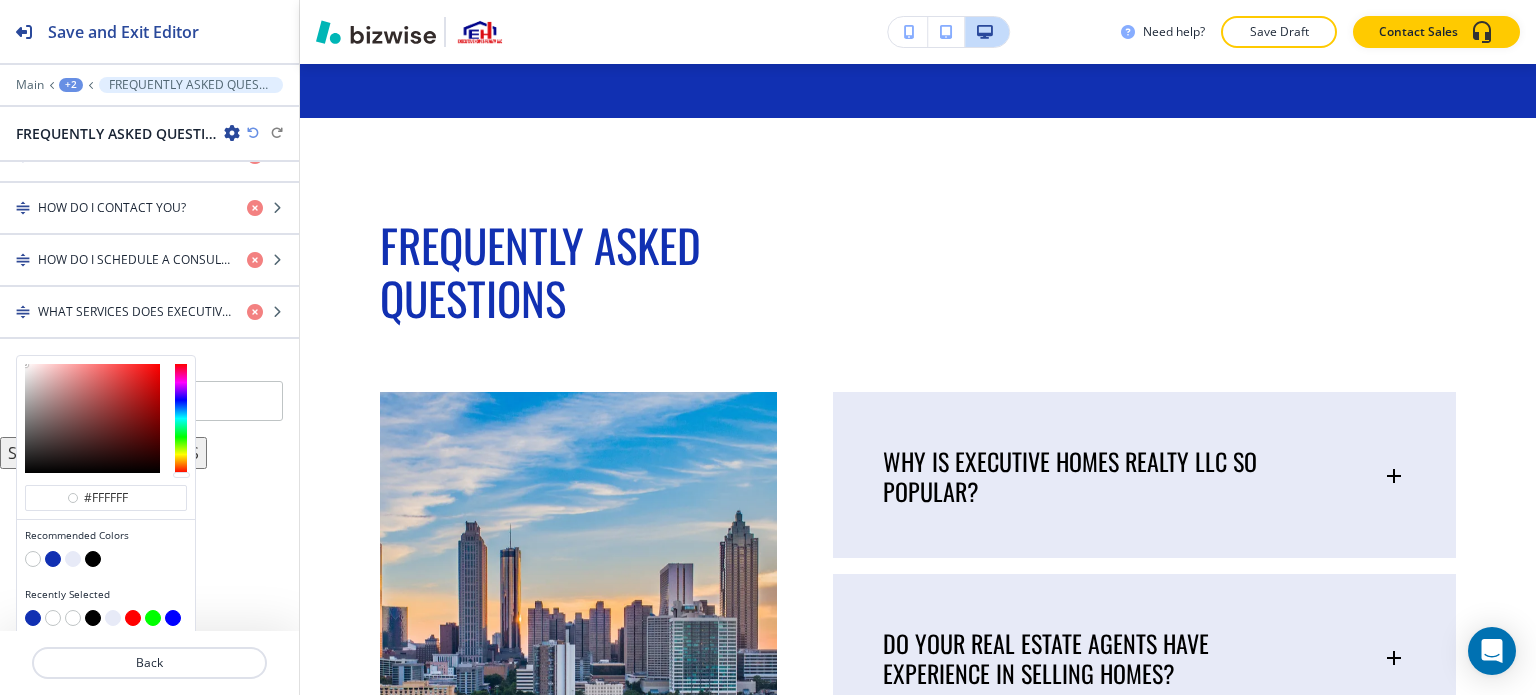 click at bounding box center (73, 559) 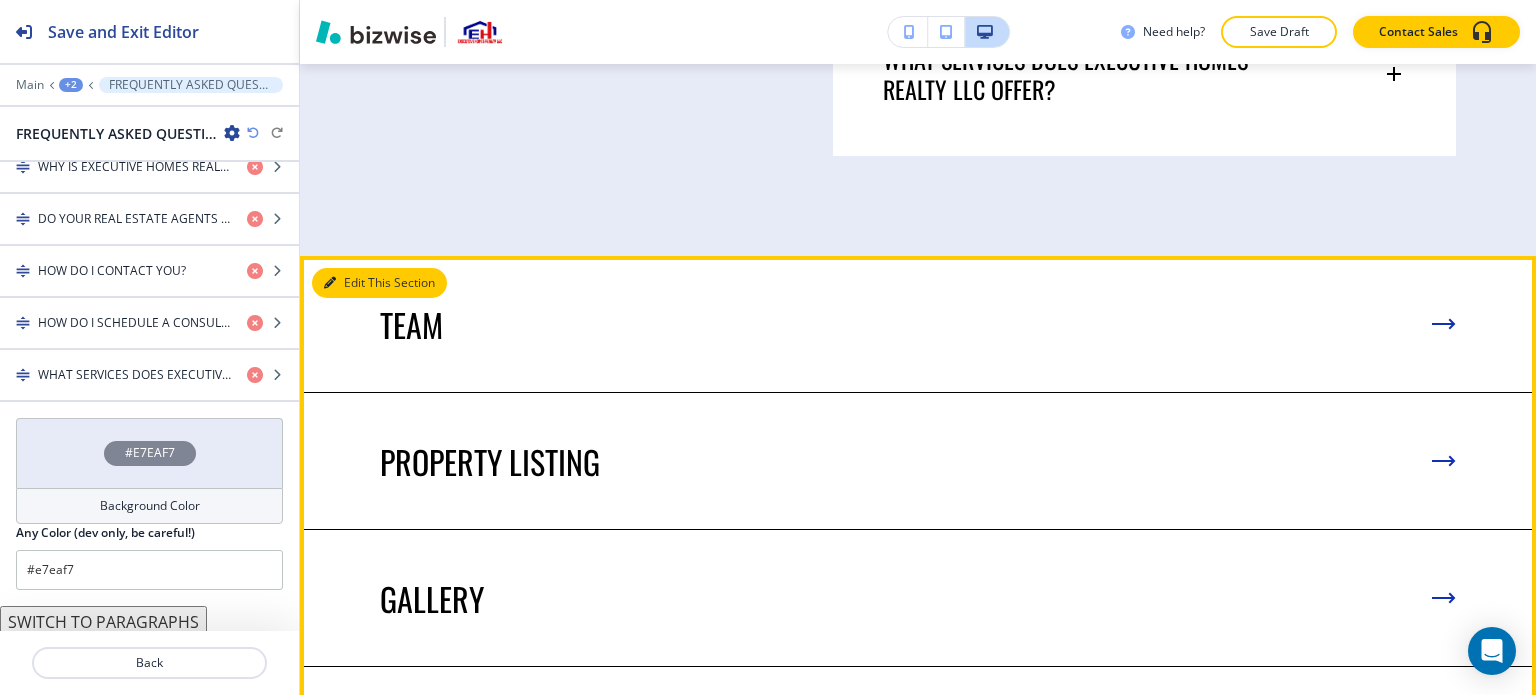 click on "Edit This Section" at bounding box center (379, 283) 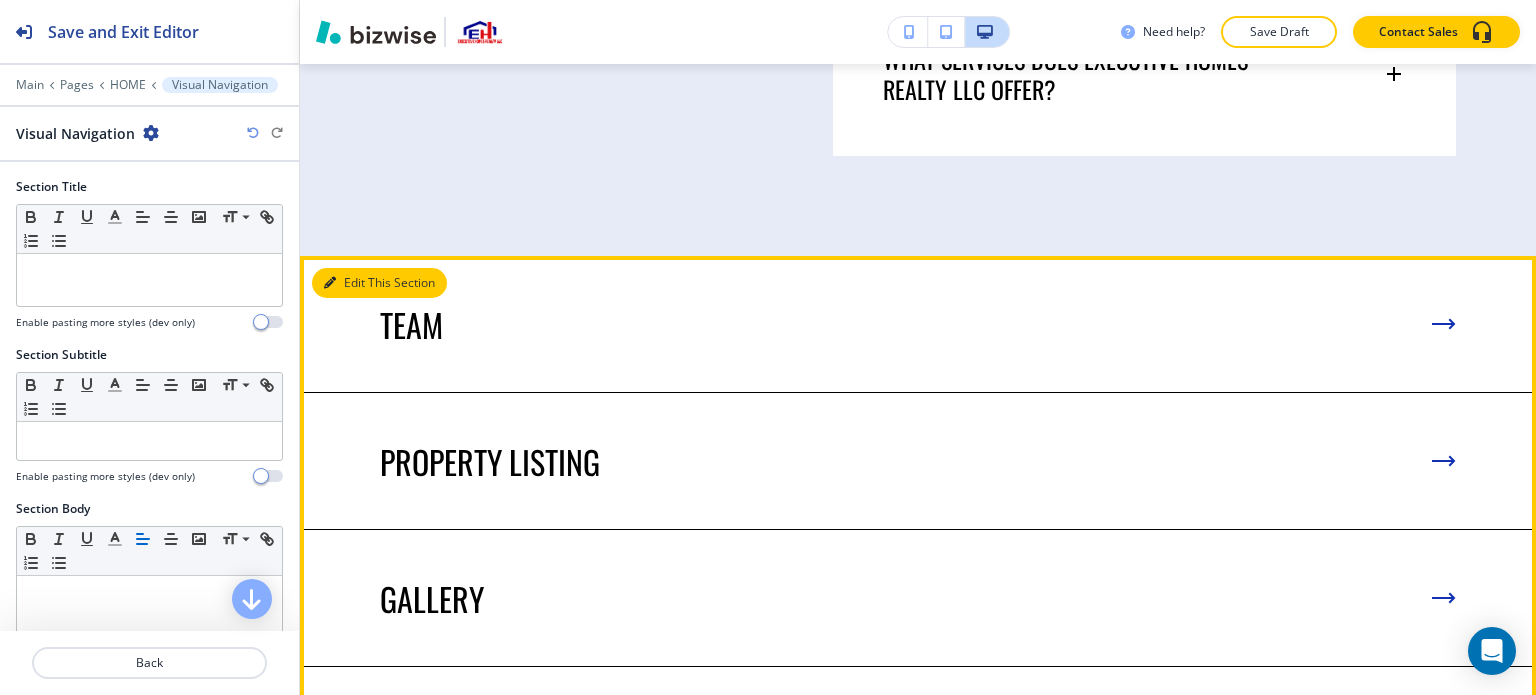 scroll, scrollTop: 11220, scrollLeft: 0, axis: vertical 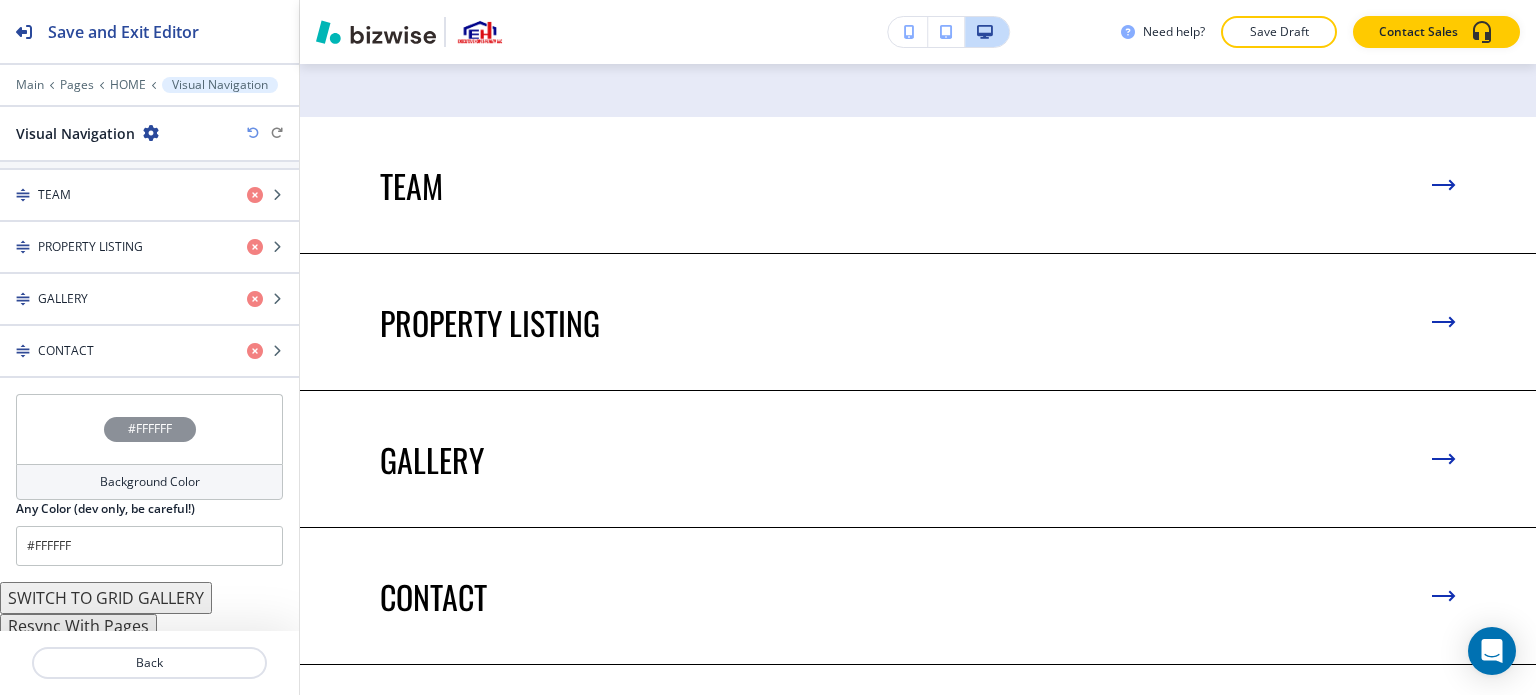 click on "#FFFFFF" at bounding box center [149, 429] 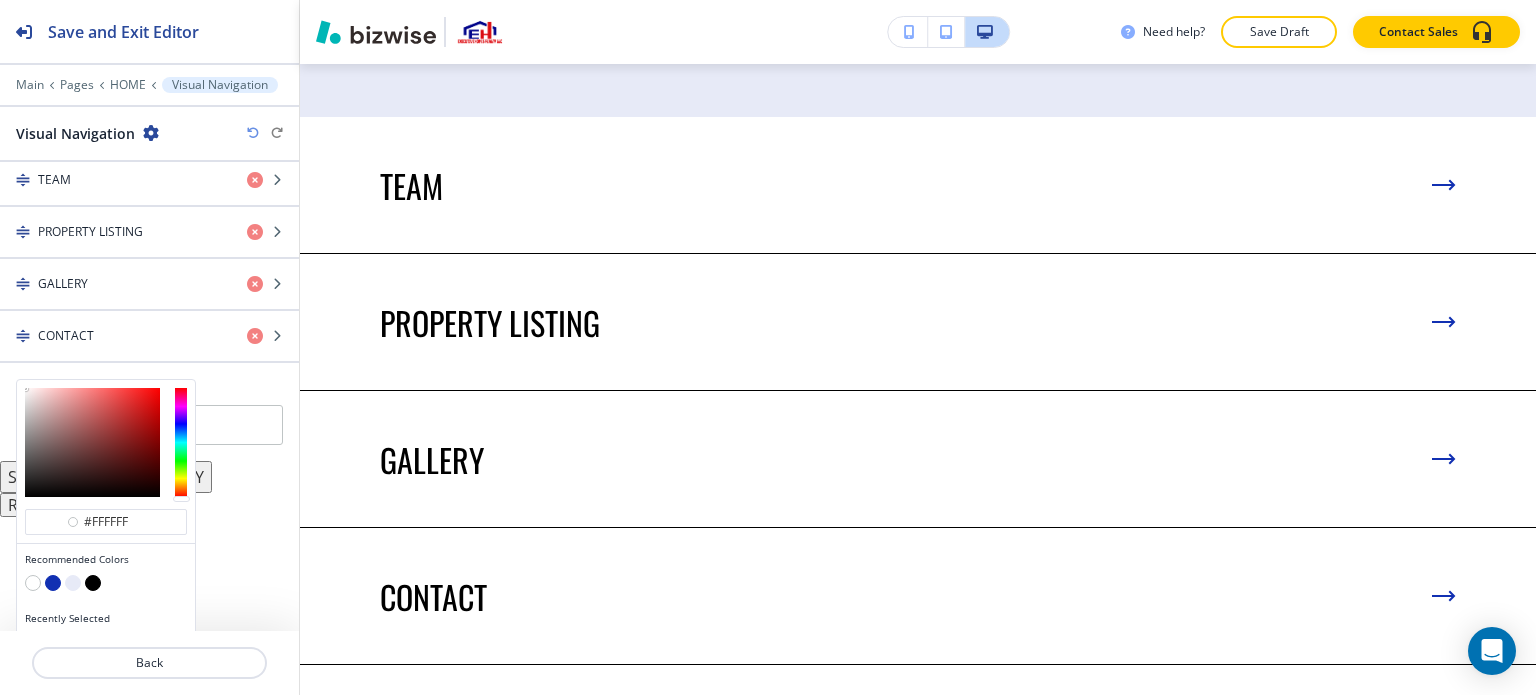 scroll, scrollTop: 822, scrollLeft: 0, axis: vertical 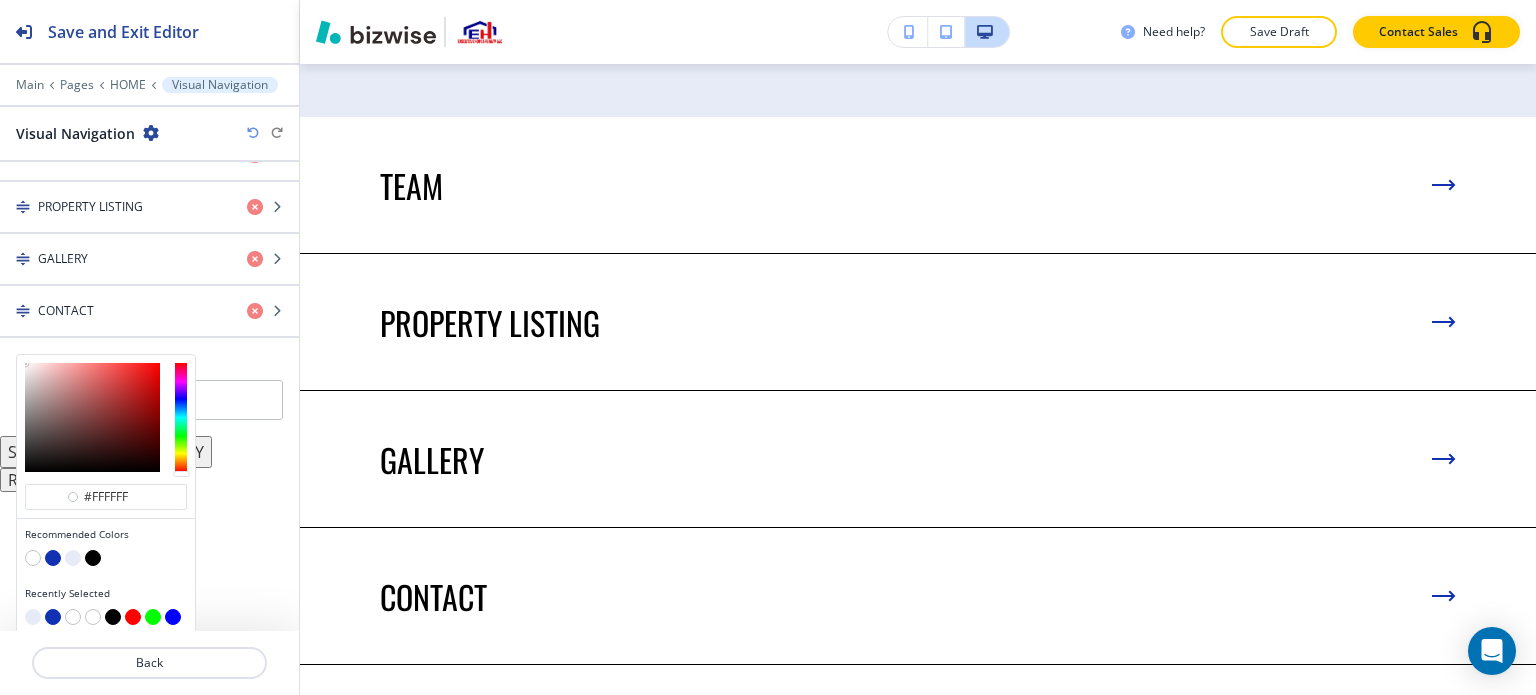 click at bounding box center [73, 558] 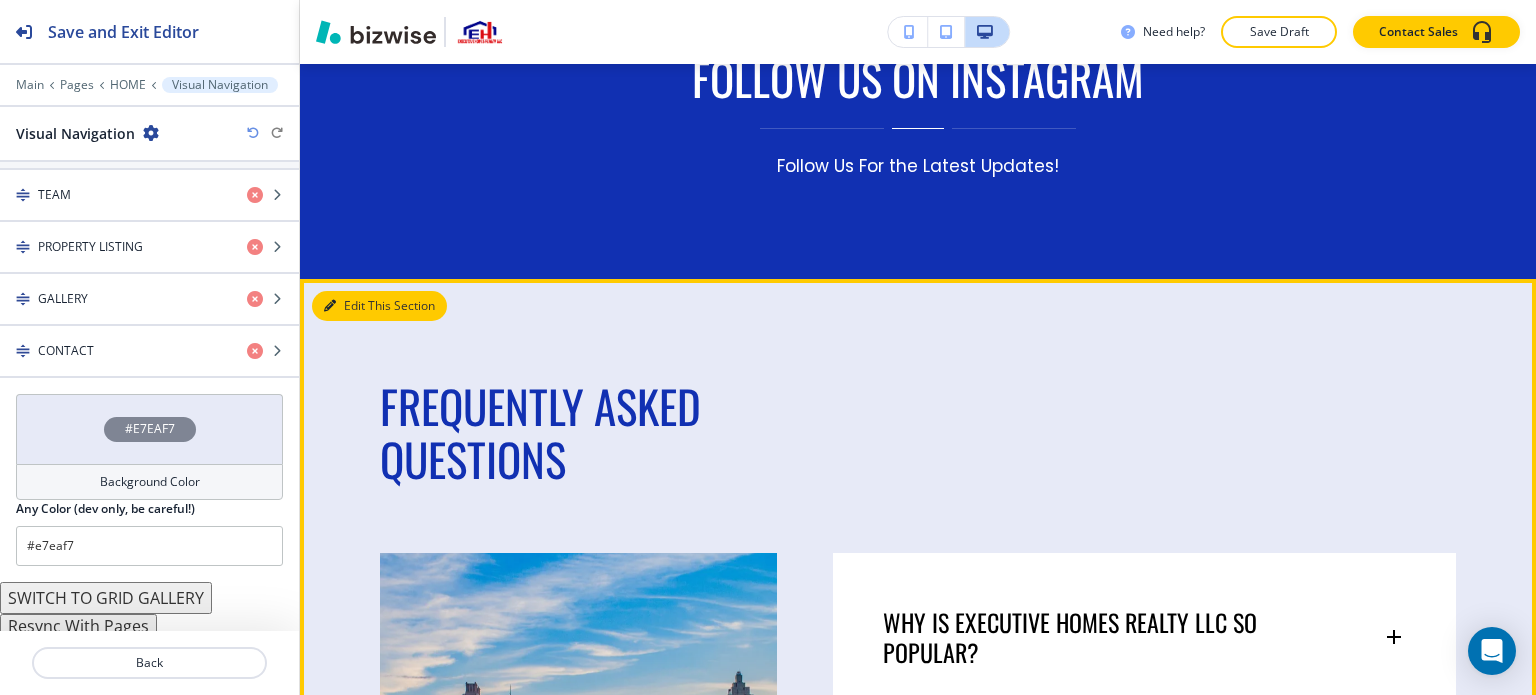click on "Edit This Section" at bounding box center [379, 306] 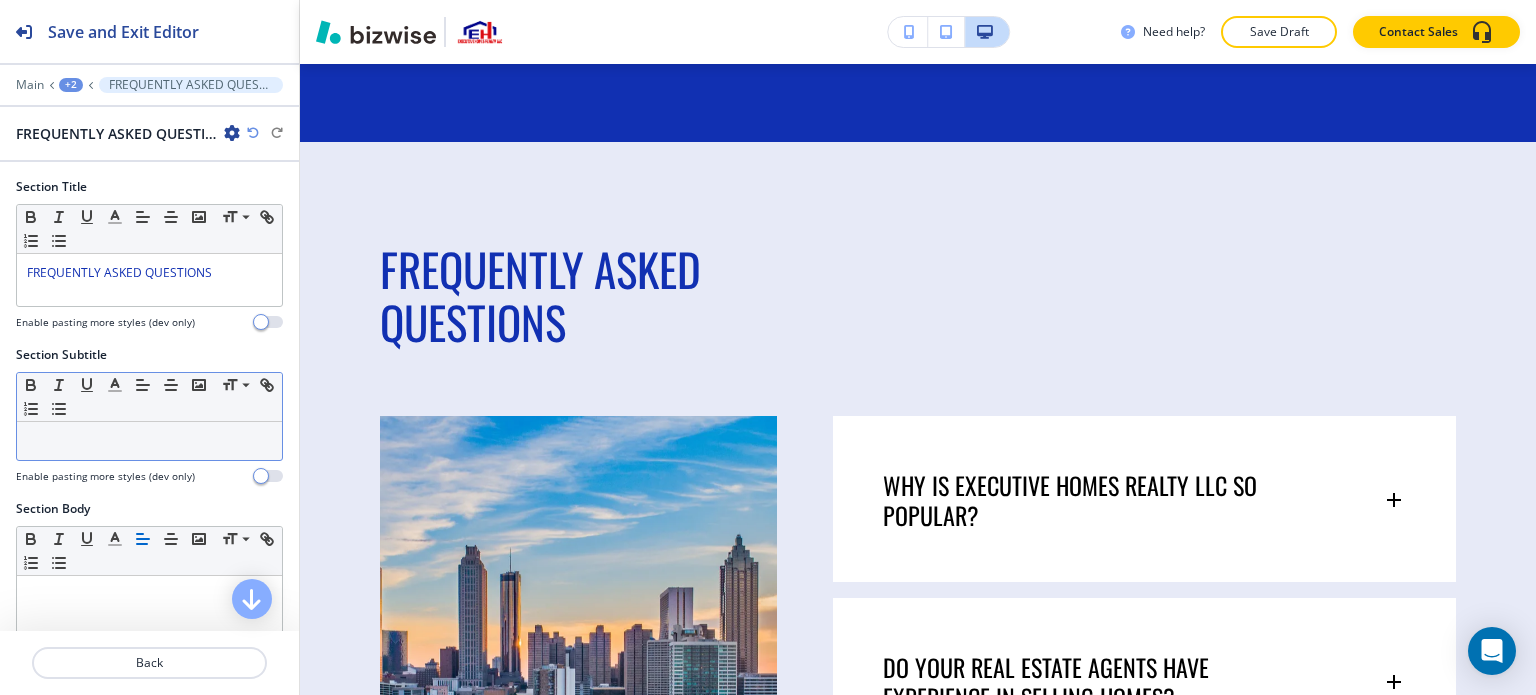 scroll, scrollTop: 9984, scrollLeft: 0, axis: vertical 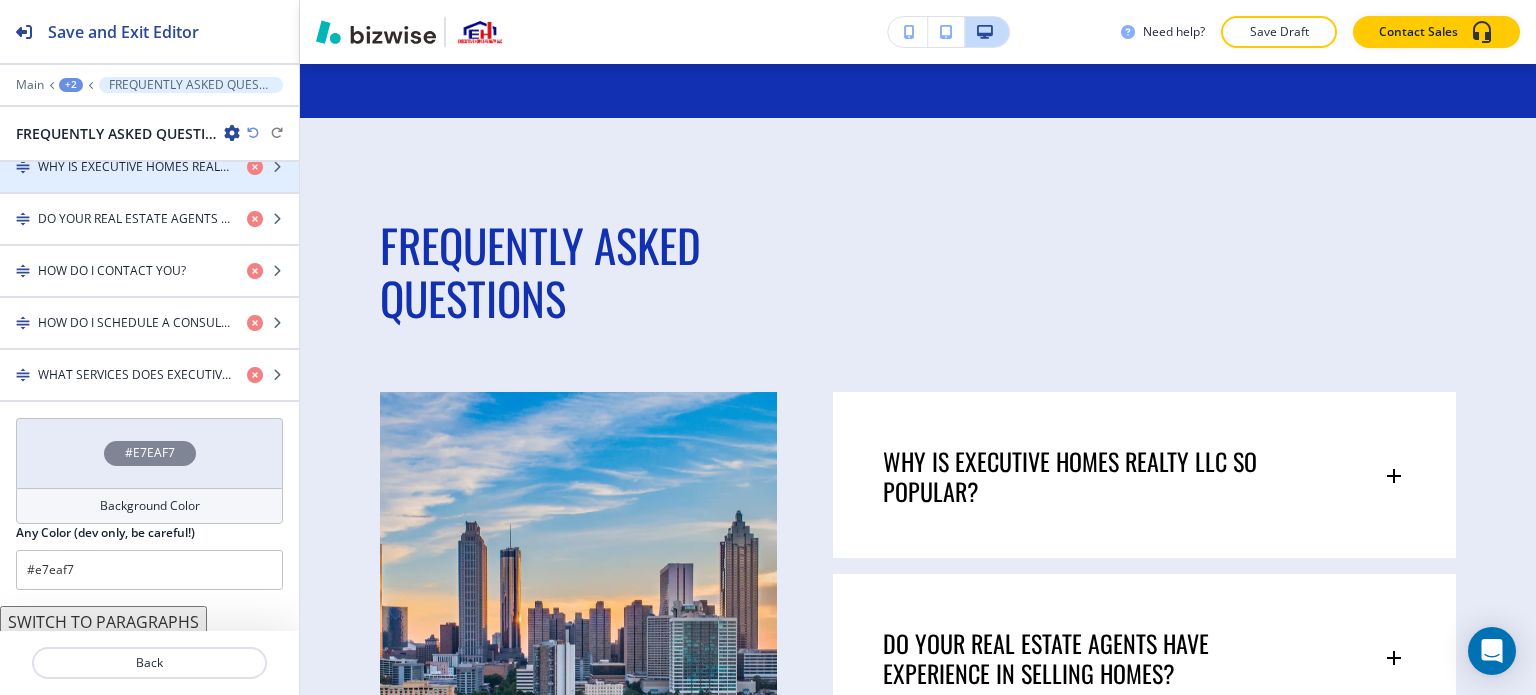 click on "#E7EAF7" at bounding box center (149, 453) 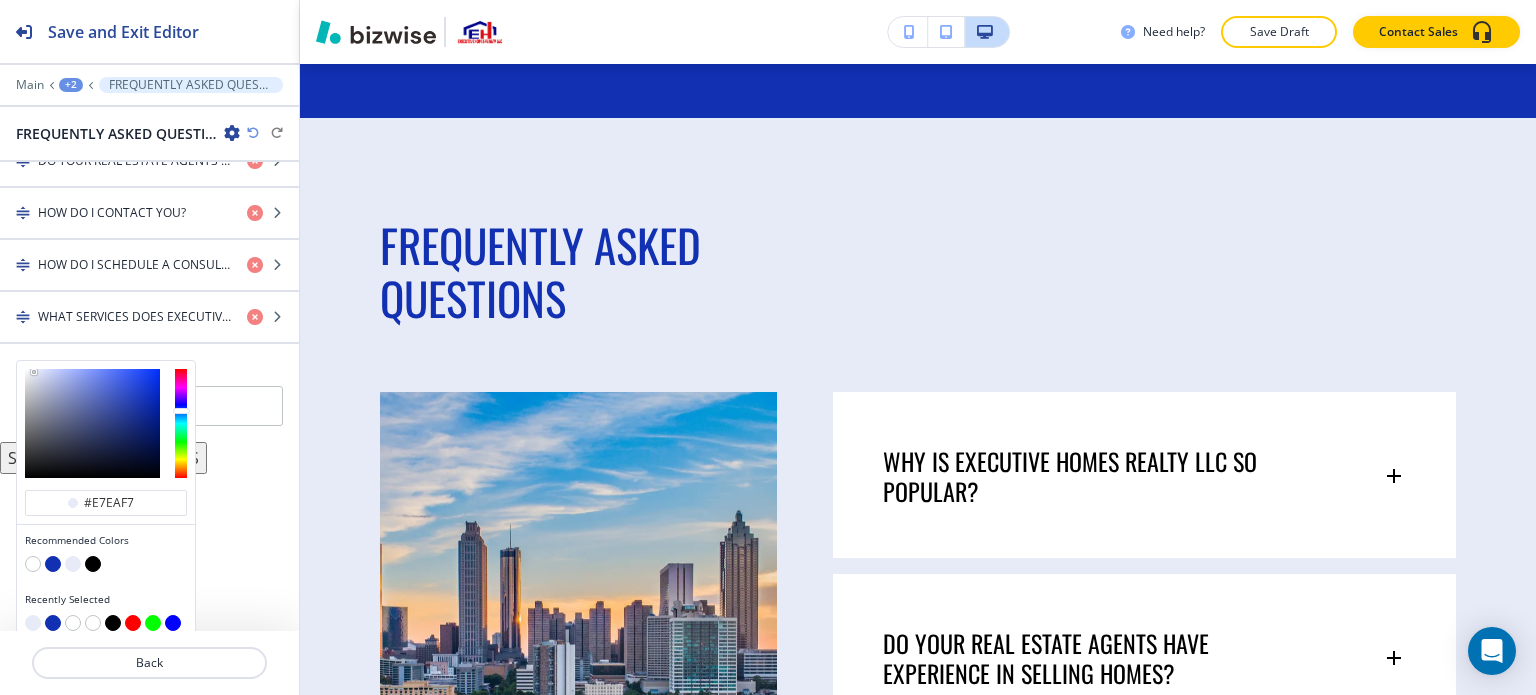 scroll, scrollTop: 1045, scrollLeft: 0, axis: vertical 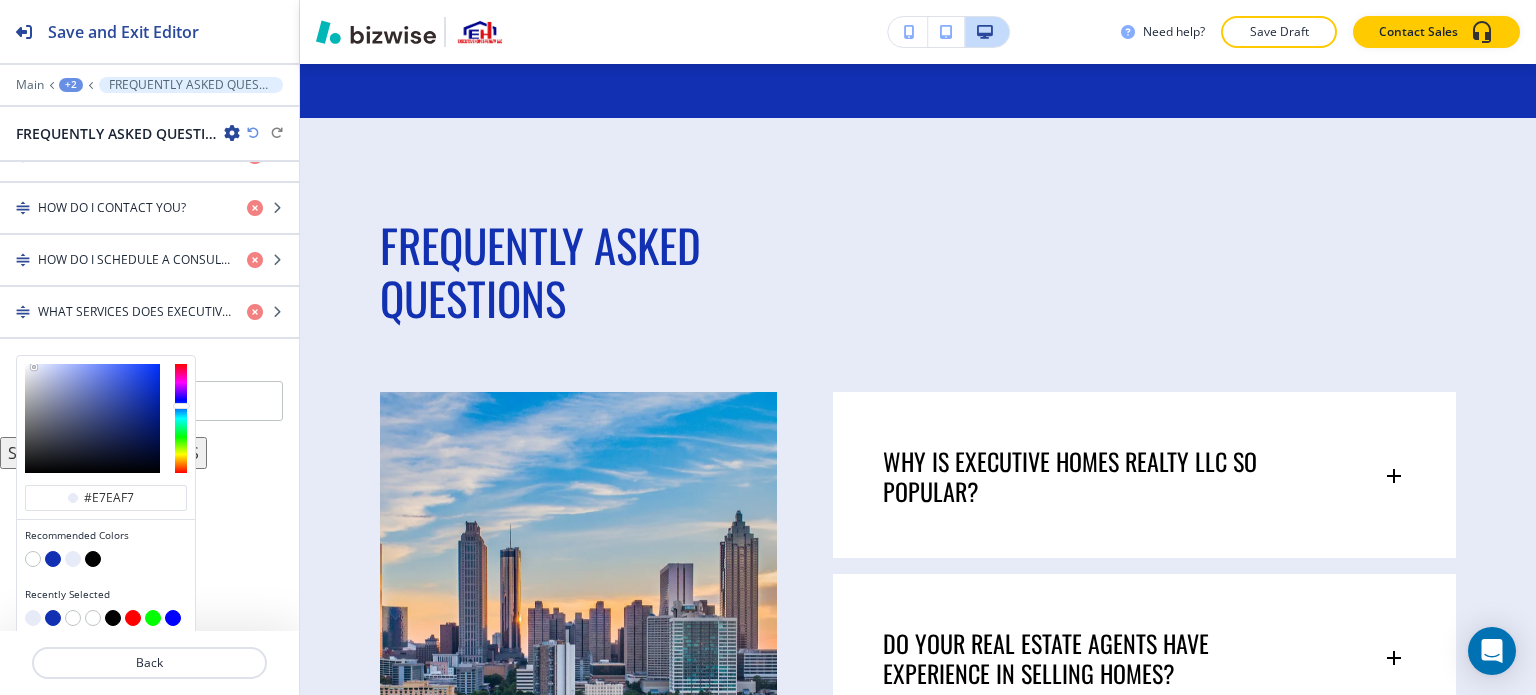 click at bounding box center (73, 618) 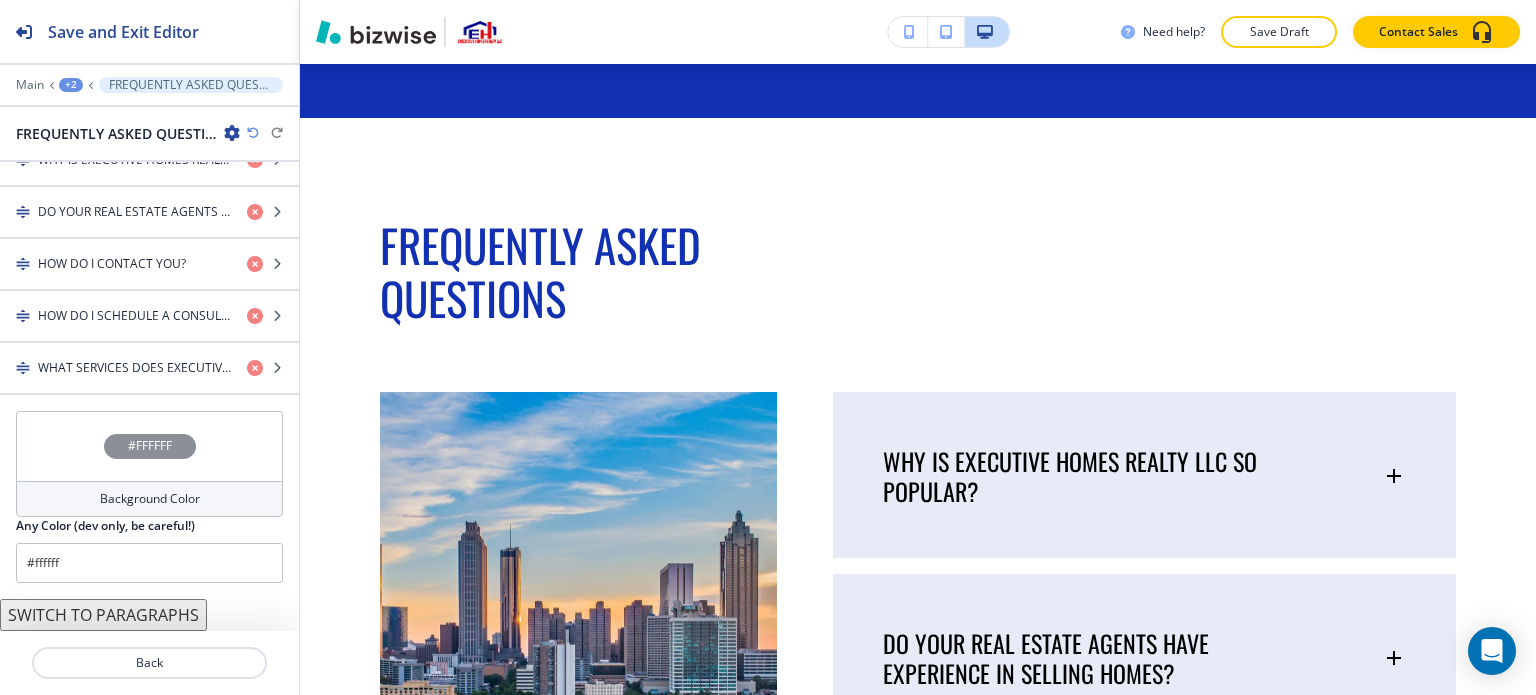 scroll, scrollTop: 982, scrollLeft: 0, axis: vertical 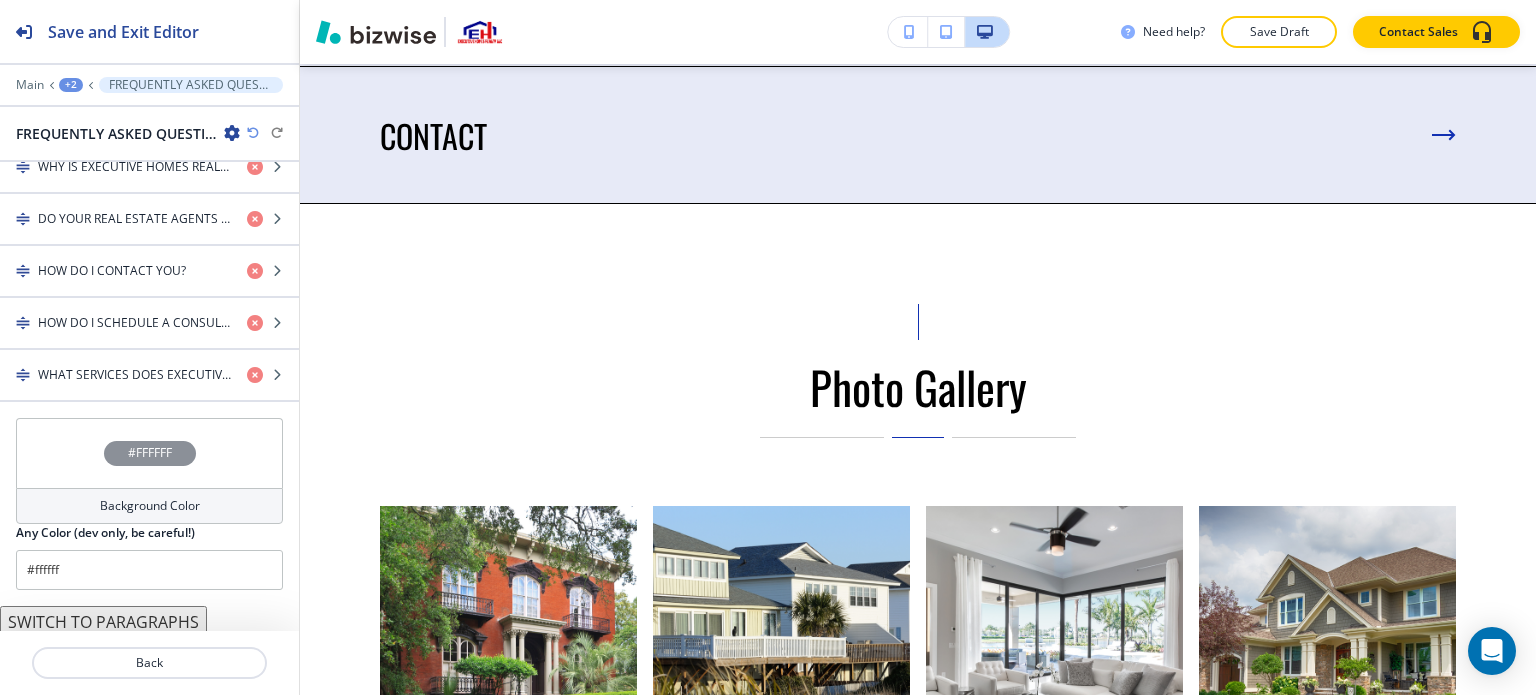click on "+2" at bounding box center [71, 85] 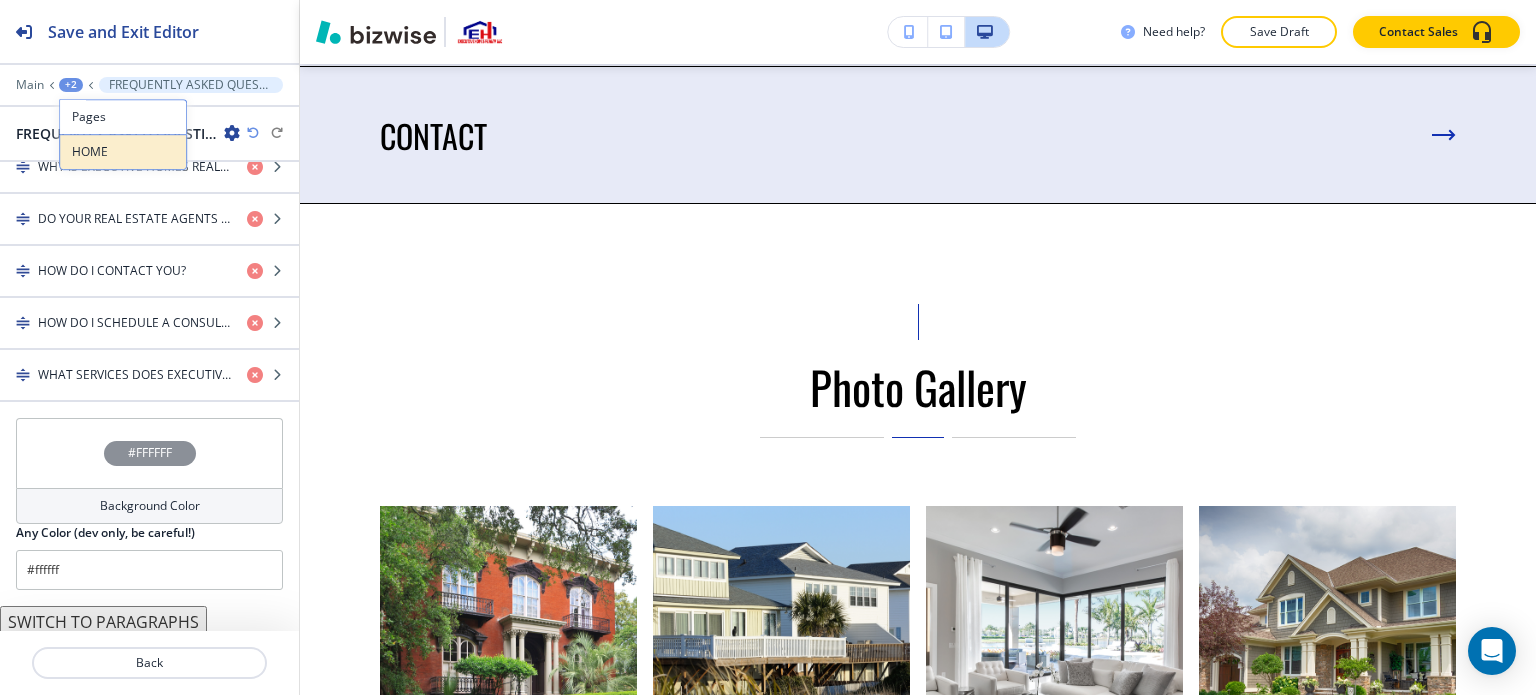 click on "HOME" at bounding box center [123, 152] 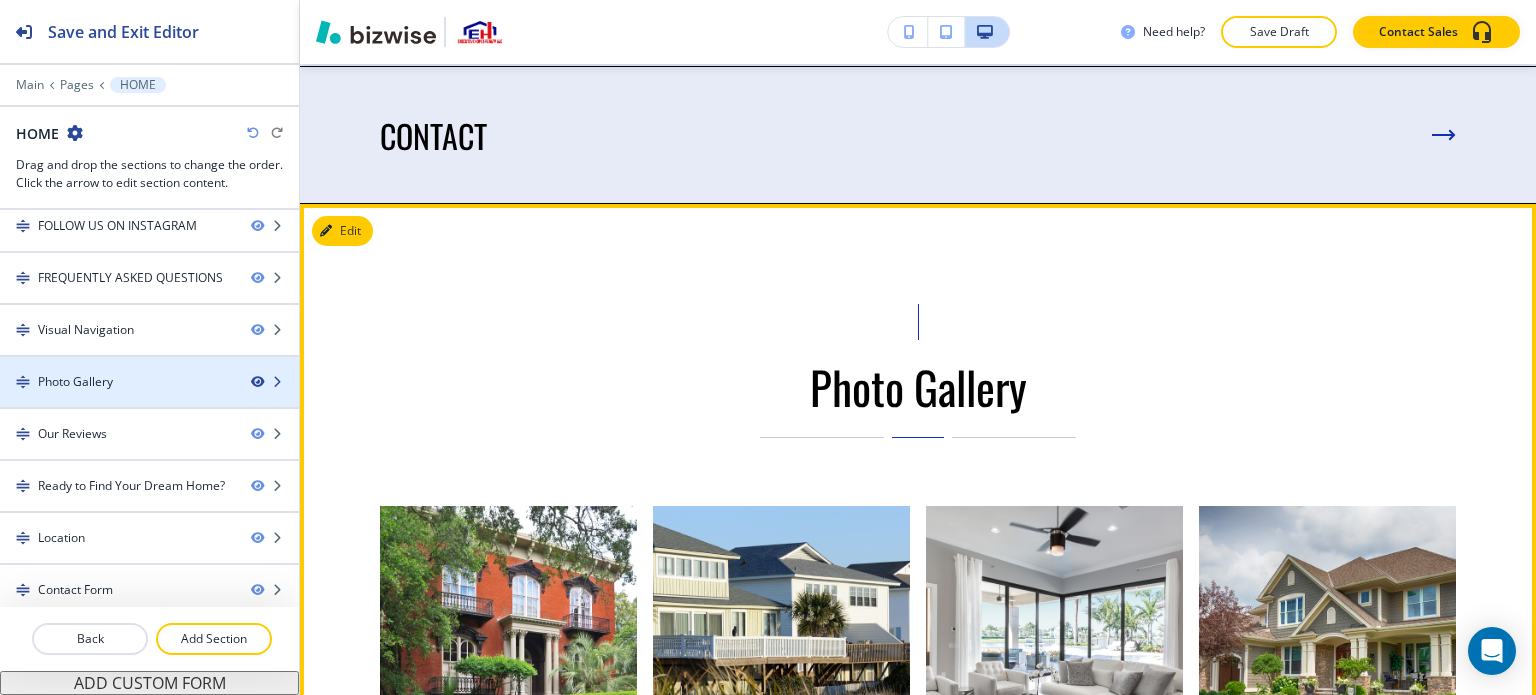 click at bounding box center (257, 382) 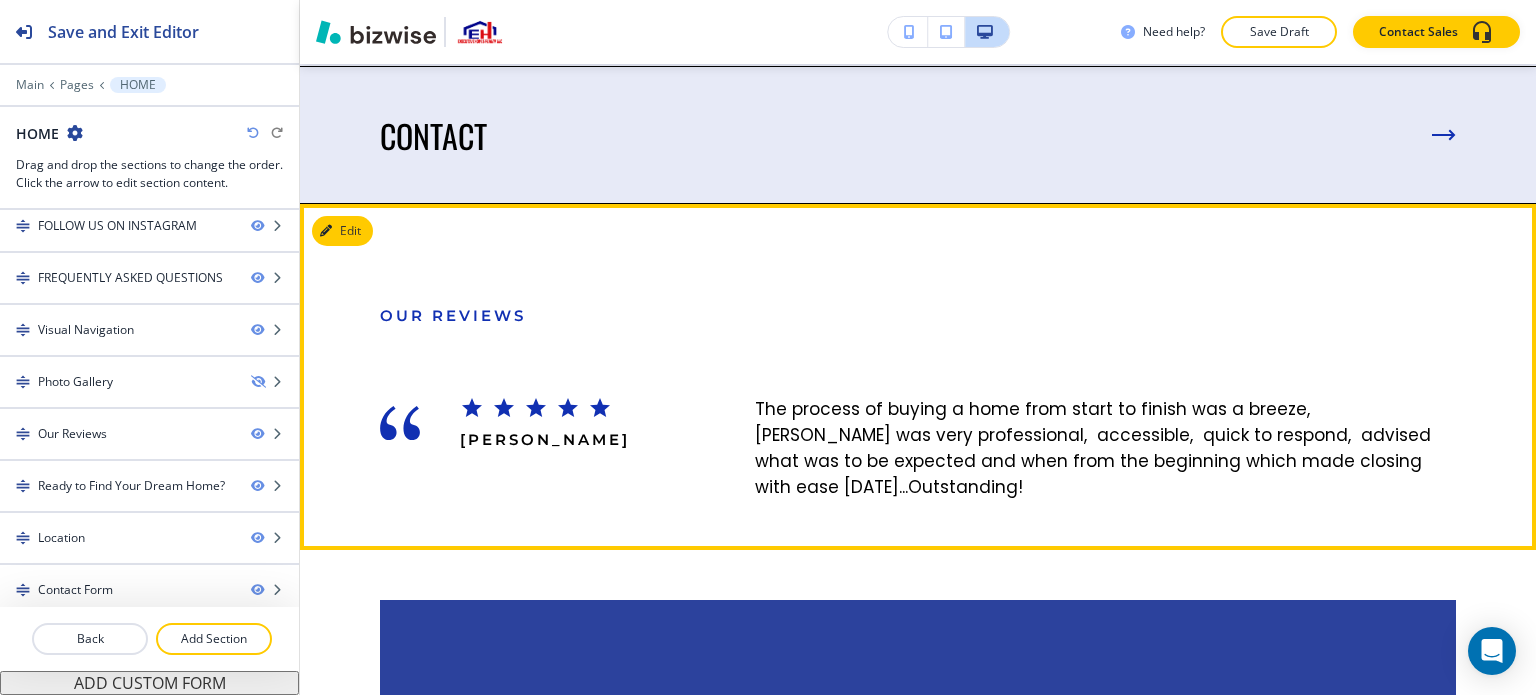 click on "Our Reviews Pat King The process of buying a home from start to finish was a breeze,  Johnika was very professional,  accessible,  quick to respond,  advised what was to be expected and when from the beginning which made closing with ease within 5 weeks...Outstanding!" at bounding box center (918, 377) 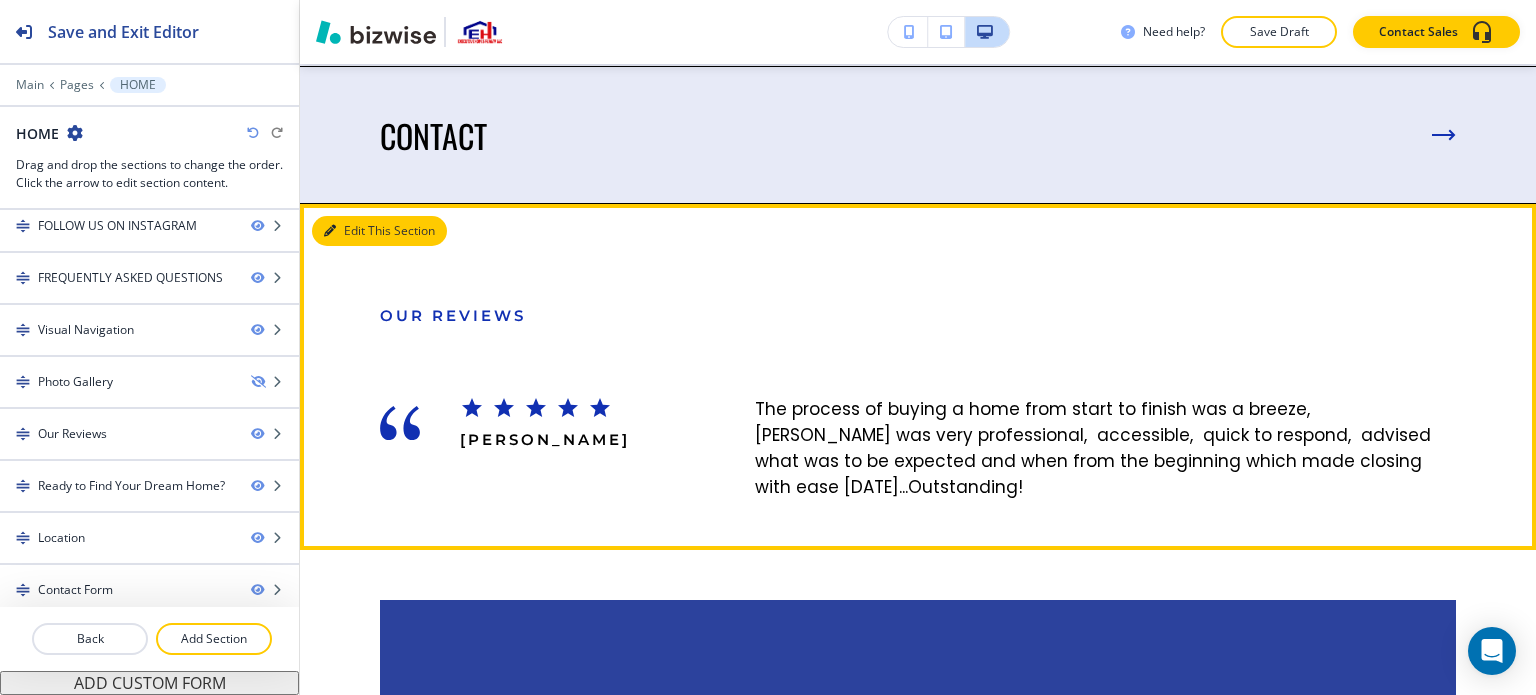 click on "Edit This Section" at bounding box center (379, 231) 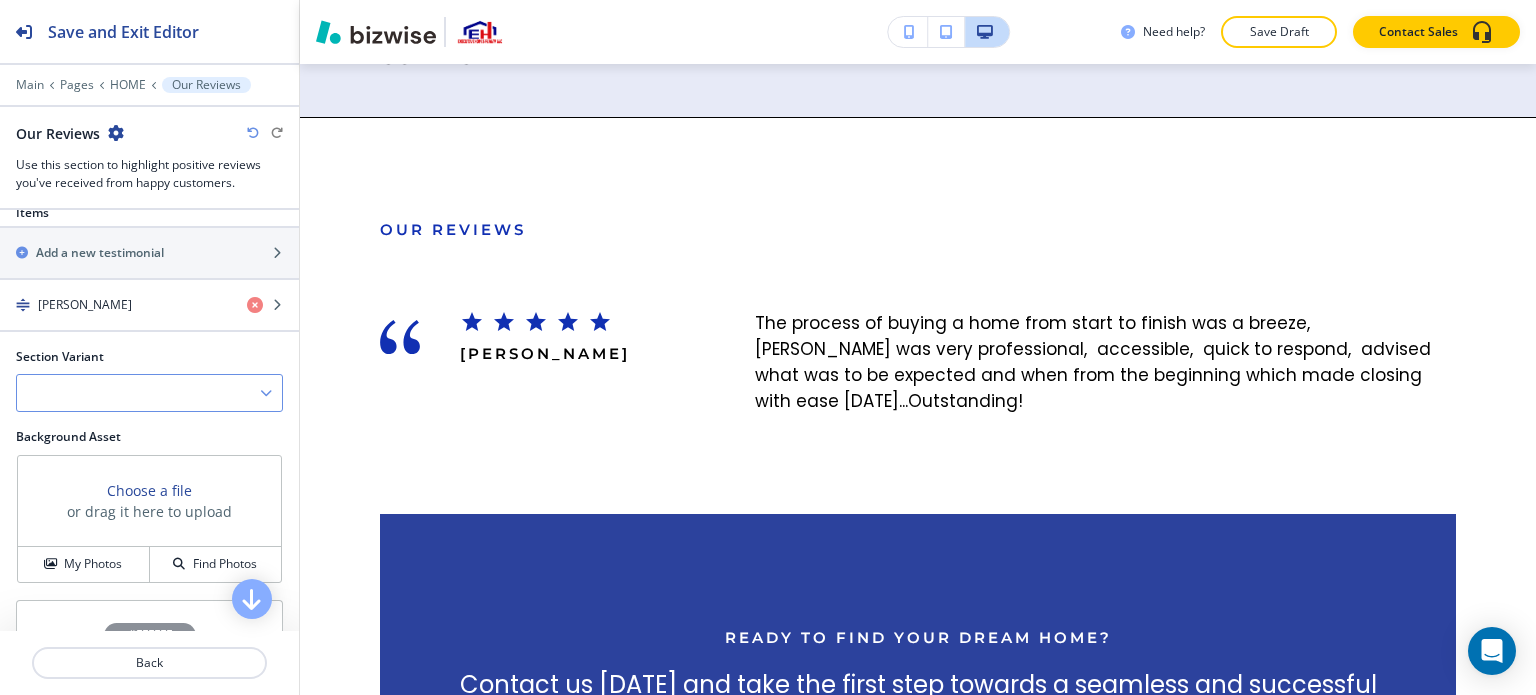 click at bounding box center (149, 393) 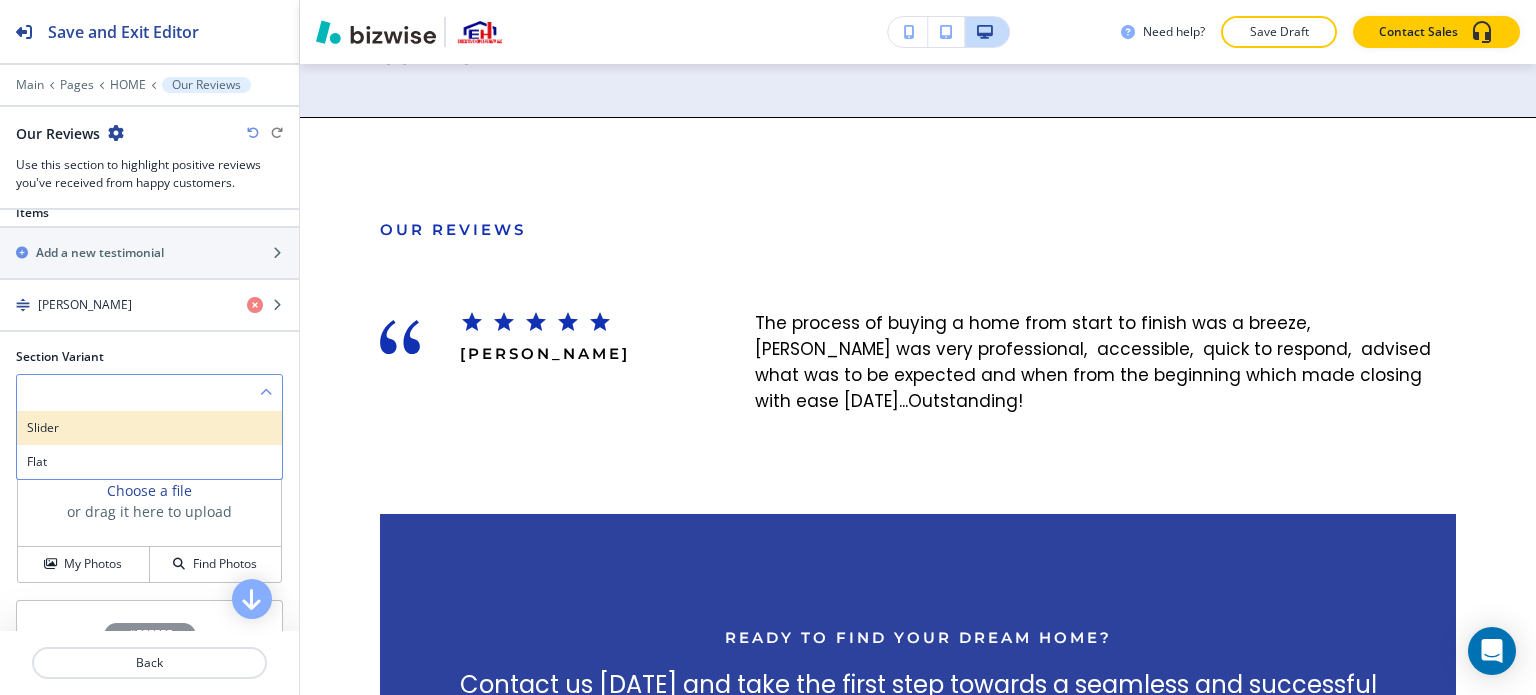 click on "Slider" at bounding box center (149, 428) 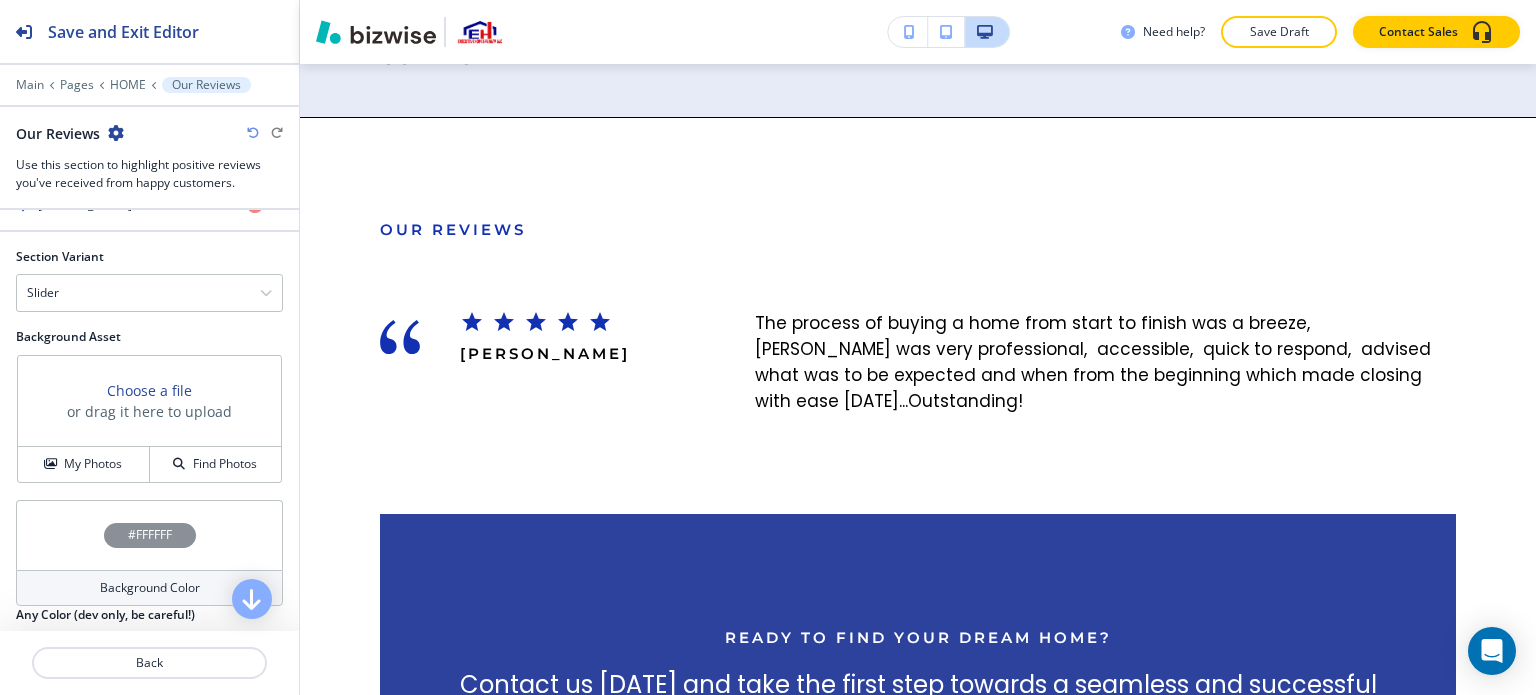 click on "Background Asset Choose a file or drag it here to upload My Photos Find Photos" at bounding box center (149, 414) 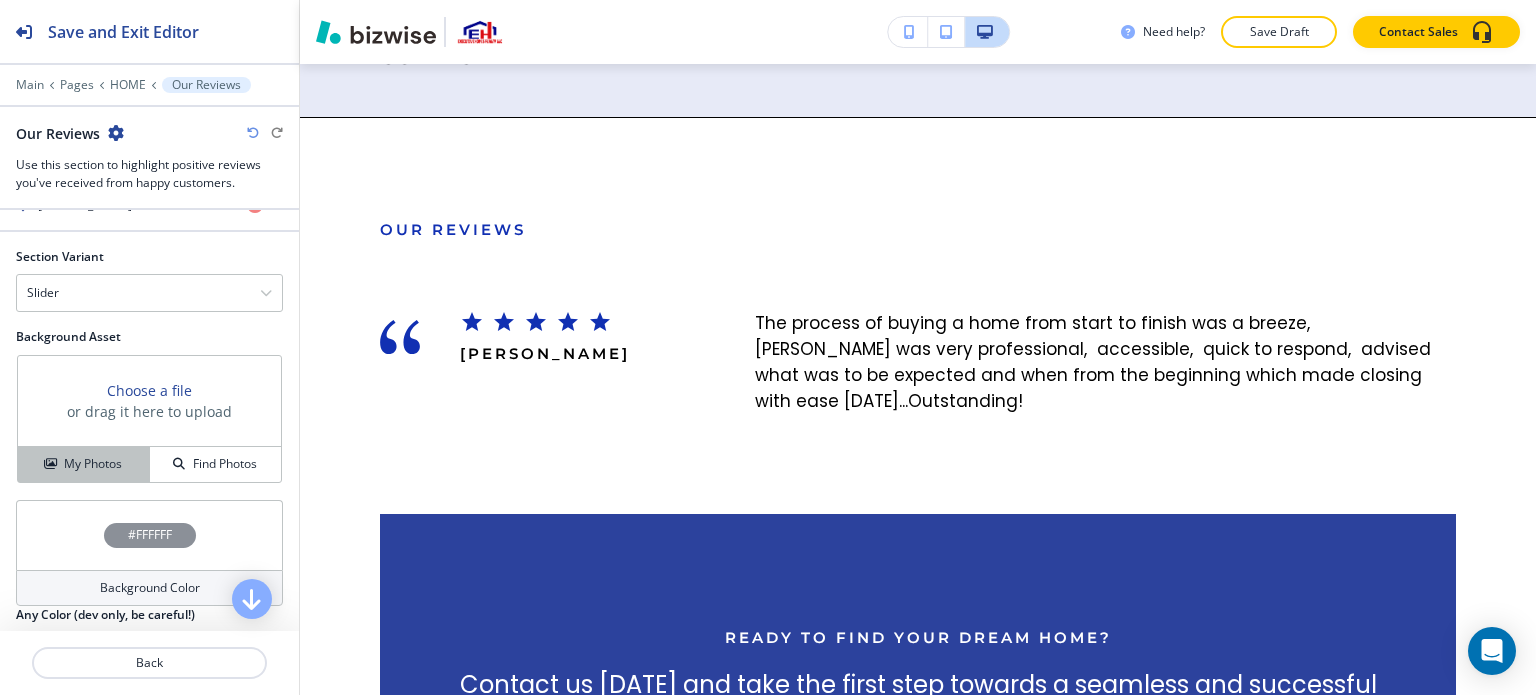 click on "My Photos" at bounding box center [84, 464] 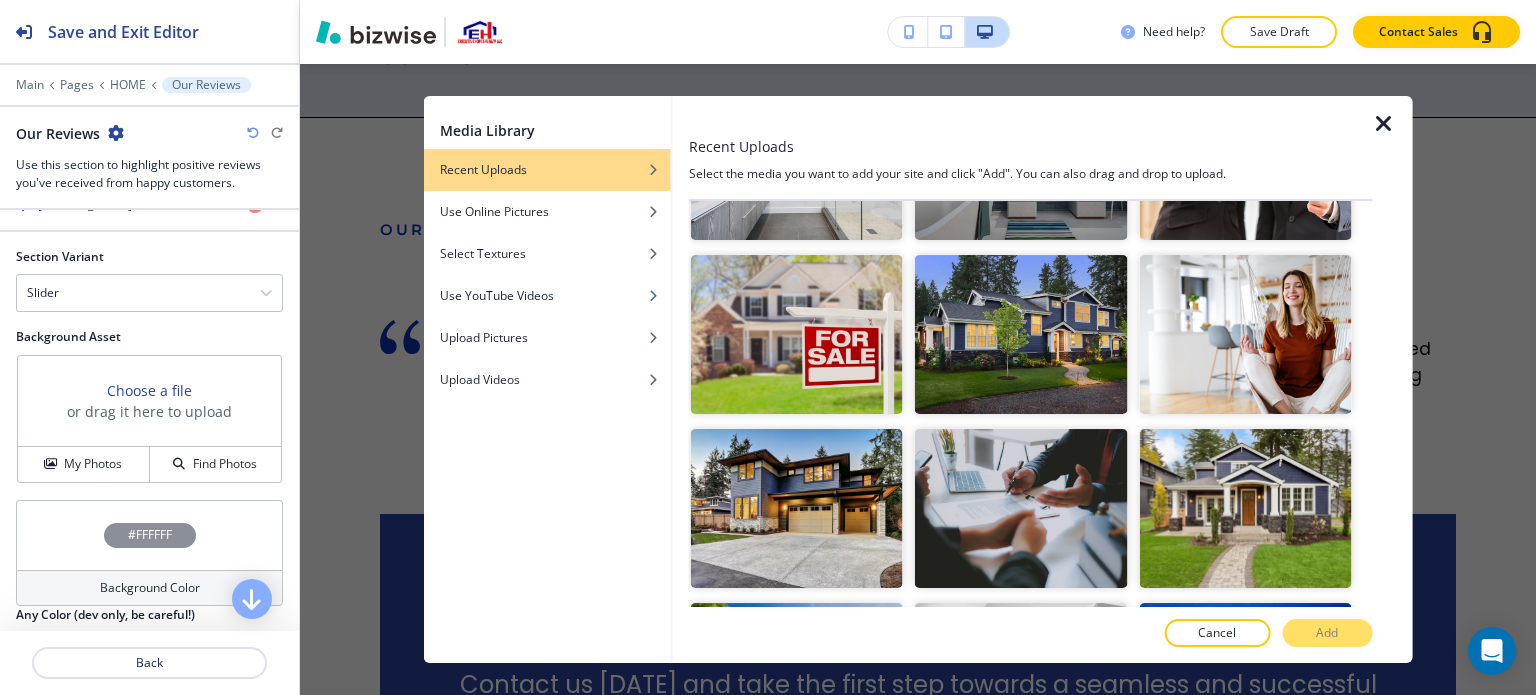 click at bounding box center [1021, 682] 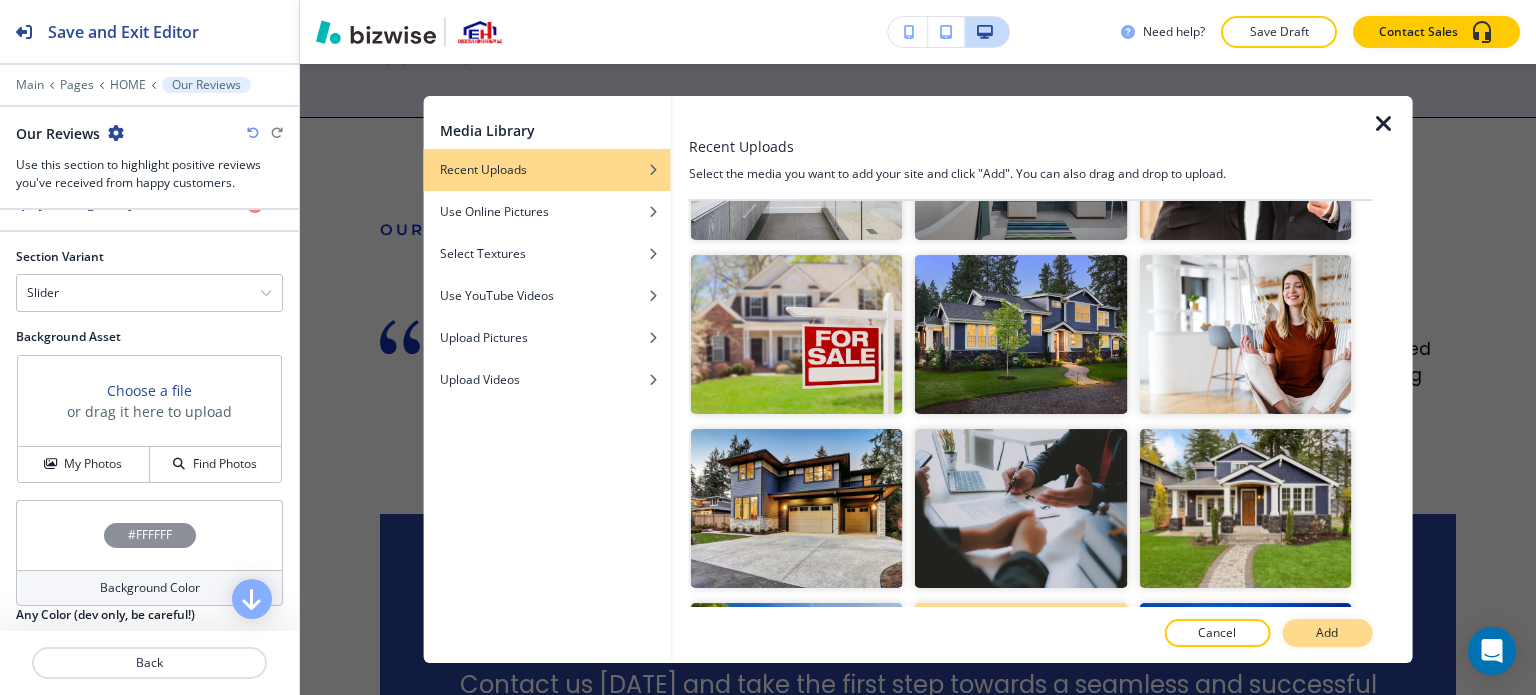 click on "Add" at bounding box center (1327, 633) 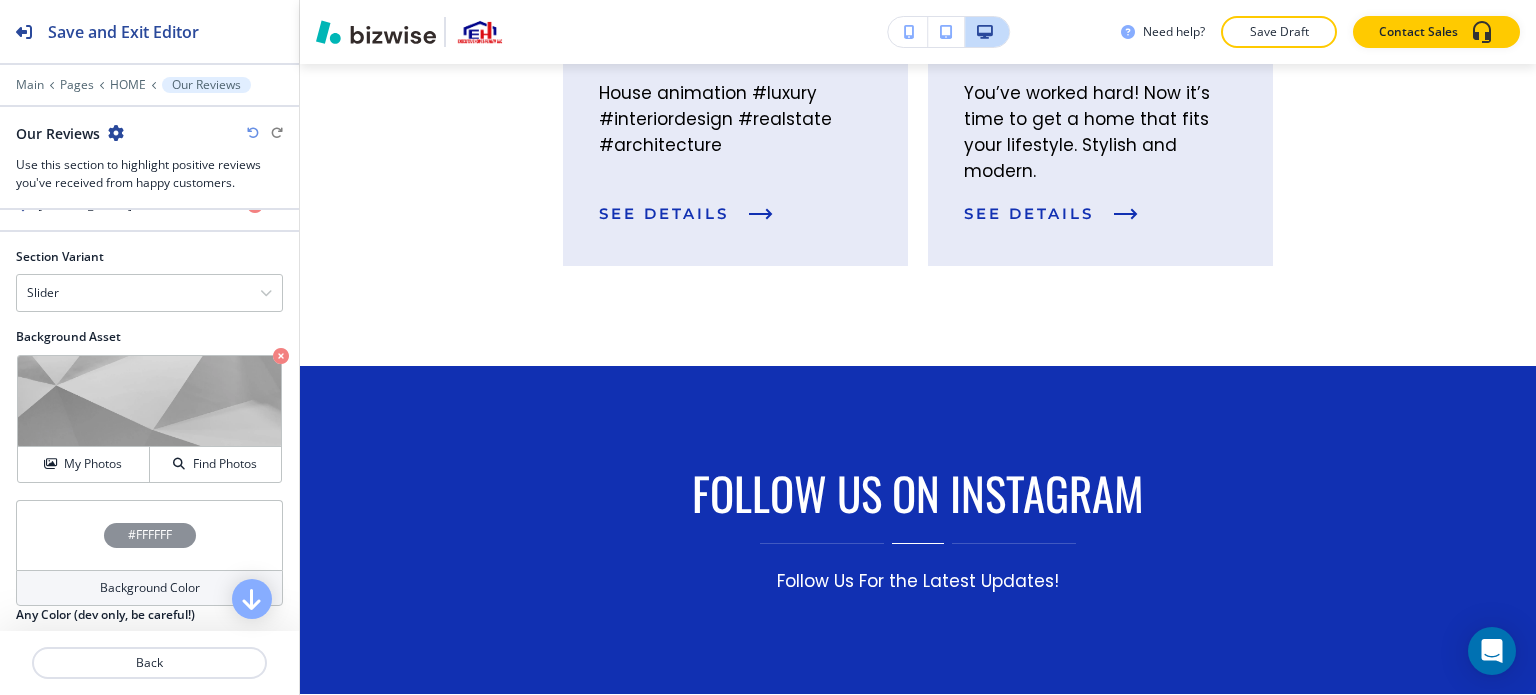 scroll, scrollTop: 9428, scrollLeft: 0, axis: vertical 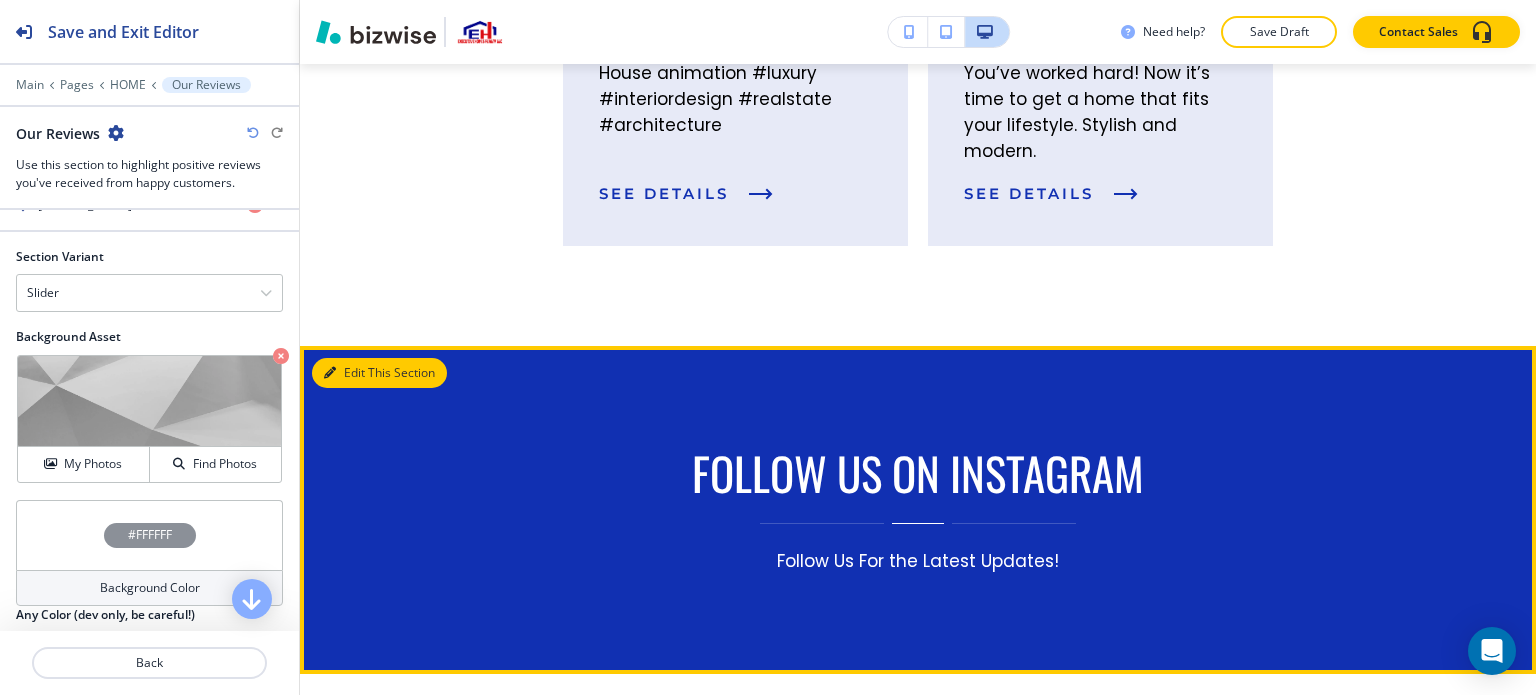 click on "Edit This Section" at bounding box center [379, 373] 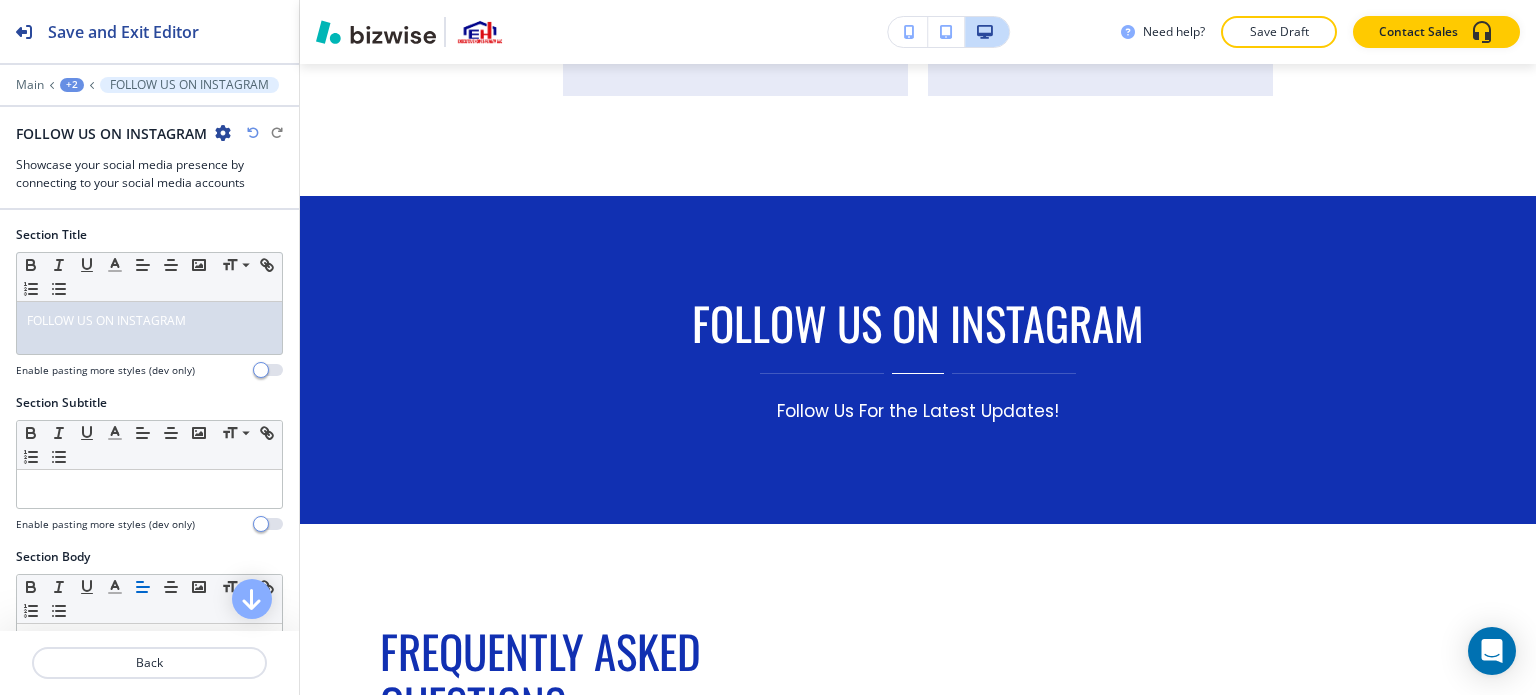 scroll, scrollTop: 9656, scrollLeft: 0, axis: vertical 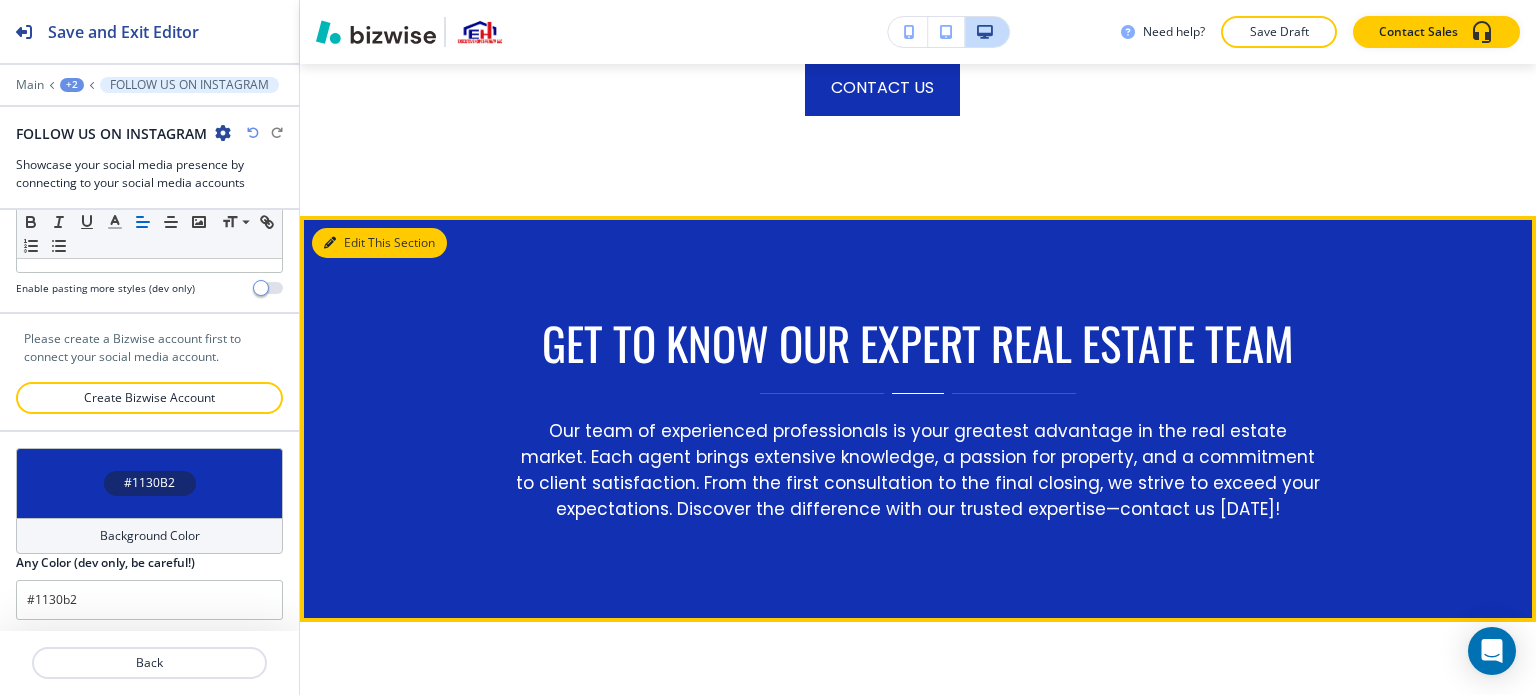 click on "Edit This Section" at bounding box center [379, 243] 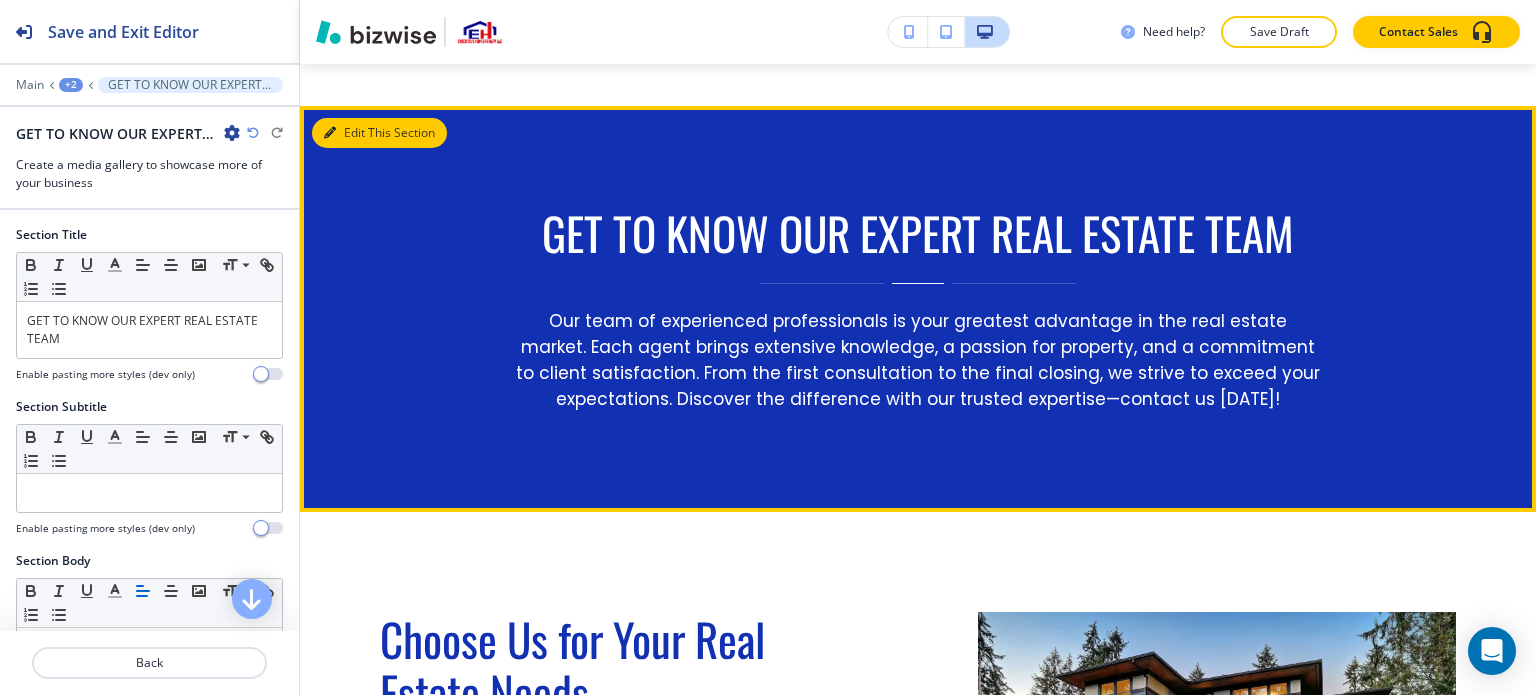 scroll, scrollTop: 1608, scrollLeft: 0, axis: vertical 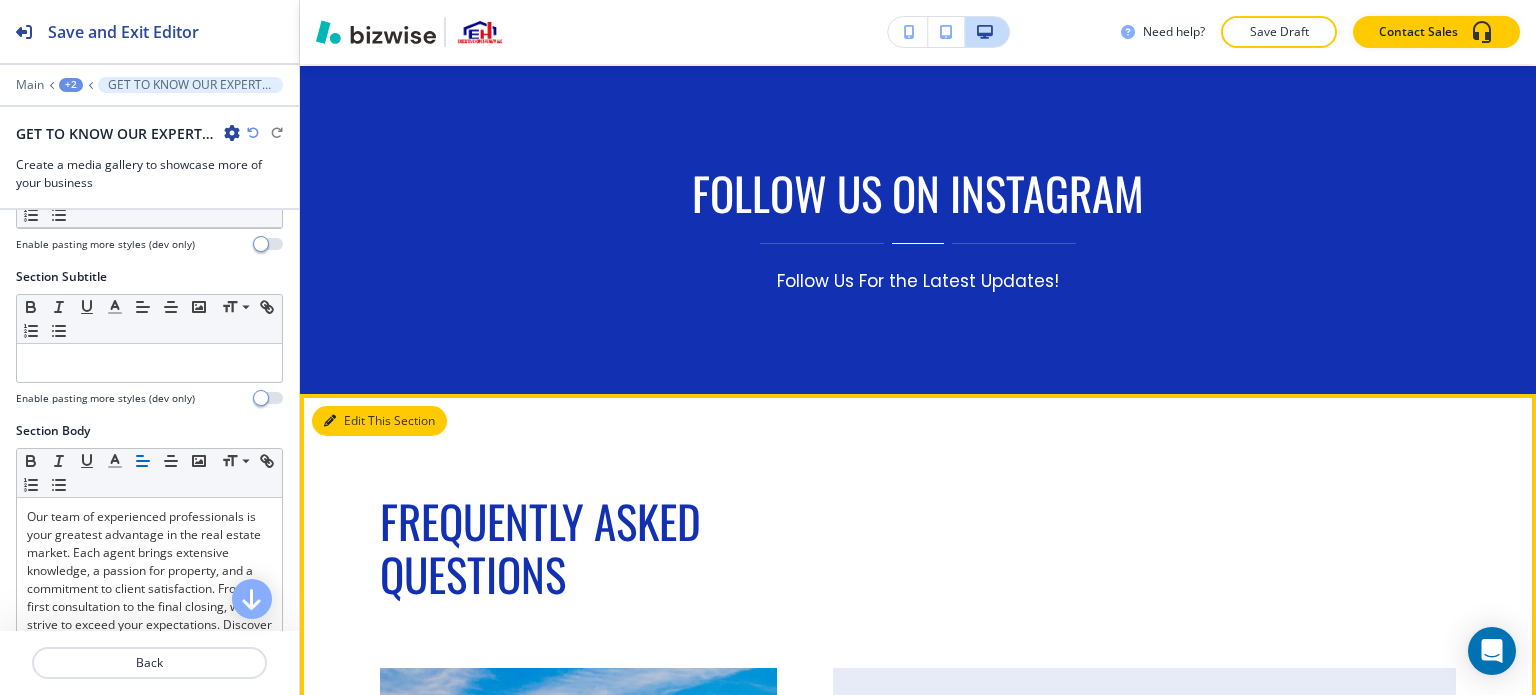 click on "Edit This Section" at bounding box center (379, 421) 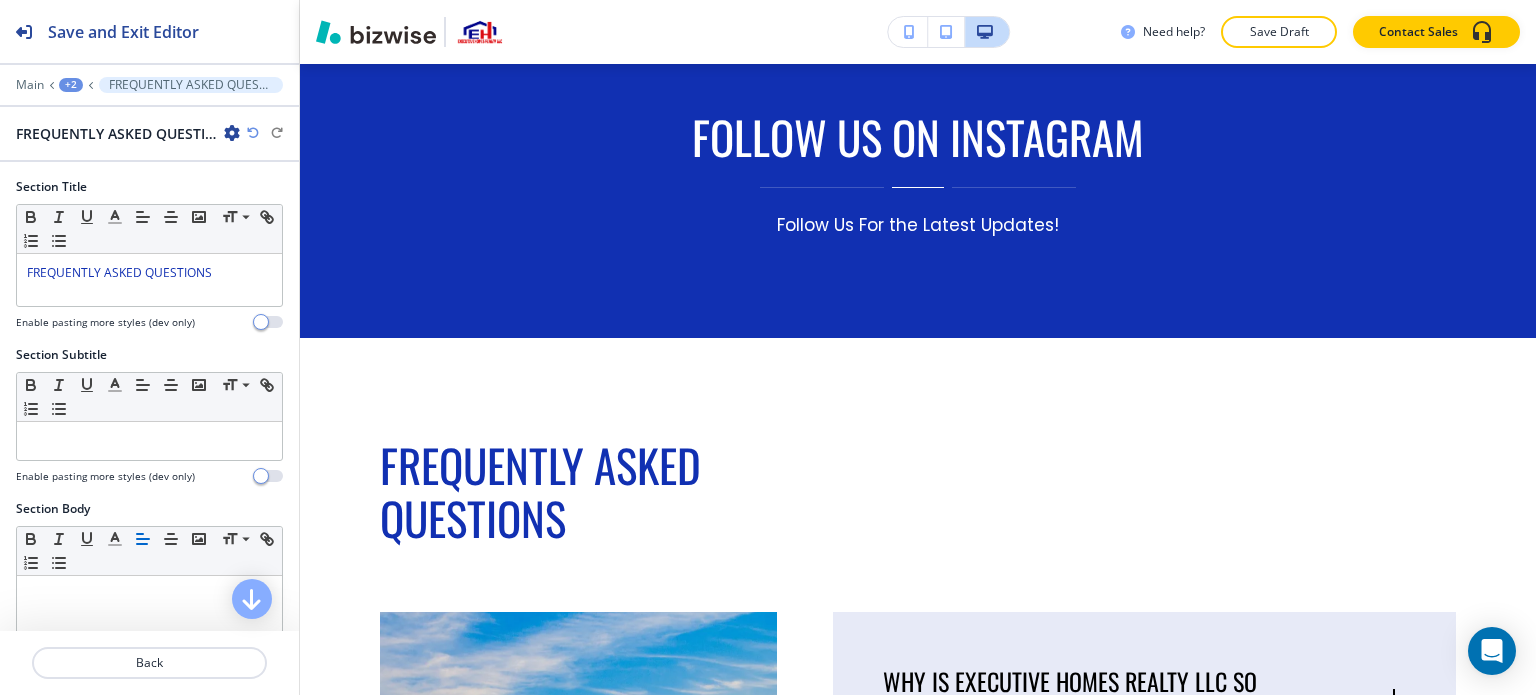 scroll, scrollTop: 9972, scrollLeft: 0, axis: vertical 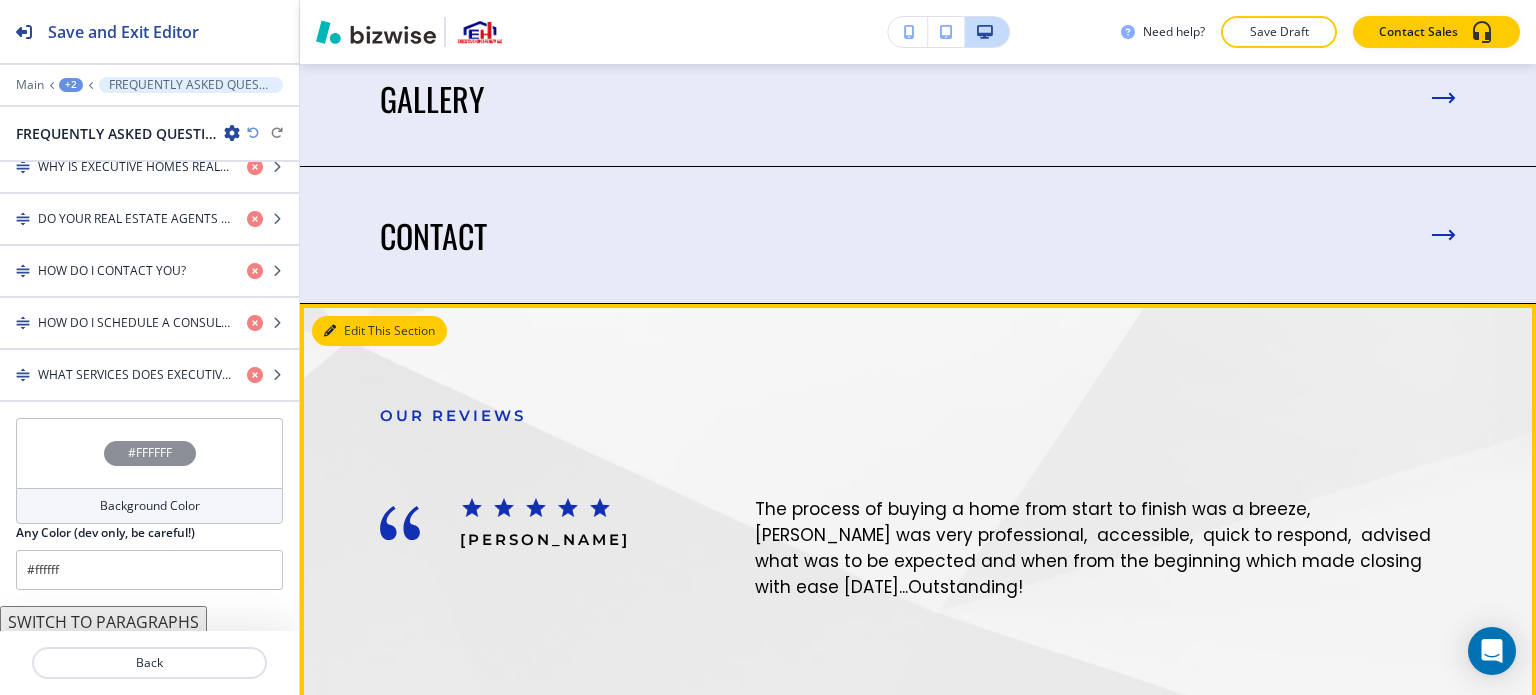 click on "Edit This Section" at bounding box center [379, 331] 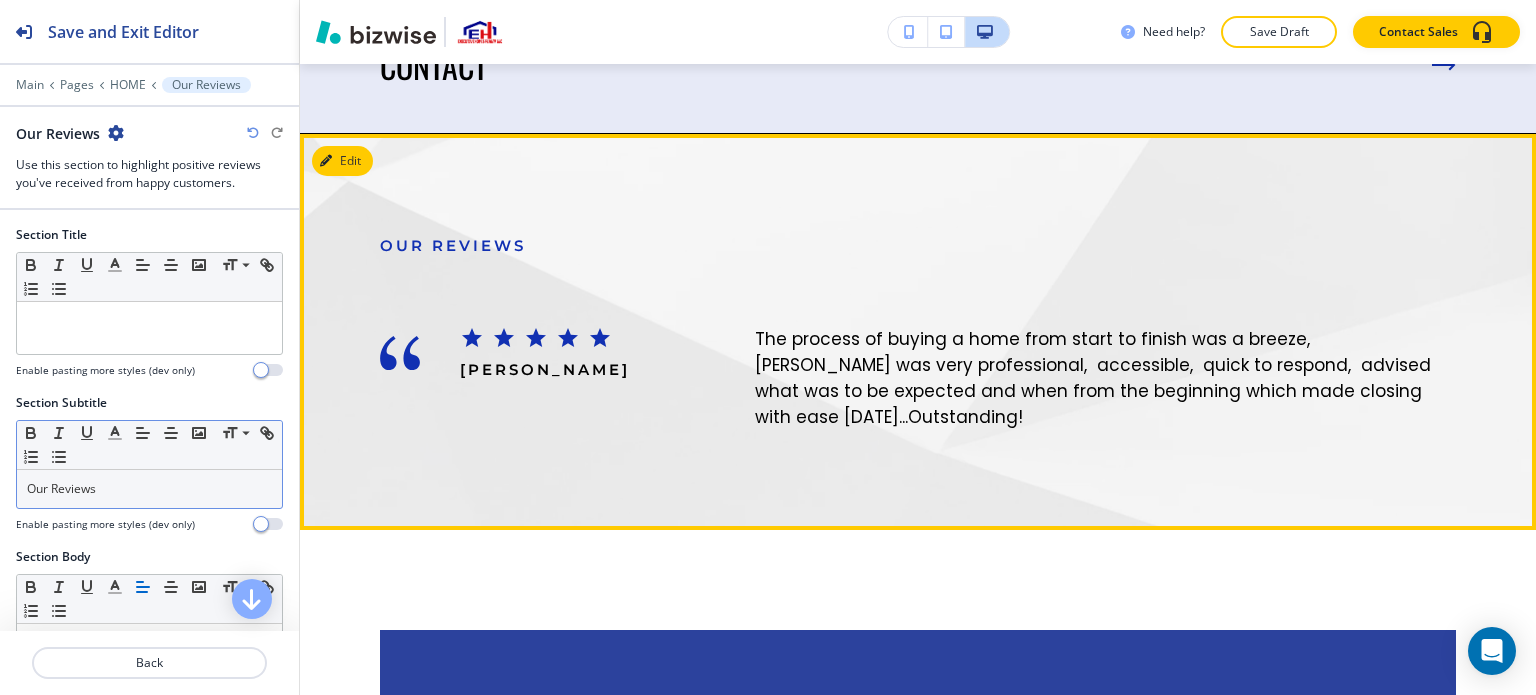 scroll, scrollTop: 11770, scrollLeft: 0, axis: vertical 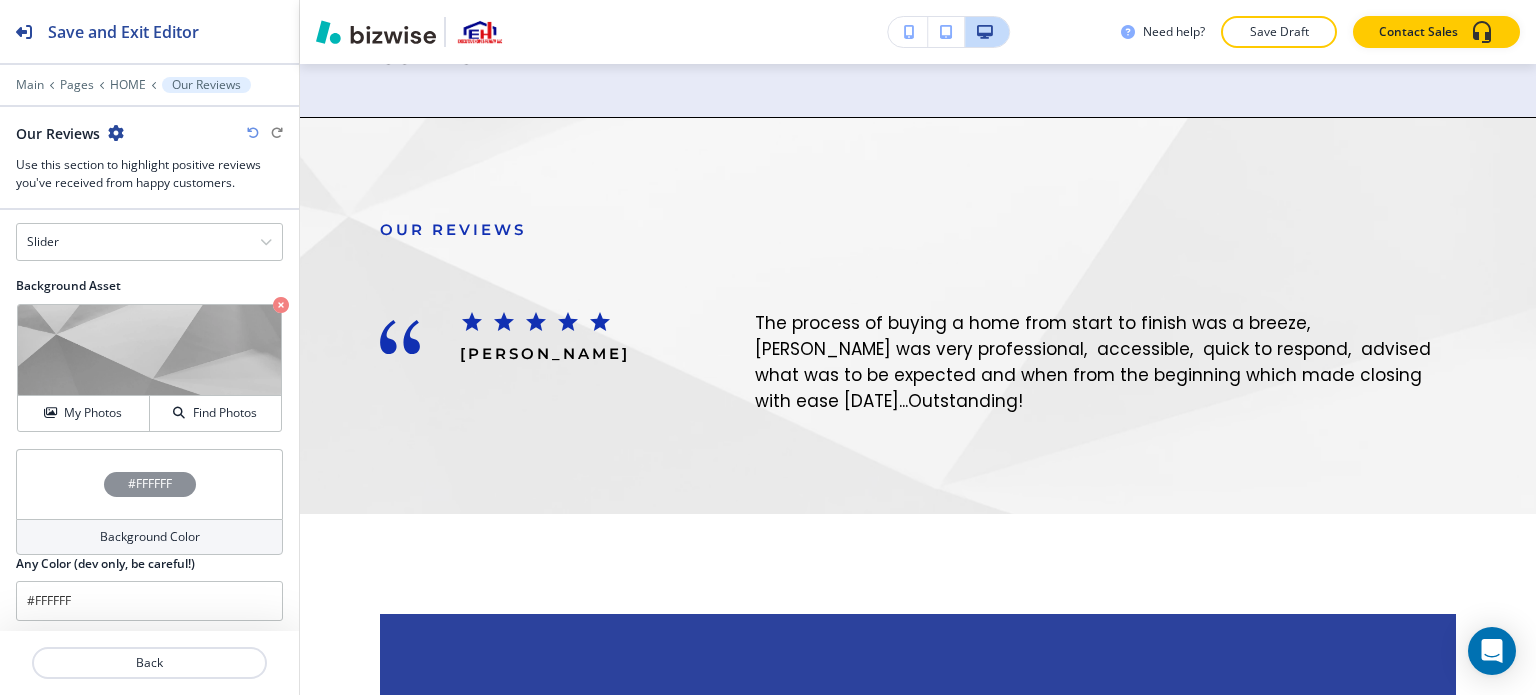 click on "#FFFFFF" at bounding box center [149, 484] 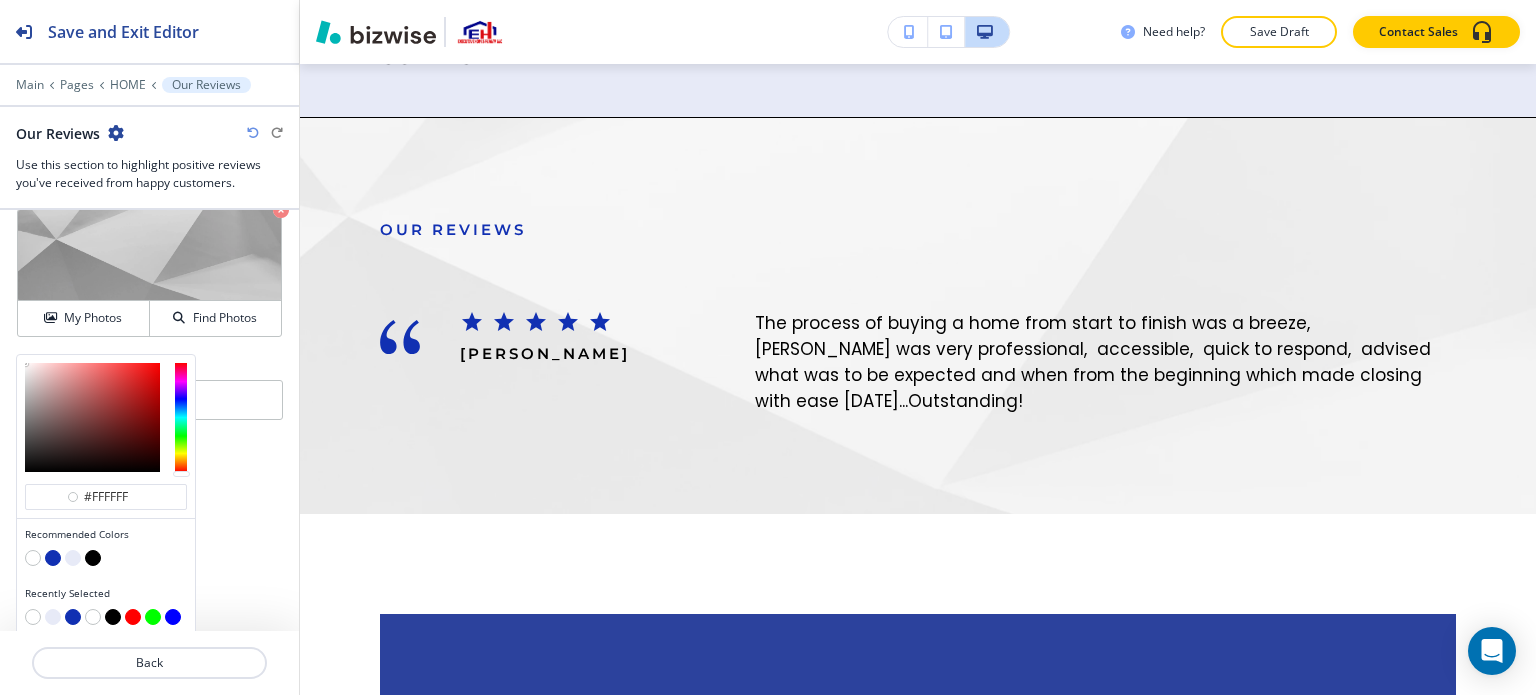 click at bounding box center (53, 558) 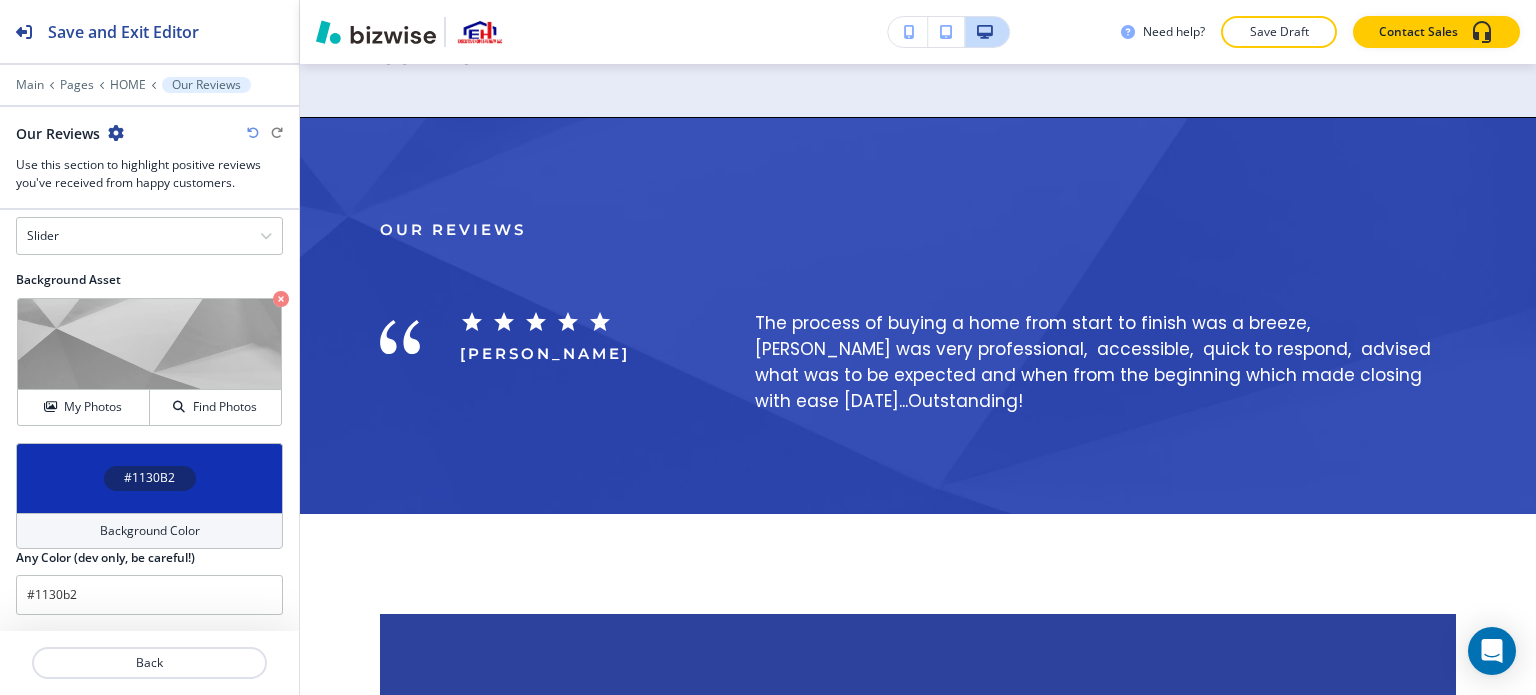 scroll, scrollTop: 951, scrollLeft: 0, axis: vertical 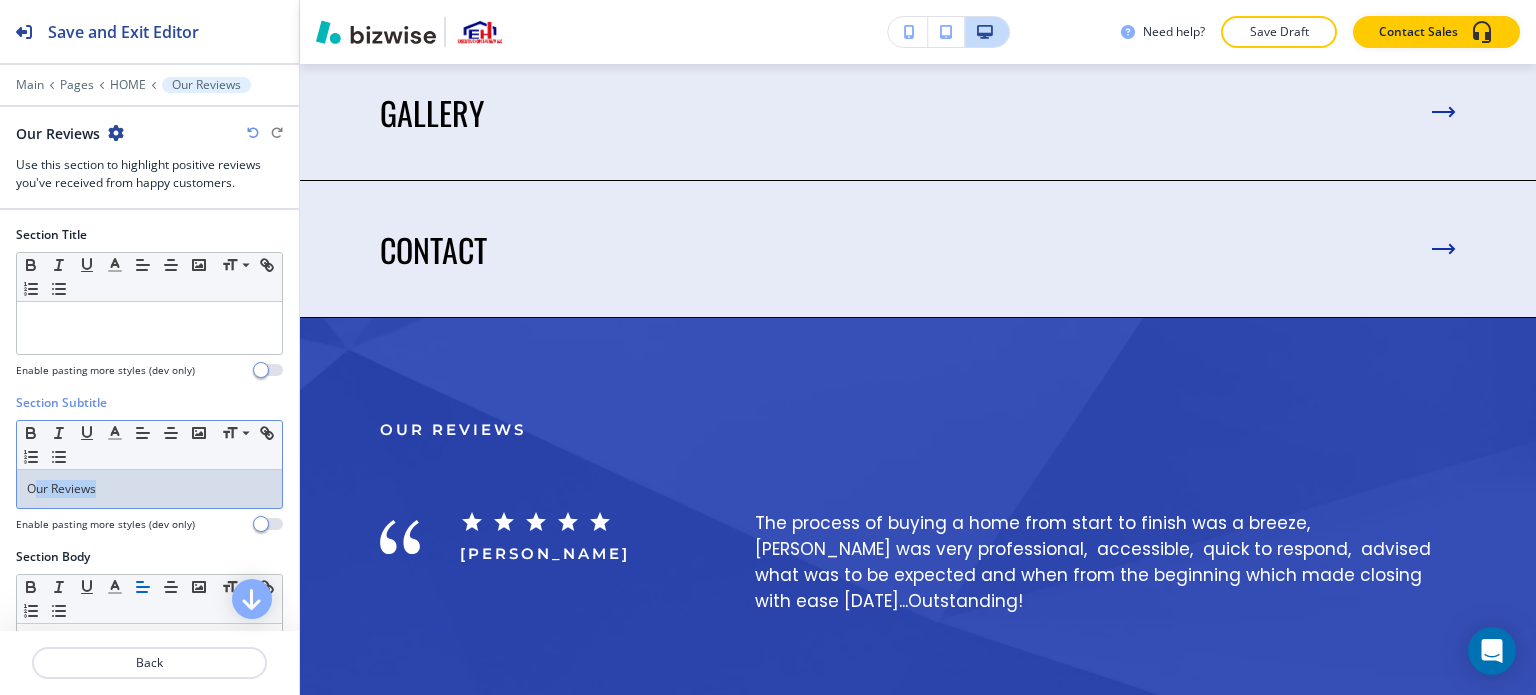 drag, startPoint x: 120, startPoint y: 480, endPoint x: 32, endPoint y: 479, distance: 88.005684 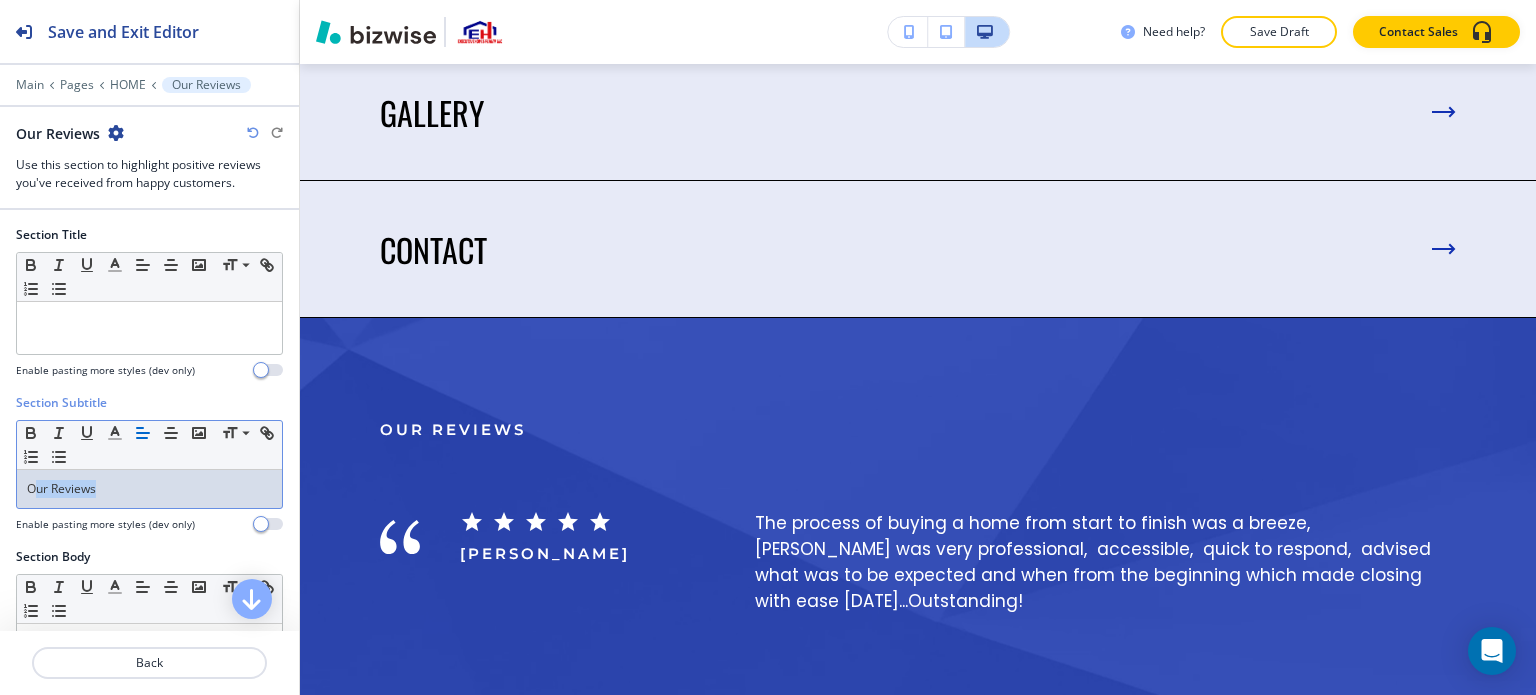 click on "Our Reviews" at bounding box center (149, 489) 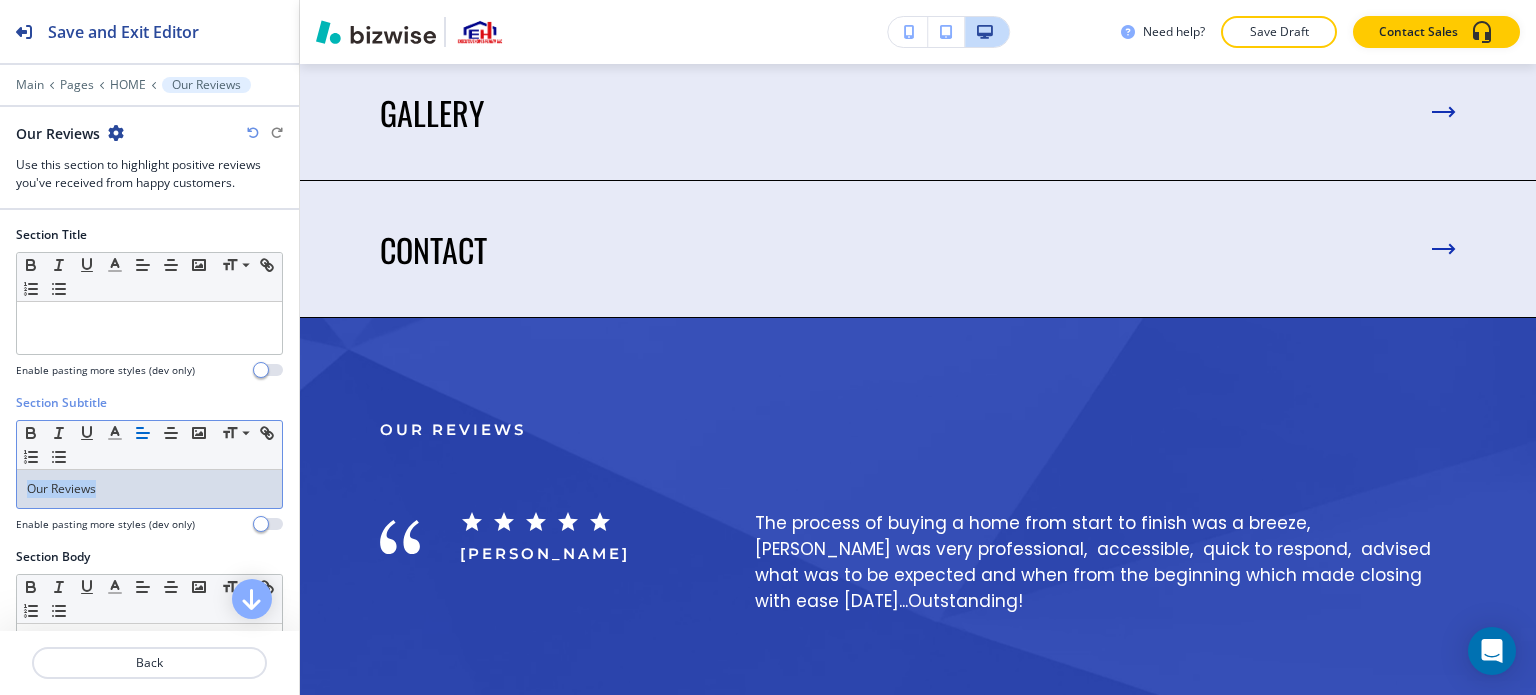 drag, startPoint x: 142, startPoint y: 491, endPoint x: 9, endPoint y: 489, distance: 133.01503 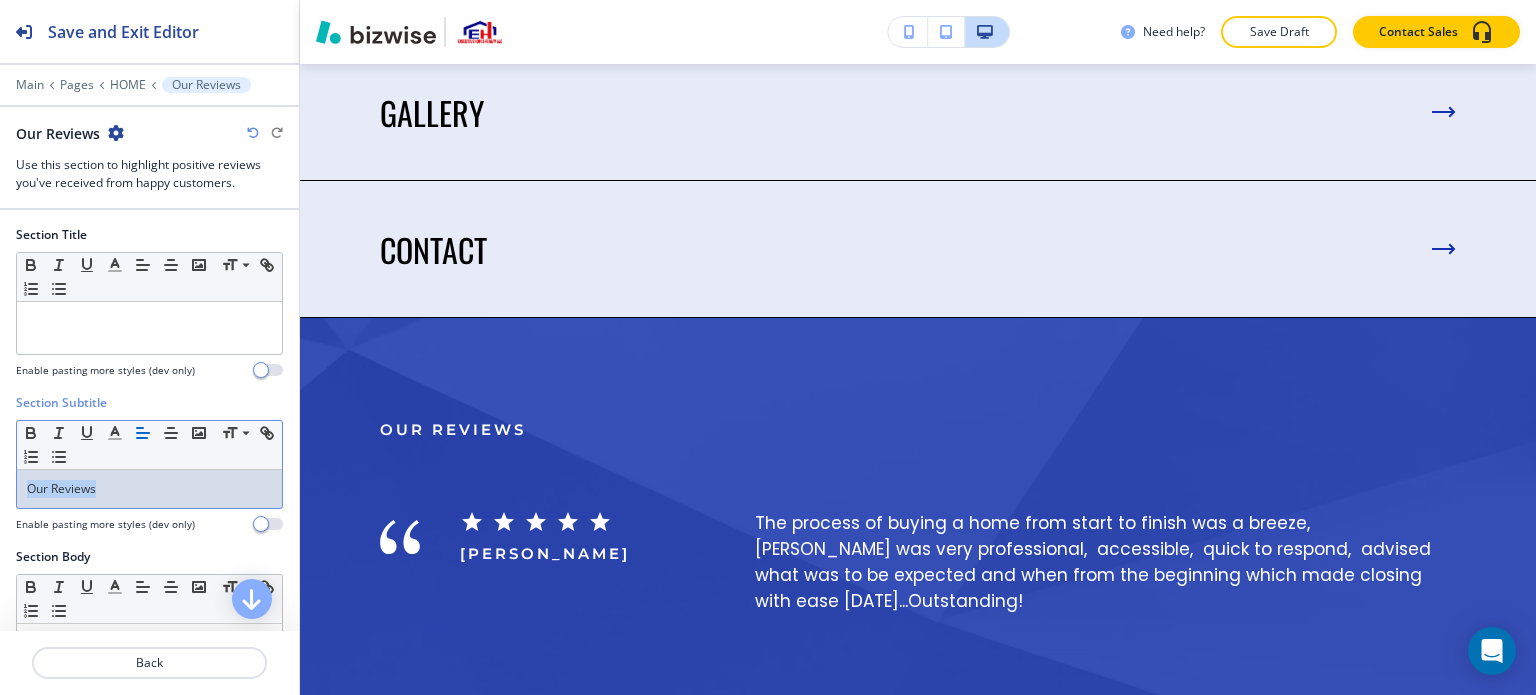 copy on "Our Reviews" 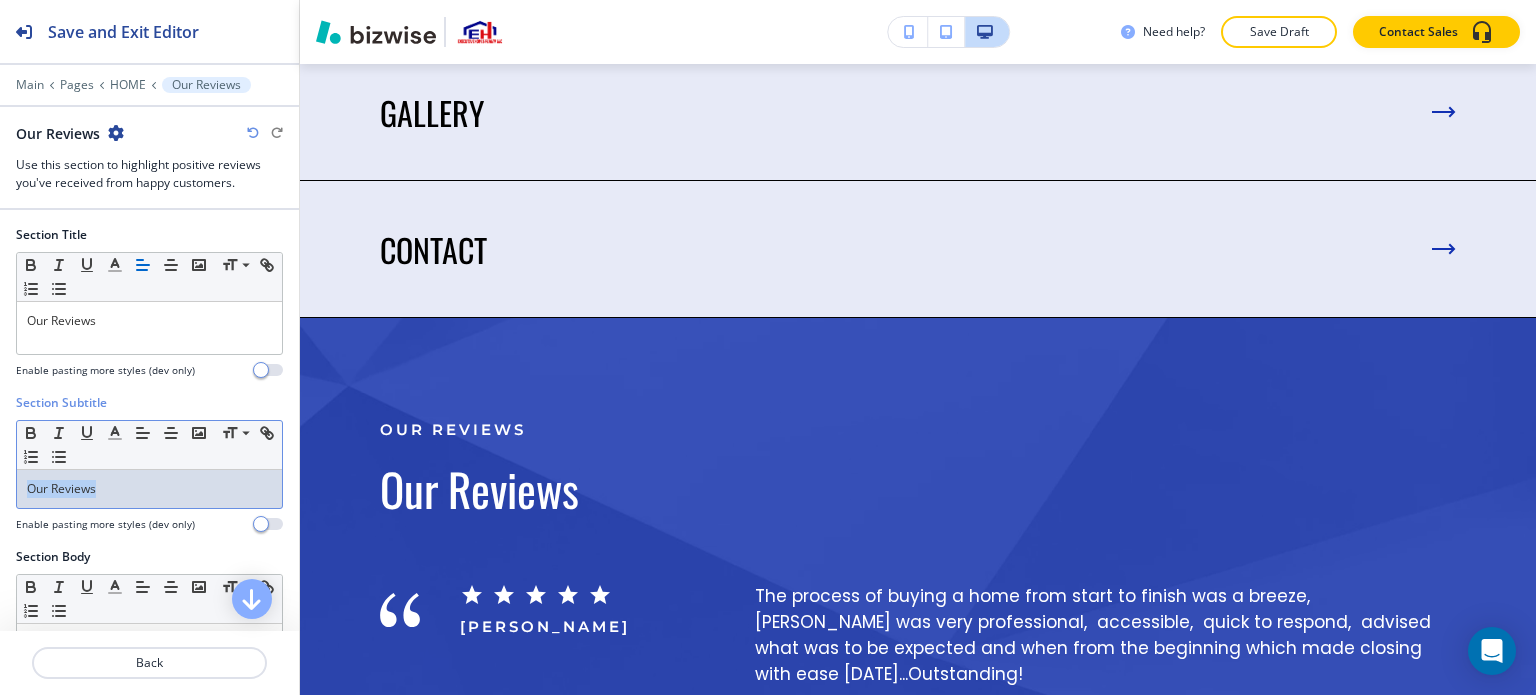 drag, startPoint x: 160, startPoint y: 486, endPoint x: 0, endPoint y: 467, distance: 161.12418 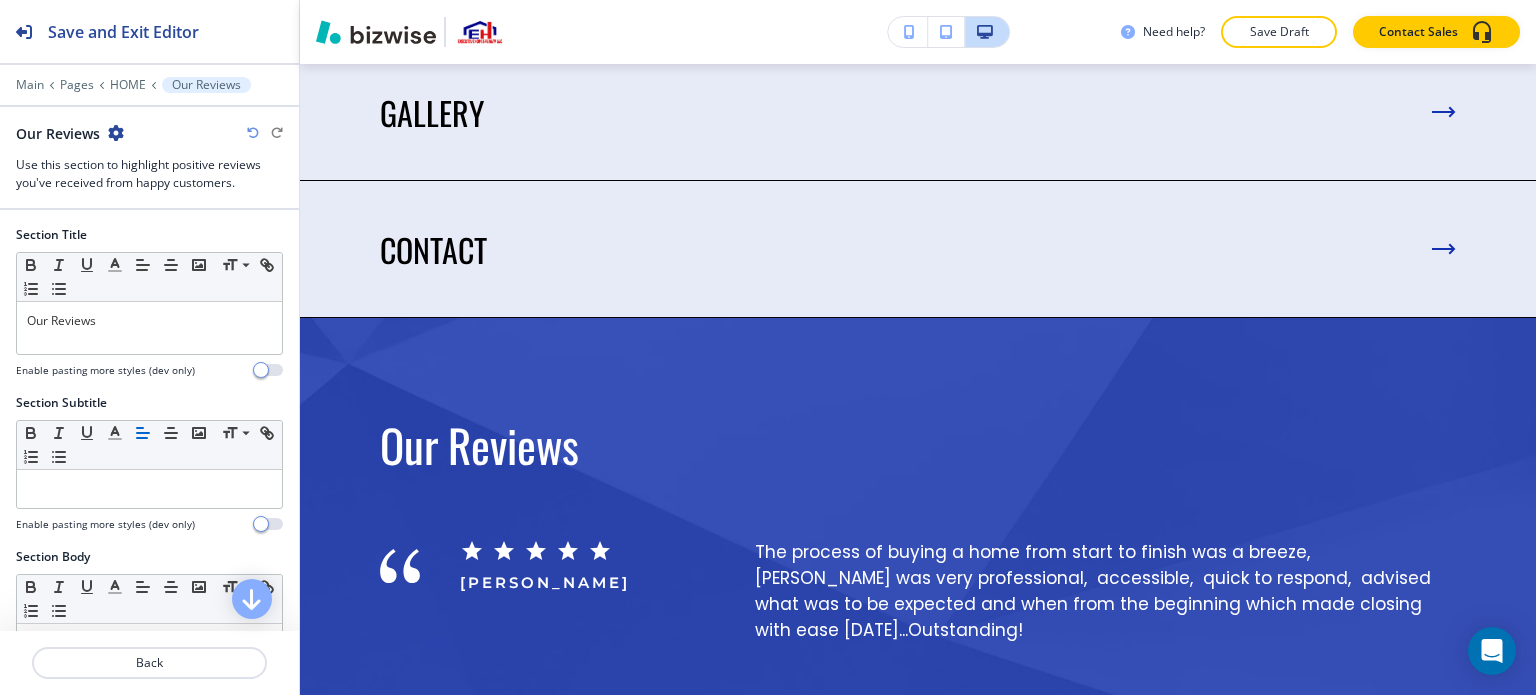 click at bounding box center [253, 133] 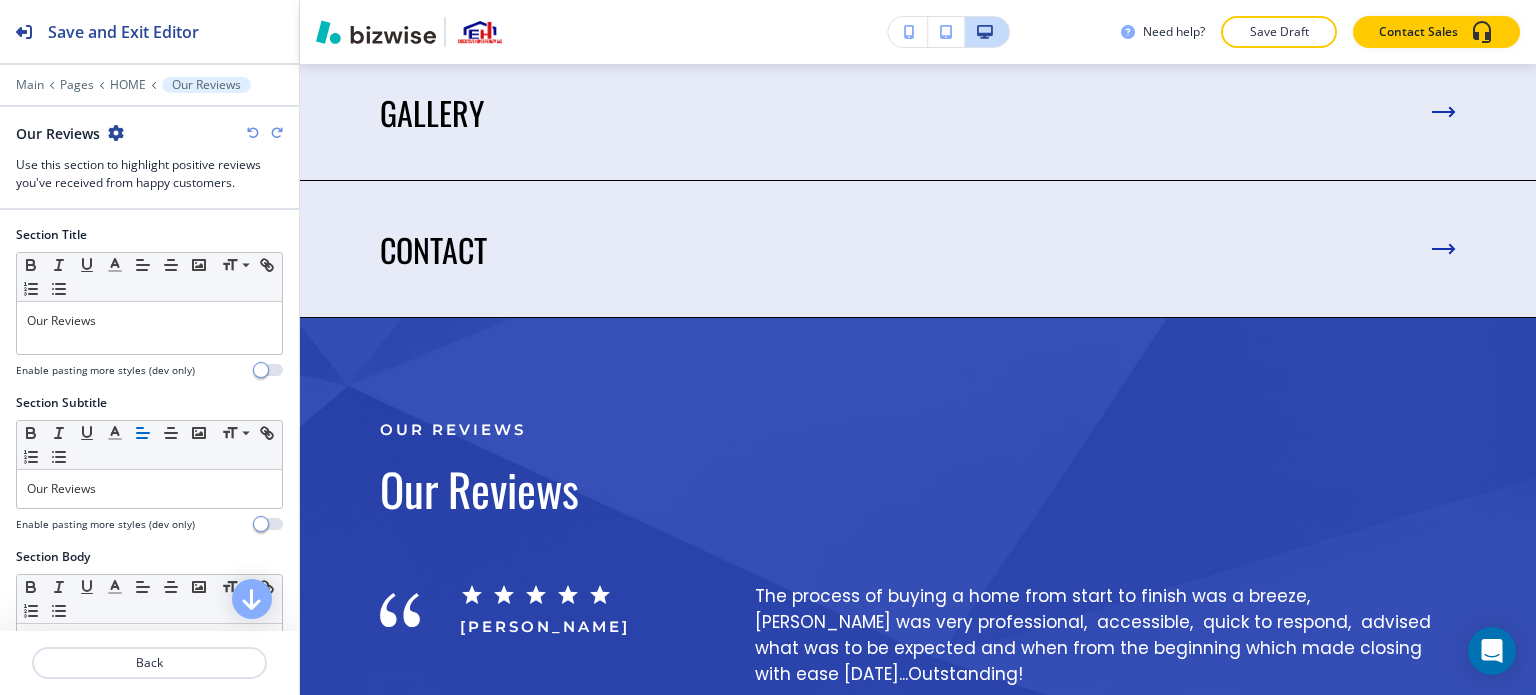 click at bounding box center (253, 133) 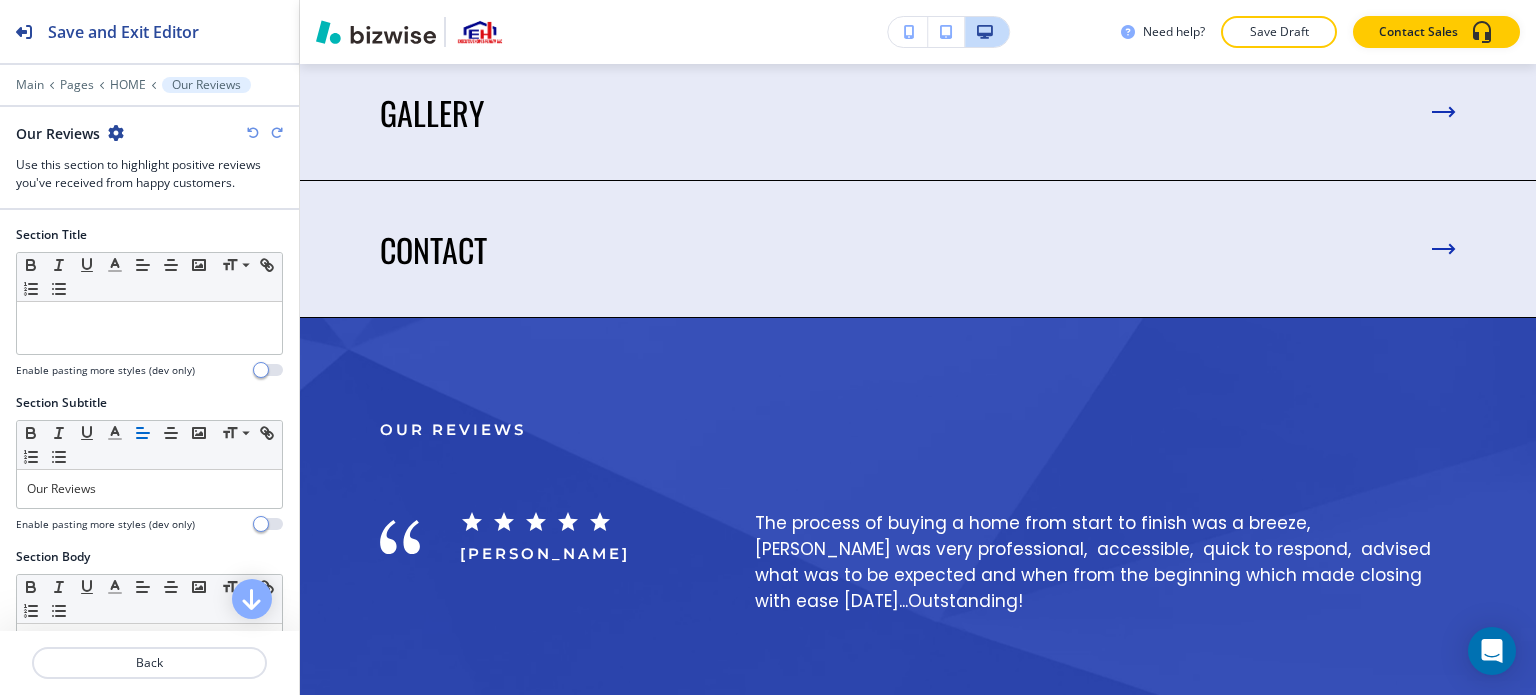 click at bounding box center [277, 133] 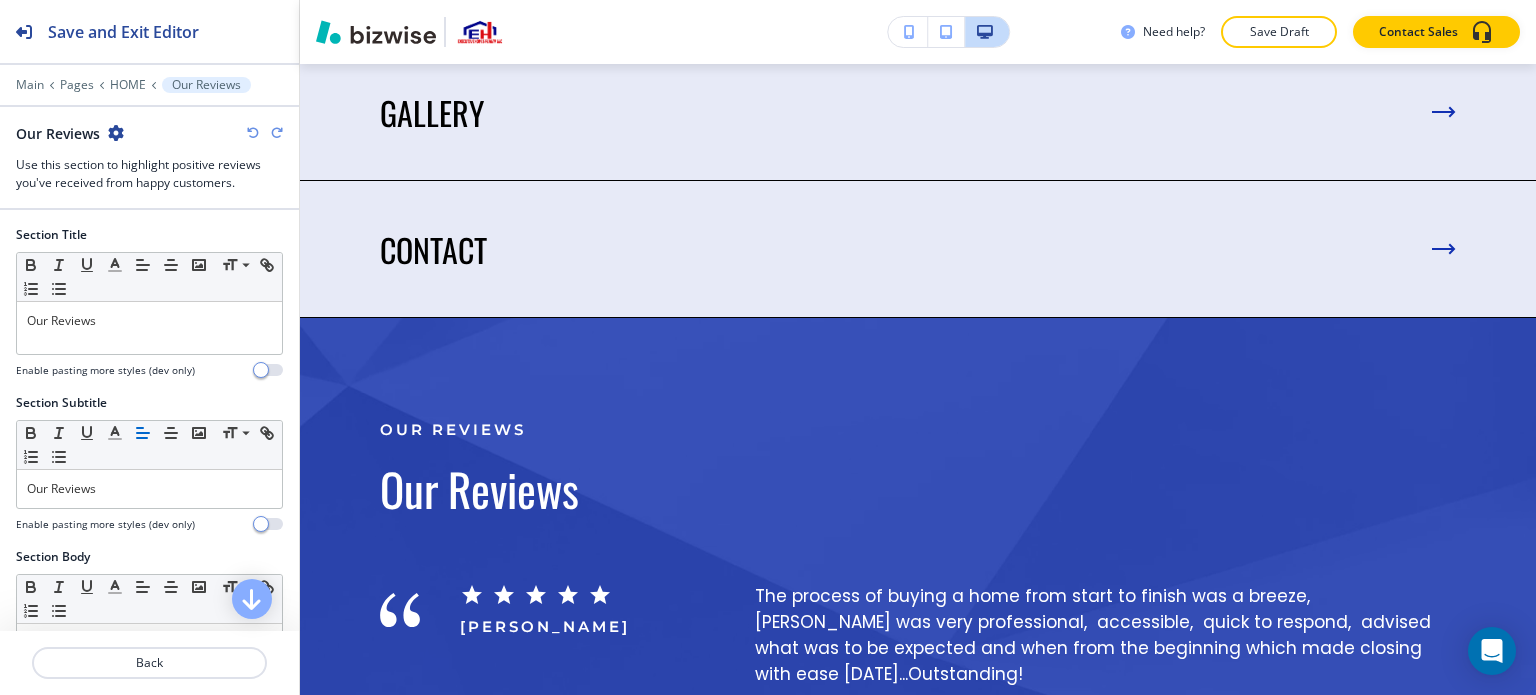 click on "Our Reviews" at bounding box center [149, 133] 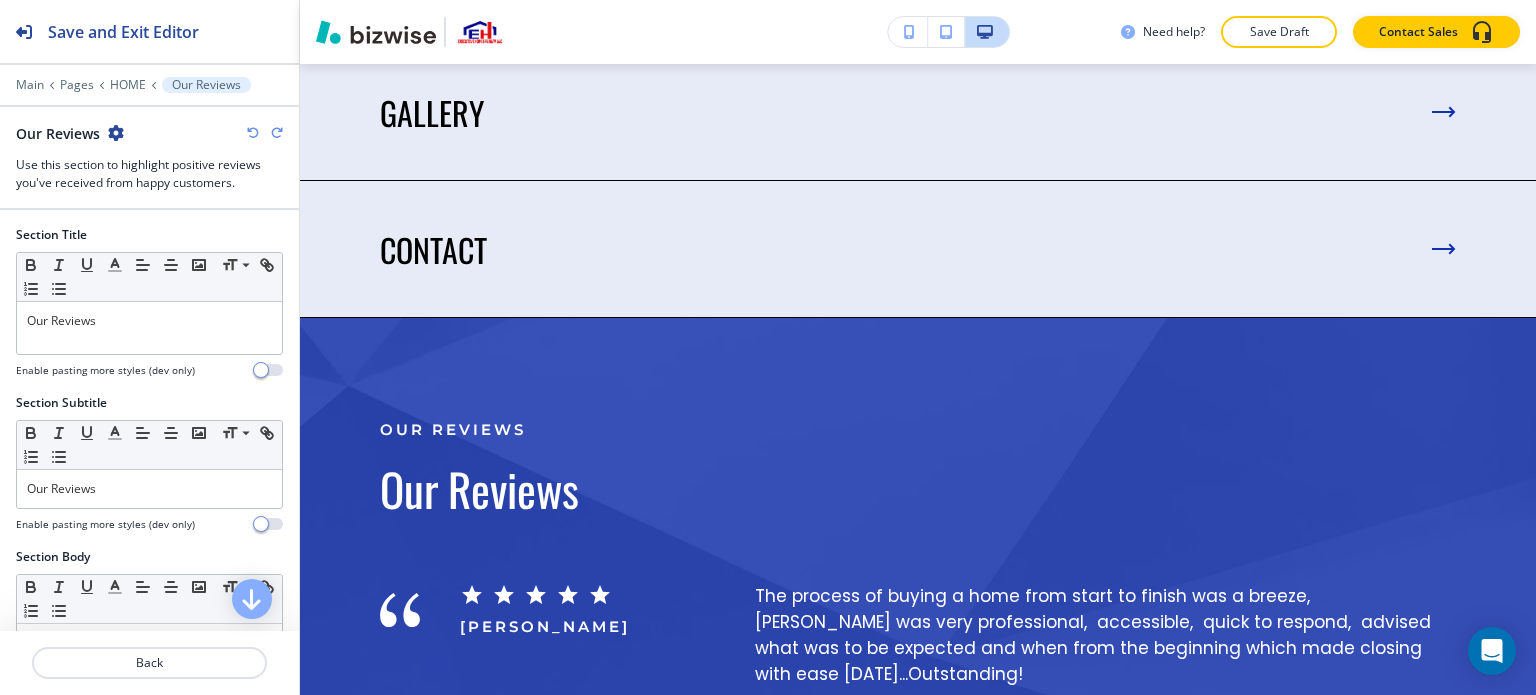 click at bounding box center (277, 133) 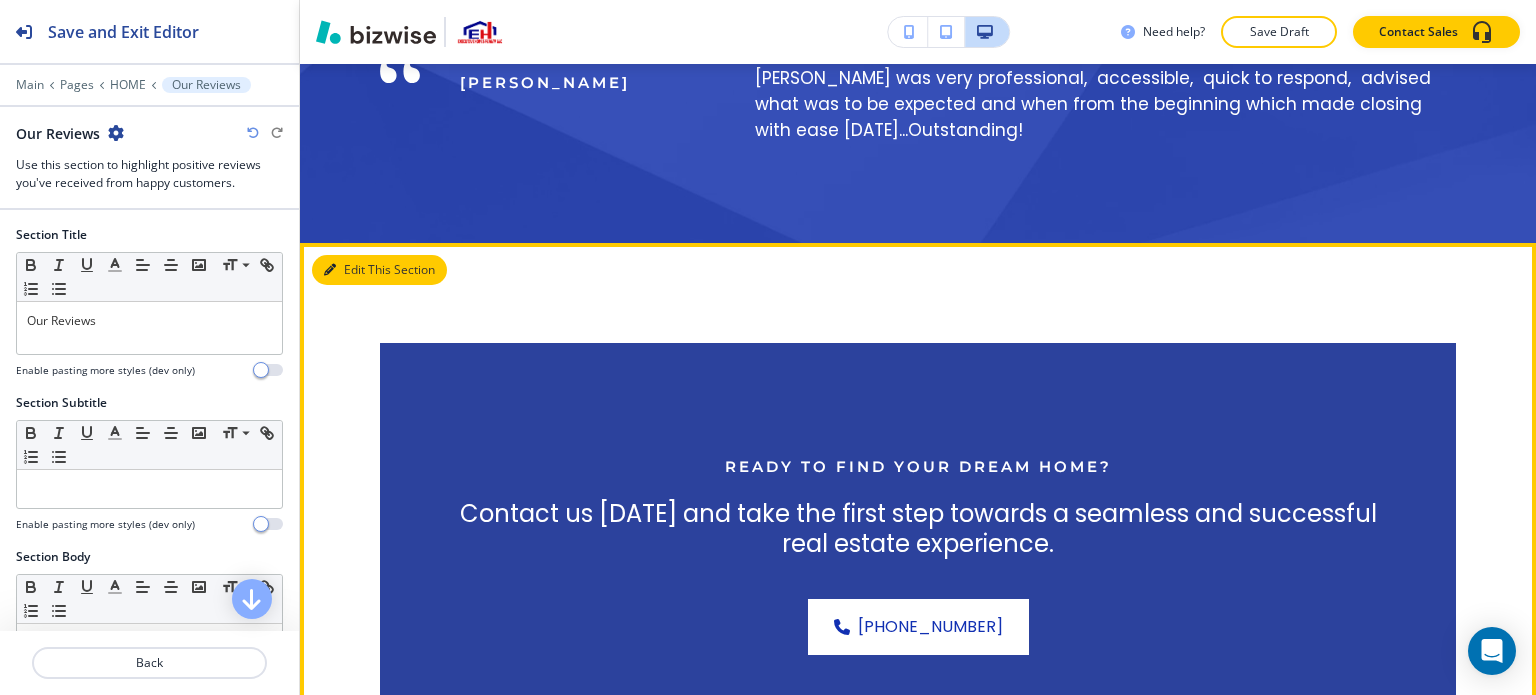 click on "Edit This Section" at bounding box center [379, 270] 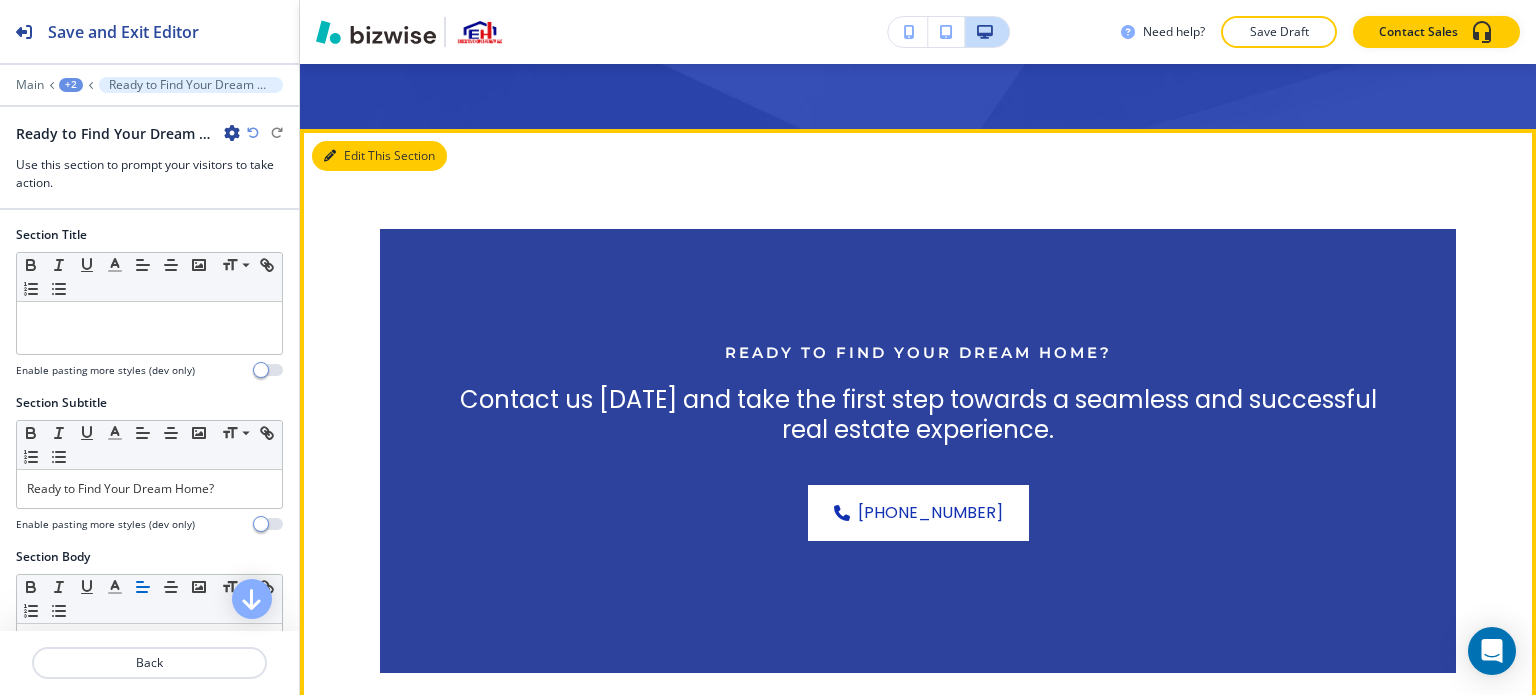 scroll, scrollTop: 12195, scrollLeft: 0, axis: vertical 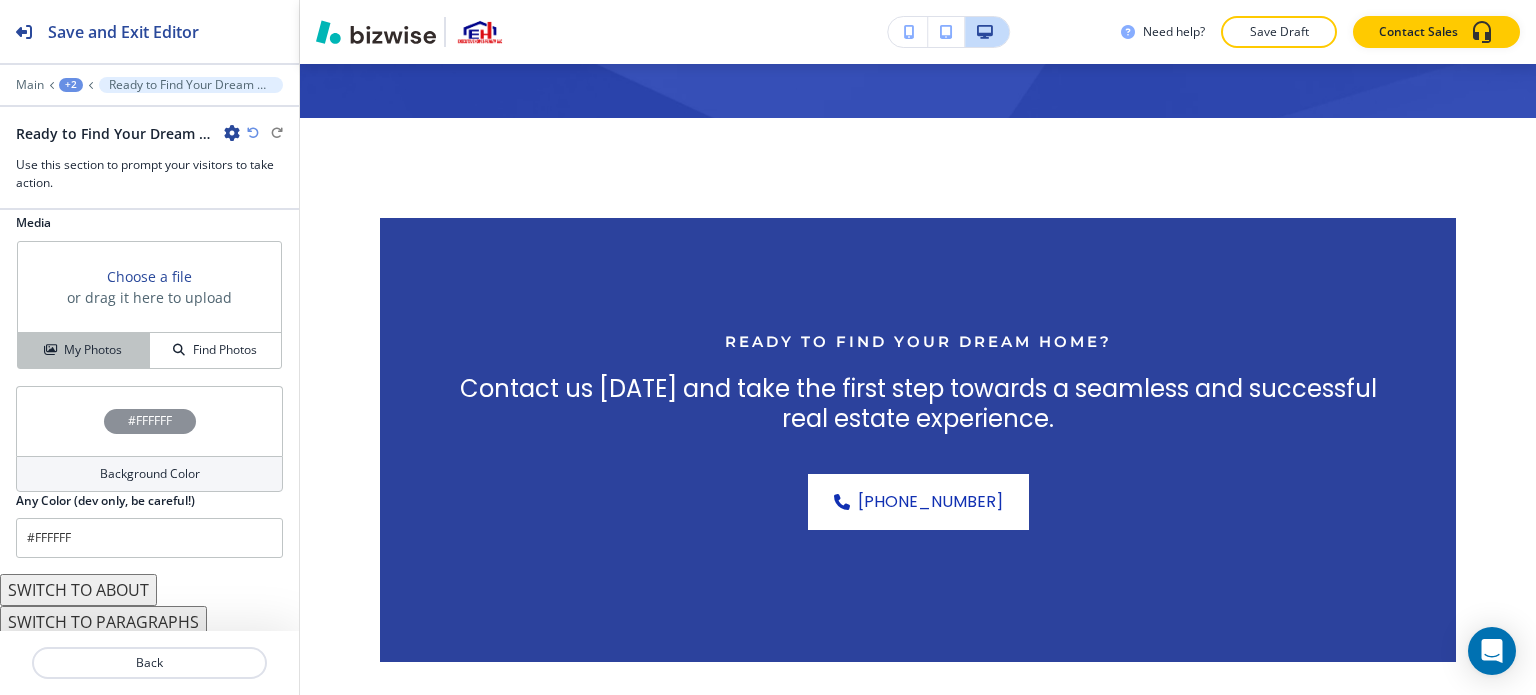 click on "My Photos" at bounding box center (93, 350) 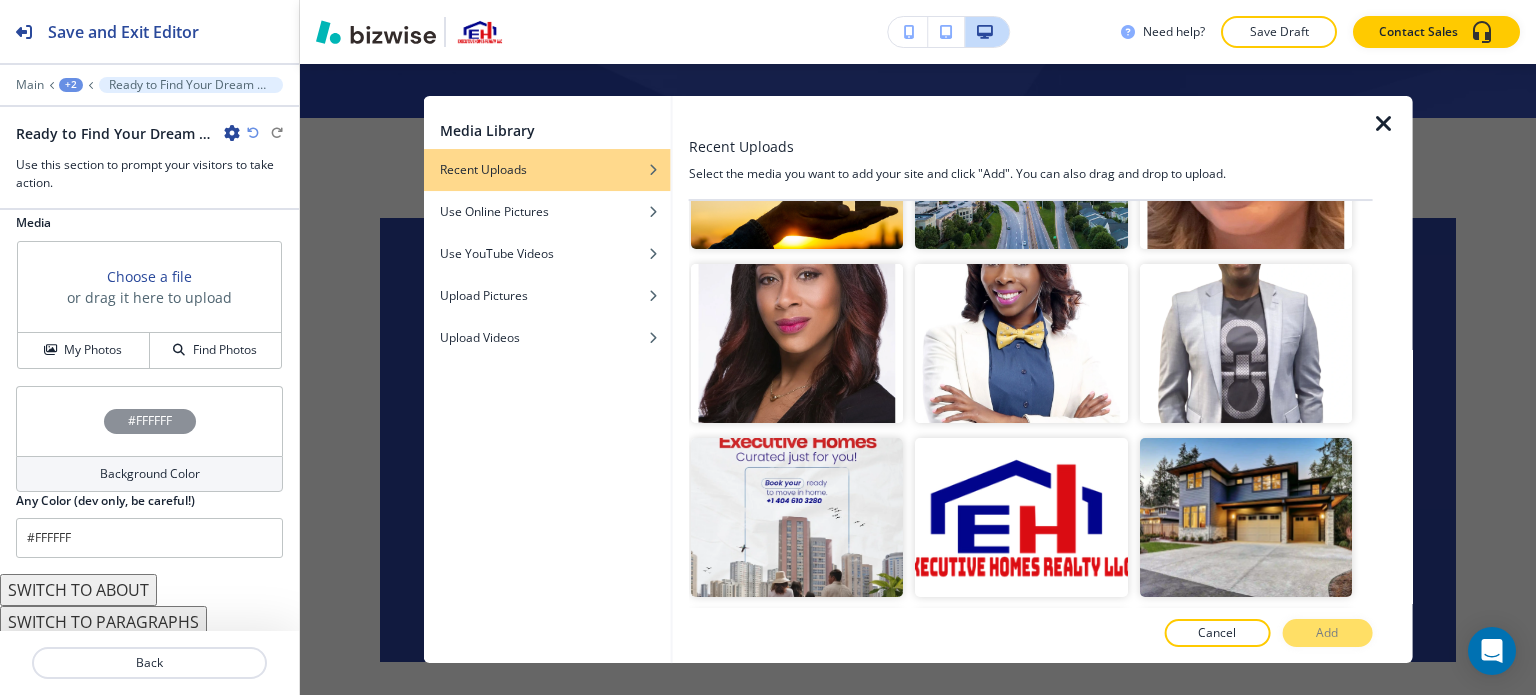 scroll, scrollTop: 2200, scrollLeft: 0, axis: vertical 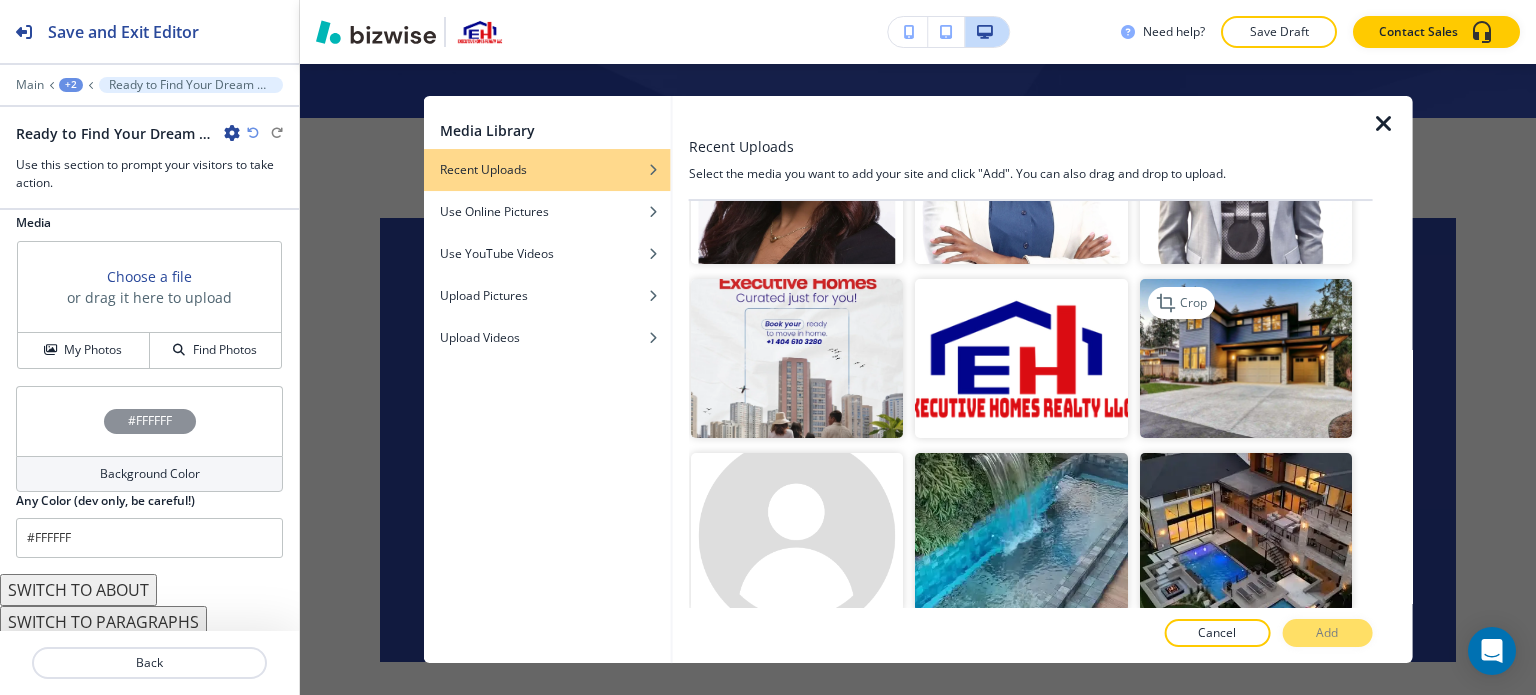 click at bounding box center (1245, 358) 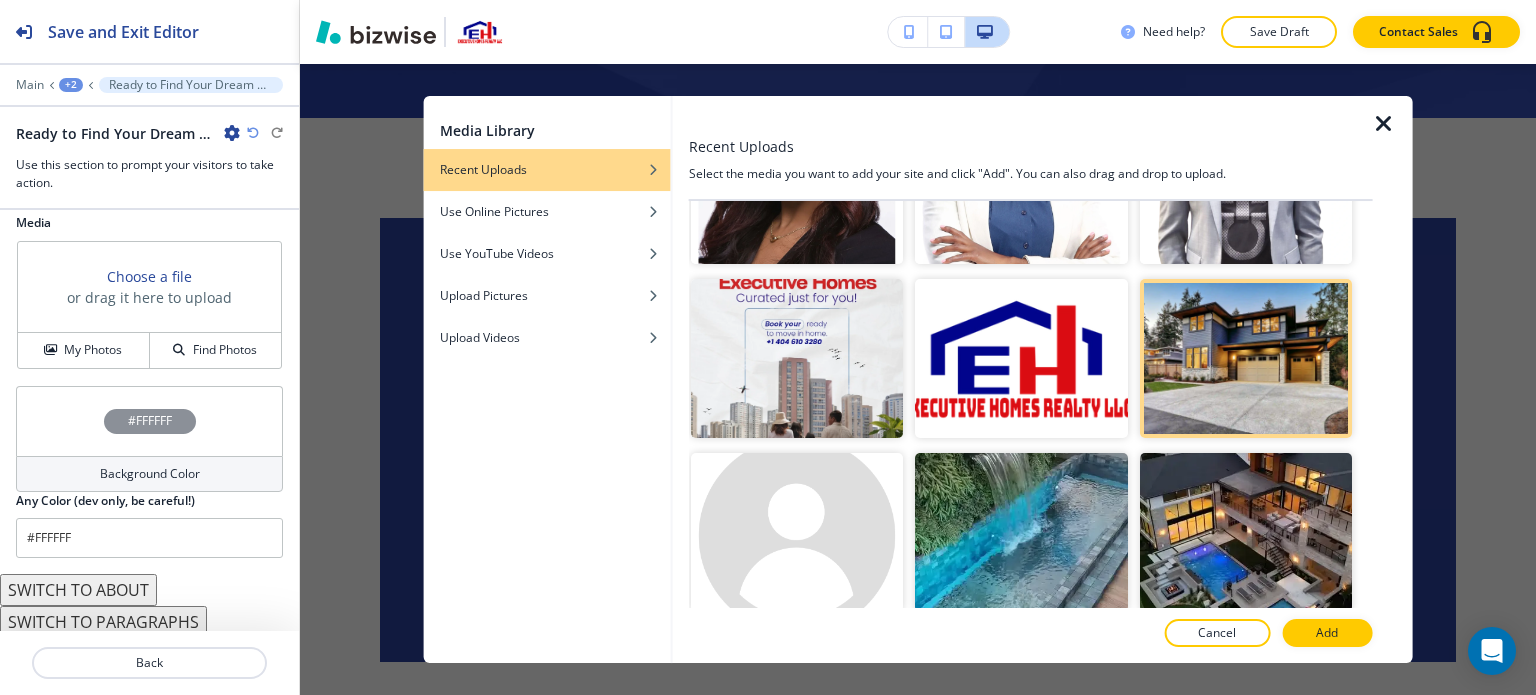 click at bounding box center (1031, 613) 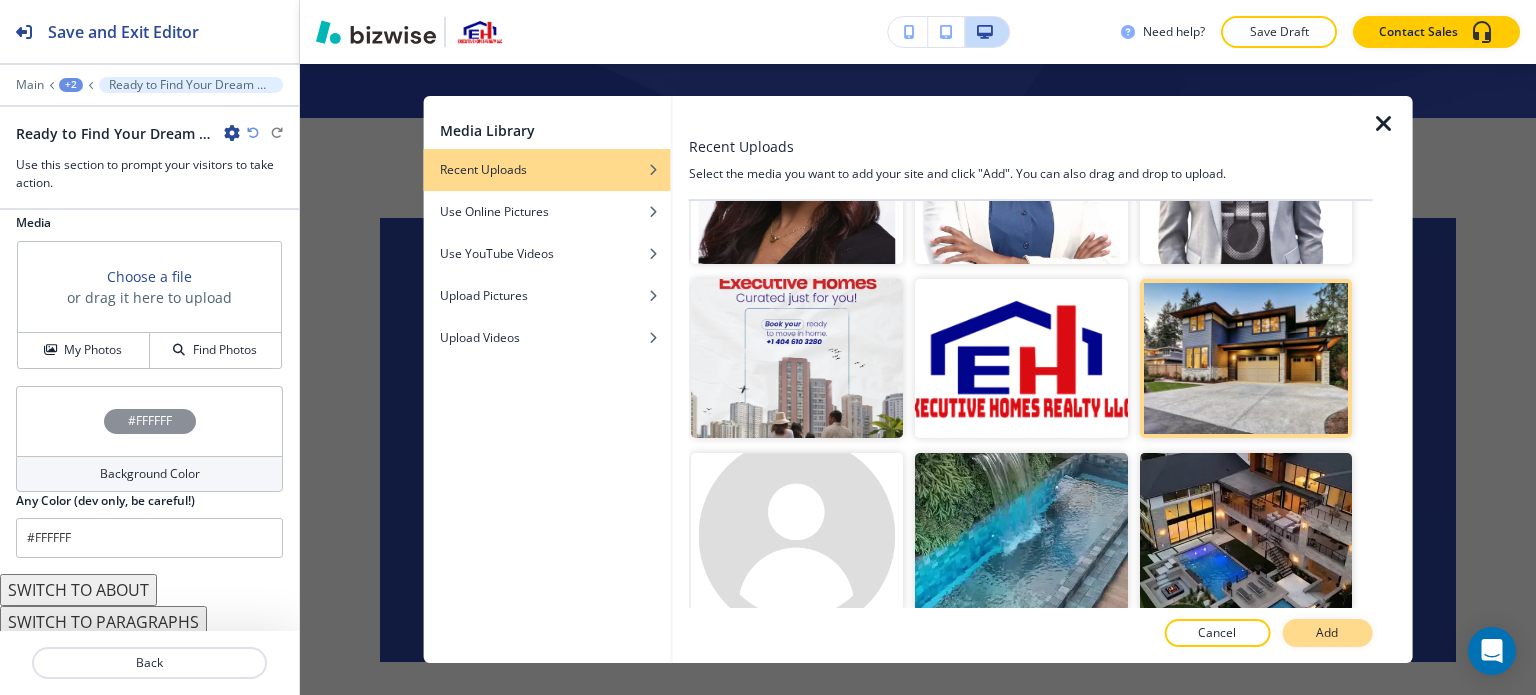 click on "Add" at bounding box center [1327, 633] 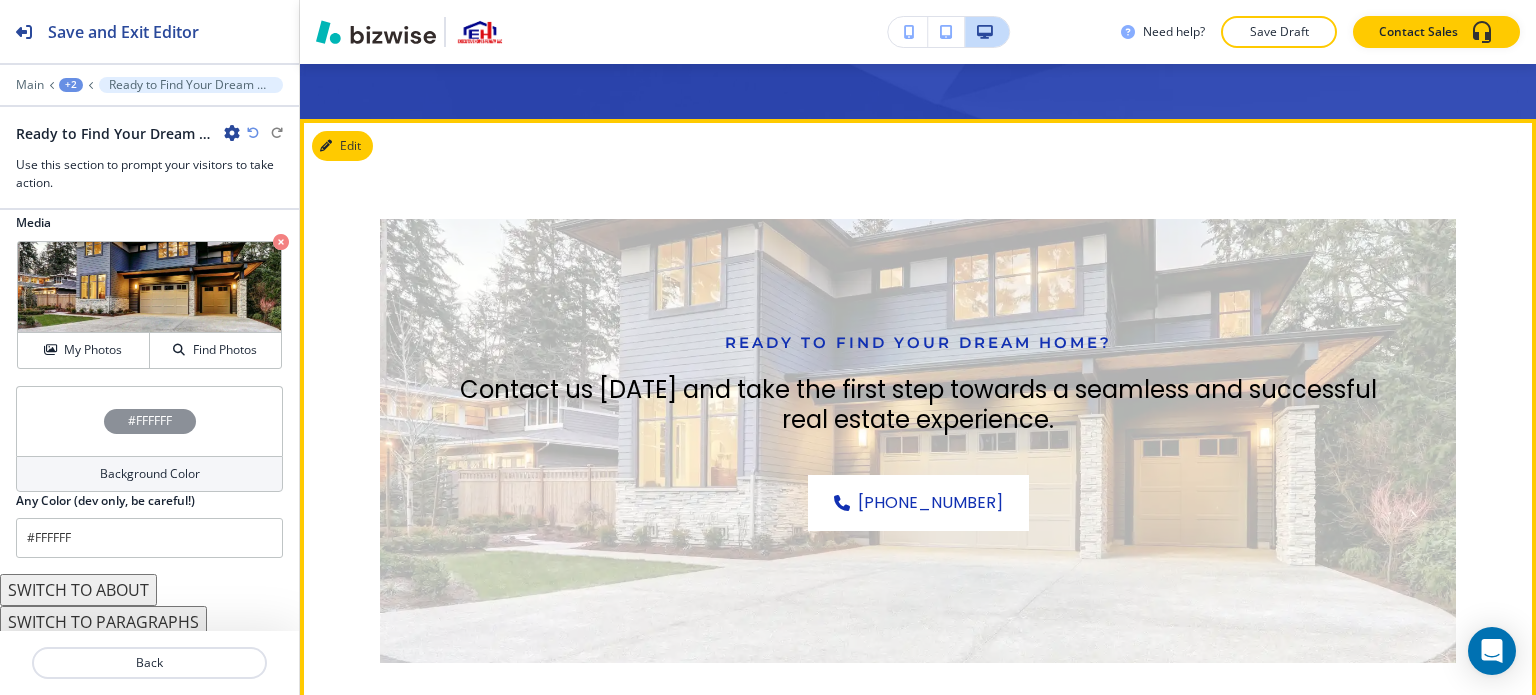 scroll, scrollTop: 12195, scrollLeft: 0, axis: vertical 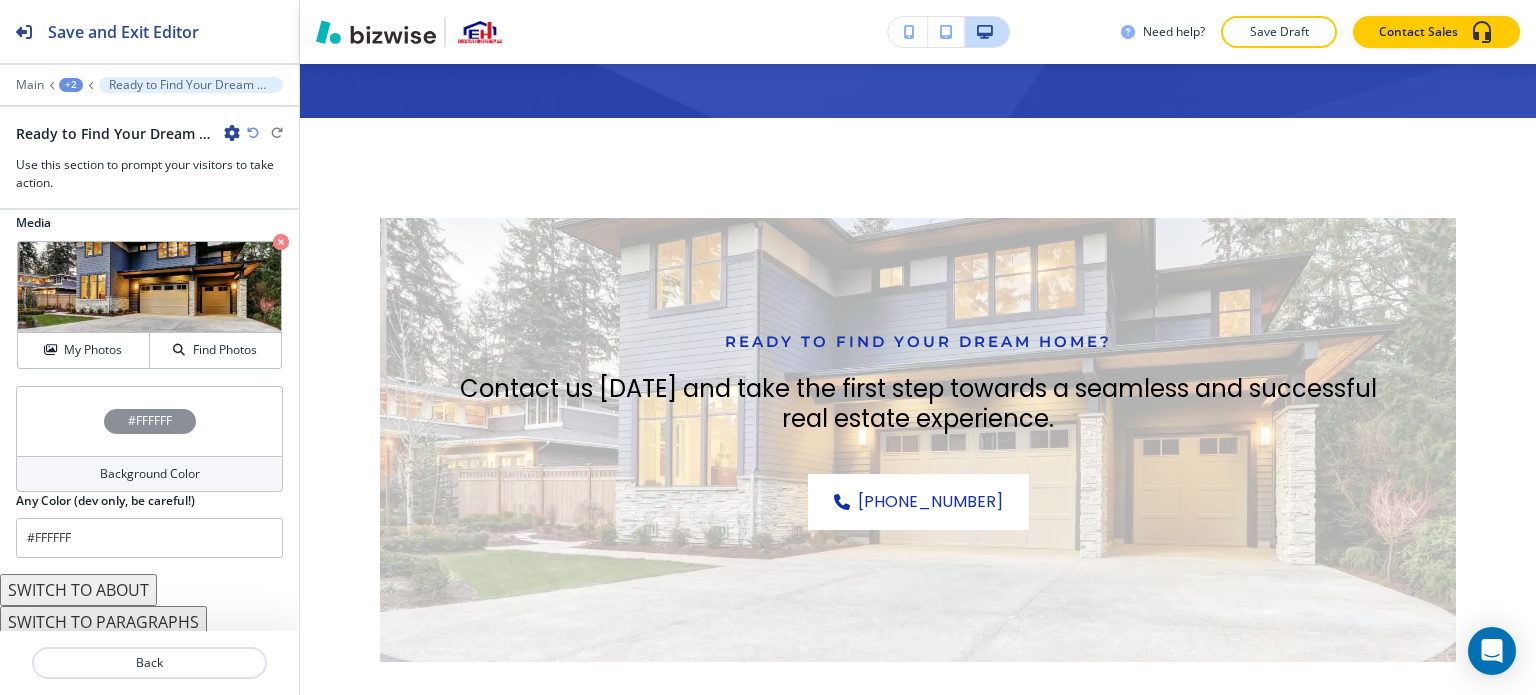 click on "#FFFFFF" at bounding box center [149, 421] 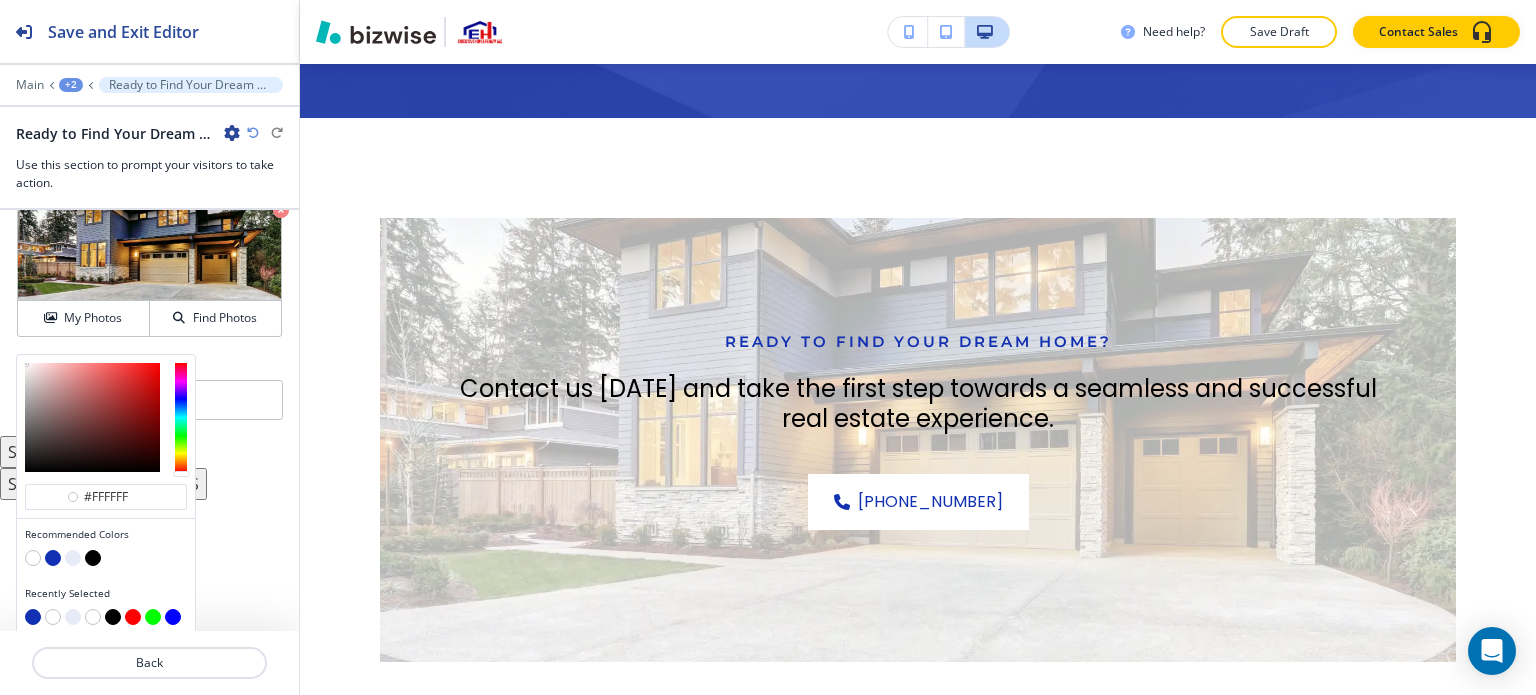 click at bounding box center (53, 558) 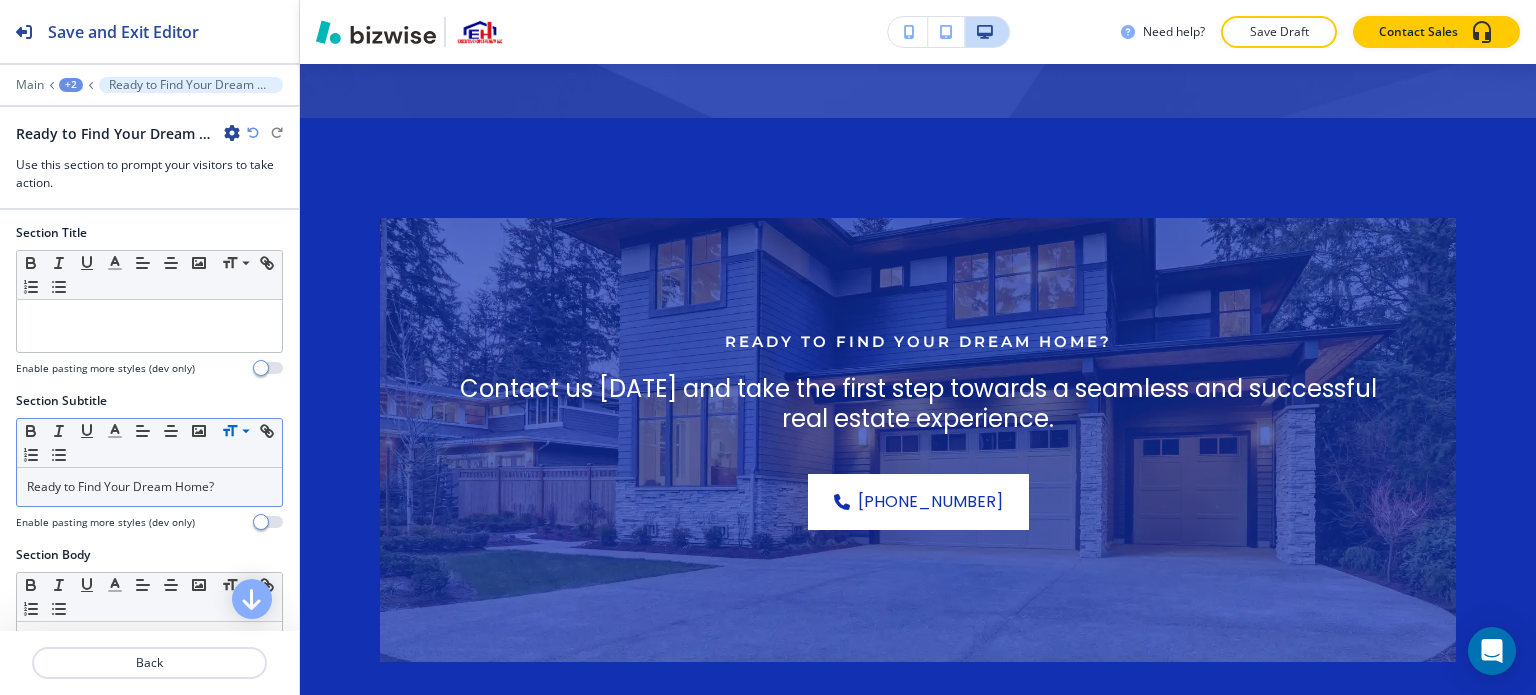 scroll, scrollTop: 0, scrollLeft: 0, axis: both 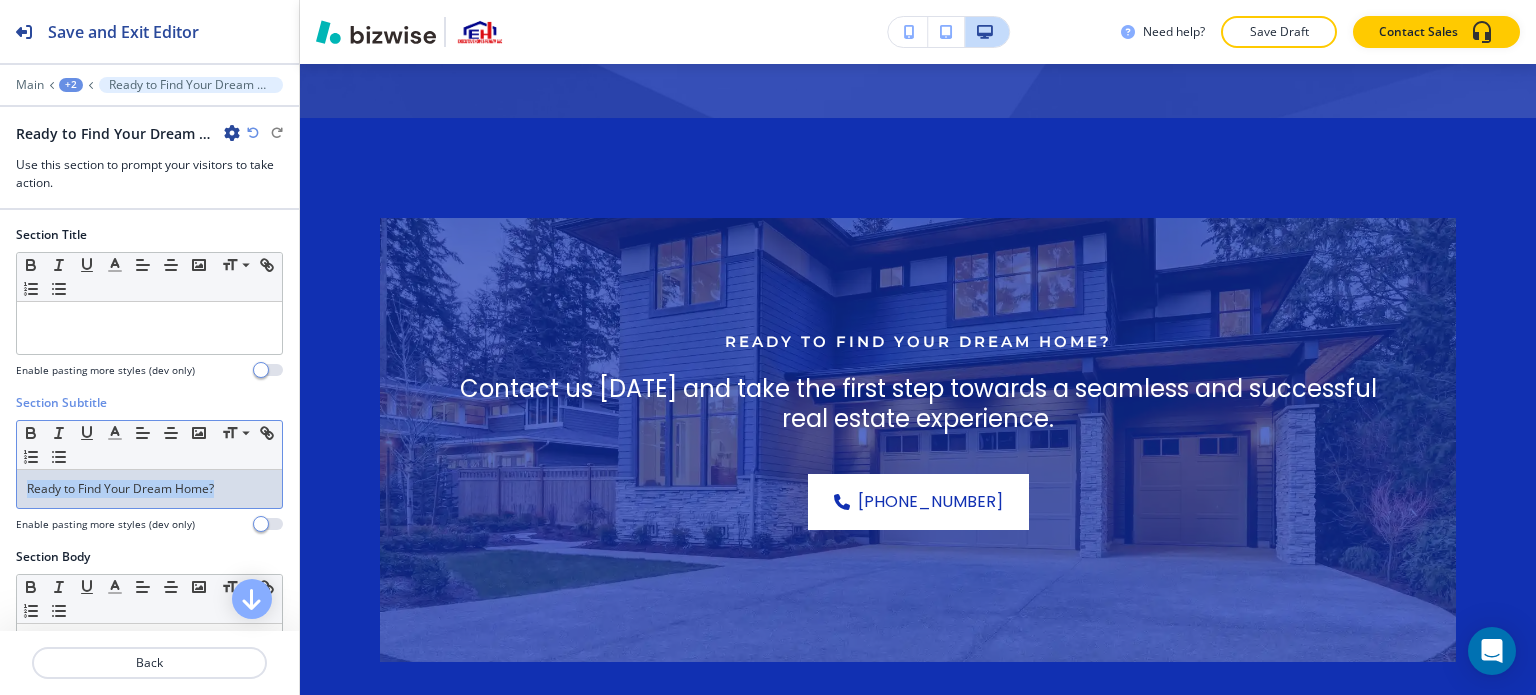 drag, startPoint x: 241, startPoint y: 487, endPoint x: 20, endPoint y: 472, distance: 221.50847 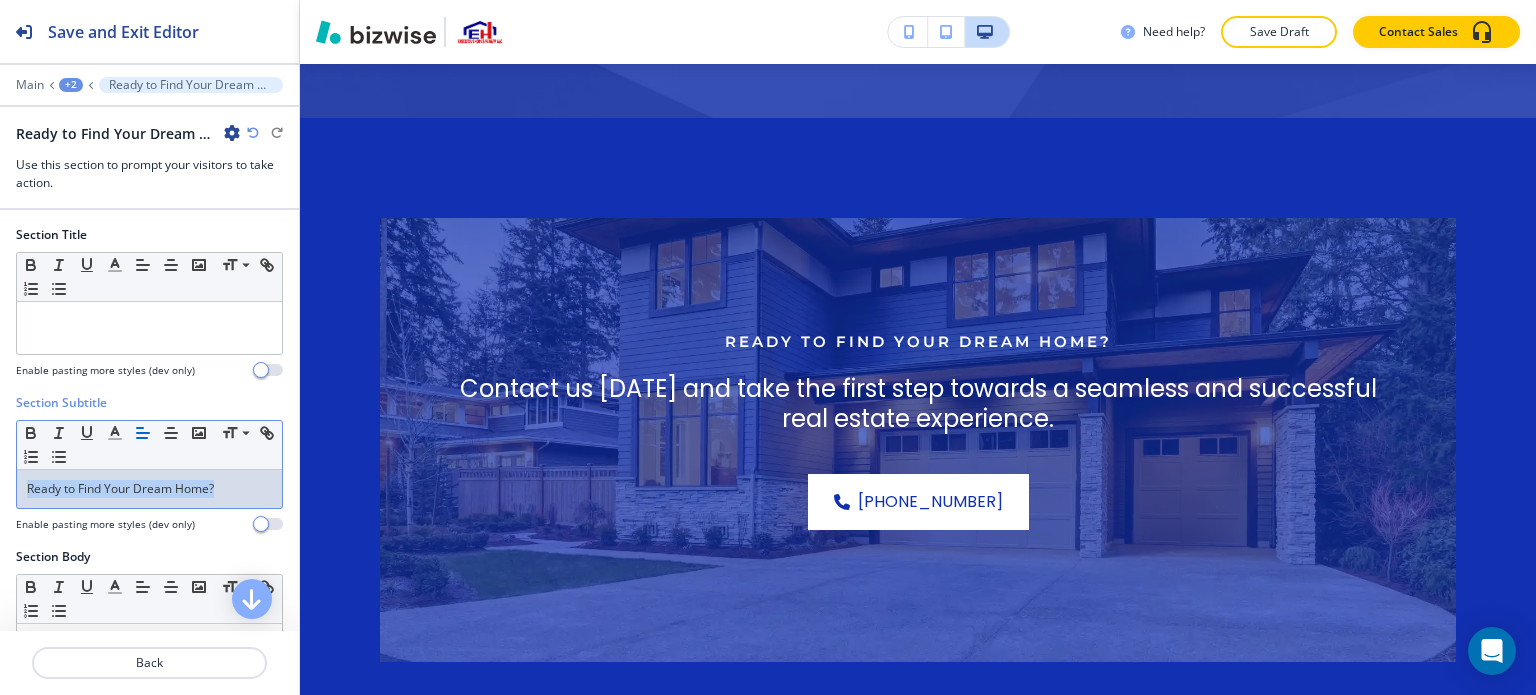 copy on "Ready to Find Your Dream Home?" 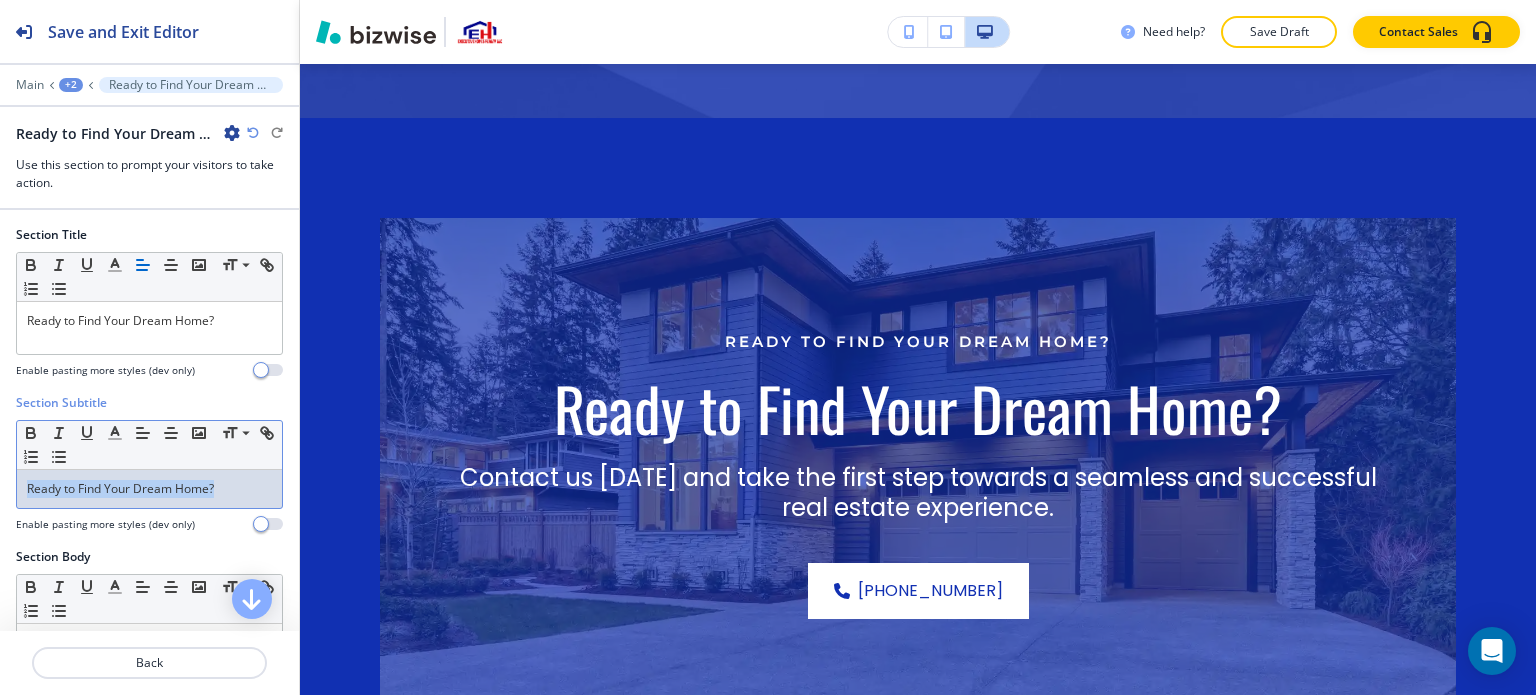 drag, startPoint x: 238, startPoint y: 498, endPoint x: 0, endPoint y: 491, distance: 238.10292 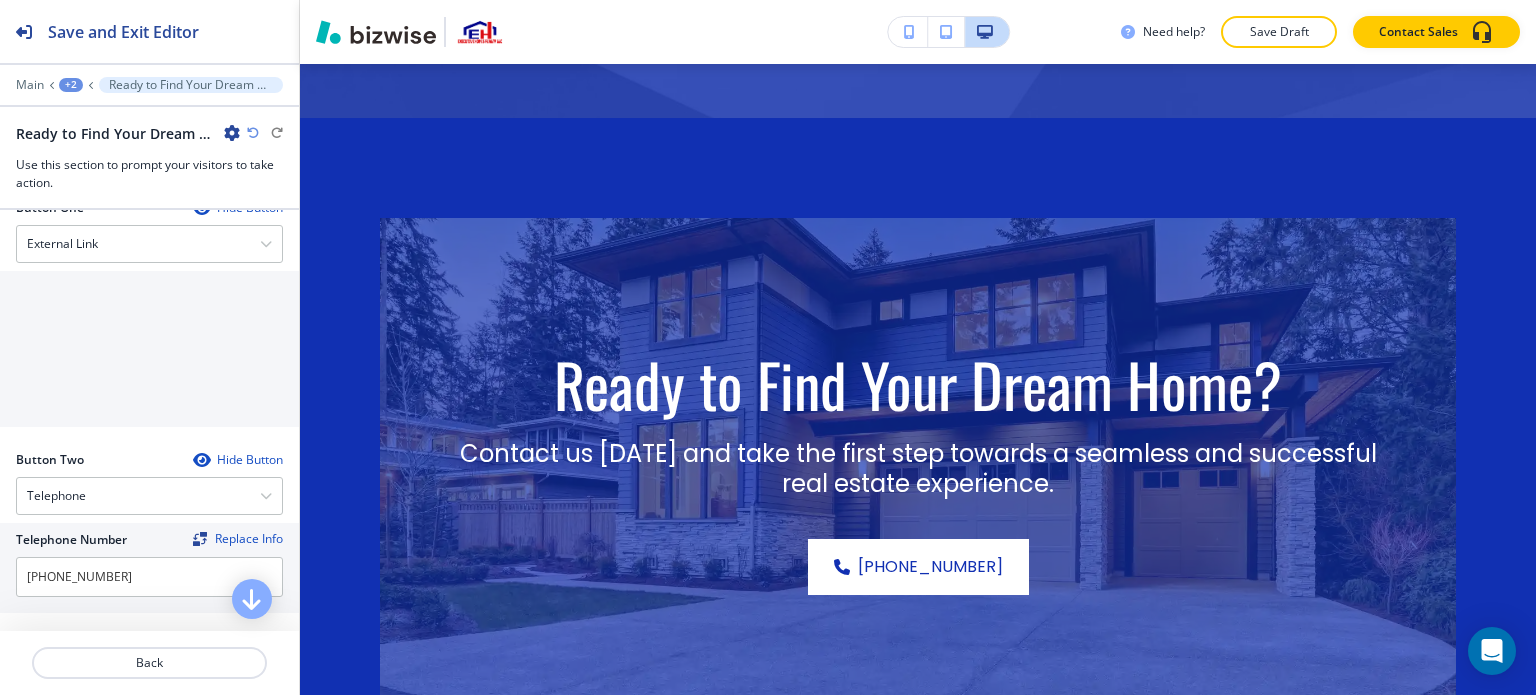 scroll, scrollTop: 700, scrollLeft: 0, axis: vertical 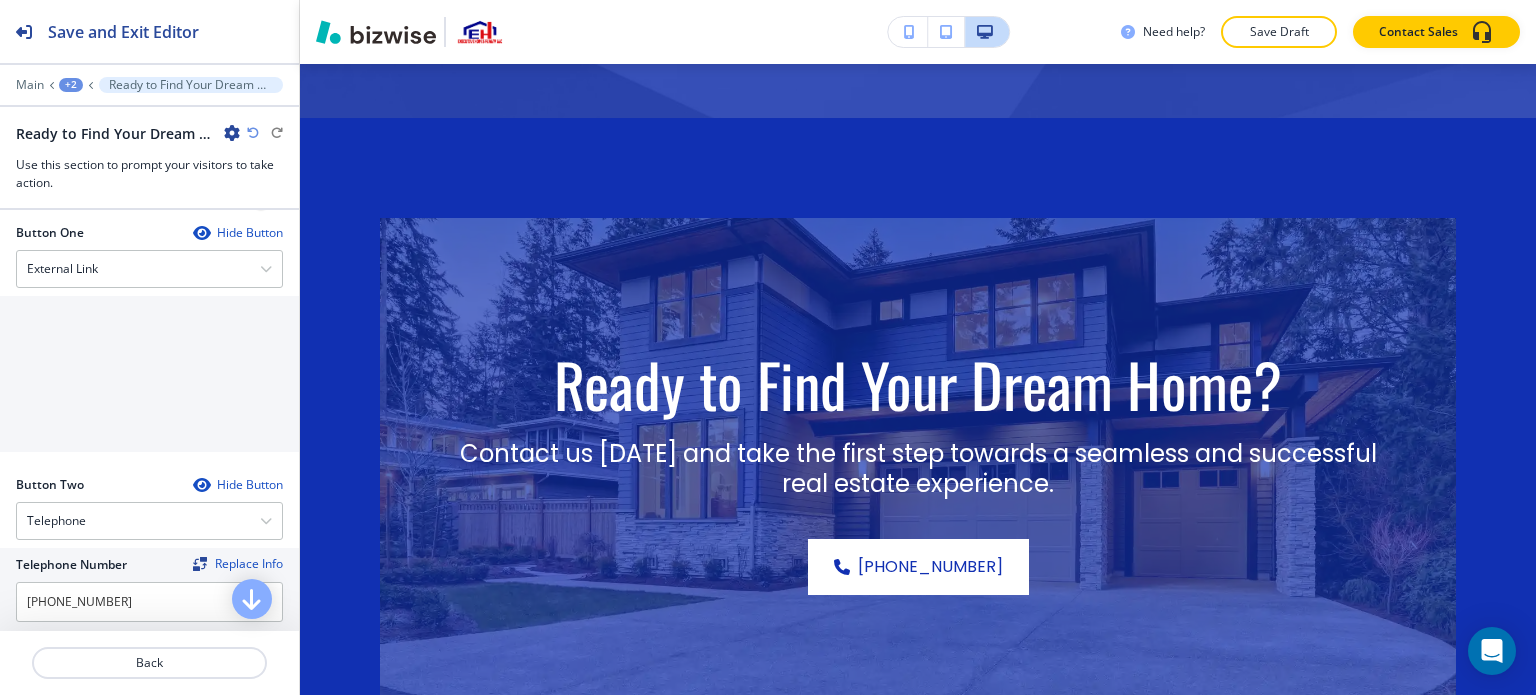 click on "Button One Hide Button External Link Telephone External Link Social Media Email File Sharing Internal Link Button Text Link URL" at bounding box center [149, 342] 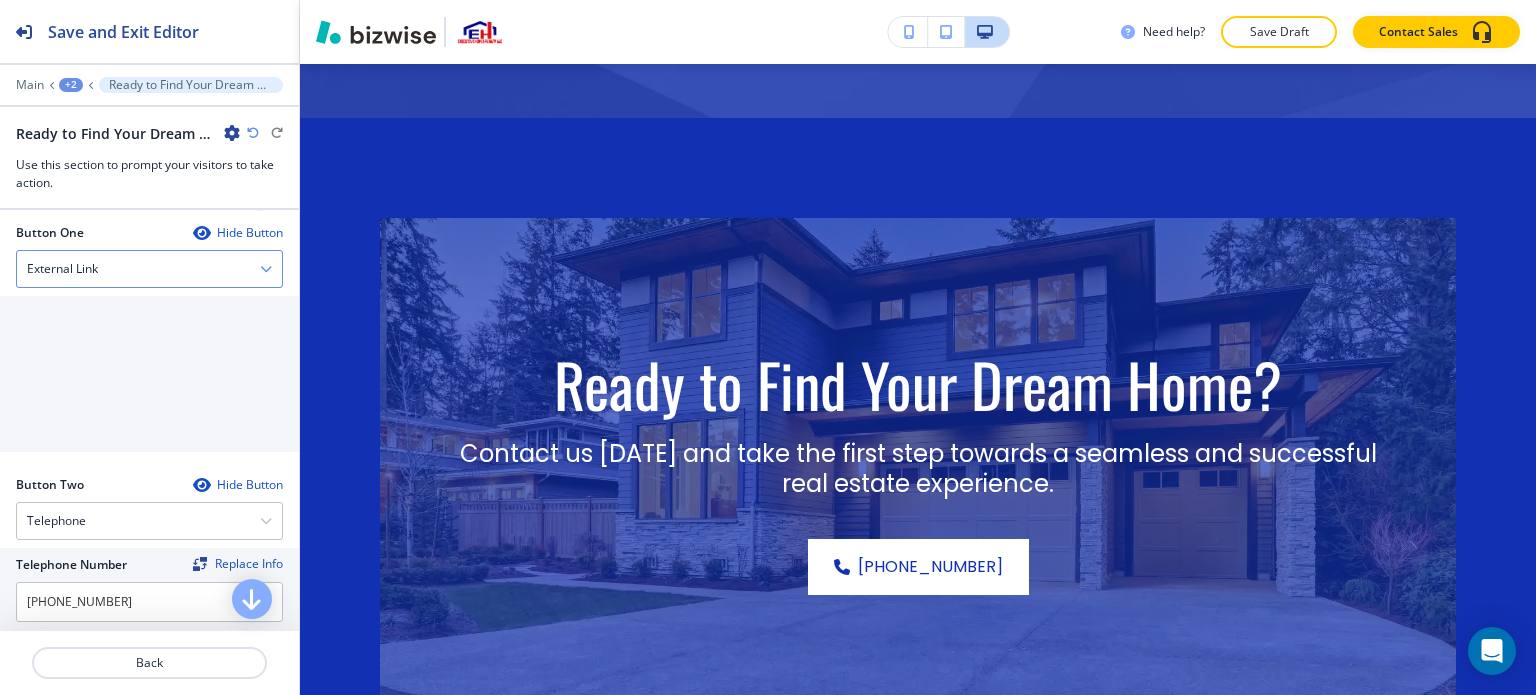 click on "External Link" at bounding box center [149, 269] 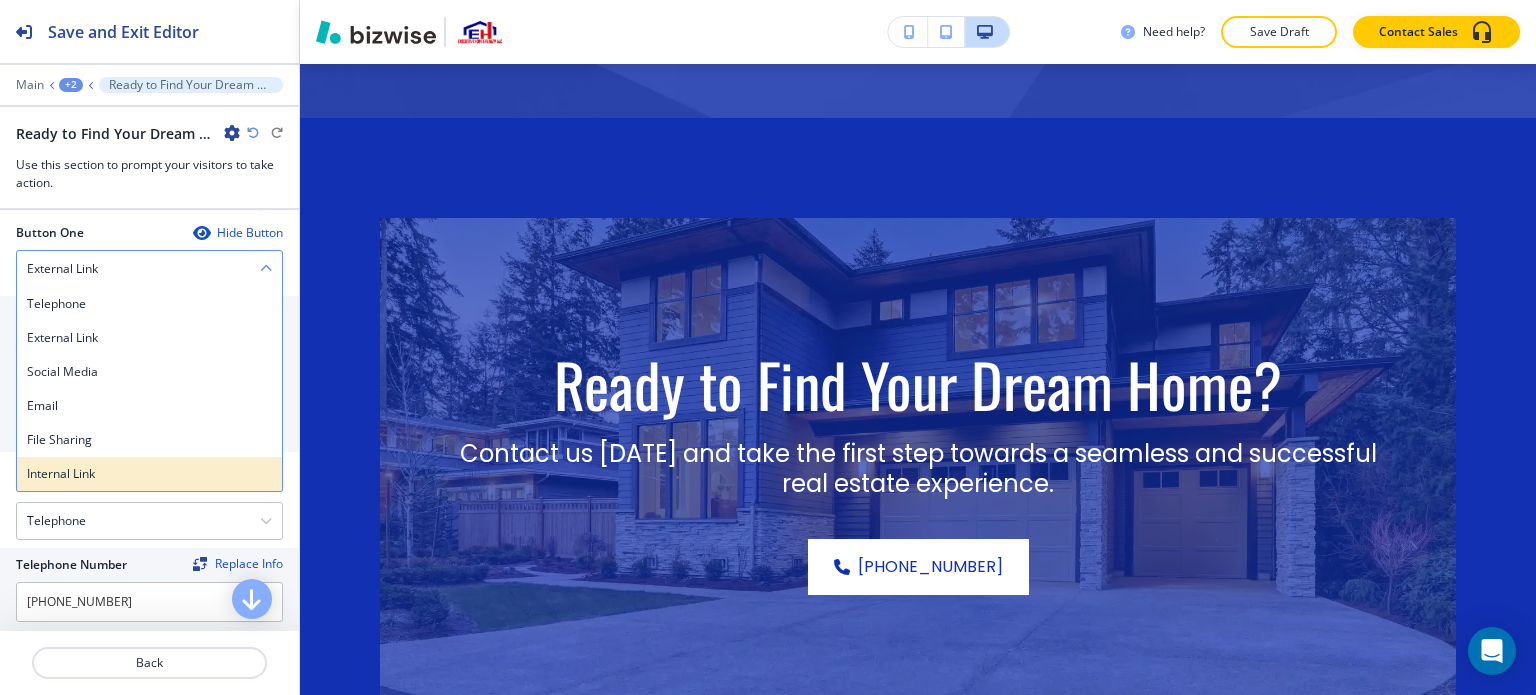 click on "Internal Link" at bounding box center [149, 474] 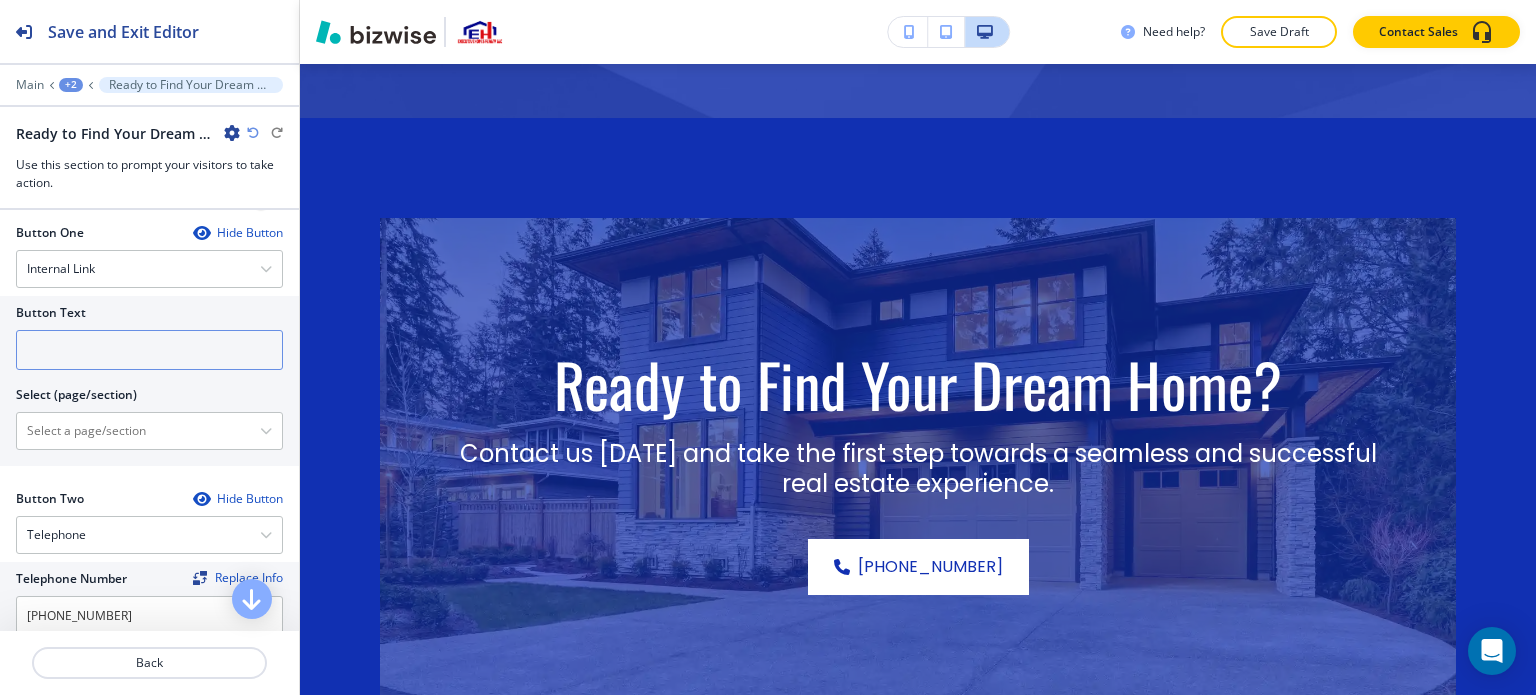 click at bounding box center (149, 350) 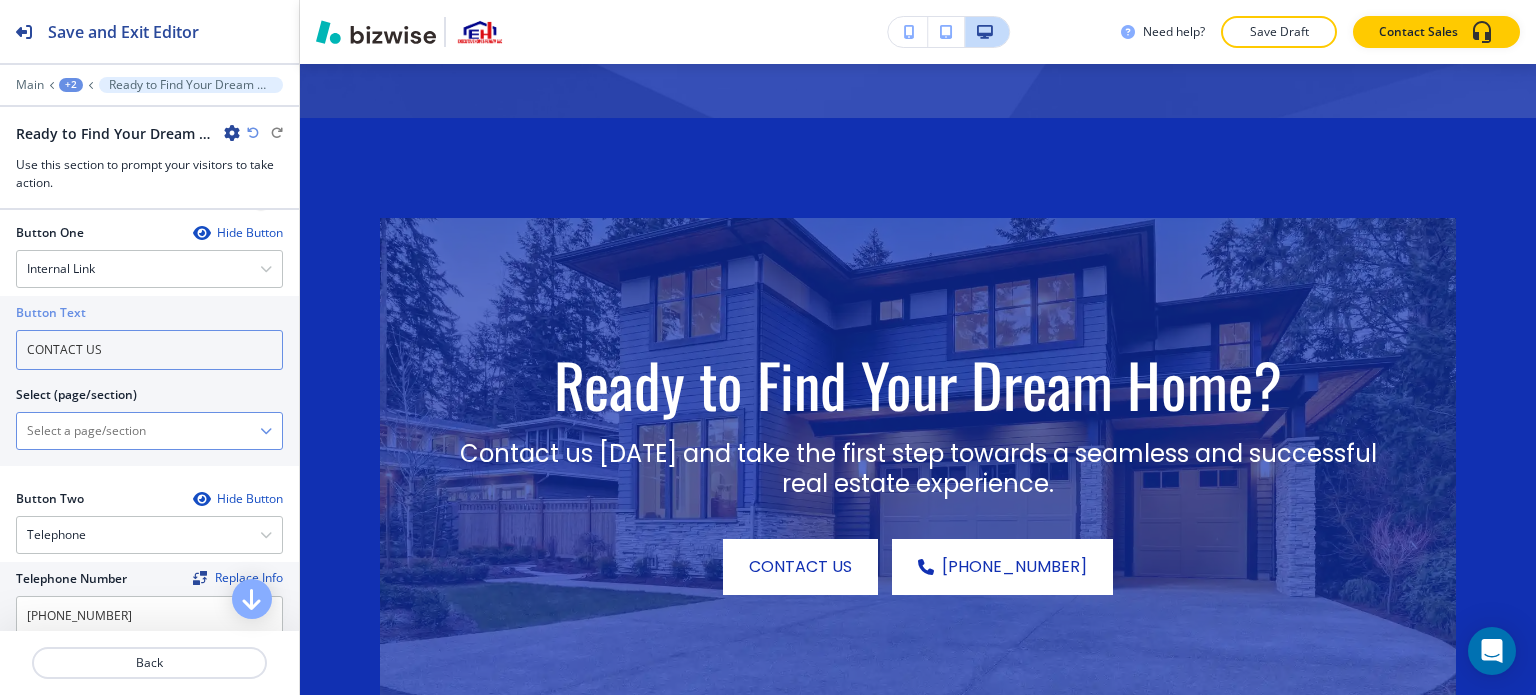 type on "CONTACT US" 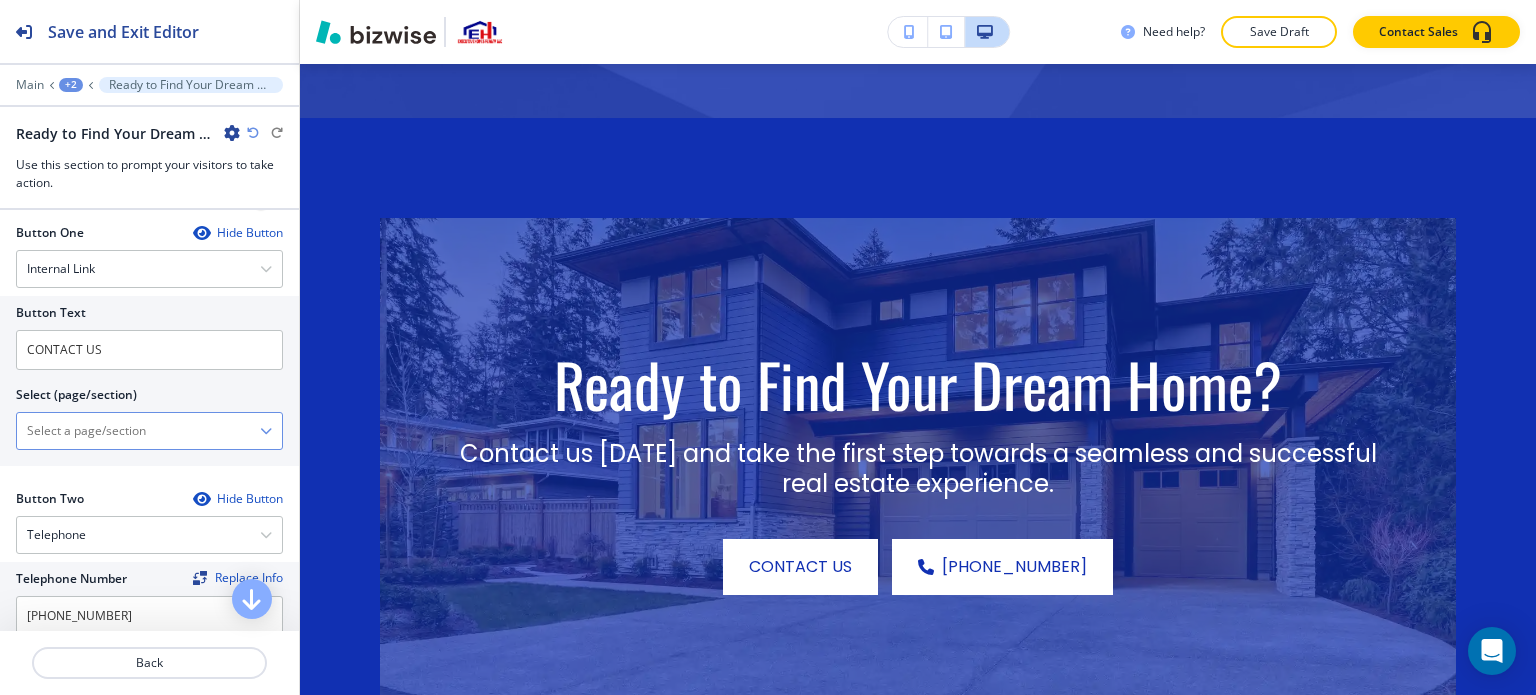 click at bounding box center [138, 431] 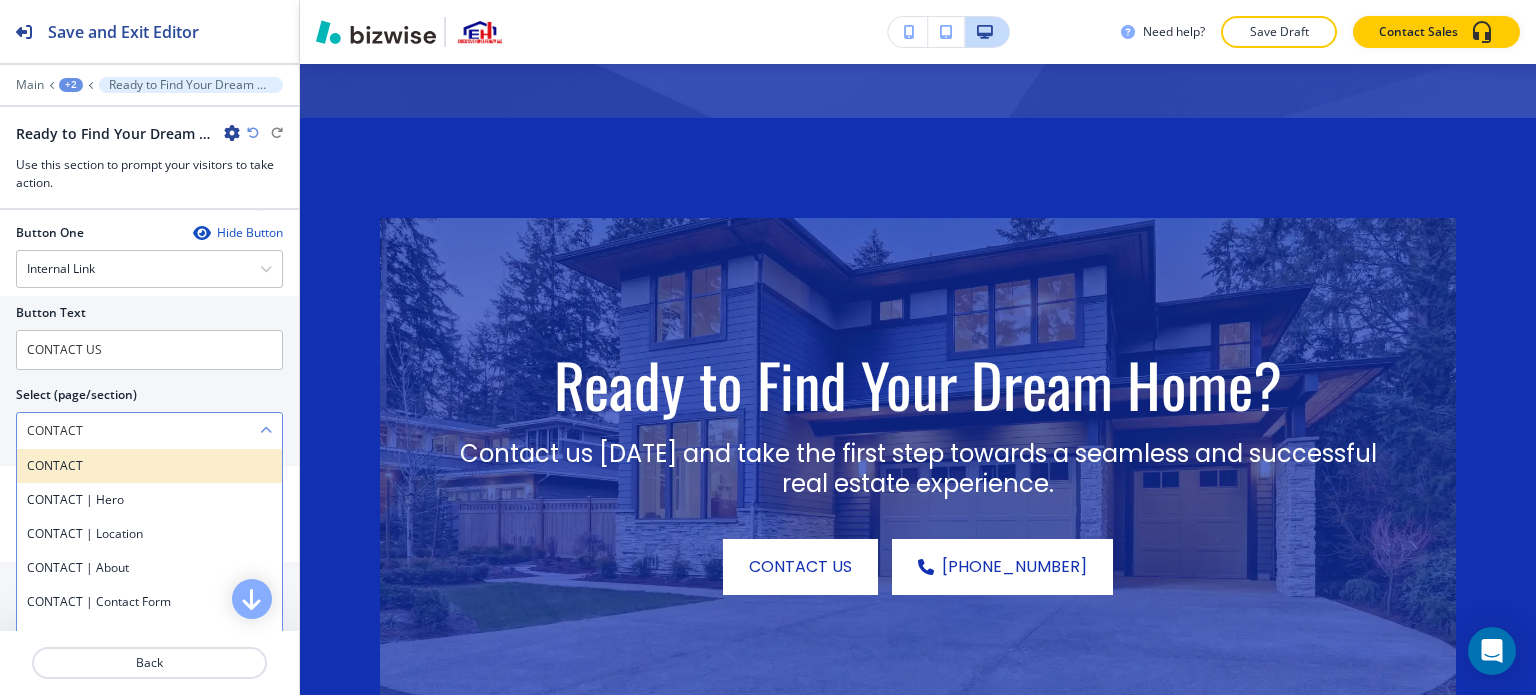 click on "CONTACT" at bounding box center [149, 466] 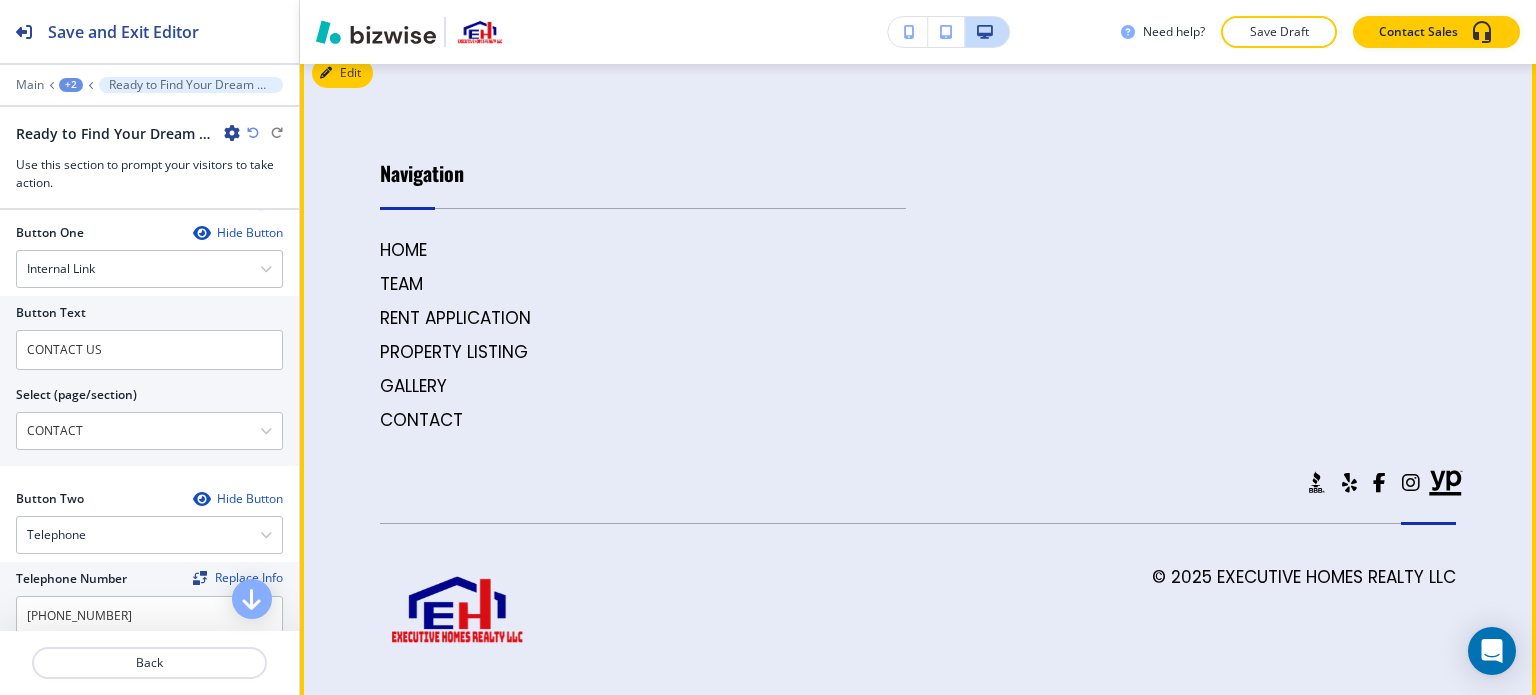 scroll, scrollTop: 14706, scrollLeft: 0, axis: vertical 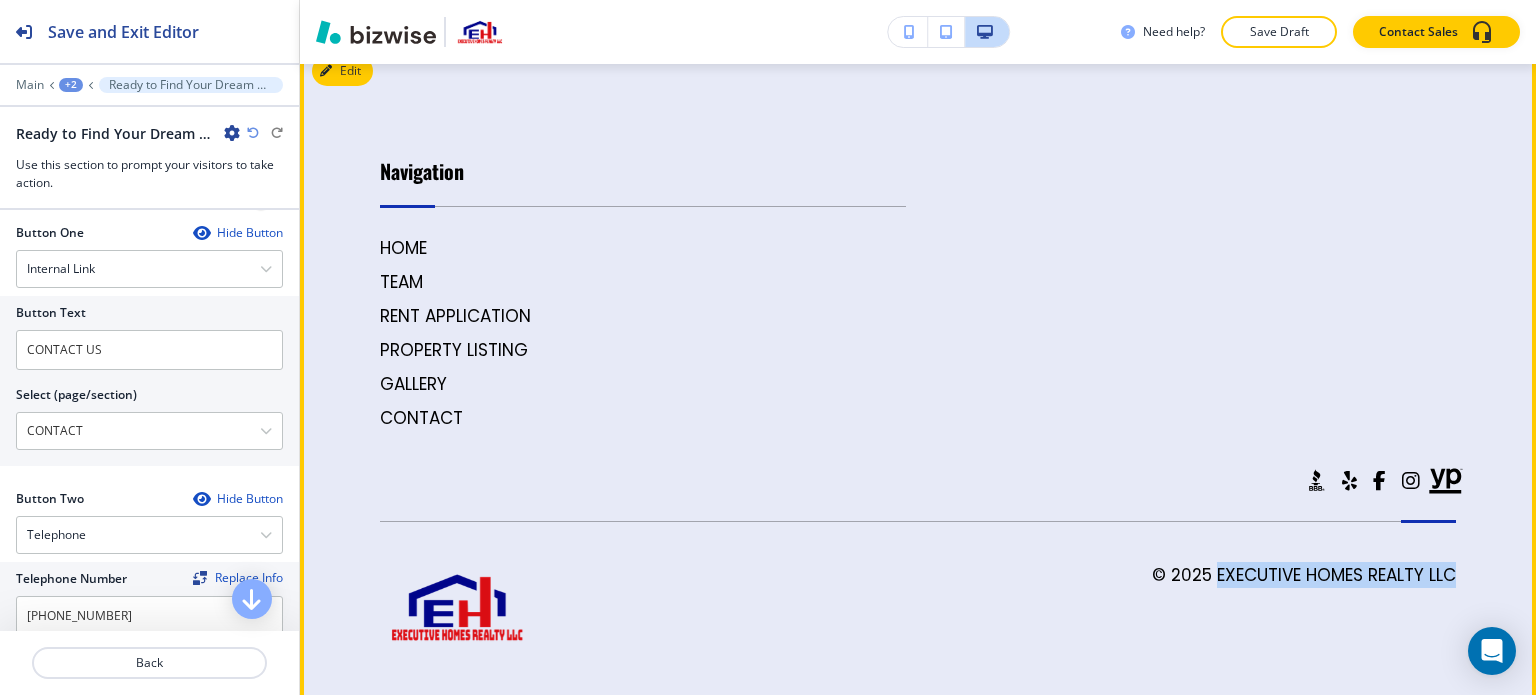 drag, startPoint x: 1452, startPoint y: 532, endPoint x: 1196, endPoint y: 542, distance: 256.19525 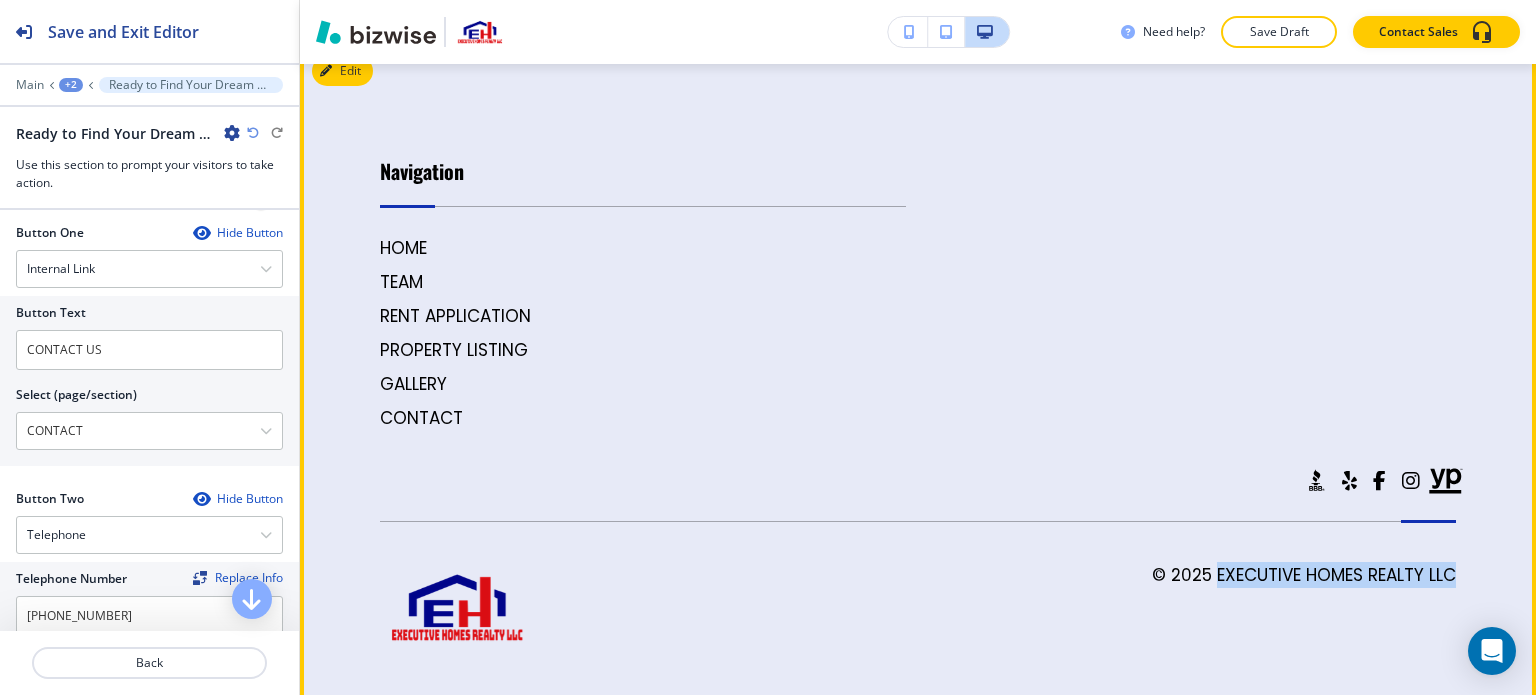 copy on "Executive Homes Realty LLC" 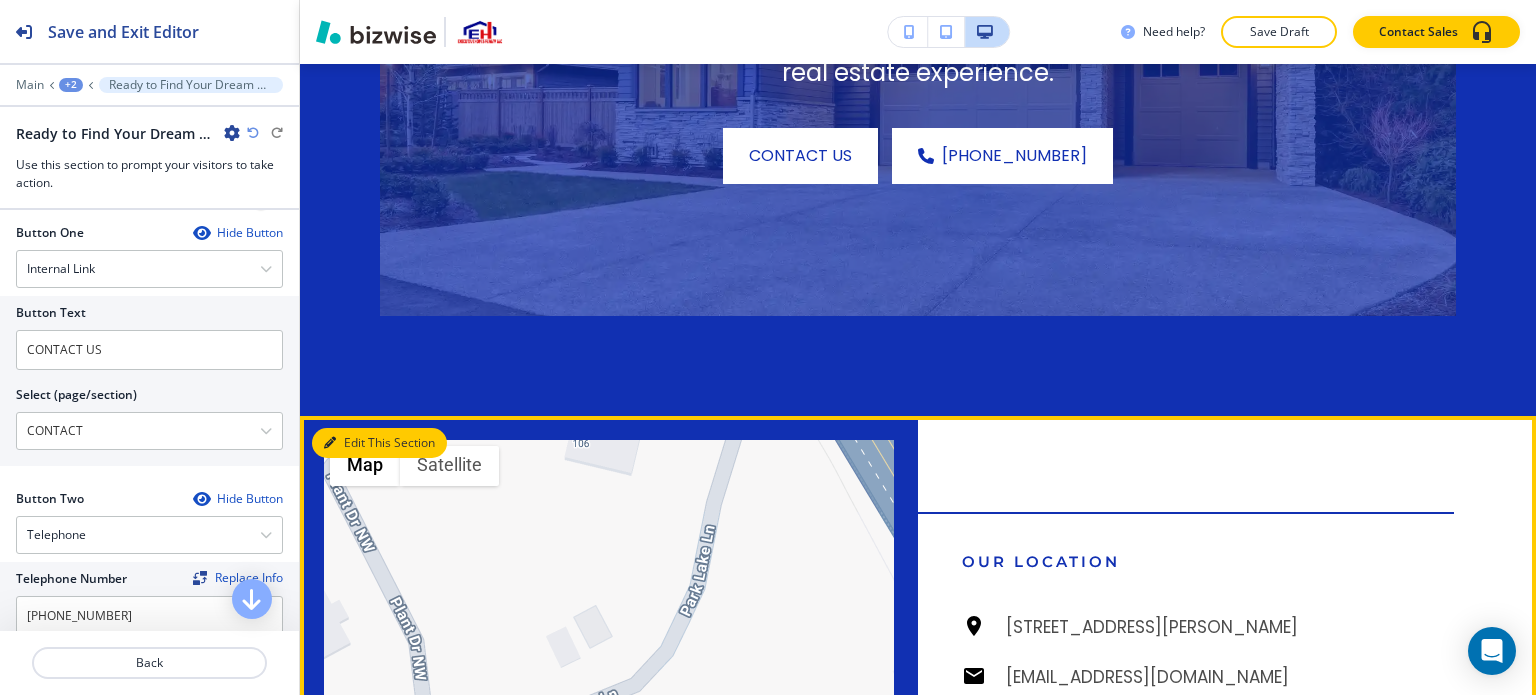 click on "Edit This Section" at bounding box center [379, 443] 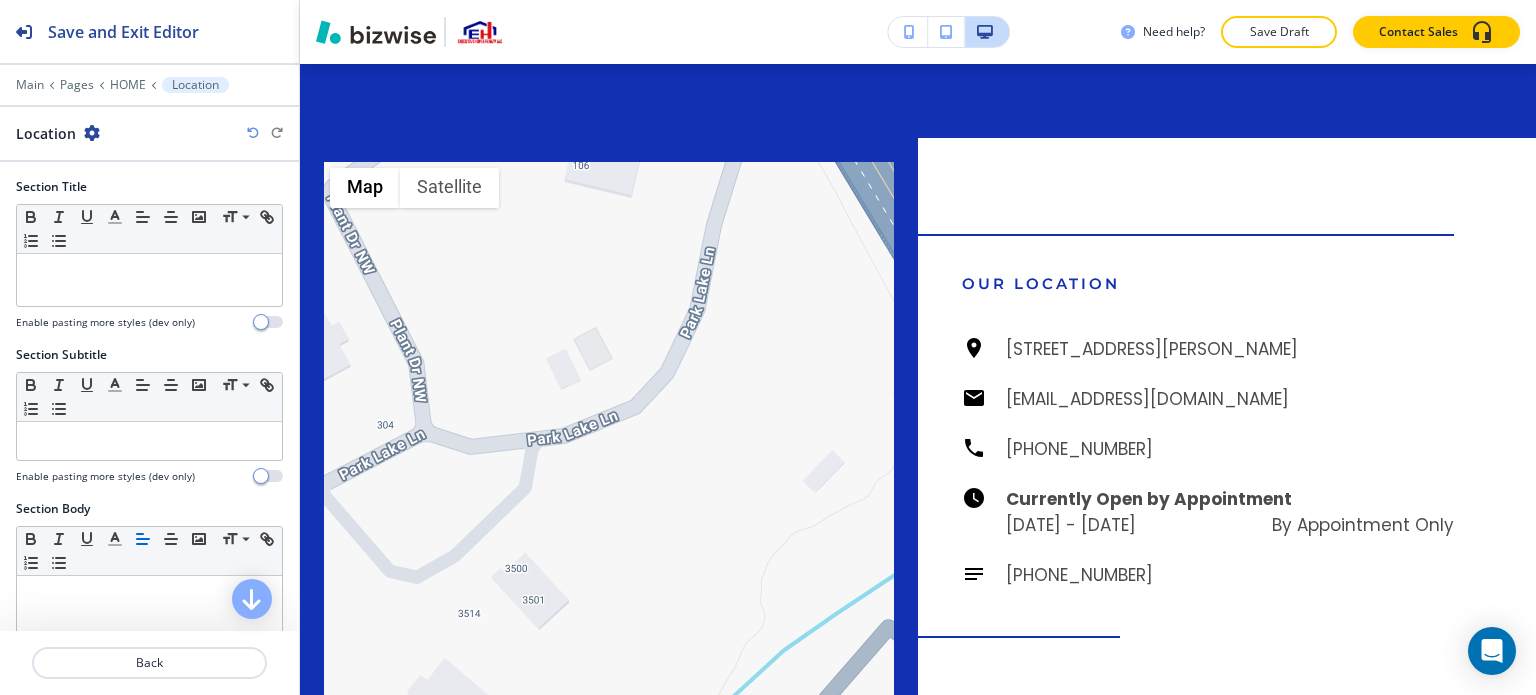 scroll, scrollTop: 12904, scrollLeft: 0, axis: vertical 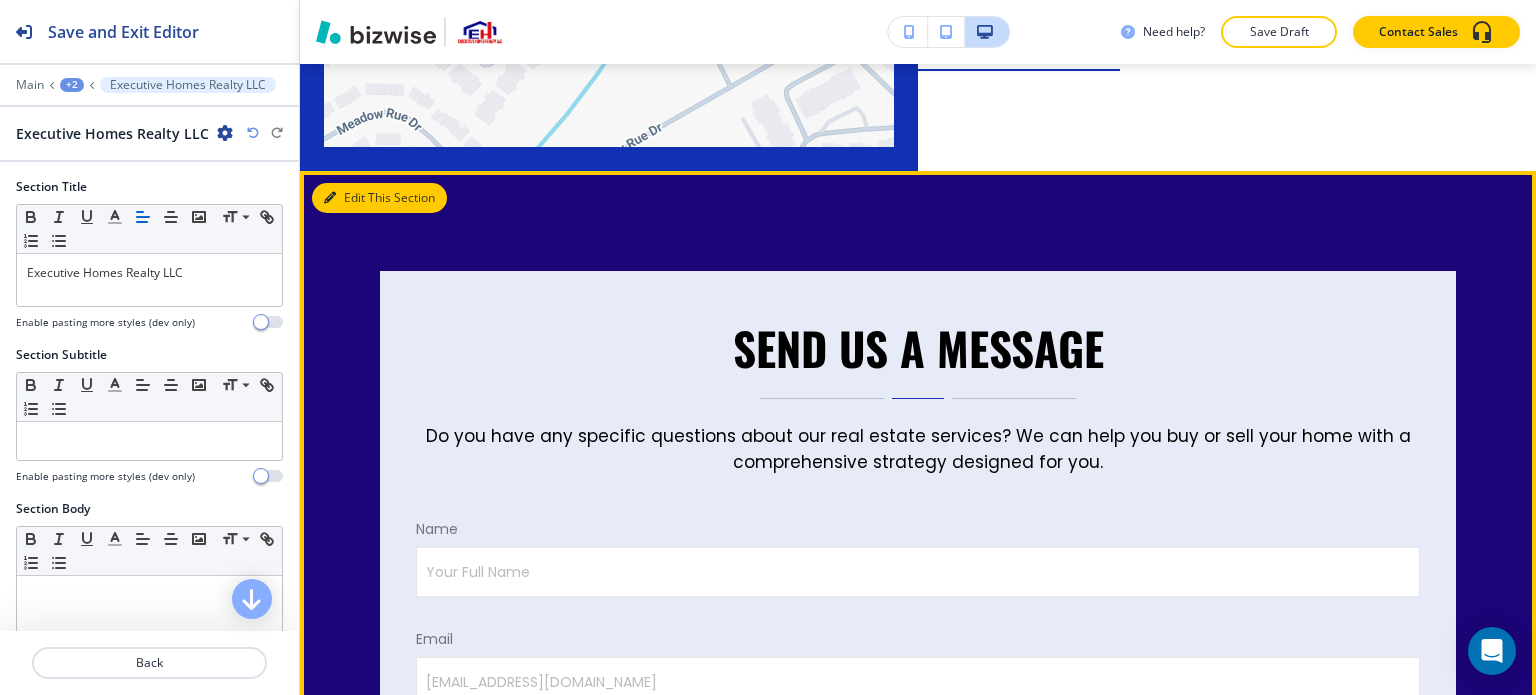 click on "Edit This Section" at bounding box center (379, 198) 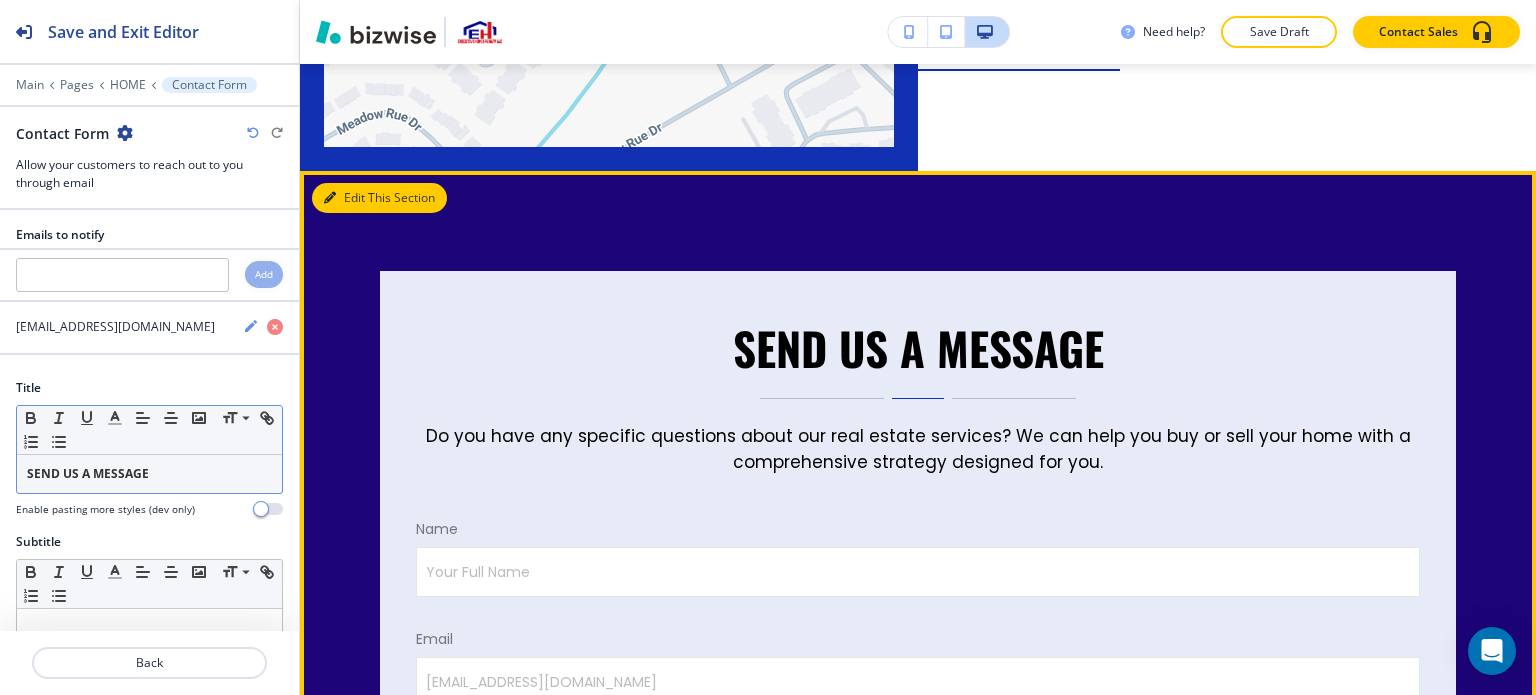 scroll, scrollTop: 13583, scrollLeft: 0, axis: vertical 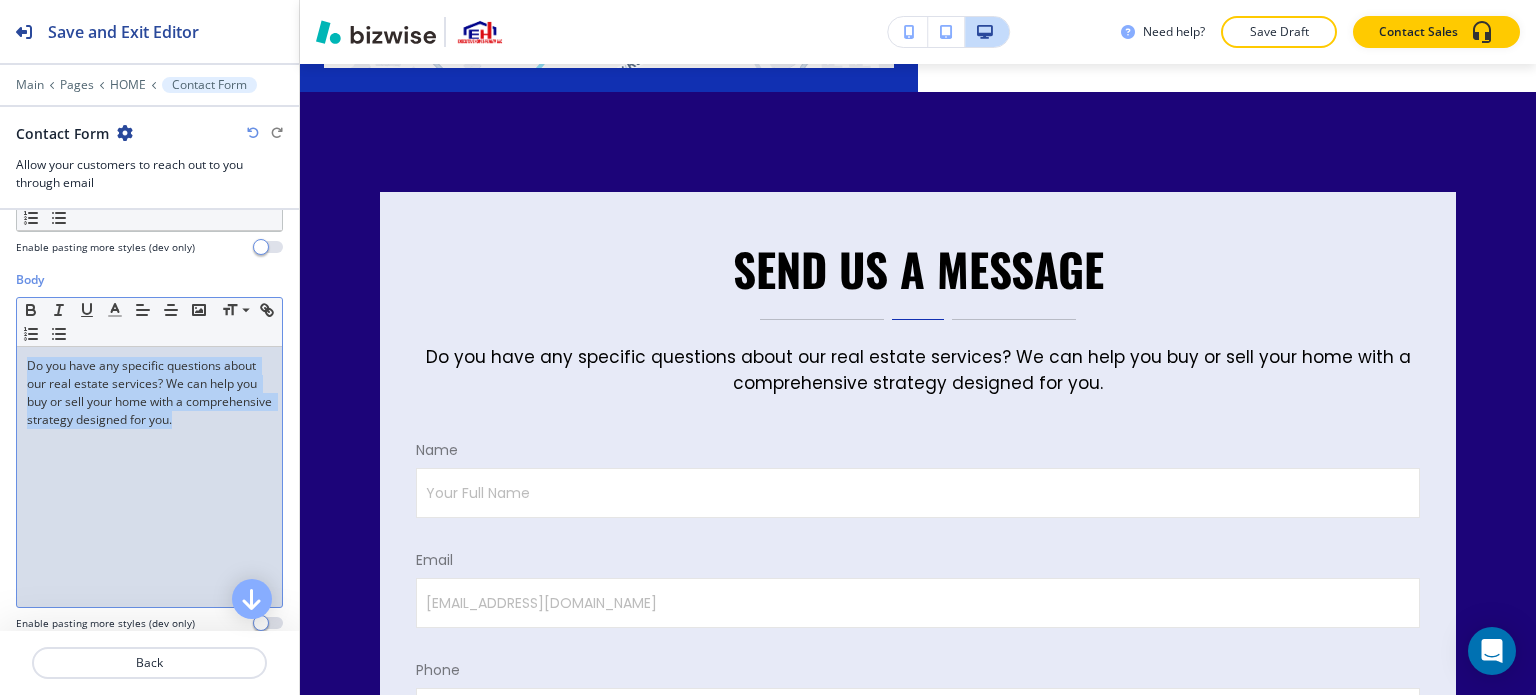 drag, startPoint x: 152, startPoint y: 467, endPoint x: 0, endPoint y: 343, distance: 196.1632 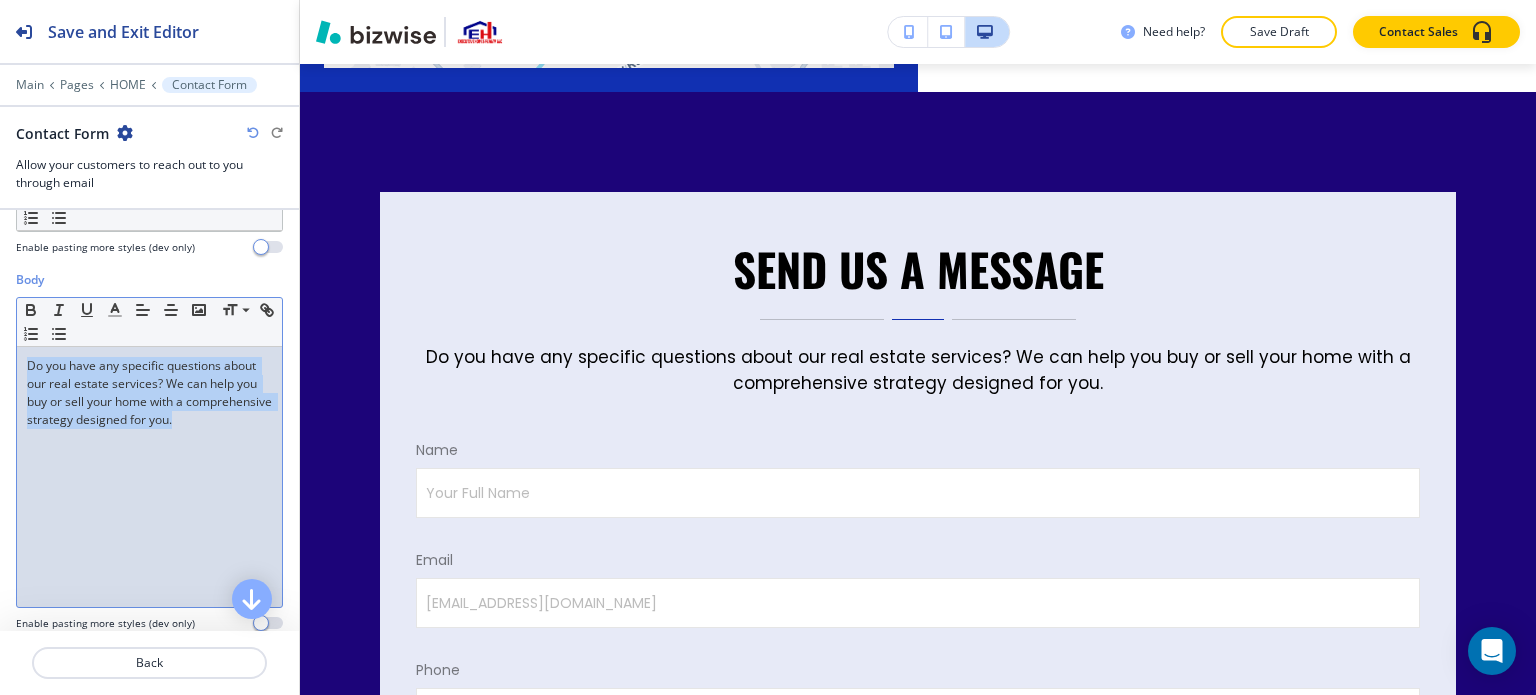 click on "Body                                                   Small Normal Large Huge                                       Do you have any specific questions about our real estate services? We can help you buy or sell your home with a comprehensive strategy designed for you. Enable pasting more styles (dev only)" at bounding box center (149, 459) 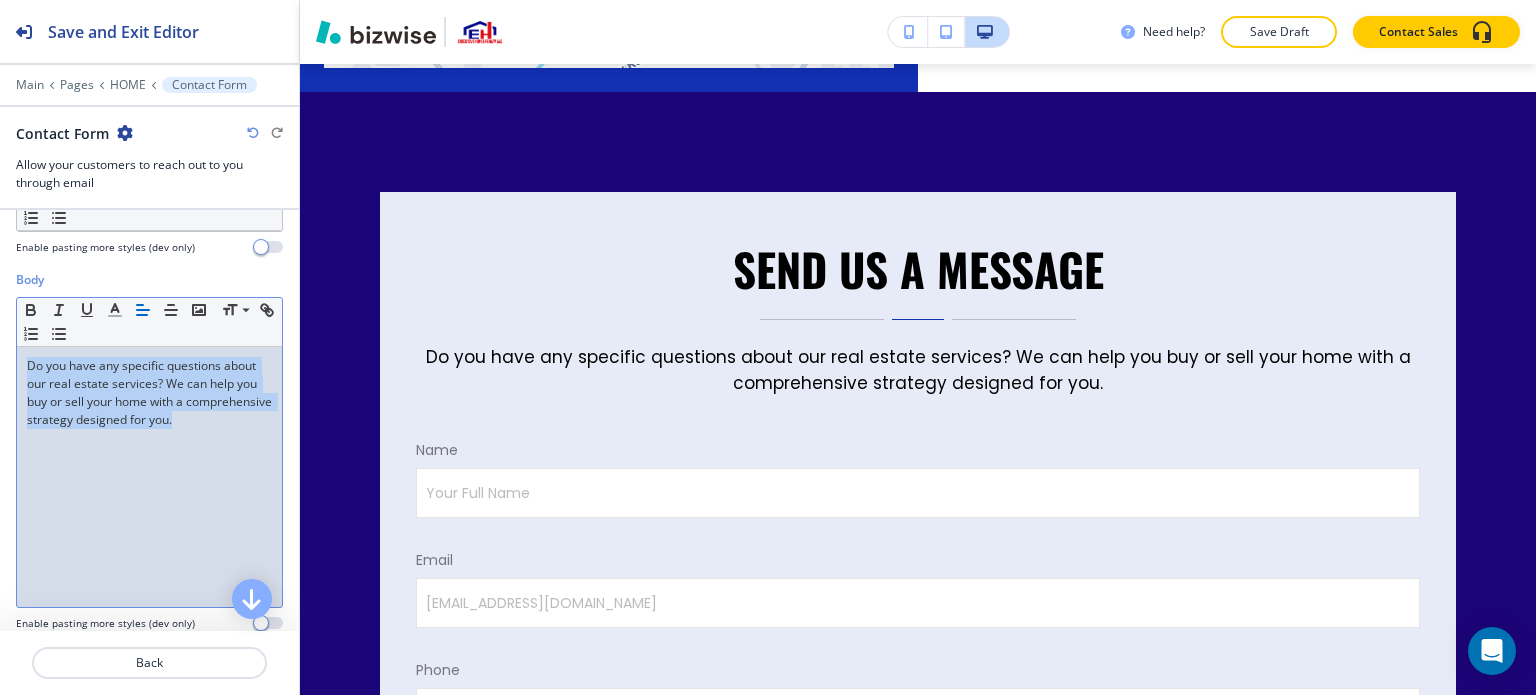 copy on "Do you have any specific questions about our real estate services? We can help you buy or sell your home with a comprehensive strategy designed for you." 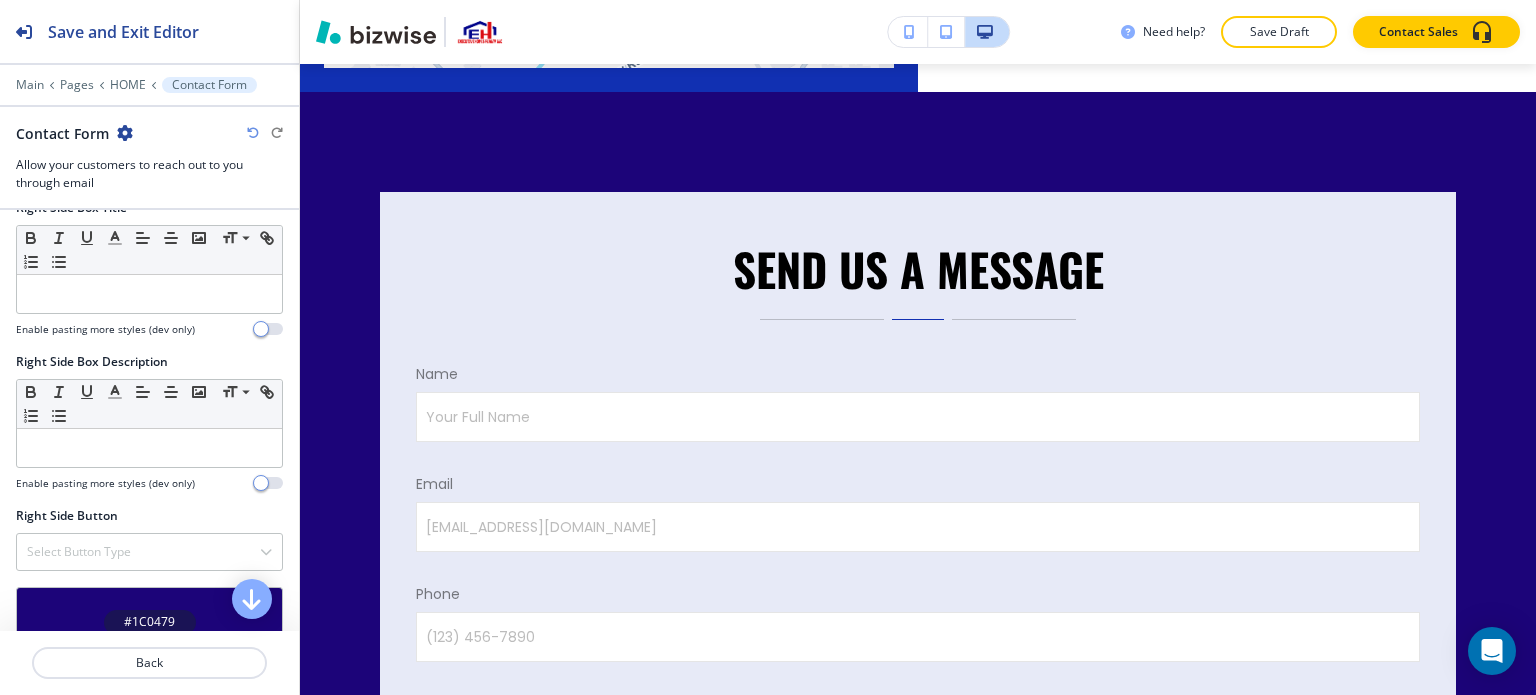 scroll, scrollTop: 1530, scrollLeft: 0, axis: vertical 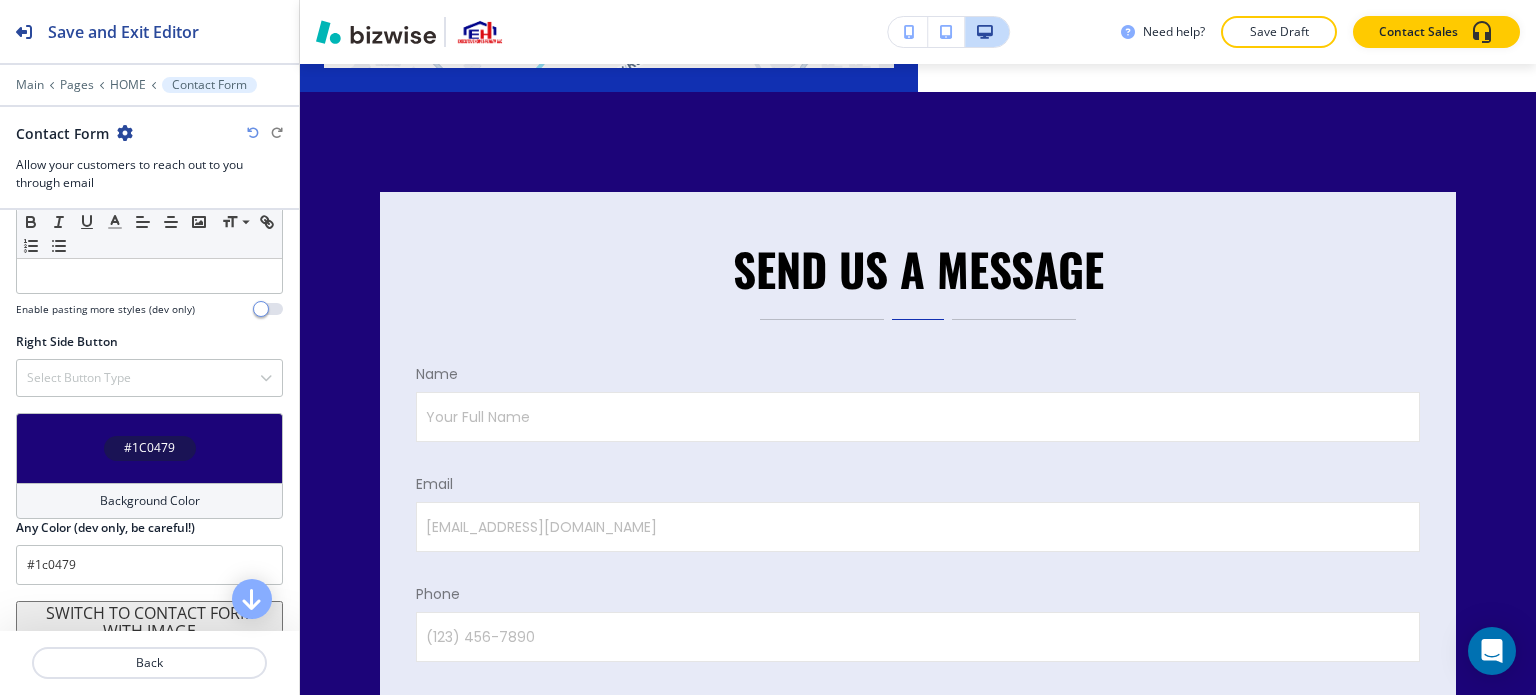 click on "SWITCH TO CONTACT FORM WITH IMAGE" at bounding box center [149, 617] 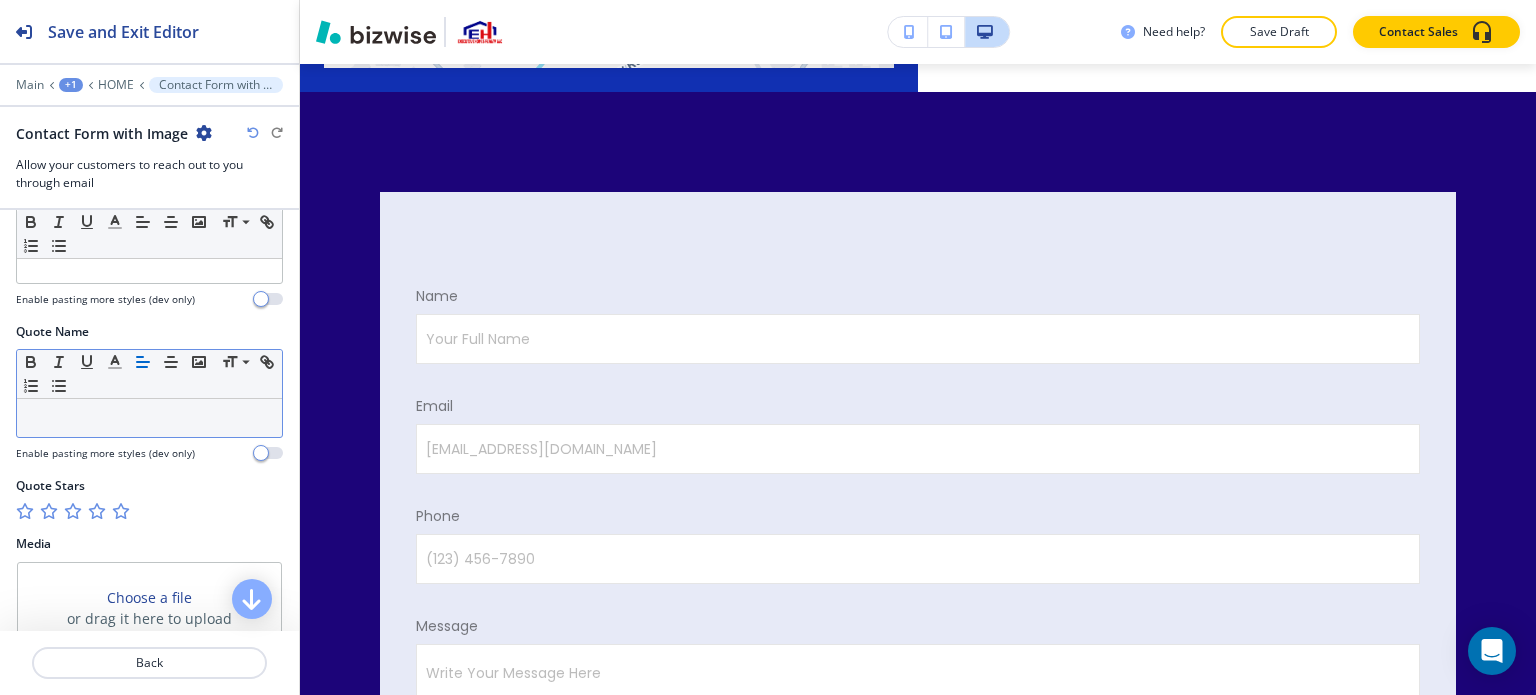 scroll, scrollTop: 1200, scrollLeft: 0, axis: vertical 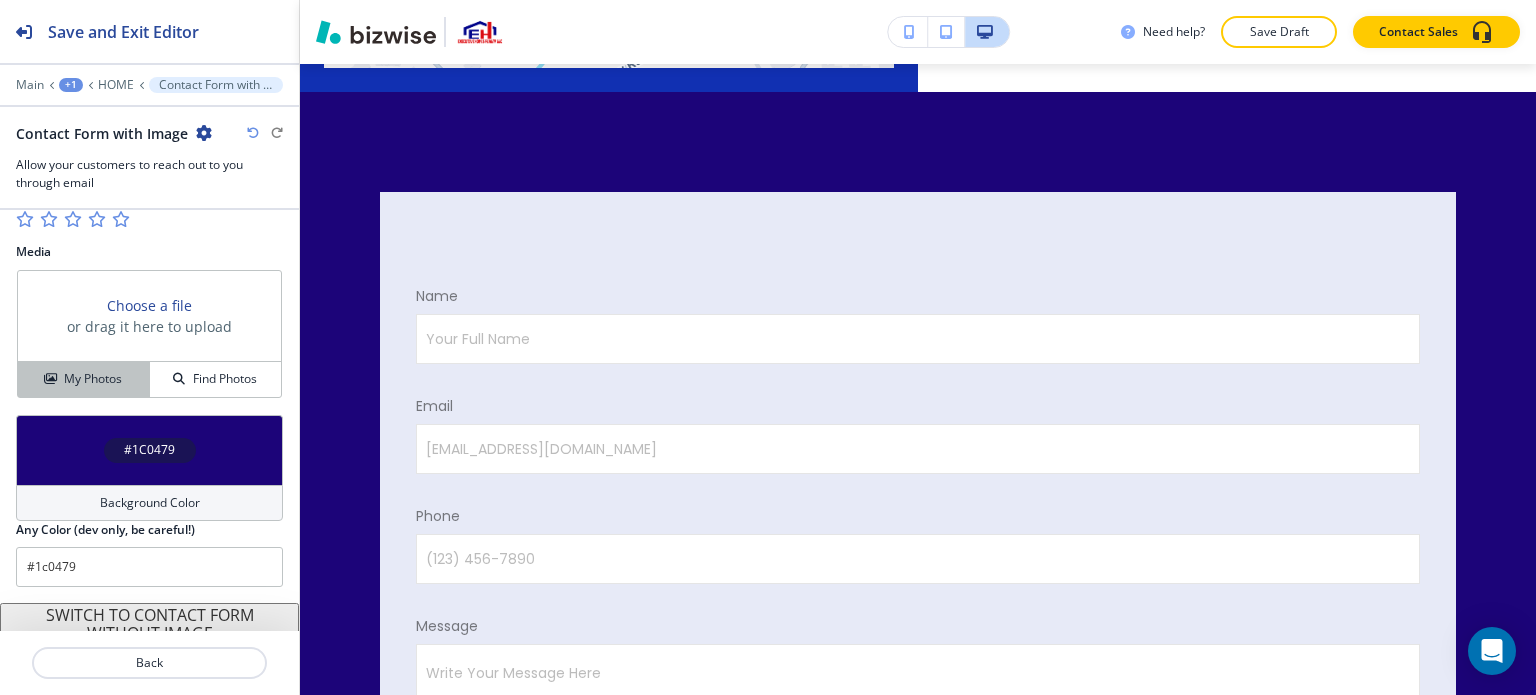 click on "My Photos" at bounding box center (93, 379) 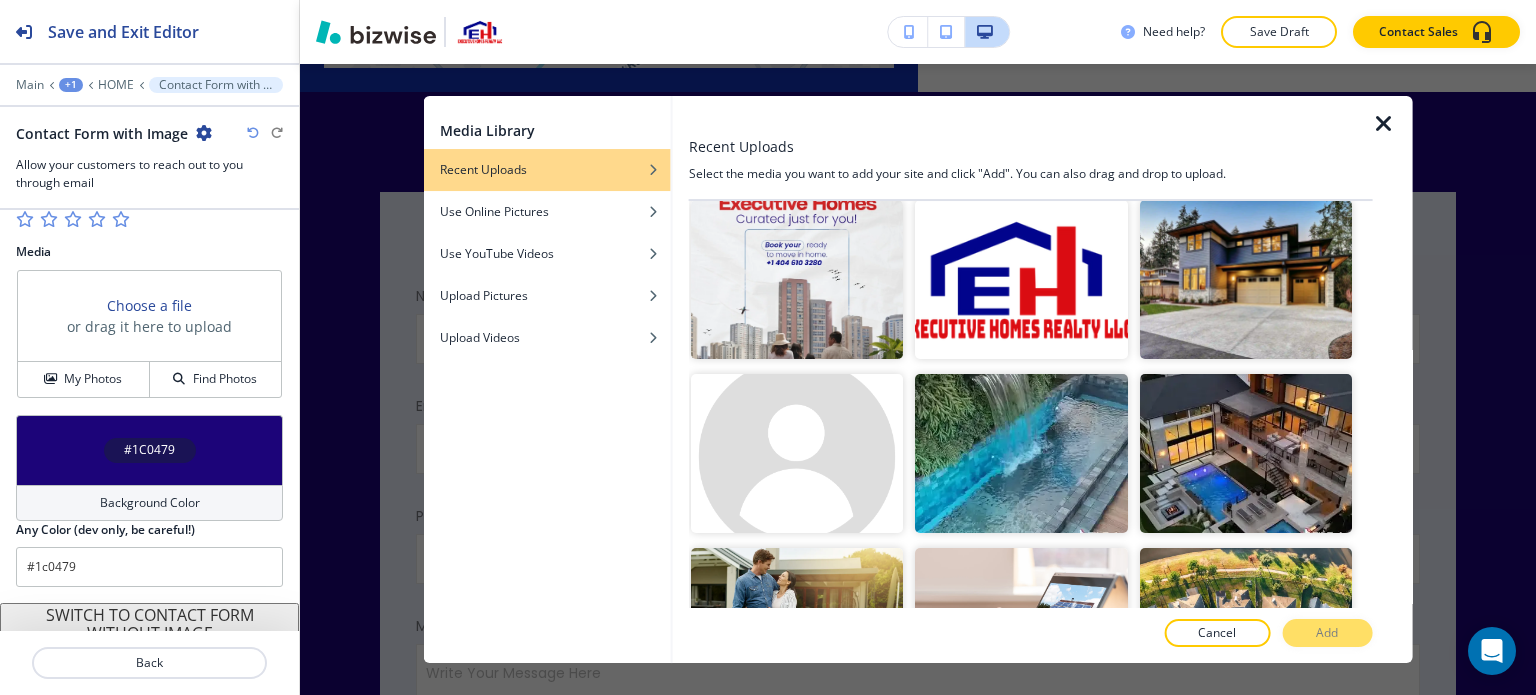 scroll, scrollTop: 2300, scrollLeft: 0, axis: vertical 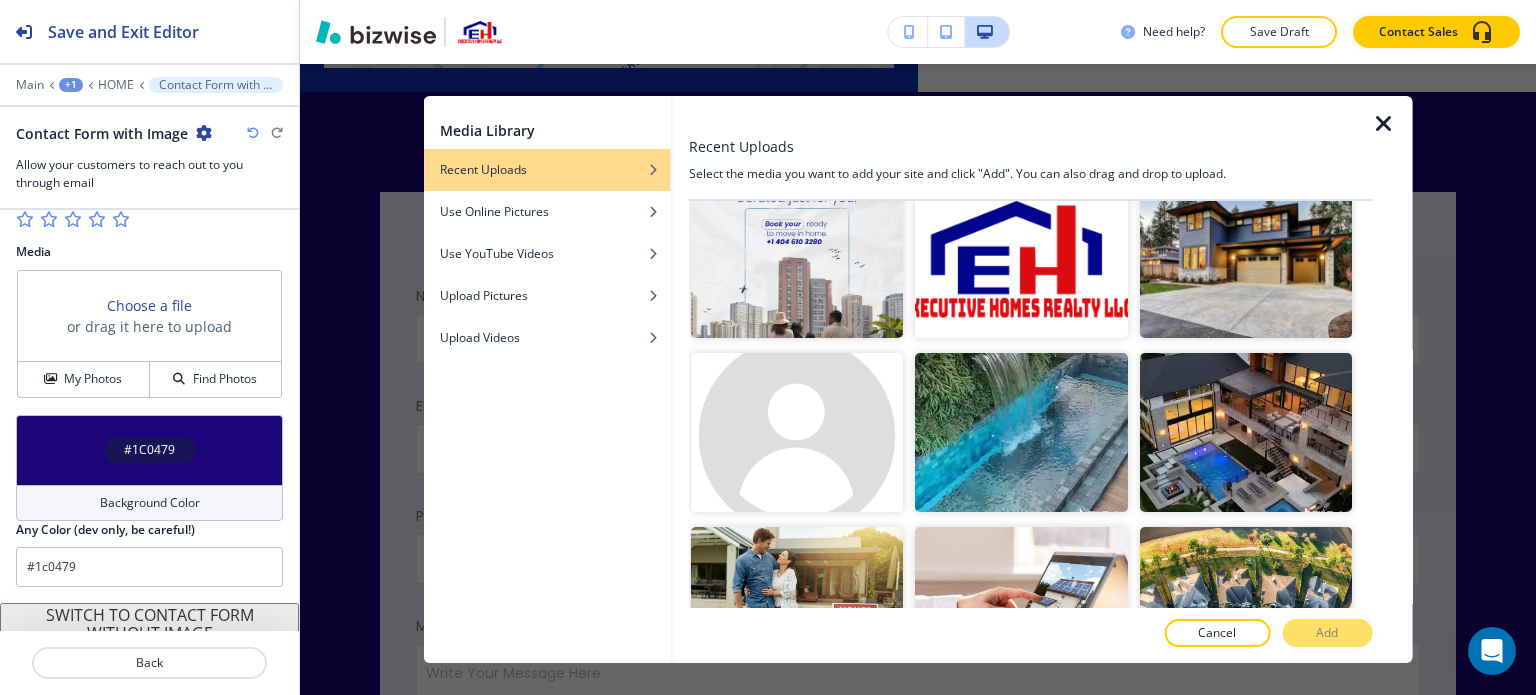click at bounding box center [1245, 432] 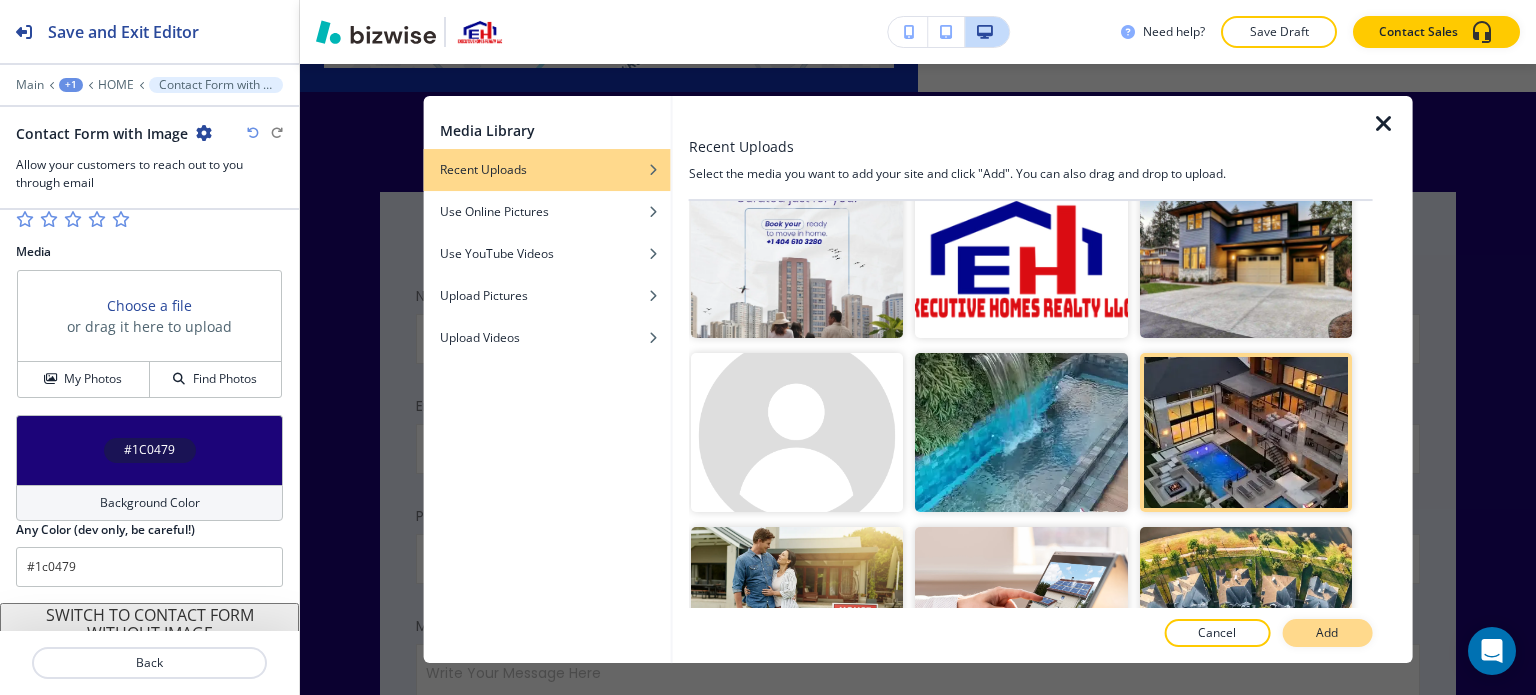 click on "Add" at bounding box center (1327, 633) 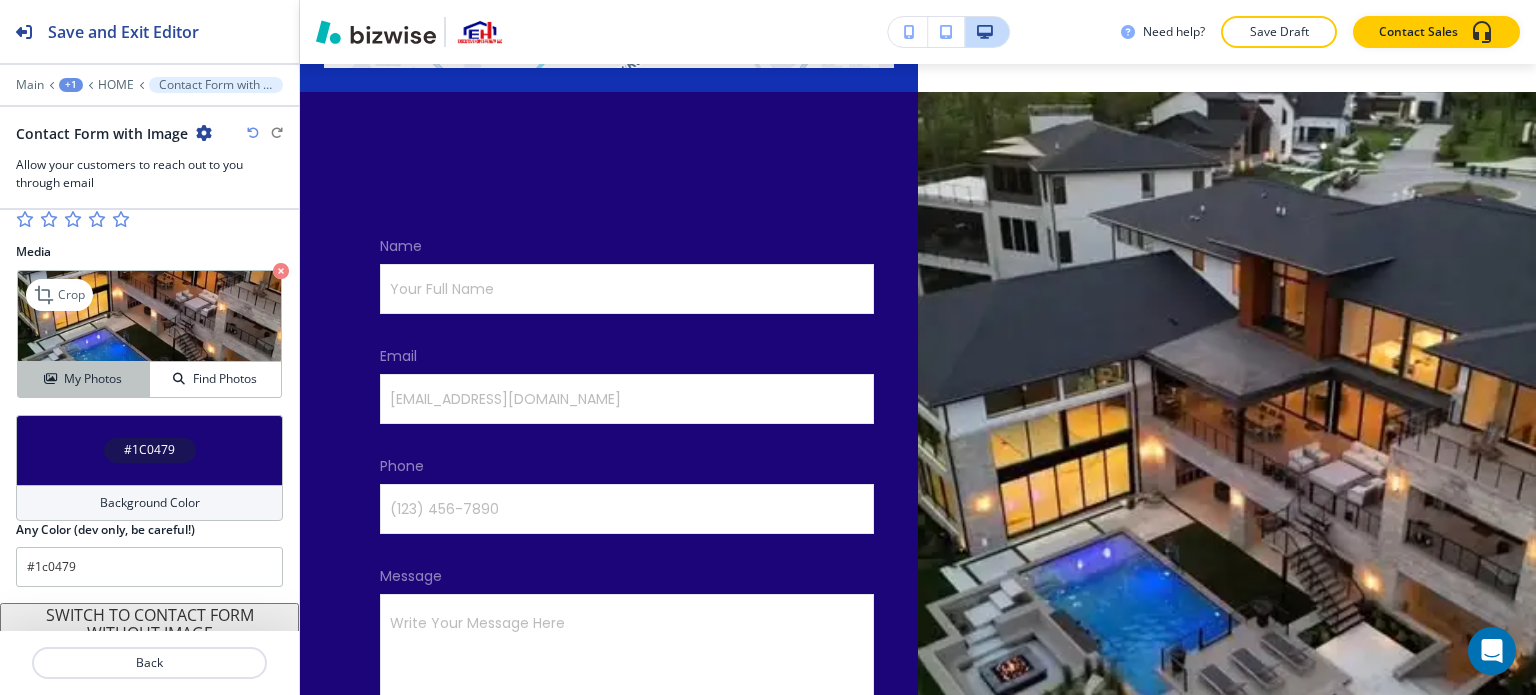click on "My Photos" at bounding box center (93, 379) 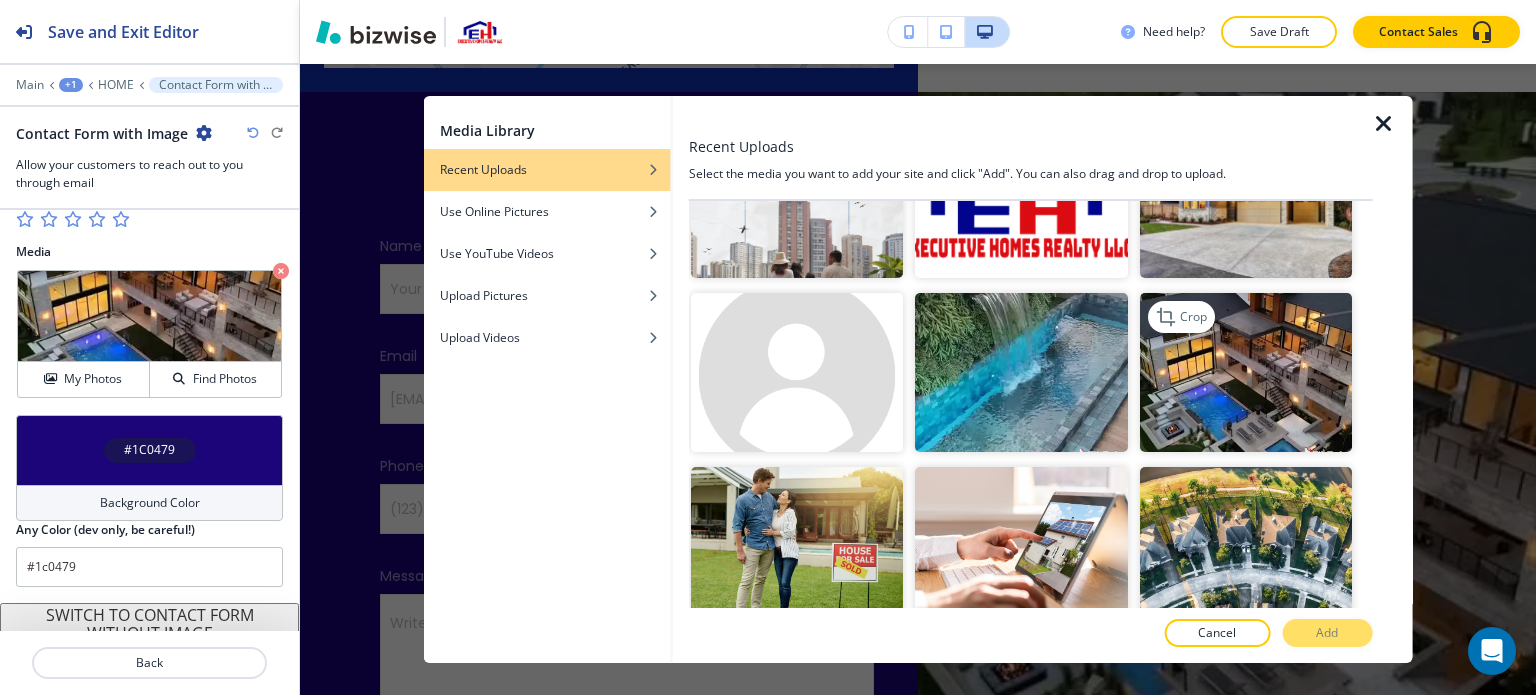 scroll, scrollTop: 2800, scrollLeft: 0, axis: vertical 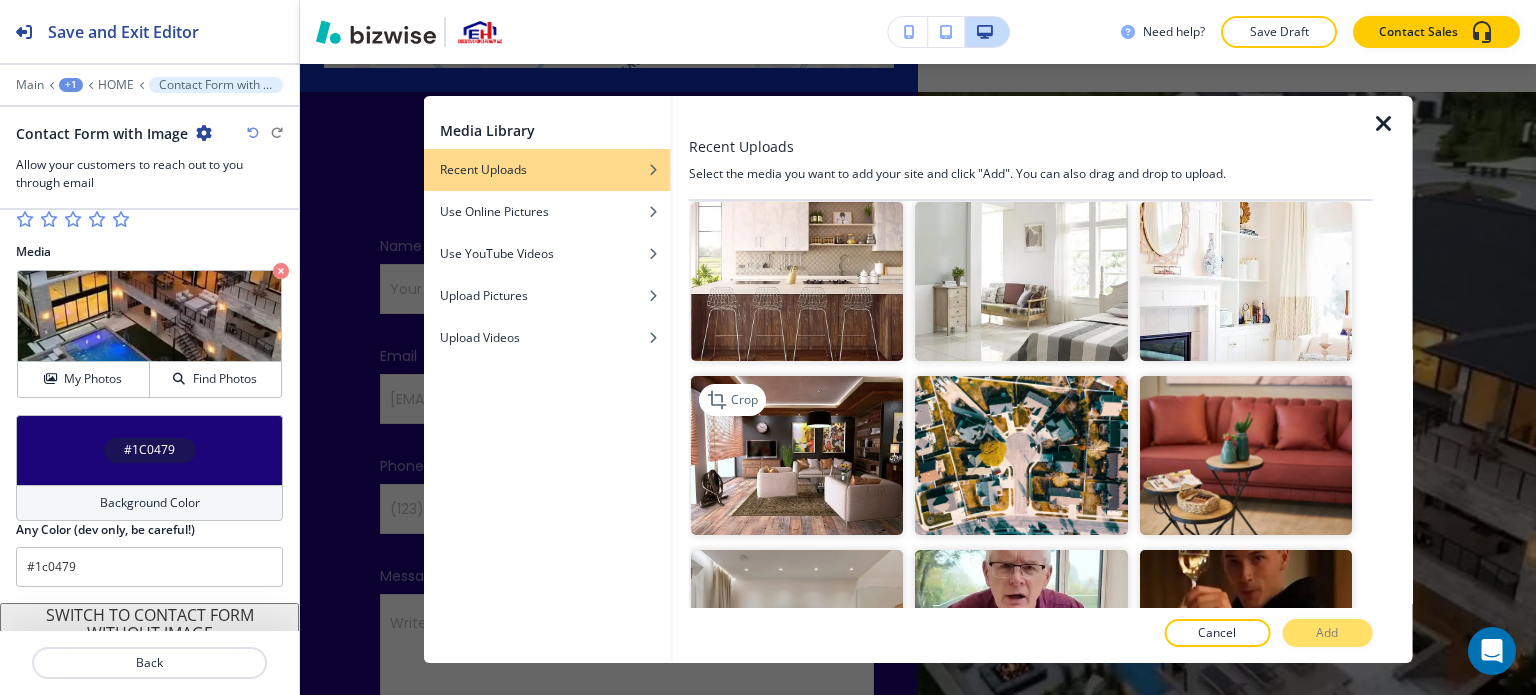 click at bounding box center (797, 455) 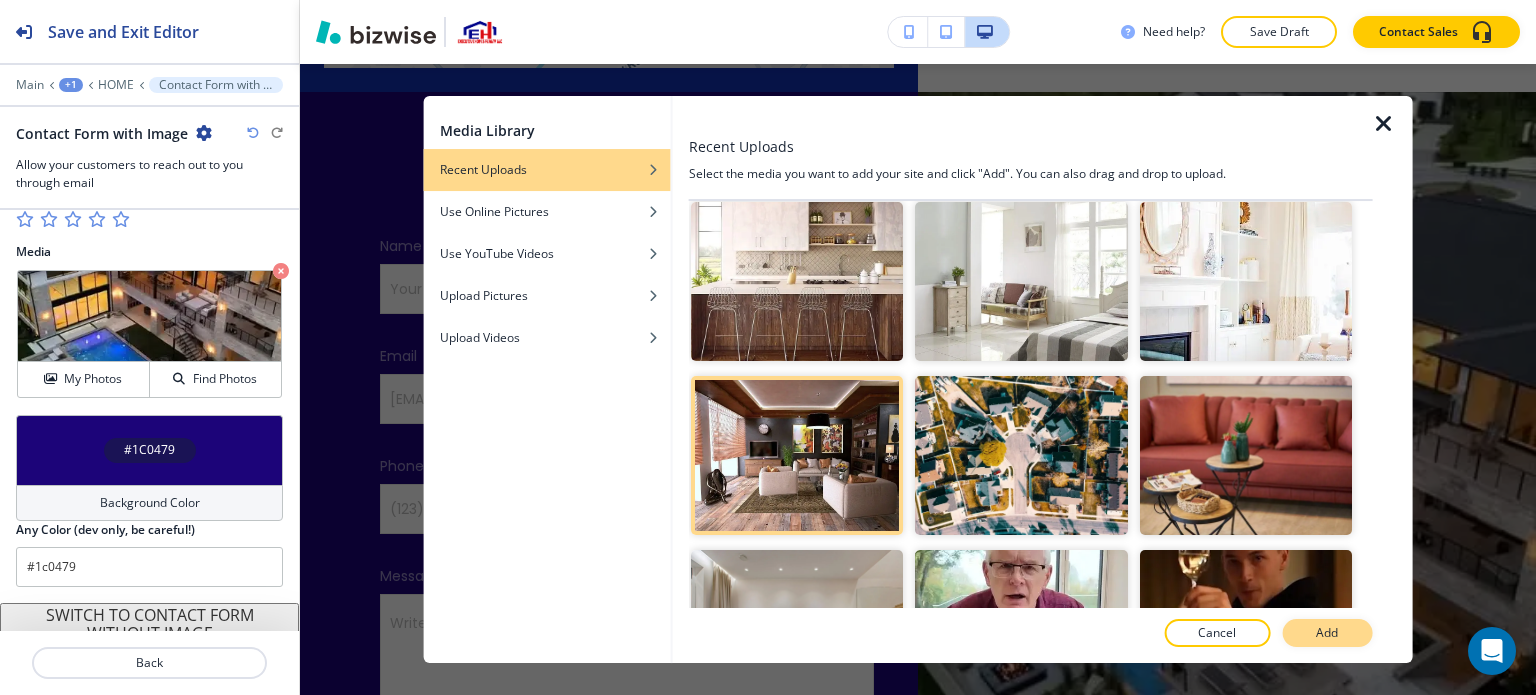 click on "Add" at bounding box center (1327, 633) 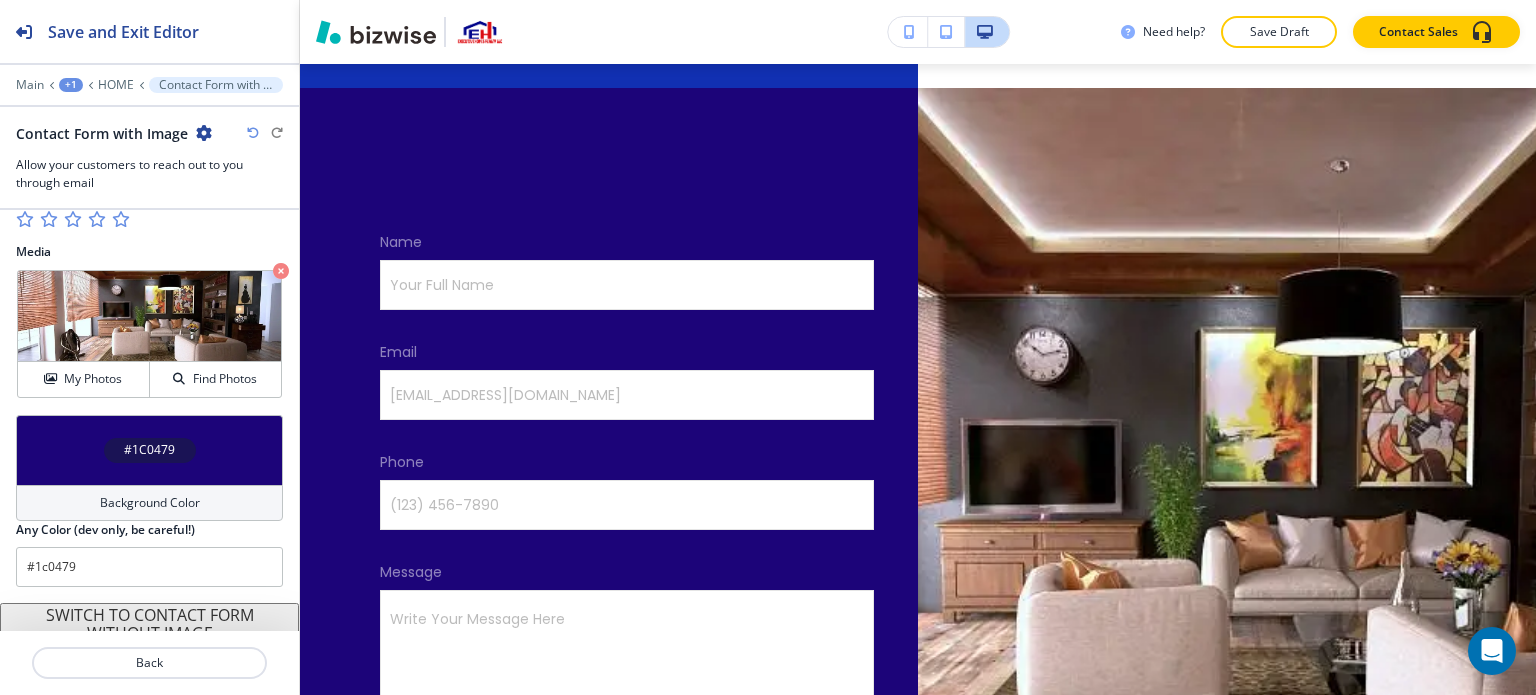 scroll, scrollTop: 13583, scrollLeft: 0, axis: vertical 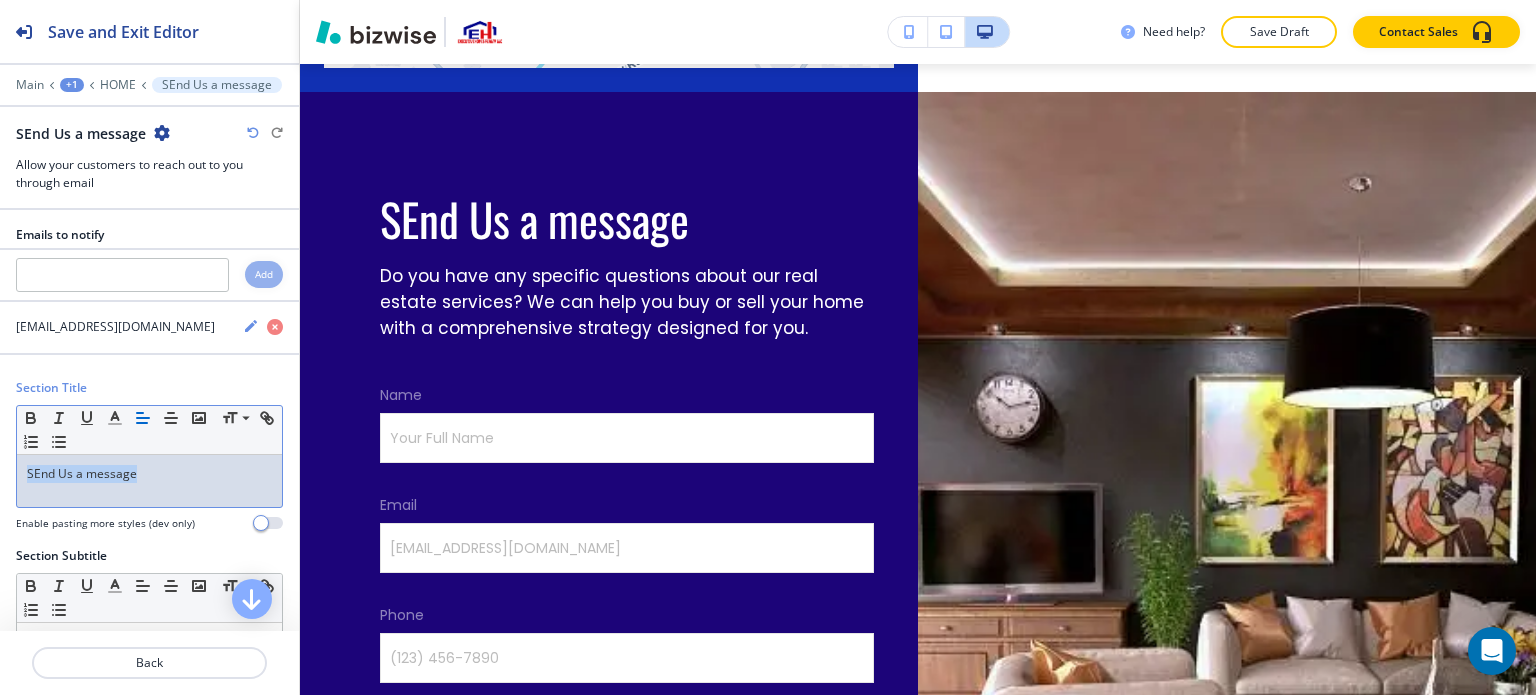 drag, startPoint x: 157, startPoint y: 465, endPoint x: 0, endPoint y: 475, distance: 157.31815 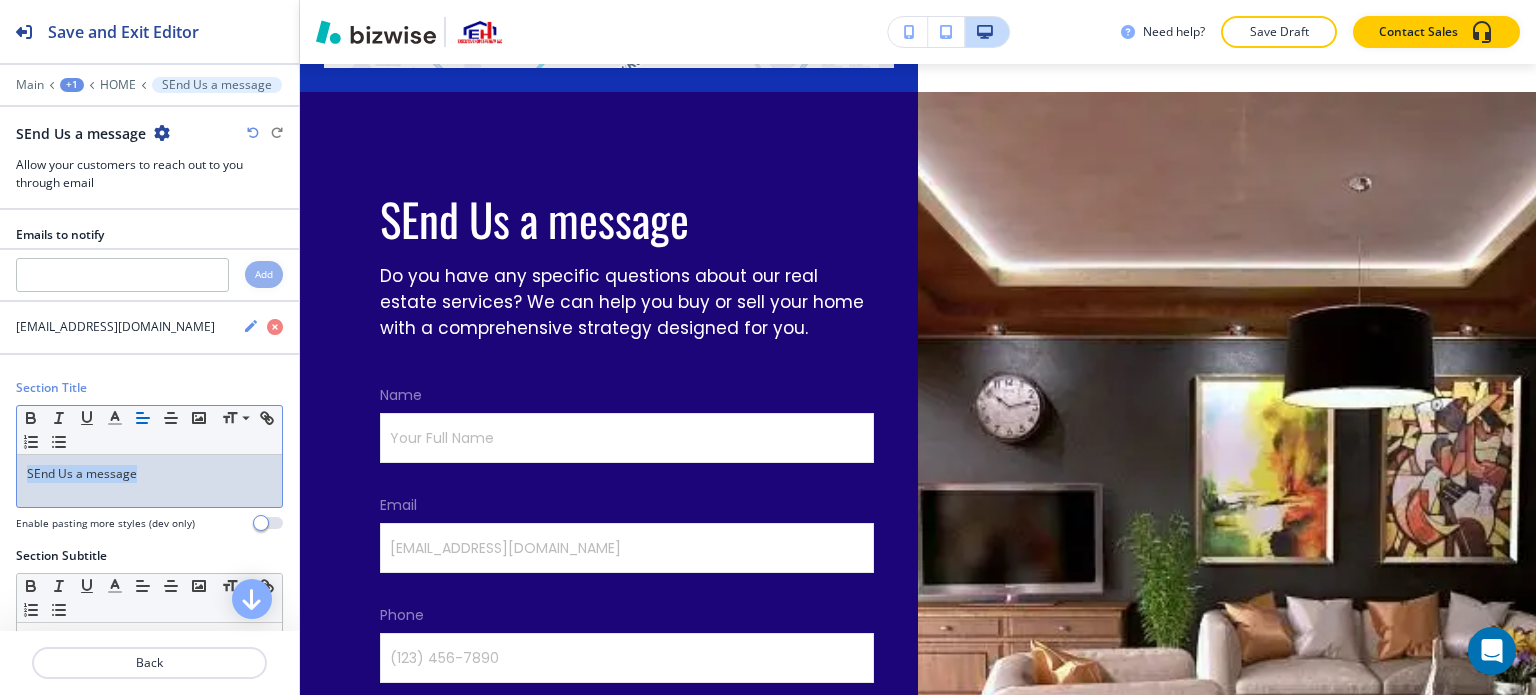 type 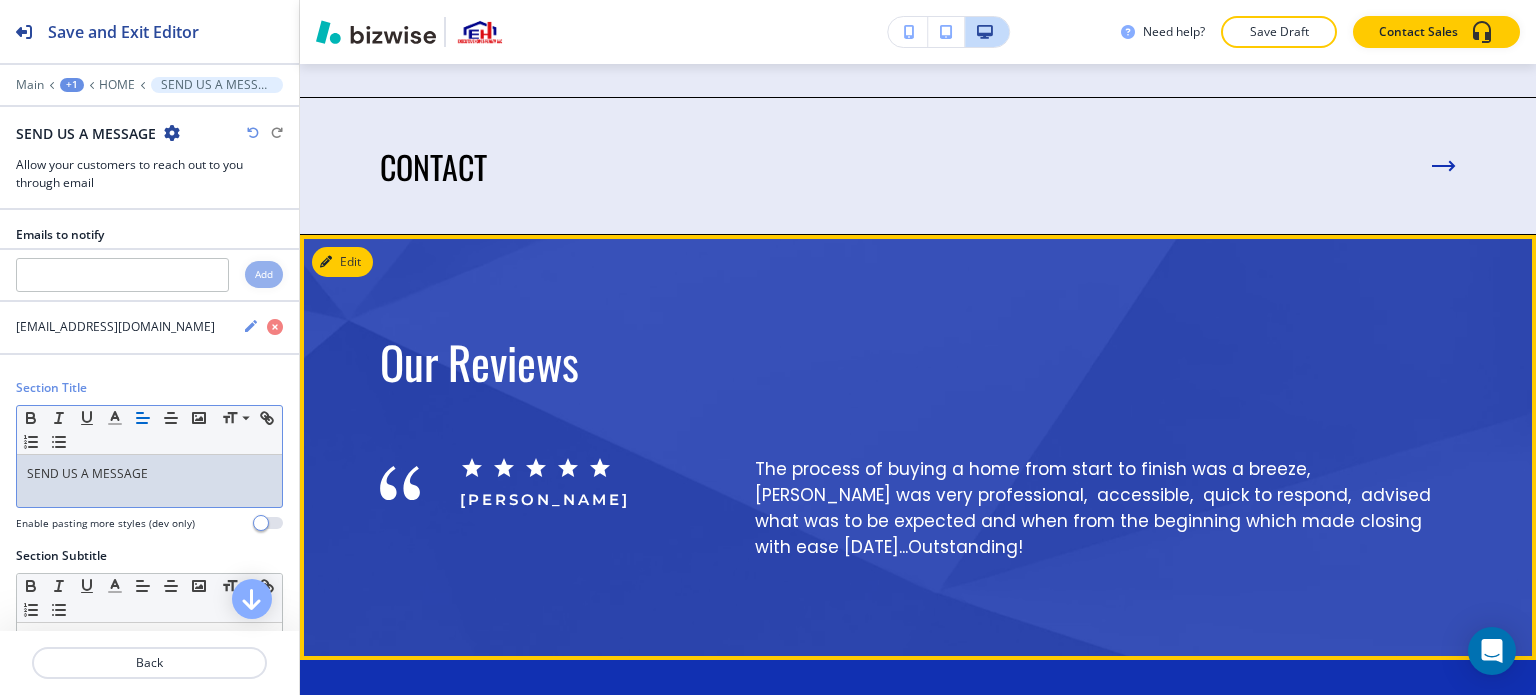 scroll, scrollTop: 11683, scrollLeft: 0, axis: vertical 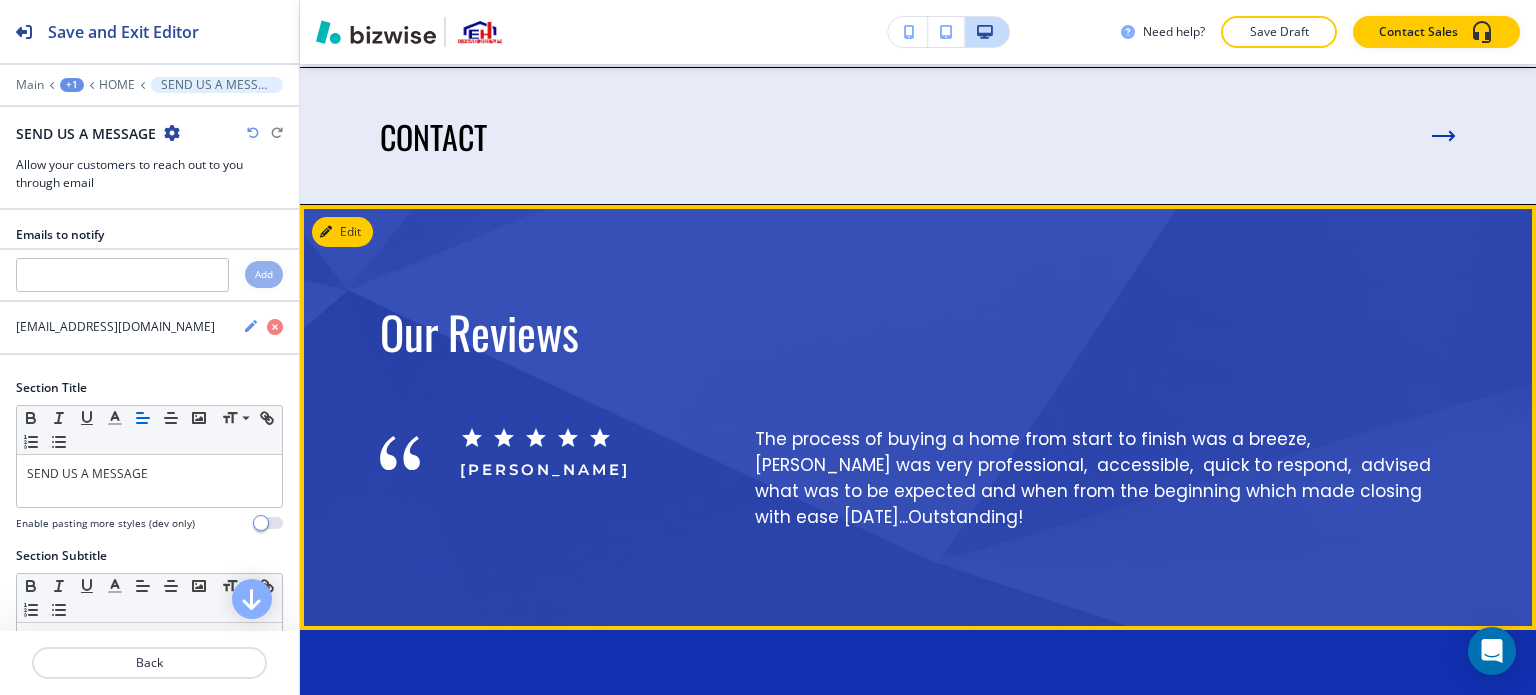drag, startPoint x: 947, startPoint y: 463, endPoint x: 752, endPoint y: 385, distance: 210.02142 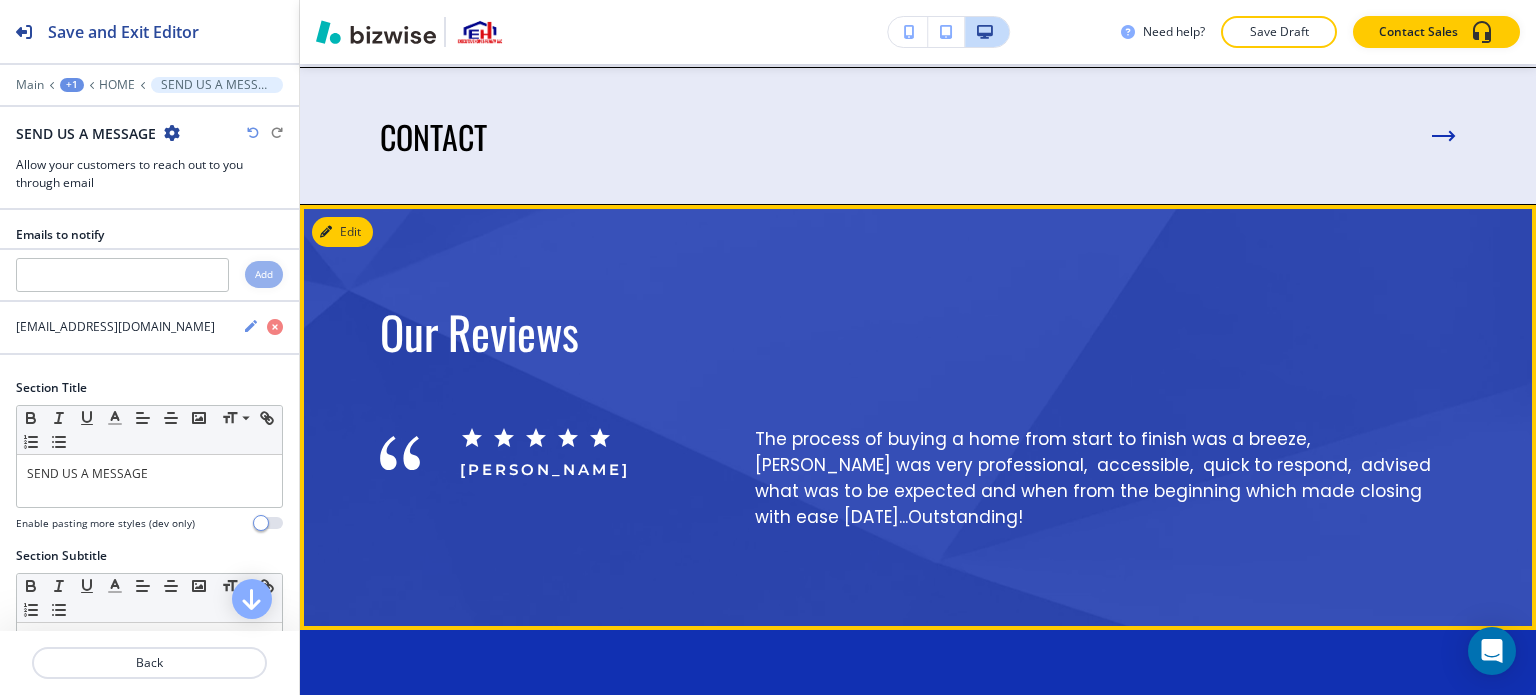 copy on "The process of buying a home from start to finish was a breeze,  Johnika was very professional,  accessible,  quick to respond,  advised what was to be expected and when from the beginning which made closing with ease within 5 weeks...Outstanding!" 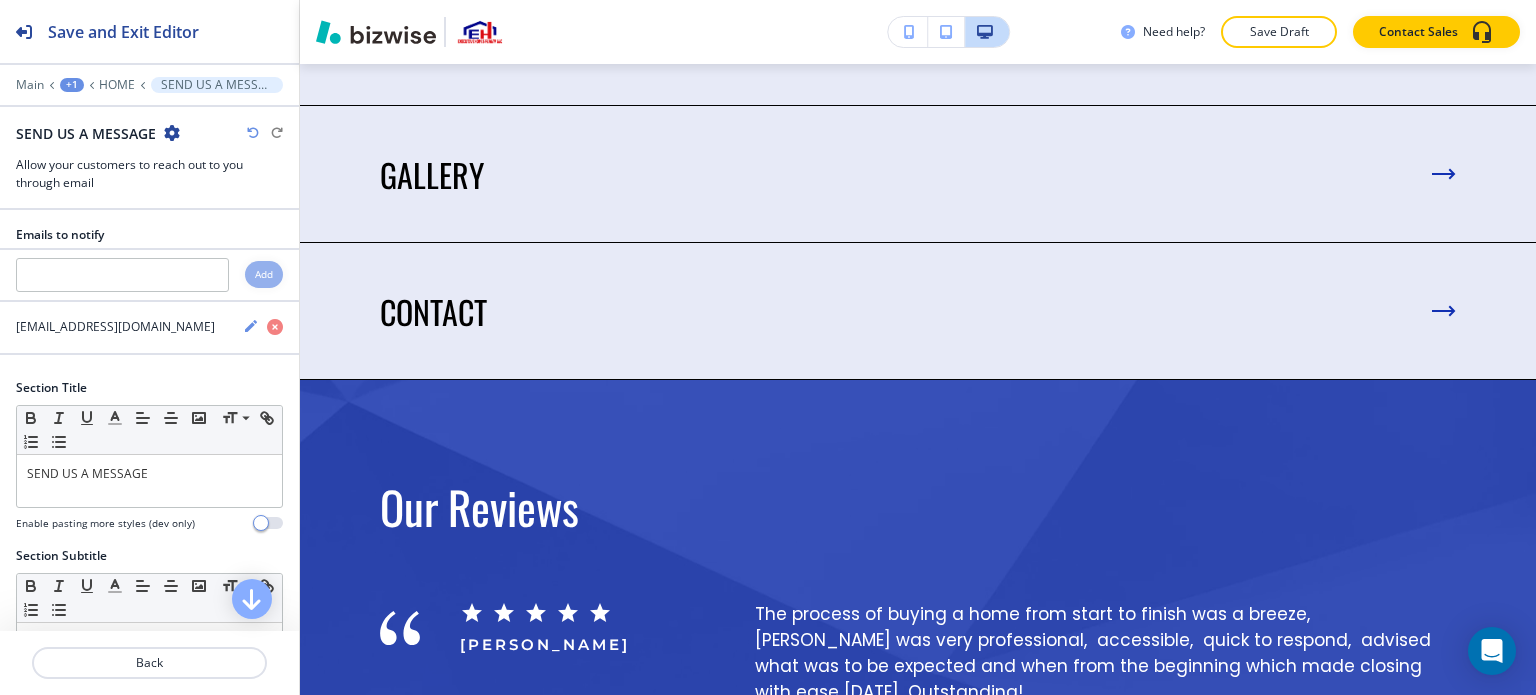 scroll, scrollTop: 11431, scrollLeft: 0, axis: vertical 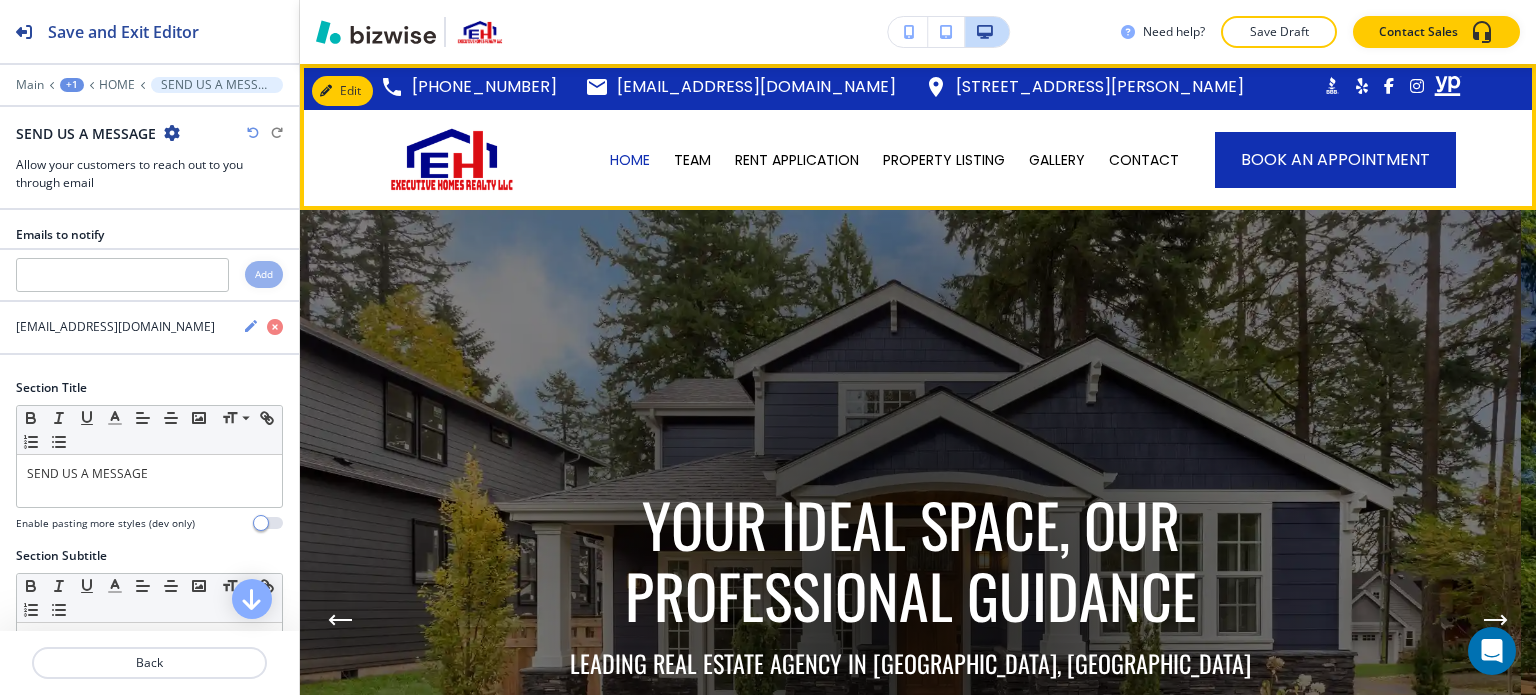 click on "TEAM" at bounding box center (692, 160) 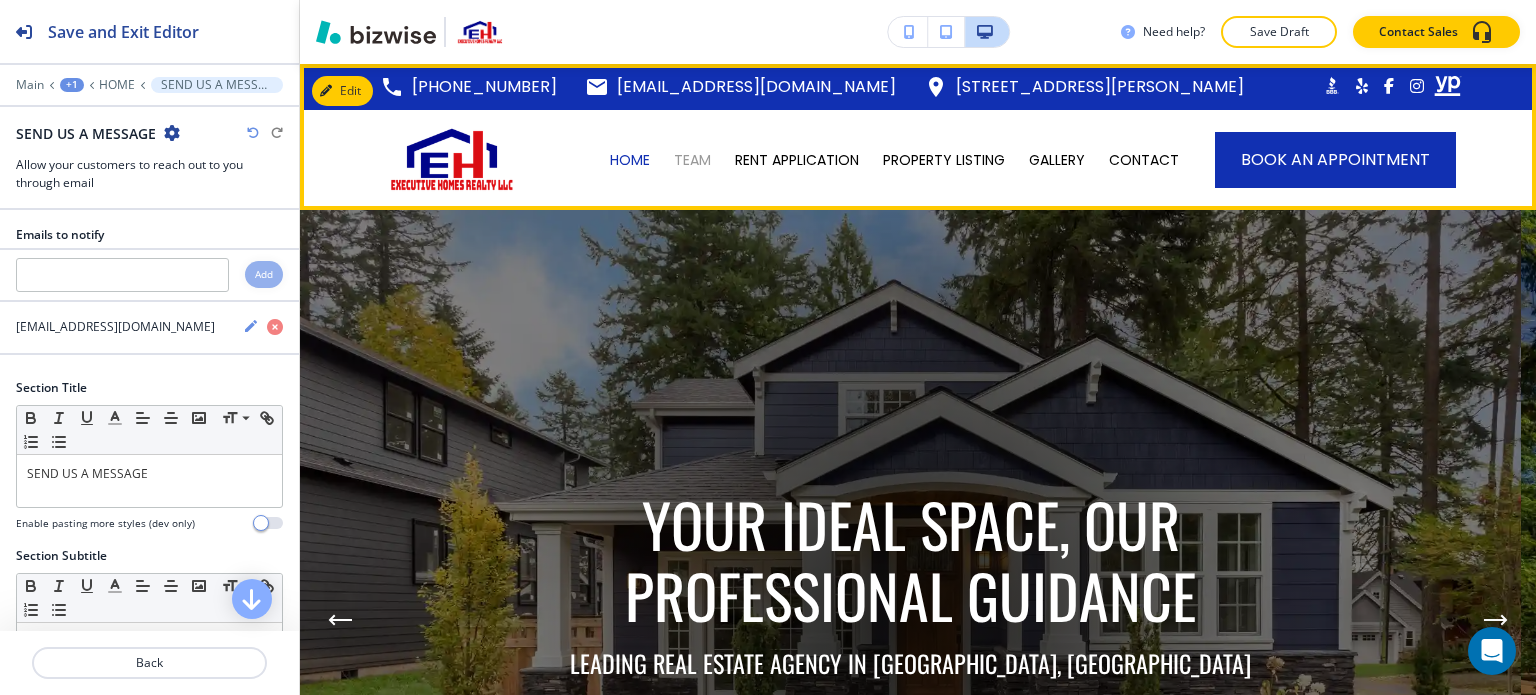 click on "TEAM" at bounding box center (692, 160) 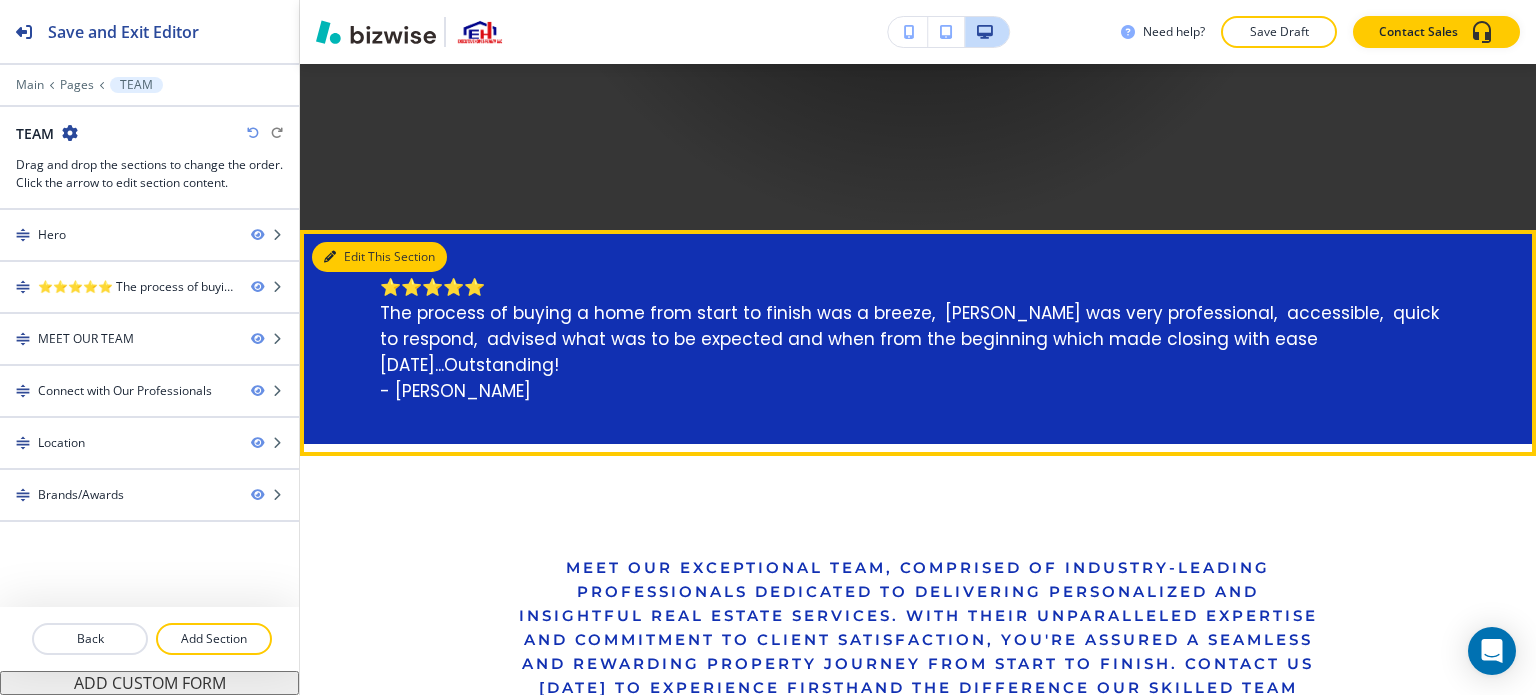 click on "Edit This Section" at bounding box center (379, 257) 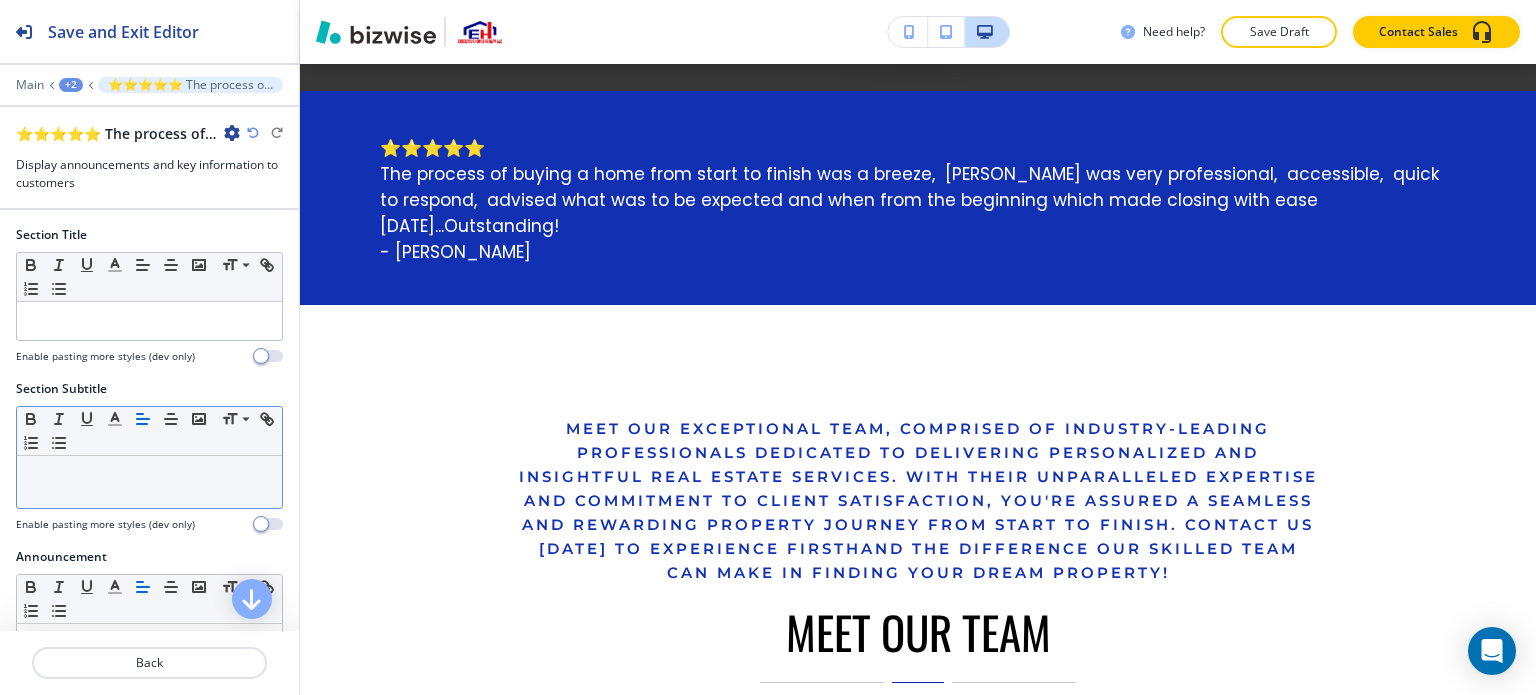 scroll, scrollTop: 966, scrollLeft: 0, axis: vertical 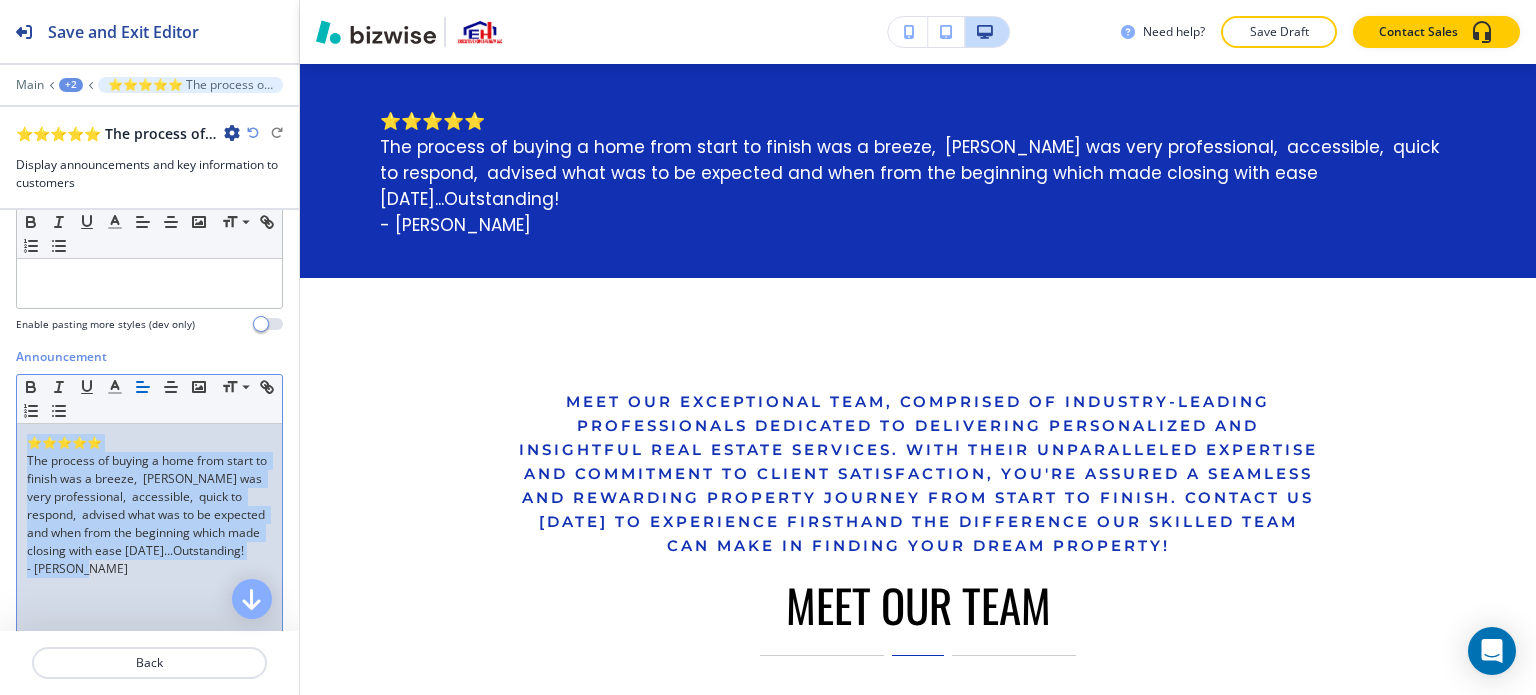 drag, startPoint x: 152, startPoint y: 415, endPoint x: 0, endPoint y: 310, distance: 184.74036 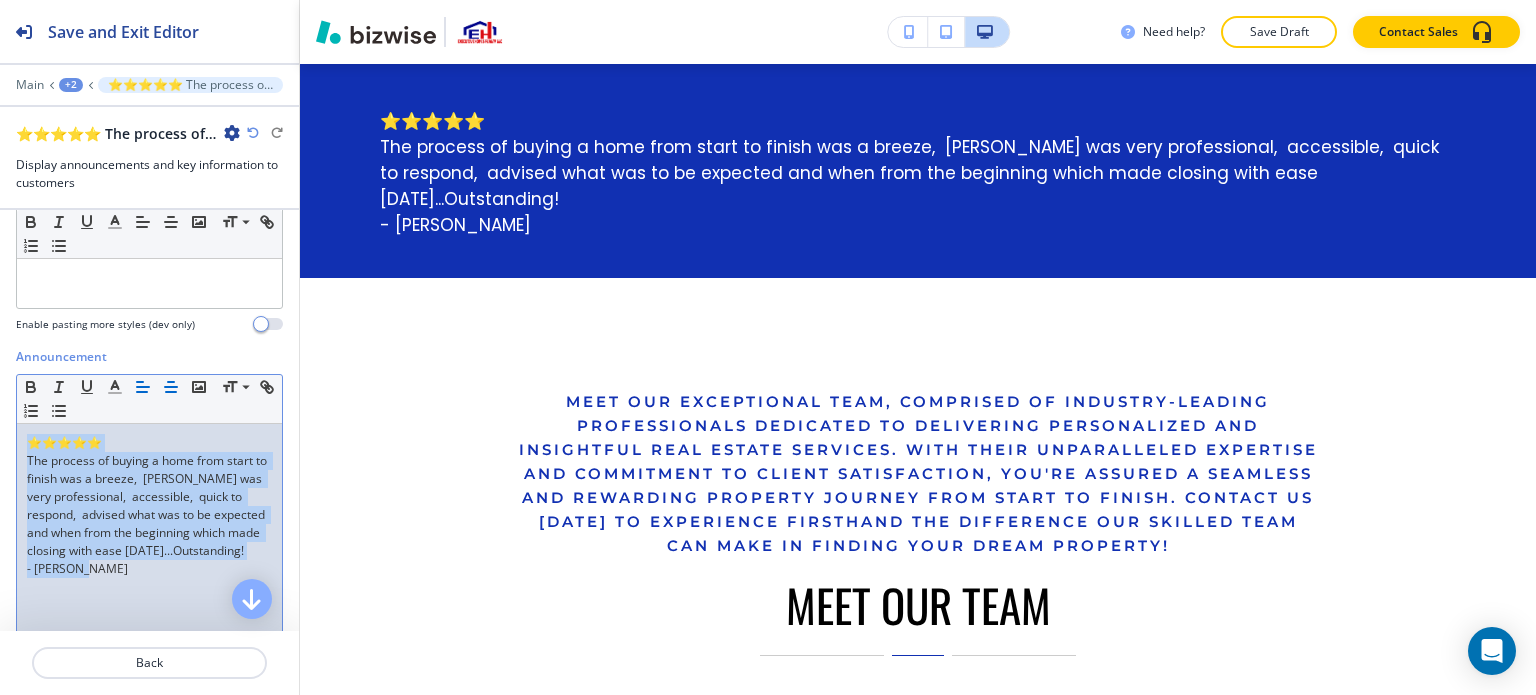 click 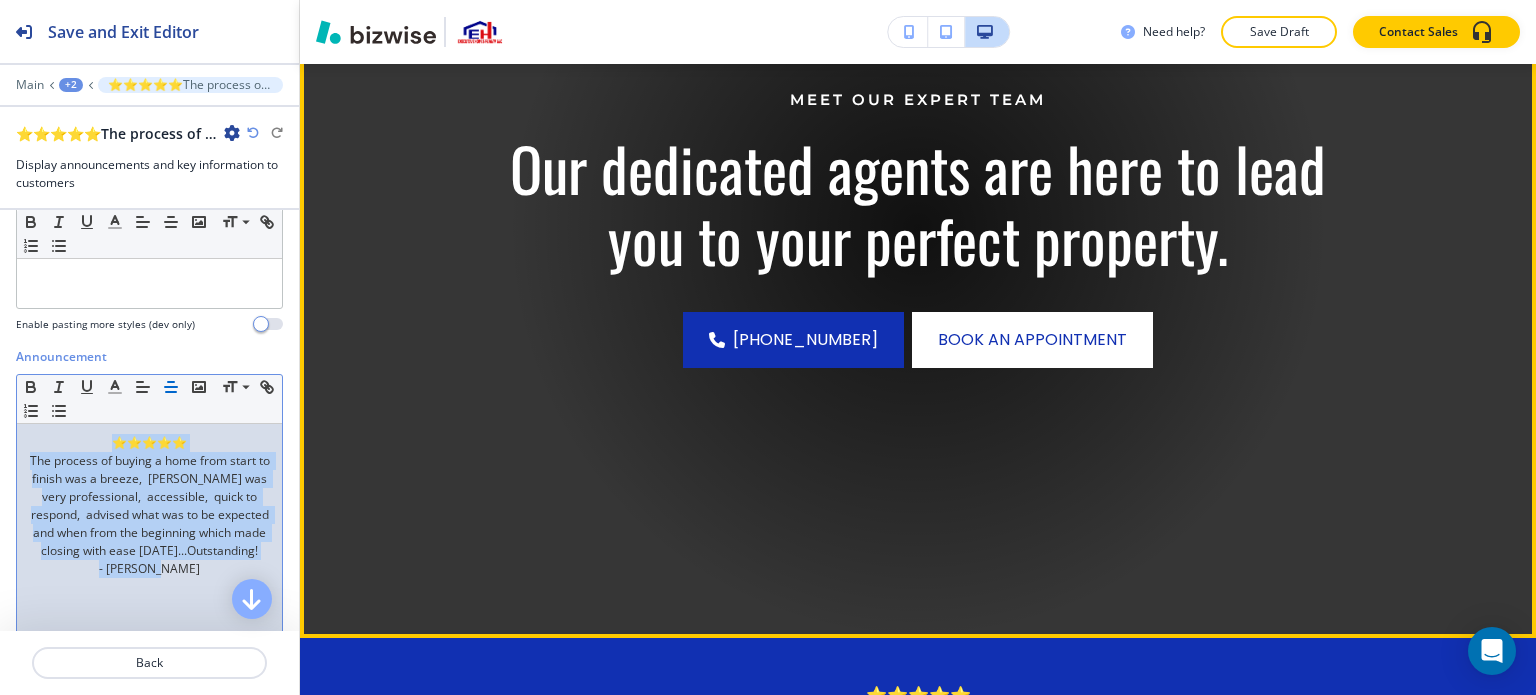 scroll, scrollTop: 166, scrollLeft: 0, axis: vertical 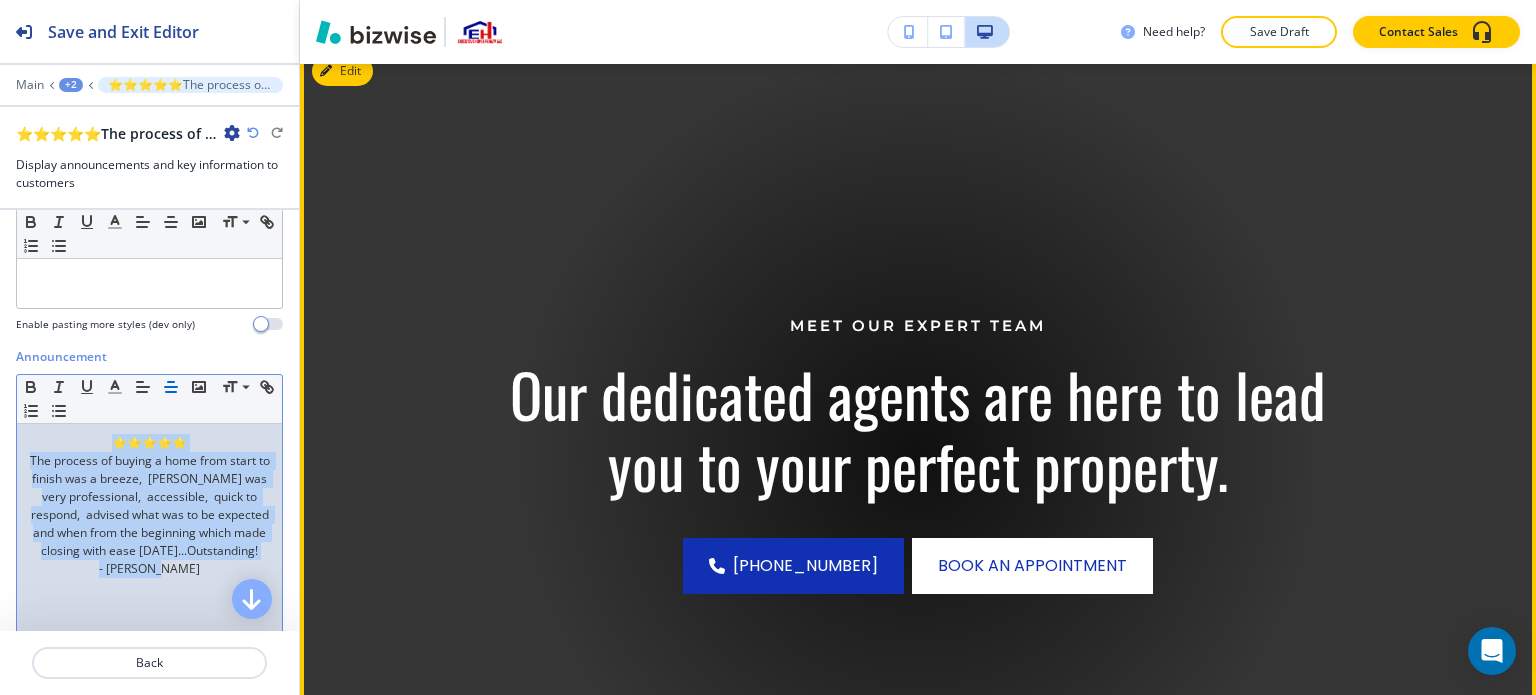 click on "Edit" at bounding box center (342, 71) 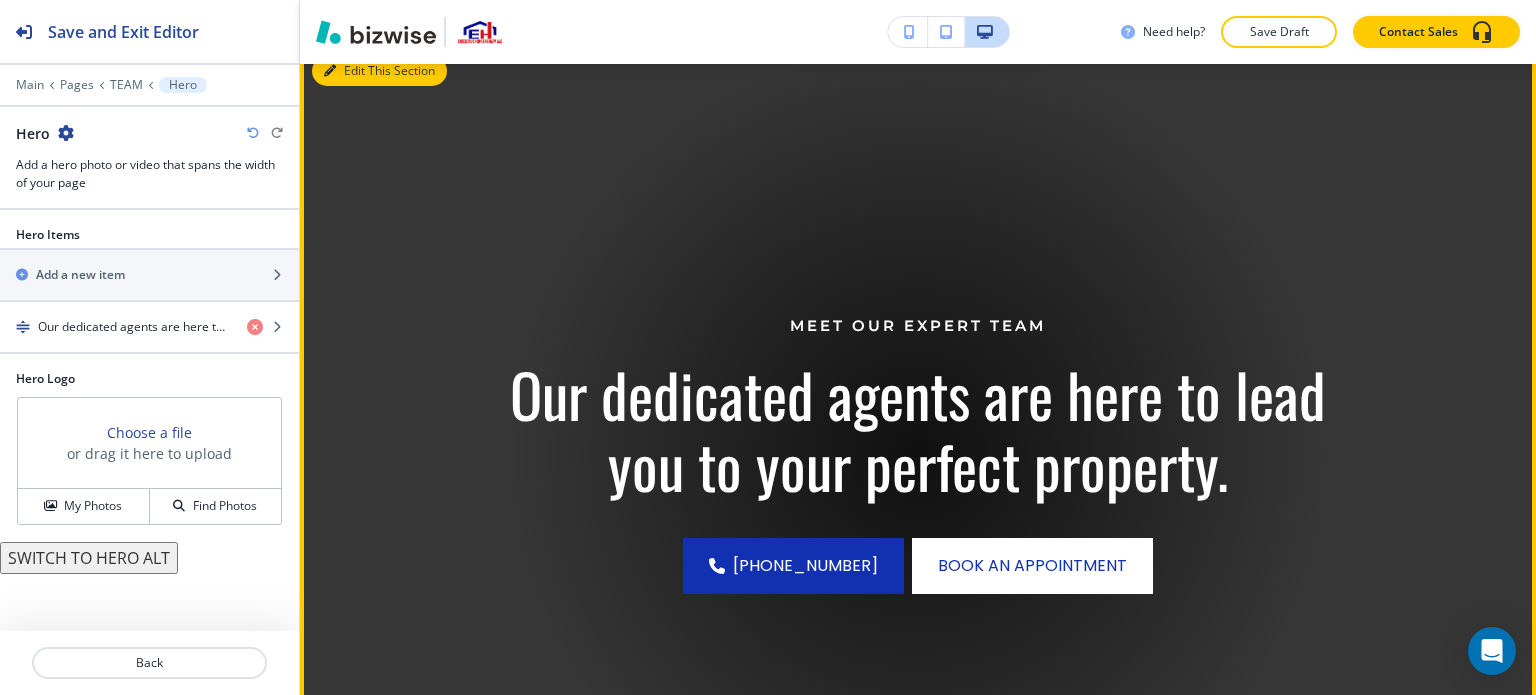 scroll, scrollTop: 146, scrollLeft: 0, axis: vertical 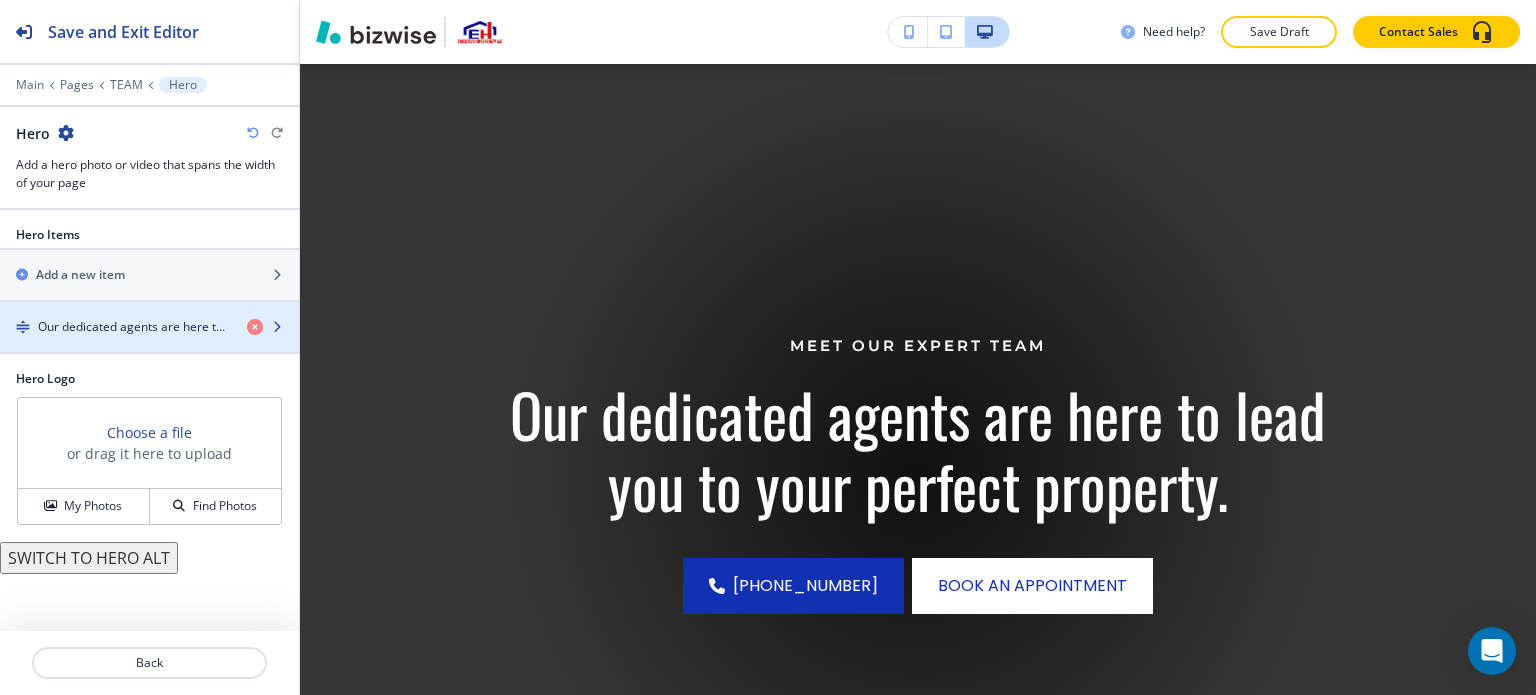 click on "Our dedicated agents are here to lead you to your perfect property." at bounding box center (134, 327) 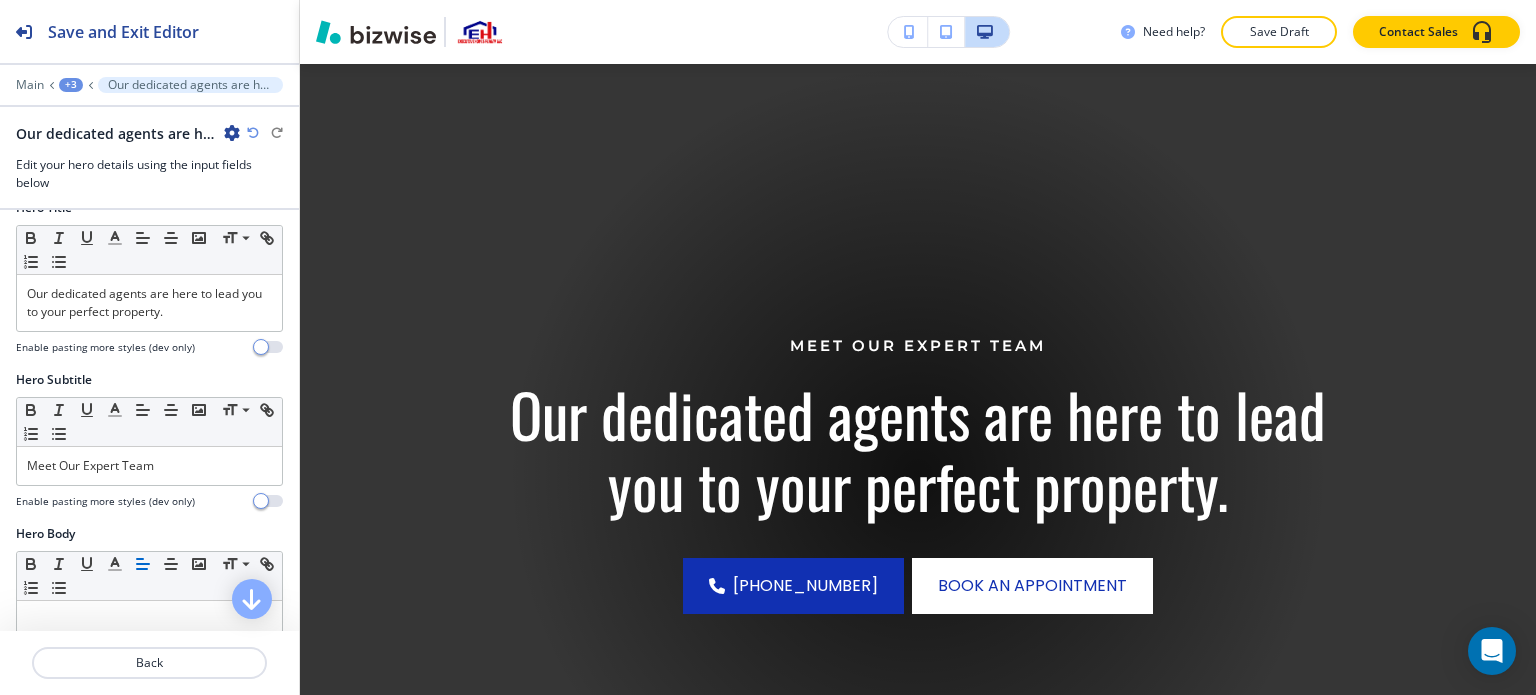 scroll, scrollTop: 200, scrollLeft: 0, axis: vertical 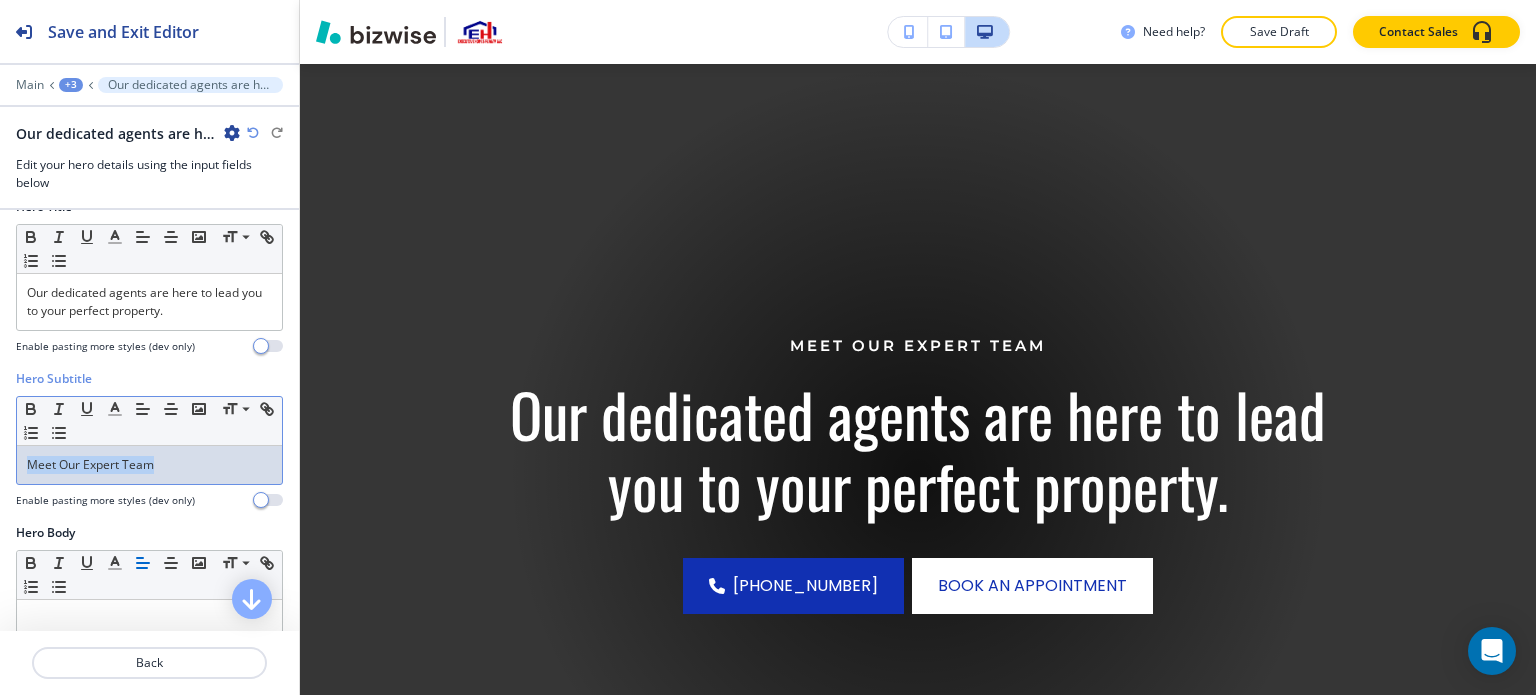 drag, startPoint x: 188, startPoint y: 457, endPoint x: 0, endPoint y: 459, distance: 188.01064 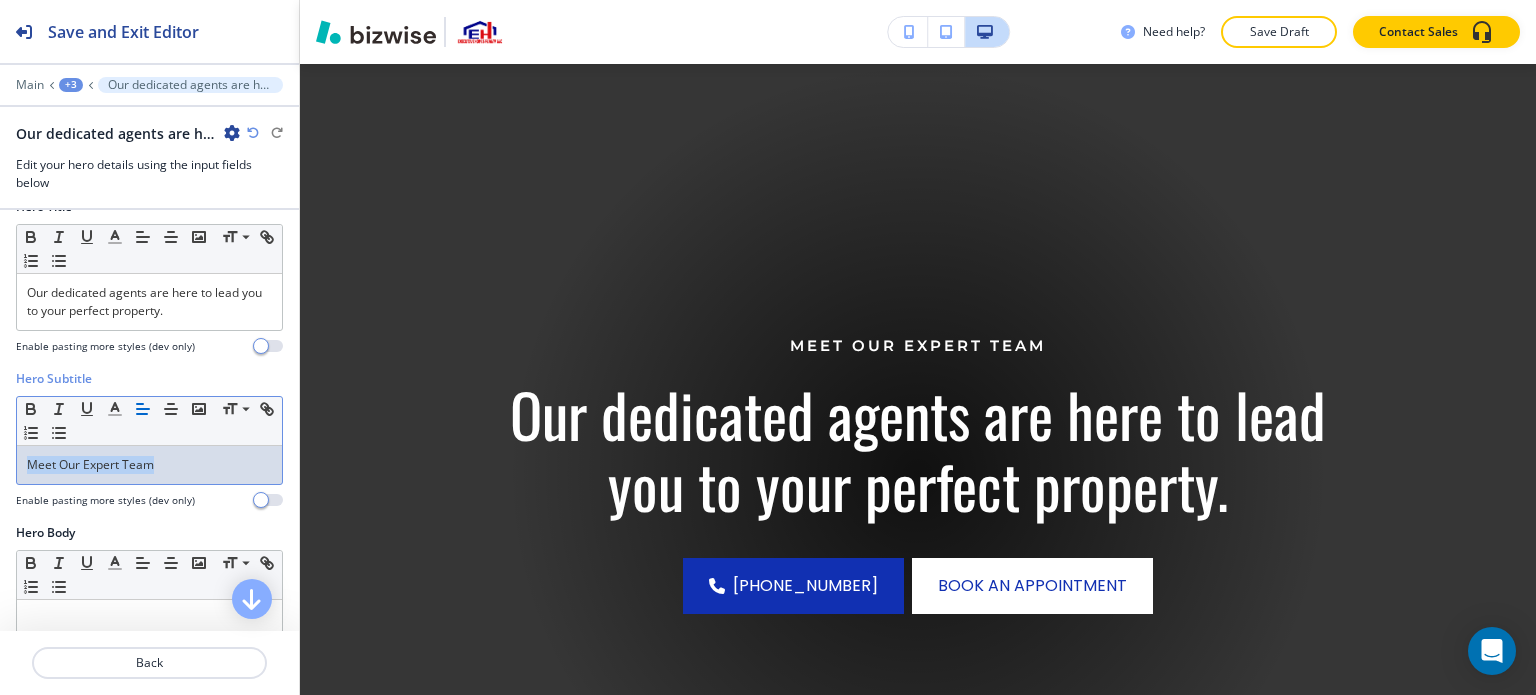copy on "Meet Our Expert Team" 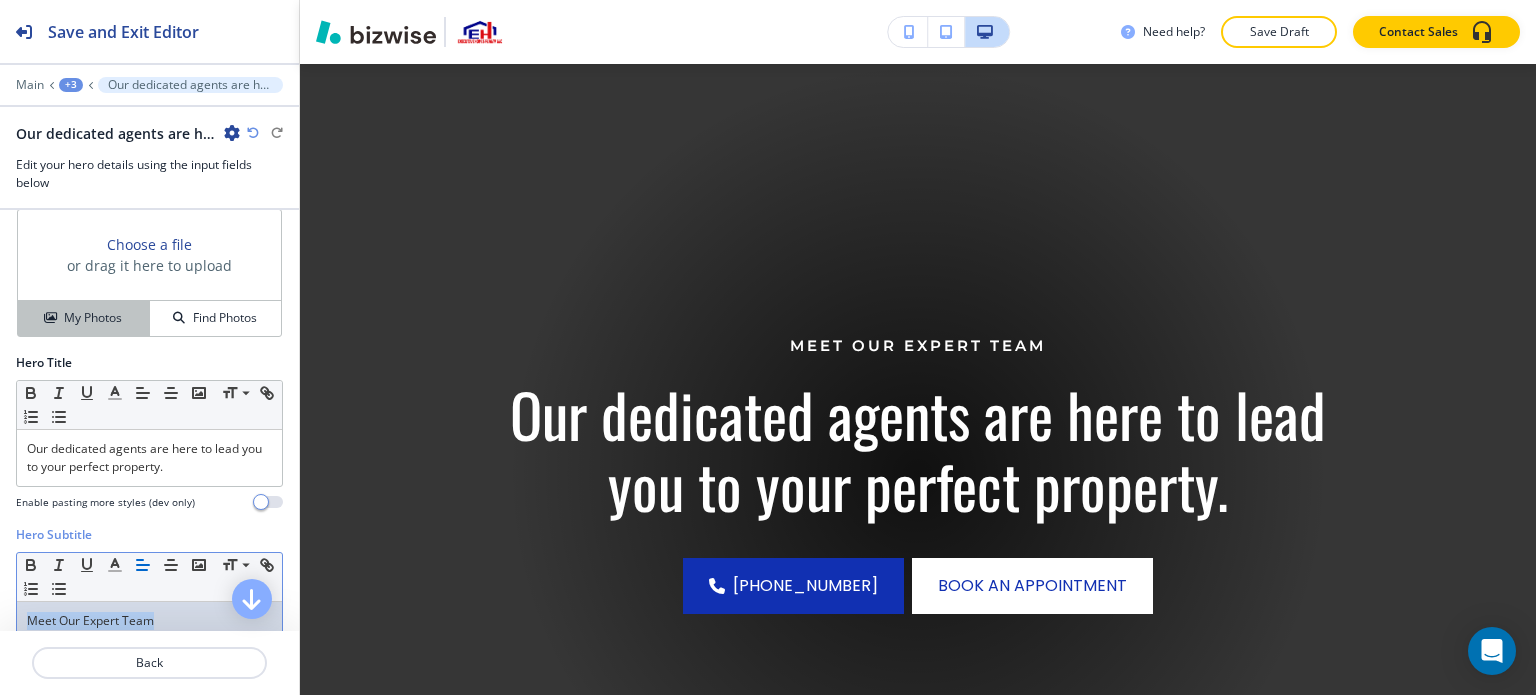 scroll, scrollTop: 0, scrollLeft: 0, axis: both 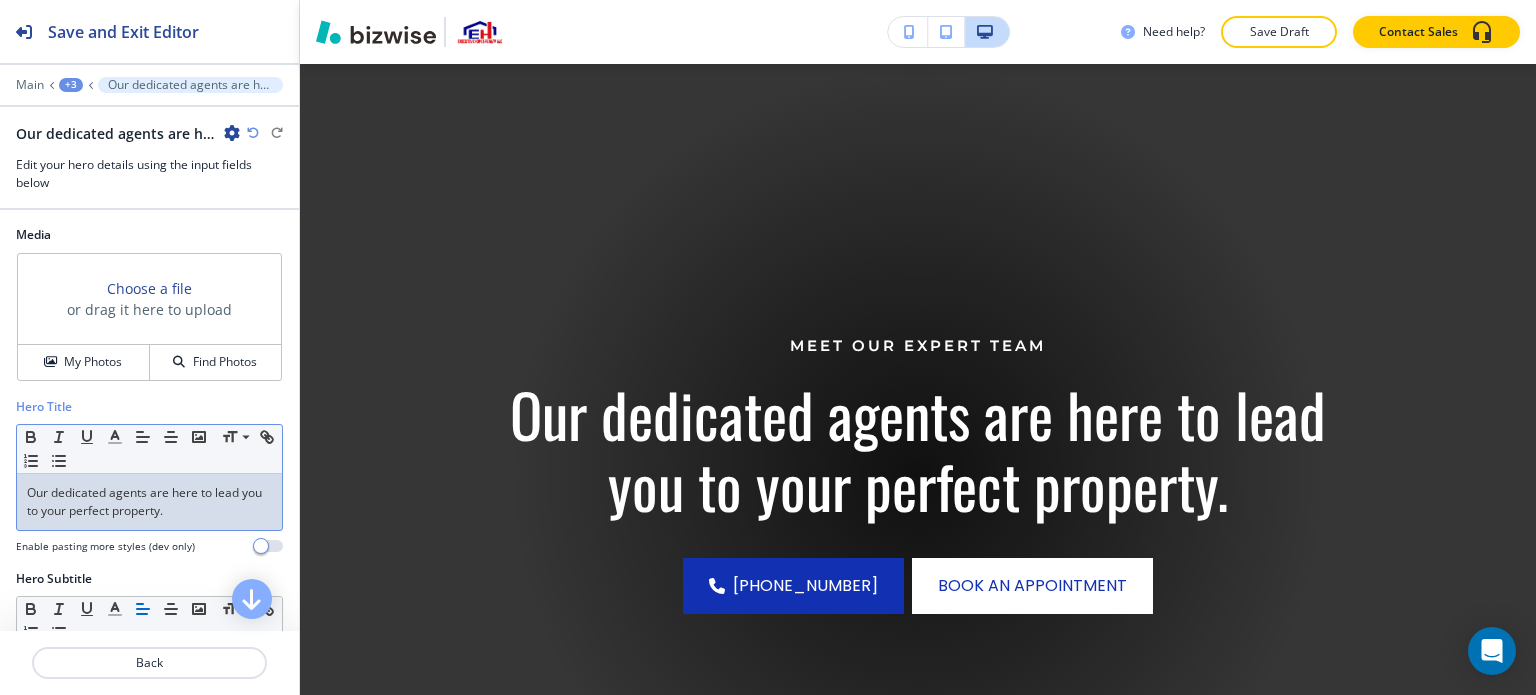 click on "Our dedicated agents are here to lead you to your perfect property." at bounding box center (149, 502) 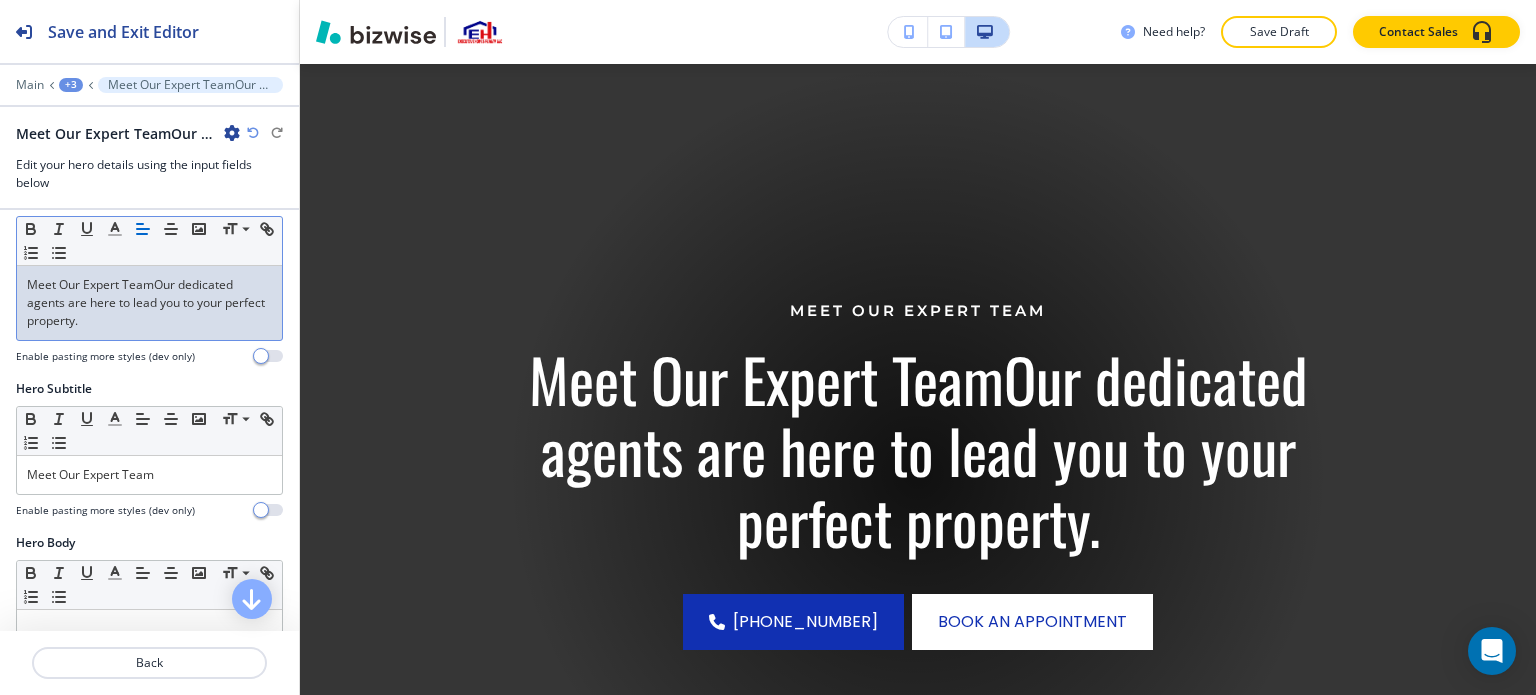 scroll, scrollTop: 300, scrollLeft: 0, axis: vertical 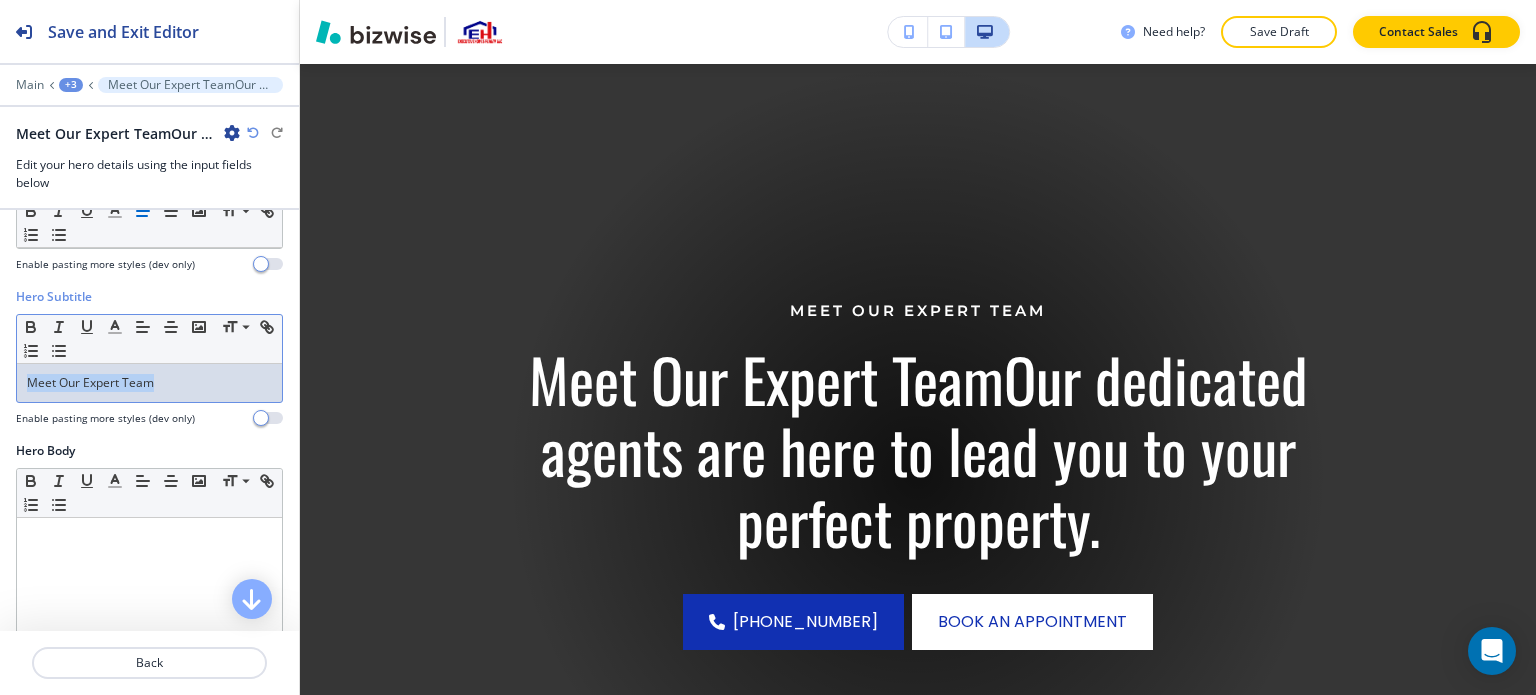 drag, startPoint x: 188, startPoint y: 383, endPoint x: 0, endPoint y: 323, distance: 197.34235 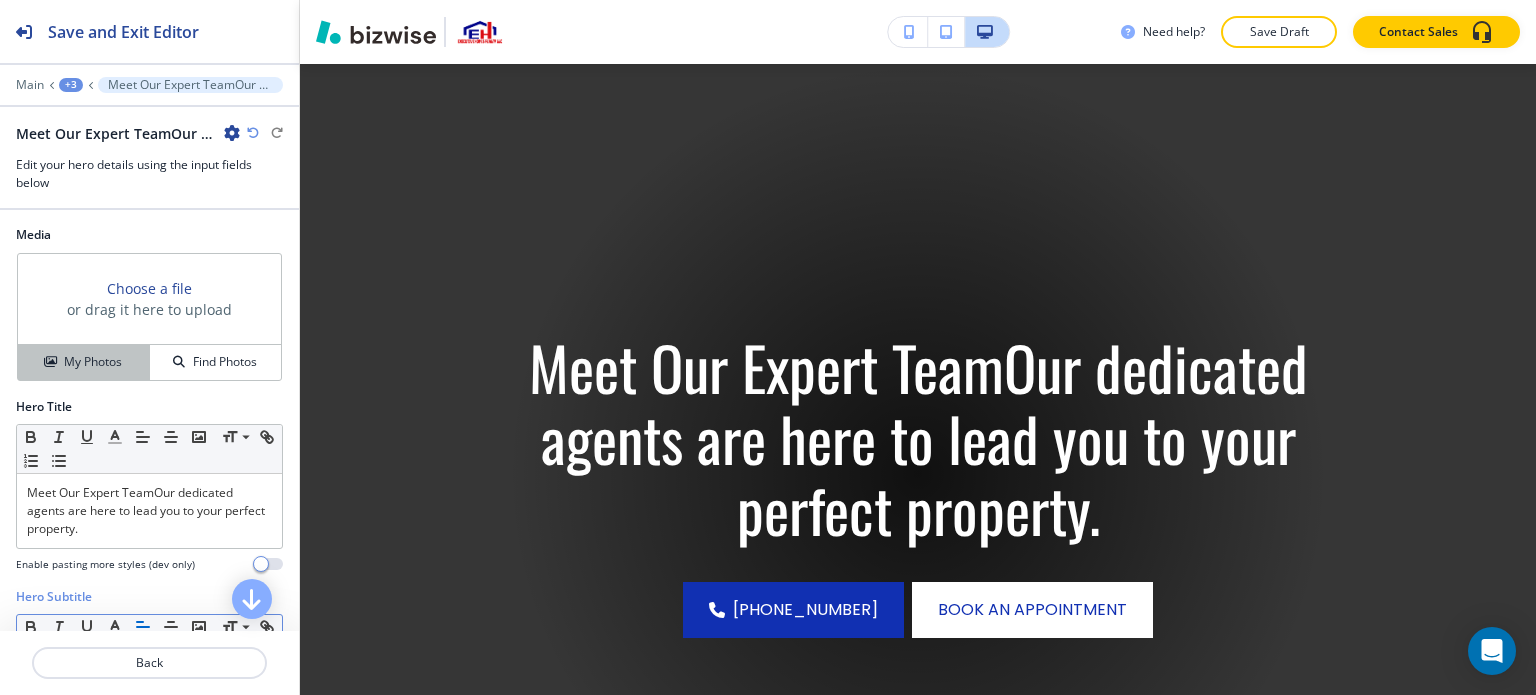 scroll, scrollTop: 0, scrollLeft: 0, axis: both 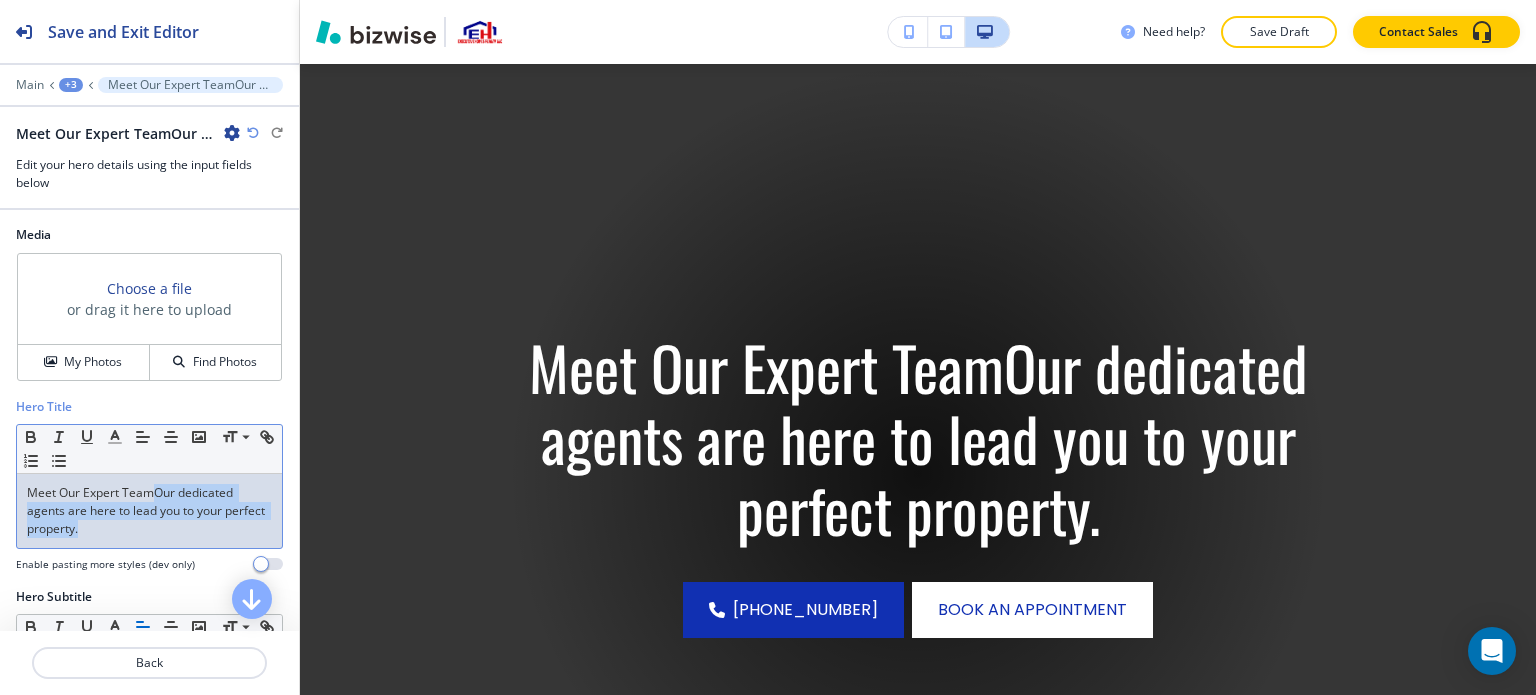 drag, startPoint x: 132, startPoint y: 532, endPoint x: 157, endPoint y: 495, distance: 44.65423 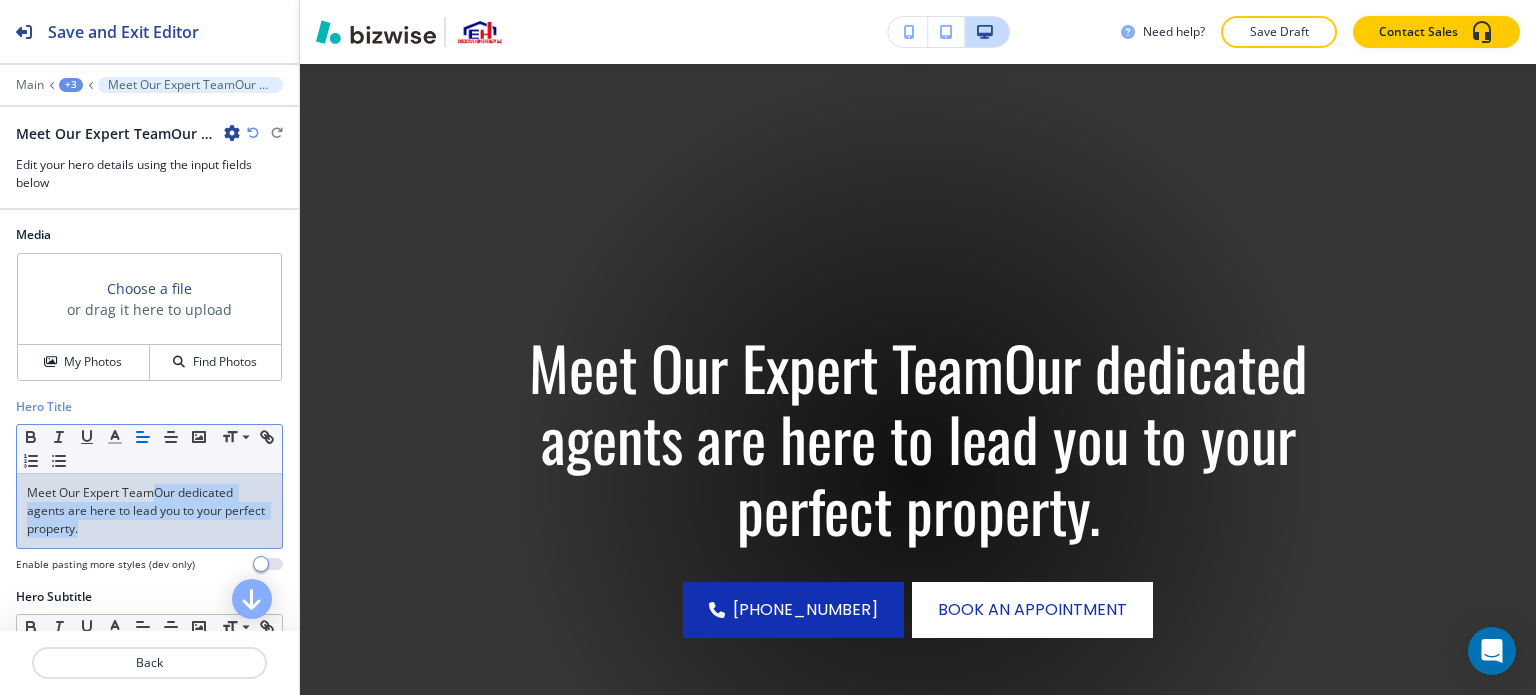 copy on "Our dedicated agents are here to lead you to your perfect property." 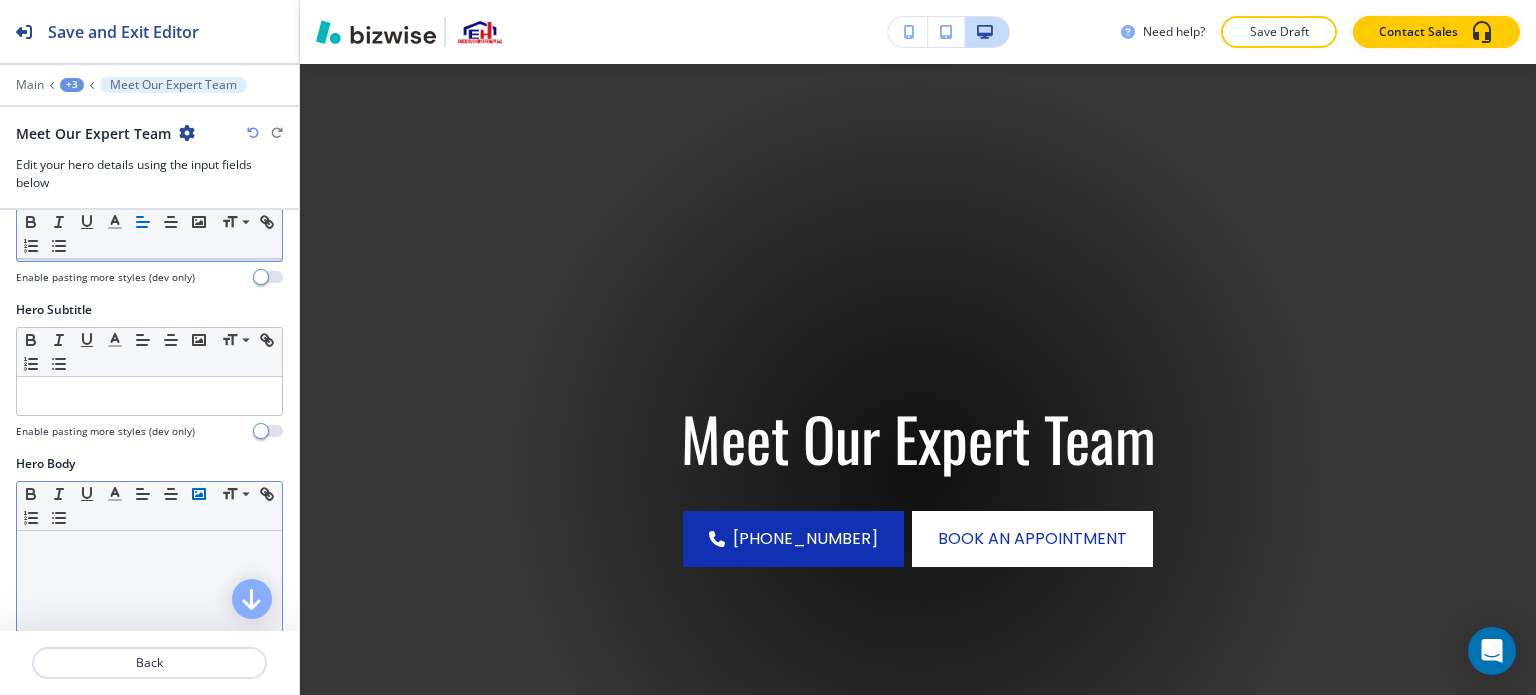 scroll, scrollTop: 300, scrollLeft: 0, axis: vertical 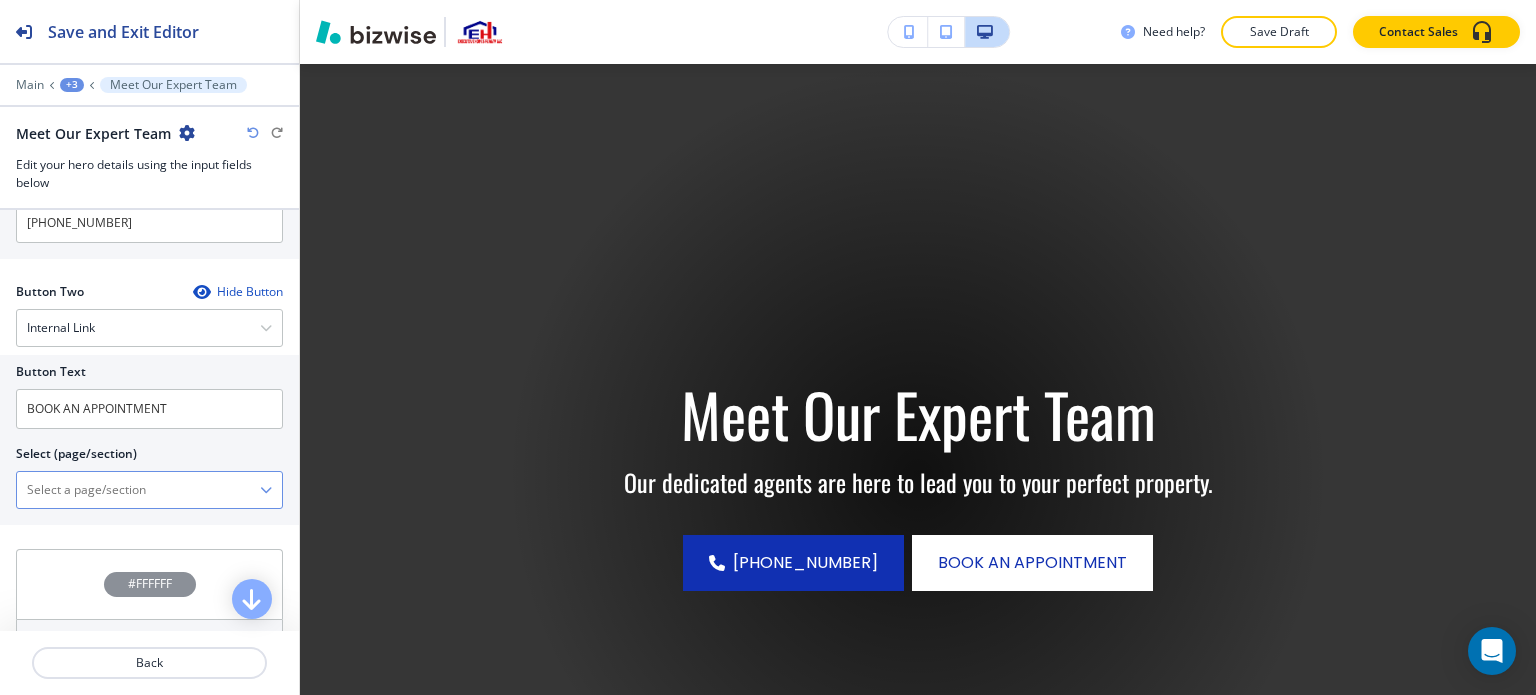 click at bounding box center (138, 490) 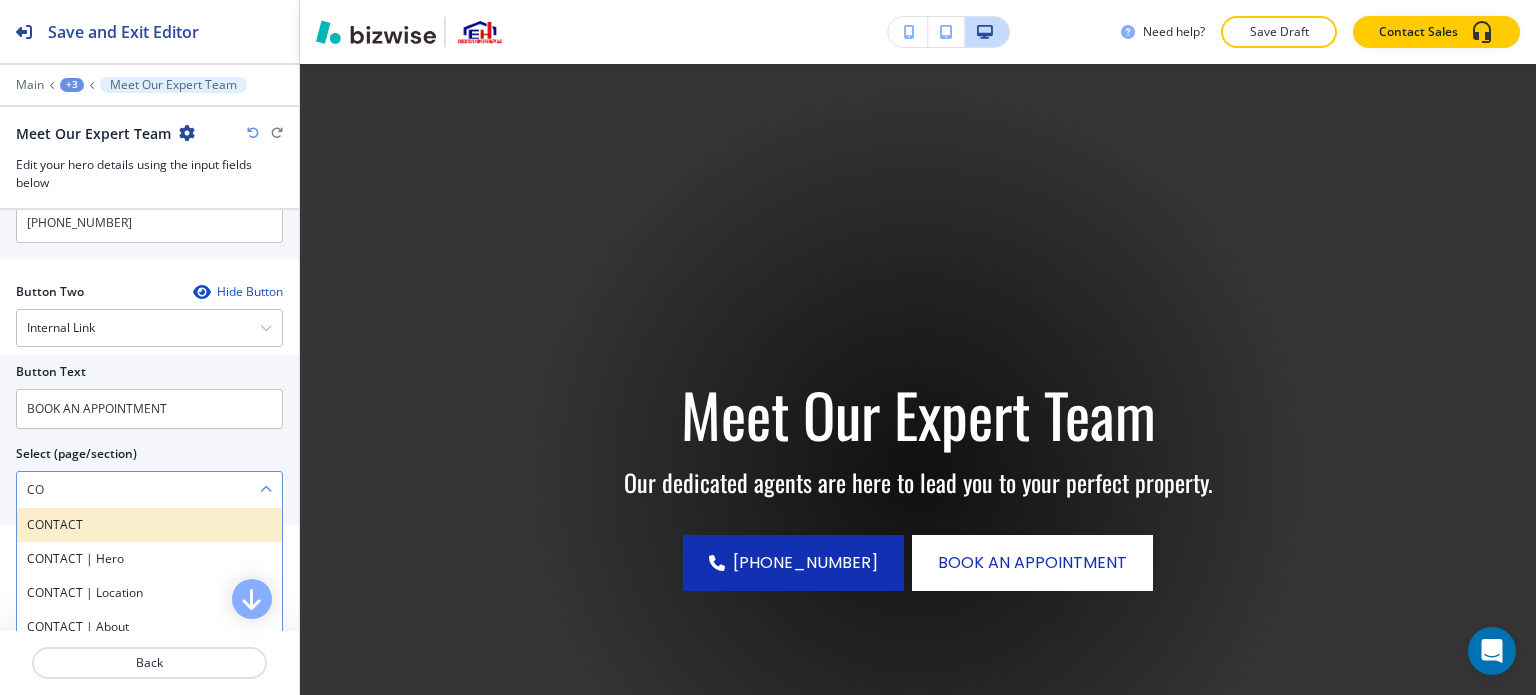 click on "CONTACT" at bounding box center [149, 525] 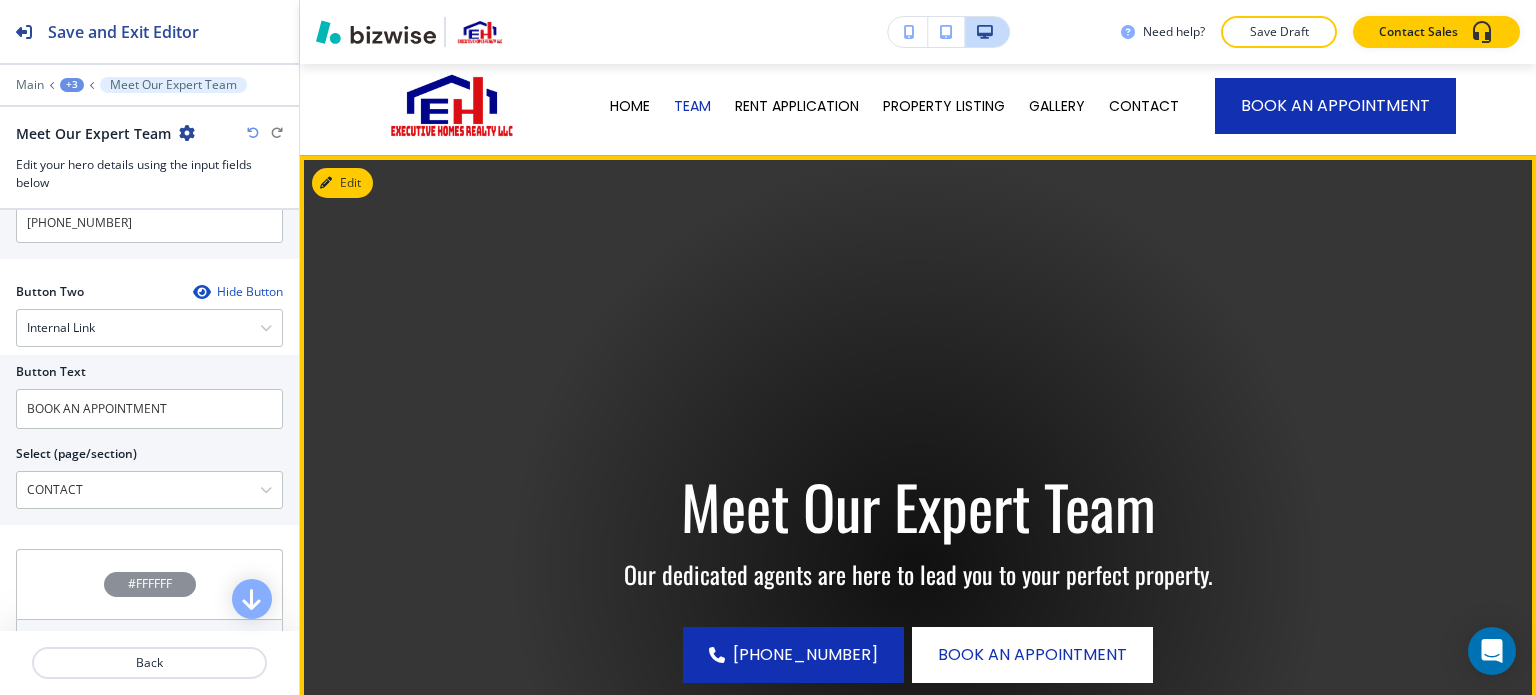 scroll, scrollTop: 46, scrollLeft: 0, axis: vertical 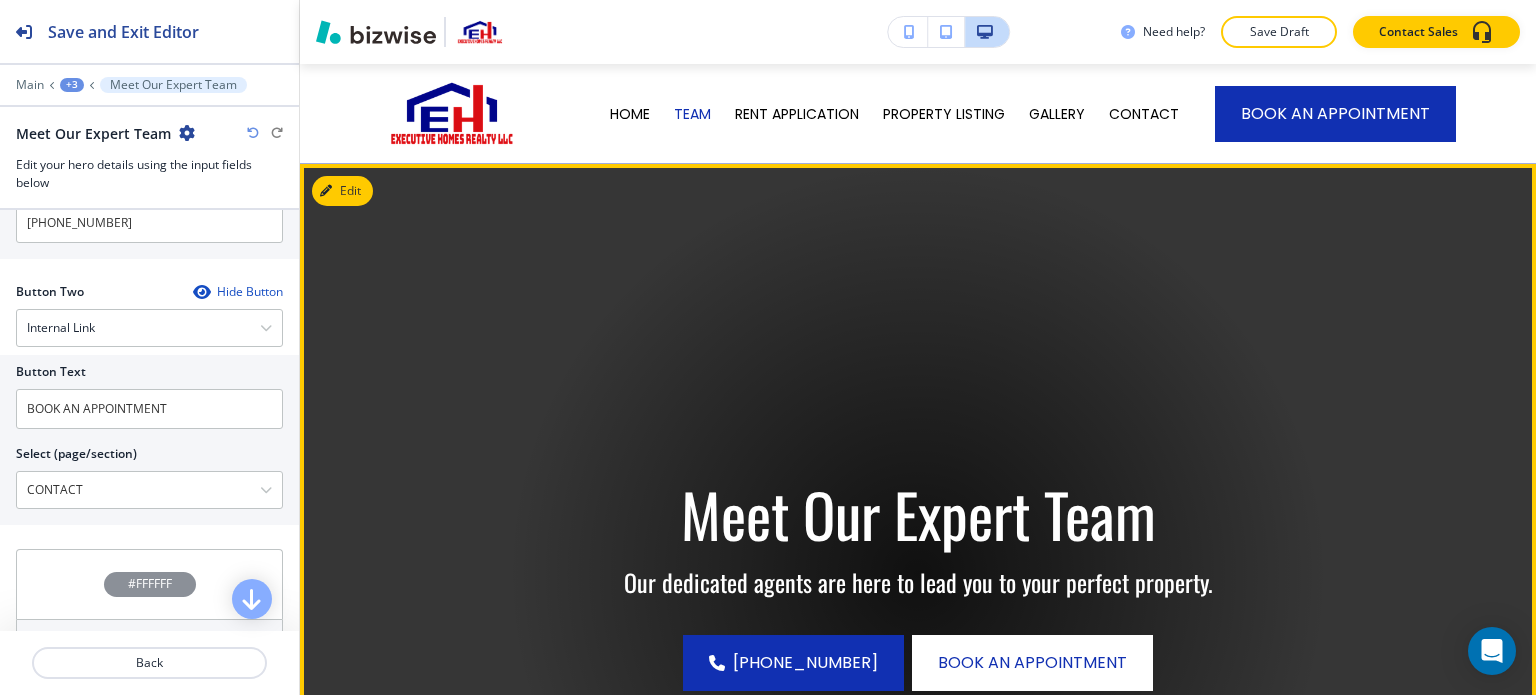 click at bounding box center [918, 574] 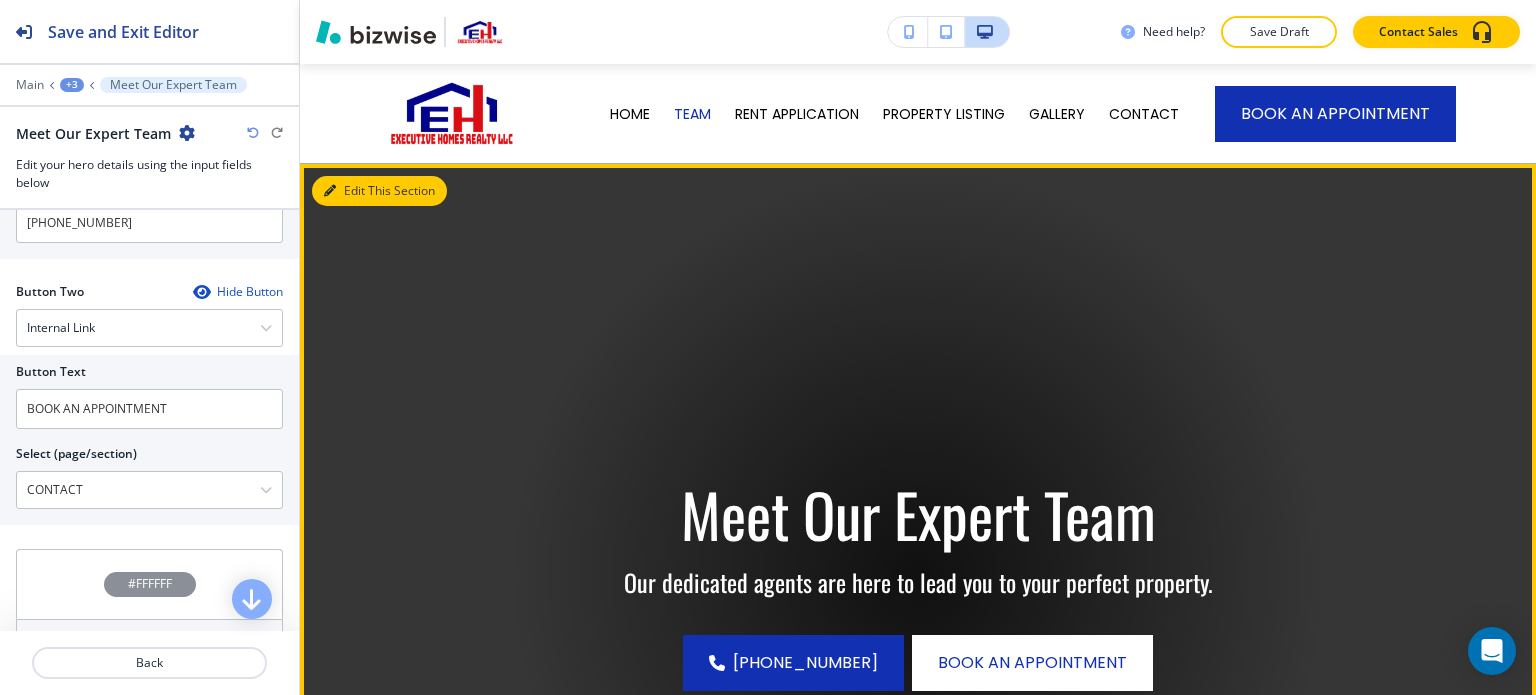 click on "Edit This Section" at bounding box center [379, 191] 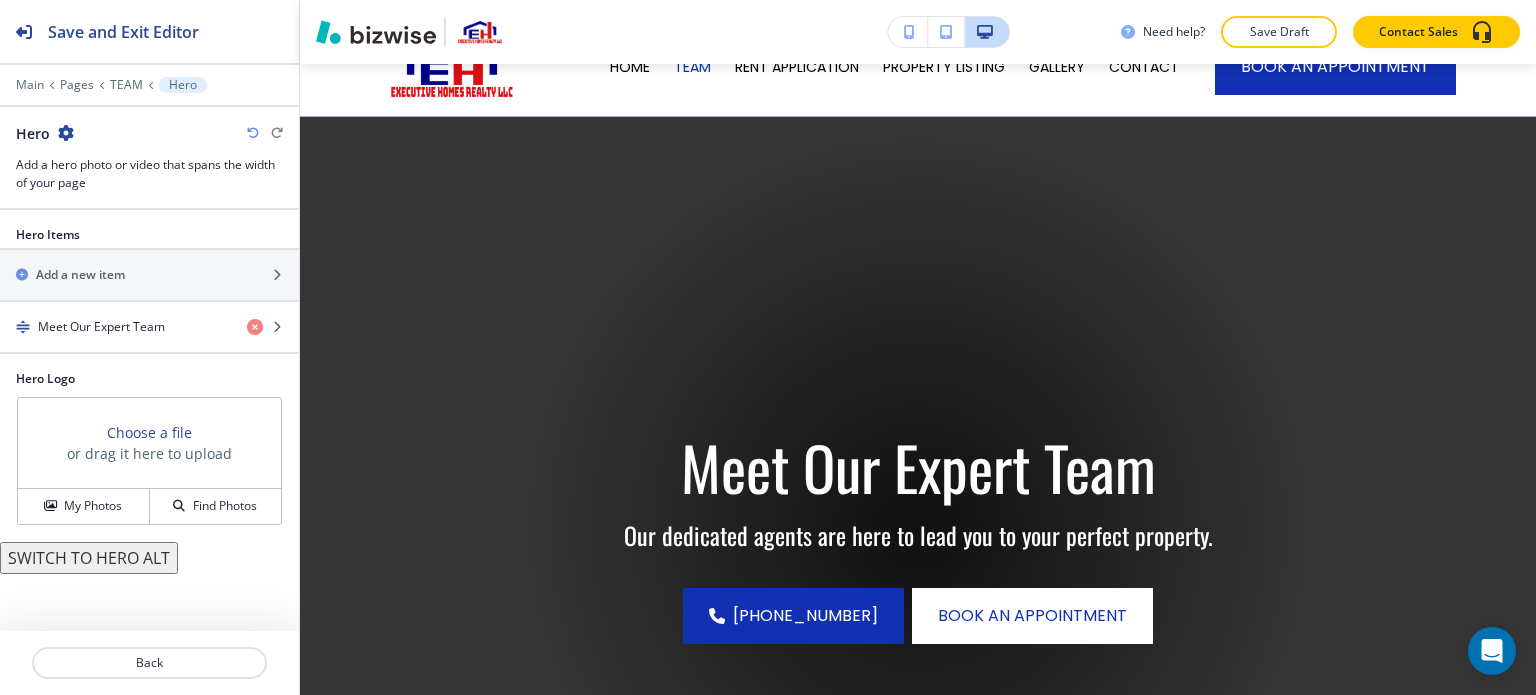 scroll, scrollTop: 146, scrollLeft: 0, axis: vertical 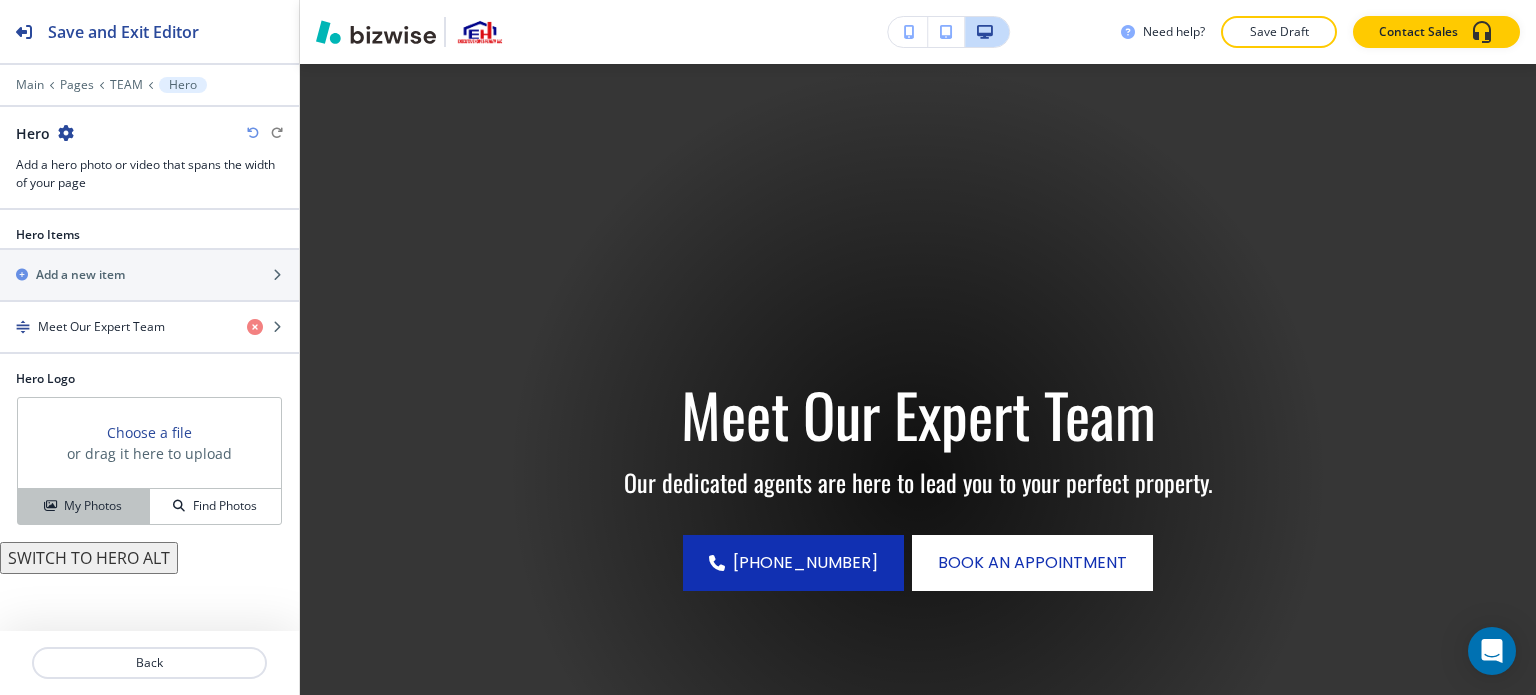 click on "My Photos" at bounding box center (93, 506) 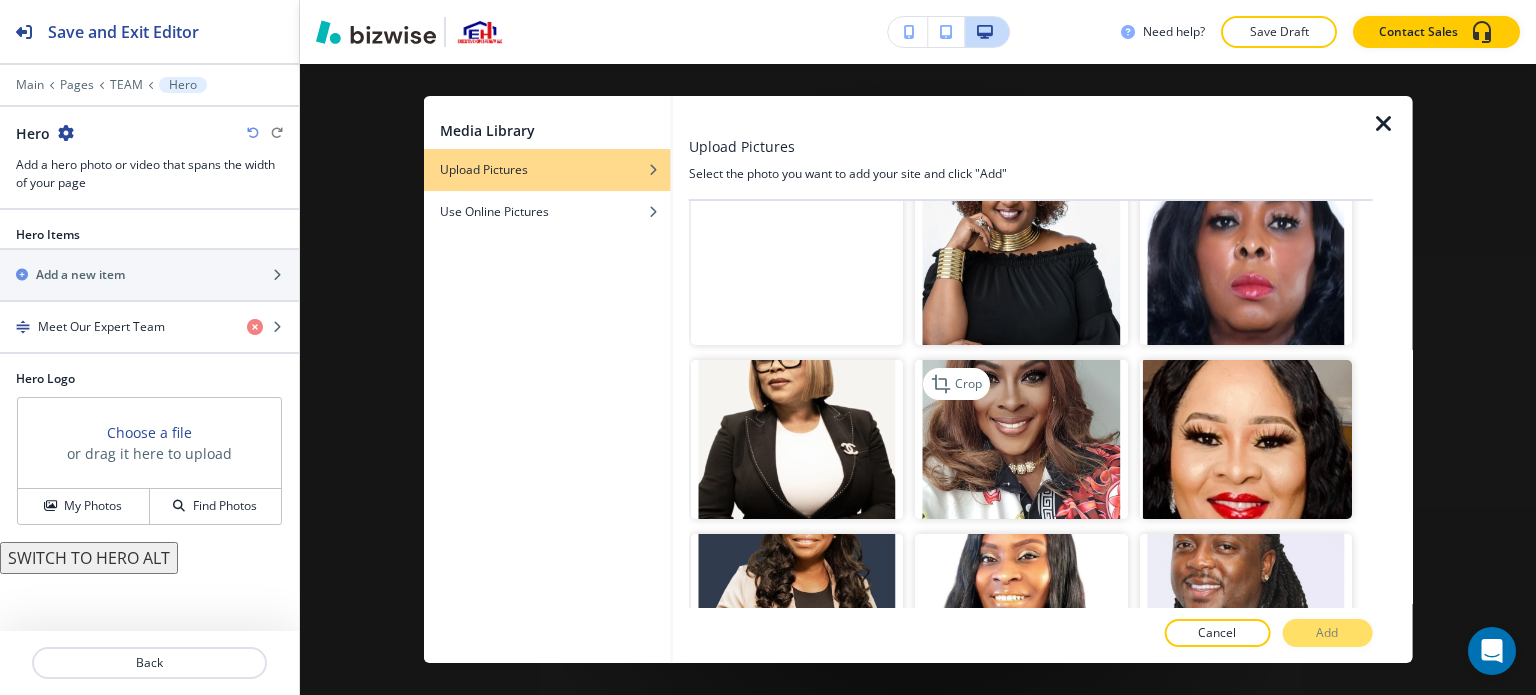 scroll, scrollTop: 1700, scrollLeft: 0, axis: vertical 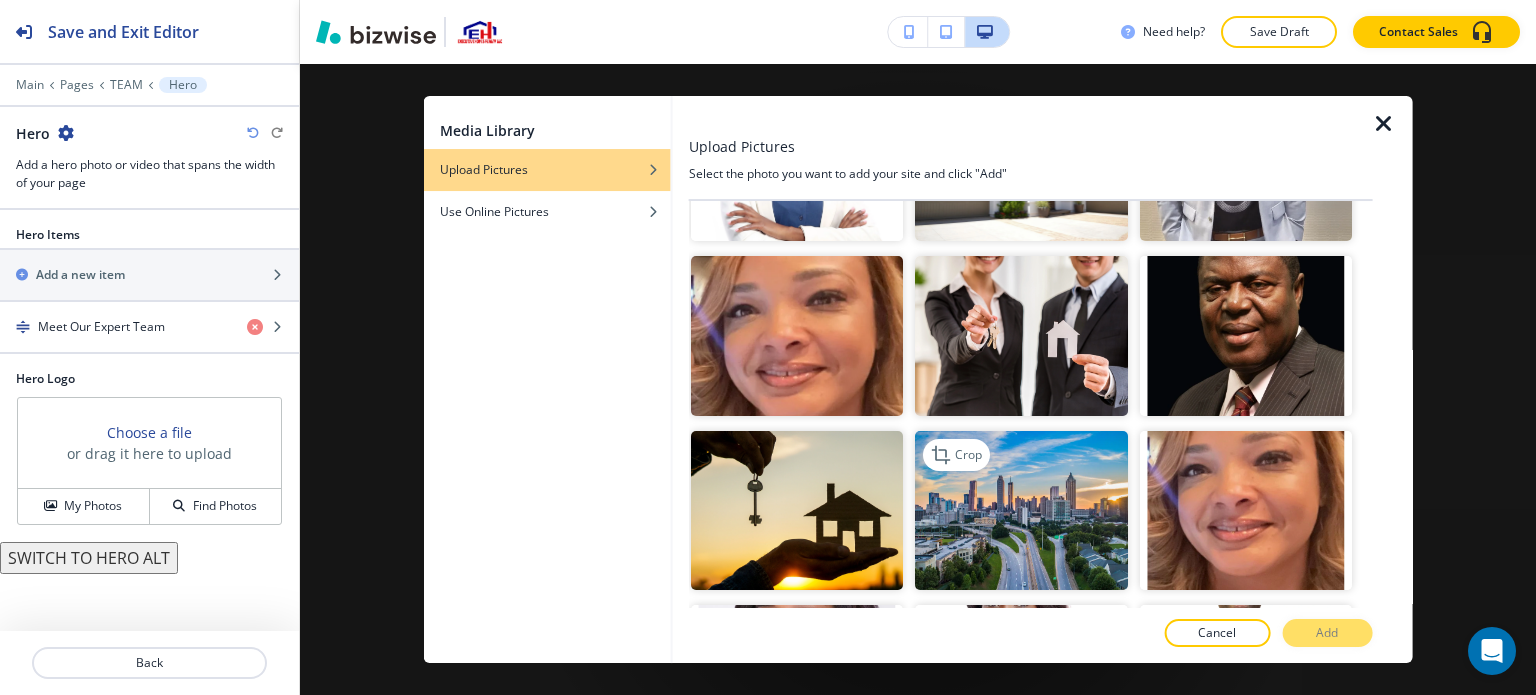 click at bounding box center [1021, 510] 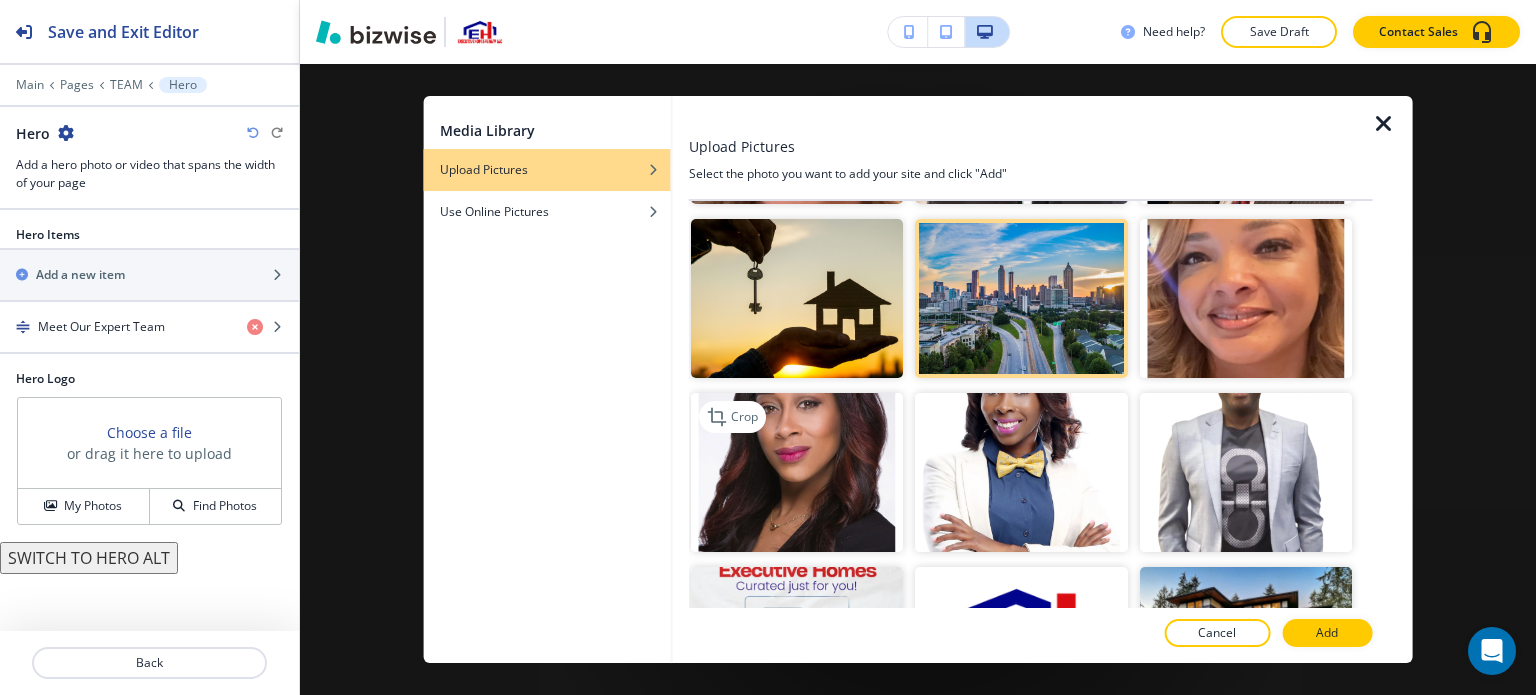 scroll, scrollTop: 1900, scrollLeft: 0, axis: vertical 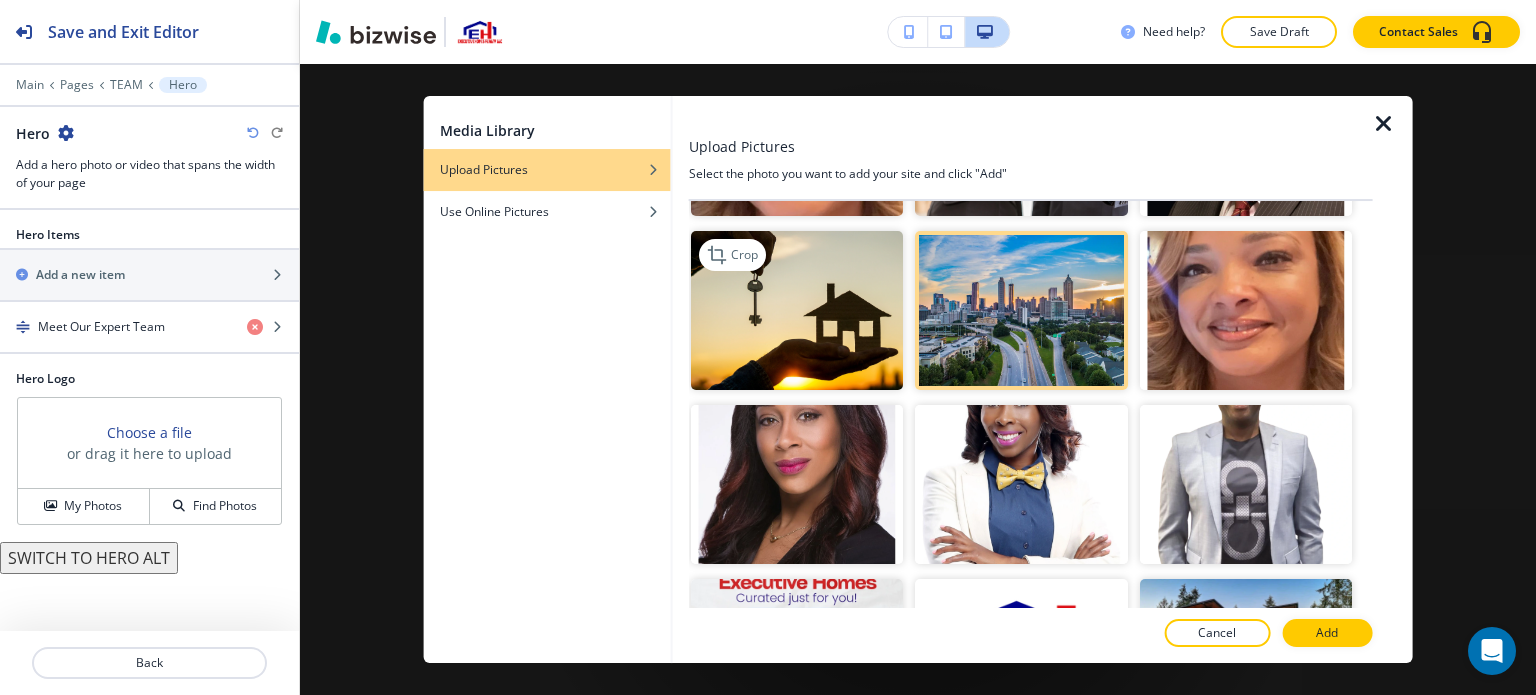 click at bounding box center (797, 310) 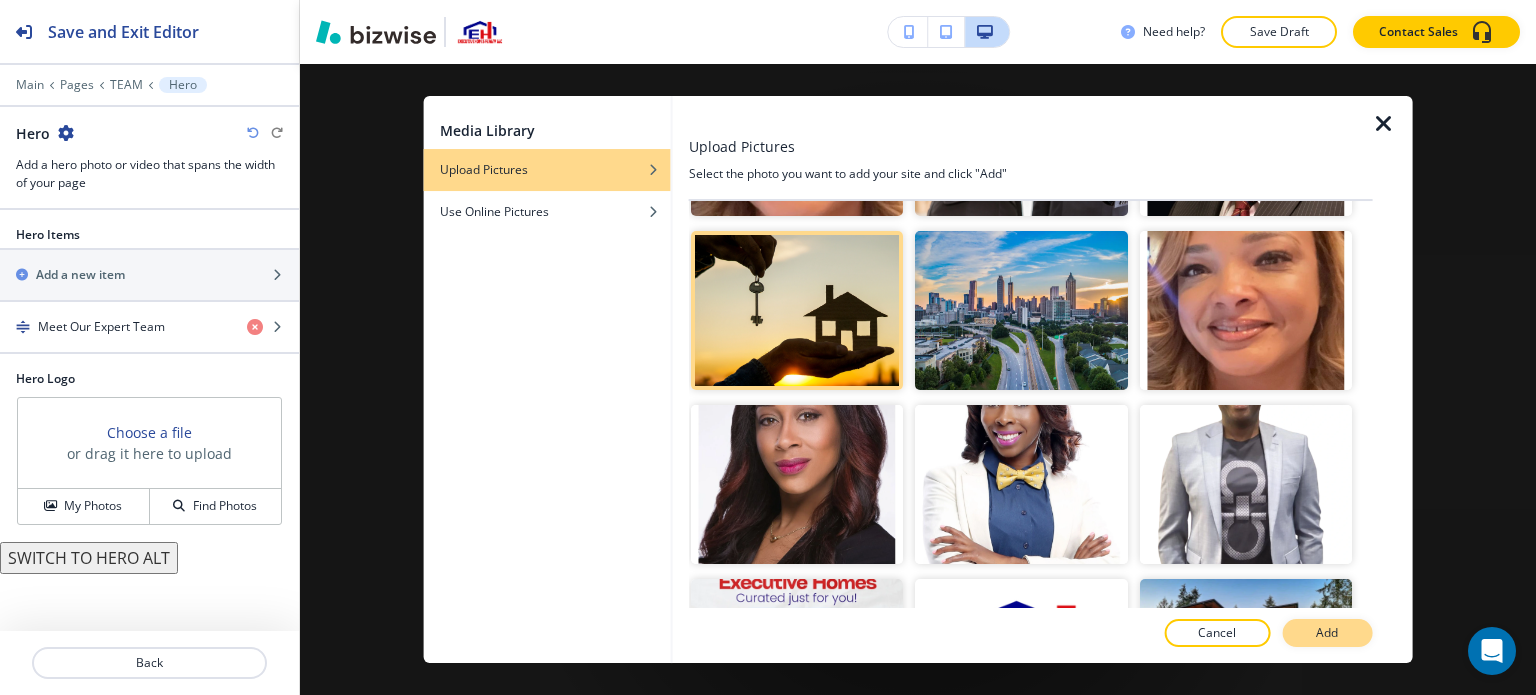 click on "Add" at bounding box center [1327, 633] 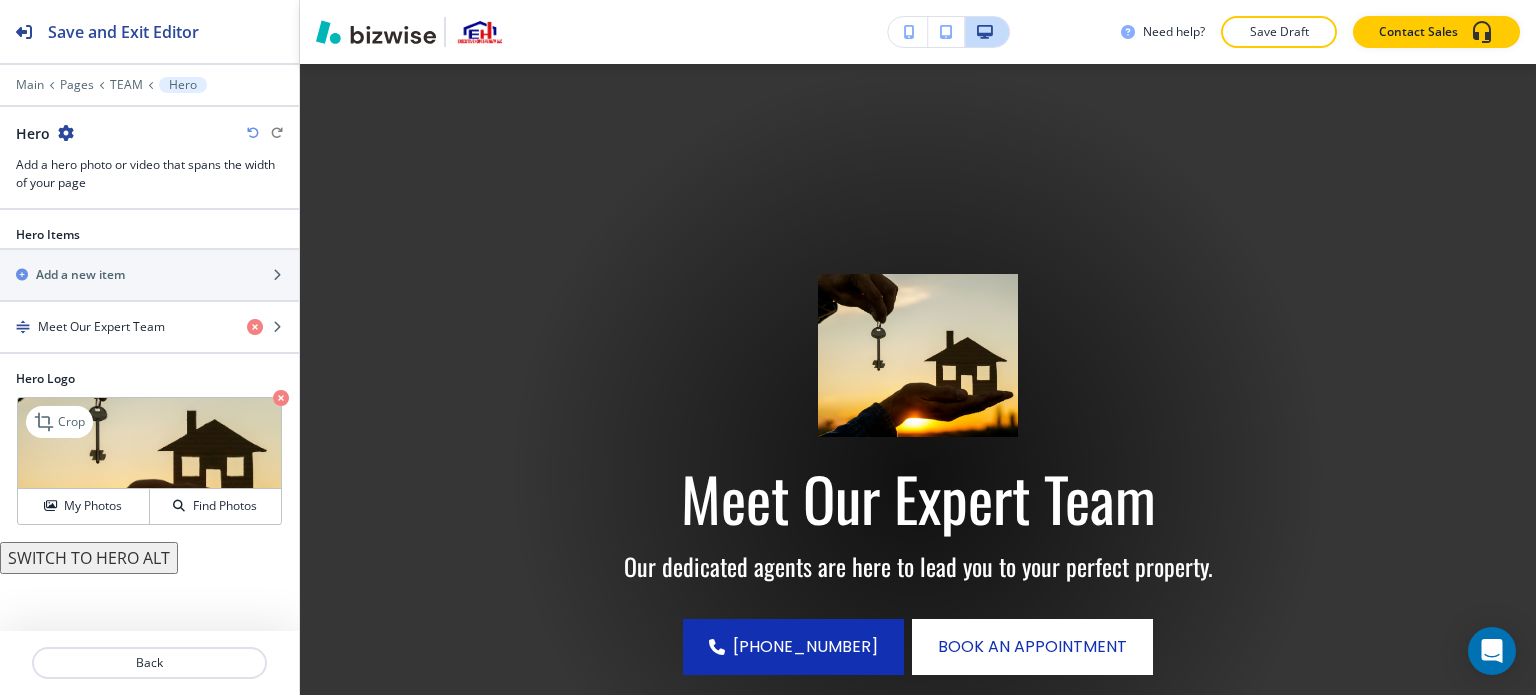 click at bounding box center (281, 398) 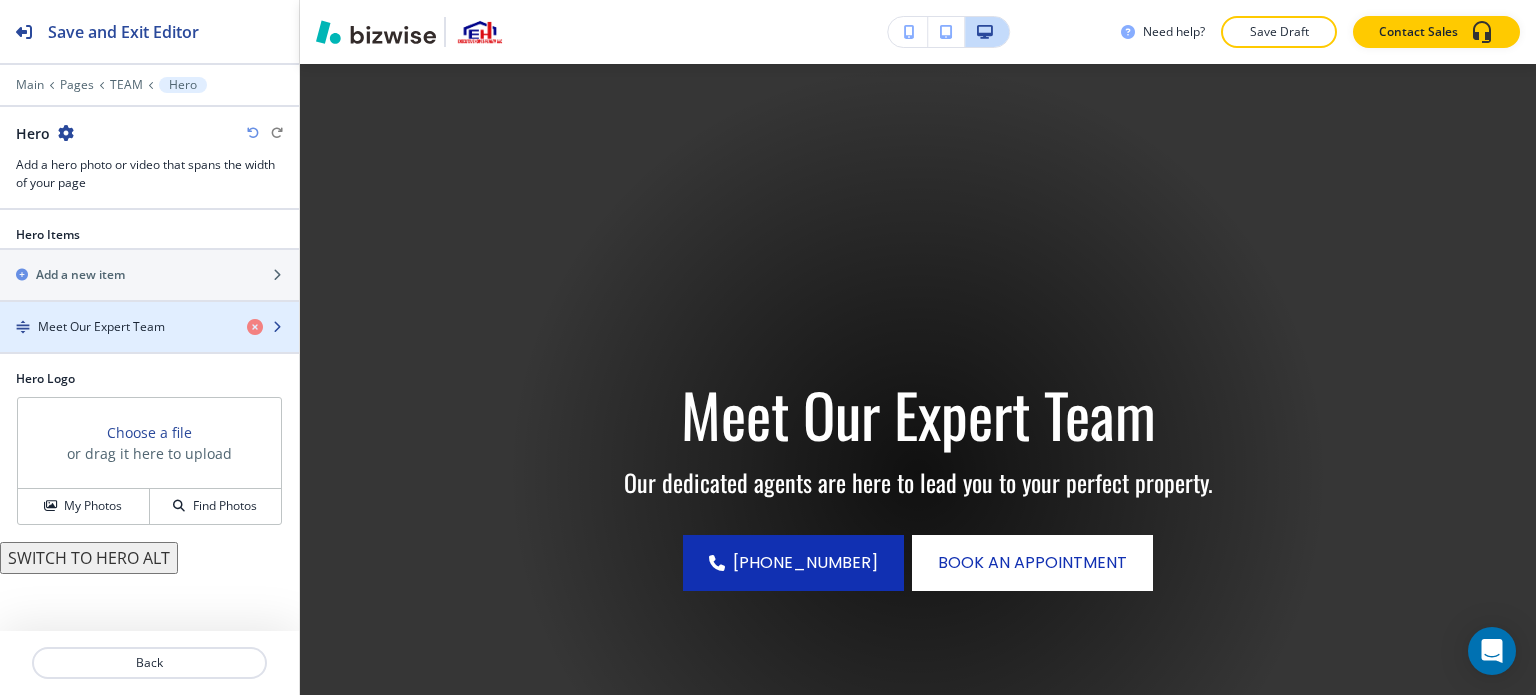 click on "Meet Our Expert Team" at bounding box center (101, 327) 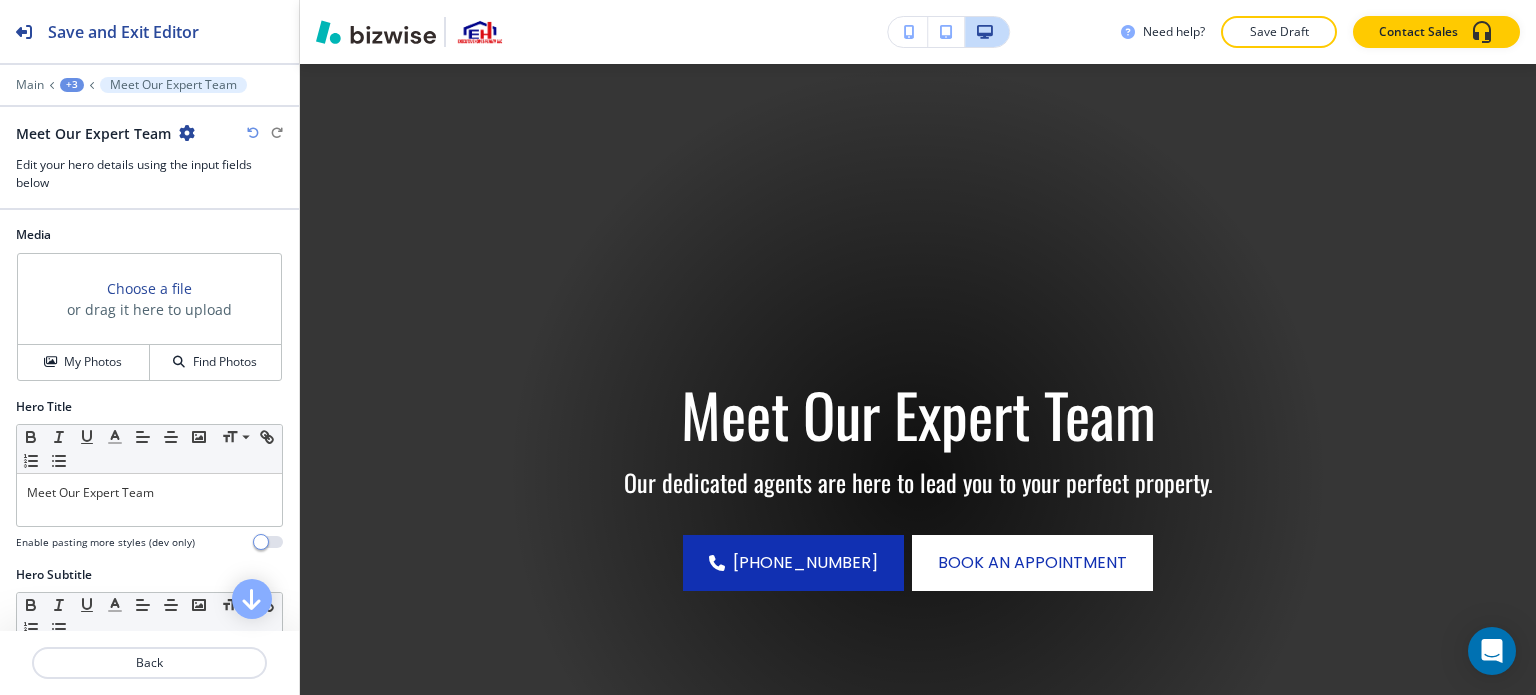 click on "Media Choose a file or drag it here to upload My Photos Find Photos" at bounding box center [149, 312] 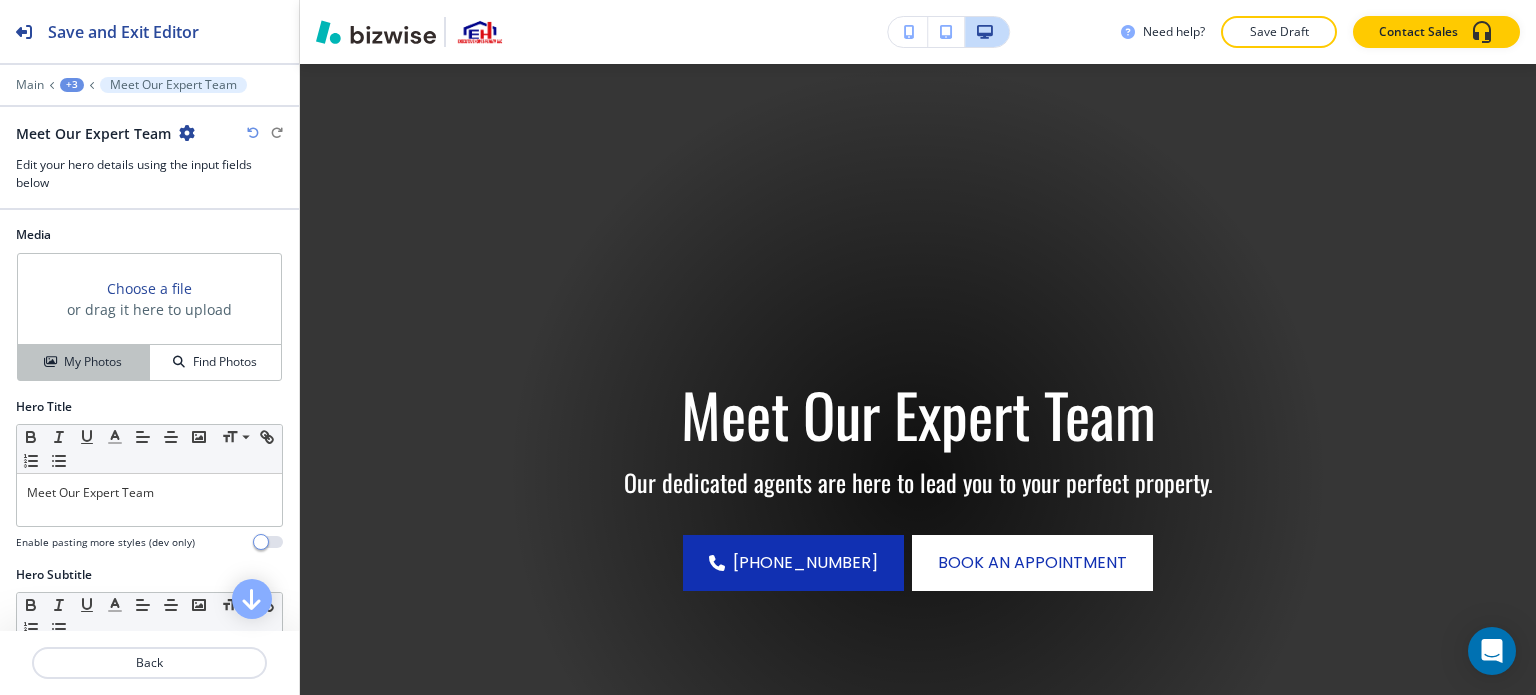 click on "My Photos" at bounding box center [84, 362] 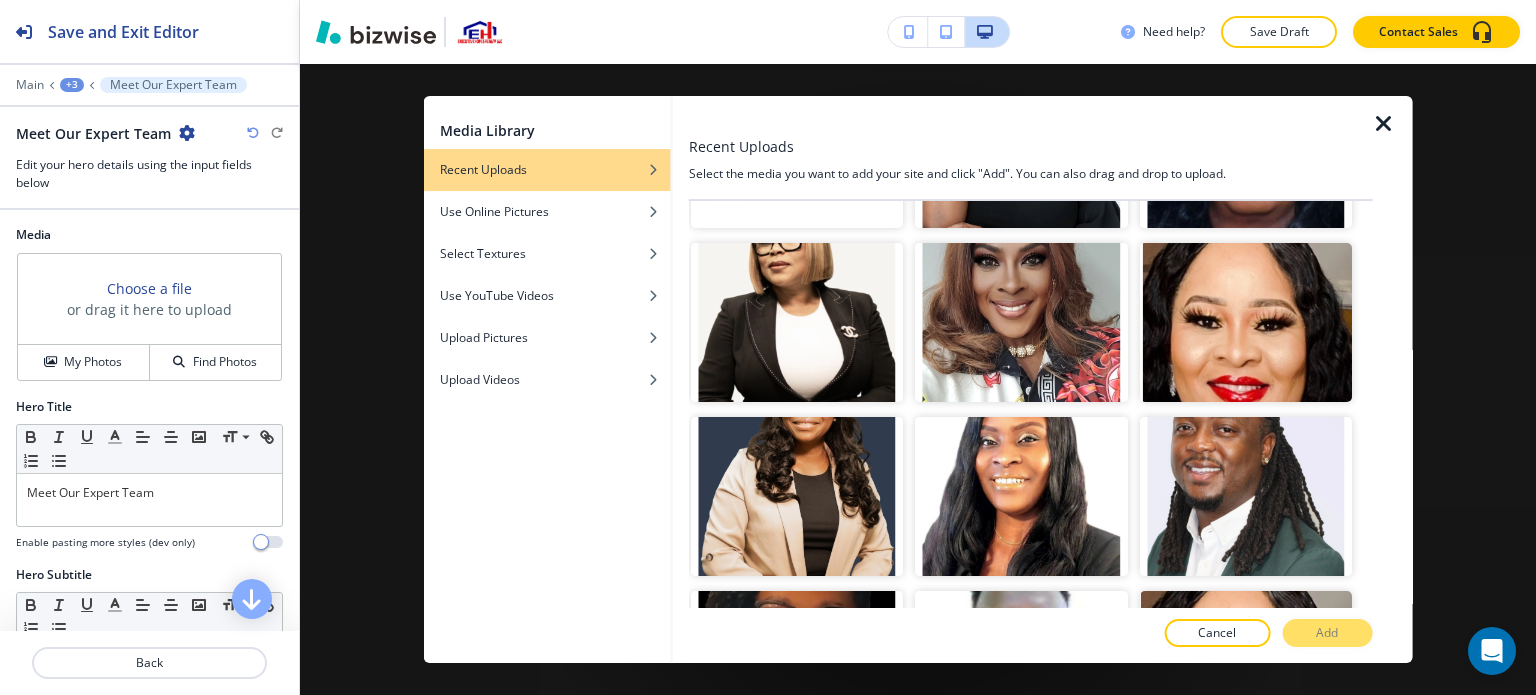 scroll, scrollTop: 1300, scrollLeft: 0, axis: vertical 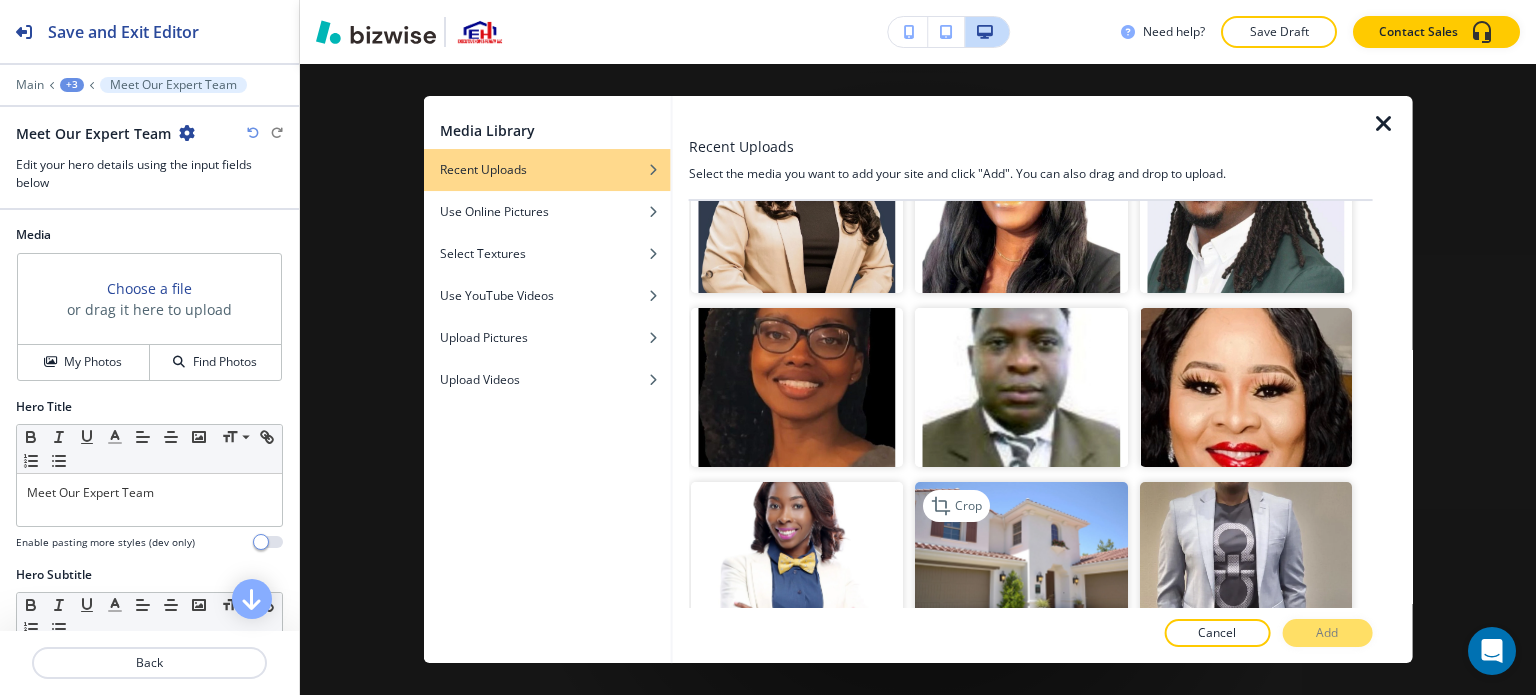 click at bounding box center [1021, 561] 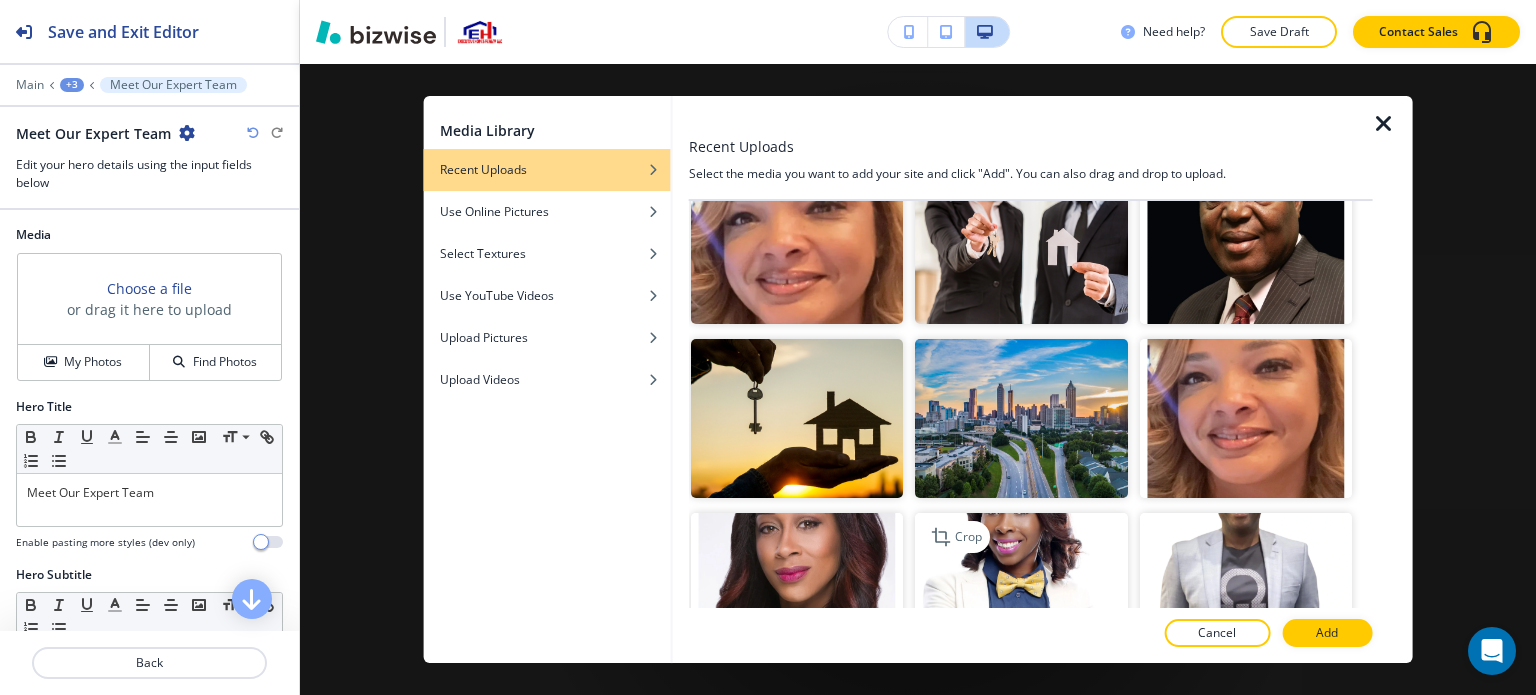 scroll, scrollTop: 1800, scrollLeft: 0, axis: vertical 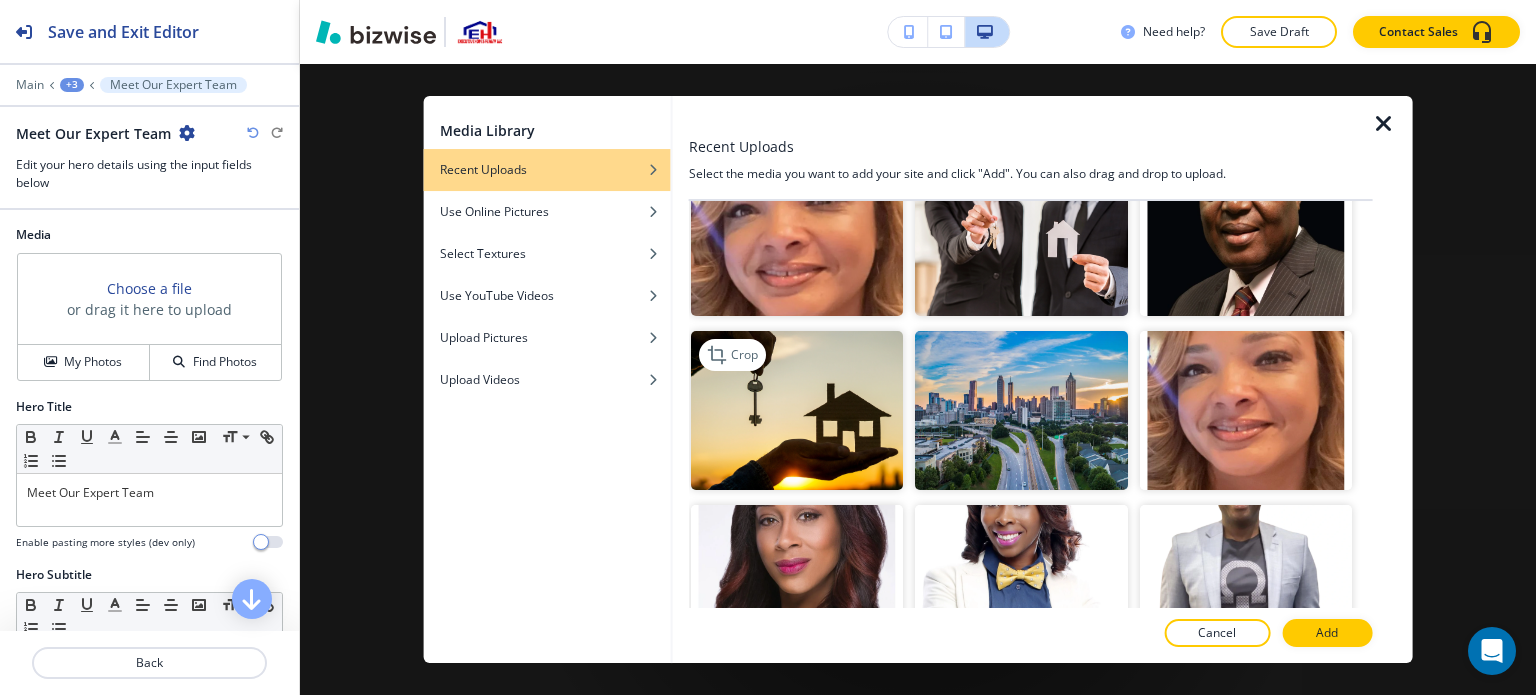 click at bounding box center [797, 410] 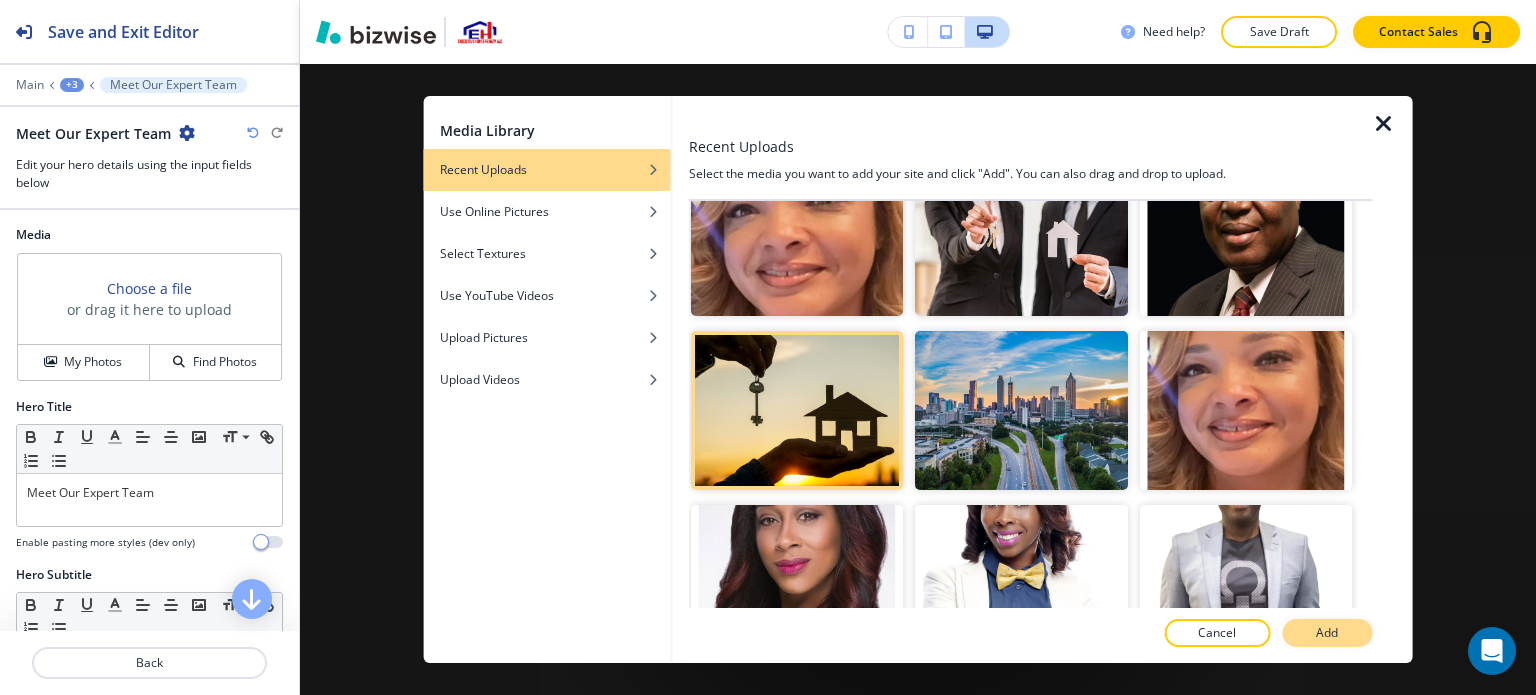 click on "Add" at bounding box center [1327, 633] 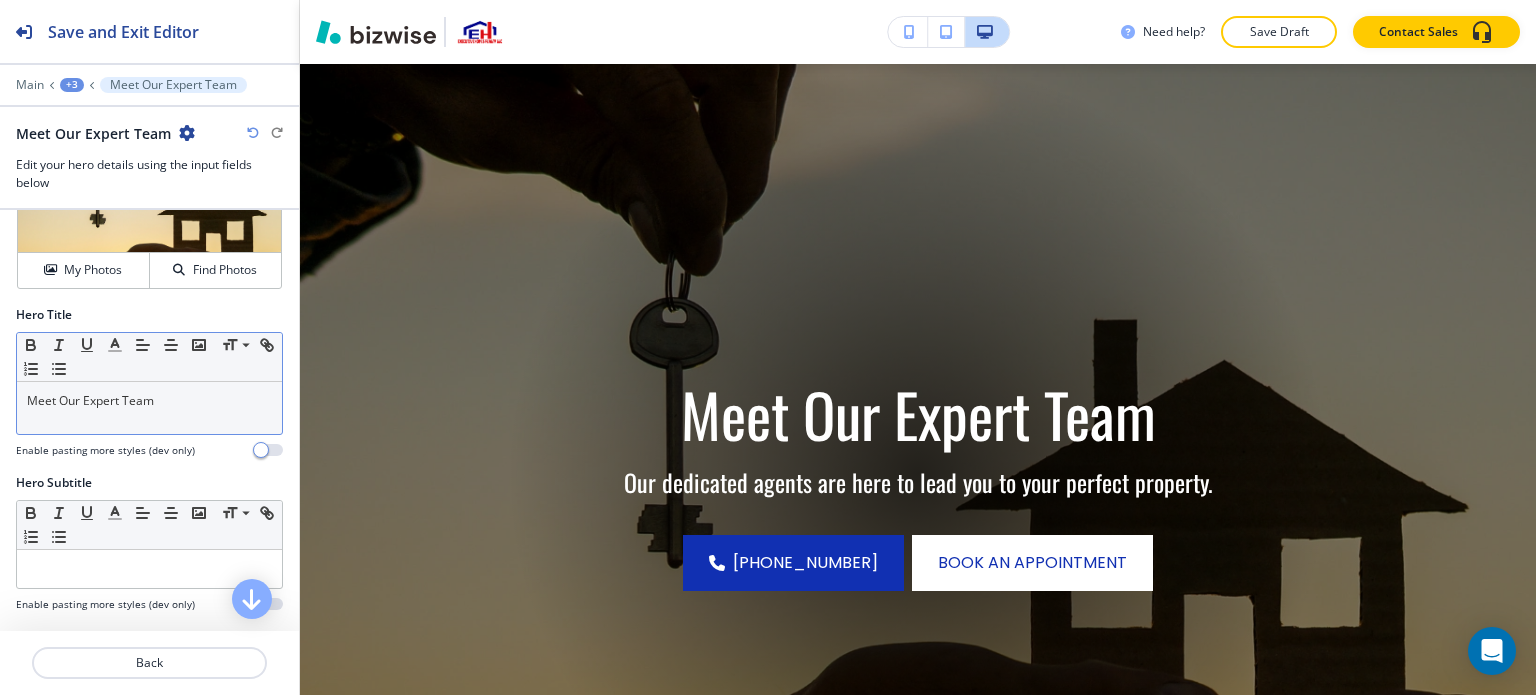 scroll, scrollTop: 400, scrollLeft: 0, axis: vertical 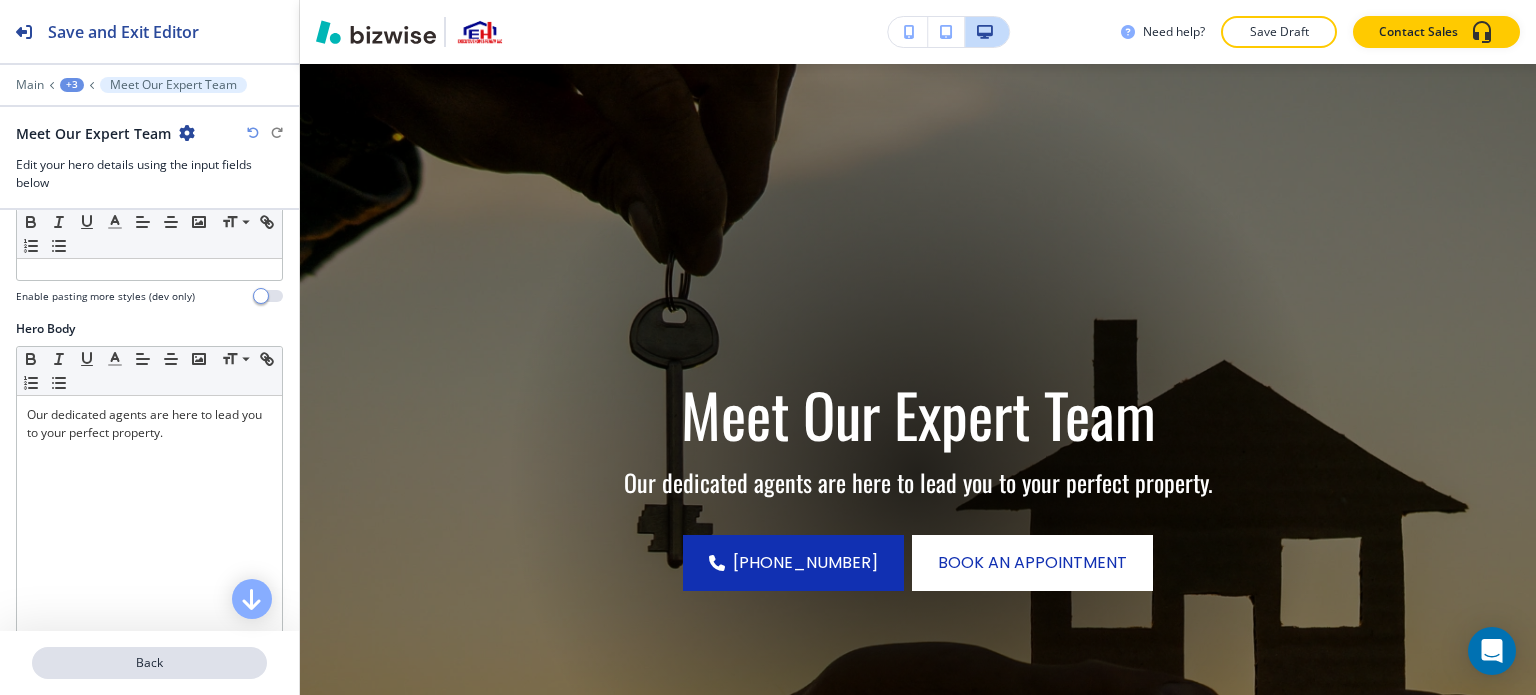 click on "Back" at bounding box center [149, 663] 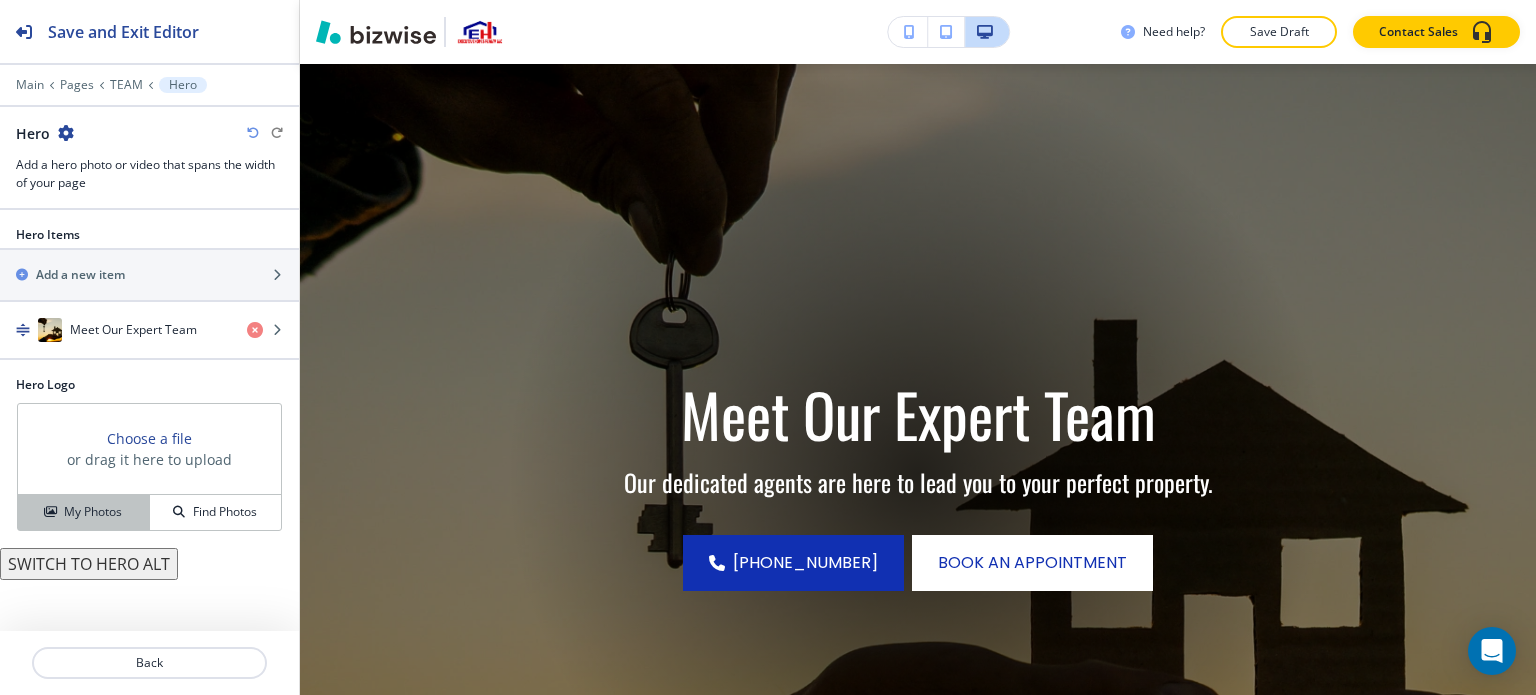 click on "My Photos" at bounding box center (93, 512) 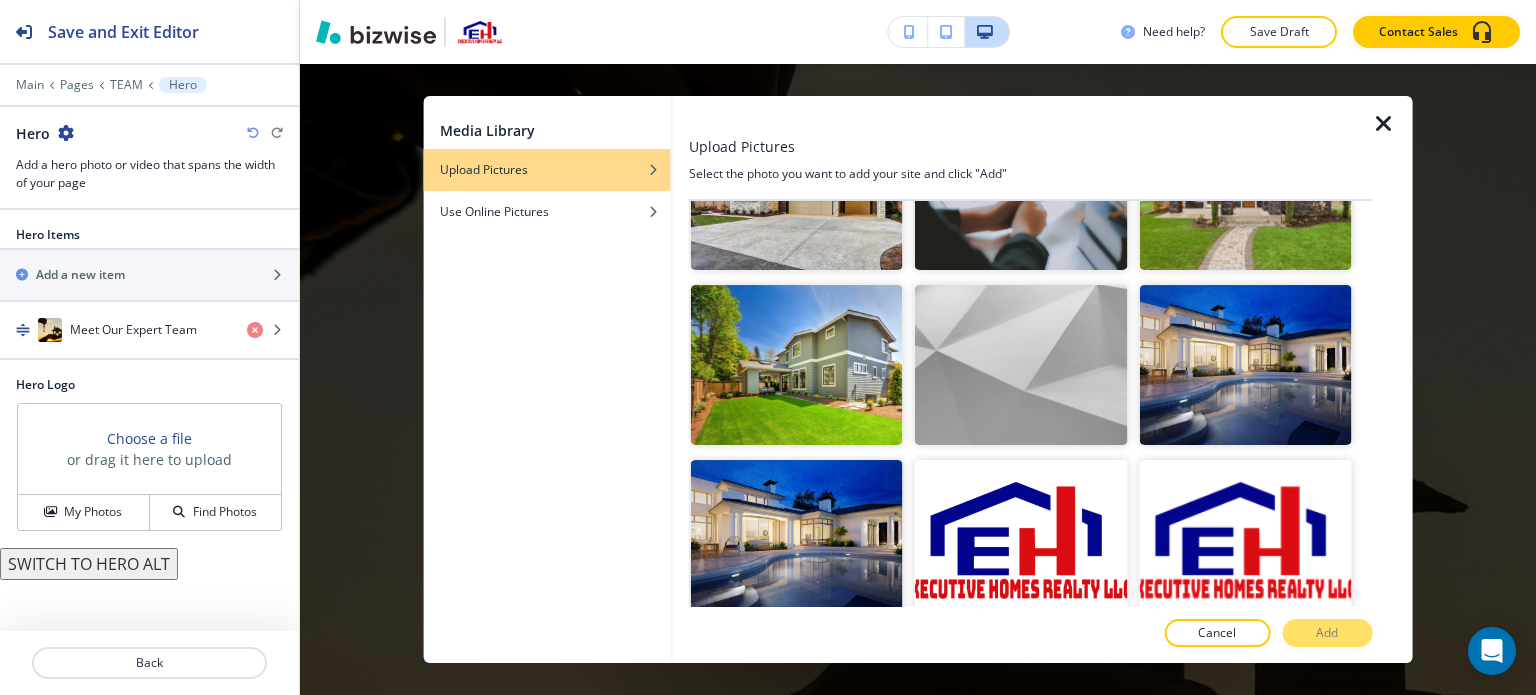 scroll, scrollTop: 4540, scrollLeft: 0, axis: vertical 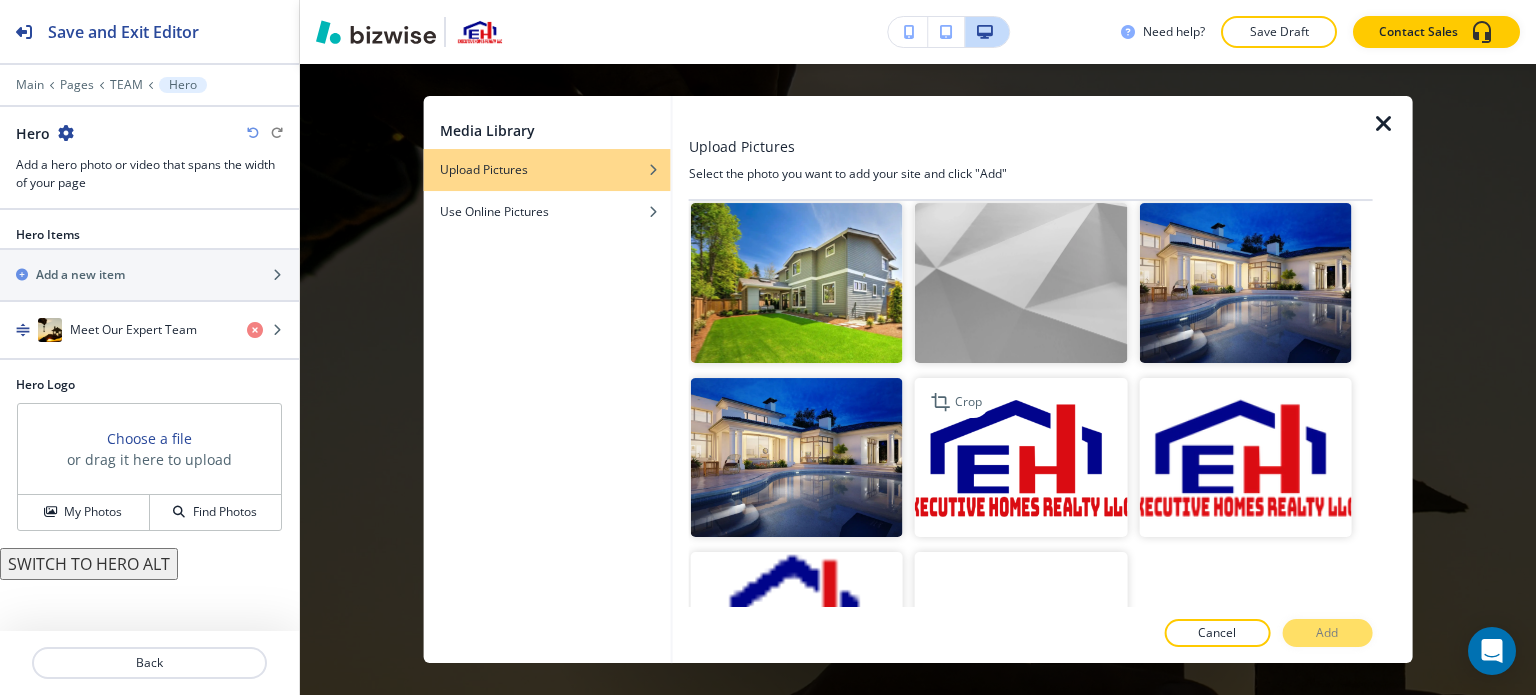click at bounding box center [1021, 457] 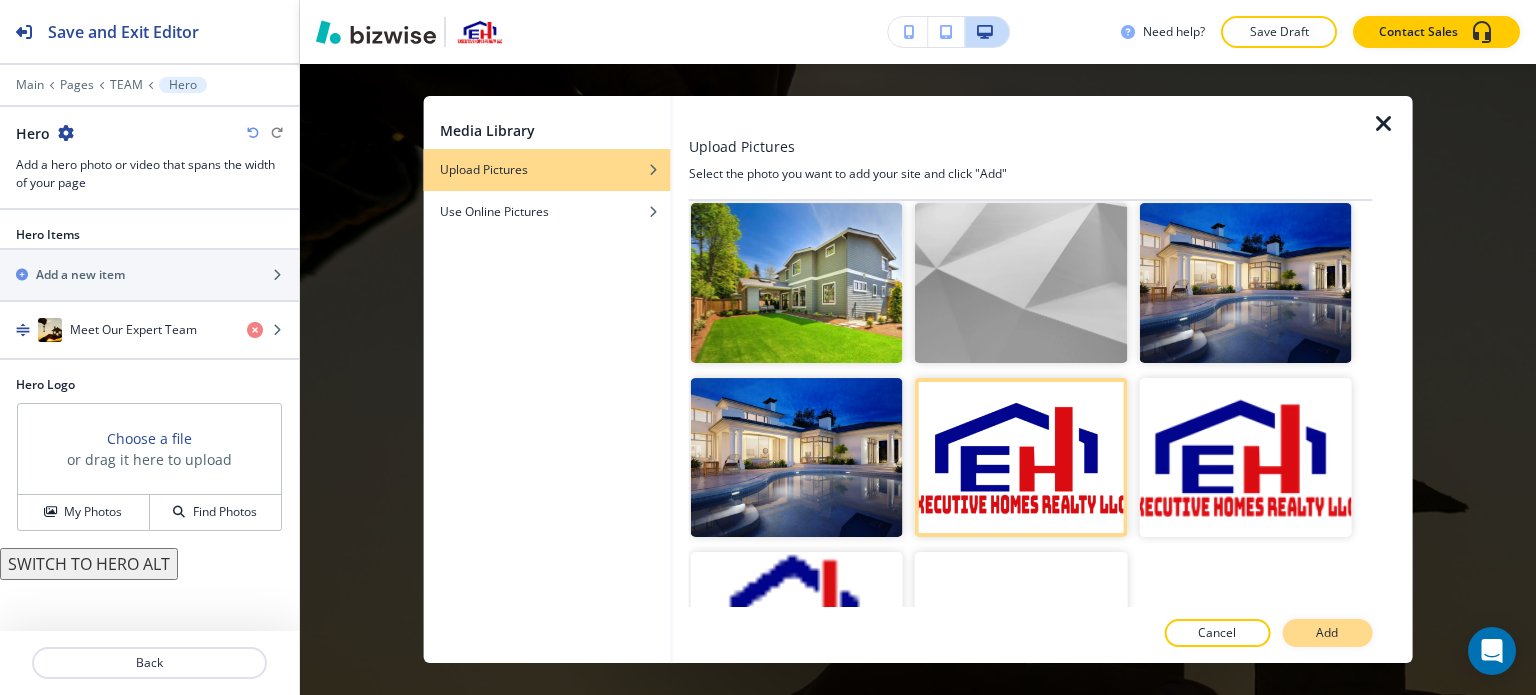 click on "Add" at bounding box center (1327, 633) 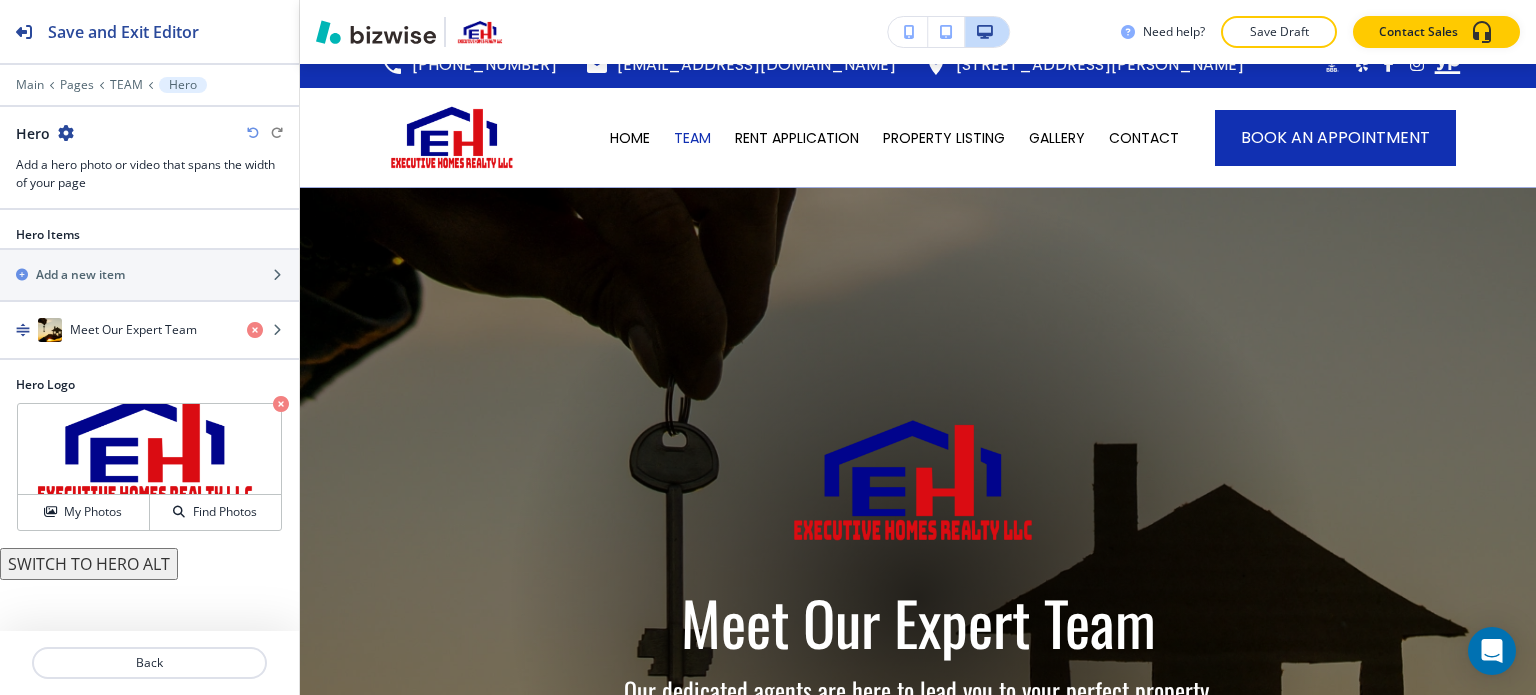 scroll, scrollTop: 0, scrollLeft: 0, axis: both 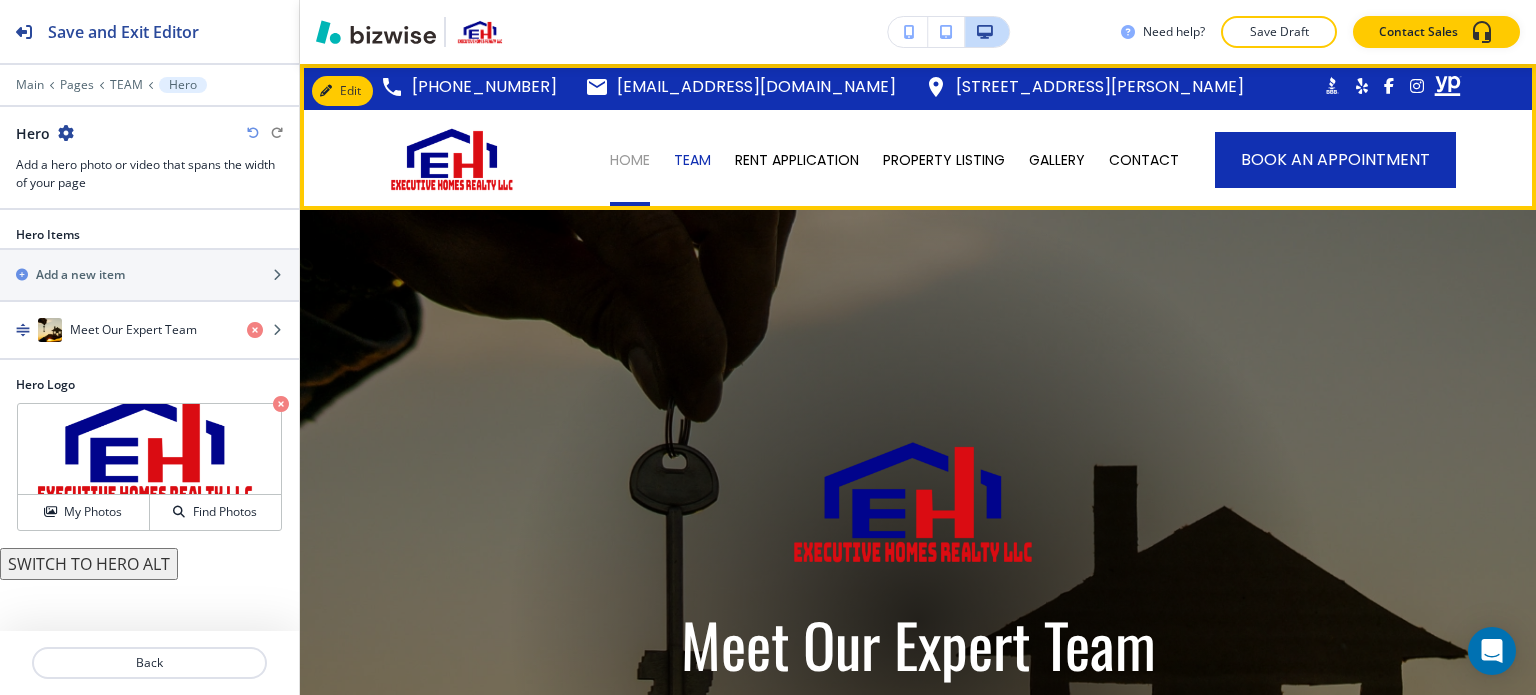 click on "HOME" at bounding box center (630, 160) 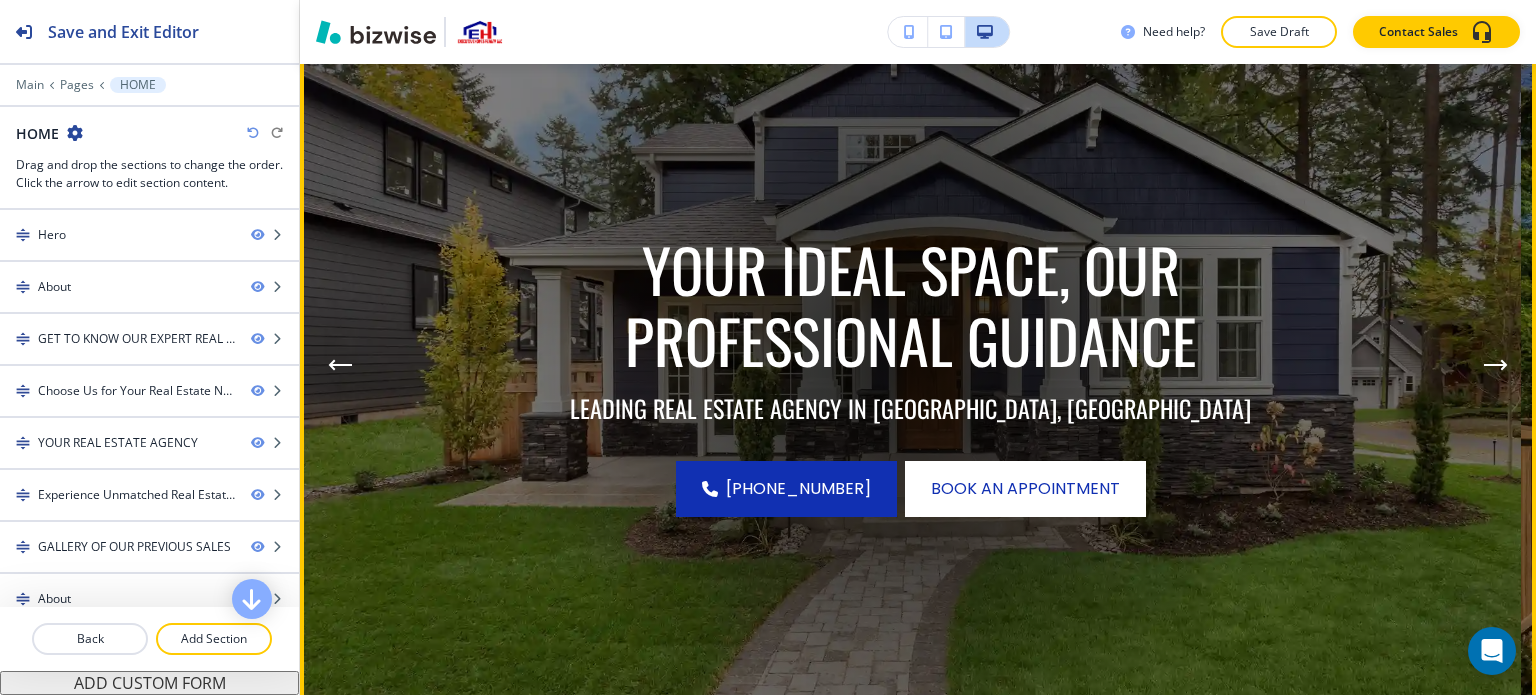 scroll, scrollTop: 0, scrollLeft: 0, axis: both 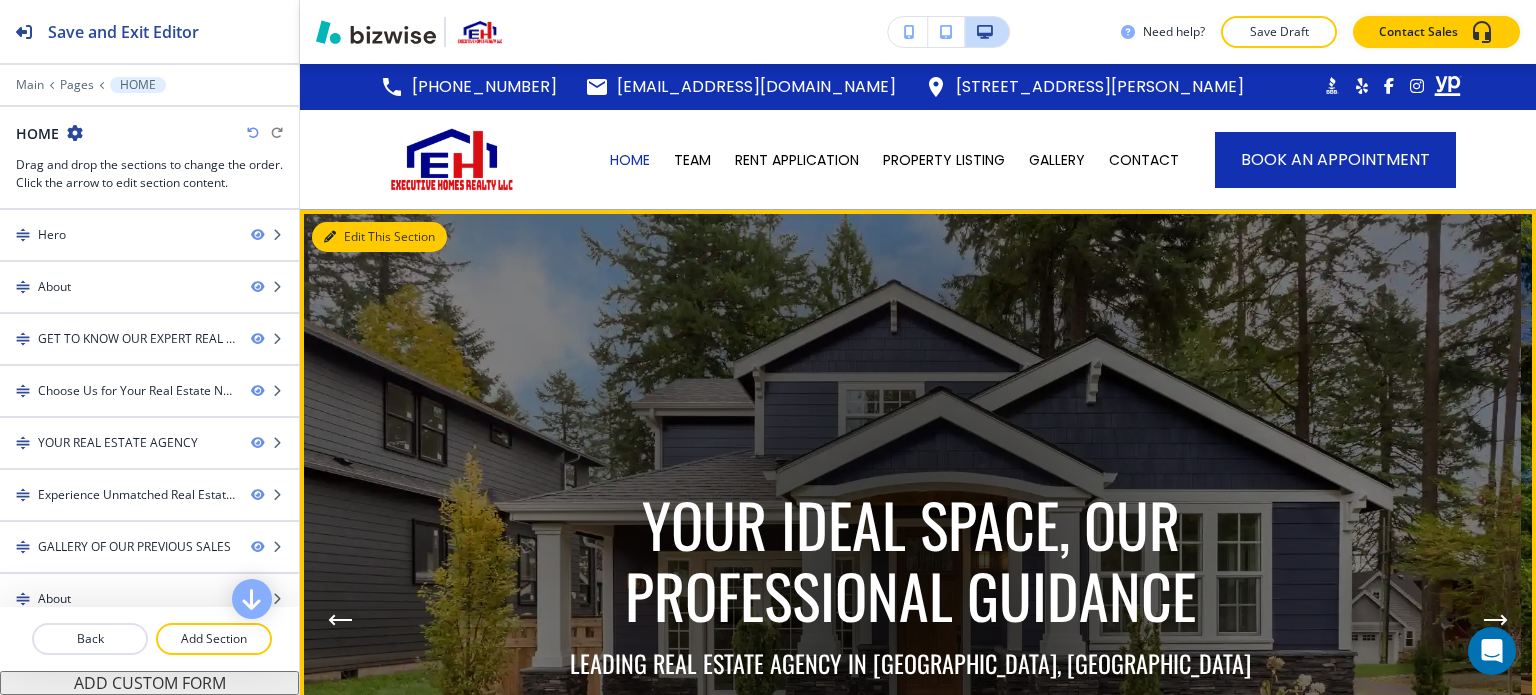 click on "Edit This Section" at bounding box center (379, 237) 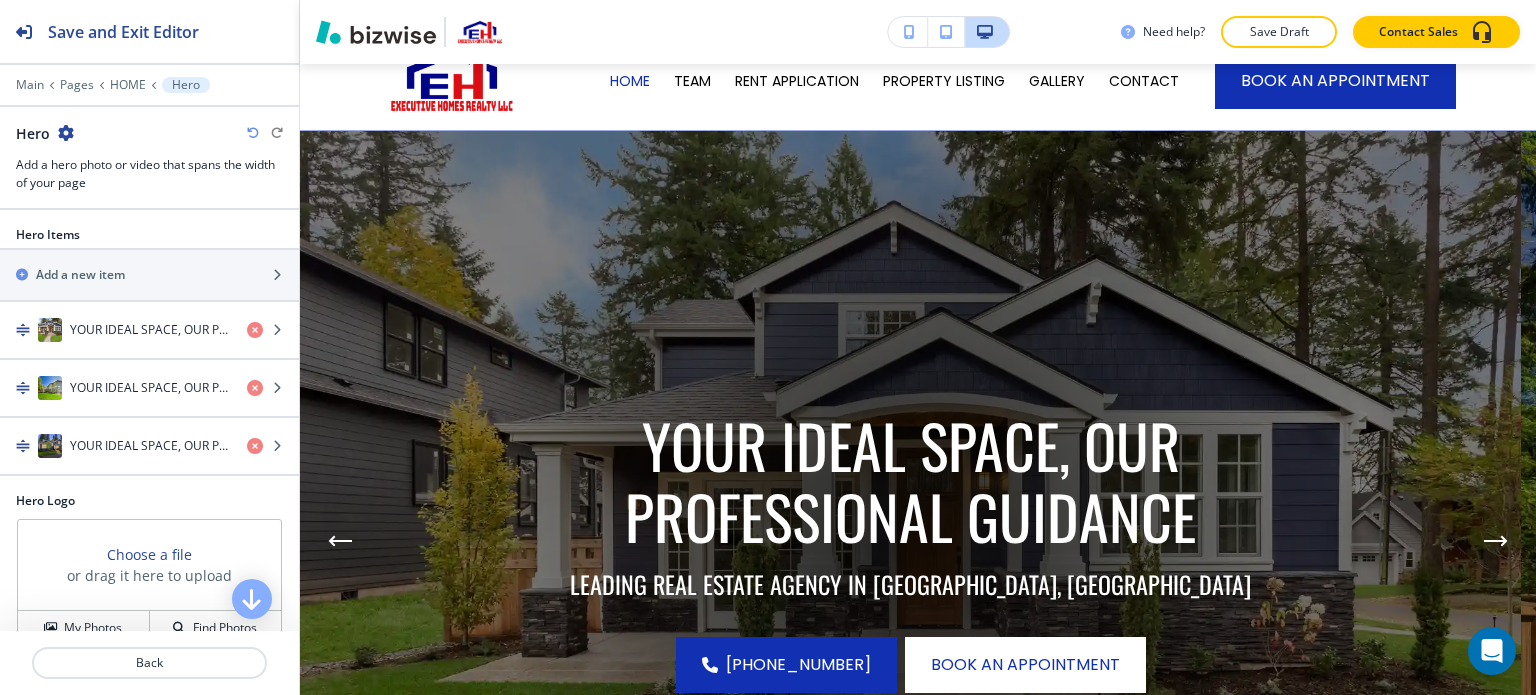 scroll, scrollTop: 146, scrollLeft: 0, axis: vertical 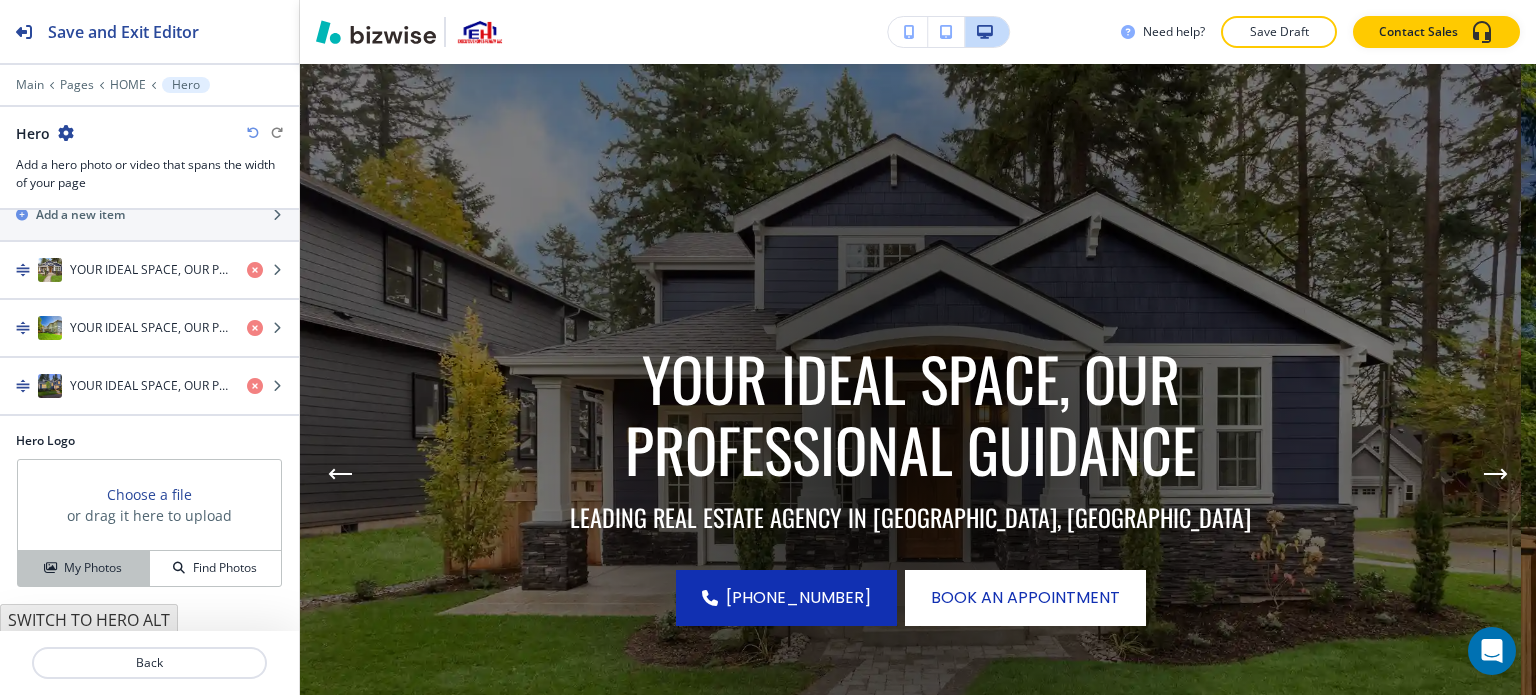 click on "My Photos" at bounding box center [93, 568] 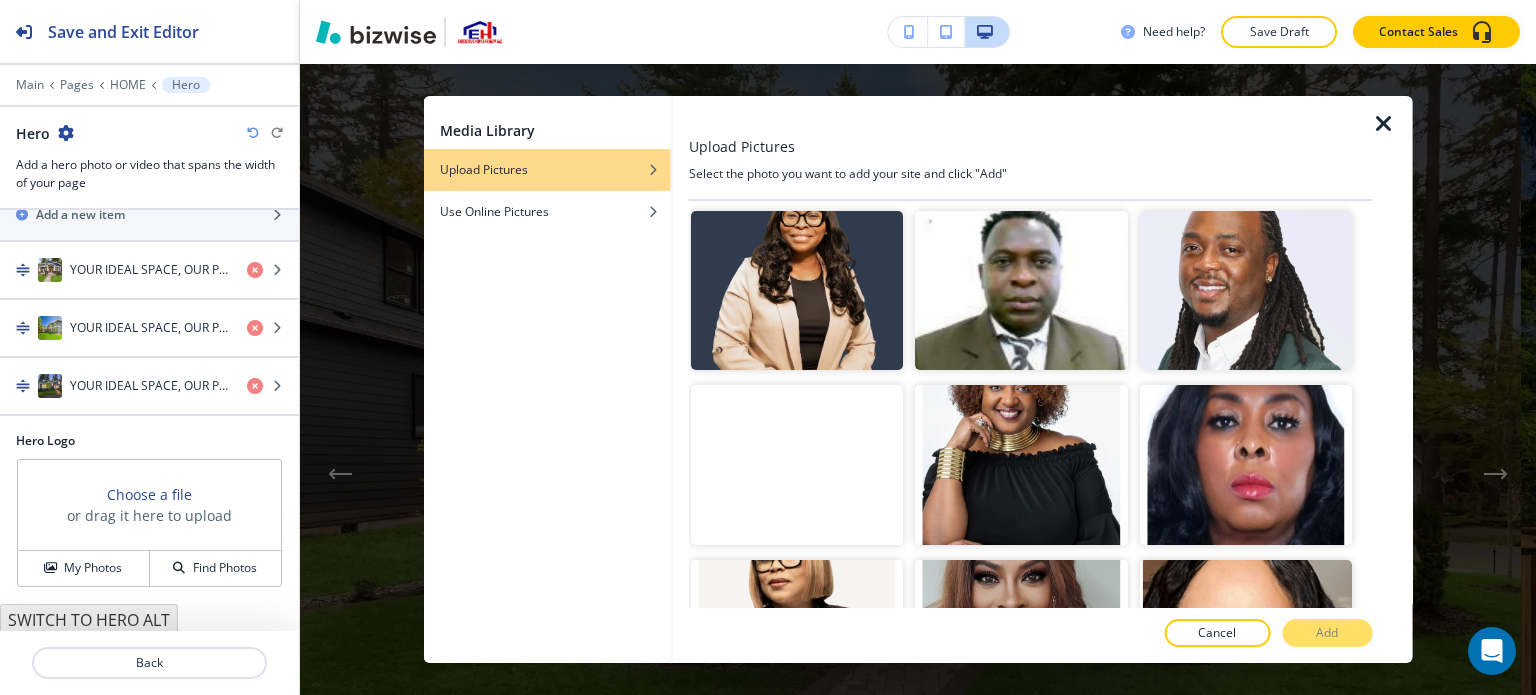scroll, scrollTop: 4326, scrollLeft: 0, axis: vertical 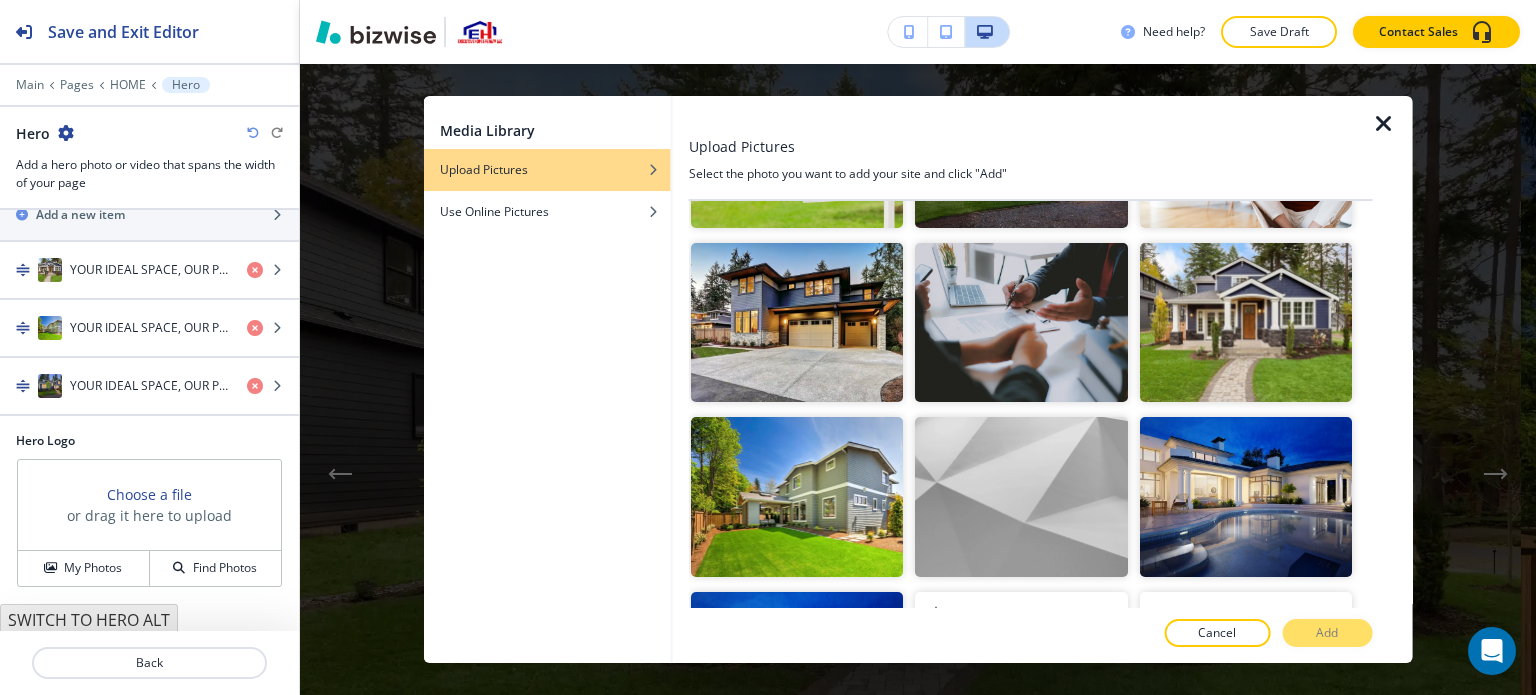 click at bounding box center (1021, 671) 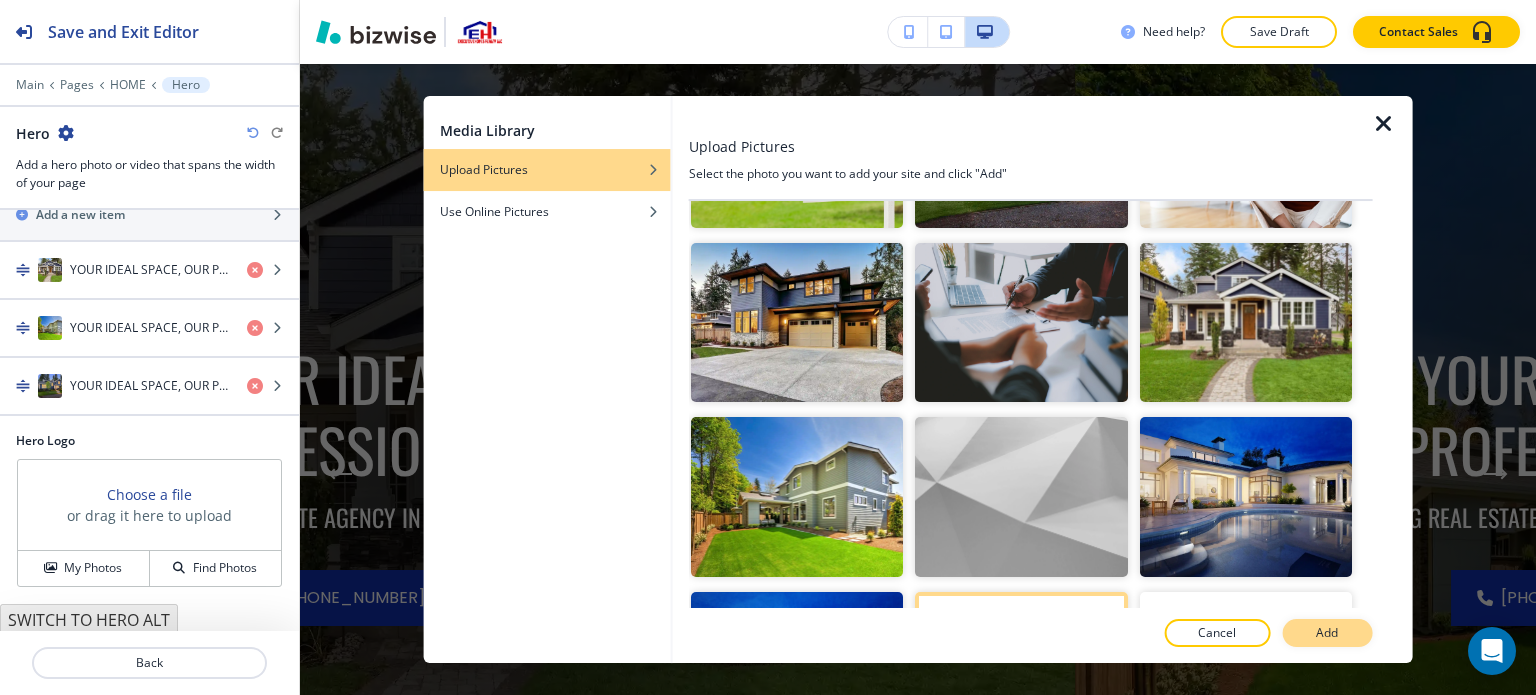 click on "Add" at bounding box center (1327, 633) 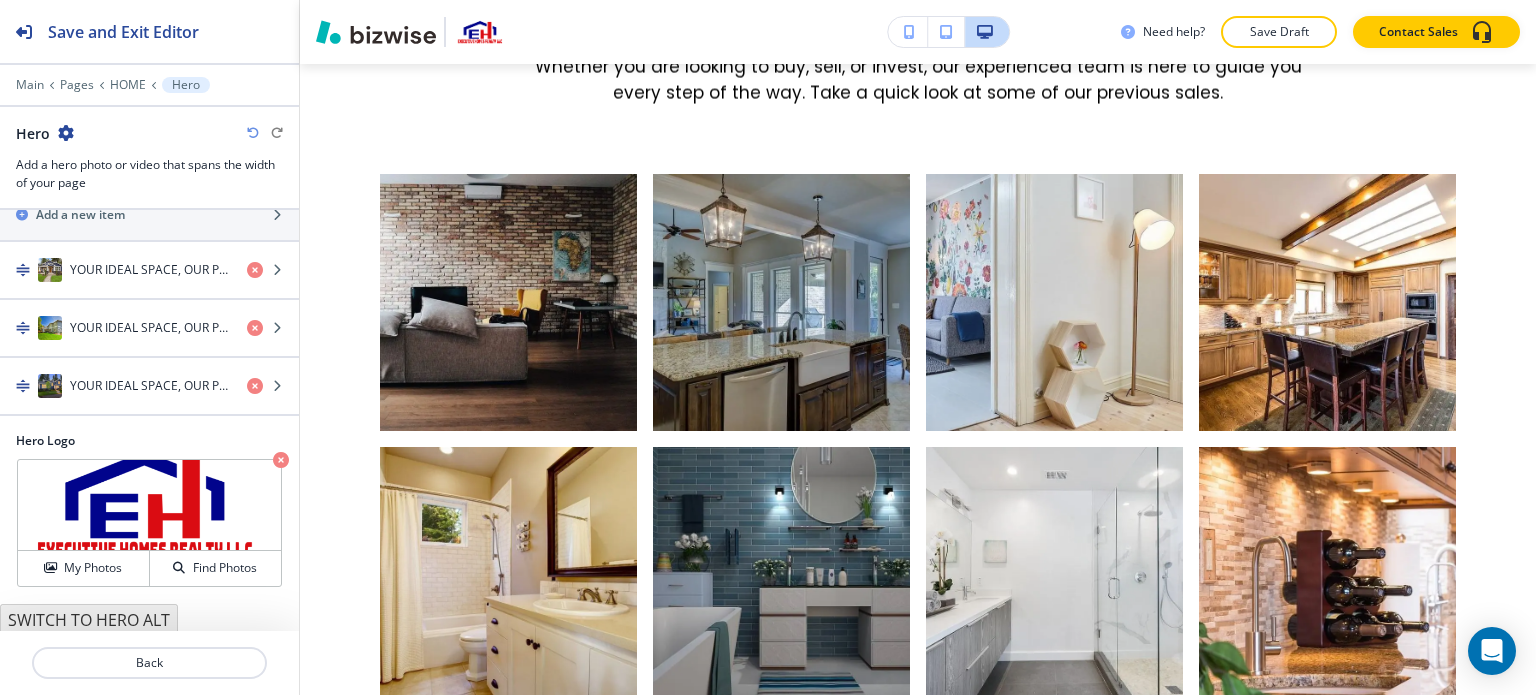 scroll, scrollTop: 0, scrollLeft: 0, axis: both 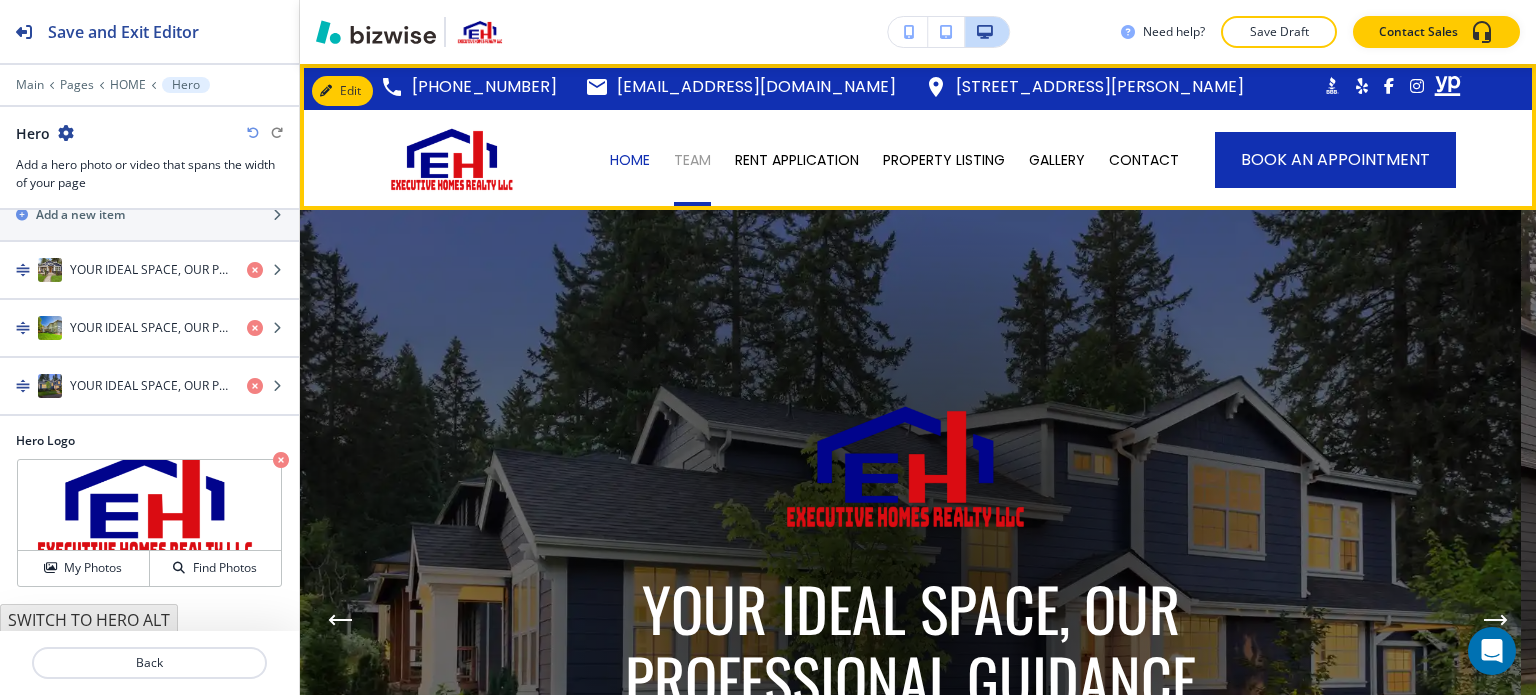 click on "TEAM" at bounding box center (692, 160) 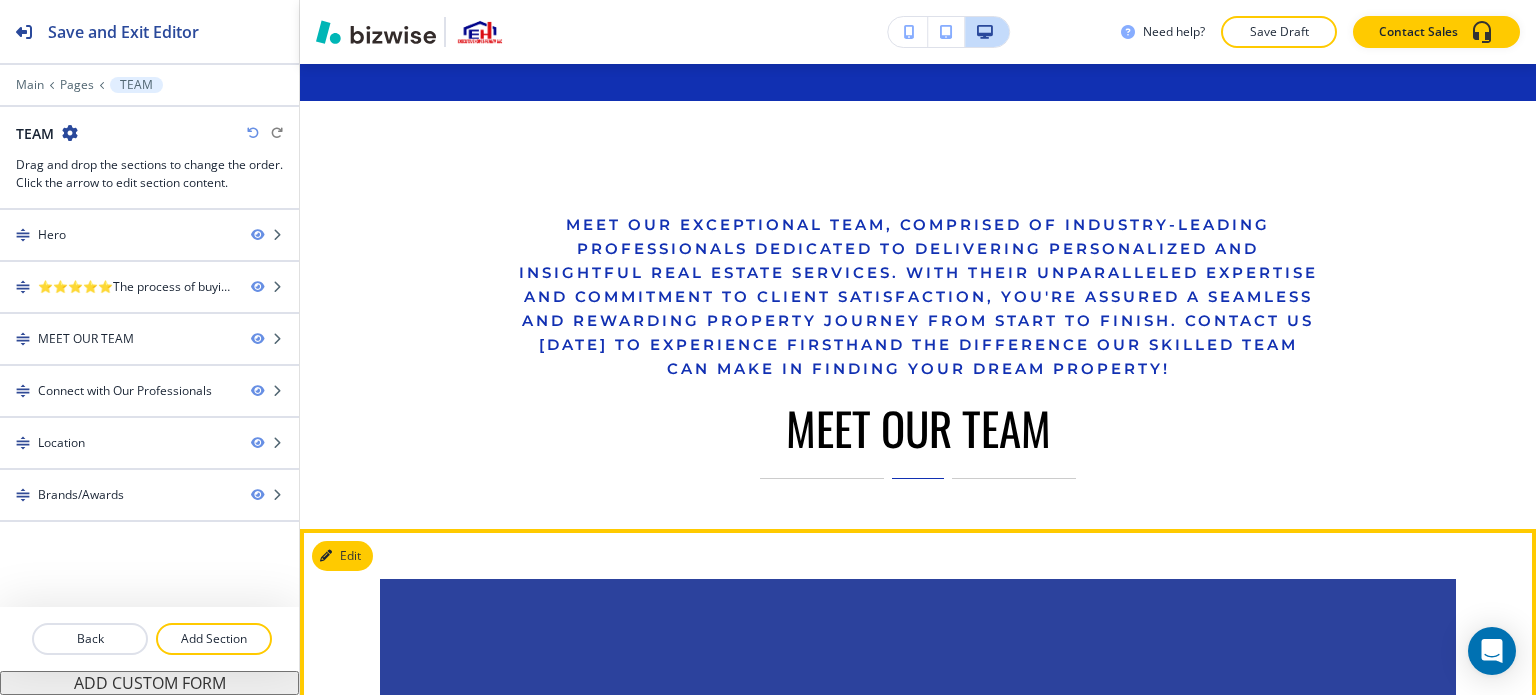 scroll, scrollTop: 900, scrollLeft: 0, axis: vertical 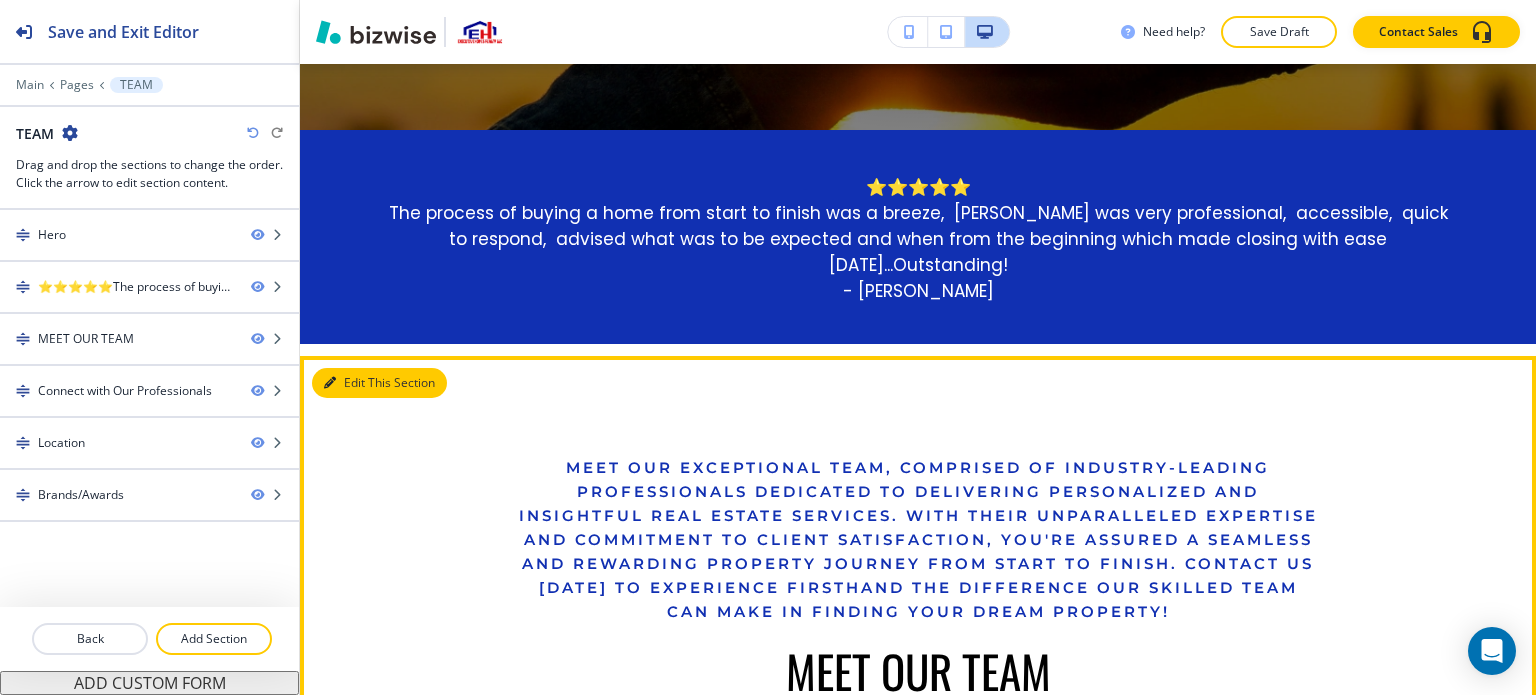 click on "Edit This Section" at bounding box center (379, 383) 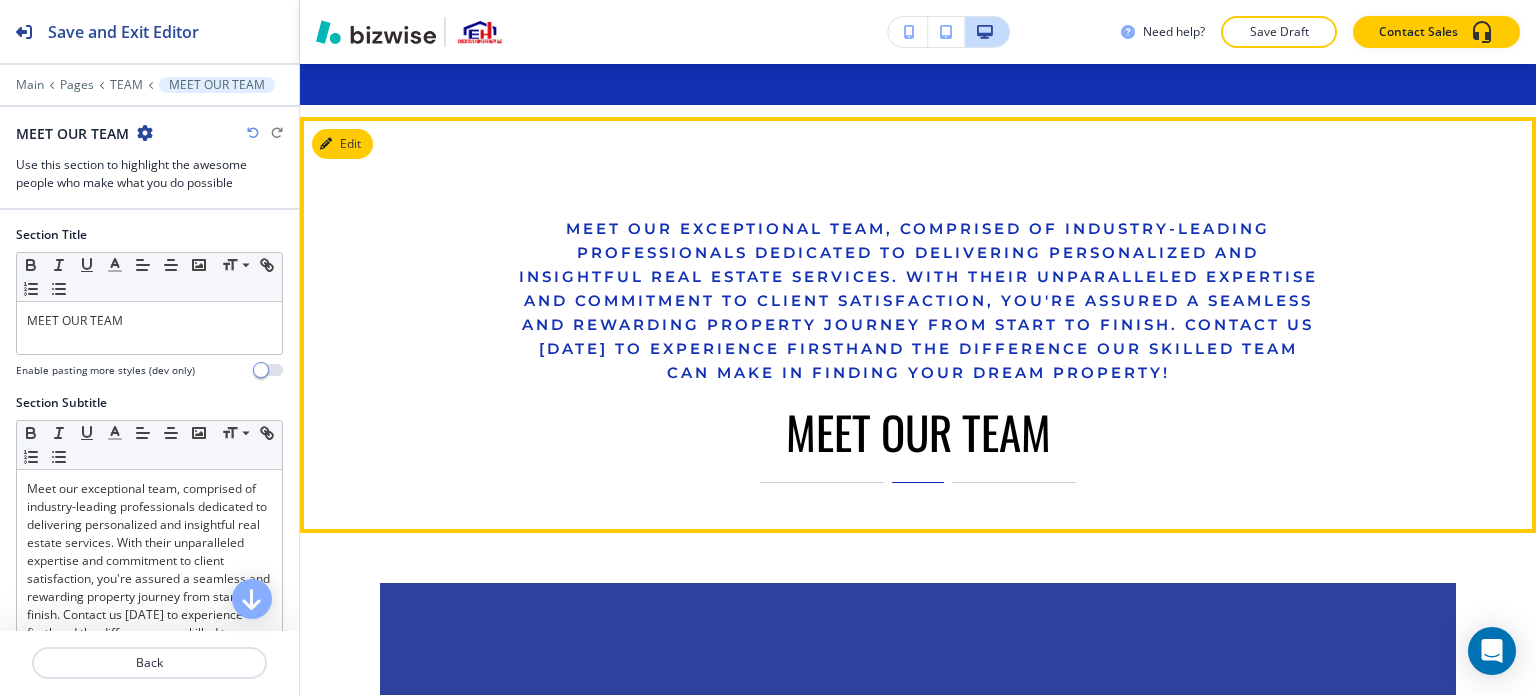 scroll, scrollTop: 1166, scrollLeft: 0, axis: vertical 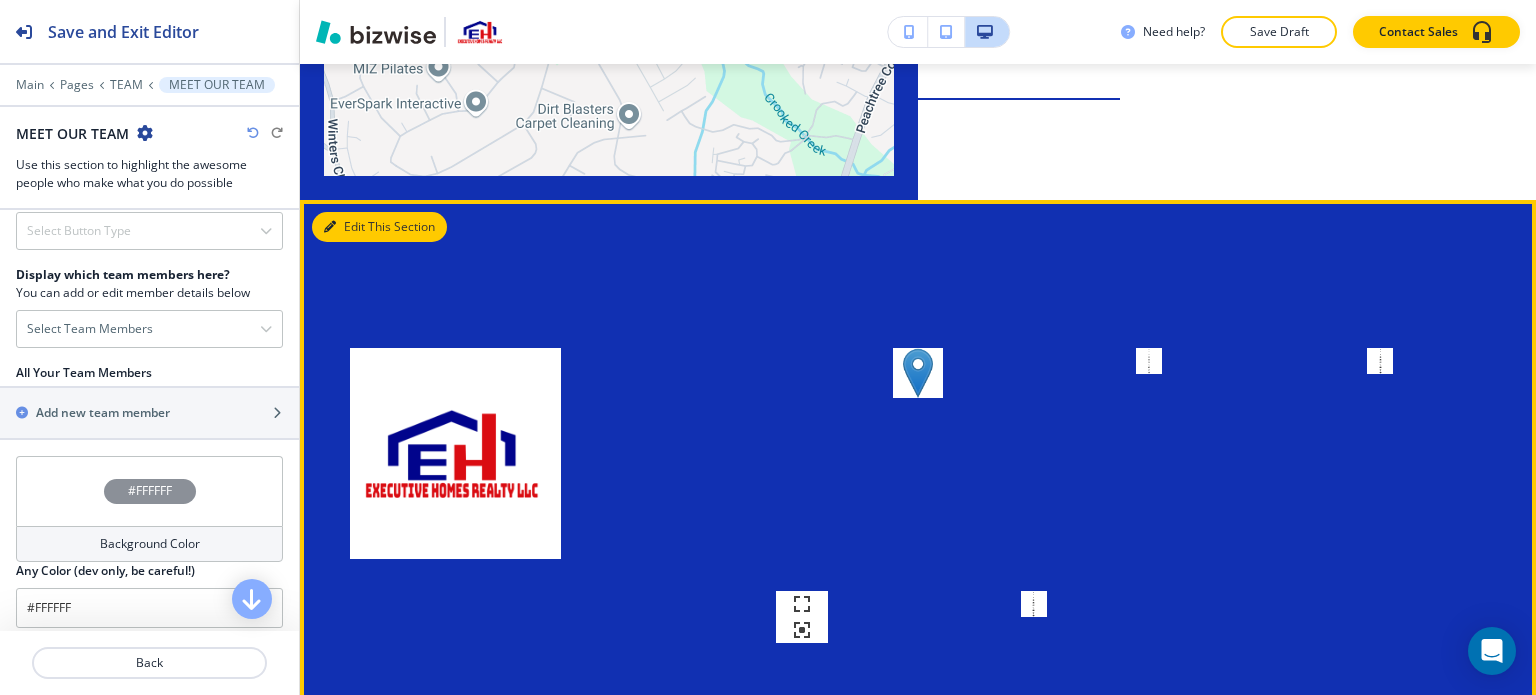 click on "Edit This Section" at bounding box center [379, 227] 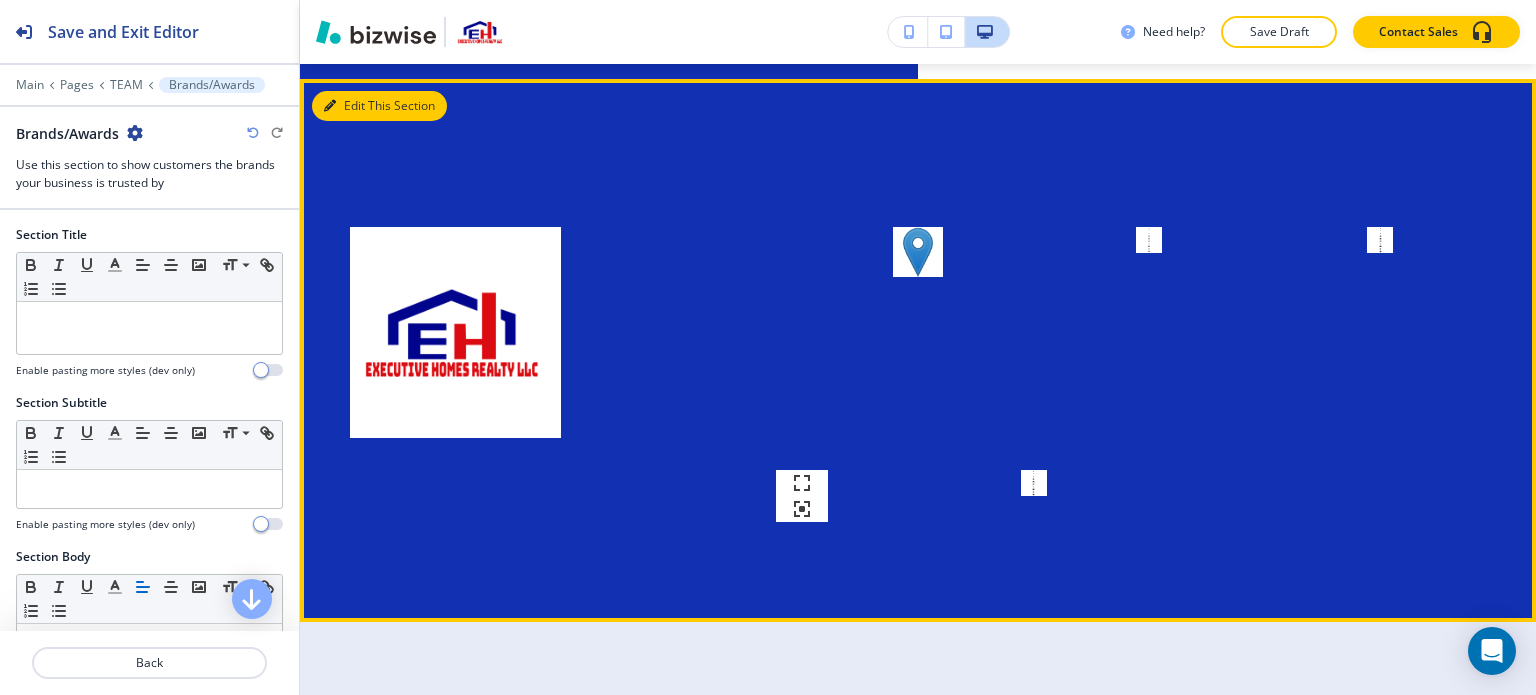 scroll, scrollTop: 2801, scrollLeft: 0, axis: vertical 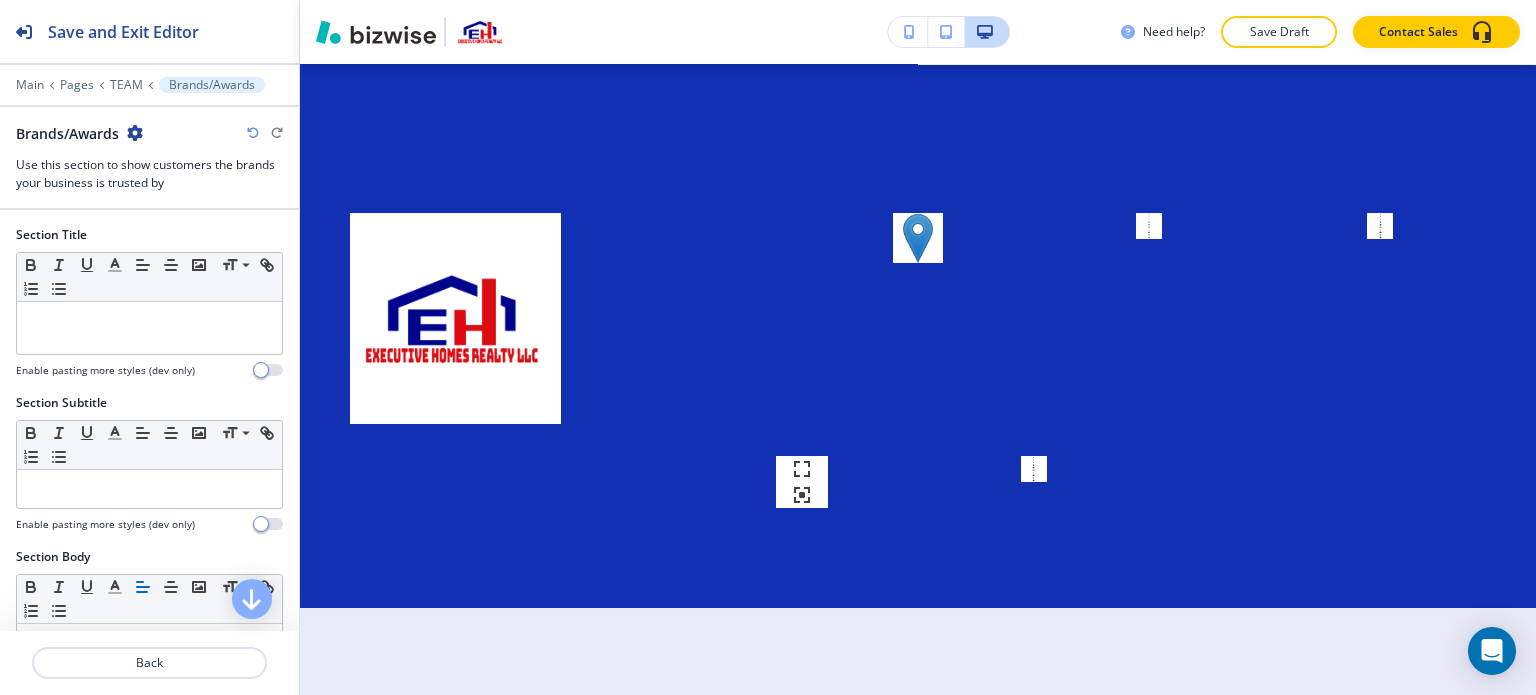click on "Brands/Awards" at bounding box center (149, 133) 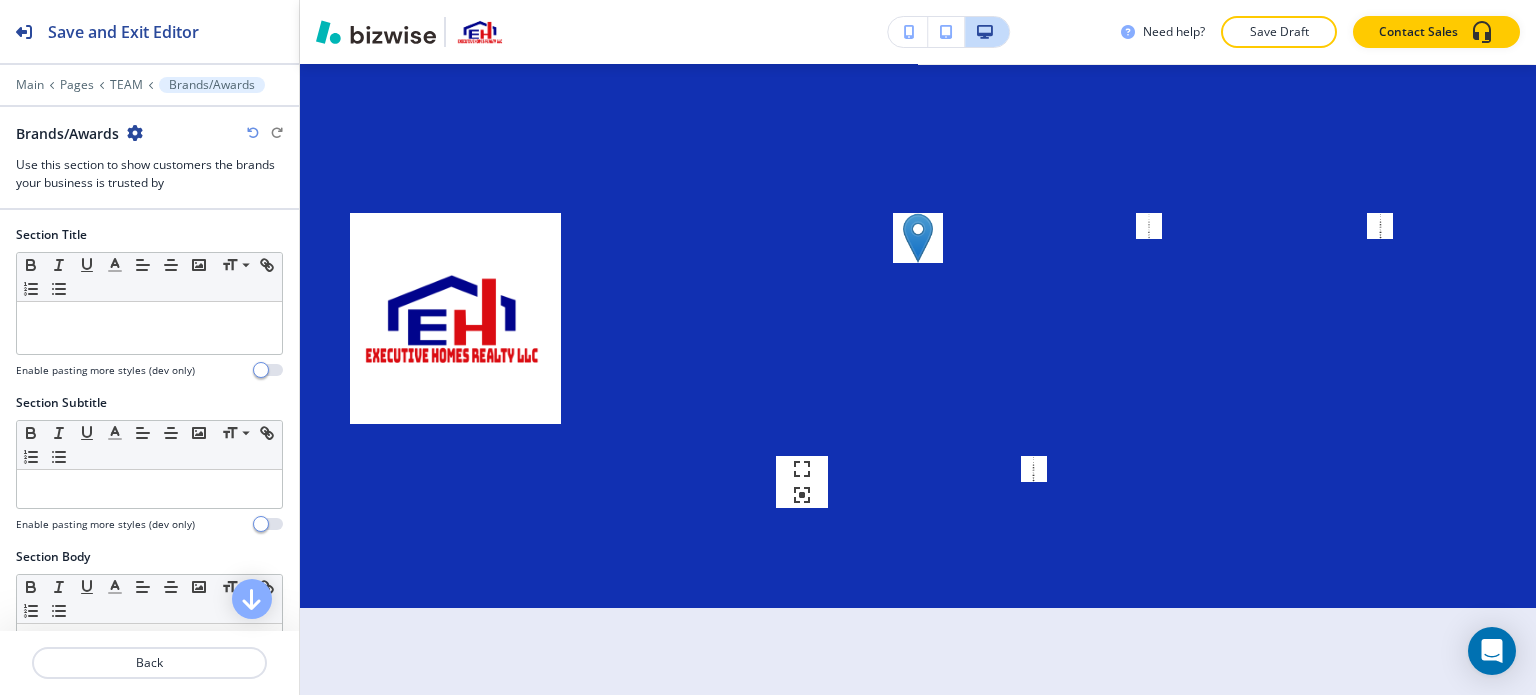 click at bounding box center [135, 133] 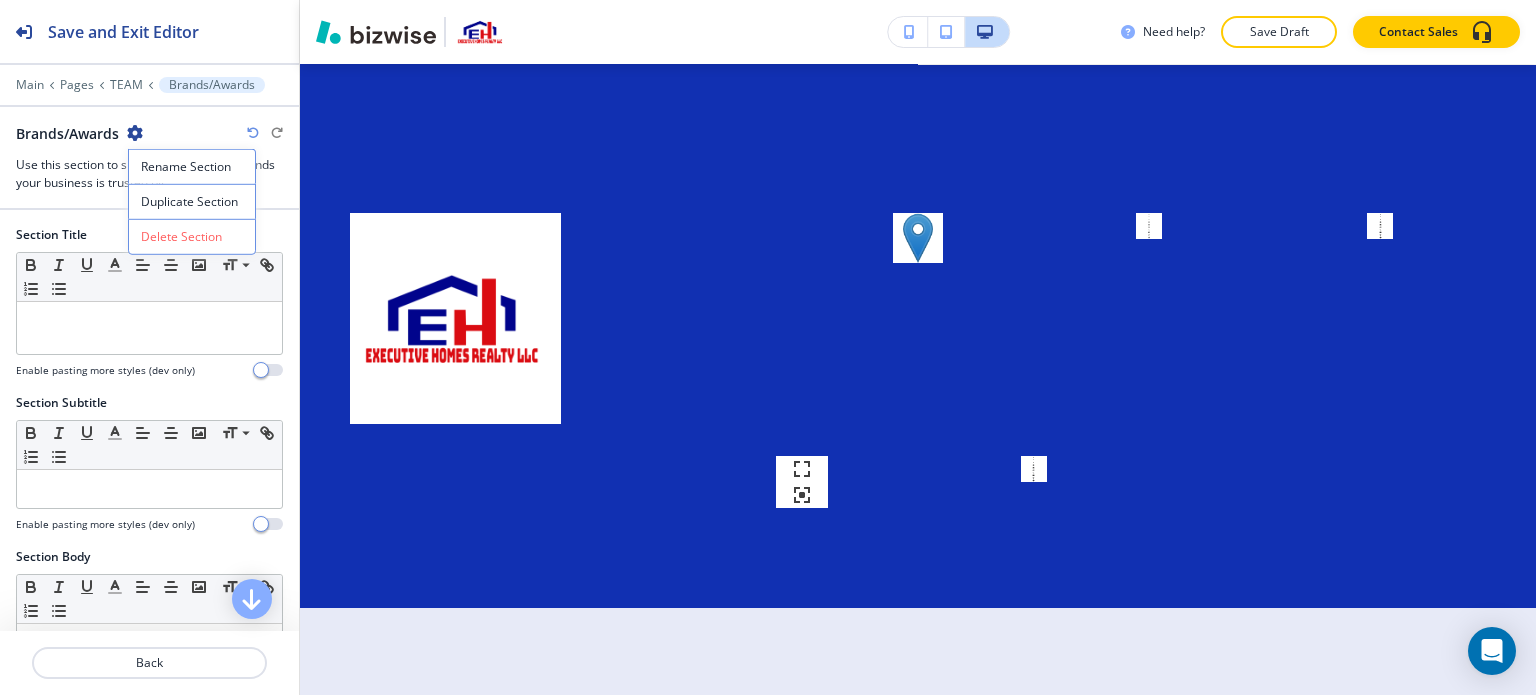 drag, startPoint x: 210, startPoint y: 228, endPoint x: 273, endPoint y: 245, distance: 65.25335 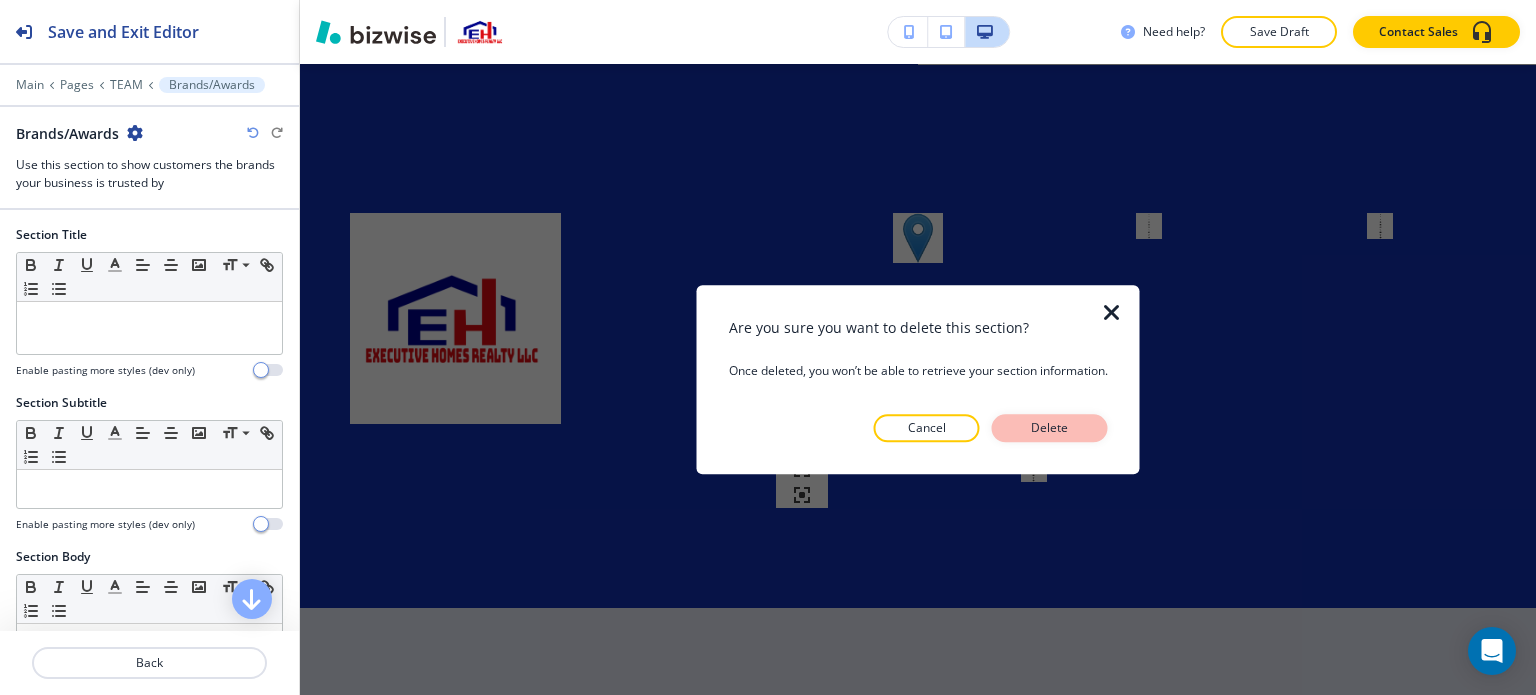 click on "Delete" at bounding box center (1050, 428) 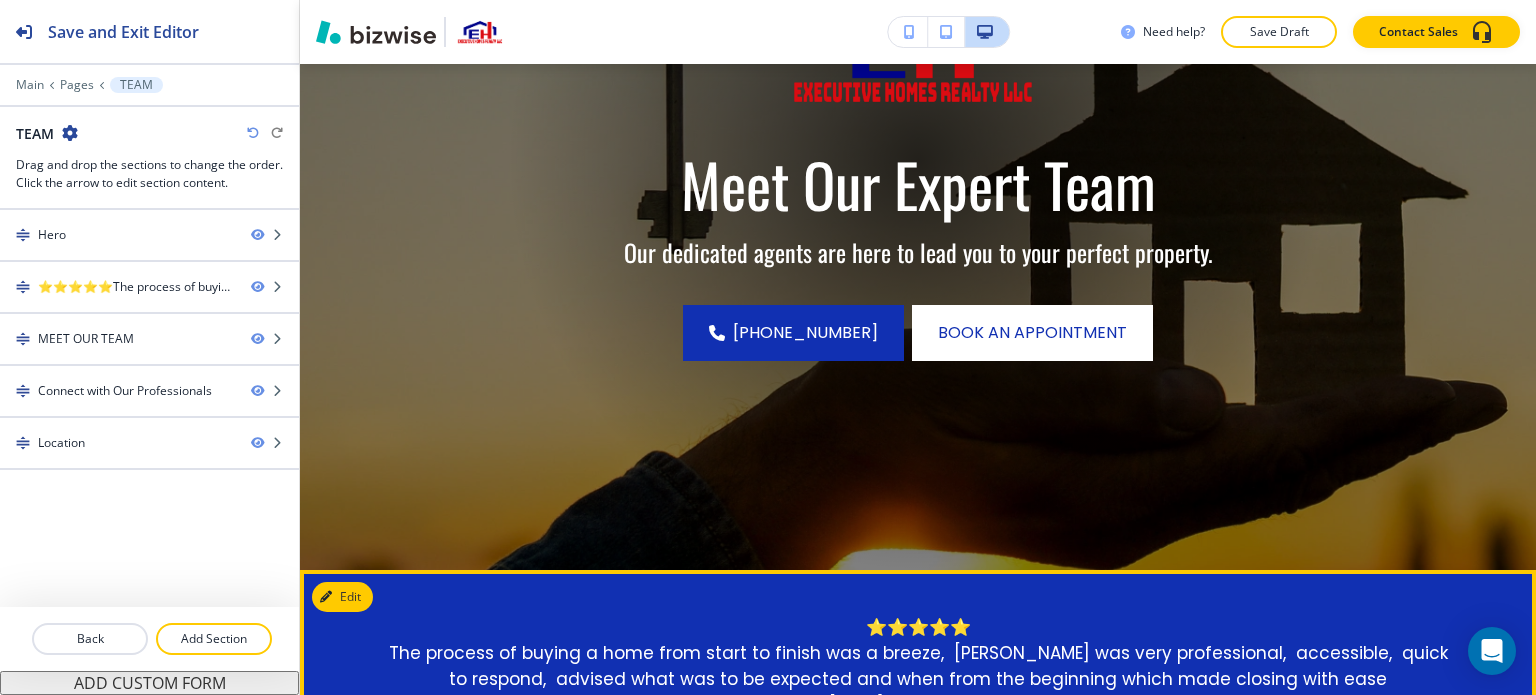 scroll, scrollTop: 452, scrollLeft: 0, axis: vertical 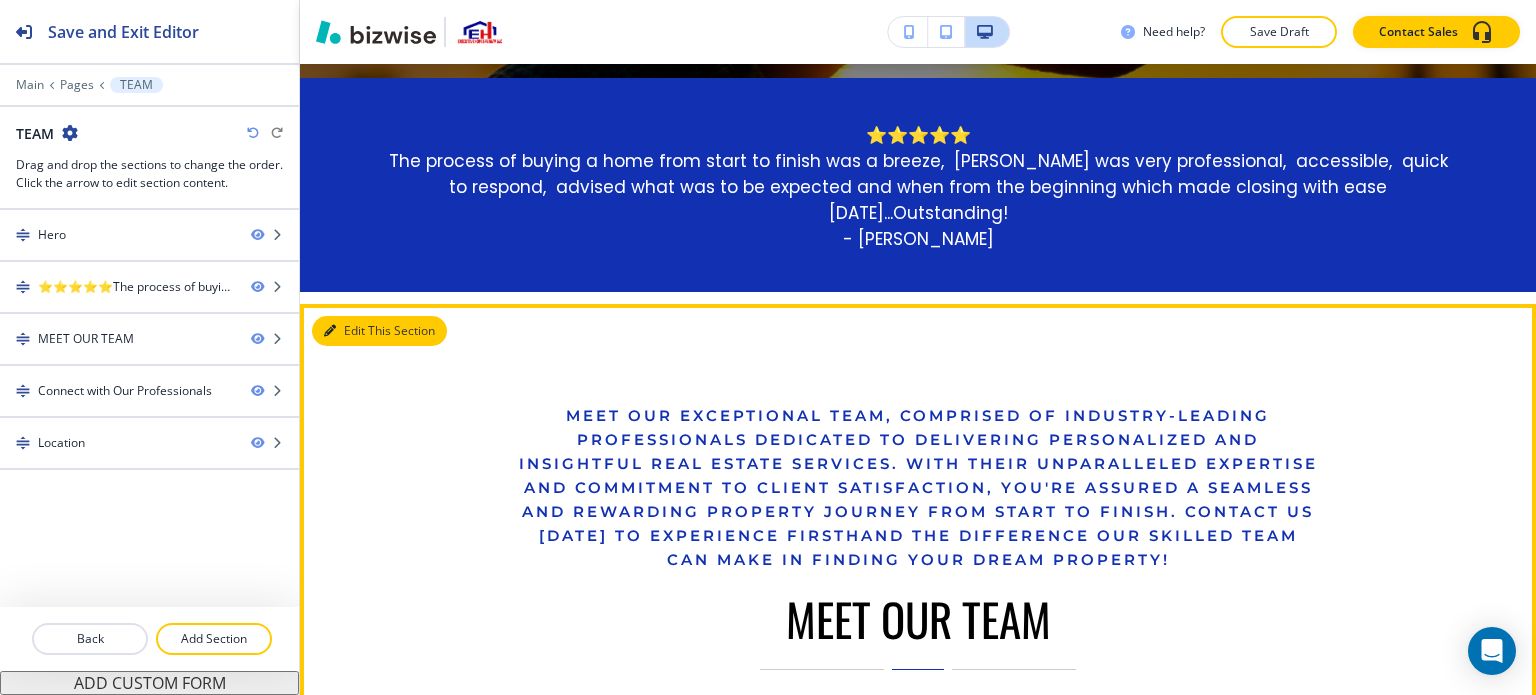 click on "Edit This Section" at bounding box center [379, 331] 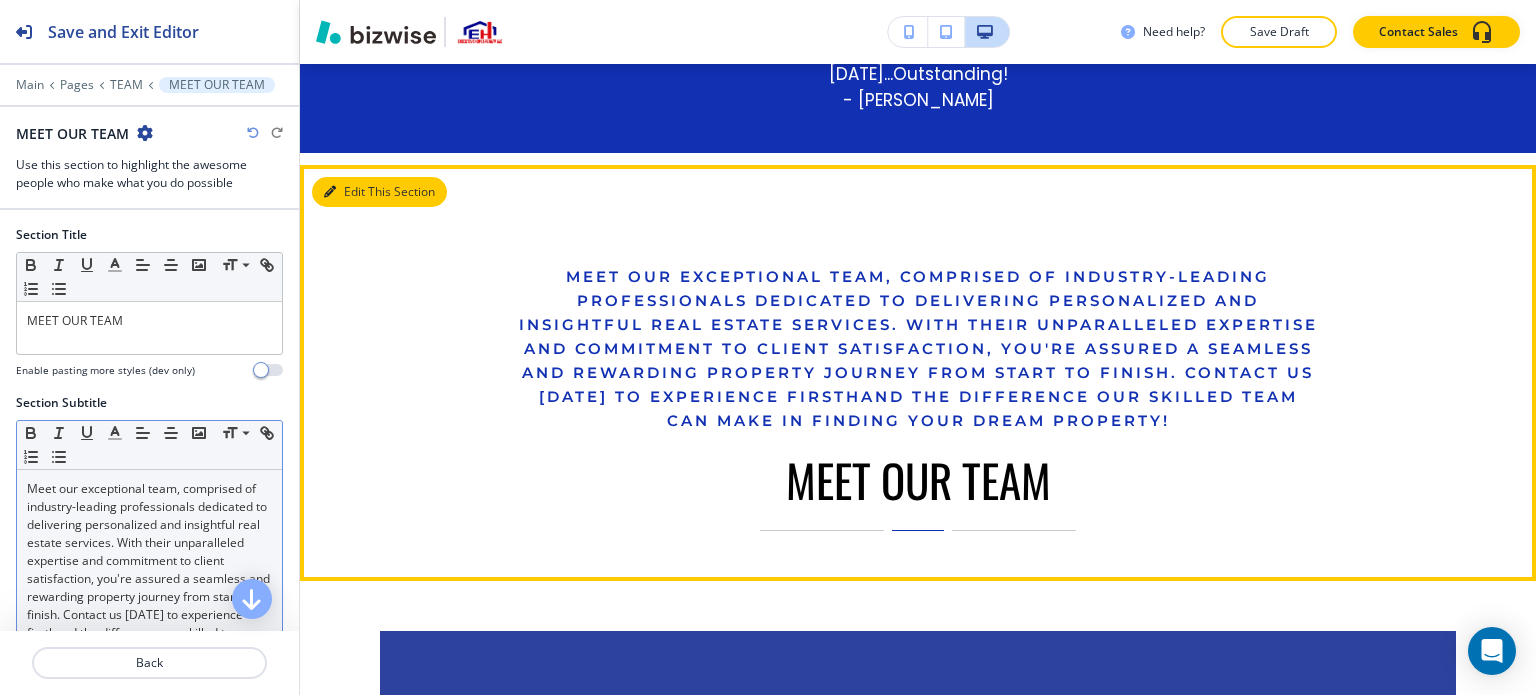 scroll, scrollTop: 1166, scrollLeft: 0, axis: vertical 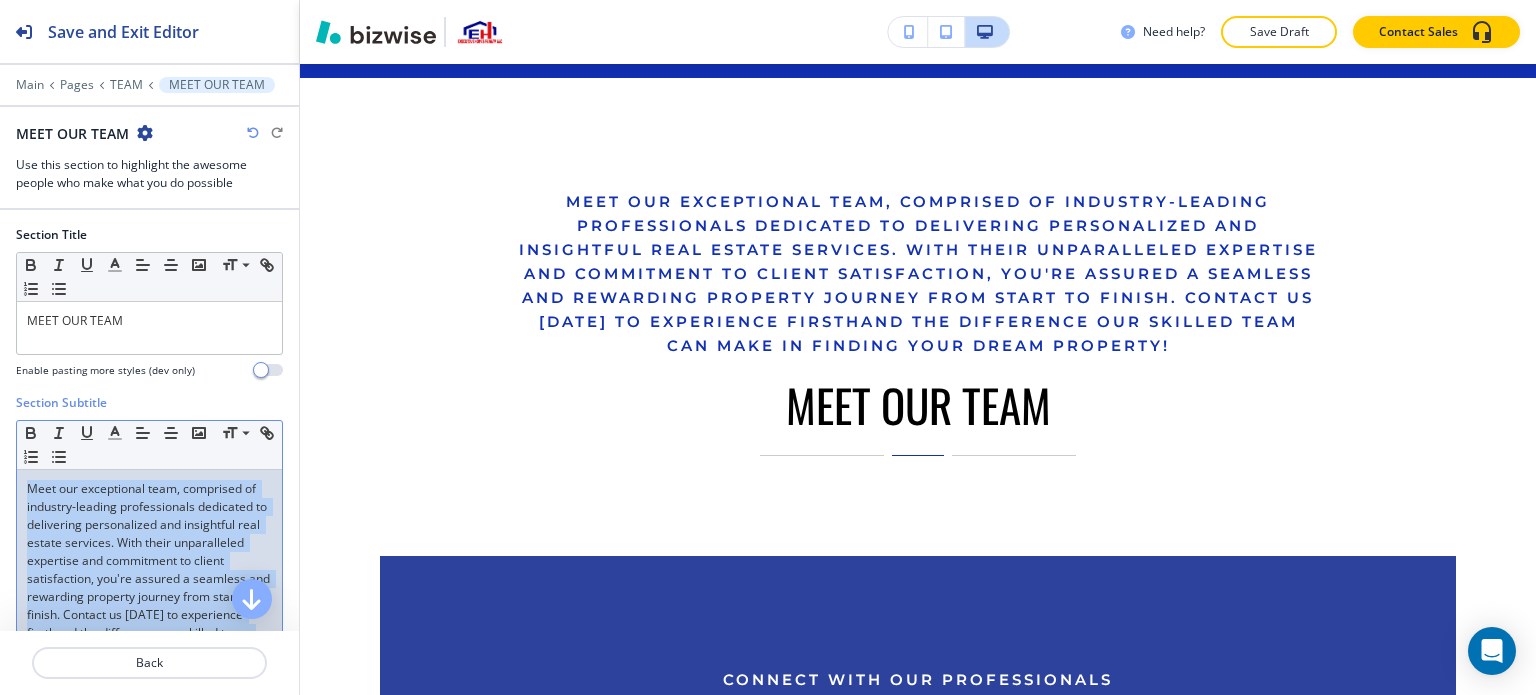 drag, startPoint x: 220, startPoint y: 467, endPoint x: 0, endPoint y: 398, distance: 230.5667 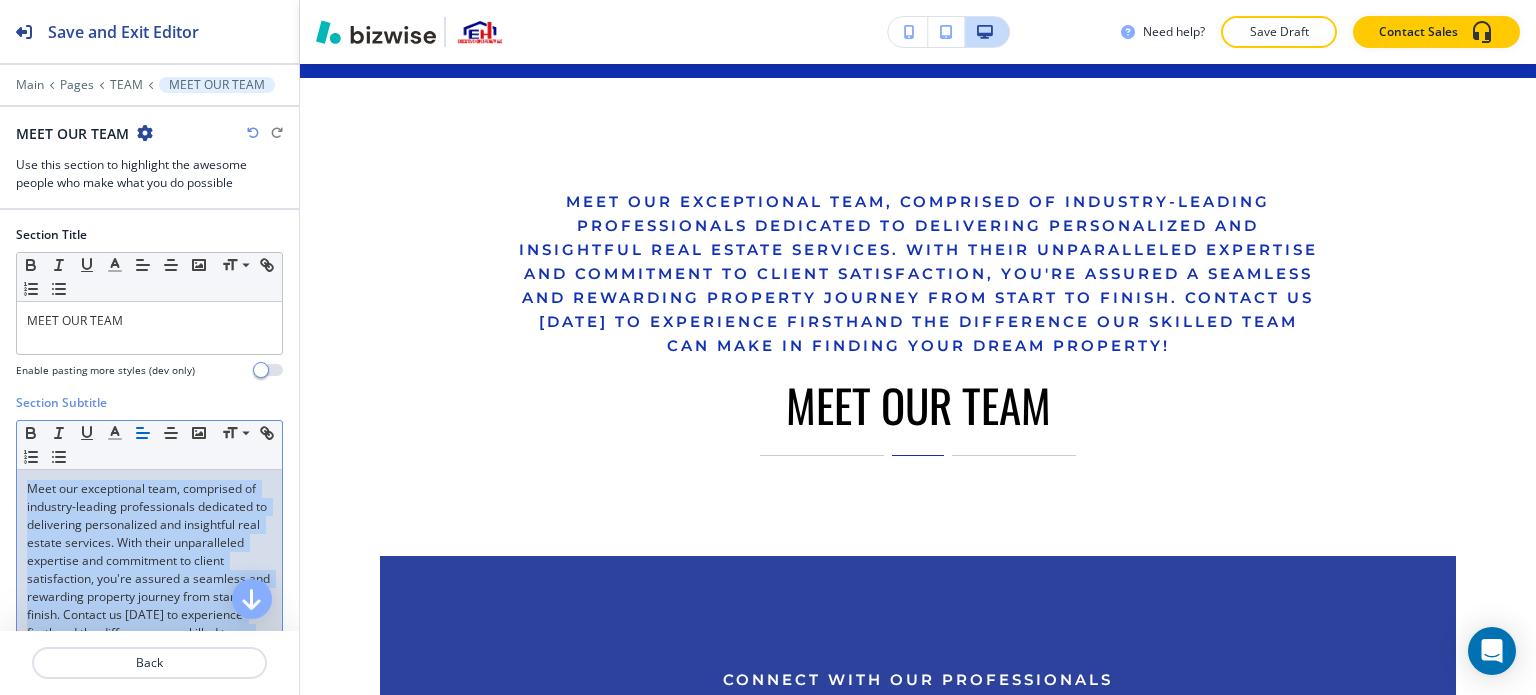 copy on "Meet our exceptional team, comprised of industry-leading professionals dedicated to delivering personalized and insightful real estate services. With their unparalleled expertise and commitment to client satisfaction, you're assured a seamless and rewarding property journey from start to finish. Contact us today to experience firsthand the difference our skilled team can make in finding your dream property!" 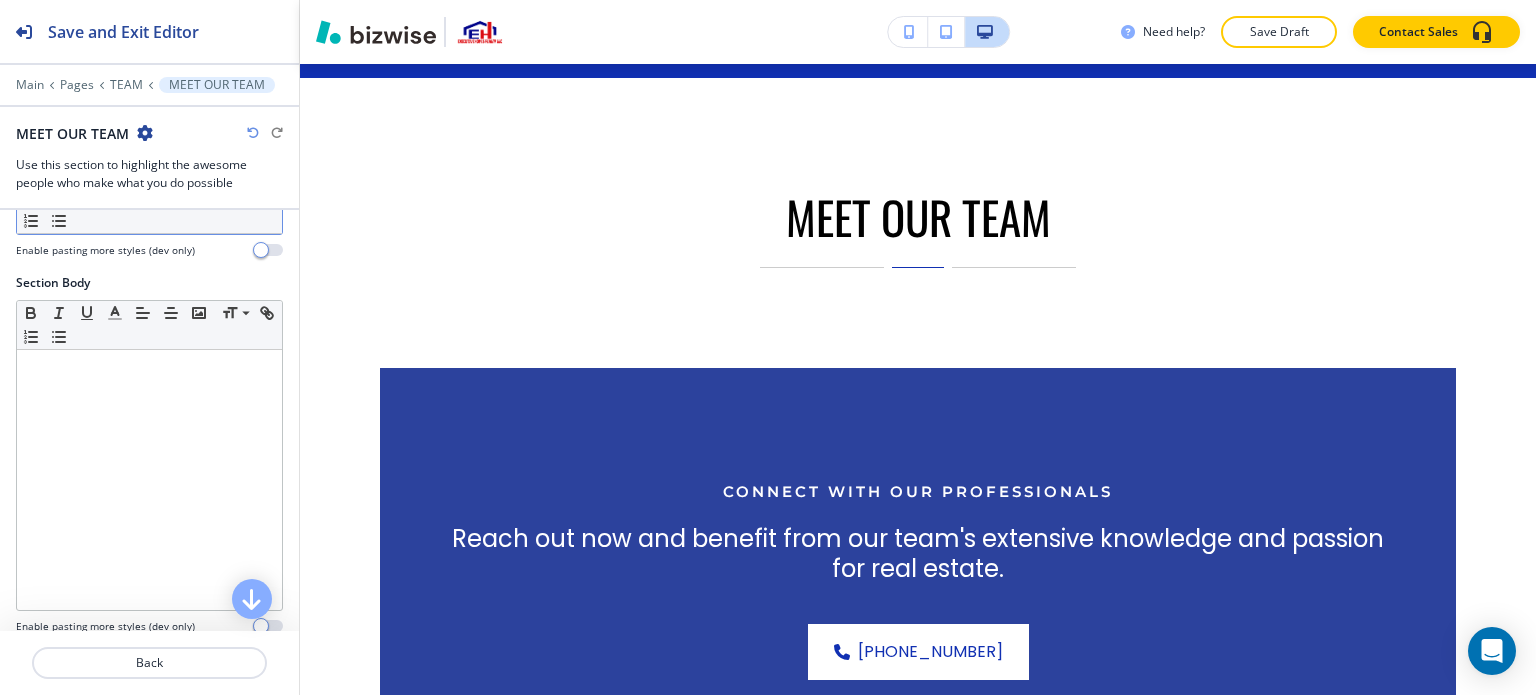 scroll, scrollTop: 300, scrollLeft: 0, axis: vertical 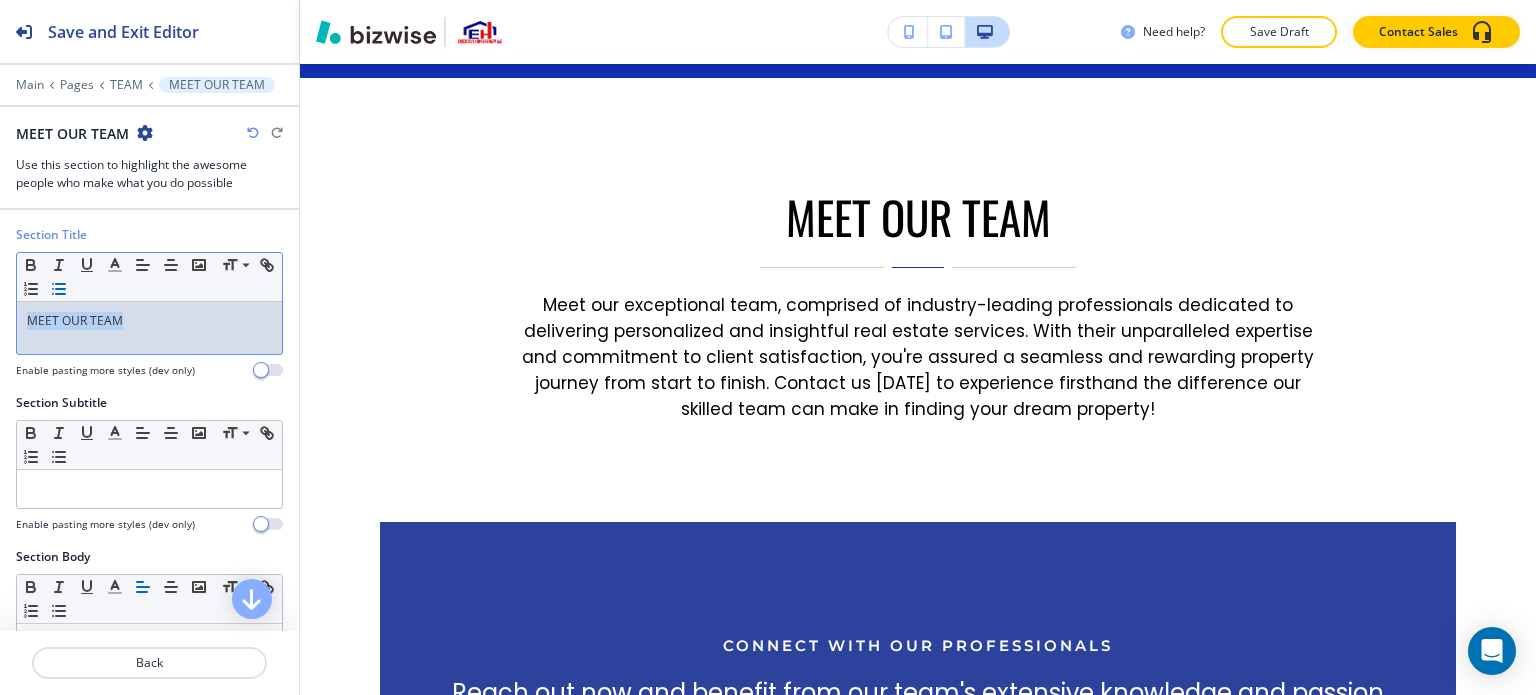 drag, startPoint x: 181, startPoint y: 322, endPoint x: 80, endPoint y: 288, distance: 106.56923 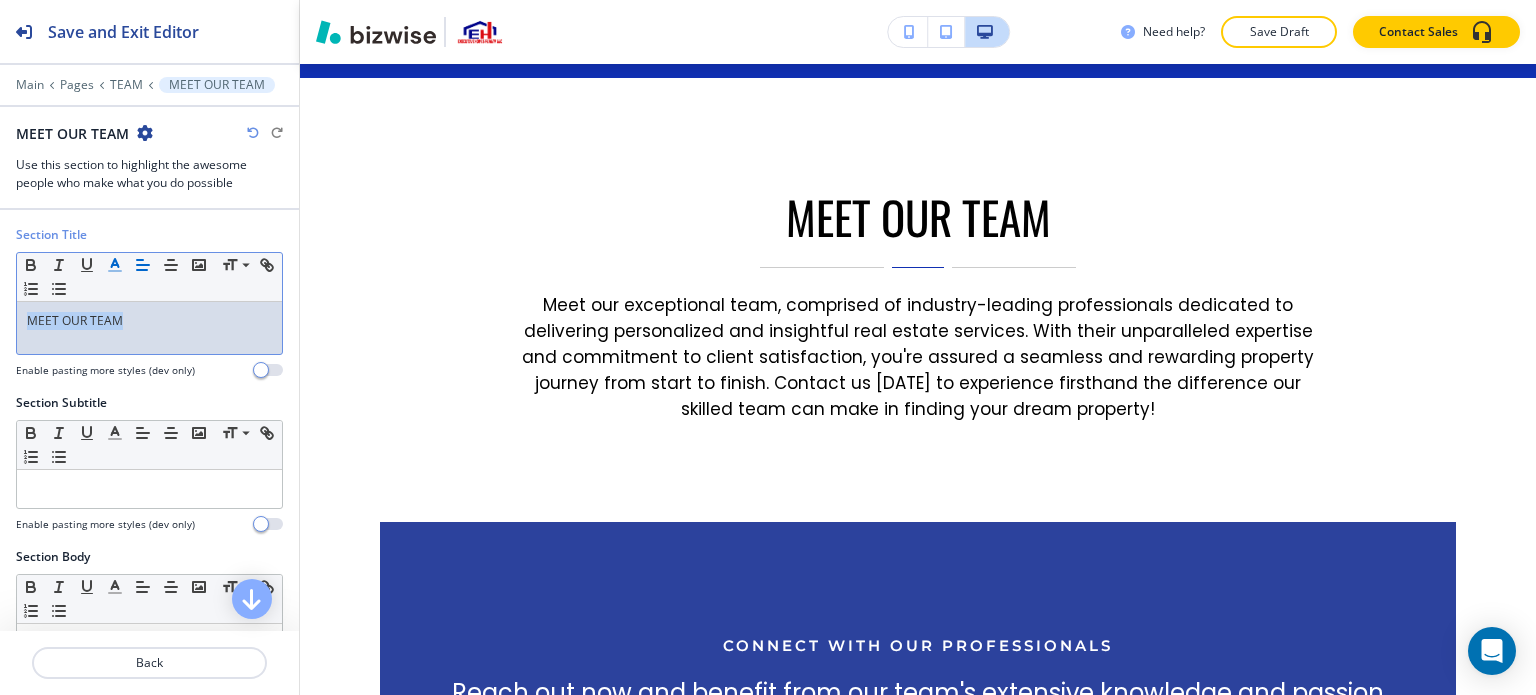 click 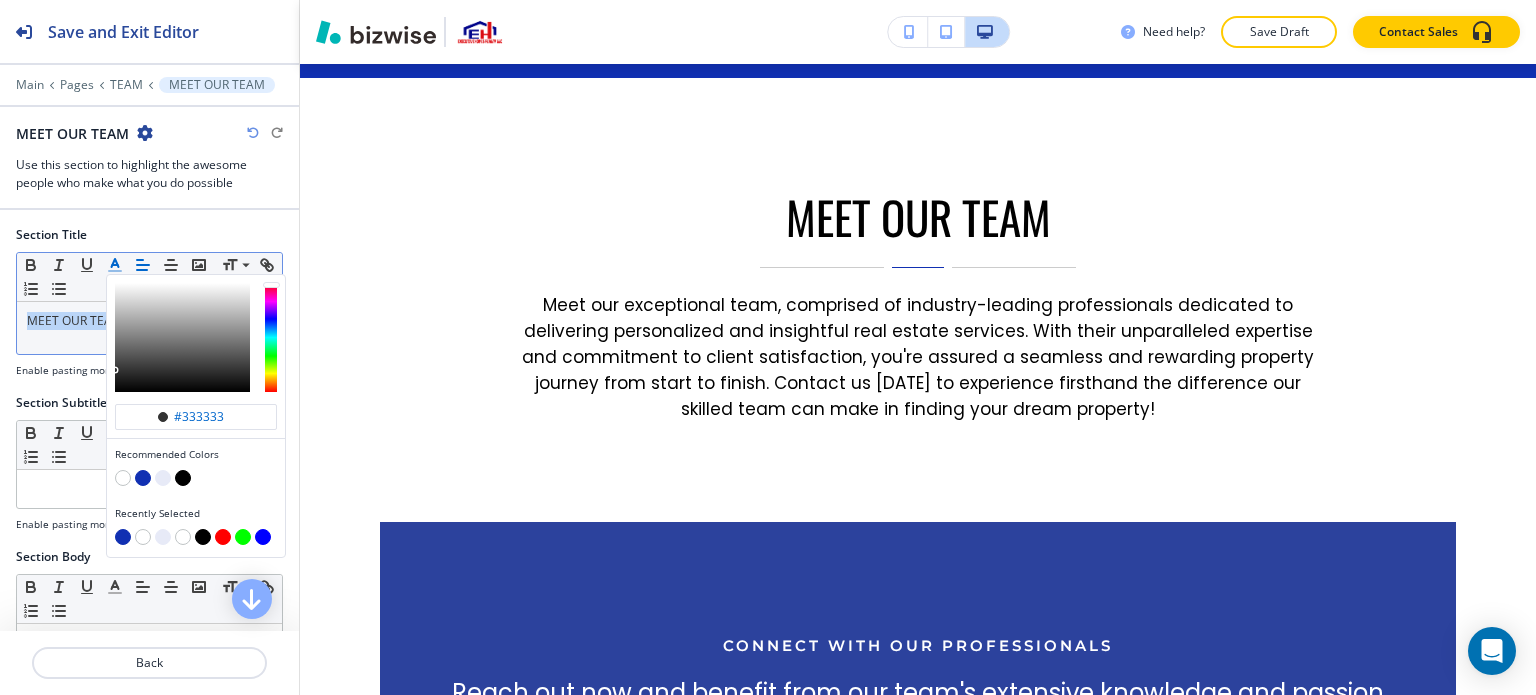 click at bounding box center (143, 478) 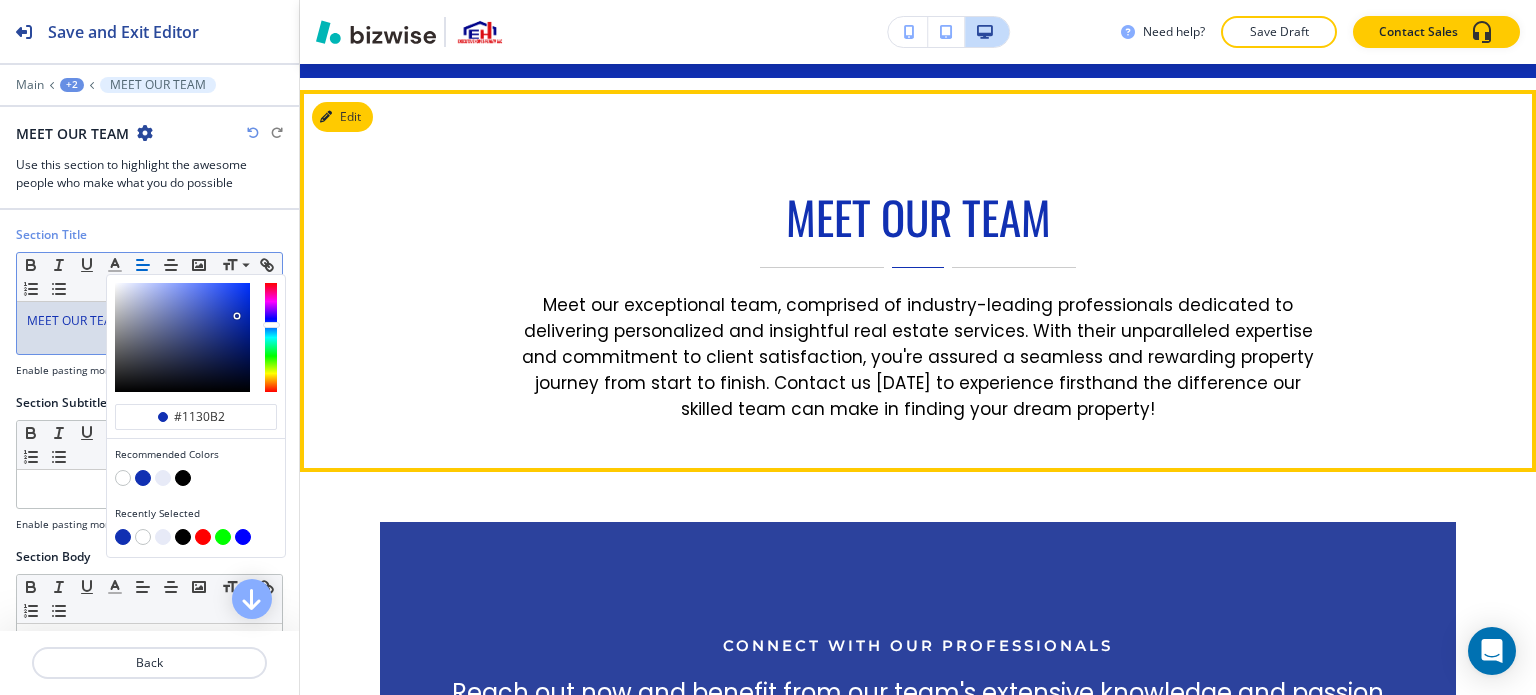 click on "MEET OUR TEAM Meet our exceptional team, comprised of industry-leading professionals dedicated to delivering personalized and insightful real estate services. With their unparalleled expertise and commitment to client satisfaction, you're assured a seamless and rewarding property journey from start to finish. Contact us today to experience firsthand the difference our skilled team can make in finding your dream property!" at bounding box center [918, 306] 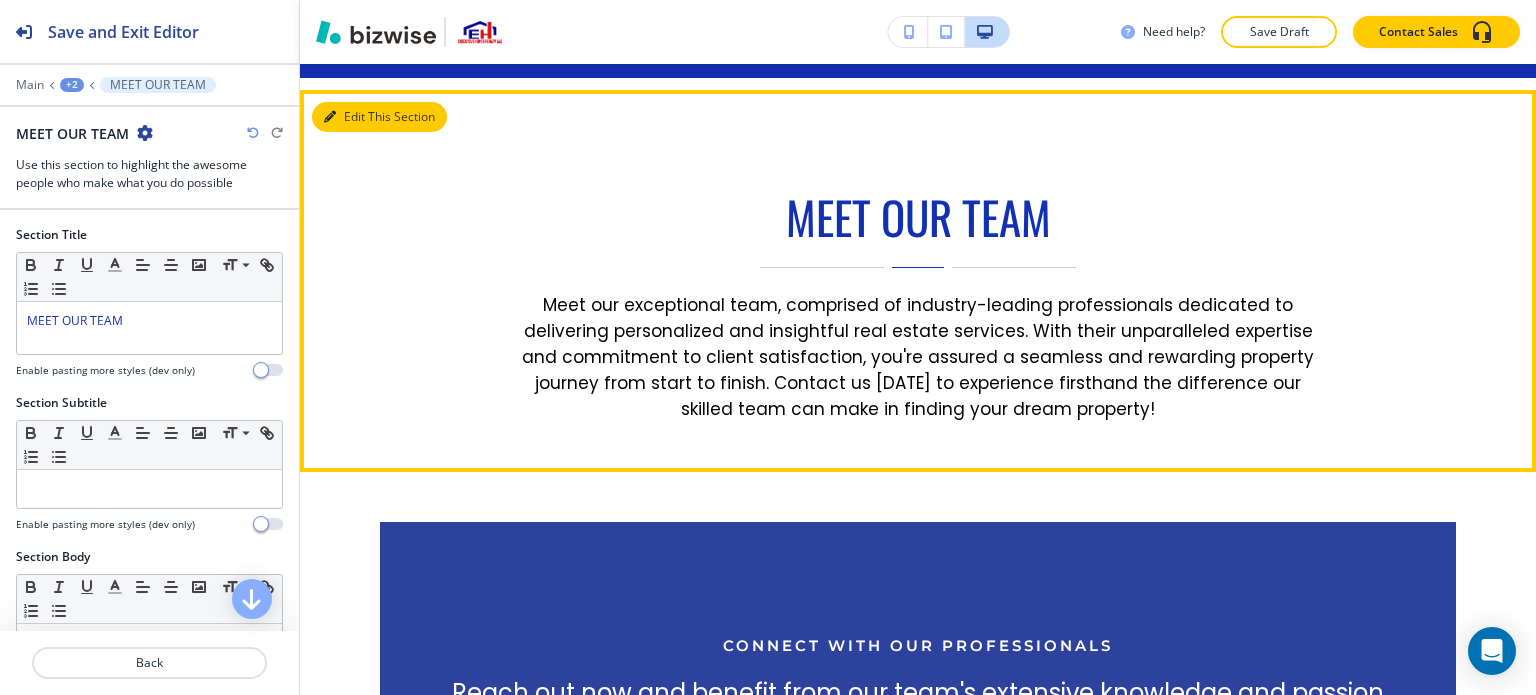 click on "Edit This Section" at bounding box center (379, 117) 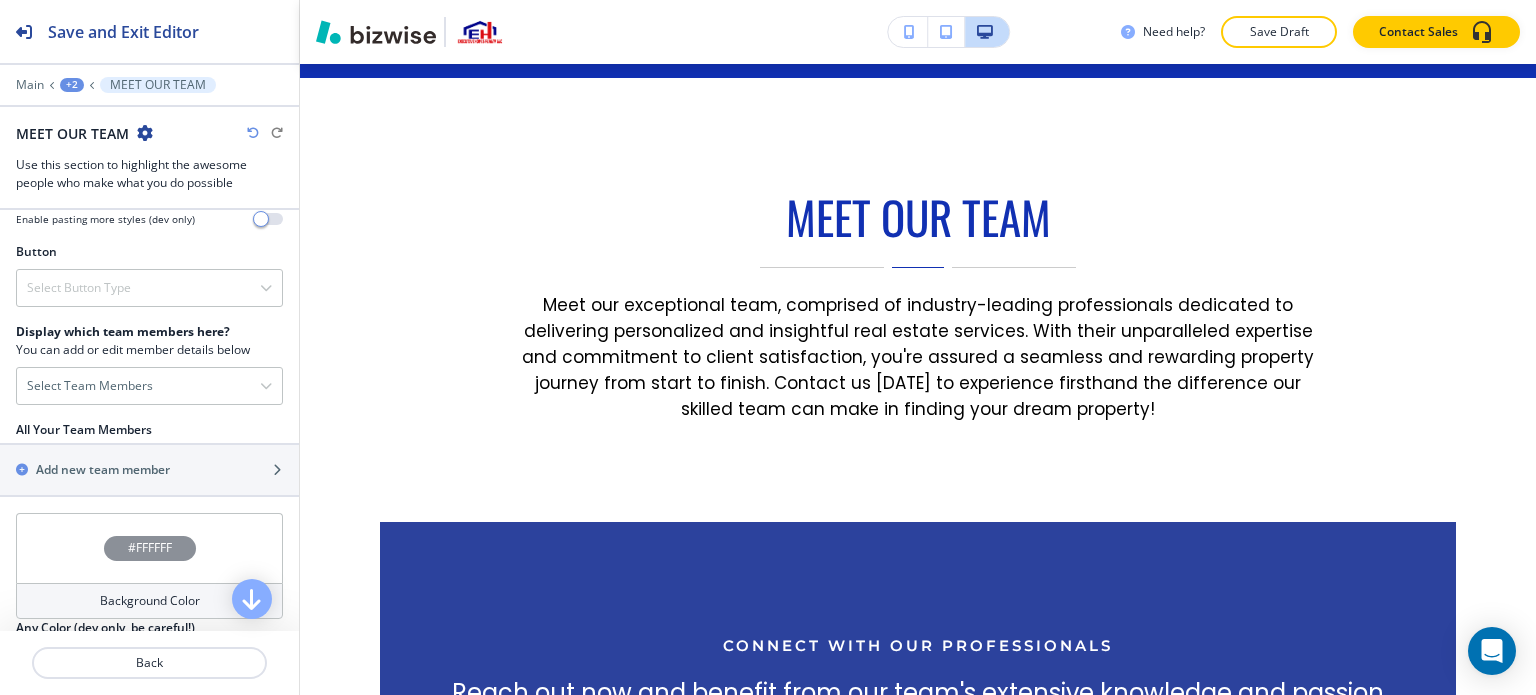 scroll, scrollTop: 700, scrollLeft: 0, axis: vertical 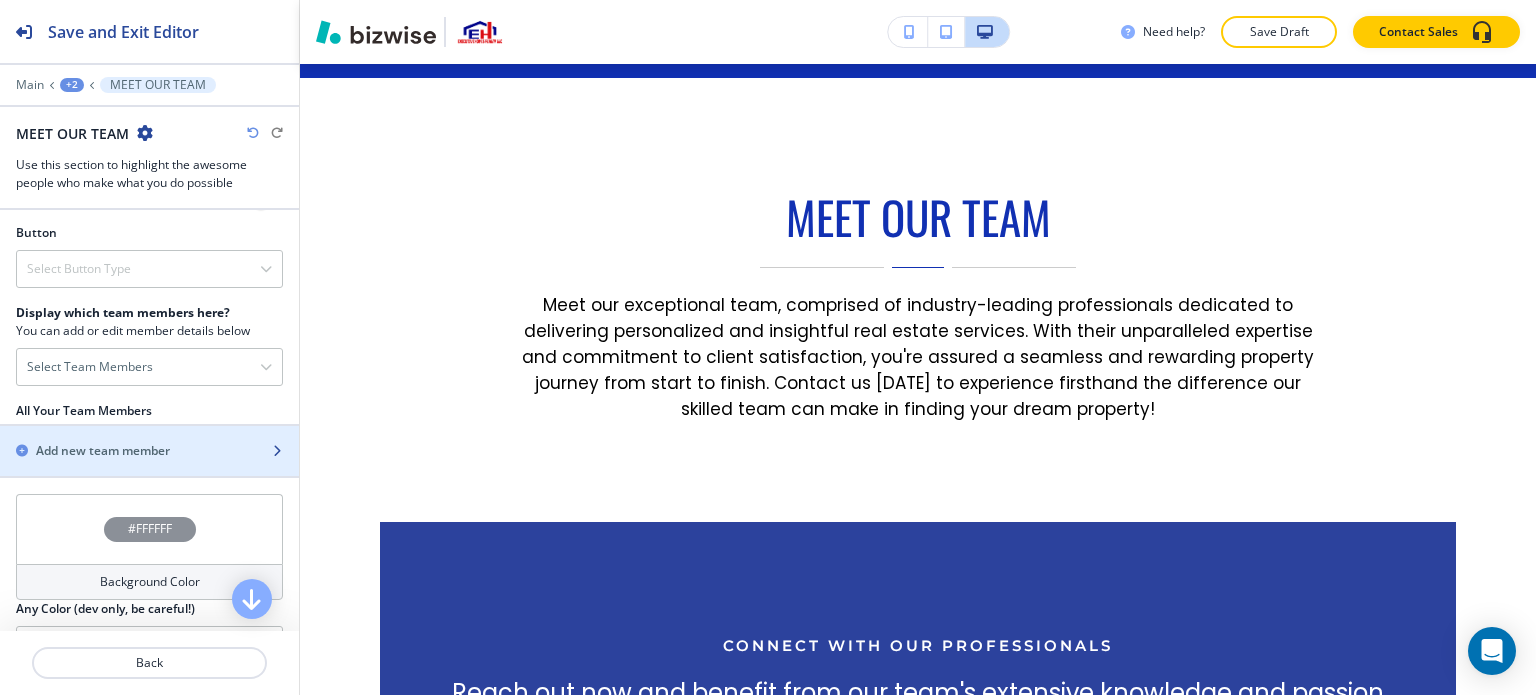 click at bounding box center [149, 468] 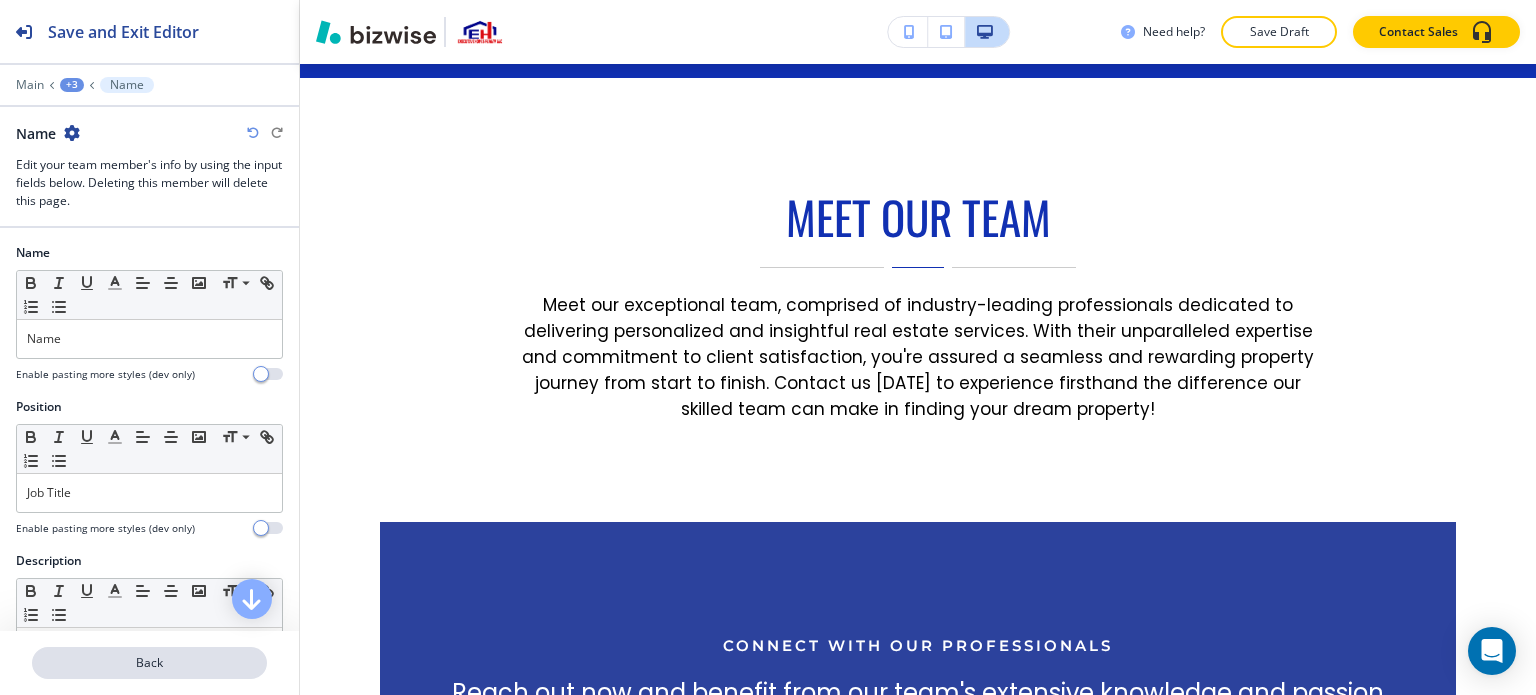 click on "Back" at bounding box center (149, 663) 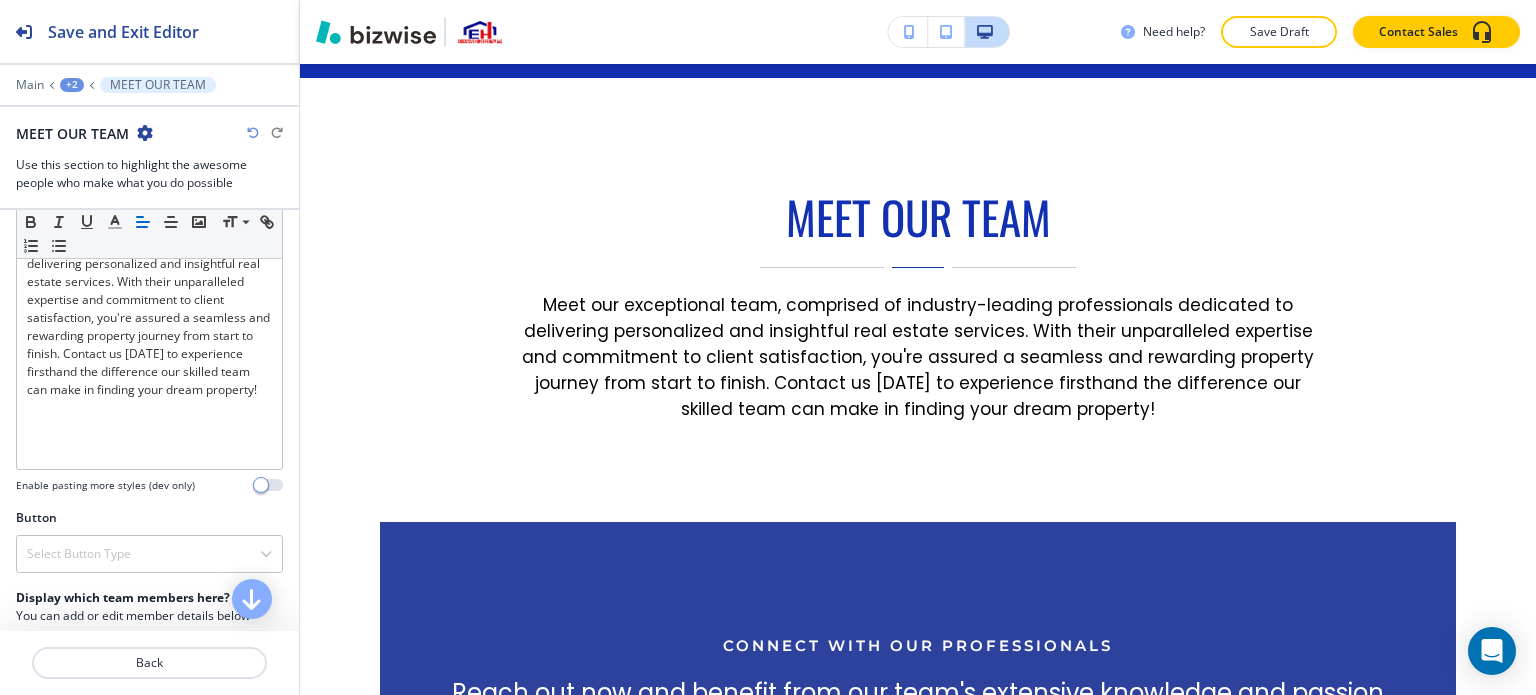 scroll, scrollTop: 700, scrollLeft: 0, axis: vertical 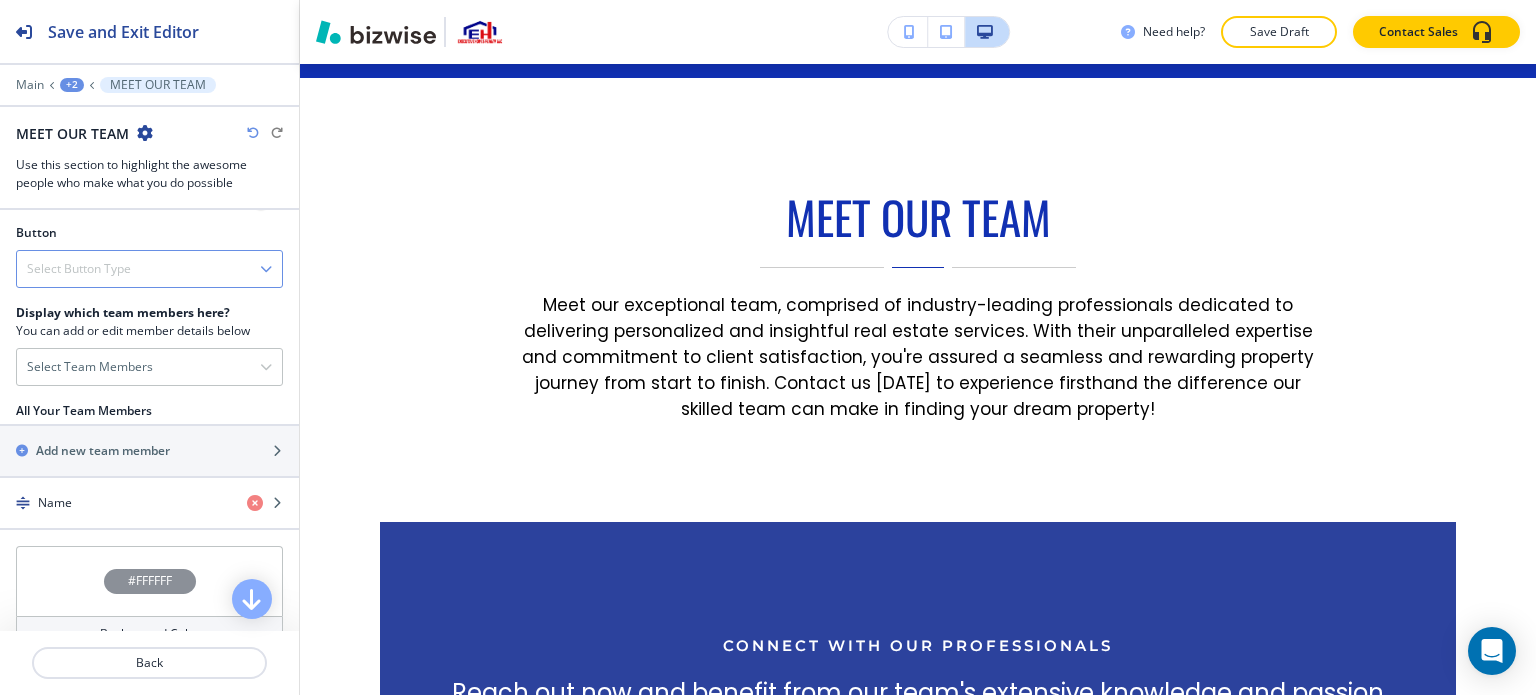 click on "Select Button Type" at bounding box center (149, 269) 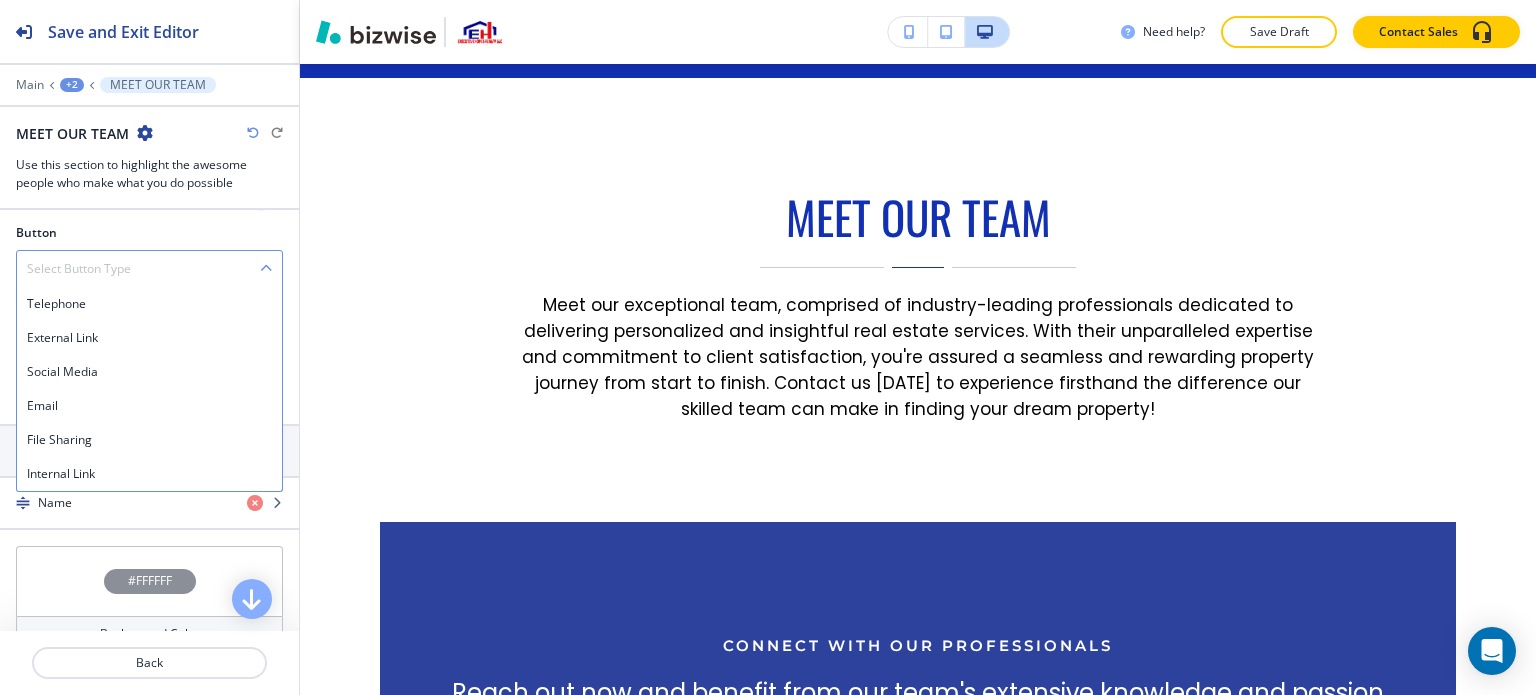 click on "Select Button Type" at bounding box center (149, 269) 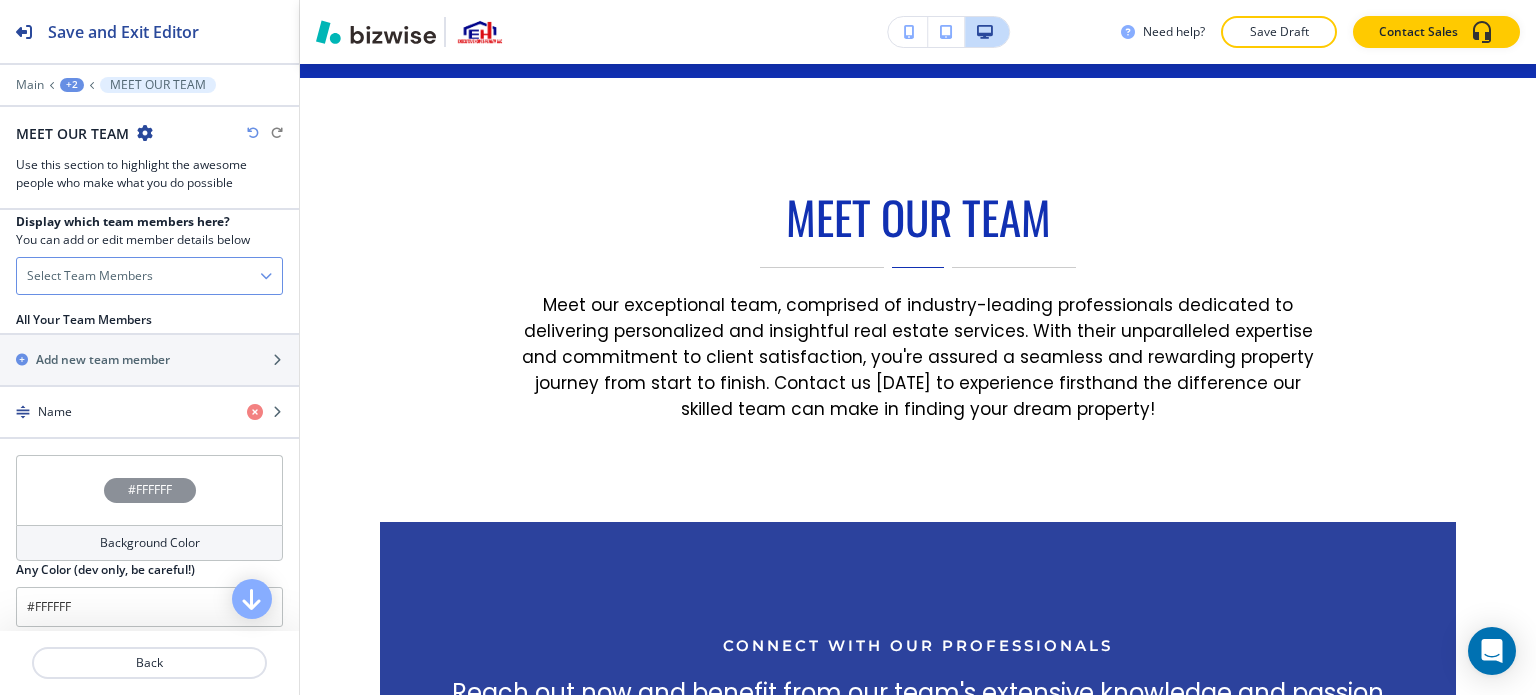 scroll, scrollTop: 797, scrollLeft: 0, axis: vertical 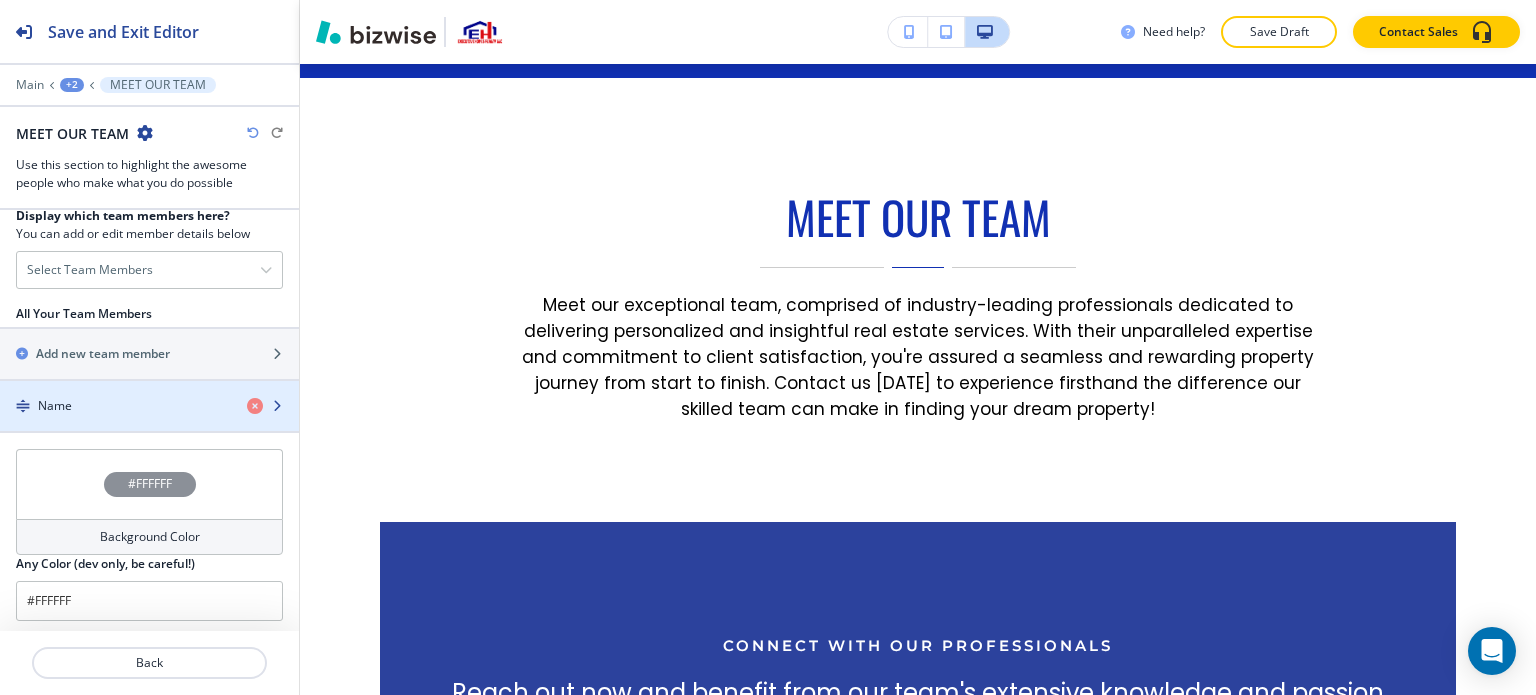 click on "Name" at bounding box center [115, 406] 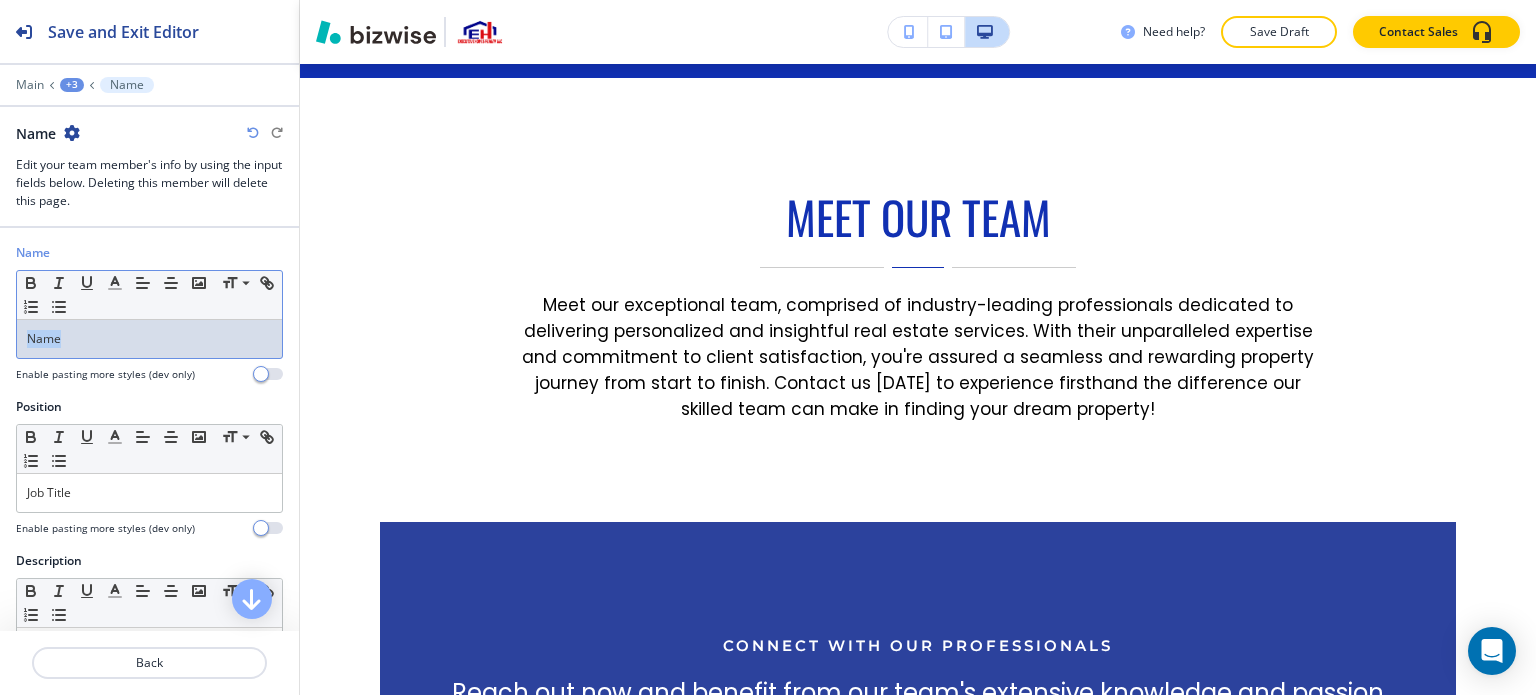 drag, startPoint x: 113, startPoint y: 337, endPoint x: 0, endPoint y: 331, distance: 113.15918 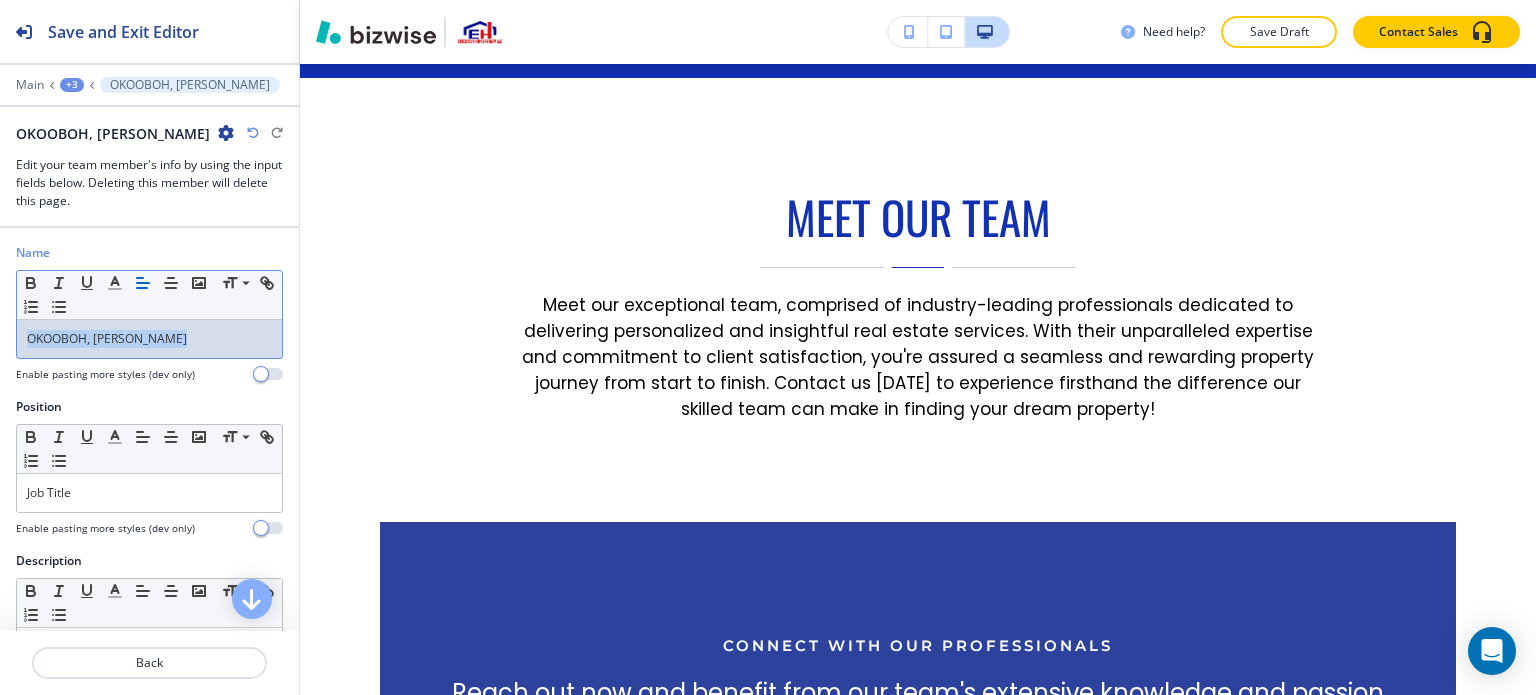 drag, startPoint x: 164, startPoint y: 322, endPoint x: 3, endPoint y: 323, distance: 161.00311 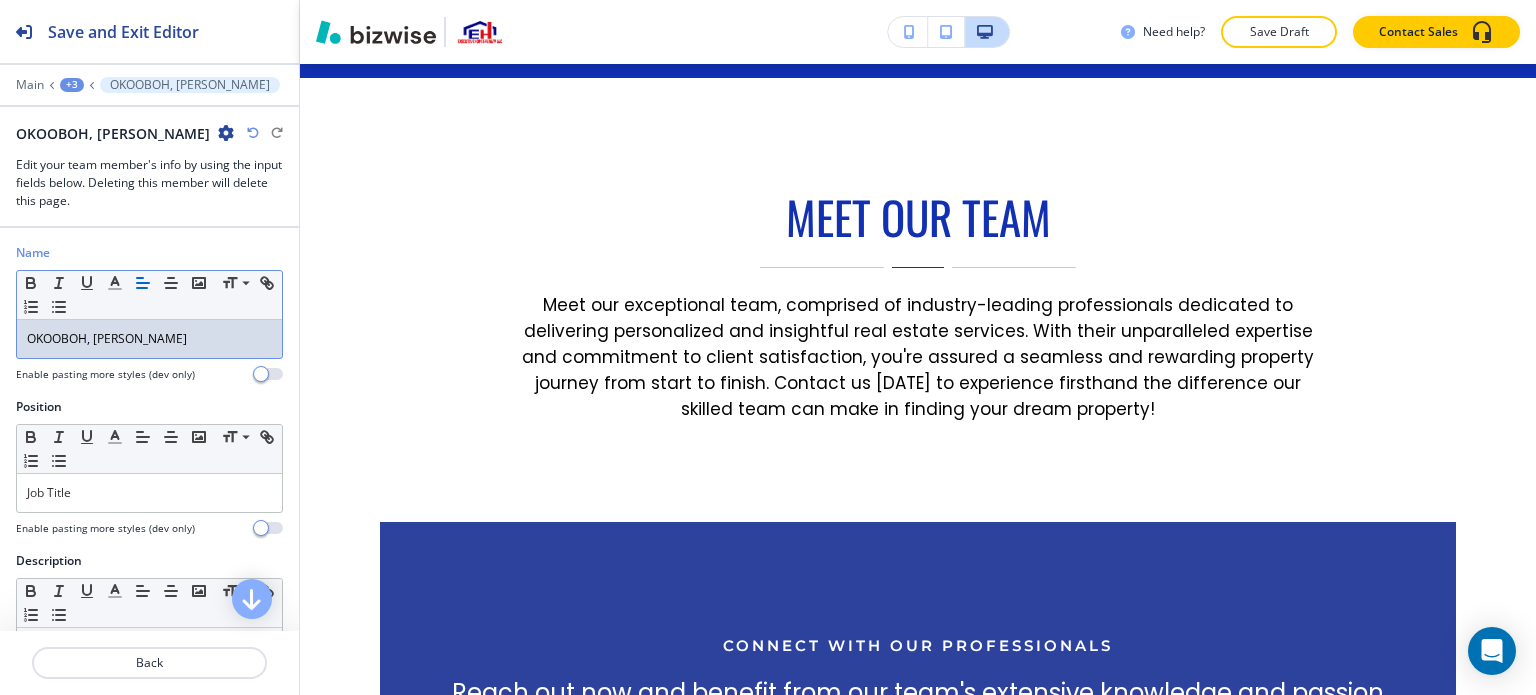 scroll, scrollTop: 0, scrollLeft: 0, axis: both 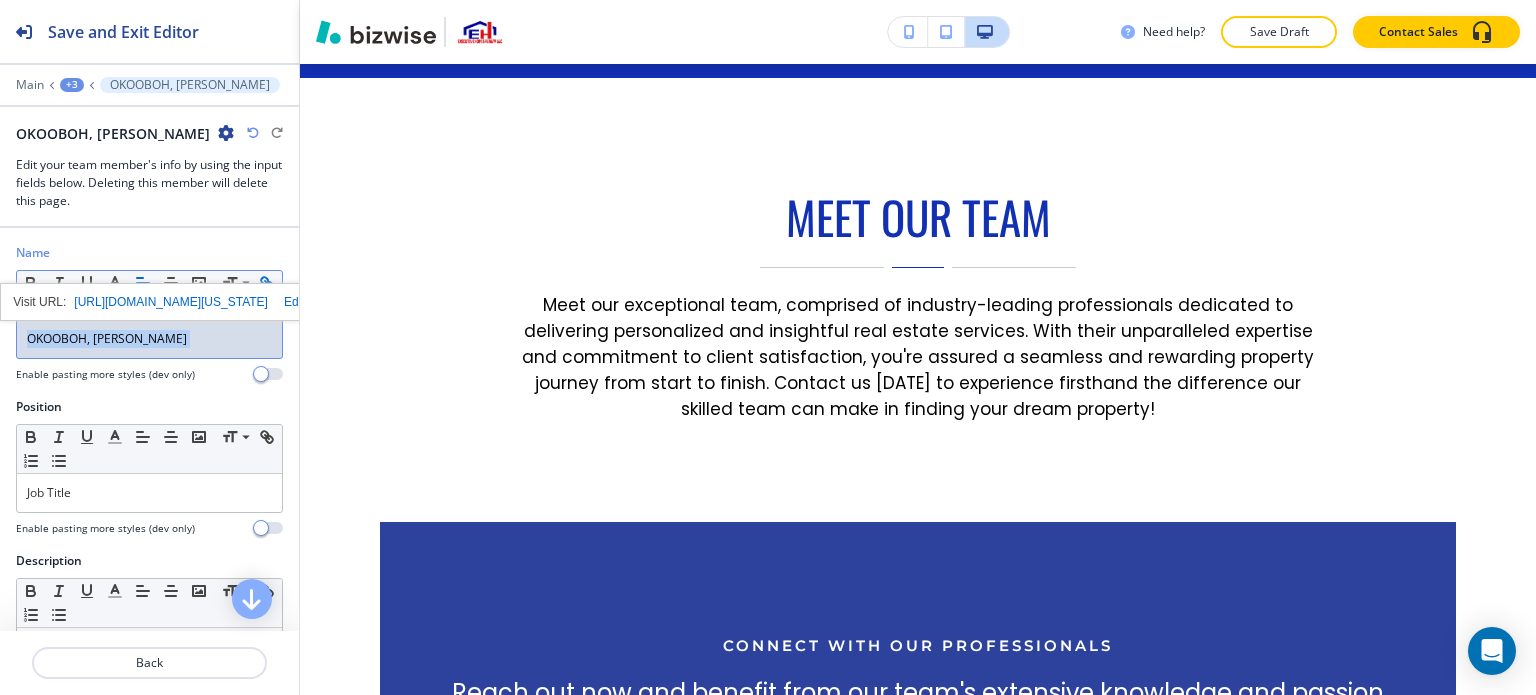 drag, startPoint x: 189, startPoint y: 340, endPoint x: 0, endPoint y: 336, distance: 189.04233 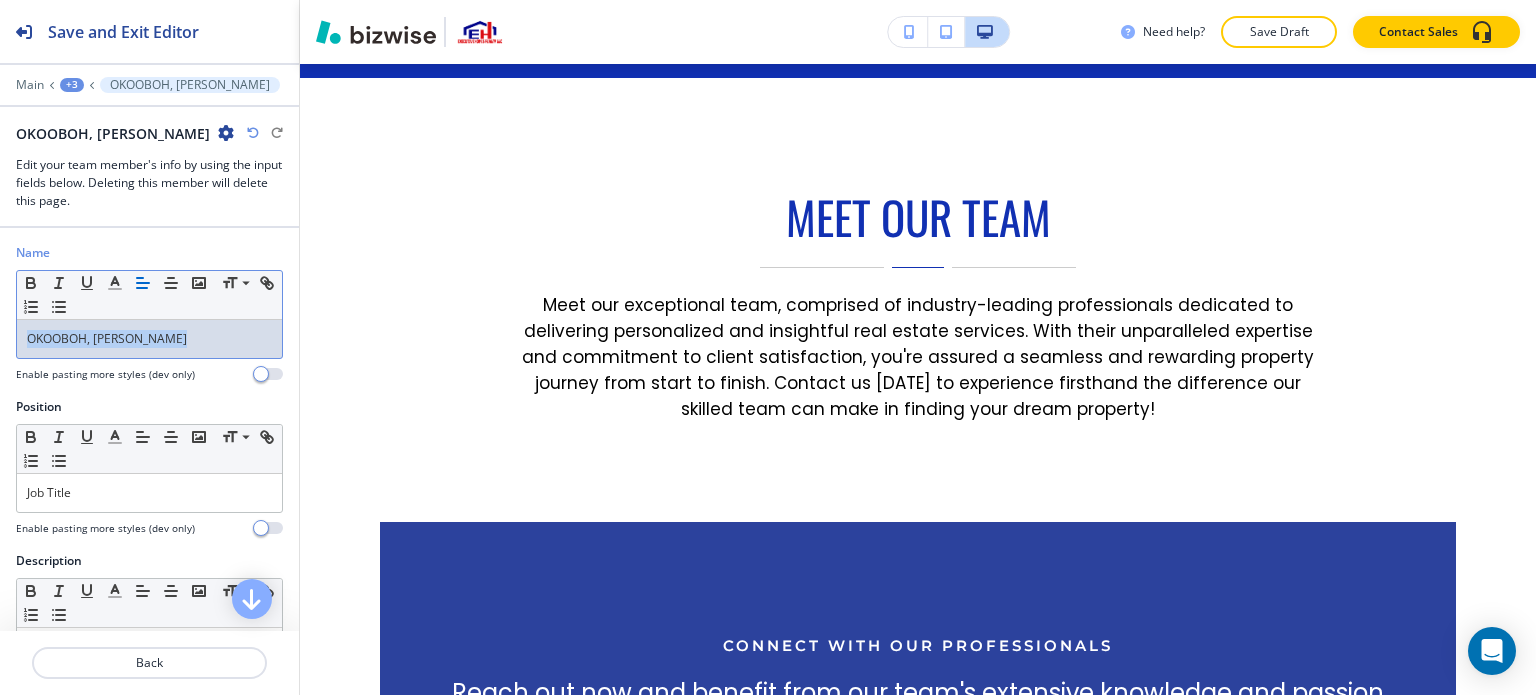 drag, startPoint x: 188, startPoint y: 335, endPoint x: 0, endPoint y: 320, distance: 188.59746 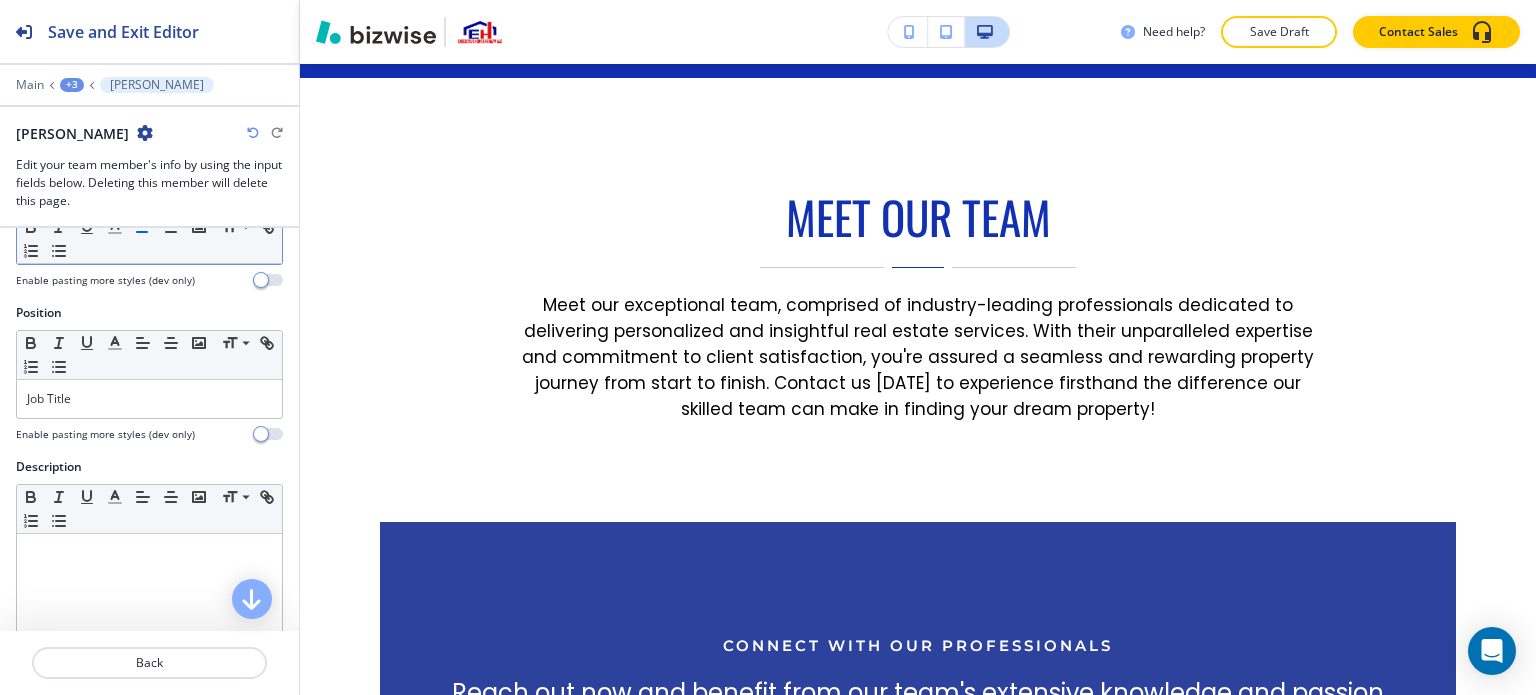scroll, scrollTop: 100, scrollLeft: 0, axis: vertical 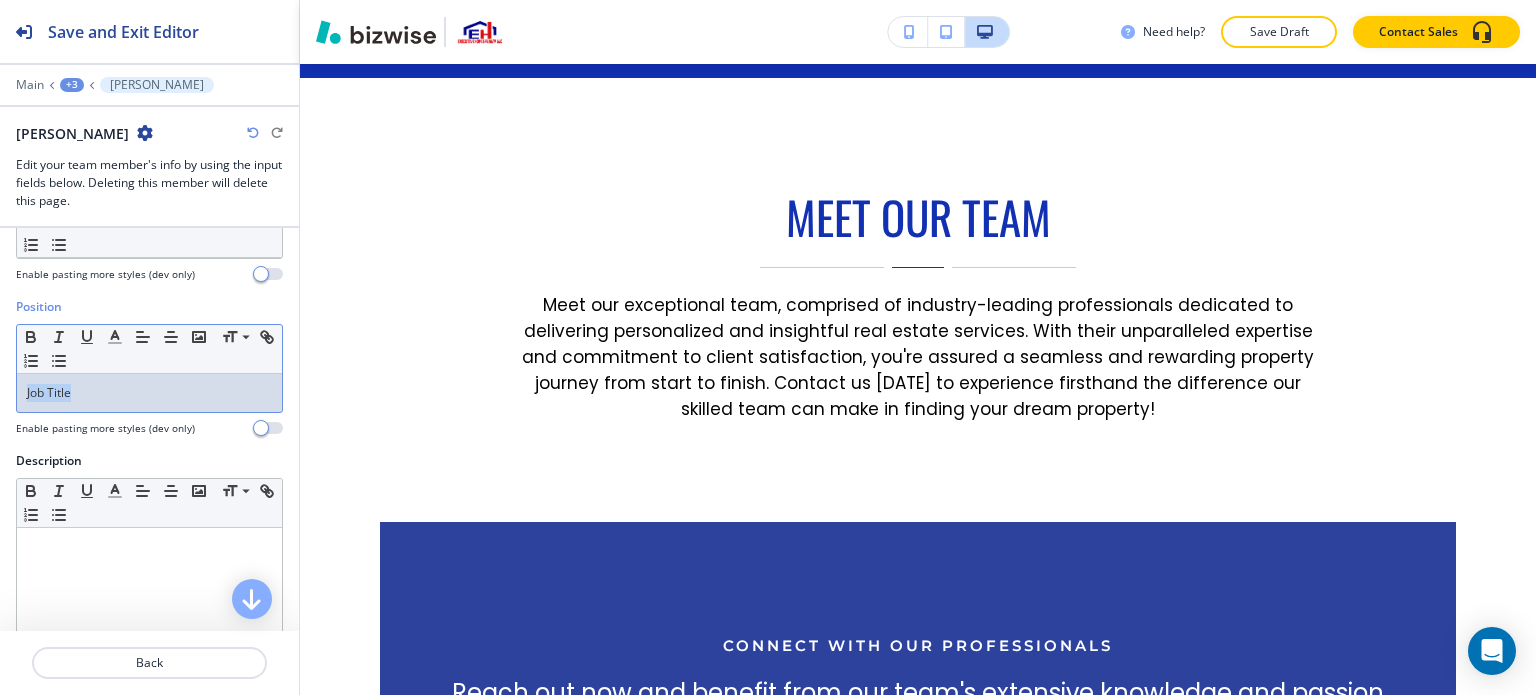 drag, startPoint x: 103, startPoint y: 394, endPoint x: 0, endPoint y: 391, distance: 103.04368 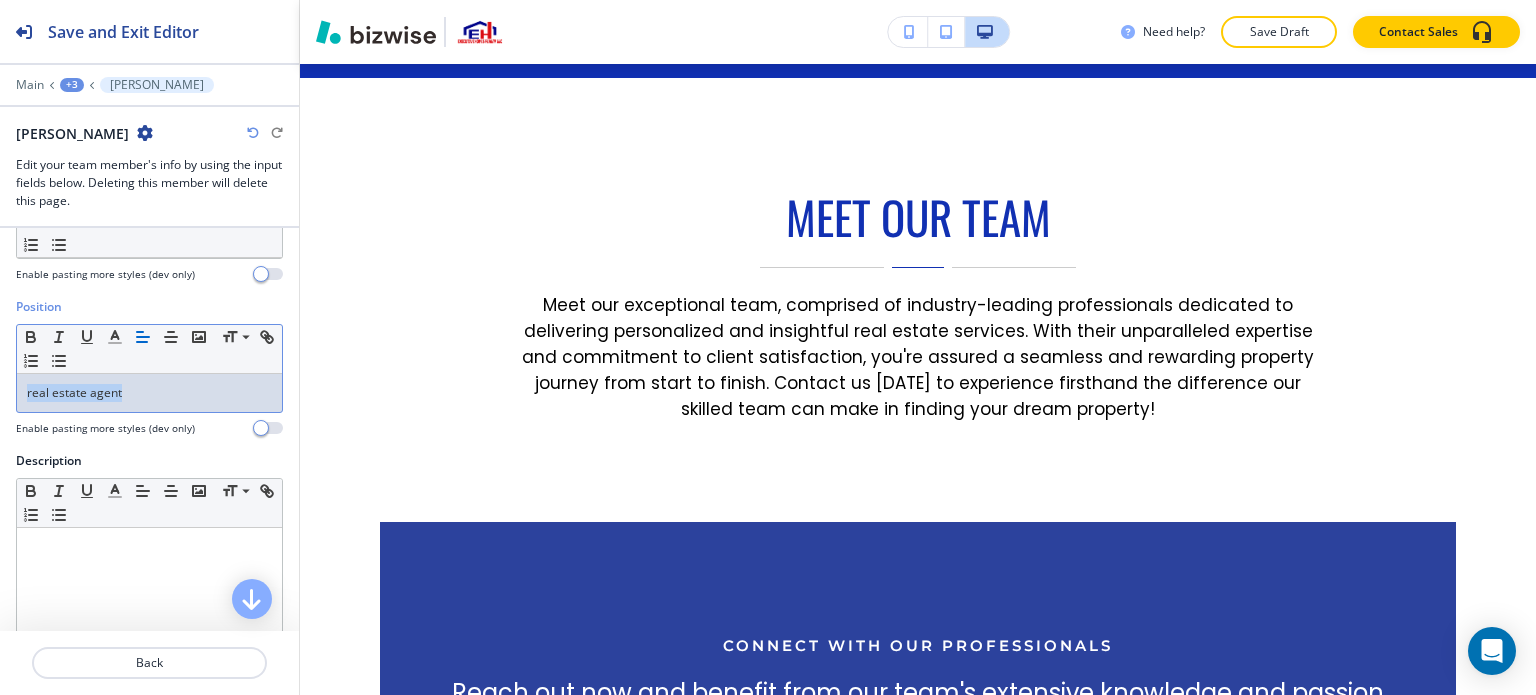 drag, startPoint x: 157, startPoint y: 394, endPoint x: 0, endPoint y: 381, distance: 157.5373 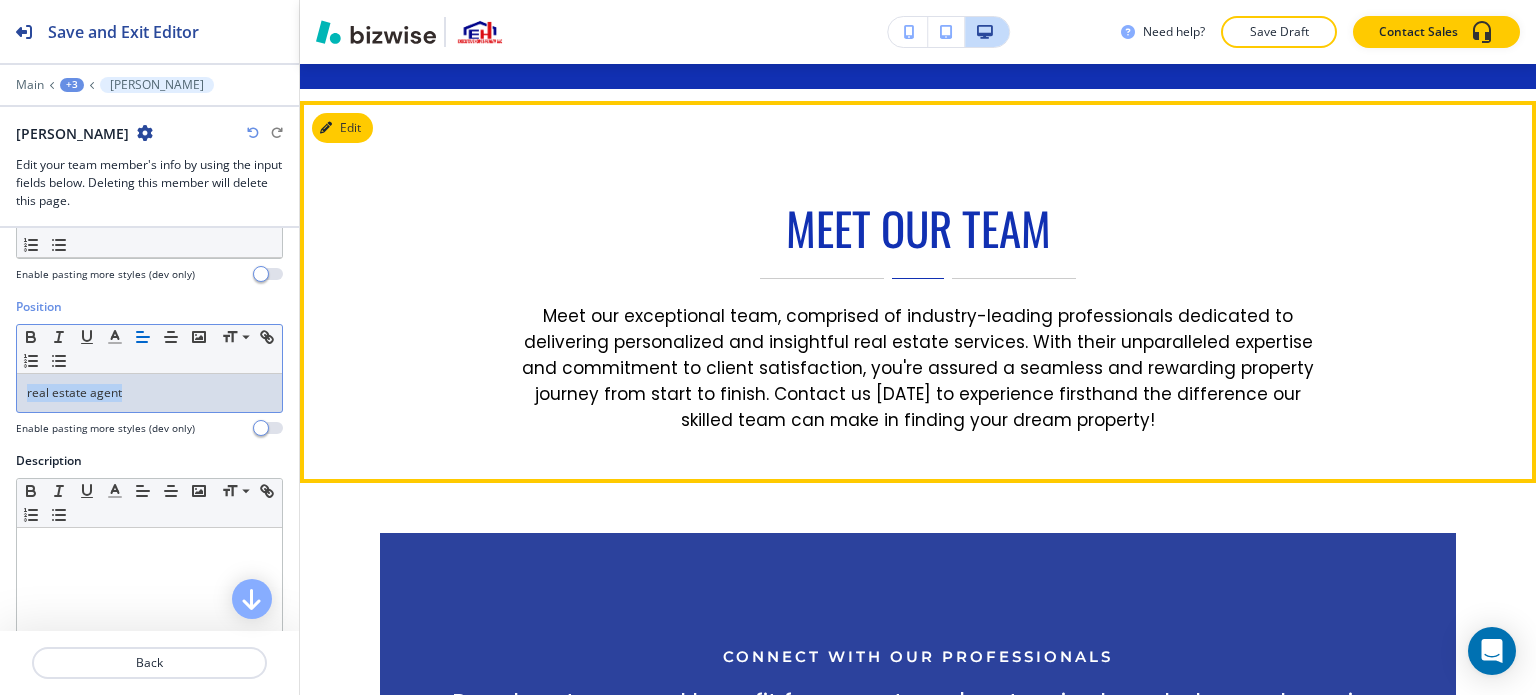 scroll, scrollTop: 1166, scrollLeft: 0, axis: vertical 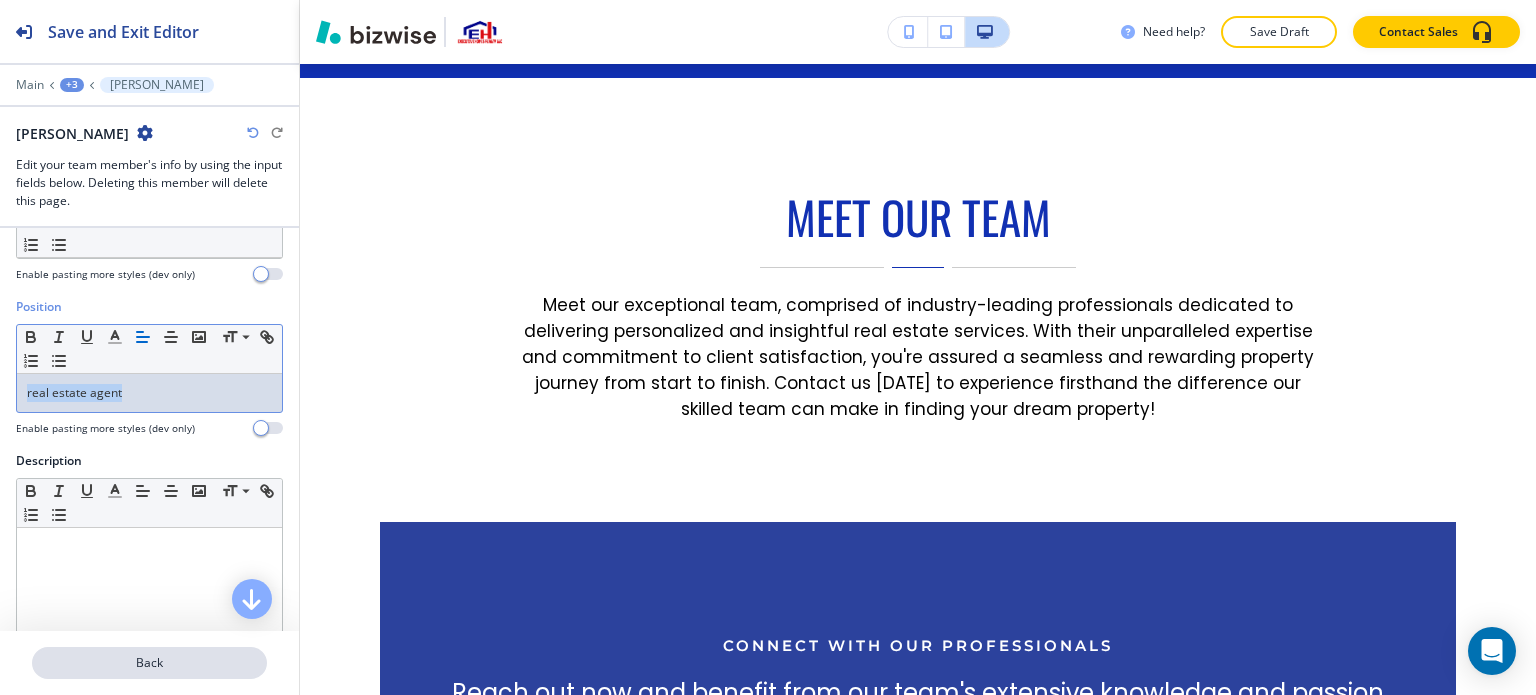 click on "Back" at bounding box center [149, 663] 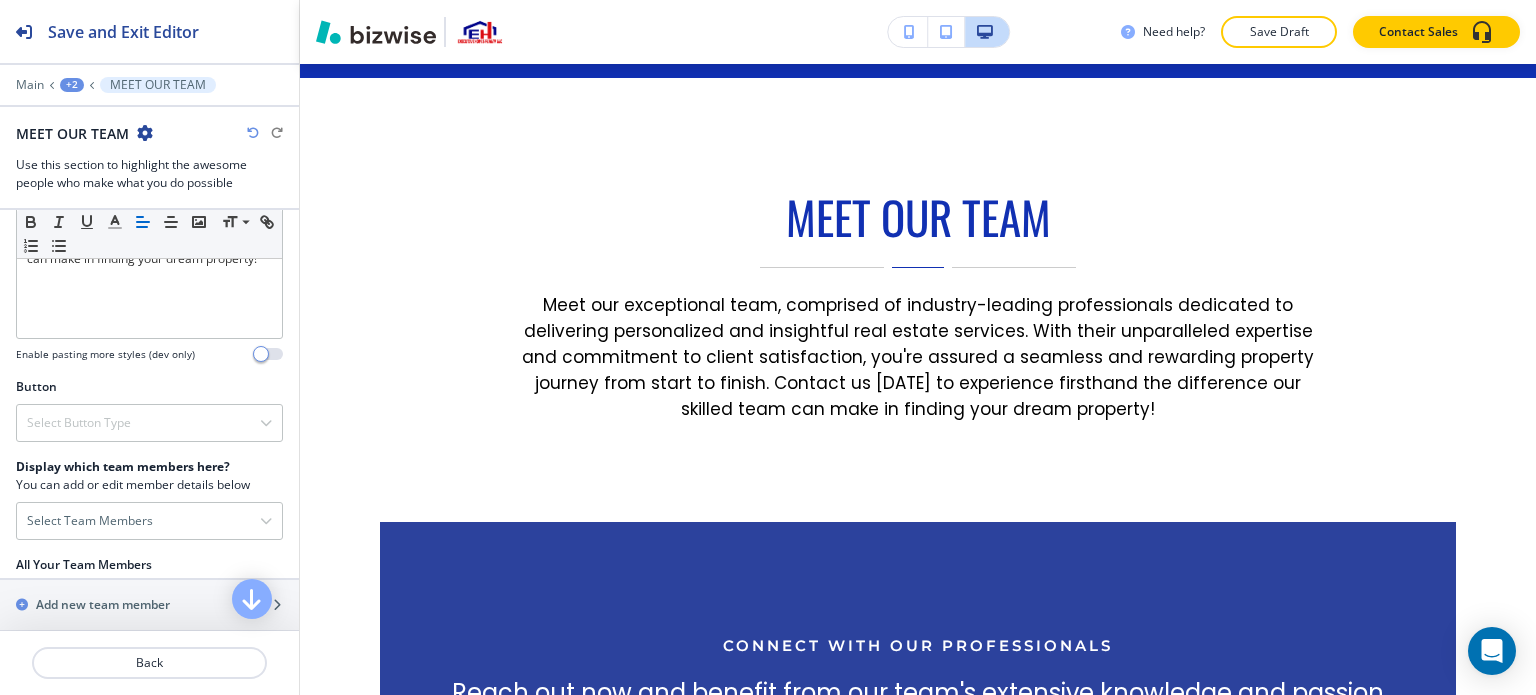 scroll, scrollTop: 600, scrollLeft: 0, axis: vertical 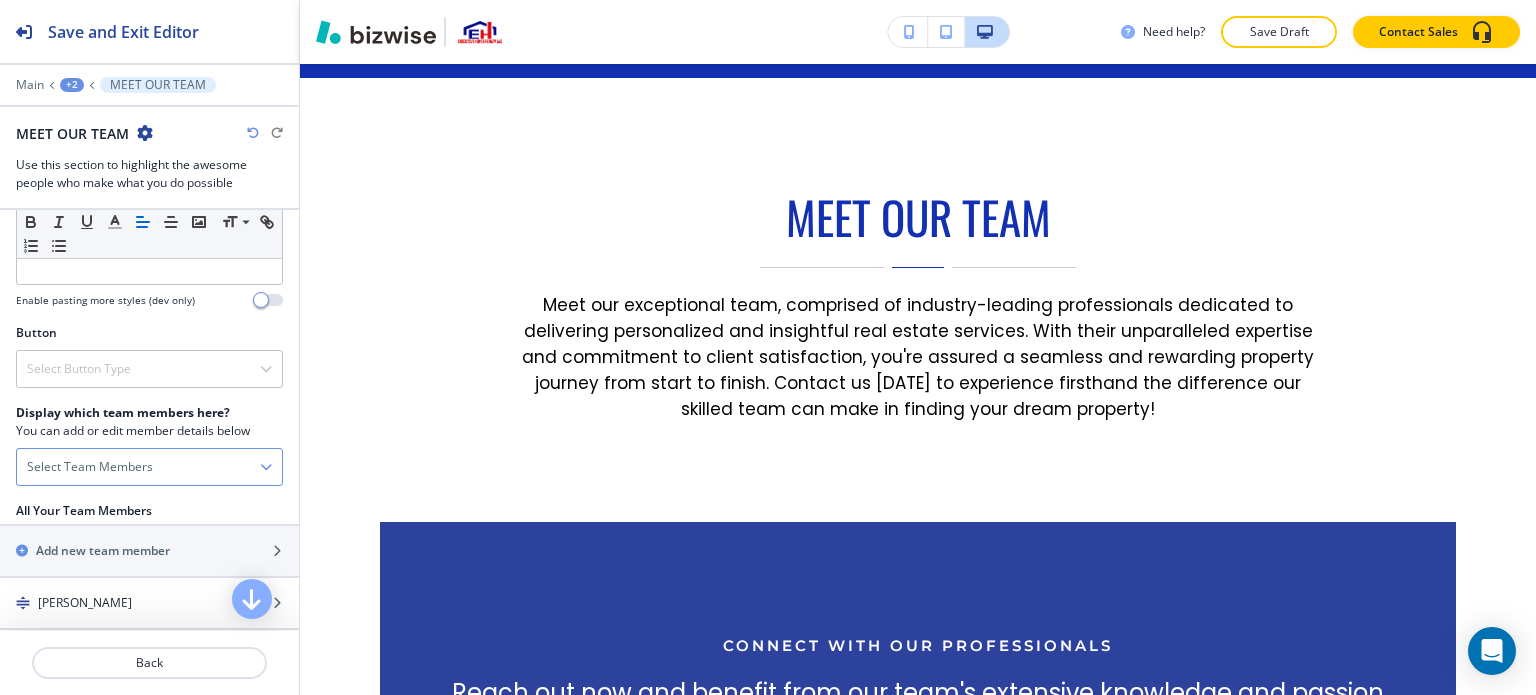 click on "Select Team Members" at bounding box center [149, 467] 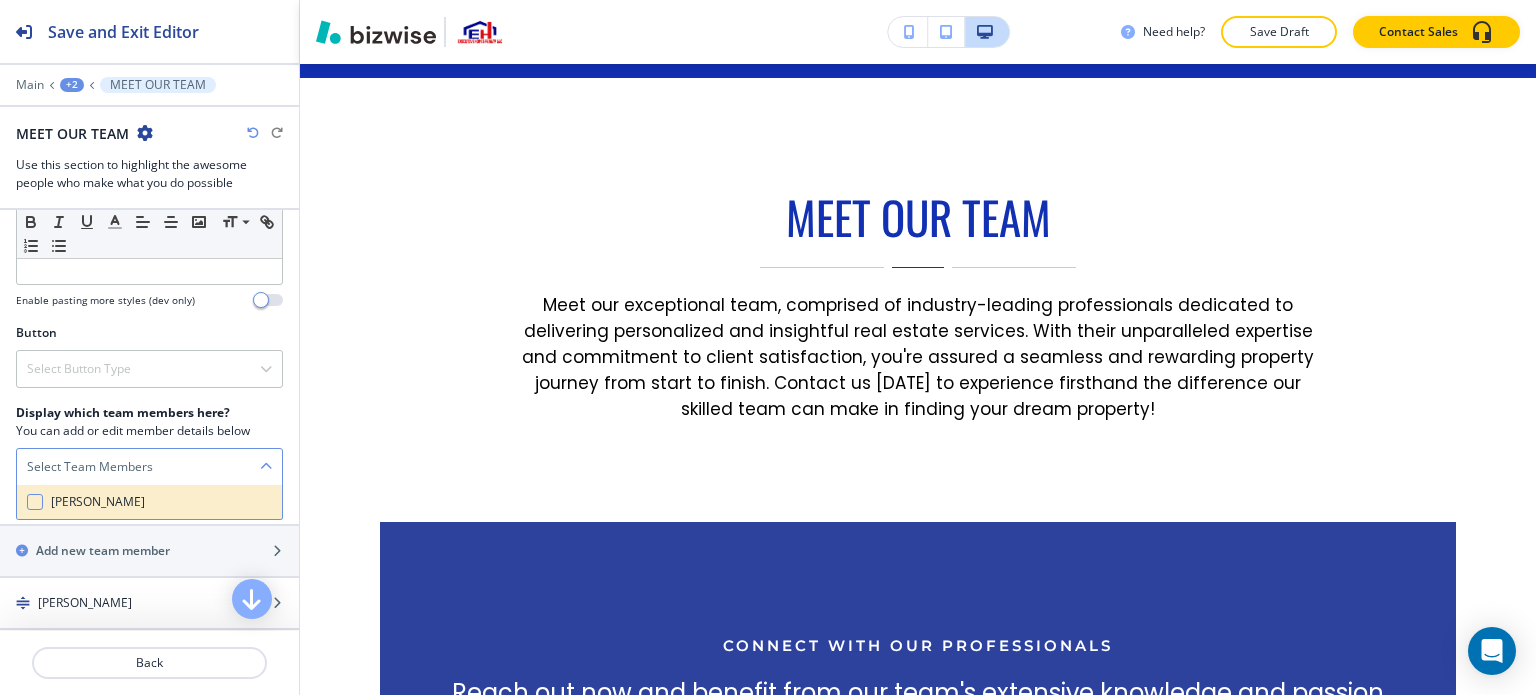 click on "OKOOBOH, PATRICK JOHN" at bounding box center (98, 502) 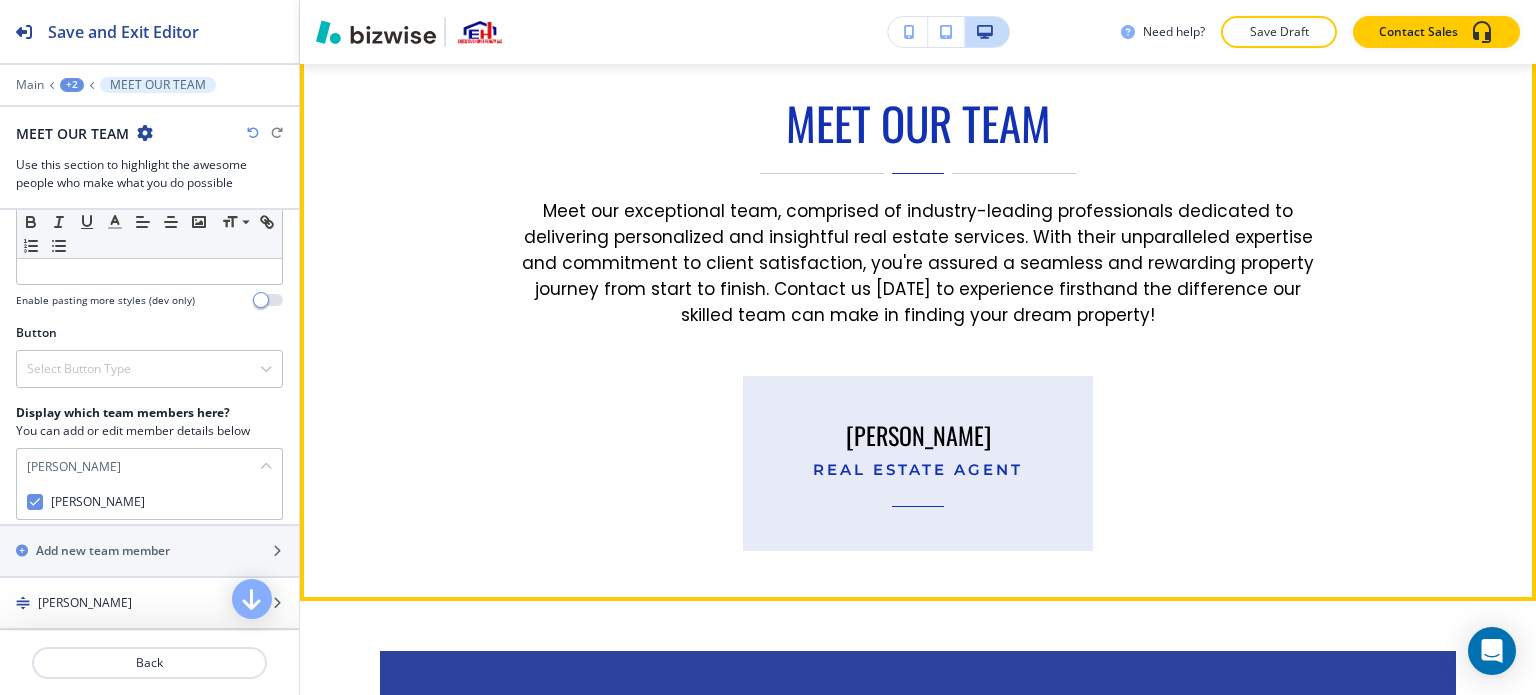 scroll, scrollTop: 1266, scrollLeft: 0, axis: vertical 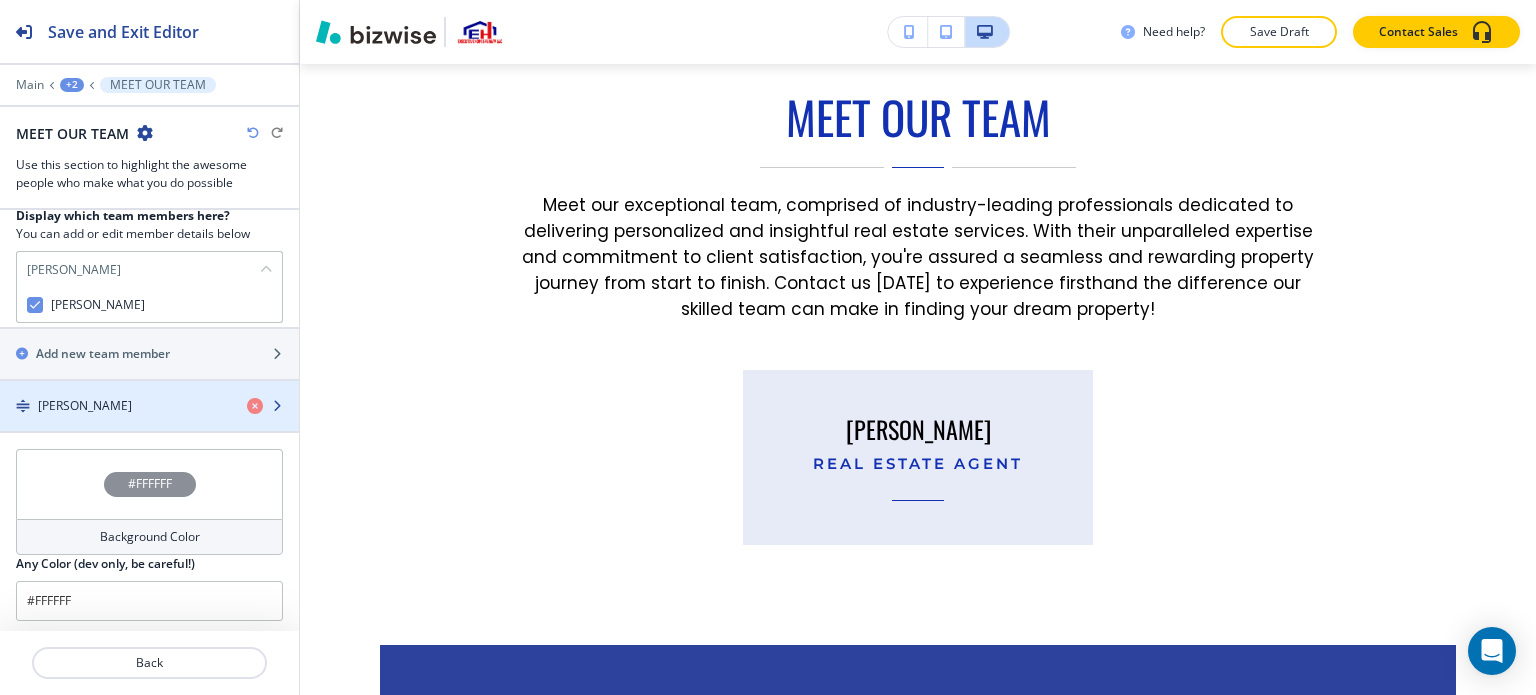 click at bounding box center (149, 423) 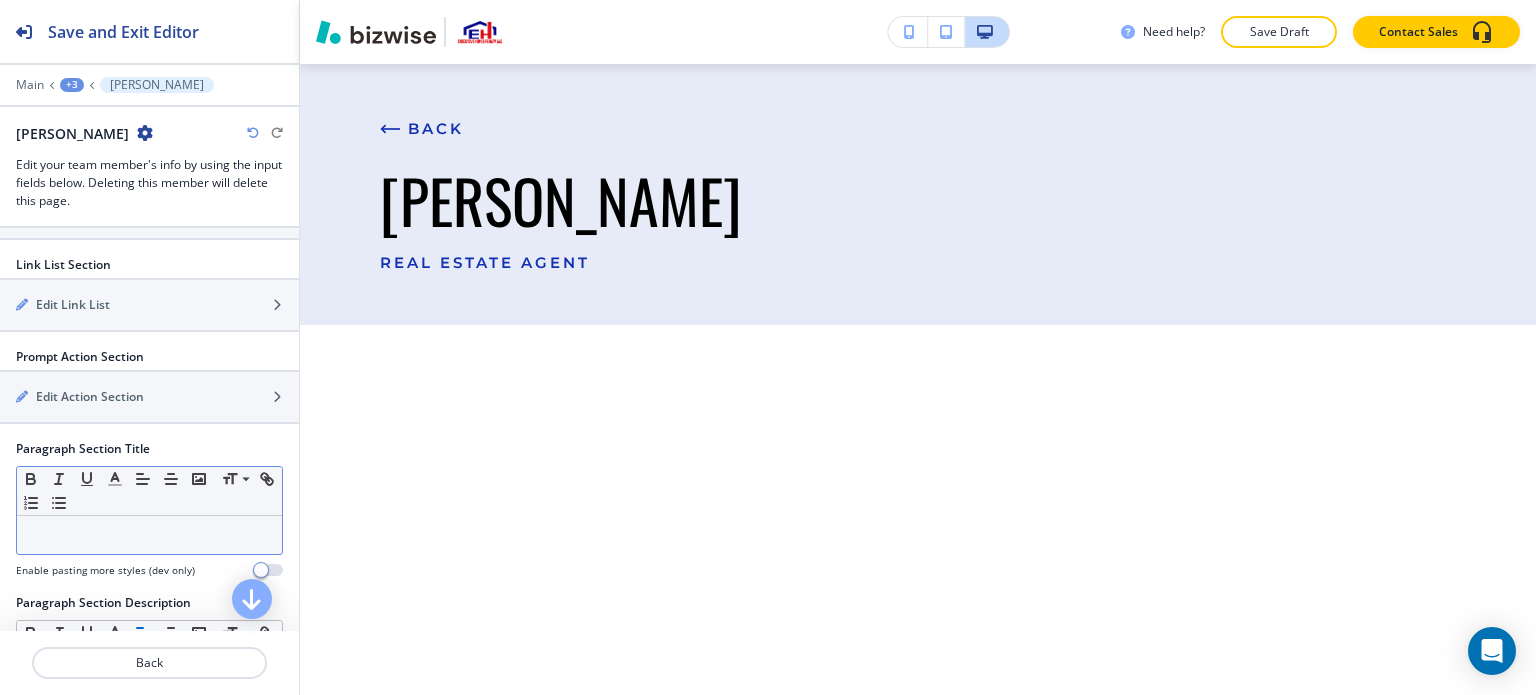 scroll, scrollTop: 800, scrollLeft: 0, axis: vertical 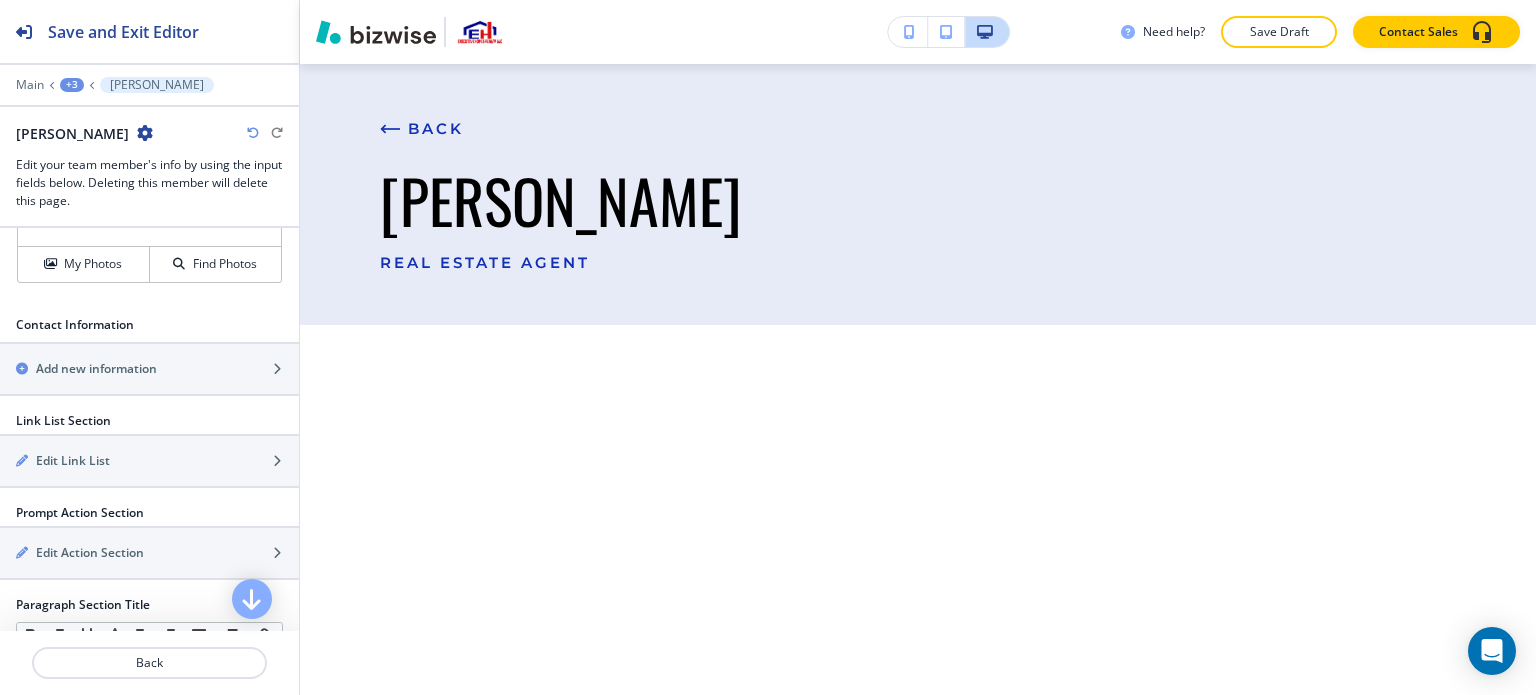 click on "Upload Photo Choose a file or drag it here to upload My Photos Find Photos" at bounding box center [149, 214] 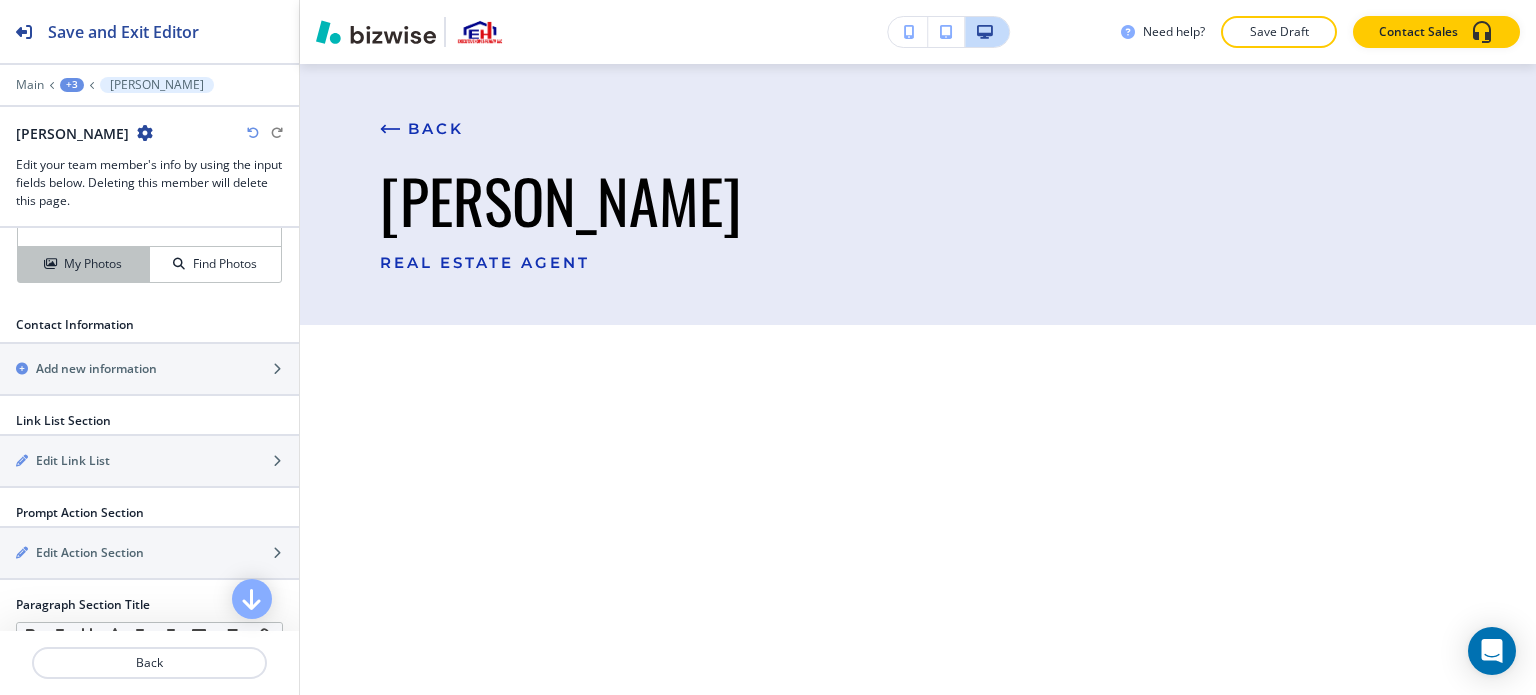 click on "My Photos" at bounding box center [93, 264] 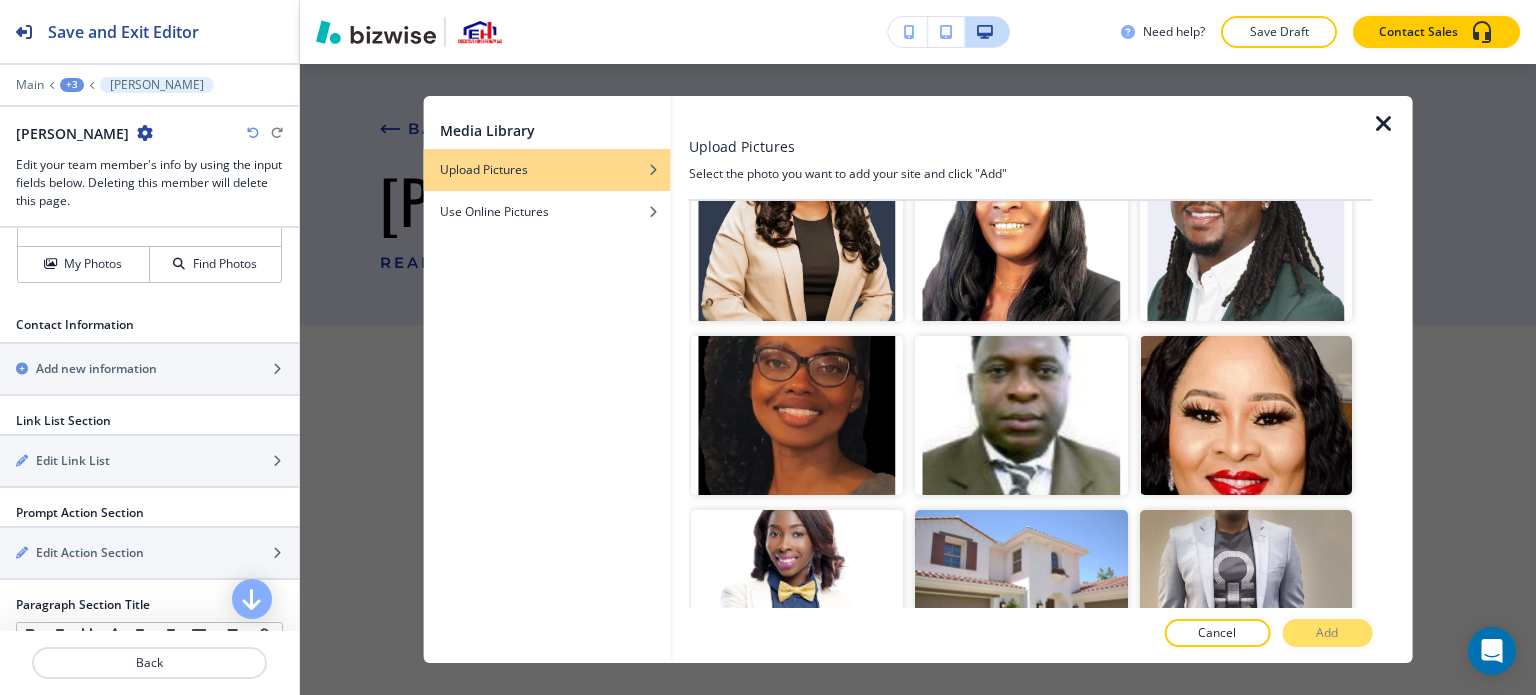 scroll, scrollTop: 1300, scrollLeft: 0, axis: vertical 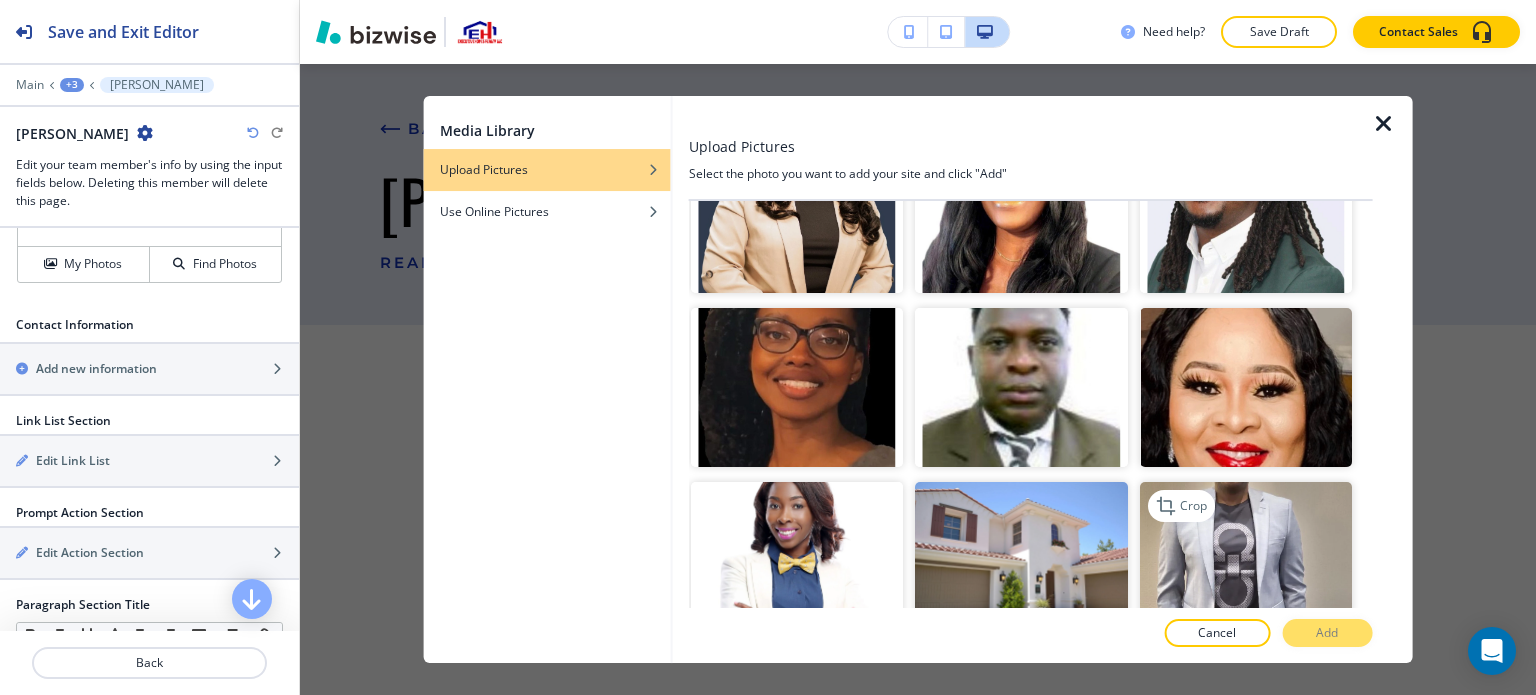 click at bounding box center [1245, 561] 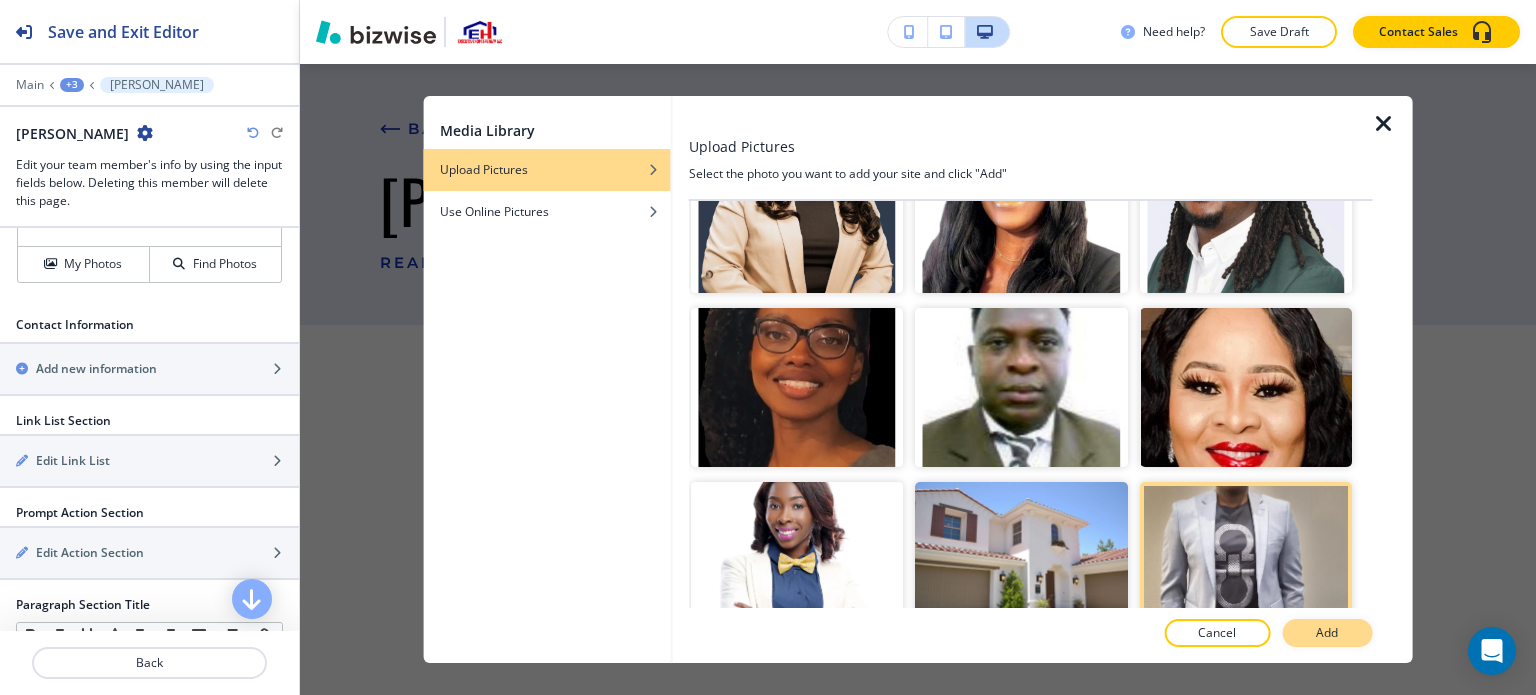 click on "Add" at bounding box center (1327, 633) 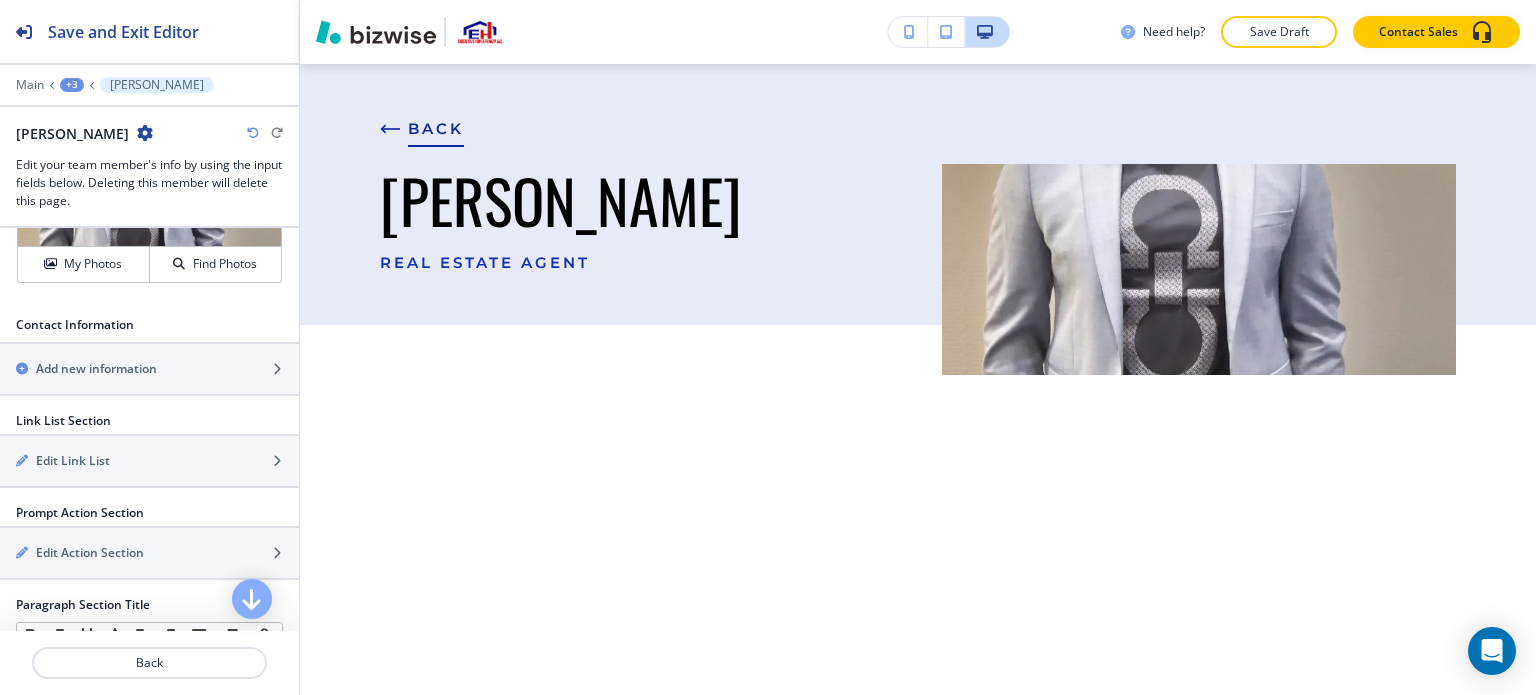 click on "BACK" at bounding box center [436, 129] 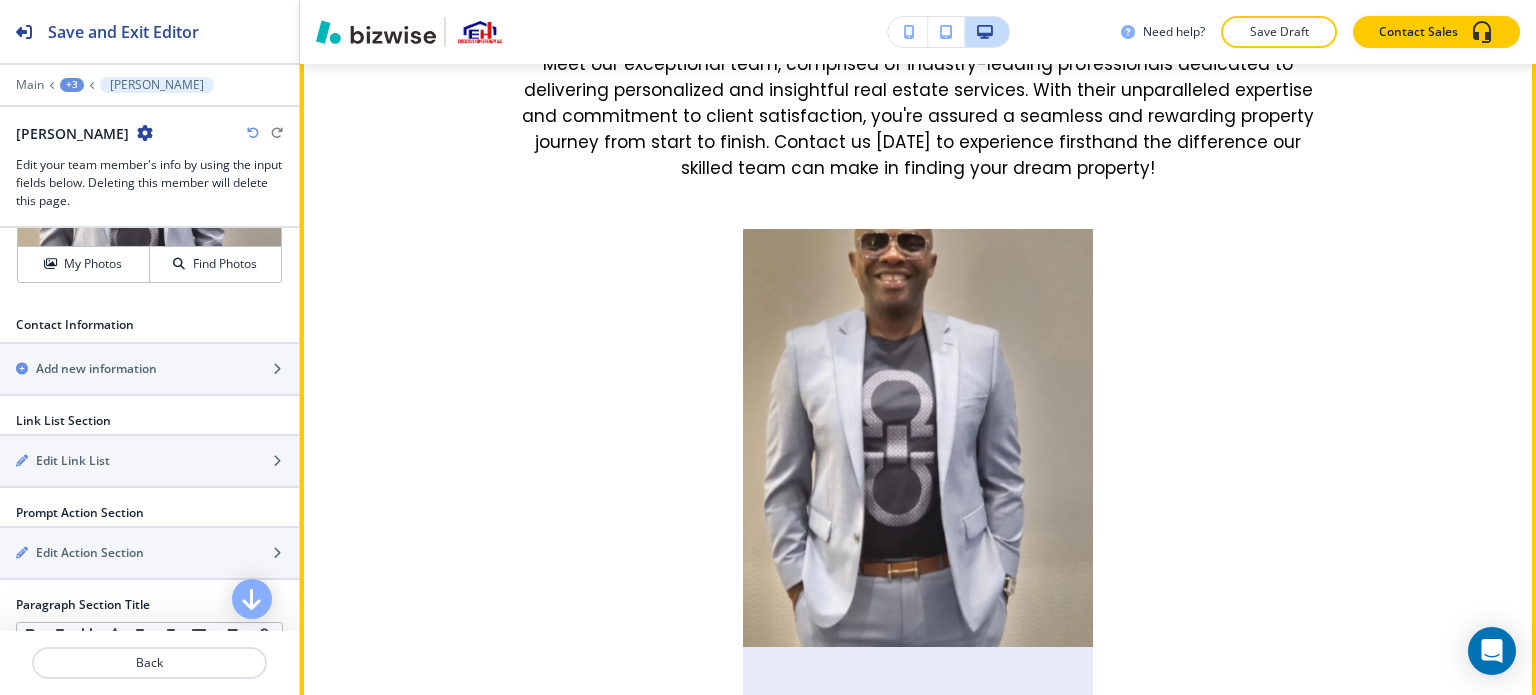 scroll, scrollTop: 1466, scrollLeft: 0, axis: vertical 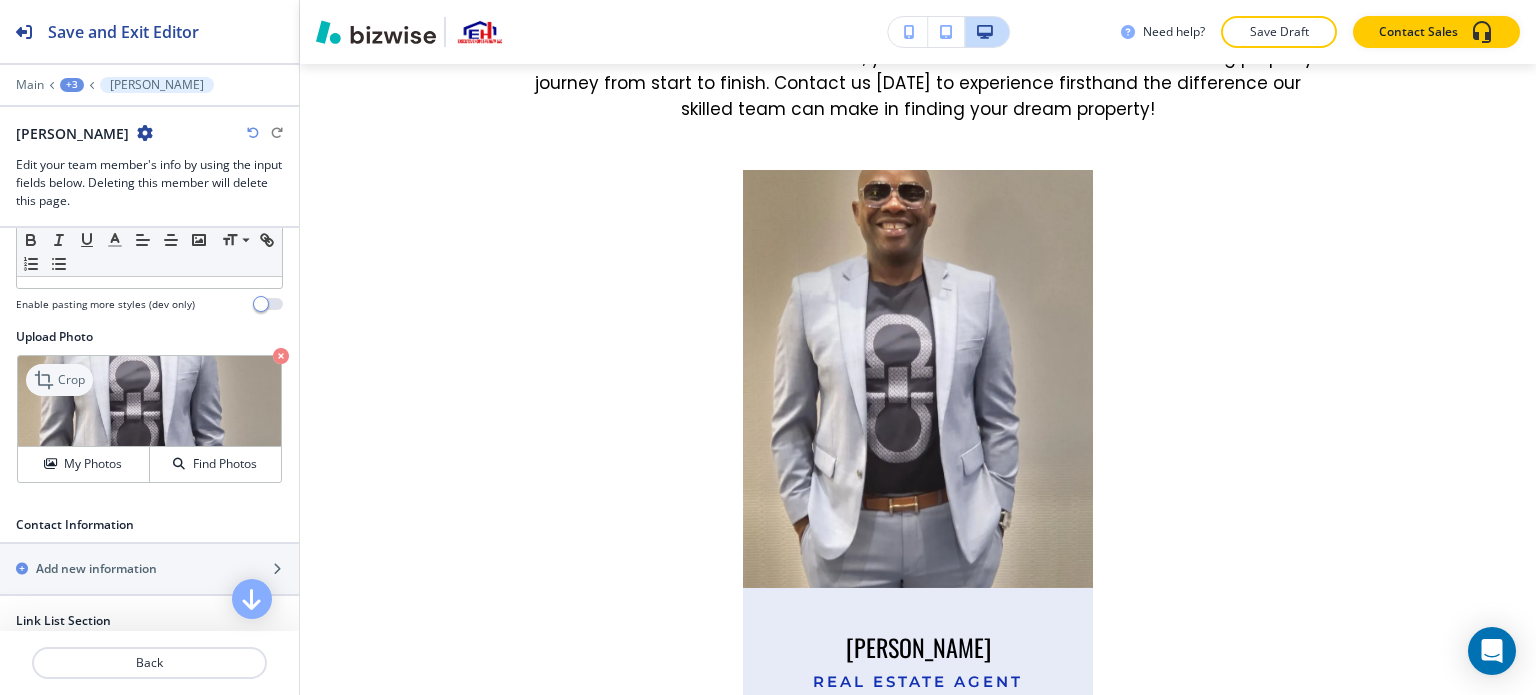 click on "Crop" at bounding box center (71, 380) 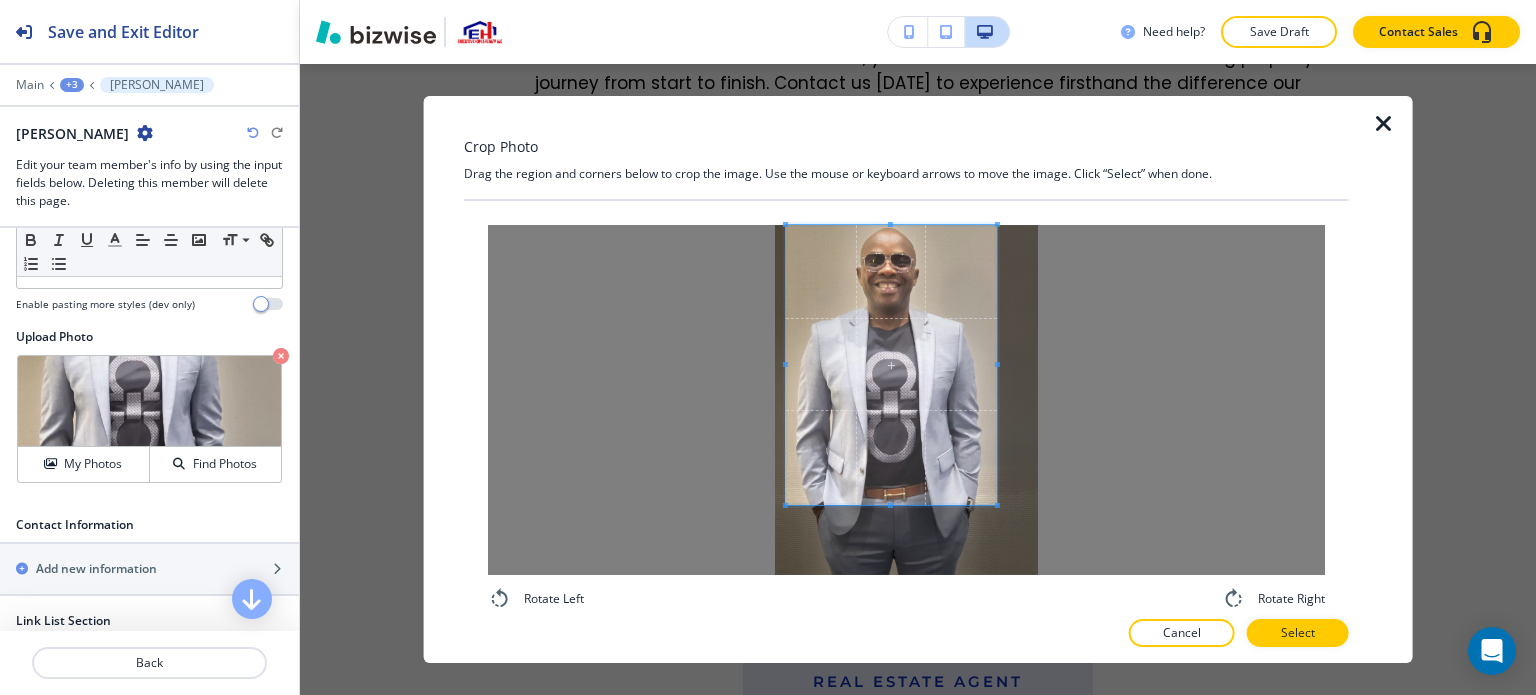 click at bounding box center (891, 365) 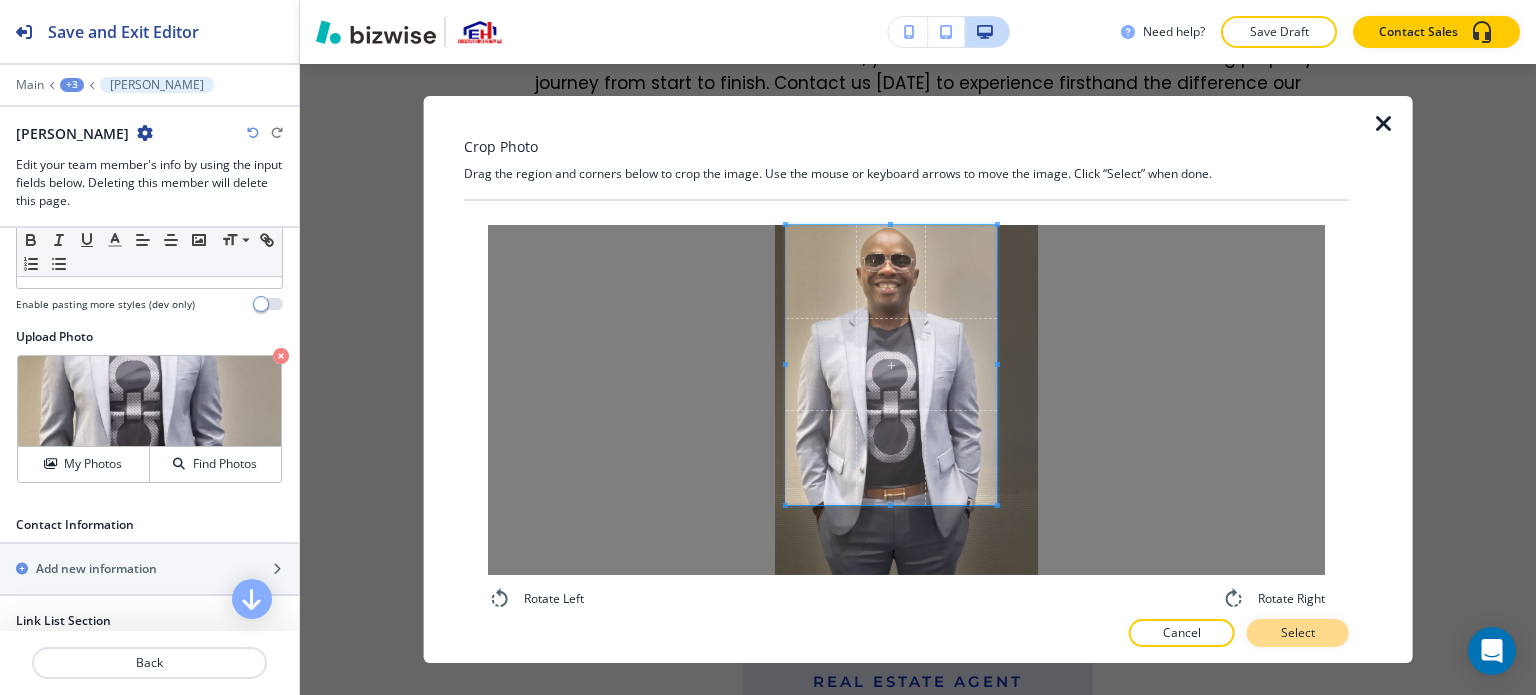 click on "Select" at bounding box center (1298, 633) 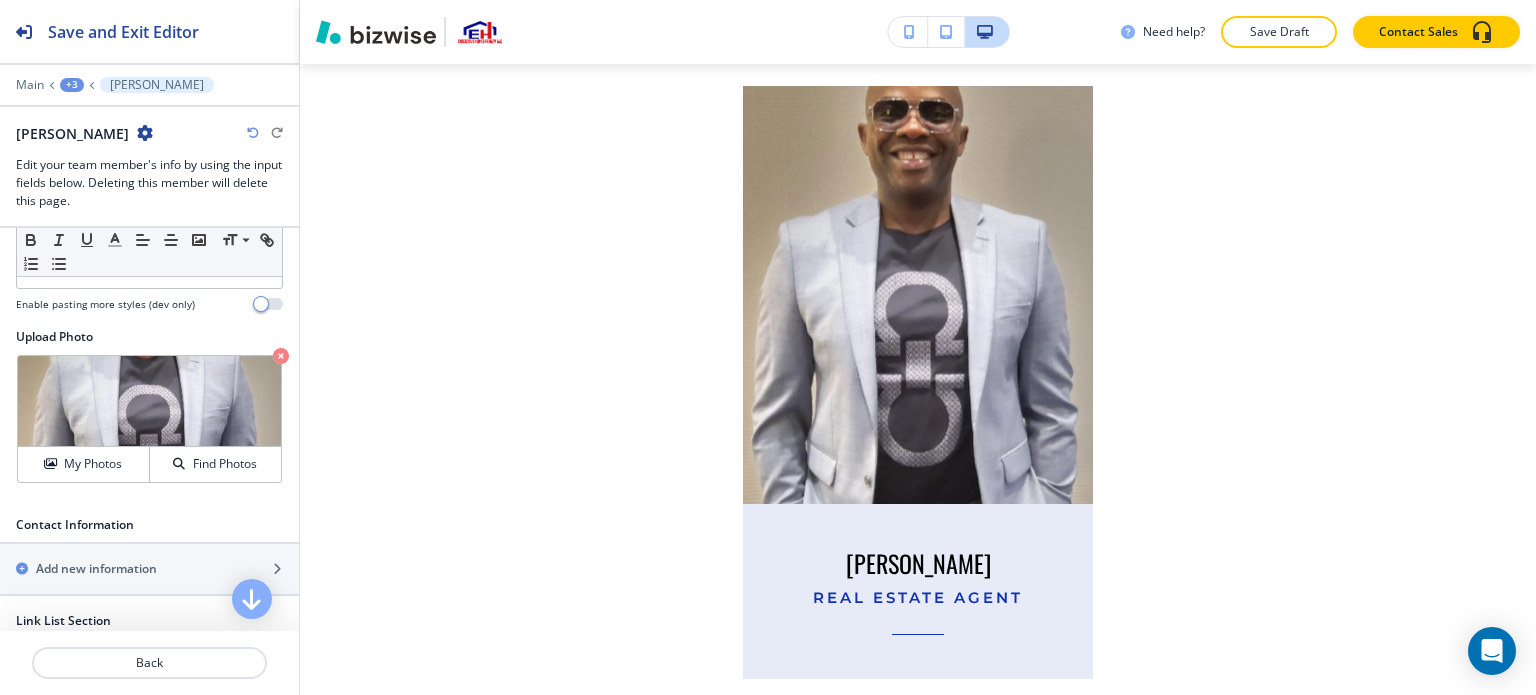 scroll, scrollTop: 1666, scrollLeft: 0, axis: vertical 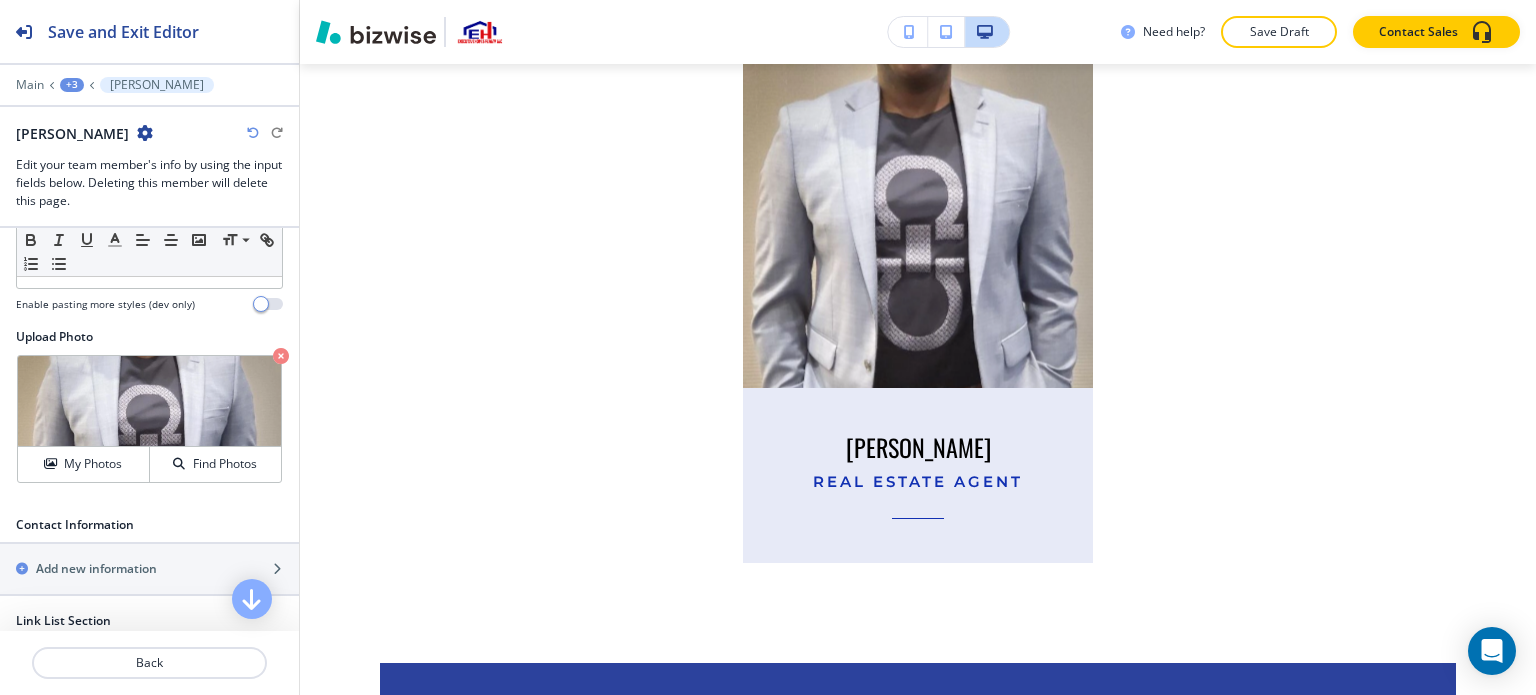 click on "real estate agent" at bounding box center (918, 482) 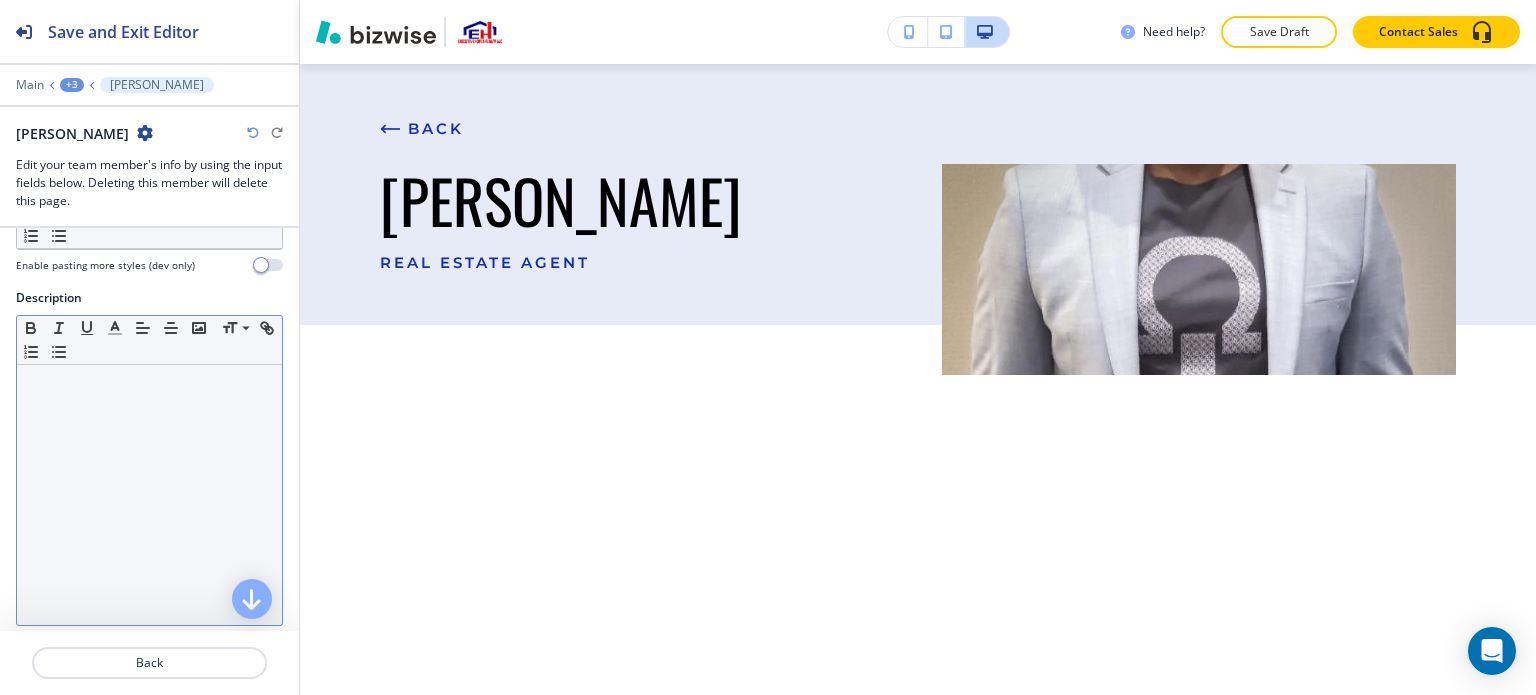 scroll, scrollTop: 300, scrollLeft: 0, axis: vertical 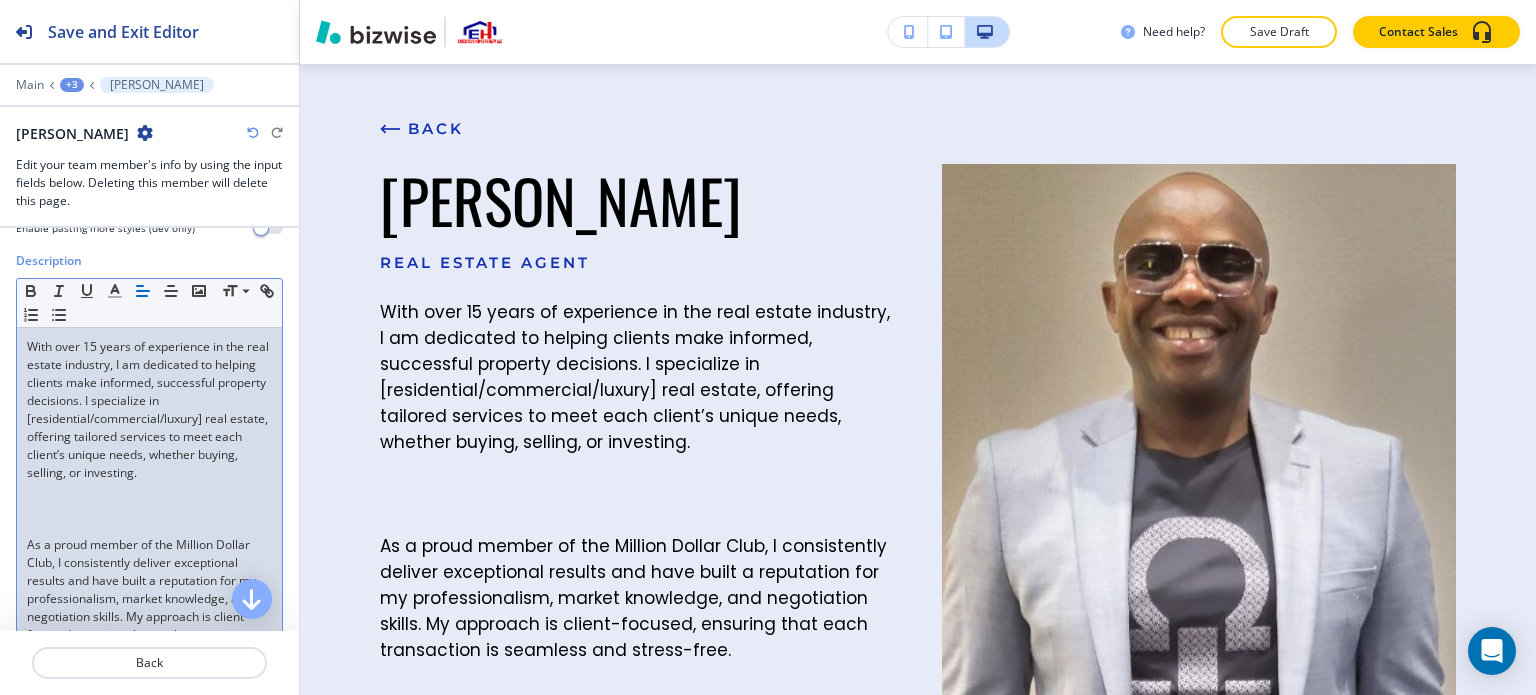 click at bounding box center (149, 527) 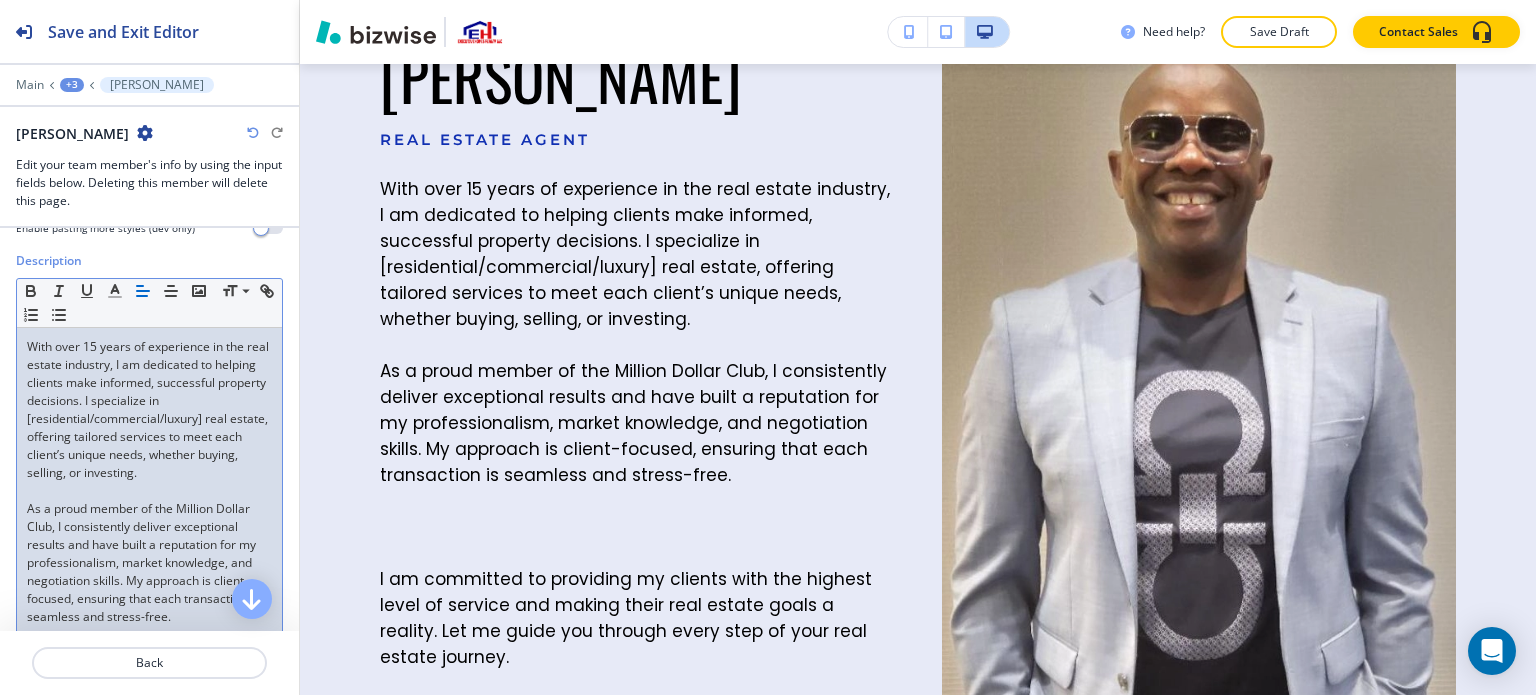 scroll, scrollTop: 392, scrollLeft: 0, axis: vertical 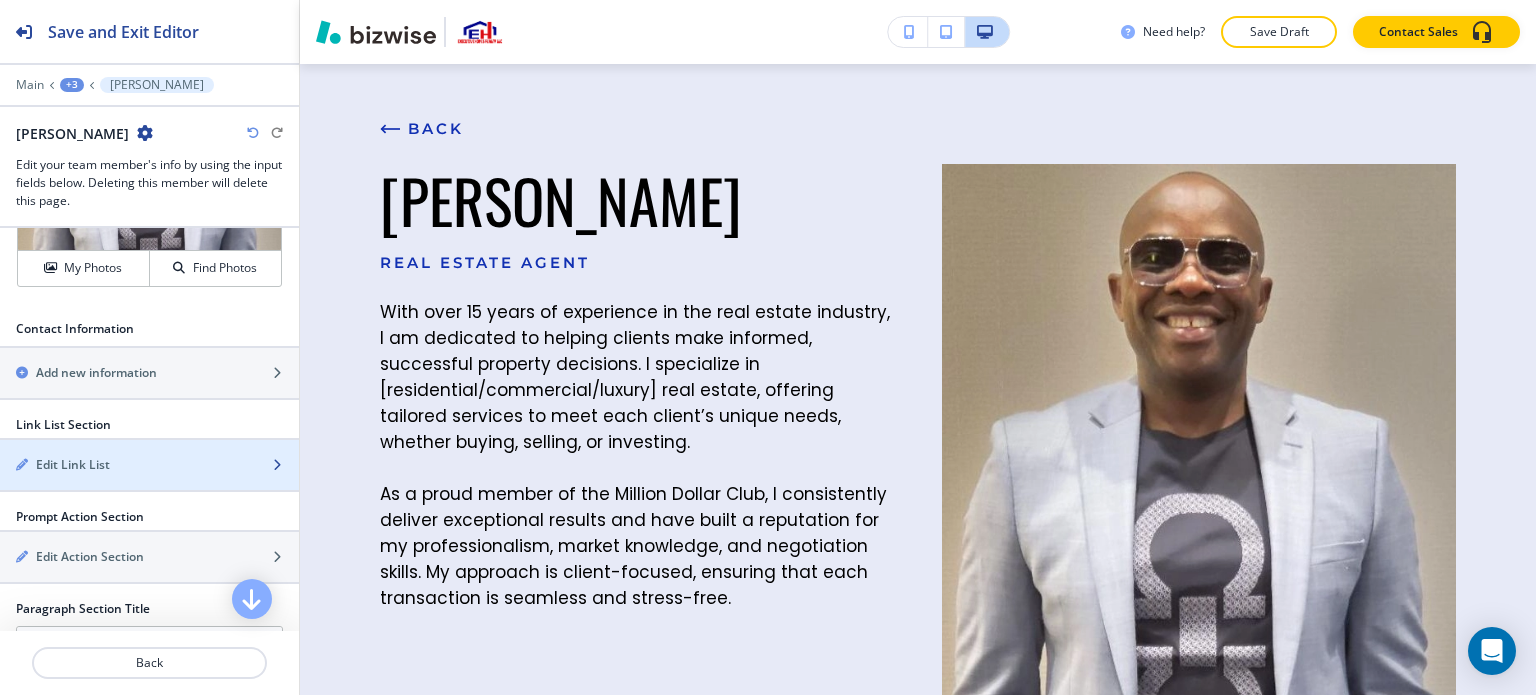 click at bounding box center (149, 448) 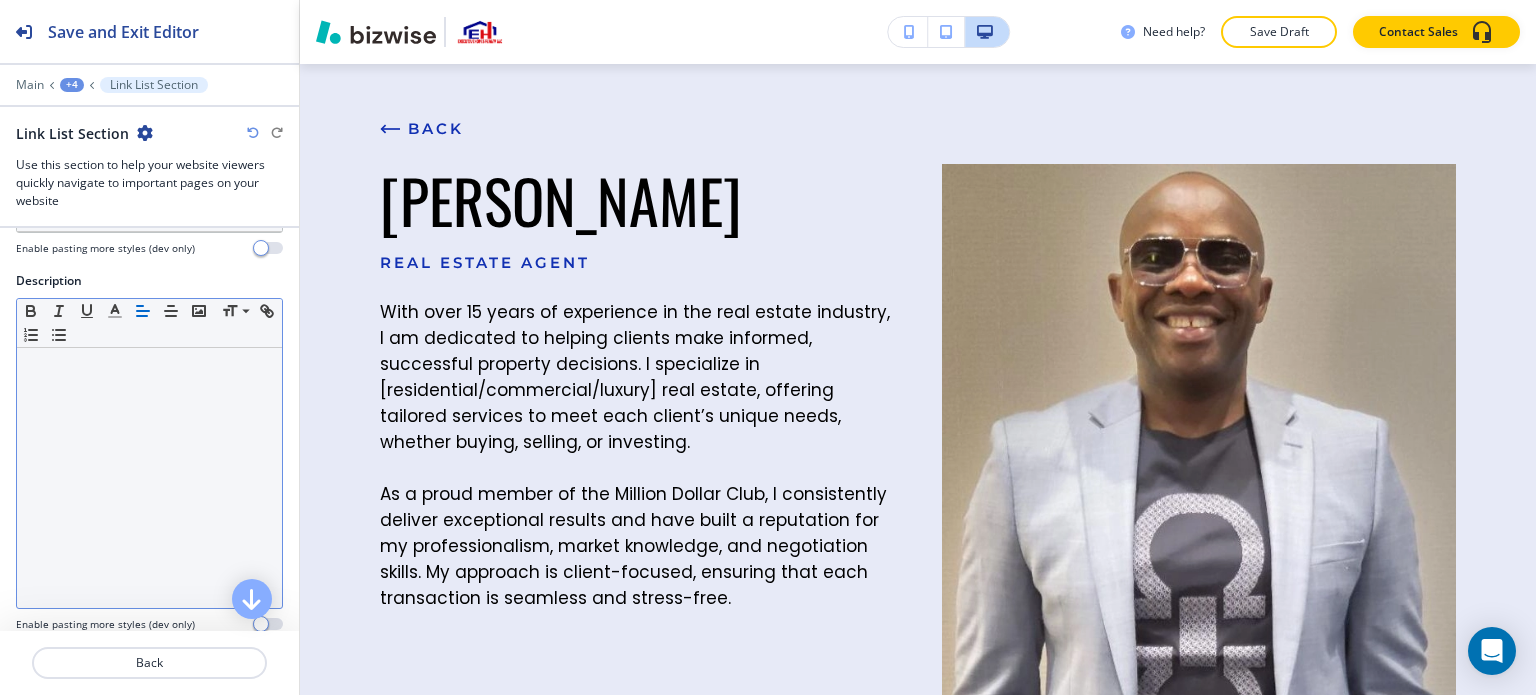 scroll, scrollTop: 315, scrollLeft: 0, axis: vertical 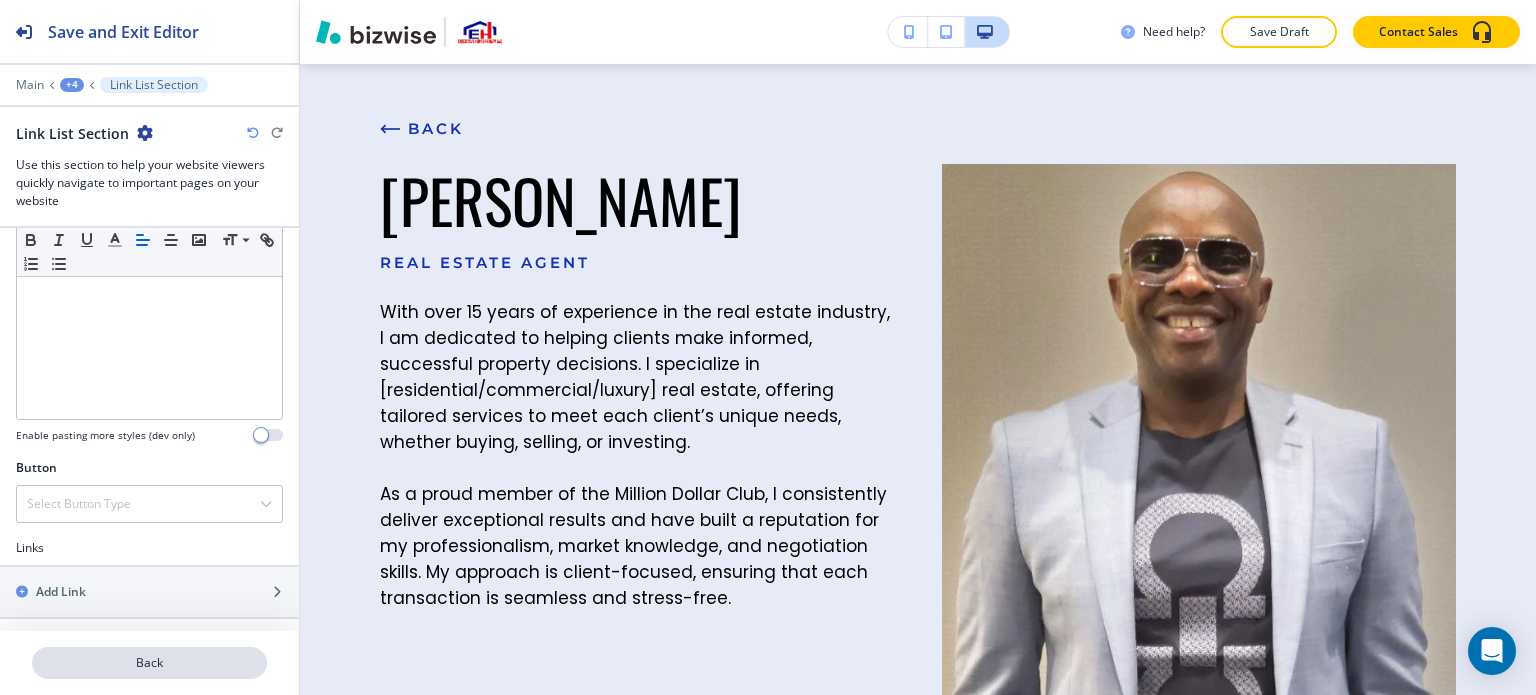 click on "Back" at bounding box center (149, 663) 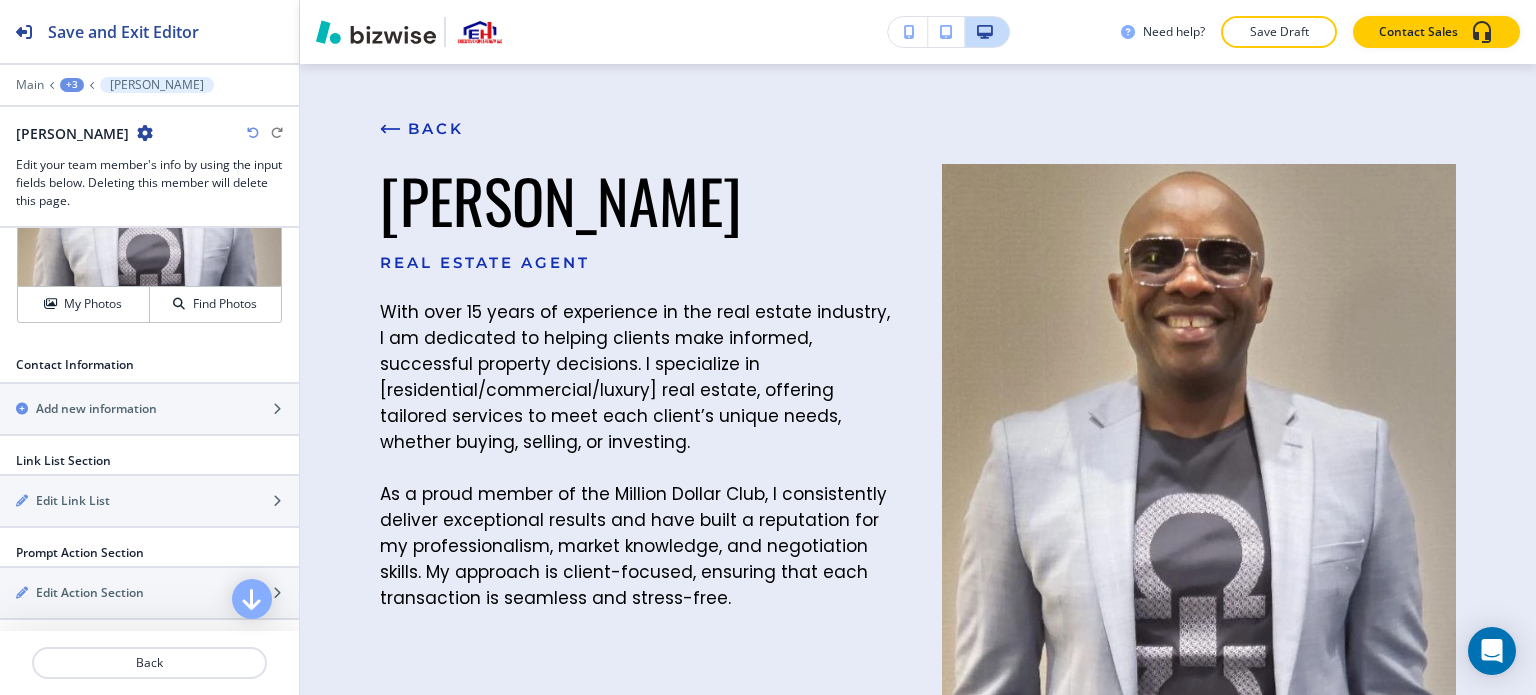 scroll, scrollTop: 1100, scrollLeft: 0, axis: vertical 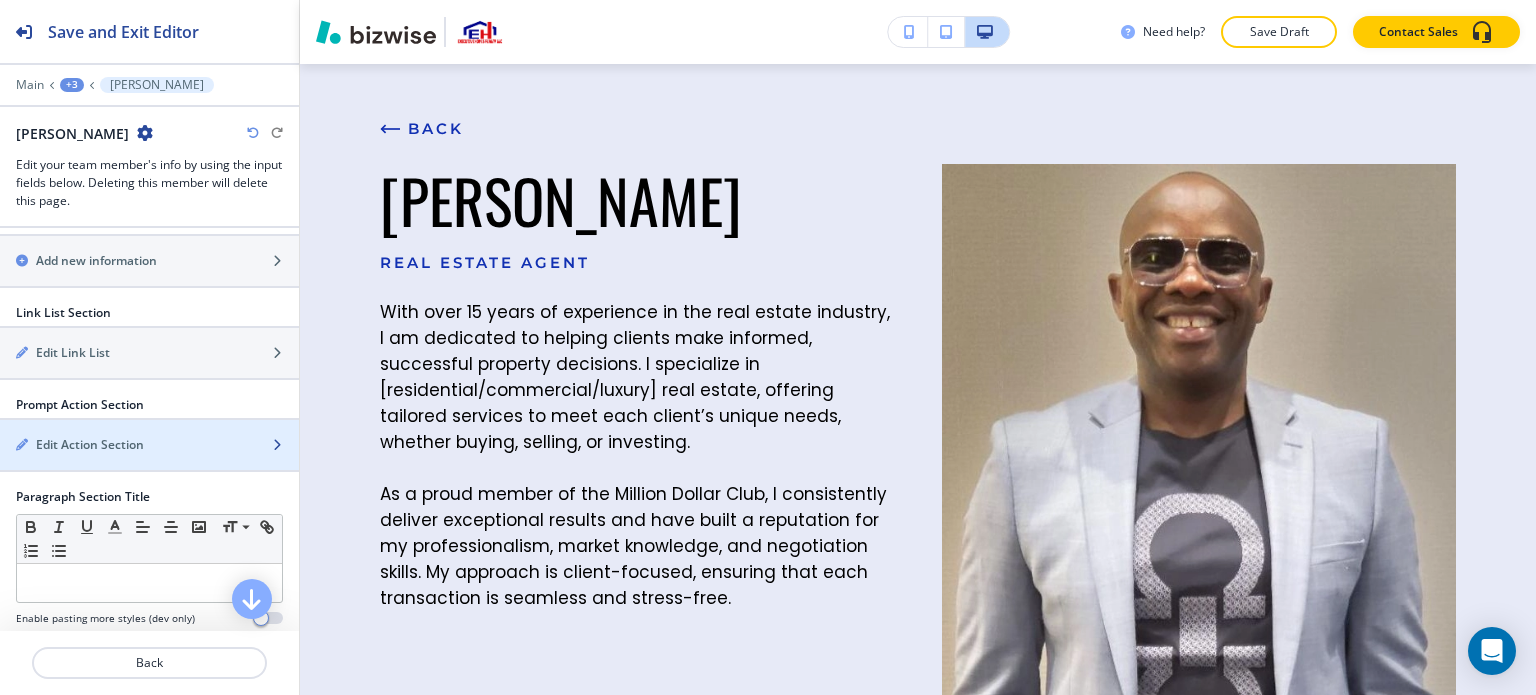 click at bounding box center [149, 462] 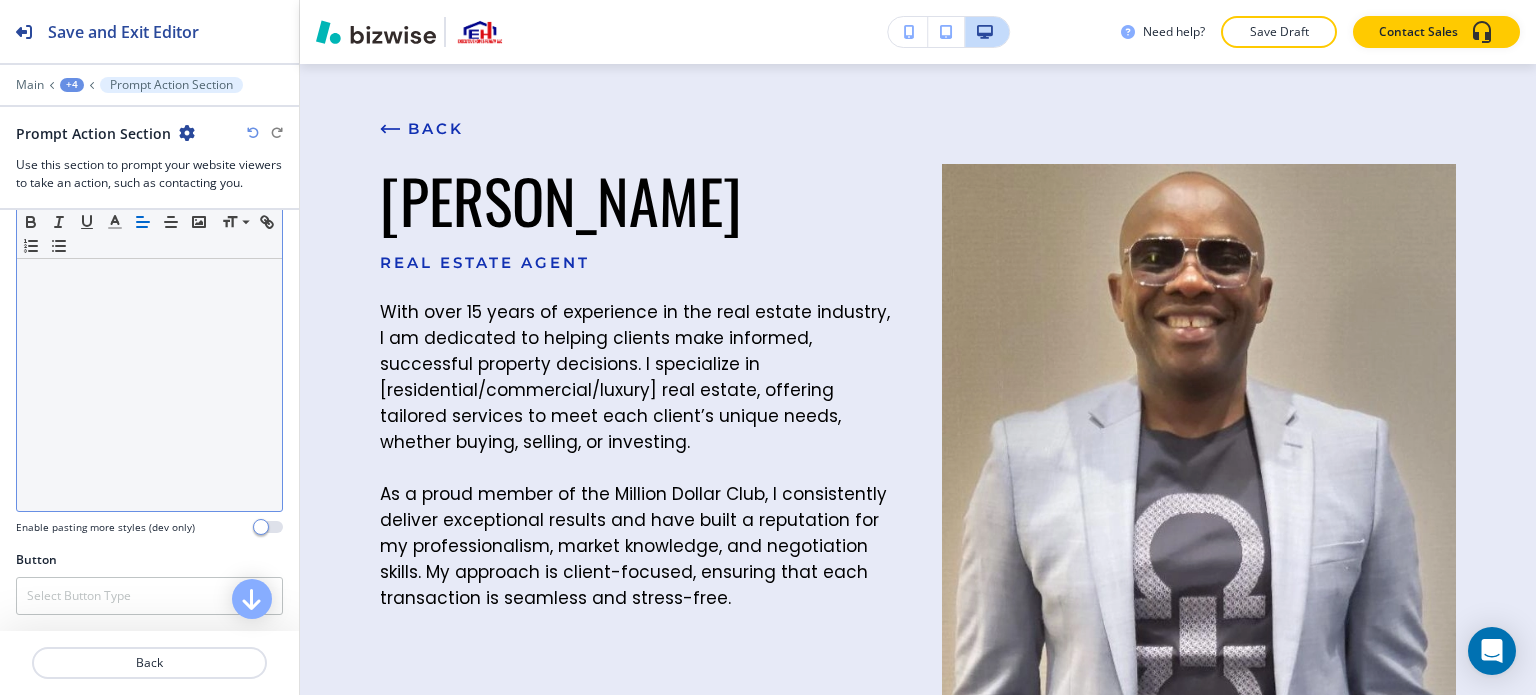scroll, scrollTop: 558, scrollLeft: 0, axis: vertical 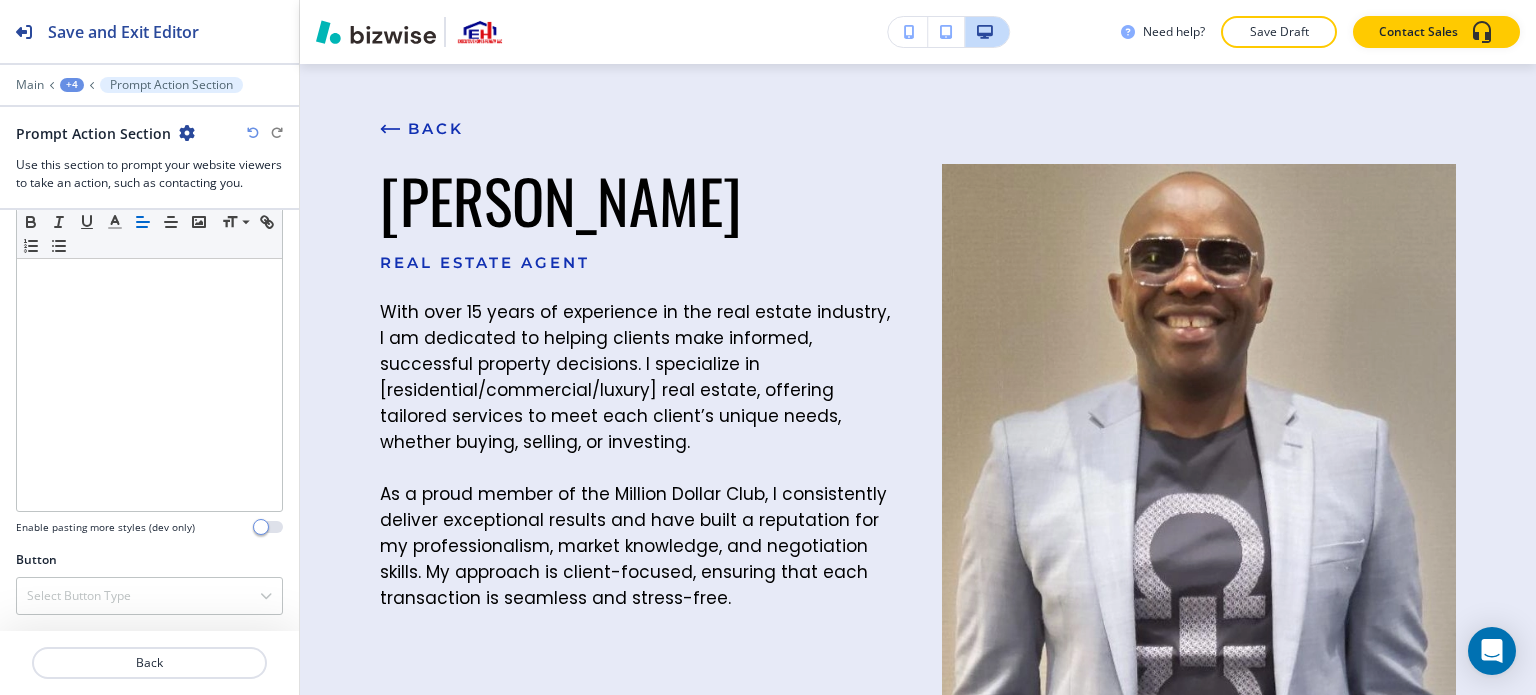 click at bounding box center (149, 573) 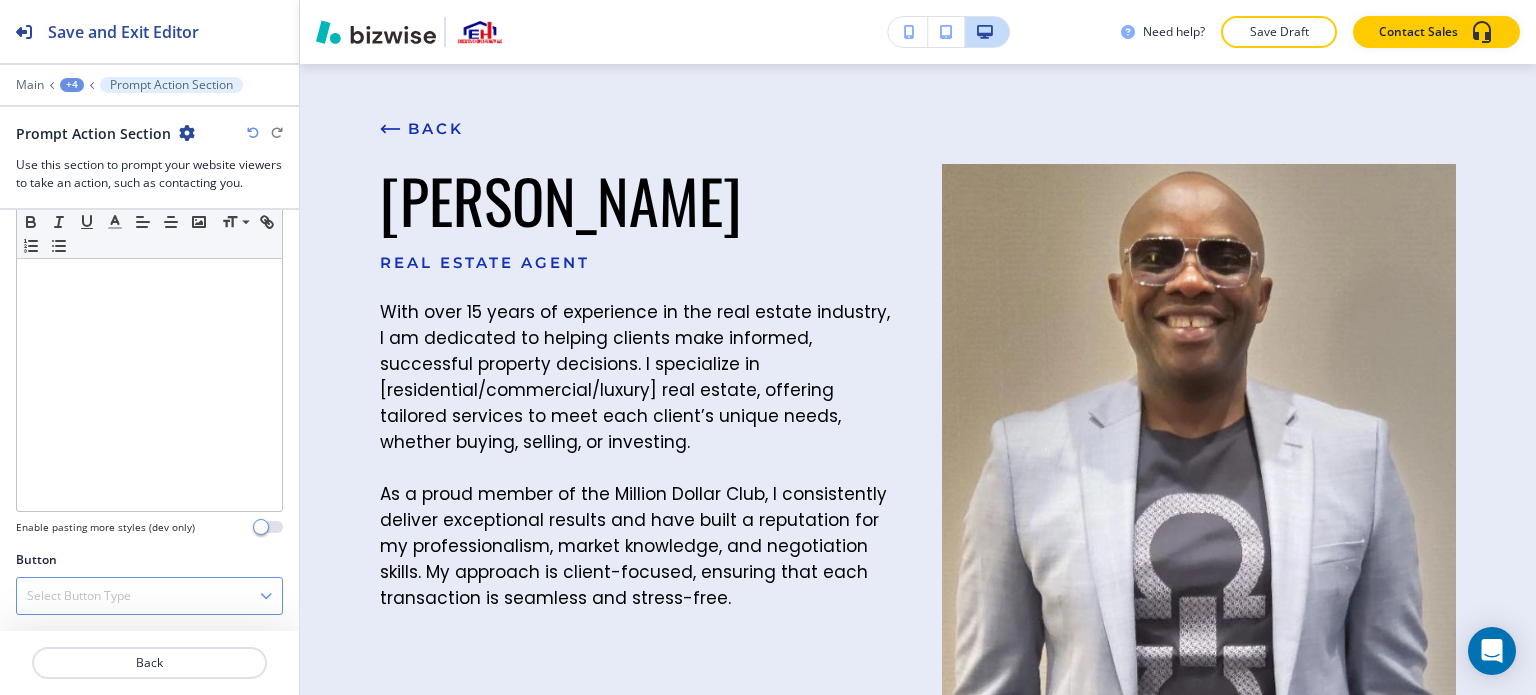 click on "Select Button Type" at bounding box center [79, 596] 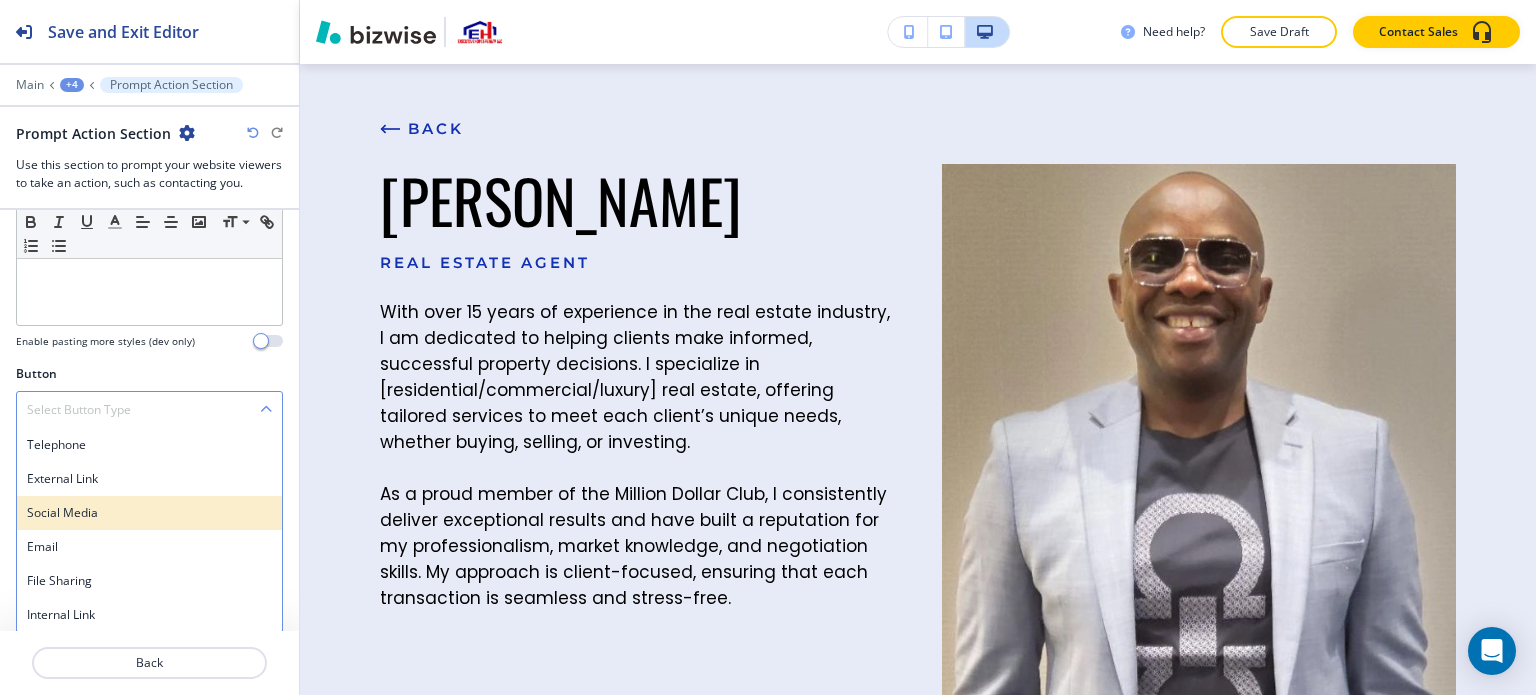 scroll, scrollTop: 746, scrollLeft: 0, axis: vertical 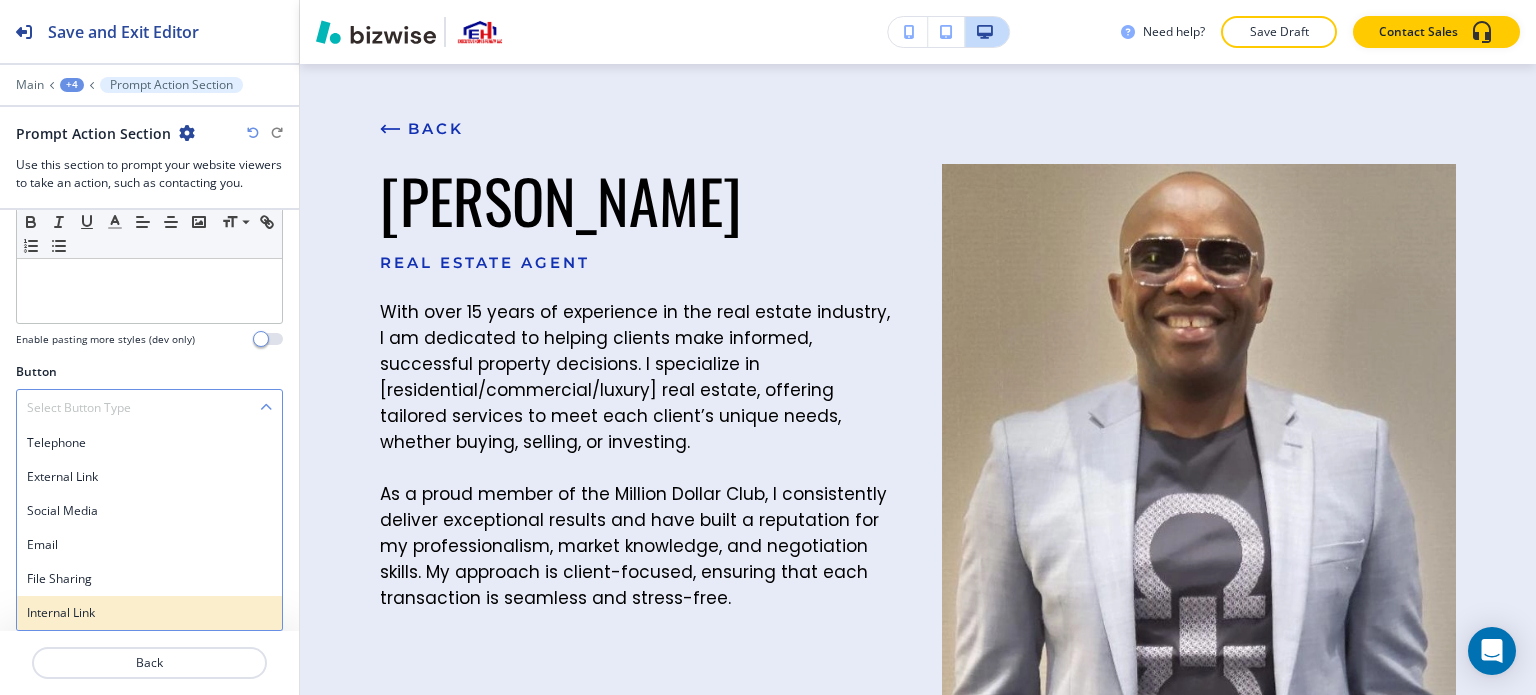 click on "Internal Link" at bounding box center [149, 613] 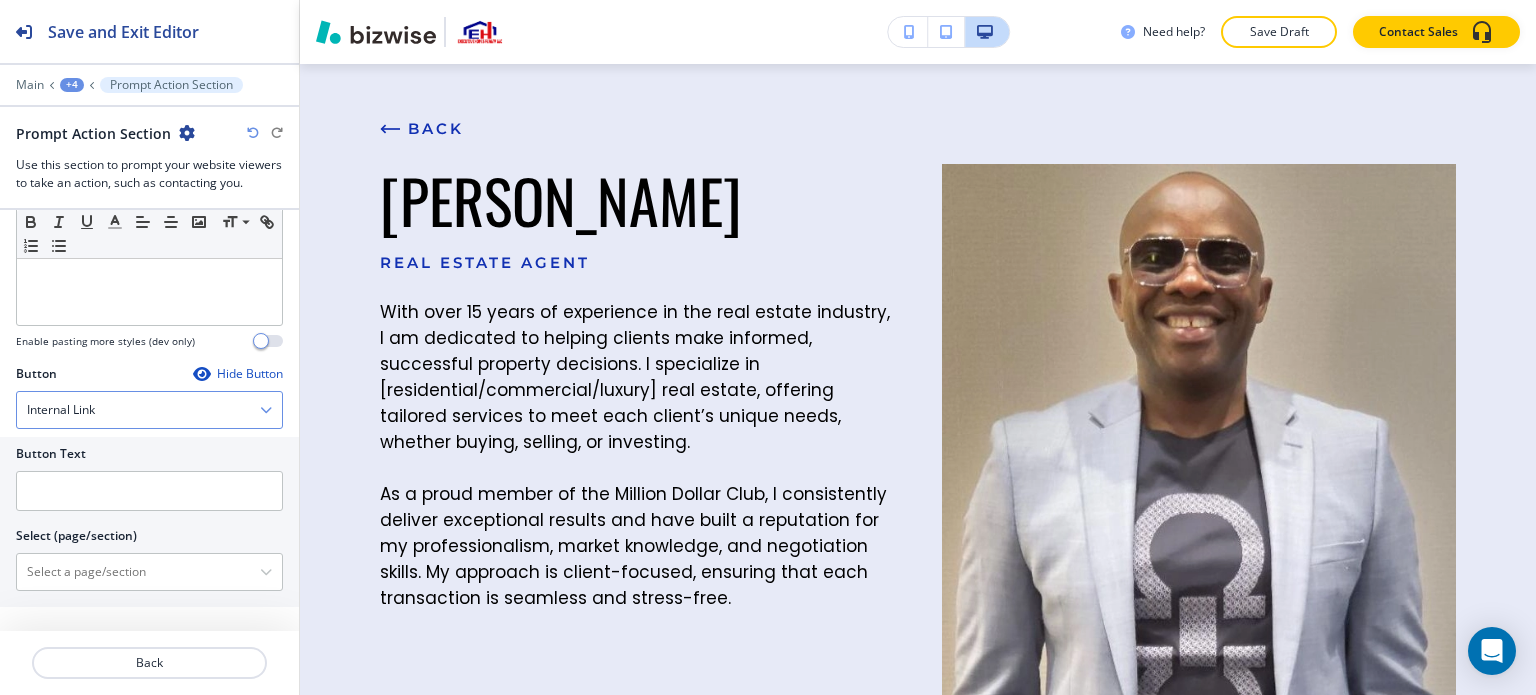 scroll, scrollTop: 728, scrollLeft: 0, axis: vertical 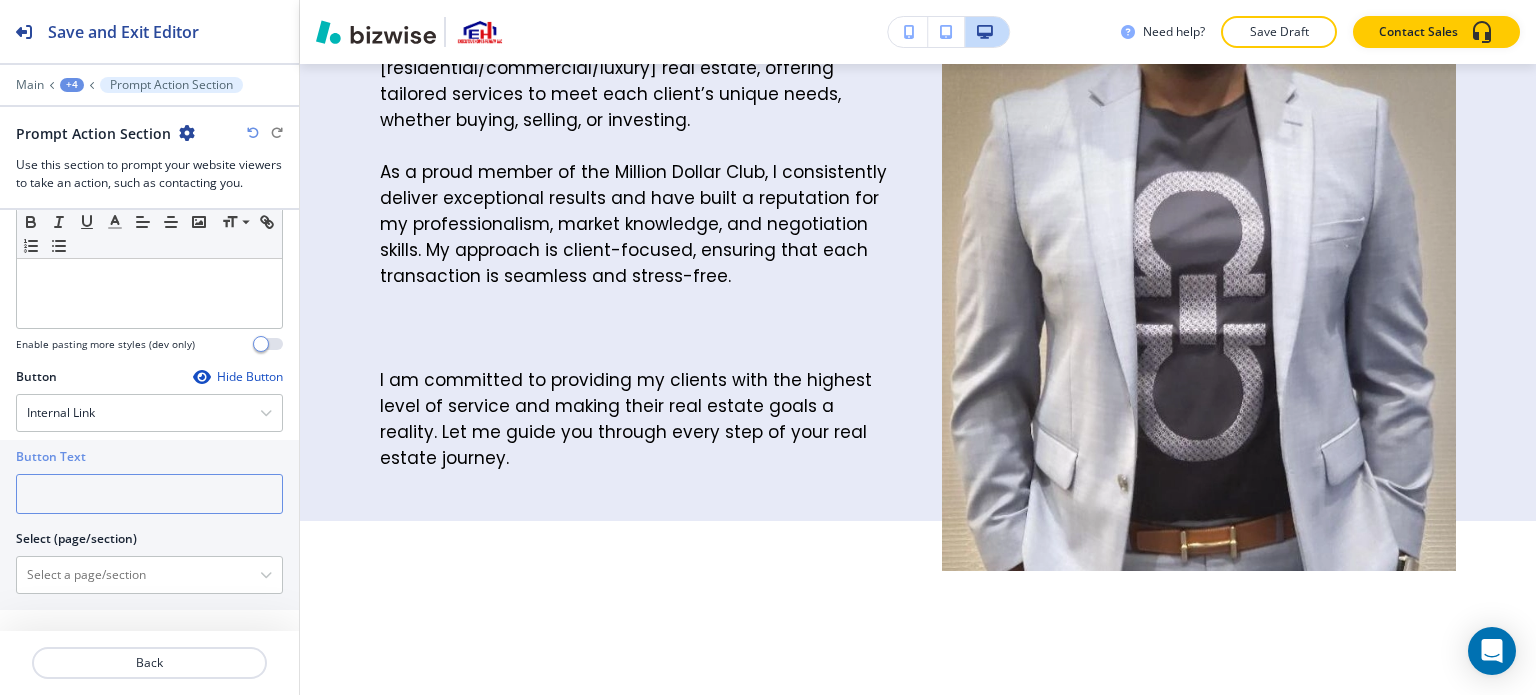 click at bounding box center [149, 494] 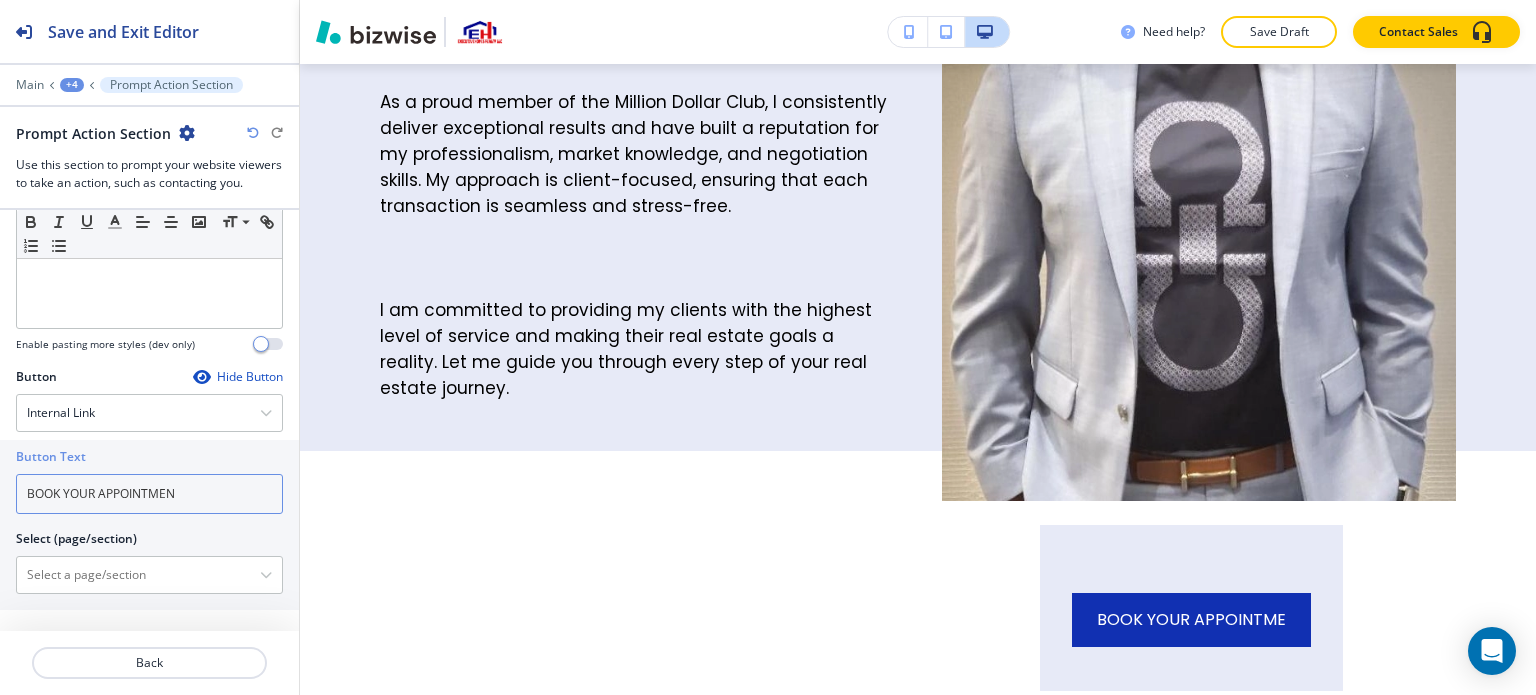 type on "BOOK YOUR APPOINTMENT" 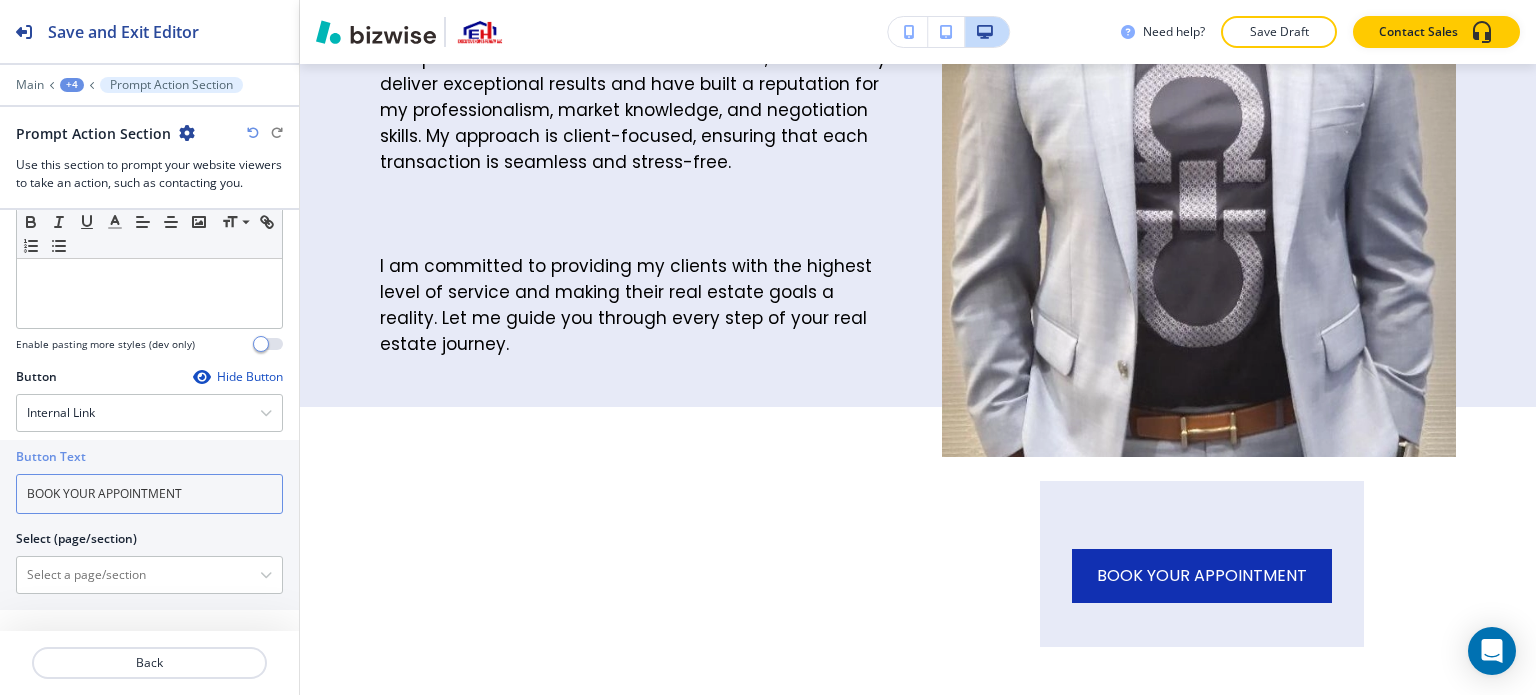 scroll, scrollTop: 559, scrollLeft: 0, axis: vertical 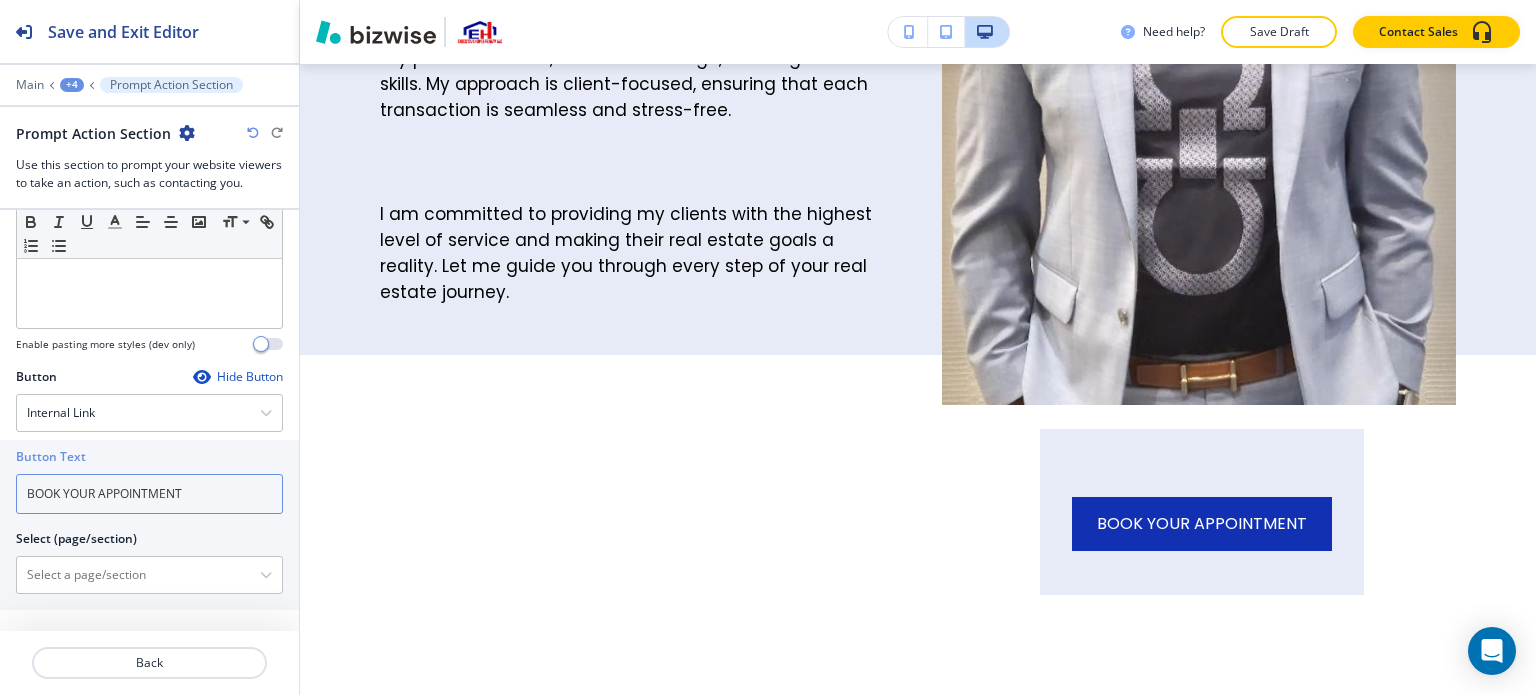 drag, startPoint x: 227, startPoint y: 515, endPoint x: 0, endPoint y: 475, distance: 230.49728 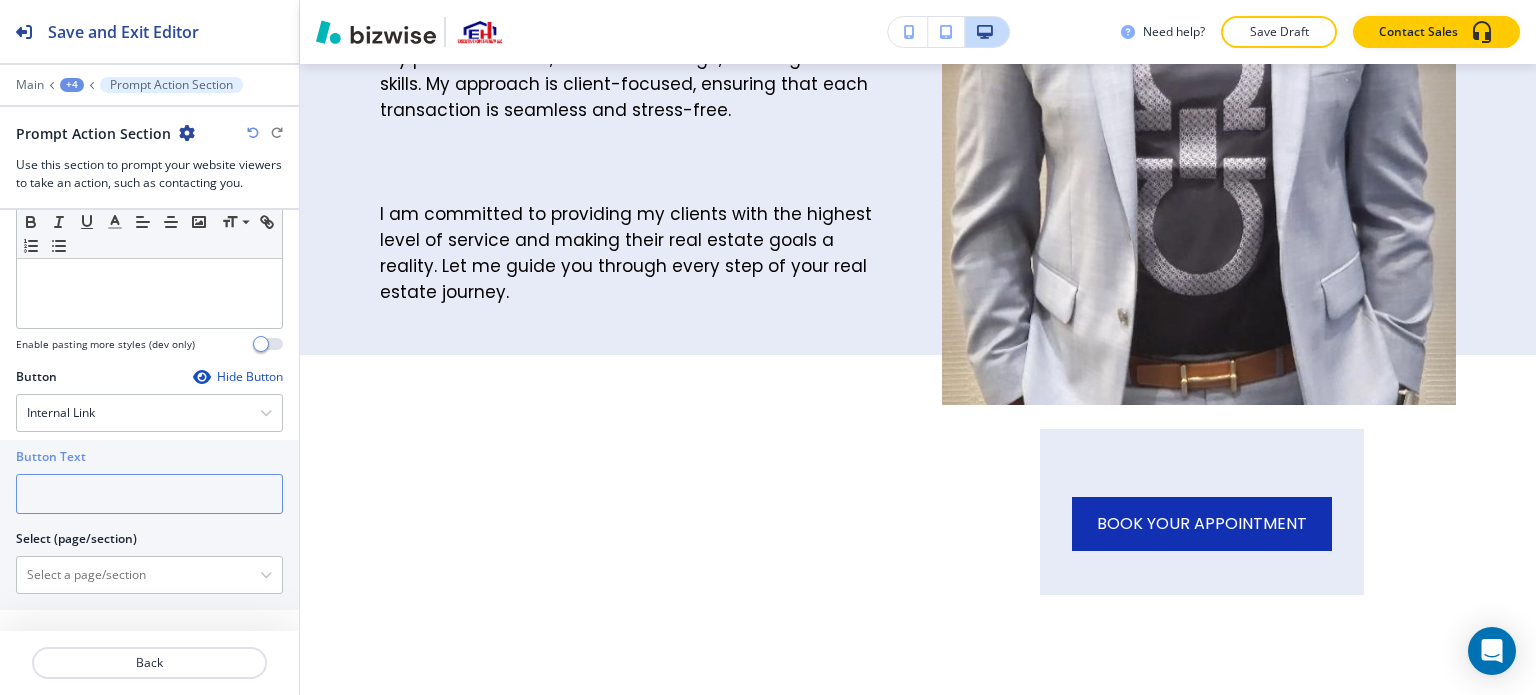 scroll, scrollTop: 392, scrollLeft: 0, axis: vertical 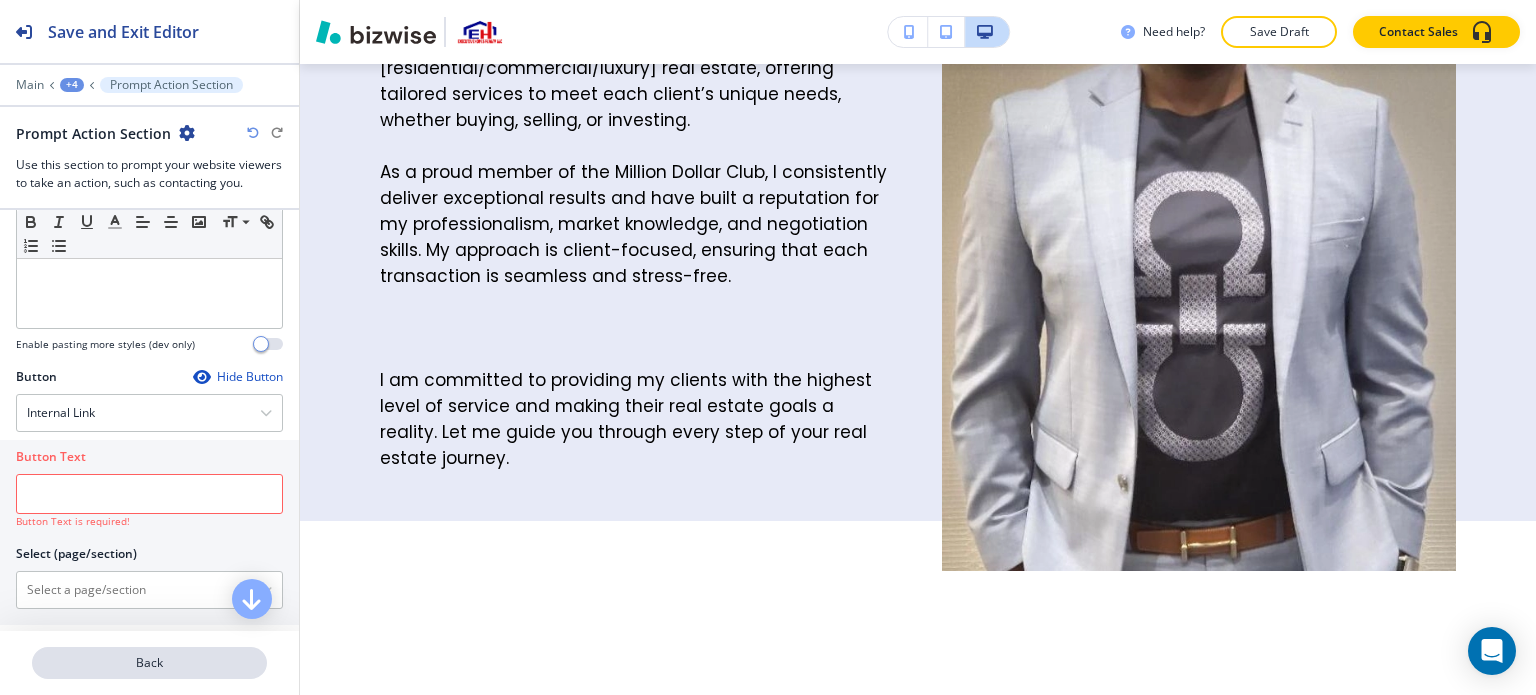 click on "Back" at bounding box center [149, 663] 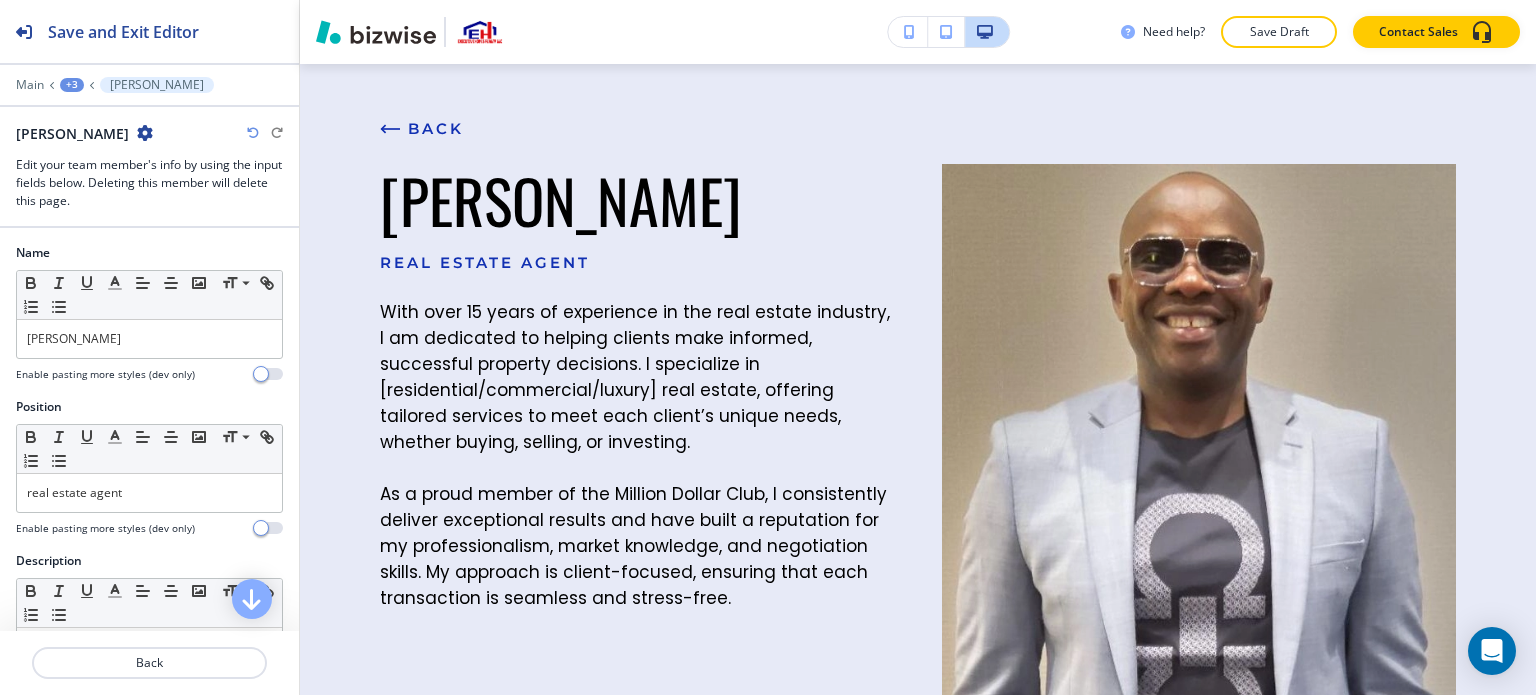 scroll, scrollTop: 0, scrollLeft: 0, axis: both 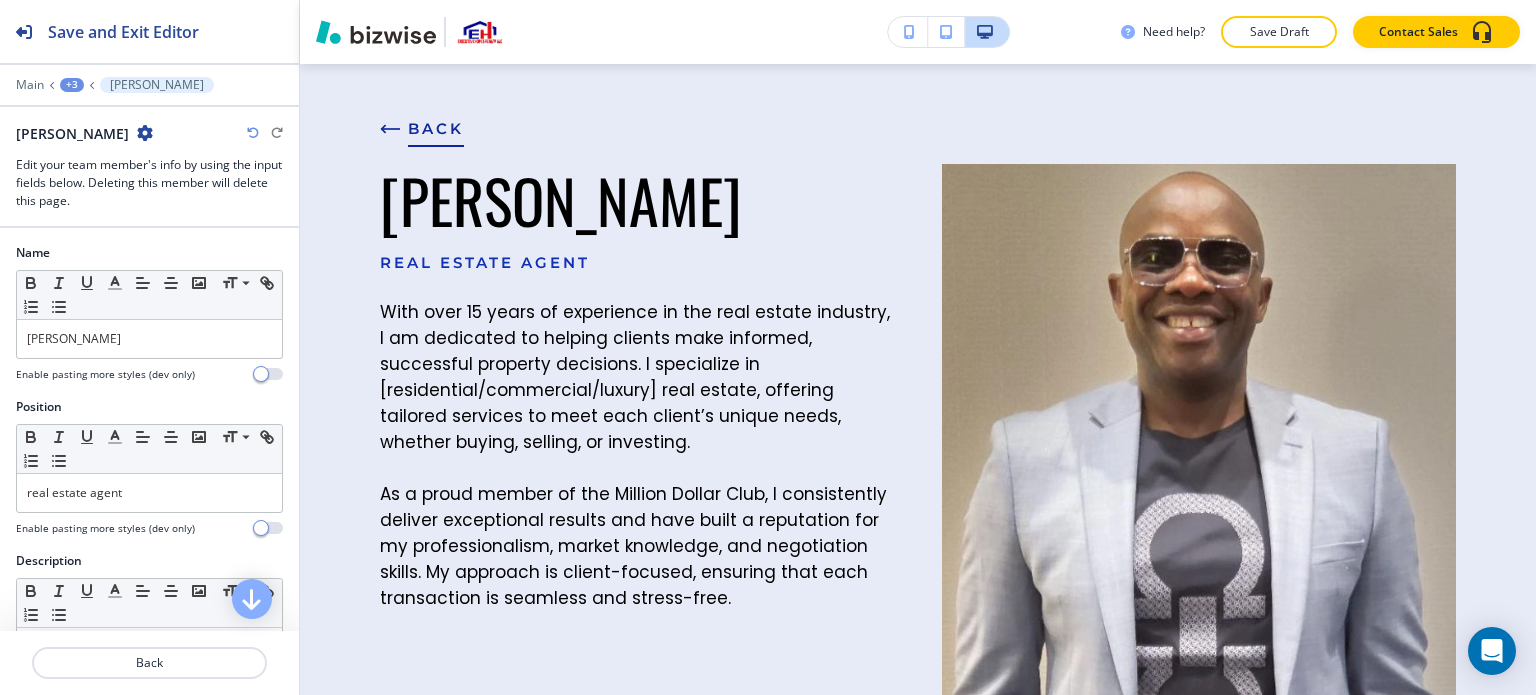 click on "BACK" at bounding box center (436, 129) 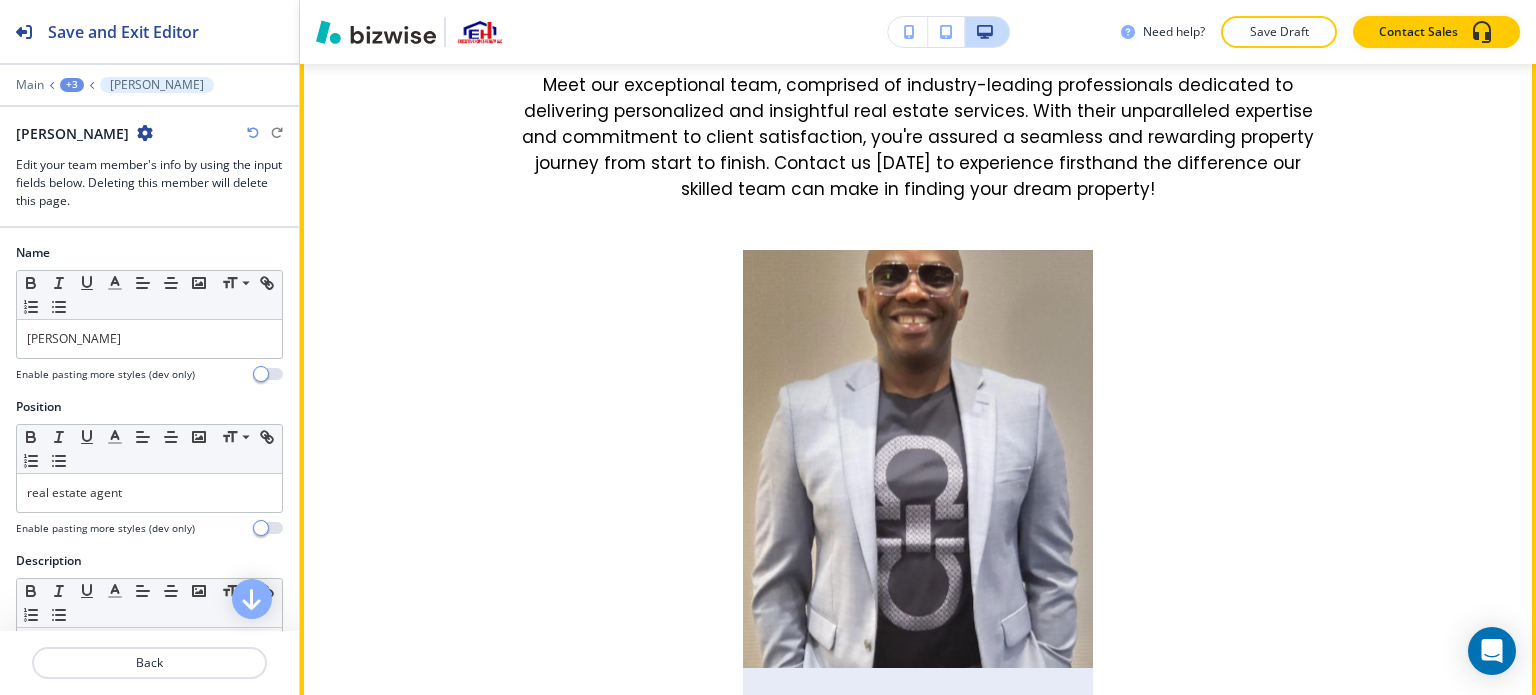 scroll, scrollTop: 1266, scrollLeft: 0, axis: vertical 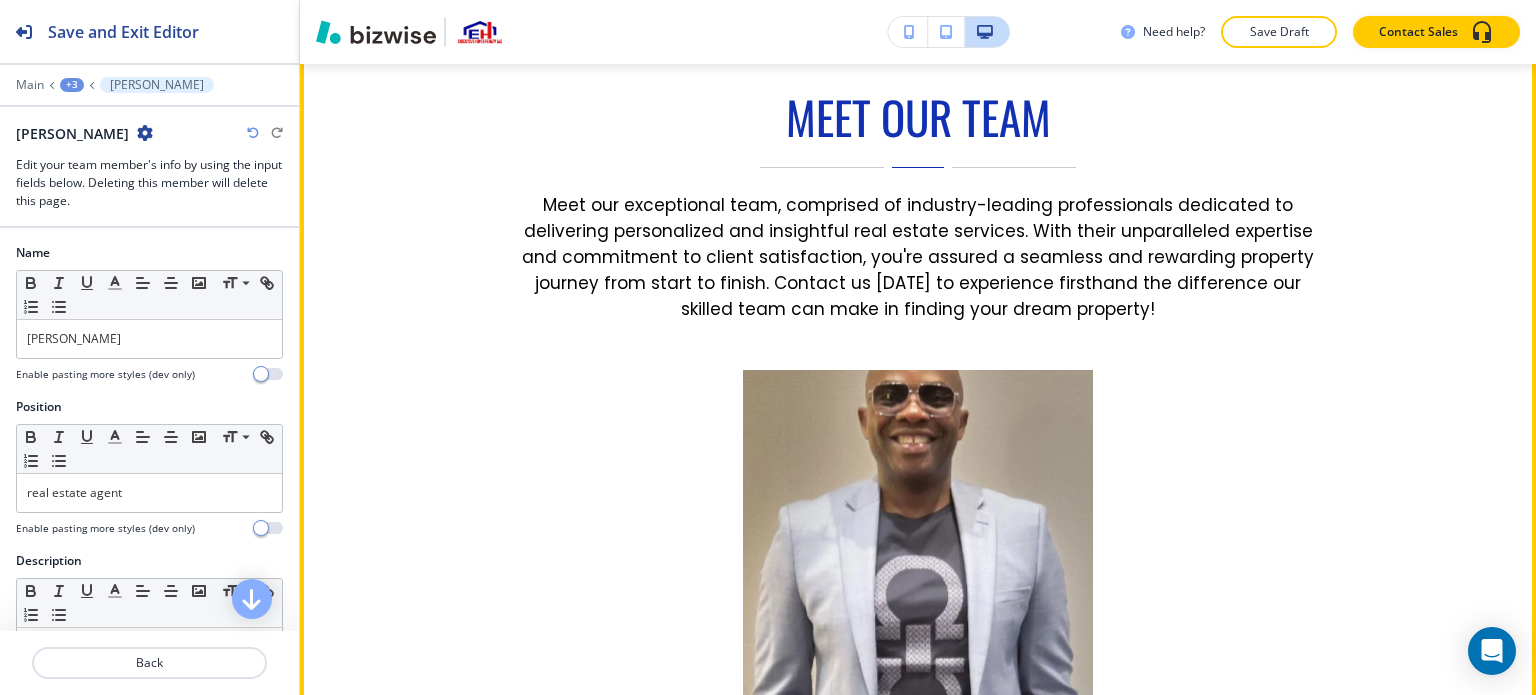 click at bounding box center (918, 579) 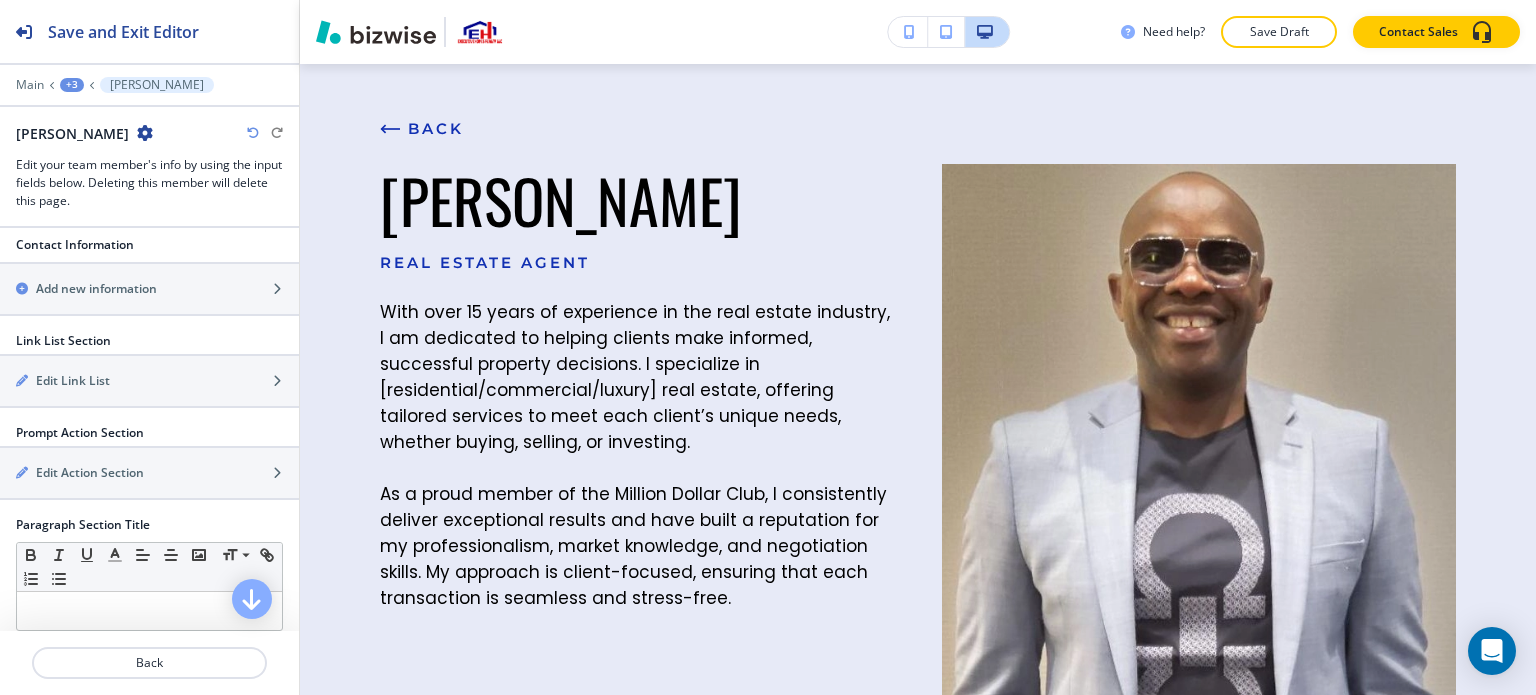 scroll, scrollTop: 1100, scrollLeft: 0, axis: vertical 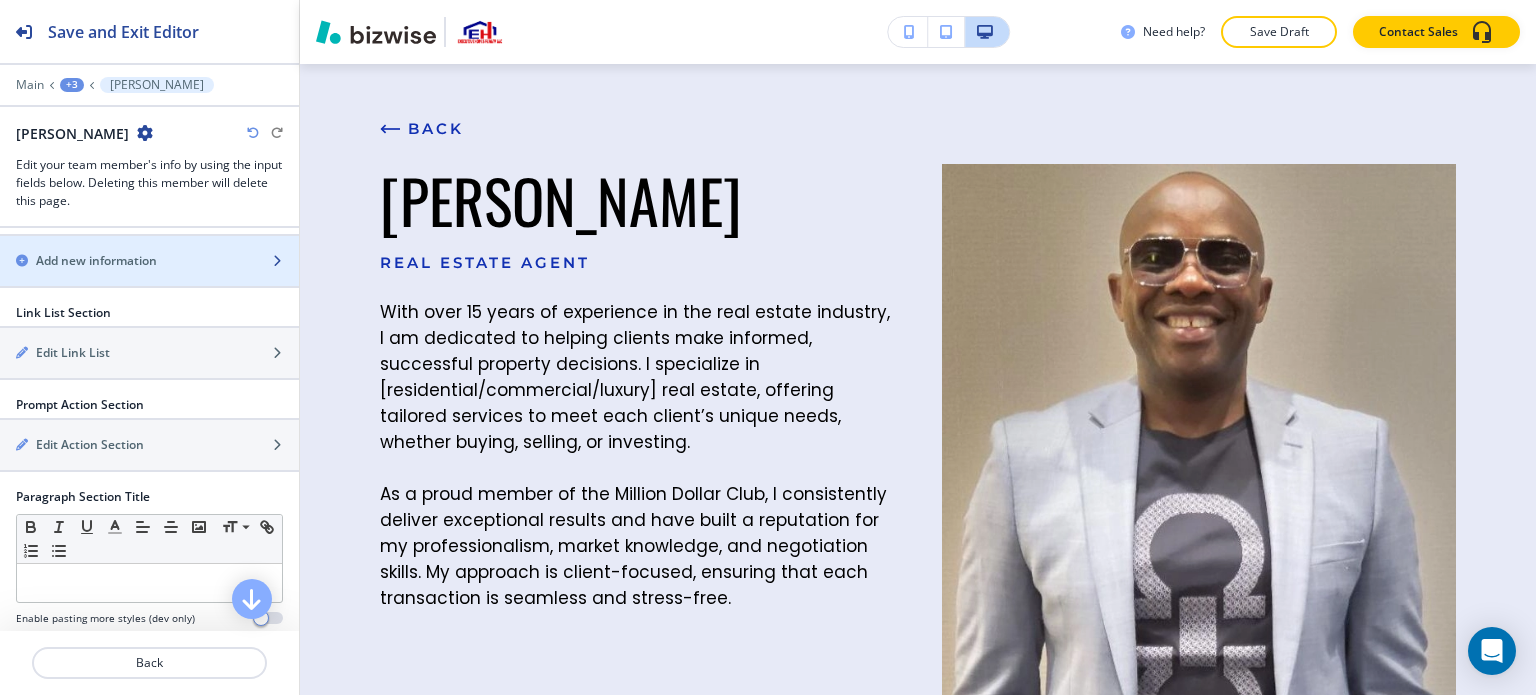 click on "Add new information" at bounding box center (96, 261) 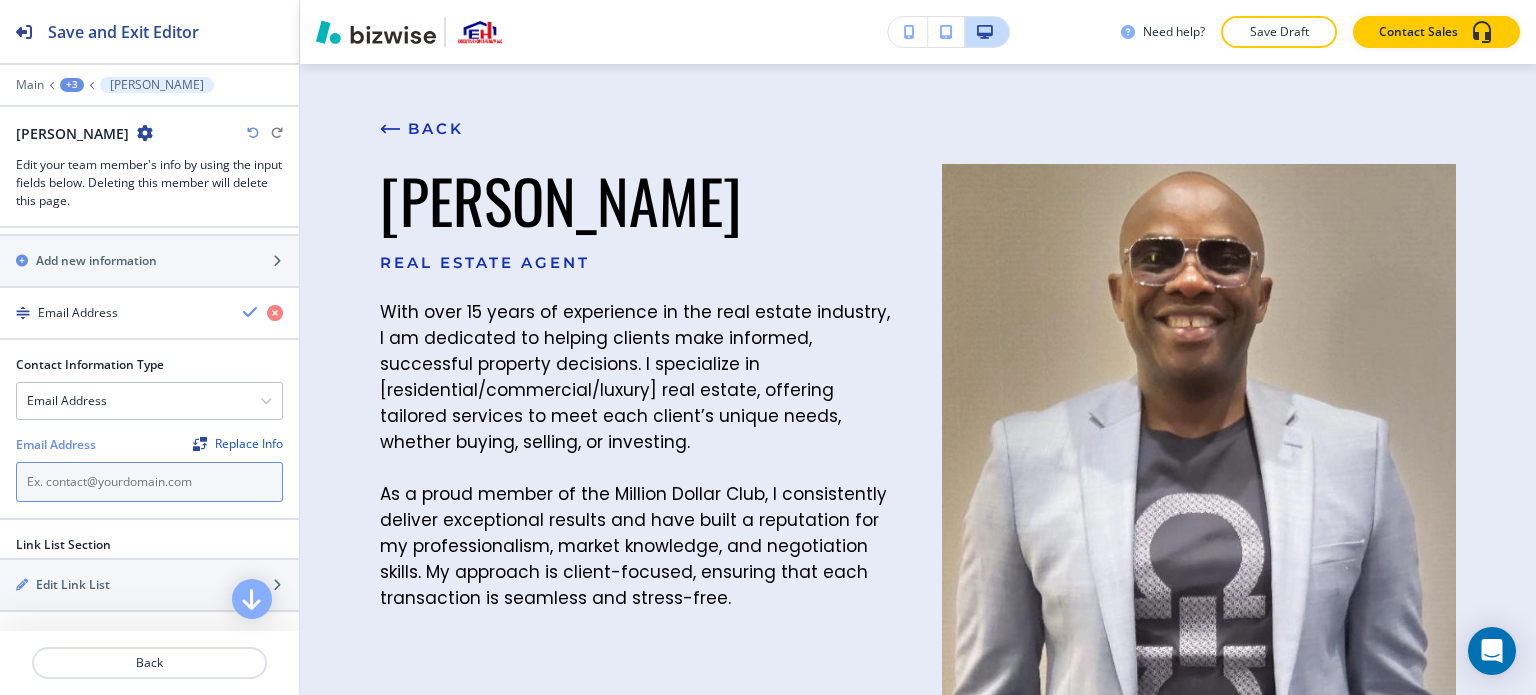 paste on "johnokooboh@gmail.com" 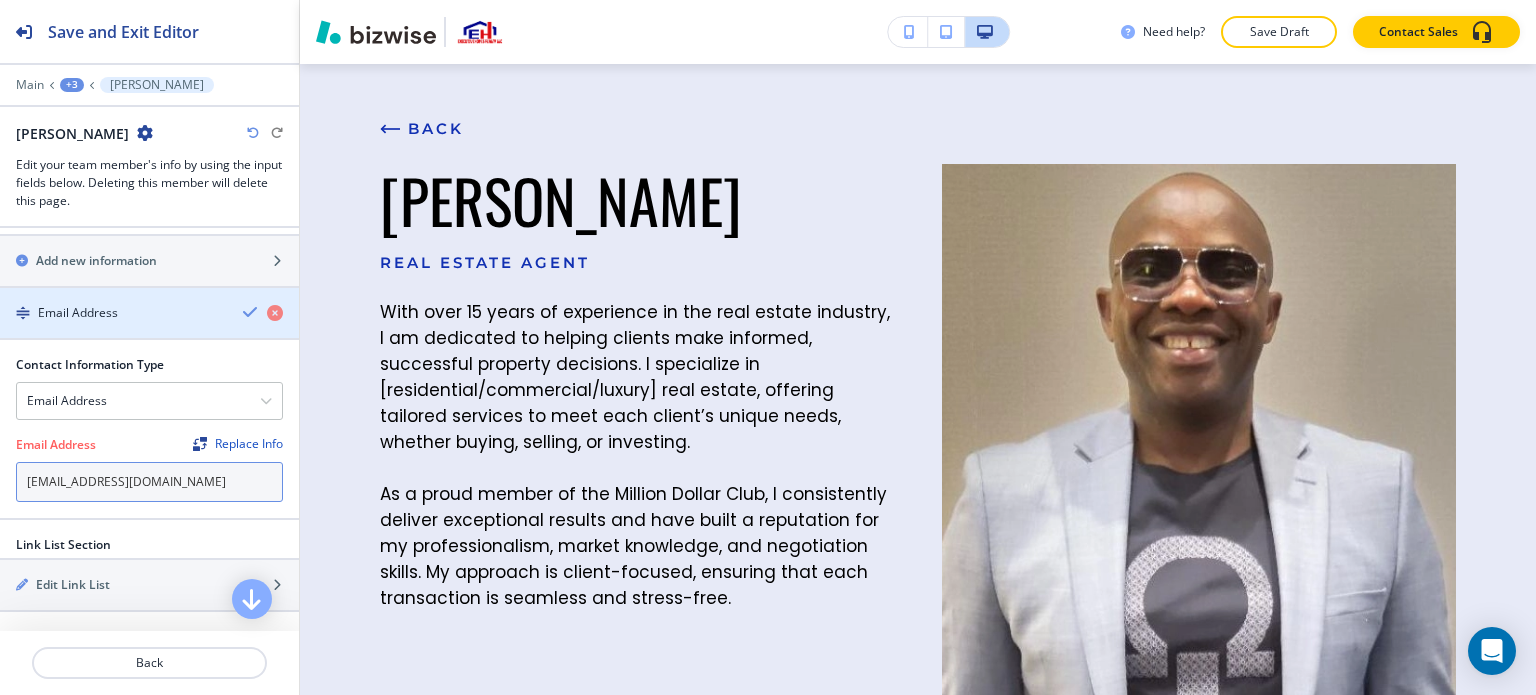 type on "johnokooboh@gmail.com" 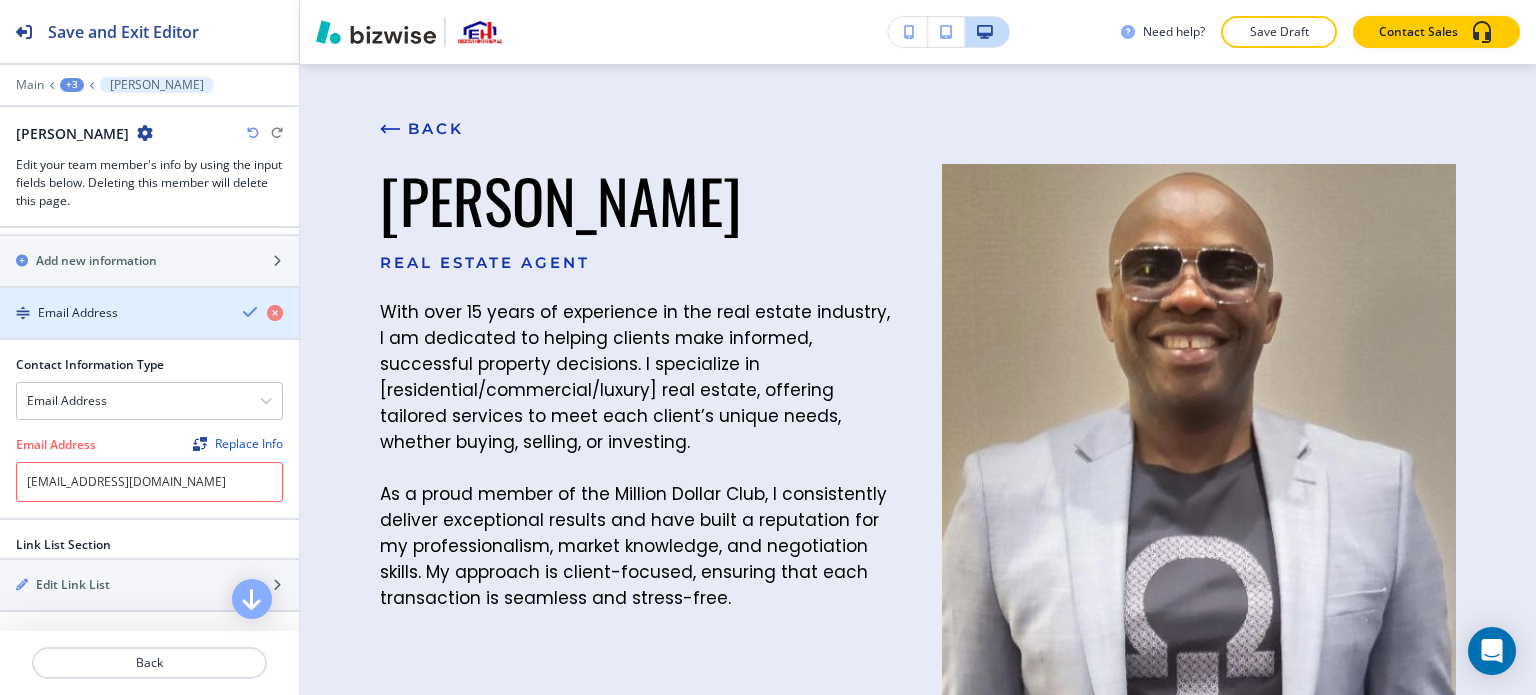 click at bounding box center (251, 312) 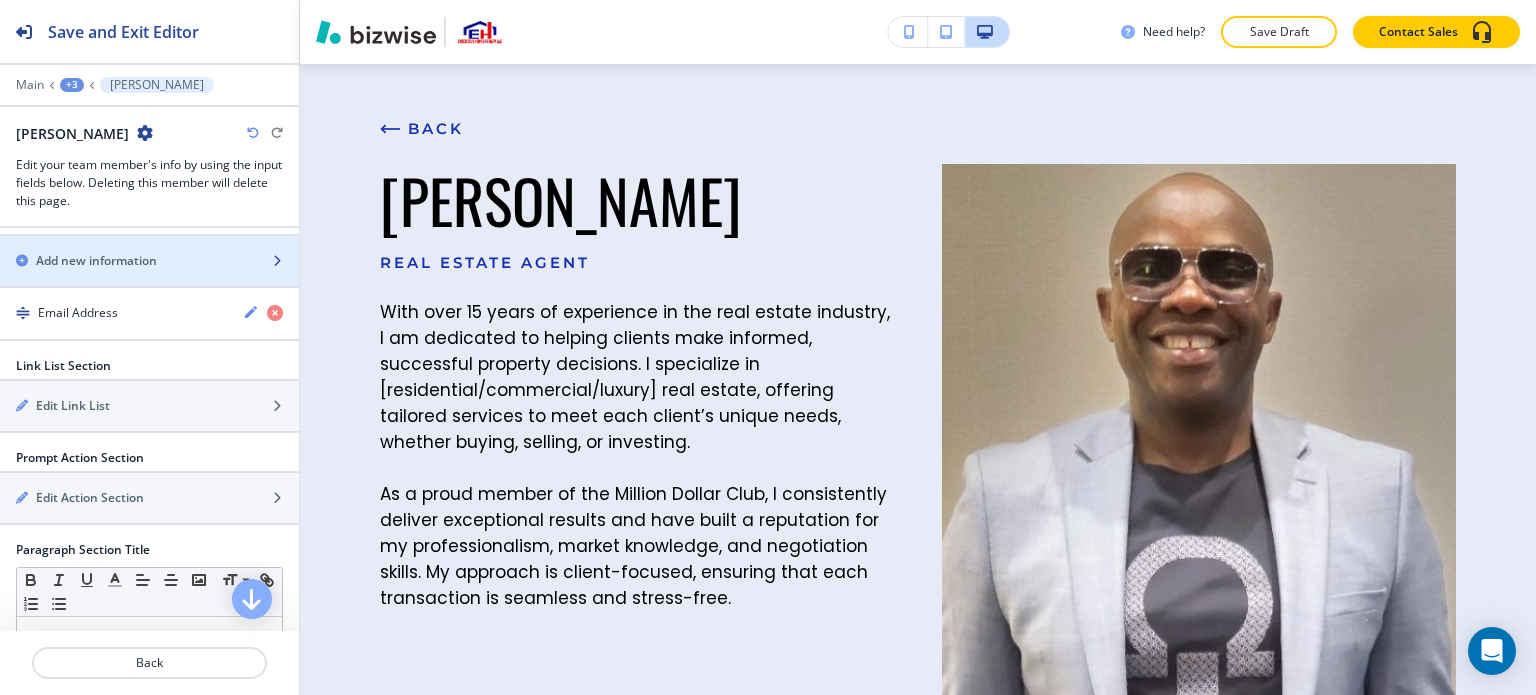click on "Add new information" at bounding box center (96, 261) 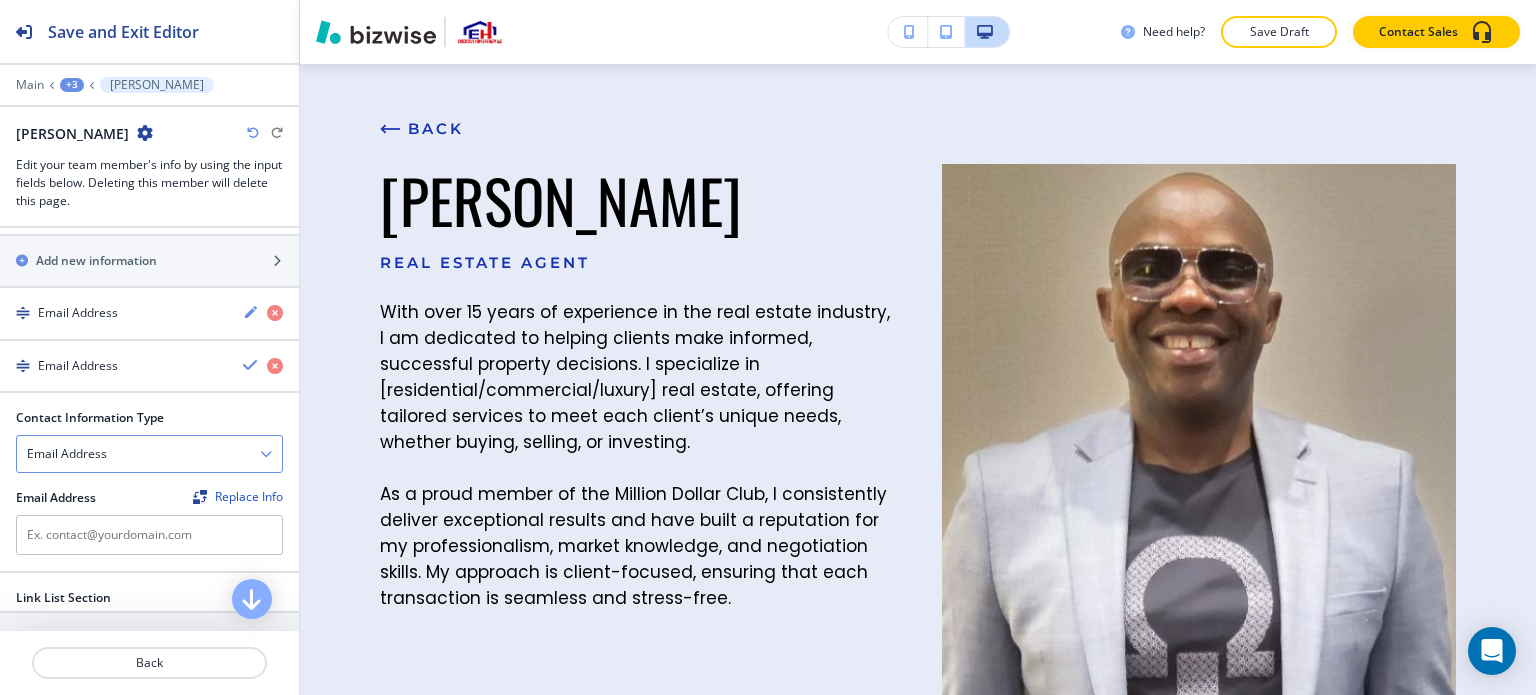 click on "Email Address" at bounding box center (149, 454) 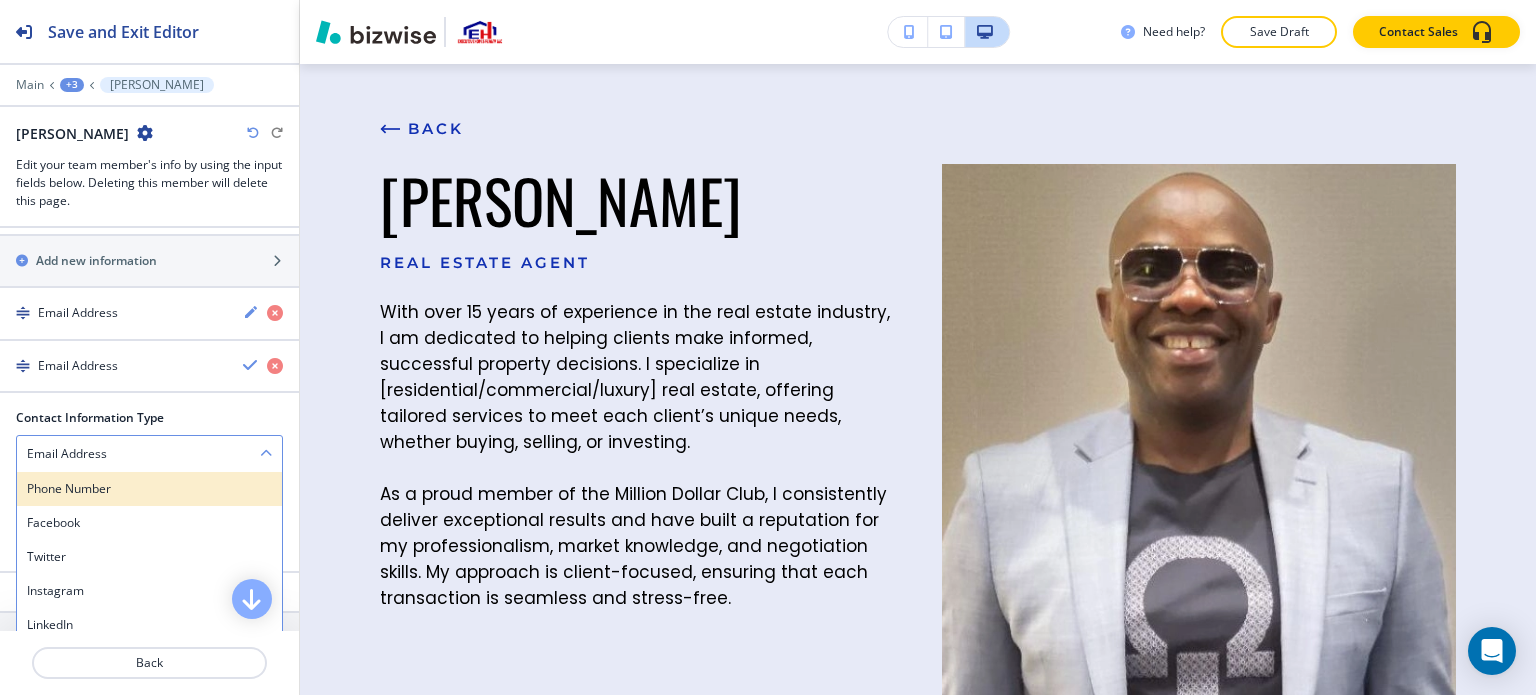 click on "Phone Number" at bounding box center (149, 489) 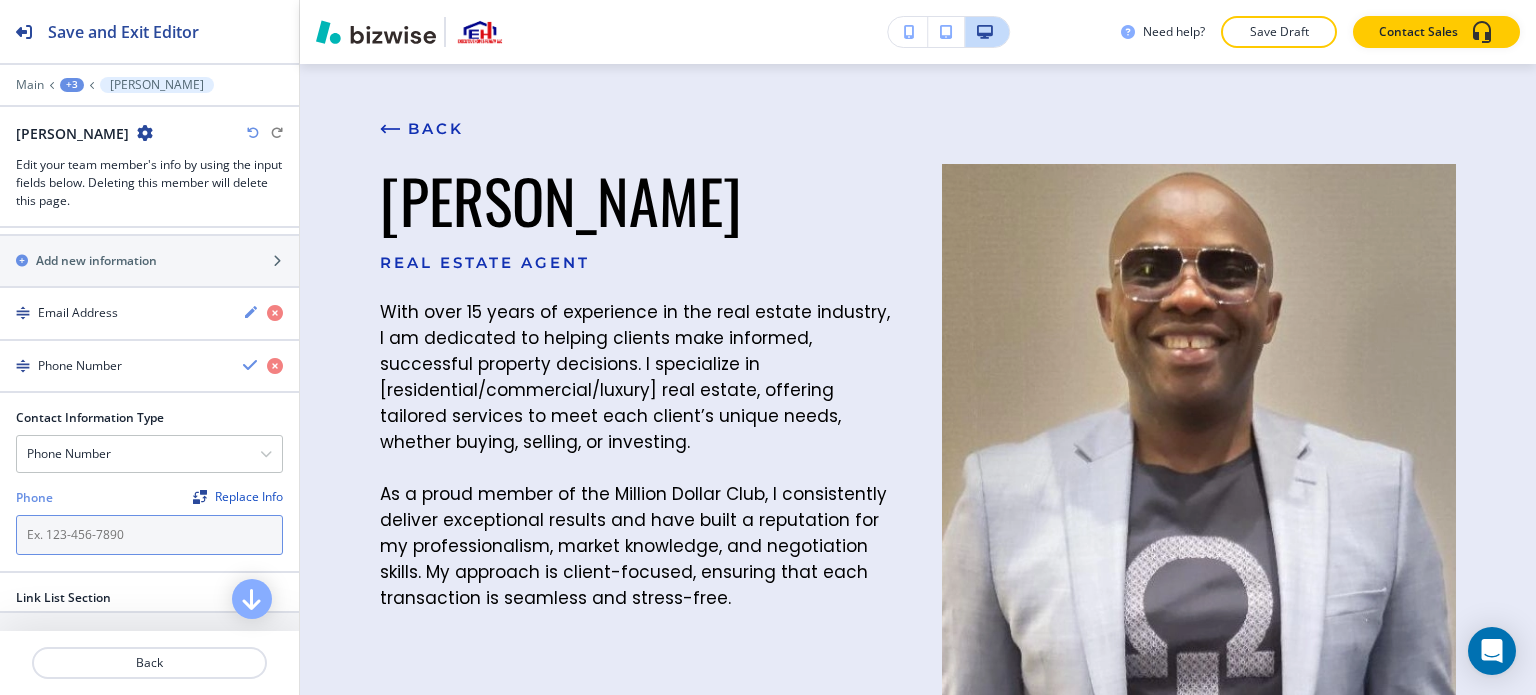 paste on "404-610-3280" 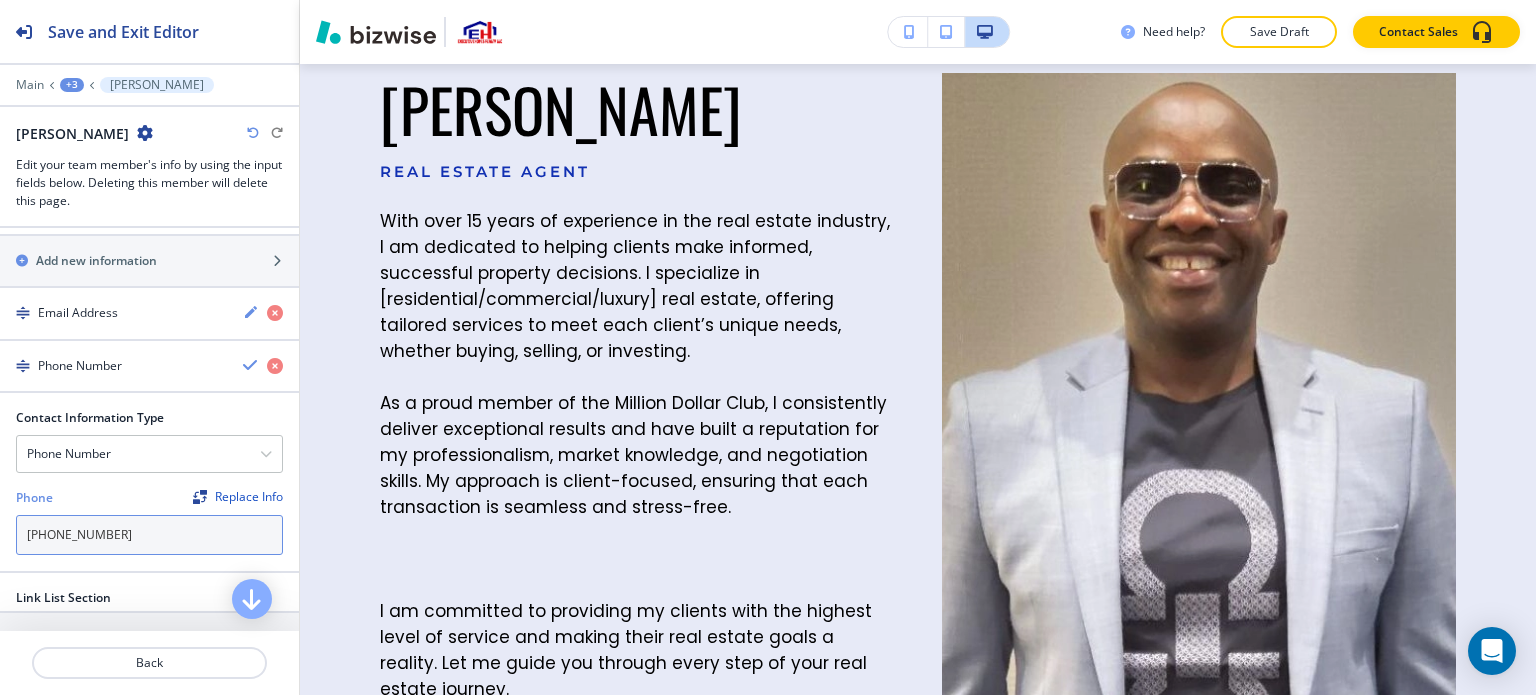 scroll, scrollTop: 400, scrollLeft: 0, axis: vertical 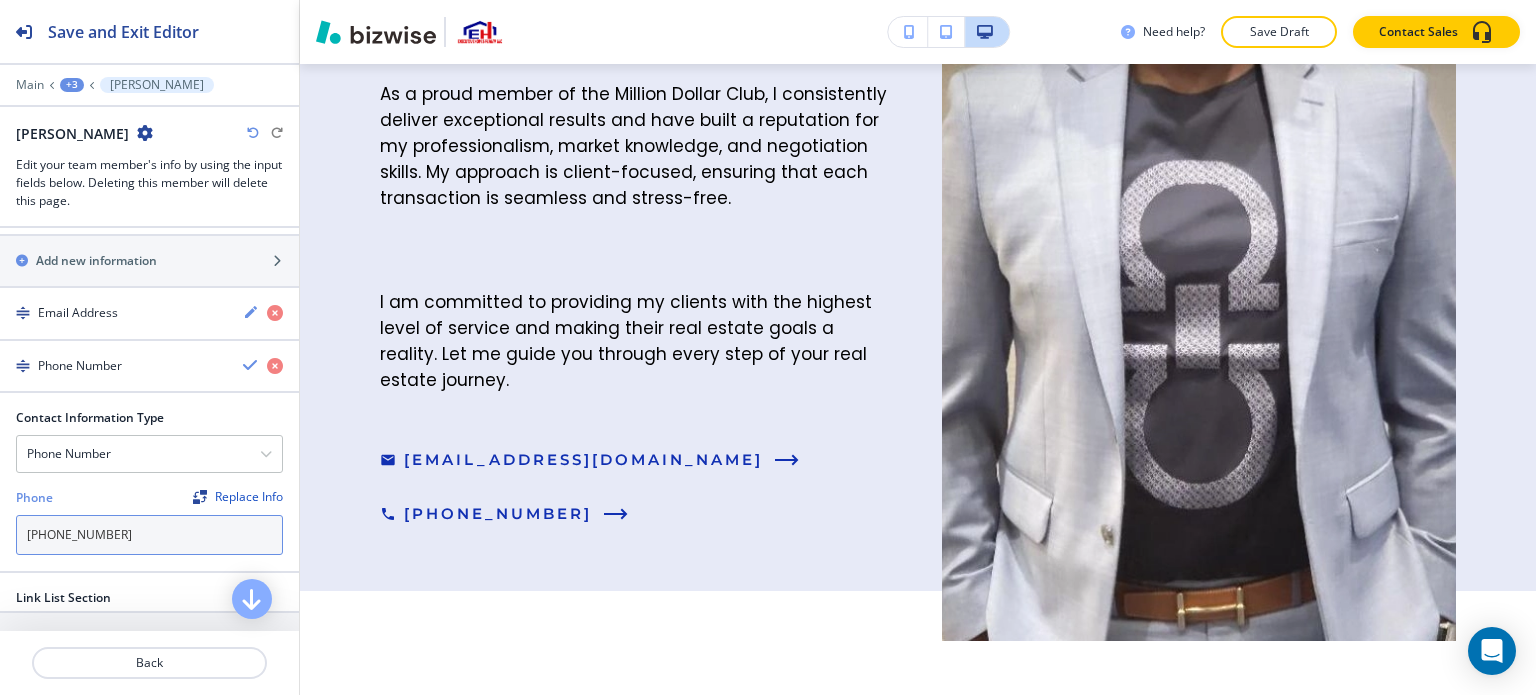 type on "404-610-3280" 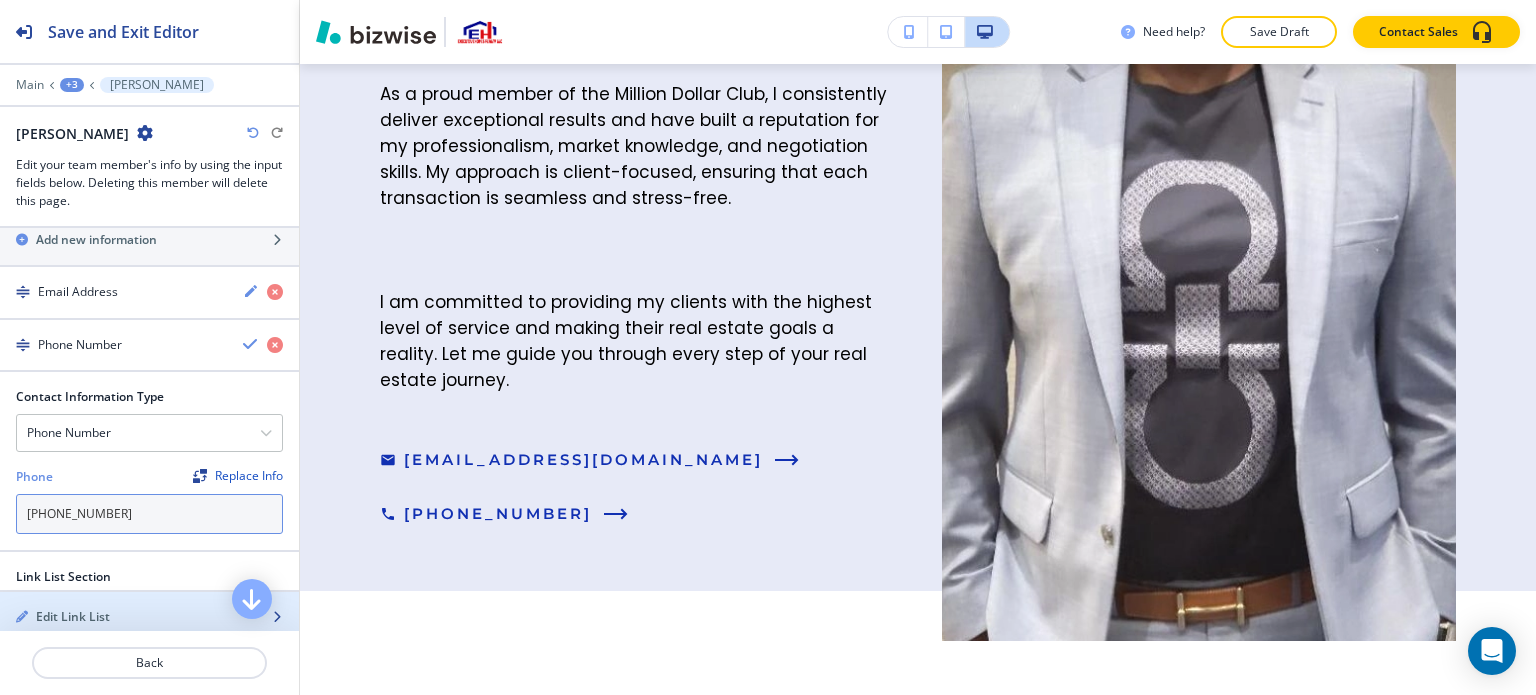 scroll, scrollTop: 1100, scrollLeft: 0, axis: vertical 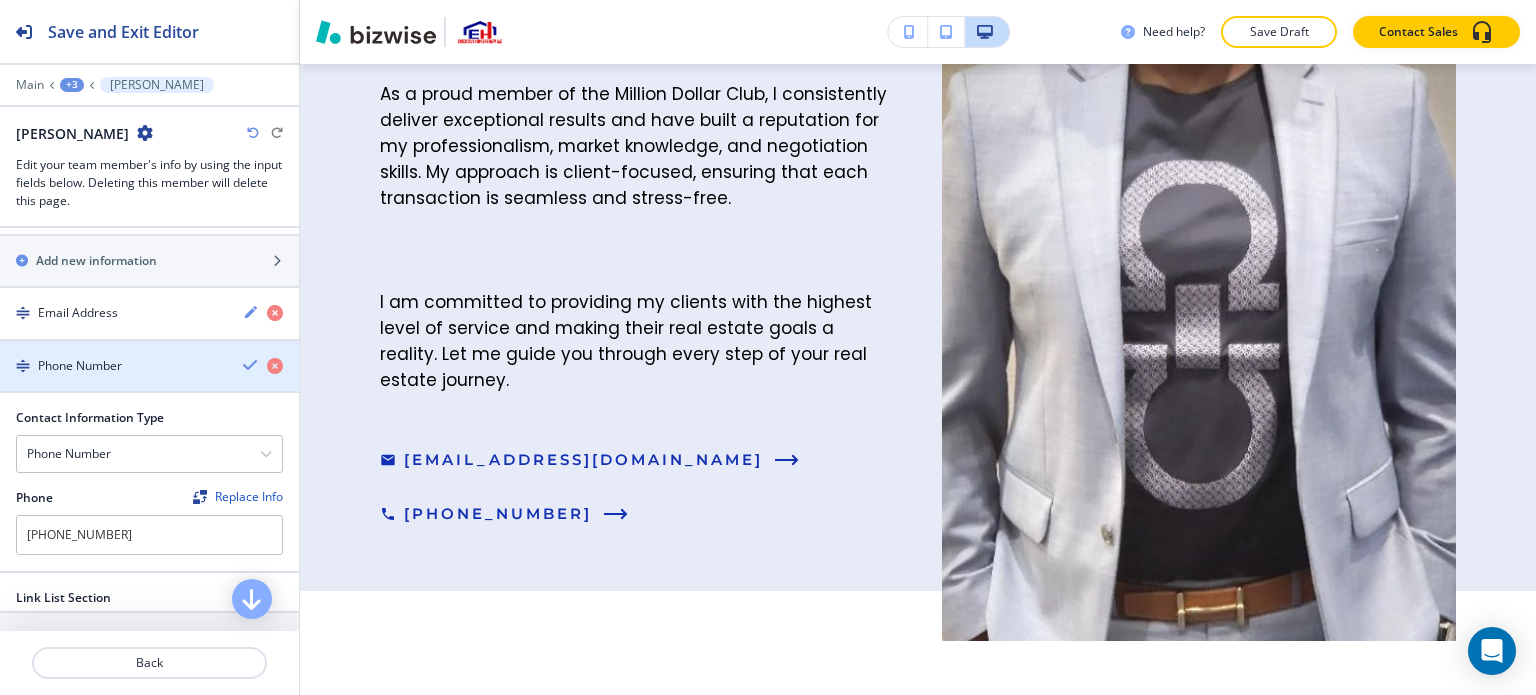 click at bounding box center (251, 365) 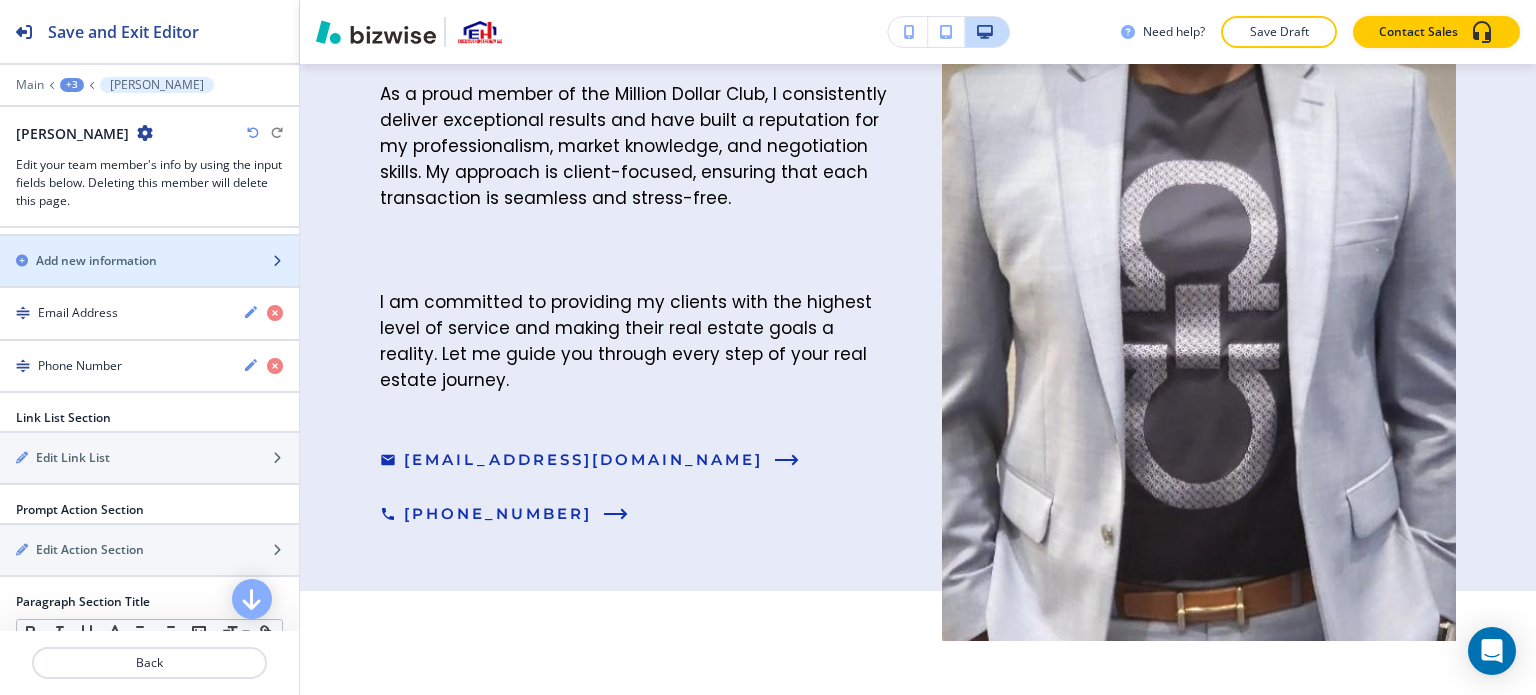 click on "Add new information" at bounding box center (127, 261) 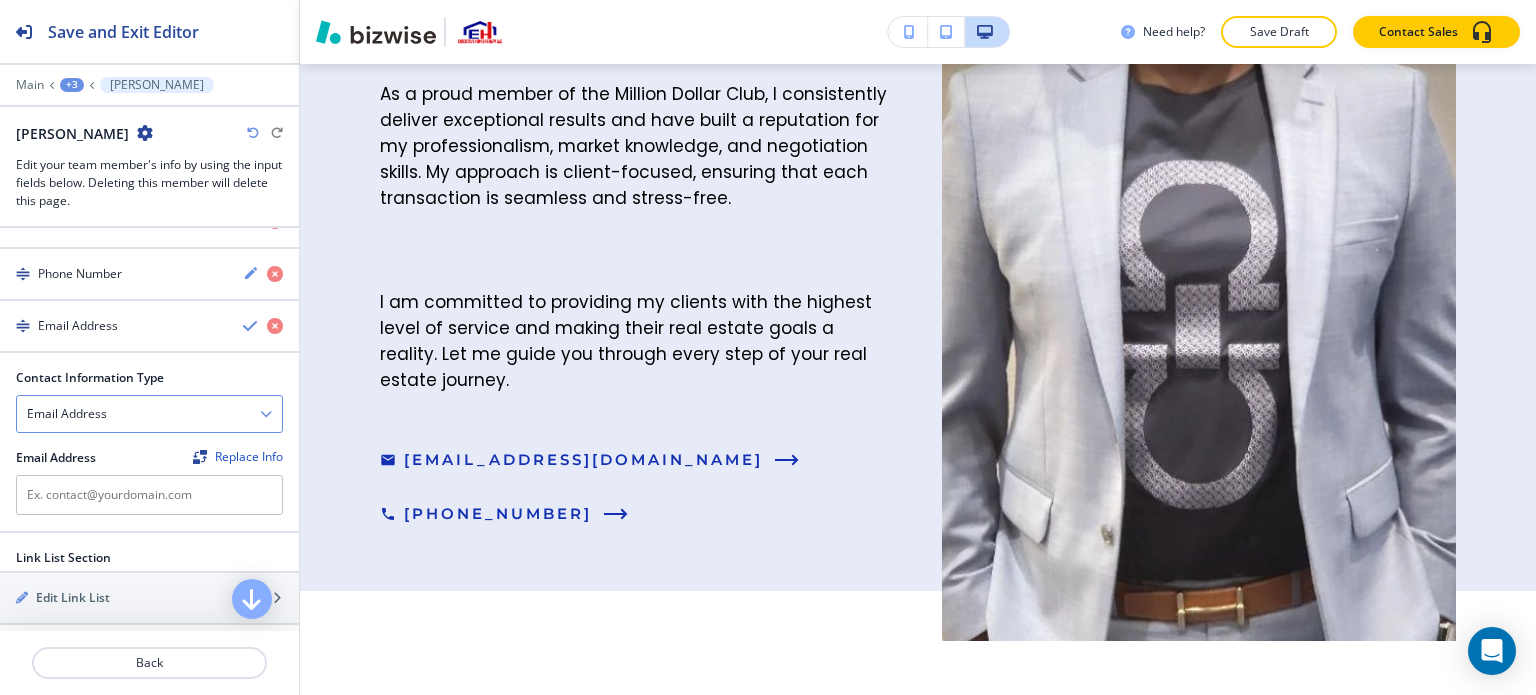 scroll, scrollTop: 1200, scrollLeft: 0, axis: vertical 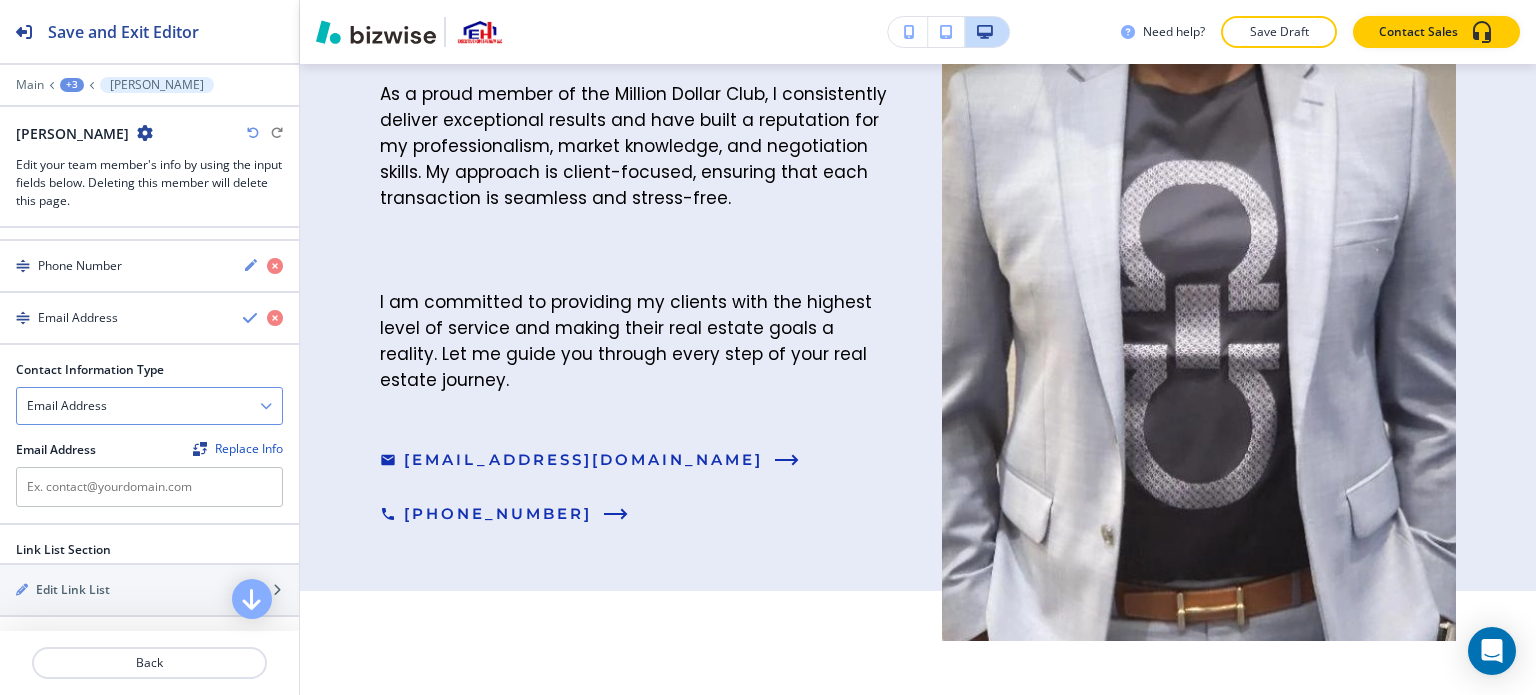click on "Email Address" at bounding box center (149, 406) 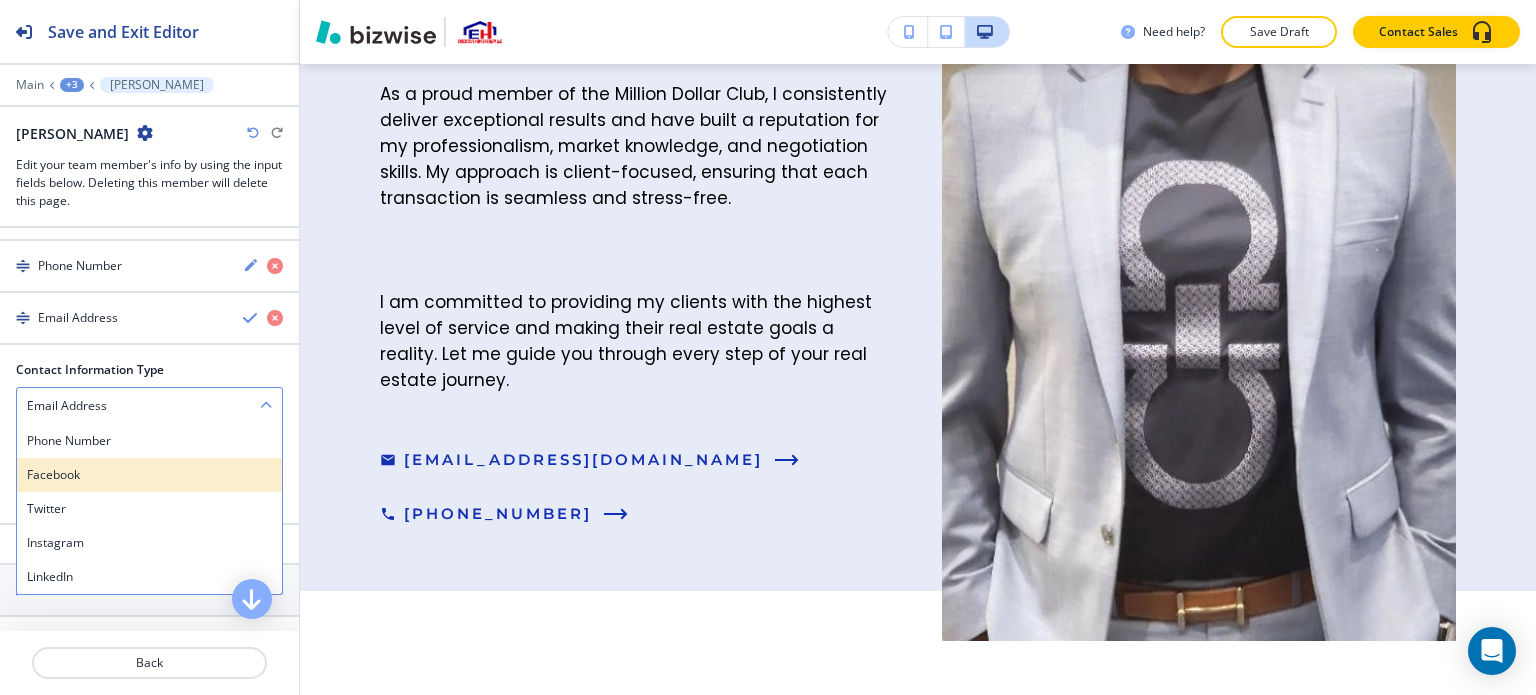 click on "Facebook" at bounding box center (149, 475) 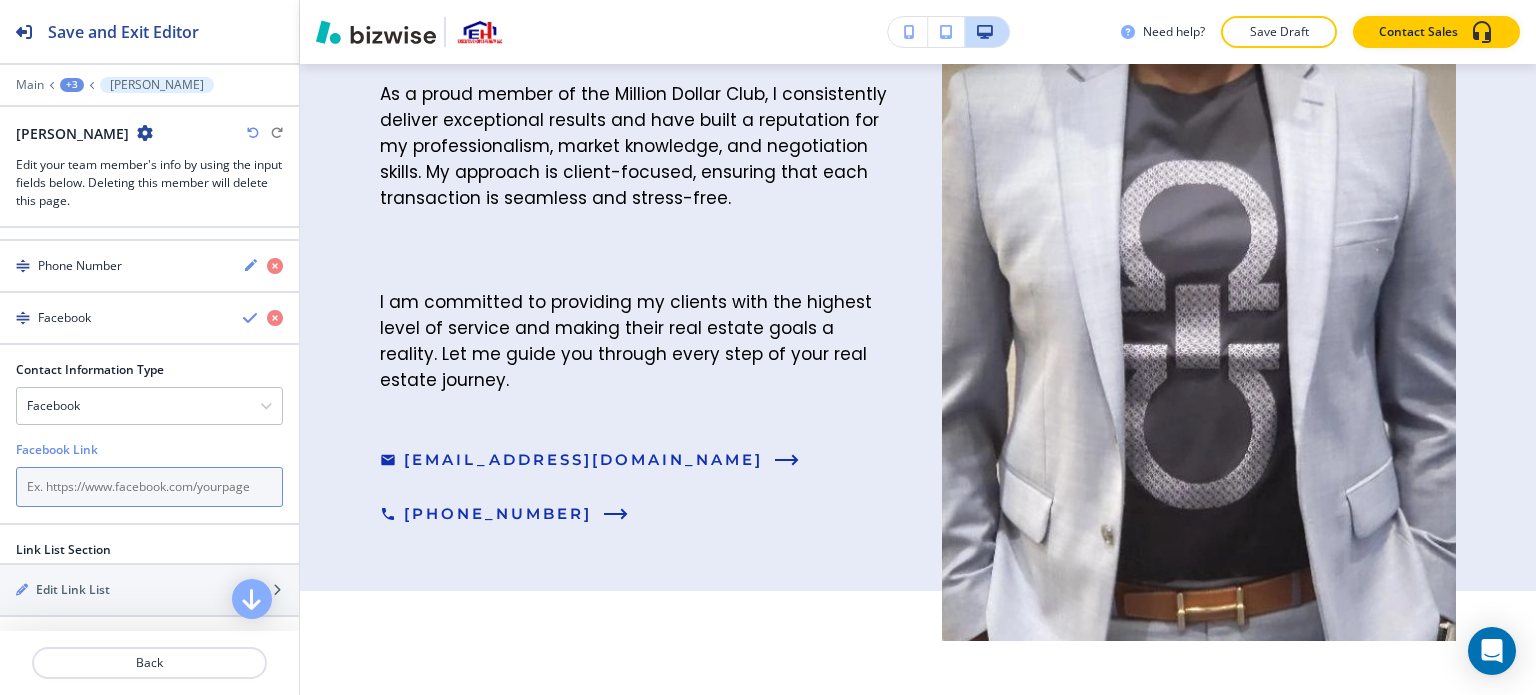 paste on "https://www.facebook.com/ExecutiveHomesRealtyLLC" 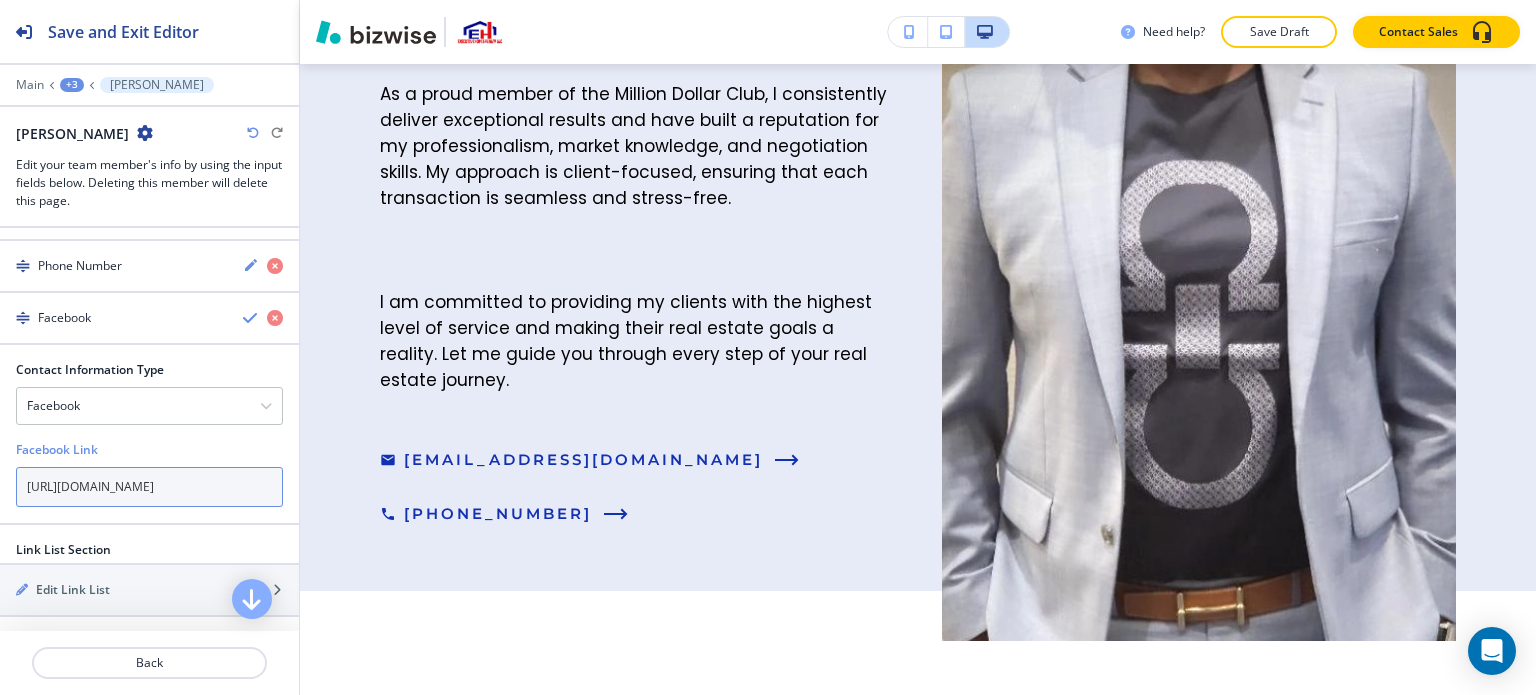 scroll, scrollTop: 0, scrollLeft: 71, axis: horizontal 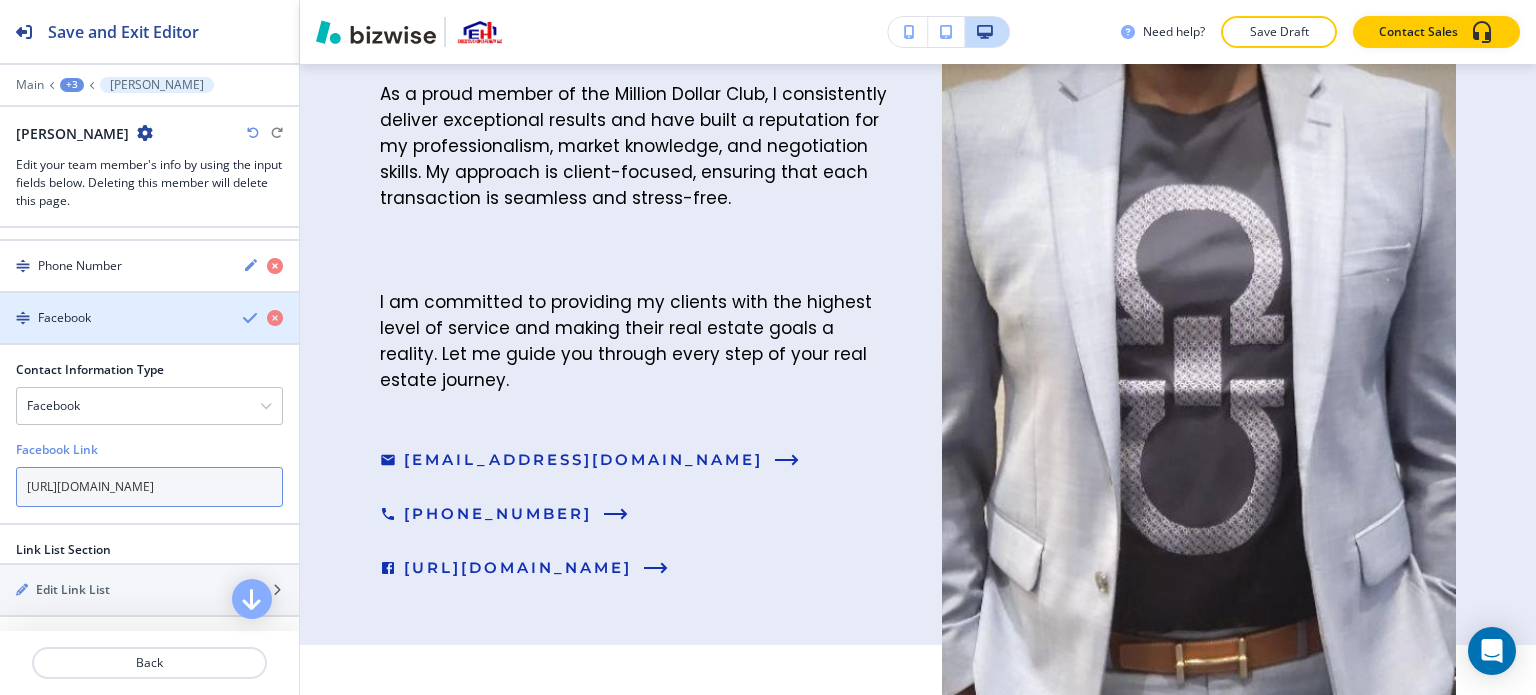 type on "https://www.facebook.com/ExecutiveHomesRealtyLLC" 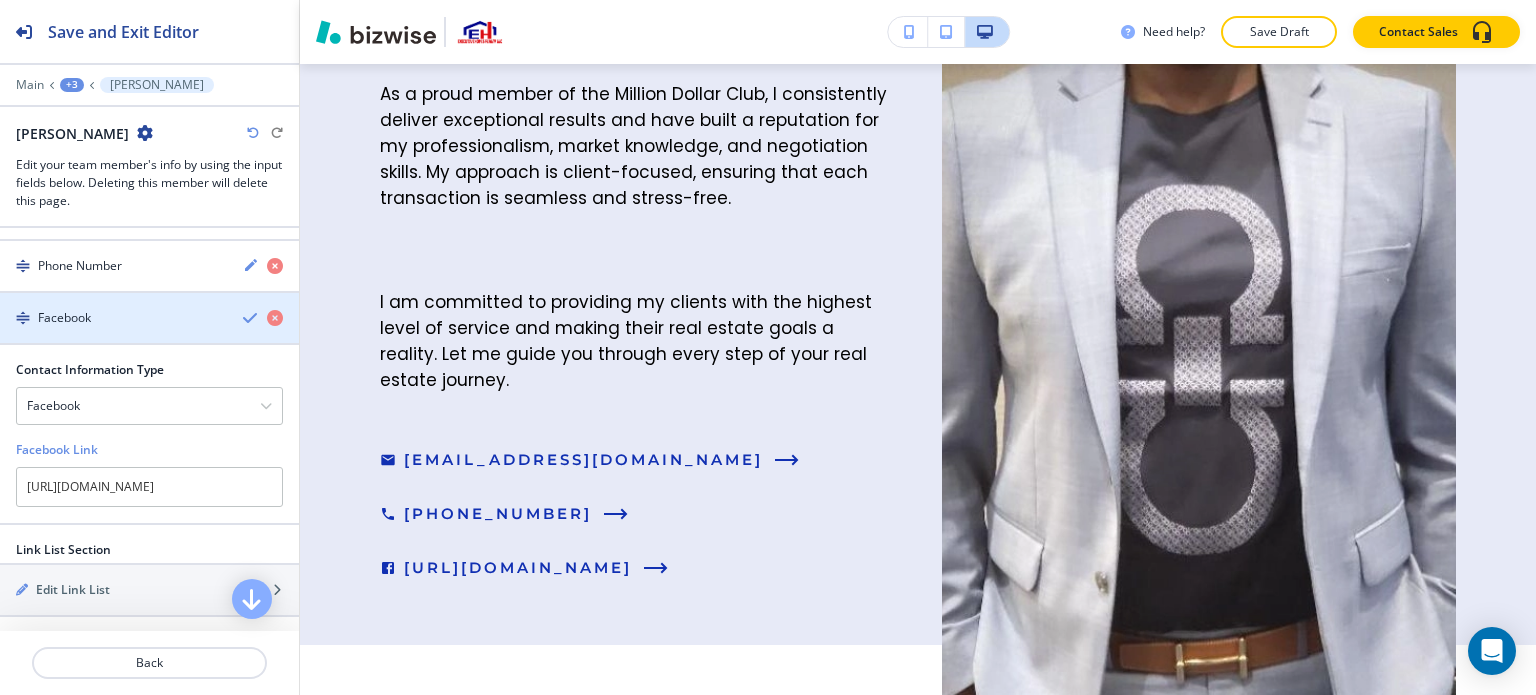 scroll, scrollTop: 0, scrollLeft: 0, axis: both 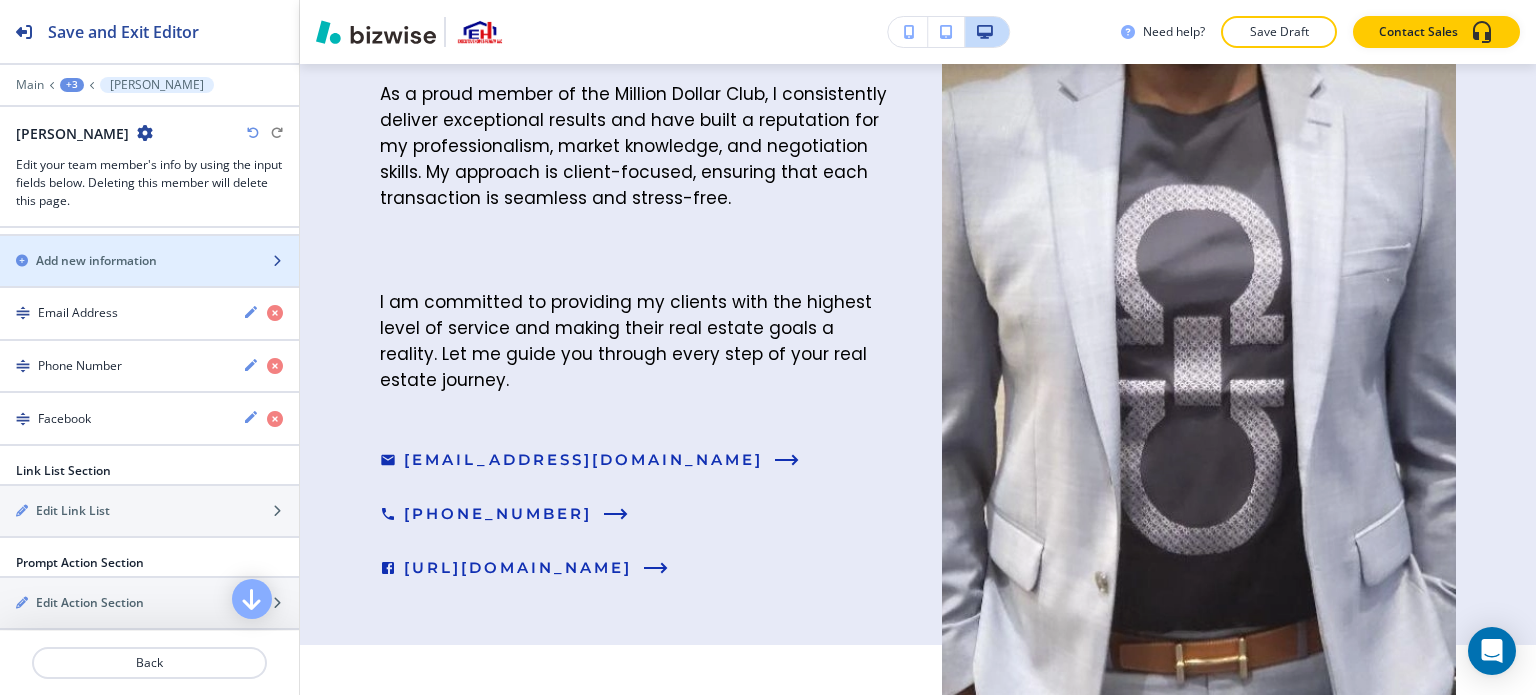 click at bounding box center [149, 278] 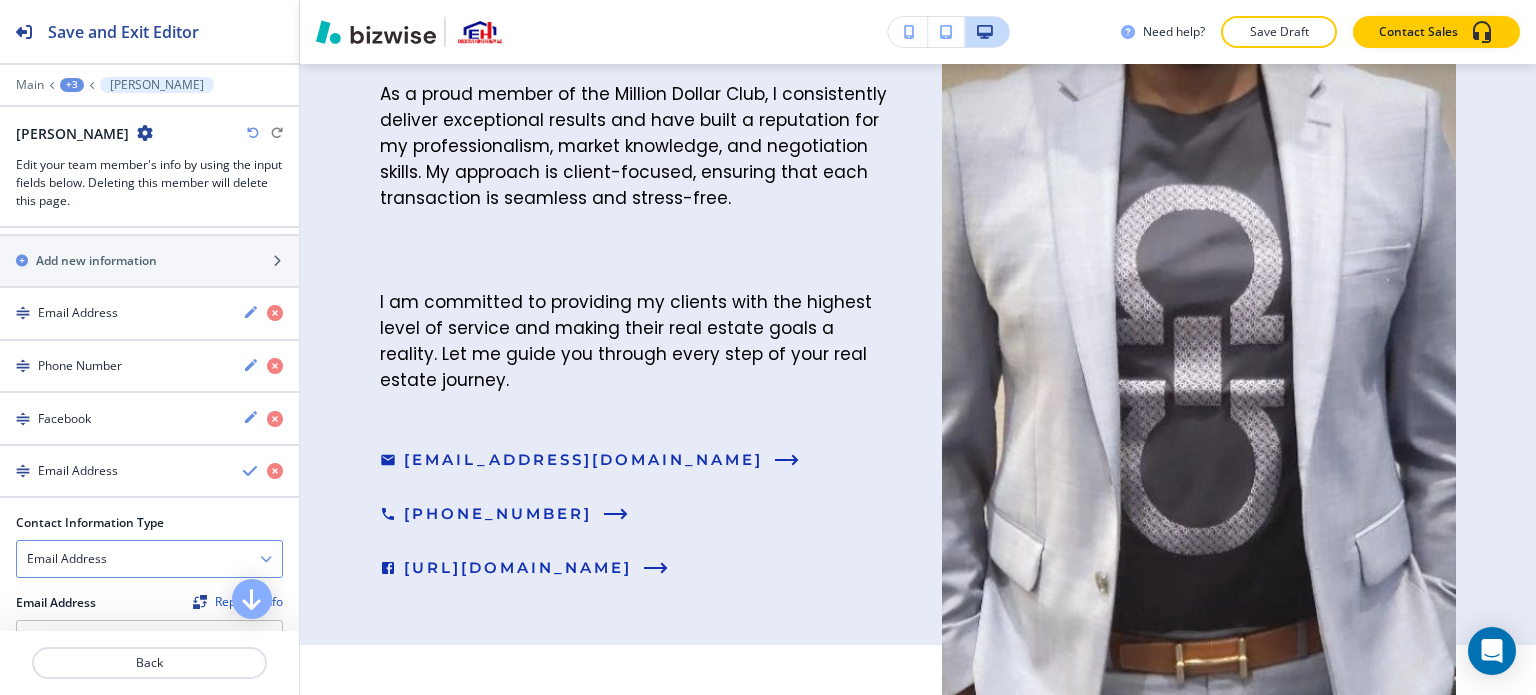 click on "Email Address" at bounding box center (149, 559) 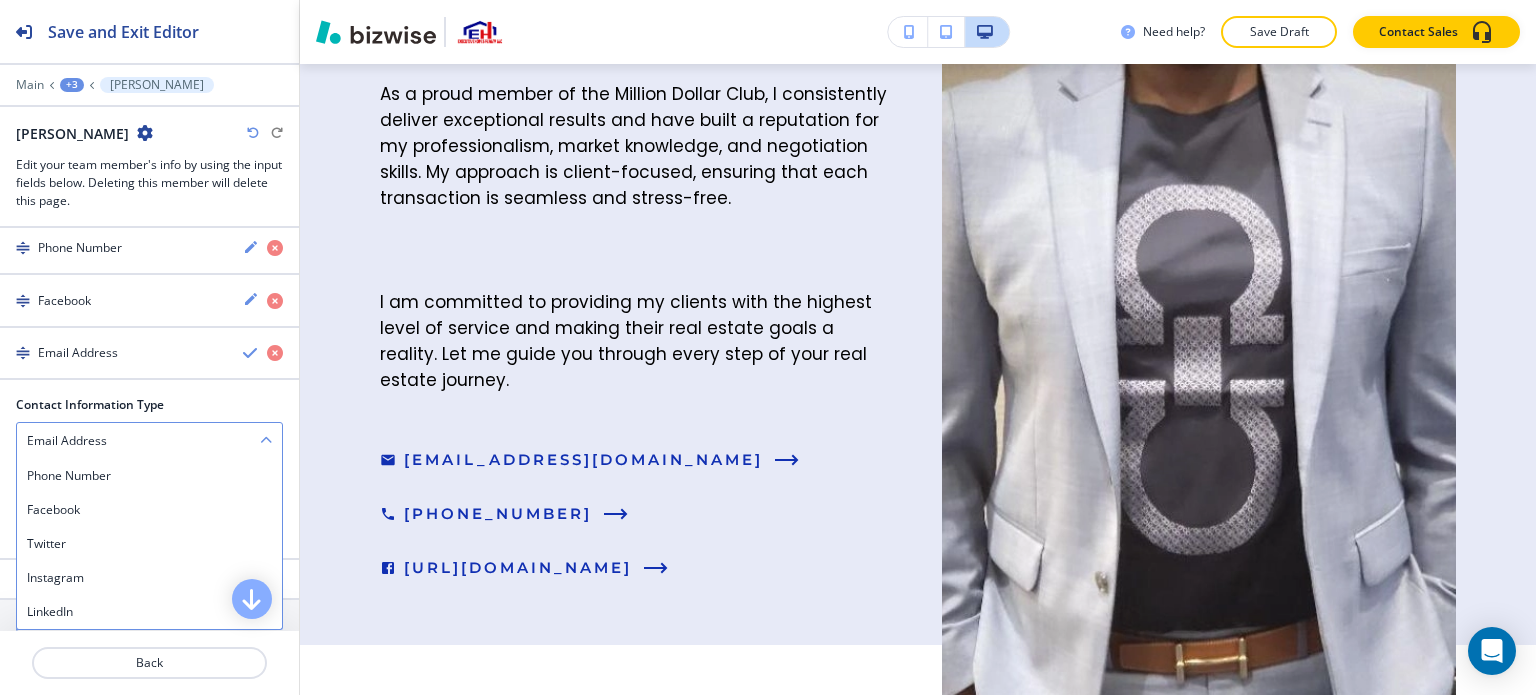 scroll, scrollTop: 1225, scrollLeft: 0, axis: vertical 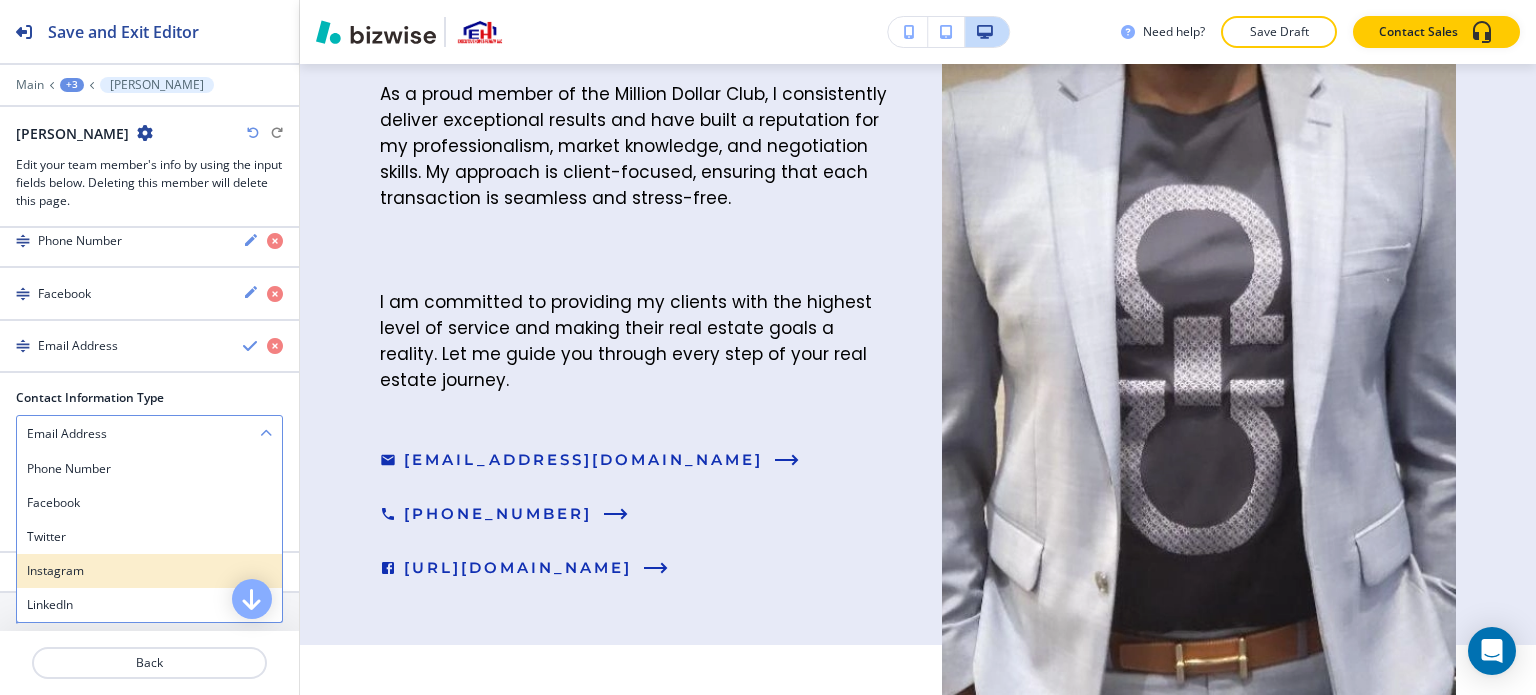 click on "Instagram" at bounding box center (149, 571) 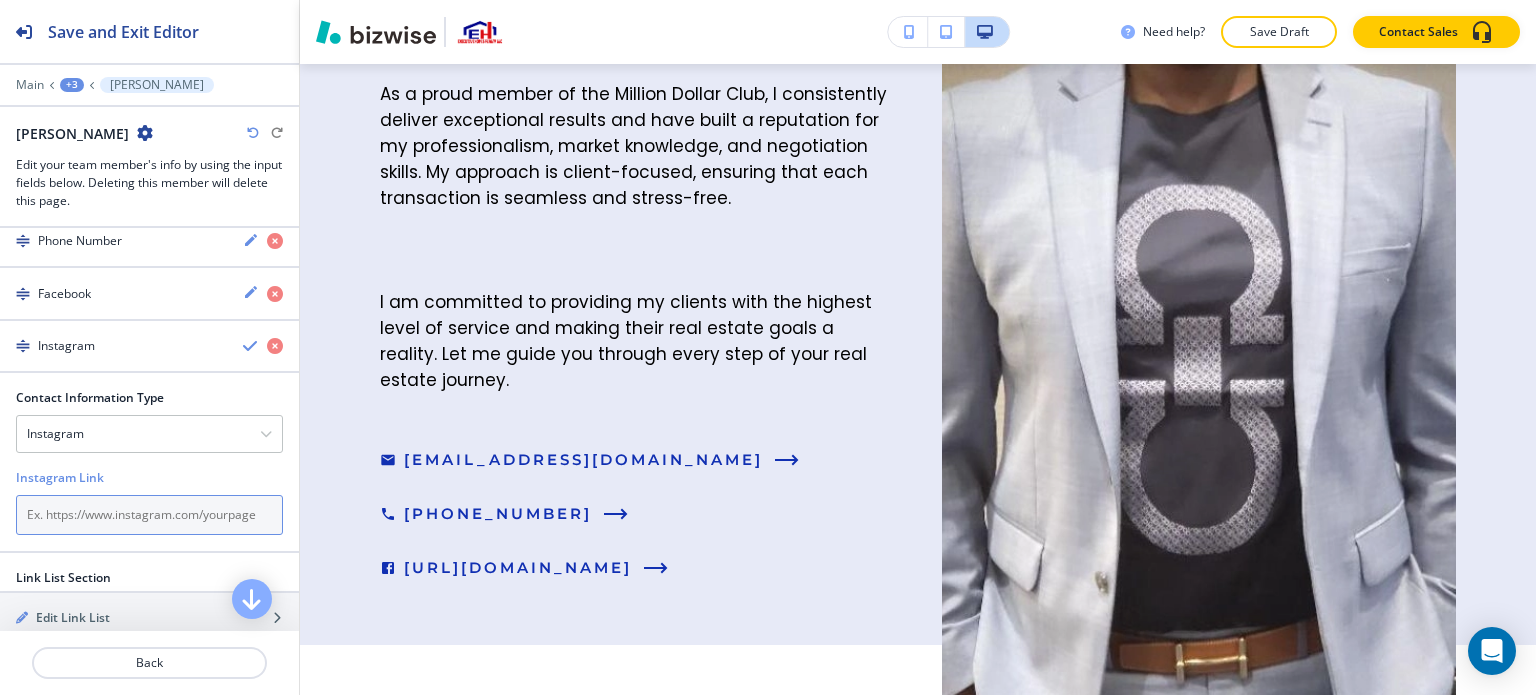 paste on "https://www.instagram.com/executivehomesrealtyllc/" 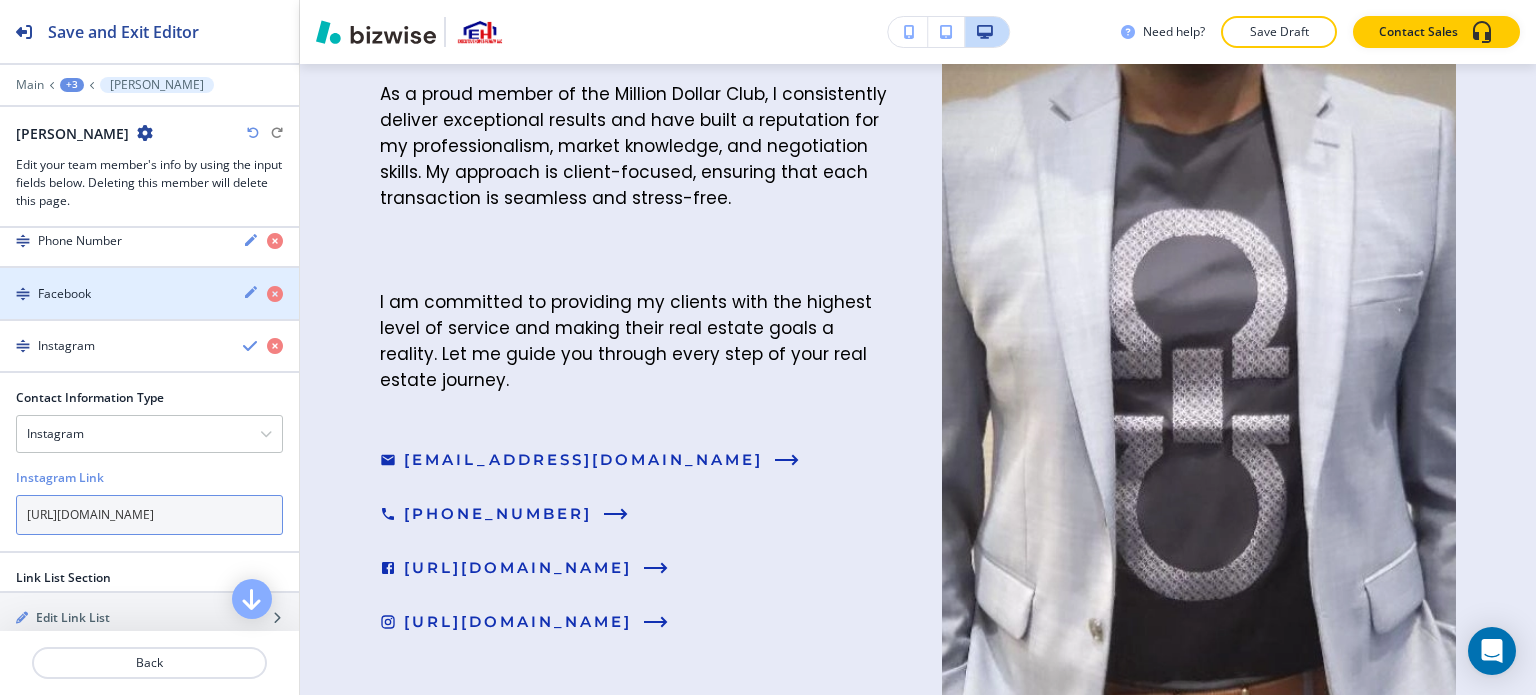 scroll, scrollTop: 0, scrollLeft: 68, axis: horizontal 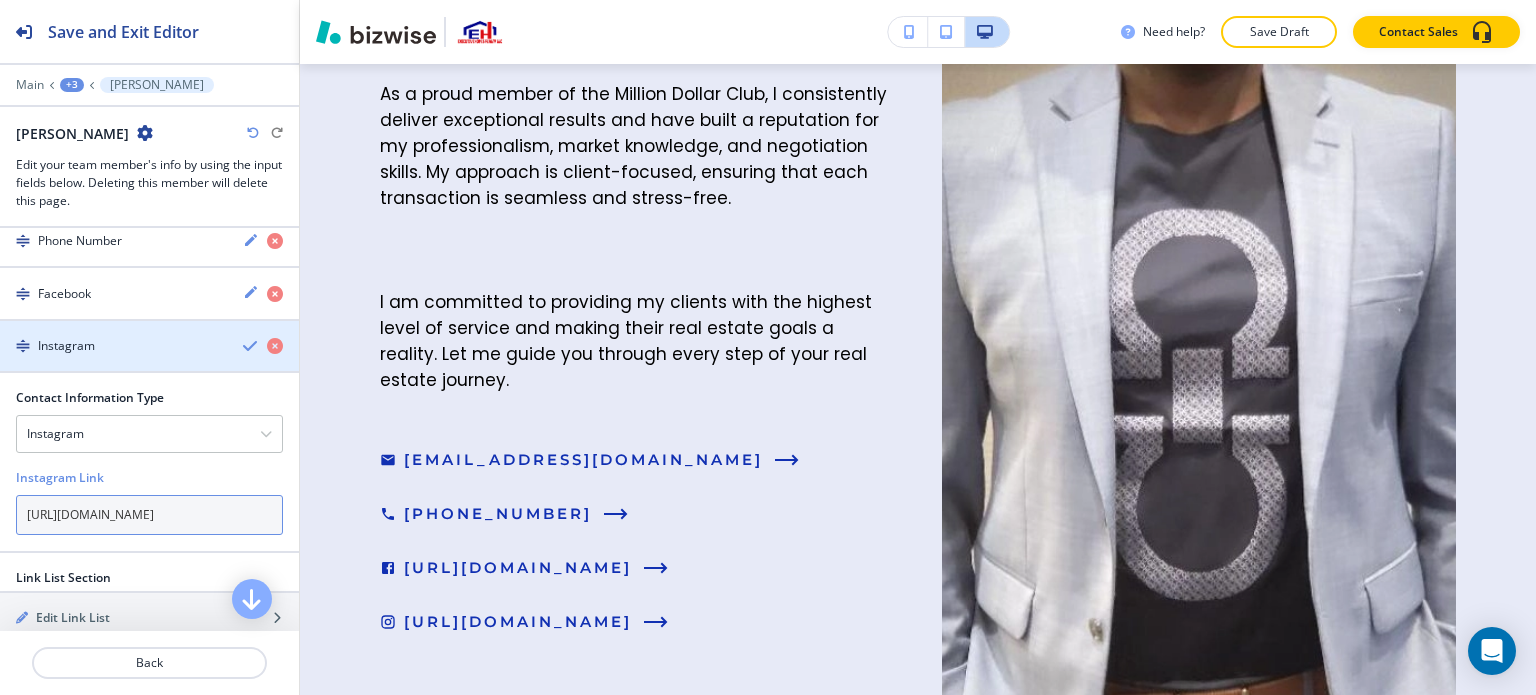 type on "https://www.instagram.com/executivehomesrealtyllc/" 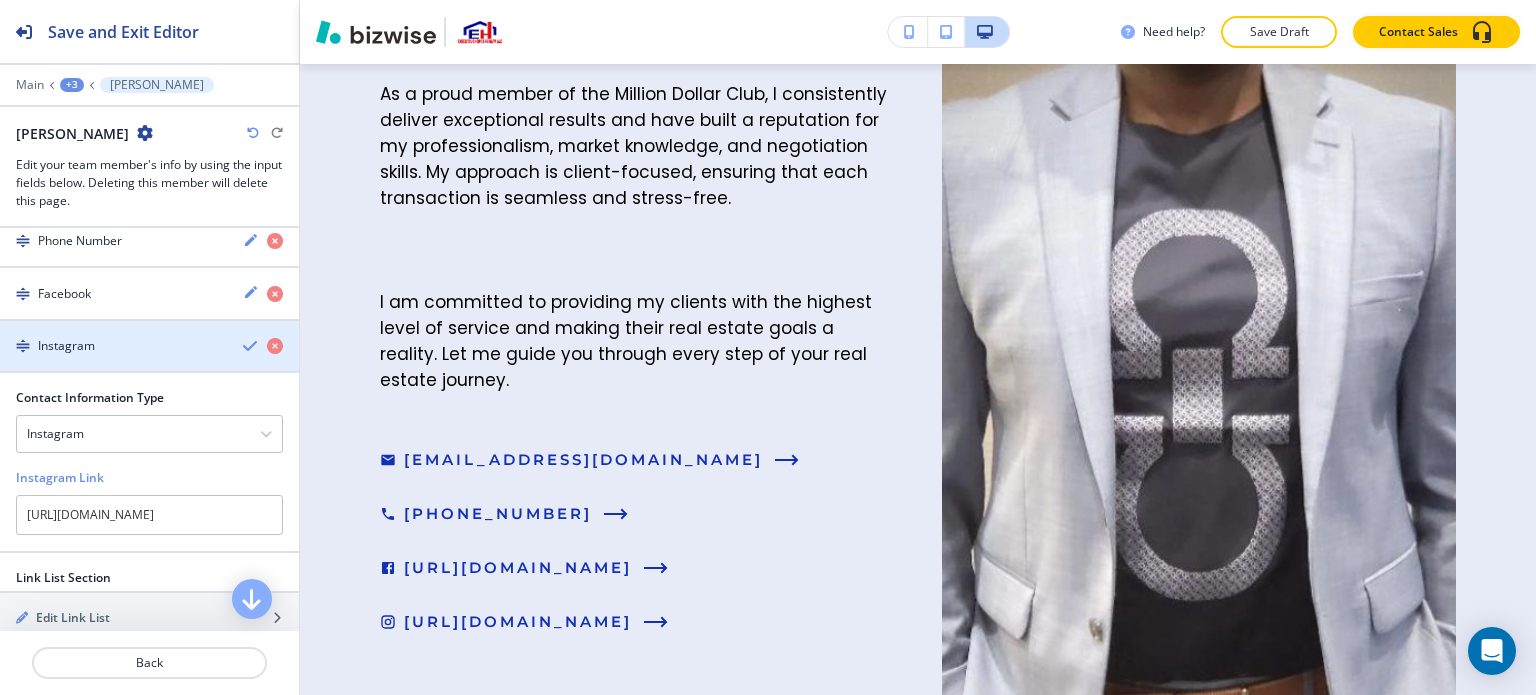 scroll, scrollTop: 0, scrollLeft: 0, axis: both 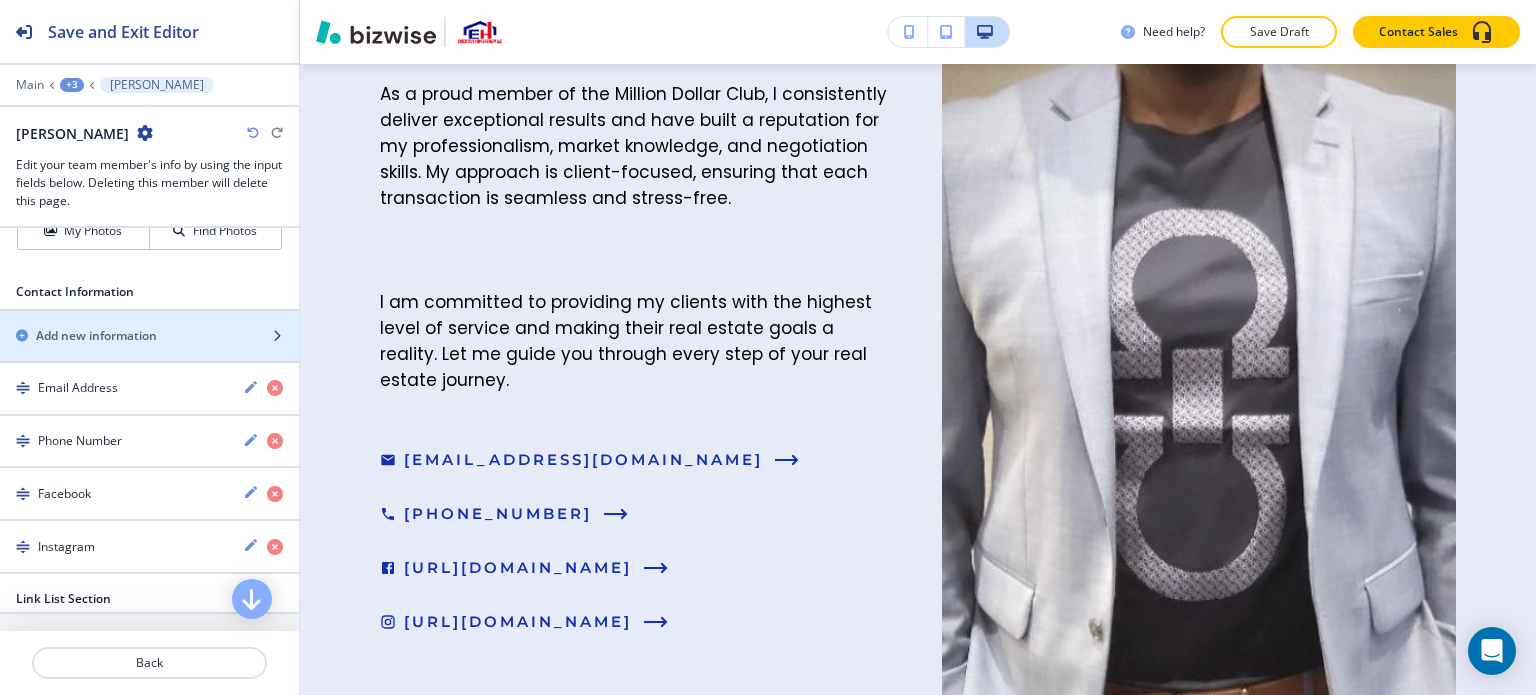 click at bounding box center [149, 353] 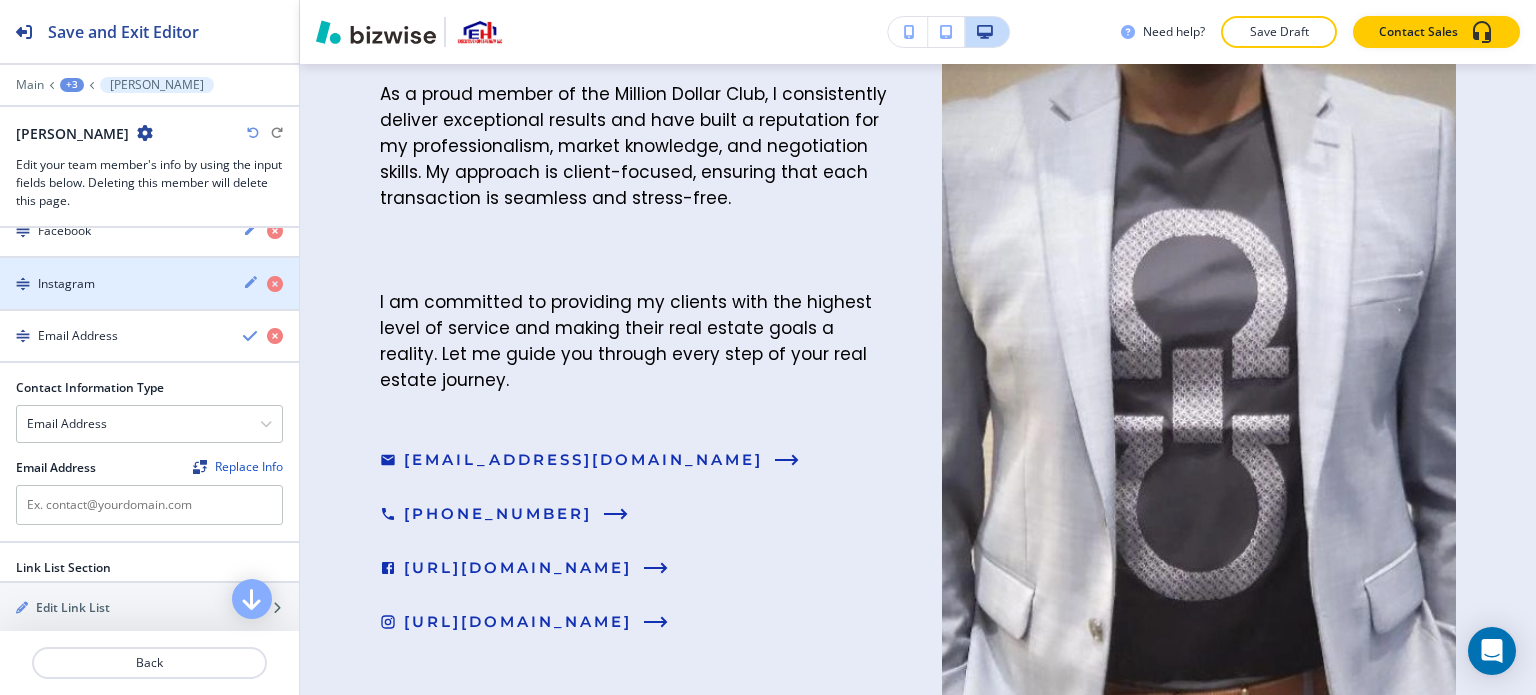 scroll, scrollTop: 1325, scrollLeft: 0, axis: vertical 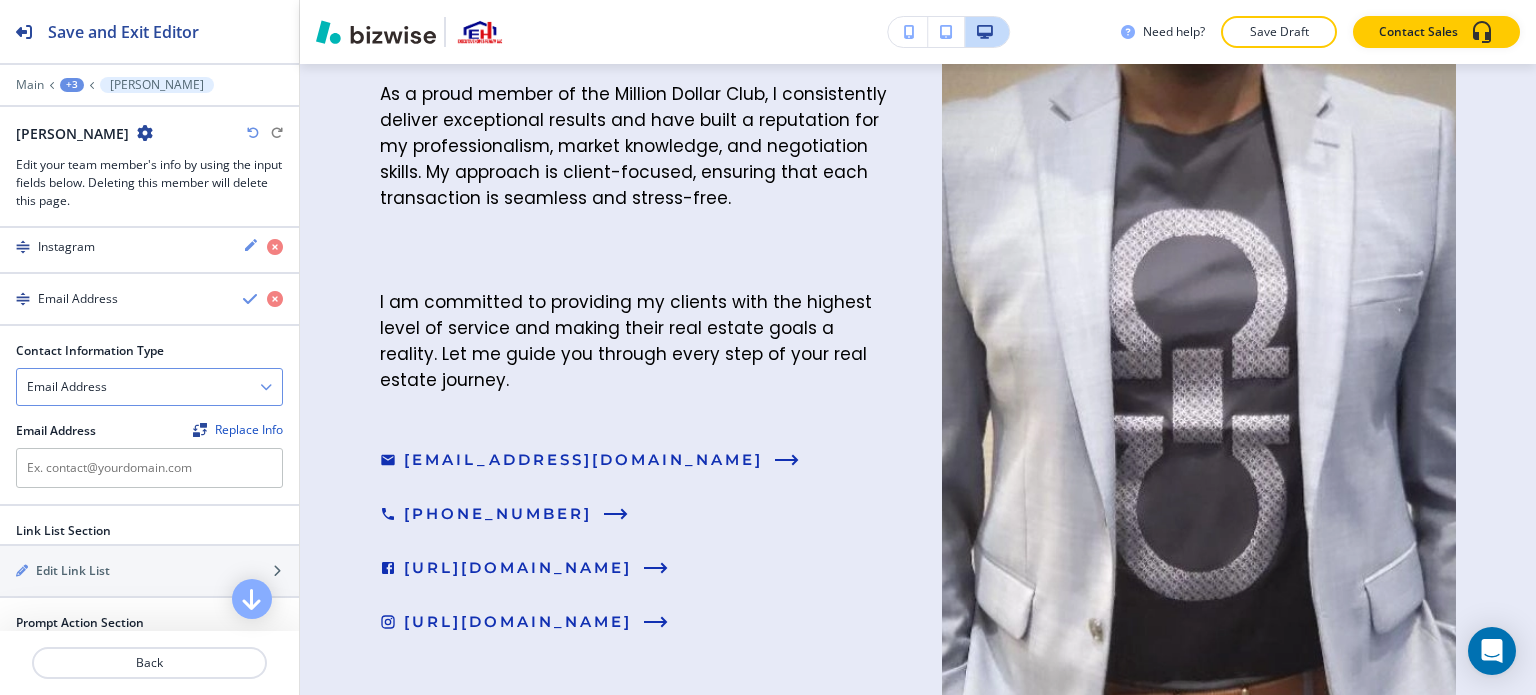 click on "Email Address" at bounding box center [149, 387] 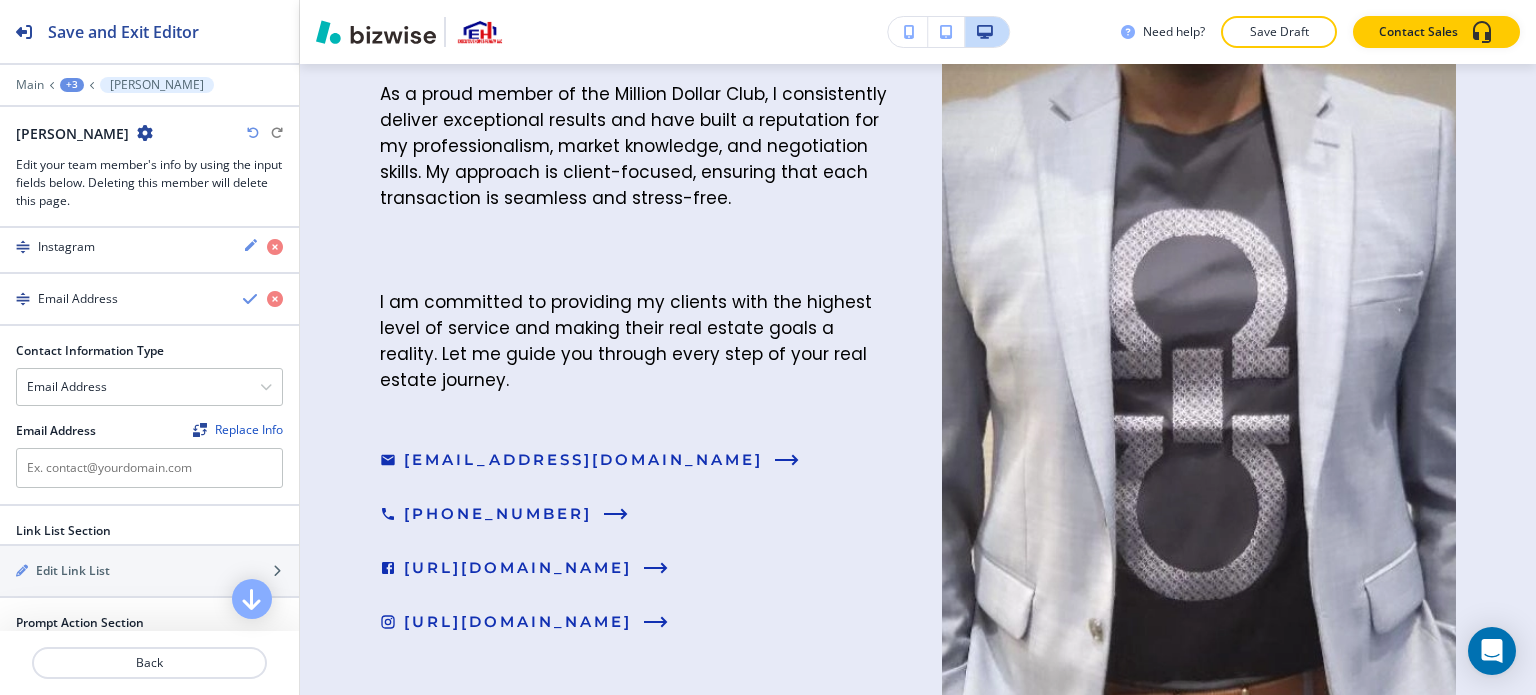 click at bounding box center (291, 423) 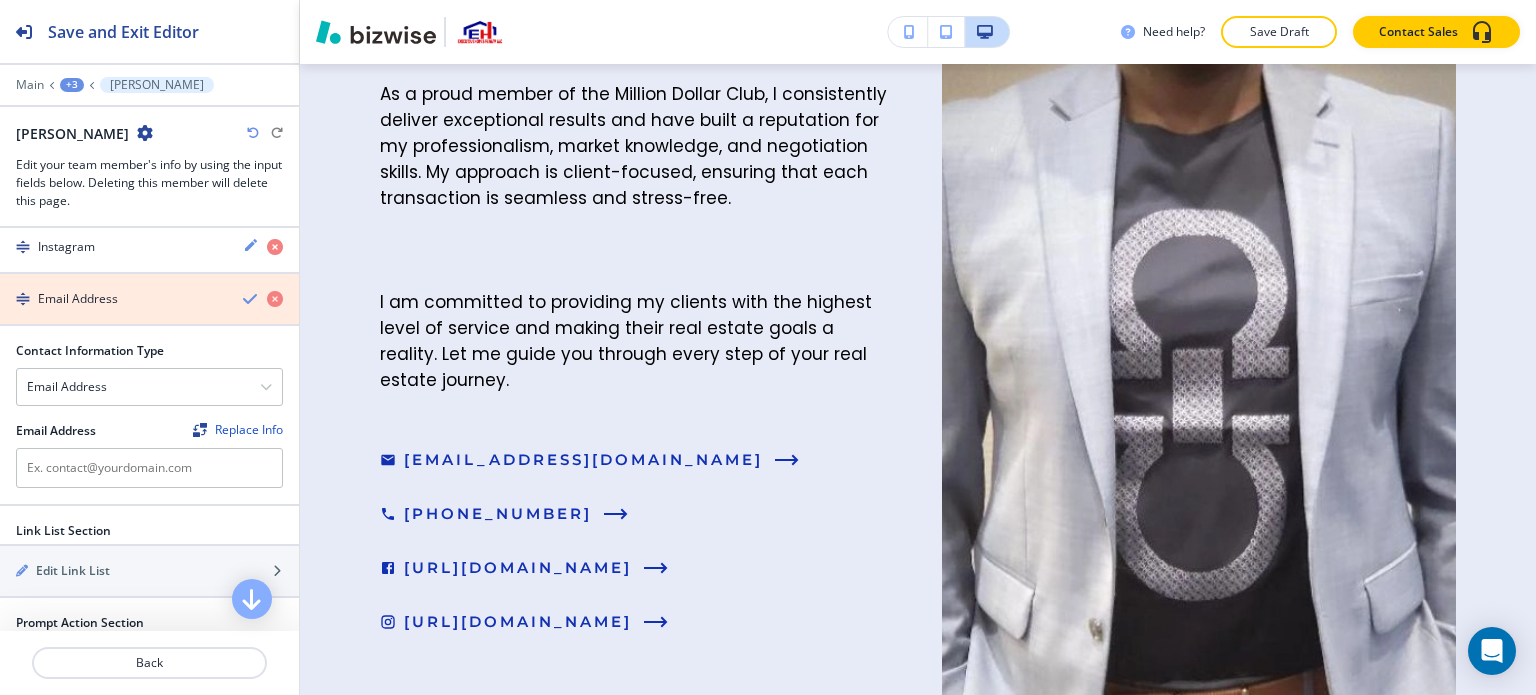 click at bounding box center (275, 299) 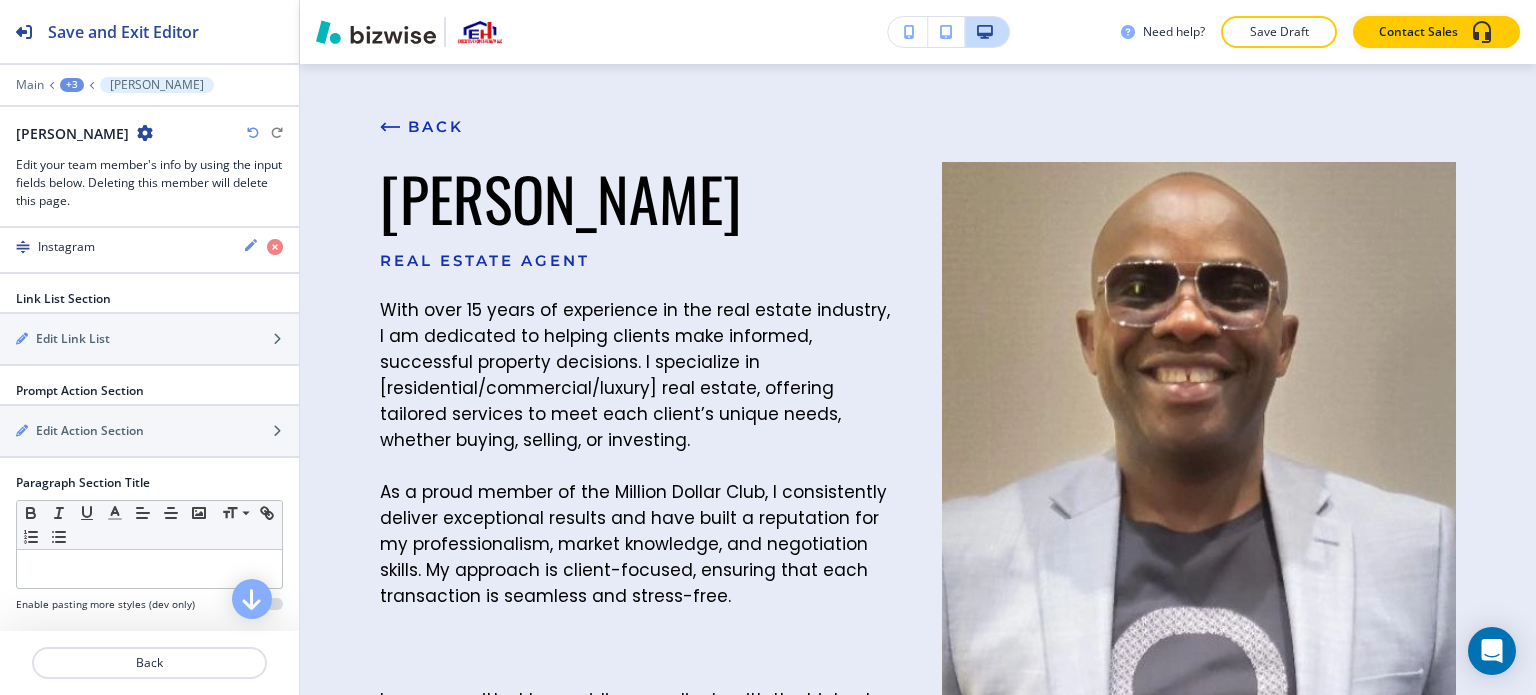 scroll, scrollTop: 0, scrollLeft: 0, axis: both 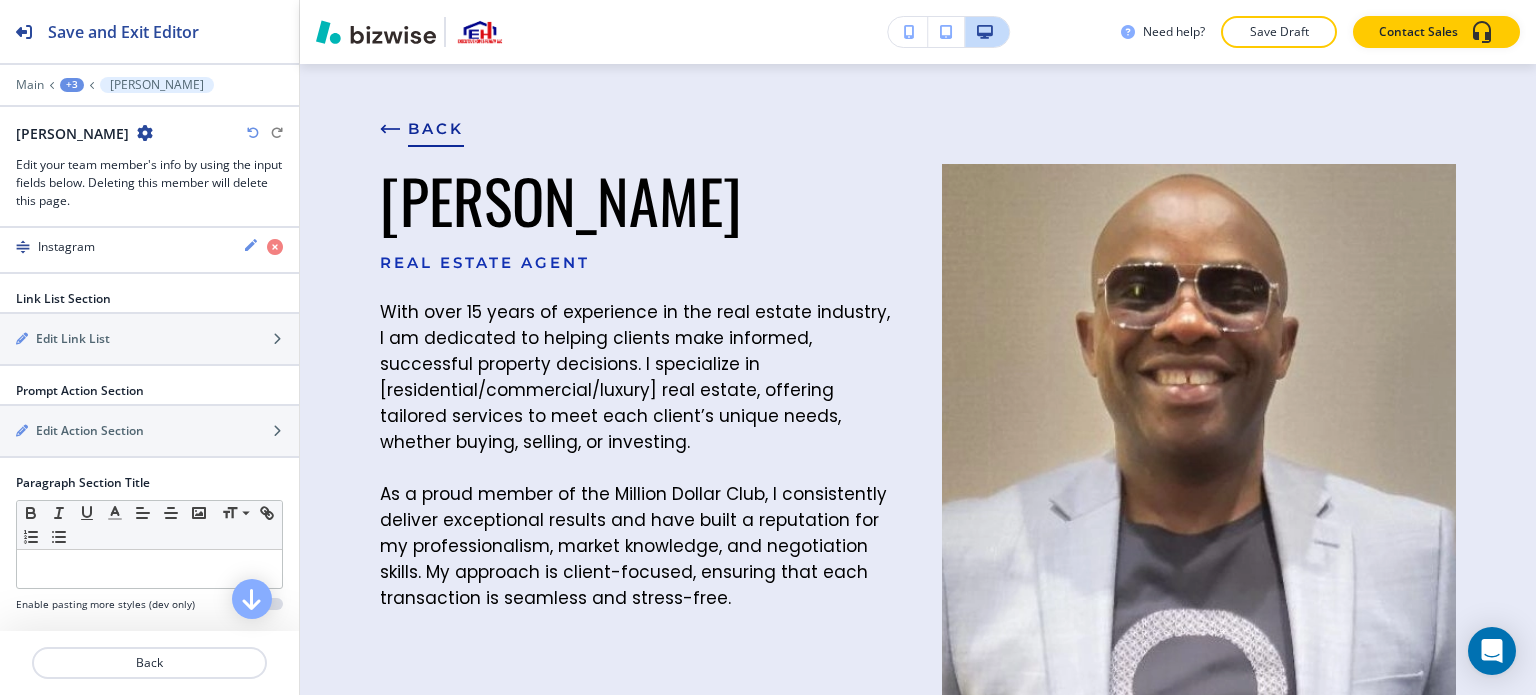 click on "BACK" at bounding box center (436, 129) 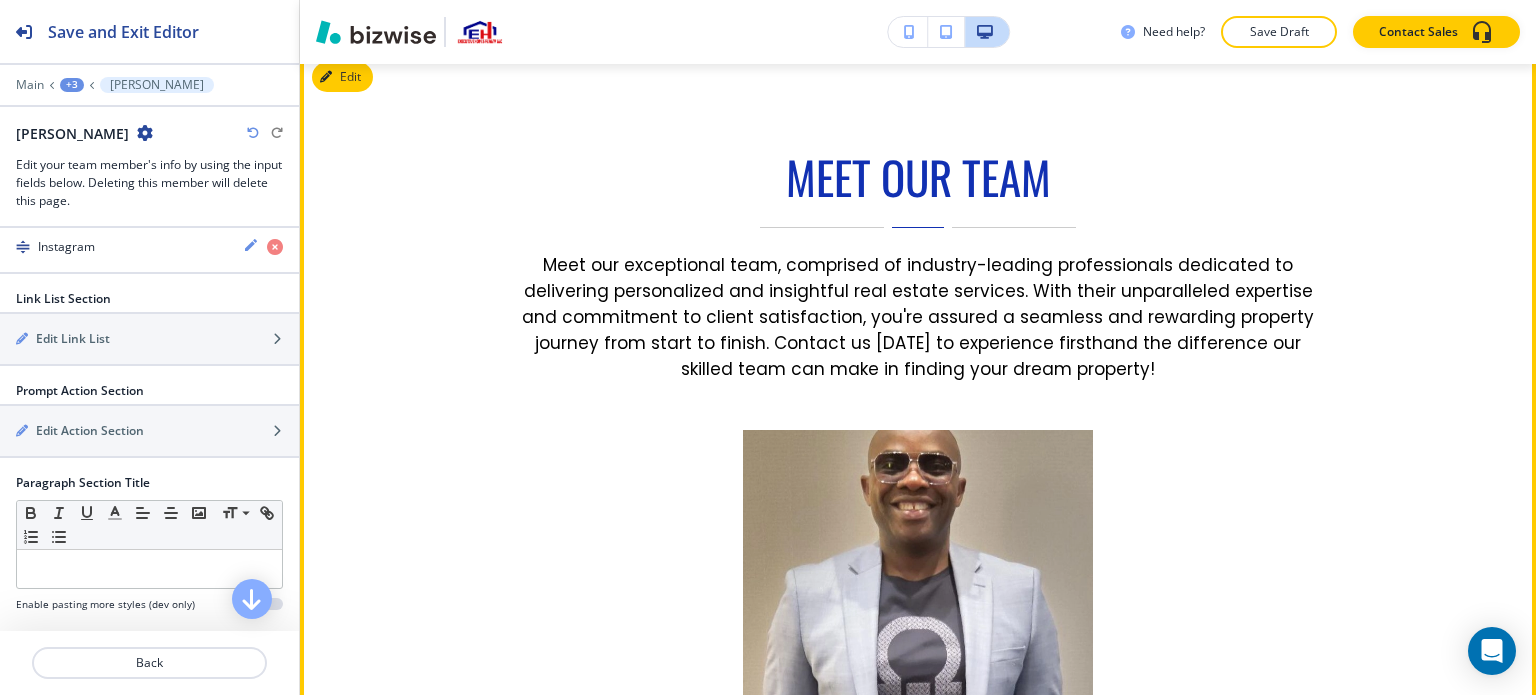scroll, scrollTop: 1066, scrollLeft: 0, axis: vertical 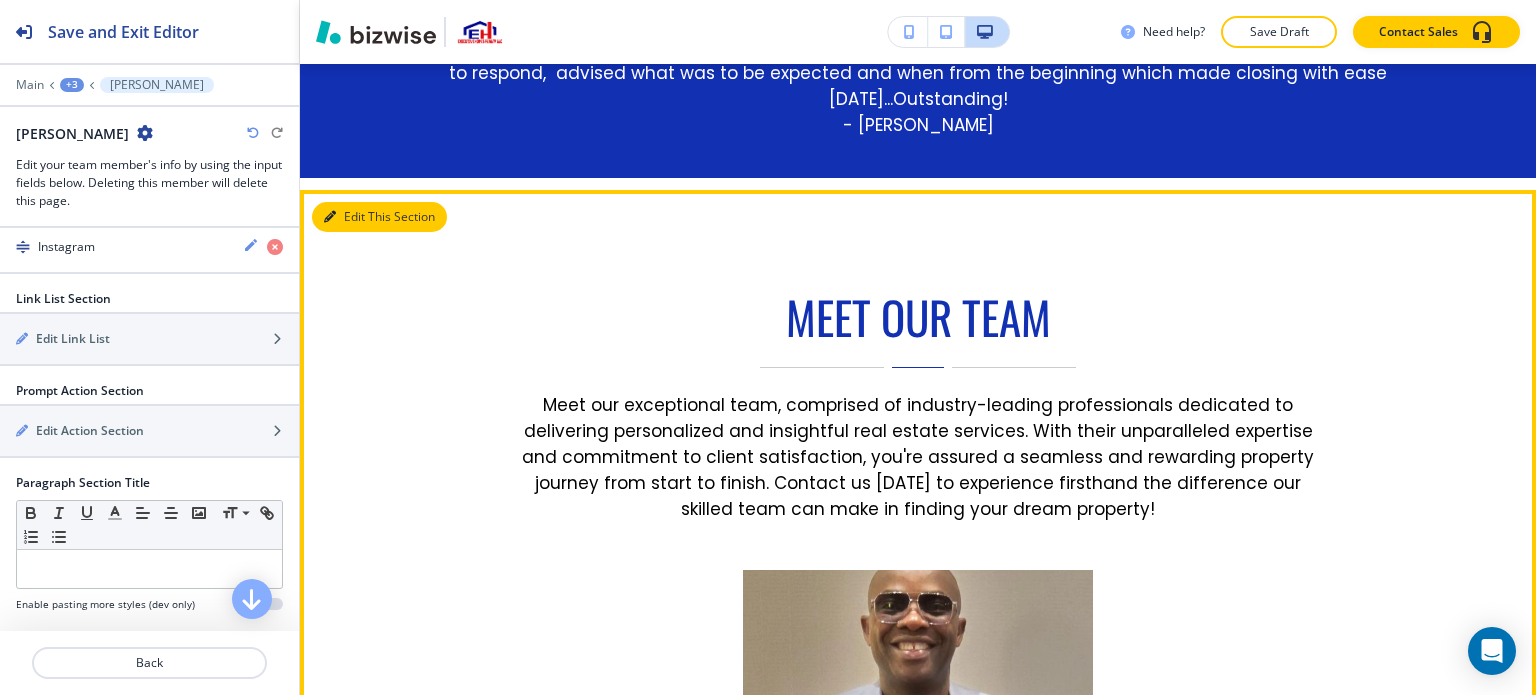 click on "Edit This Section" at bounding box center [379, 217] 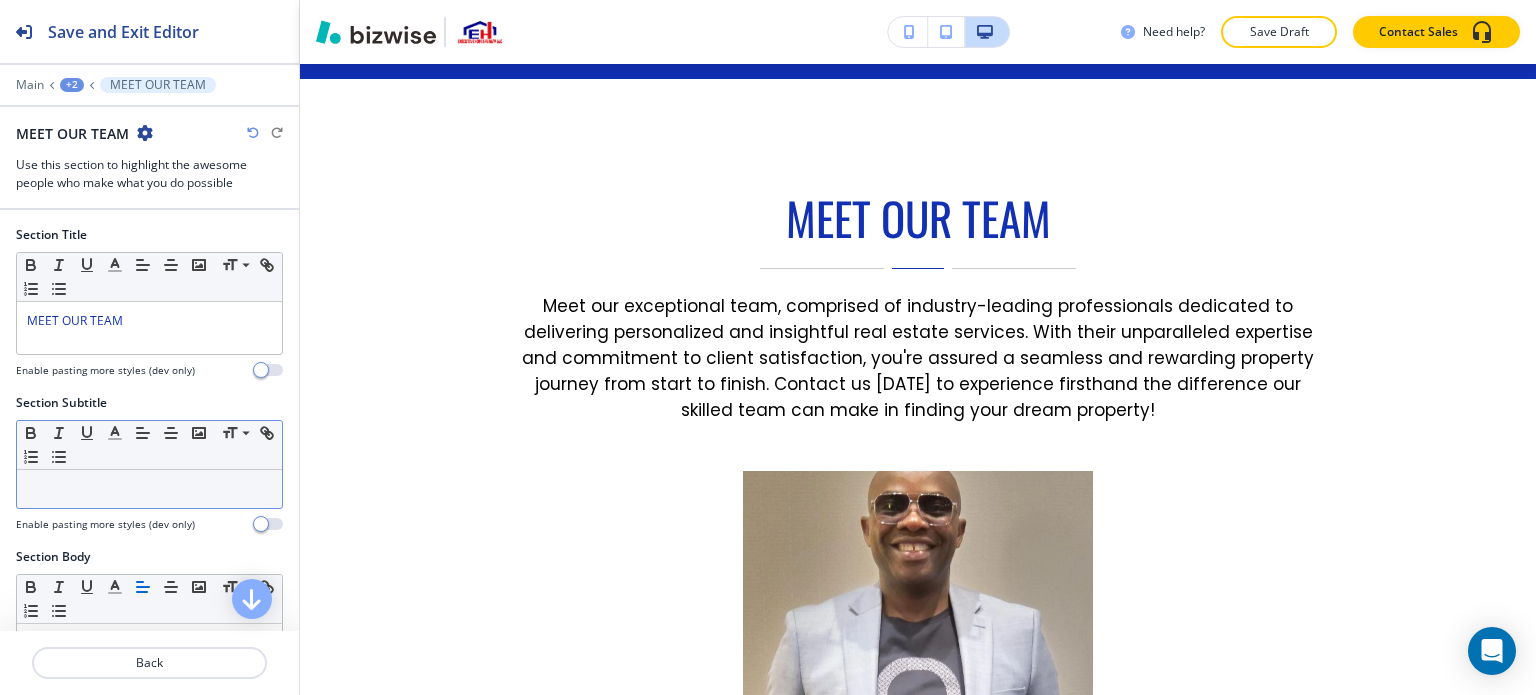 scroll, scrollTop: 1166, scrollLeft: 0, axis: vertical 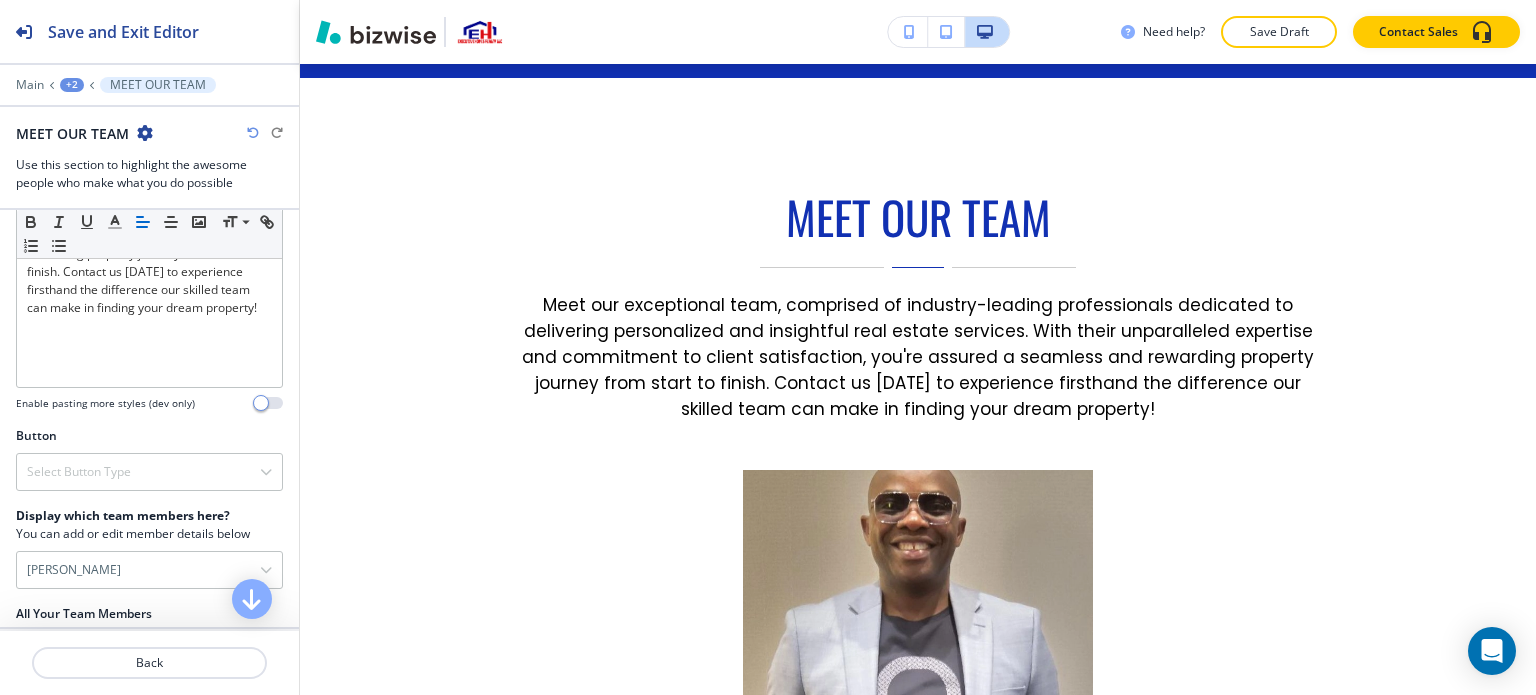 click on "Select Button Type" at bounding box center (149, 472) 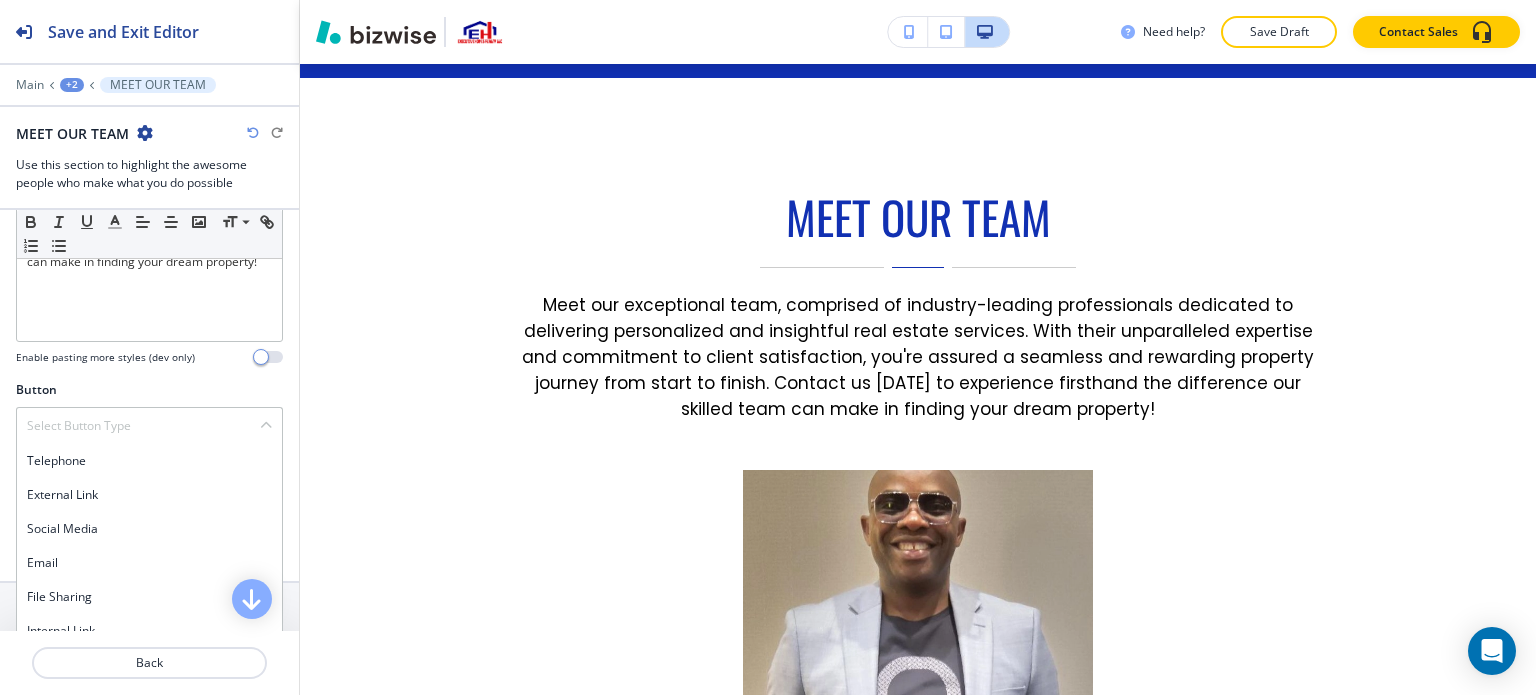 scroll, scrollTop: 697, scrollLeft: 0, axis: vertical 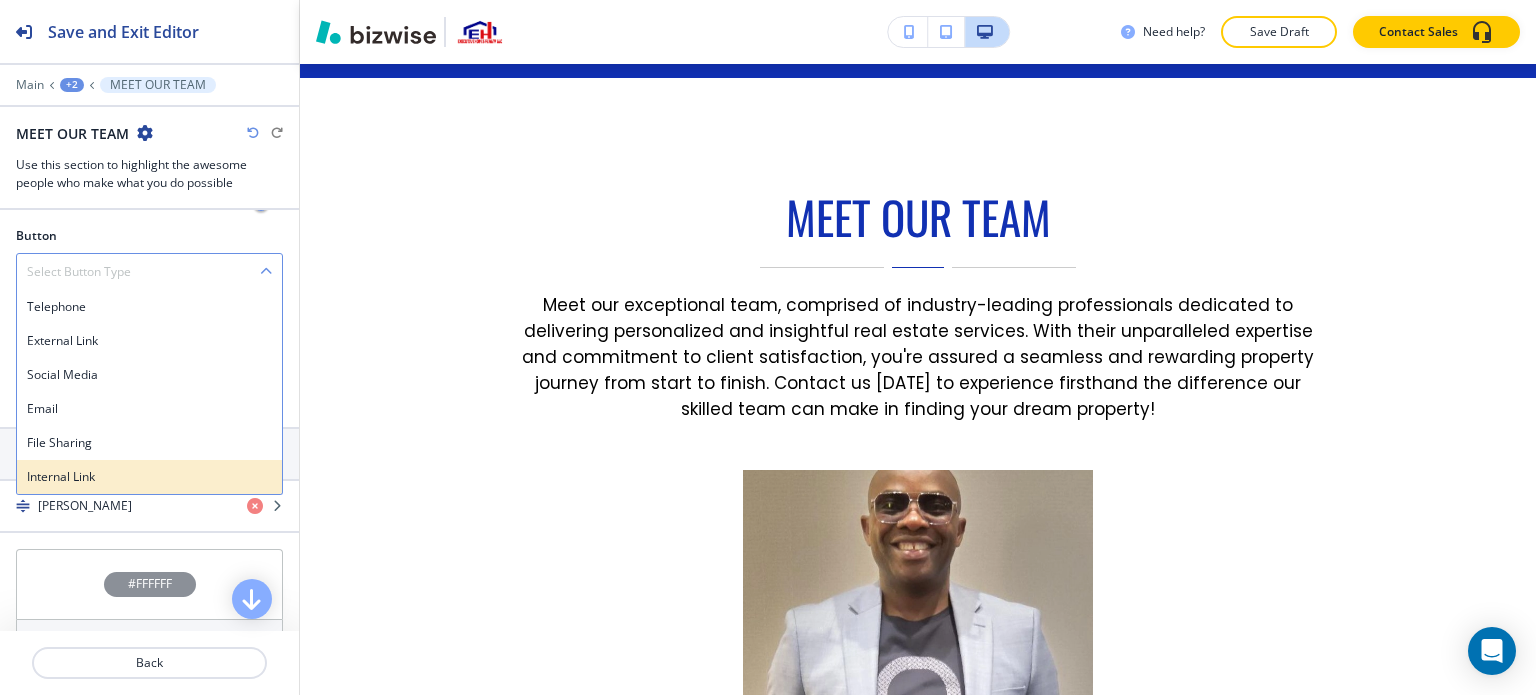 click on "Internal Link" at bounding box center (149, 477) 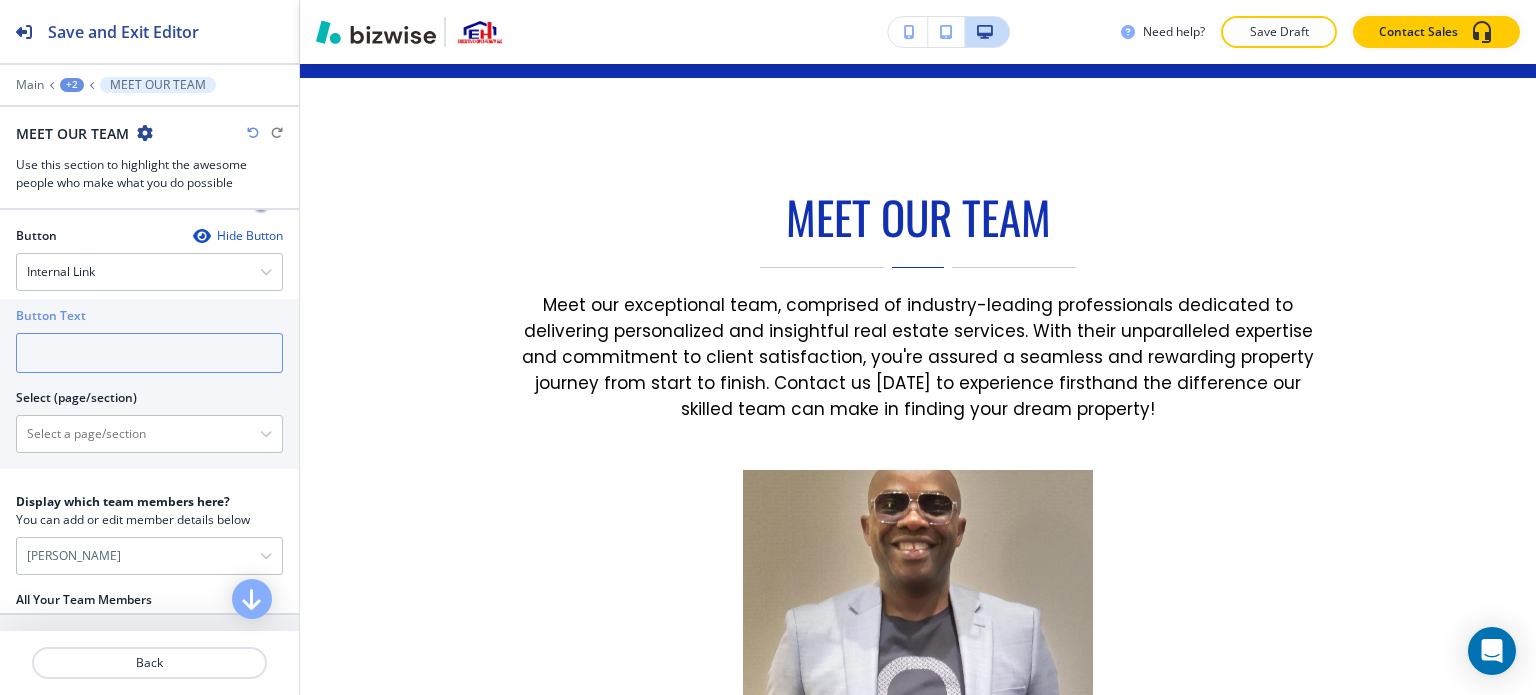 click at bounding box center [149, 353] 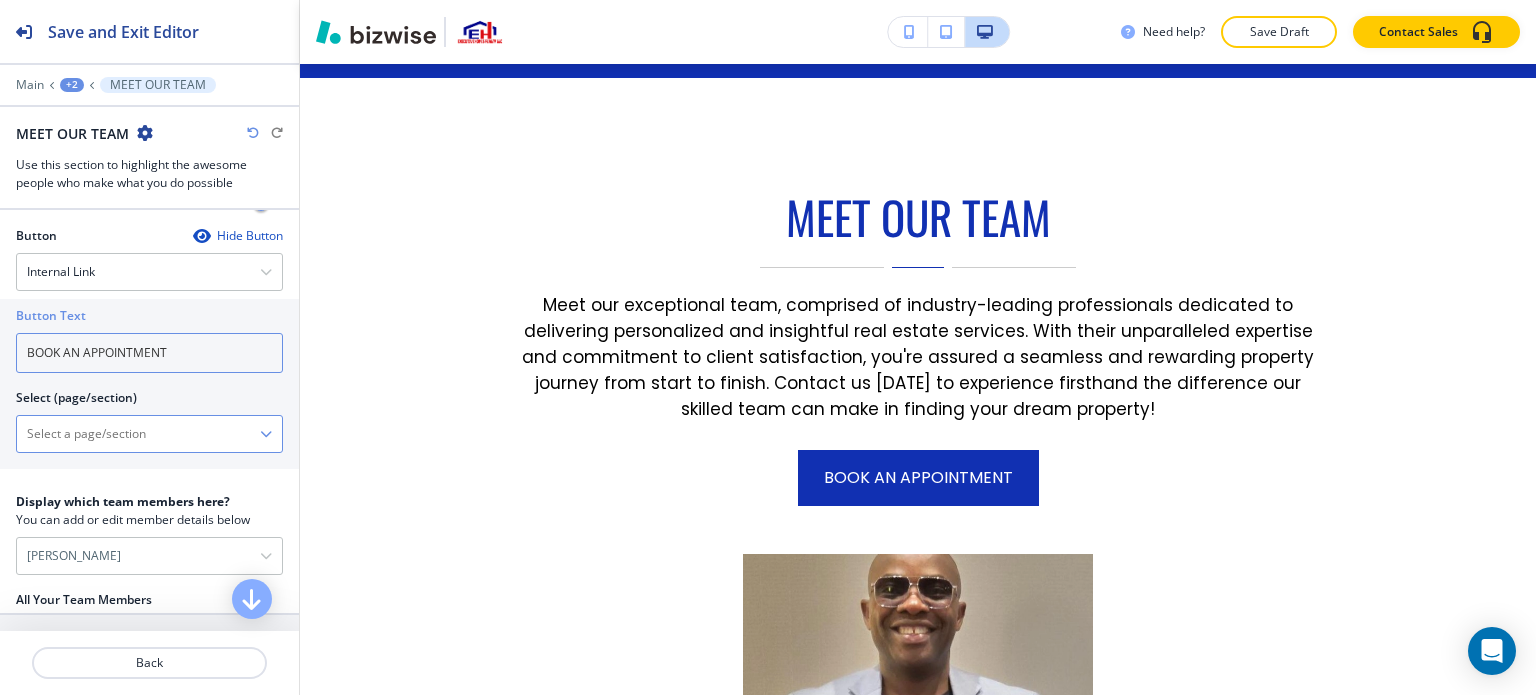 type on "BOOK AN APPOINTMENT" 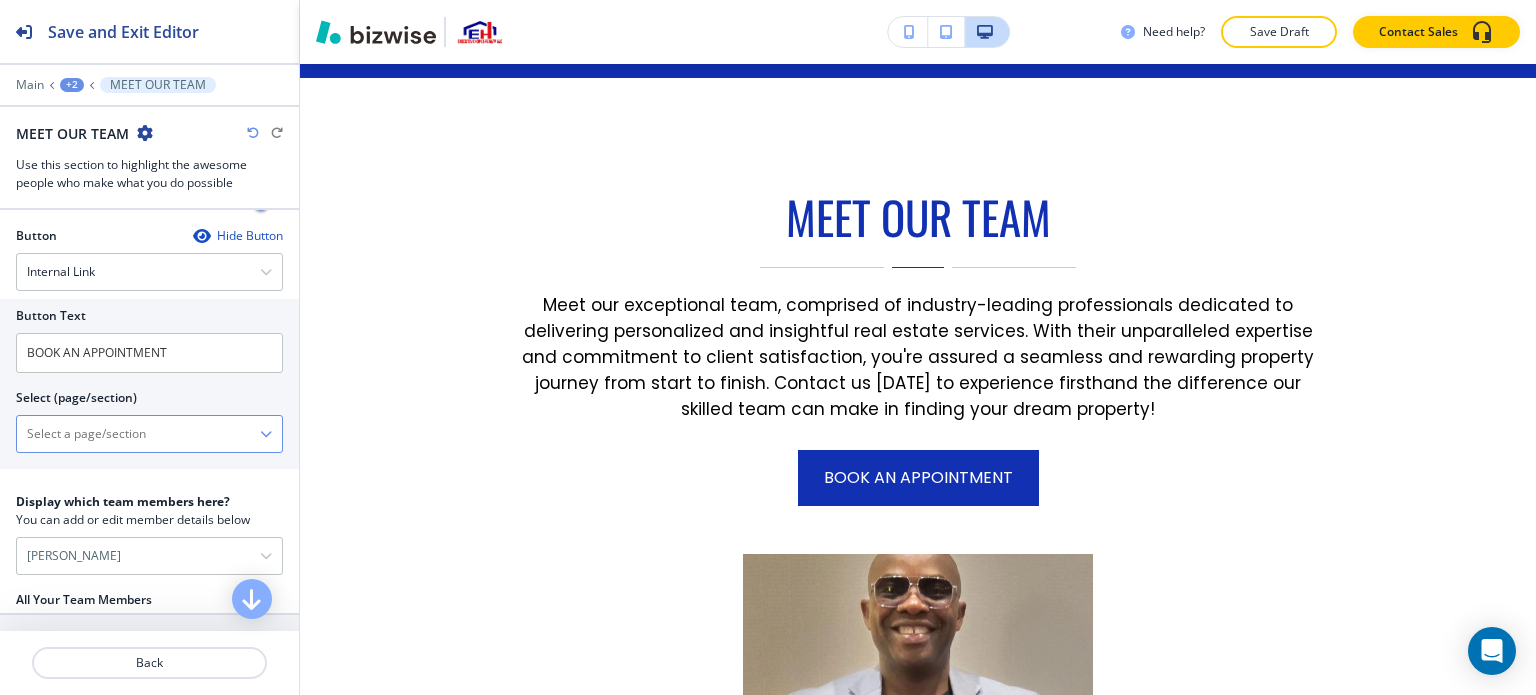 click at bounding box center (138, 434) 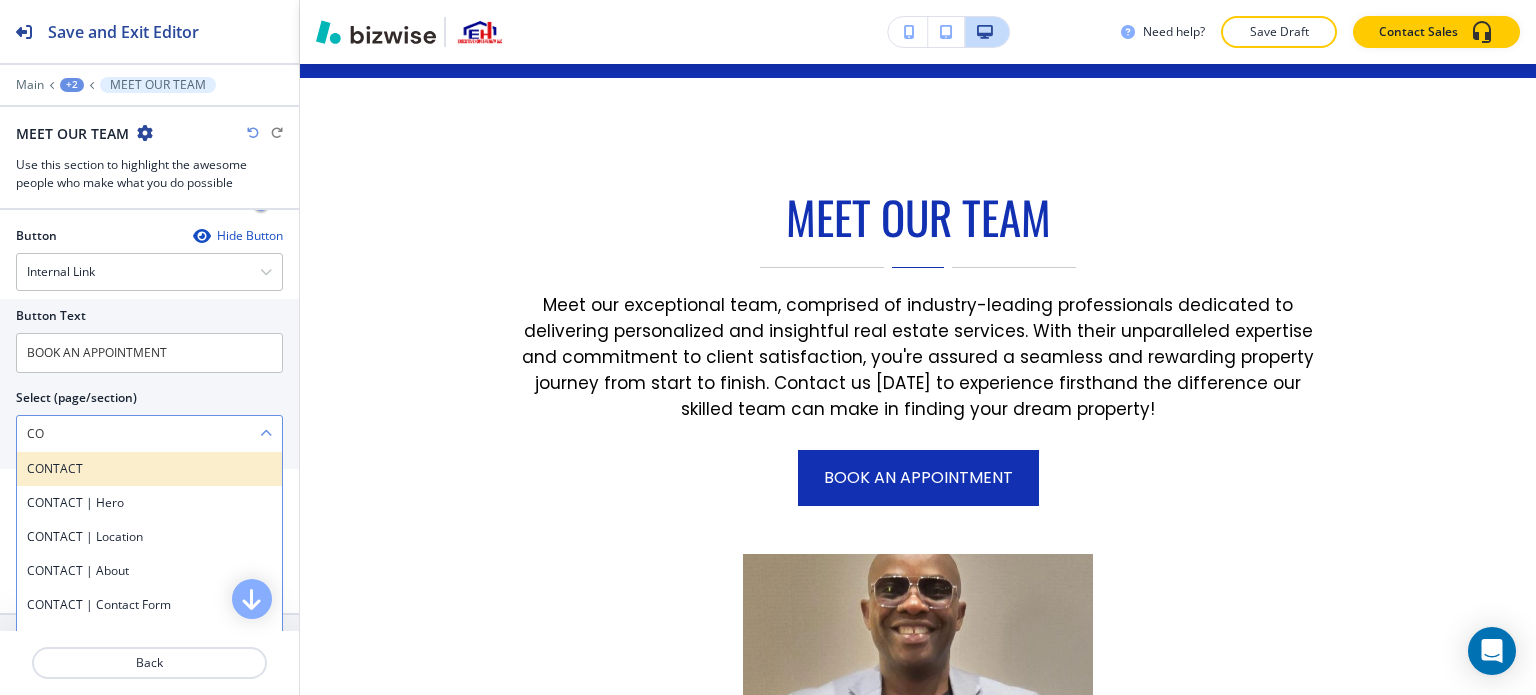 click on "CONTACT" at bounding box center (149, 469) 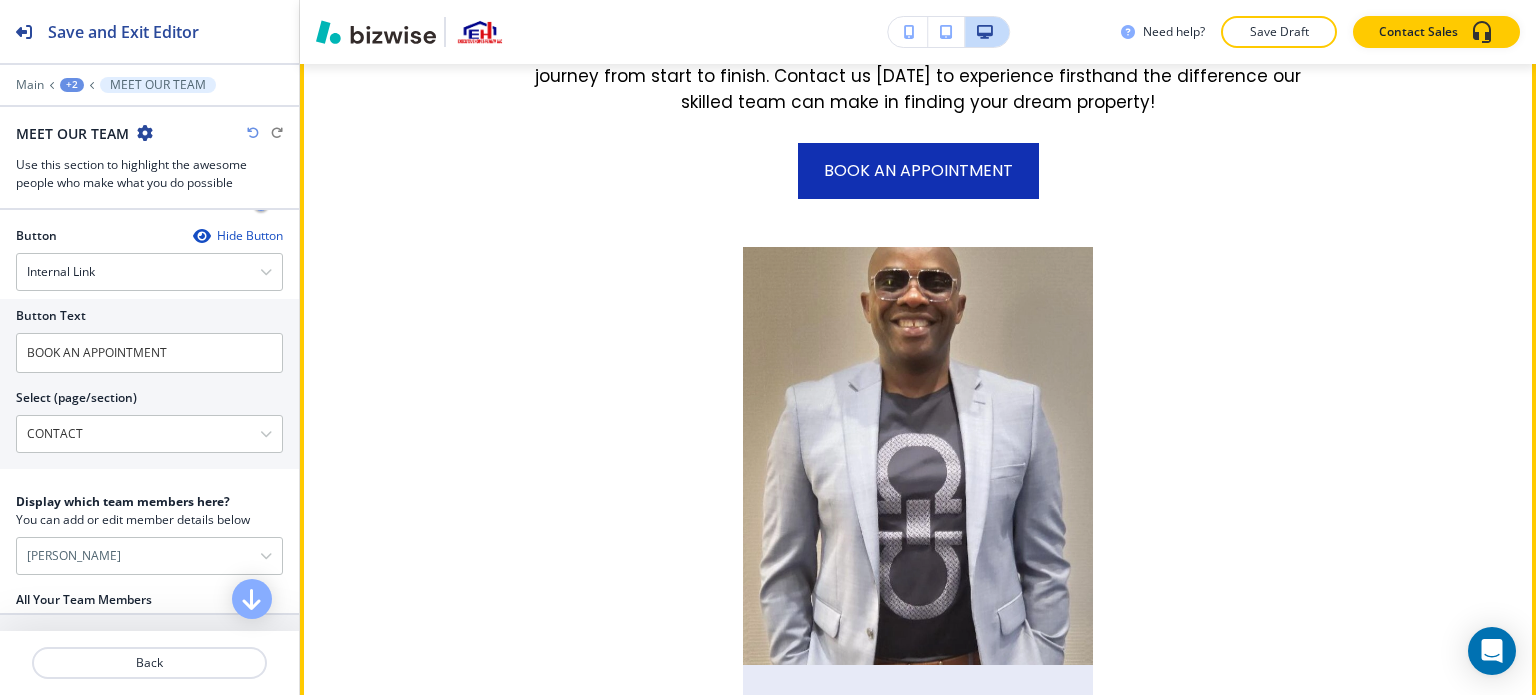 scroll, scrollTop: 1466, scrollLeft: 0, axis: vertical 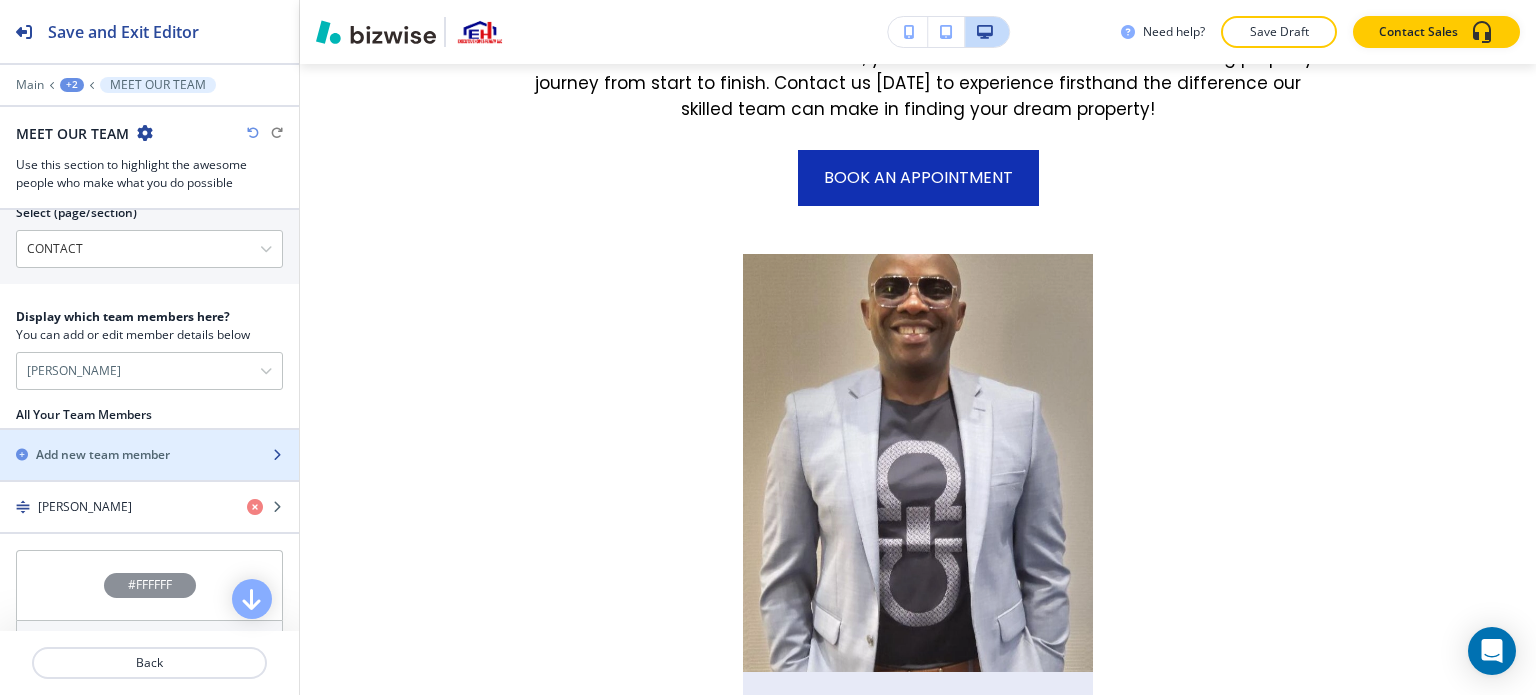 click on "Add new team member" at bounding box center (103, 455) 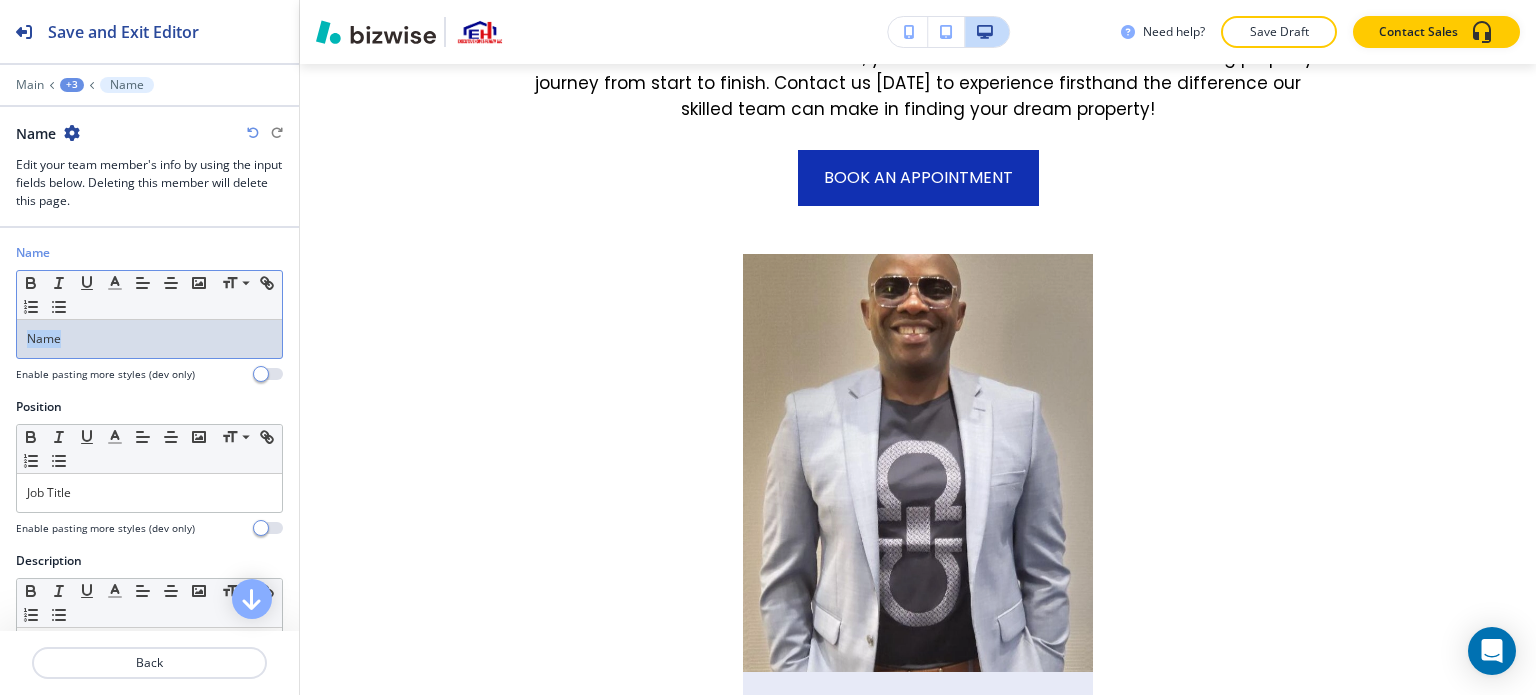 drag, startPoint x: 172, startPoint y: 333, endPoint x: 0, endPoint y: 345, distance: 172.41809 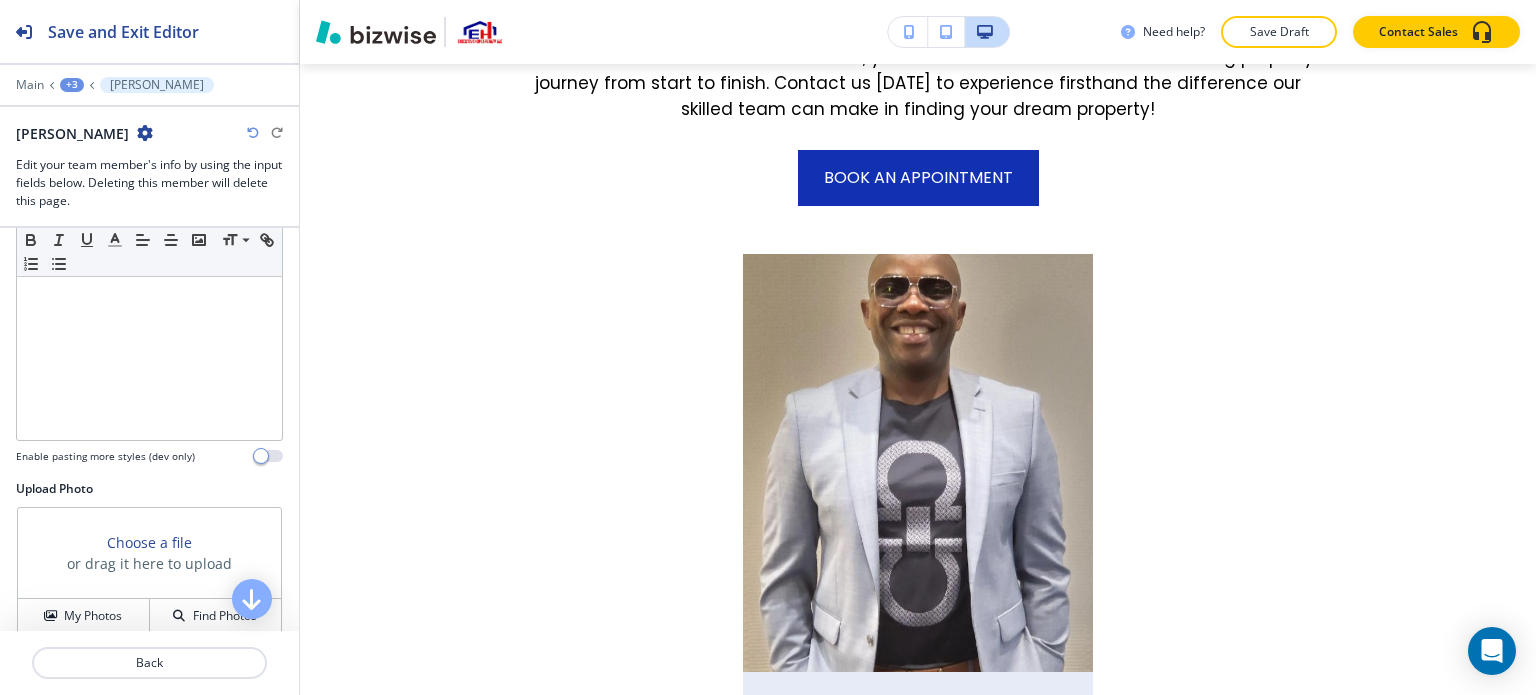 scroll, scrollTop: 400, scrollLeft: 0, axis: vertical 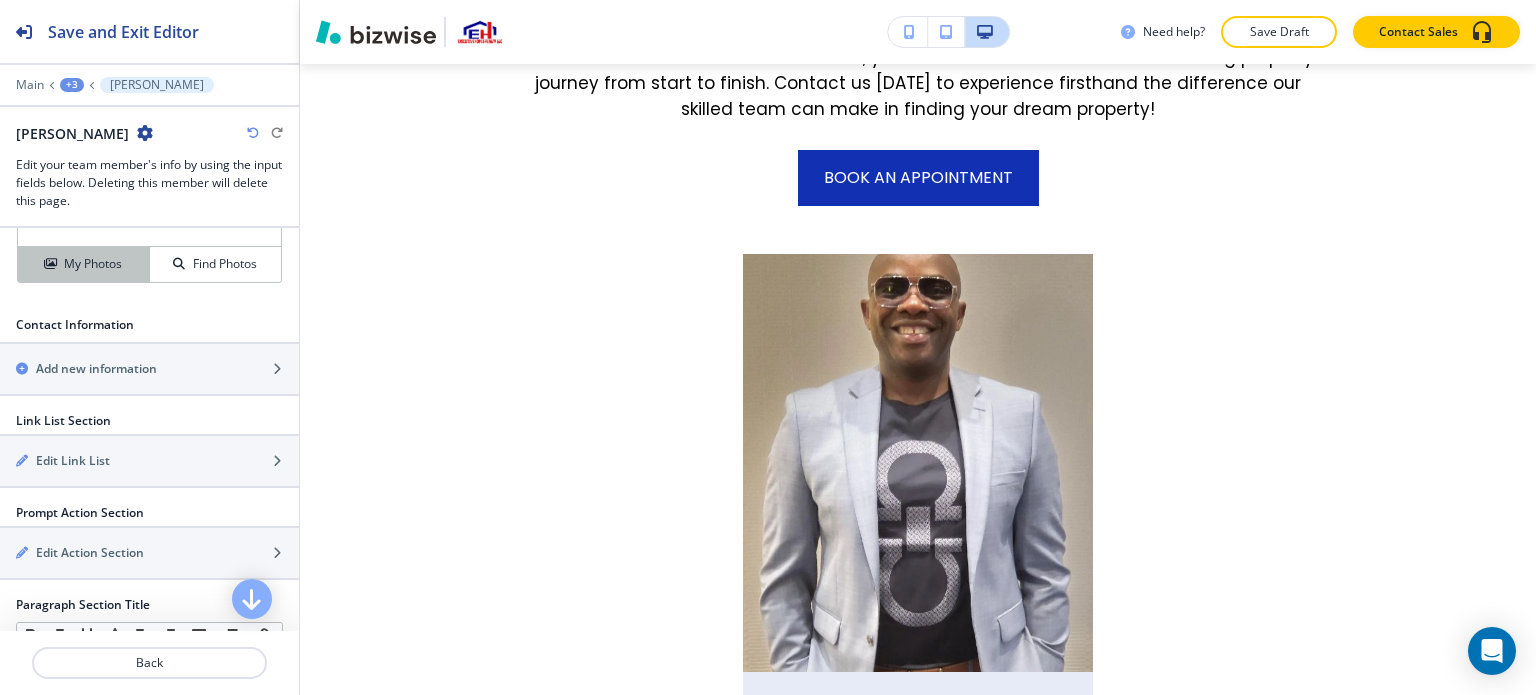 click on "My Photos" at bounding box center (93, 264) 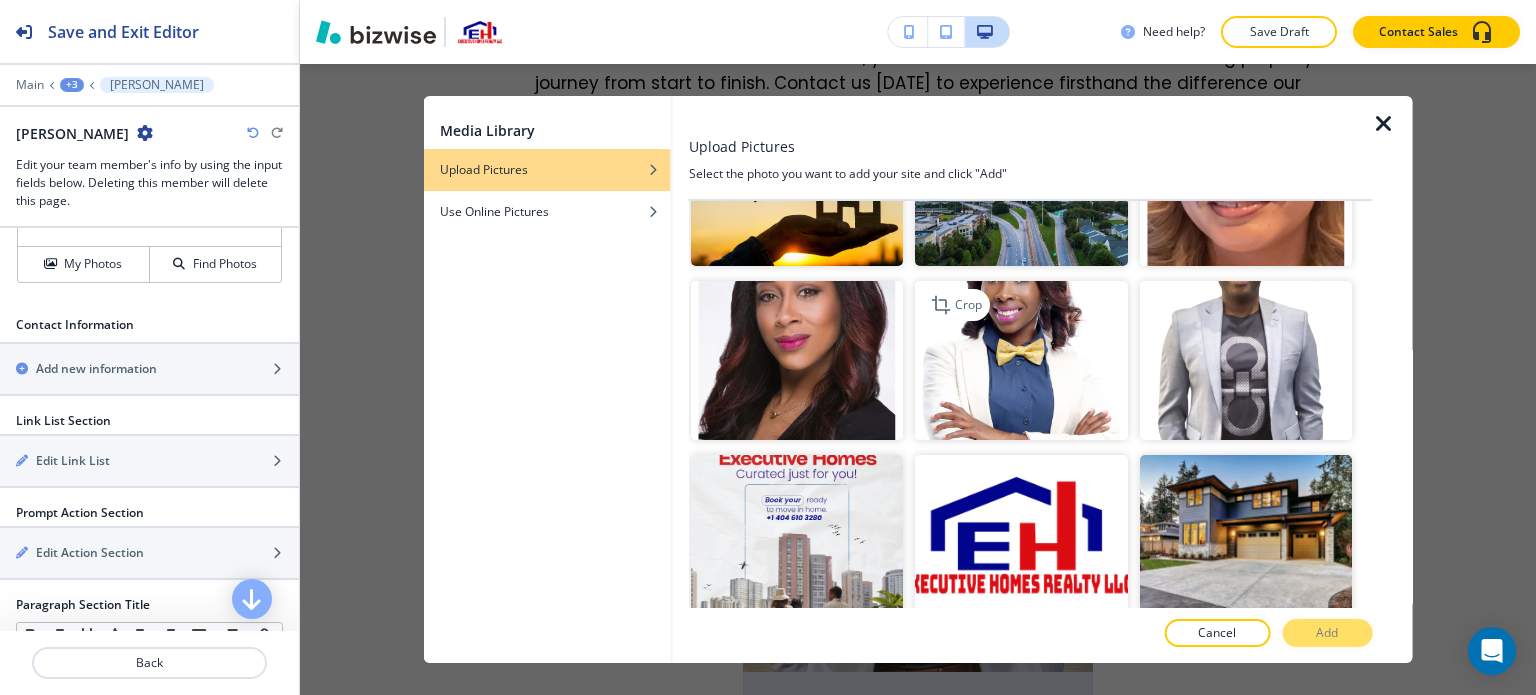 scroll, scrollTop: 2000, scrollLeft: 0, axis: vertical 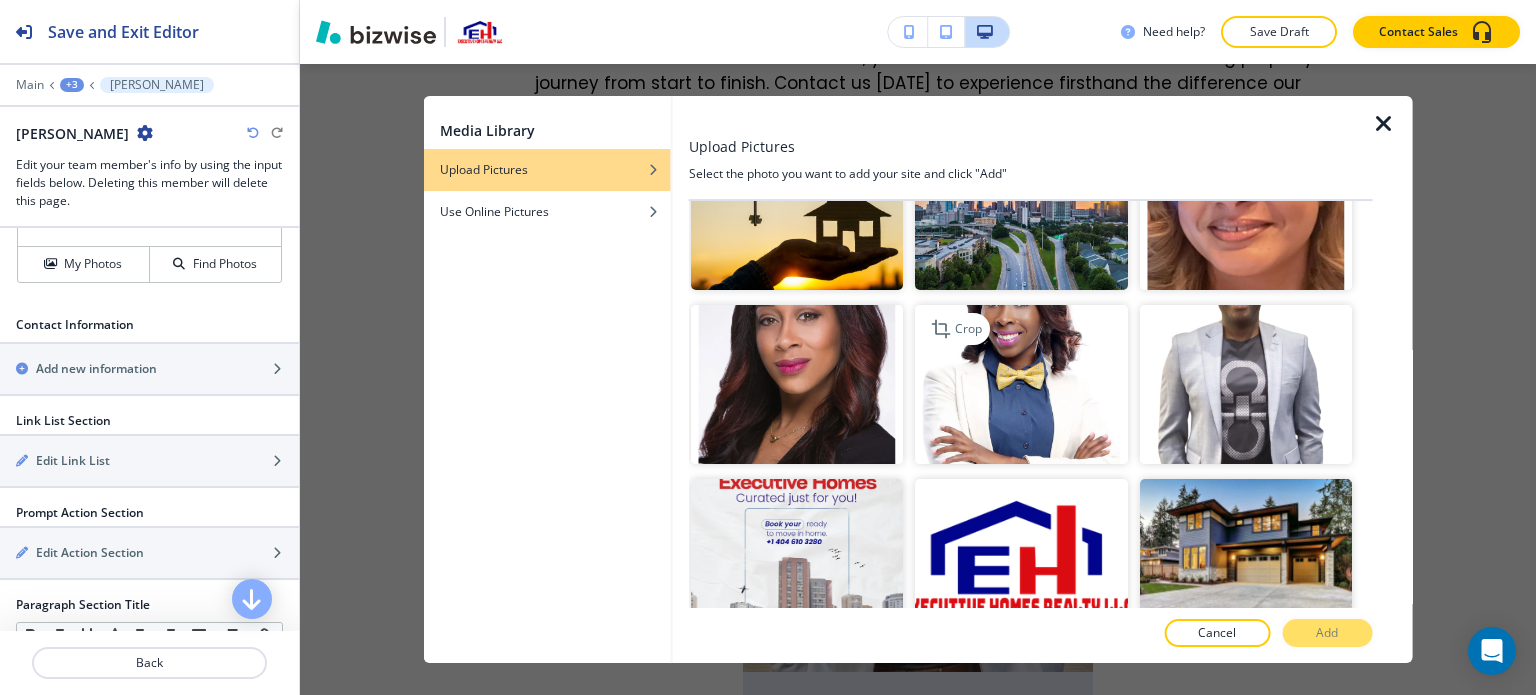 click at bounding box center [1021, 384] 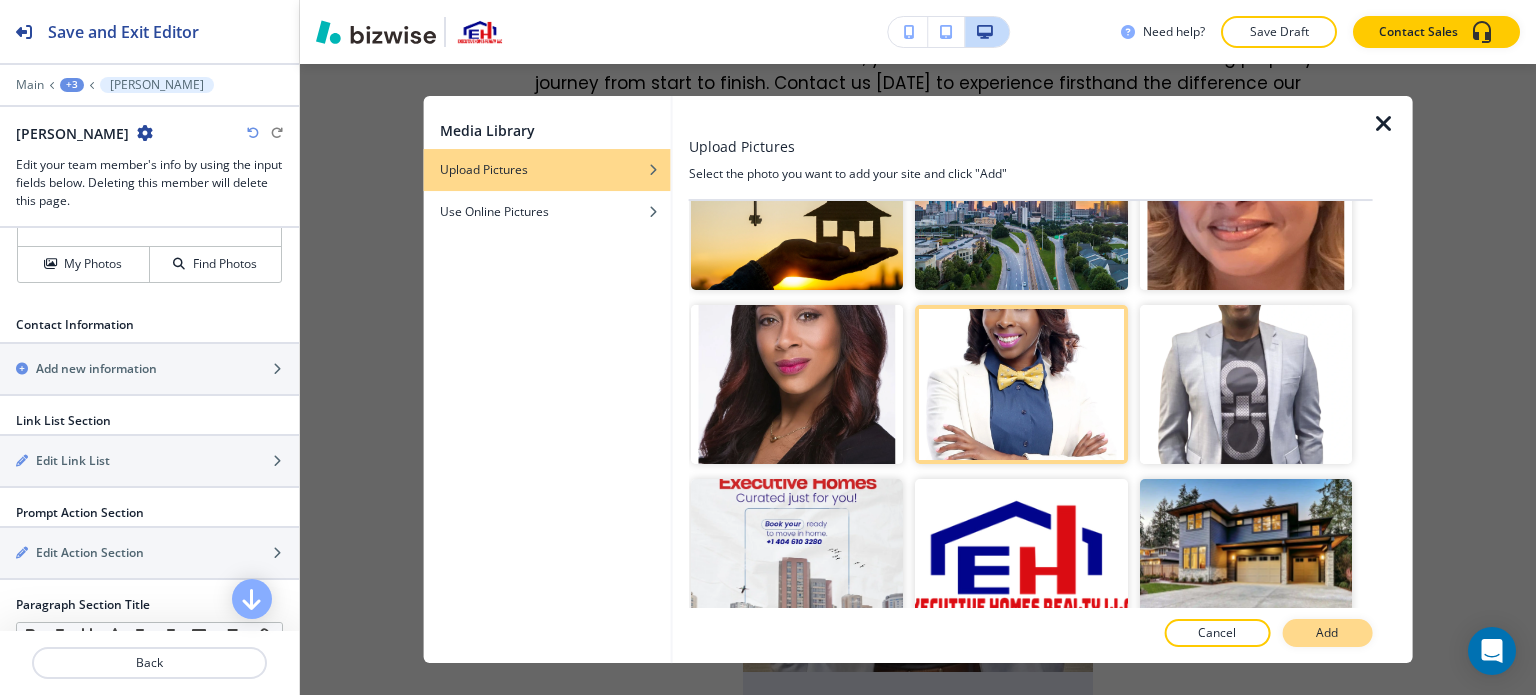click on "Add" at bounding box center [1327, 633] 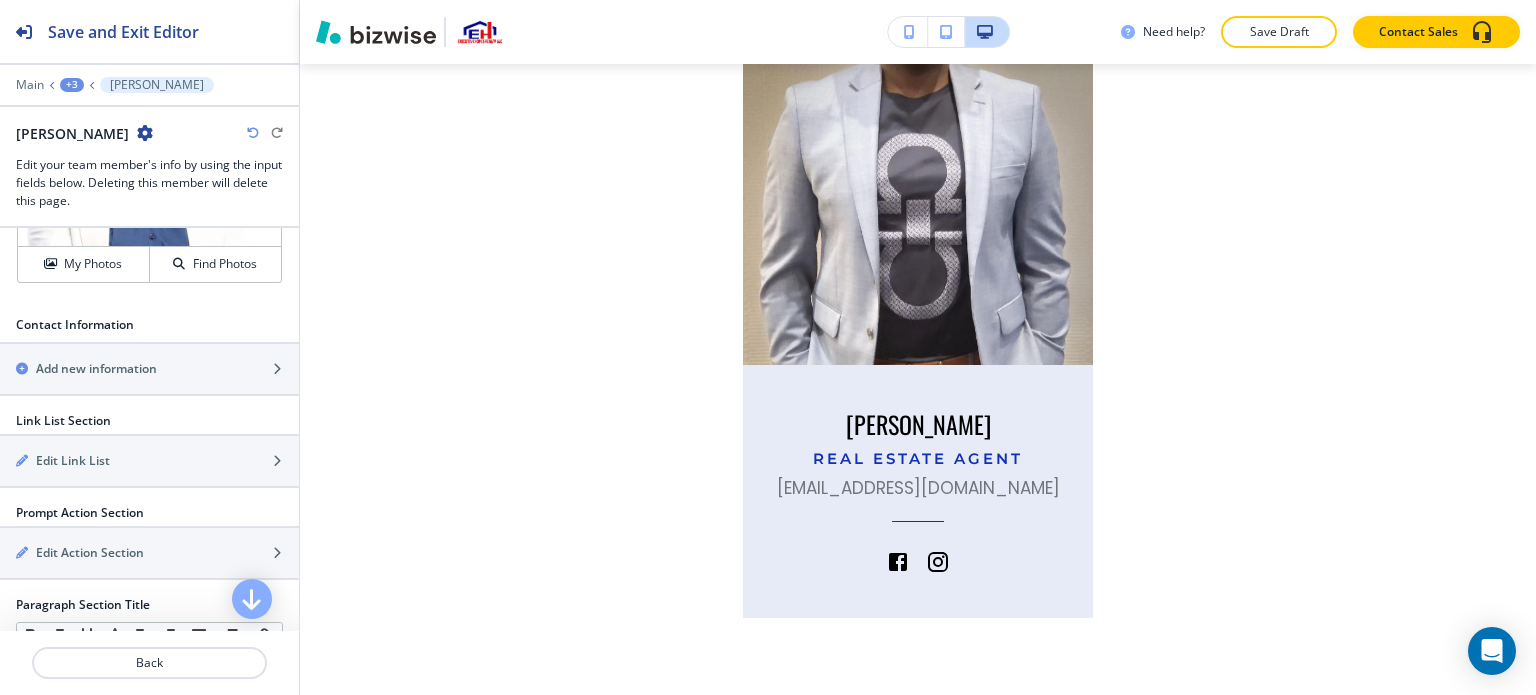 scroll, scrollTop: 1866, scrollLeft: 0, axis: vertical 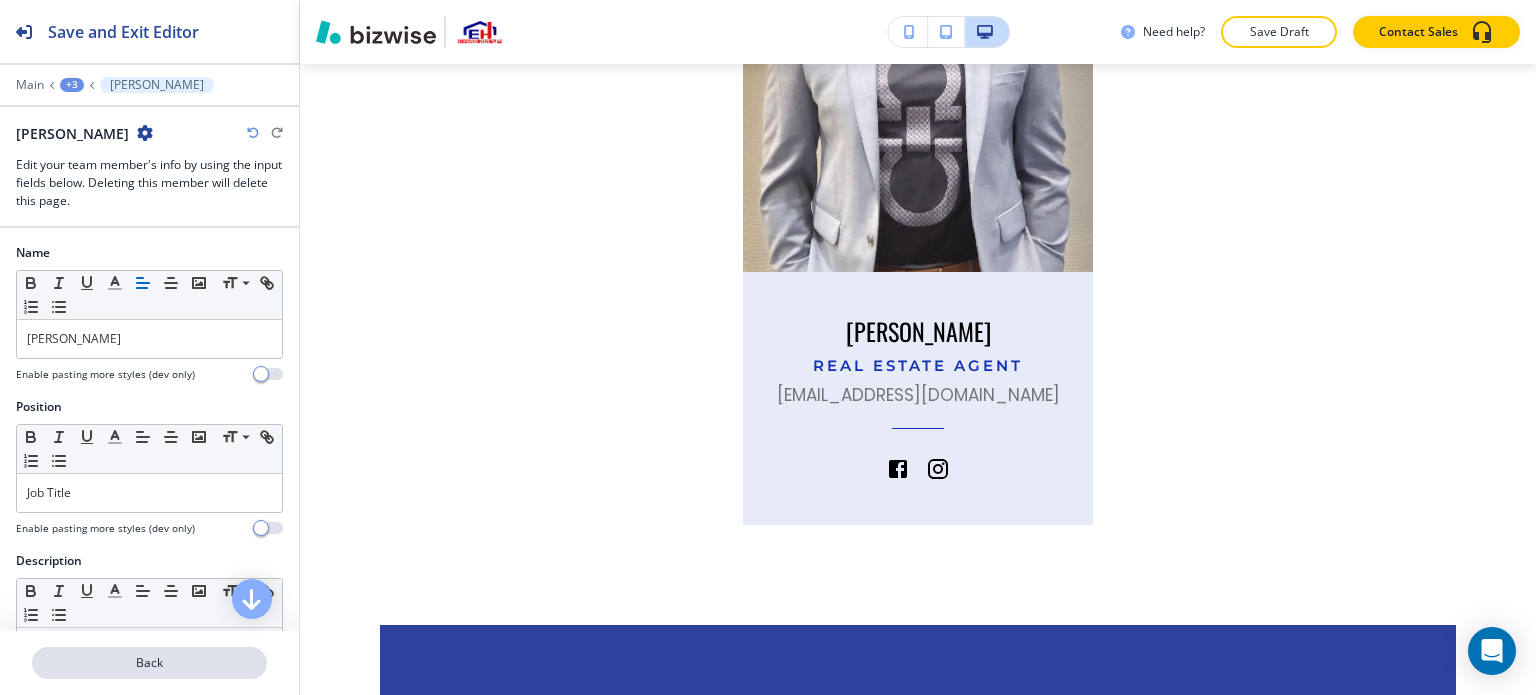 click on "Back" at bounding box center [149, 663] 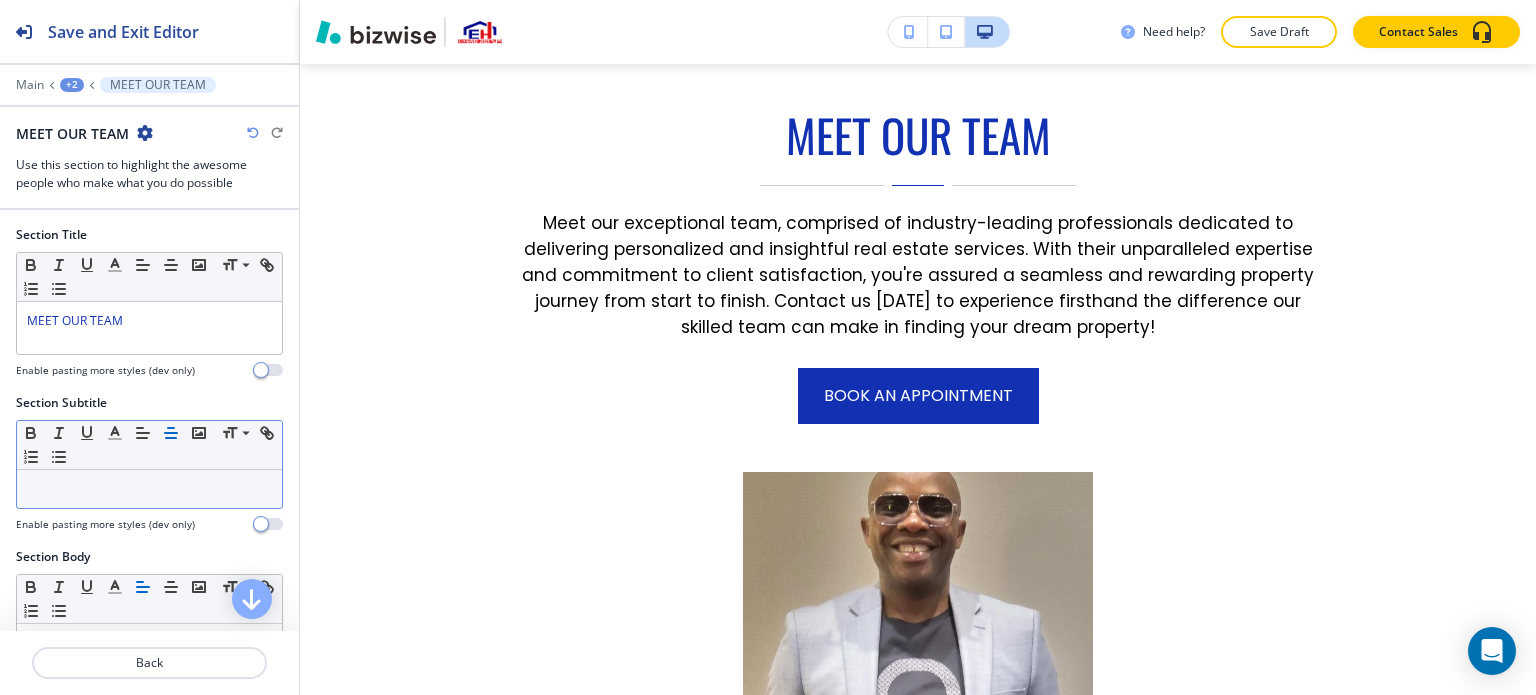scroll, scrollTop: 1166, scrollLeft: 0, axis: vertical 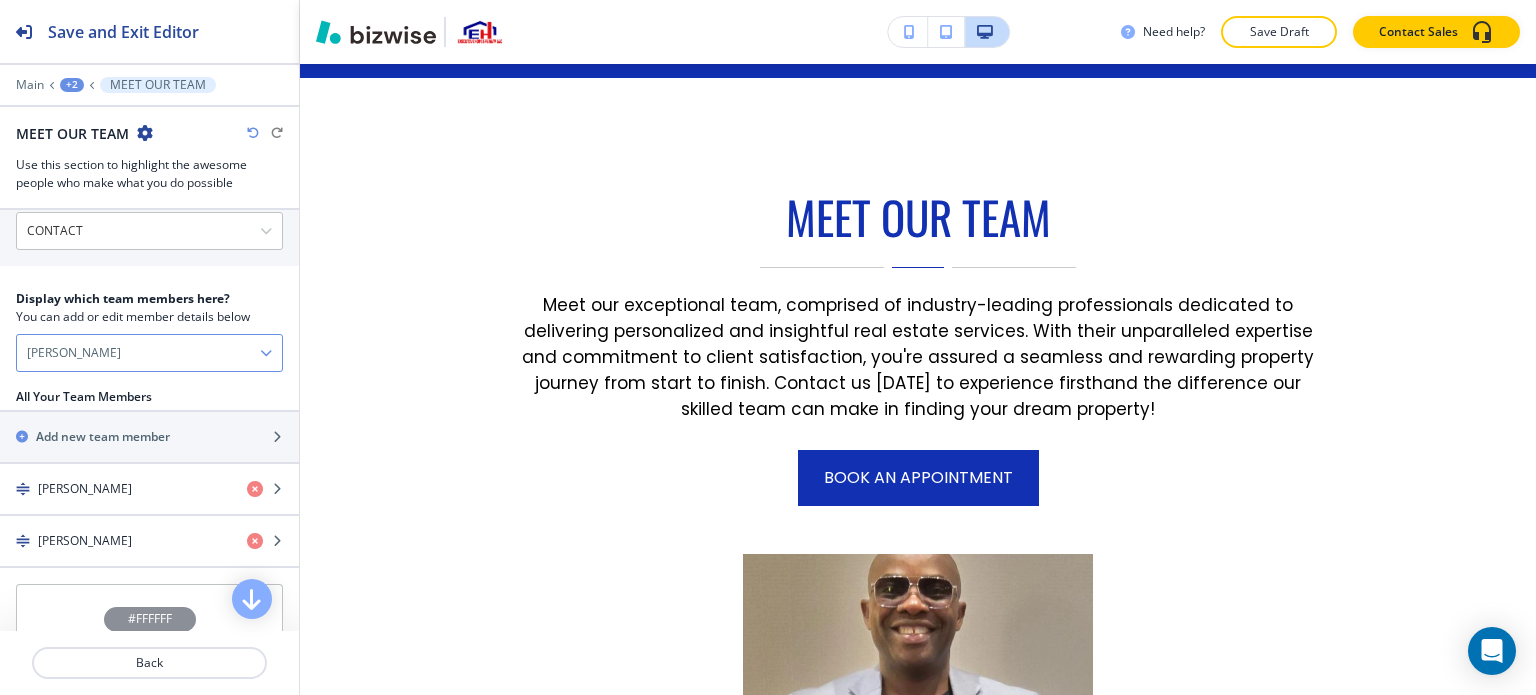 click at bounding box center (266, 353) 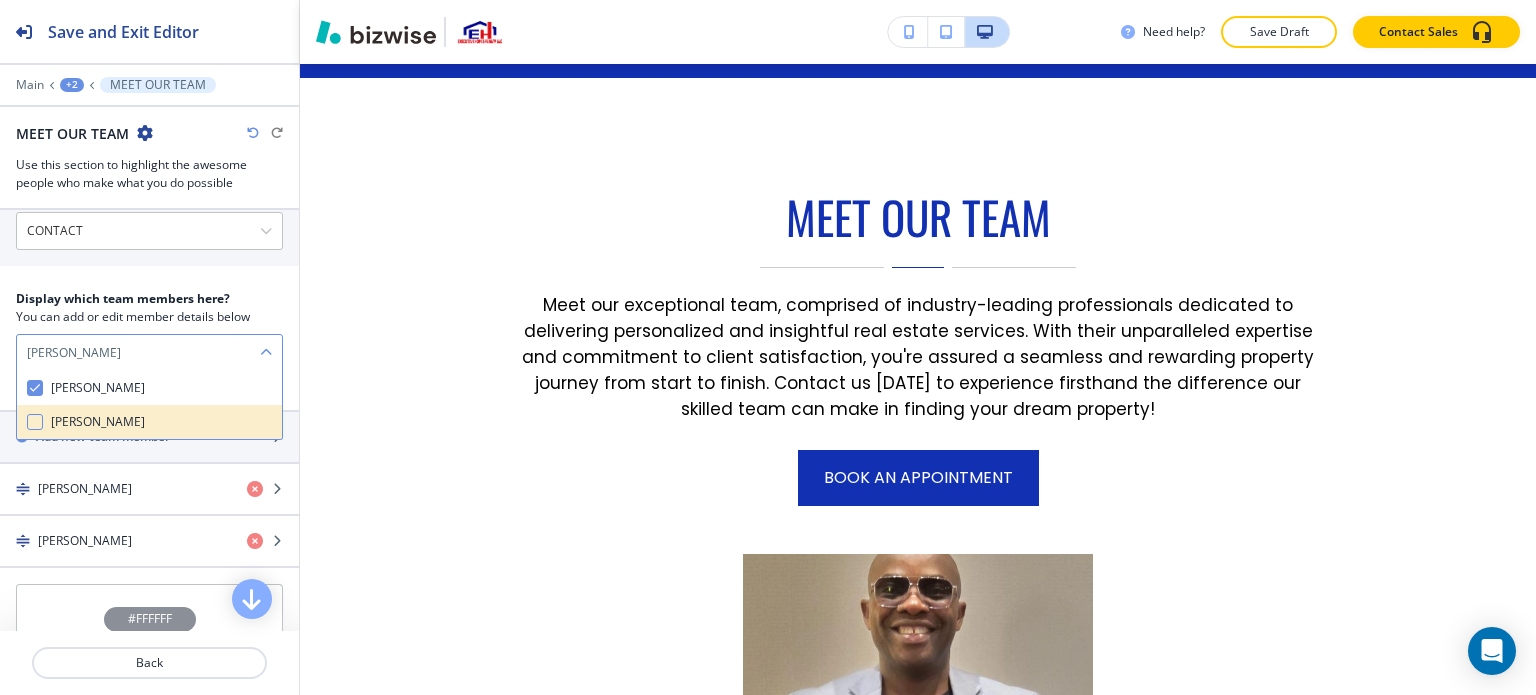 click on "GRESHAM, KAREN" at bounding box center [98, 422] 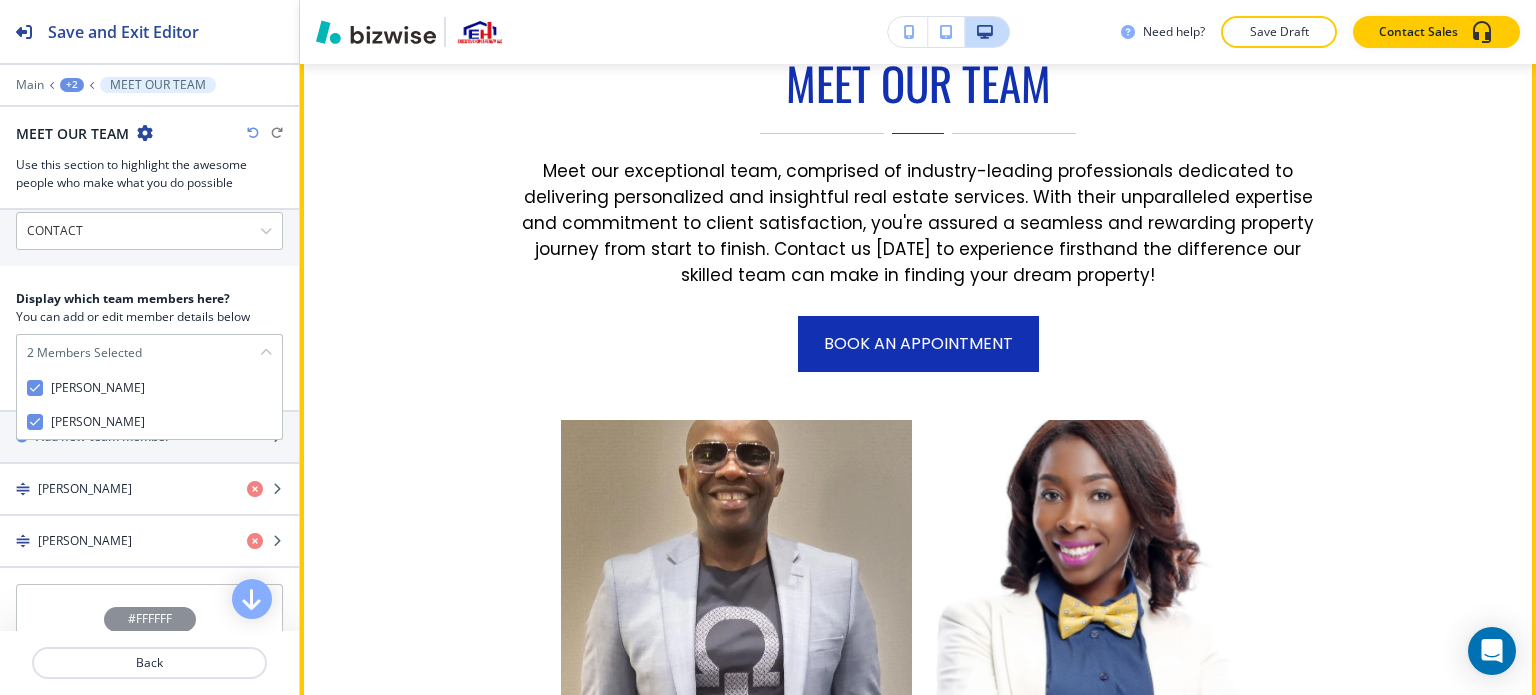 scroll, scrollTop: 1566, scrollLeft: 0, axis: vertical 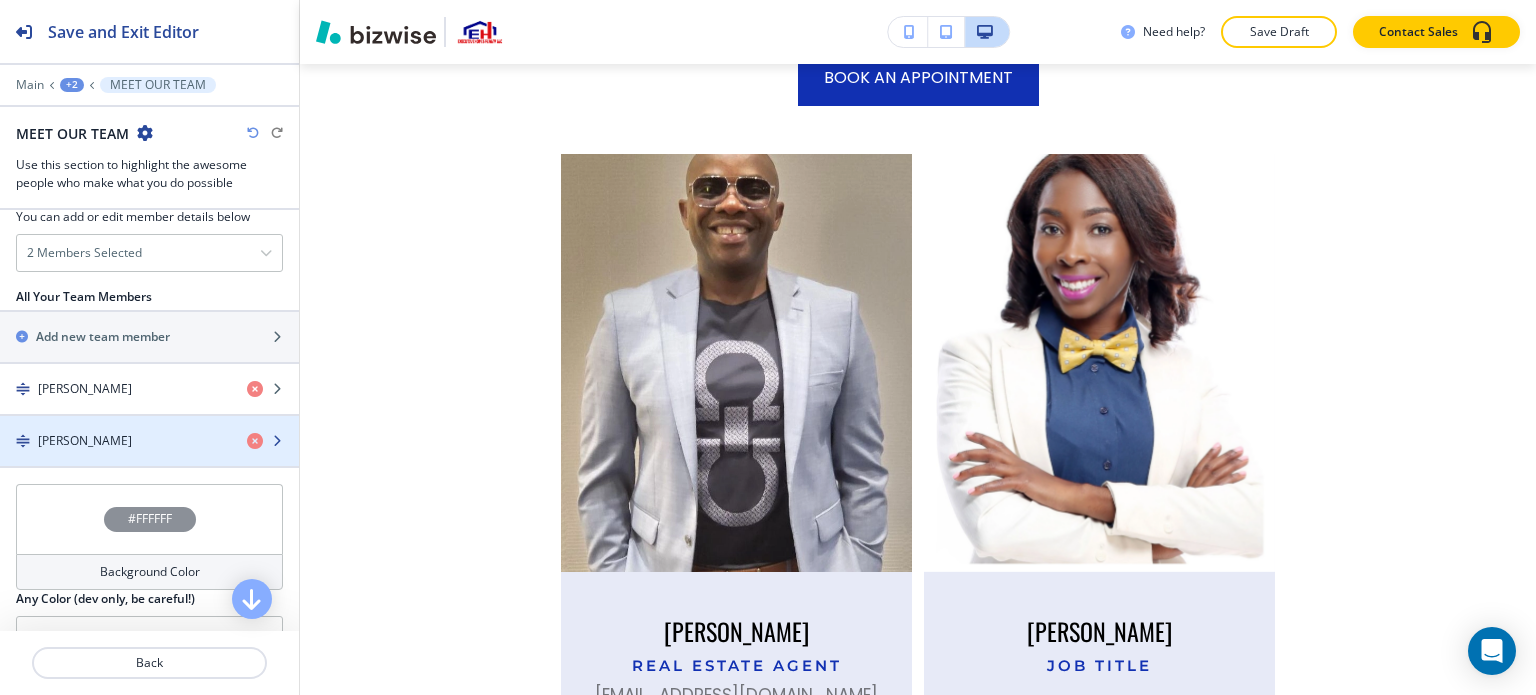 click on "GRESHAM, KAREN" at bounding box center [85, 441] 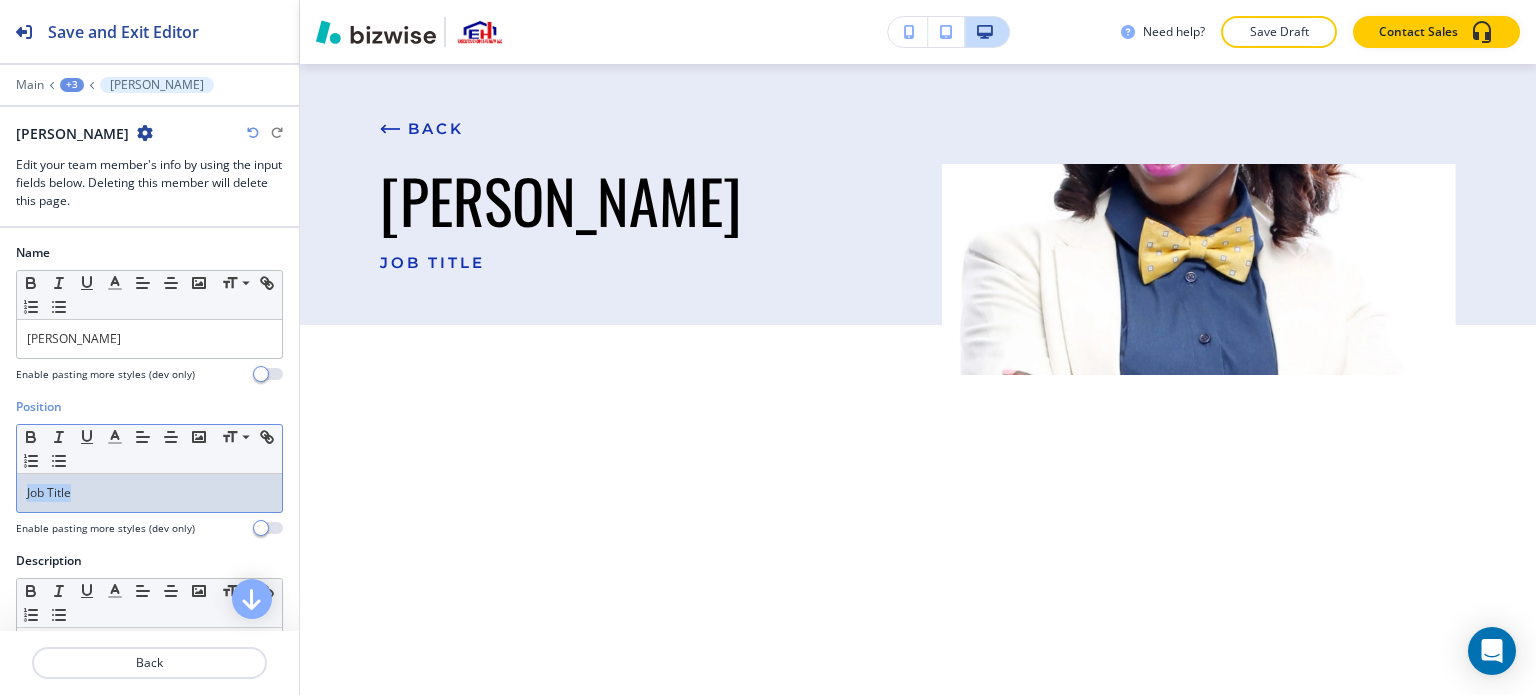drag, startPoint x: 129, startPoint y: 493, endPoint x: 0, endPoint y: 511, distance: 130.24976 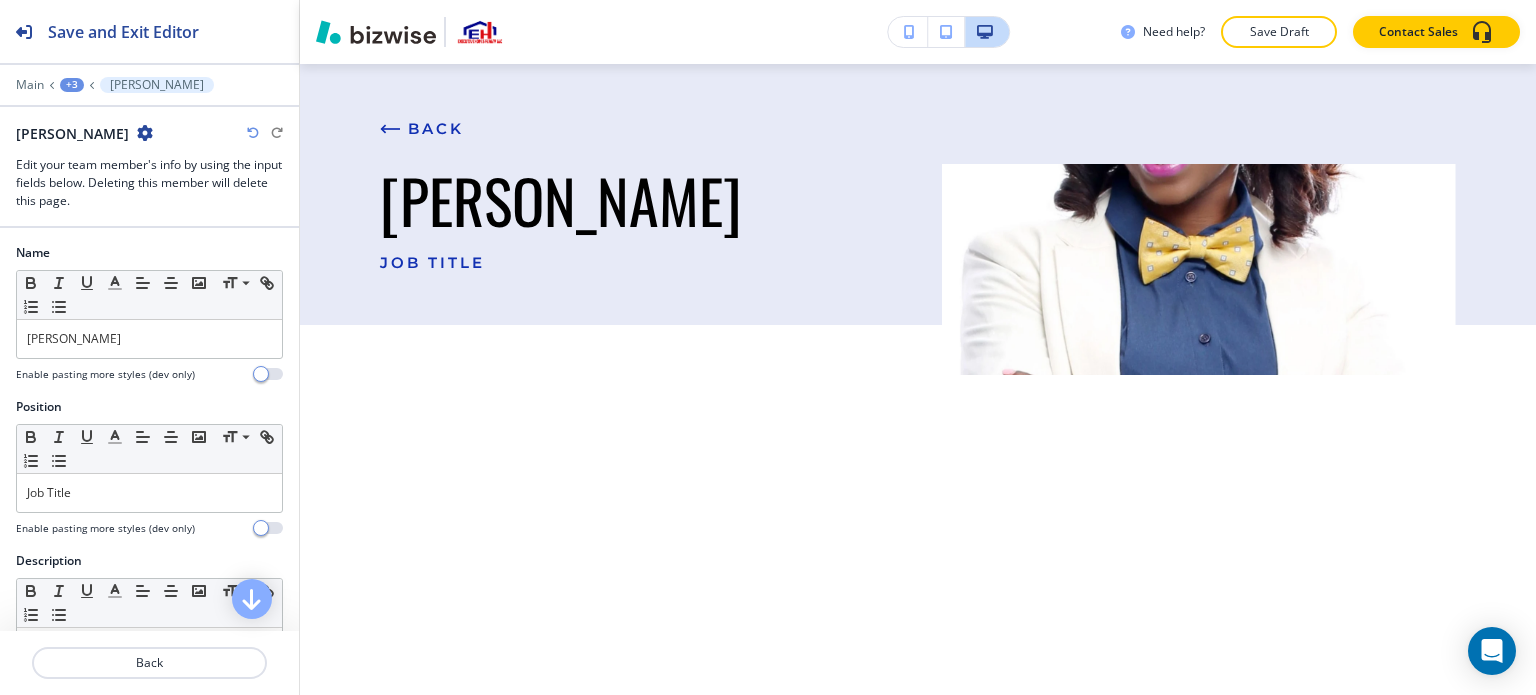 drag, startPoint x: 85, startPoint y: 520, endPoint x: 15, endPoint y: 506, distance: 71.38628 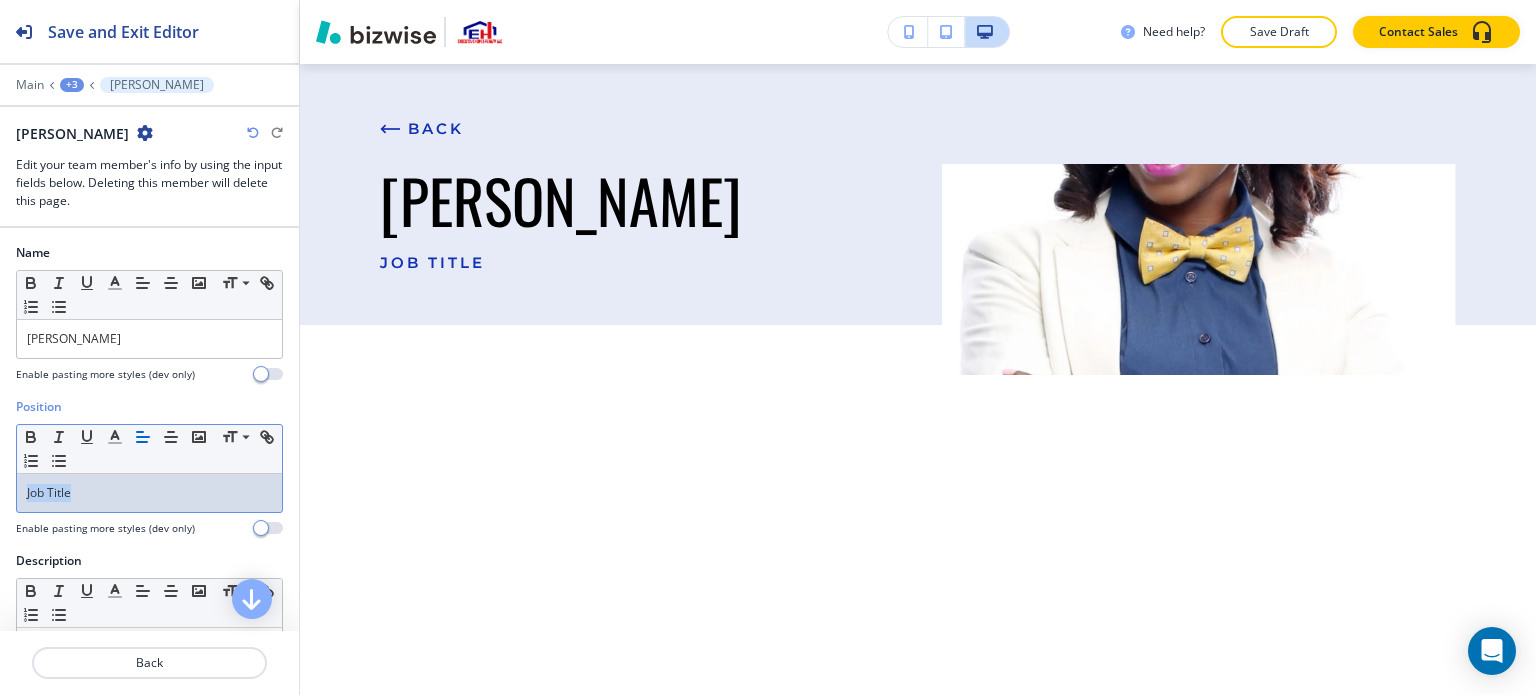 drag, startPoint x: 96, startPoint y: 490, endPoint x: 48, endPoint y: 491, distance: 48.010414 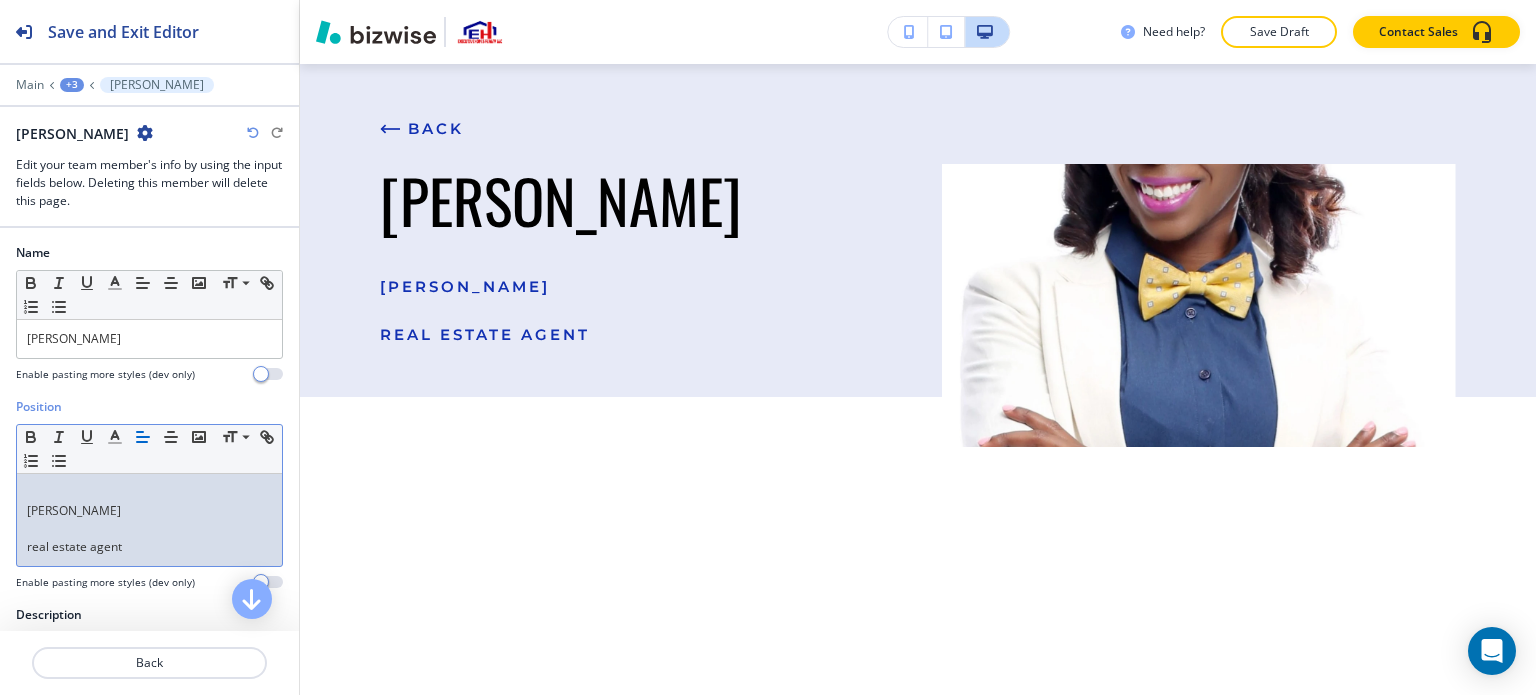 scroll, scrollTop: 0, scrollLeft: 0, axis: both 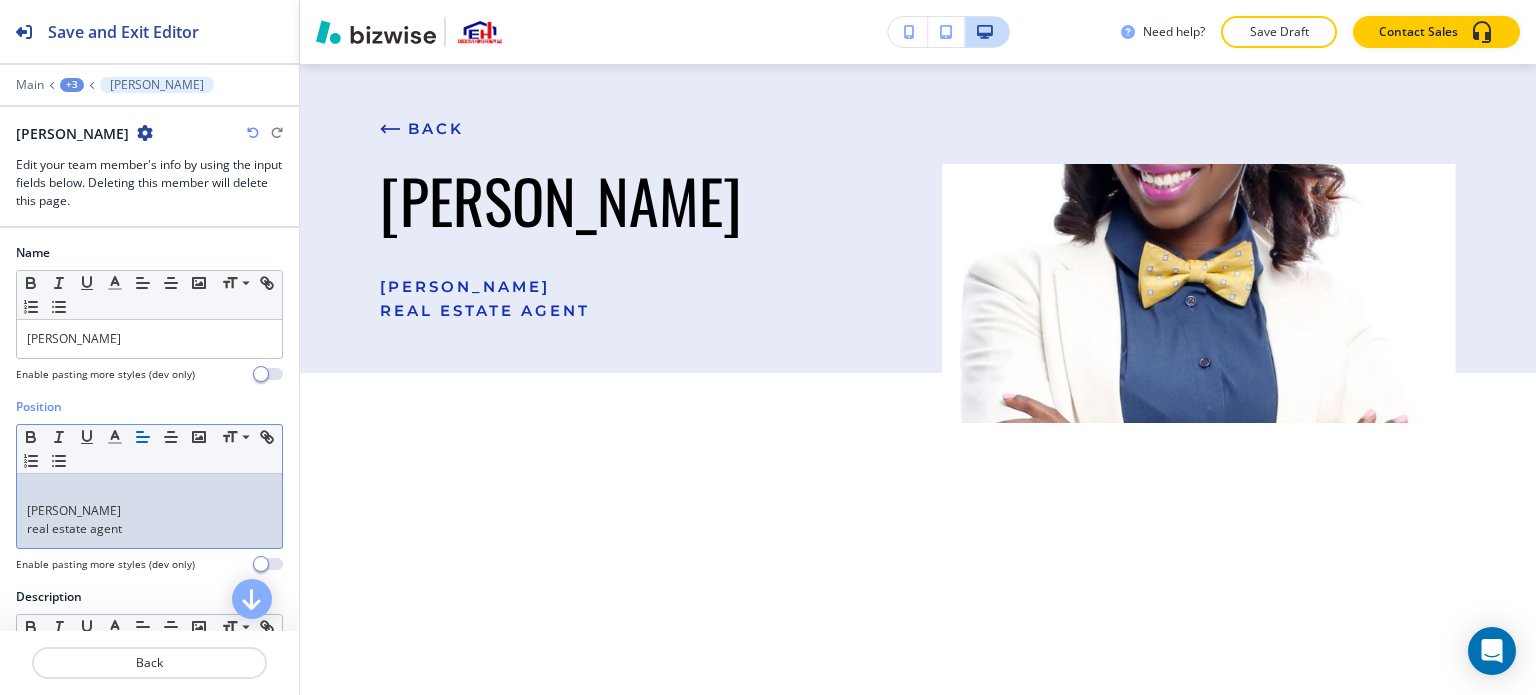 type 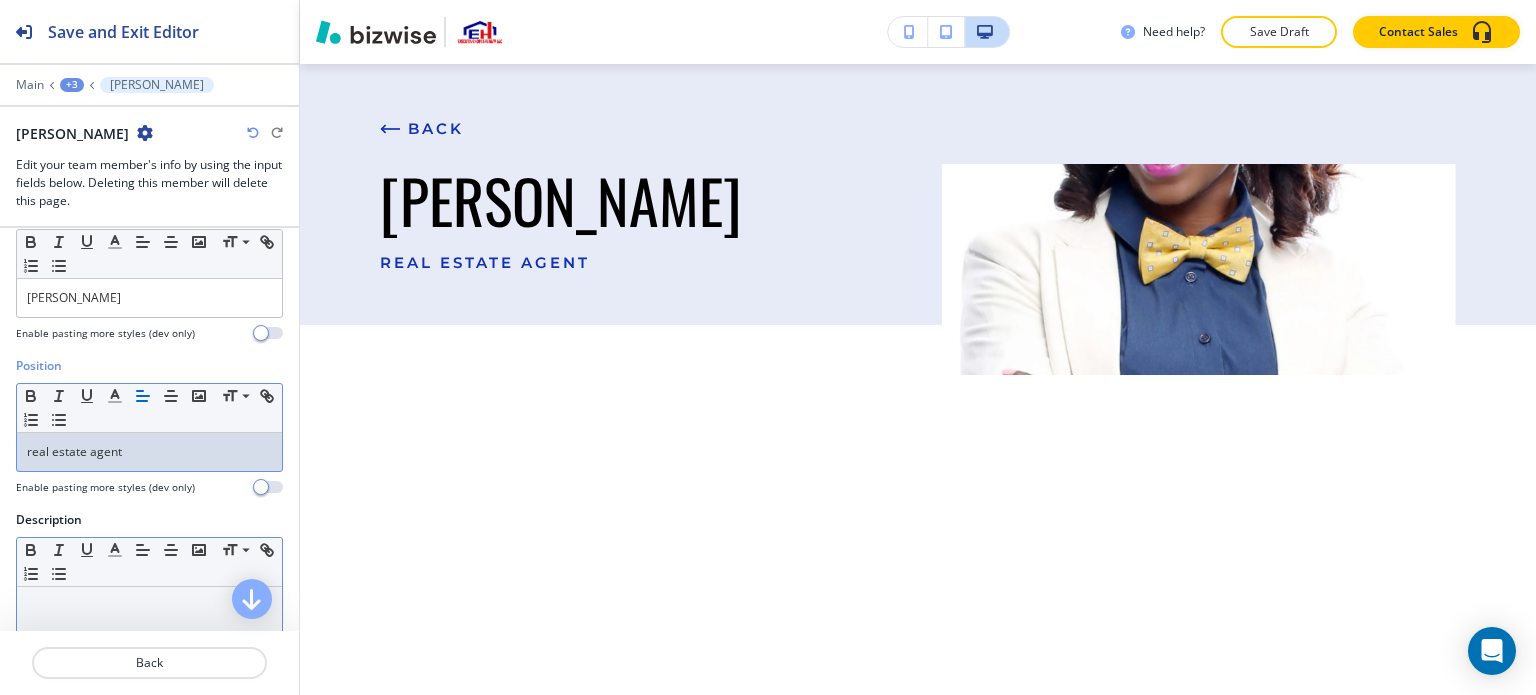 scroll, scrollTop: 200, scrollLeft: 0, axis: vertical 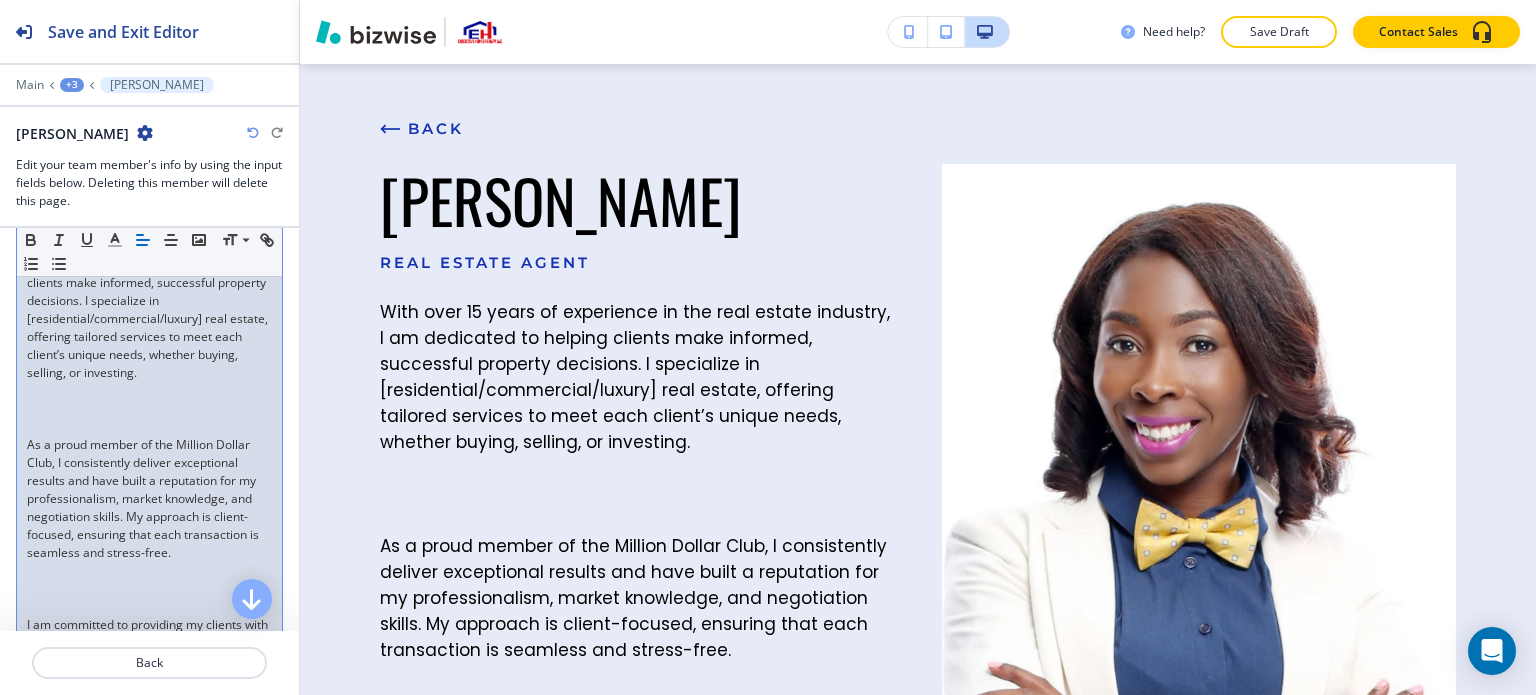 click at bounding box center [149, 409] 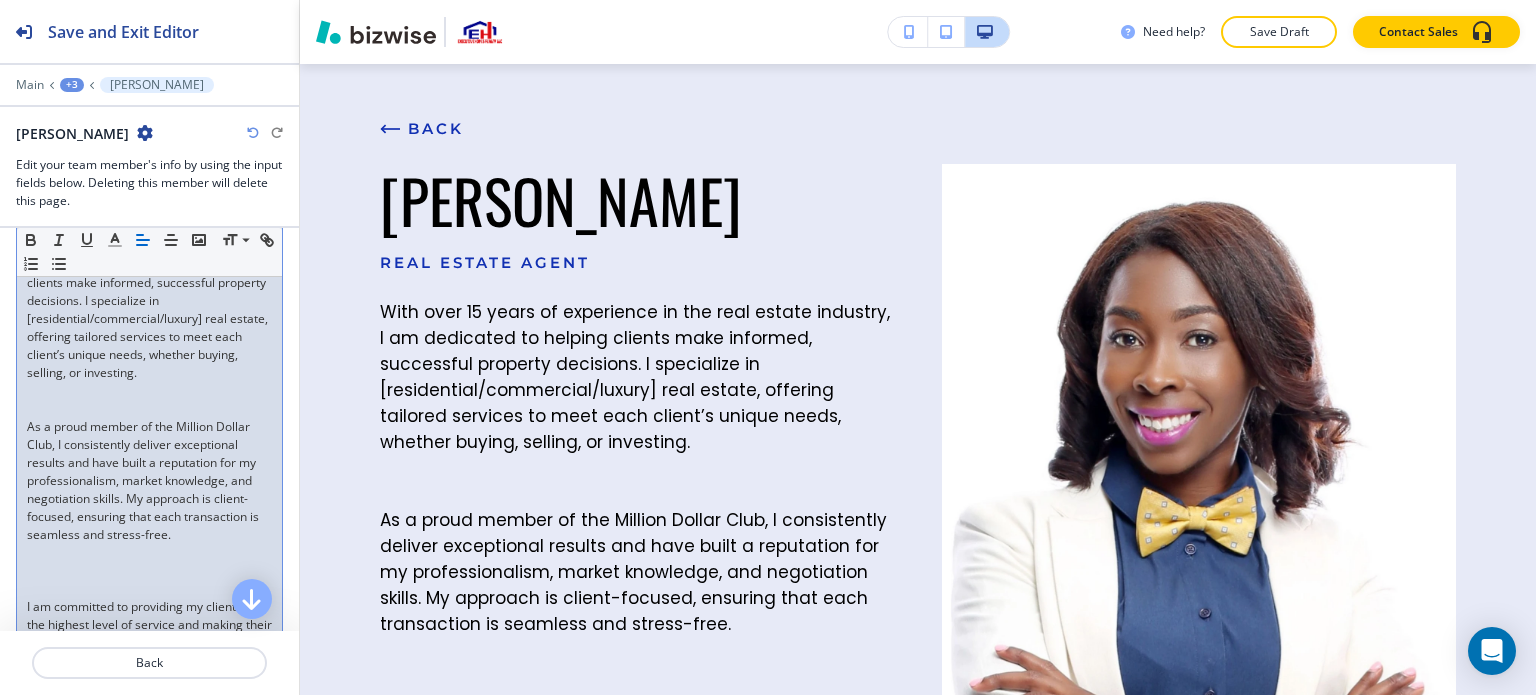 click on "﻿" at bounding box center (149, 571) 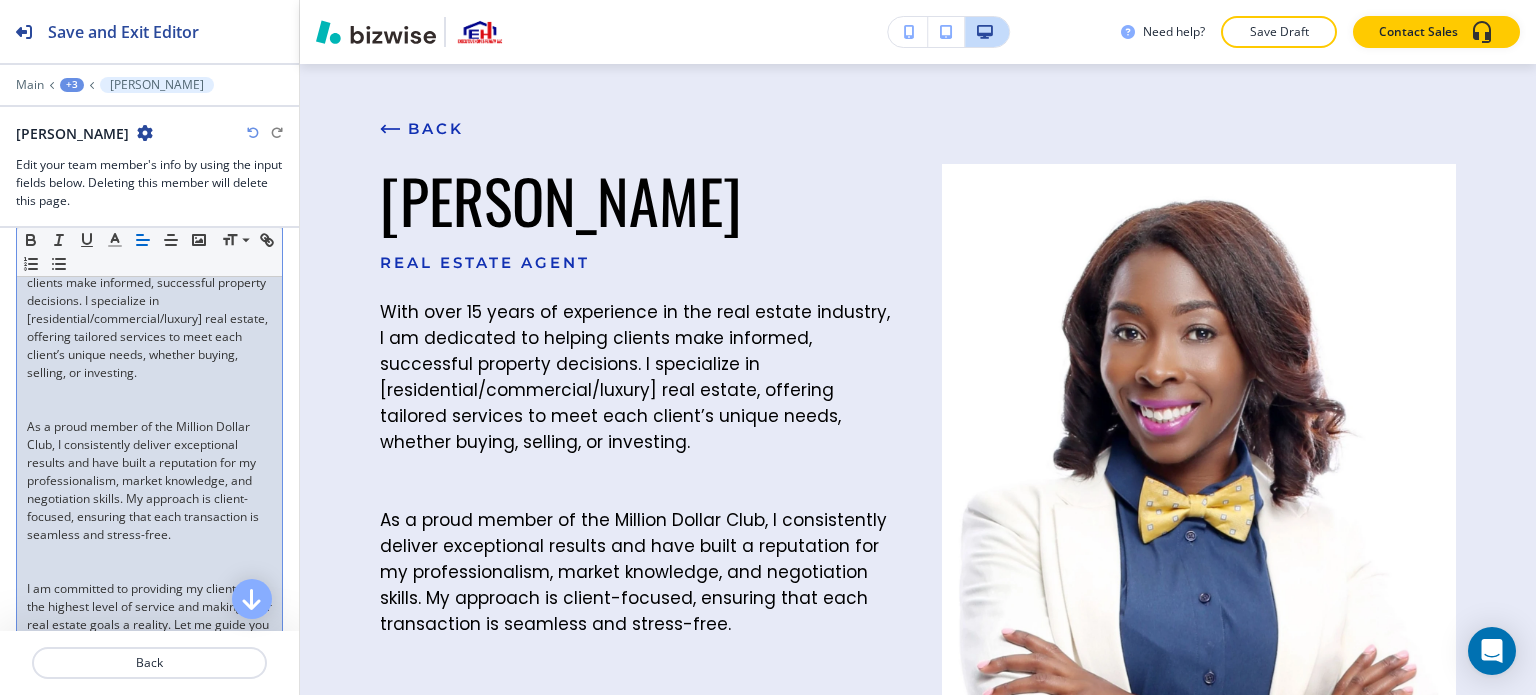click at bounding box center (149, 409) 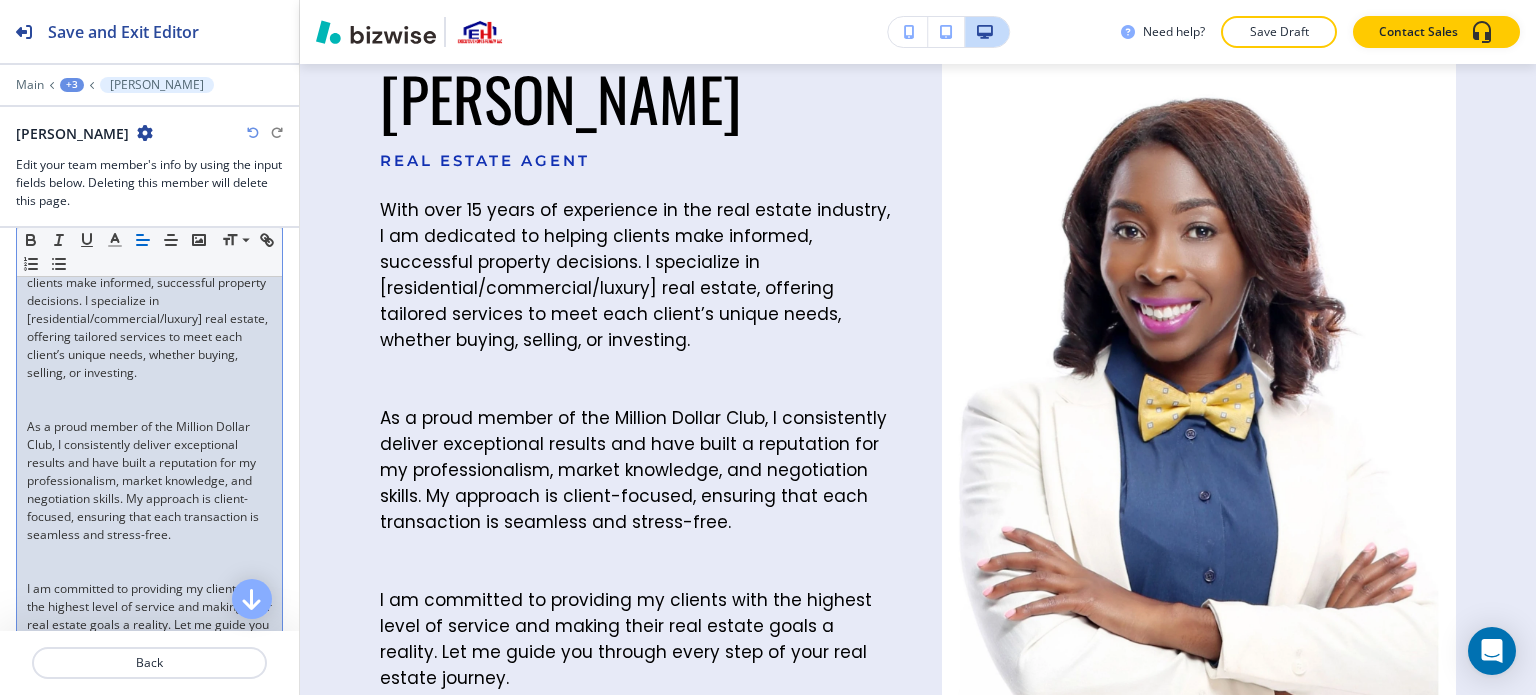 scroll, scrollTop: 100, scrollLeft: 0, axis: vertical 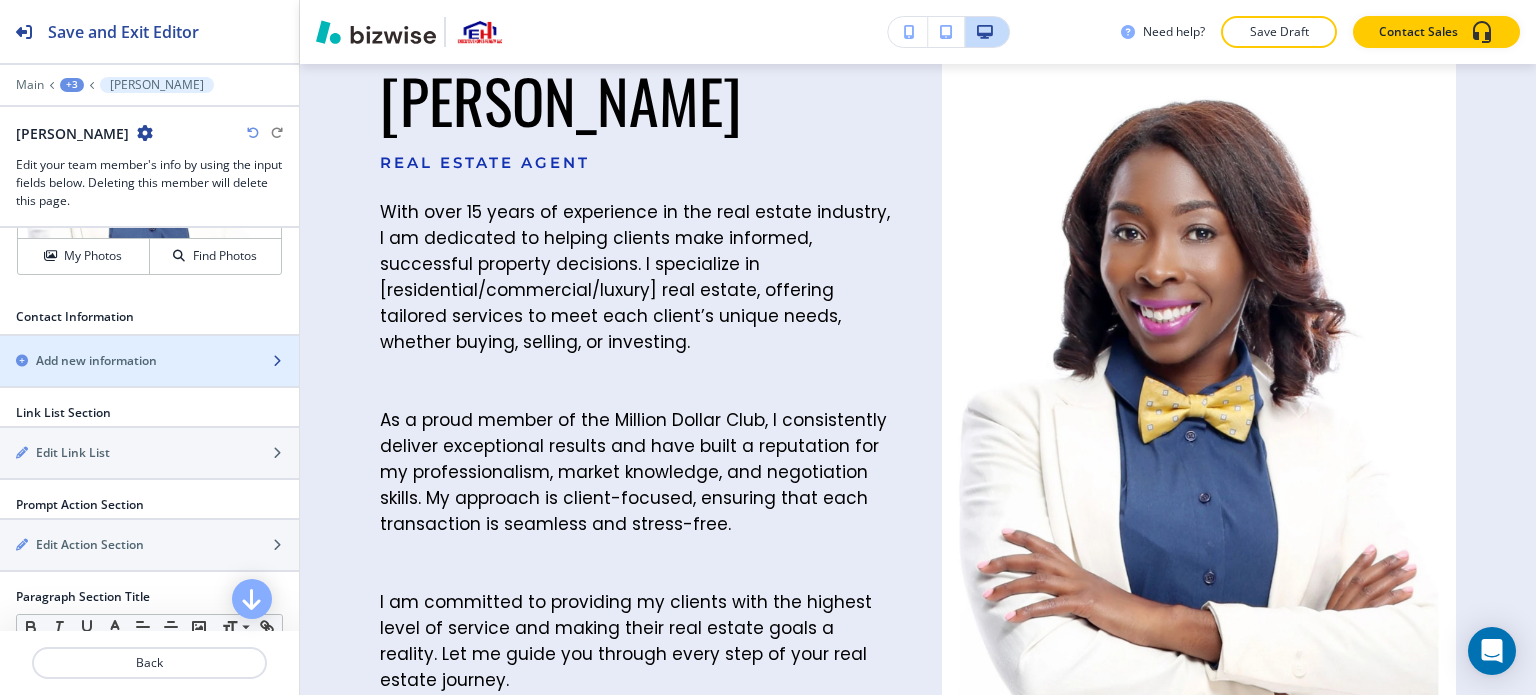 click at bounding box center [149, 378] 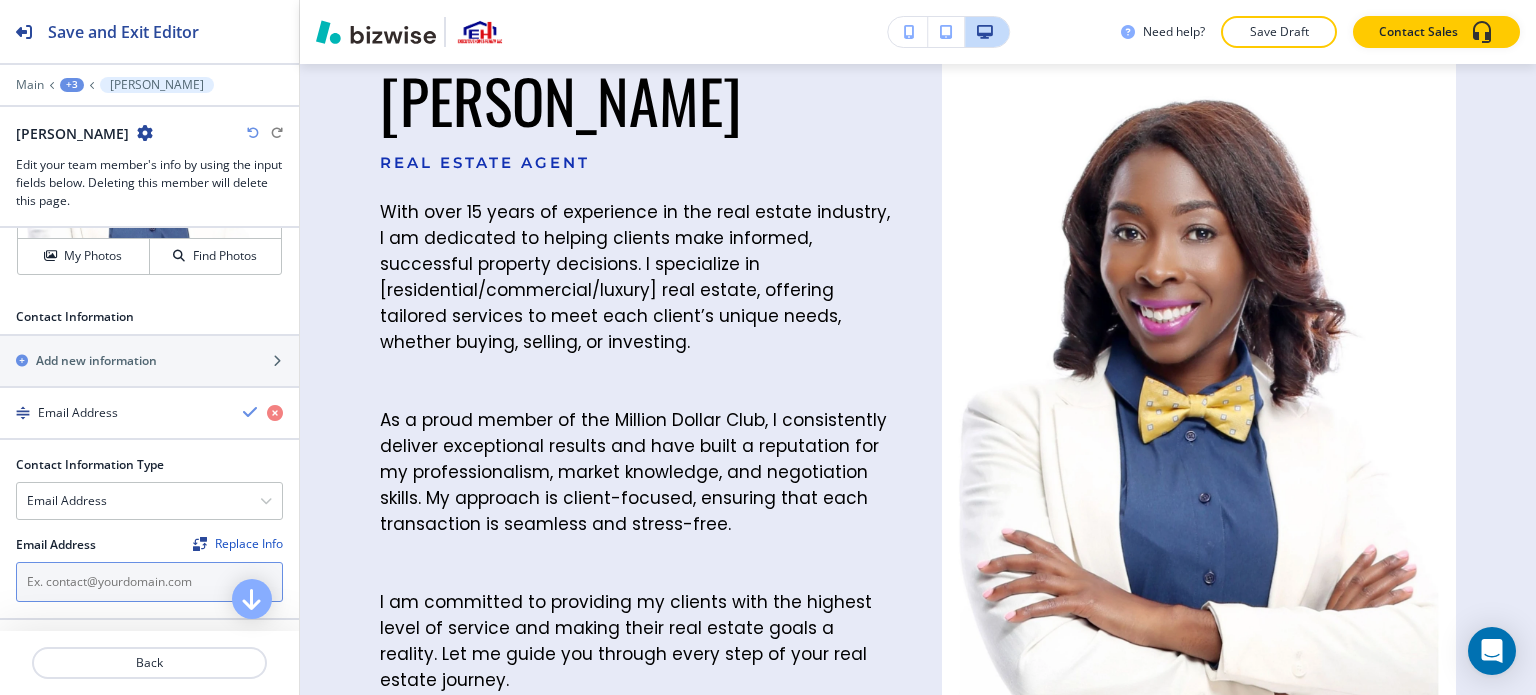 drag, startPoint x: 124, startPoint y: 574, endPoint x: 96, endPoint y: 603, distance: 40.311287 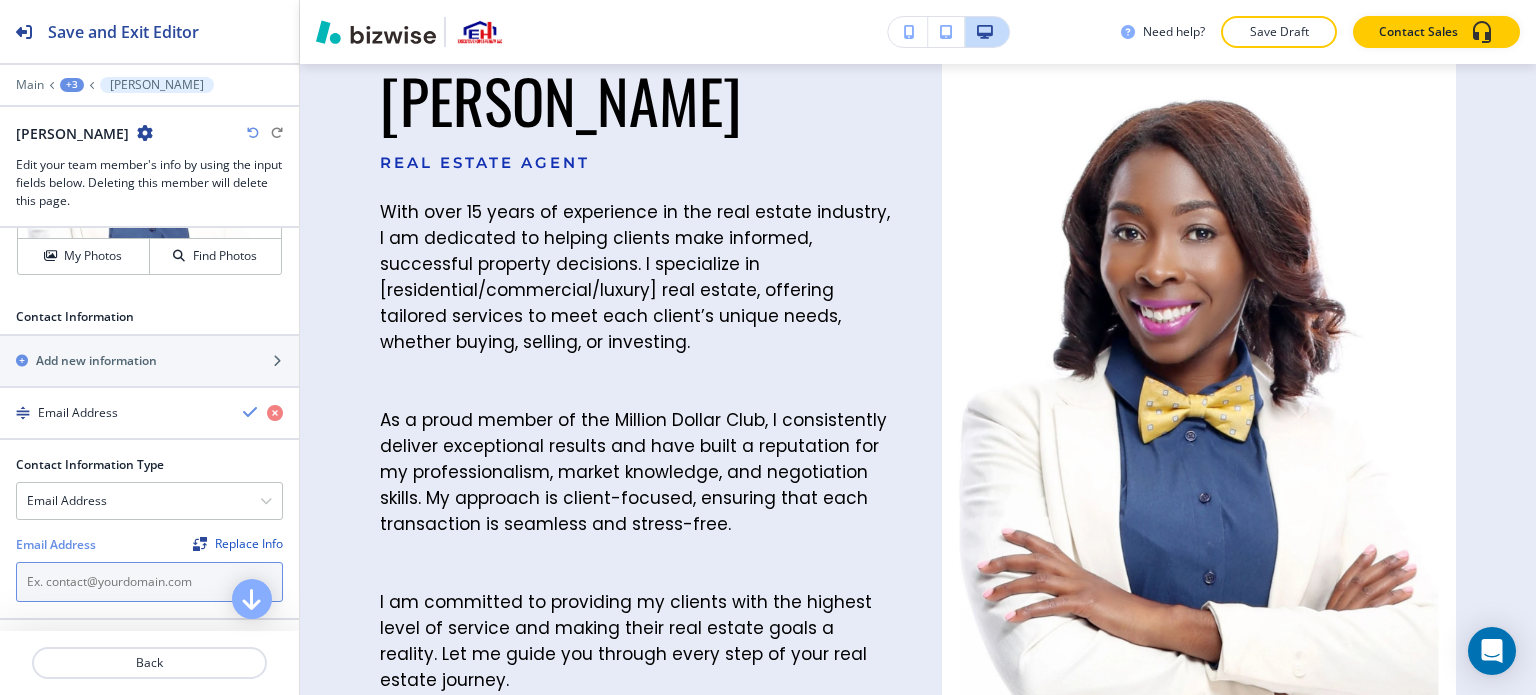 paste on "Karenrealestate10@gmail.com" 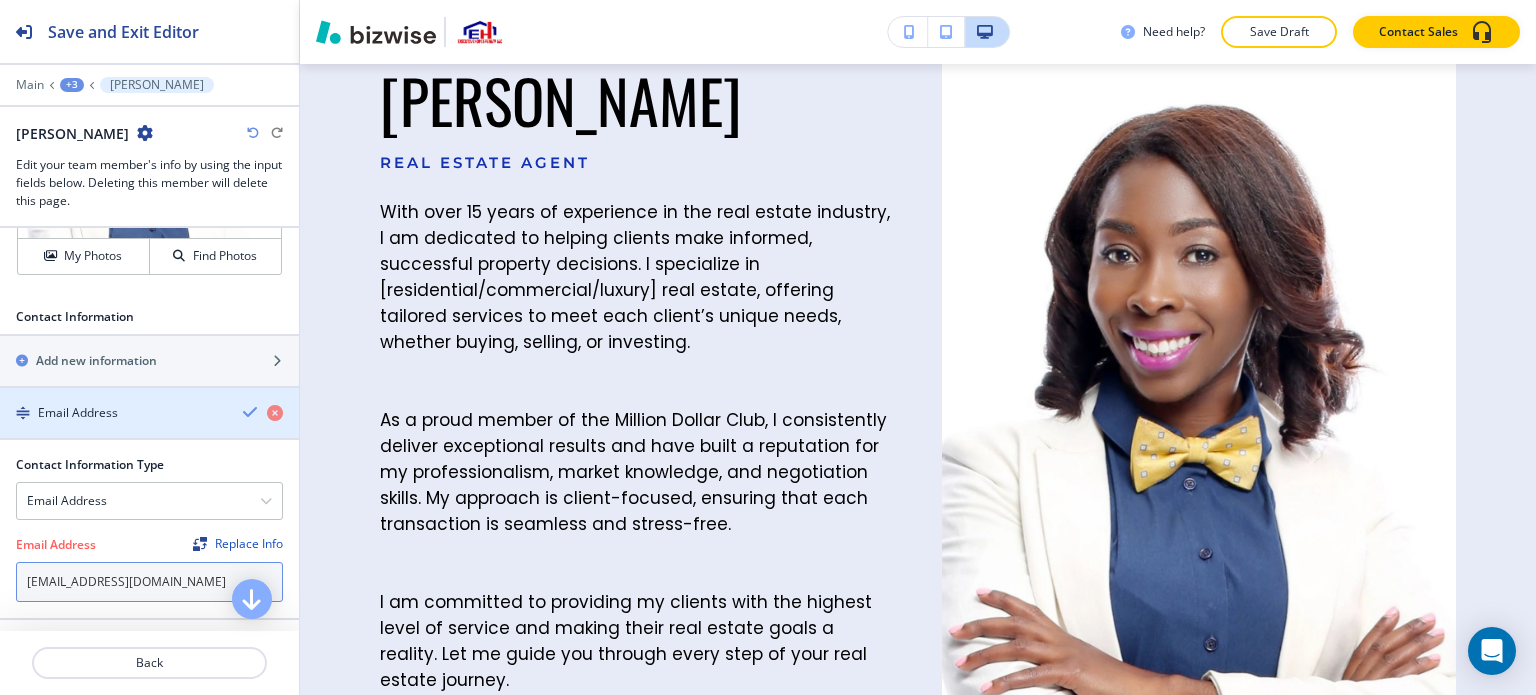 type on "Karenrealestate10@gmail.com" 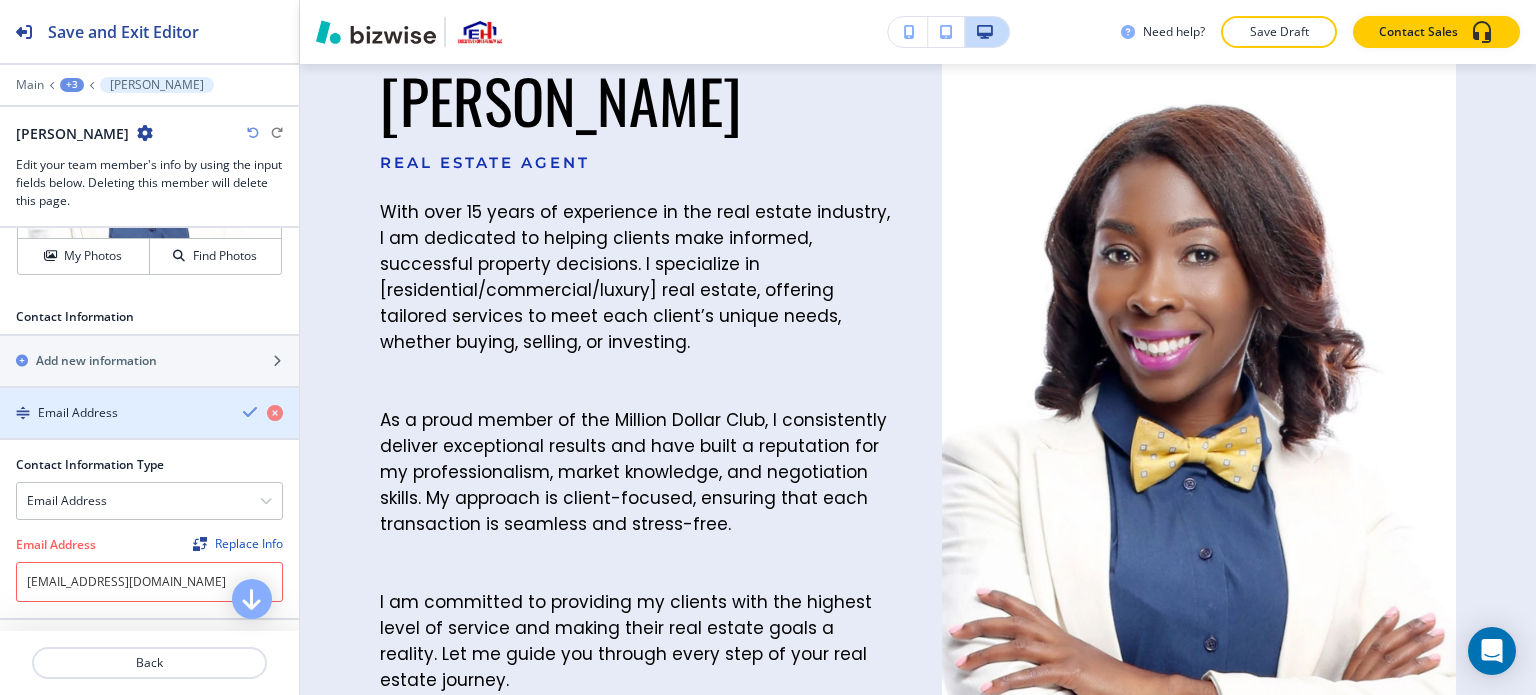 click at bounding box center (251, 412) 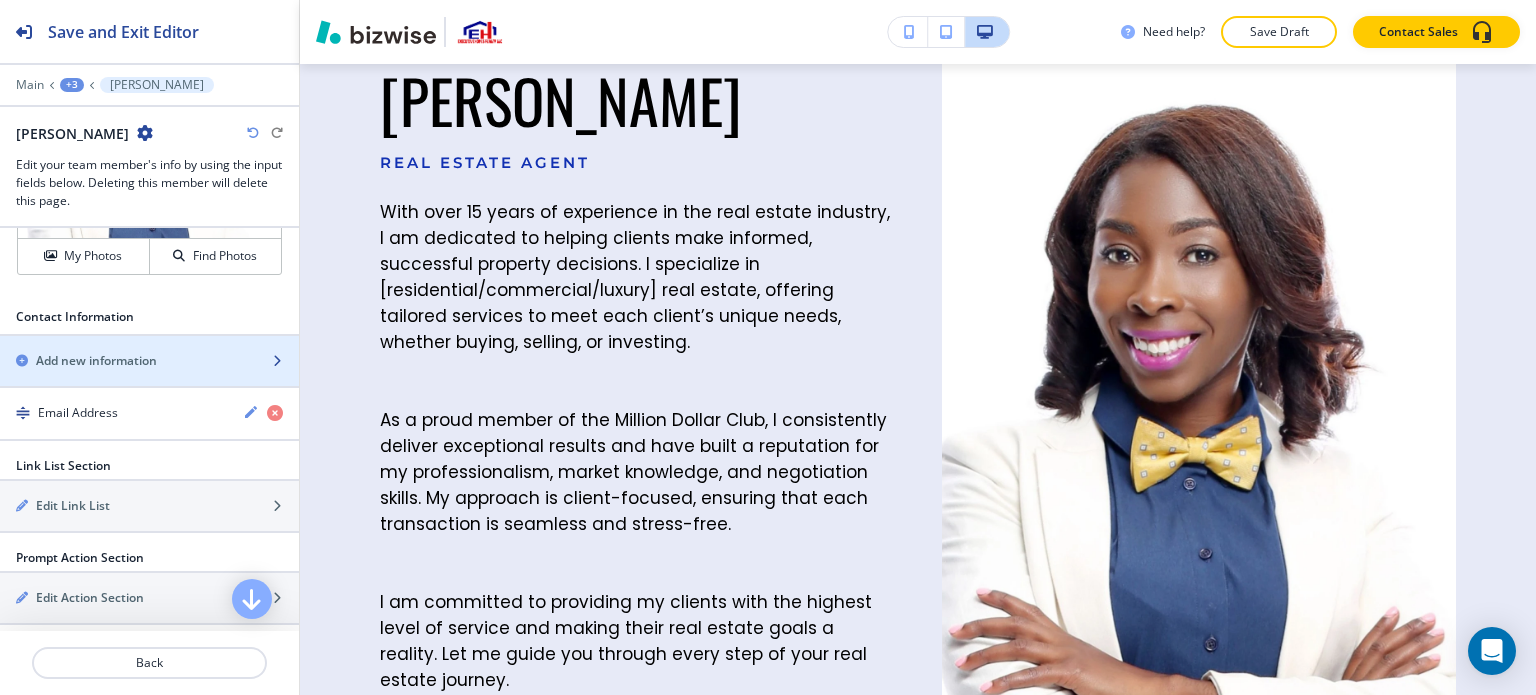 click at bounding box center (149, 378) 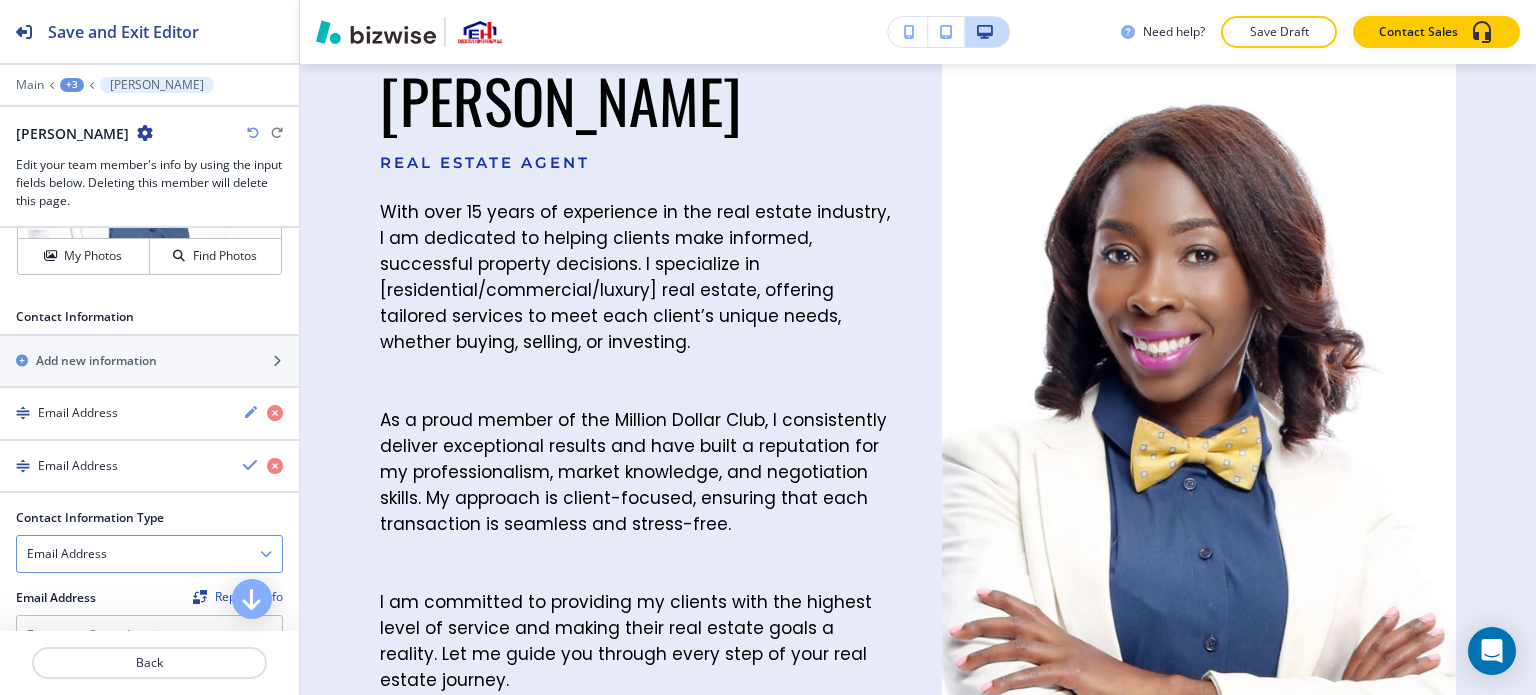 click on "Email Address" at bounding box center [149, 554] 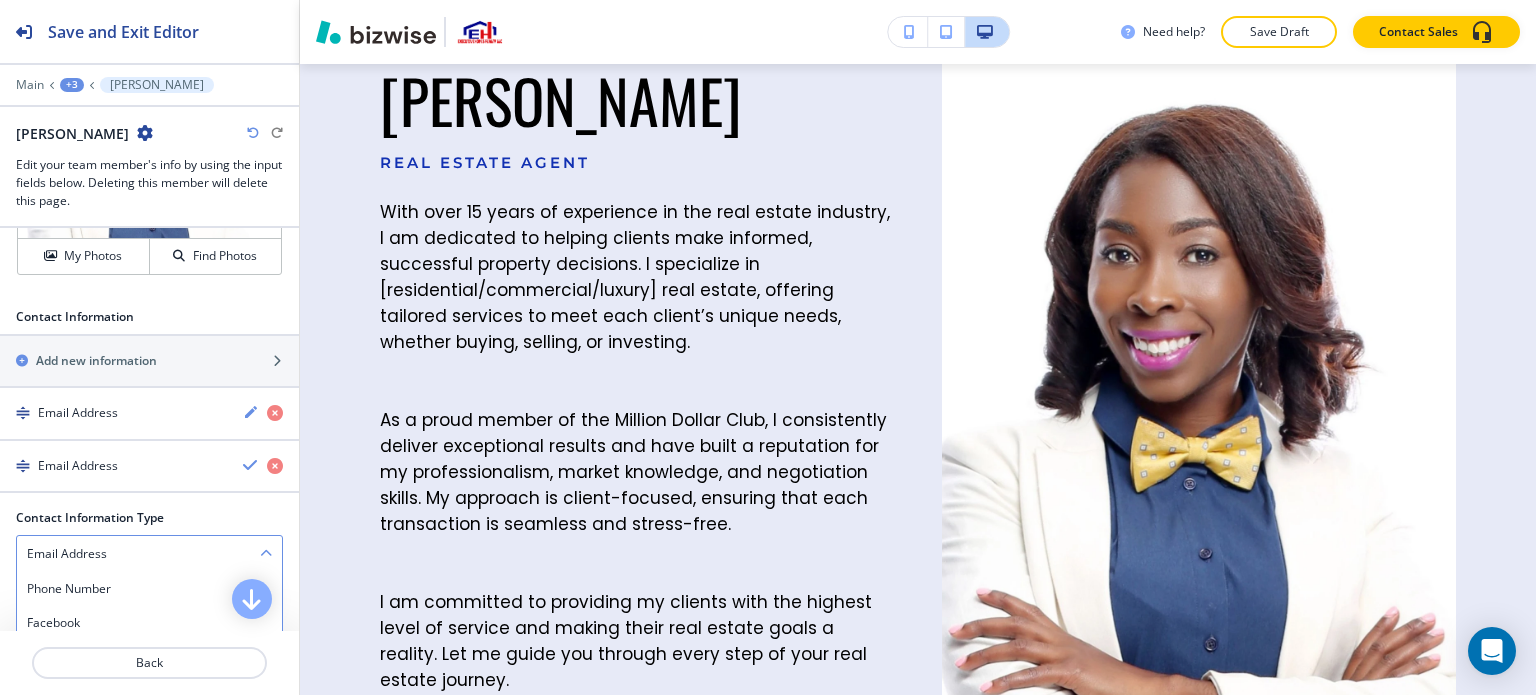 scroll, scrollTop: 1020, scrollLeft: 0, axis: vertical 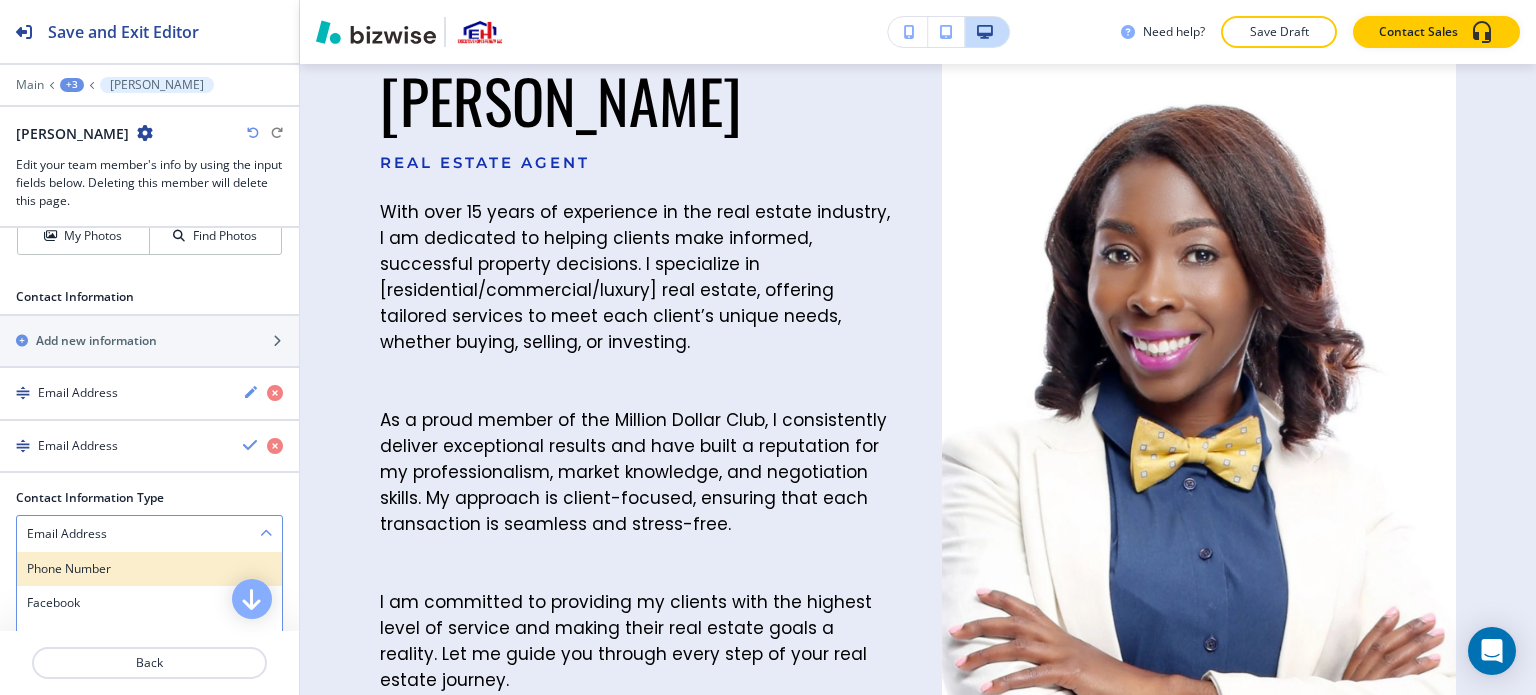 click on "Phone Number" at bounding box center [149, 569] 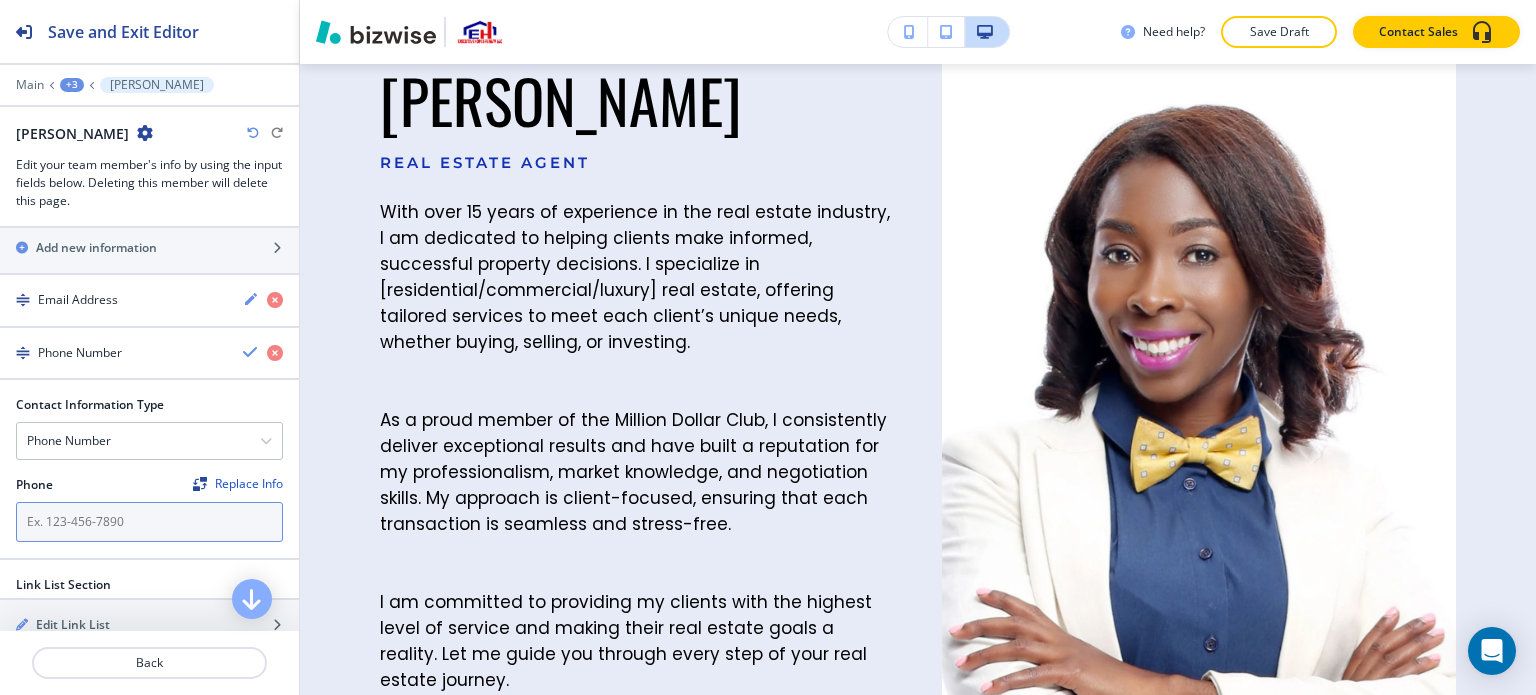 scroll, scrollTop: 1120, scrollLeft: 0, axis: vertical 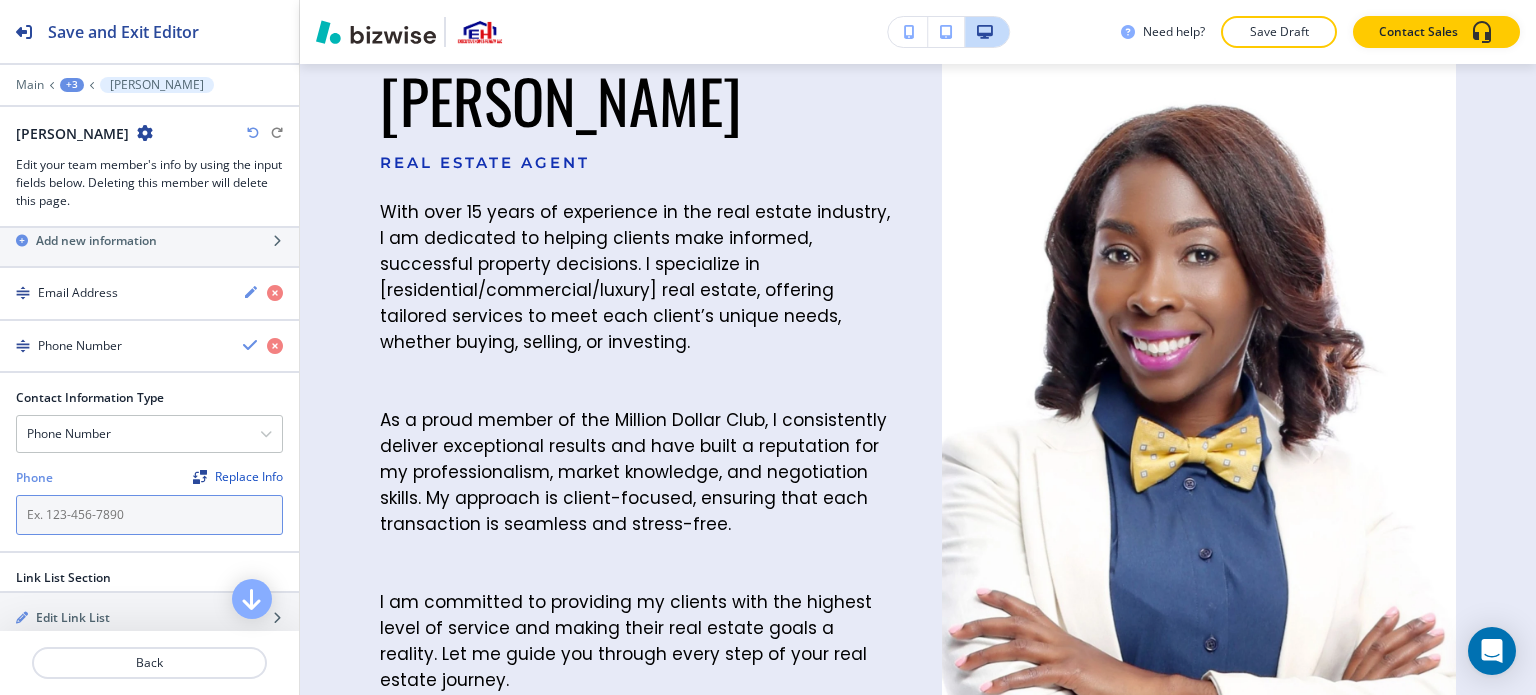 paste on "678-508-2507" 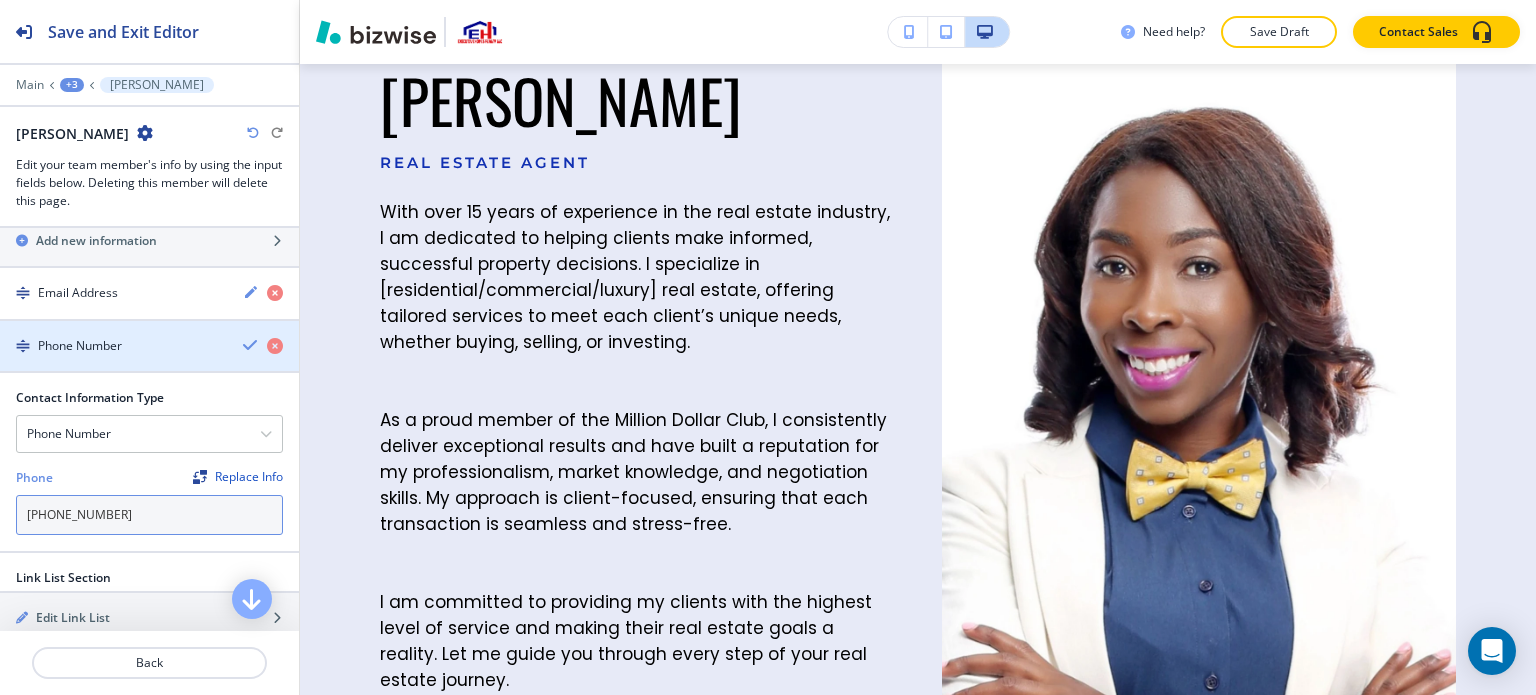 type on "678-508-2507" 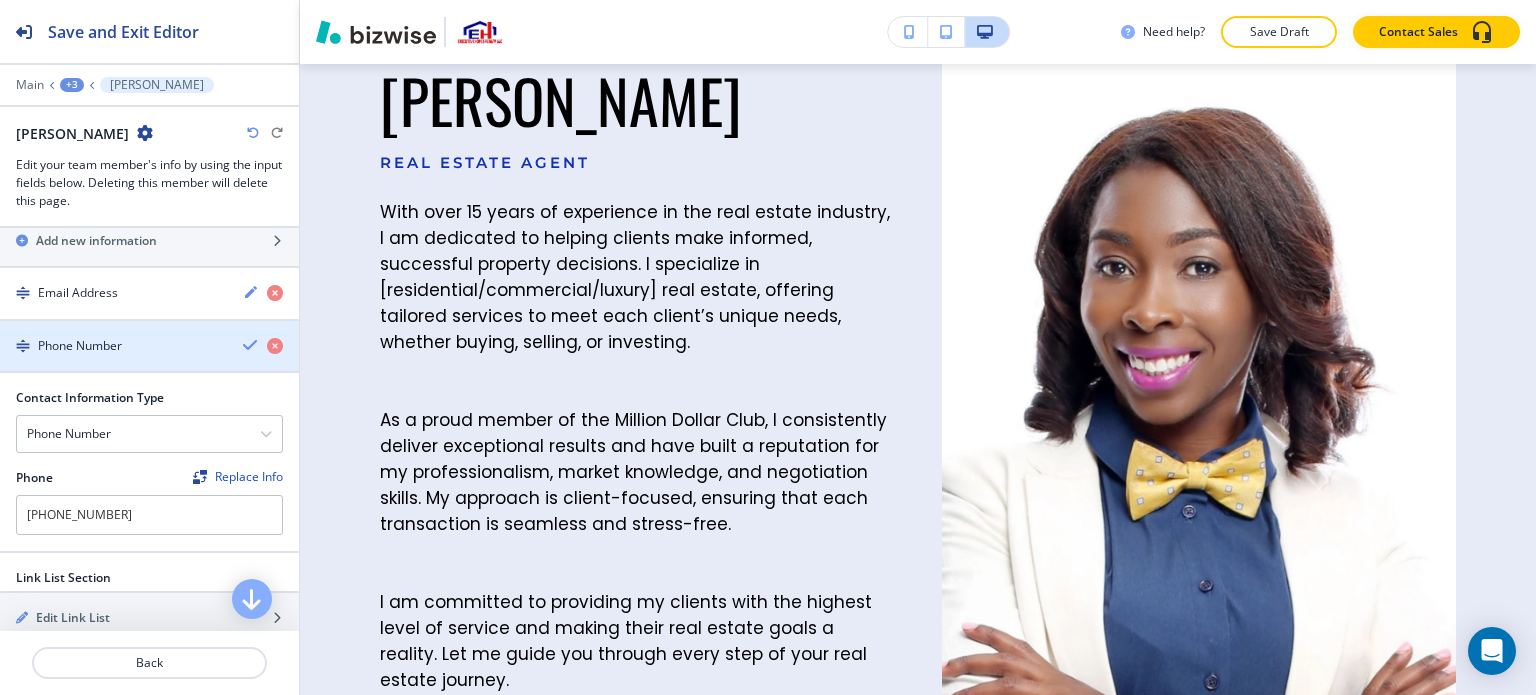 click at bounding box center [251, 345] 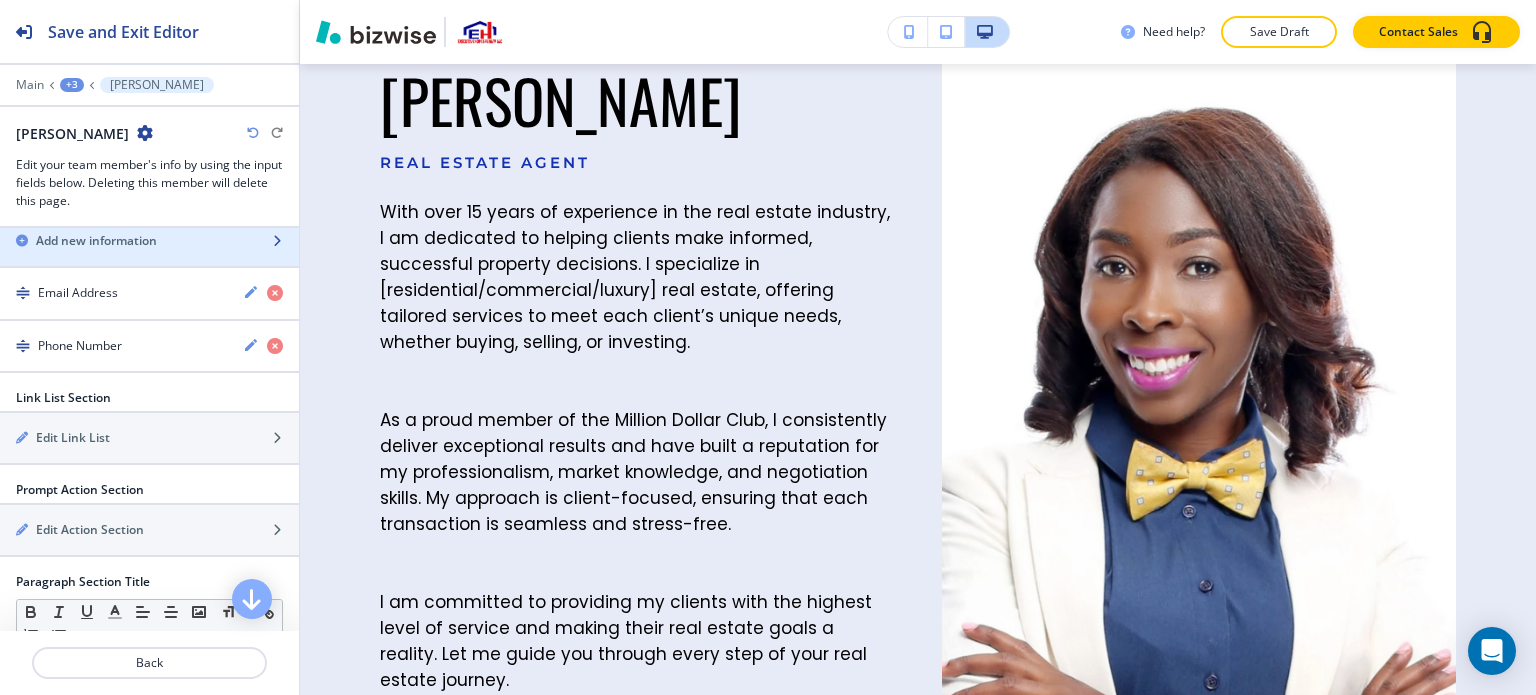 click at bounding box center (149, 258) 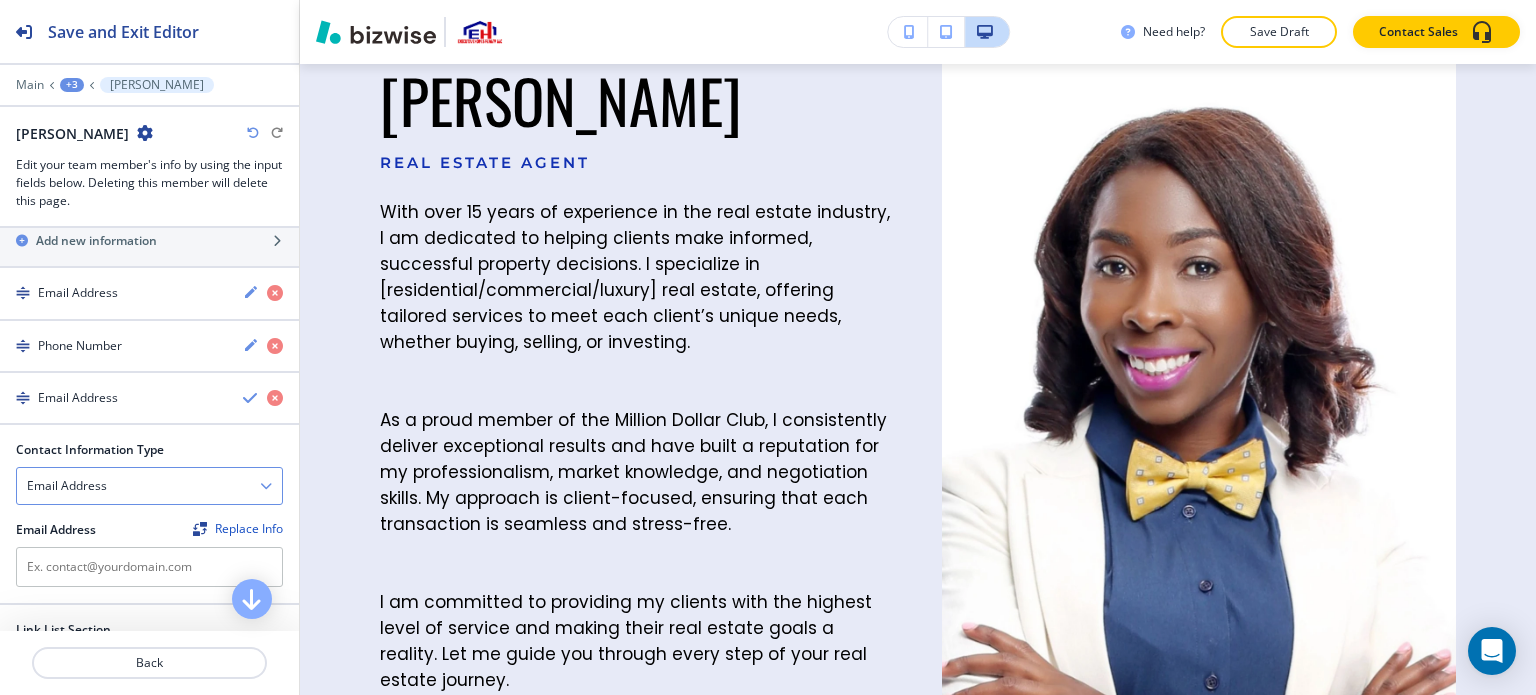 click on "Email Address" at bounding box center (149, 486) 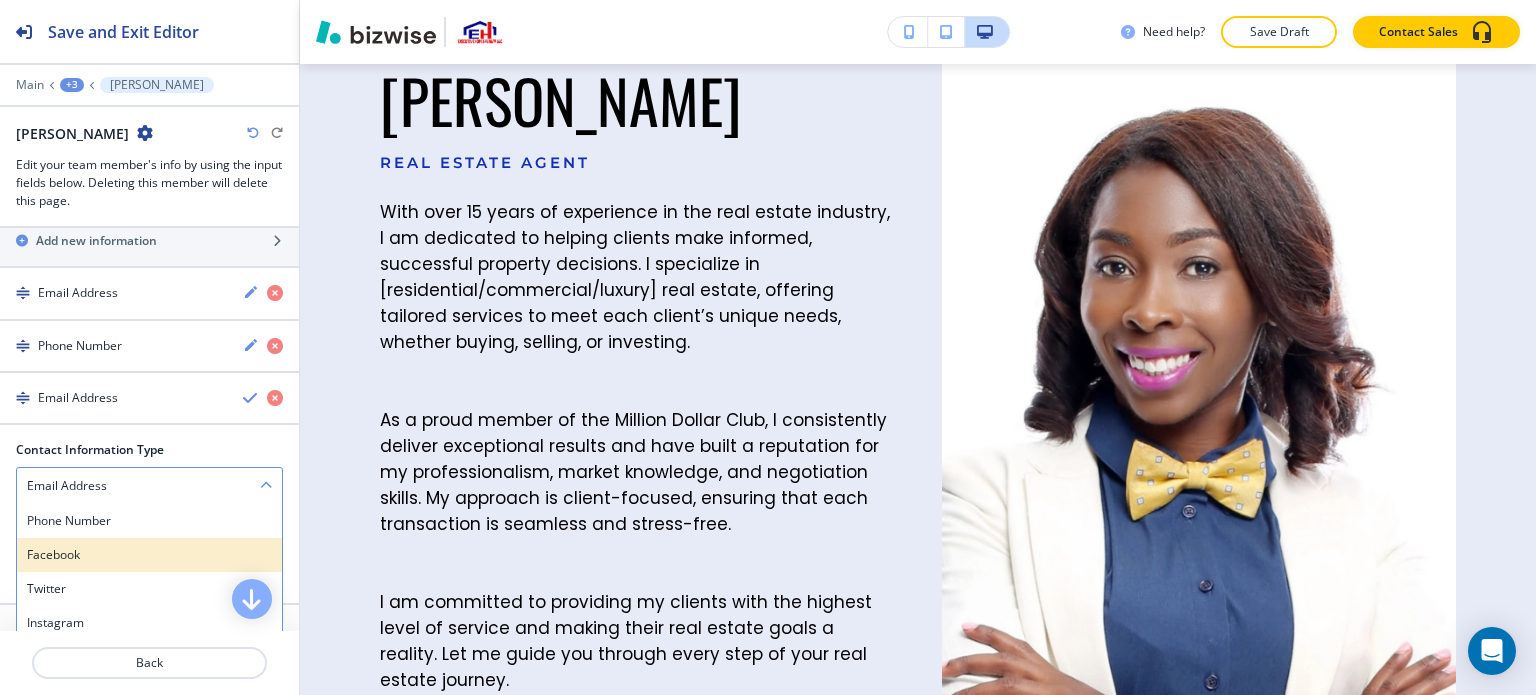 click on "Facebook" at bounding box center (149, 555) 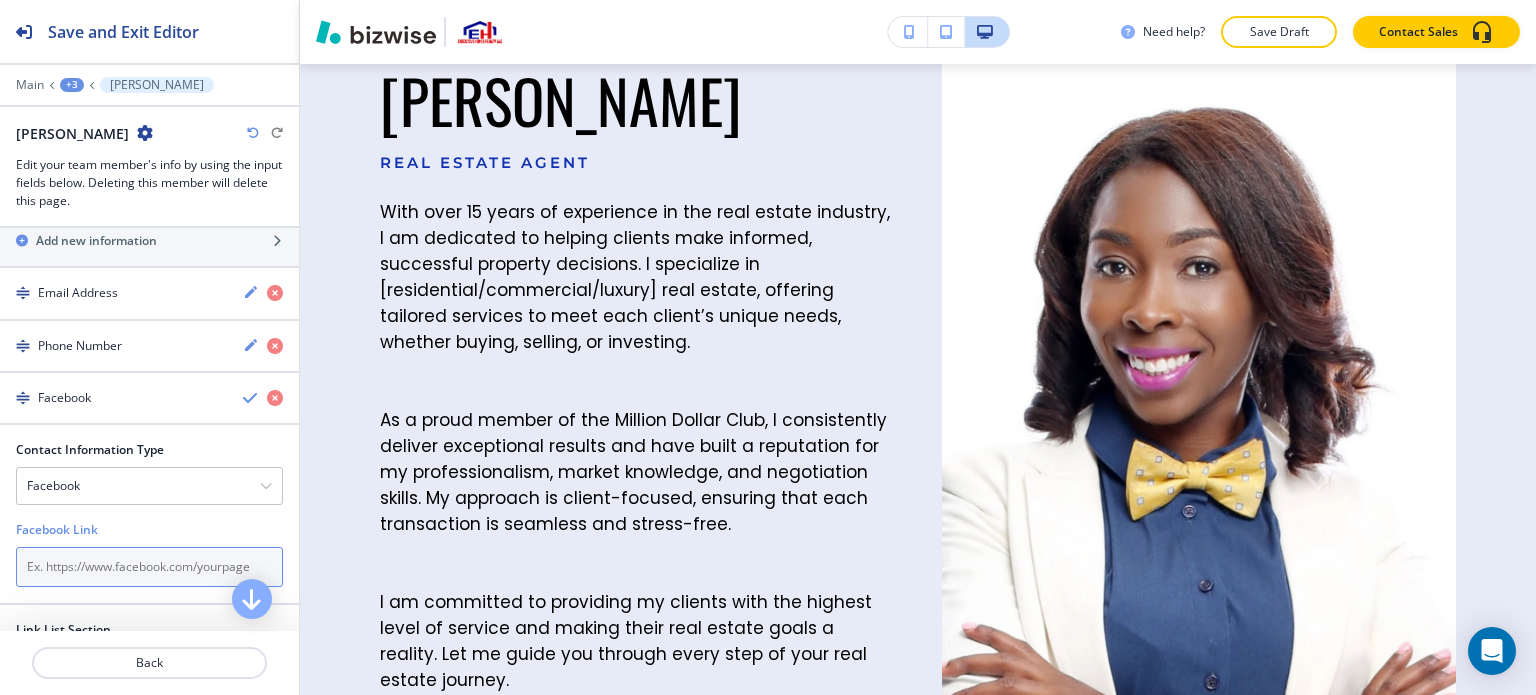 paste on "https://www.facebook.com/ExecutiveHomesRealtyLLC" 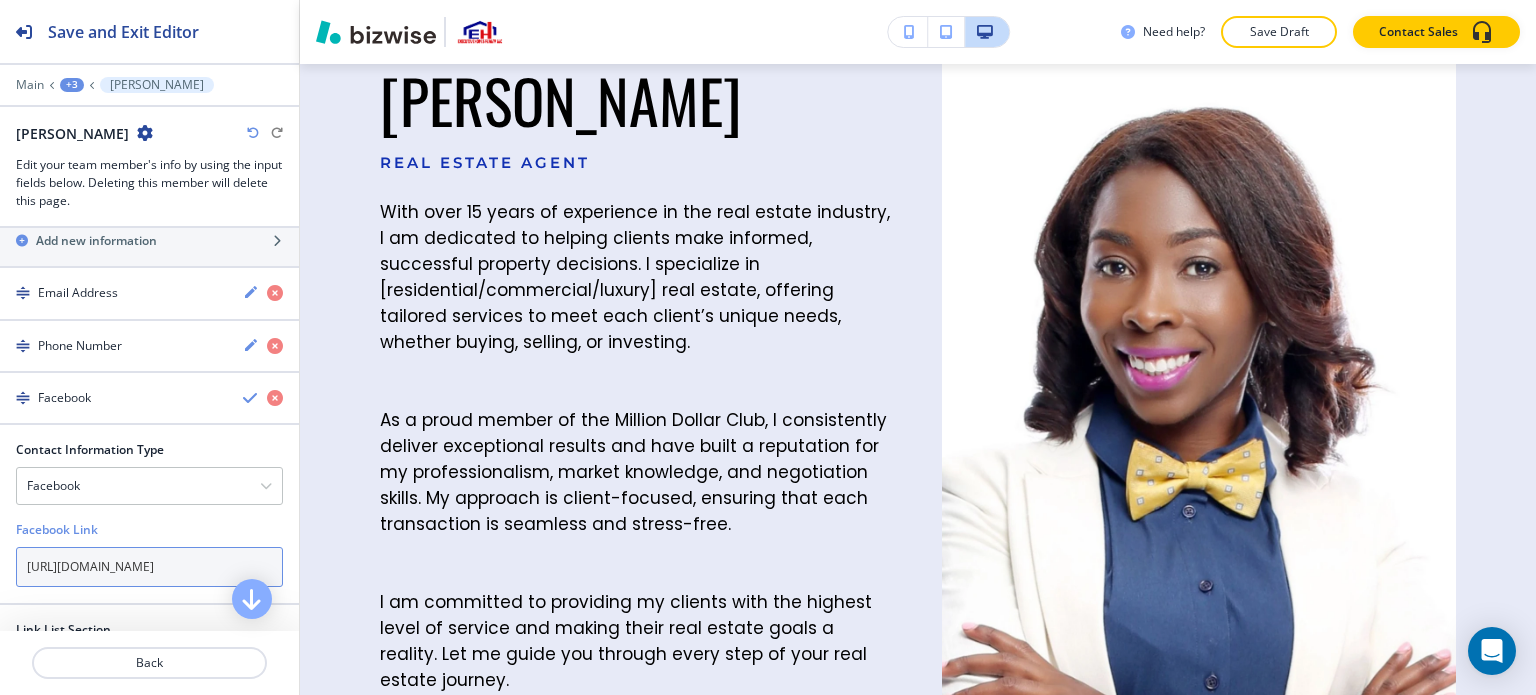 scroll, scrollTop: 0, scrollLeft: 71, axis: horizontal 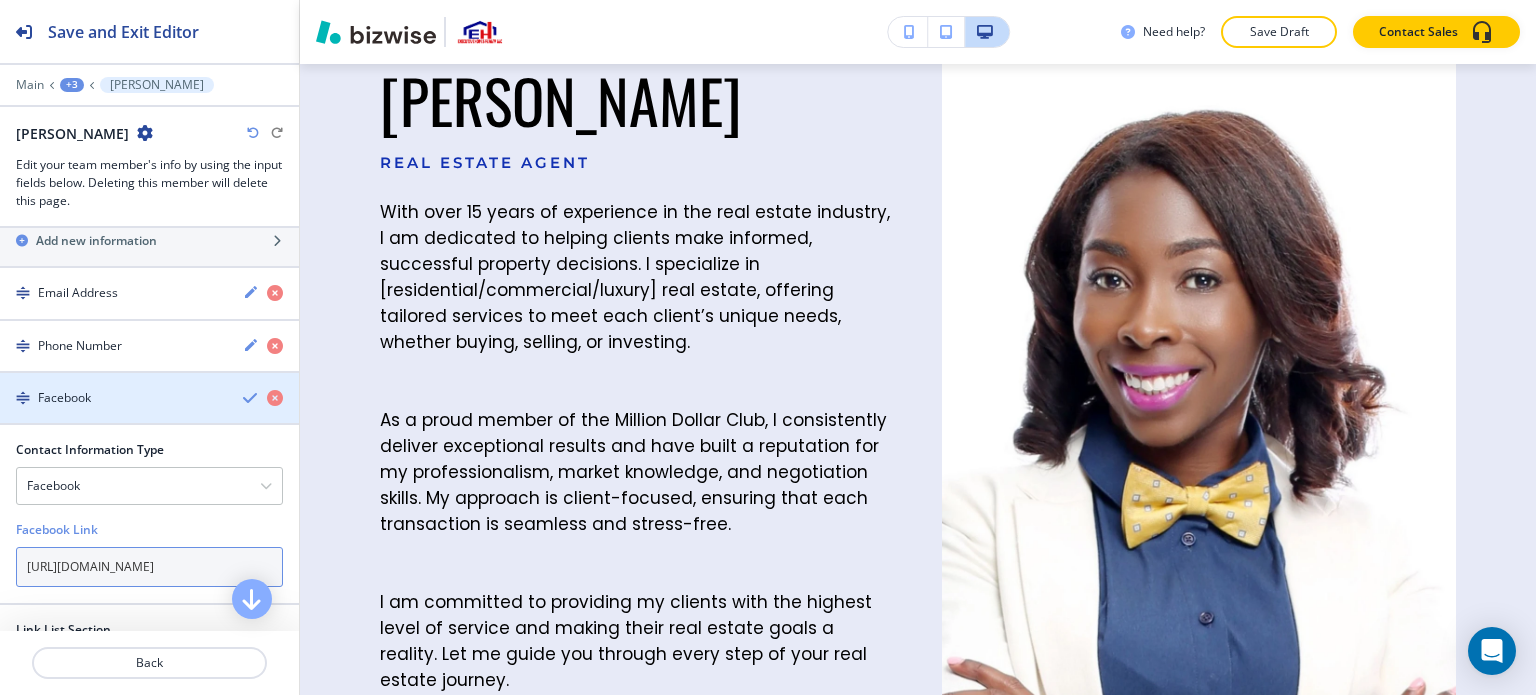 type on "https://www.facebook.com/ExecutiveHomesRealtyLLC" 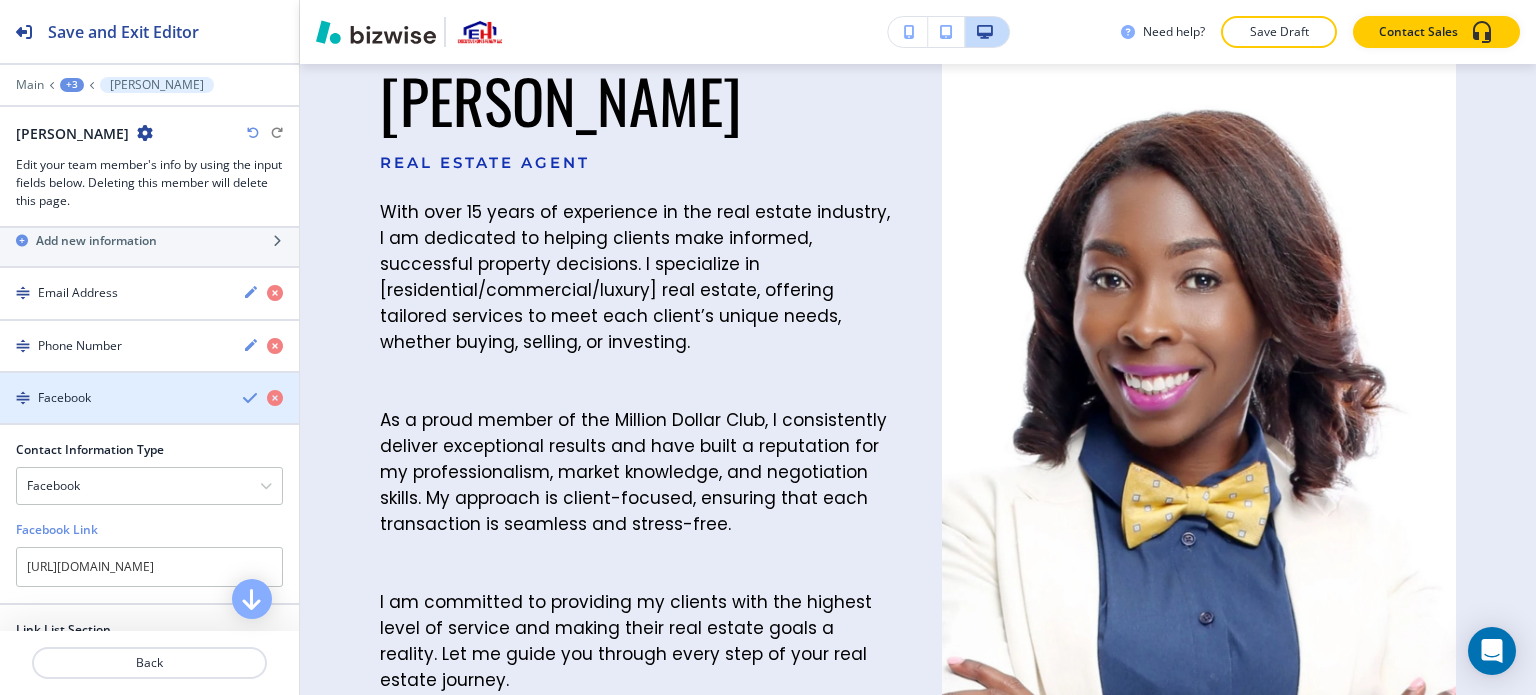 scroll, scrollTop: 0, scrollLeft: 0, axis: both 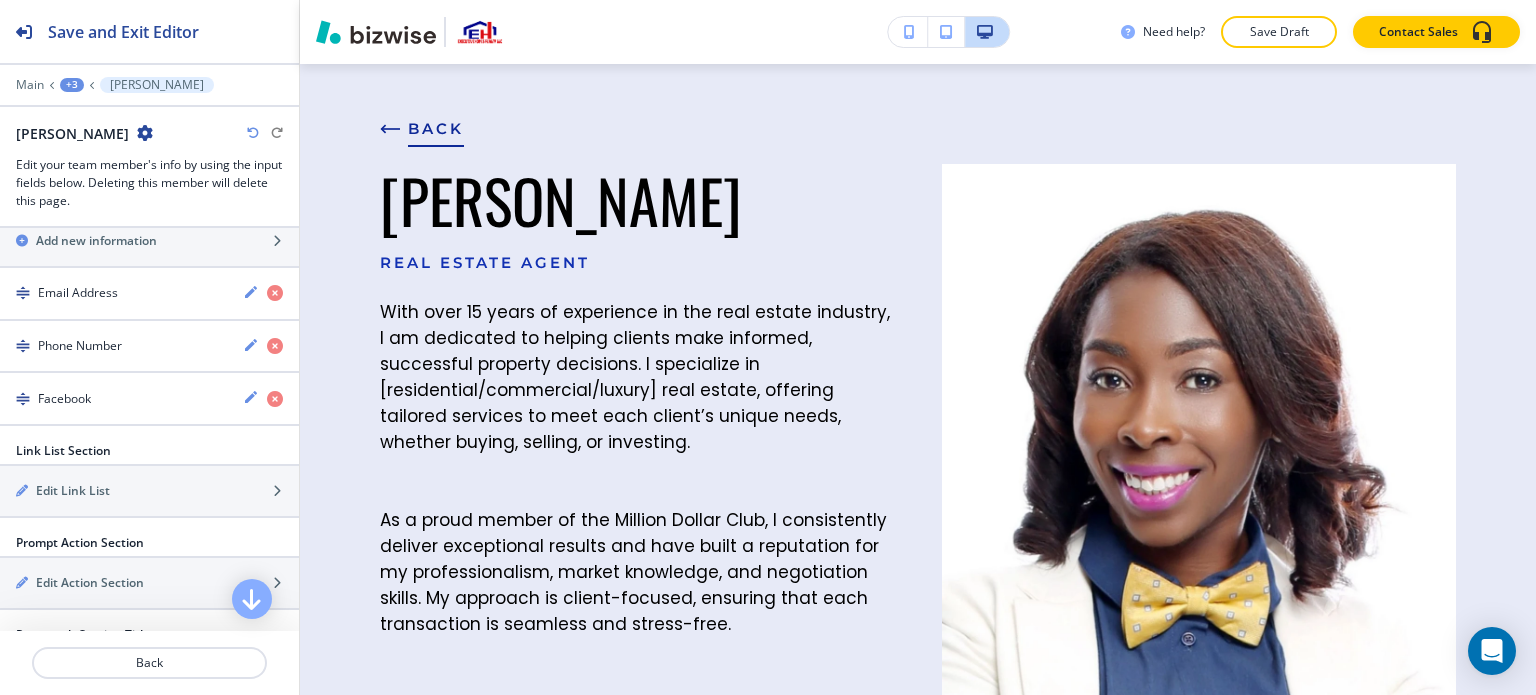 click on "BACK" at bounding box center [436, 129] 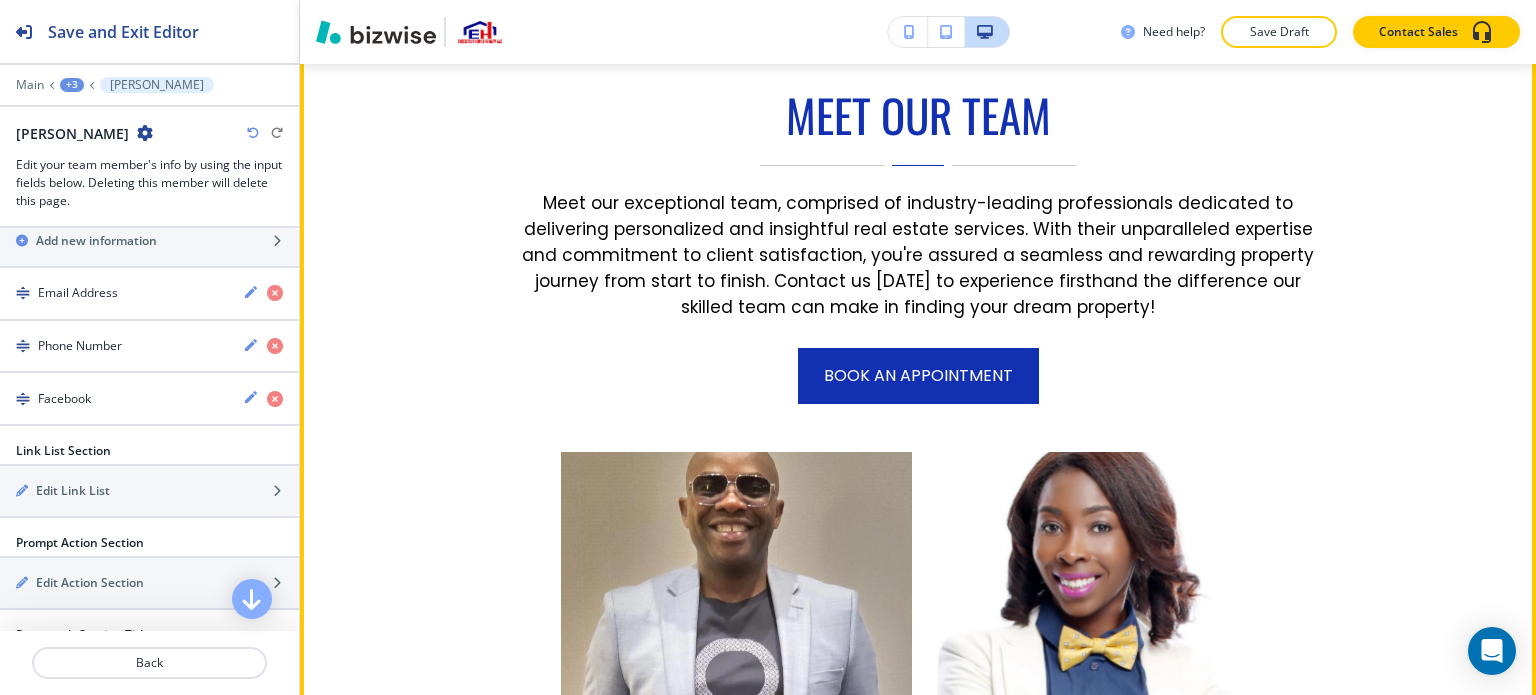 scroll, scrollTop: 1266, scrollLeft: 0, axis: vertical 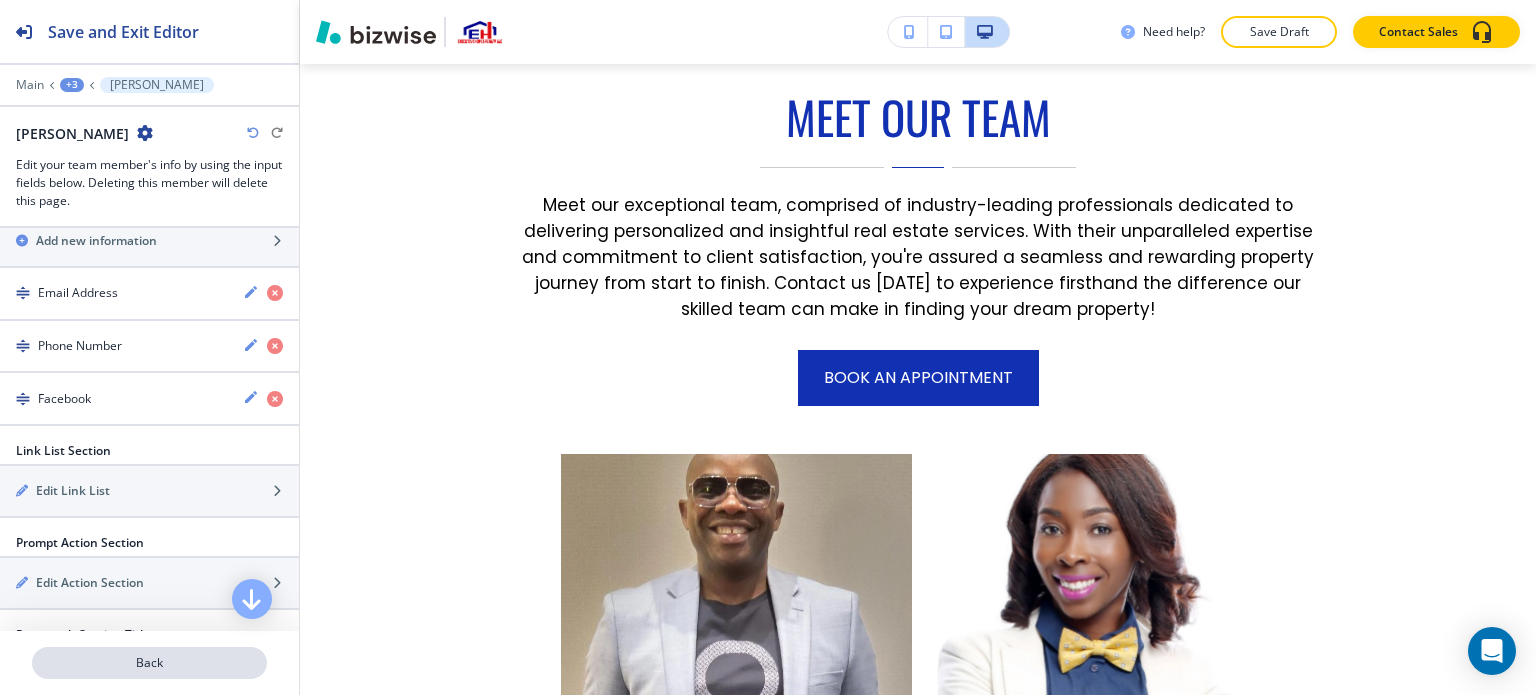 click on "Back" at bounding box center (149, 663) 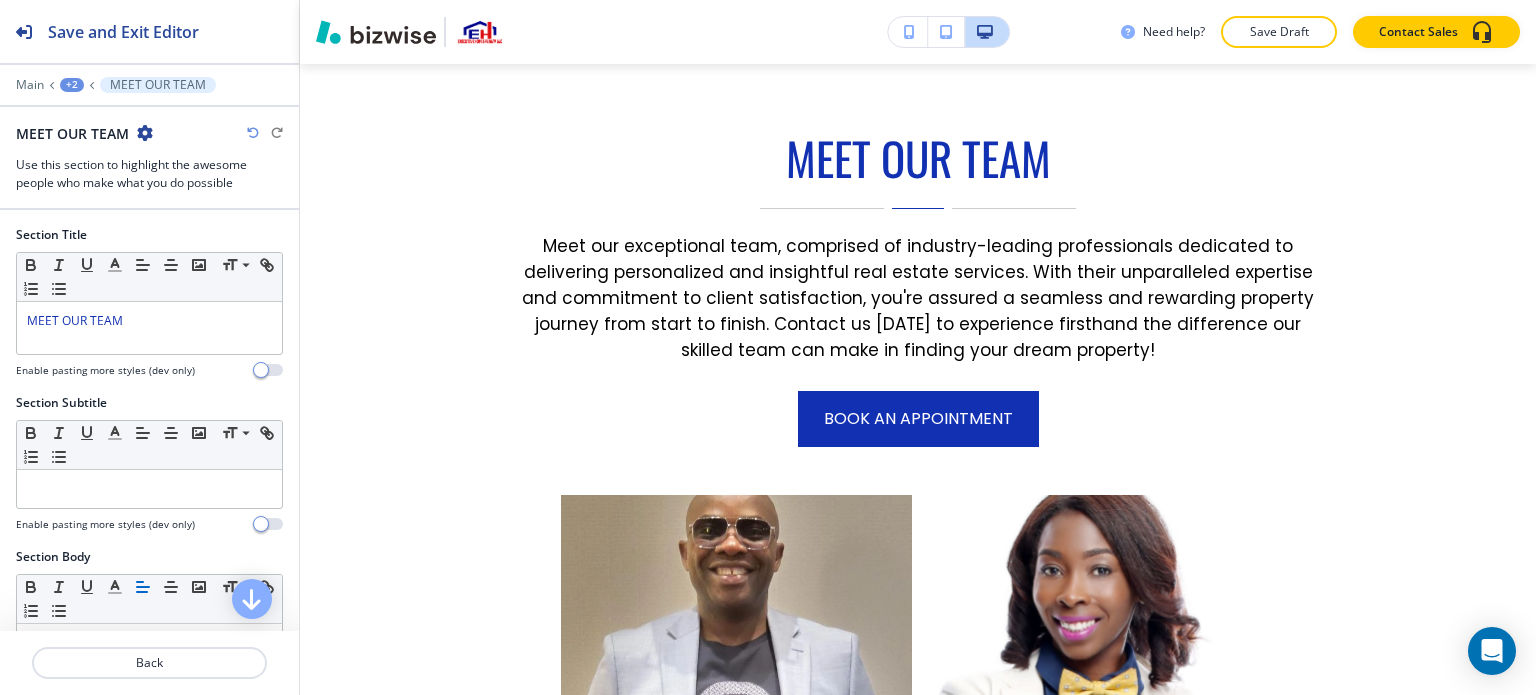 scroll, scrollTop: 1166, scrollLeft: 0, axis: vertical 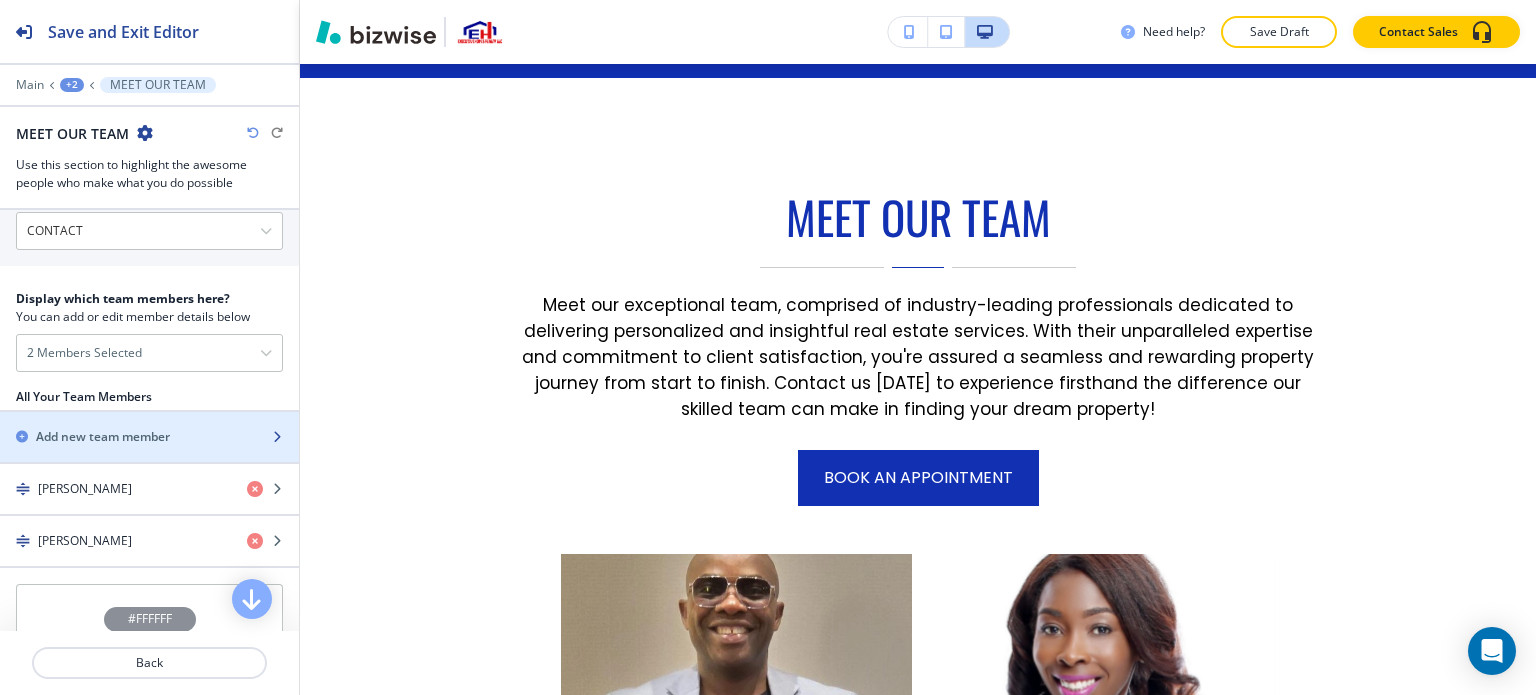 click on "Add new team member" at bounding box center [103, 437] 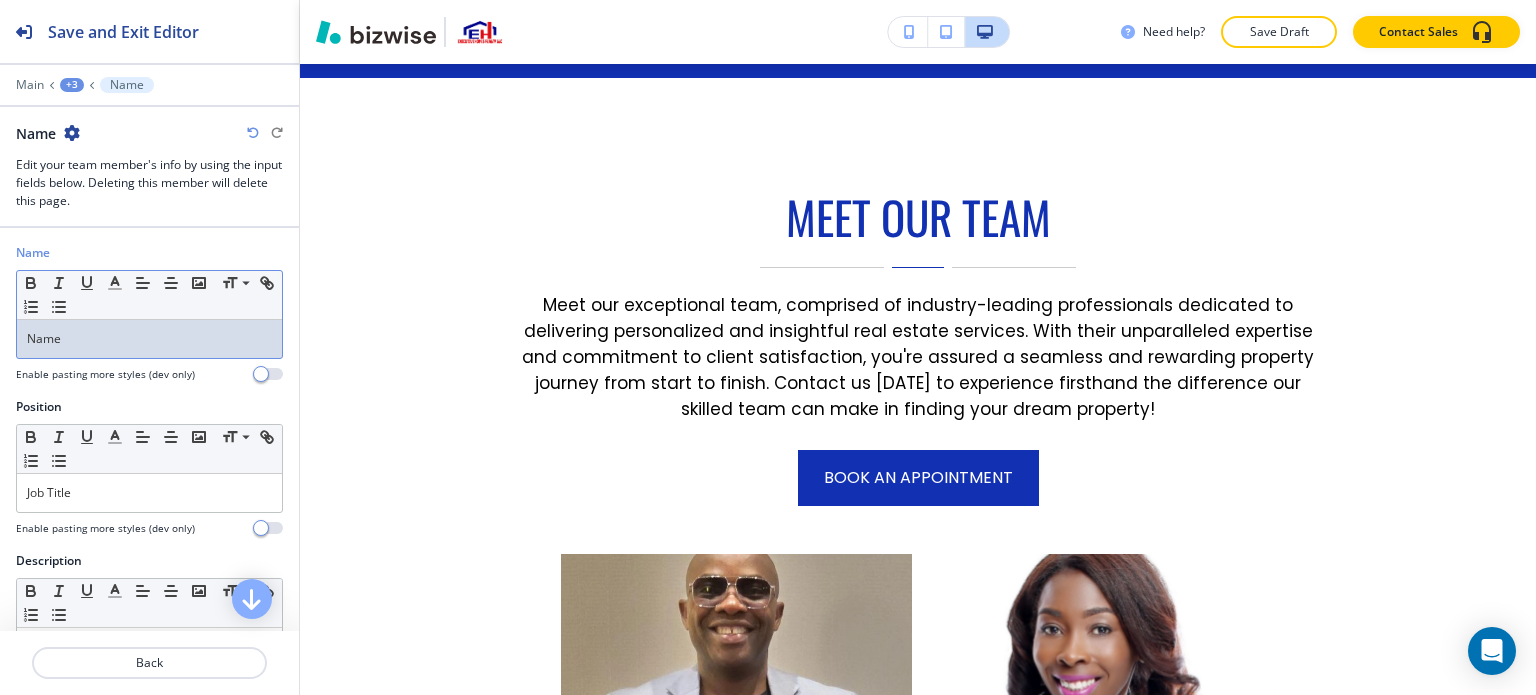 click on "Name" at bounding box center (149, 339) 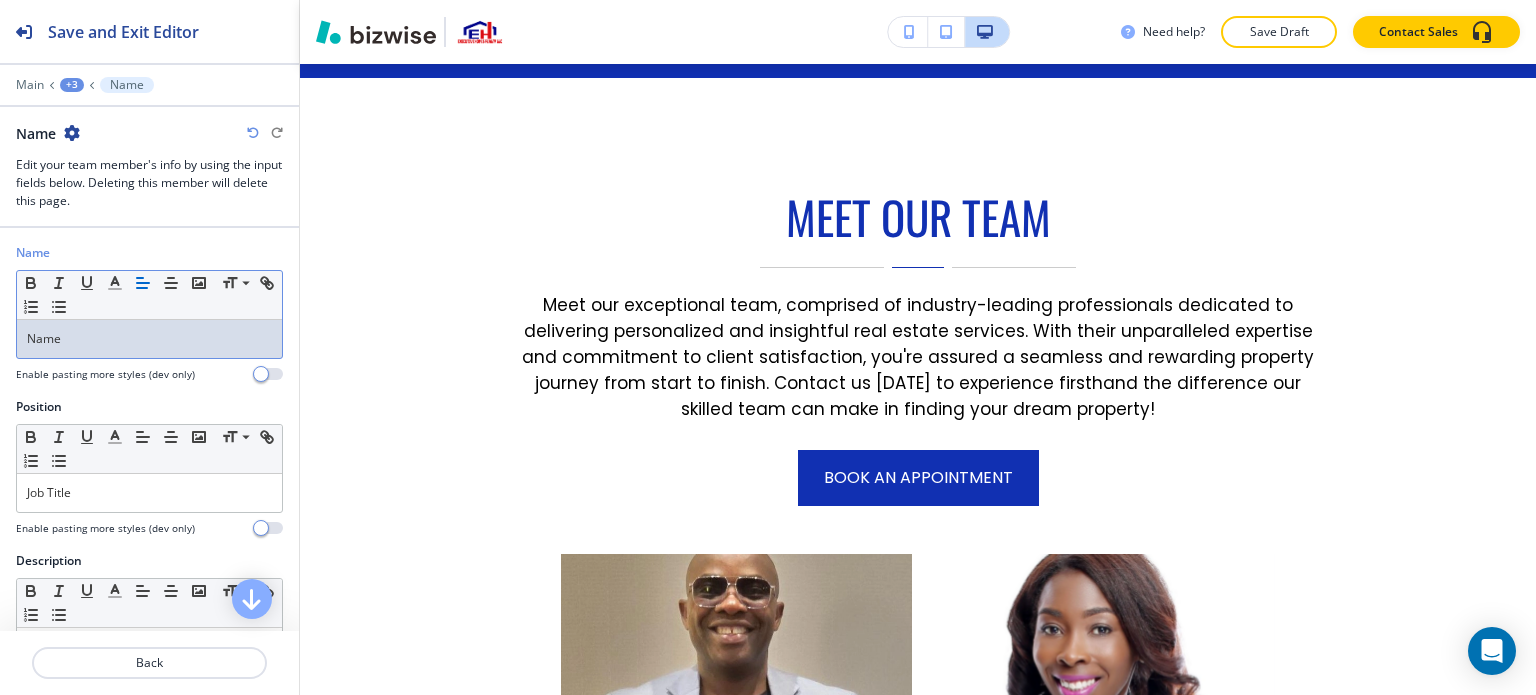 click on "Name" at bounding box center (149, 339) 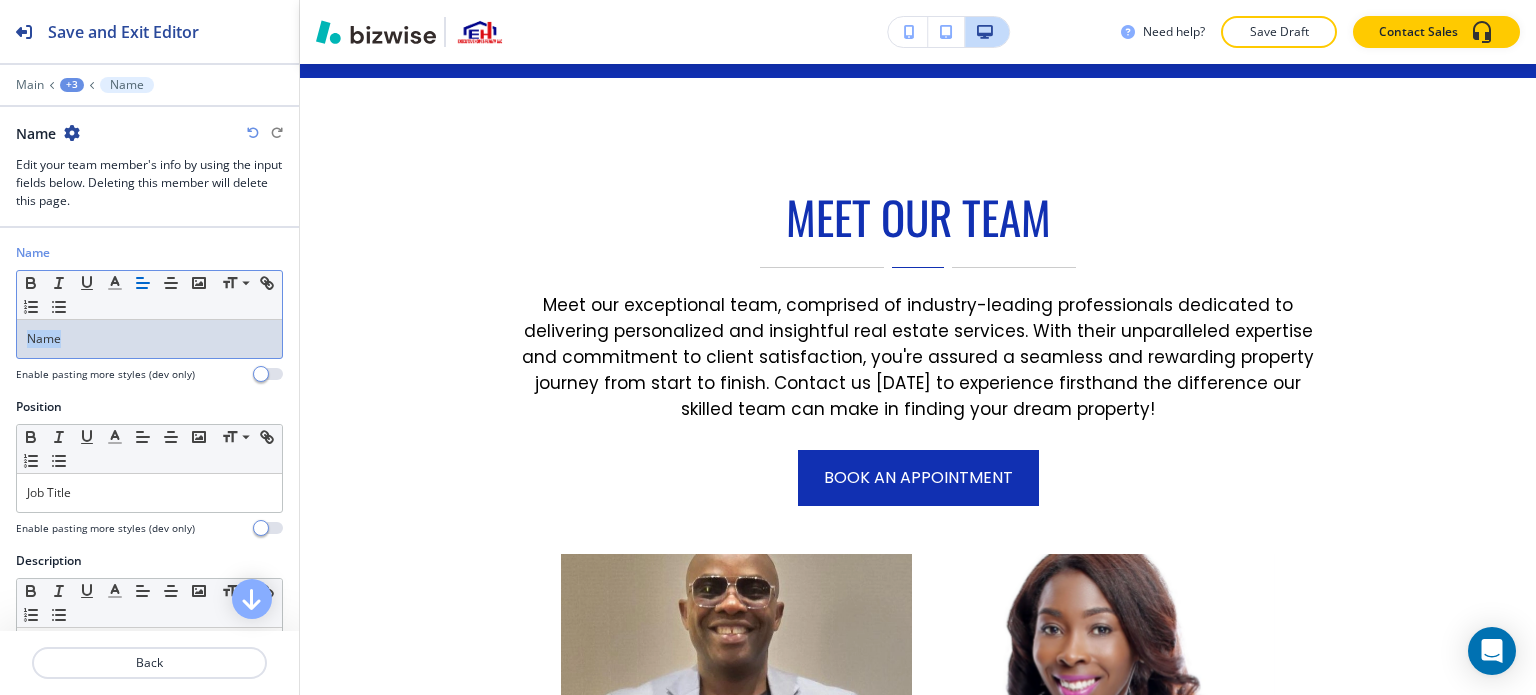drag, startPoint x: 85, startPoint y: 349, endPoint x: 0, endPoint y: 347, distance: 85.02353 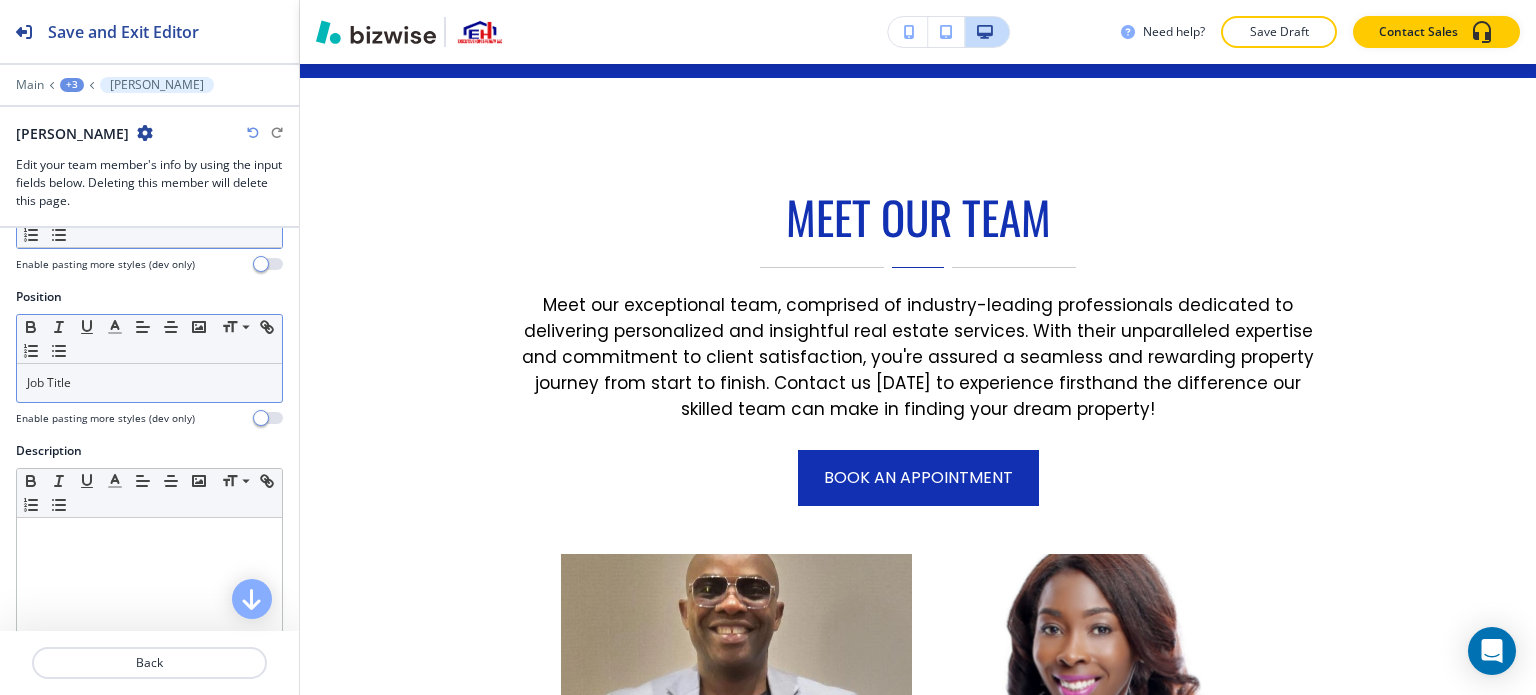 scroll, scrollTop: 200, scrollLeft: 0, axis: vertical 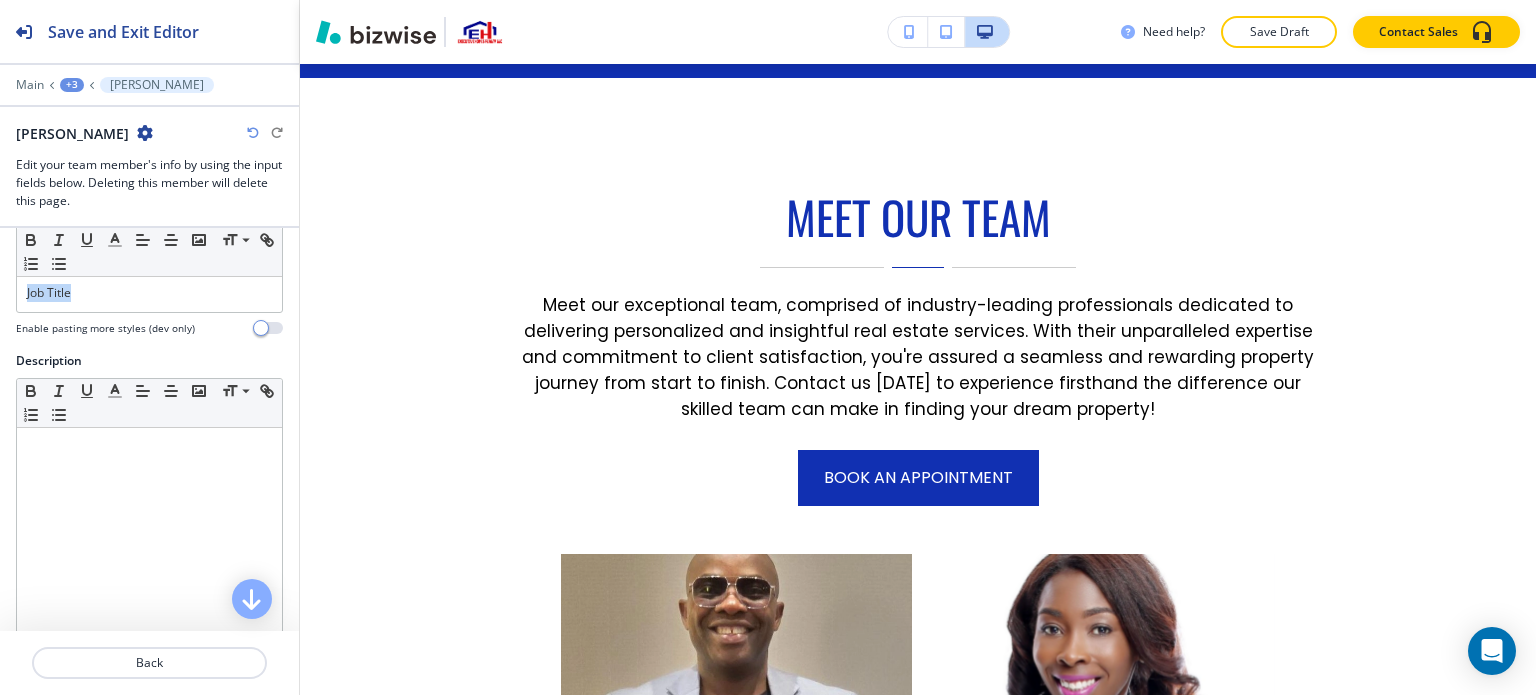 click on "Position                                                   Small Normal Large Huge                                       Job Title Enable pasting more styles (dev only)" at bounding box center (149, 275) 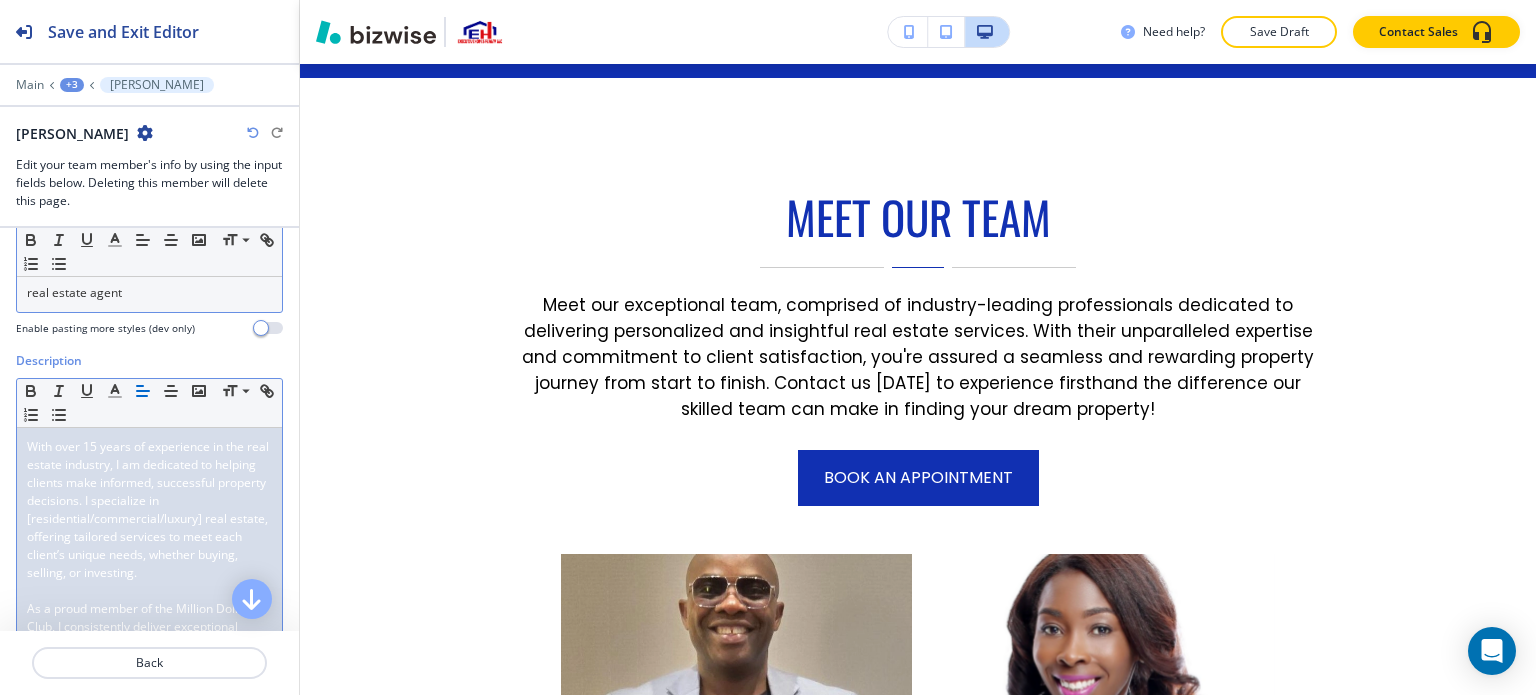 scroll, scrollTop: 0, scrollLeft: 0, axis: both 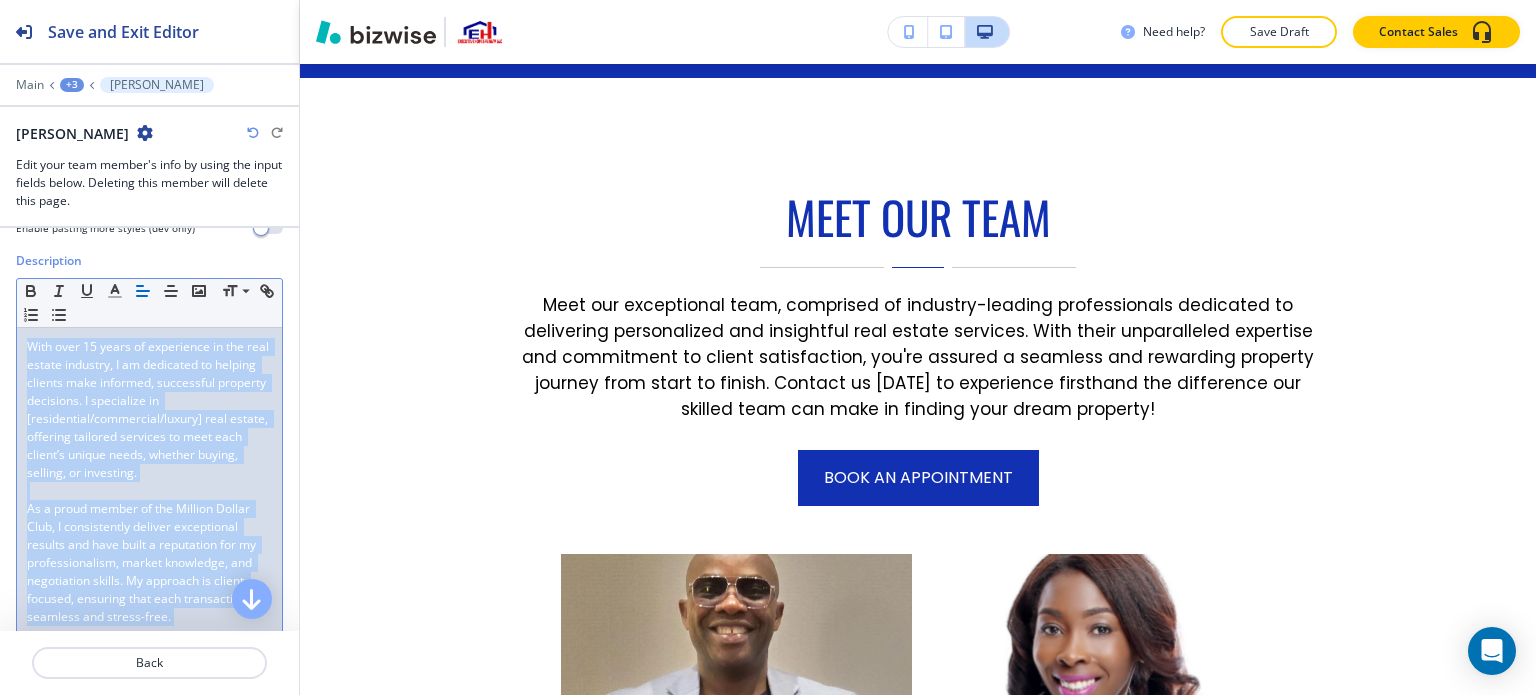 drag, startPoint x: 188, startPoint y: 436, endPoint x: 0, endPoint y: 333, distance: 214.36652 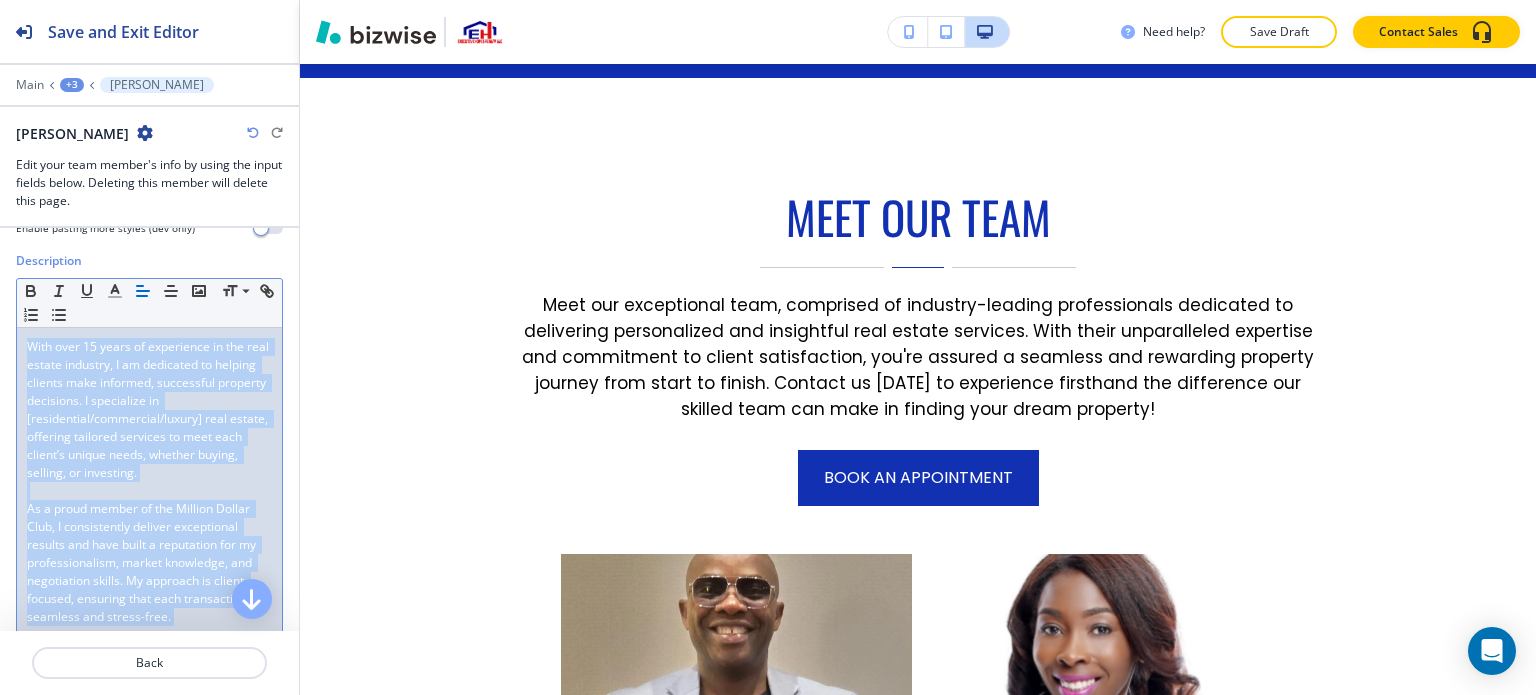 click on "With over 15 years of experience in the real estate industry, I am dedicated to helping clients make informed, successful property decisions. I specialize in [residential/commercial/luxury] real estate, offering tailored services to meet each client’s unique needs, whether buying, selling, or investing." at bounding box center [149, 409] 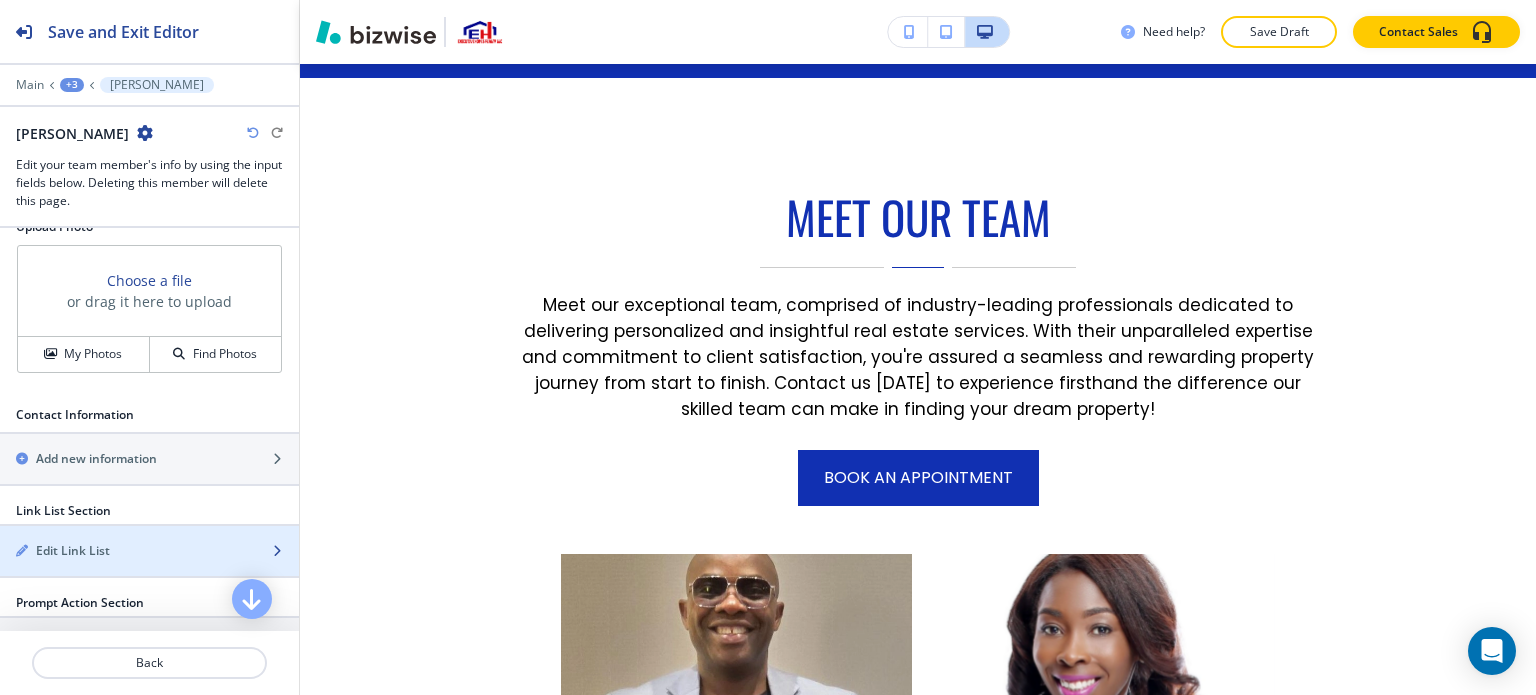 scroll, scrollTop: 900, scrollLeft: 0, axis: vertical 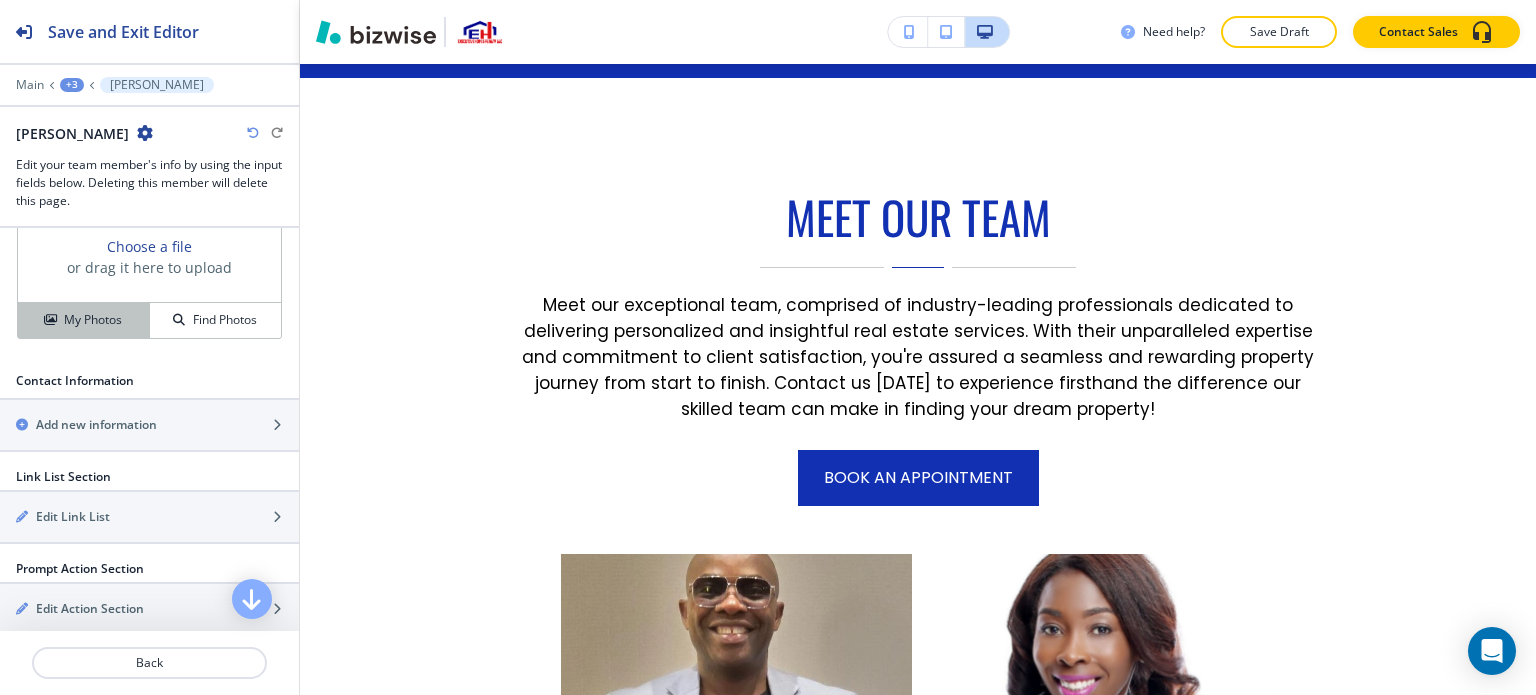 click on "My Photos" at bounding box center [93, 320] 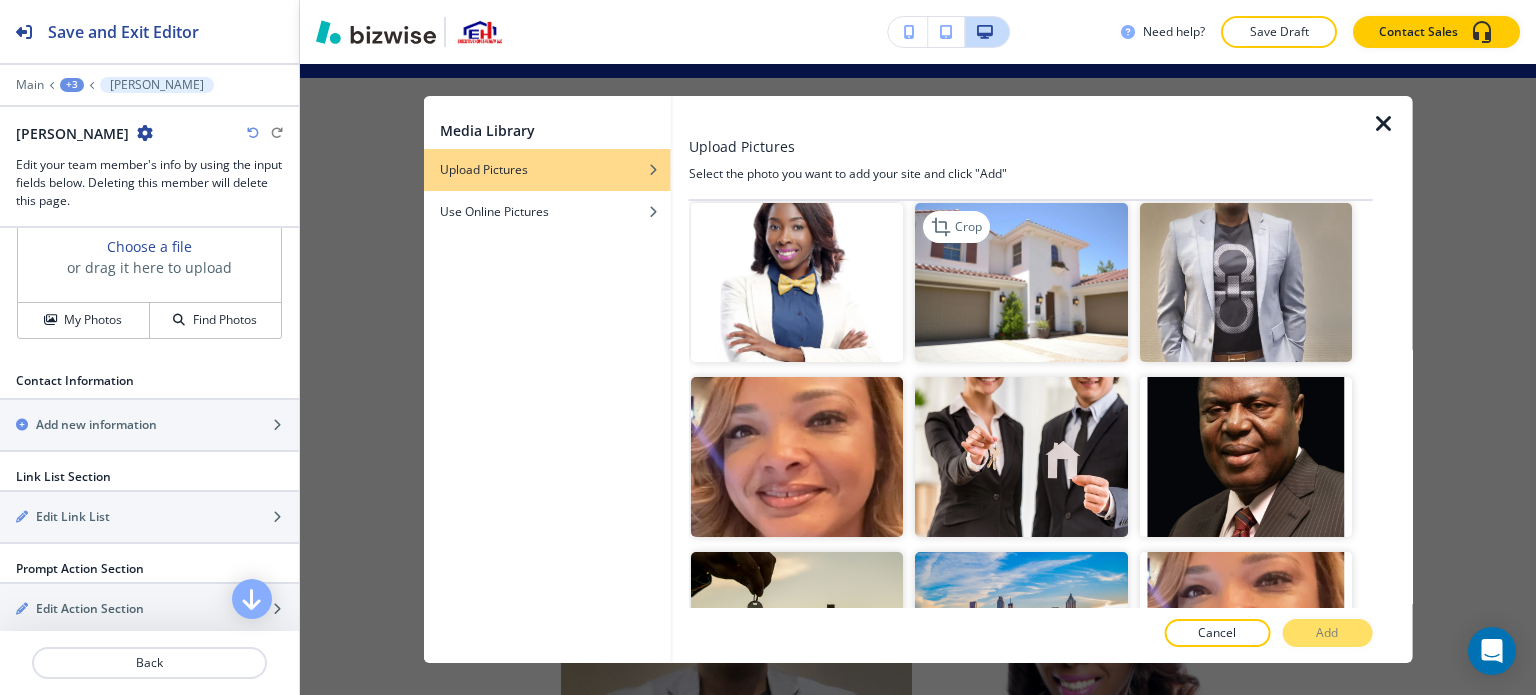 scroll, scrollTop: 1600, scrollLeft: 0, axis: vertical 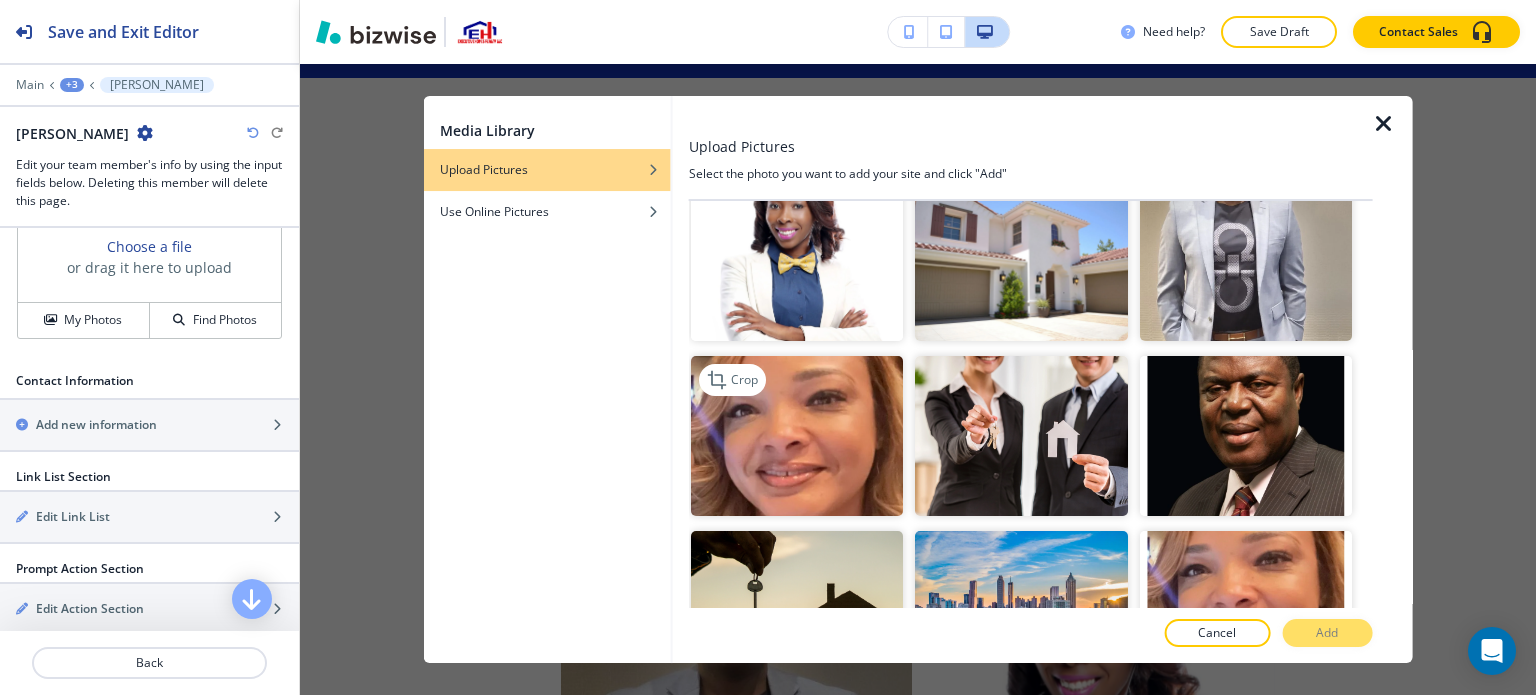 click at bounding box center [797, 435] 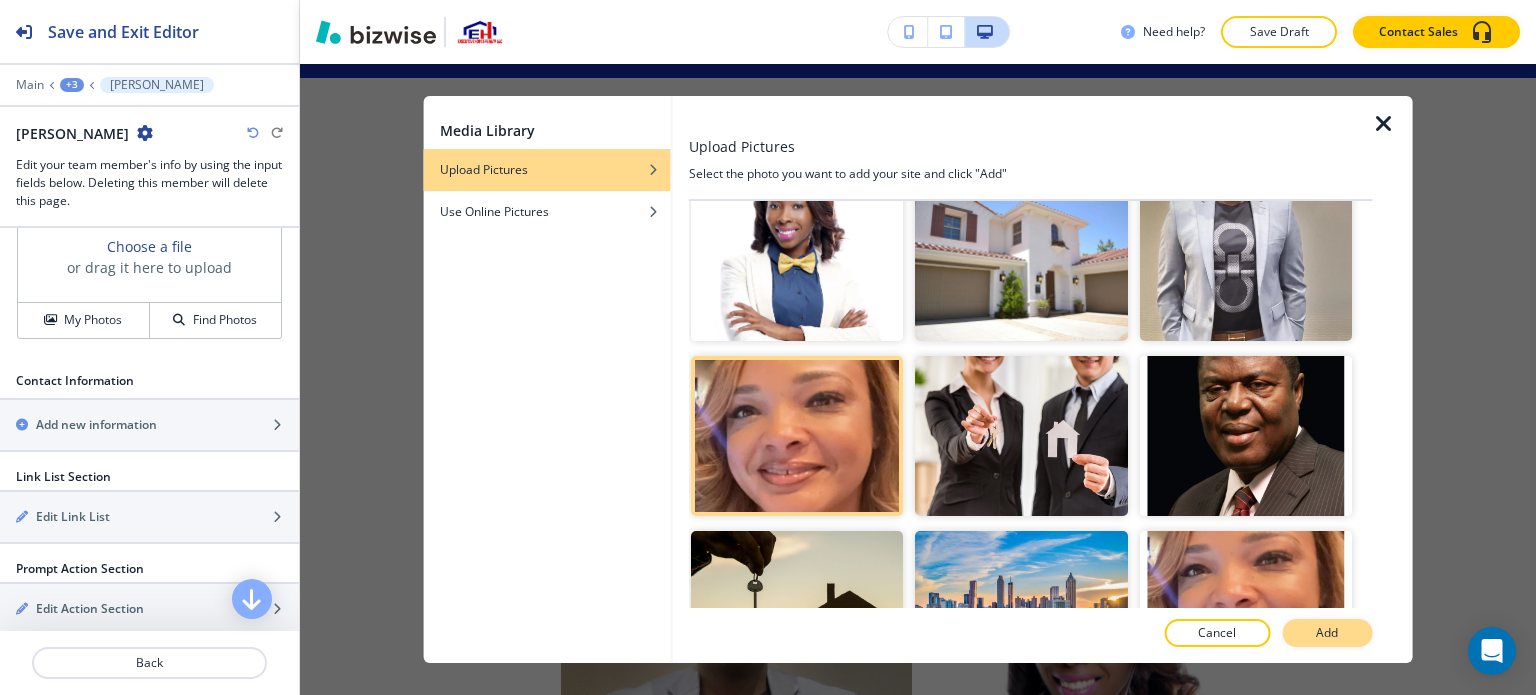 click on "Add" at bounding box center (1327, 633) 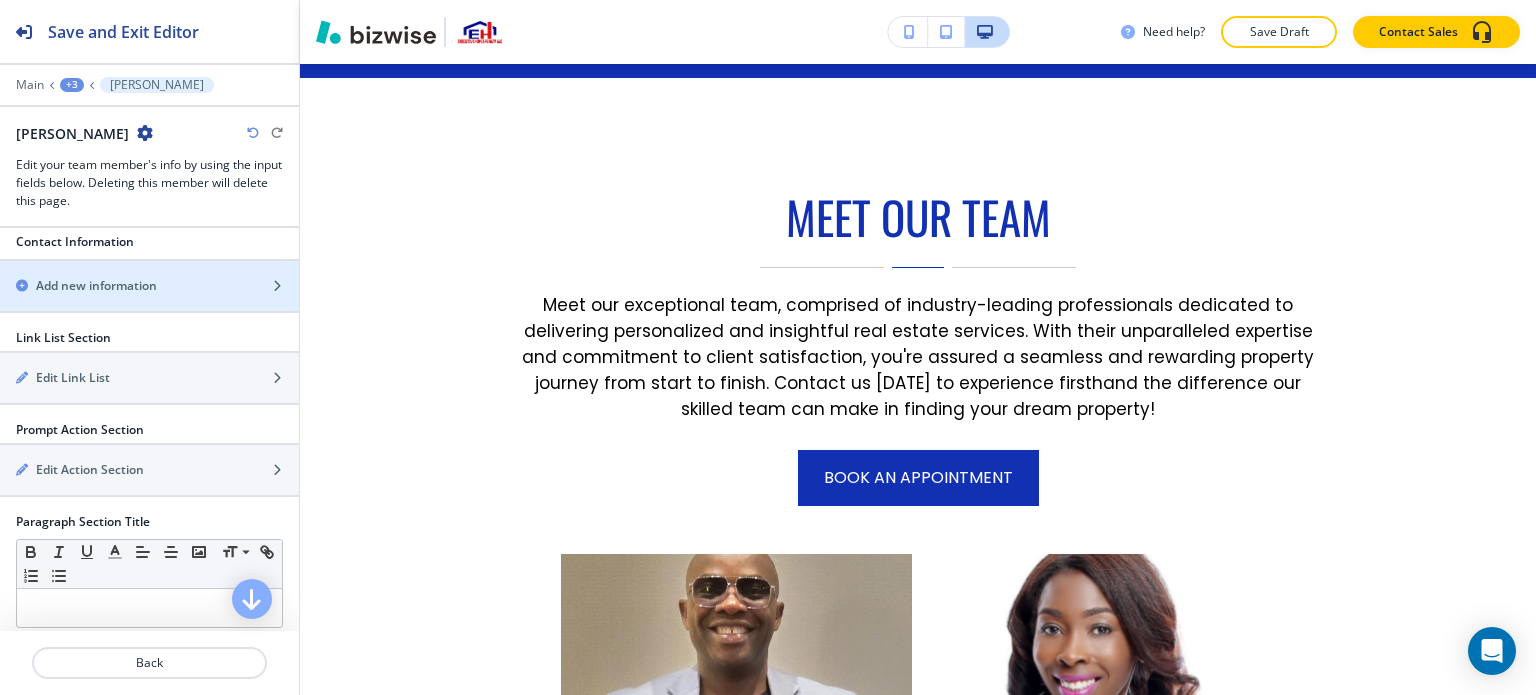 scroll, scrollTop: 1100, scrollLeft: 0, axis: vertical 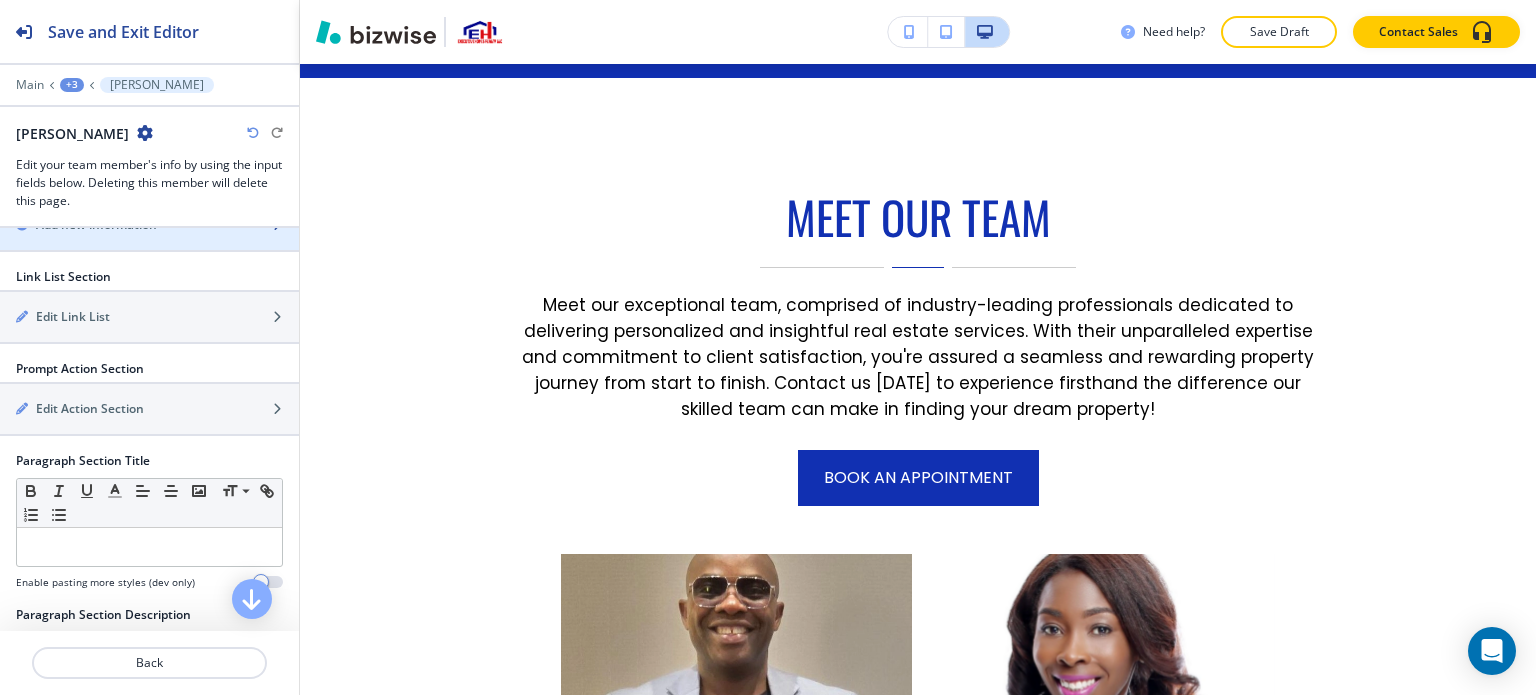 click at bounding box center [149, 242] 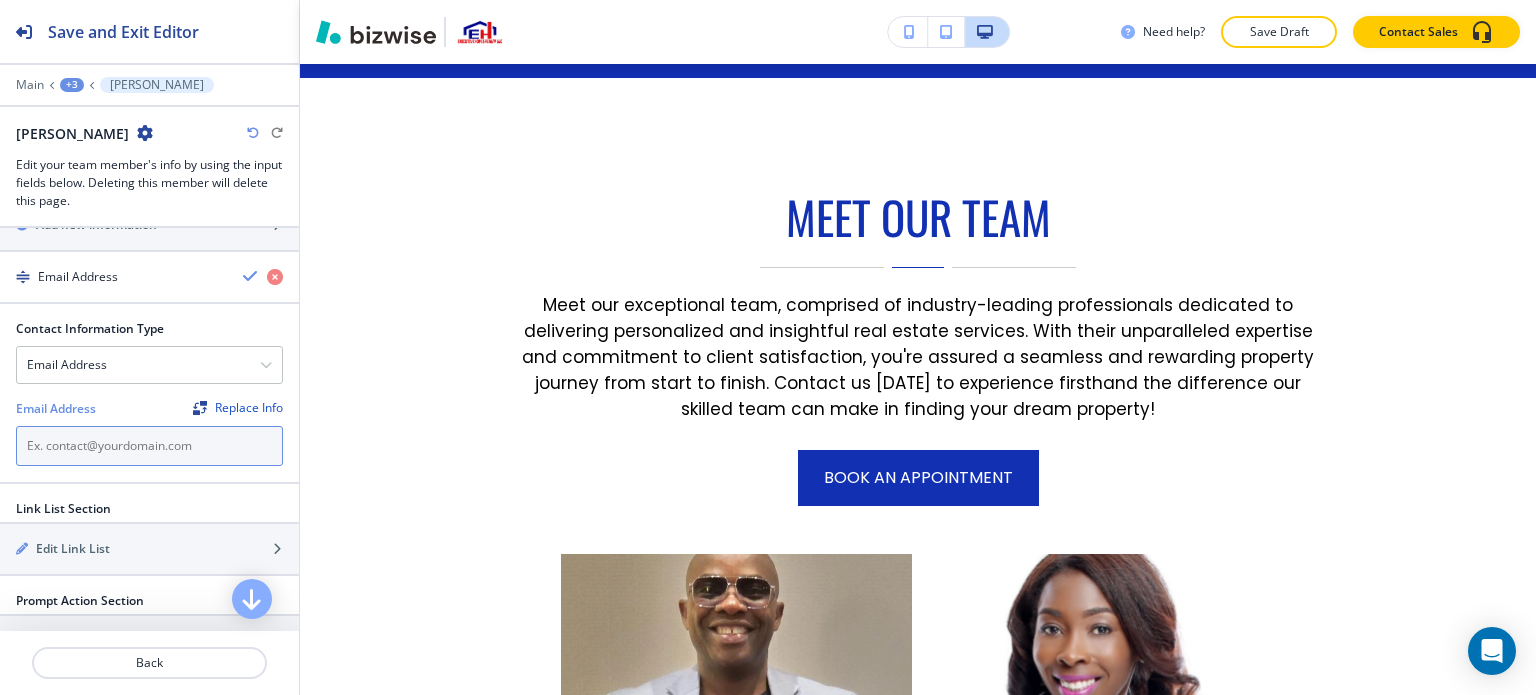 paste on "Hearstjennifer@gmail.com" 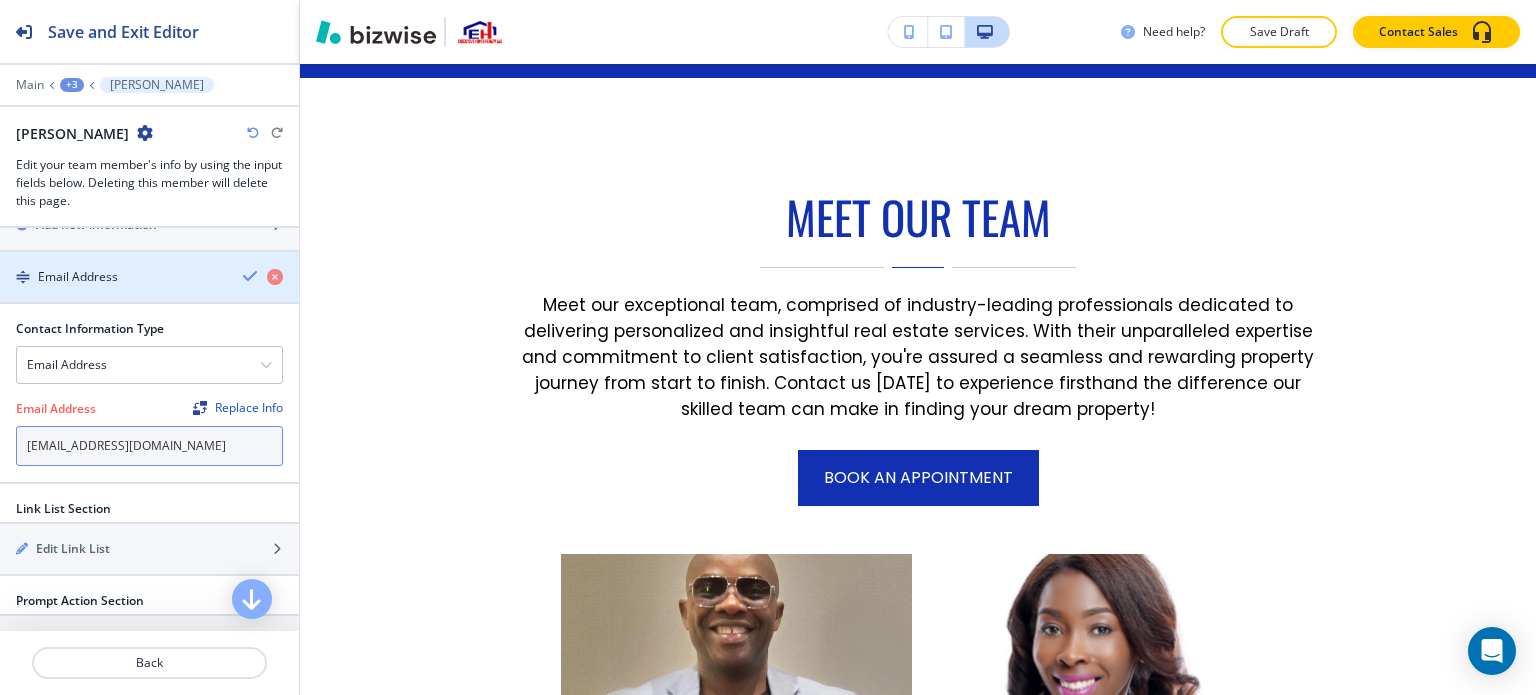 type on "Hearstjennifer@gmail.com" 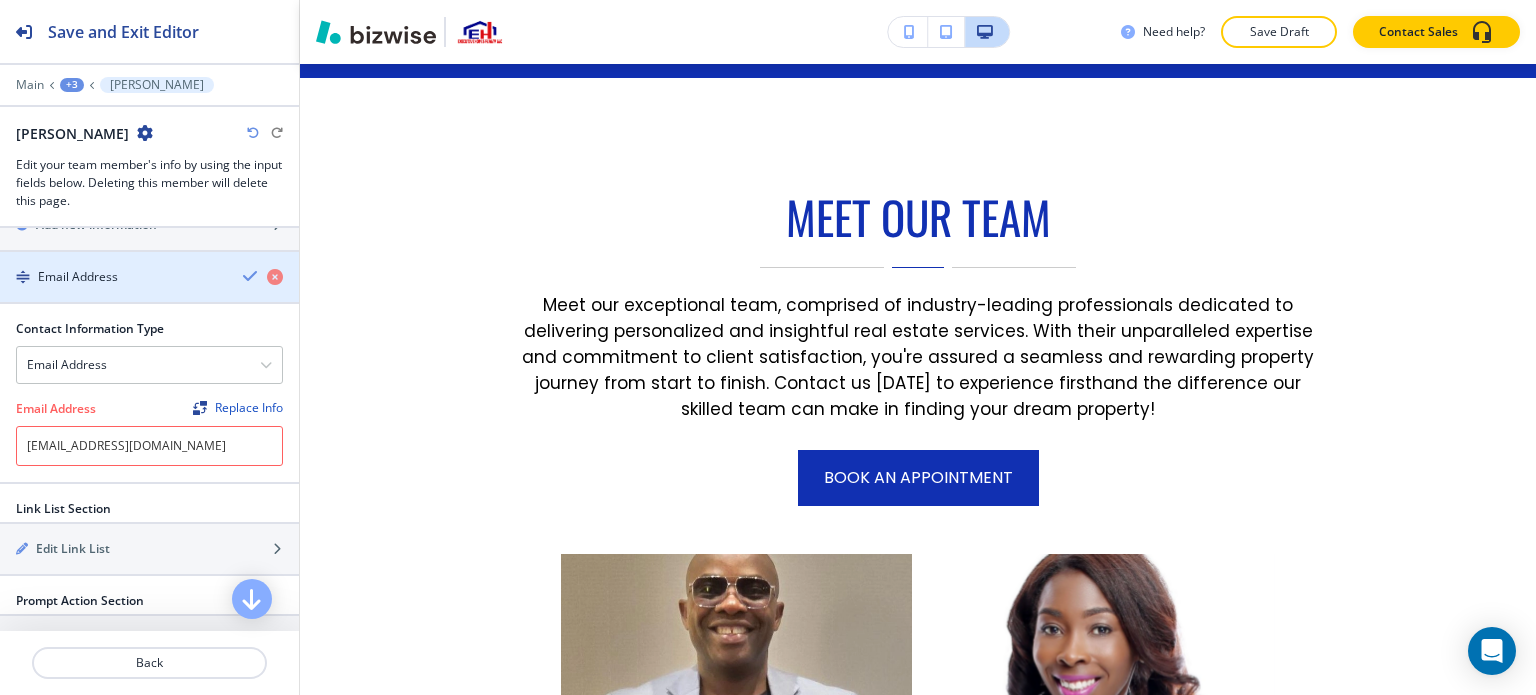 click at bounding box center (251, 276) 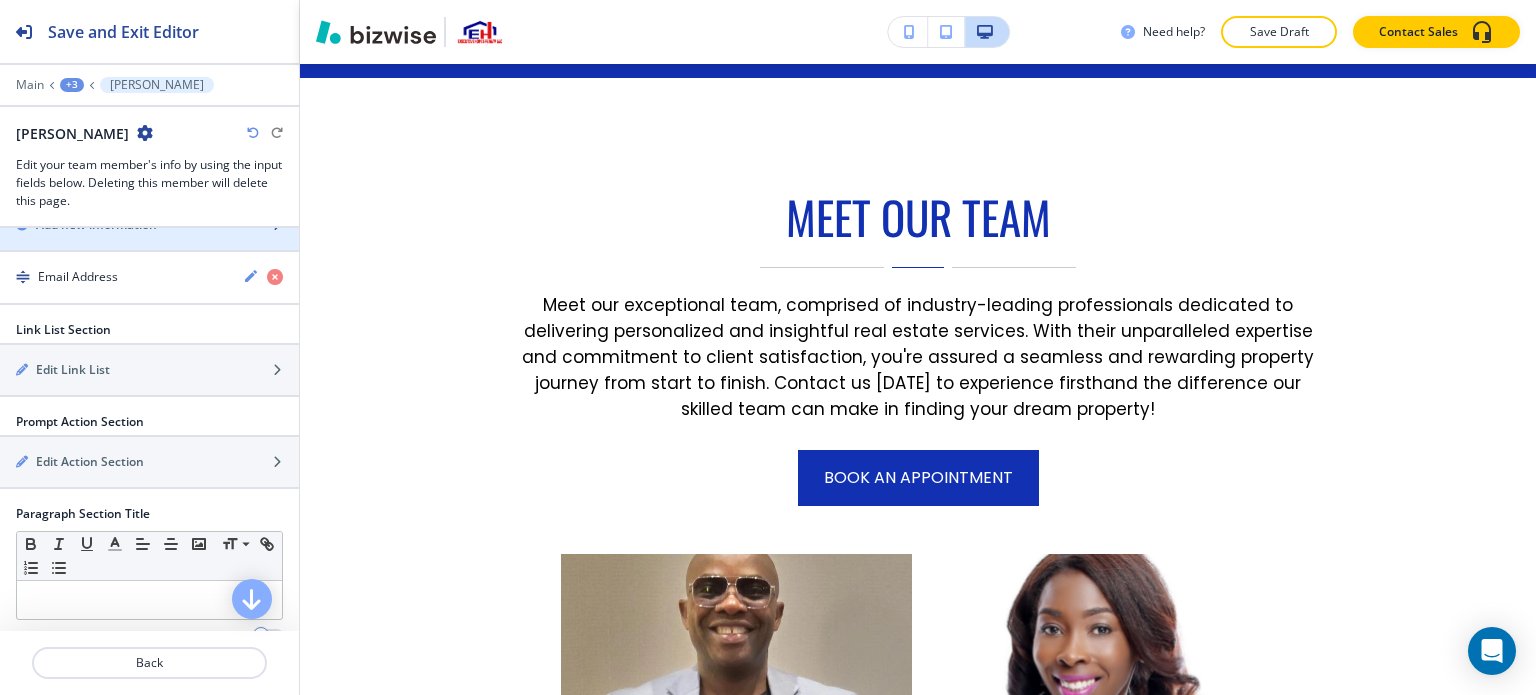 click on "Add new information" at bounding box center (127, 225) 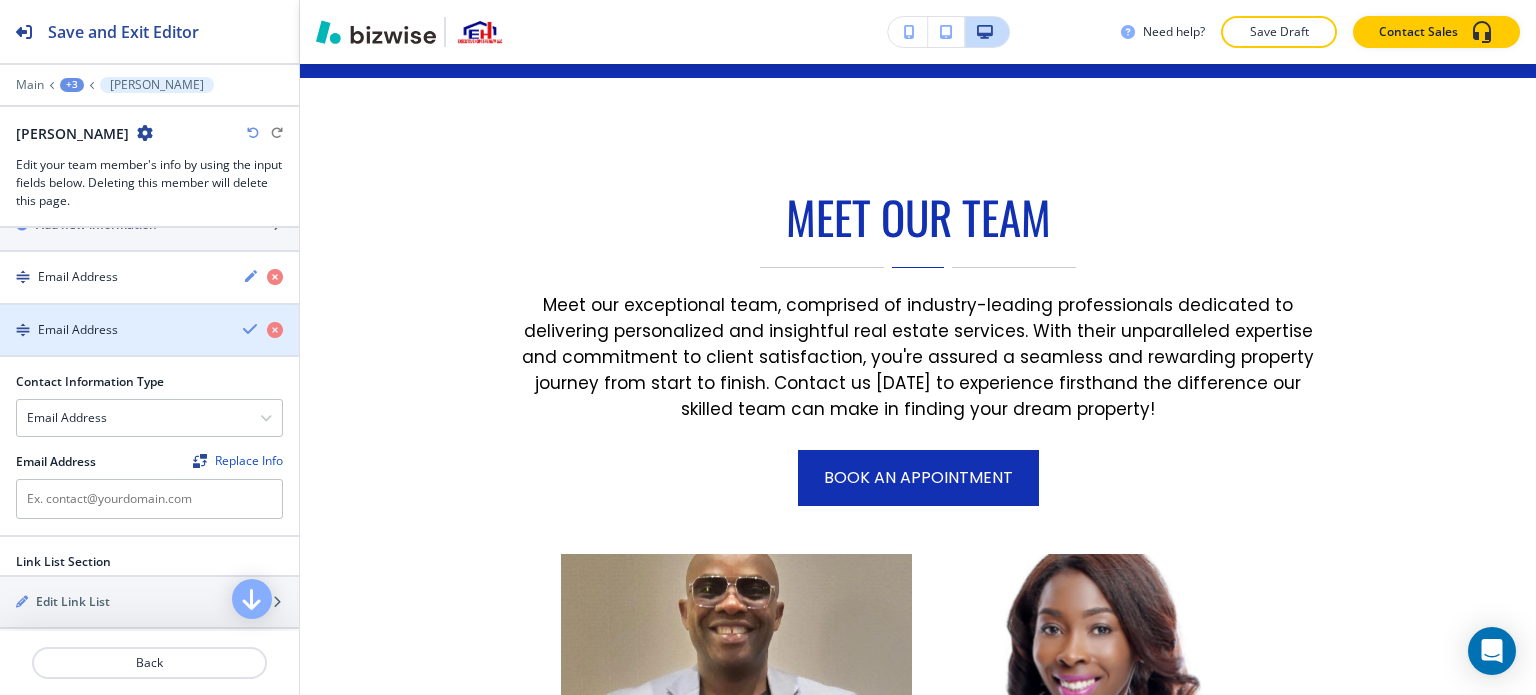 click on "Email Address" at bounding box center [113, 330] 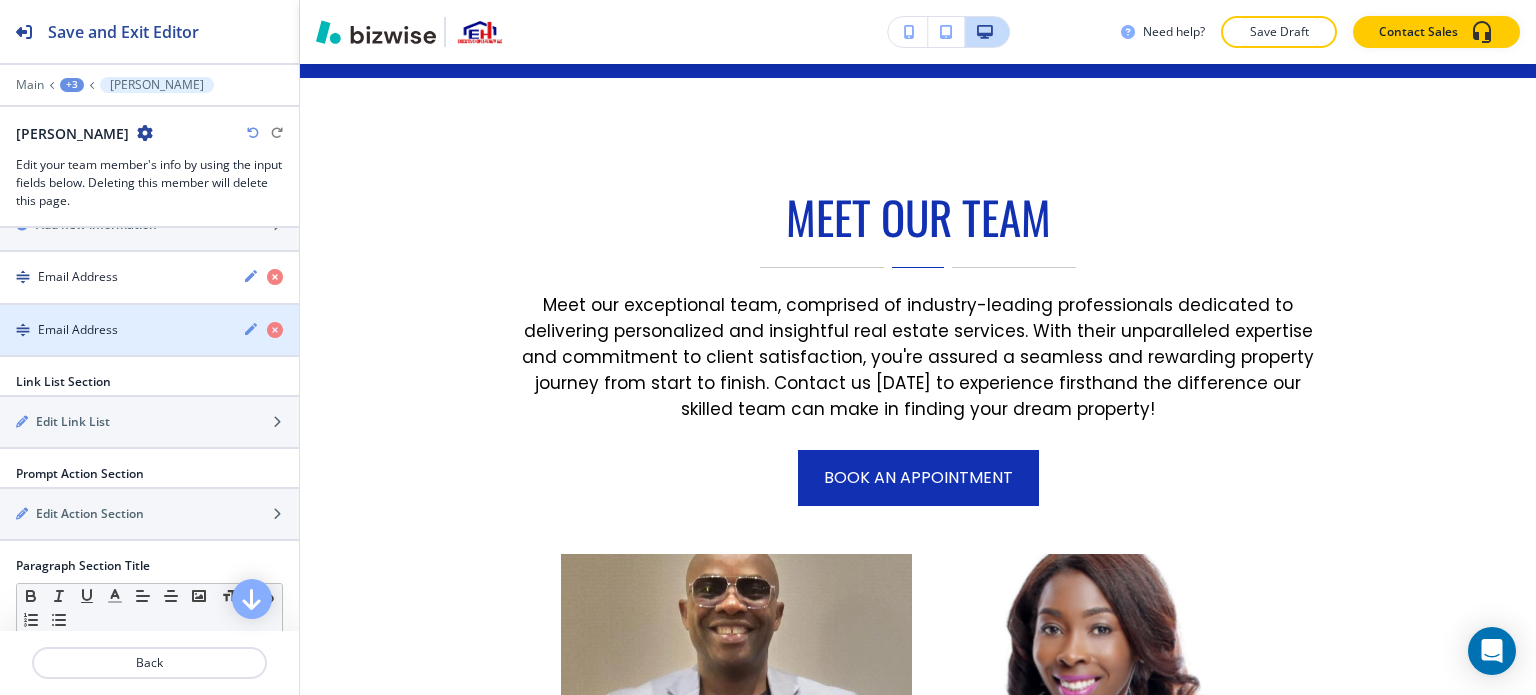 click on "Email Address" at bounding box center (113, 330) 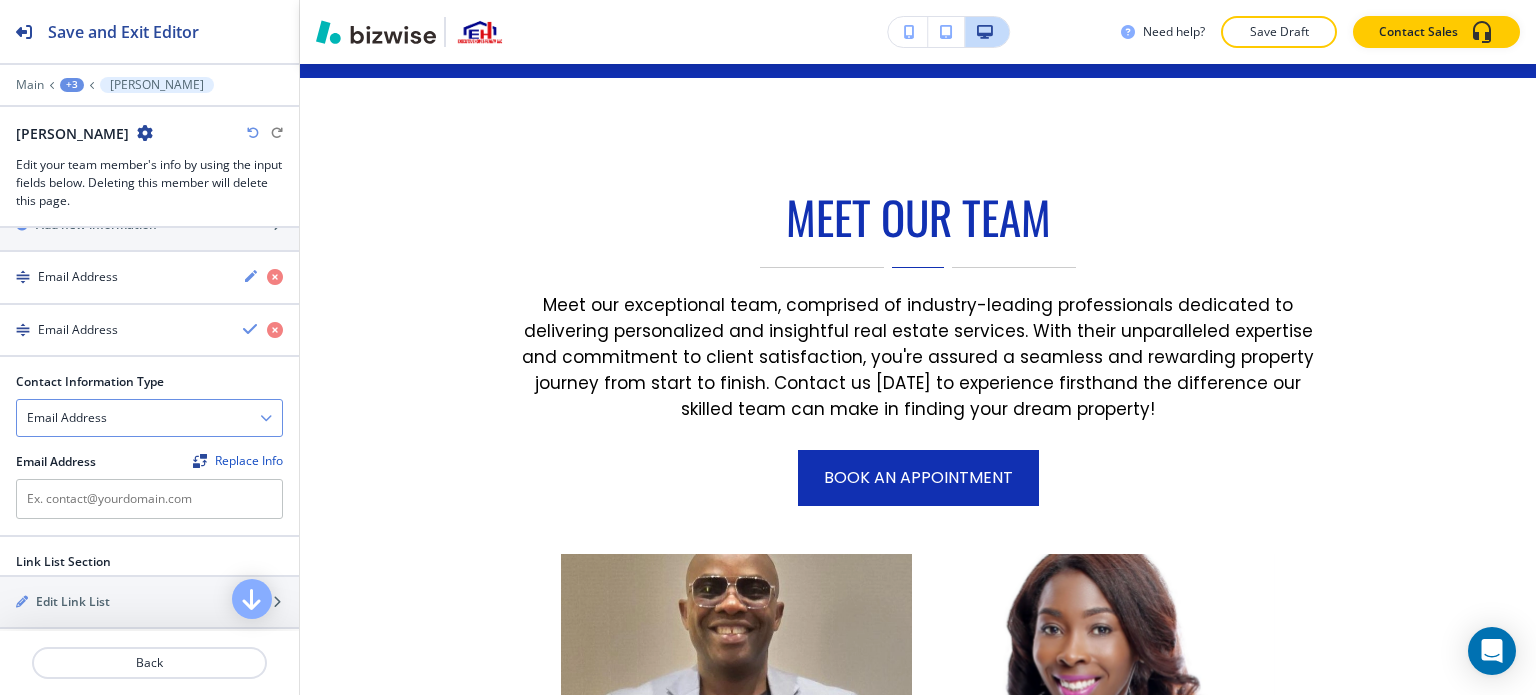 click on "Email Address" at bounding box center [149, 418] 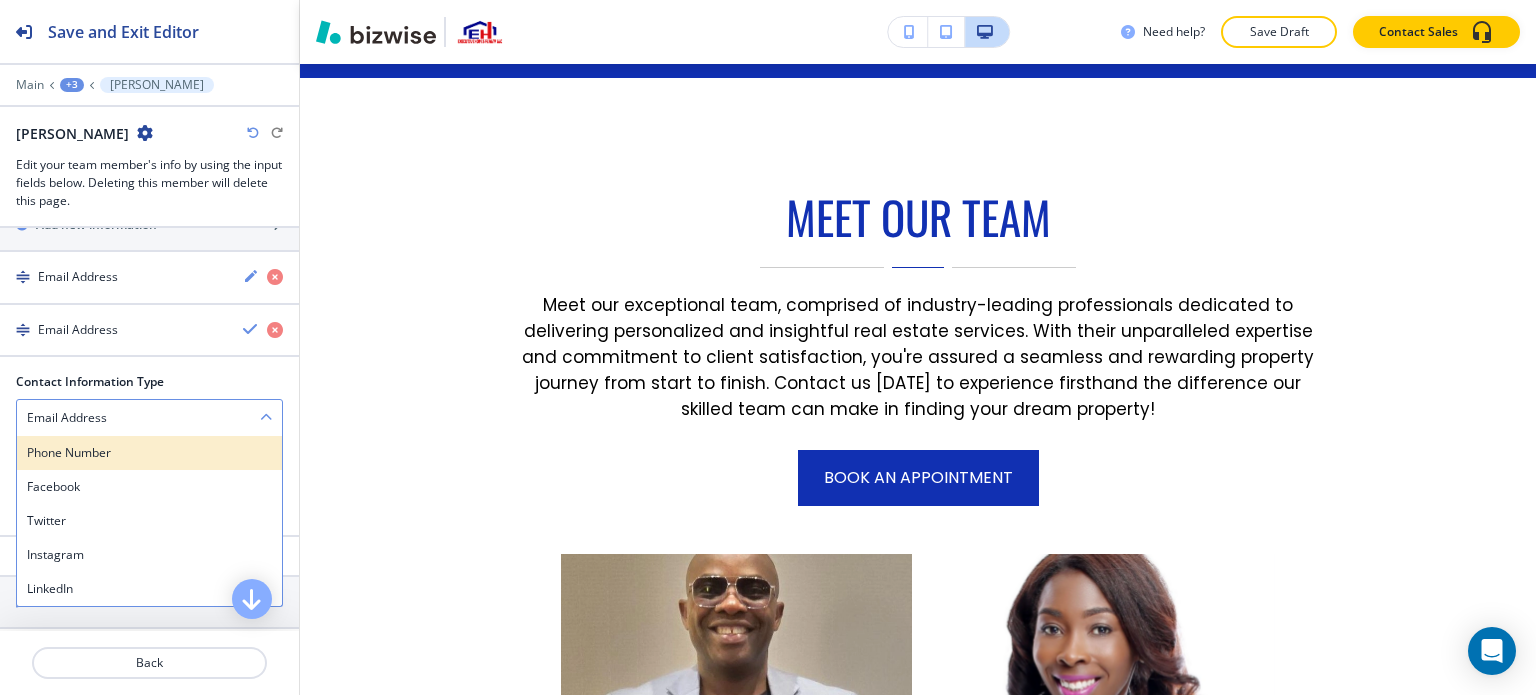 click on "Phone Number" at bounding box center (149, 453) 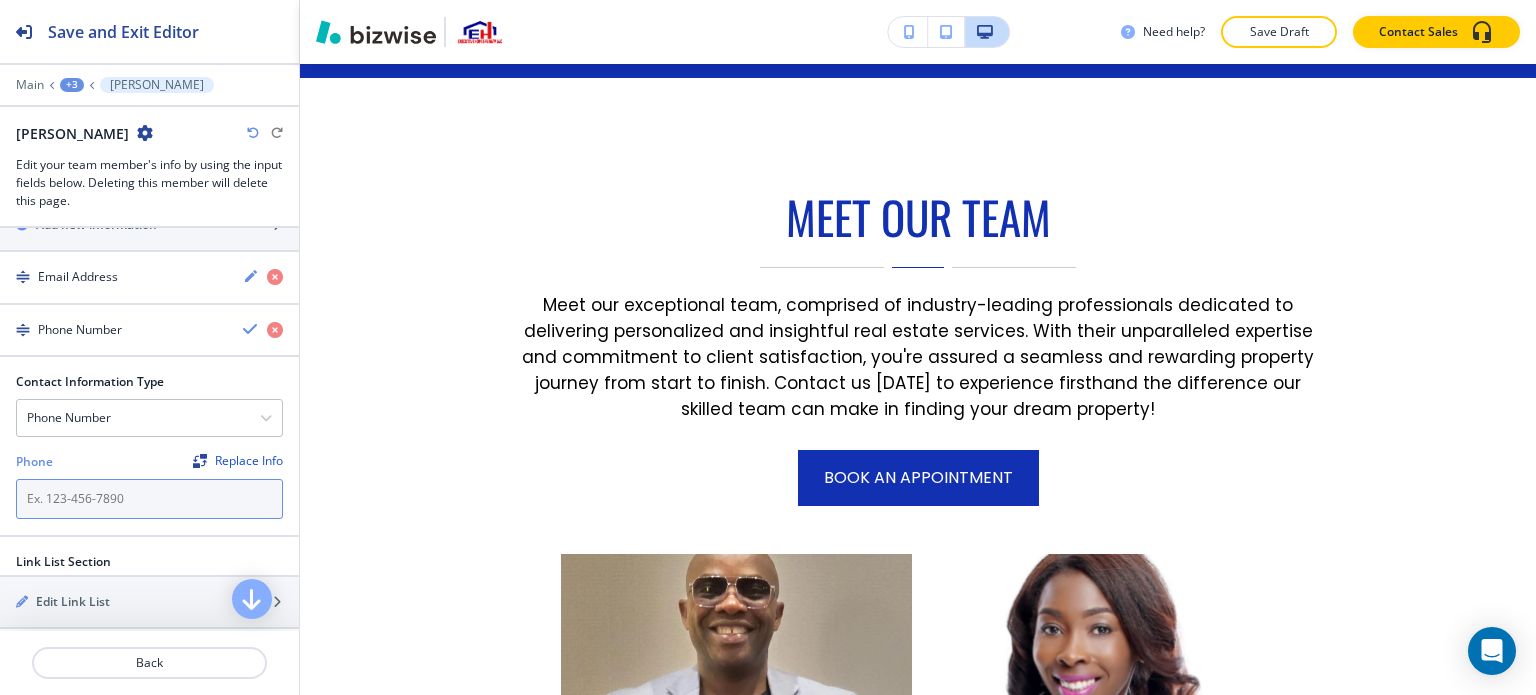 click at bounding box center [149, 499] 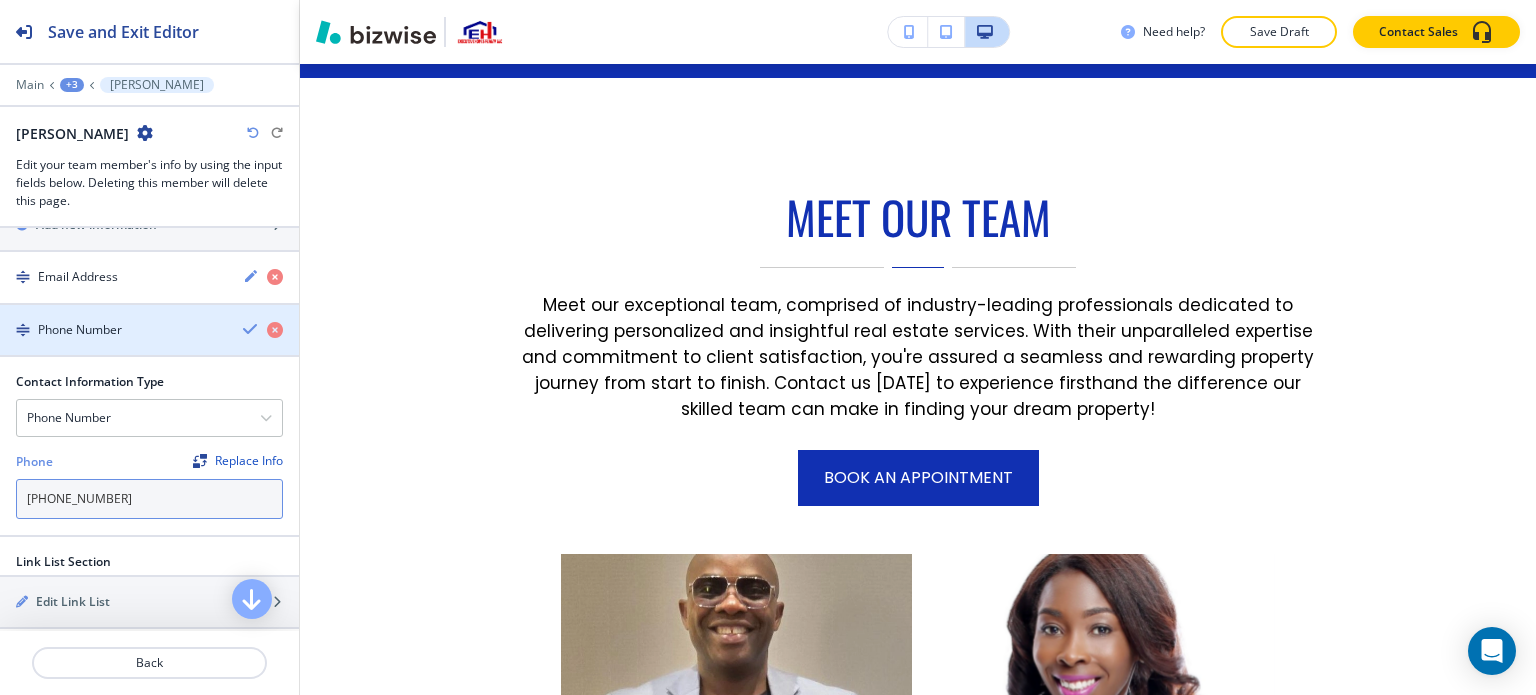 type on "770-559-5415" 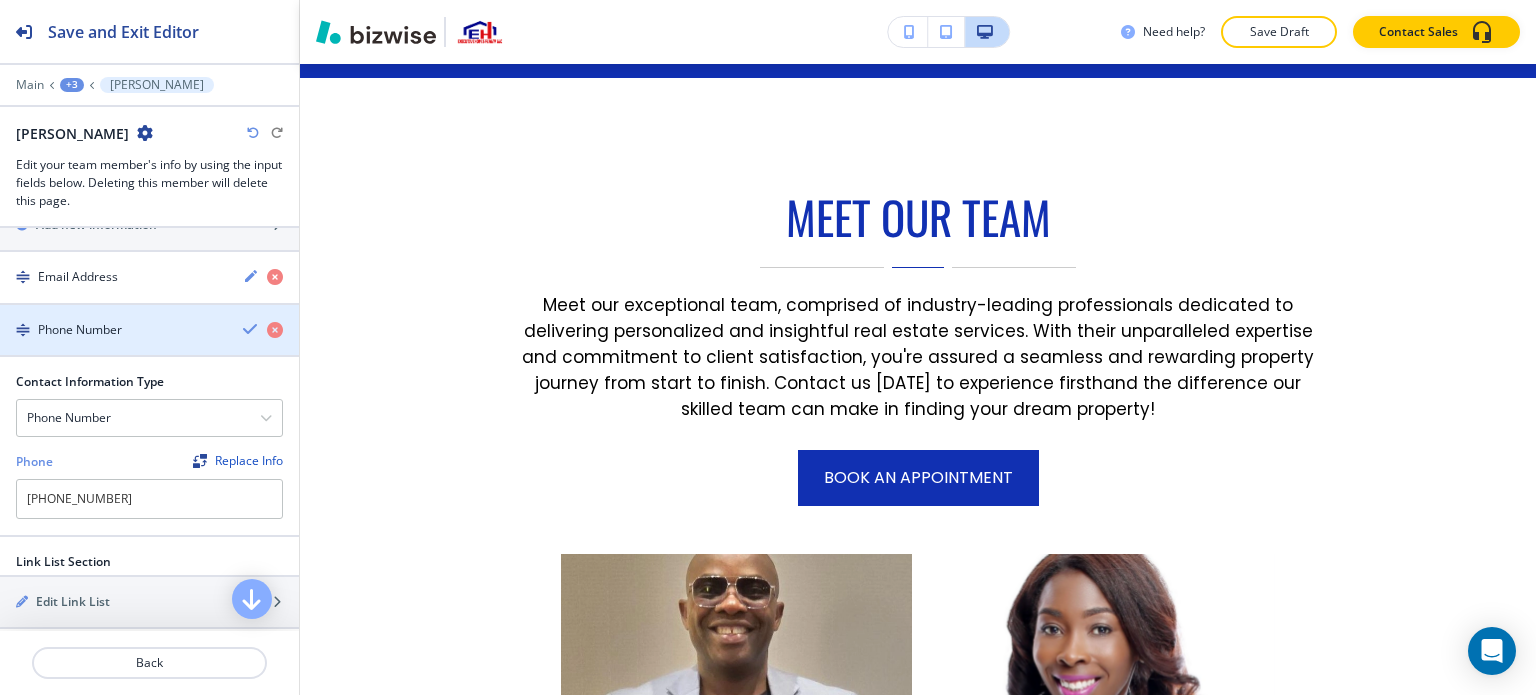 click on "Phone Number" at bounding box center (149, 330) 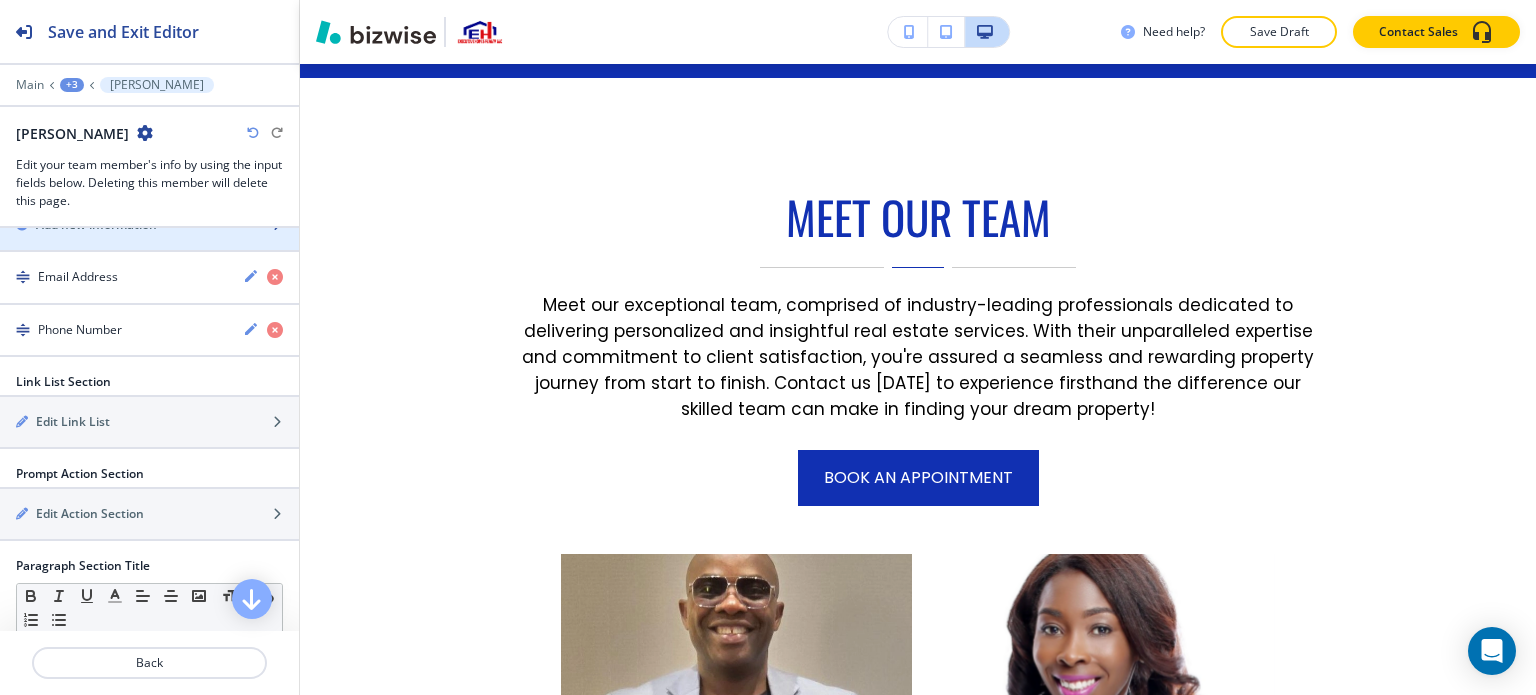click on "Add new information" at bounding box center [127, 225] 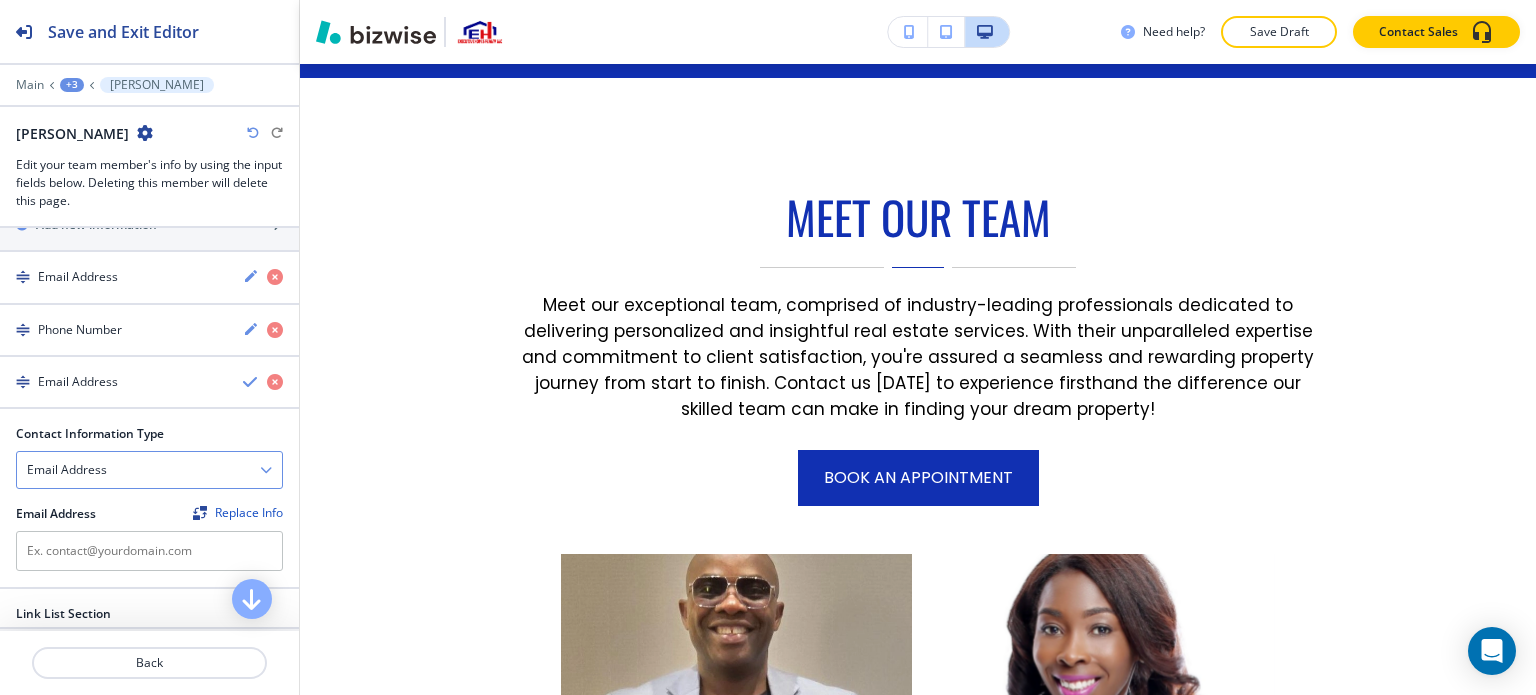 click on "Email Address" at bounding box center (149, 470) 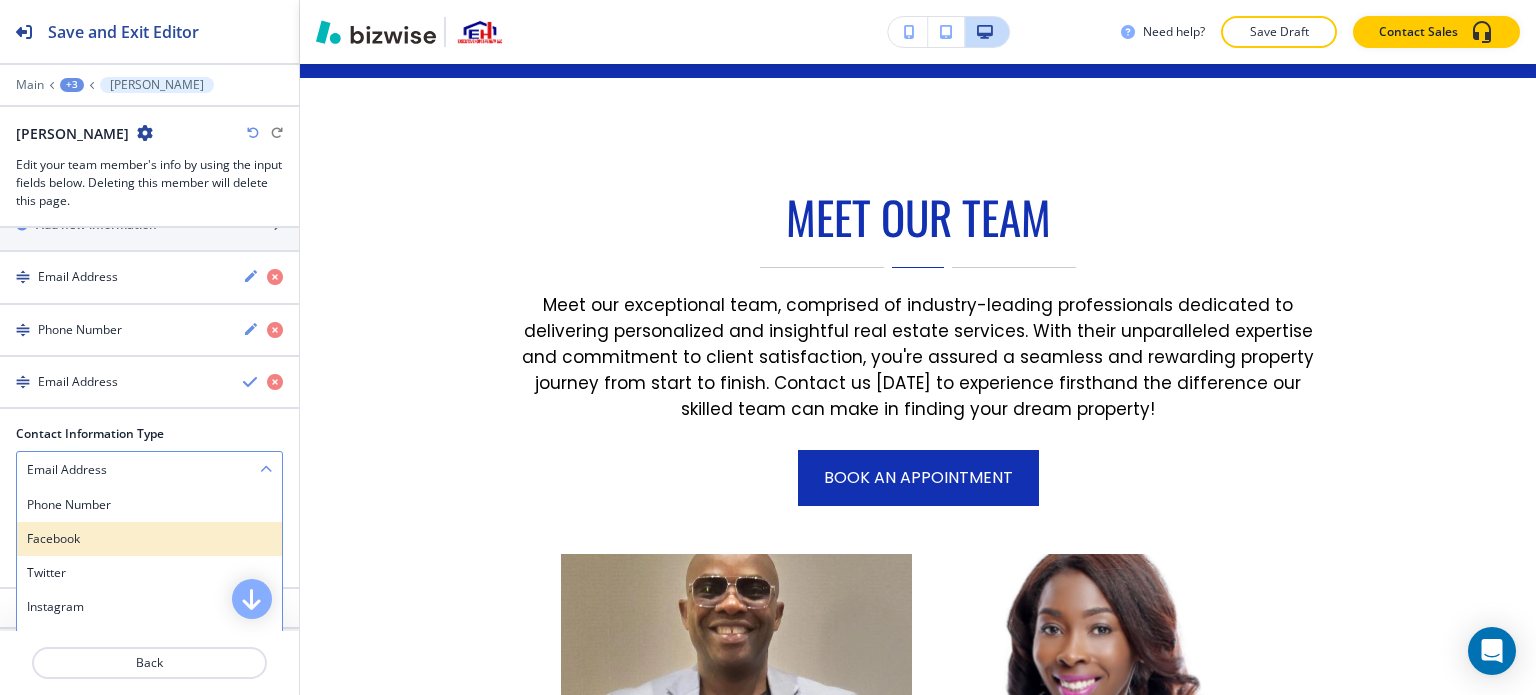 click on "Facebook" at bounding box center (149, 539) 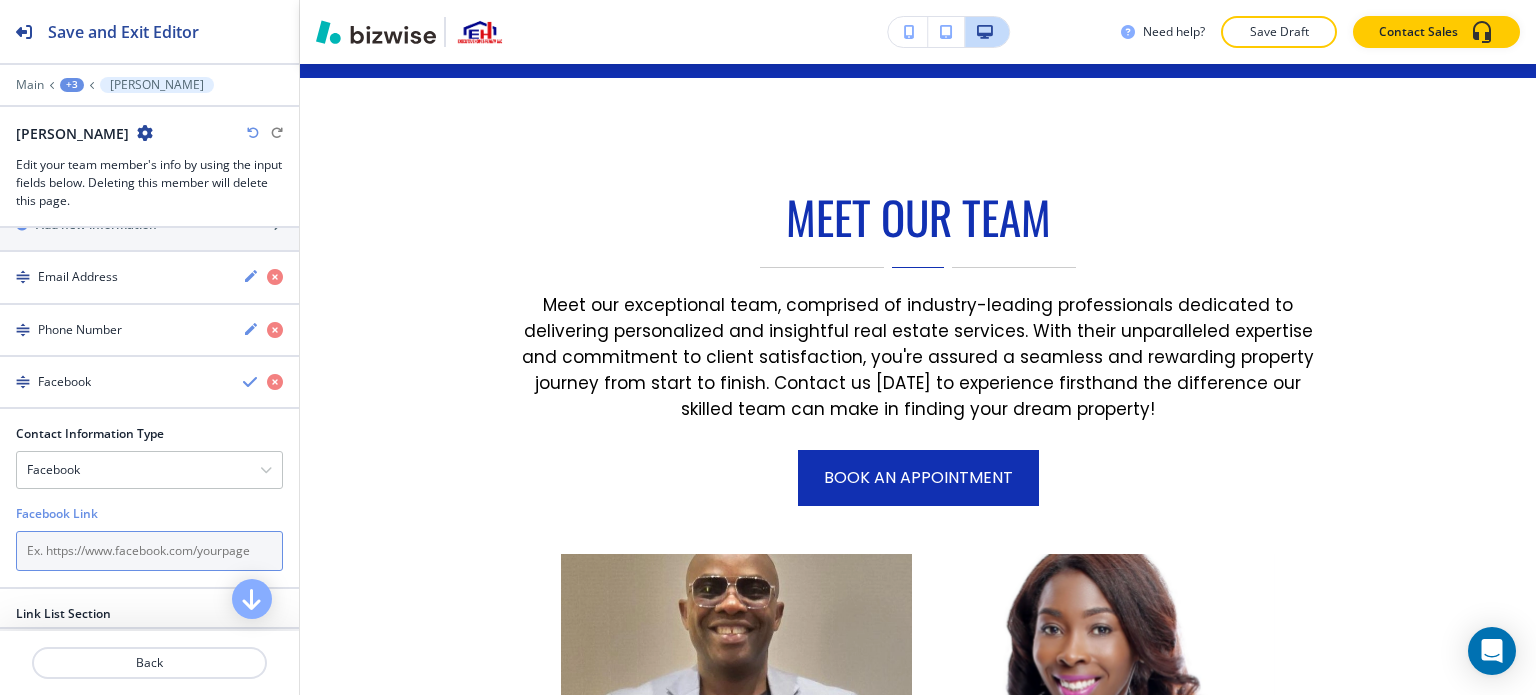 paste on "https://www.facebook.com/ExecutiveHomesRealtyLLC" 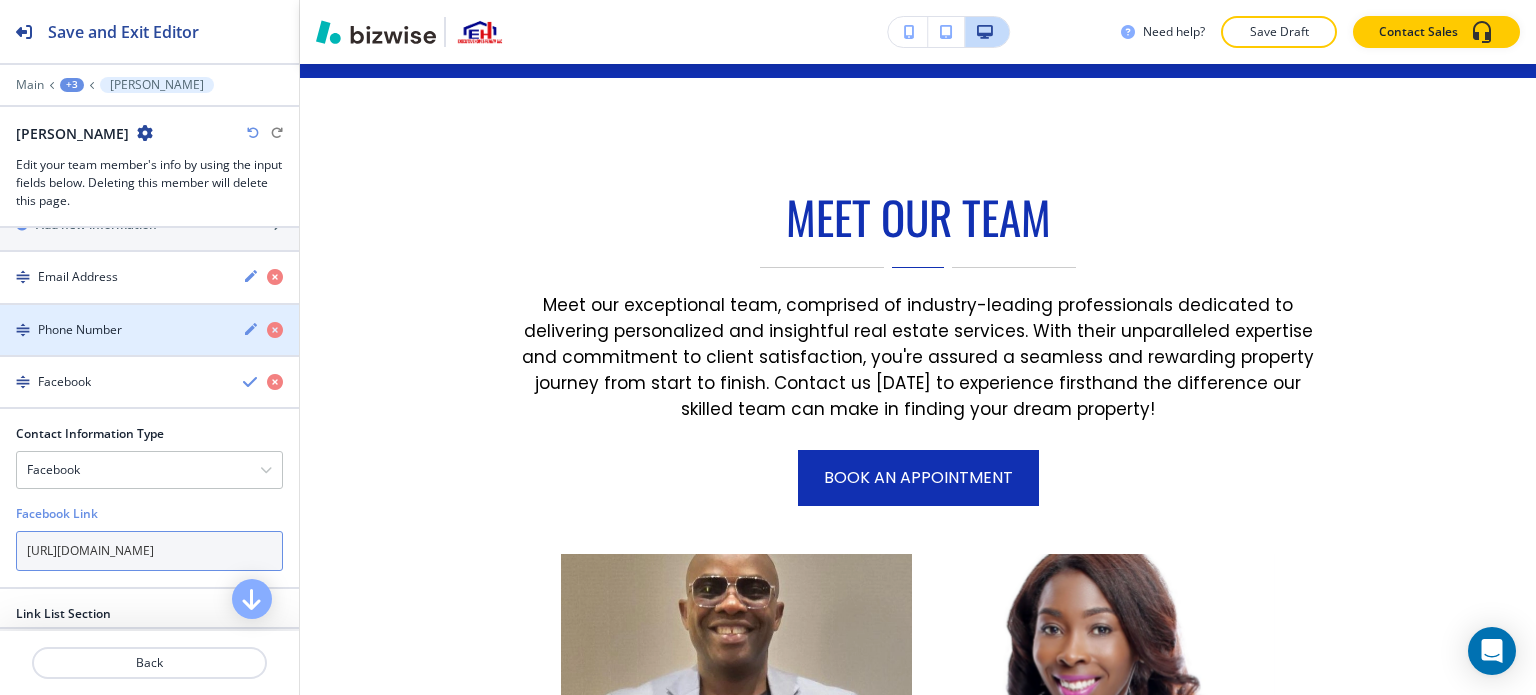 scroll, scrollTop: 0, scrollLeft: 71, axis: horizontal 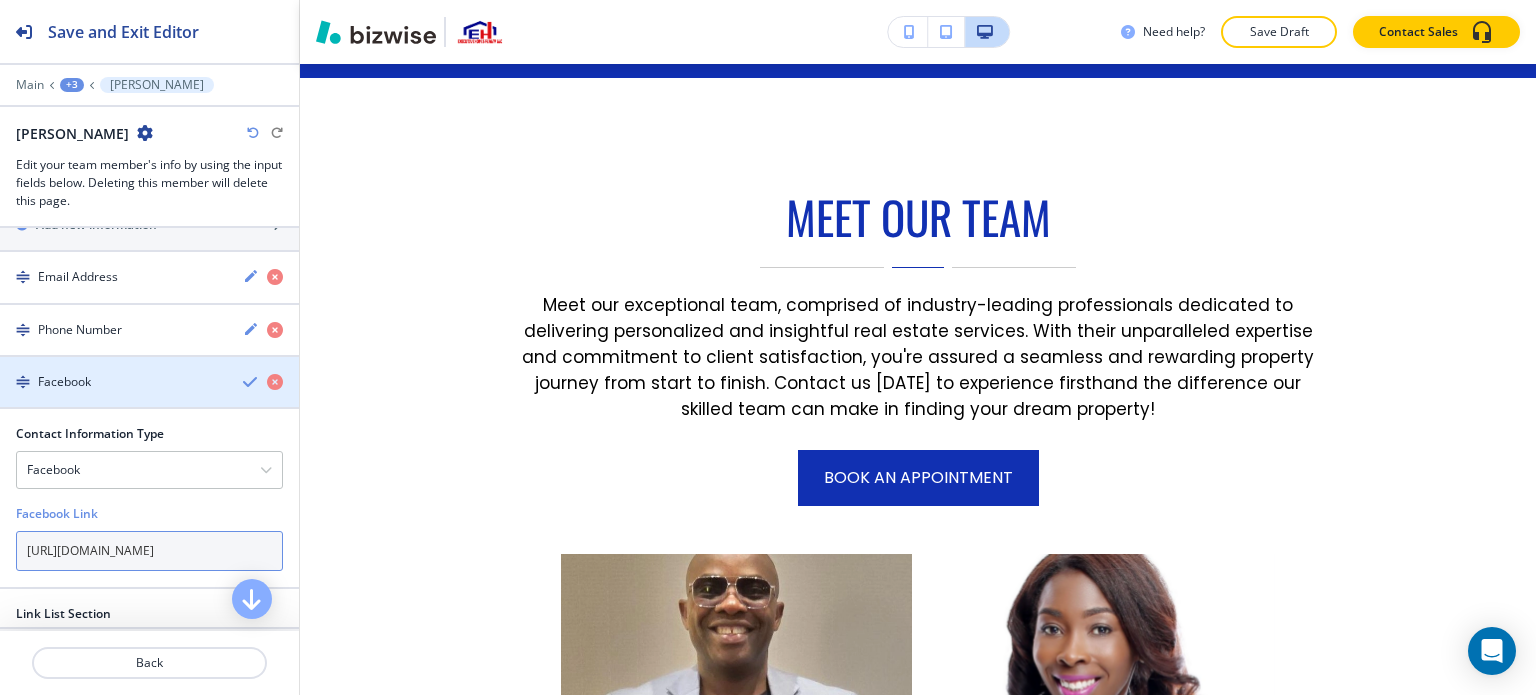 type on "https://www.facebook.com/ExecutiveHomesRealtyLLC" 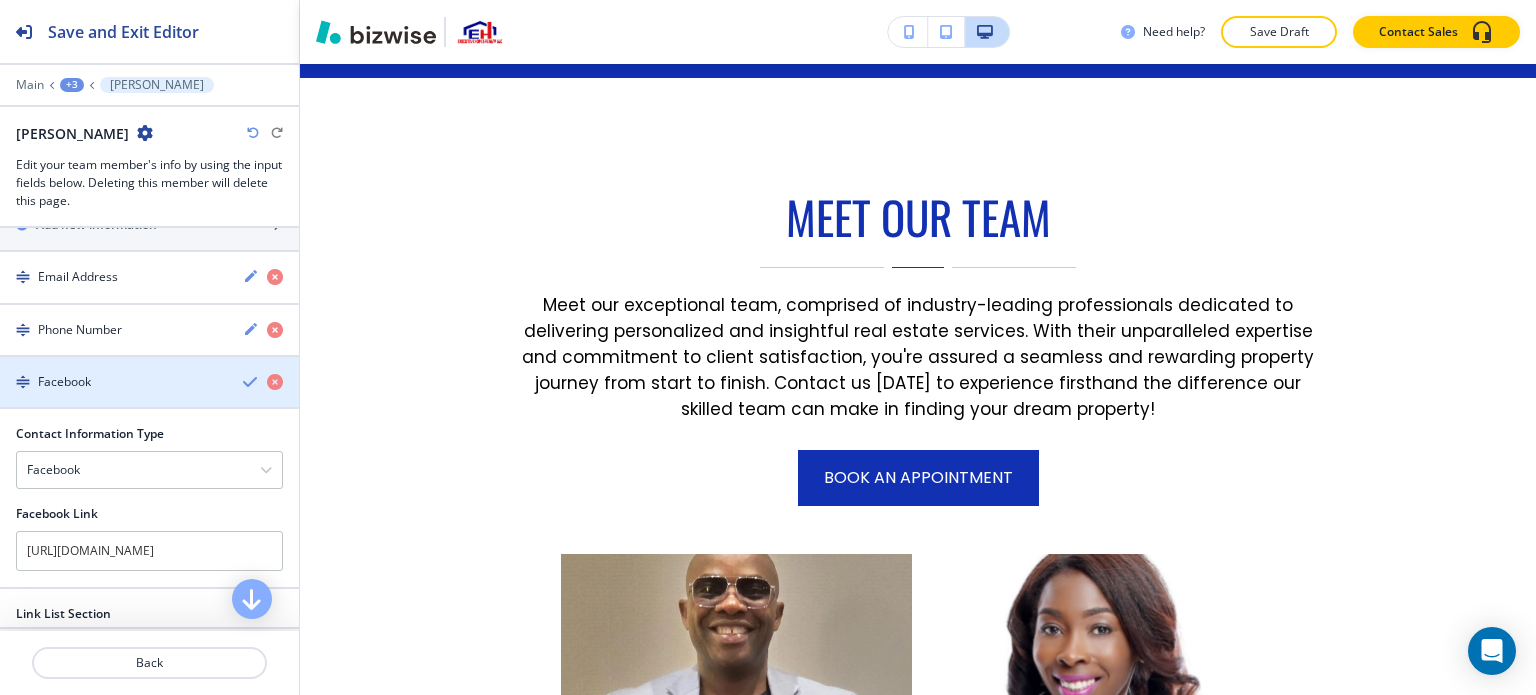 scroll, scrollTop: 0, scrollLeft: 0, axis: both 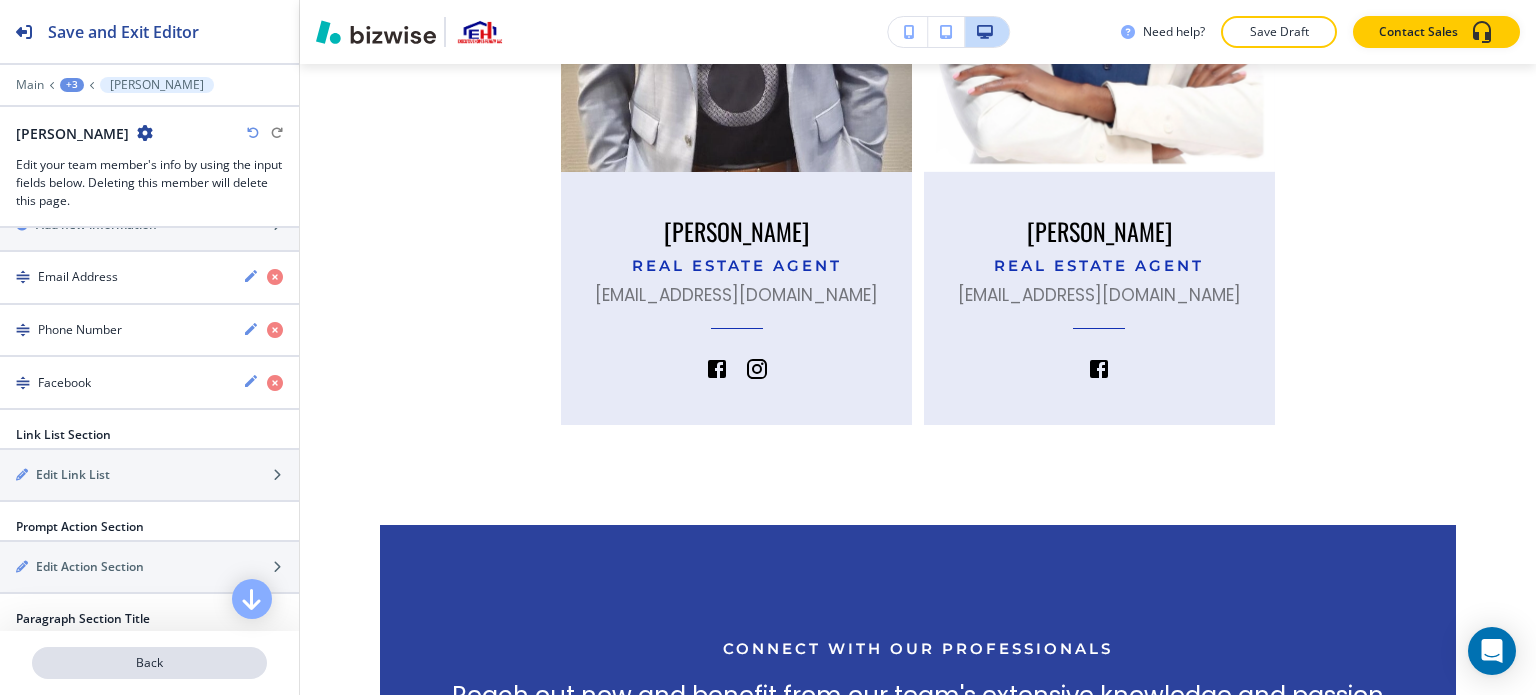click on "Back" at bounding box center (149, 663) 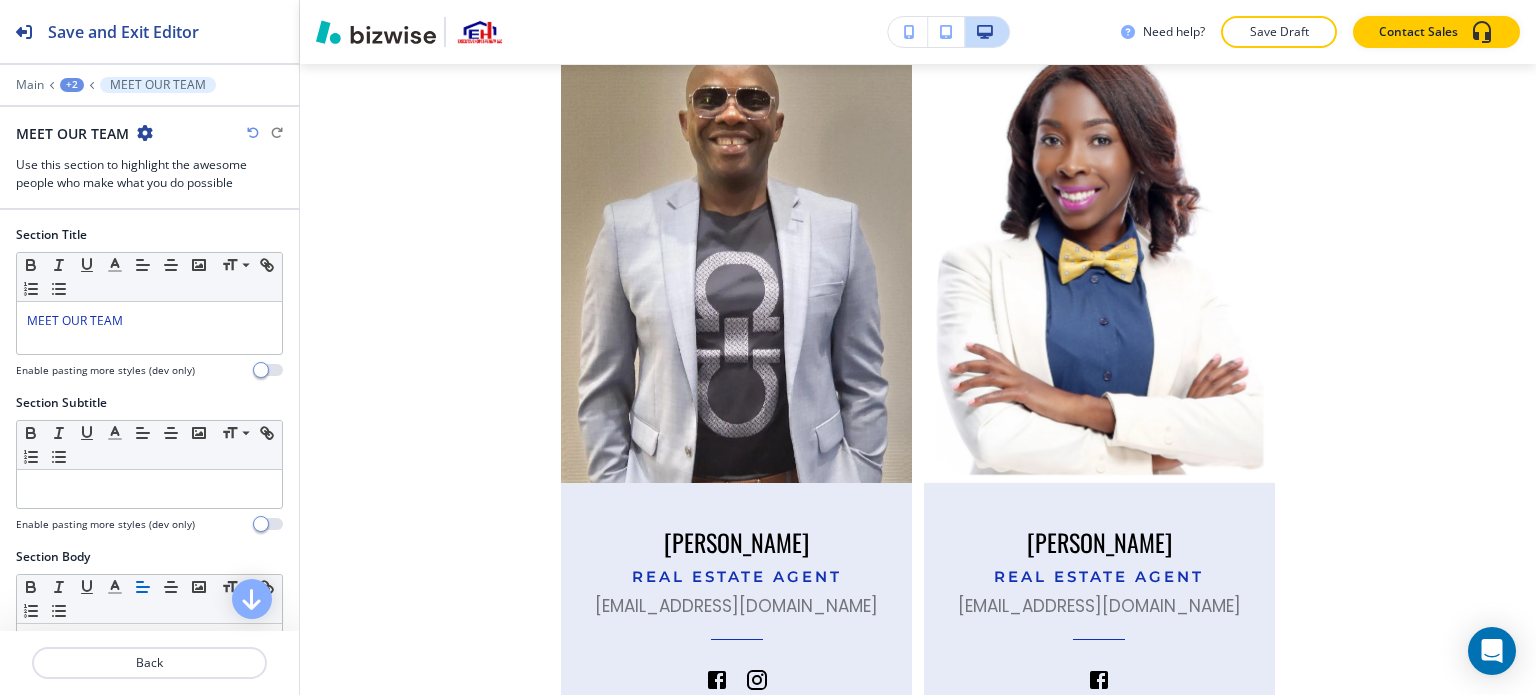 scroll, scrollTop: 1280, scrollLeft: 0, axis: vertical 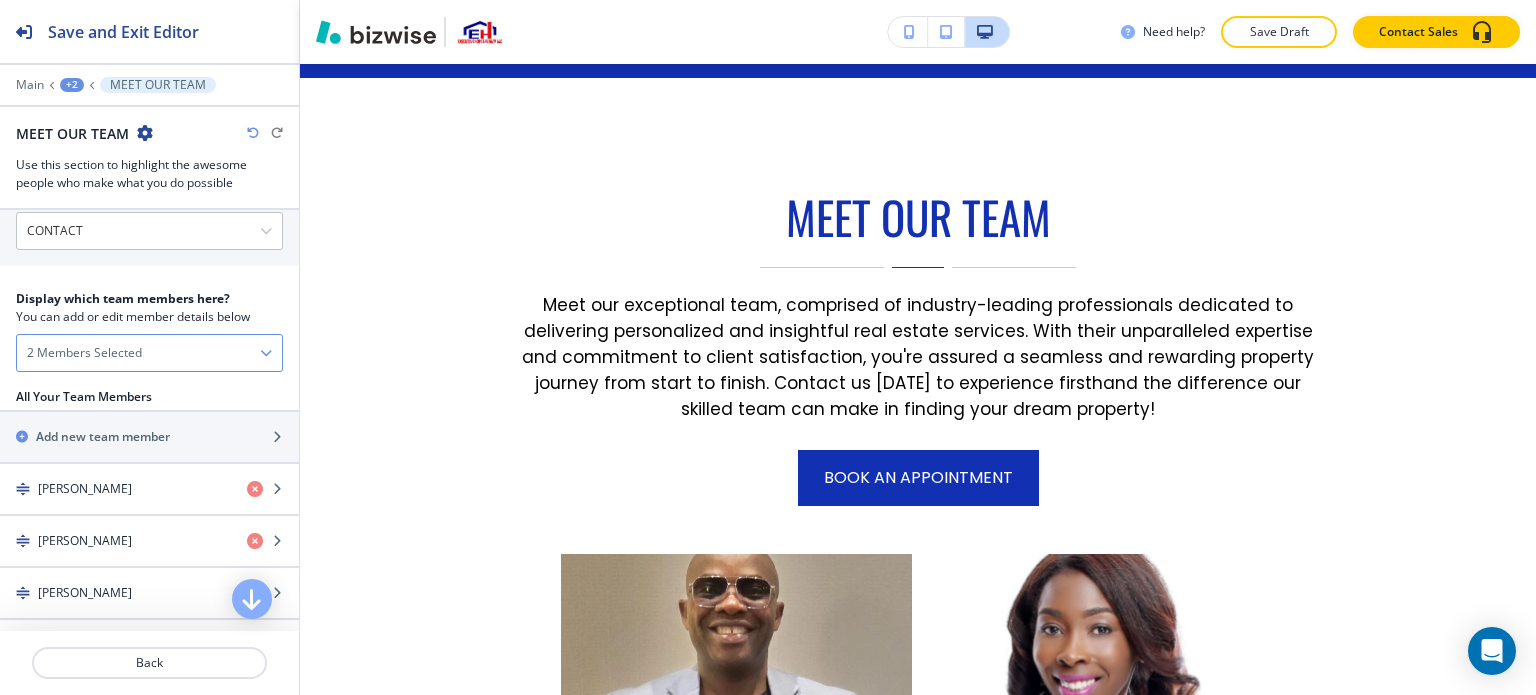 click on "2 Members Selected" at bounding box center [149, 353] 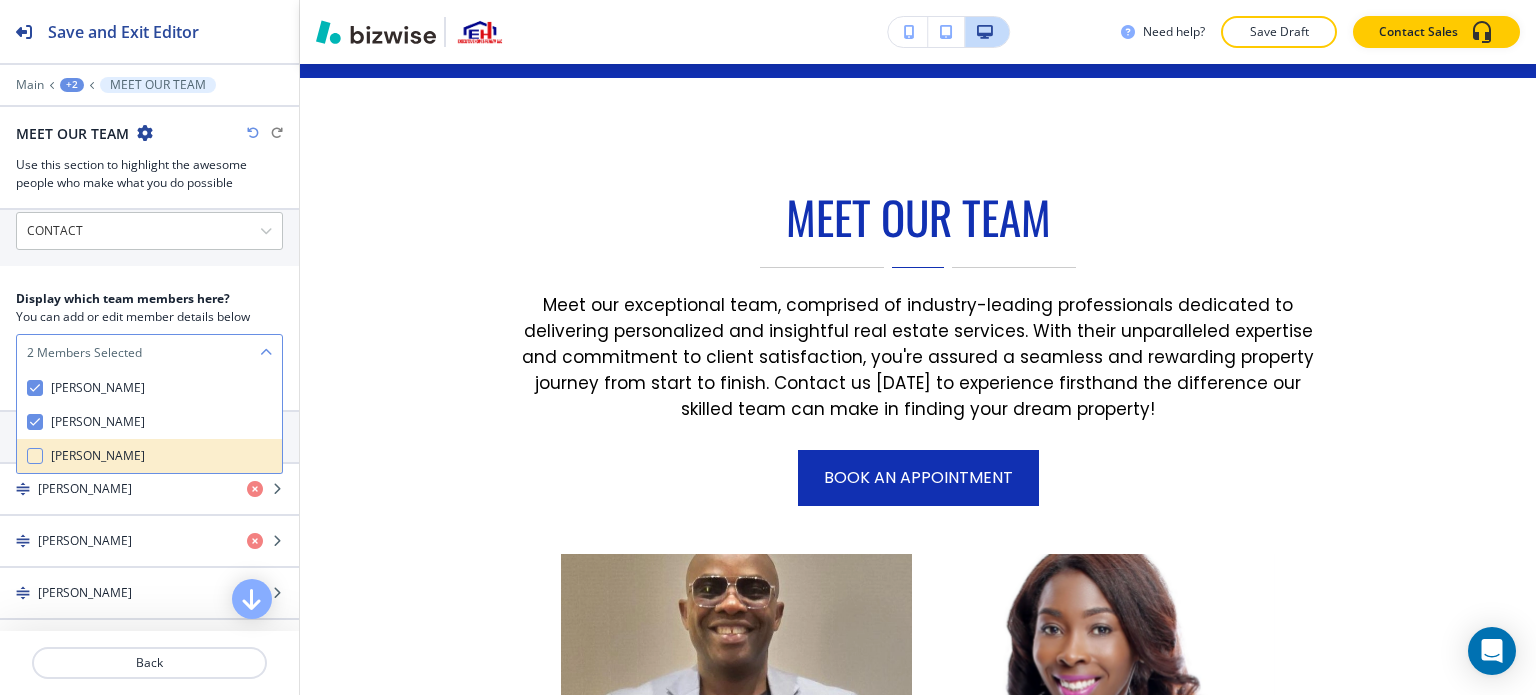 click on "HEARST, JENNIFER" at bounding box center [98, 456] 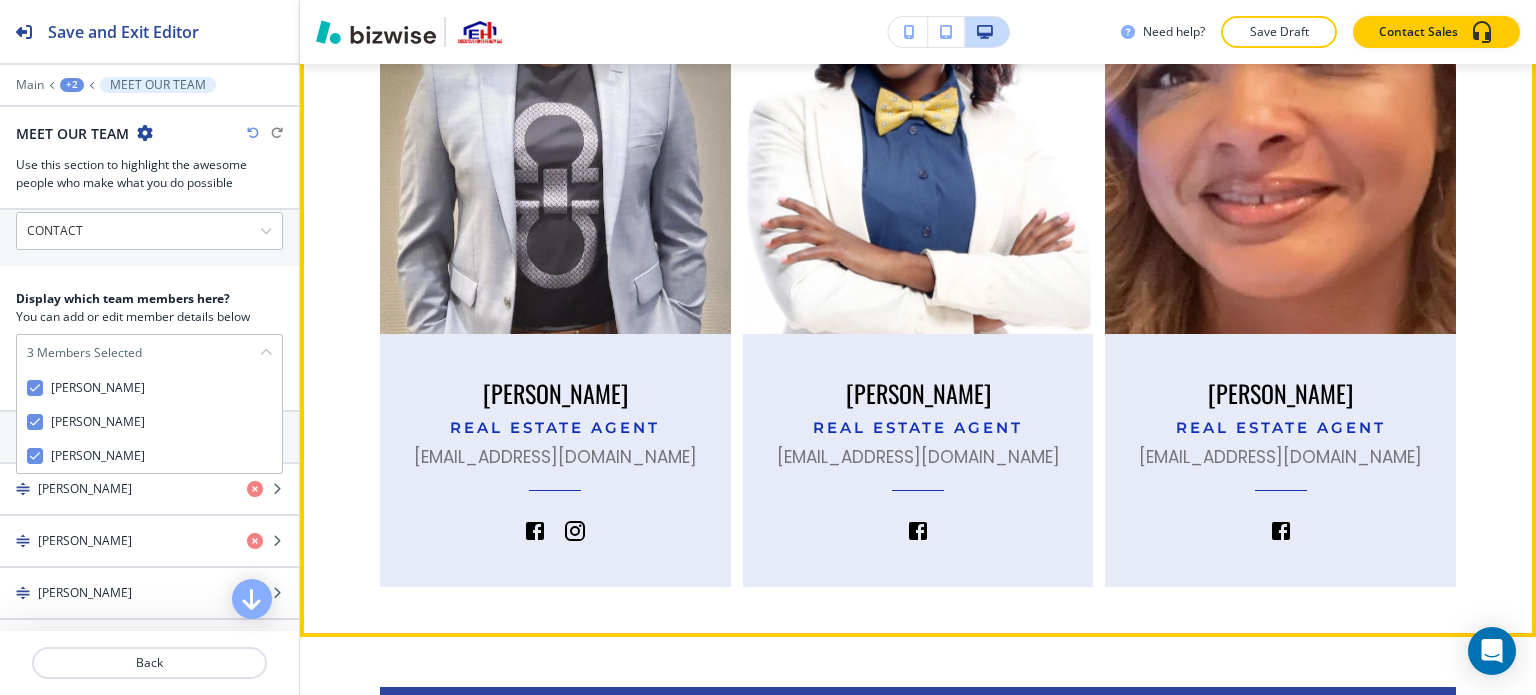 scroll, scrollTop: 1866, scrollLeft: 0, axis: vertical 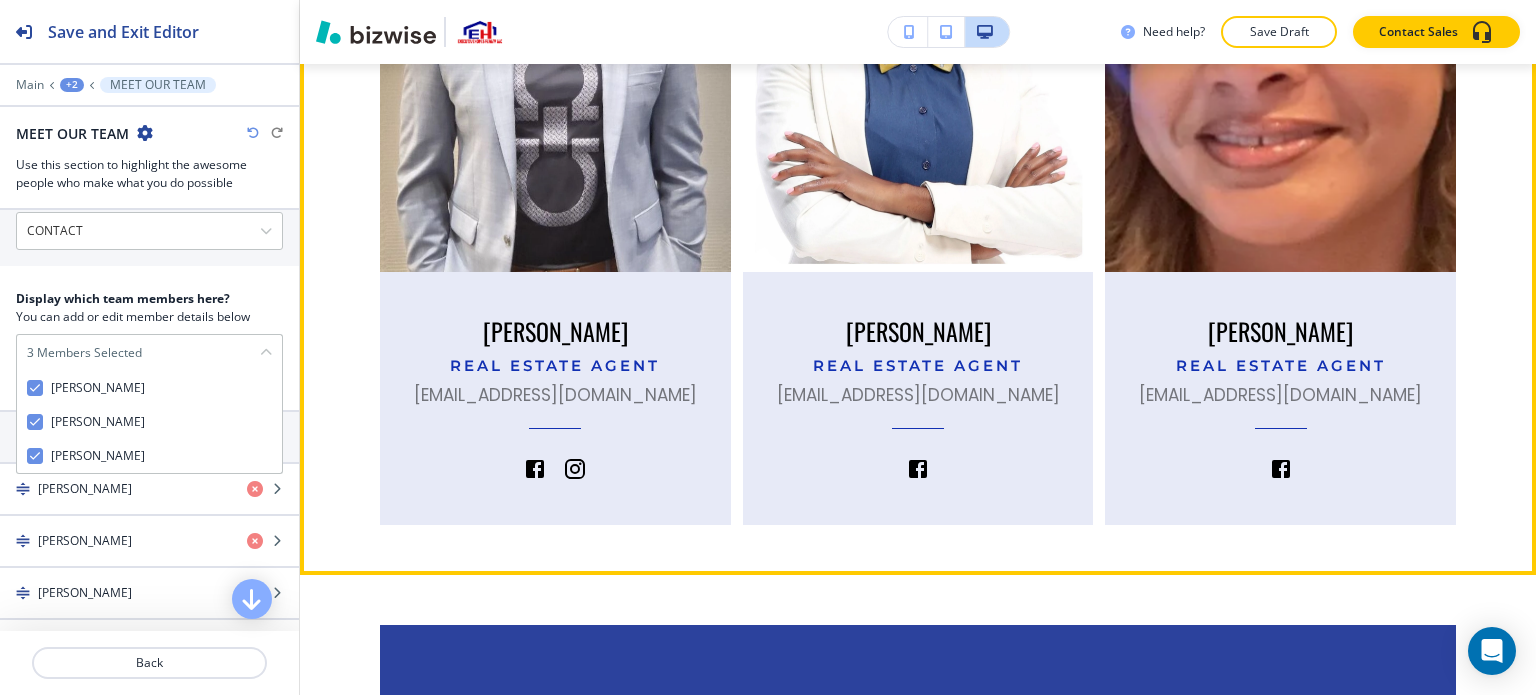 click on "HEARST, JENNIFER real estate agent Hearstjennifer@gmail.com" at bounding box center (1280, 398) 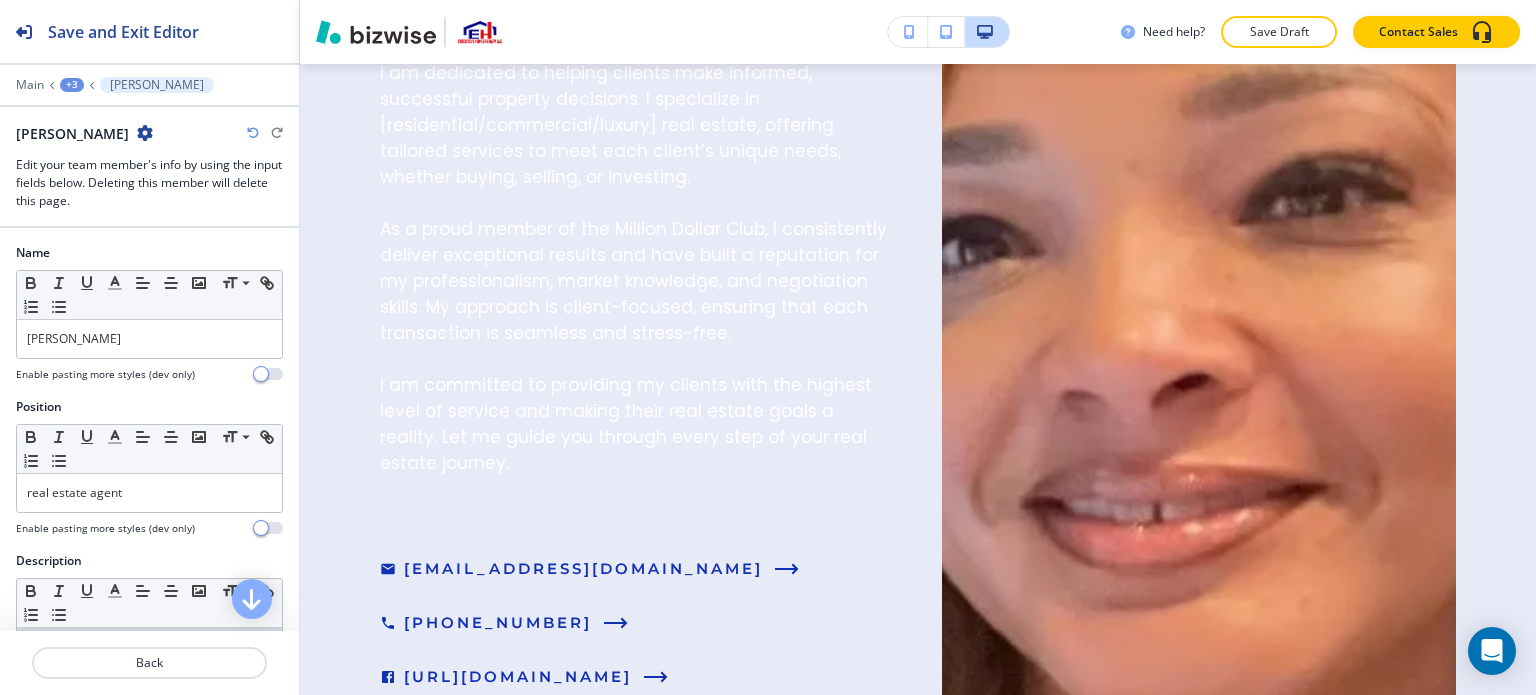 scroll, scrollTop: 300, scrollLeft: 0, axis: vertical 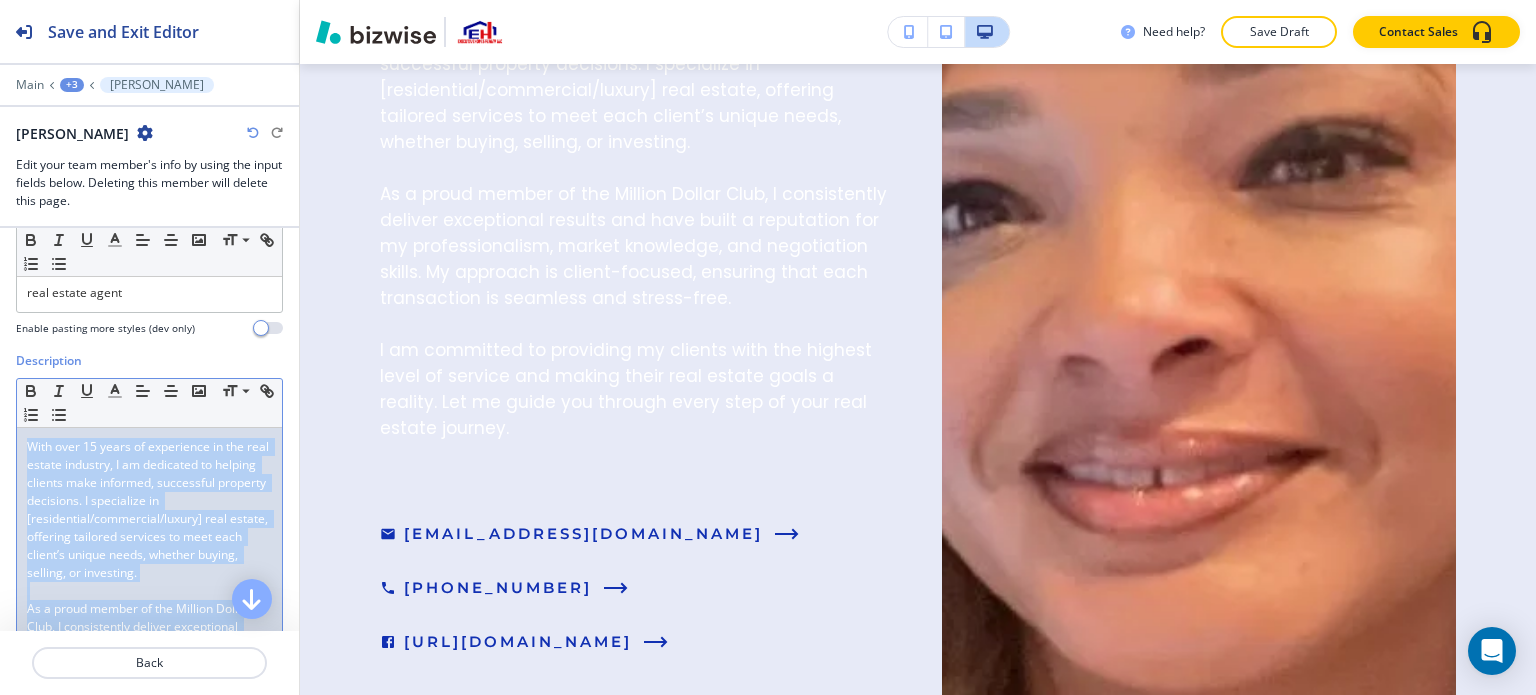 drag, startPoint x: 197, startPoint y: 555, endPoint x: 0, endPoint y: 388, distance: 258.25955 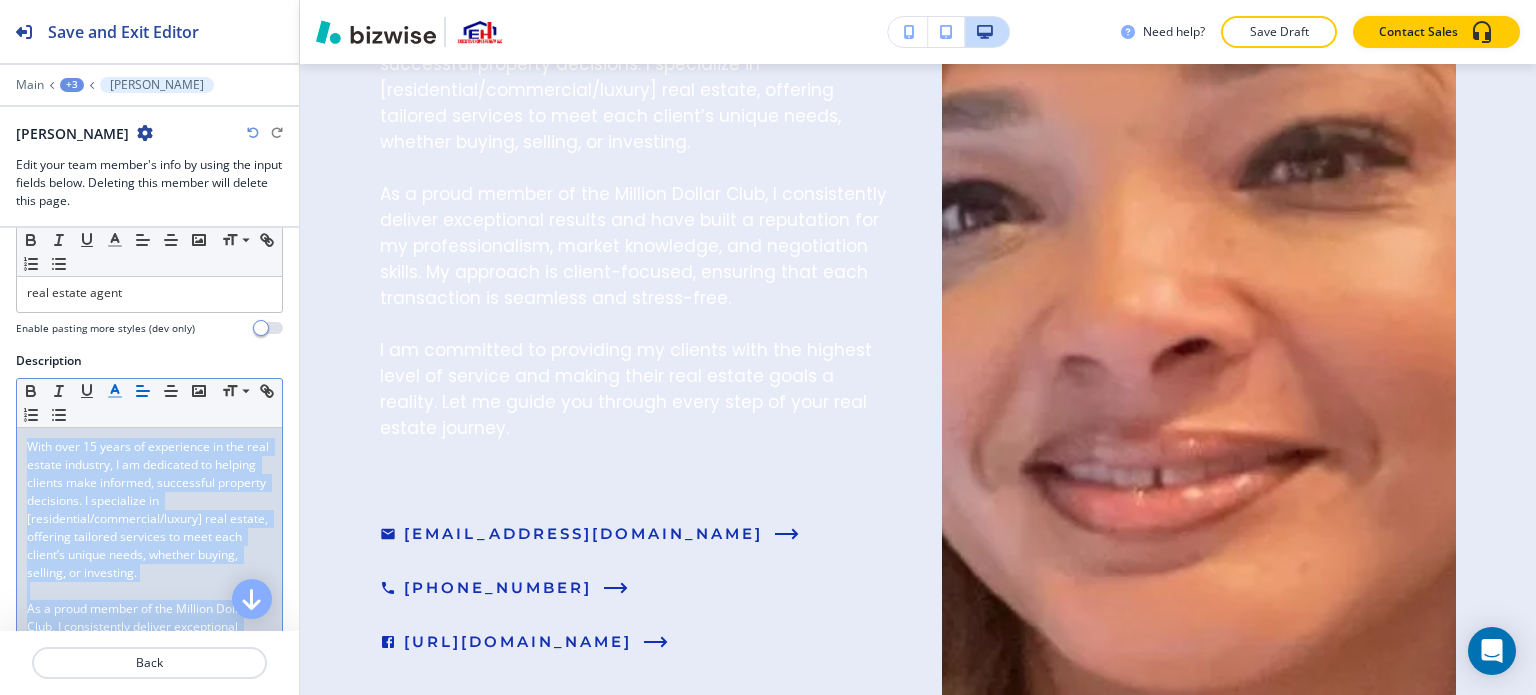 click 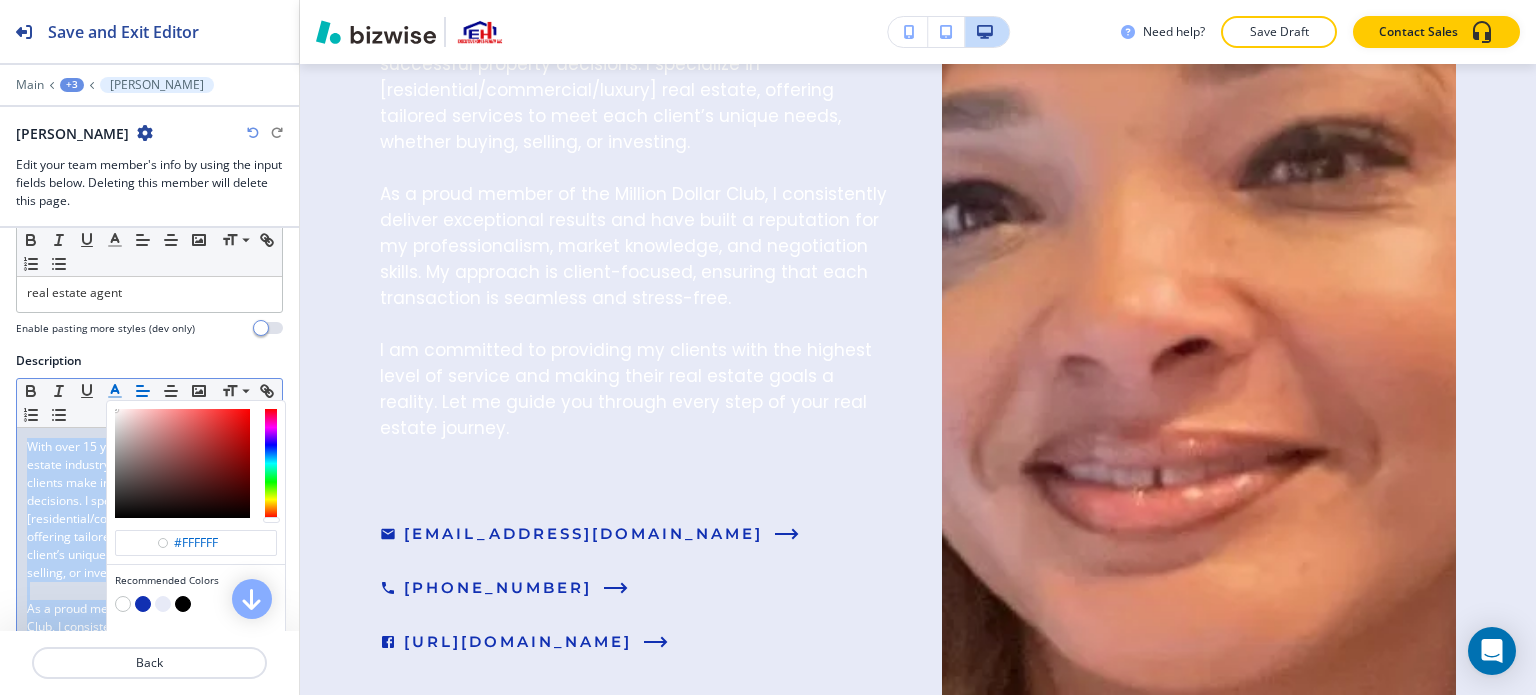click at bounding box center (183, 604) 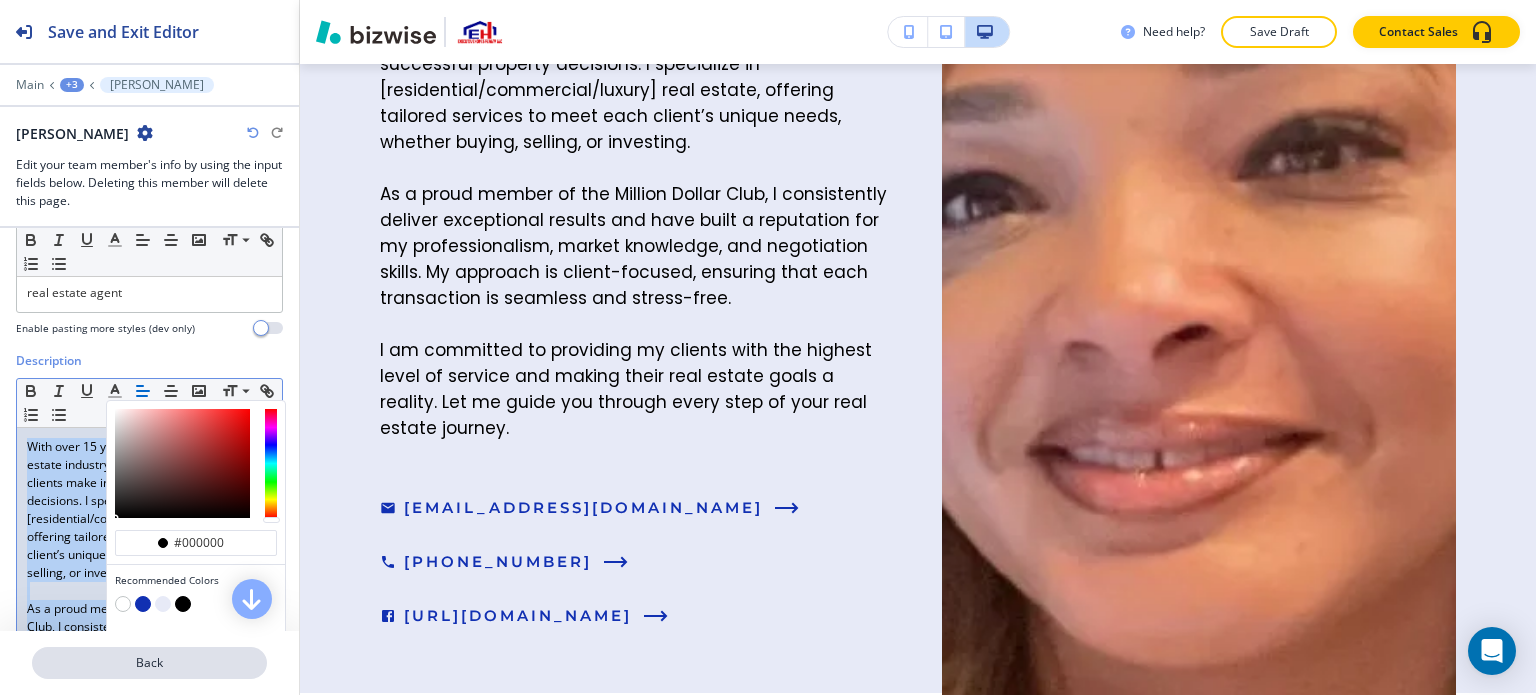 click on "Back" at bounding box center (149, 663) 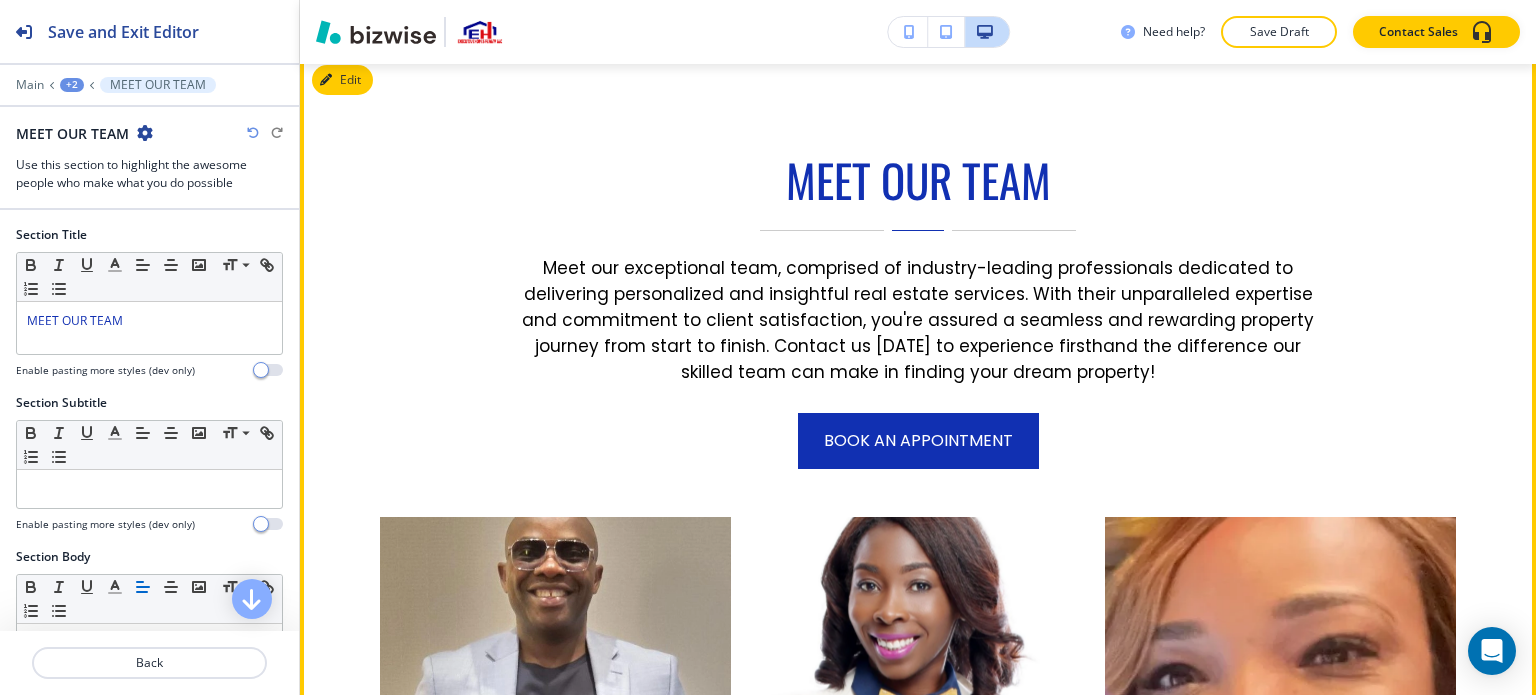 scroll, scrollTop: 1166, scrollLeft: 0, axis: vertical 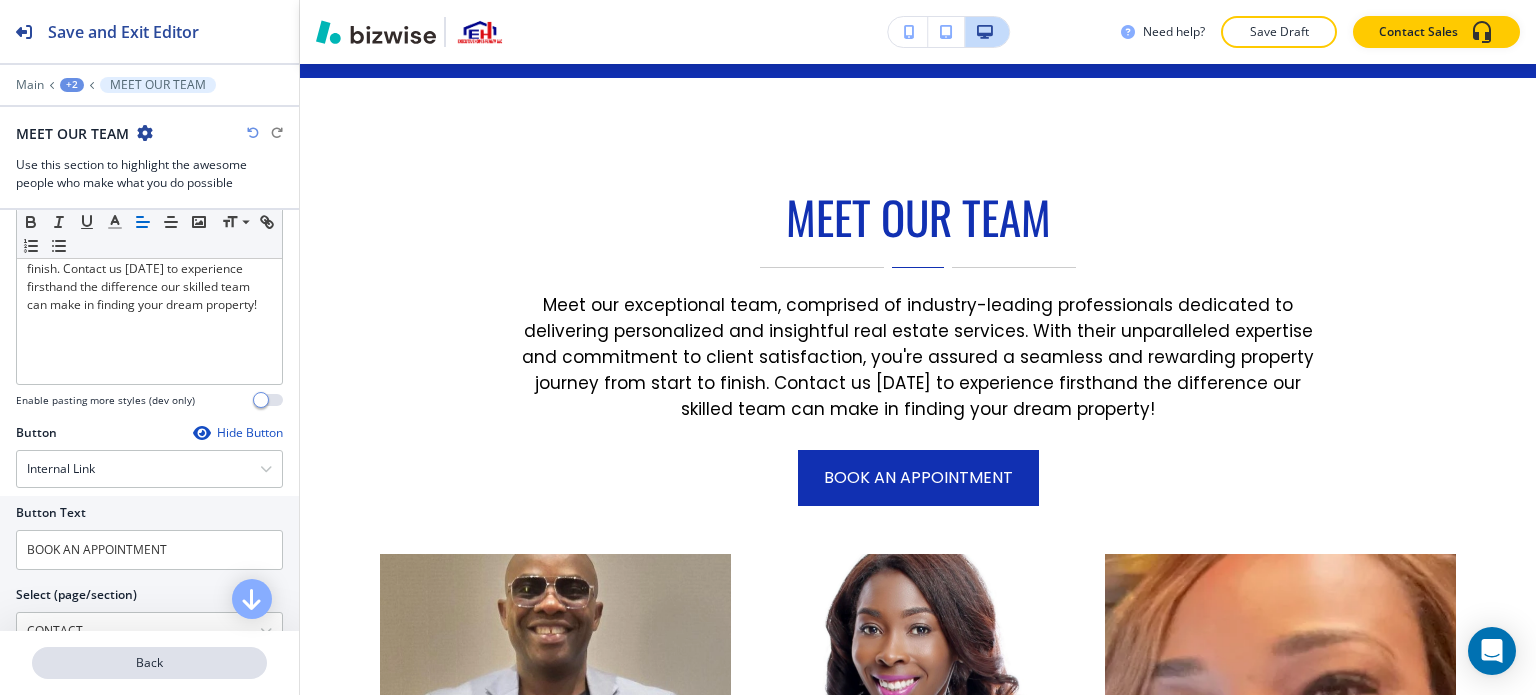 click on "Back" at bounding box center [149, 663] 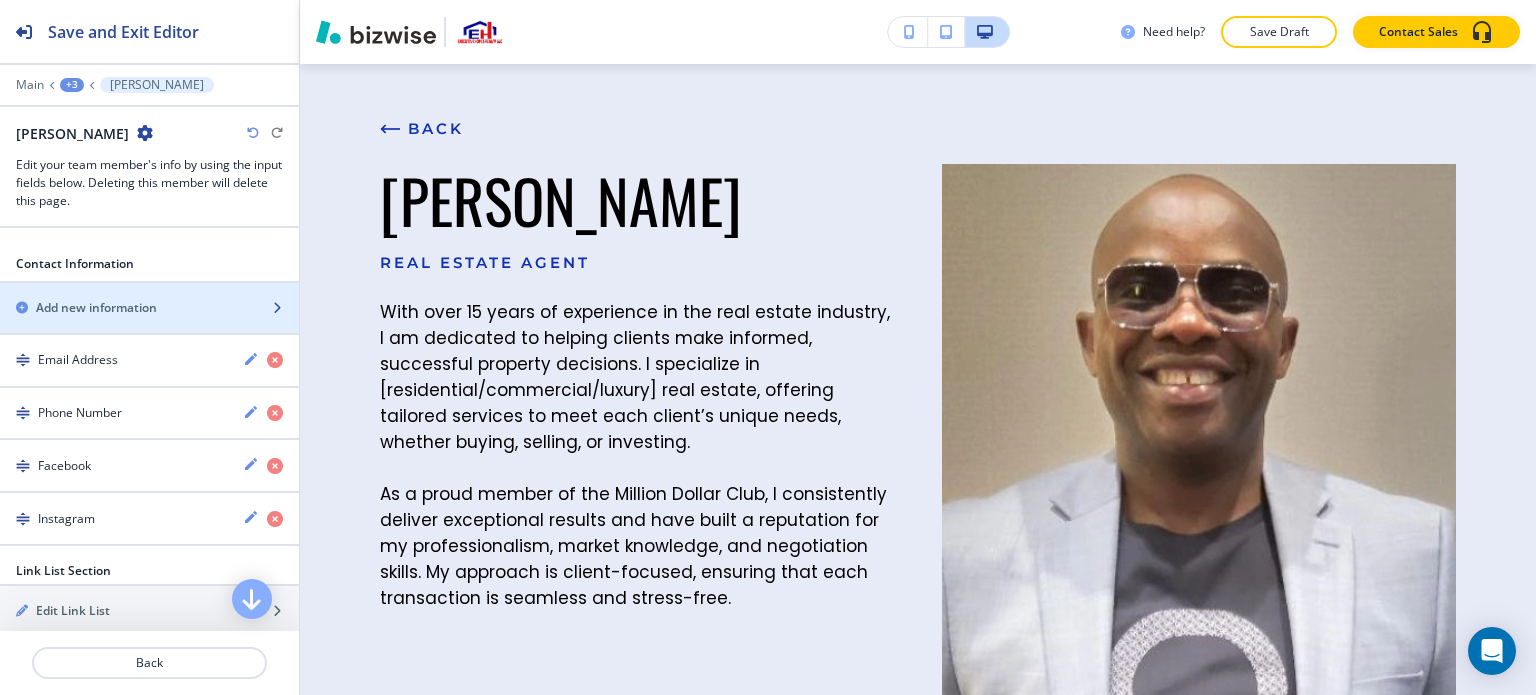scroll, scrollTop: 1100, scrollLeft: 0, axis: vertical 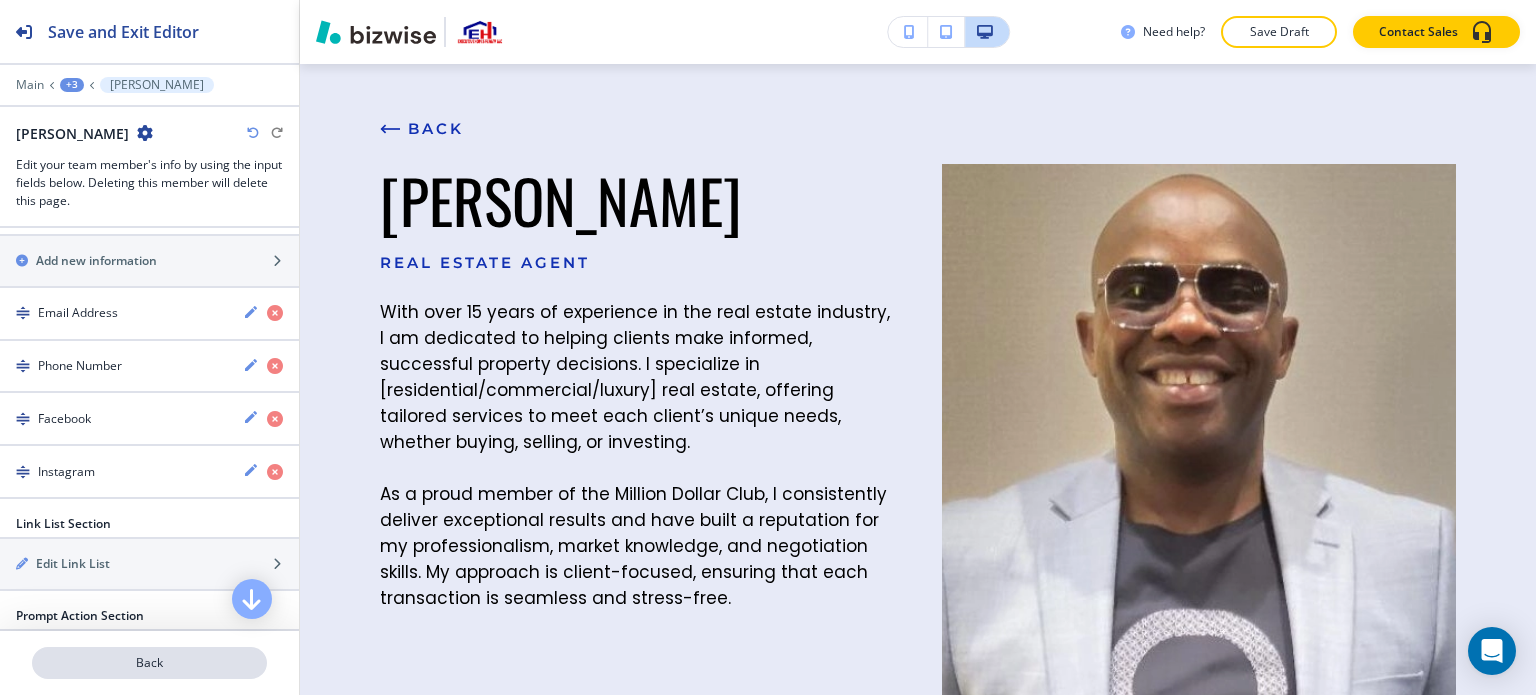 click on "Back" at bounding box center (149, 663) 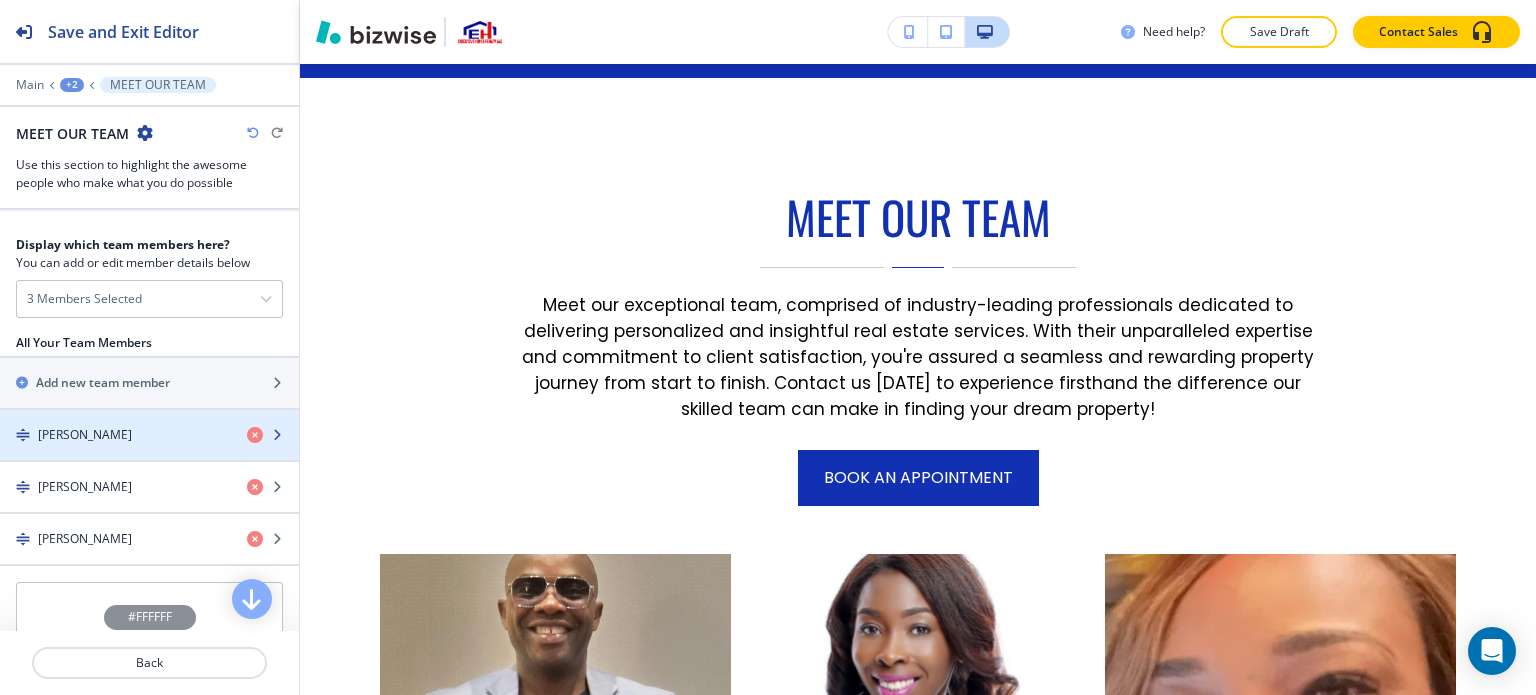 scroll, scrollTop: 1000, scrollLeft: 0, axis: vertical 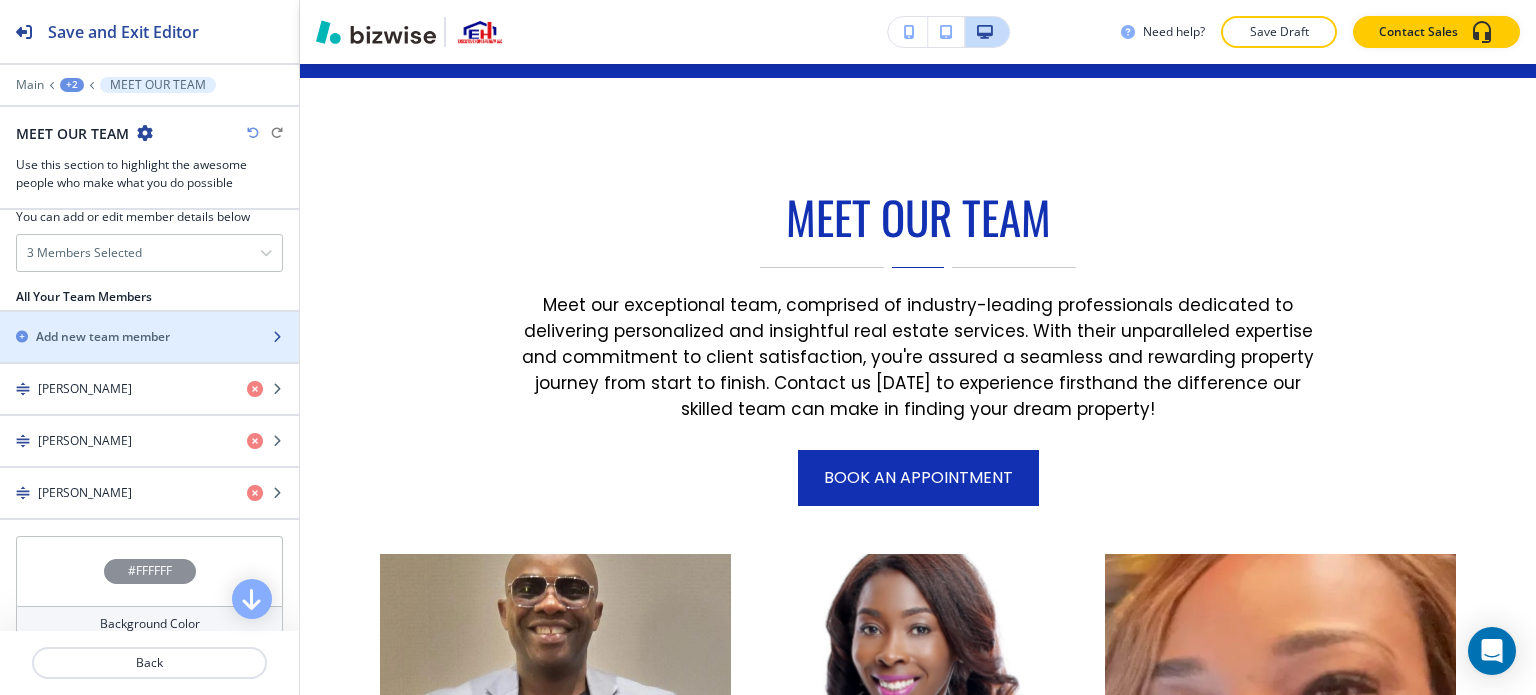 click on "Add new team member" at bounding box center [103, 337] 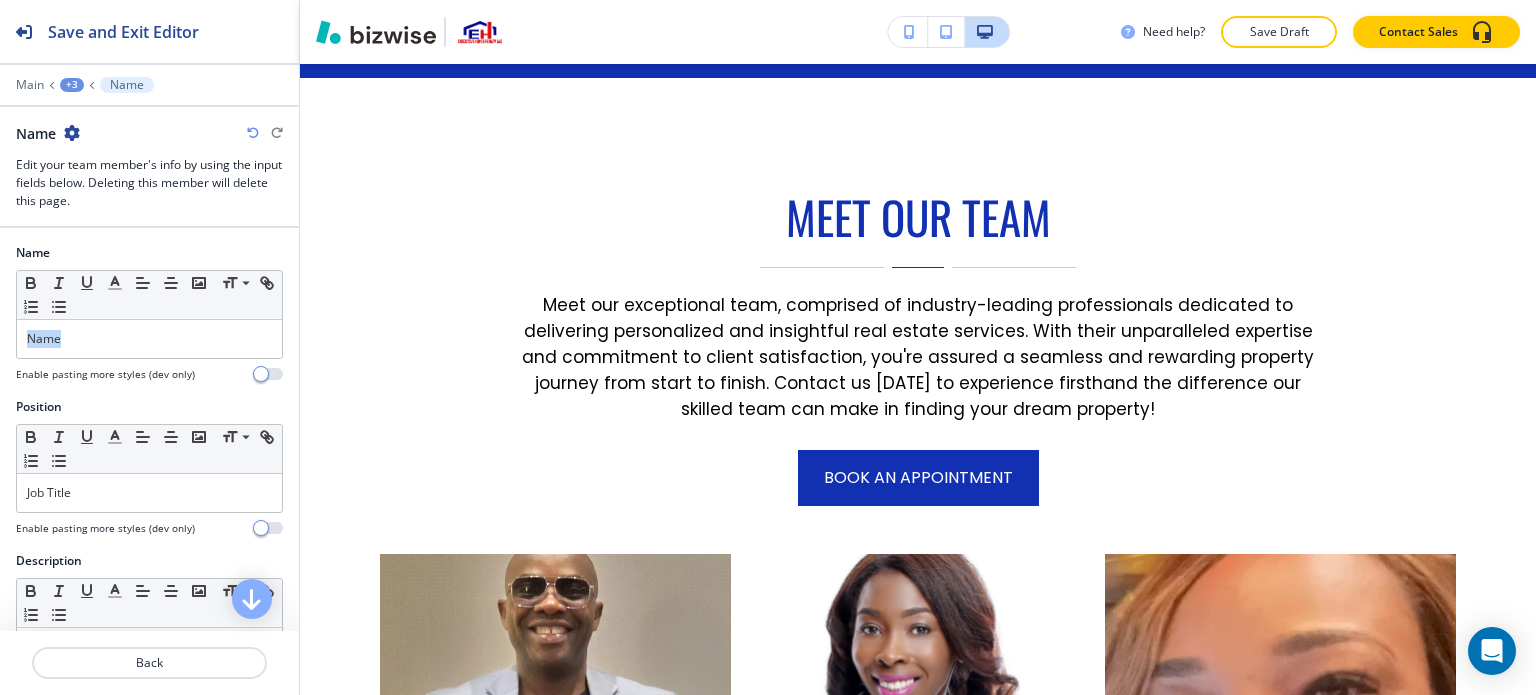 drag, startPoint x: 148, startPoint y: 335, endPoint x: 13, endPoint y: 338, distance: 135.03333 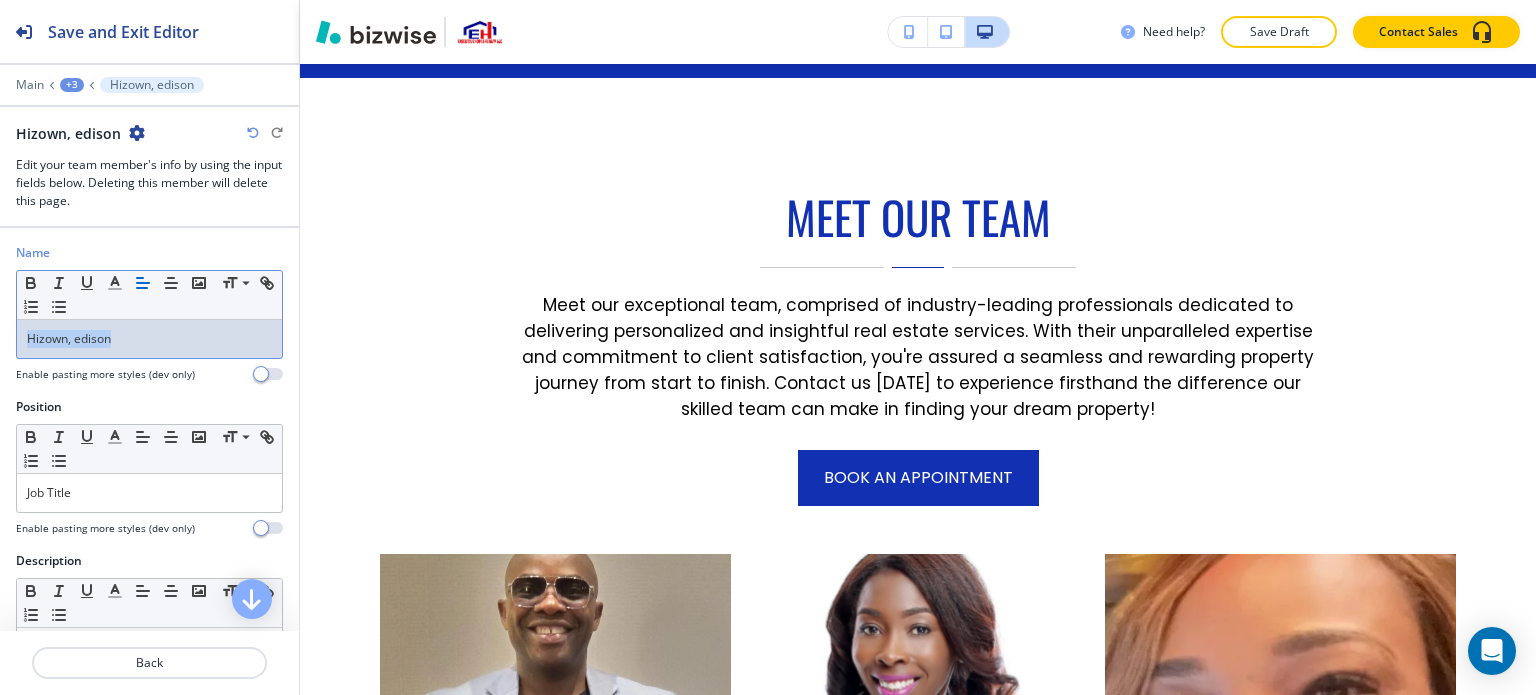 drag, startPoint x: 122, startPoint y: 344, endPoint x: 0, endPoint y: 320, distance: 124.33825 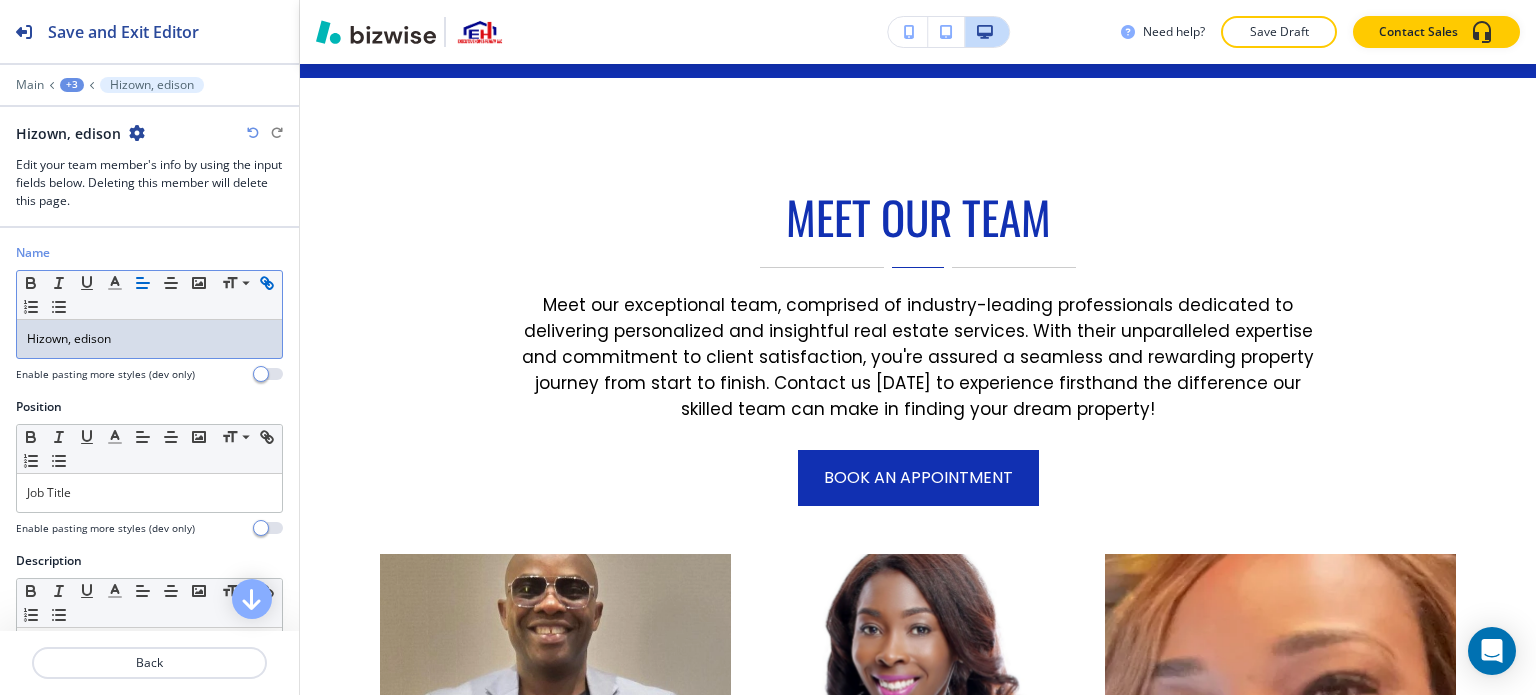 scroll, scrollTop: 0, scrollLeft: 0, axis: both 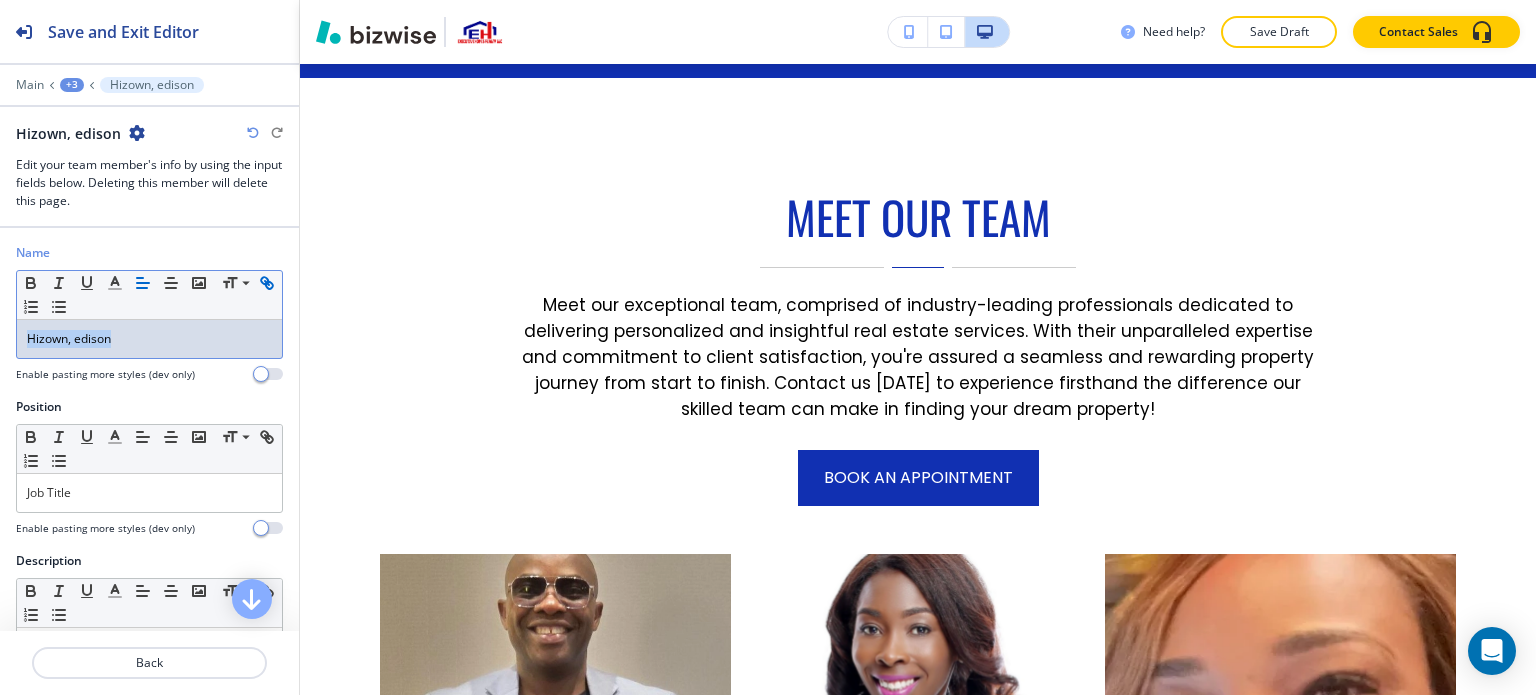 drag, startPoint x: 151, startPoint y: 337, endPoint x: 0, endPoint y: 324, distance: 151.55856 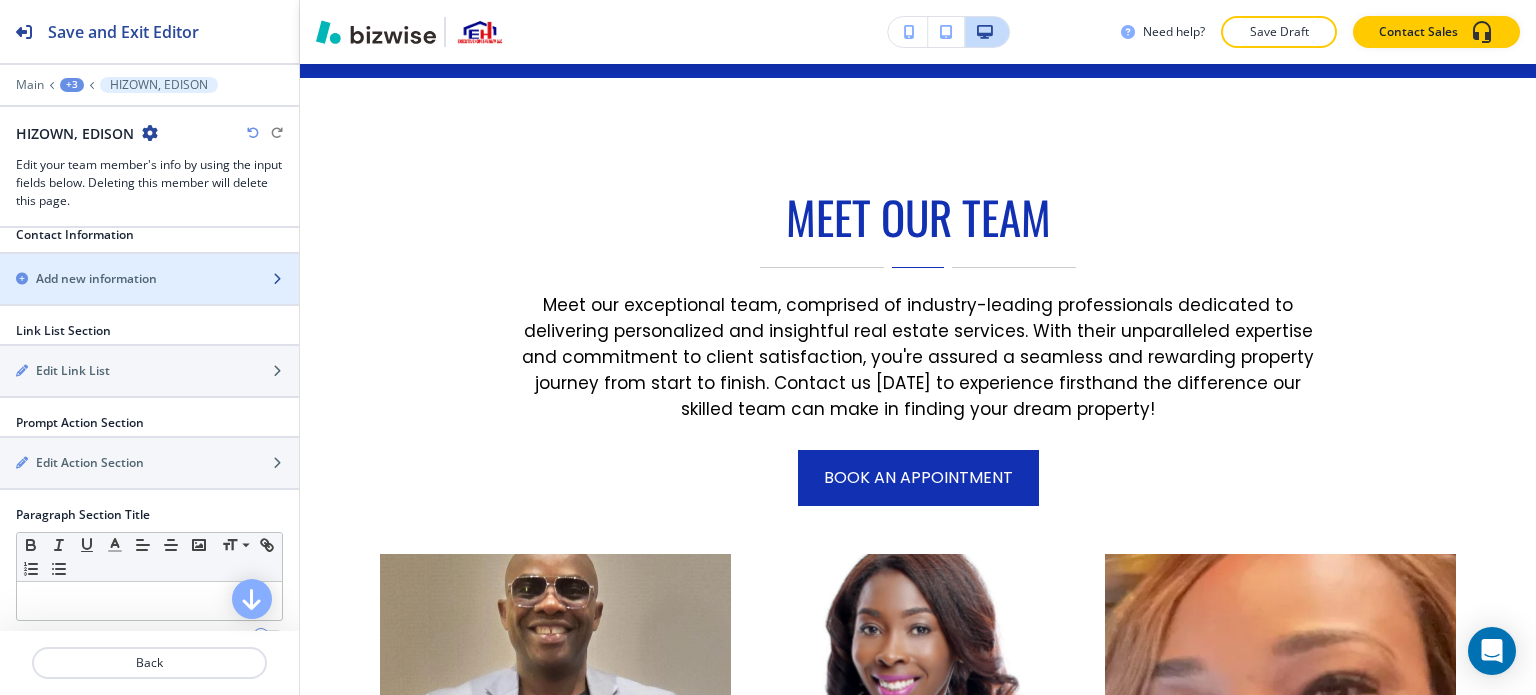 scroll, scrollTop: 900, scrollLeft: 0, axis: vertical 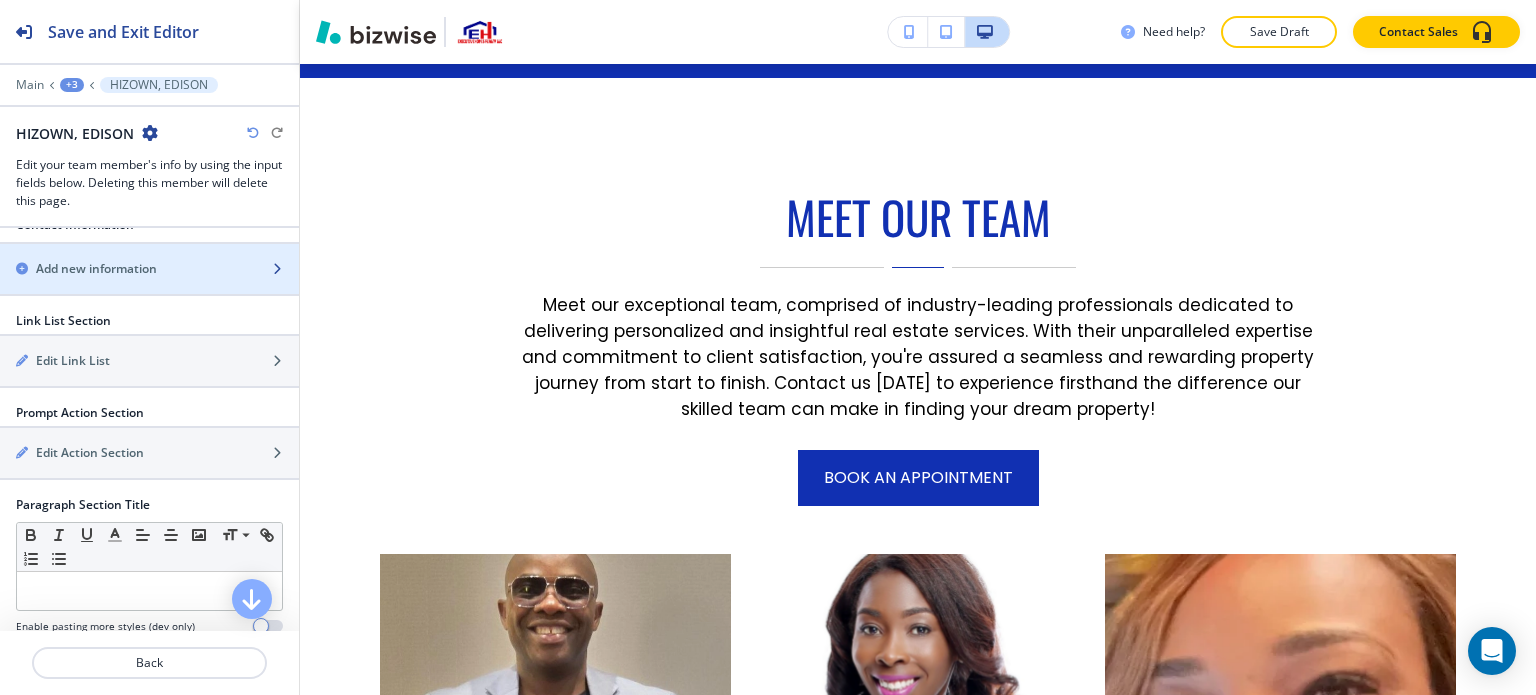 click on "Add new information" at bounding box center [96, 269] 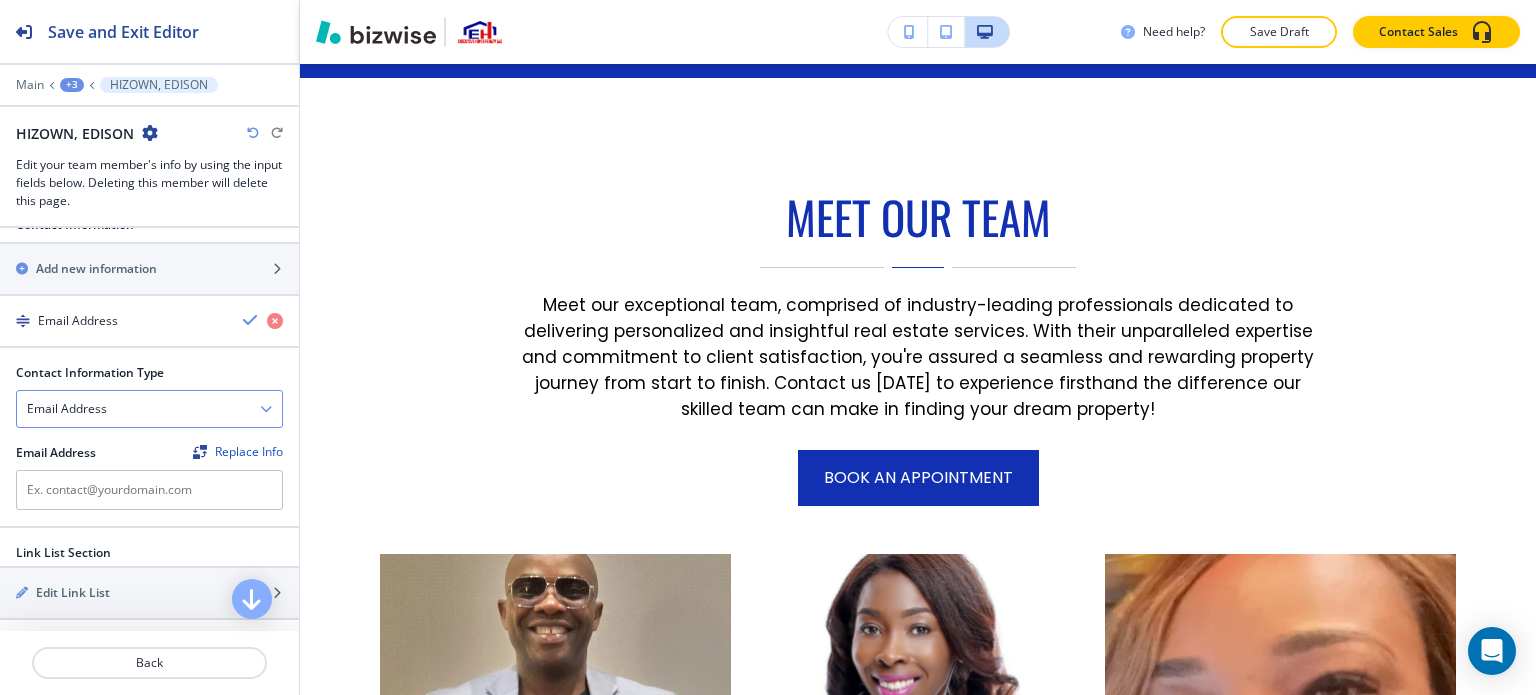 click on "Email Address" at bounding box center (149, 409) 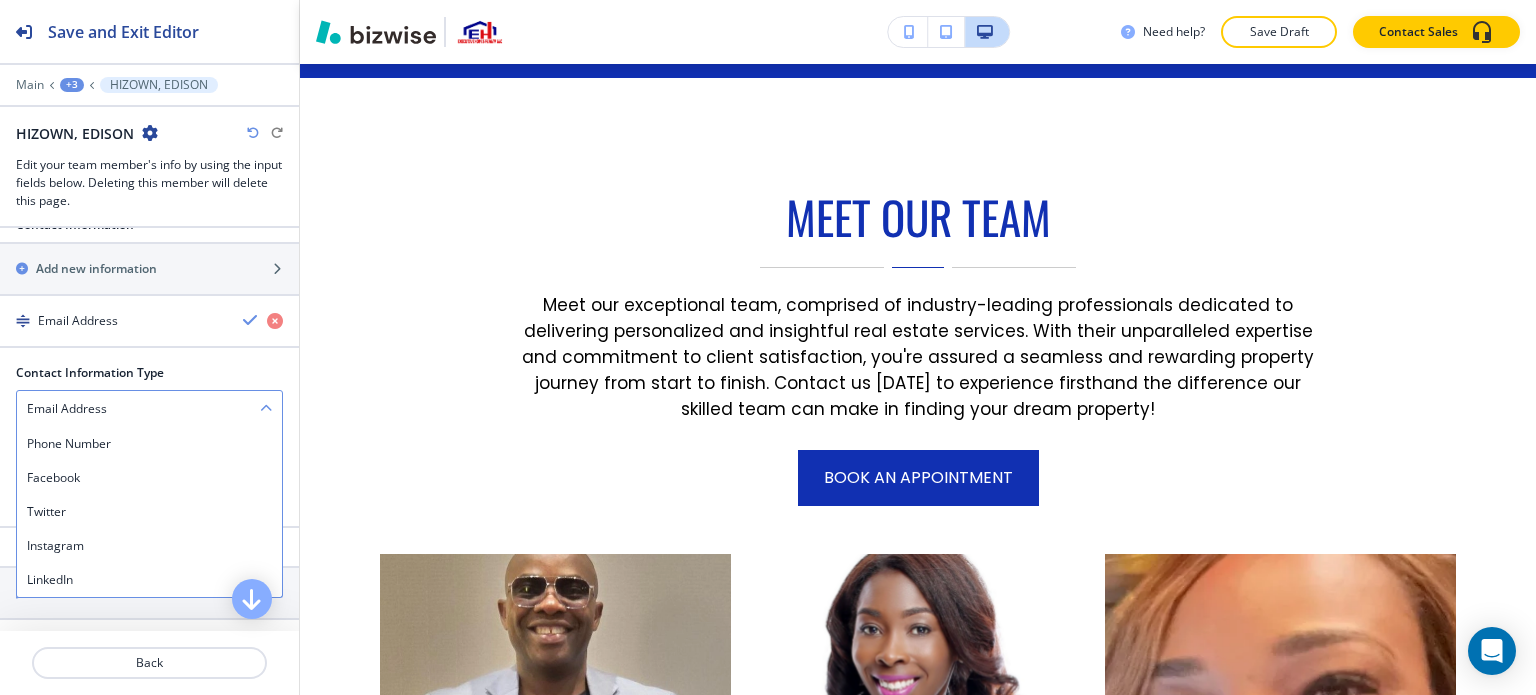 click on "Email Address" at bounding box center [149, 409] 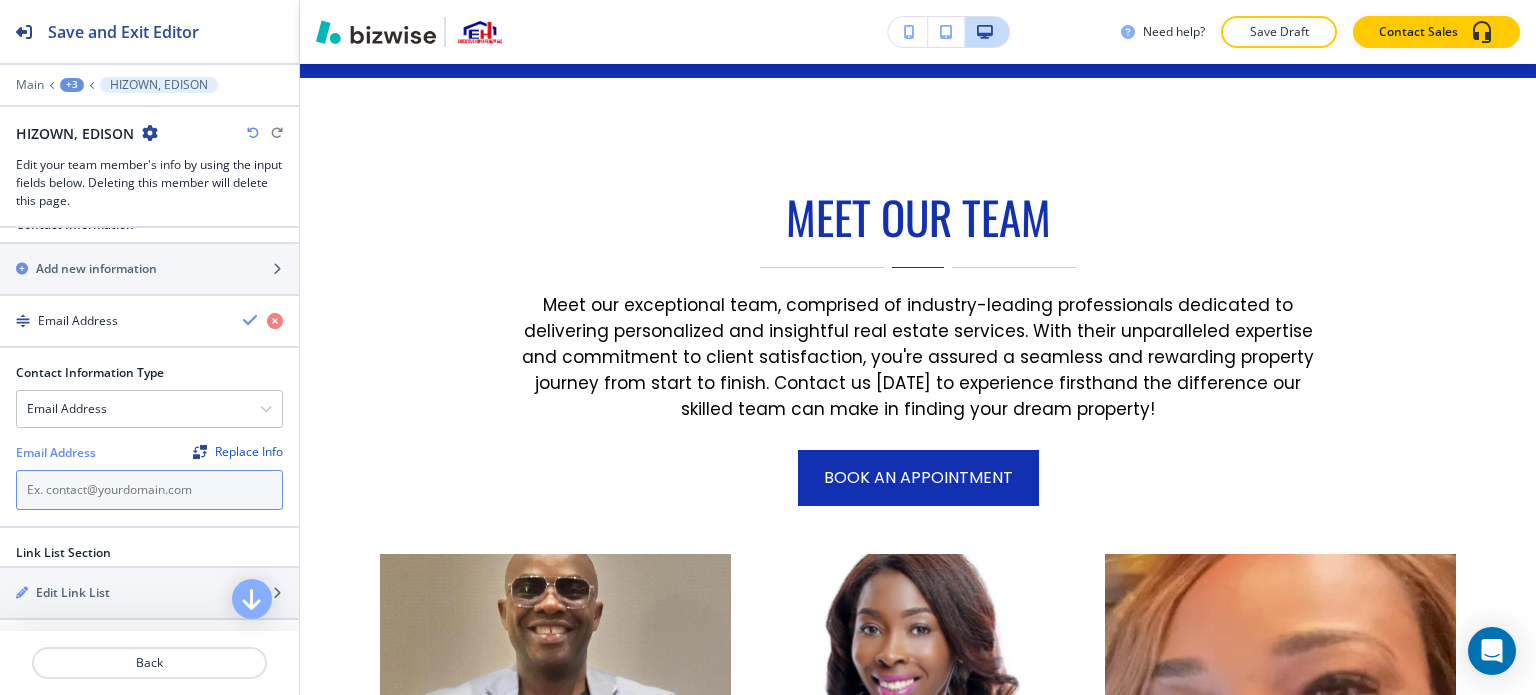 paste on "homes@hizcom.us" 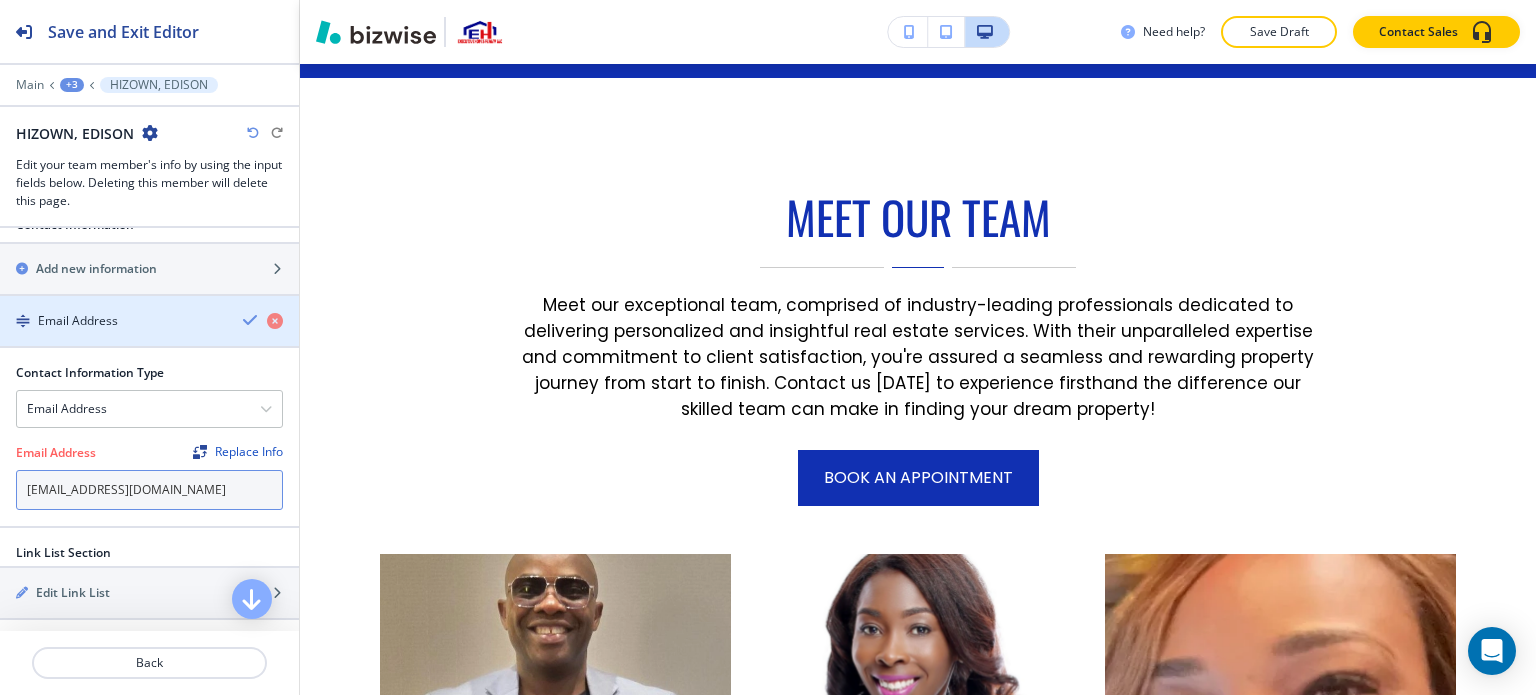type on "homes@hizcom.us" 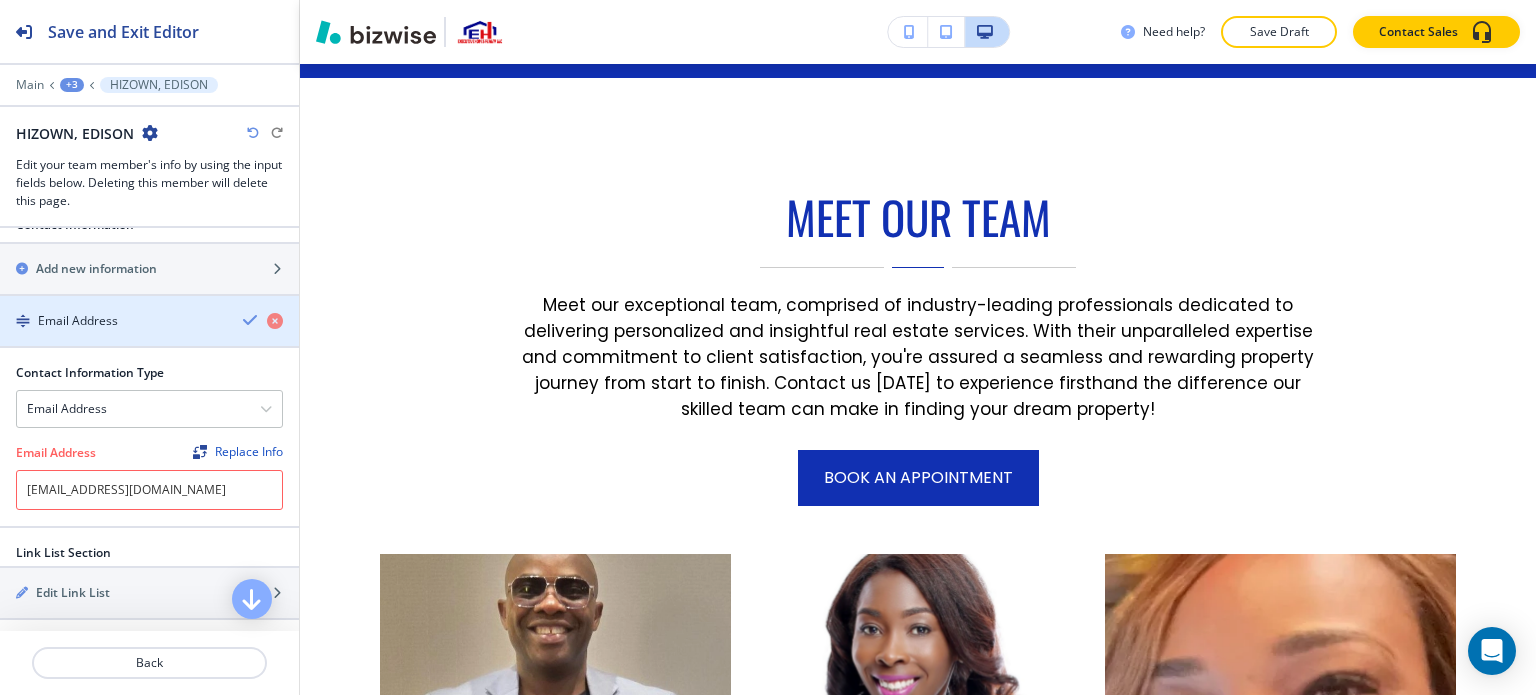 click at bounding box center (251, 320) 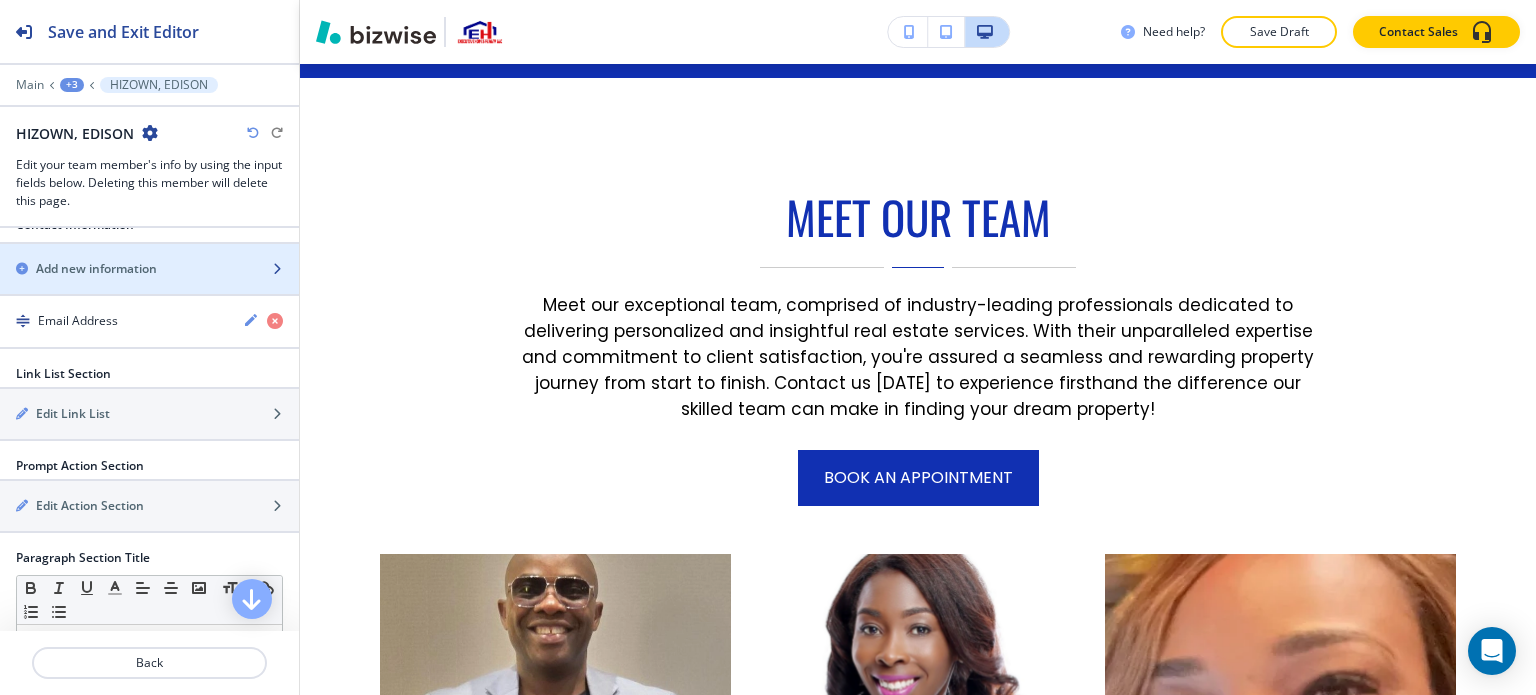 click on "Add new information" at bounding box center [127, 269] 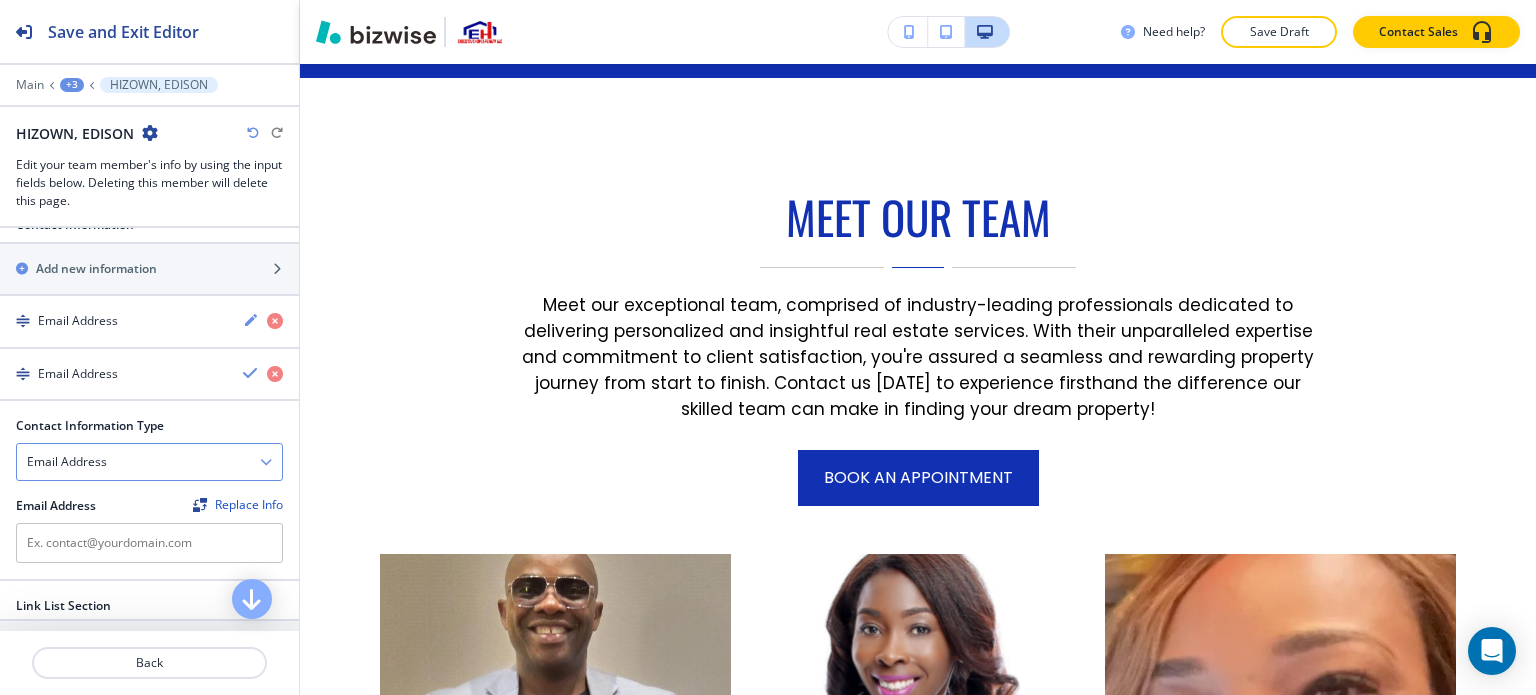 click on "Email Address" at bounding box center [149, 462] 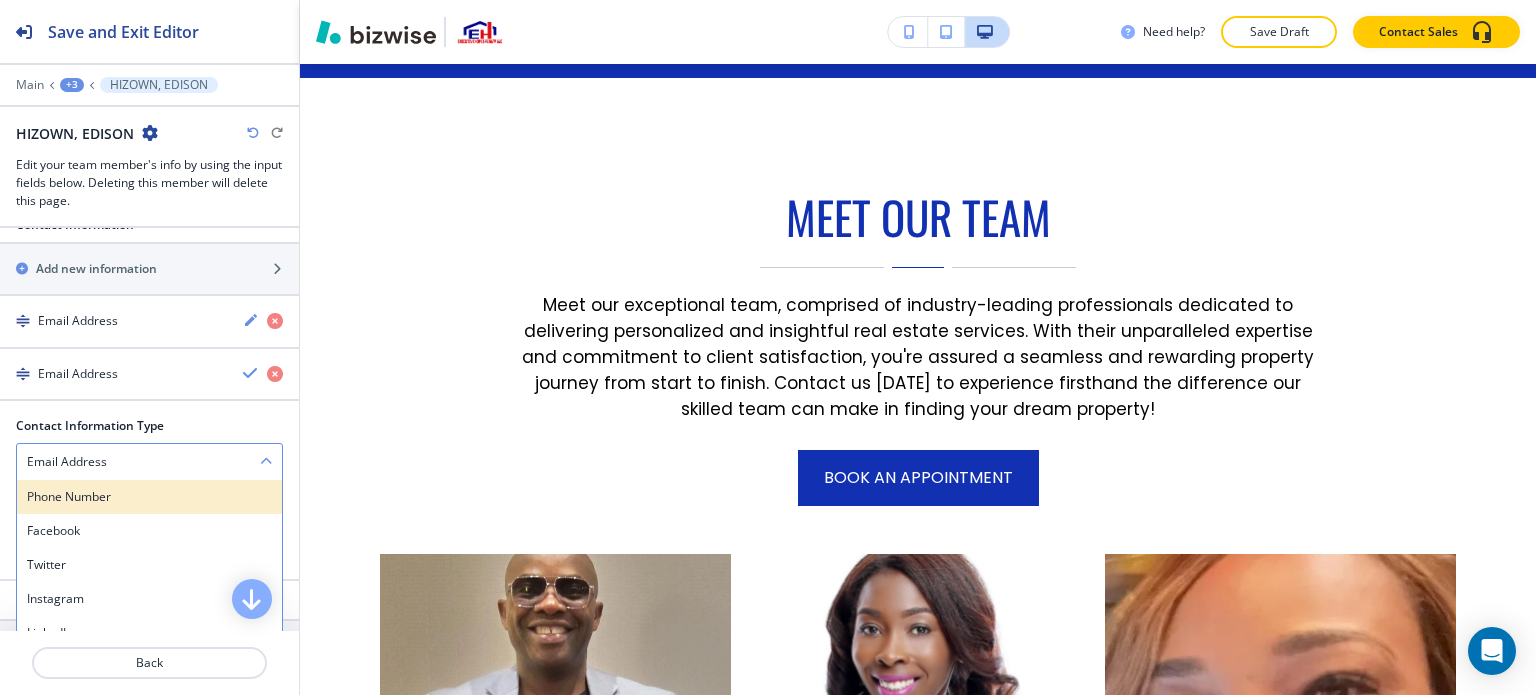 click on "Phone Number" at bounding box center [149, 497] 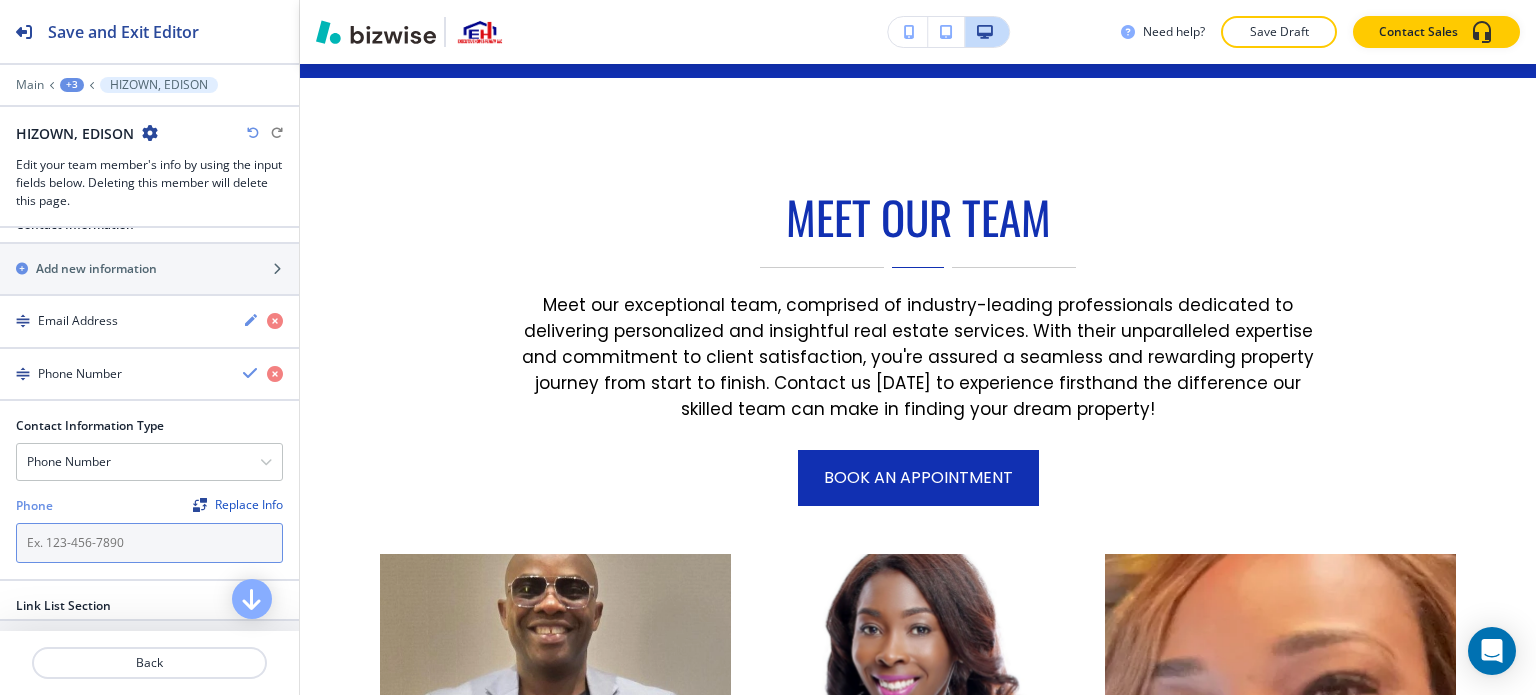 paste on "707-877-2001" 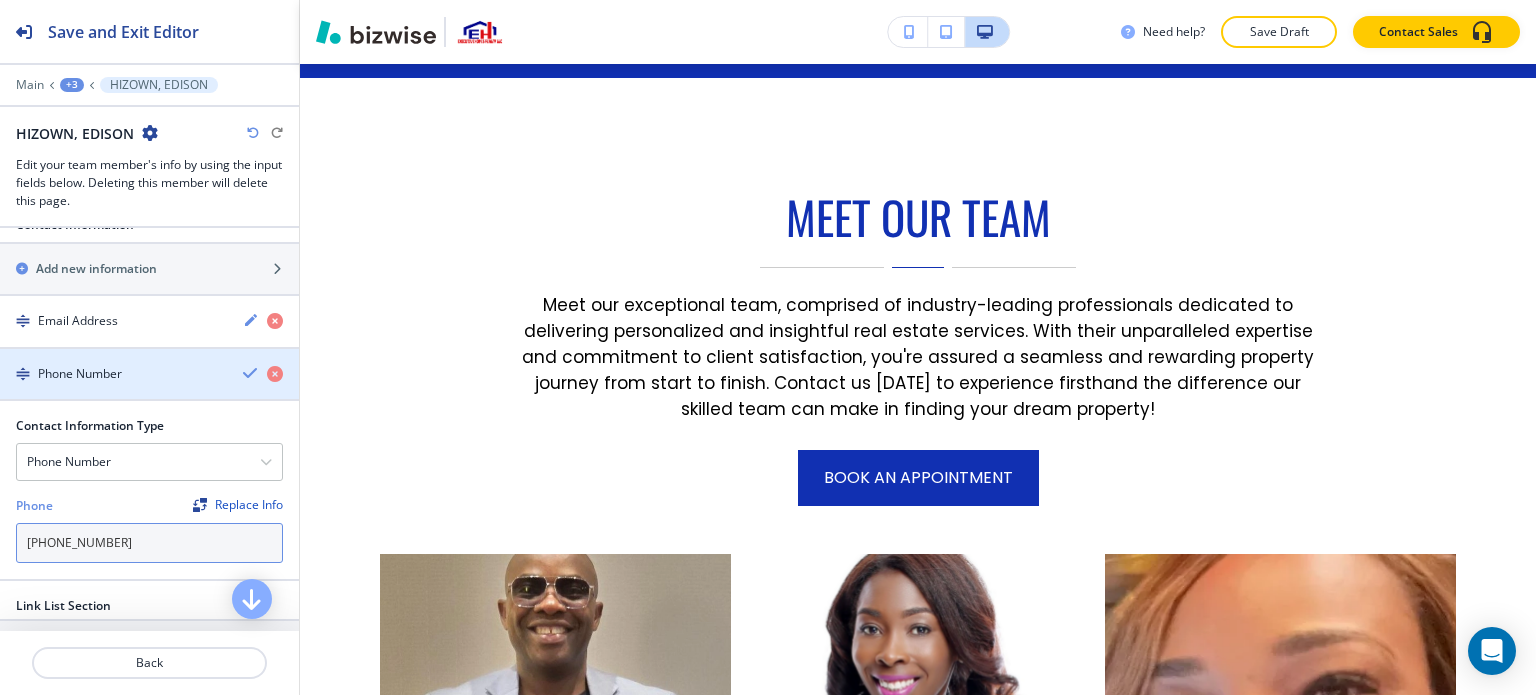 type on "707-877-2001" 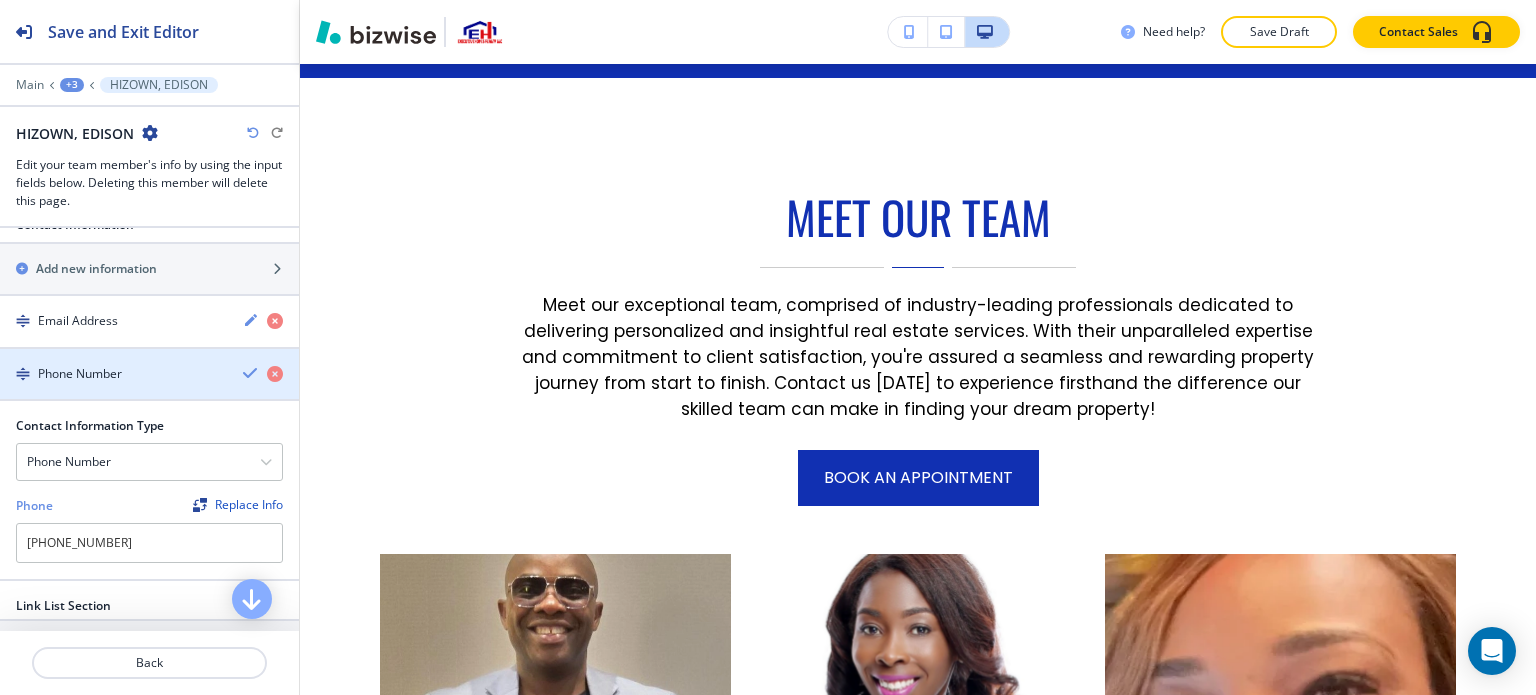 click at bounding box center [251, 373] 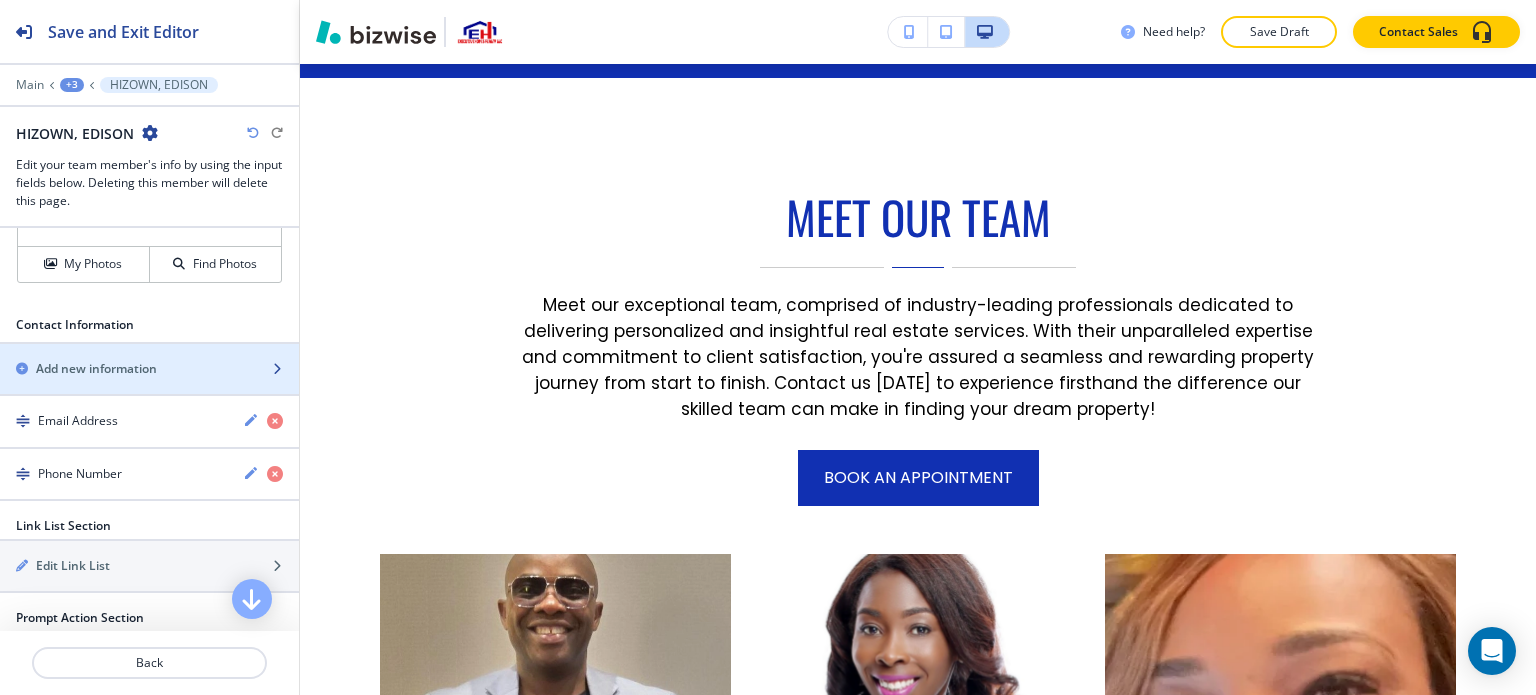 click on "Add new information" at bounding box center [96, 369] 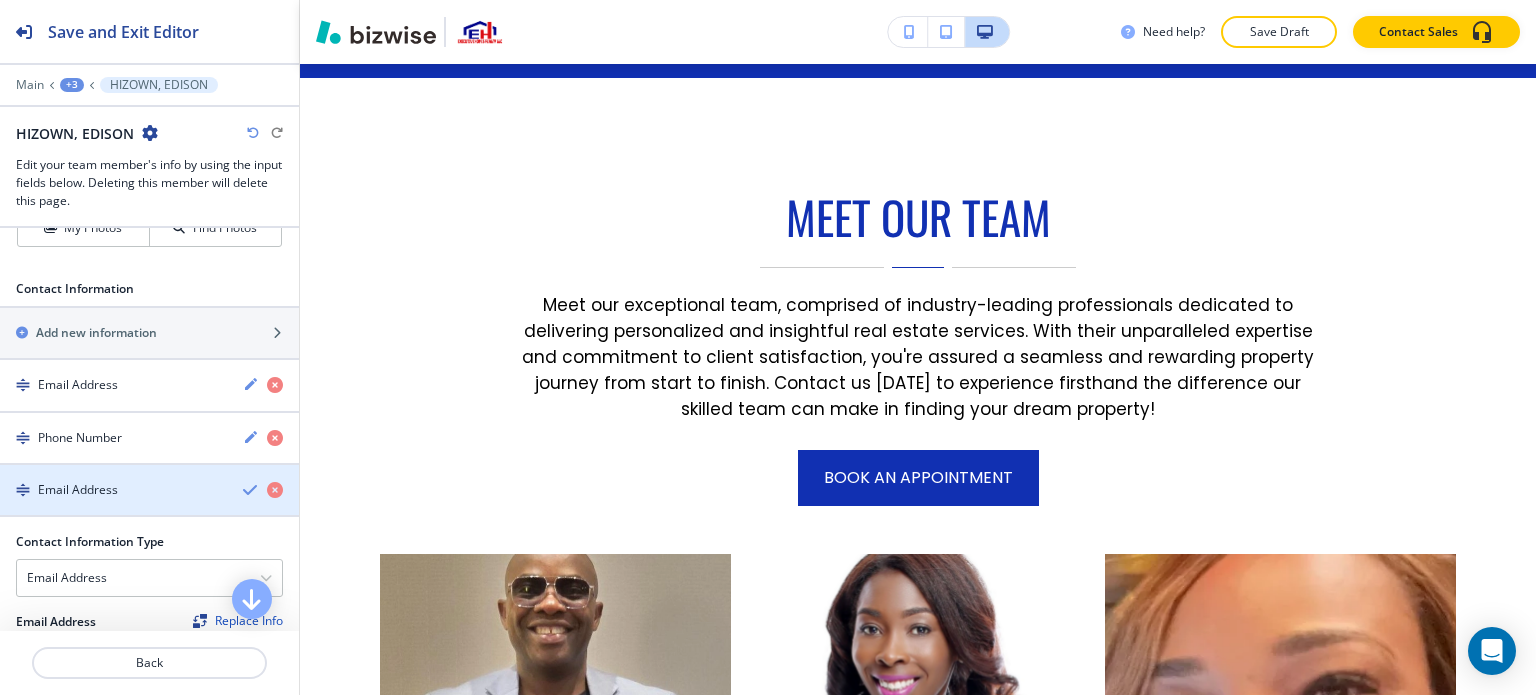 scroll, scrollTop: 900, scrollLeft: 0, axis: vertical 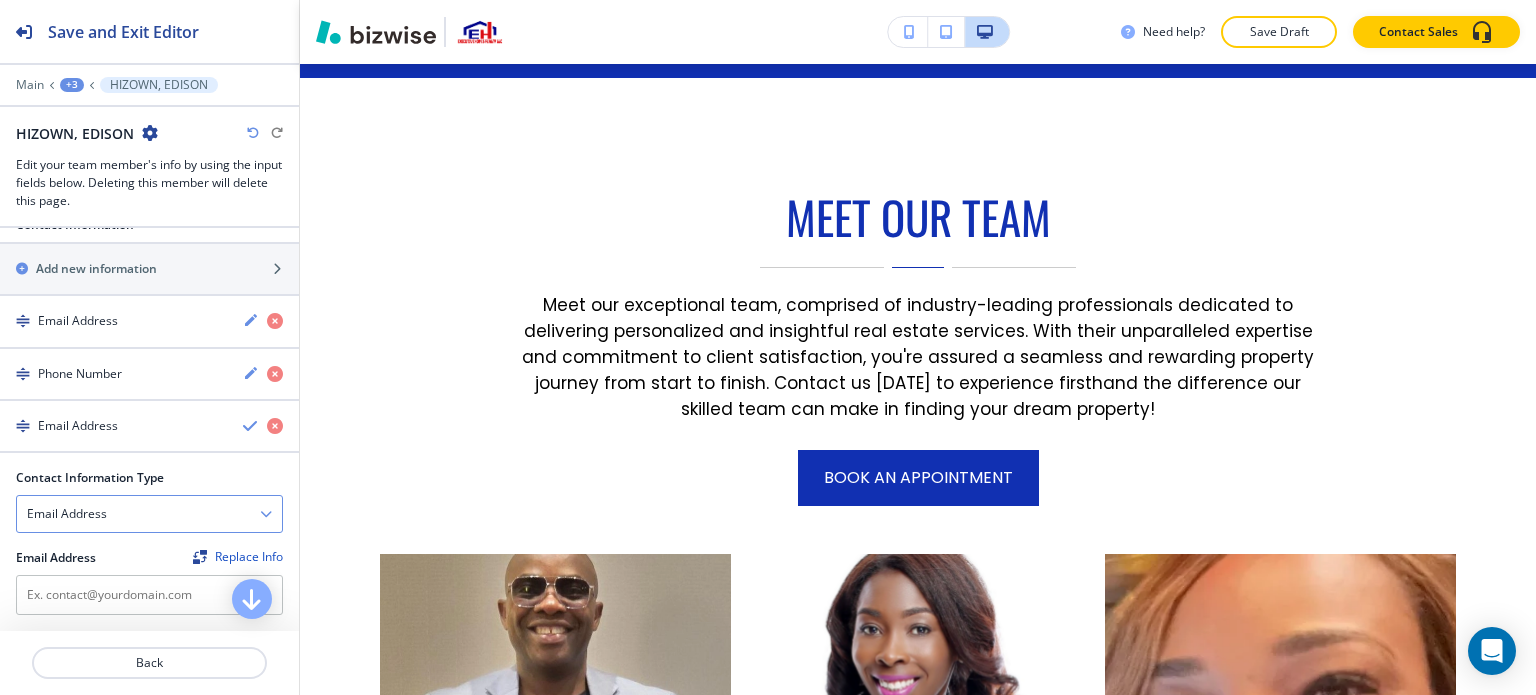 click on "Email Address" at bounding box center (149, 514) 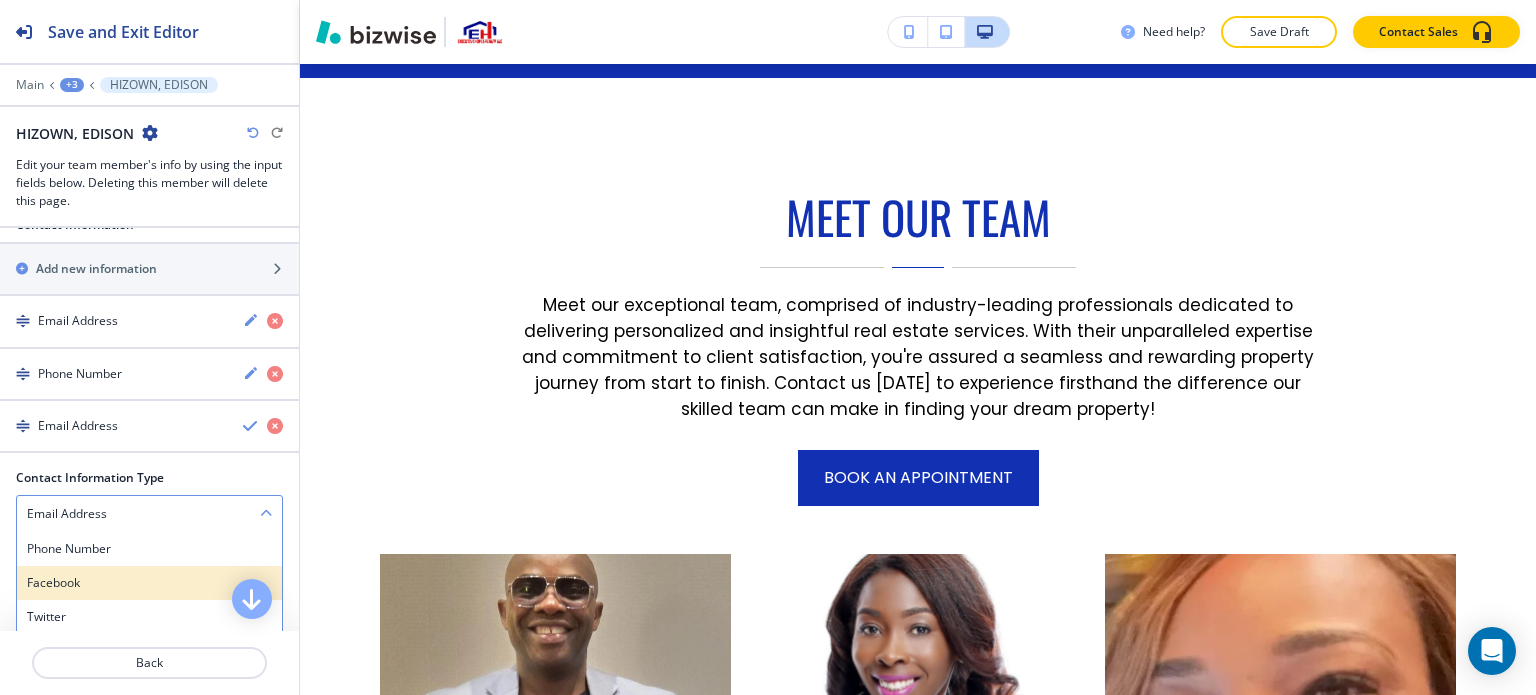 click on "Facebook" at bounding box center [149, 583] 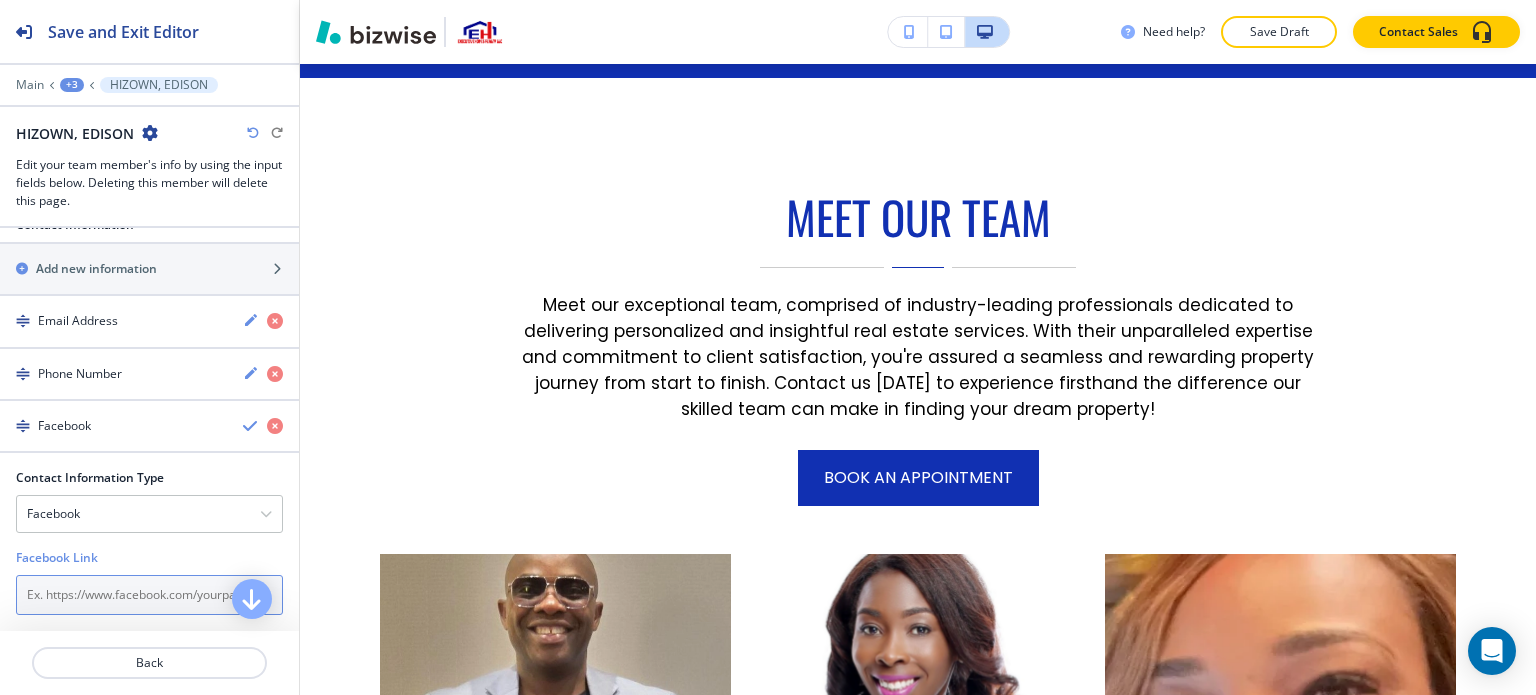 paste on "https://www.facebook.com/ExecutiveHomesRealtyLLC" 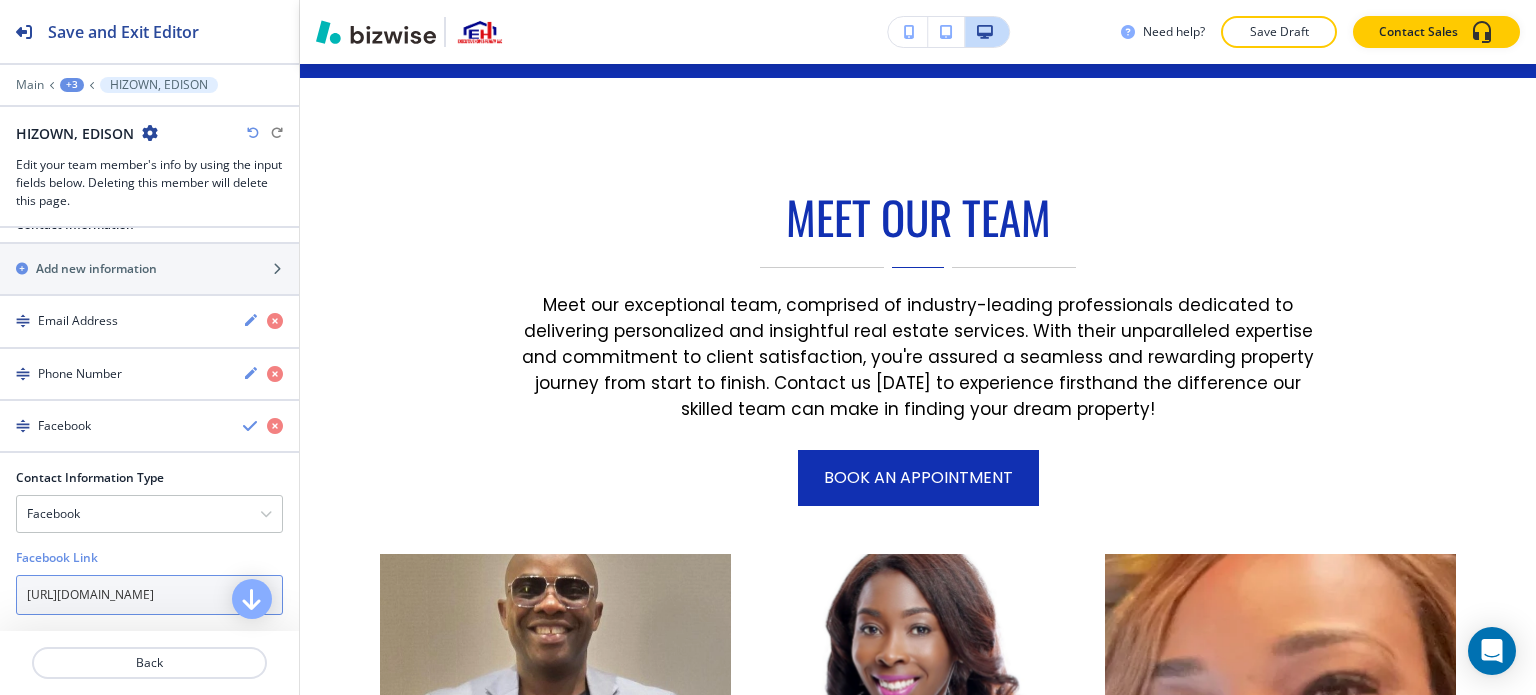 scroll, scrollTop: 0, scrollLeft: 71, axis: horizontal 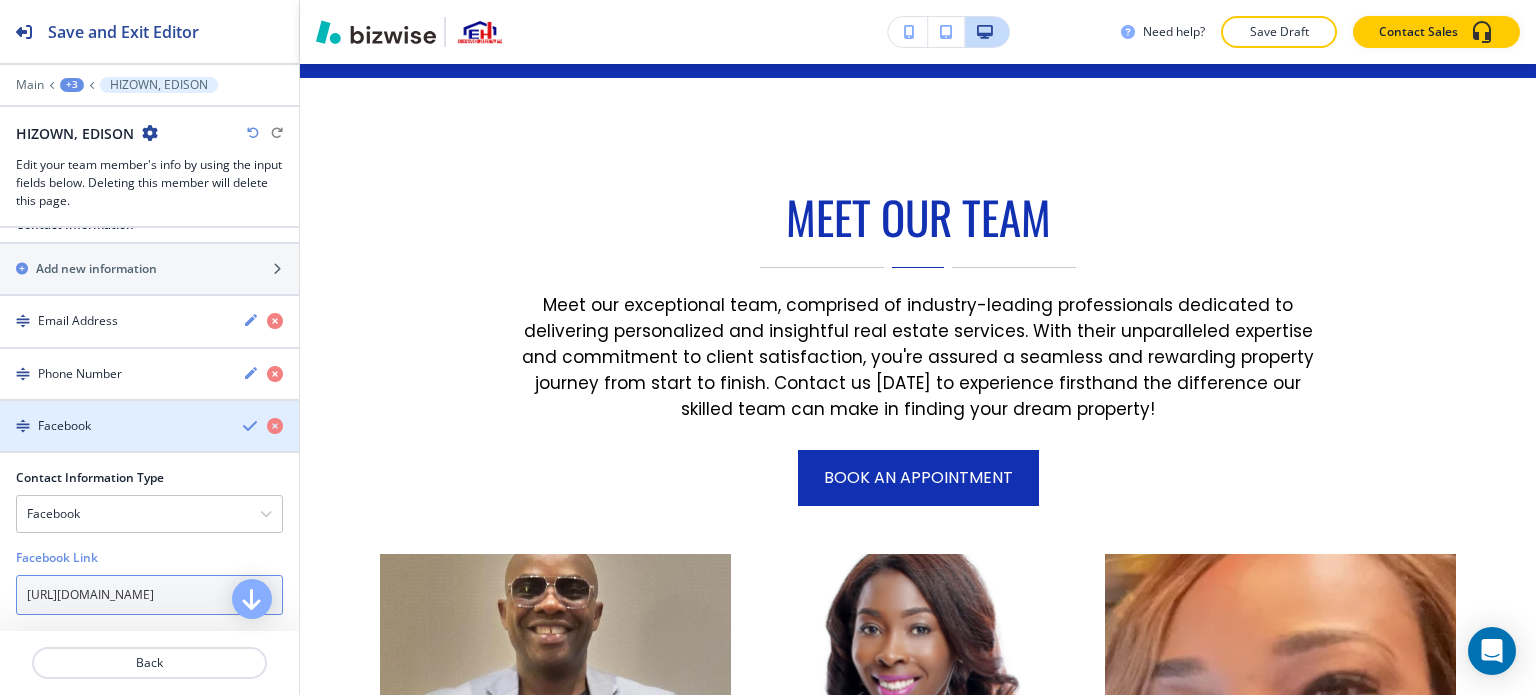 type on "https://www.facebook.com/ExecutiveHomesRealtyLLC" 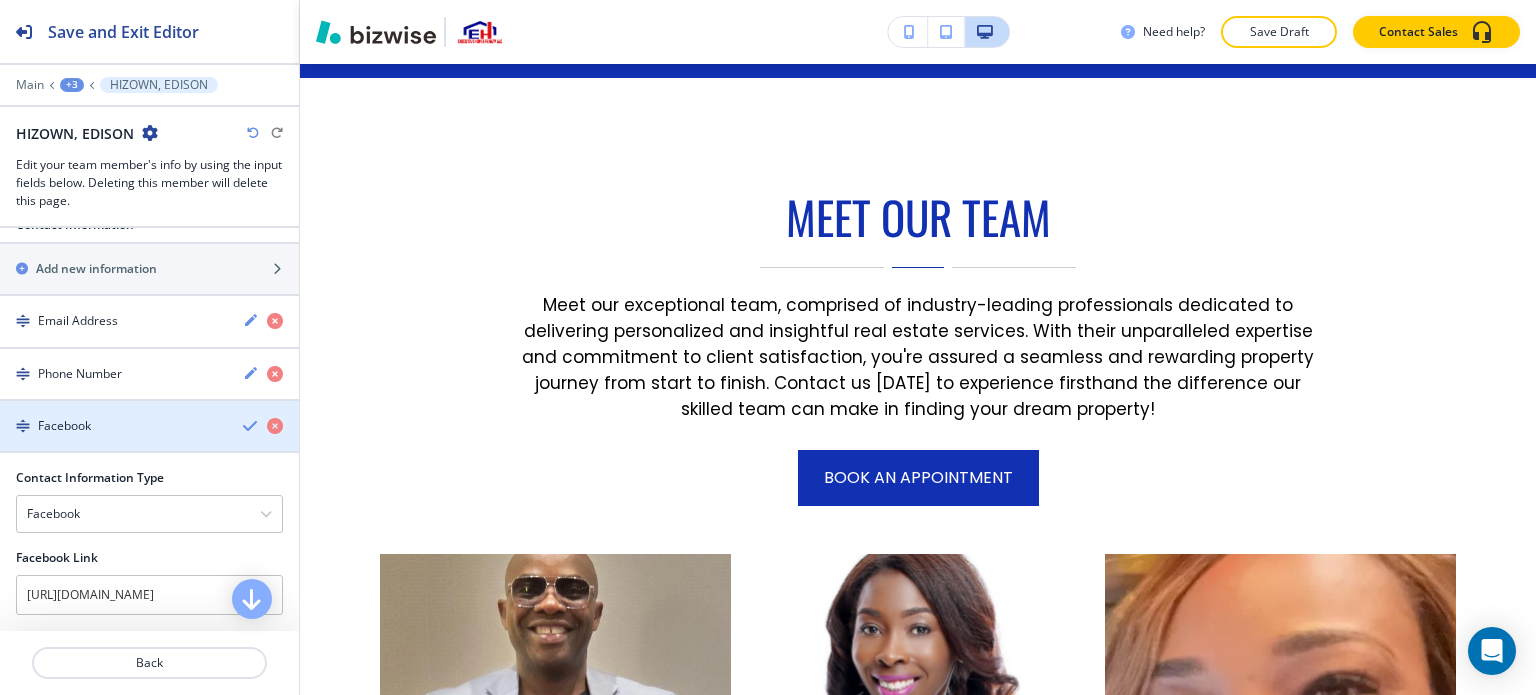 scroll, scrollTop: 0, scrollLeft: 0, axis: both 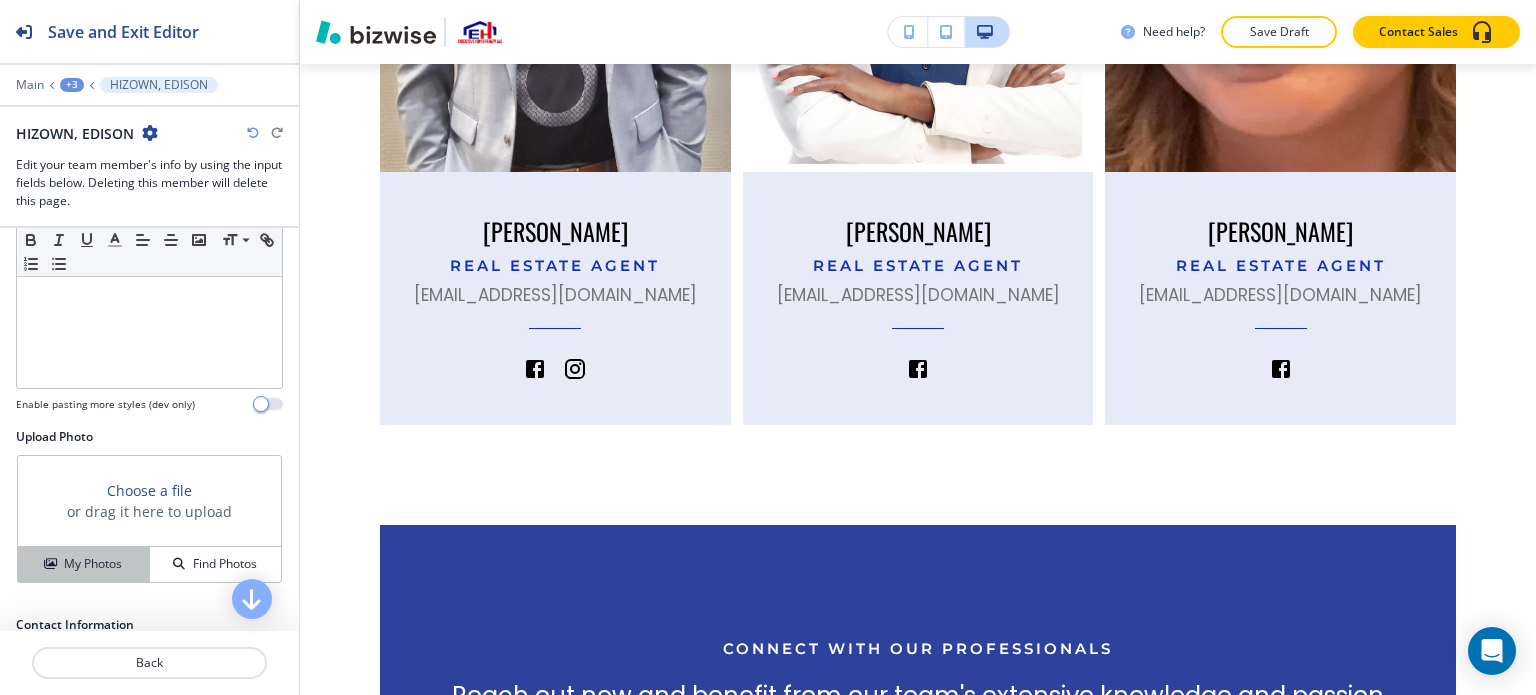 click on "My Photos" at bounding box center [84, 564] 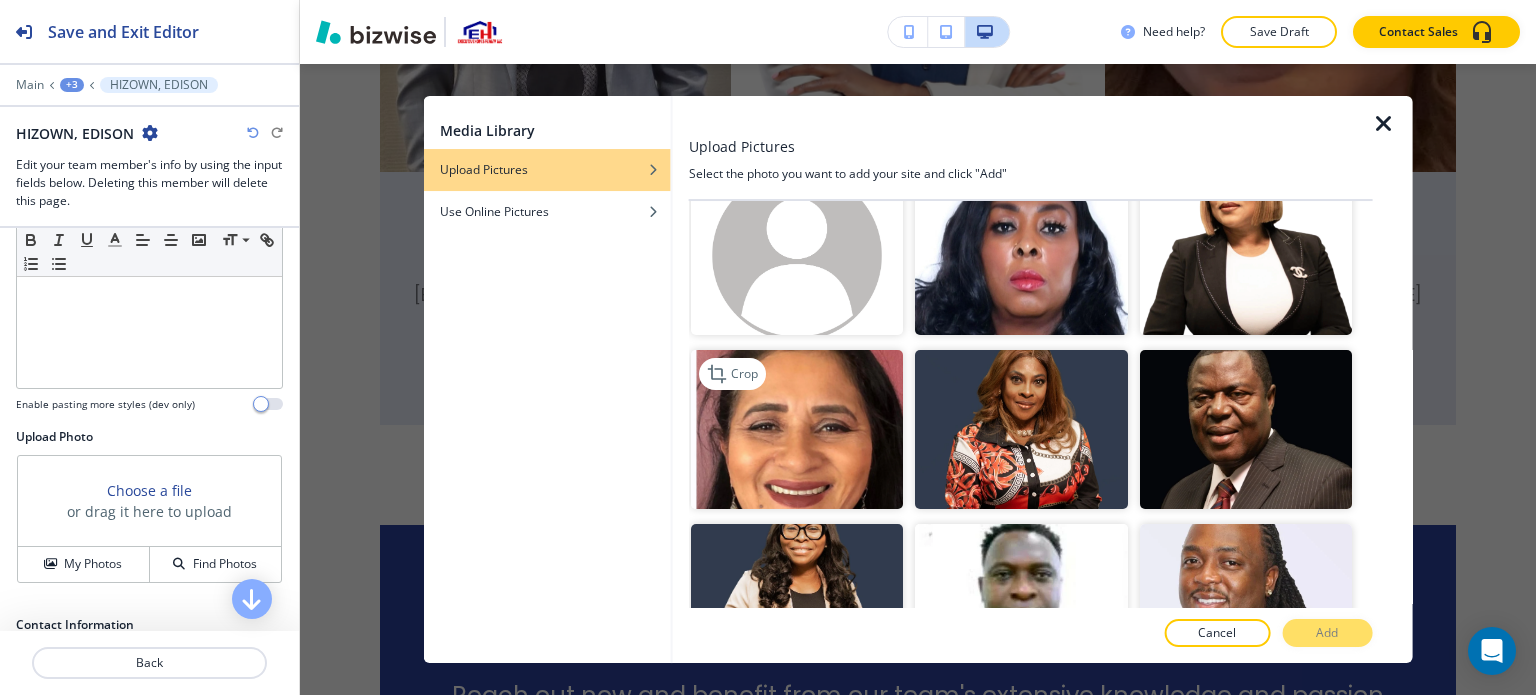 scroll, scrollTop: 300, scrollLeft: 0, axis: vertical 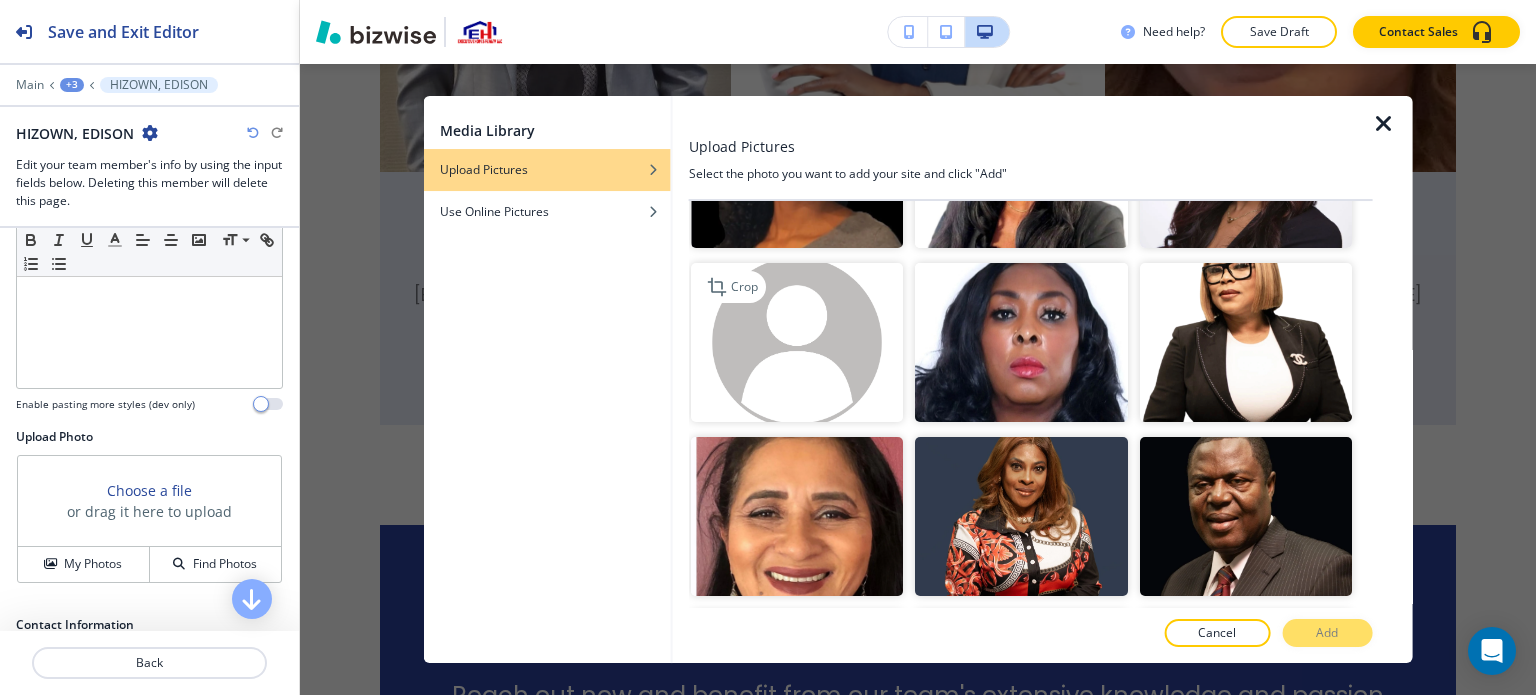 click at bounding box center [797, 342] 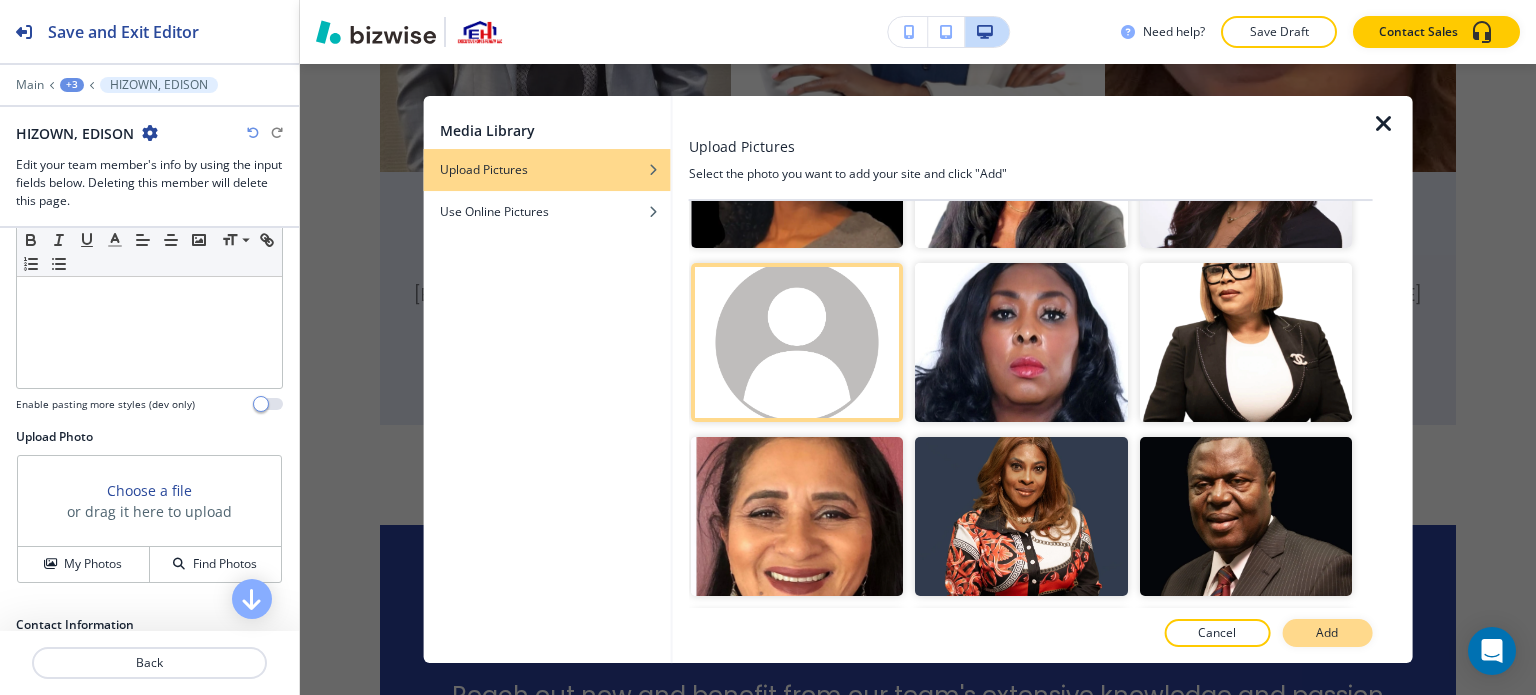 click on "Add" at bounding box center [1327, 633] 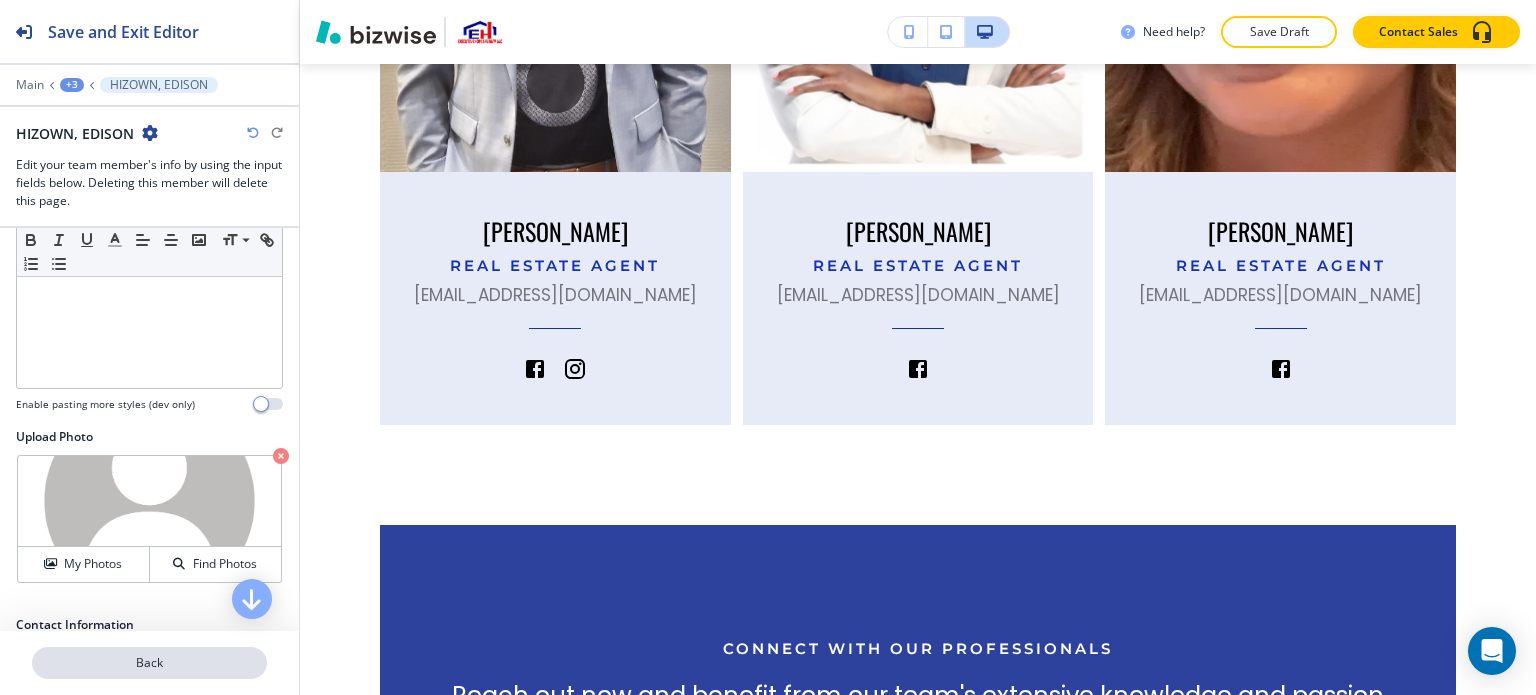 click on "Back" at bounding box center (149, 663) 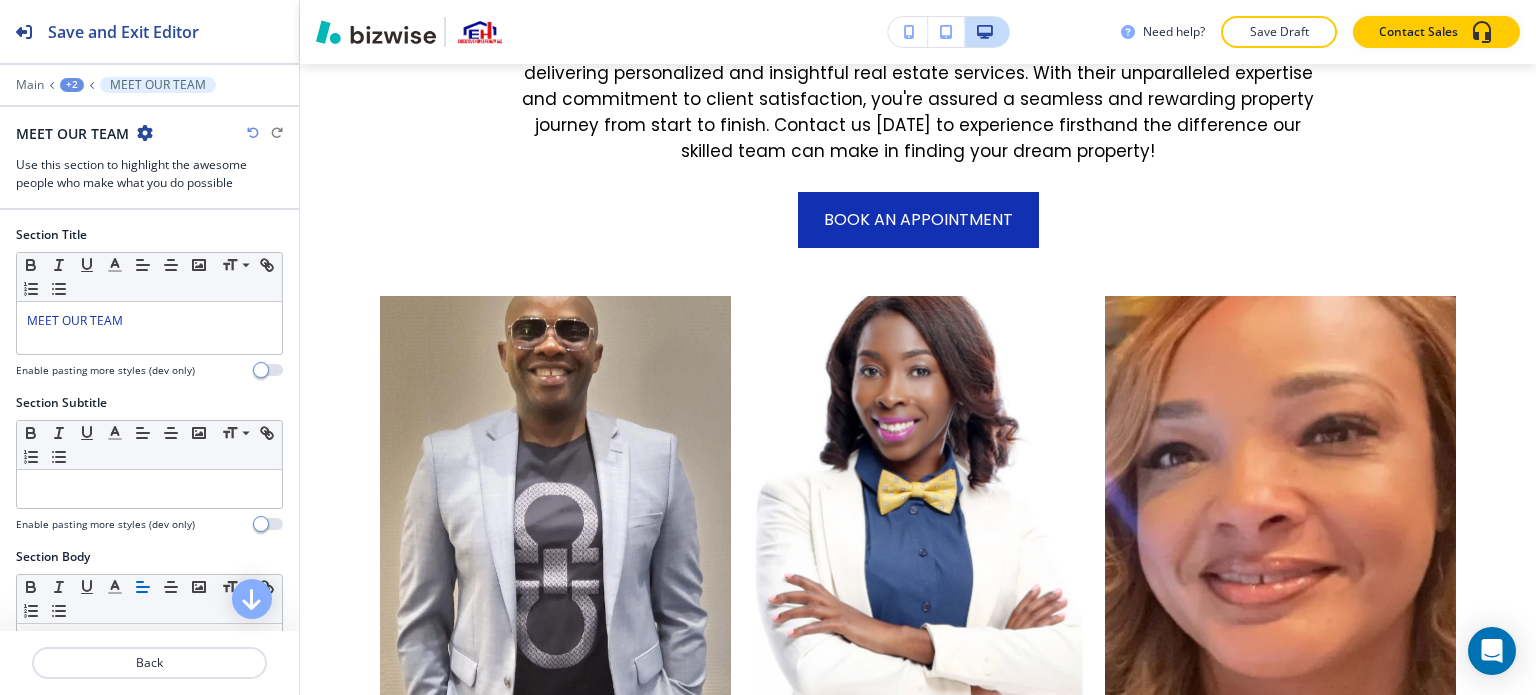scroll, scrollTop: 1170, scrollLeft: 0, axis: vertical 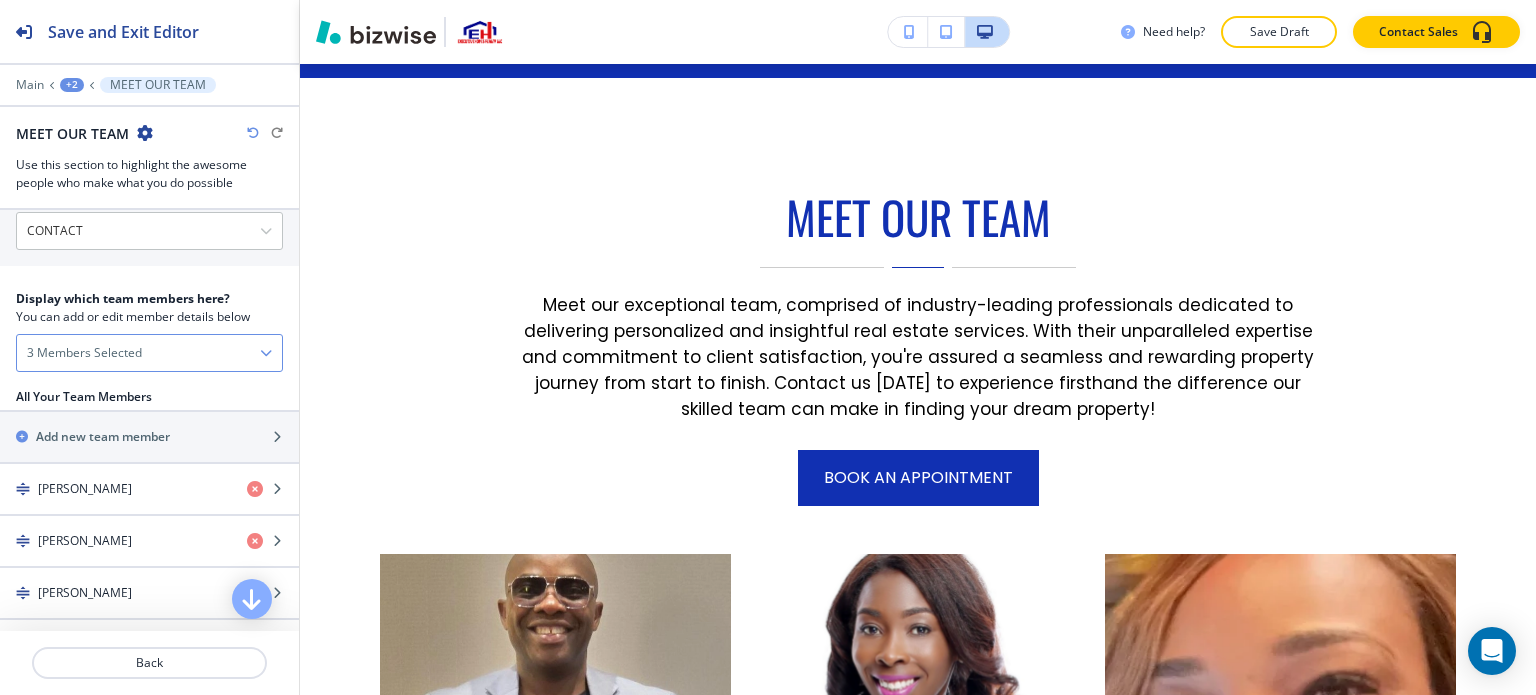click on "3 Members Selected" 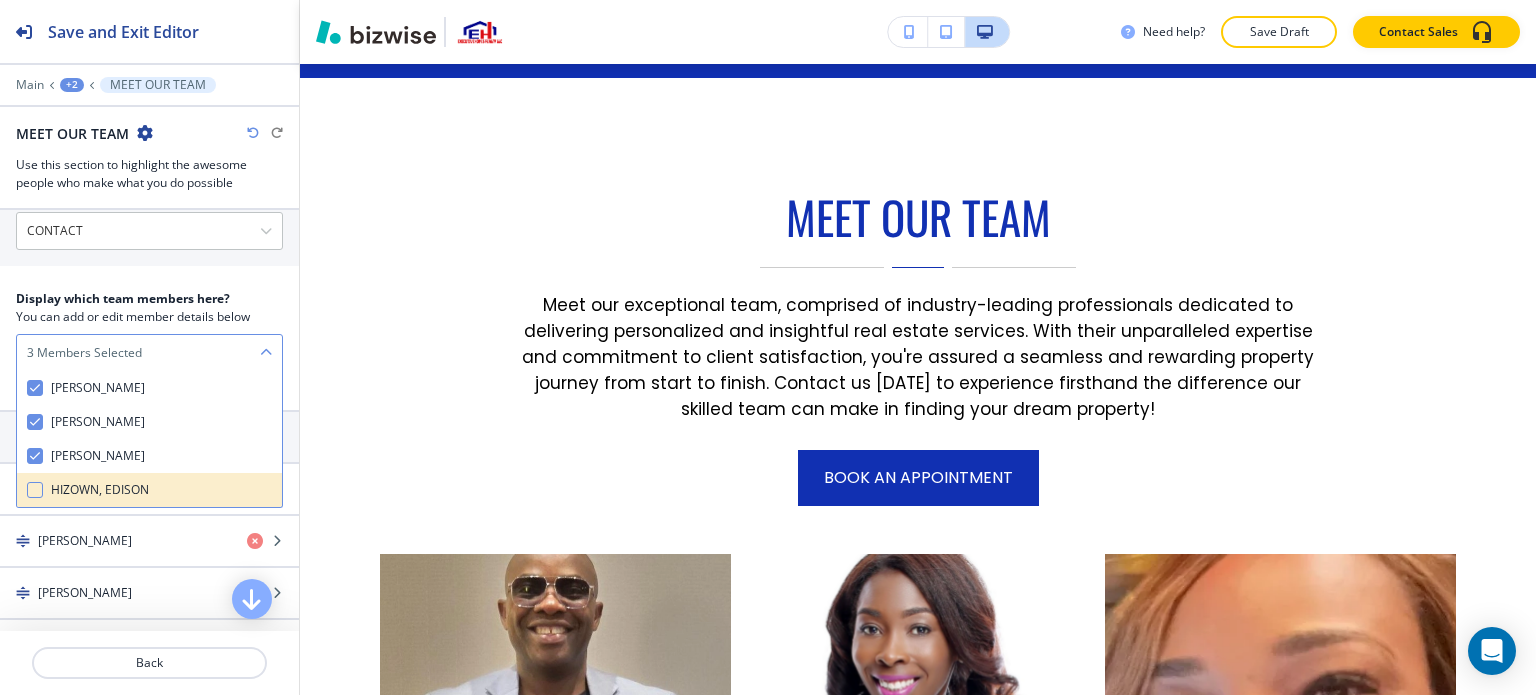 click on "HIZOWN, EDISON" 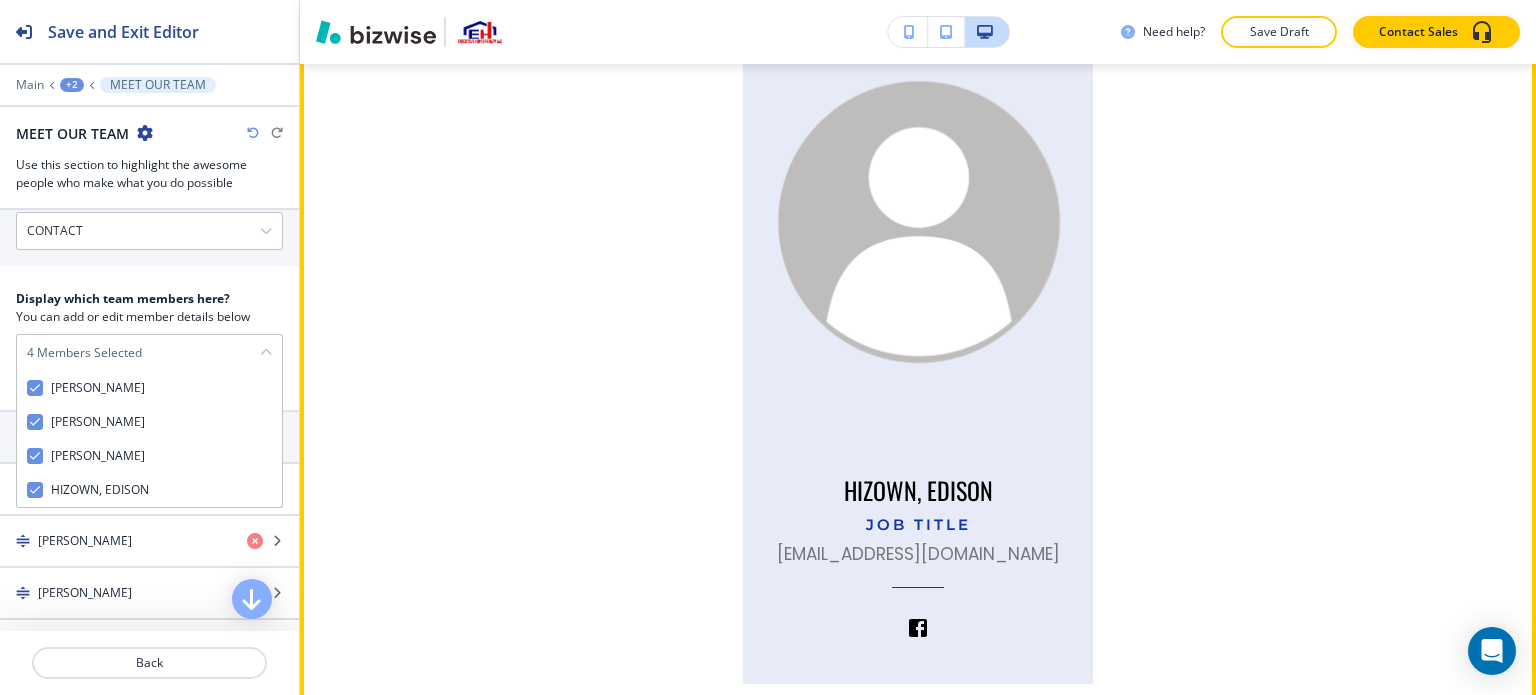 scroll, scrollTop: 2466, scrollLeft: 0, axis: vertical 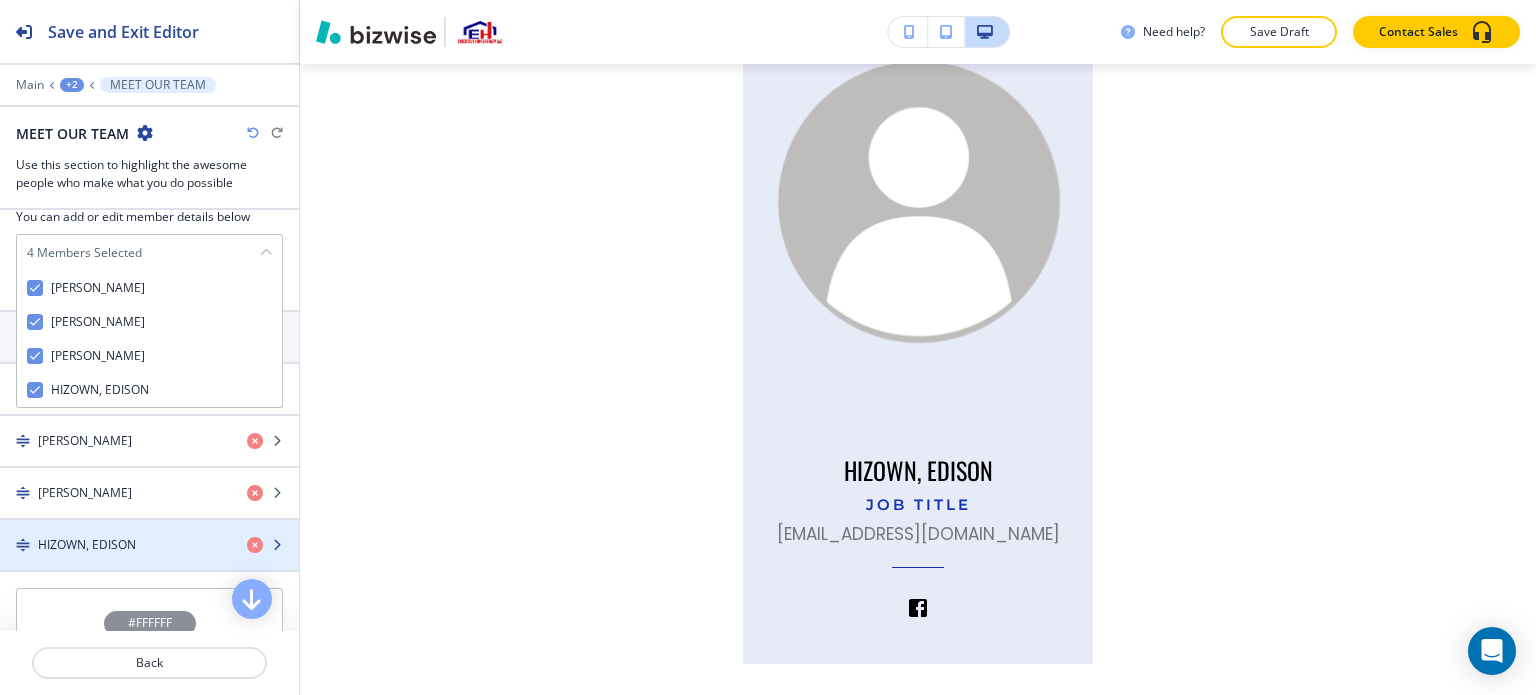 click 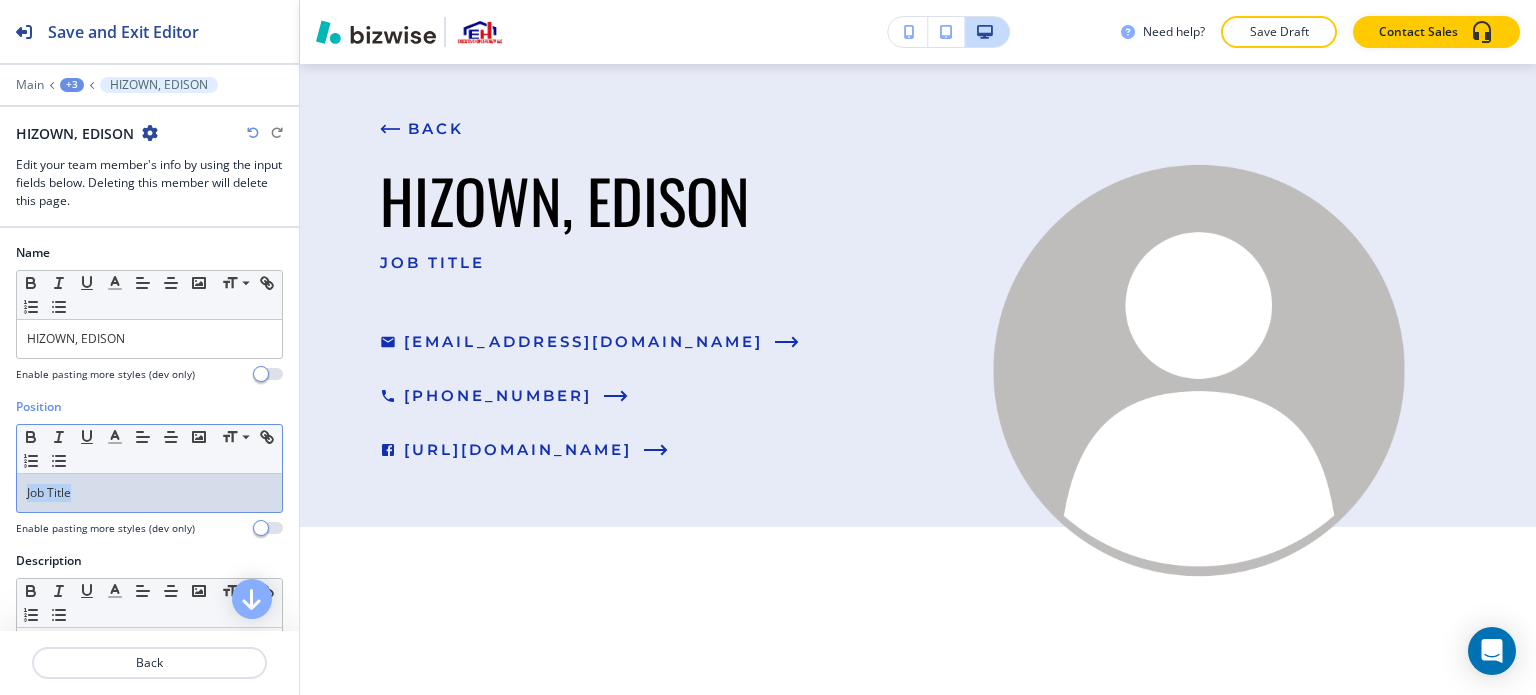 drag, startPoint x: 99, startPoint y: 505, endPoint x: 0, endPoint y: 513, distance: 99.32271 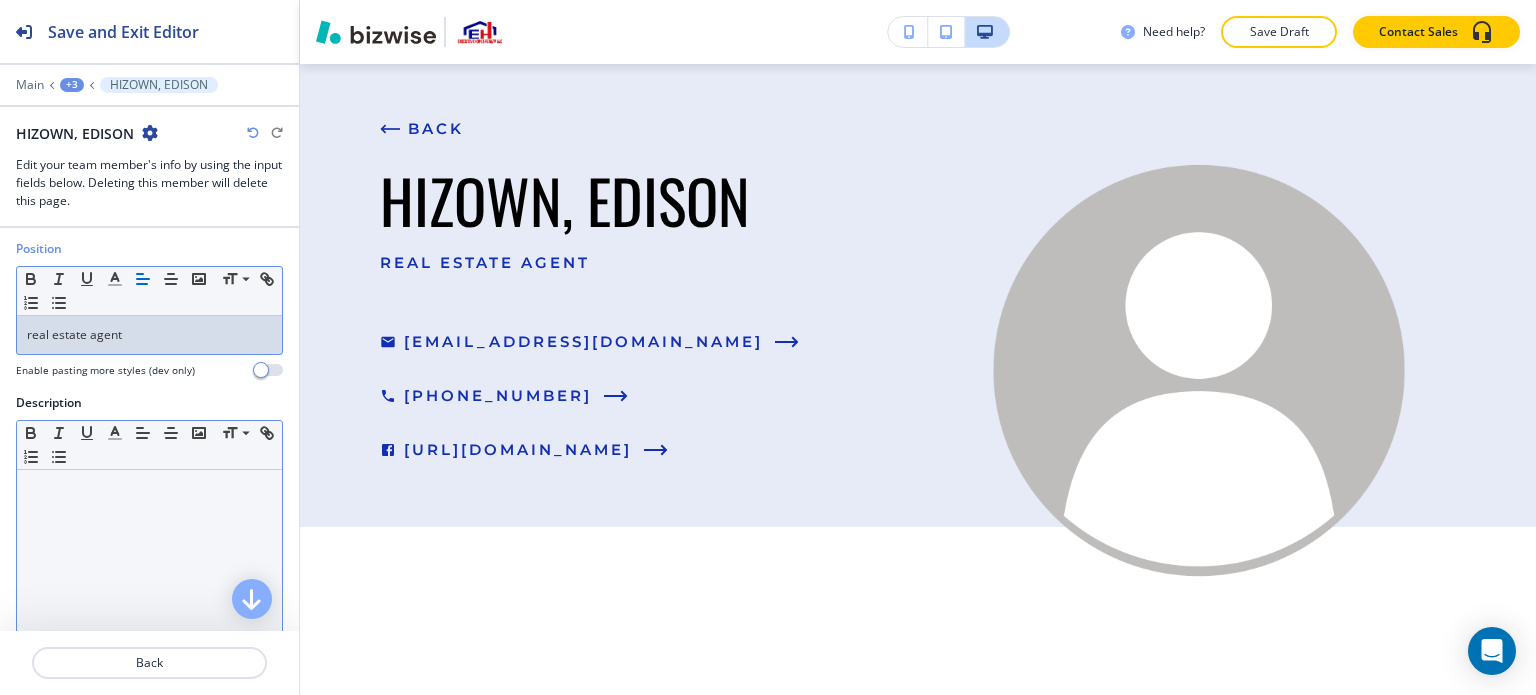 scroll, scrollTop: 200, scrollLeft: 0, axis: vertical 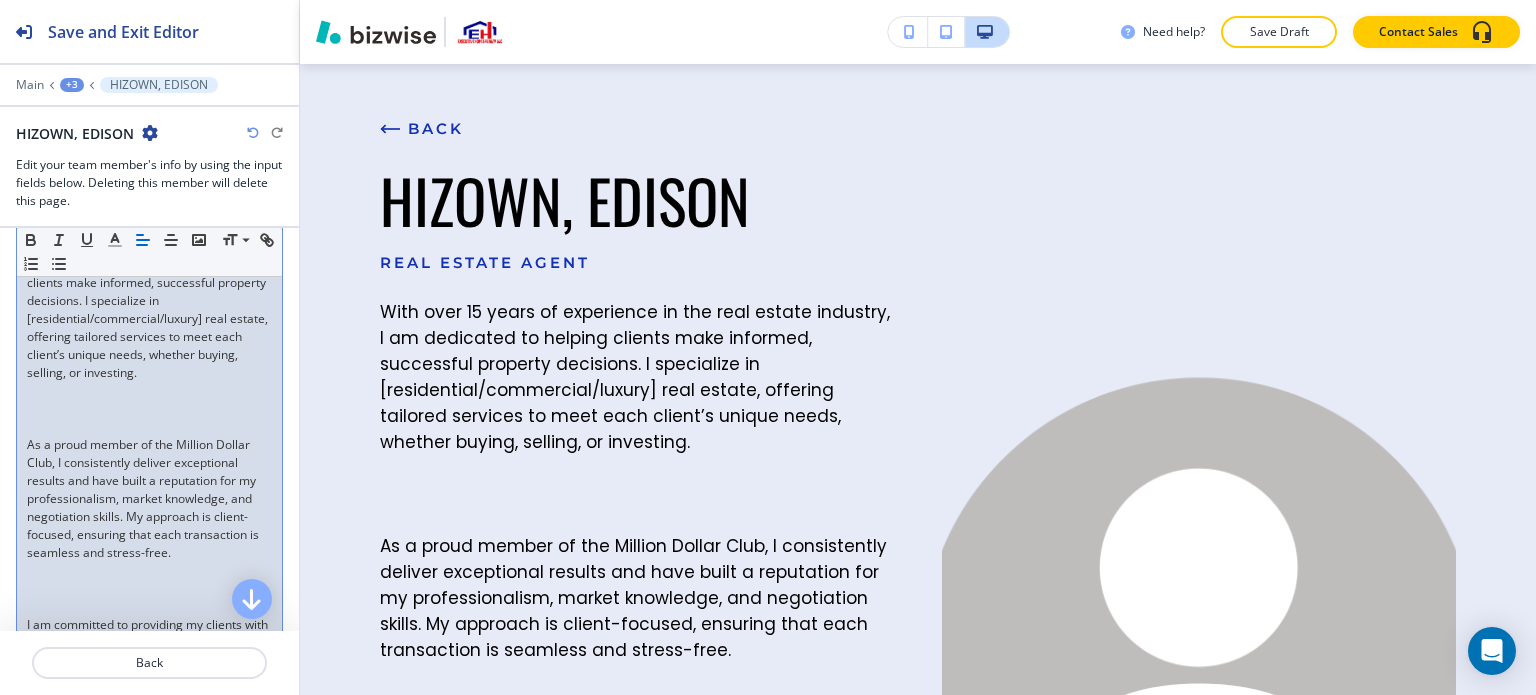 click 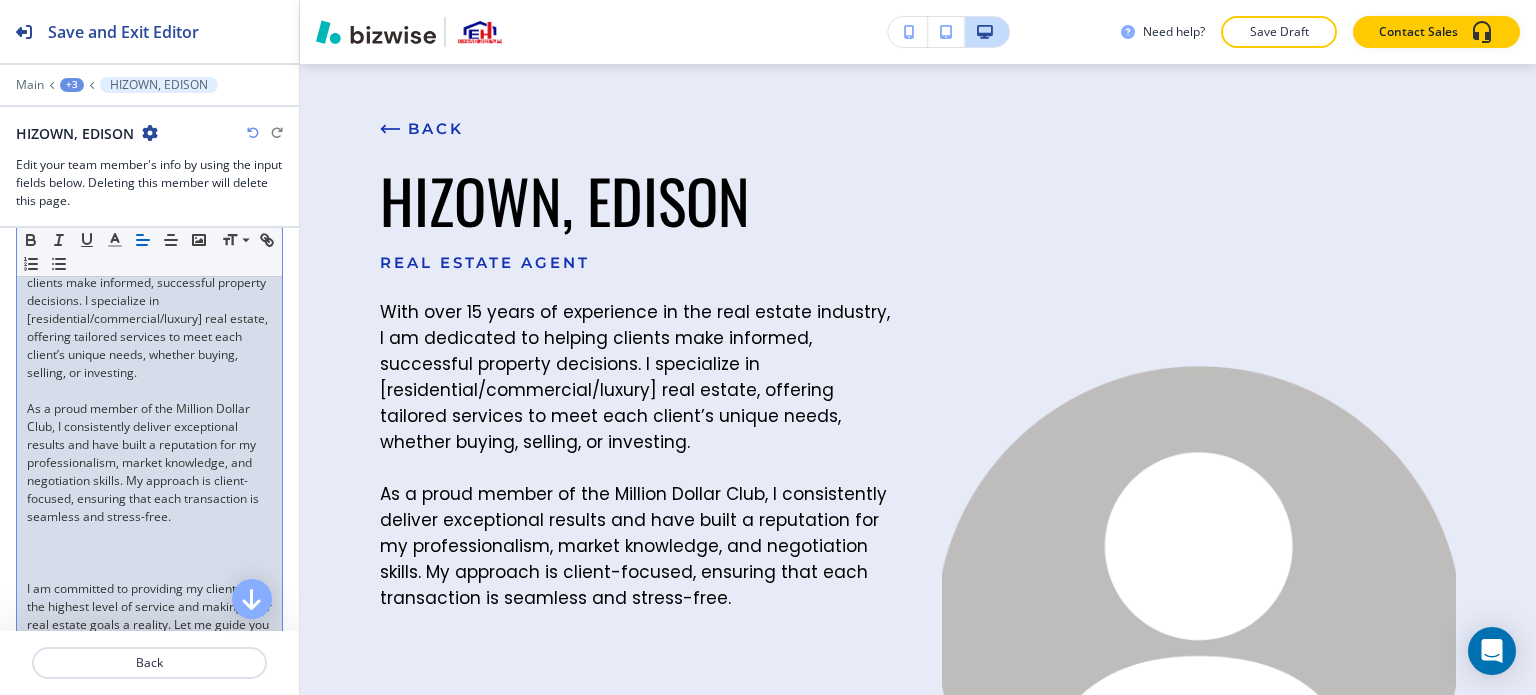 click on "﻿" 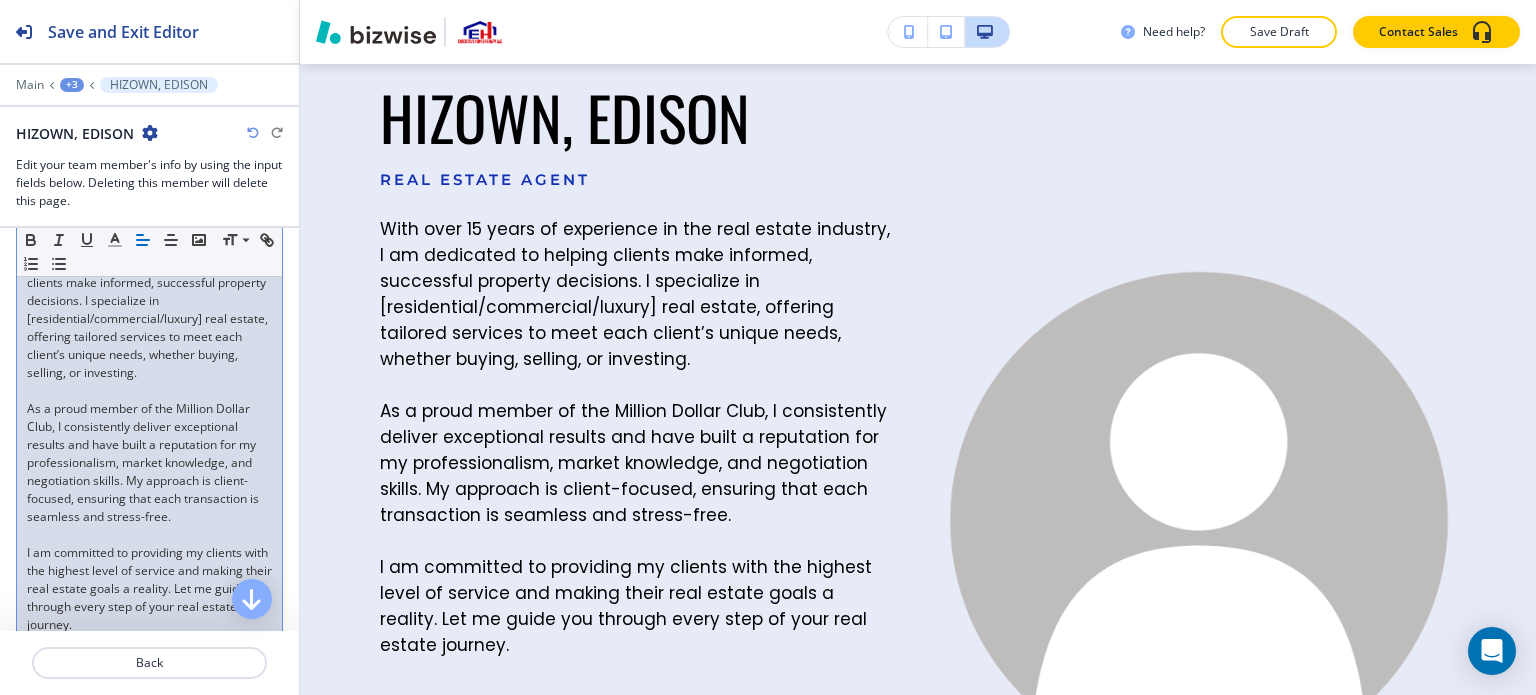scroll, scrollTop: 400, scrollLeft: 0, axis: vertical 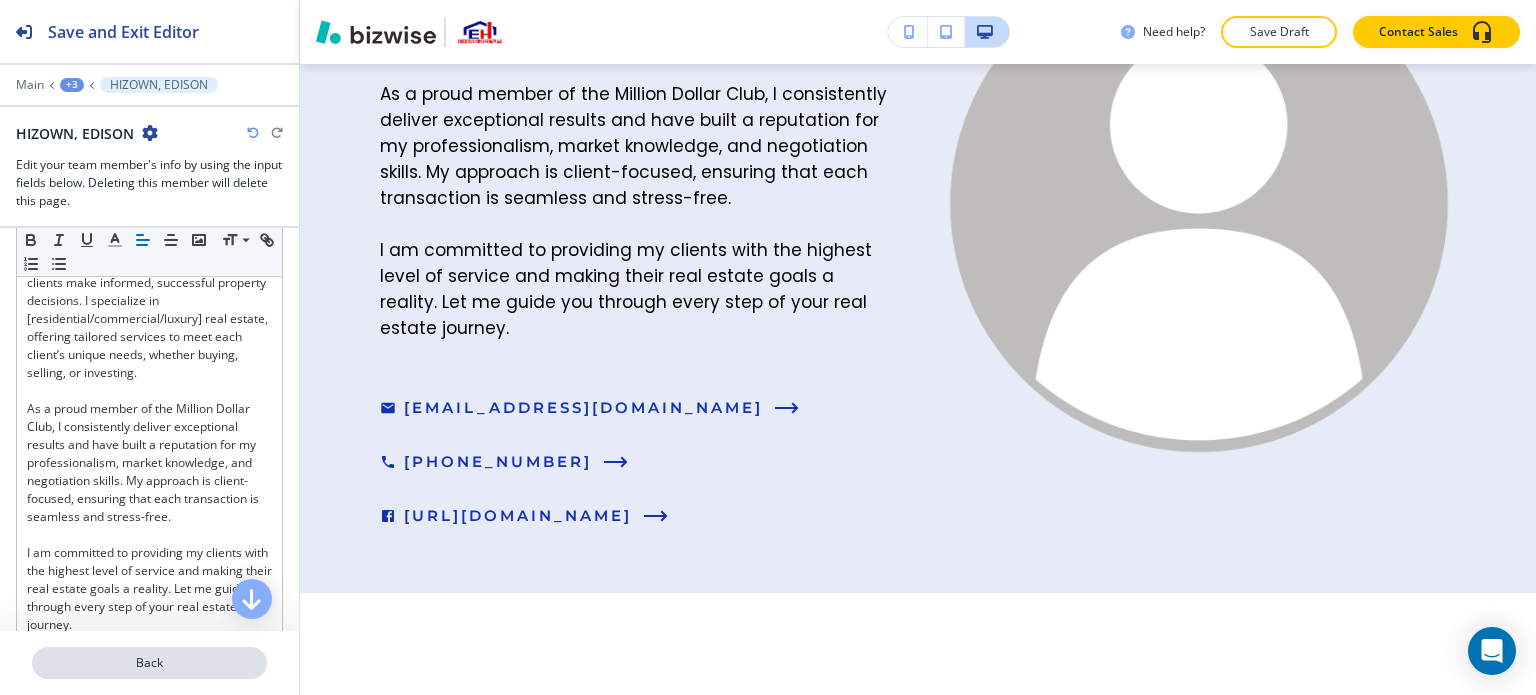 click on "Back" 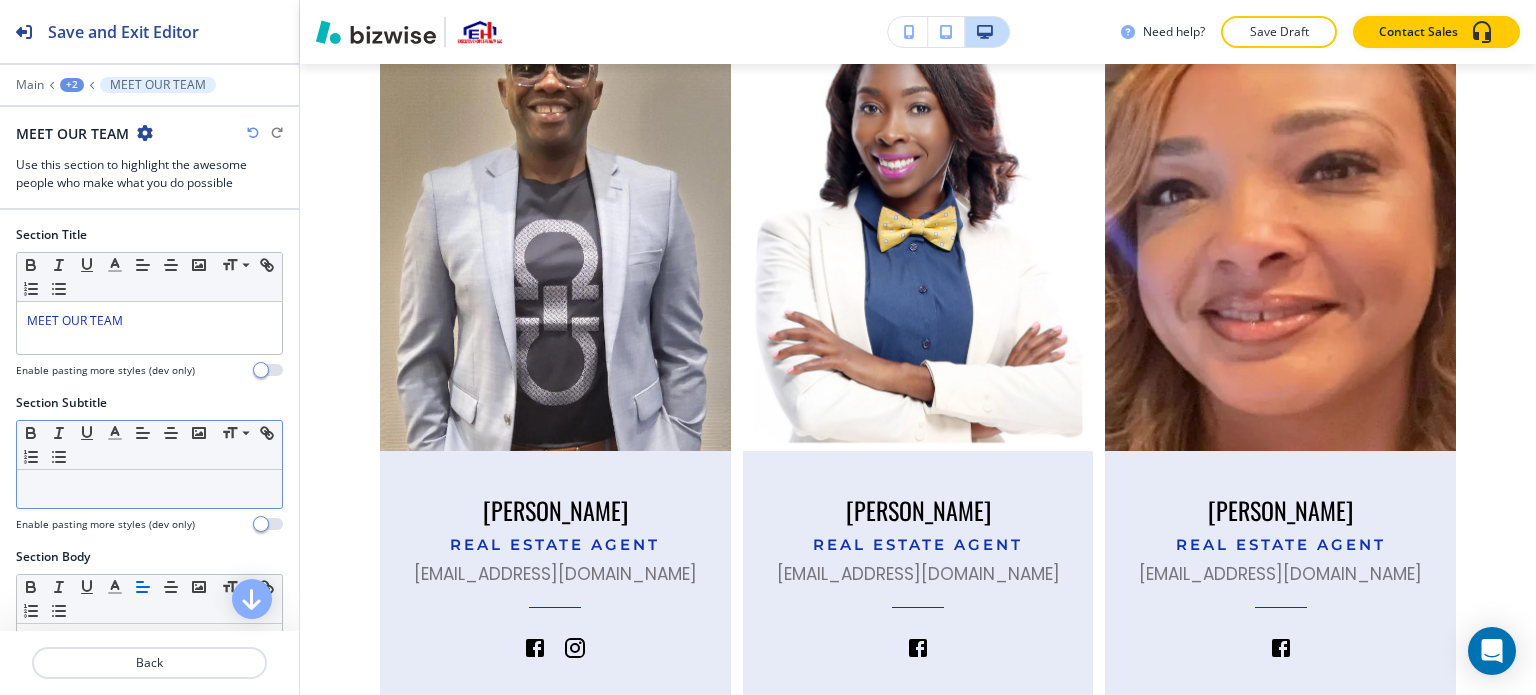 scroll, scrollTop: 1440, scrollLeft: 0, axis: vertical 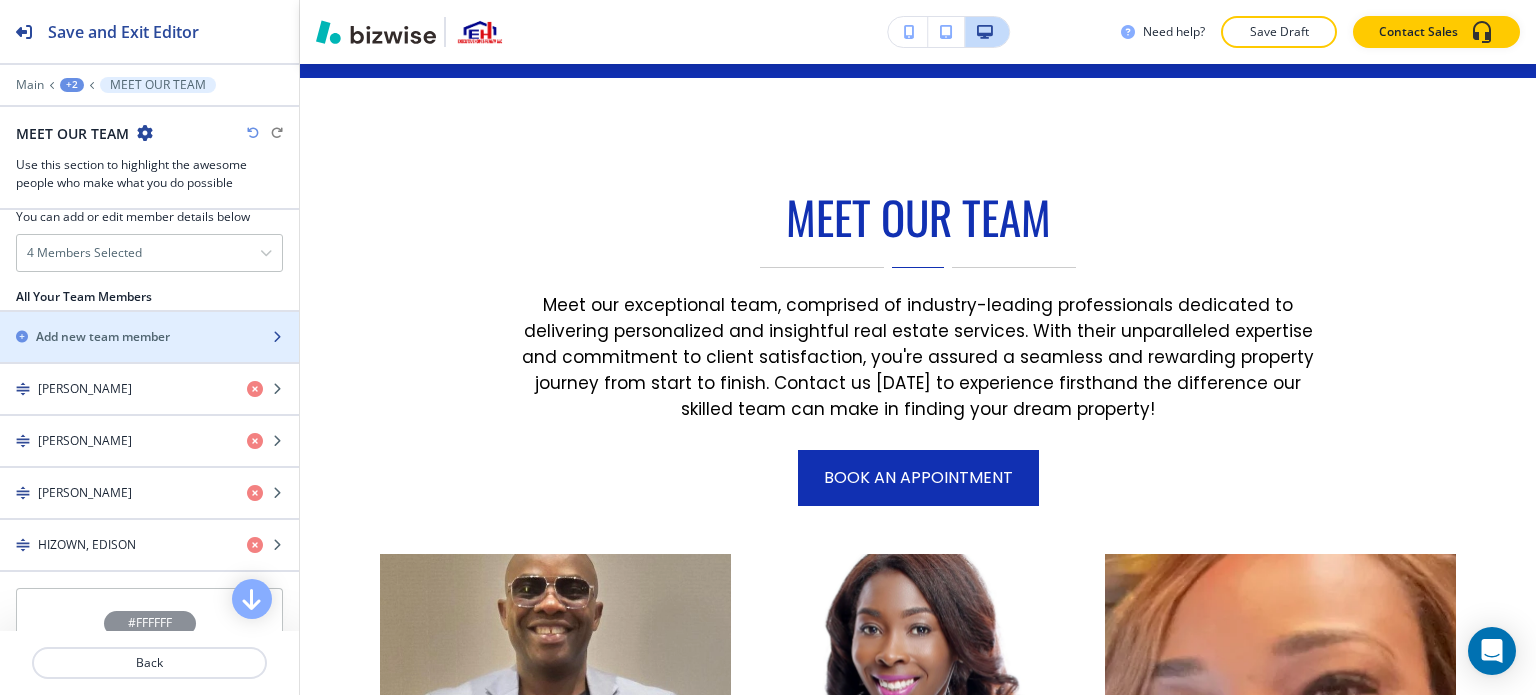 click on "Add new team member" 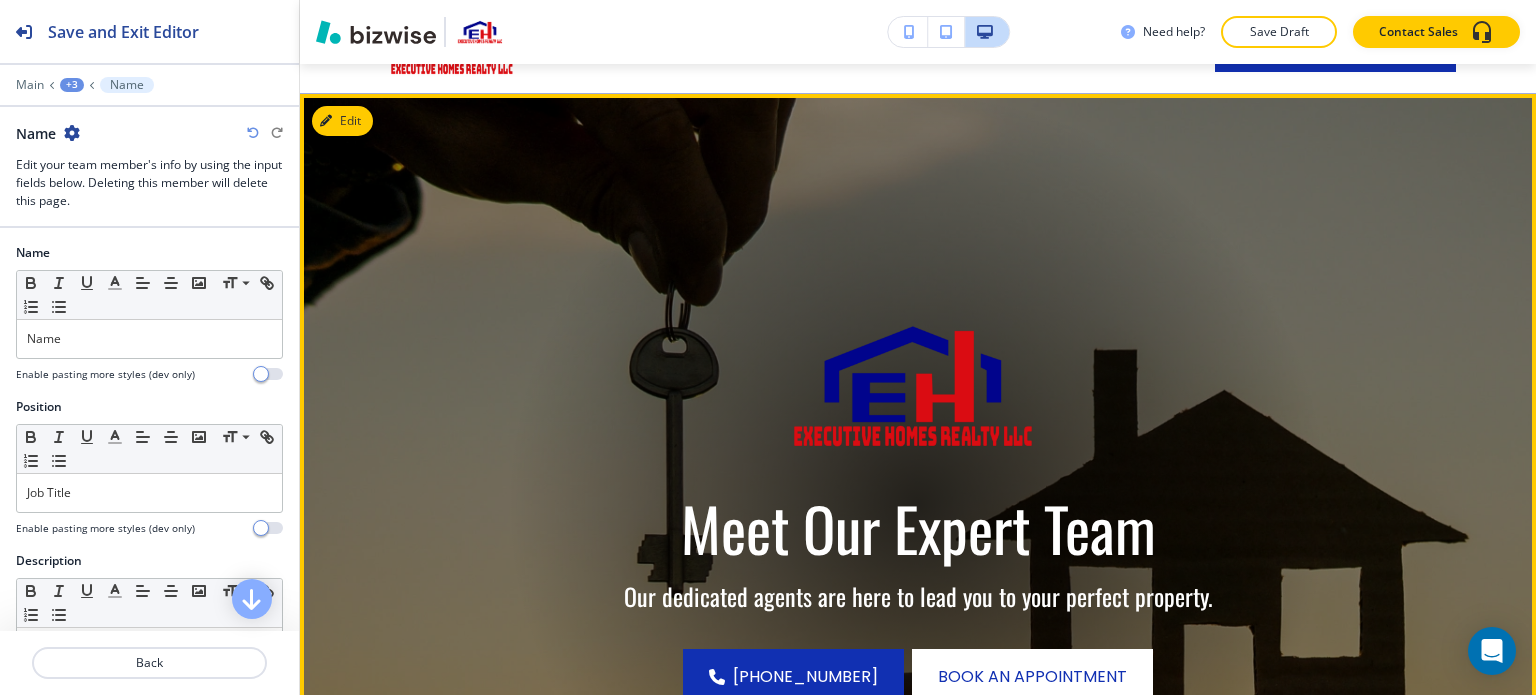 scroll, scrollTop: 66, scrollLeft: 0, axis: vertical 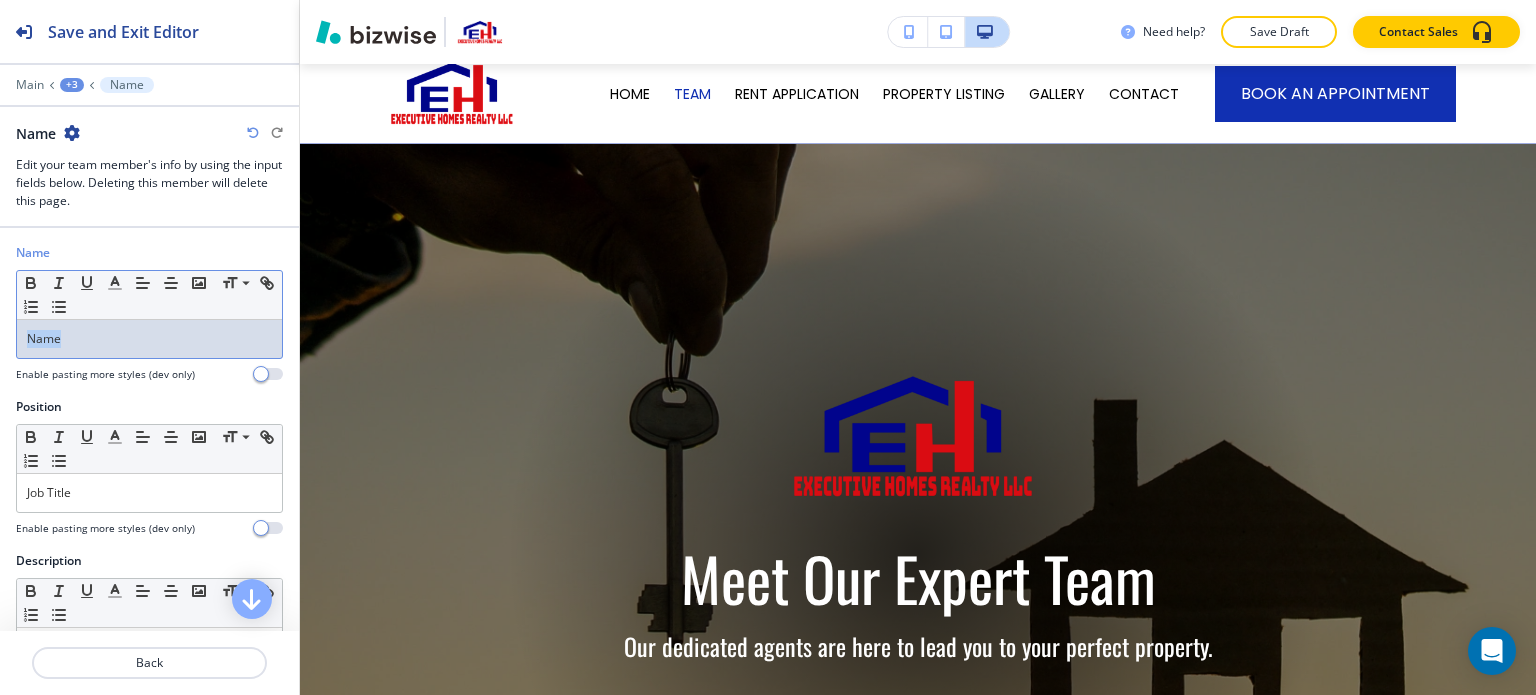 drag, startPoint x: 136, startPoint y: 330, endPoint x: 0, endPoint y: 327, distance: 136.03308 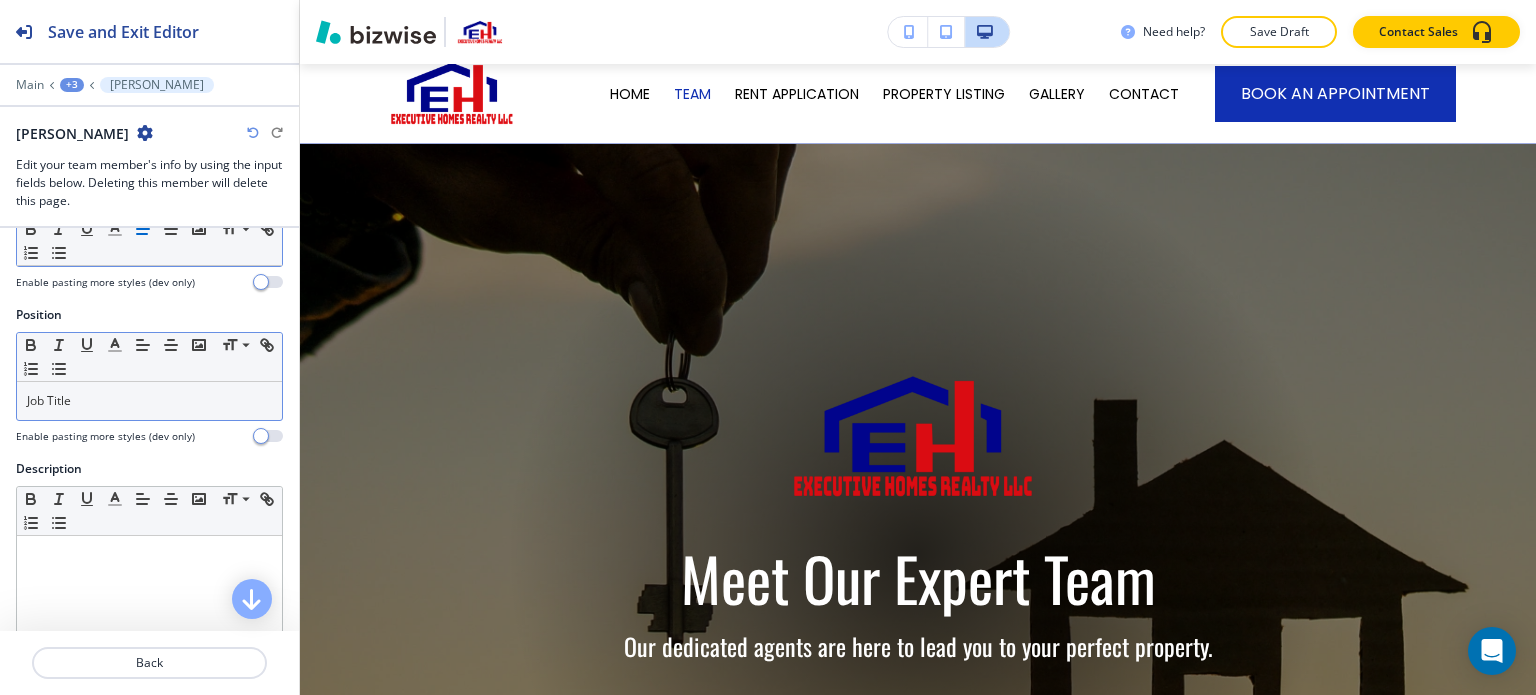 scroll, scrollTop: 100, scrollLeft: 0, axis: vertical 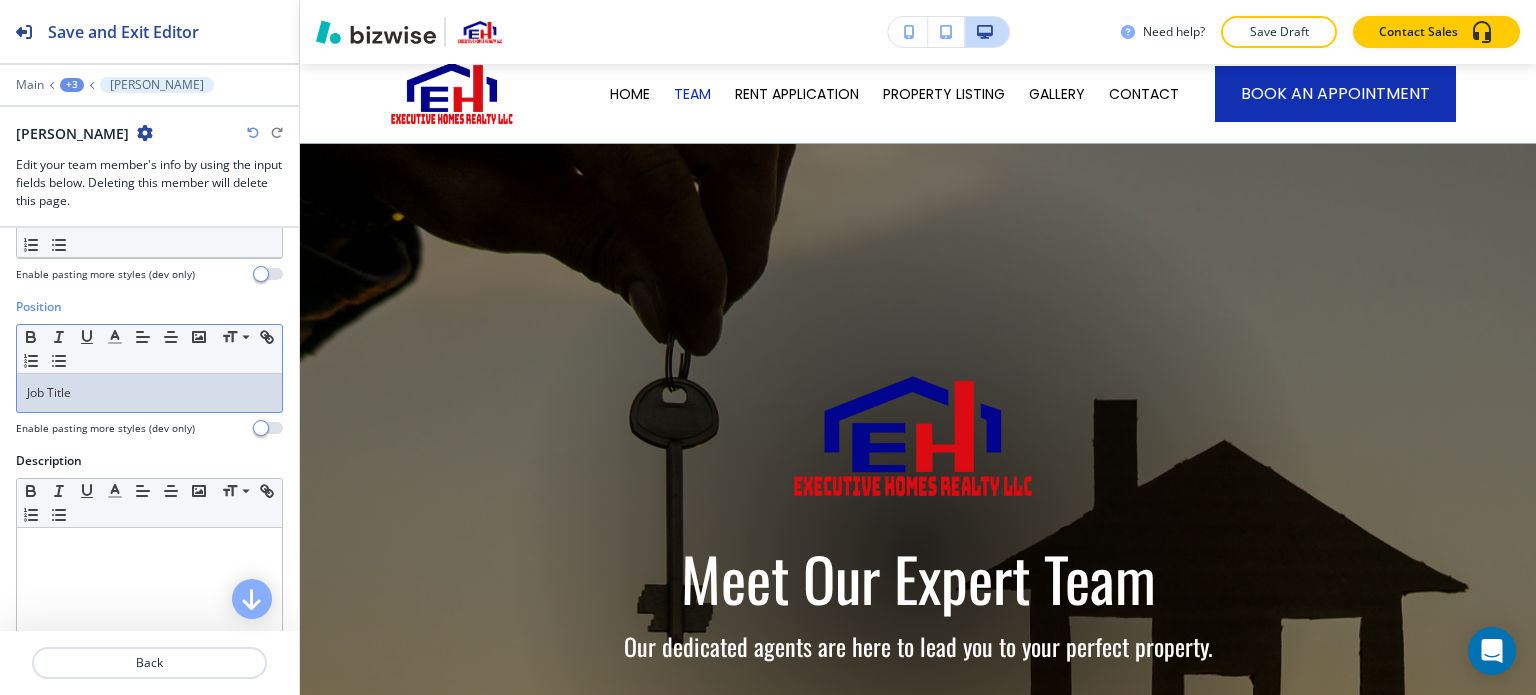 click on "Job Title" 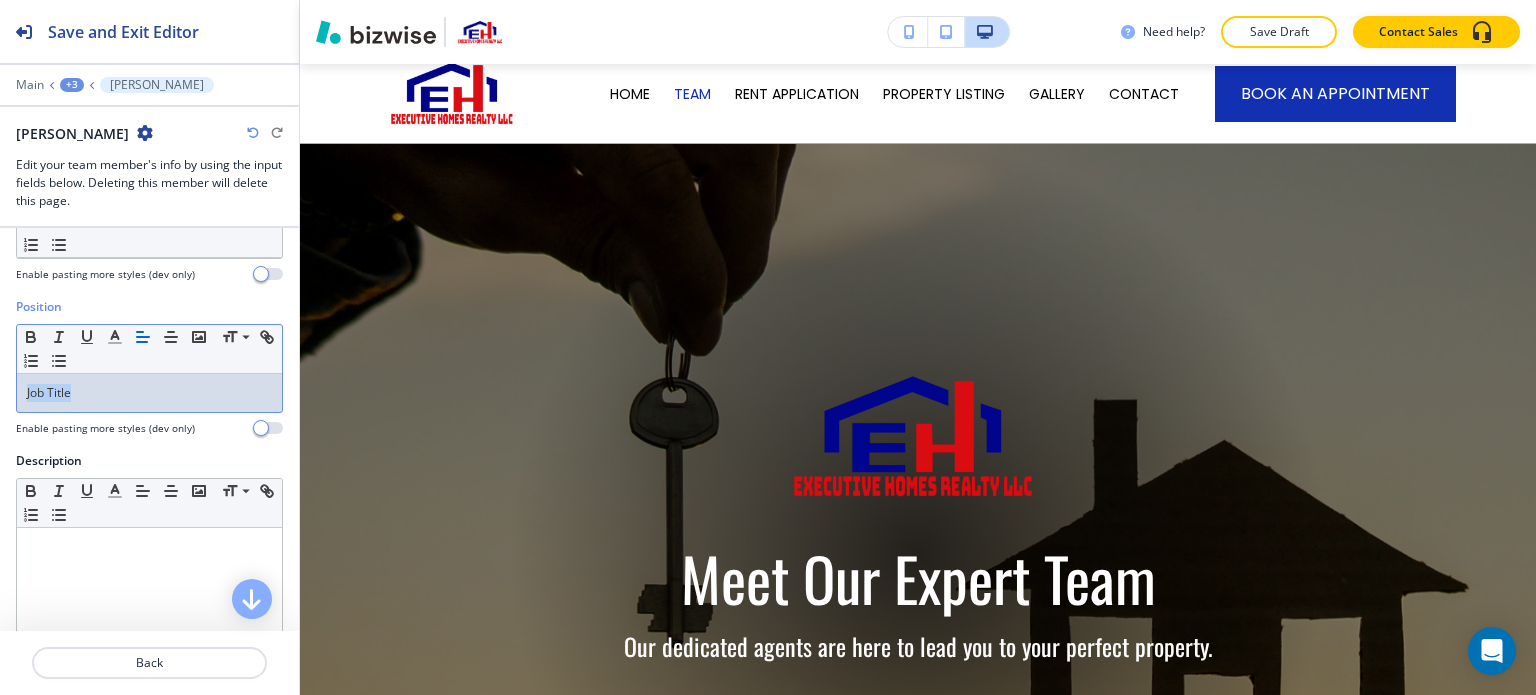 drag, startPoint x: 105, startPoint y: 393, endPoint x: 3, endPoint y: 387, distance: 102.176315 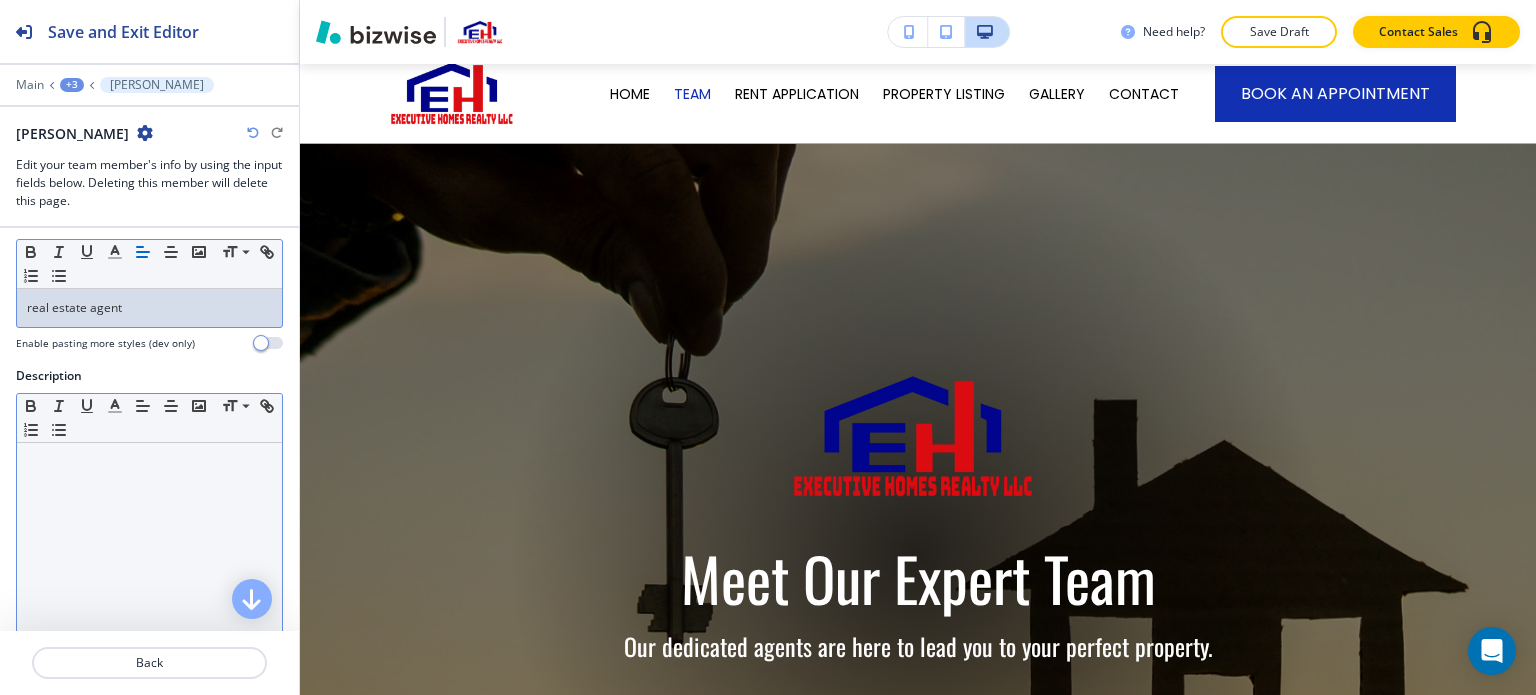 scroll, scrollTop: 200, scrollLeft: 0, axis: vertical 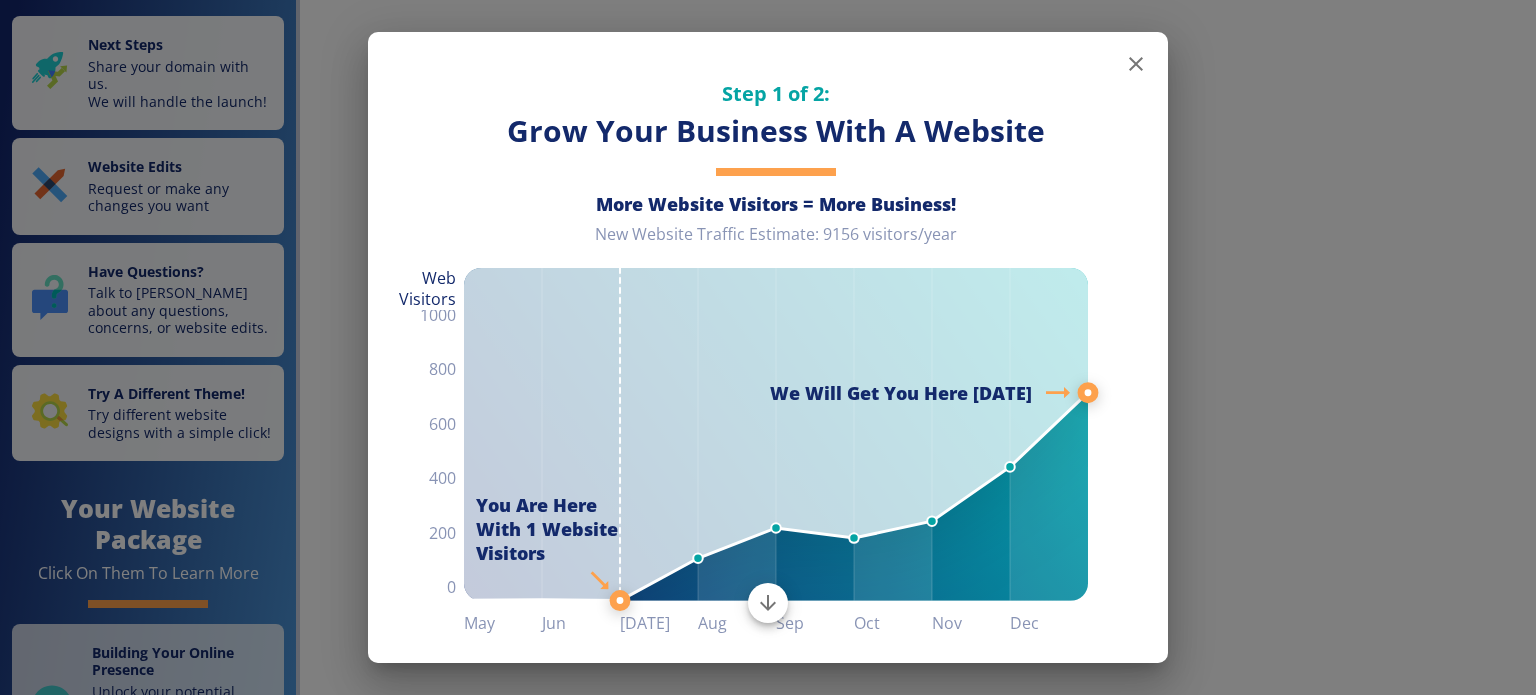 click 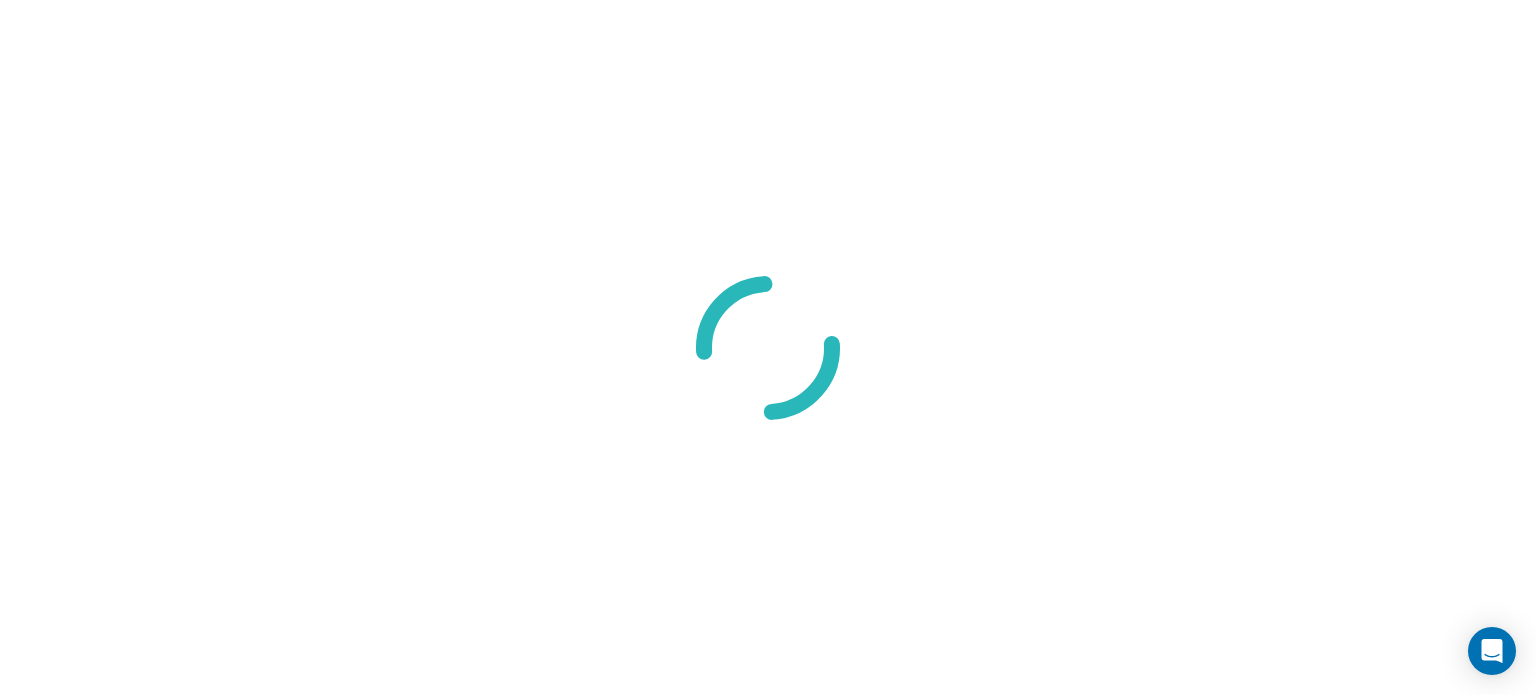 scroll, scrollTop: 0, scrollLeft: 0, axis: both 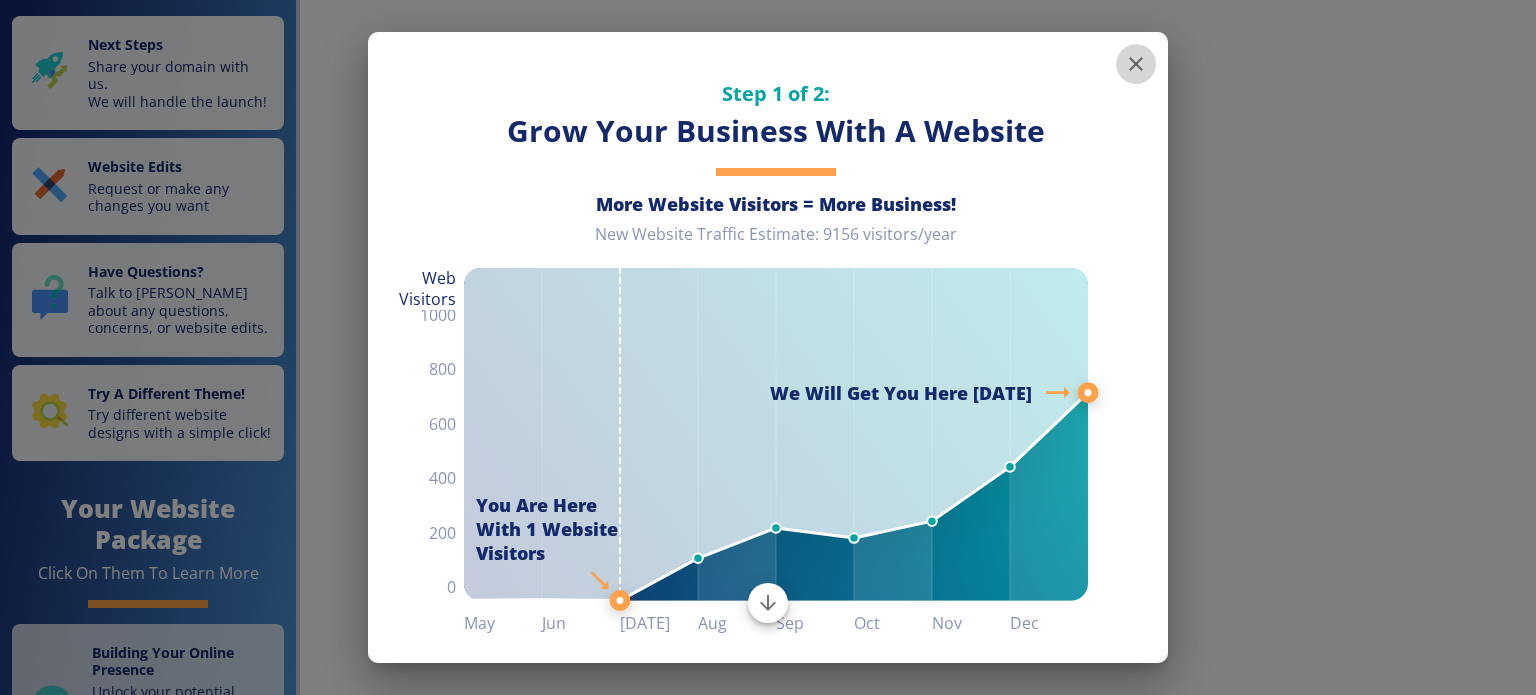 click 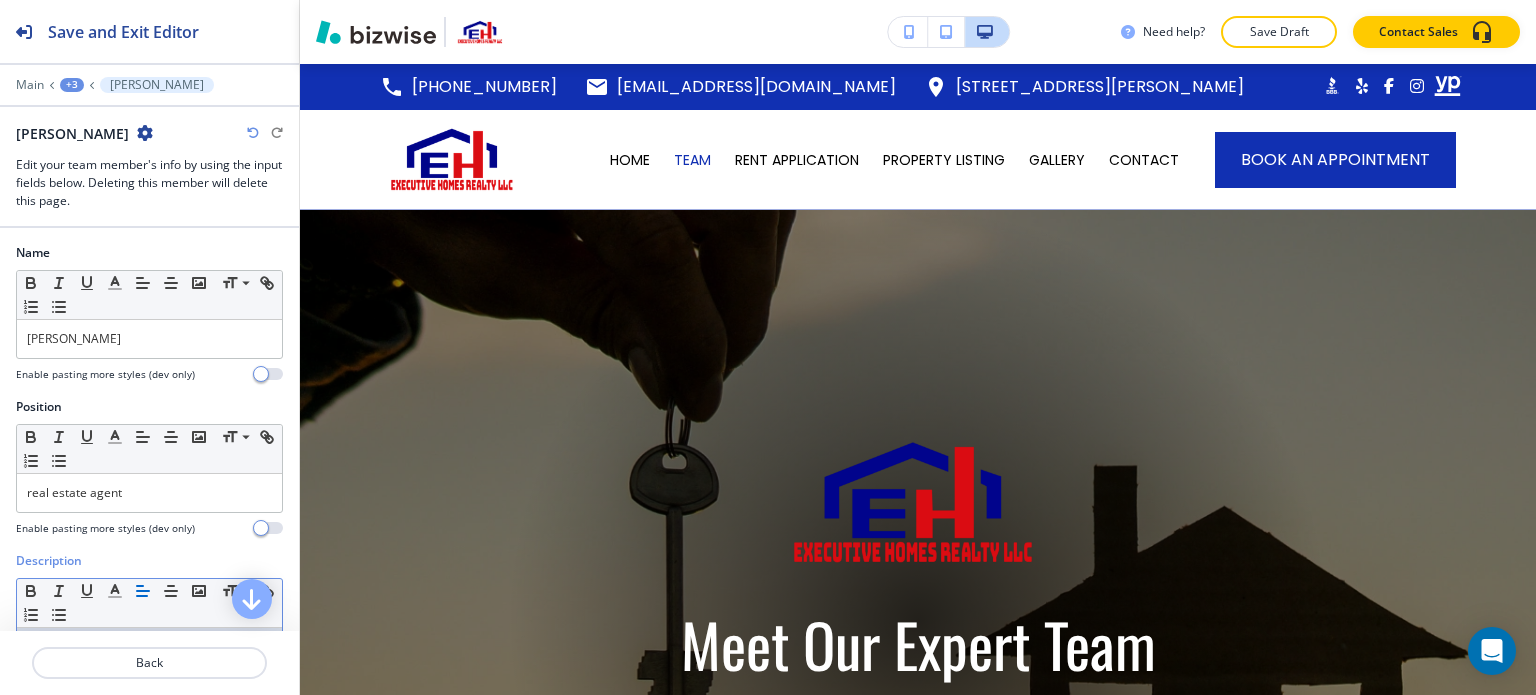 scroll, scrollTop: 0, scrollLeft: 0, axis: both 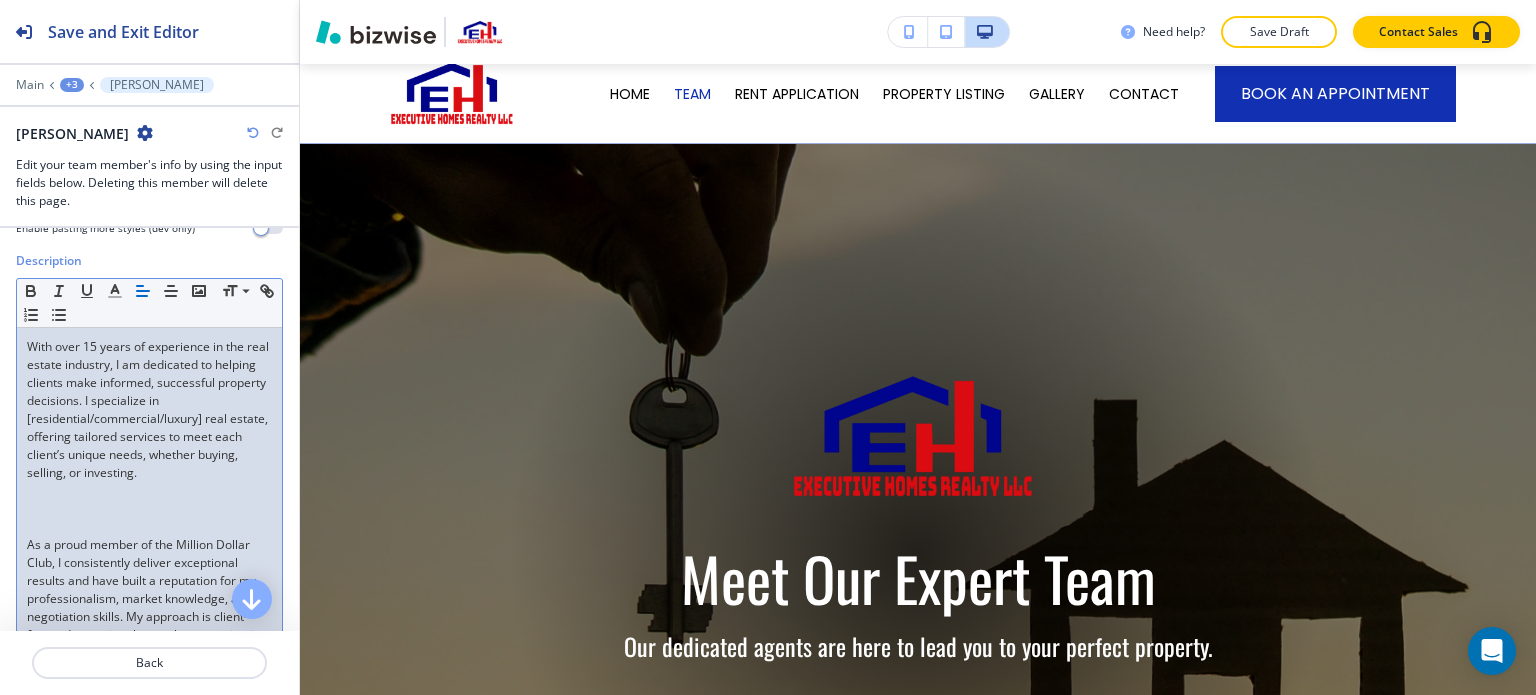 click at bounding box center (149, 527) 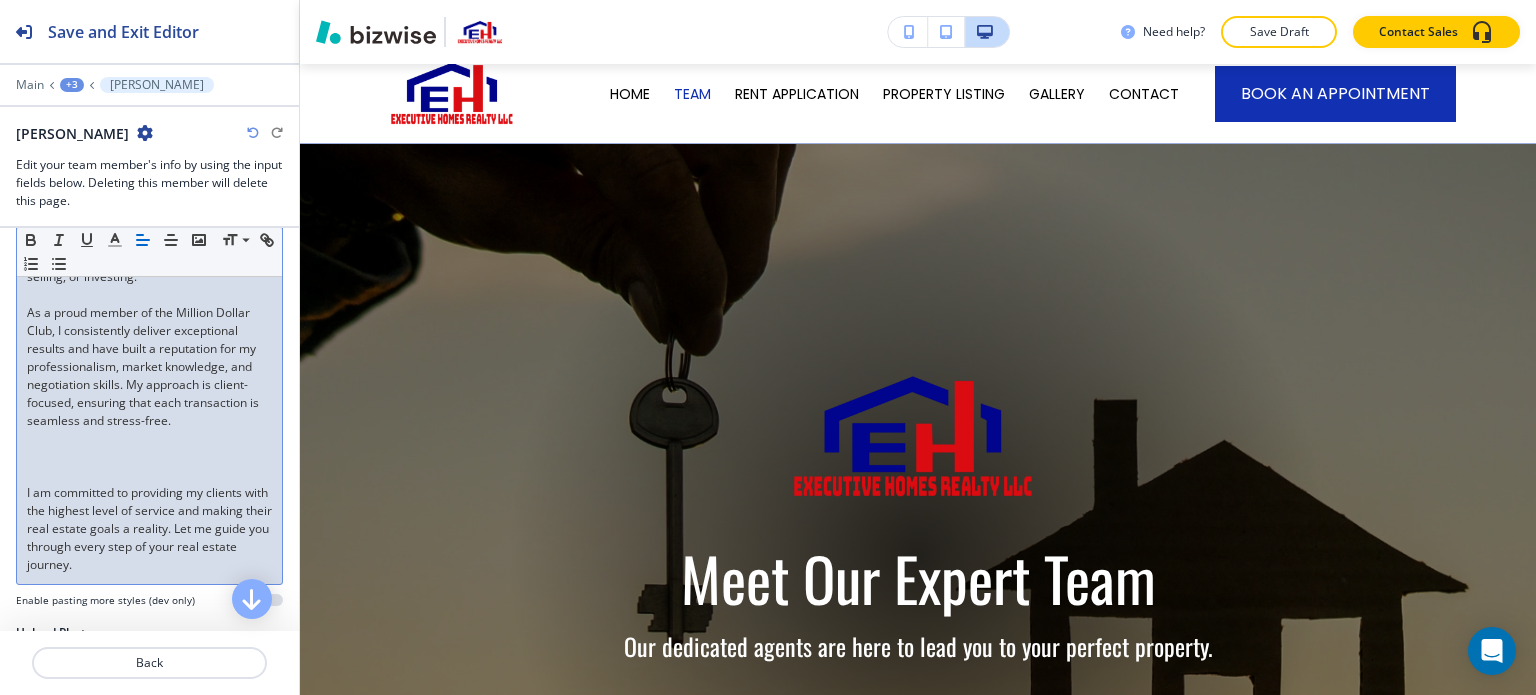 scroll, scrollTop: 500, scrollLeft: 0, axis: vertical 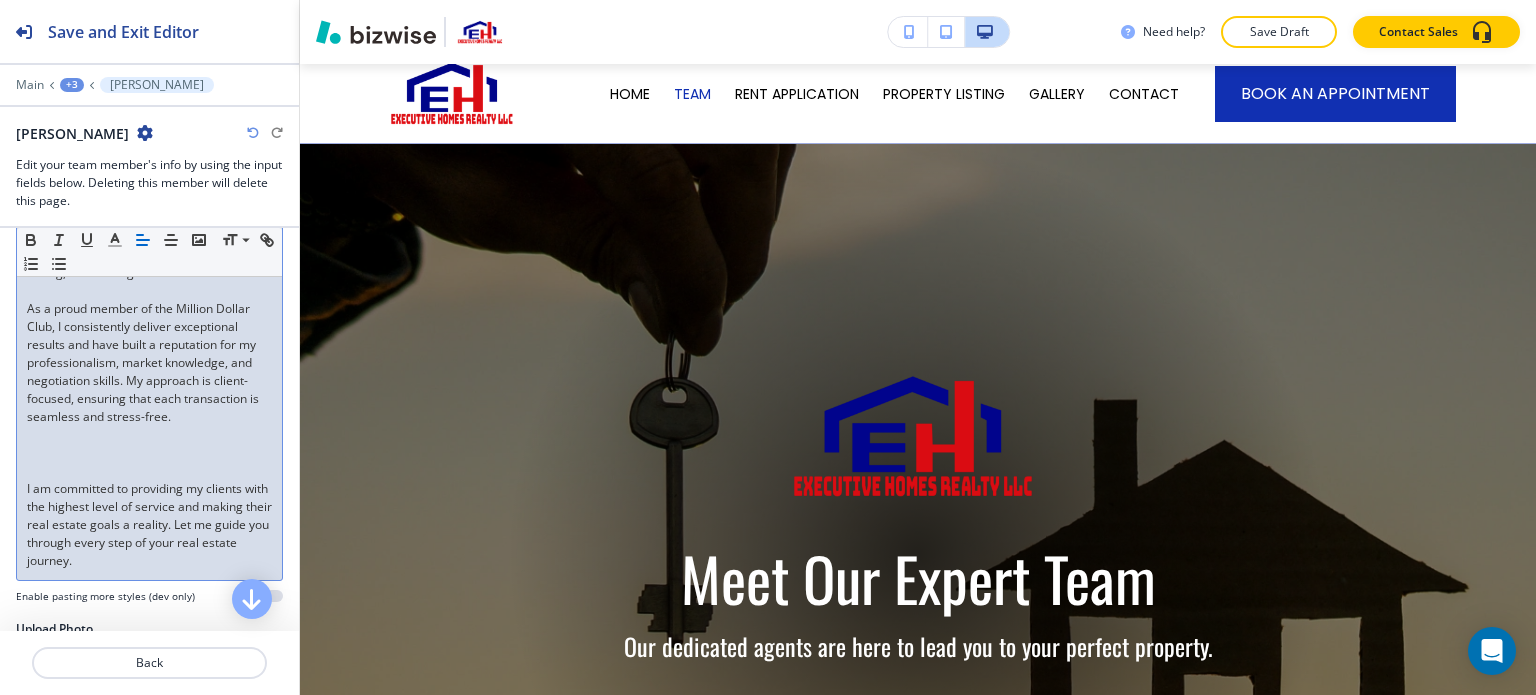 click at bounding box center (149, 471) 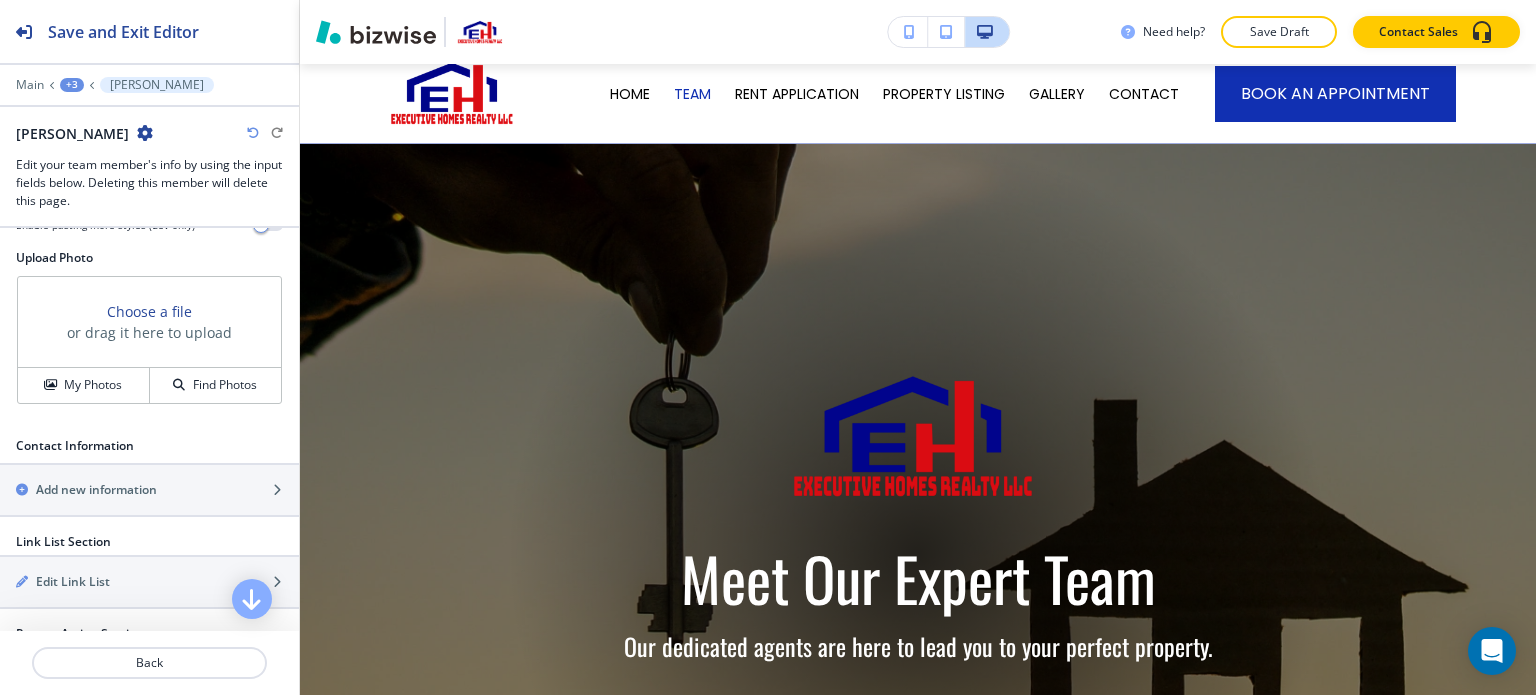 scroll, scrollTop: 900, scrollLeft: 0, axis: vertical 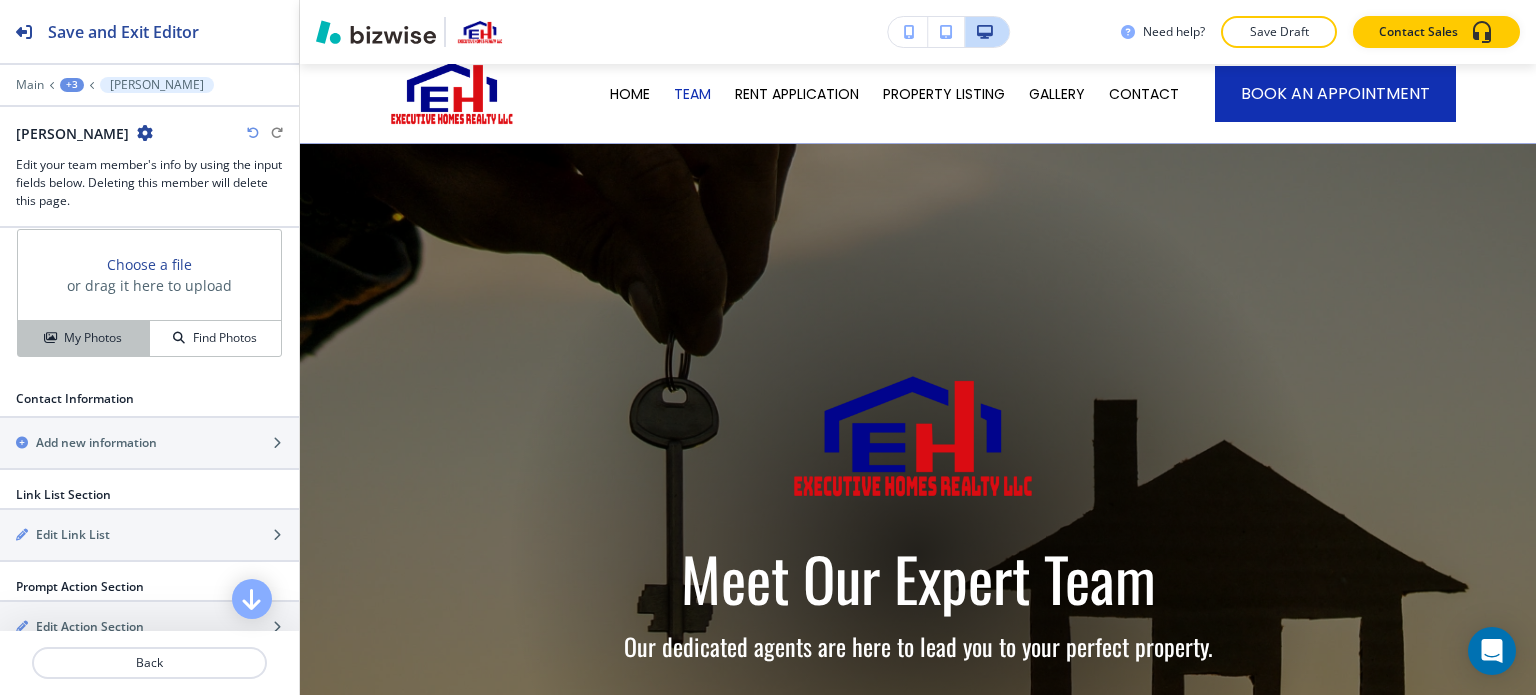 click on "My Photos" at bounding box center (93, 338) 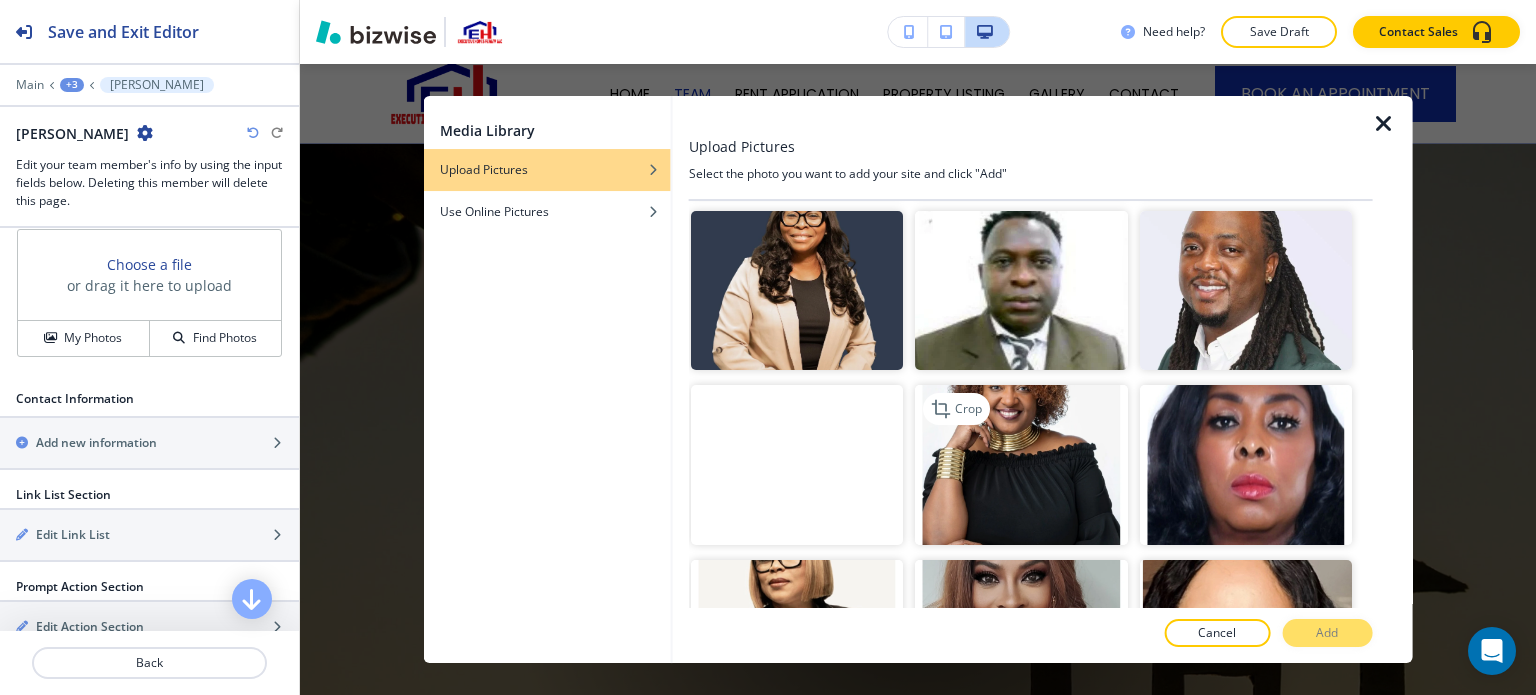 scroll, scrollTop: 1100, scrollLeft: 0, axis: vertical 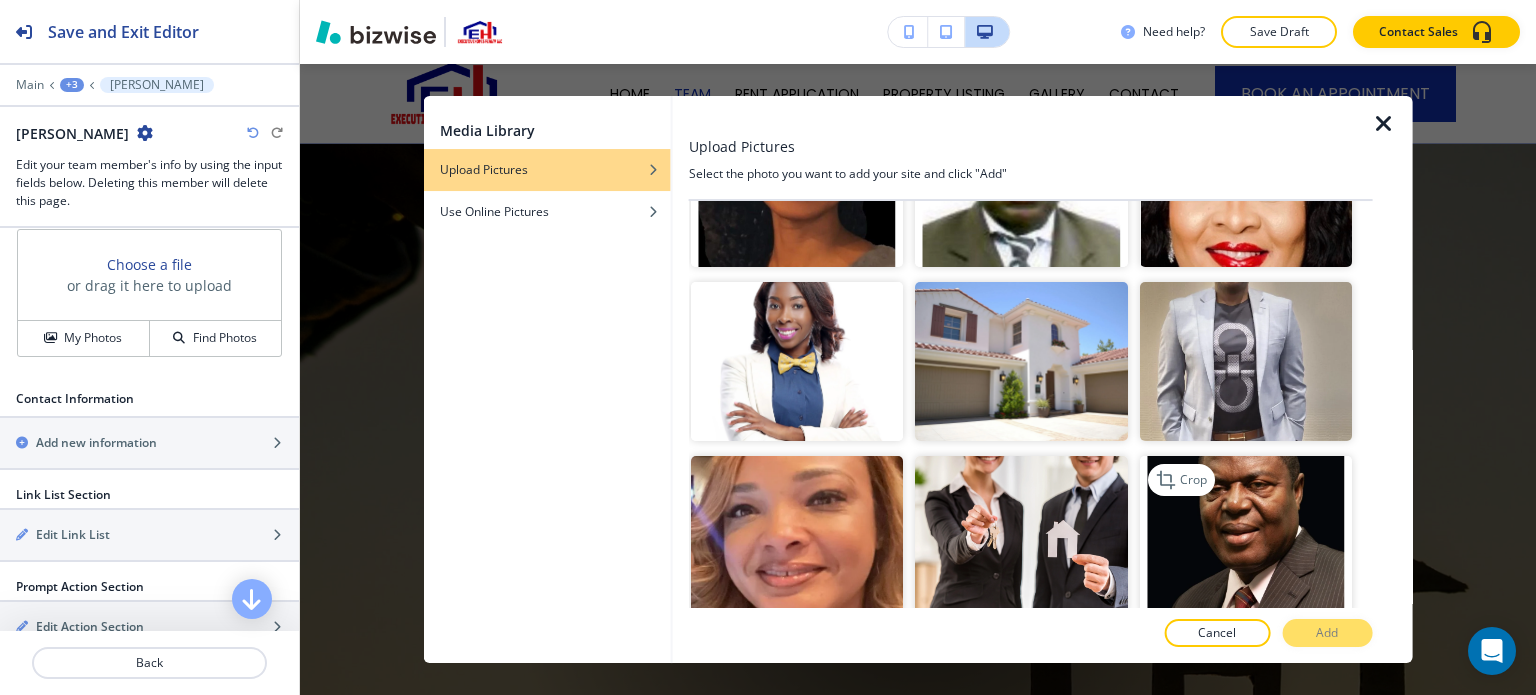 click at bounding box center [1245, 535] 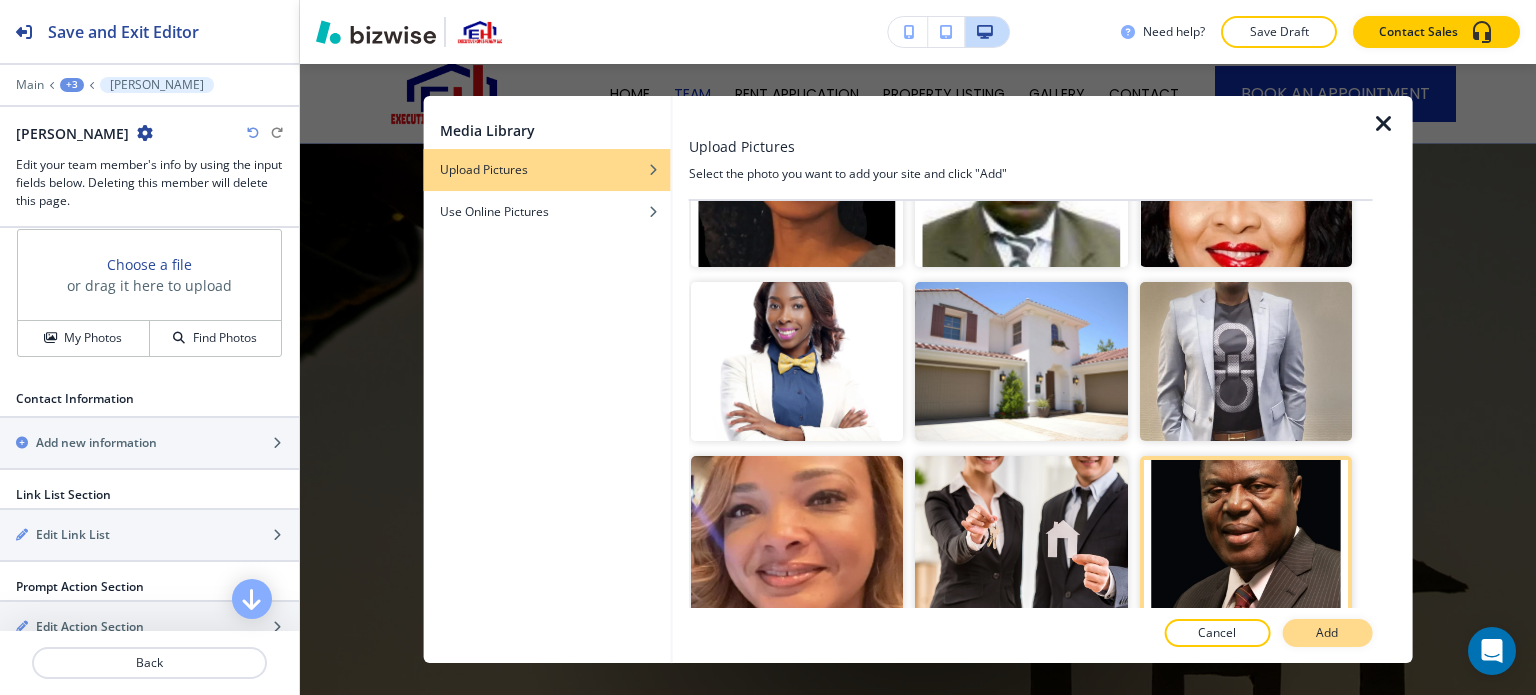 click on "Add" at bounding box center (1327, 633) 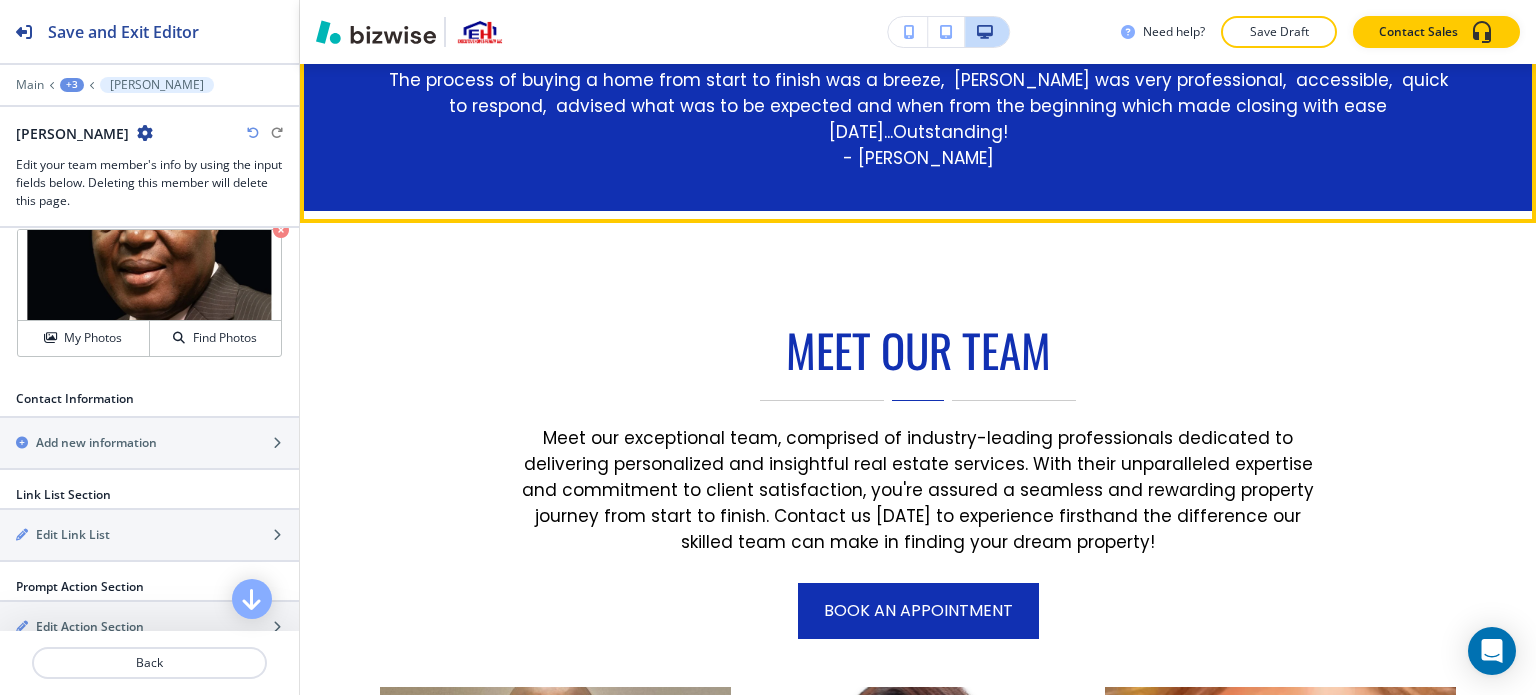 scroll, scrollTop: 1066, scrollLeft: 0, axis: vertical 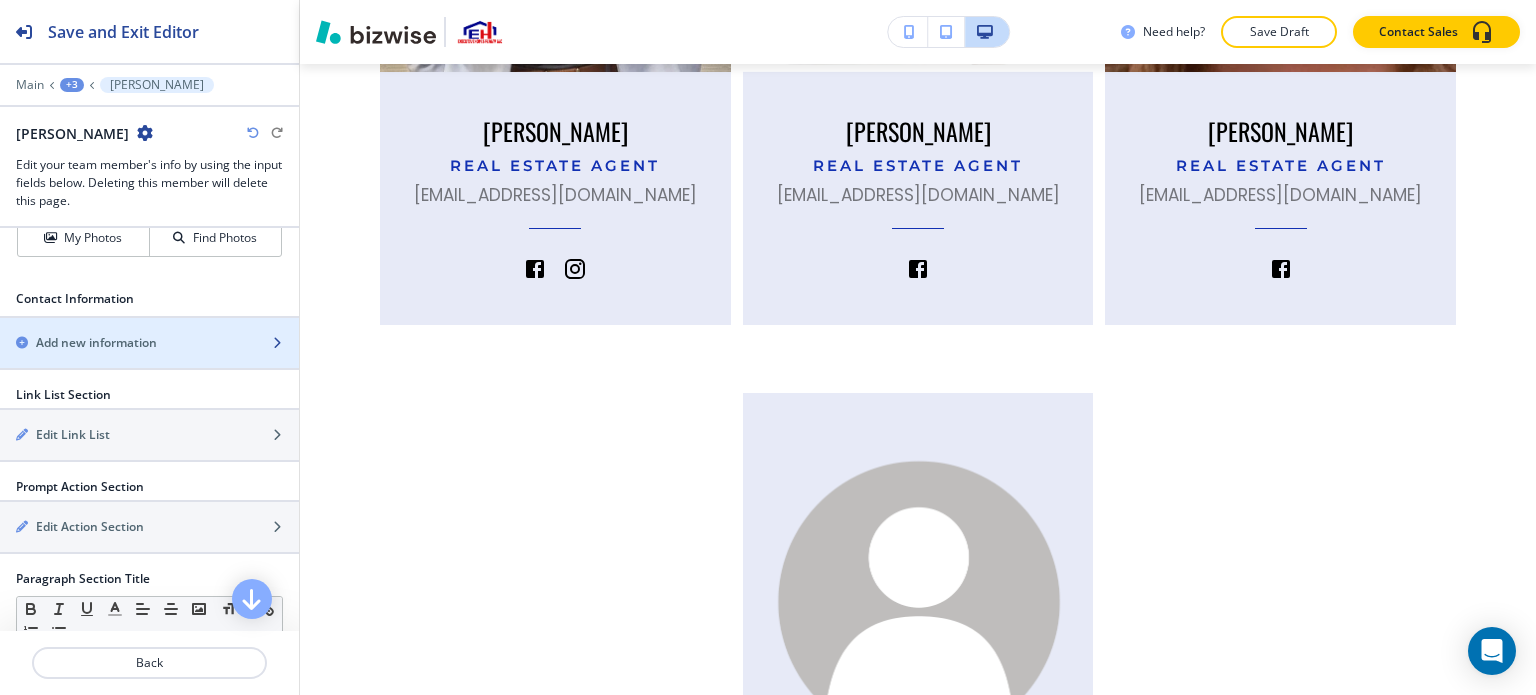 click on "Add new information" at bounding box center (96, 343) 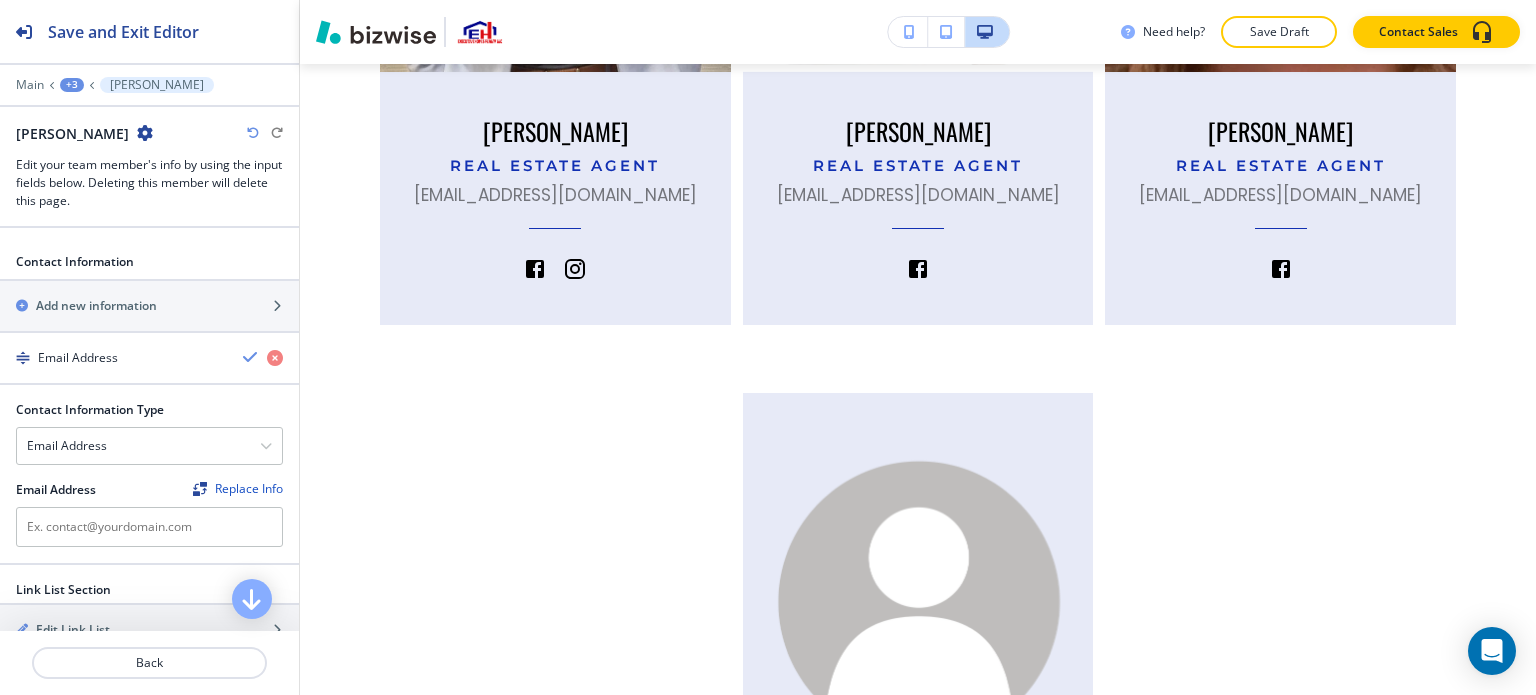 scroll, scrollTop: 1100, scrollLeft: 0, axis: vertical 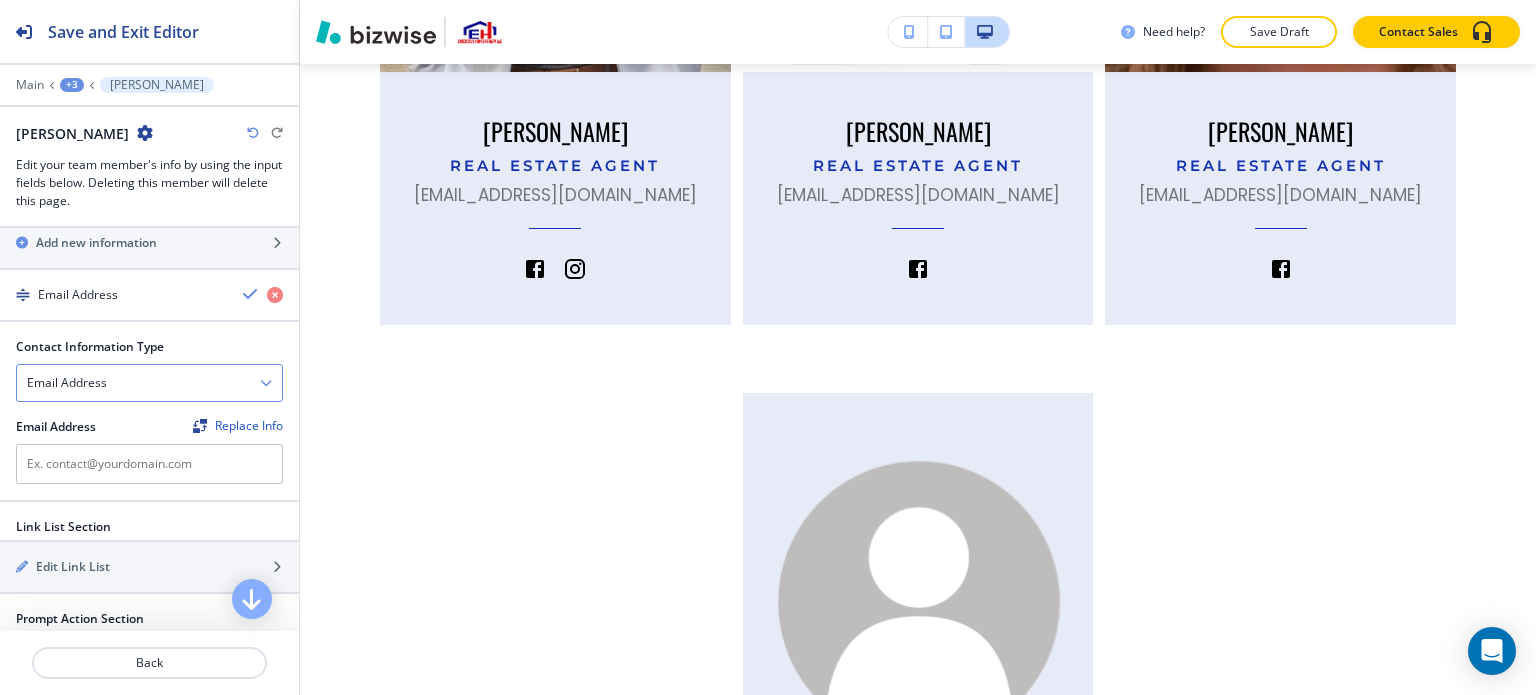 click on "Email Address" at bounding box center (149, 383) 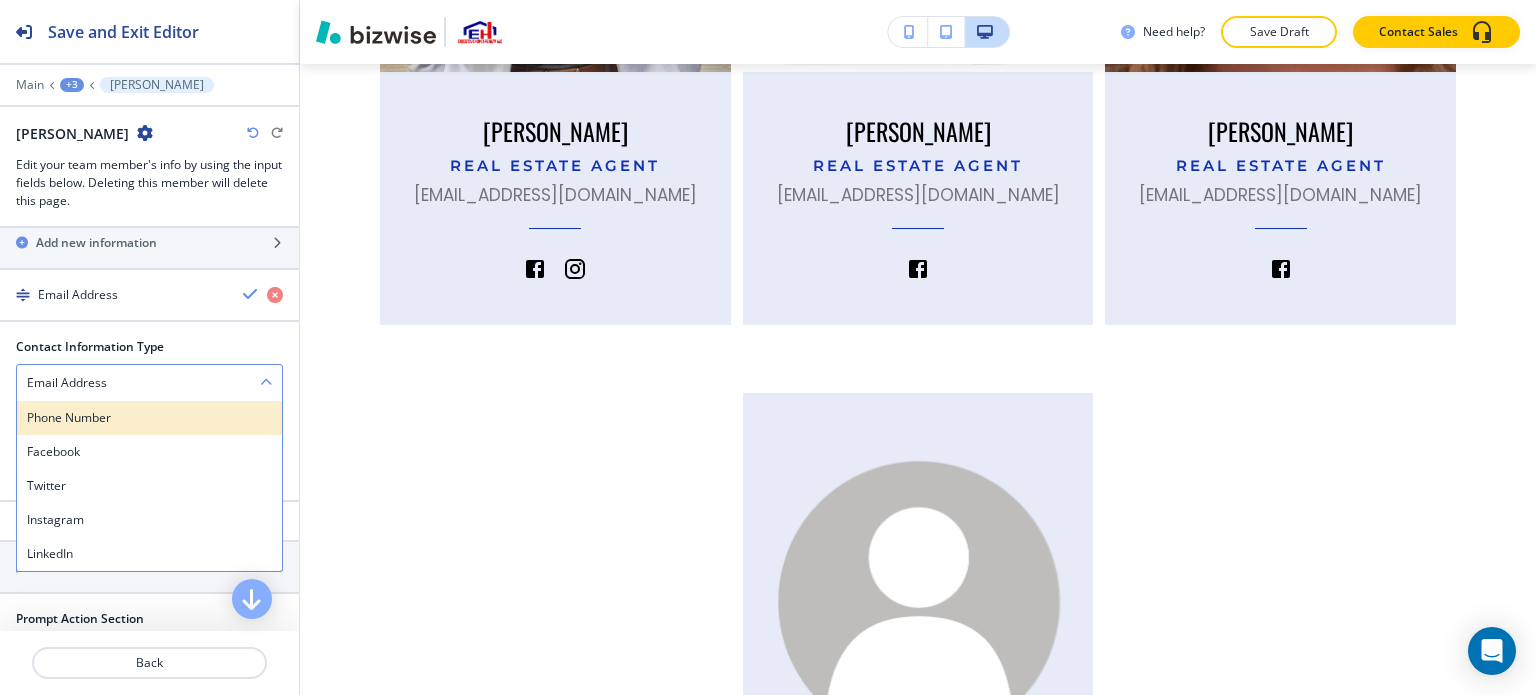 click on "Phone Number" at bounding box center [149, 418] 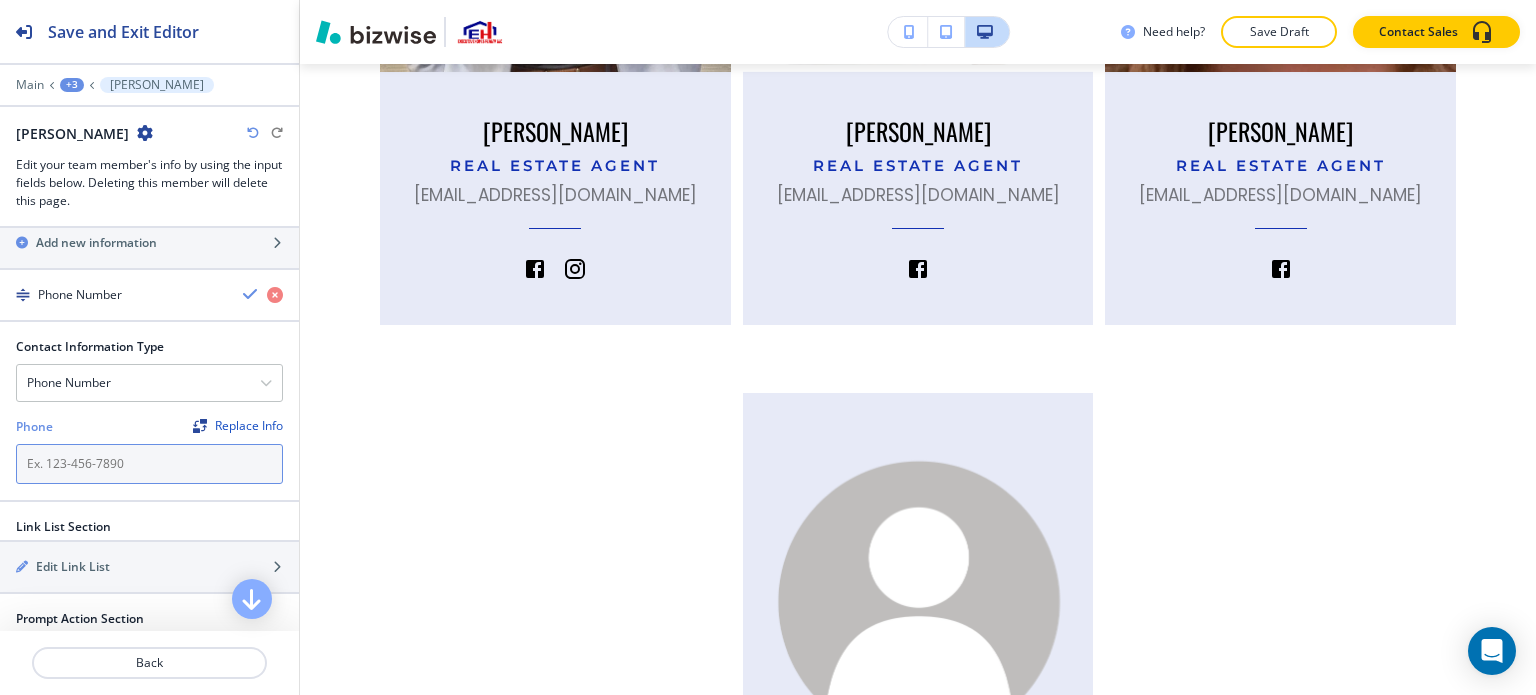 paste on "[EMAIL_ADDRESS][DOMAIN_NAME]" 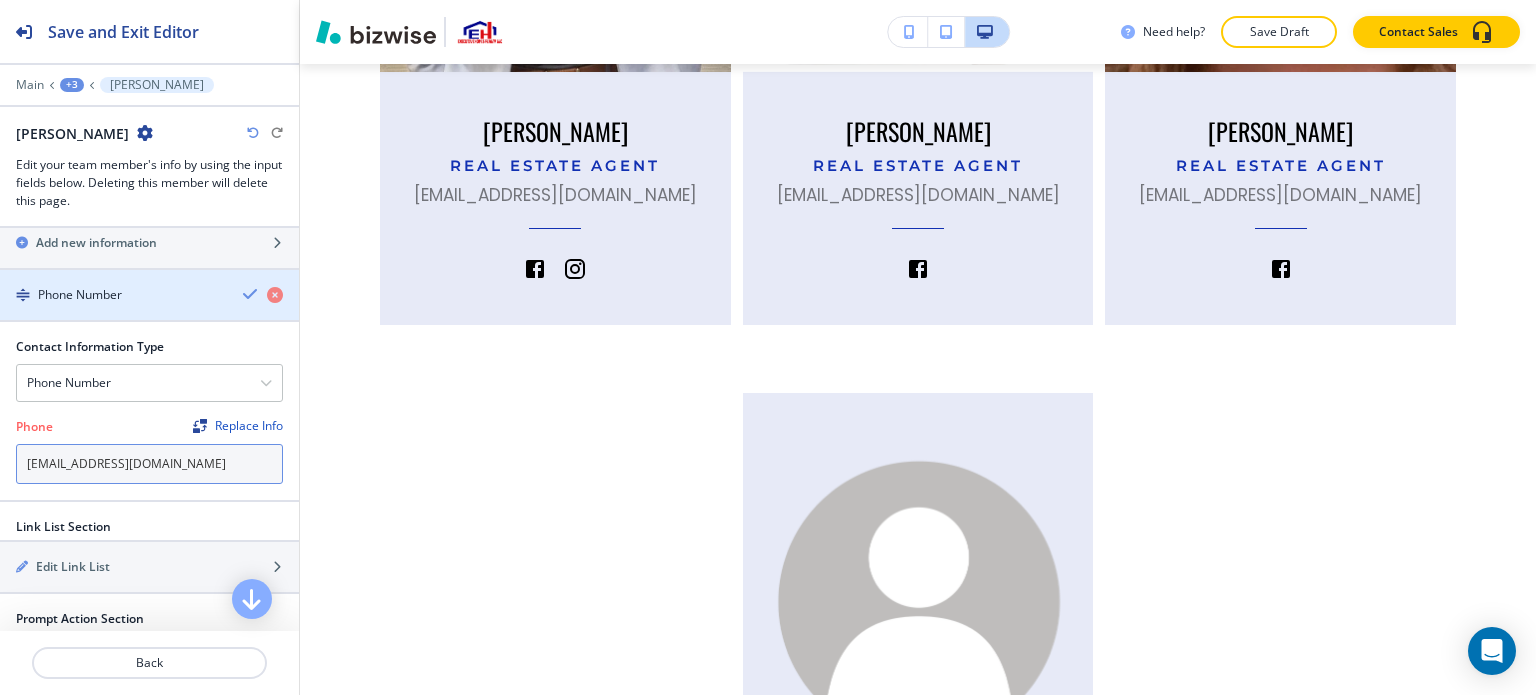 type on "[EMAIL_ADDRESS][DOMAIN_NAME]" 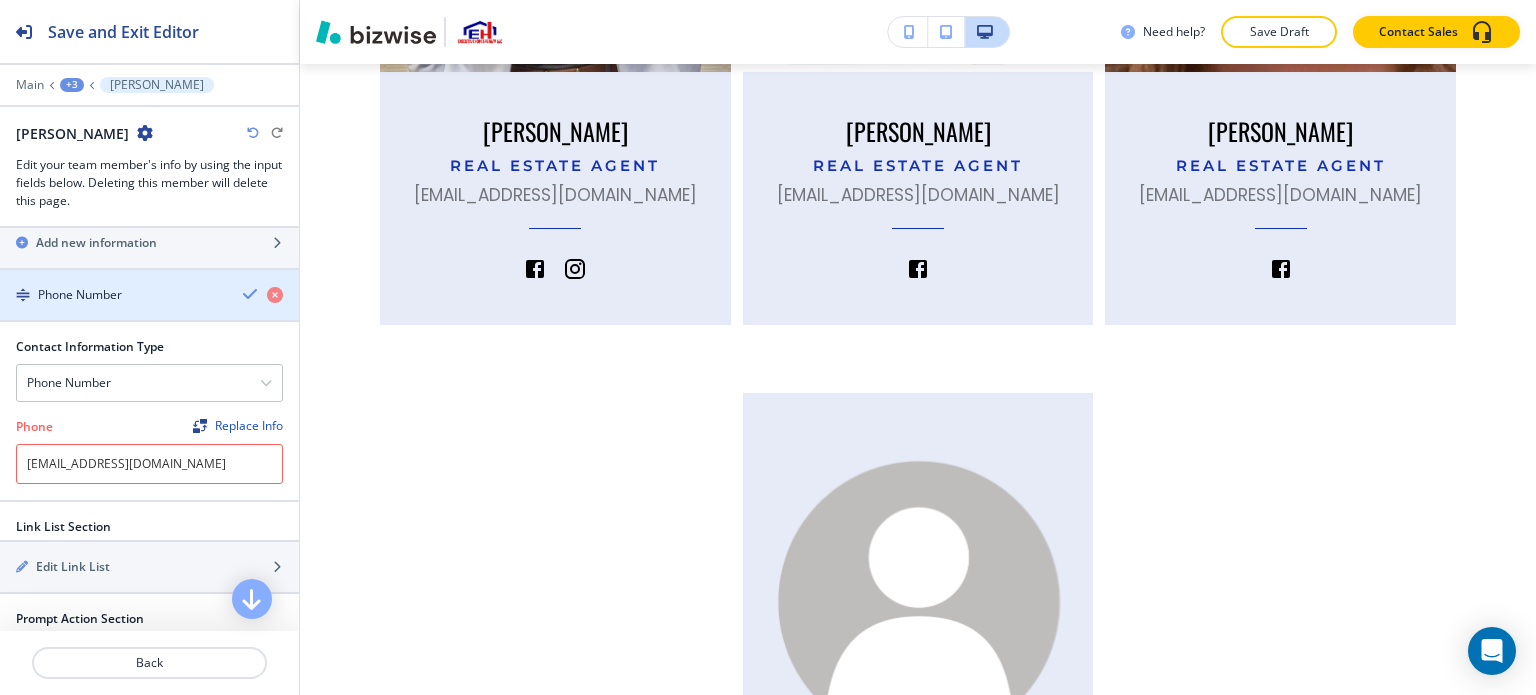 click at bounding box center [251, 294] 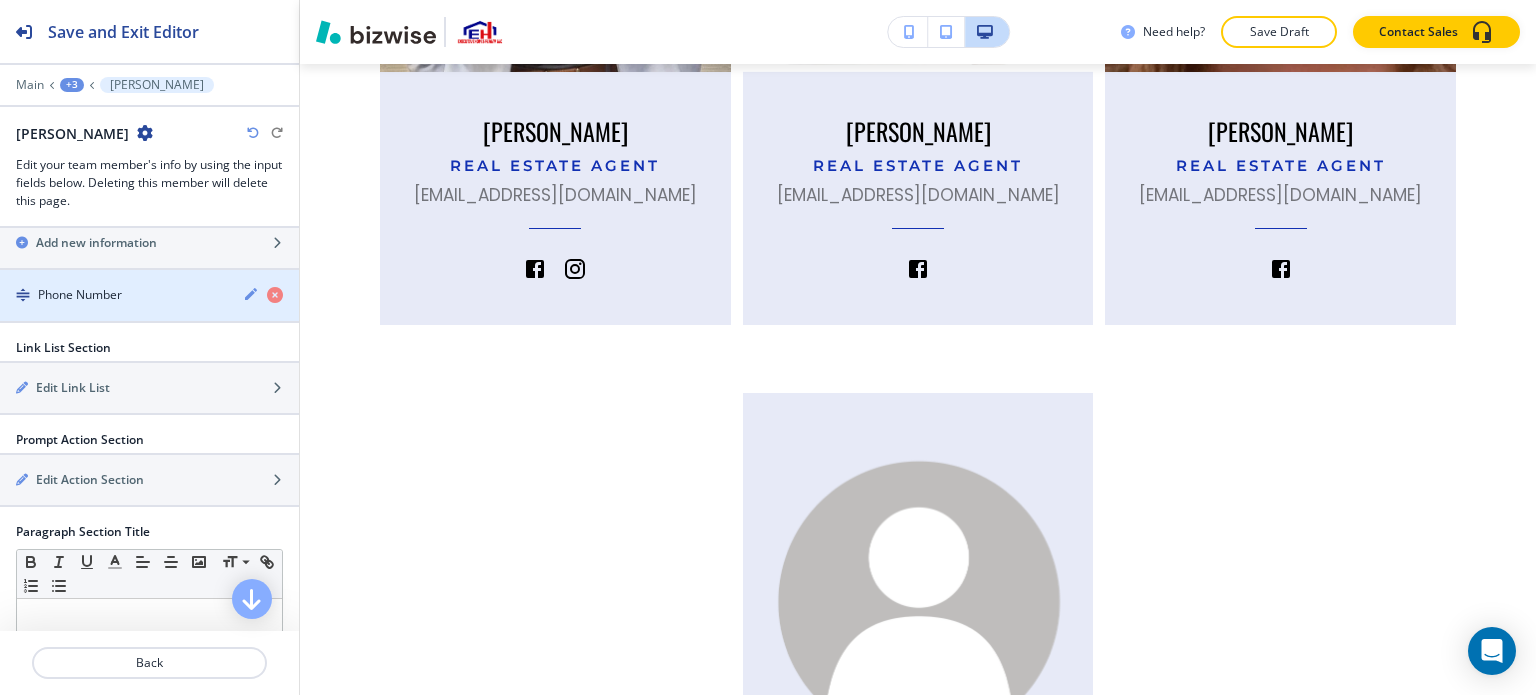click on "Phone Number" at bounding box center [113, 295] 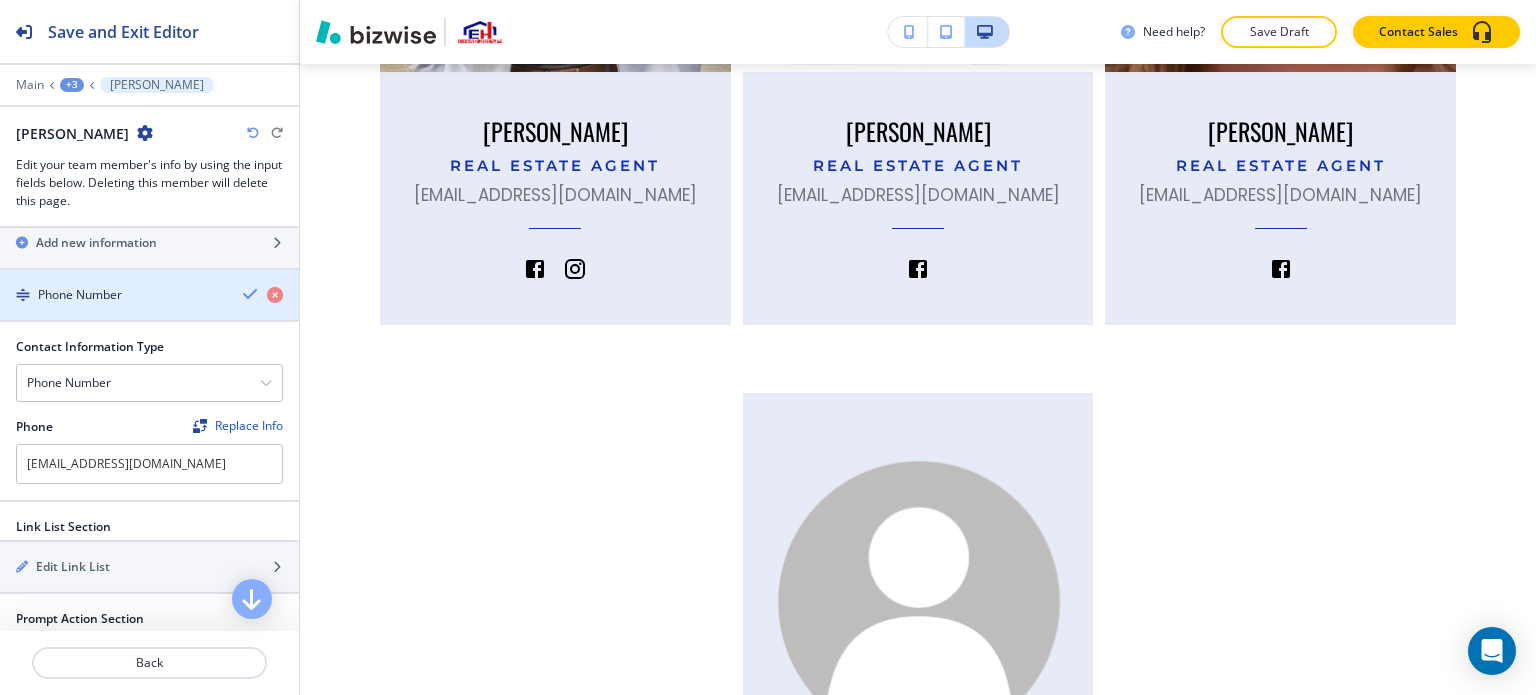 click at bounding box center [251, 294] 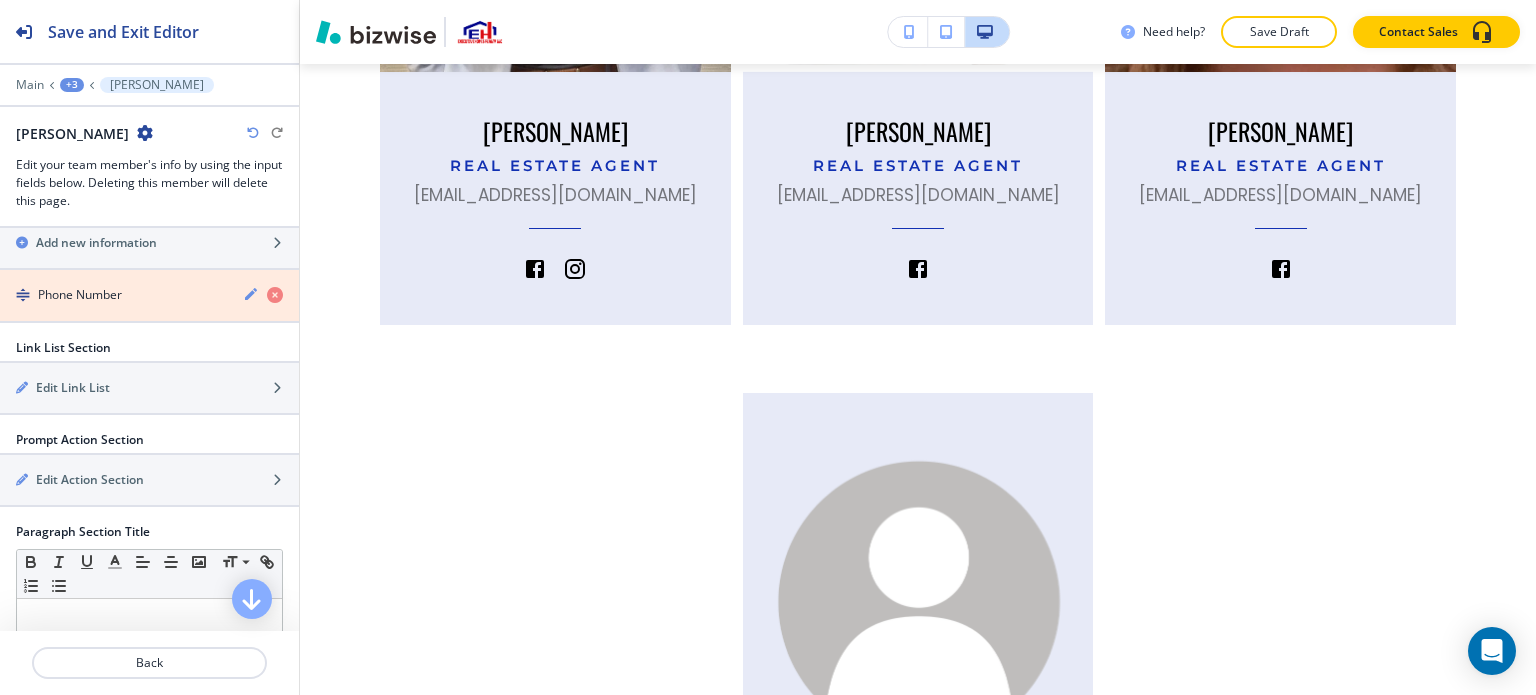 click at bounding box center (275, 295) 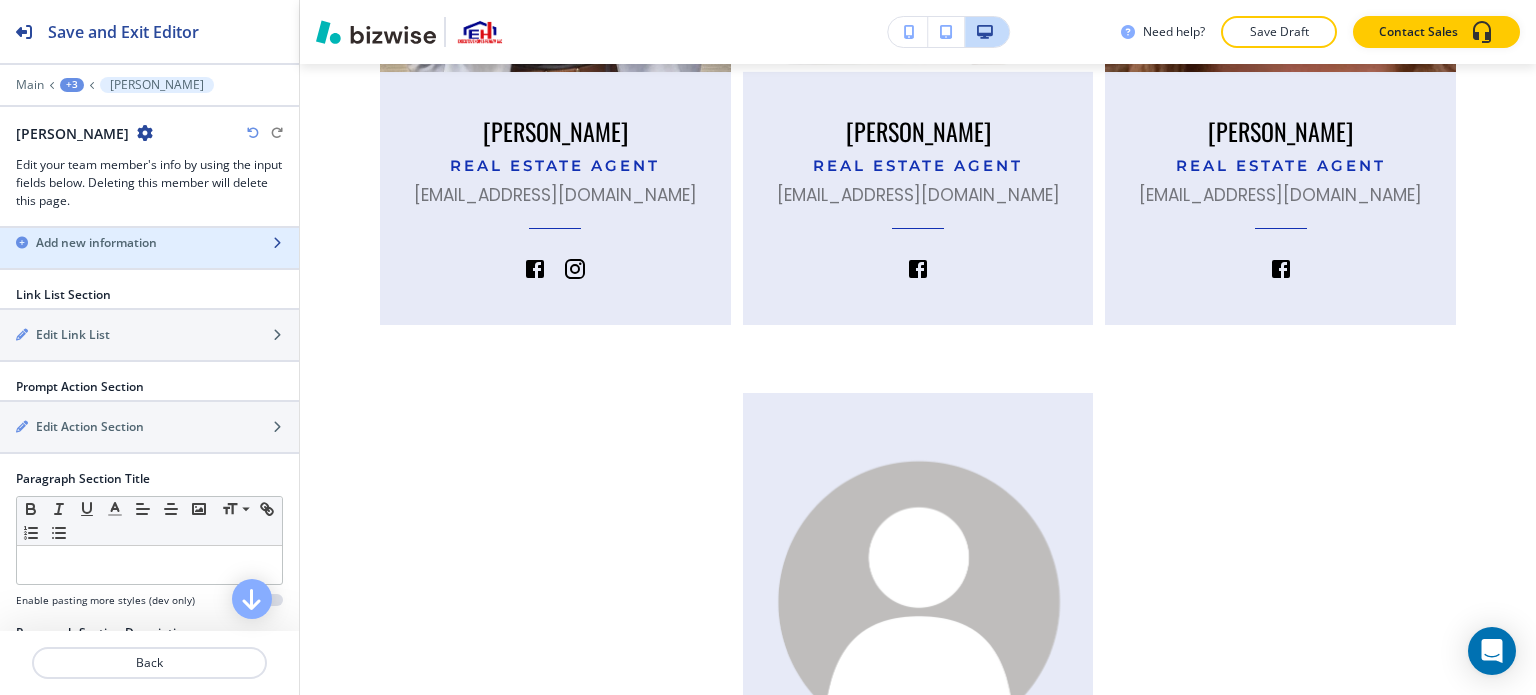 click on "Add new information" at bounding box center [127, 243] 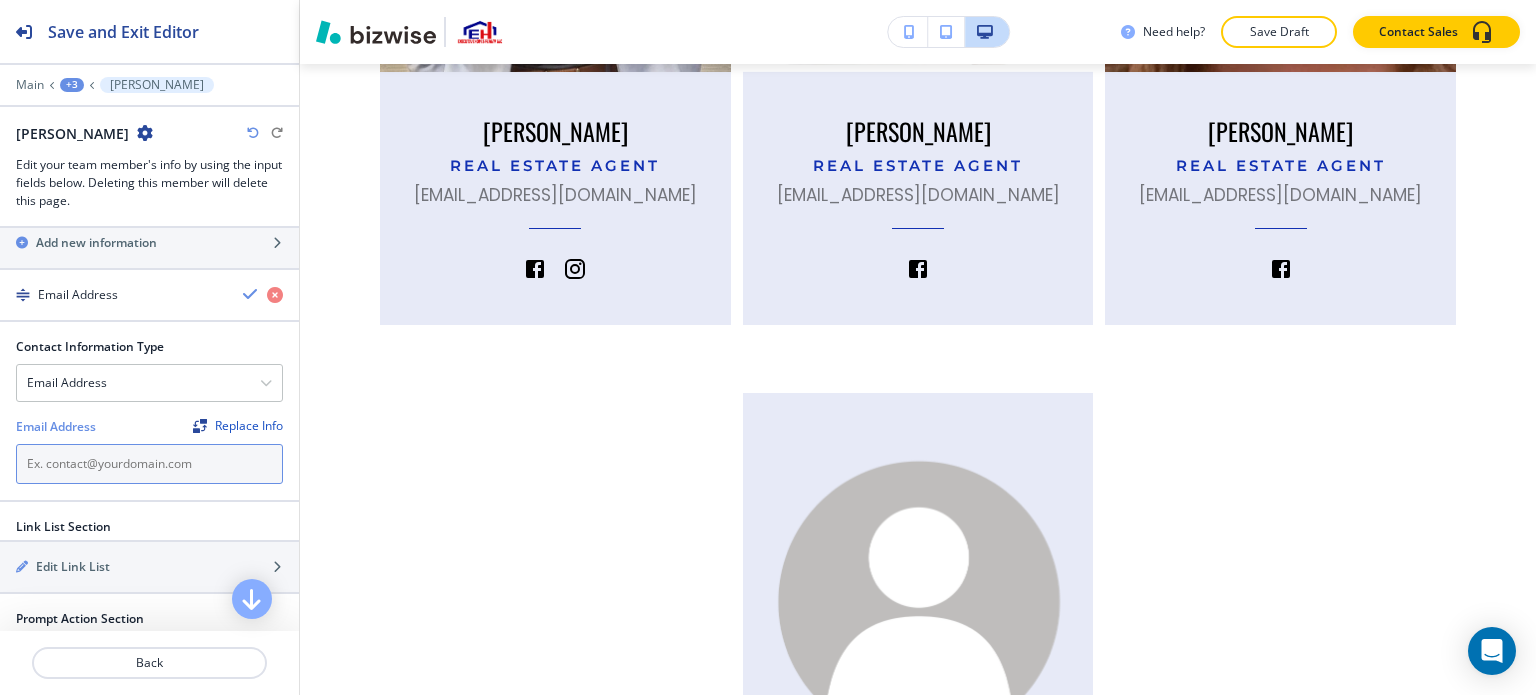 paste on "[EMAIL_ADDRESS][DOMAIN_NAME]" 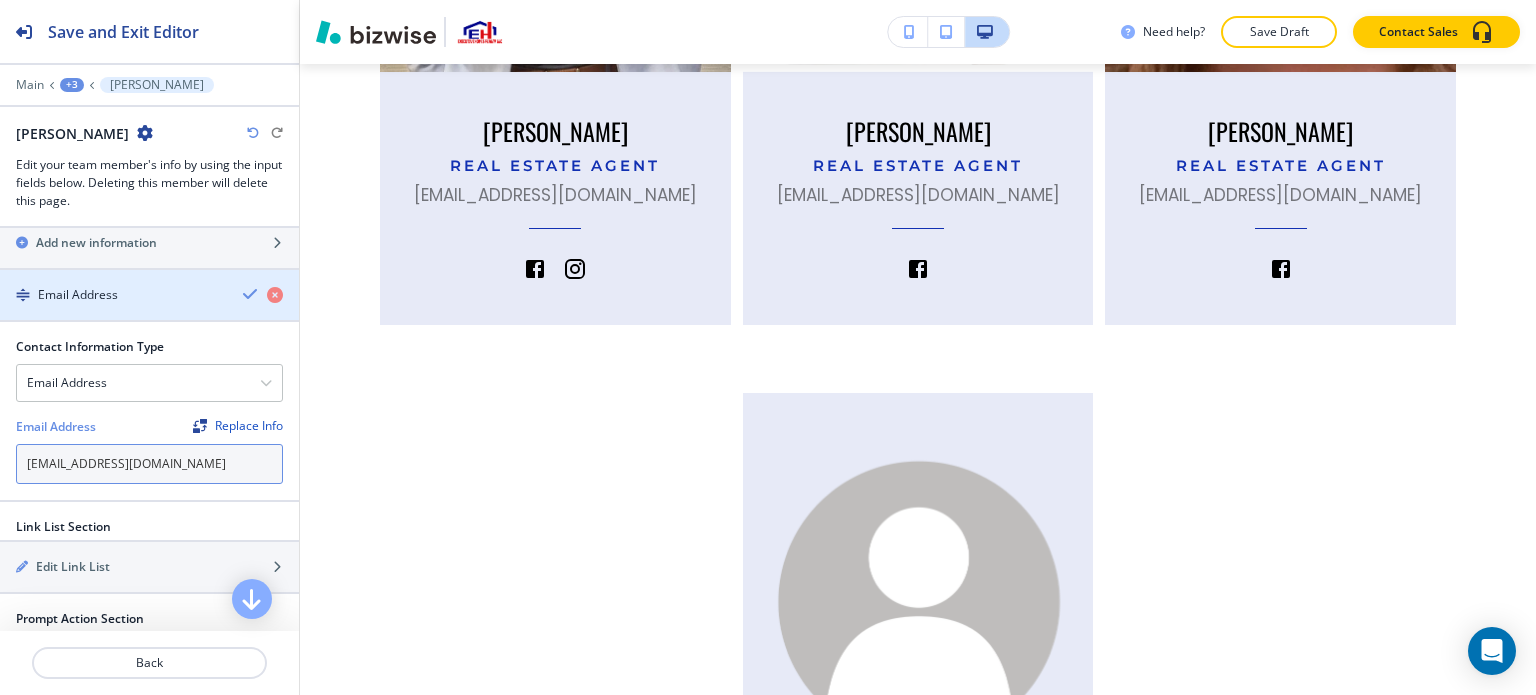 type on "[EMAIL_ADDRESS][DOMAIN_NAME]" 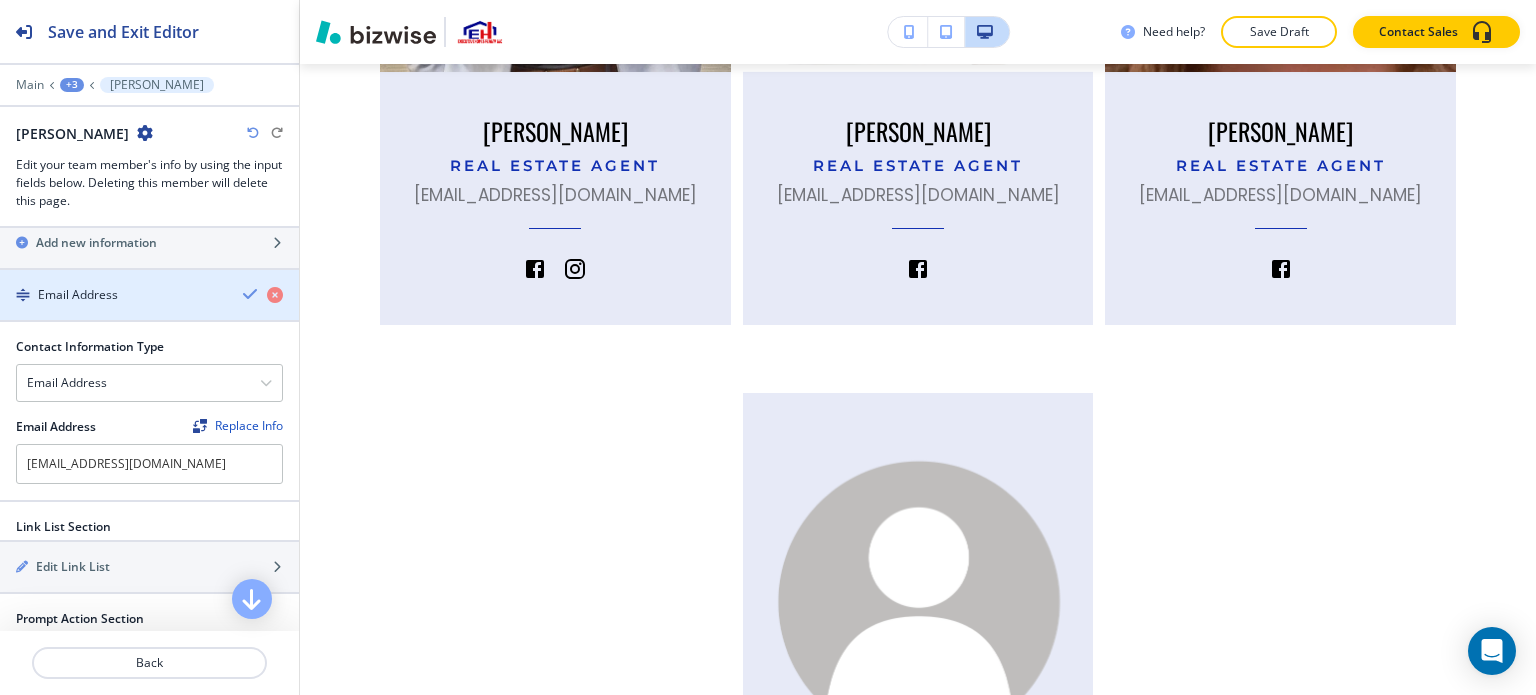click at bounding box center (251, 294) 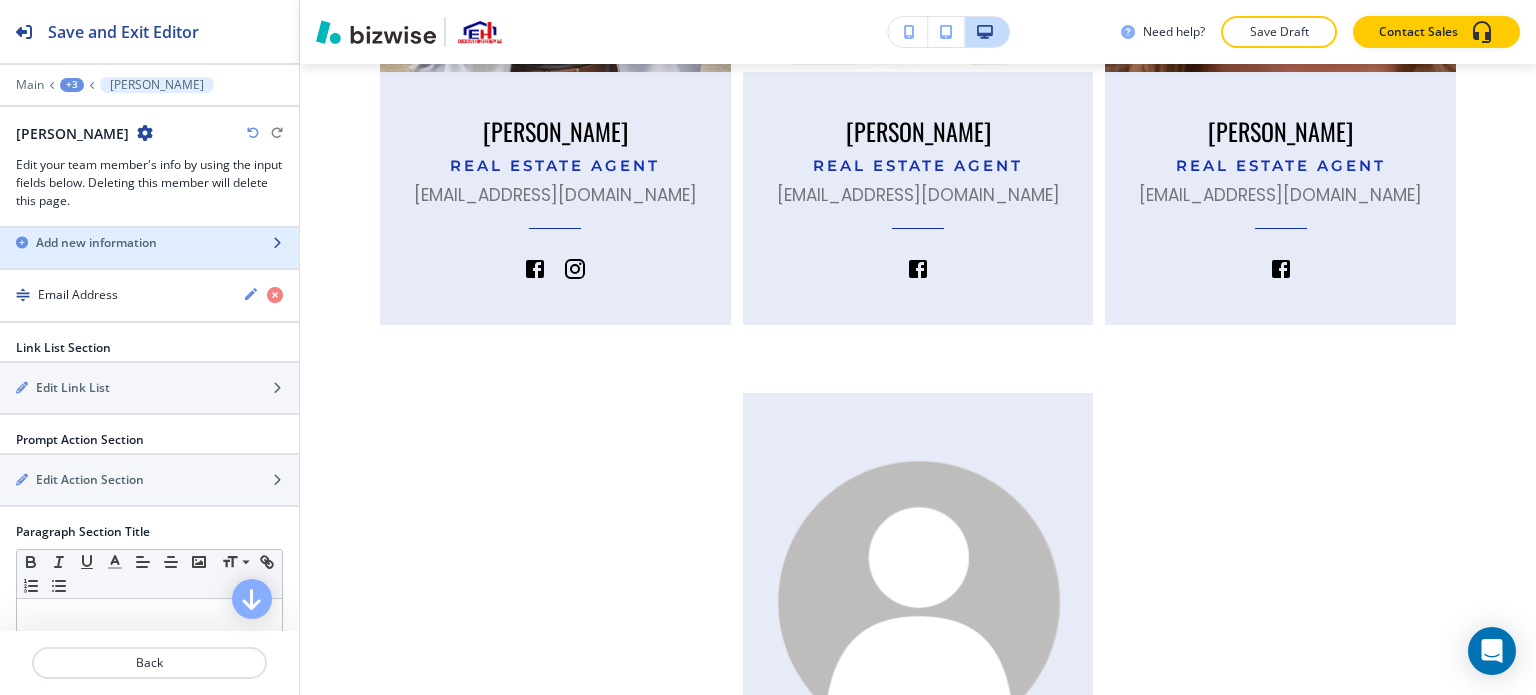 click on "Add new information" at bounding box center (96, 243) 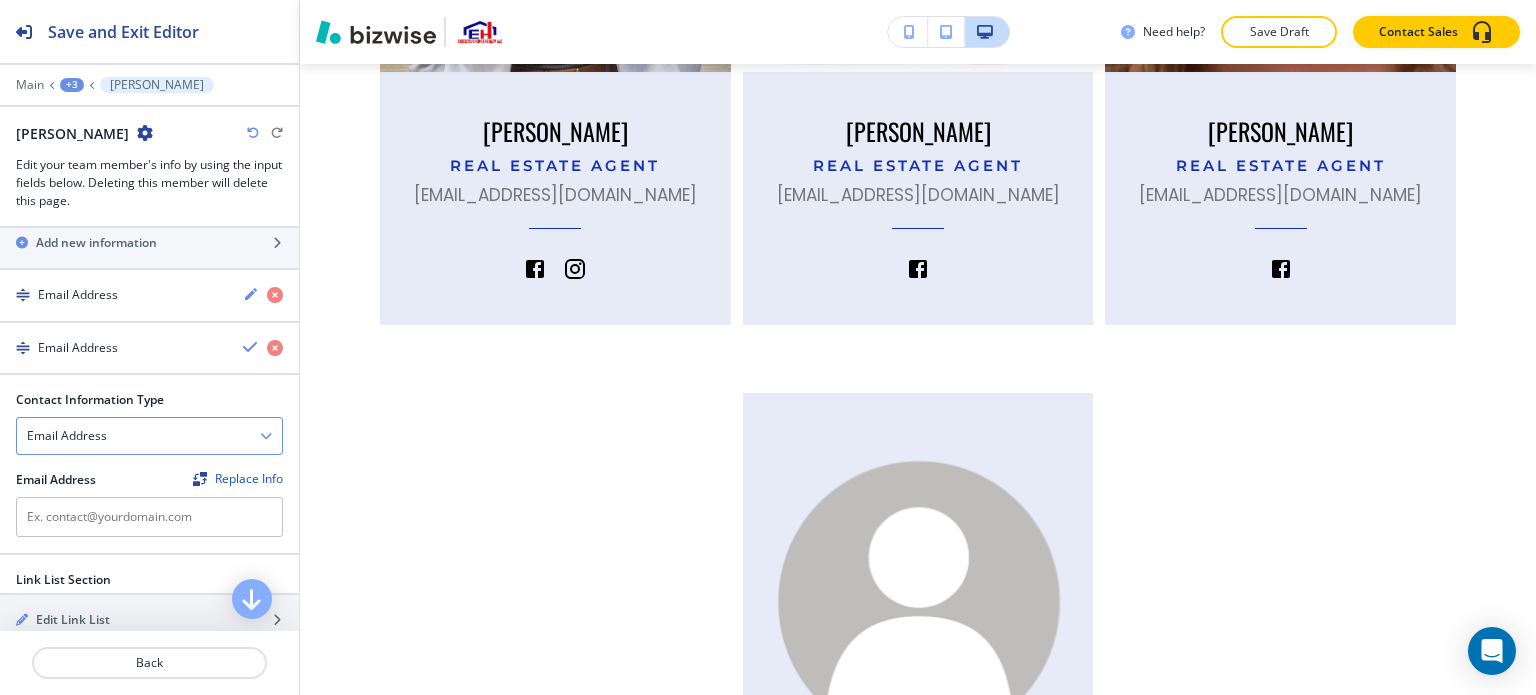 click on "Email Address" at bounding box center (149, 436) 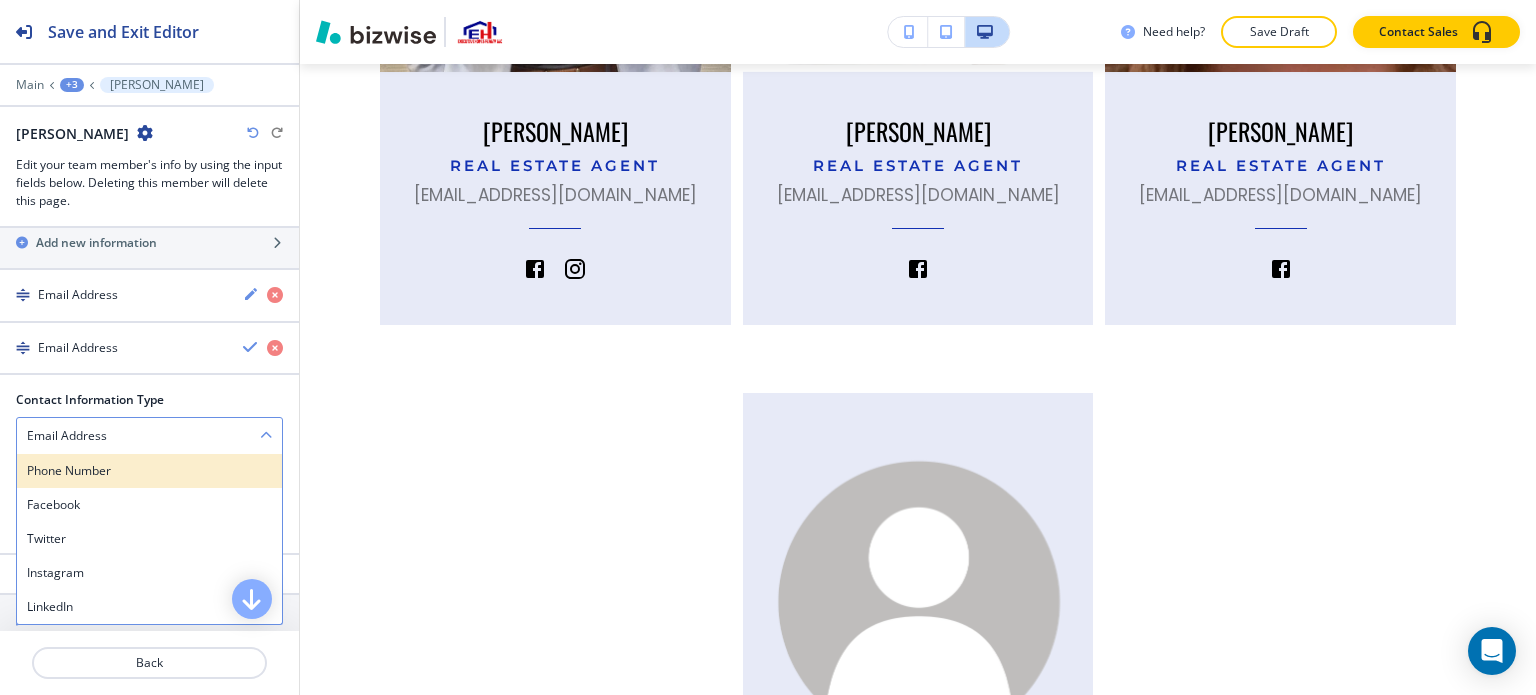 click on "Phone Number" at bounding box center [149, 471] 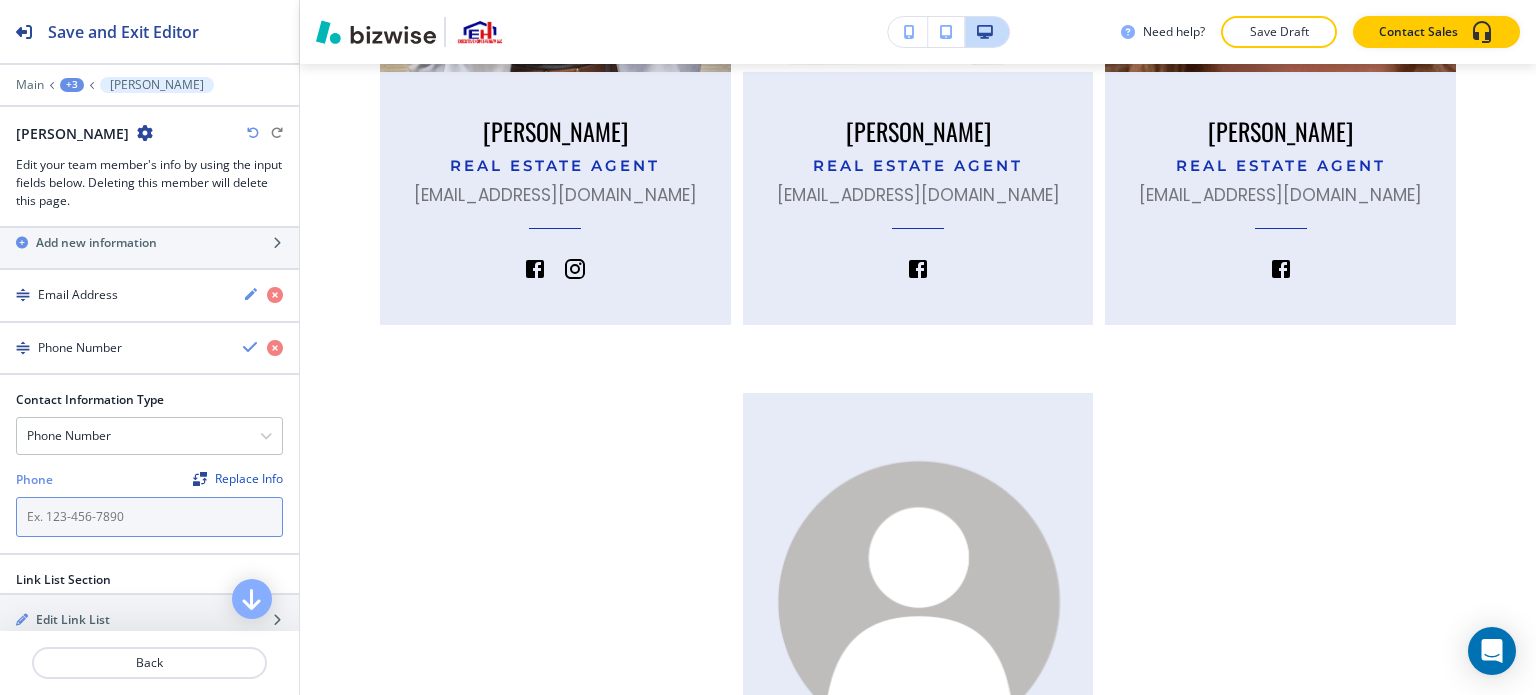 paste on "678-789-6074" 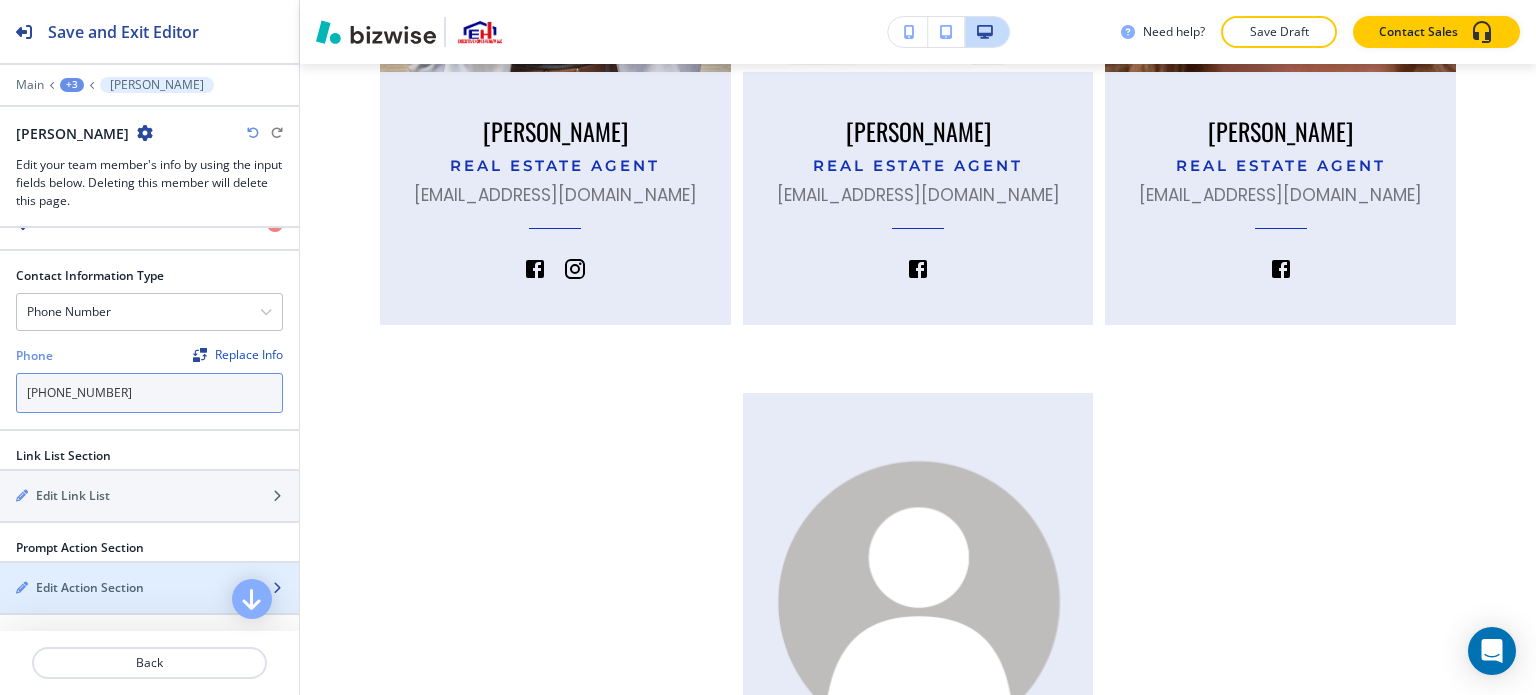 scroll, scrollTop: 1200, scrollLeft: 0, axis: vertical 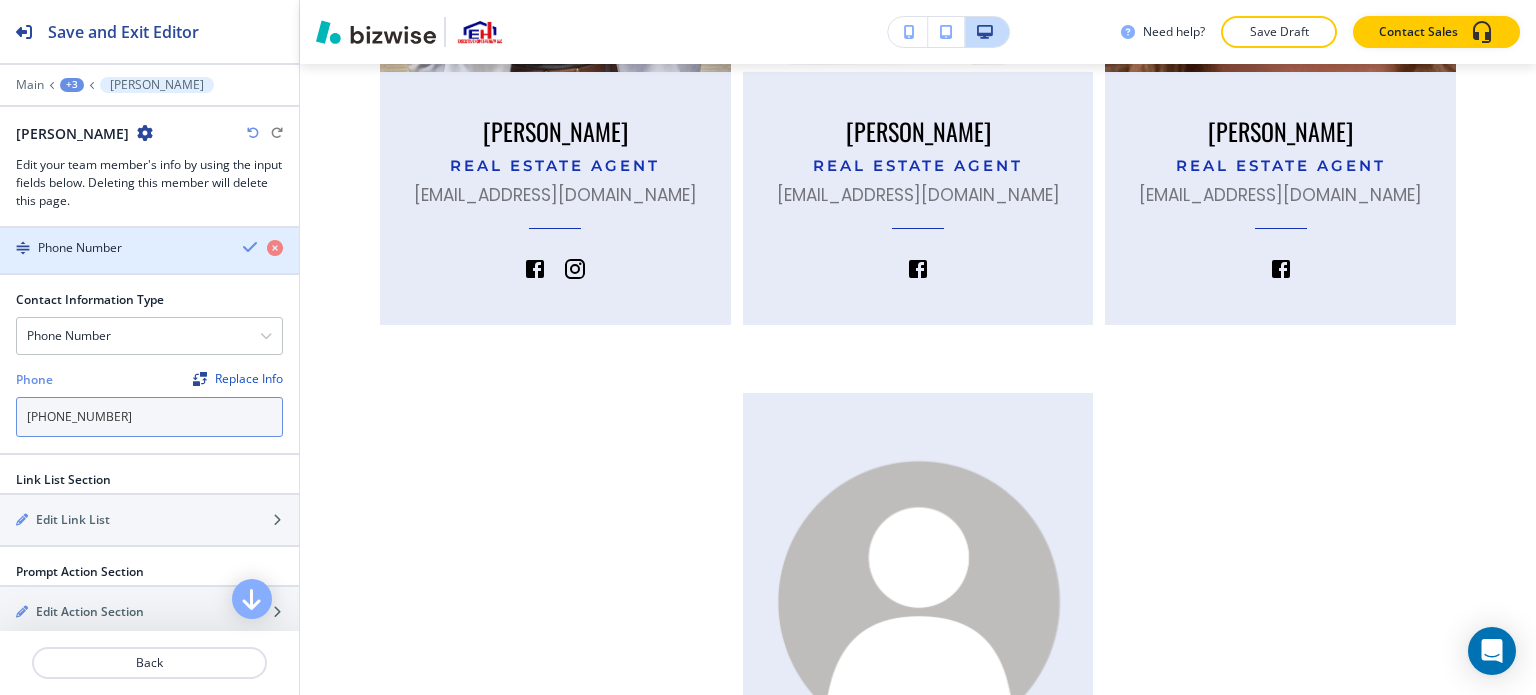 type on "678-789-6074" 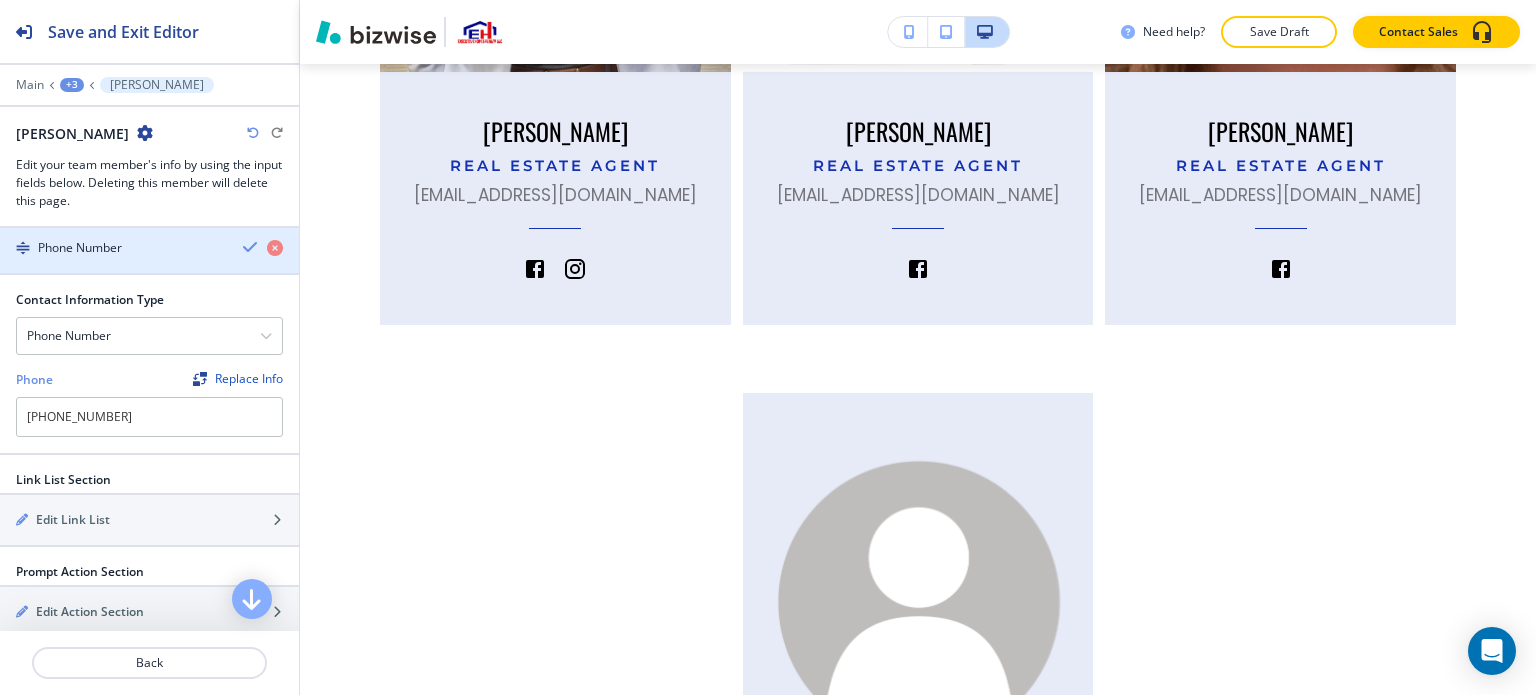 click at bounding box center [251, 247] 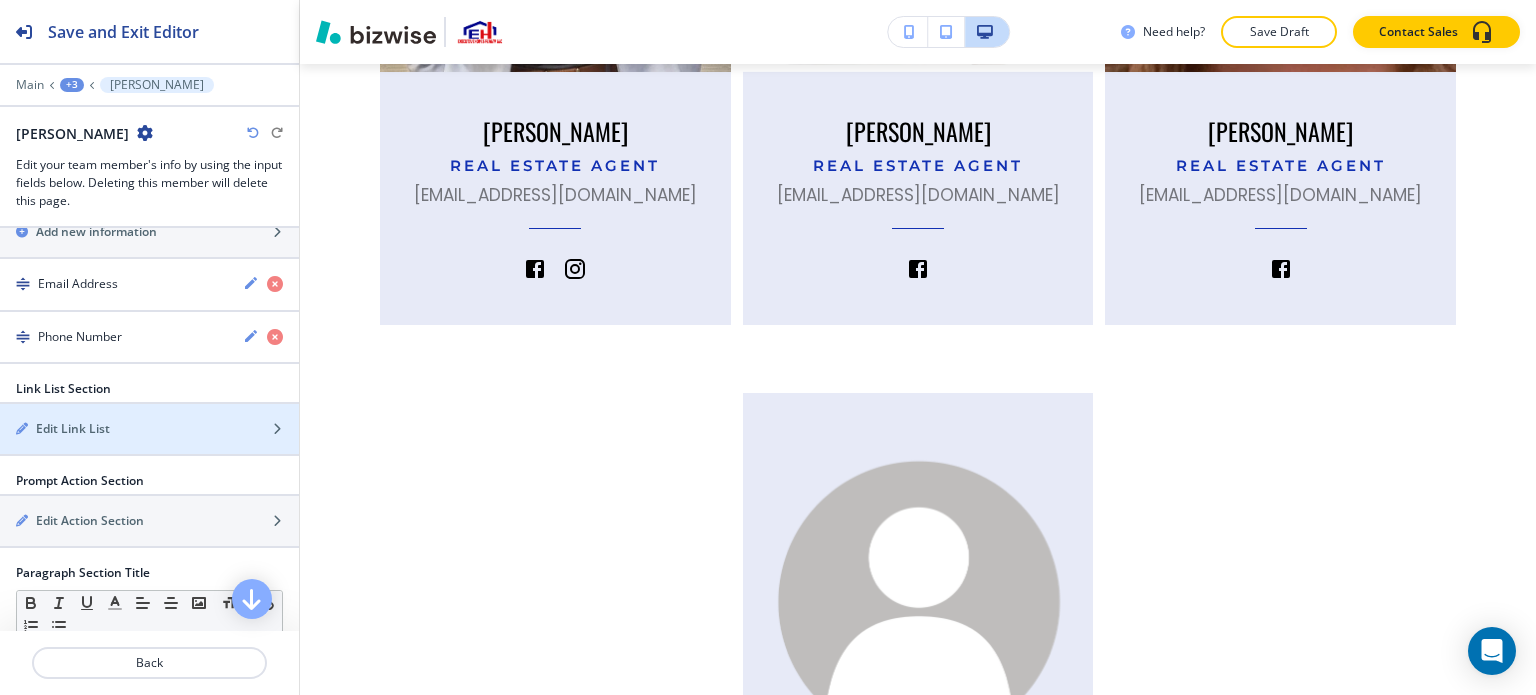 scroll, scrollTop: 1100, scrollLeft: 0, axis: vertical 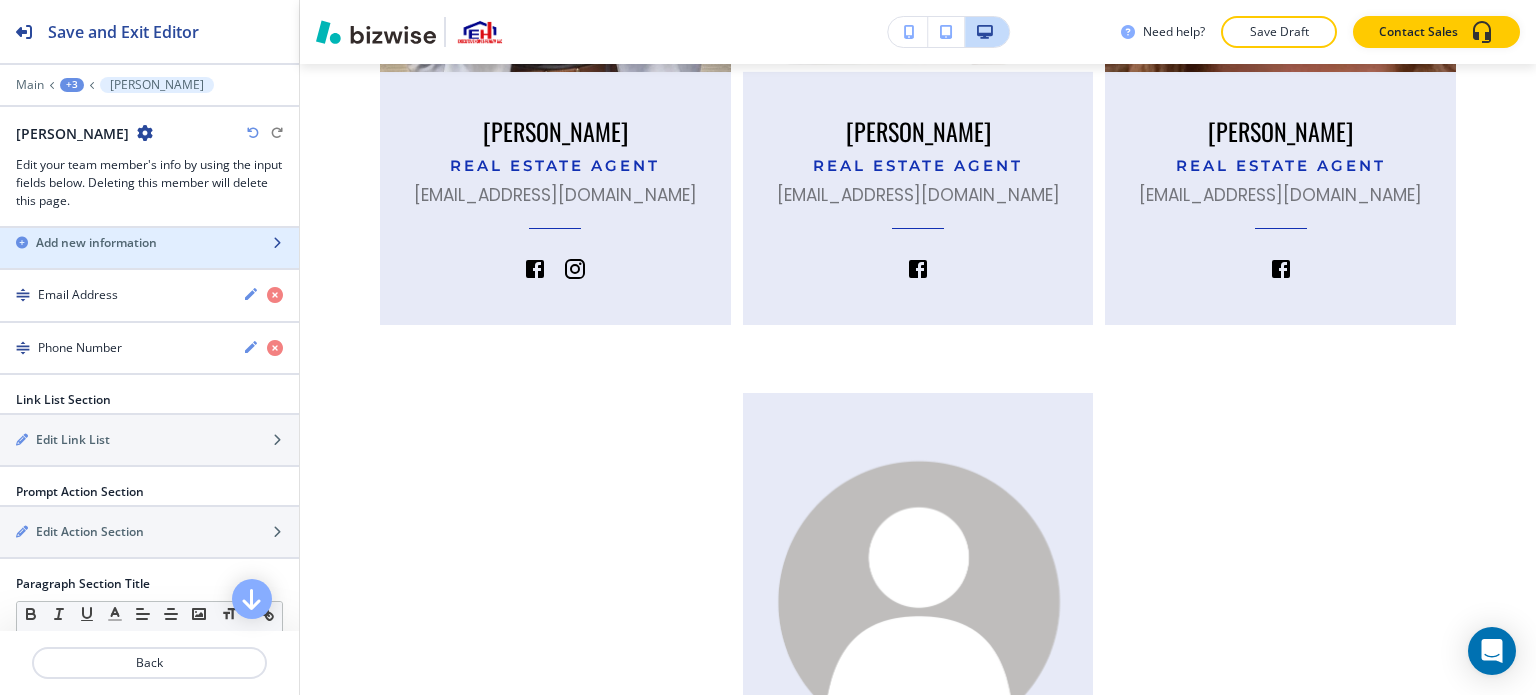 click on "Add new information" at bounding box center (96, 243) 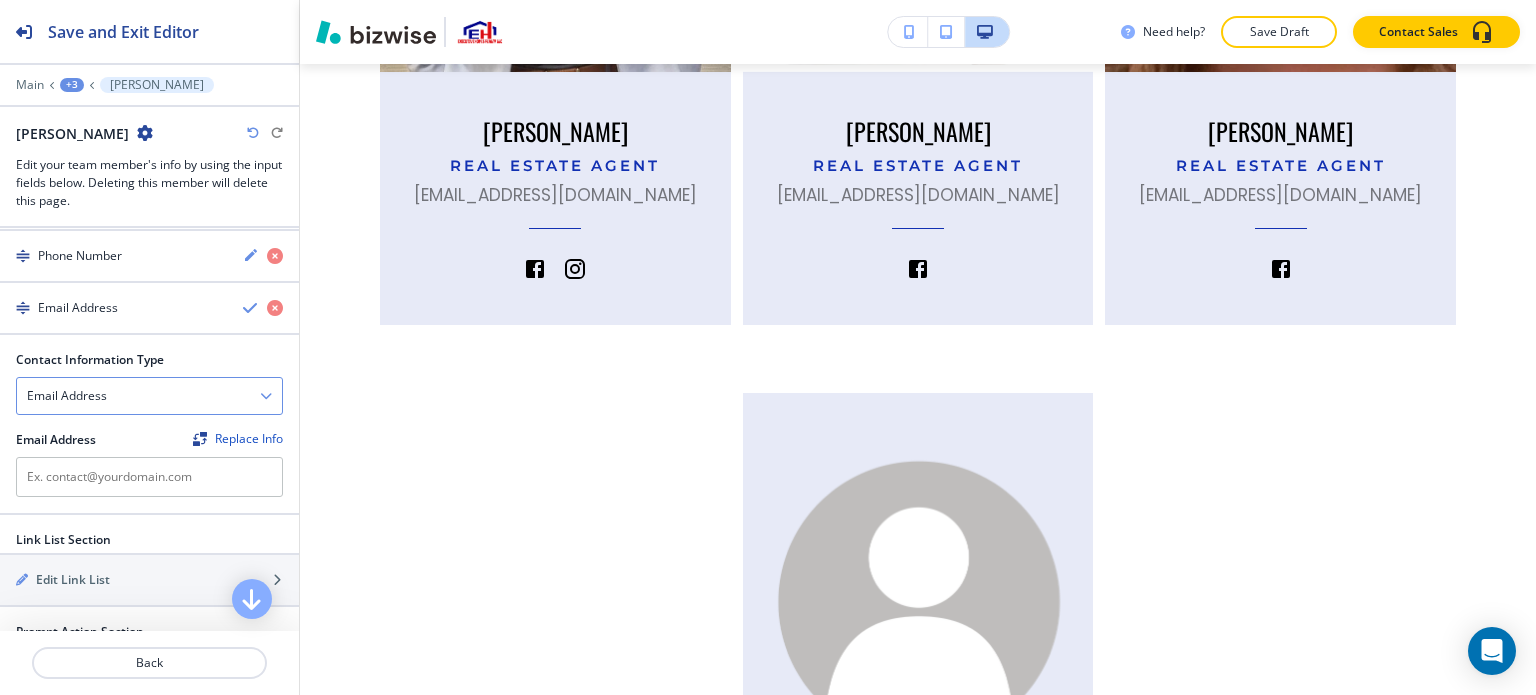 scroll, scrollTop: 1200, scrollLeft: 0, axis: vertical 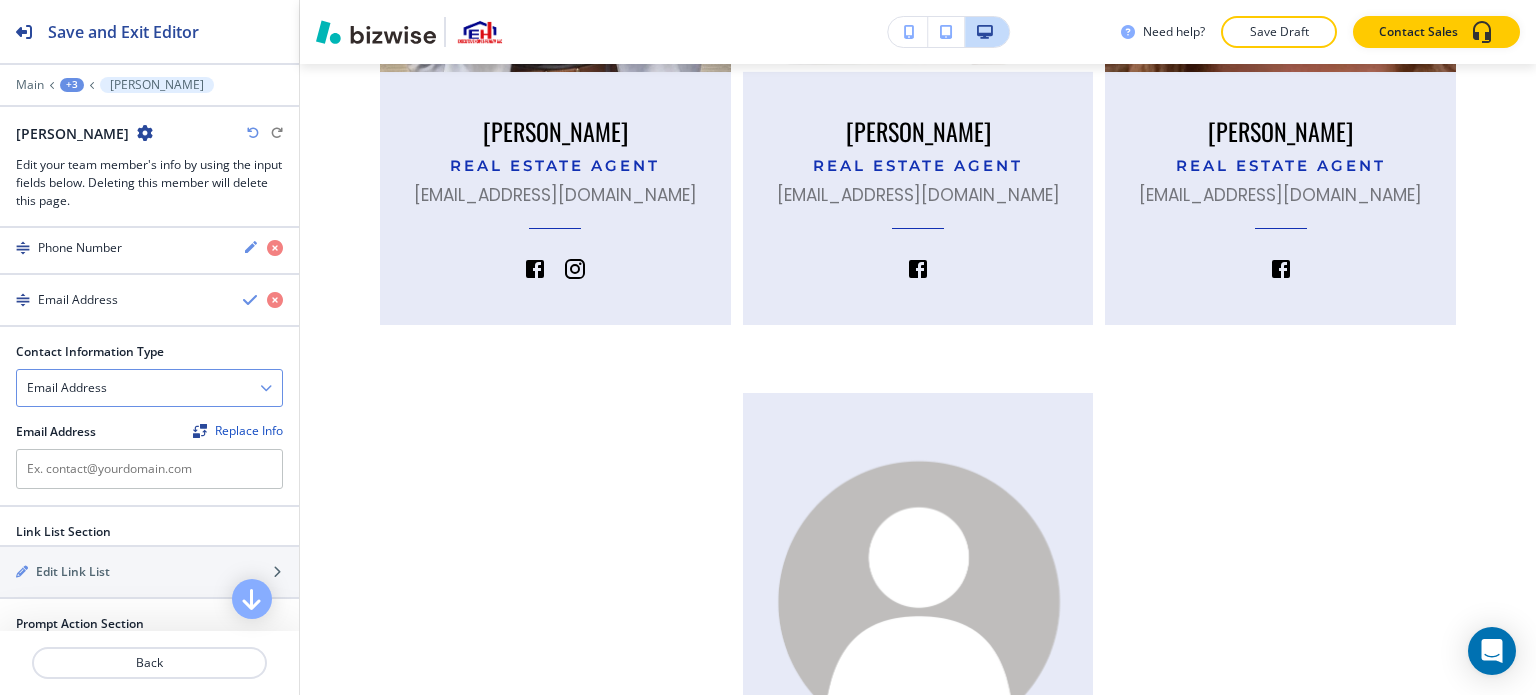 click on "Email Address" at bounding box center [149, 388] 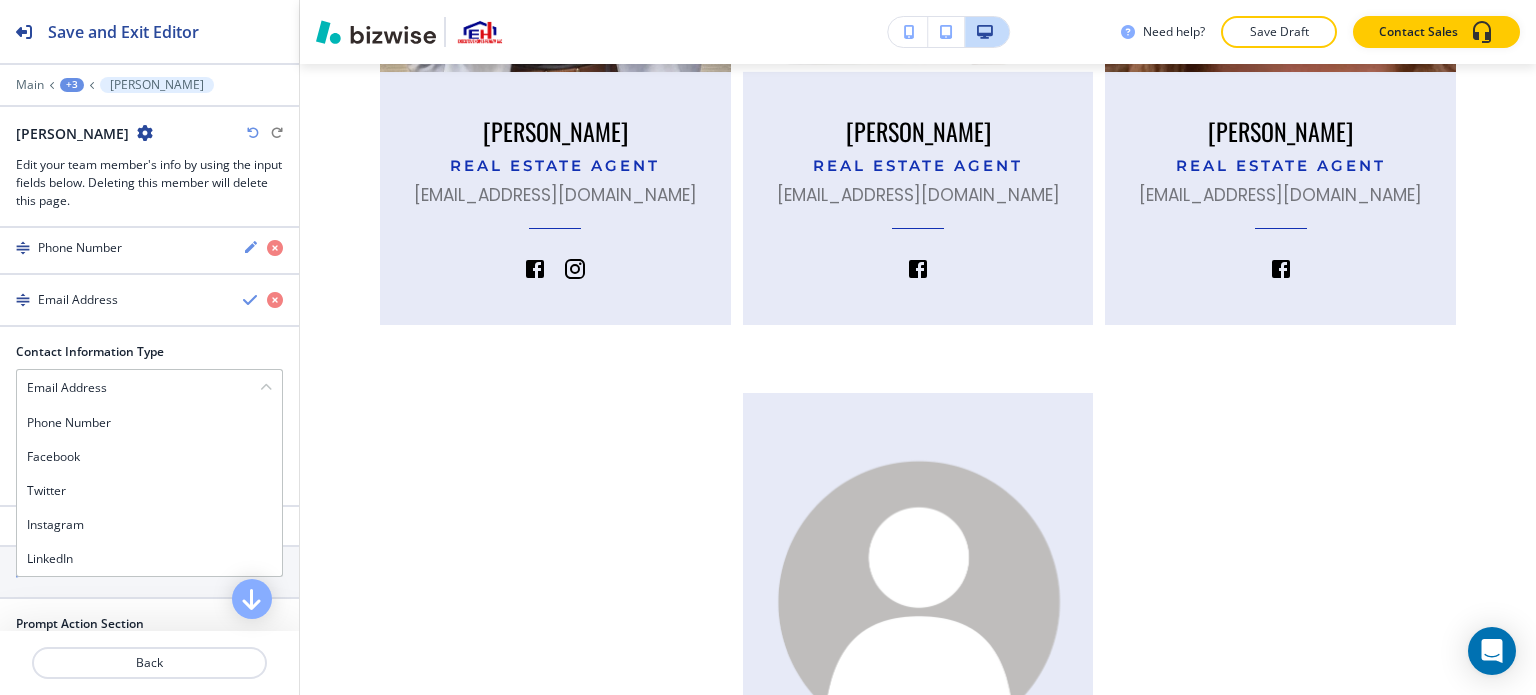 drag, startPoint x: 141, startPoint y: 466, endPoint x: 171, endPoint y: 456, distance: 31.622776 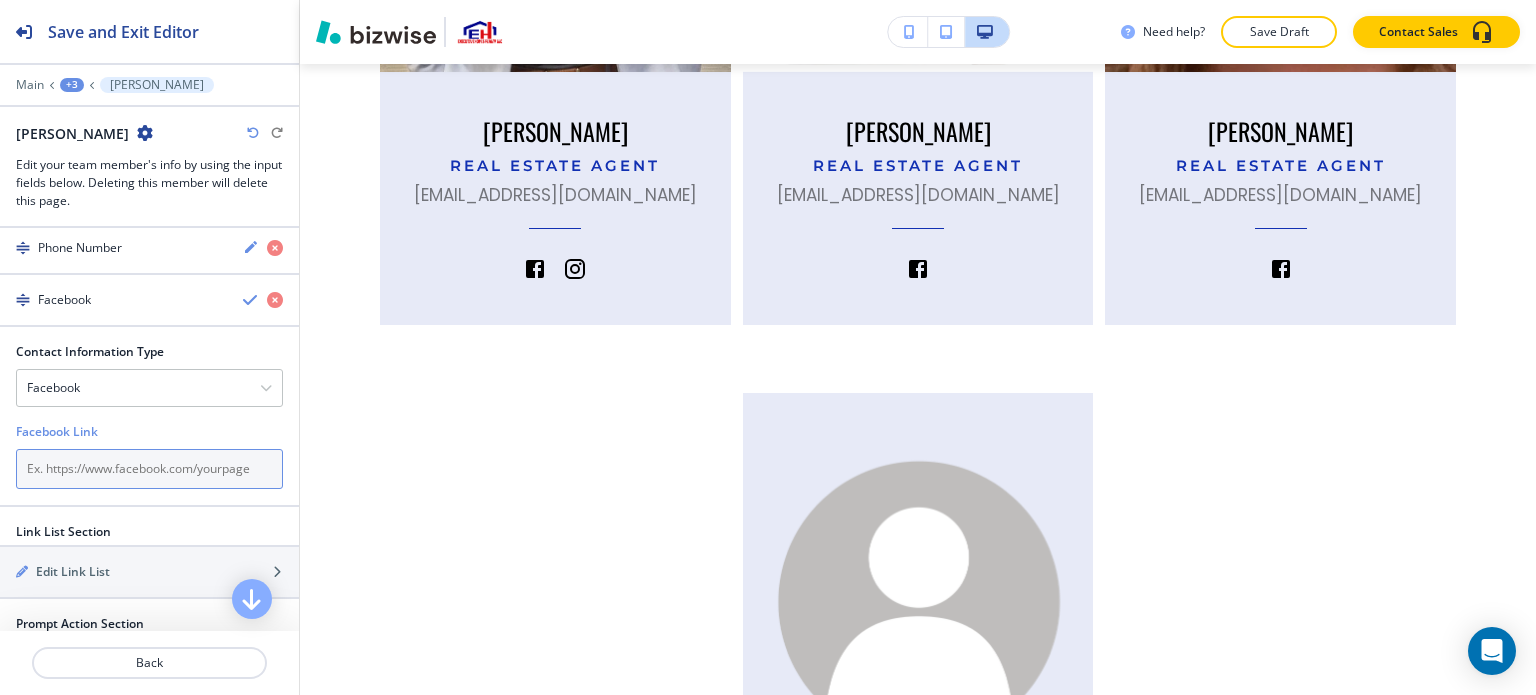 paste on "[URL][DOMAIN_NAME]" 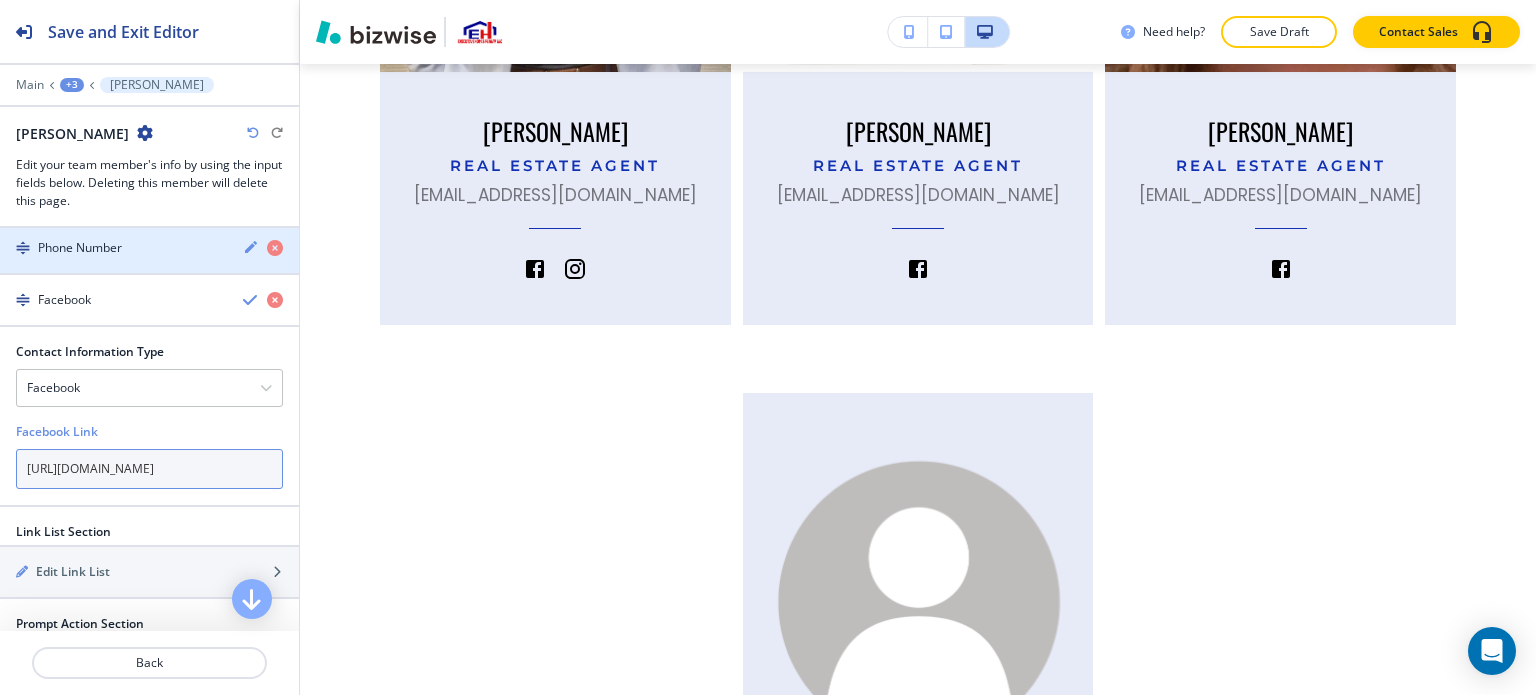 scroll, scrollTop: 0, scrollLeft: 71, axis: horizontal 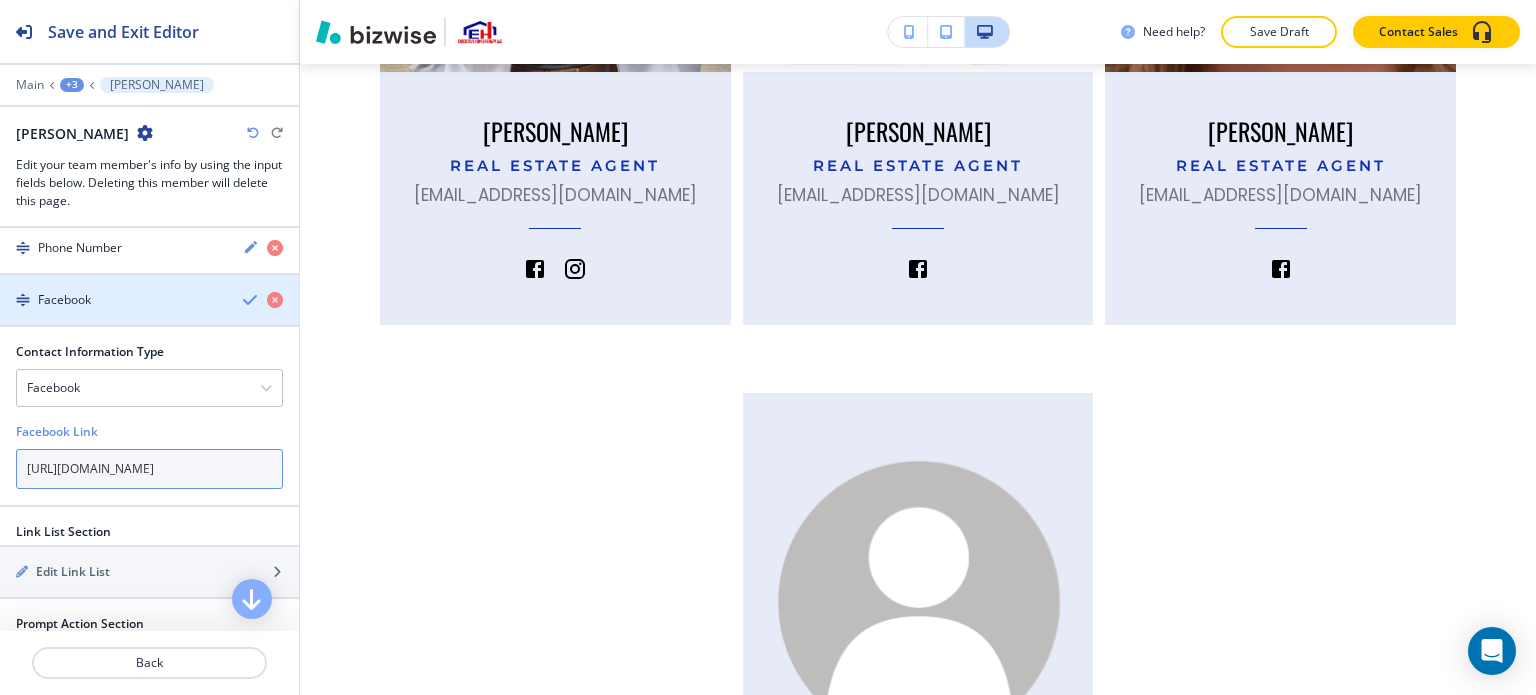 type on "[URL][DOMAIN_NAME]" 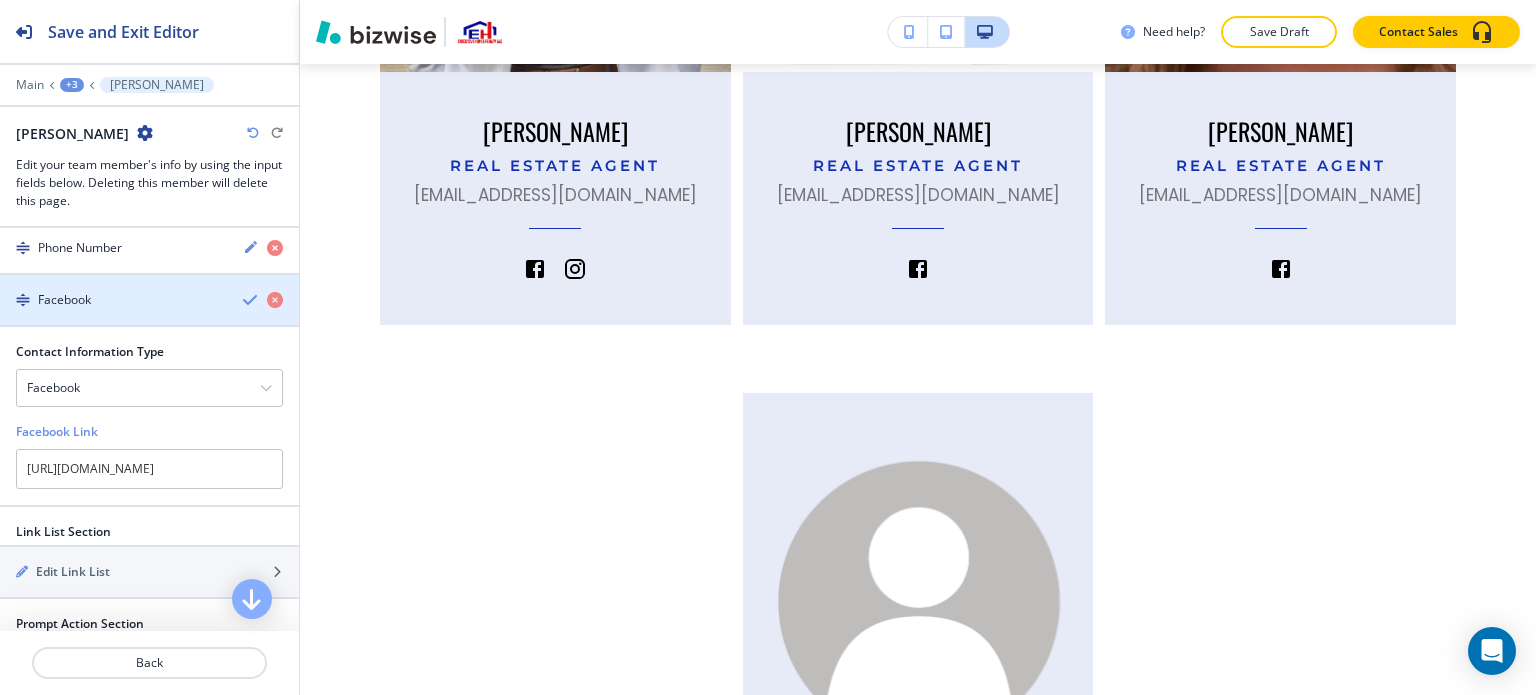 scroll, scrollTop: 0, scrollLeft: 0, axis: both 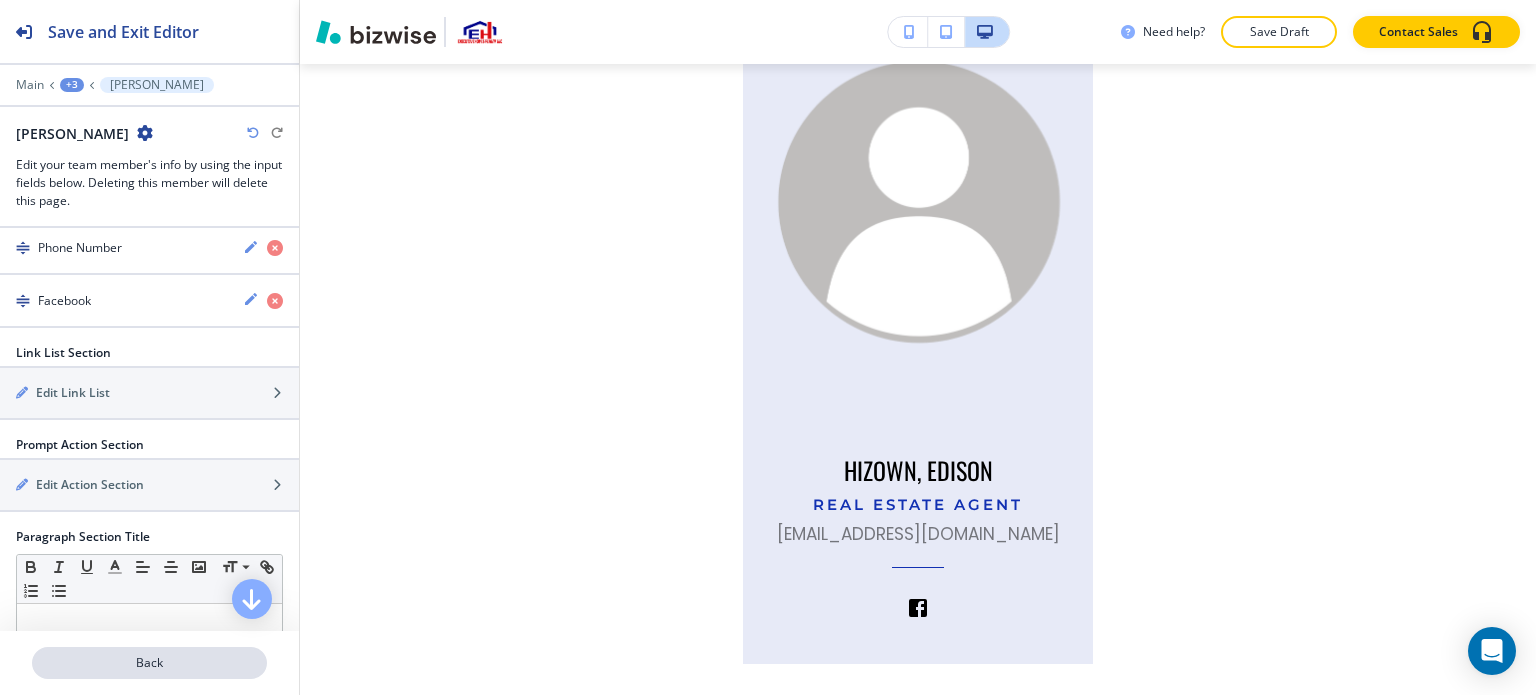 click on "Back" at bounding box center (149, 663) 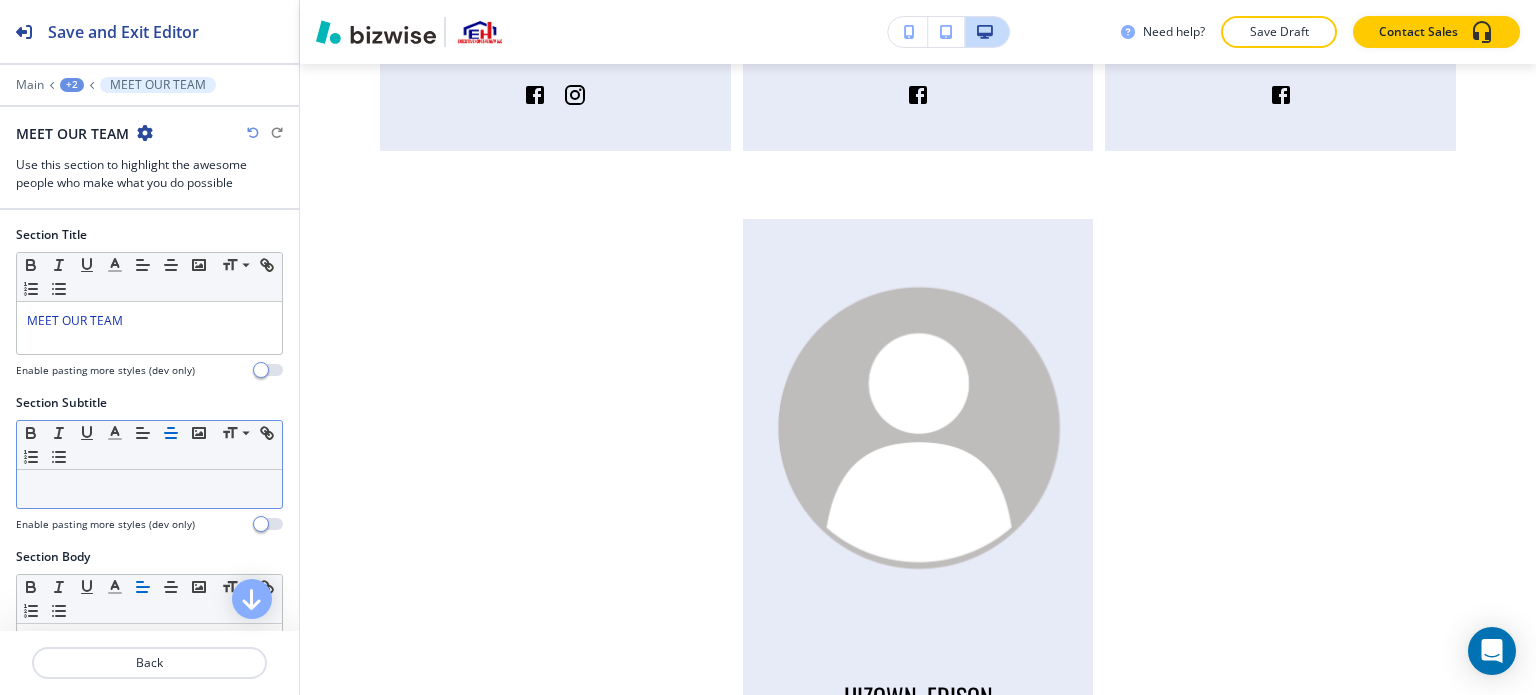 scroll, scrollTop: 1641, scrollLeft: 0, axis: vertical 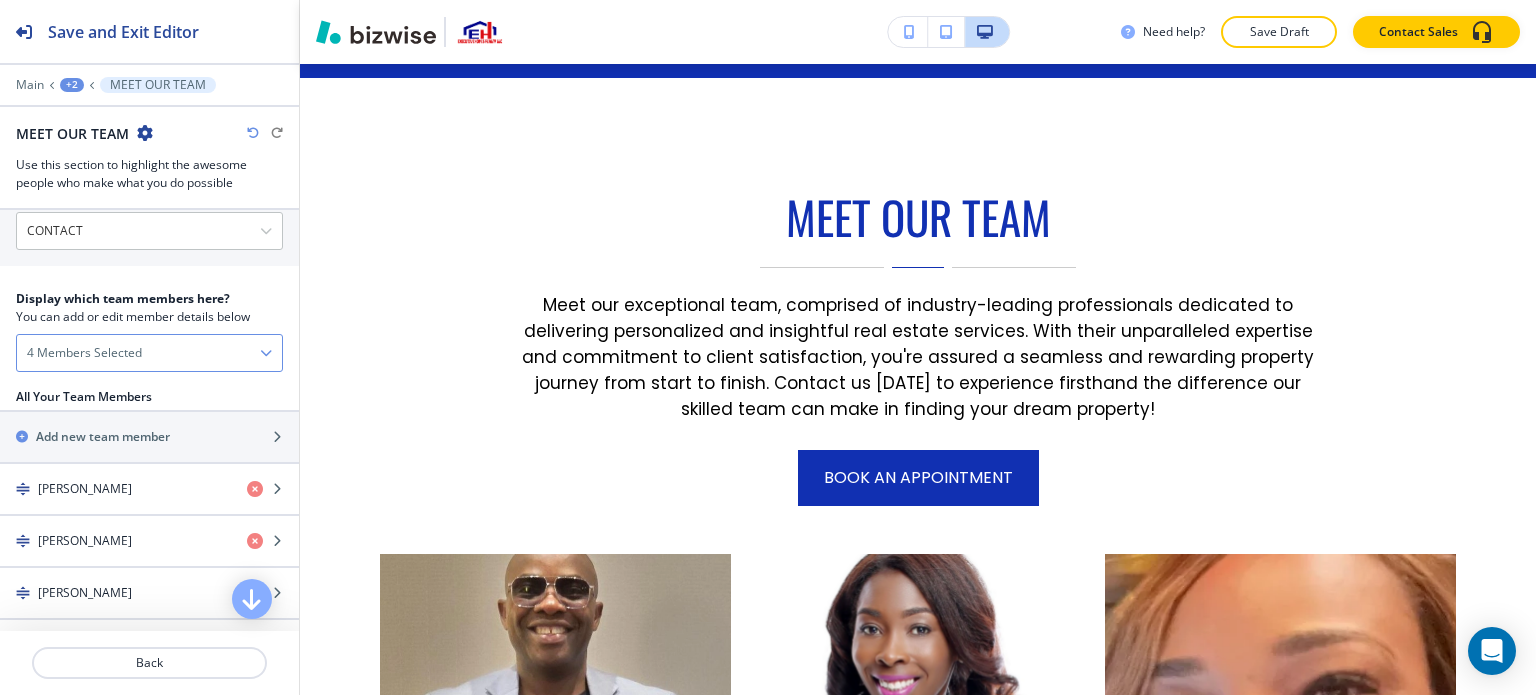 click on "4 Members Selected" at bounding box center (149, 353) 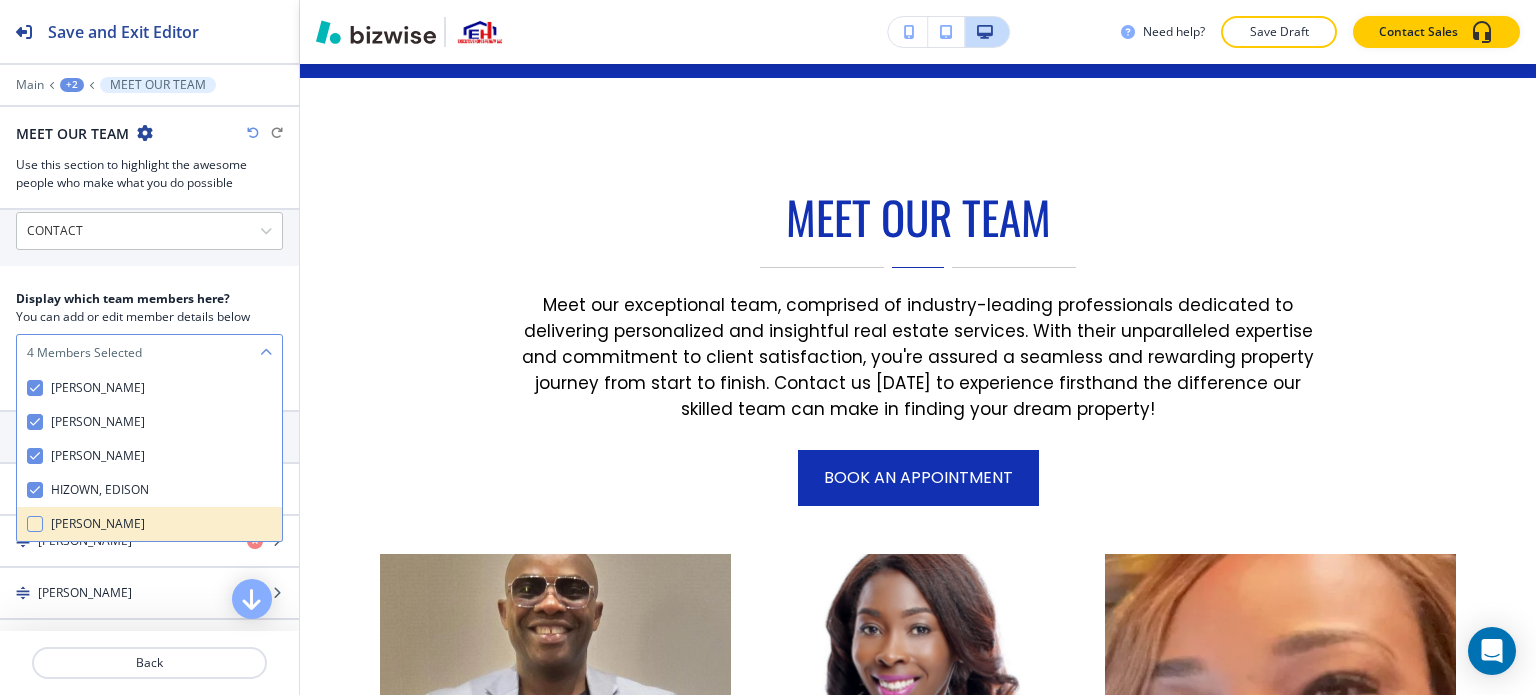 click on "[PERSON_NAME]" at bounding box center [98, 524] 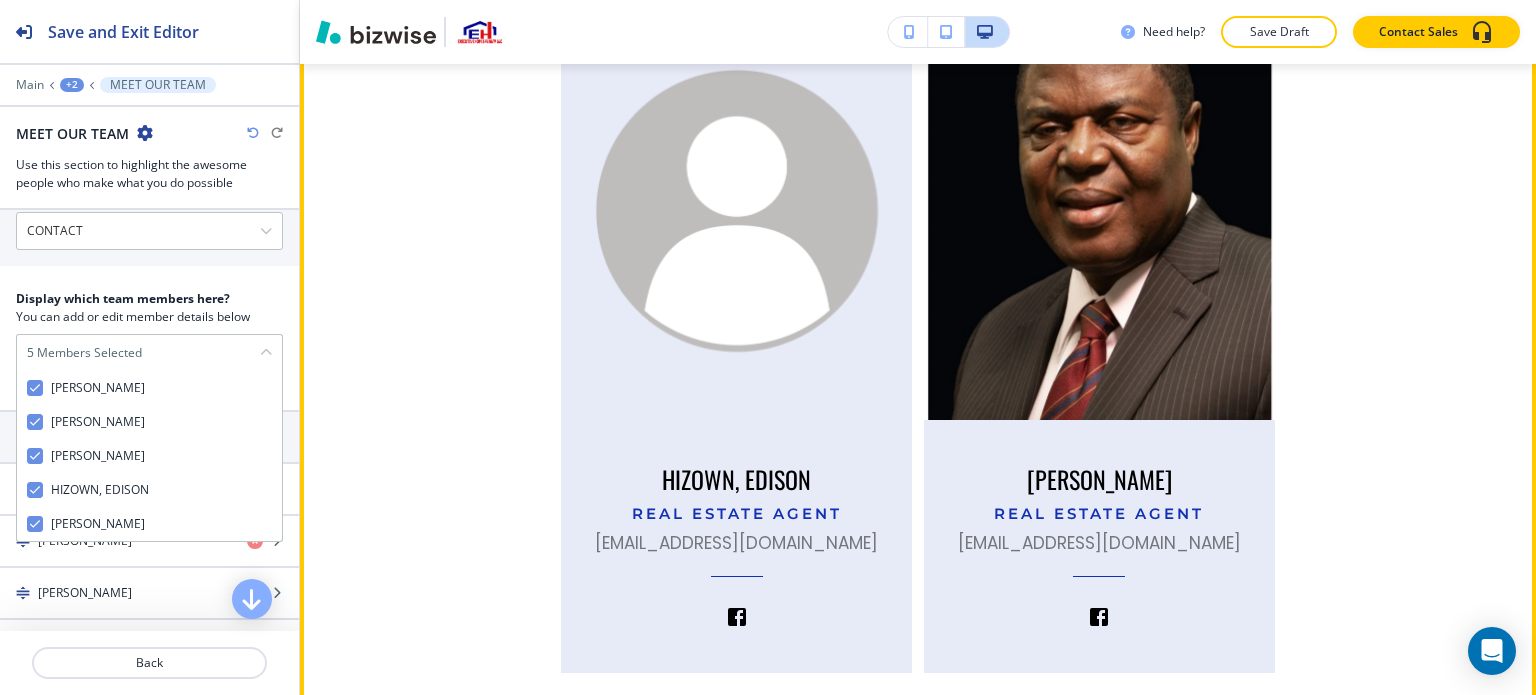 scroll, scrollTop: 2466, scrollLeft: 0, axis: vertical 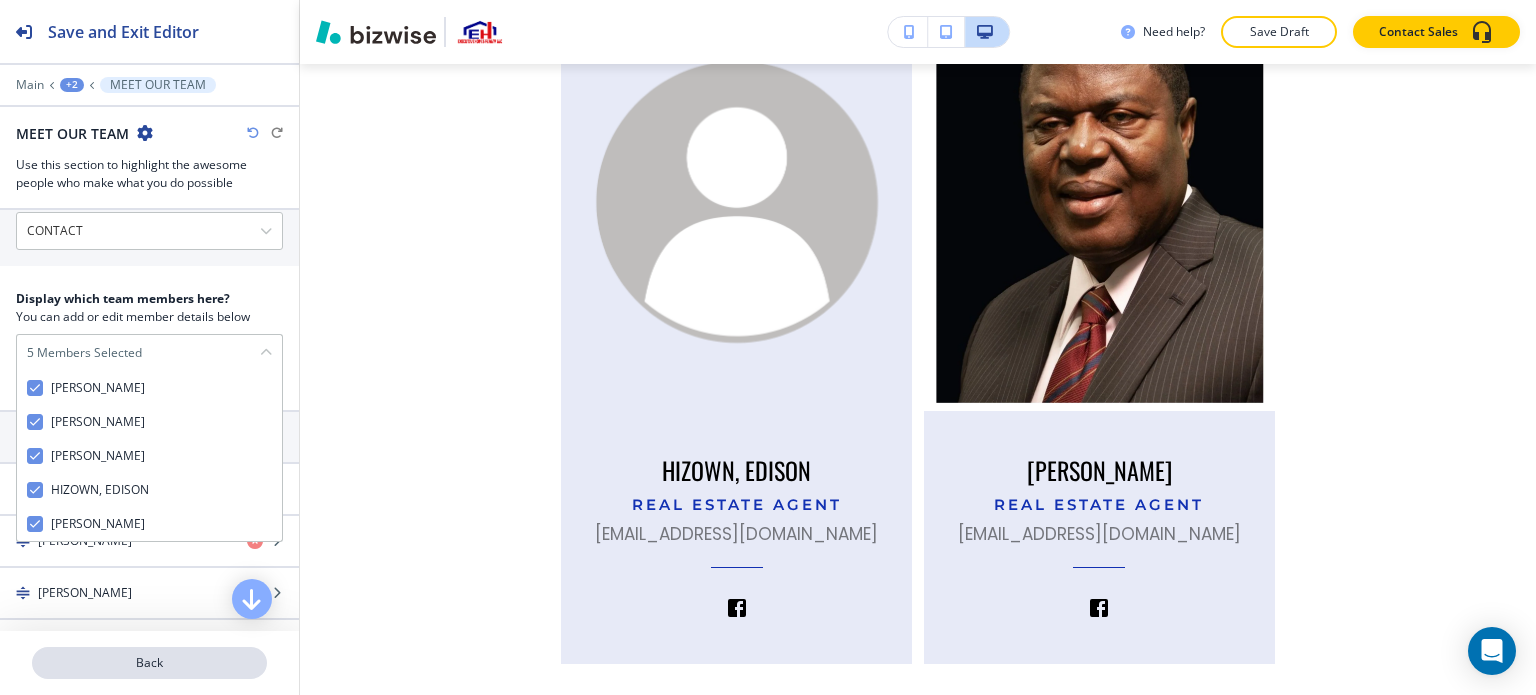 click on "Back" at bounding box center [149, 663] 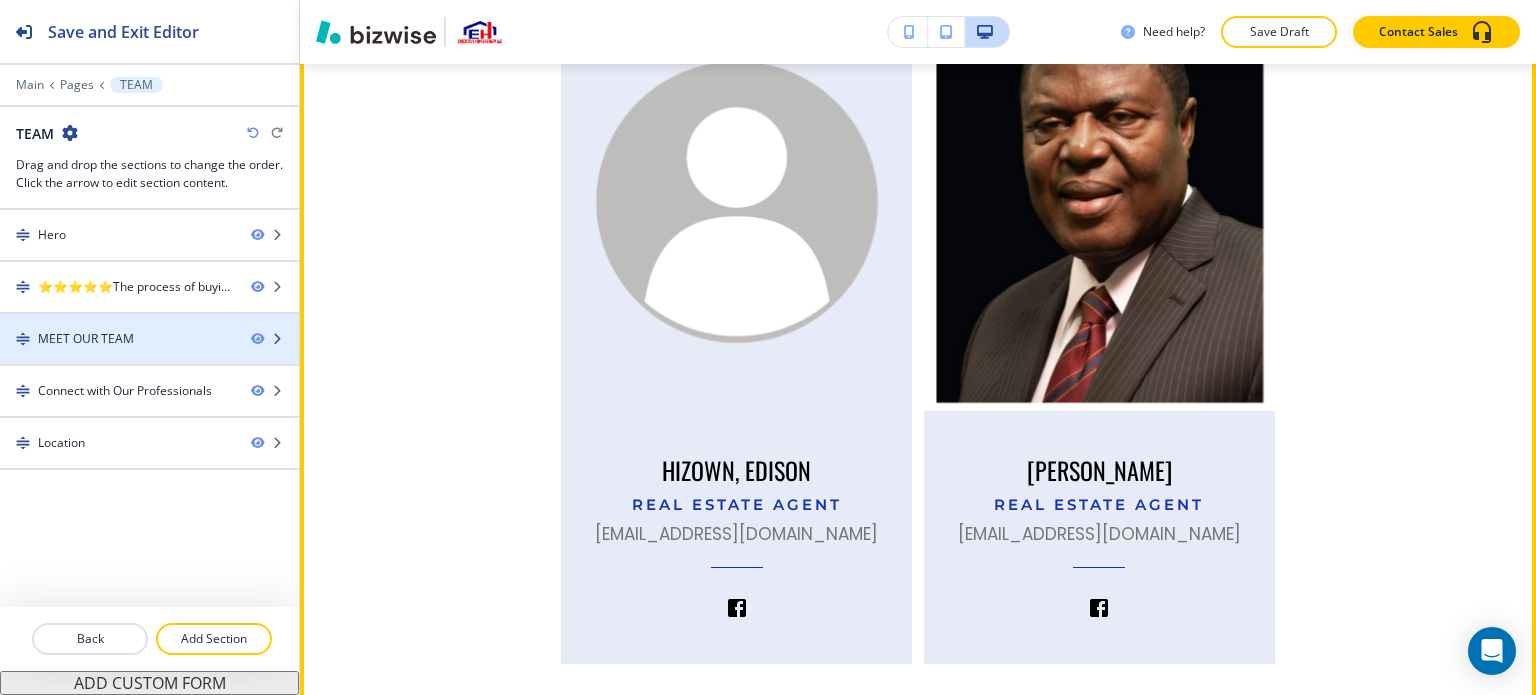 click at bounding box center [149, 356] 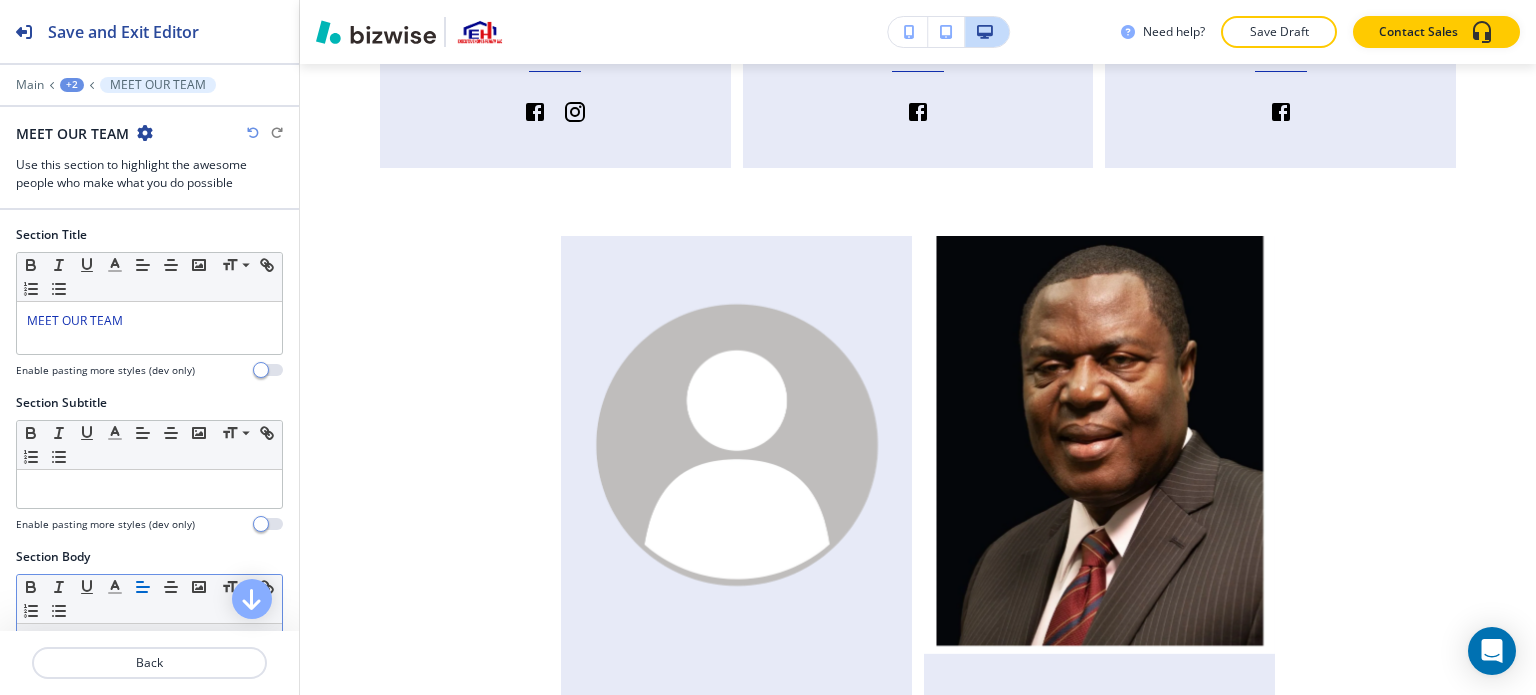 scroll, scrollTop: 1686, scrollLeft: 0, axis: vertical 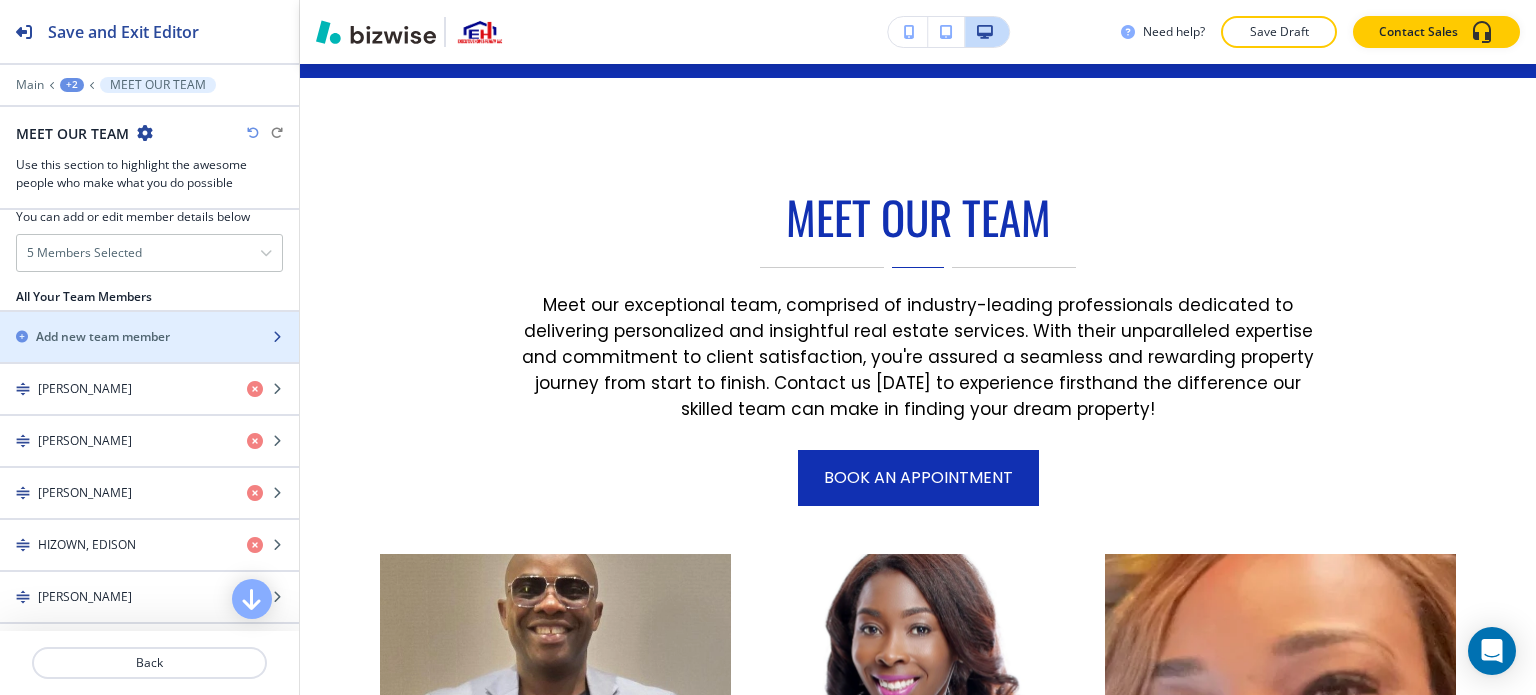click at bounding box center [149, 354] 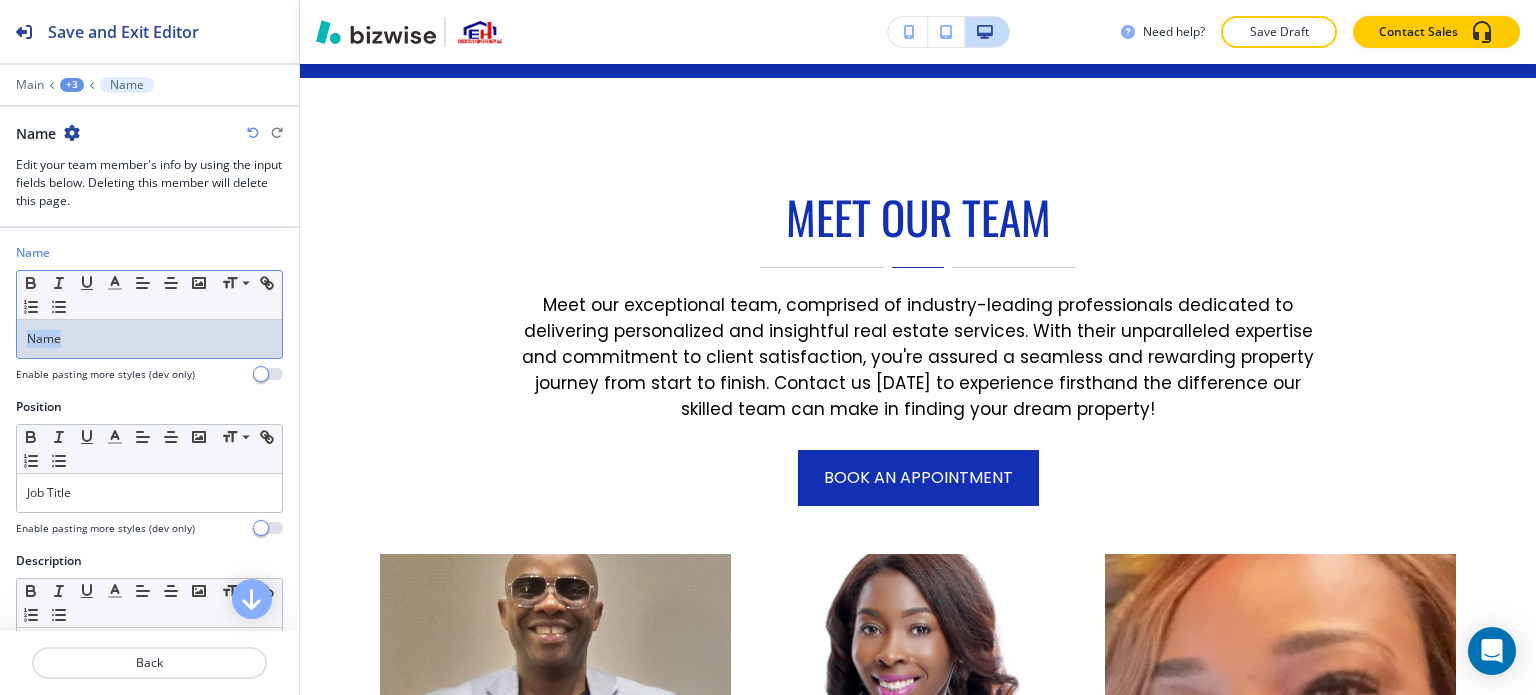 click on "Name                                                   Small Normal Large Huge                                       Name Enable pasting more styles (dev only)" at bounding box center (149, 321) 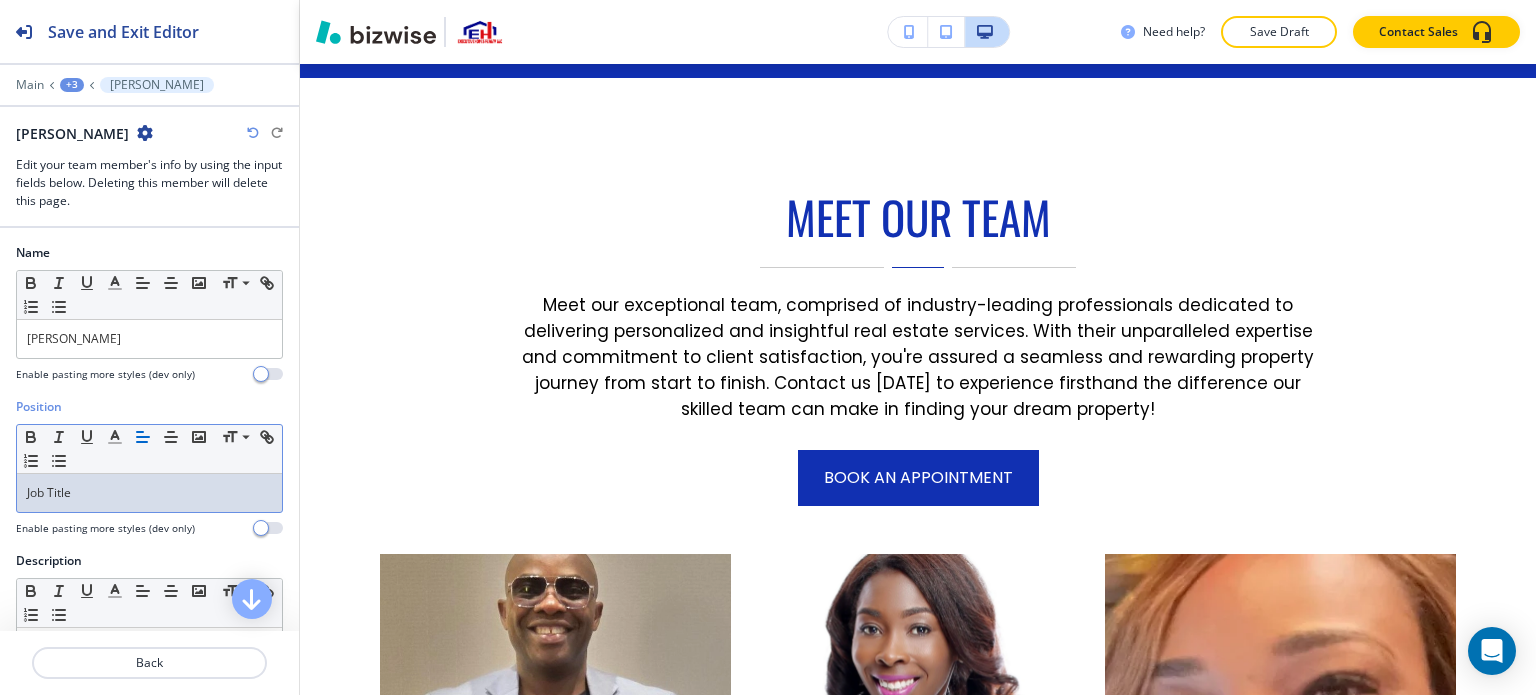 drag, startPoint x: 140, startPoint y: 479, endPoint x: 107, endPoint y: 479, distance: 33 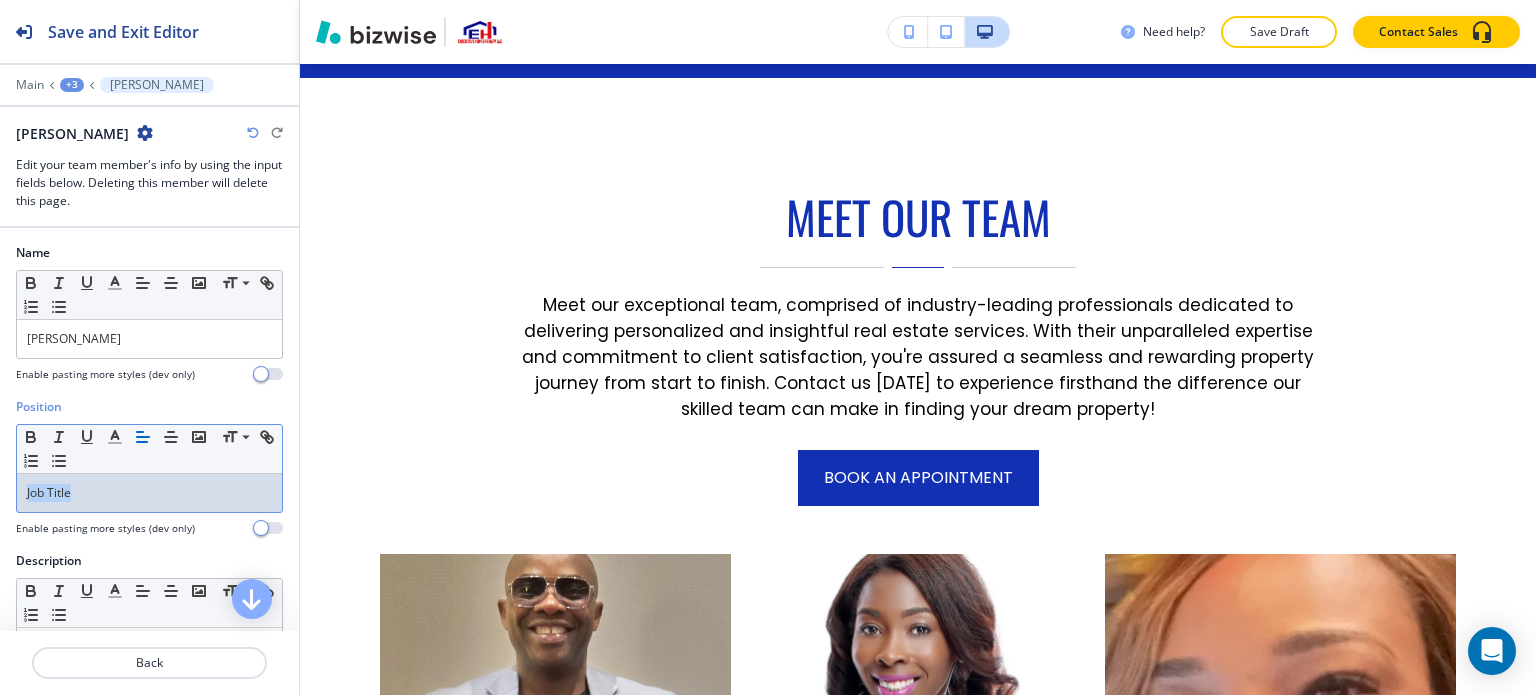 drag, startPoint x: 106, startPoint y: 479, endPoint x: 15, endPoint y: 482, distance: 91.04944 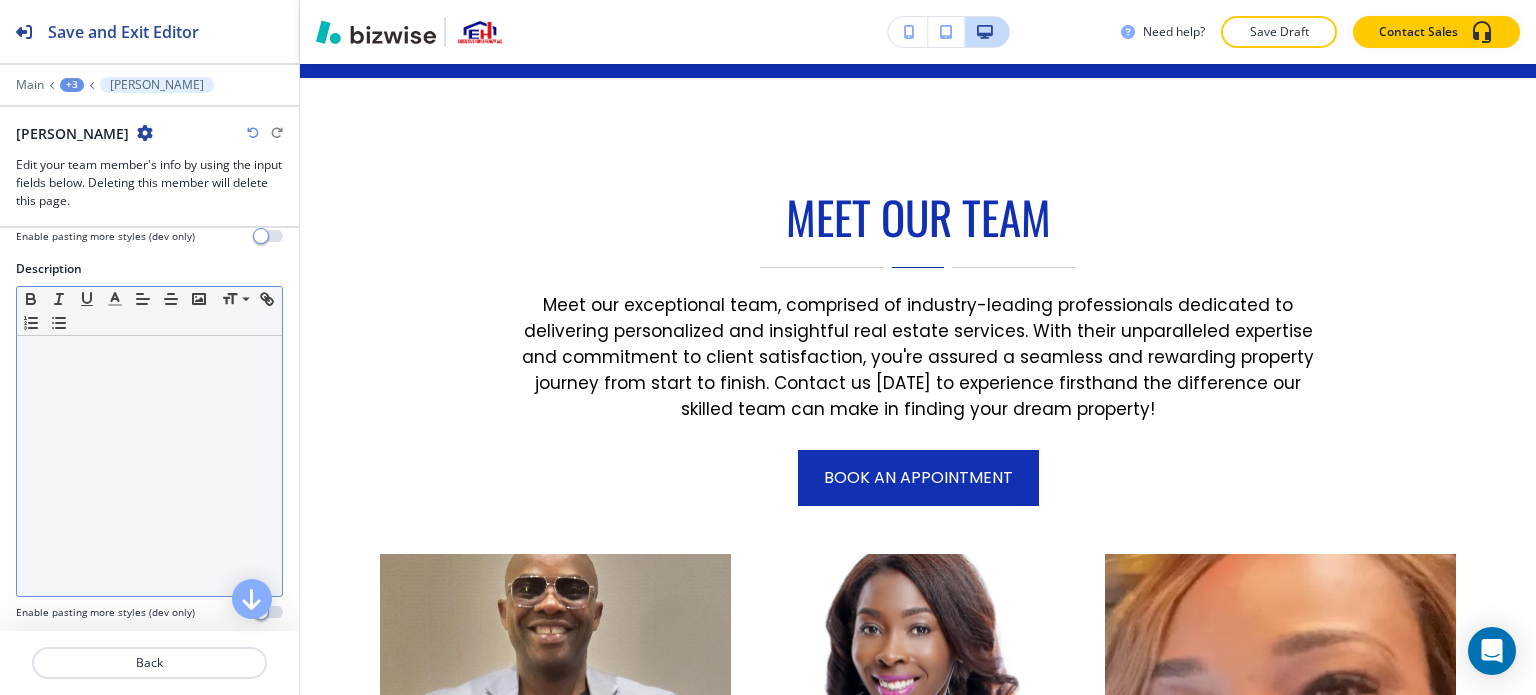 scroll, scrollTop: 300, scrollLeft: 0, axis: vertical 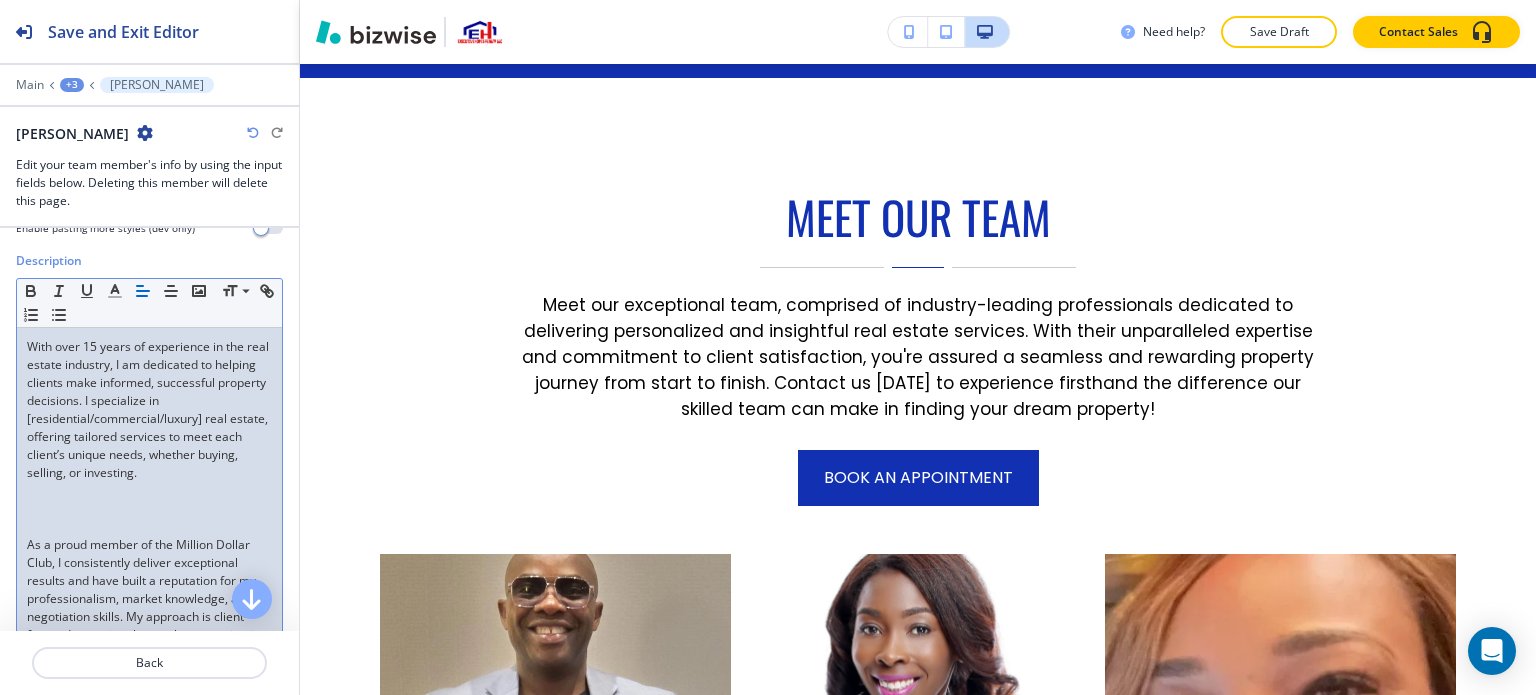 click at bounding box center (149, 509) 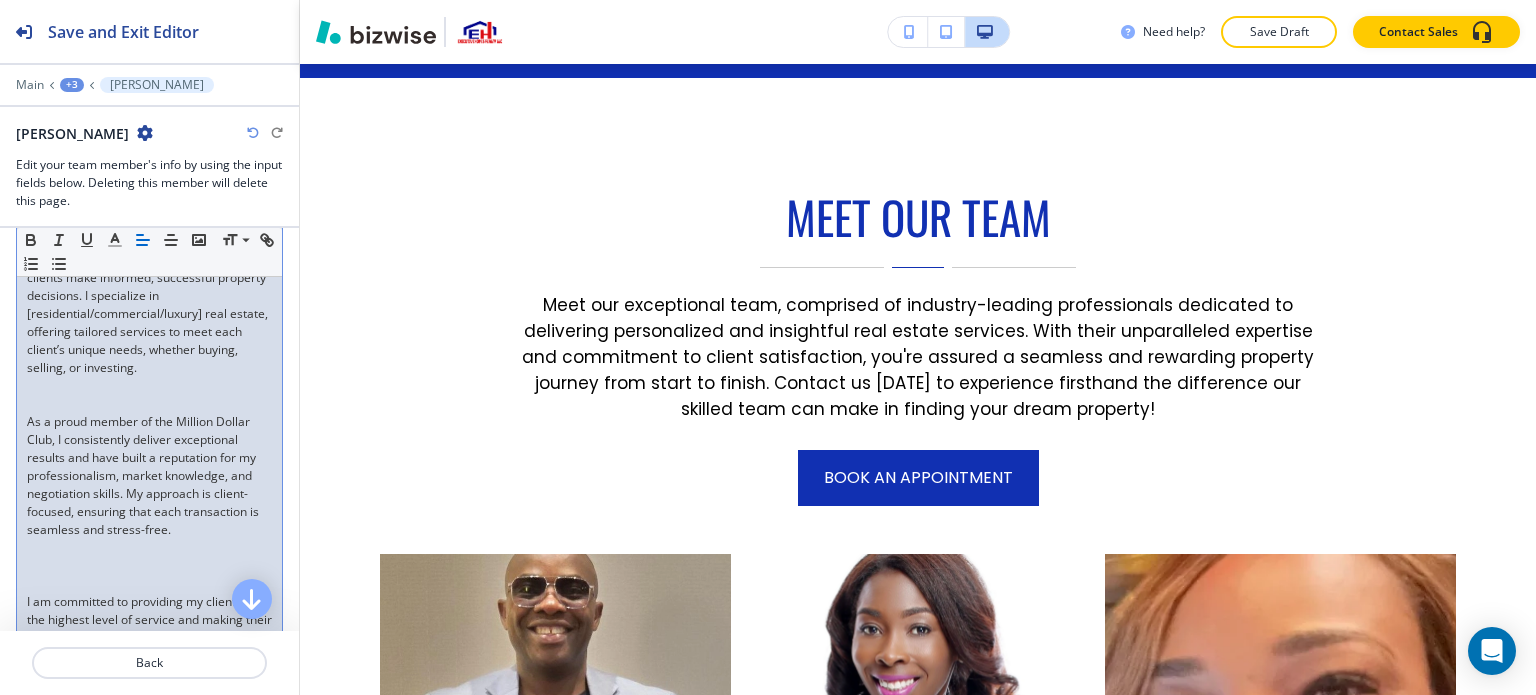 scroll, scrollTop: 500, scrollLeft: 0, axis: vertical 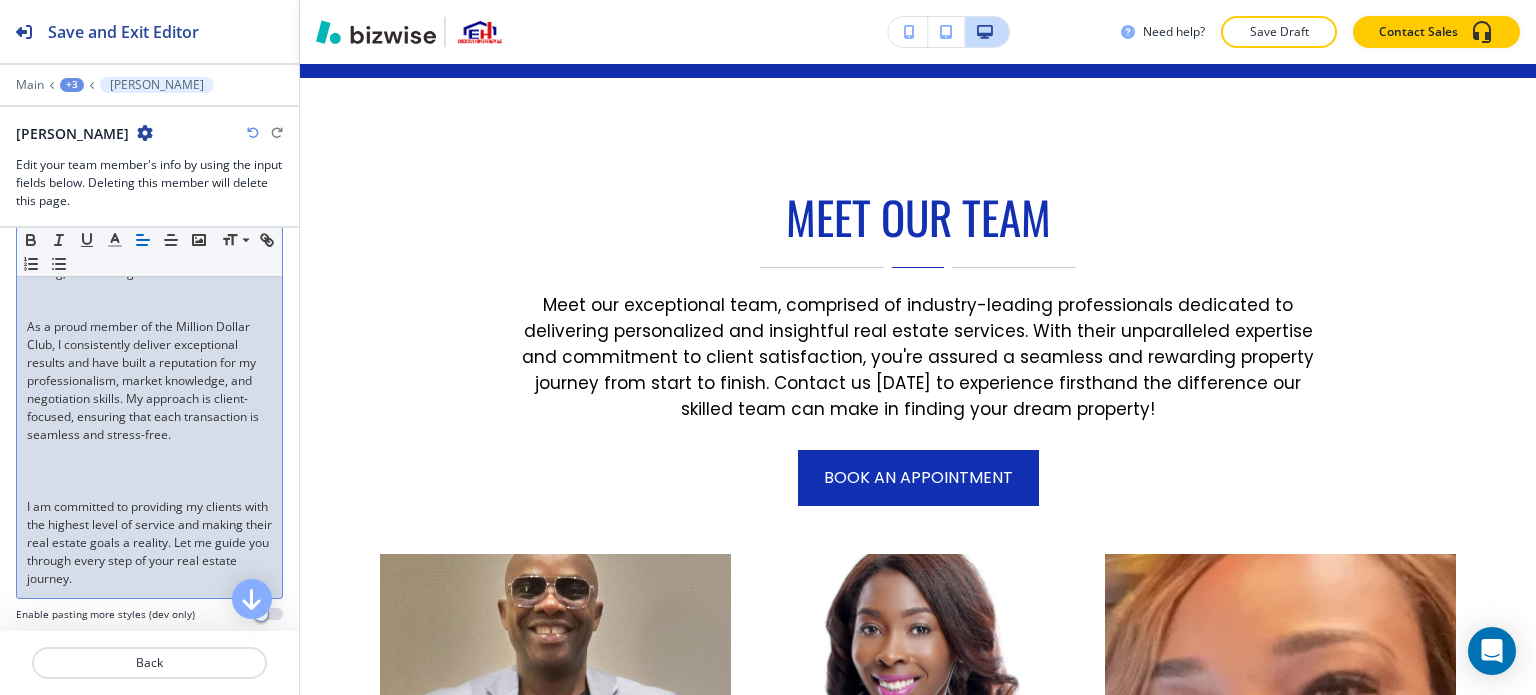click on "﻿" at bounding box center (149, 471) 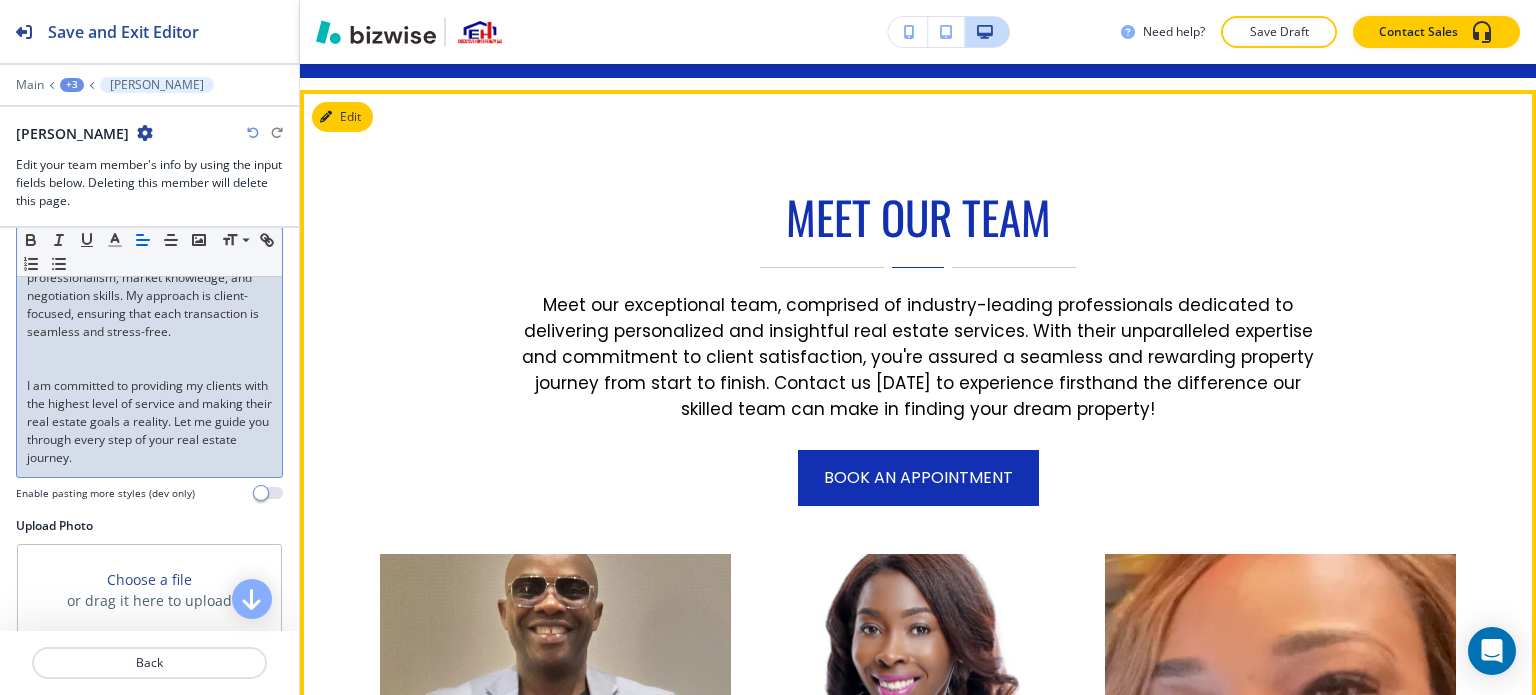scroll, scrollTop: 700, scrollLeft: 0, axis: vertical 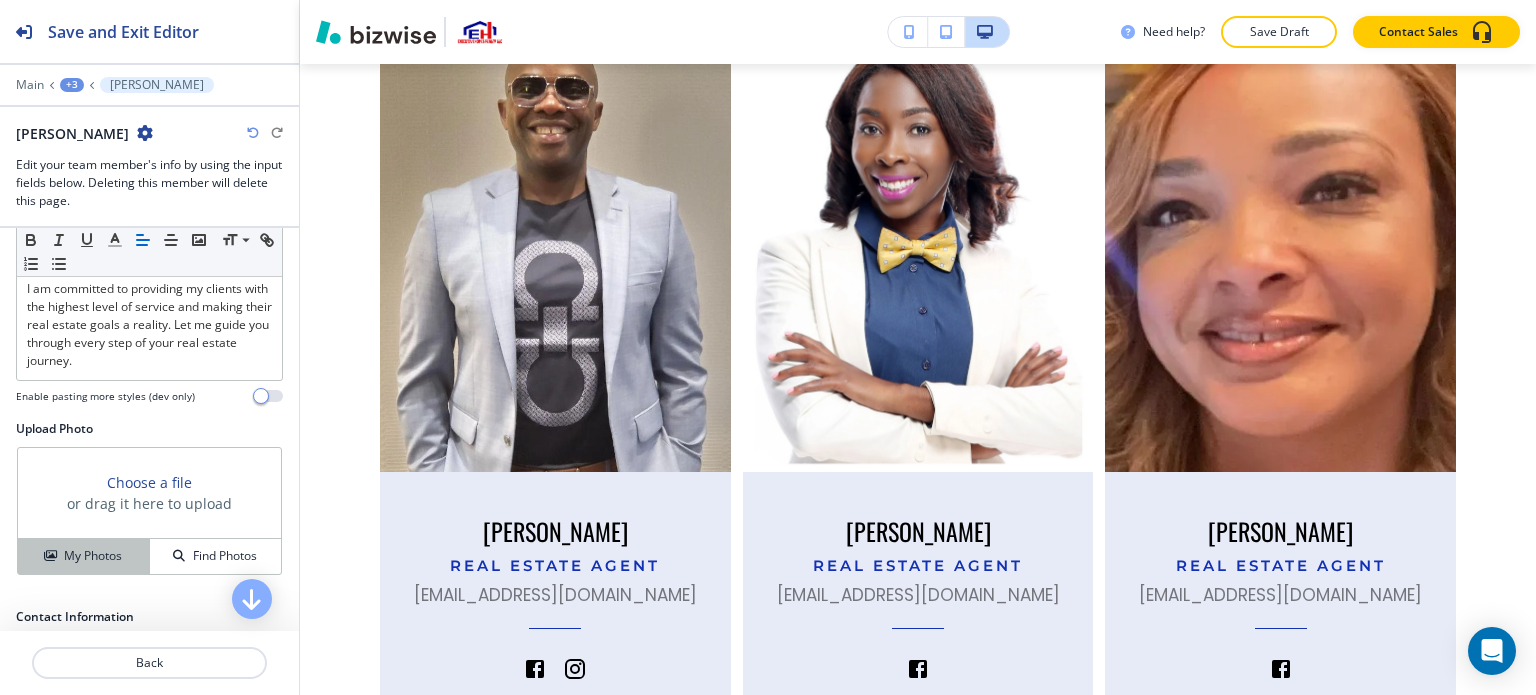 click on "My Photos" at bounding box center [84, 556] 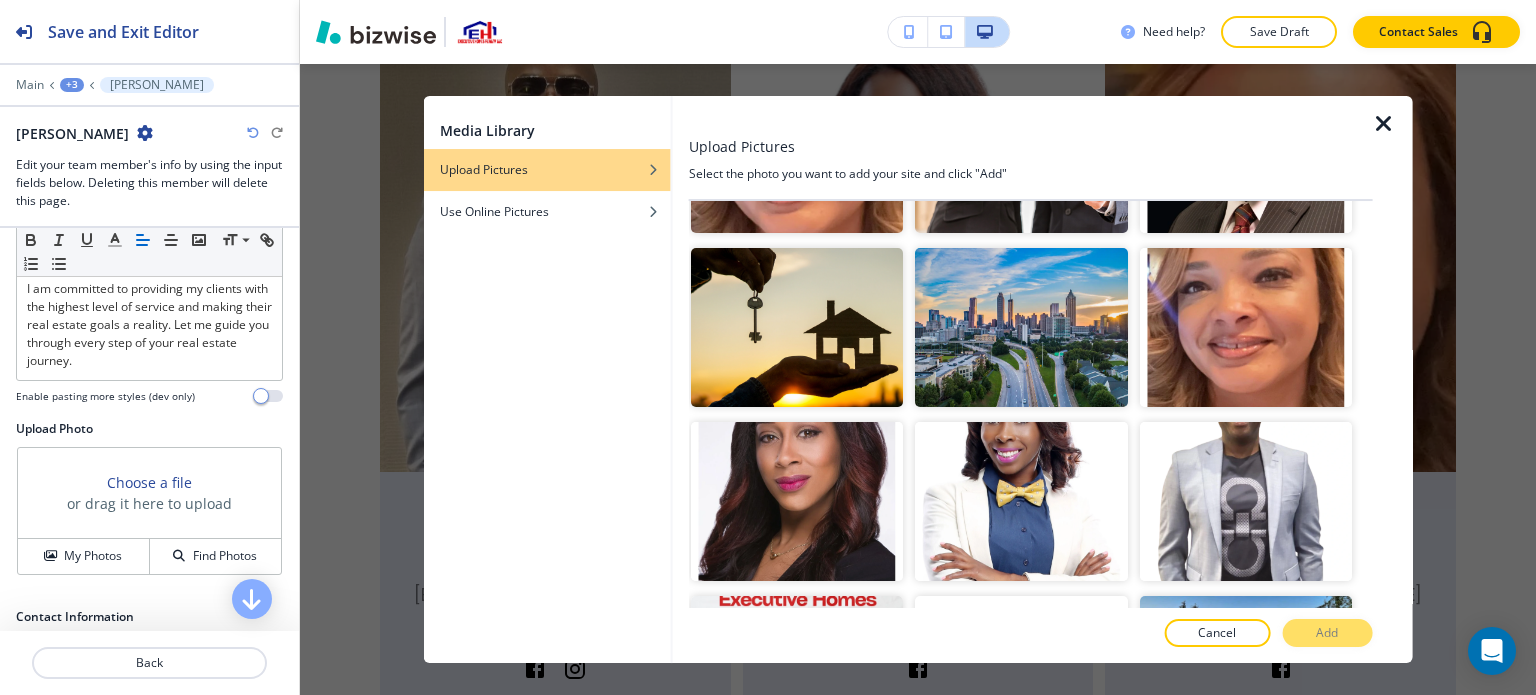 scroll, scrollTop: 1900, scrollLeft: 0, axis: vertical 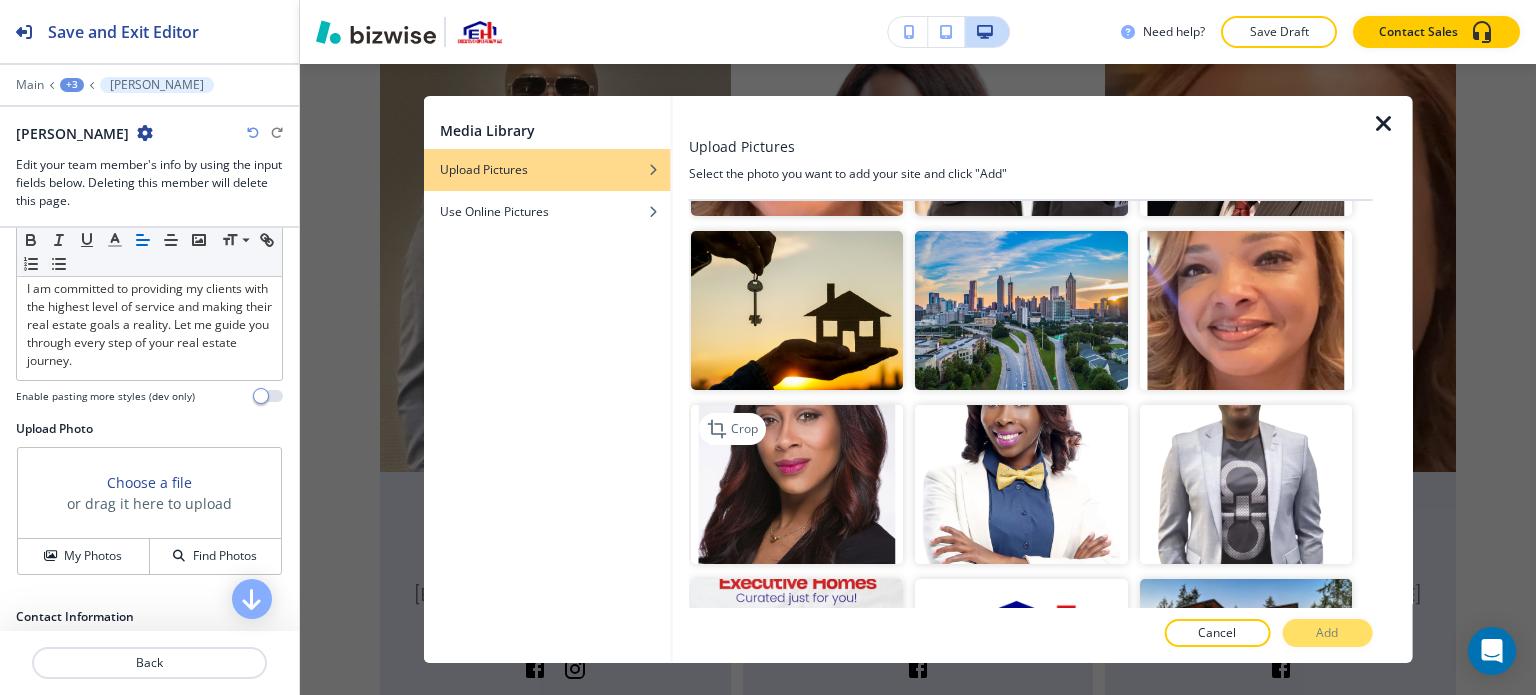 click at bounding box center [797, 484] 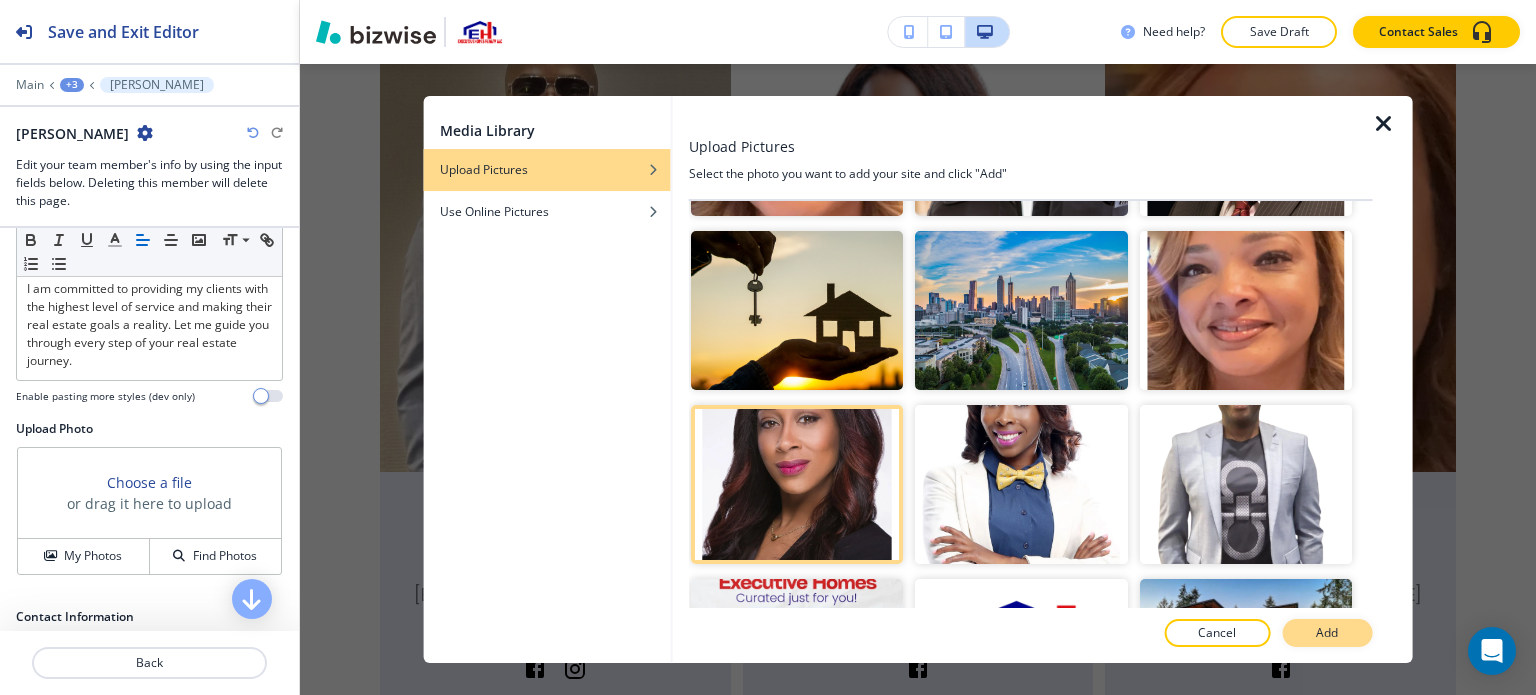 click on "Add" at bounding box center (1327, 633) 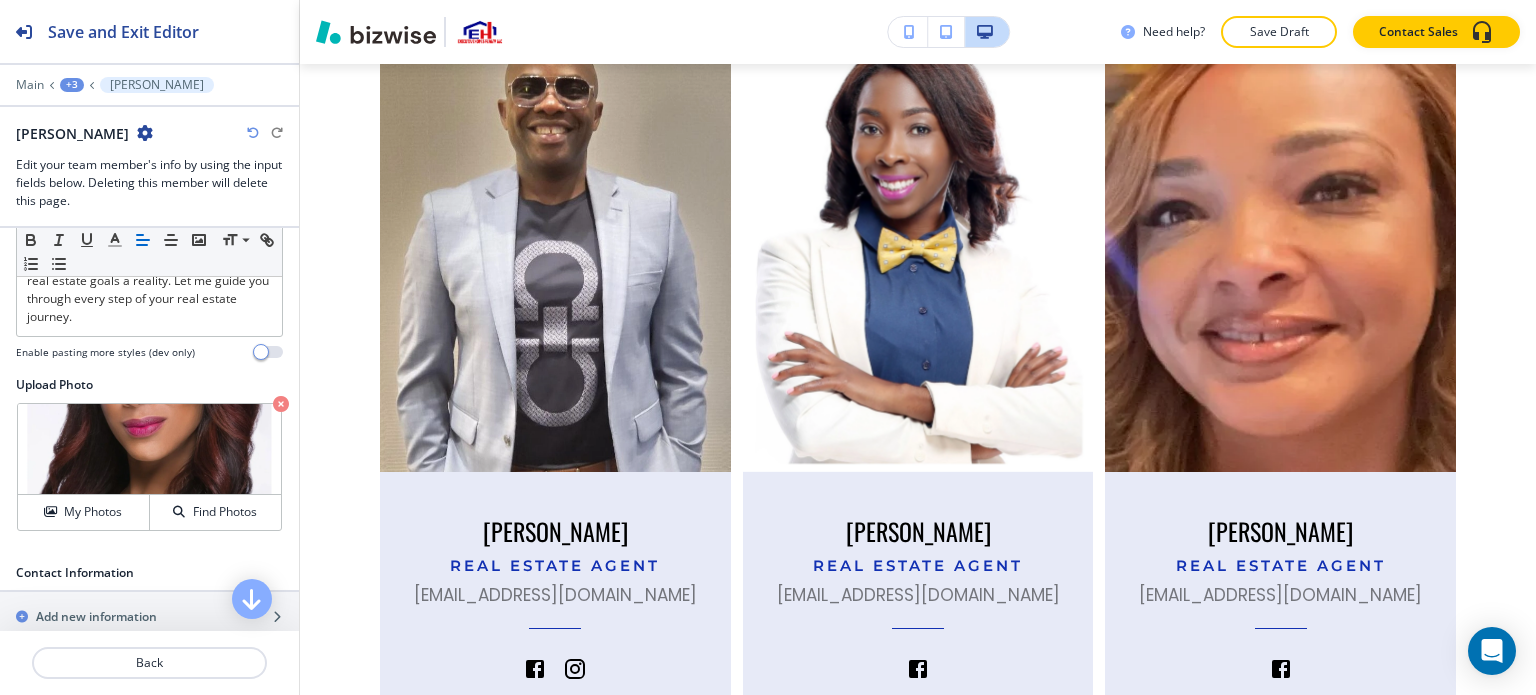scroll, scrollTop: 1100, scrollLeft: 0, axis: vertical 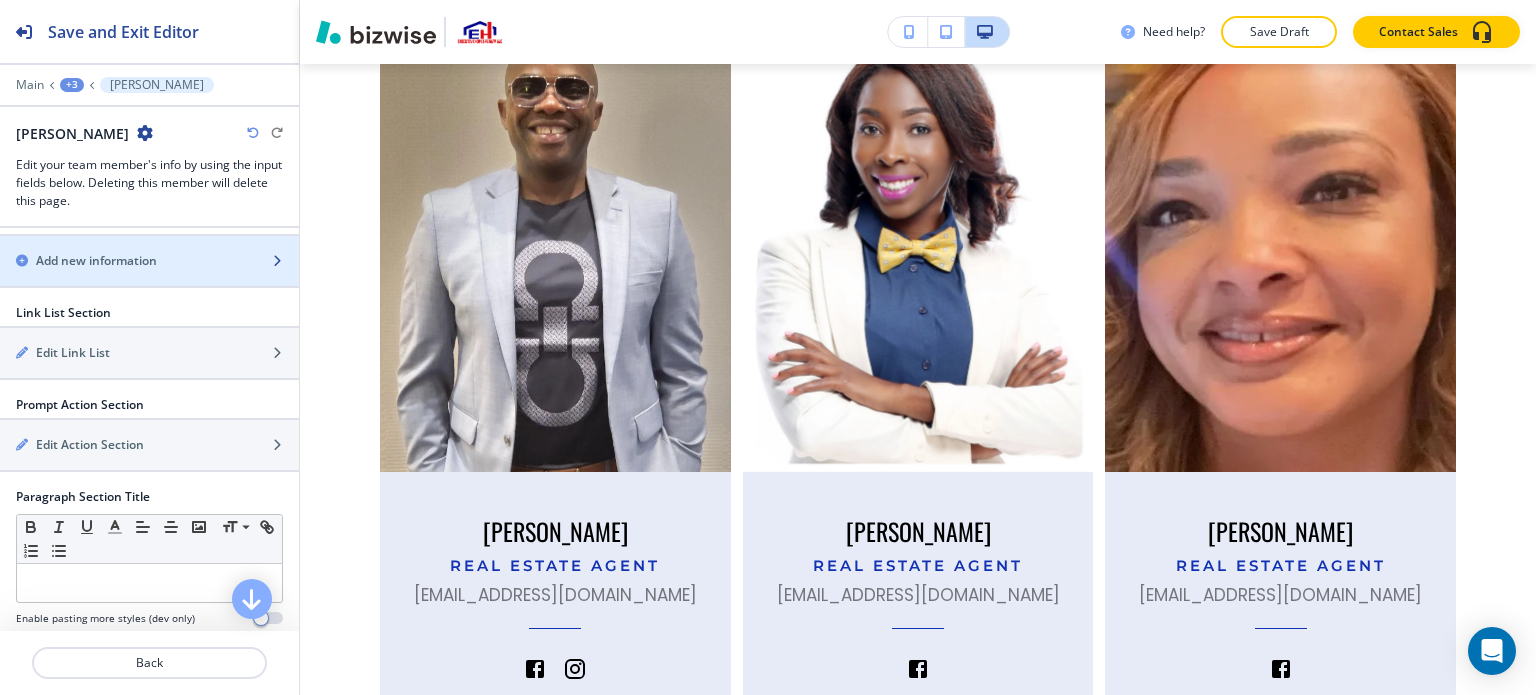 click on "Add new information" at bounding box center [96, 261] 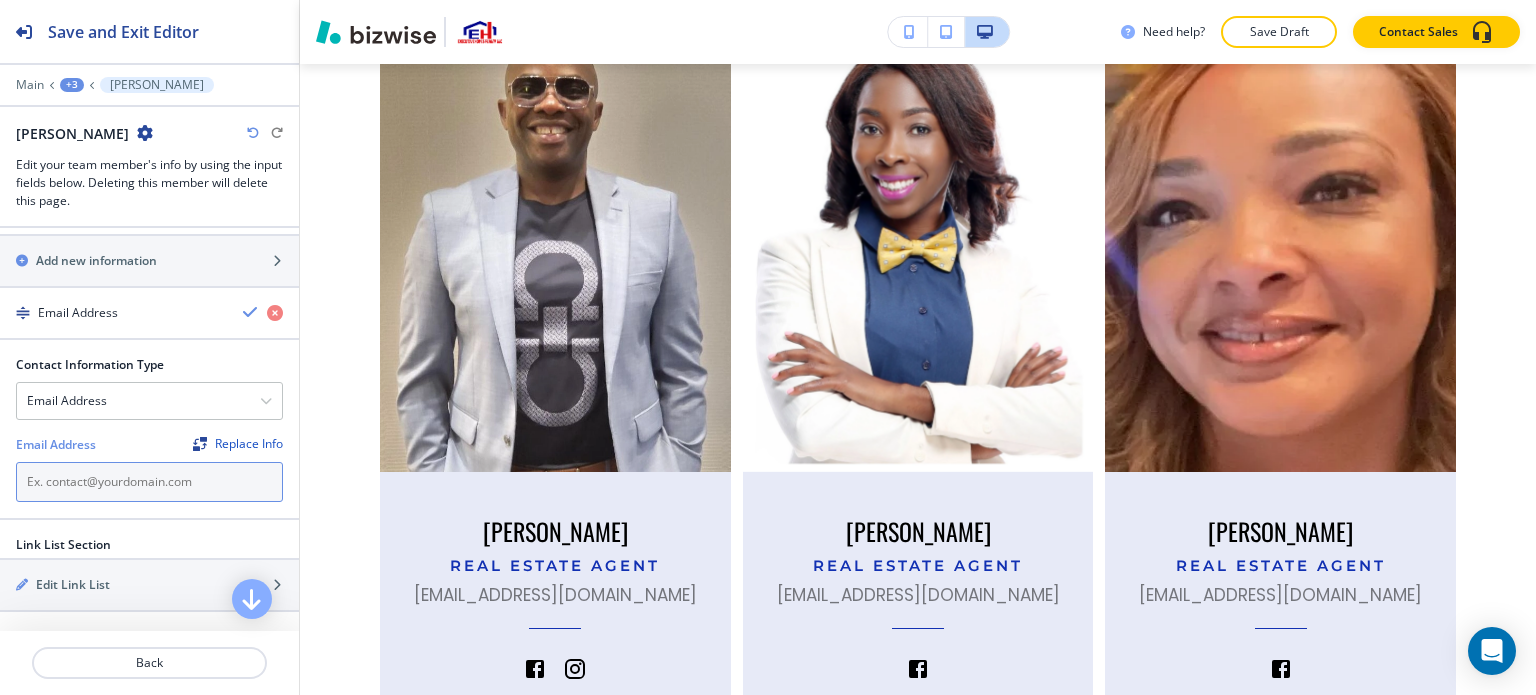 paste on "[EMAIL_ADDRESS][DOMAIN_NAME]" 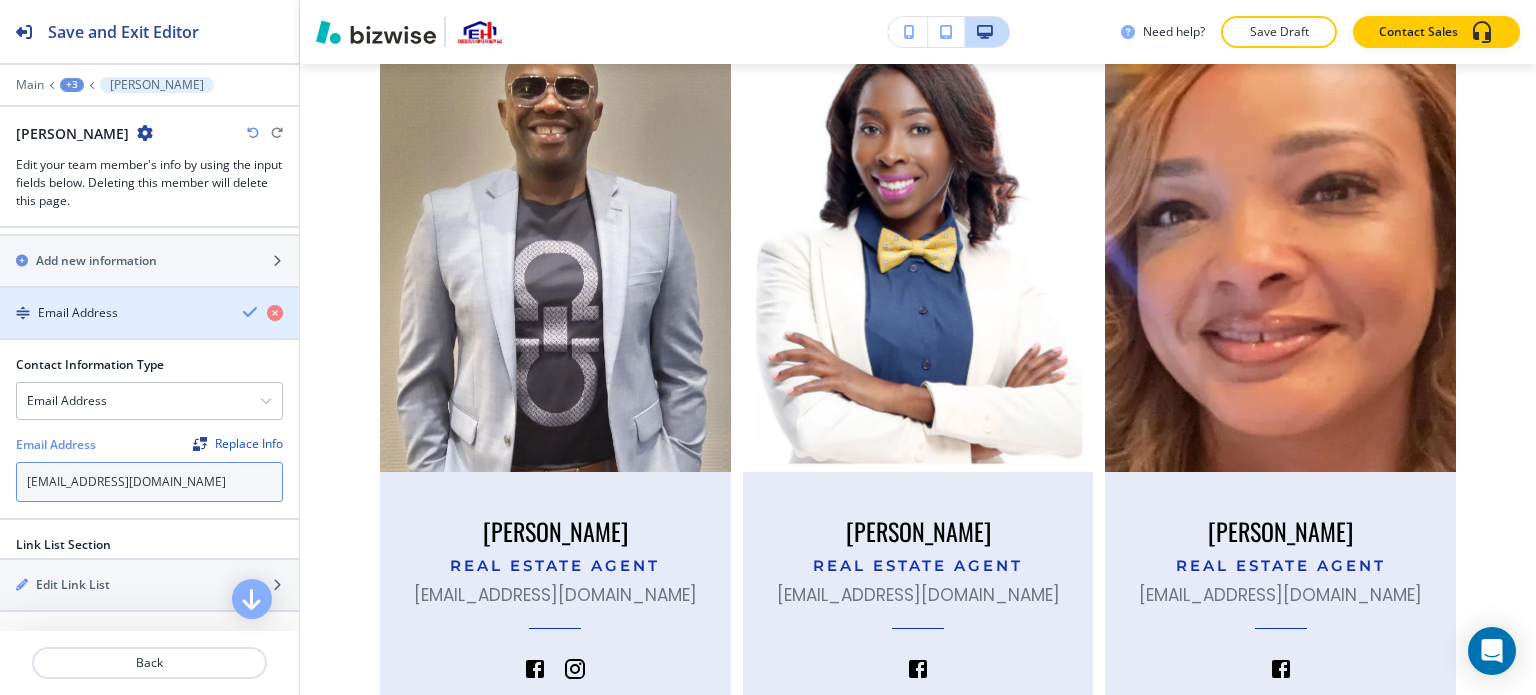 type on "[EMAIL_ADDRESS][DOMAIN_NAME]" 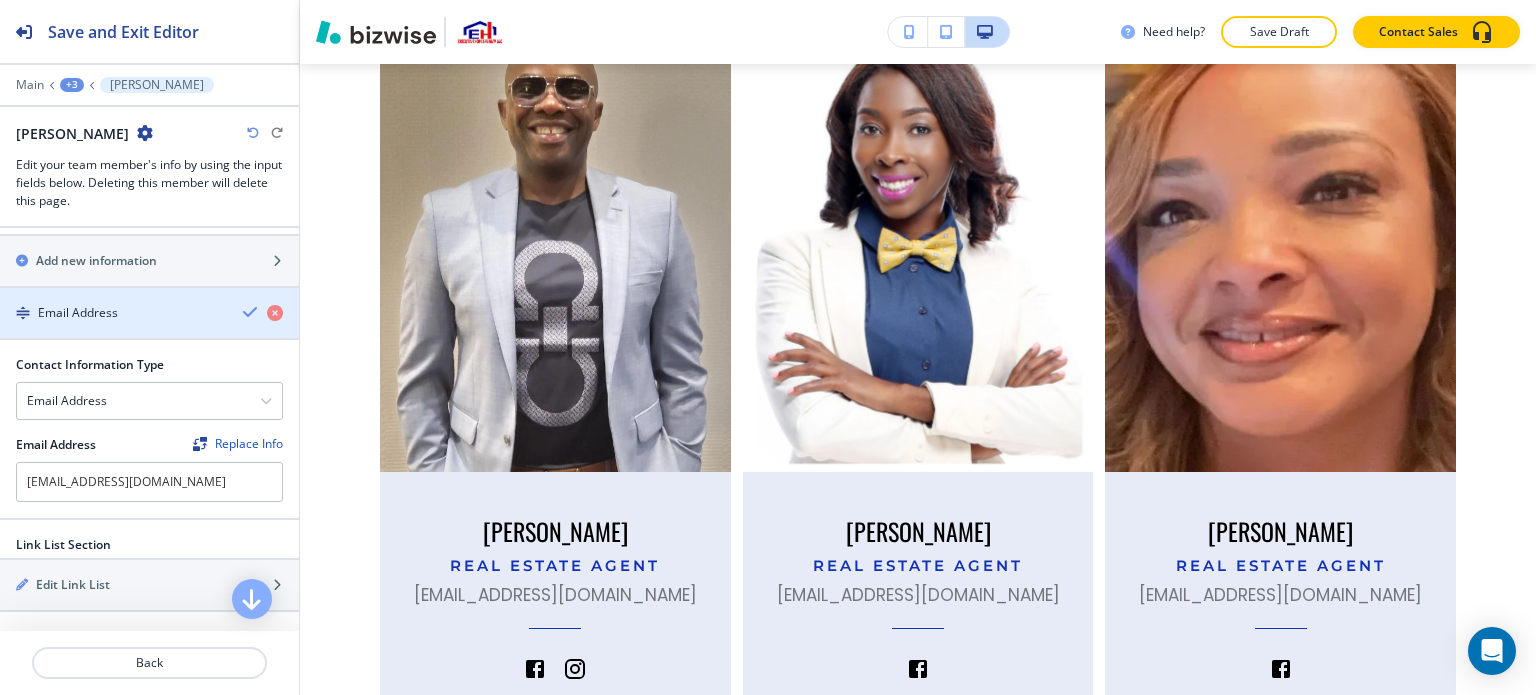 click at bounding box center (251, 312) 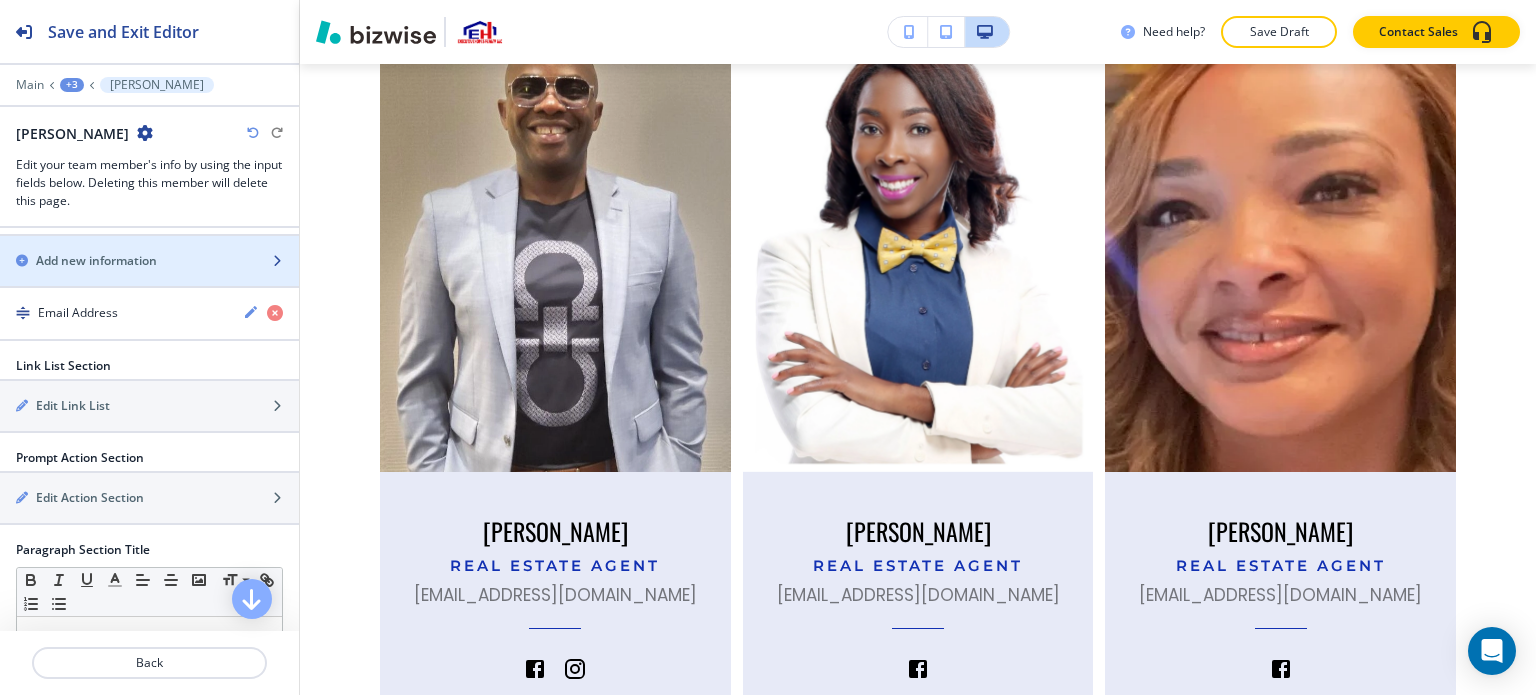 click at bounding box center [149, 244] 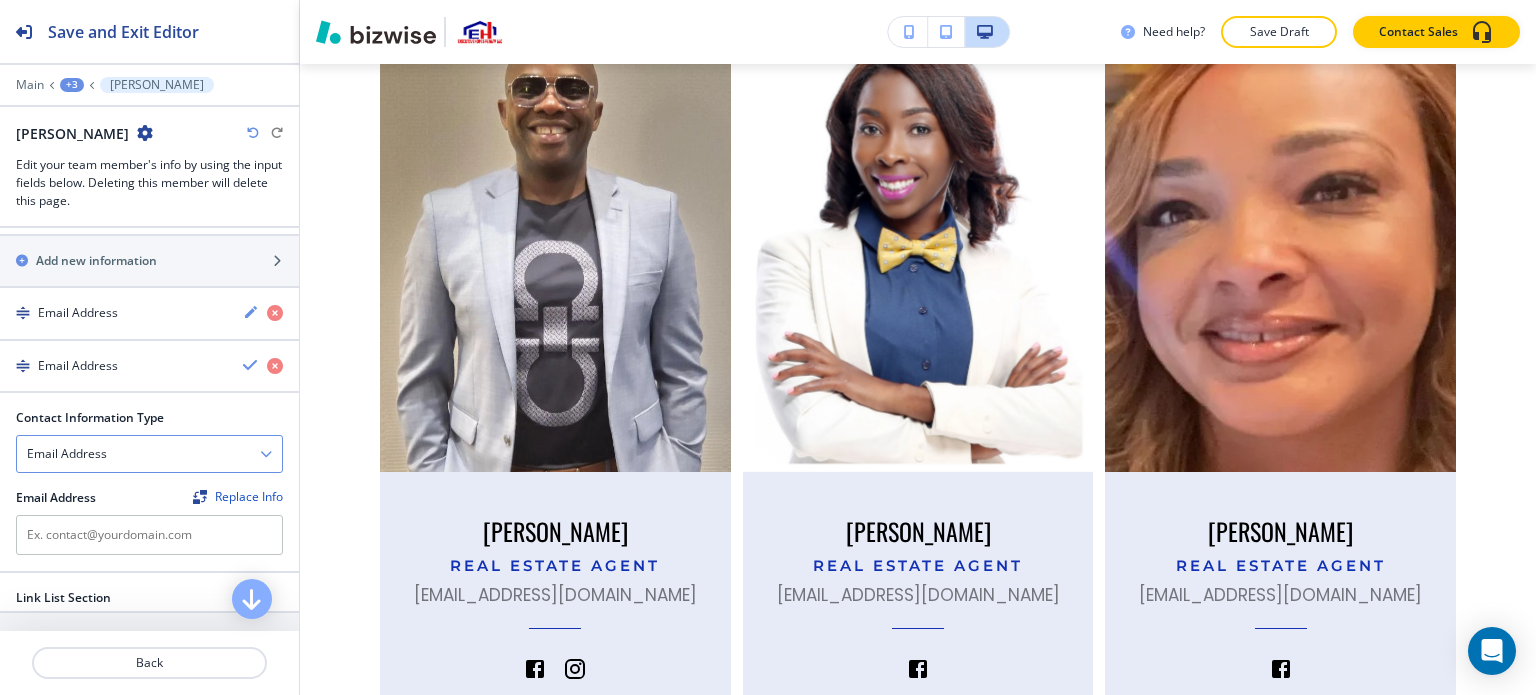 click on "Email Address" at bounding box center [149, 454] 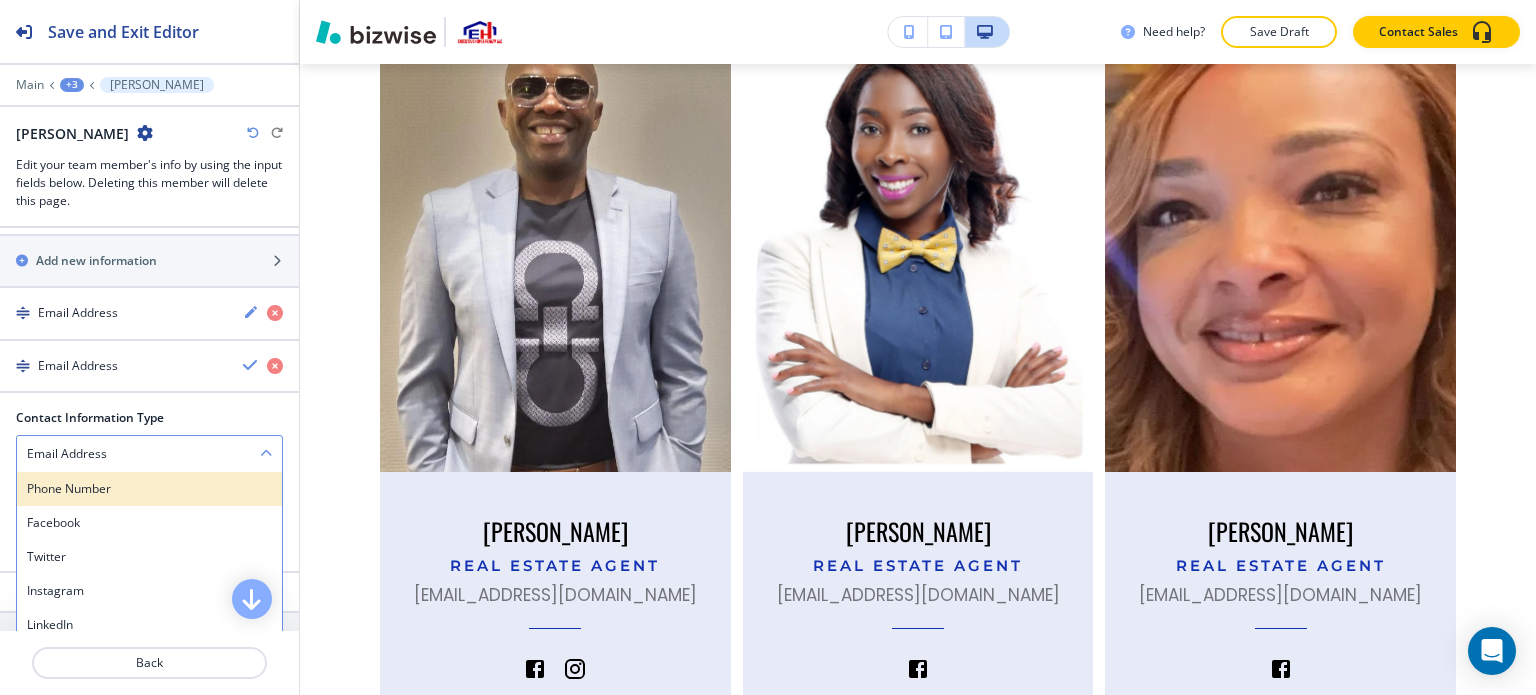click on "Phone Number" at bounding box center [149, 489] 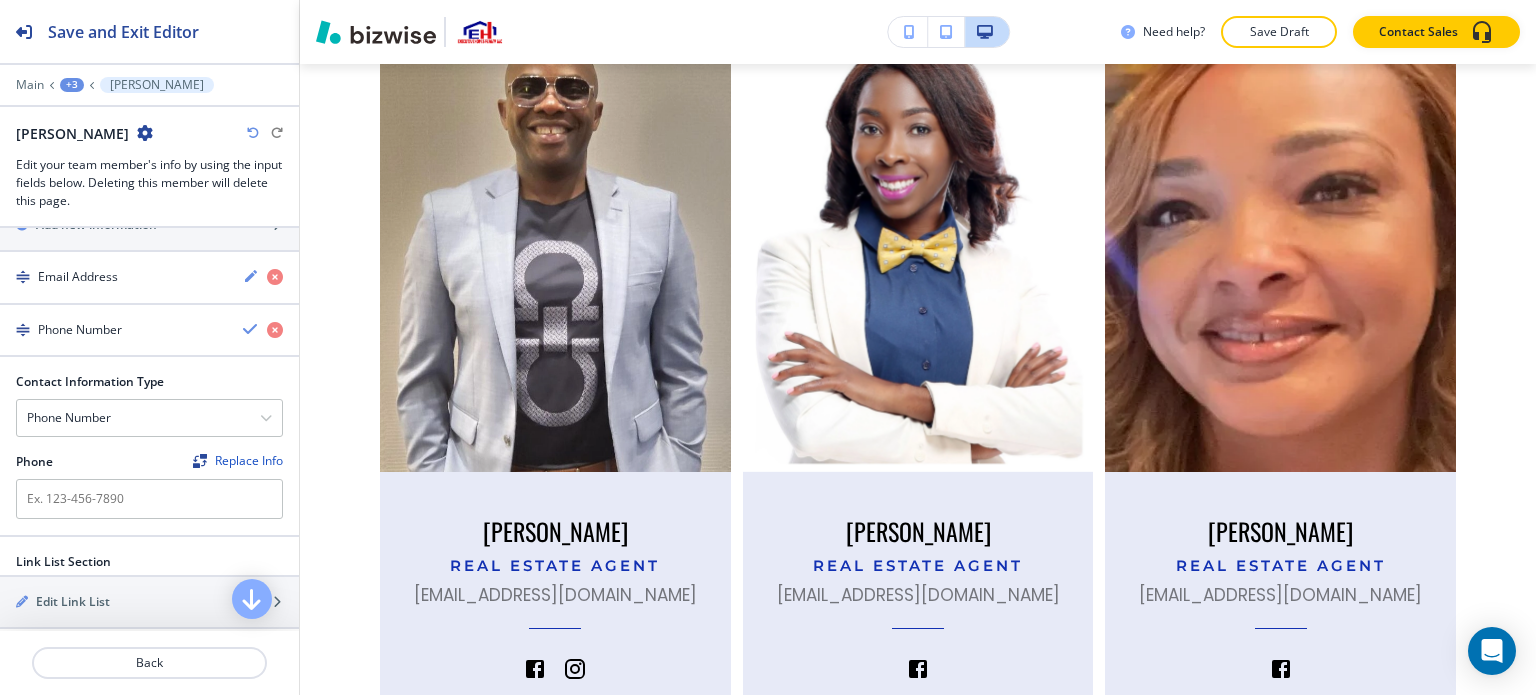 scroll, scrollTop: 1200, scrollLeft: 0, axis: vertical 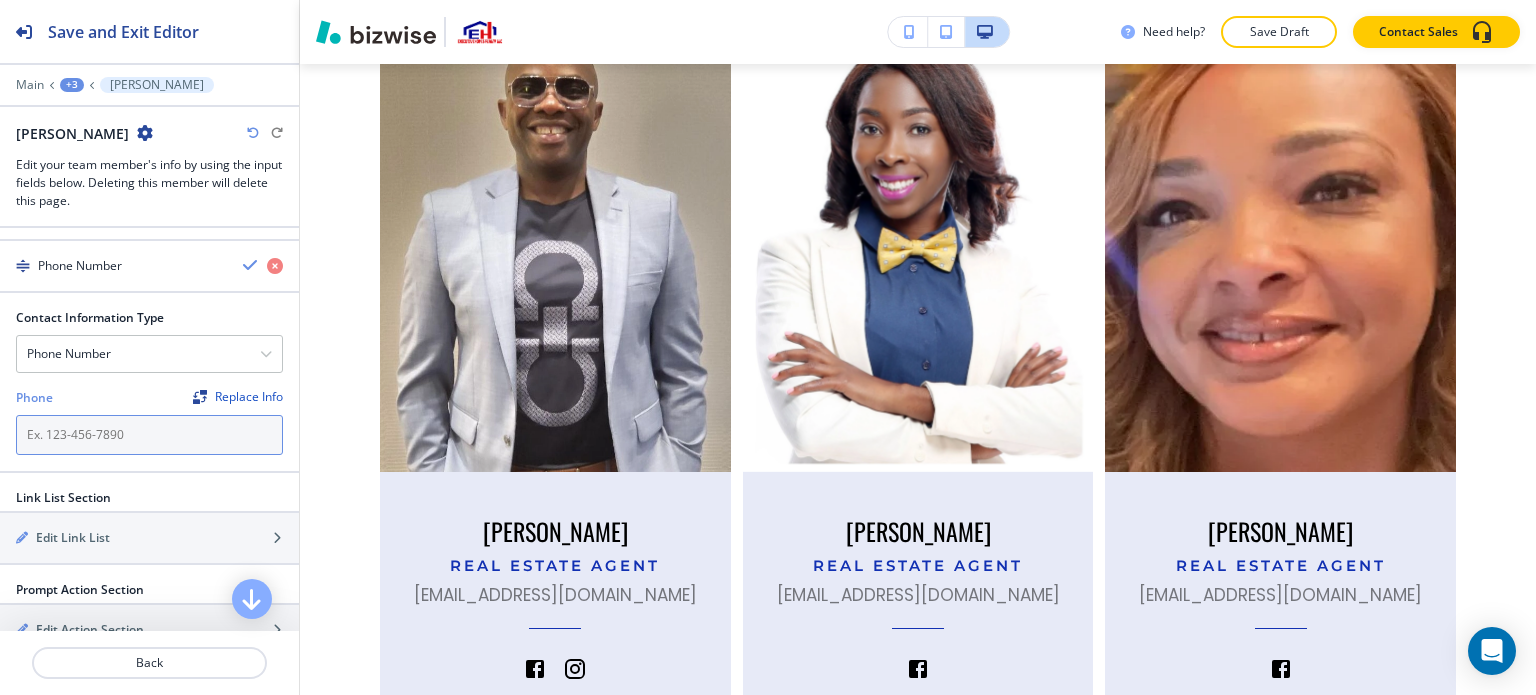 paste on "770 294 3696" 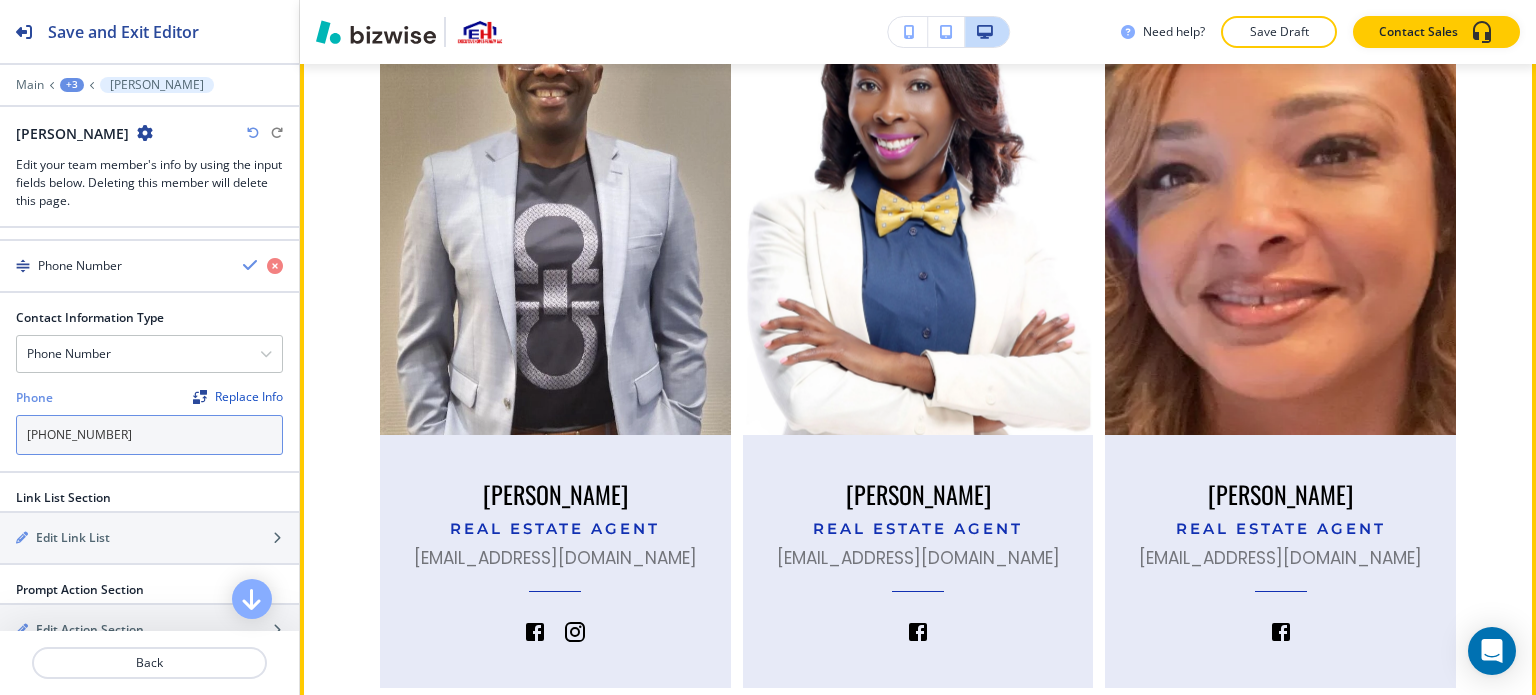 scroll, scrollTop: 1766, scrollLeft: 0, axis: vertical 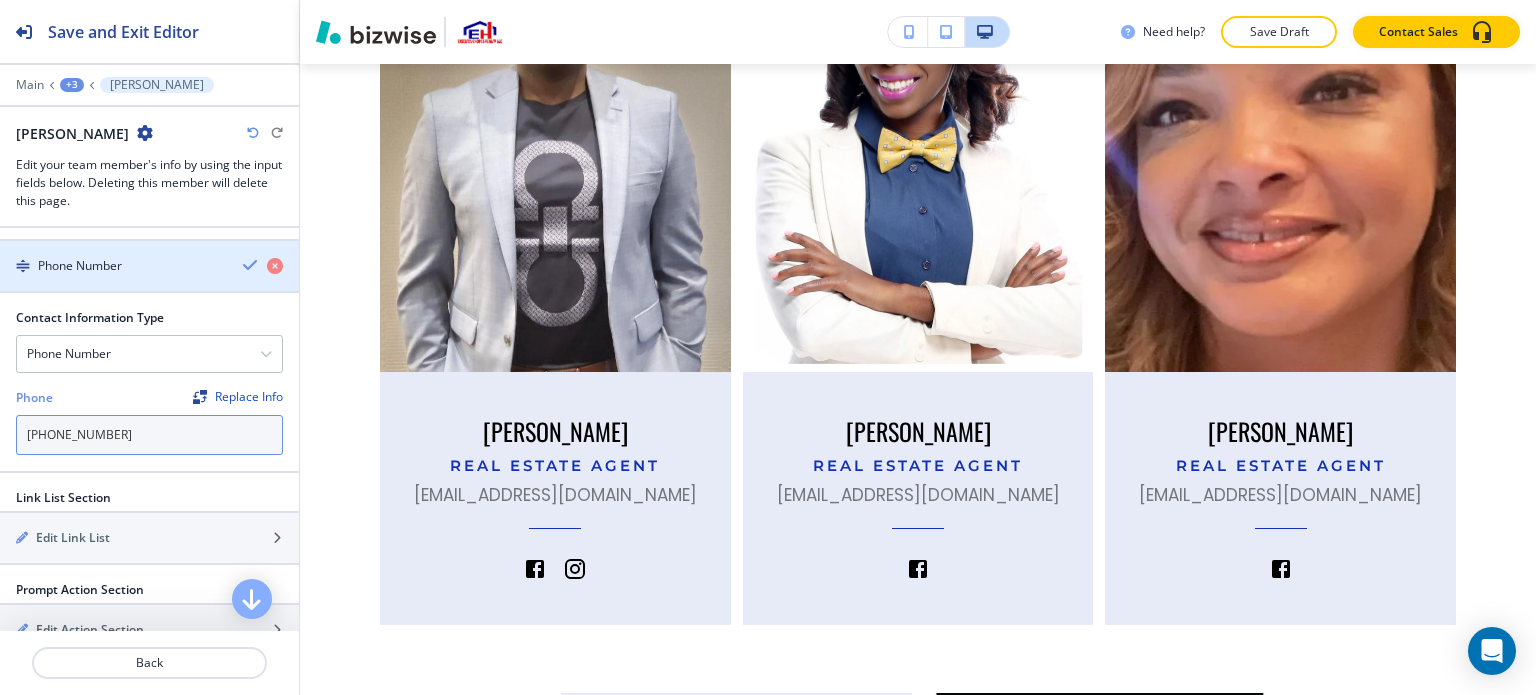 type on "770 294 3696" 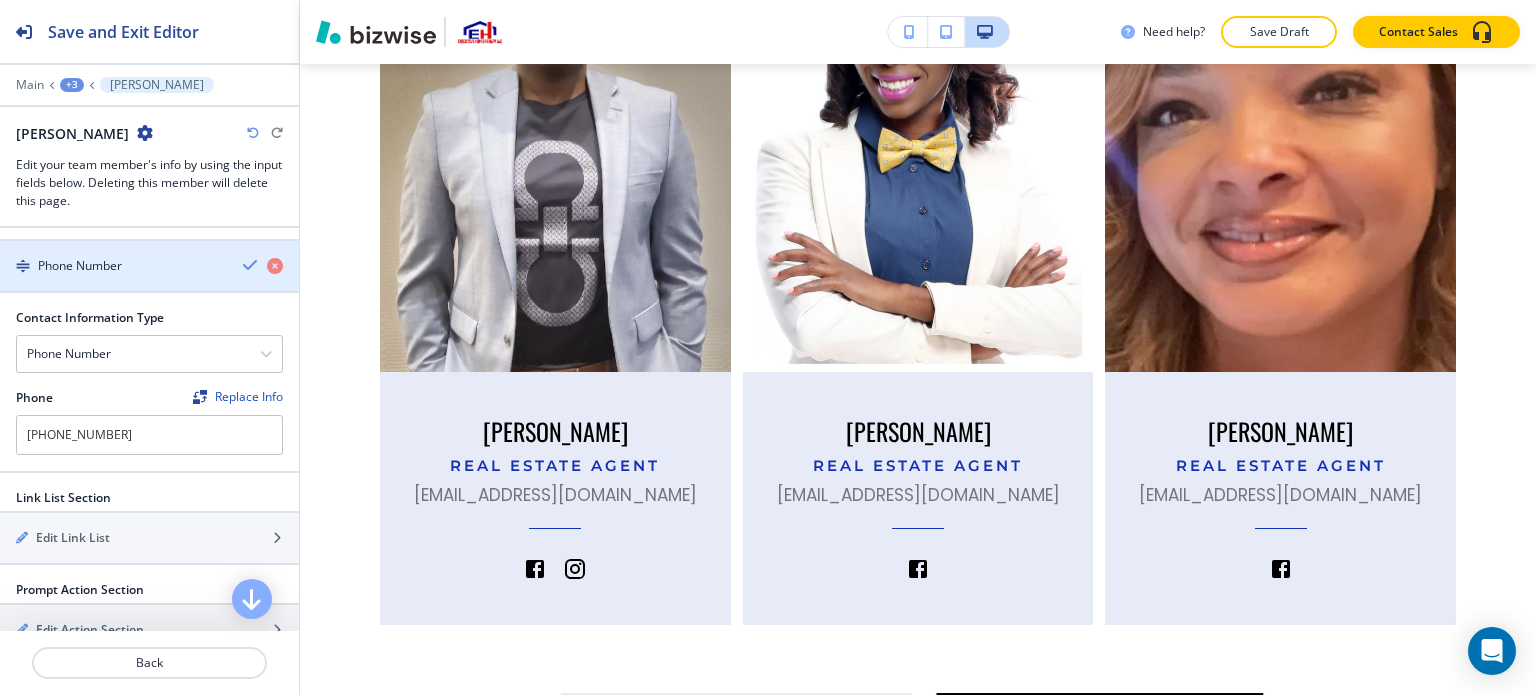 click at bounding box center (251, 265) 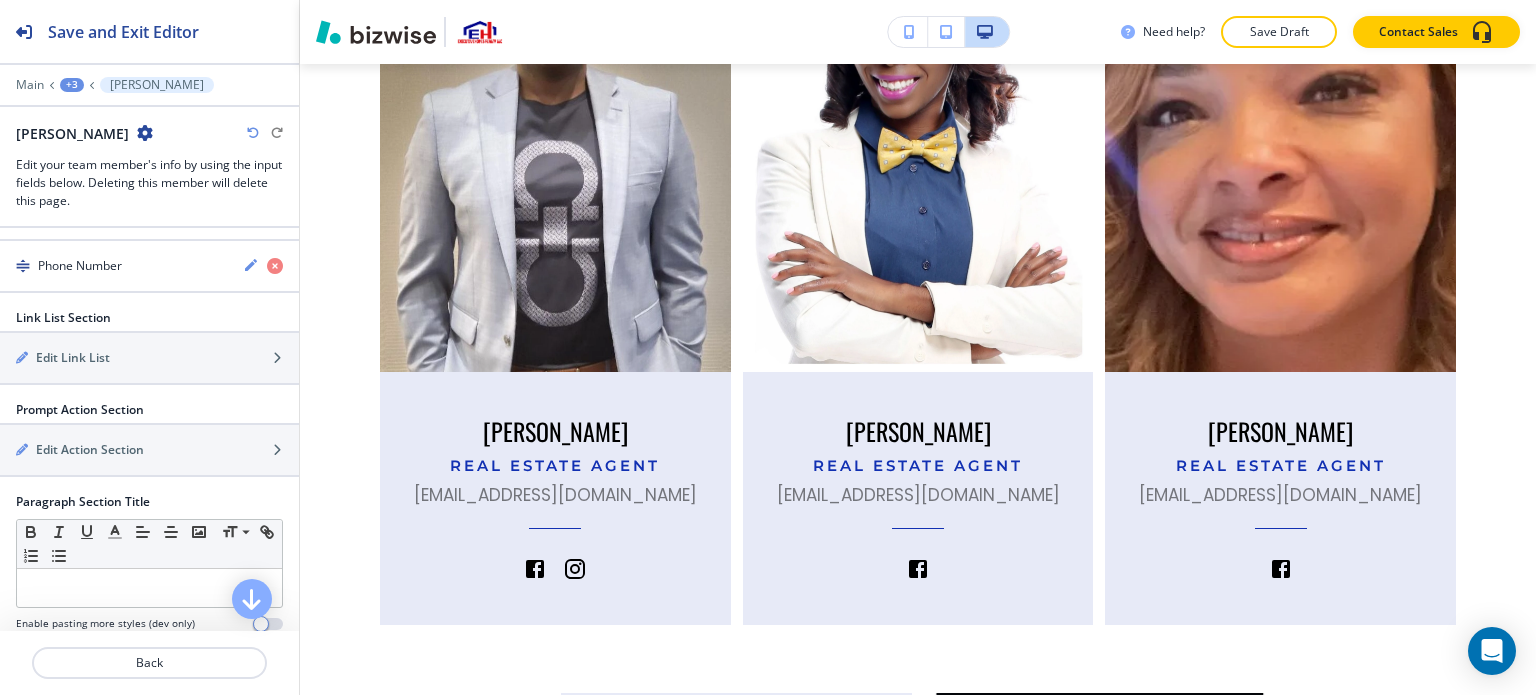 scroll, scrollTop: 1100, scrollLeft: 0, axis: vertical 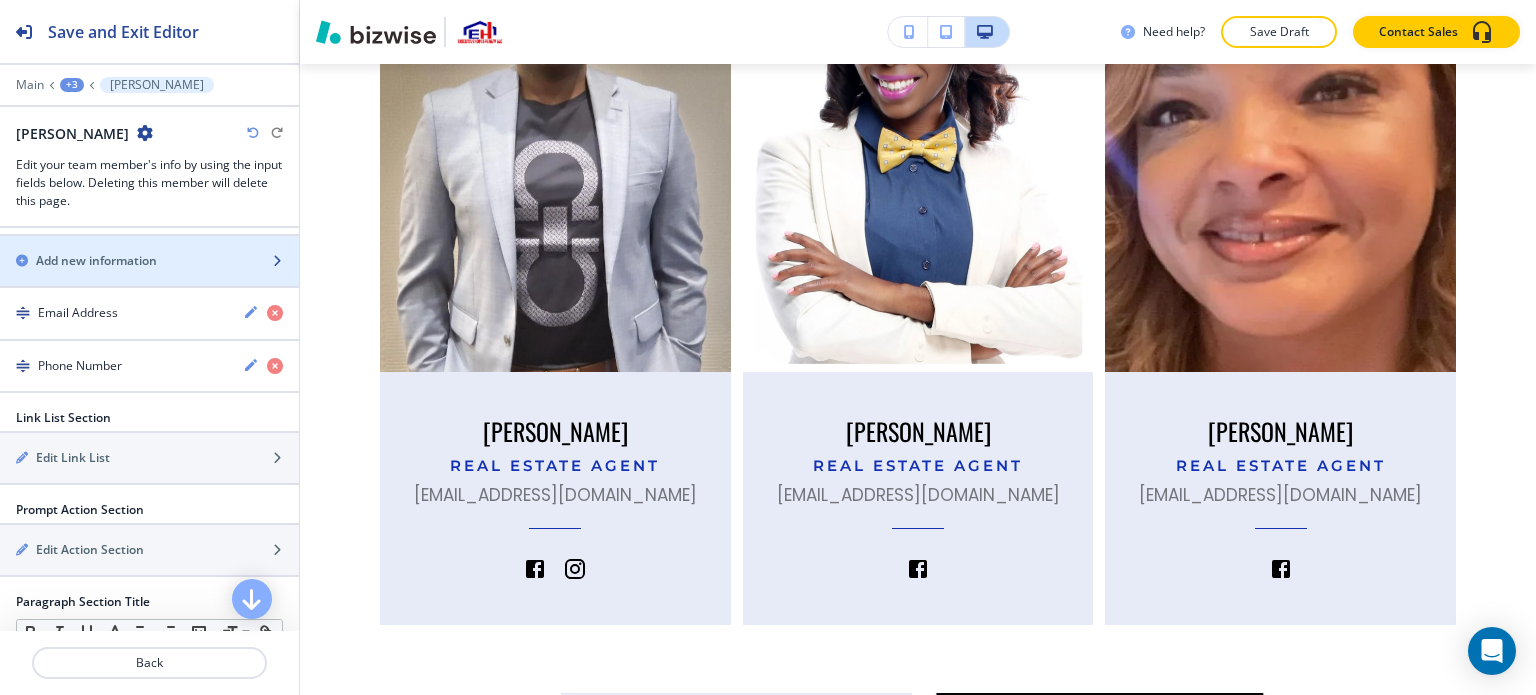 click at bounding box center [149, 278] 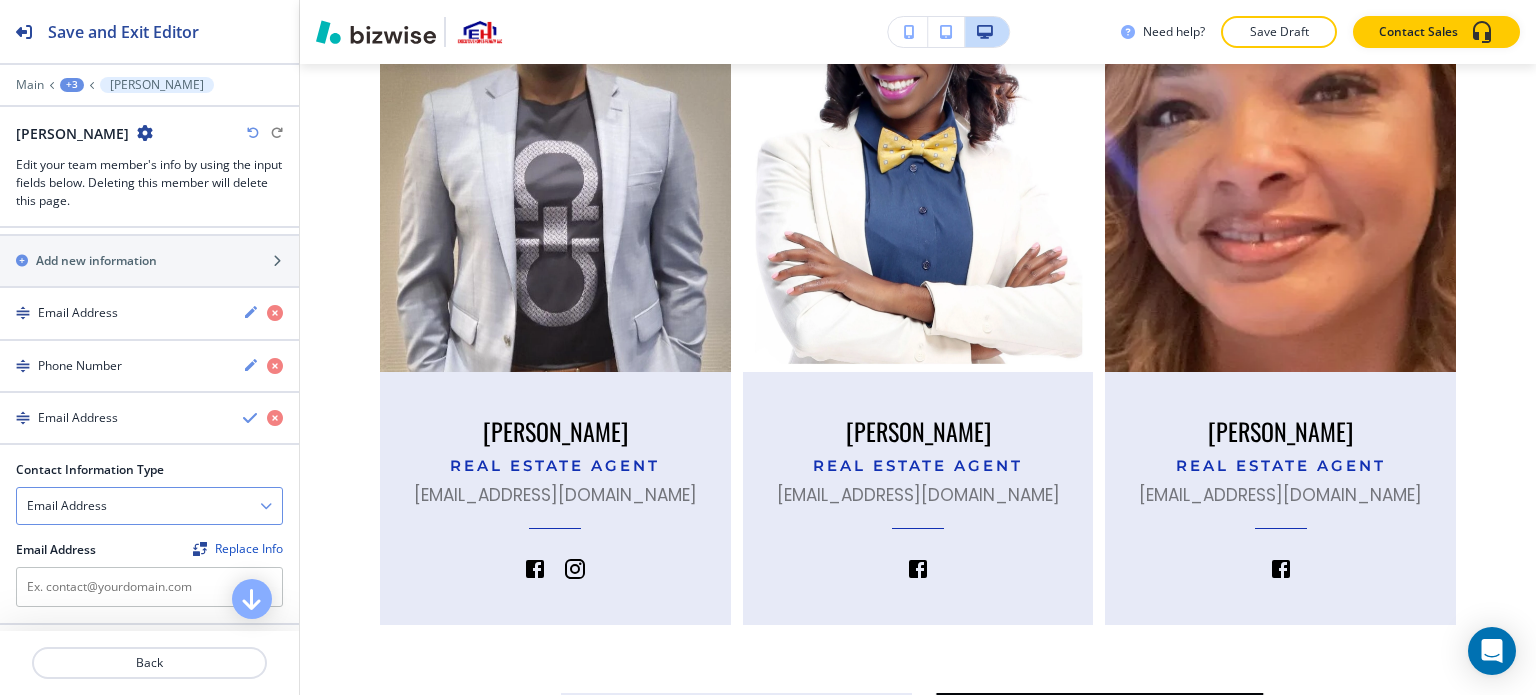 click on "Email Address" at bounding box center (149, 506) 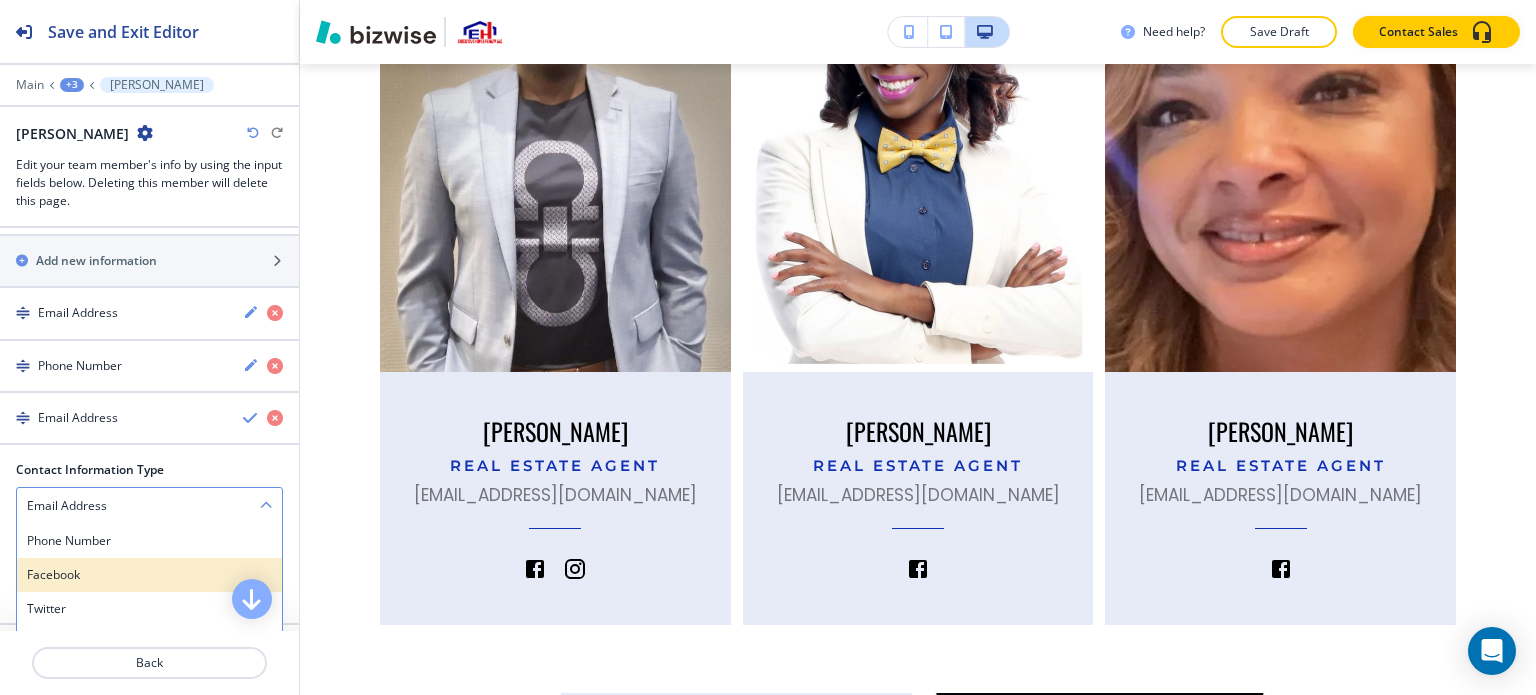 click on "Facebook" at bounding box center (149, 575) 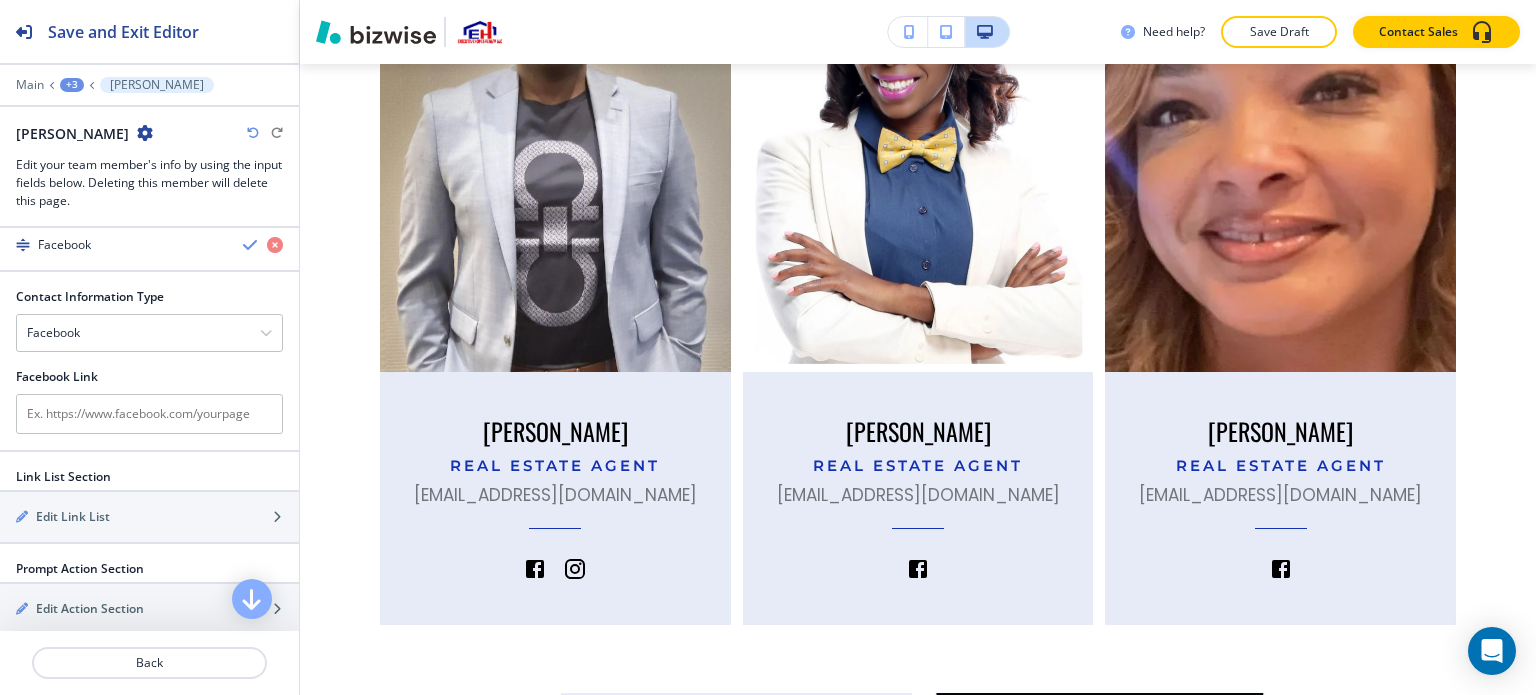 scroll, scrollTop: 1300, scrollLeft: 0, axis: vertical 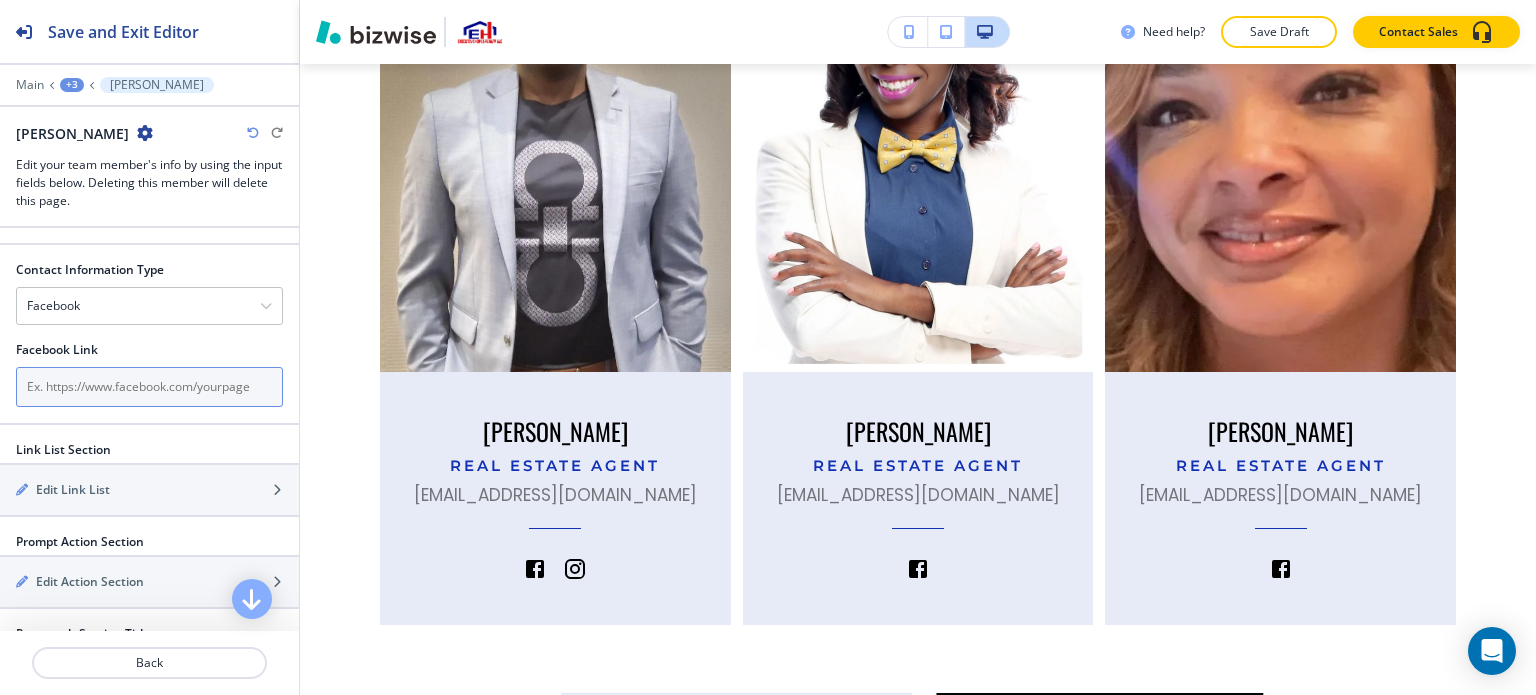 drag, startPoint x: 75, startPoint y: 378, endPoint x: 40, endPoint y: 396, distance: 39.357338 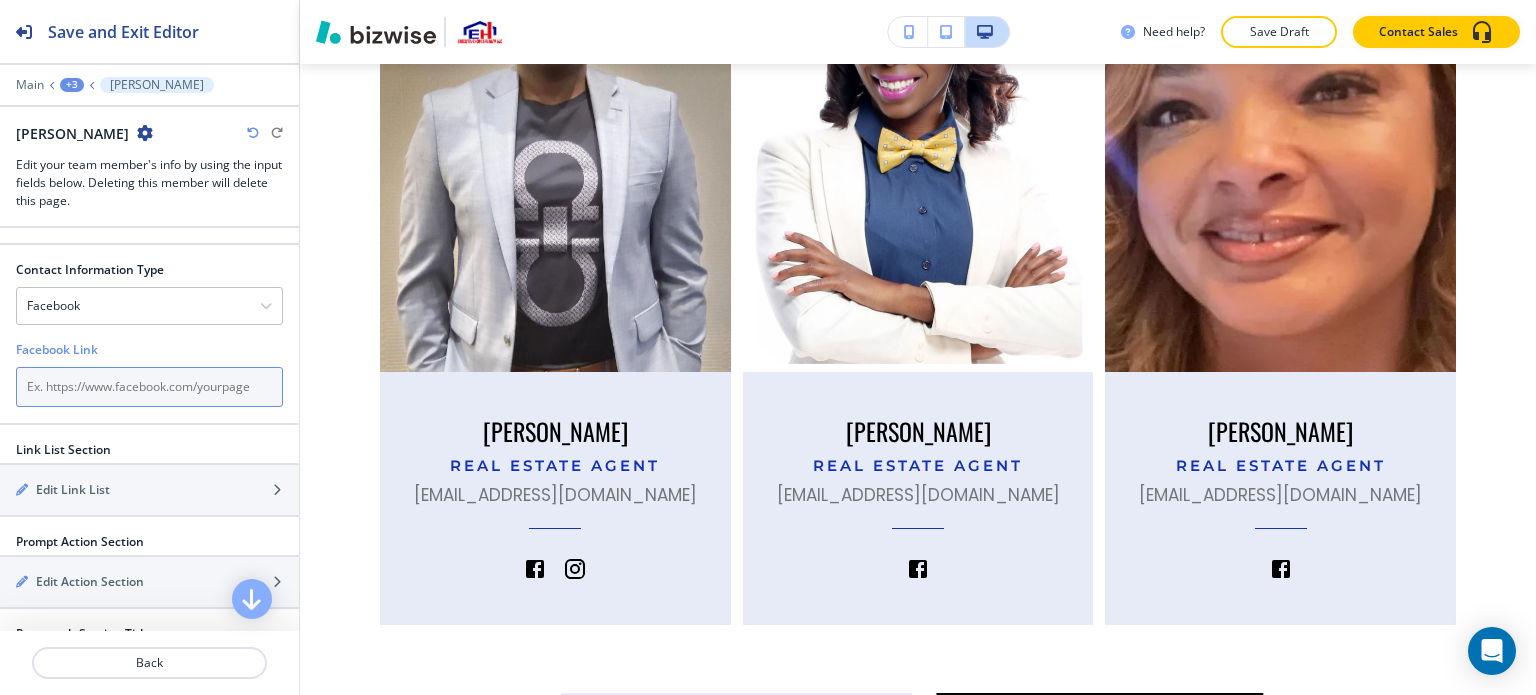 paste on "[URL][DOMAIN_NAME]" 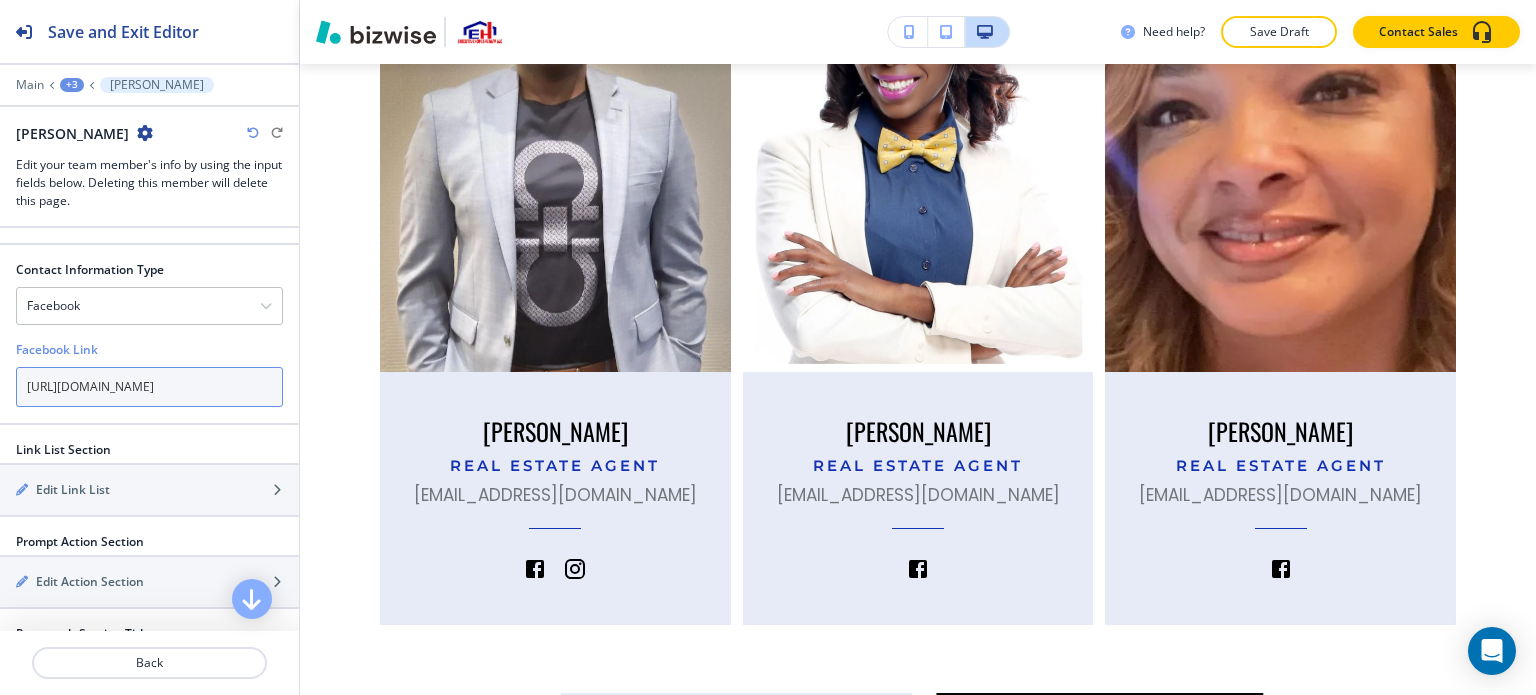 scroll, scrollTop: 0, scrollLeft: 71, axis: horizontal 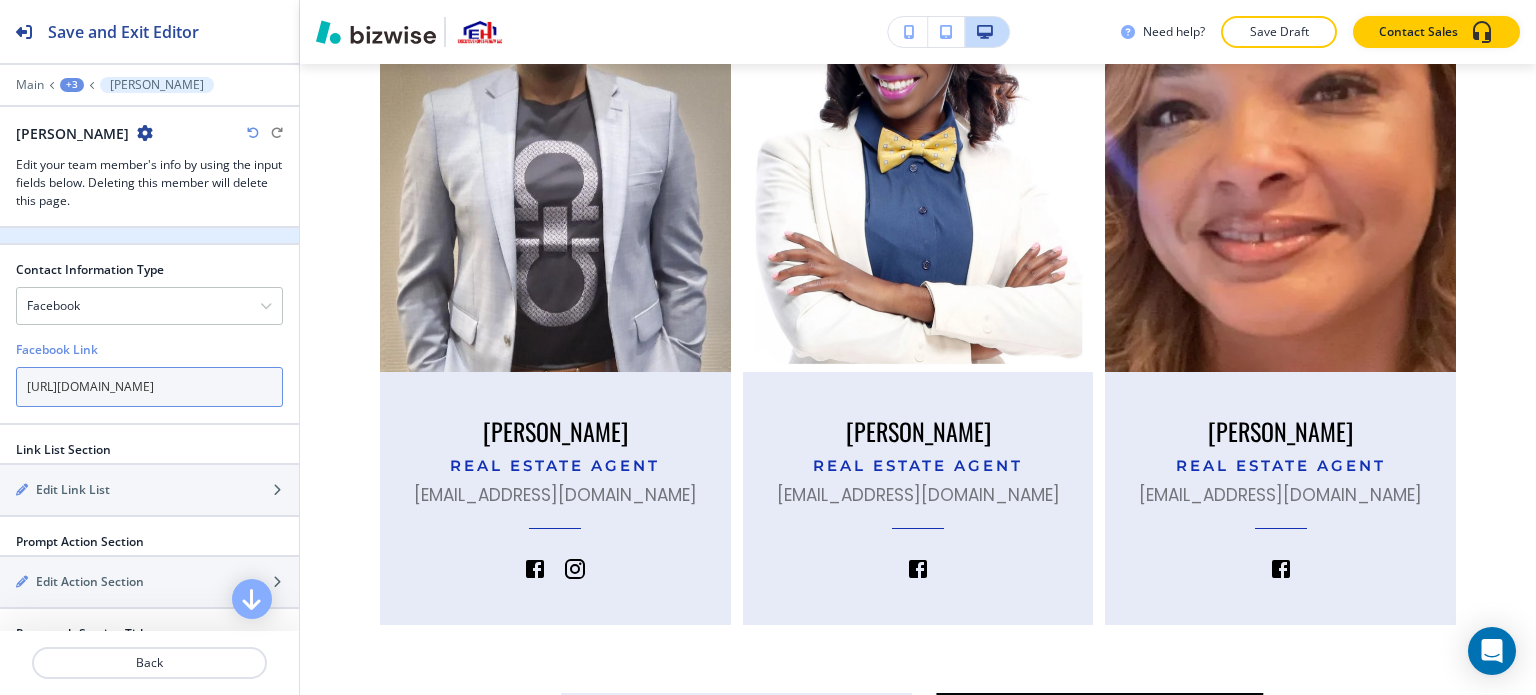 type on "[URL][DOMAIN_NAME]" 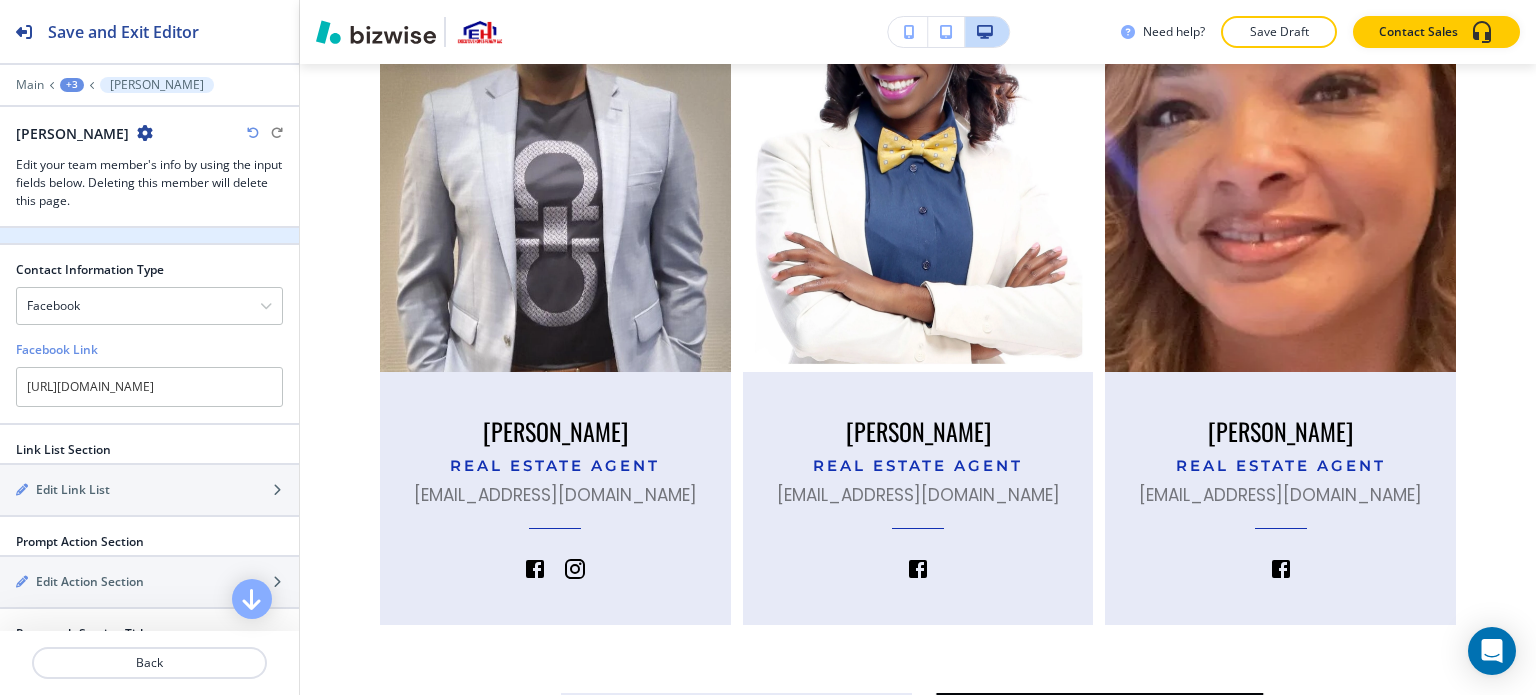 scroll, scrollTop: 0, scrollLeft: 0, axis: both 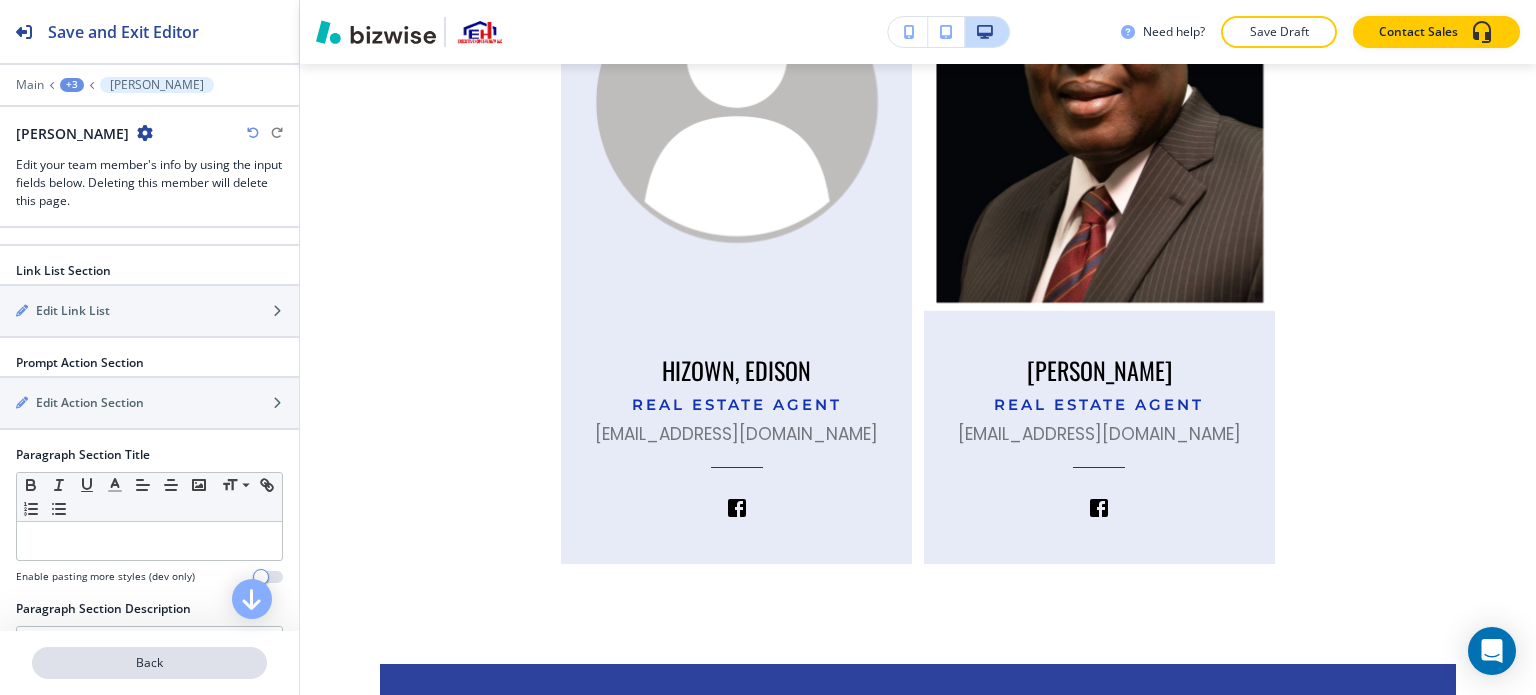 click on "Back" at bounding box center (149, 663) 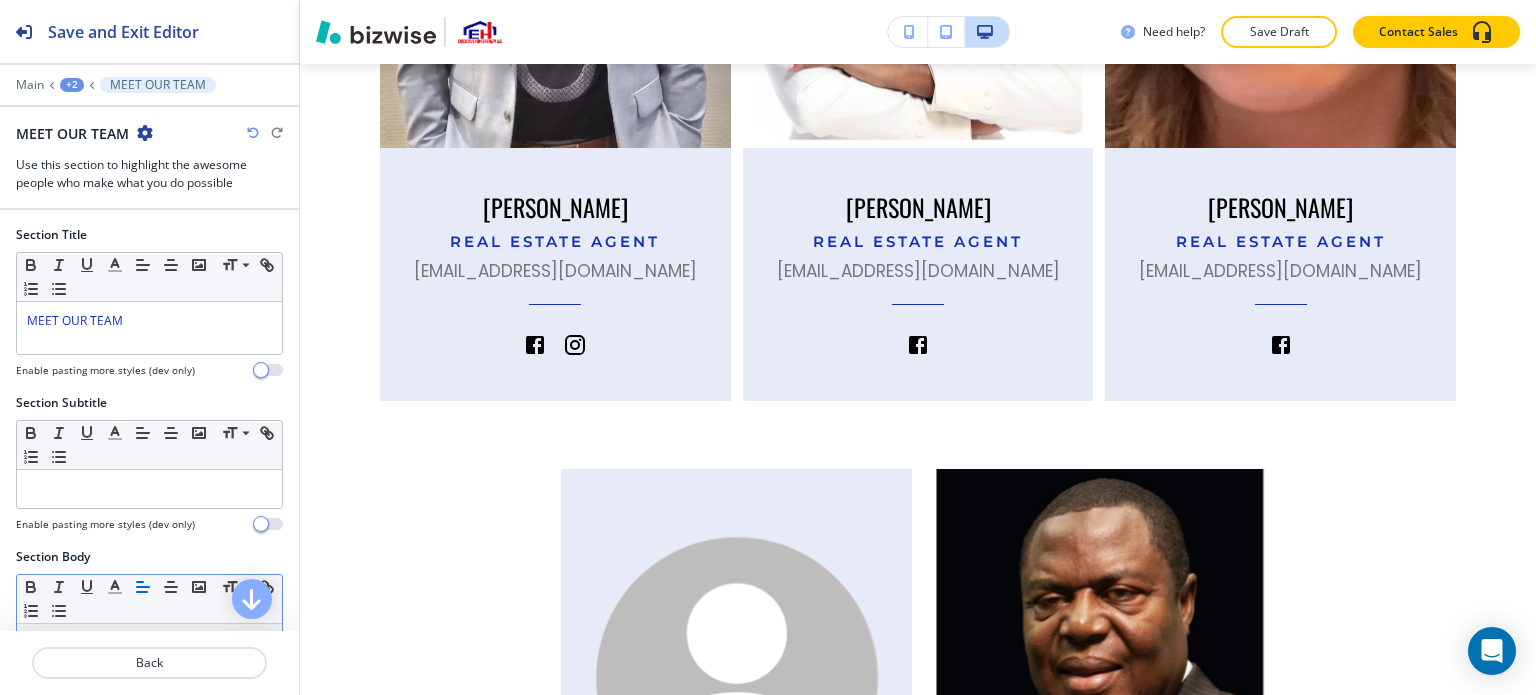 scroll, scrollTop: 1383, scrollLeft: 0, axis: vertical 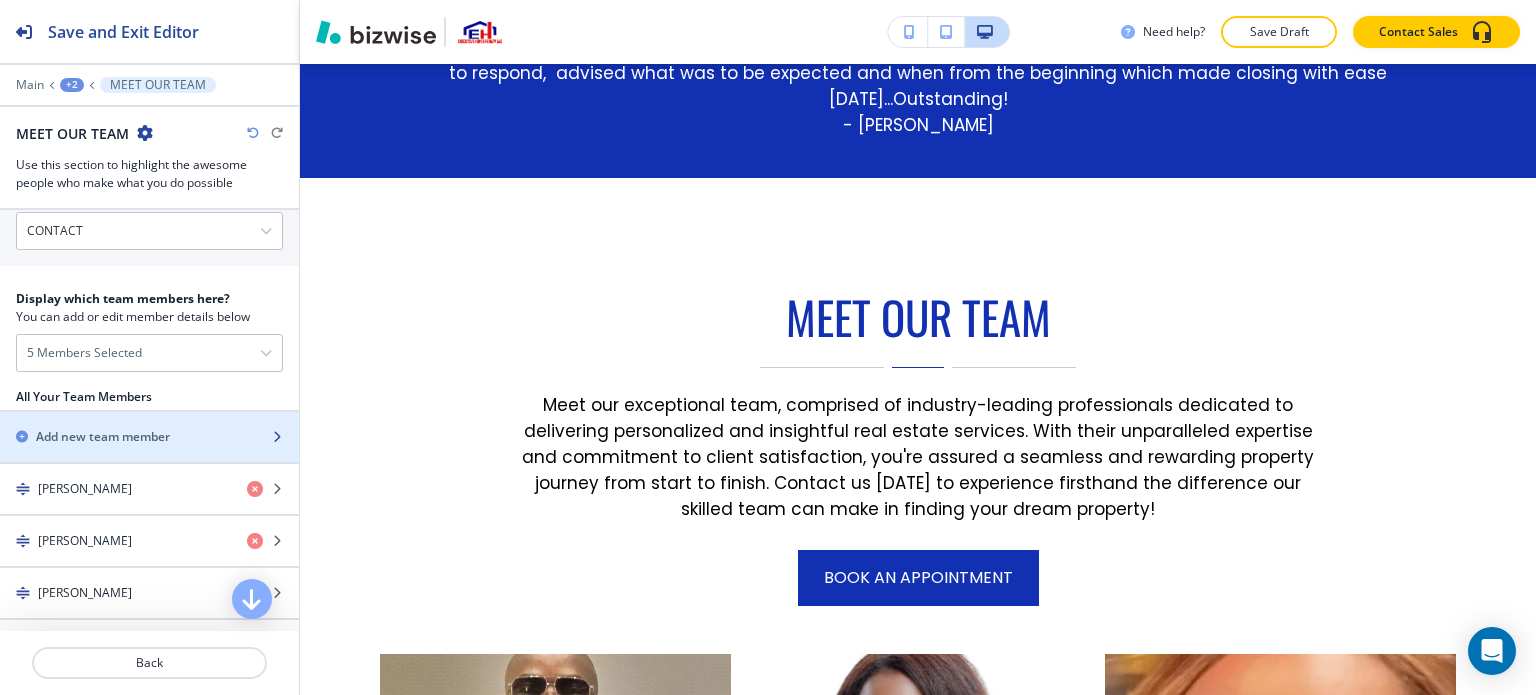 click on "Add new team member" at bounding box center [103, 437] 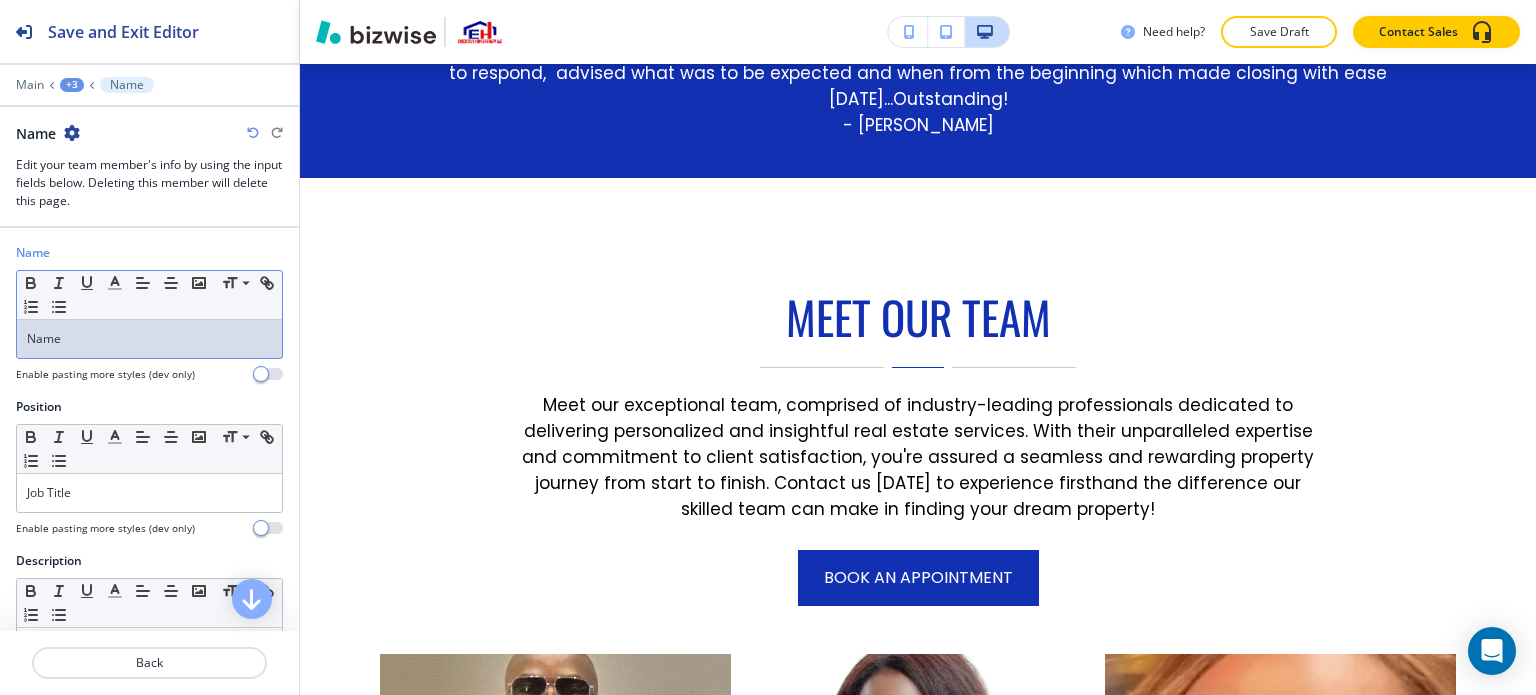 click on "Name" at bounding box center (149, 339) 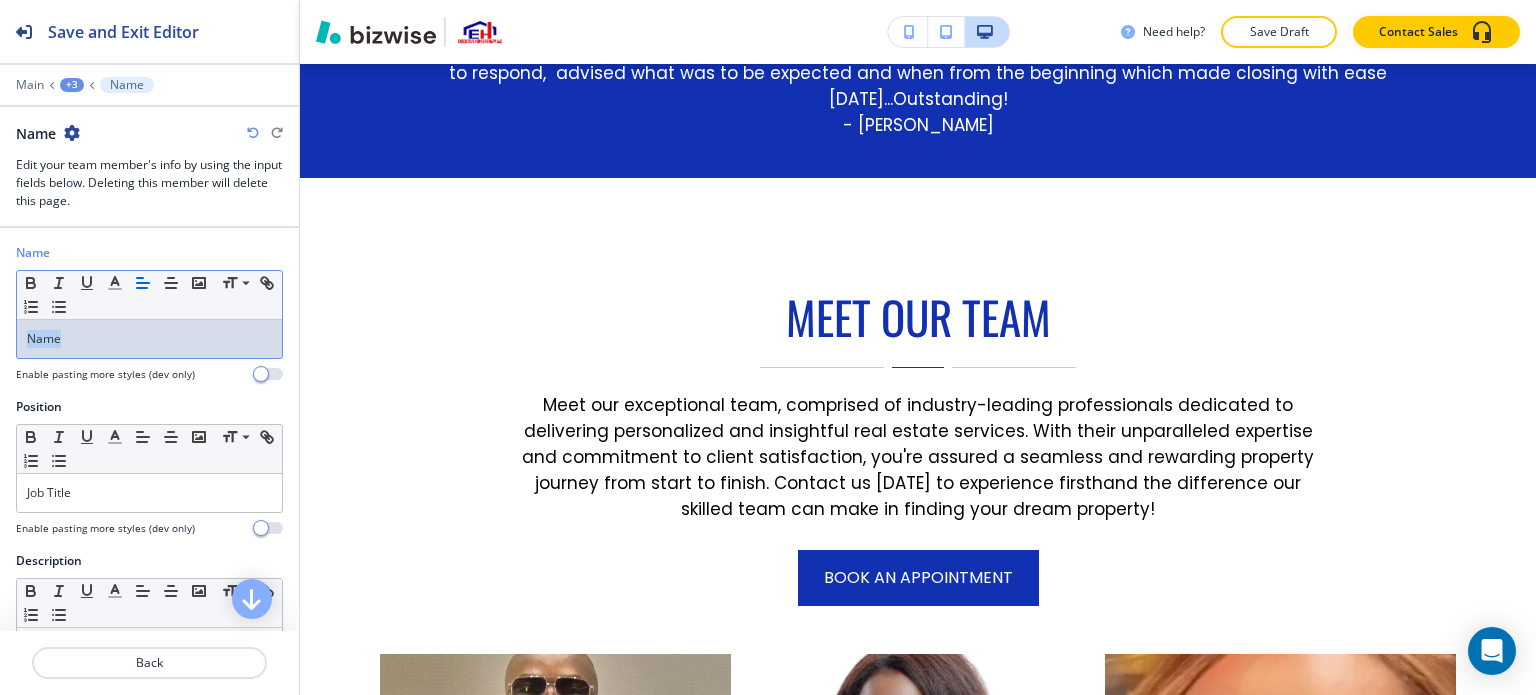 drag, startPoint x: 92, startPoint y: 335, endPoint x: 0, endPoint y: 339, distance: 92.086914 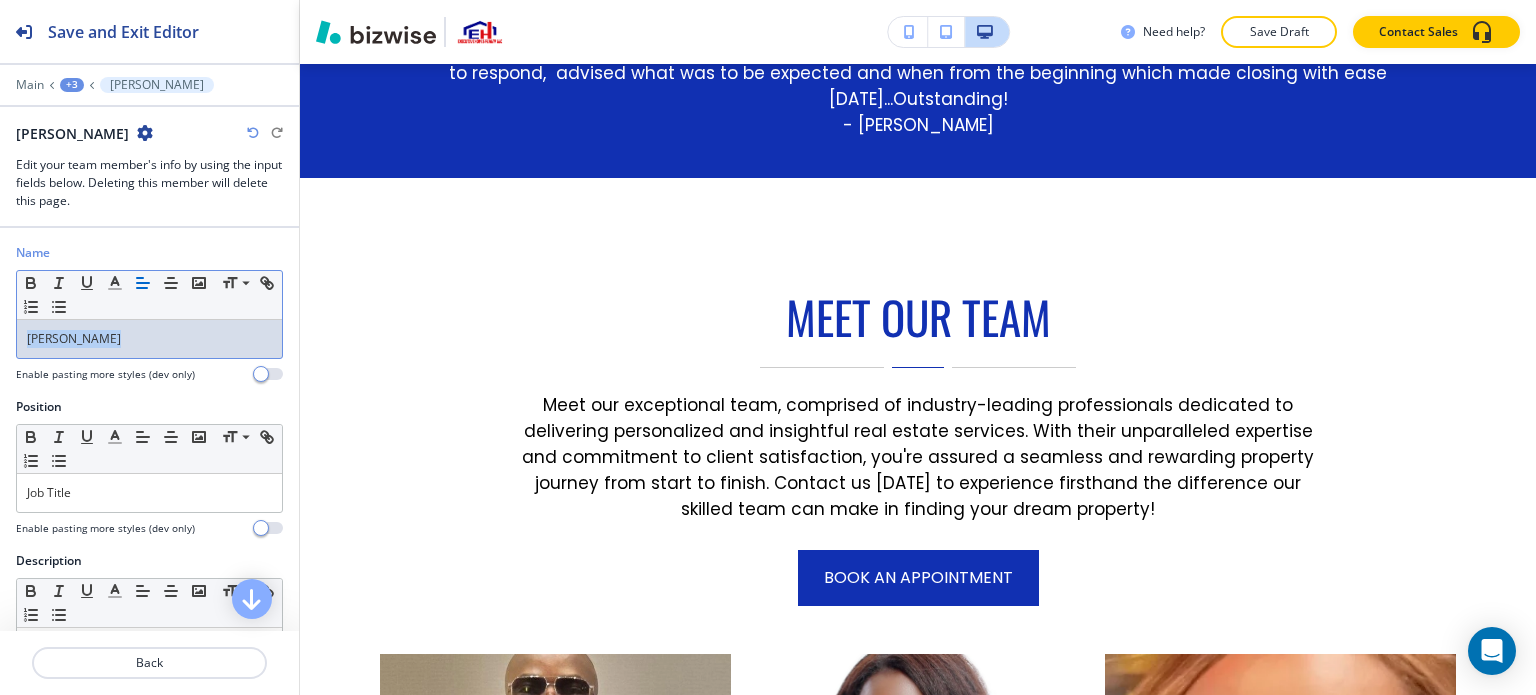 drag, startPoint x: 146, startPoint y: 339, endPoint x: 79, endPoint y: 341, distance: 67.02985 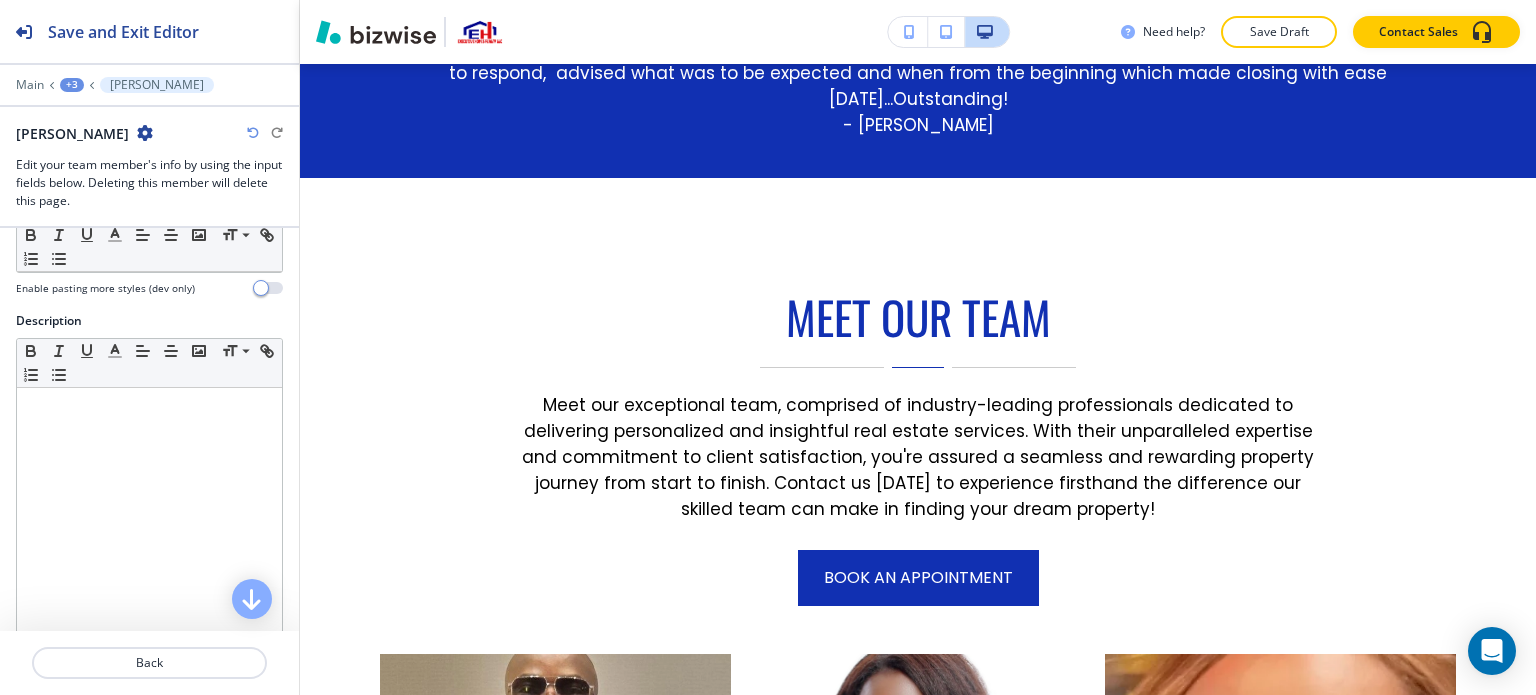 scroll, scrollTop: 200, scrollLeft: 0, axis: vertical 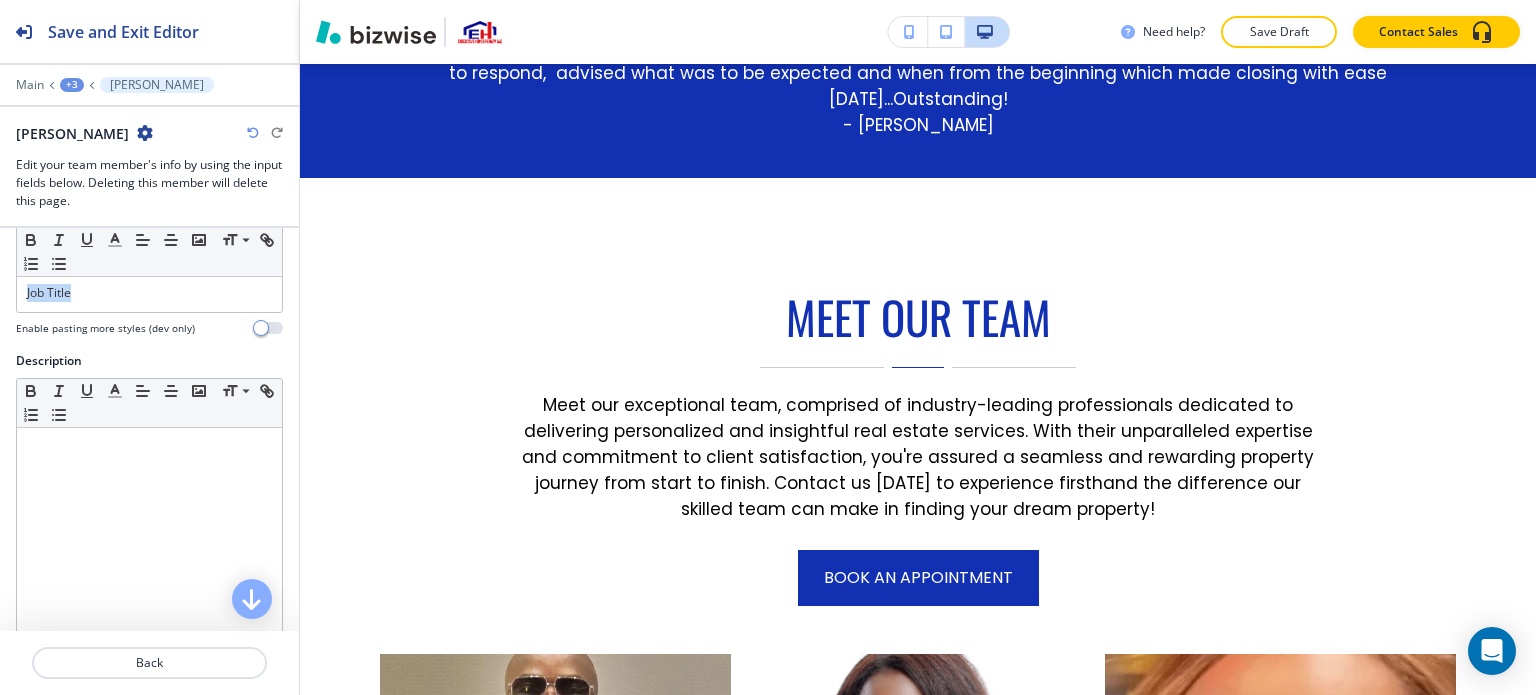 drag, startPoint x: 123, startPoint y: 291, endPoint x: 0, endPoint y: 293, distance: 123.01626 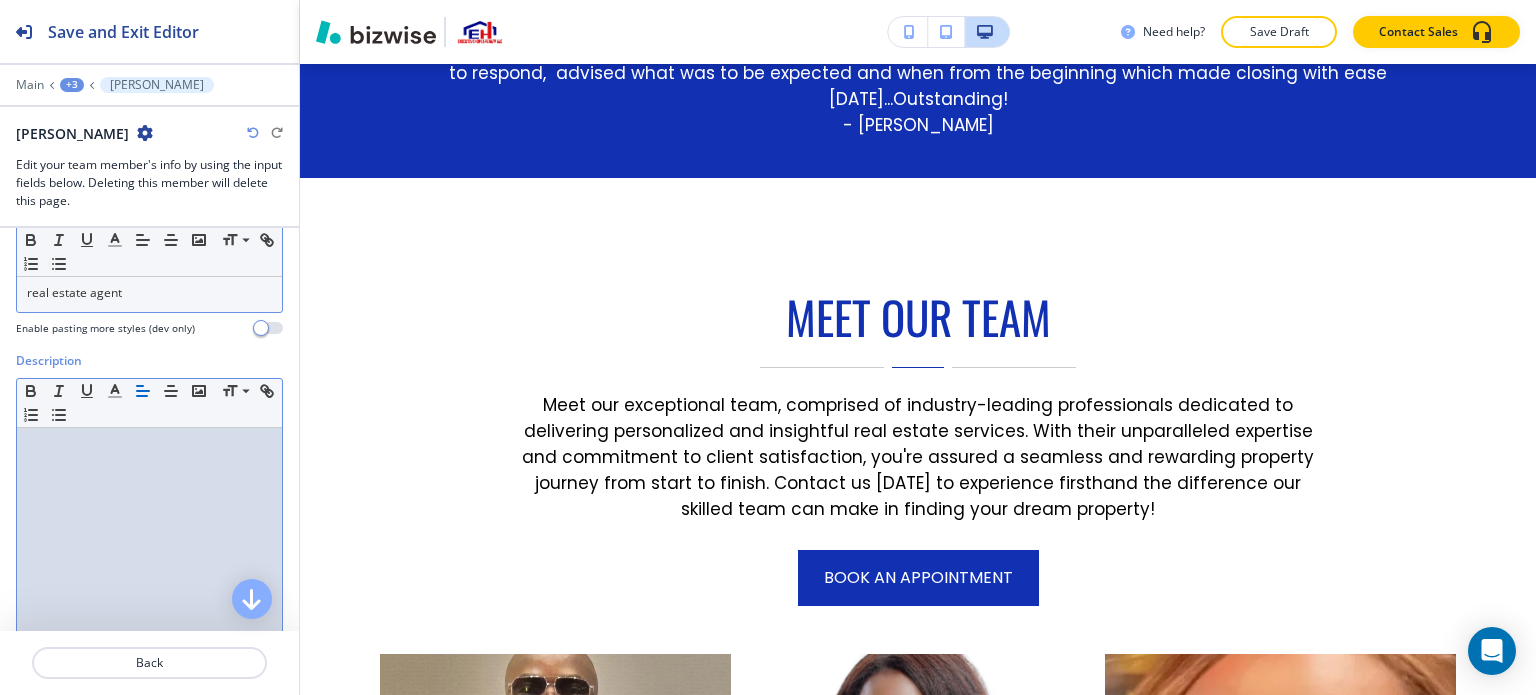 scroll, scrollTop: 0, scrollLeft: 0, axis: both 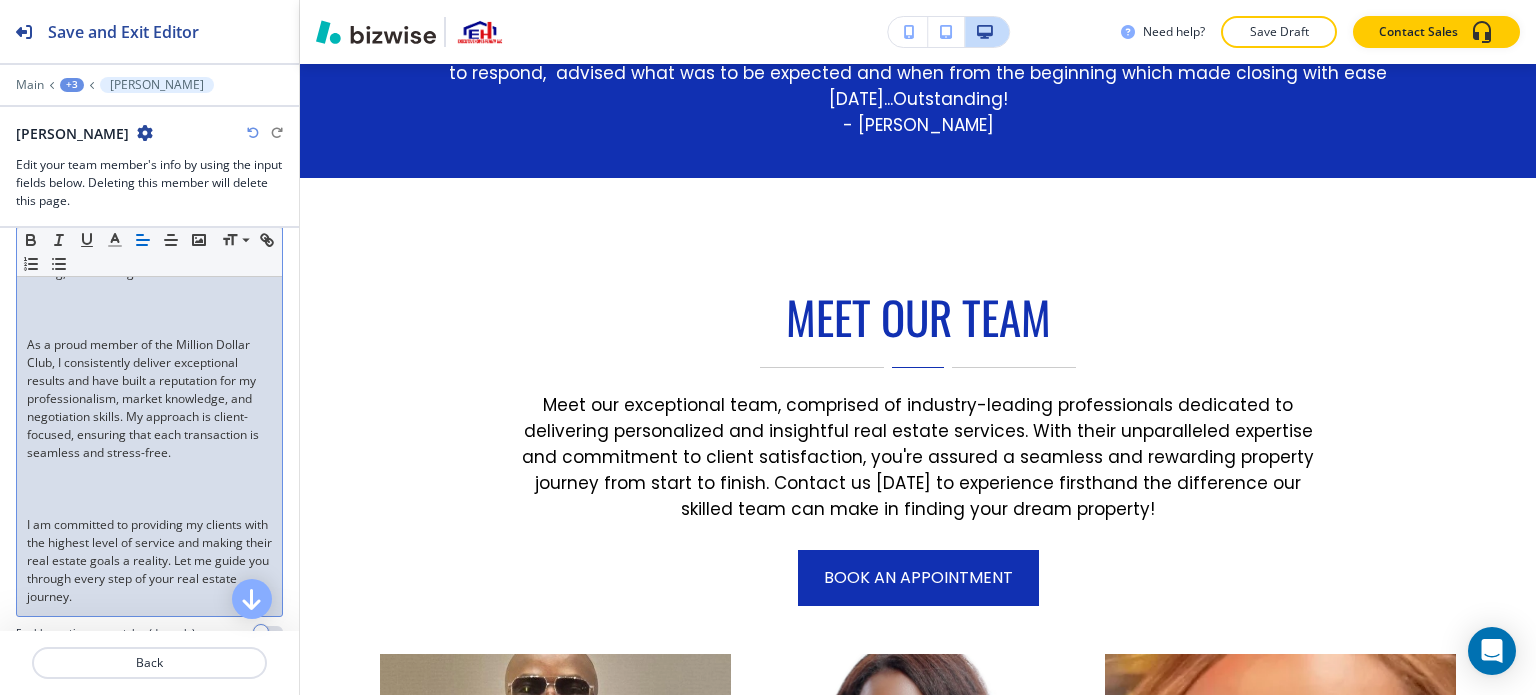 click at bounding box center [149, 327] 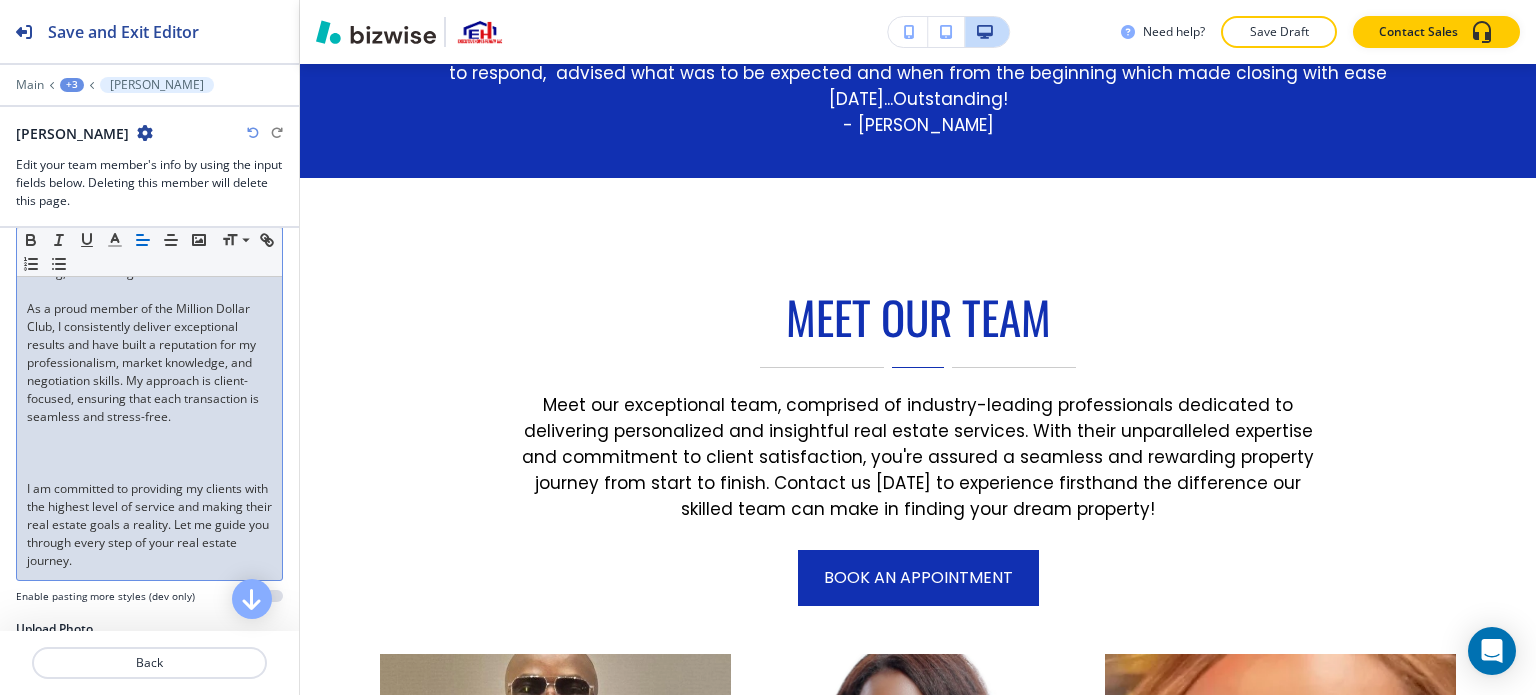 click on "﻿" at bounding box center (149, 453) 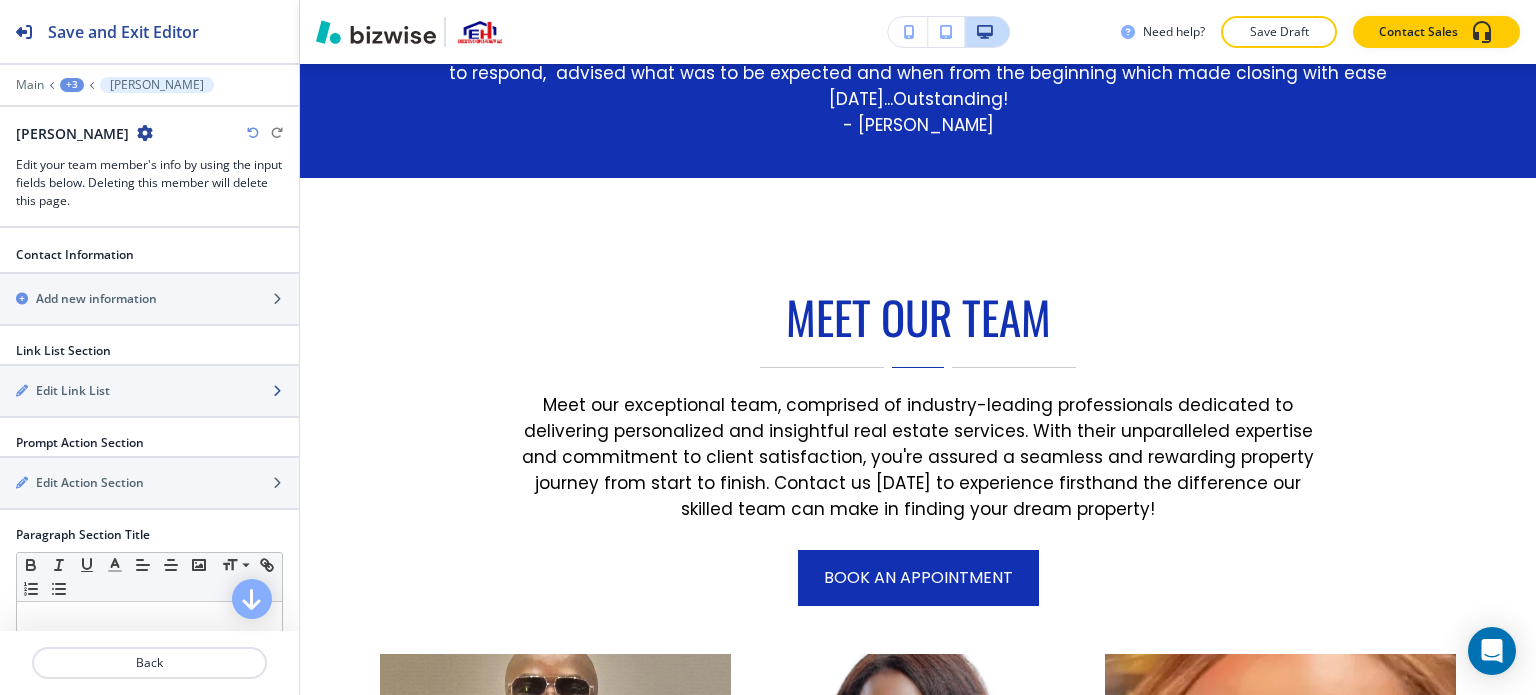 scroll, scrollTop: 1000, scrollLeft: 0, axis: vertical 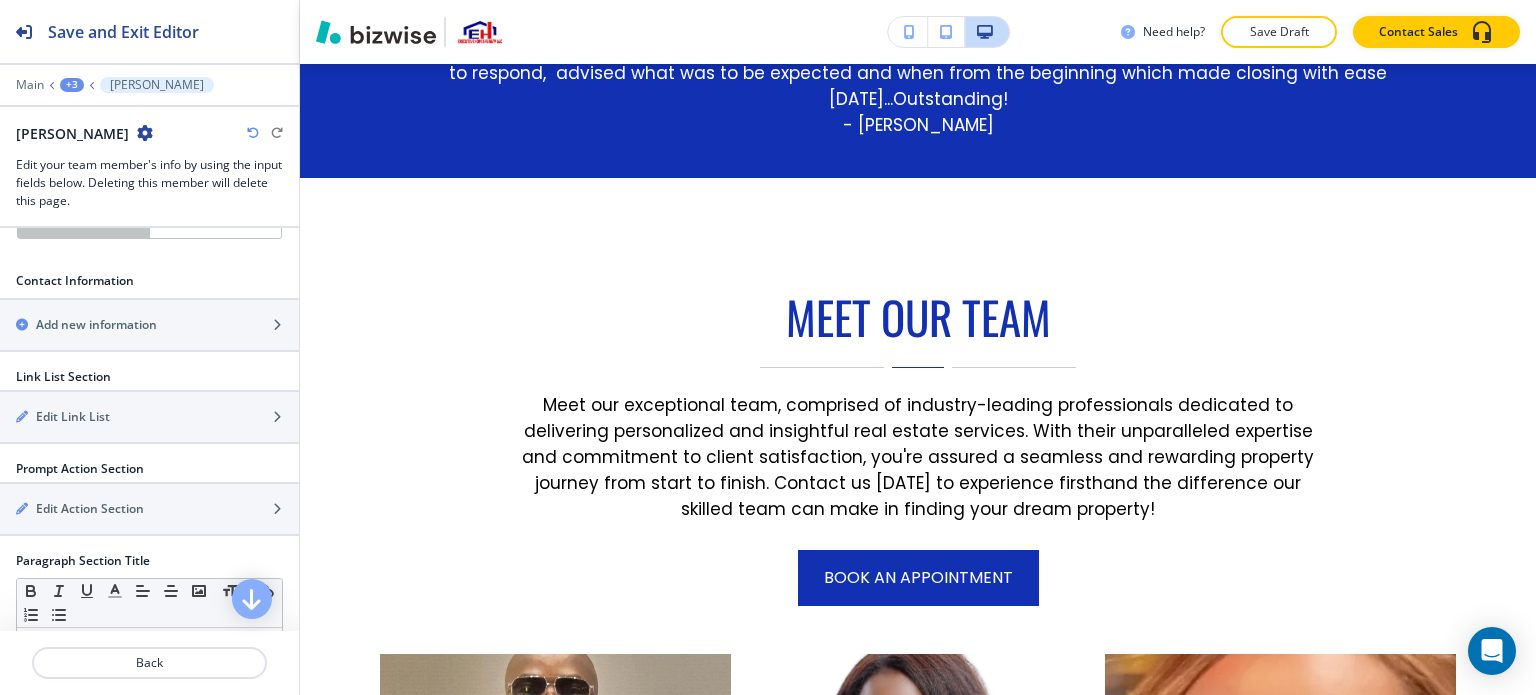 click on "My Photos" at bounding box center (83, 220) 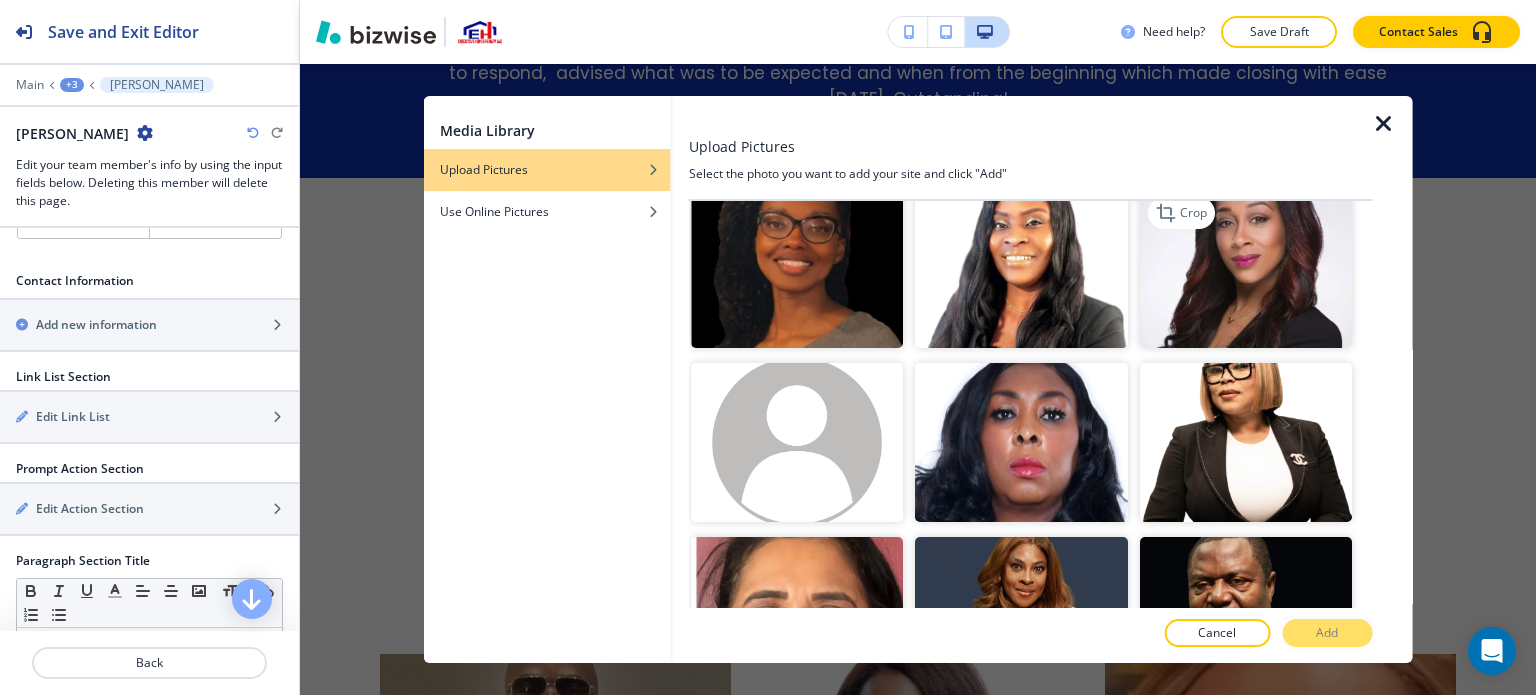 scroll, scrollTop: 200, scrollLeft: 0, axis: vertical 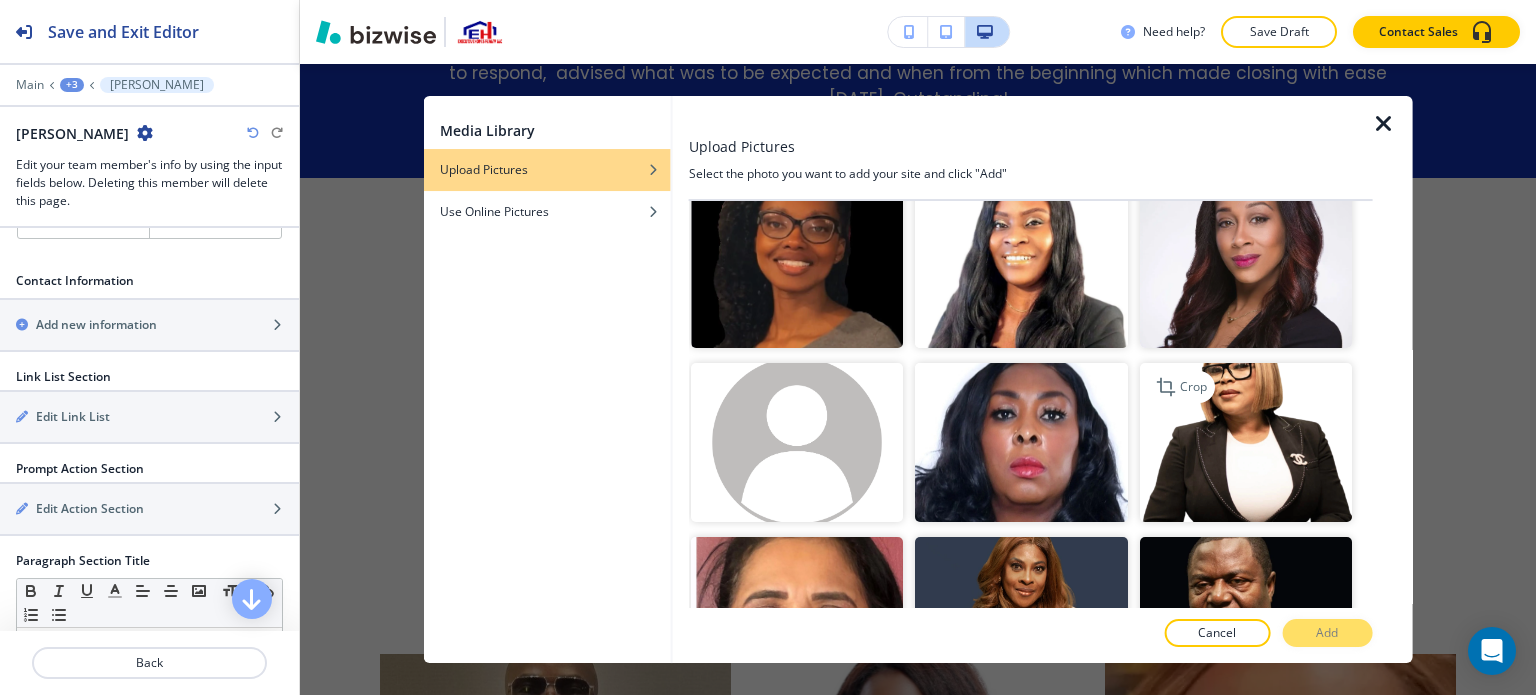 click at bounding box center (1245, 442) 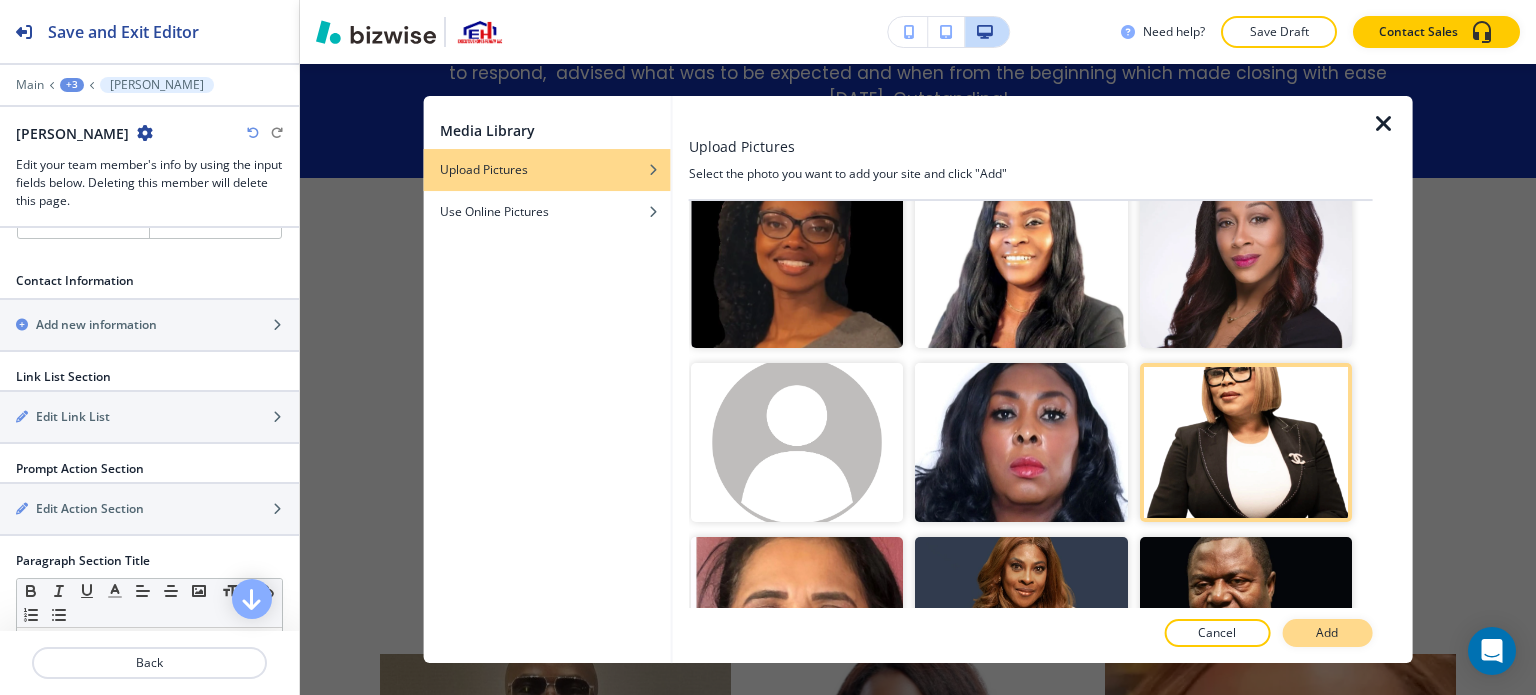 click on "Add" at bounding box center (1327, 633) 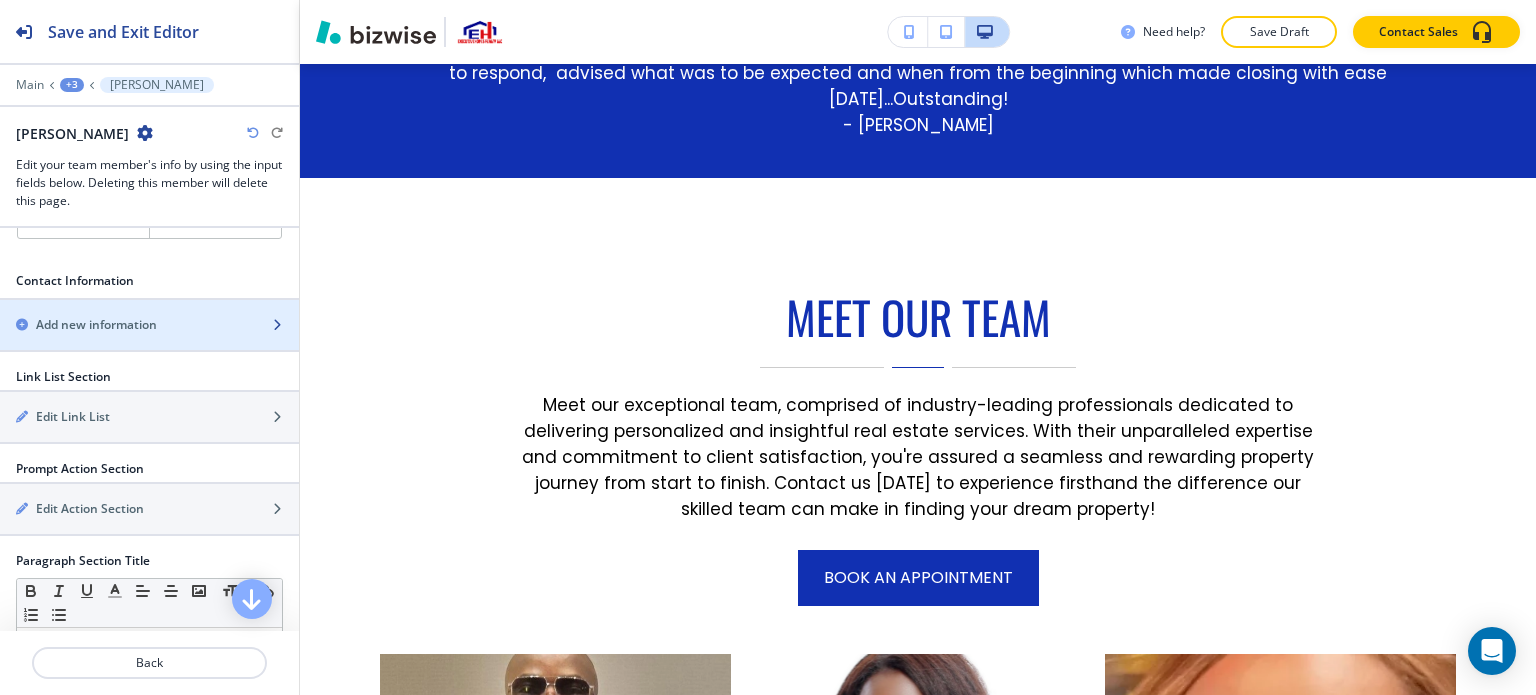 click at bounding box center (149, 342) 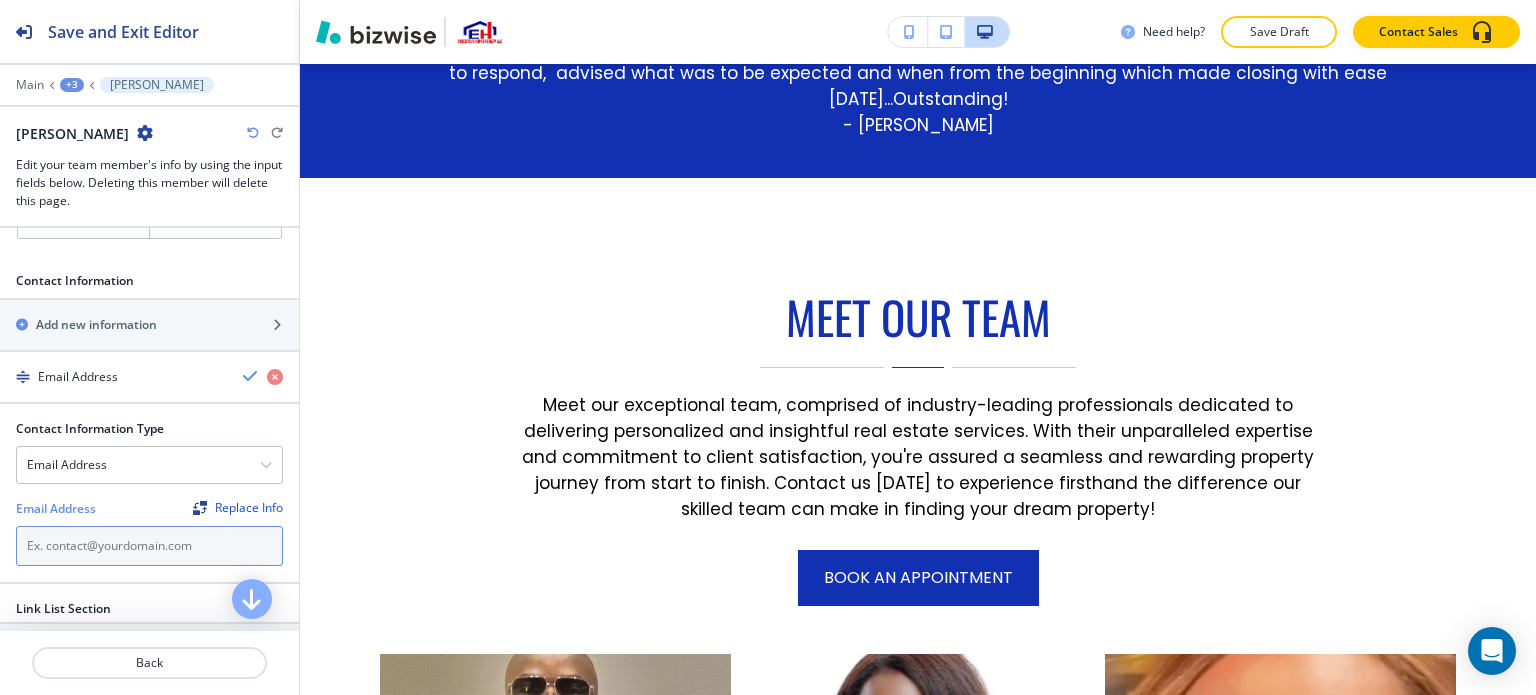 paste on "[EMAIL_ADDRESS][DOMAIN_NAME]" 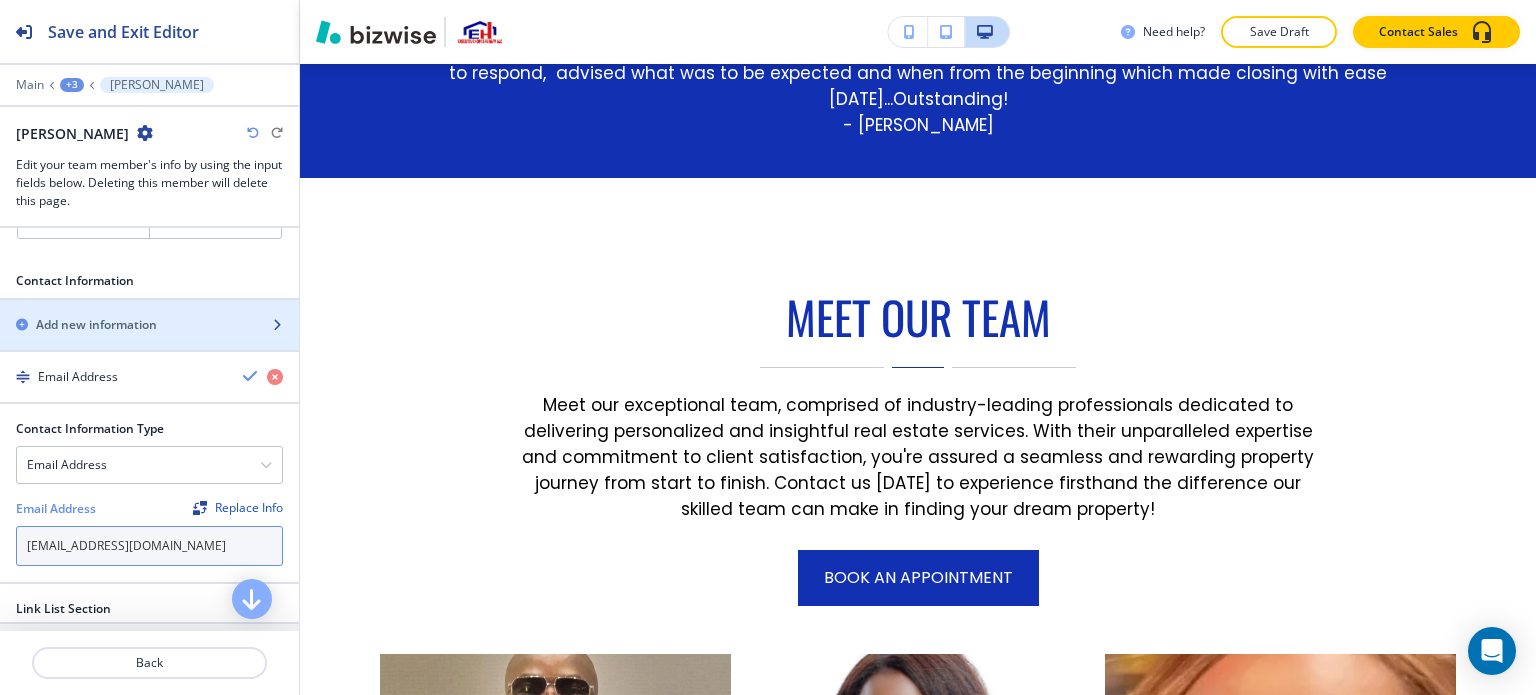 scroll, scrollTop: 0, scrollLeft: 15, axis: horizontal 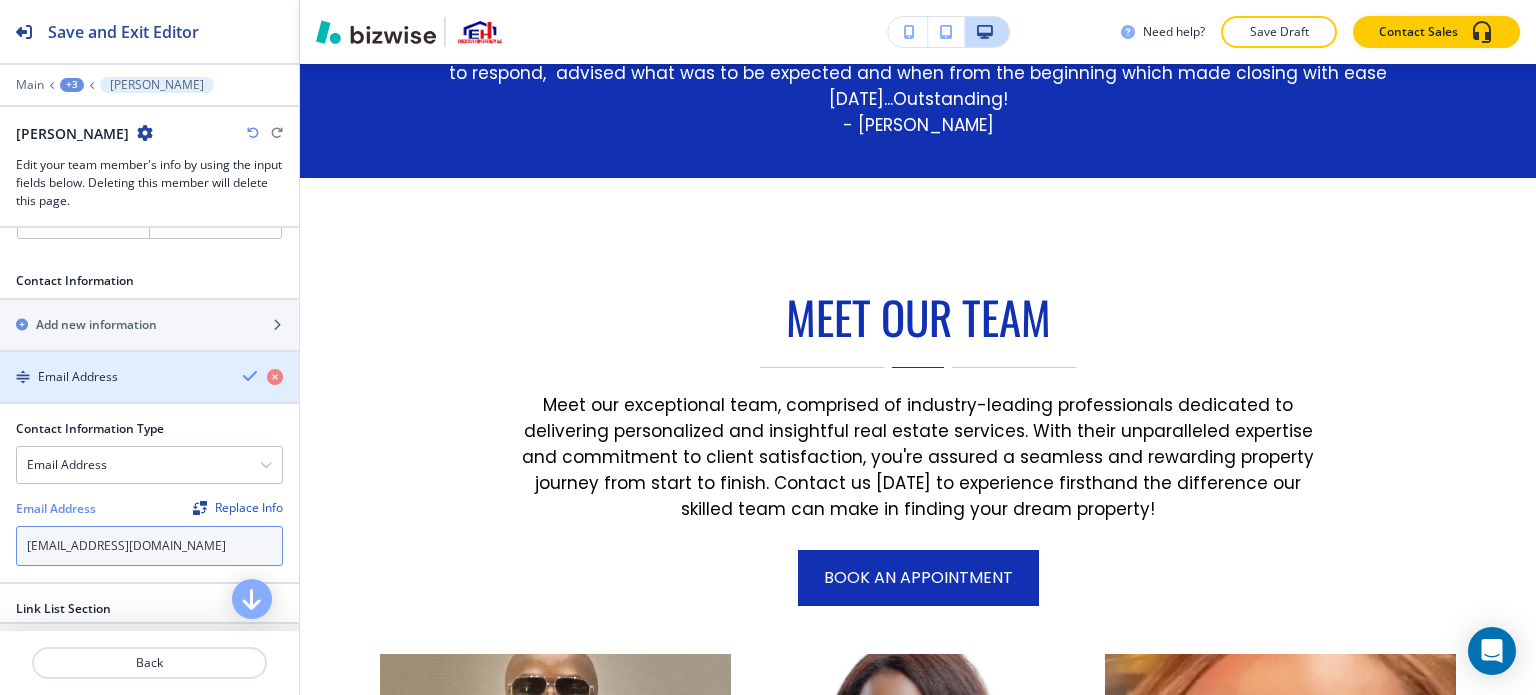 type on "[EMAIL_ADDRESS][DOMAIN_NAME]" 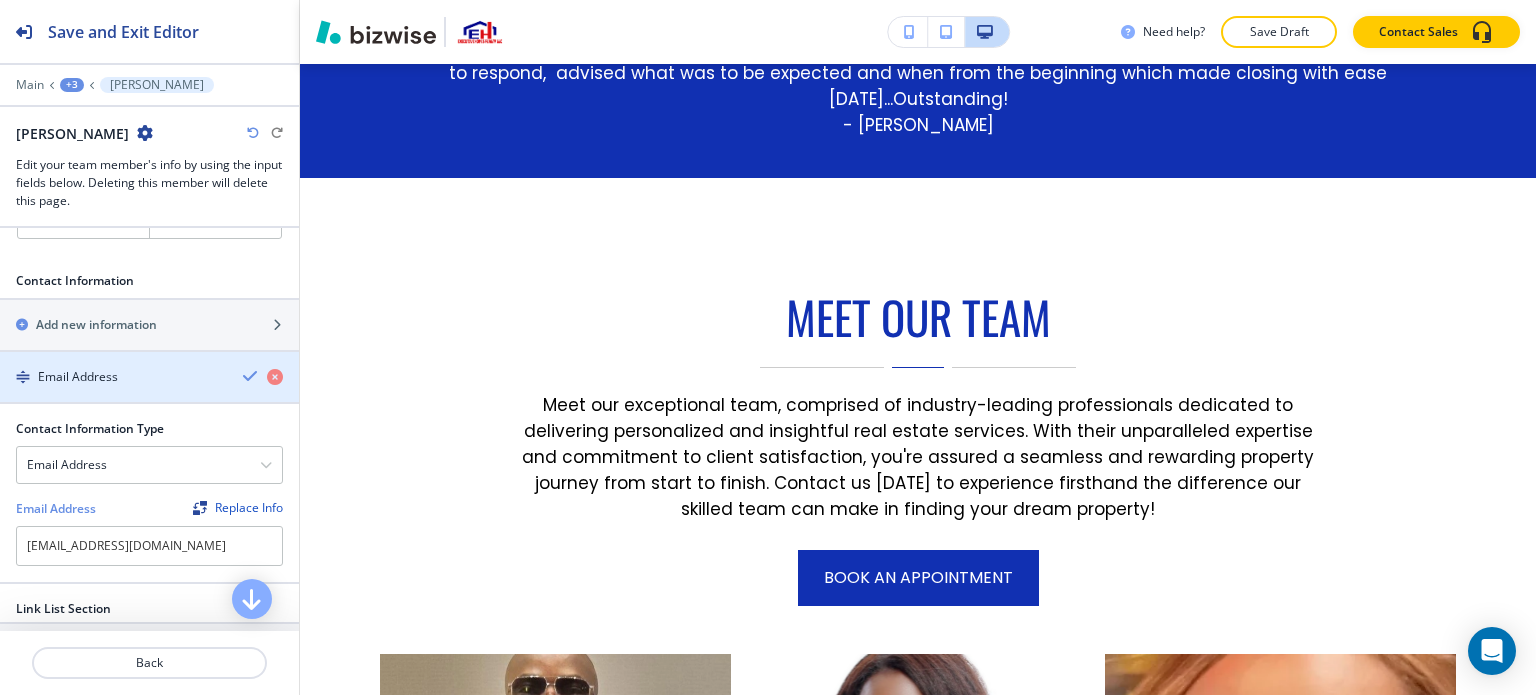 scroll, scrollTop: 0, scrollLeft: 0, axis: both 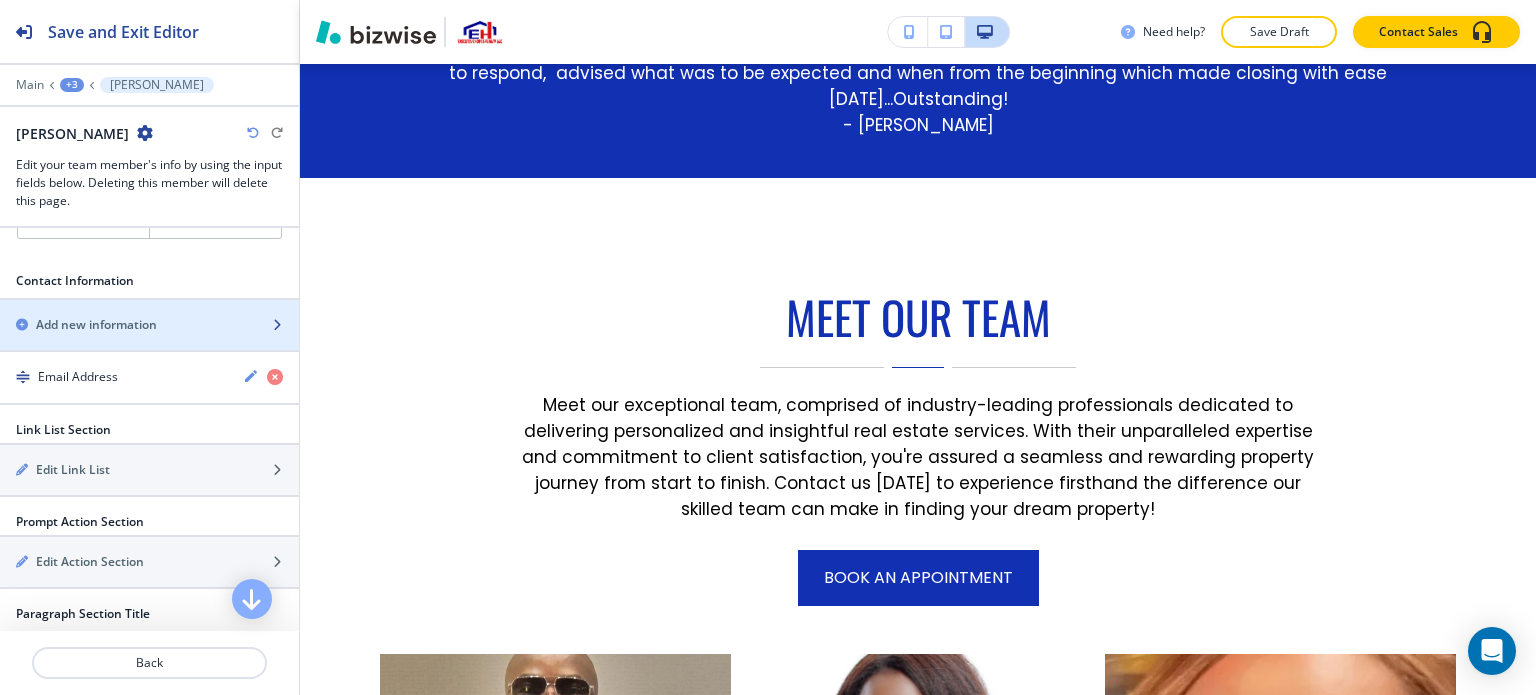 click on "Add new information" at bounding box center [127, 325] 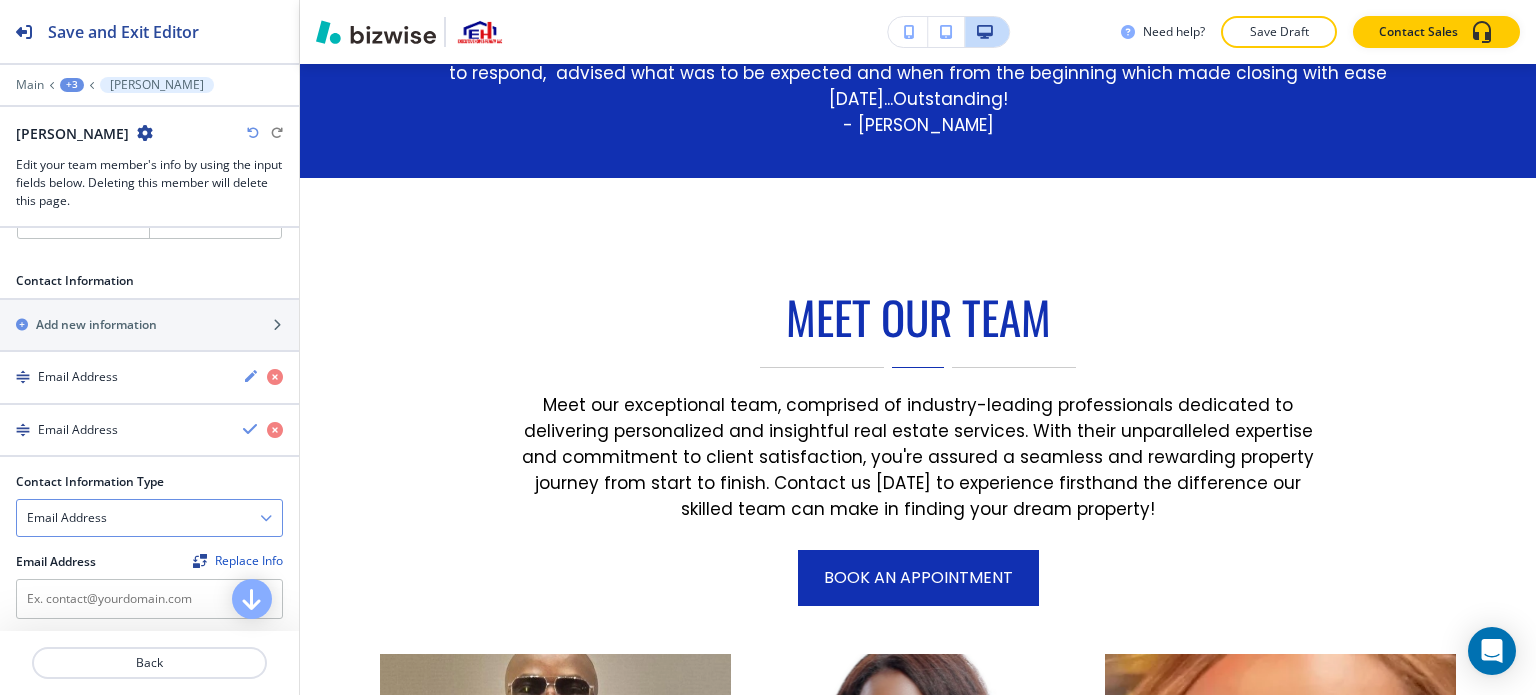 click on "Email Address" at bounding box center [149, 518] 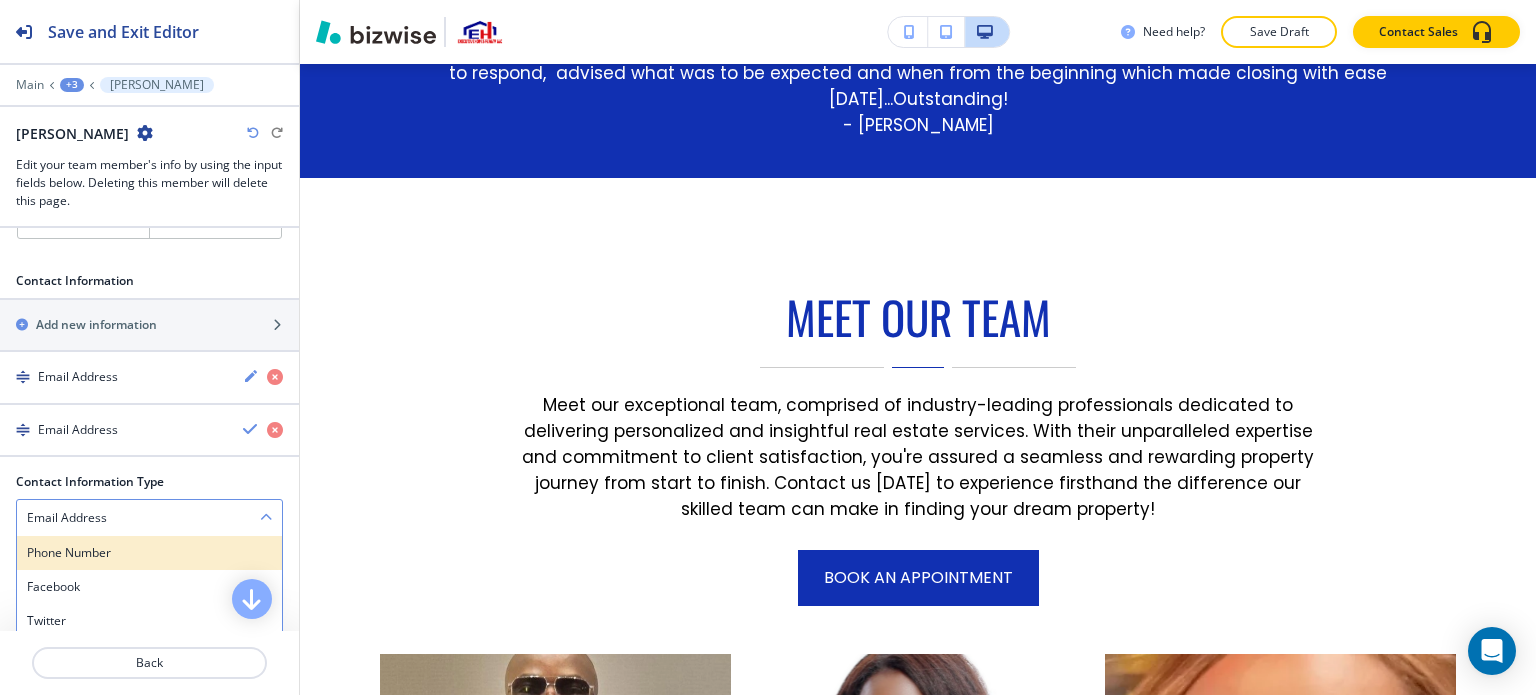 click on "Phone Number" at bounding box center [149, 553] 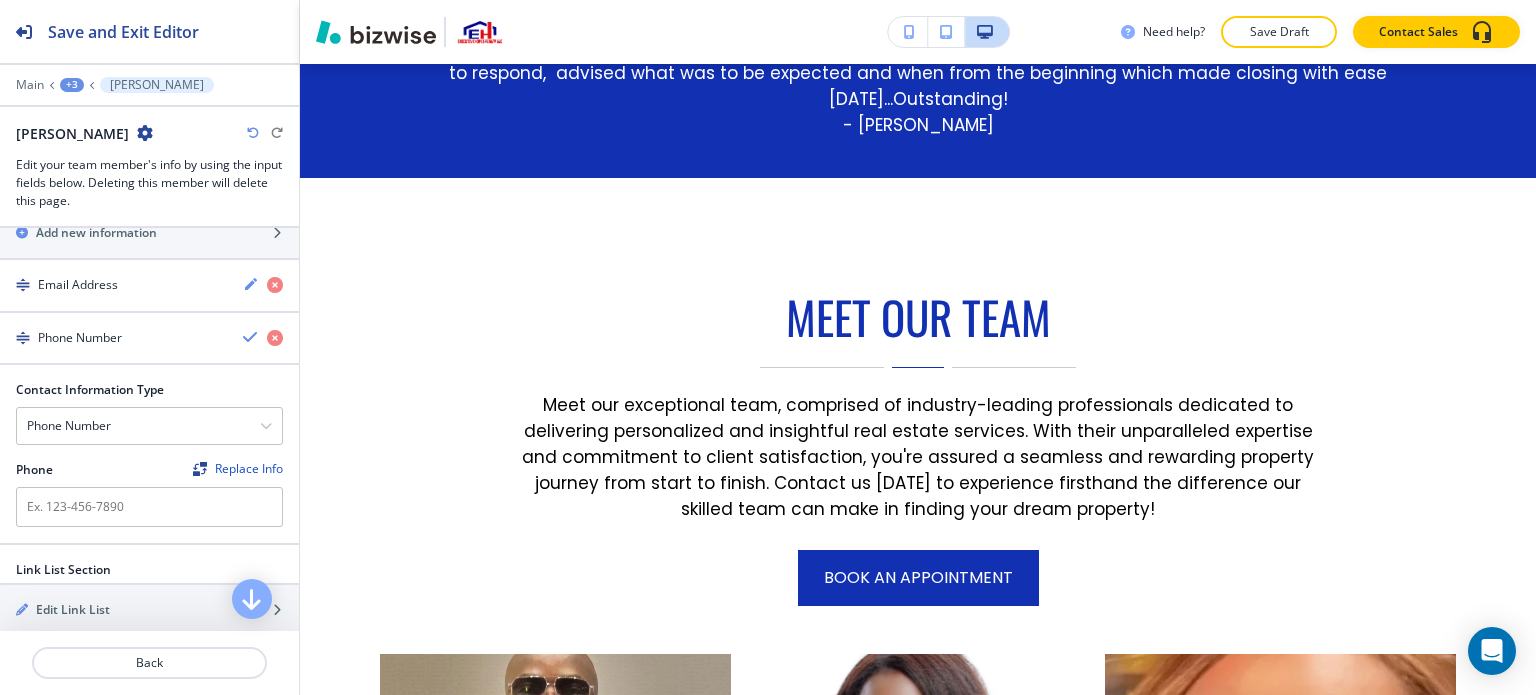 scroll, scrollTop: 1100, scrollLeft: 0, axis: vertical 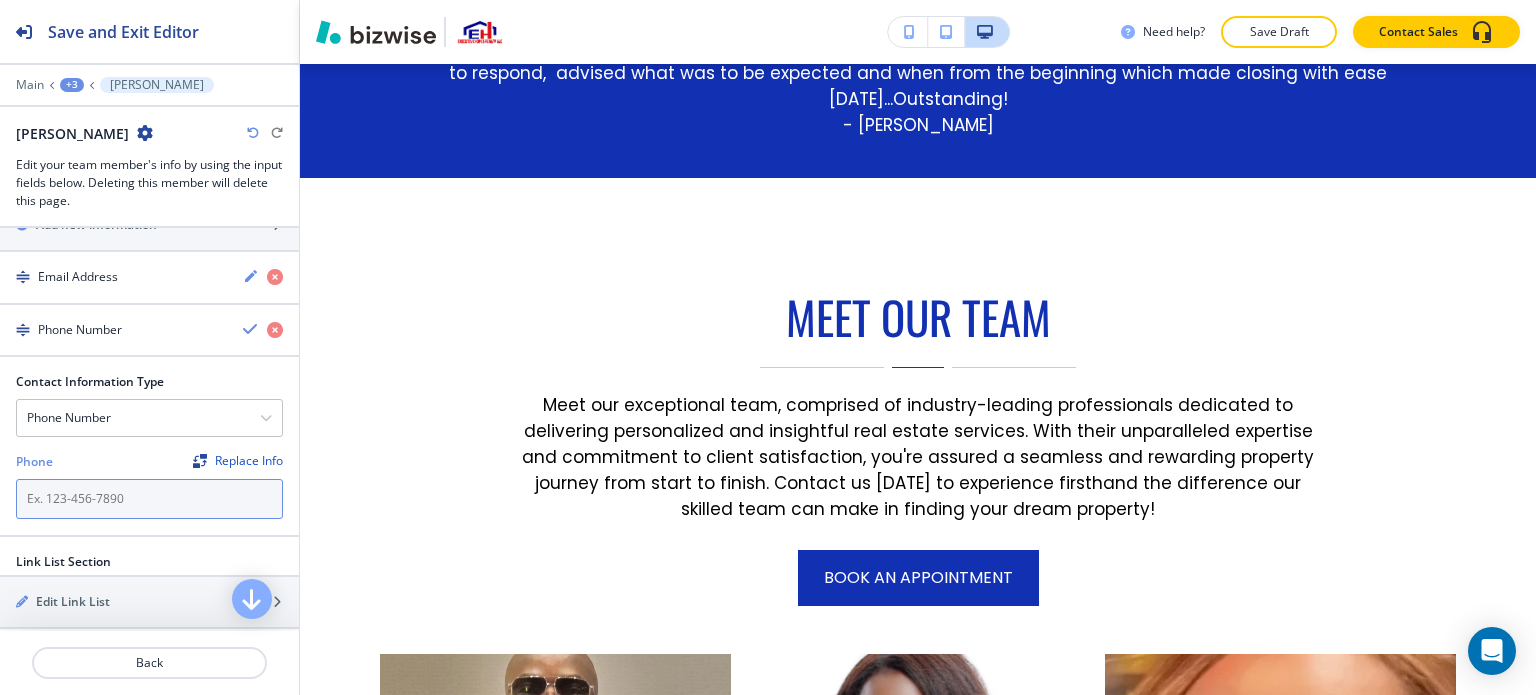 paste on "770-337-7564" 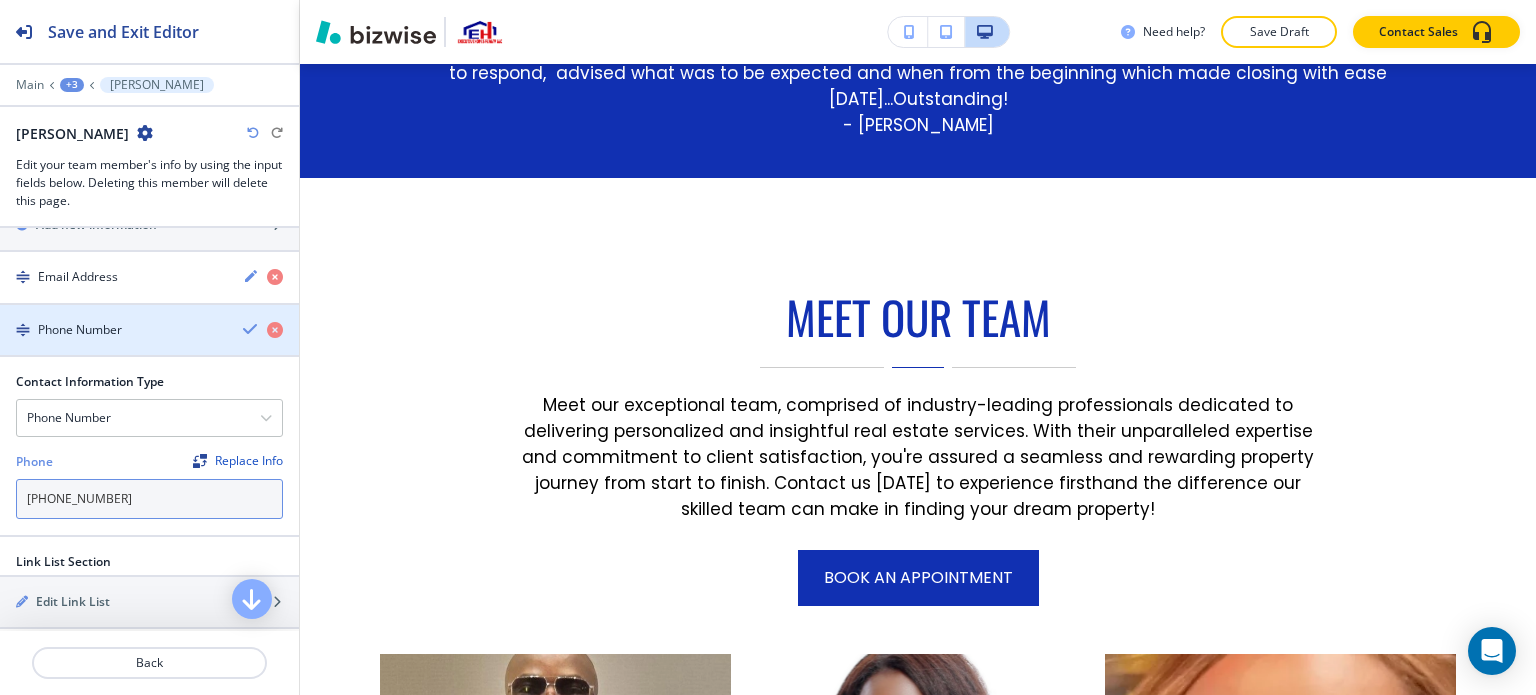 type on "770-337-7564" 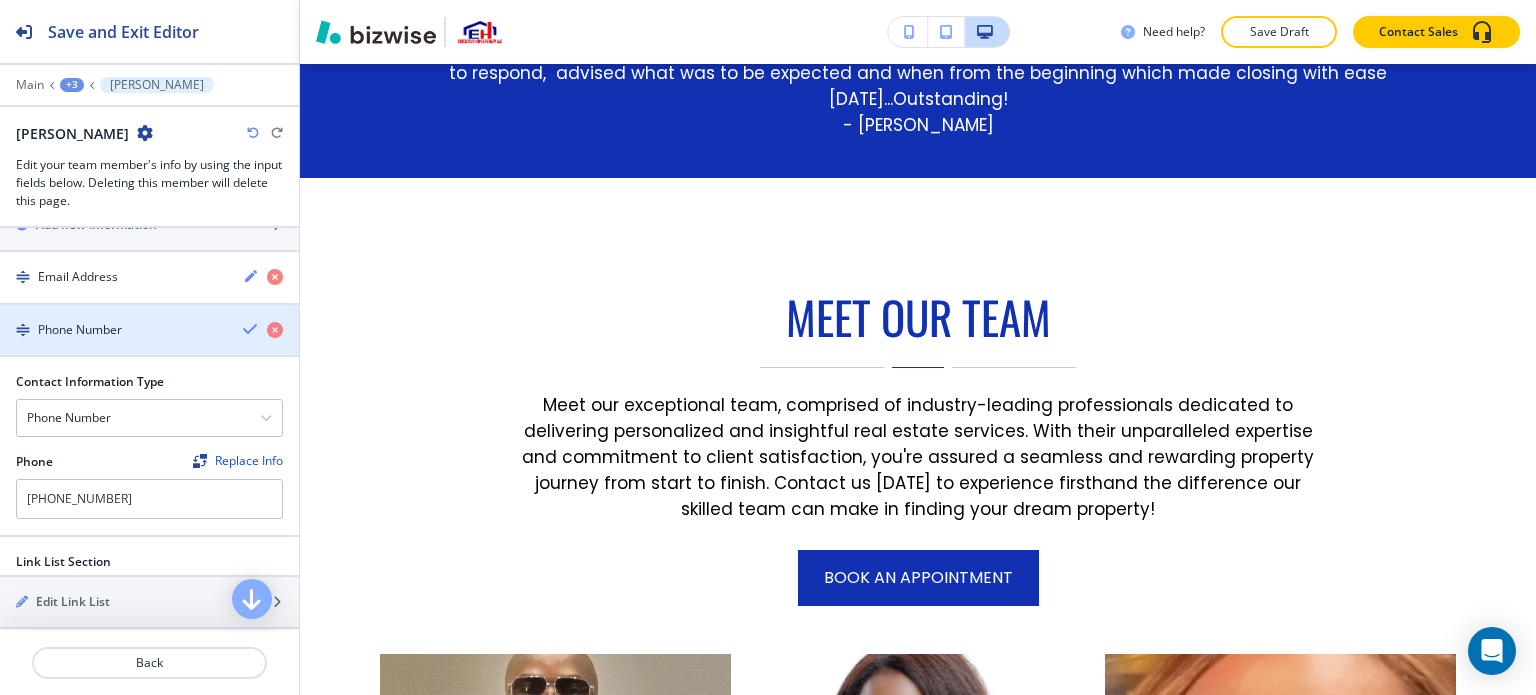 click at bounding box center (251, 329) 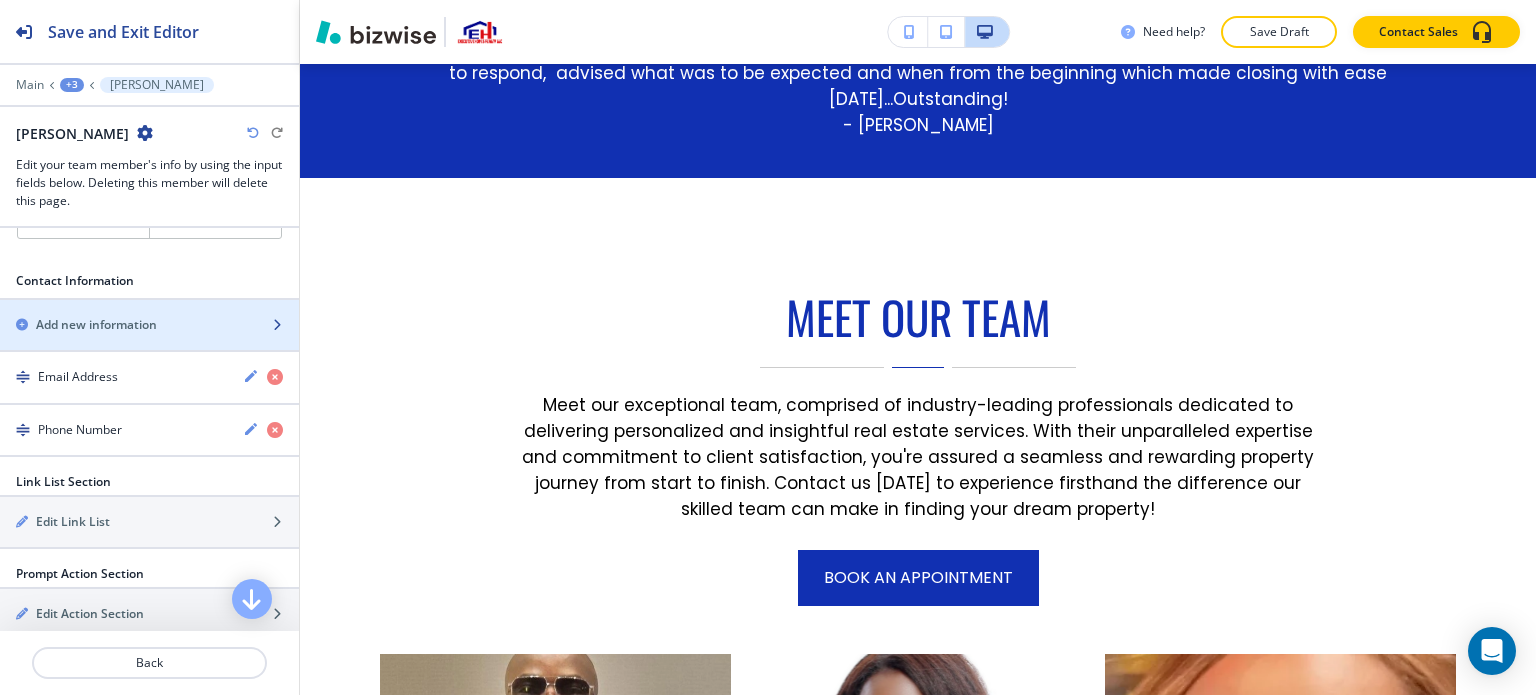 click on "Add new information" at bounding box center (96, 325) 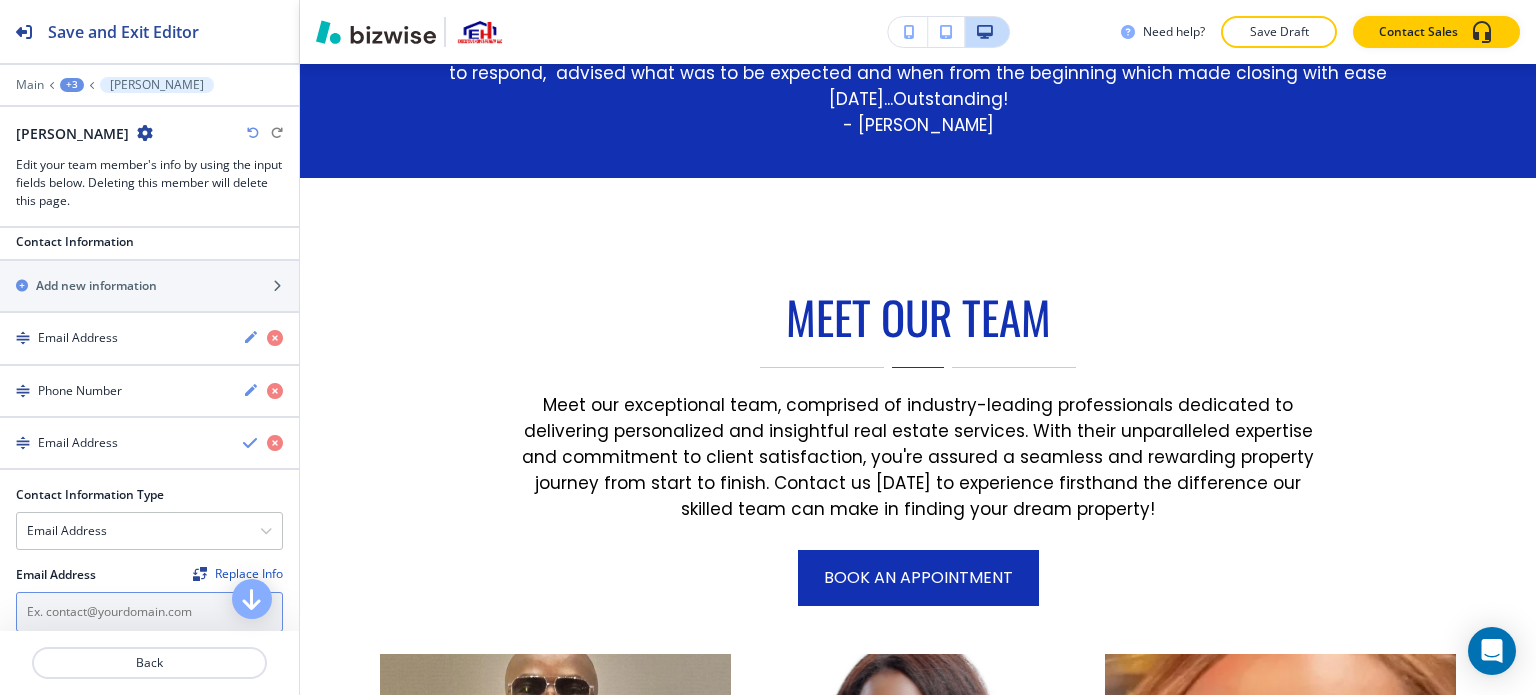 scroll, scrollTop: 1200, scrollLeft: 0, axis: vertical 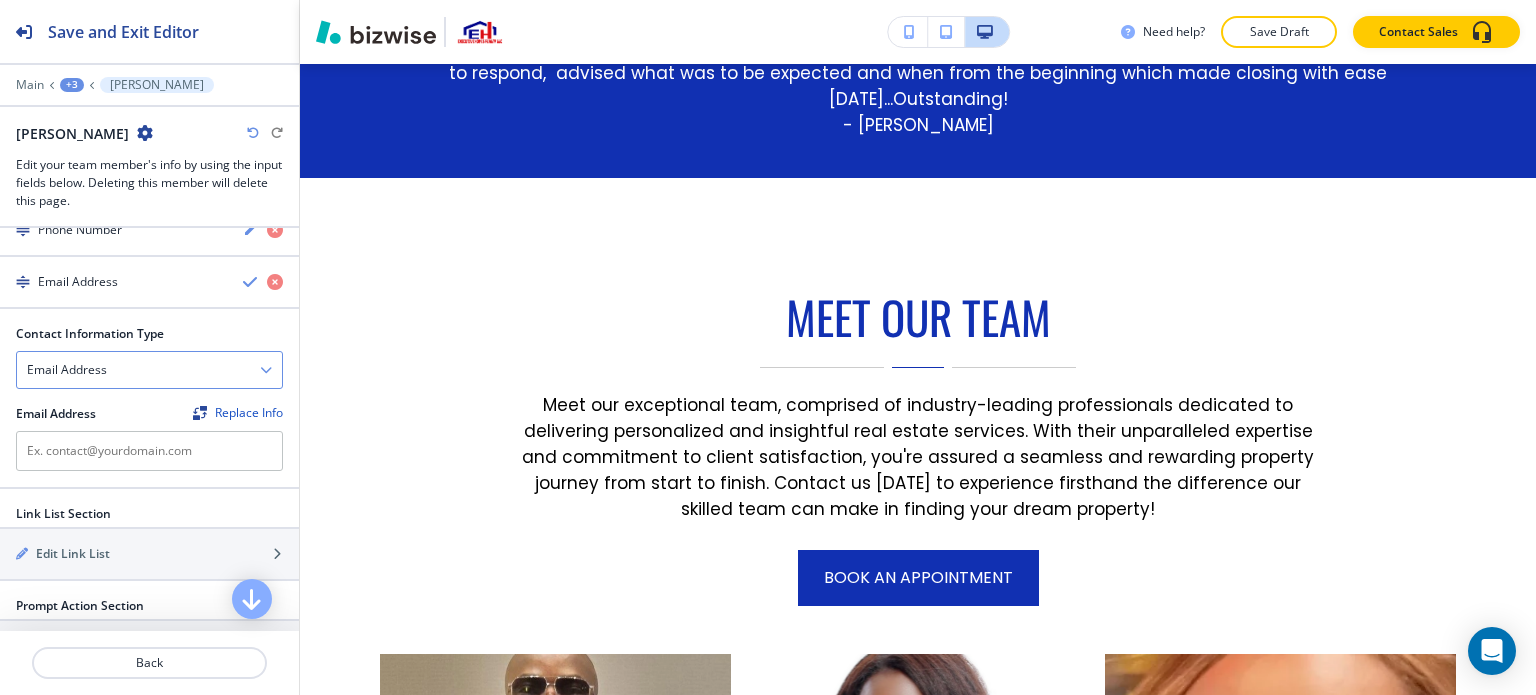 click on "Email Address" at bounding box center (149, 370) 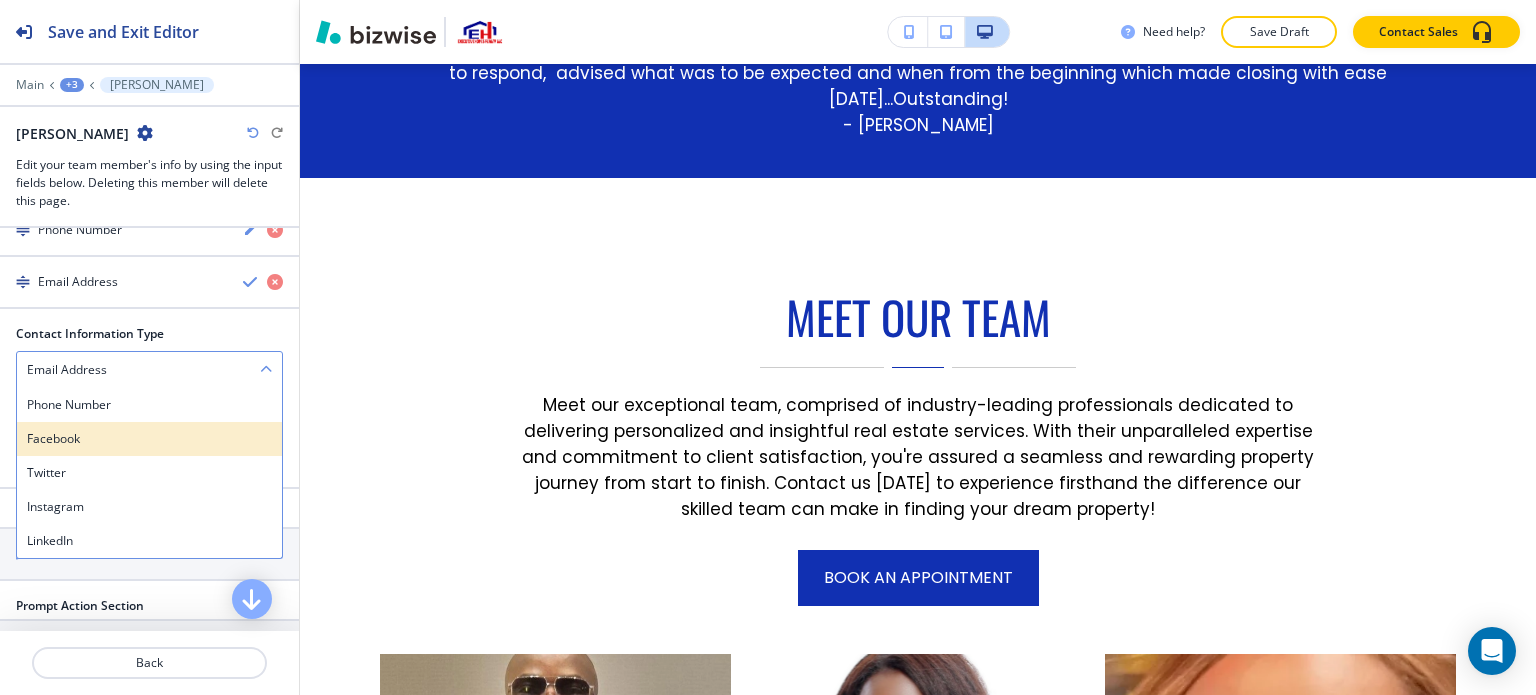 click on "Facebook" at bounding box center (149, 439) 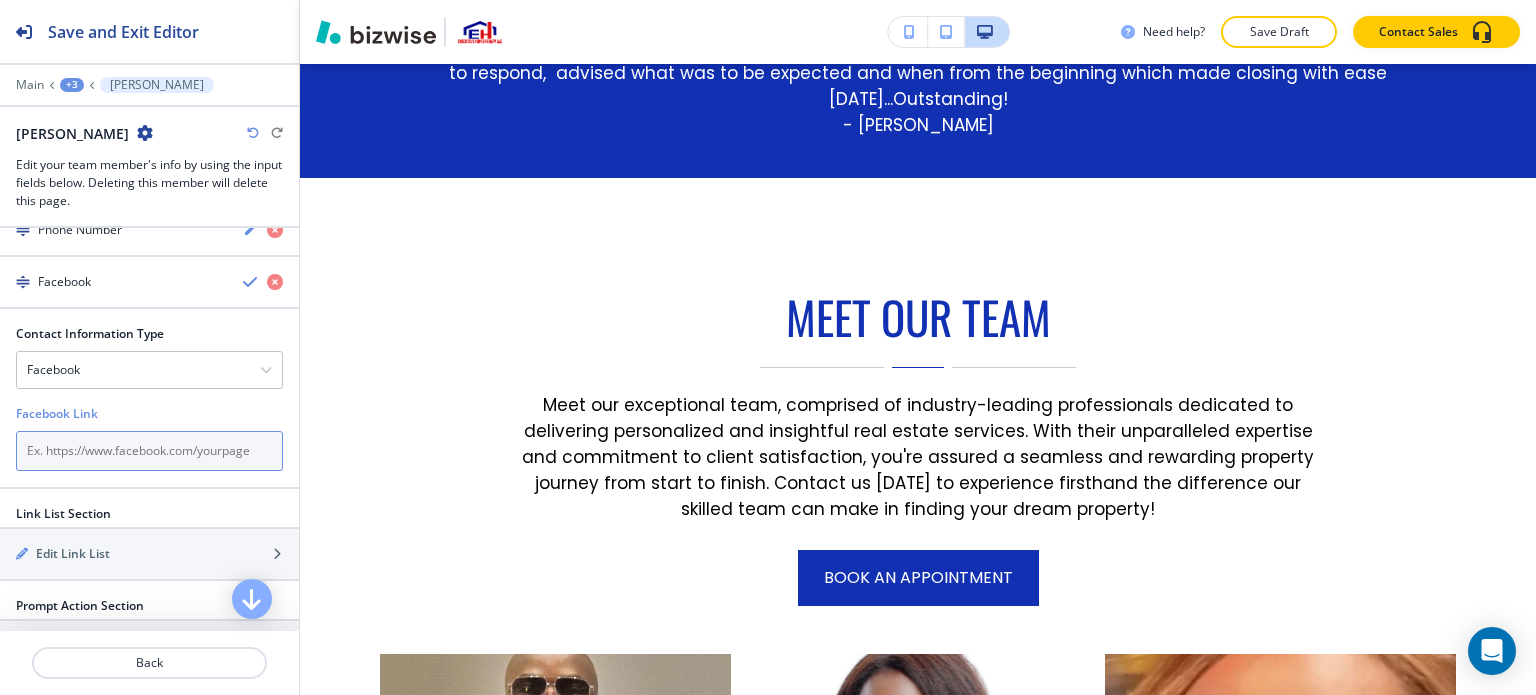 drag, startPoint x: 170, startPoint y: 465, endPoint x: 79, endPoint y: 482, distance: 92.574295 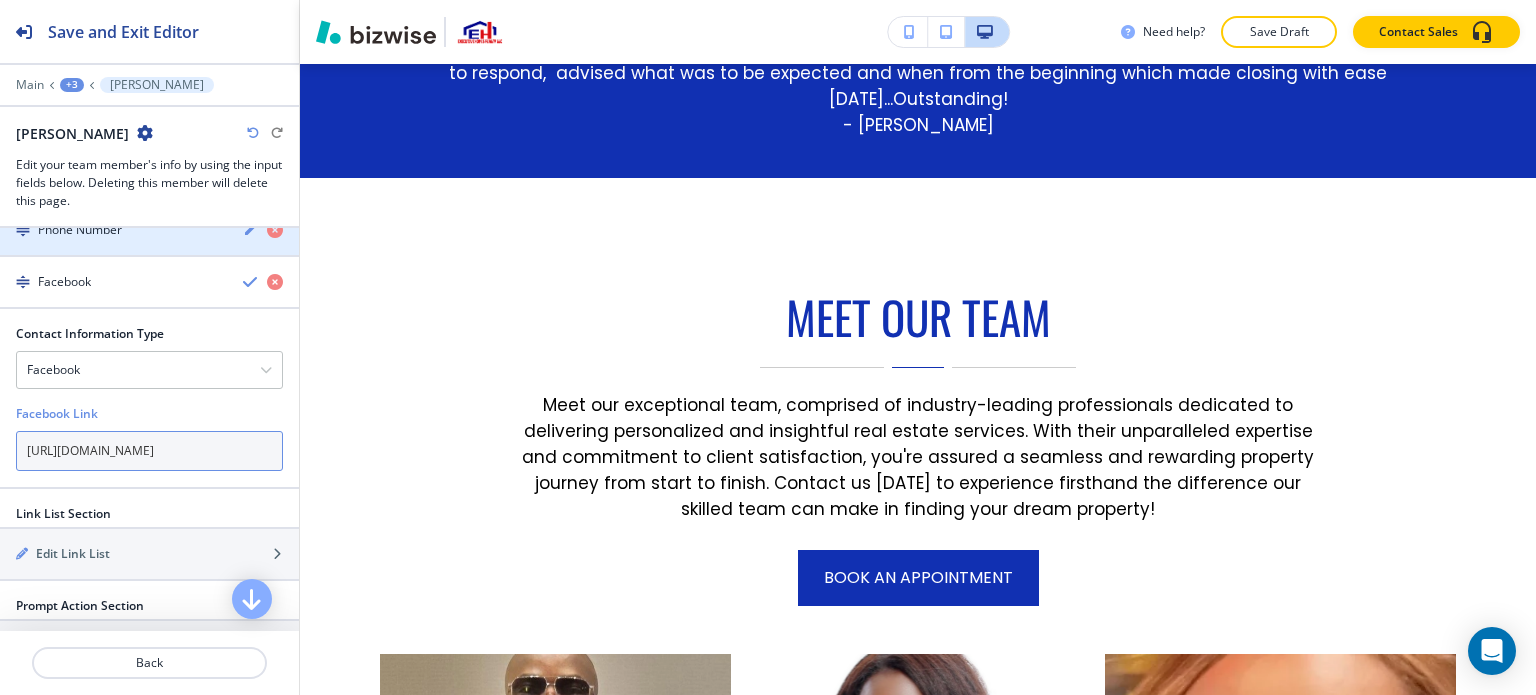 scroll, scrollTop: 0, scrollLeft: 71, axis: horizontal 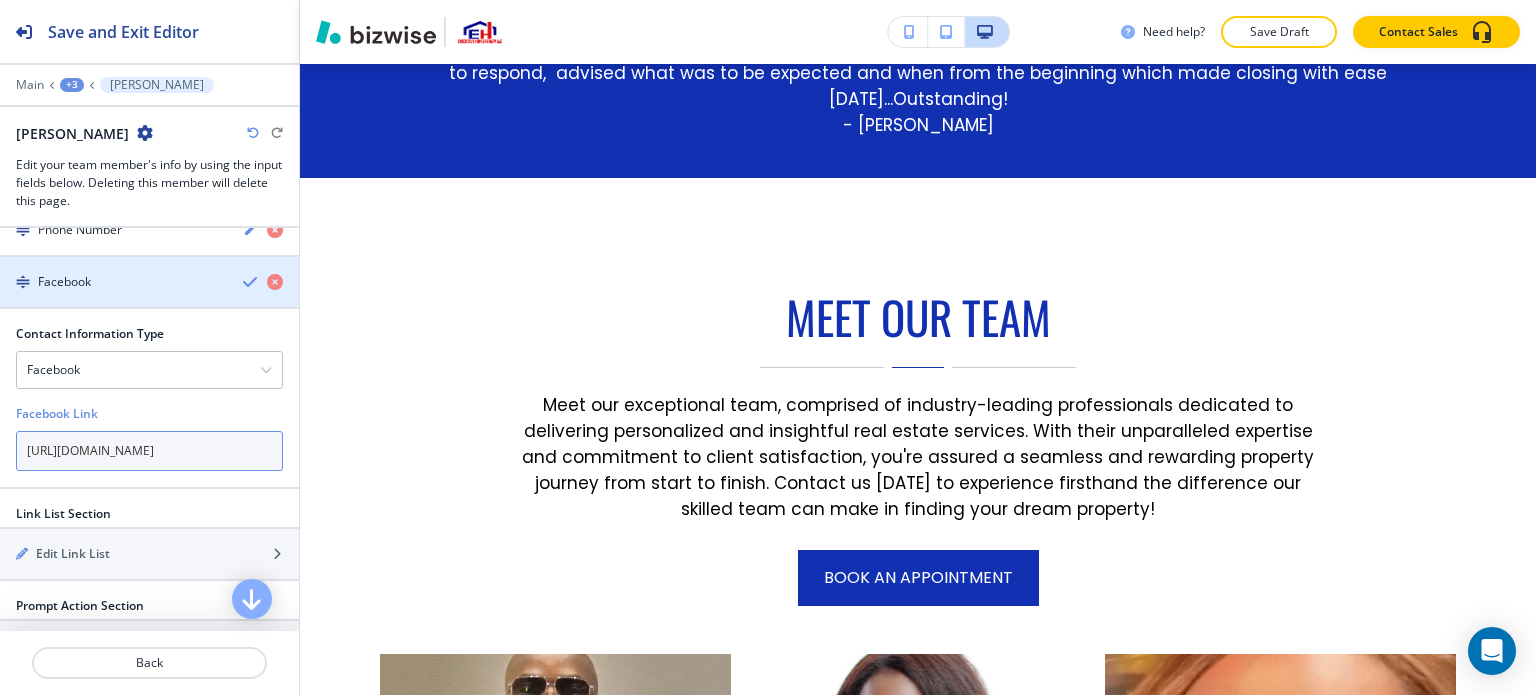 type on "[URL][DOMAIN_NAME]" 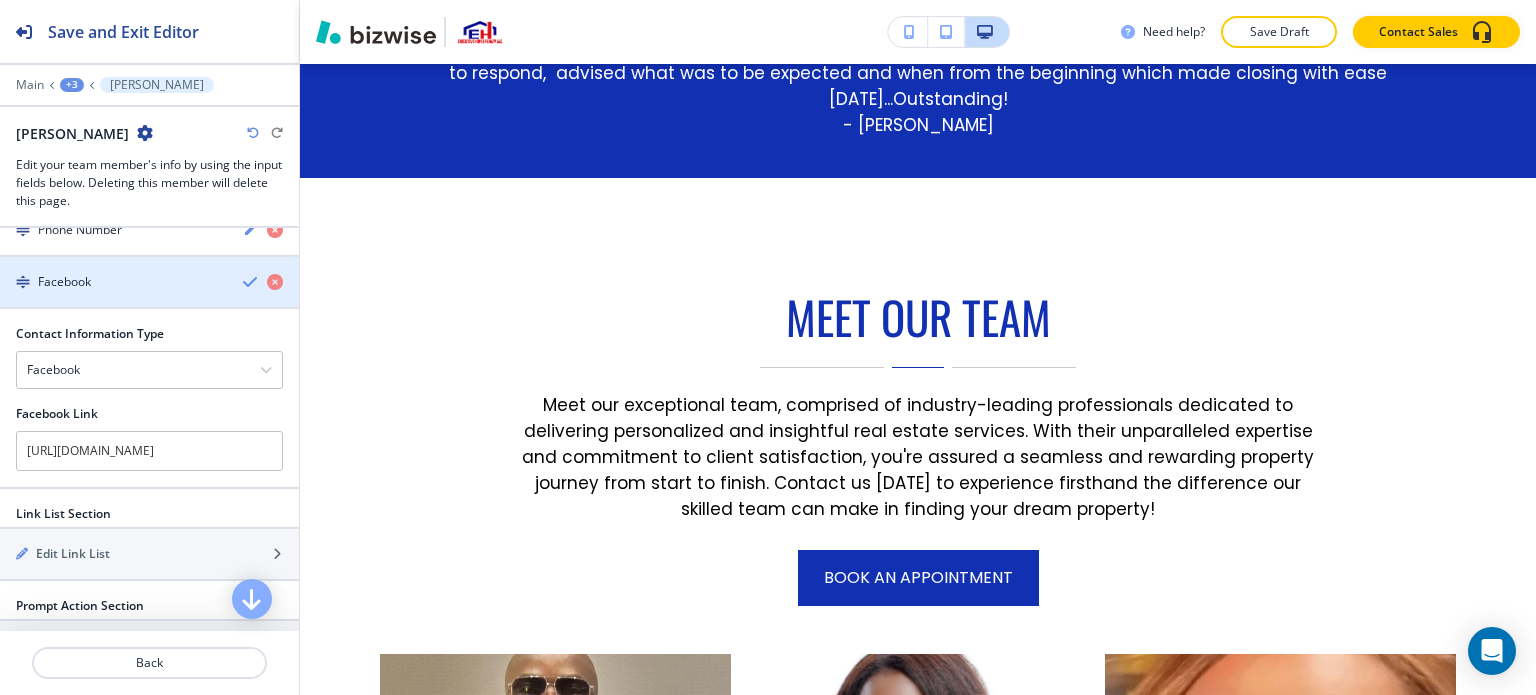 scroll, scrollTop: 0, scrollLeft: 0, axis: both 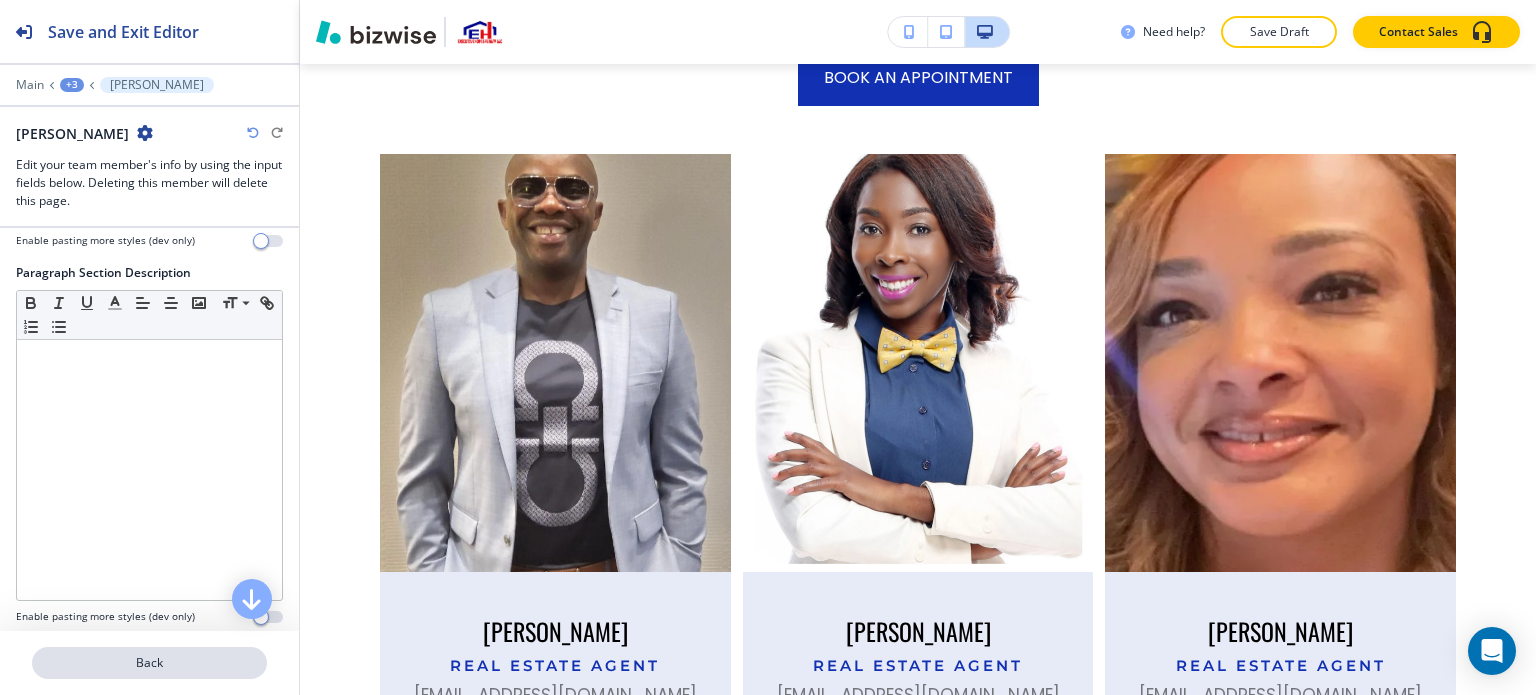 click on "Back" at bounding box center (149, 663) 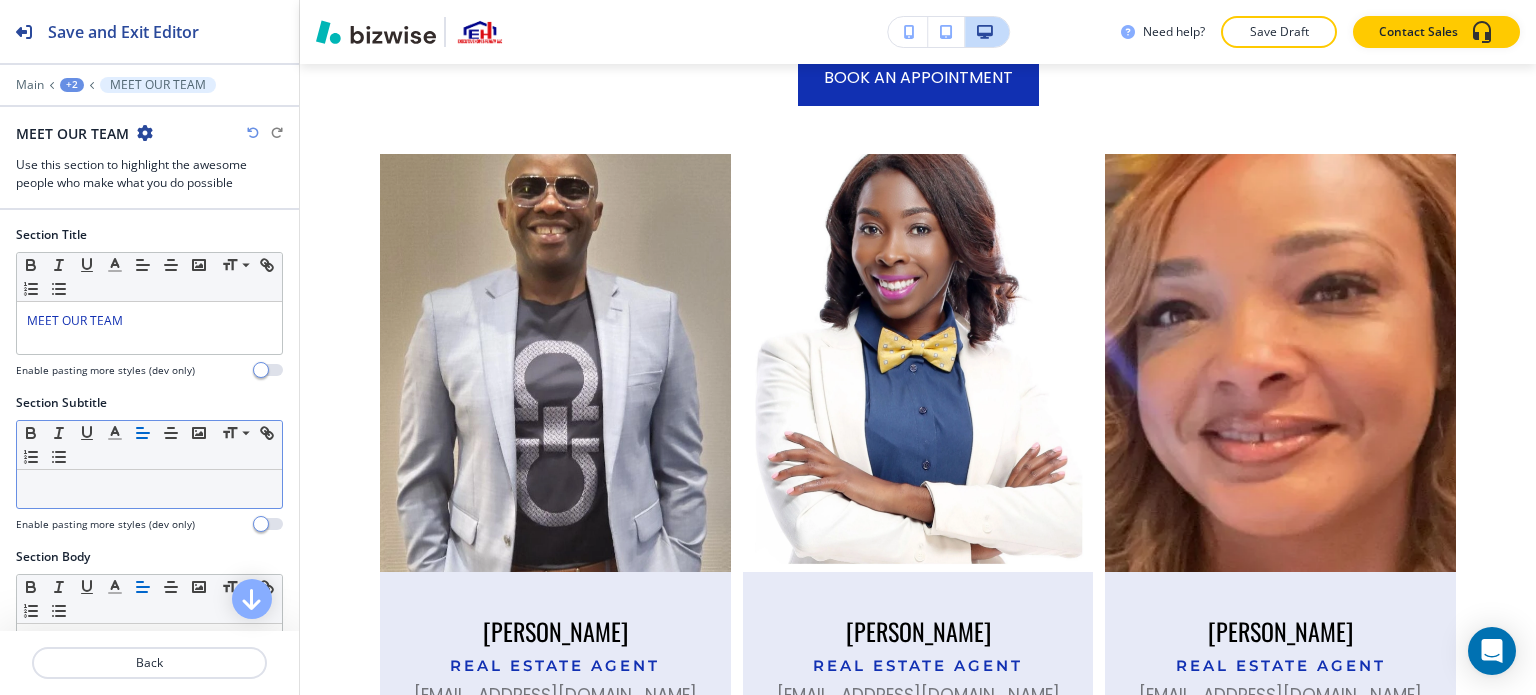 scroll, scrollTop: 1313, scrollLeft: 0, axis: vertical 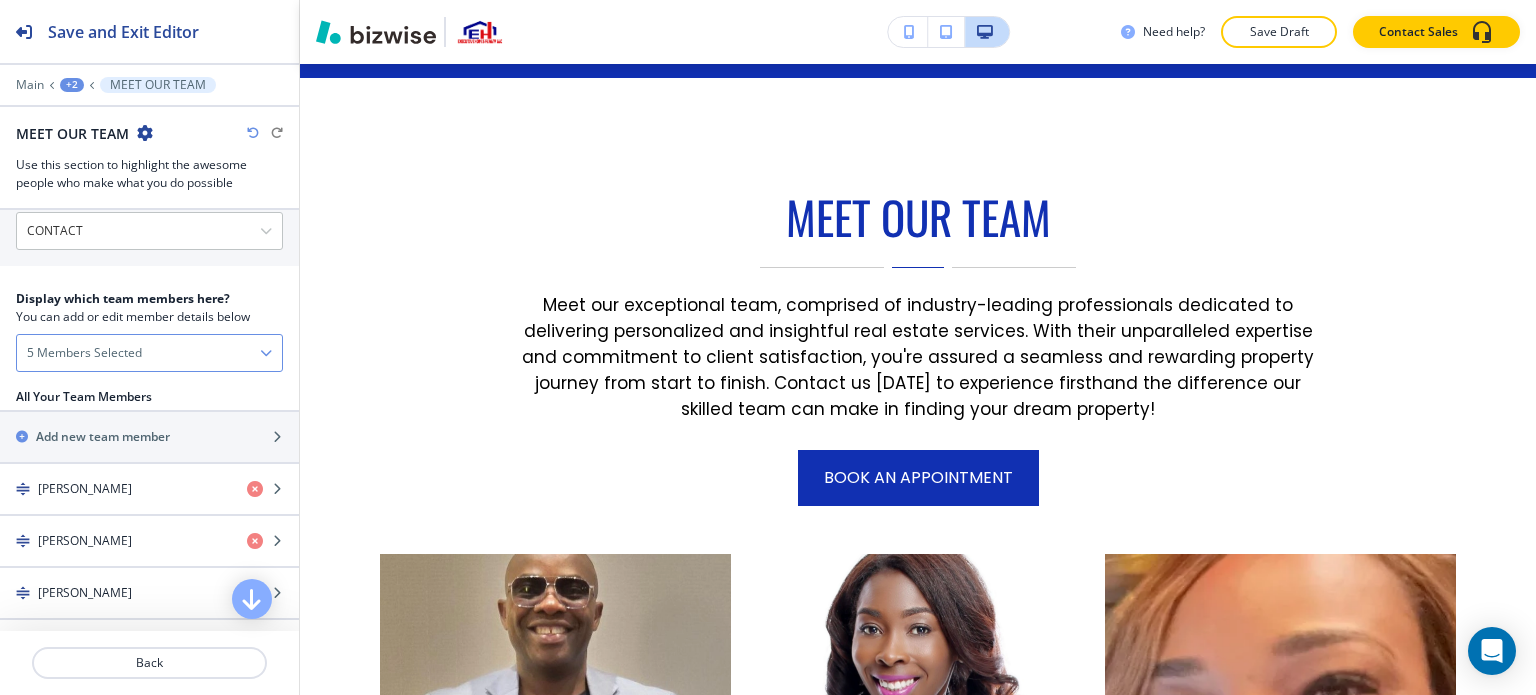 click on "5 Members Selected" at bounding box center (149, 353) 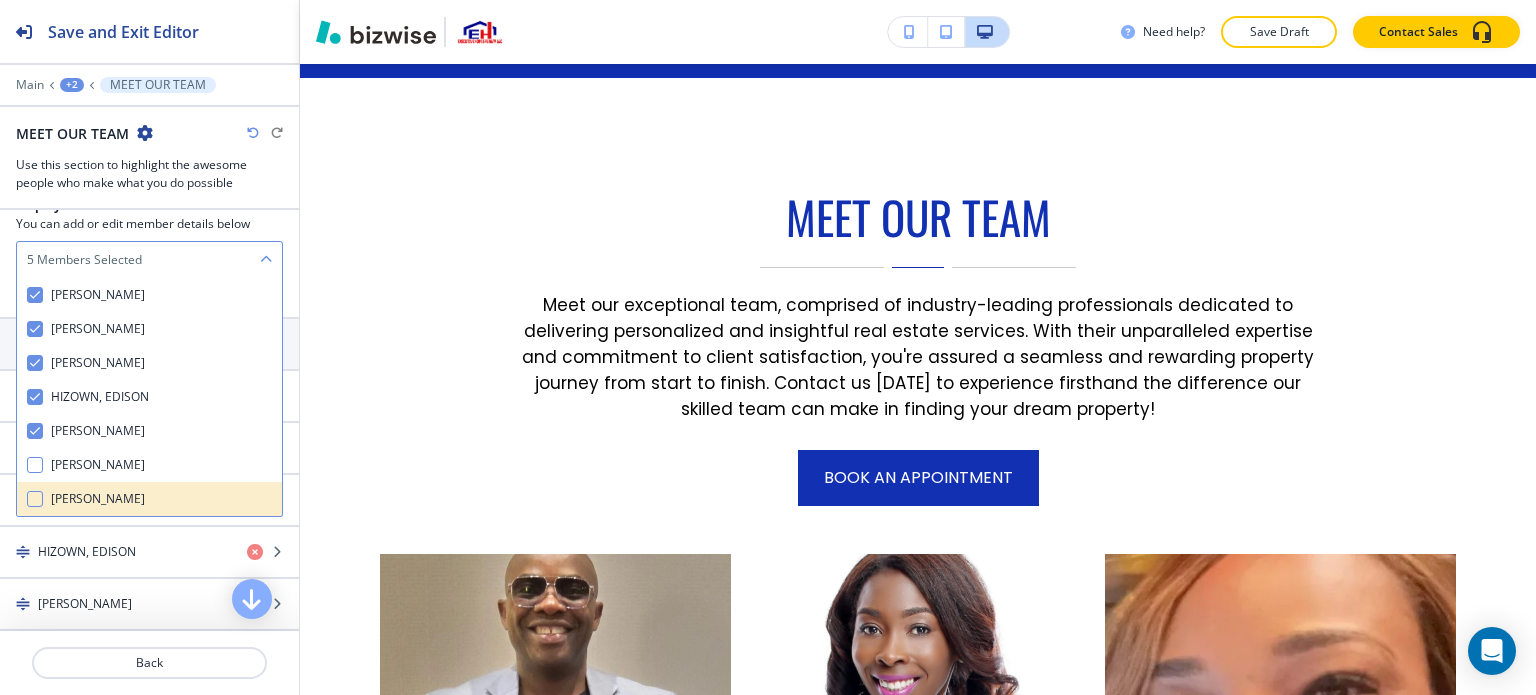 scroll, scrollTop: 1000, scrollLeft: 0, axis: vertical 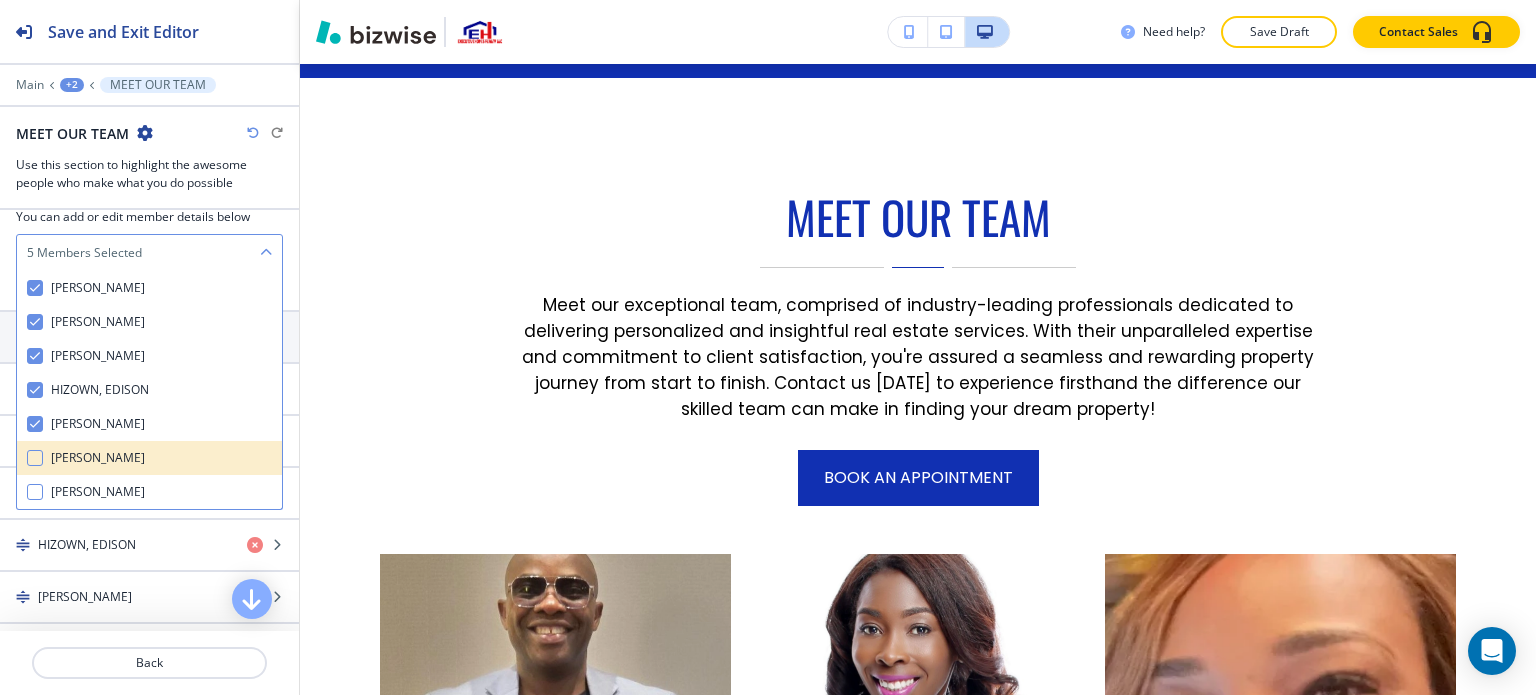 click on "[PERSON_NAME]" at bounding box center [98, 458] 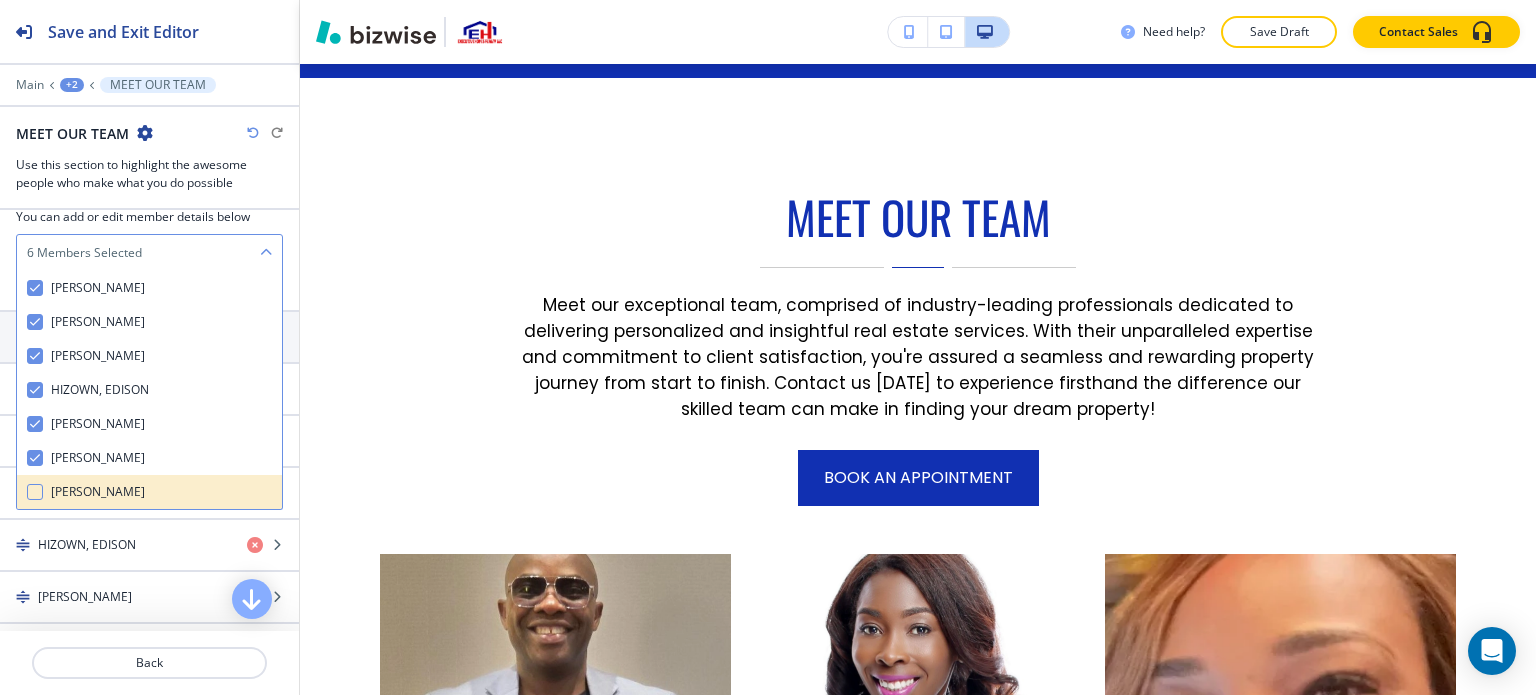click on "[PERSON_NAME]" at bounding box center [98, 492] 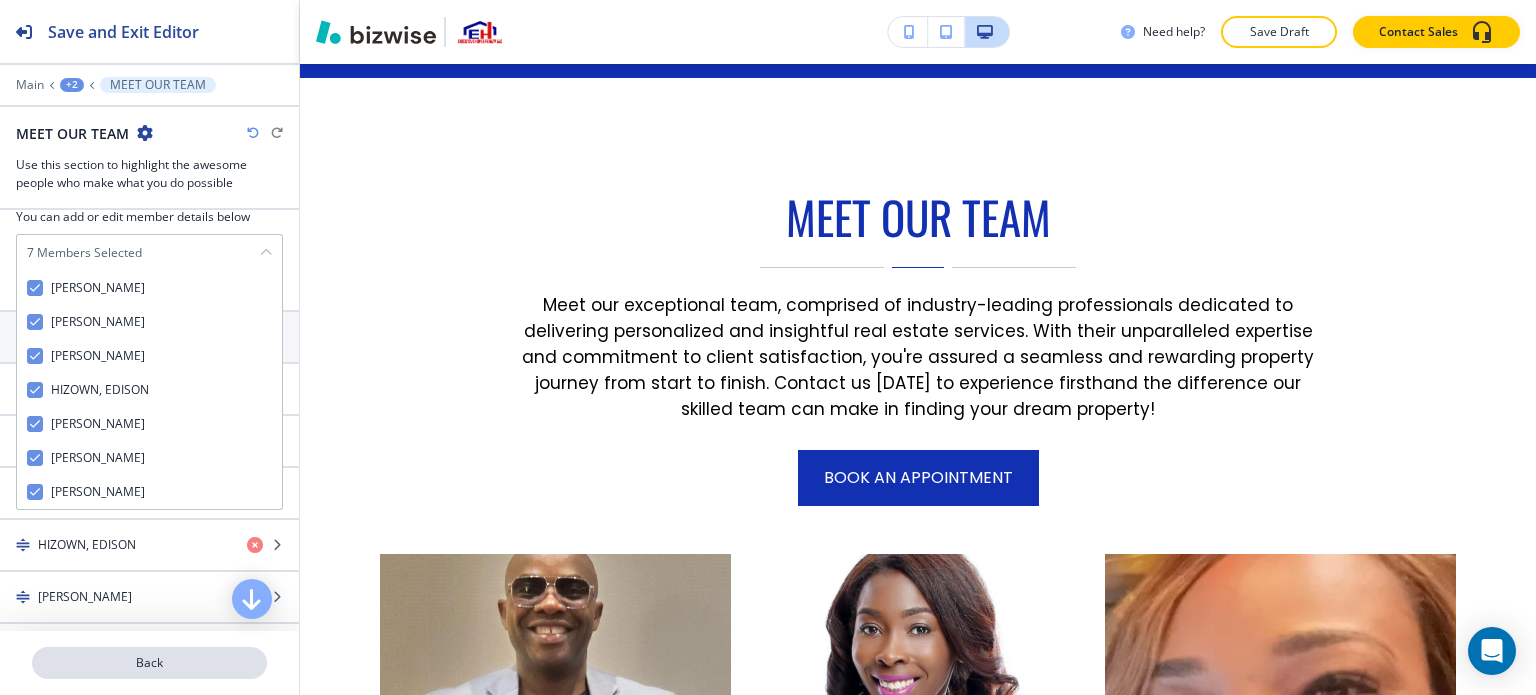 click on "Back" at bounding box center [149, 663] 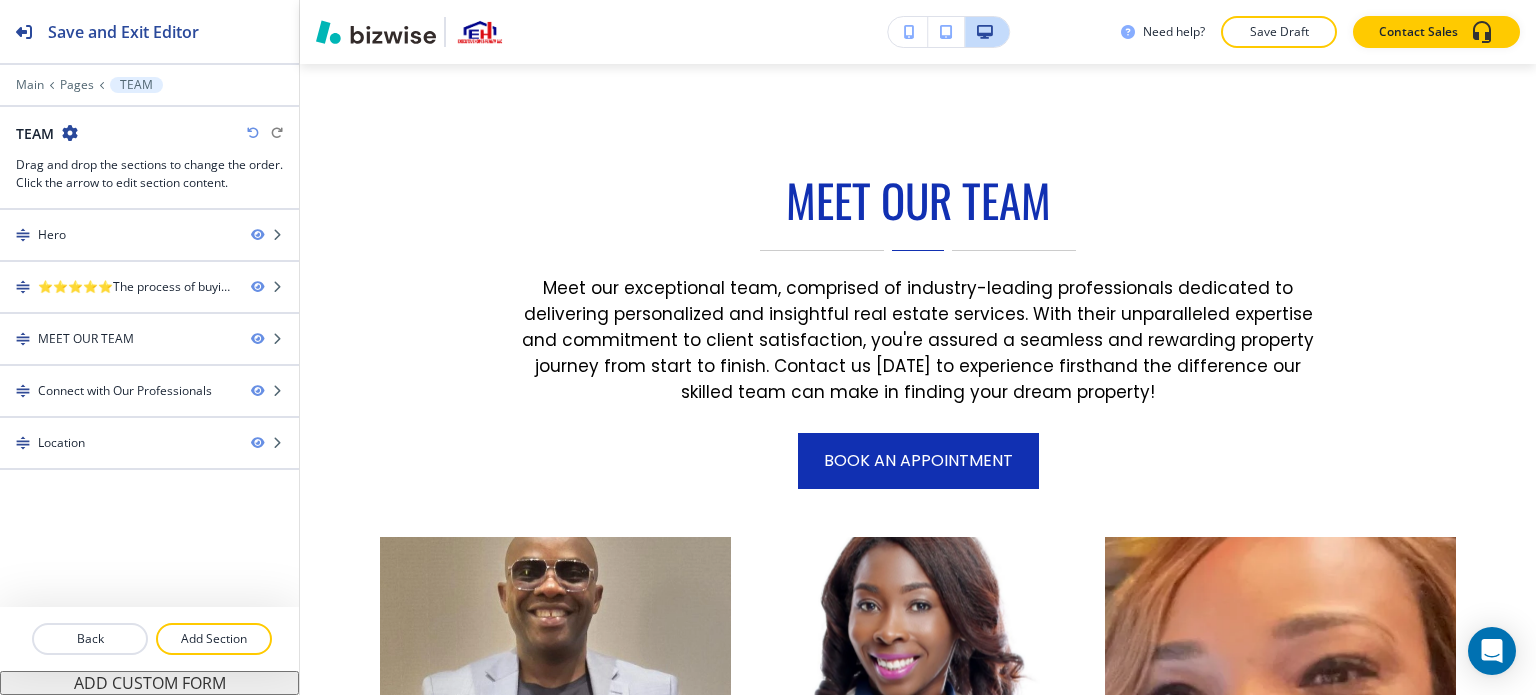 scroll, scrollTop: 1066, scrollLeft: 0, axis: vertical 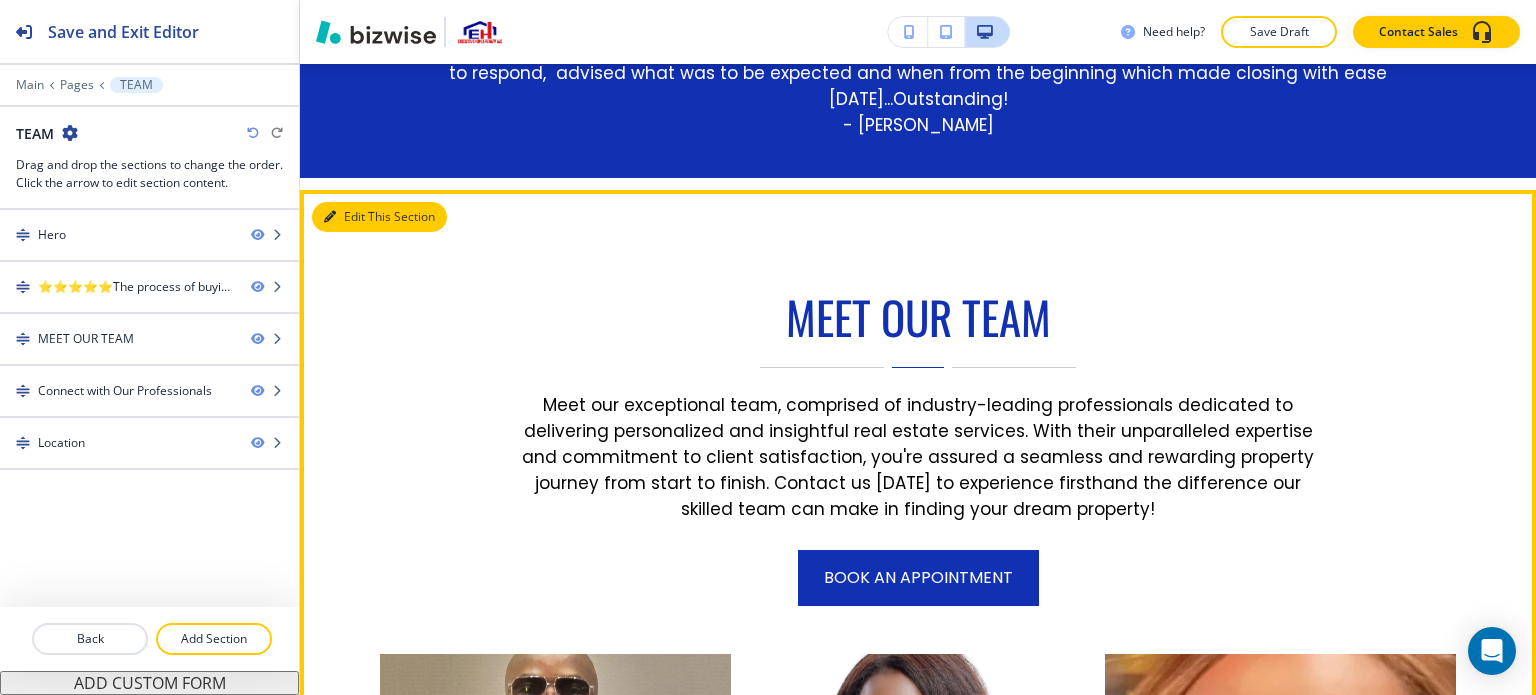 click on "Edit This Section" at bounding box center (379, 217) 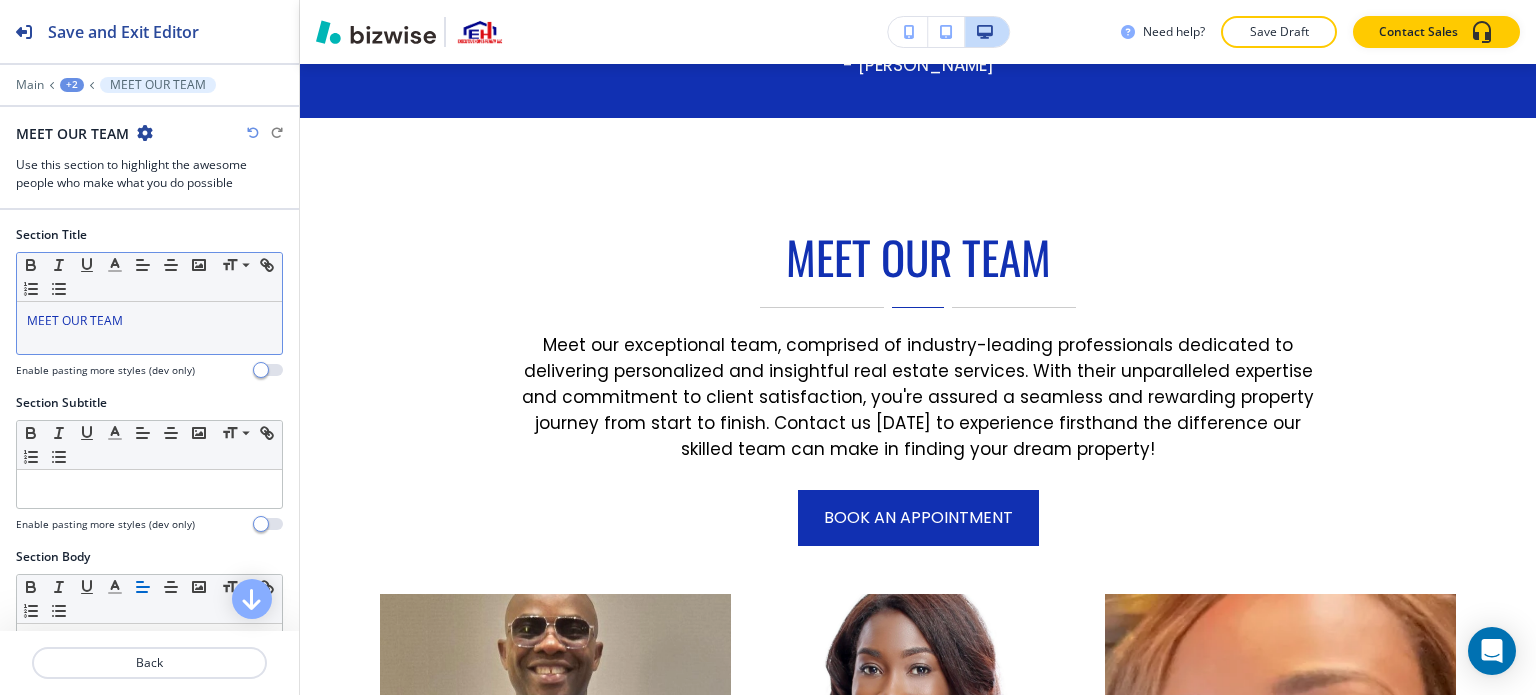 scroll, scrollTop: 1166, scrollLeft: 0, axis: vertical 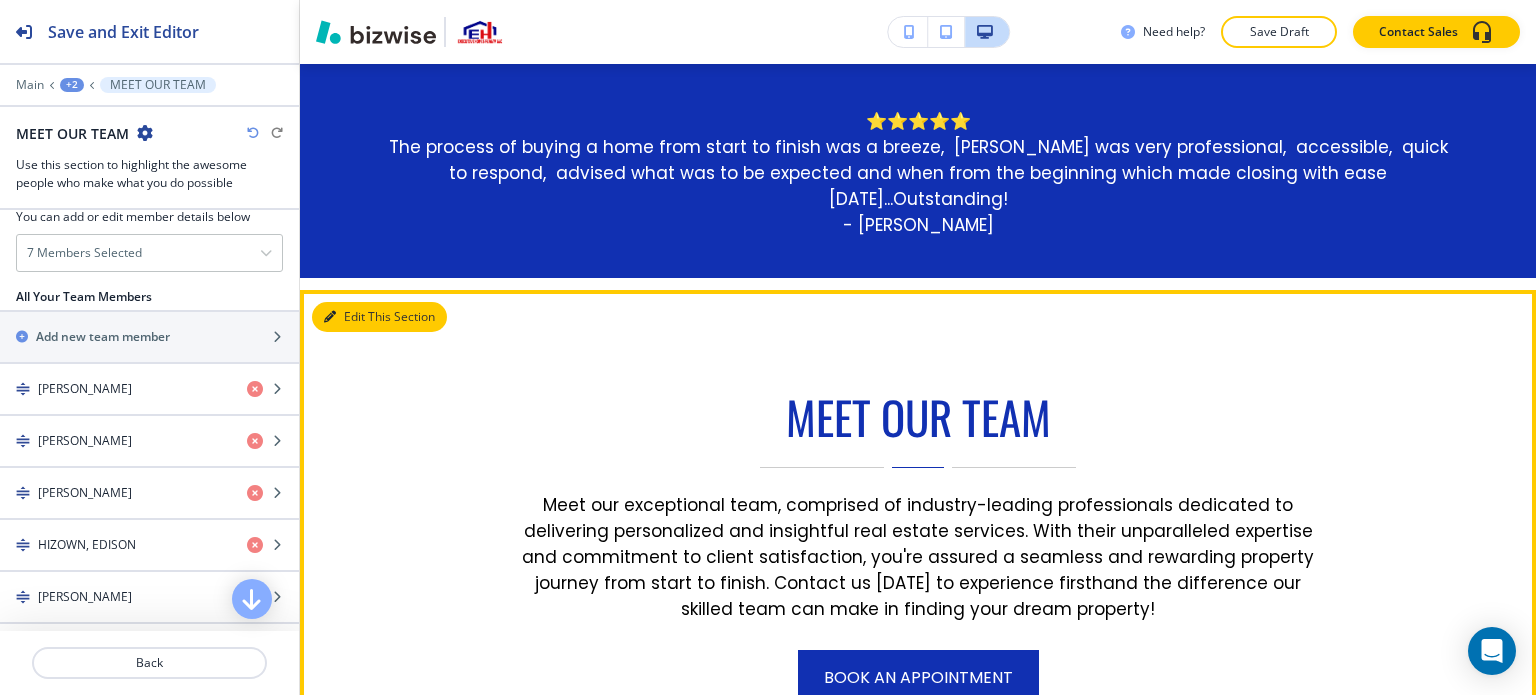 click on "Edit This Section" at bounding box center [379, 317] 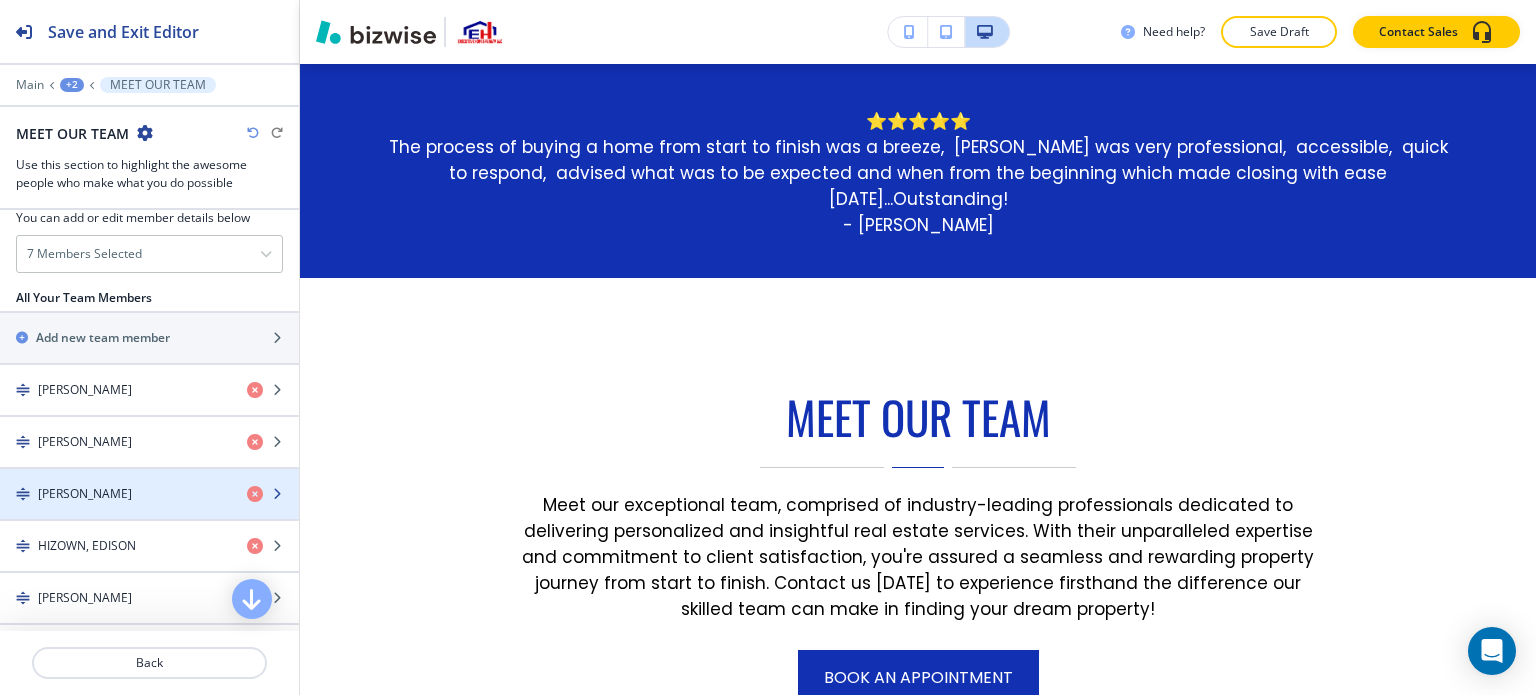 scroll, scrollTop: 992, scrollLeft: 0, axis: vertical 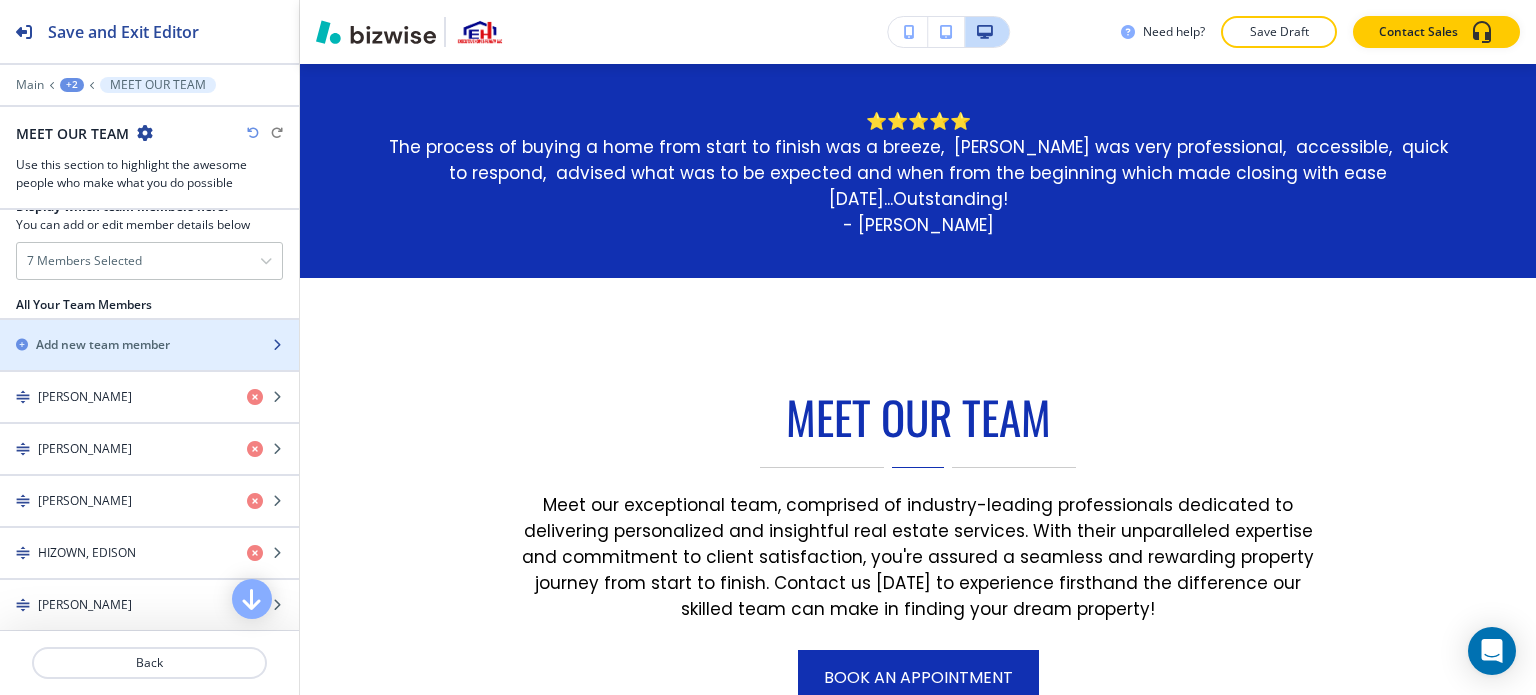 click on "Add new team member" at bounding box center (103, 345) 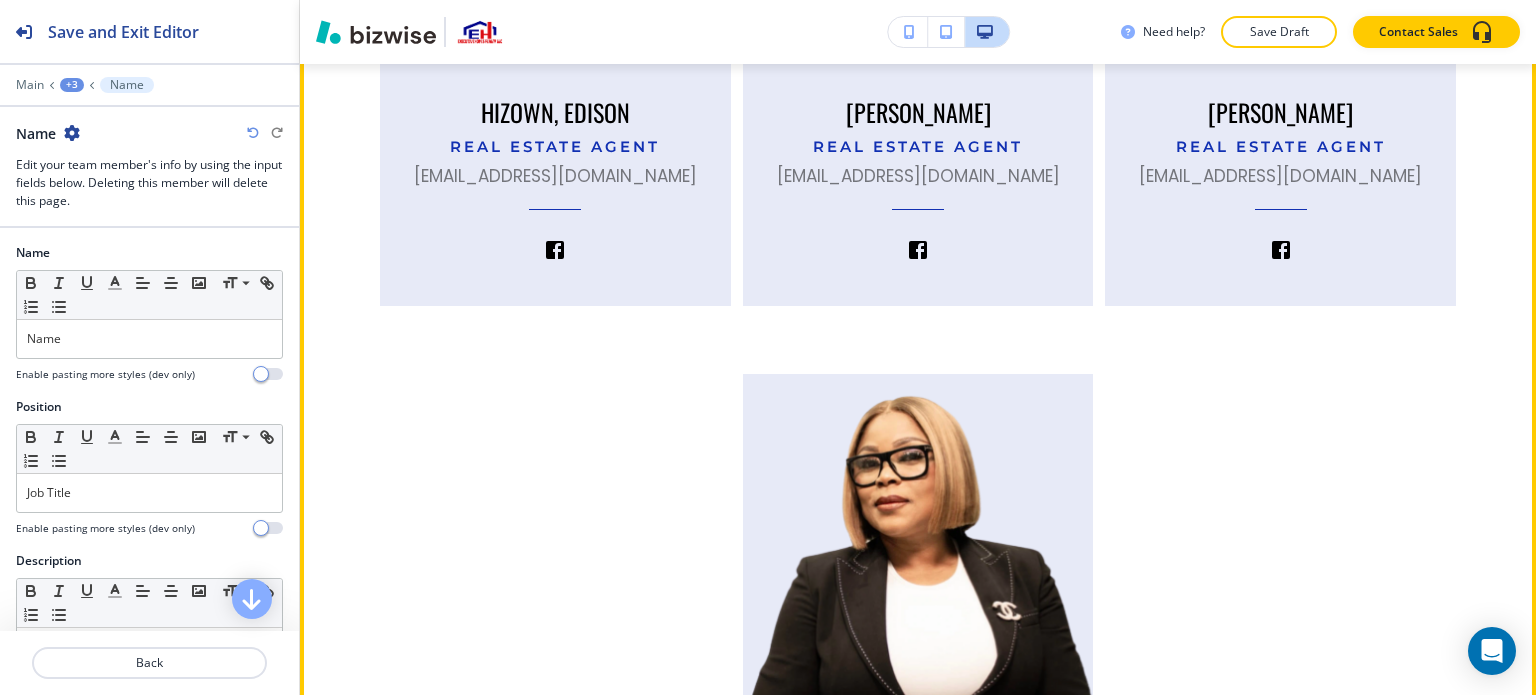 scroll, scrollTop: 3066, scrollLeft: 0, axis: vertical 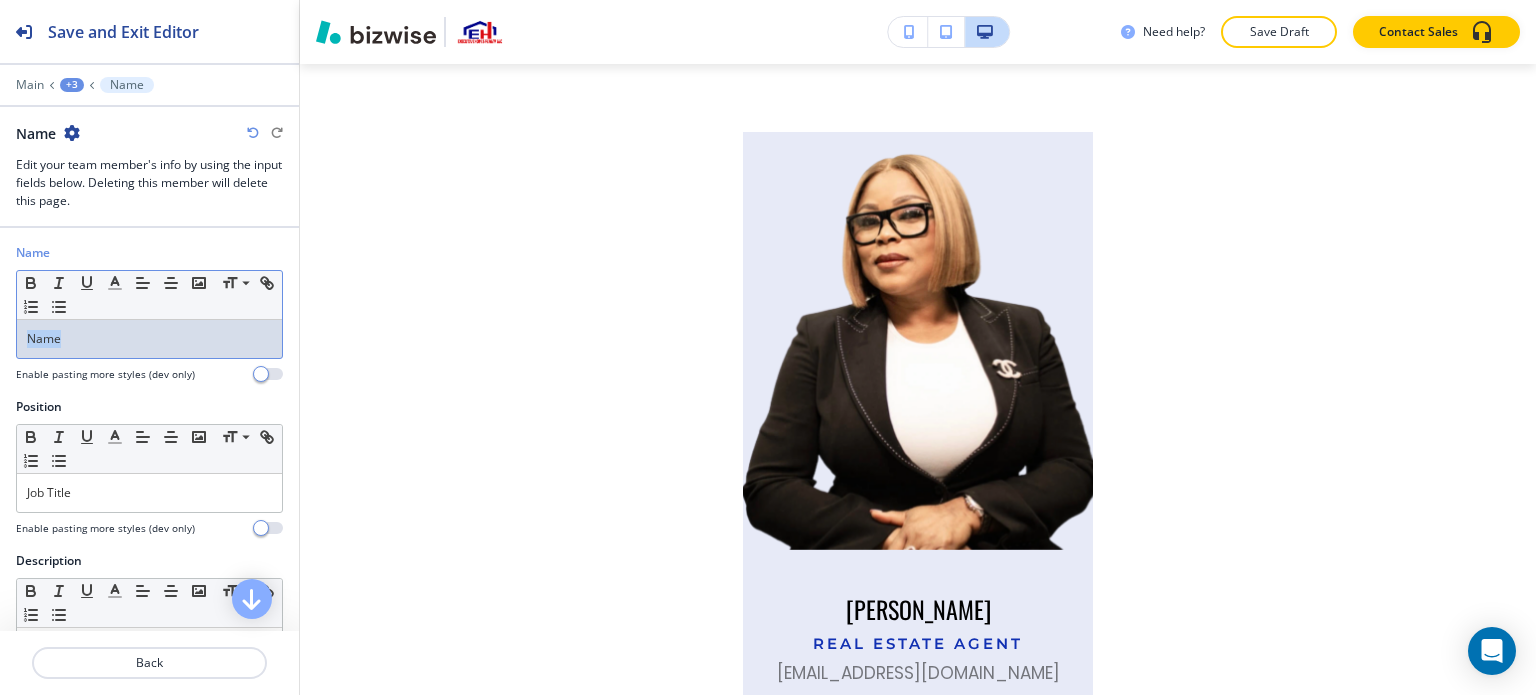 drag, startPoint x: 131, startPoint y: 339, endPoint x: 0, endPoint y: 338, distance: 131.00381 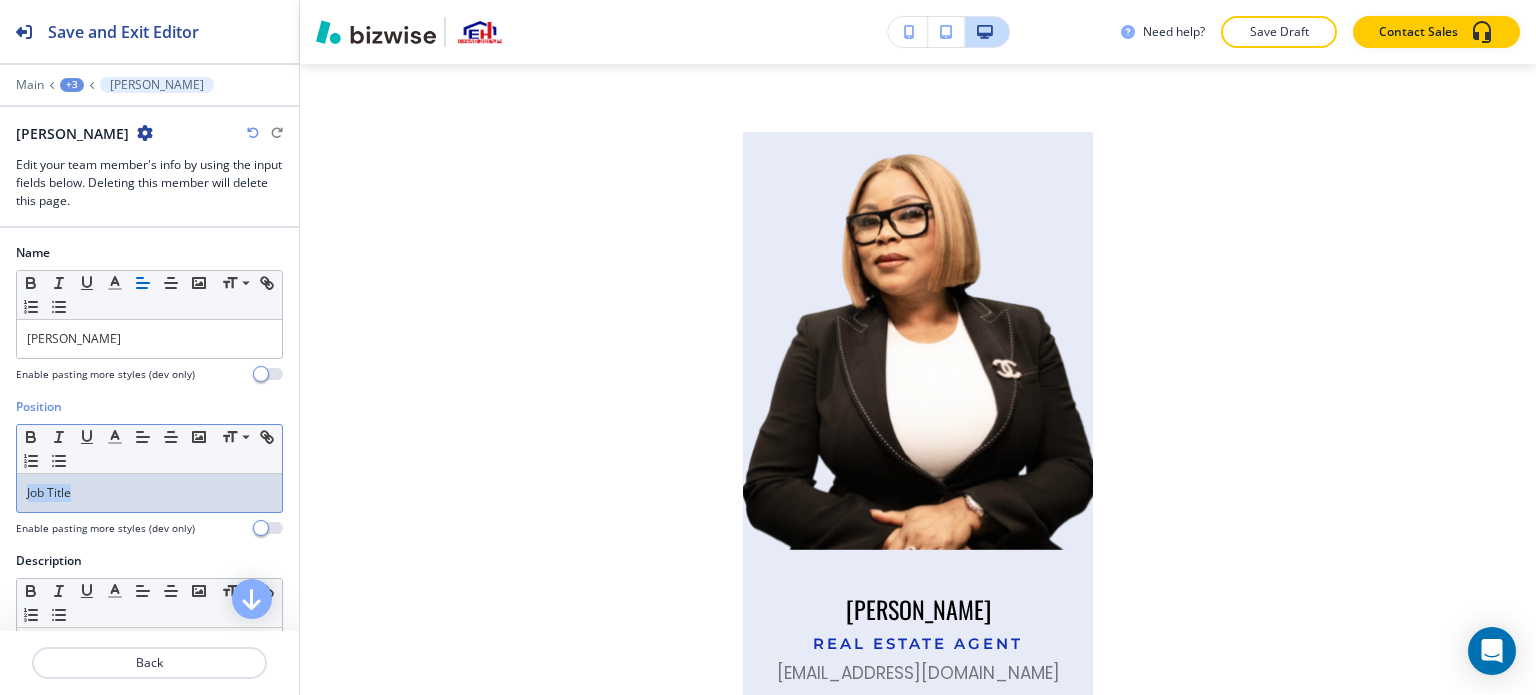drag, startPoint x: 92, startPoint y: 496, endPoint x: 0, endPoint y: 505, distance: 92.43917 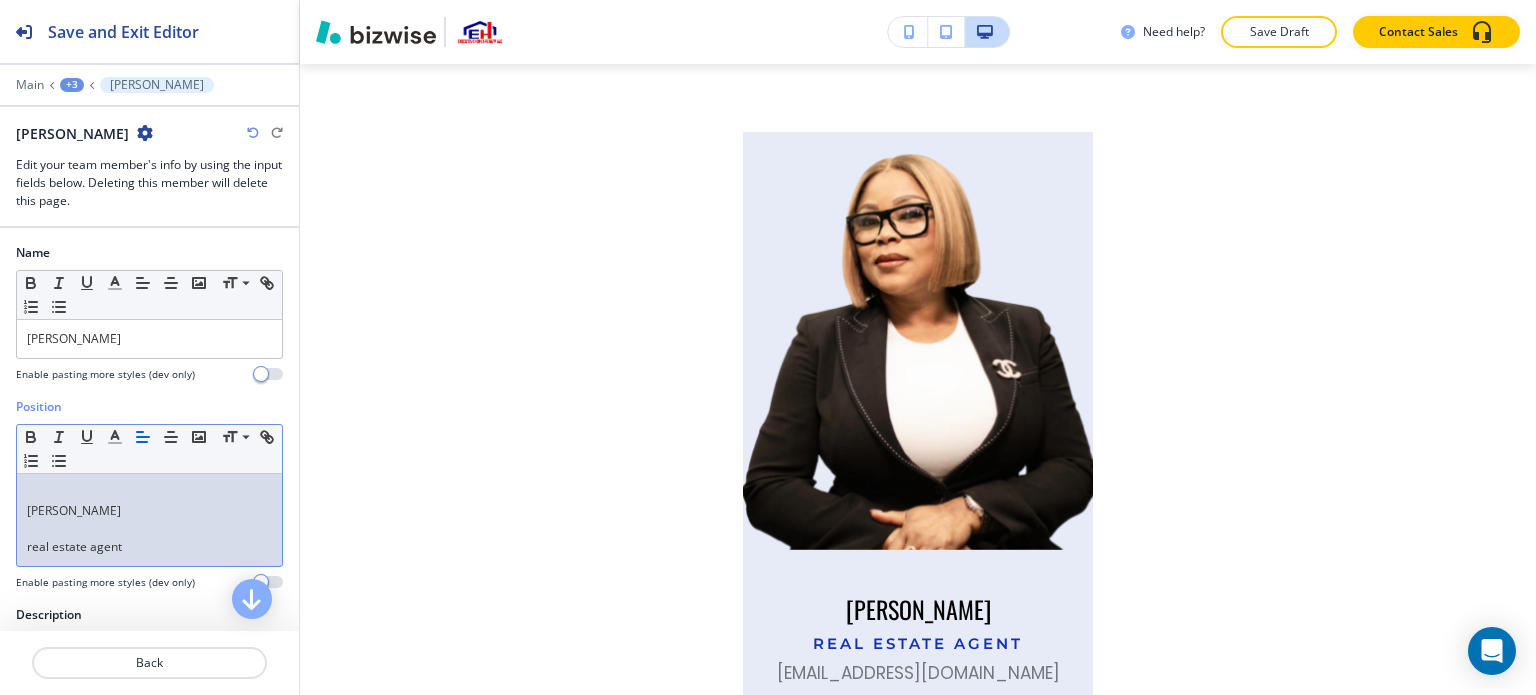 scroll, scrollTop: 0, scrollLeft: 0, axis: both 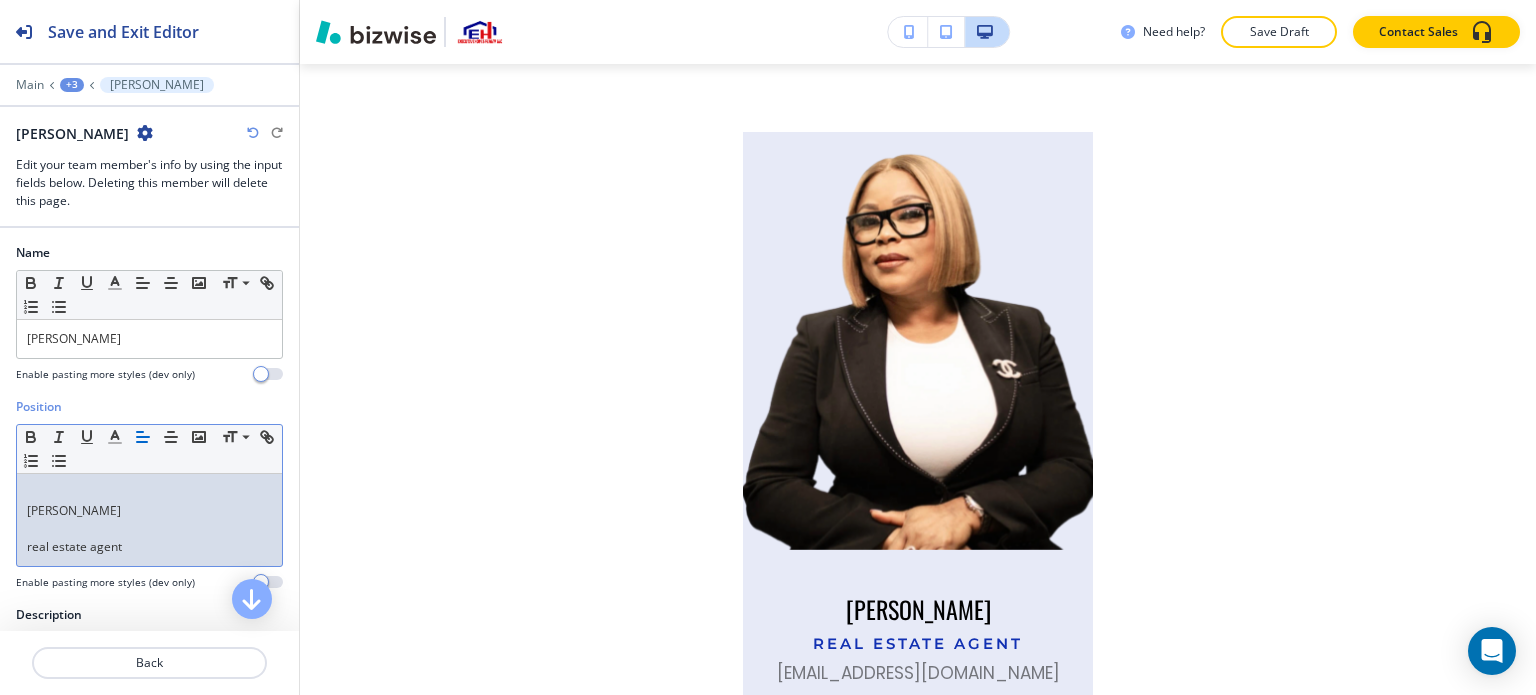 click on "CHIOMA OFFODILE real estate agent" at bounding box center [149, 520] 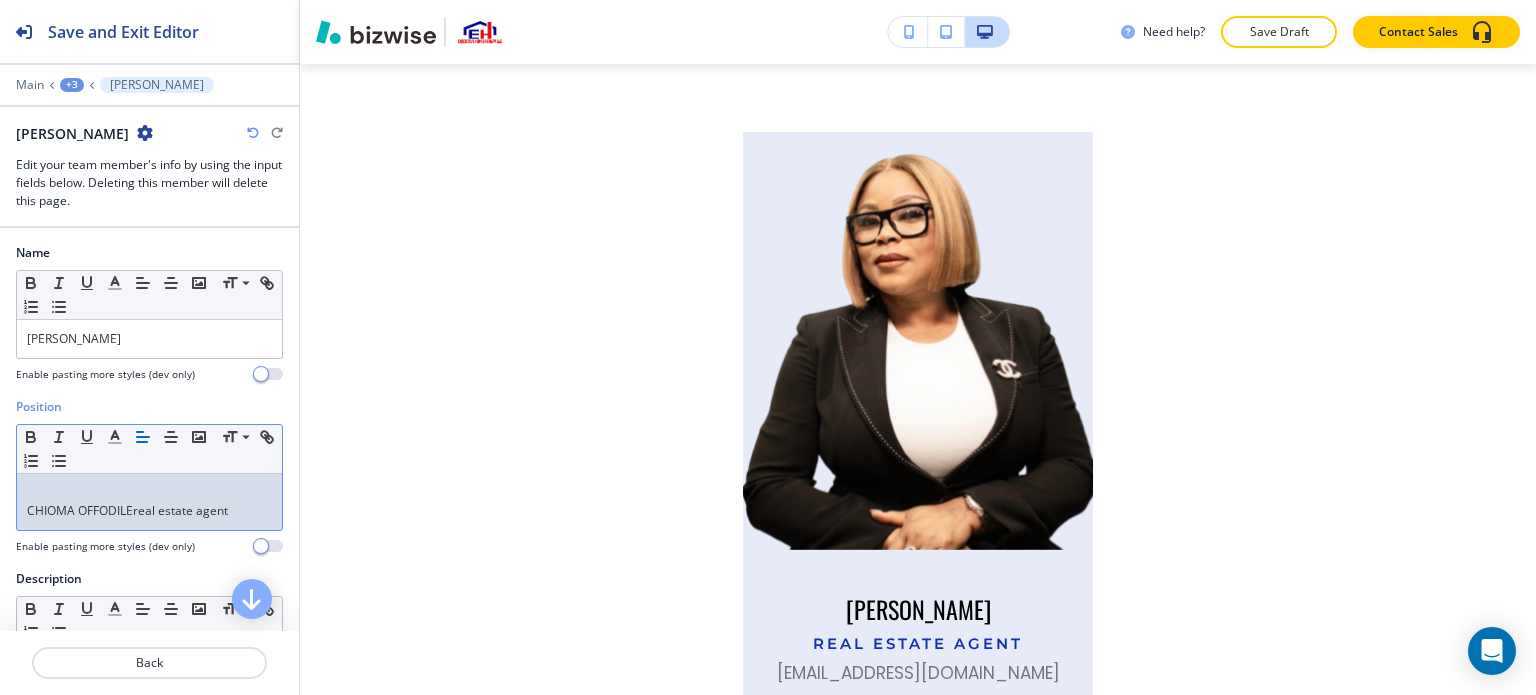 type 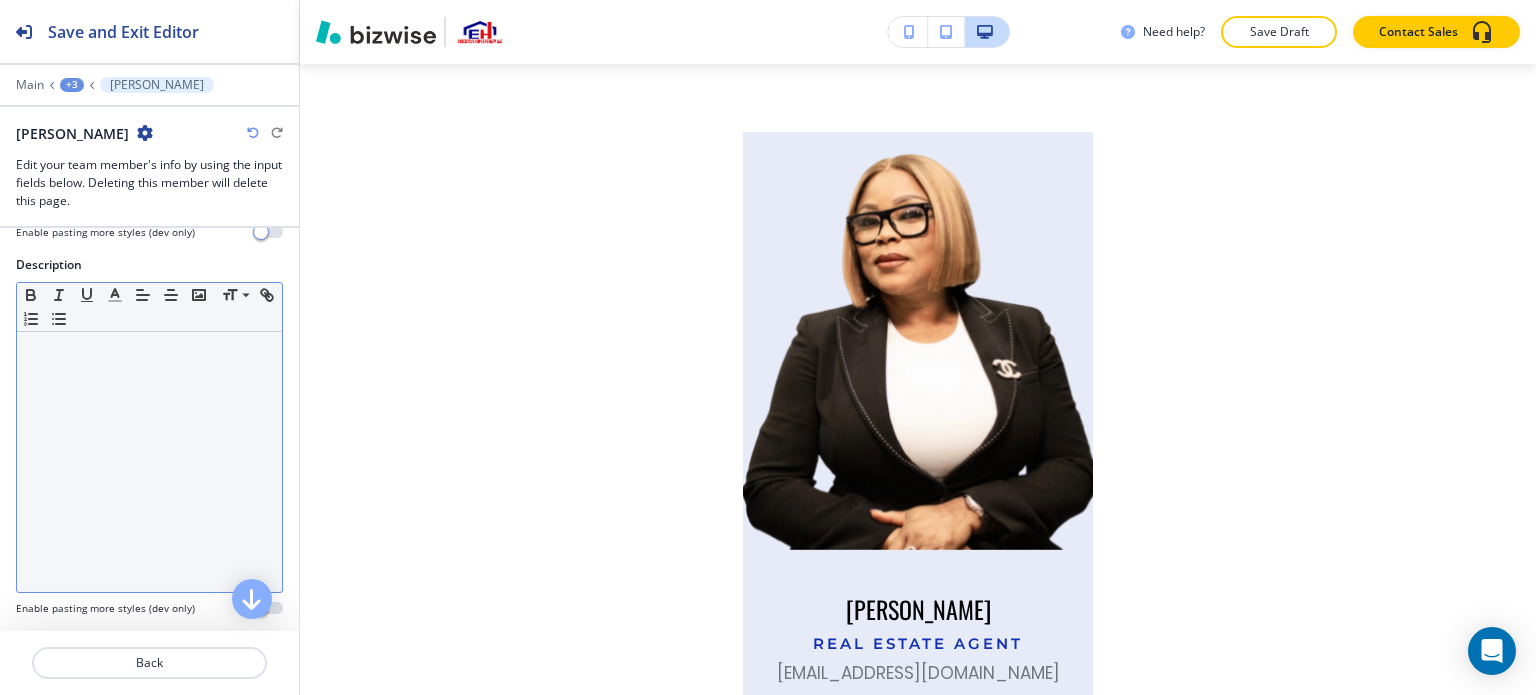 scroll, scrollTop: 300, scrollLeft: 0, axis: vertical 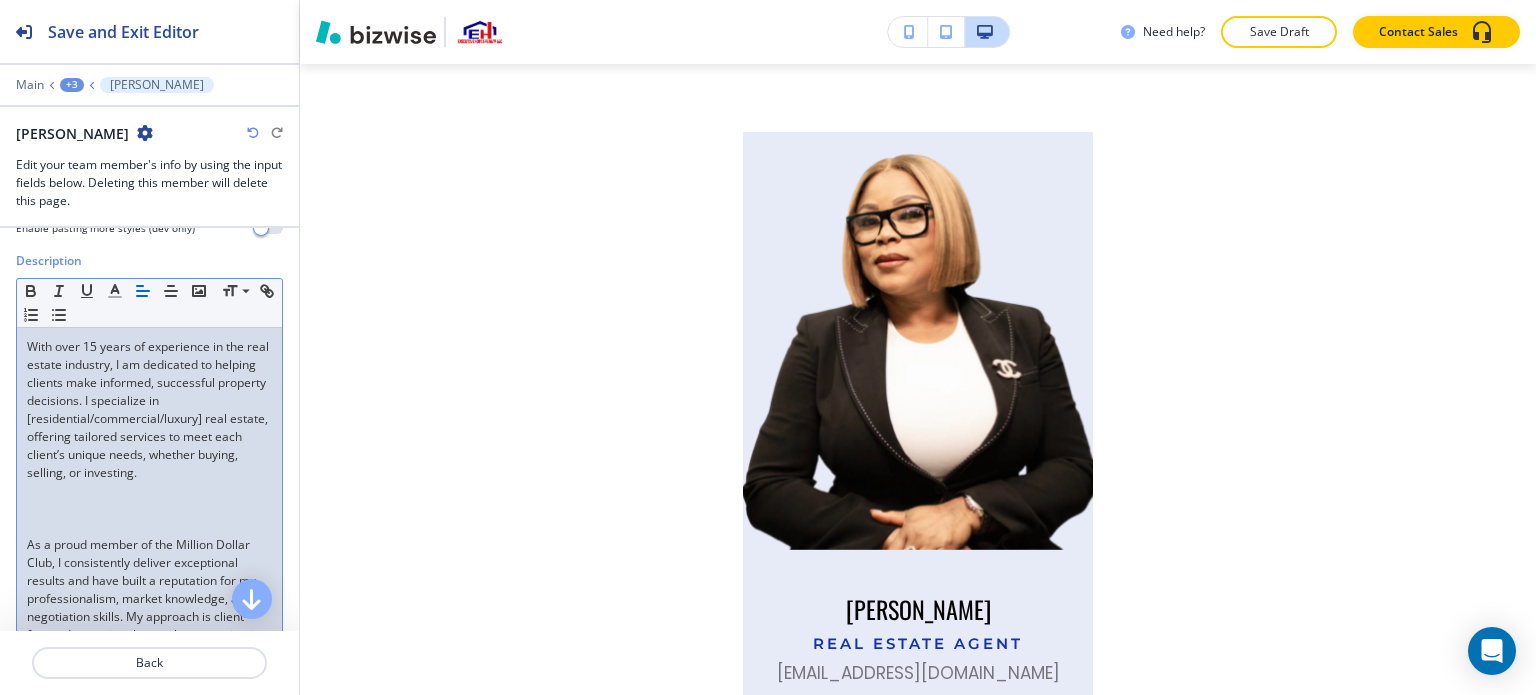 click at bounding box center (149, 527) 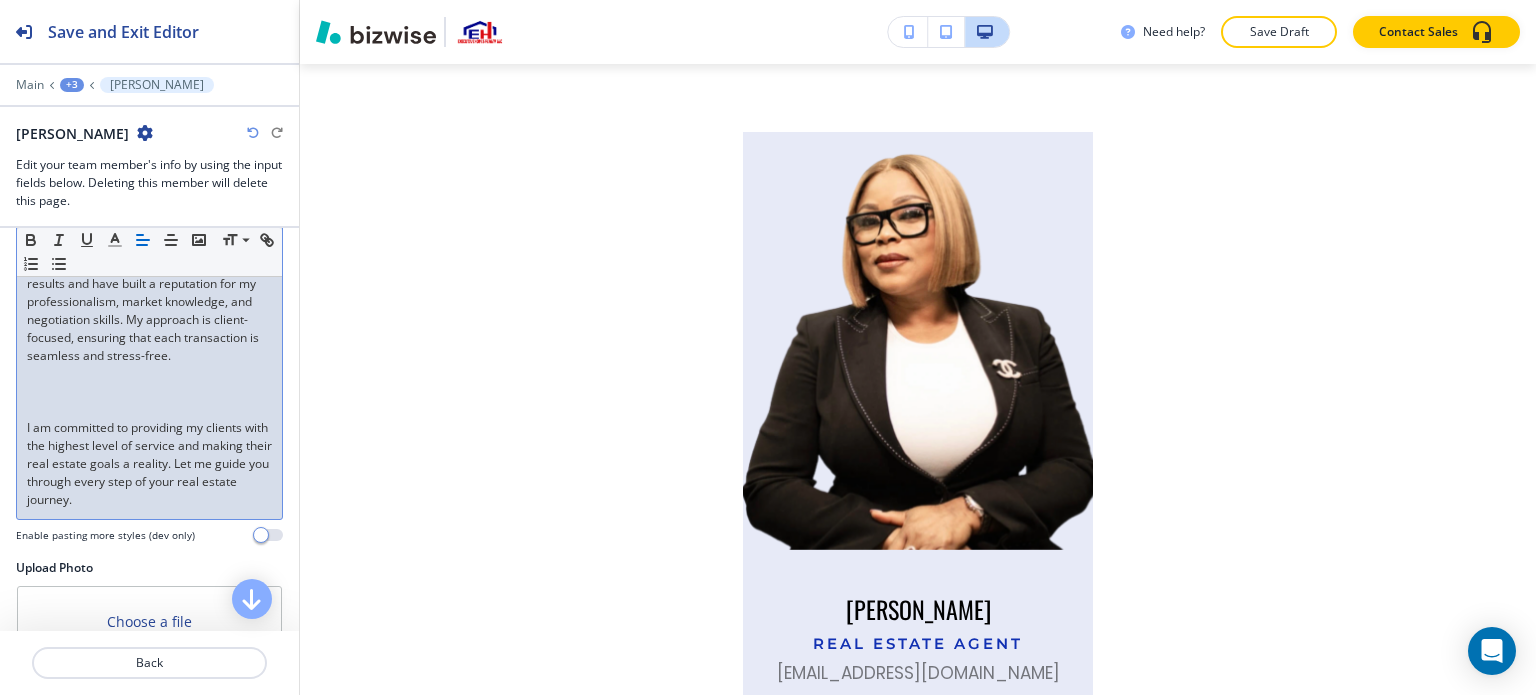 scroll, scrollTop: 600, scrollLeft: 0, axis: vertical 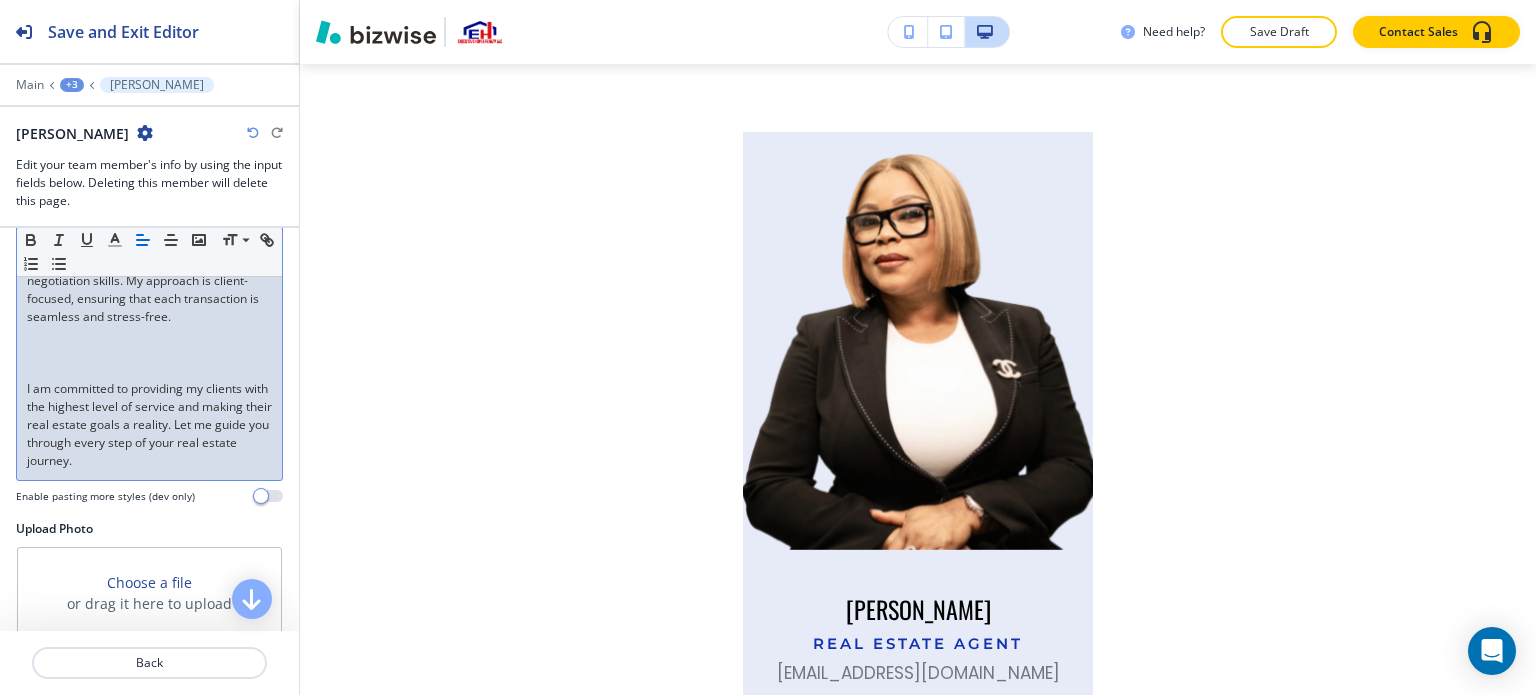 click at bounding box center (149, 371) 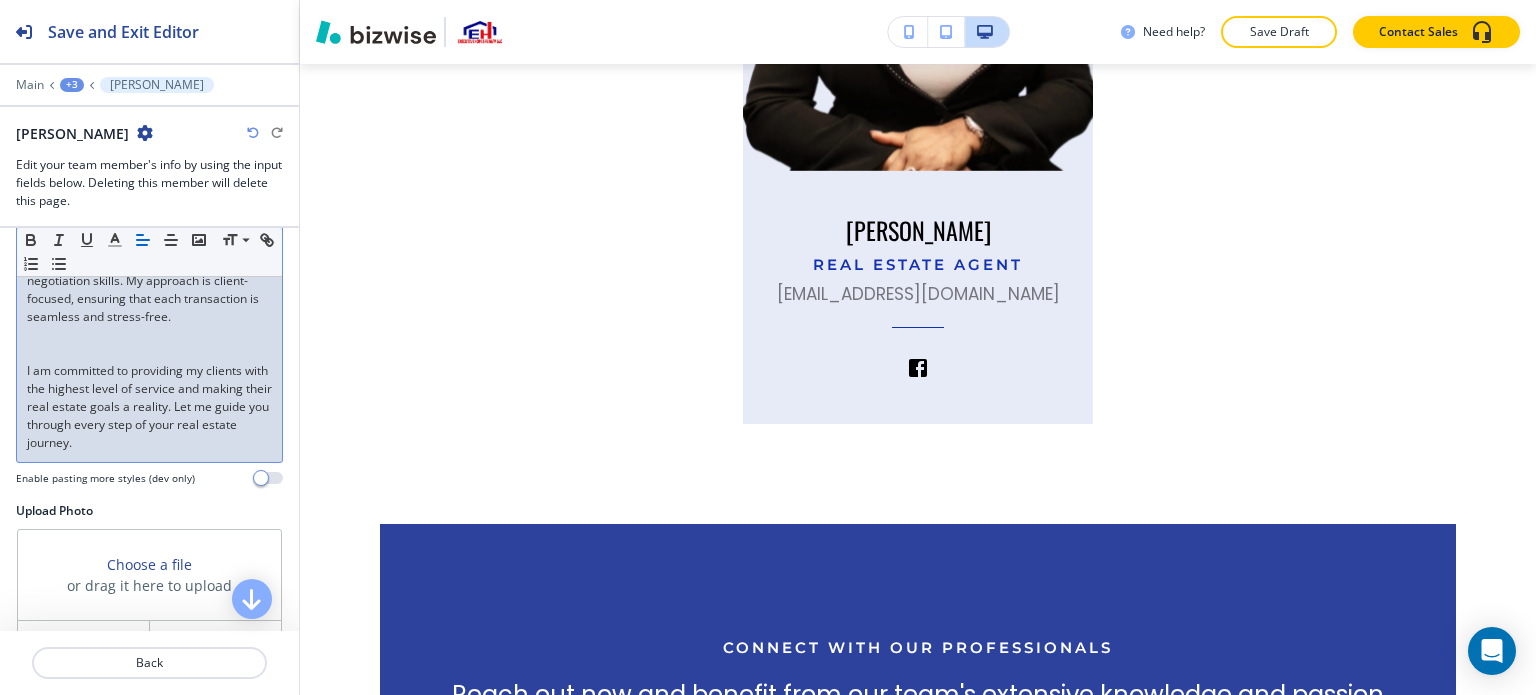 scroll, scrollTop: 3466, scrollLeft: 0, axis: vertical 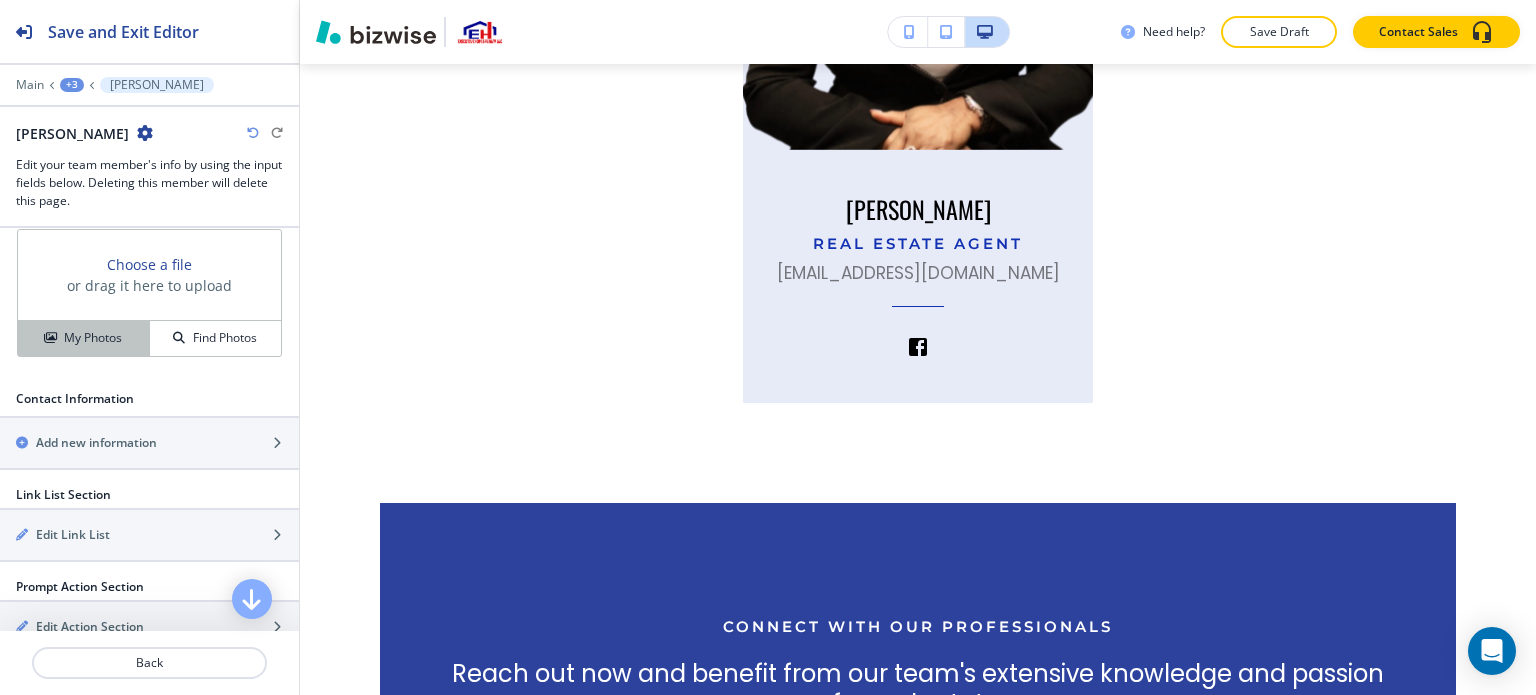 click on "My Photos" at bounding box center [93, 338] 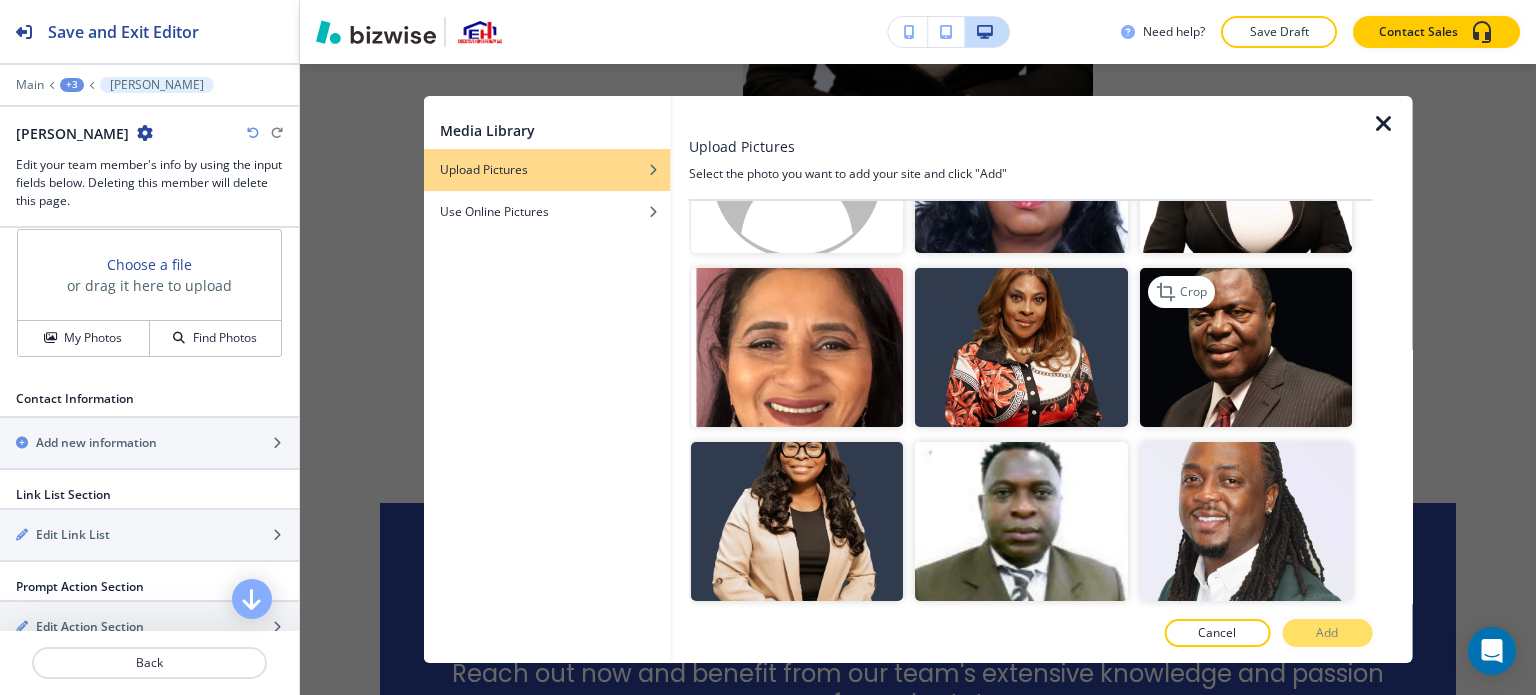 scroll, scrollTop: 700, scrollLeft: 0, axis: vertical 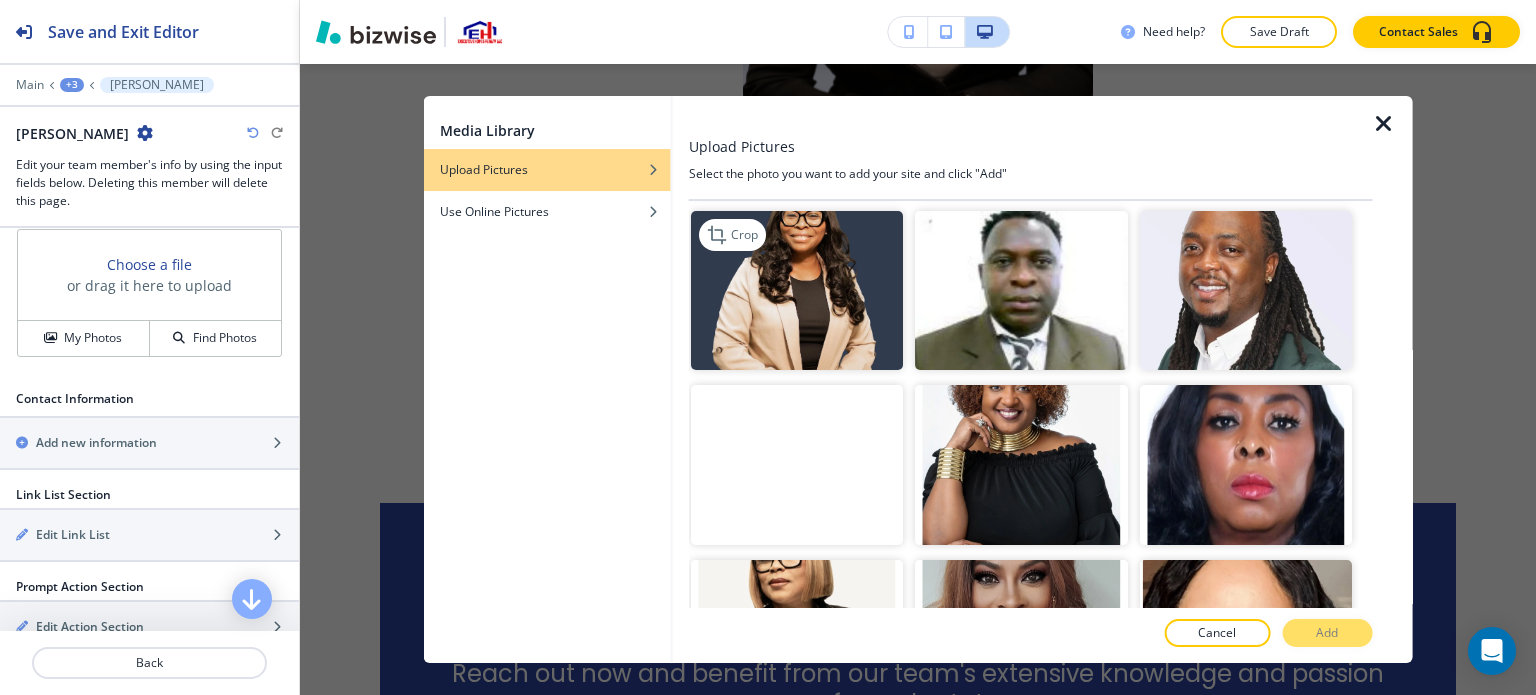 click at bounding box center [797, 290] 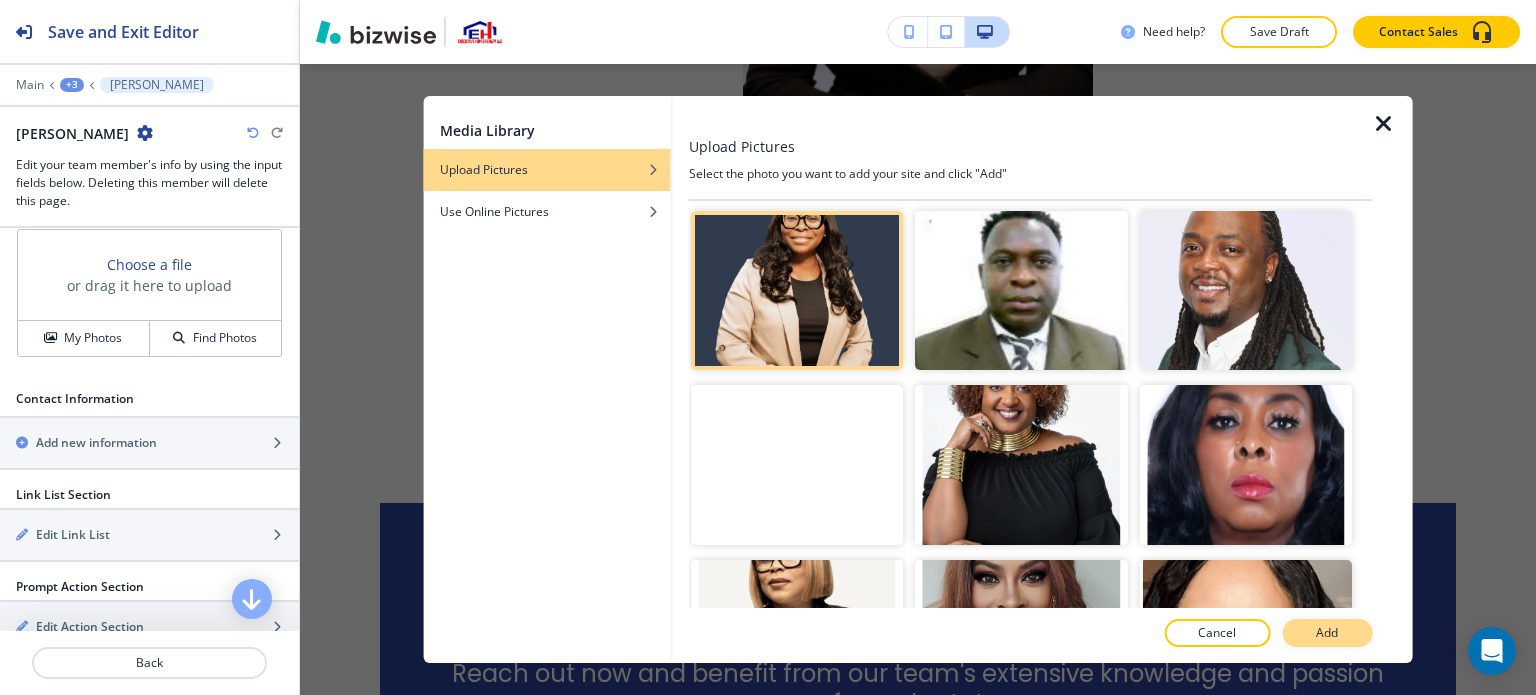 click on "Add" at bounding box center (1327, 633) 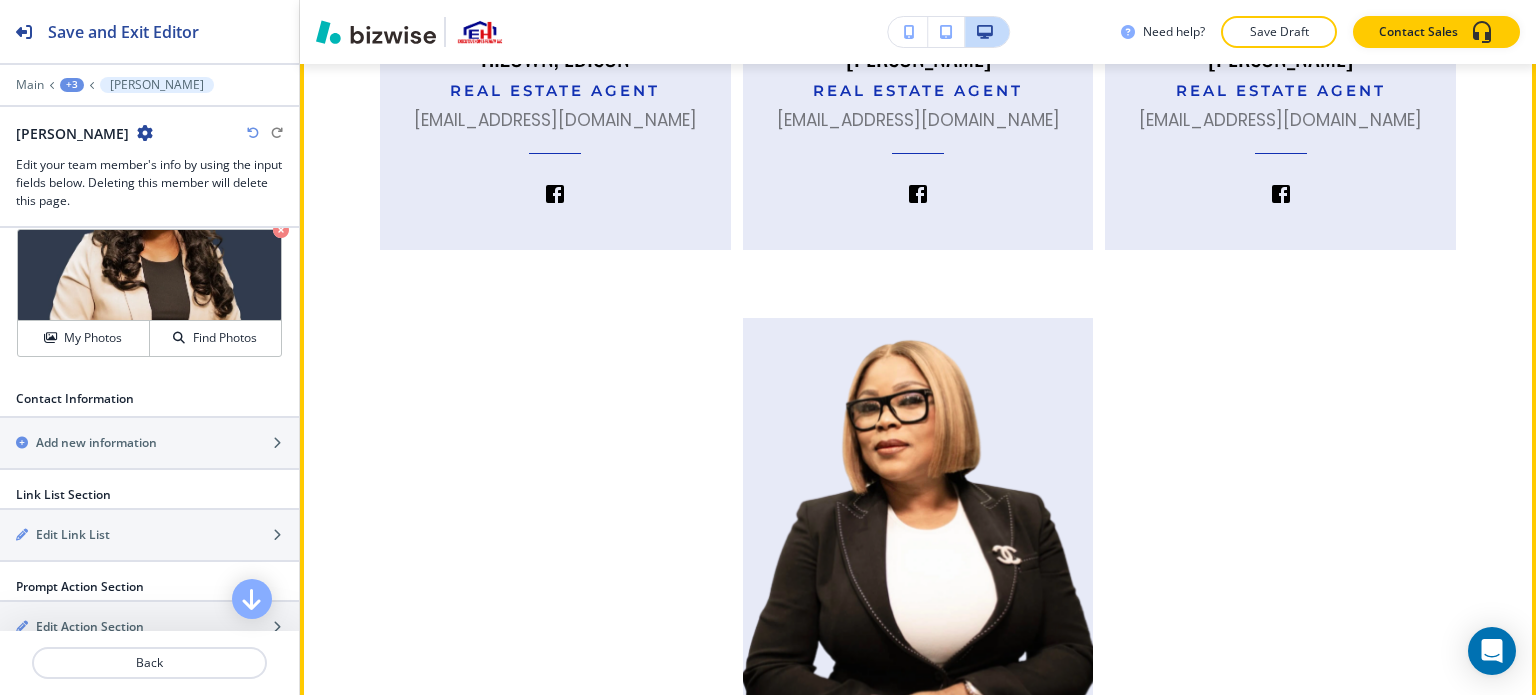 scroll, scrollTop: 2866, scrollLeft: 0, axis: vertical 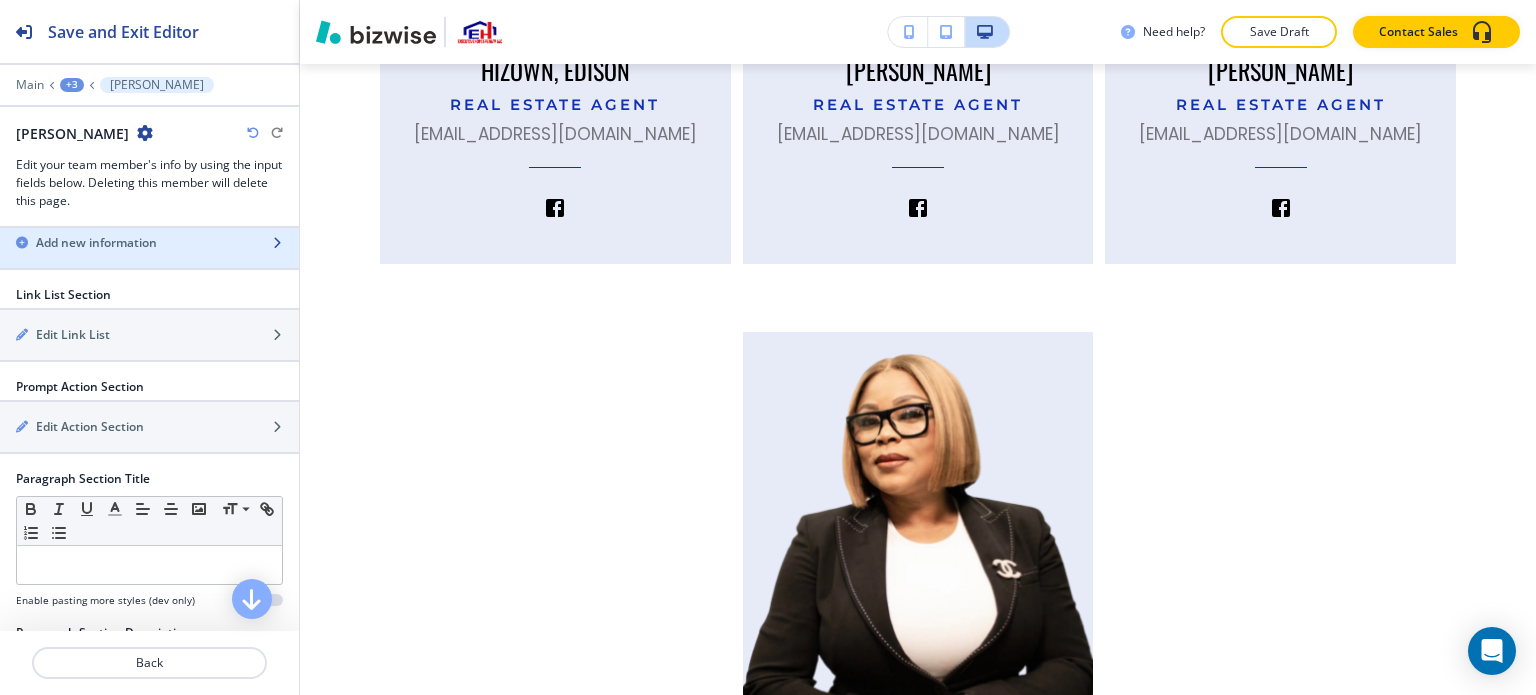 click on "Add new information" at bounding box center (96, 243) 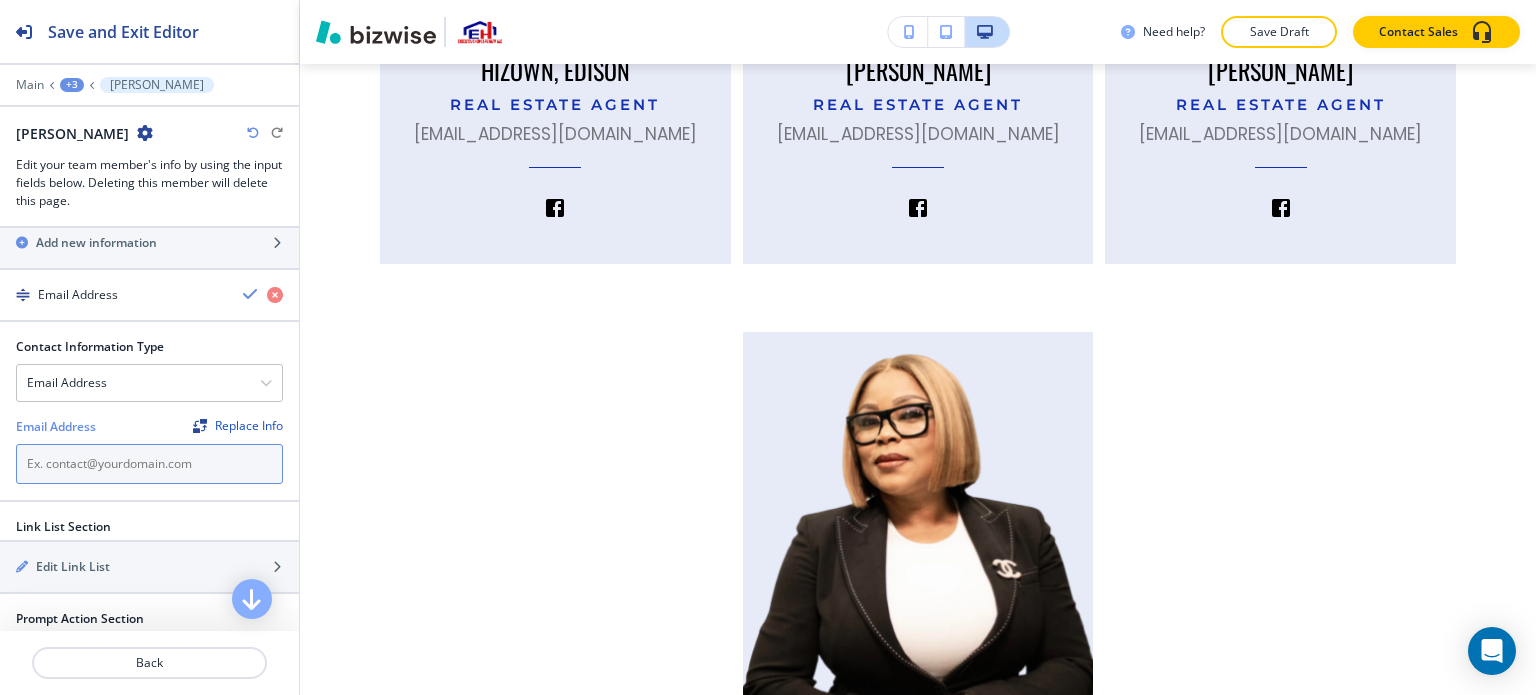 paste on "[DOMAIN_NAME][EMAIL_ADDRESS][DOMAIN_NAME]" 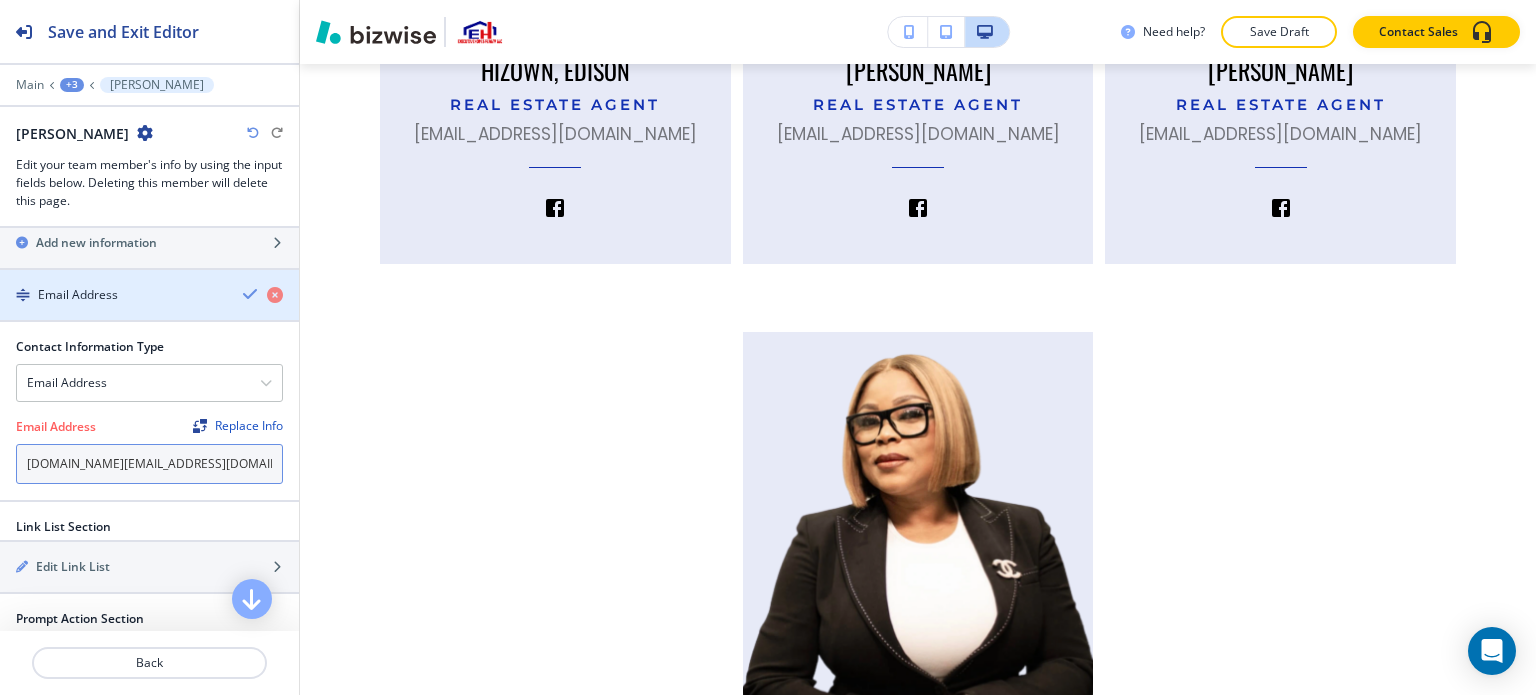 type on "[DOMAIN_NAME][EMAIL_ADDRESS][DOMAIN_NAME]" 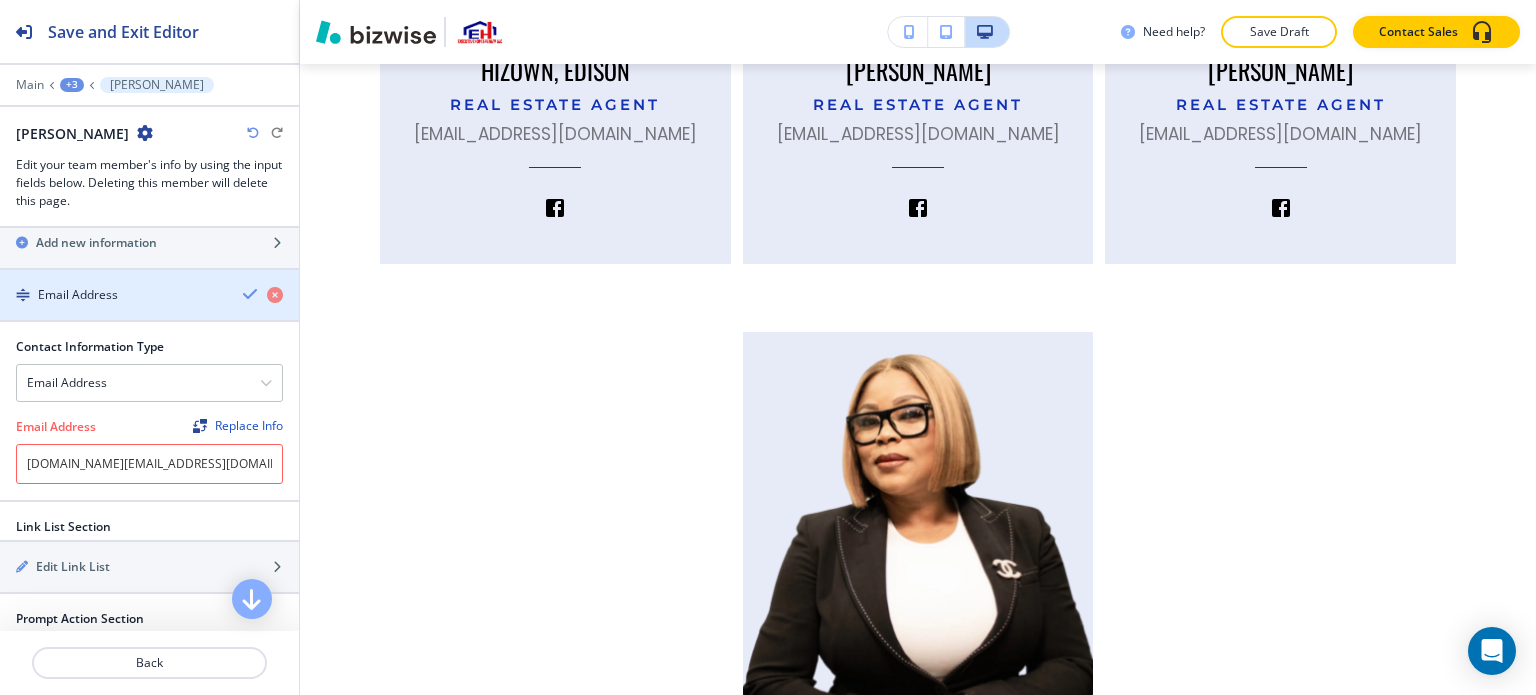 click at bounding box center (251, 294) 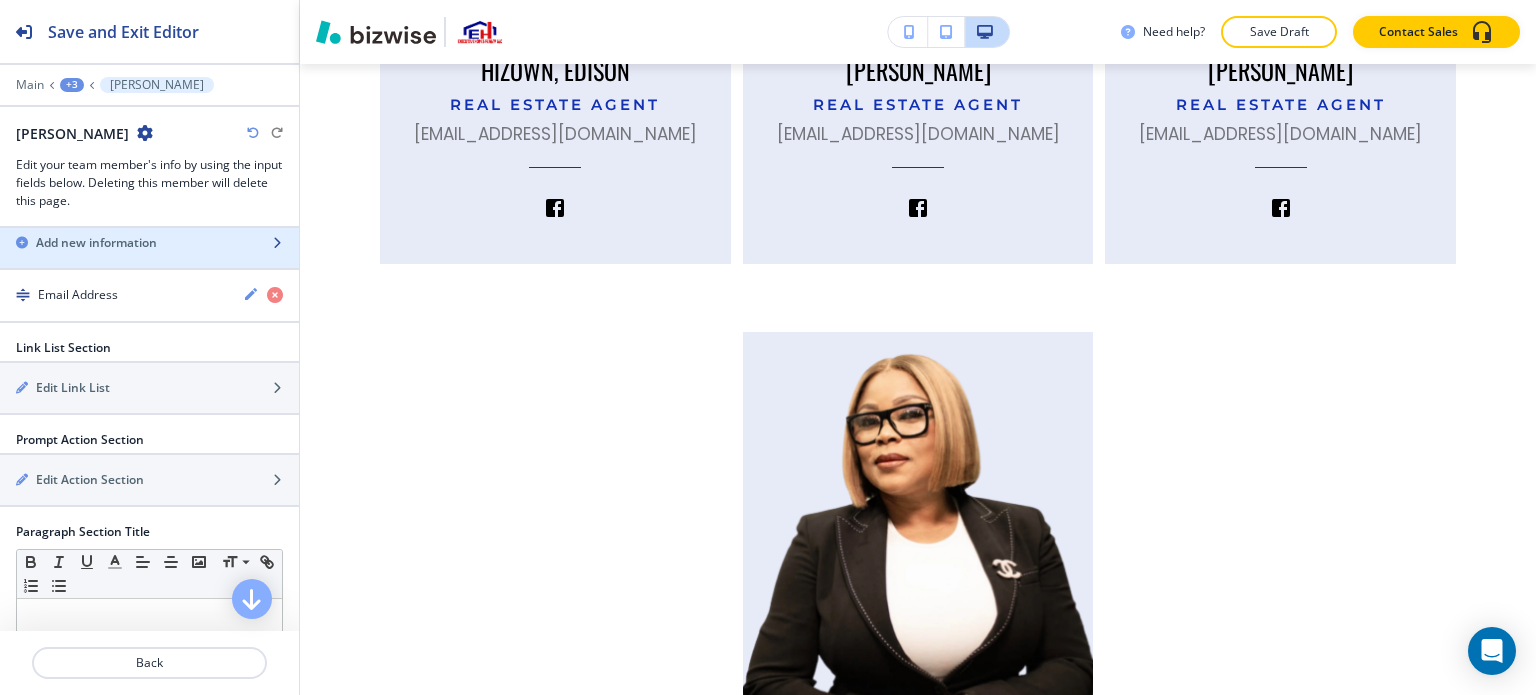 click on "Add new information" at bounding box center [96, 243] 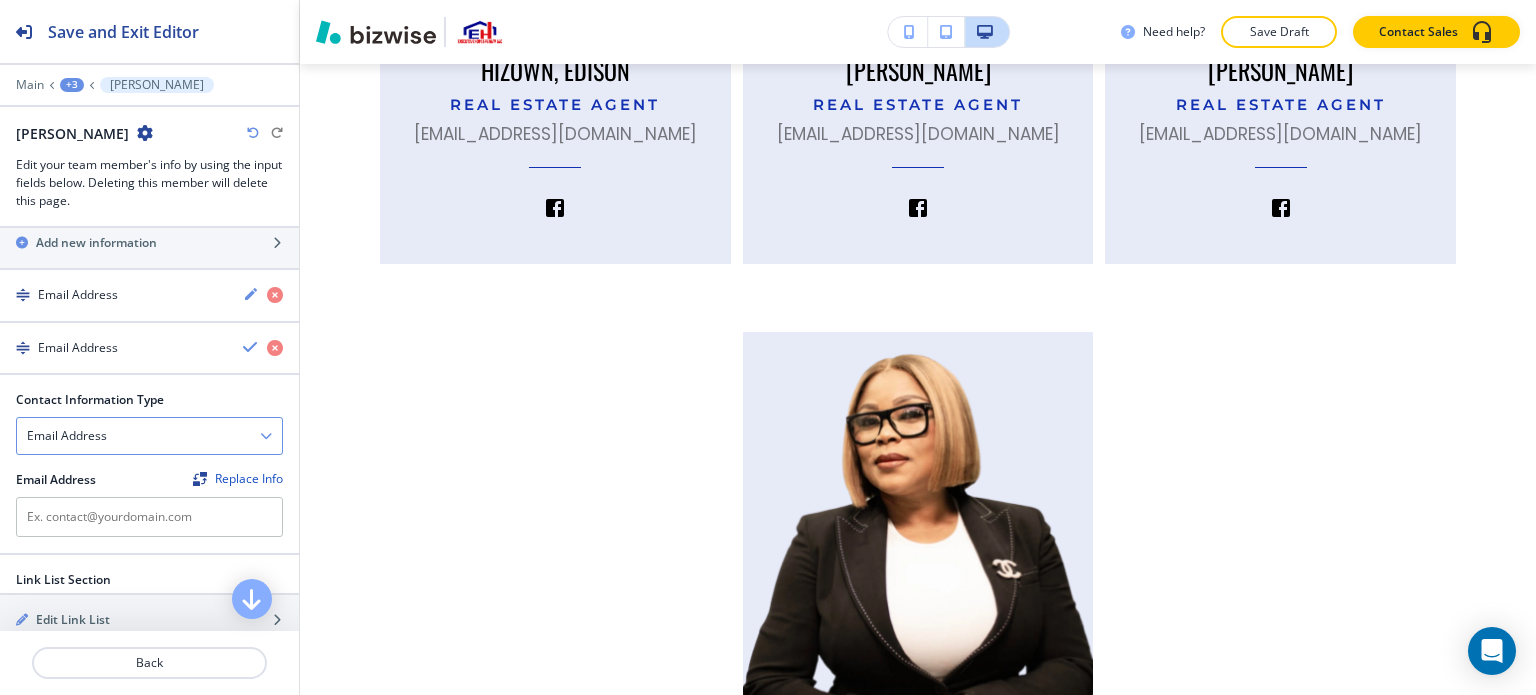 click on "Email Address" at bounding box center [149, 436] 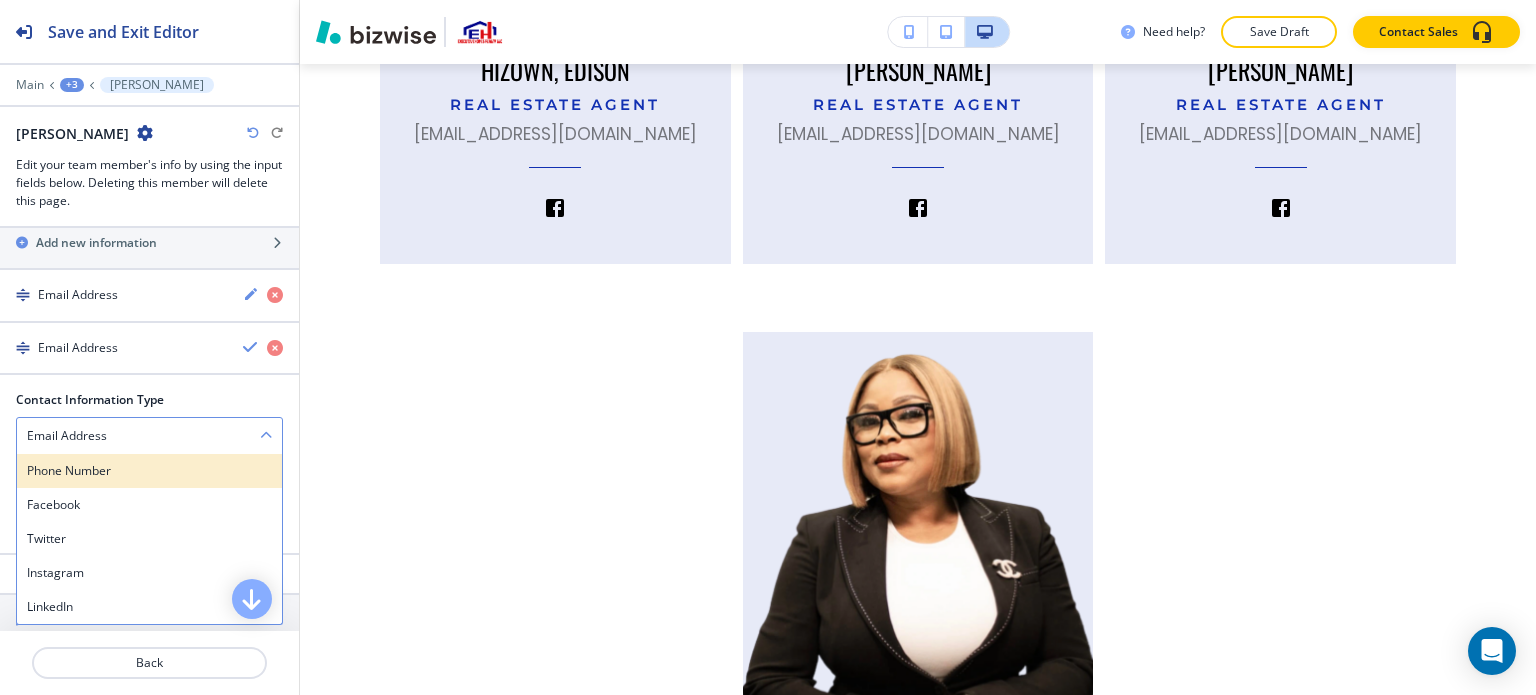 click on "Phone Number" at bounding box center [149, 471] 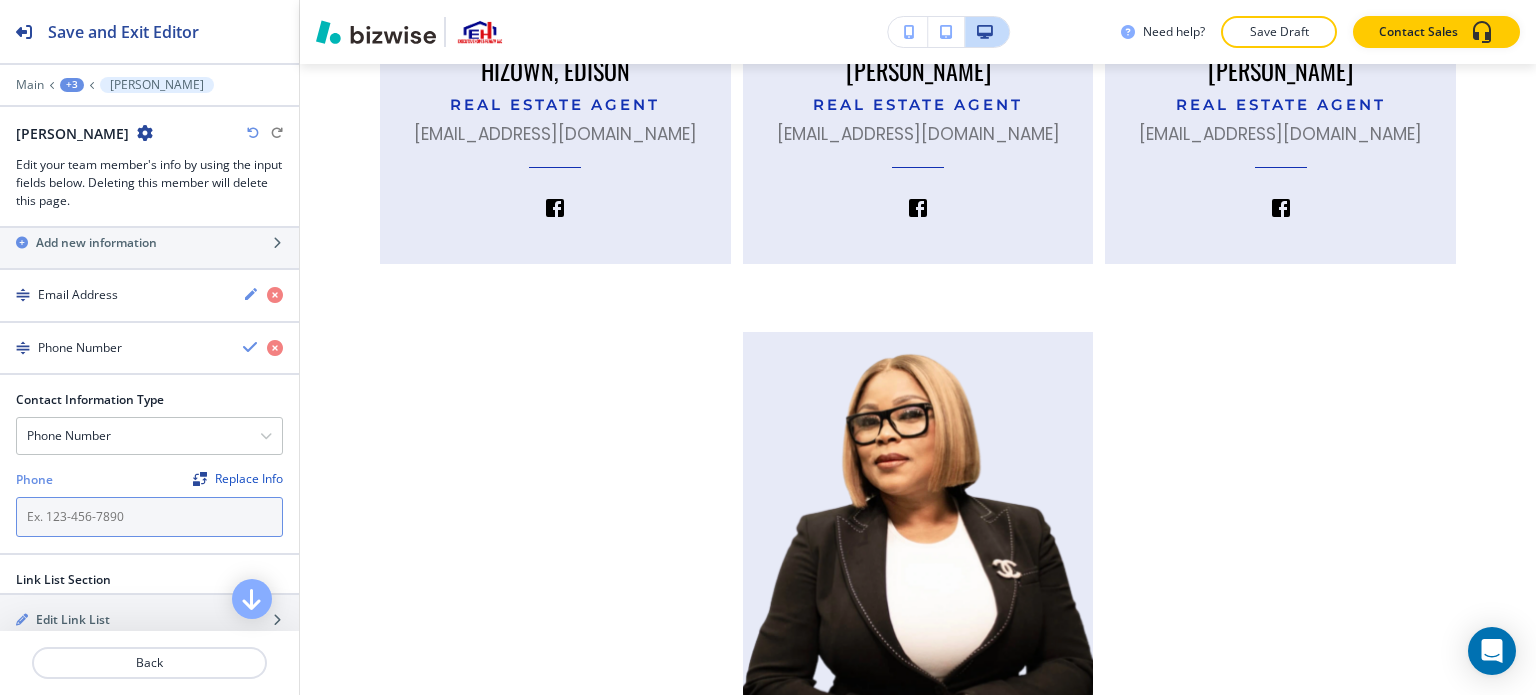 paste on "404-429-5597" 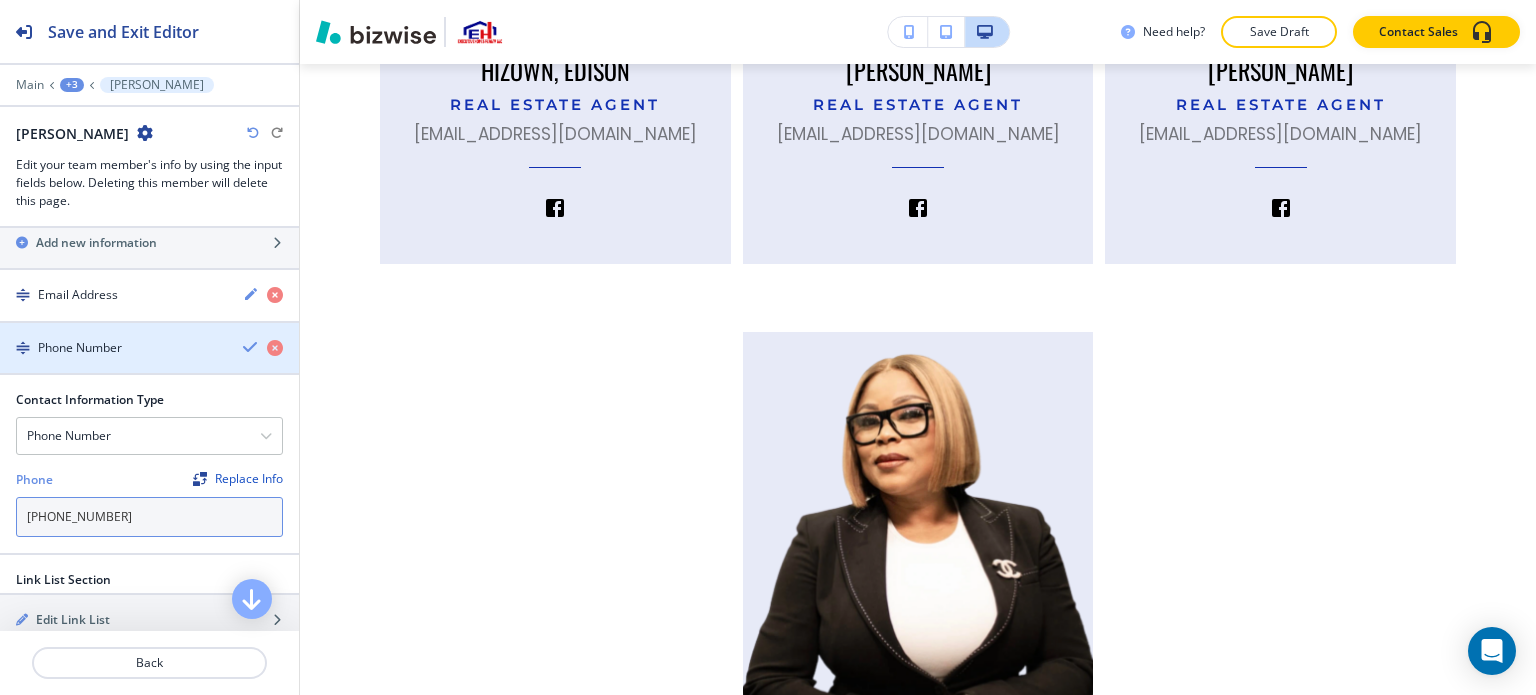 type on "404-429-5597" 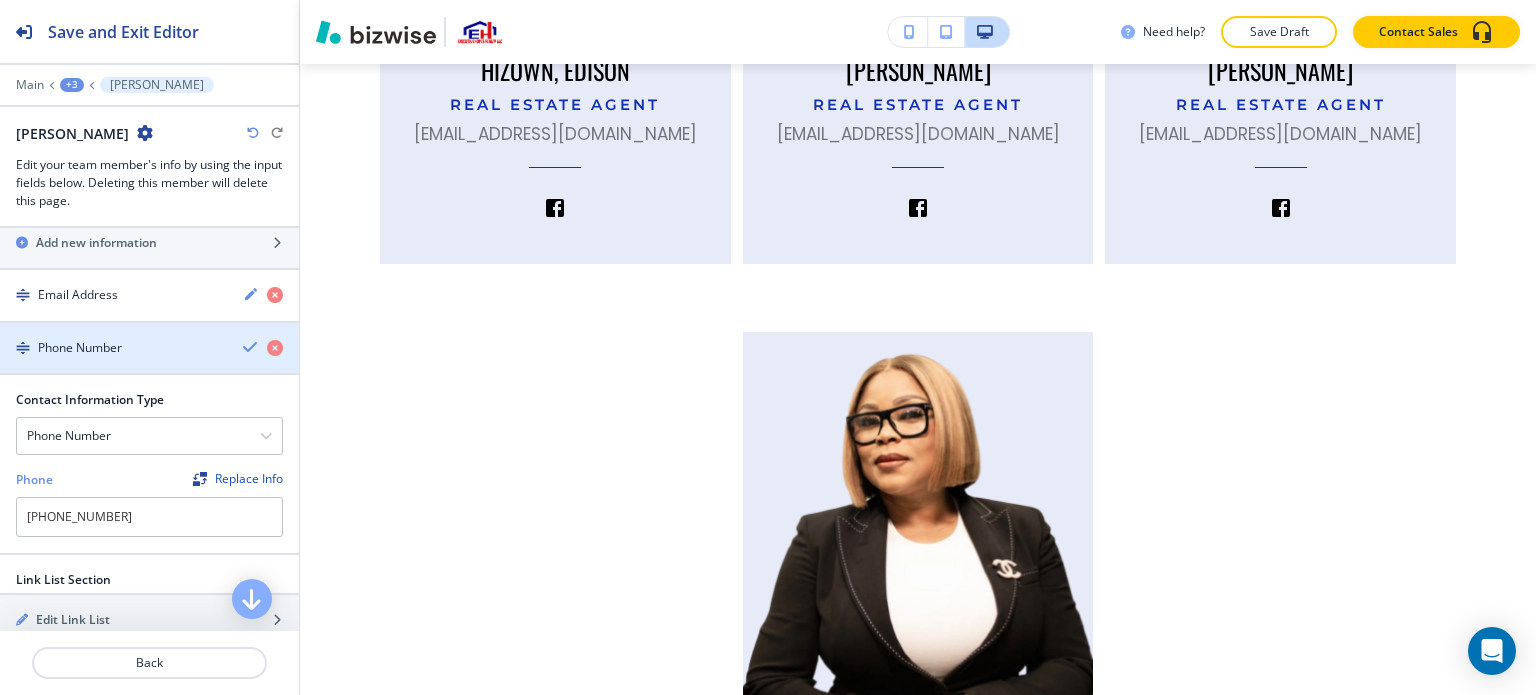 click at bounding box center [251, 347] 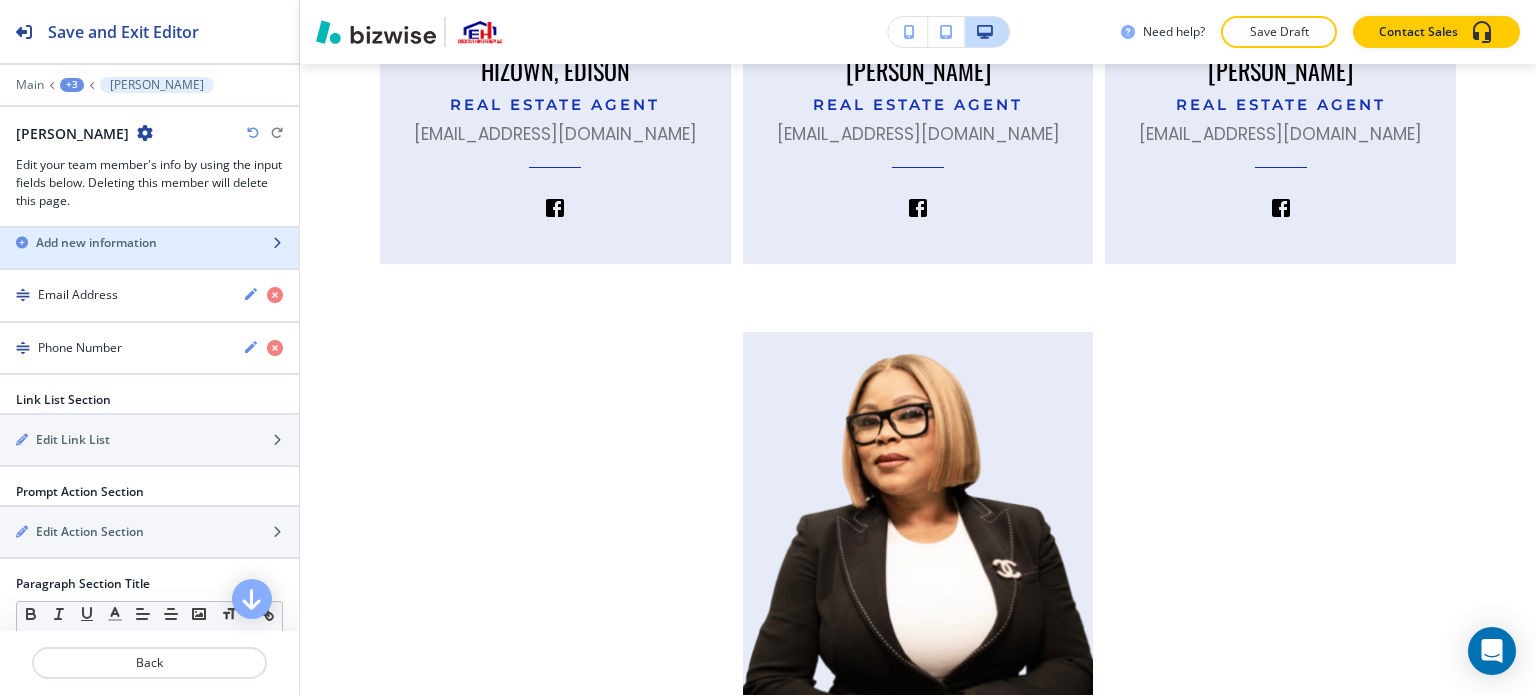 click on "Add new information" at bounding box center (96, 243) 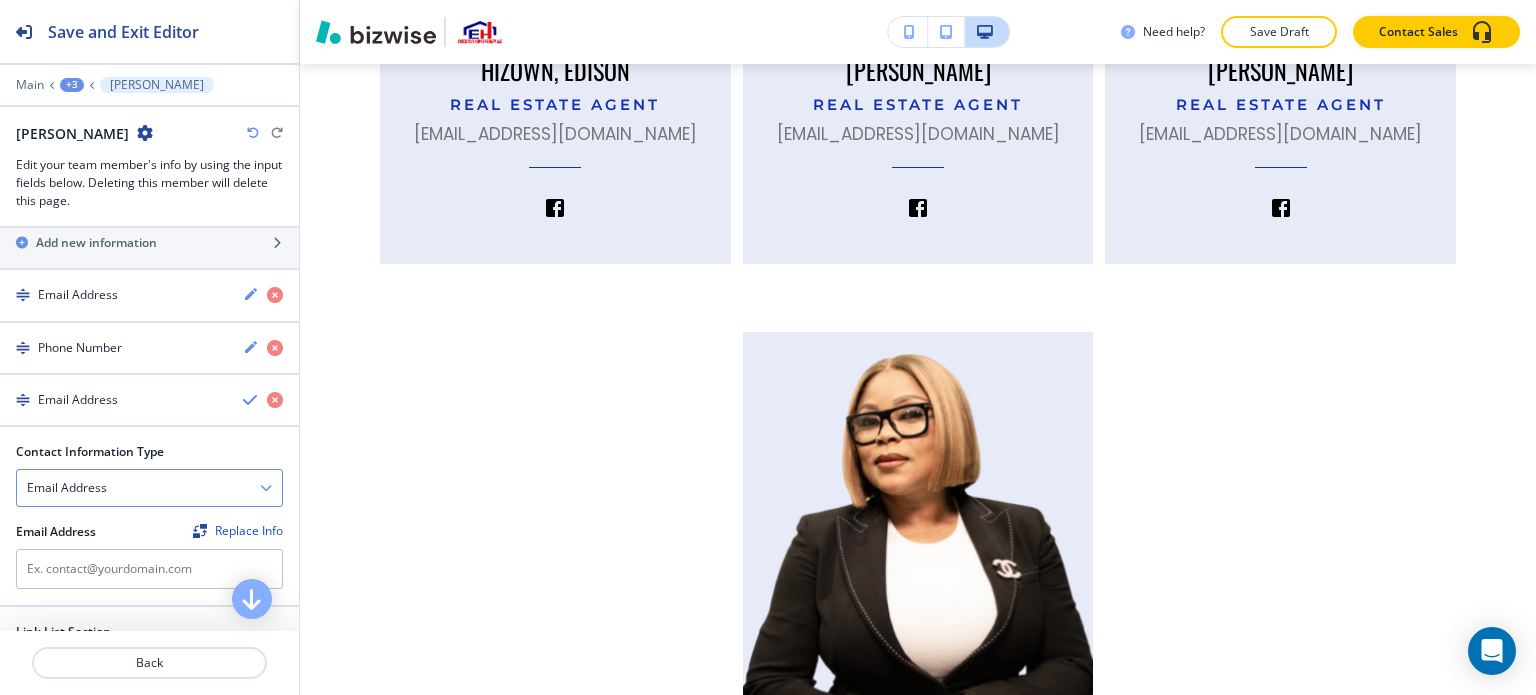 click on "Email Address" at bounding box center (149, 488) 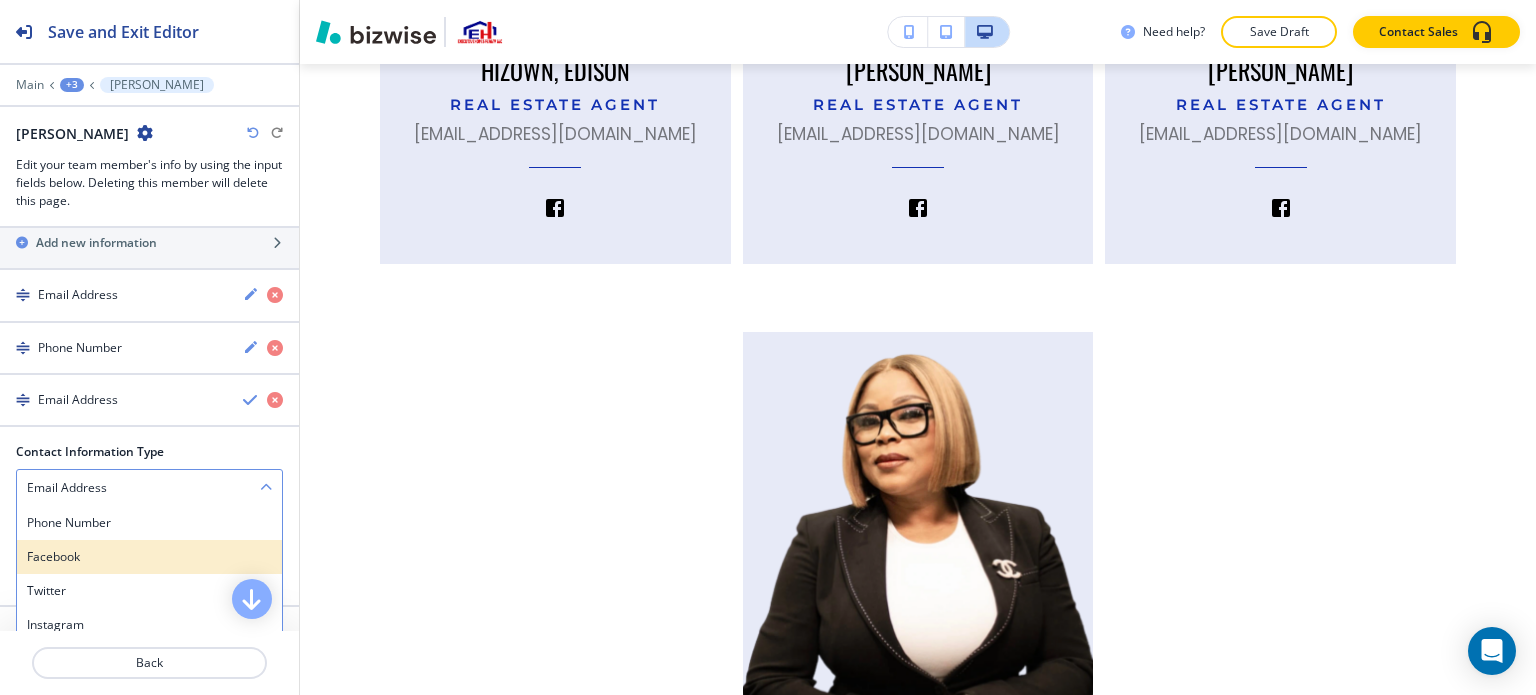 click on "Facebook" at bounding box center [149, 557] 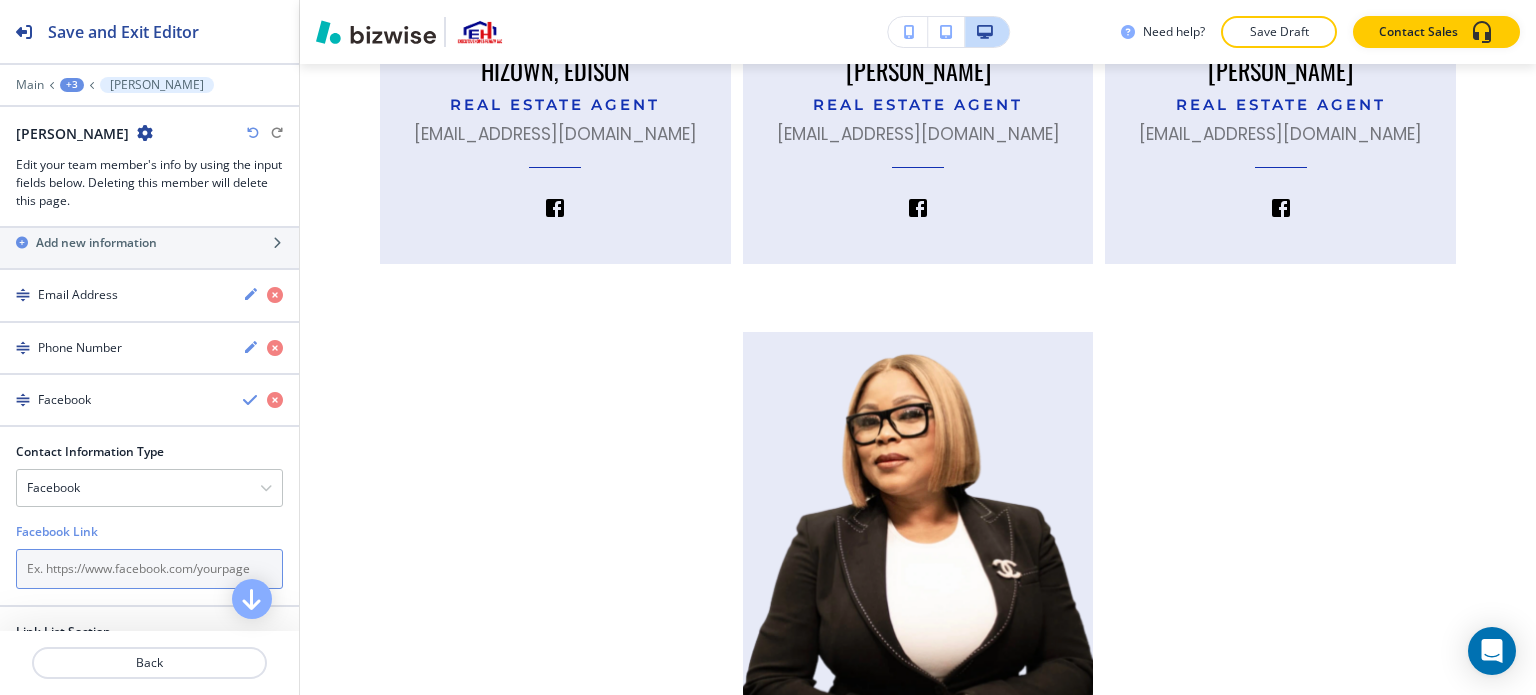 paste on "[URL][DOMAIN_NAME]" 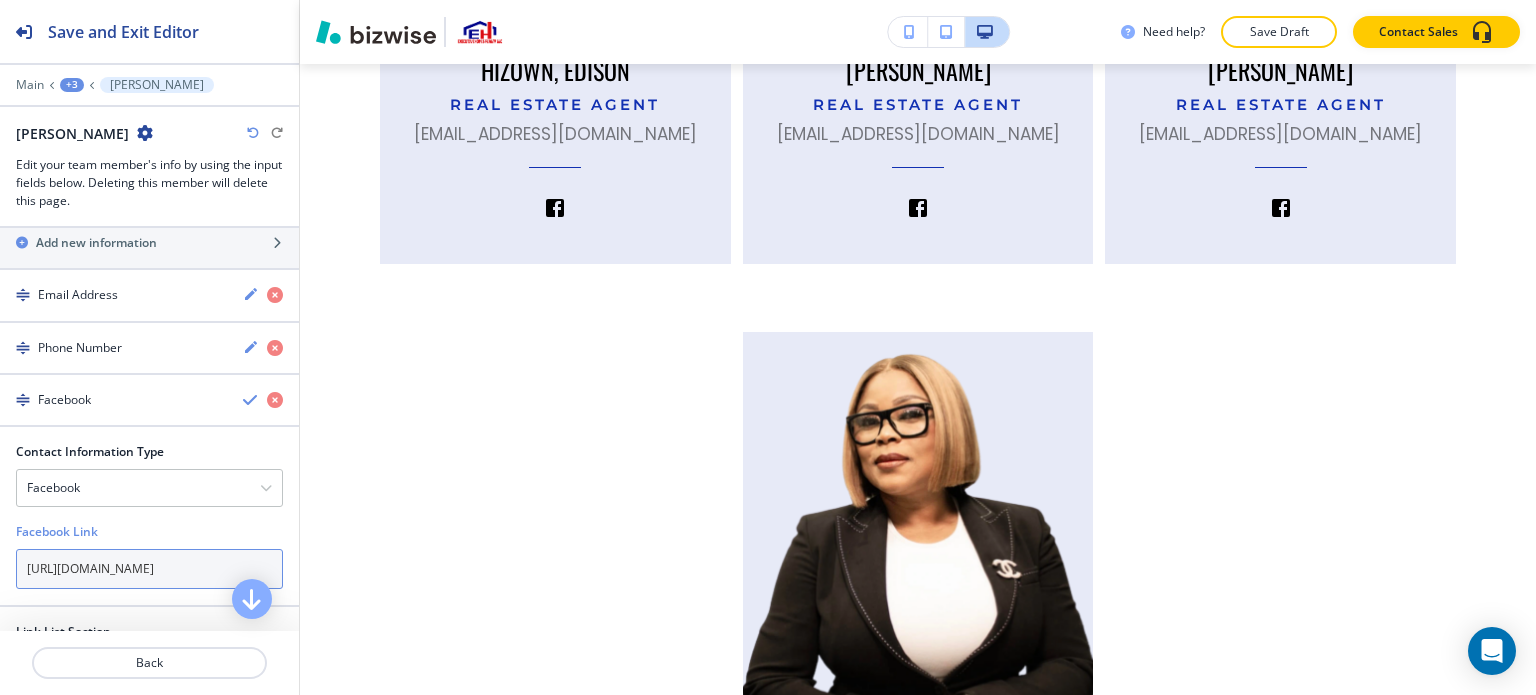 scroll, scrollTop: 0, scrollLeft: 71, axis: horizontal 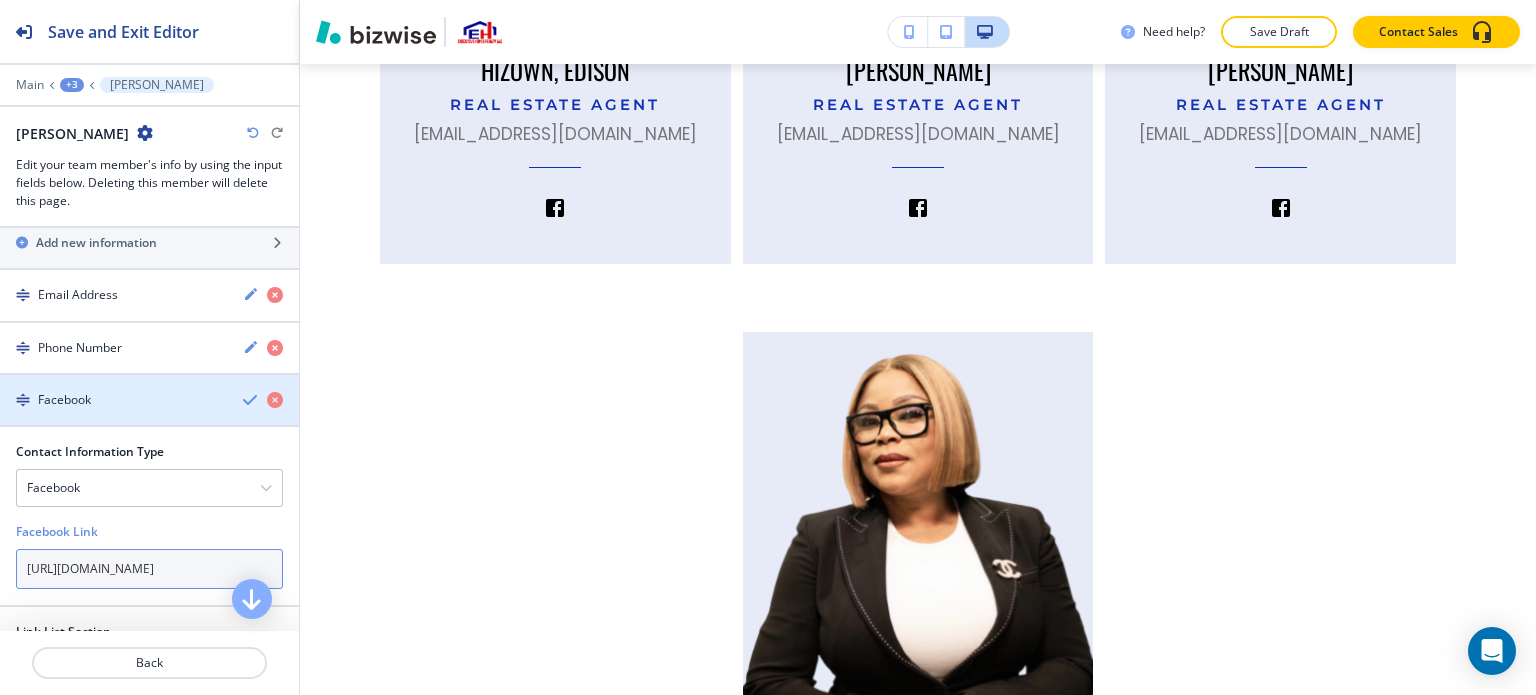 type on "[URL][DOMAIN_NAME]" 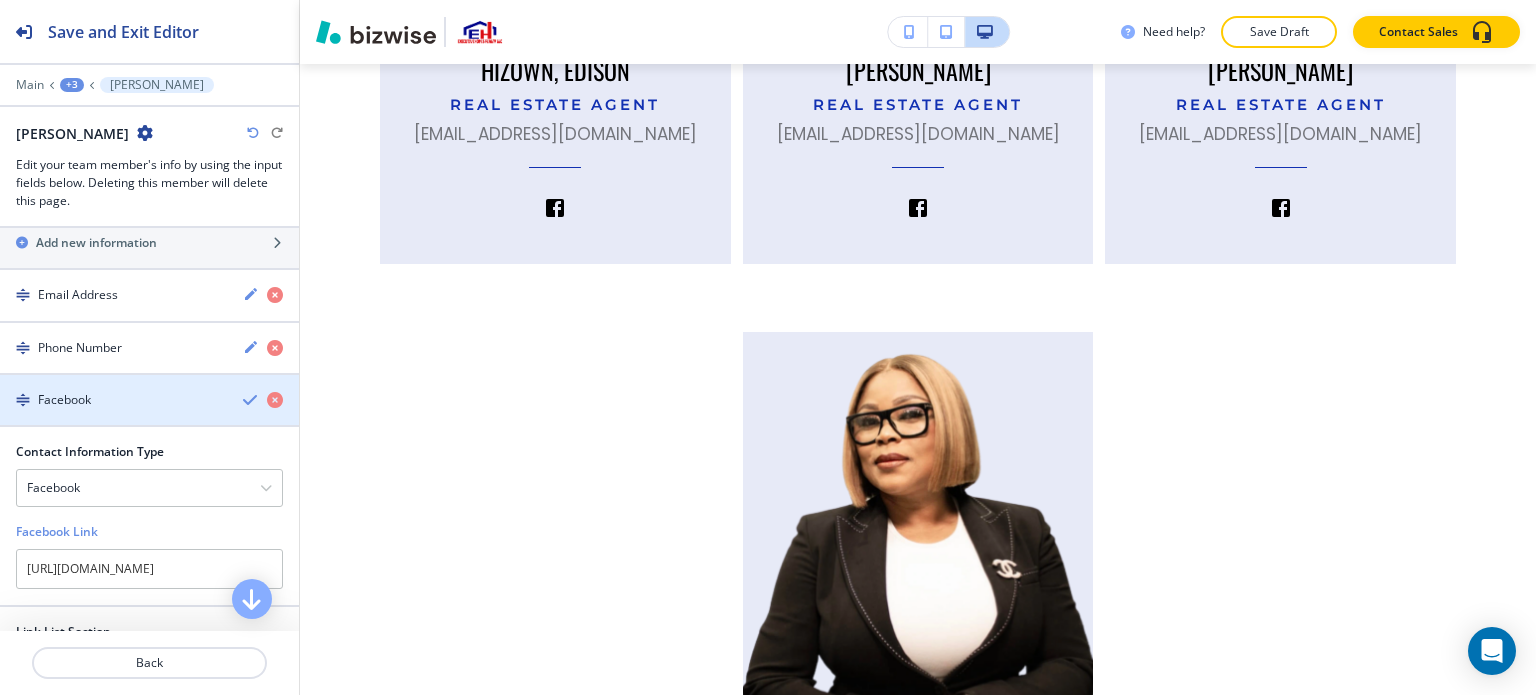 scroll, scrollTop: 0, scrollLeft: 0, axis: both 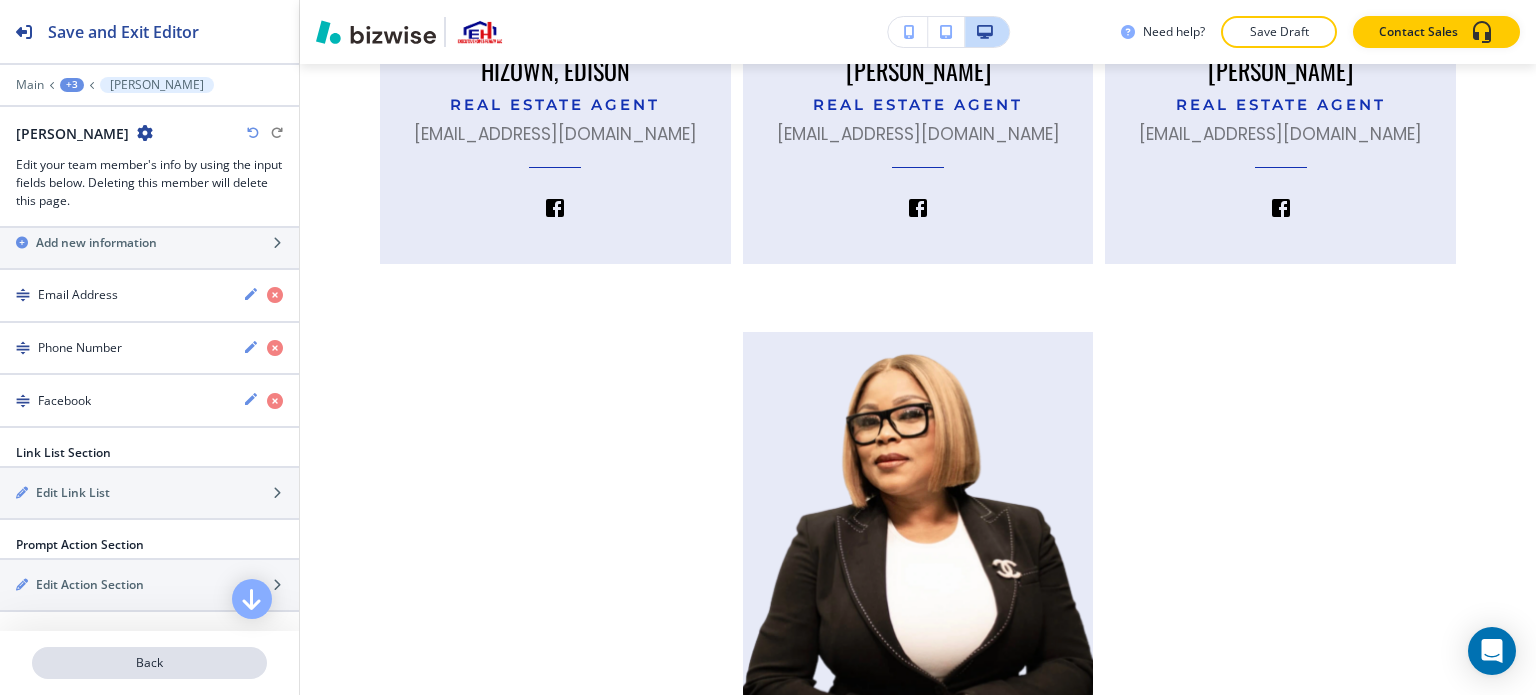 click on "Back" at bounding box center (149, 663) 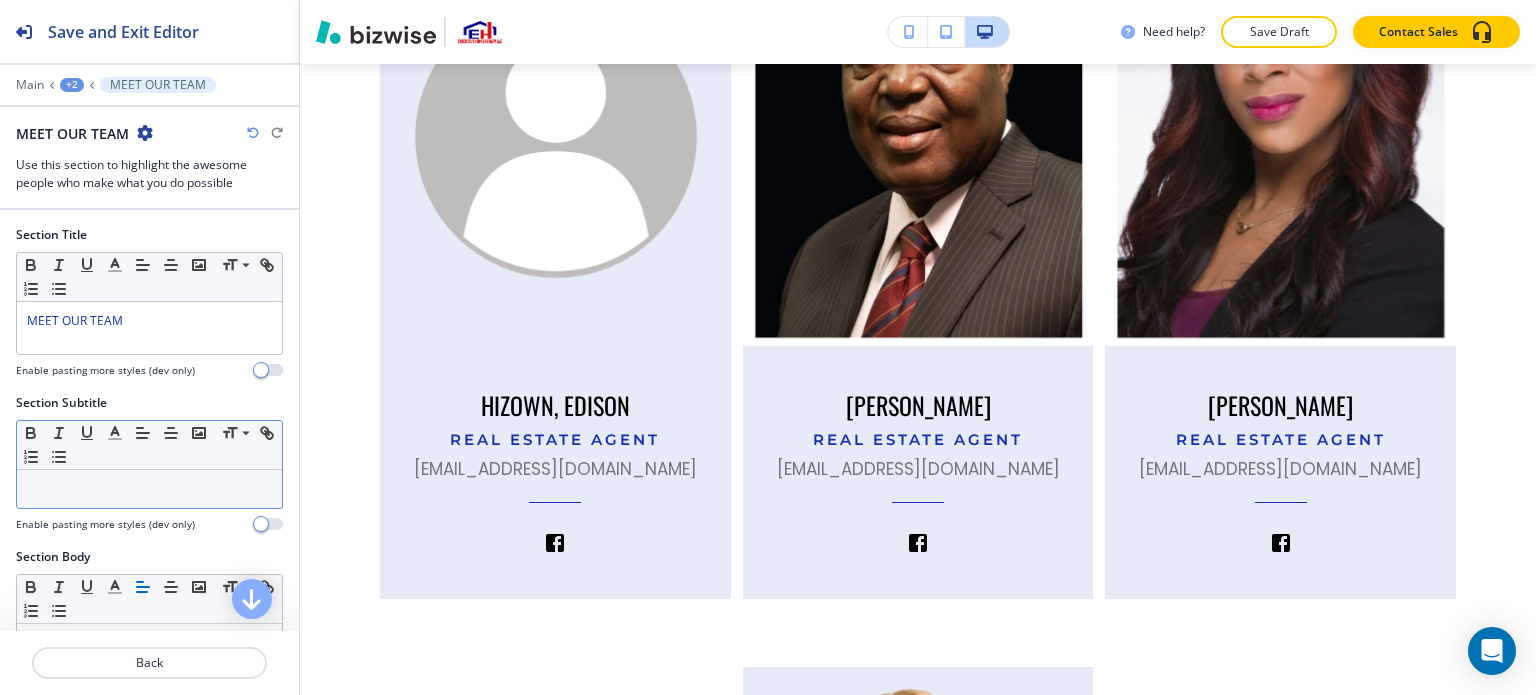 scroll, scrollTop: 2115, scrollLeft: 0, axis: vertical 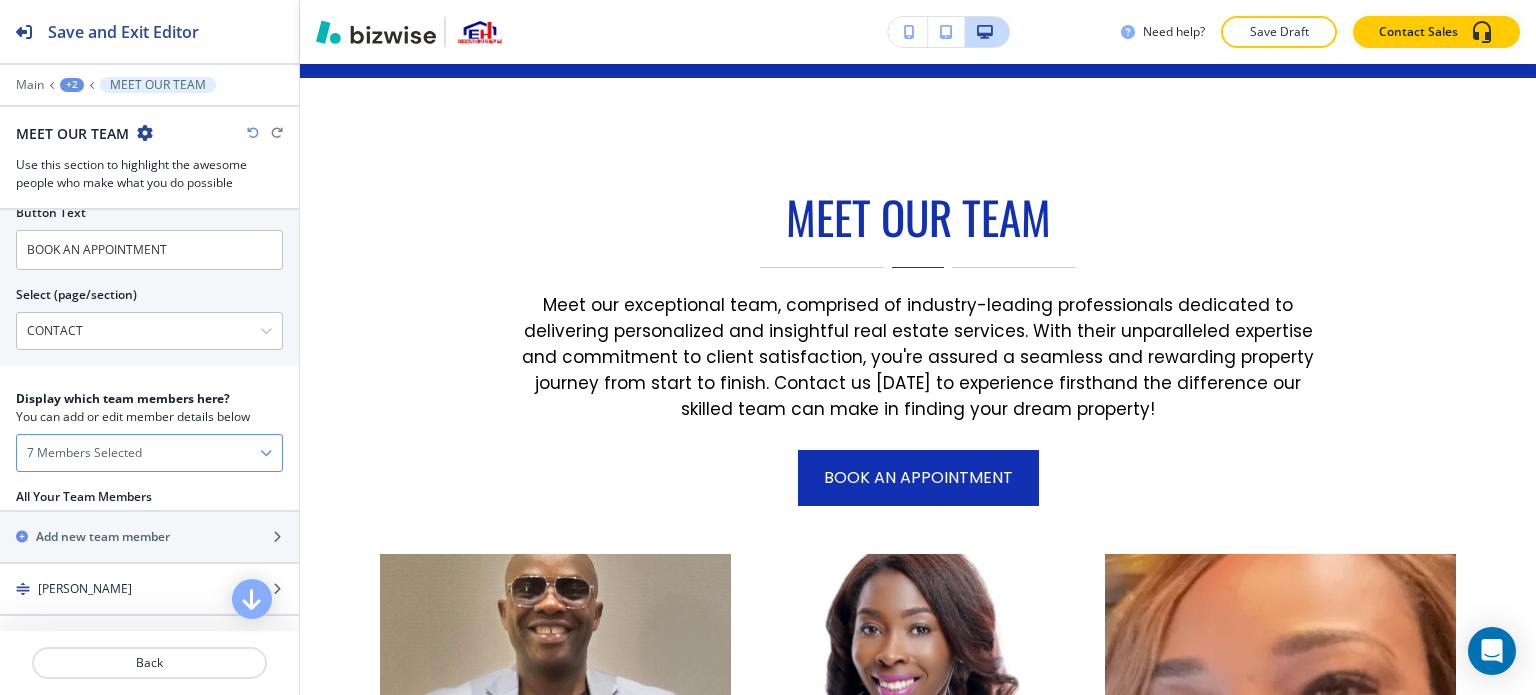 click on "7 Members Selected" at bounding box center (149, 453) 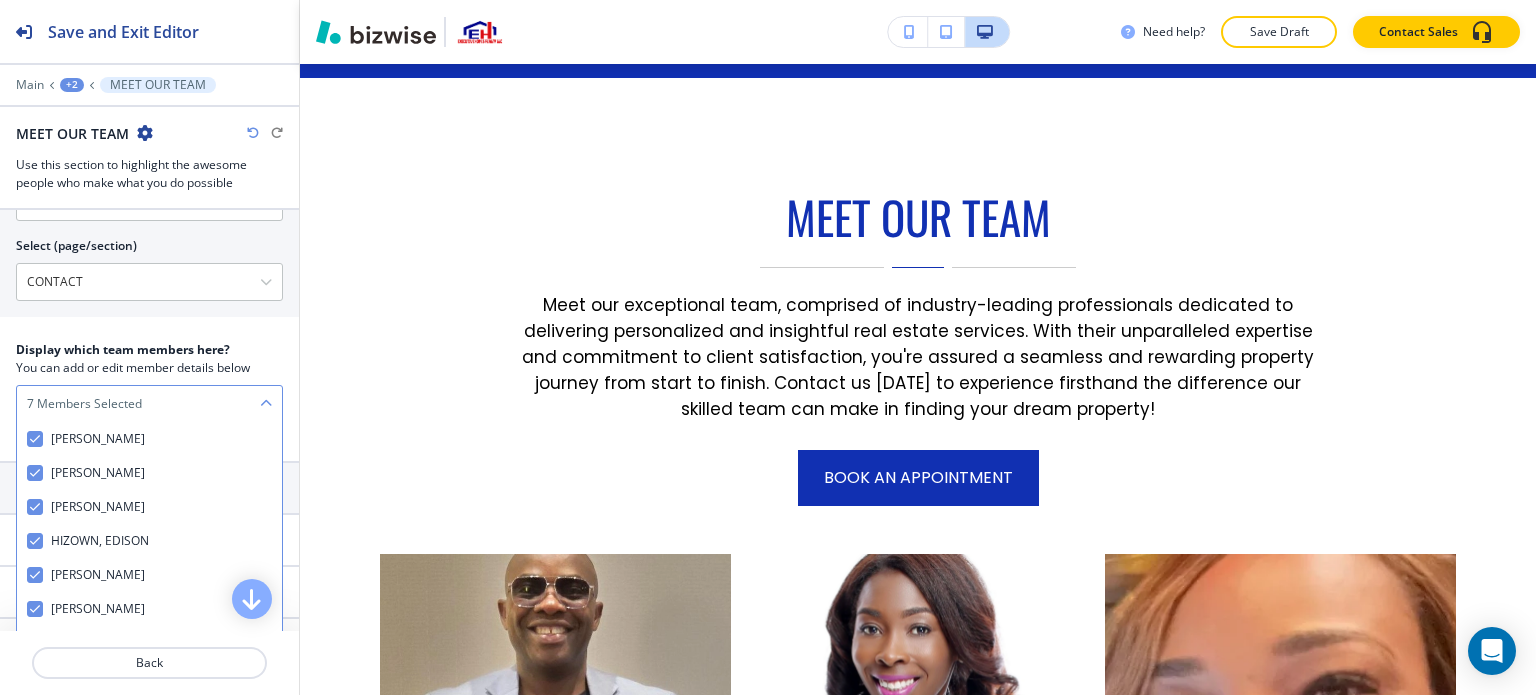 scroll, scrollTop: 1000, scrollLeft: 0, axis: vertical 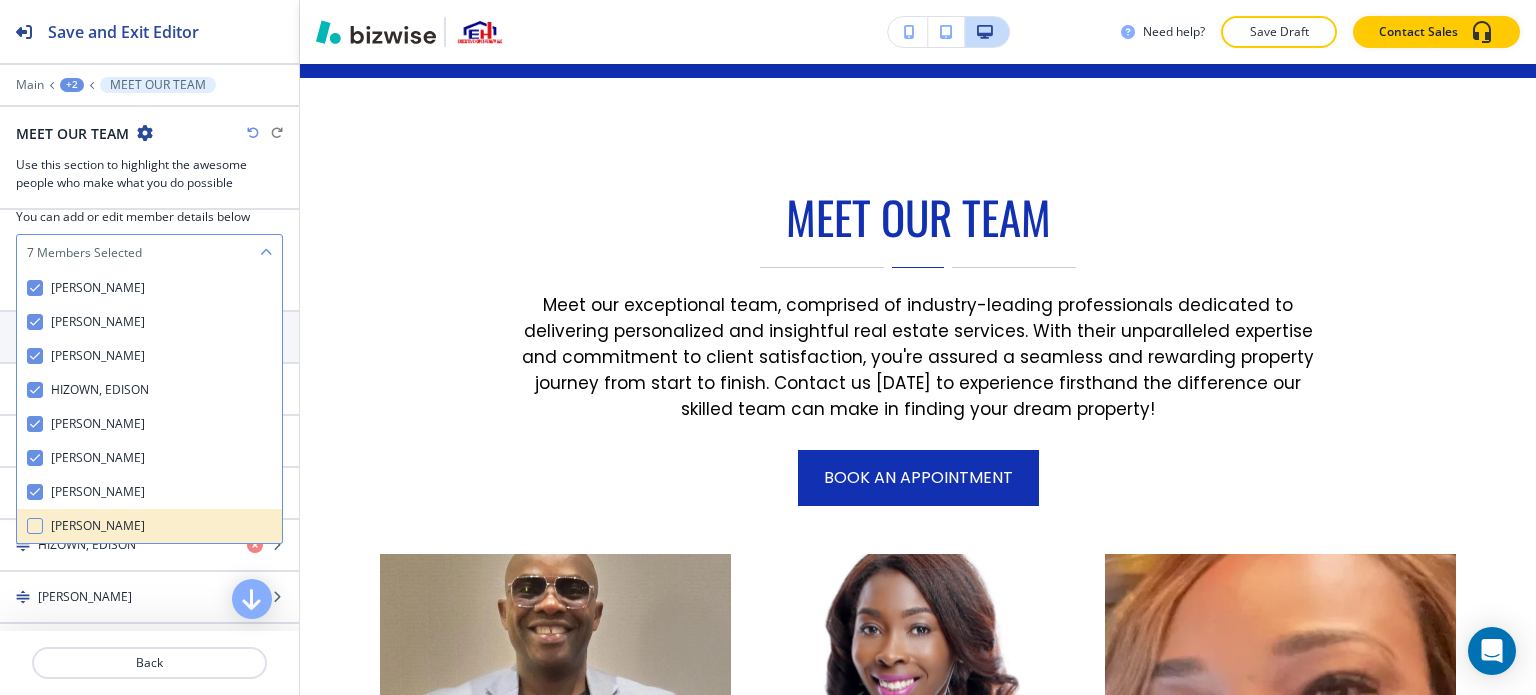 click on "[PERSON_NAME]" at bounding box center (149, 526) 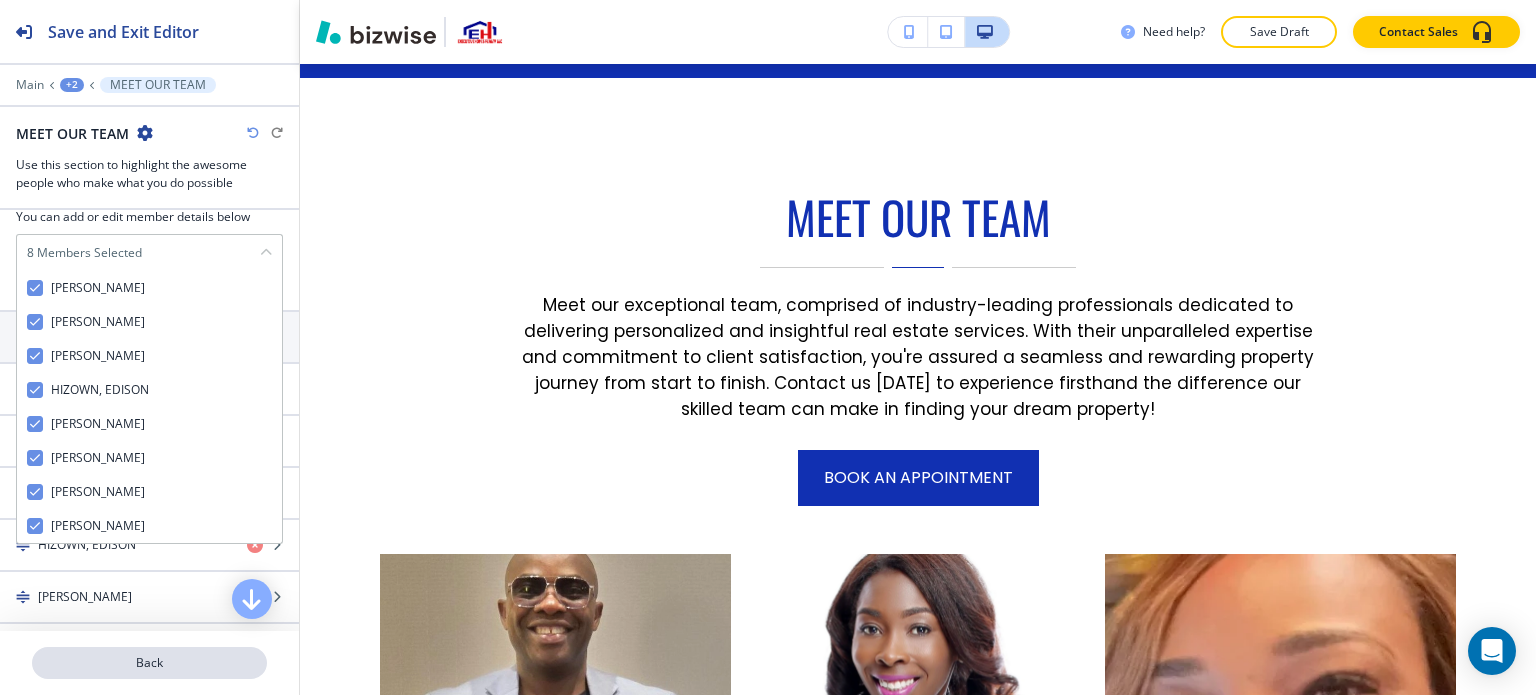 click on "Back" at bounding box center (149, 663) 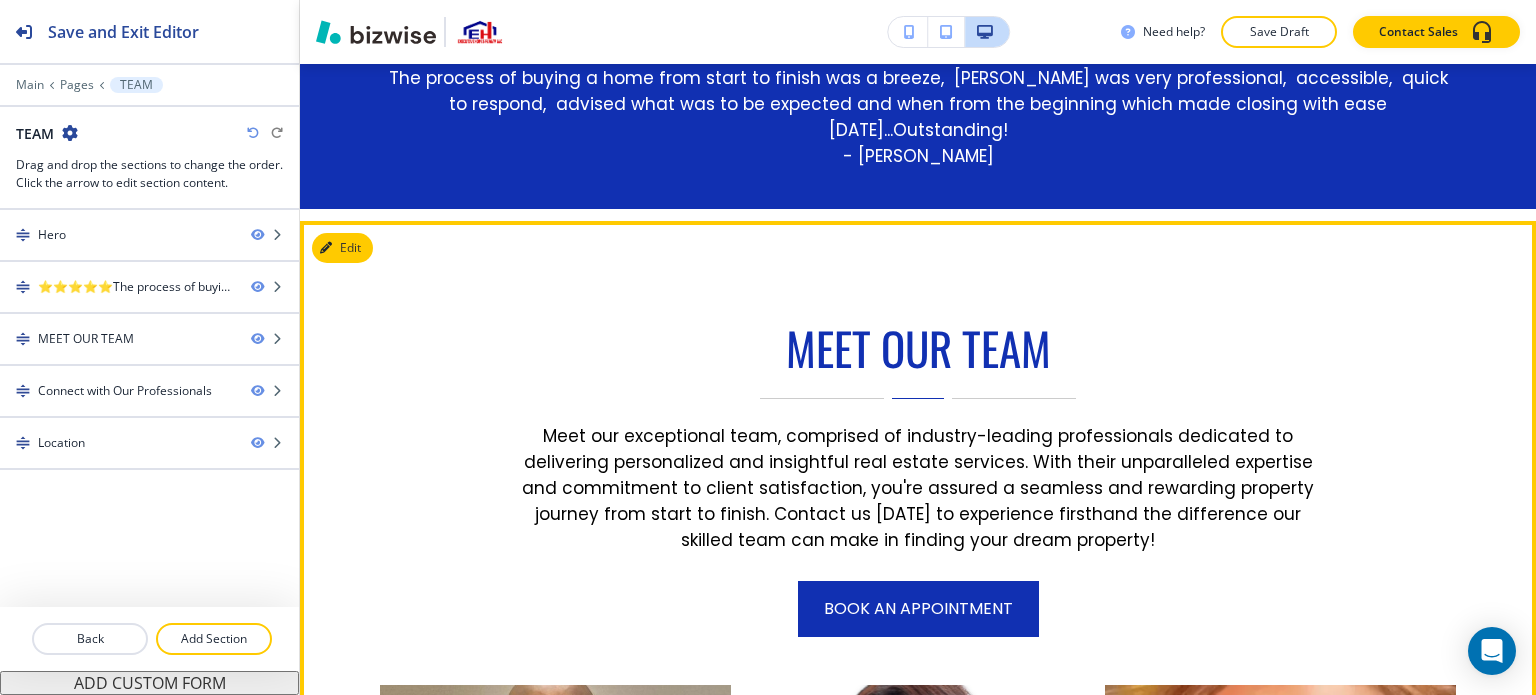 scroll, scrollTop: 966, scrollLeft: 0, axis: vertical 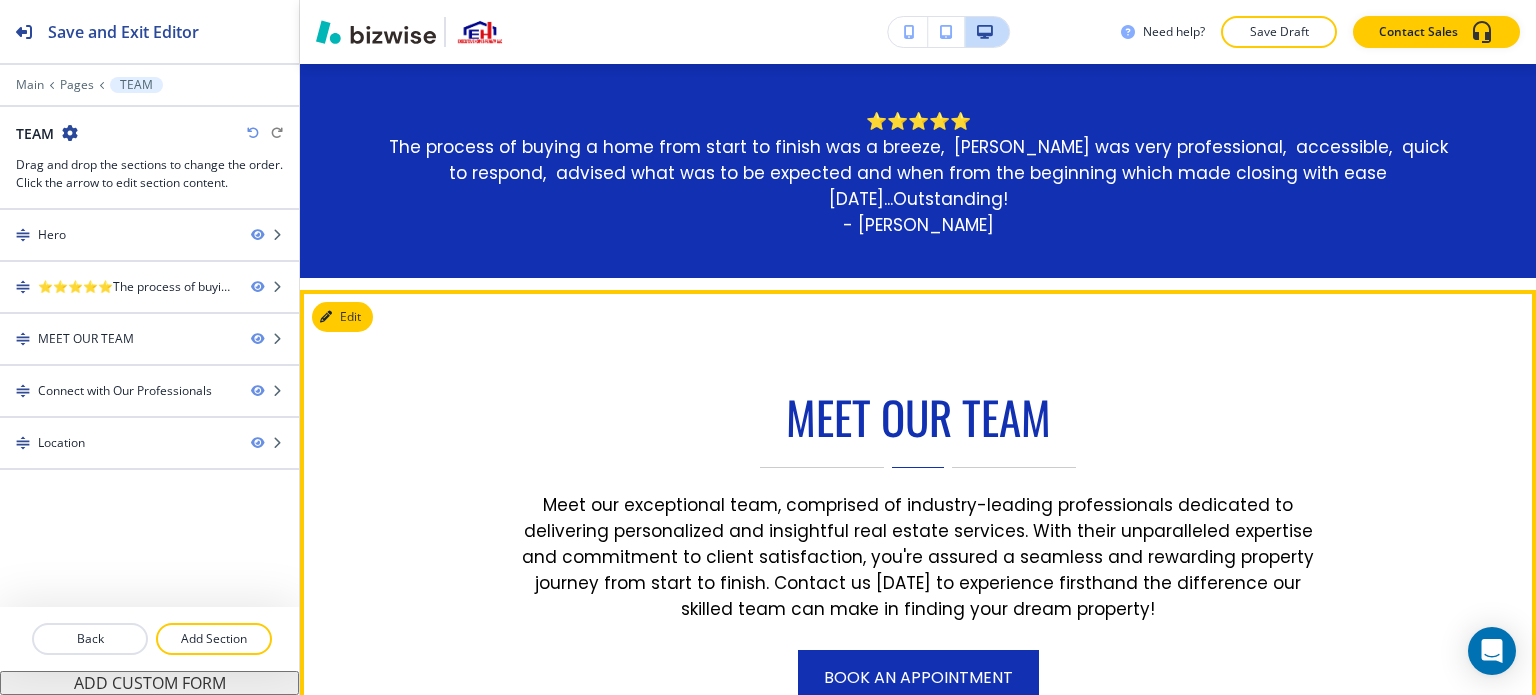 click on "MEET OUR TEAM Meet our exceptional team, comprised of industry-leading professionals dedicated to delivering personalized and insightful real estate services. With their unparalleled expertise and commitment to client satisfaction, you're assured a seamless and rewarding property journey from start to finish. Contact us today to experience firsthand the difference our skilled team can make in finding your dream property! BOOK AN APPOINTMENT OKOOBOH, PATRICK JOHN  real estate agent johnokooboh@gmail.com  GRESHAM, KAREN  real estate agent Karenrealestate10@gmail.com  HEARST, JENNIFER real estate agent Hearstjennifer@gmail.com  HIZOWN, EDISON real estate agent homes@hizcom.us  IDEHEN, SOLOMON real estate agent sollyidehen@gmail.com JACKSON, KEISHA  real estate agent Keishajrealestate@gmail.com CHINNY NZEKWE real estate agent chinnynzekwe@executivehomerealtyllc.com CHIOMA OFFODILE real estate agent chioma.offodile.realty@gmail.com" at bounding box center (918, 1634) 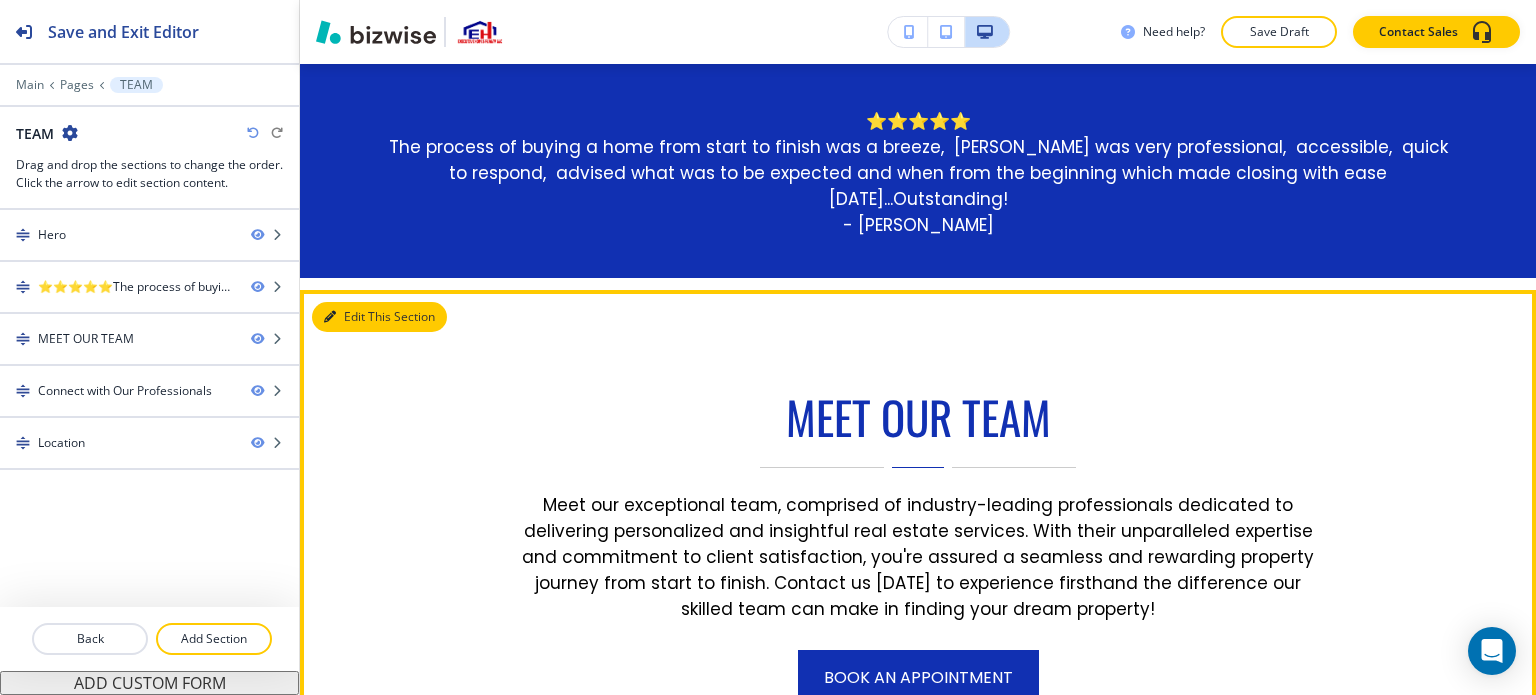 click on "Edit This Section" at bounding box center [379, 317] 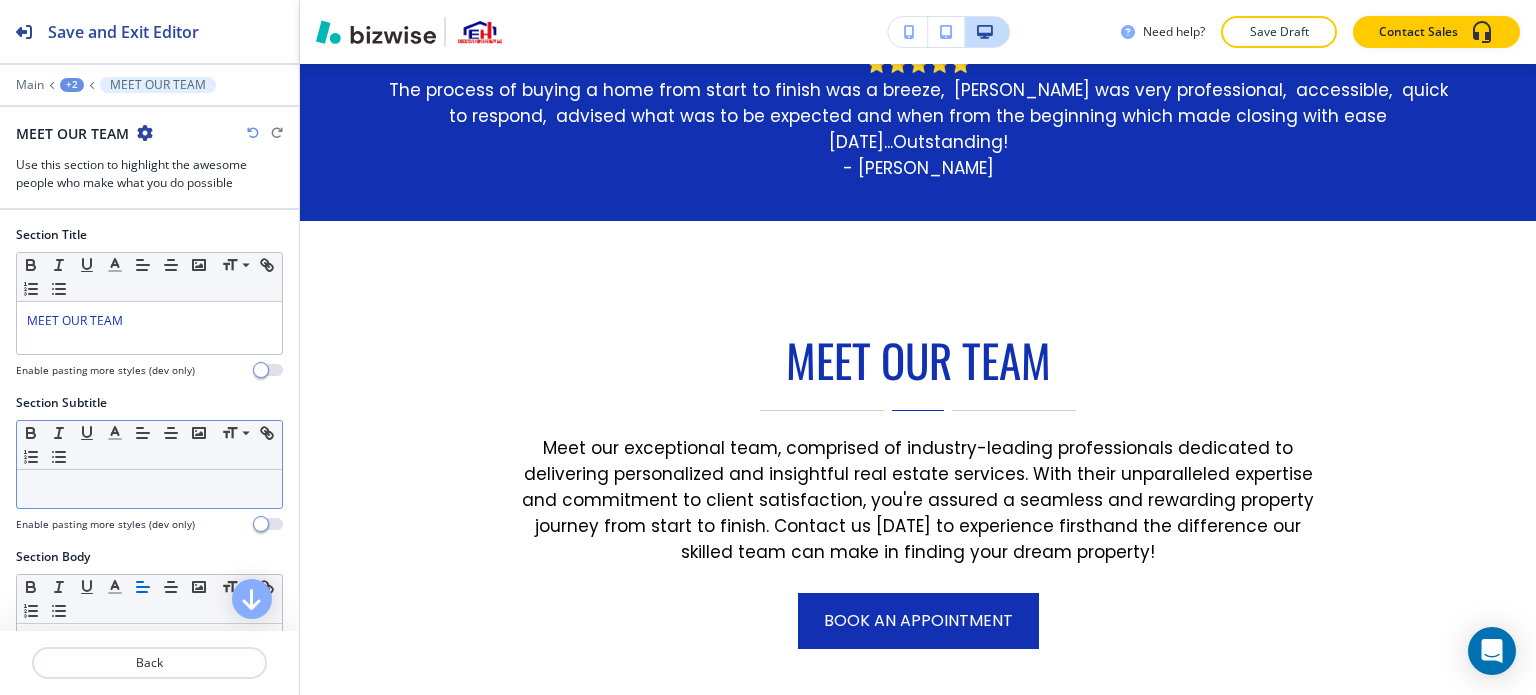 scroll, scrollTop: 1166, scrollLeft: 0, axis: vertical 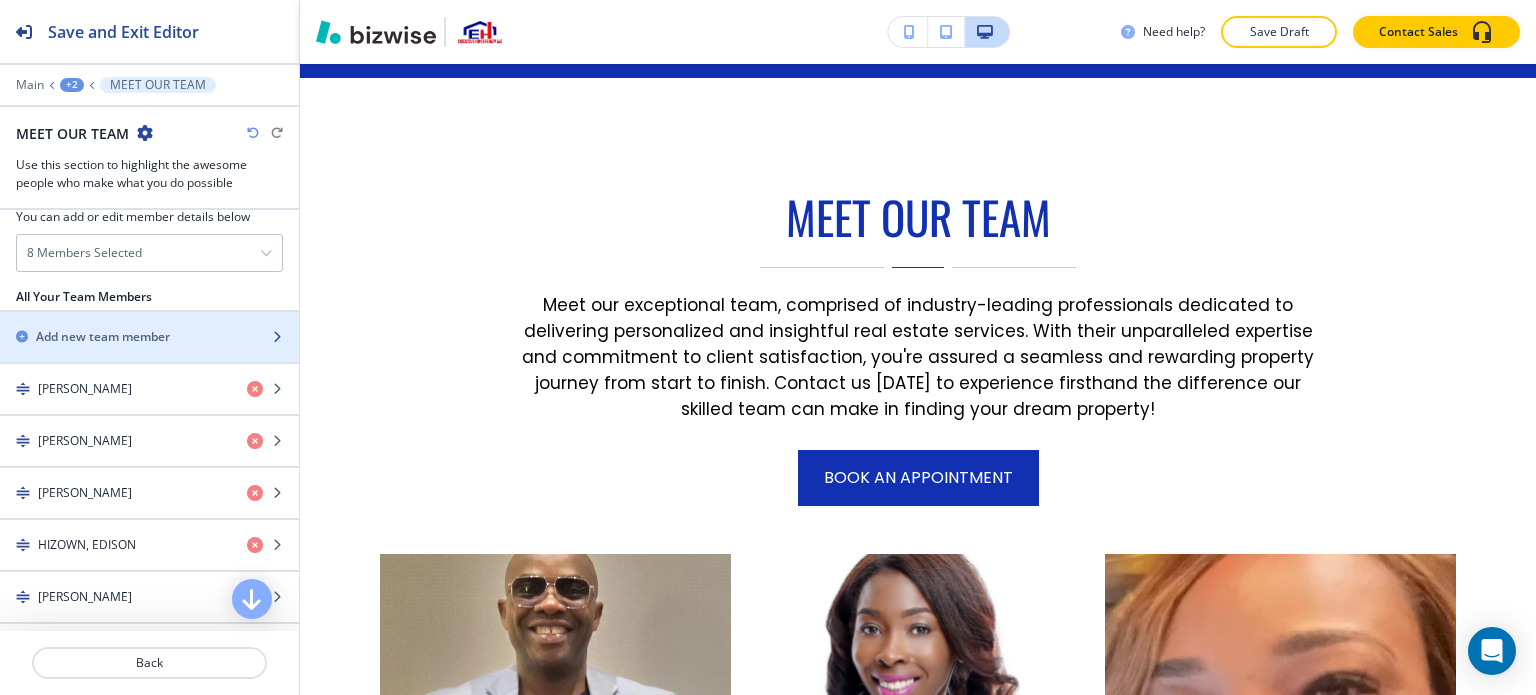 click on "Add new team member" at bounding box center [103, 337] 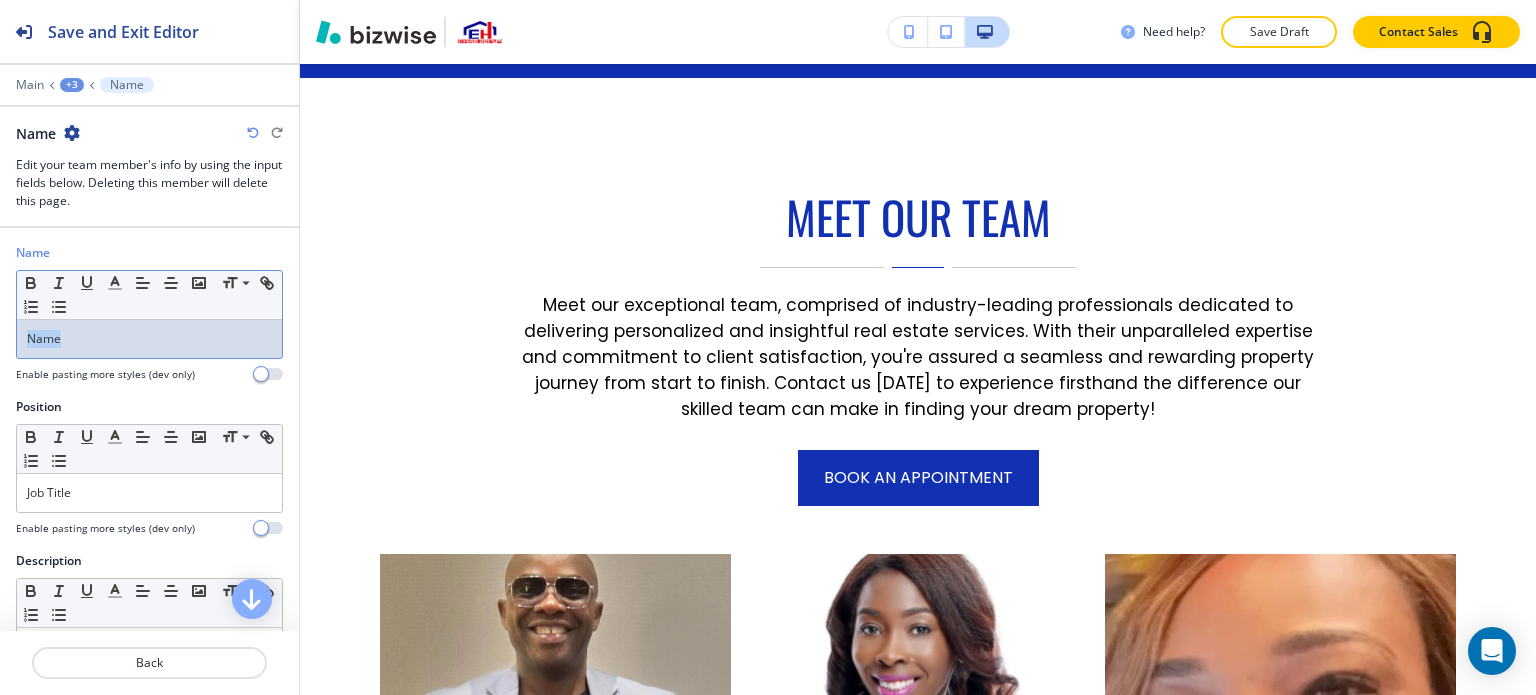 drag, startPoint x: 116, startPoint y: 329, endPoint x: 0, endPoint y: 331, distance: 116.01724 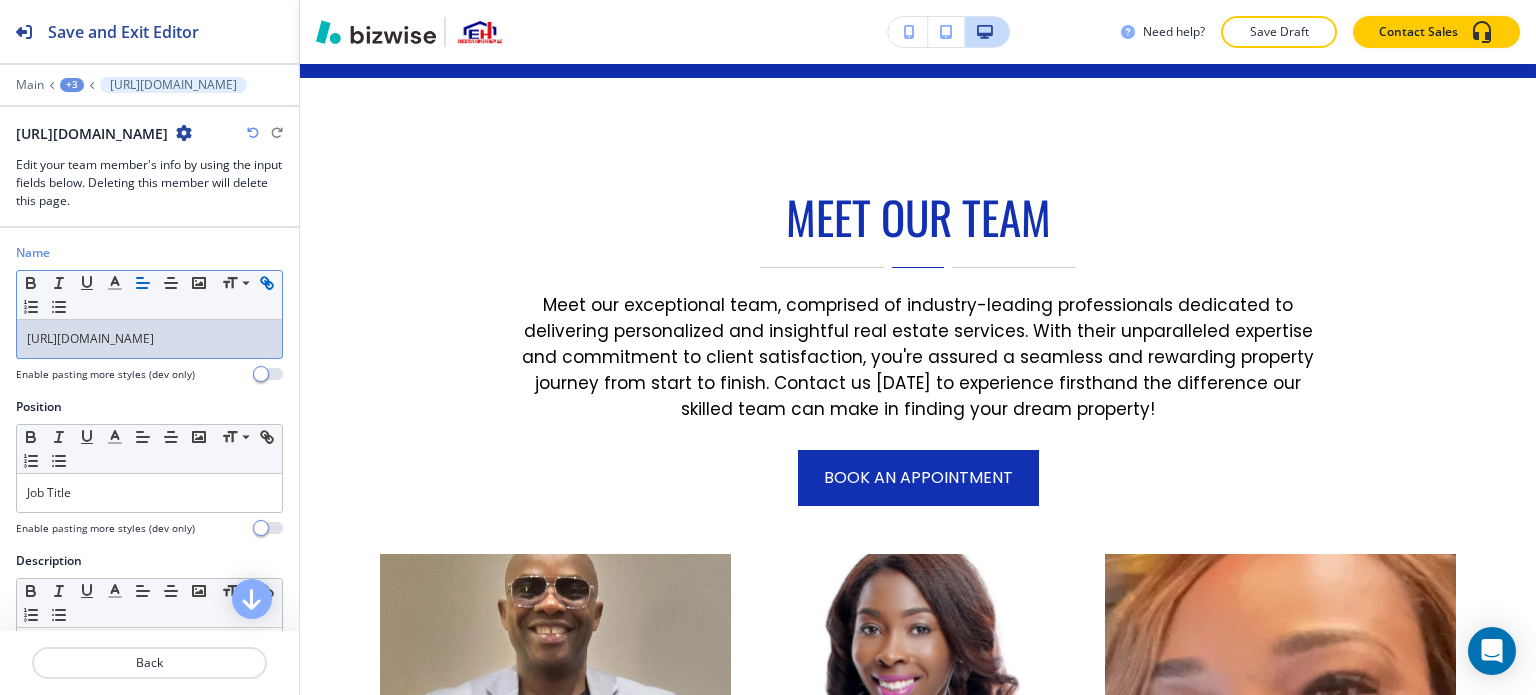 drag, startPoint x: 136, startPoint y: 355, endPoint x: 0, endPoint y: 334, distance: 137.61177 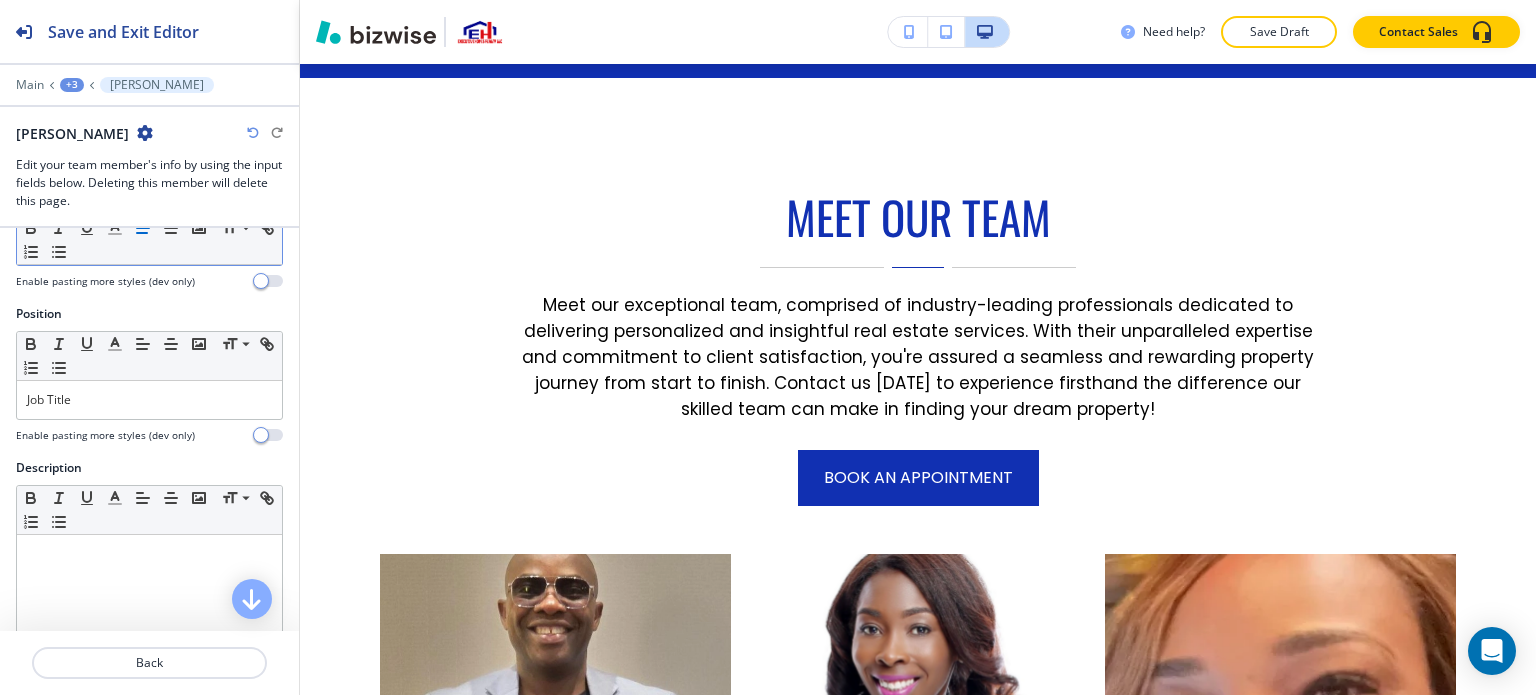 scroll, scrollTop: 100, scrollLeft: 0, axis: vertical 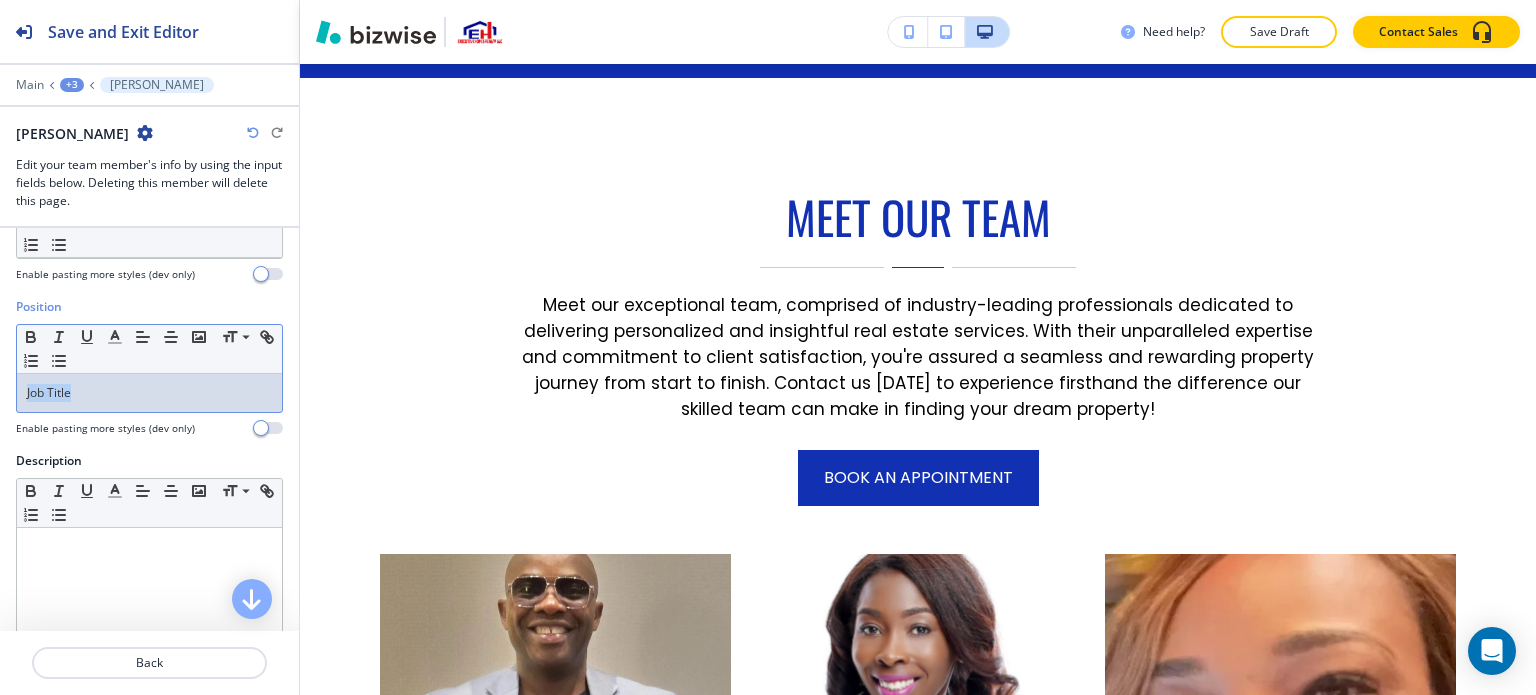 drag, startPoint x: 133, startPoint y: 392, endPoint x: 0, endPoint y: 395, distance: 133.03383 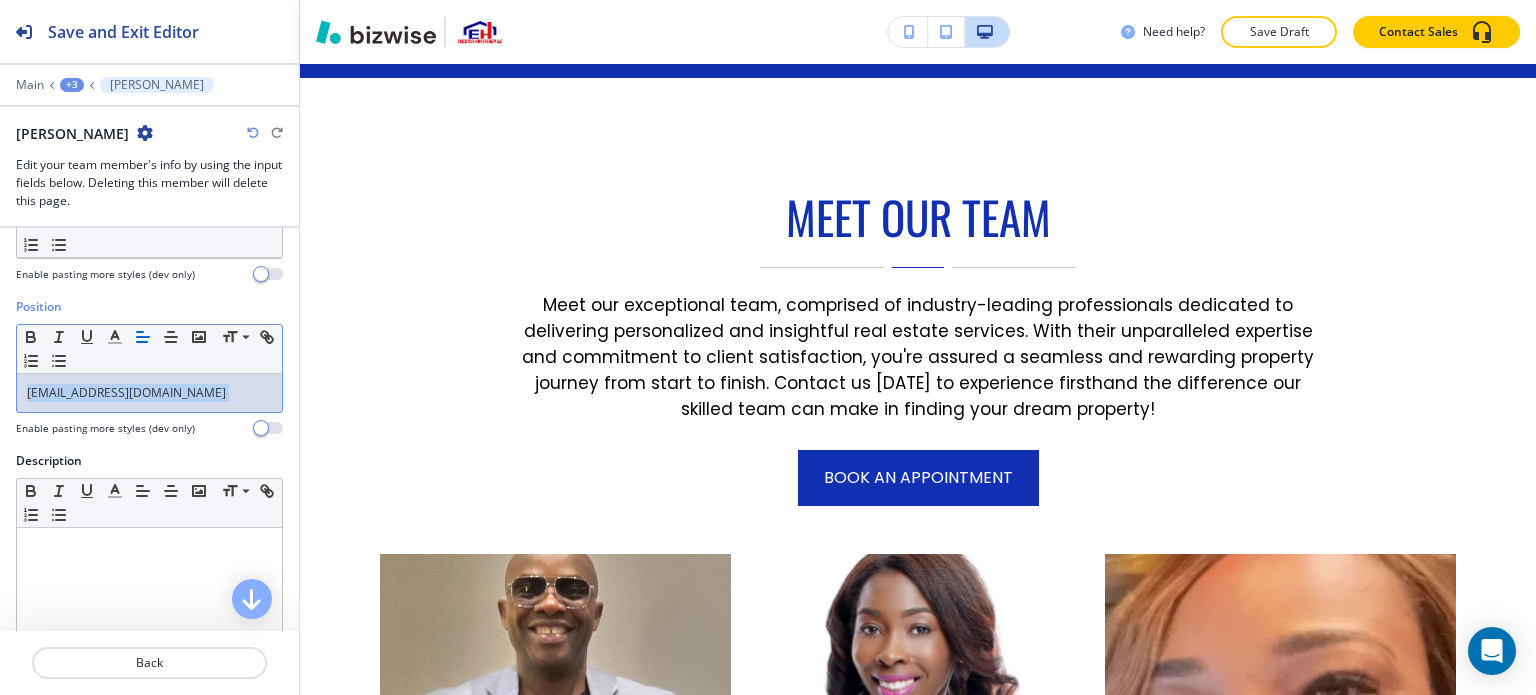 drag, startPoint x: 192, startPoint y: 401, endPoint x: 0, endPoint y: 361, distance: 196.1224 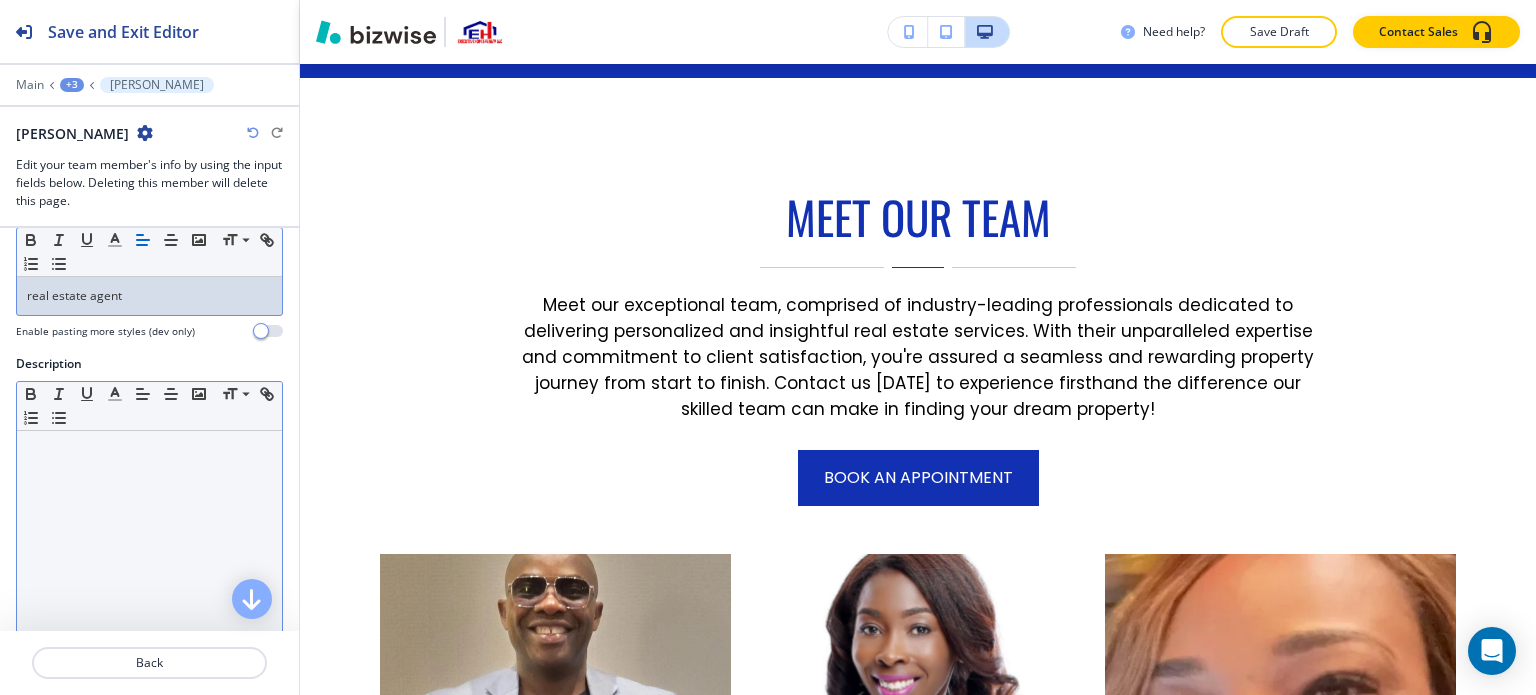 scroll, scrollTop: 400, scrollLeft: 0, axis: vertical 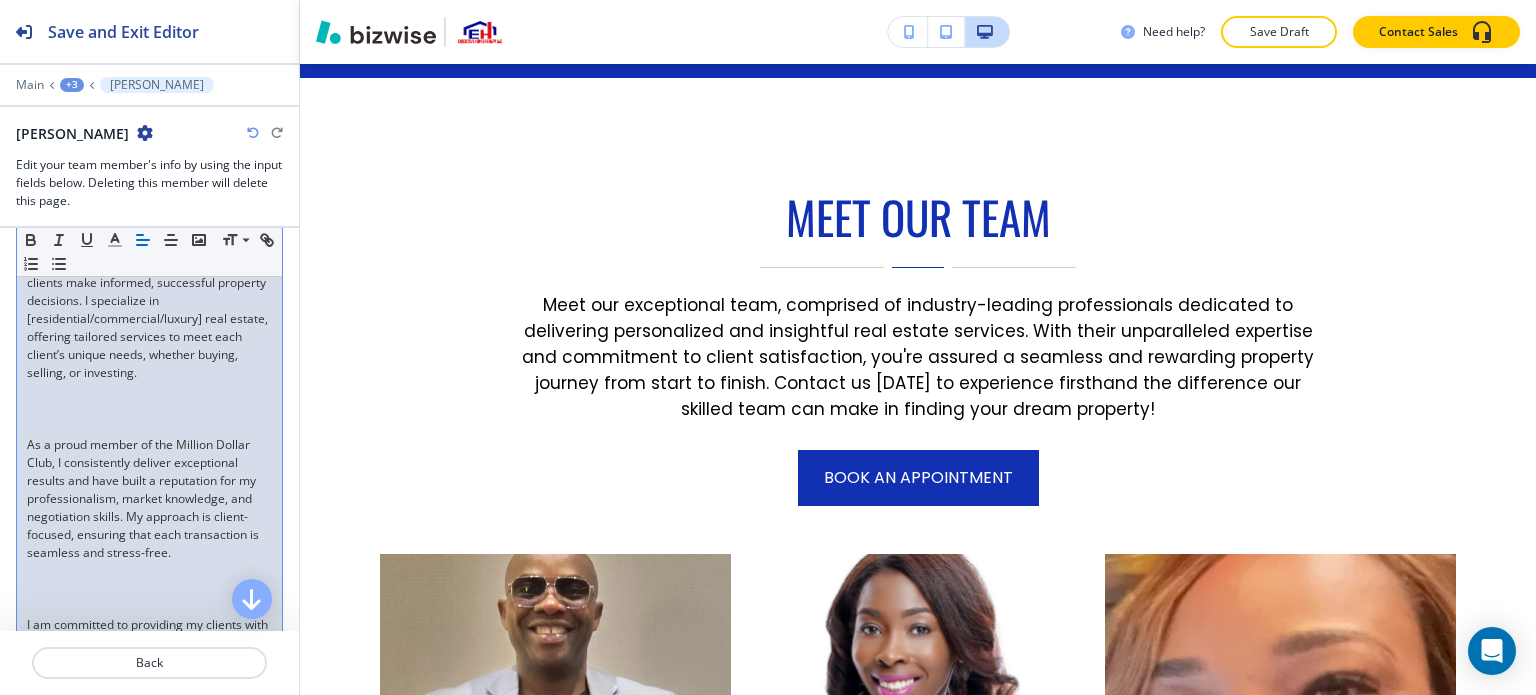 click on "As a proud member of the Million Dollar Club, I consistently deliver exceptional results and have built a reputation for my professionalism, market knowledge, and negotiation skills. My approach is client-focused, ensuring that each transaction is seamless and stress-free." at bounding box center (149, 499) 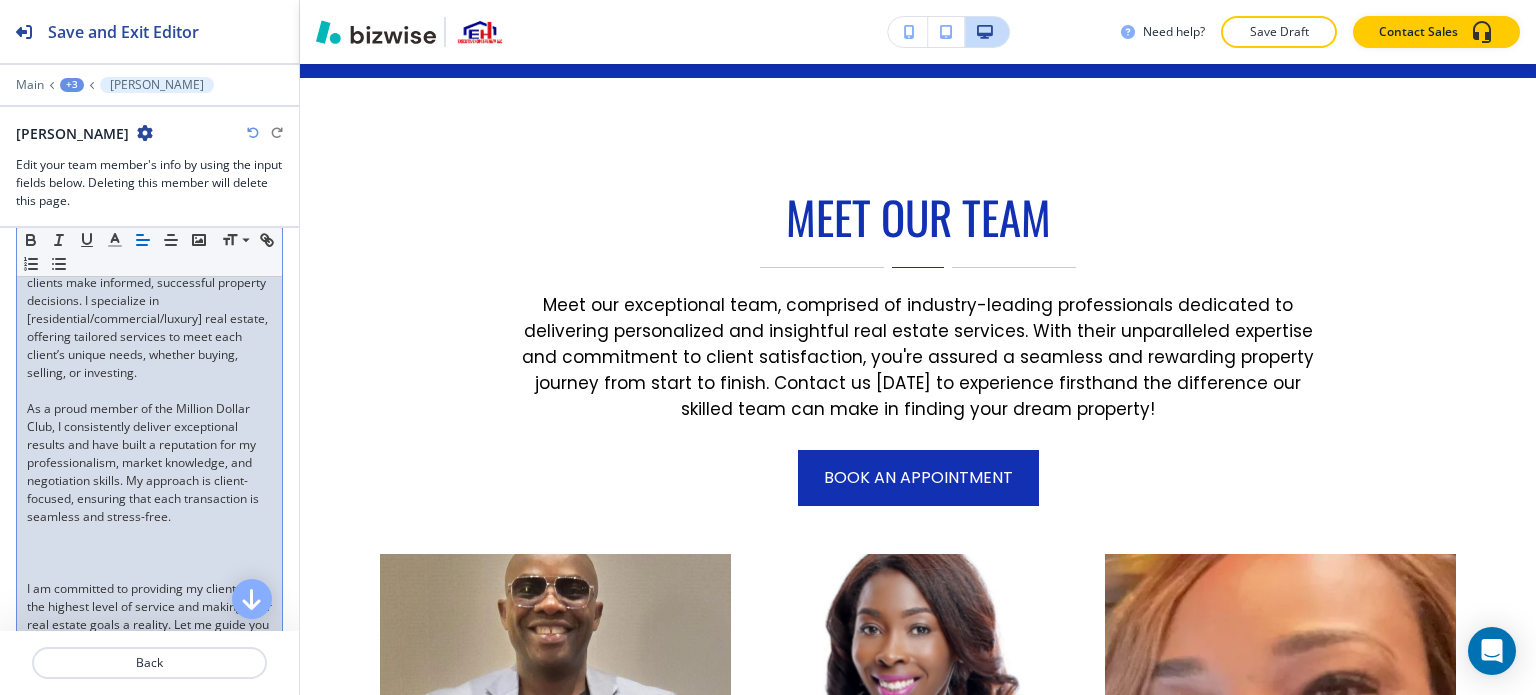 click on "With over 15 years of experience in the real estate industry, I am dedicated to helping clients make informed, successful property decisions. I specialize in [residential/commercial/luxury] real estate, offering tailored services to meet each client’s unique needs, whether buying, selling, or investing. As a proud member of the Million Dollar Club, I consistently deliver exceptional results and have built a reputation for my professionalism, market knowledge, and negotiation skills. My approach is client-focused, ensuring that each transaction is seamless and stress-free. ﻿ I am committed to providing my clients with the highest level of service and making their real estate goals a reality. Let me guide you through every step of your real estate journey." at bounding box center (149, 454) 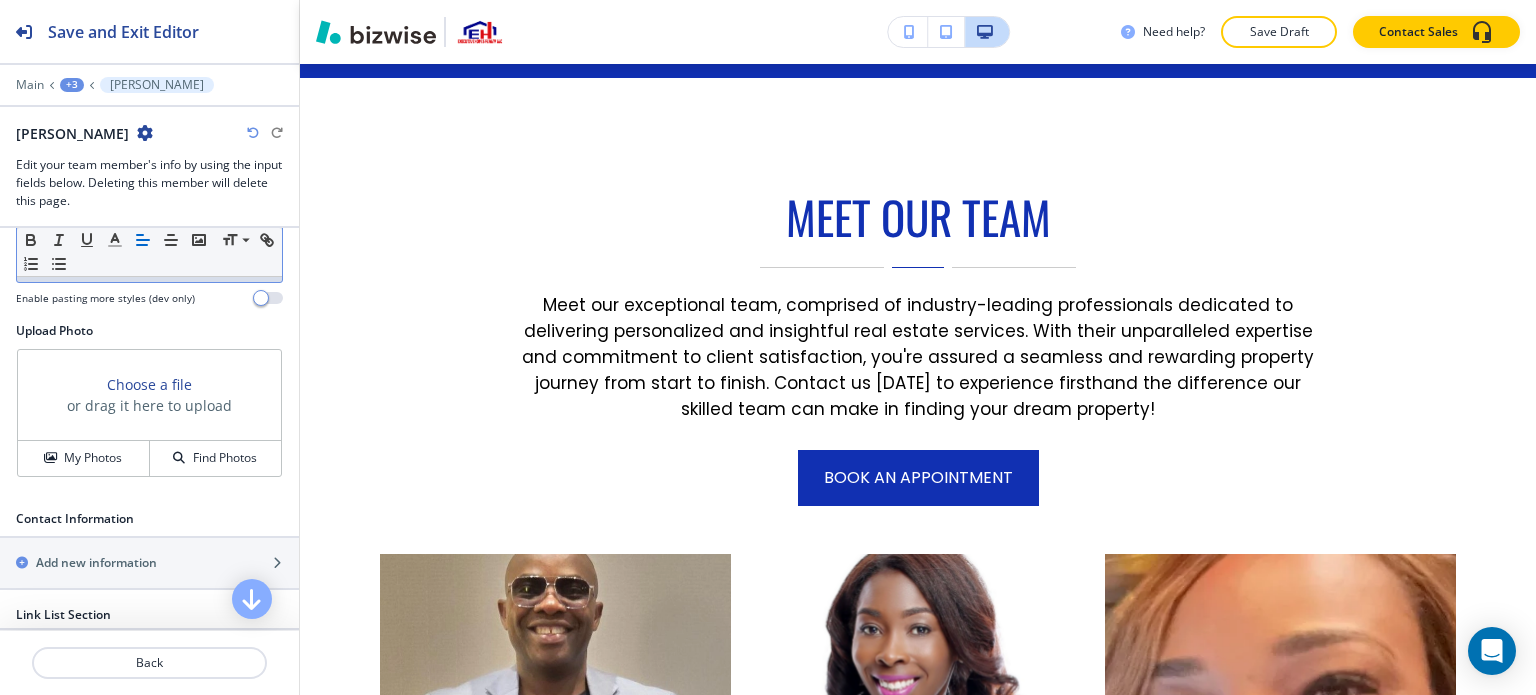 scroll, scrollTop: 800, scrollLeft: 0, axis: vertical 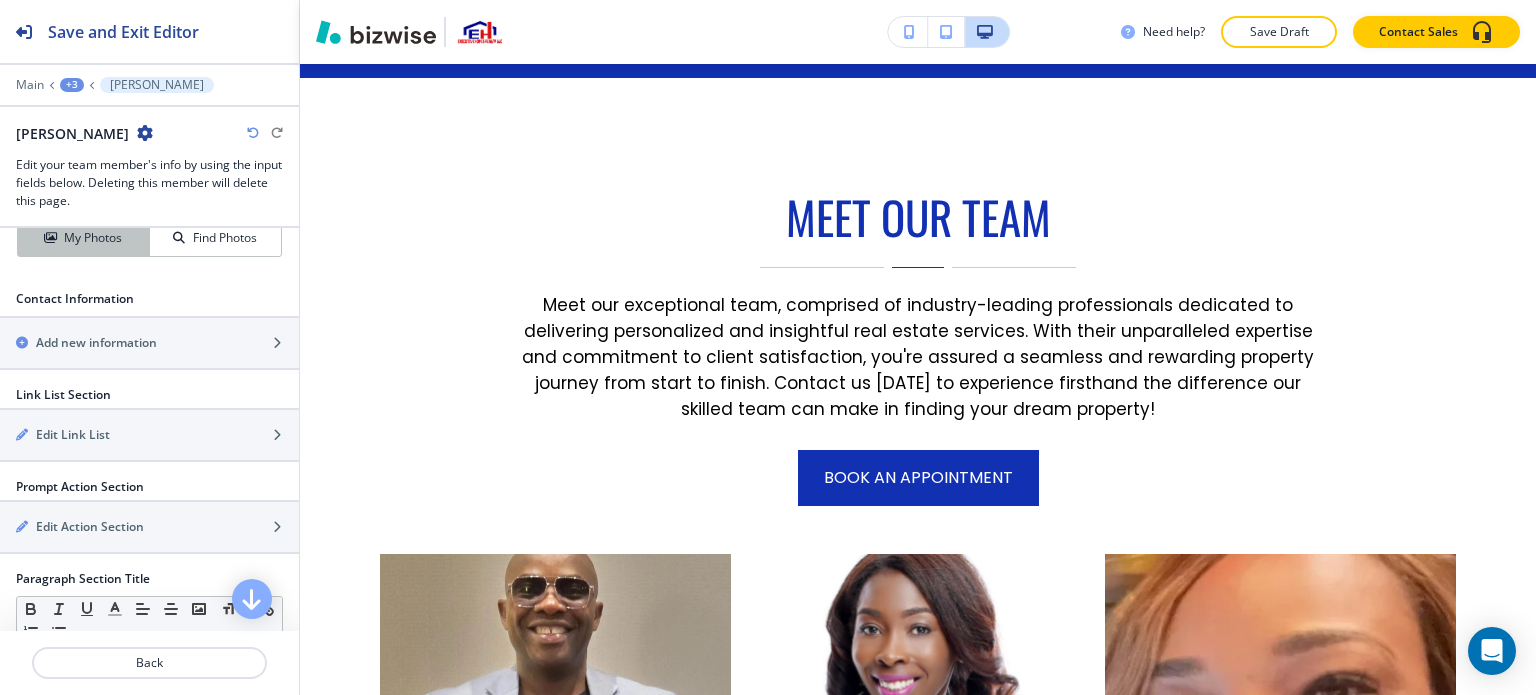 click on "My Photos" at bounding box center (93, 238) 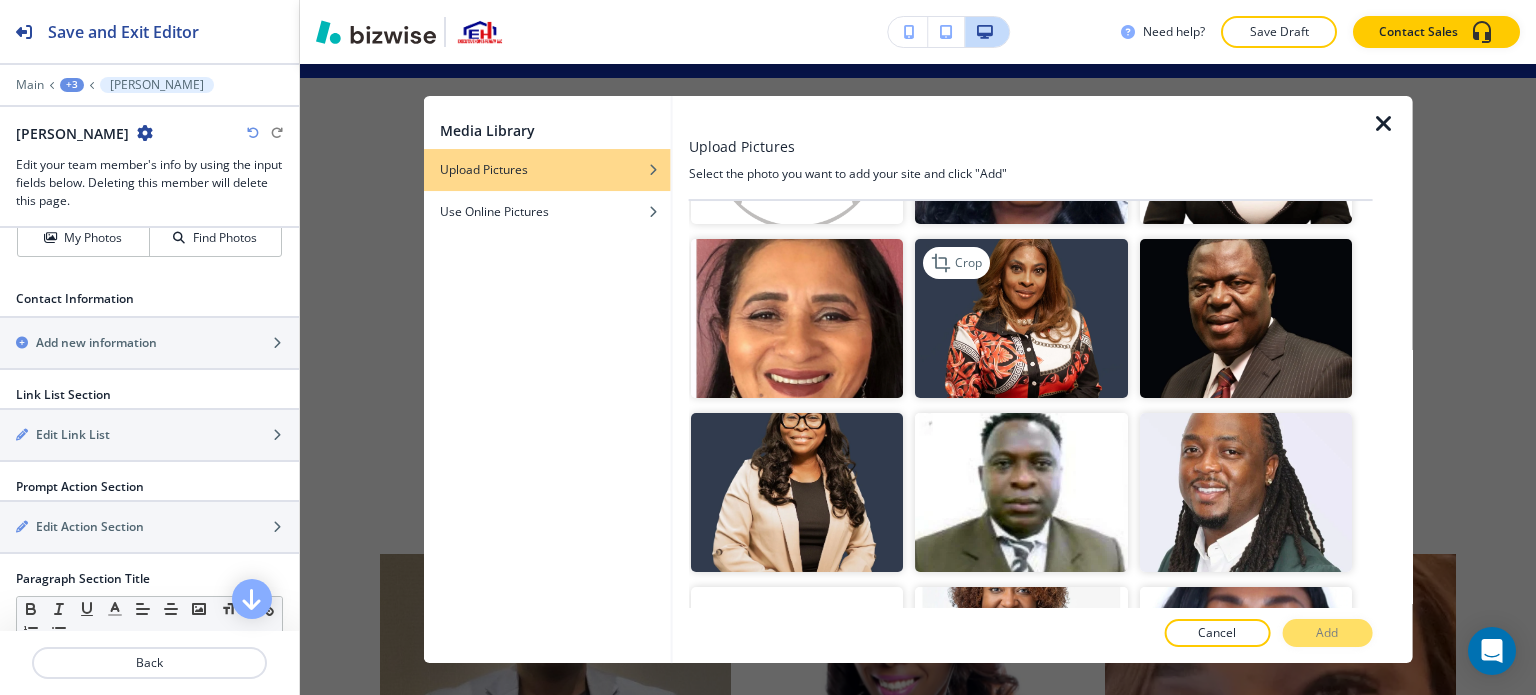 scroll, scrollTop: 500, scrollLeft: 0, axis: vertical 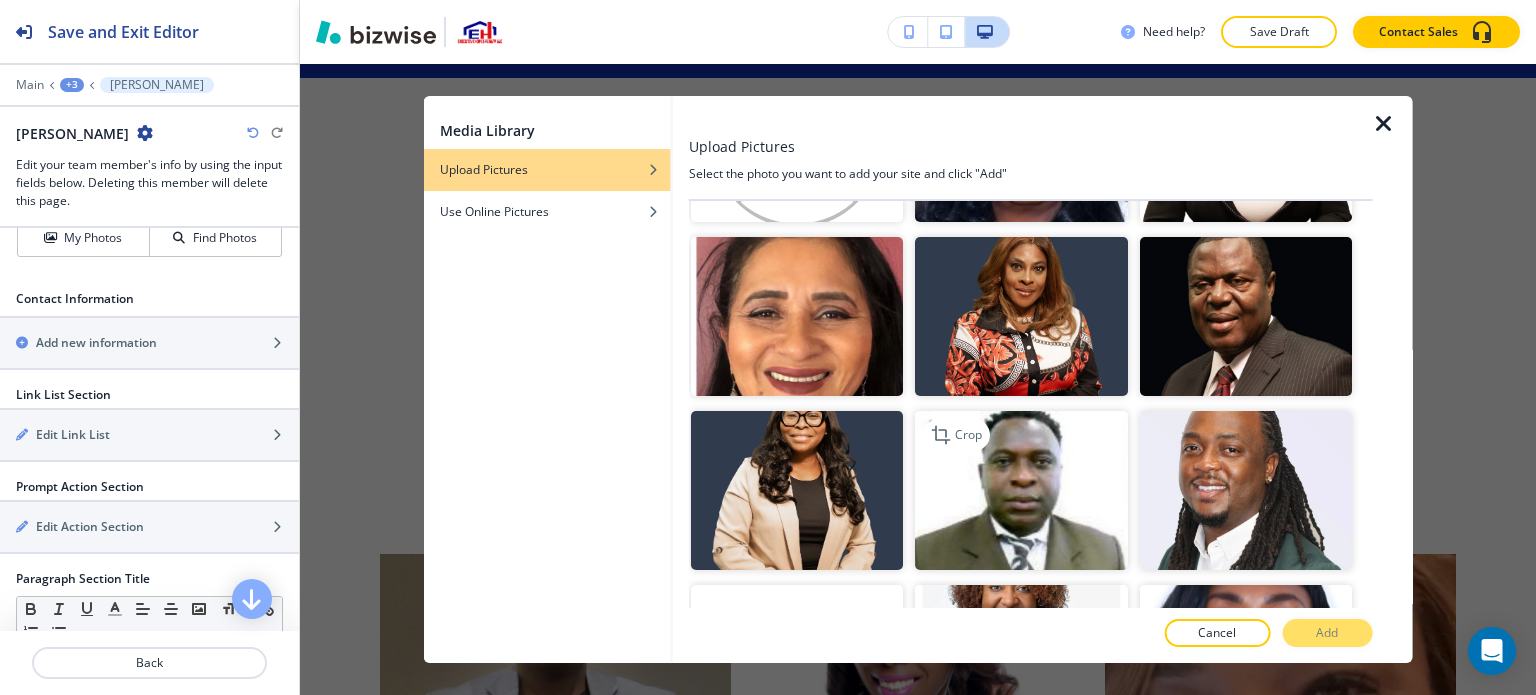 click at bounding box center [1021, 490] 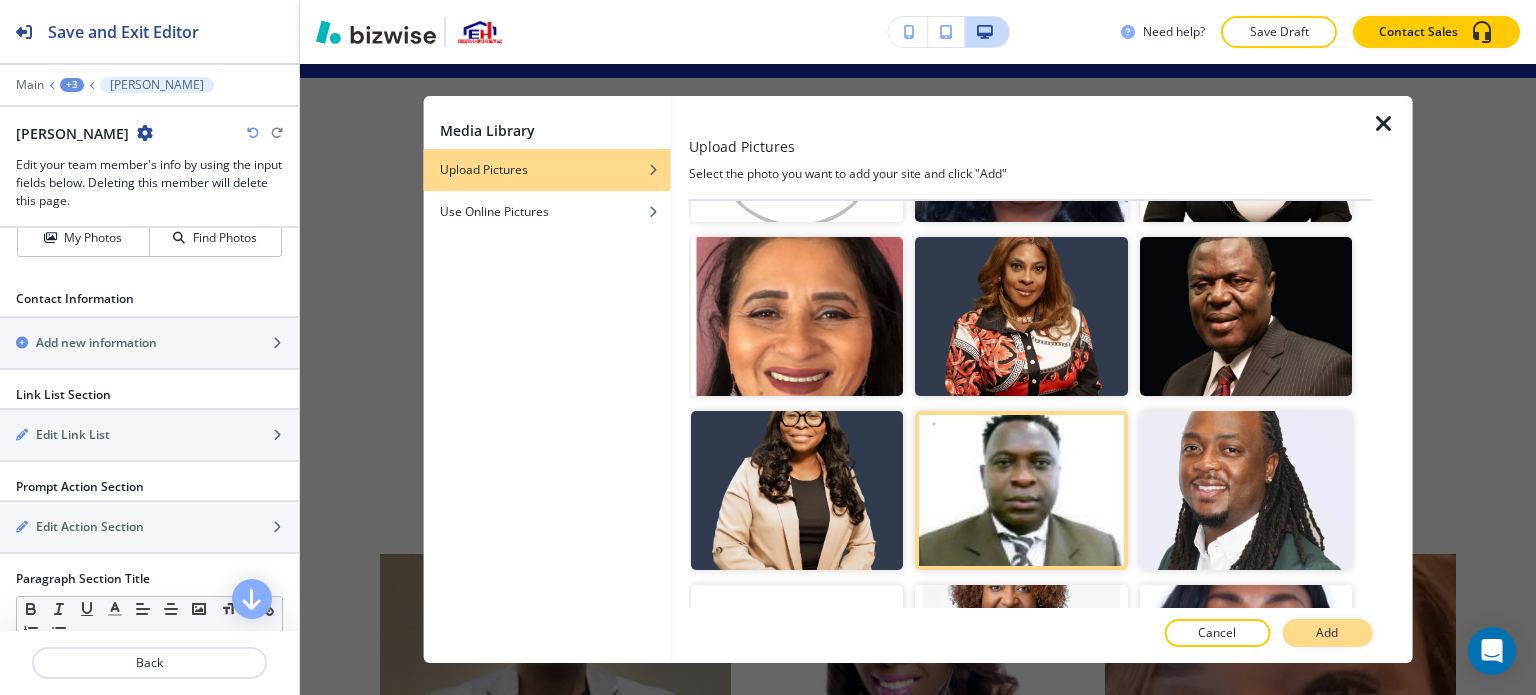 click on "Add" at bounding box center [1327, 633] 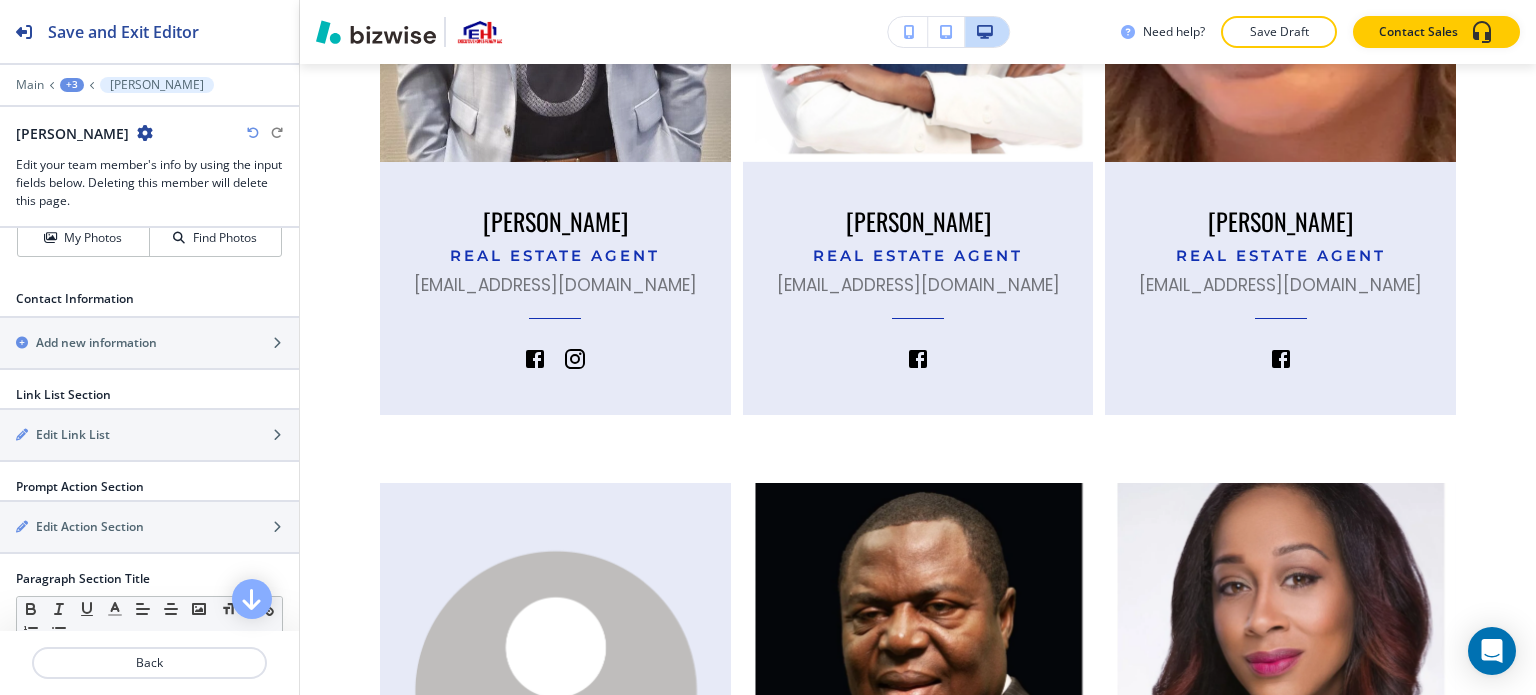 scroll, scrollTop: 2166, scrollLeft: 0, axis: vertical 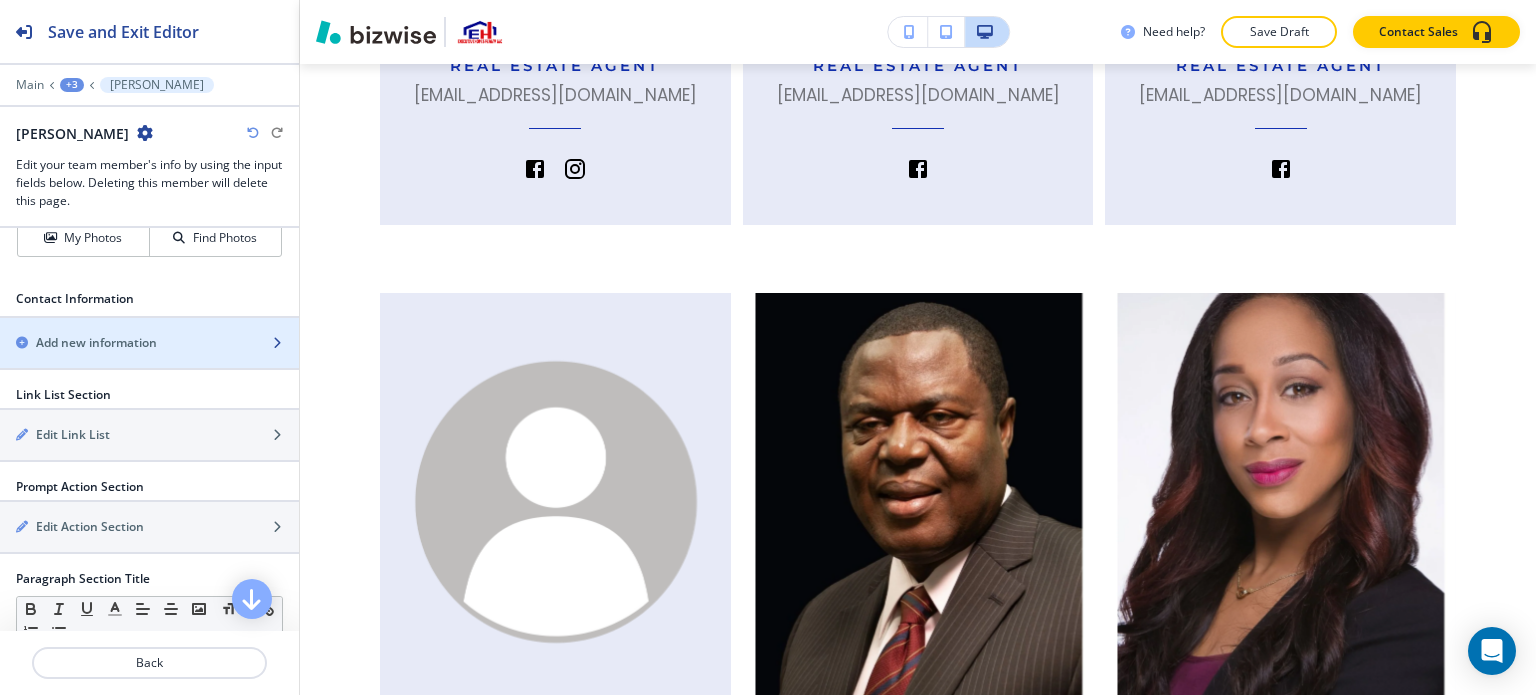 click at bounding box center [149, 326] 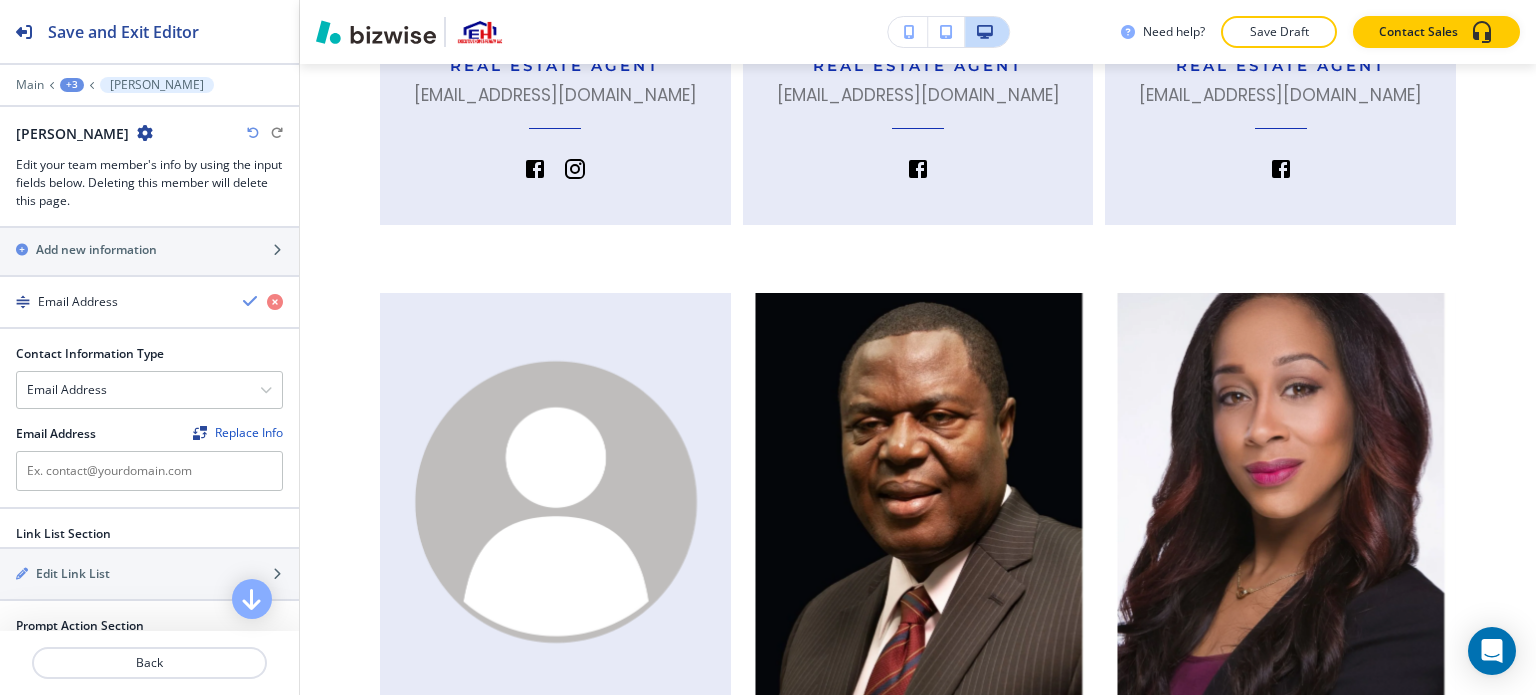 scroll, scrollTop: 1100, scrollLeft: 0, axis: vertical 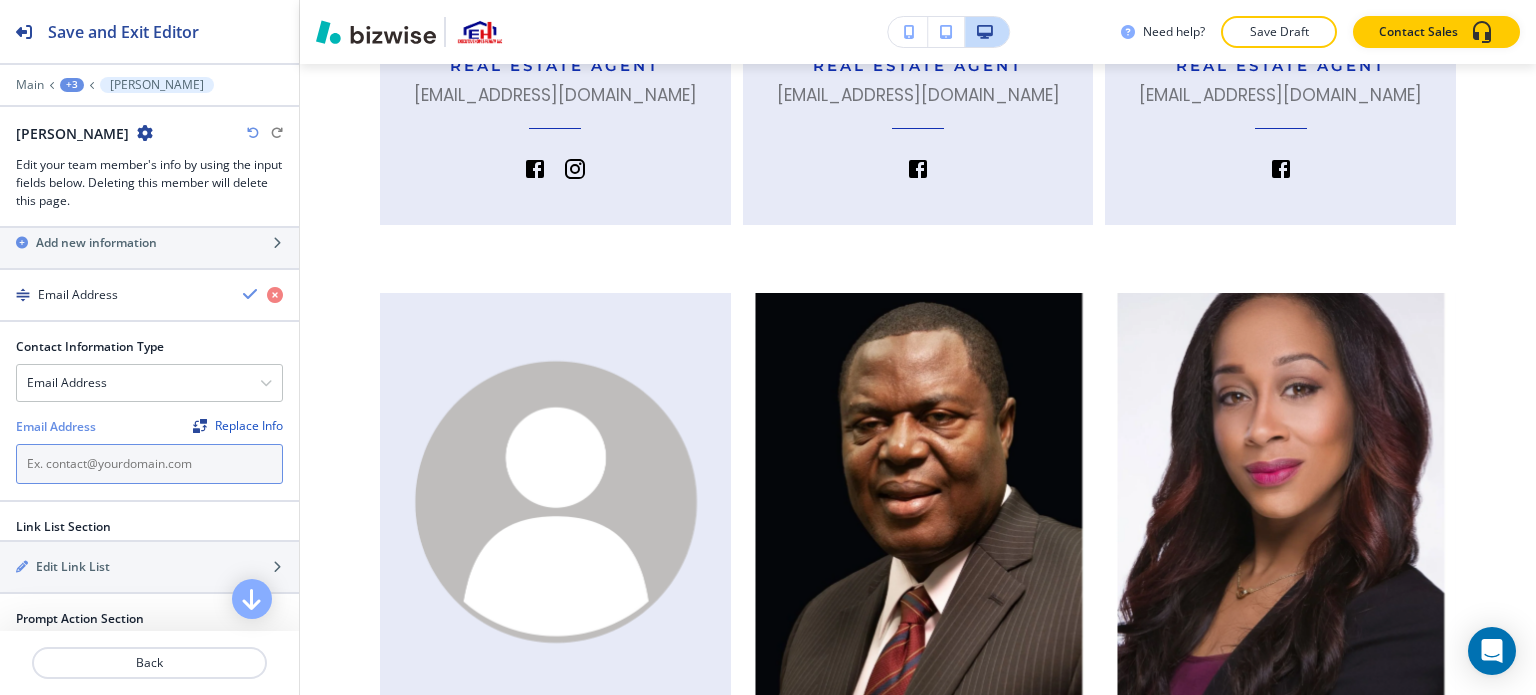 paste on "[EMAIL_ADDRESS][DOMAIN_NAME]" 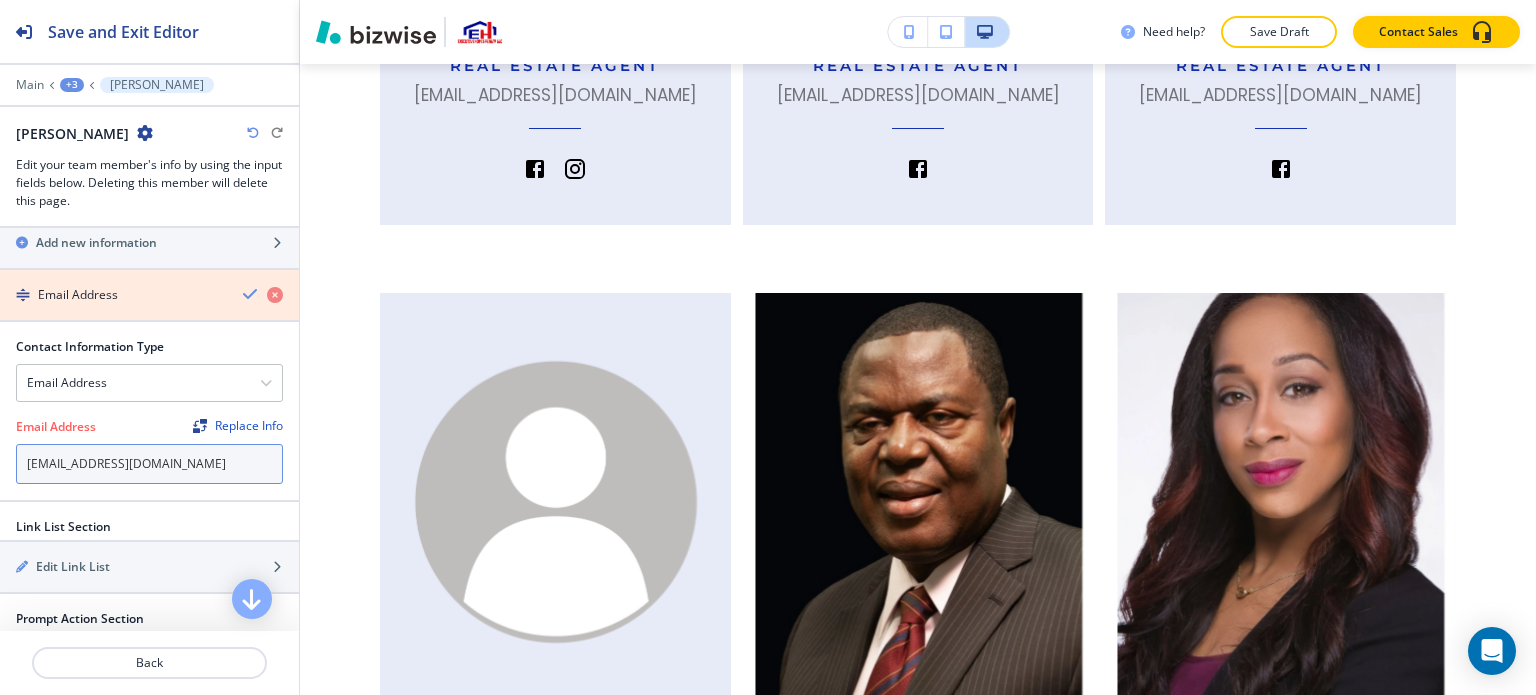 type on "[EMAIL_ADDRESS][DOMAIN_NAME]" 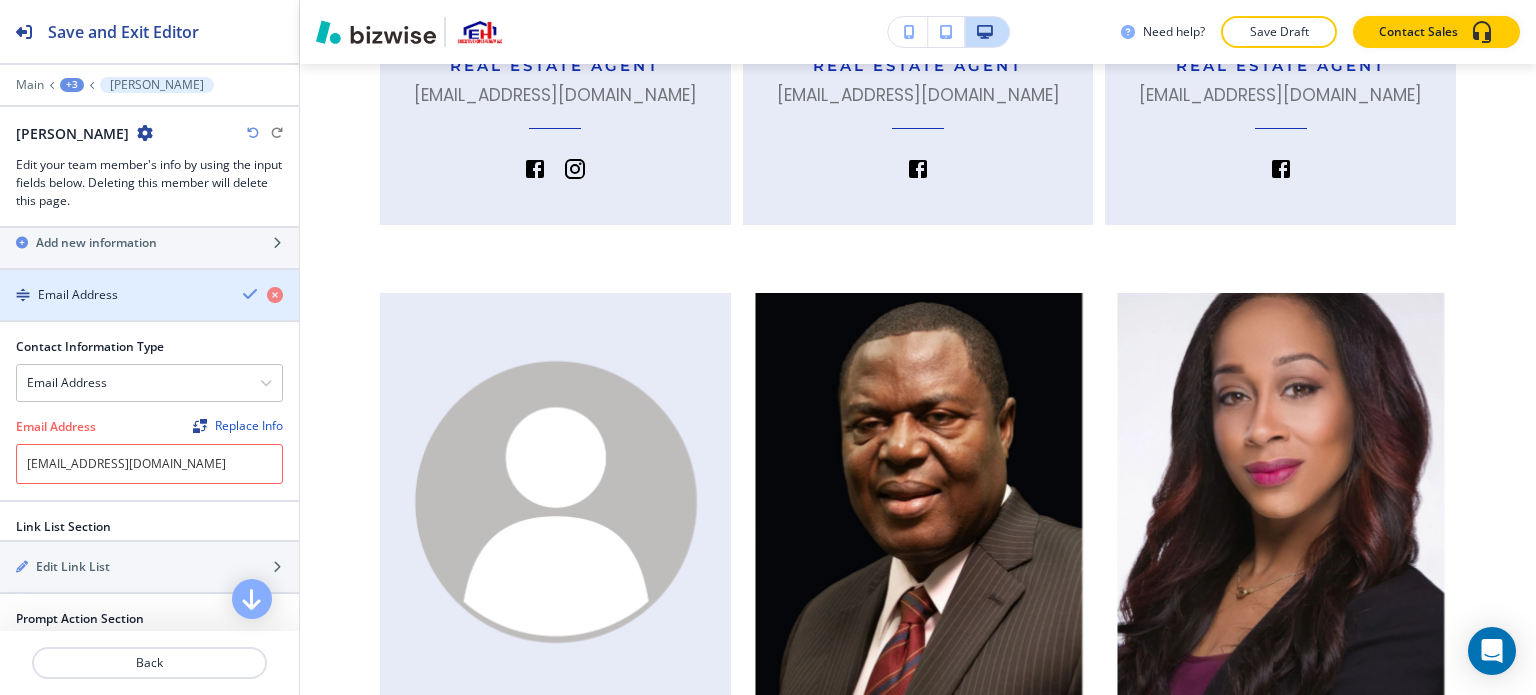 click at bounding box center (251, 294) 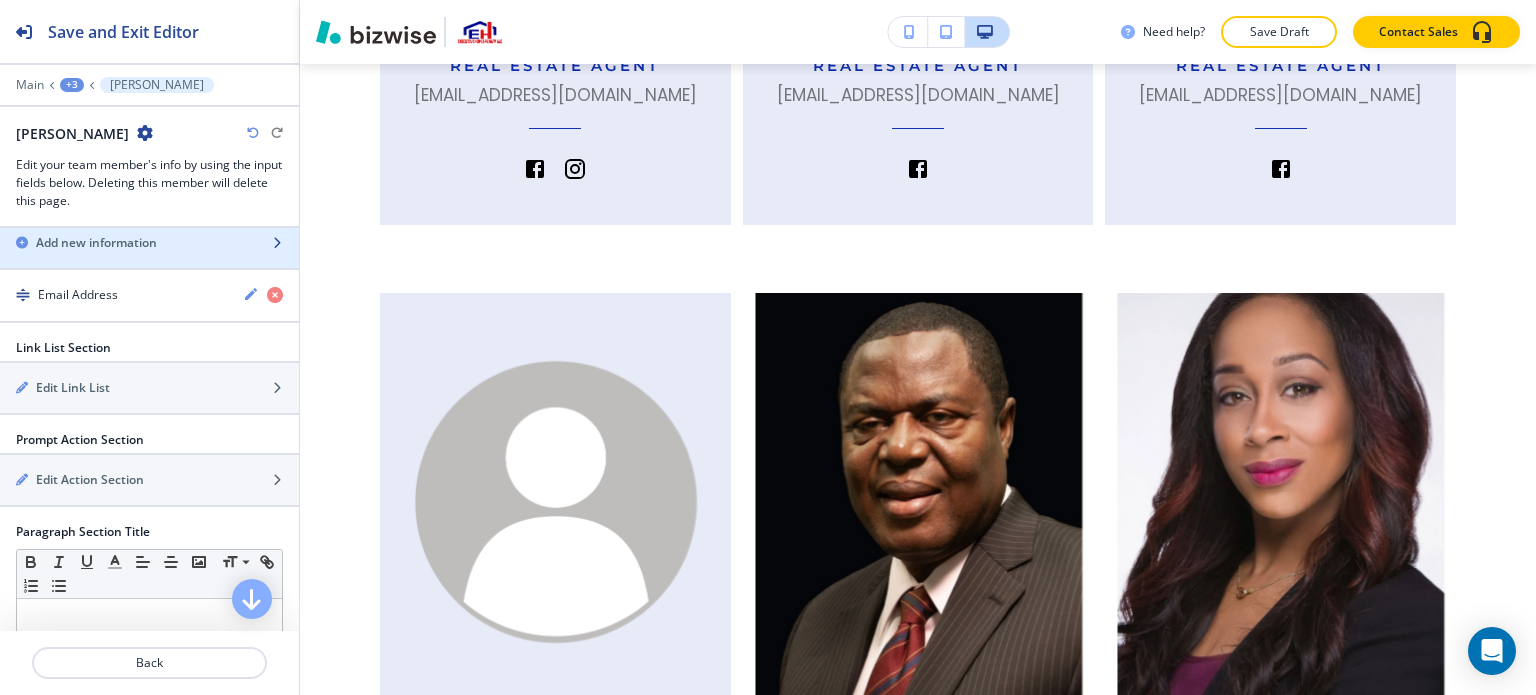 click at bounding box center [149, 226] 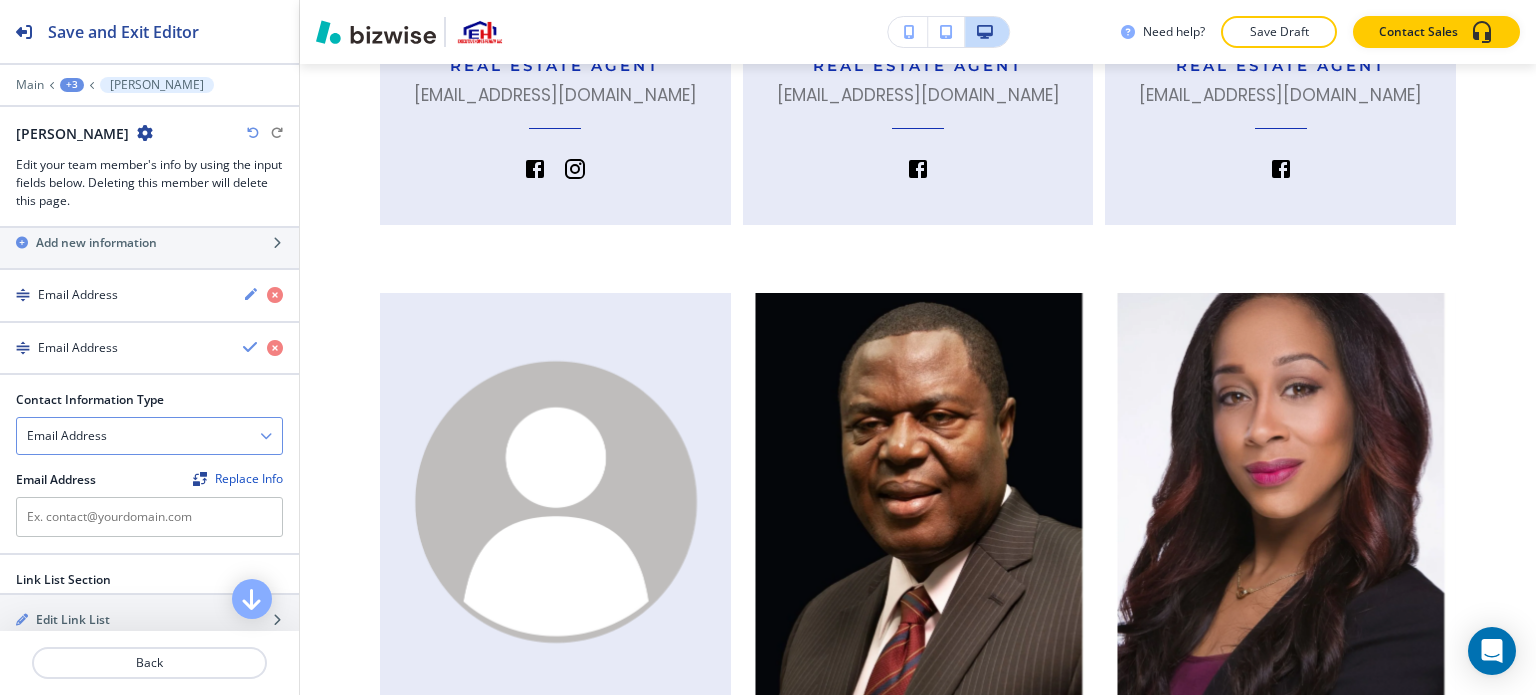 click on "Email Address" at bounding box center [149, 436] 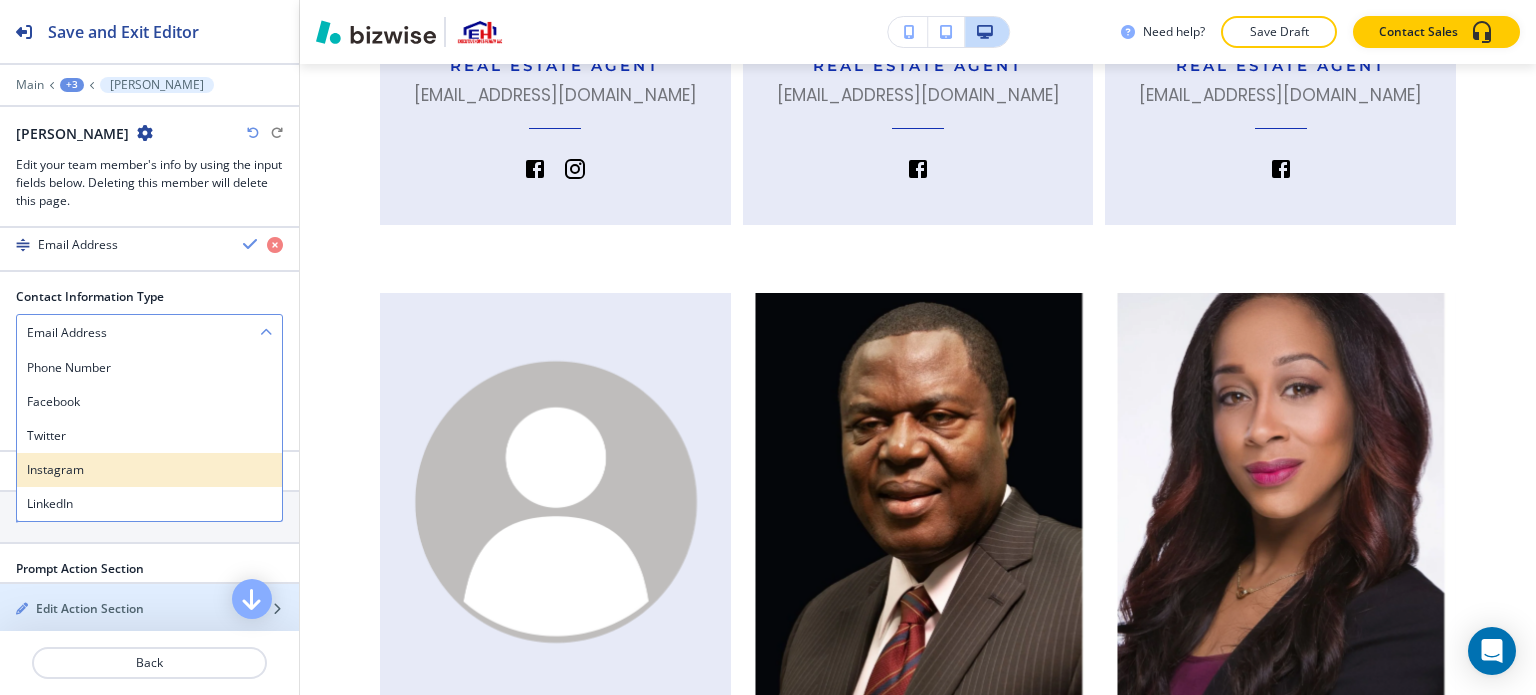 scroll, scrollTop: 1200, scrollLeft: 0, axis: vertical 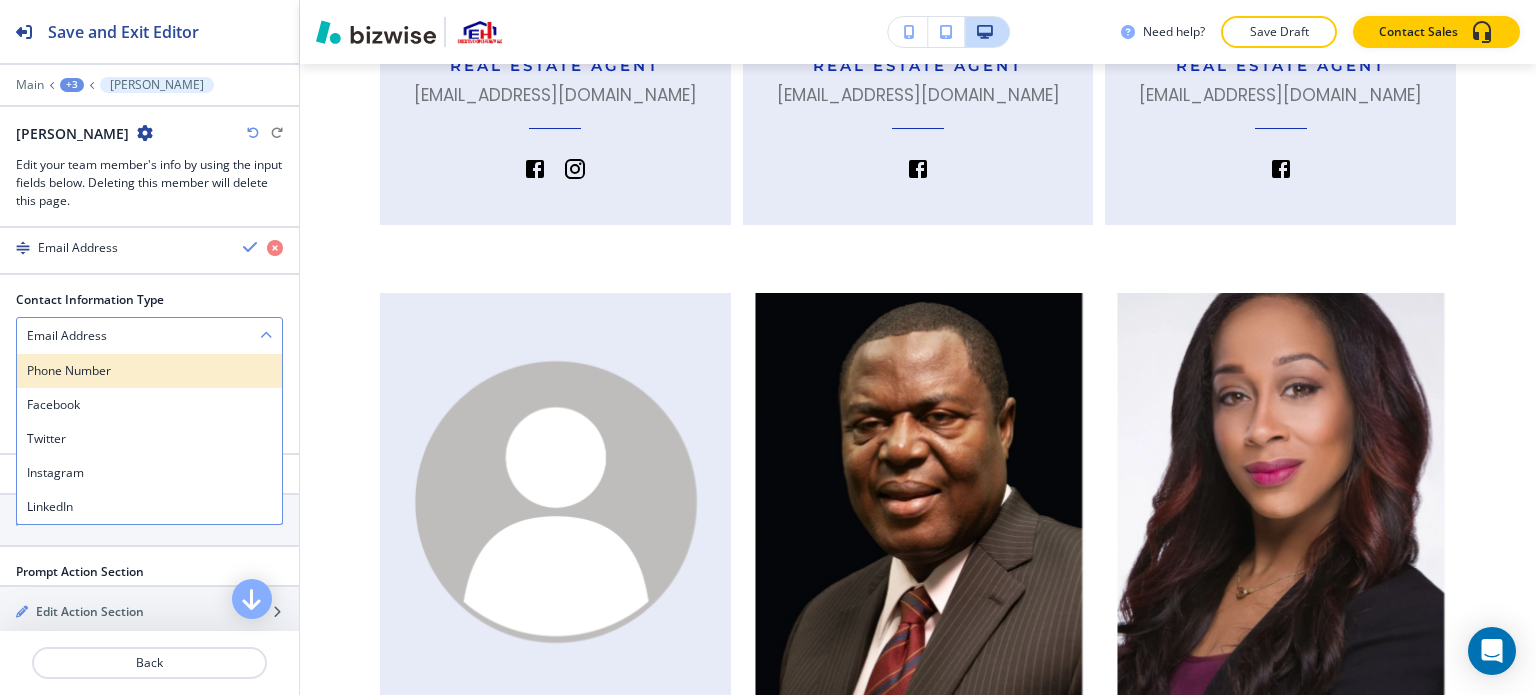 click on "Phone Number" at bounding box center [149, 371] 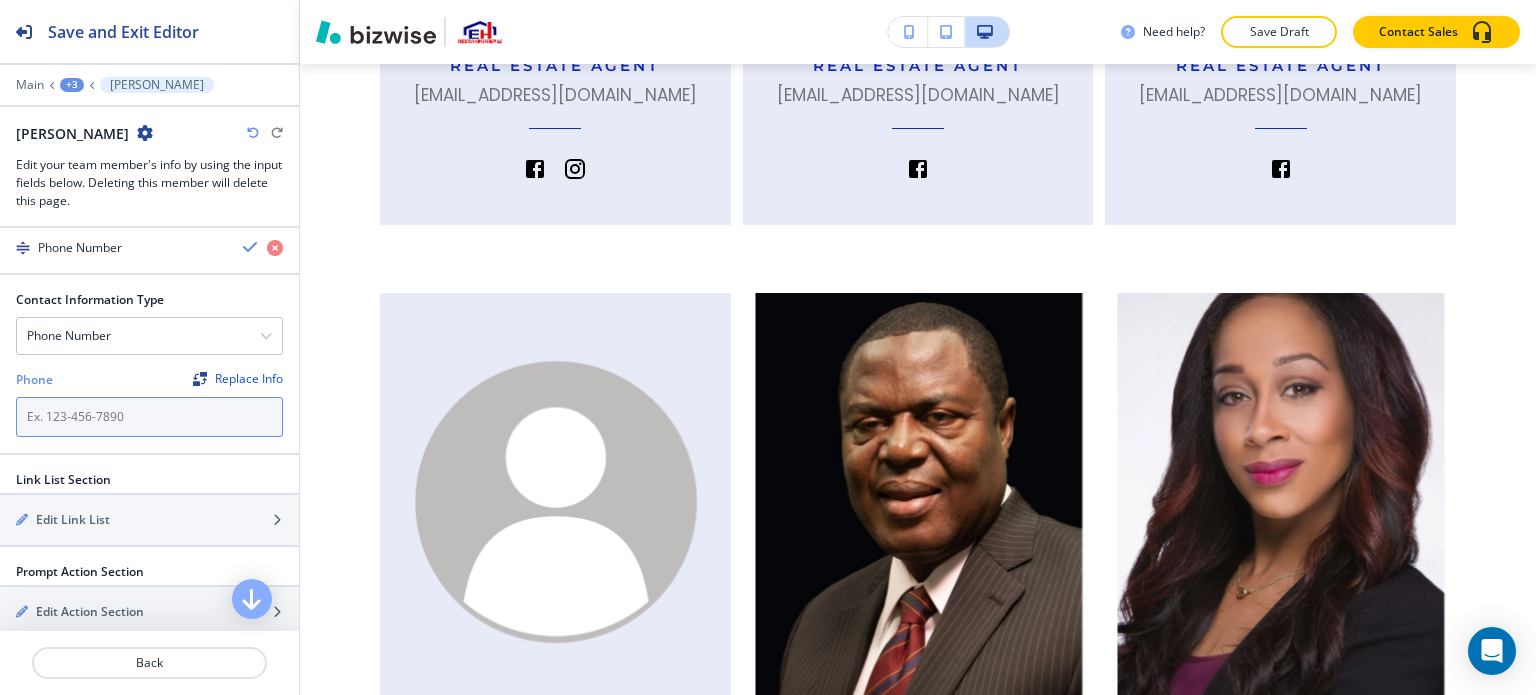 paste on "770-882-4058" 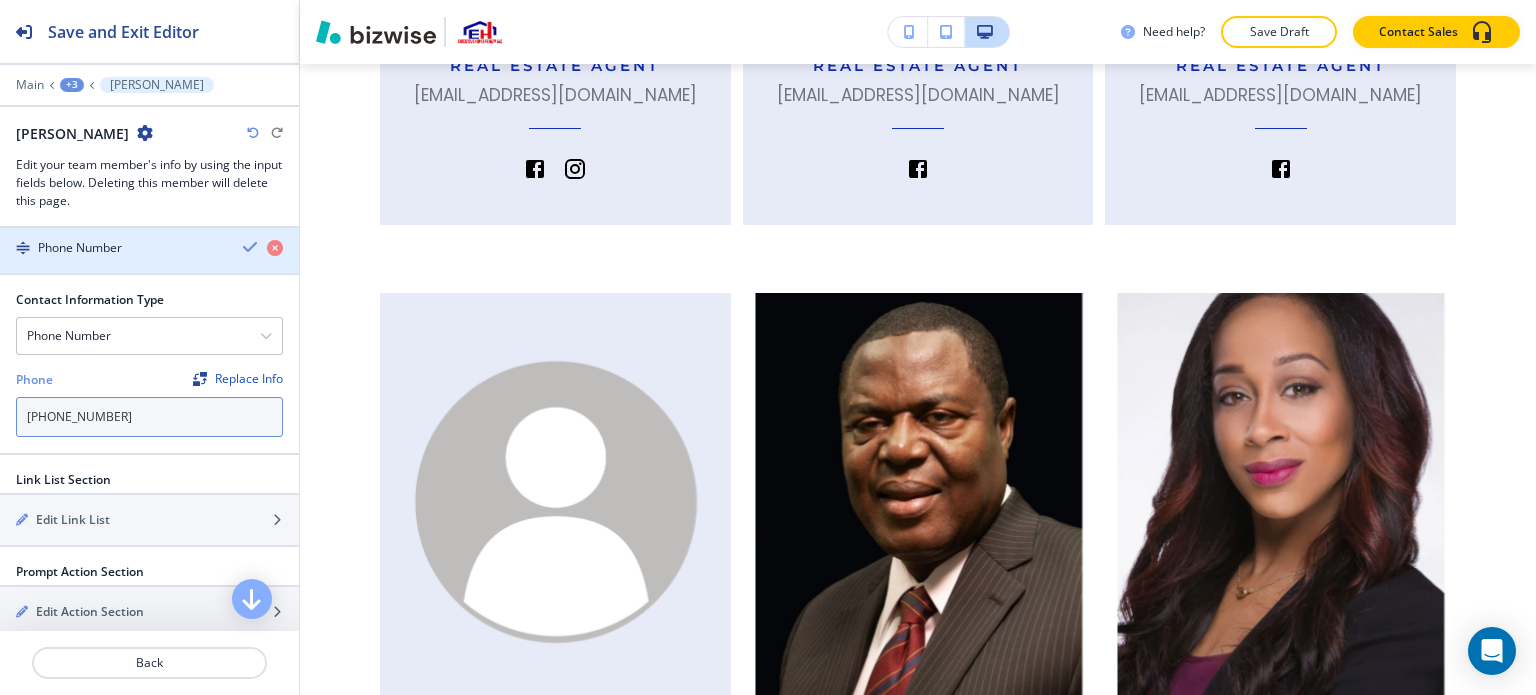type on "770-882-4058" 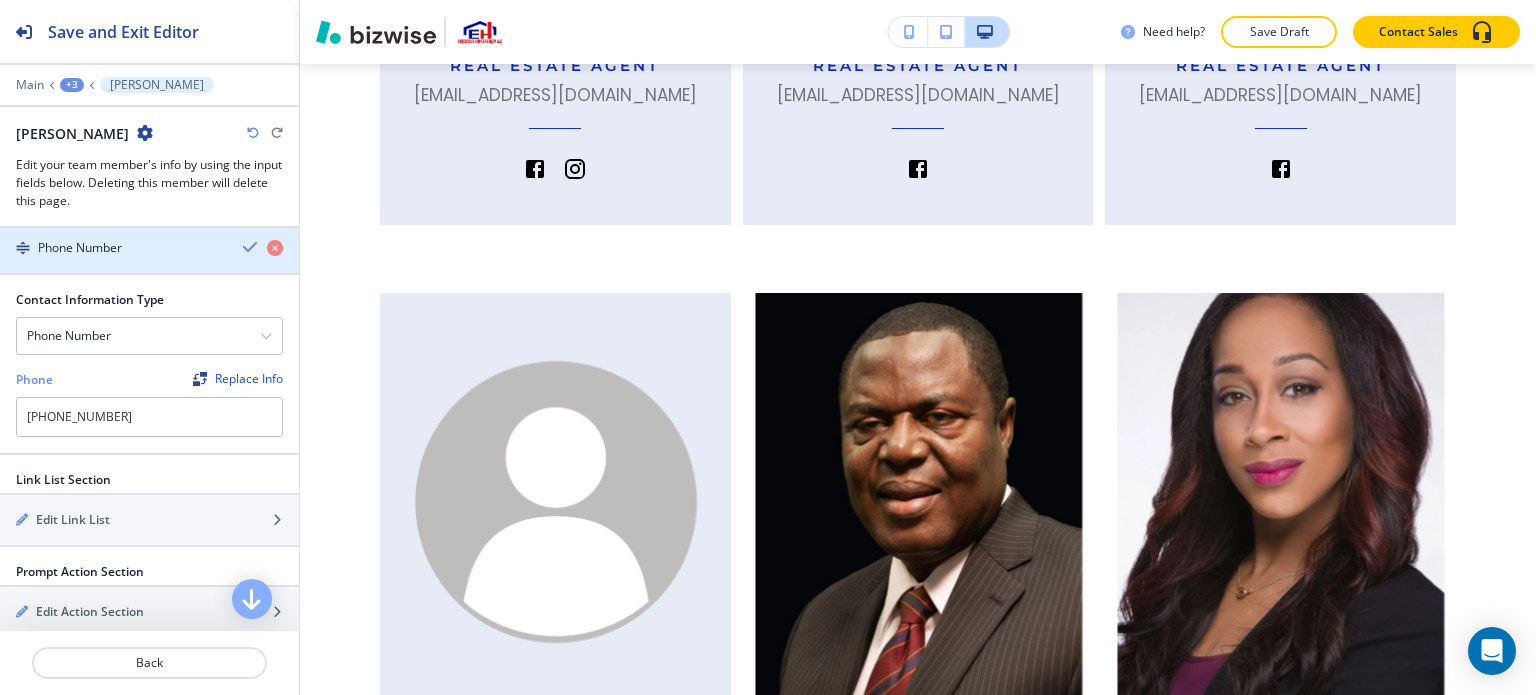 click at bounding box center [251, 247] 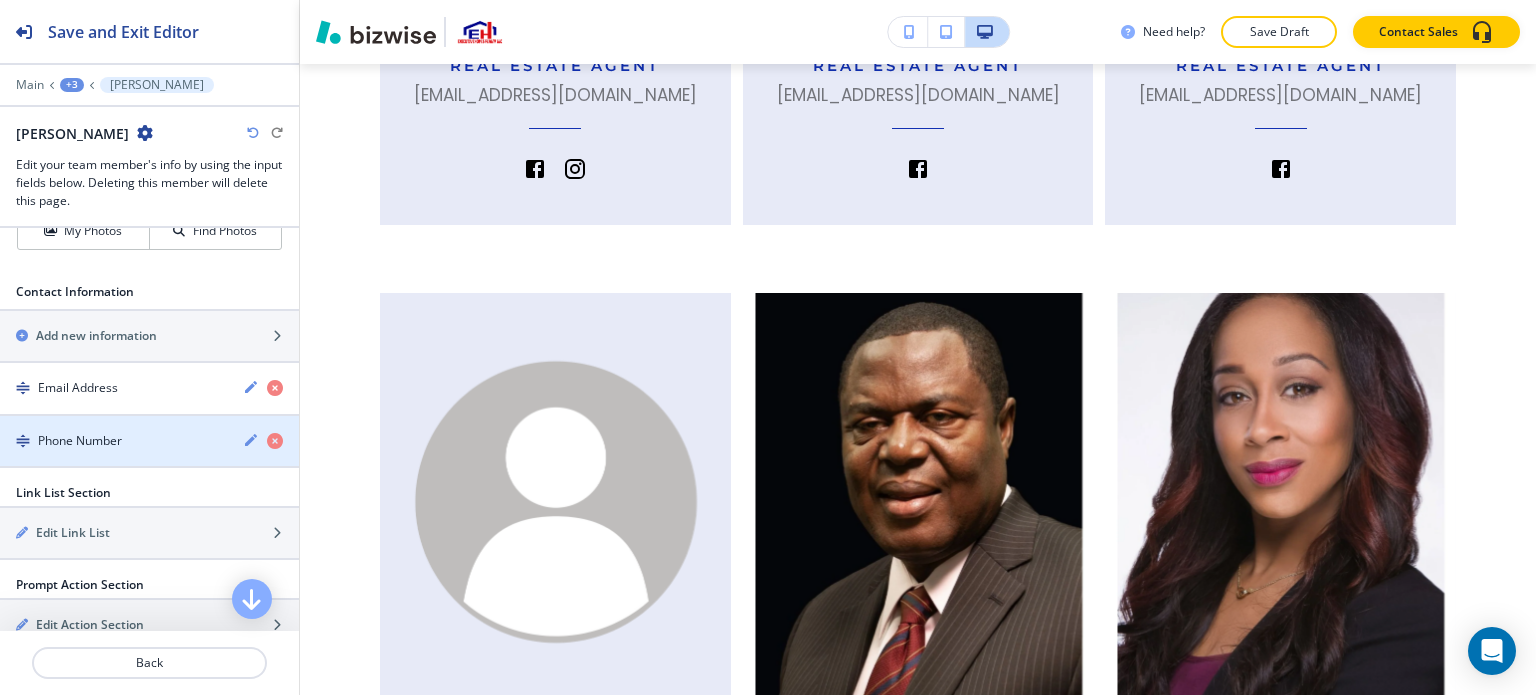 scroll, scrollTop: 1000, scrollLeft: 0, axis: vertical 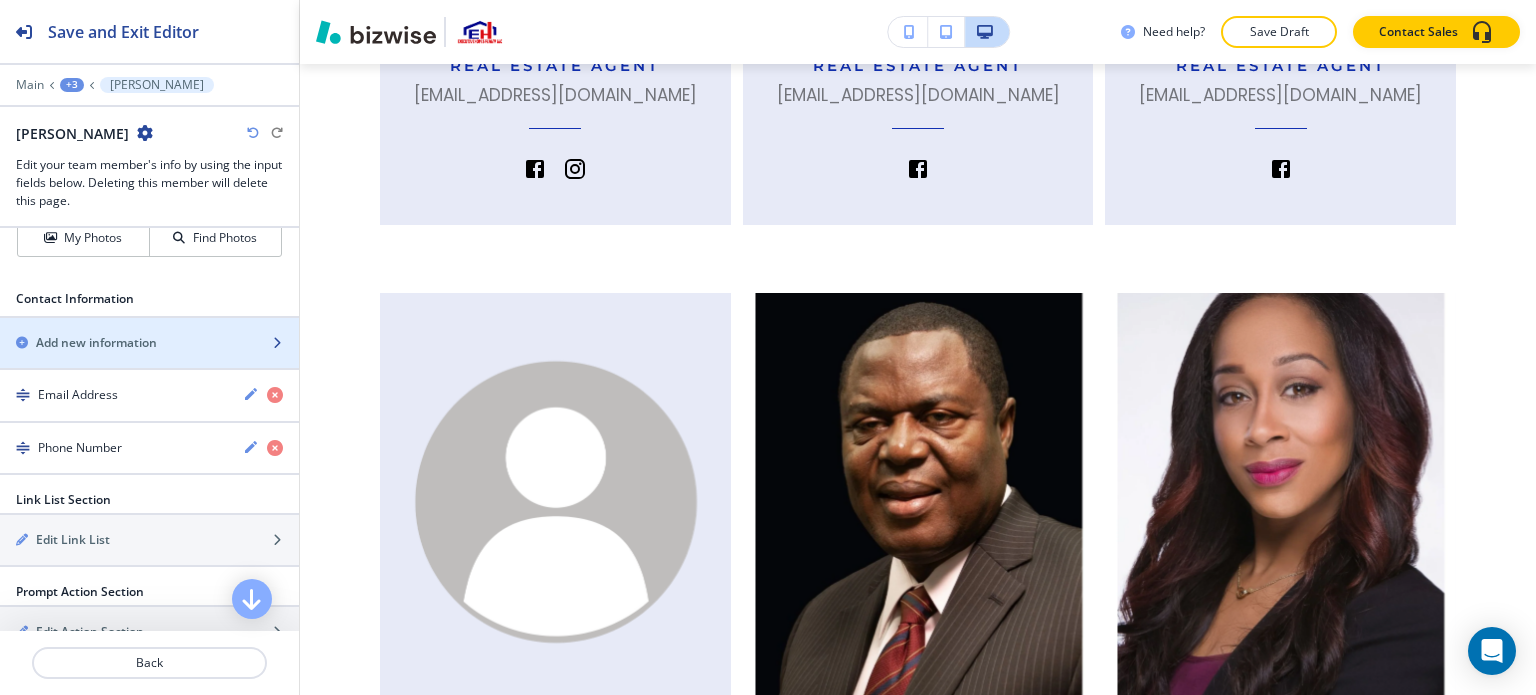click at bounding box center (149, 360) 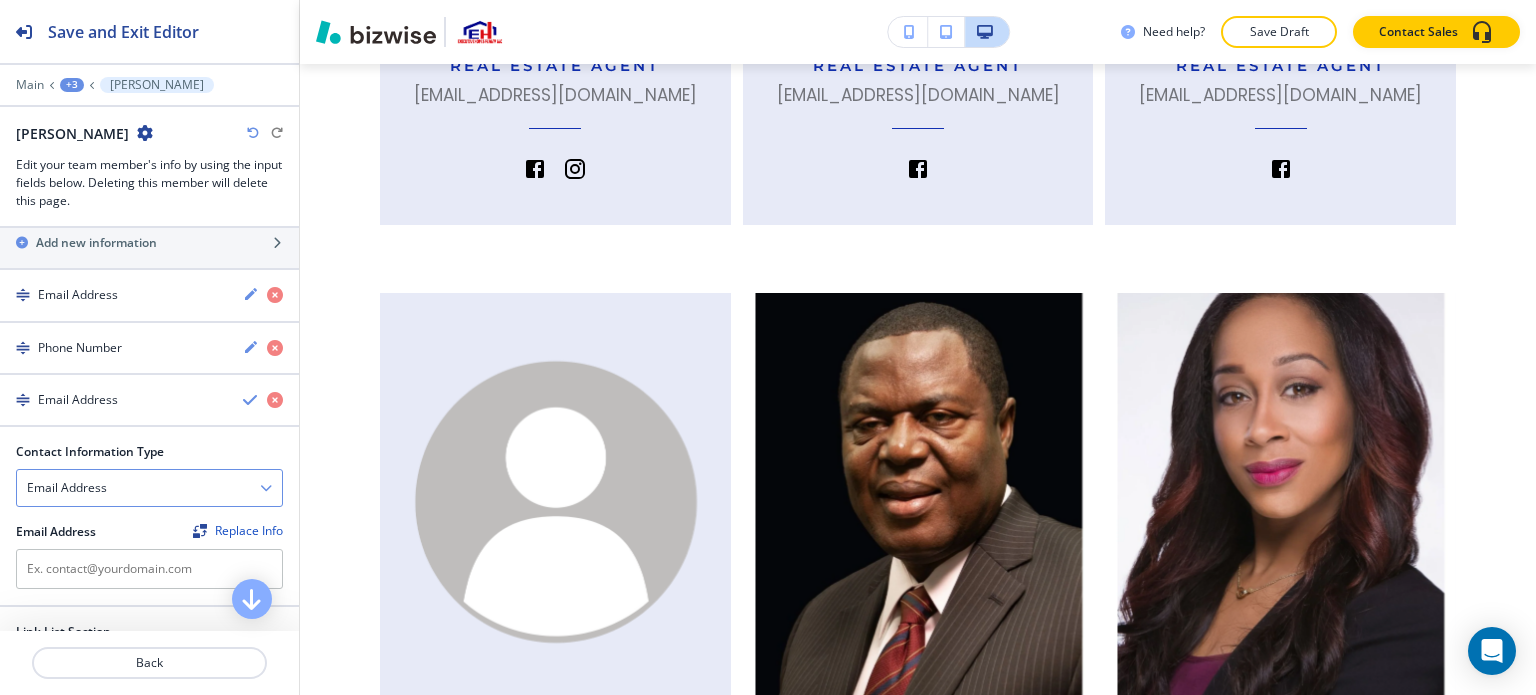 click on "Email Address" at bounding box center [149, 488] 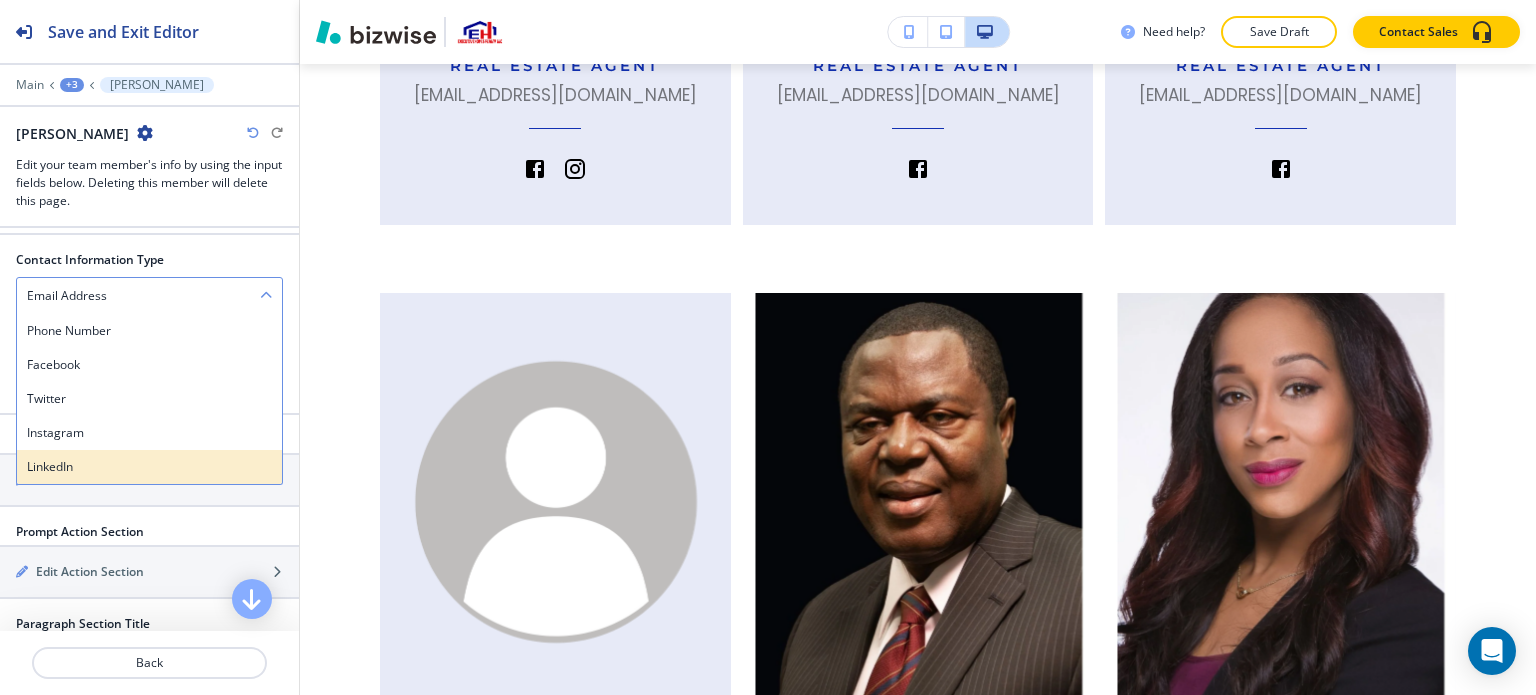 scroll, scrollTop: 1300, scrollLeft: 0, axis: vertical 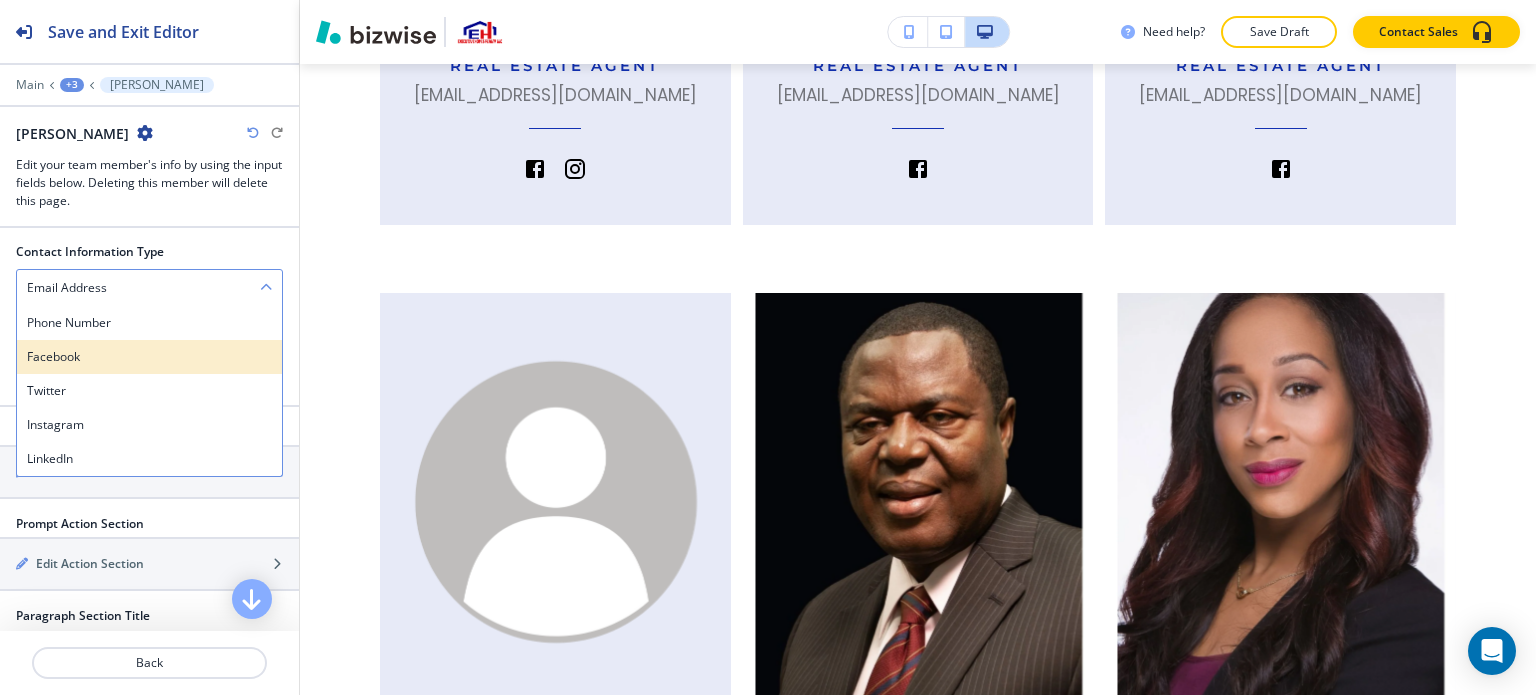 click on "Facebook" at bounding box center (149, 357) 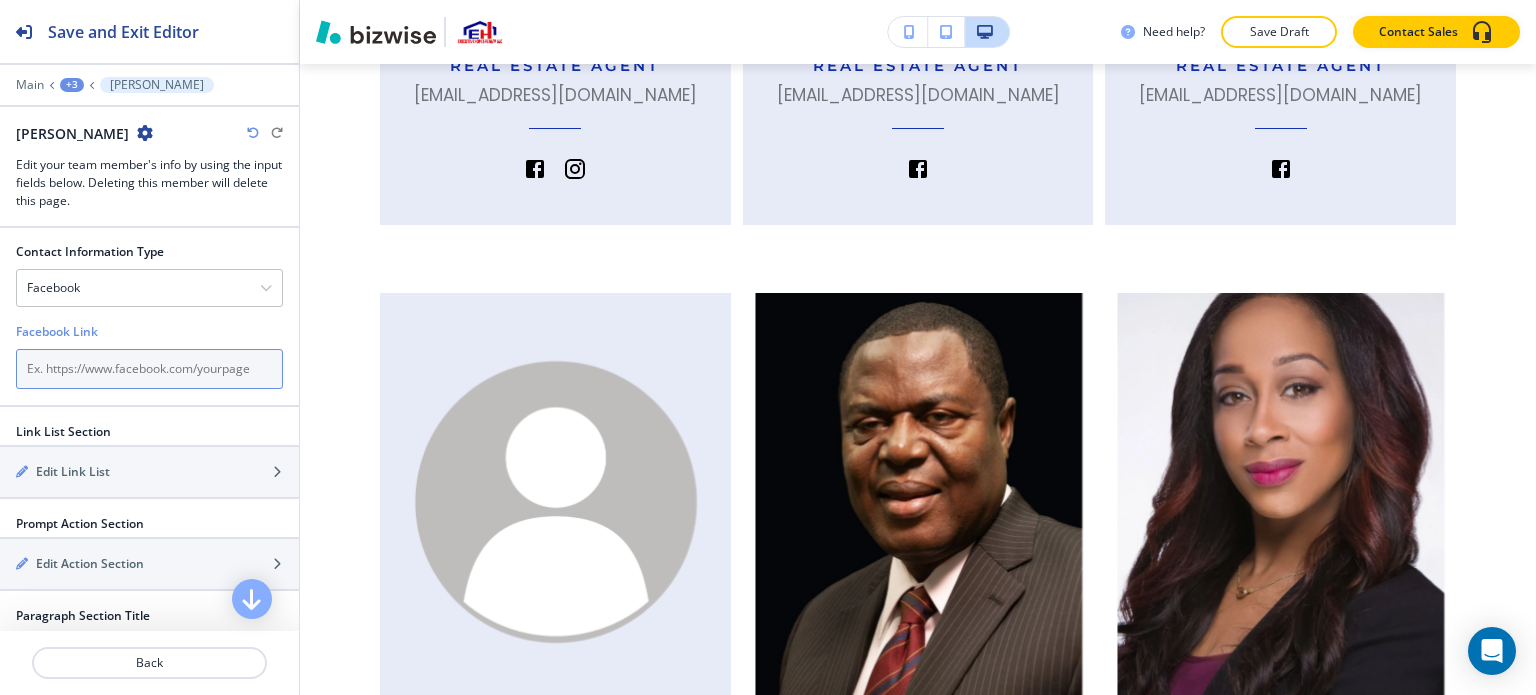 paste on "[URL][DOMAIN_NAME]" 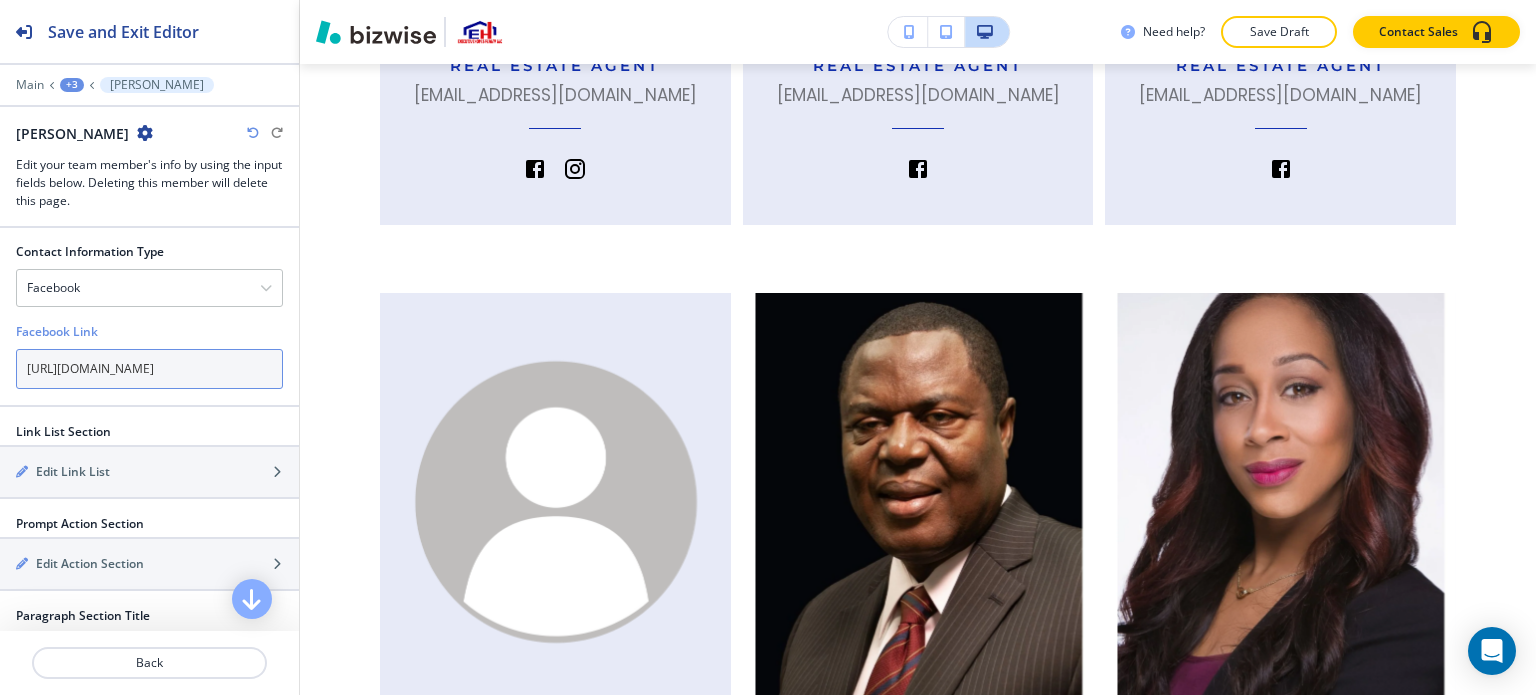 scroll, scrollTop: 0, scrollLeft: 71, axis: horizontal 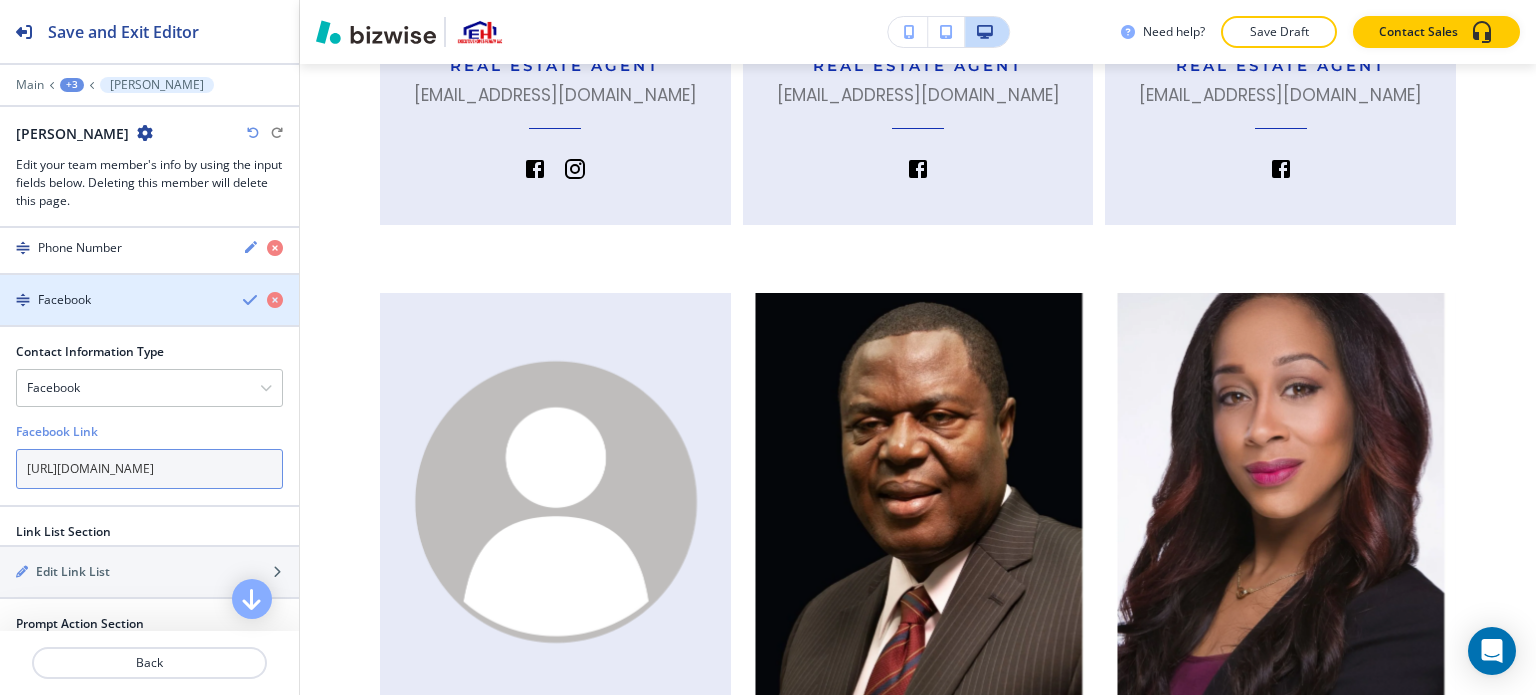 type on "[URL][DOMAIN_NAME]" 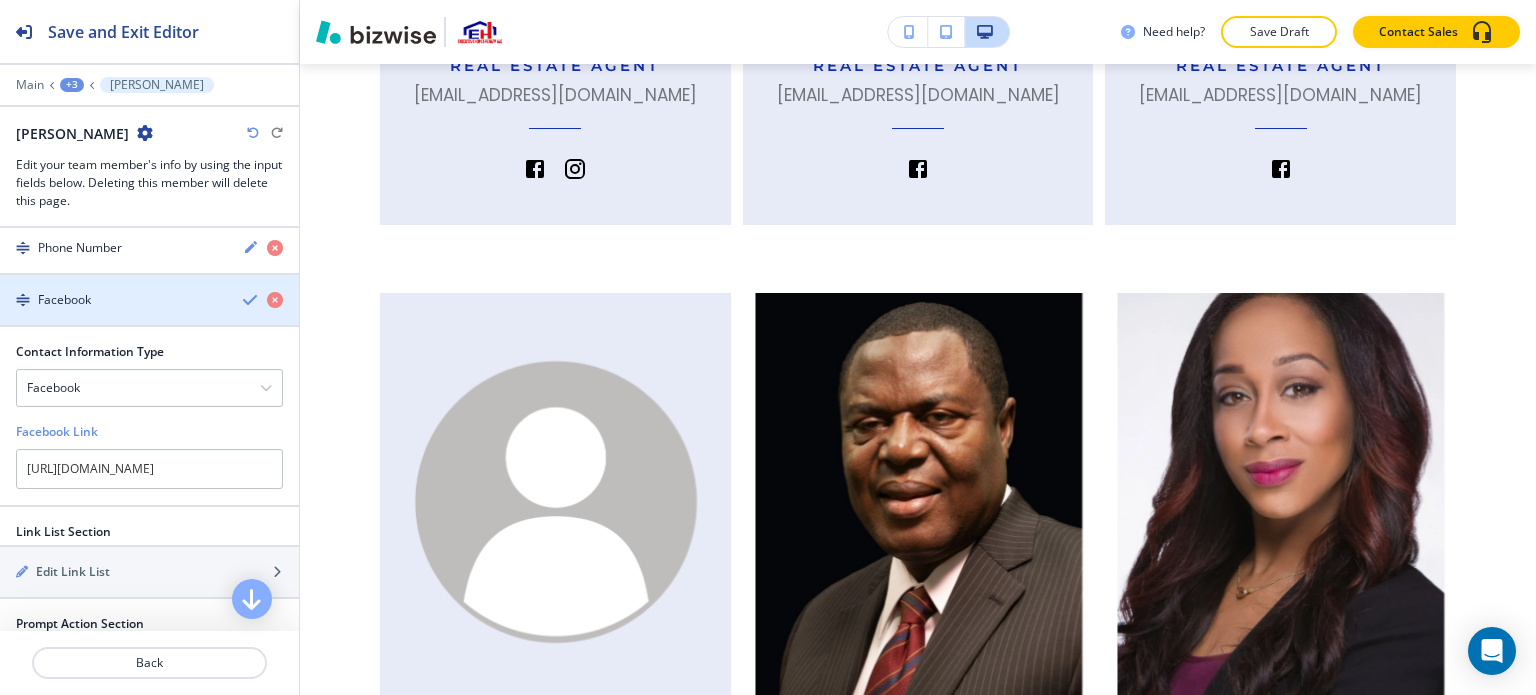 scroll, scrollTop: 0, scrollLeft: 0, axis: both 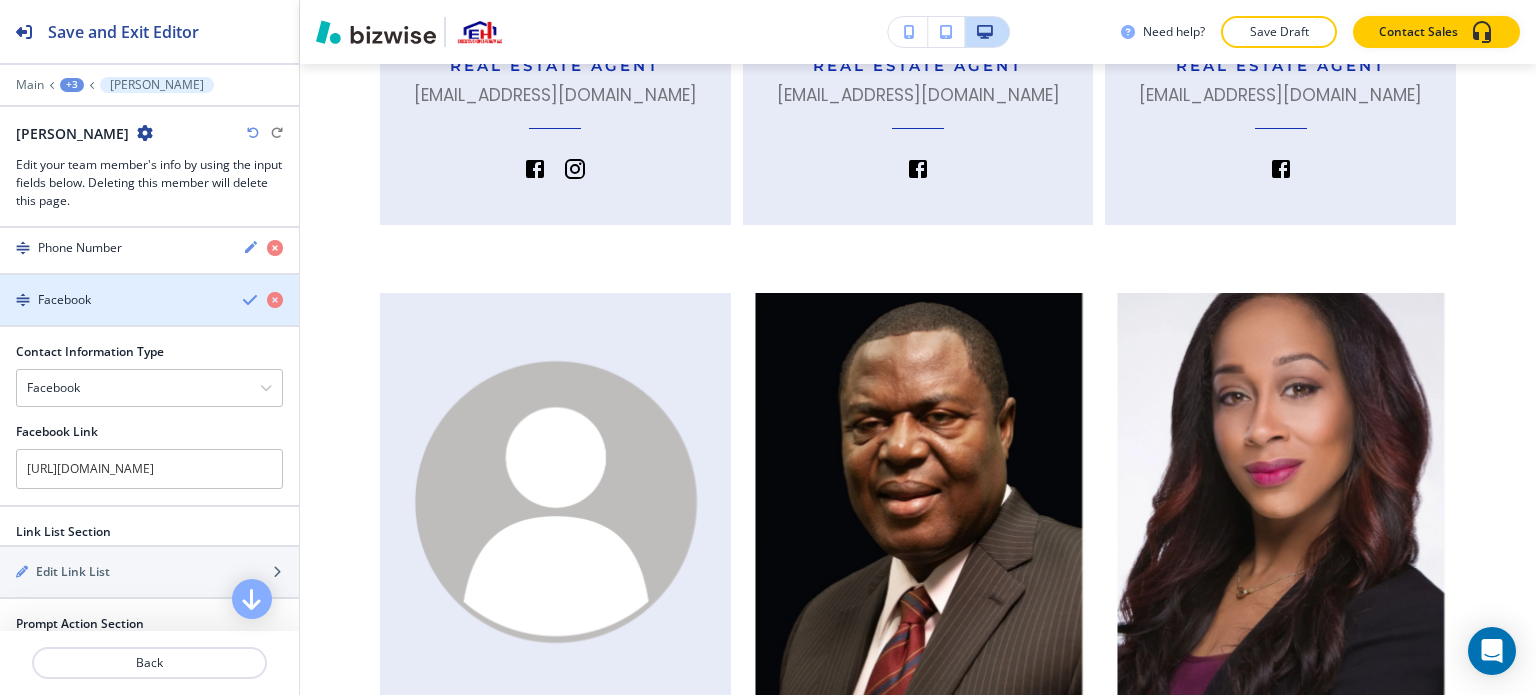 click at bounding box center (251, 300) 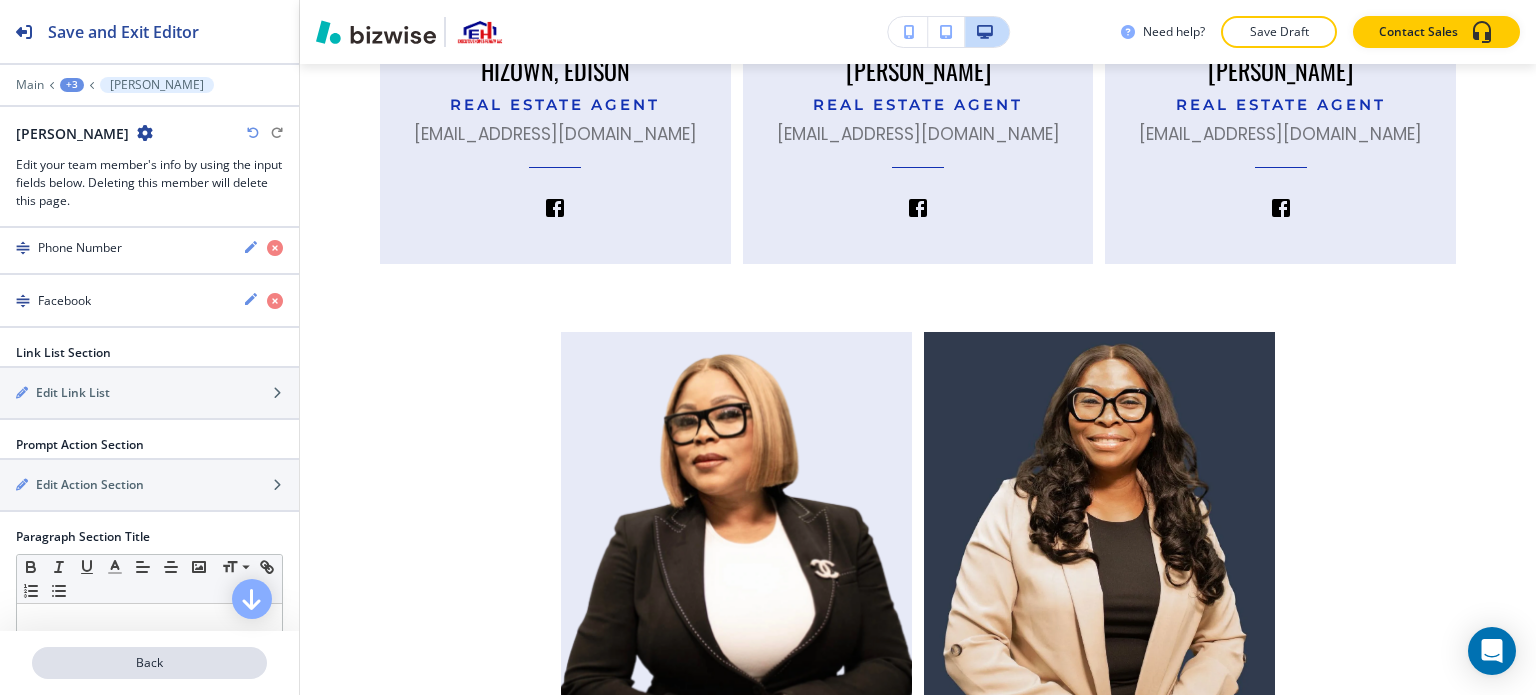 click on "Back" at bounding box center (149, 663) 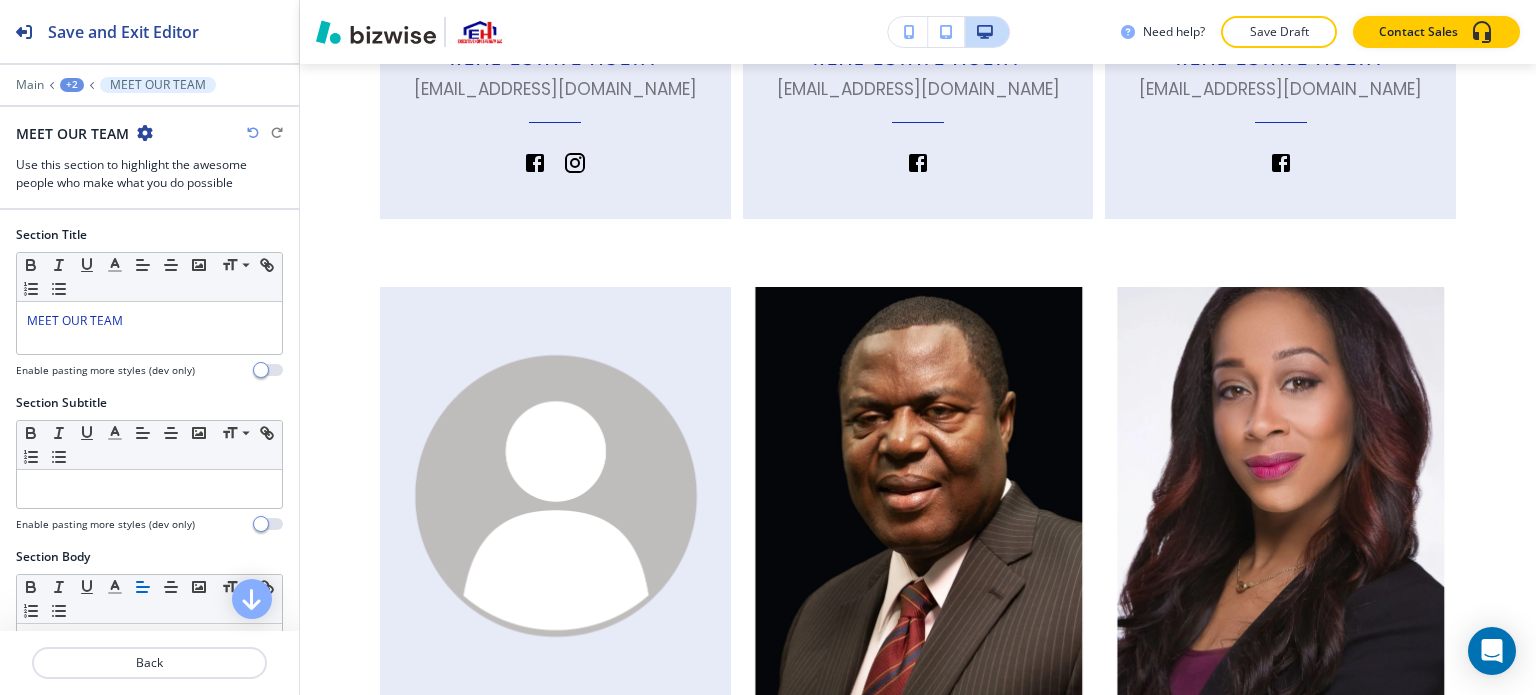 scroll, scrollTop: 1771, scrollLeft: 0, axis: vertical 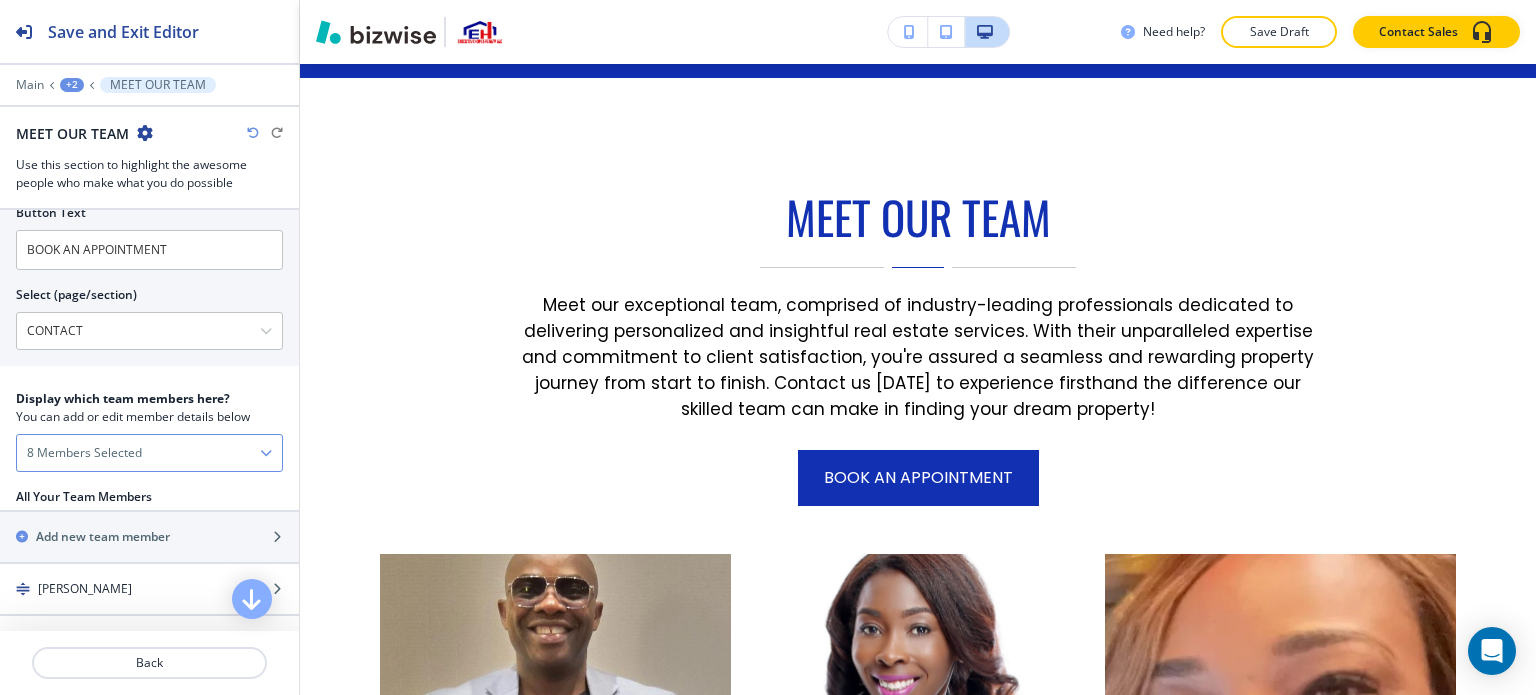 click on "8 Members Selected" at bounding box center (149, 453) 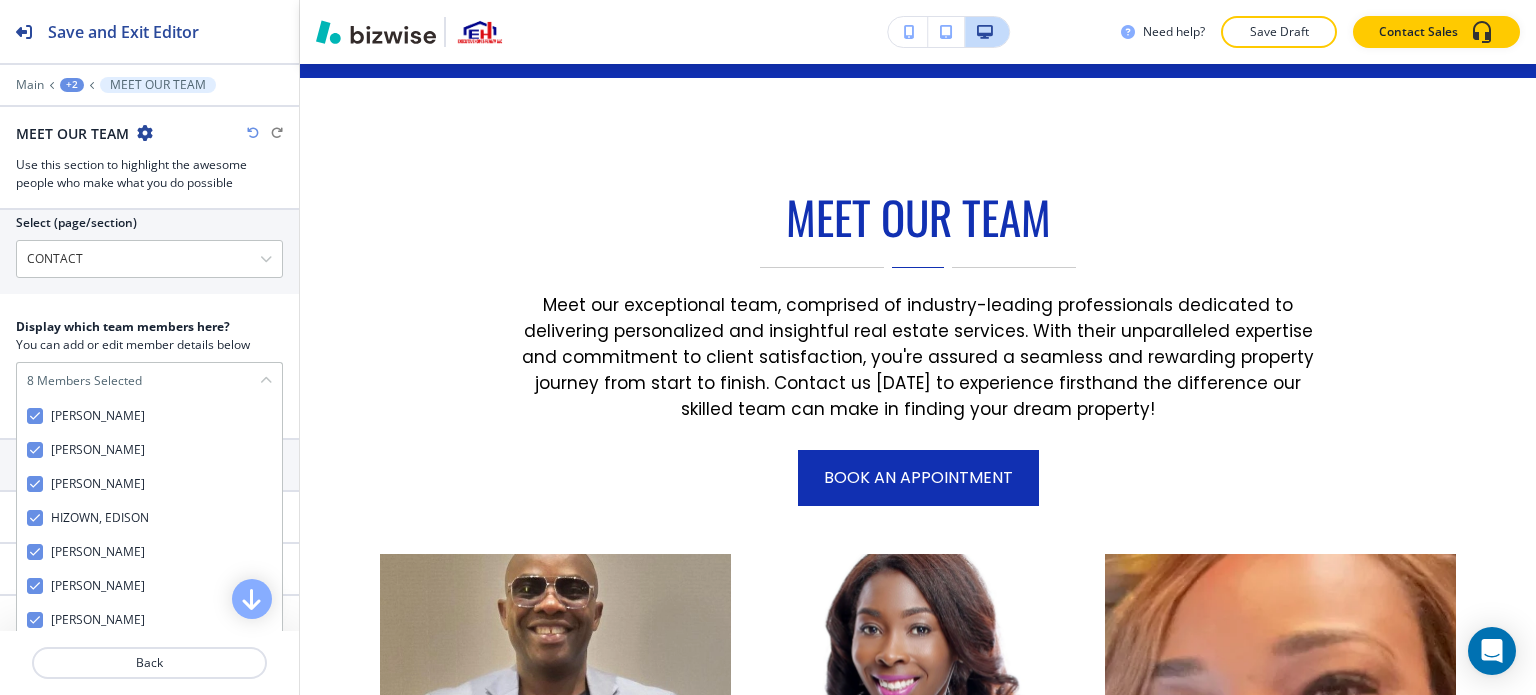 scroll, scrollTop: 1100, scrollLeft: 0, axis: vertical 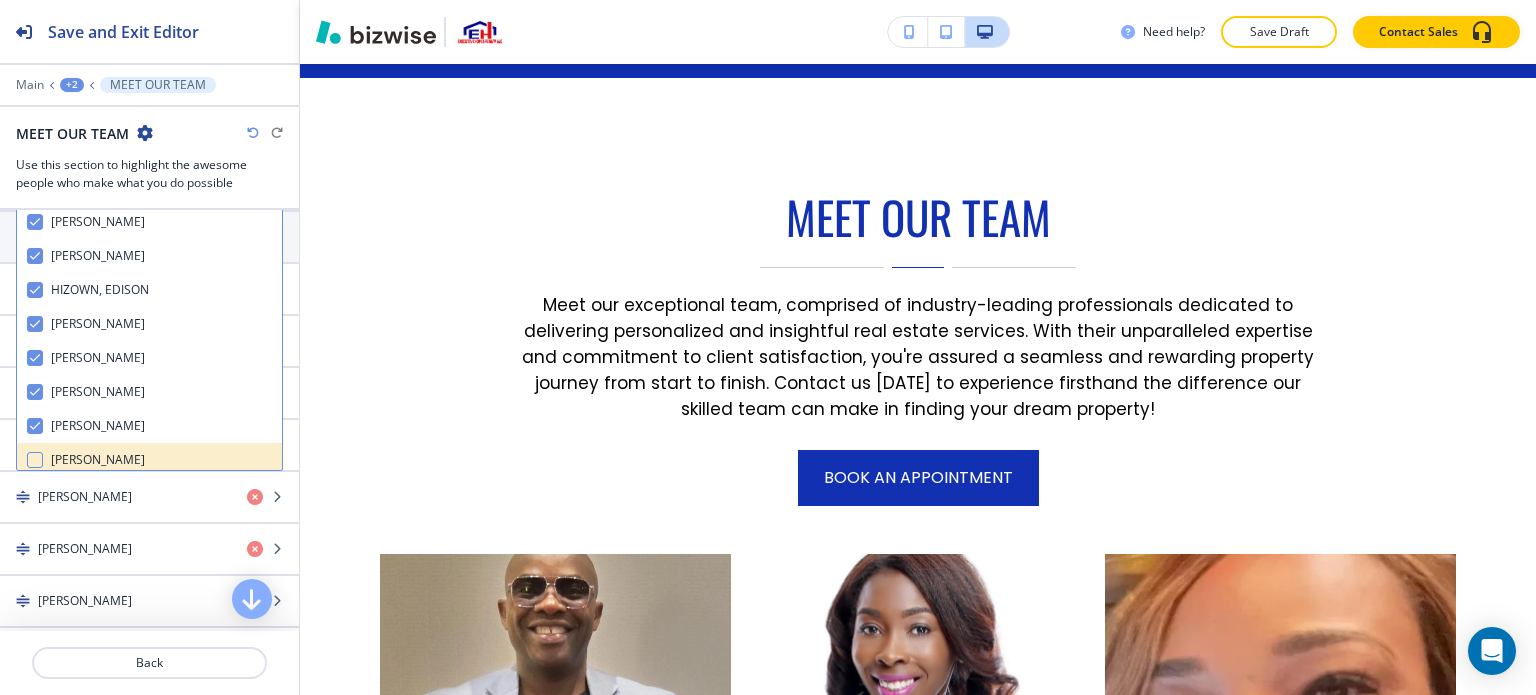 click on "[PERSON_NAME]" at bounding box center [149, 460] 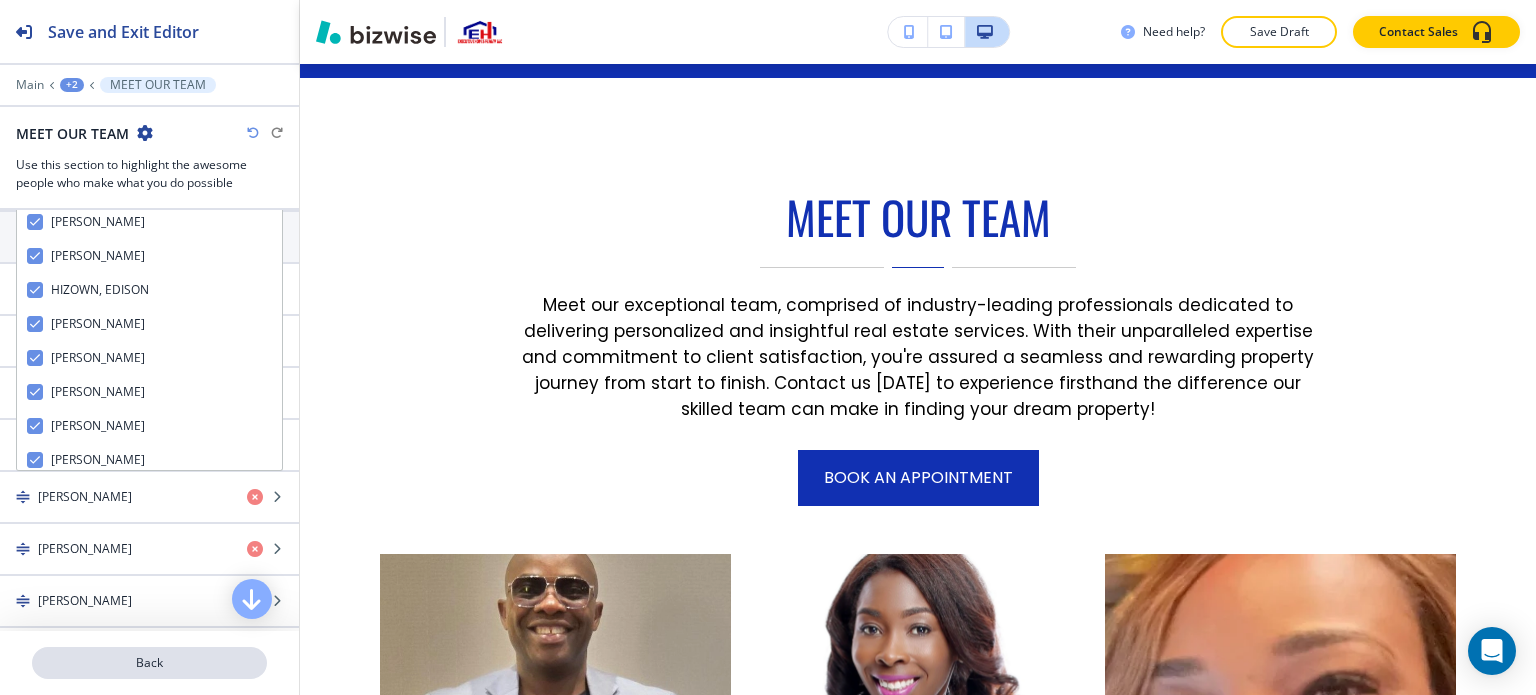 click on "Back" at bounding box center (149, 663) 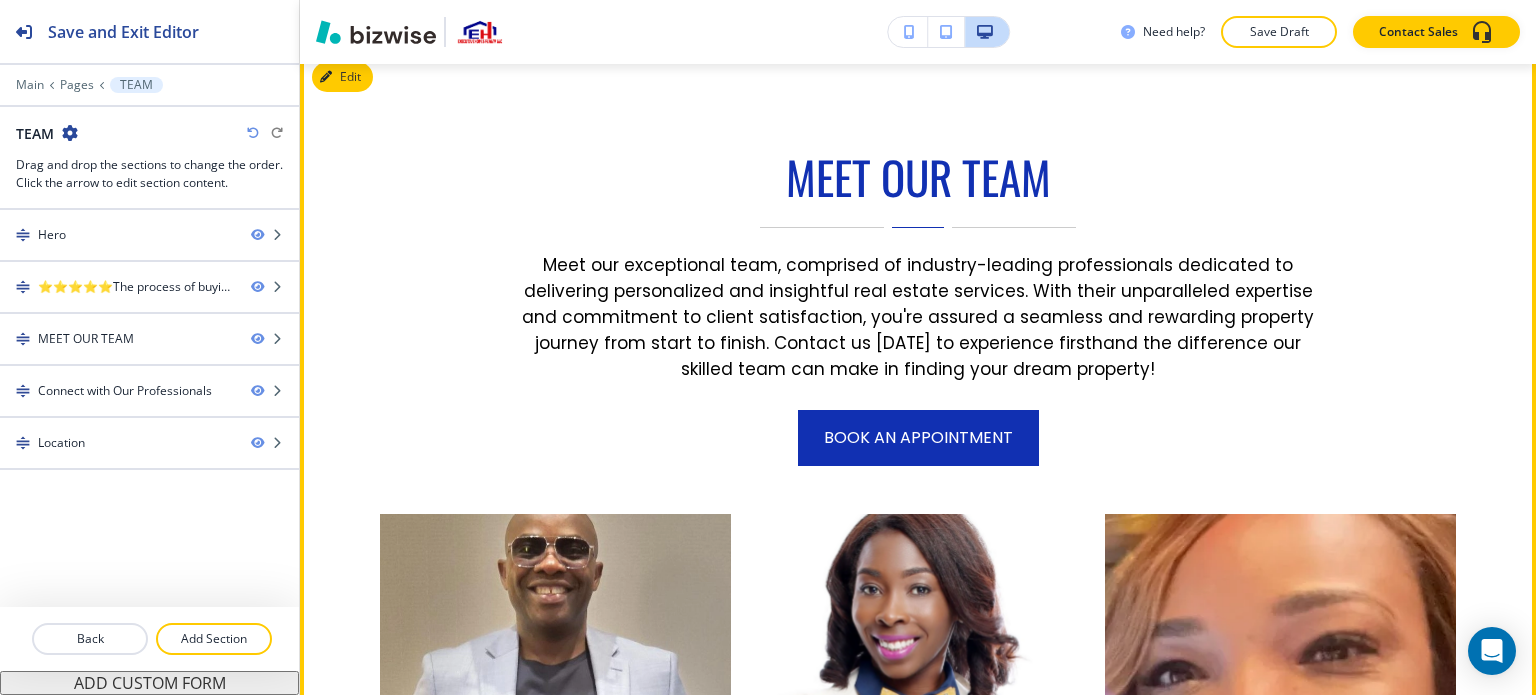 scroll, scrollTop: 1066, scrollLeft: 0, axis: vertical 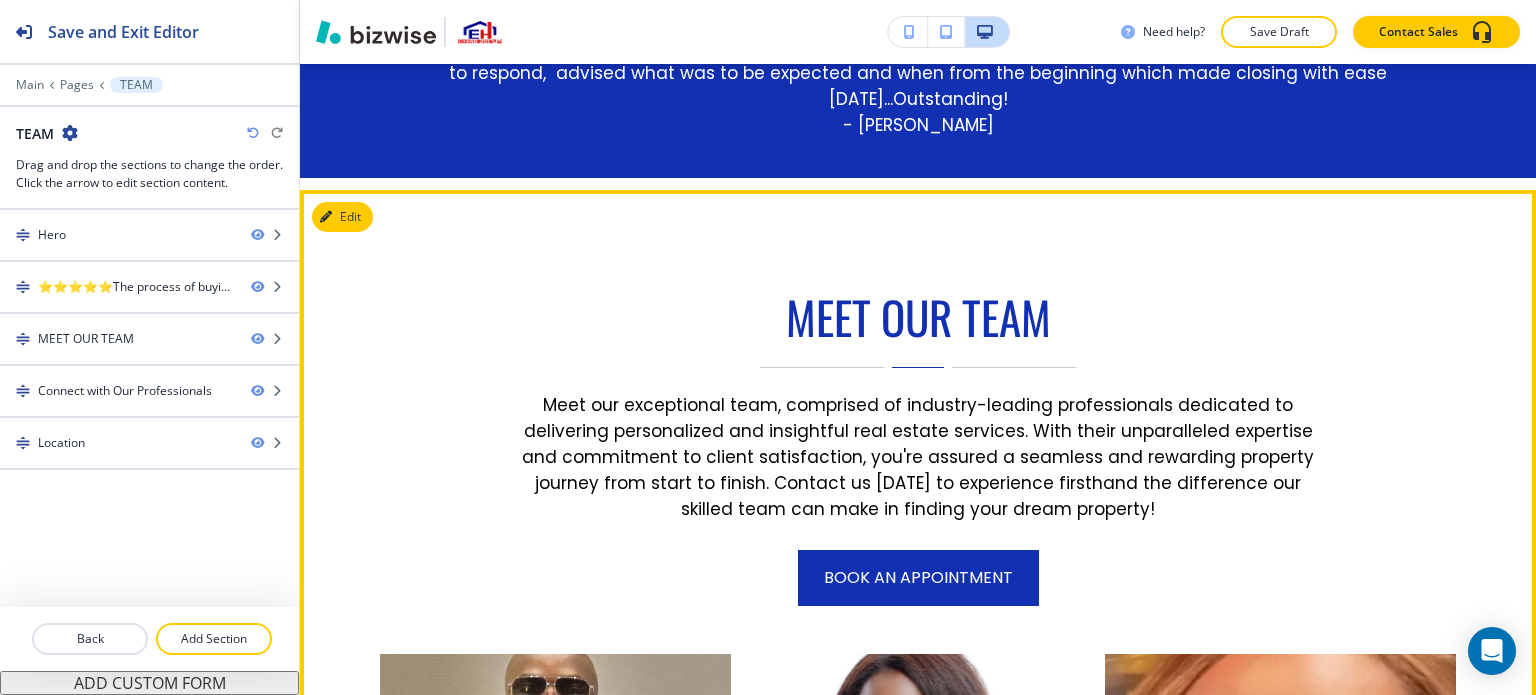 click on "MEET OUR TEAM Meet our exceptional team, comprised of industry-leading professionals dedicated to delivering personalized and insightful real estate services. With their unparalleled expertise and commitment to client satisfaction, you're assured a seamless and rewarding property journey from start to finish. Contact us today to experience firsthand the difference our skilled team can make in finding your dream property! BOOK AN APPOINTMENT OKOOBOH, PATRICK JOHN  real estate agent johnokooboh@gmail.com  GRESHAM, KAREN  real estate agent Karenrealestate10@gmail.com  HEARST, JENNIFER real estate agent Hearstjennifer@gmail.com  HIZOWN, EDISON real estate agent homes@hizcom.us  IDEHEN, SOLOMON real estate agent sollyidehen@gmail.com JACKSON, KEISHA  real estate agent Keishajrealestate@gmail.com CHINNY NZEKWE real estate agent chinnynzekwe@executivehomerealtyllc.com CHIOMA OFFODILE real estate agent chioma.offodile.realty@gmail.com  MELODY OKOH real estate agent melodyokoh@yahoo.com" at bounding box center [918, 1534] 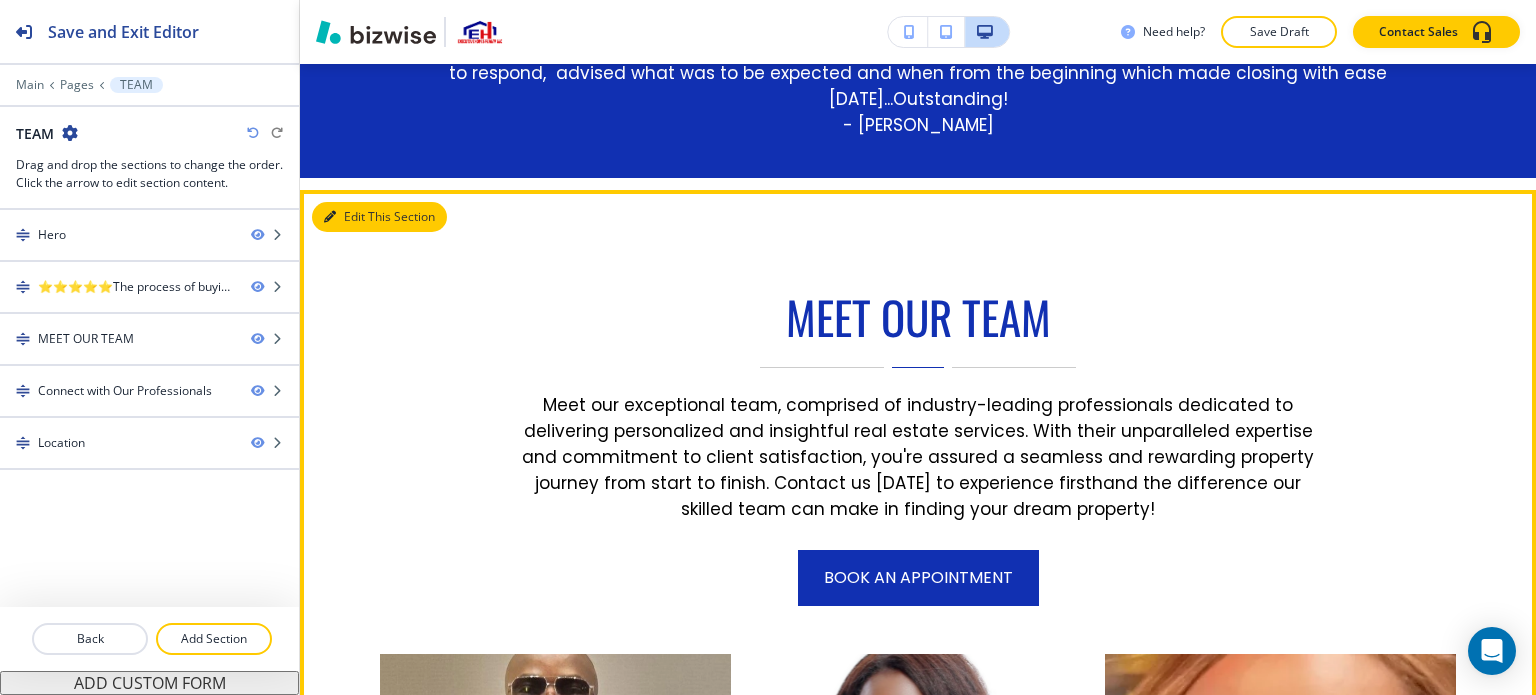 click on "Edit This Section" at bounding box center (379, 217) 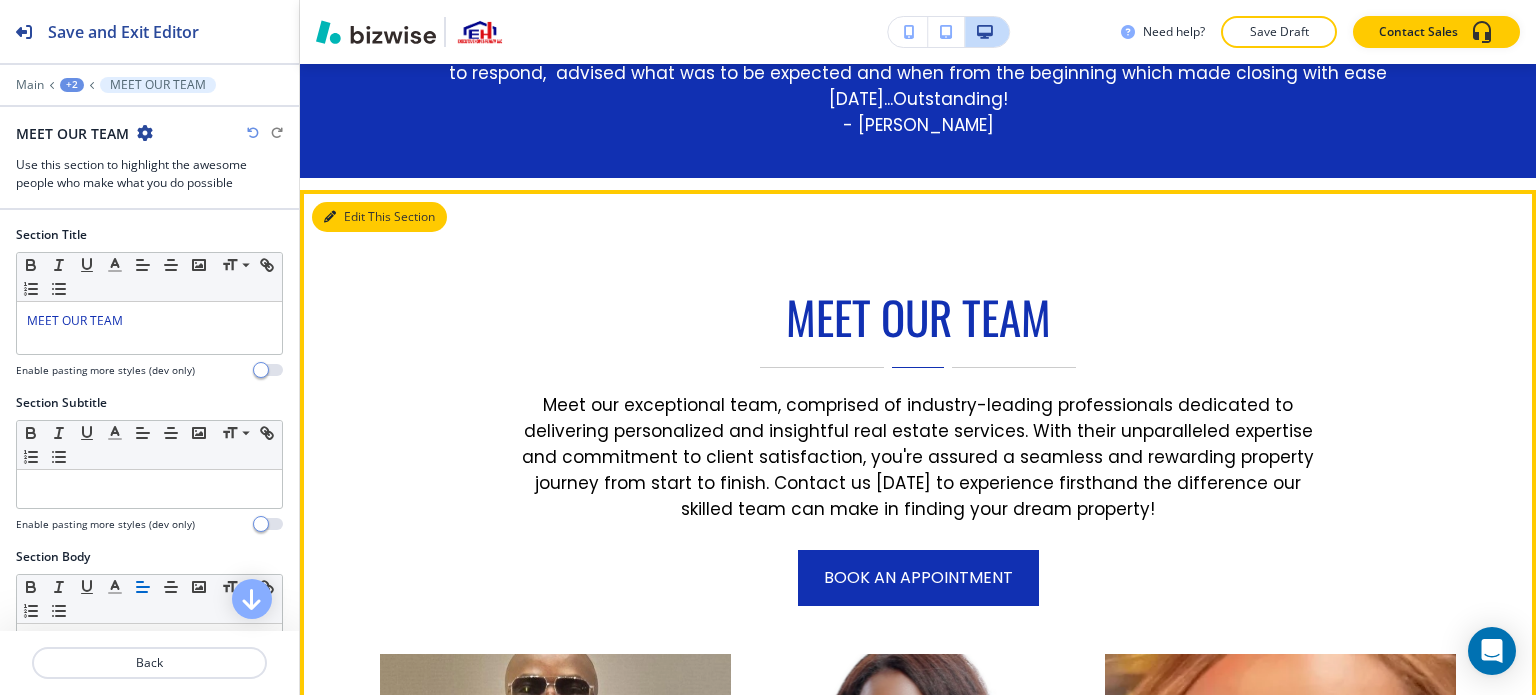 scroll, scrollTop: 1166, scrollLeft: 0, axis: vertical 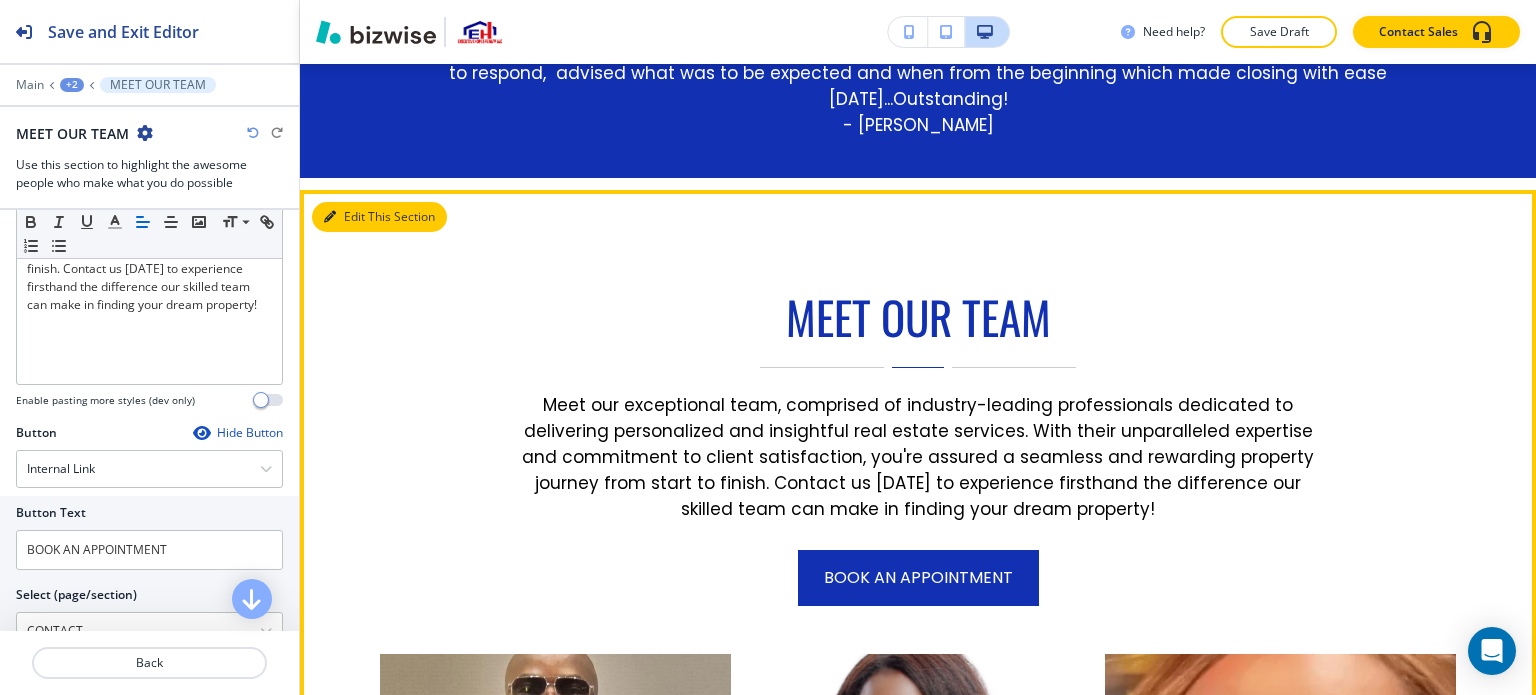 click on "Edit This Section" at bounding box center (379, 217) 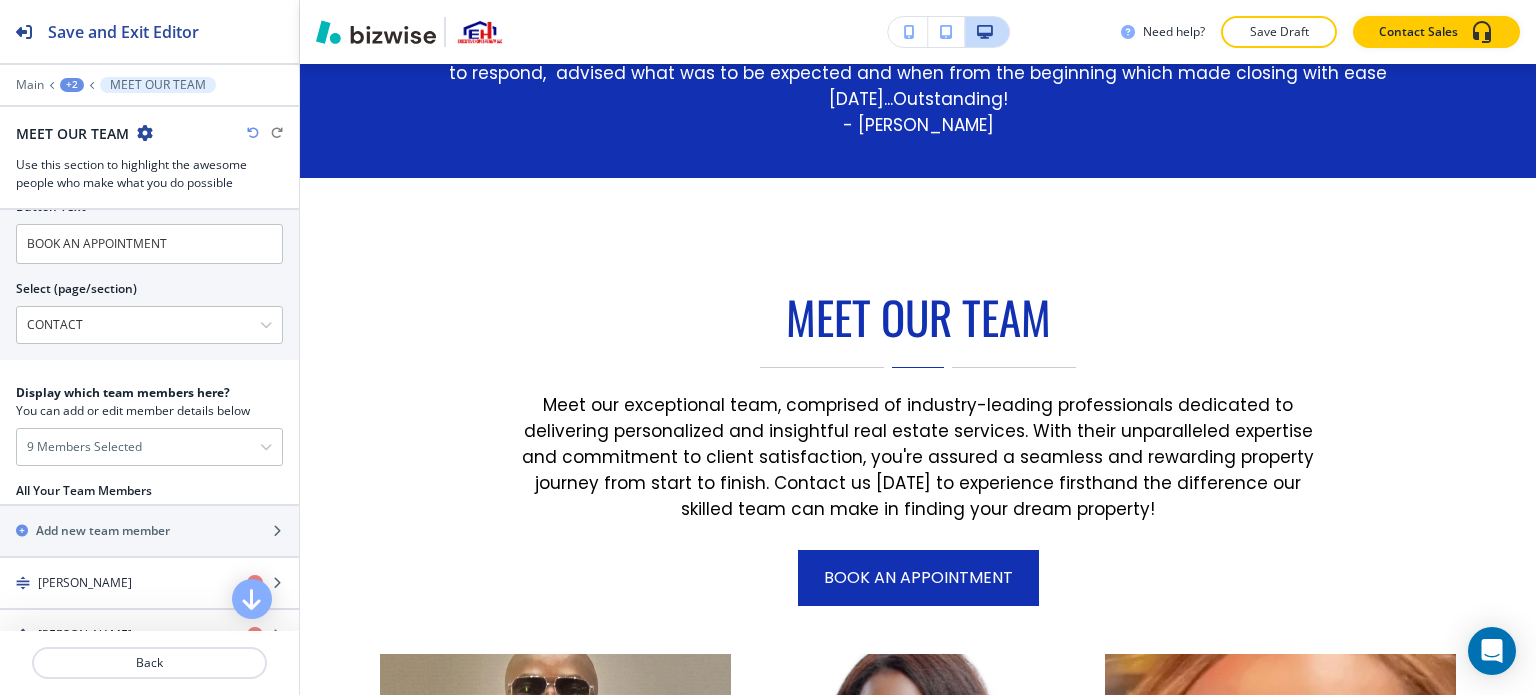 scroll, scrollTop: 900, scrollLeft: 0, axis: vertical 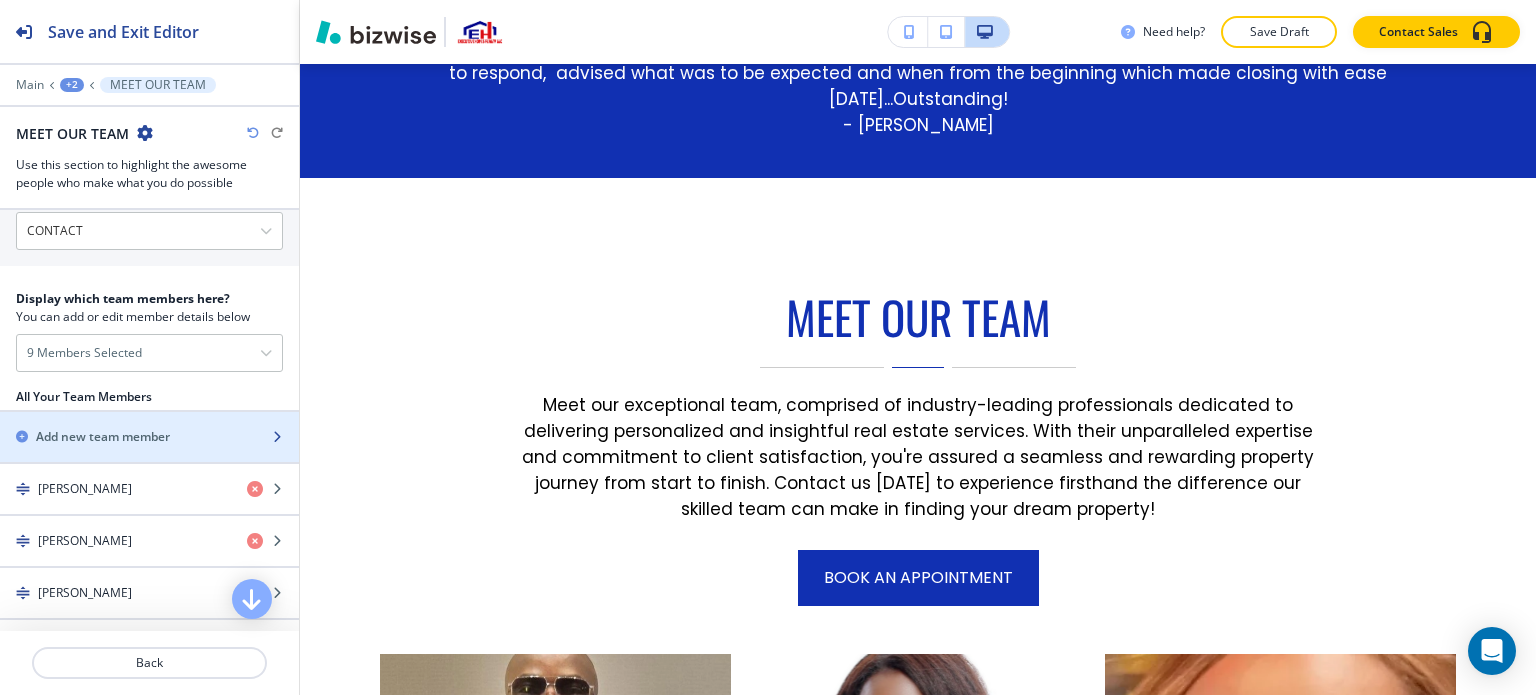 click at bounding box center [149, 454] 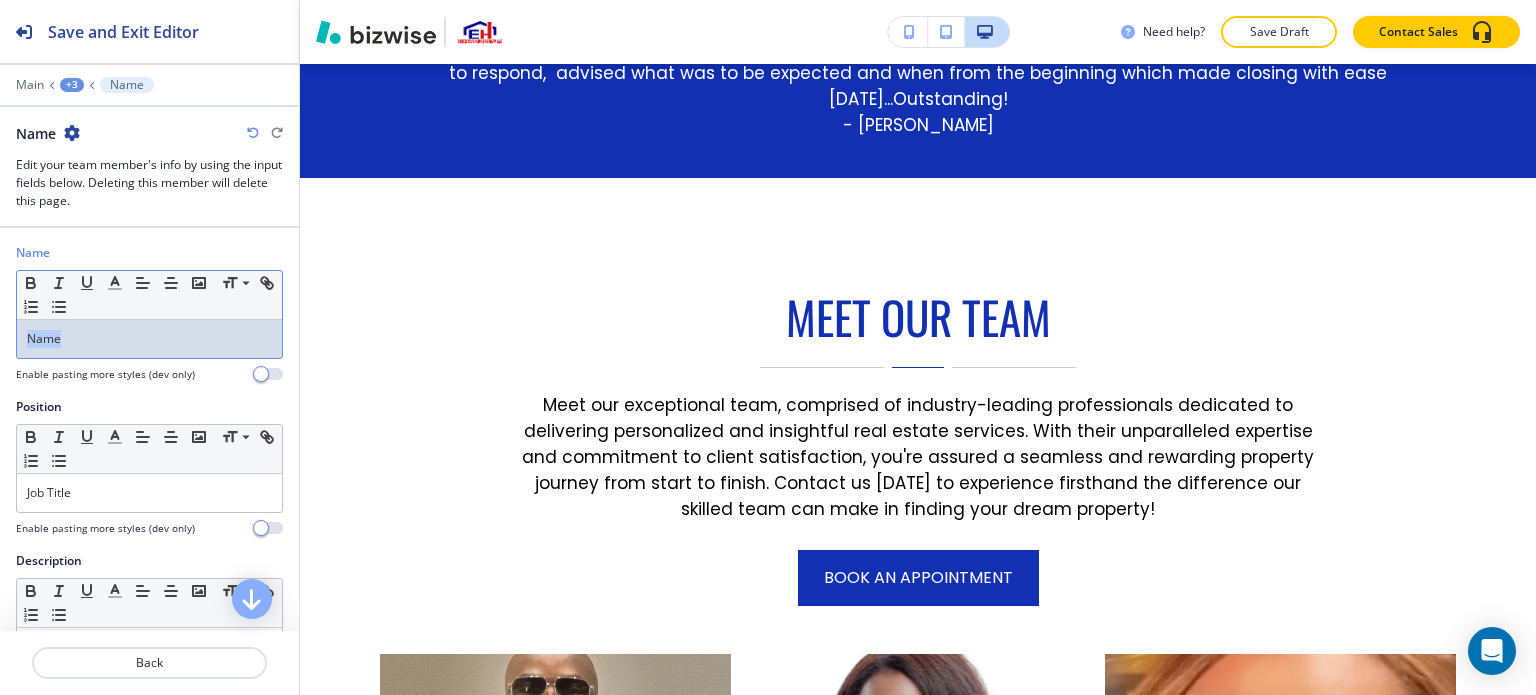 drag, startPoint x: 102, startPoint y: 337, endPoint x: 0, endPoint y: 336, distance: 102.0049 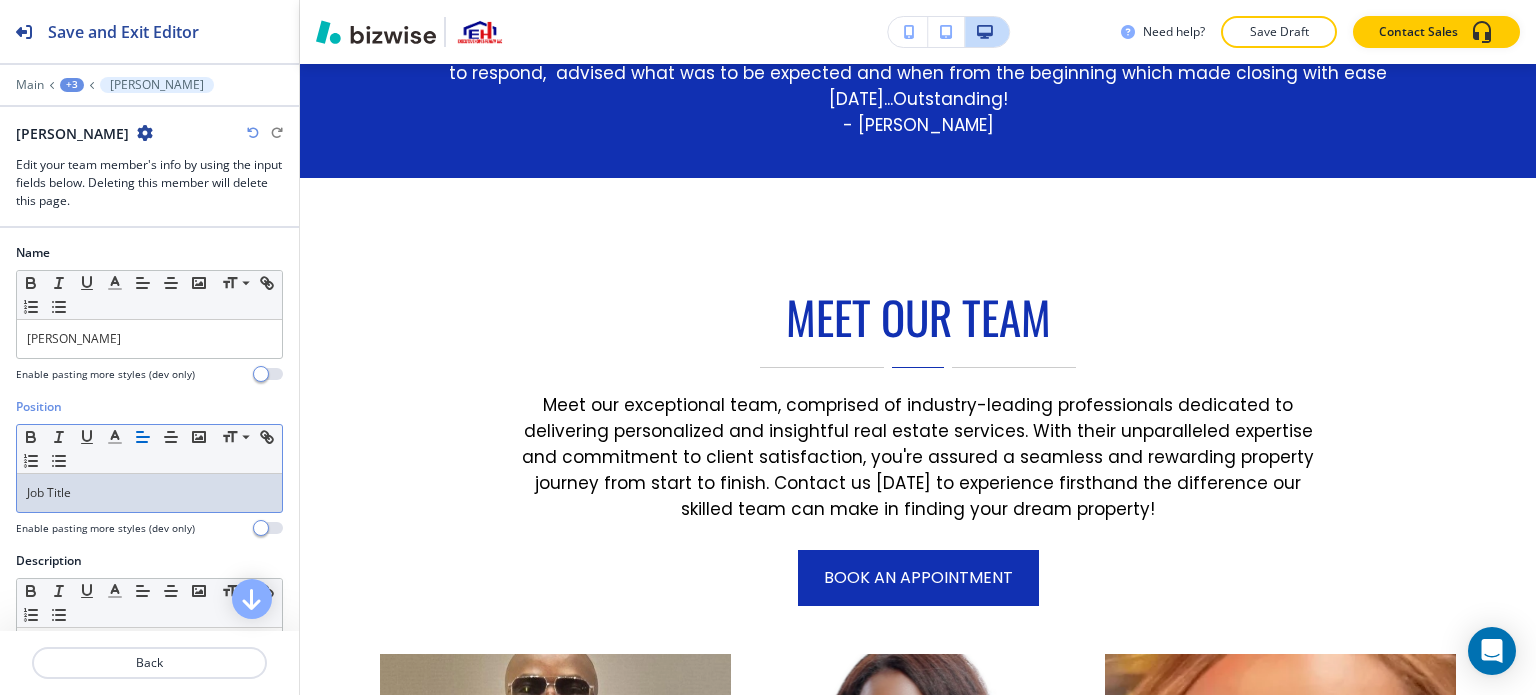 click on "Job Title" at bounding box center (149, 493) 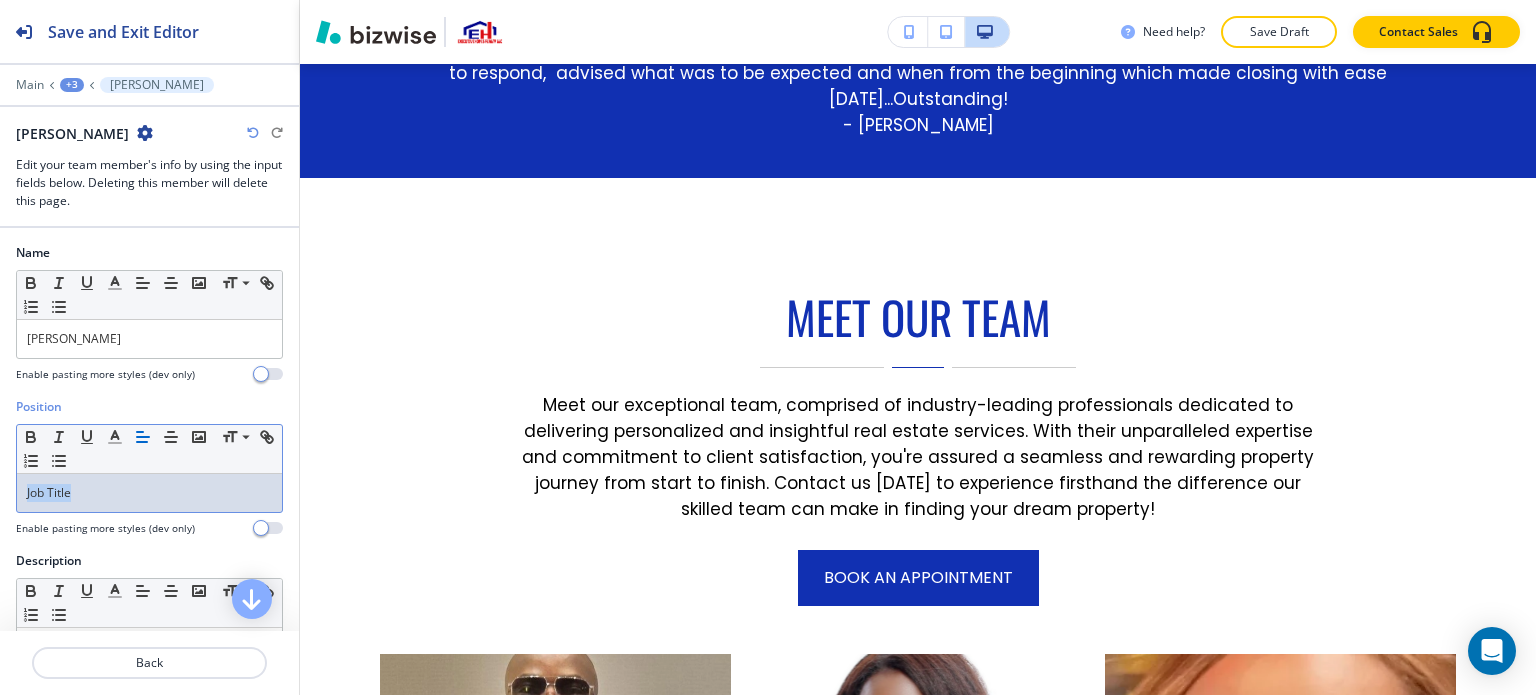 drag, startPoint x: 101, startPoint y: 503, endPoint x: 0, endPoint y: 503, distance: 101 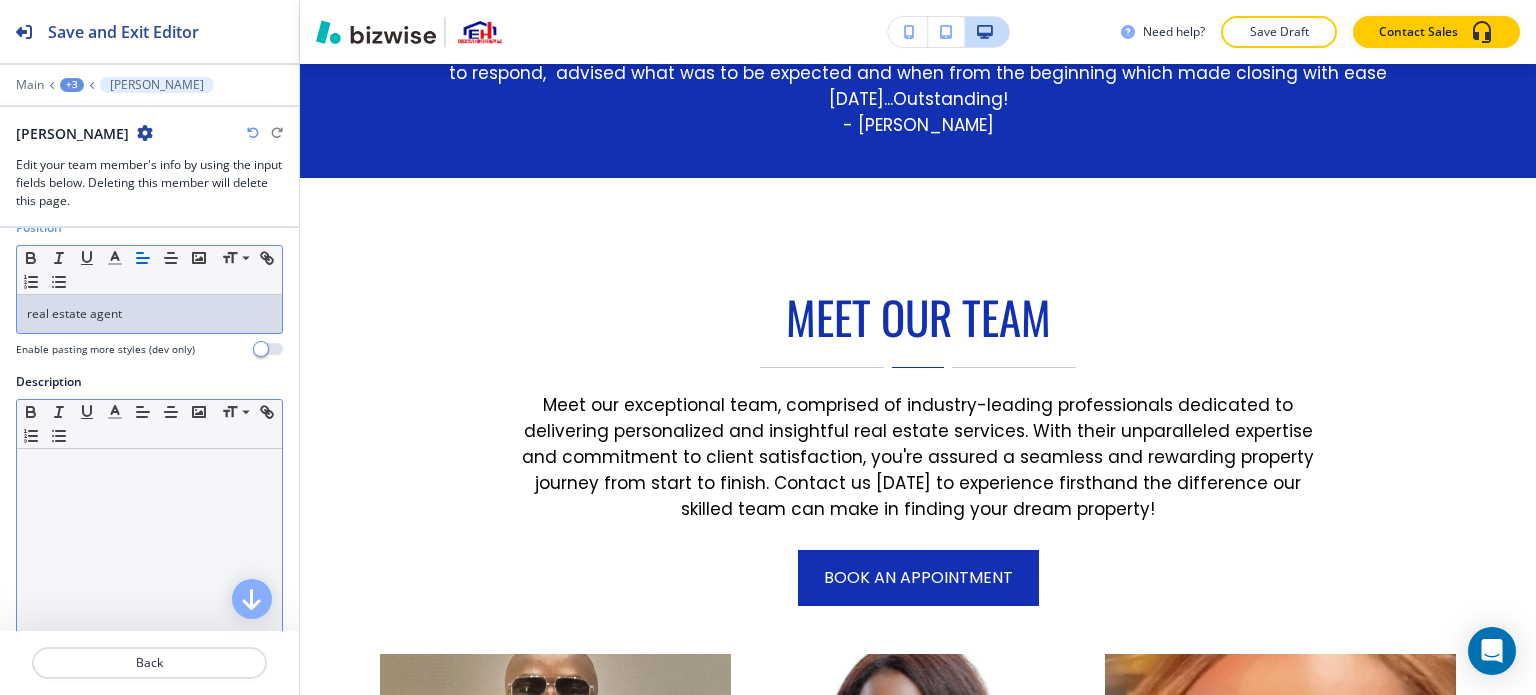 scroll, scrollTop: 200, scrollLeft: 0, axis: vertical 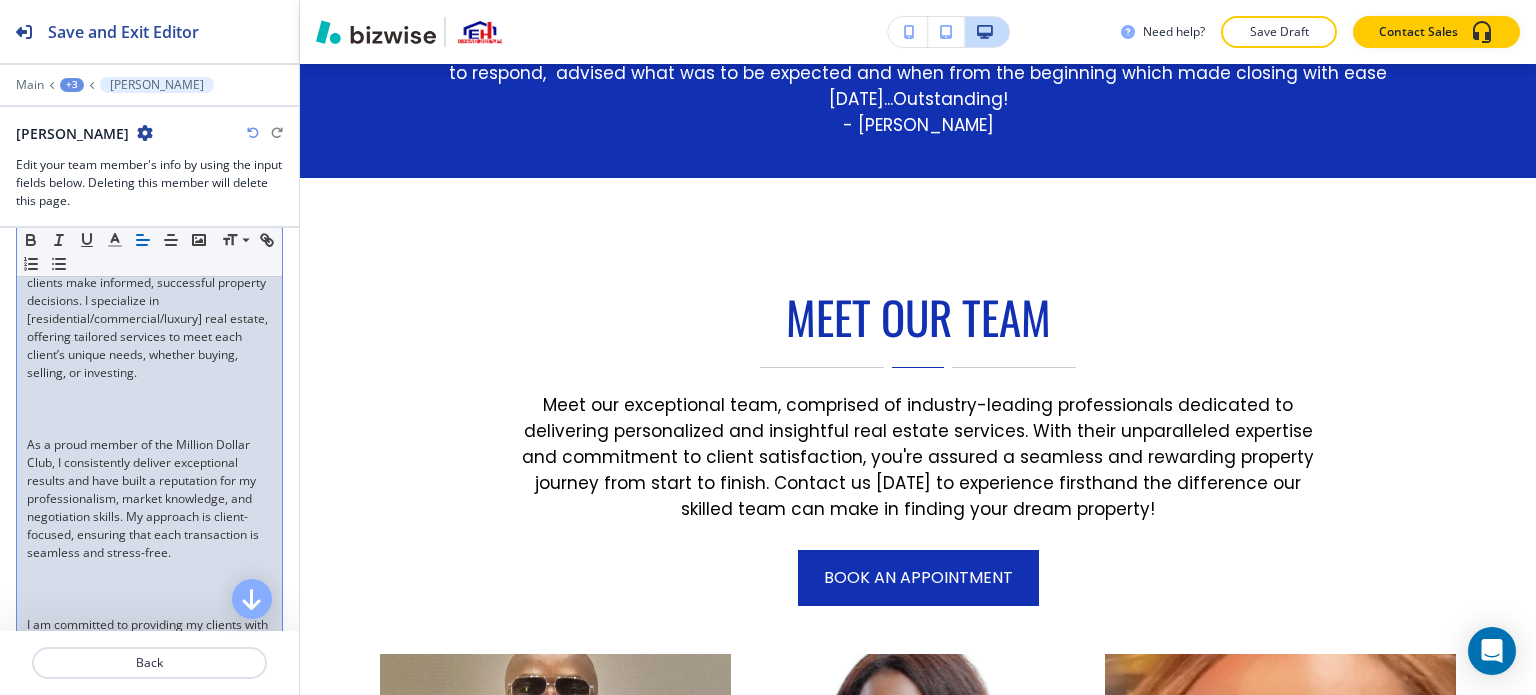 click at bounding box center [149, 427] 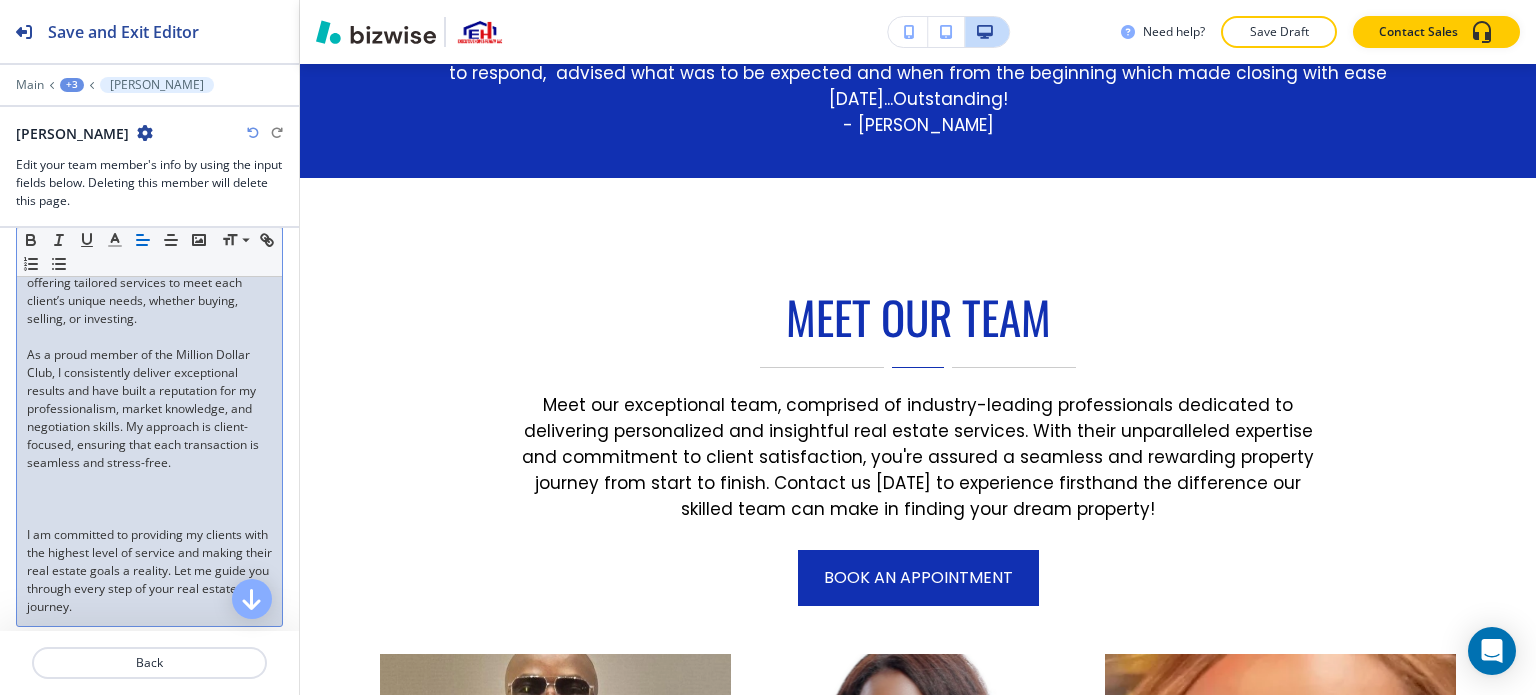 scroll, scrollTop: 500, scrollLeft: 0, axis: vertical 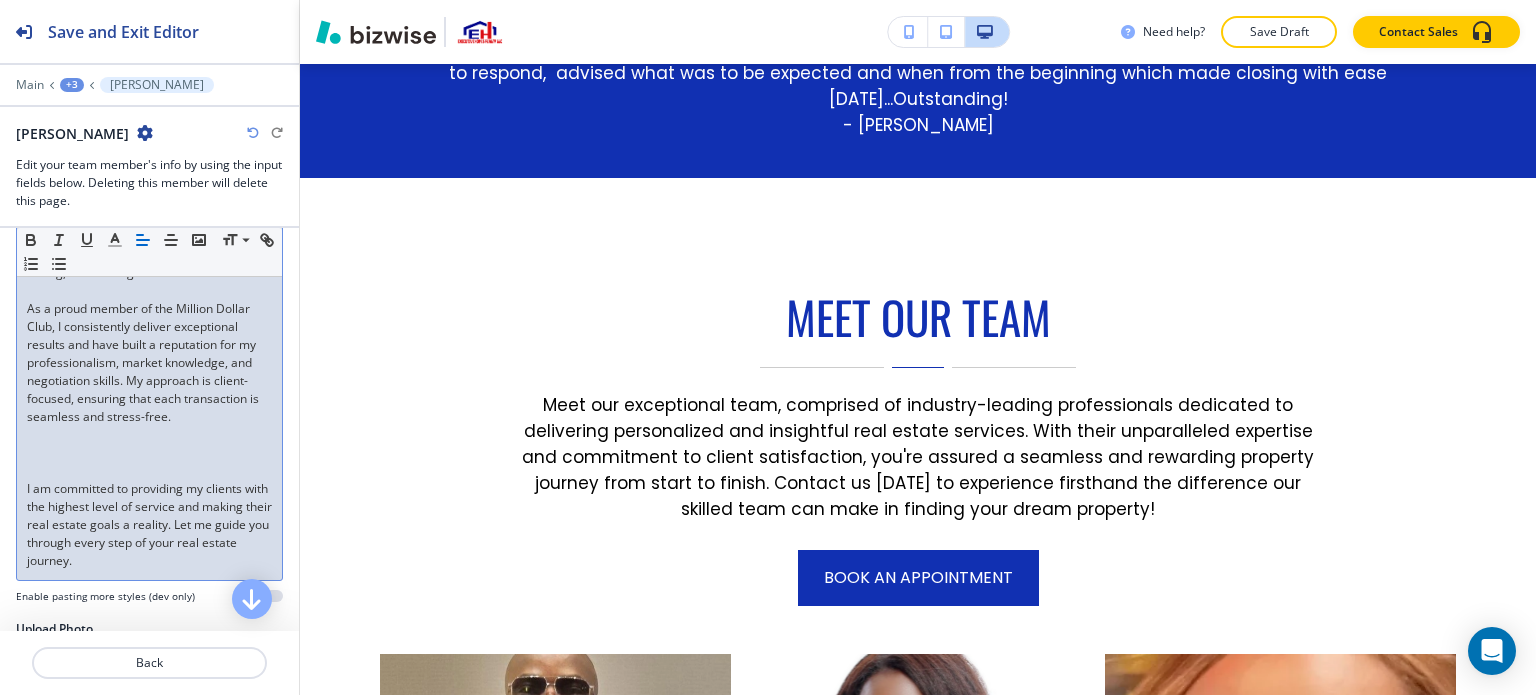 click at bounding box center [149, 471] 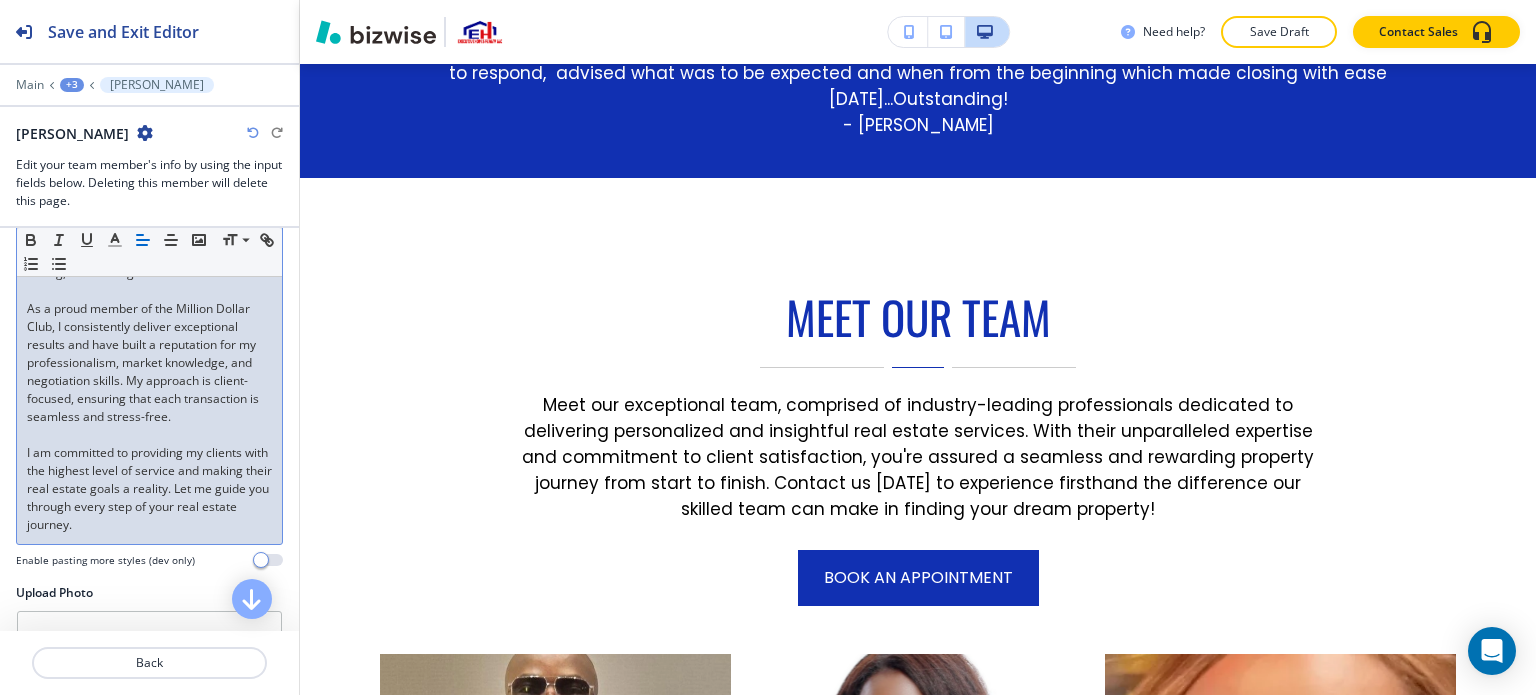 scroll, scrollTop: 900, scrollLeft: 0, axis: vertical 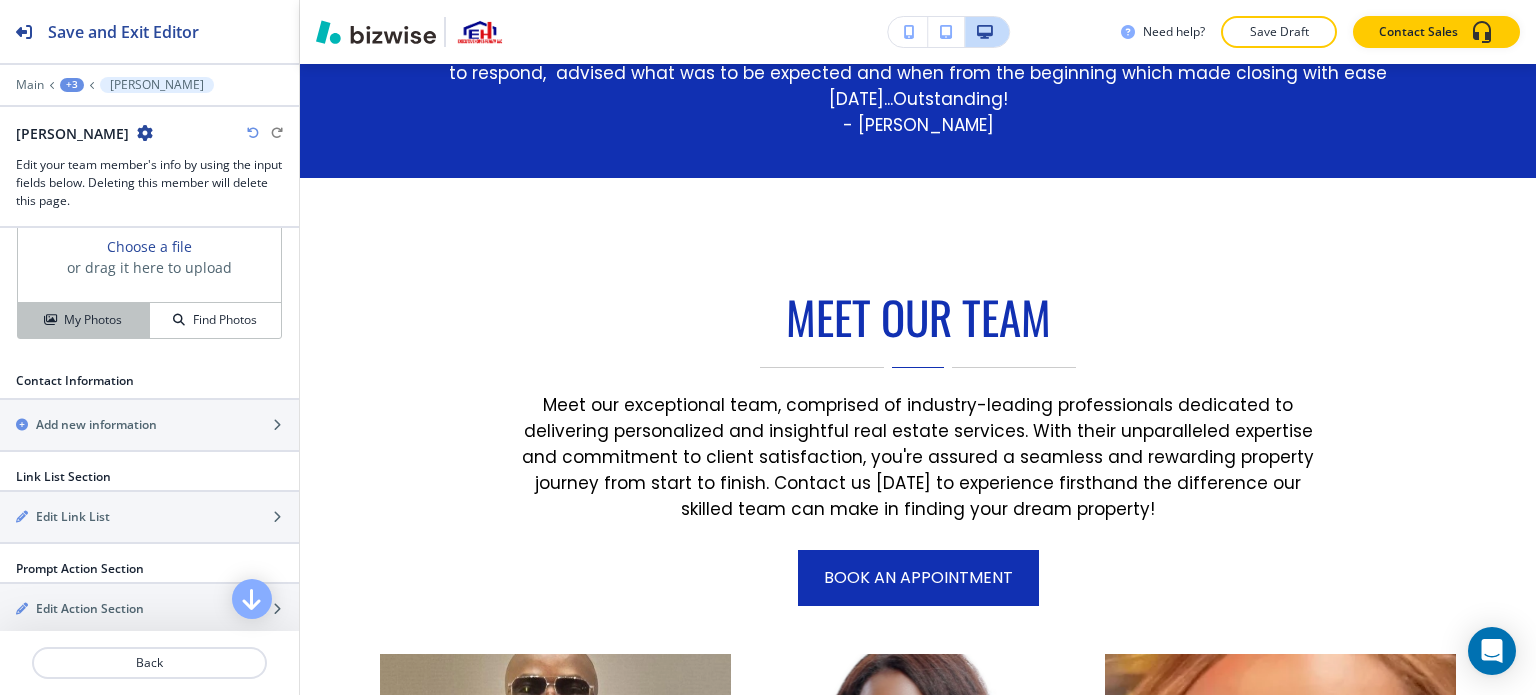 click on "My Photos" at bounding box center [93, 320] 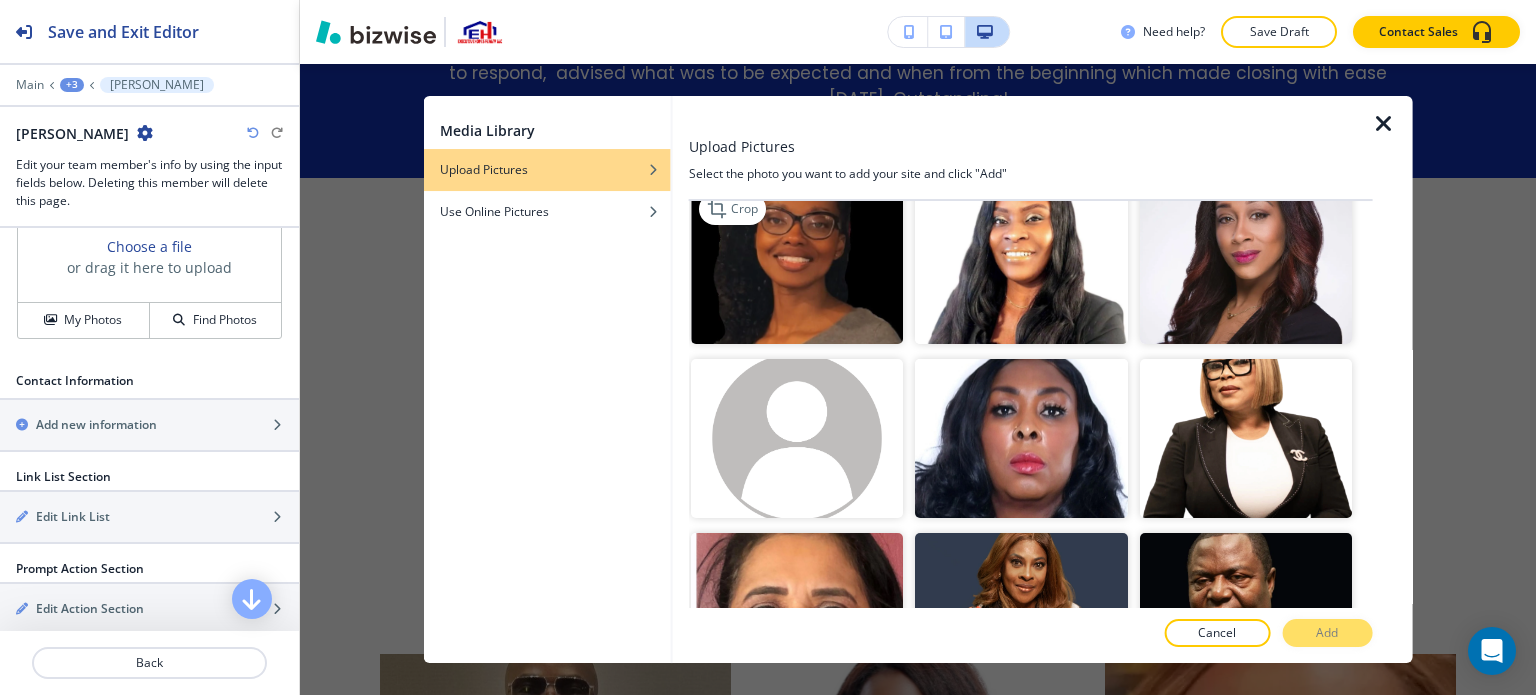 scroll, scrollTop: 200, scrollLeft: 0, axis: vertical 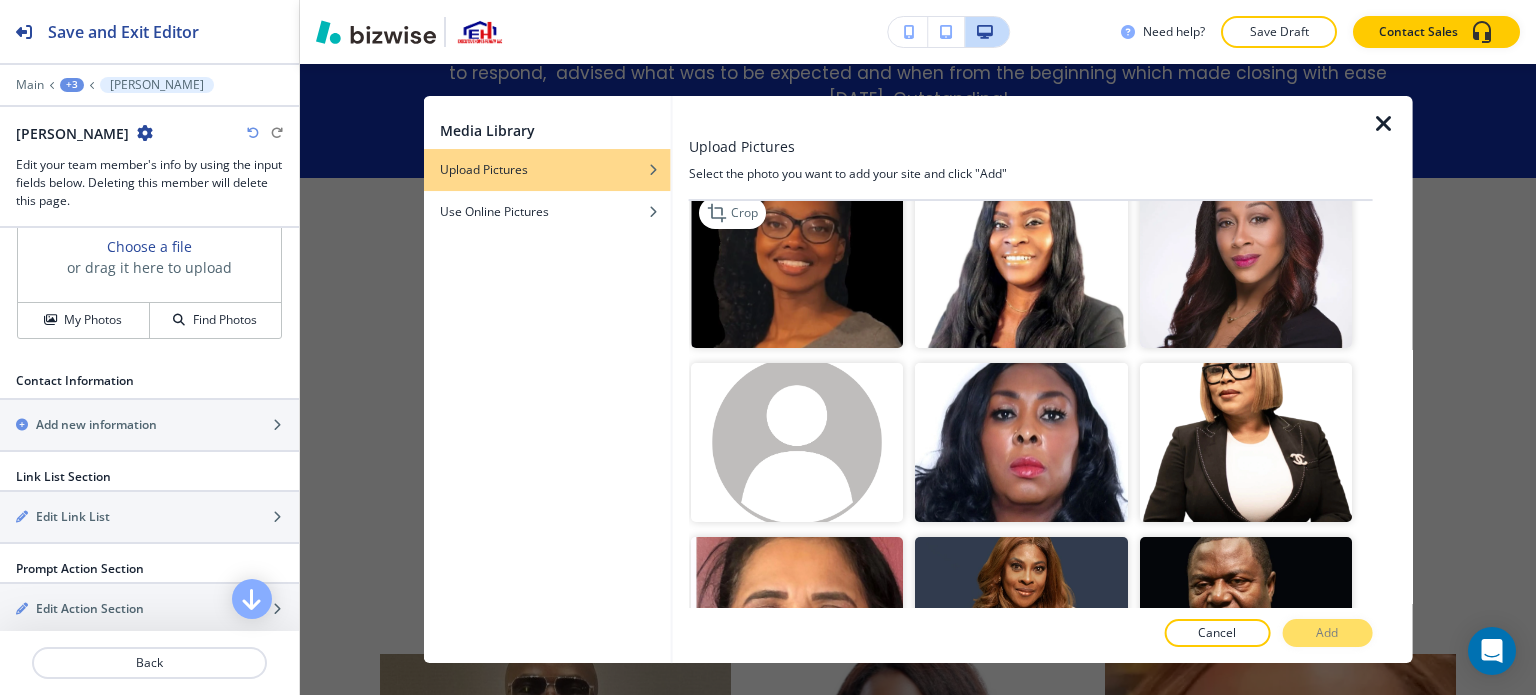 click at bounding box center (797, 268) 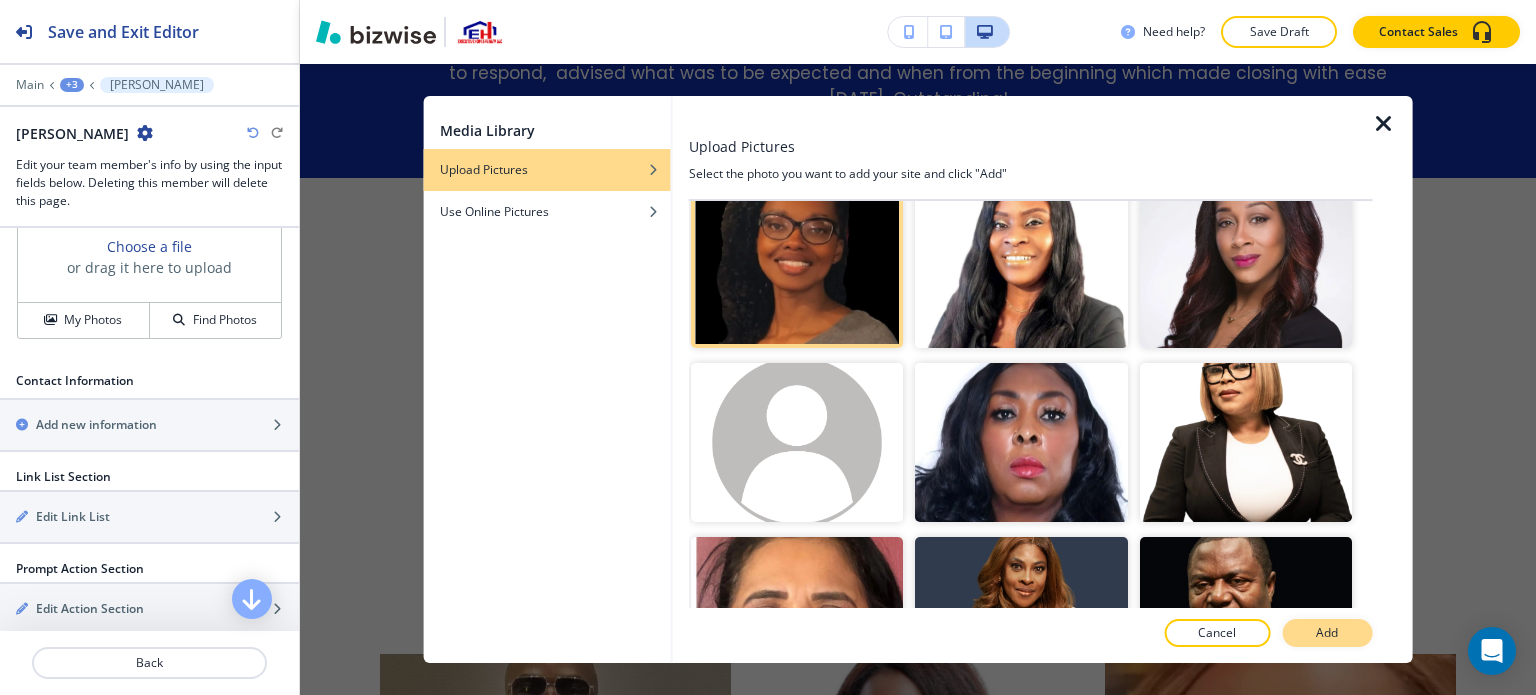 click on "Add" at bounding box center (1327, 633) 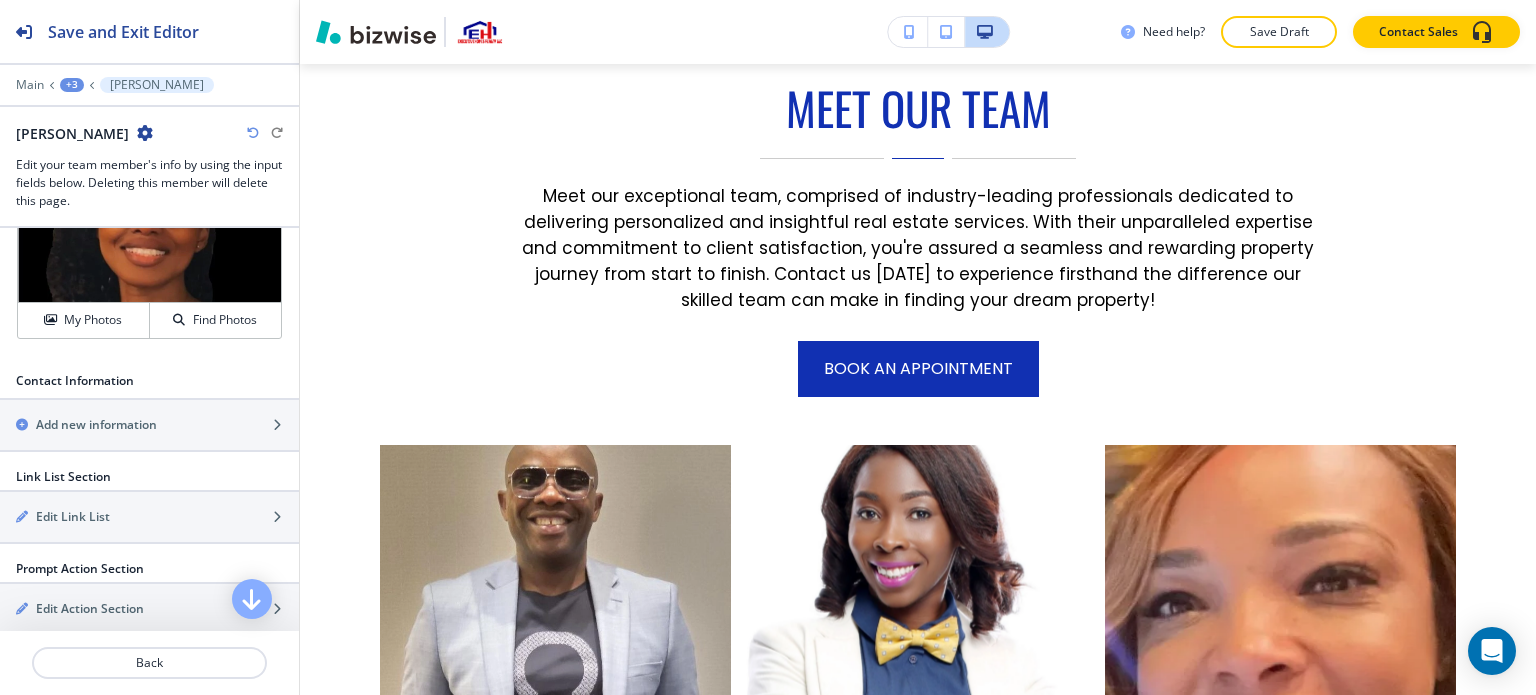 scroll, scrollTop: 1466, scrollLeft: 0, axis: vertical 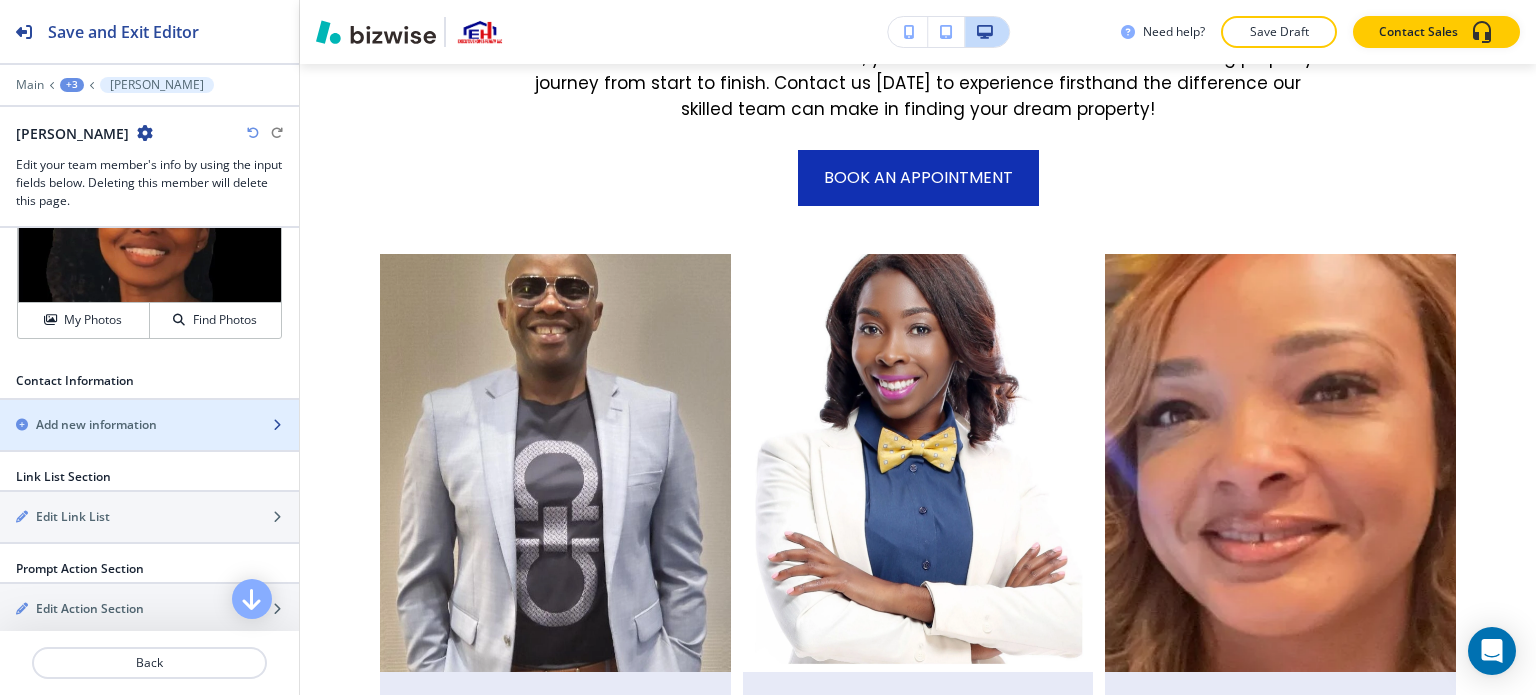click at bounding box center (149, 408) 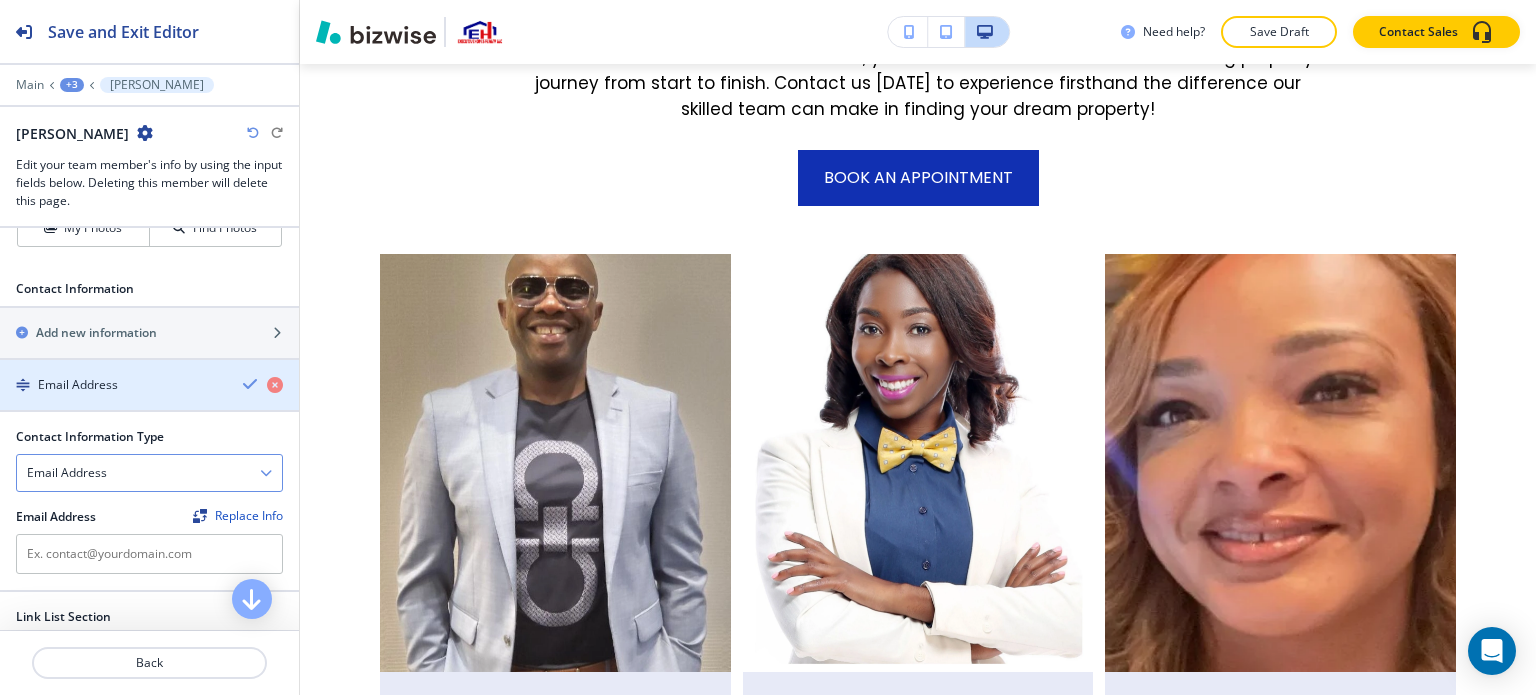 scroll, scrollTop: 1000, scrollLeft: 0, axis: vertical 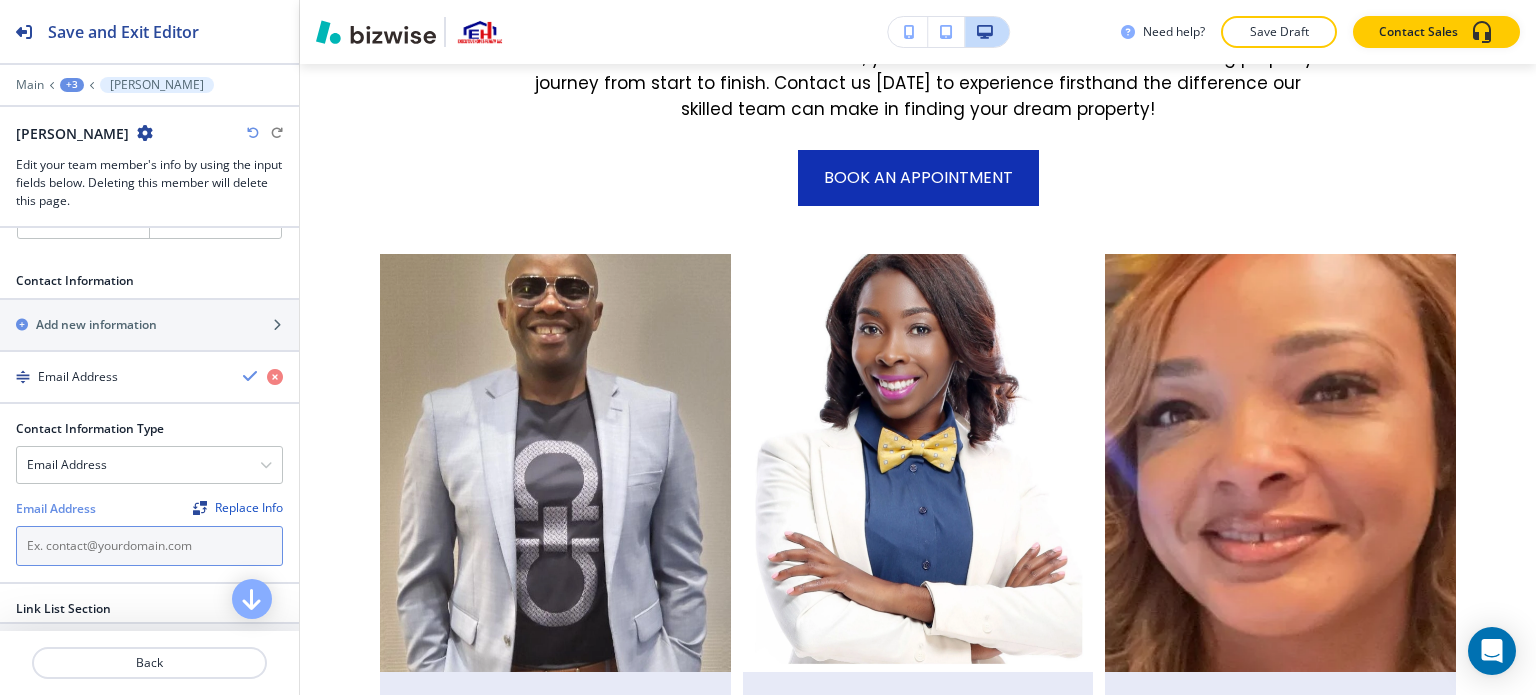 drag, startPoint x: 95, startPoint y: 537, endPoint x: 89, endPoint y: 555, distance: 18.973665 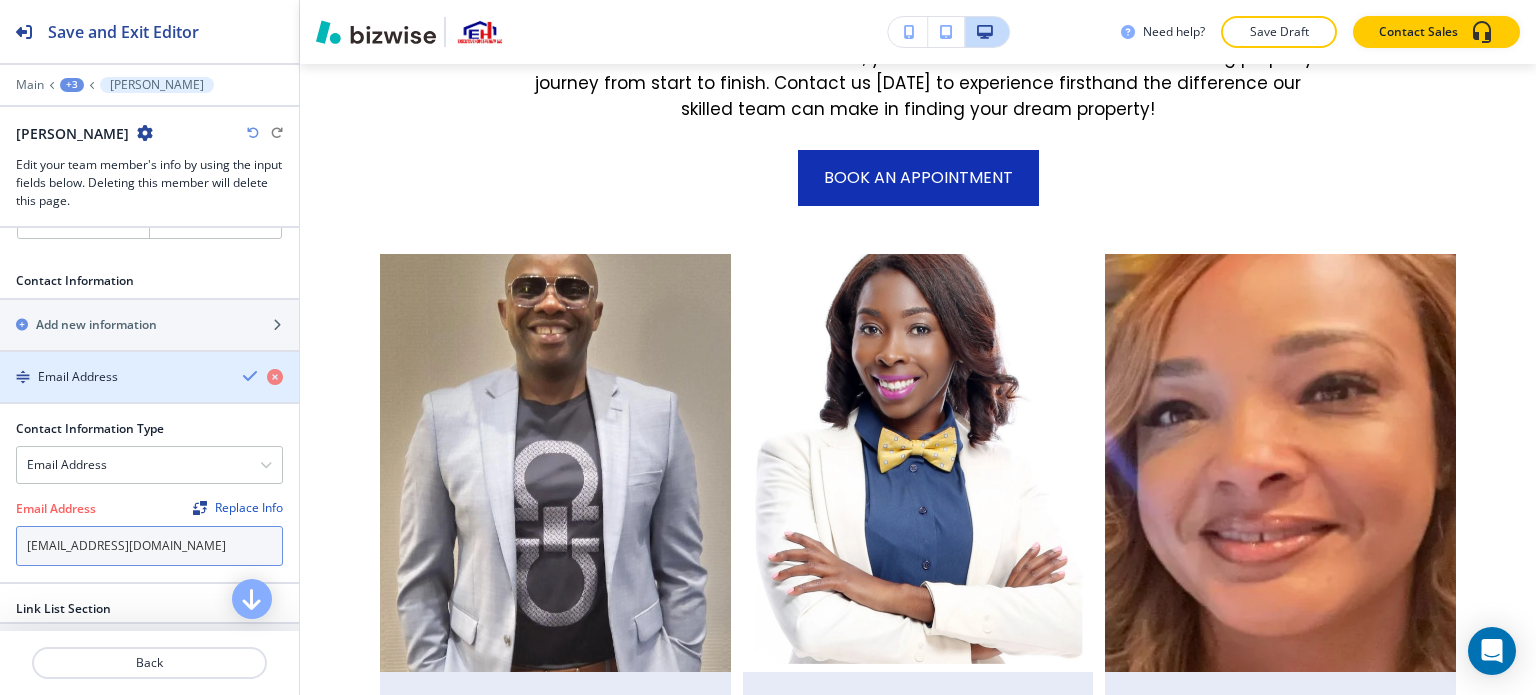 type on "[EMAIL_ADDRESS][DOMAIN_NAME]" 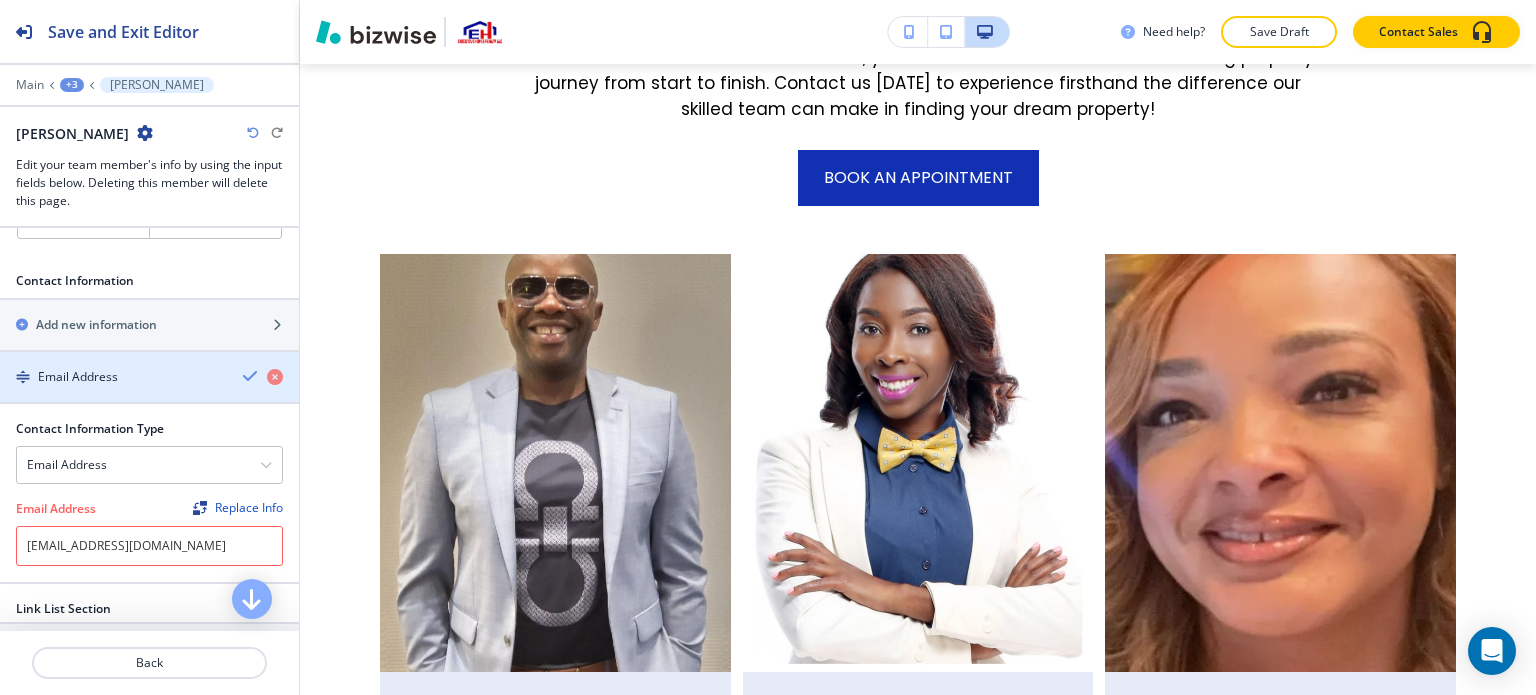 click at bounding box center (251, 376) 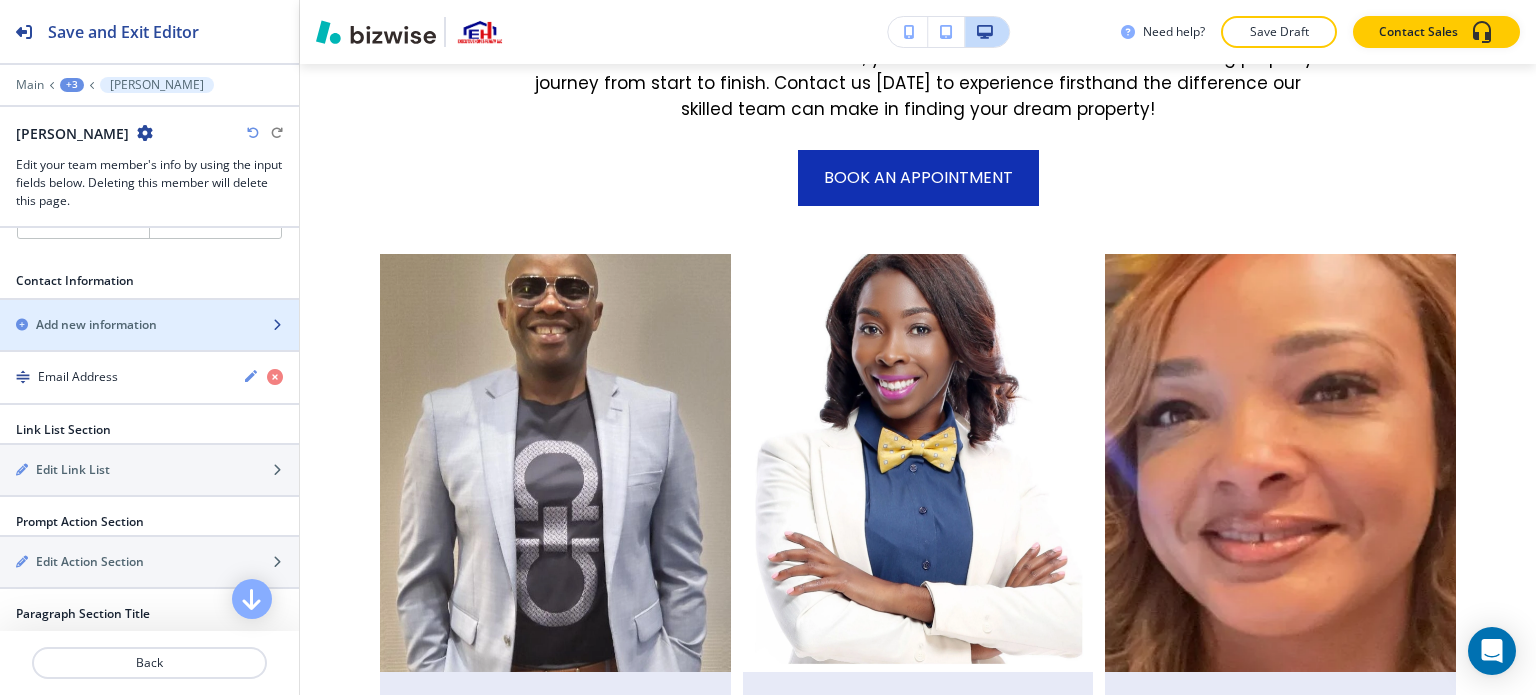click on "Add new information" at bounding box center (96, 325) 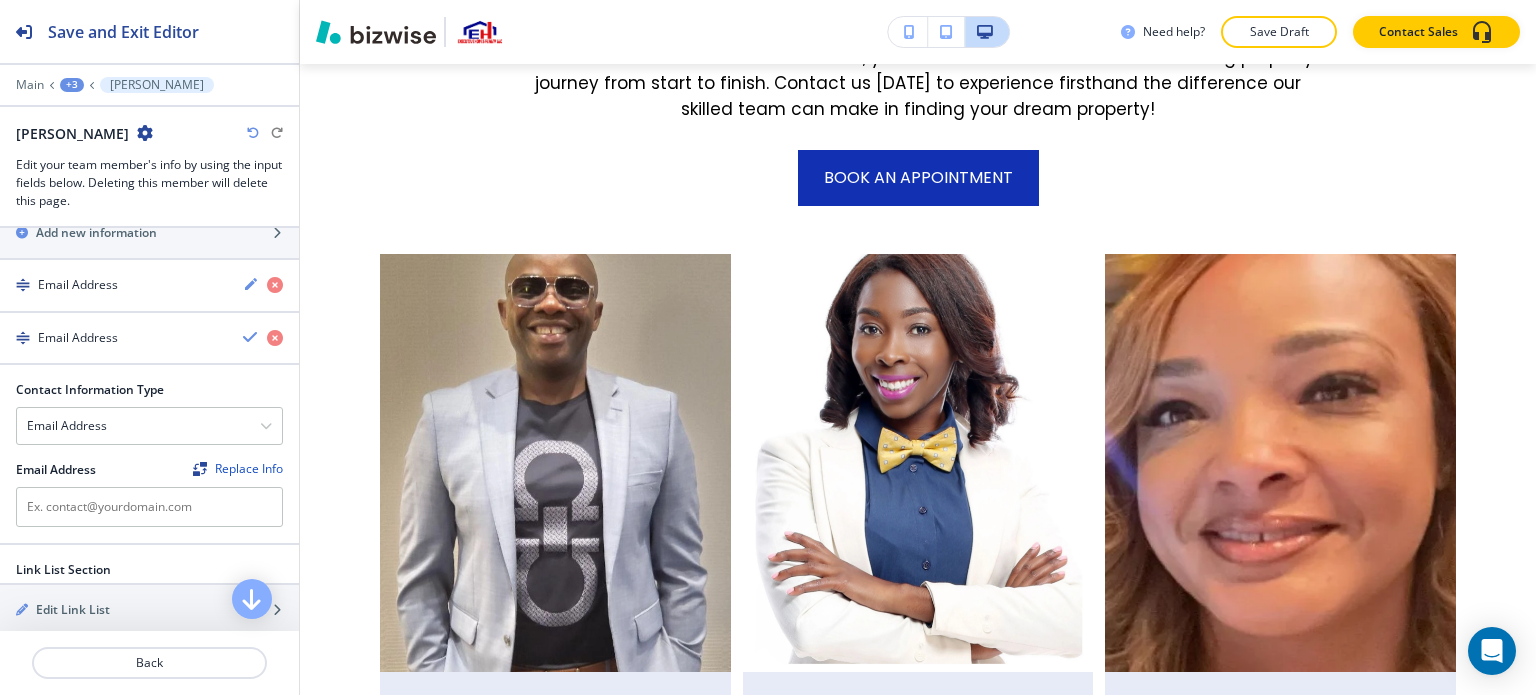 scroll, scrollTop: 1100, scrollLeft: 0, axis: vertical 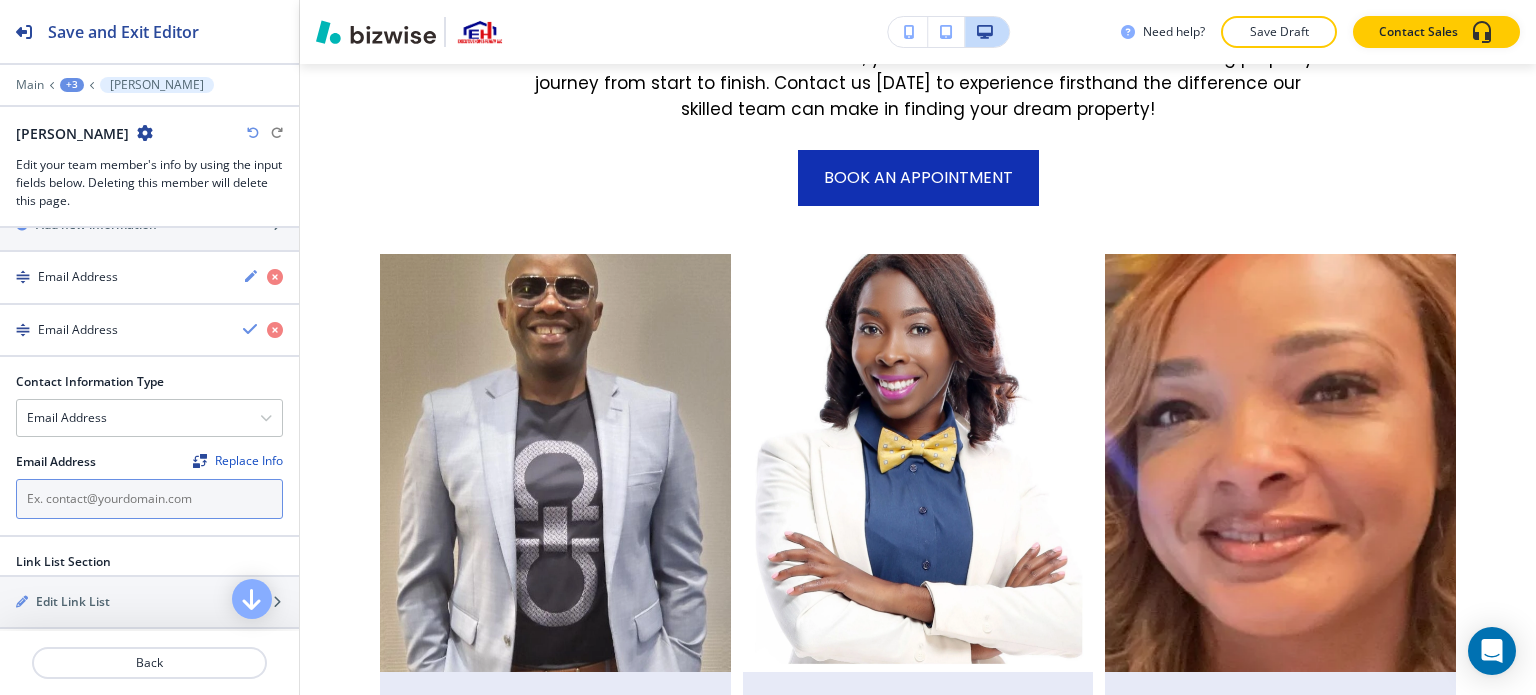 click at bounding box center [149, 499] 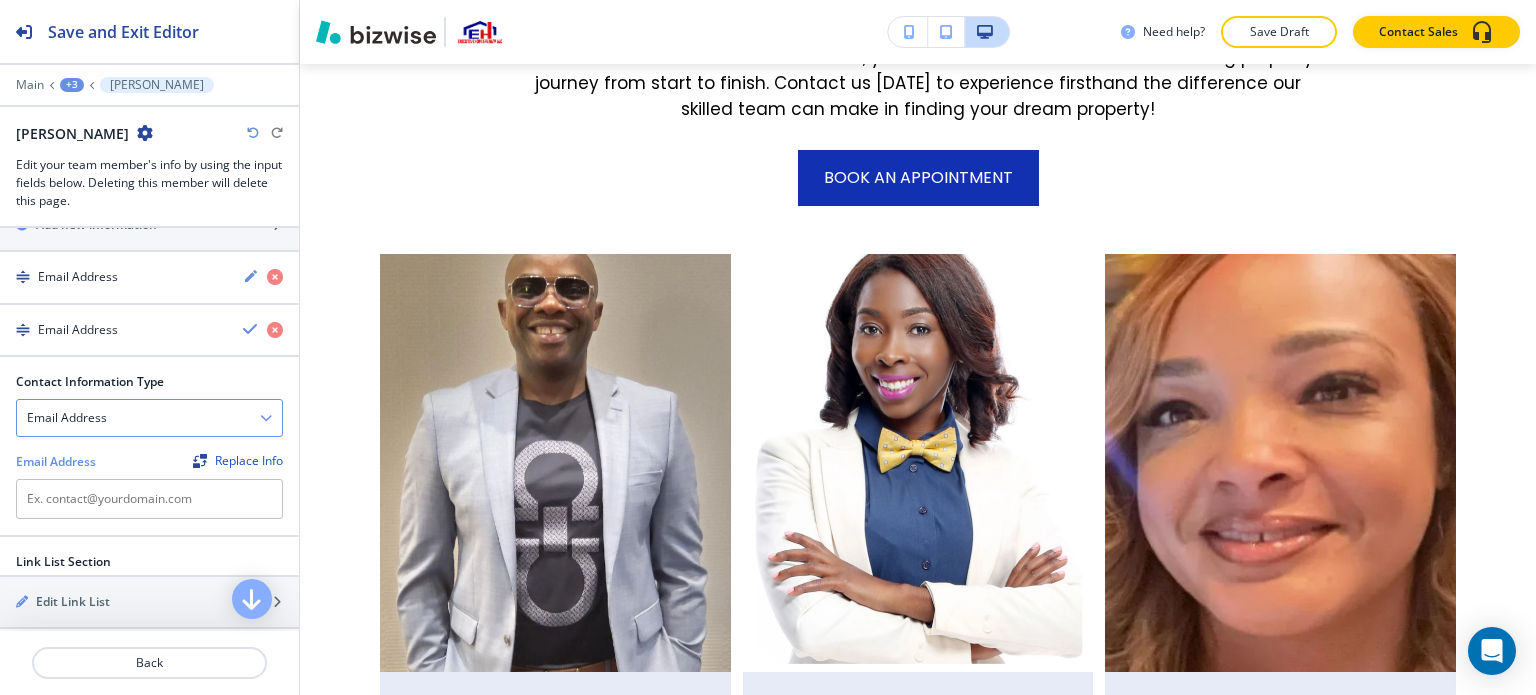 click on "Email Address" at bounding box center (67, 418) 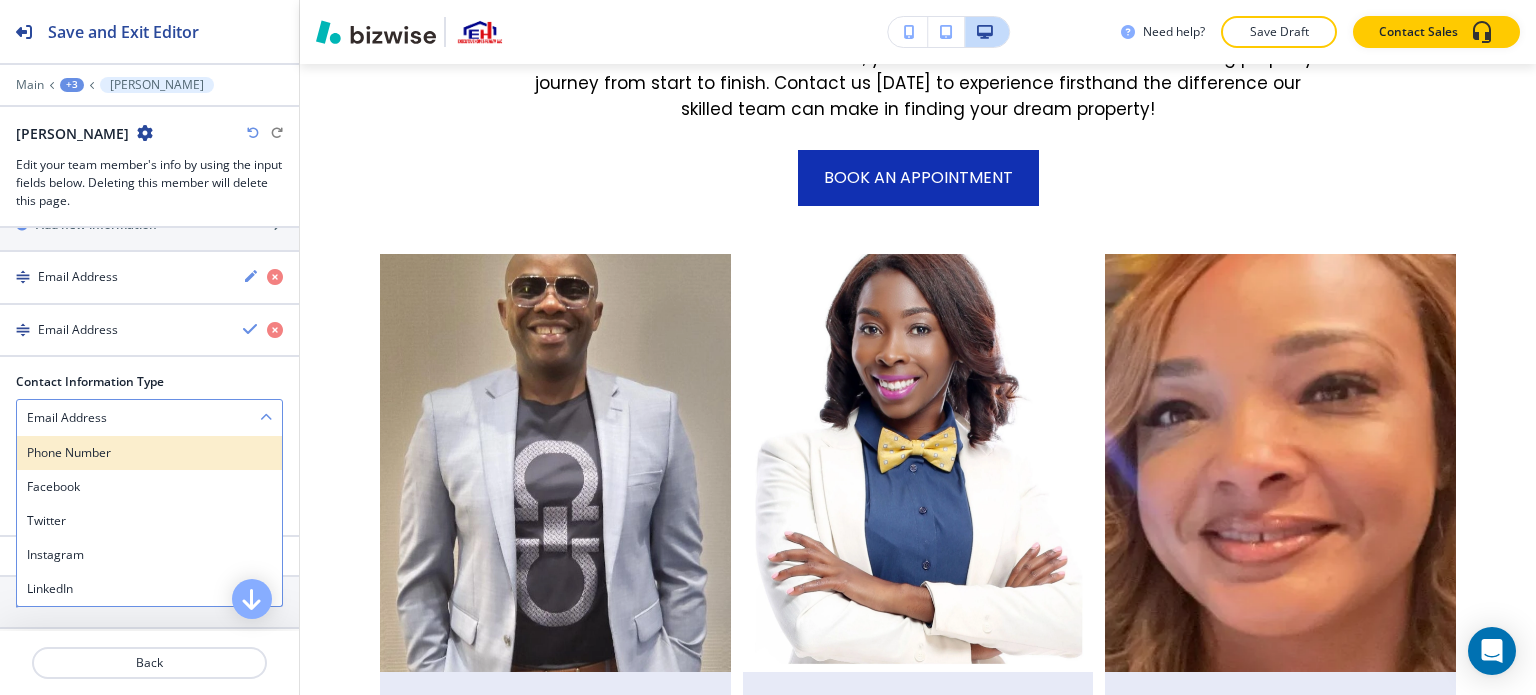 click on "Phone Number" at bounding box center [149, 453] 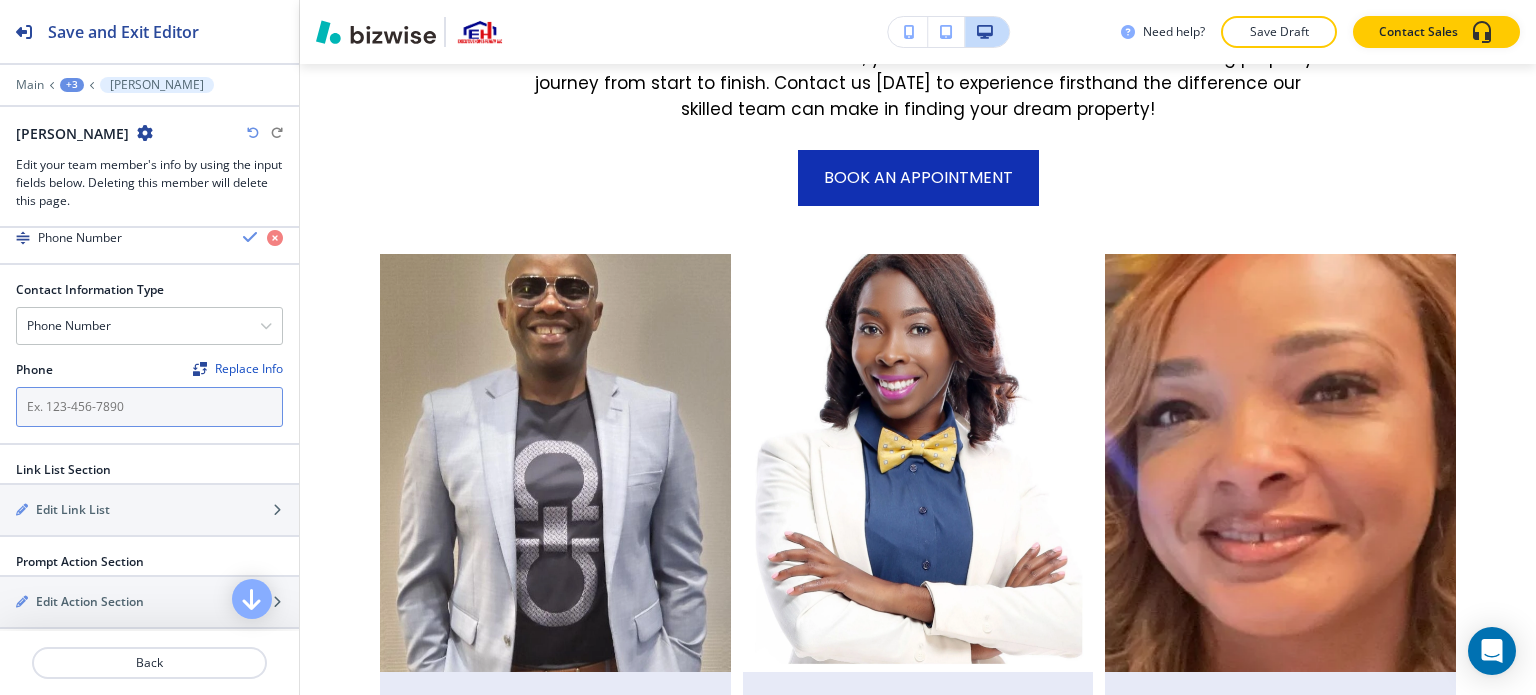 scroll, scrollTop: 1200, scrollLeft: 0, axis: vertical 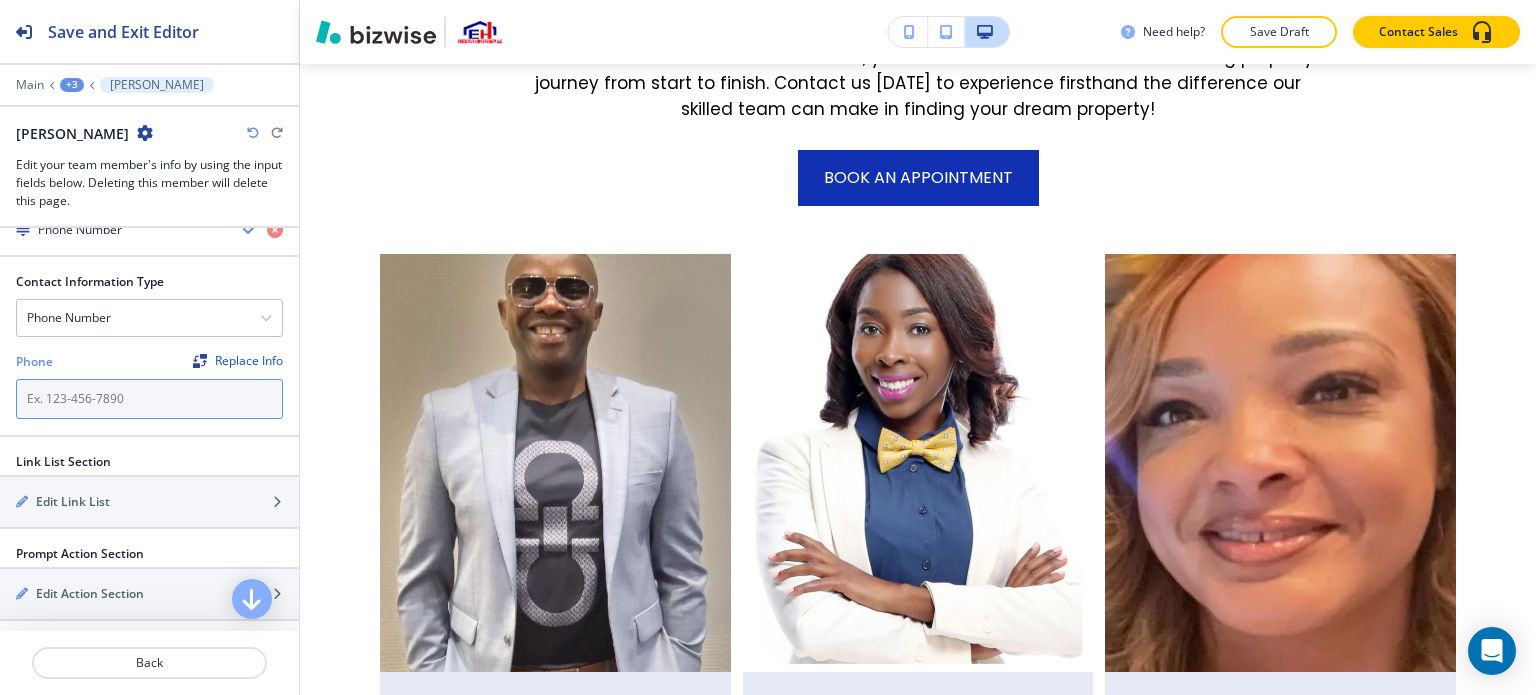 paste on "404-632-6031" 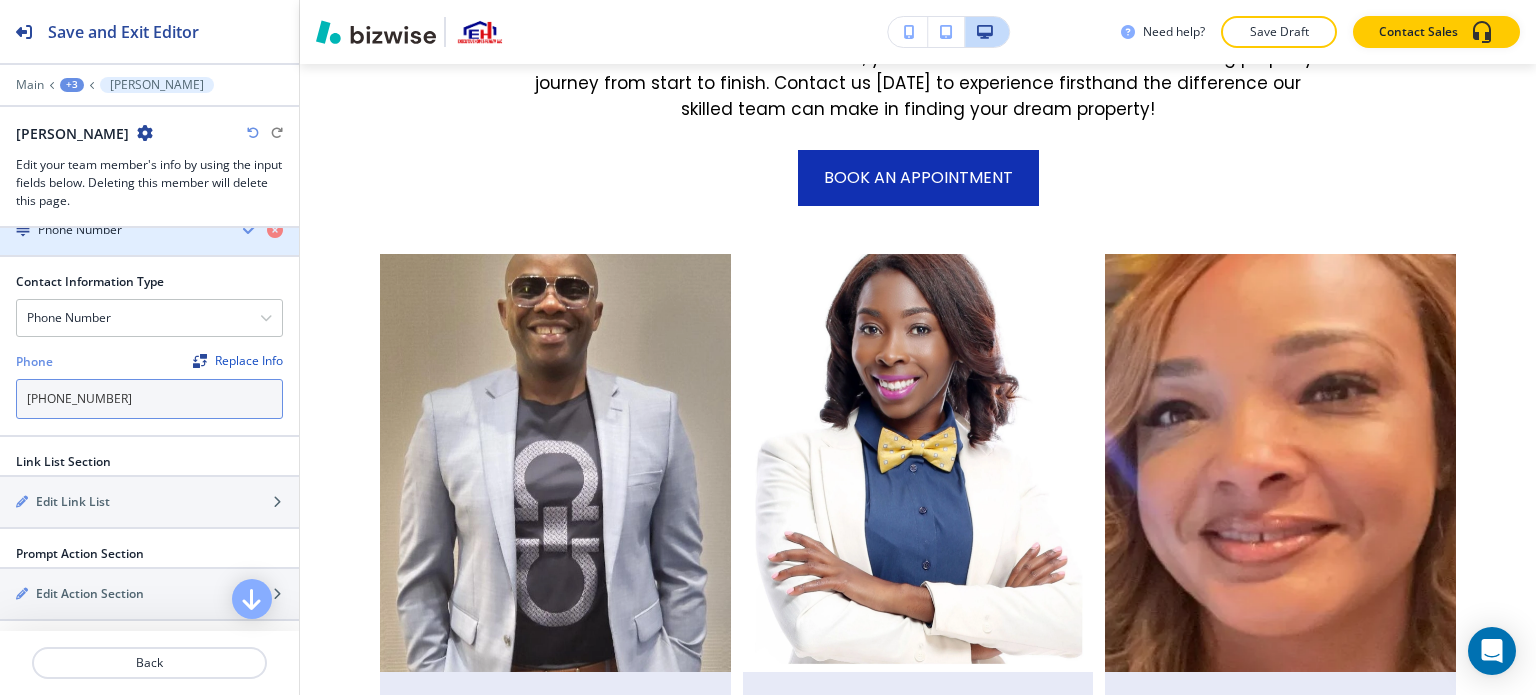 type on "404-632-6031" 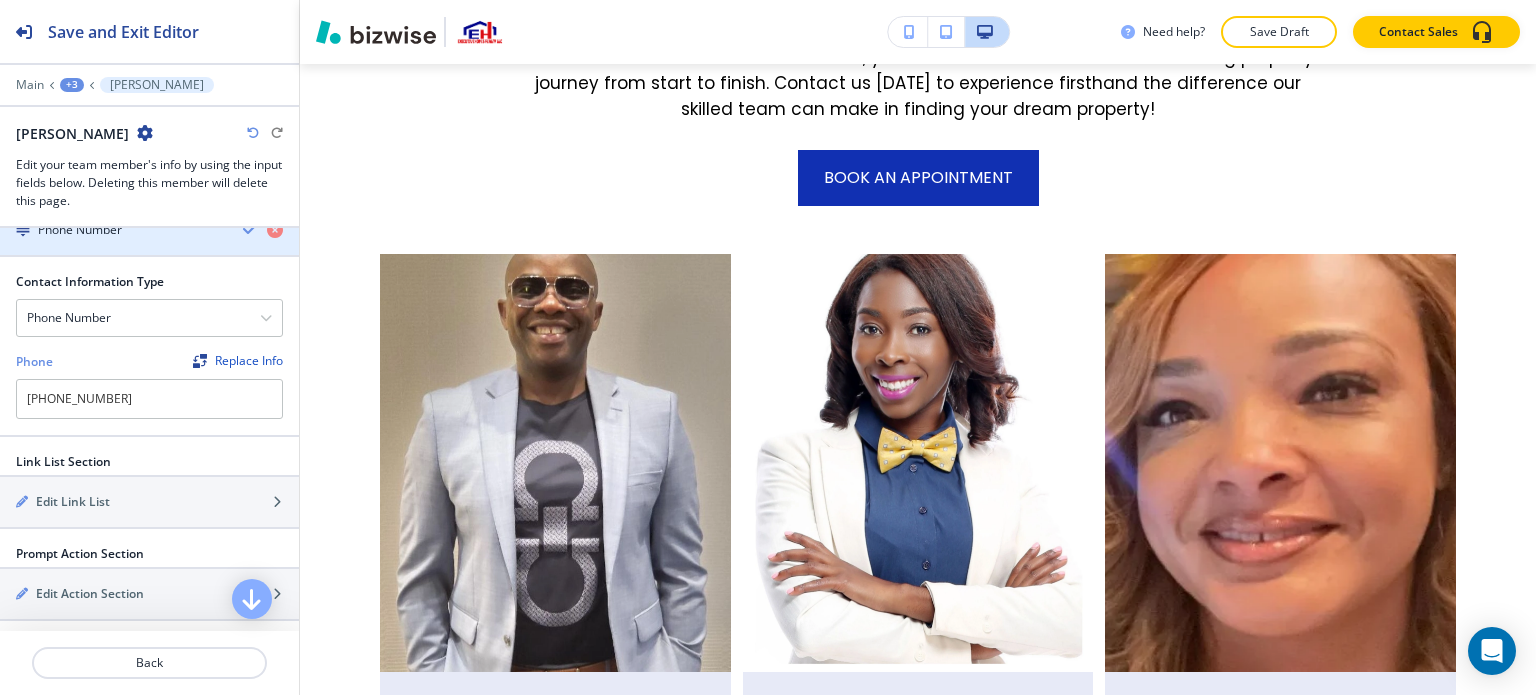 click at bounding box center (251, 229) 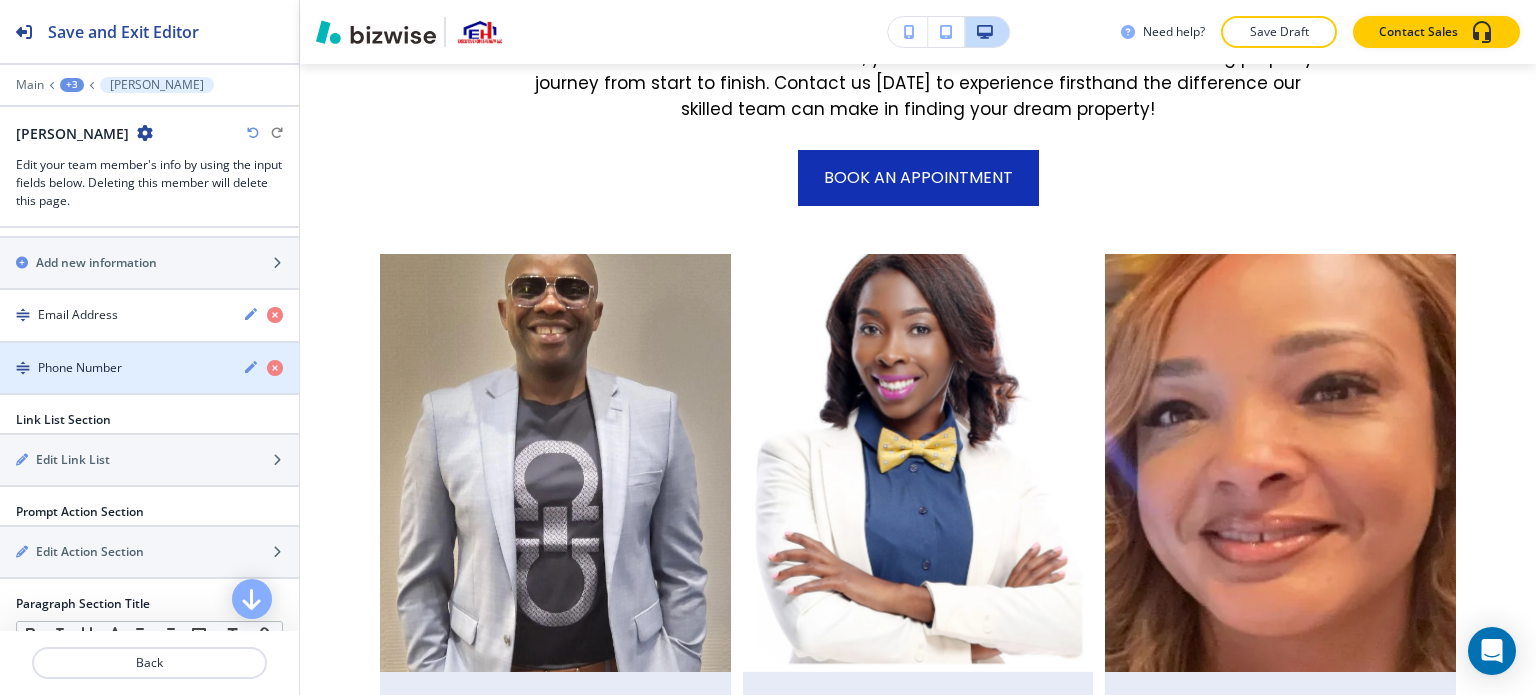 scroll, scrollTop: 1000, scrollLeft: 0, axis: vertical 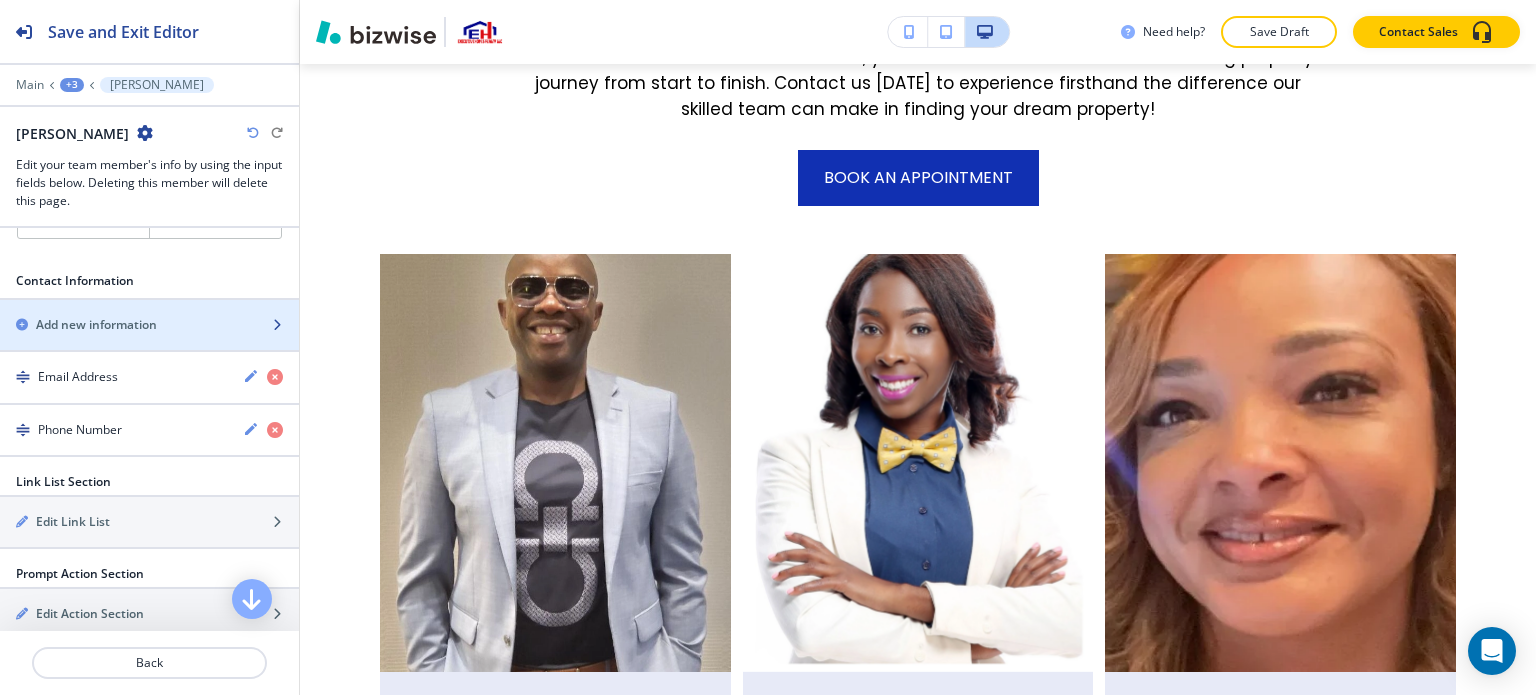 click on "Add new information" at bounding box center (96, 325) 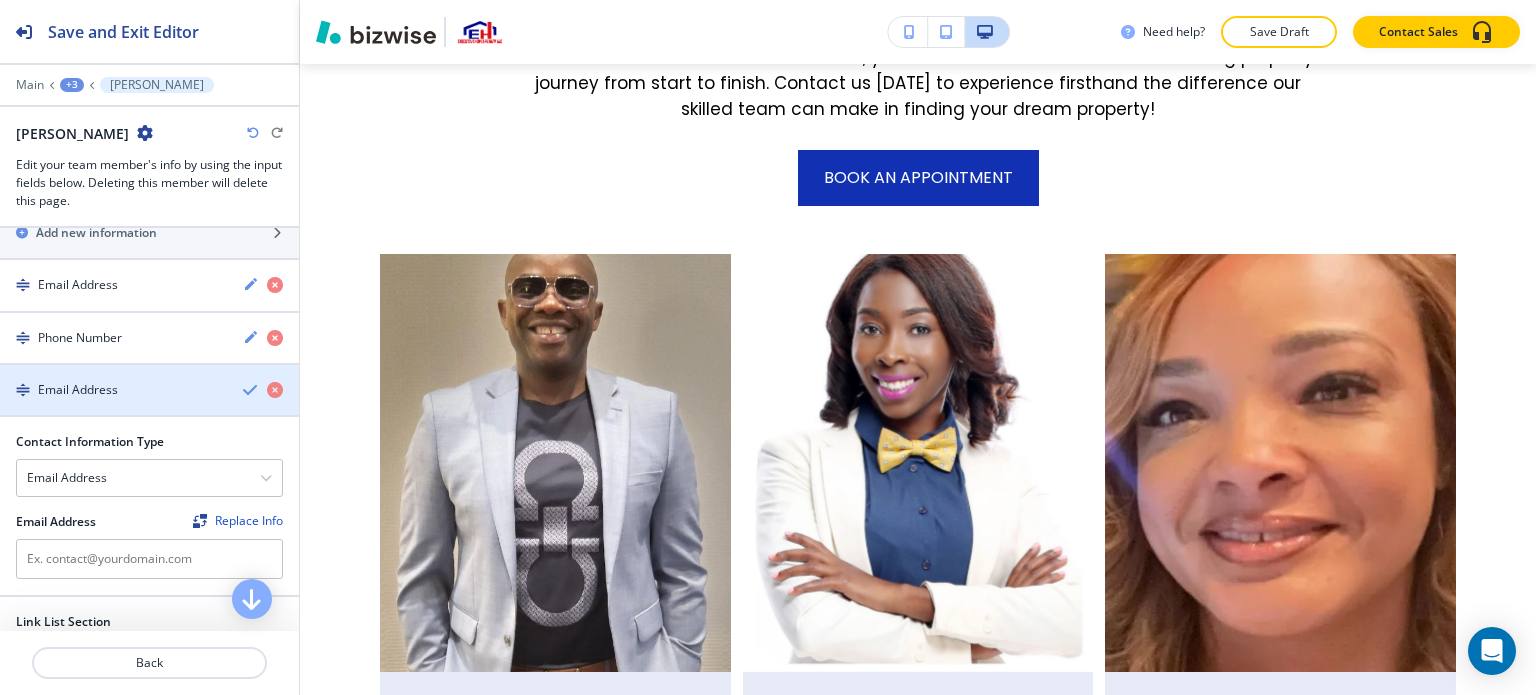 scroll, scrollTop: 1100, scrollLeft: 0, axis: vertical 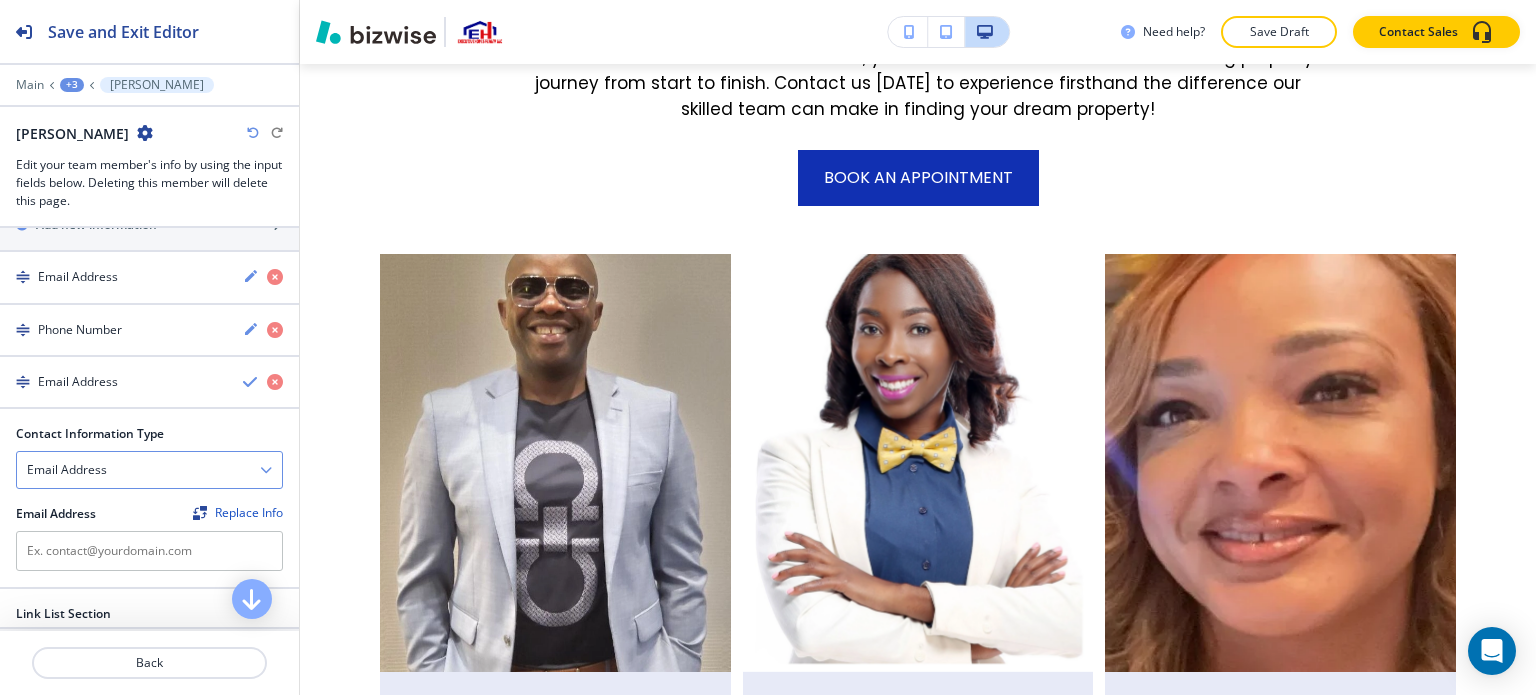 click on "Email Address" at bounding box center [67, 470] 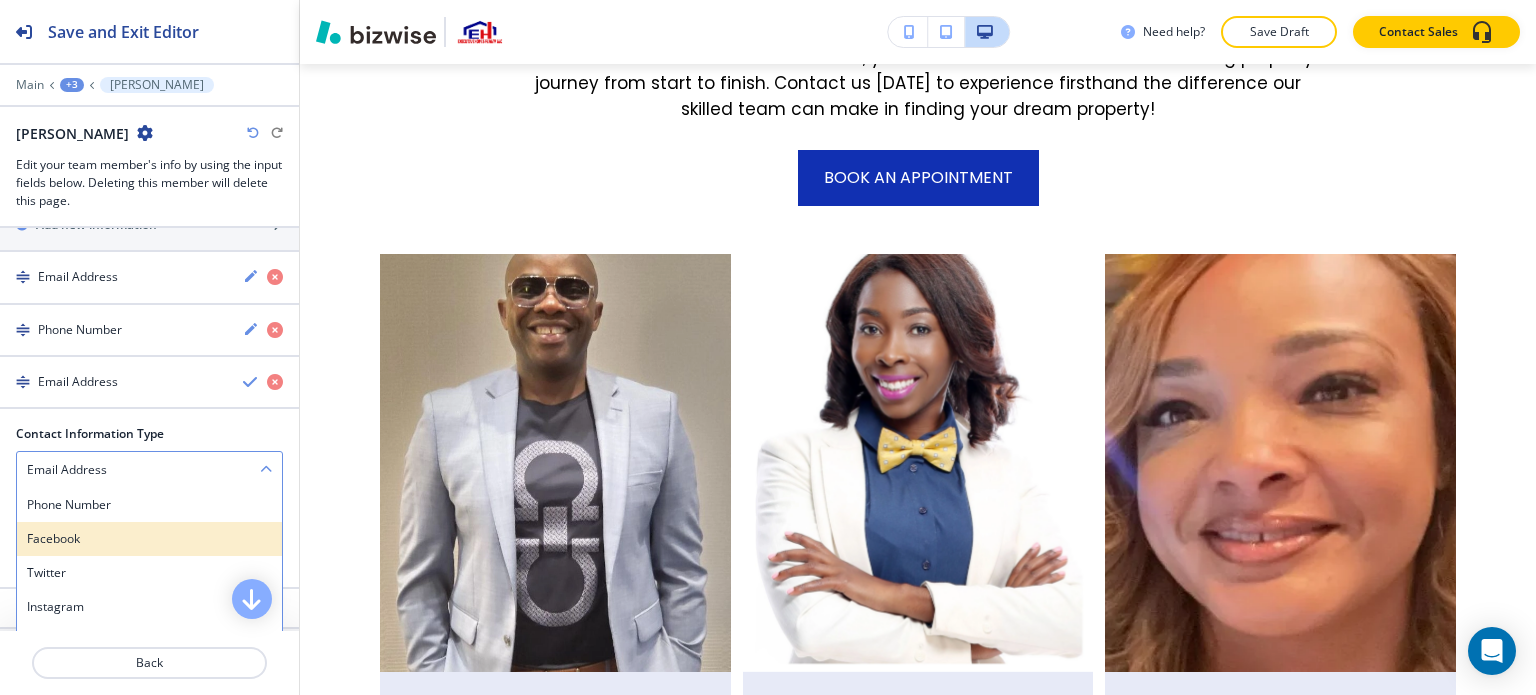 click on "Facebook" at bounding box center [149, 539] 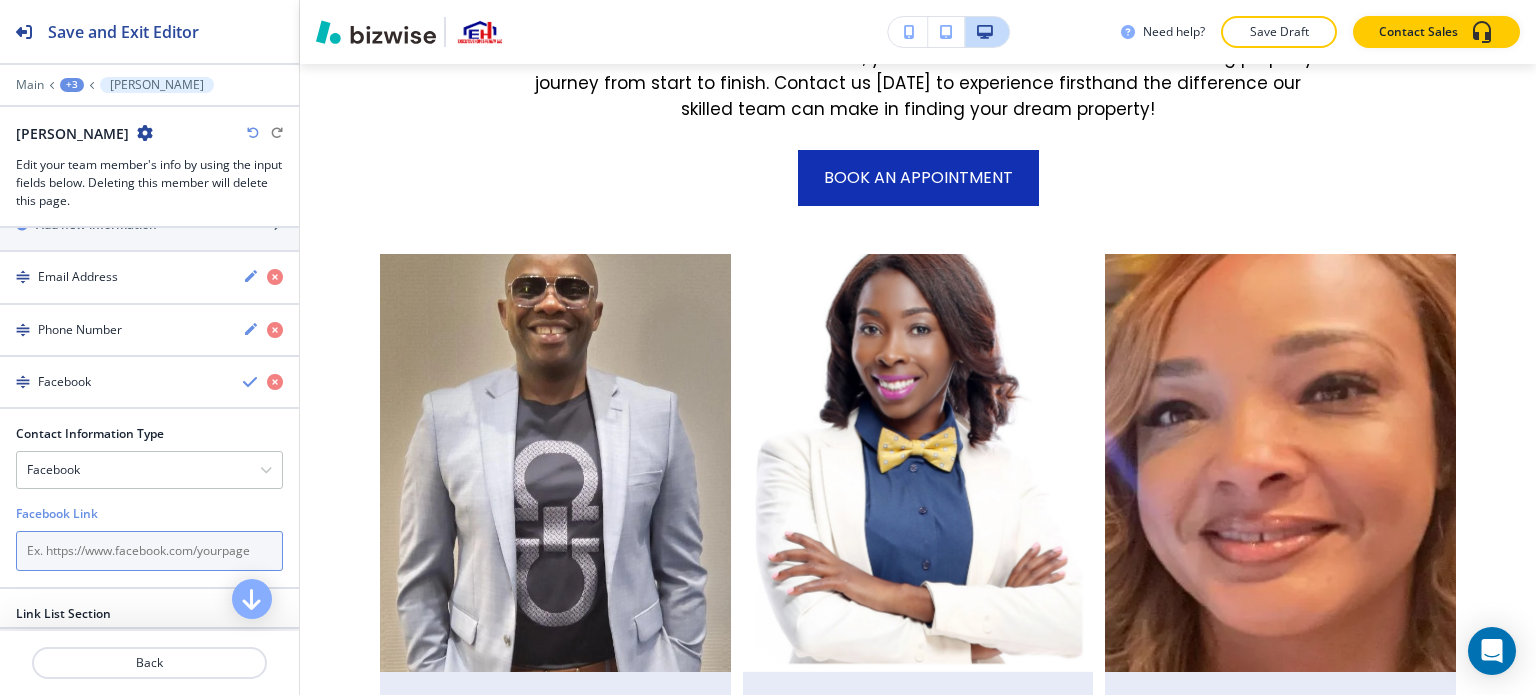paste on "[URL][DOMAIN_NAME]" 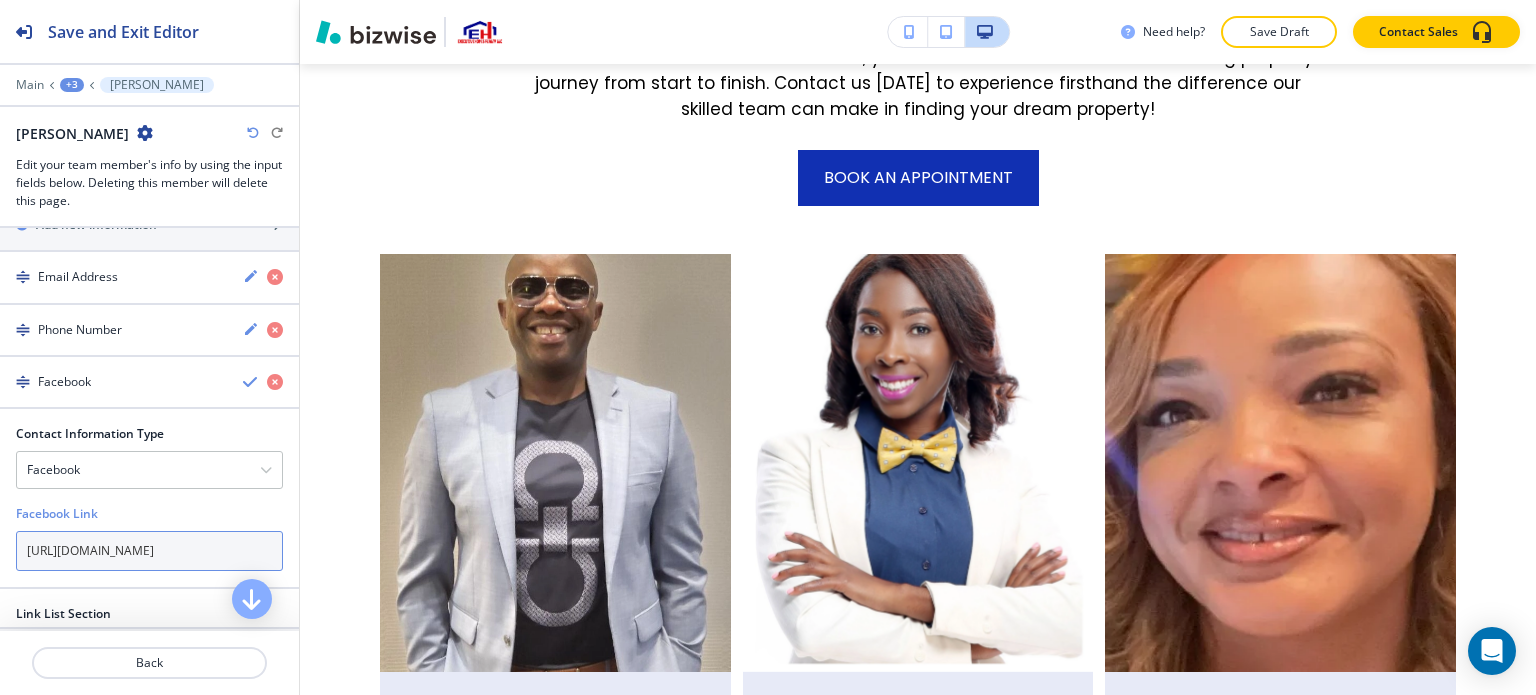 scroll, scrollTop: 0, scrollLeft: 71, axis: horizontal 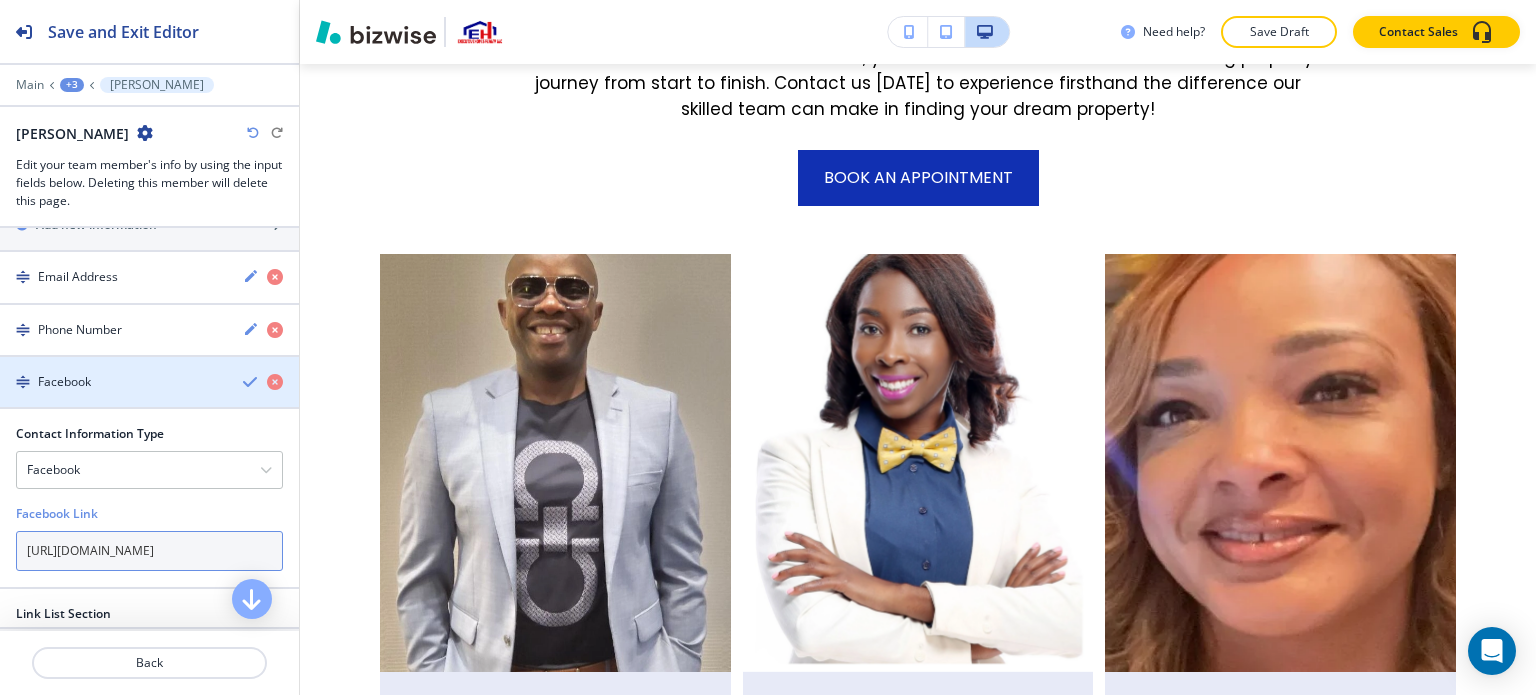 type on "[URL][DOMAIN_NAME]" 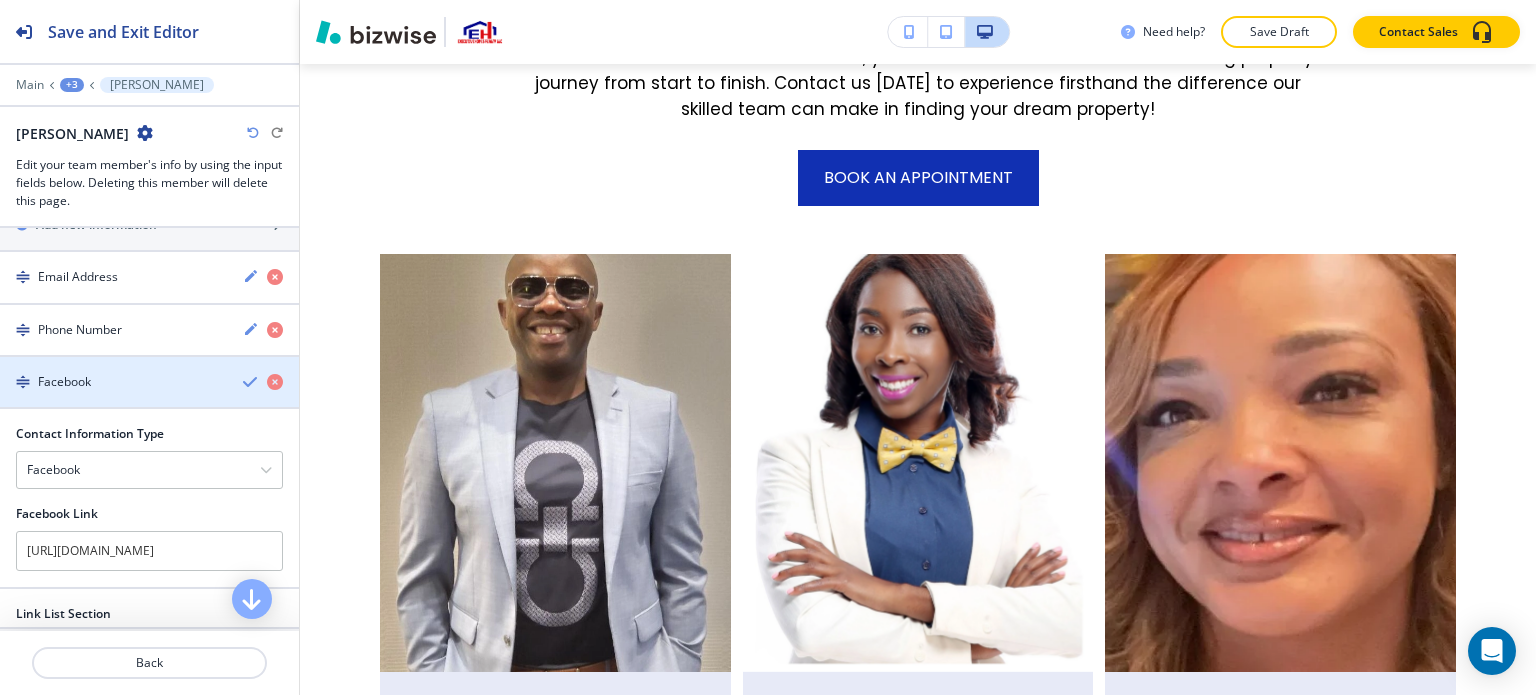 scroll, scrollTop: 0, scrollLeft: 0, axis: both 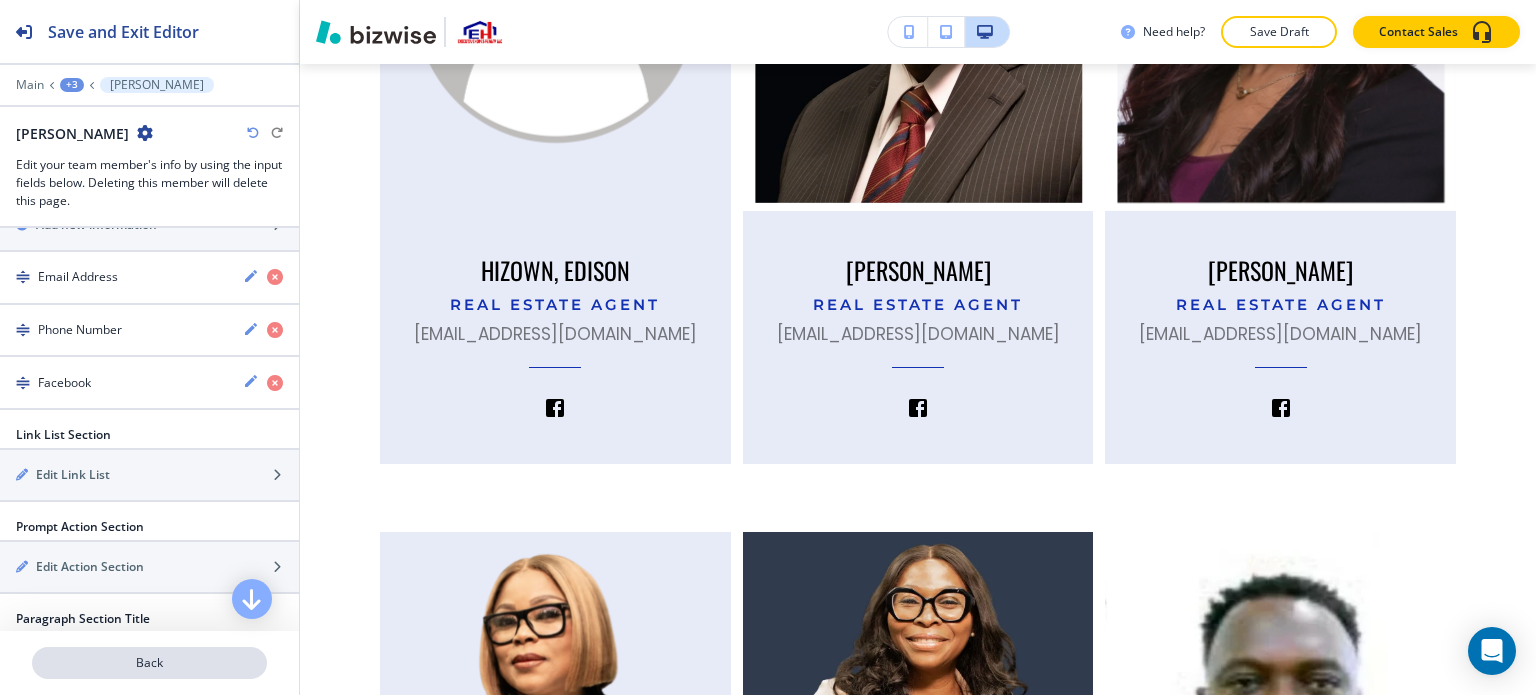 click on "Back" at bounding box center (149, 663) 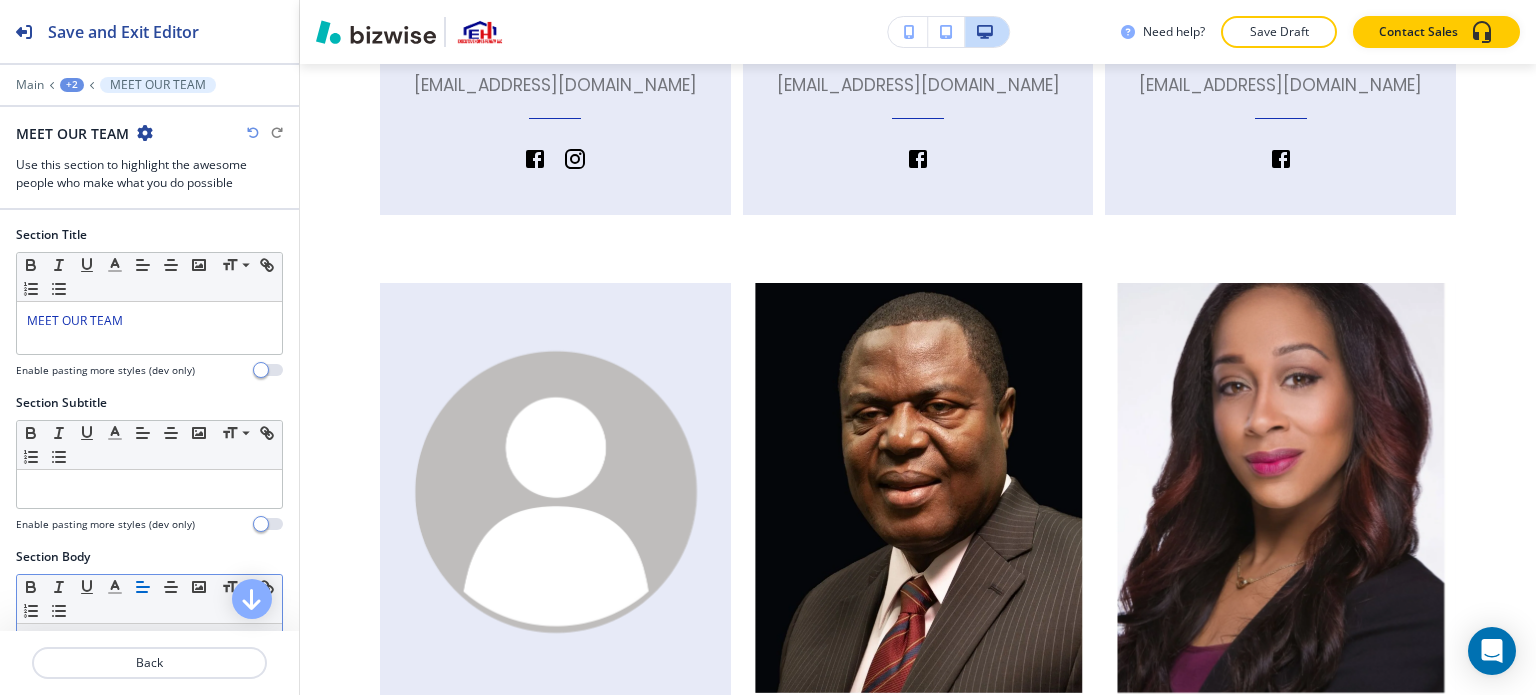 scroll, scrollTop: 1875, scrollLeft: 0, axis: vertical 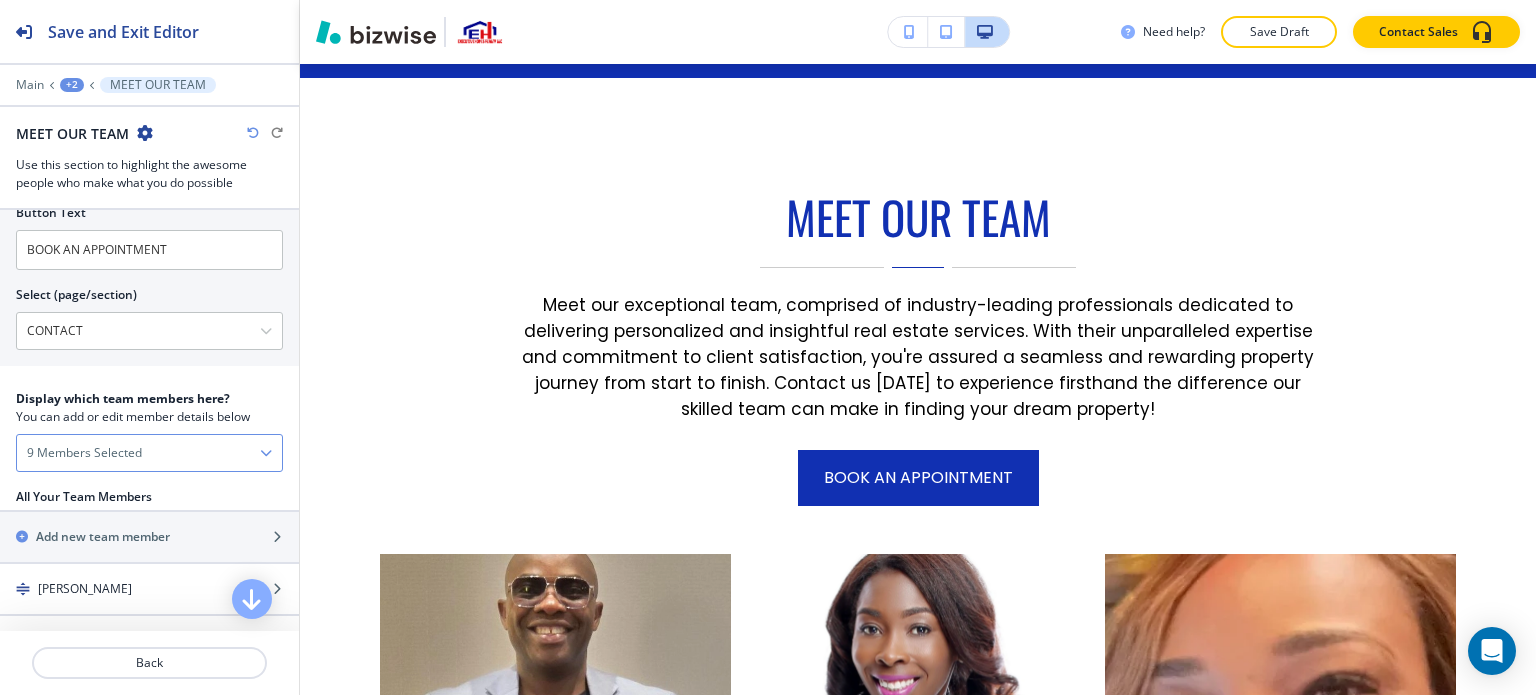 click on "9 Members Selected" at bounding box center [84, 453] 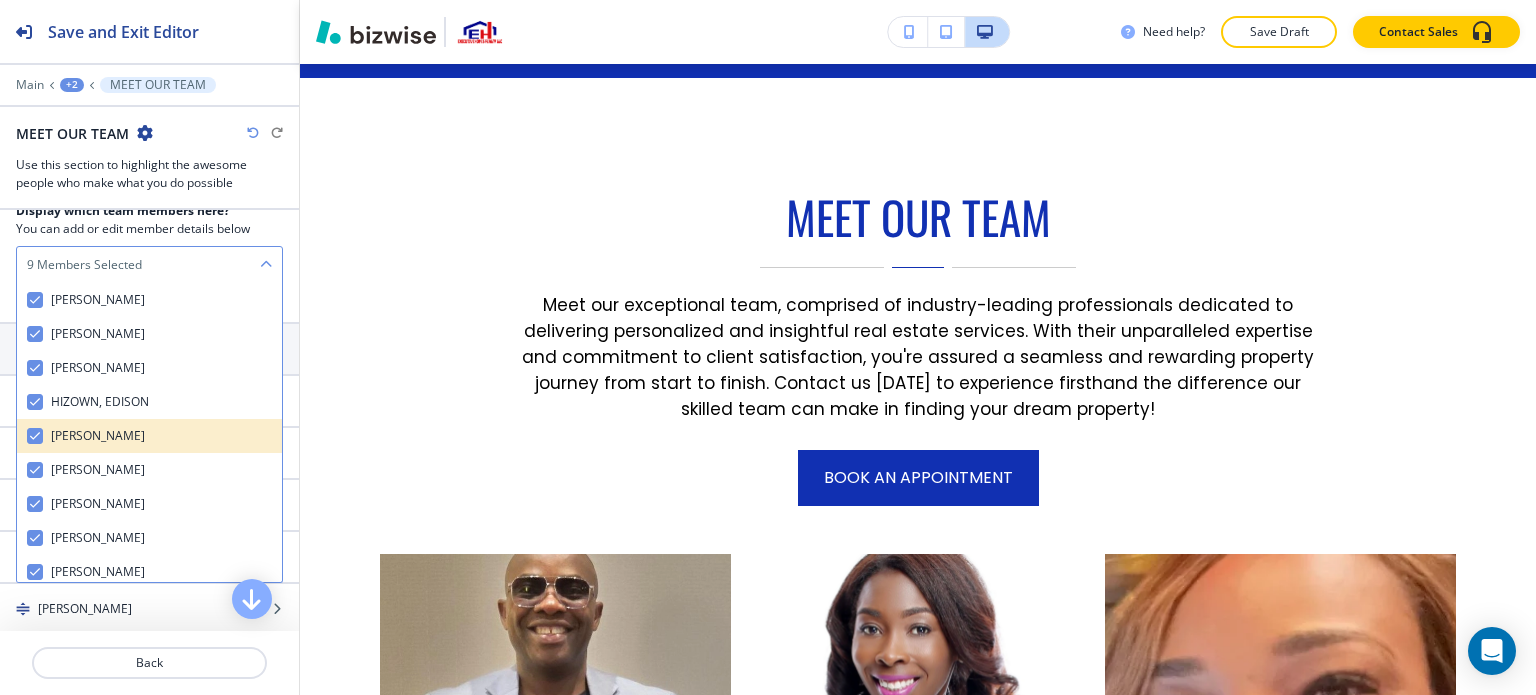 scroll, scrollTop: 1100, scrollLeft: 0, axis: vertical 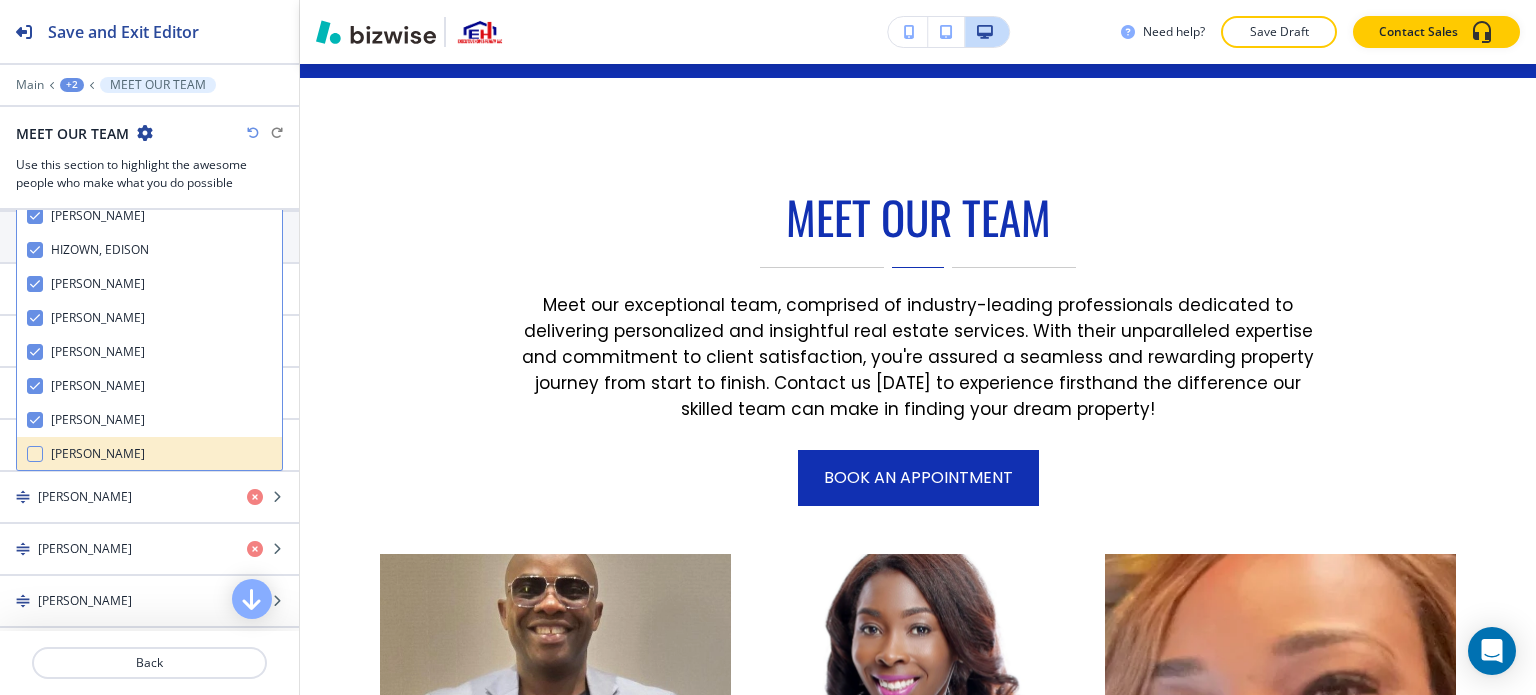 click on "[PERSON_NAME]" at bounding box center (149, 454) 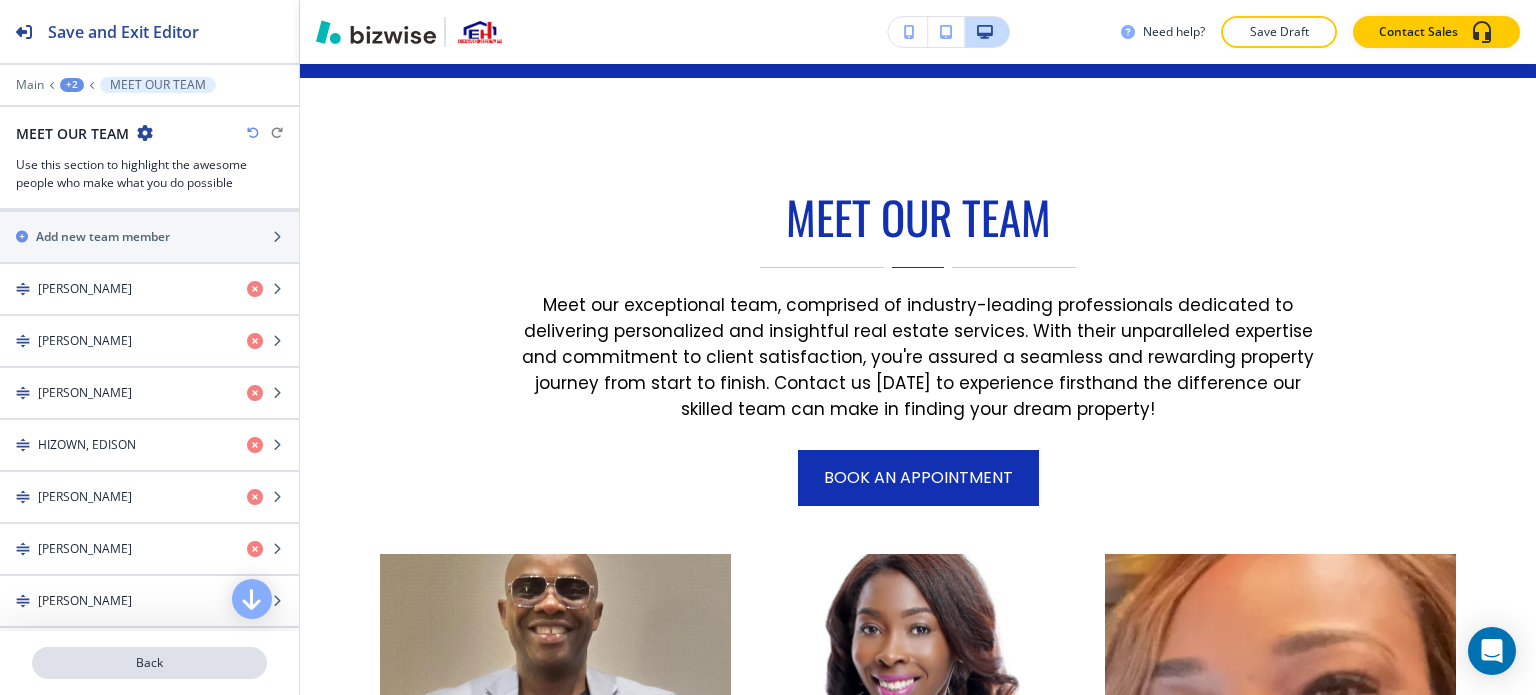 click on "Back" at bounding box center [149, 663] 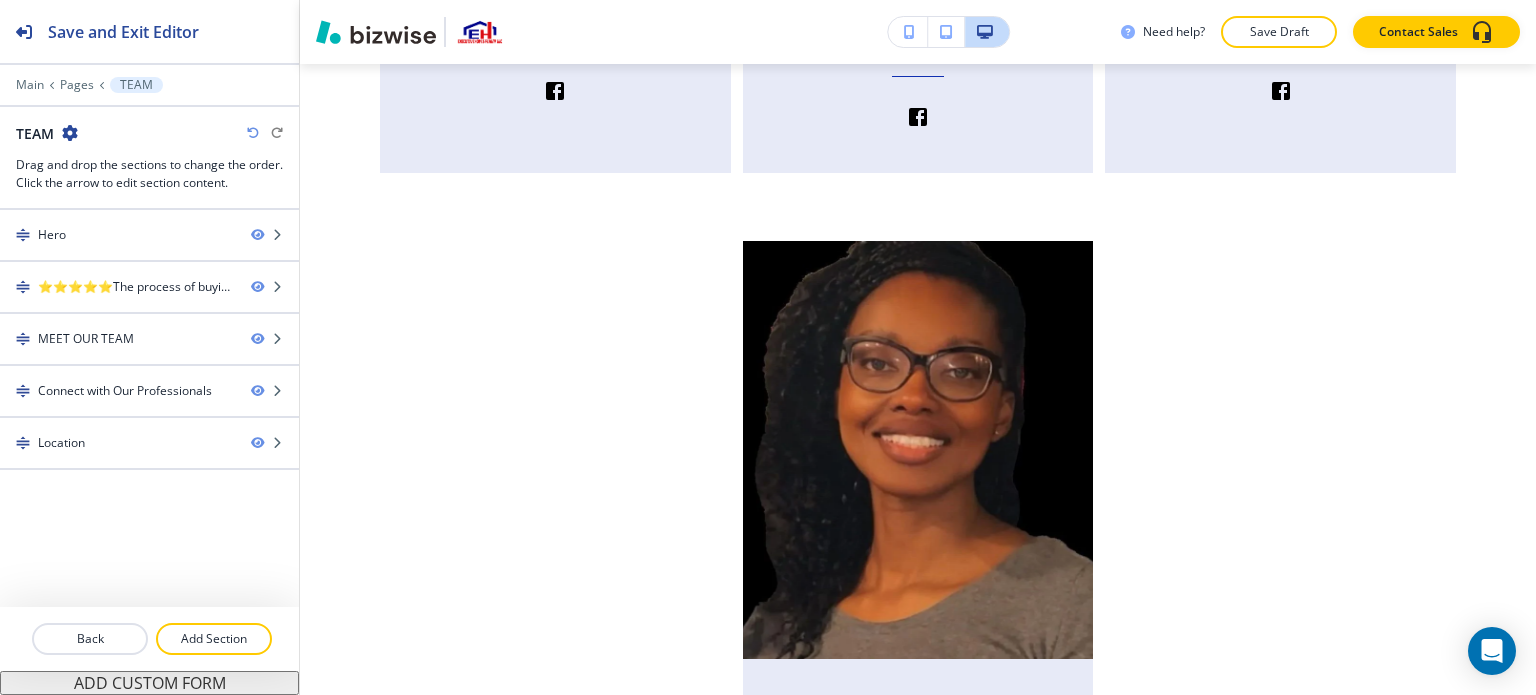 scroll, scrollTop: 3666, scrollLeft: 0, axis: vertical 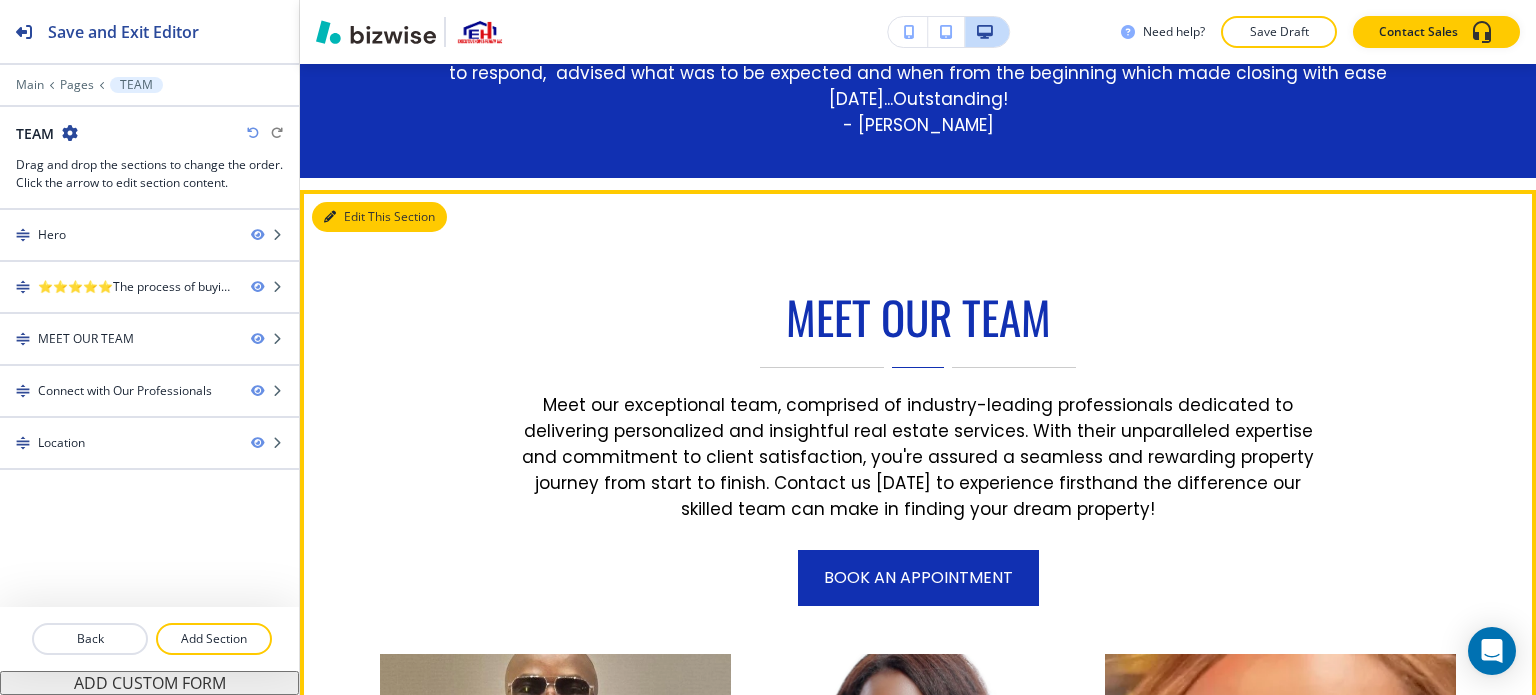 click on "Edit This Section" at bounding box center [379, 217] 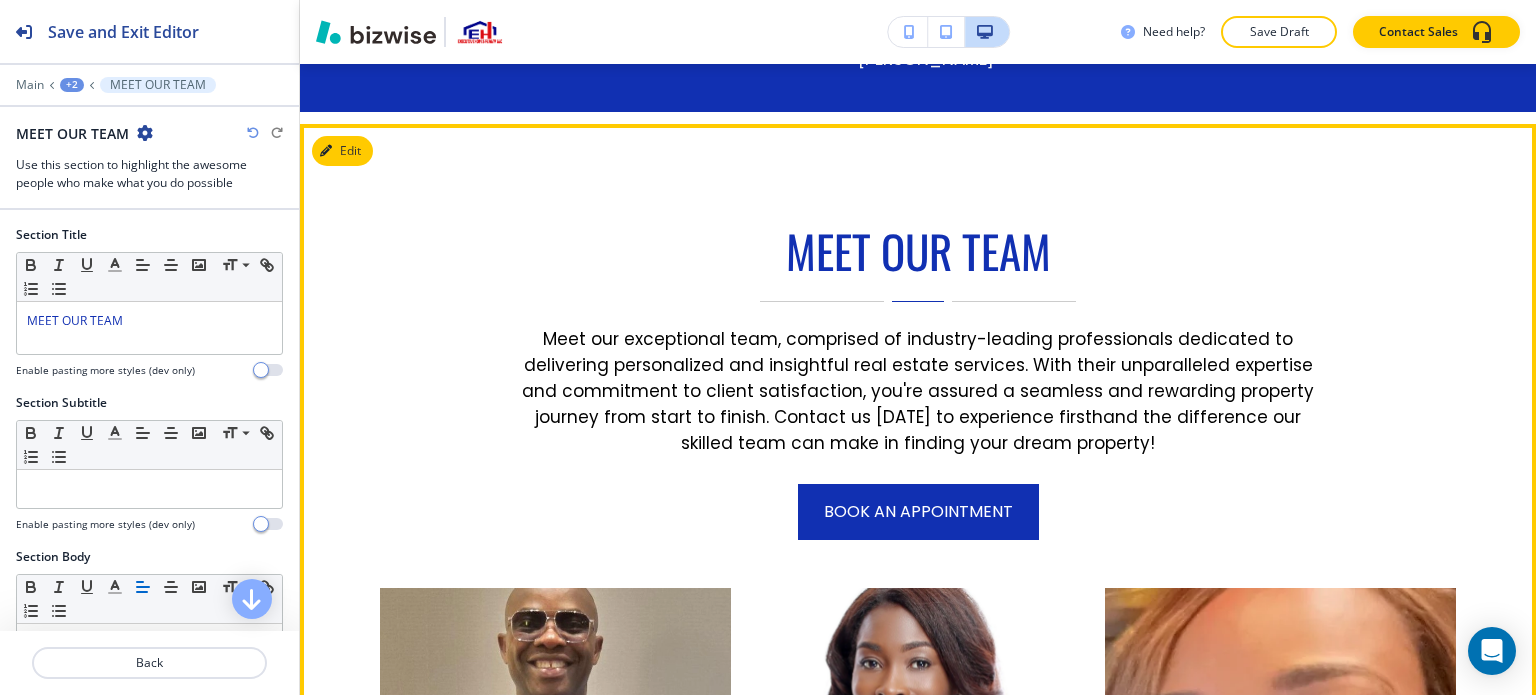 scroll, scrollTop: 1166, scrollLeft: 0, axis: vertical 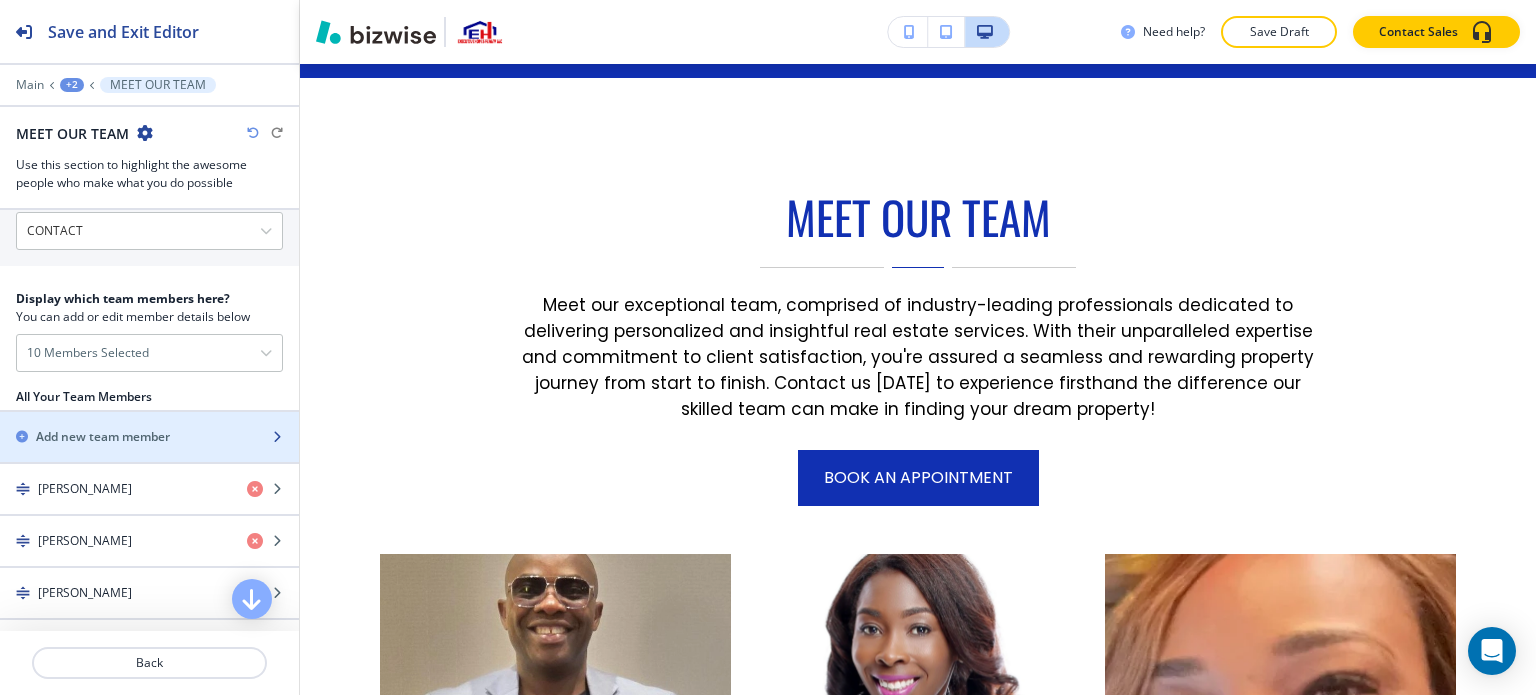 click at bounding box center (149, 454) 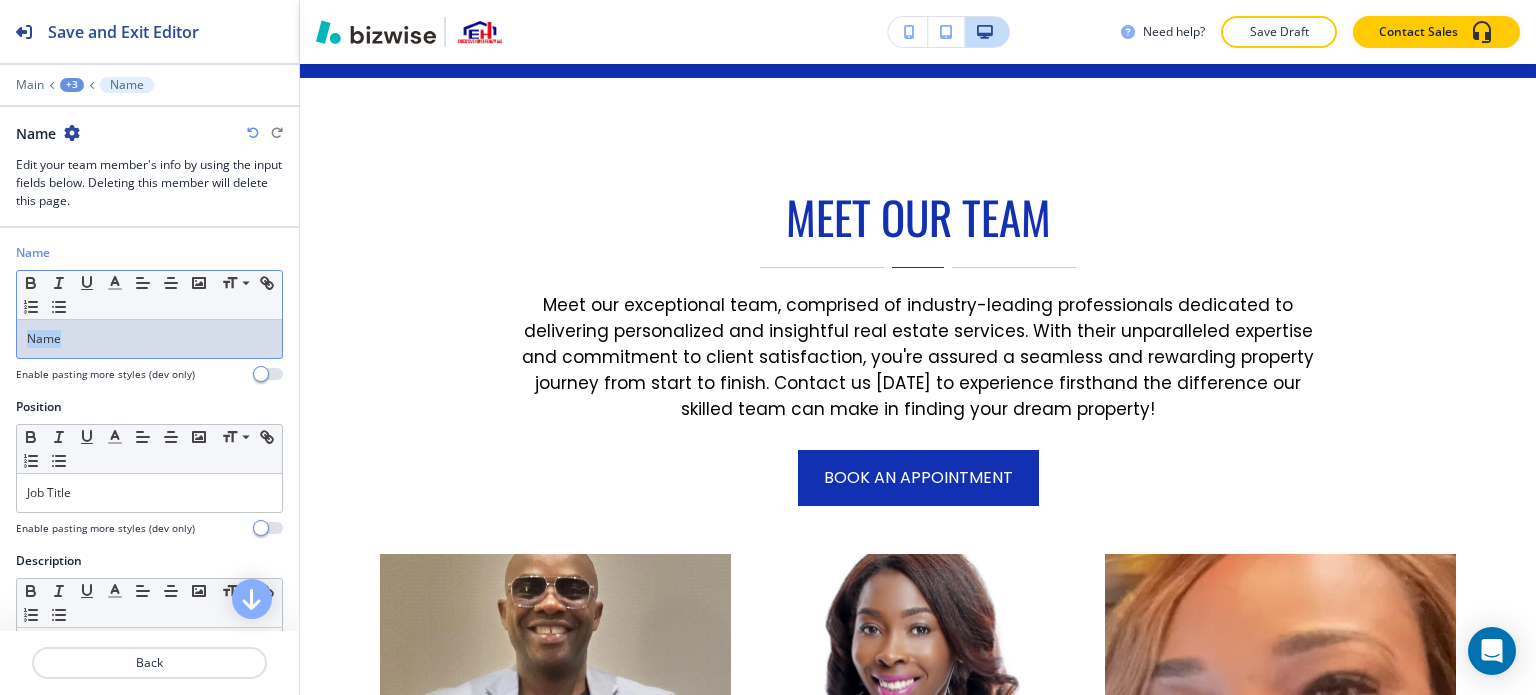 click on "Name" at bounding box center (149, 339) 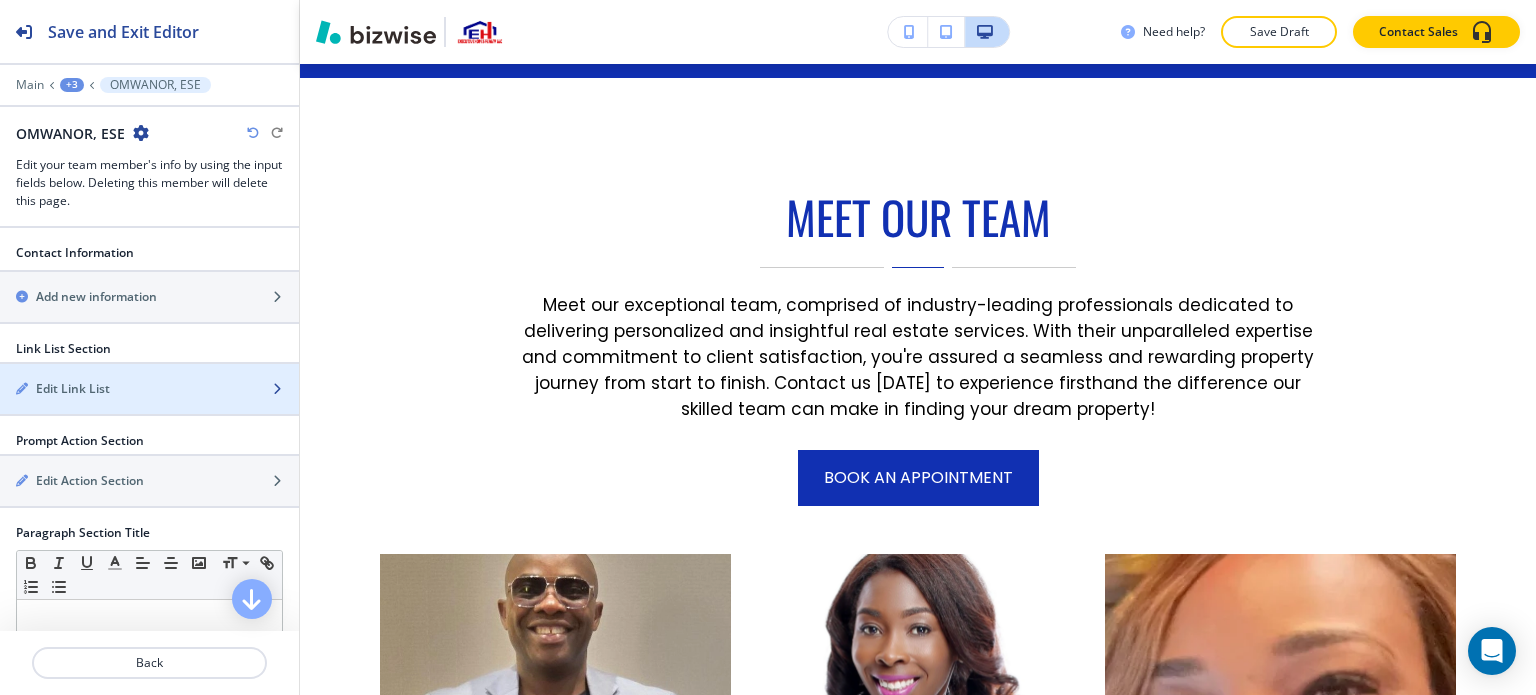 scroll, scrollTop: 900, scrollLeft: 0, axis: vertical 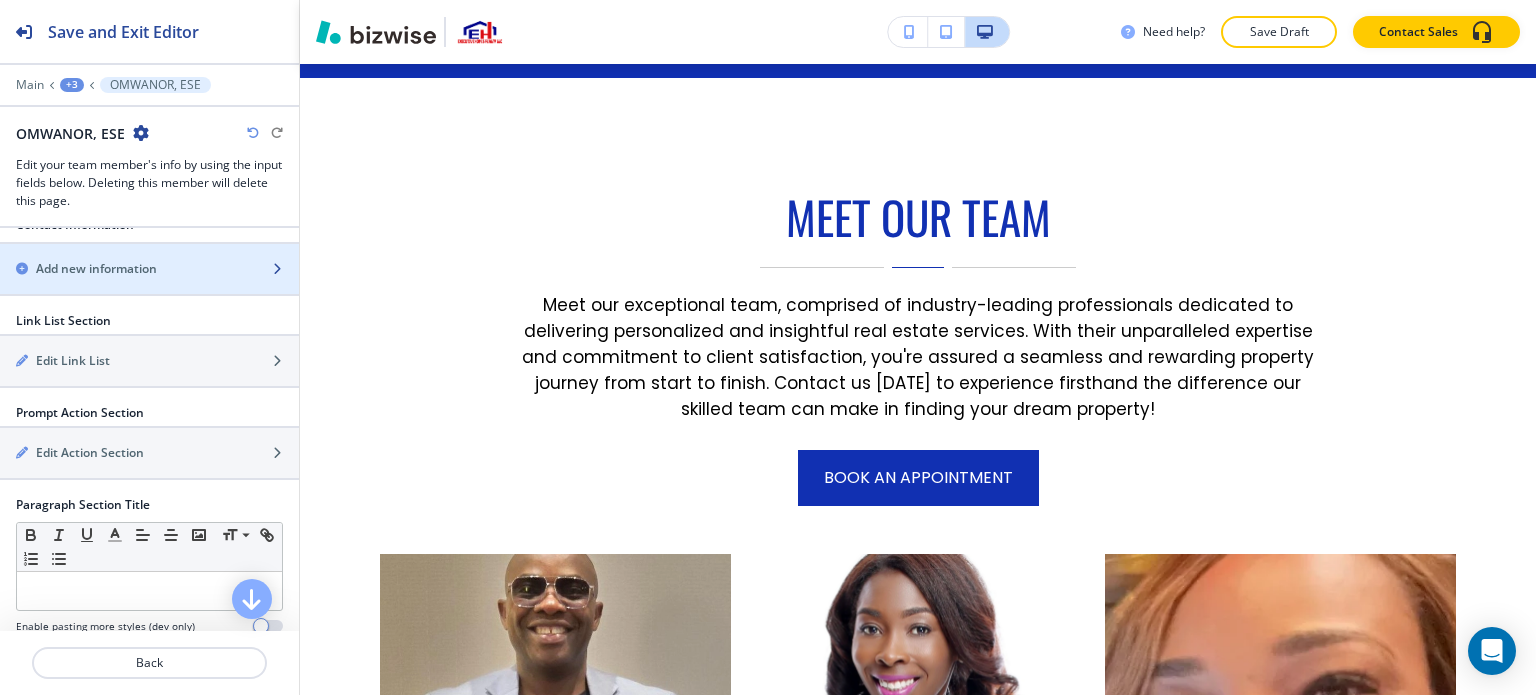 click on "Add new information" at bounding box center [96, 269] 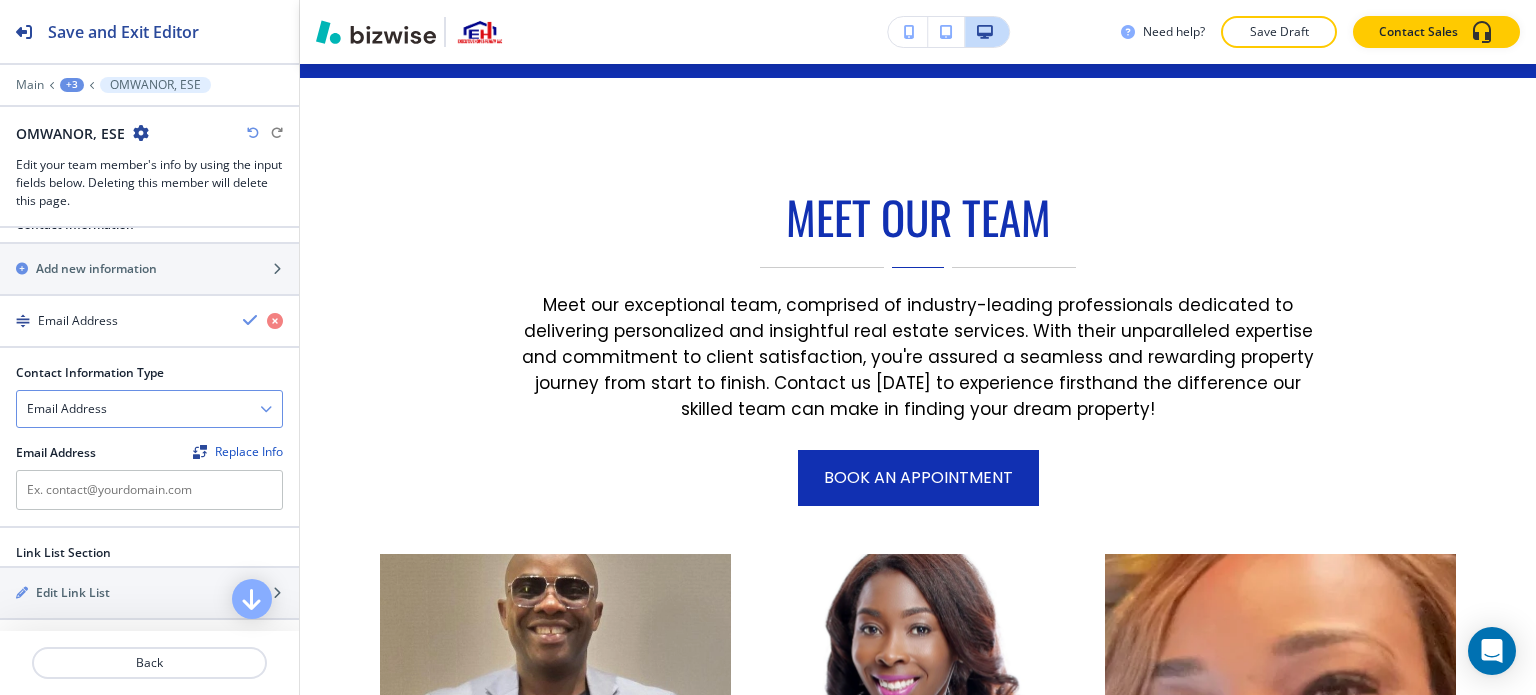 click on "Email Address" at bounding box center (149, 409) 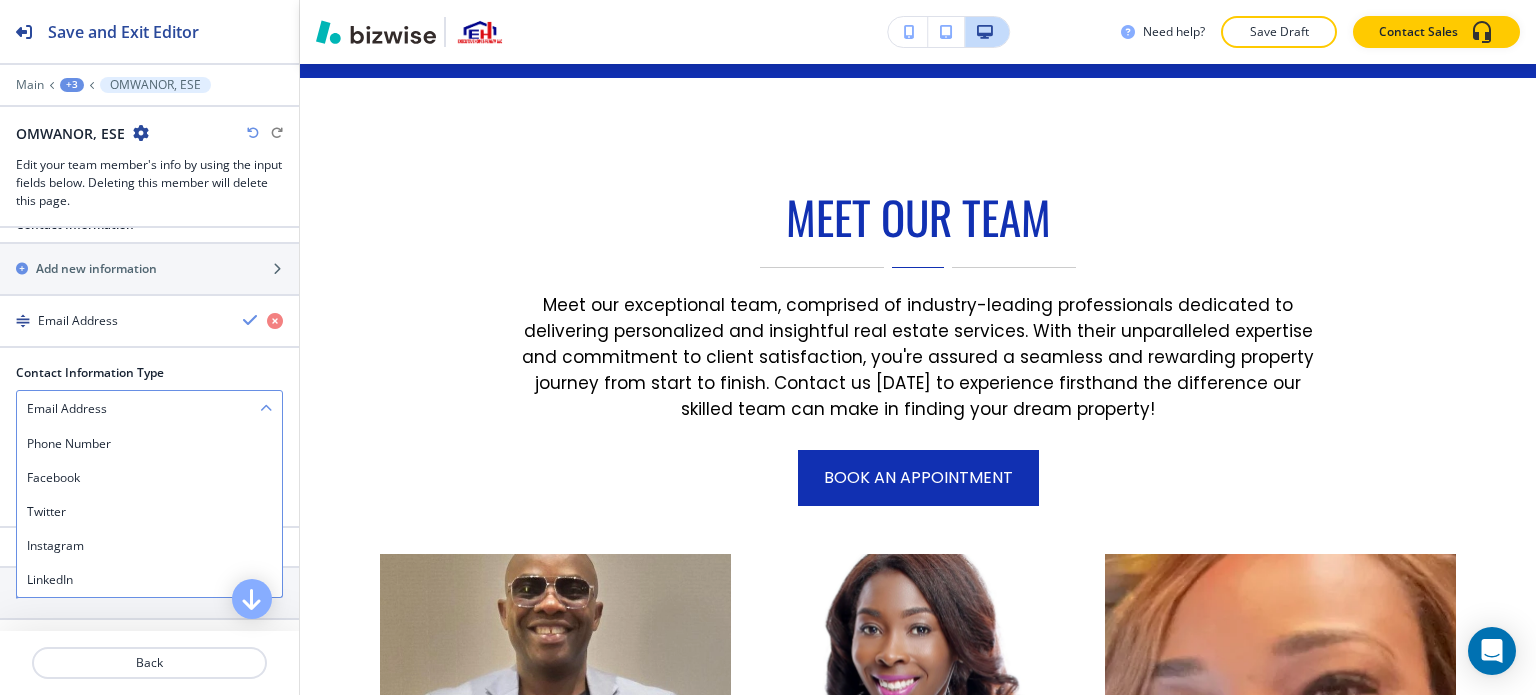 click on "Email Address" at bounding box center (67, 409) 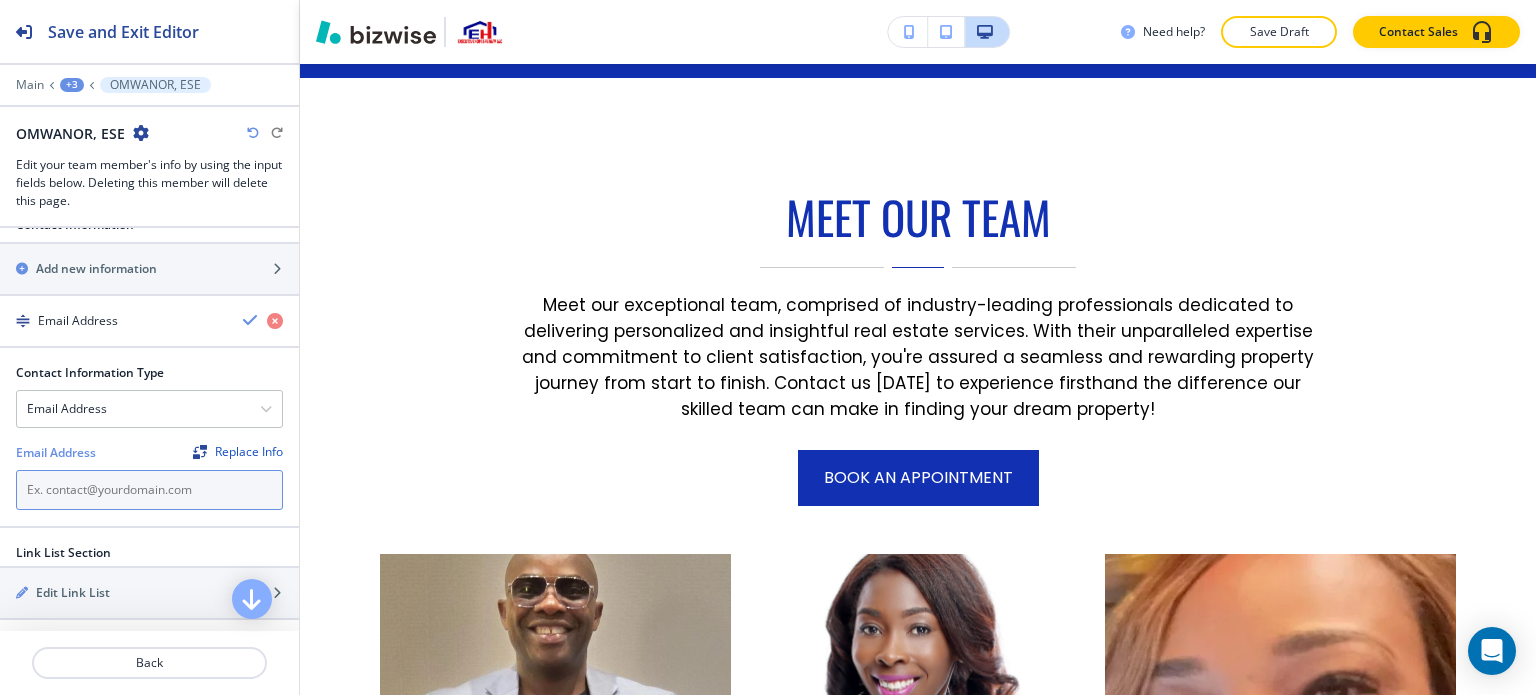 drag, startPoint x: 103, startPoint y: 404, endPoint x: 85, endPoint y: 471, distance: 69.375786 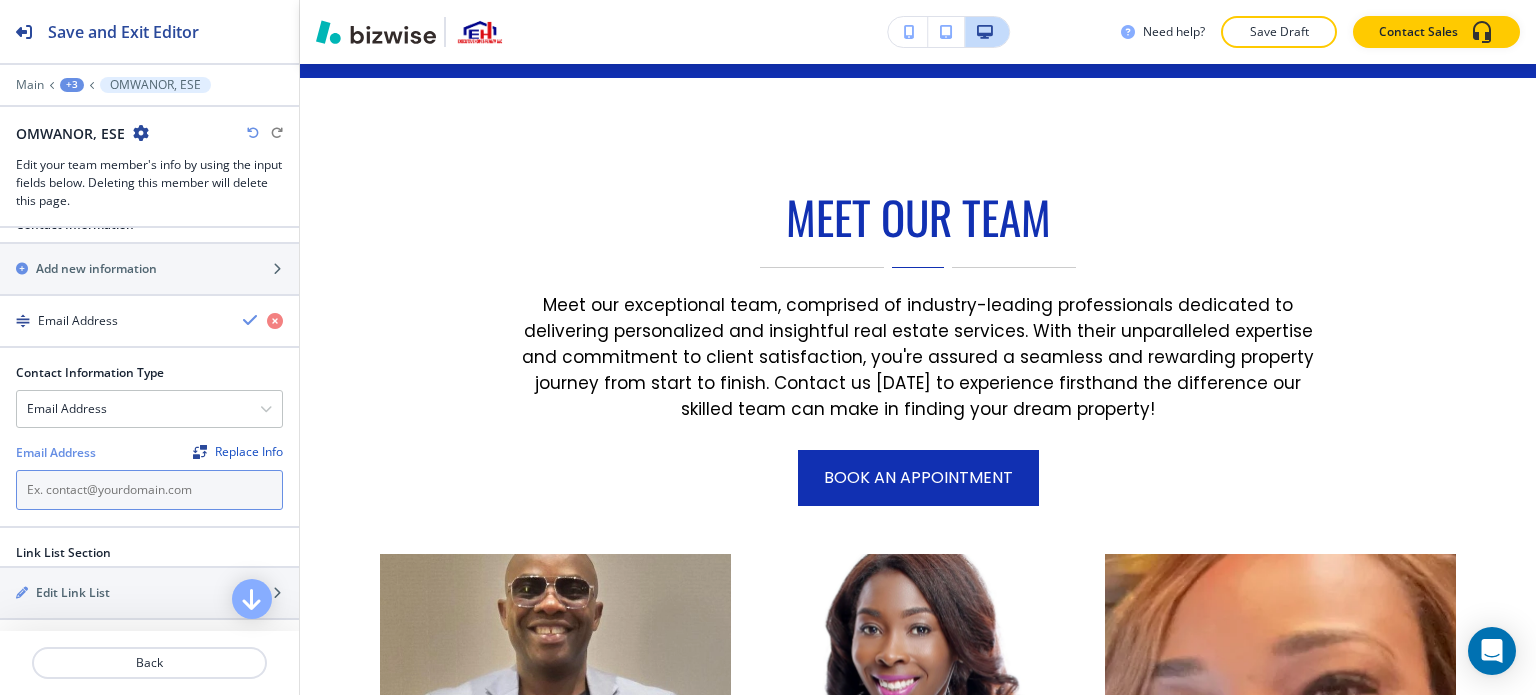 paste on "[EMAIL_ADDRESS][DOMAIN_NAME]" 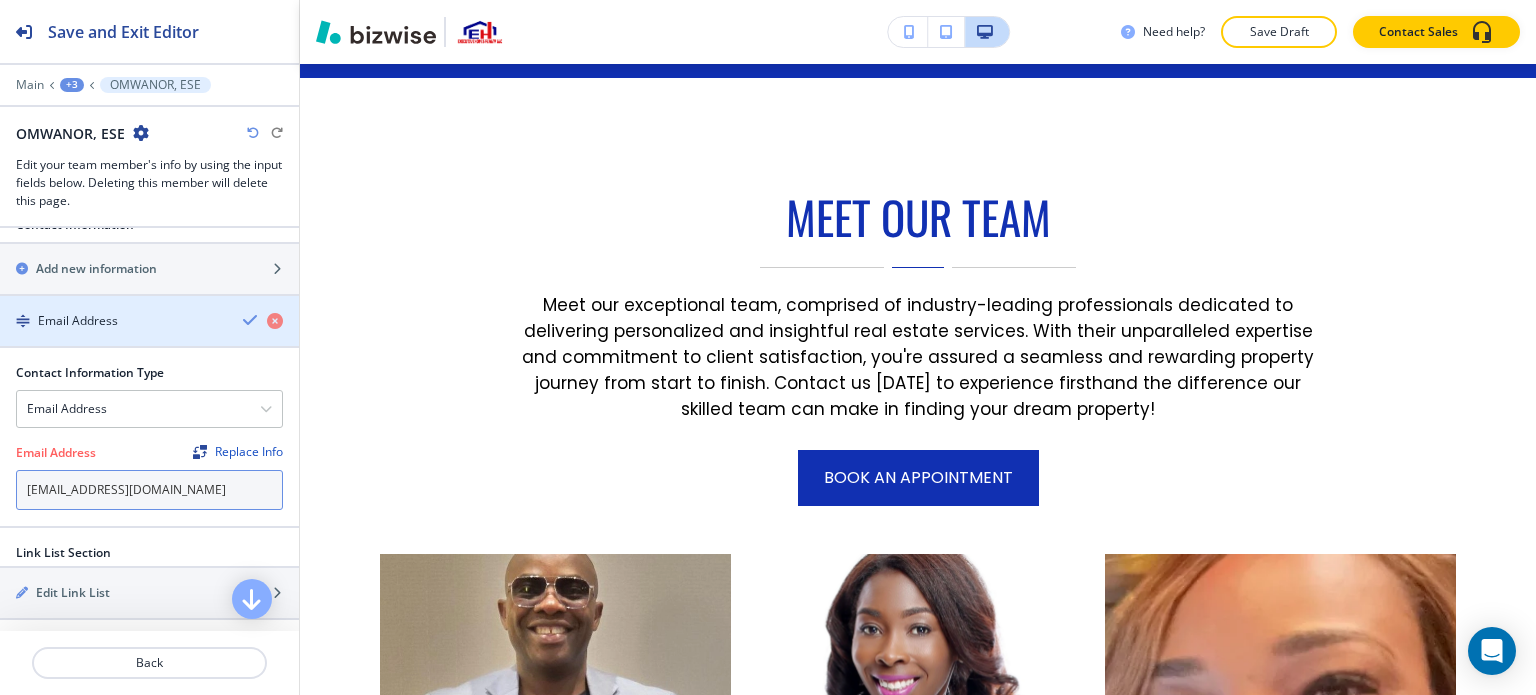 type on "[EMAIL_ADDRESS][DOMAIN_NAME]" 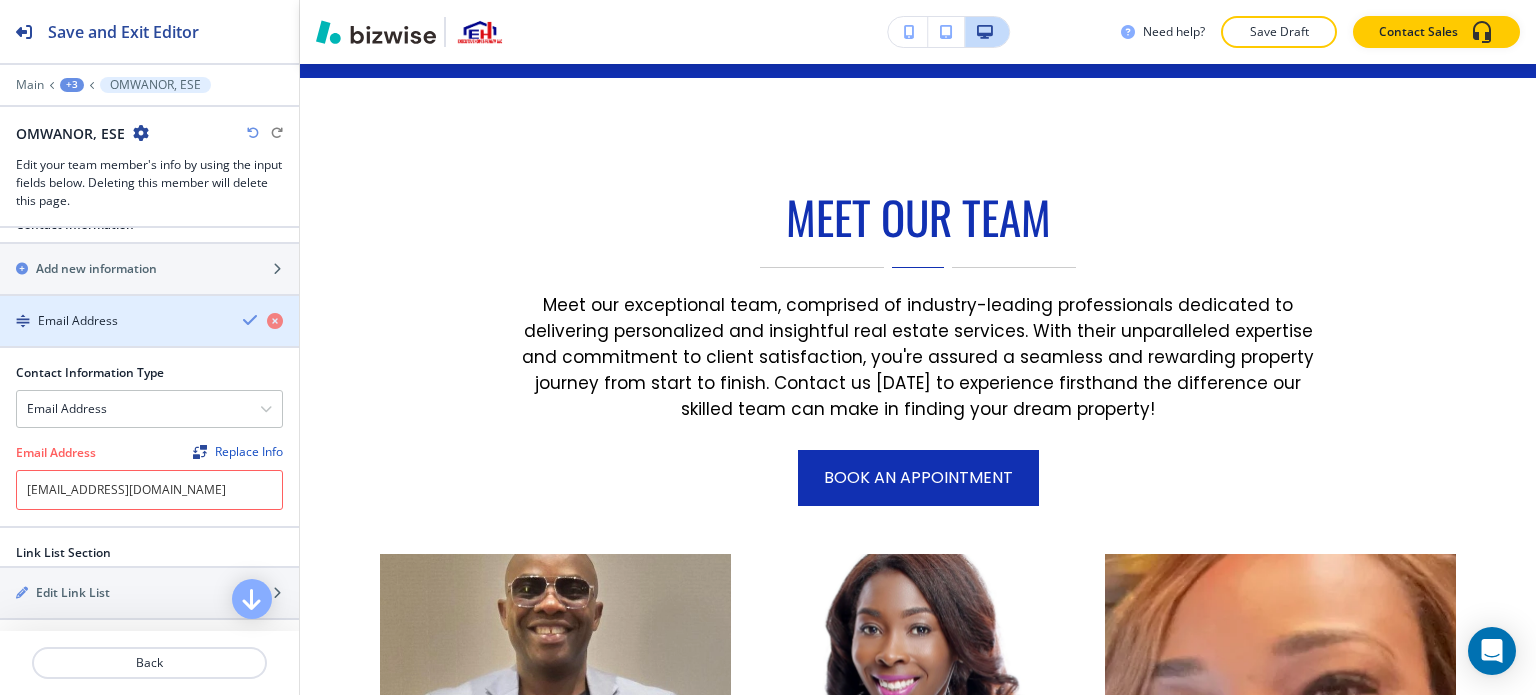 click at bounding box center (251, 320) 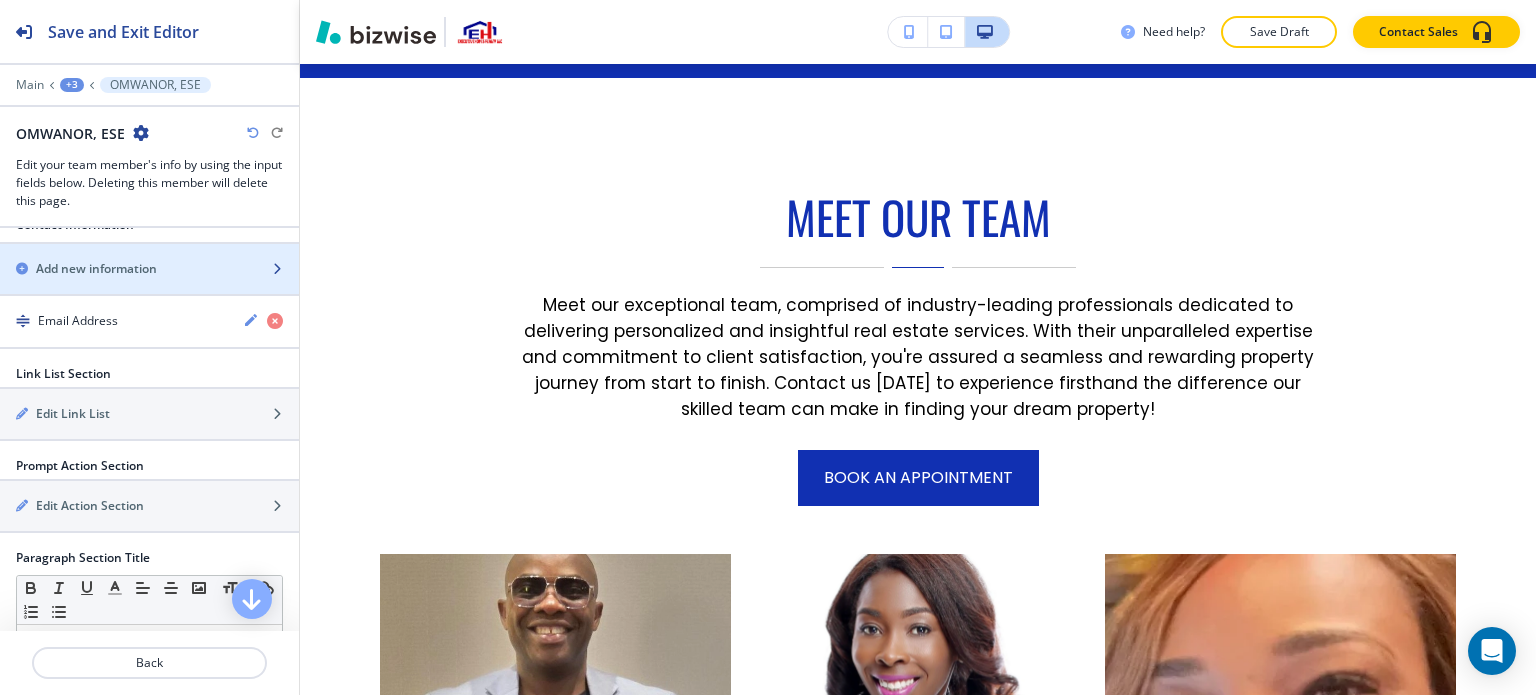 click on "Add new information" at bounding box center (127, 269) 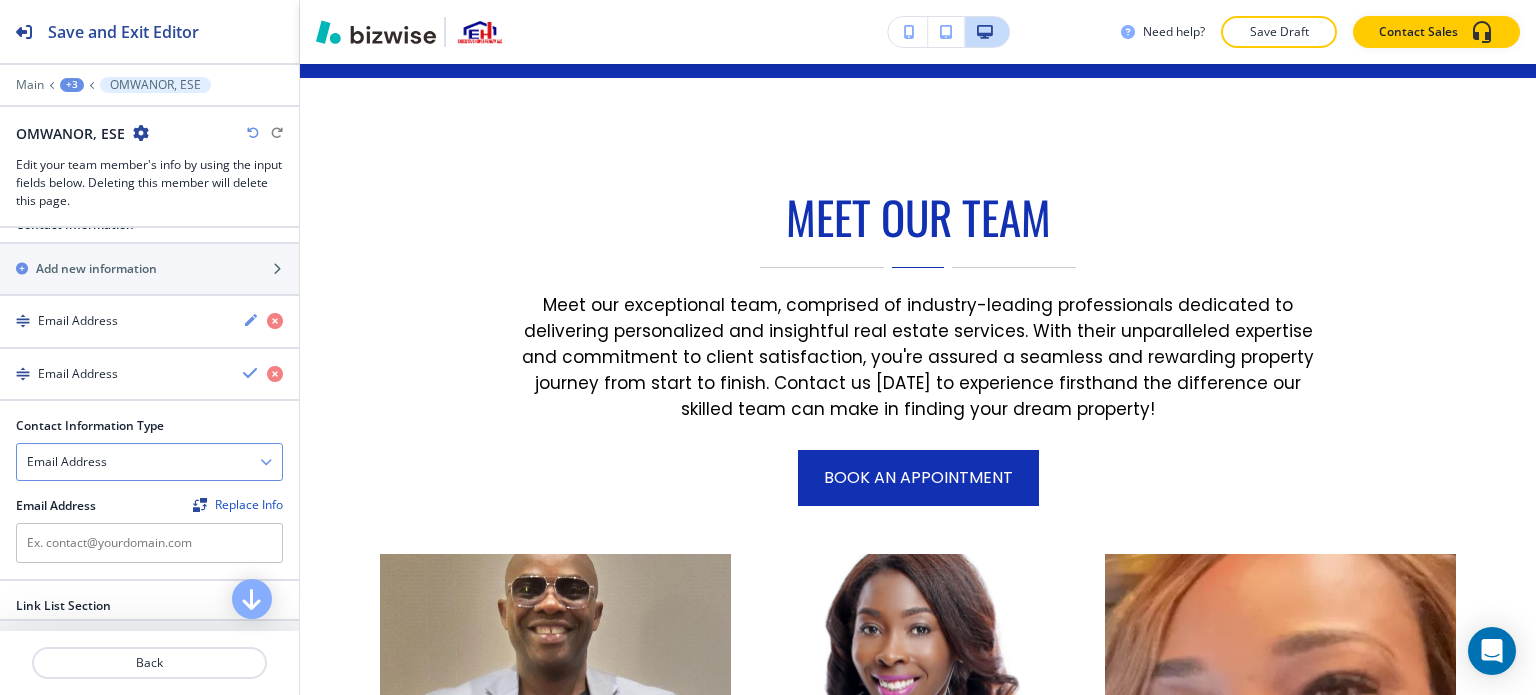 click on "Email Address" at bounding box center [149, 462] 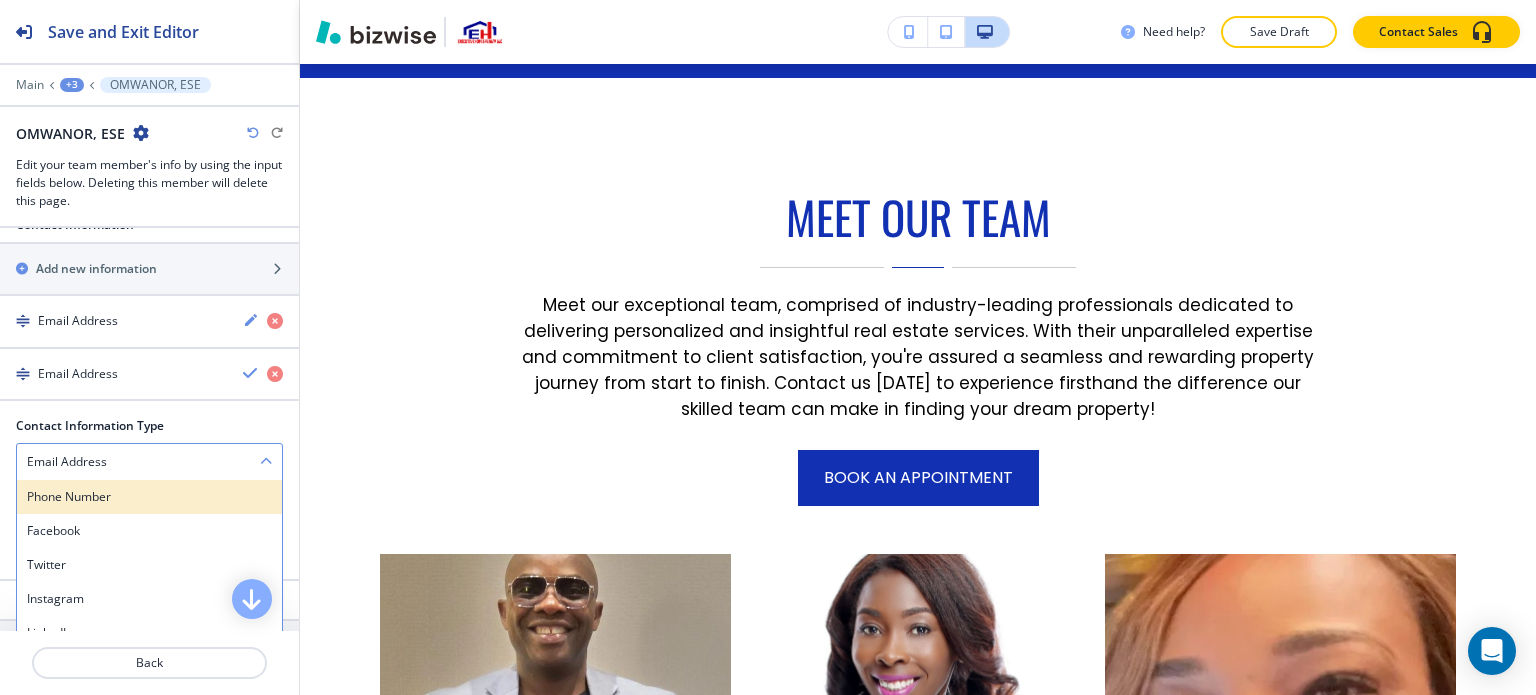 click on "Phone Number" at bounding box center (149, 497) 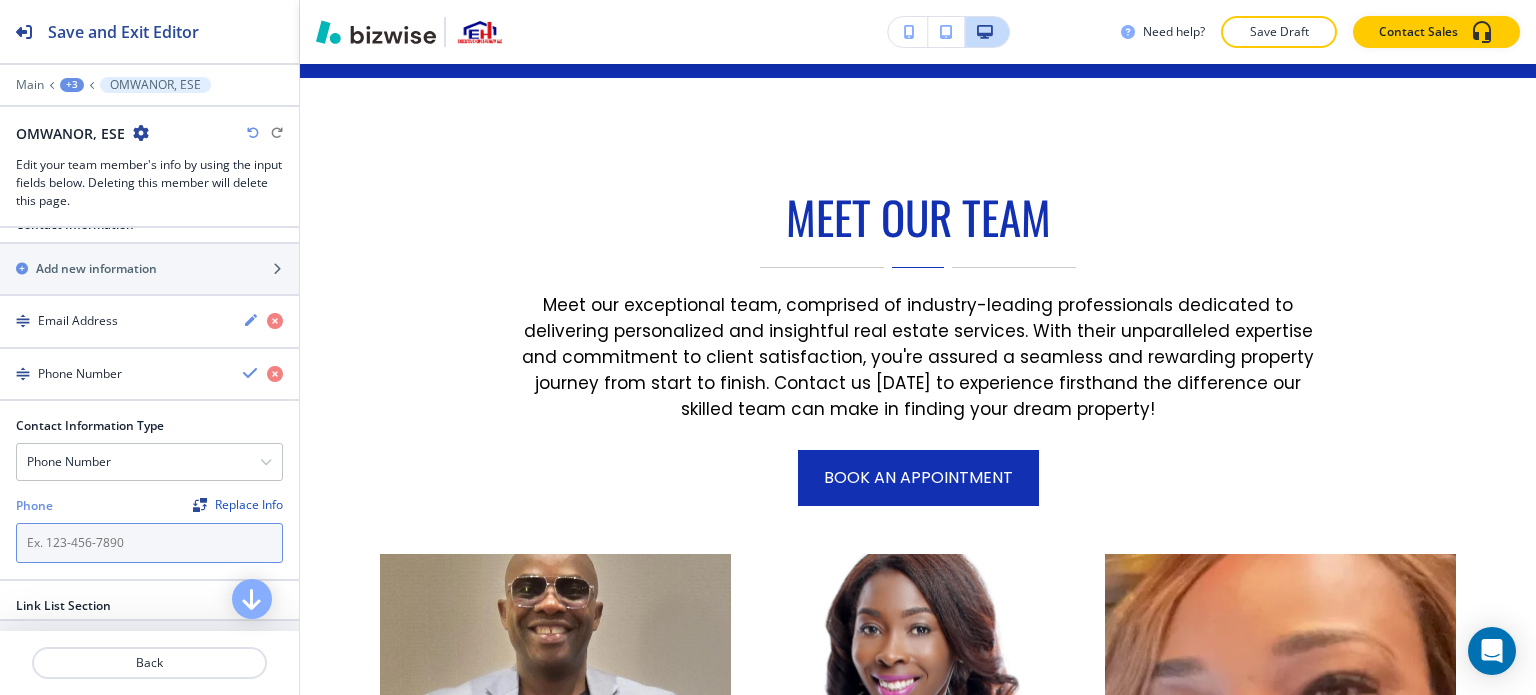 paste on "[PHONE_NUMBER]" 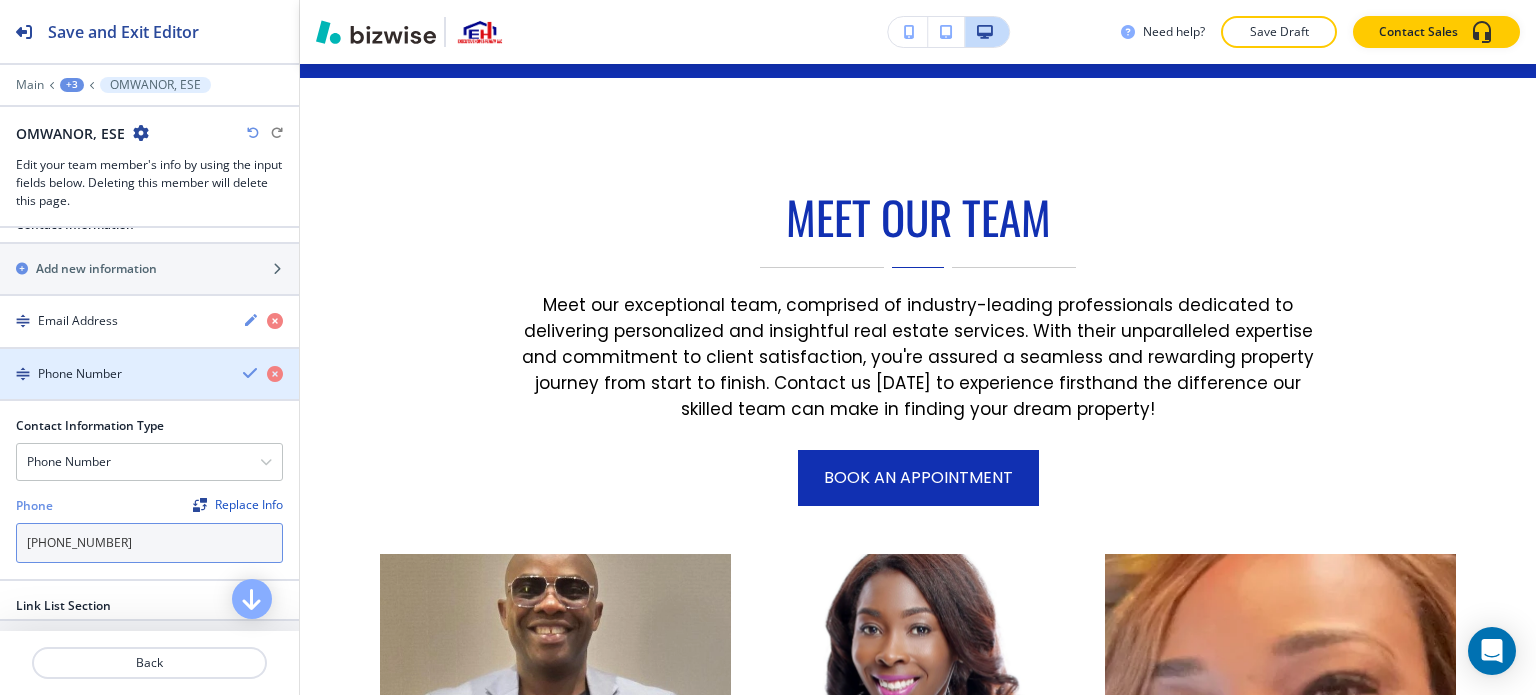 type on "[PHONE_NUMBER]" 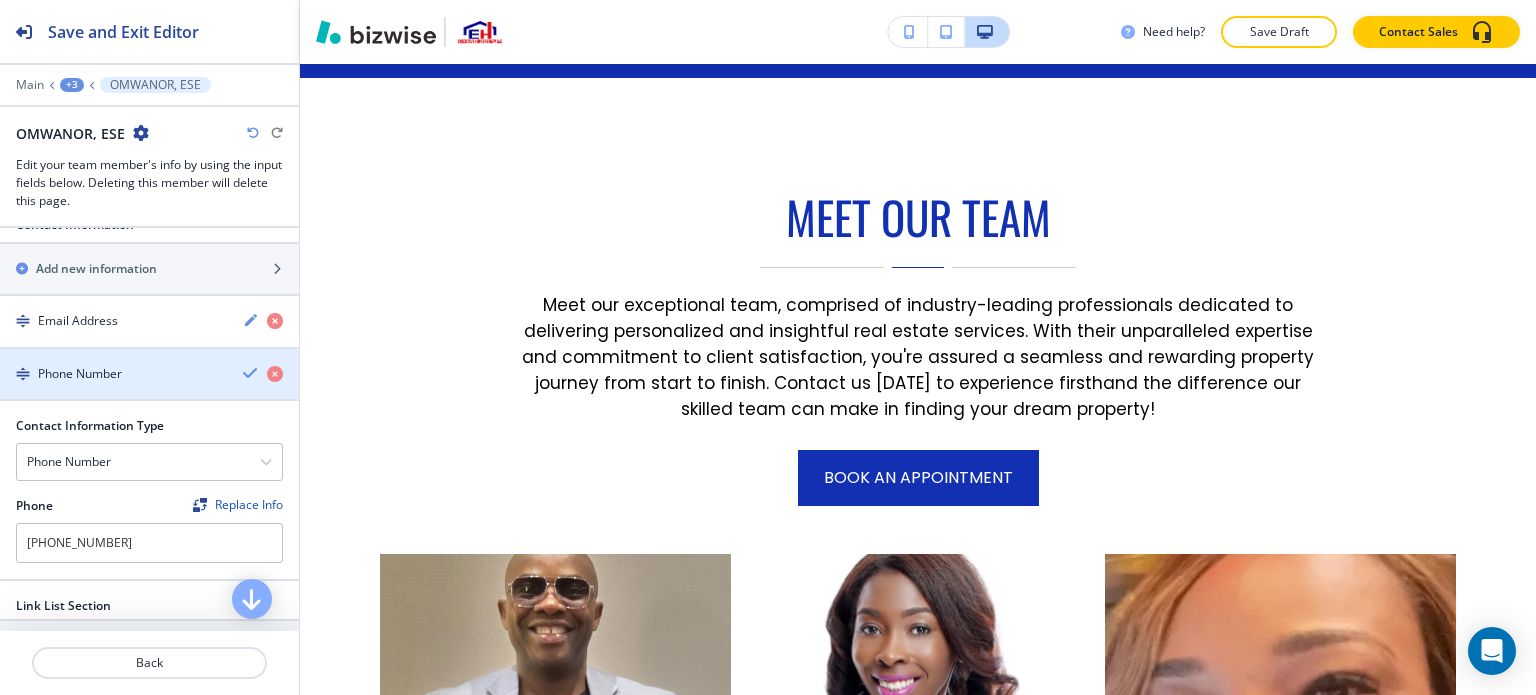 click on "Phone Number" at bounding box center (149, 374) 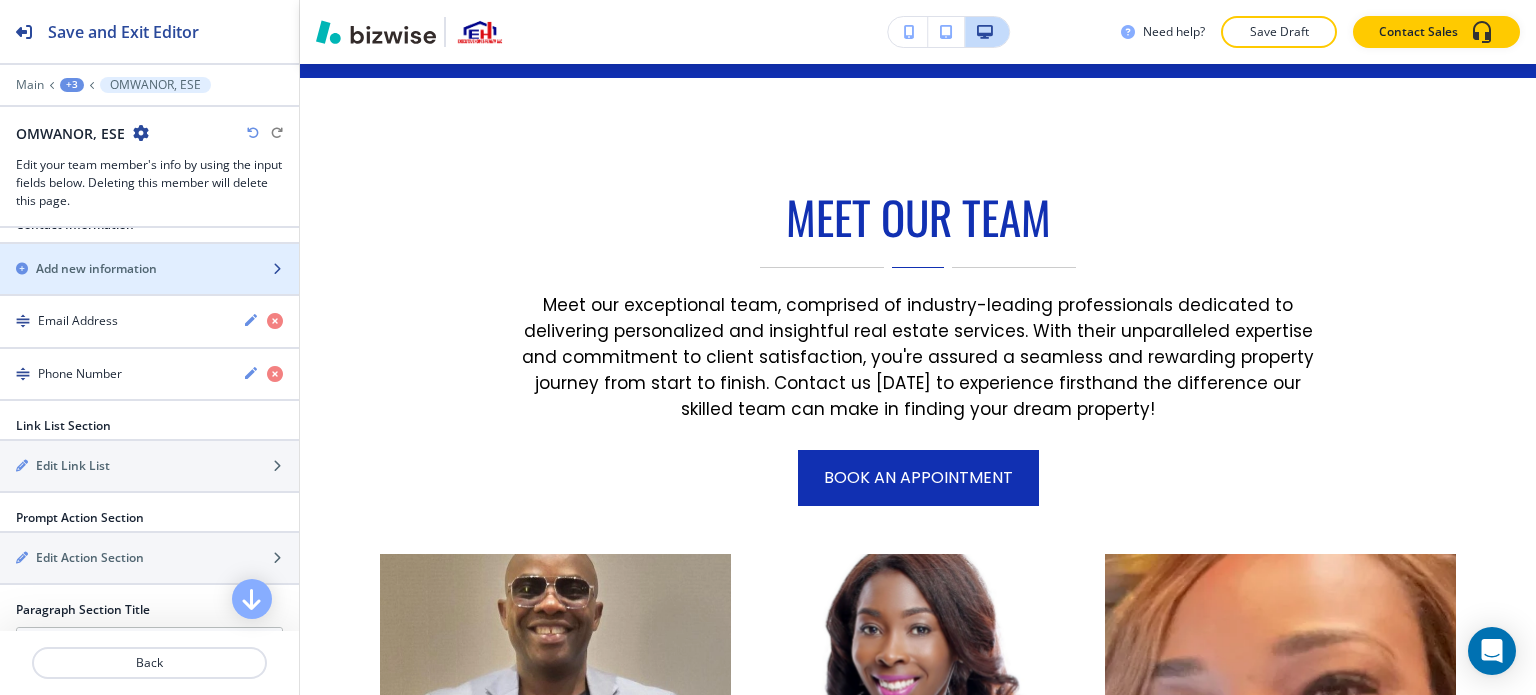 click on "Add new information" at bounding box center (127, 269) 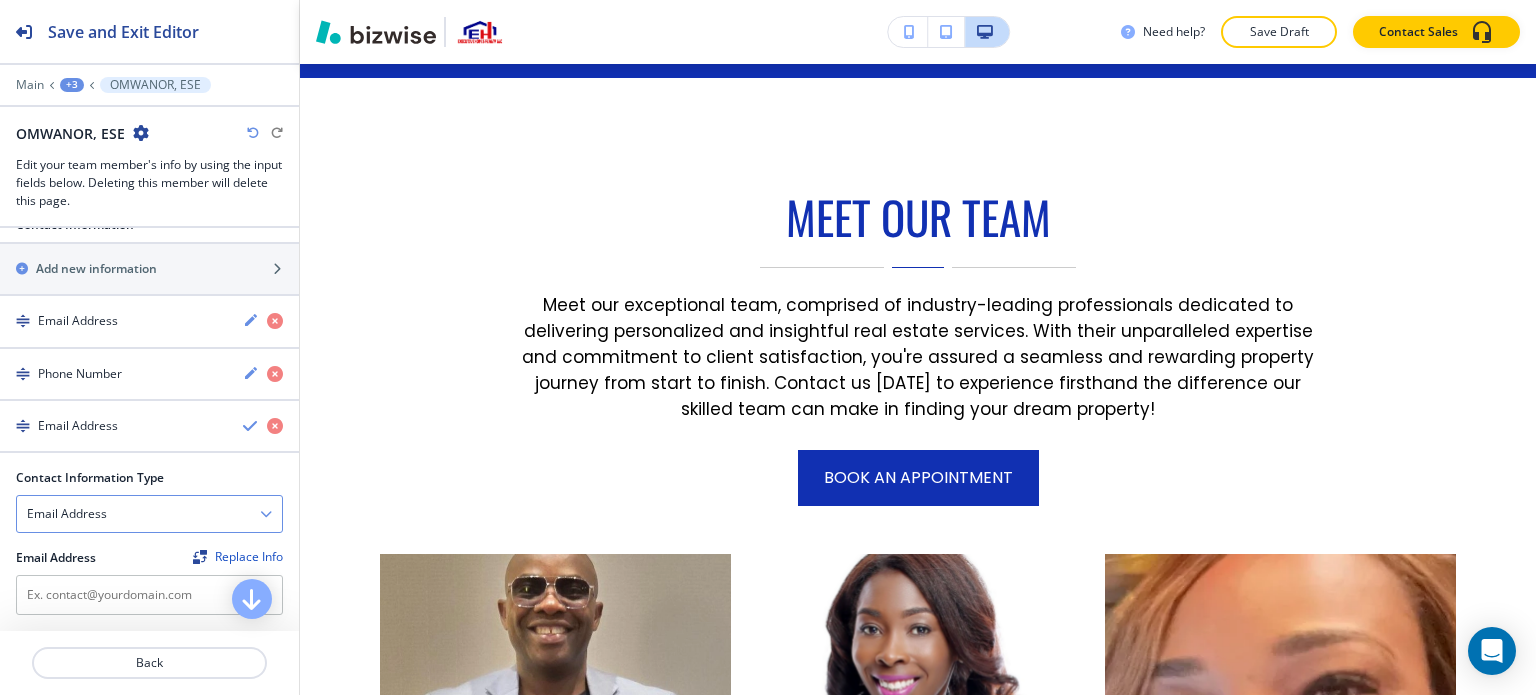 click on "Email Address" at bounding box center [149, 514] 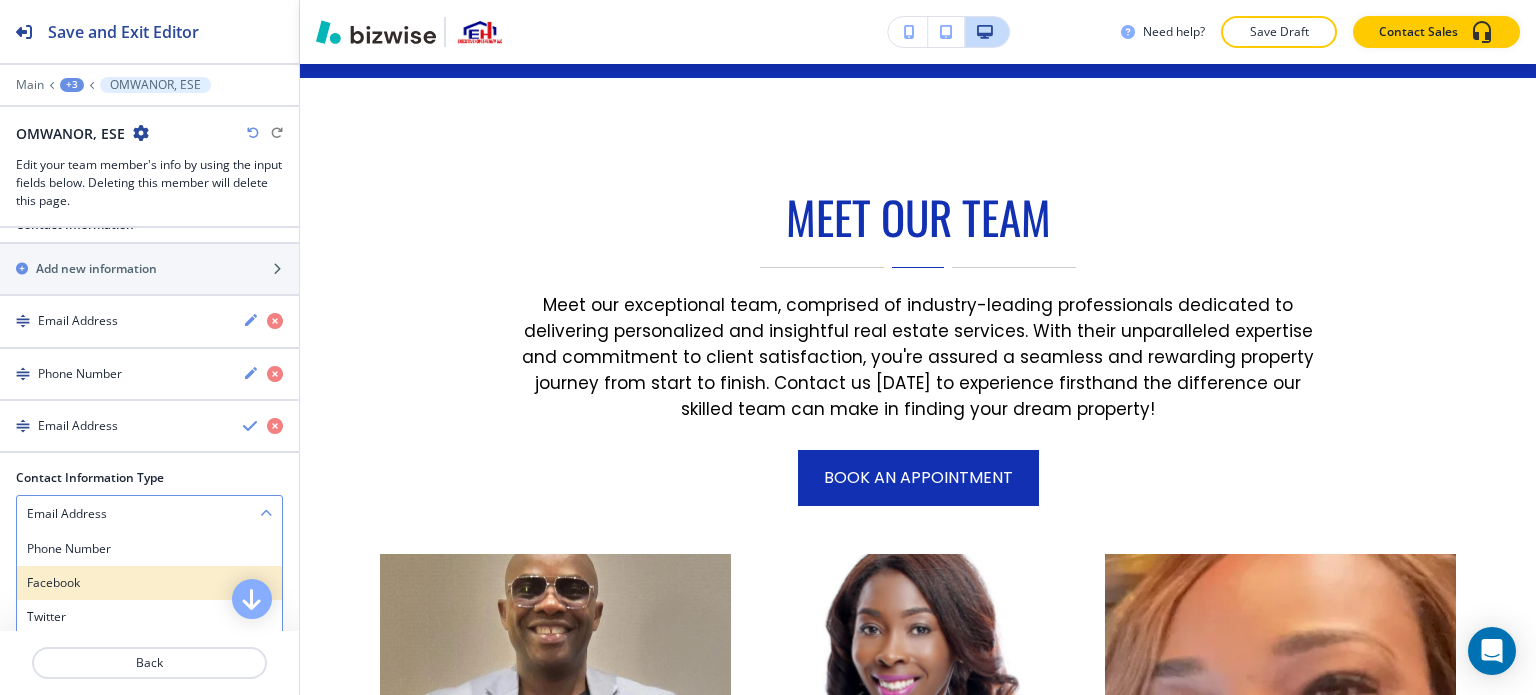 click on "Facebook" at bounding box center [149, 583] 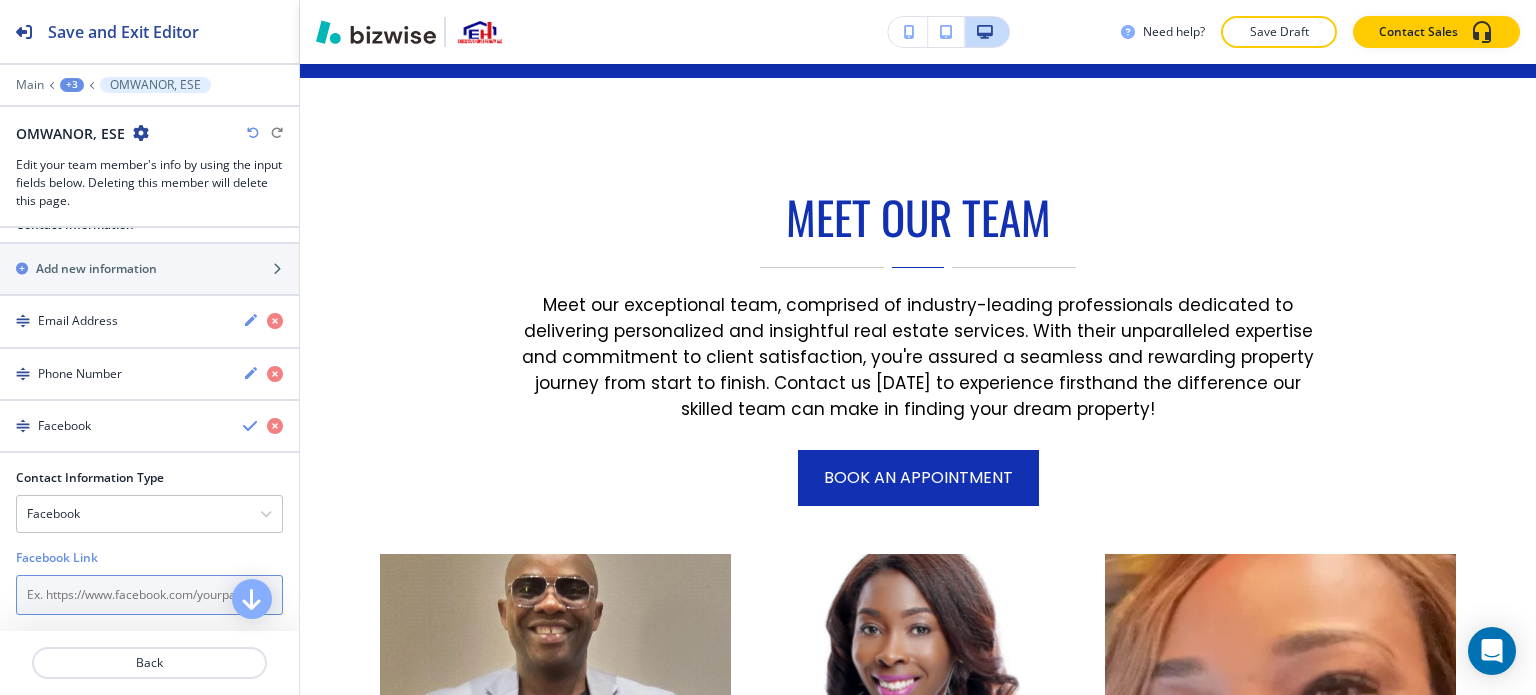 paste on "[URL][DOMAIN_NAME]" 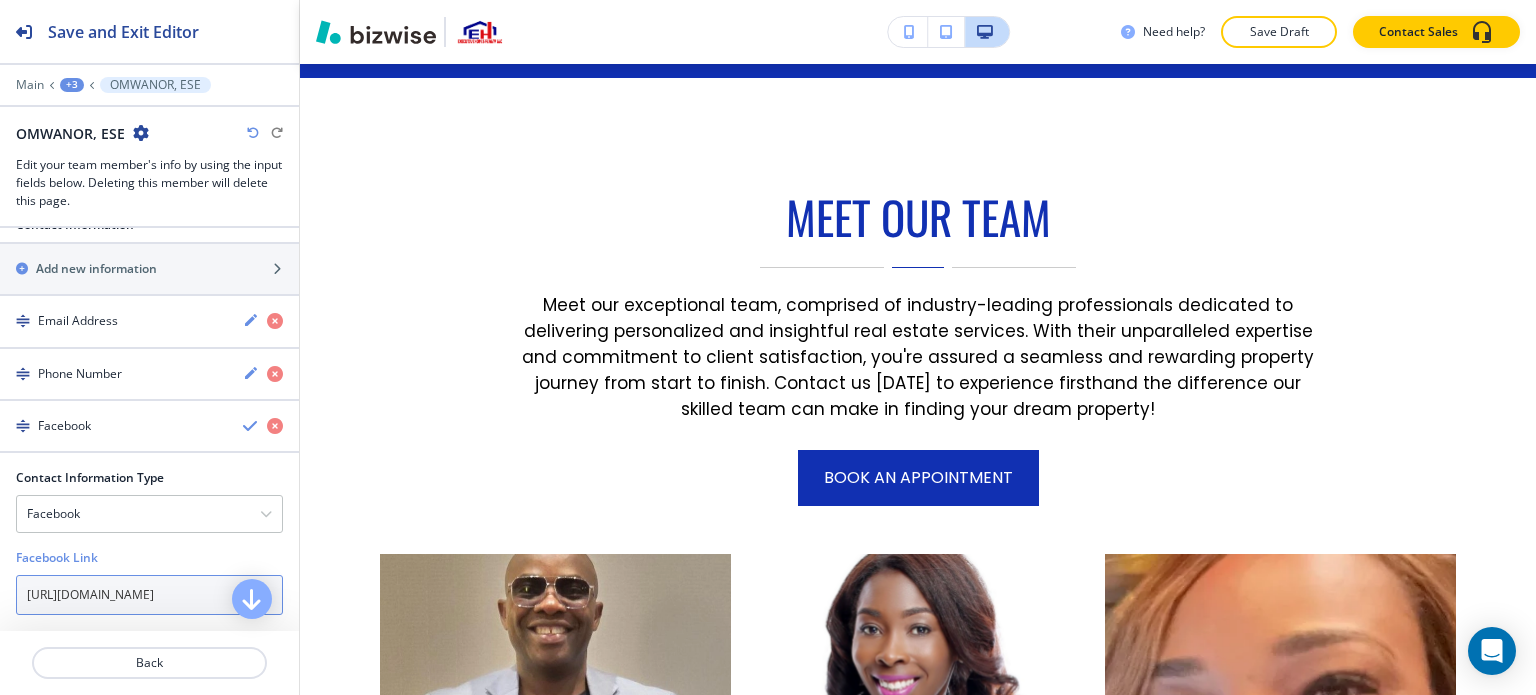 scroll, scrollTop: 0, scrollLeft: 71, axis: horizontal 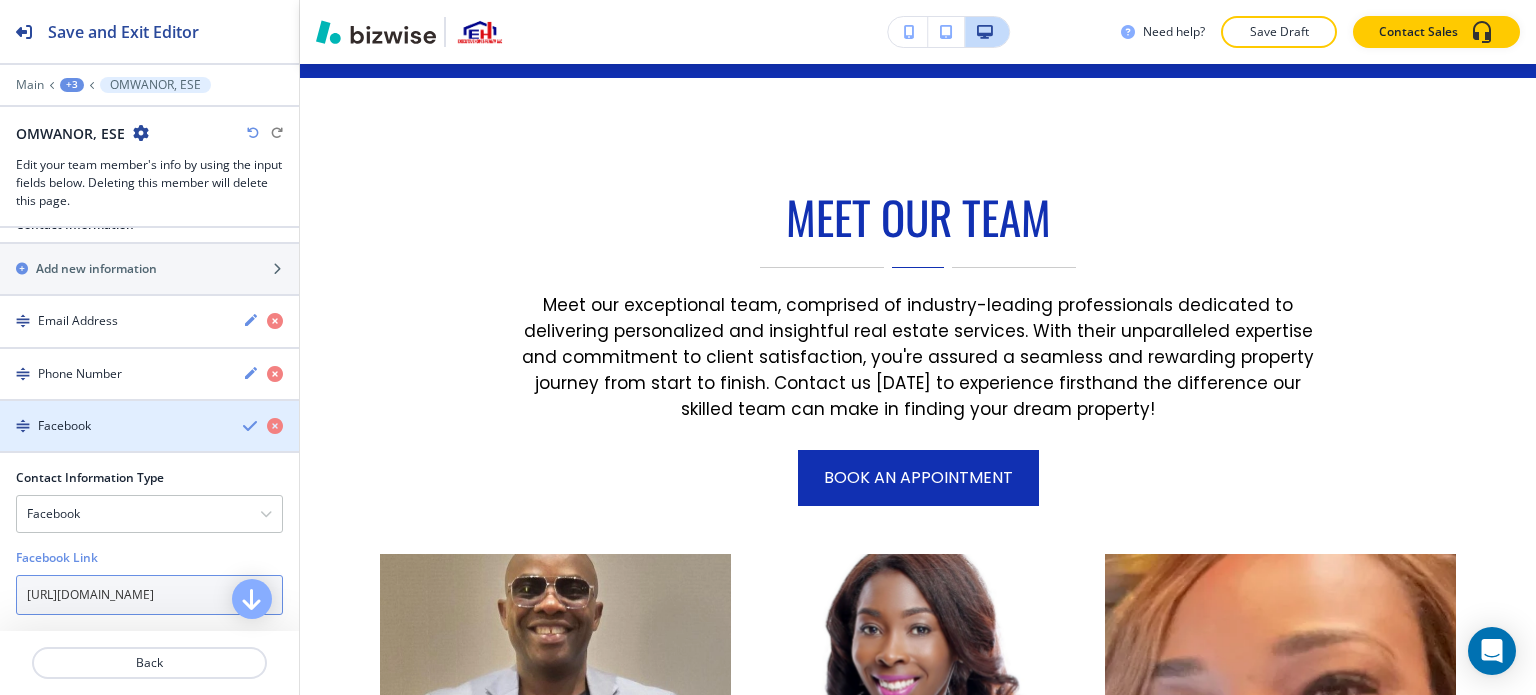 type on "[URL][DOMAIN_NAME]" 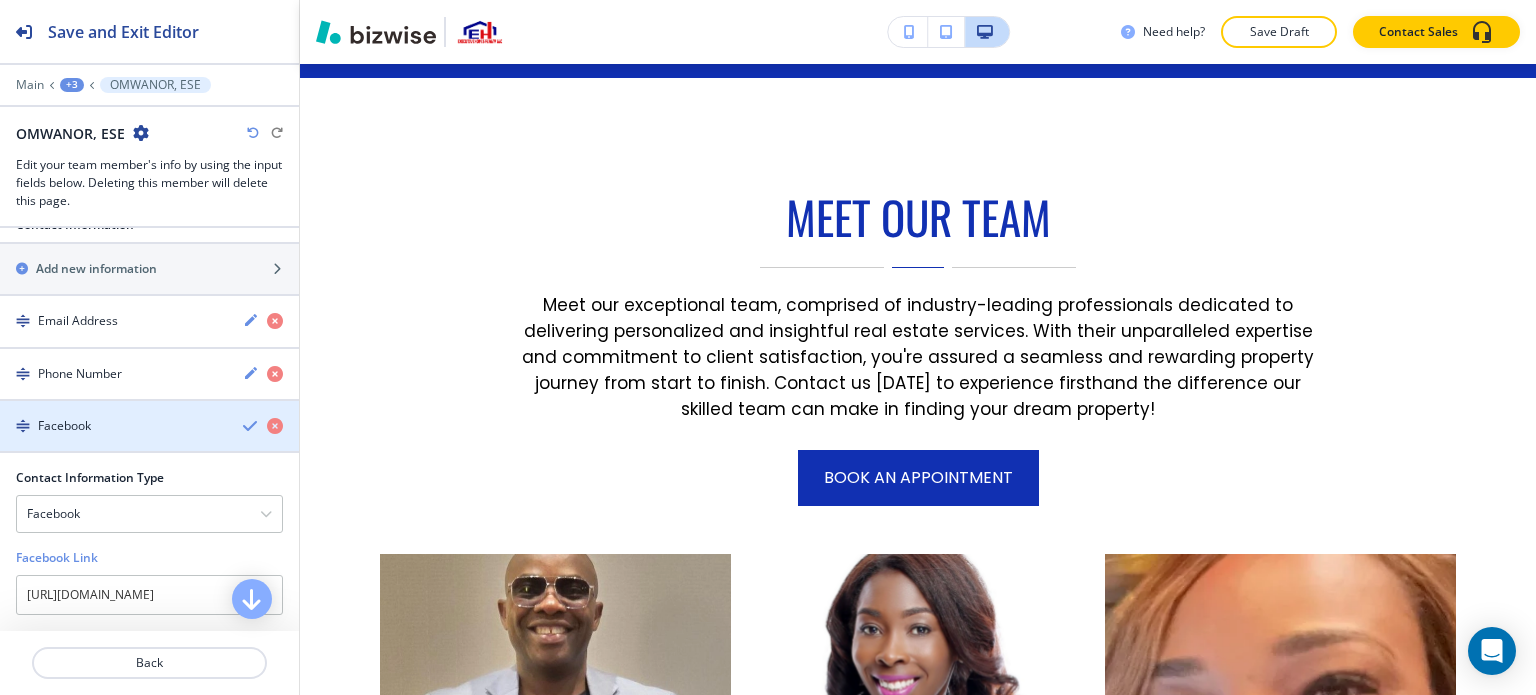 scroll, scrollTop: 0, scrollLeft: 0, axis: both 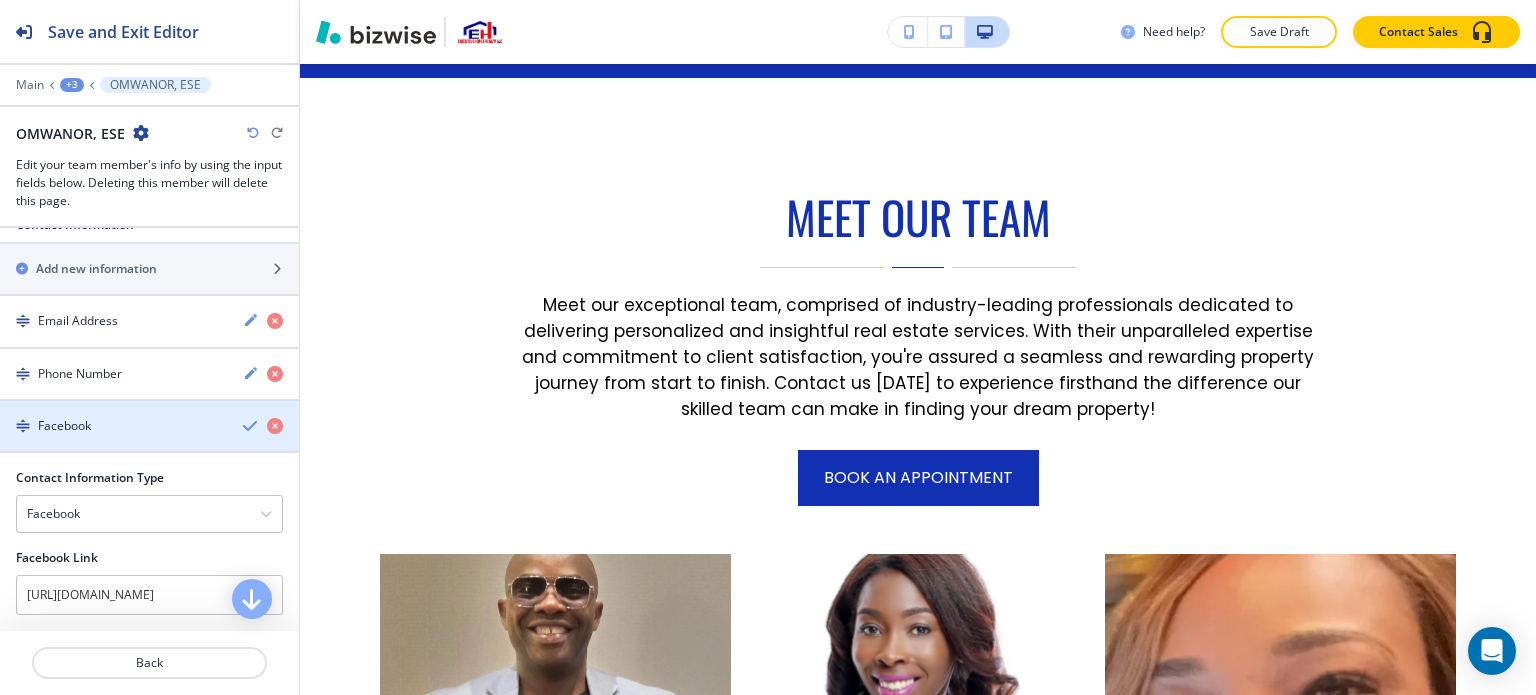 click on "Facebook" at bounding box center [149, 426] 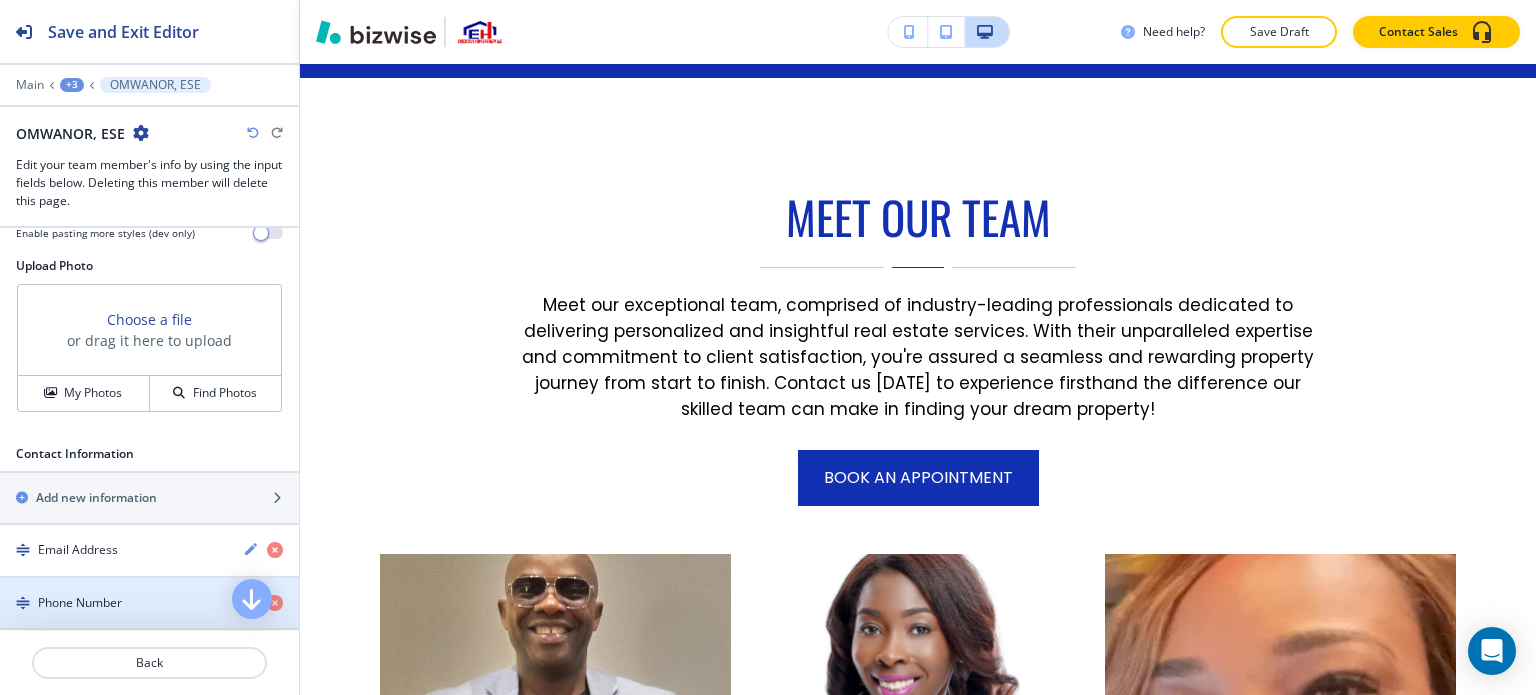 scroll, scrollTop: 600, scrollLeft: 0, axis: vertical 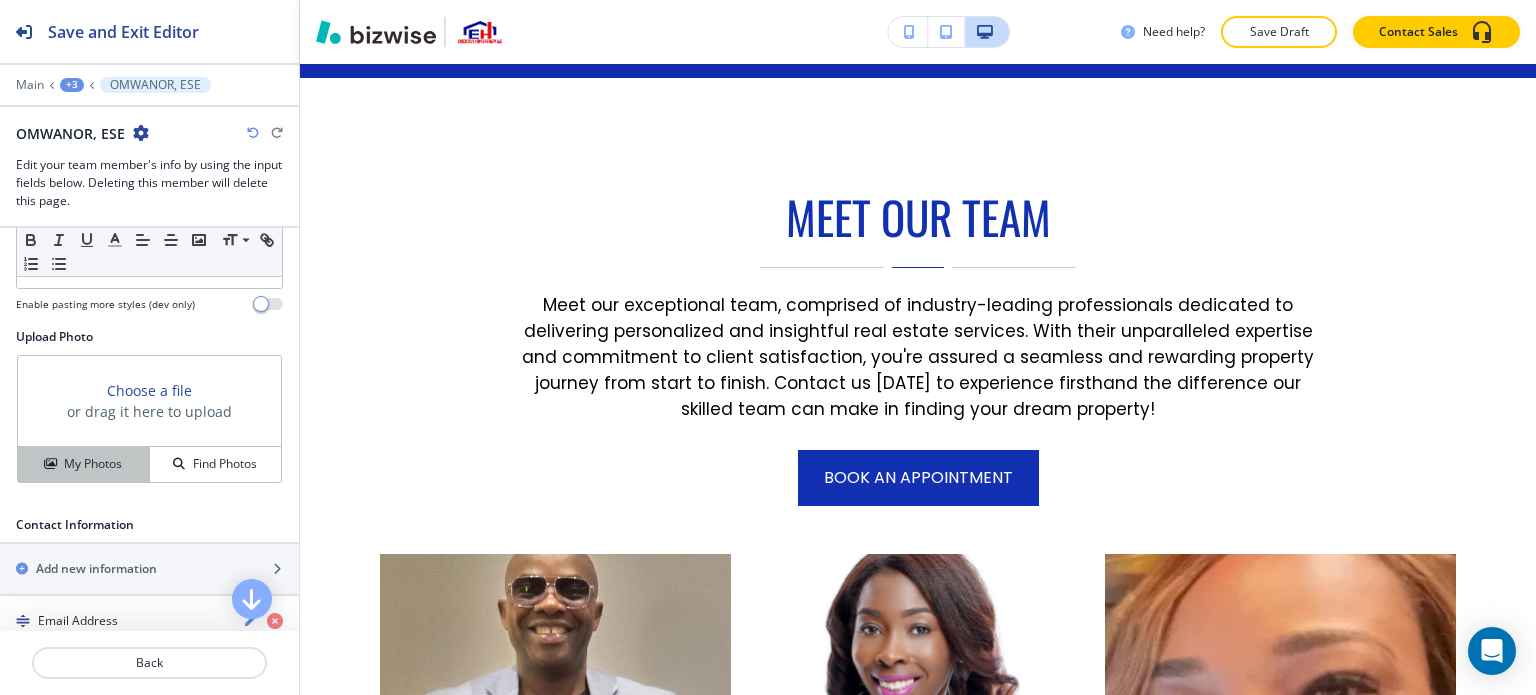 click on "My Photos" at bounding box center [83, 464] 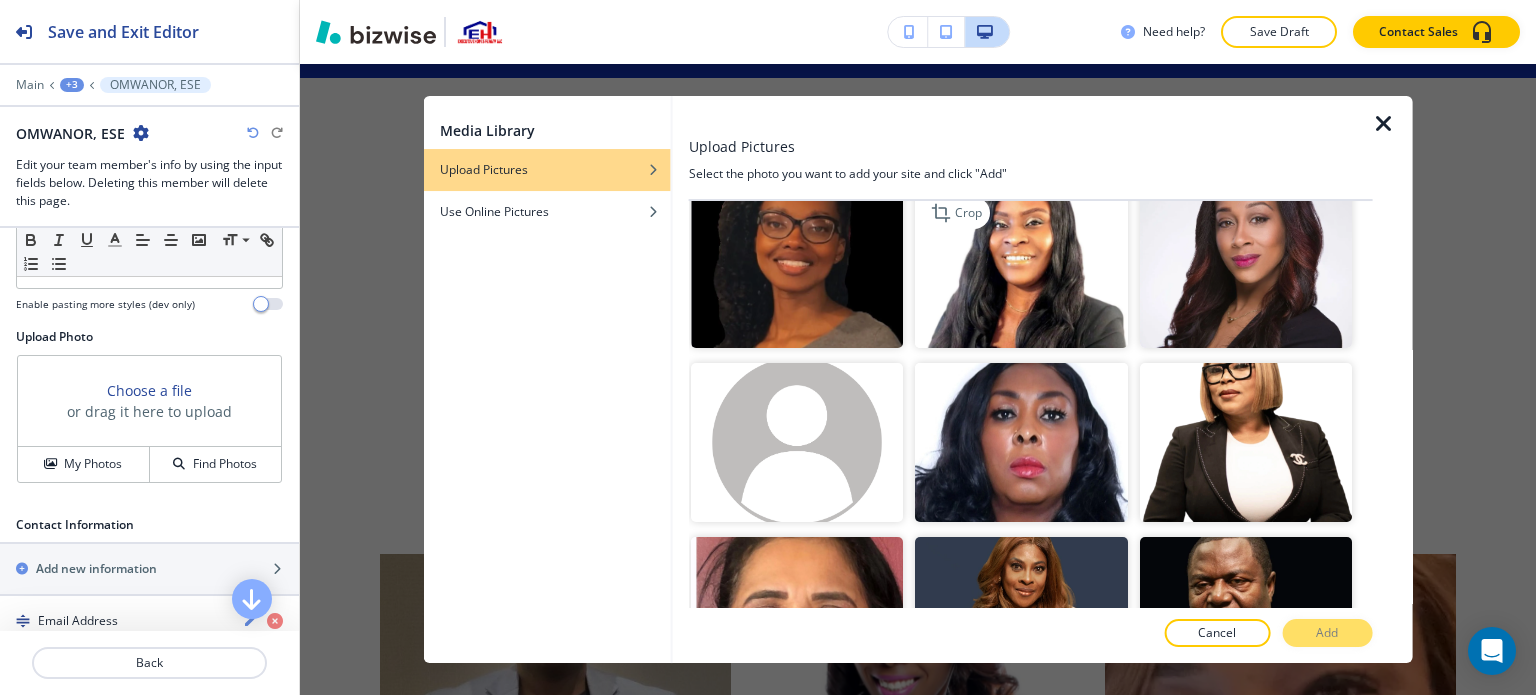 click at bounding box center [1021, 268] 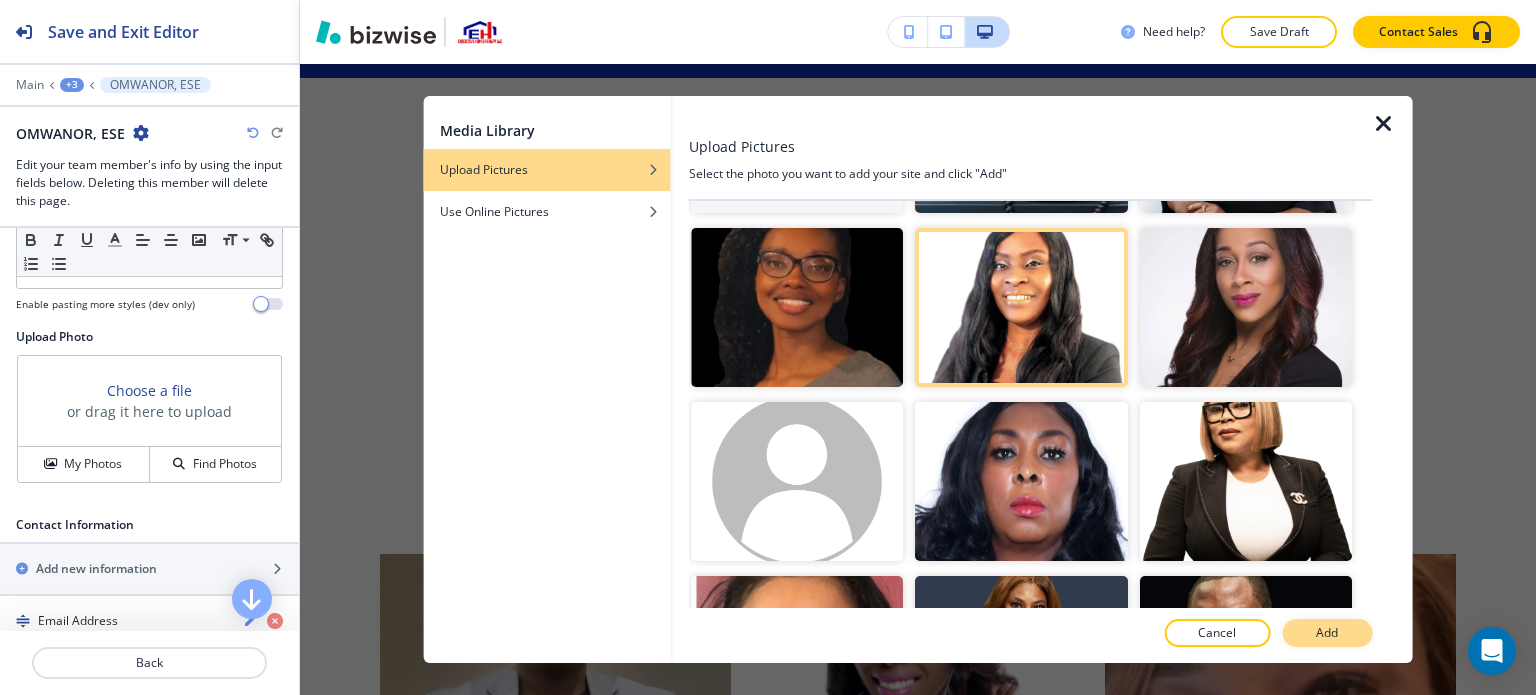 scroll, scrollTop: 100, scrollLeft: 0, axis: vertical 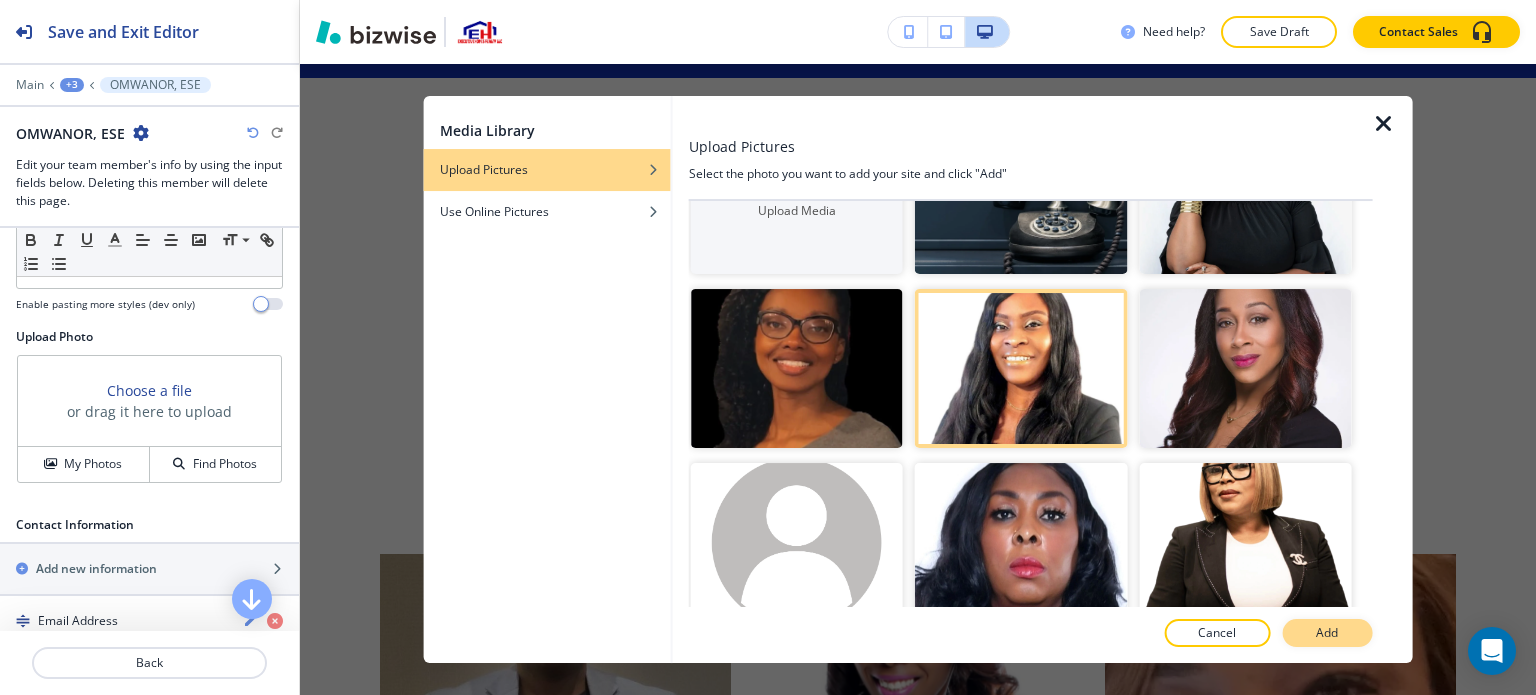 click on "Add" at bounding box center (1327, 633) 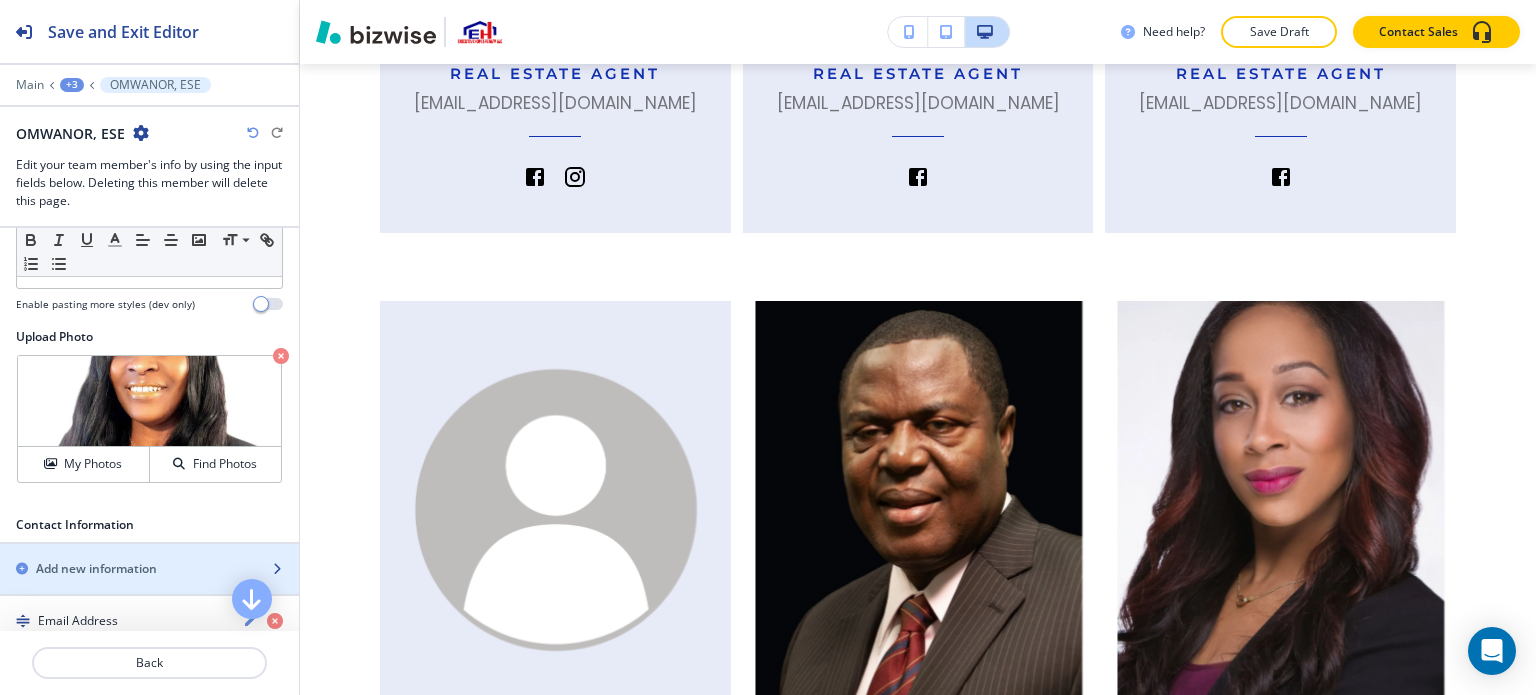 scroll, scrollTop: 2166, scrollLeft: 0, axis: vertical 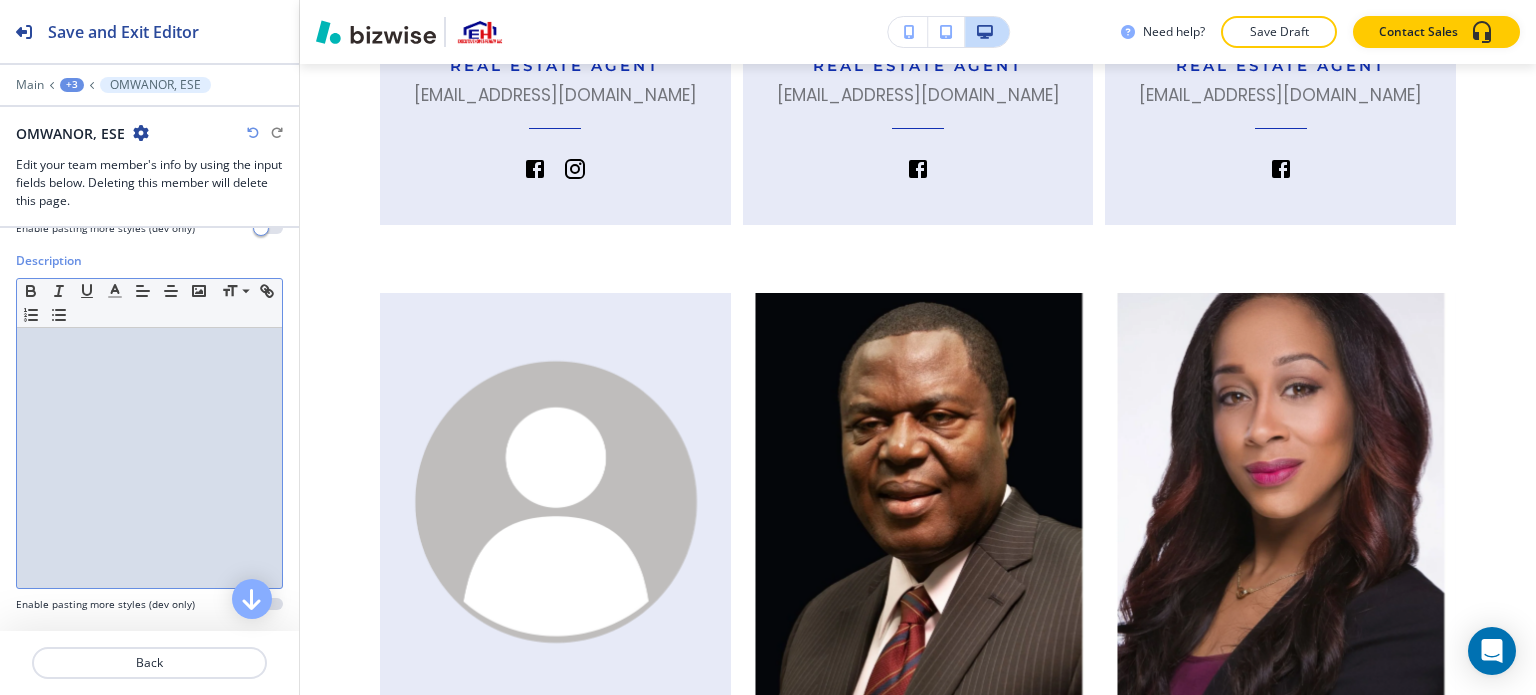 click at bounding box center (149, 458) 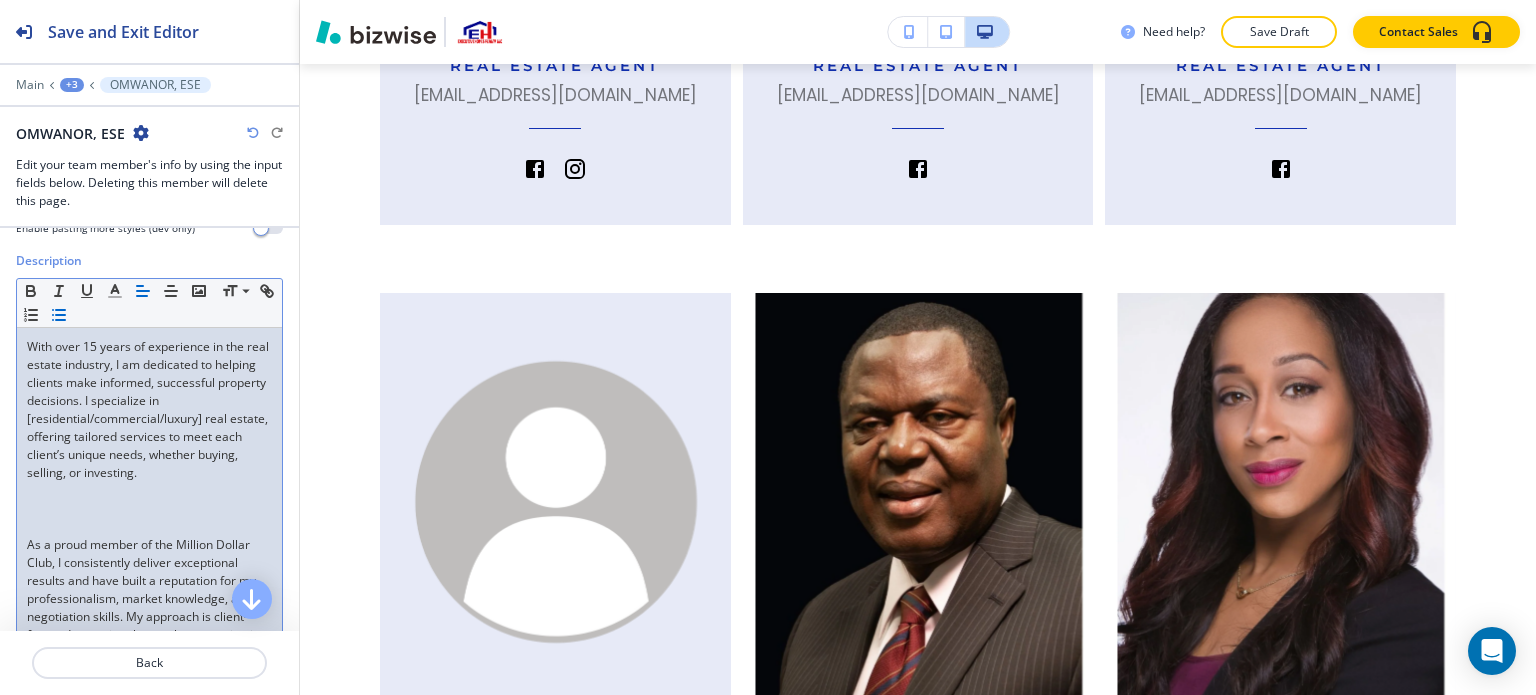 scroll, scrollTop: 0, scrollLeft: 0, axis: both 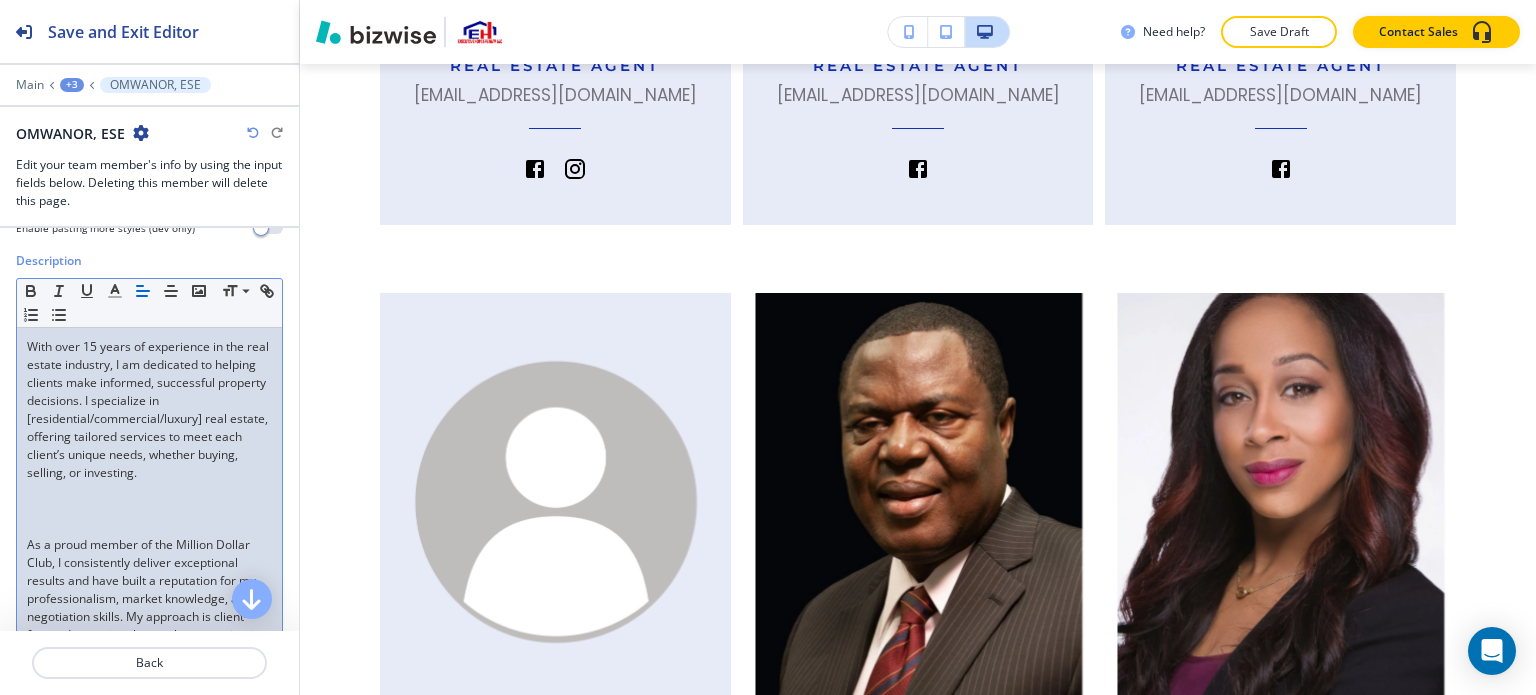 click at bounding box center [149, 509] 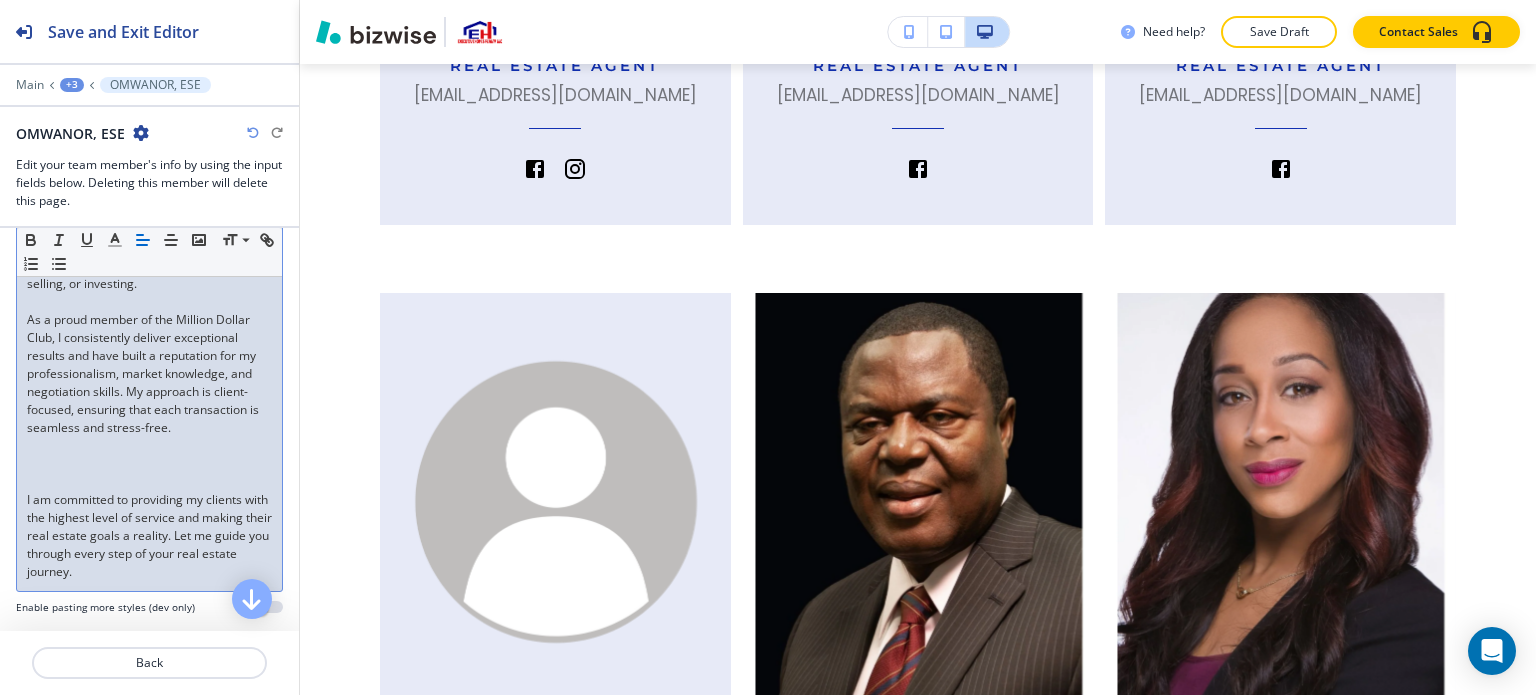 scroll, scrollTop: 500, scrollLeft: 0, axis: vertical 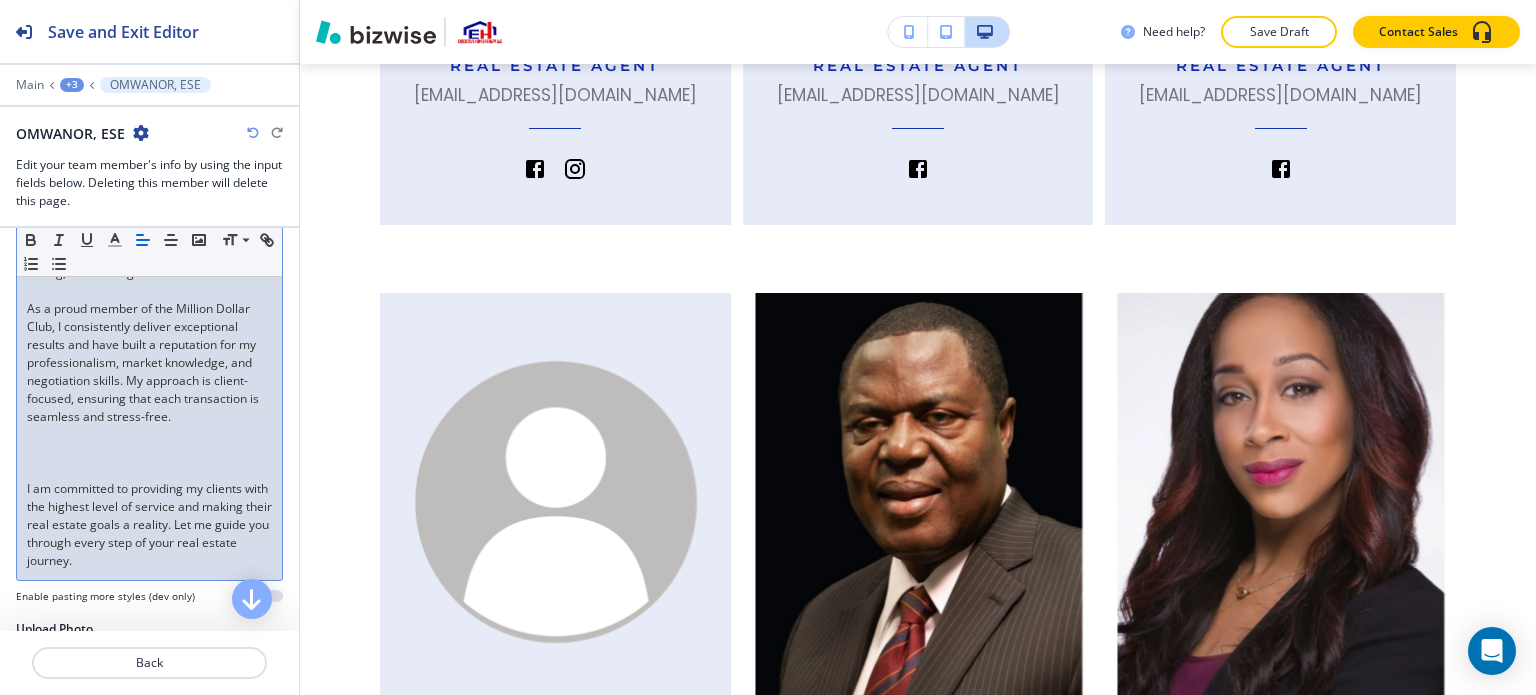 click at bounding box center (149, 435) 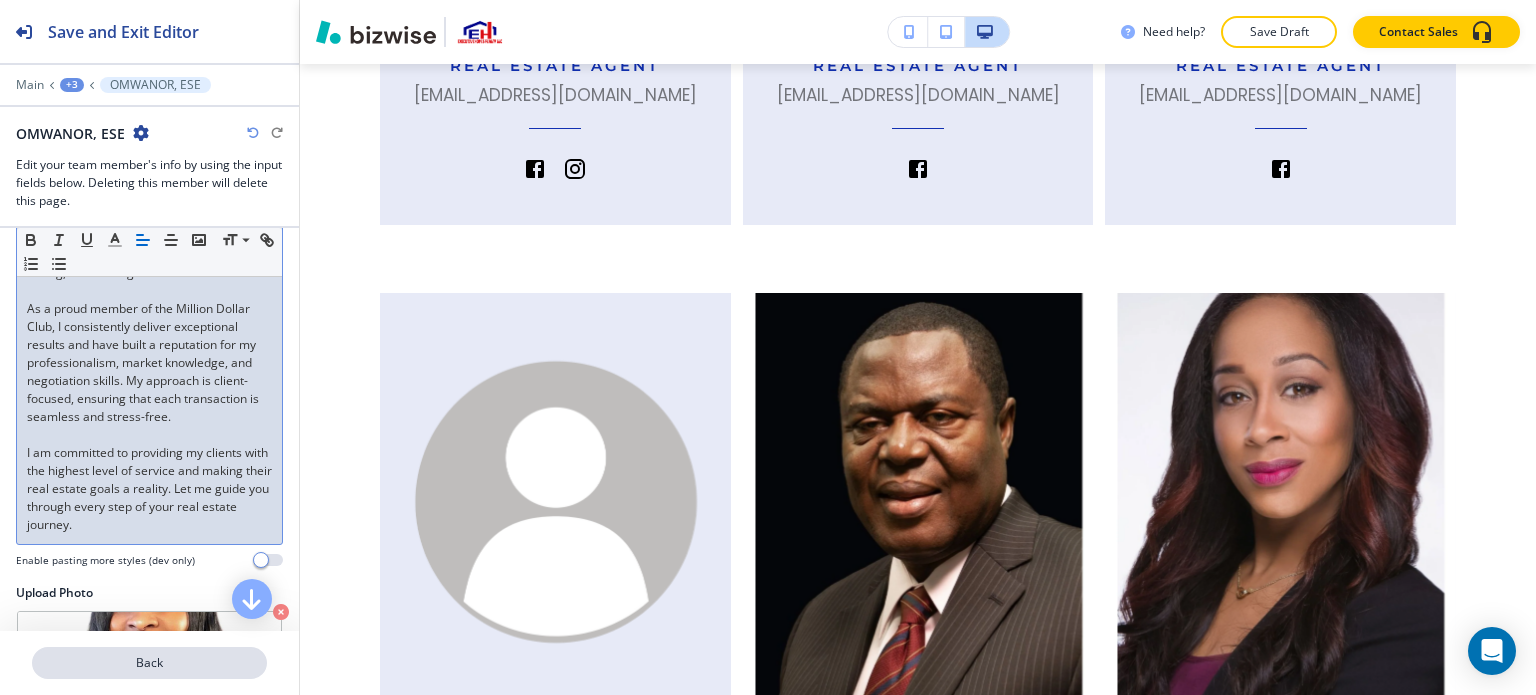 click on "Back" at bounding box center (149, 663) 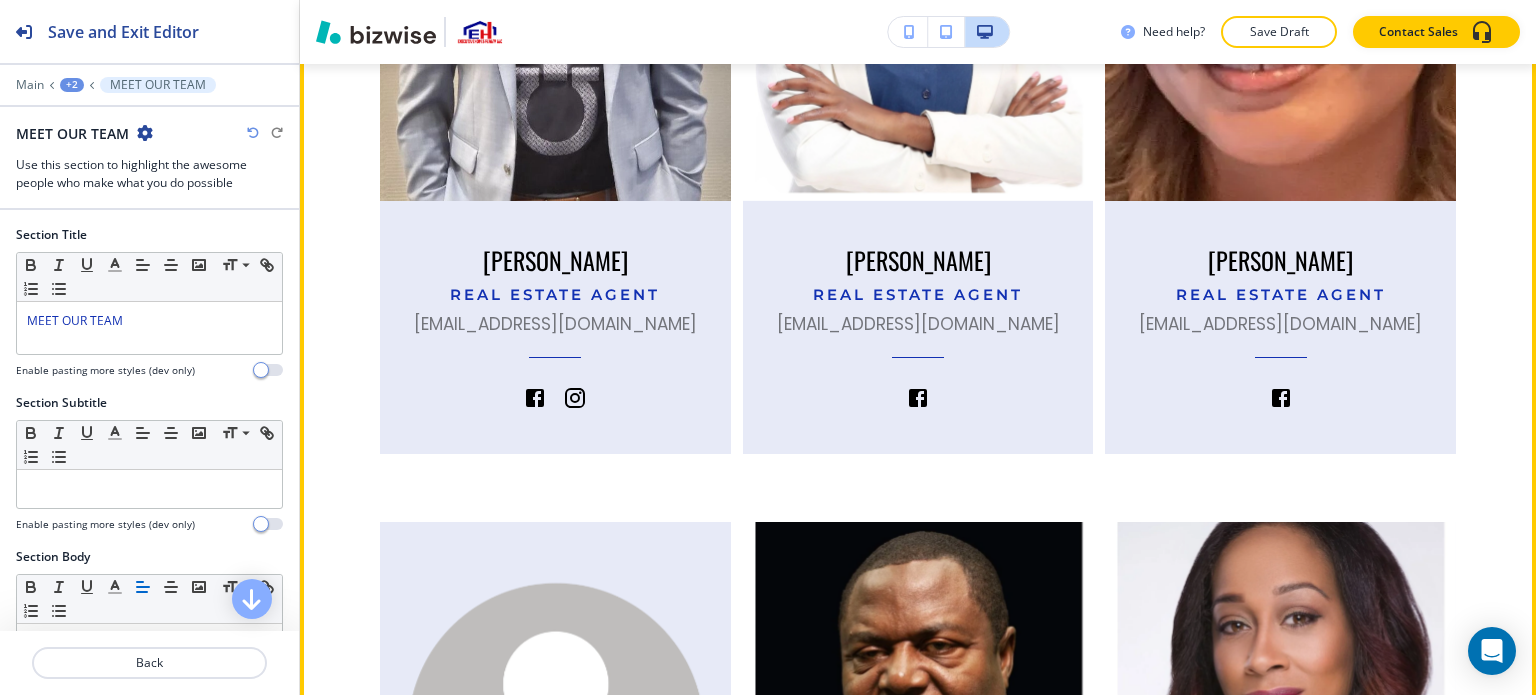 scroll, scrollTop: 1966, scrollLeft: 0, axis: vertical 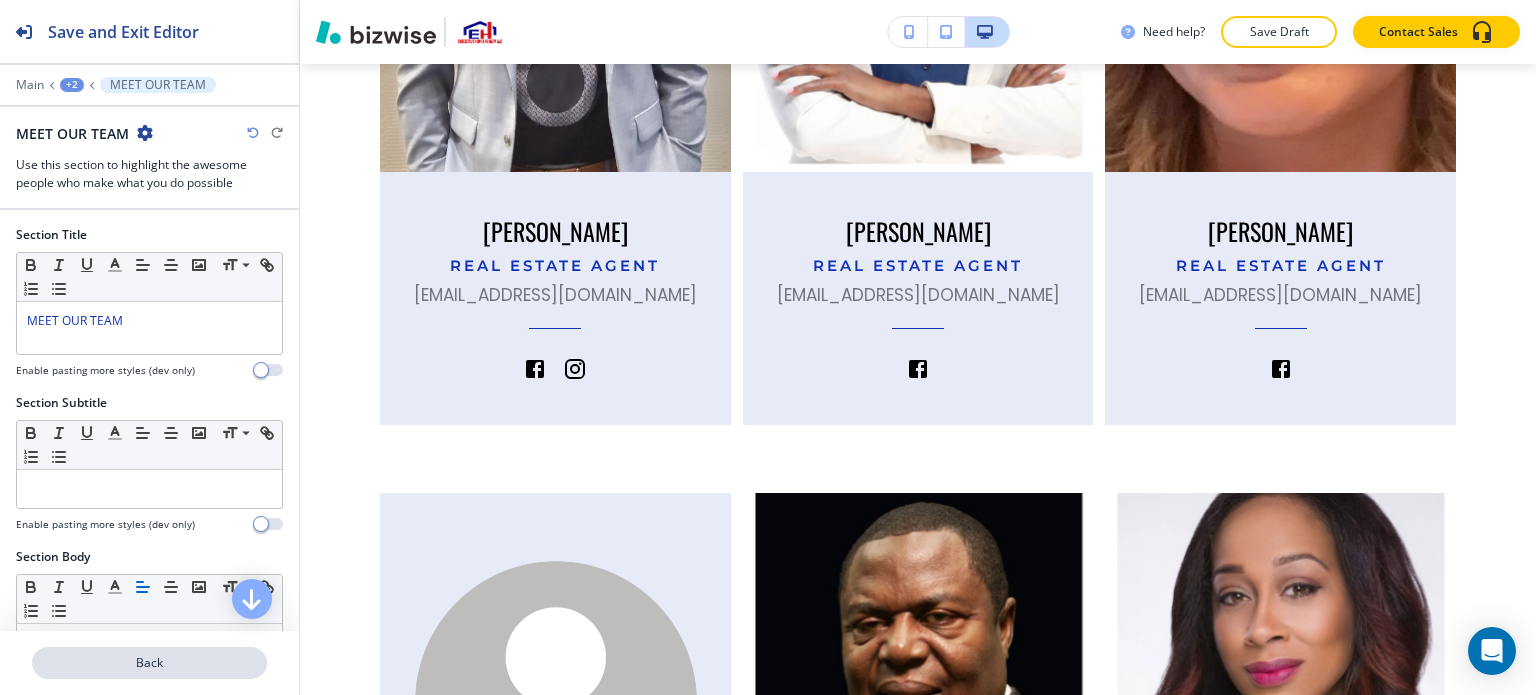click on "Back" at bounding box center (149, 663) 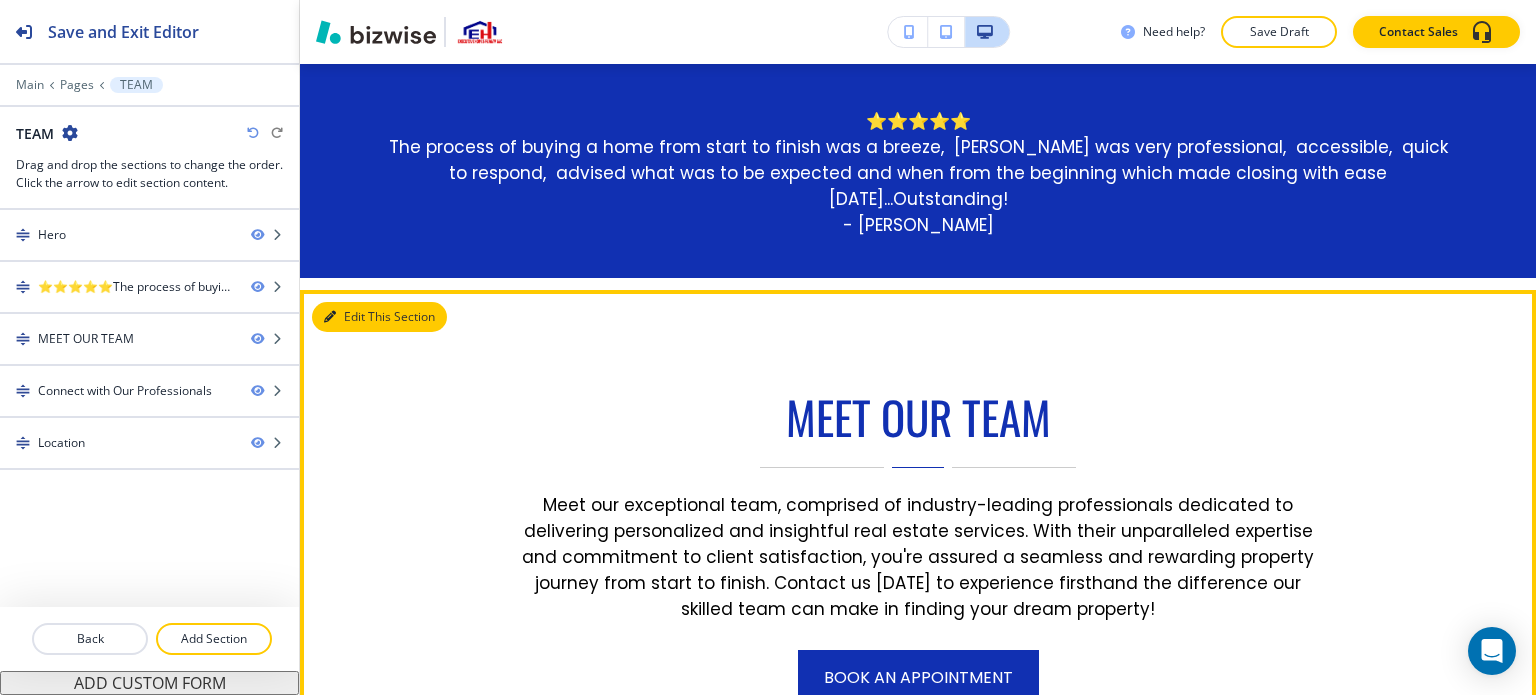 click on "Edit This Section" at bounding box center (379, 317) 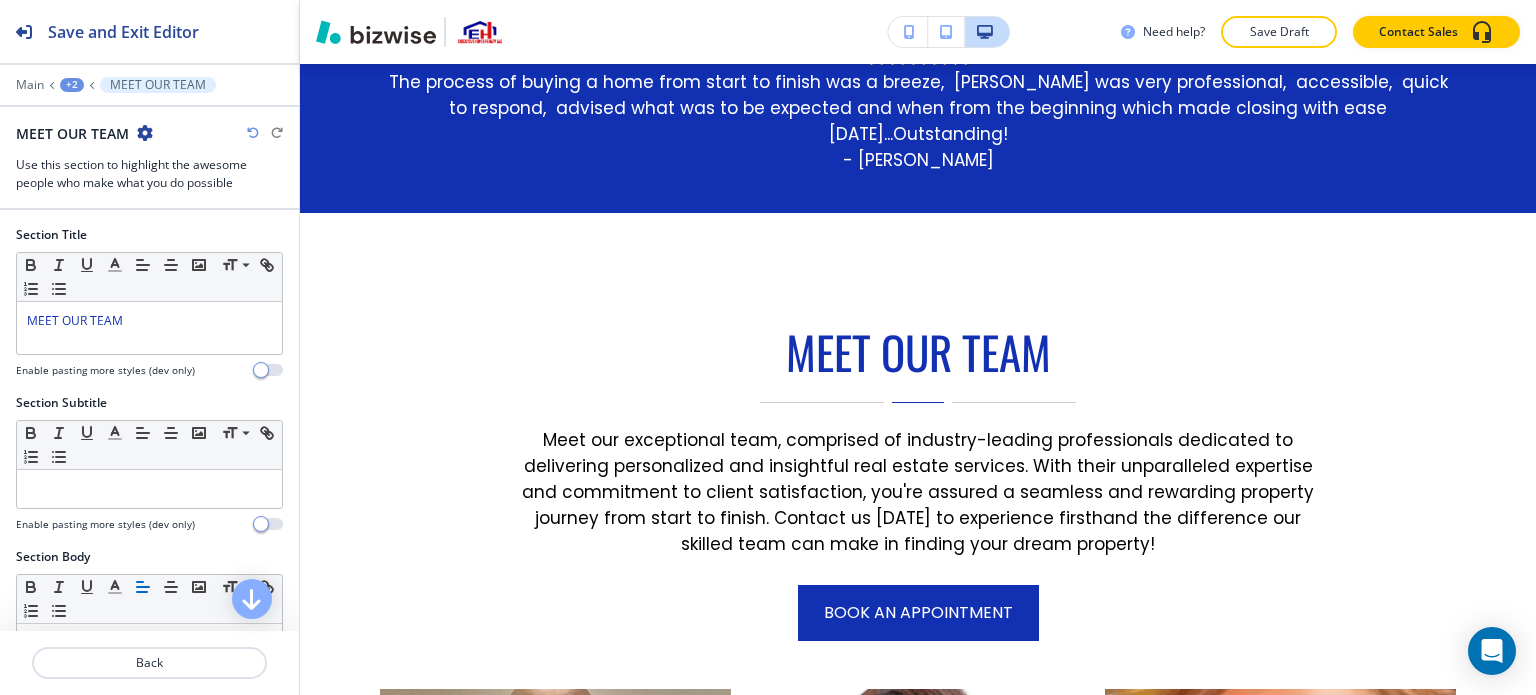 scroll, scrollTop: 1166, scrollLeft: 0, axis: vertical 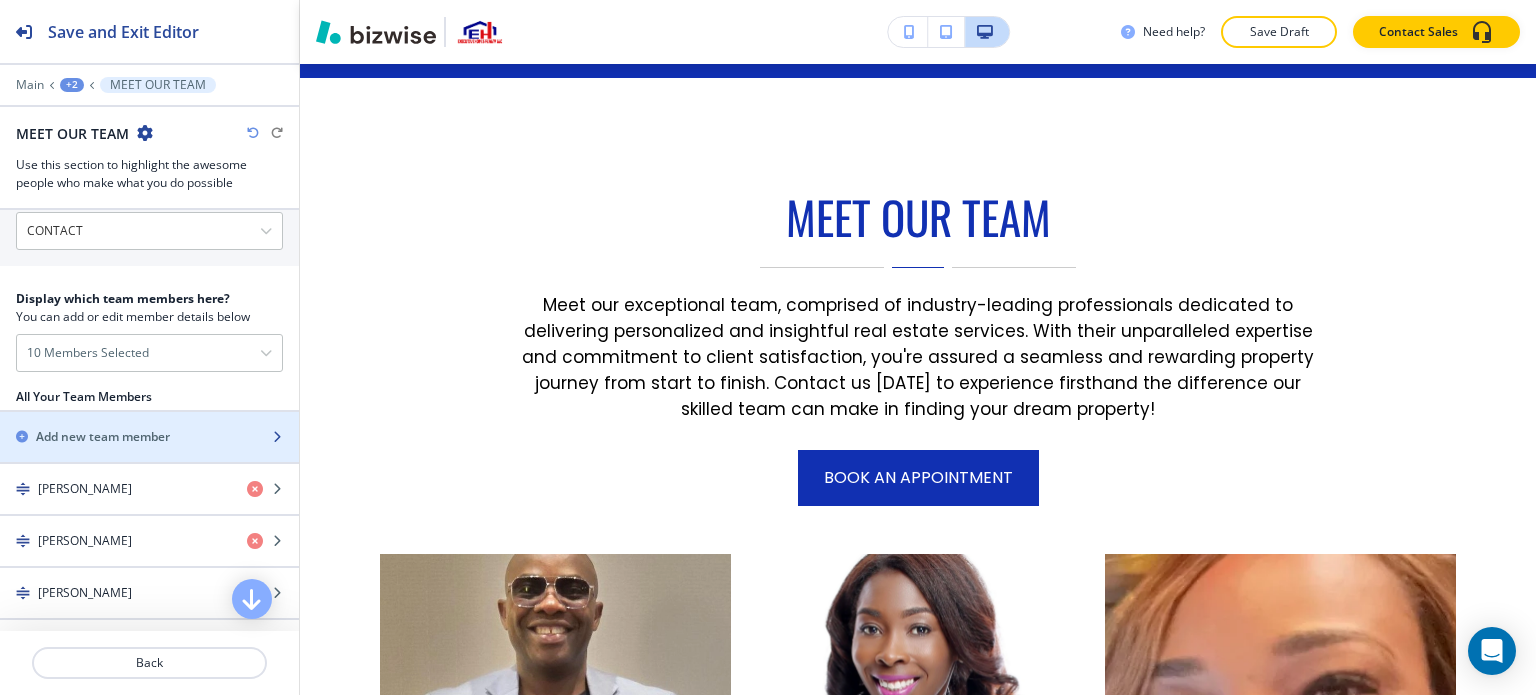 click on "Add new team member" at bounding box center [103, 437] 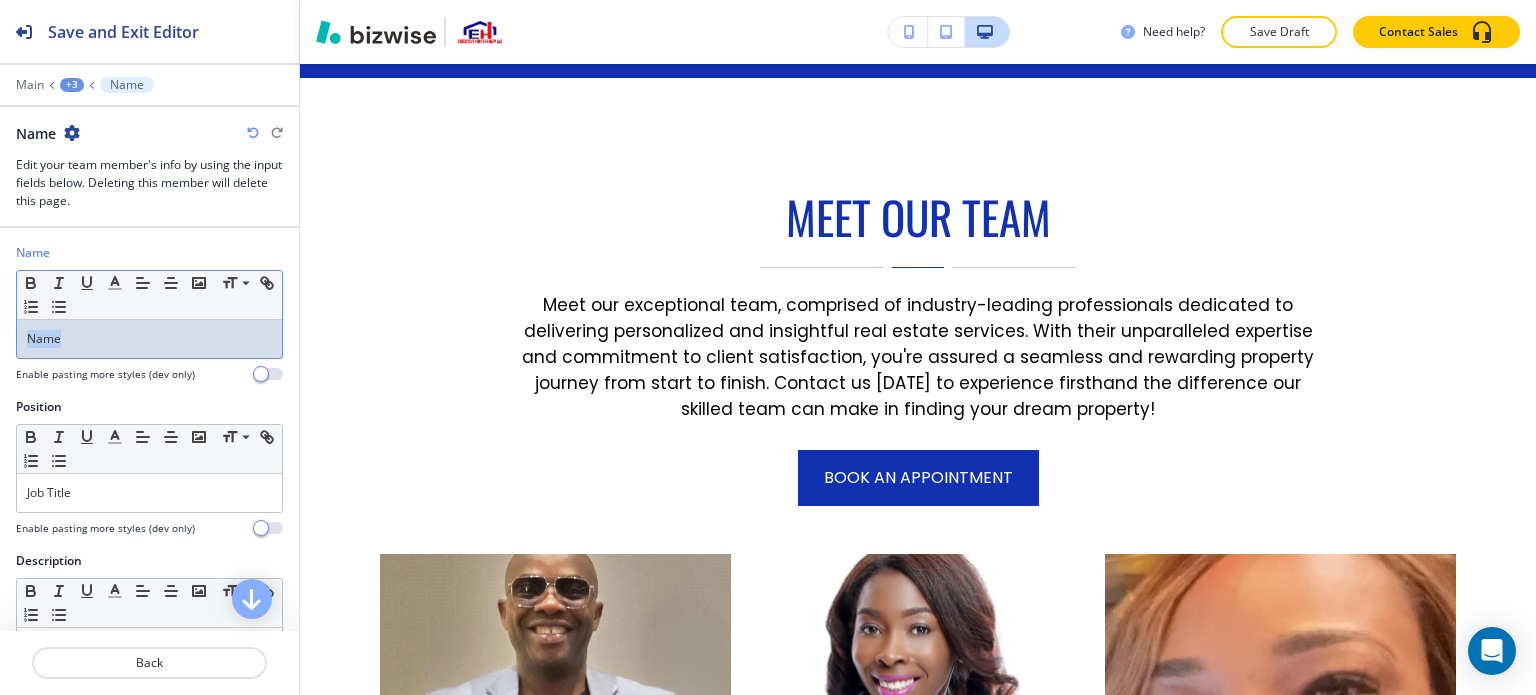 drag, startPoint x: 136, startPoint y: 327, endPoint x: 0, endPoint y: 331, distance: 136.0588 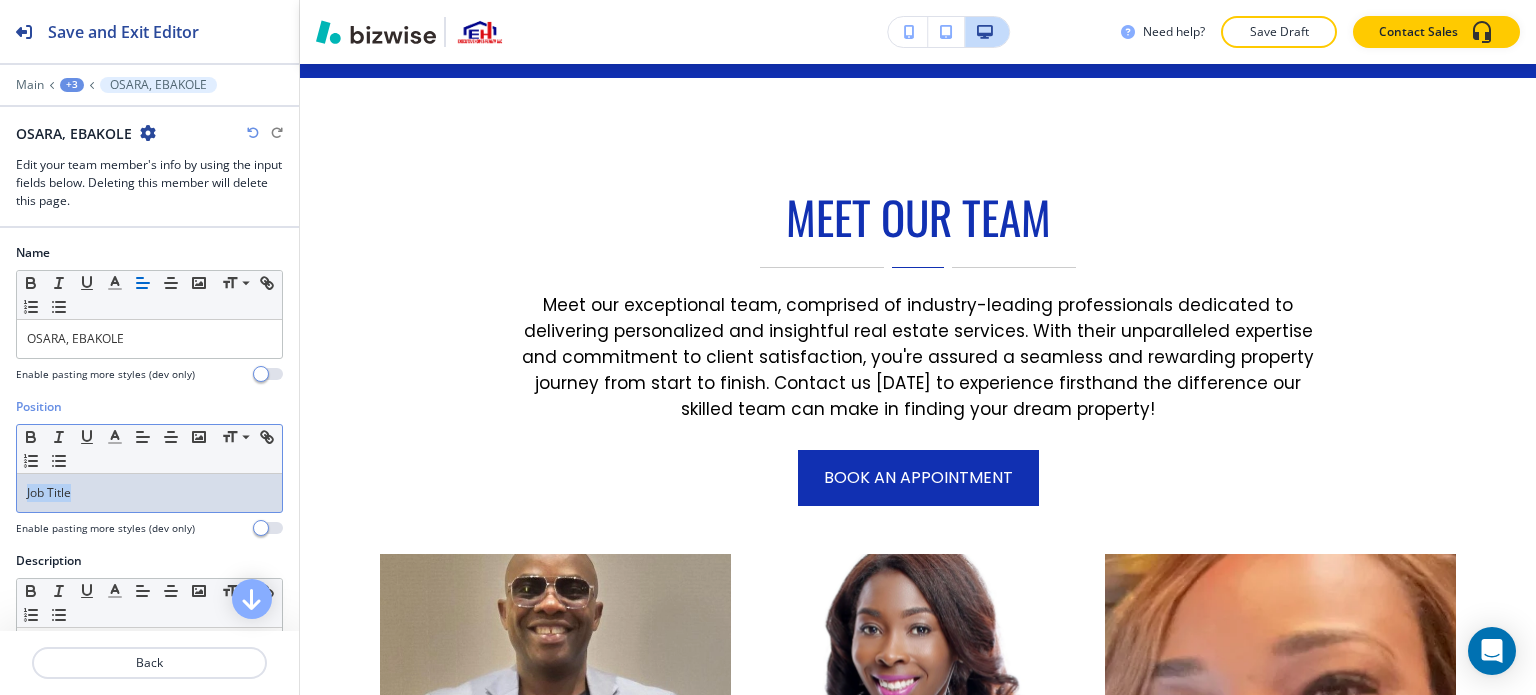 drag, startPoint x: 111, startPoint y: 491, endPoint x: 0, endPoint y: 517, distance: 114.00439 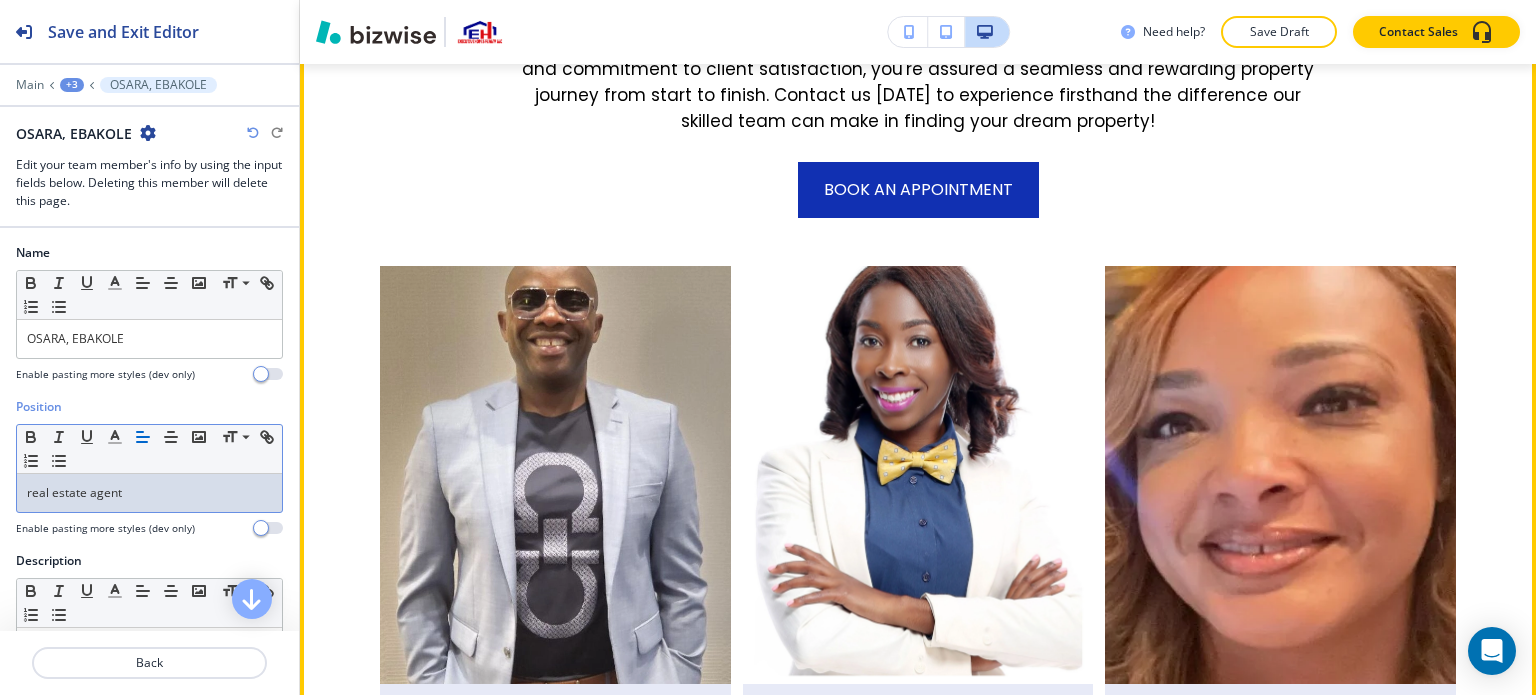 scroll, scrollTop: 1466, scrollLeft: 0, axis: vertical 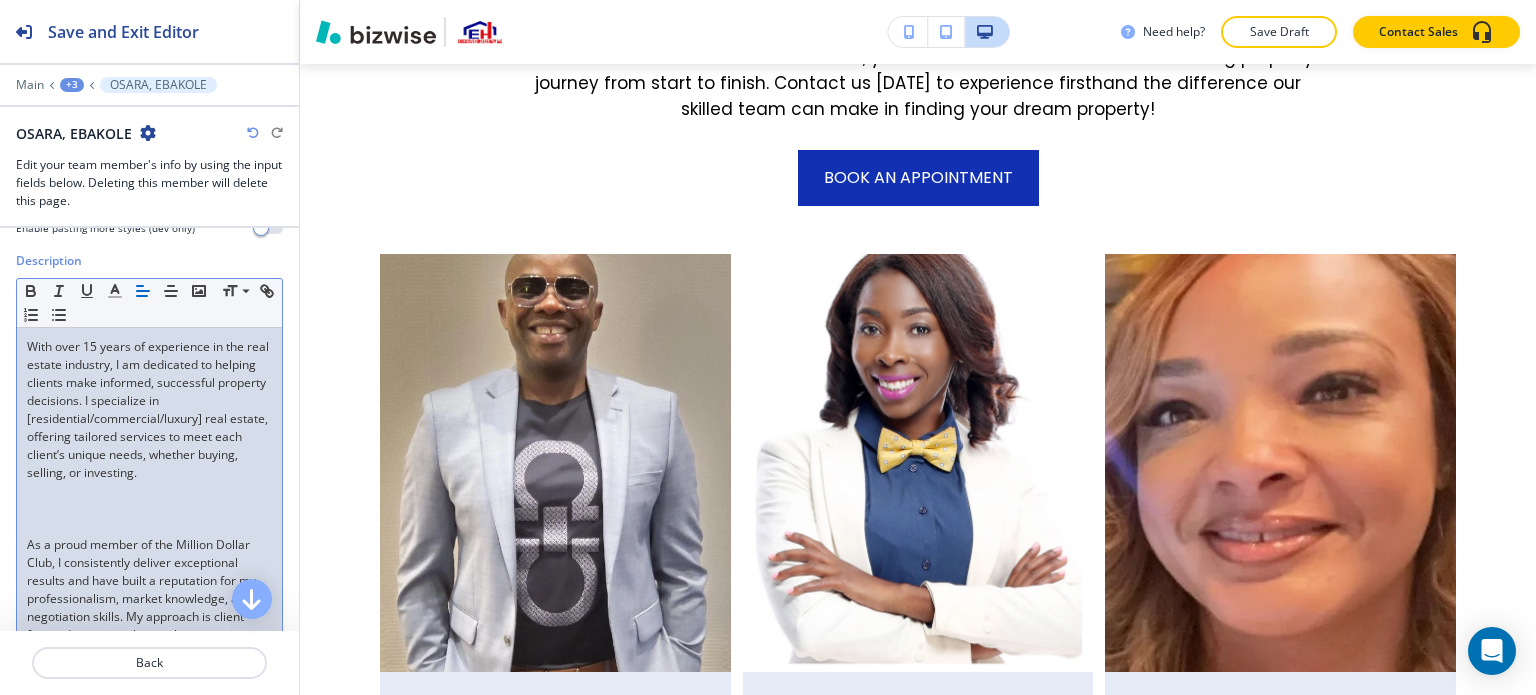 click at bounding box center [149, 527] 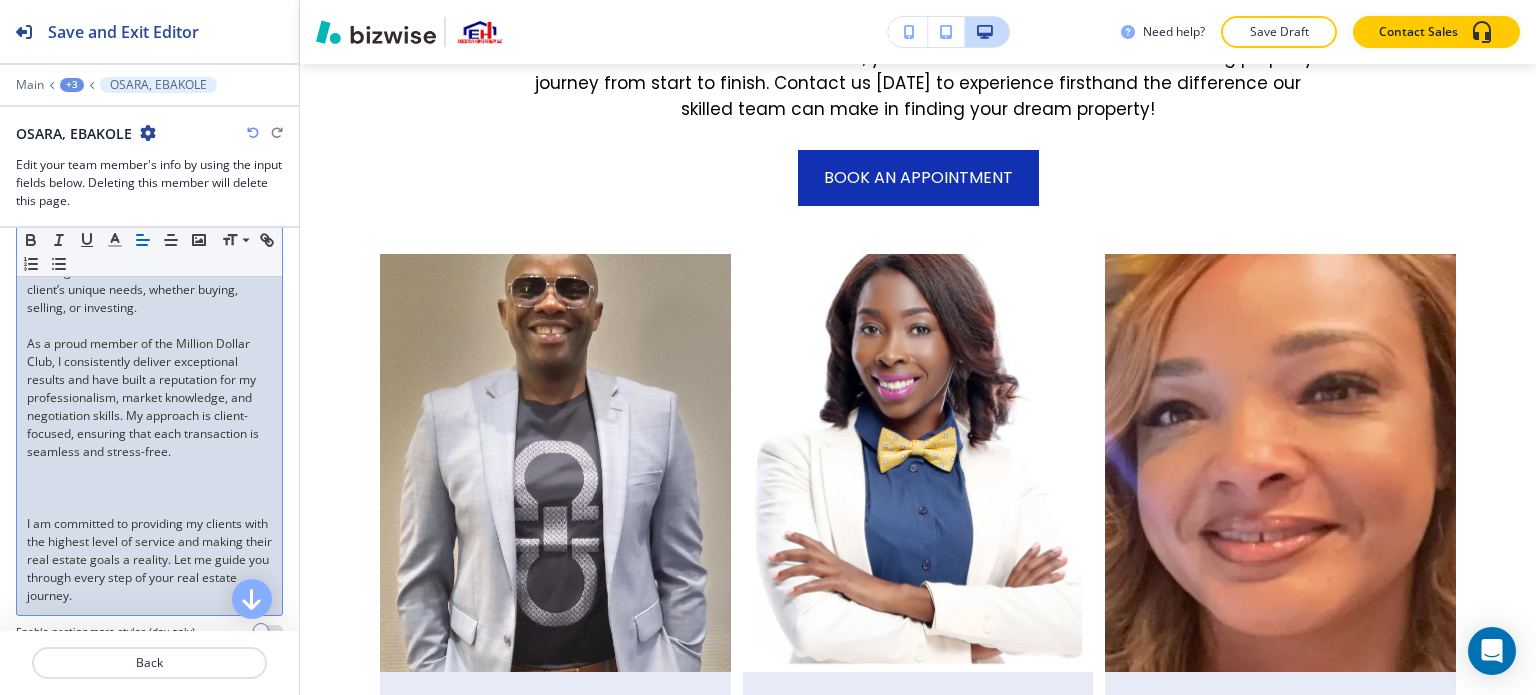 scroll, scrollTop: 500, scrollLeft: 0, axis: vertical 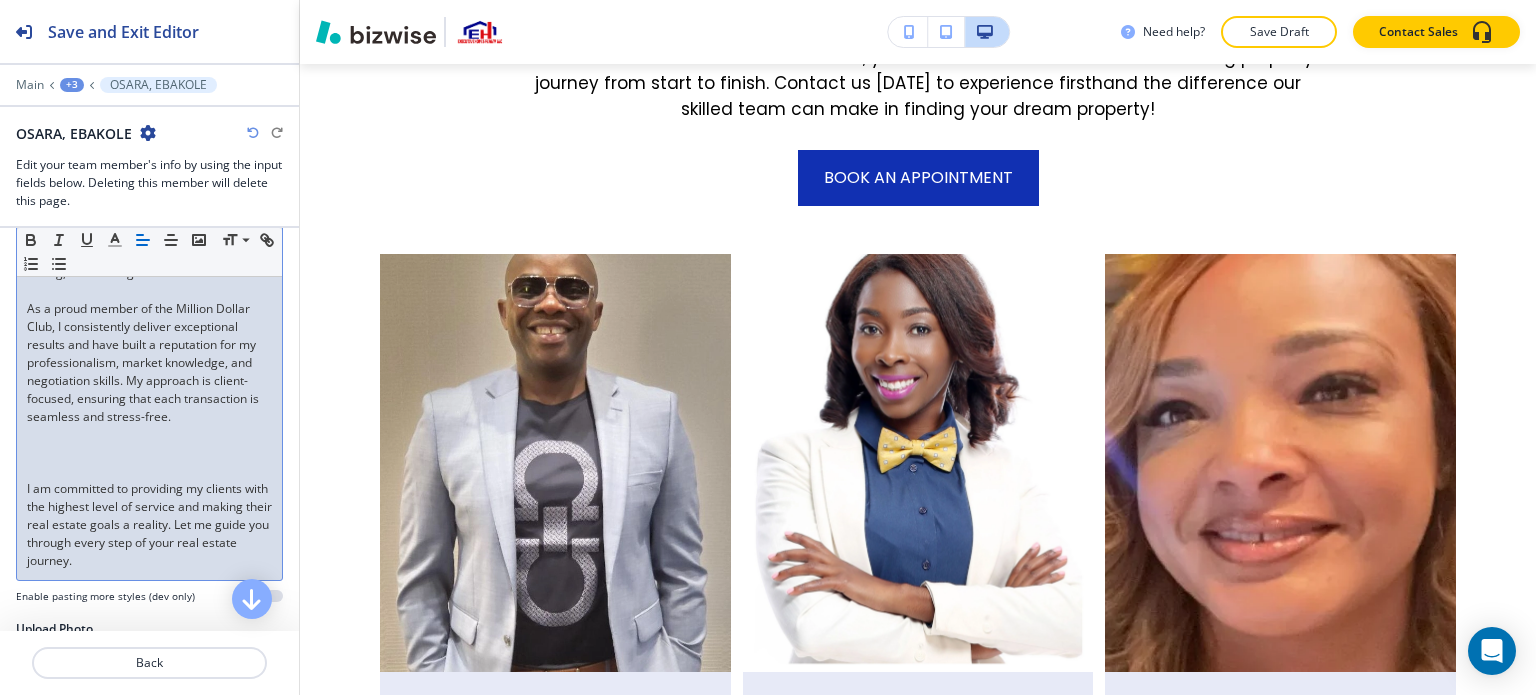click at bounding box center [149, 435] 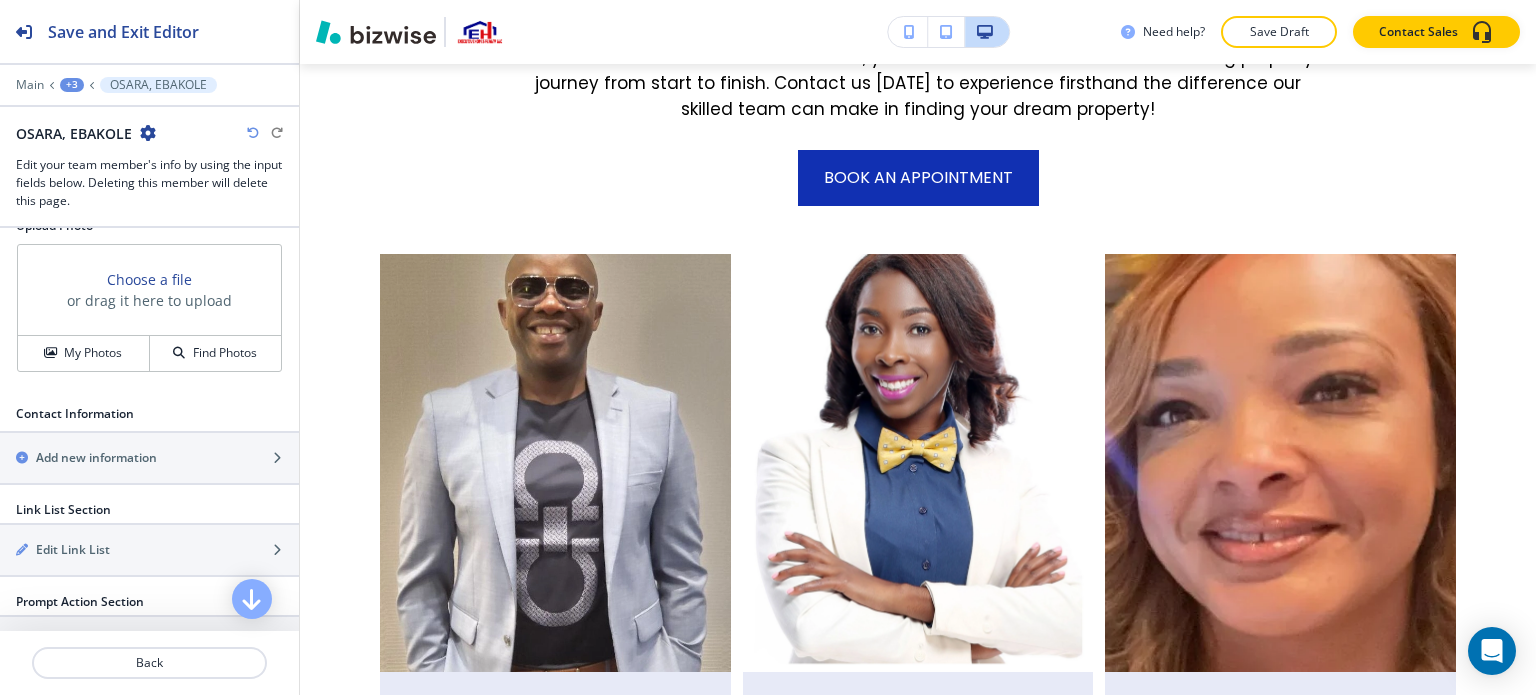 scroll, scrollTop: 900, scrollLeft: 0, axis: vertical 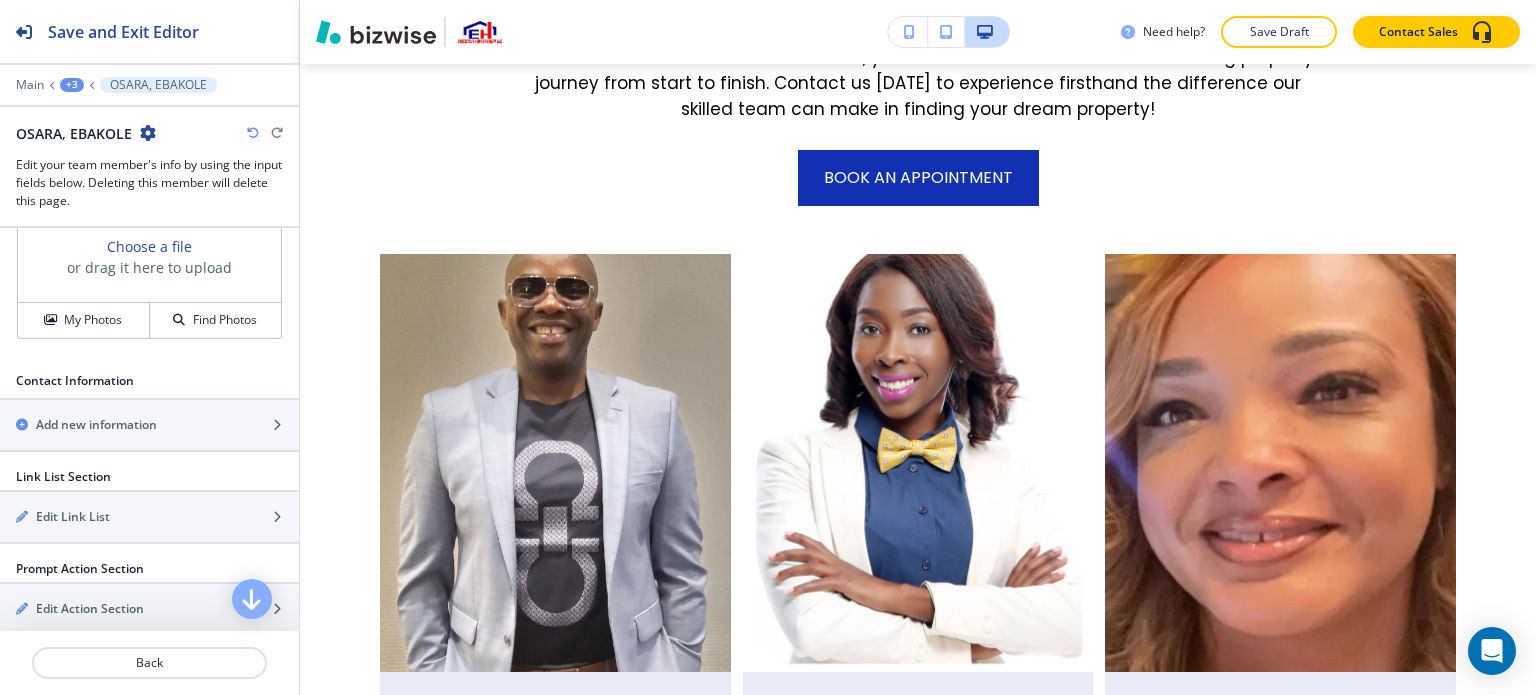 click on "Upload Photo Choose a file or drag it here to upload My Photos Find Photos" at bounding box center (149, 270) 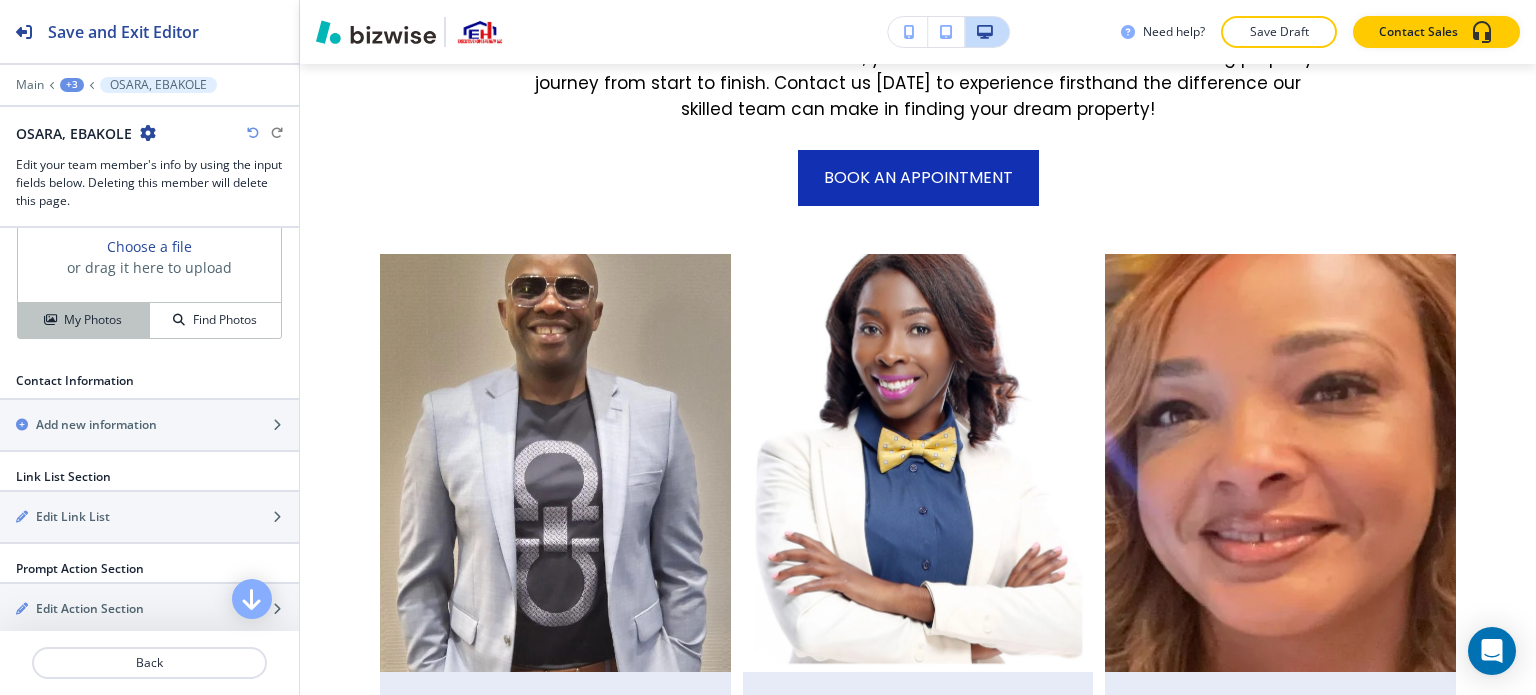 click on "My Photos" at bounding box center (93, 320) 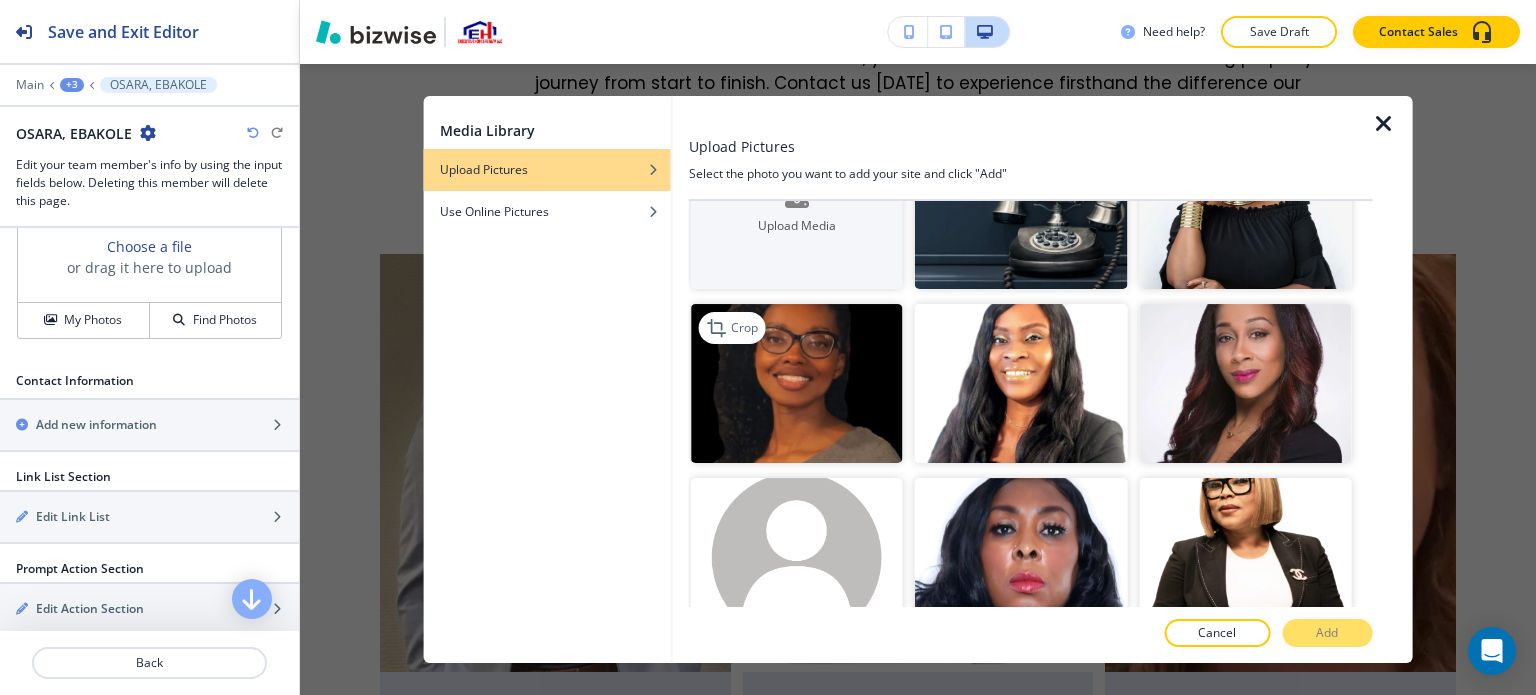 scroll, scrollTop: 100, scrollLeft: 0, axis: vertical 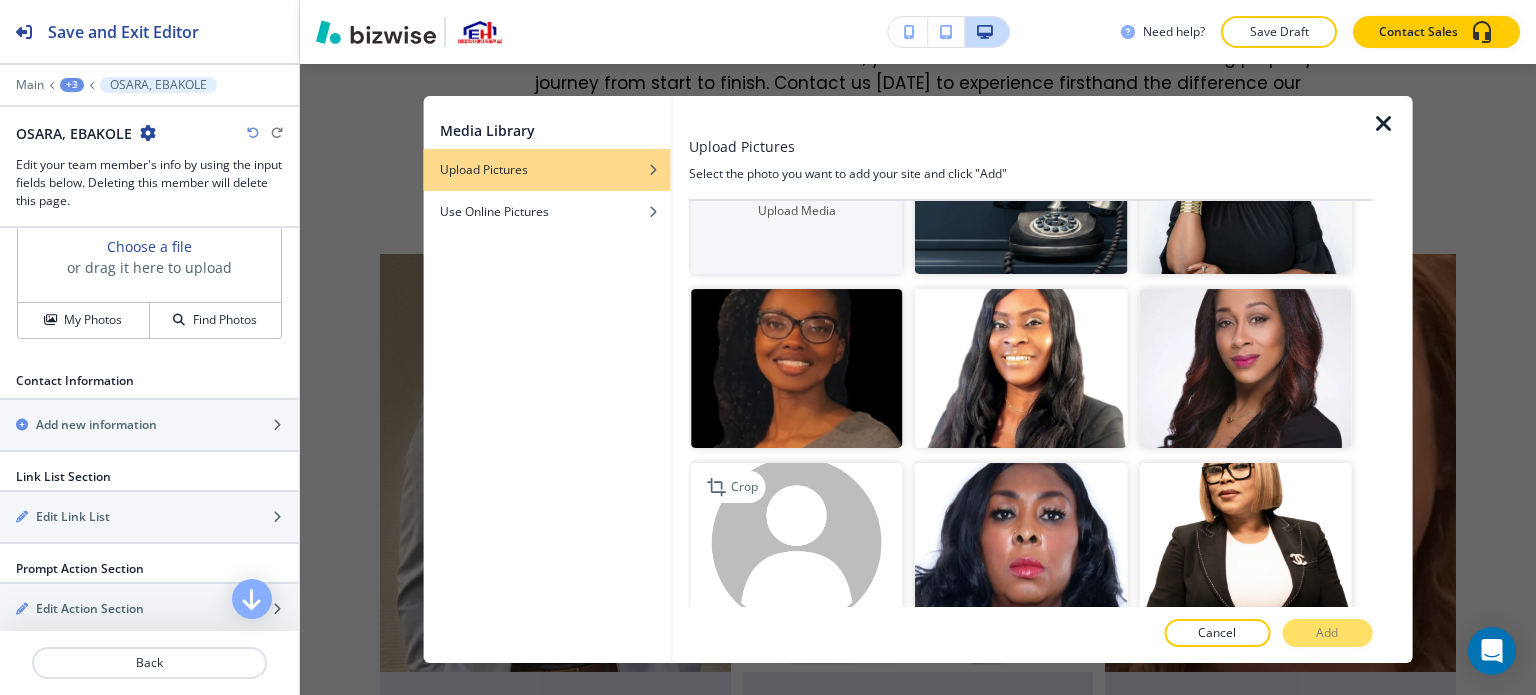 click at bounding box center [797, 542] 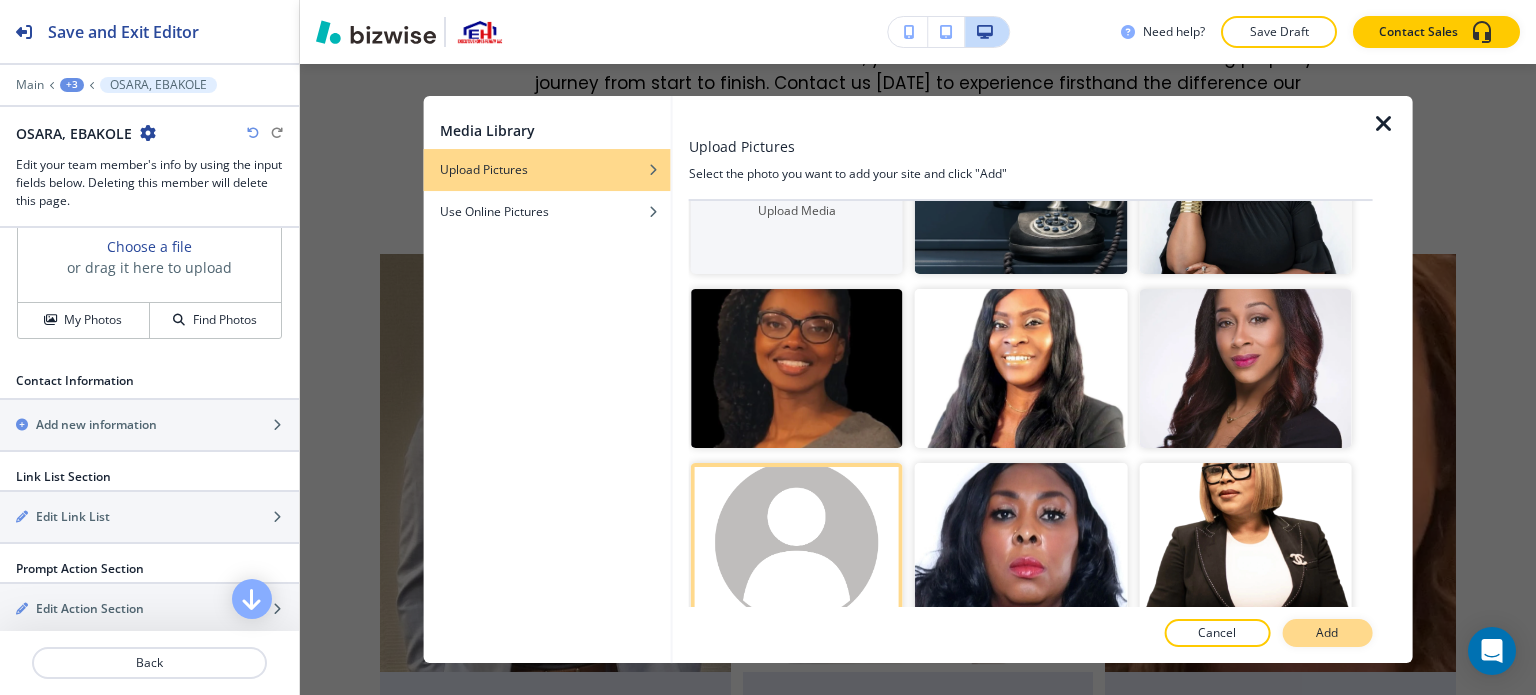 click on "Add" at bounding box center [1327, 633] 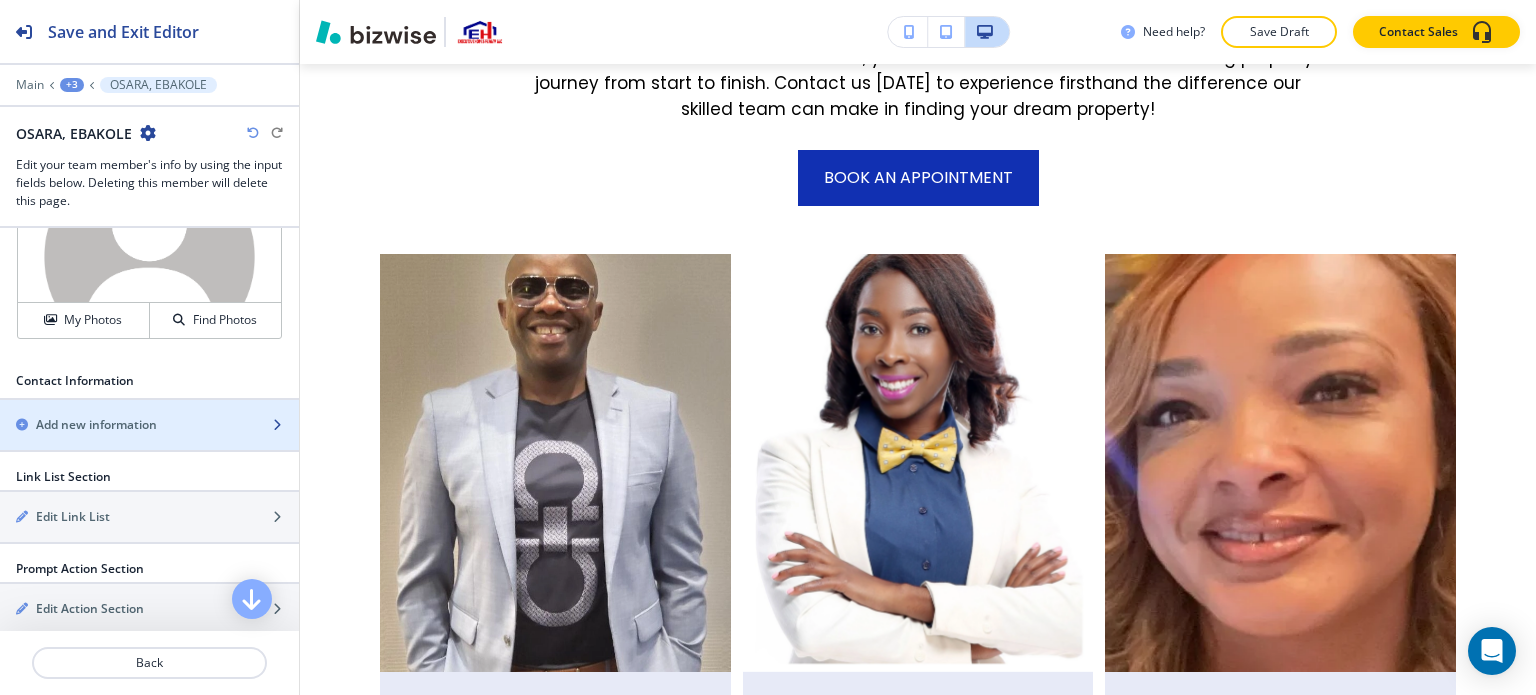 click at bounding box center [149, 442] 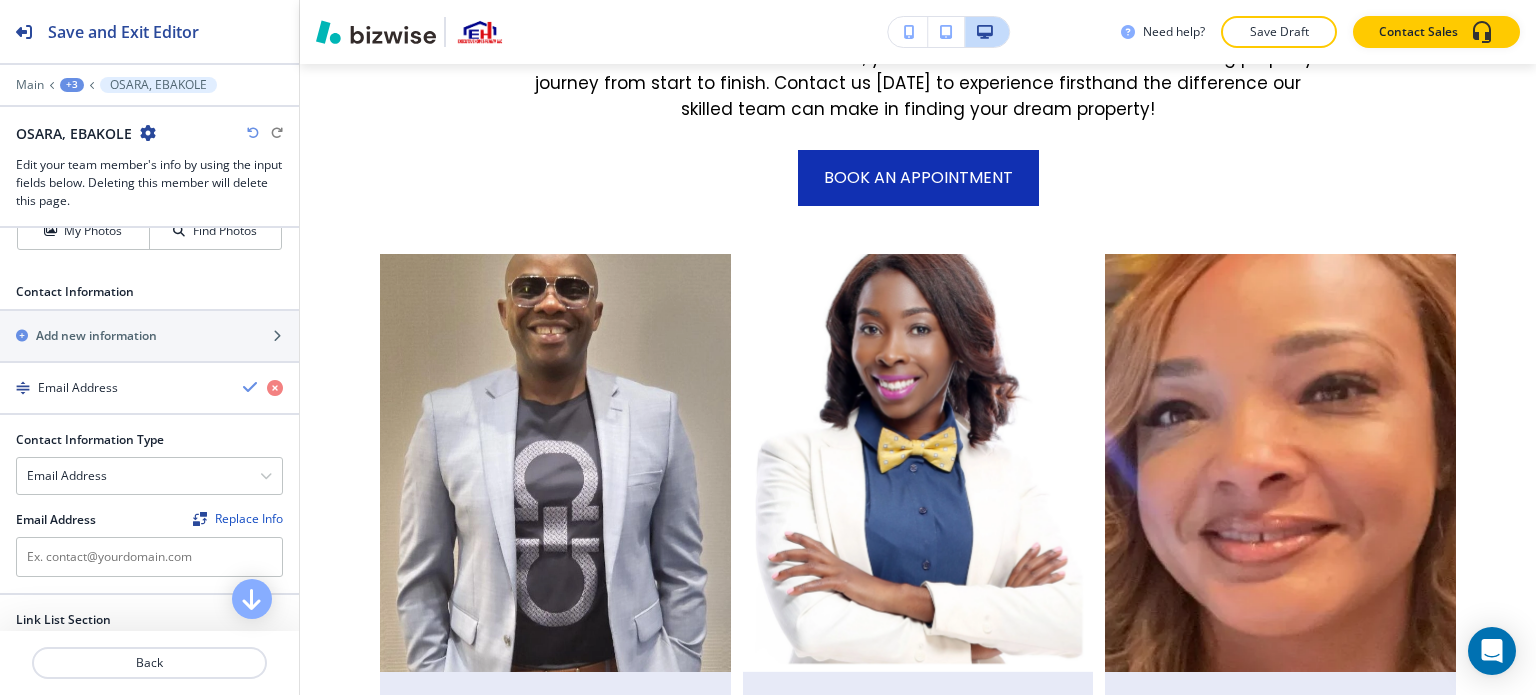 scroll, scrollTop: 1000, scrollLeft: 0, axis: vertical 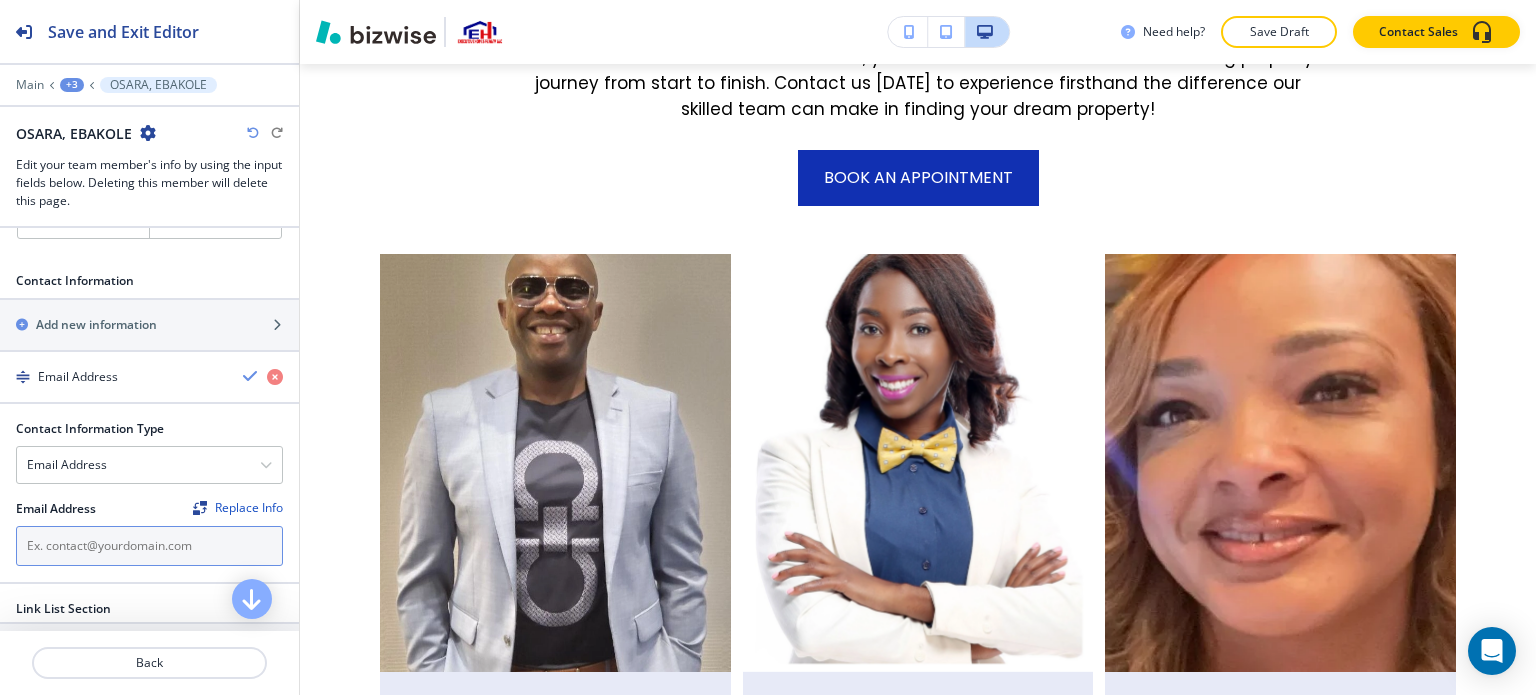 drag, startPoint x: 92, startPoint y: 583, endPoint x: 49, endPoint y: 543, distance: 58.728188 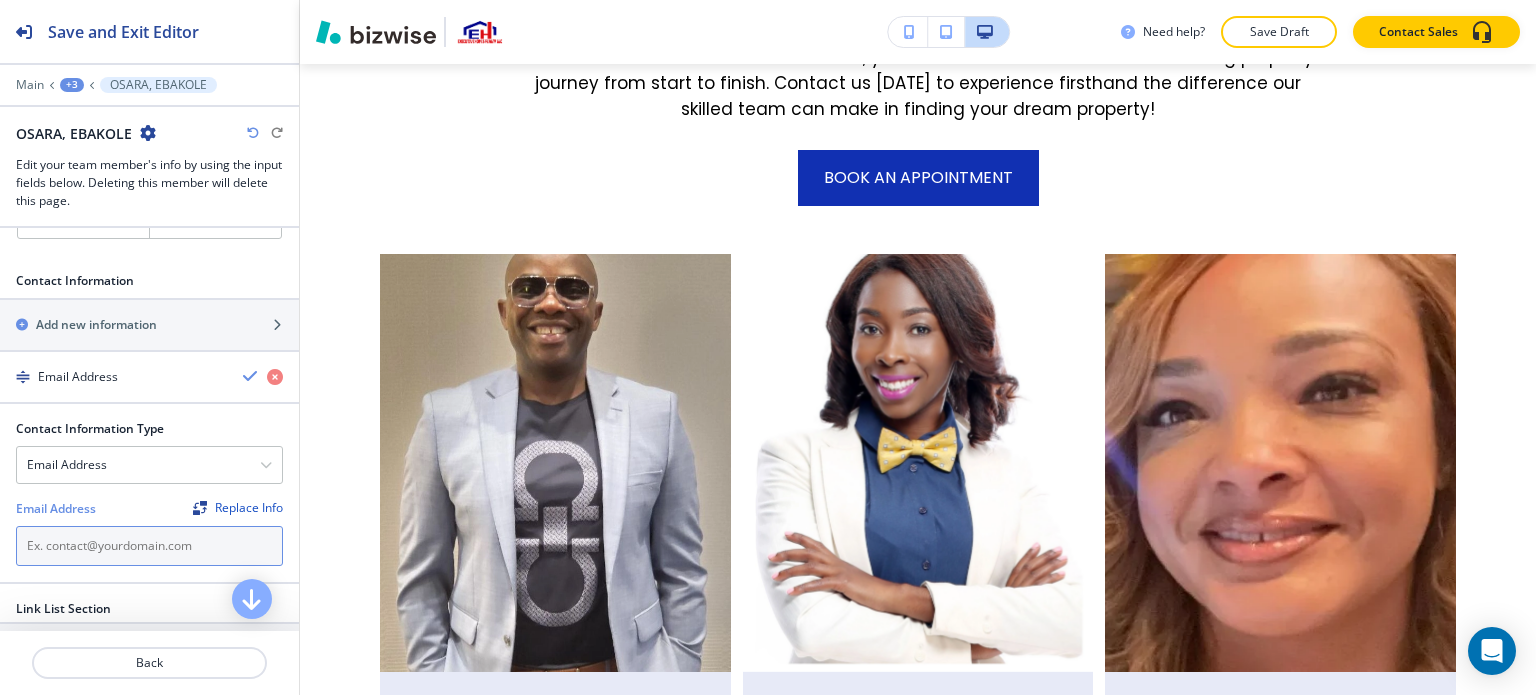 paste on "[EMAIL_ADDRESS][DOMAIN_NAME]" 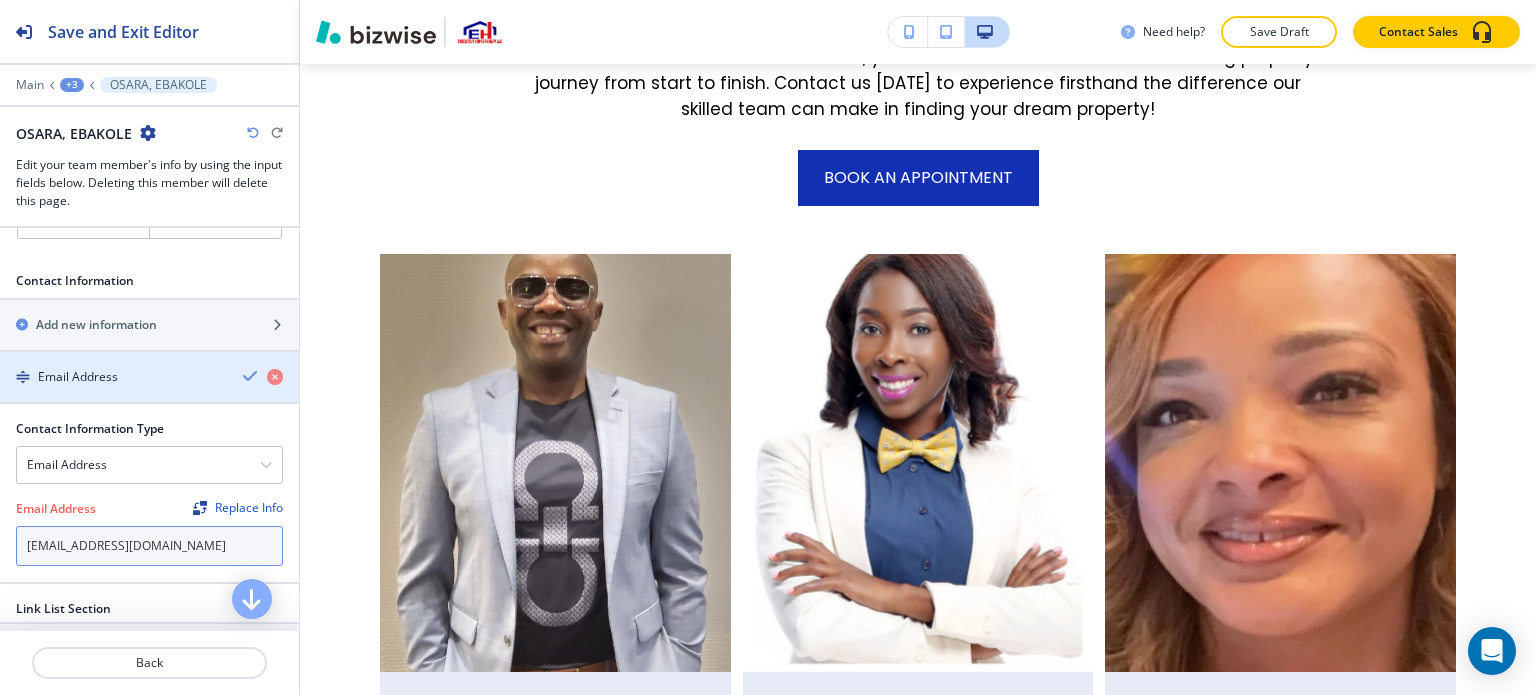 type on "[EMAIL_ADDRESS][DOMAIN_NAME]" 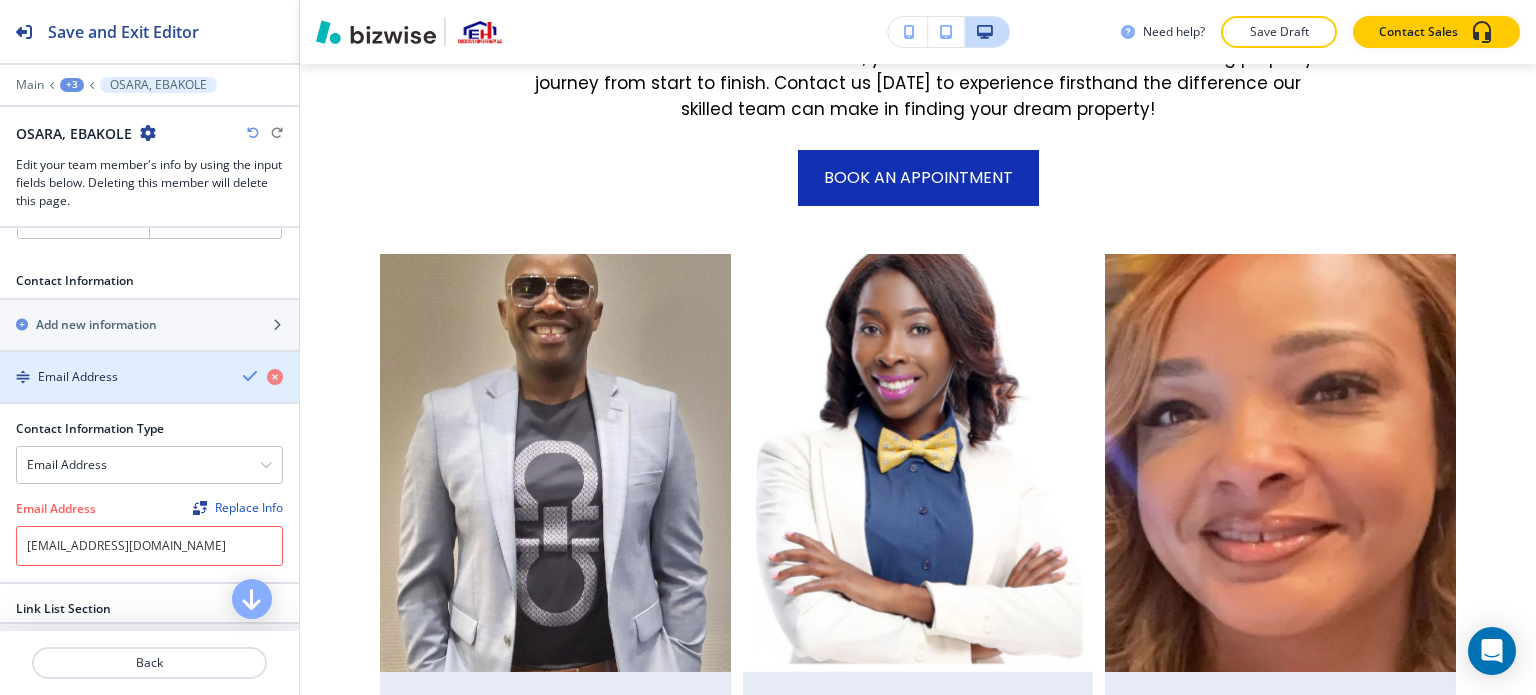 click at bounding box center [251, 376] 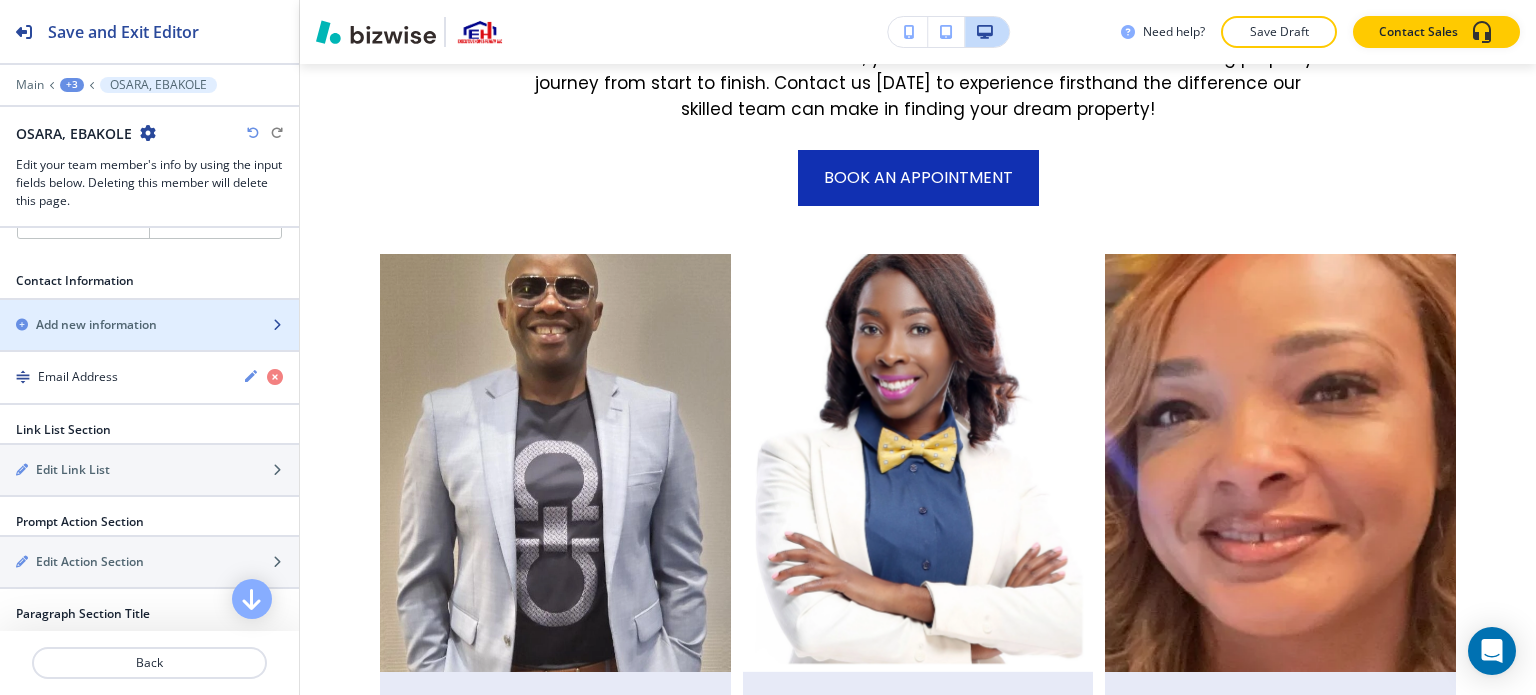 click at bounding box center (149, 308) 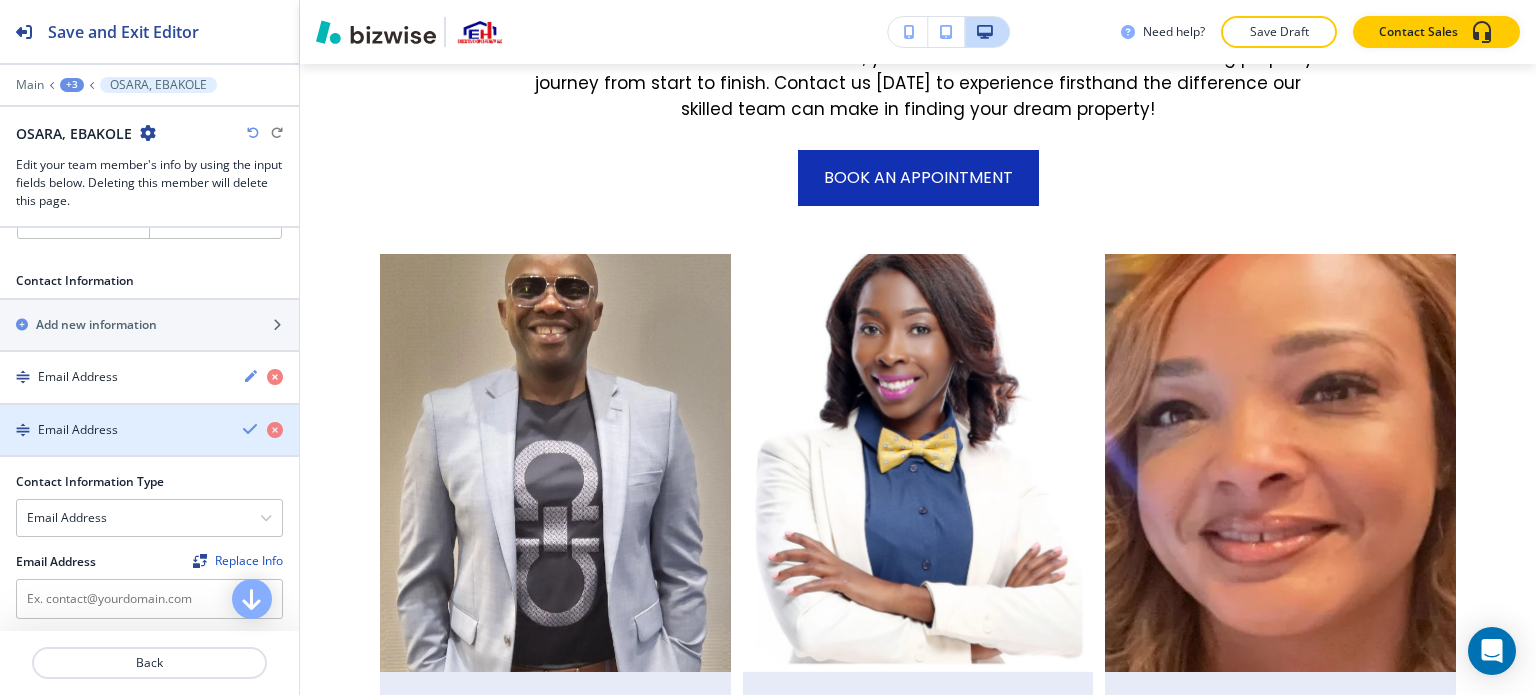 click on "Email Address" at bounding box center (113, 430) 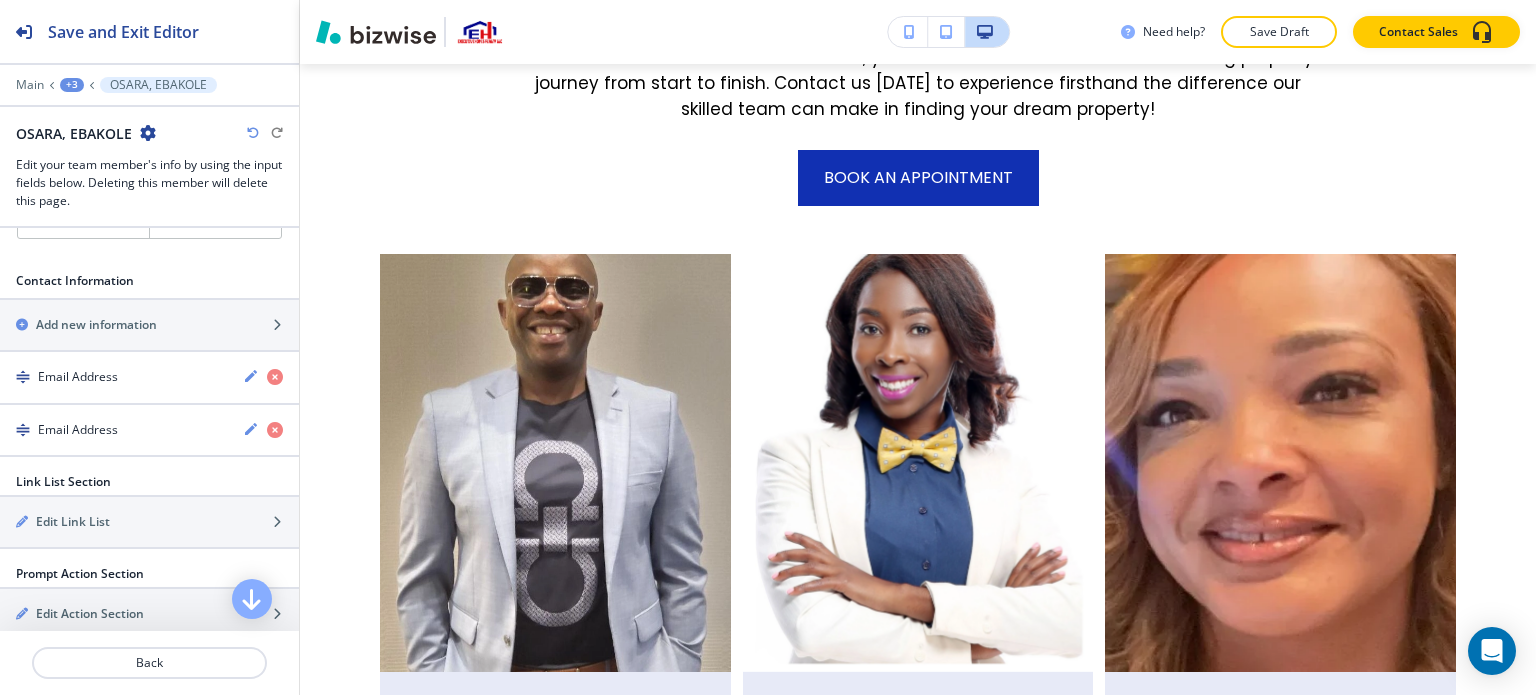 click on "Email Address" at bounding box center [113, 430] 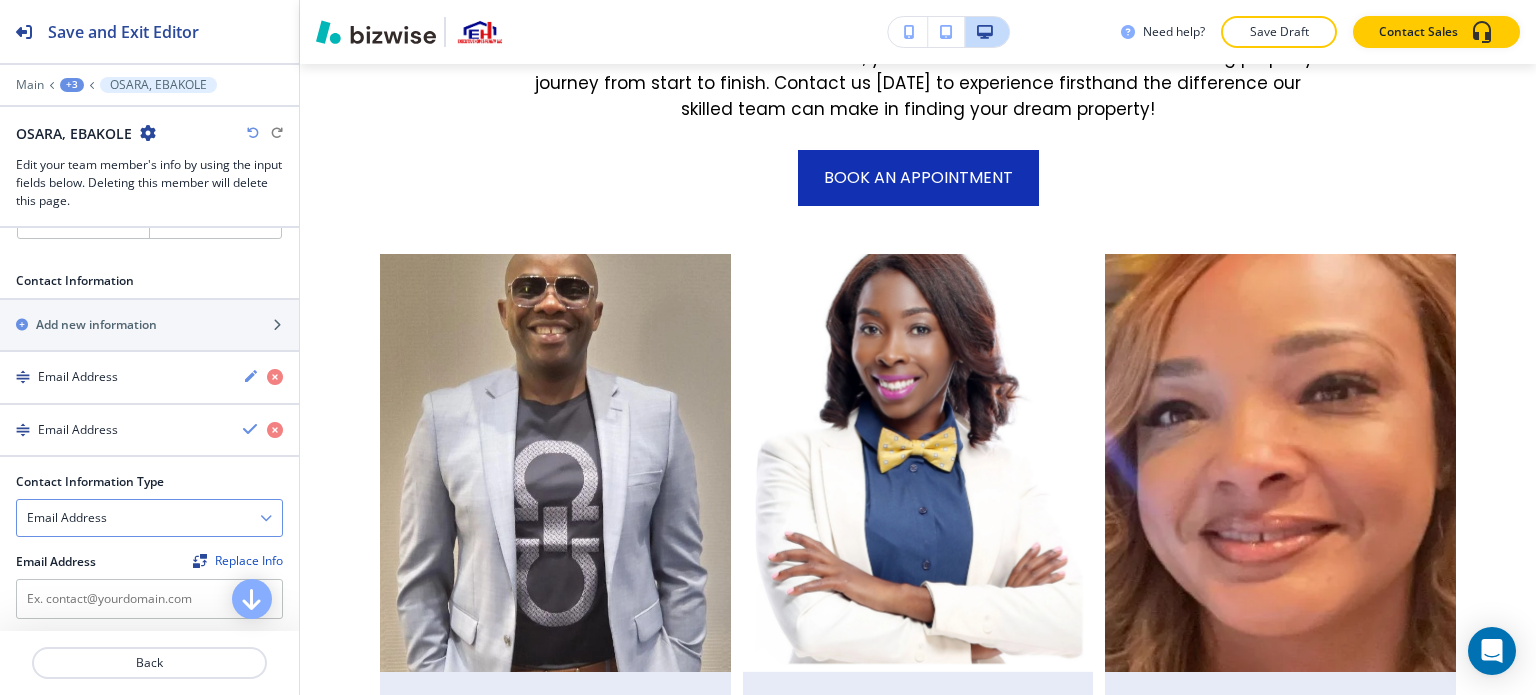 click on "Email Address" at bounding box center [149, 518] 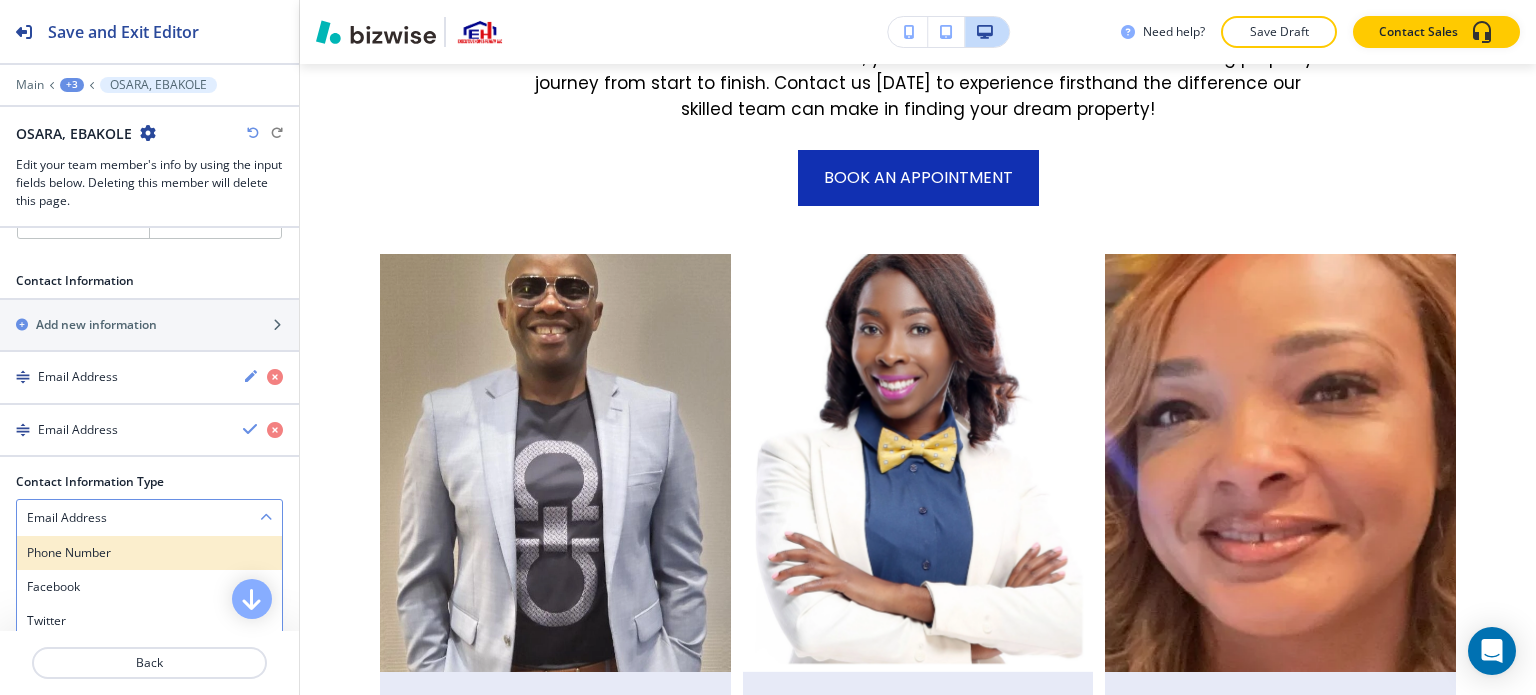 click on "Phone Number" at bounding box center [149, 553] 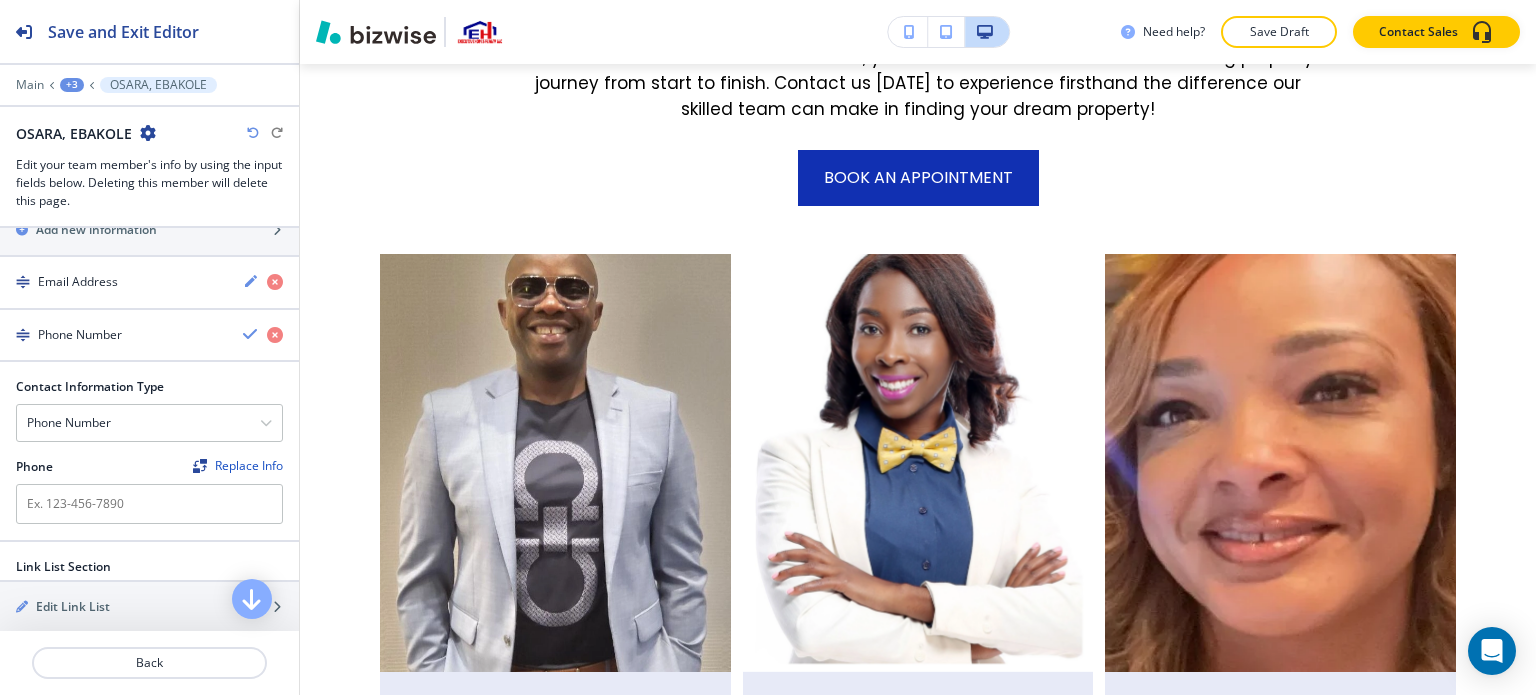 scroll, scrollTop: 1100, scrollLeft: 0, axis: vertical 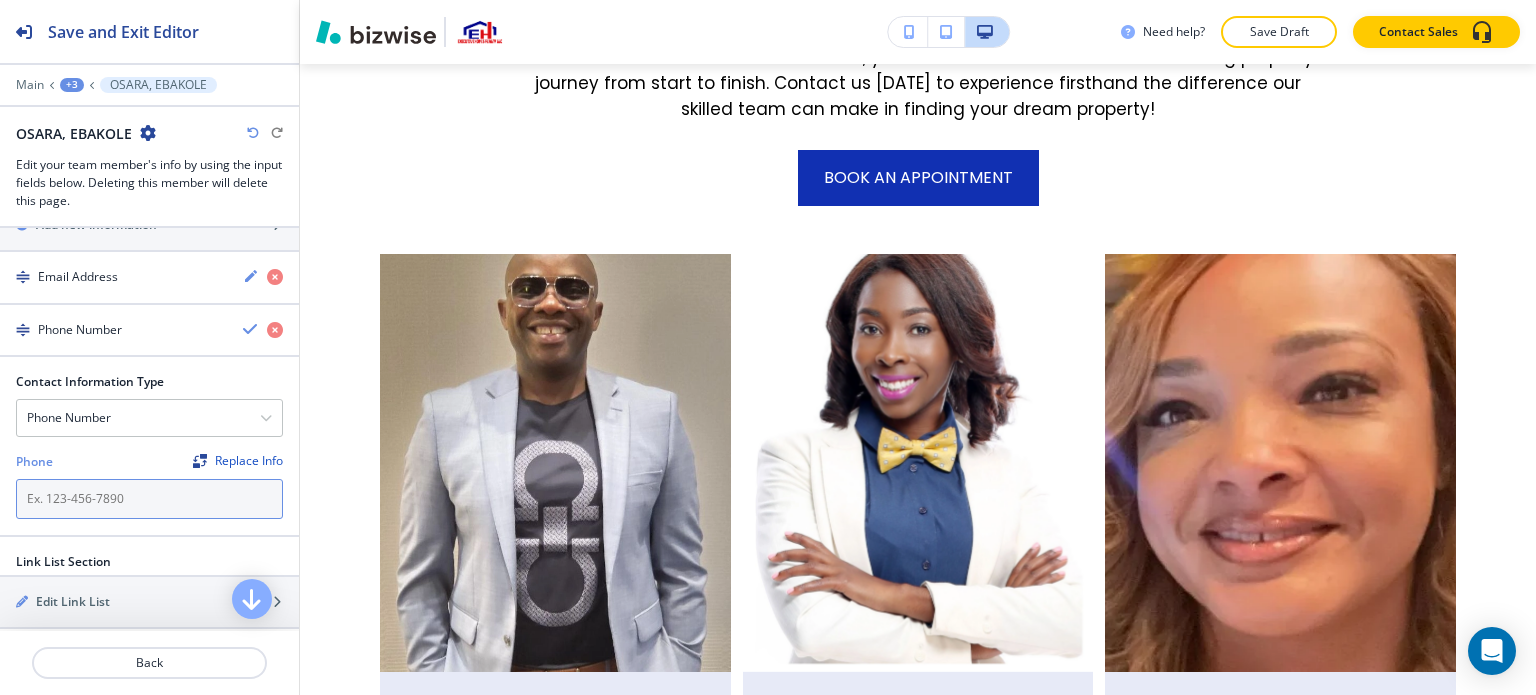 drag, startPoint x: 110, startPoint y: 535, endPoint x: 101, endPoint y: 523, distance: 15 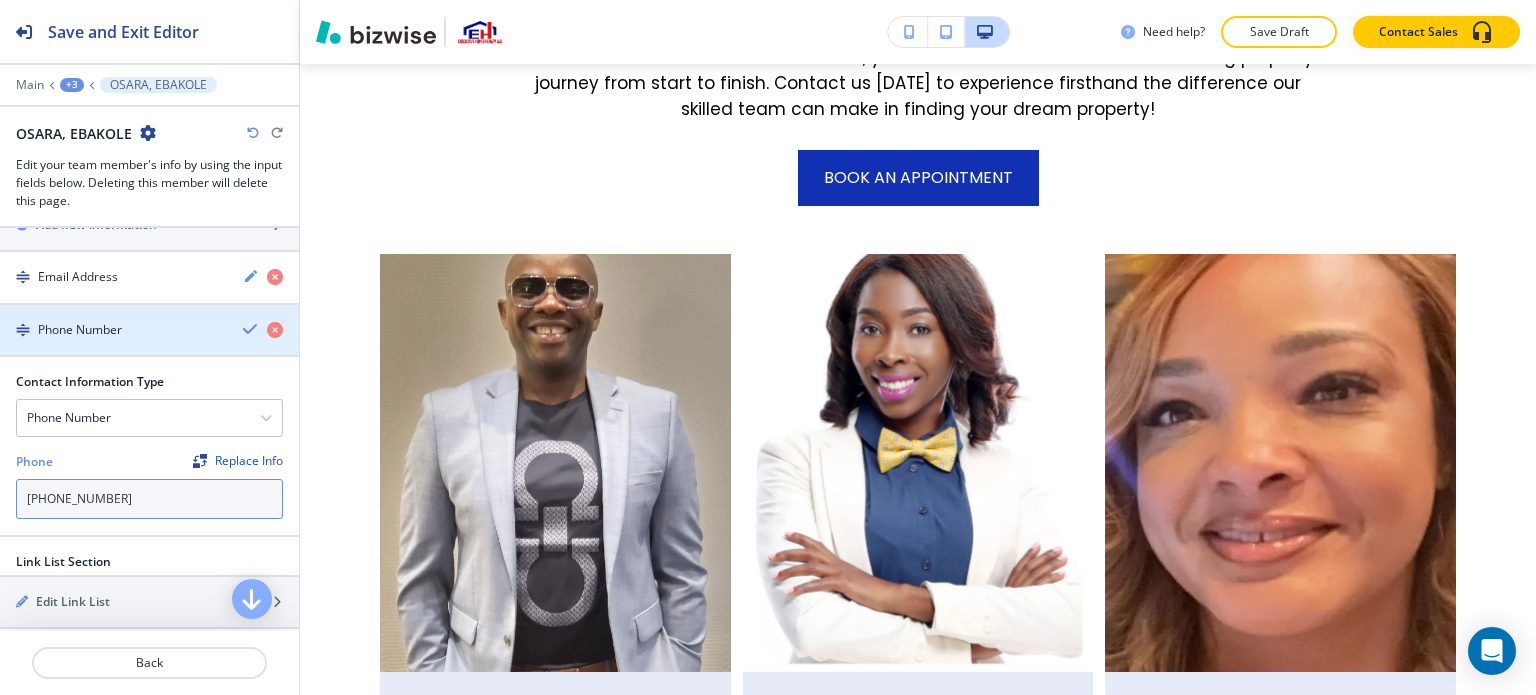 type on "770-296-5419" 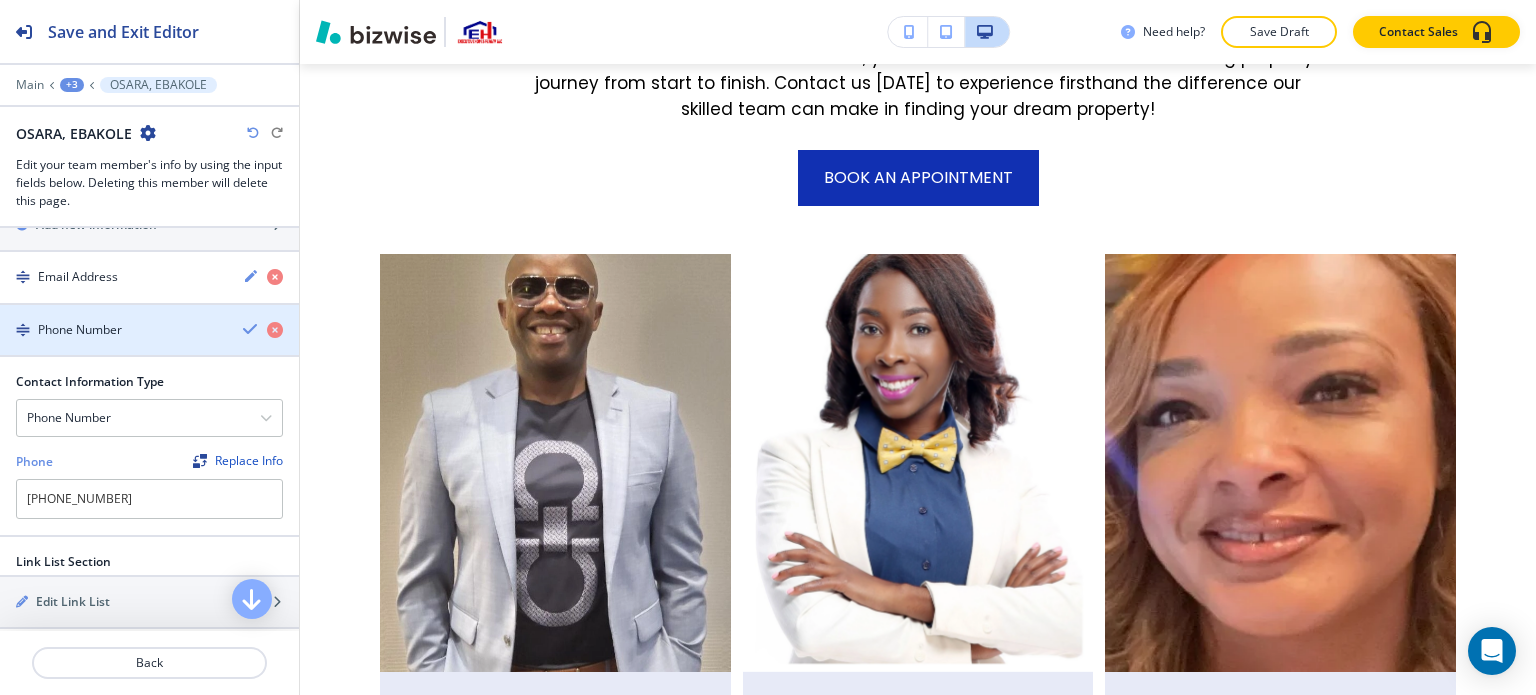 click at bounding box center [251, 329] 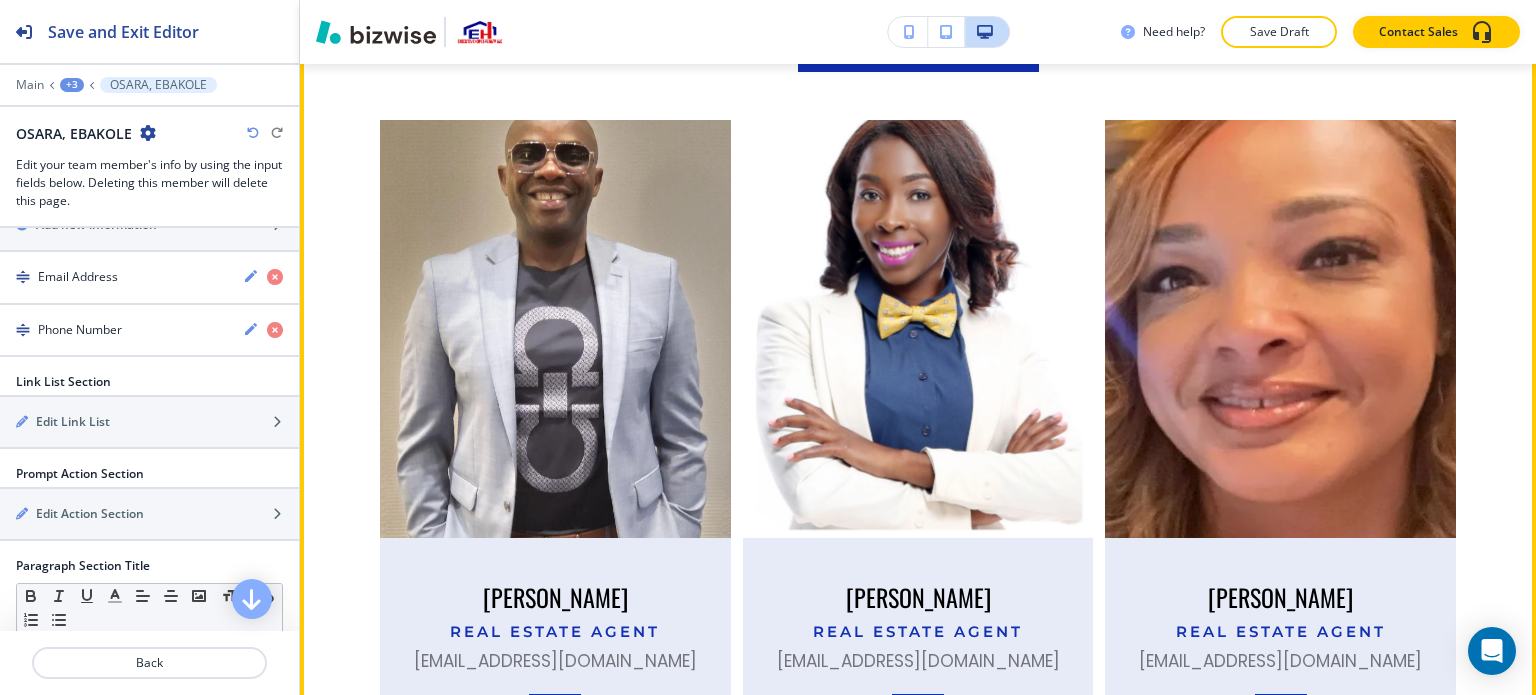 scroll, scrollTop: 1866, scrollLeft: 0, axis: vertical 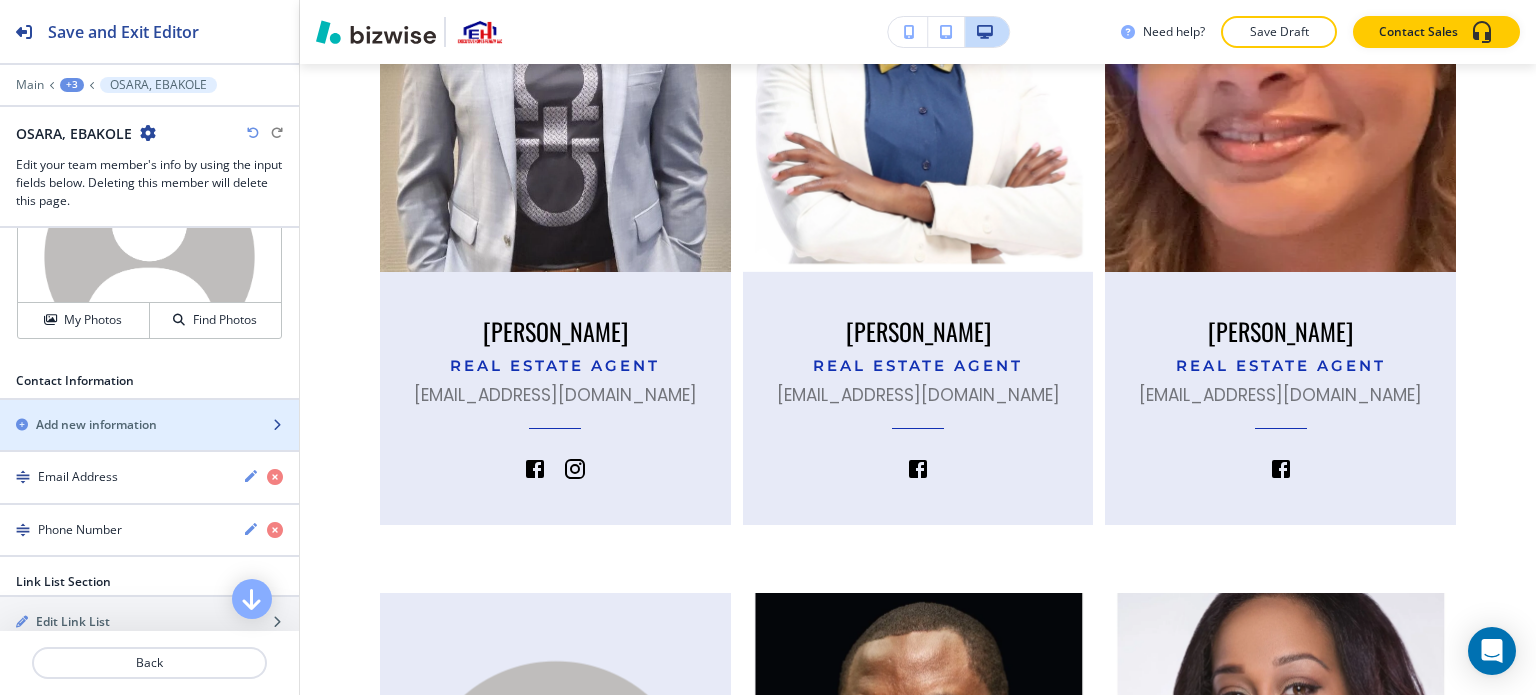 click at bounding box center (149, 442) 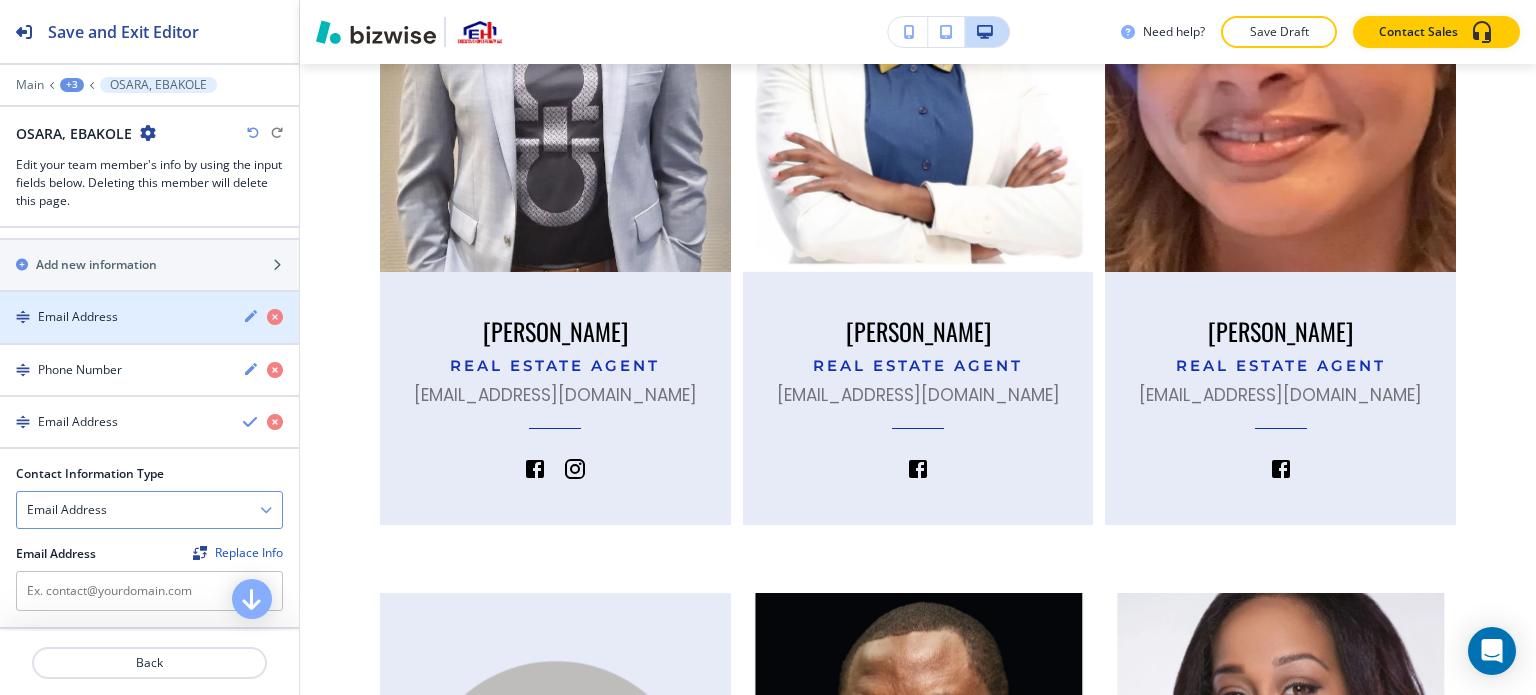 scroll, scrollTop: 1100, scrollLeft: 0, axis: vertical 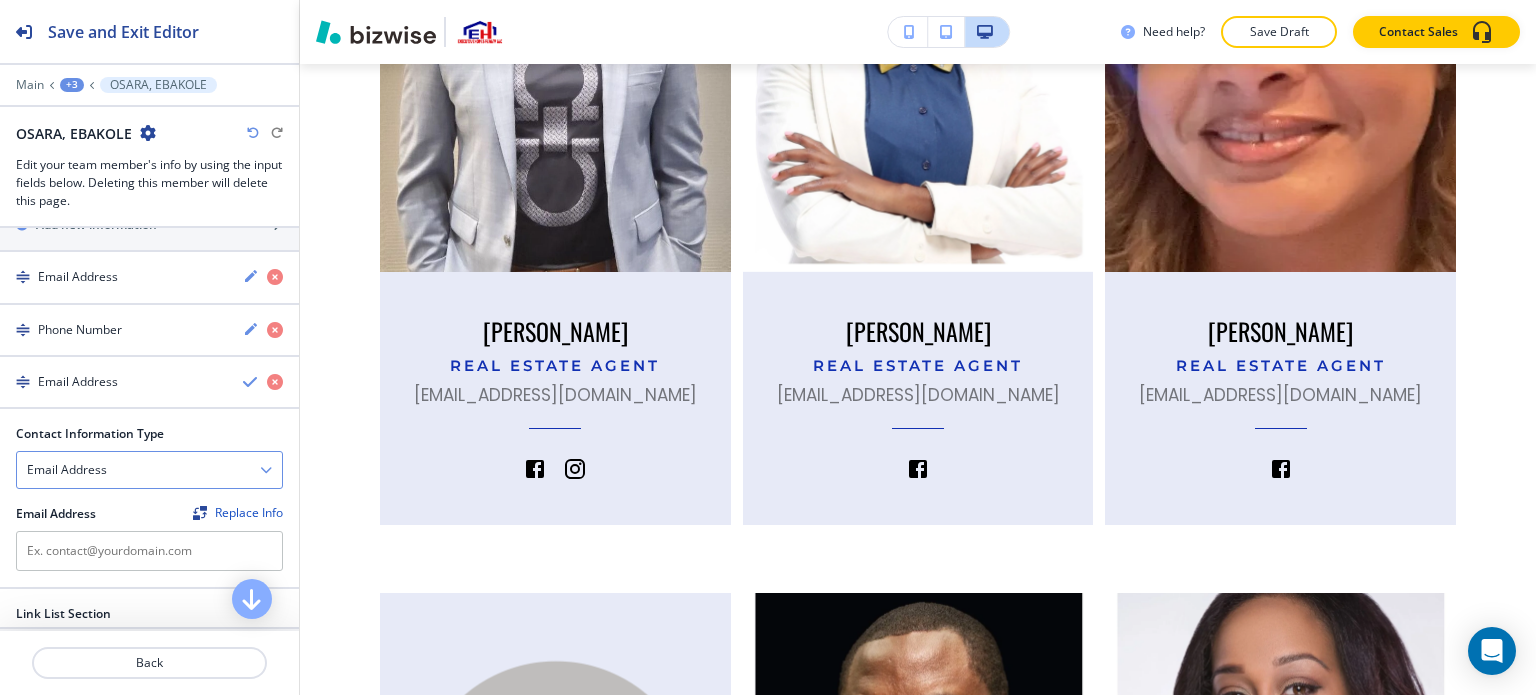 click on "Email Address" at bounding box center [149, 470] 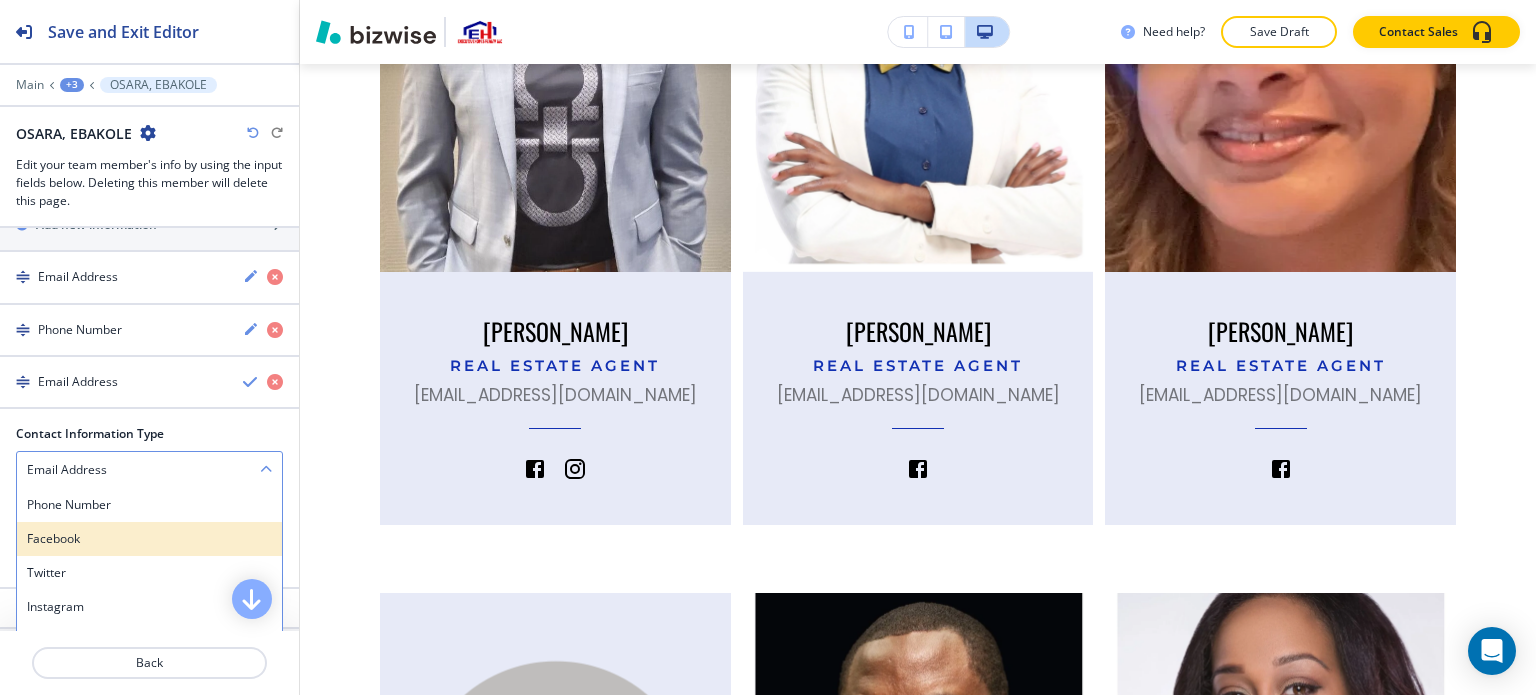 click on "Facebook" at bounding box center [149, 539] 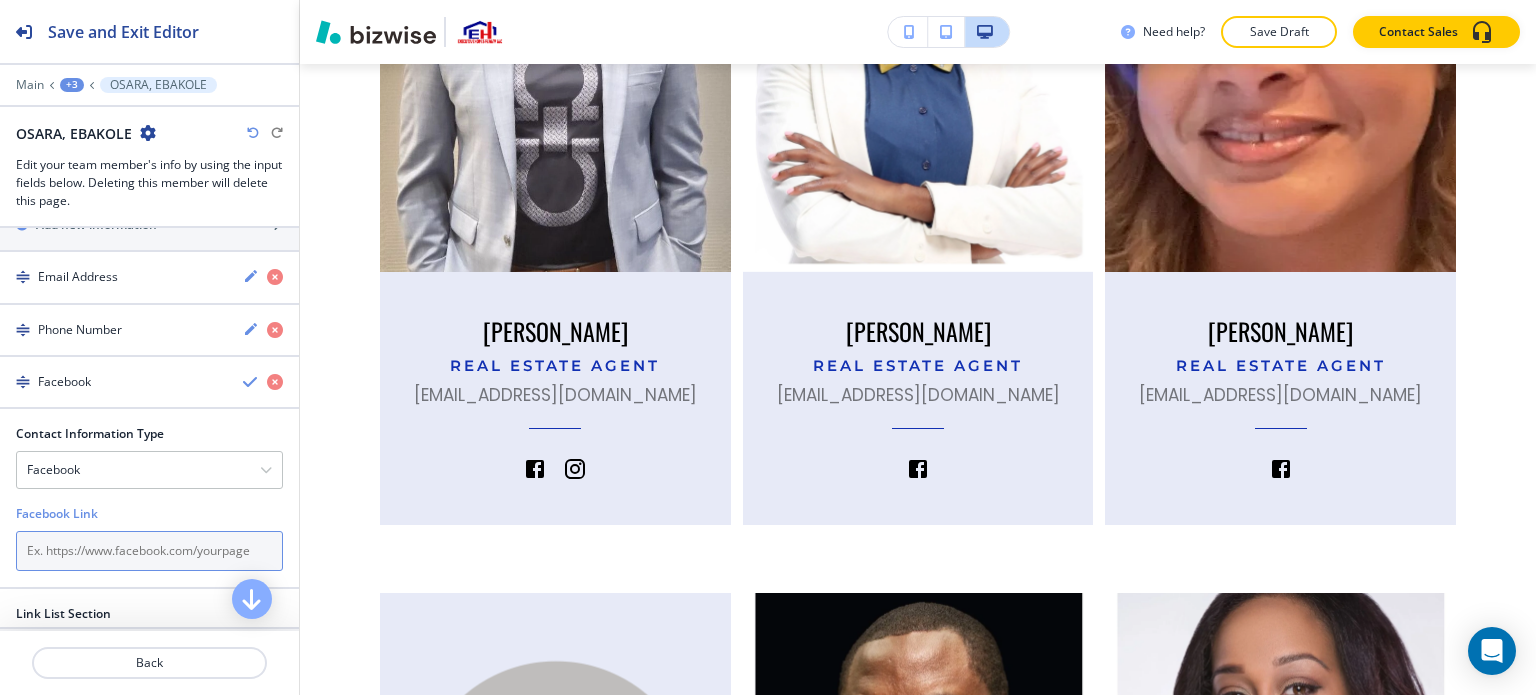 paste on "[URL][DOMAIN_NAME]" 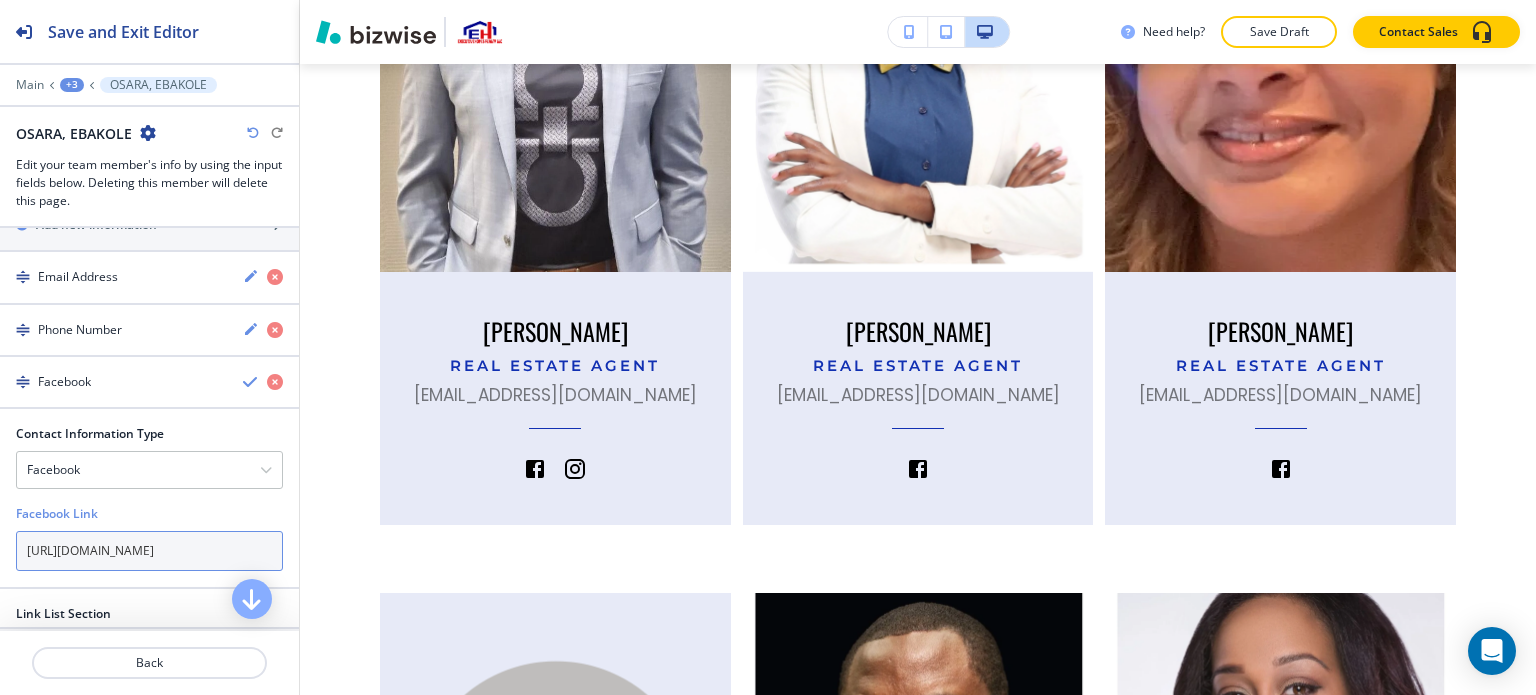 scroll, scrollTop: 0, scrollLeft: 71, axis: horizontal 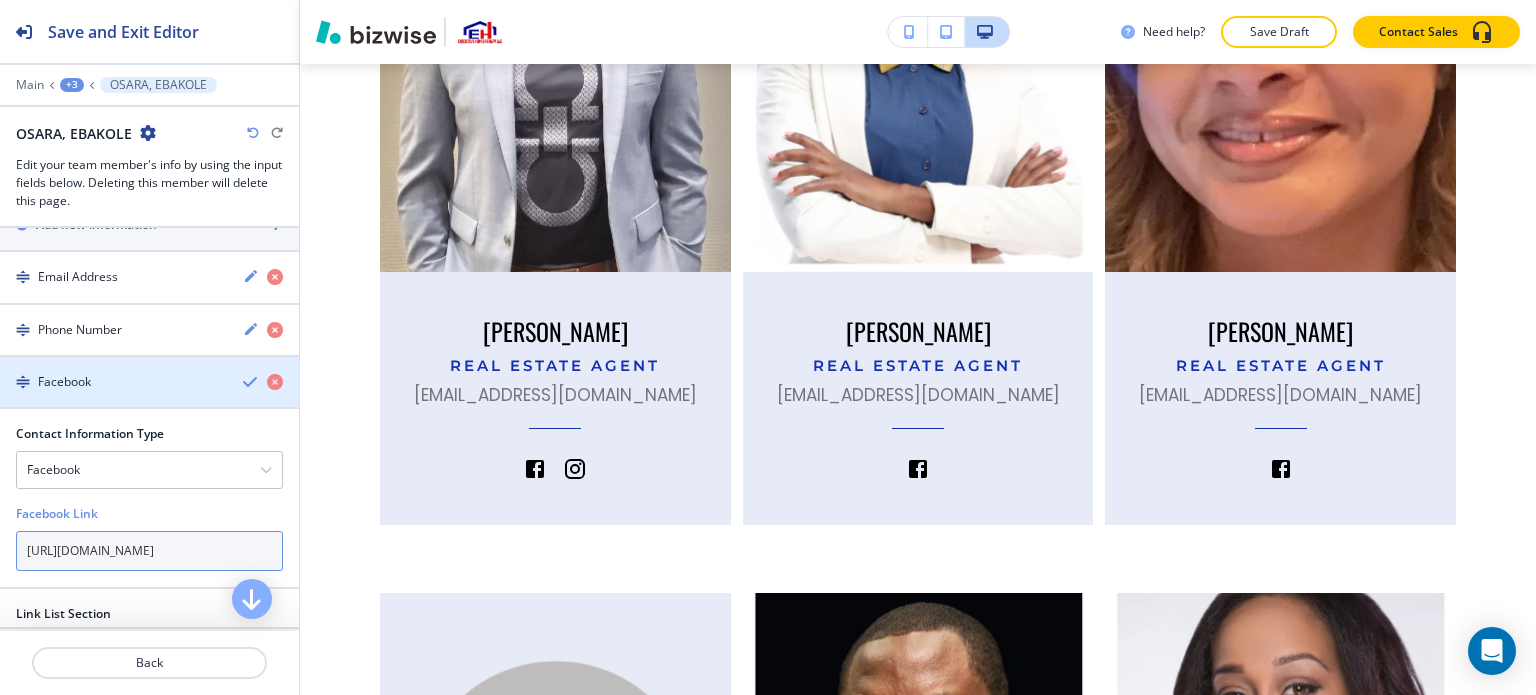 type on "[URL][DOMAIN_NAME]" 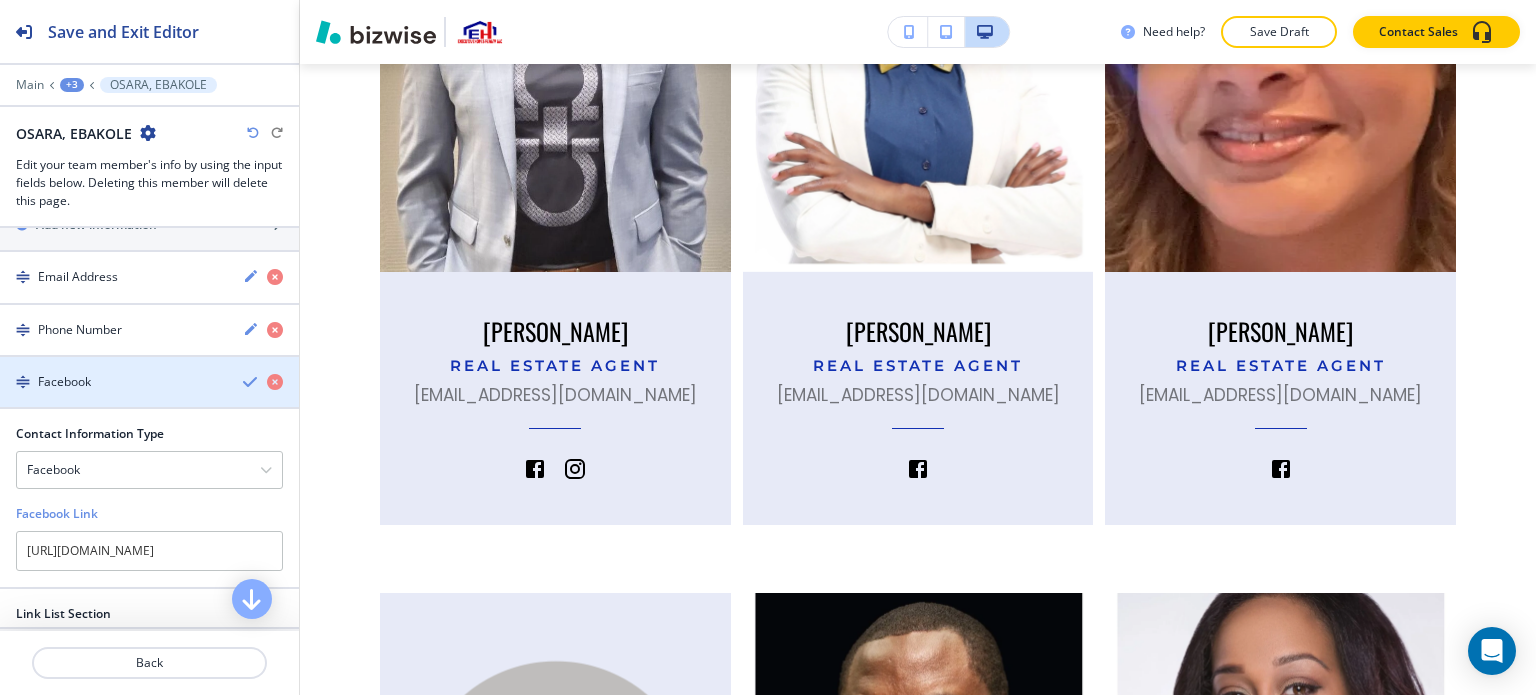 scroll, scrollTop: 0, scrollLeft: 0, axis: both 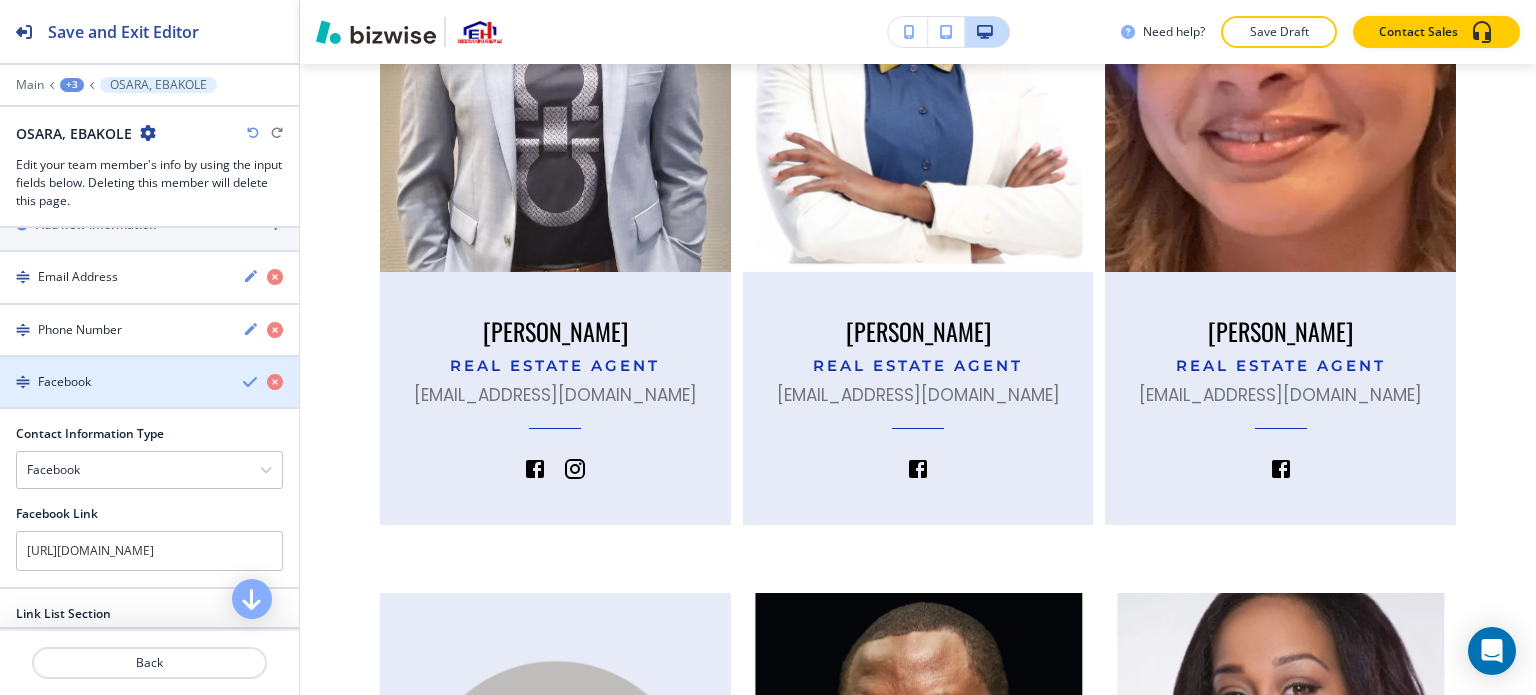 click at bounding box center (251, 382) 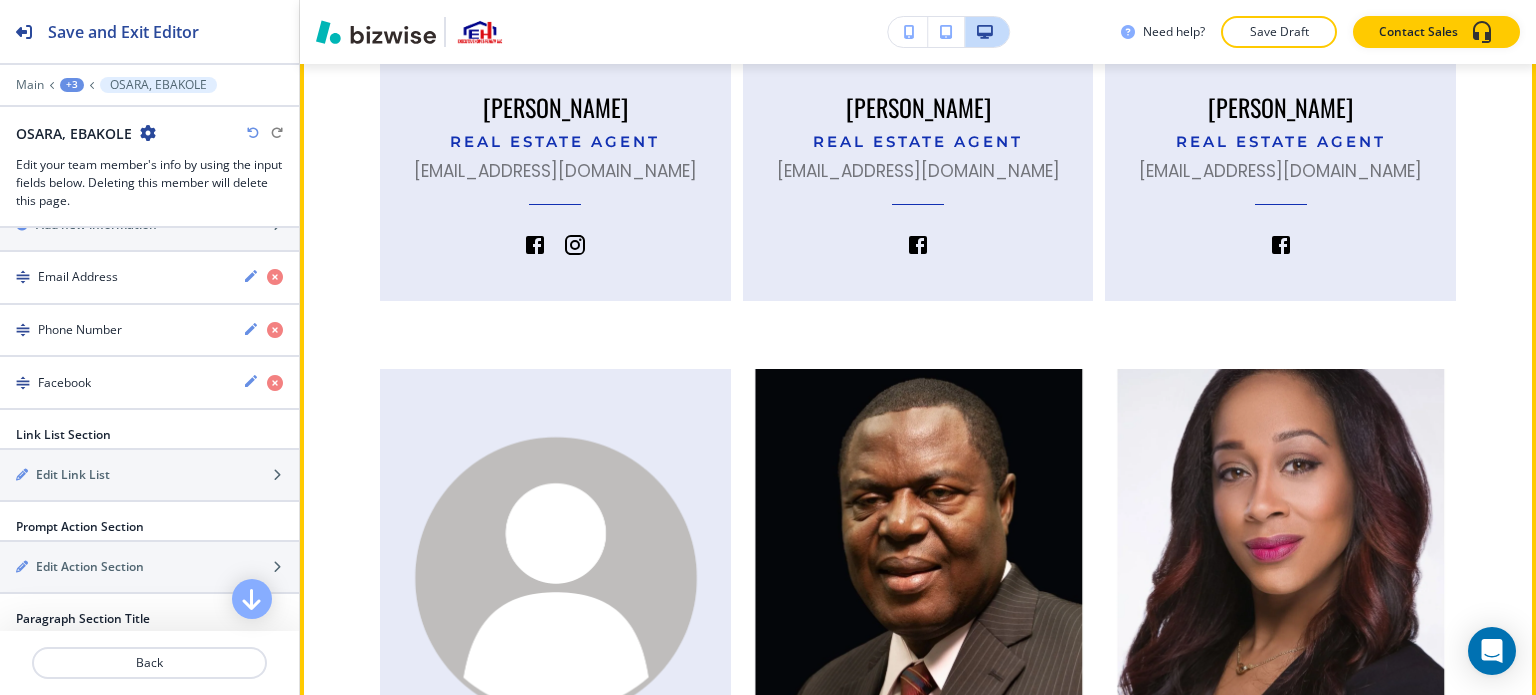 scroll, scrollTop: 2366, scrollLeft: 0, axis: vertical 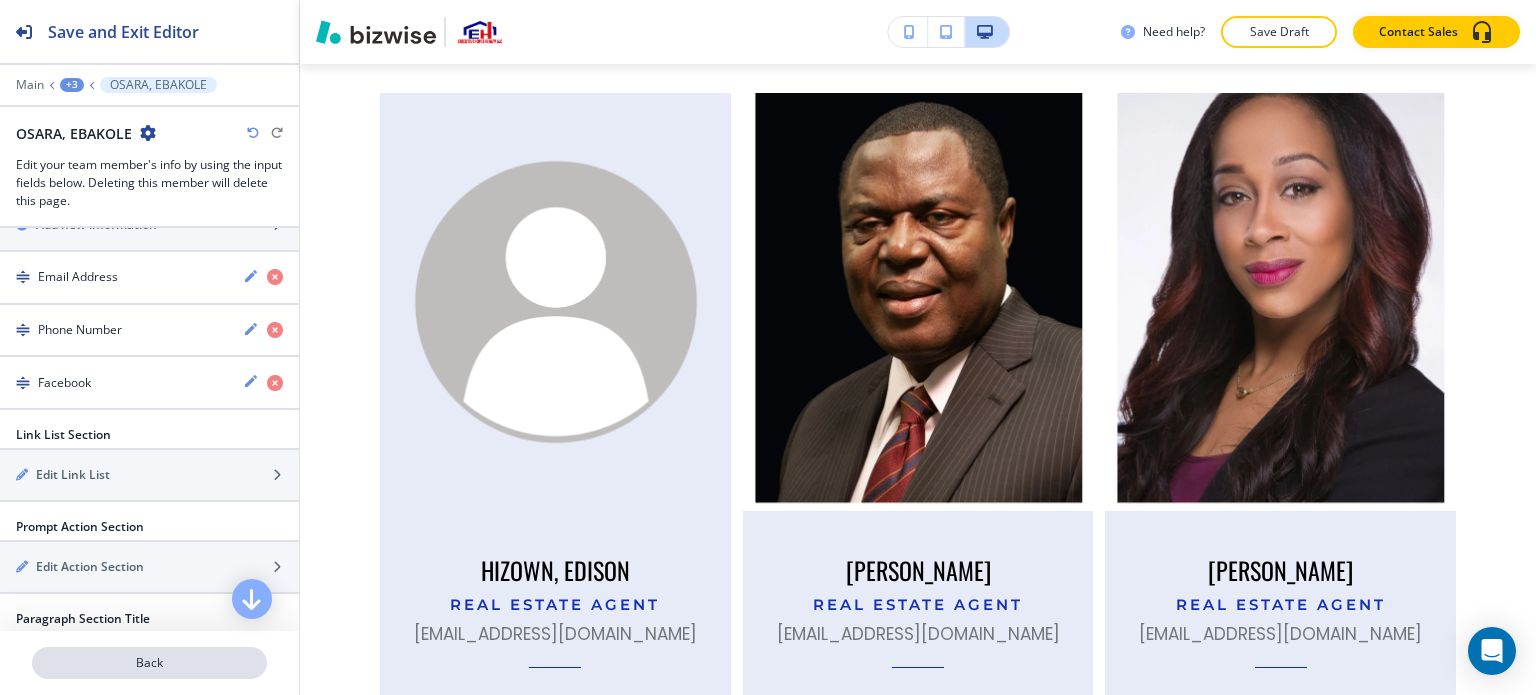 click on "Back" at bounding box center [149, 663] 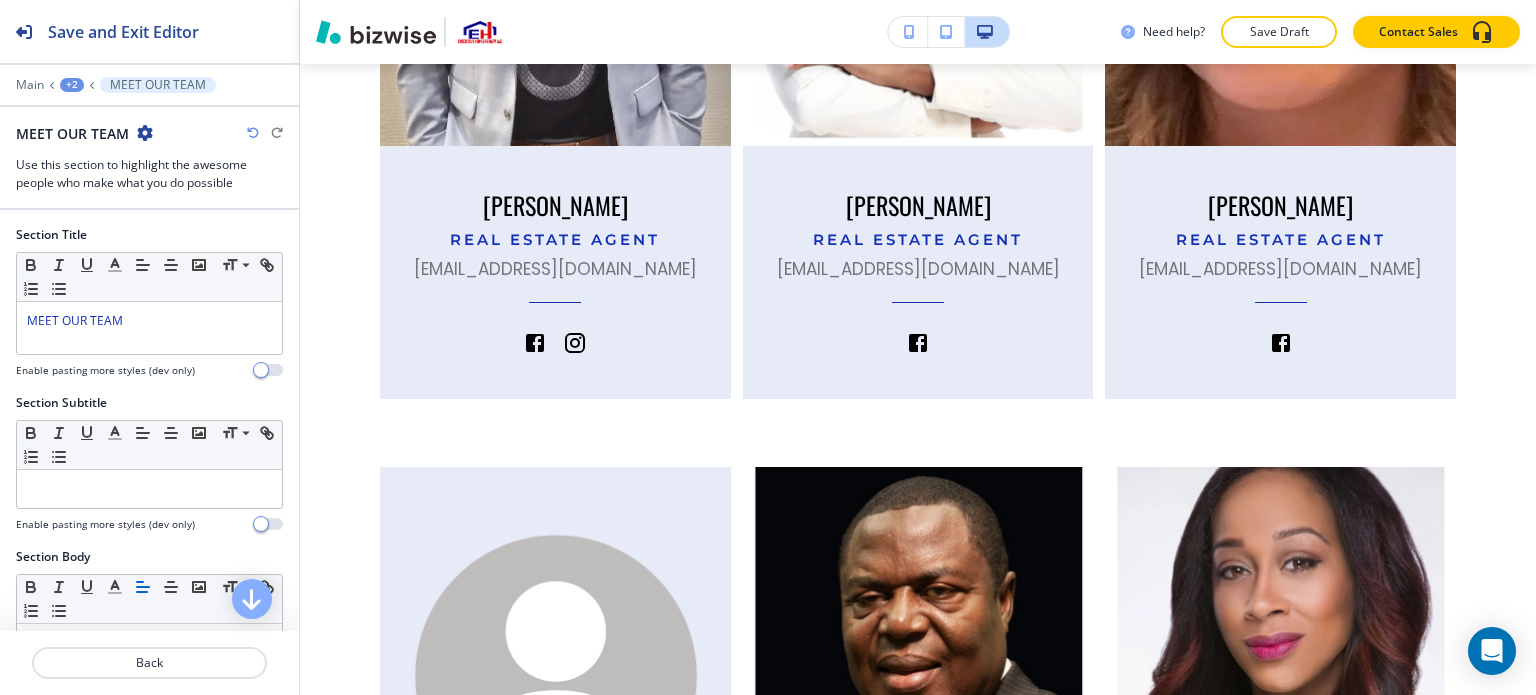scroll, scrollTop: 1426, scrollLeft: 0, axis: vertical 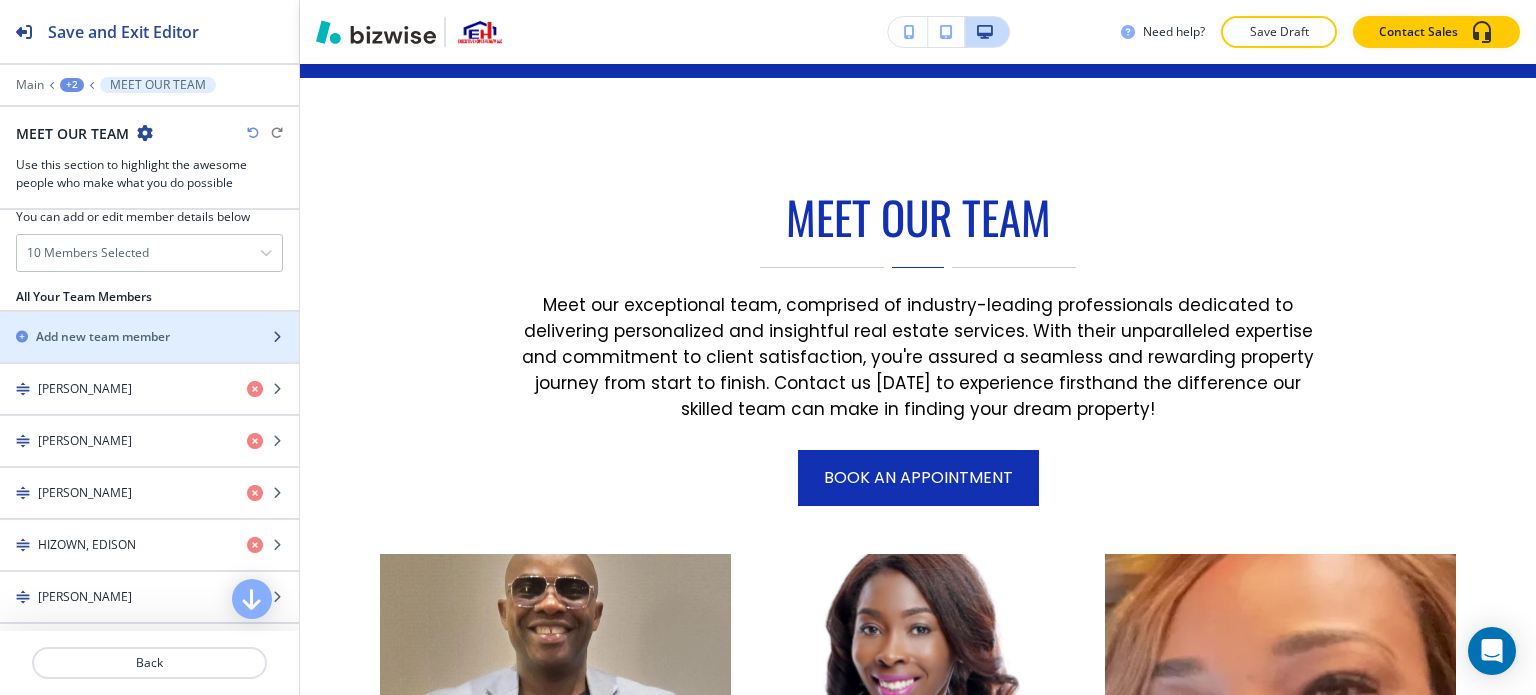 click on "Add new team member" at bounding box center [103, 337] 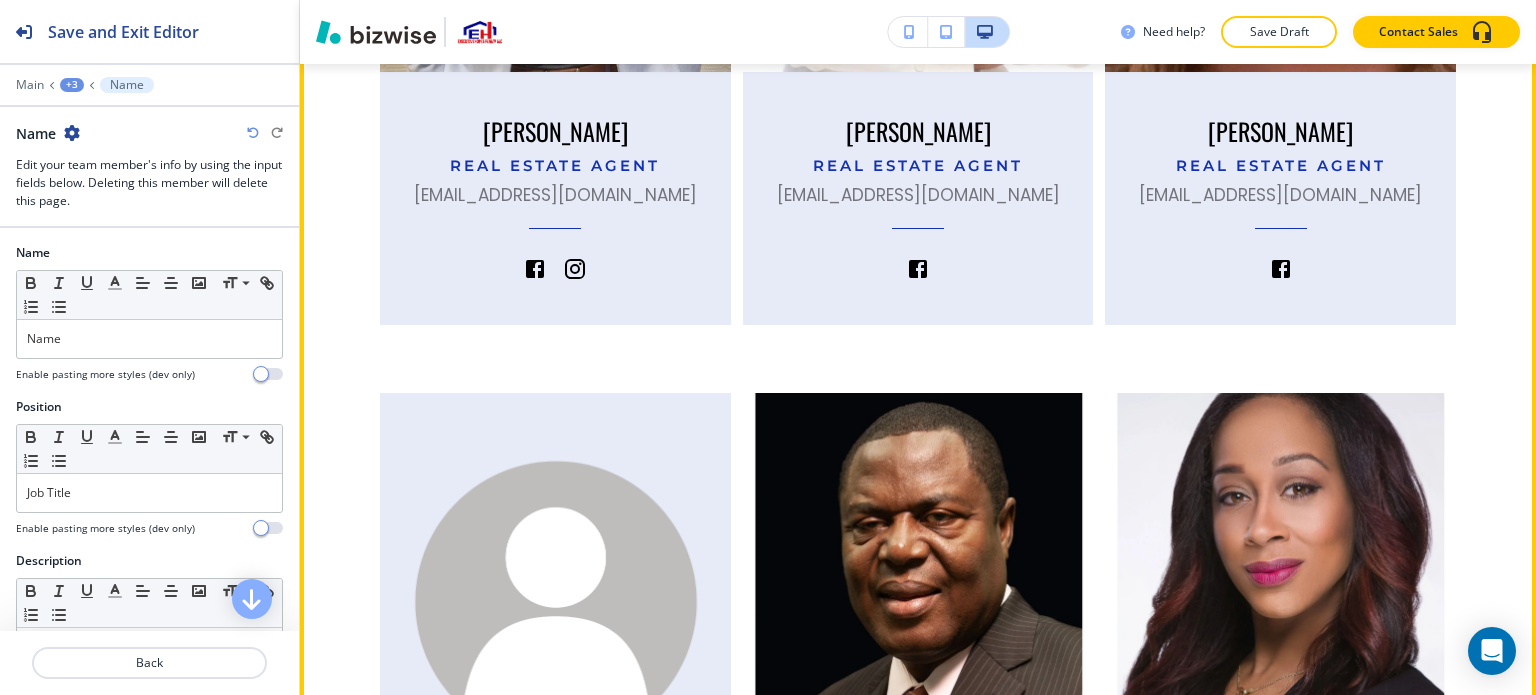 scroll, scrollTop: 2466, scrollLeft: 0, axis: vertical 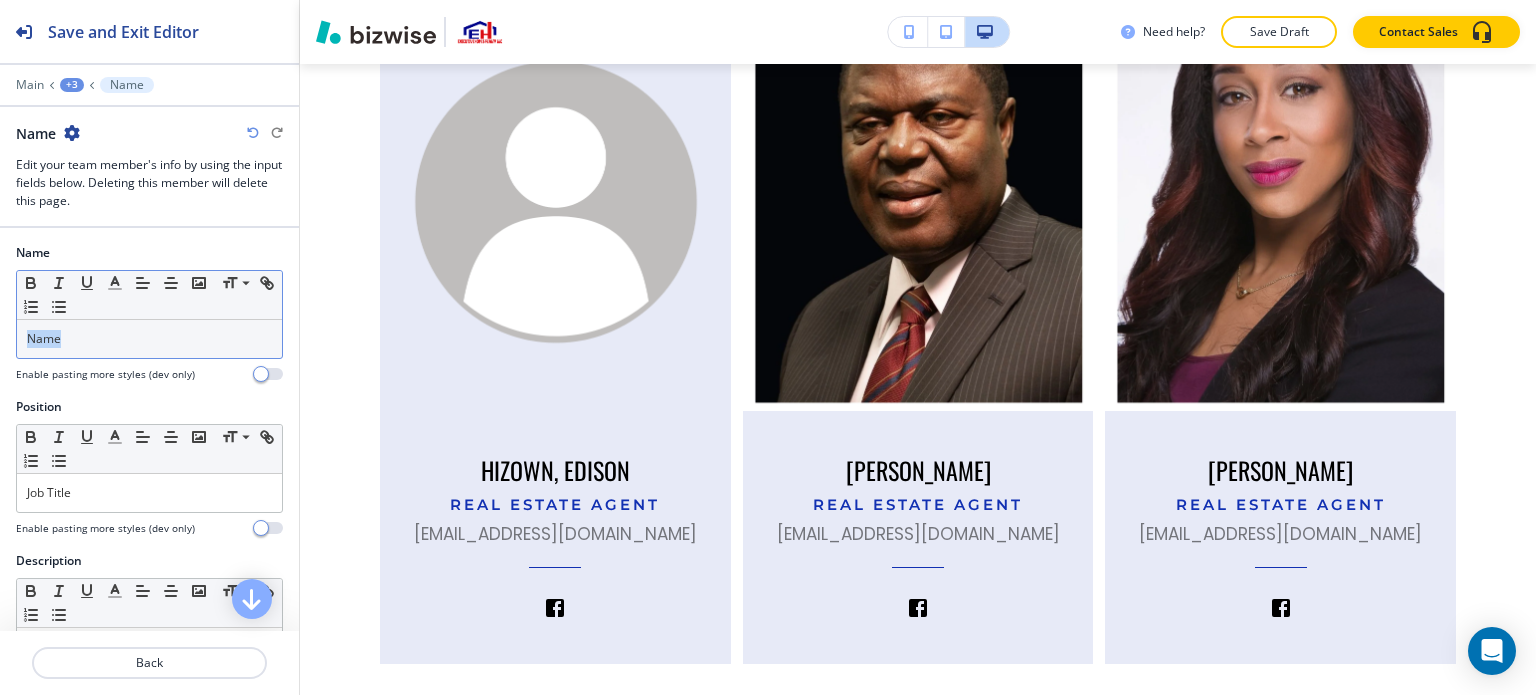 drag, startPoint x: 126, startPoint y: 345, endPoint x: 62, endPoint y: 336, distance: 64.629715 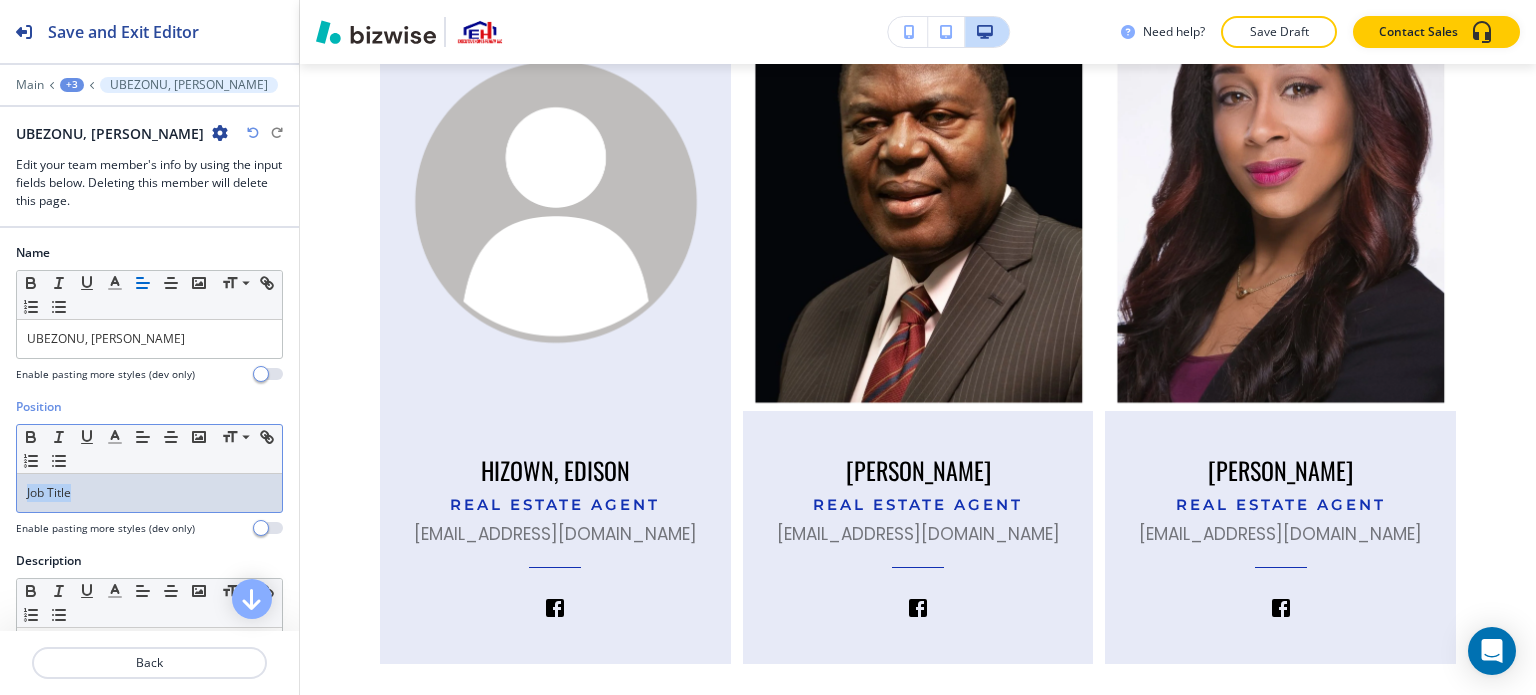 drag, startPoint x: 120, startPoint y: 504, endPoint x: 2, endPoint y: 495, distance: 118.34272 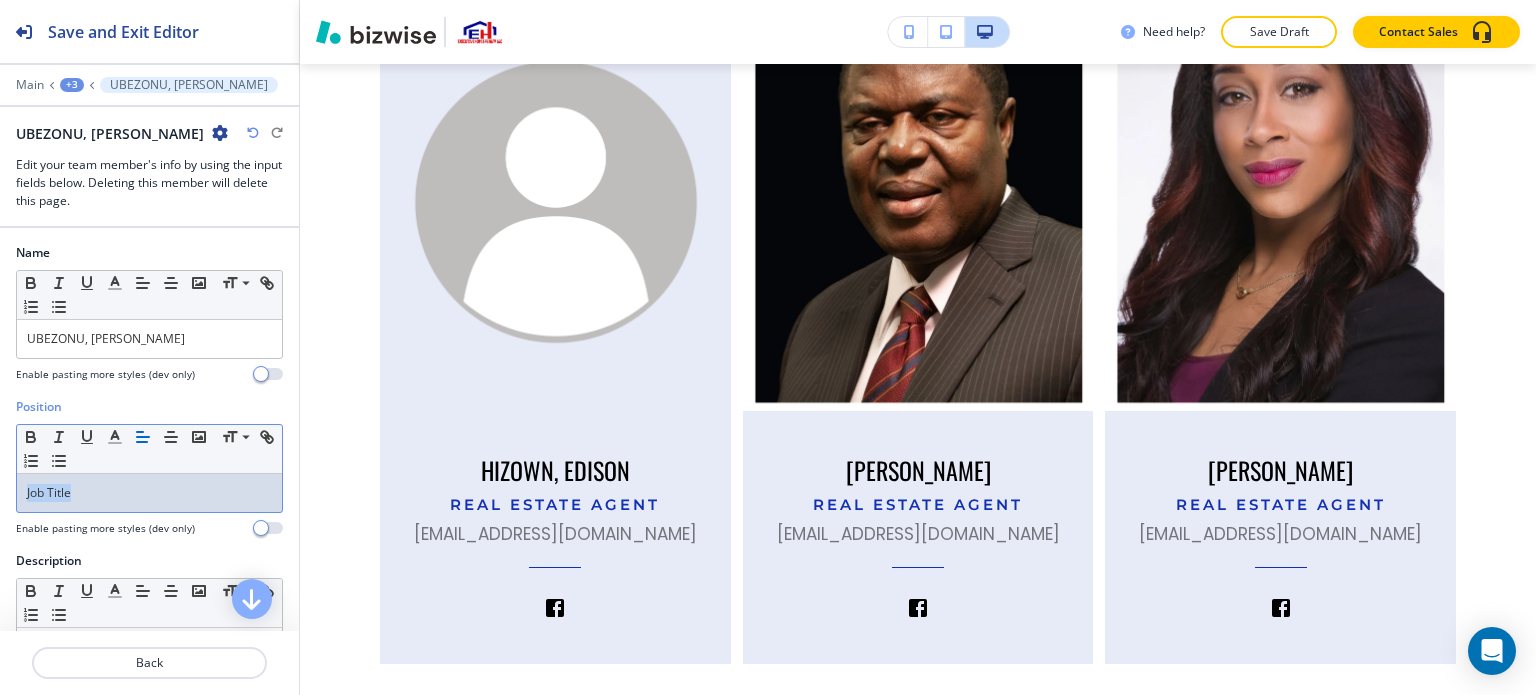 type 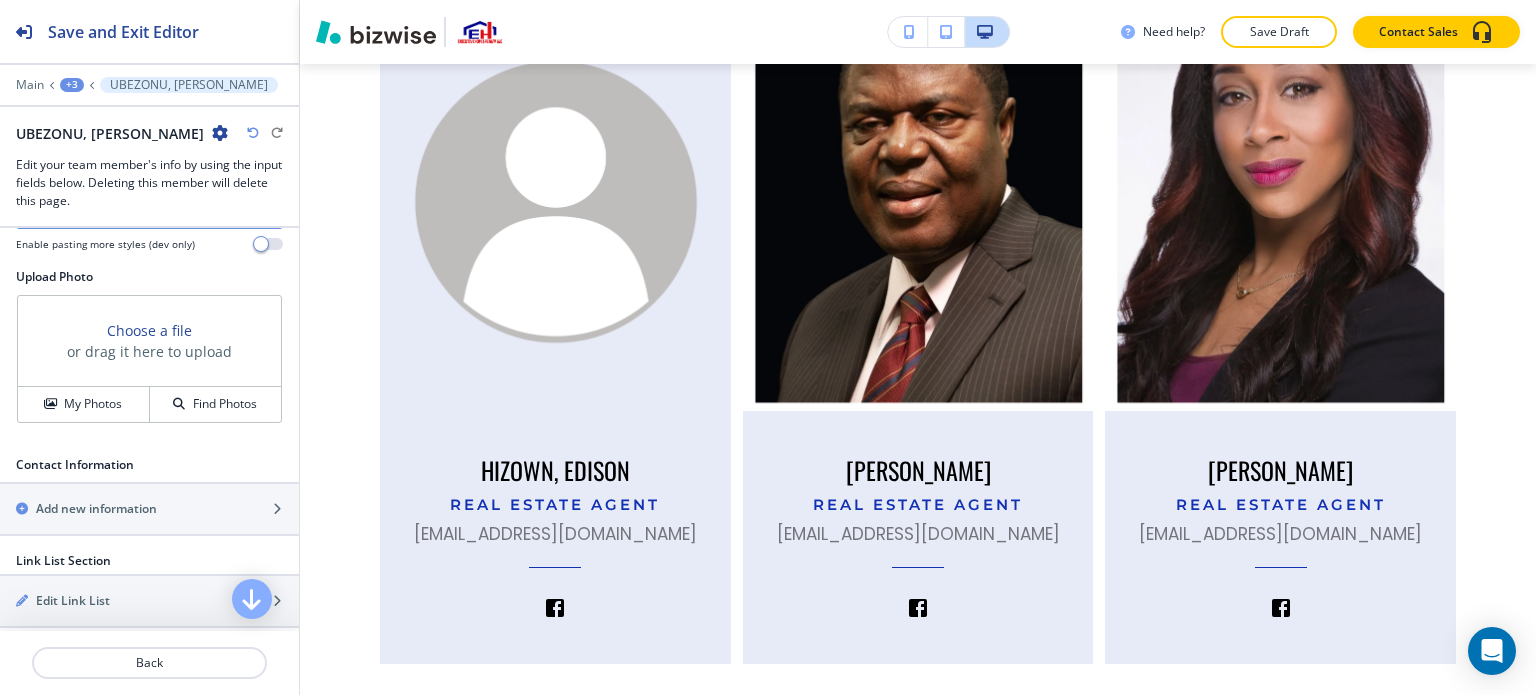scroll, scrollTop: 700, scrollLeft: 0, axis: vertical 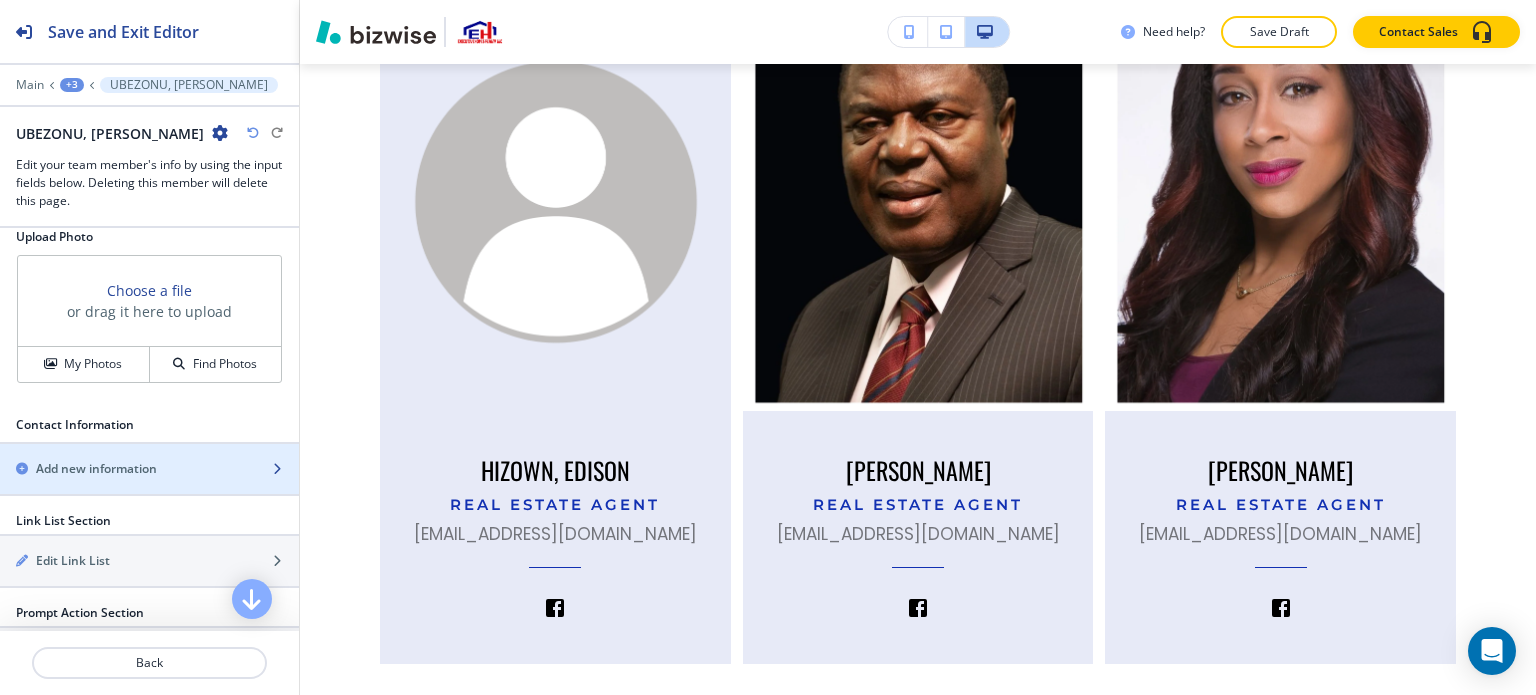 click on "Add new information" at bounding box center [96, 469] 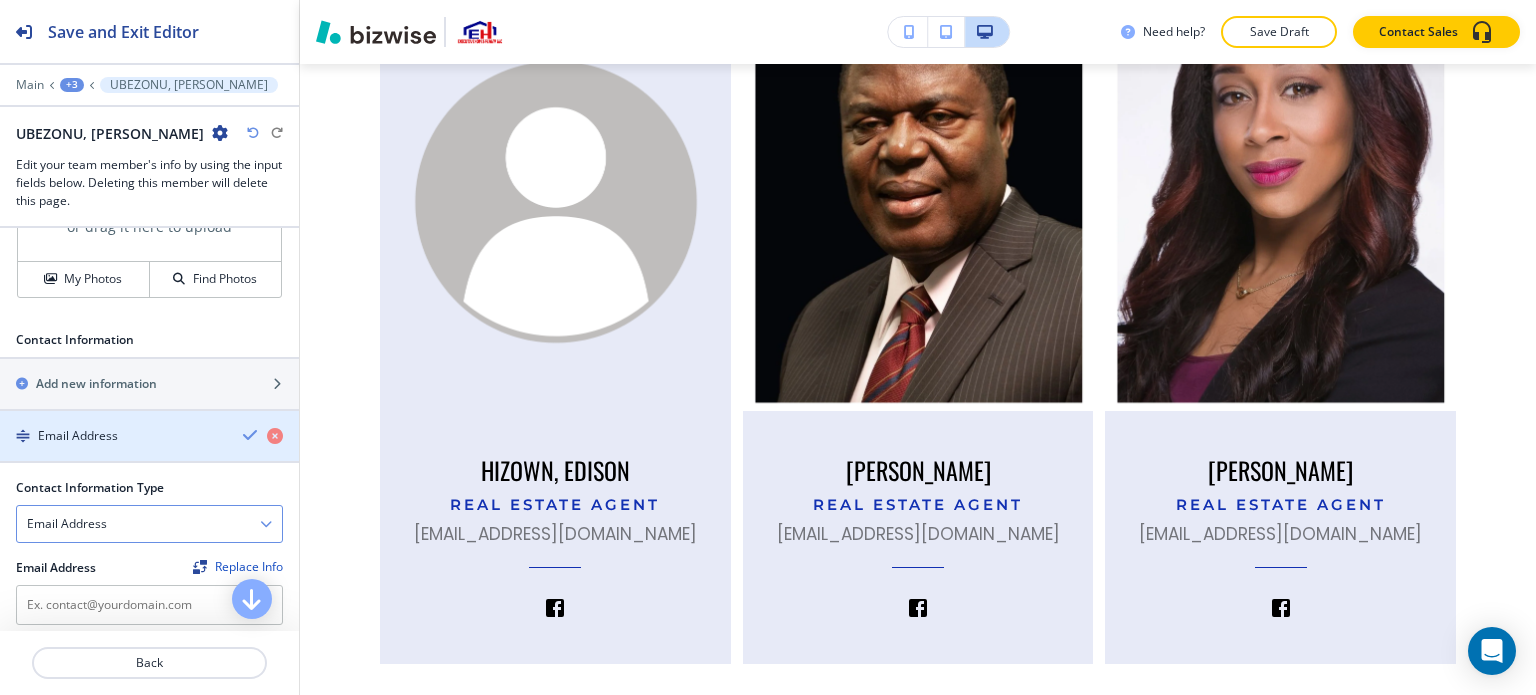 scroll, scrollTop: 800, scrollLeft: 0, axis: vertical 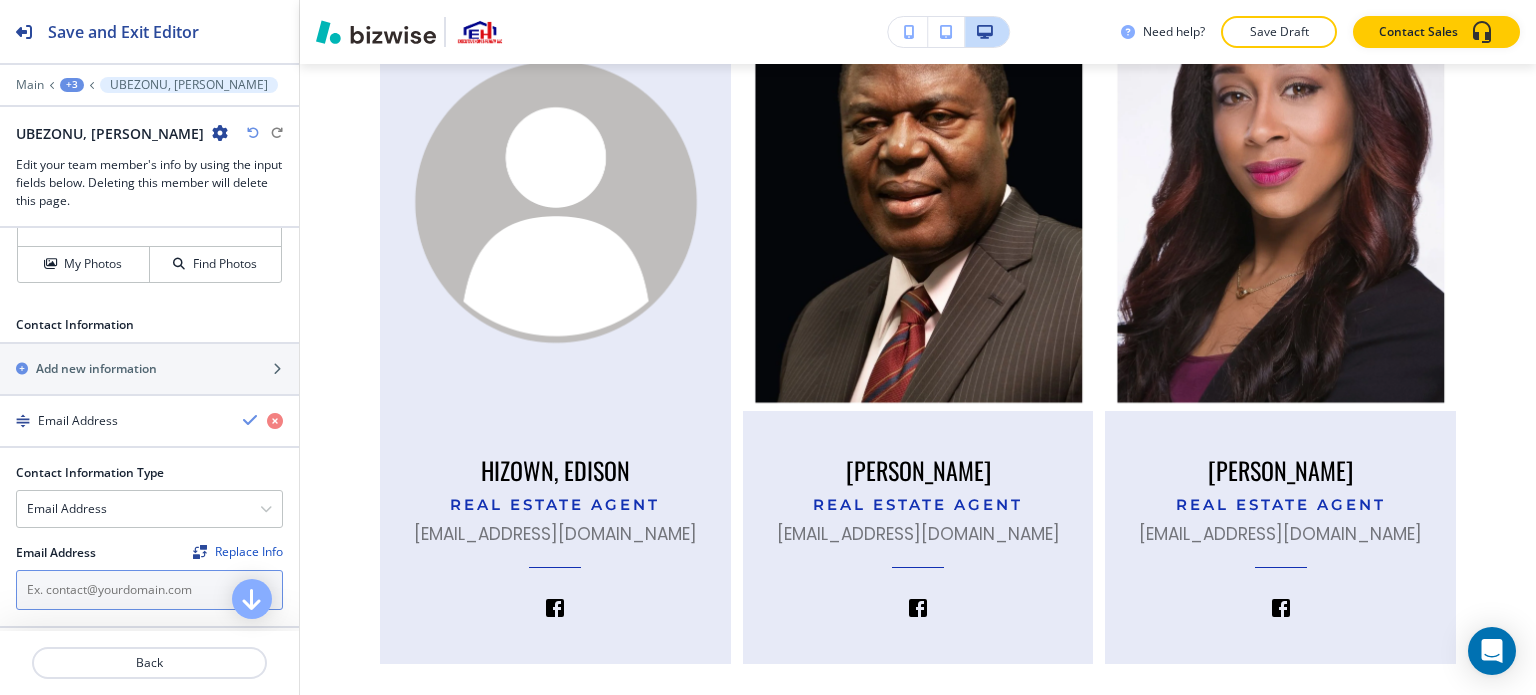 drag, startPoint x: 82, startPoint y: 499, endPoint x: 61, endPoint y: 575, distance: 78.84795 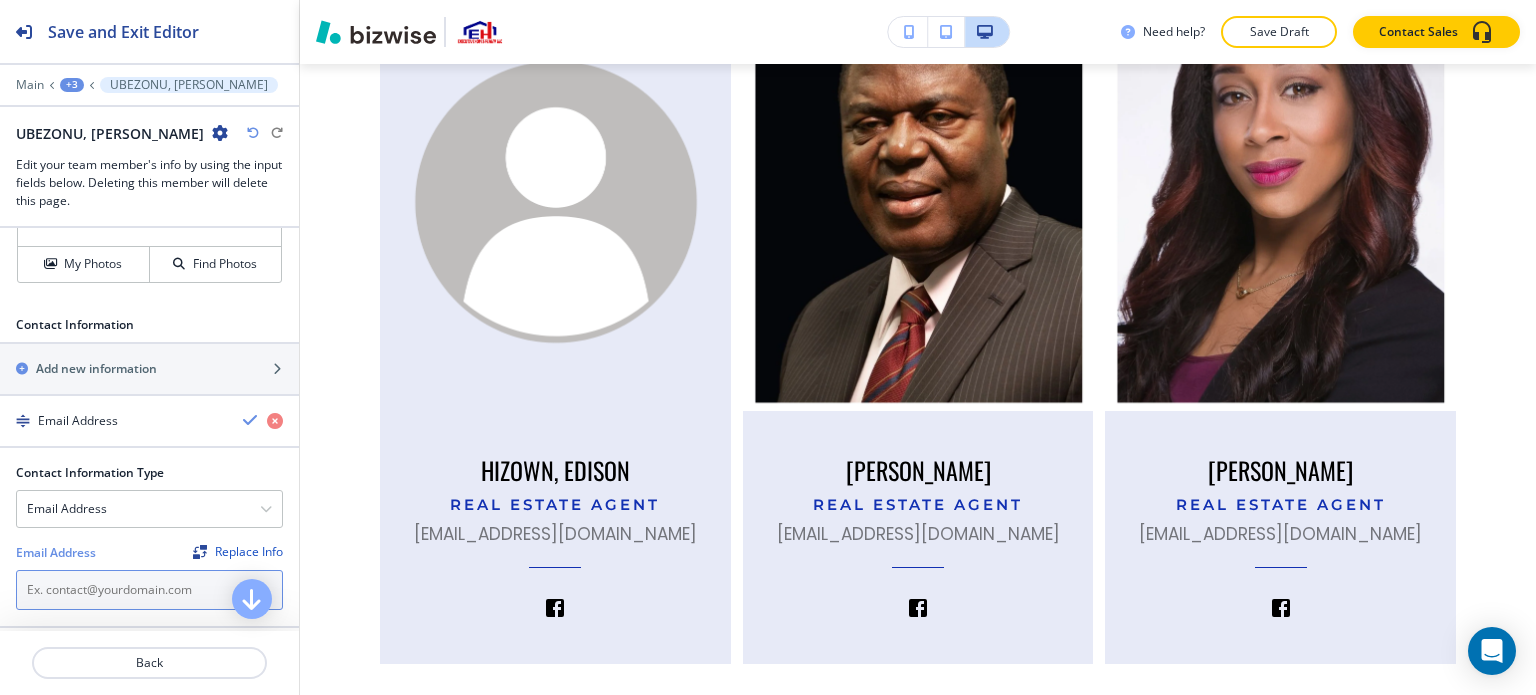 paste on "[EMAIL_ADDRESS][DOMAIN_NAME]" 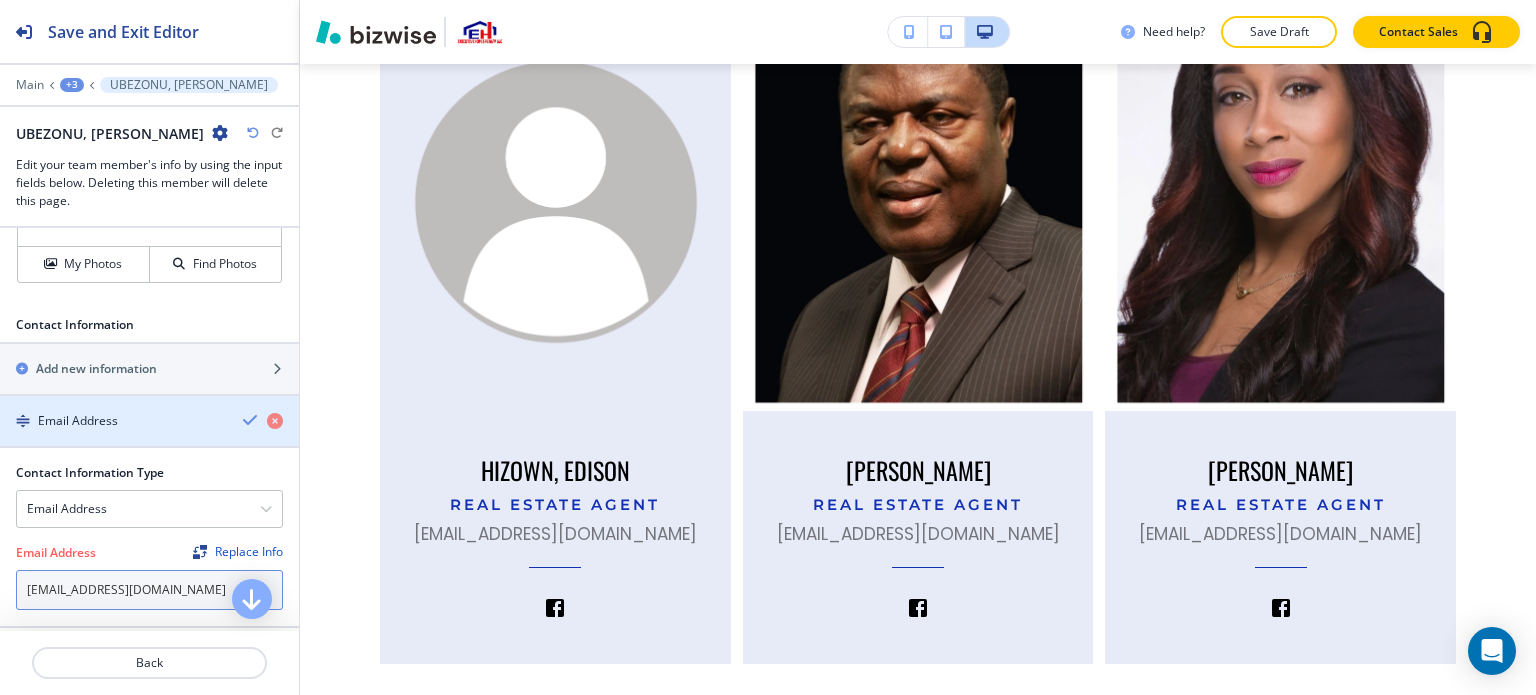 type on "[EMAIL_ADDRESS][DOMAIN_NAME]" 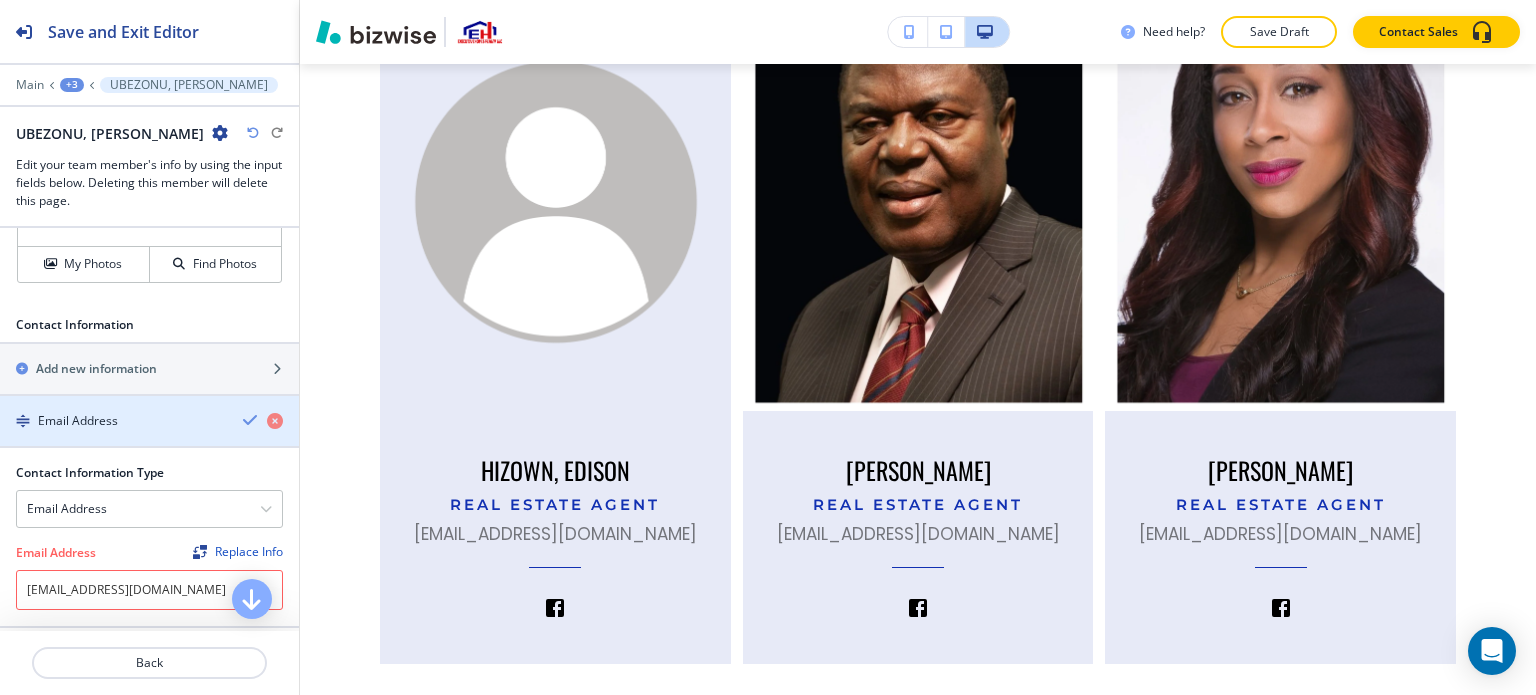 click at bounding box center (149, 438) 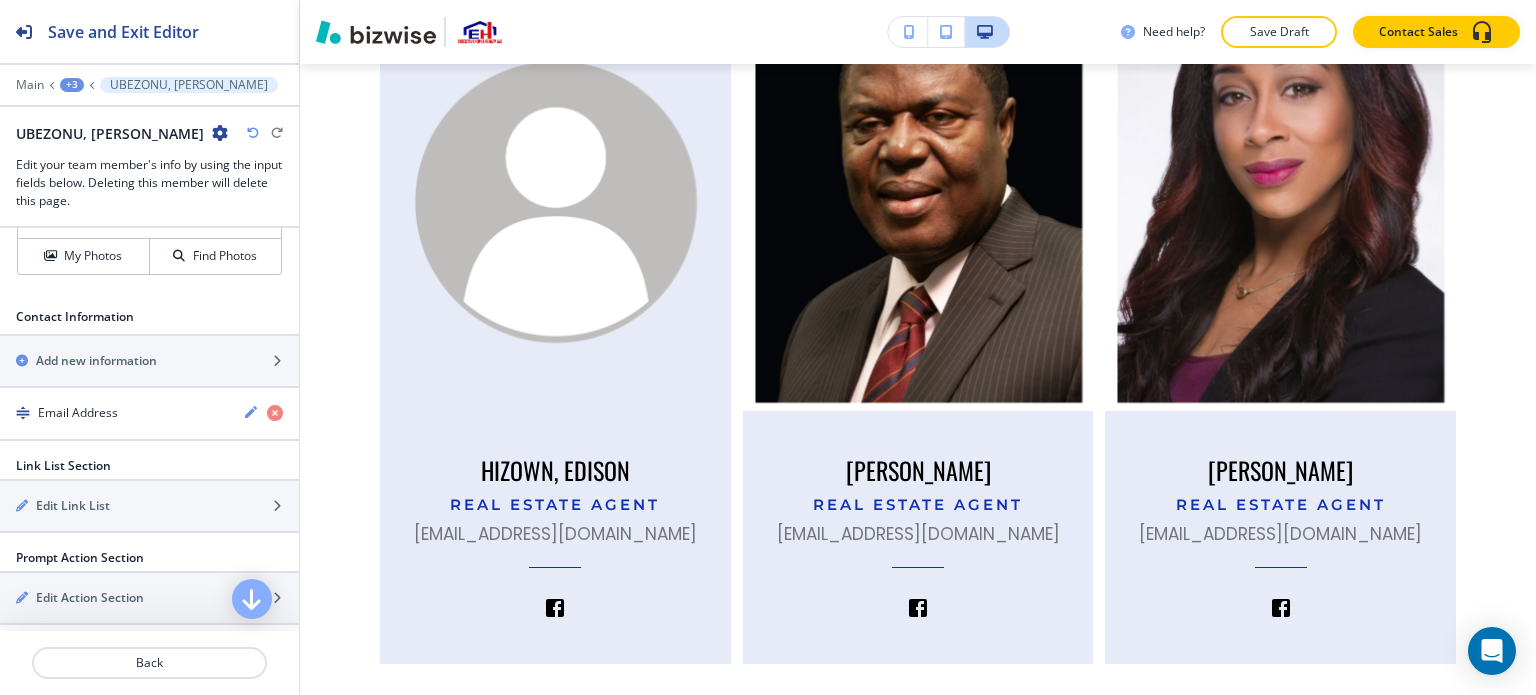 scroll, scrollTop: 800, scrollLeft: 0, axis: vertical 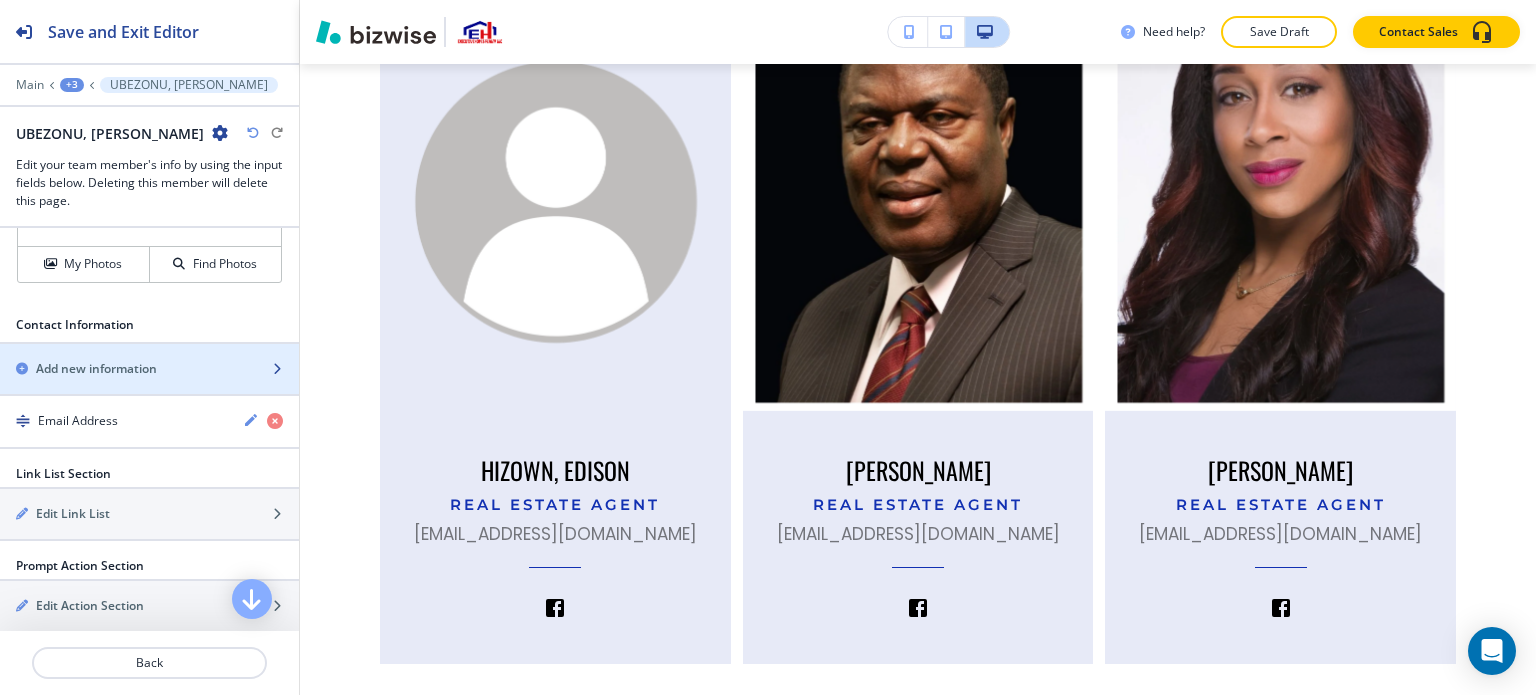 click on "Add new information" at bounding box center [127, 369] 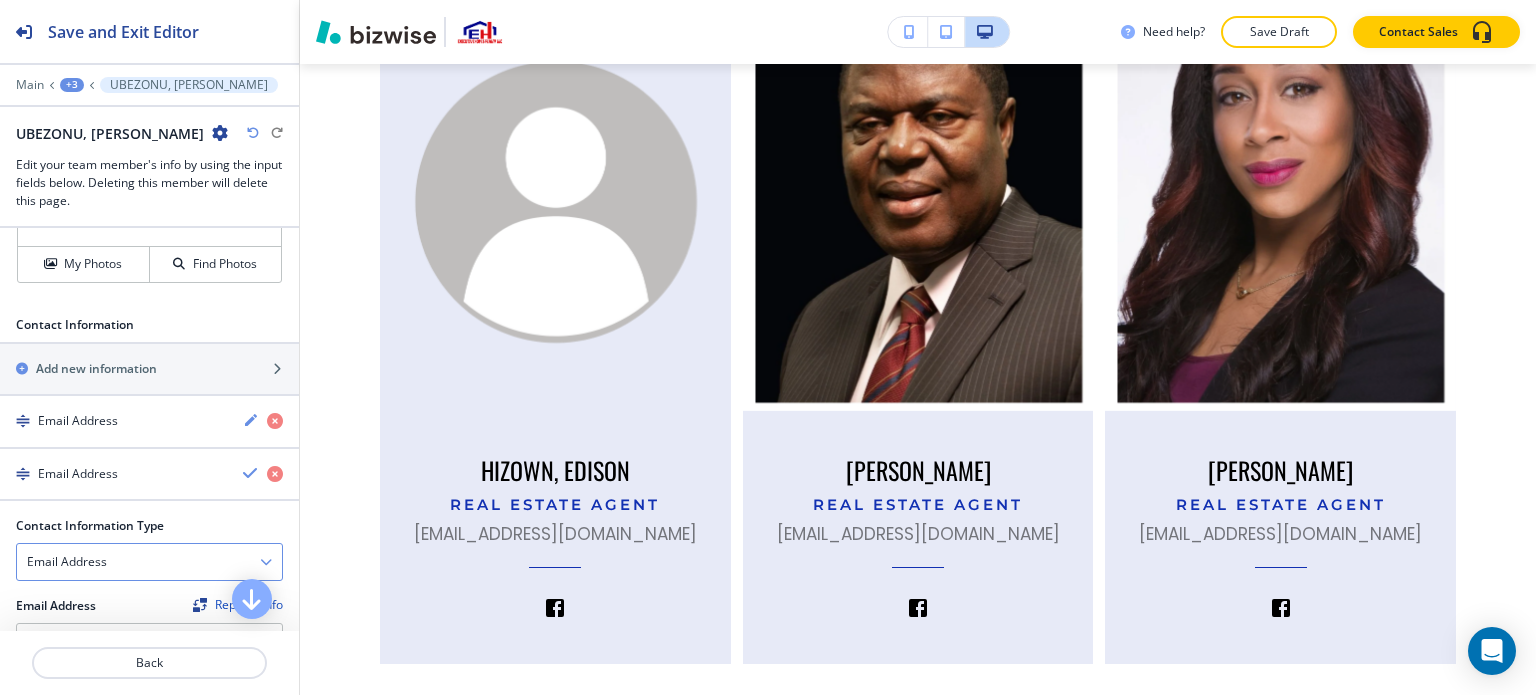 click on "Email Address" at bounding box center (149, 562) 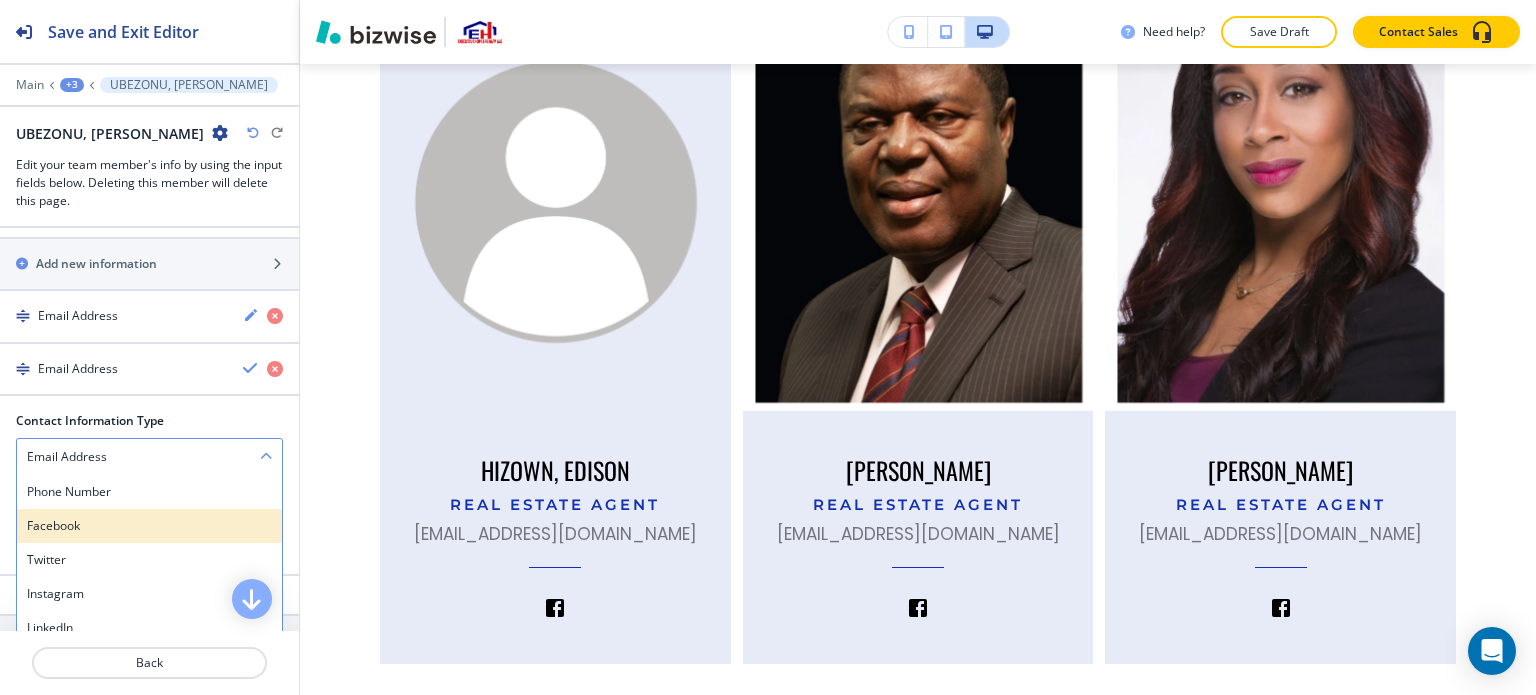 scroll, scrollTop: 911, scrollLeft: 0, axis: vertical 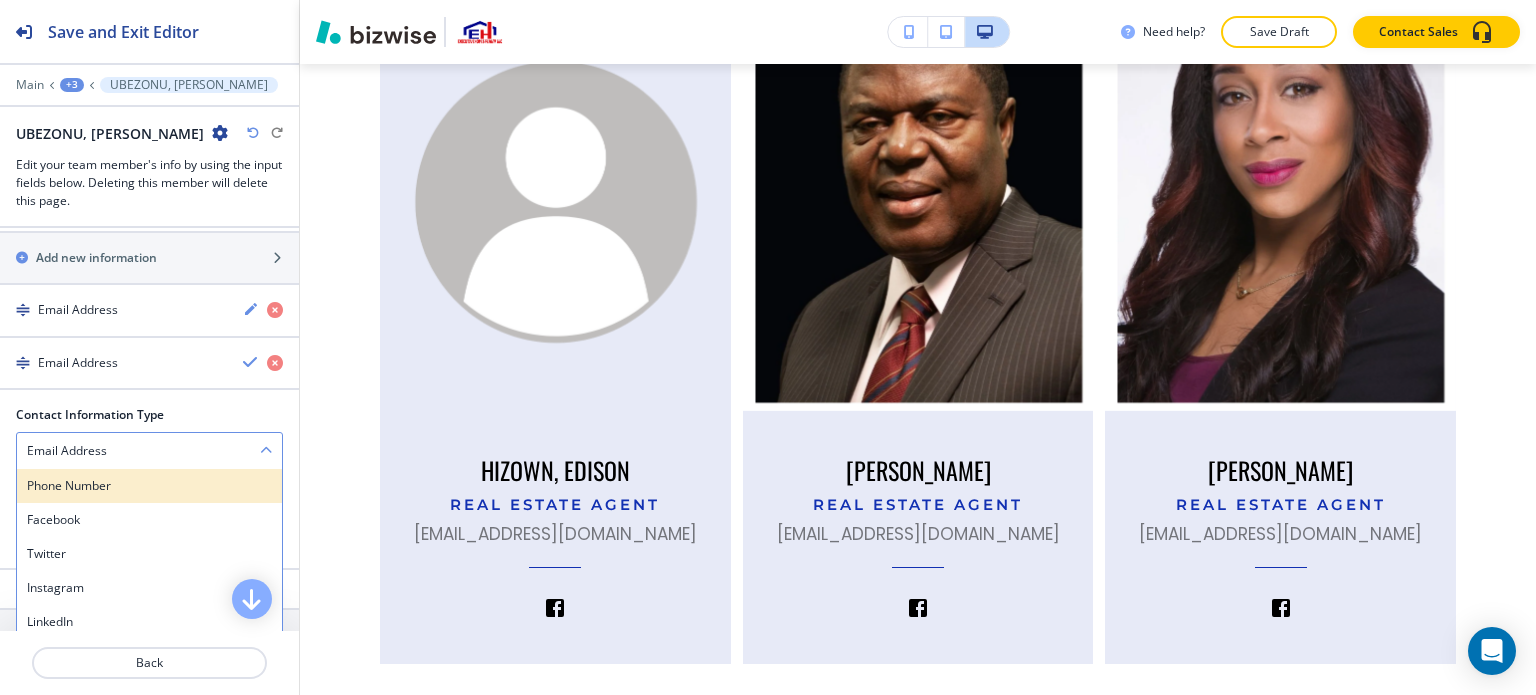 click on "Phone Number" at bounding box center [149, 486] 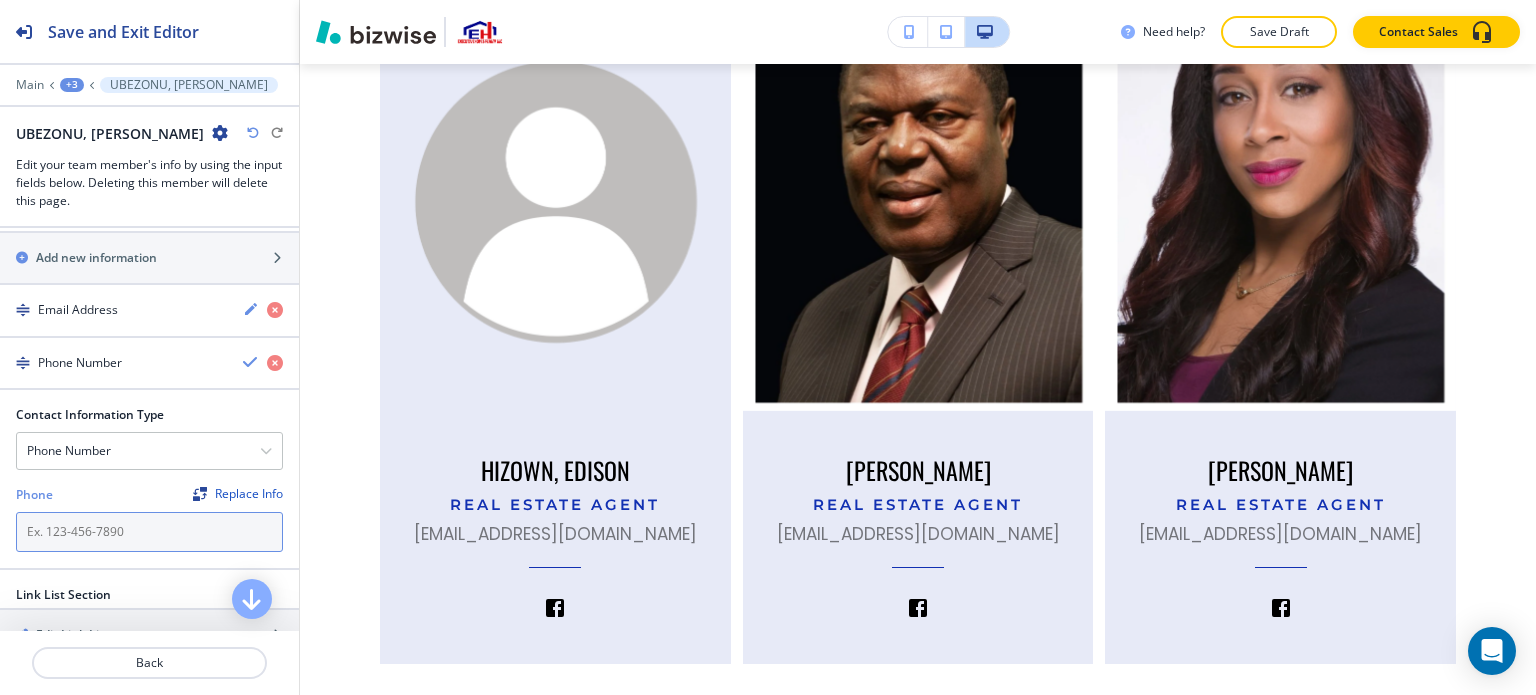 paste on "470-461-3161" 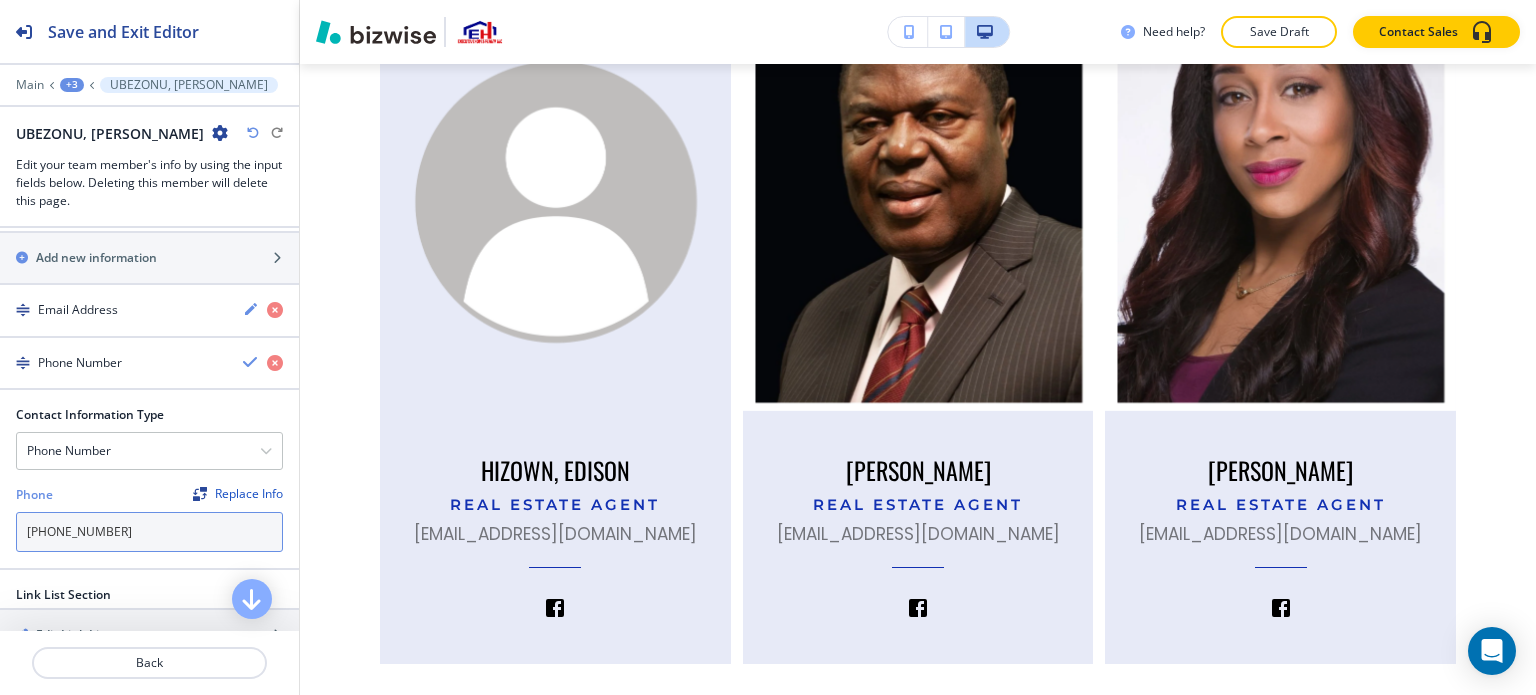 type on "470-461-3161" 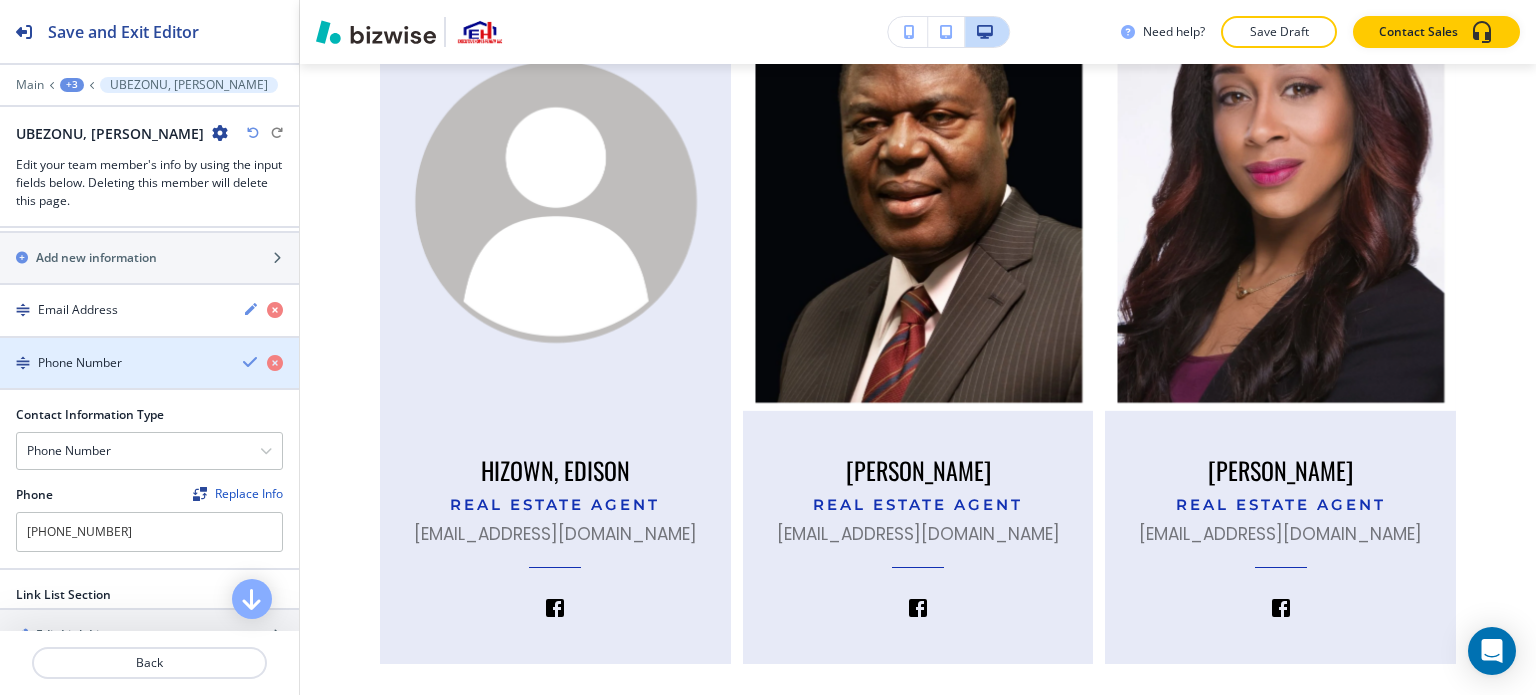 click at bounding box center [251, 362] 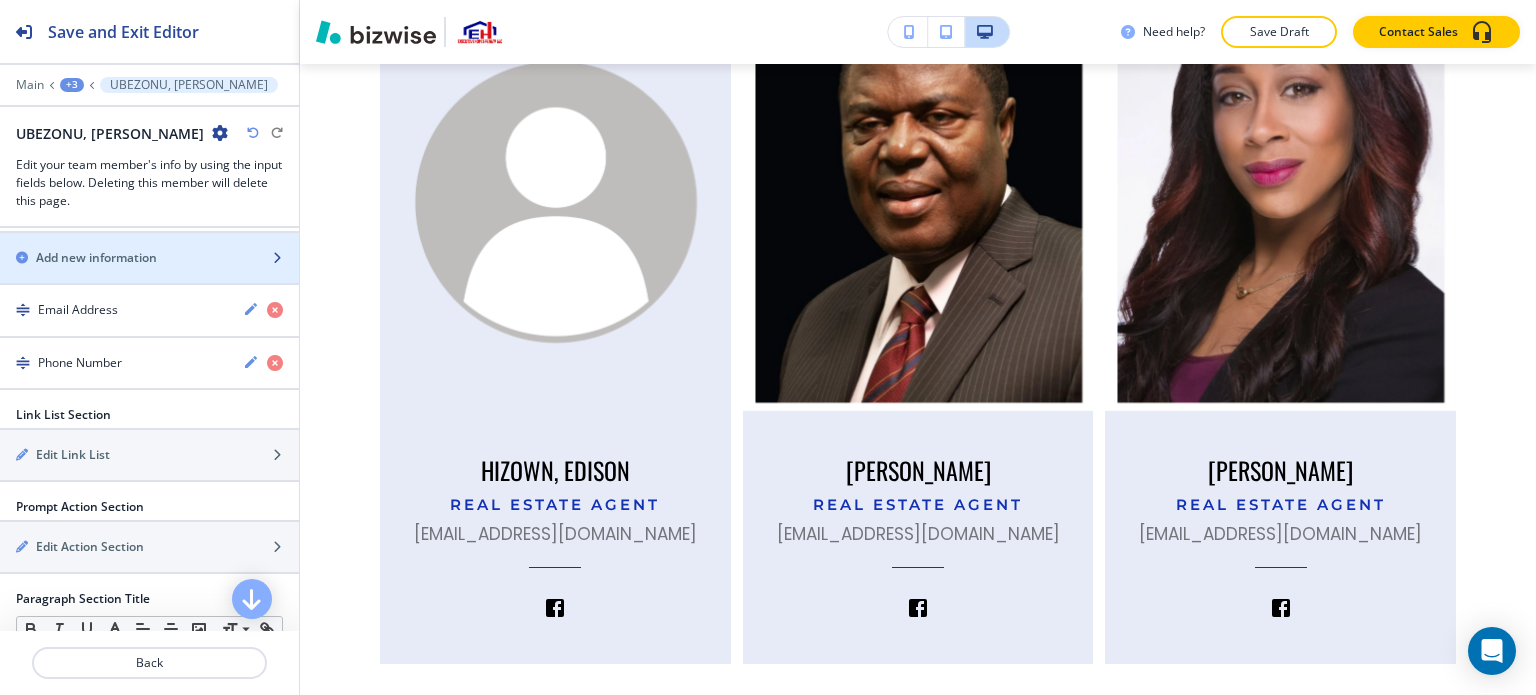 click at bounding box center [149, 275] 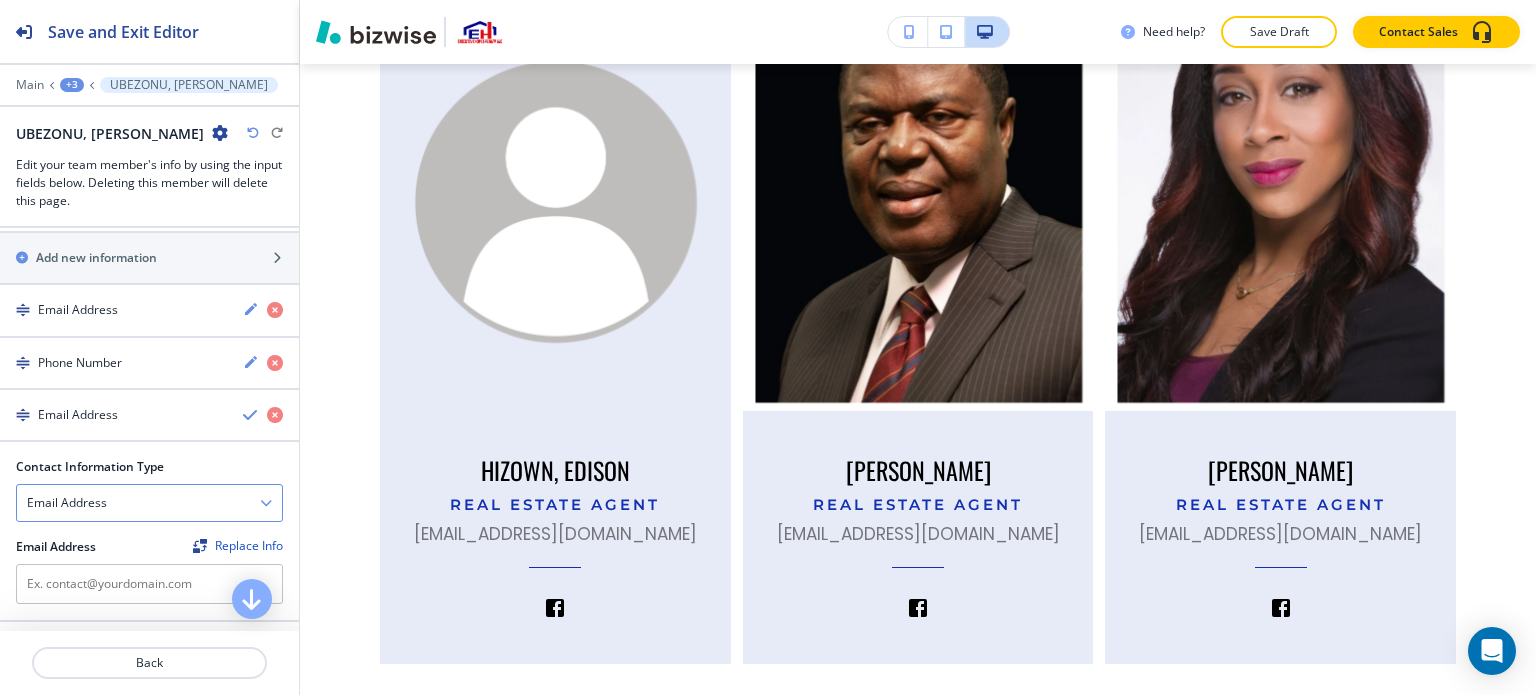 click on "Email Address" at bounding box center [149, 503] 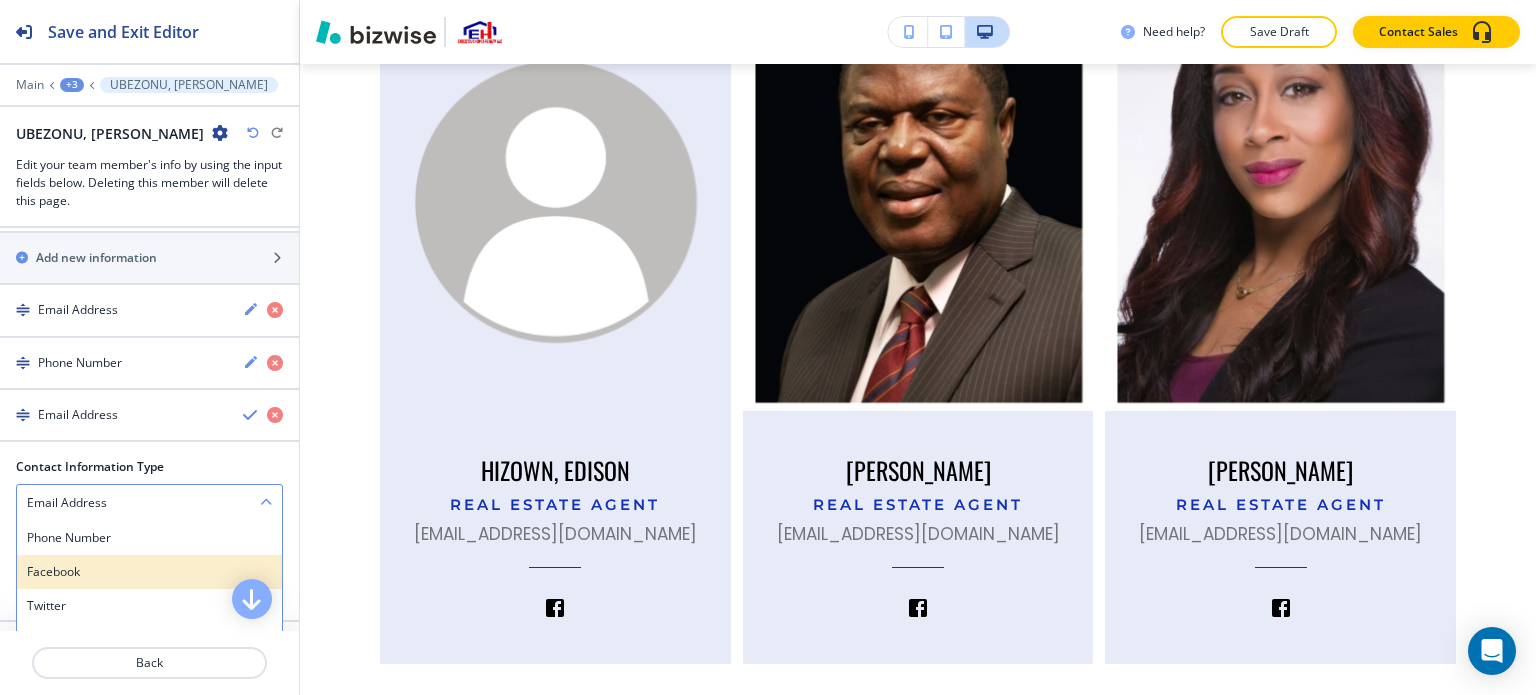 click on "Facebook" at bounding box center [149, 572] 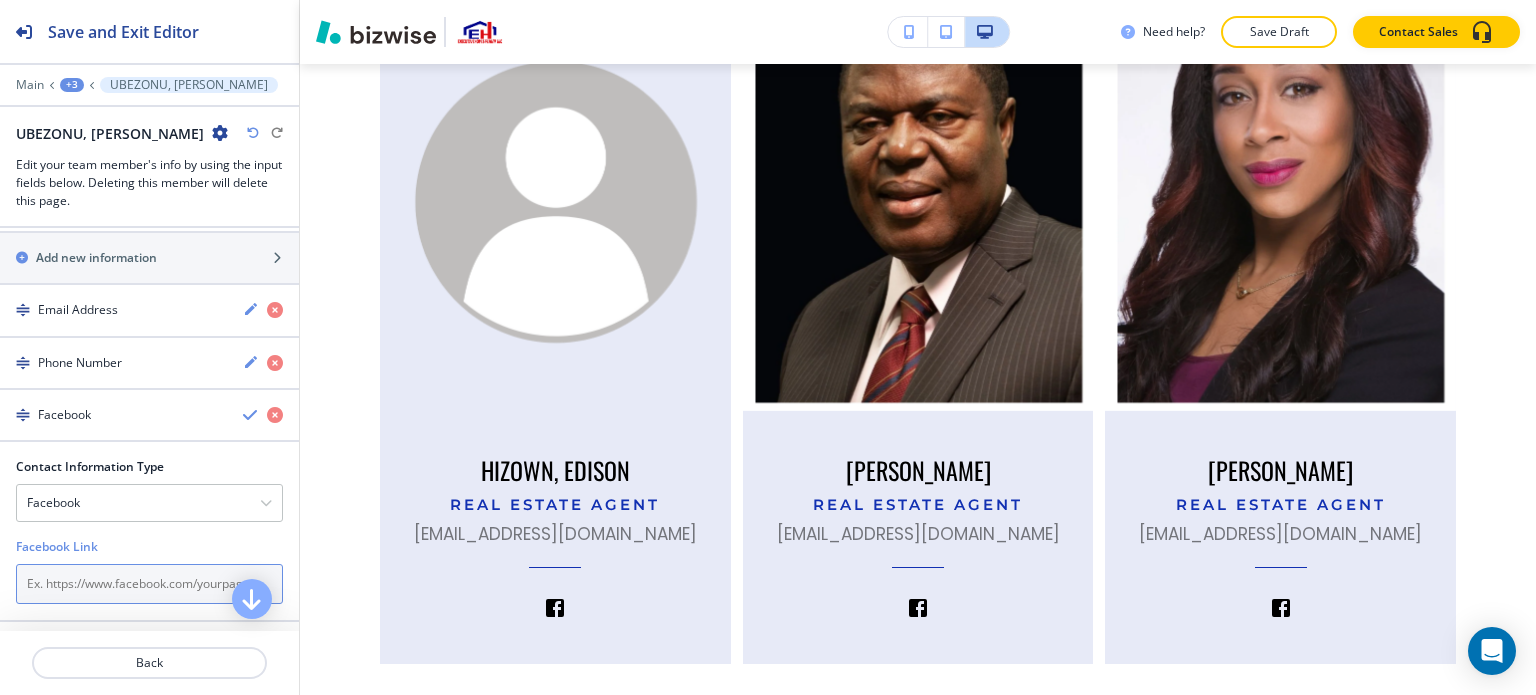 drag, startPoint x: 93, startPoint y: 556, endPoint x: 99, endPoint y: 580, distance: 24.738634 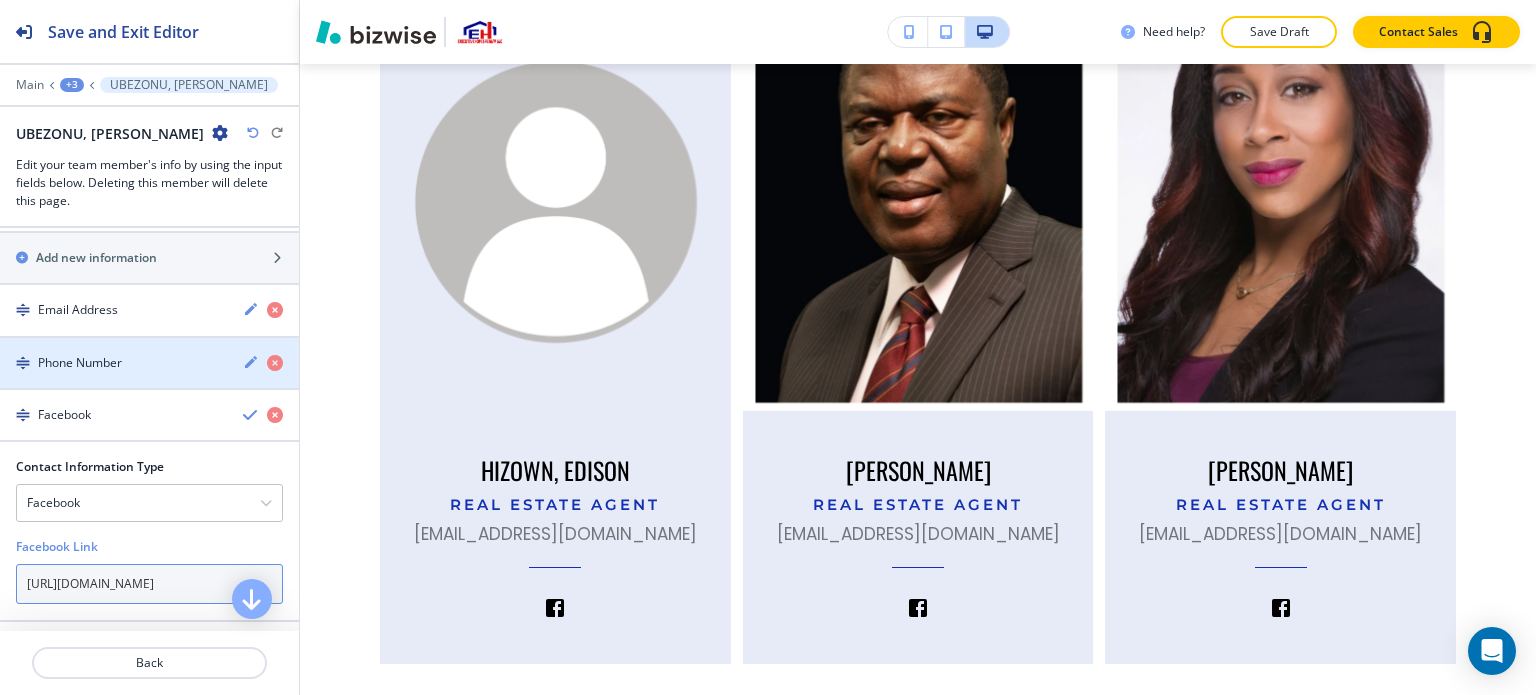 scroll, scrollTop: 0, scrollLeft: 71, axis: horizontal 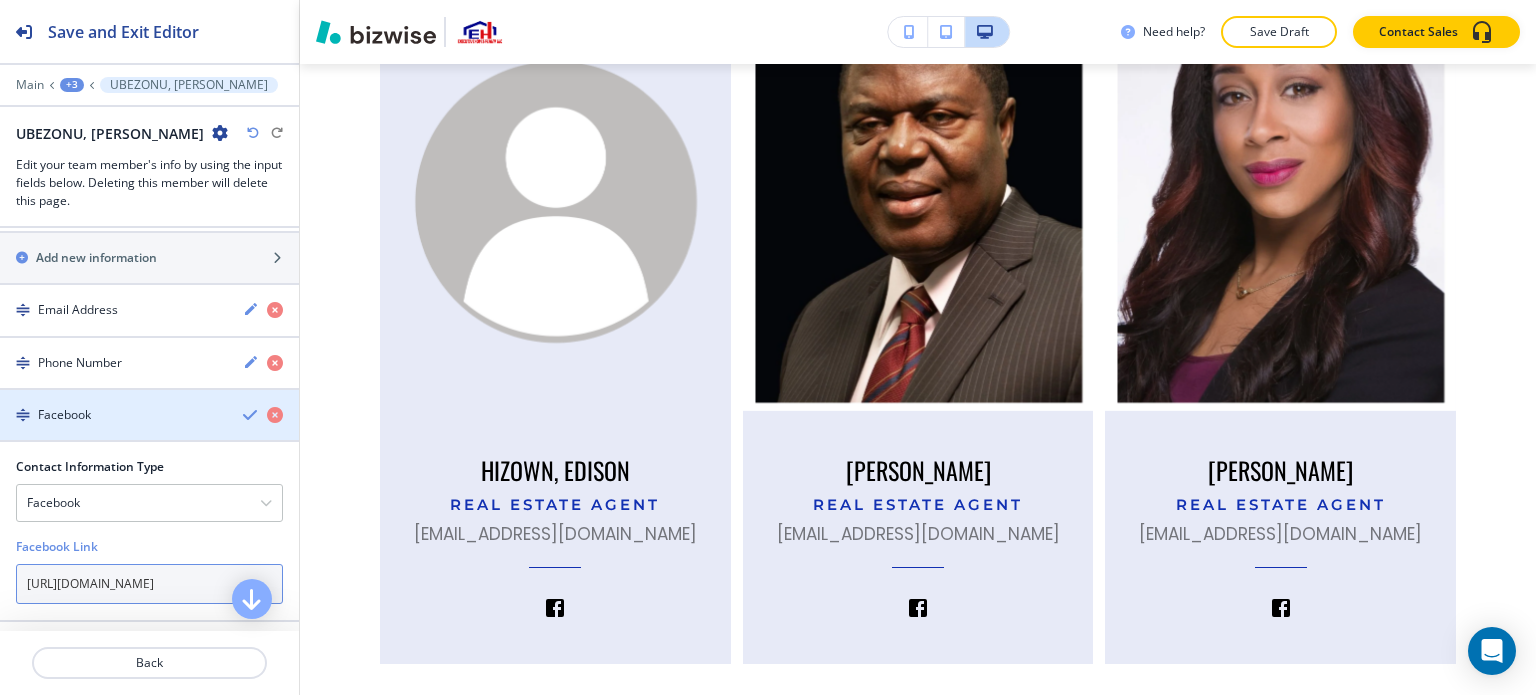type on "[URL][DOMAIN_NAME]" 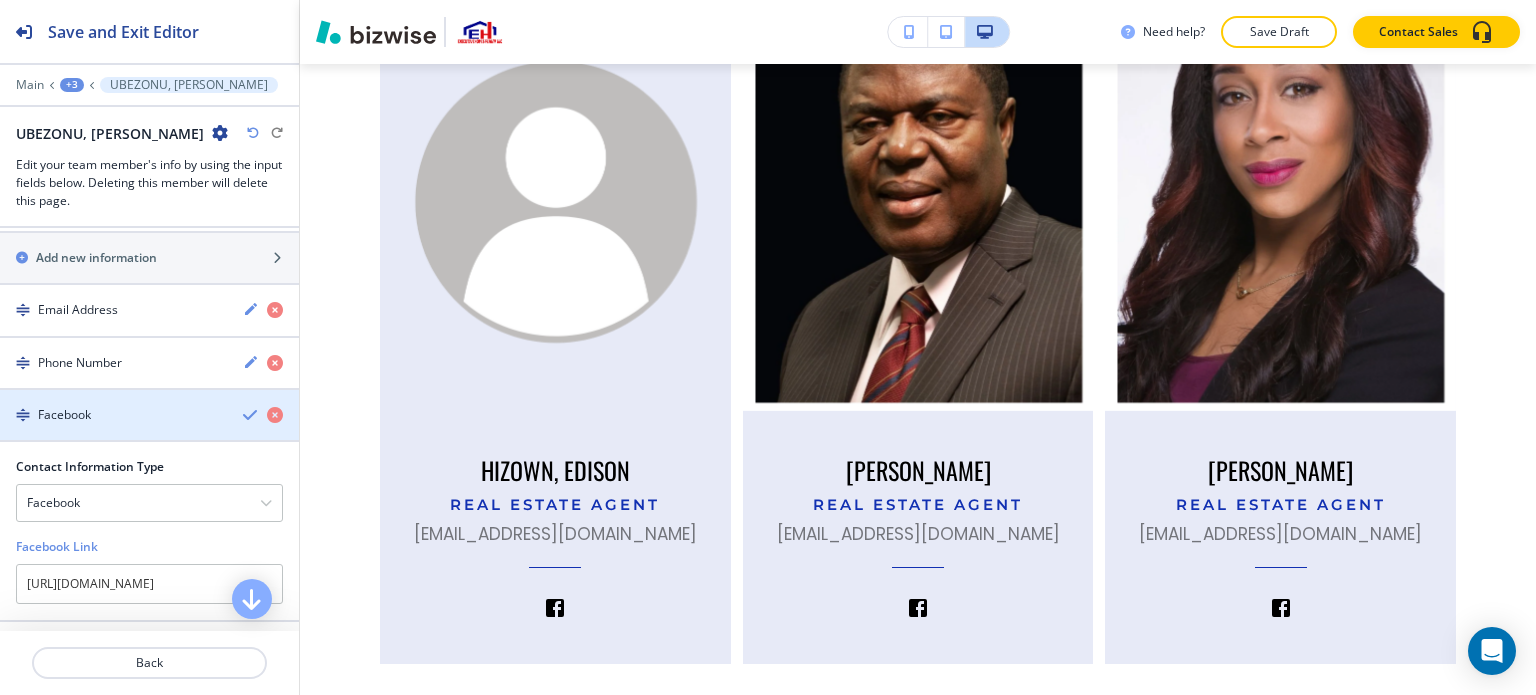 scroll, scrollTop: 0, scrollLeft: 0, axis: both 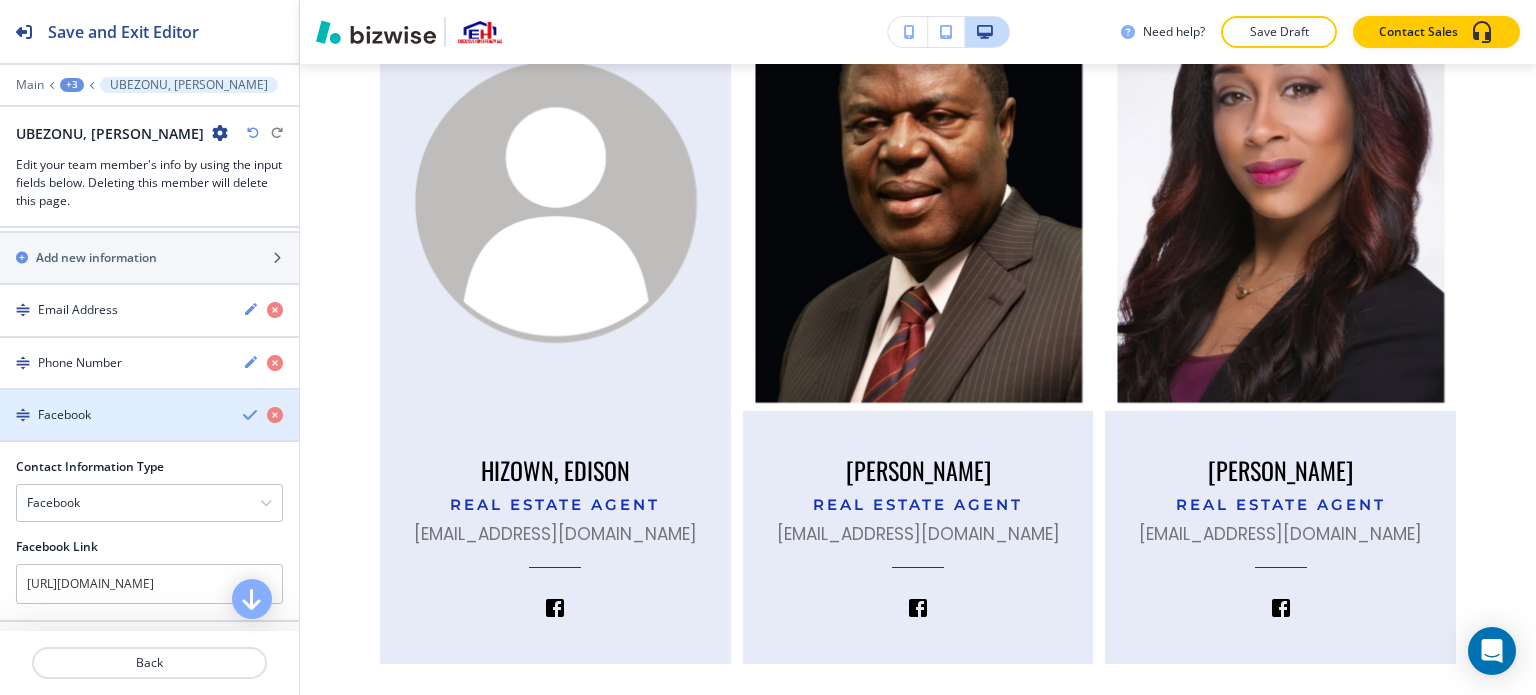 click at bounding box center (251, 415) 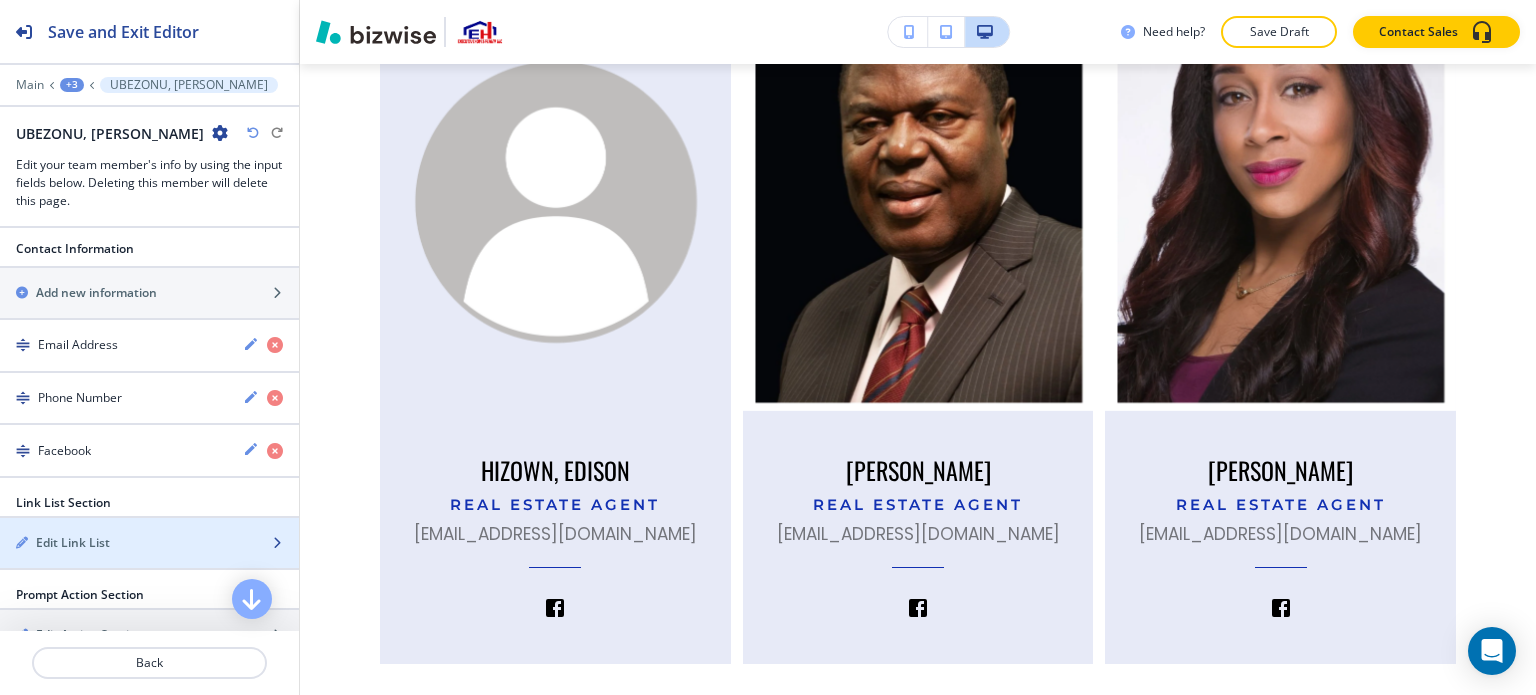 scroll, scrollTop: 635, scrollLeft: 0, axis: vertical 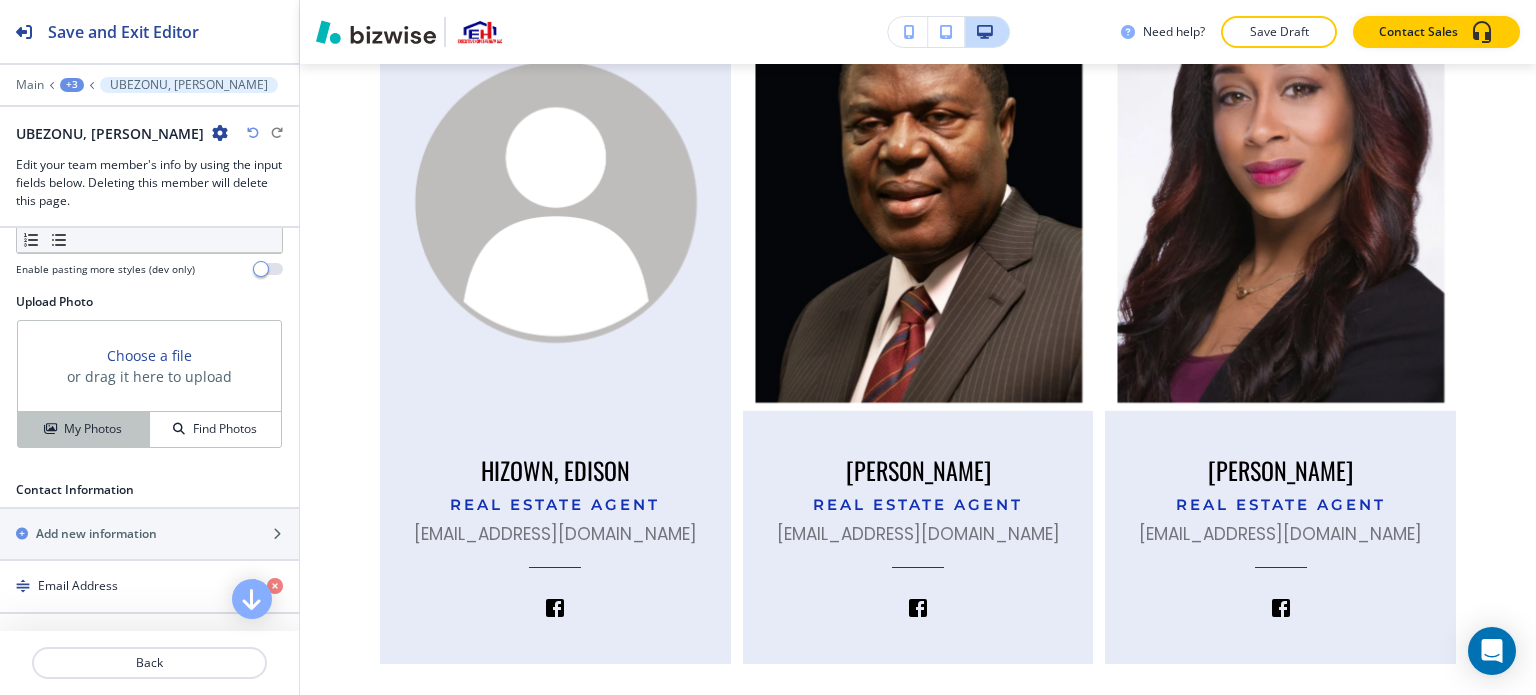 click on "My Photos" at bounding box center (84, 429) 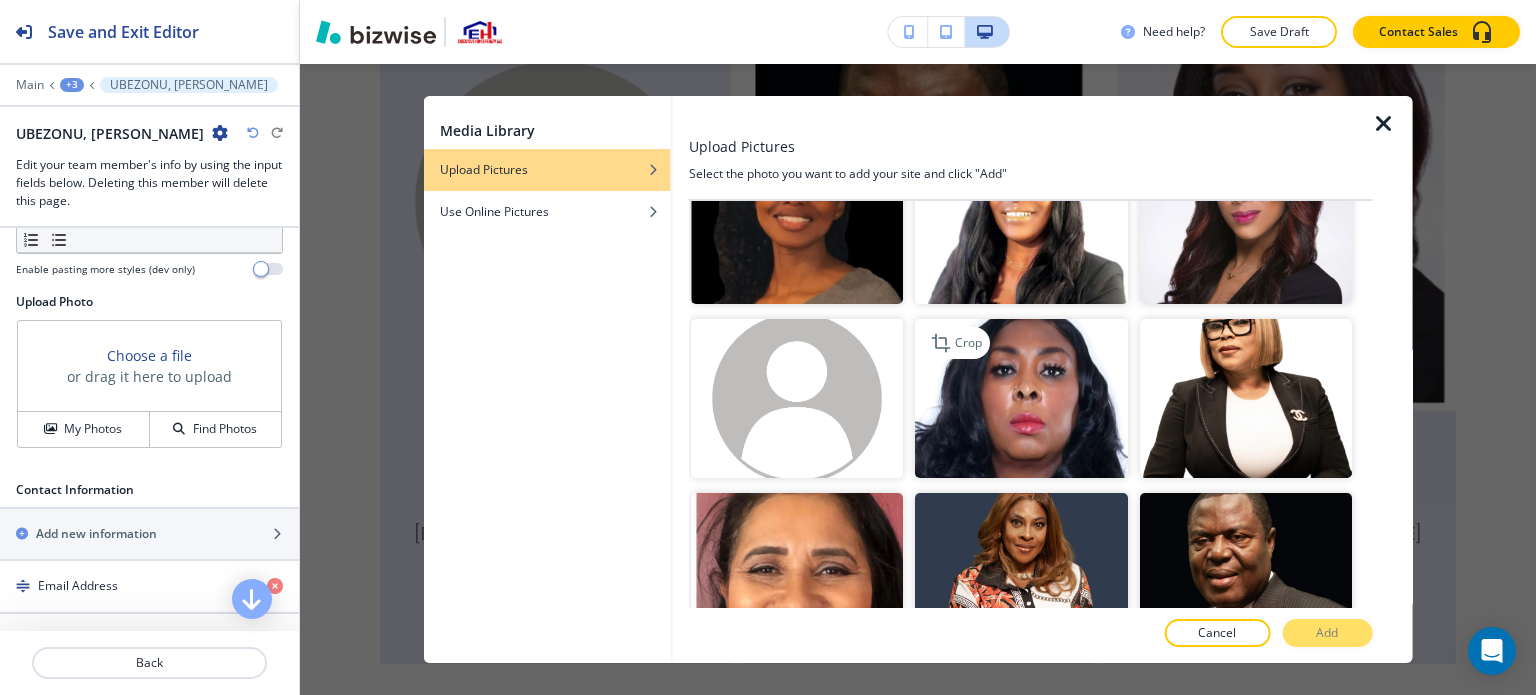scroll, scrollTop: 300, scrollLeft: 0, axis: vertical 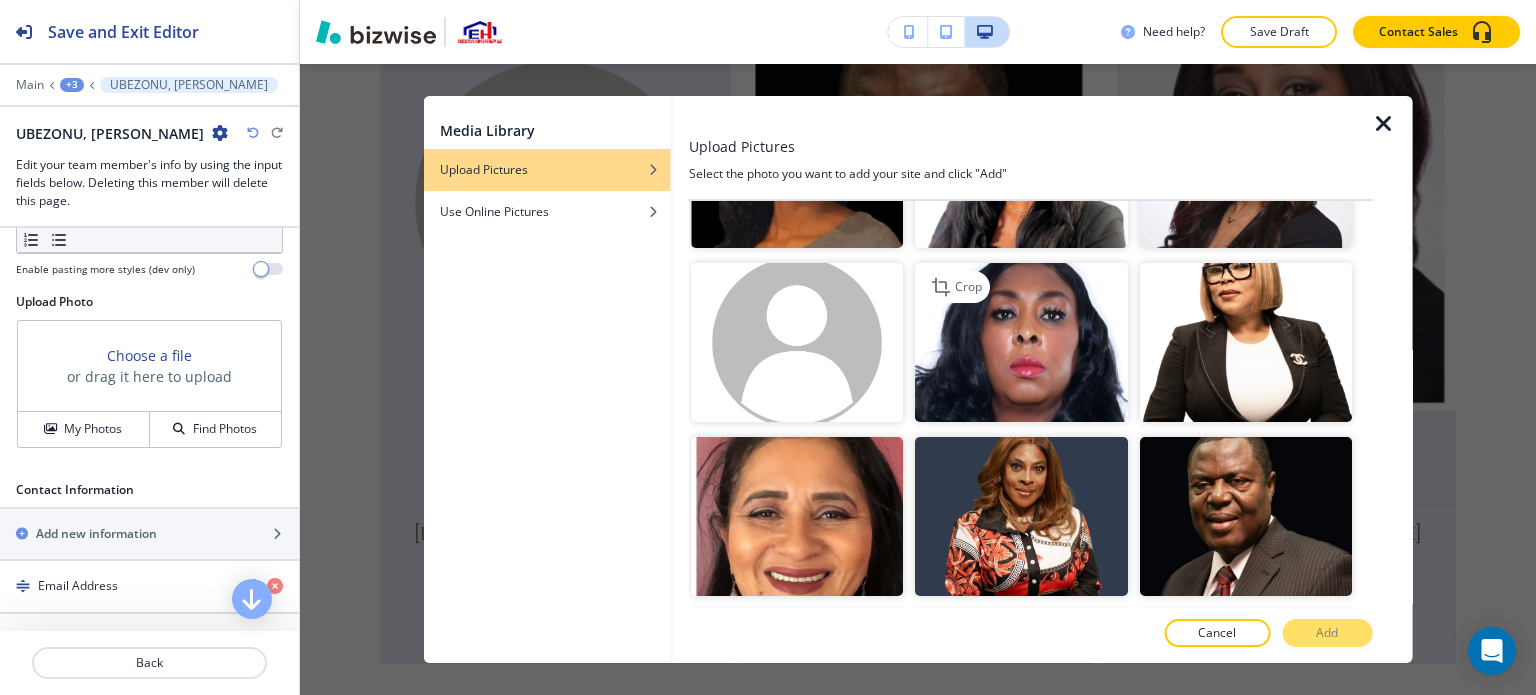 click at bounding box center [1021, 342] 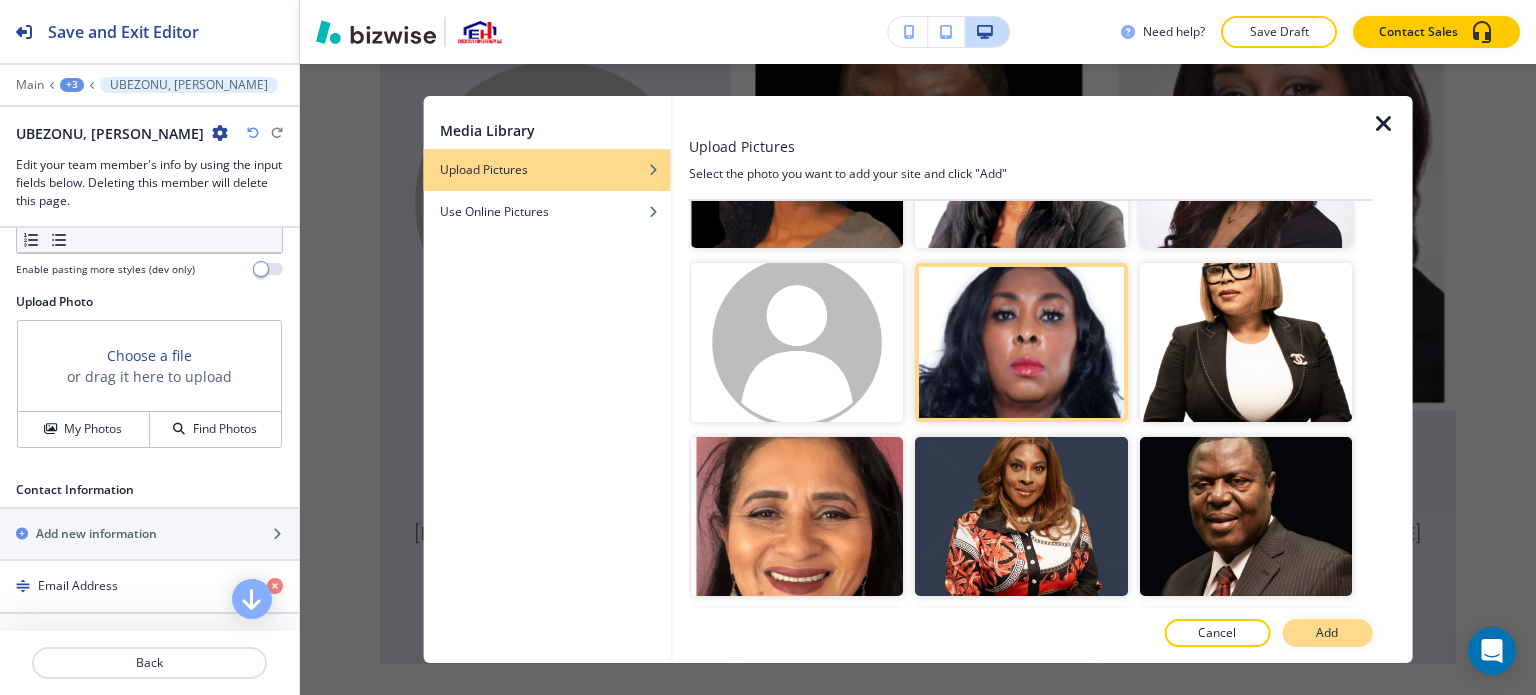 click on "Add" at bounding box center [1327, 633] 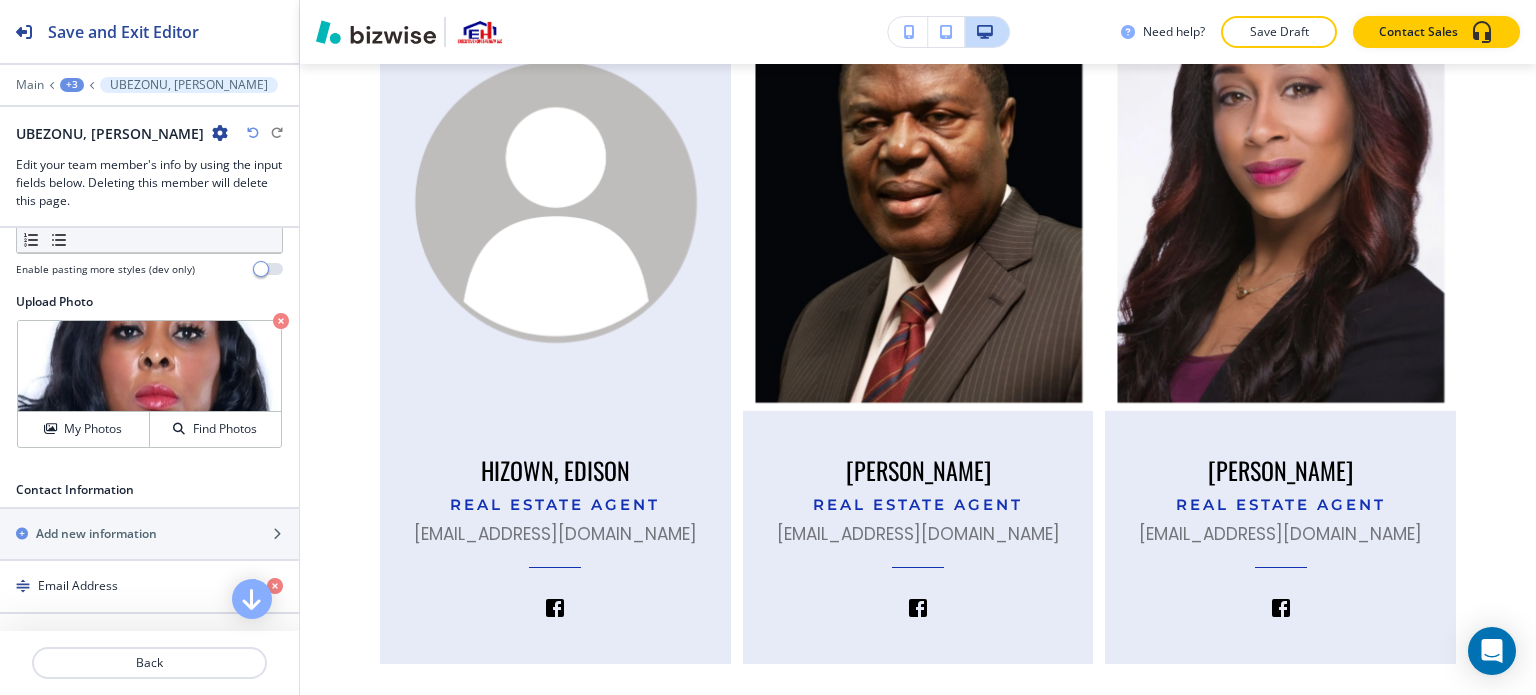 scroll, scrollTop: 2266, scrollLeft: 0, axis: vertical 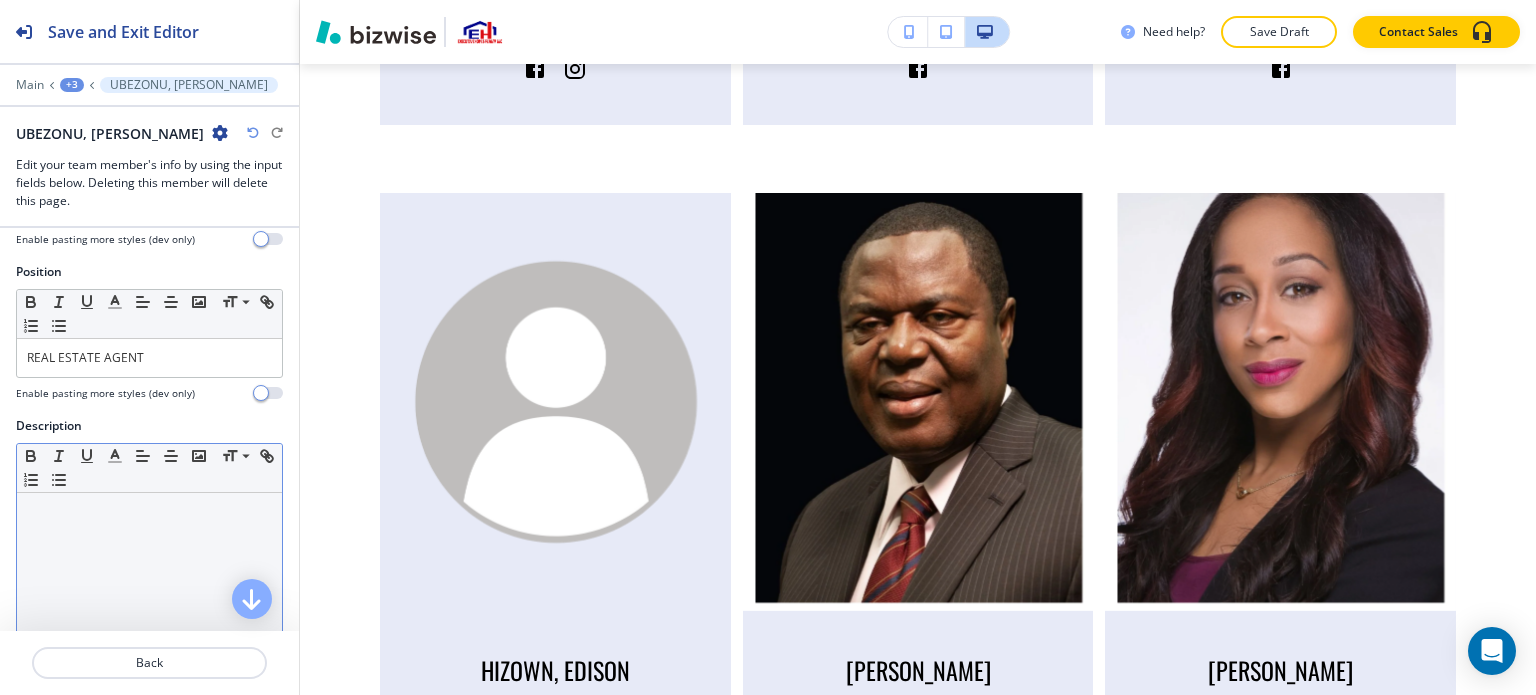 drag, startPoint x: 52, startPoint y: 463, endPoint x: 60, endPoint y: 518, distance: 55.578773 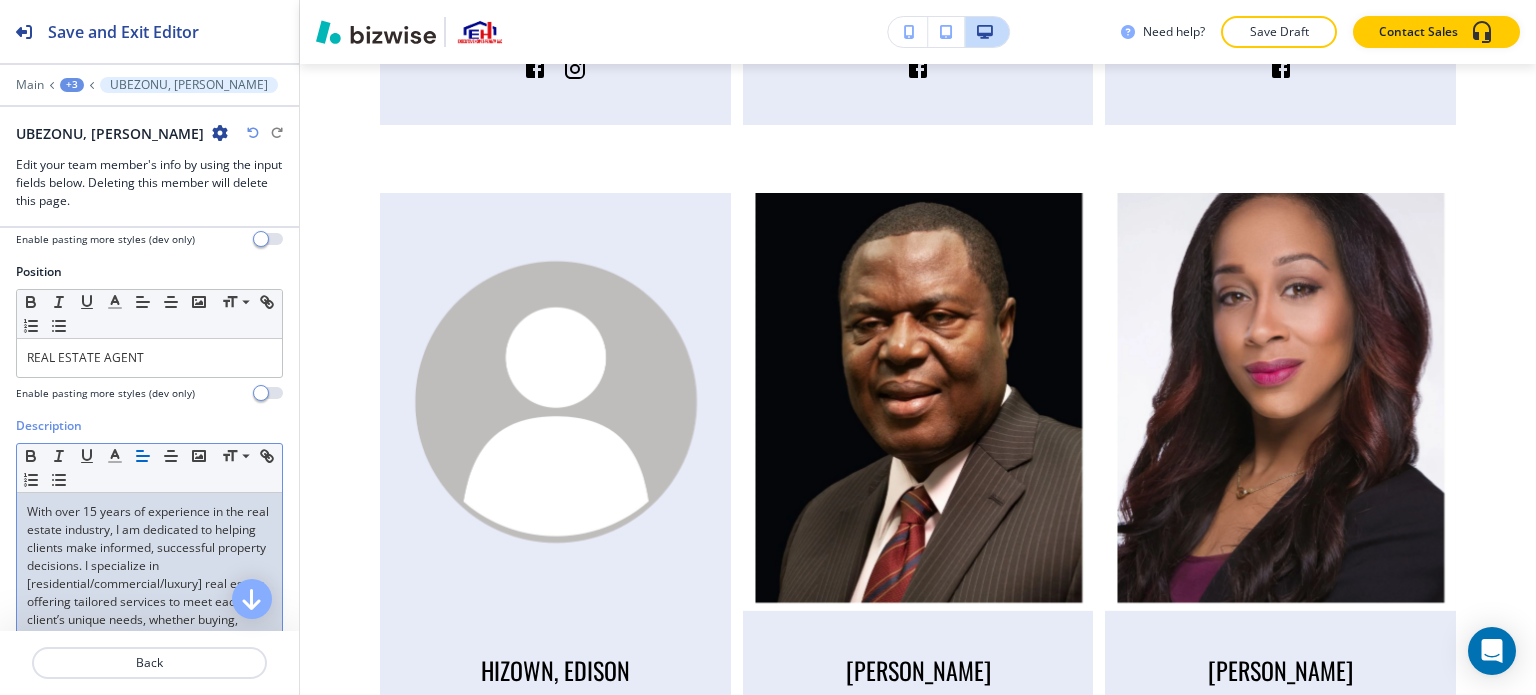 scroll, scrollTop: 0, scrollLeft: 0, axis: both 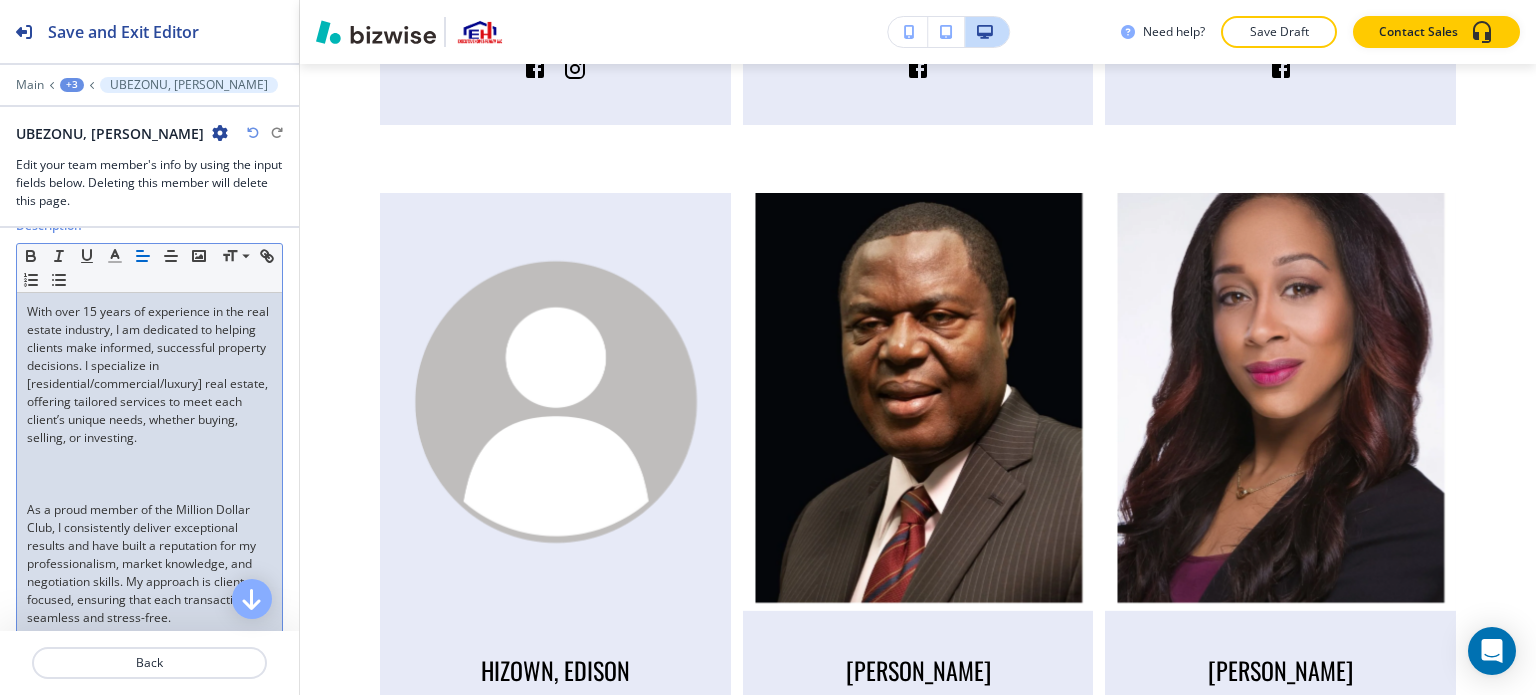click at bounding box center [149, 492] 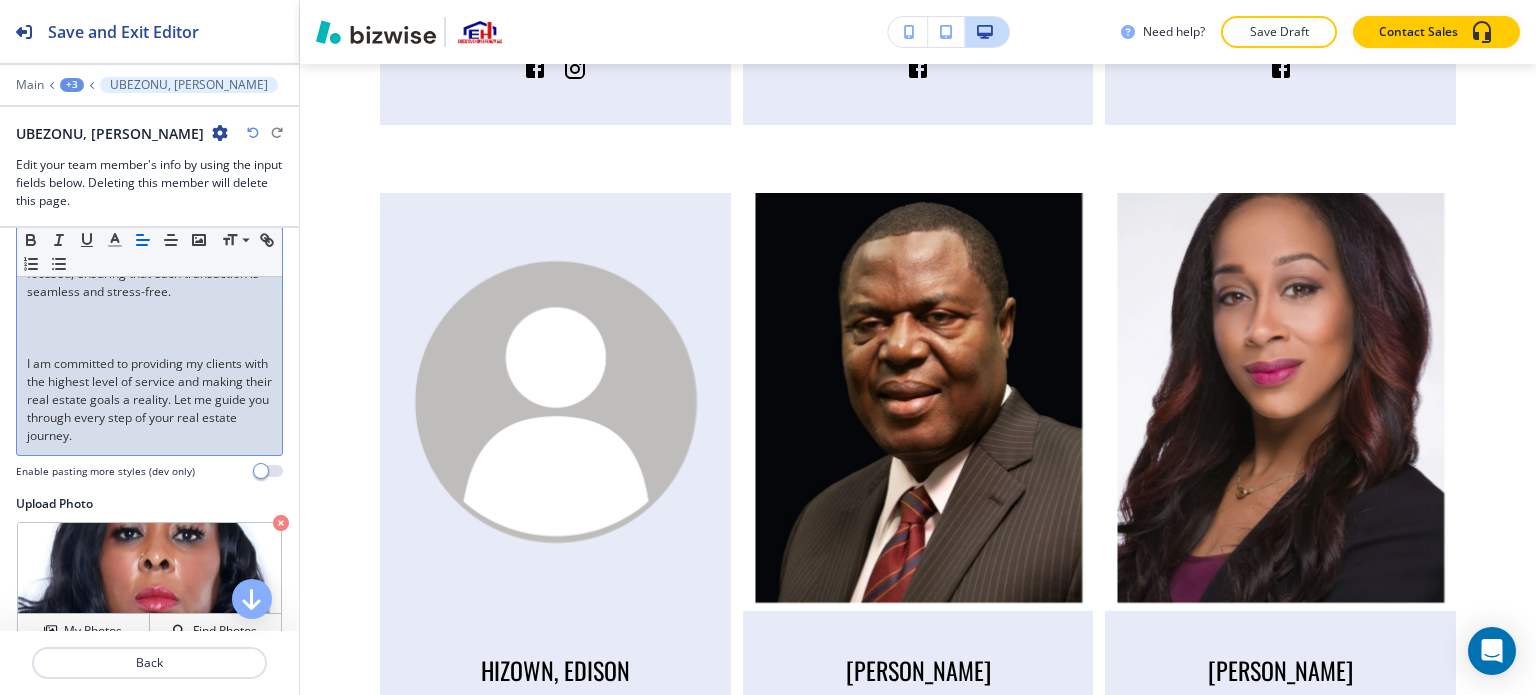 scroll, scrollTop: 635, scrollLeft: 0, axis: vertical 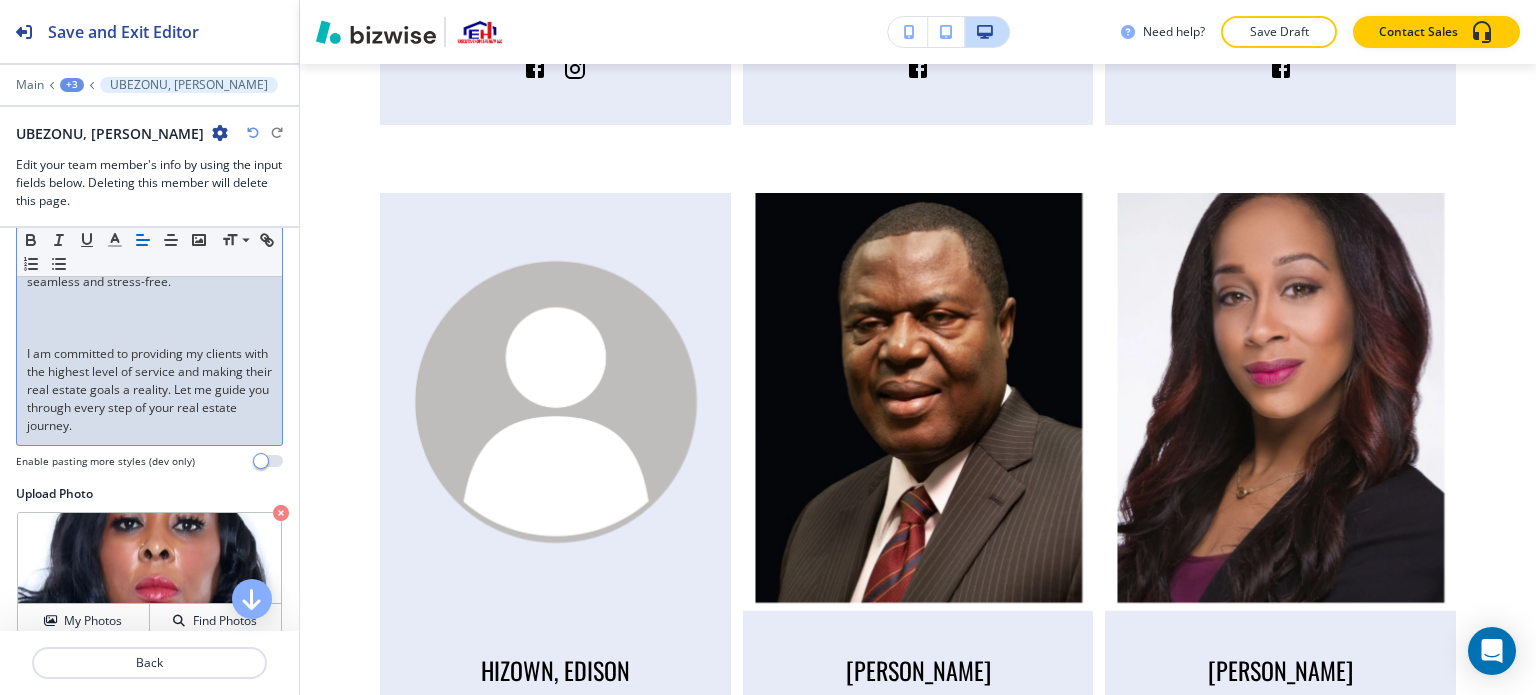 click at bounding box center [149, 336] 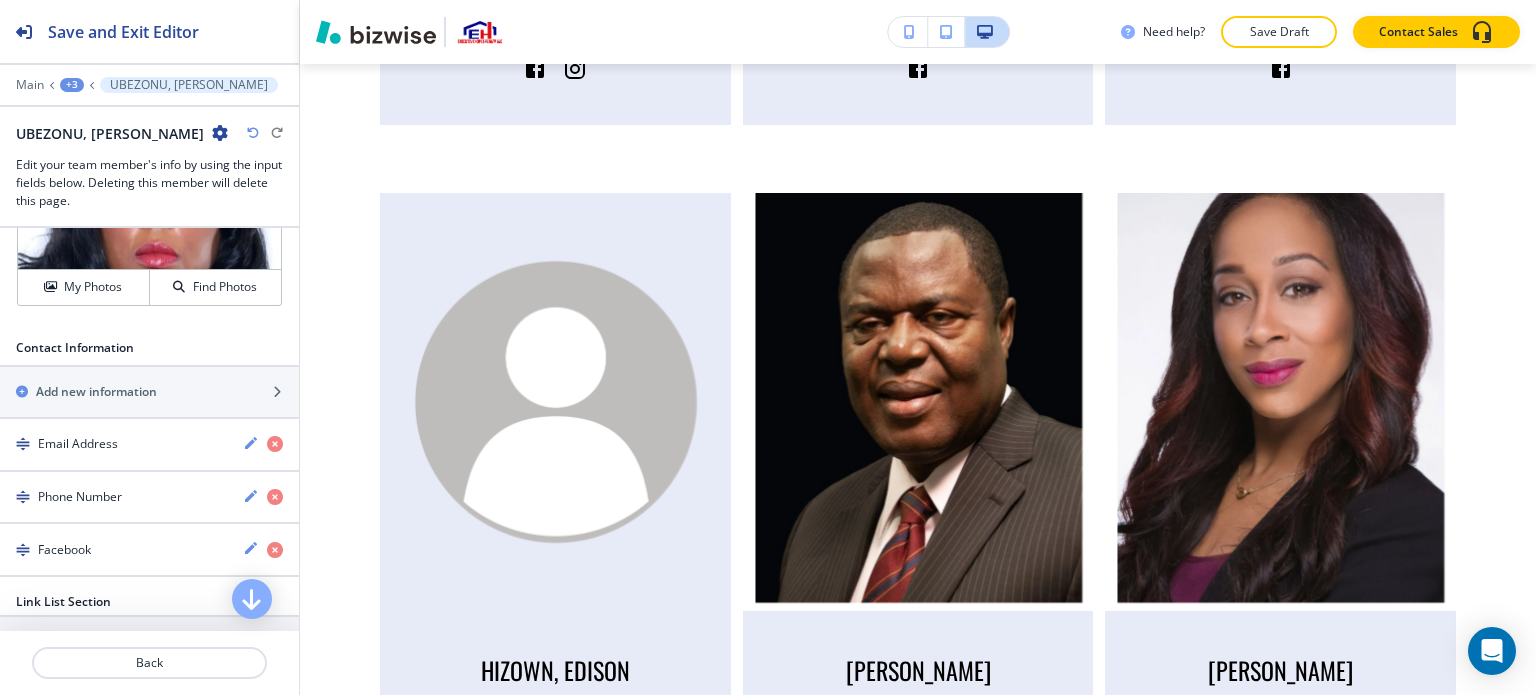 scroll, scrollTop: 935, scrollLeft: 0, axis: vertical 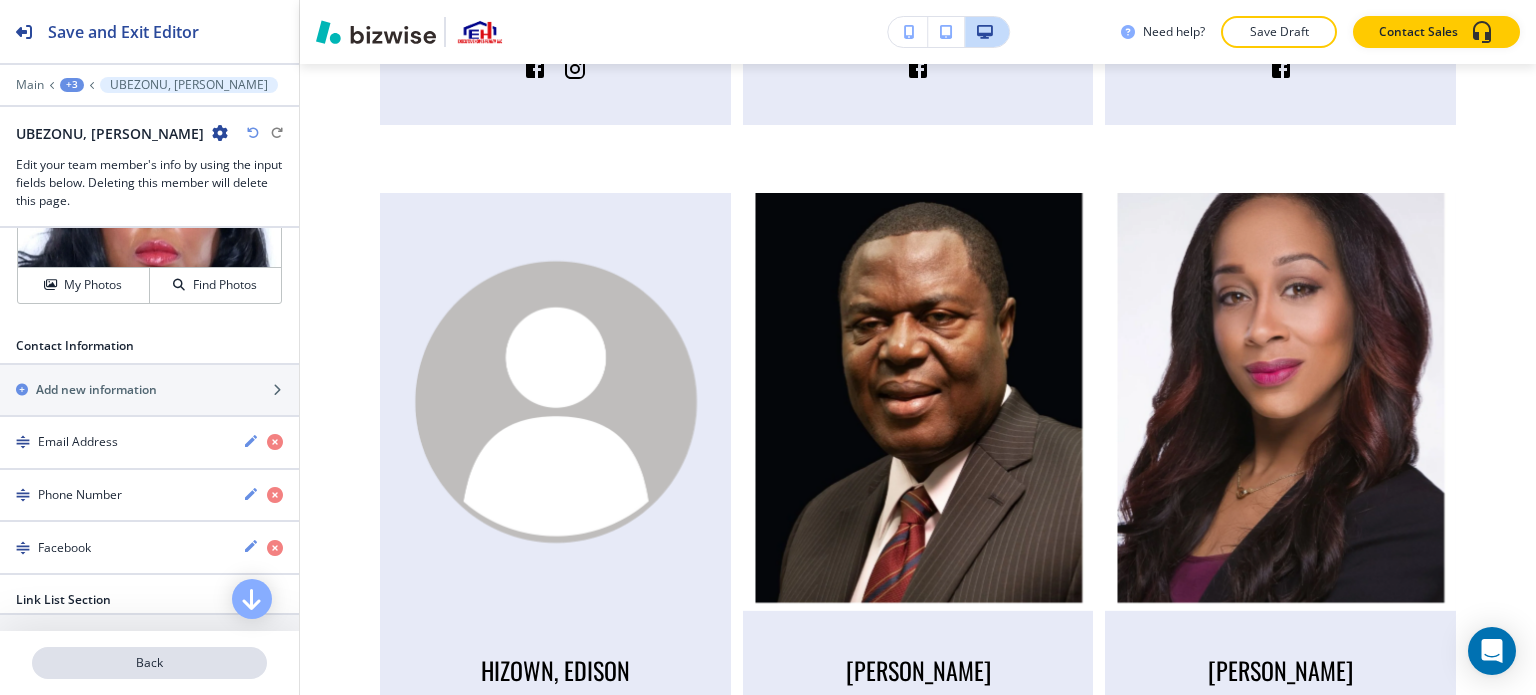 click on "Back" at bounding box center [149, 663] 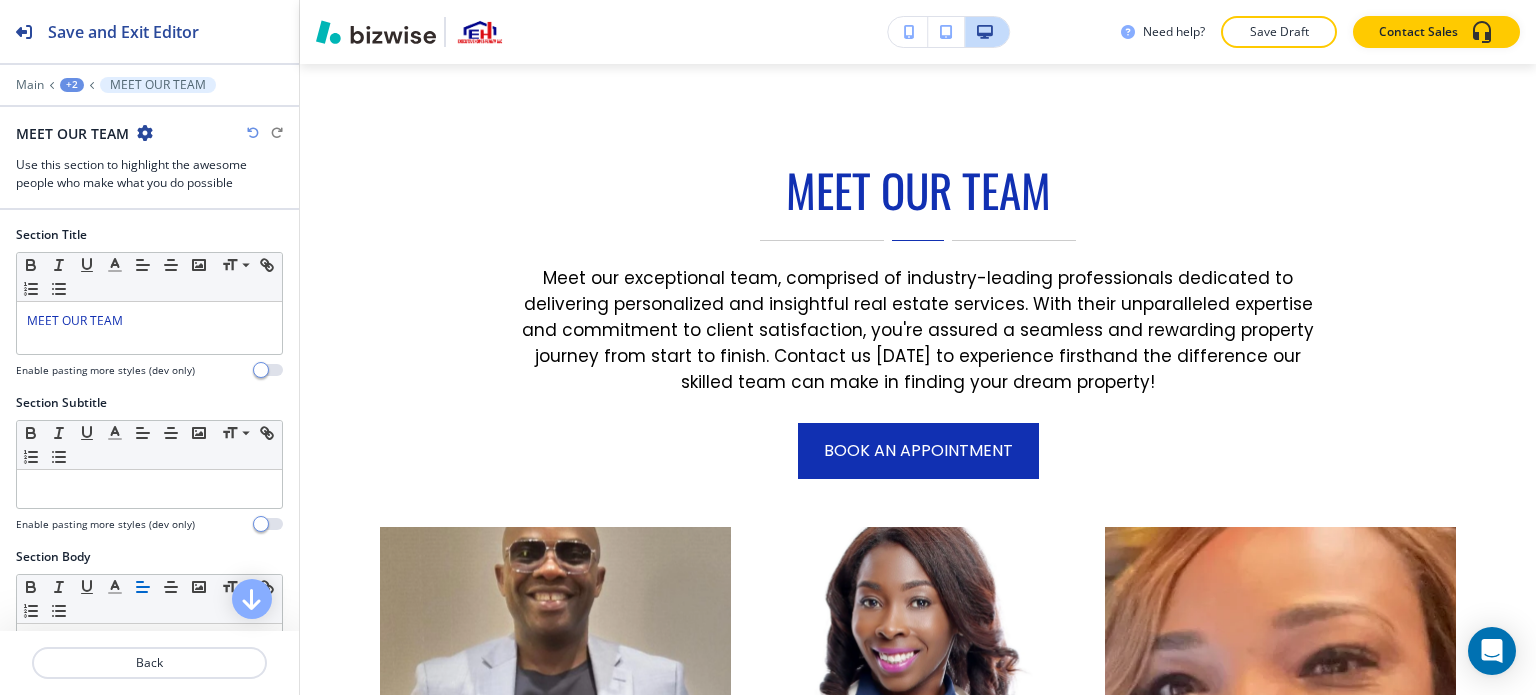 scroll, scrollTop: 1166, scrollLeft: 0, axis: vertical 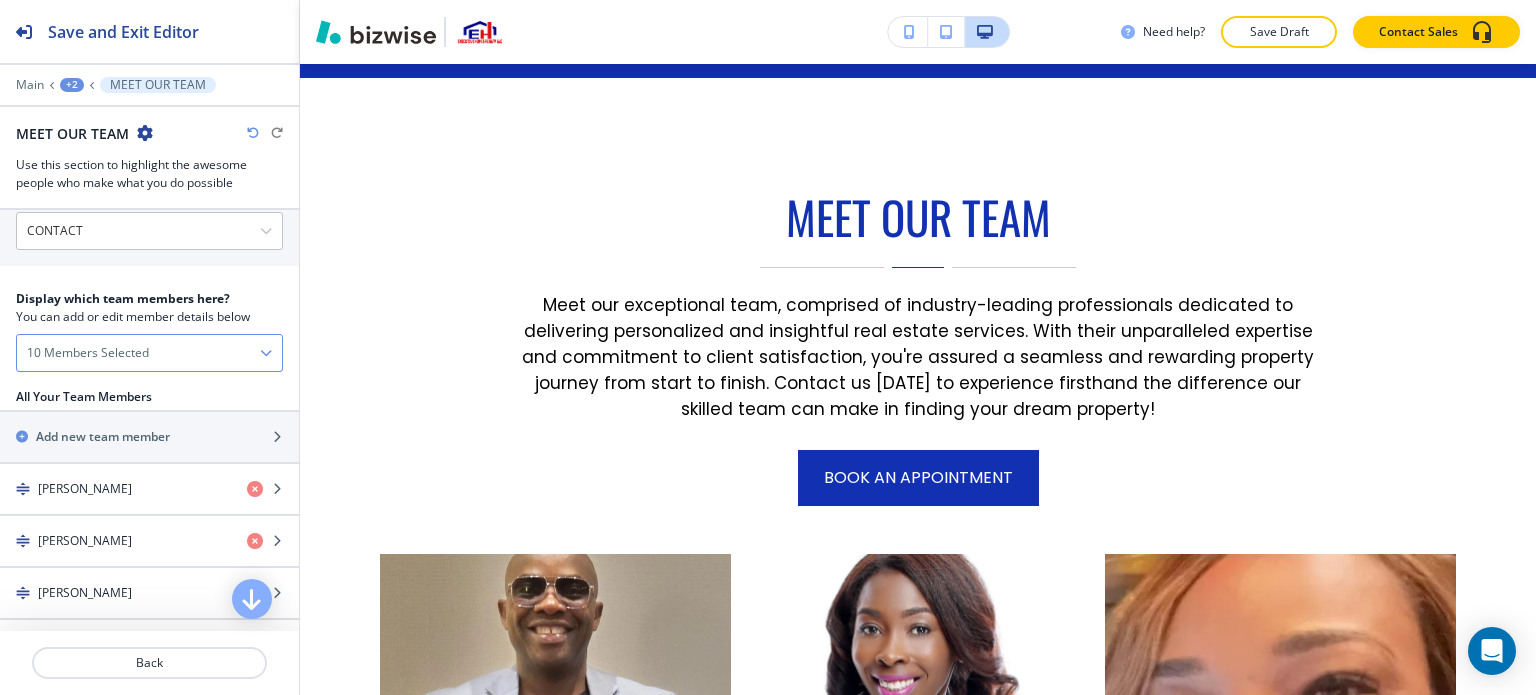 click on "10 Members Selected" at bounding box center (149, 353) 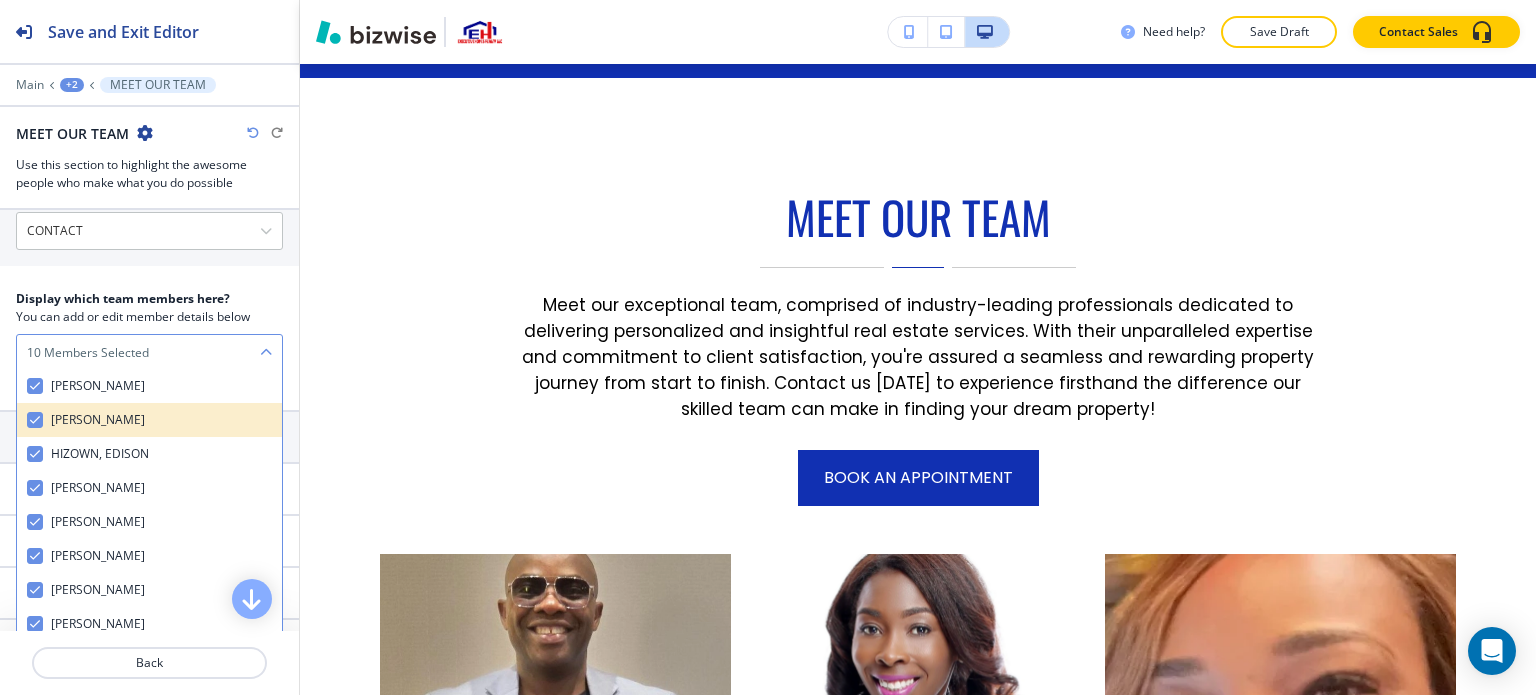 scroll, scrollTop: 143, scrollLeft: 0, axis: vertical 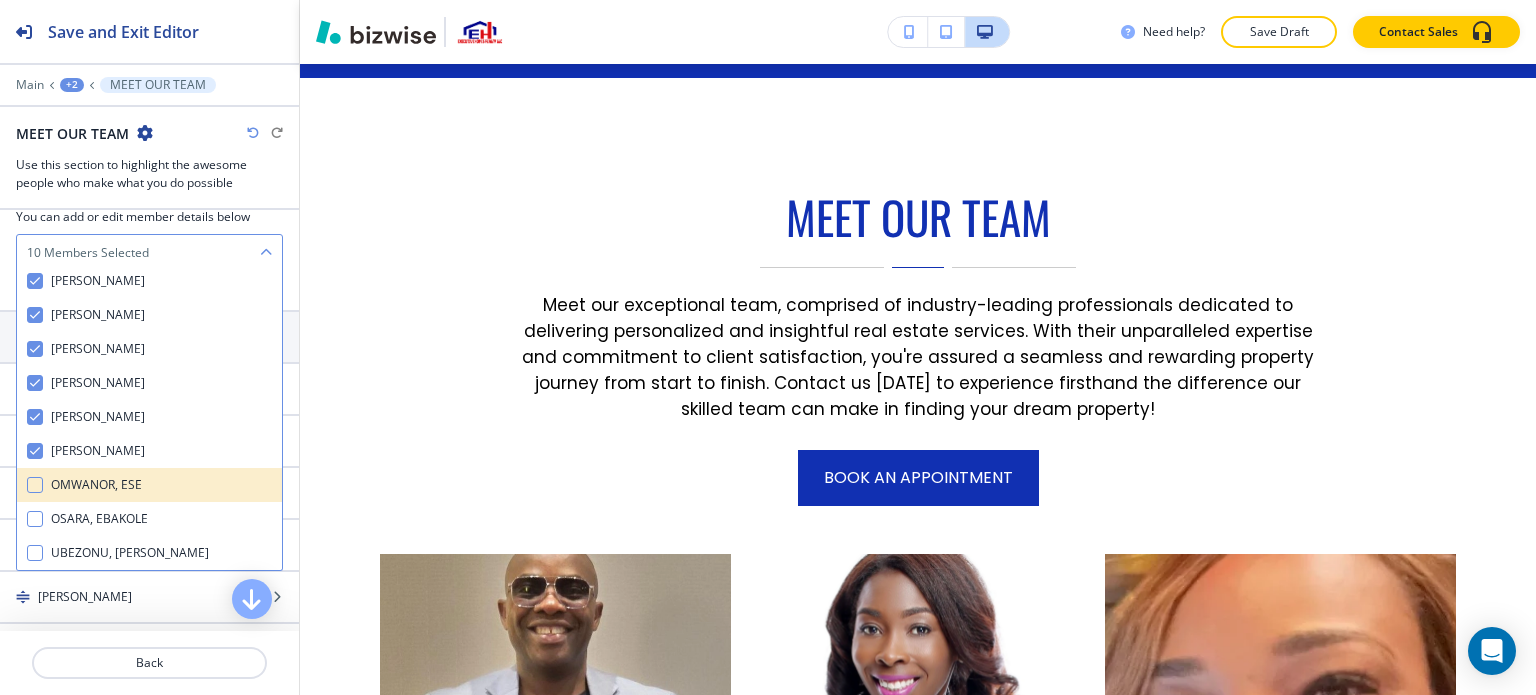 click on "OMWANOR, ESE" at bounding box center [96, 485] 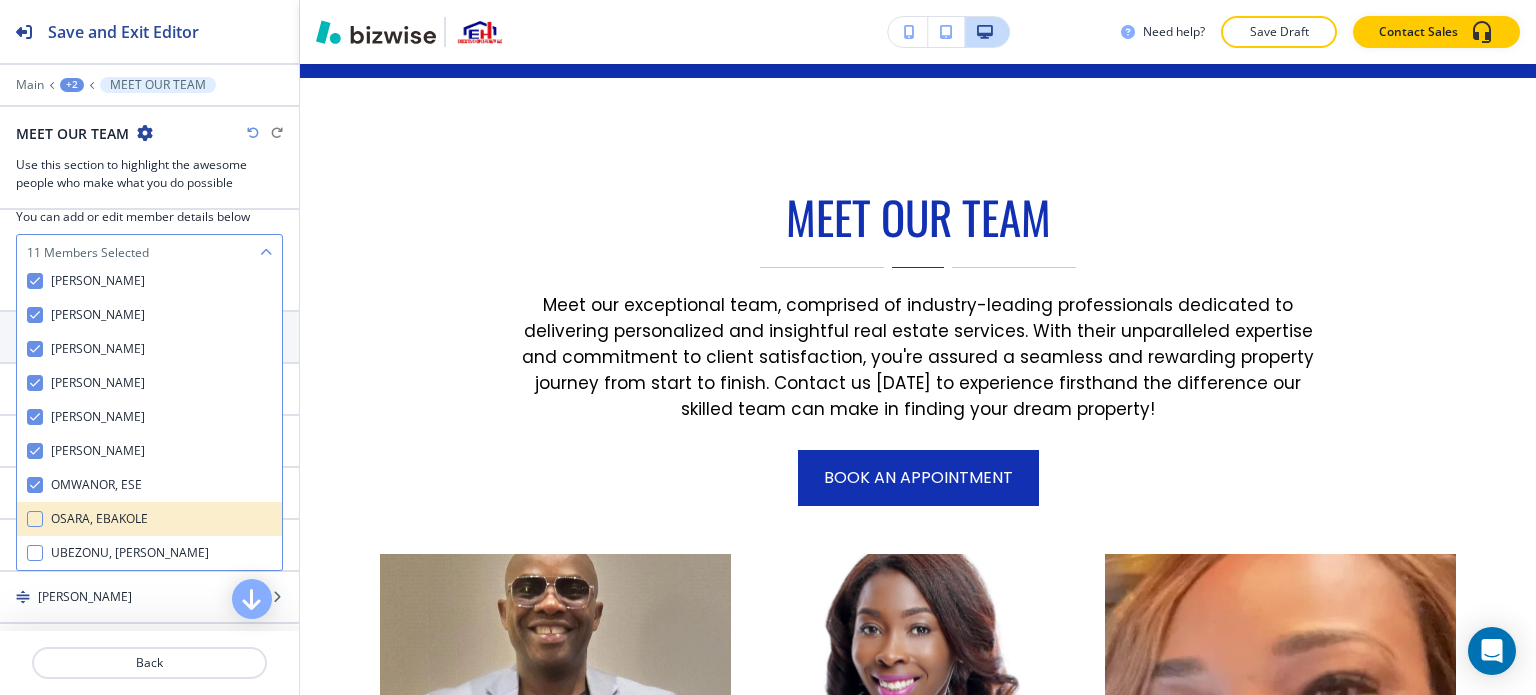 click on "OSARA, EBAKOLE" at bounding box center (149, 519) 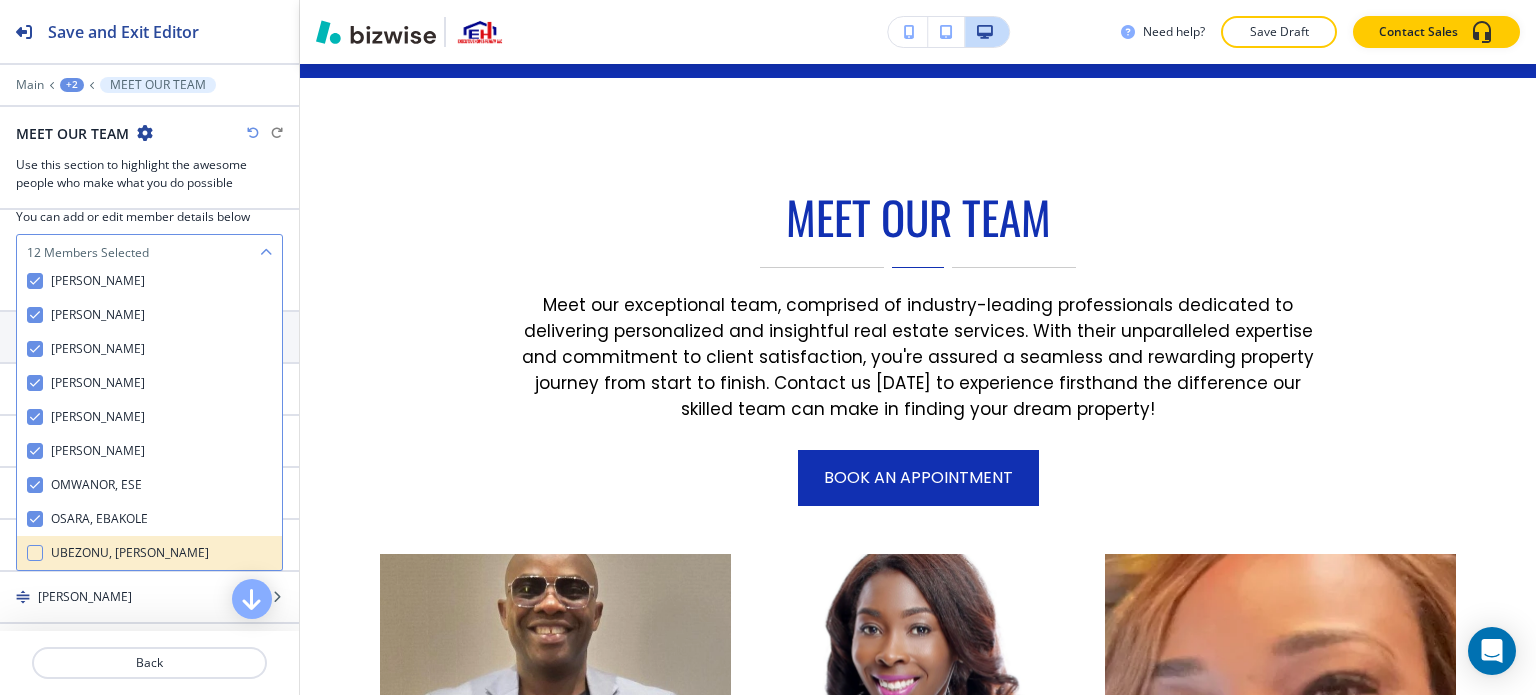 click on "UBEZONU, [PERSON_NAME]" at bounding box center (130, 553) 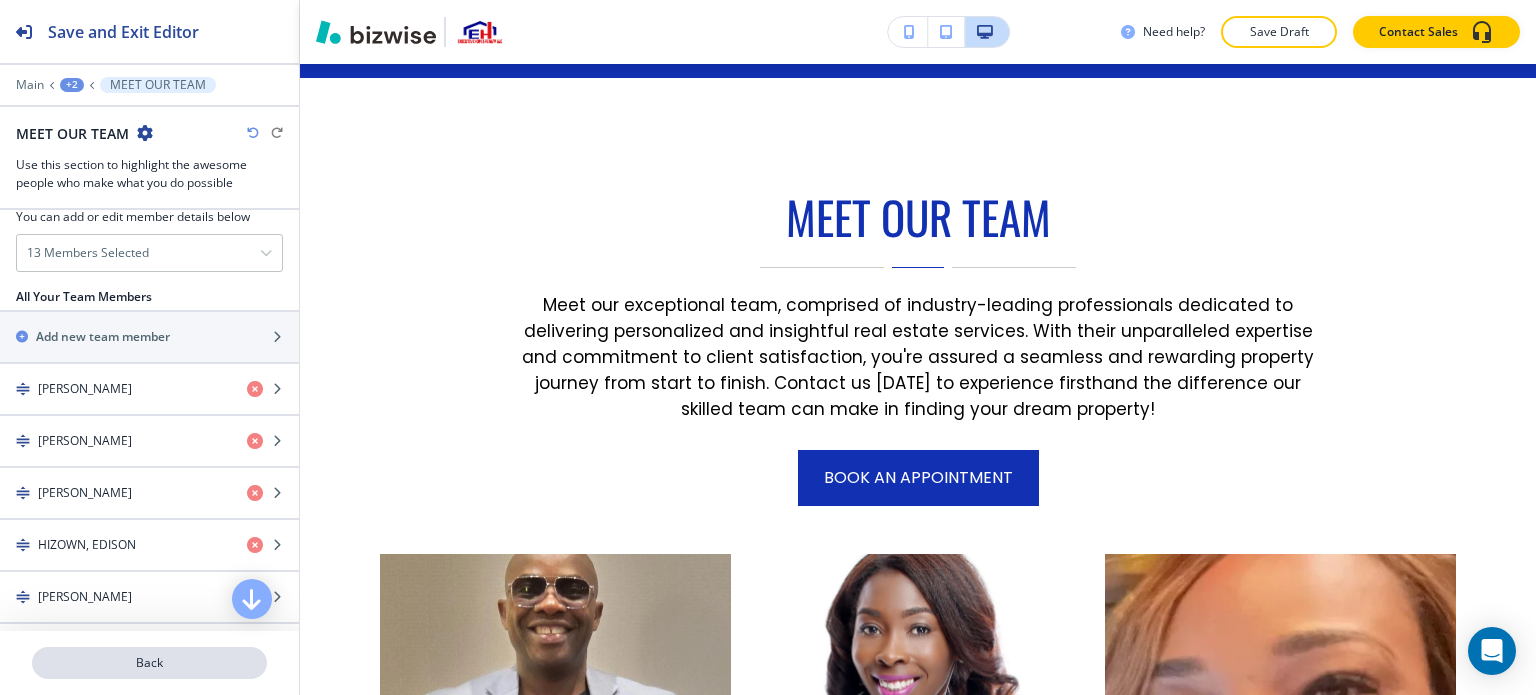 click on "Back" at bounding box center [149, 663] 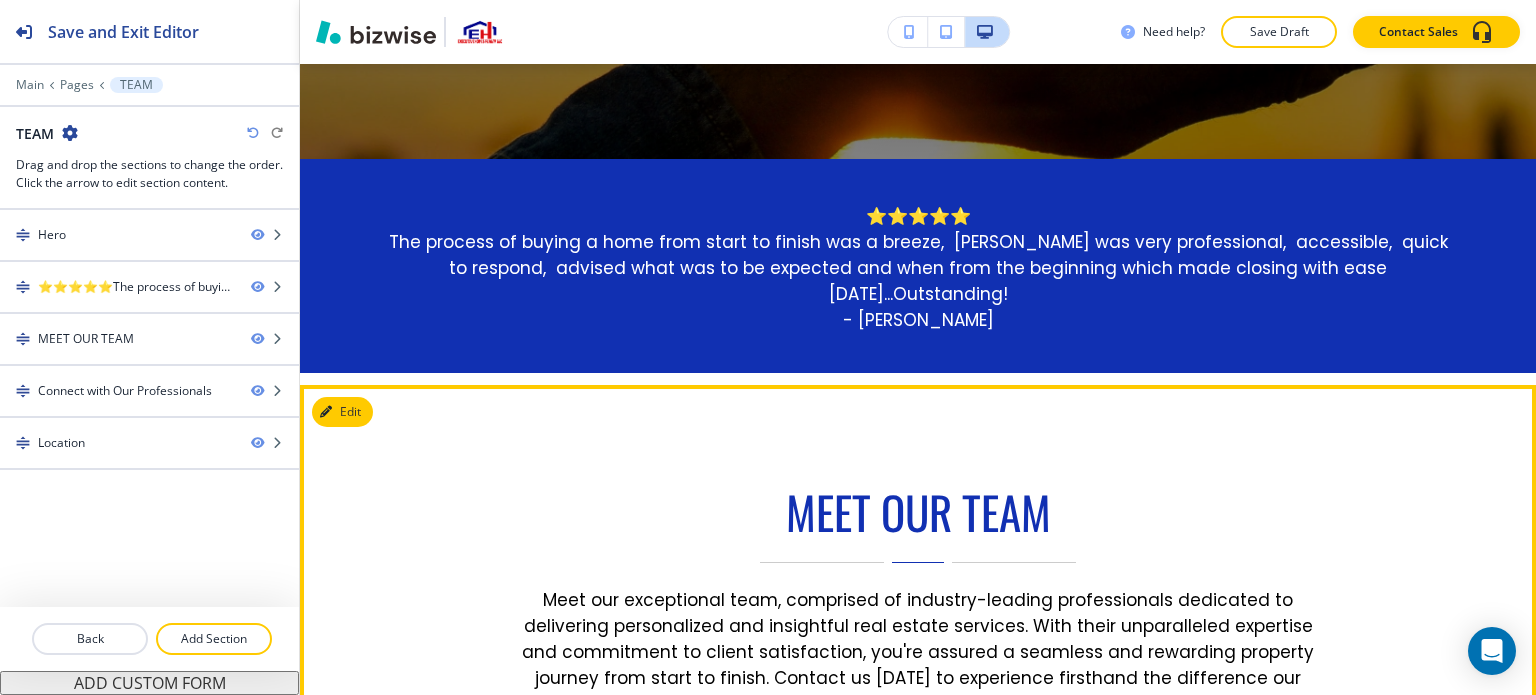 scroll, scrollTop: 866, scrollLeft: 0, axis: vertical 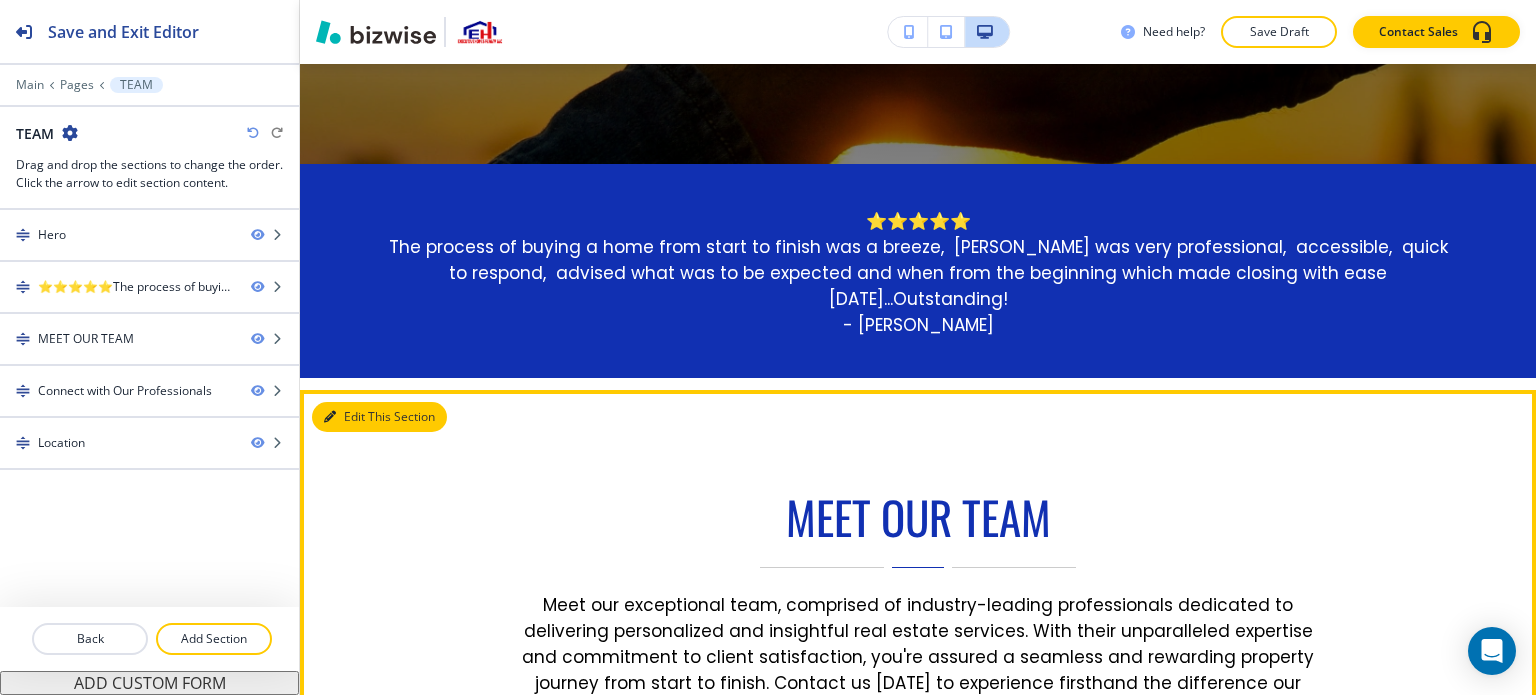click on "Edit This Section" at bounding box center (379, 417) 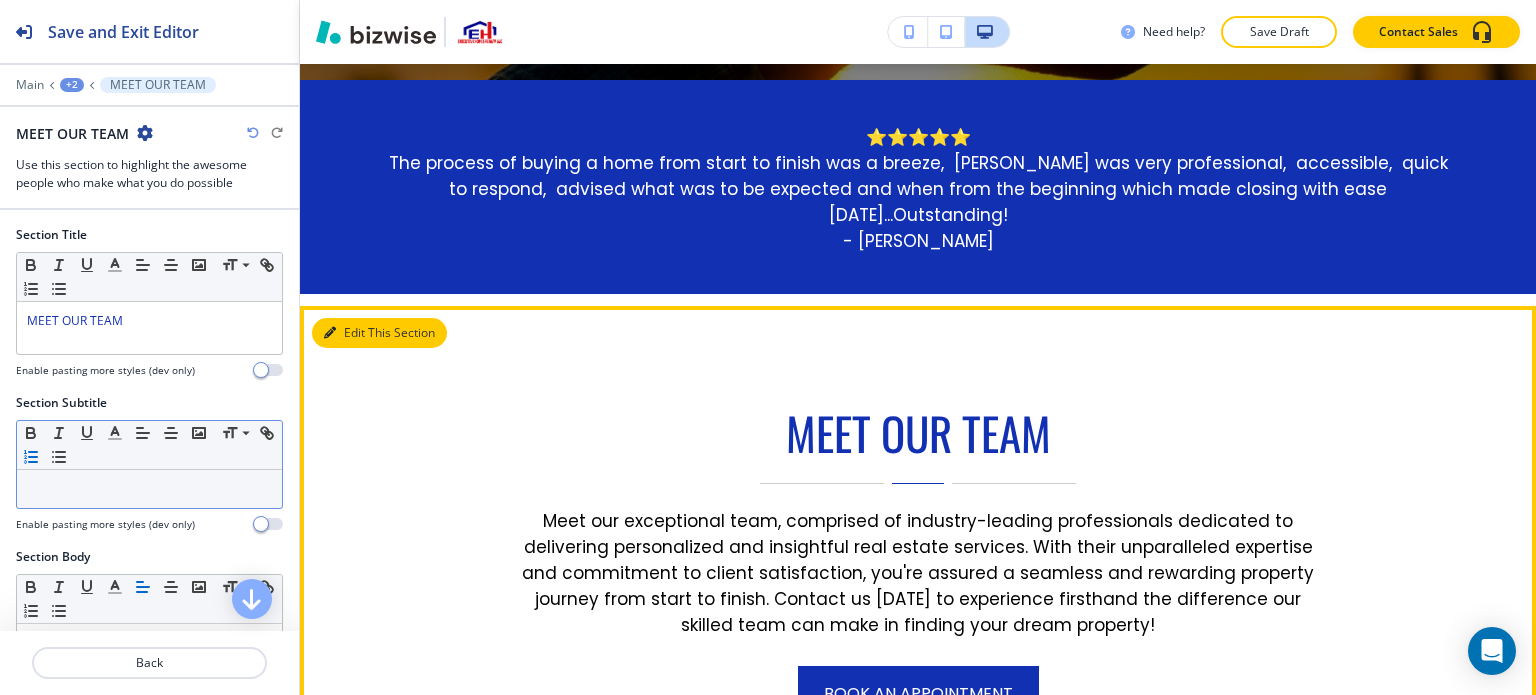 scroll, scrollTop: 1078, scrollLeft: 0, axis: vertical 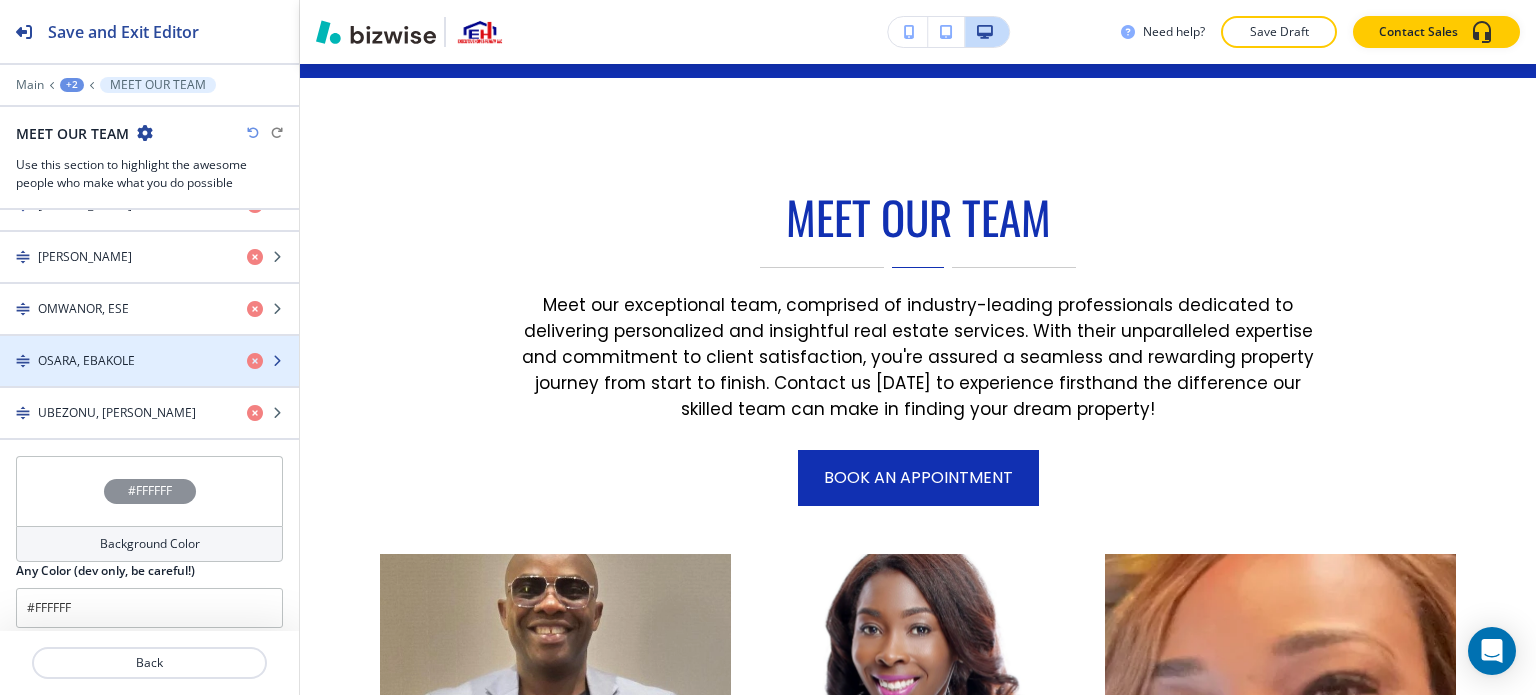 click at bounding box center [149, 378] 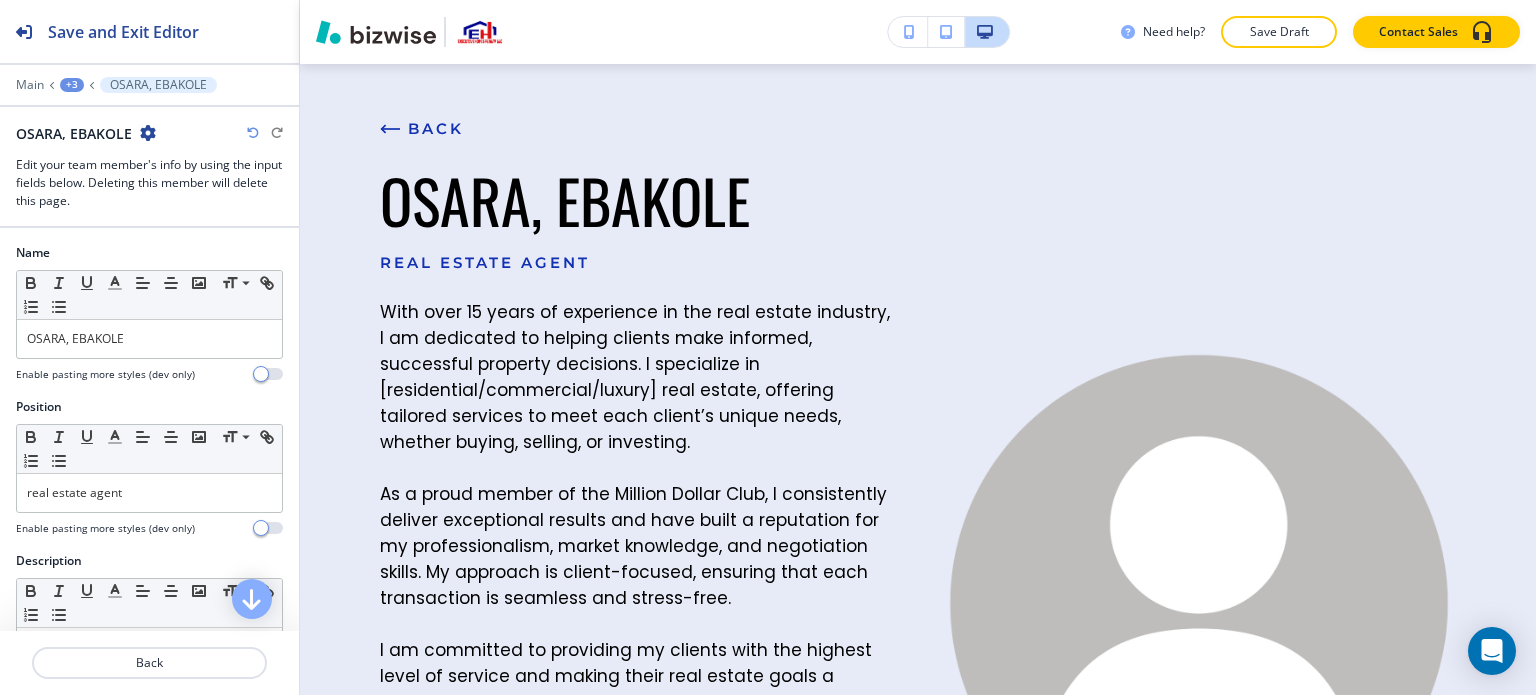 click at bounding box center [149, 687] 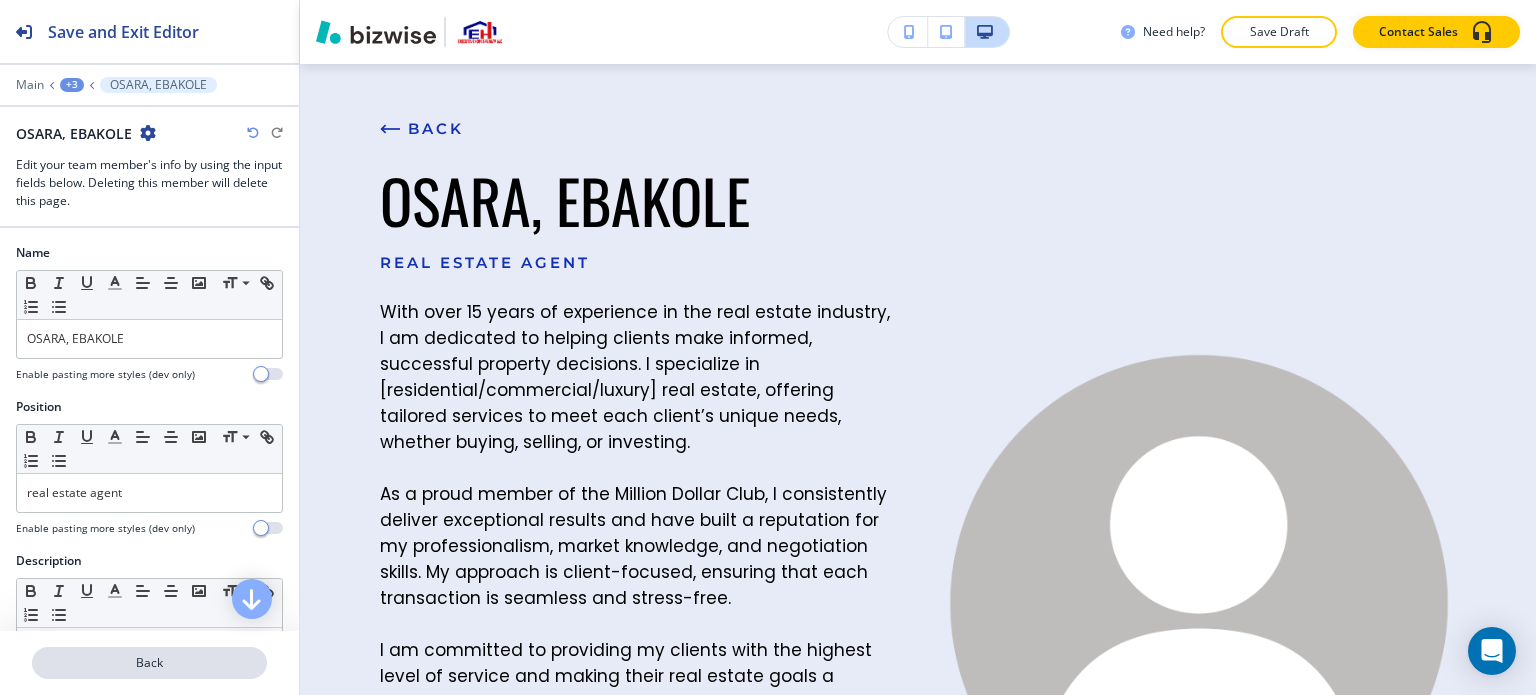 click on "Back" at bounding box center [149, 663] 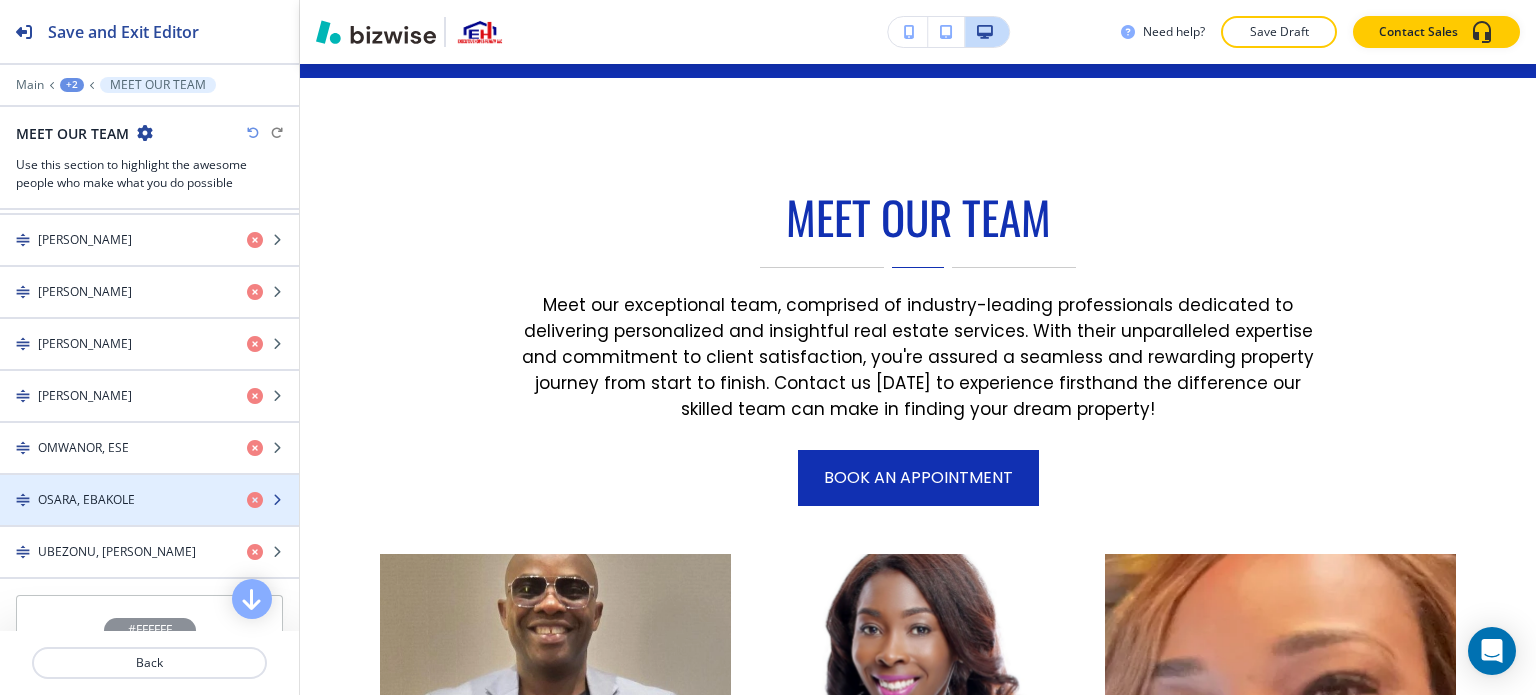 scroll, scrollTop: 1600, scrollLeft: 0, axis: vertical 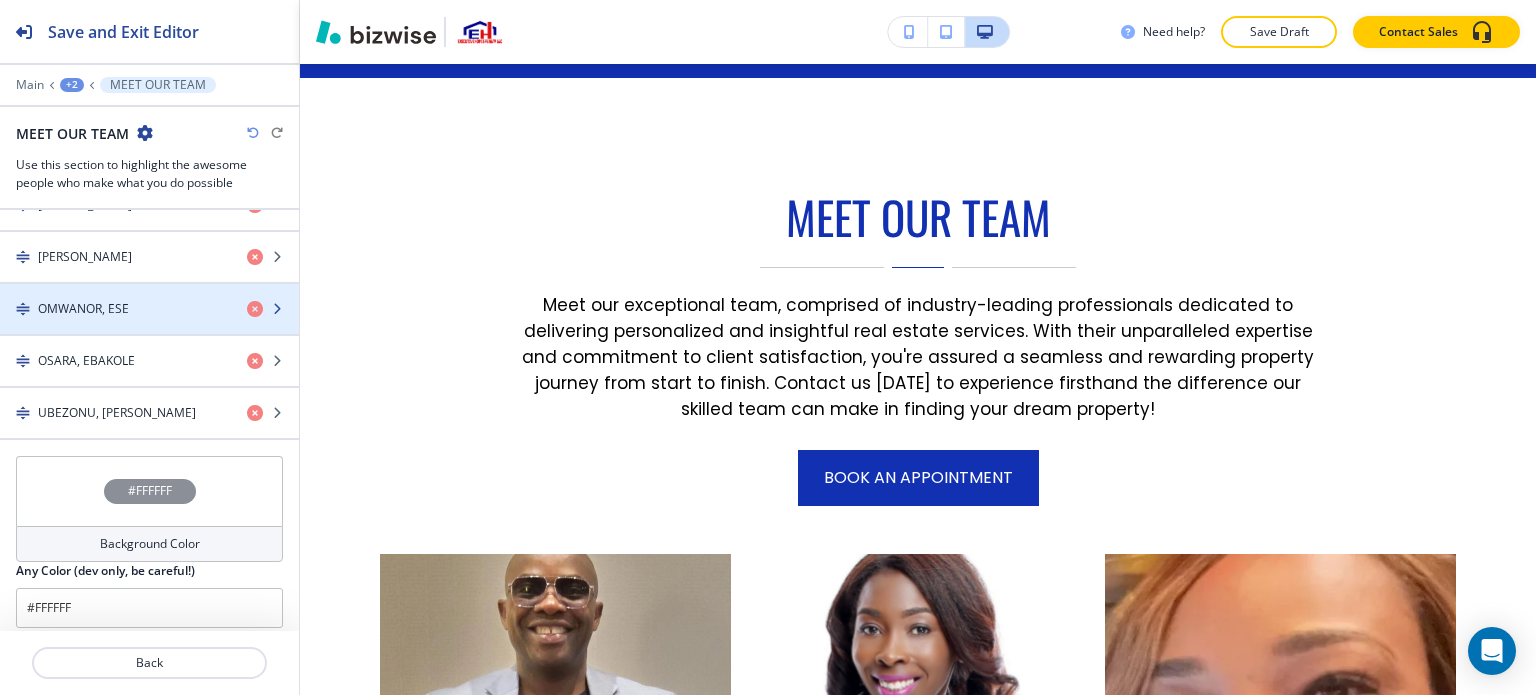 click at bounding box center [149, 326] 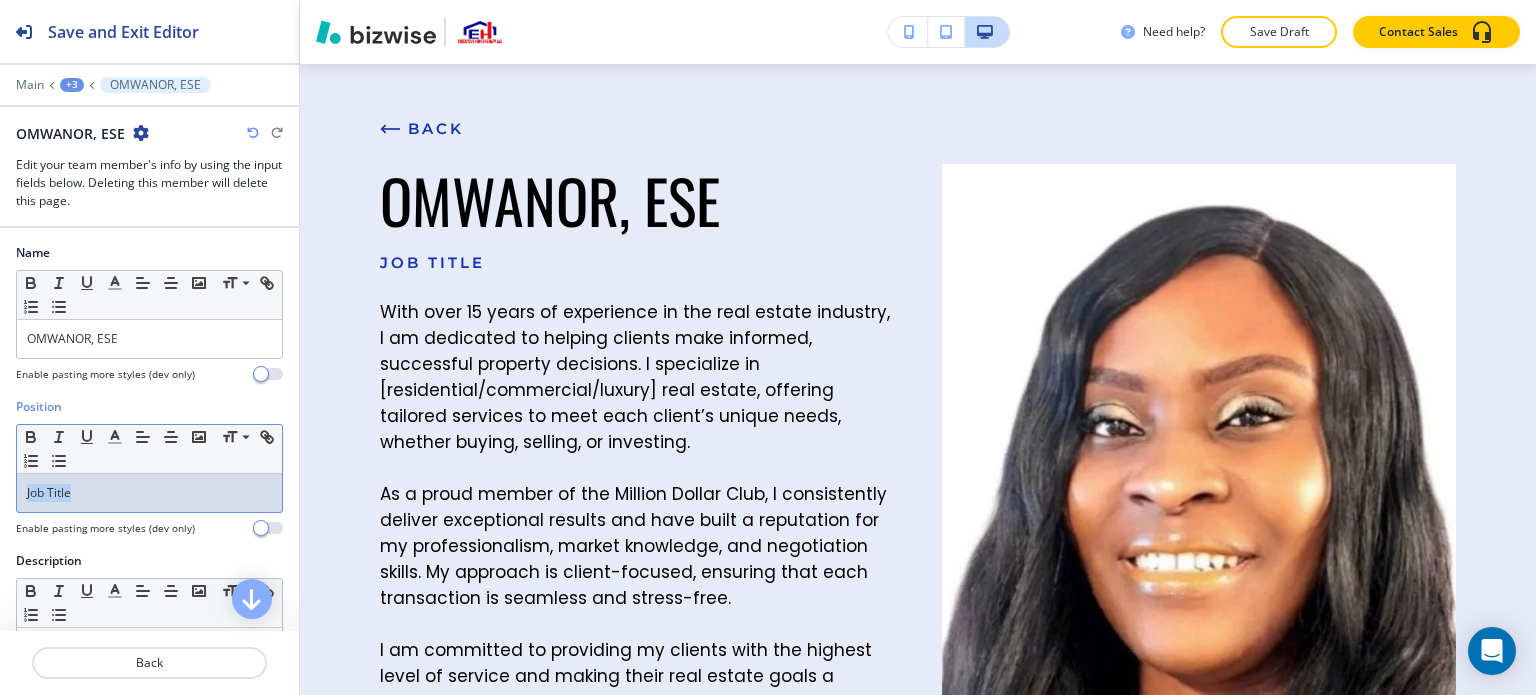 drag, startPoint x: 112, startPoint y: 485, endPoint x: 0, endPoint y: 467, distance: 113.43721 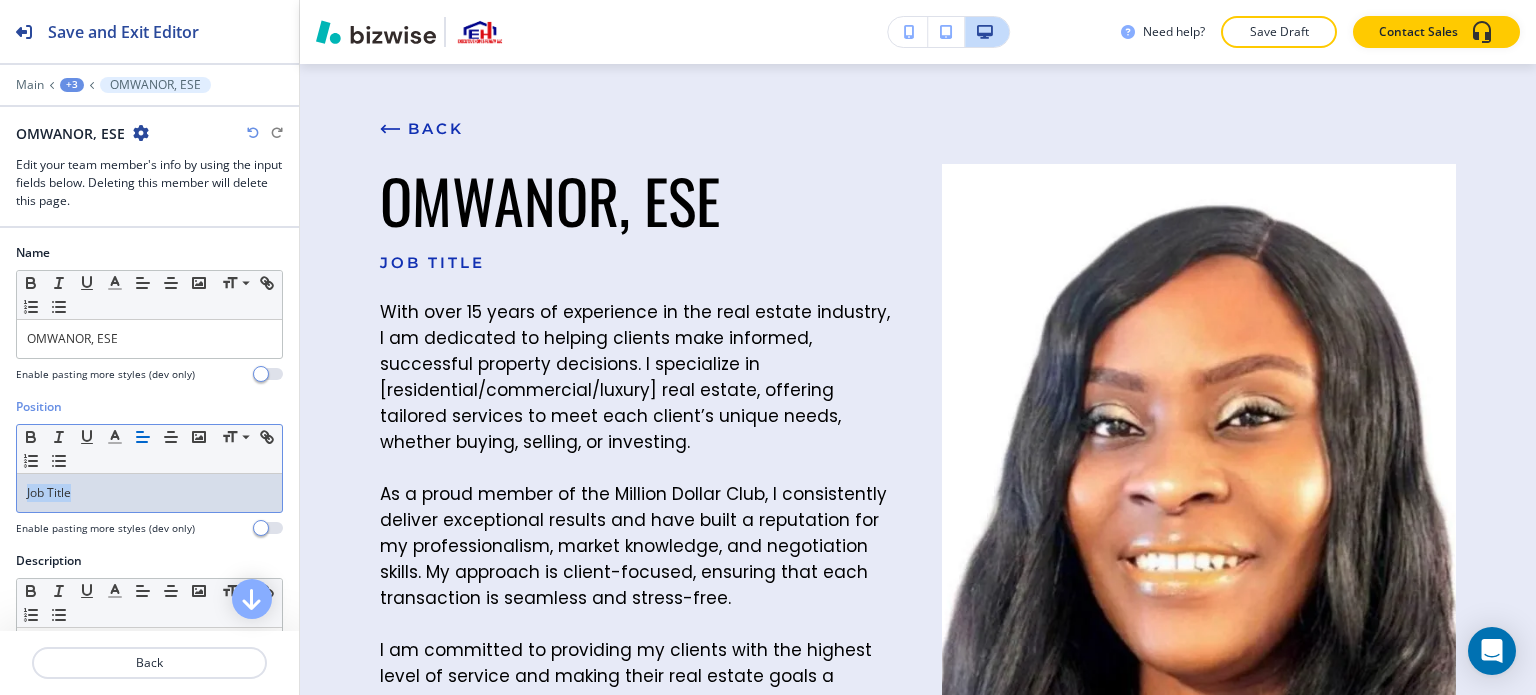 type 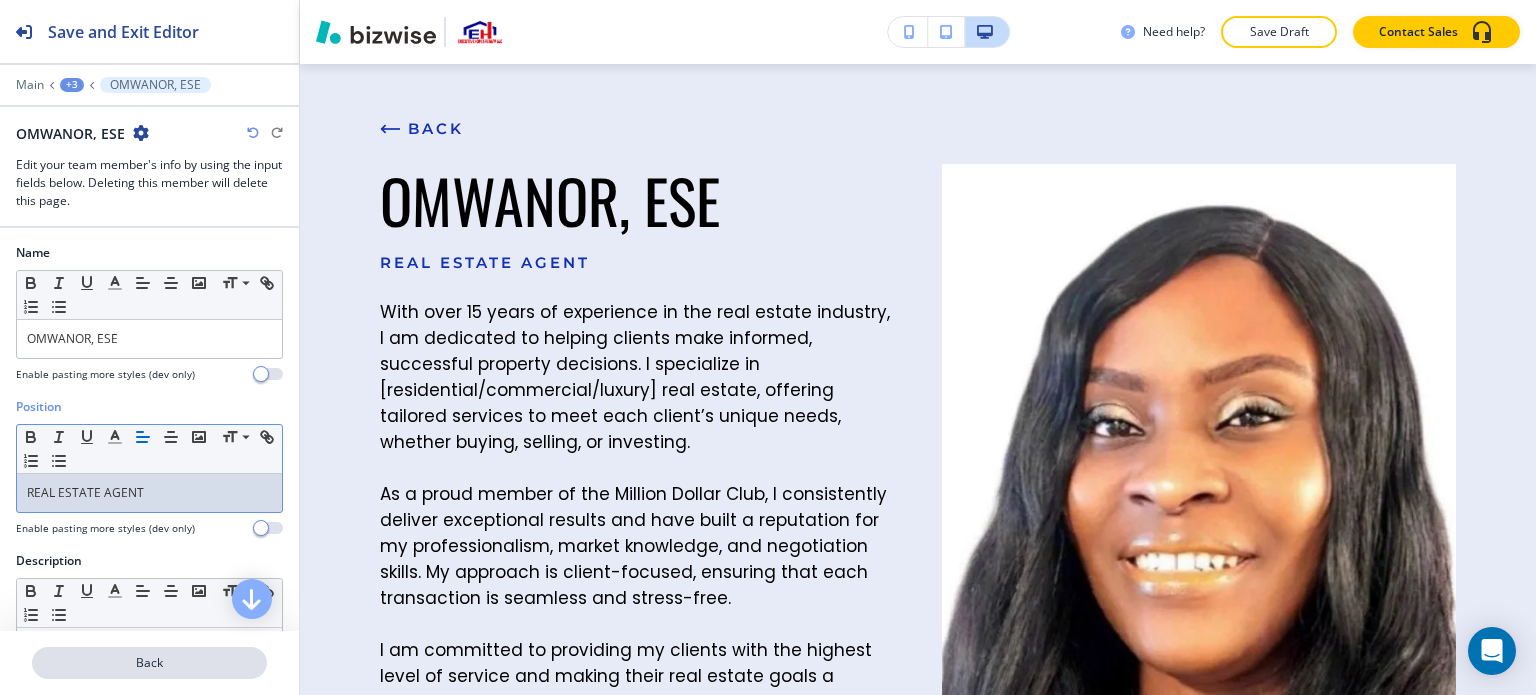 click on "Back" at bounding box center (149, 663) 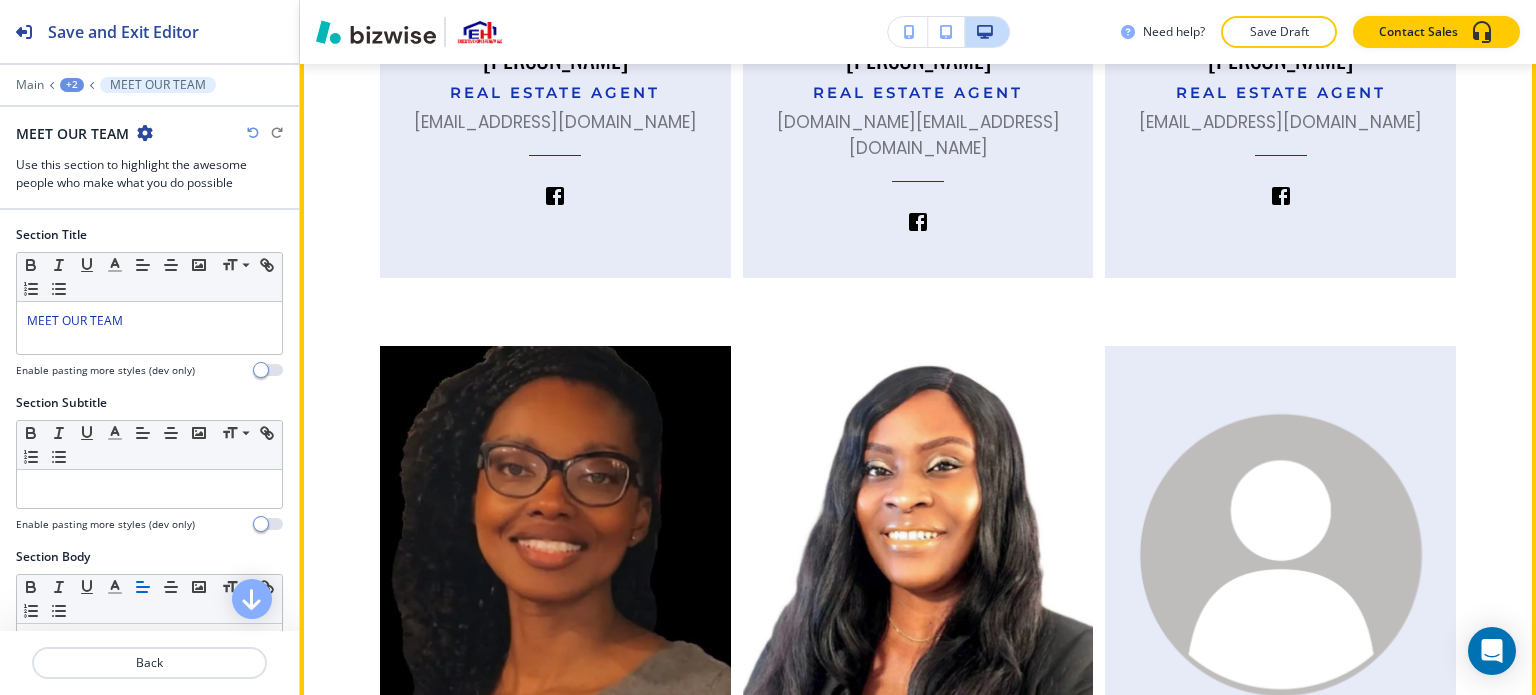 scroll, scrollTop: 3666, scrollLeft: 0, axis: vertical 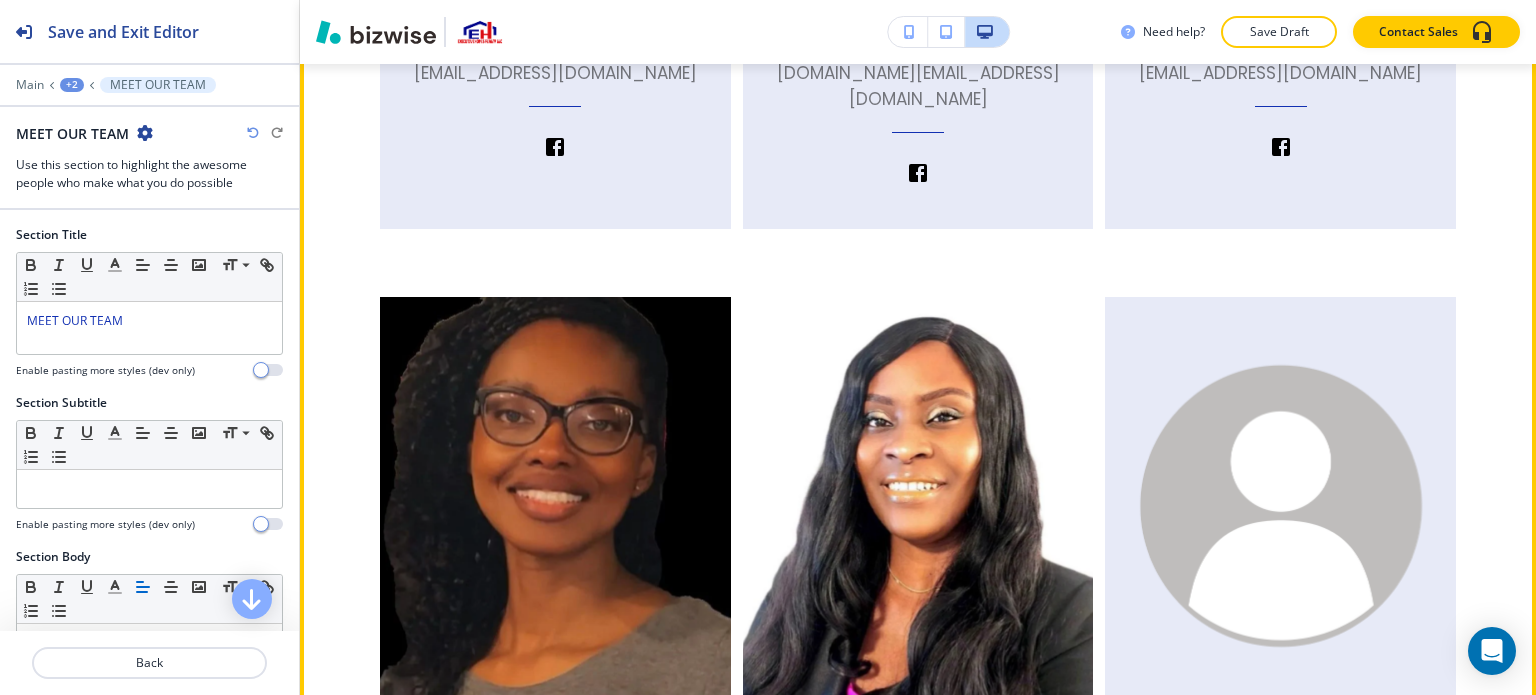 click at bounding box center (555, 506) 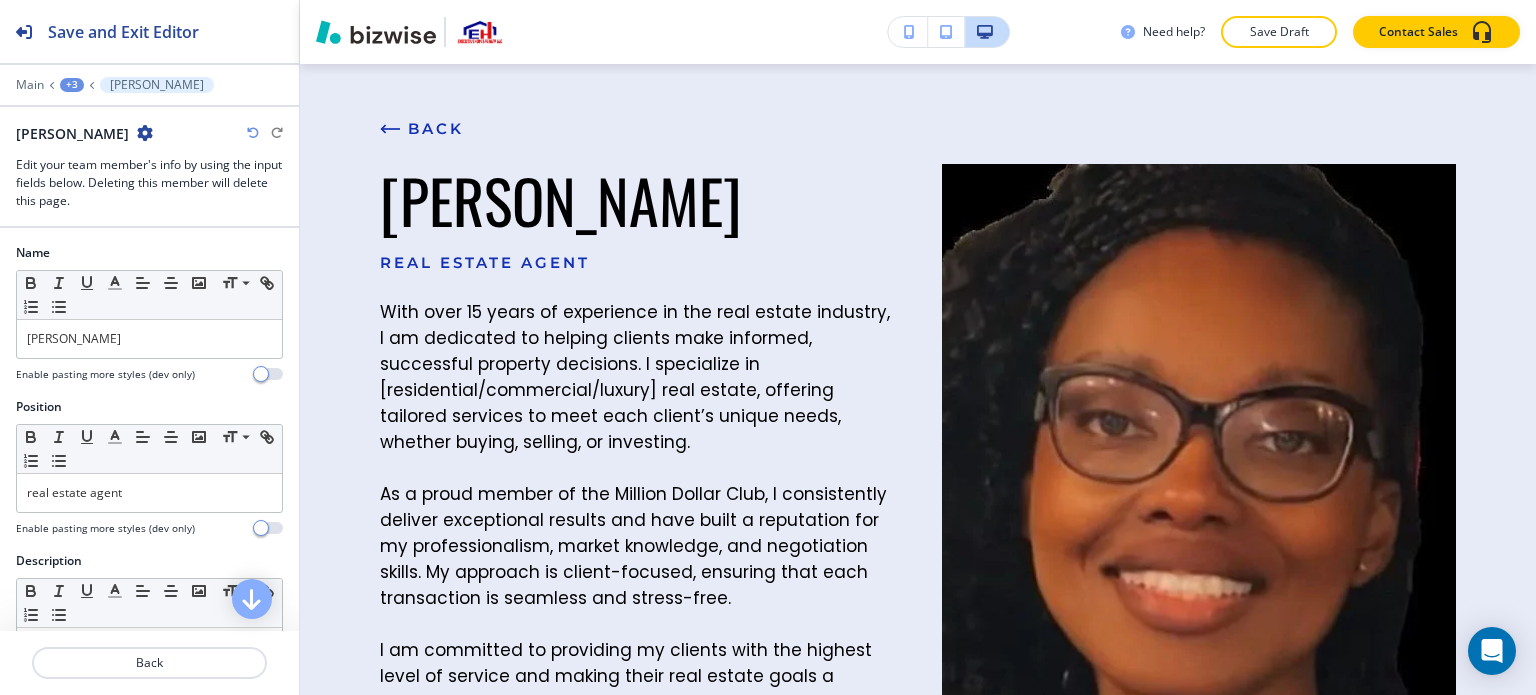 click on "BACK NADIYAH ALEXANDER real estate agent With over 15 years of experience in the real estate industry, I am dedicated to helping clients make informed, successful property decisions. I specialize in [residential/commercial/luxury] real estate, offering tailored services to meet each client’s unique needs, whether buying, selling, or investing. As a proud member of the Million Dollar Club, I consistently deliver exceptional results and have built a reputation for my professionalism, market knowledge, and negotiation skills. My approach is client-focused, ensuring that each transaction is seamless and stress-free. I am committed to providing my clients with the highest level of service and making their real estate goals a reality. Let me guide you through every step of your real estate journey.  npryce78@hotmail.com  404-632-6031 https://www.facebook.com/ExecutiveHomesRealtyLLC" at bounding box center [918, 528] 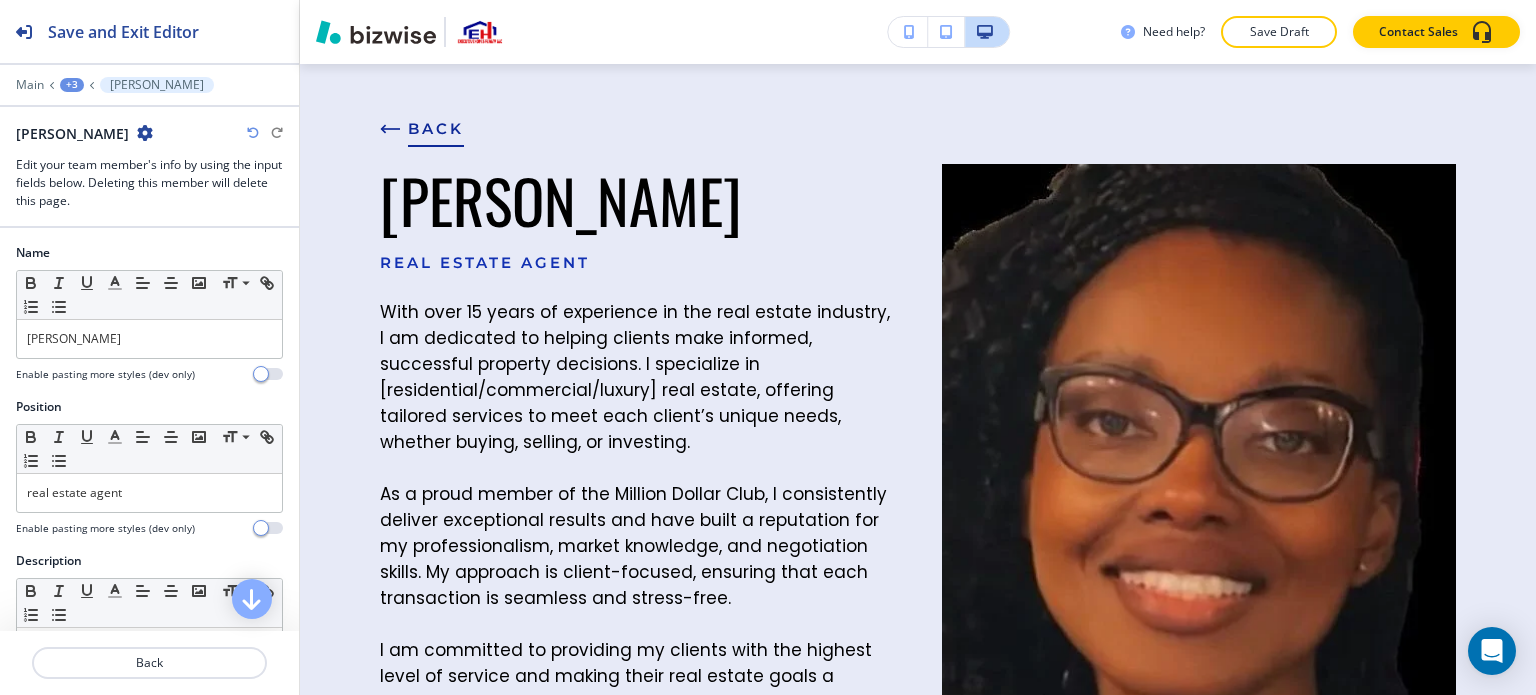 click on "BACK" at bounding box center [436, 129] 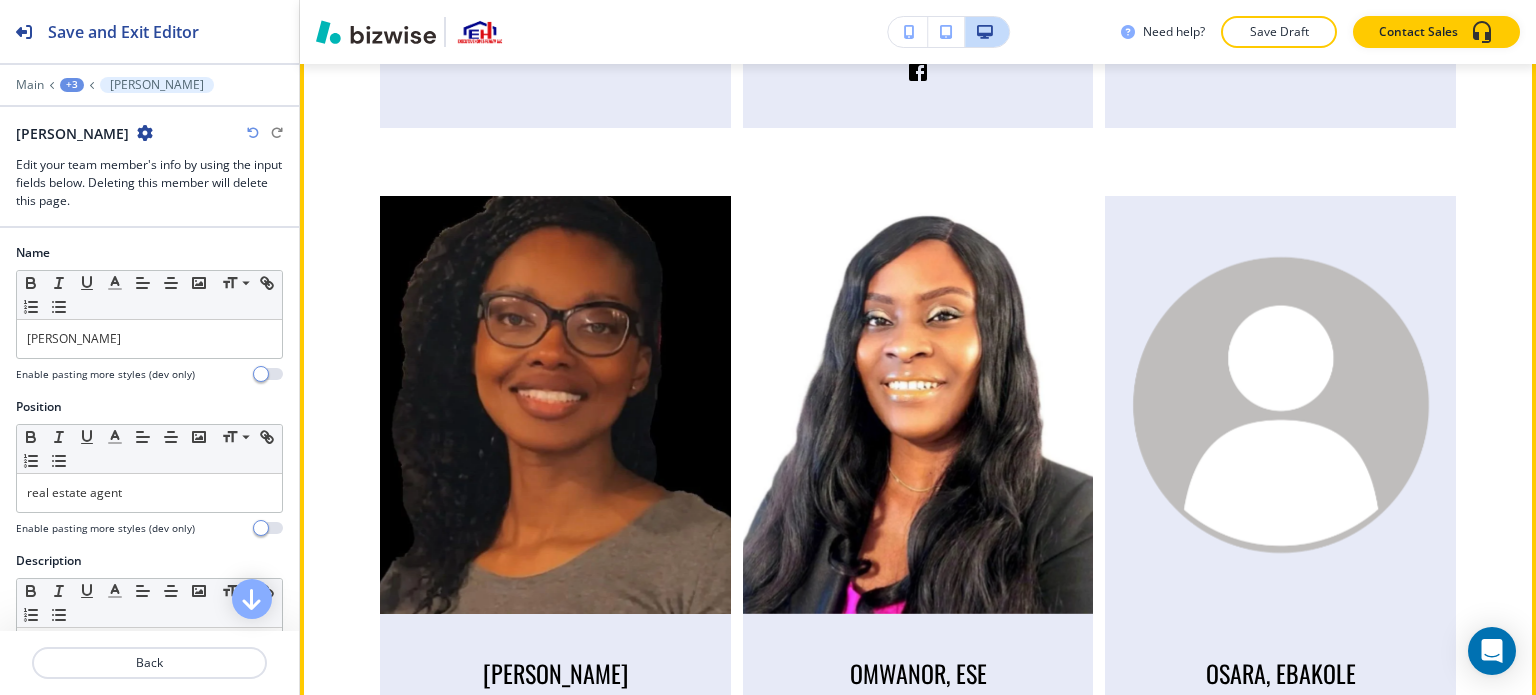 scroll, scrollTop: 3966, scrollLeft: 0, axis: vertical 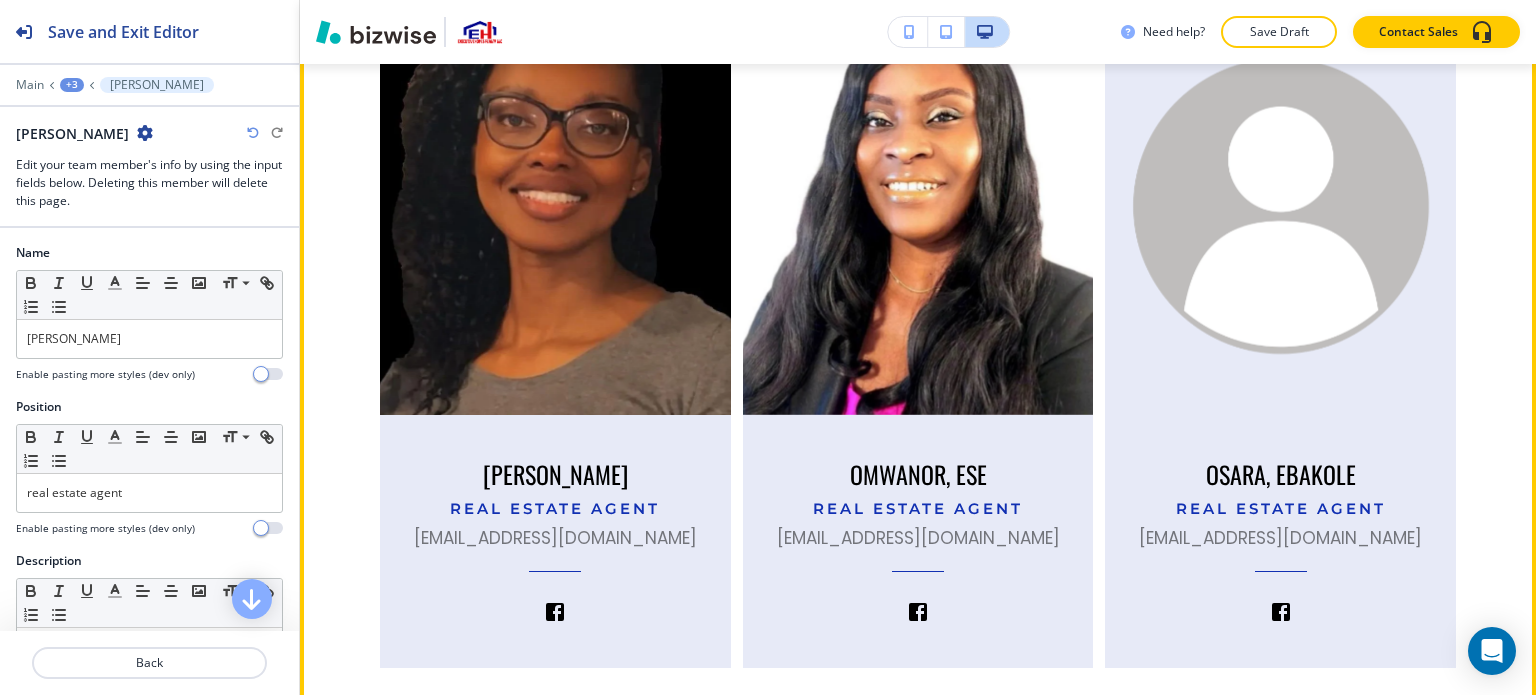 click at bounding box center [1281, 206] 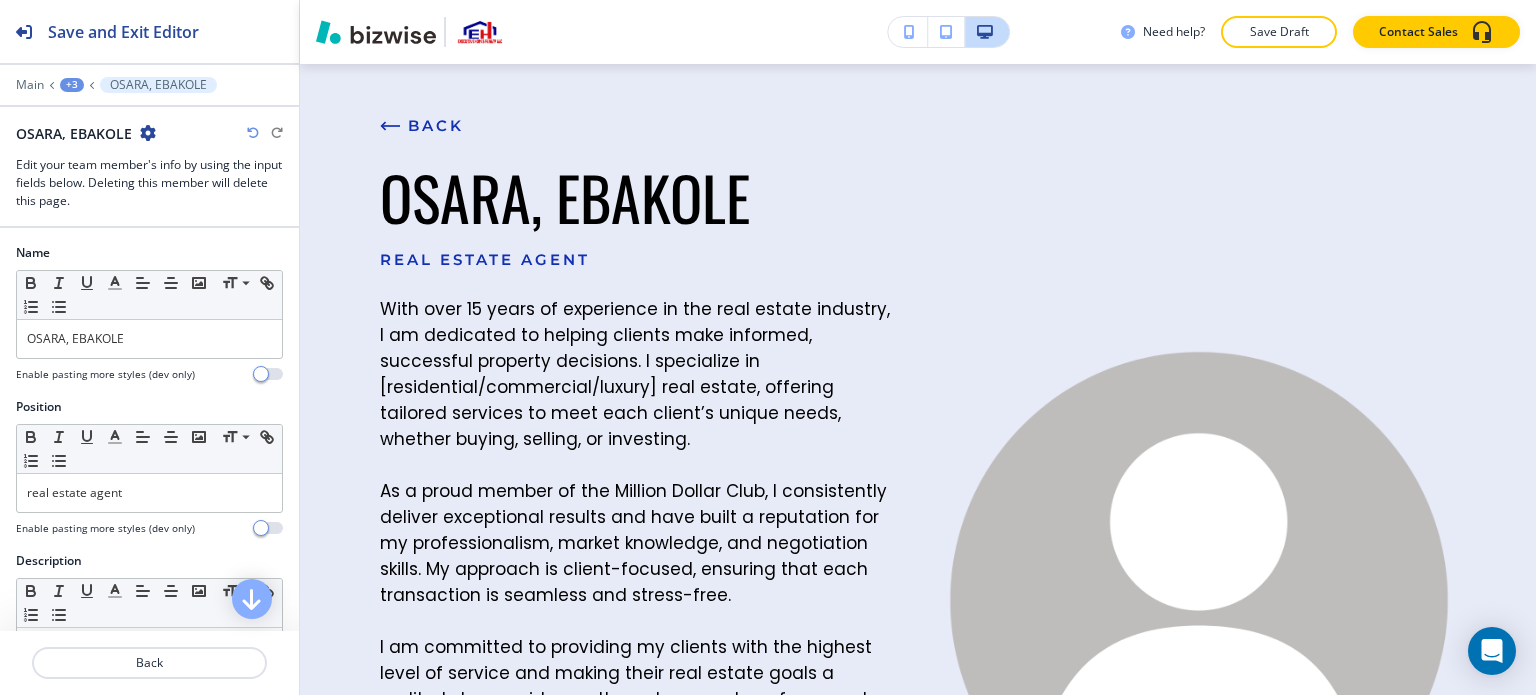 scroll, scrollTop: 0, scrollLeft: 0, axis: both 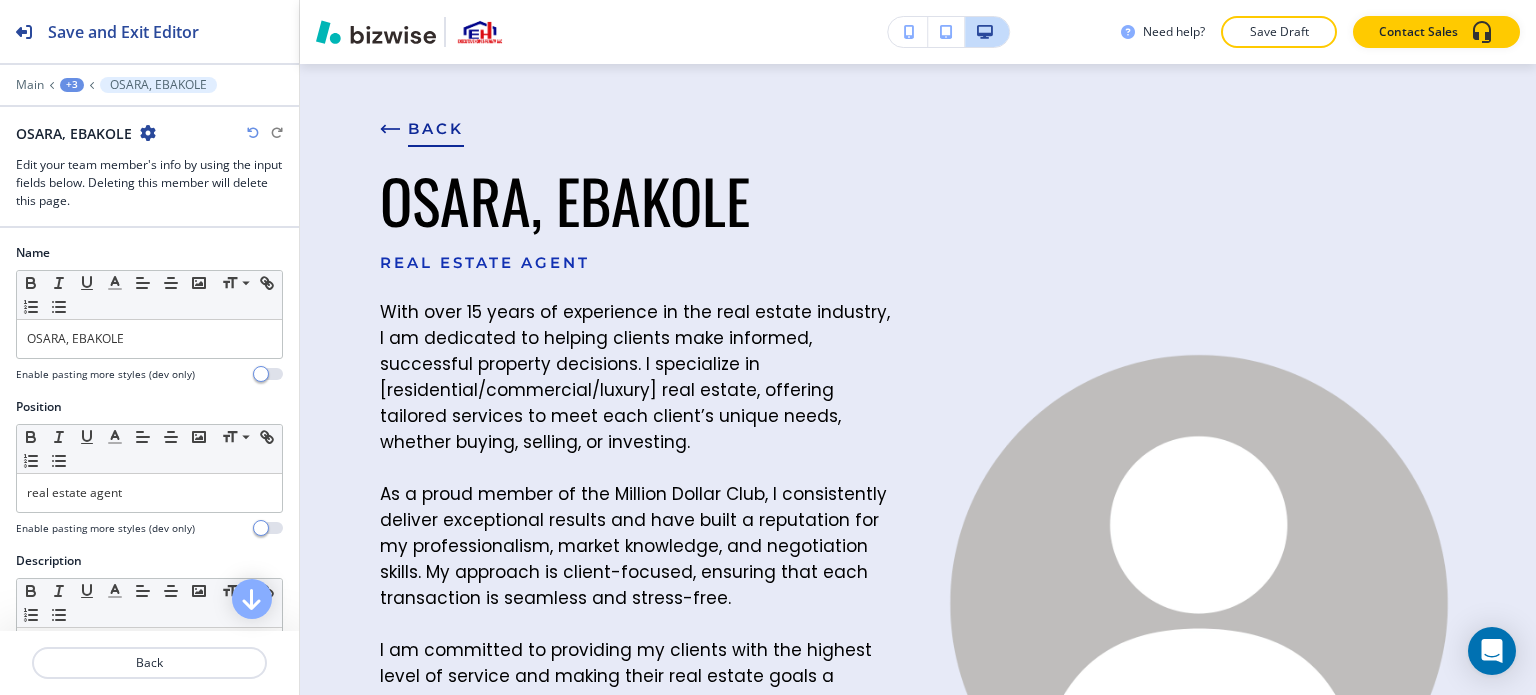 click on "BACK" at bounding box center [436, 129] 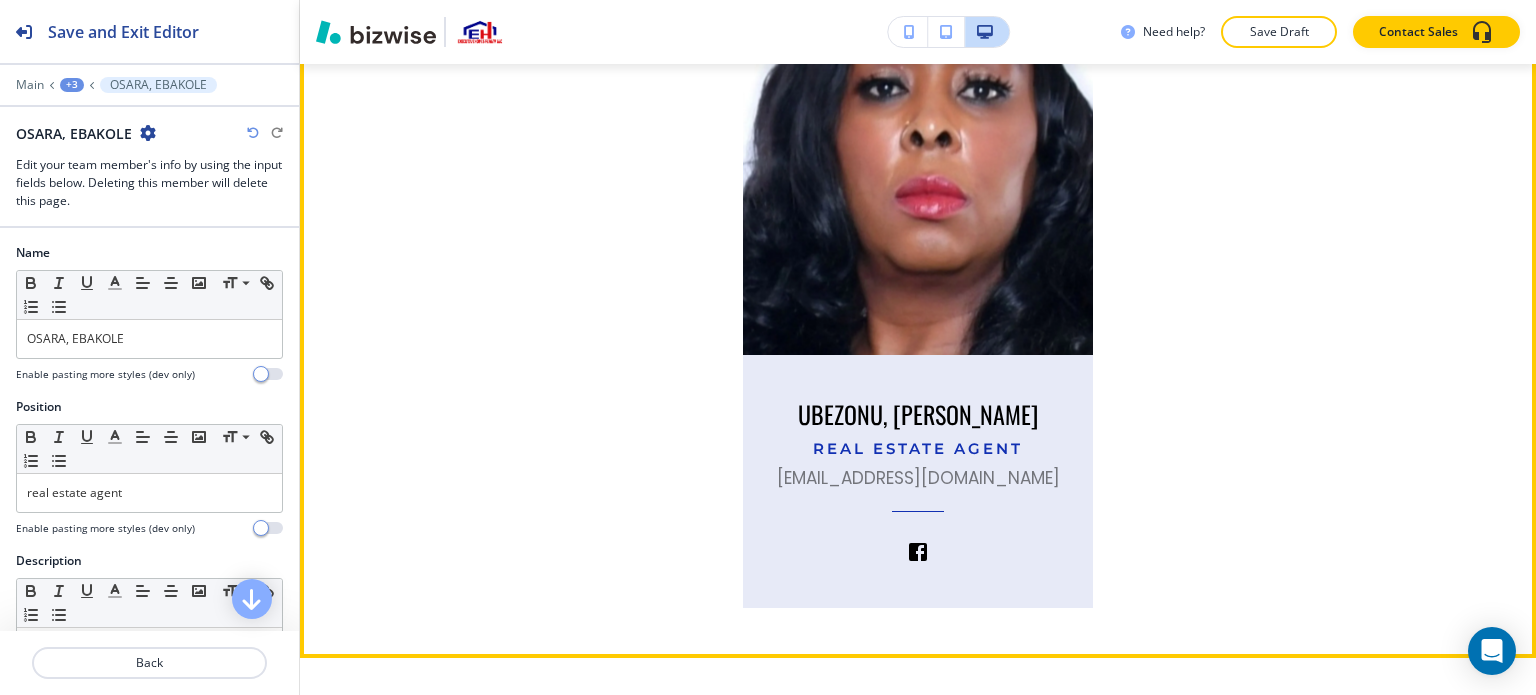scroll, scrollTop: 4766, scrollLeft: 0, axis: vertical 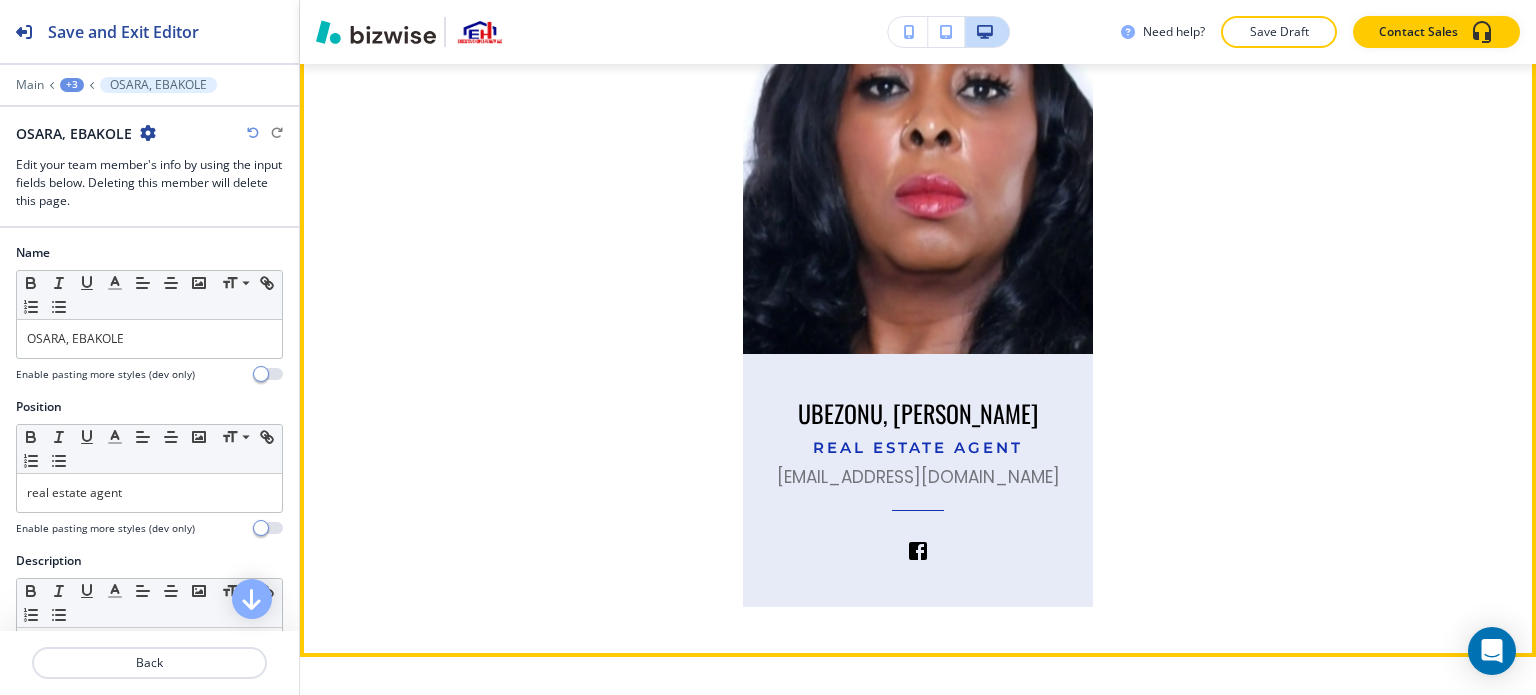 click on "[EMAIL_ADDRESS][DOMAIN_NAME]" at bounding box center (918, 477) 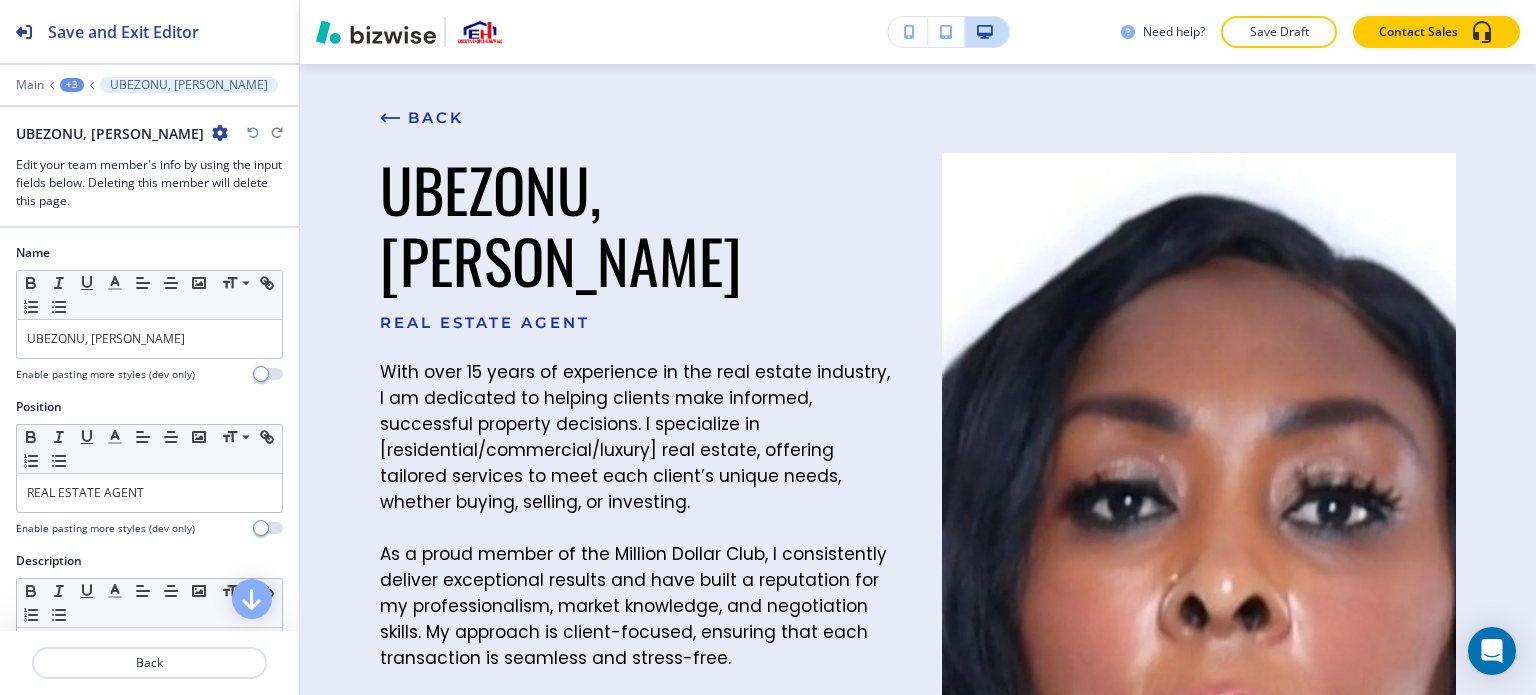 scroll, scrollTop: 0, scrollLeft: 0, axis: both 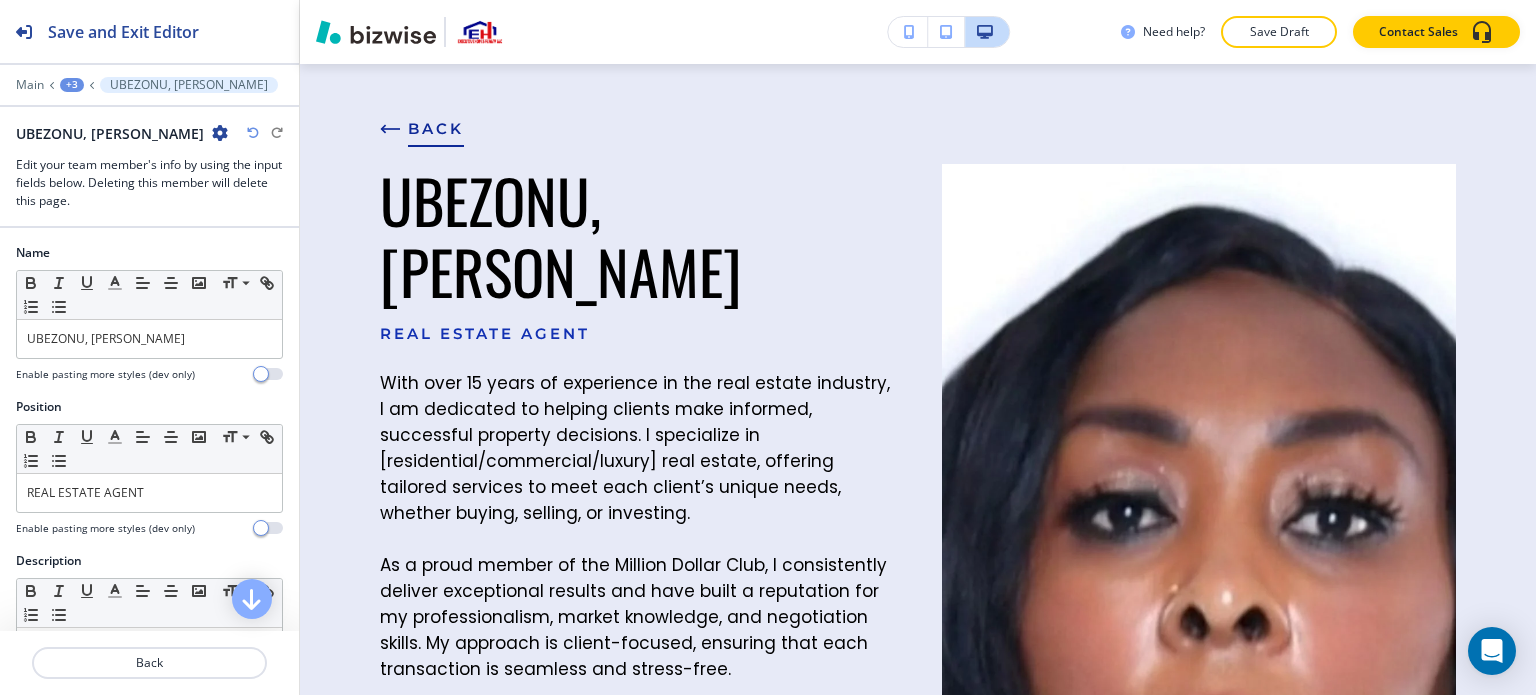 click on "BACK" at bounding box center [436, 129] 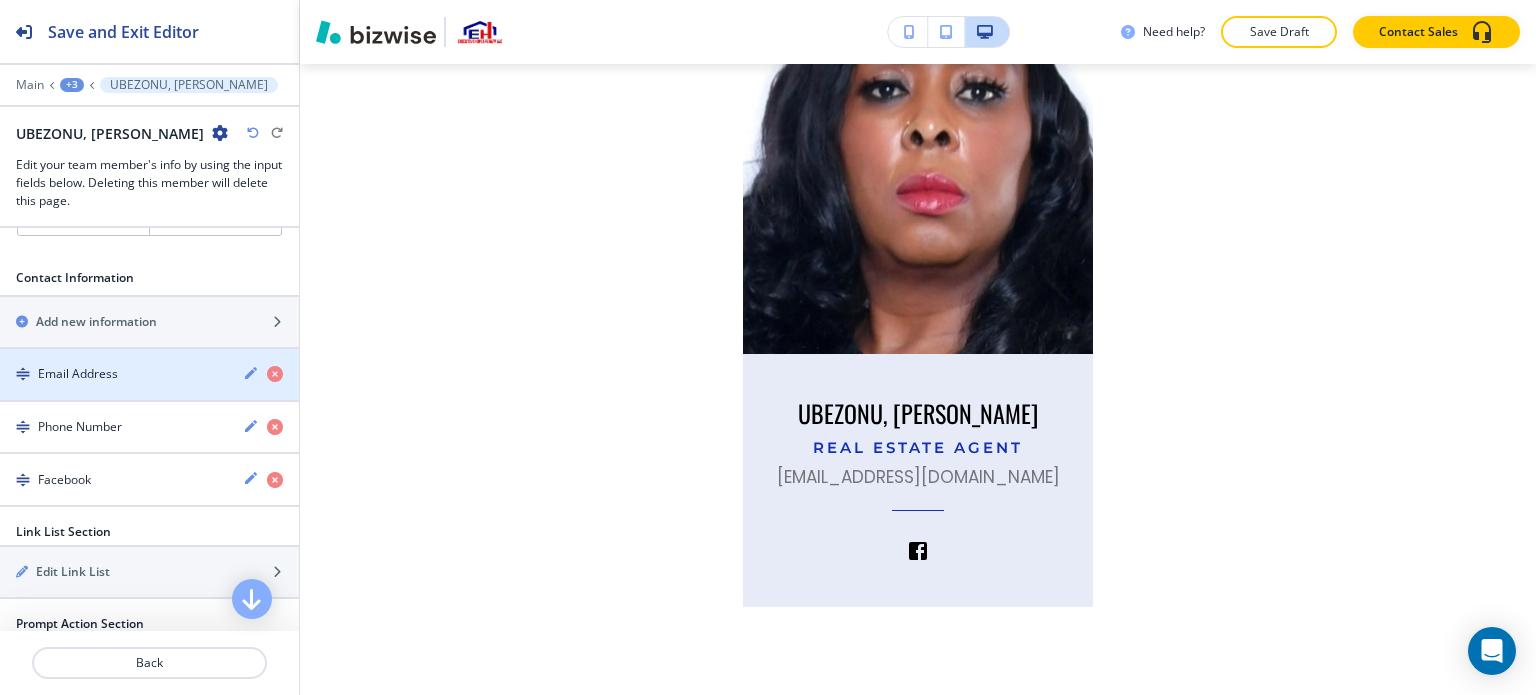 scroll, scrollTop: 1009, scrollLeft: 0, axis: vertical 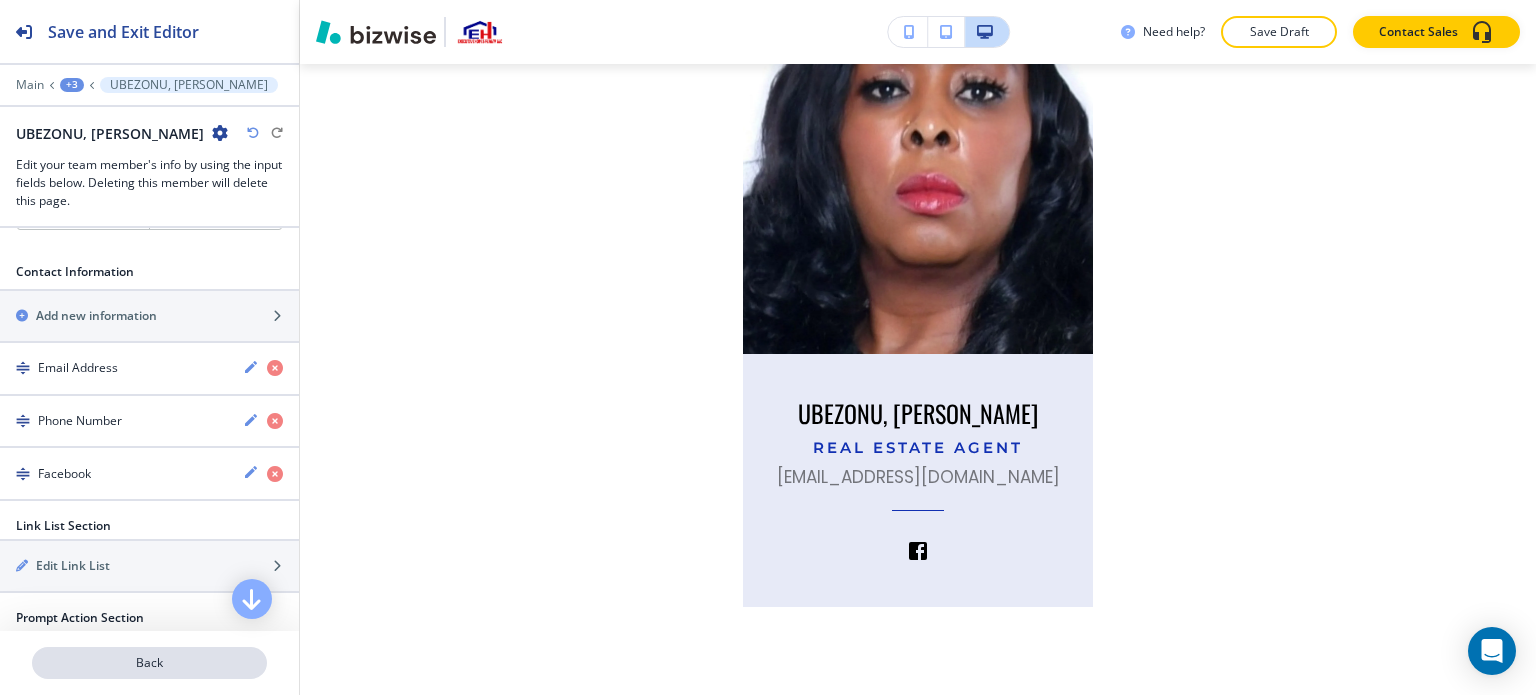 click on "Back" at bounding box center [149, 663] 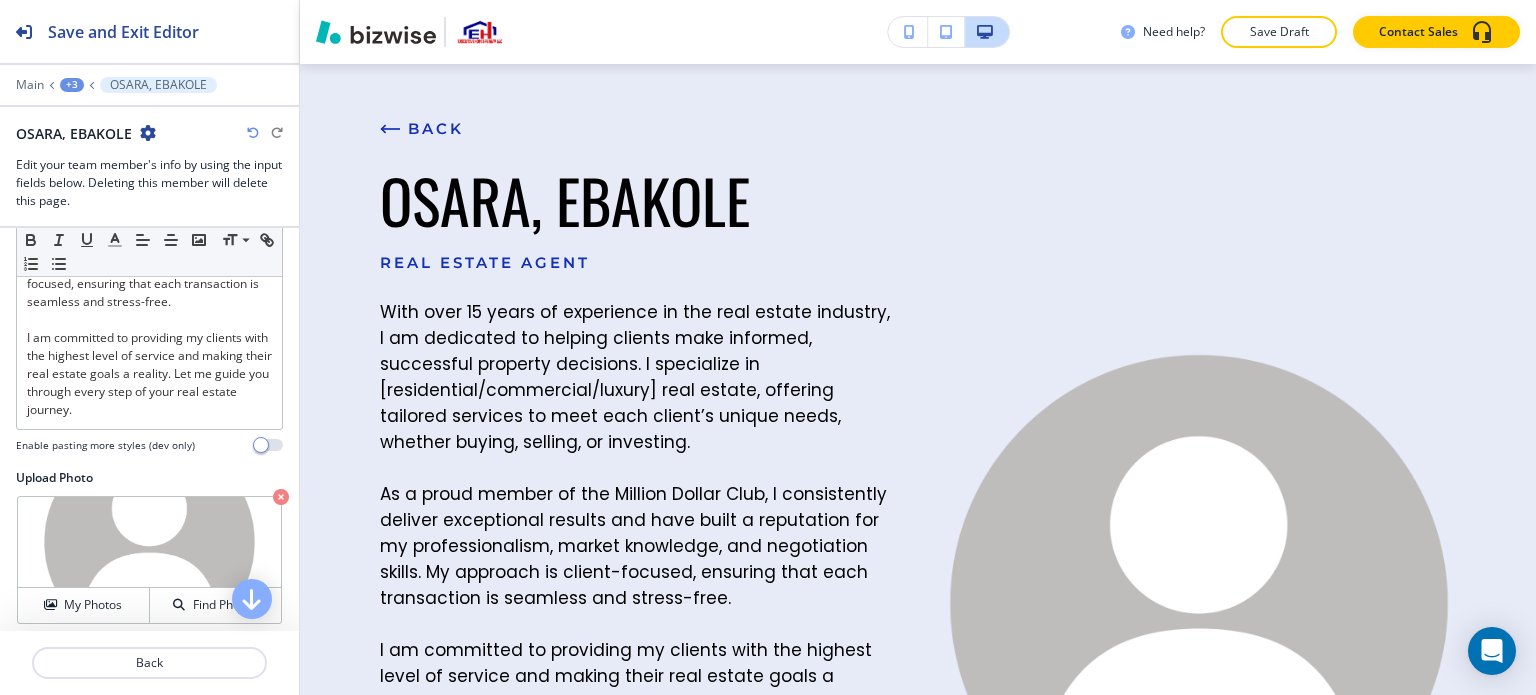 scroll, scrollTop: 900, scrollLeft: 0, axis: vertical 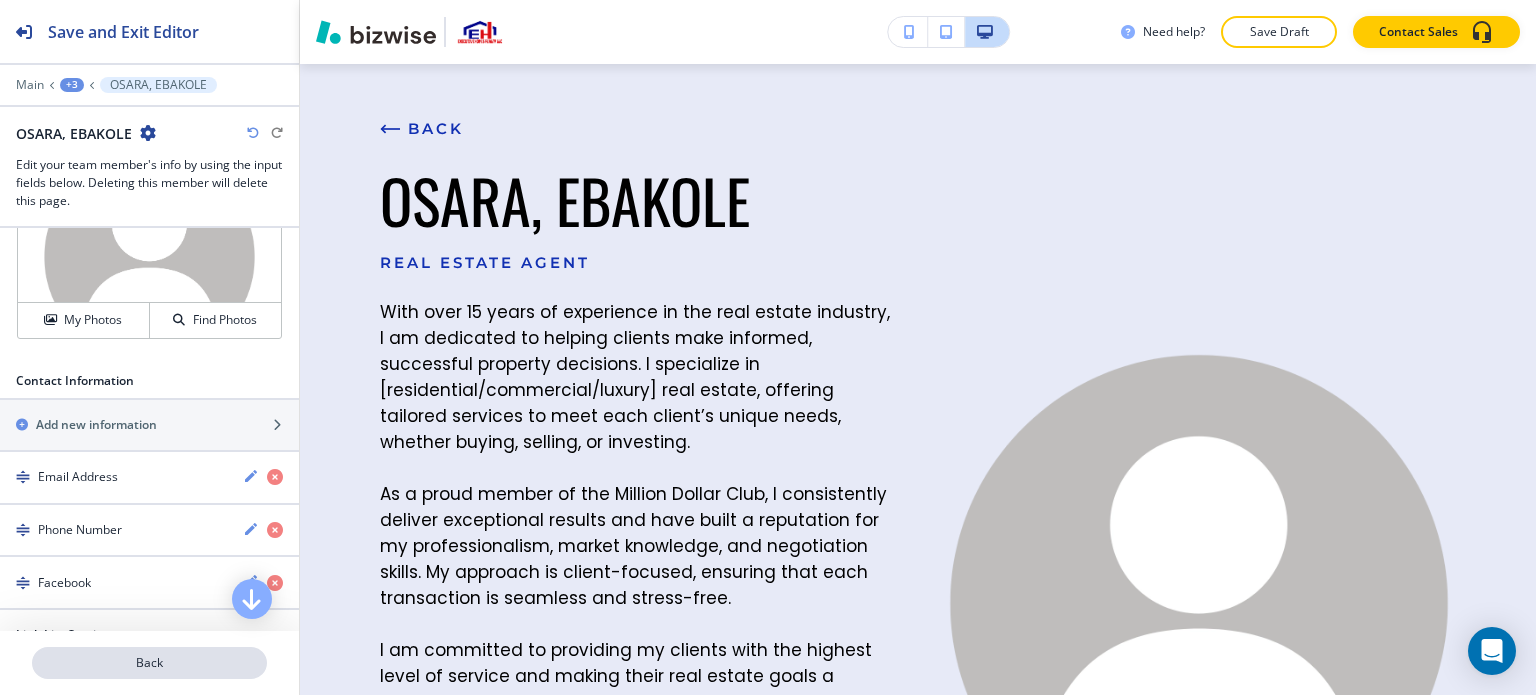 click on "Back" at bounding box center (149, 663) 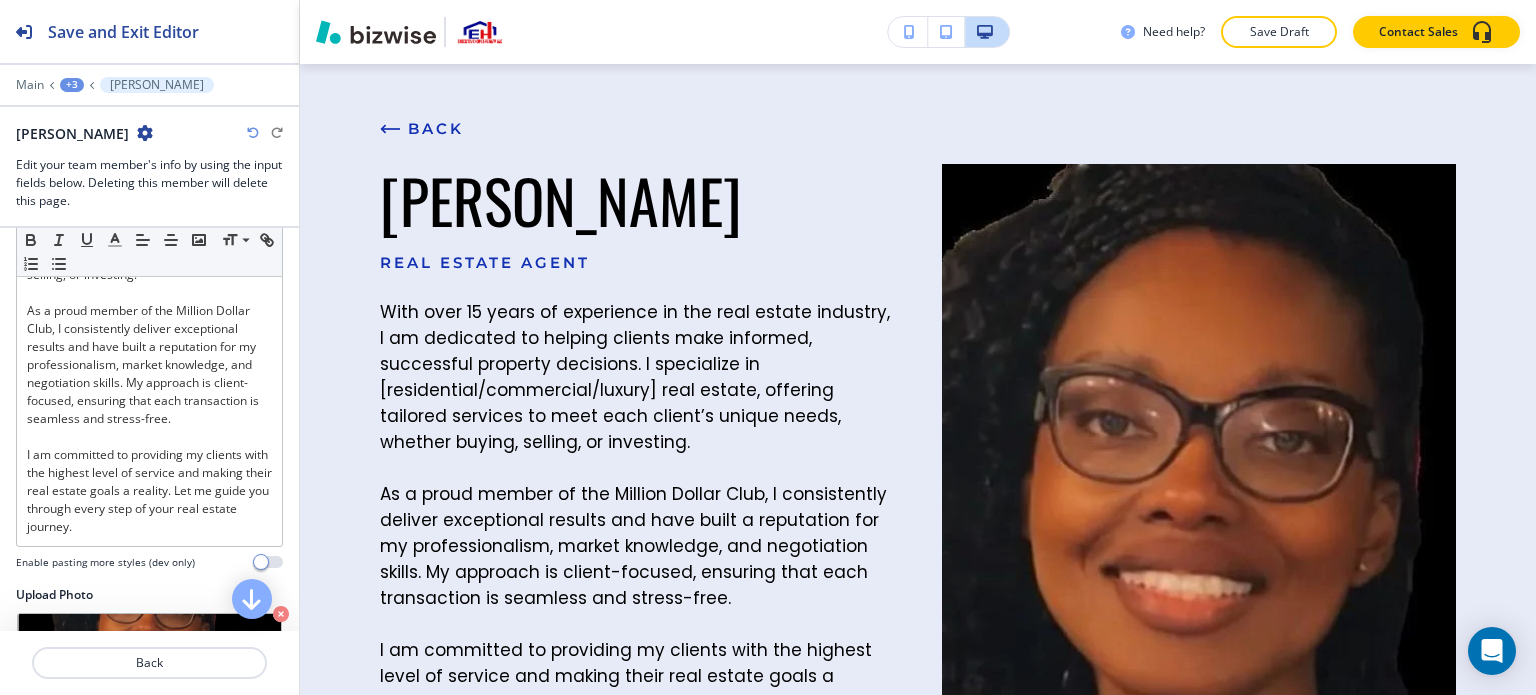 scroll, scrollTop: 400, scrollLeft: 0, axis: vertical 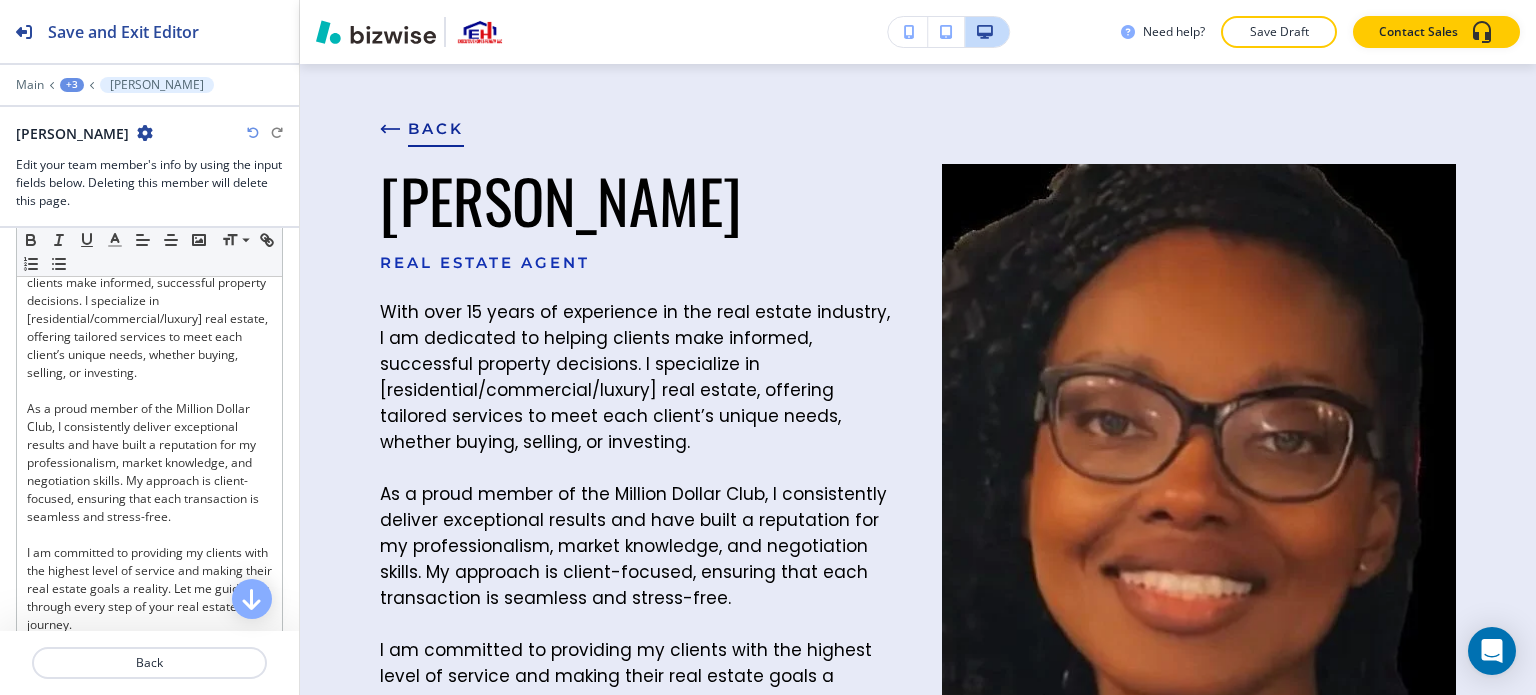 click on "BACK" at bounding box center [436, 129] 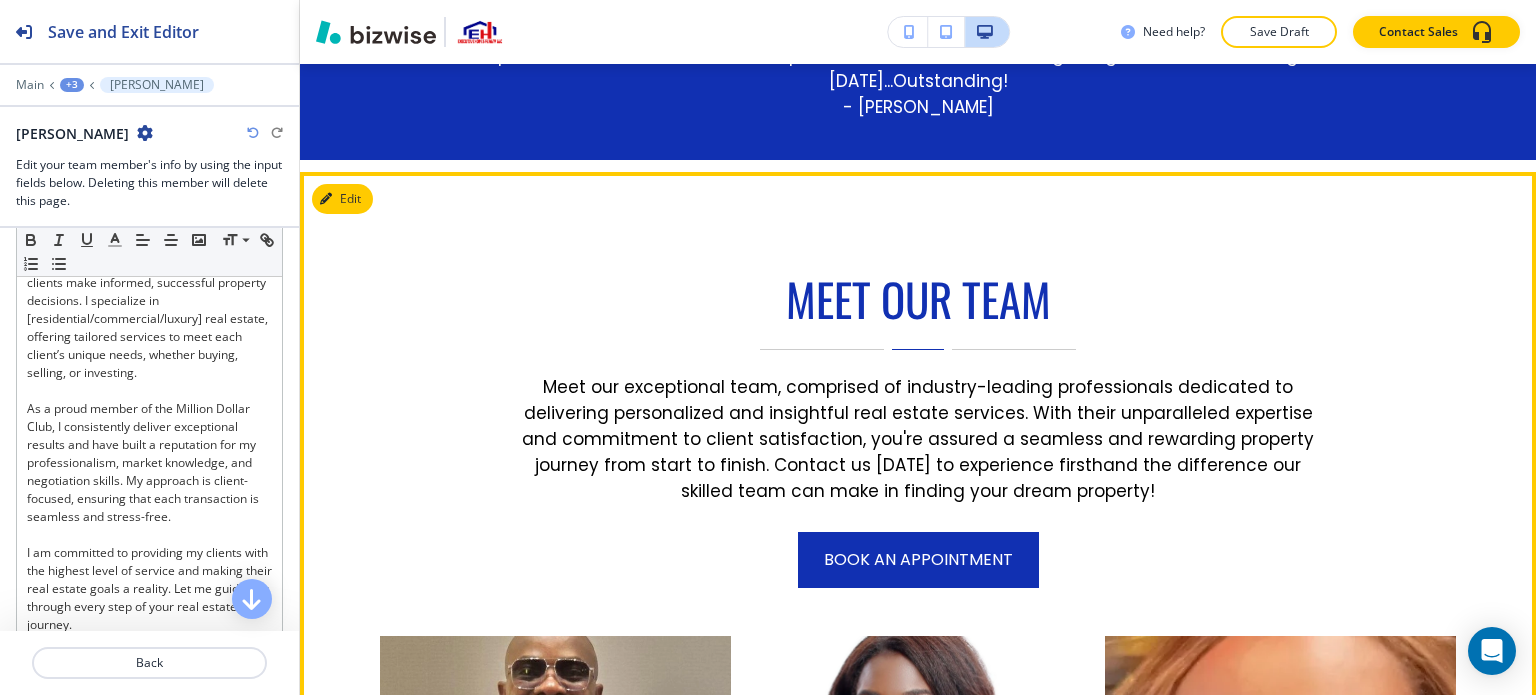 scroll, scrollTop: 866, scrollLeft: 0, axis: vertical 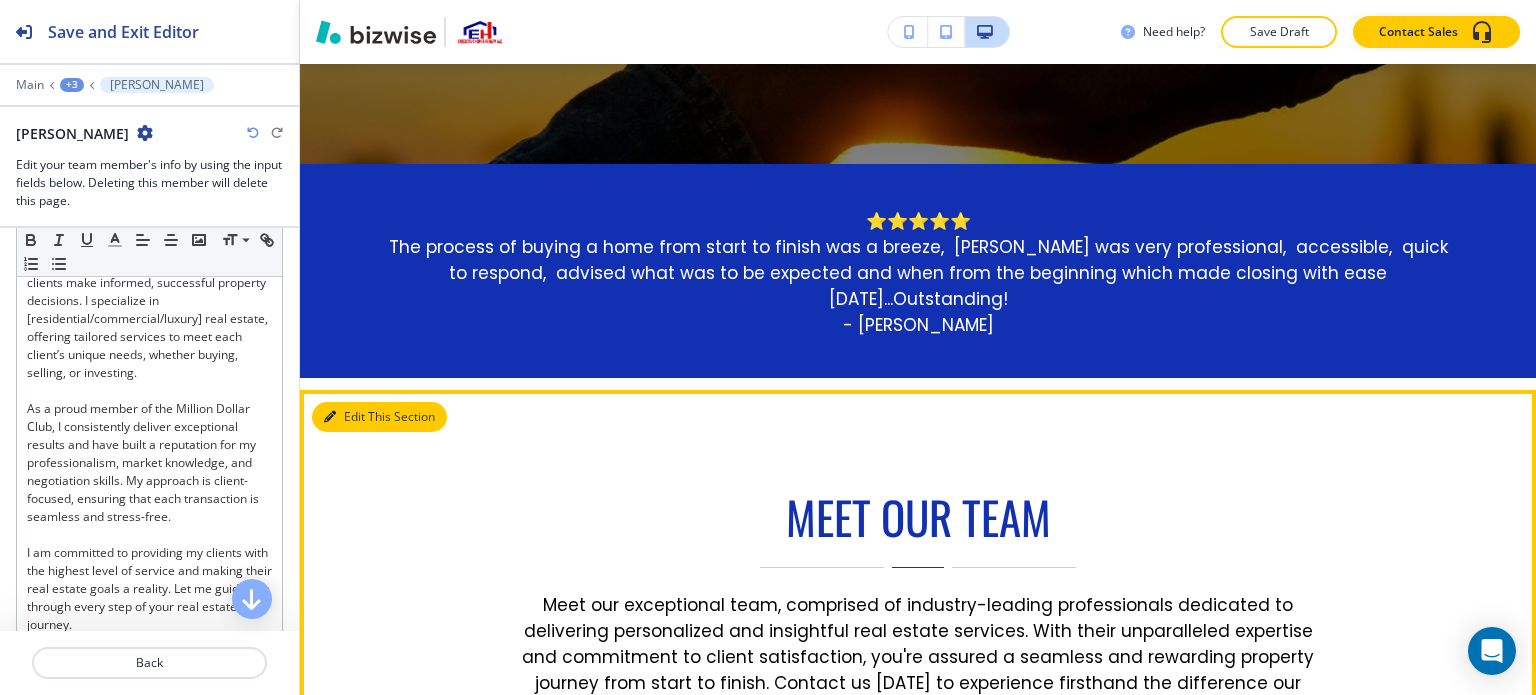 click on "Edit This Section" at bounding box center [379, 417] 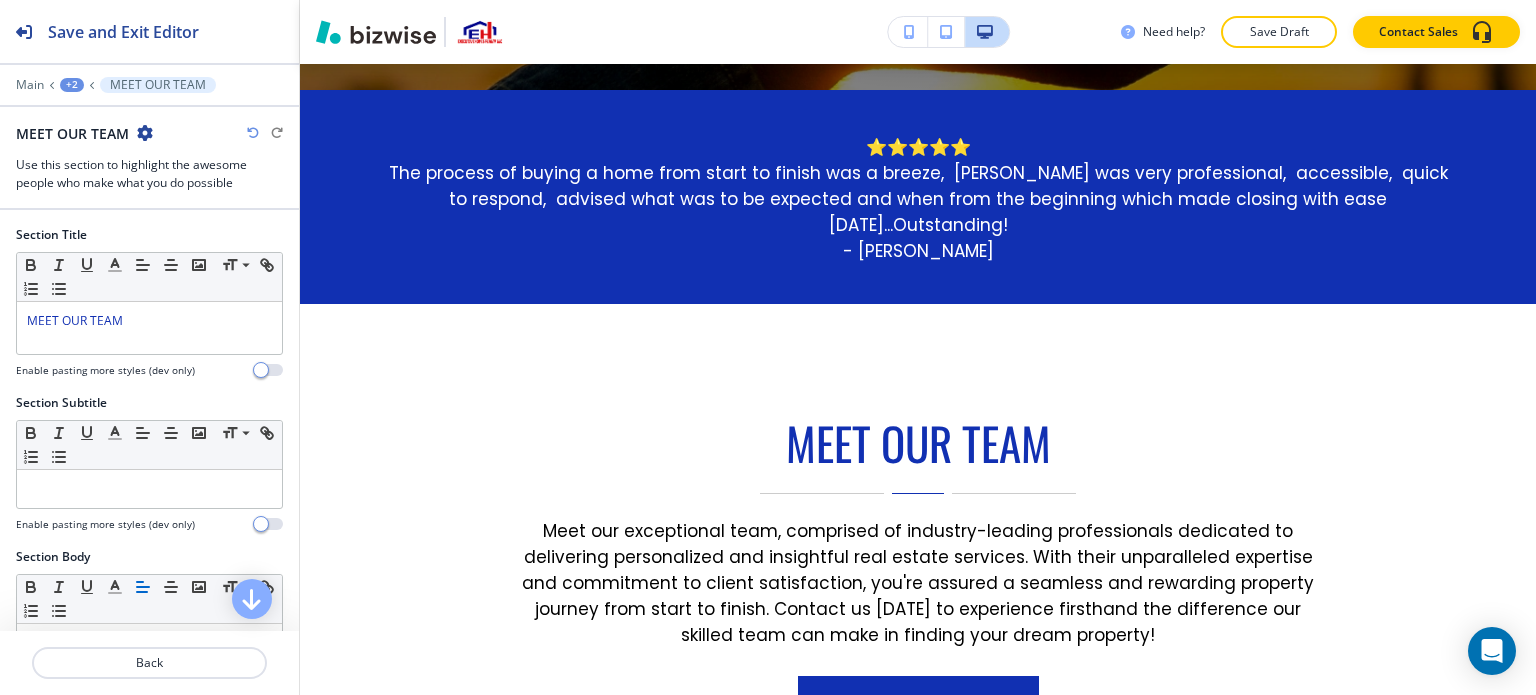 scroll, scrollTop: 1158, scrollLeft: 0, axis: vertical 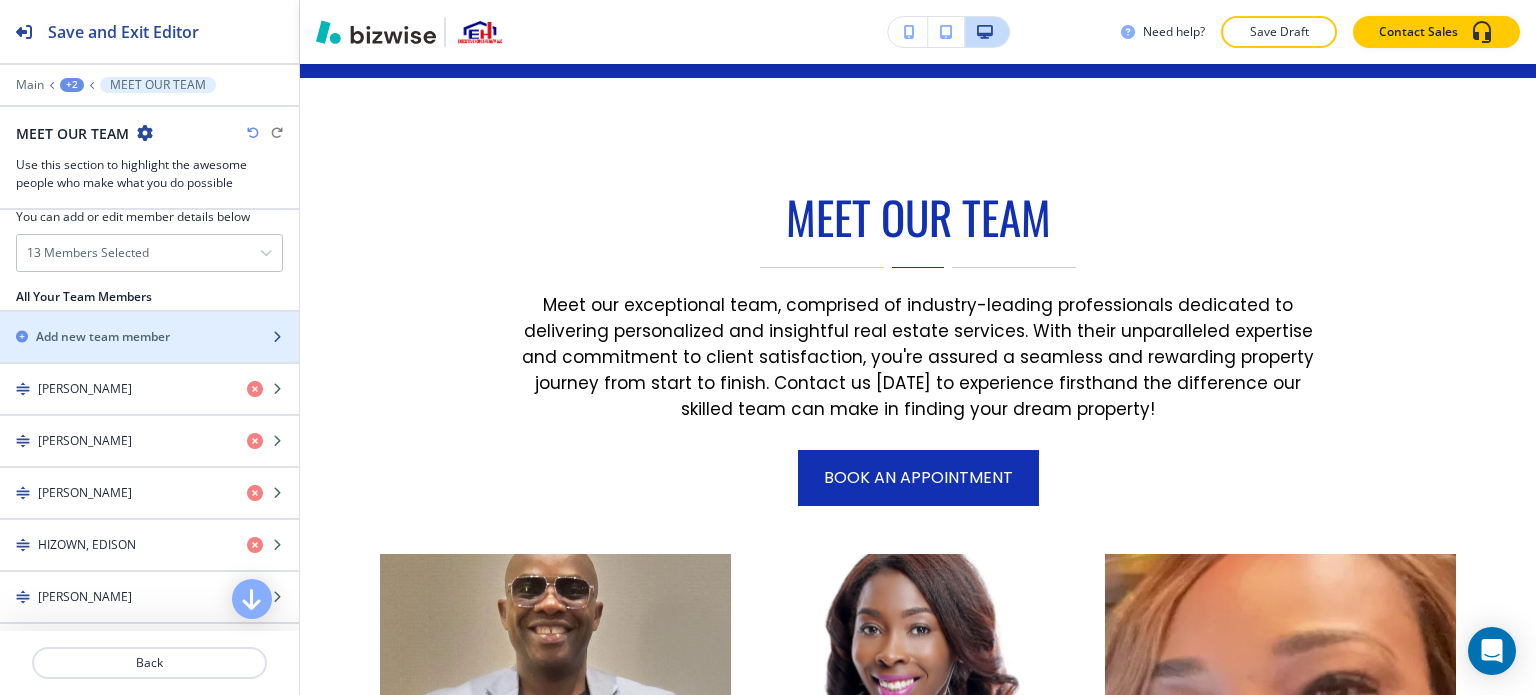 click at bounding box center (149, 354) 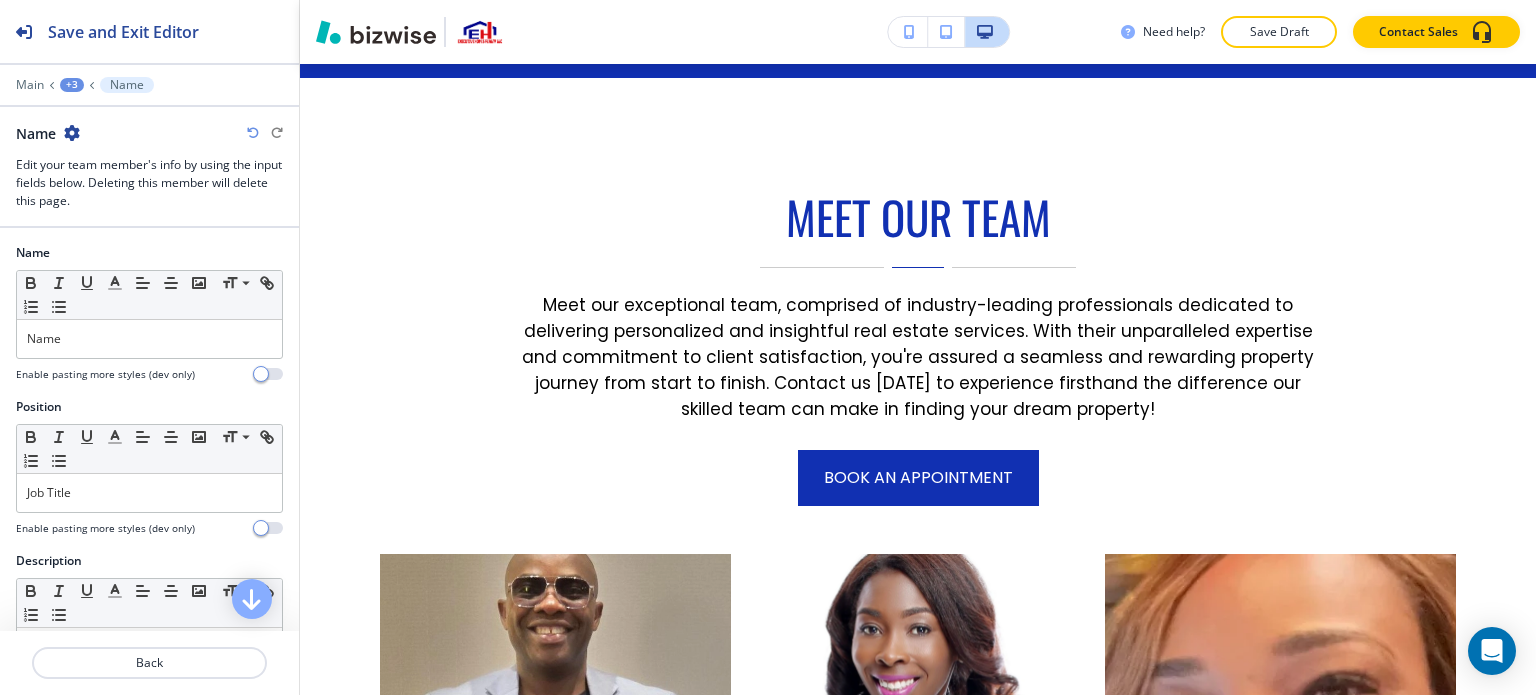 click on "Name" at bounding box center (149, 339) 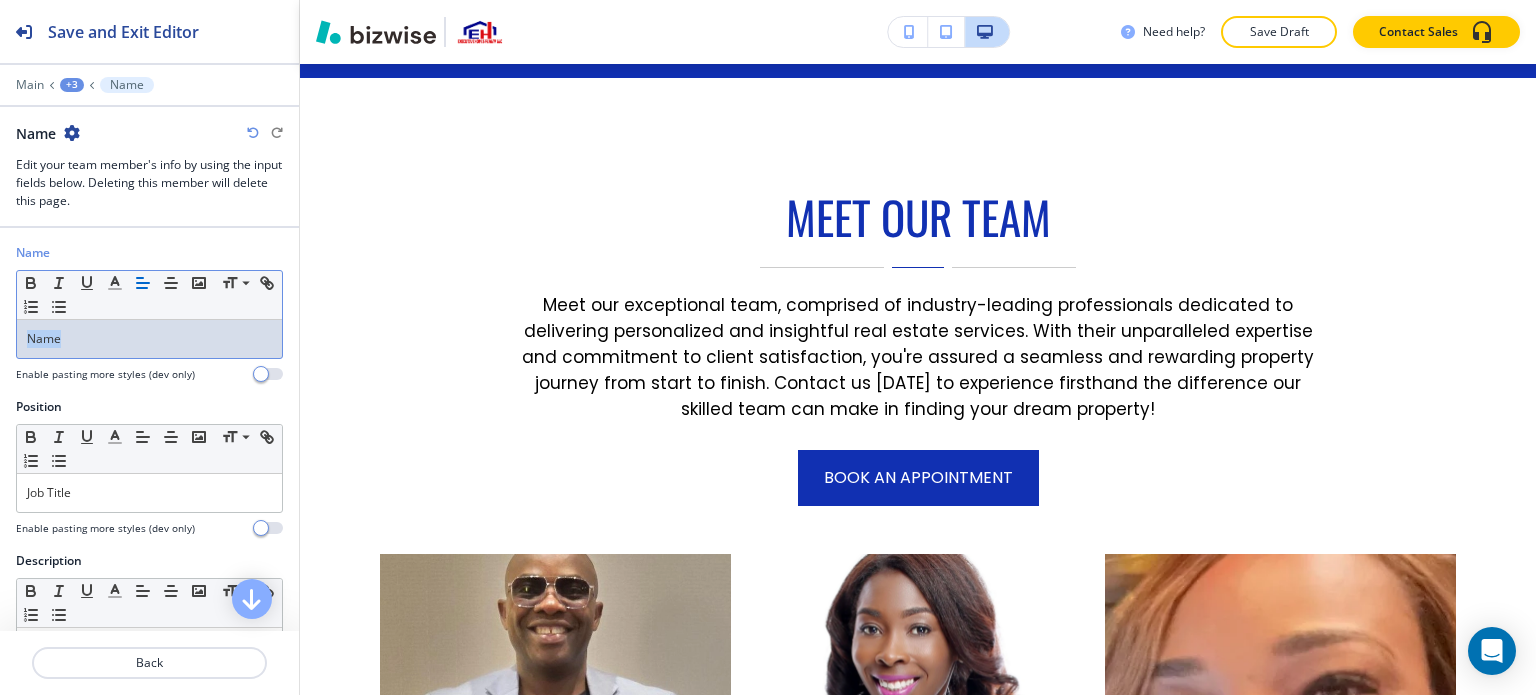 drag, startPoint x: 184, startPoint y: 345, endPoint x: 7, endPoint y: 340, distance: 177.0706 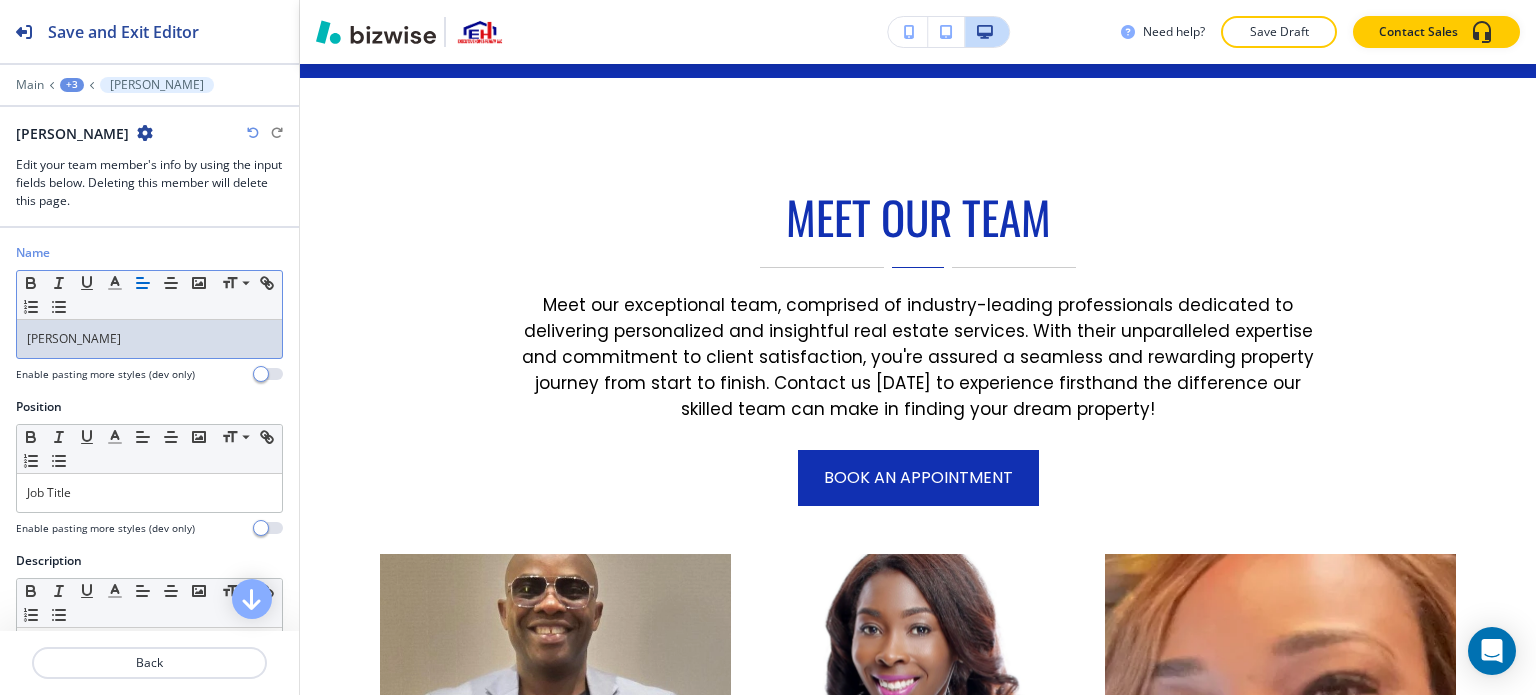 drag, startPoint x: 216, startPoint y: 328, endPoint x: 0, endPoint y: 328, distance: 216 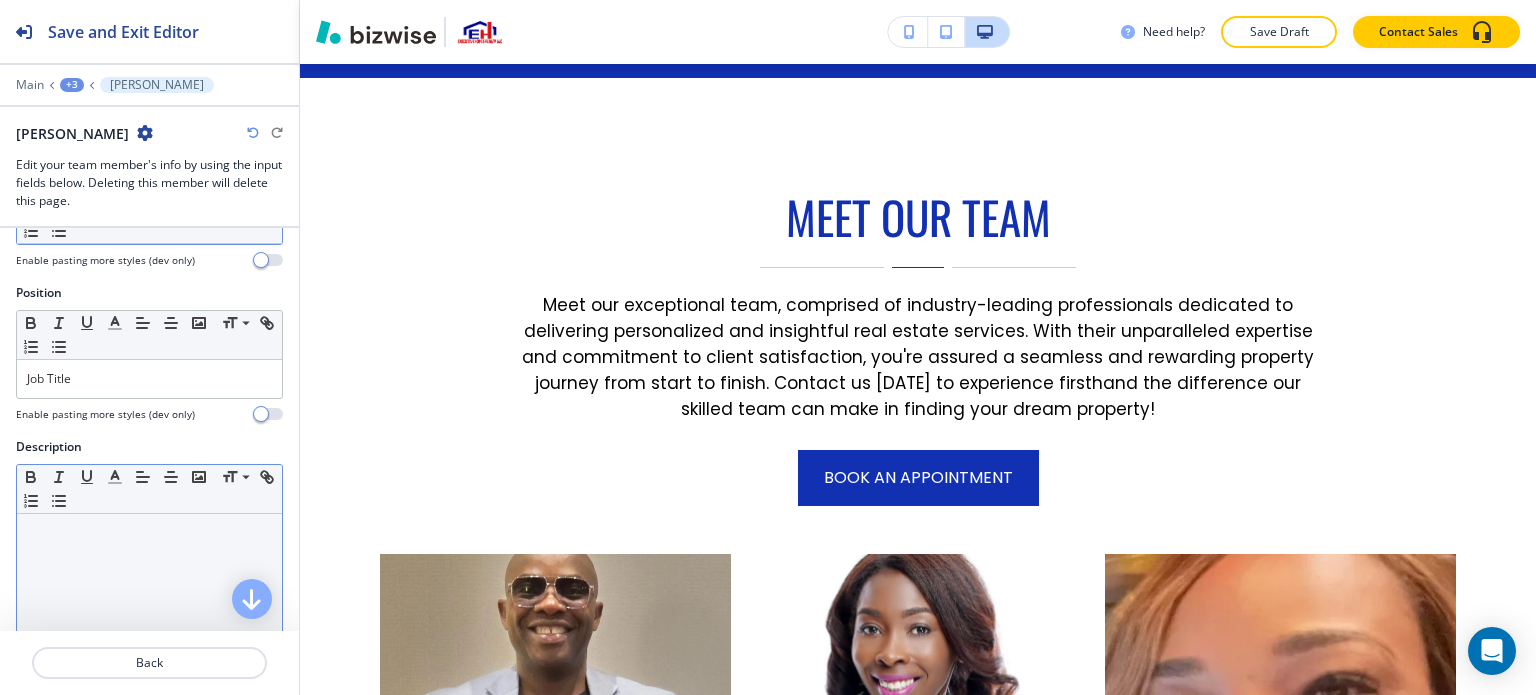 scroll, scrollTop: 100, scrollLeft: 0, axis: vertical 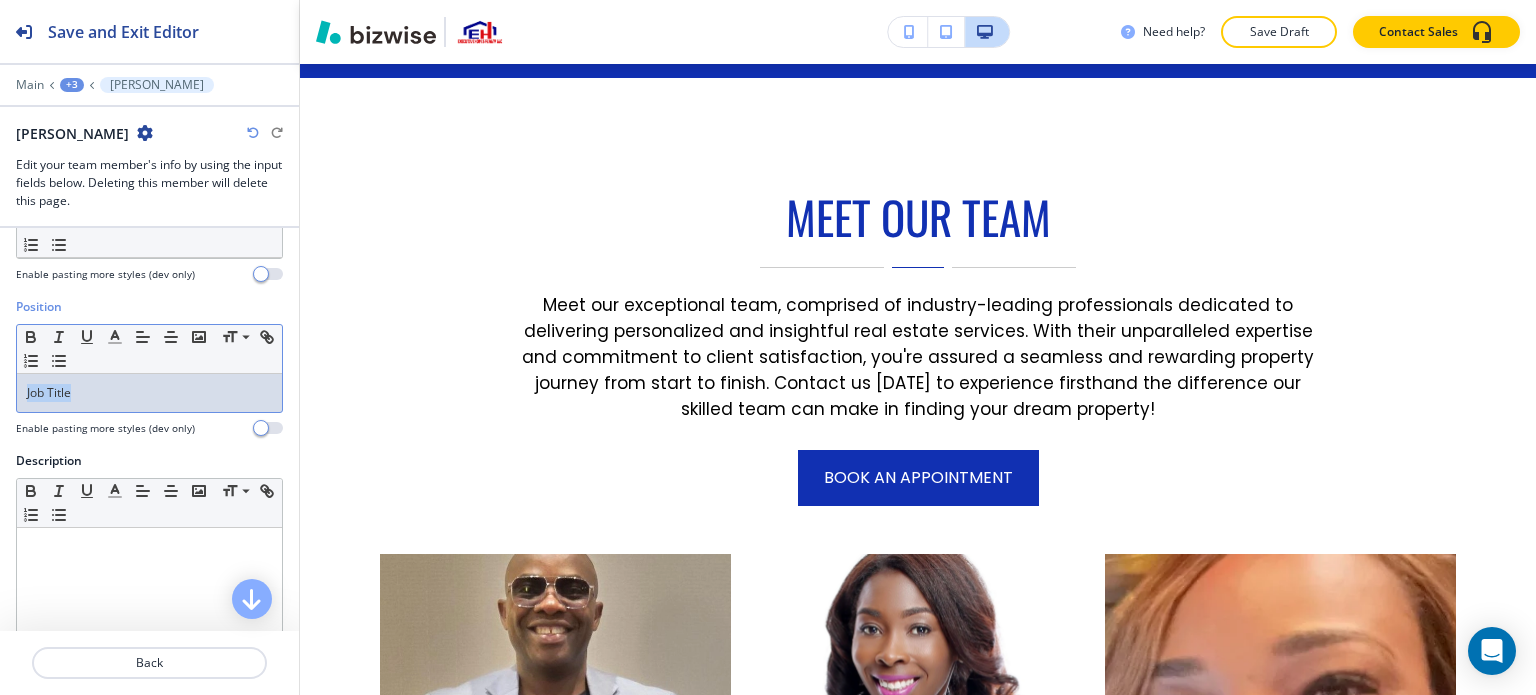 drag, startPoint x: 121, startPoint y: 387, endPoint x: 0, endPoint y: 409, distance: 122.98374 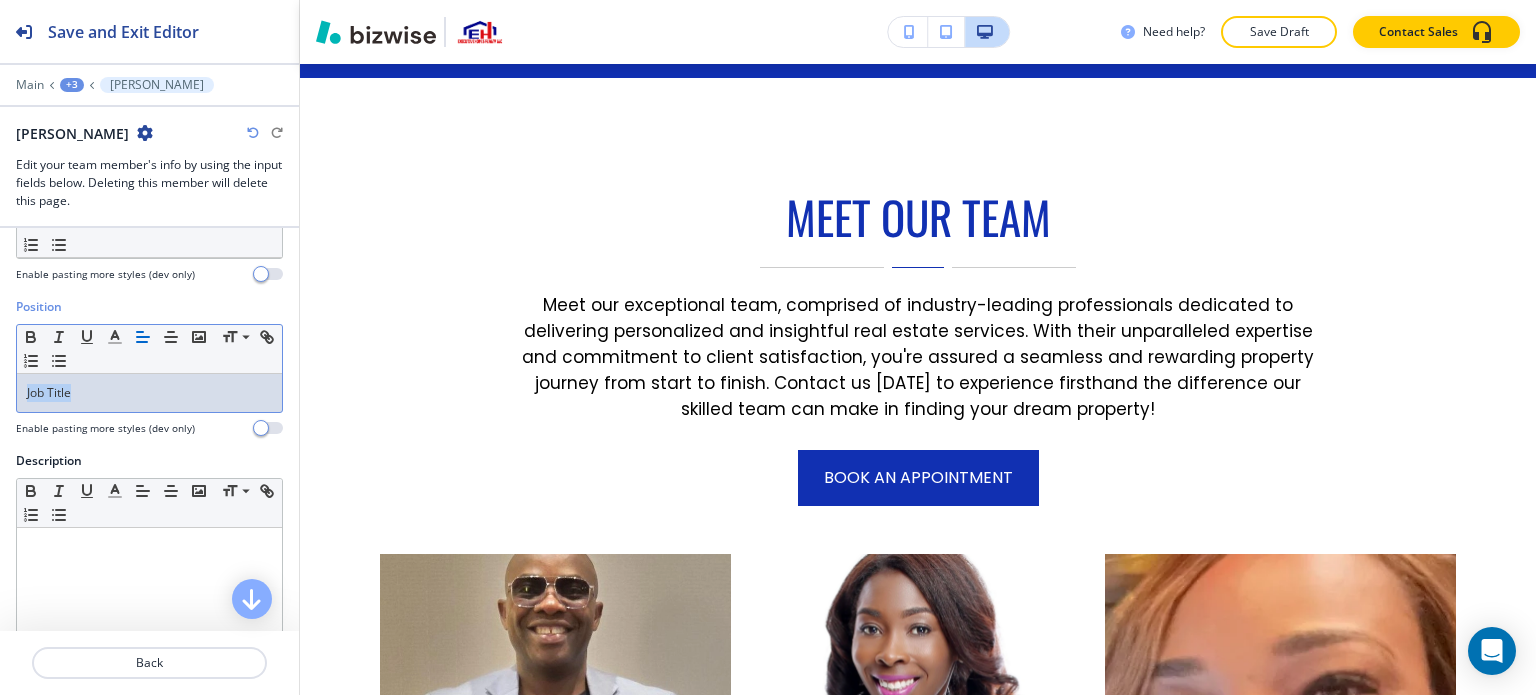 type 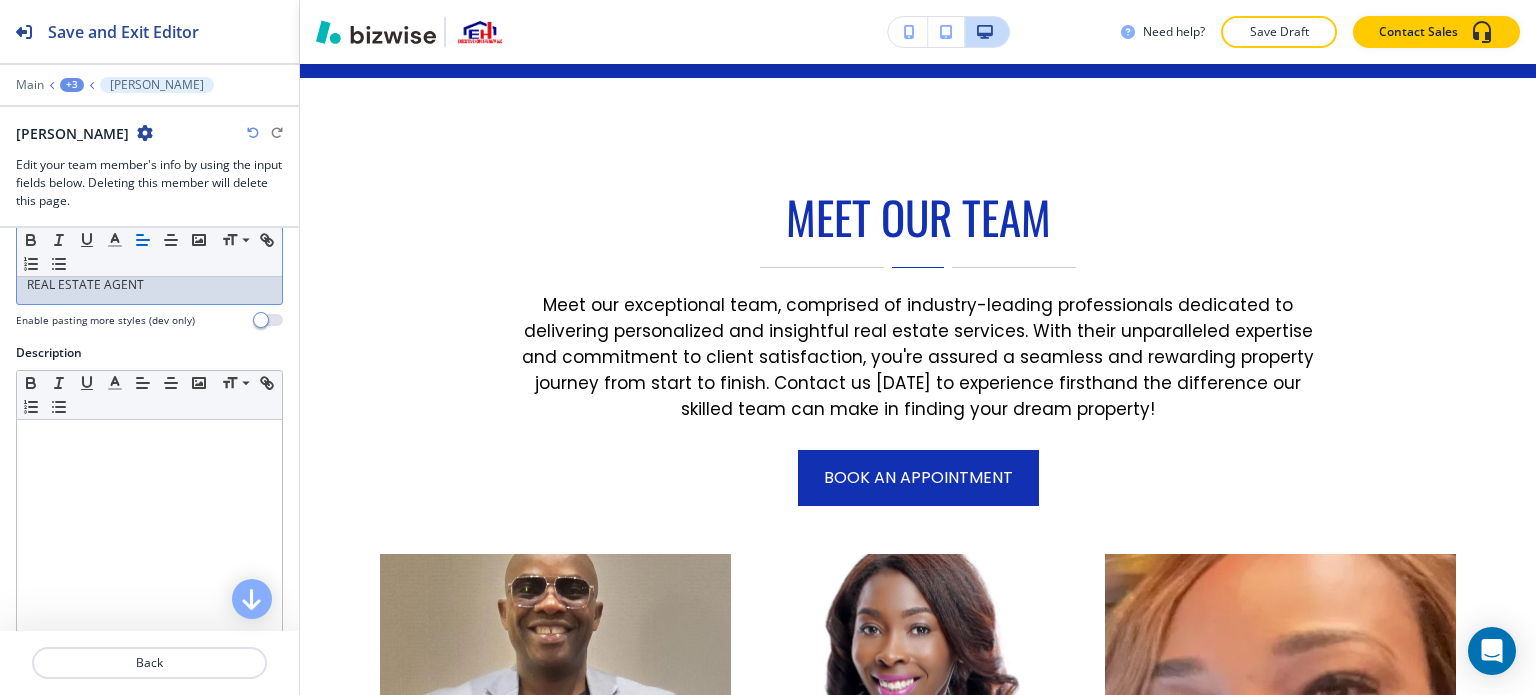 scroll, scrollTop: 300, scrollLeft: 0, axis: vertical 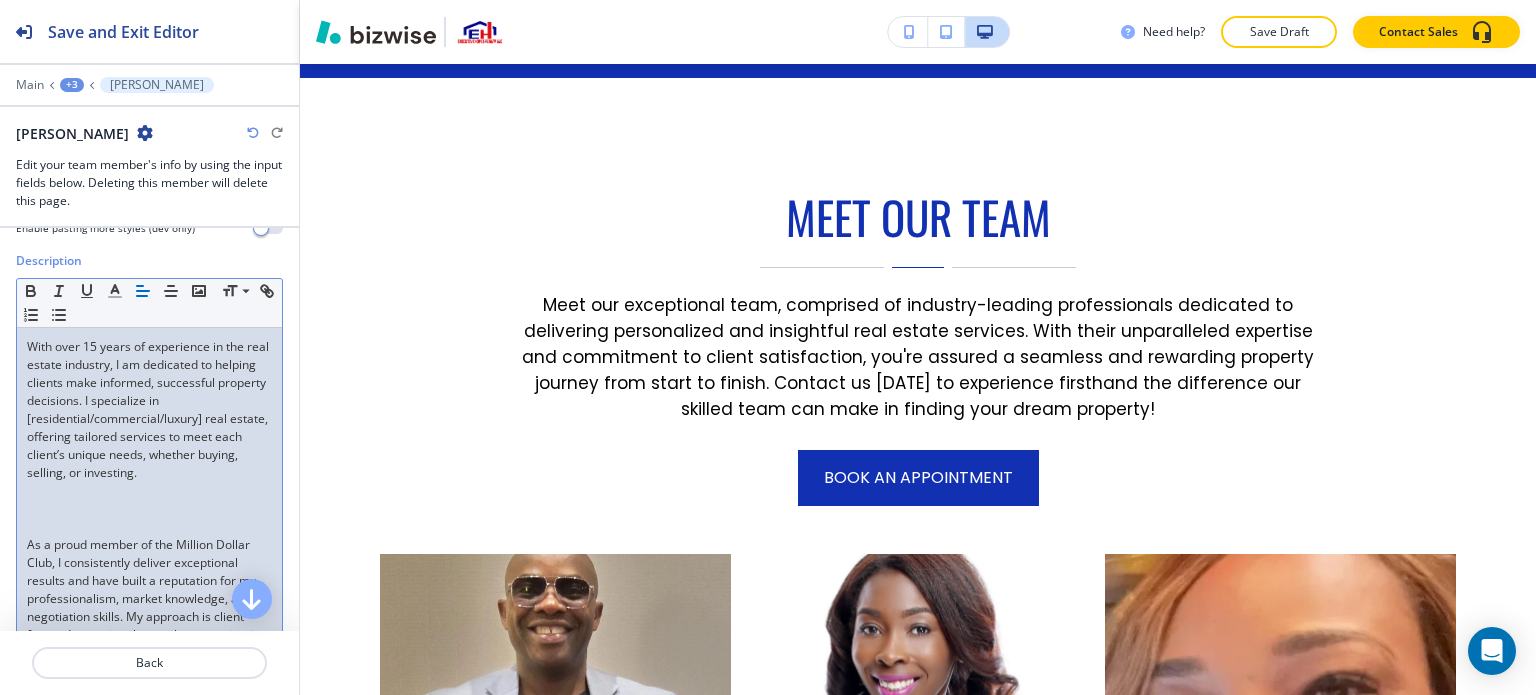 click at bounding box center [149, 527] 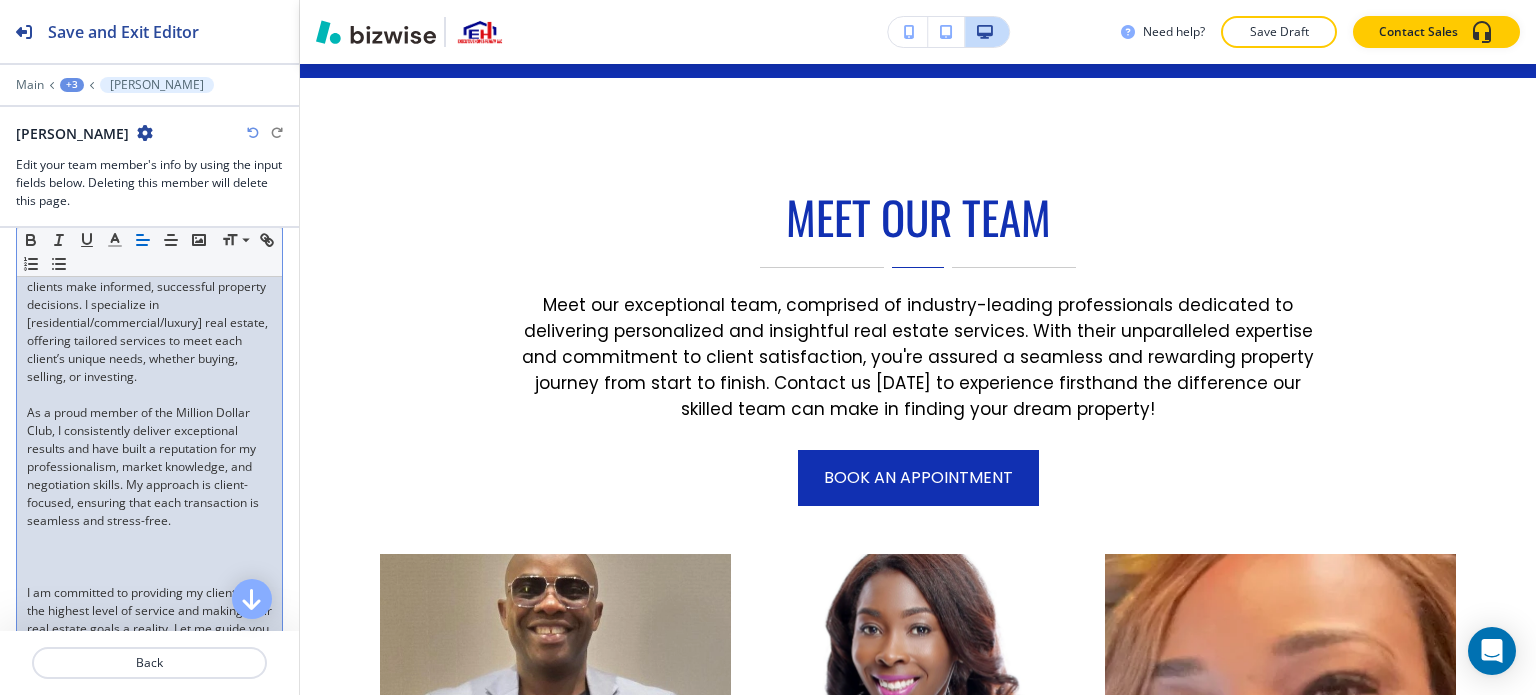 scroll, scrollTop: 400, scrollLeft: 0, axis: vertical 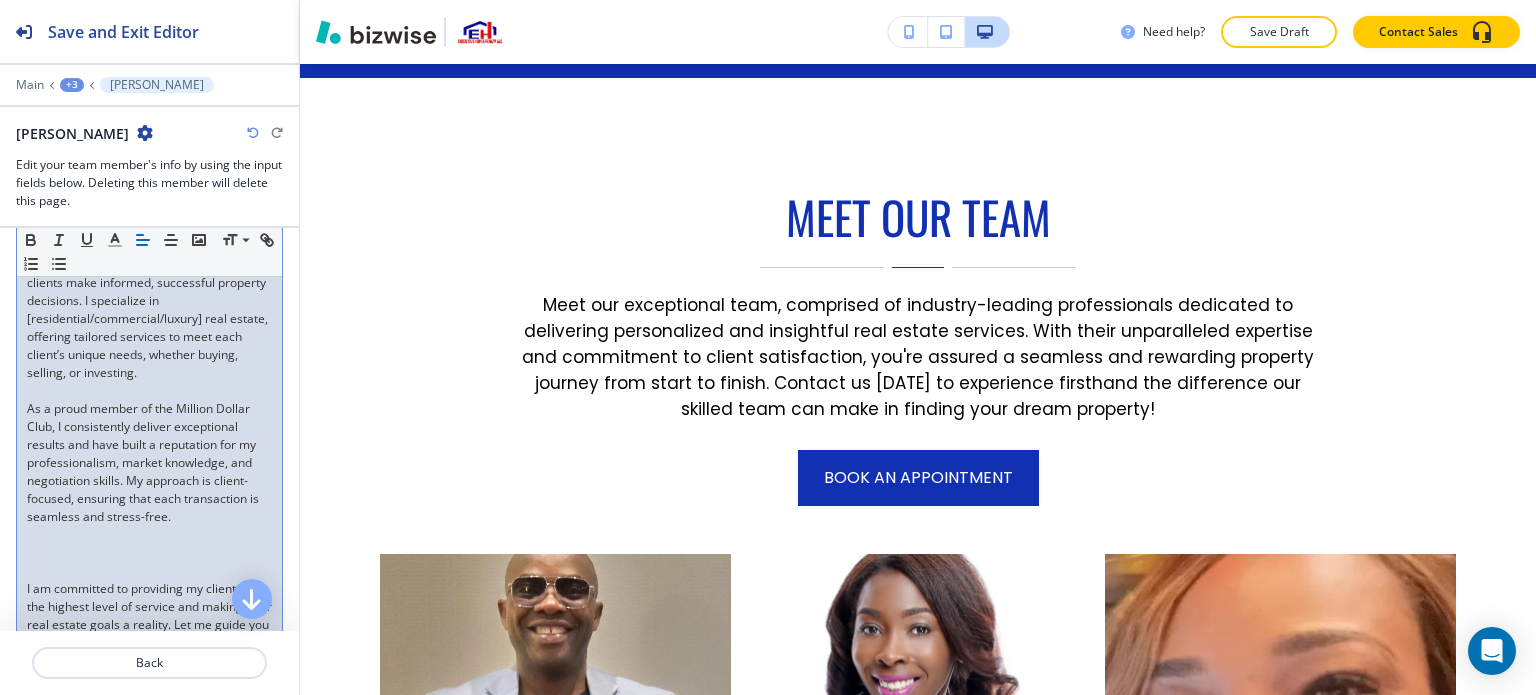 click at bounding box center (149, 571) 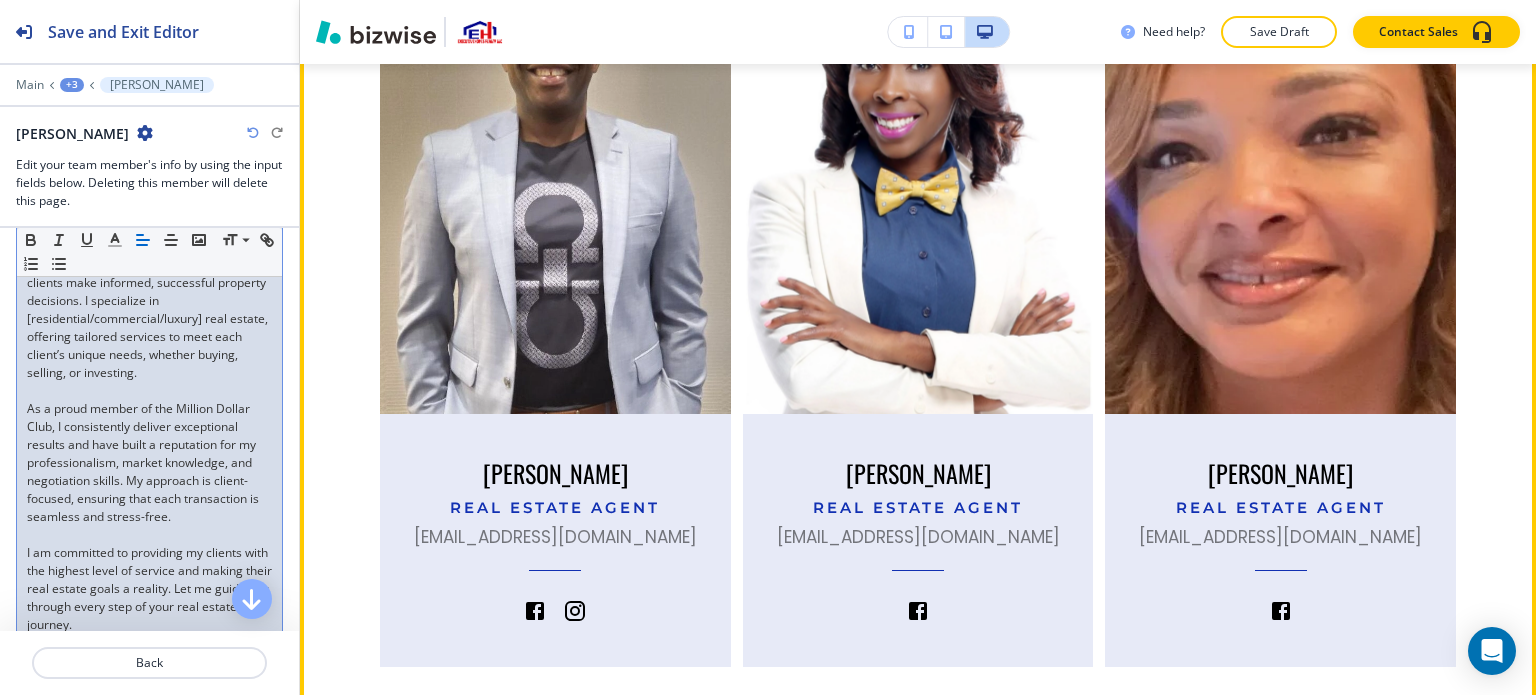 scroll, scrollTop: 1866, scrollLeft: 0, axis: vertical 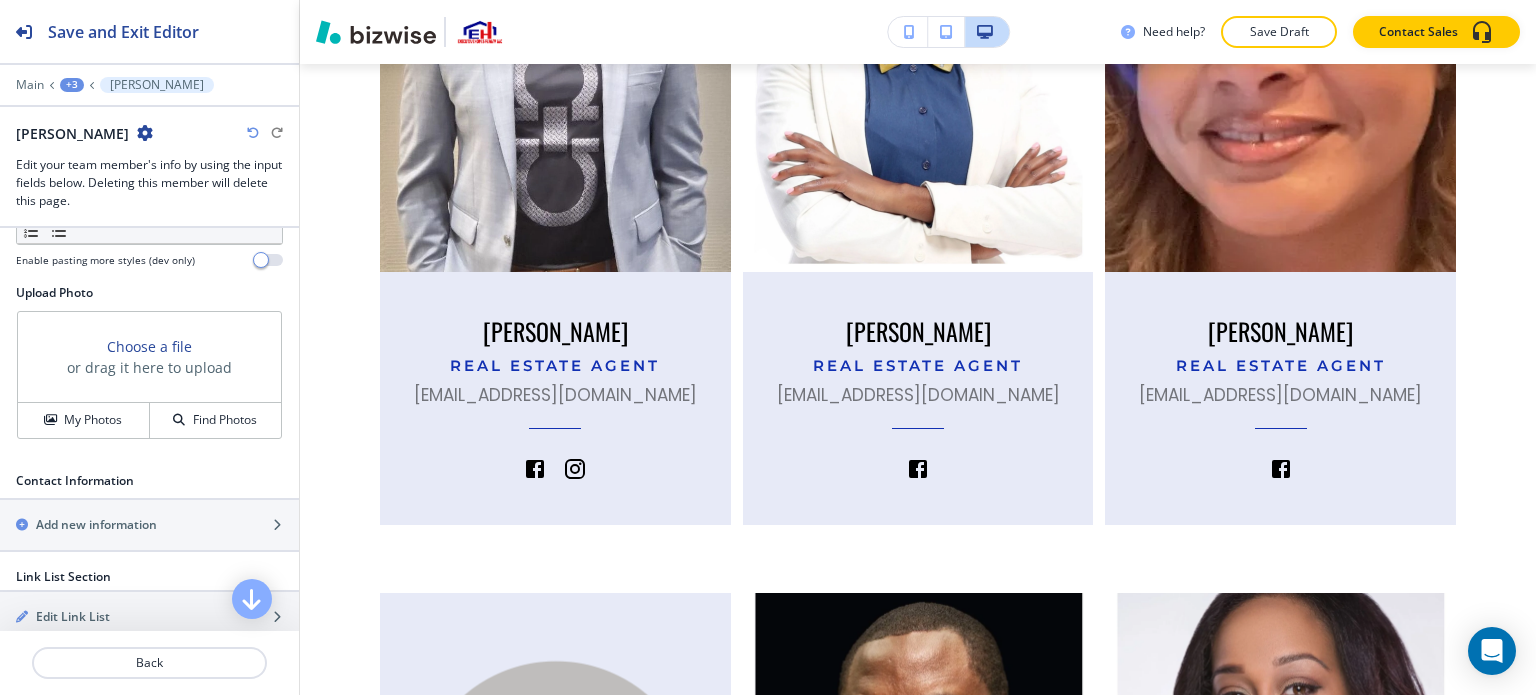 click on "Upload Photo Choose a file or drag it here to upload My Photos Find Photos" at bounding box center [149, 370] 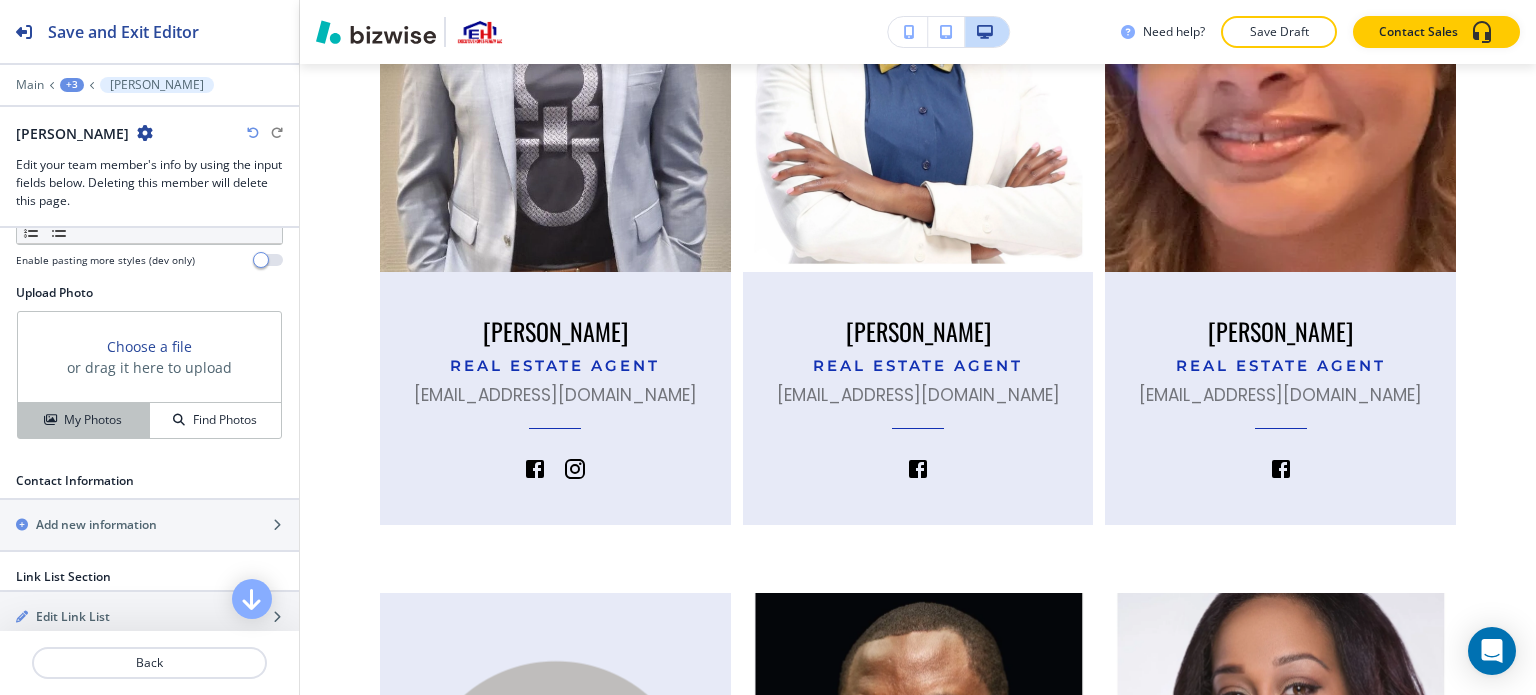 click on "My Photos" at bounding box center (84, 420) 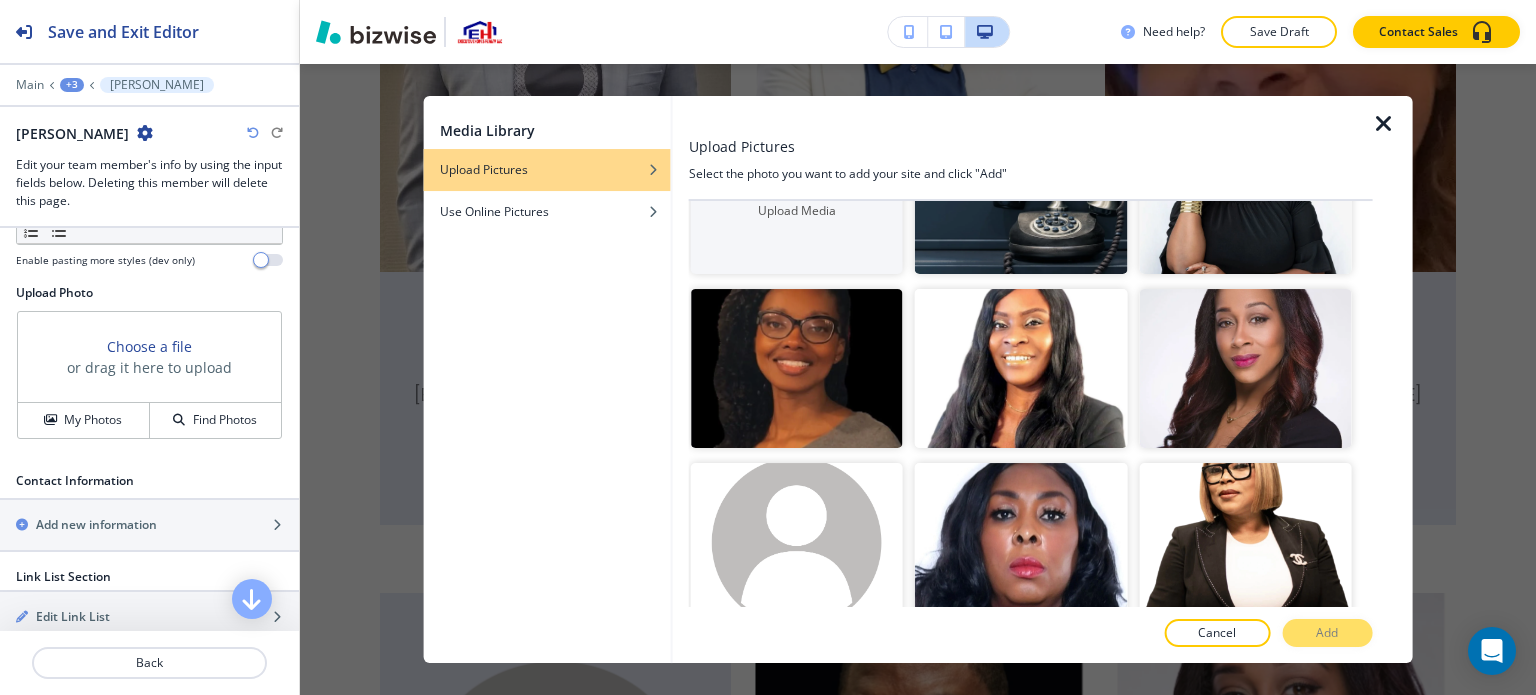 scroll, scrollTop: 0, scrollLeft: 0, axis: both 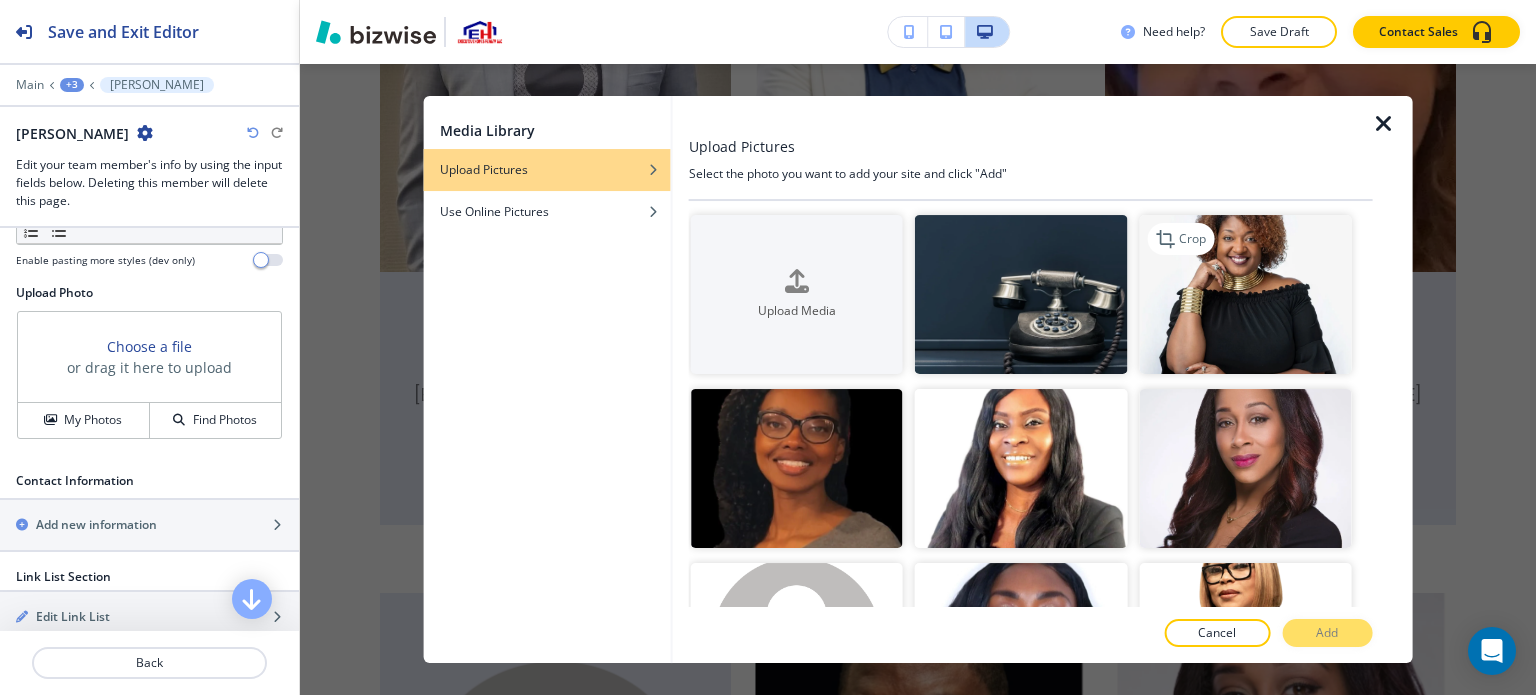 click at bounding box center [1245, 294] 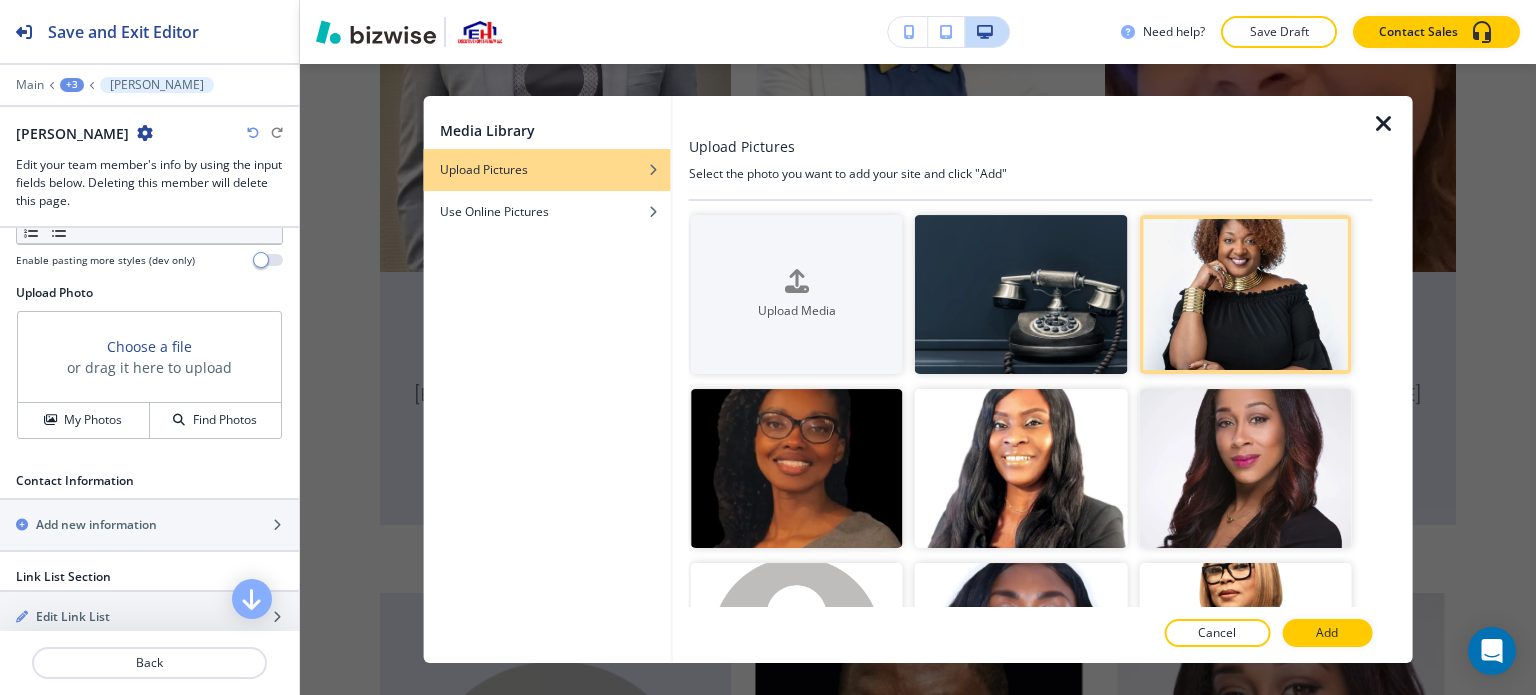click at bounding box center [1031, 655] 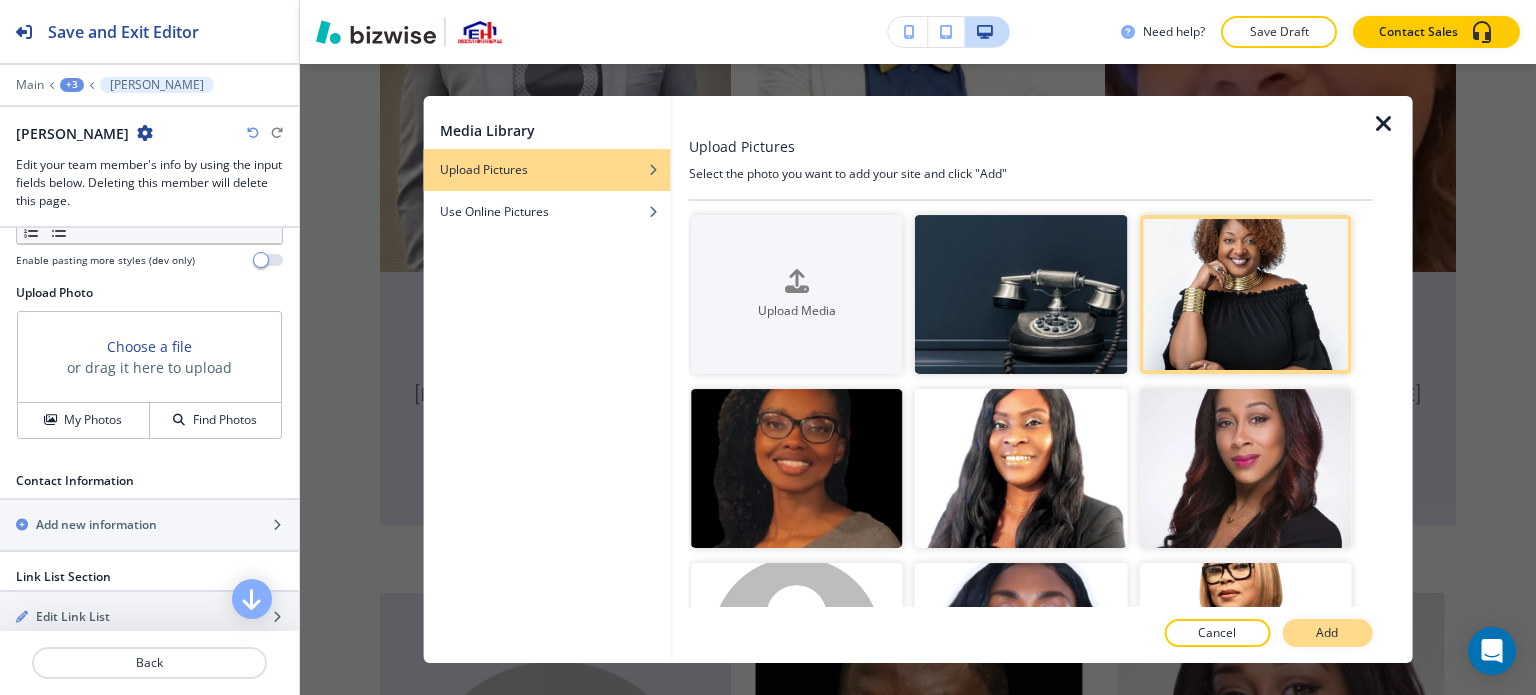 click on "Add" at bounding box center (1327, 633) 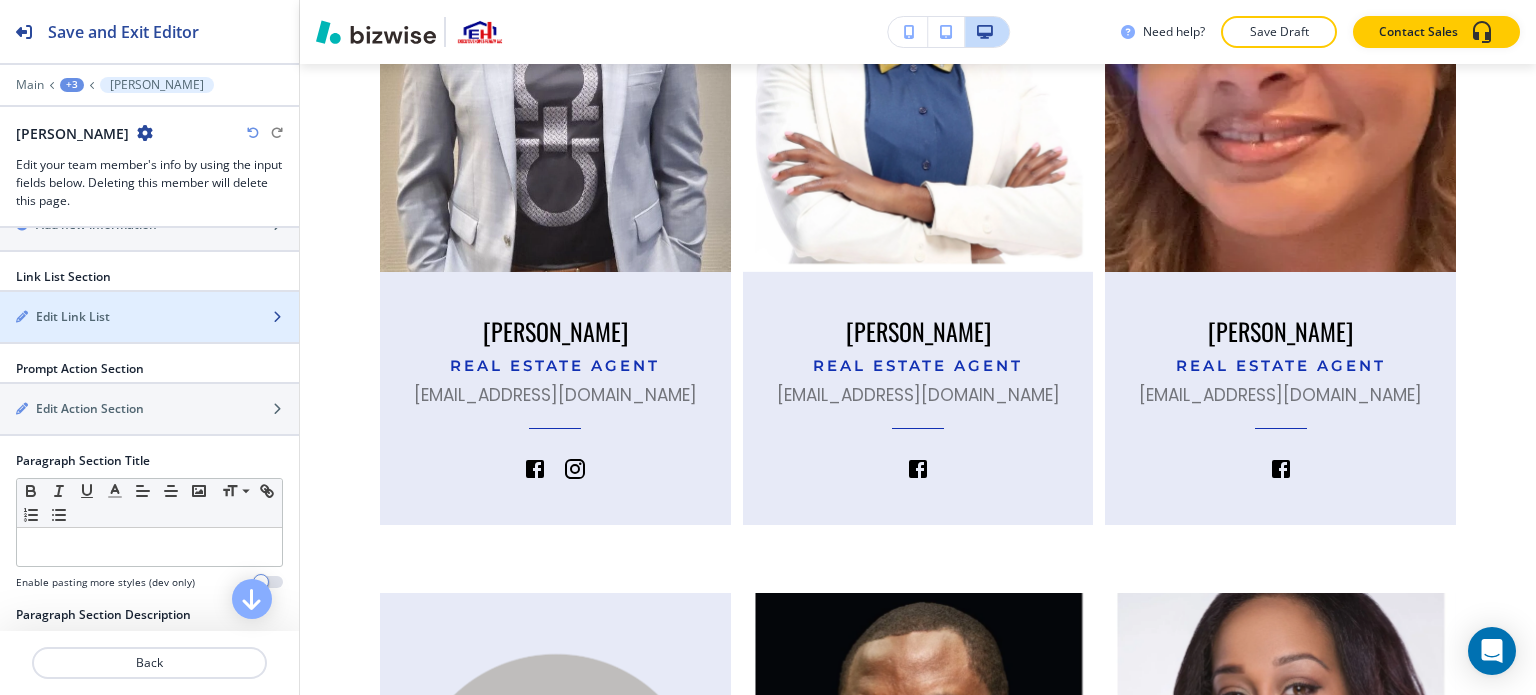 scroll, scrollTop: 1000, scrollLeft: 0, axis: vertical 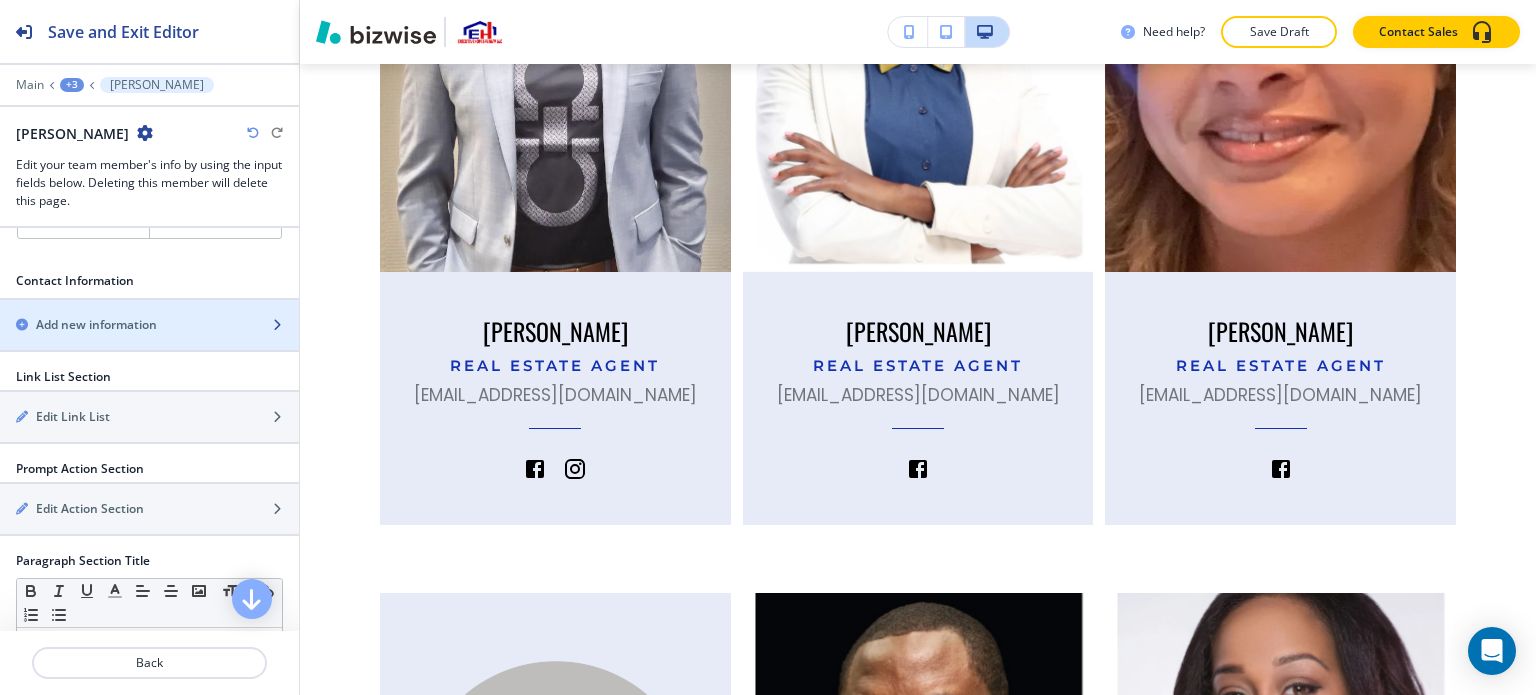 click at bounding box center (149, 342) 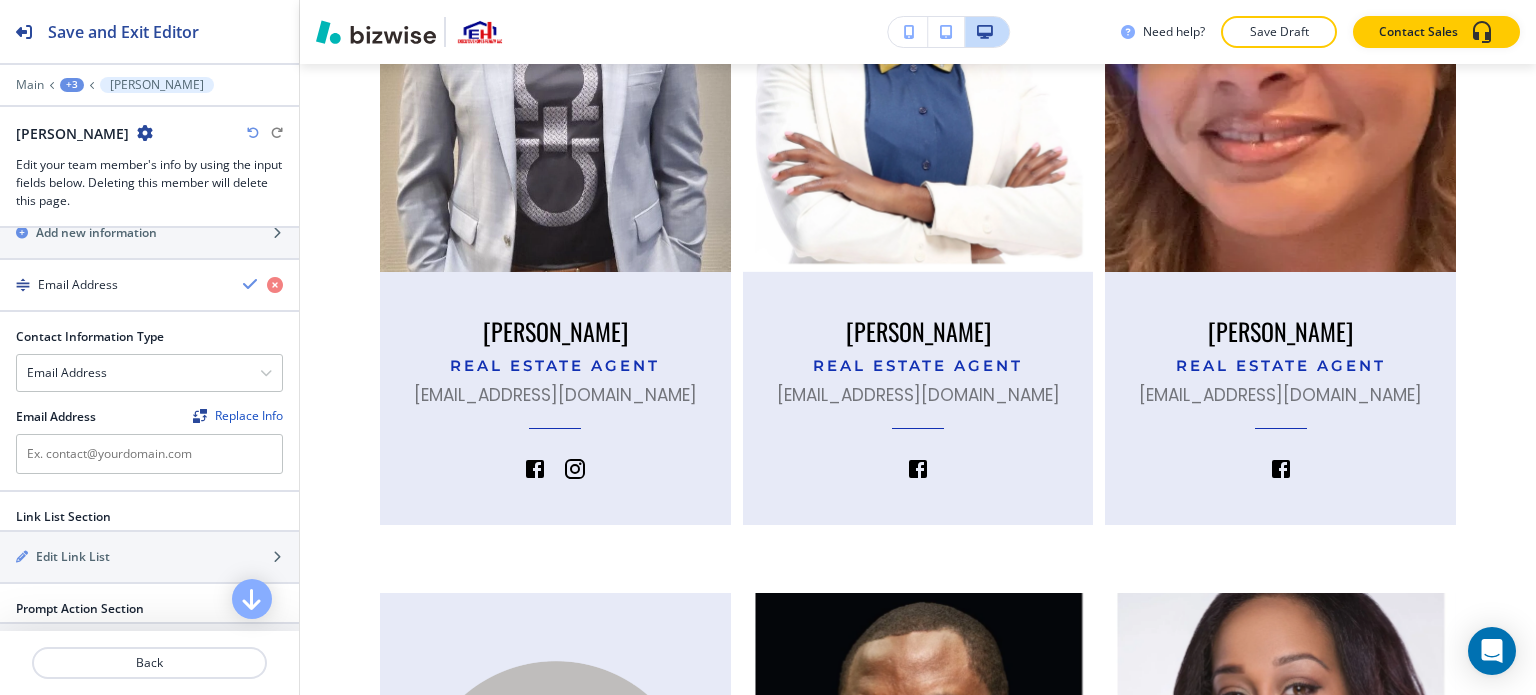 scroll, scrollTop: 1100, scrollLeft: 0, axis: vertical 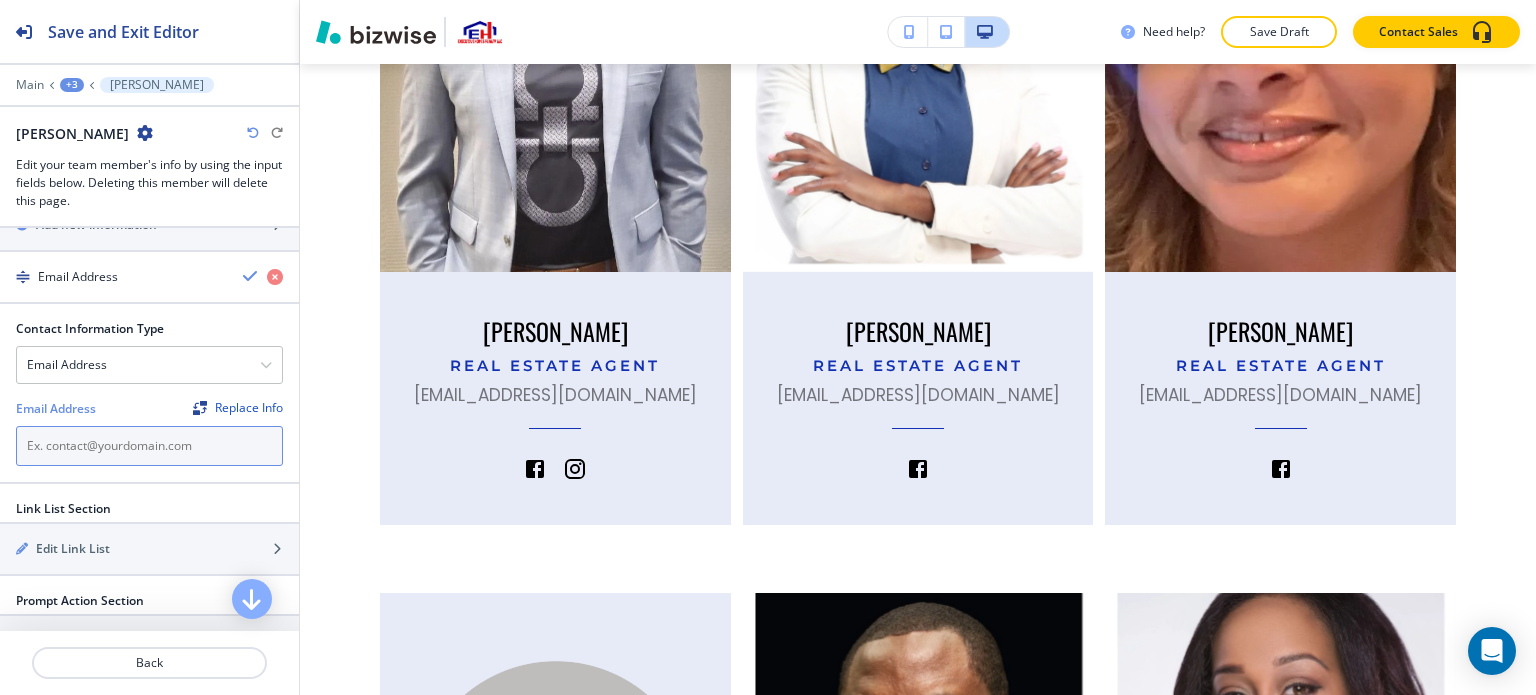 click at bounding box center [149, 446] 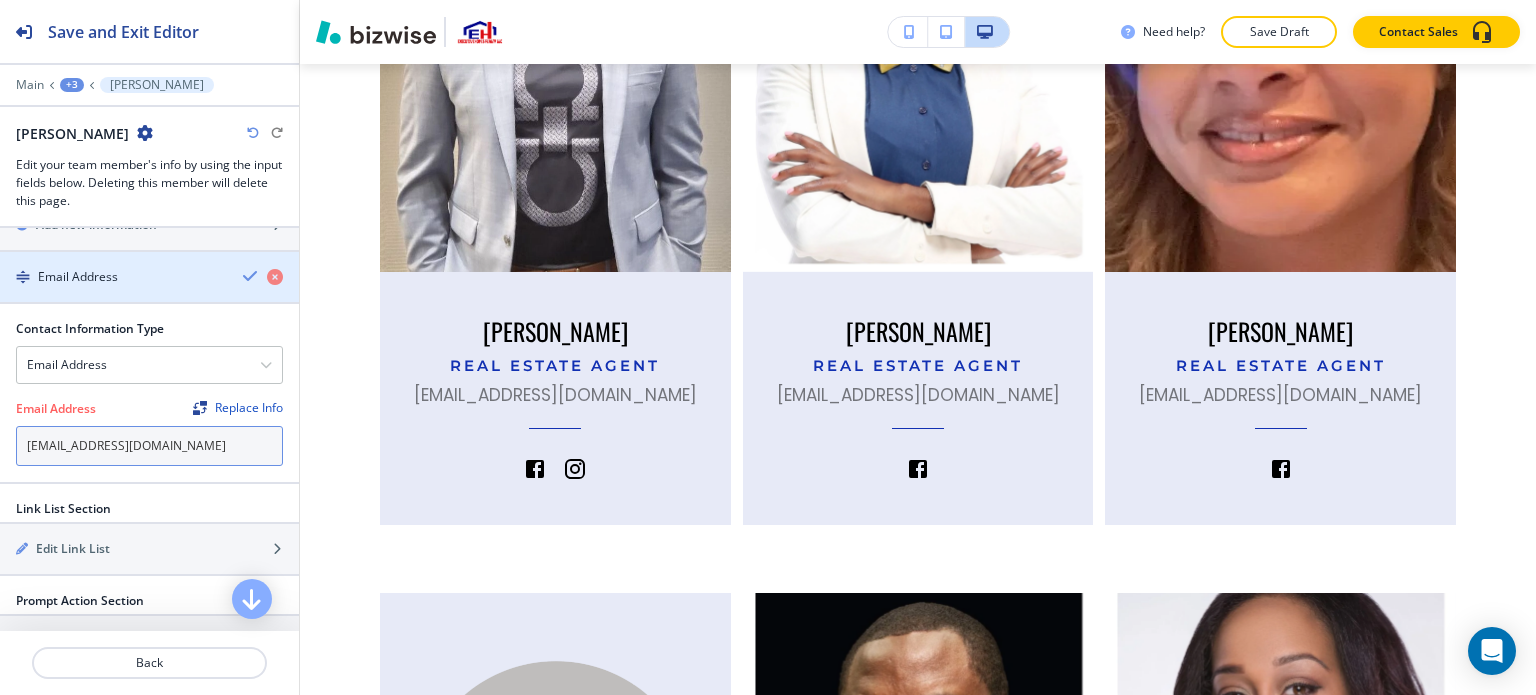 type on "MsAngelaSellsATL@gmail.com" 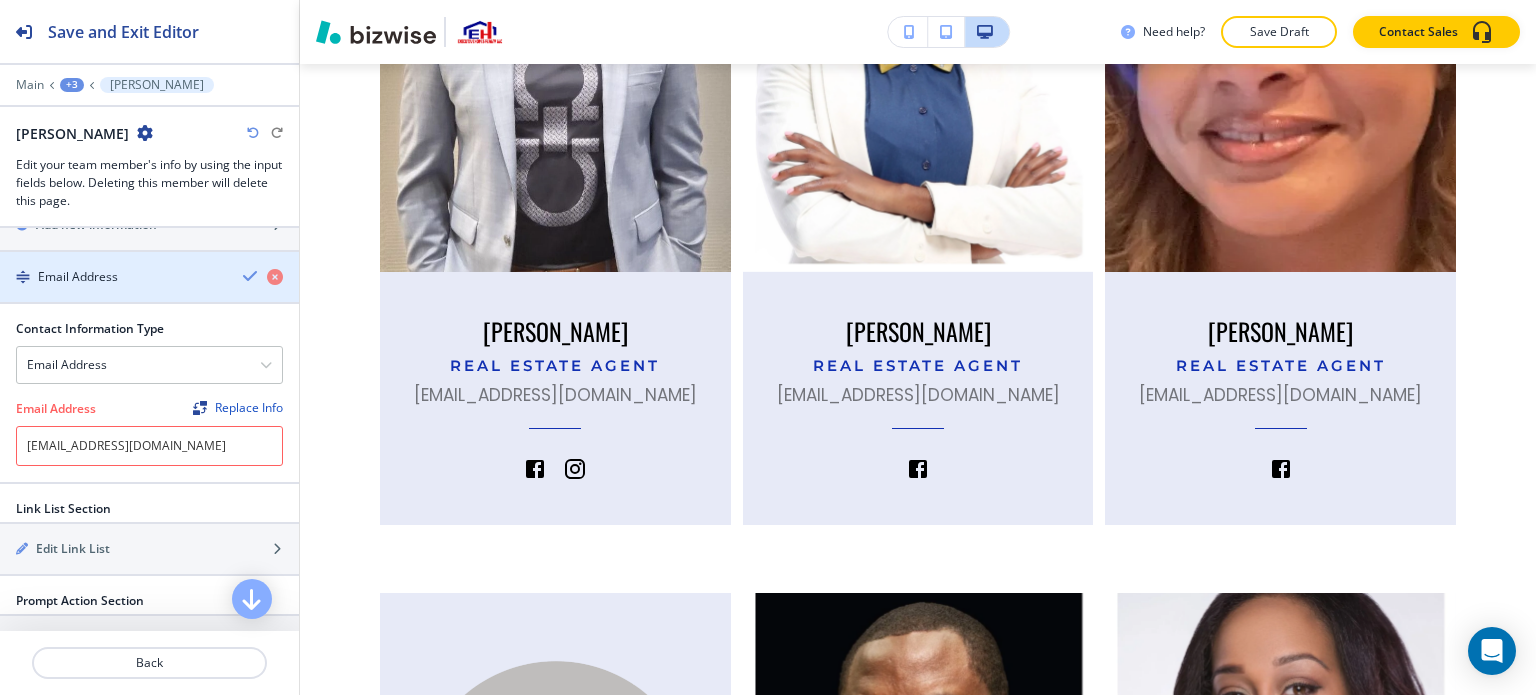 click at bounding box center [251, 276] 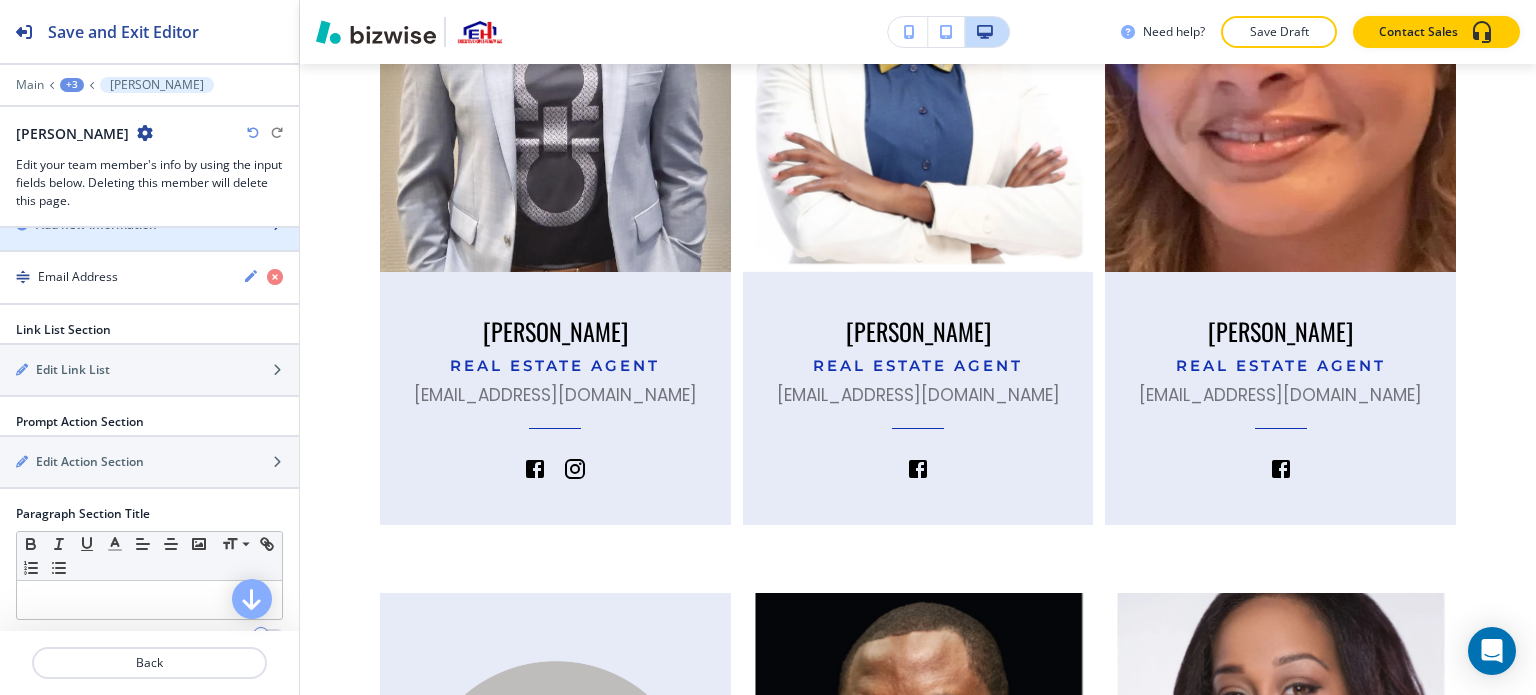 click at bounding box center [149, 242] 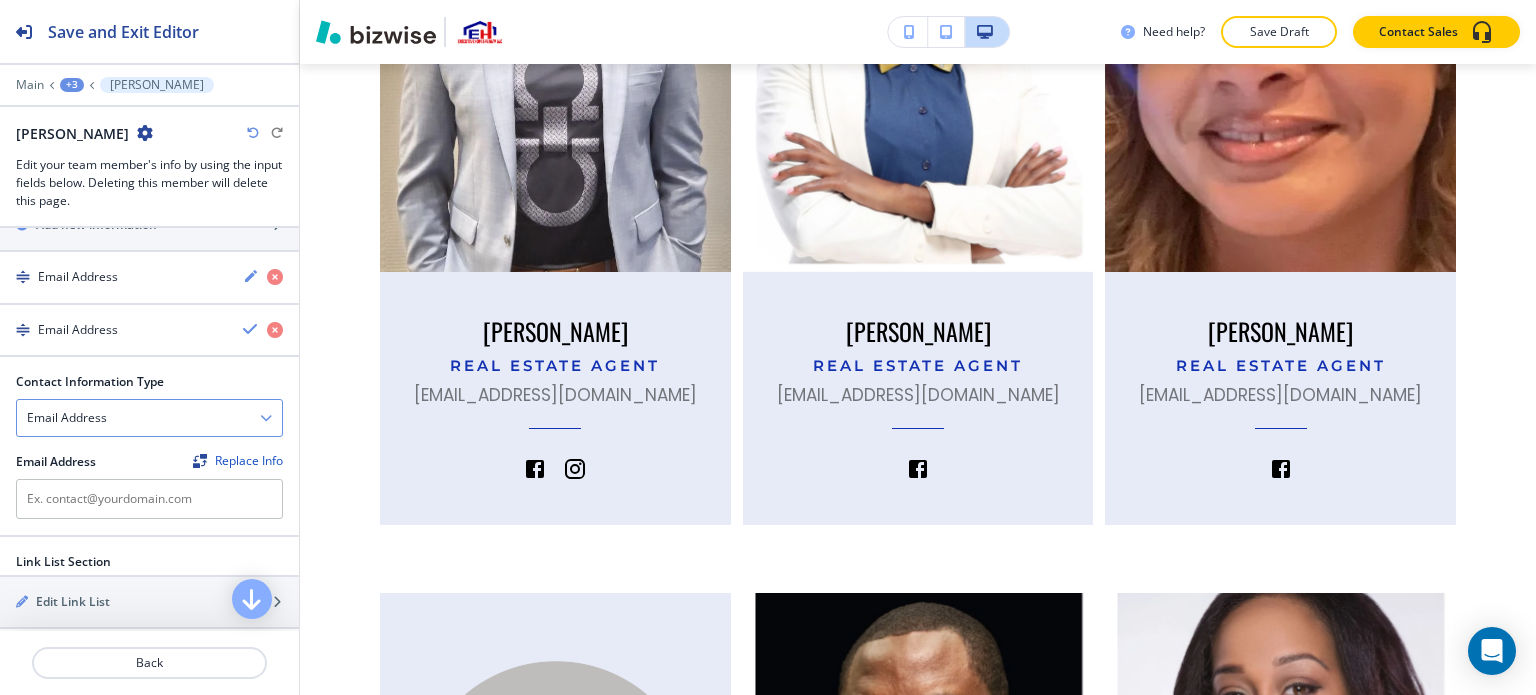 click on "Email Address" at bounding box center (149, 418) 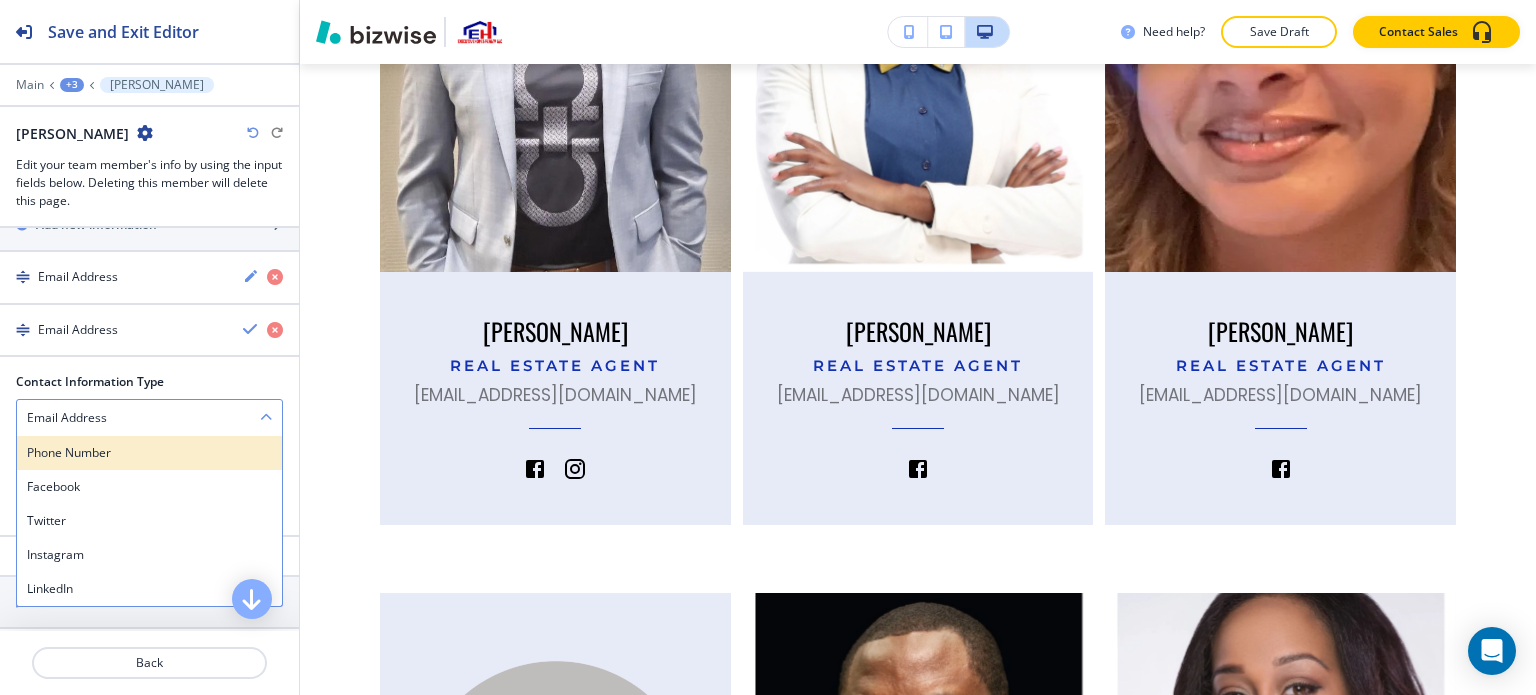 click on "Phone Number" at bounding box center [149, 453] 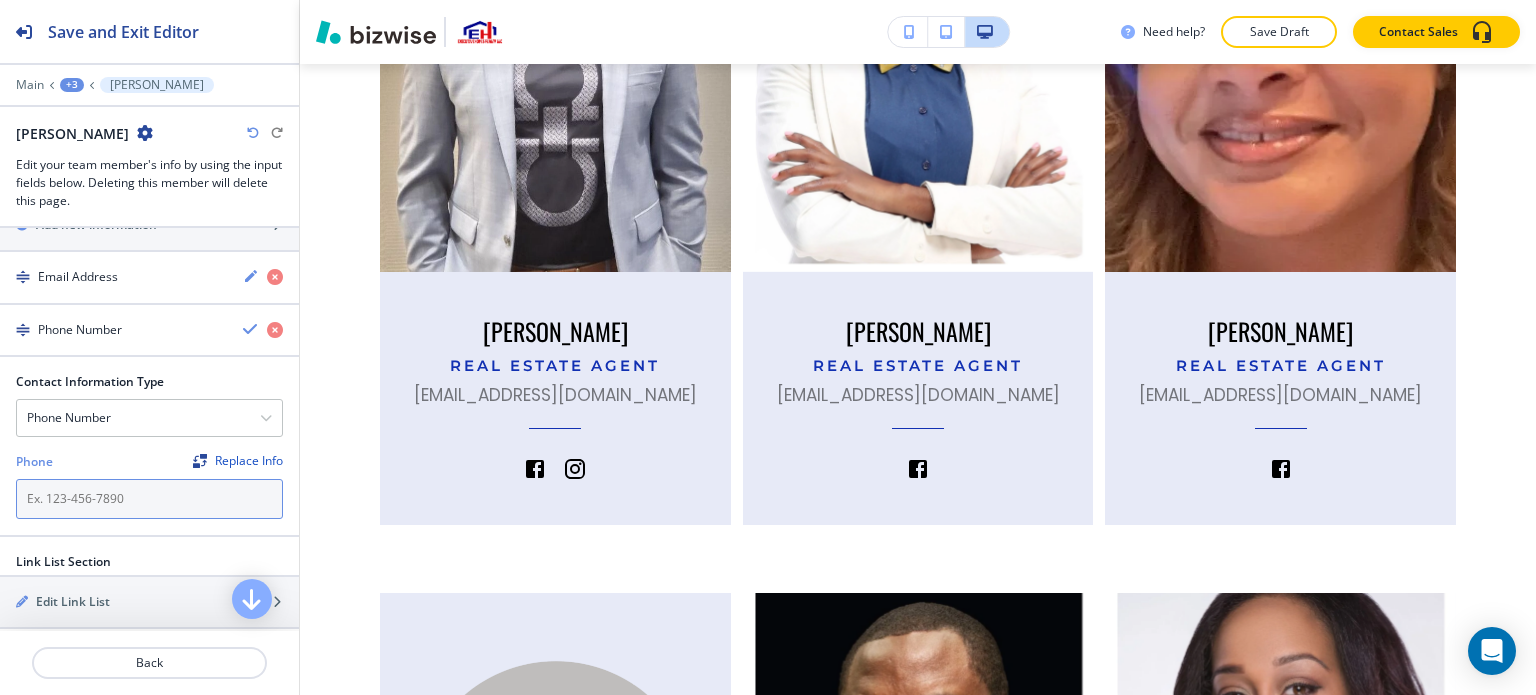 paste on "414-690-7080" 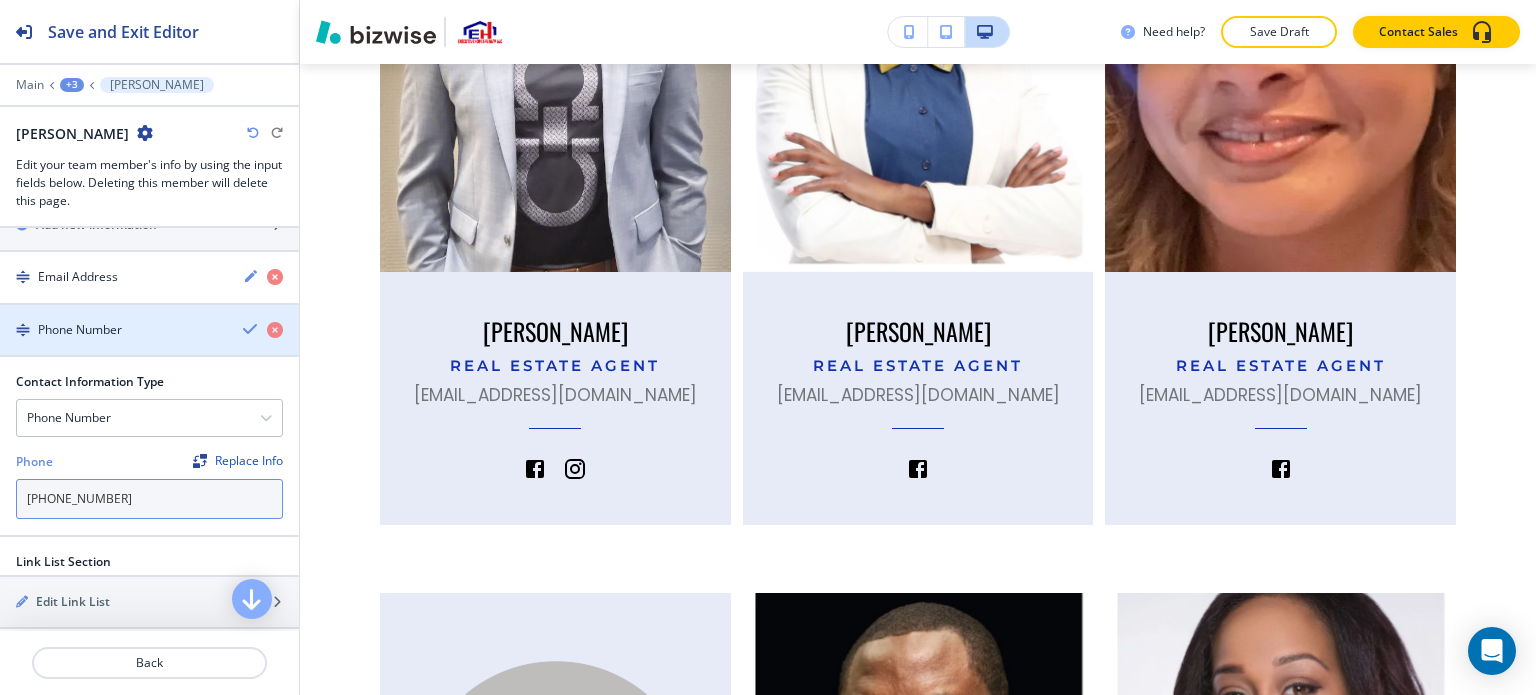 type on "414-690-7080" 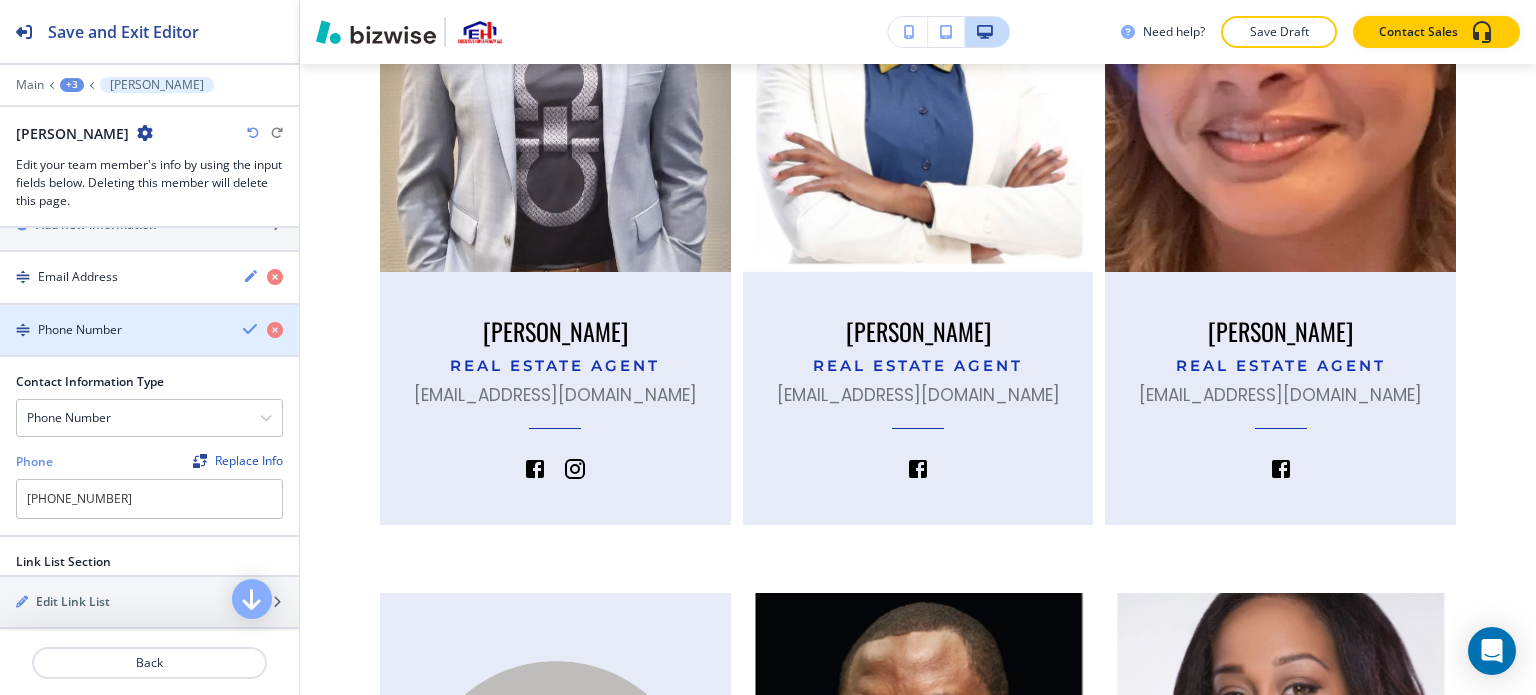 click at bounding box center (251, 329) 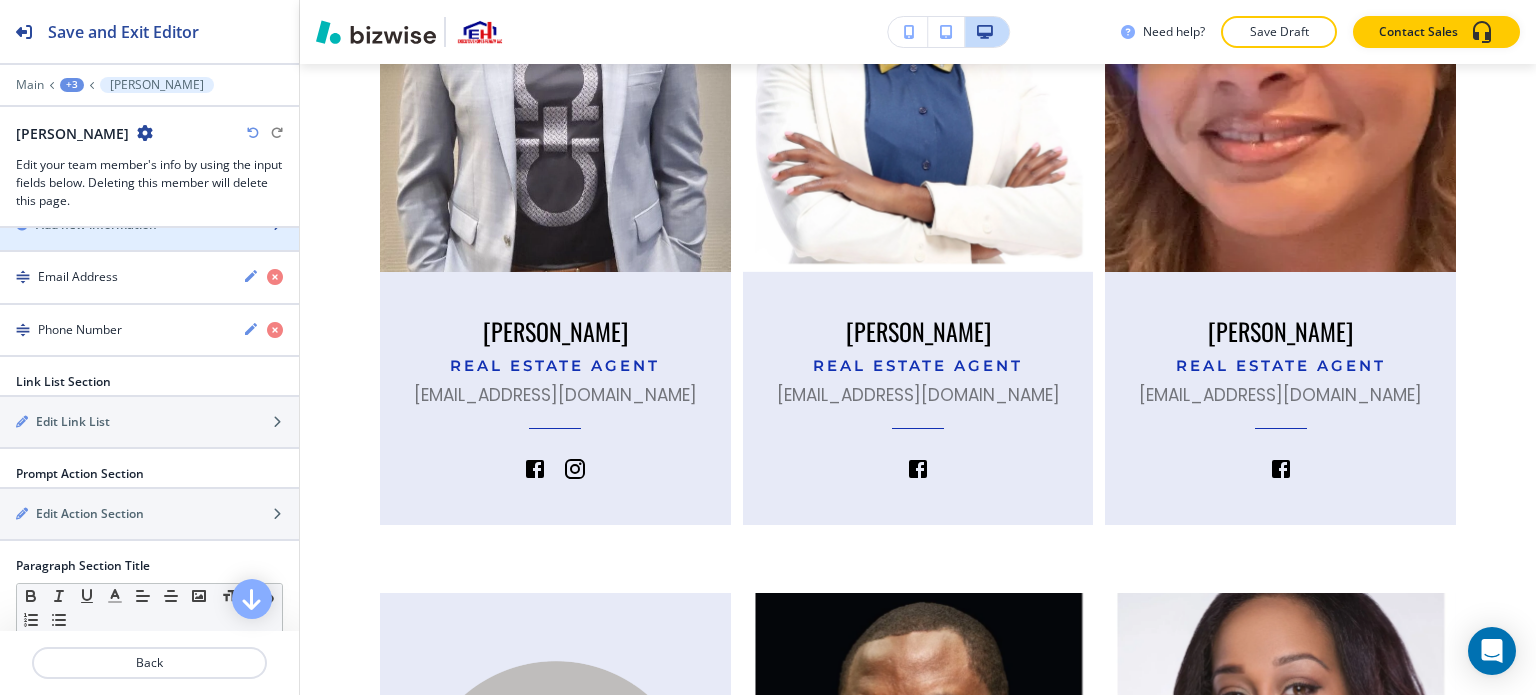 click on "Add new information" at bounding box center [96, 225] 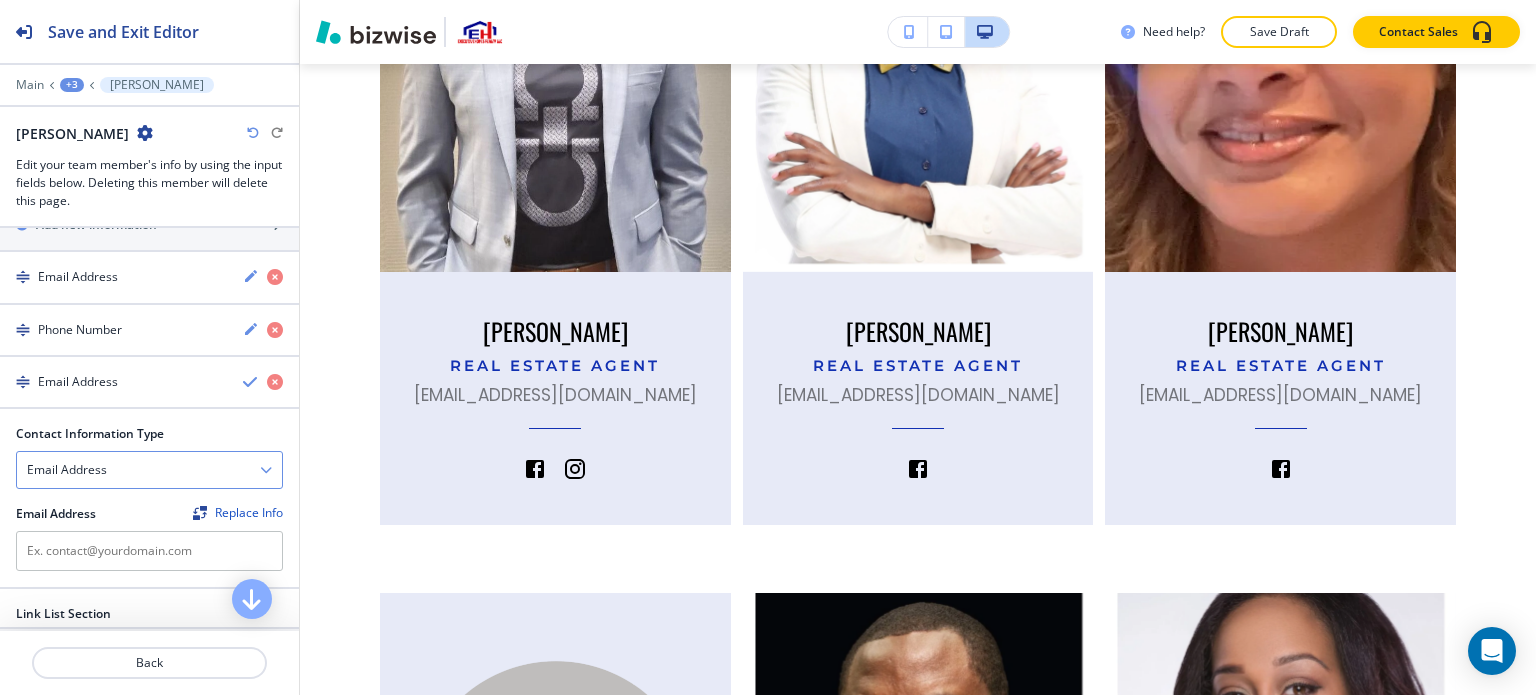 click on "Email Address" at bounding box center [149, 470] 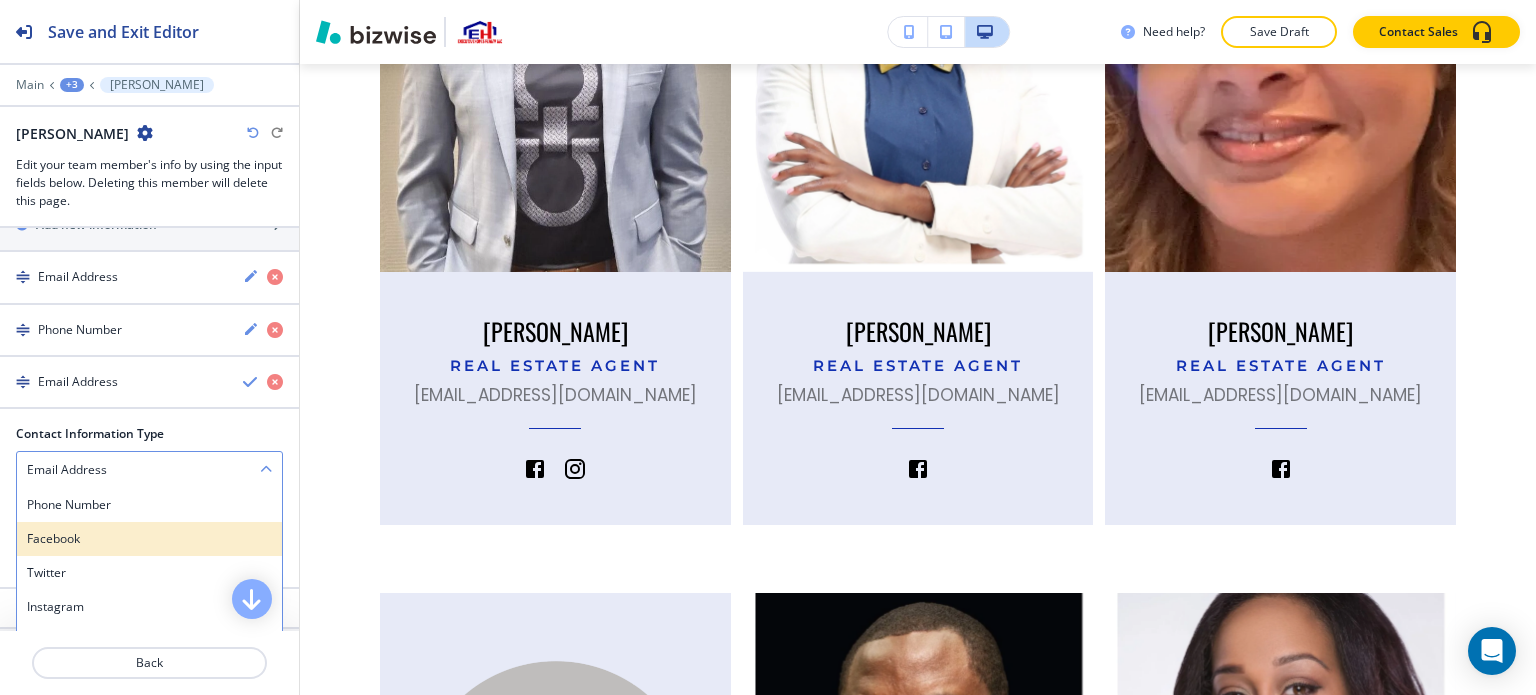 click on "Facebook" at bounding box center (149, 539) 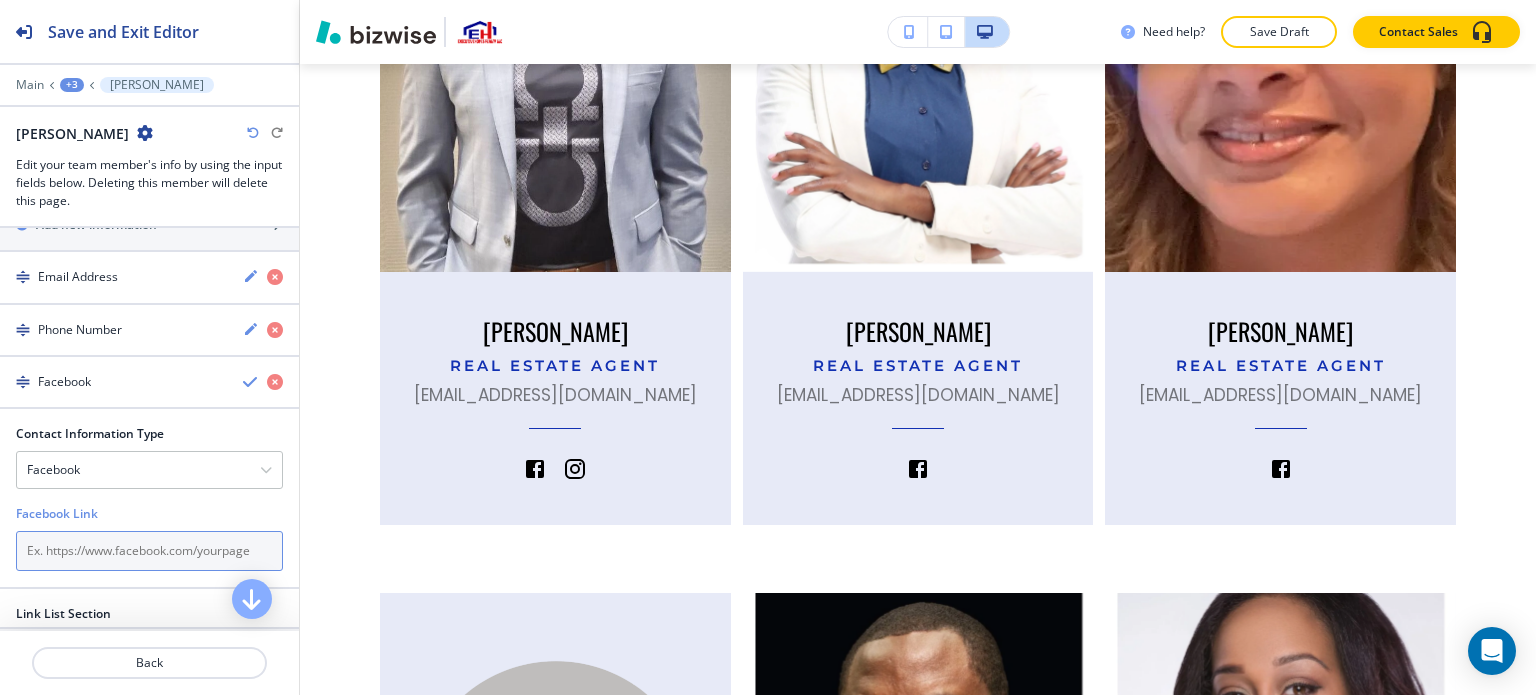 paste on "https://www.facebook.com/ExecutiveHomesRealtyLLC" 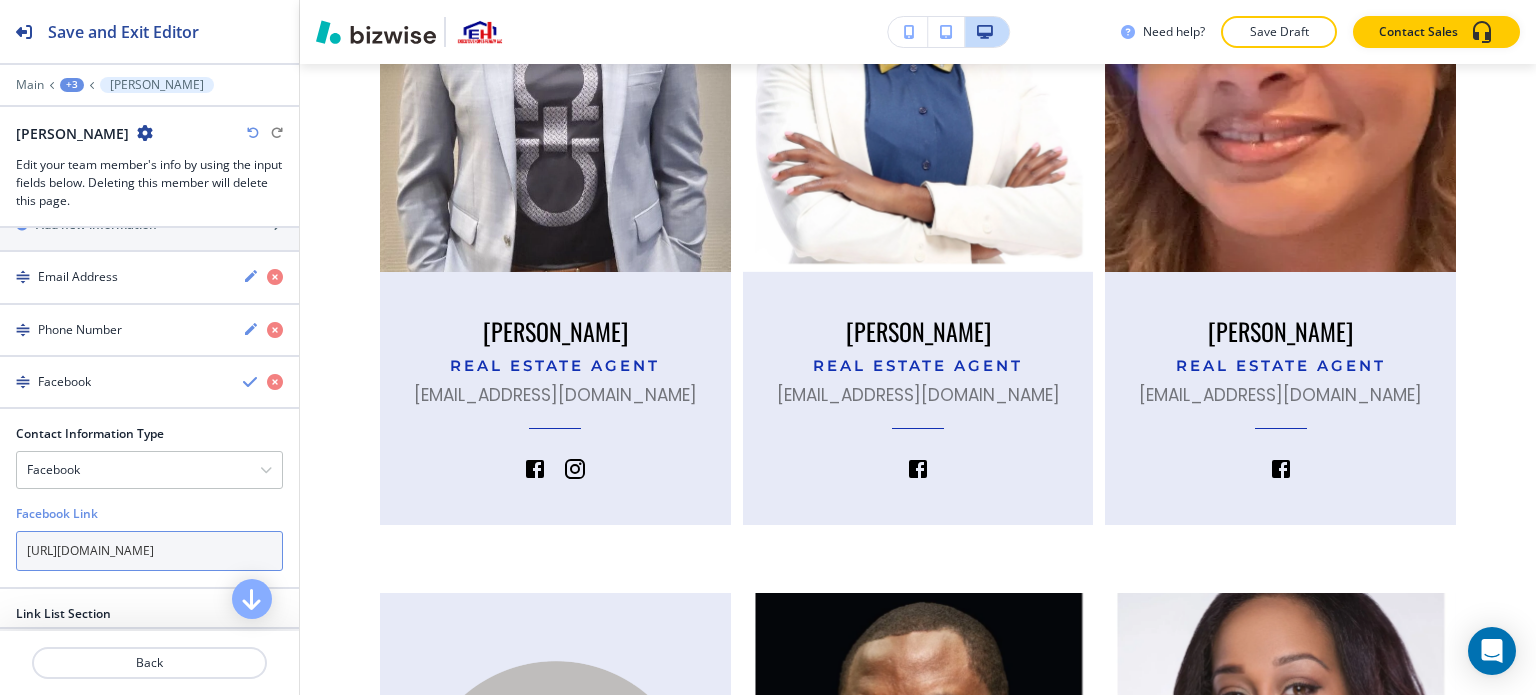 scroll, scrollTop: 0, scrollLeft: 71, axis: horizontal 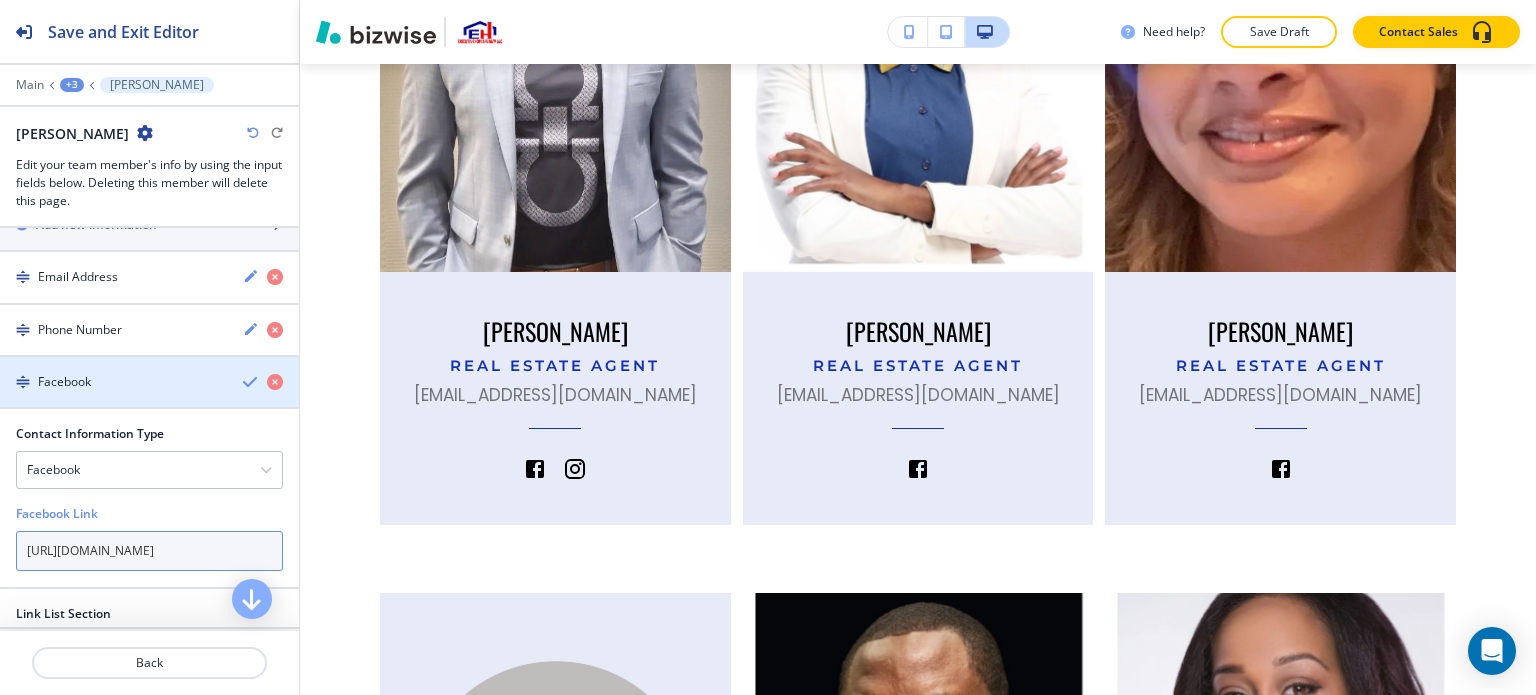 type on "https://www.facebook.com/ExecutiveHomesRealtyLLC" 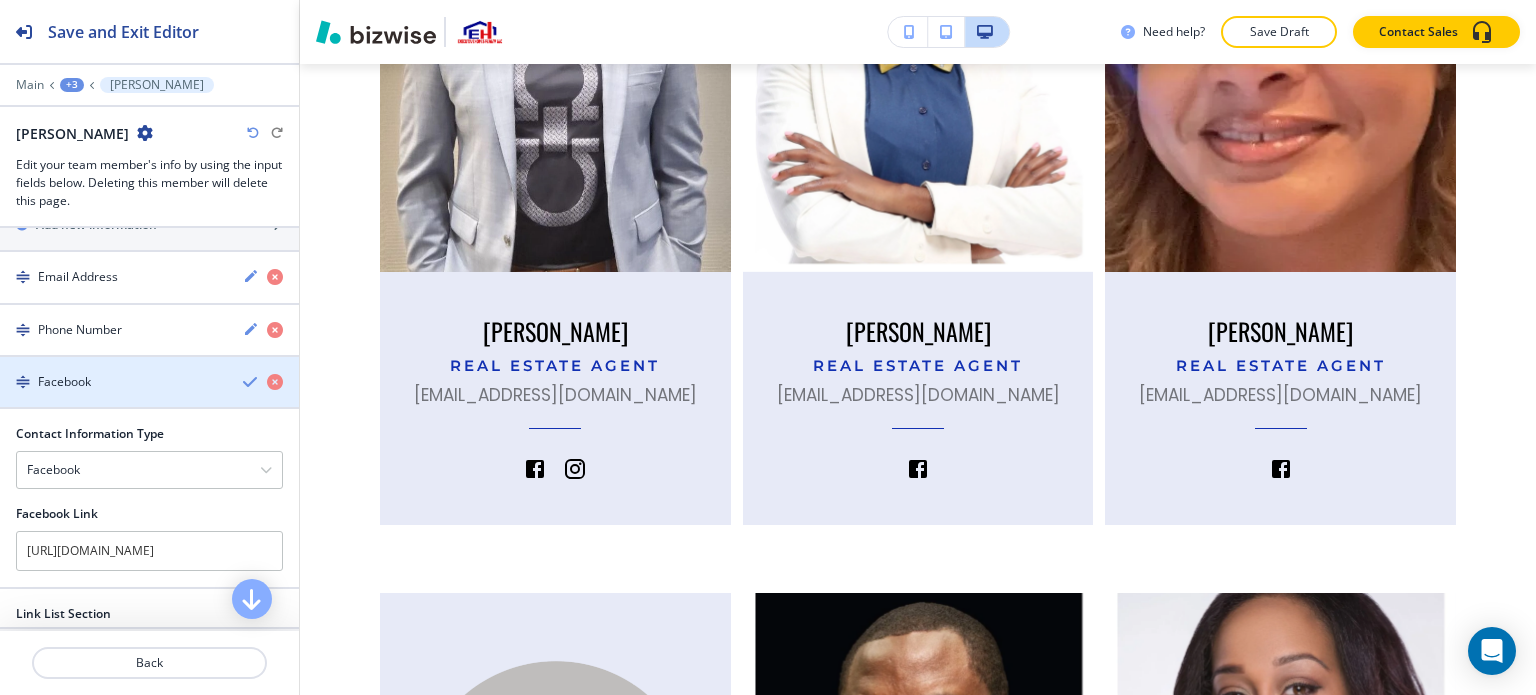 scroll, scrollTop: 0, scrollLeft: 0, axis: both 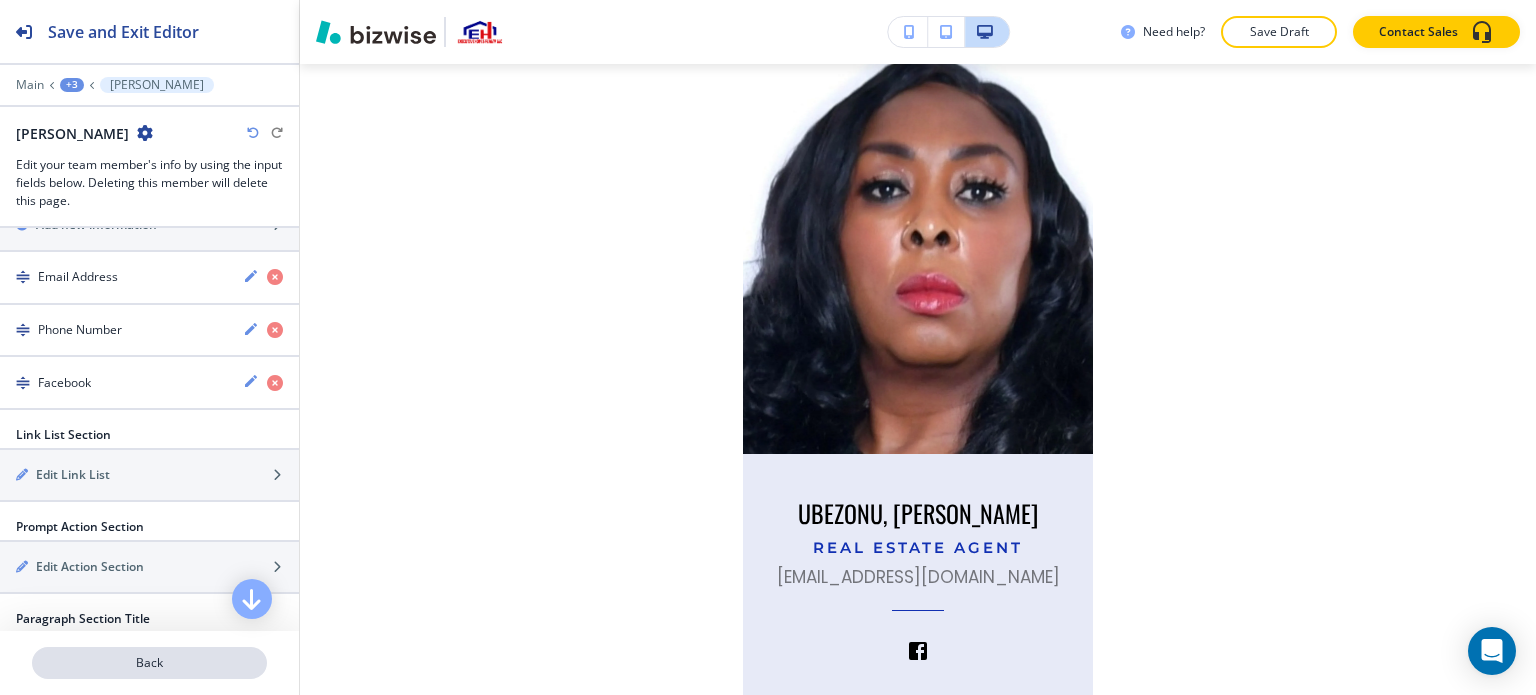 click on "Back" at bounding box center [149, 663] 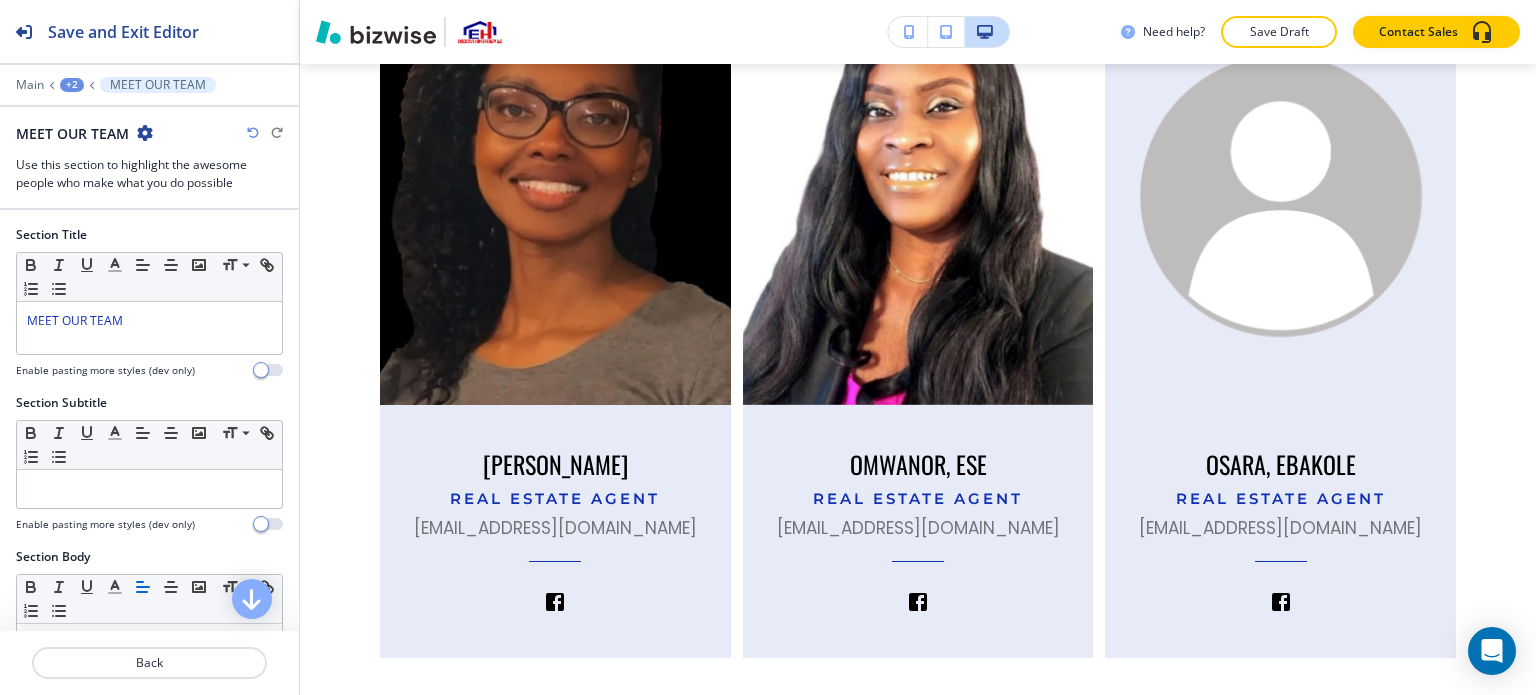 scroll, scrollTop: 3119, scrollLeft: 0, axis: vertical 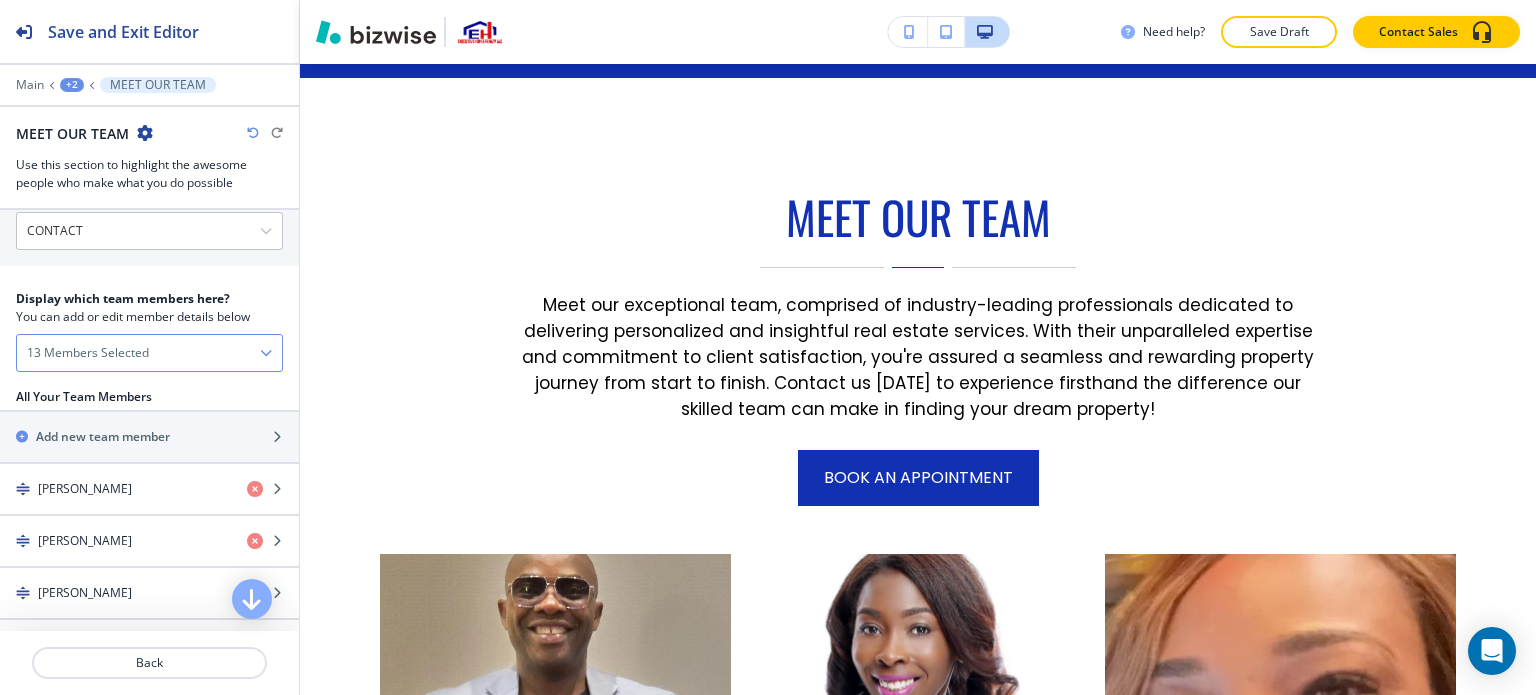 click on "13 Members Selected" at bounding box center (149, 353) 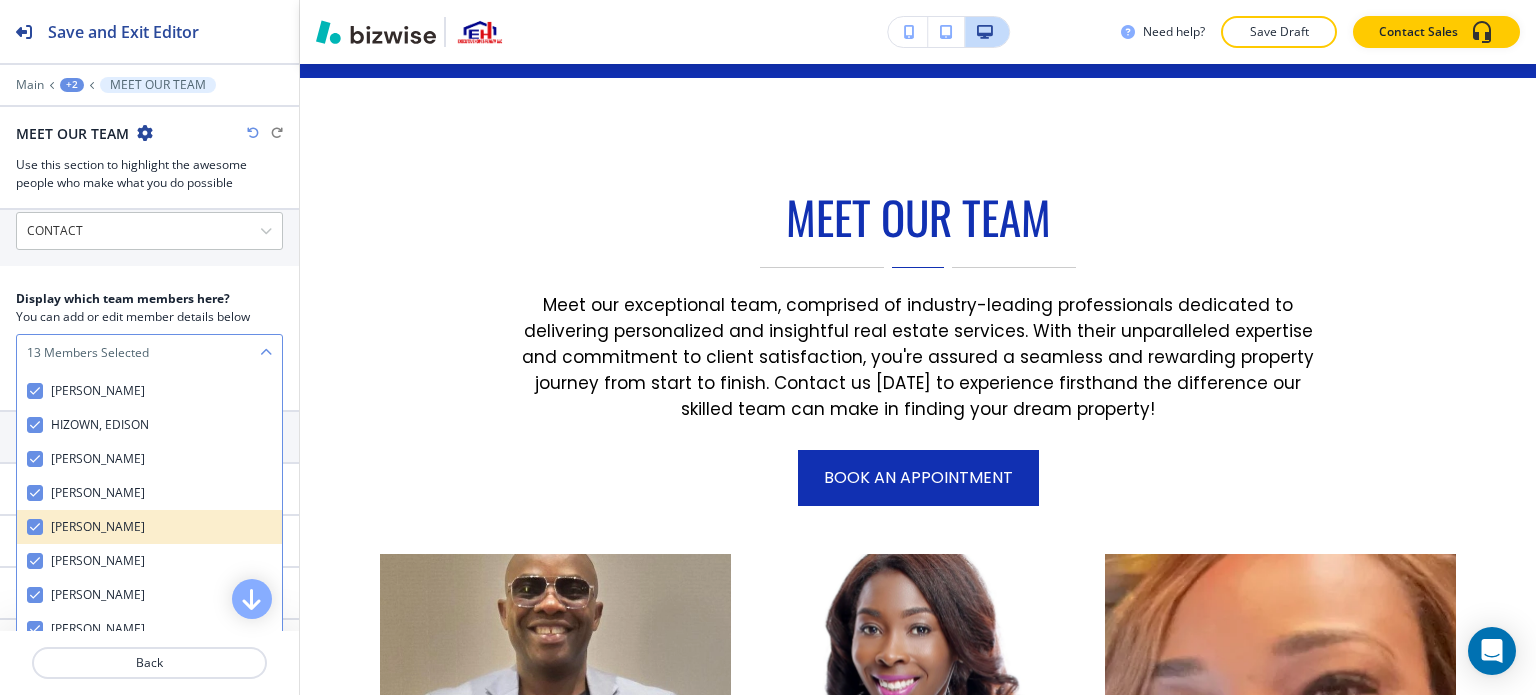 scroll, scrollTop: 176, scrollLeft: 0, axis: vertical 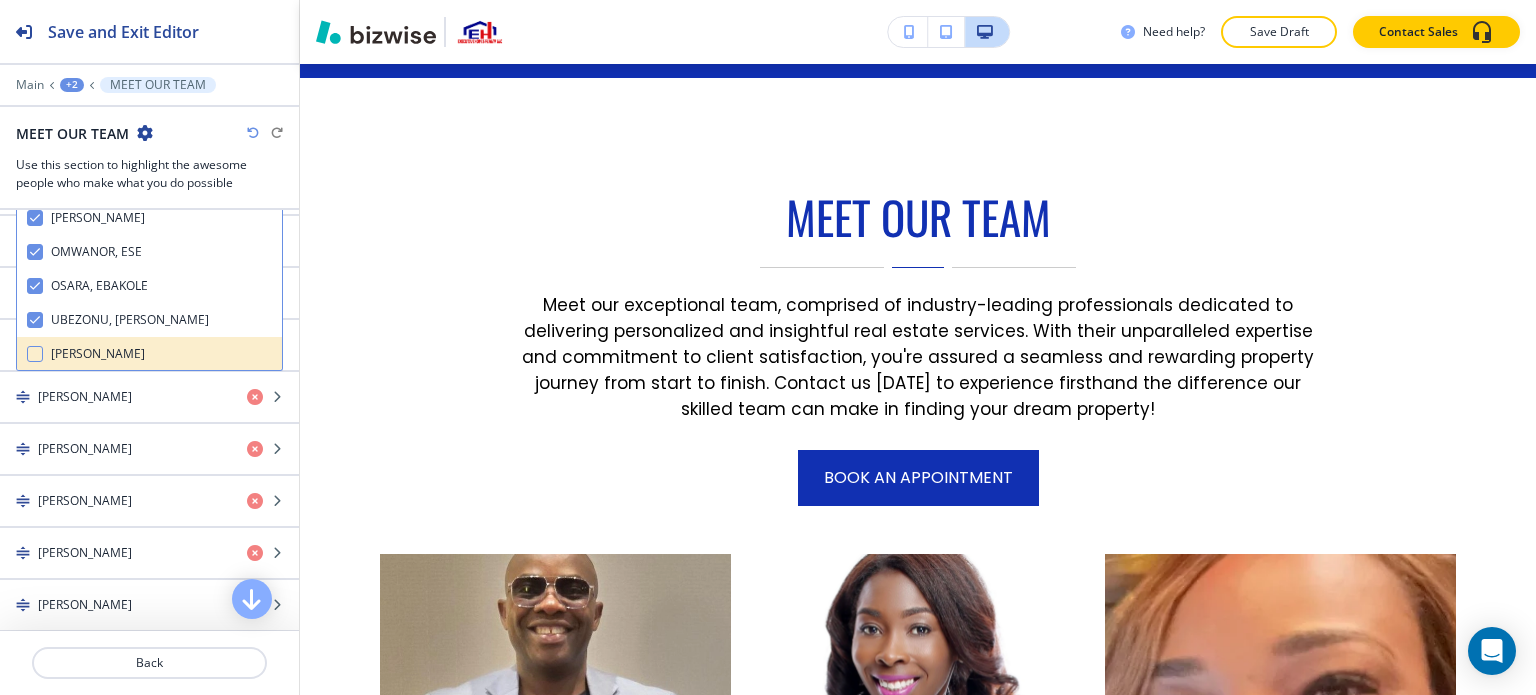 click on "WALKER, ANGELA ROSEMARY" at bounding box center [98, 354] 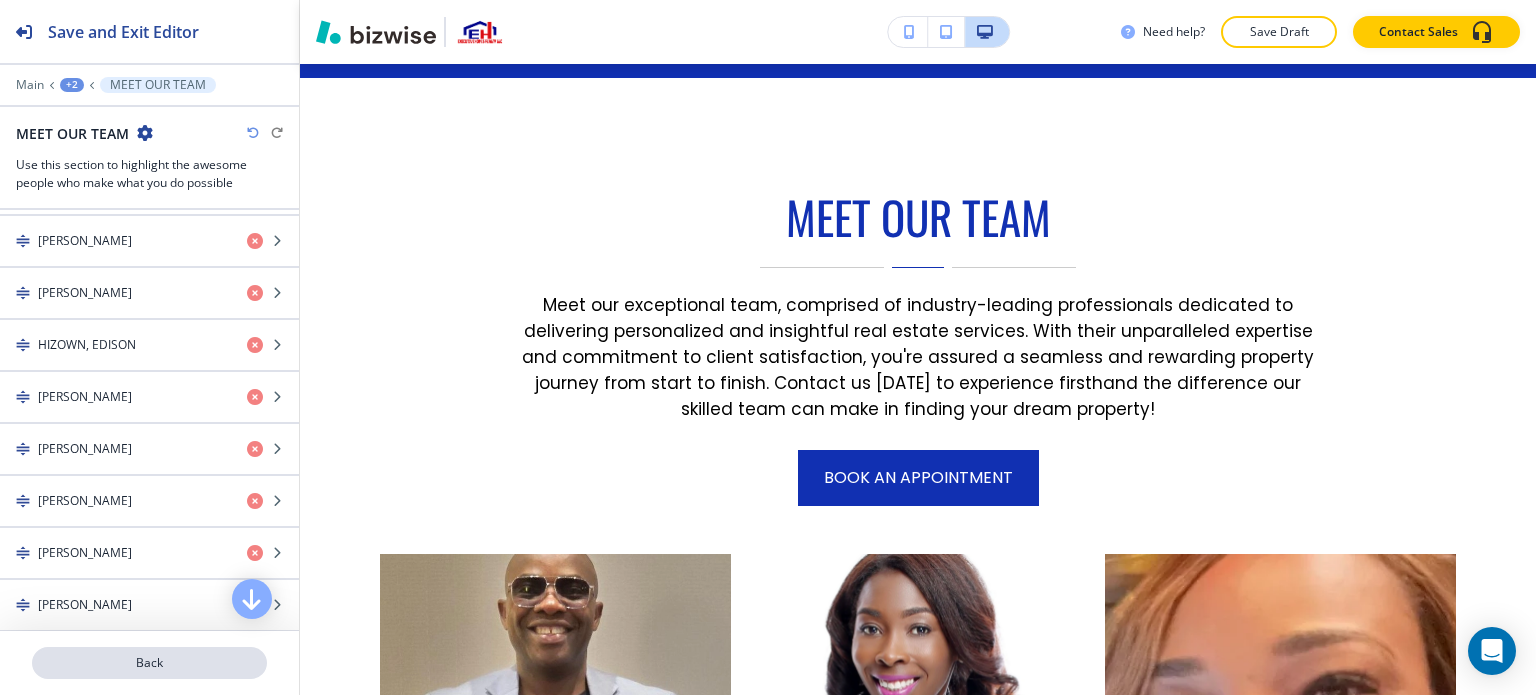 click on "Back" at bounding box center (149, 663) 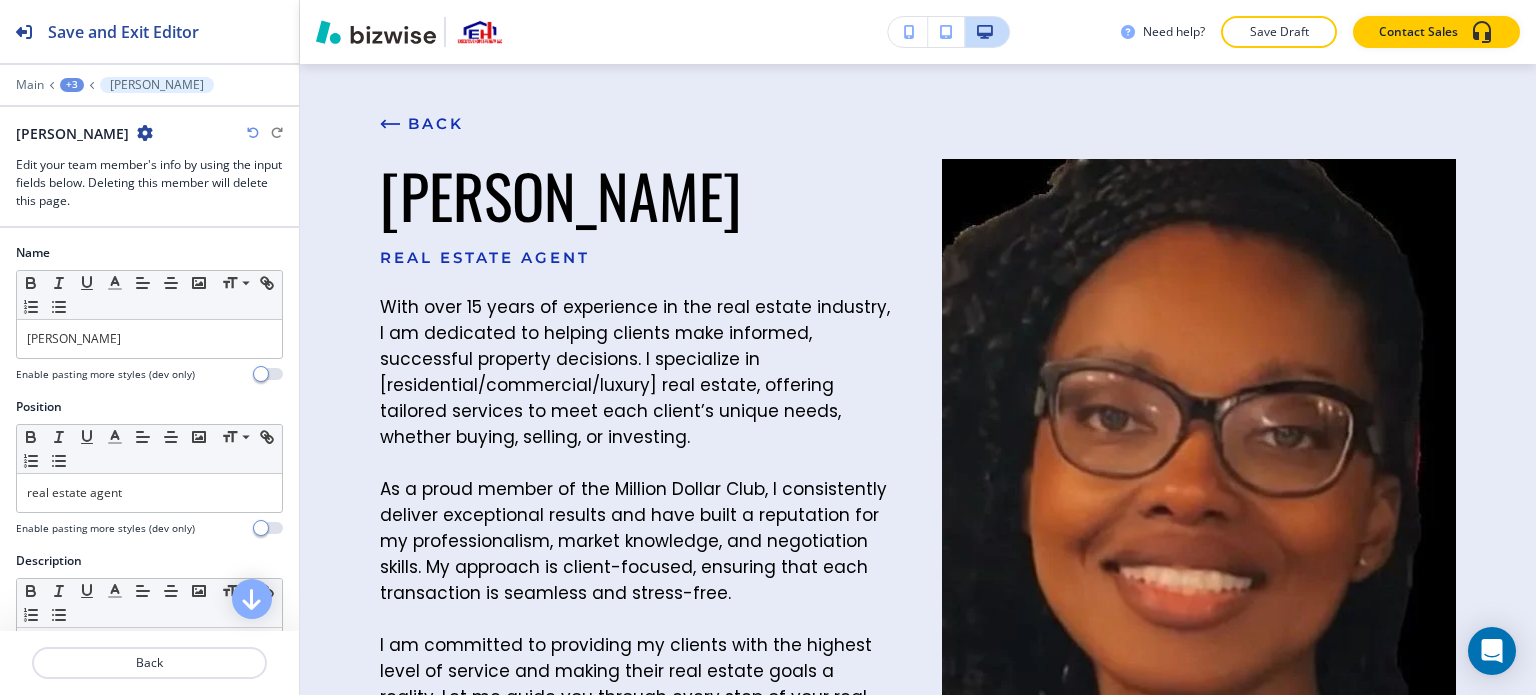 scroll, scrollTop: 0, scrollLeft: 0, axis: both 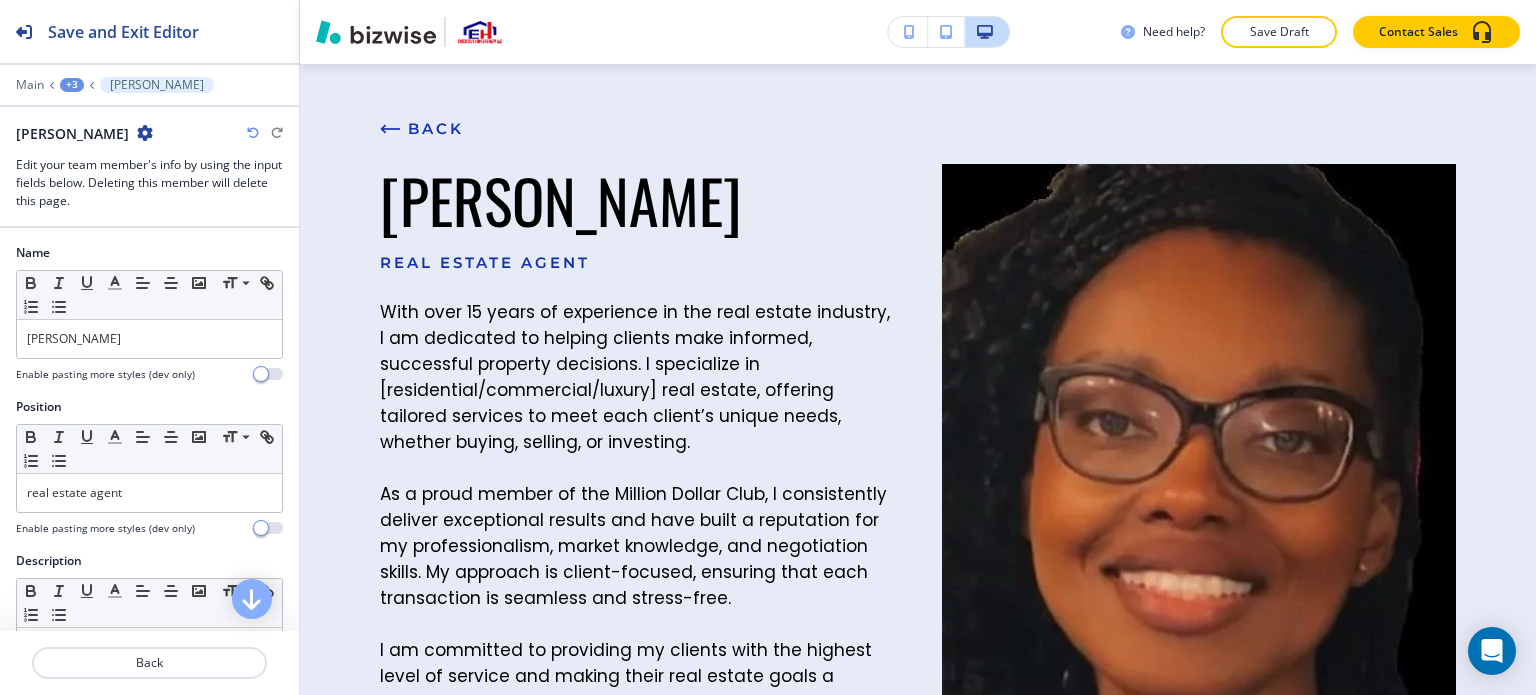 click on "BACK" at bounding box center (422, 129) 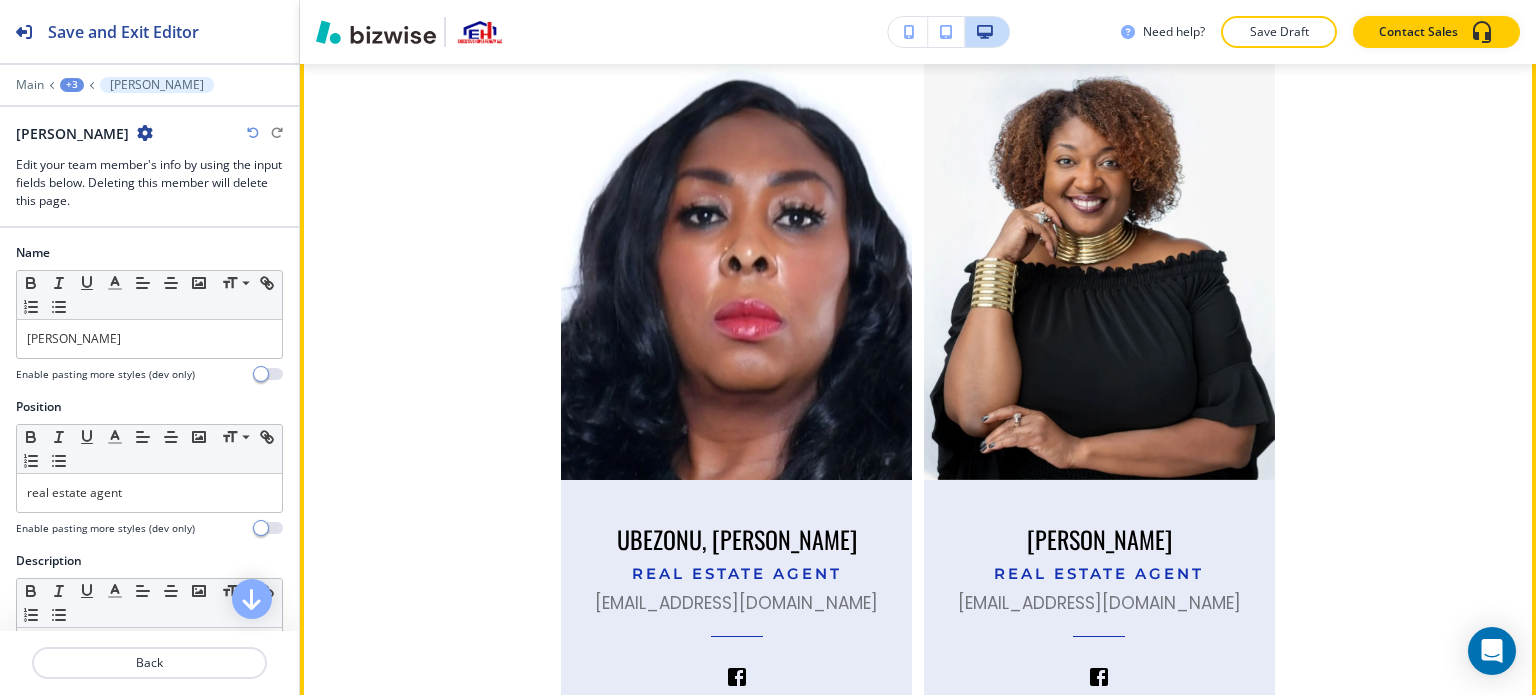 scroll, scrollTop: 4666, scrollLeft: 0, axis: vertical 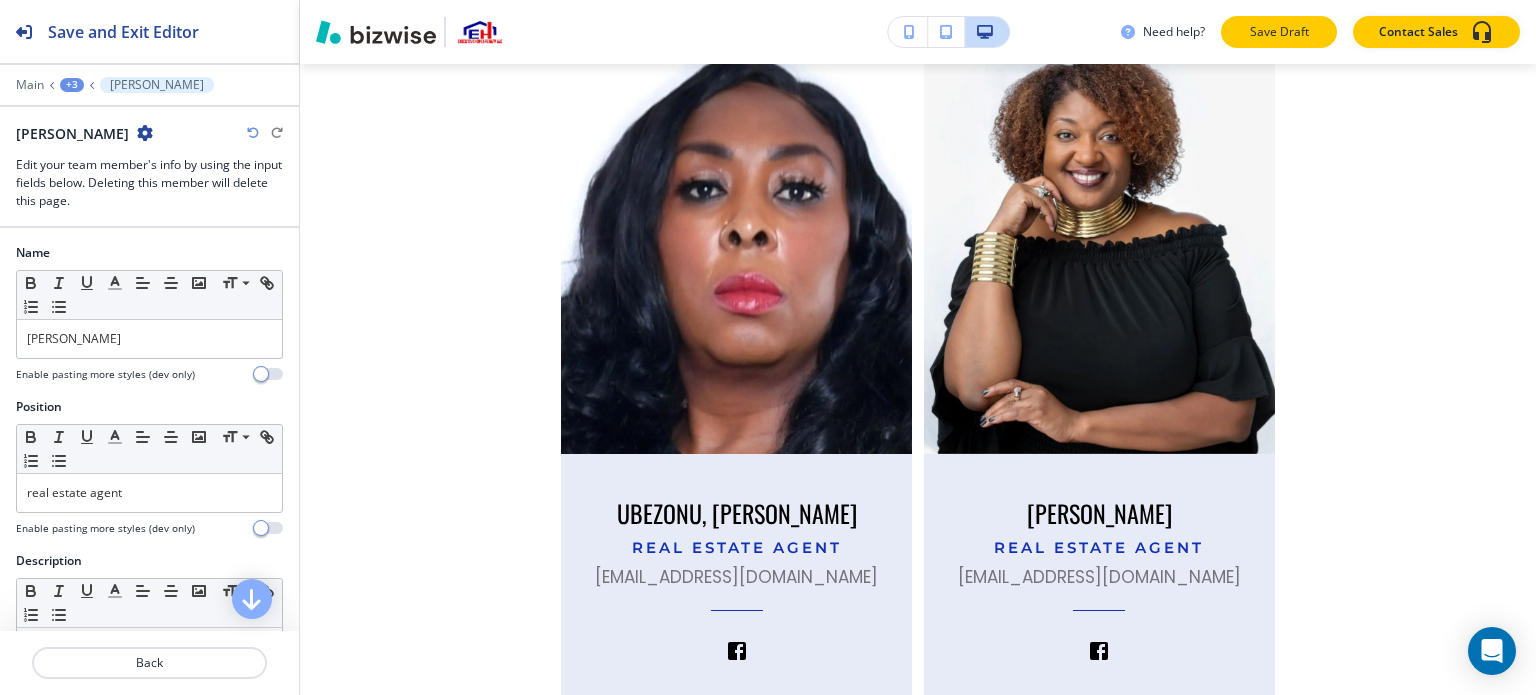 click on "Save Draft" at bounding box center (1279, 32) 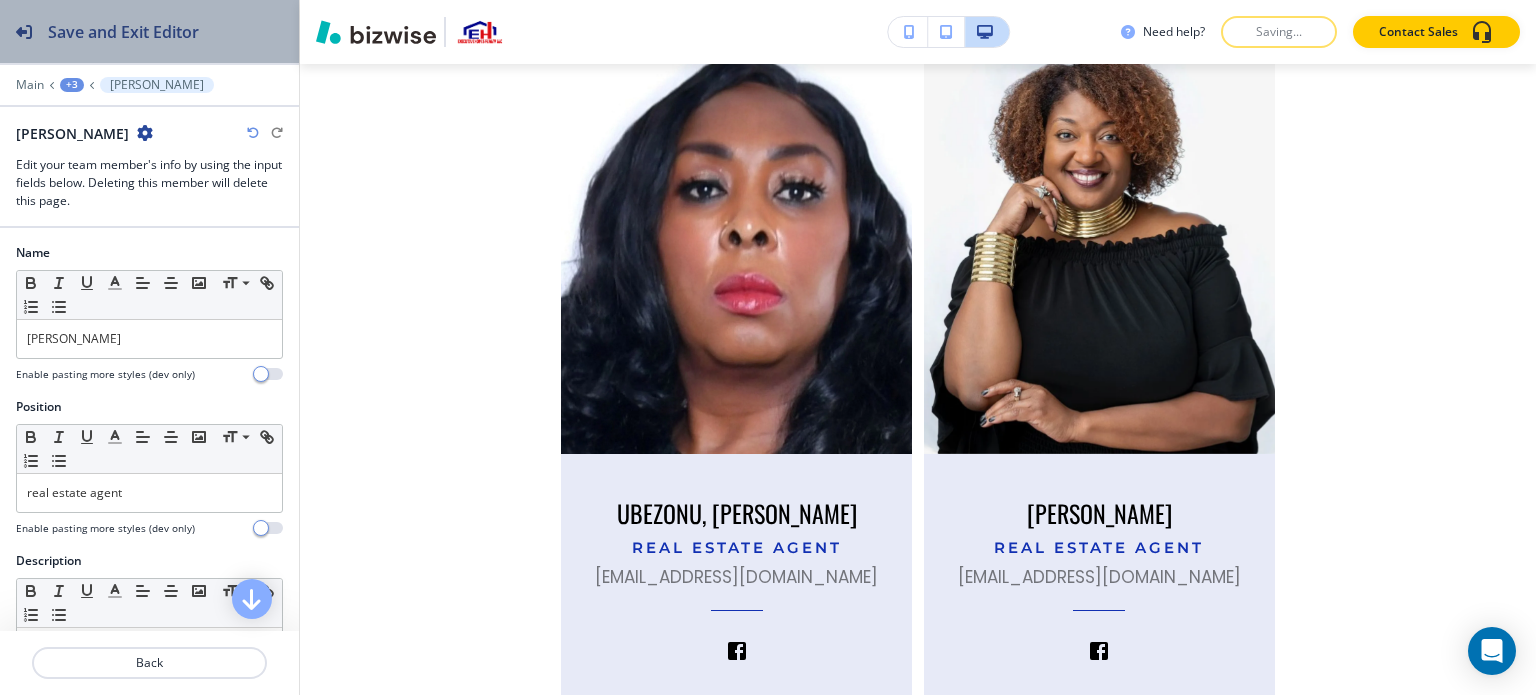 click on "Save and Exit Editor" at bounding box center (123, 32) 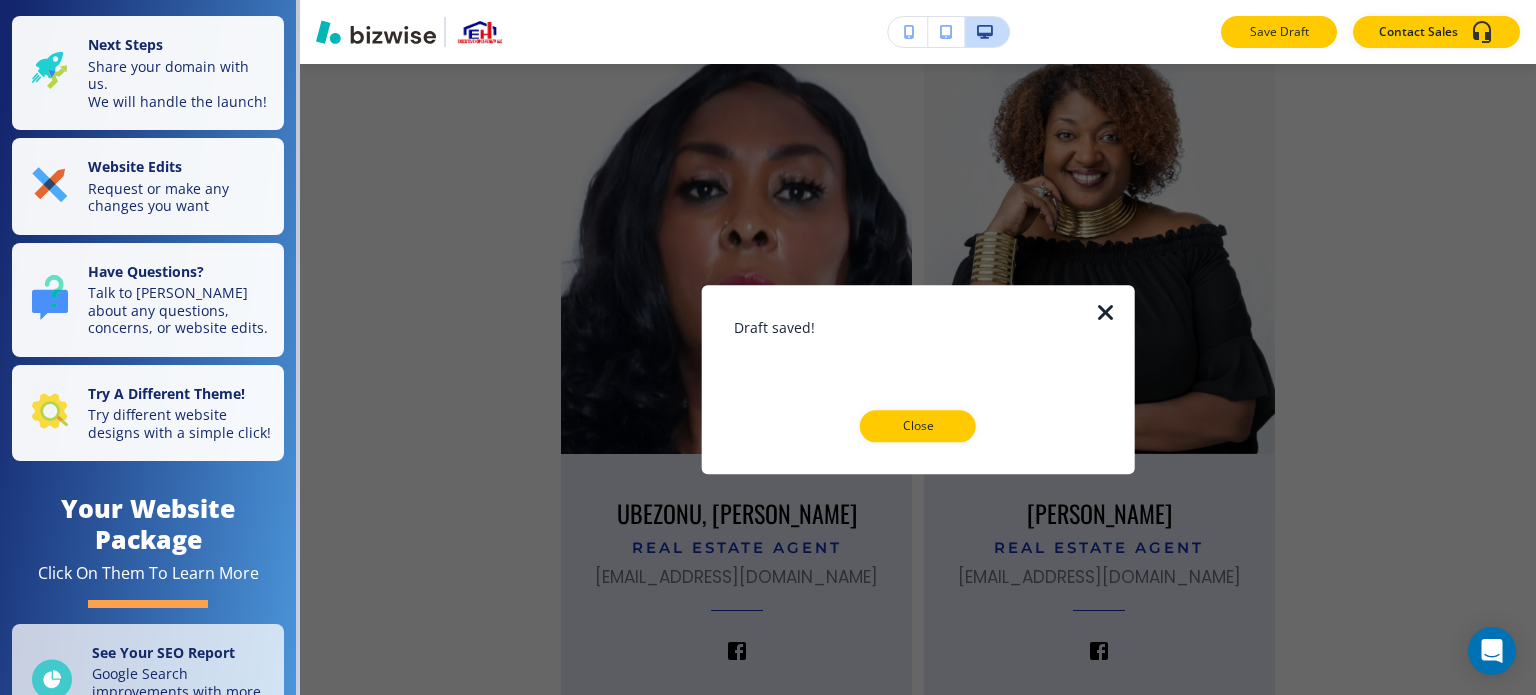 click on "Save Draft" at bounding box center (1279, 32) 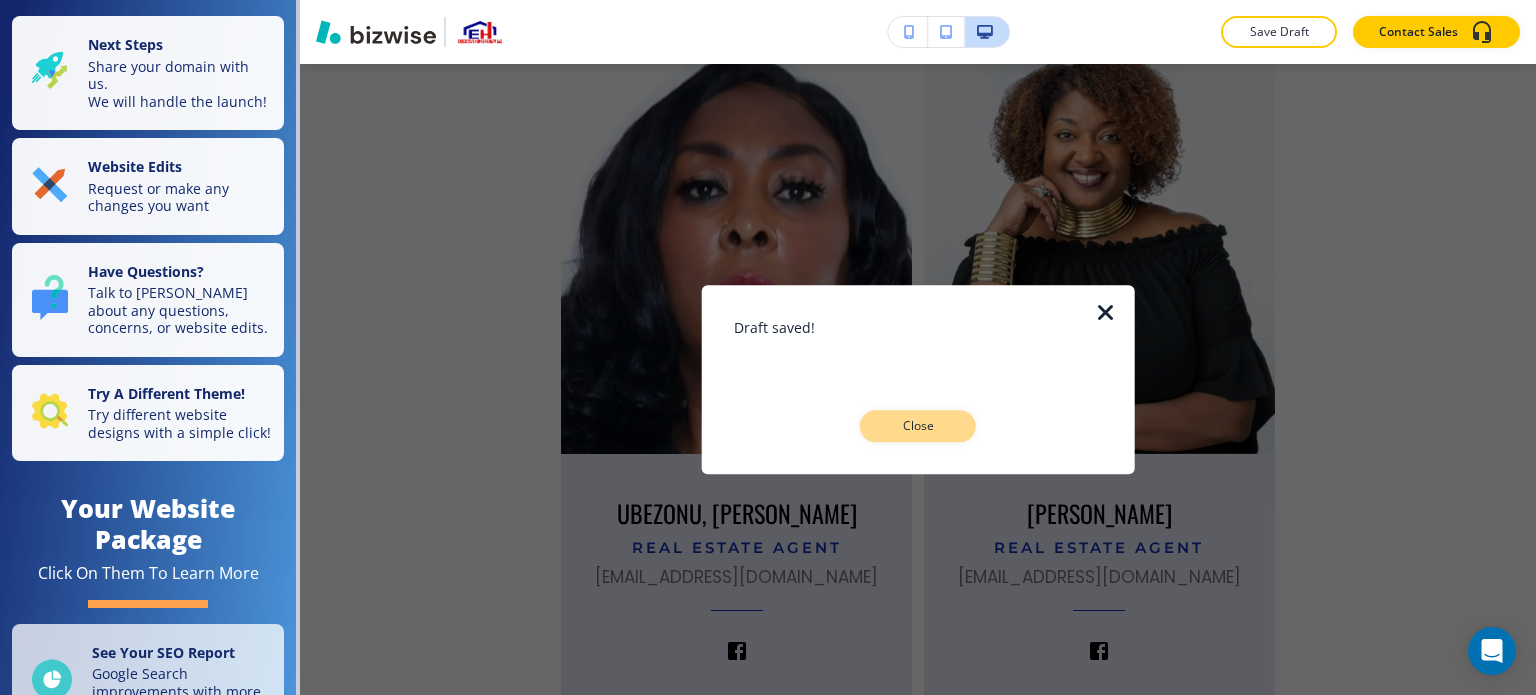 click on "Close" at bounding box center [918, 426] 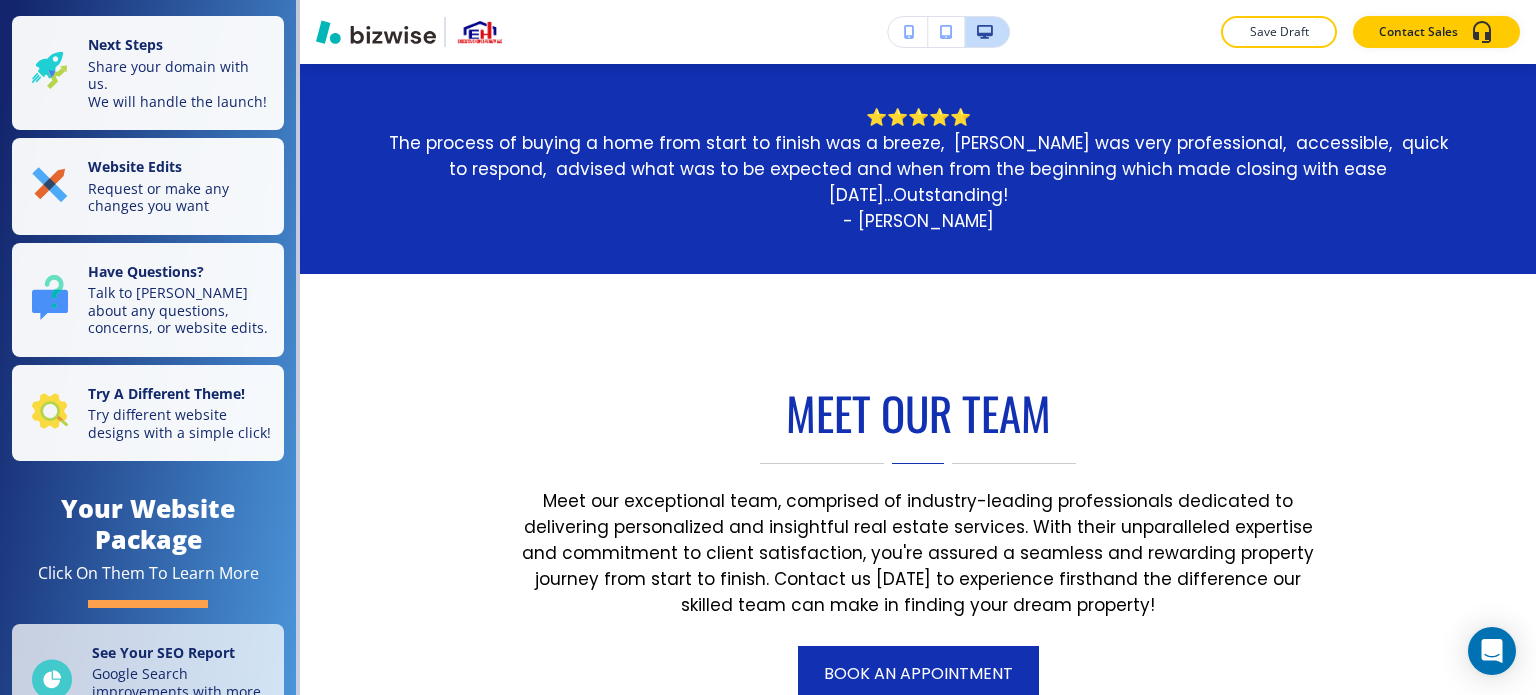 scroll, scrollTop: 966, scrollLeft: 0, axis: vertical 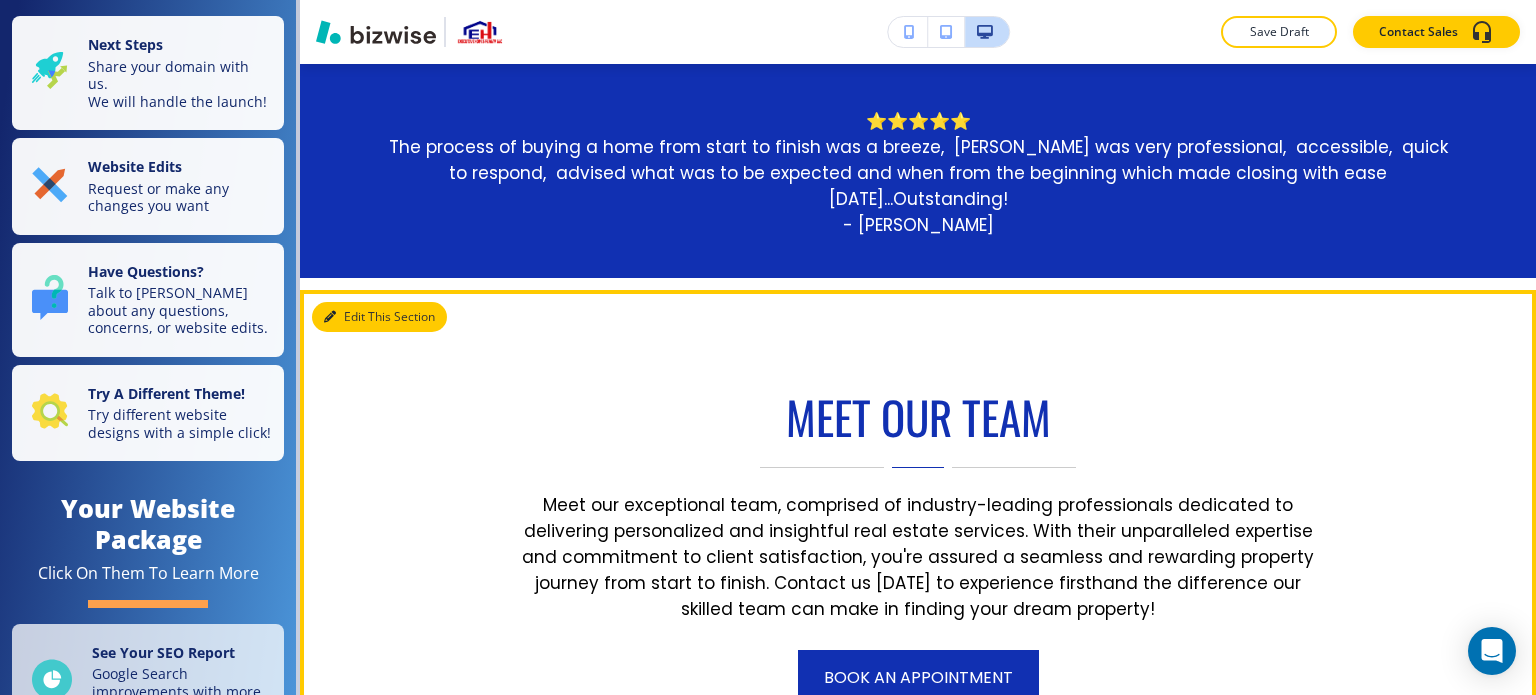 click on "Edit This Section" at bounding box center (379, 317) 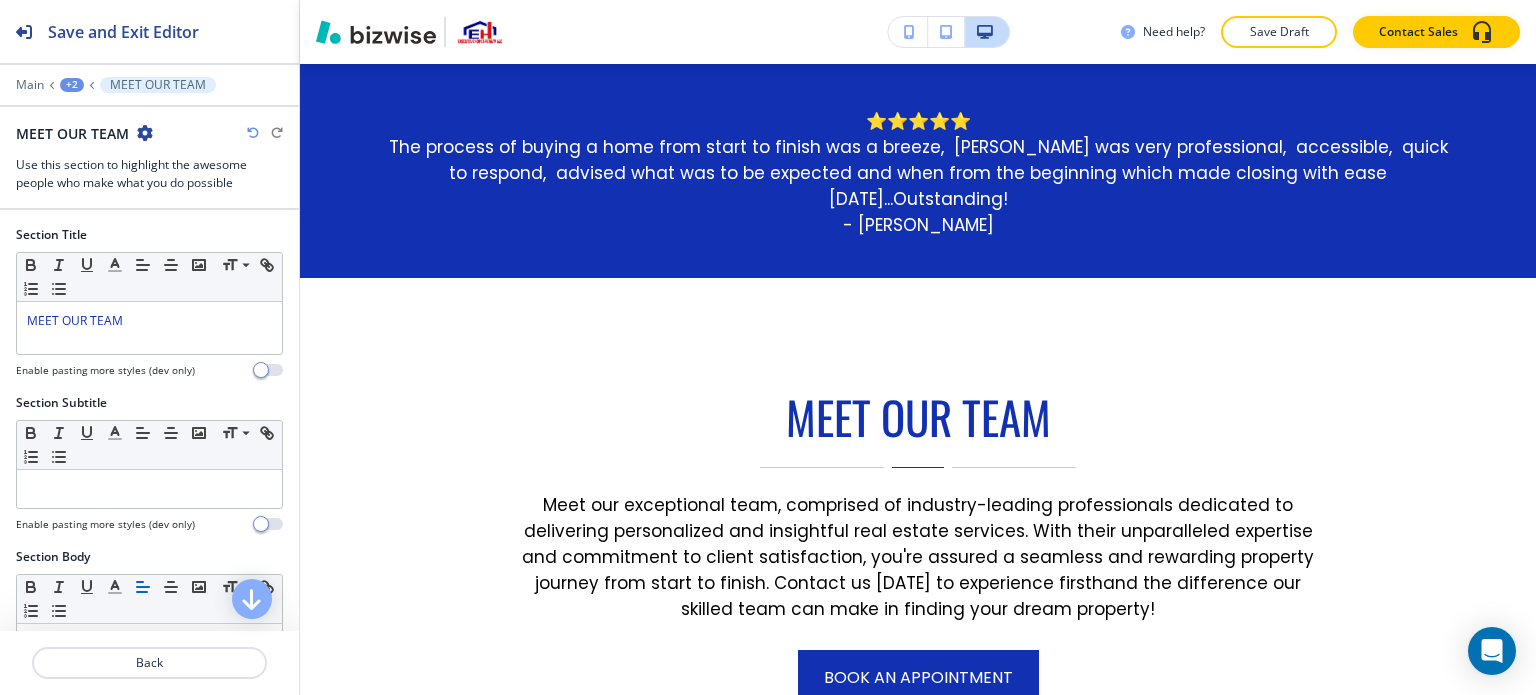 scroll, scrollTop: 1124, scrollLeft: 0, axis: vertical 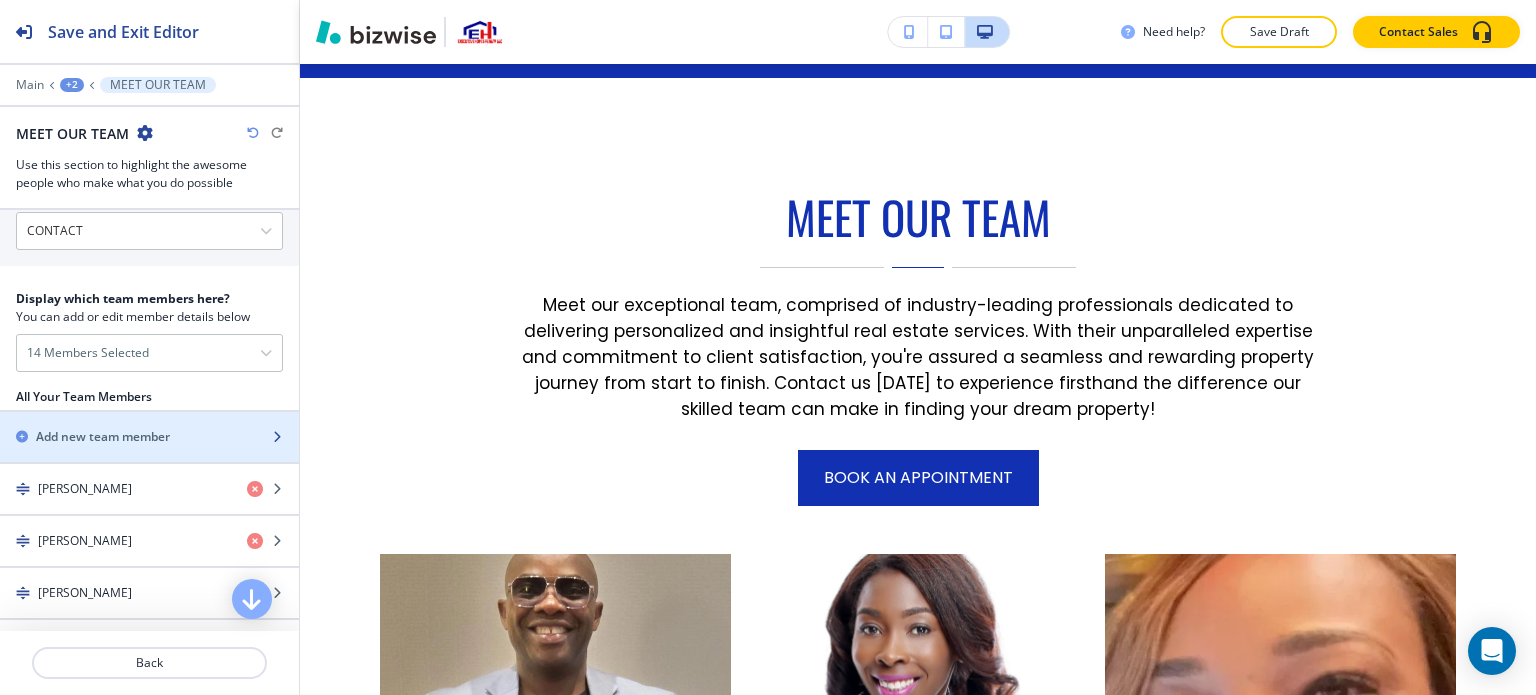 click on "Add new team member" at bounding box center (103, 437) 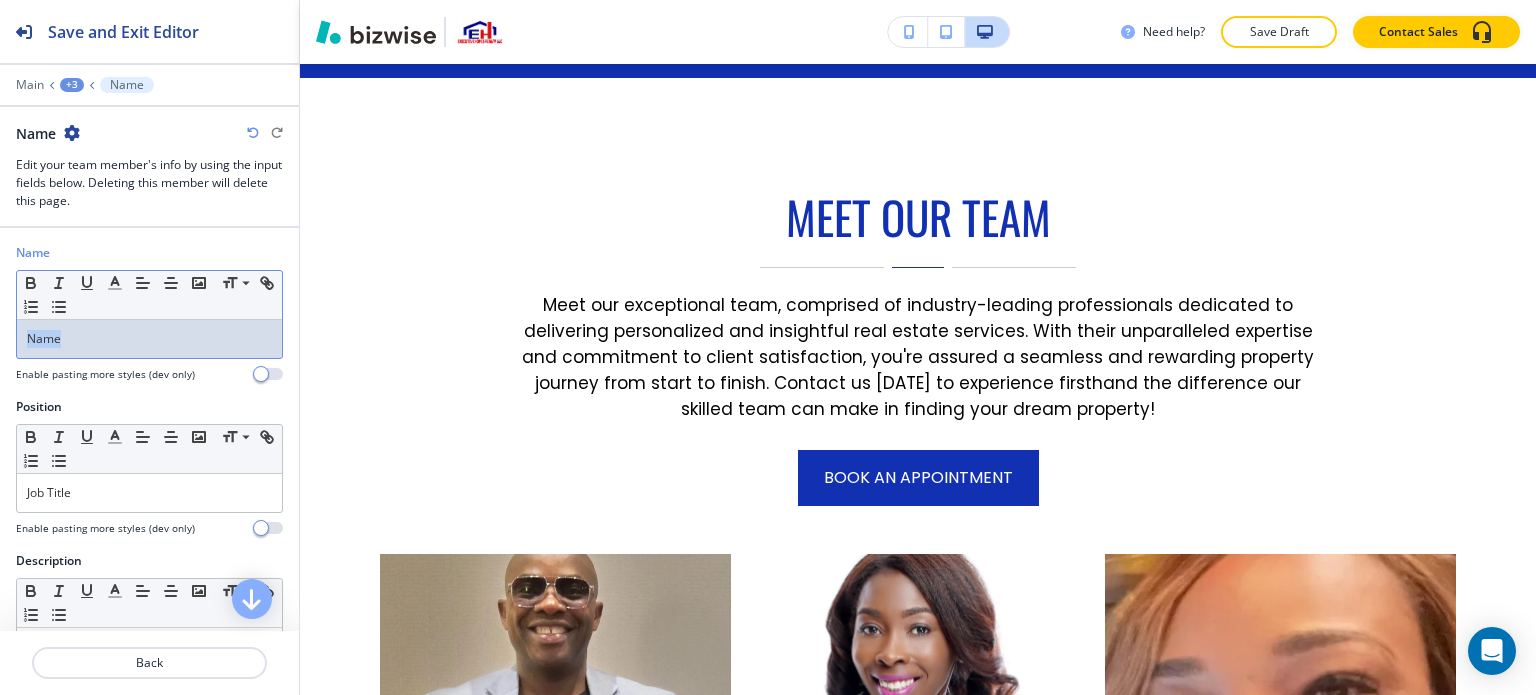 drag, startPoint x: 62, startPoint y: 339, endPoint x: 16, endPoint y: 340, distance: 46.010868 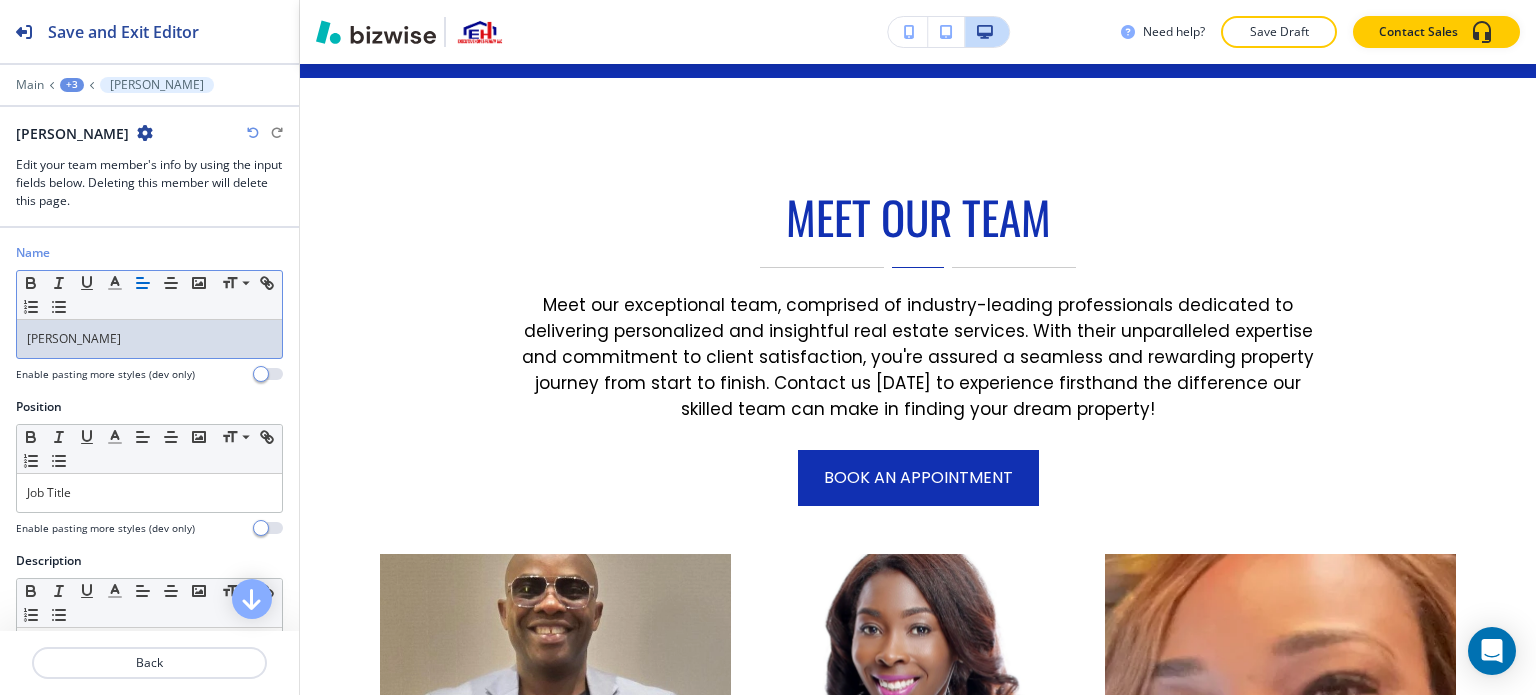 drag, startPoint x: 168, startPoint y: 337, endPoint x: 0, endPoint y: 331, distance: 168.1071 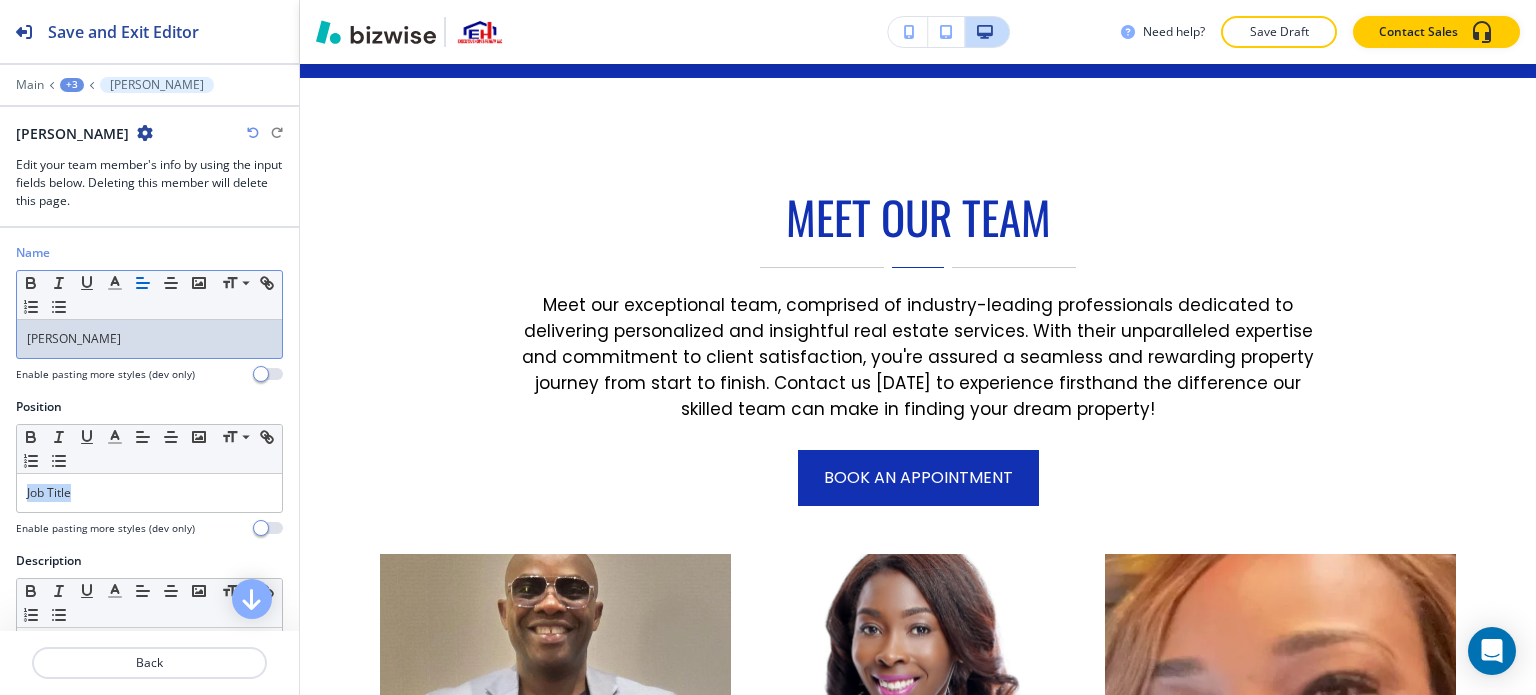 drag, startPoint x: 85, startPoint y: 492, endPoint x: 0, endPoint y: 481, distance: 85.70881 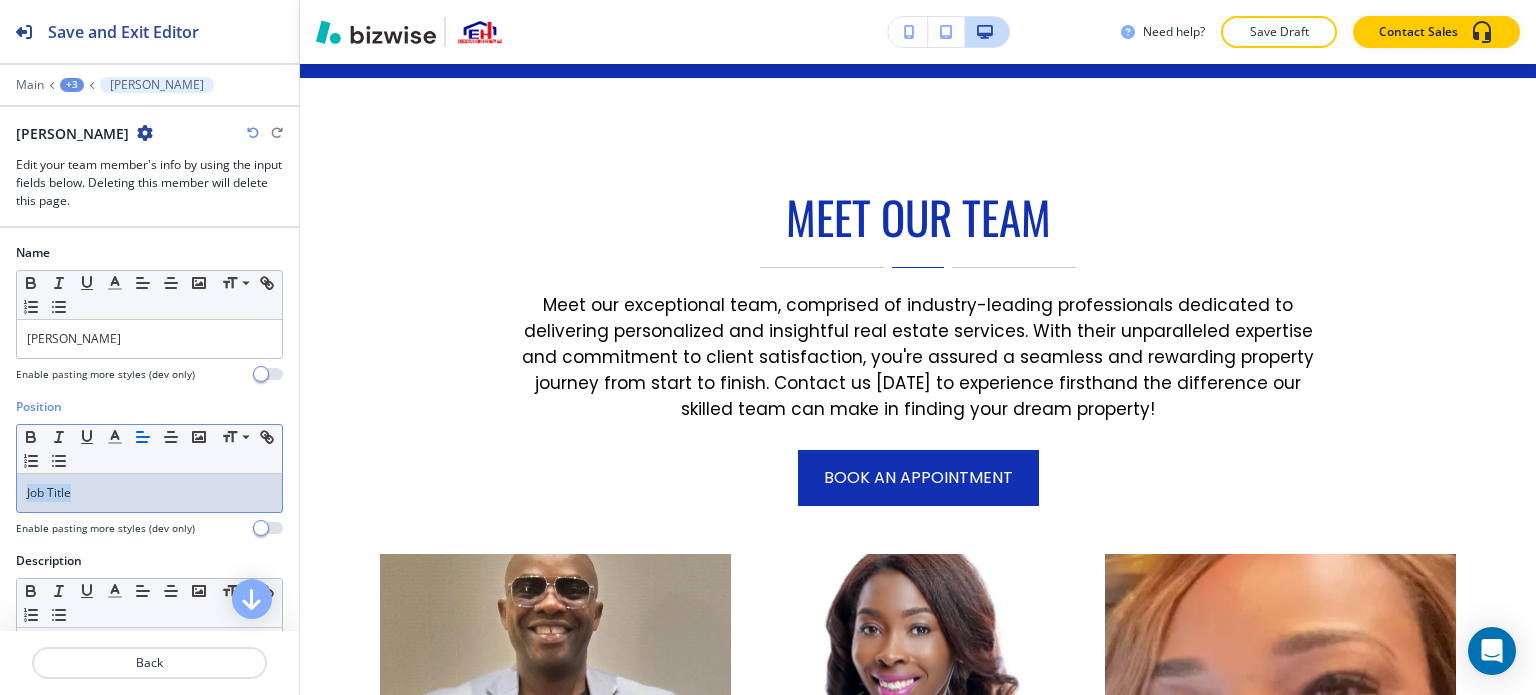 type 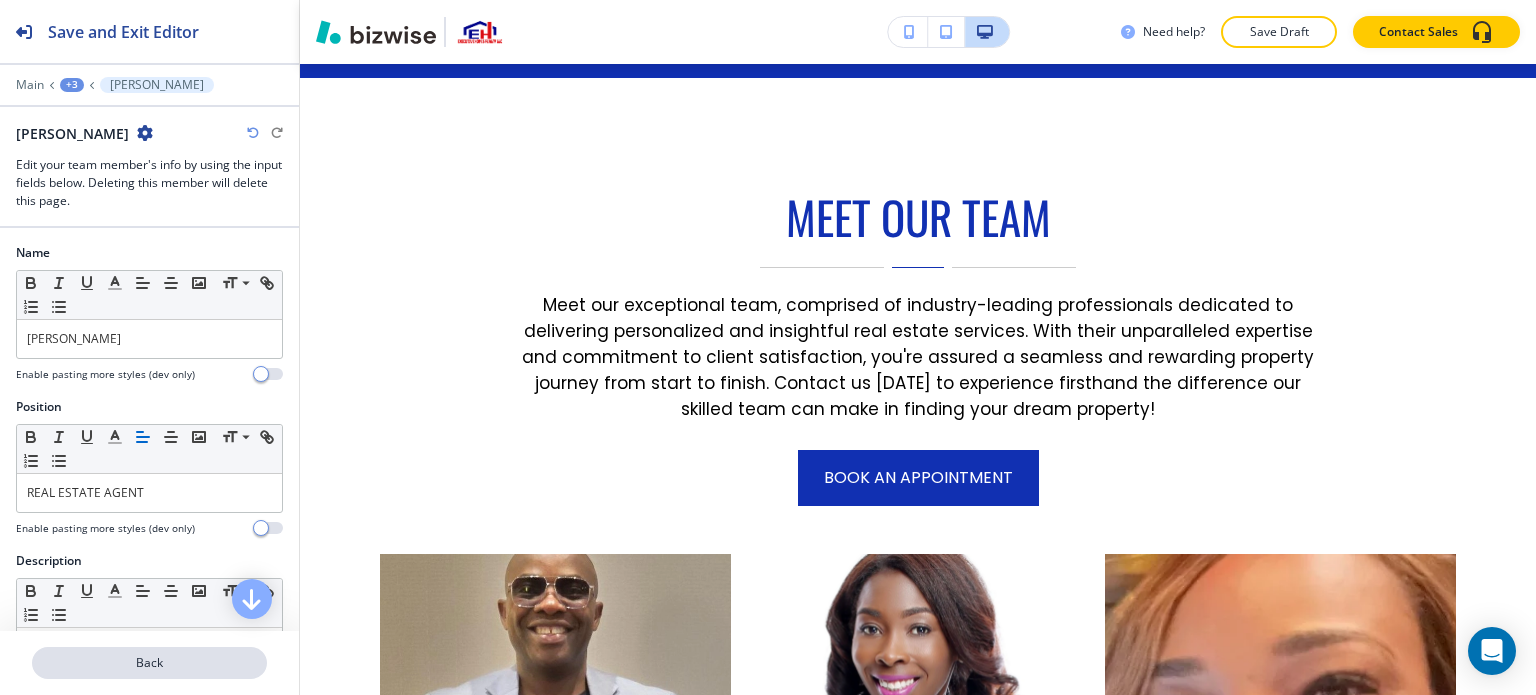 click on "Back" at bounding box center (149, 663) 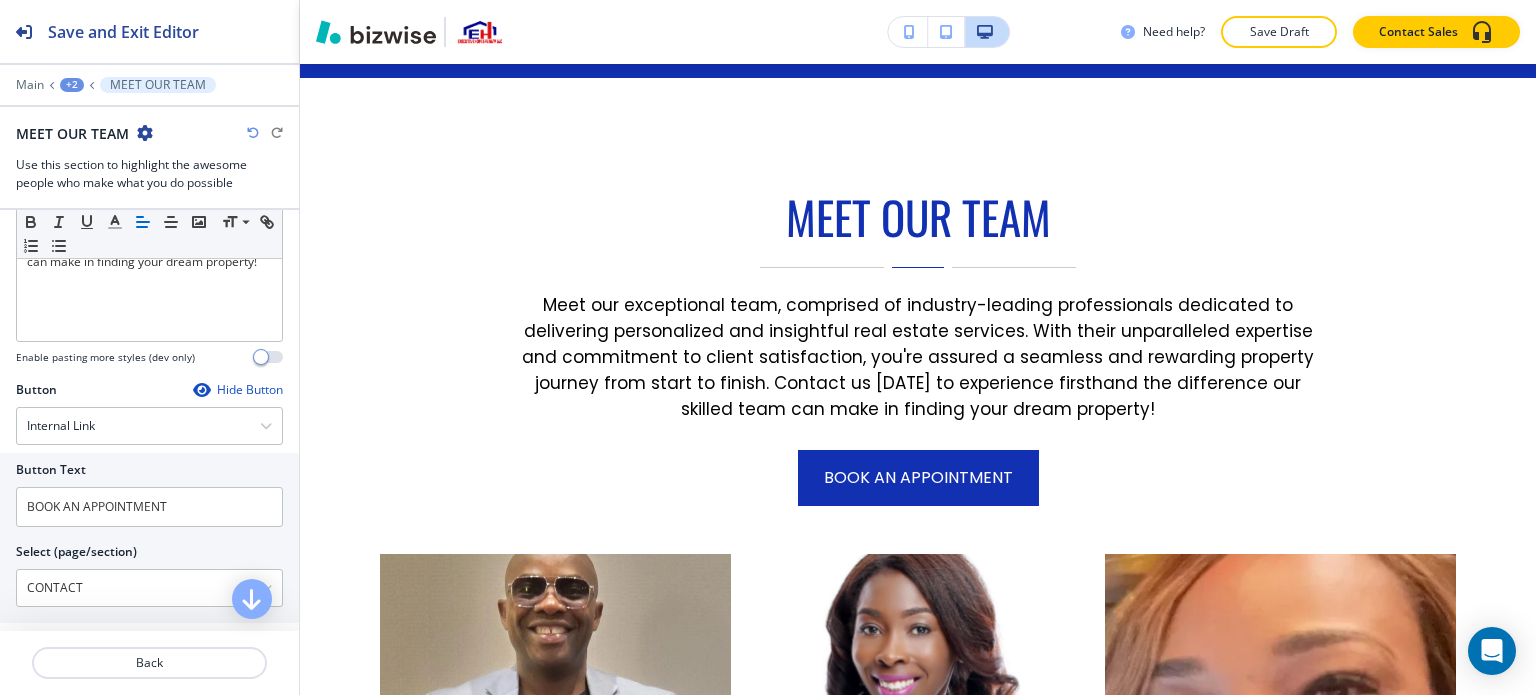 scroll, scrollTop: 600, scrollLeft: 0, axis: vertical 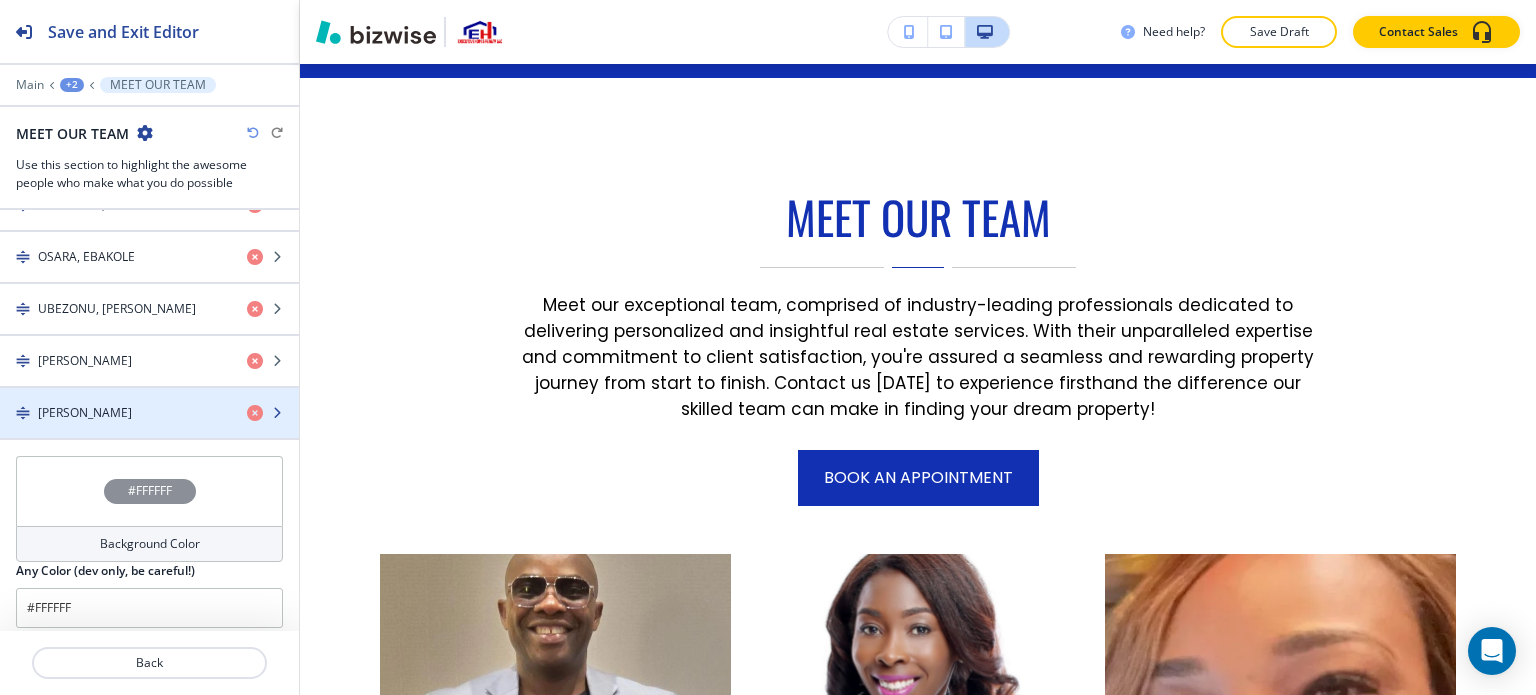 click on "WILBURN, DEMETRIUS" at bounding box center [85, 413] 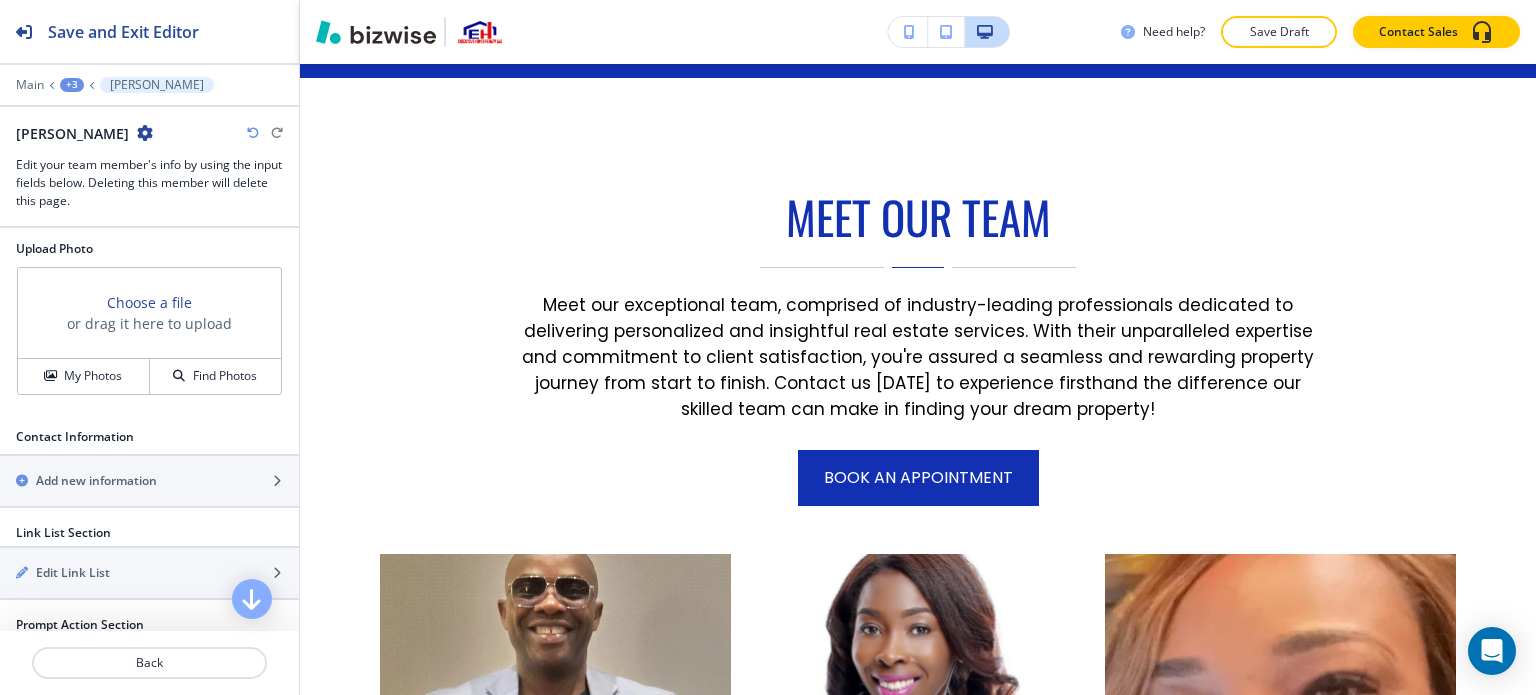 scroll, scrollTop: 700, scrollLeft: 0, axis: vertical 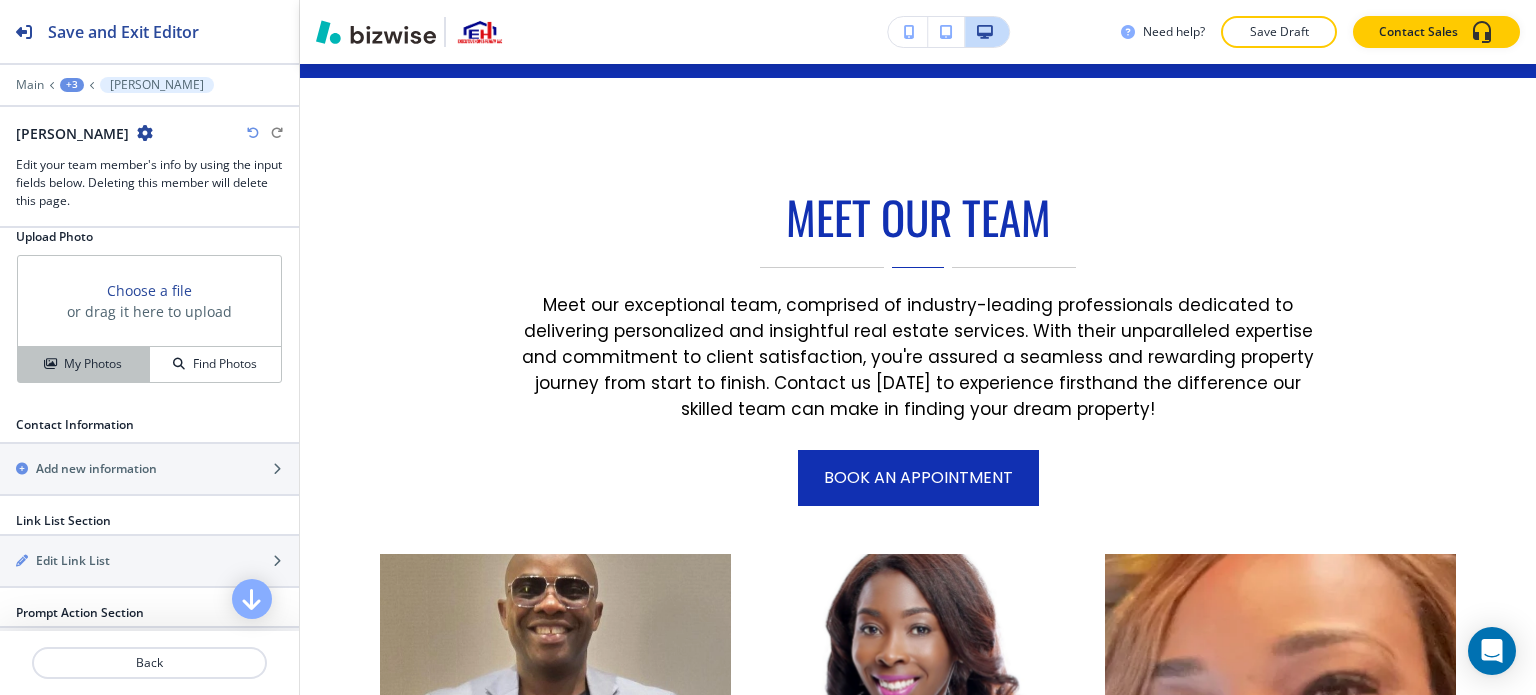 click on "My Photos" at bounding box center (93, 364) 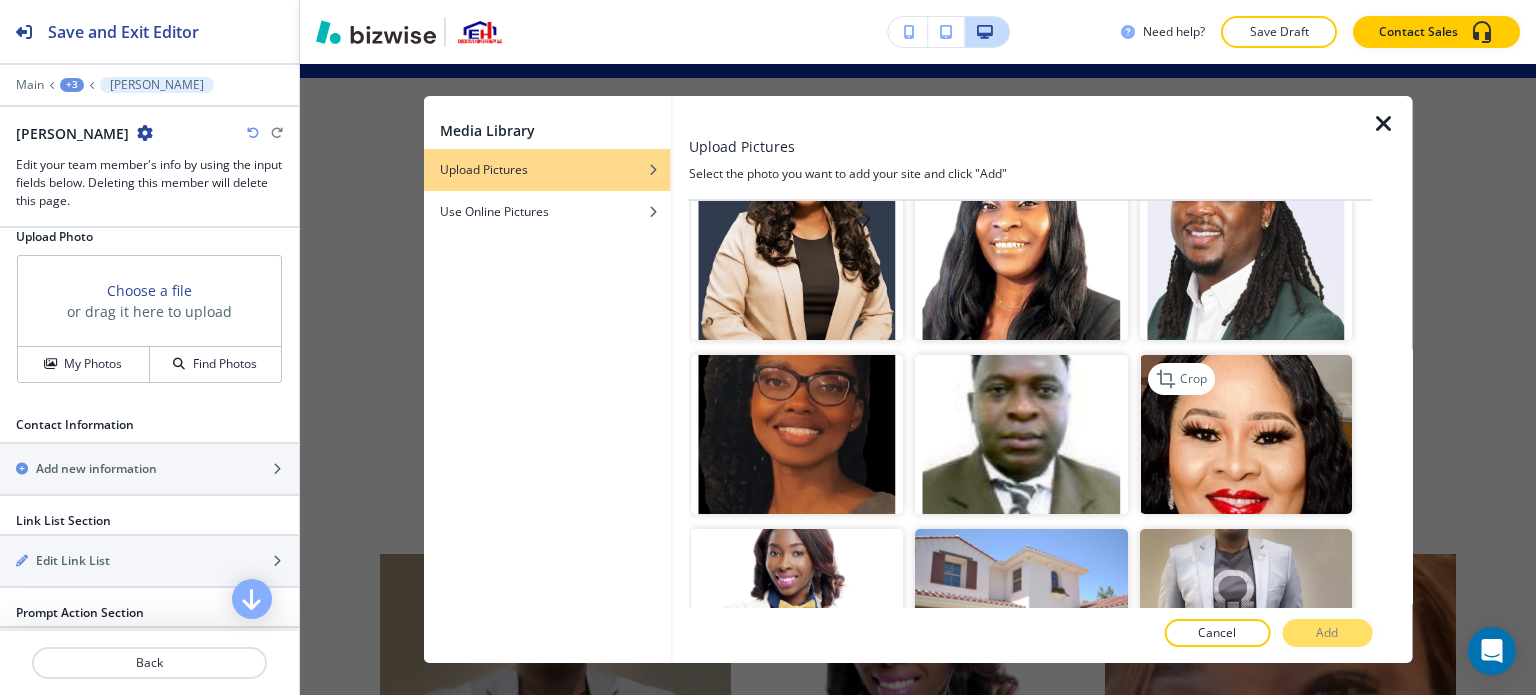 scroll, scrollTop: 1100, scrollLeft: 0, axis: vertical 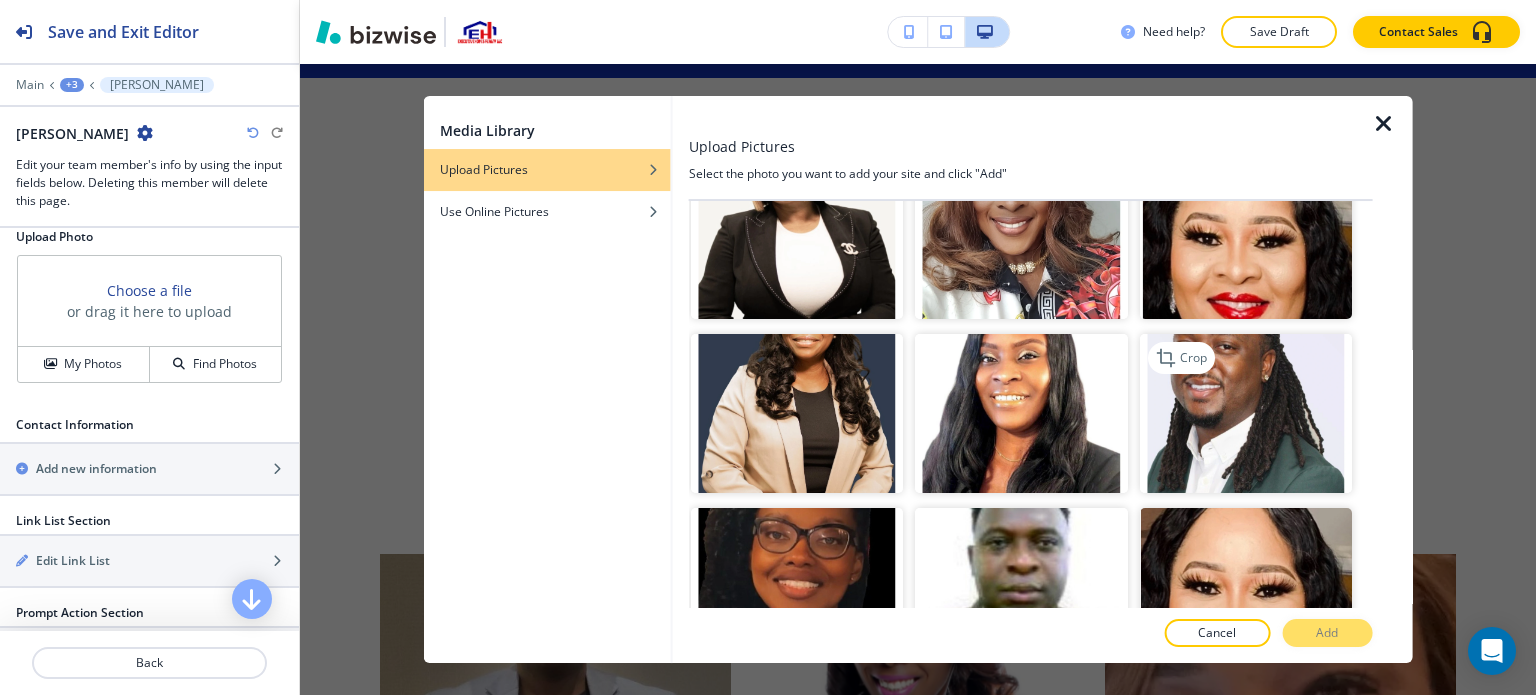 click at bounding box center (1245, 413) 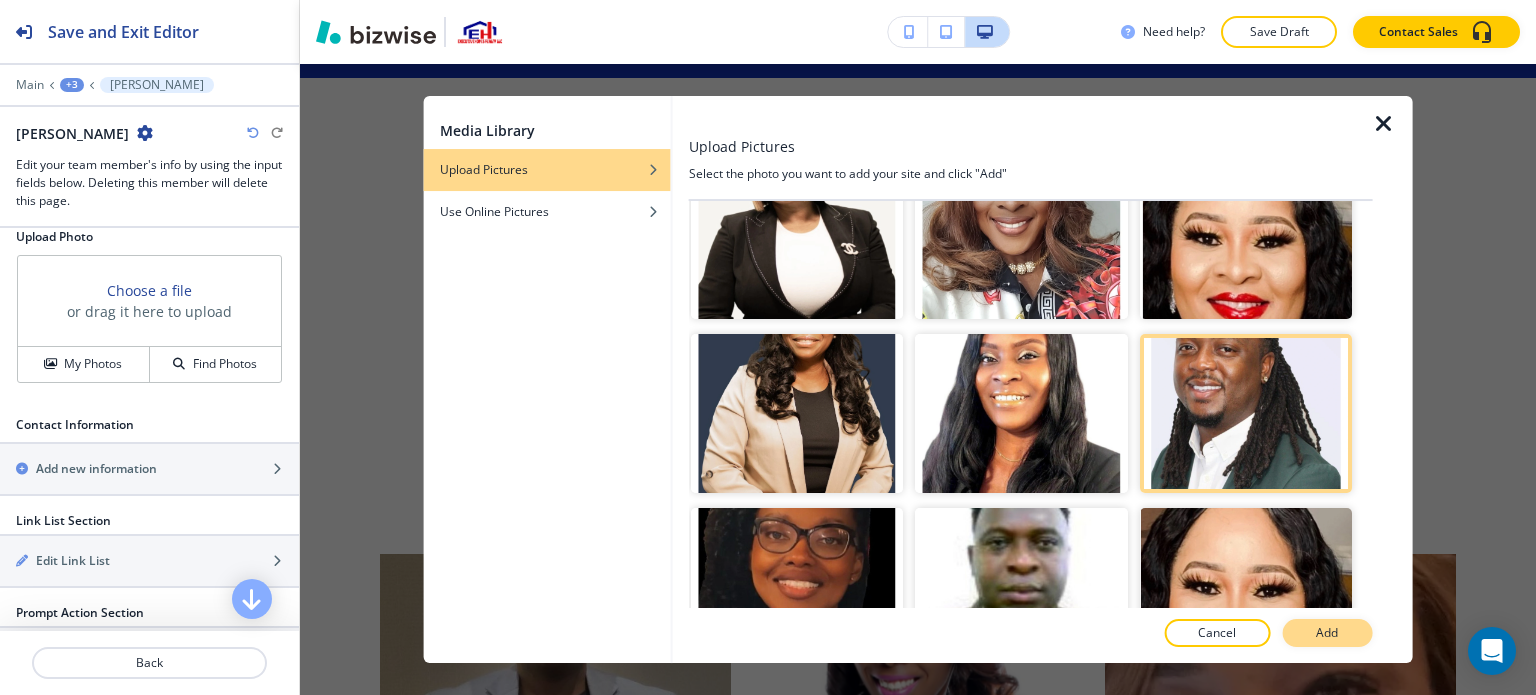 click on "Add" at bounding box center [1327, 633] 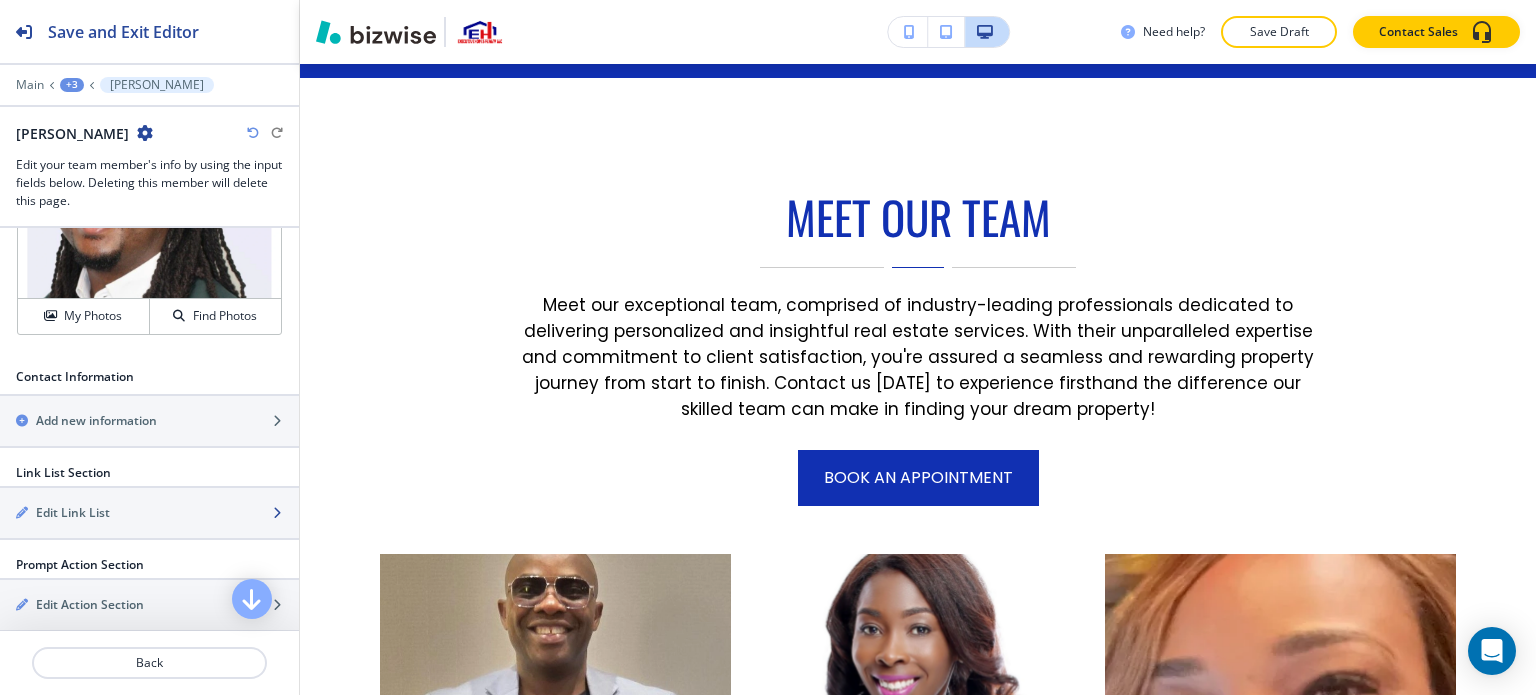 scroll, scrollTop: 800, scrollLeft: 0, axis: vertical 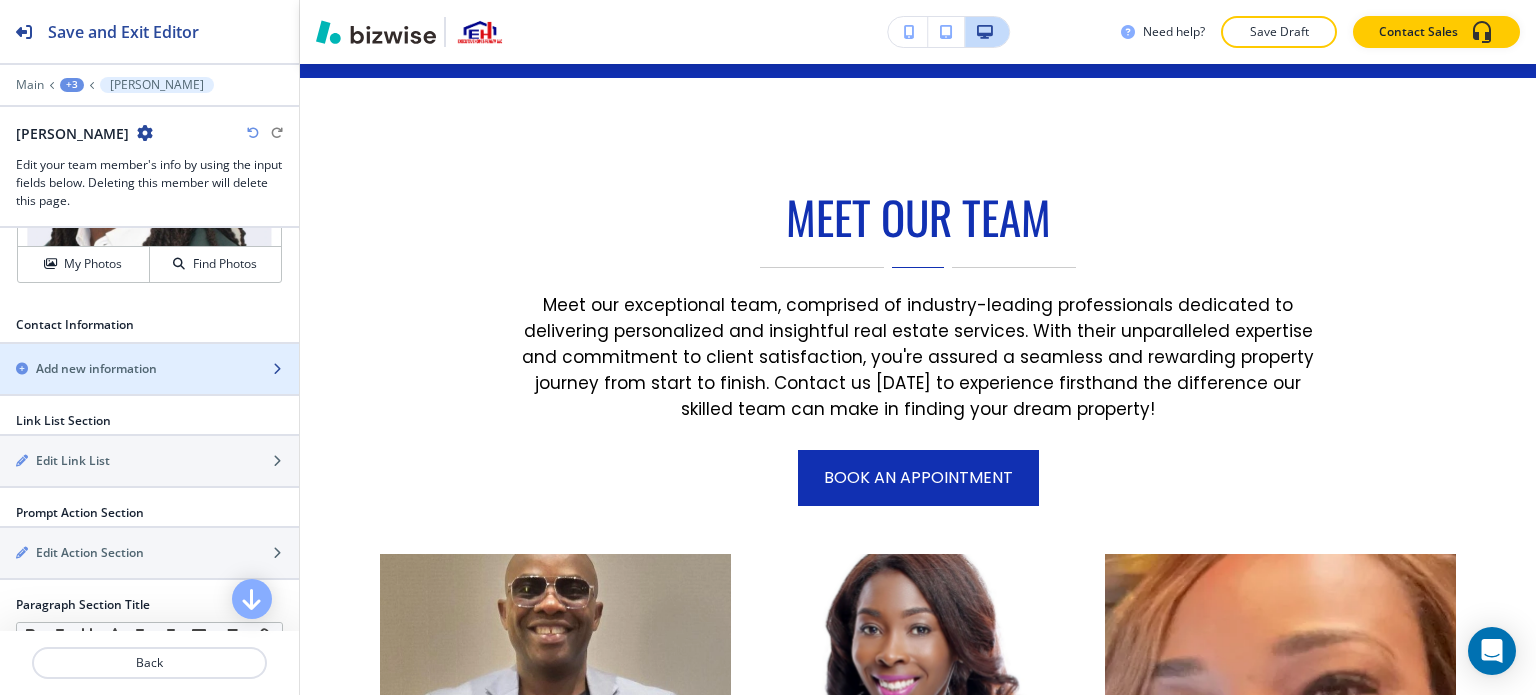 click on "Add new information" at bounding box center [96, 369] 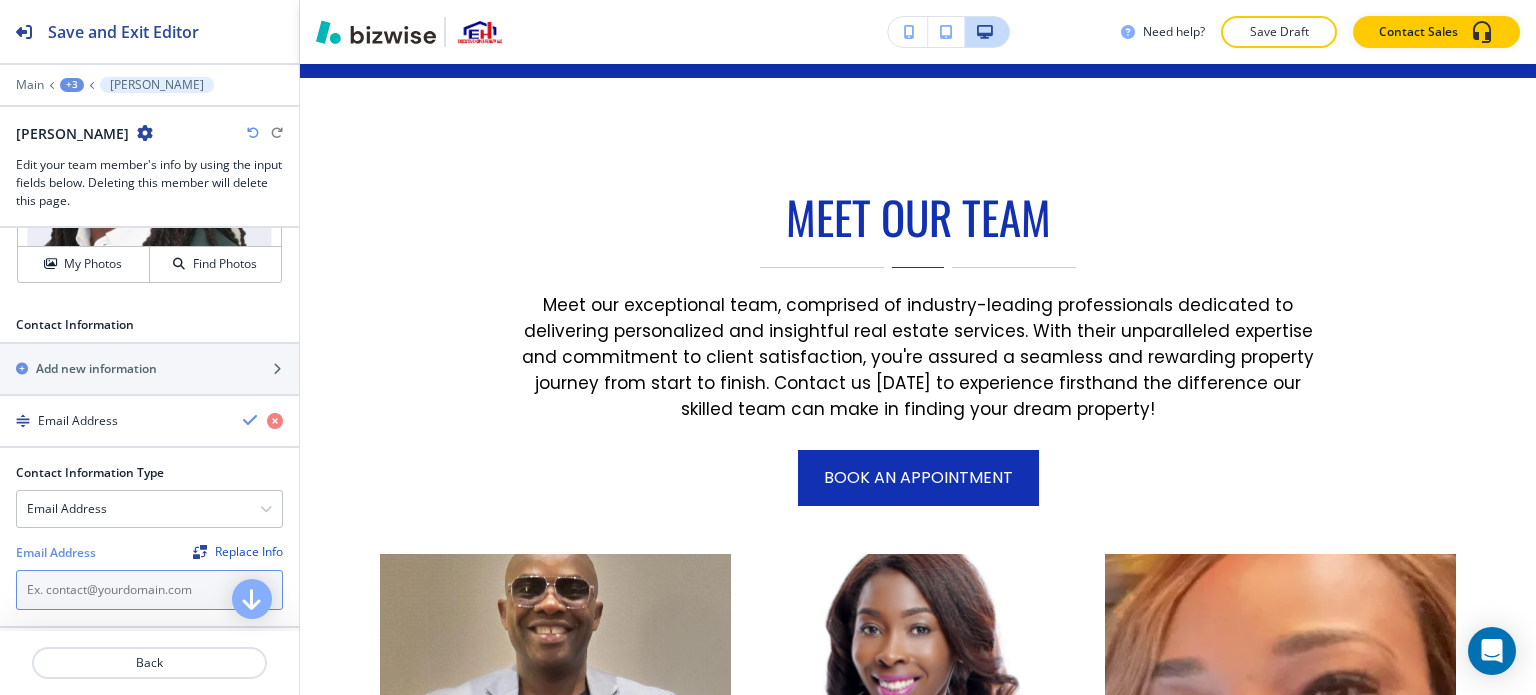 paste on "info@demetriusrealty.com" 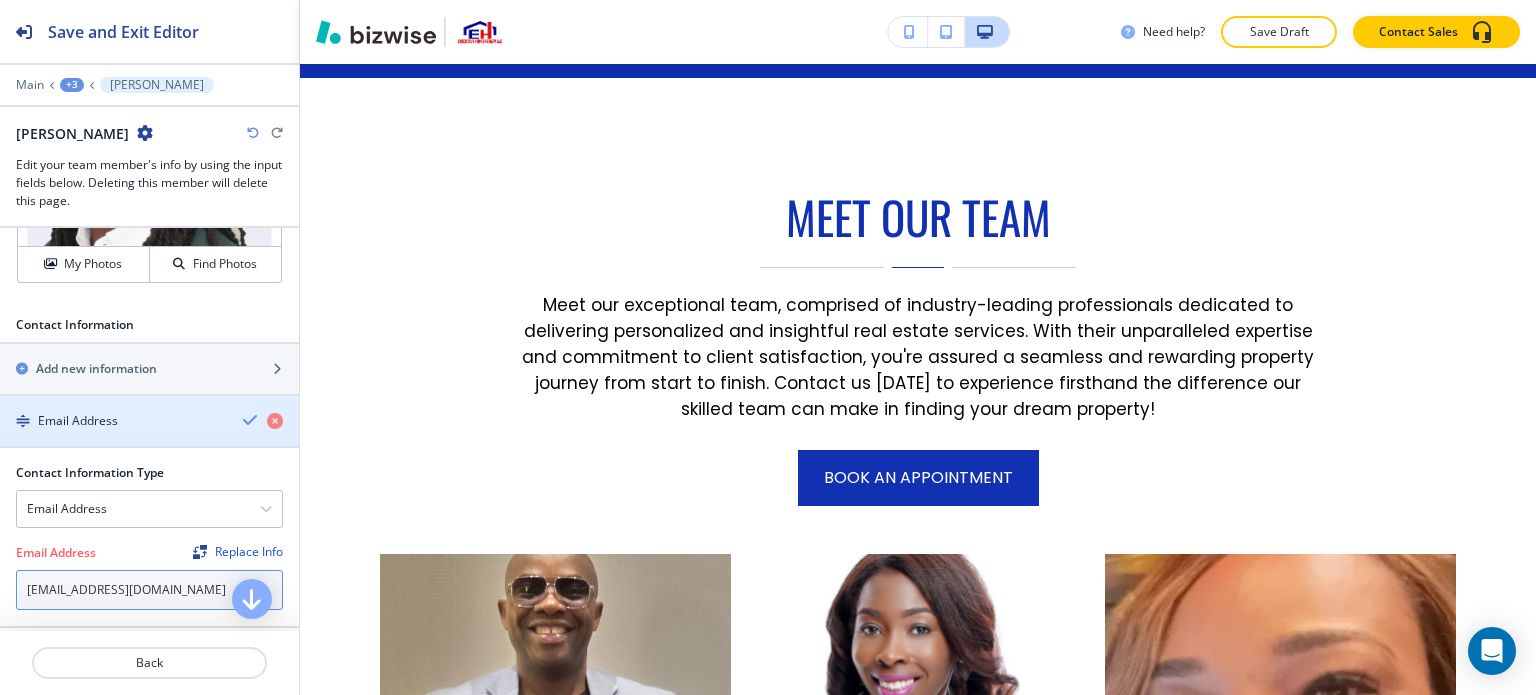 type on "info@demetriusrealty.com" 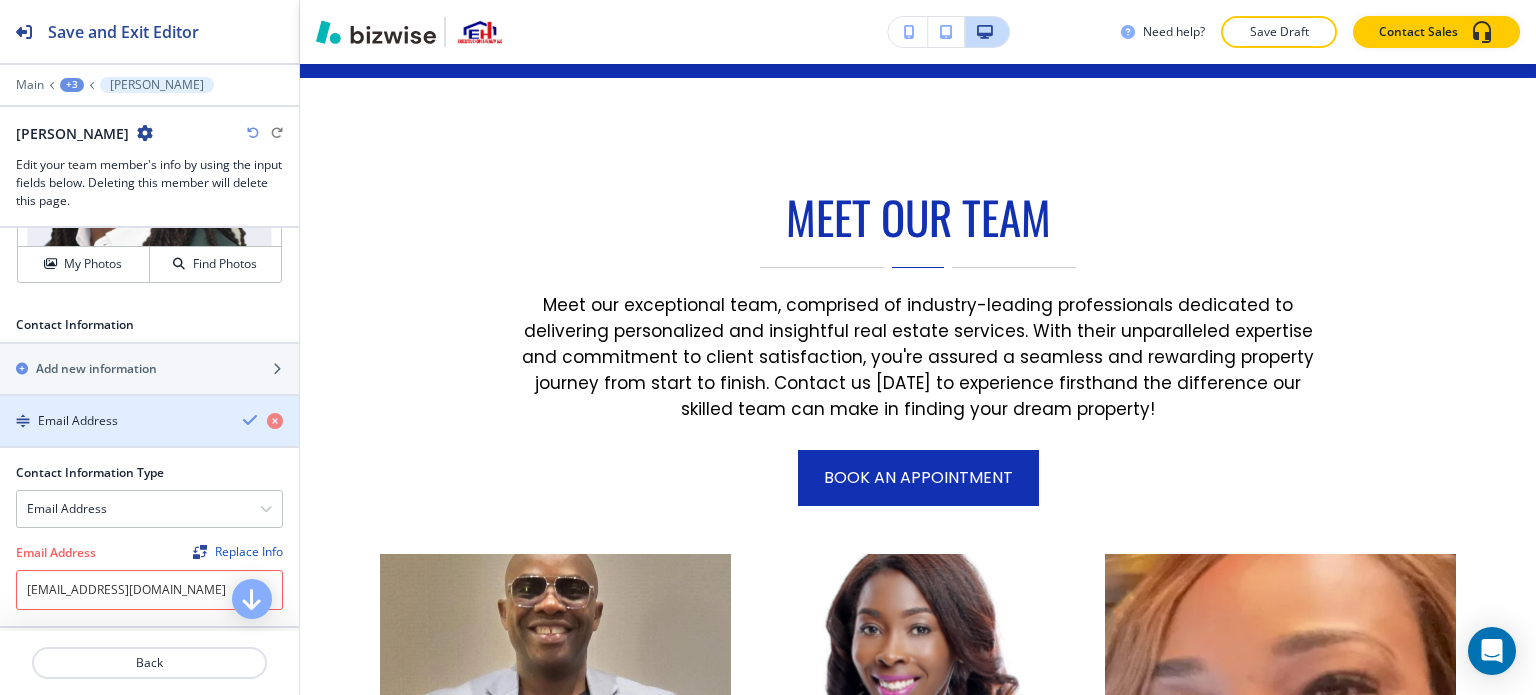 click at bounding box center (251, 420) 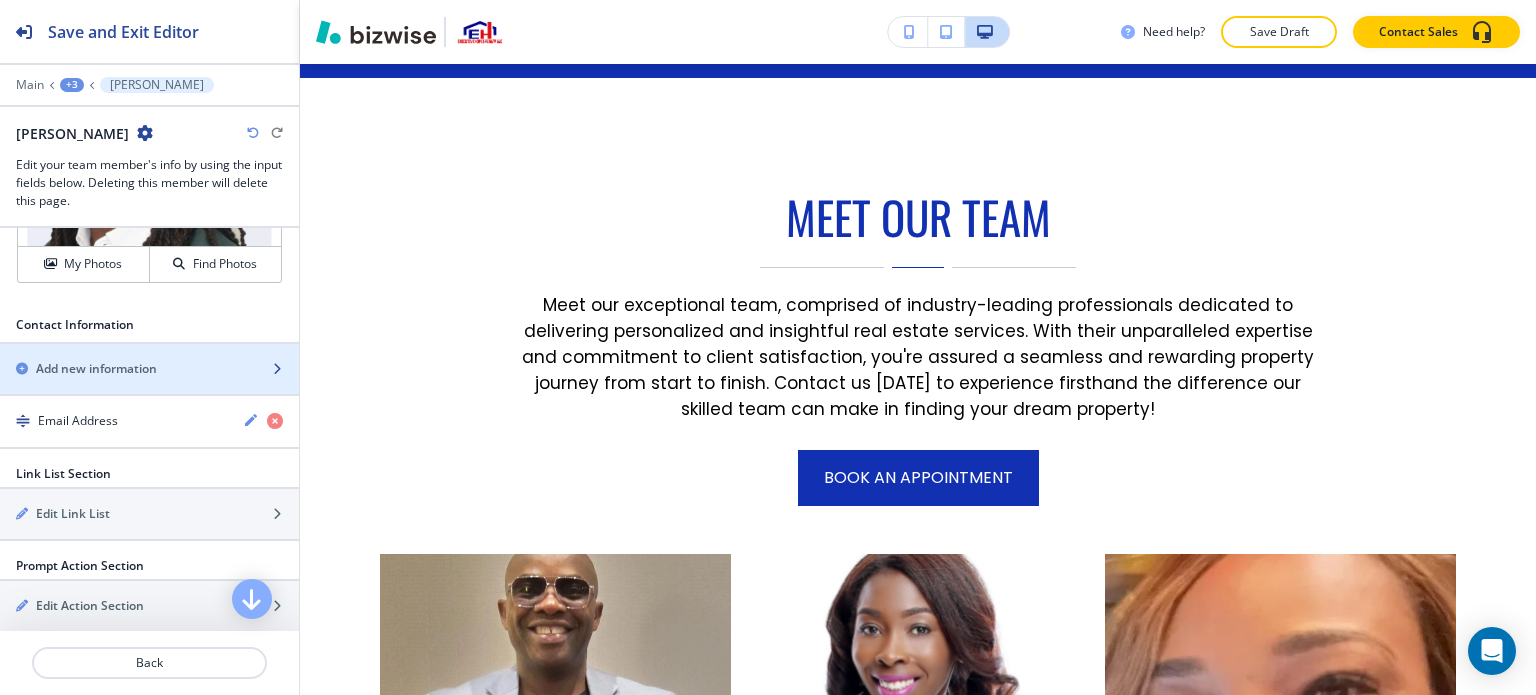 click at bounding box center [149, 386] 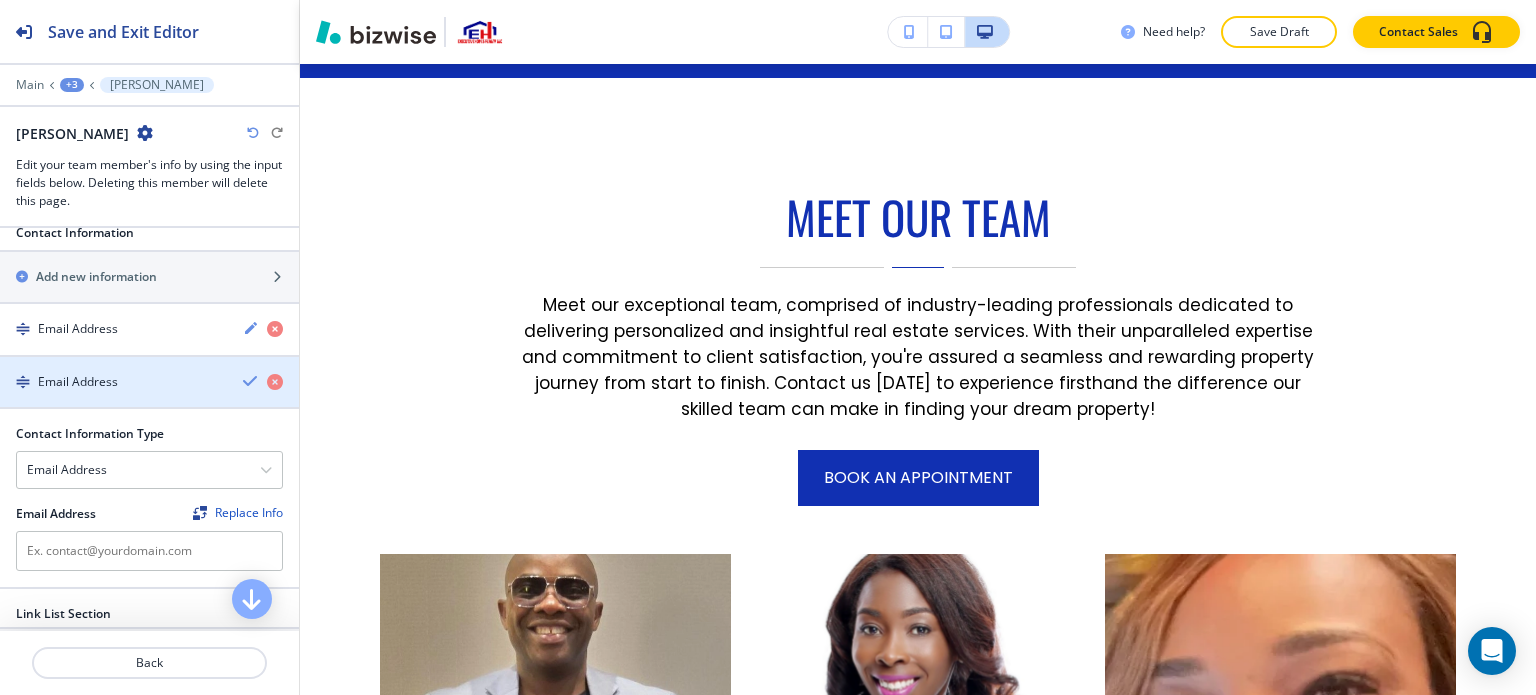 scroll, scrollTop: 900, scrollLeft: 0, axis: vertical 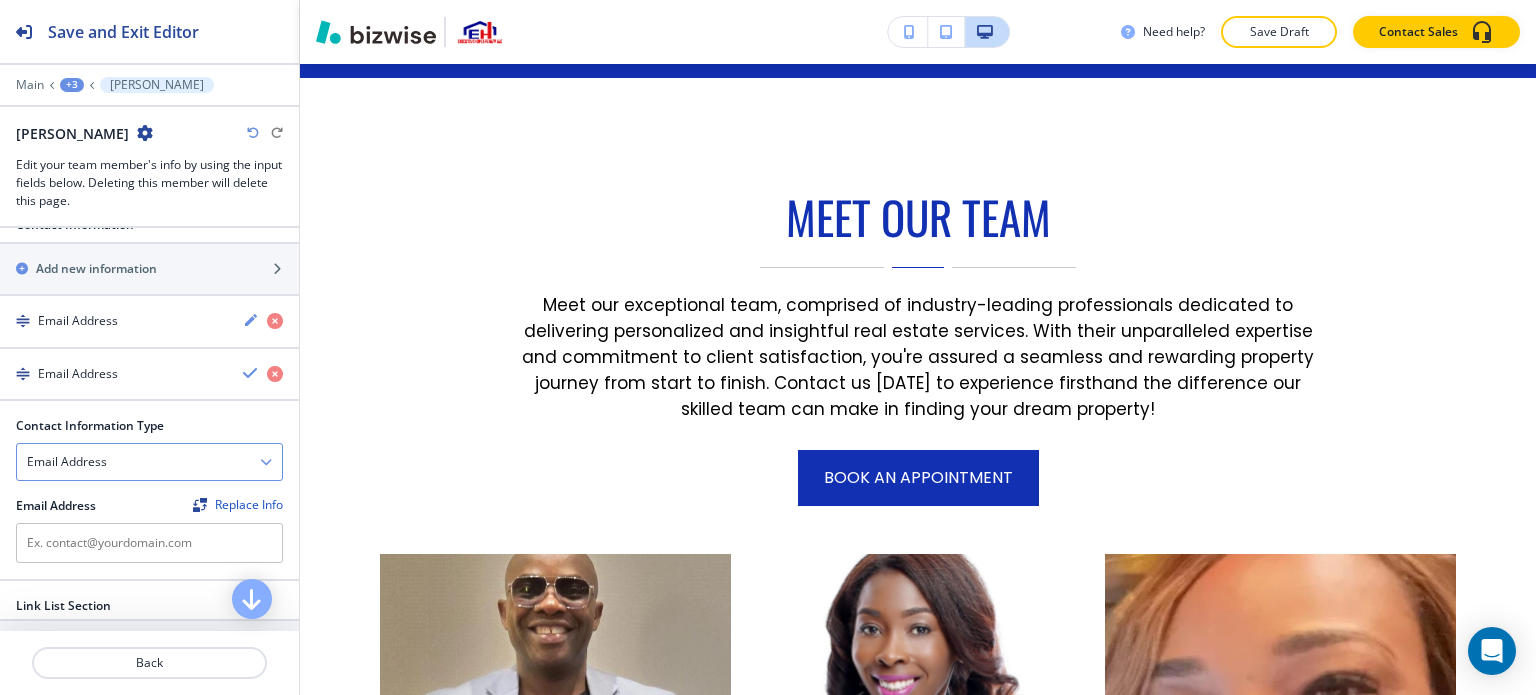 click on "Email Address" at bounding box center (149, 462) 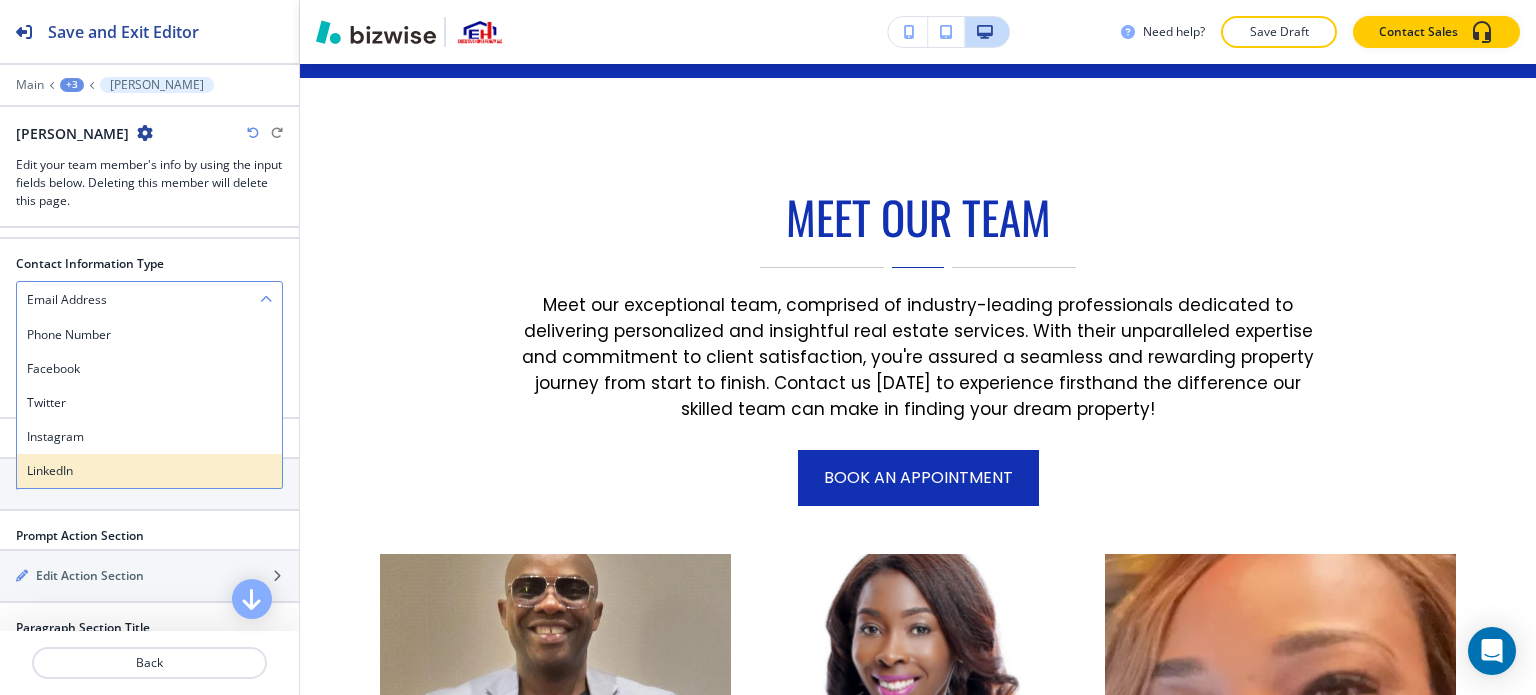 scroll, scrollTop: 1000, scrollLeft: 0, axis: vertical 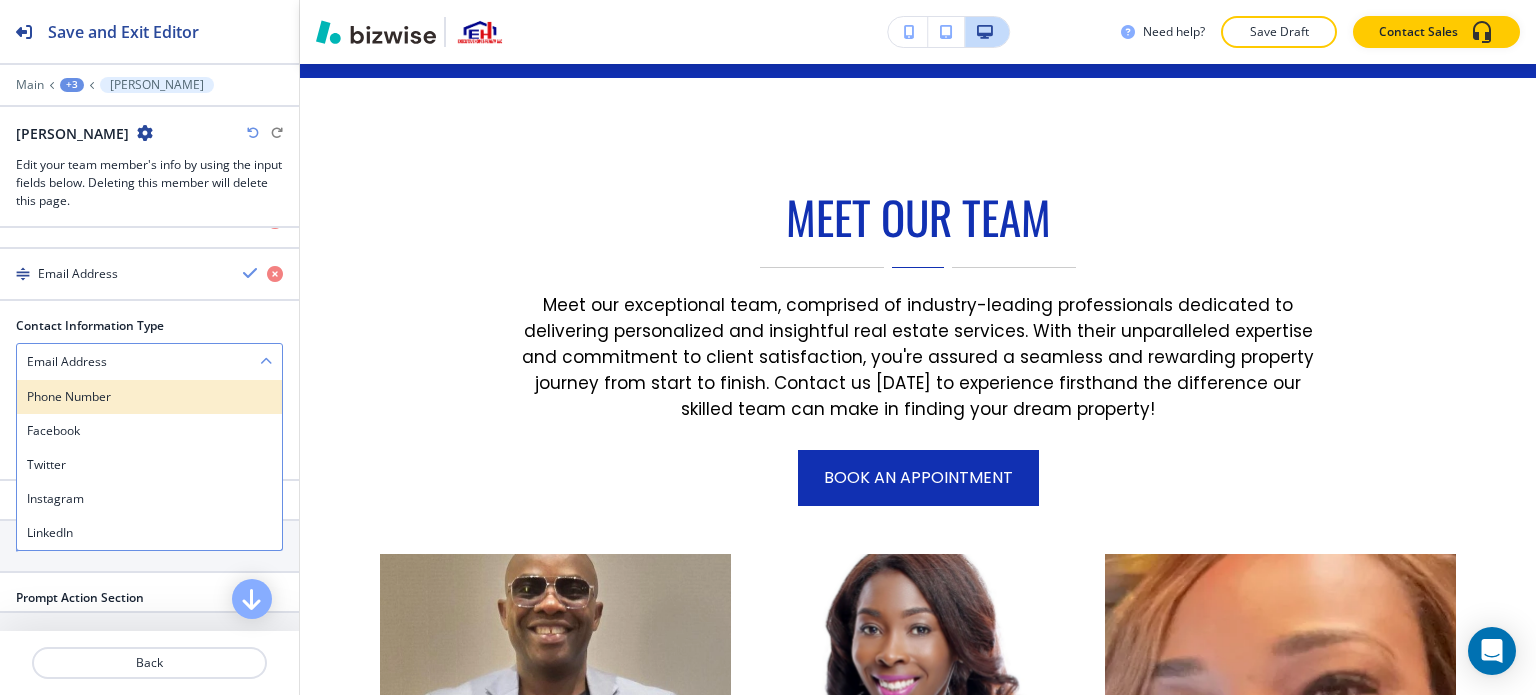 click on "Phone Number" at bounding box center [149, 397] 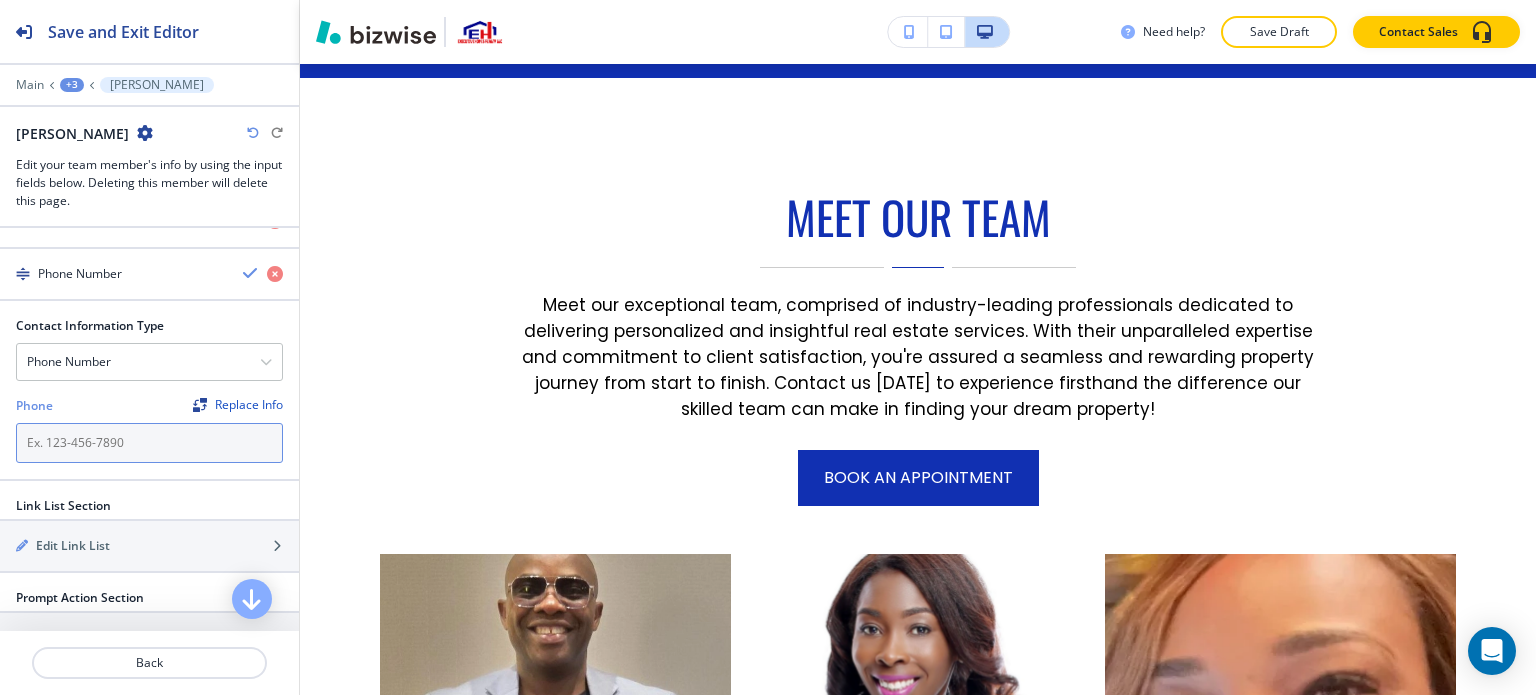 paste on "673-873-3796" 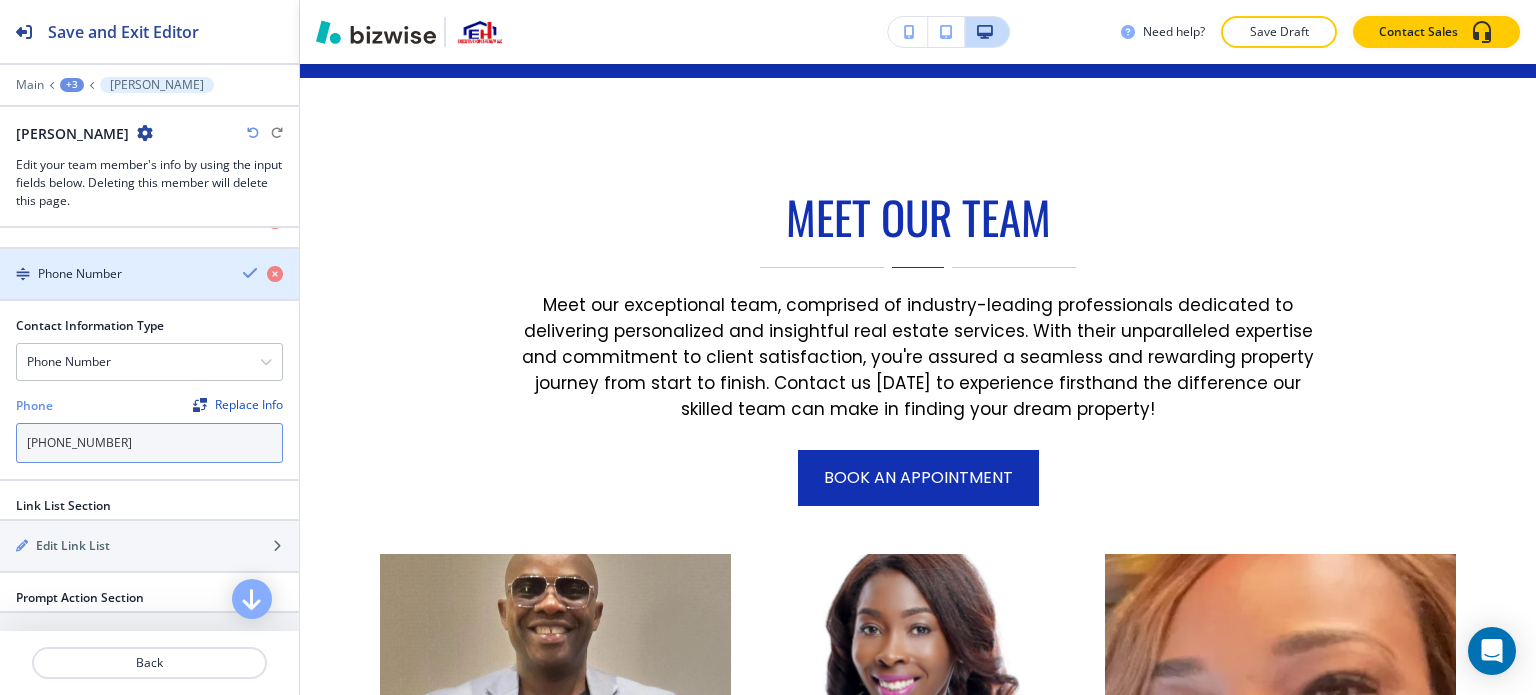 type on "673-873-3796" 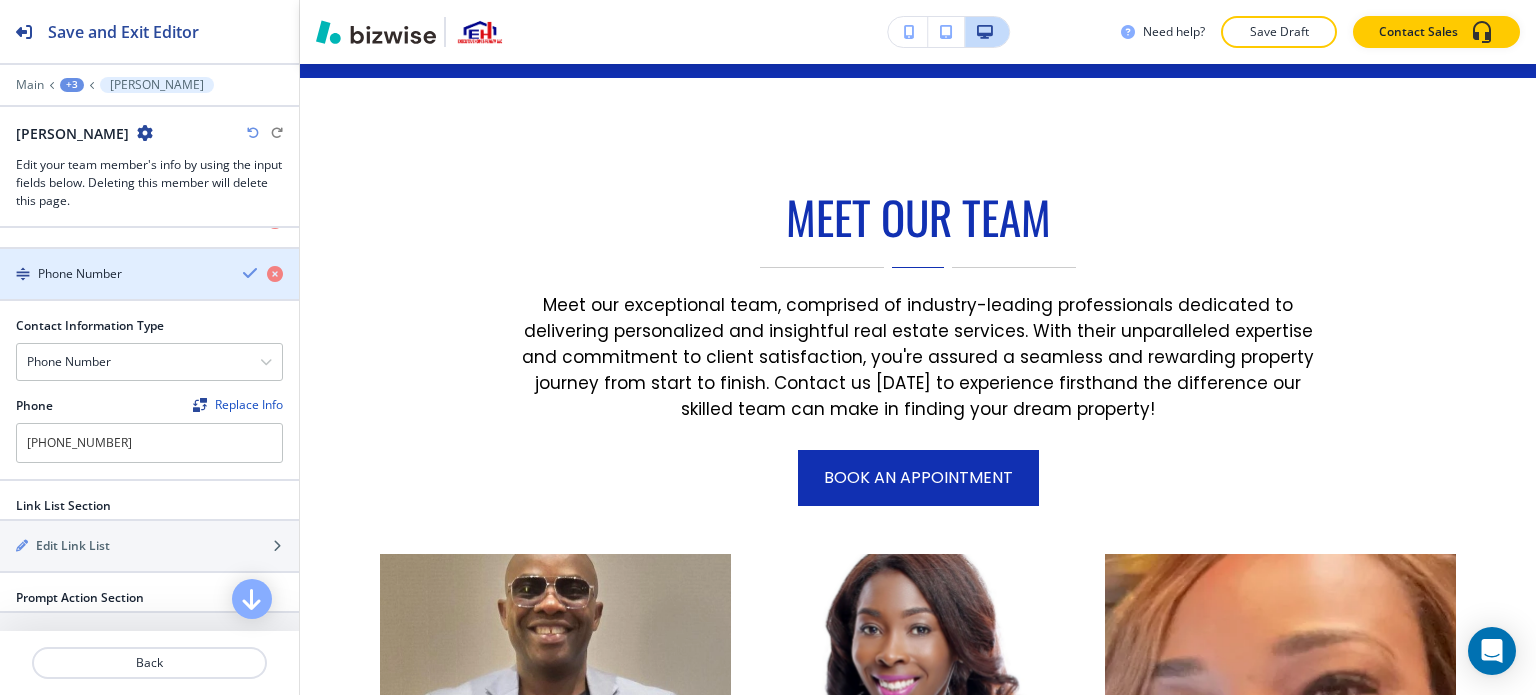 click on "Phone Number" at bounding box center (149, 274) 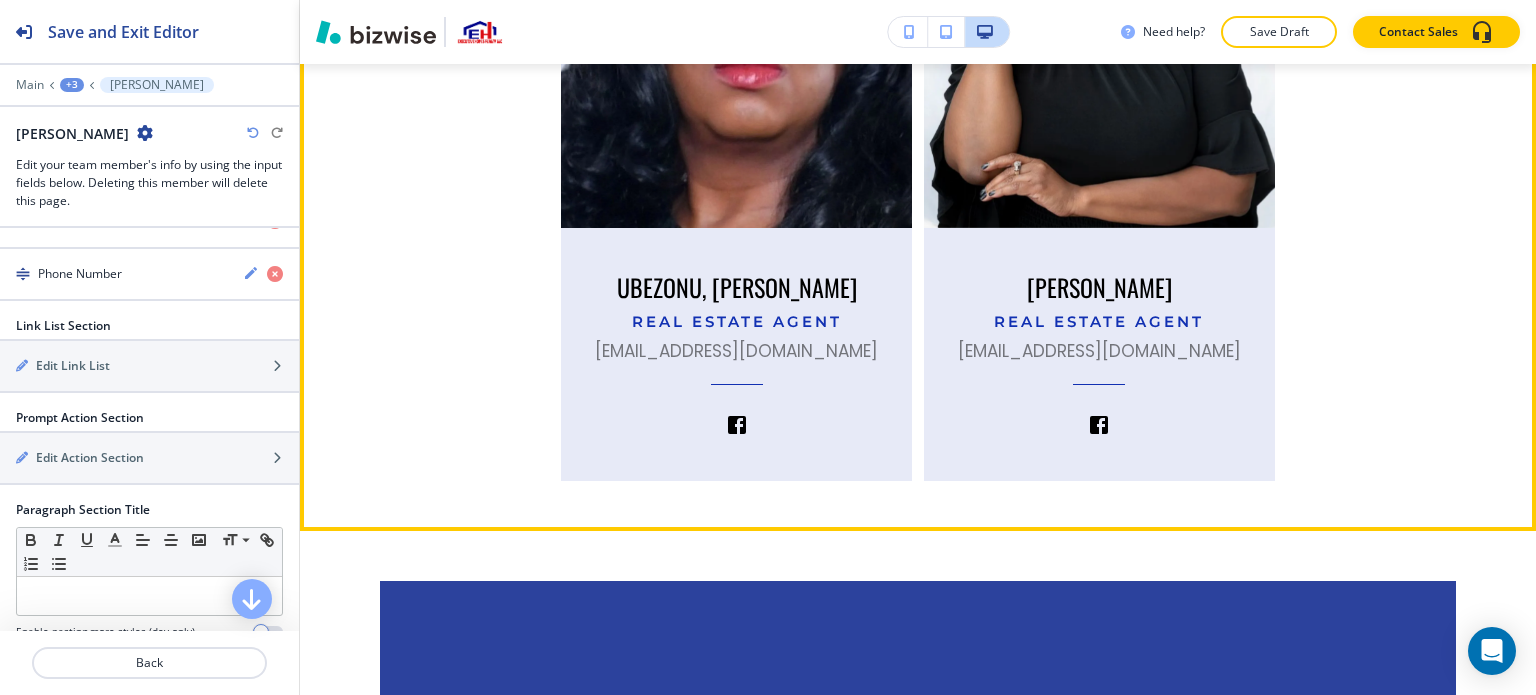 scroll, scrollTop: 4966, scrollLeft: 0, axis: vertical 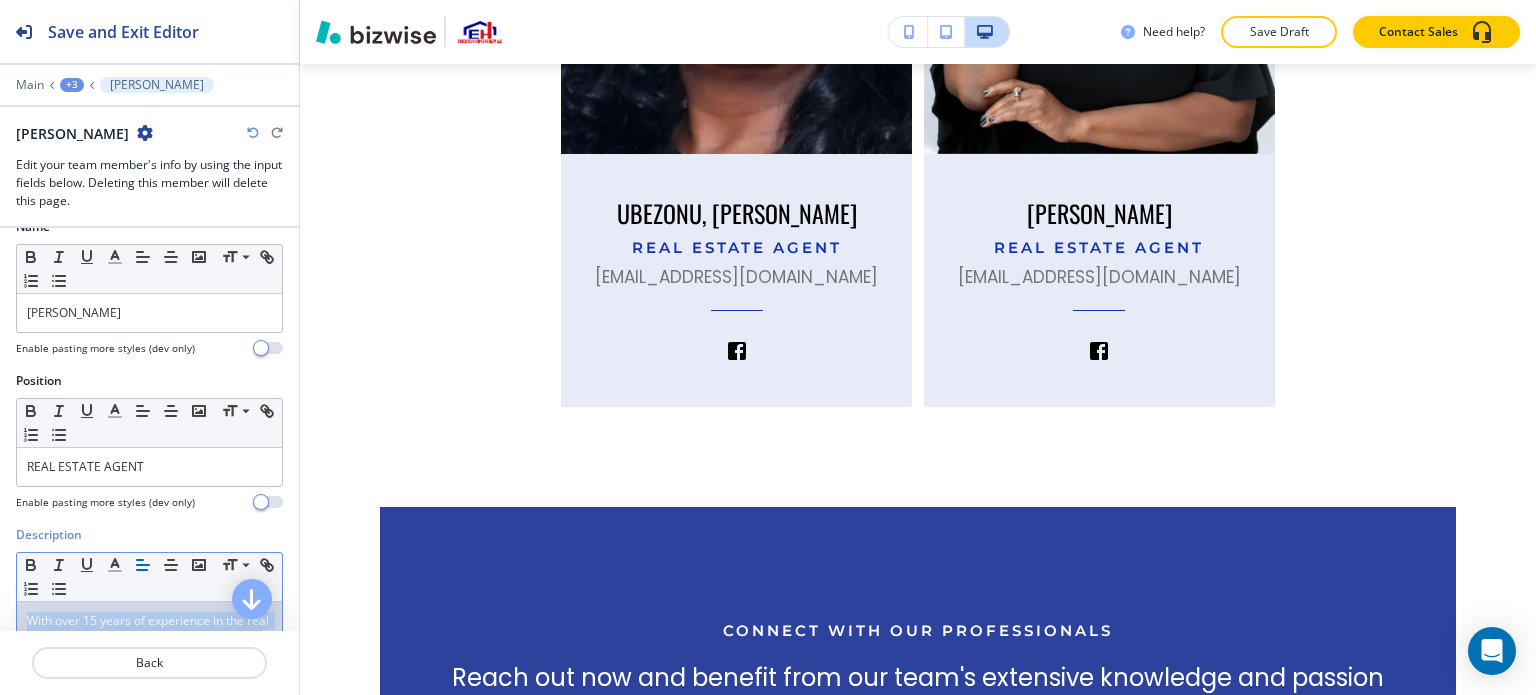 drag, startPoint x: 186, startPoint y: 623, endPoint x: 0, endPoint y: 416, distance: 278.28943 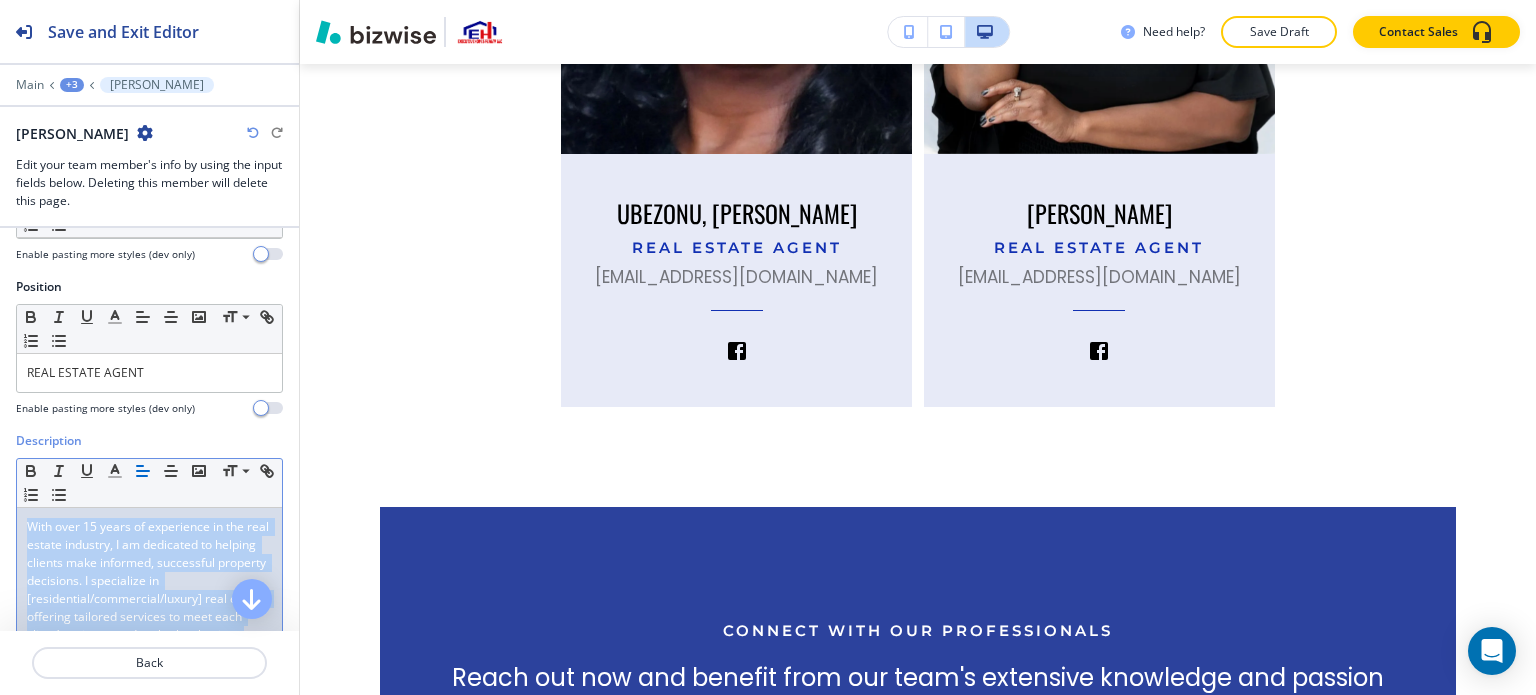 scroll, scrollTop: 126, scrollLeft: 0, axis: vertical 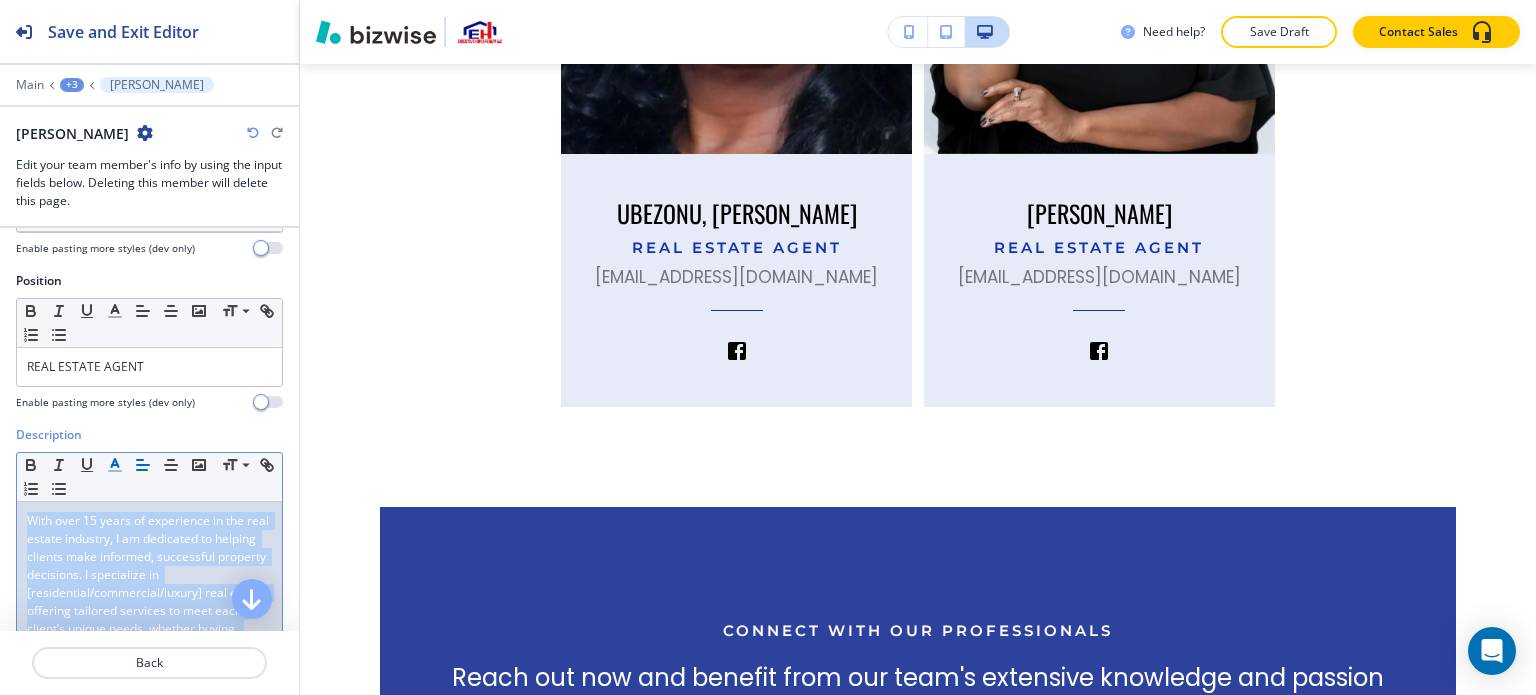 click 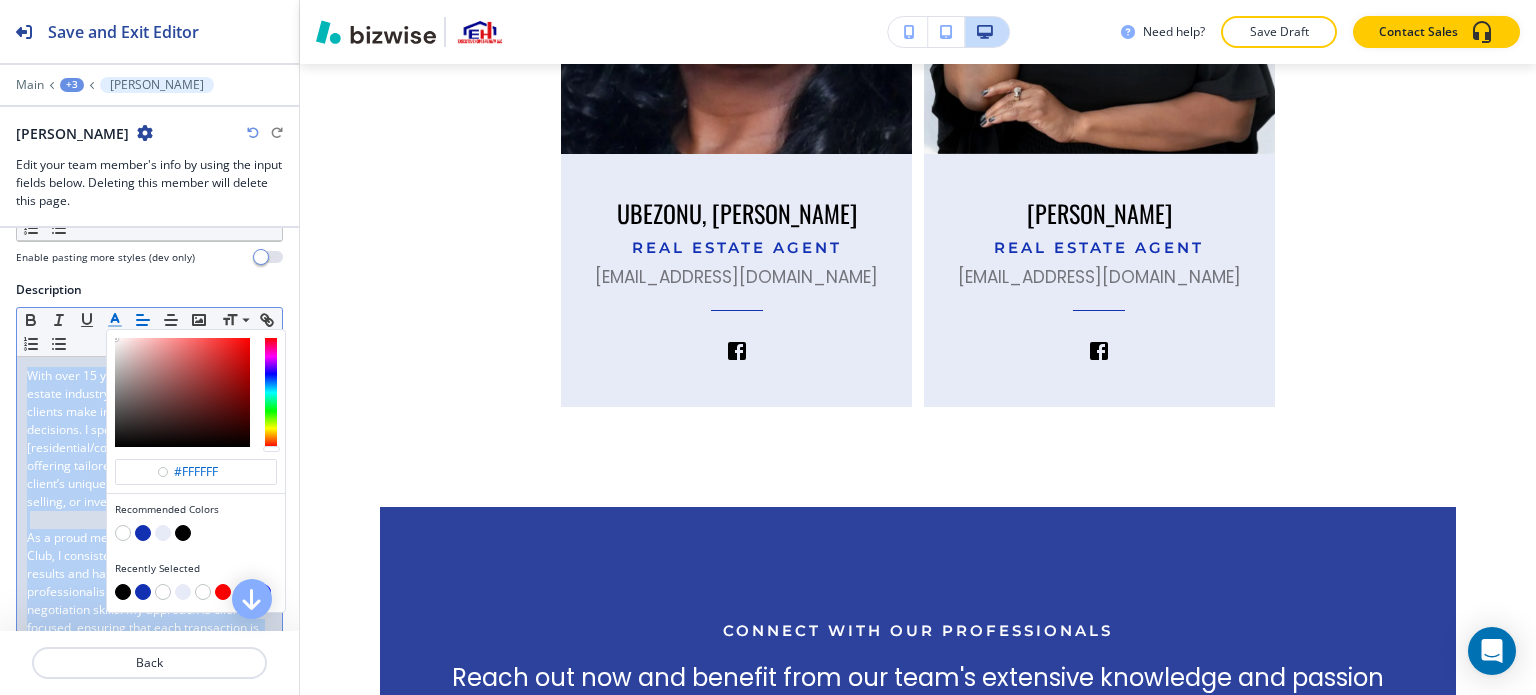 scroll, scrollTop: 326, scrollLeft: 0, axis: vertical 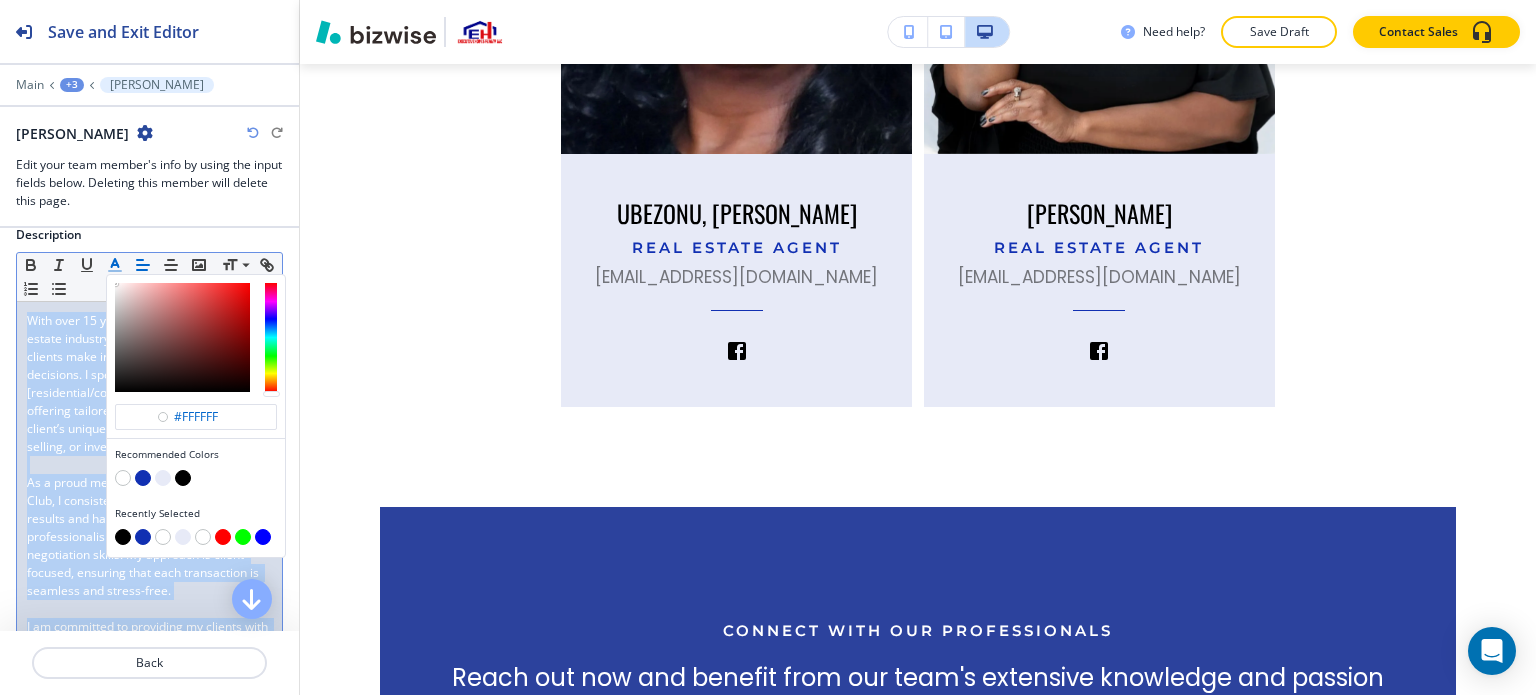 click at bounding box center (183, 478) 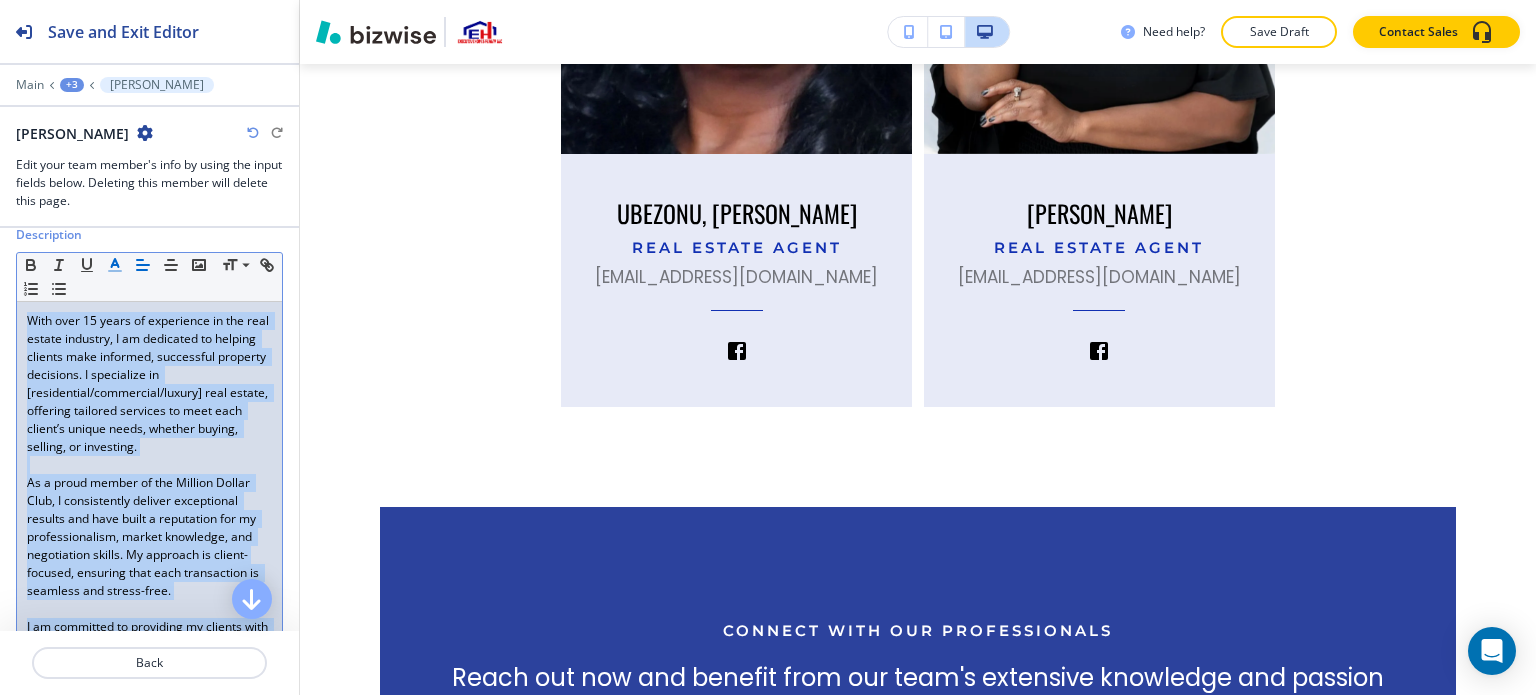 click at bounding box center (149, 465) 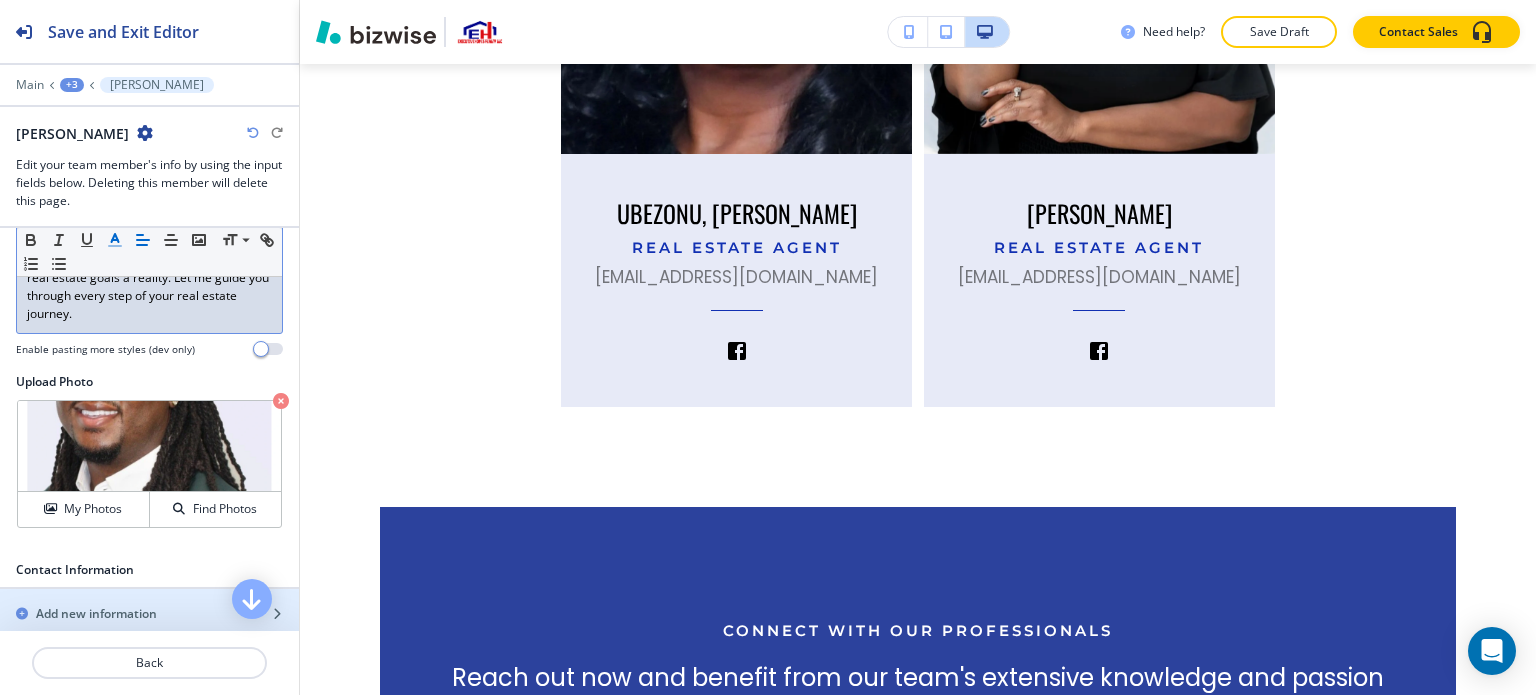 scroll, scrollTop: 926, scrollLeft: 0, axis: vertical 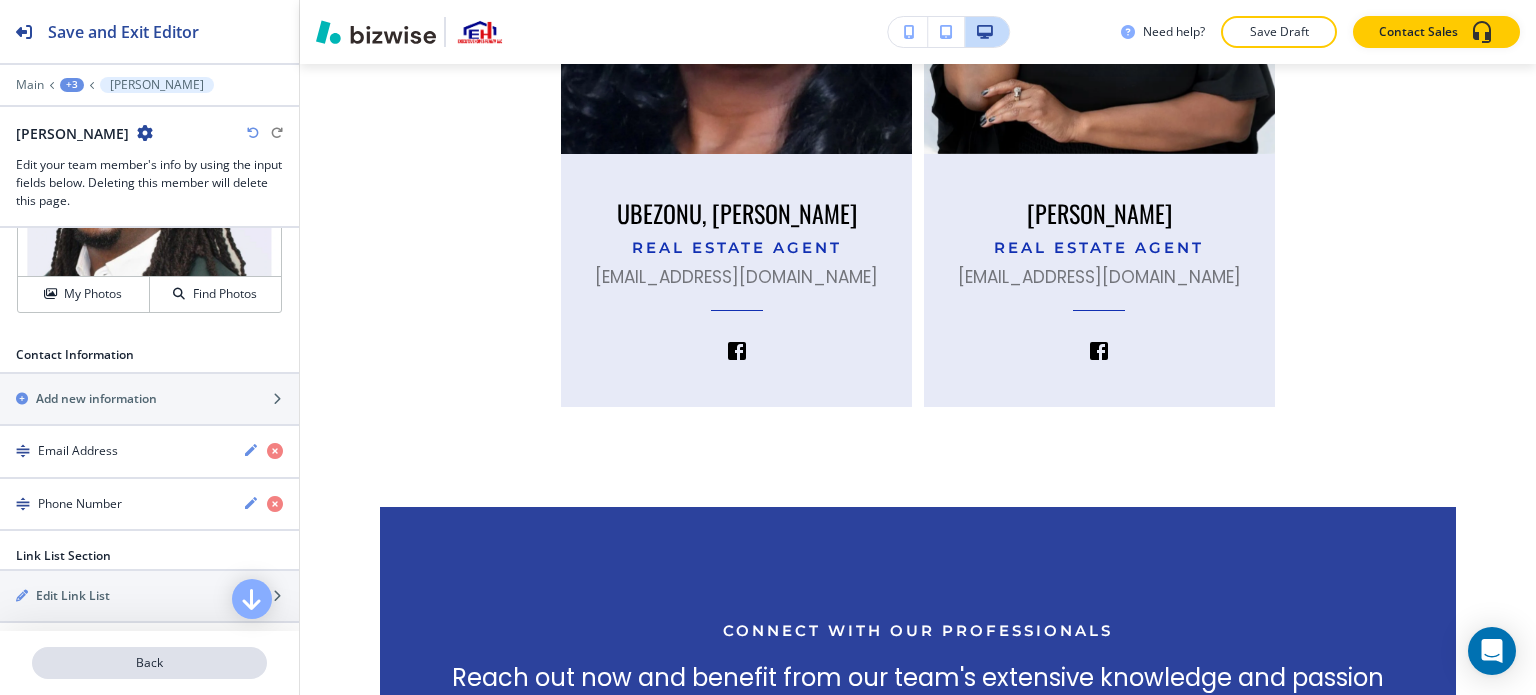 click on "Back" at bounding box center [149, 663] 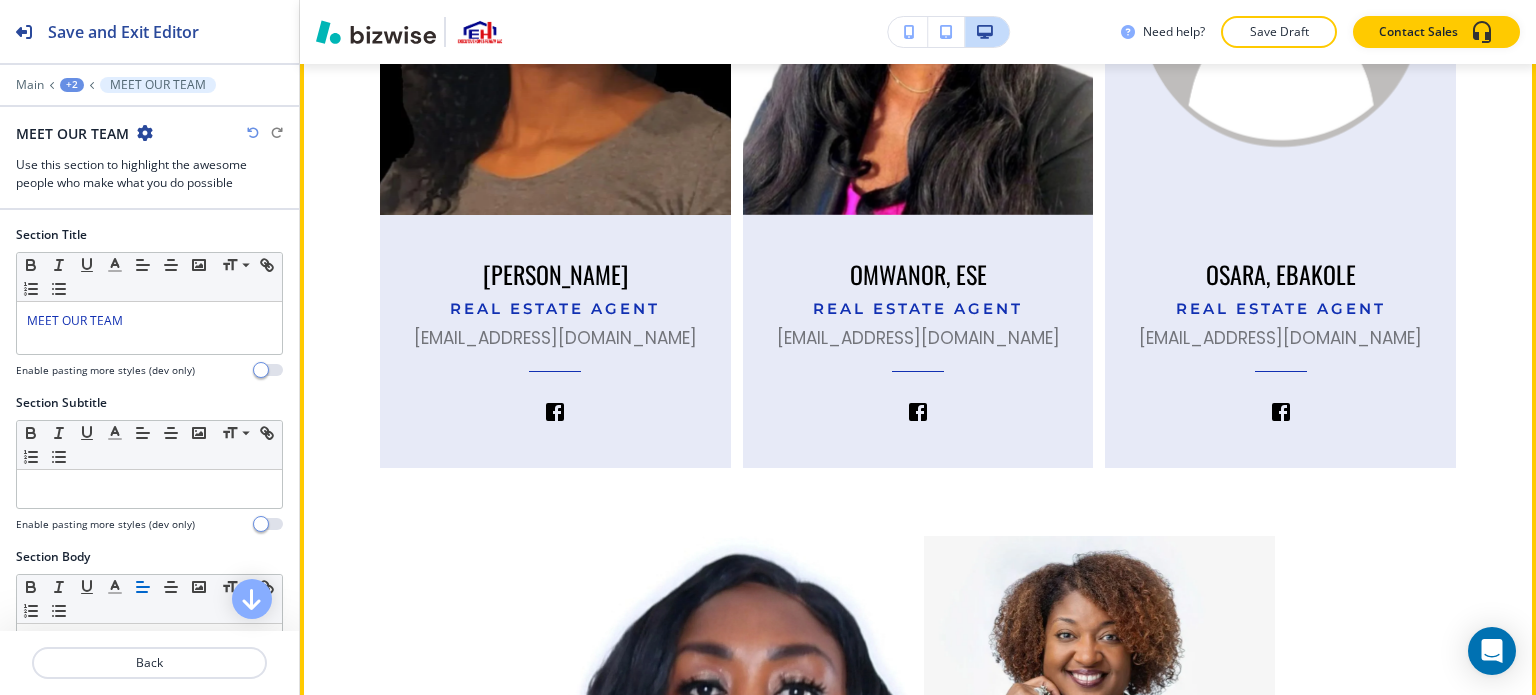 scroll, scrollTop: 4666, scrollLeft: 0, axis: vertical 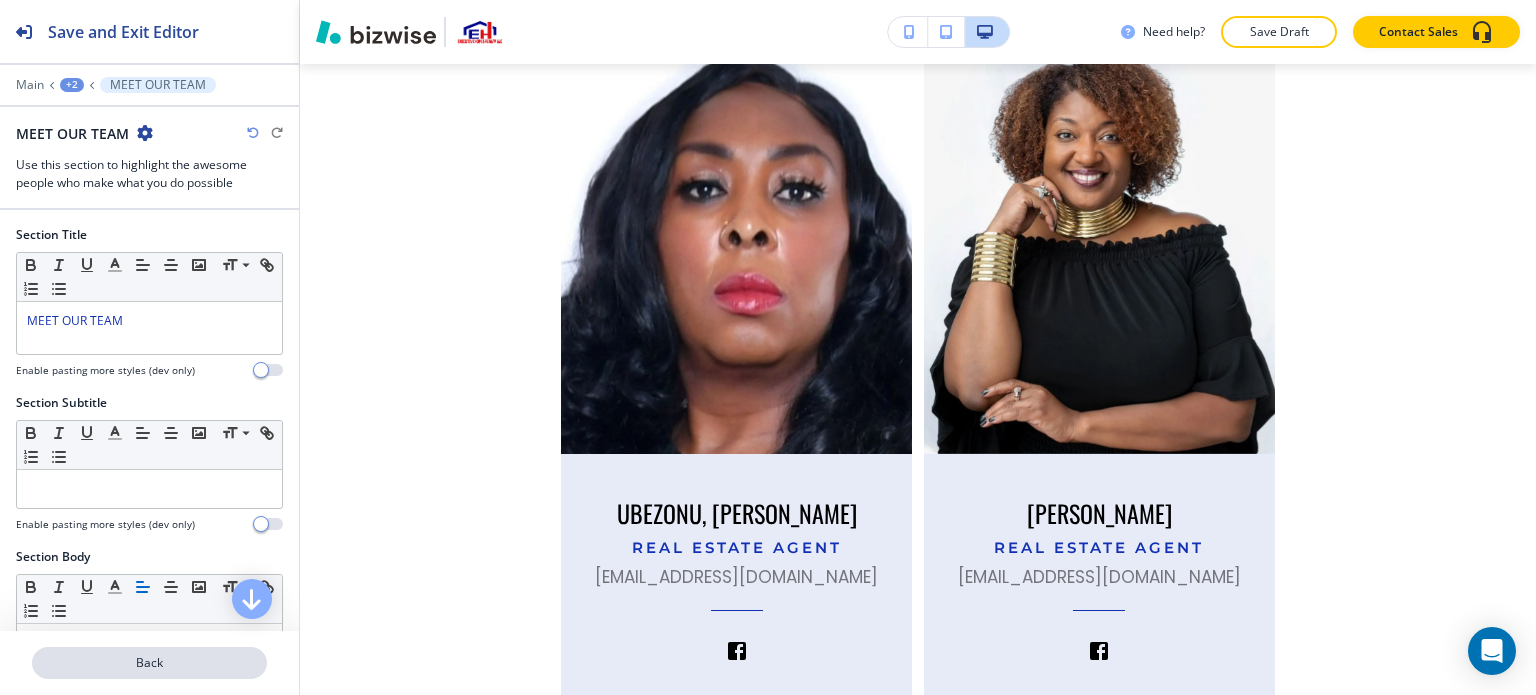 click on "Back" at bounding box center (149, 663) 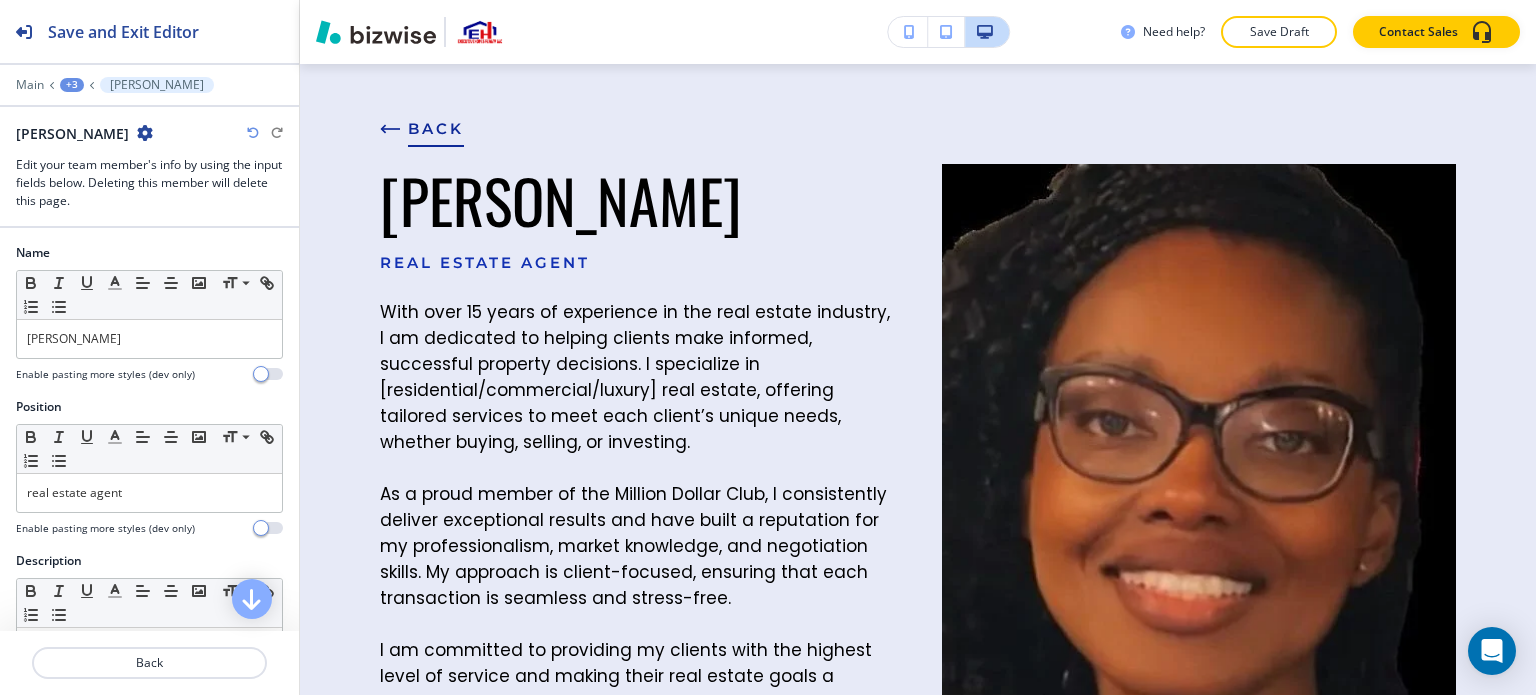 click on "BACK" at bounding box center (422, 129) 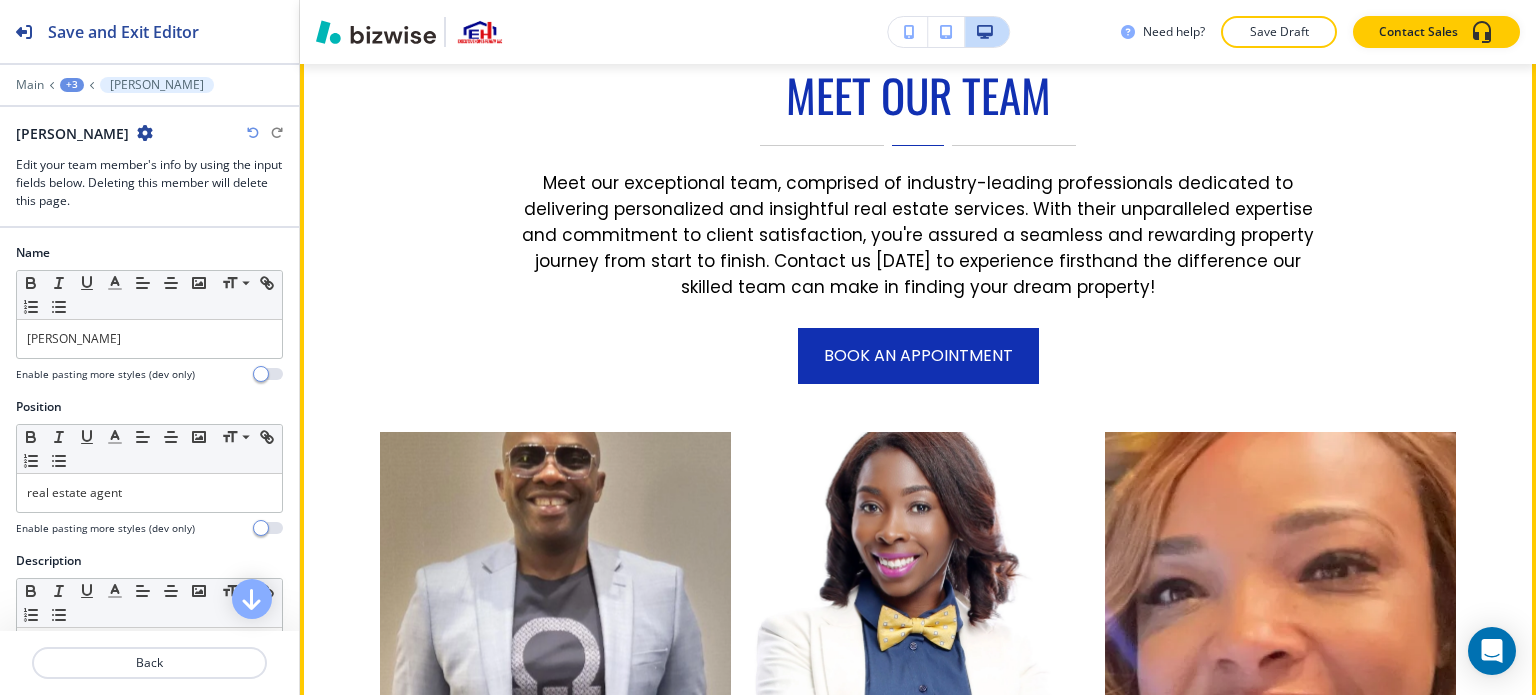 scroll, scrollTop: 966, scrollLeft: 0, axis: vertical 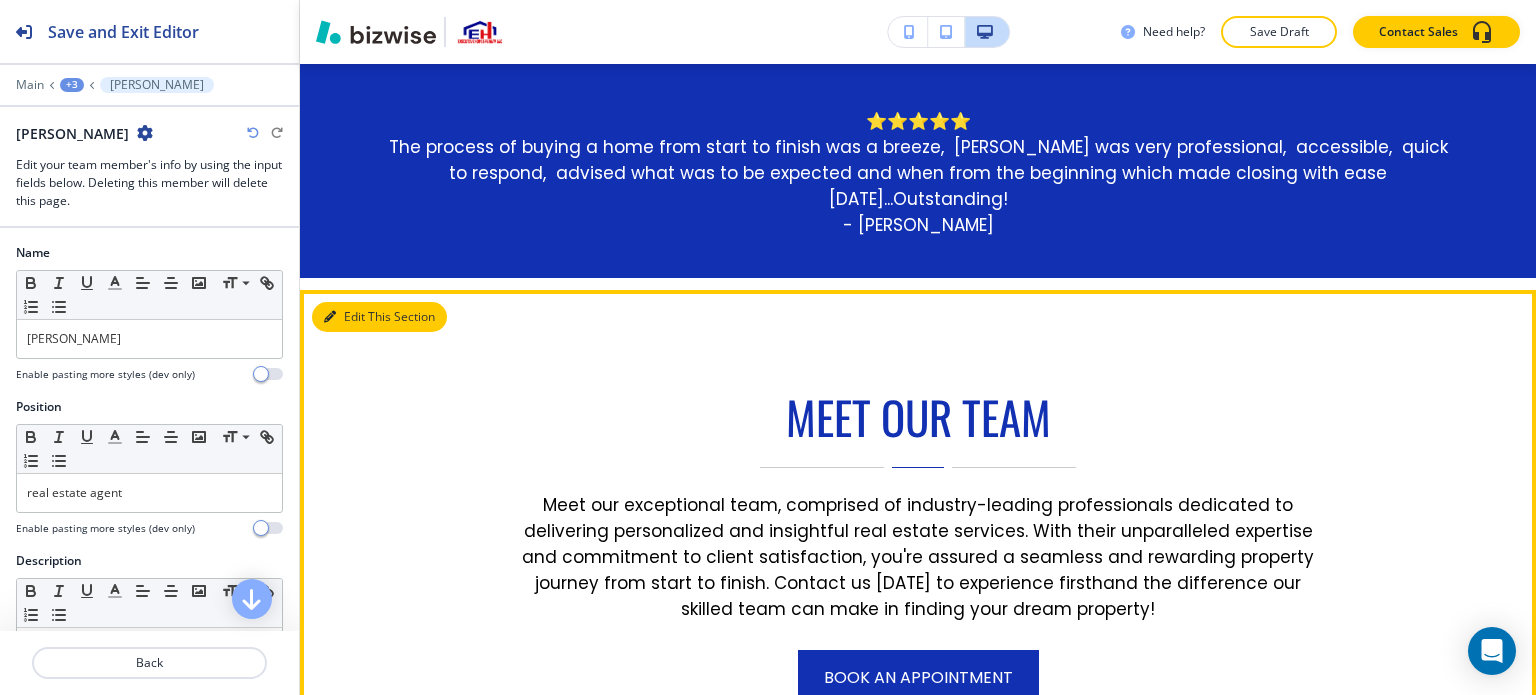 click at bounding box center [330, 317] 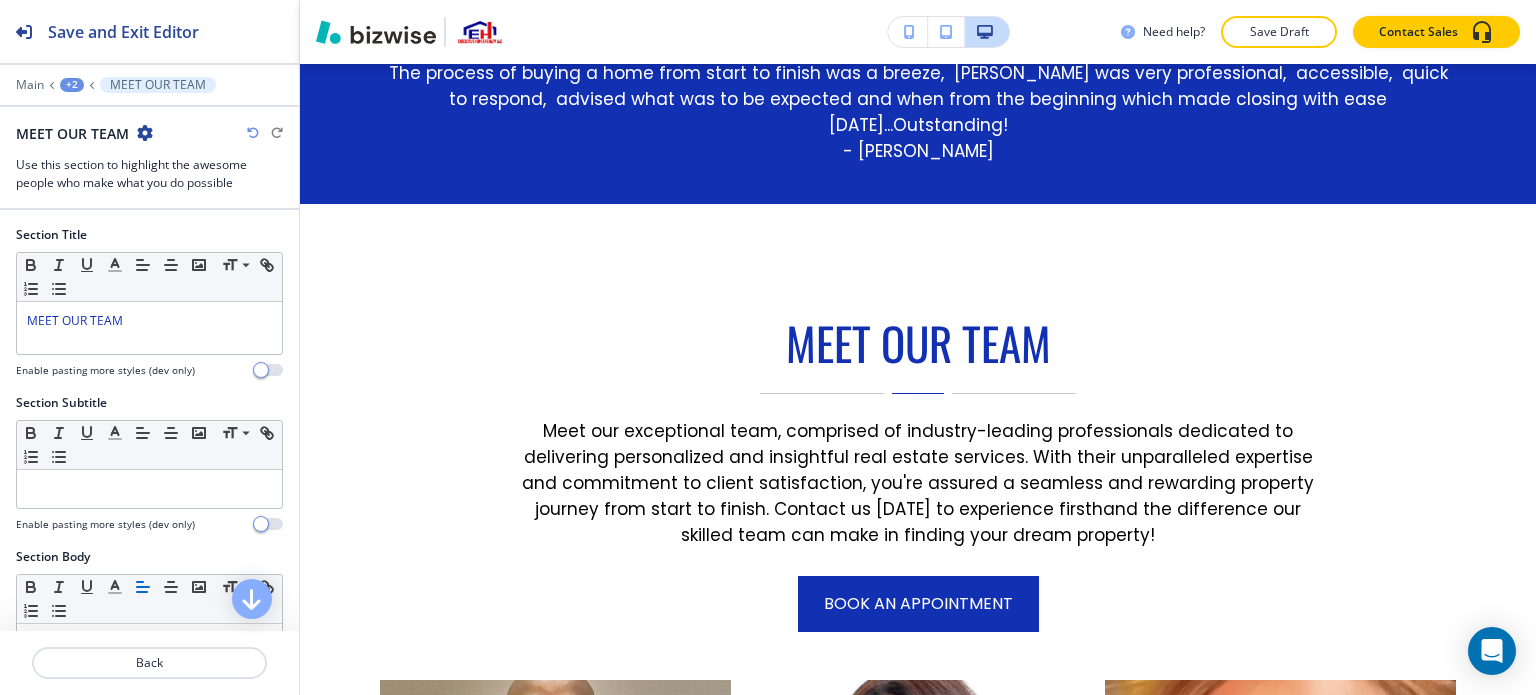 scroll, scrollTop: 1166, scrollLeft: 0, axis: vertical 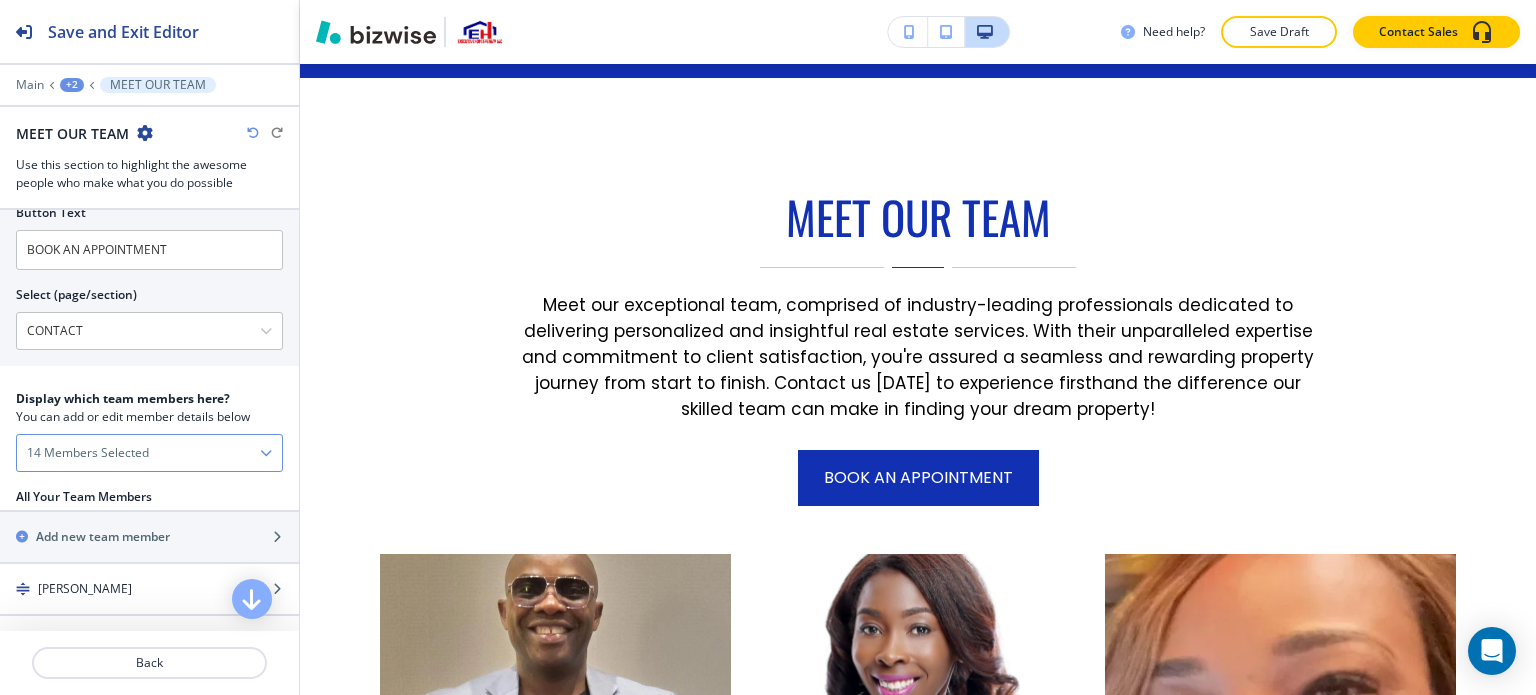 click on "14 Members Selected" at bounding box center (149, 453) 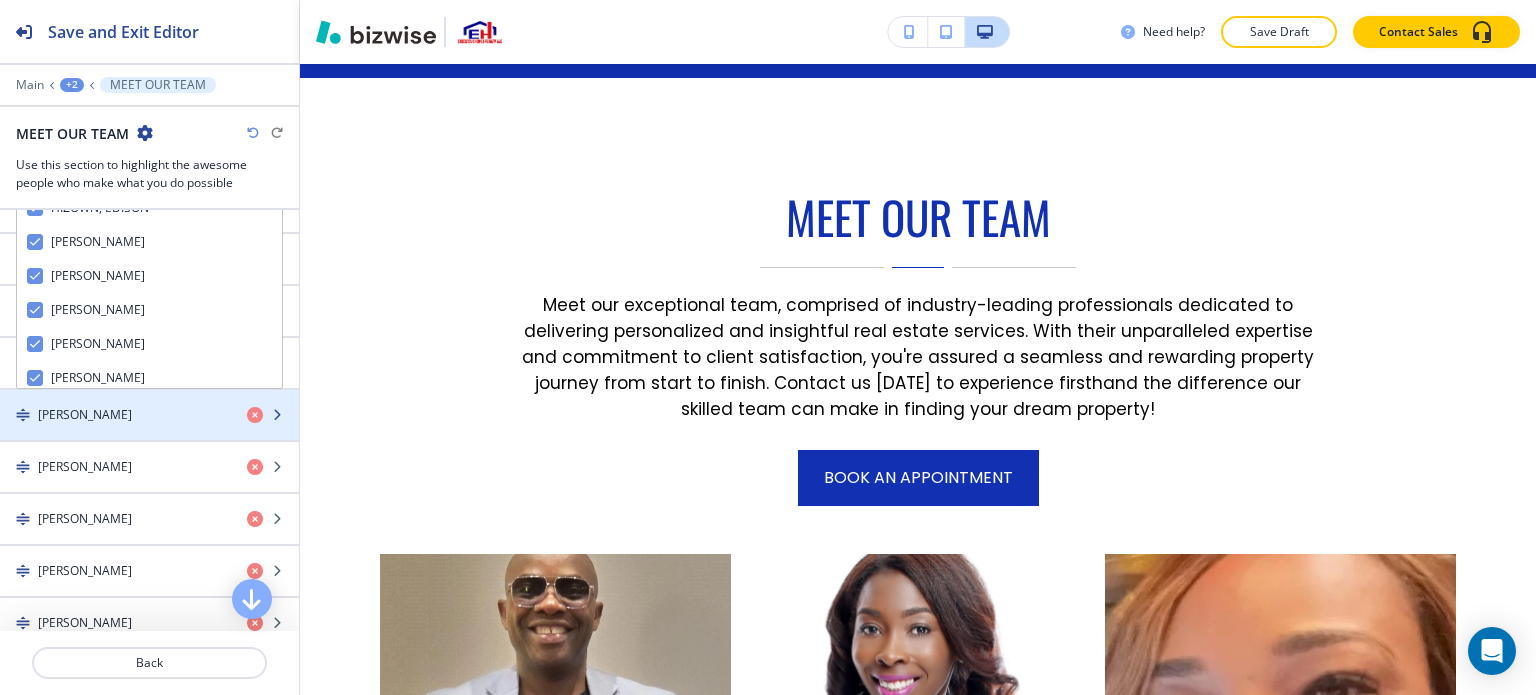 scroll, scrollTop: 1200, scrollLeft: 0, axis: vertical 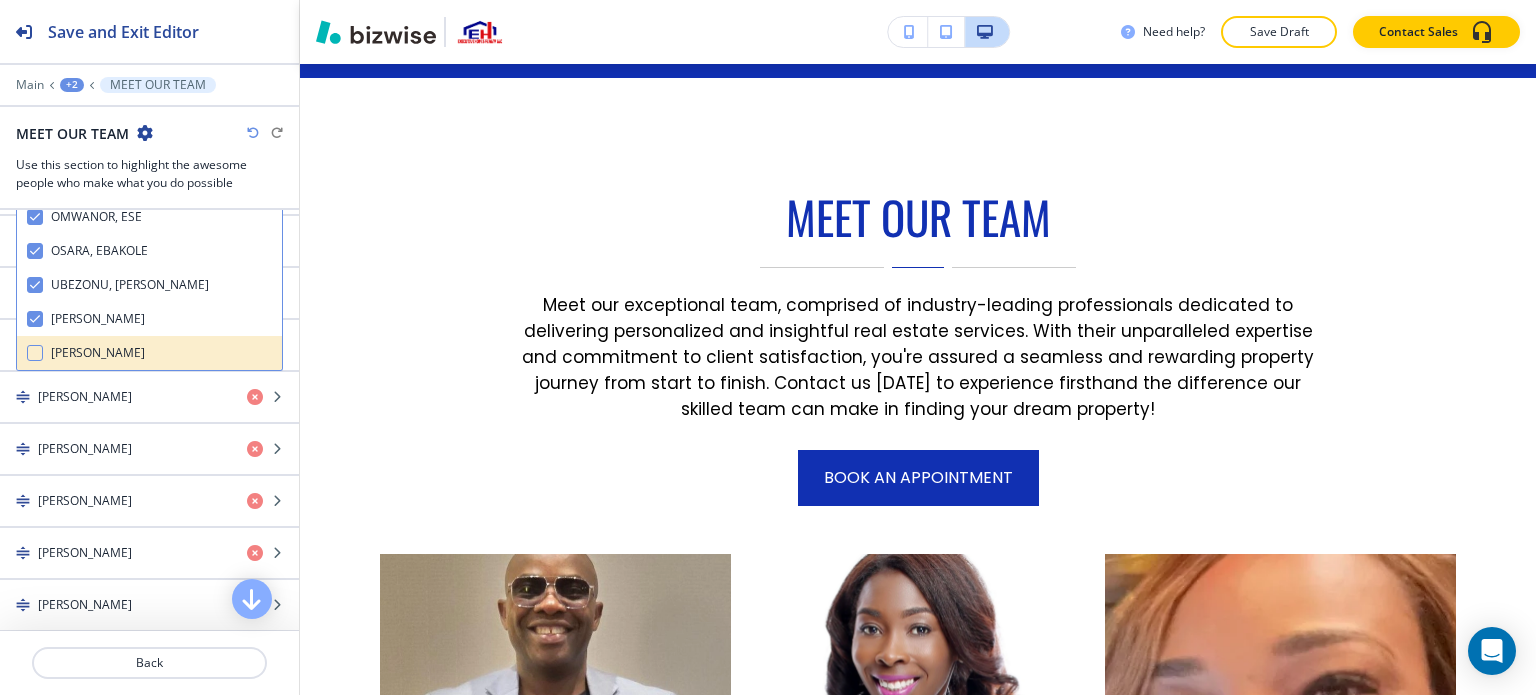 click on "WILBURN, DEMETRIUS" at bounding box center [98, 353] 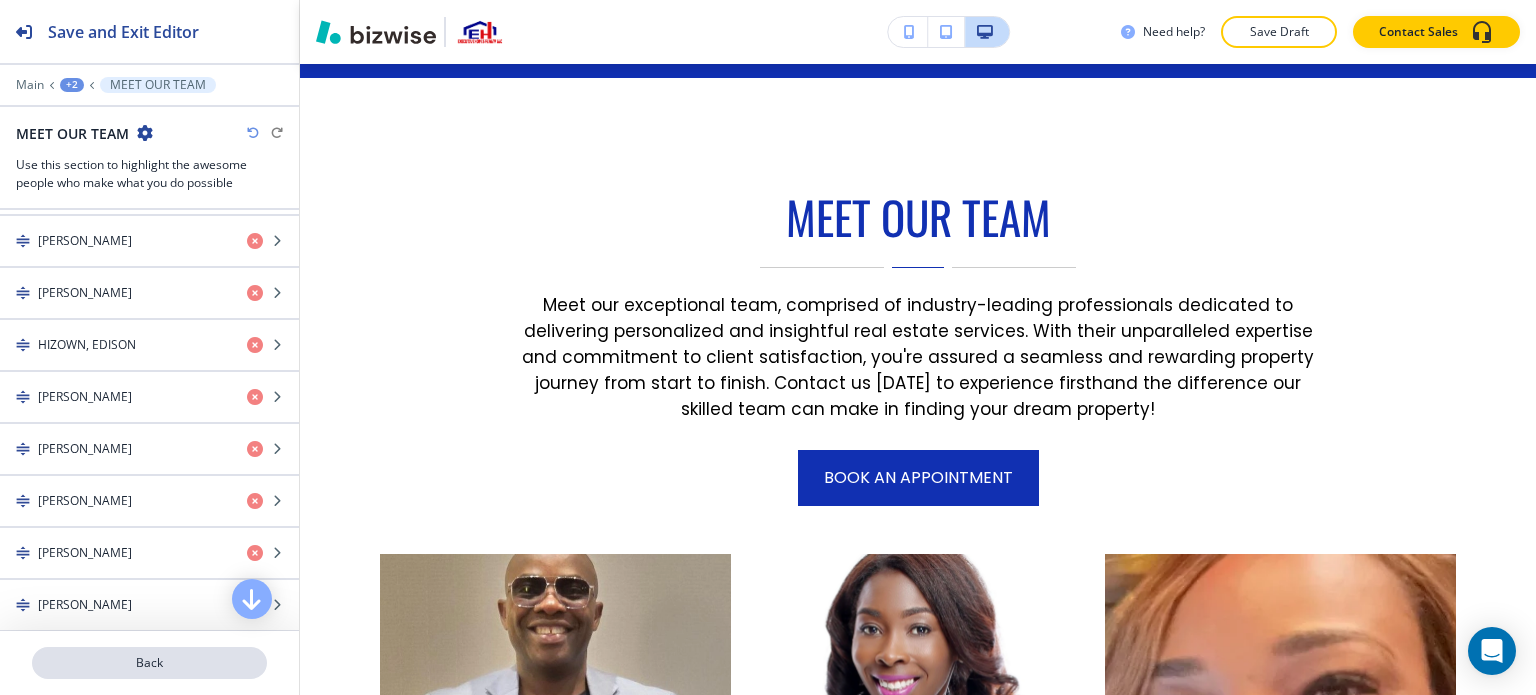 click on "Back" at bounding box center [149, 663] 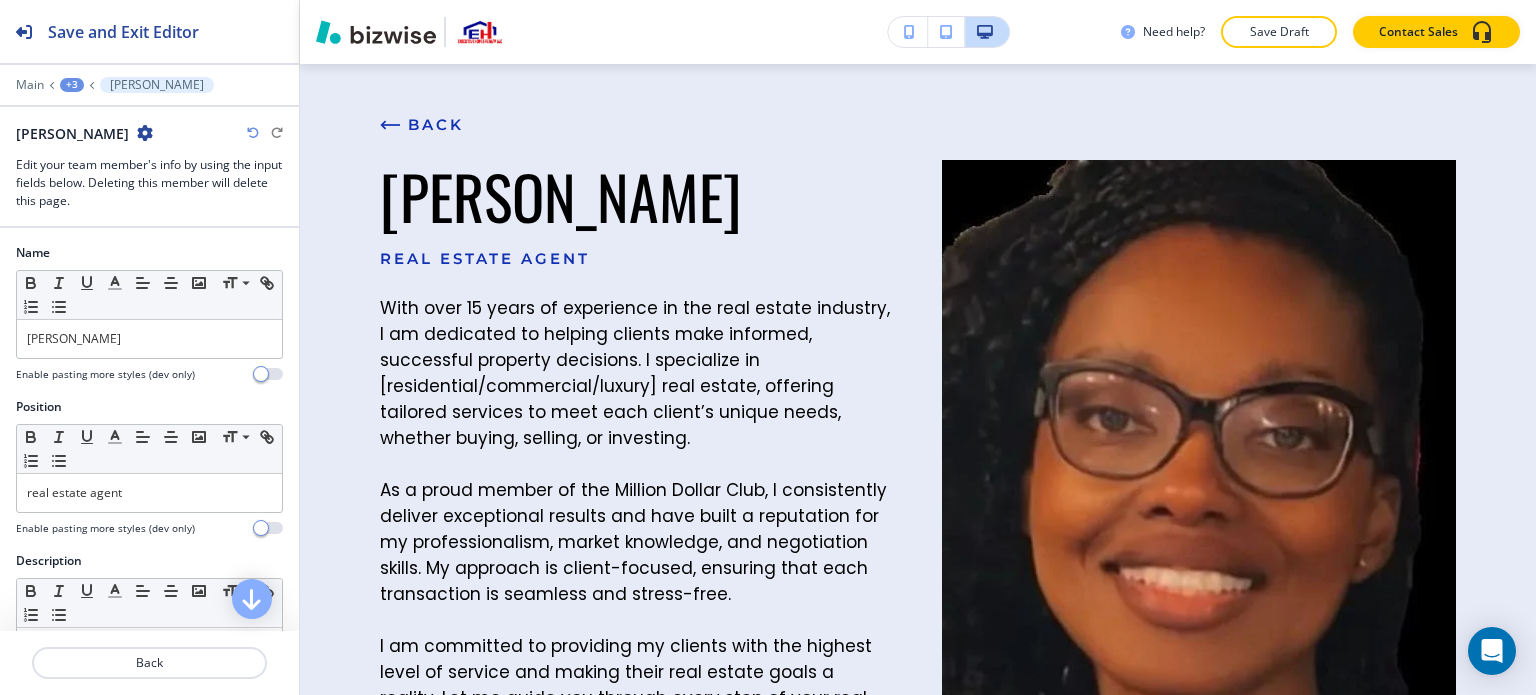 scroll, scrollTop: 0, scrollLeft: 0, axis: both 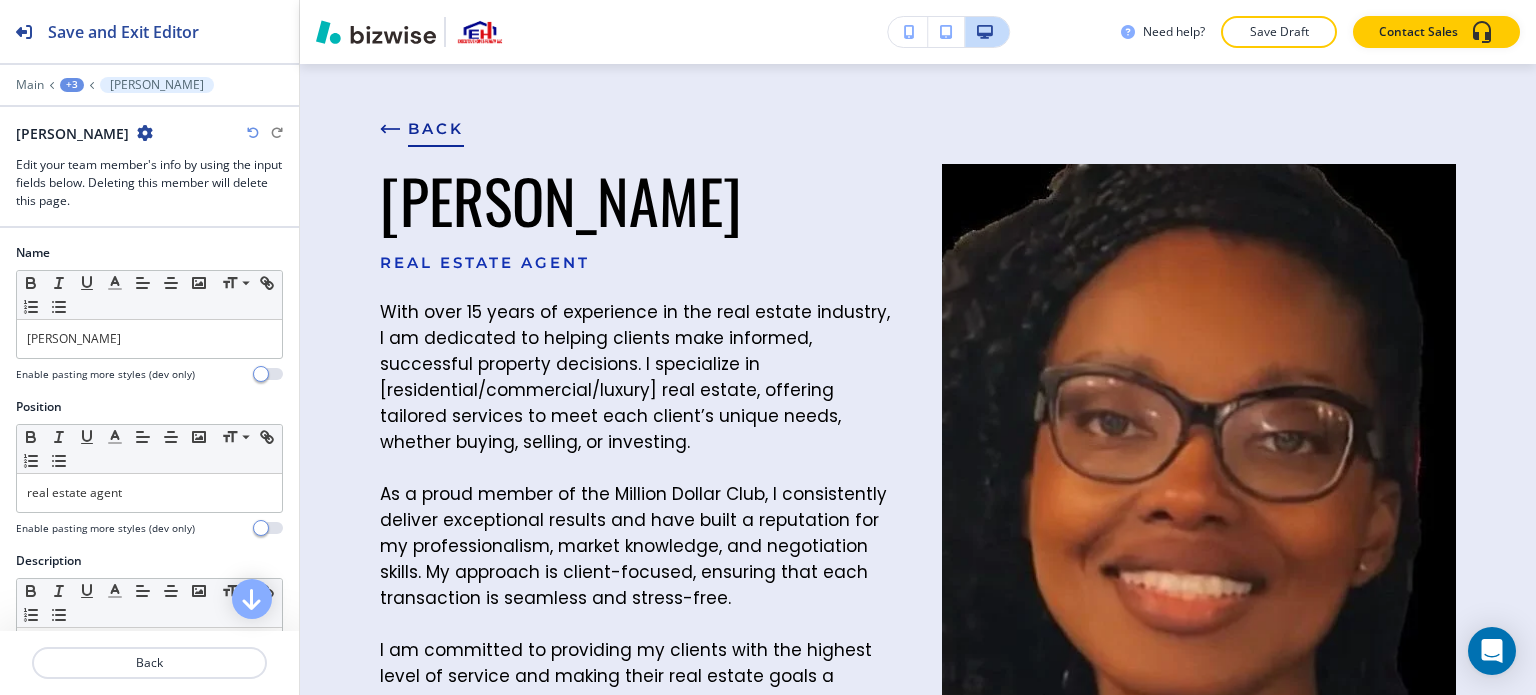 click on "BACK" at bounding box center (422, 129) 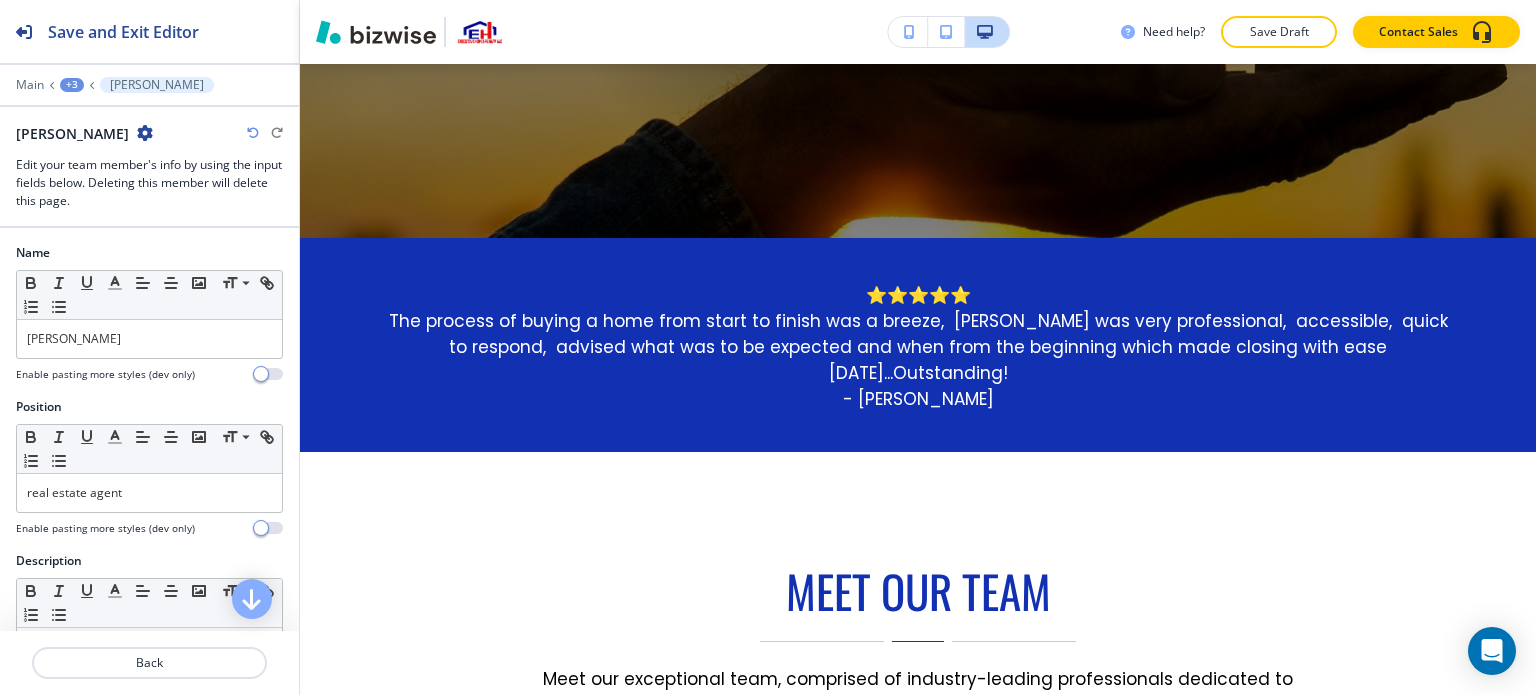 scroll, scrollTop: 0, scrollLeft: 0, axis: both 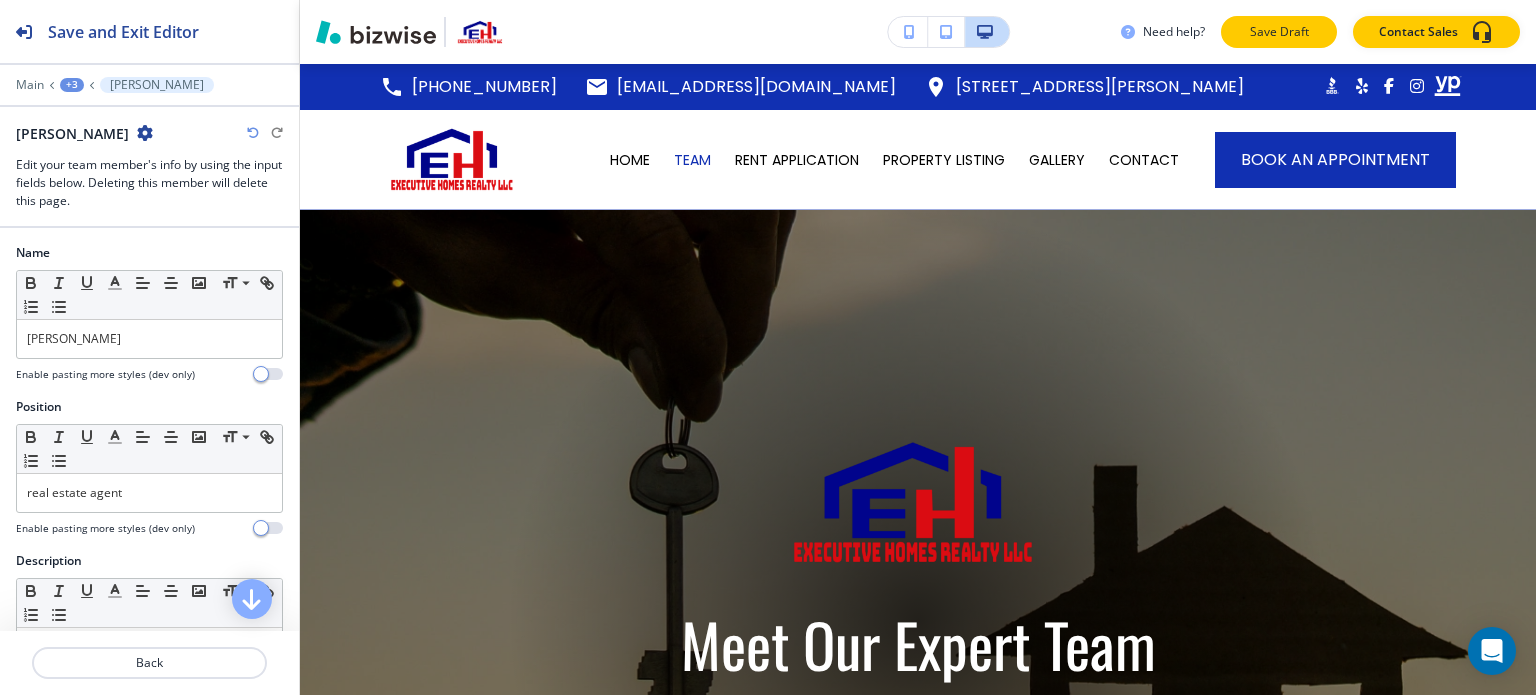 click on "Save Draft" at bounding box center (1279, 32) 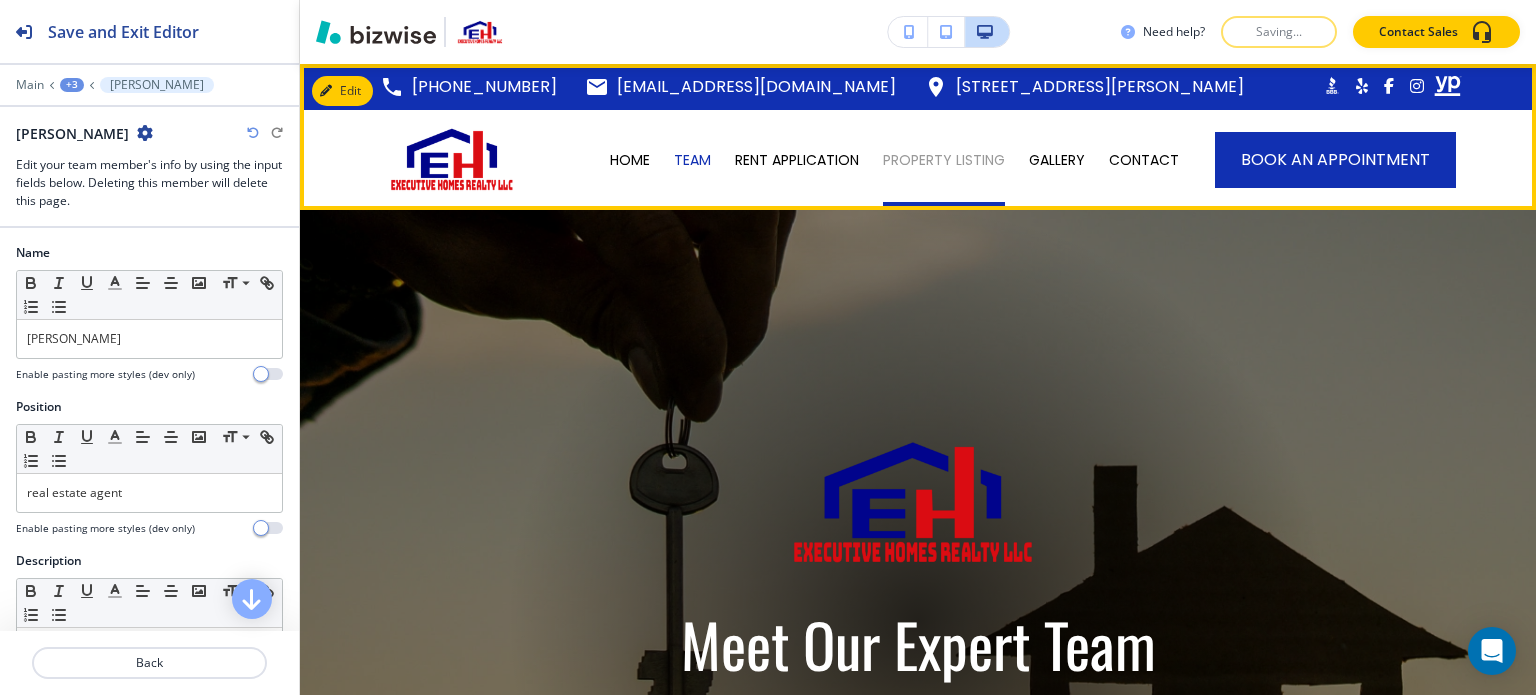 click on "PROPERTY LISTING" at bounding box center (944, 160) 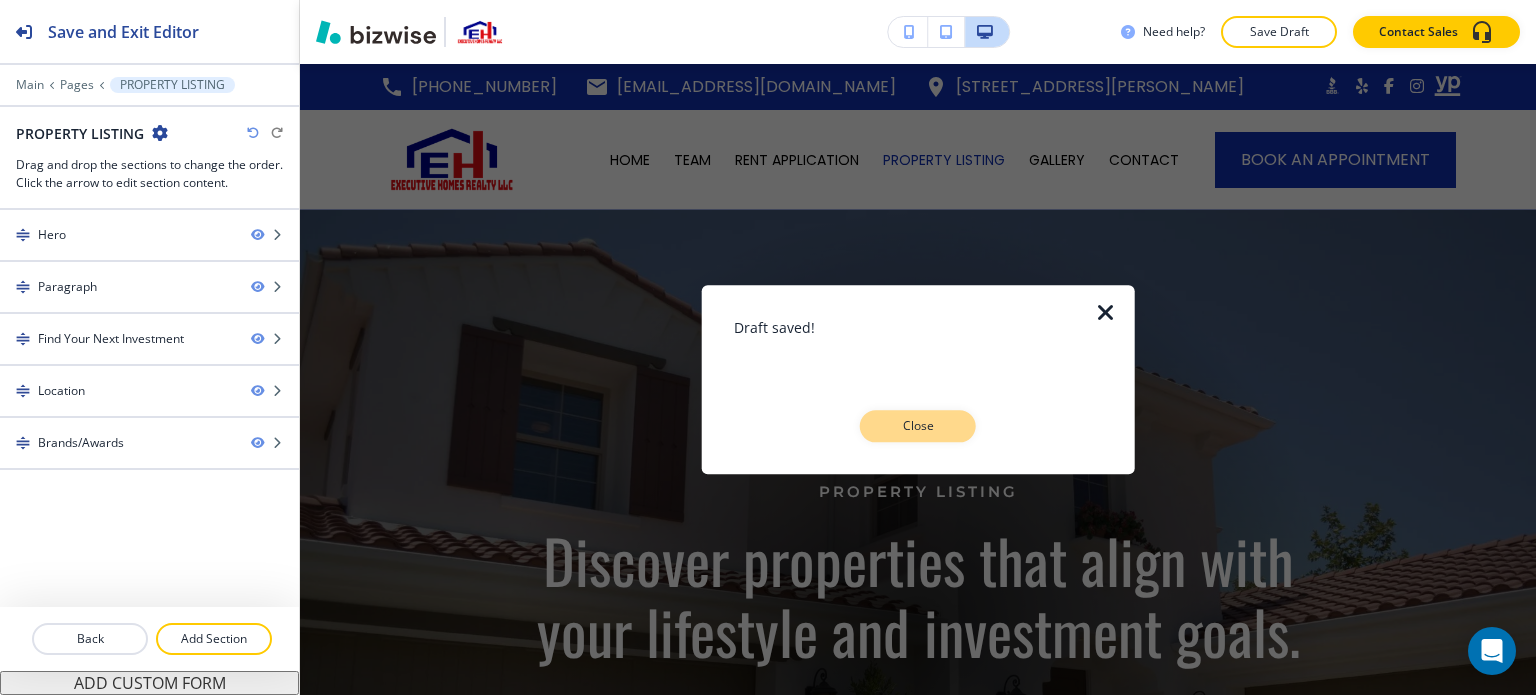 click on "Close" at bounding box center (918, 426) 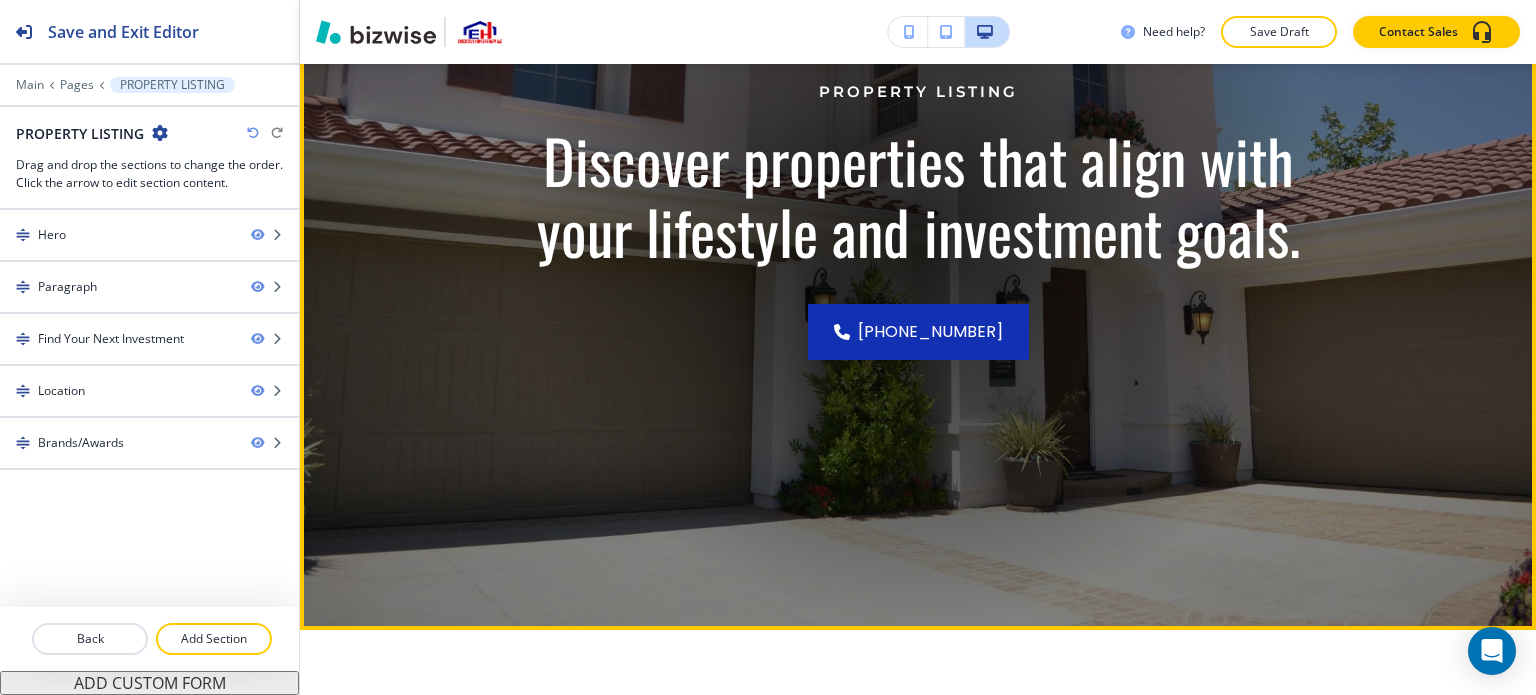 scroll, scrollTop: 0, scrollLeft: 0, axis: both 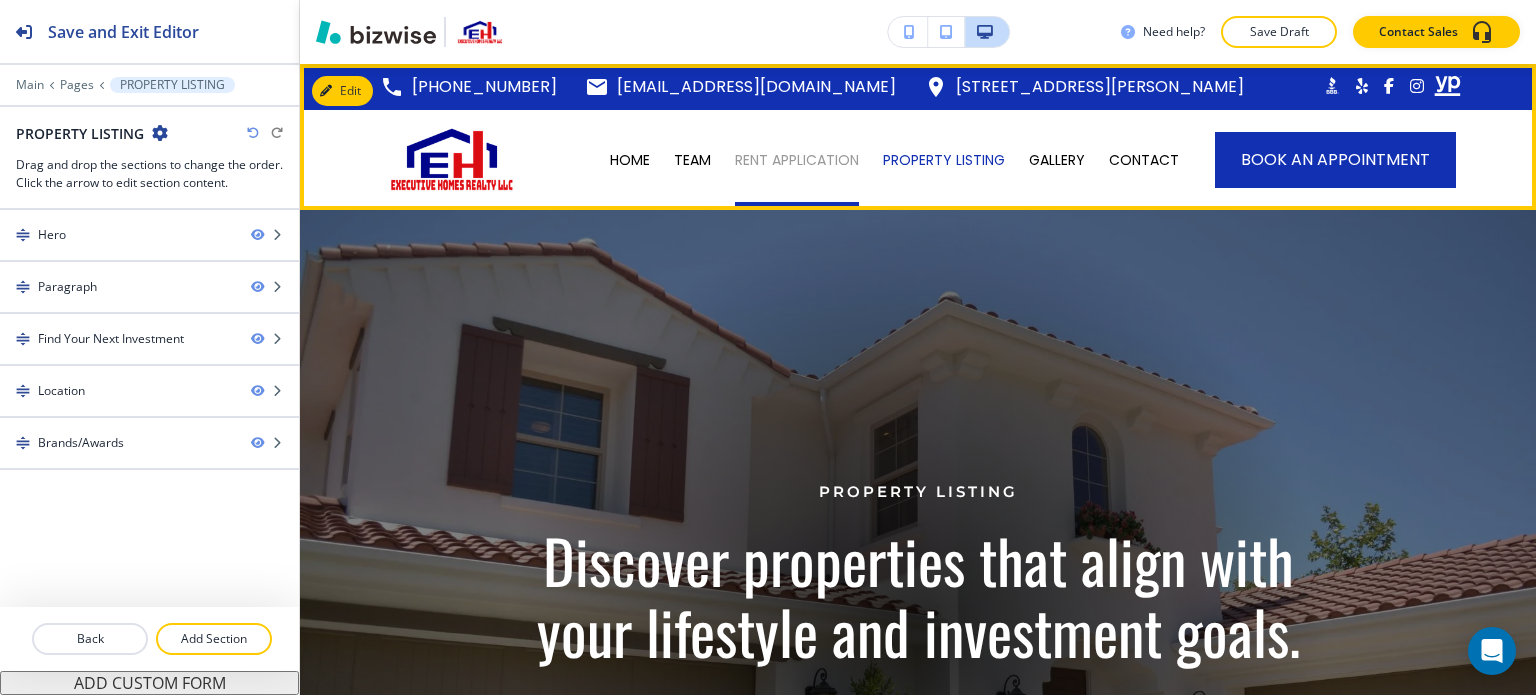 click on "RENT APPLICATION" at bounding box center [797, 160] 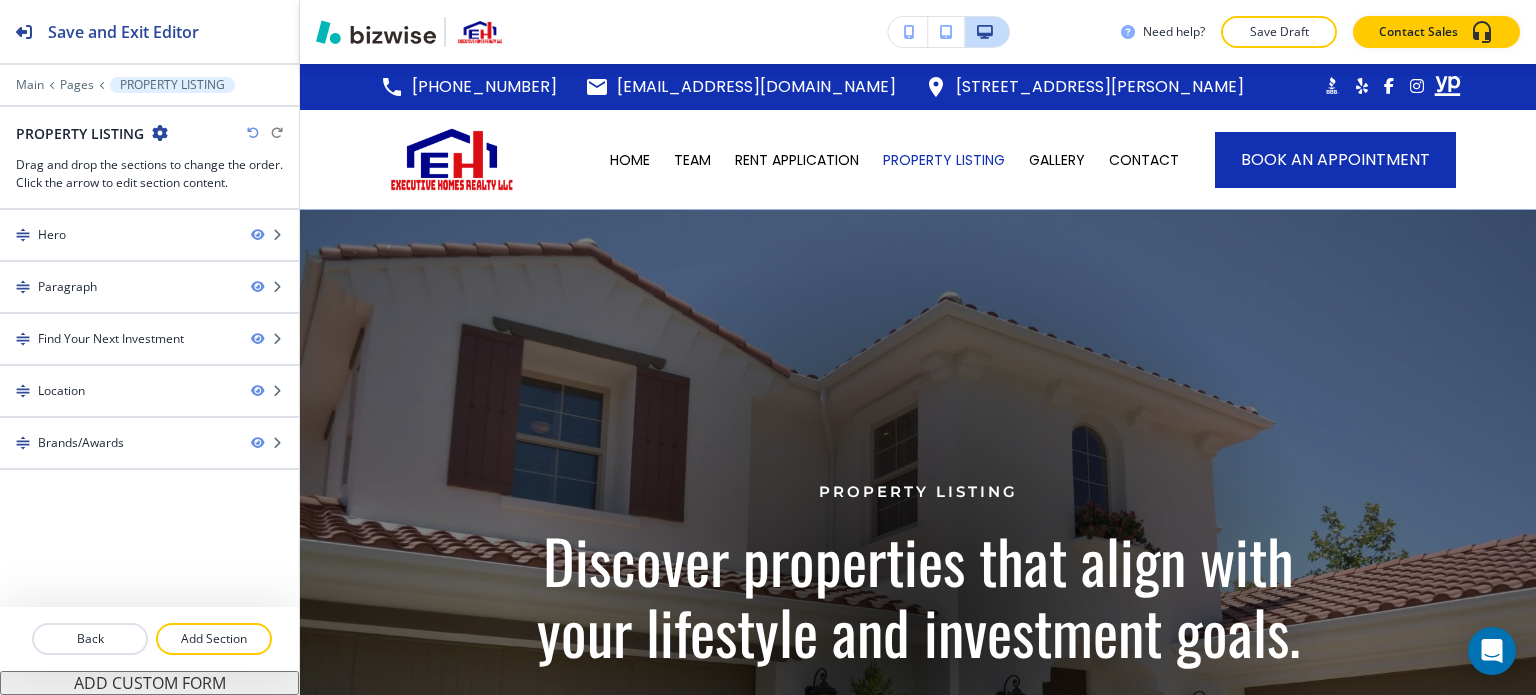 click on "Edit 404-610-3280 johnokooboh@gmail.com 3851 Holcomb Bridge Rd s400, Norcross, GA 30092, USA
.st0{fill:#015A75;}
HOME TEAM RENT APPLICATION PROPERTY LISTING GALLERY CONTACT BOOK AN APPOINTMENT" at bounding box center [918, 137] 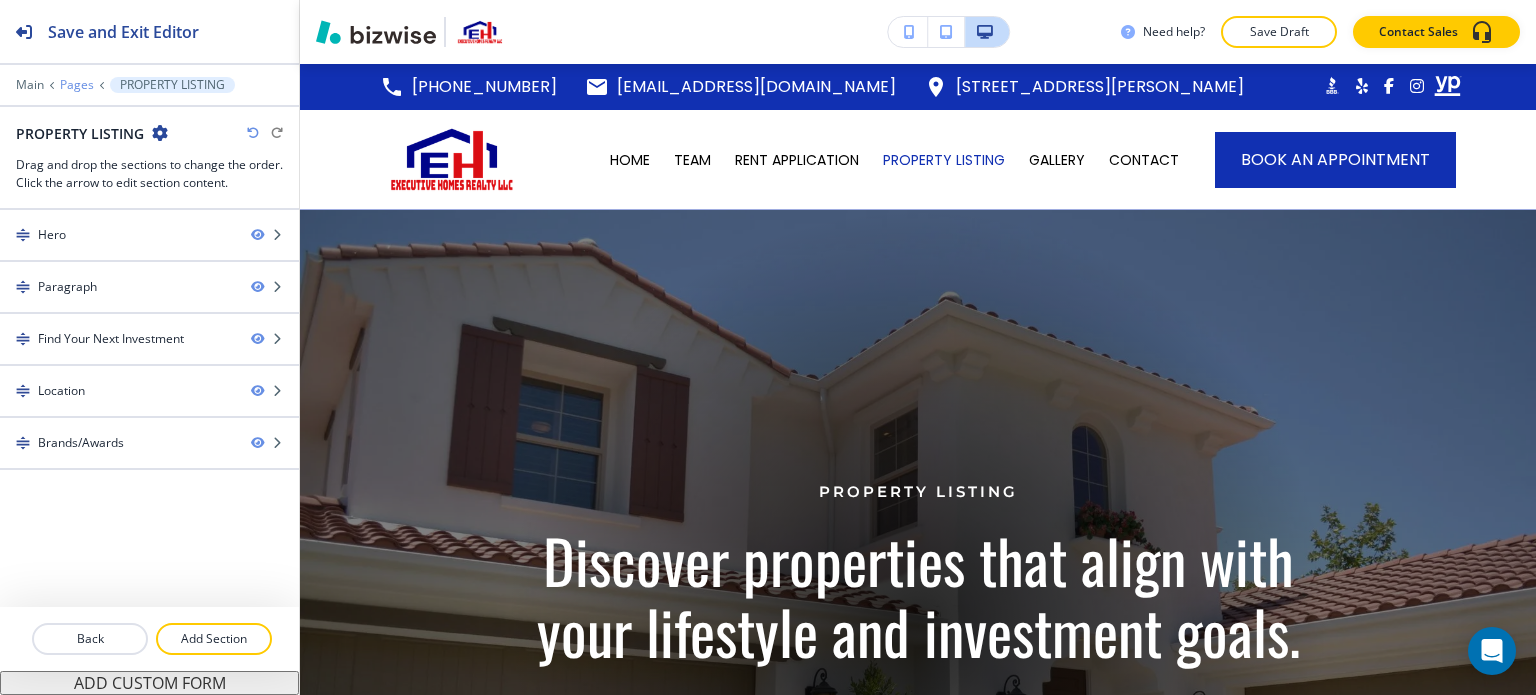 click on "Pages" at bounding box center [77, 85] 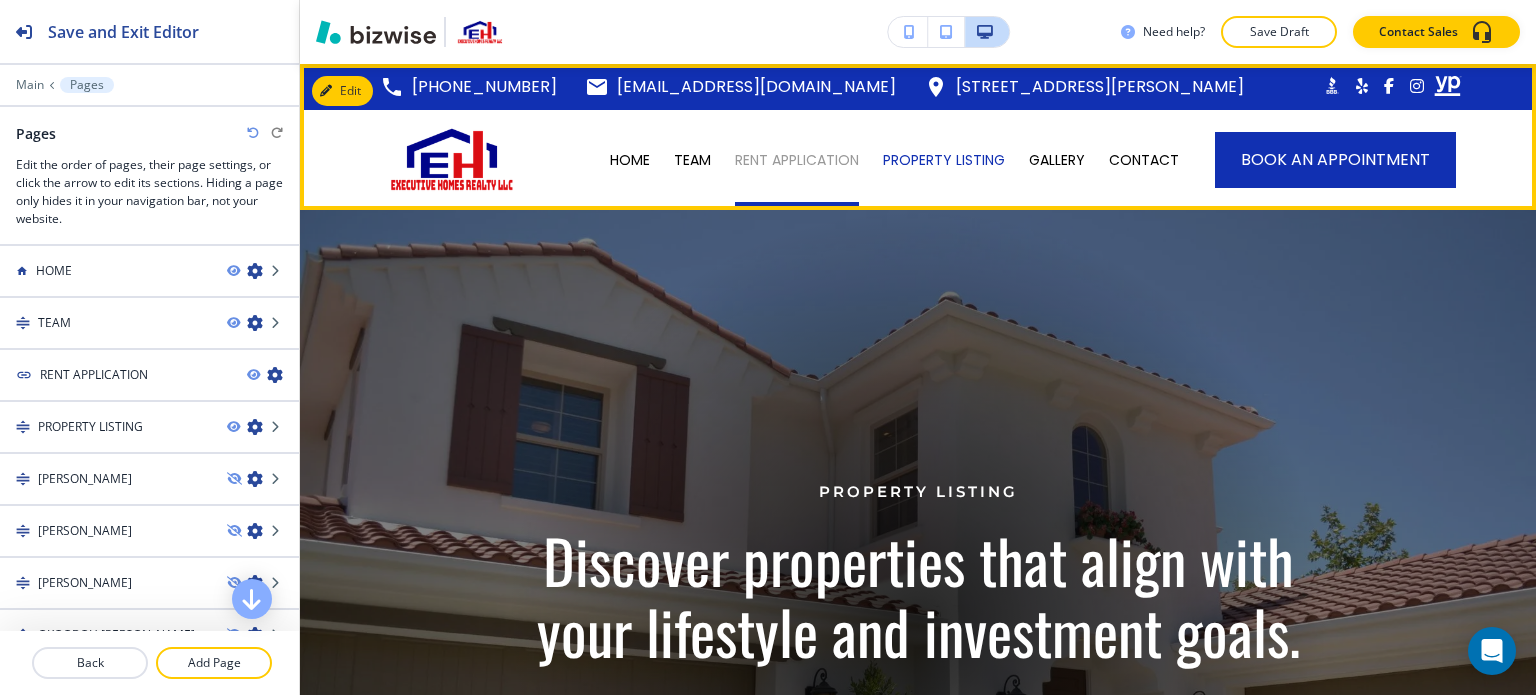 click on "RENT APPLICATION" at bounding box center (797, 160) 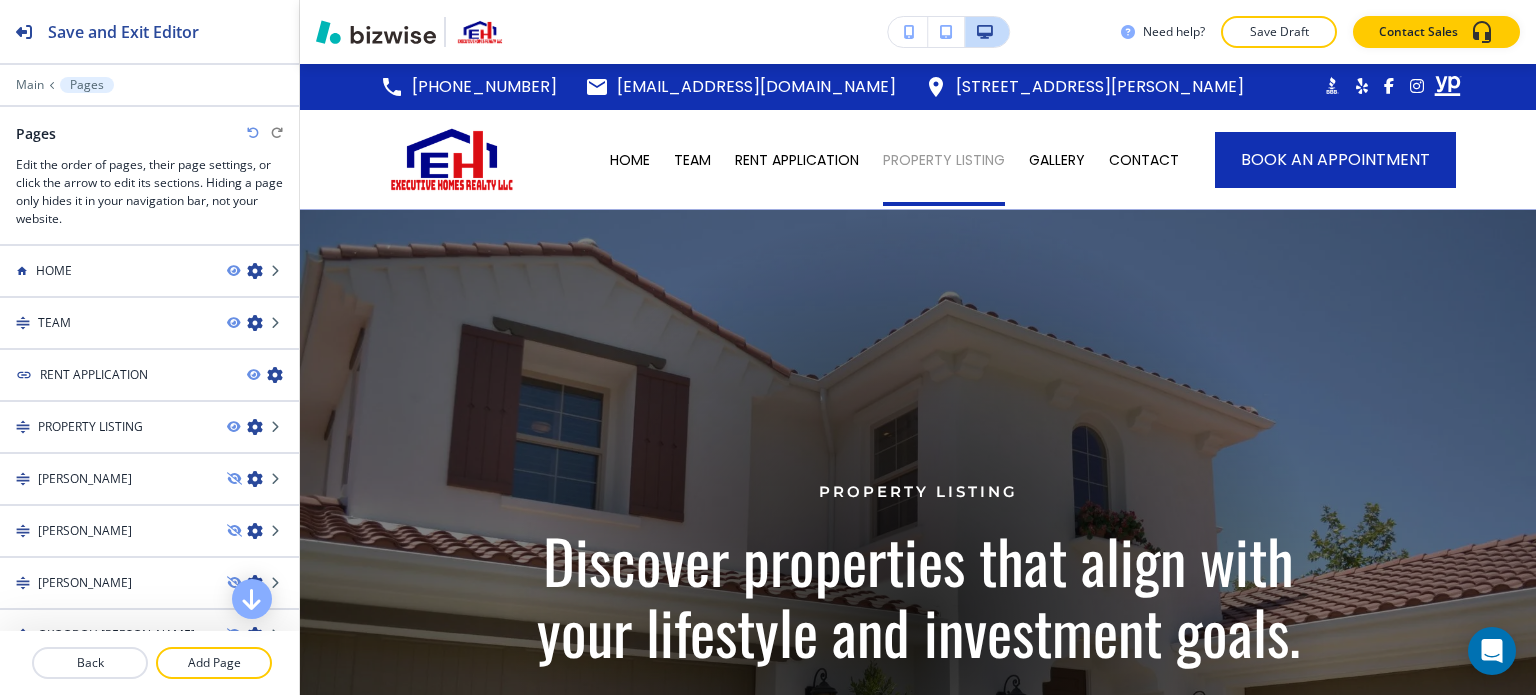 click on "PROPERTY LISTING" at bounding box center (944, 160) 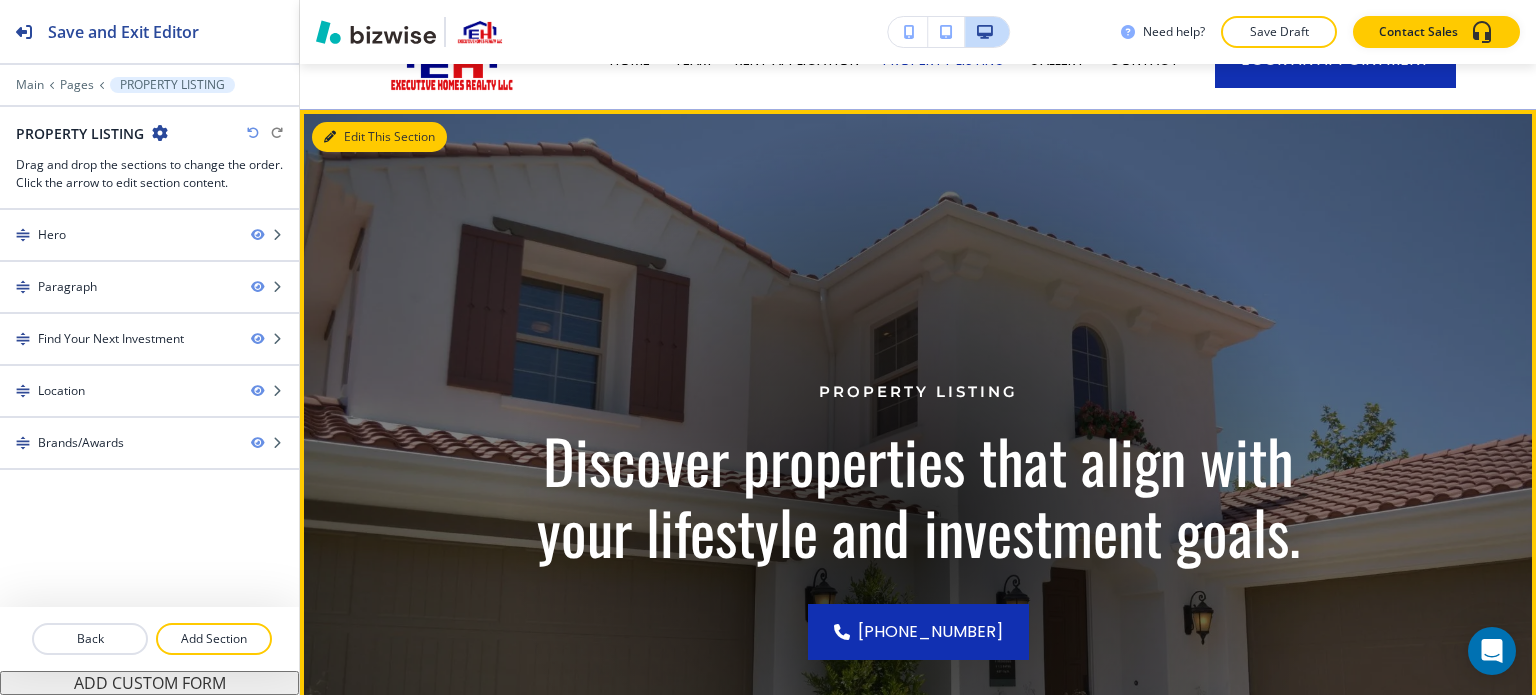 click on "Edit This Section" at bounding box center (379, 137) 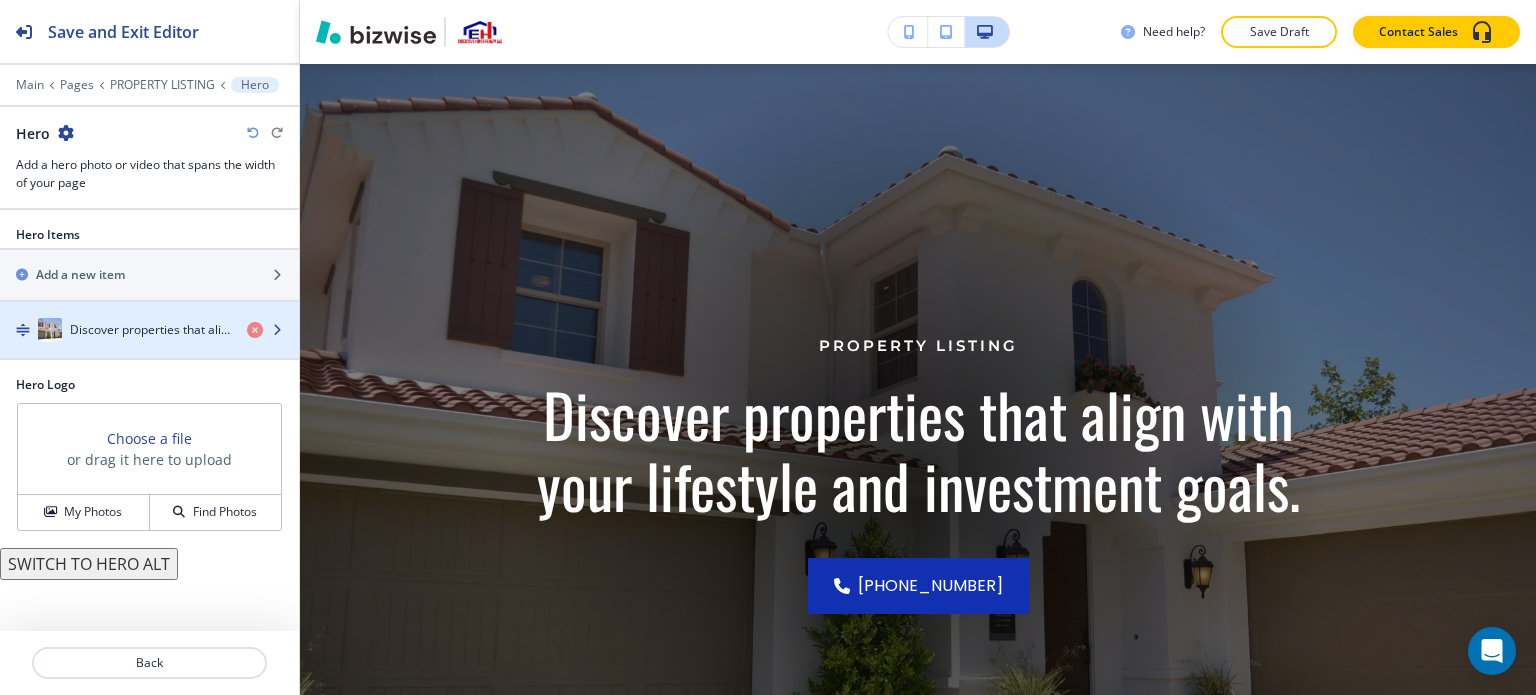 click on "Discover properties that align with your lifestyle and investment goals." at bounding box center [150, 330] 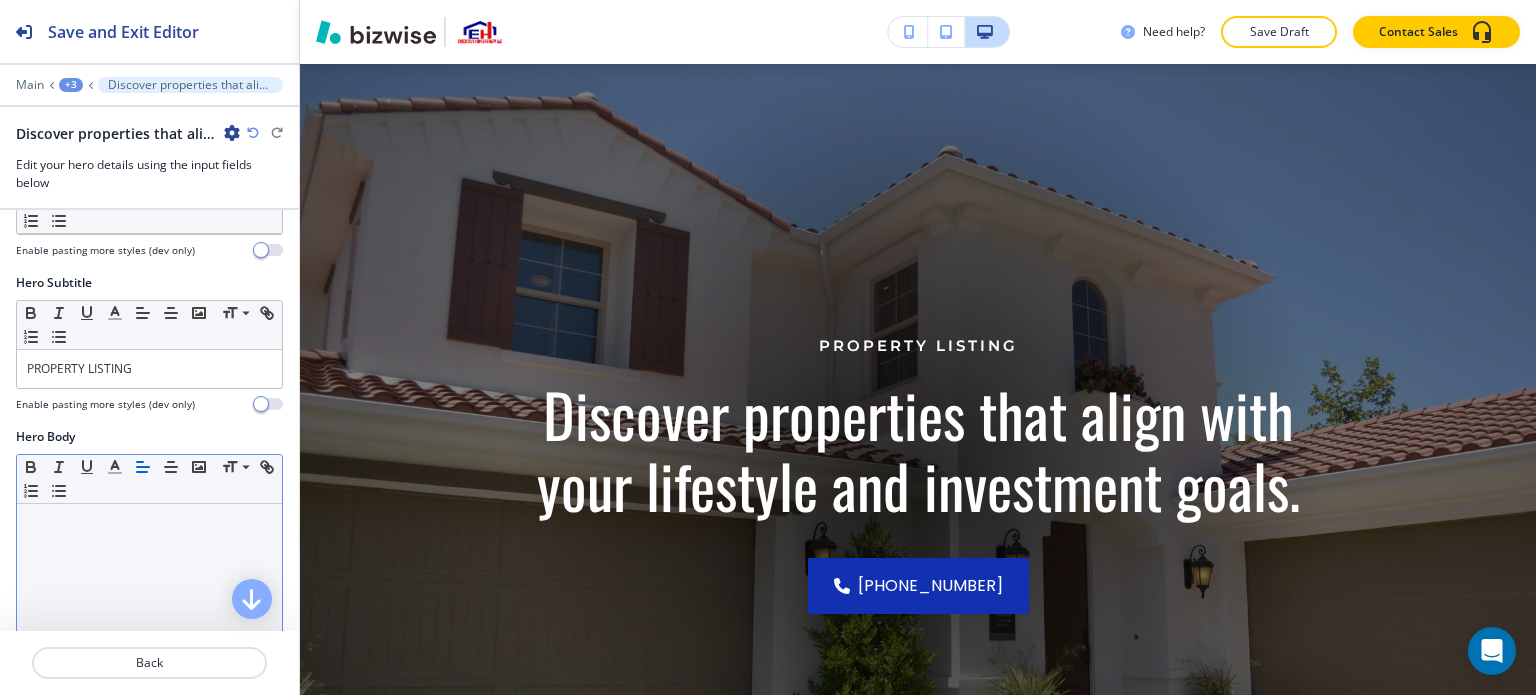 scroll, scrollTop: 300, scrollLeft: 0, axis: vertical 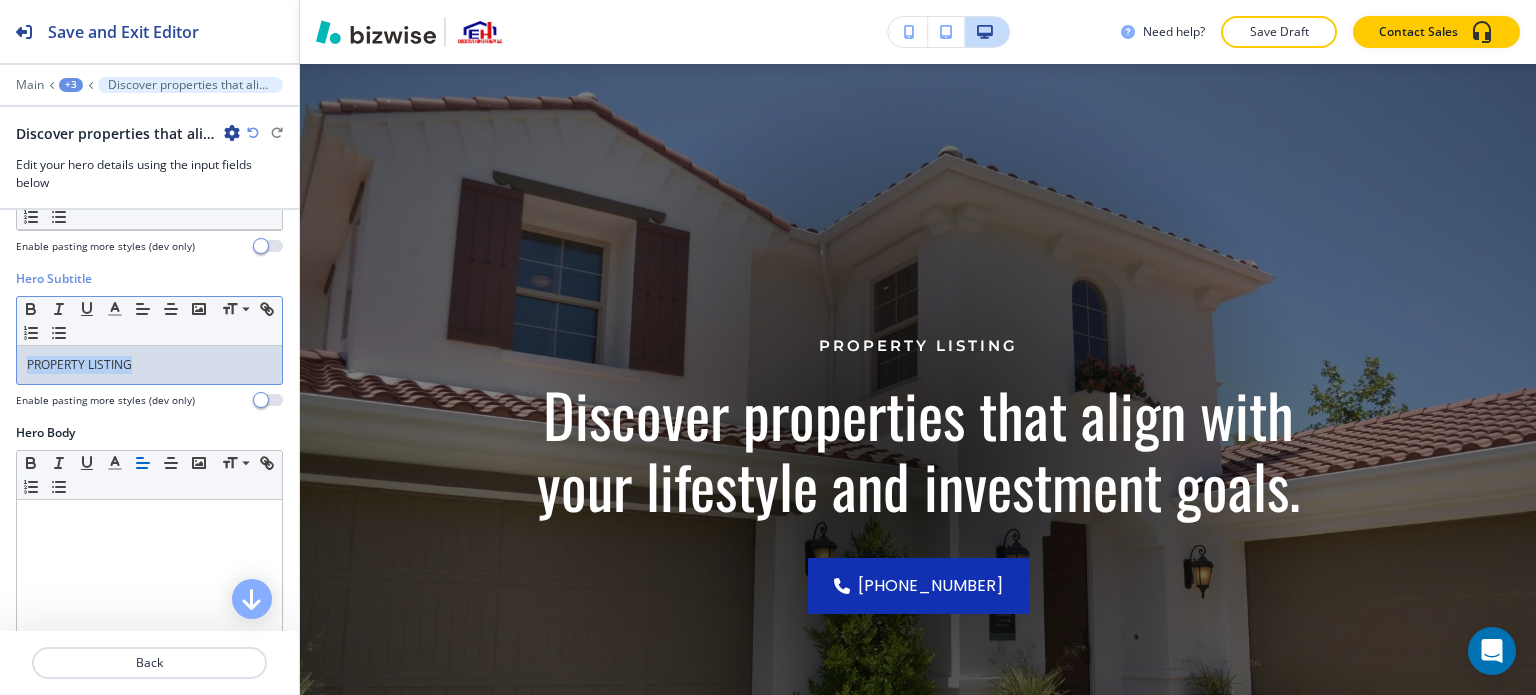 drag, startPoint x: 160, startPoint y: 366, endPoint x: 0, endPoint y: 362, distance: 160.04999 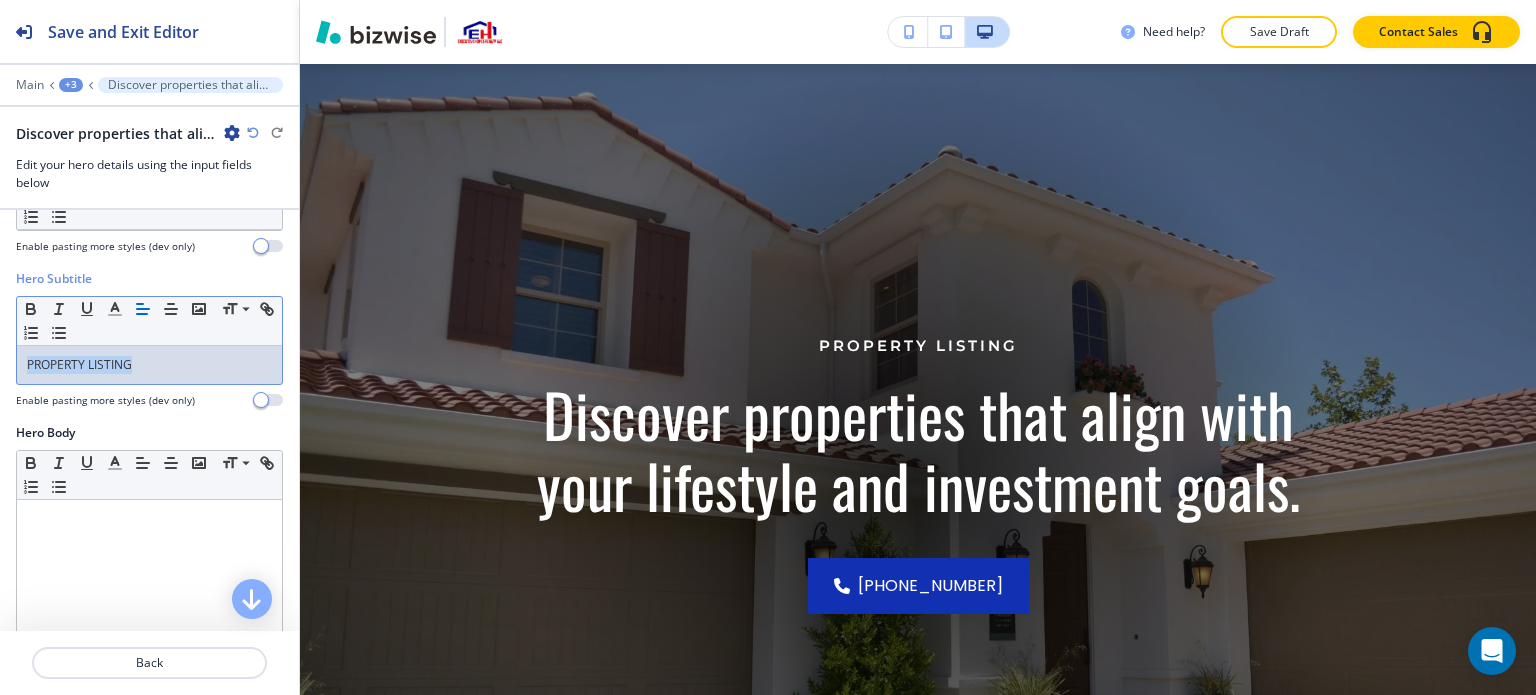 copy on "PROPERTY LISTING" 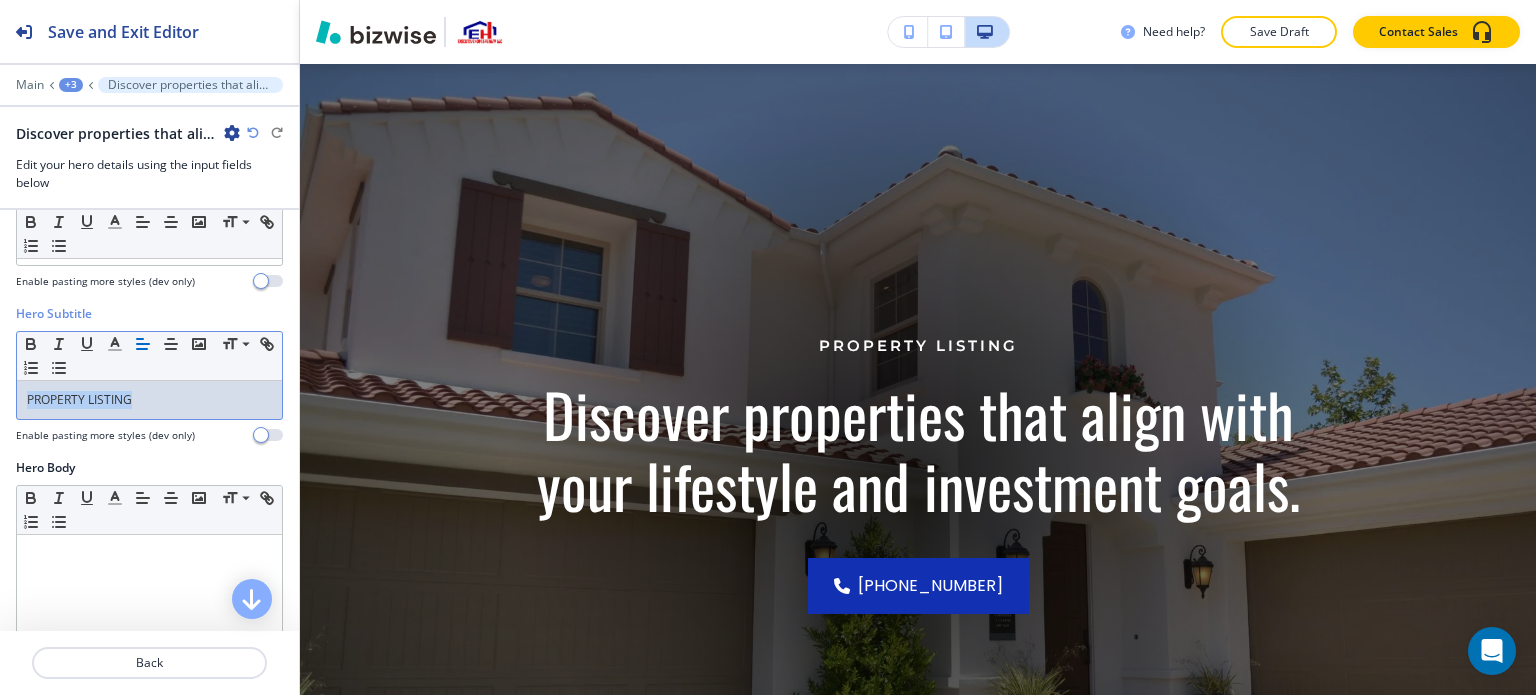 scroll, scrollTop: 100, scrollLeft: 0, axis: vertical 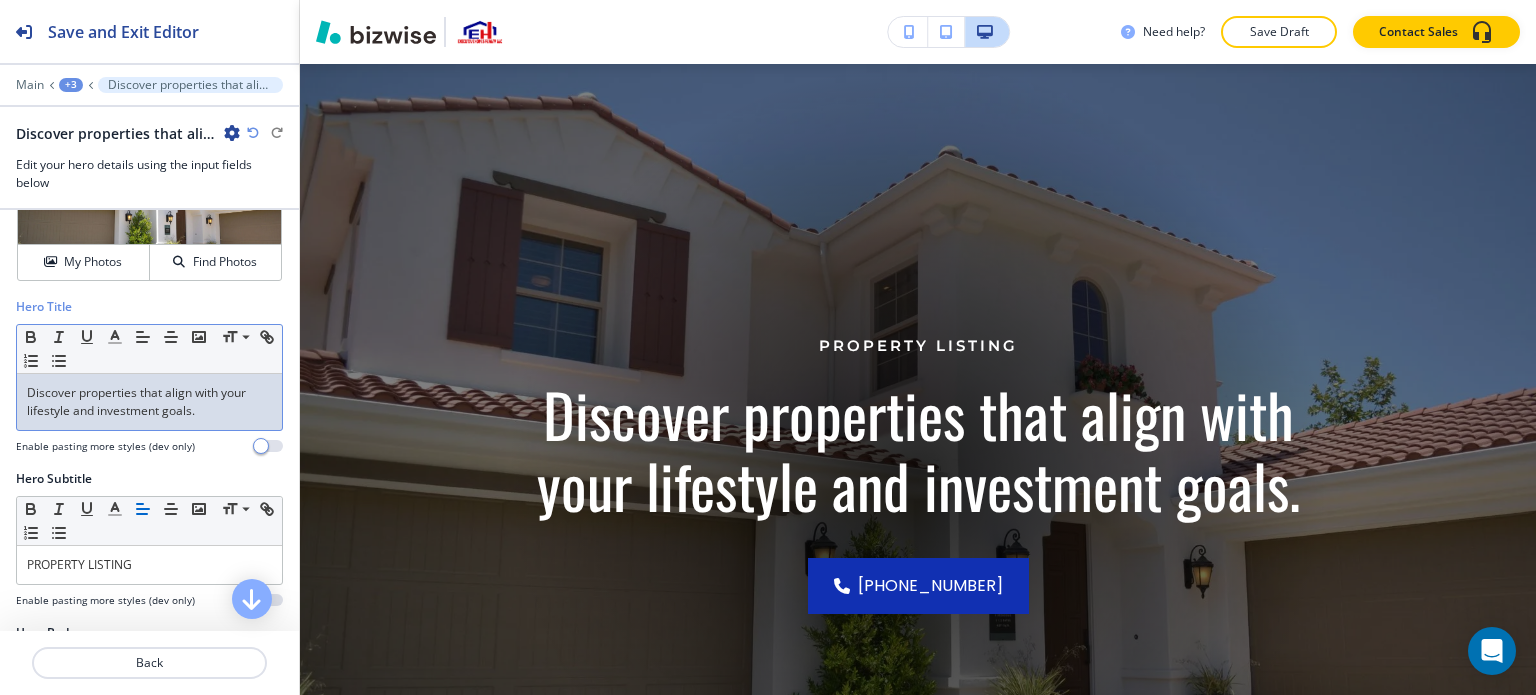 click on "Discover properties that align with your lifestyle and investment goals." at bounding box center (149, 402) 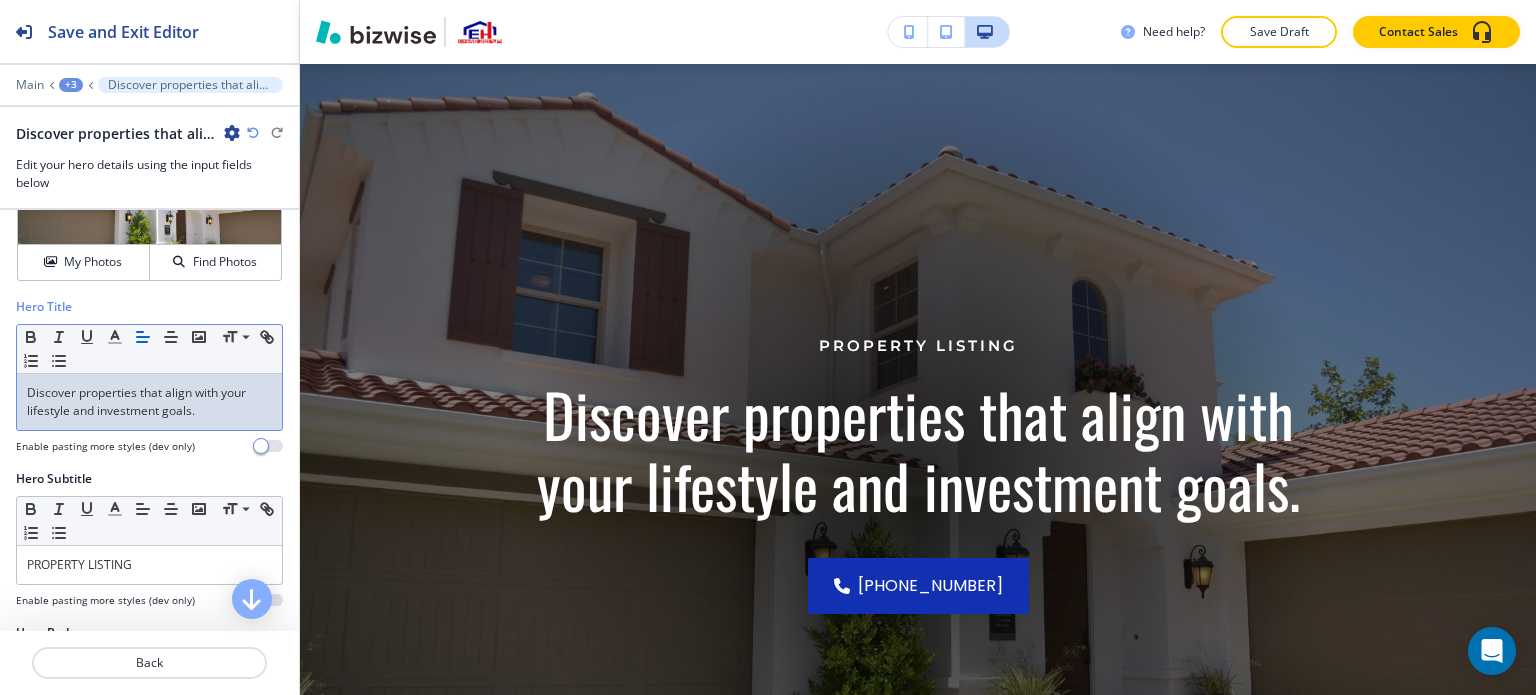 click on "Discover properties that align with your lifestyle and investment goals." at bounding box center [149, 402] 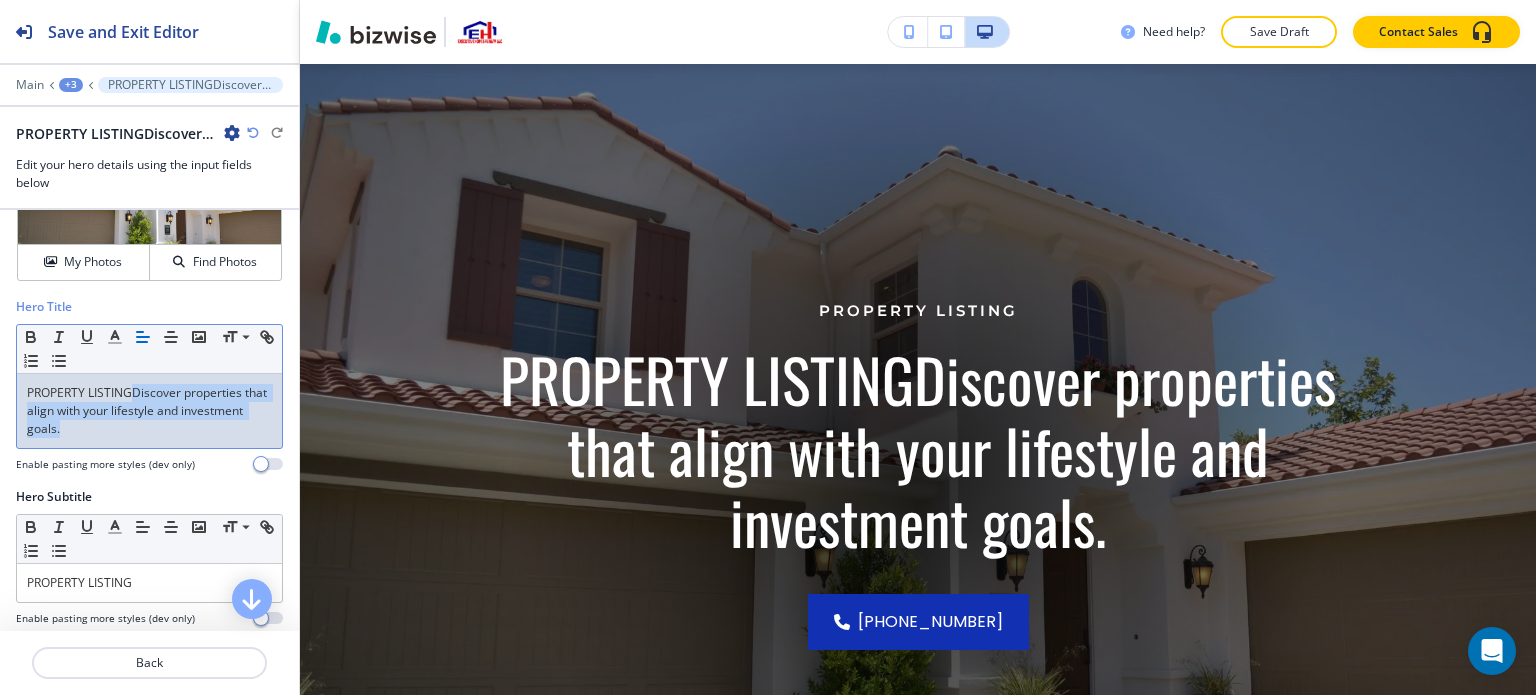 drag, startPoint x: 160, startPoint y: 432, endPoint x: 134, endPoint y: 391, distance: 48.548943 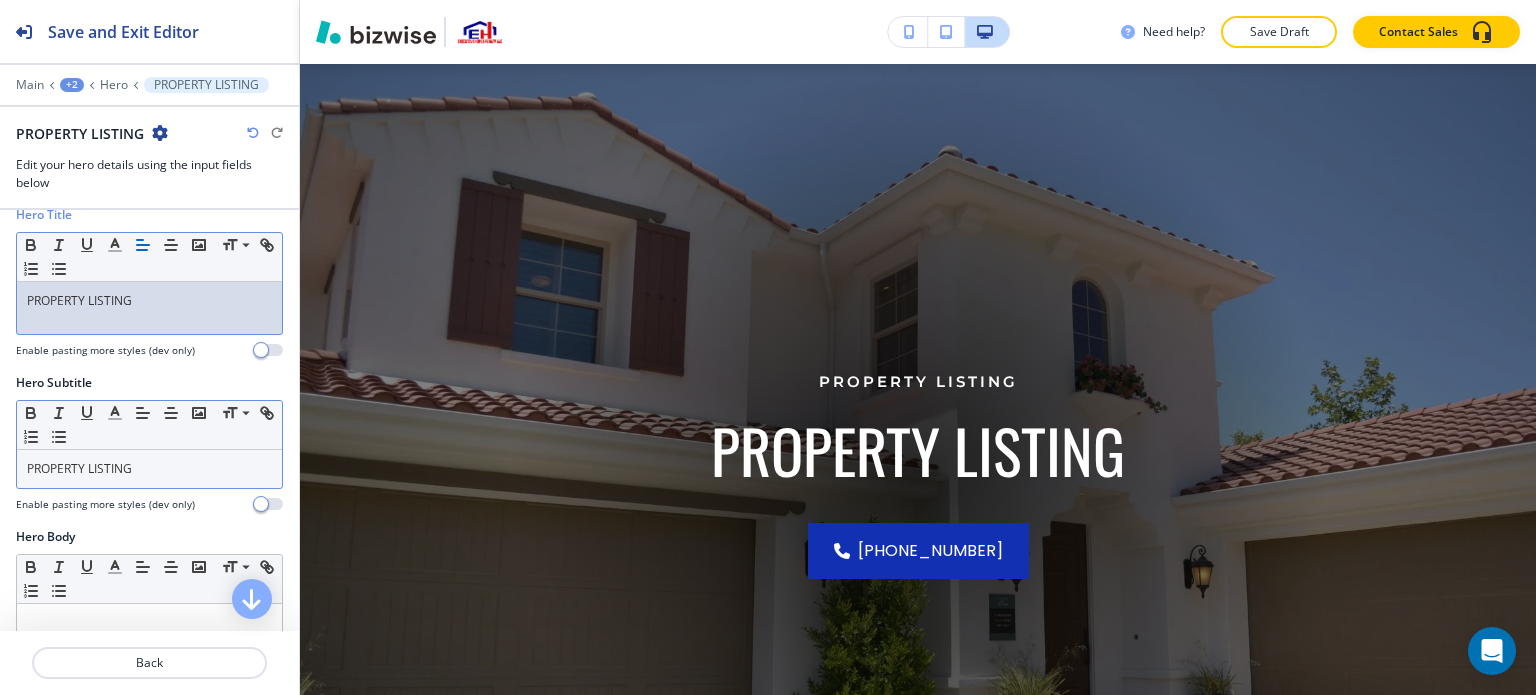 scroll, scrollTop: 200, scrollLeft: 0, axis: vertical 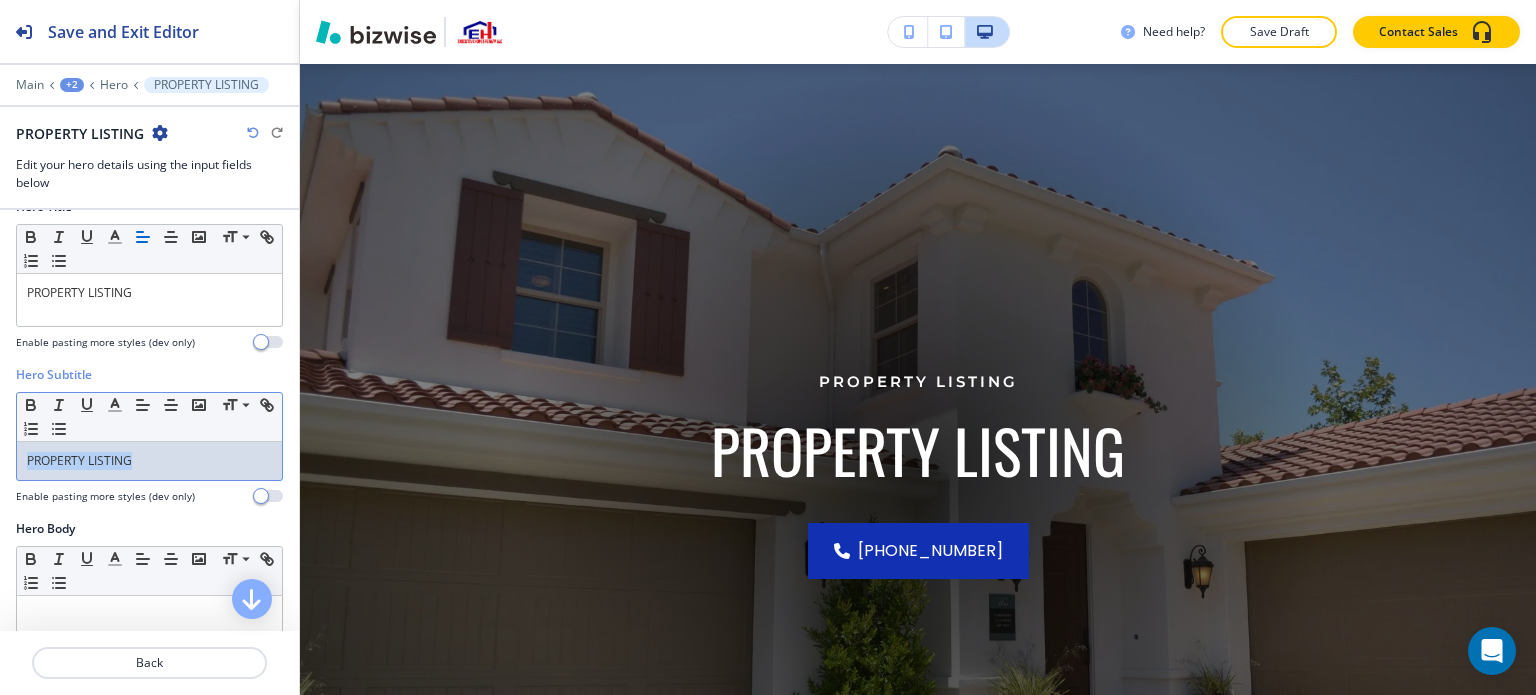 drag, startPoint x: 138, startPoint y: 452, endPoint x: 0, endPoint y: 462, distance: 138.36185 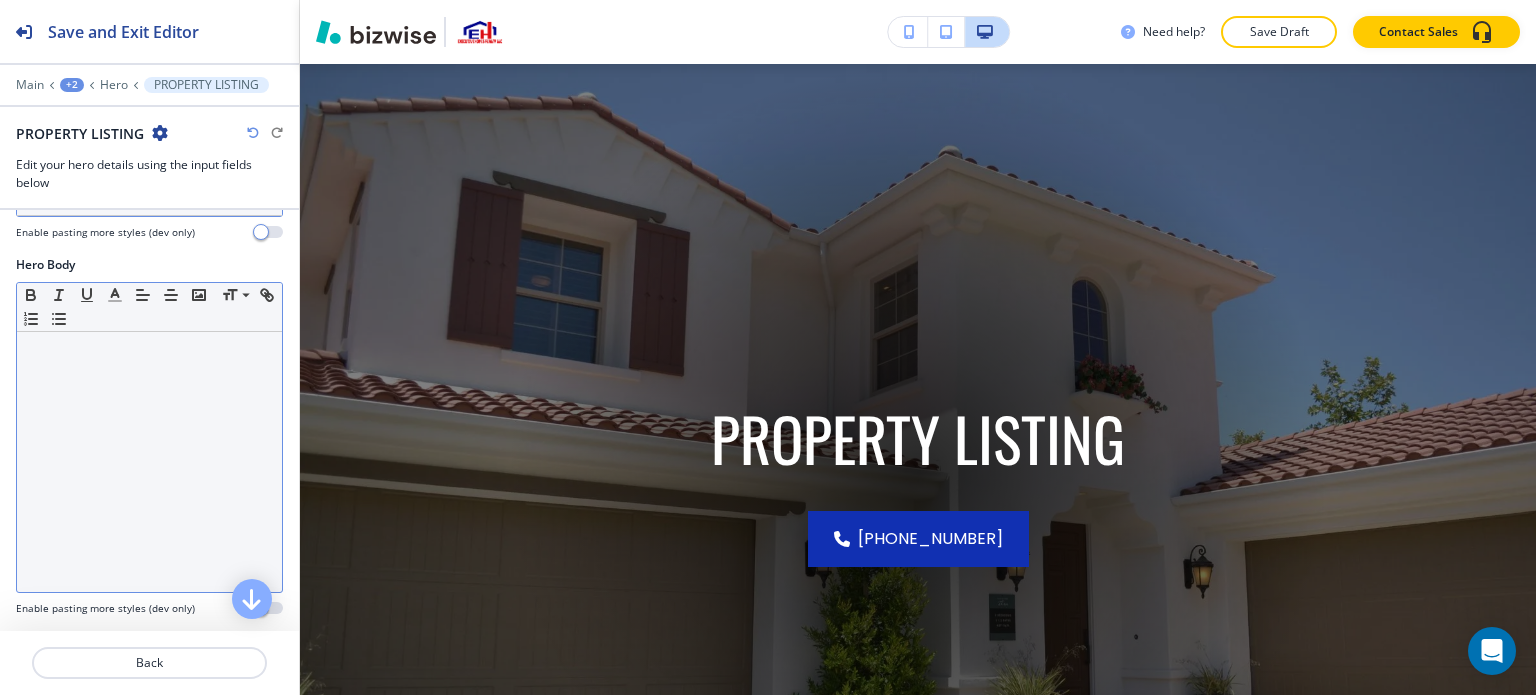 scroll, scrollTop: 500, scrollLeft: 0, axis: vertical 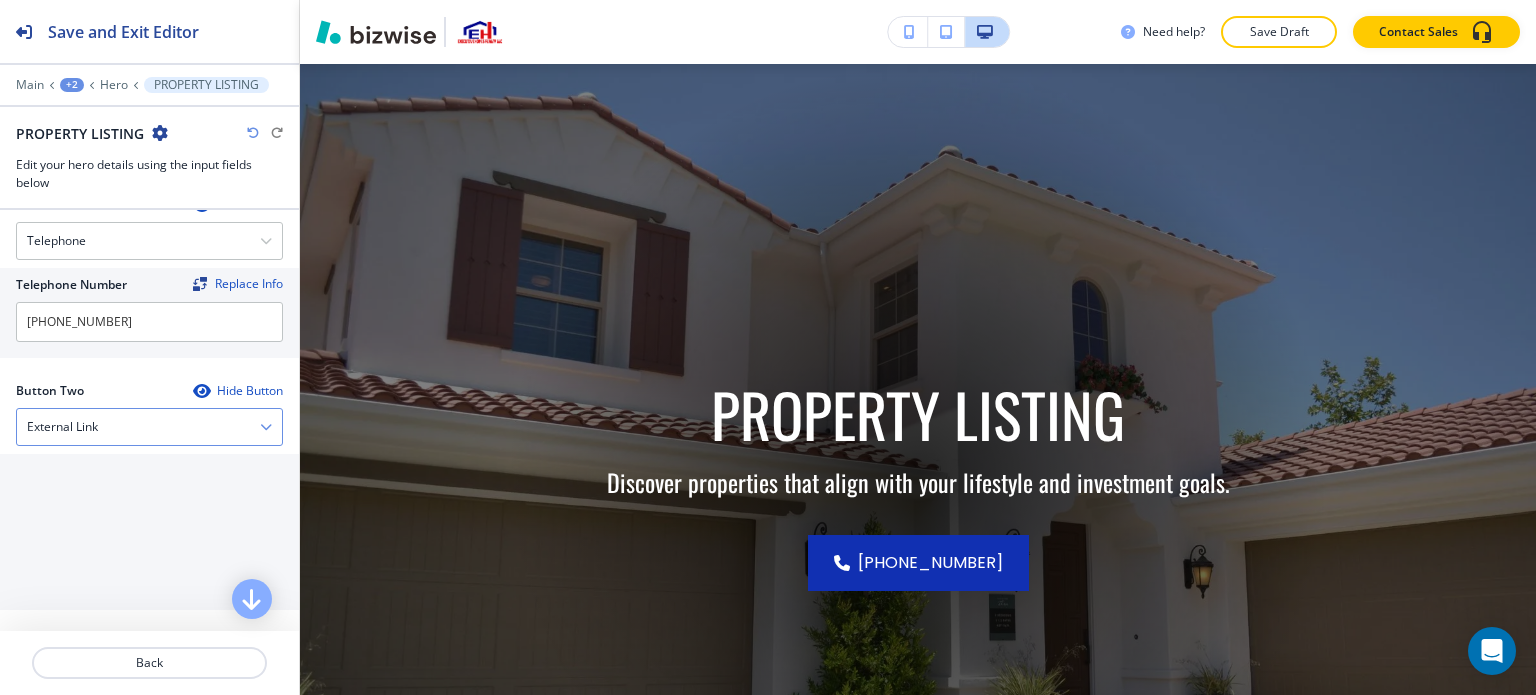 click on "External Link" at bounding box center (149, 427) 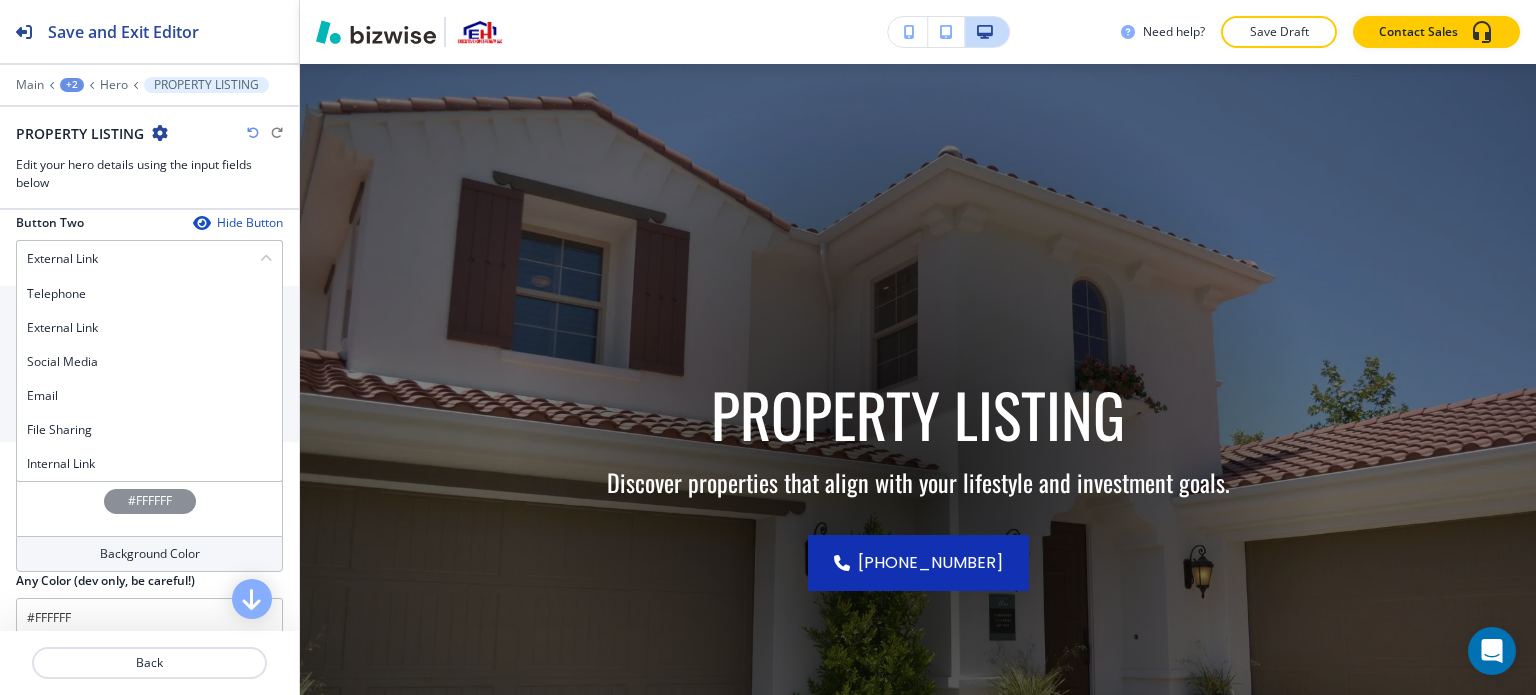 scroll, scrollTop: 1084, scrollLeft: 0, axis: vertical 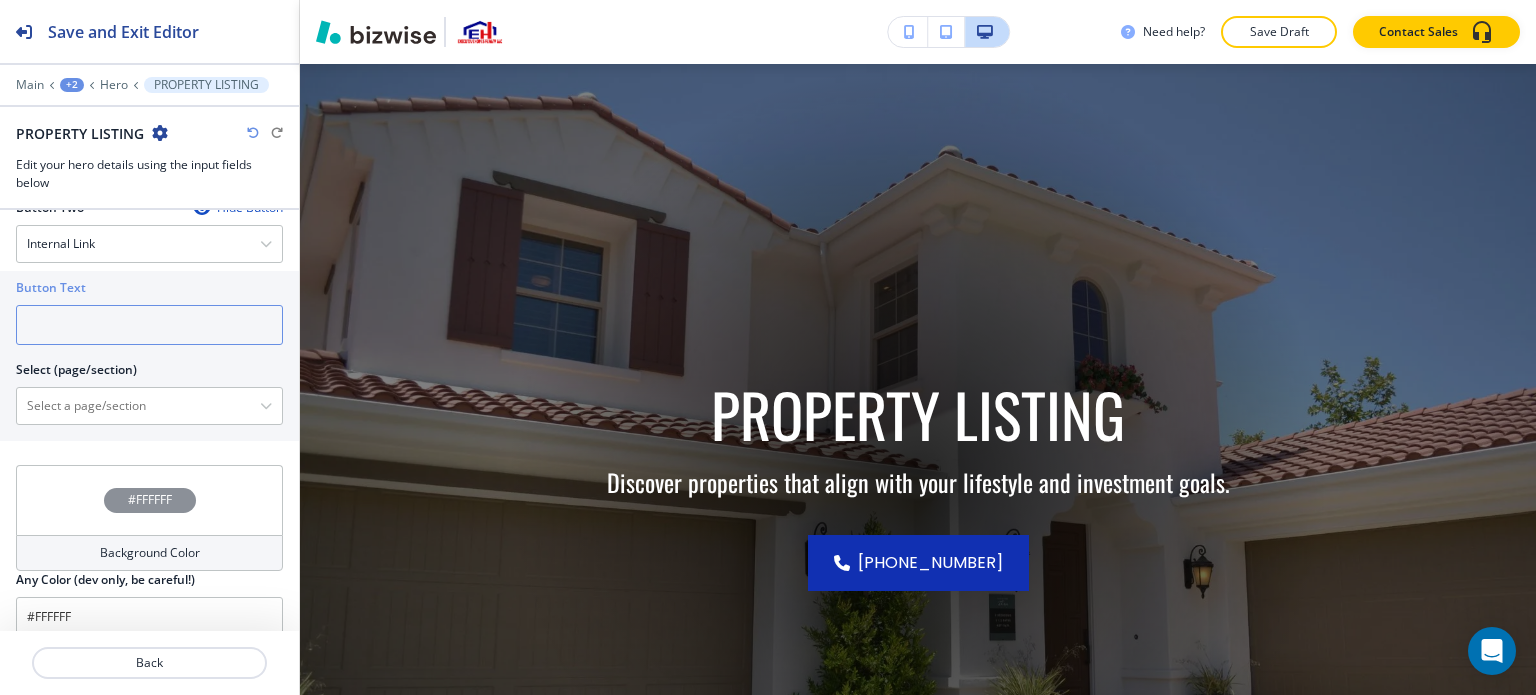 click at bounding box center (149, 325) 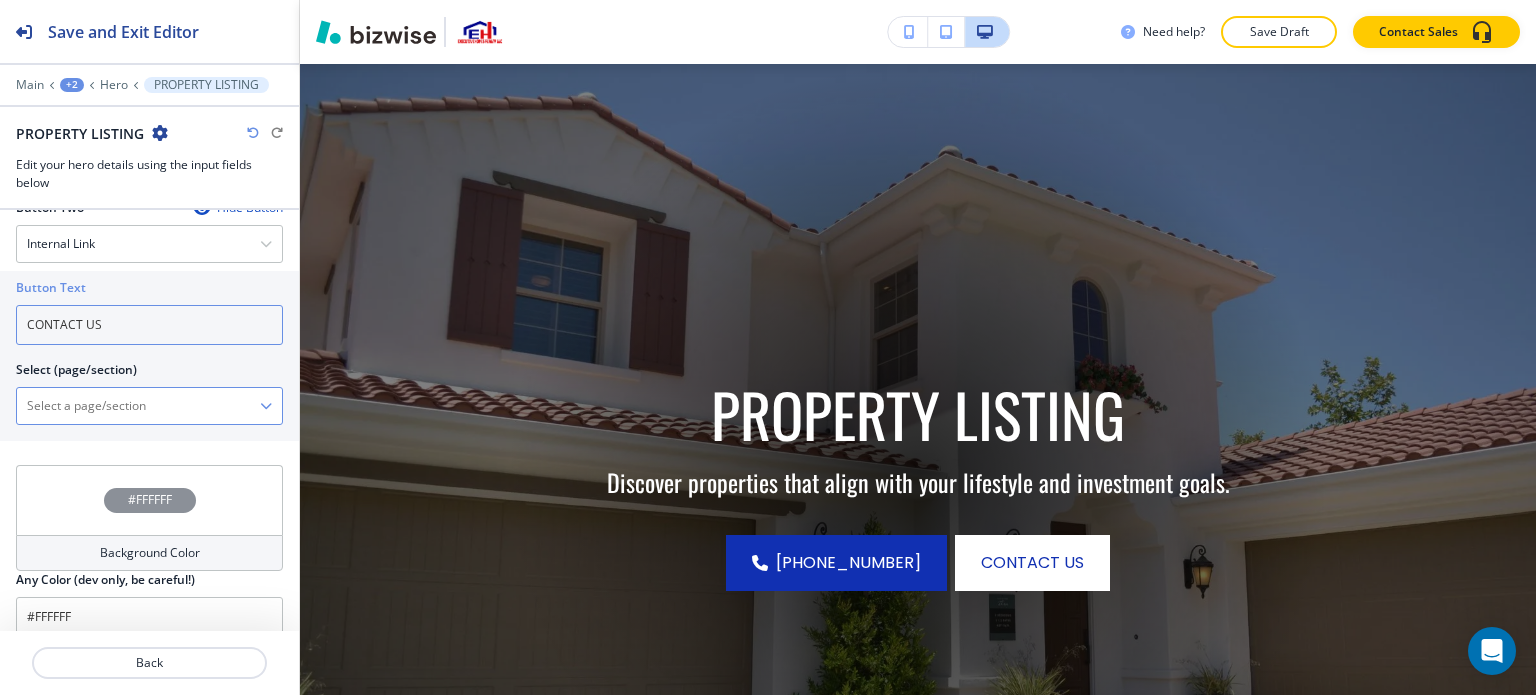 type on "CONTACT US" 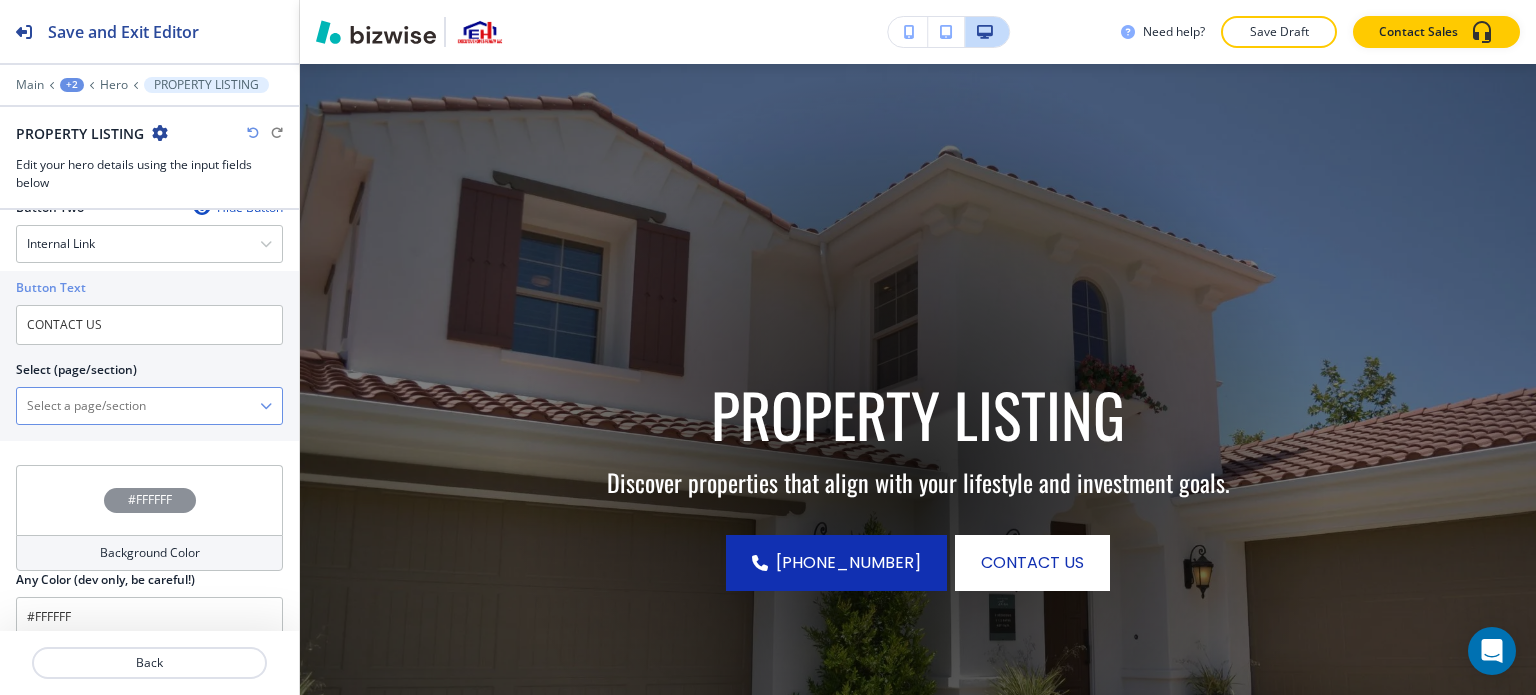 click at bounding box center (138, 406) 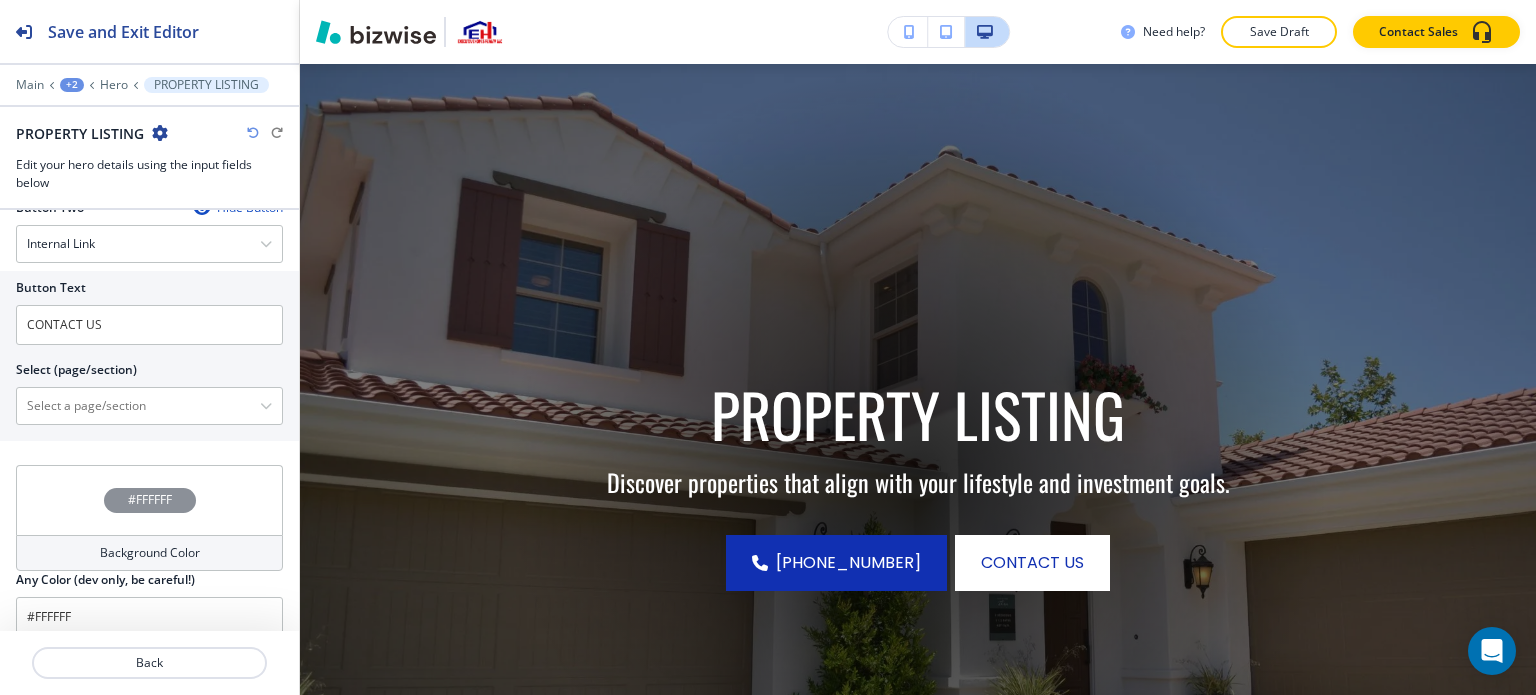 type on "CONTACT" 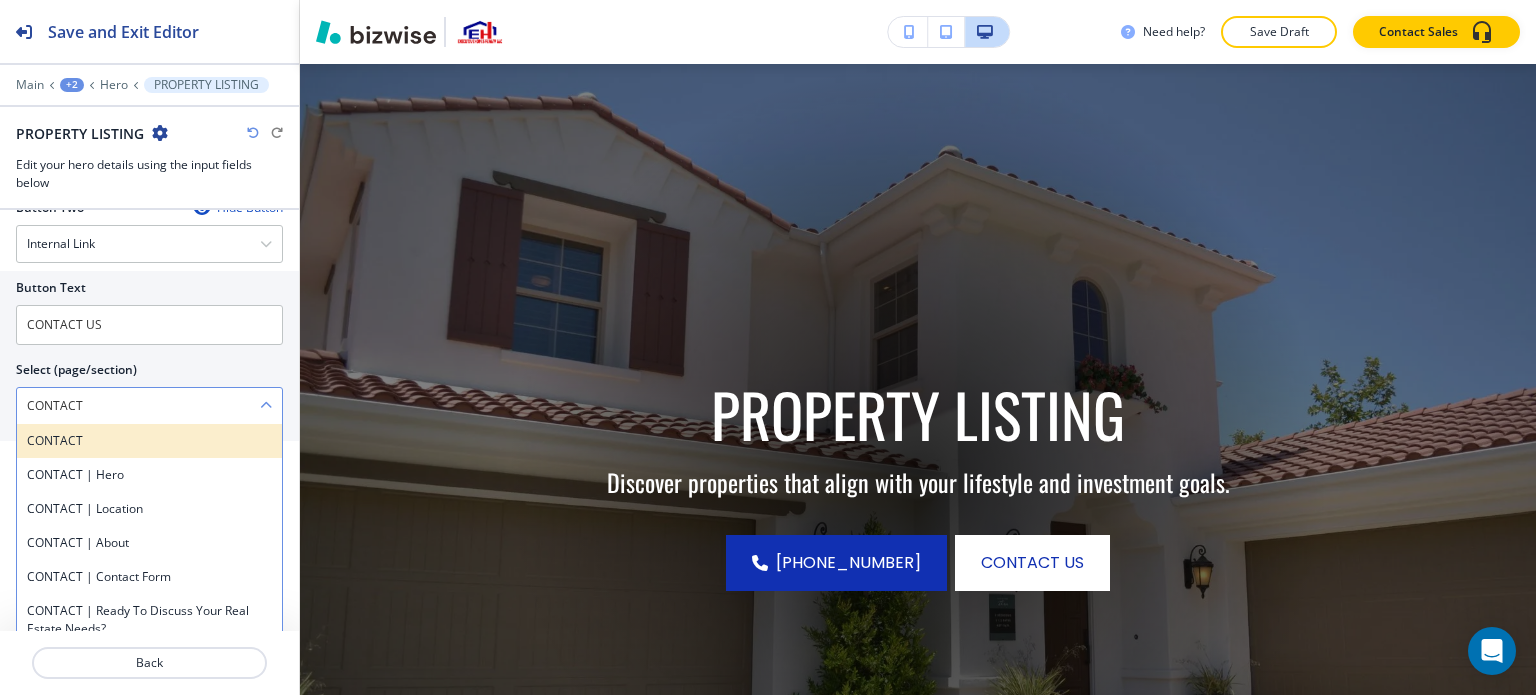 click on "CONTACT" at bounding box center [149, 441] 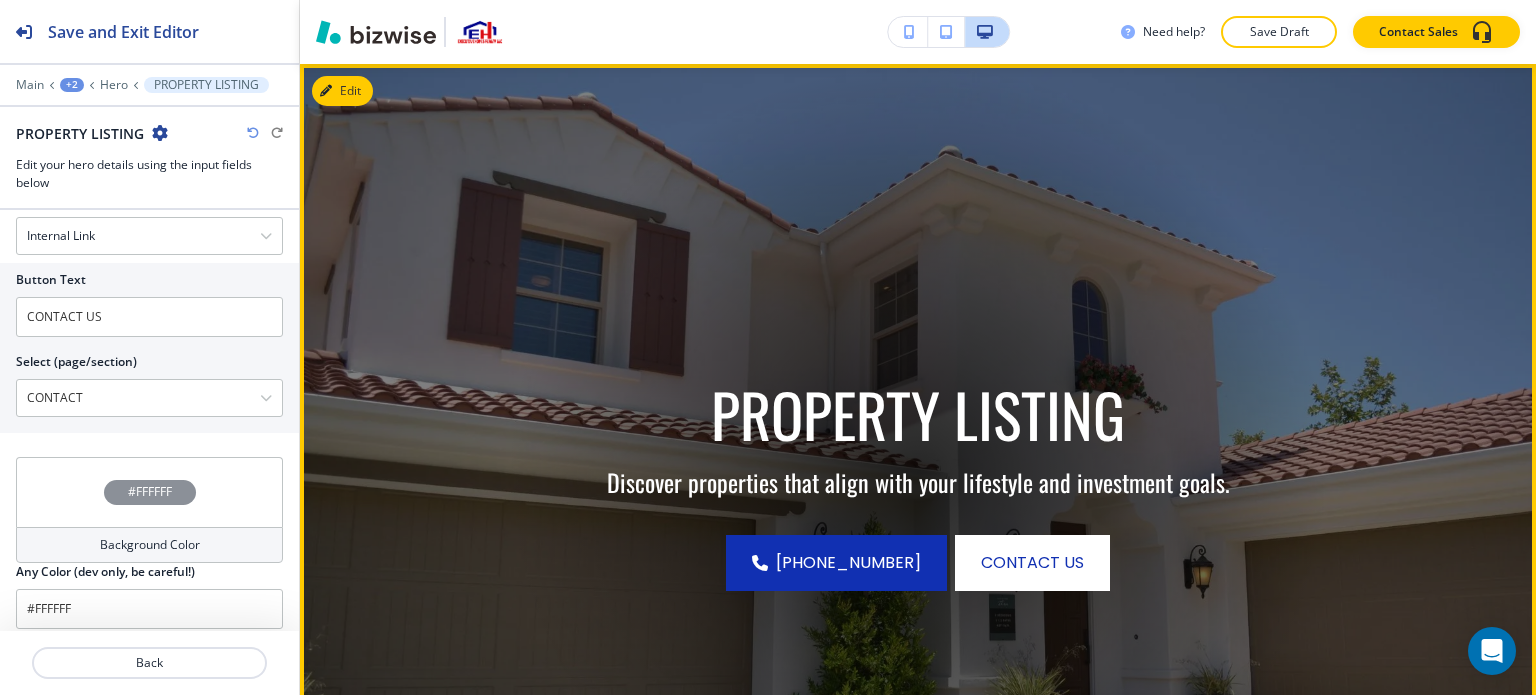scroll, scrollTop: 1099, scrollLeft: 0, axis: vertical 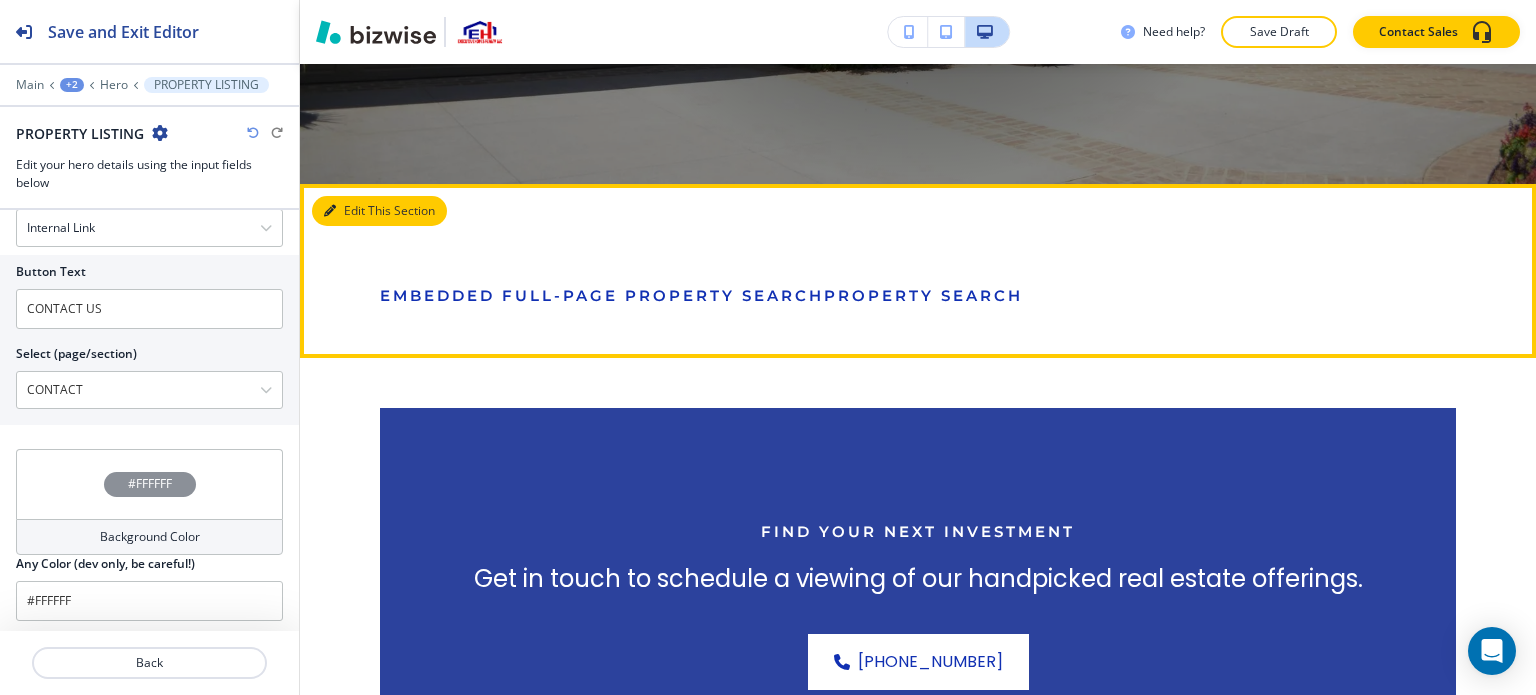 click on "Edit This Section" at bounding box center [379, 211] 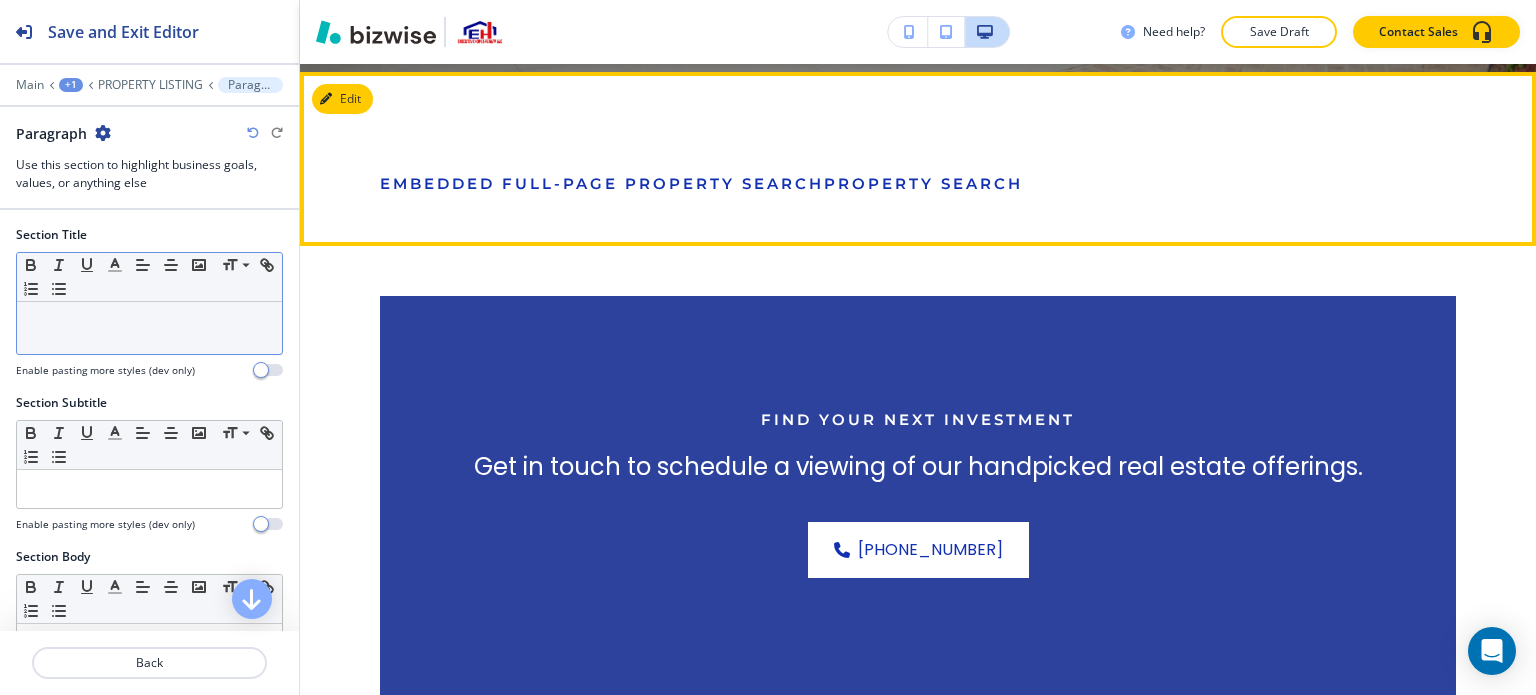 scroll, scrollTop: 966, scrollLeft: 0, axis: vertical 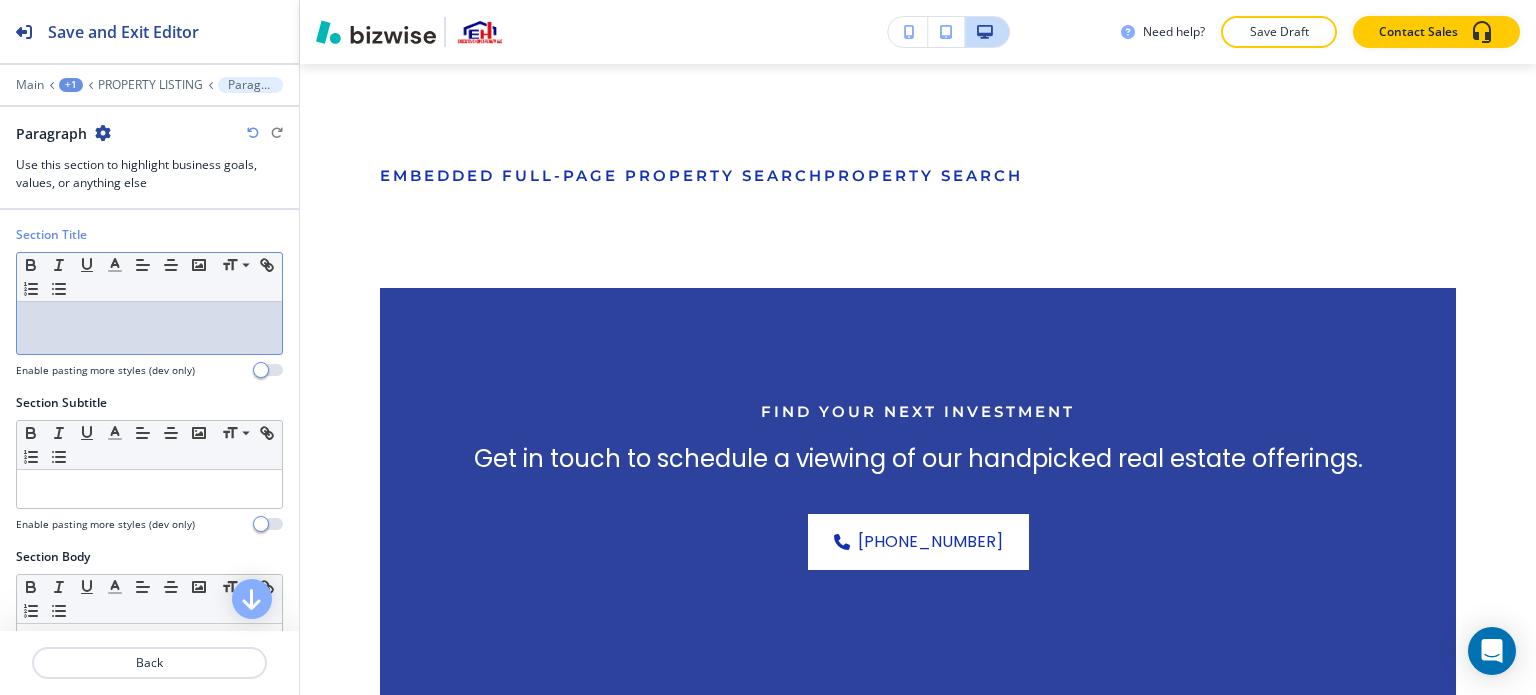 click at bounding box center [149, 328] 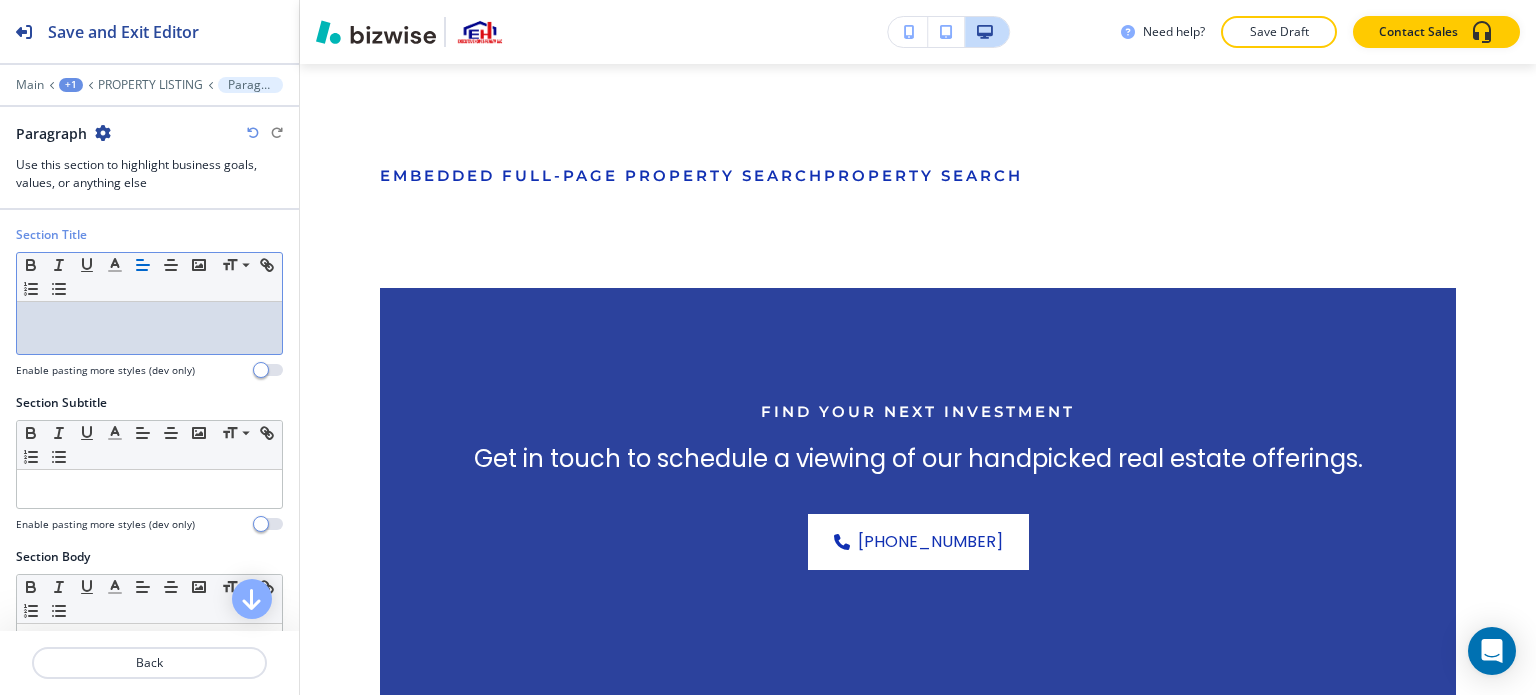 type 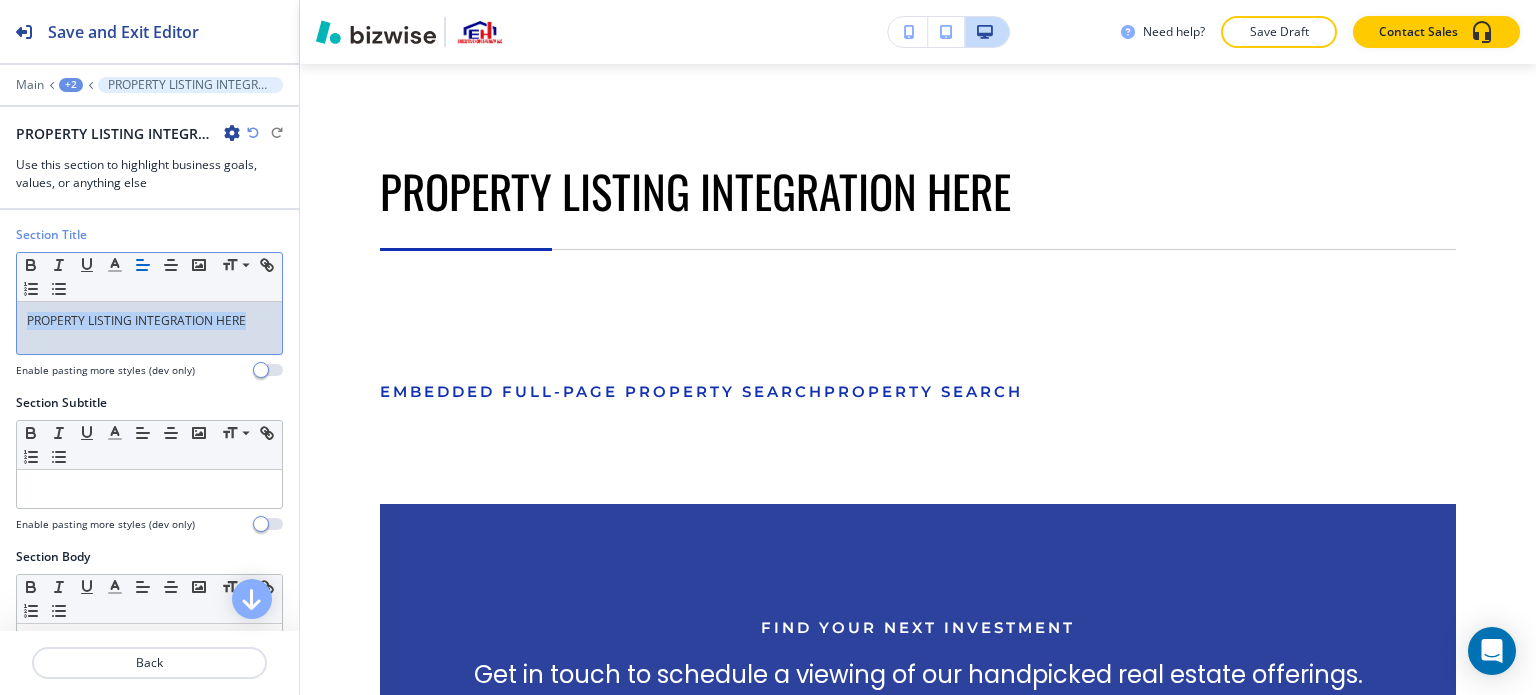 drag, startPoint x: 251, startPoint y: 322, endPoint x: 0, endPoint y: 320, distance: 251.00797 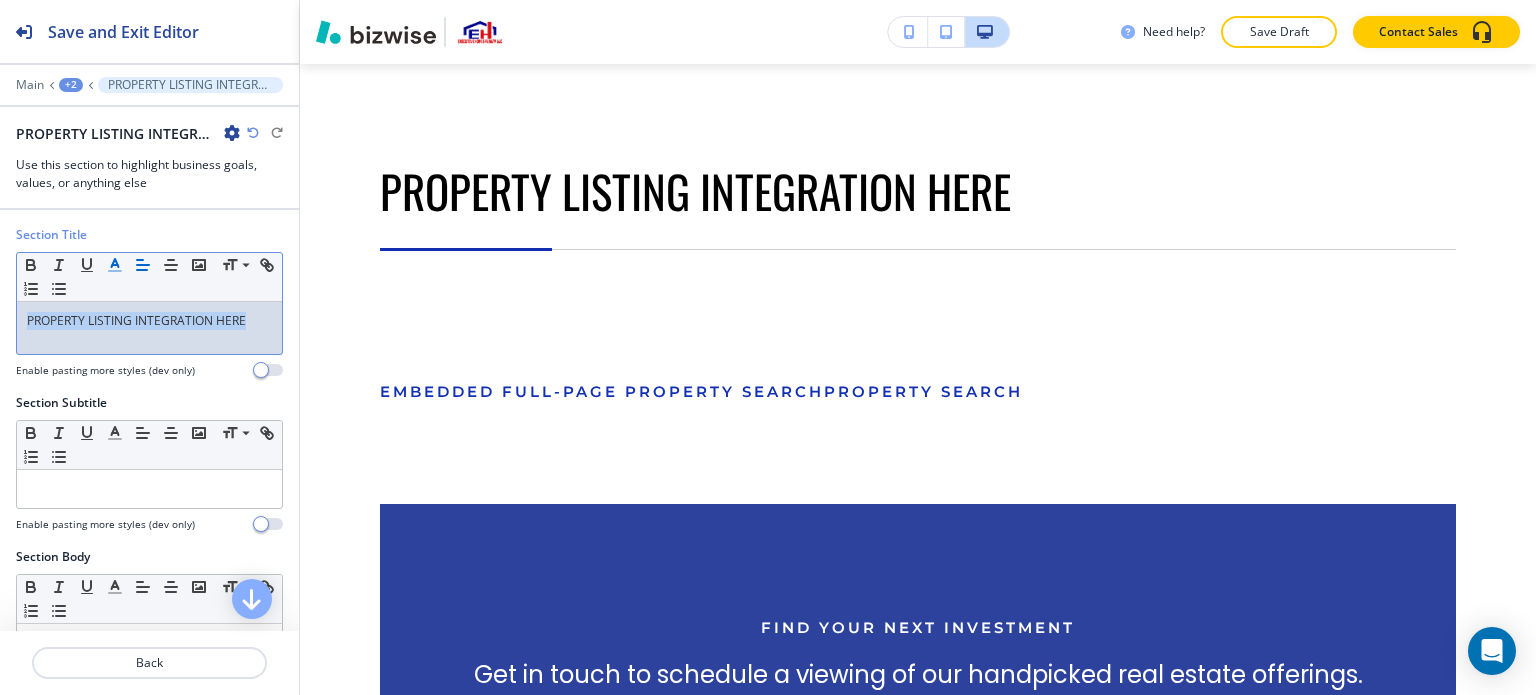 click 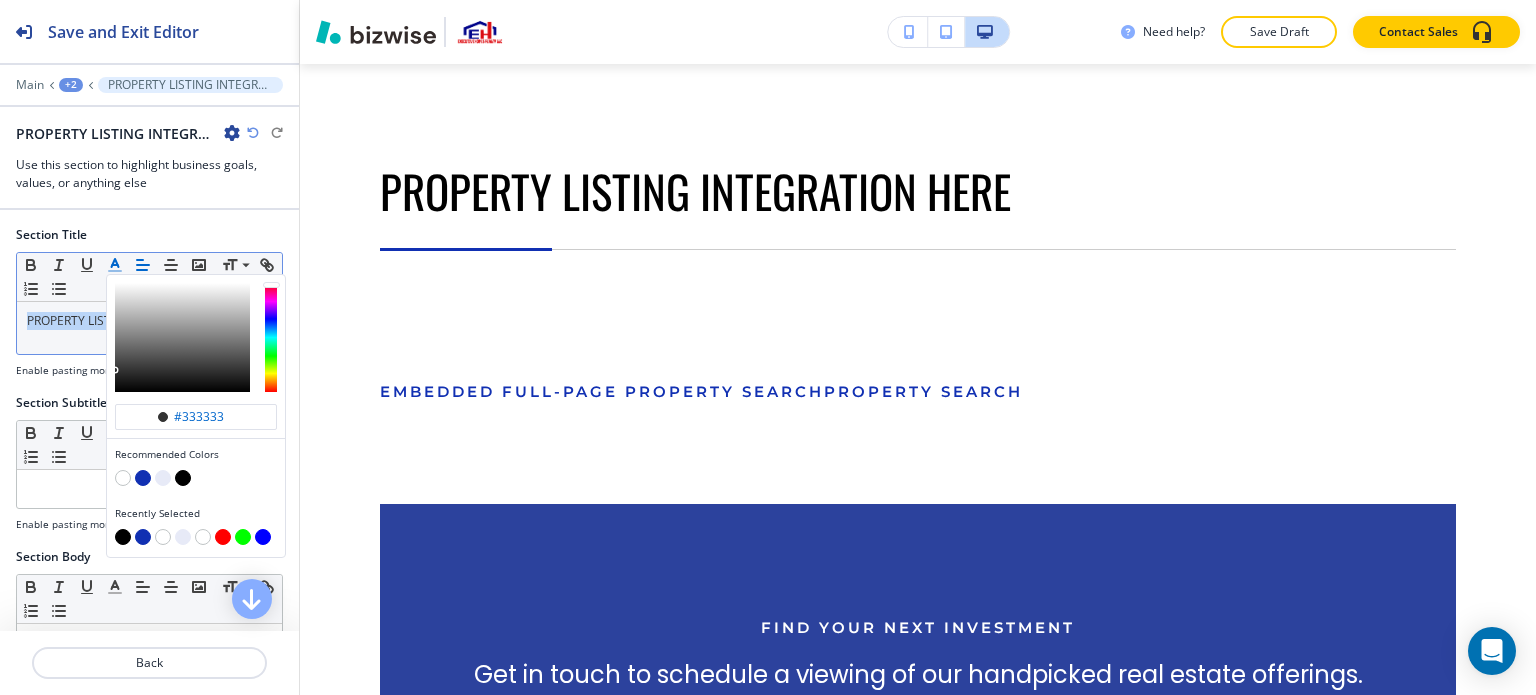 click at bounding box center [143, 478] 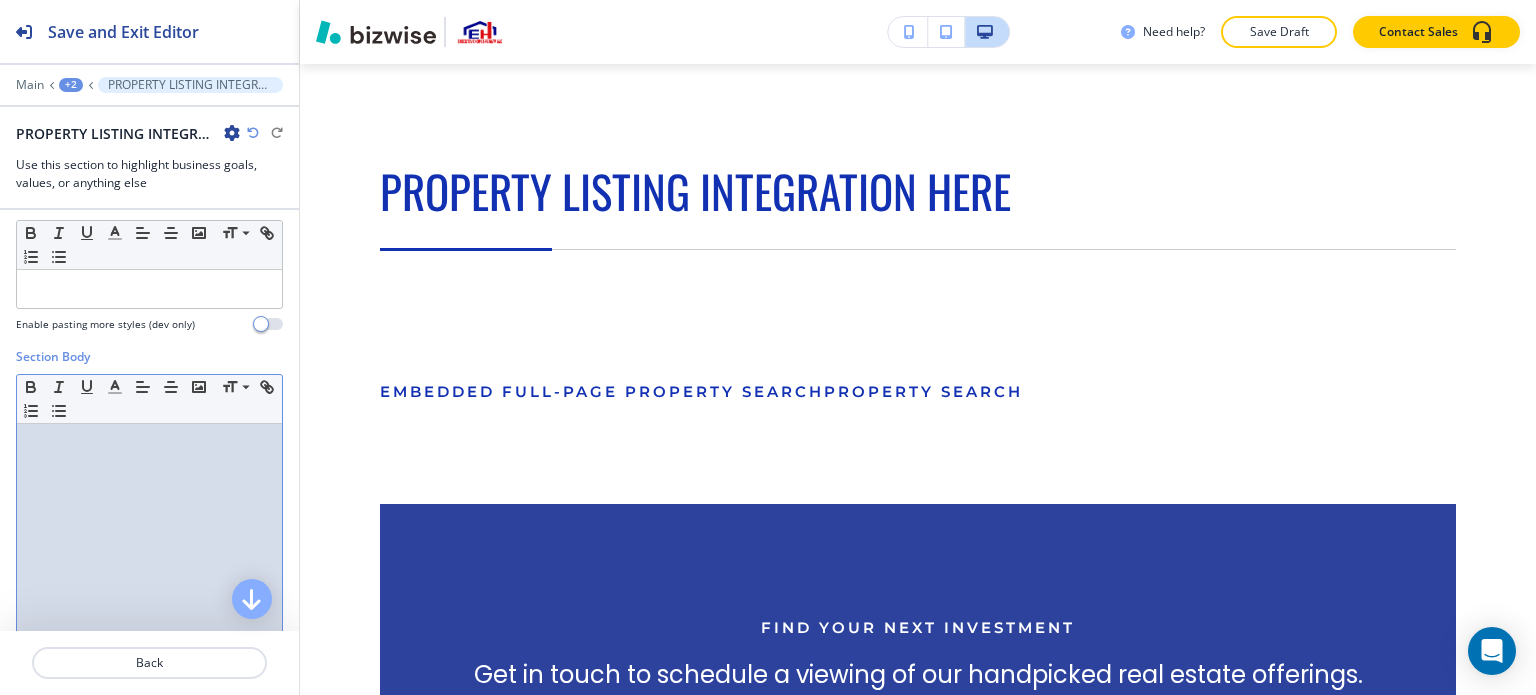 click at bounding box center (149, 554) 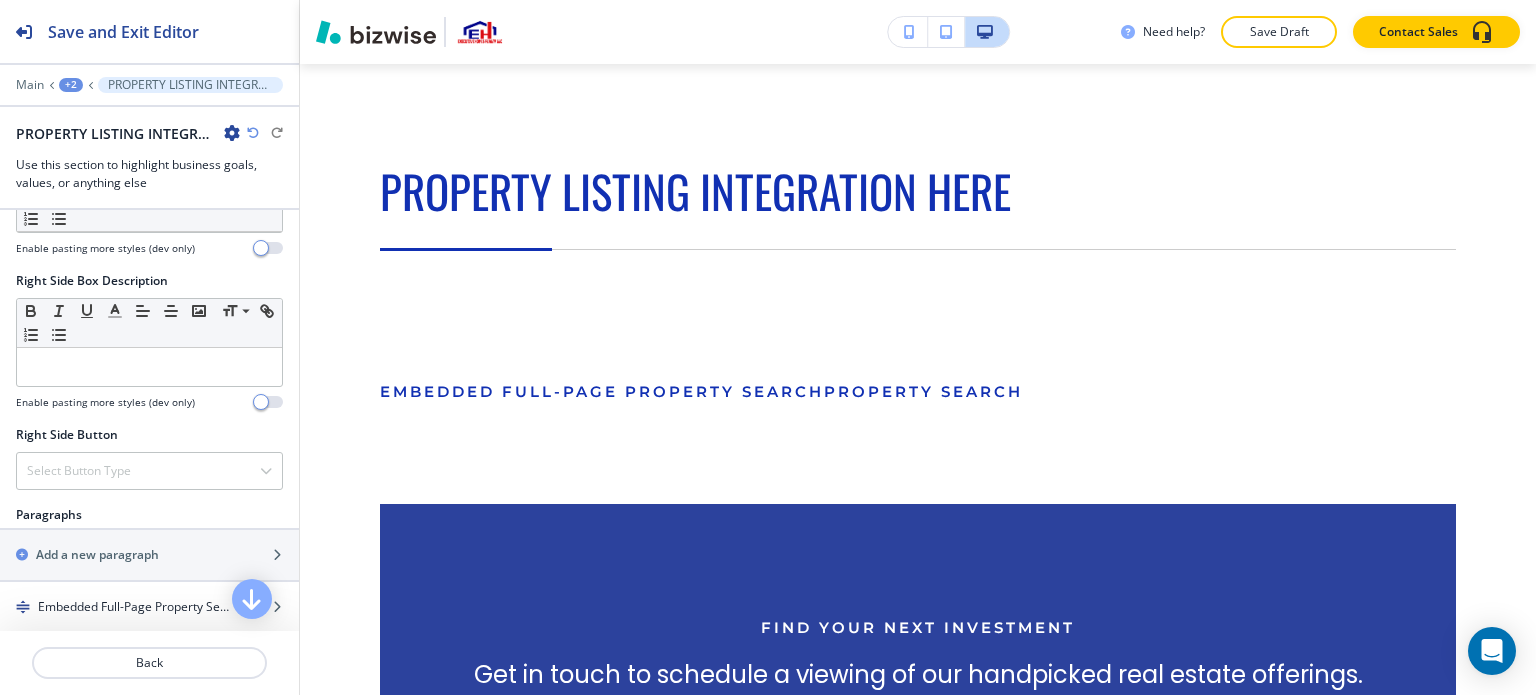 scroll, scrollTop: 1000, scrollLeft: 0, axis: vertical 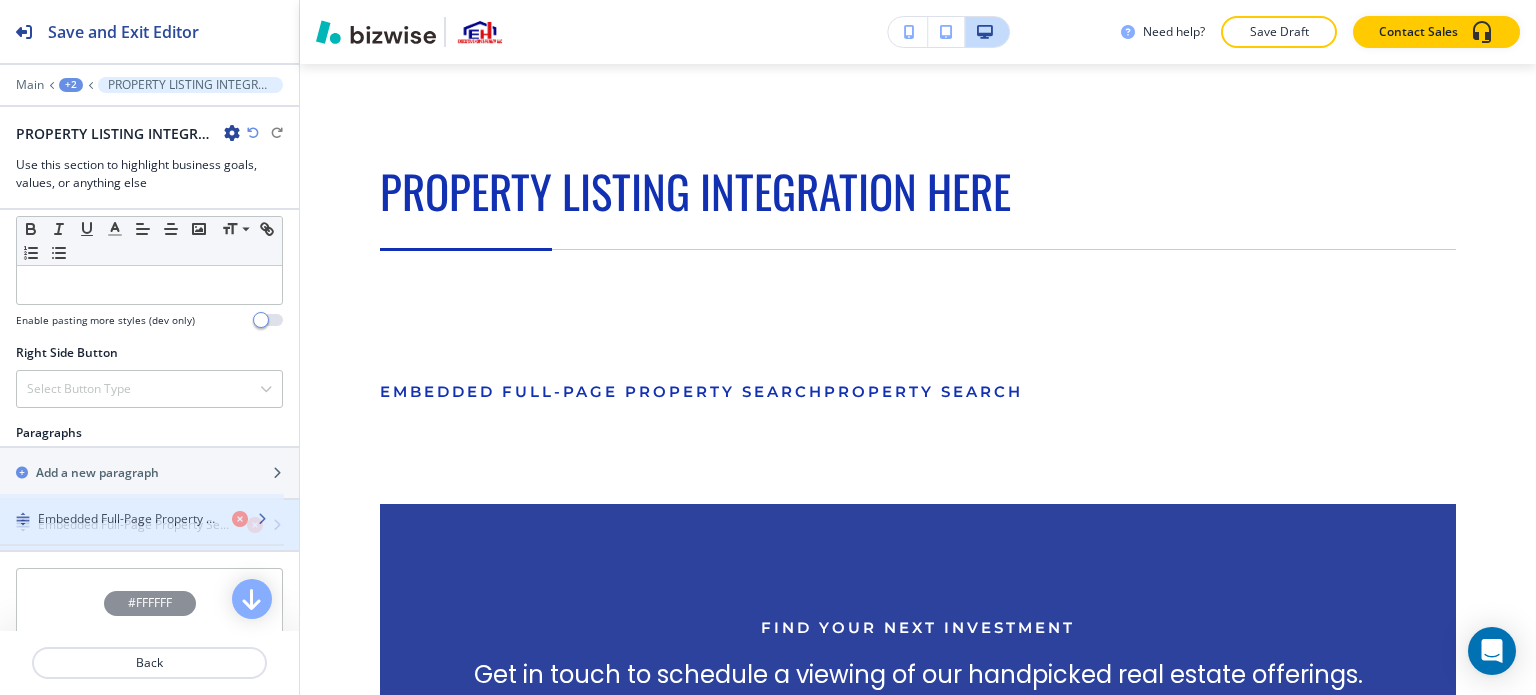 click on "Embedded Full-Page Property Search PROPERTY SEARCH" at bounding box center [134, 525] 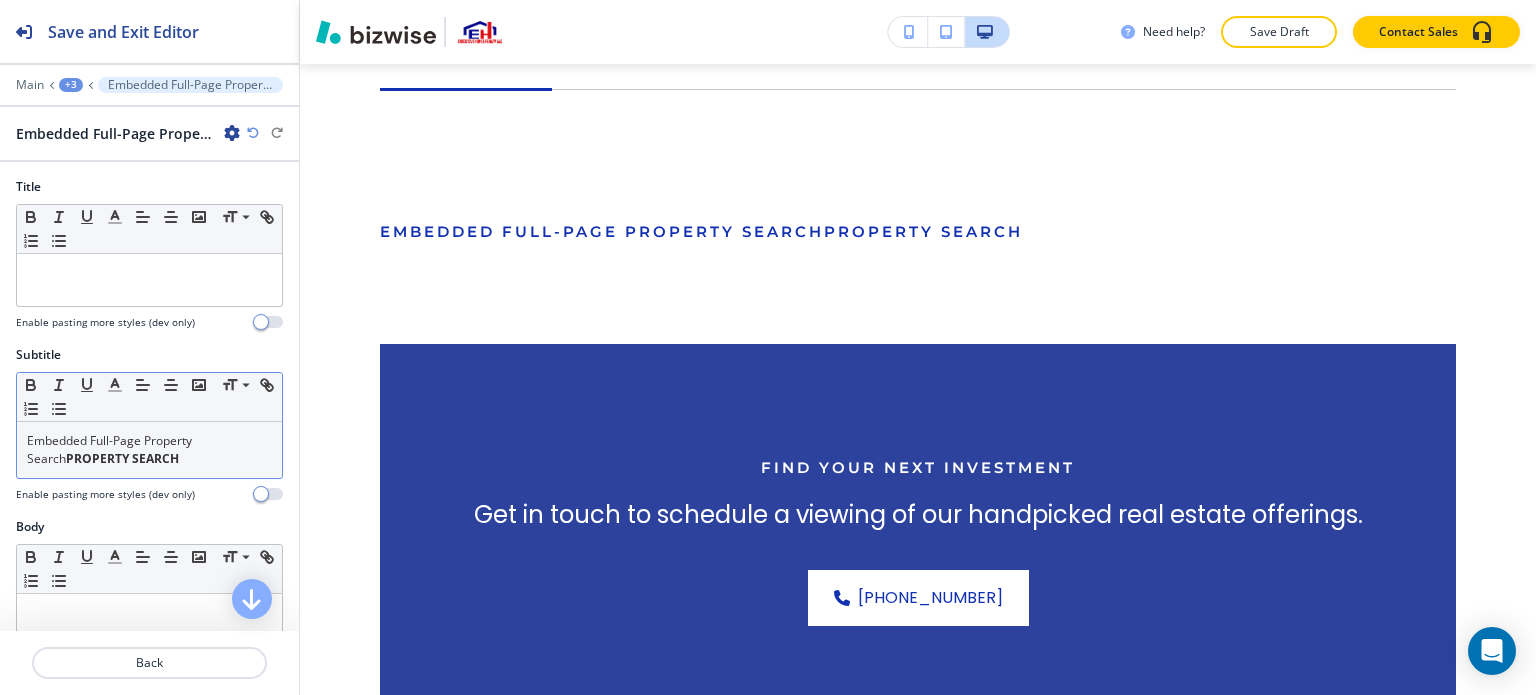 scroll, scrollTop: 1282, scrollLeft: 0, axis: vertical 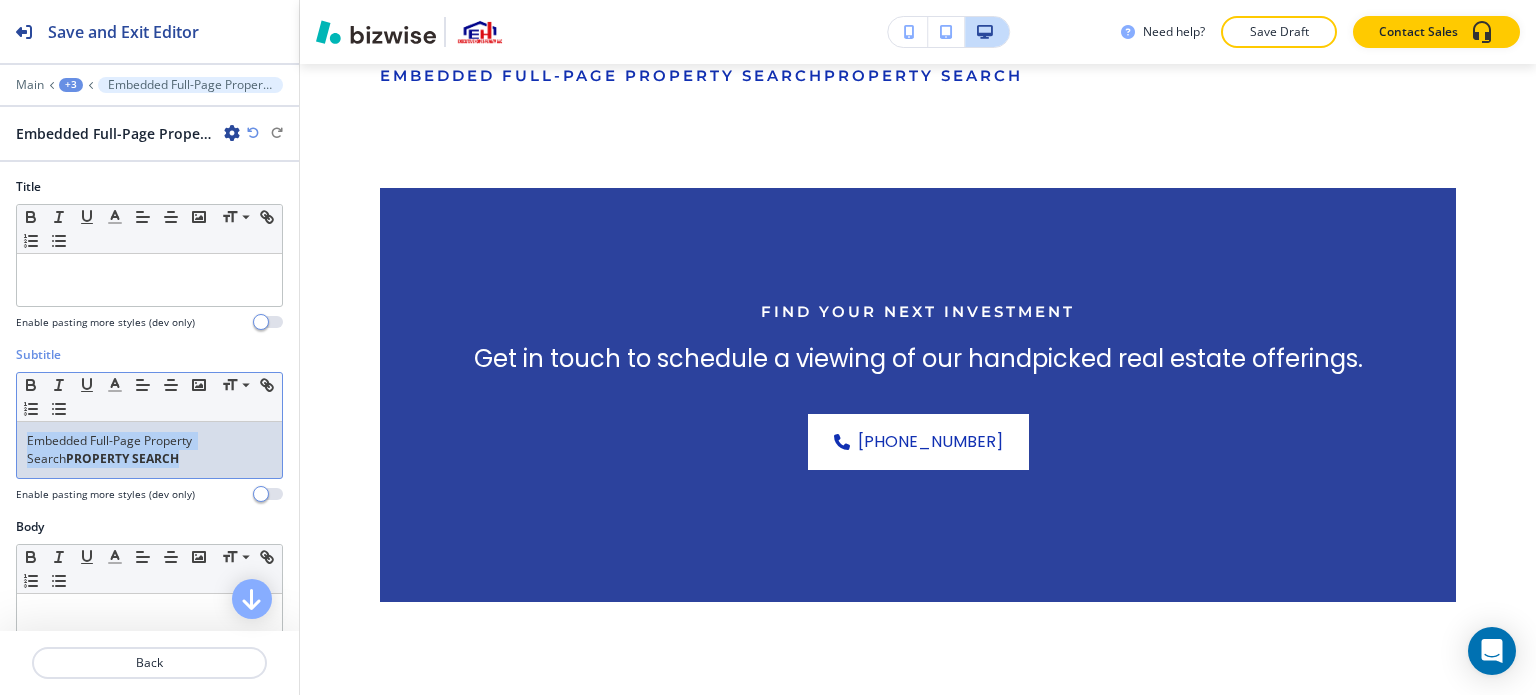 drag, startPoint x: 150, startPoint y: 459, endPoint x: 12, endPoint y: 439, distance: 139.44174 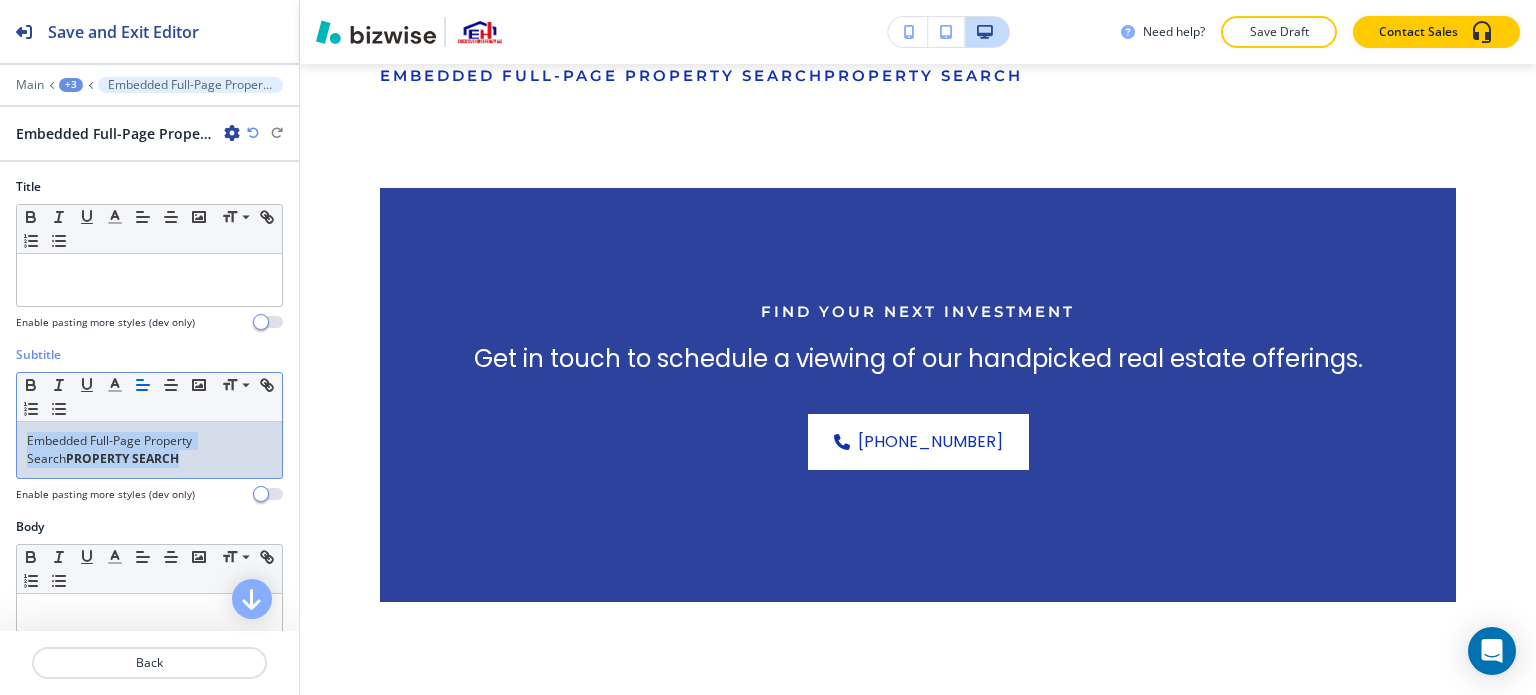 copy on "Embedded Full-Page Property Search  PROPERTY SEARCH" 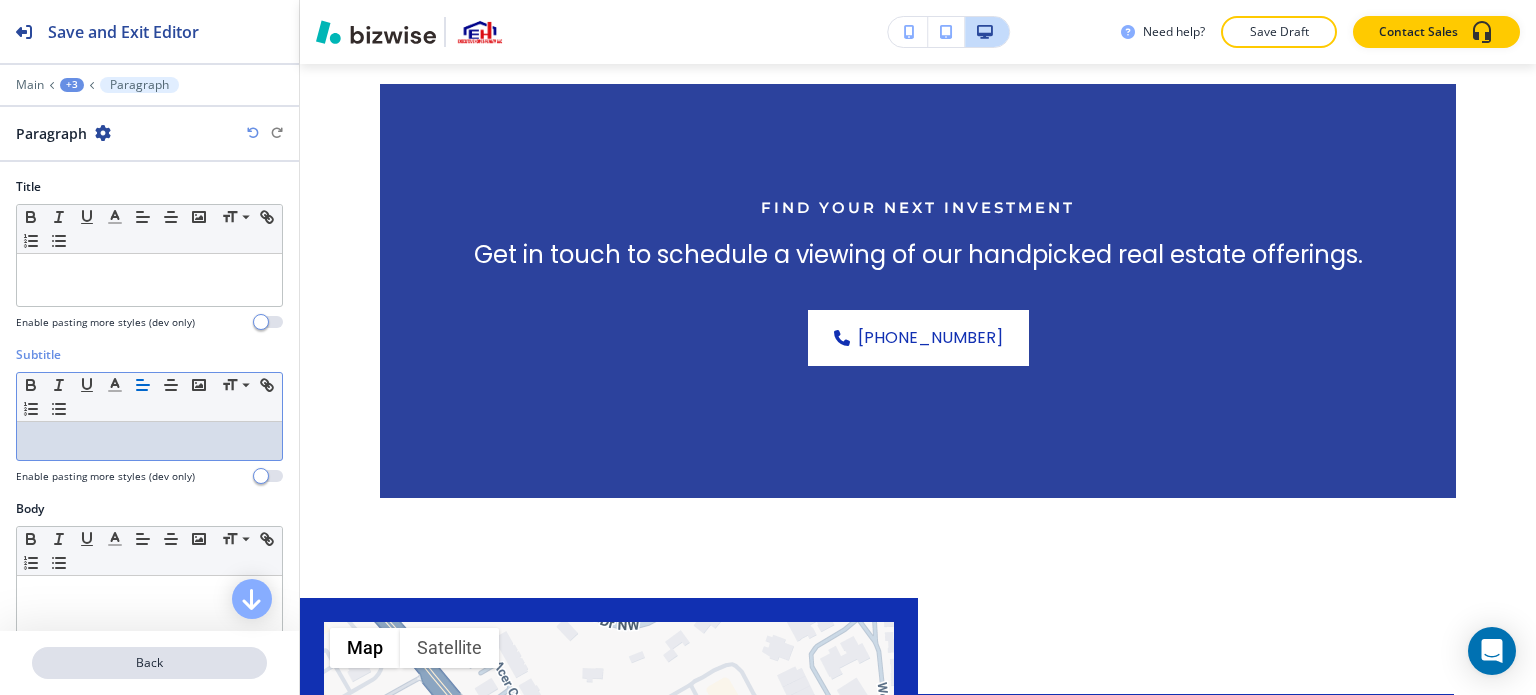 click on "Back" at bounding box center [149, 663] 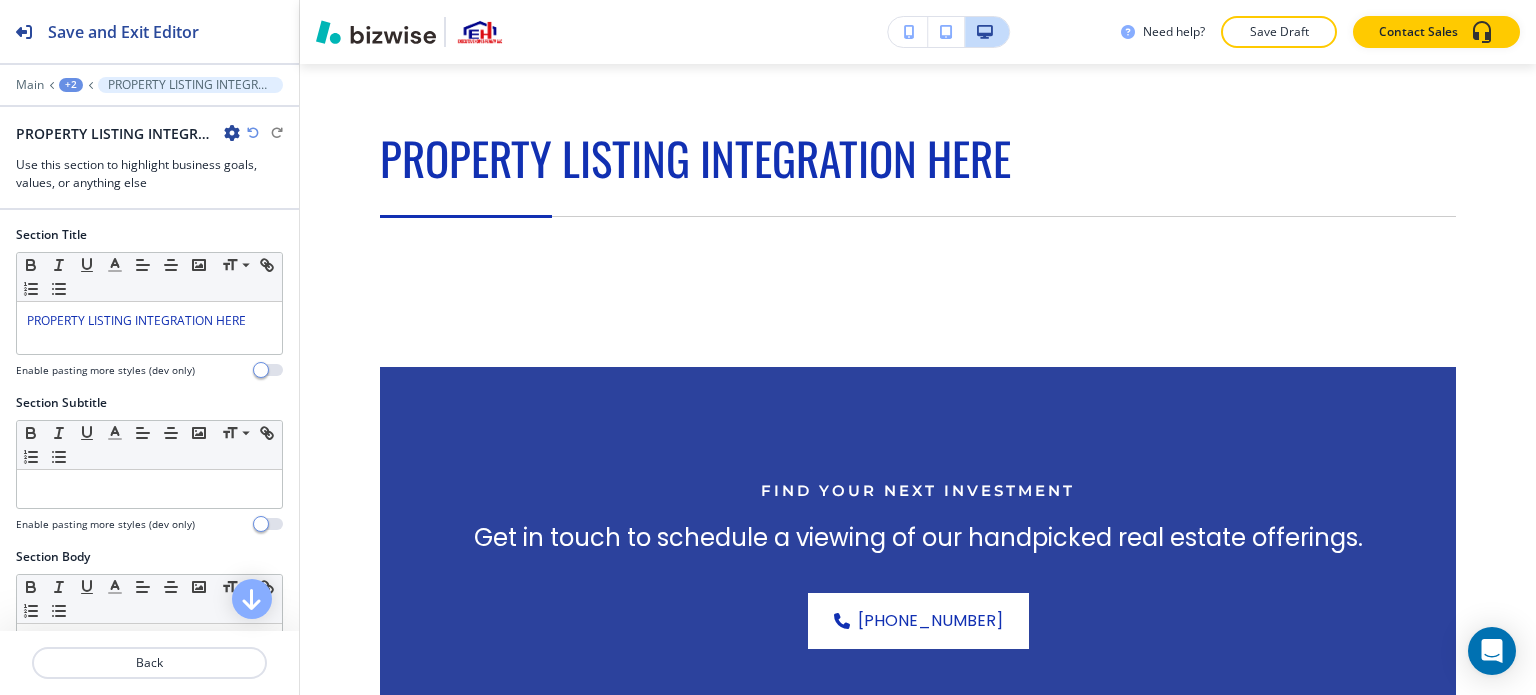 scroll, scrollTop: 966, scrollLeft: 0, axis: vertical 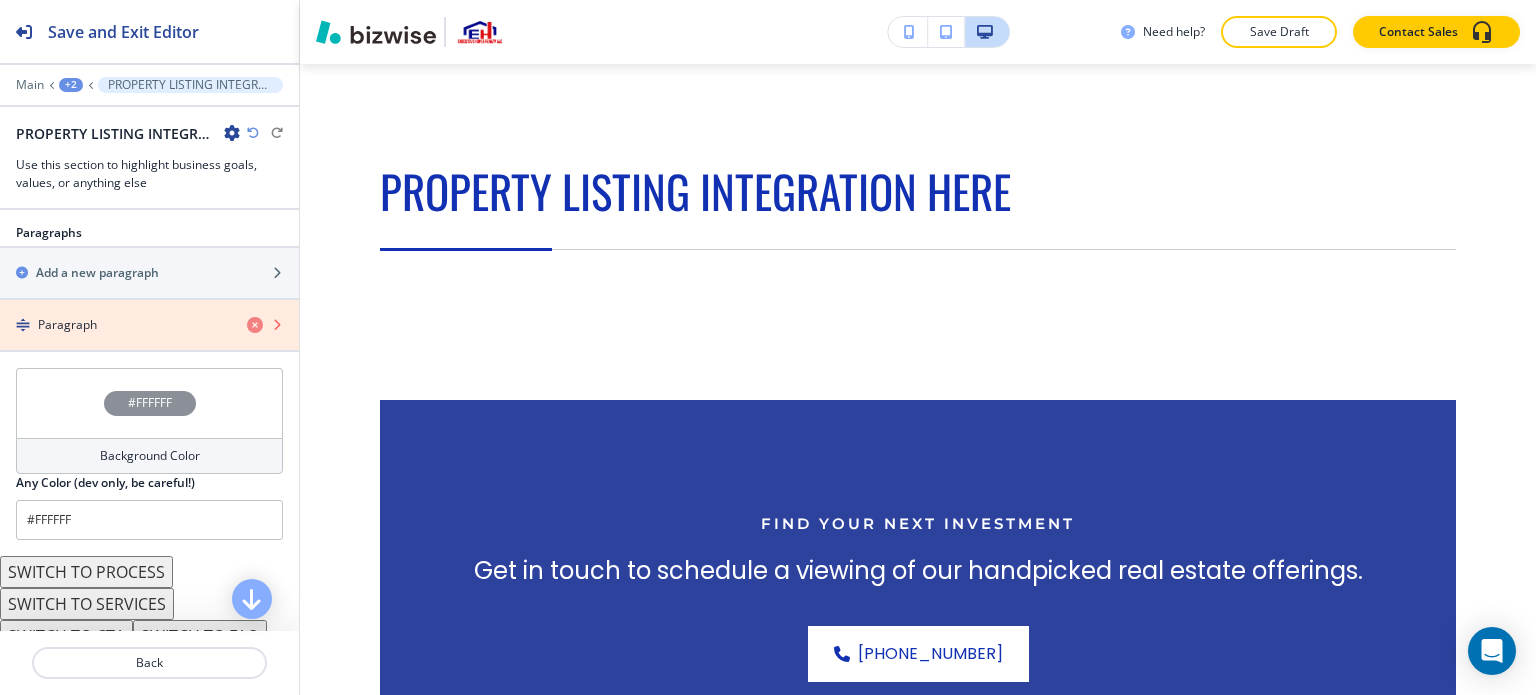 click at bounding box center [255, 325] 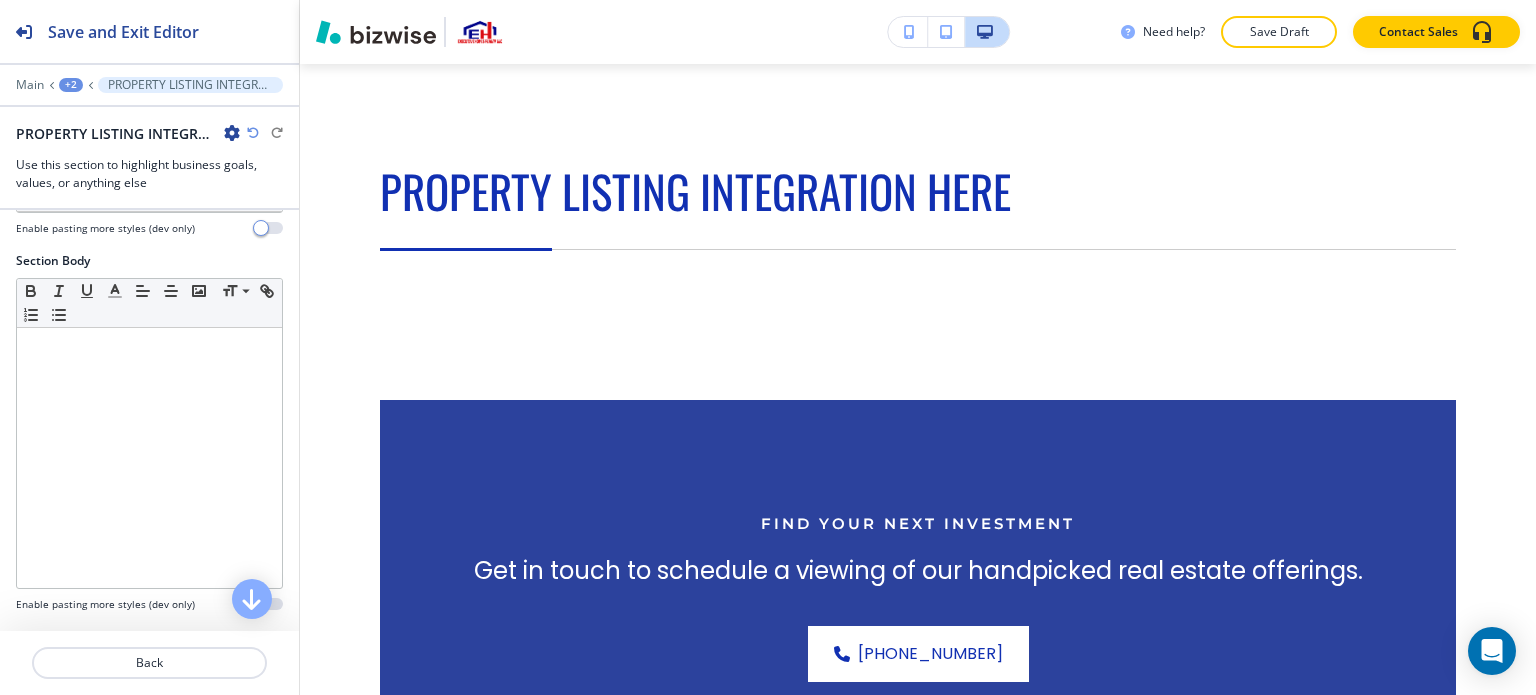 scroll, scrollTop: 294, scrollLeft: 0, axis: vertical 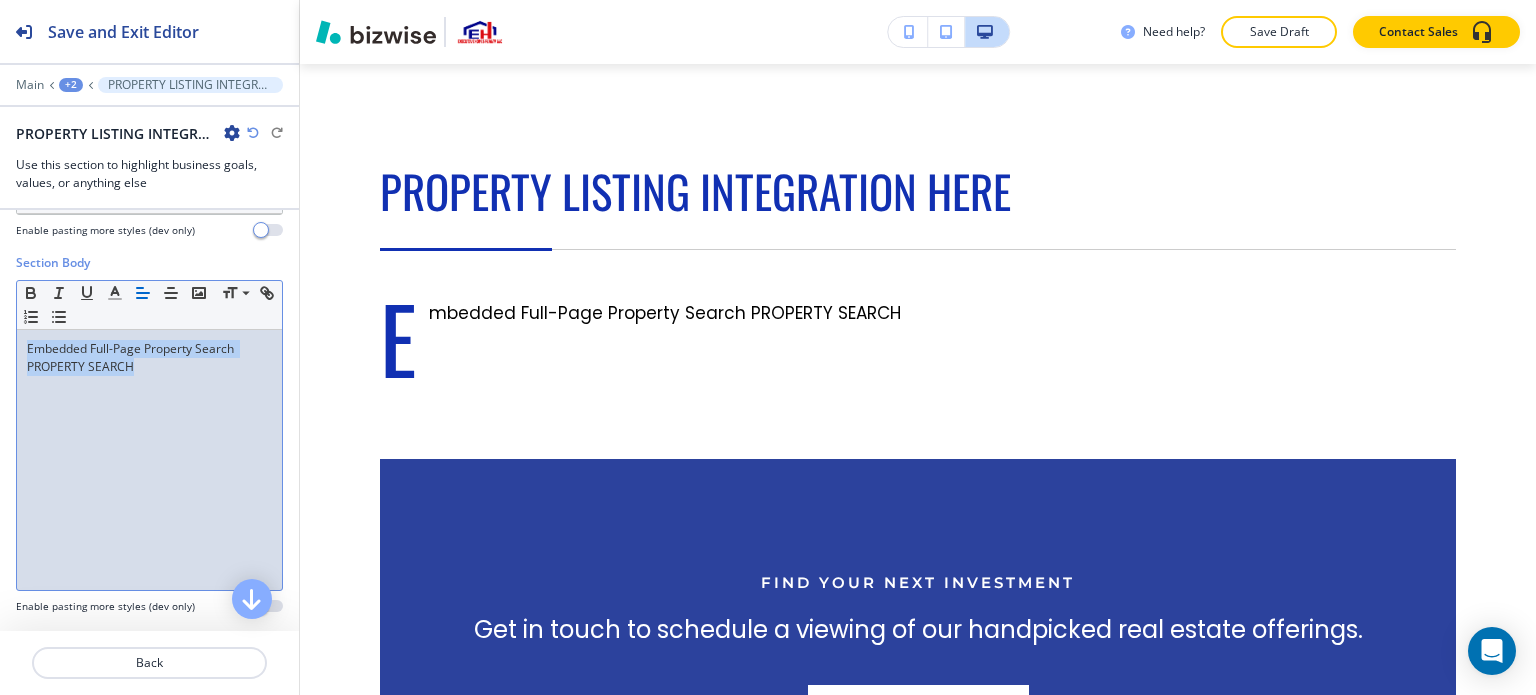 drag, startPoint x: 177, startPoint y: 372, endPoint x: 0, endPoint y: 317, distance: 185.34833 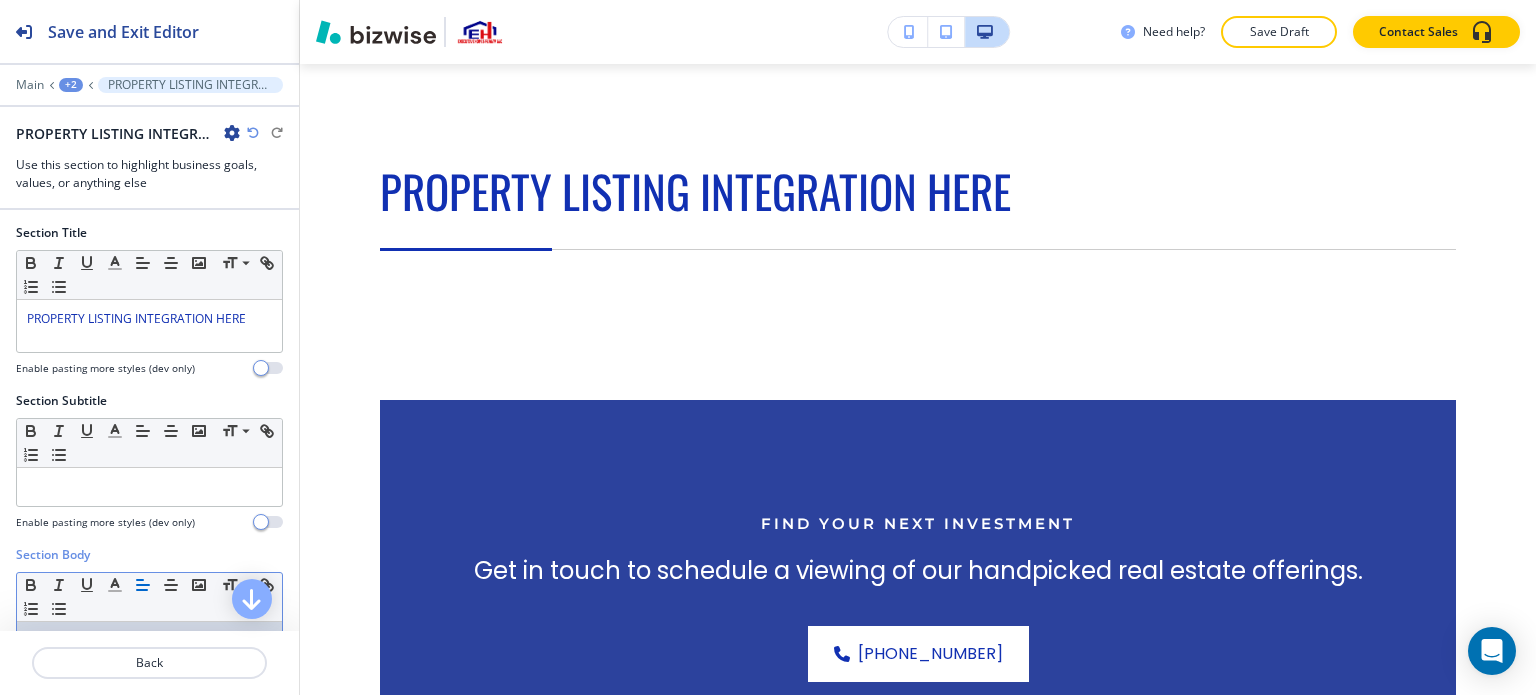 scroll, scrollTop: 0, scrollLeft: 0, axis: both 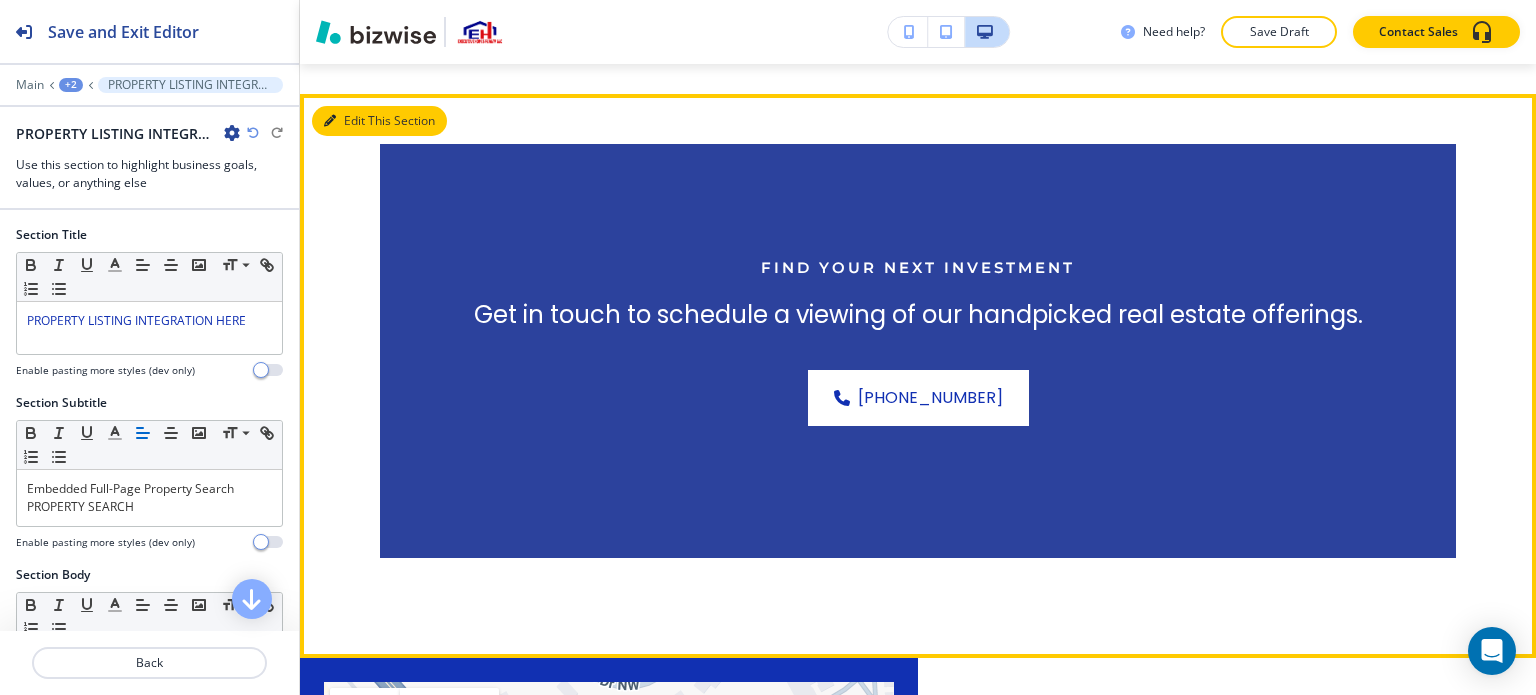 click on "Edit This Section" at bounding box center [379, 121] 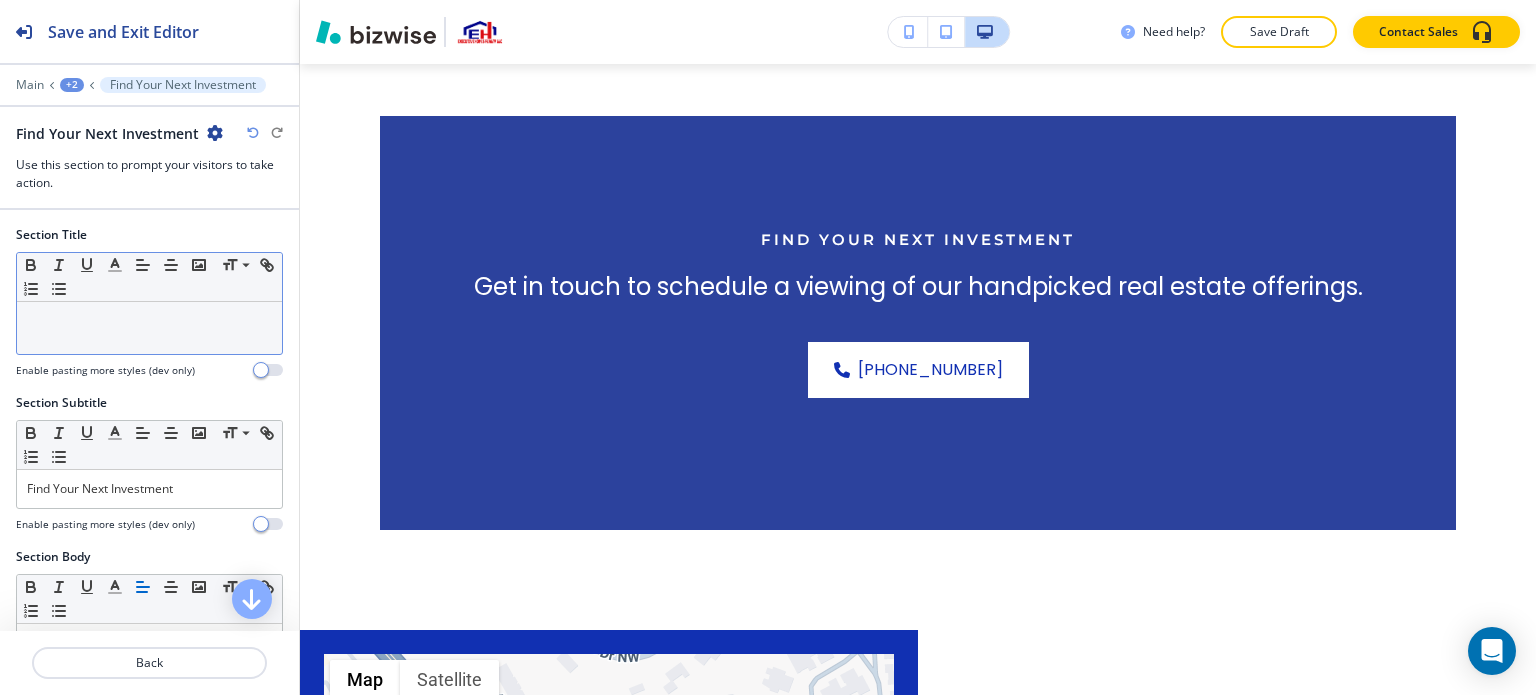 scroll, scrollTop: 1296, scrollLeft: 0, axis: vertical 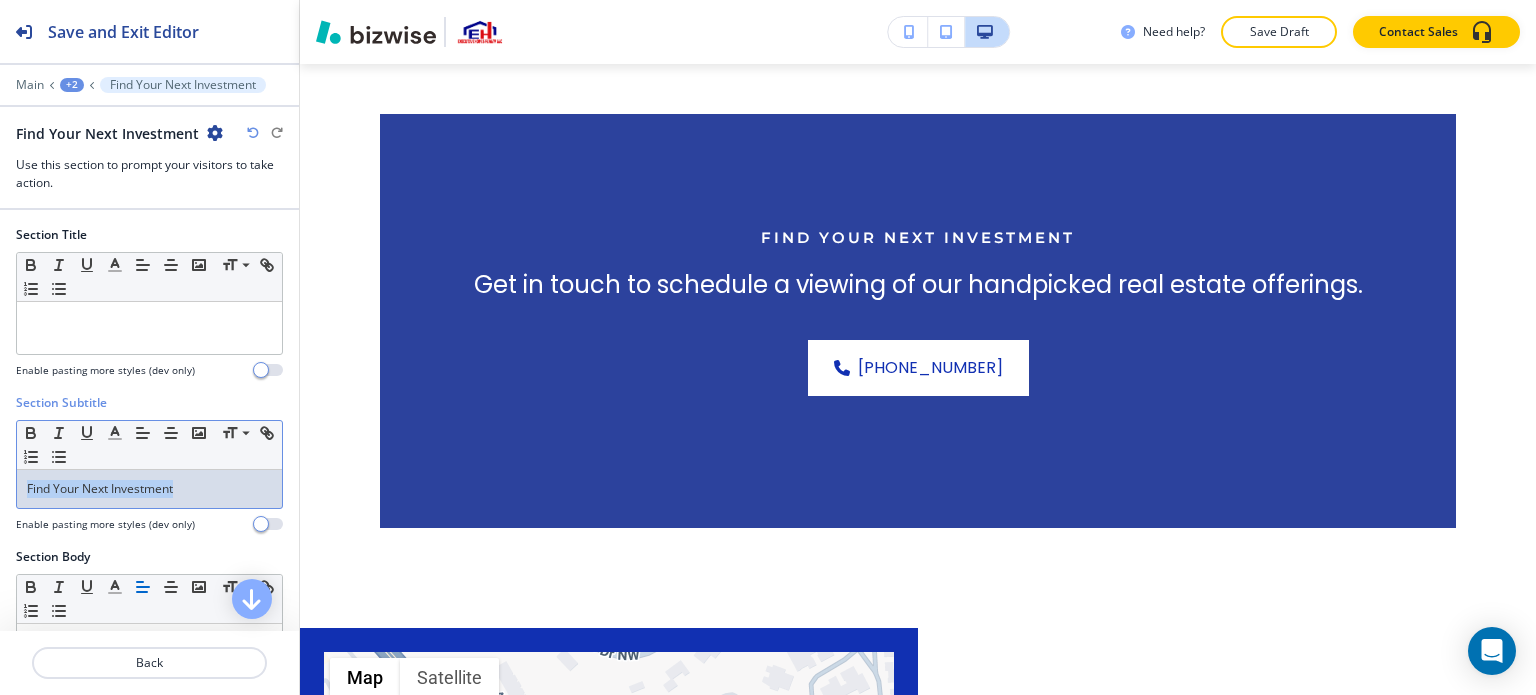 drag, startPoint x: 184, startPoint y: 484, endPoint x: 0, endPoint y: 471, distance: 184.45866 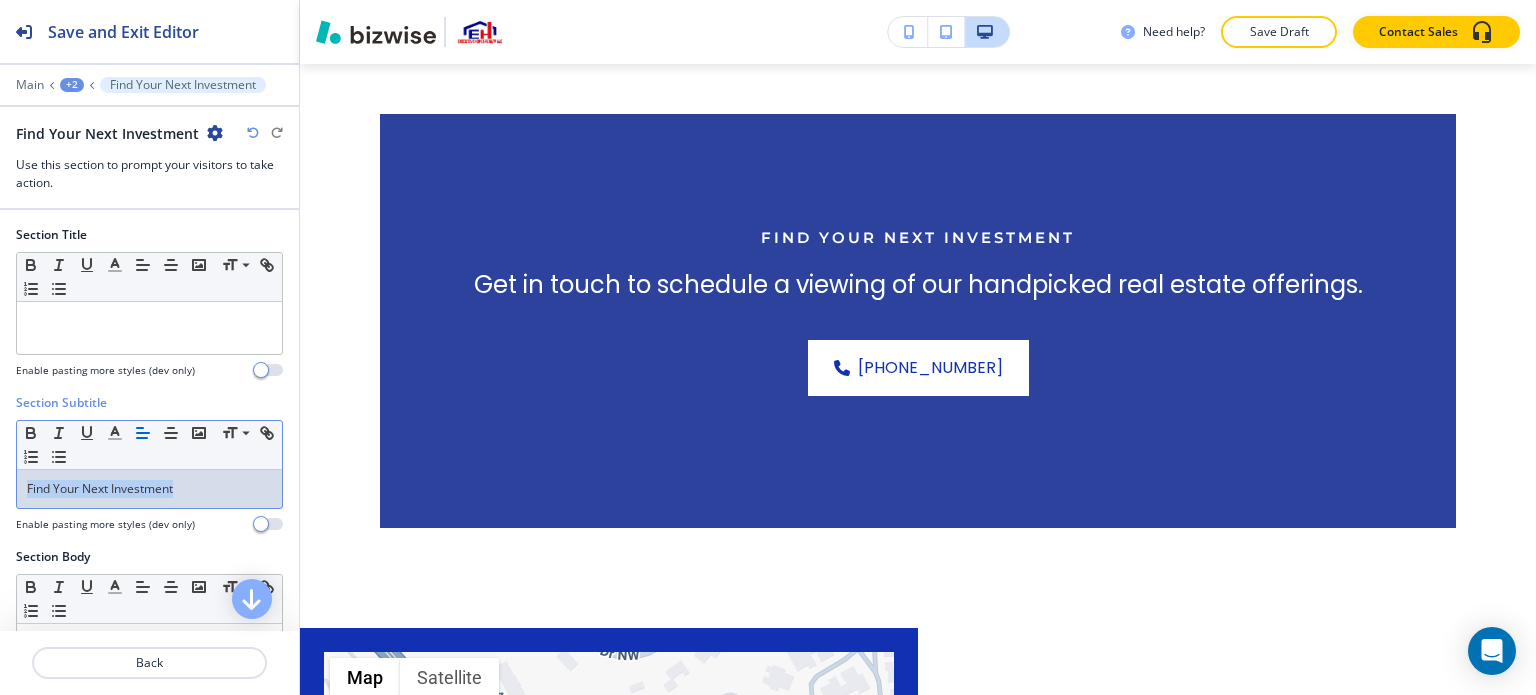 copy on "Find Your Next Investment" 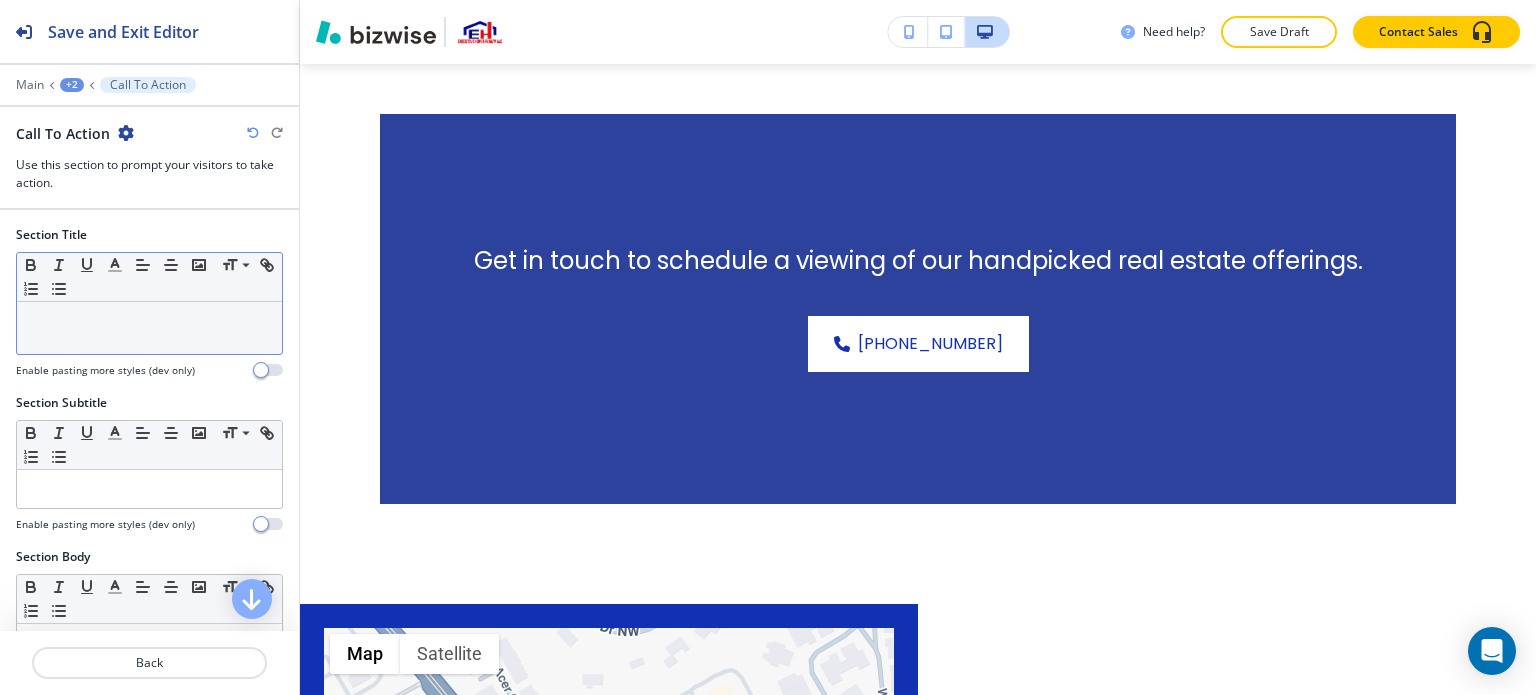 drag, startPoint x: 129, startPoint y: 283, endPoint x: 65, endPoint y: 331, distance: 80 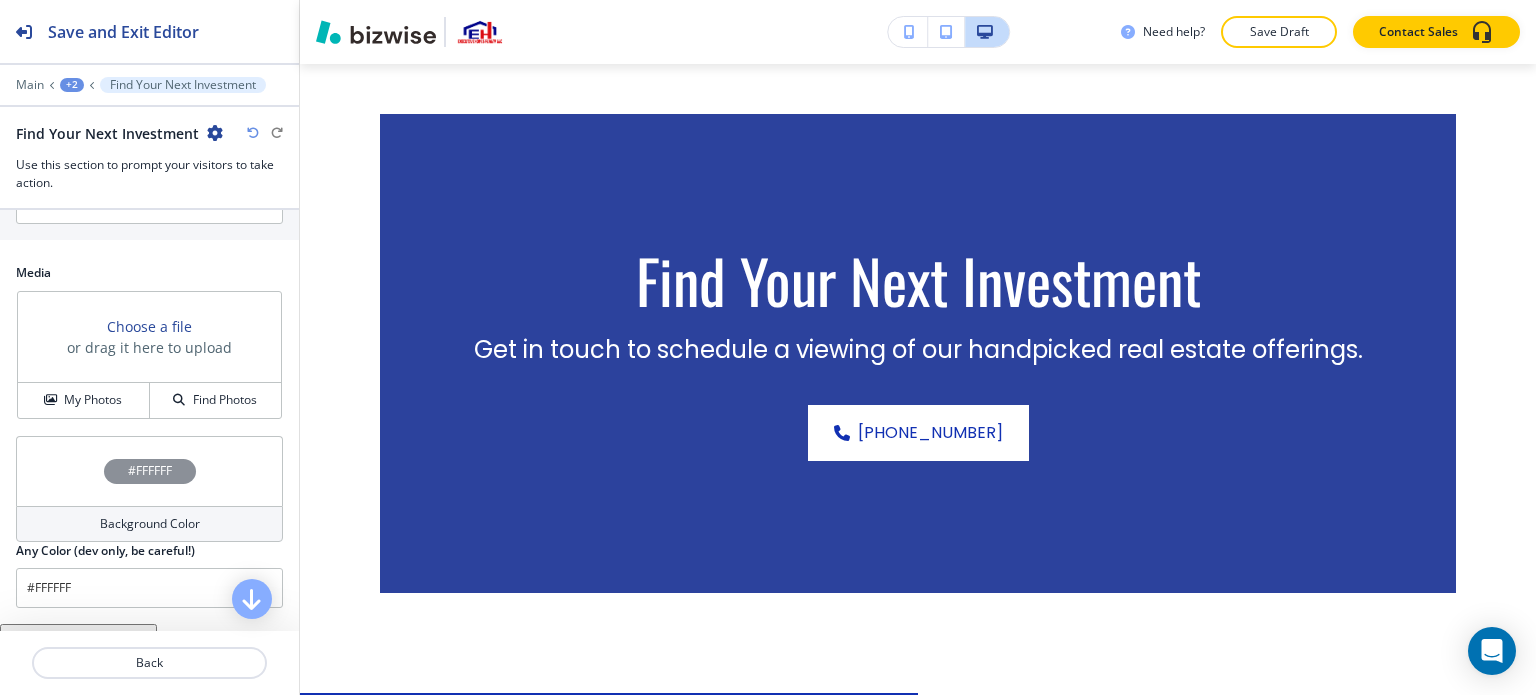 scroll, scrollTop: 1100, scrollLeft: 0, axis: vertical 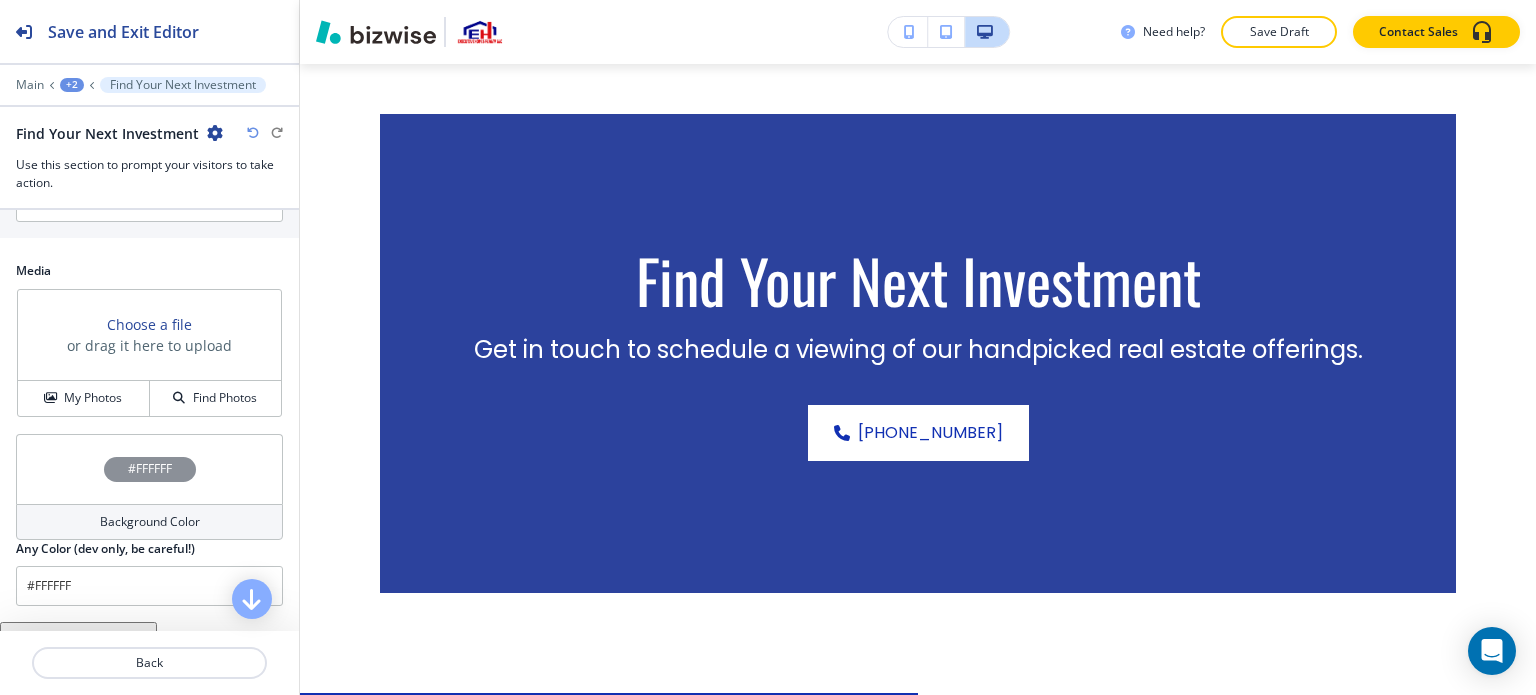 click on "Choose a file or drag it here to upload My Photos Find Photos" at bounding box center (149, 353) 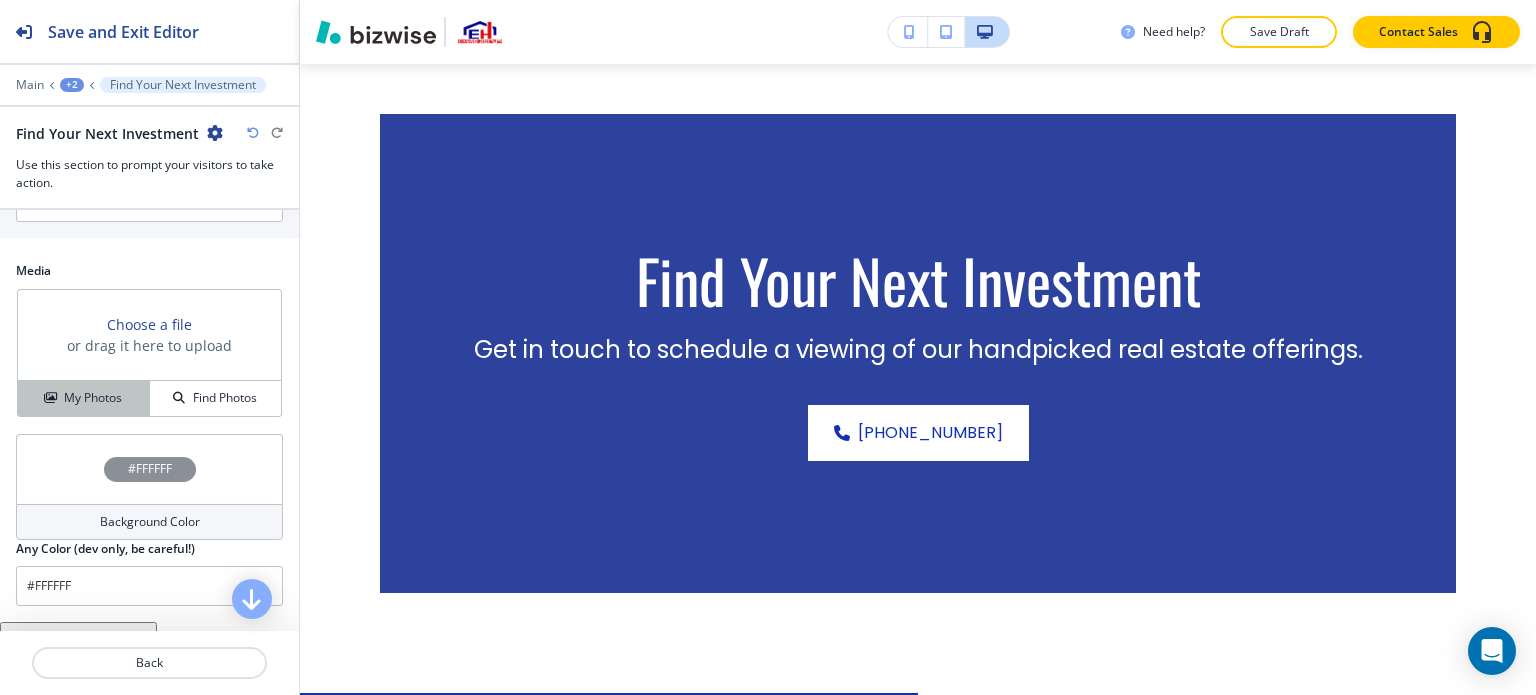 click on "My Photos" at bounding box center (93, 398) 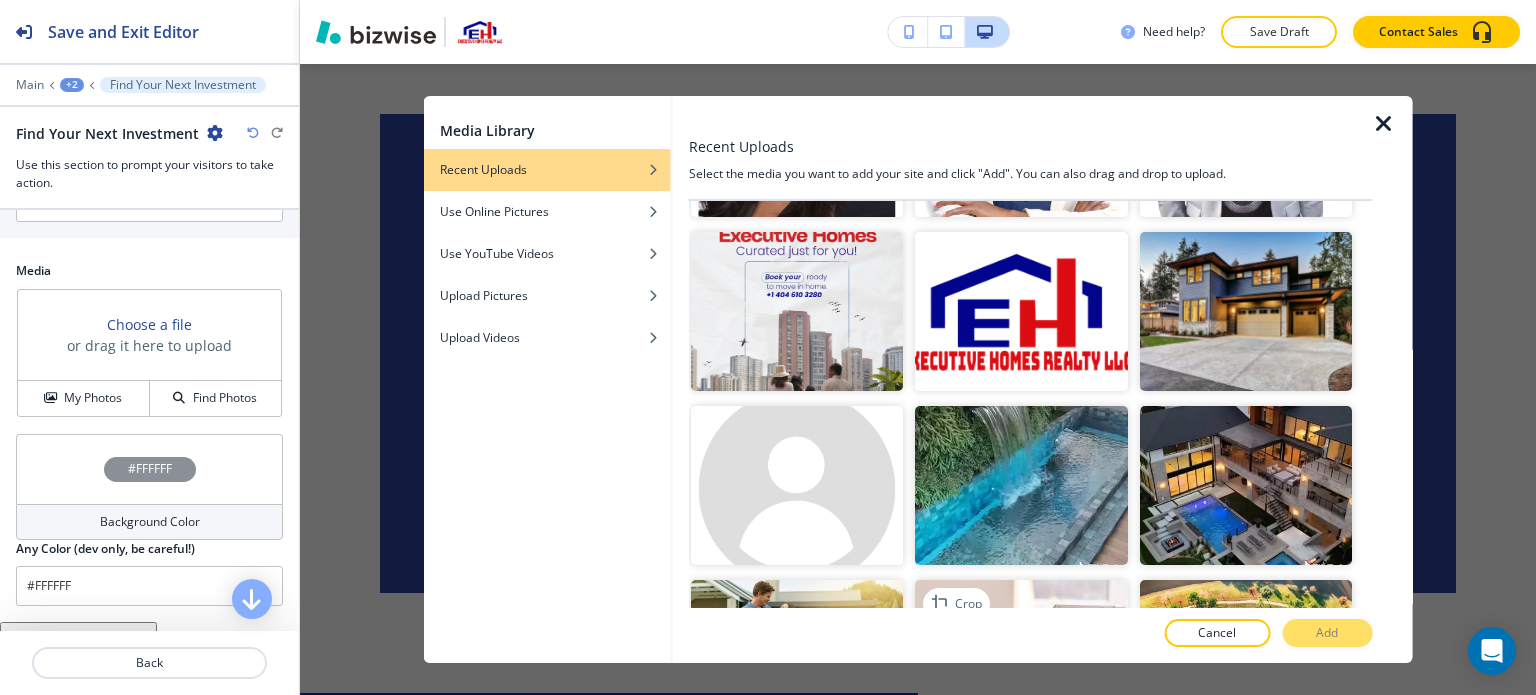 scroll, scrollTop: 2300, scrollLeft: 0, axis: vertical 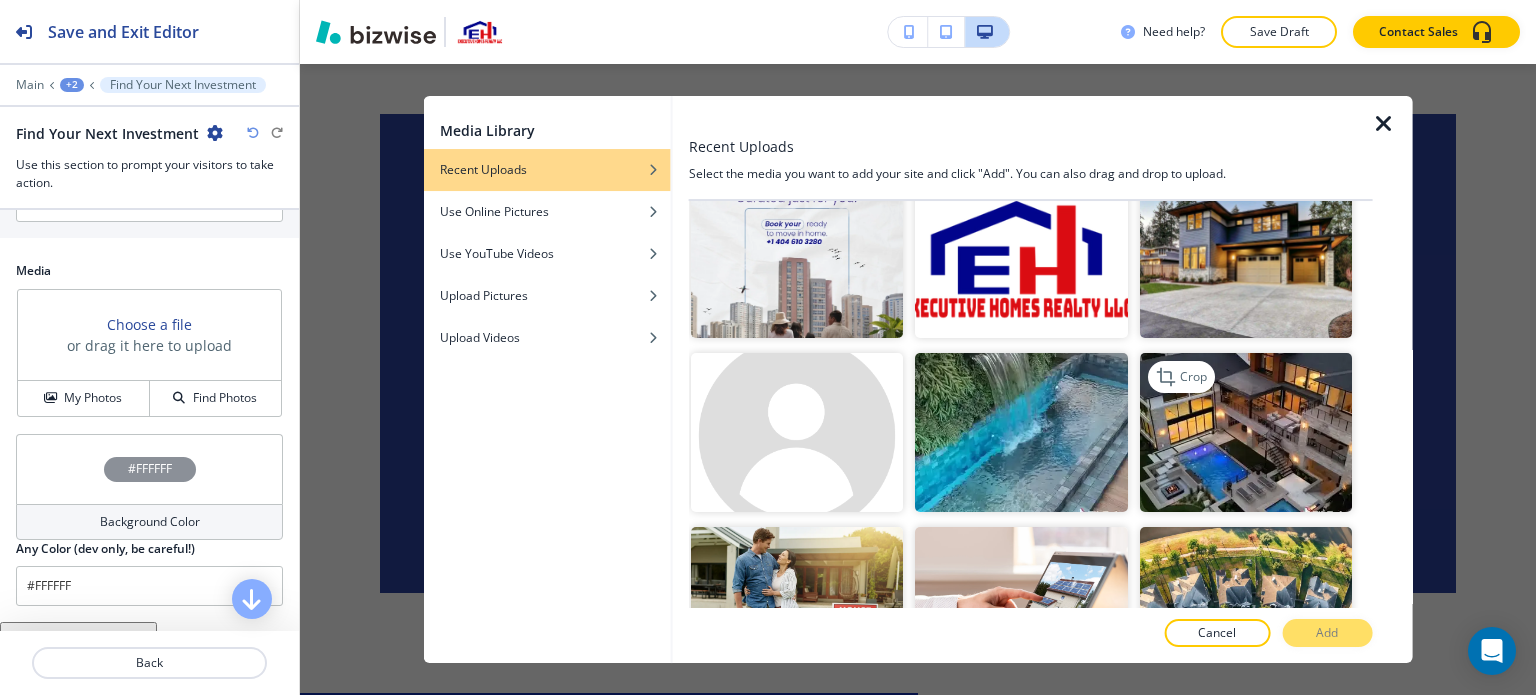 click at bounding box center (1245, 432) 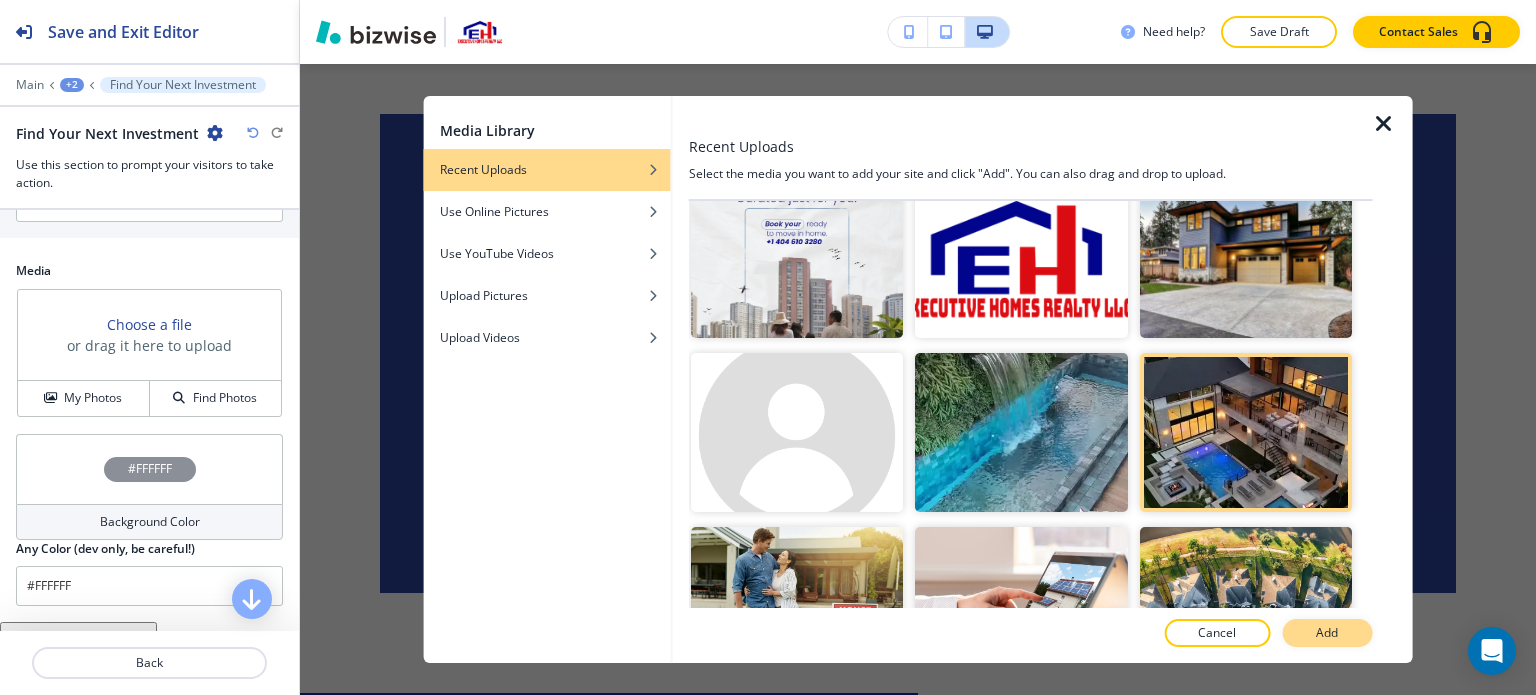 click on "Add" at bounding box center [1327, 633] 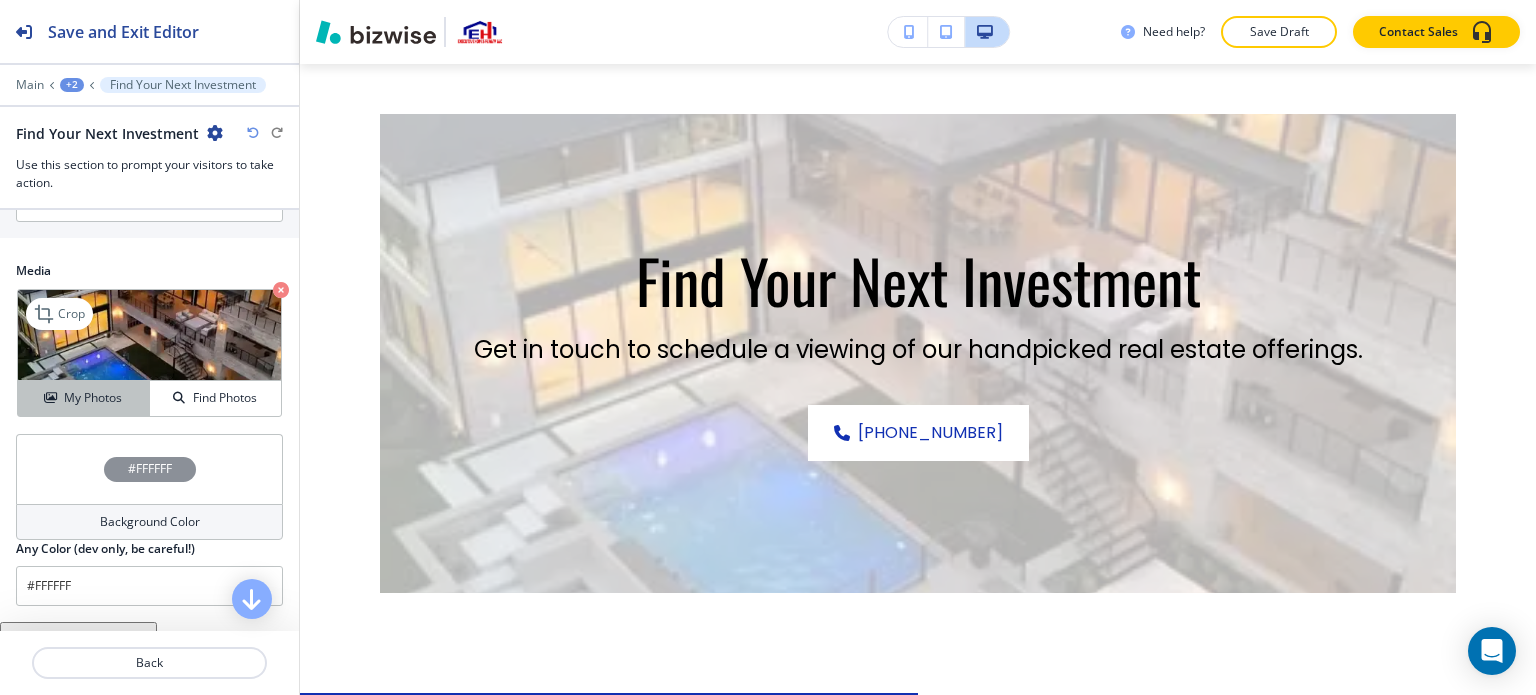 click on "My Photos" at bounding box center [93, 398] 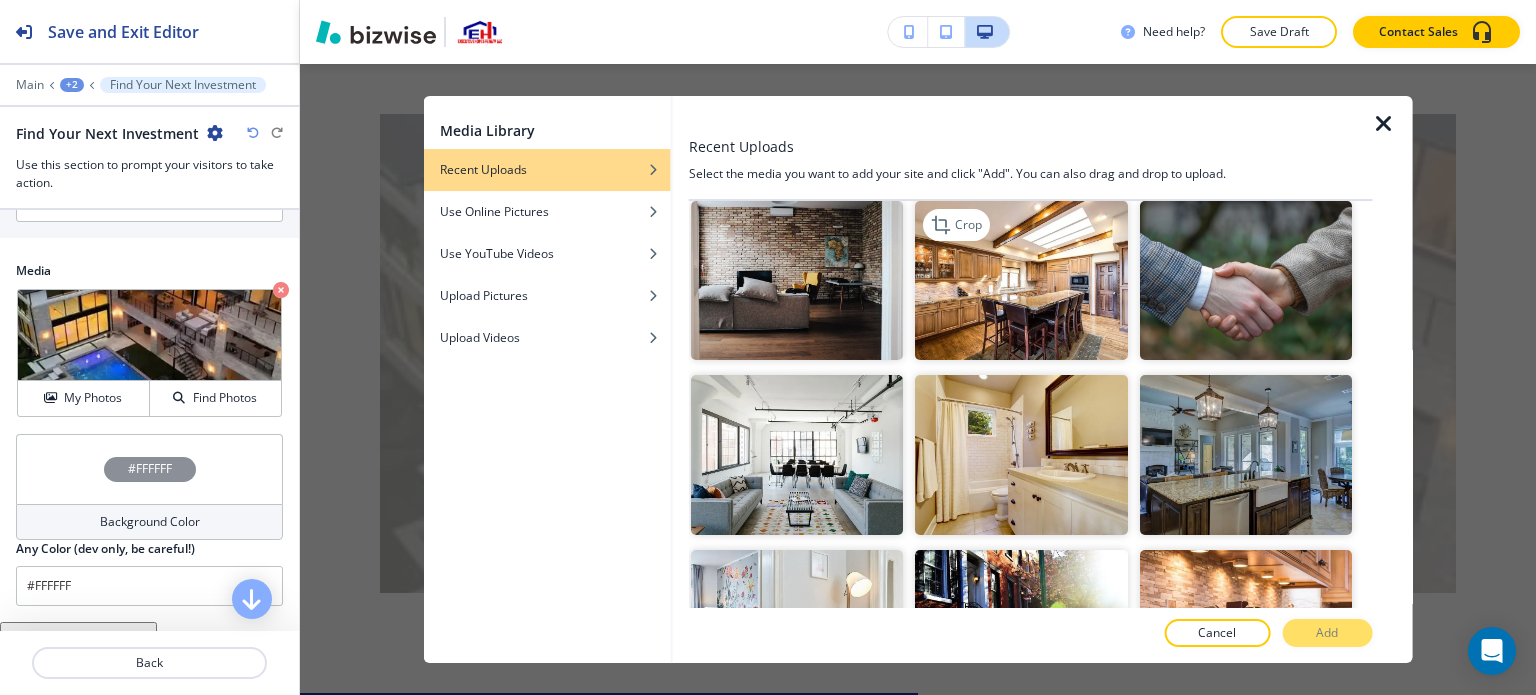 scroll, scrollTop: 3500, scrollLeft: 0, axis: vertical 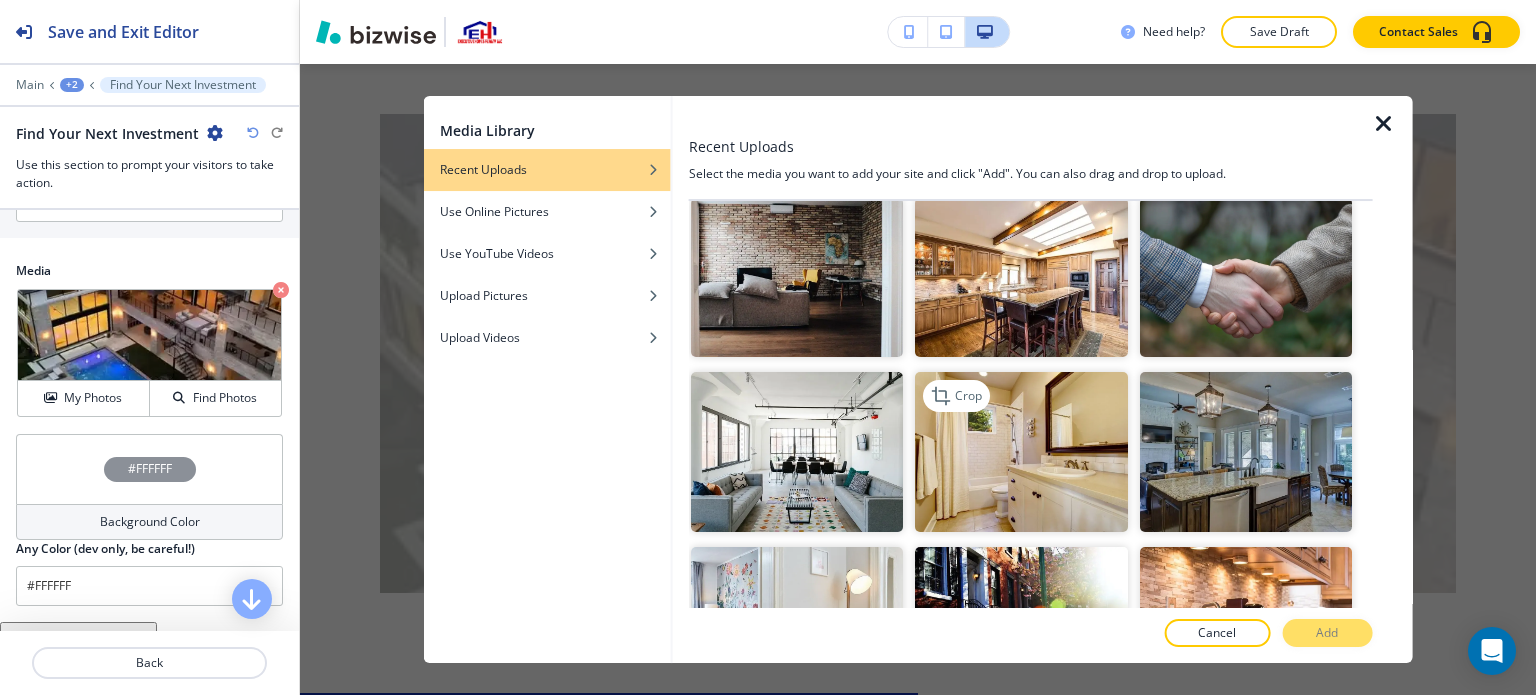 click at bounding box center [1021, 451] 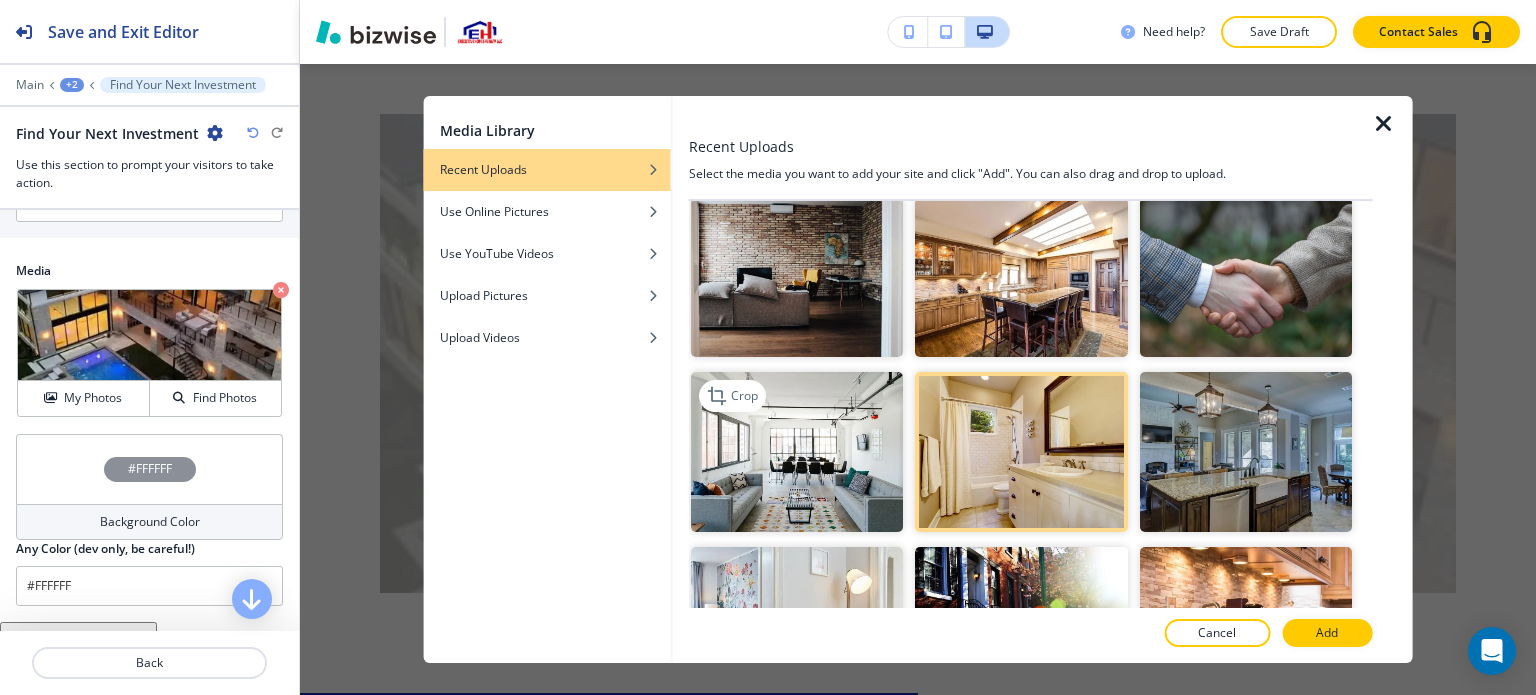 click at bounding box center [797, 451] 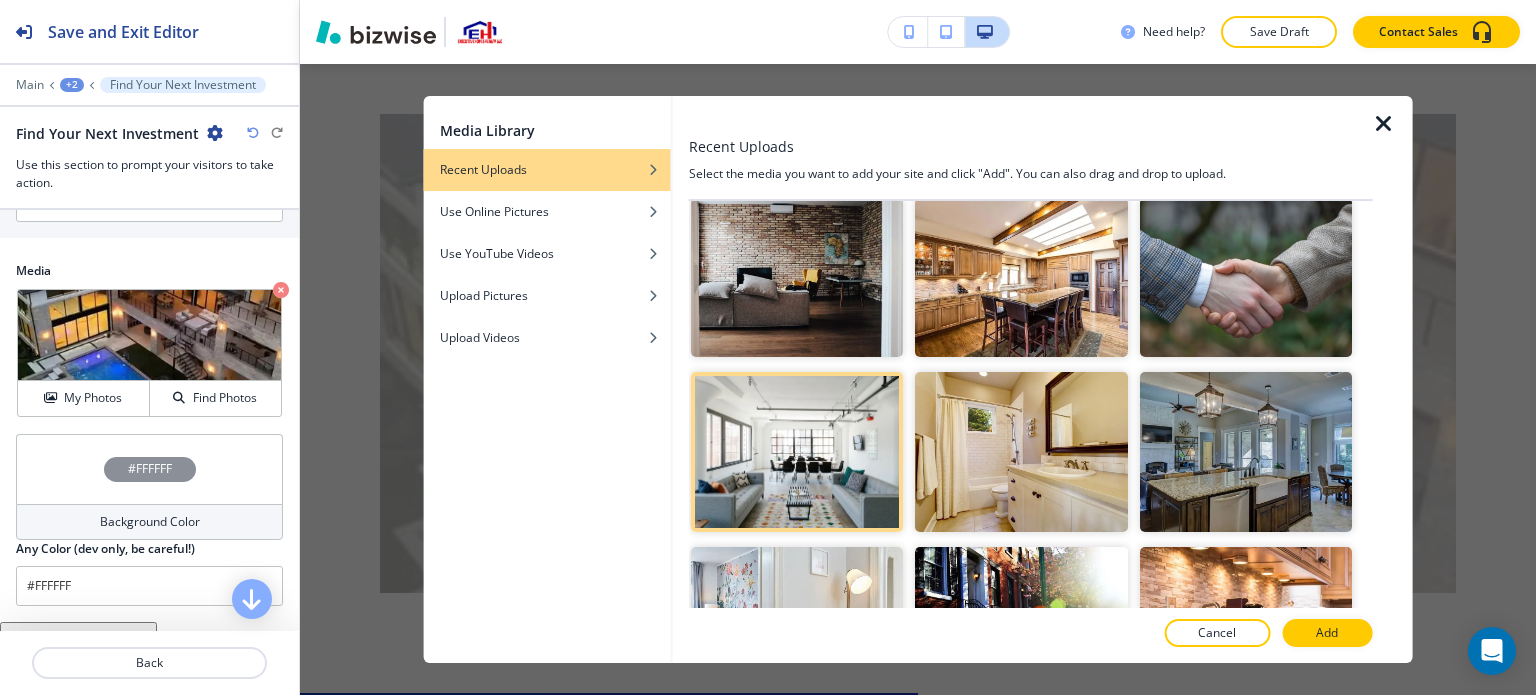 click on "Add" at bounding box center (1327, 633) 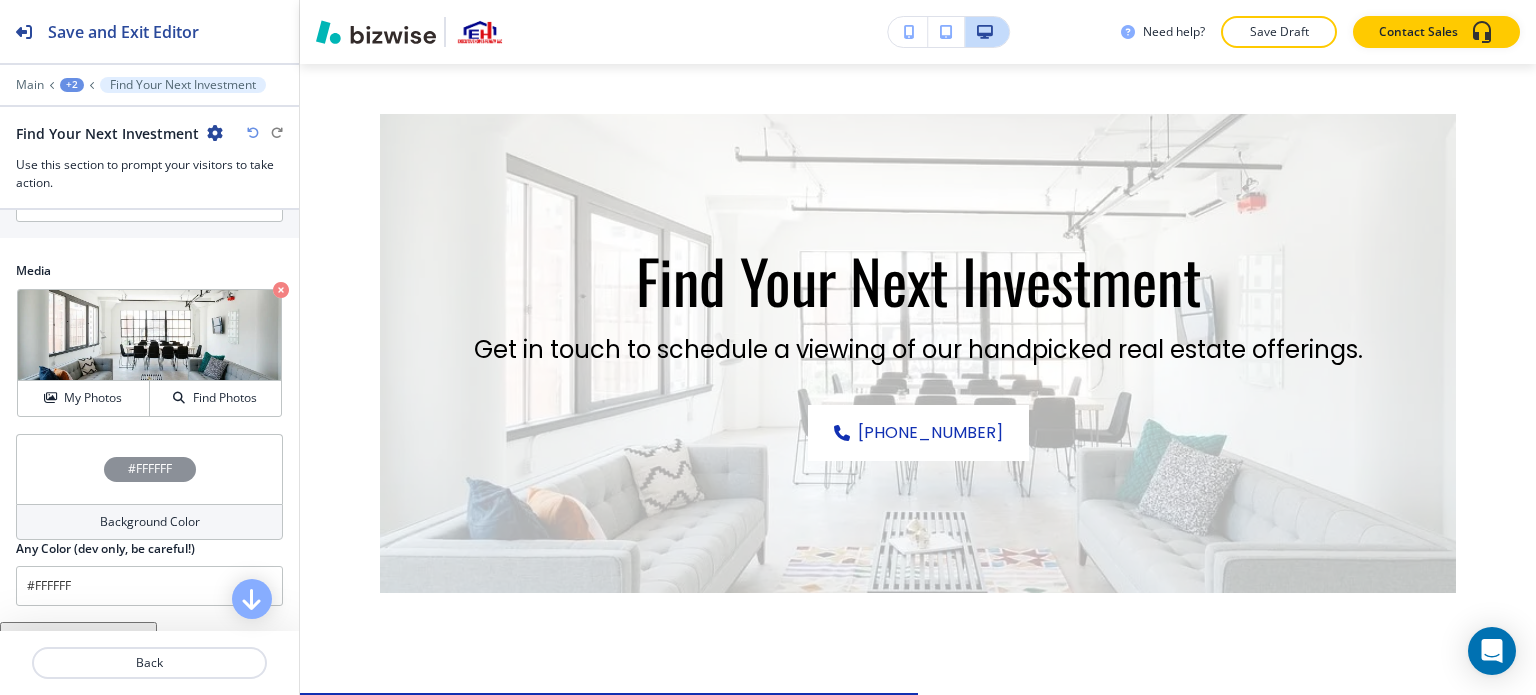 click on "#FFFFFF" at bounding box center (149, 469) 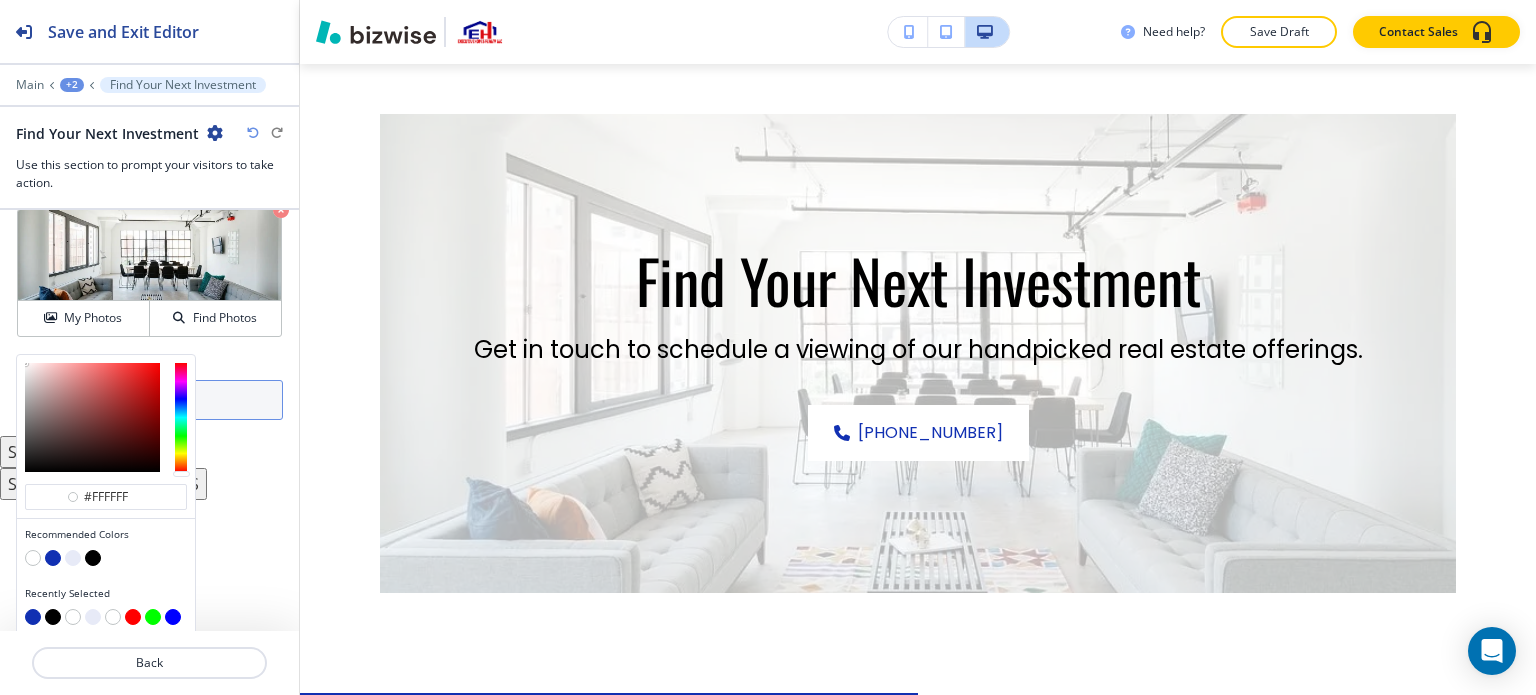 click at bounding box center [53, 558] 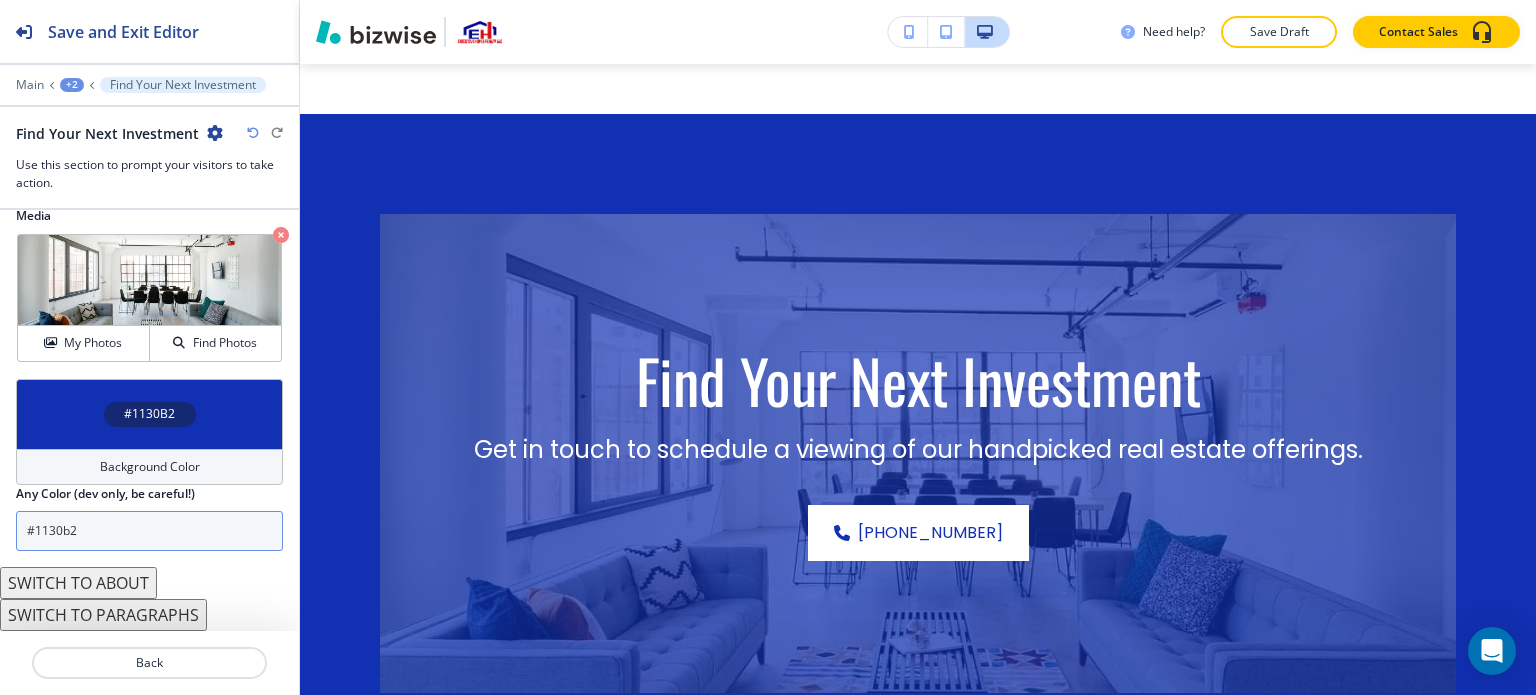 scroll, scrollTop: 1148, scrollLeft: 0, axis: vertical 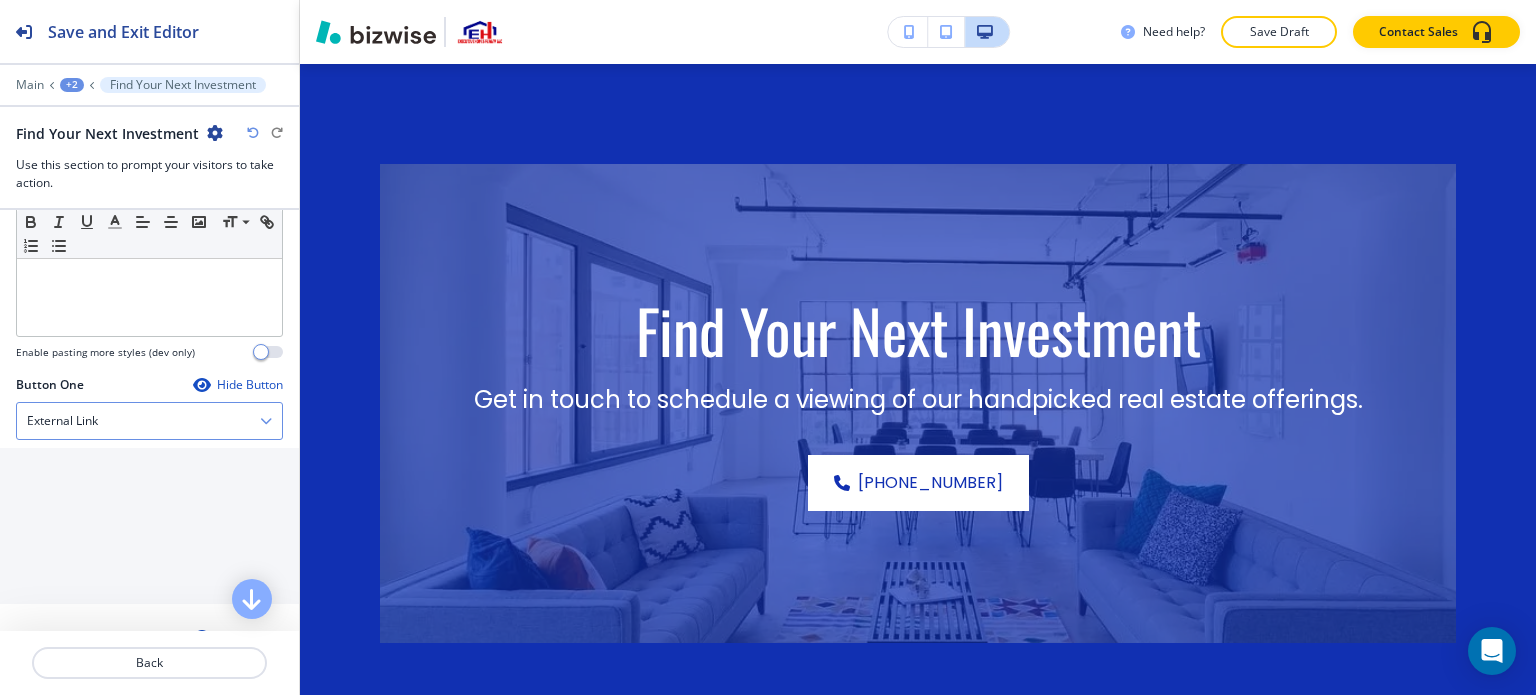 click on "External Link" at bounding box center (149, 421) 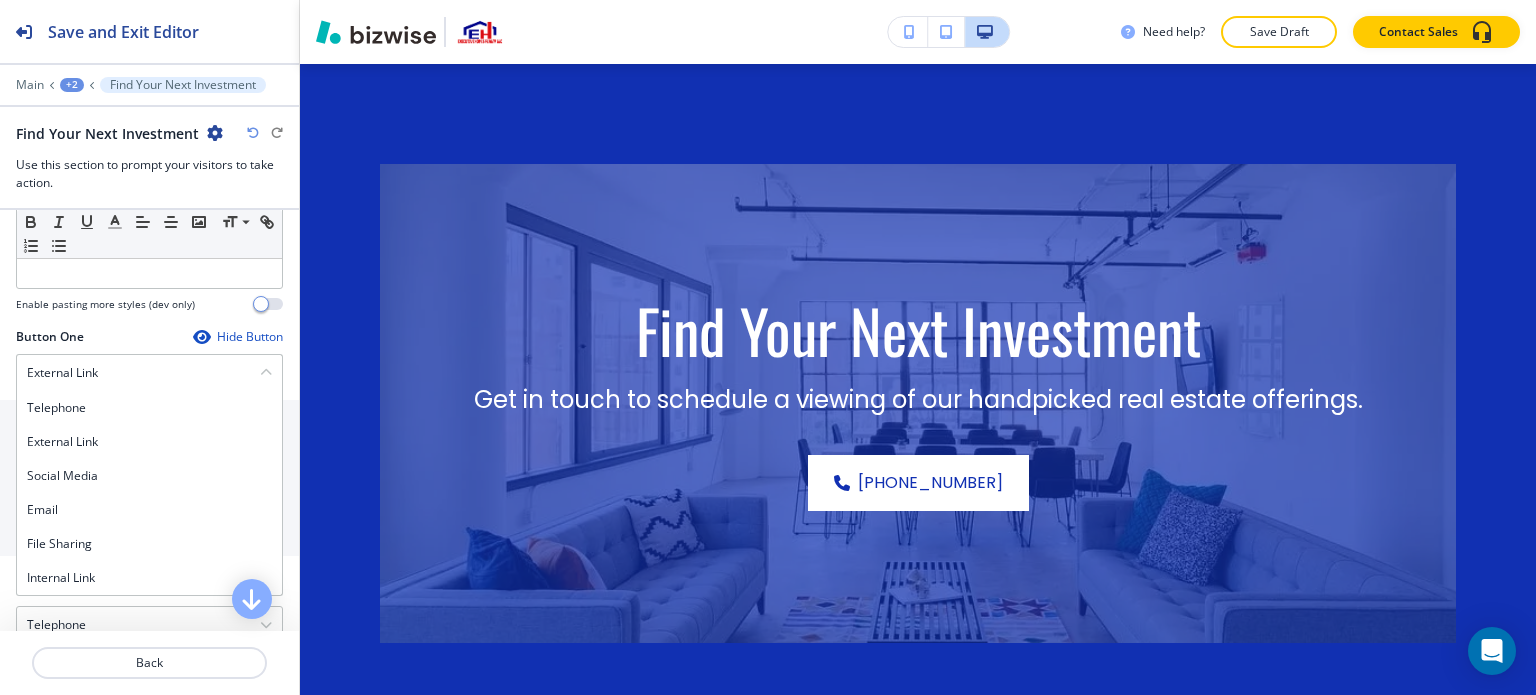 scroll, scrollTop: 748, scrollLeft: 0, axis: vertical 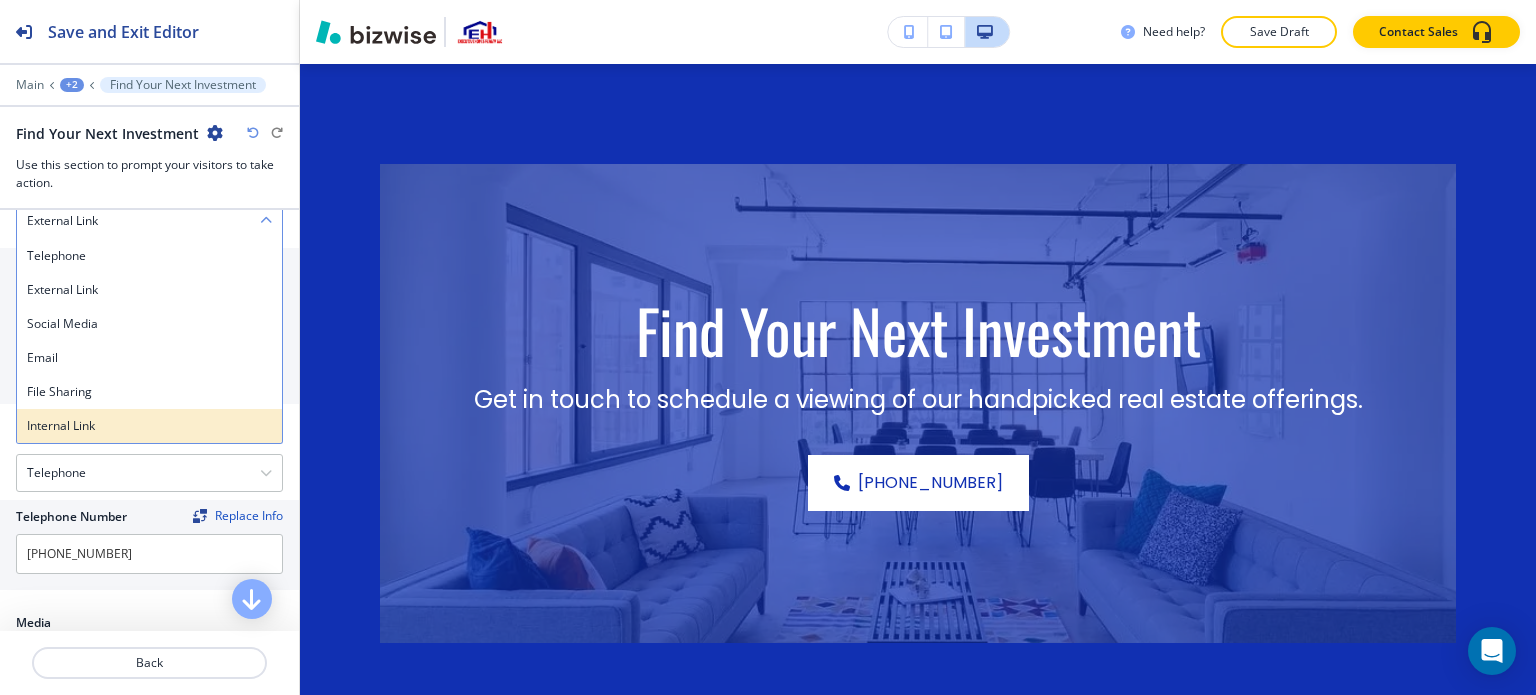 click on "Internal Link" at bounding box center (149, 426) 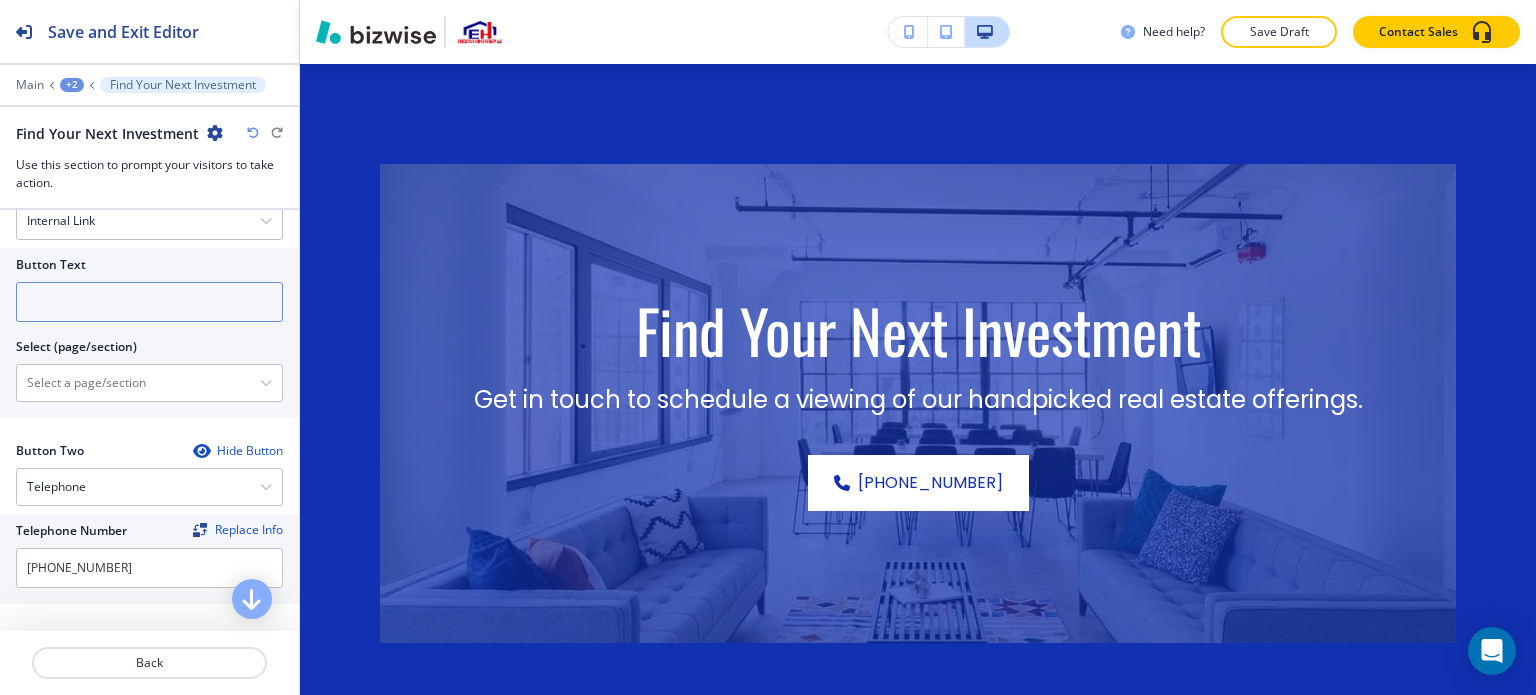 click at bounding box center (149, 302) 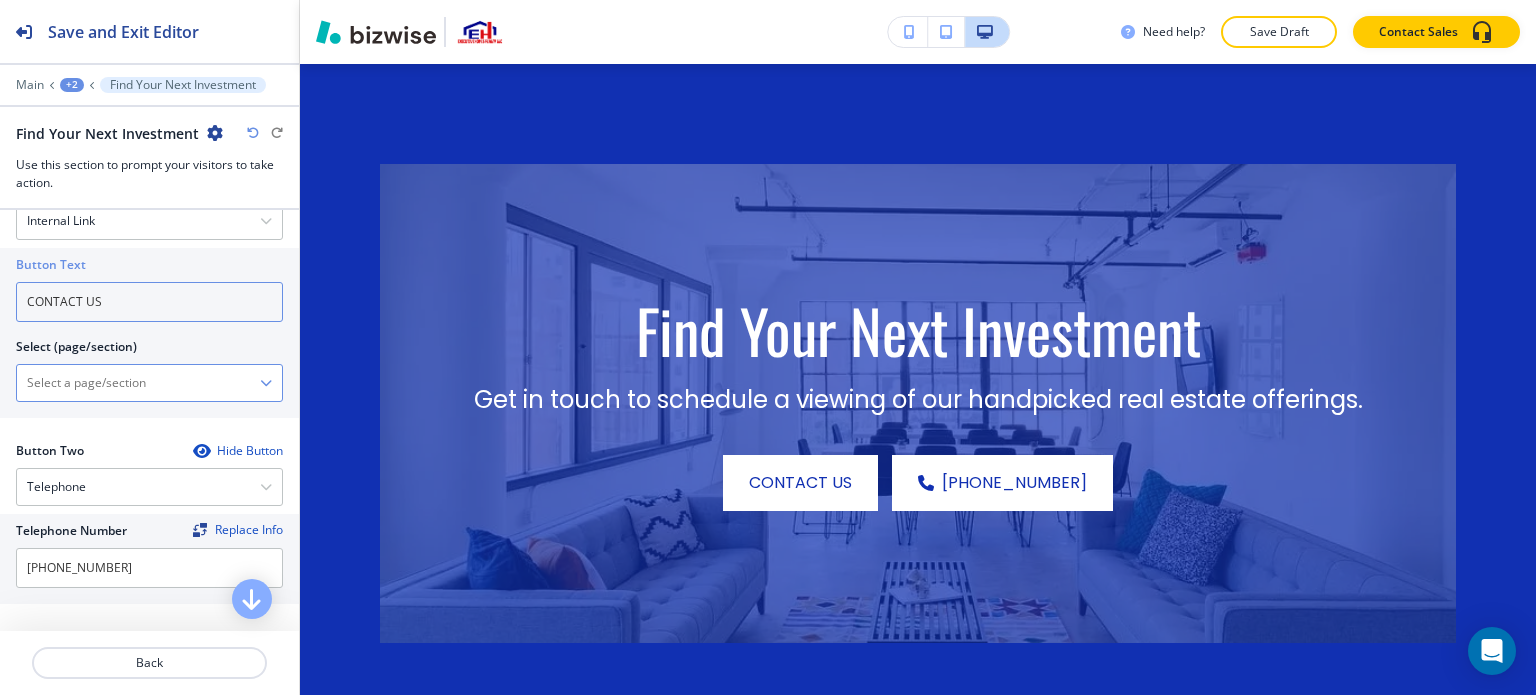 type on "CONTACT US" 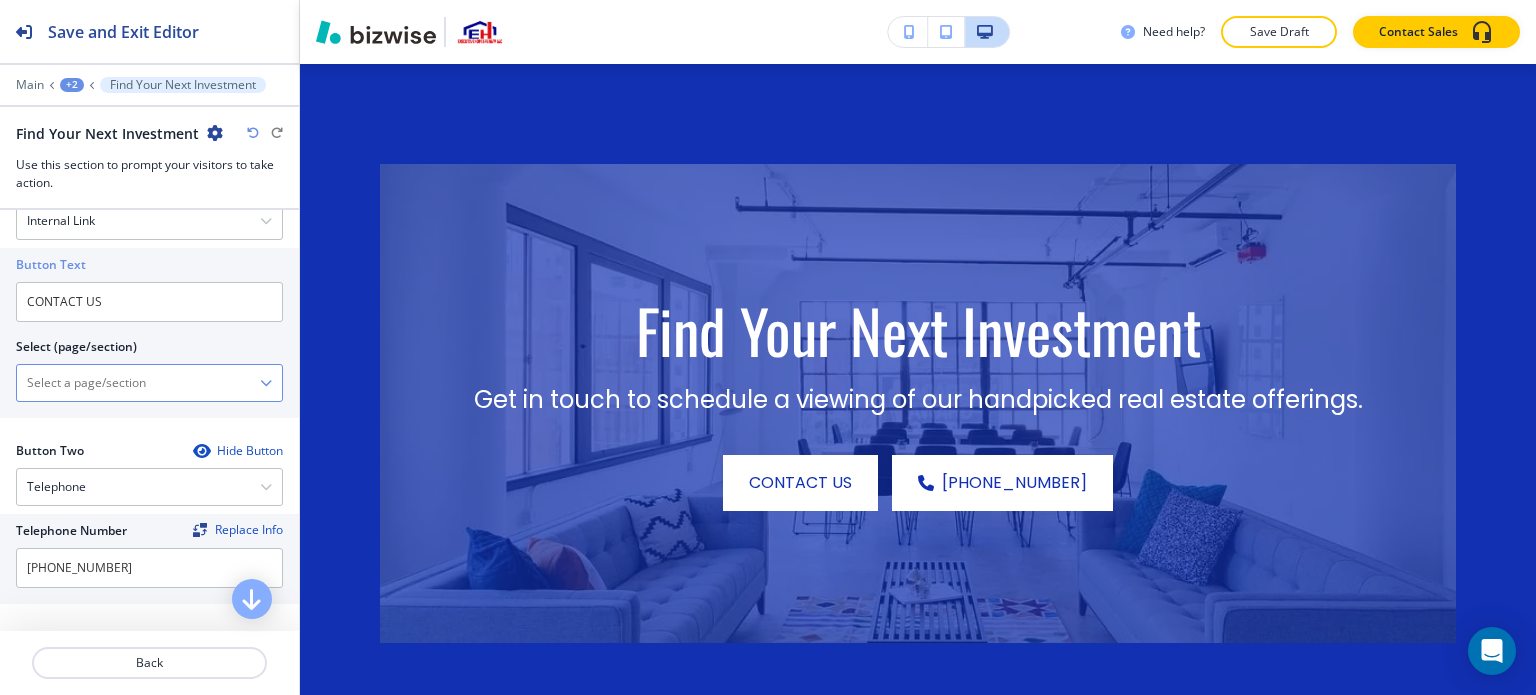click at bounding box center [138, 383] 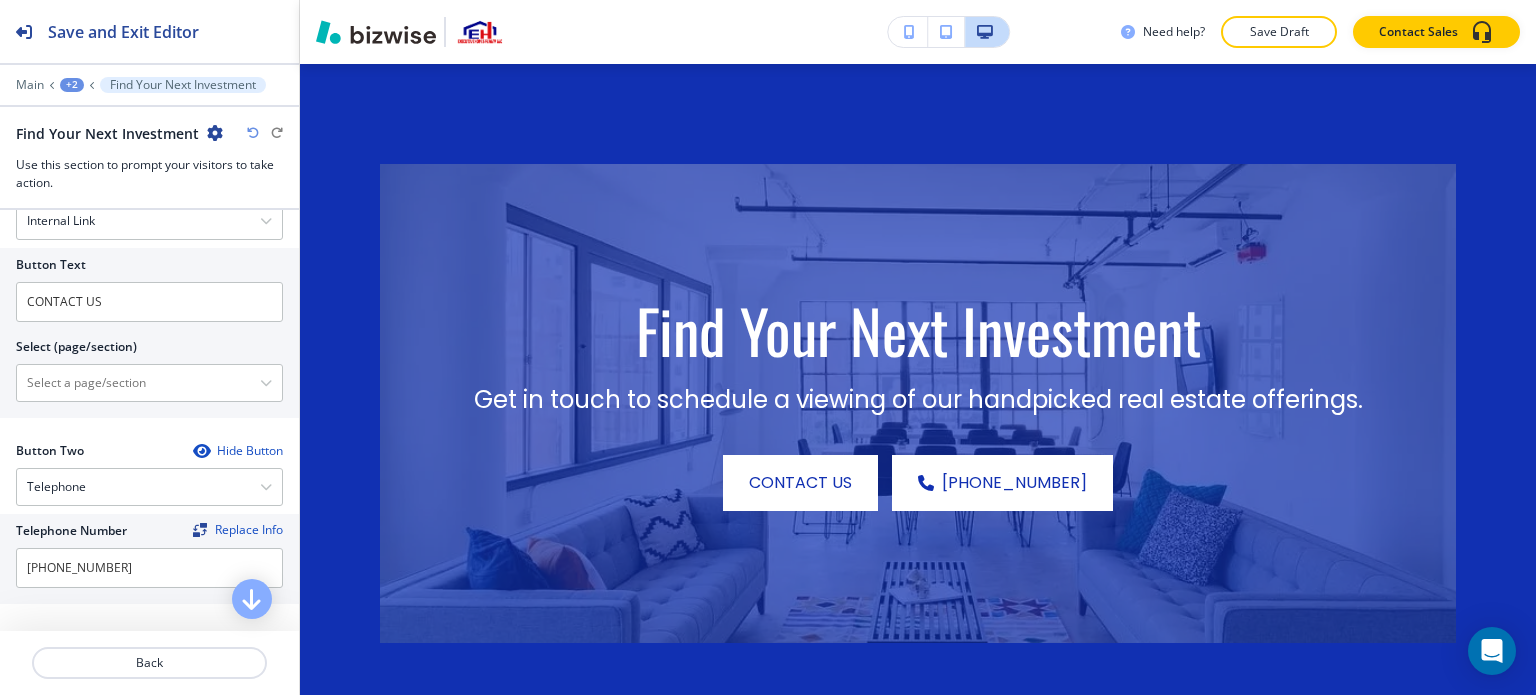 type on "CONTACT" 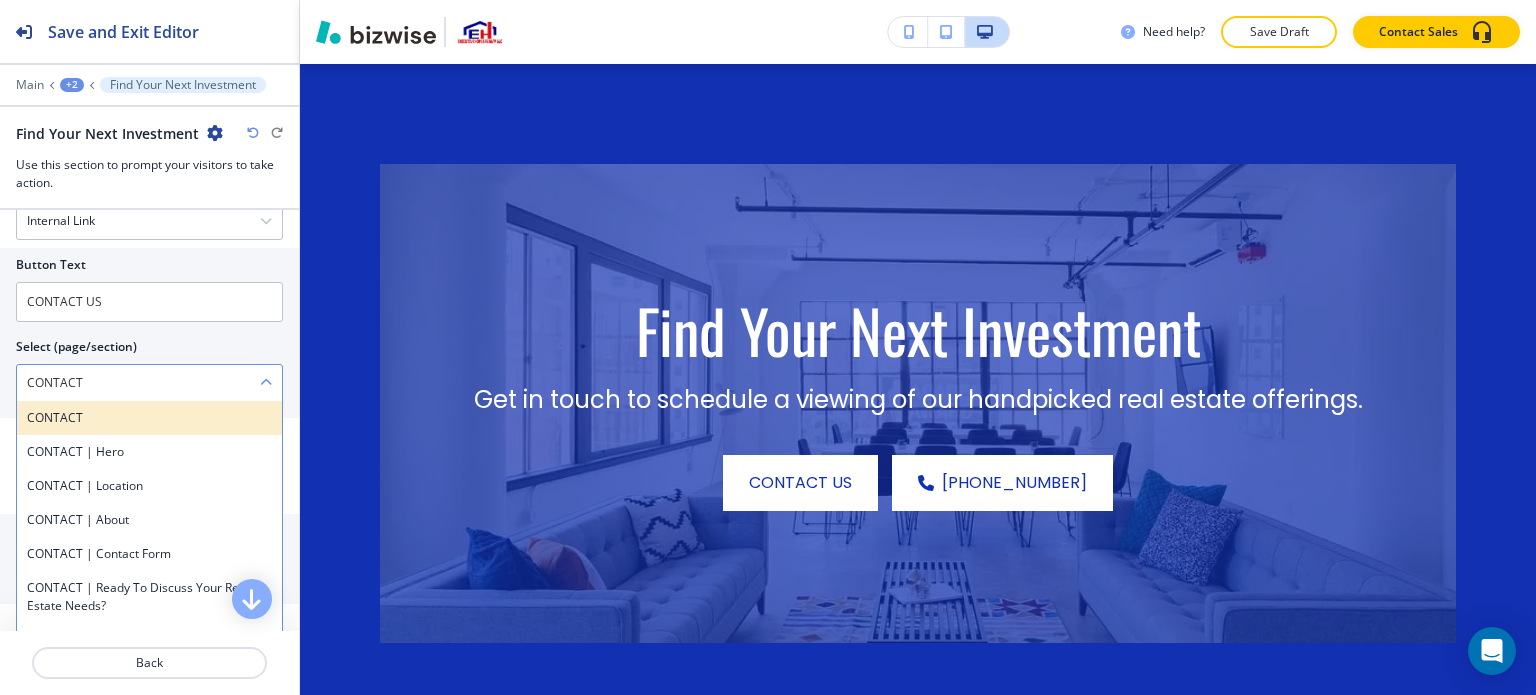 click on "CONTACT" at bounding box center [149, 418] 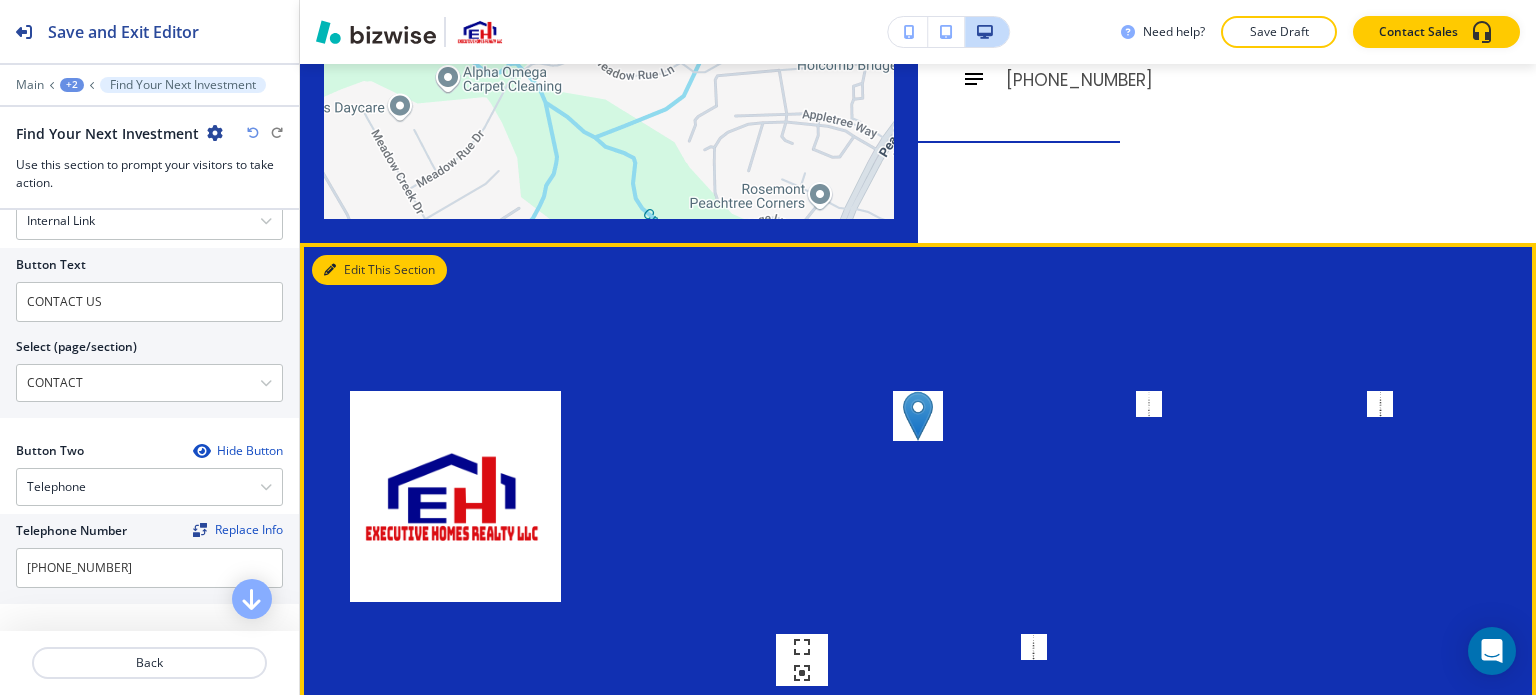 click on "Edit This Section" at bounding box center [379, 270] 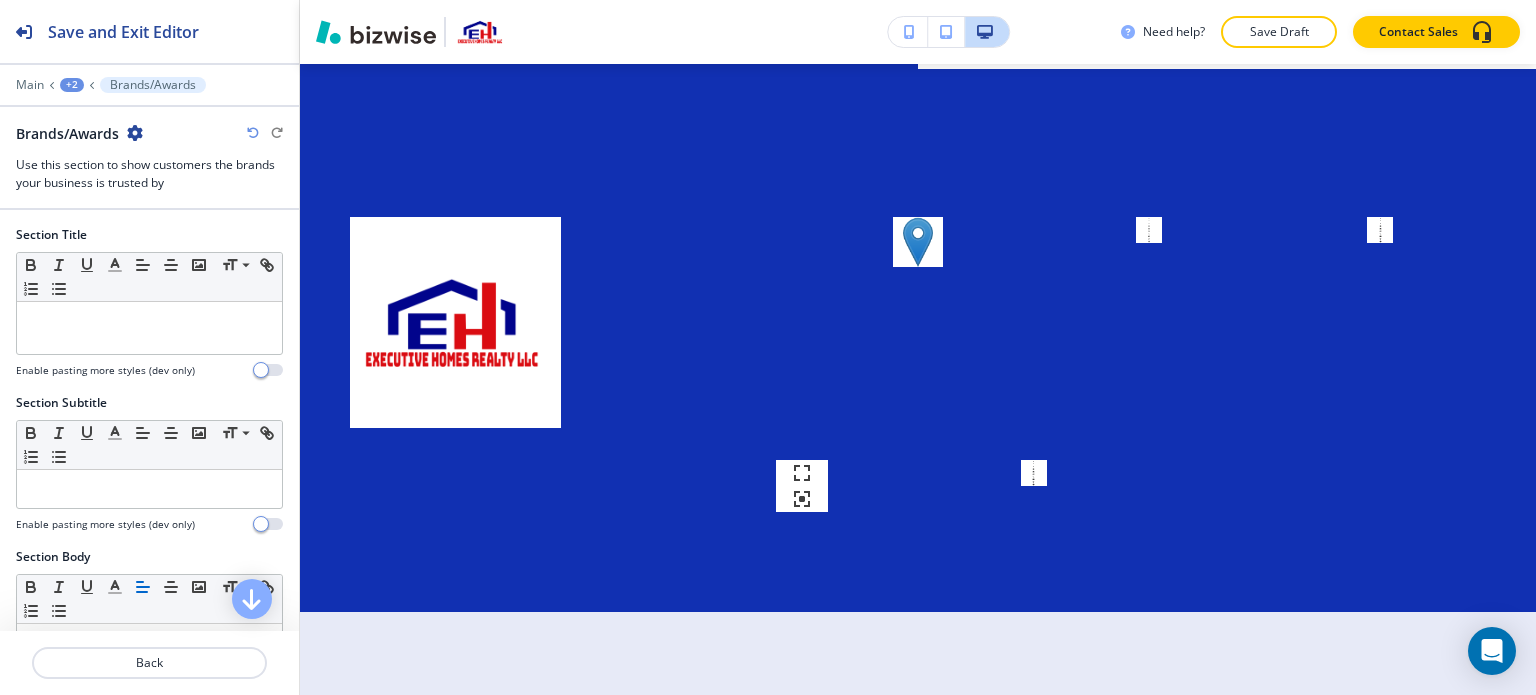 scroll, scrollTop: 2650, scrollLeft: 0, axis: vertical 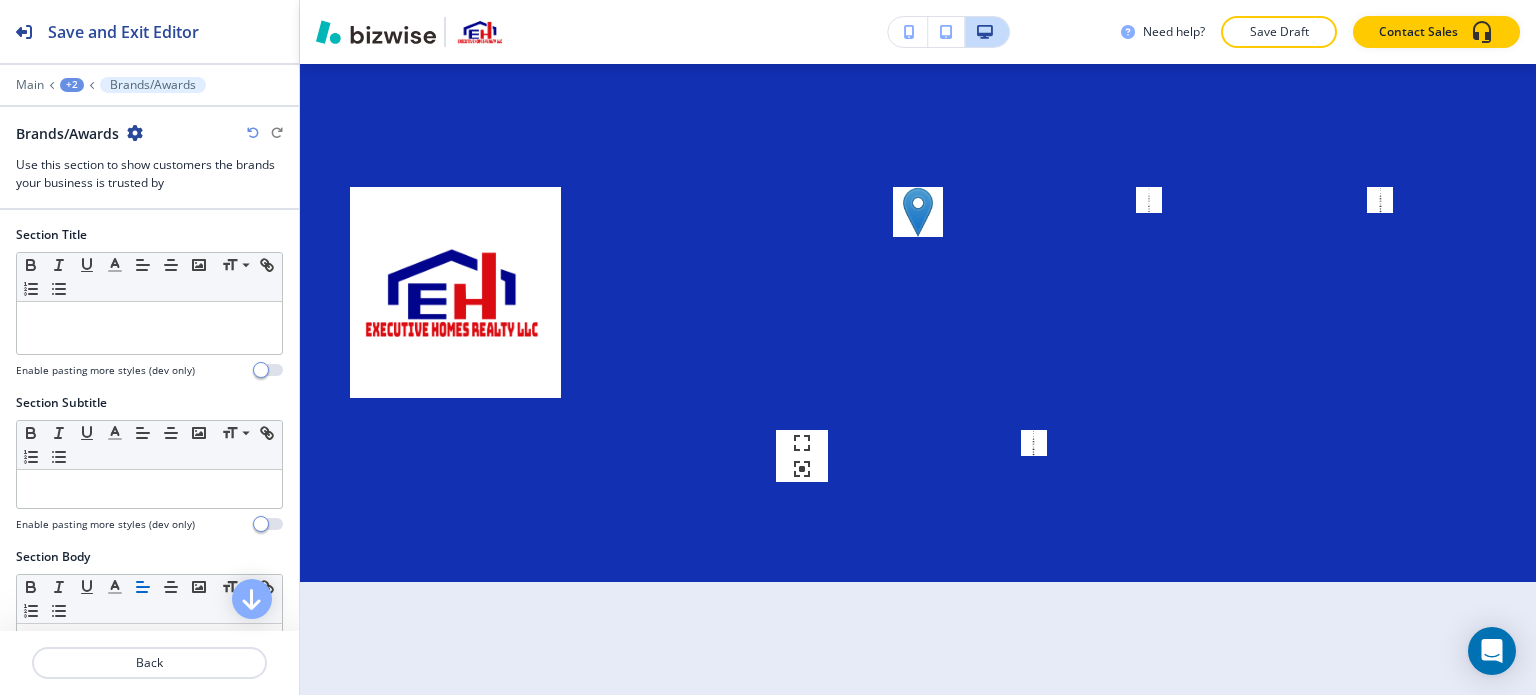 click at bounding box center (135, 133) 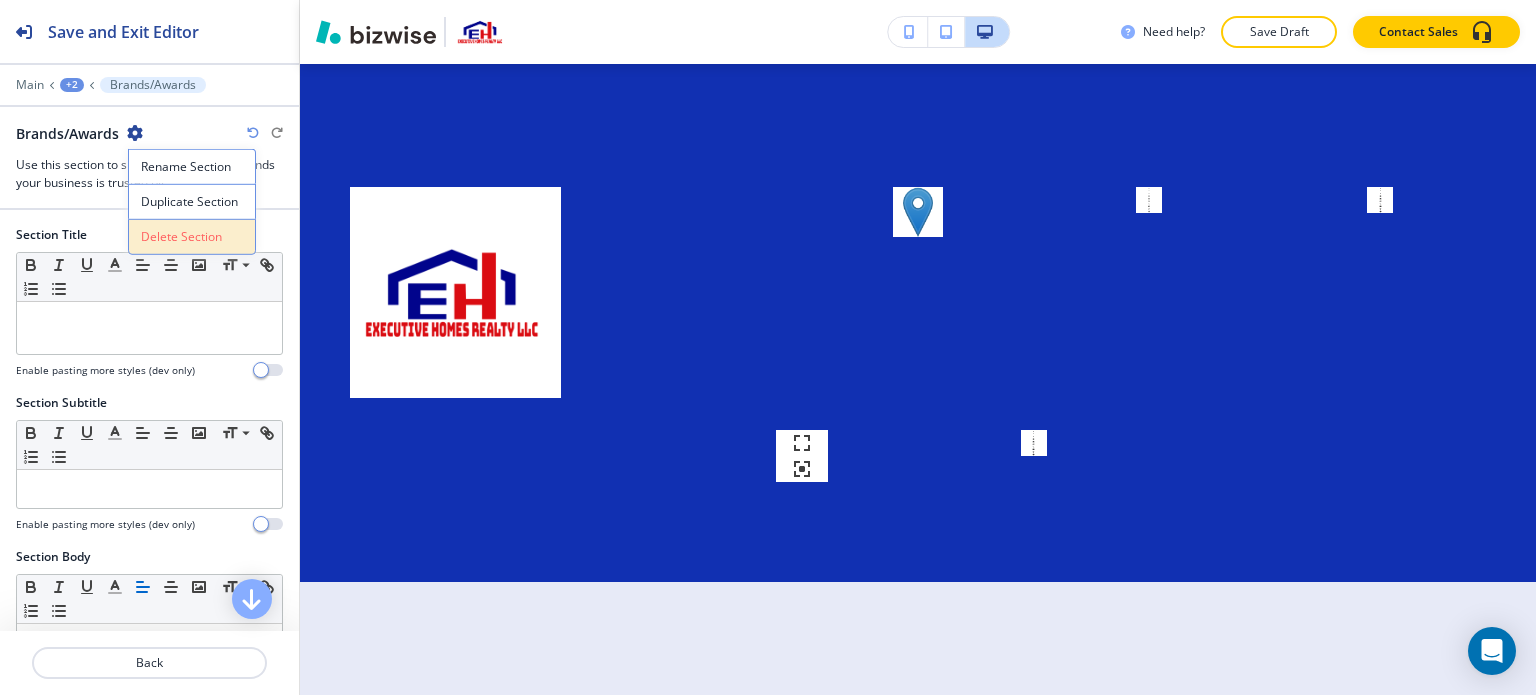 click on "Delete Section" at bounding box center (192, 237) 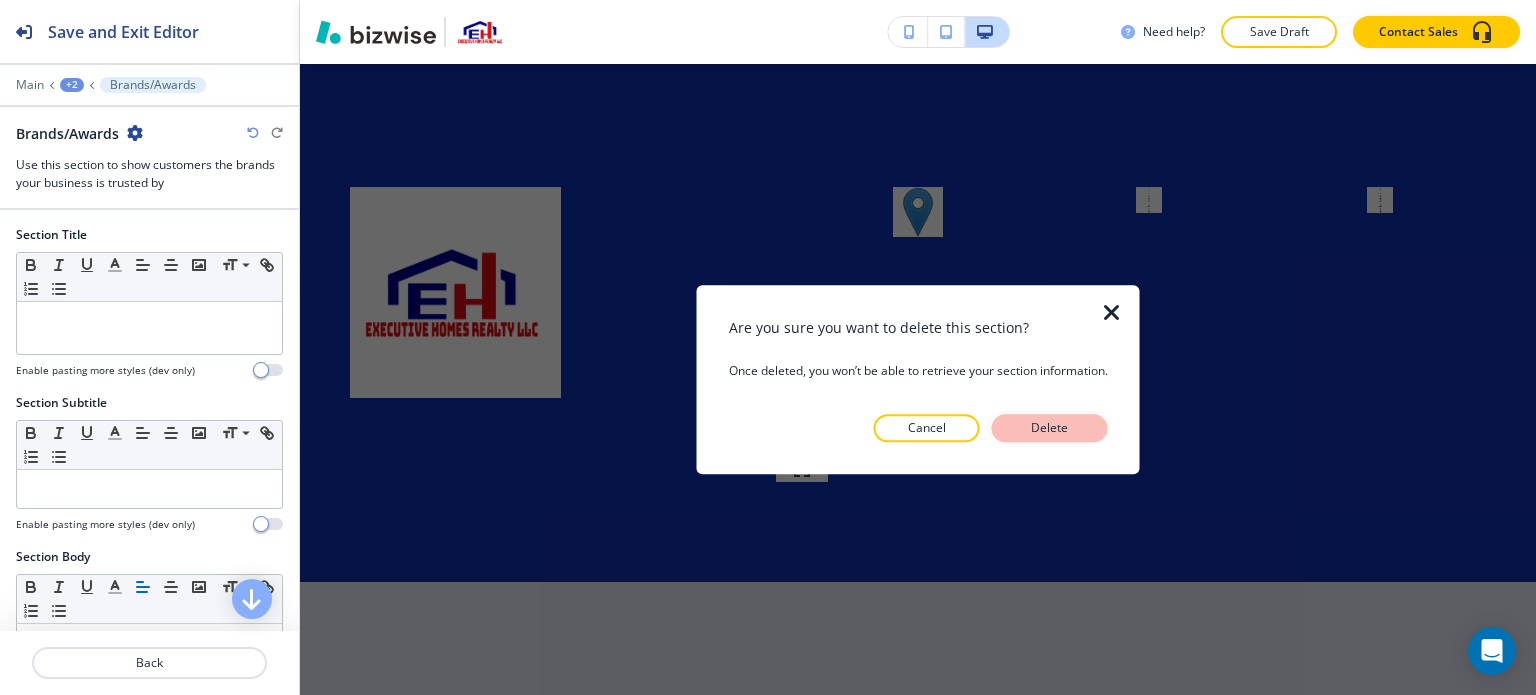 click on "Delete" at bounding box center (1050, 428) 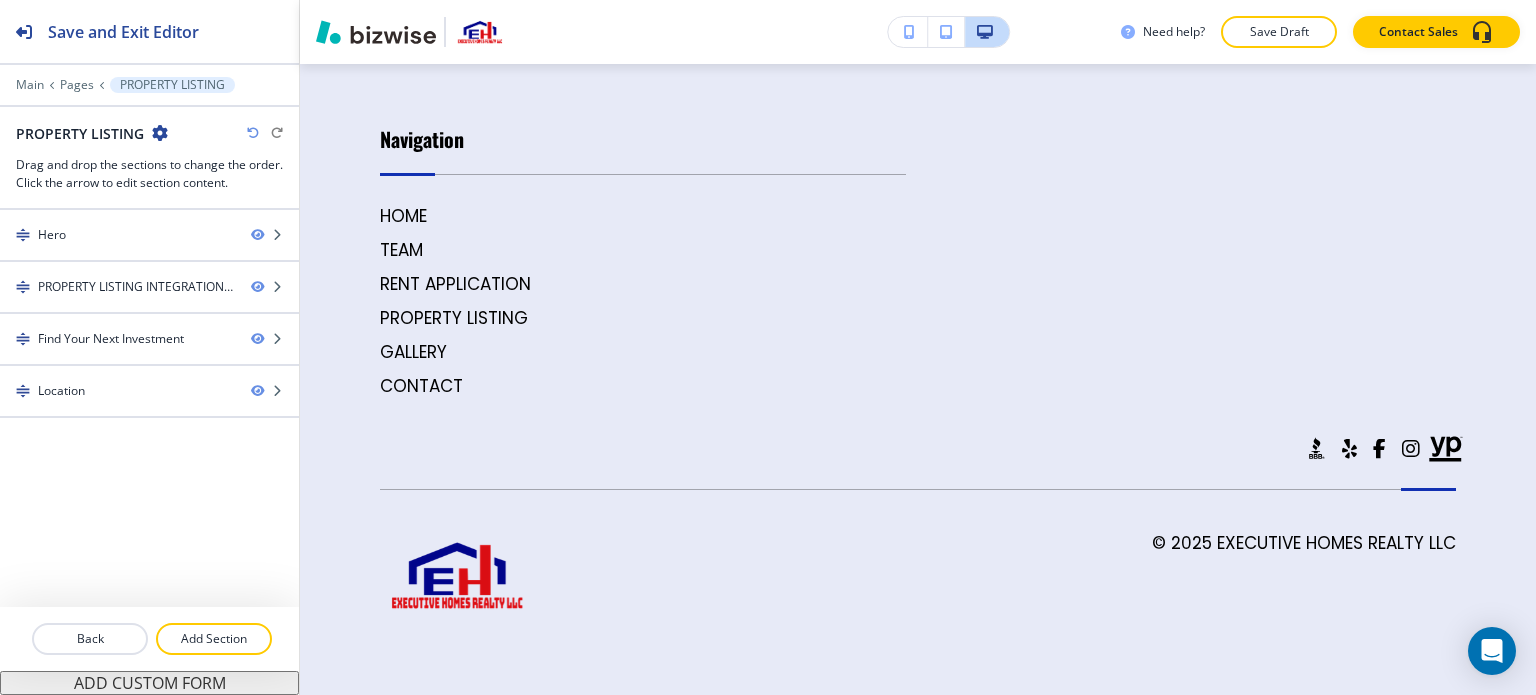 scroll, scrollTop: 2701, scrollLeft: 0, axis: vertical 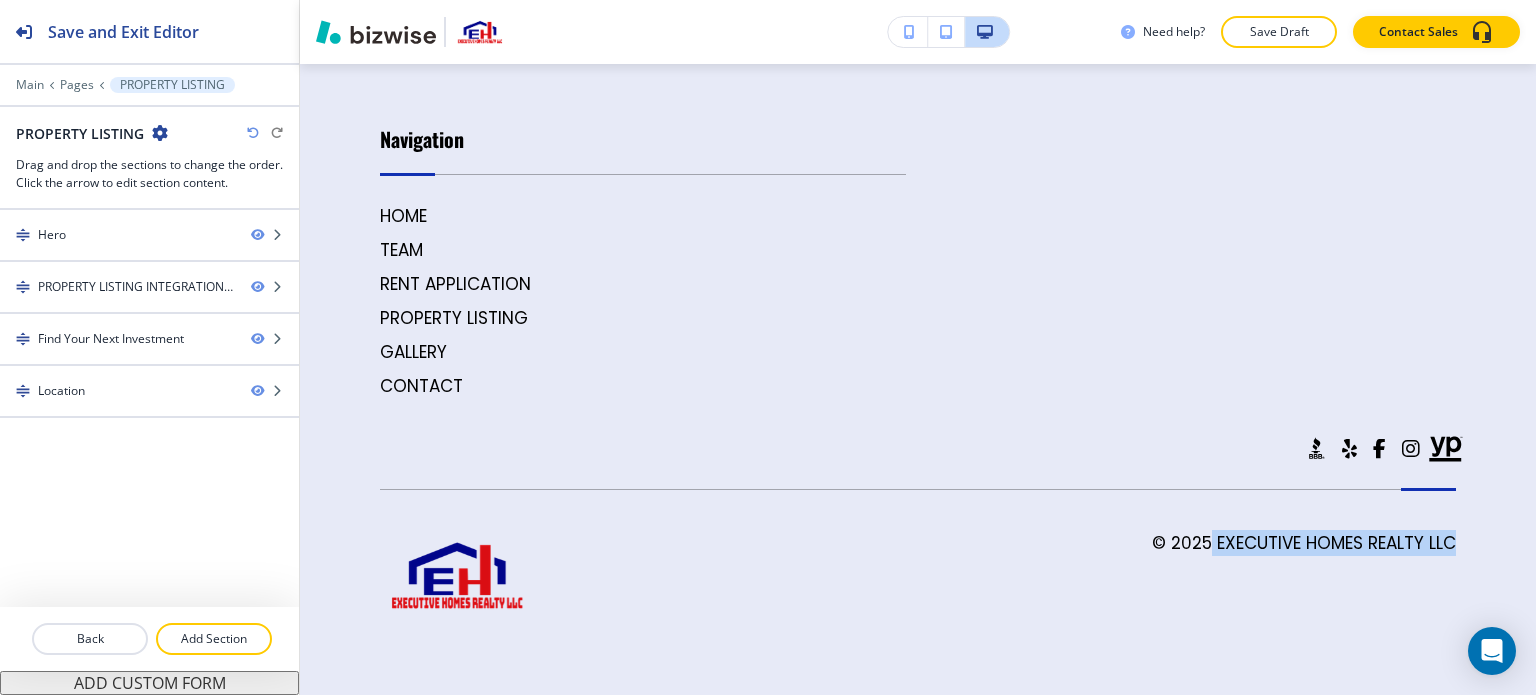 drag, startPoint x: 1453, startPoint y: 541, endPoint x: 1206, endPoint y: 554, distance: 247.34187 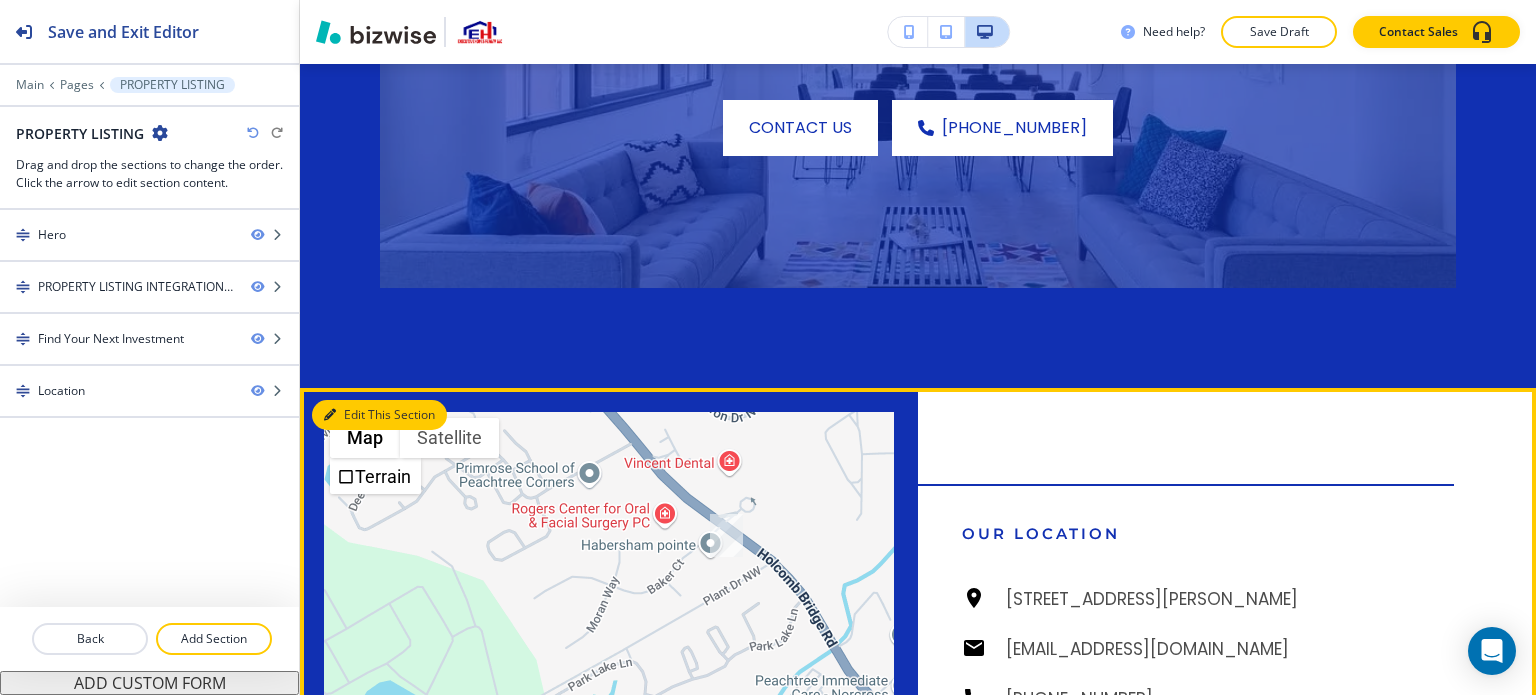 click on "Edit This Section" at bounding box center (379, 415) 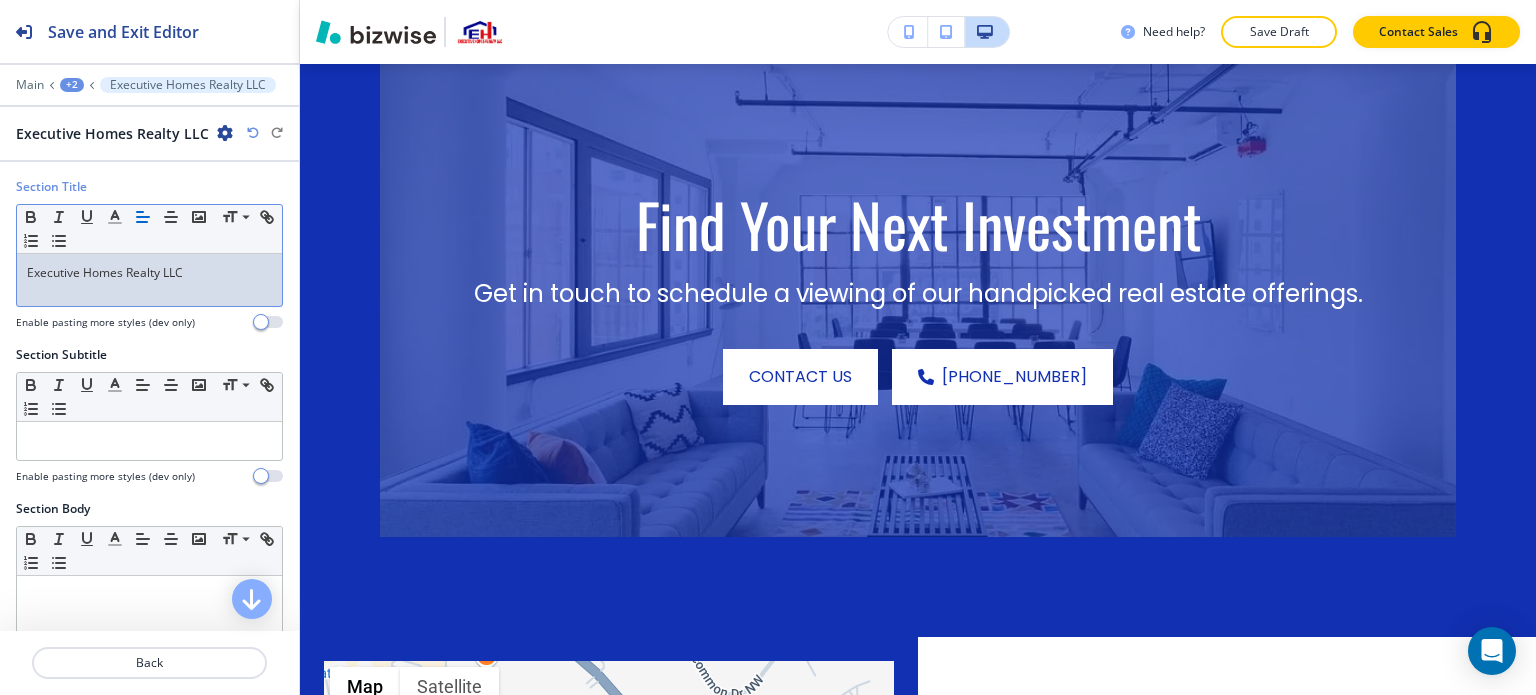 scroll, scrollTop: 0, scrollLeft: 0, axis: both 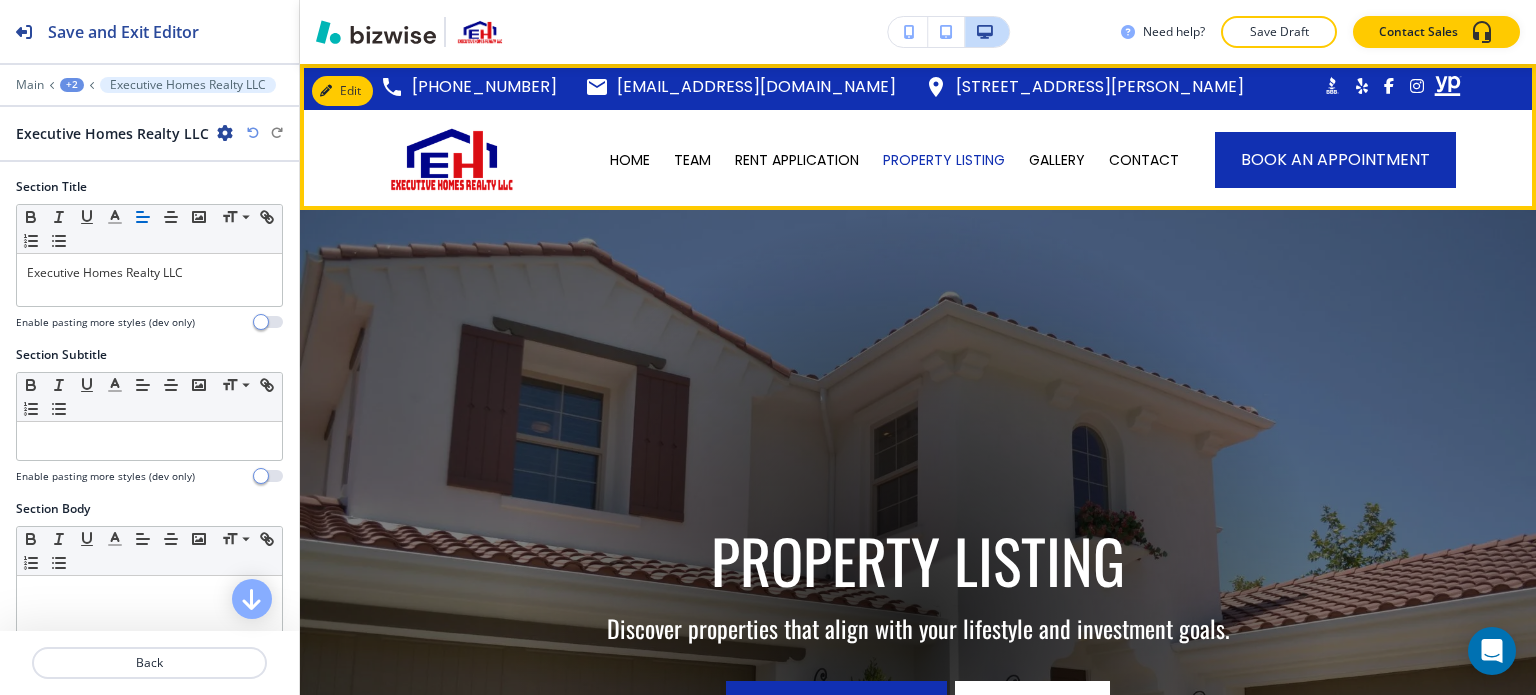 click on "CONTACT" at bounding box center [1144, 160] 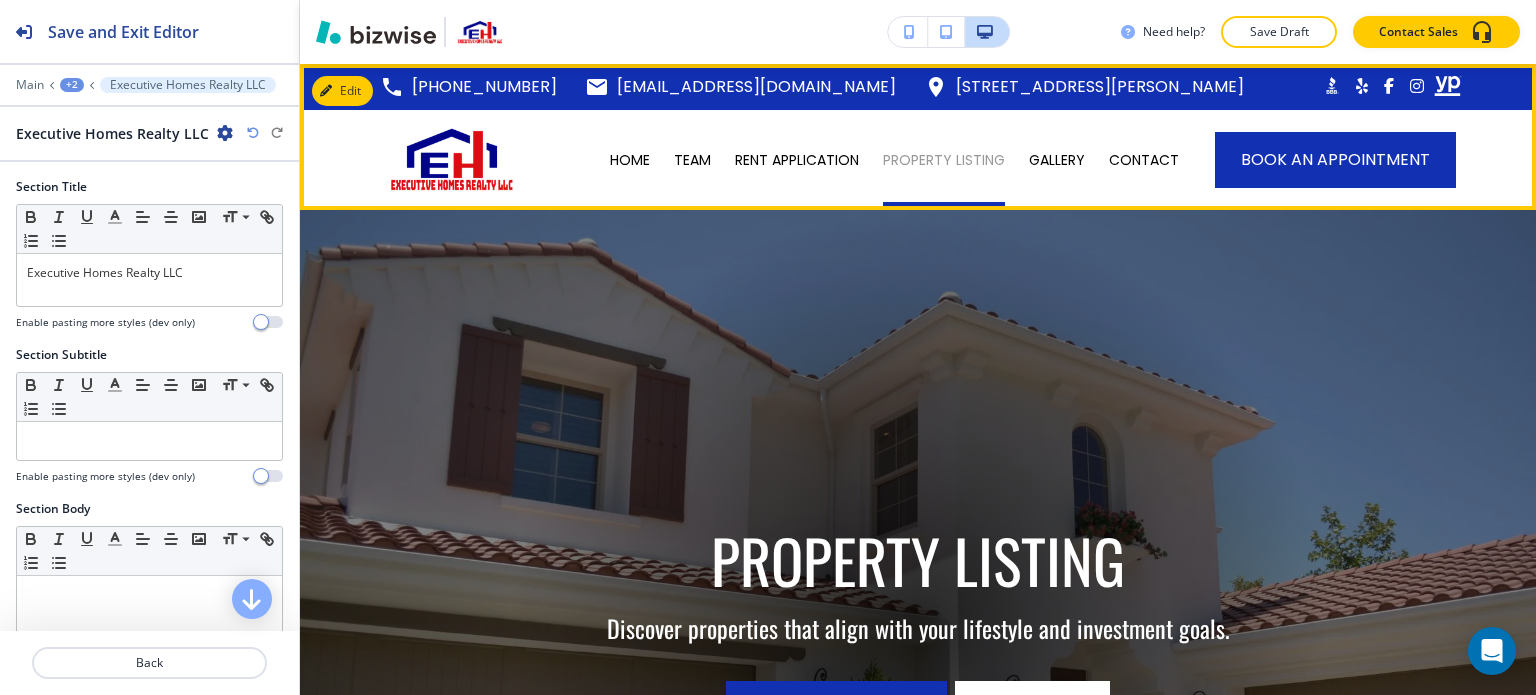 click on "PROPERTY LISTING" at bounding box center (944, 160) 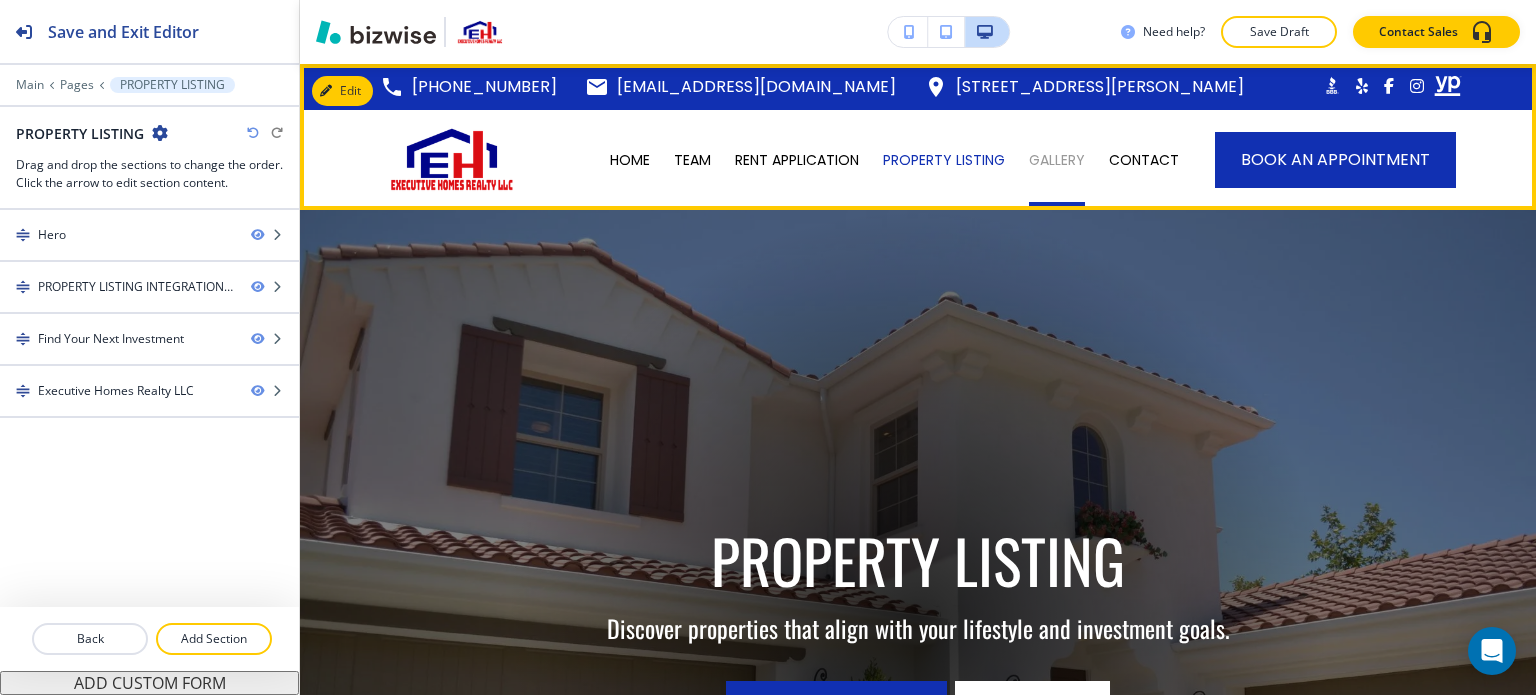 click on "GALLERY" at bounding box center [1057, 160] 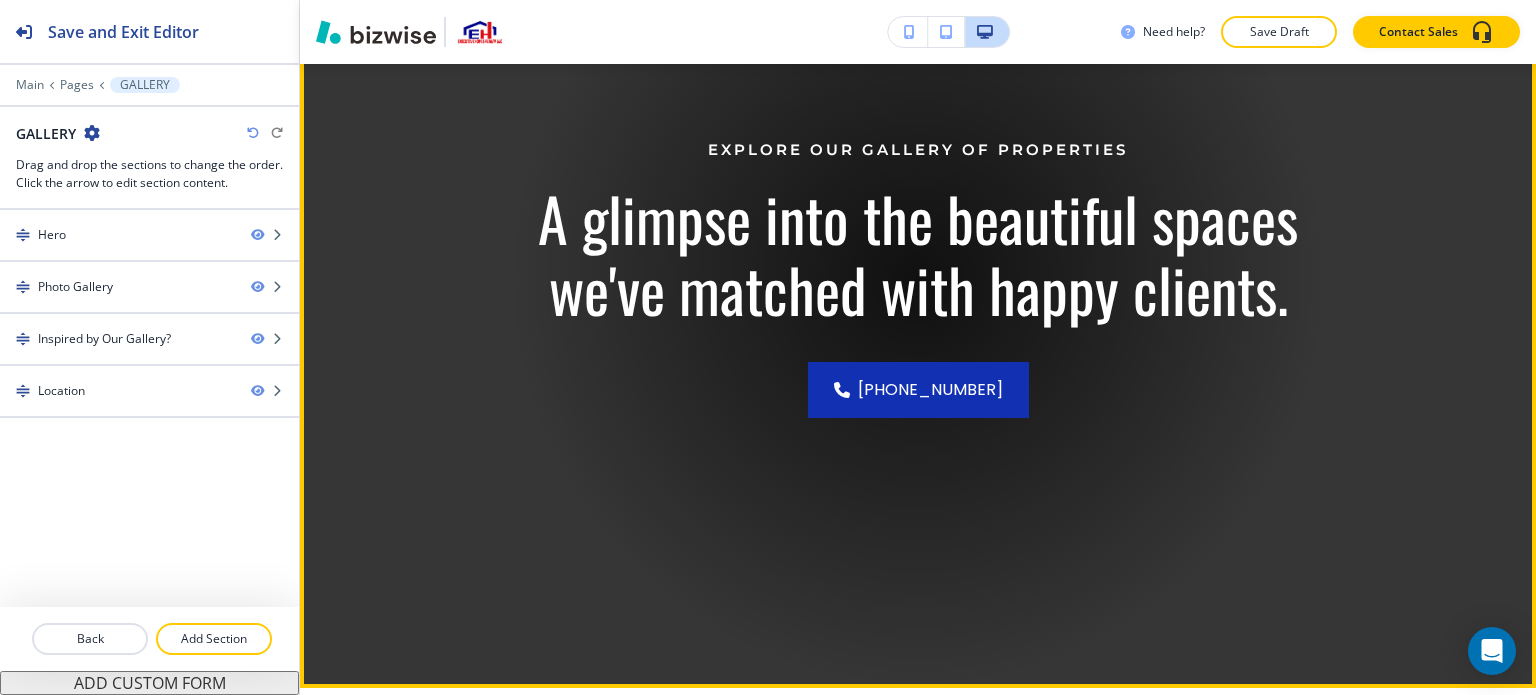 scroll, scrollTop: 400, scrollLeft: 0, axis: vertical 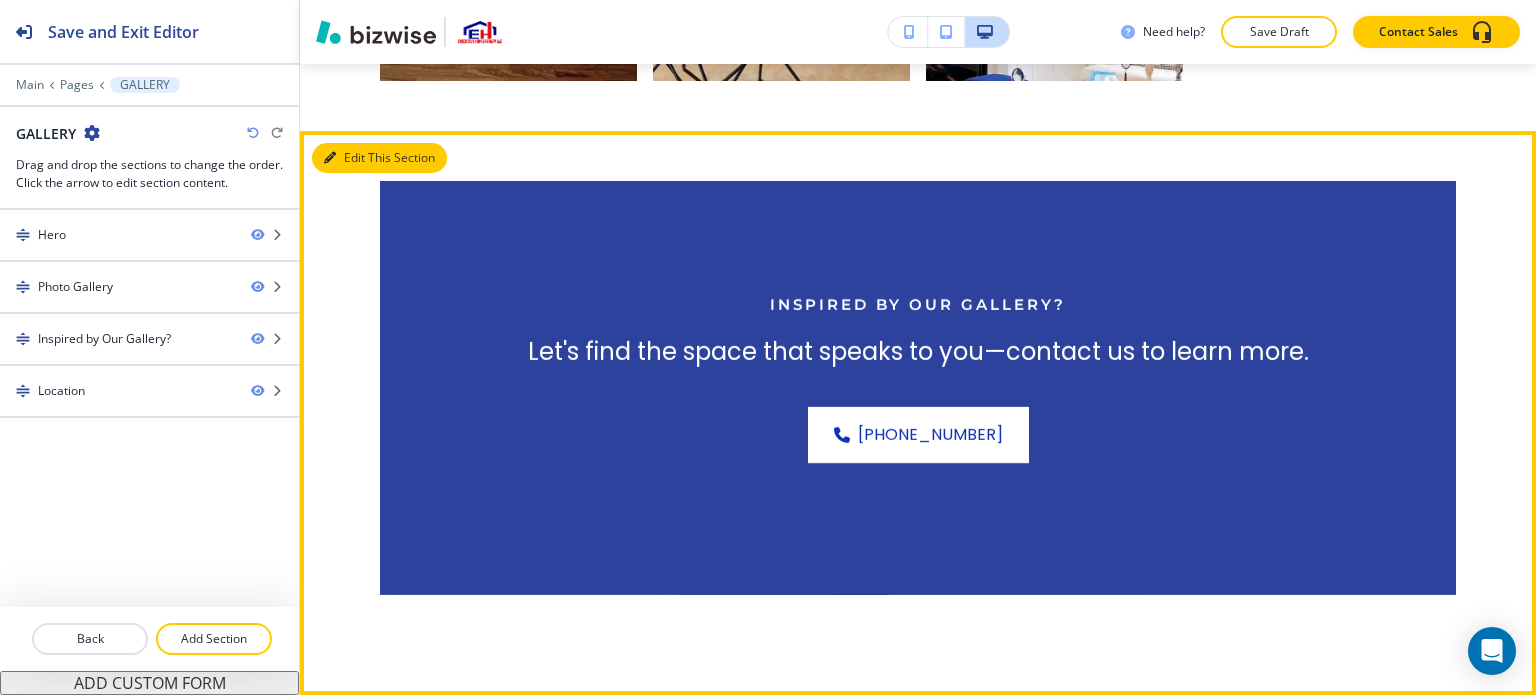 click on "Edit This Section" at bounding box center (379, 158) 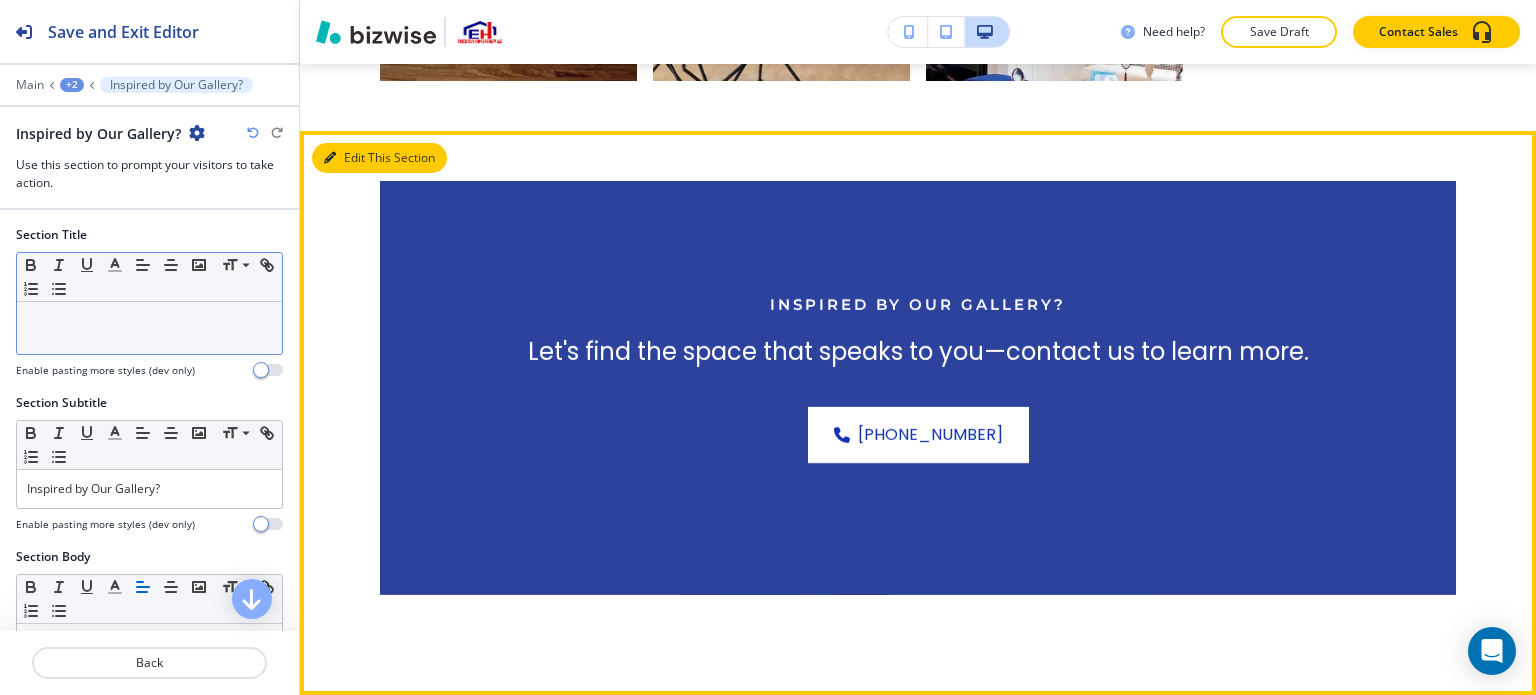 scroll, scrollTop: 2648, scrollLeft: 0, axis: vertical 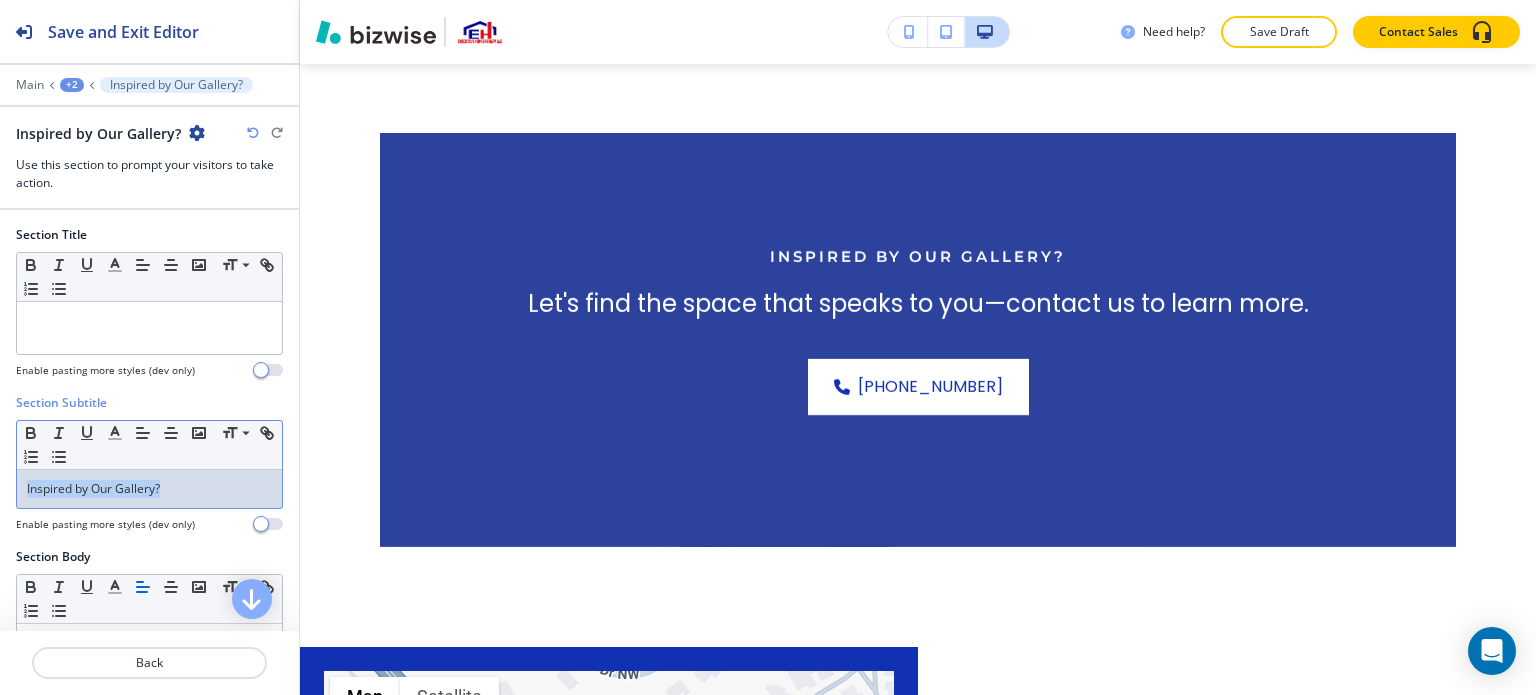 drag, startPoint x: 185, startPoint y: 487, endPoint x: 0, endPoint y: 476, distance: 185.32674 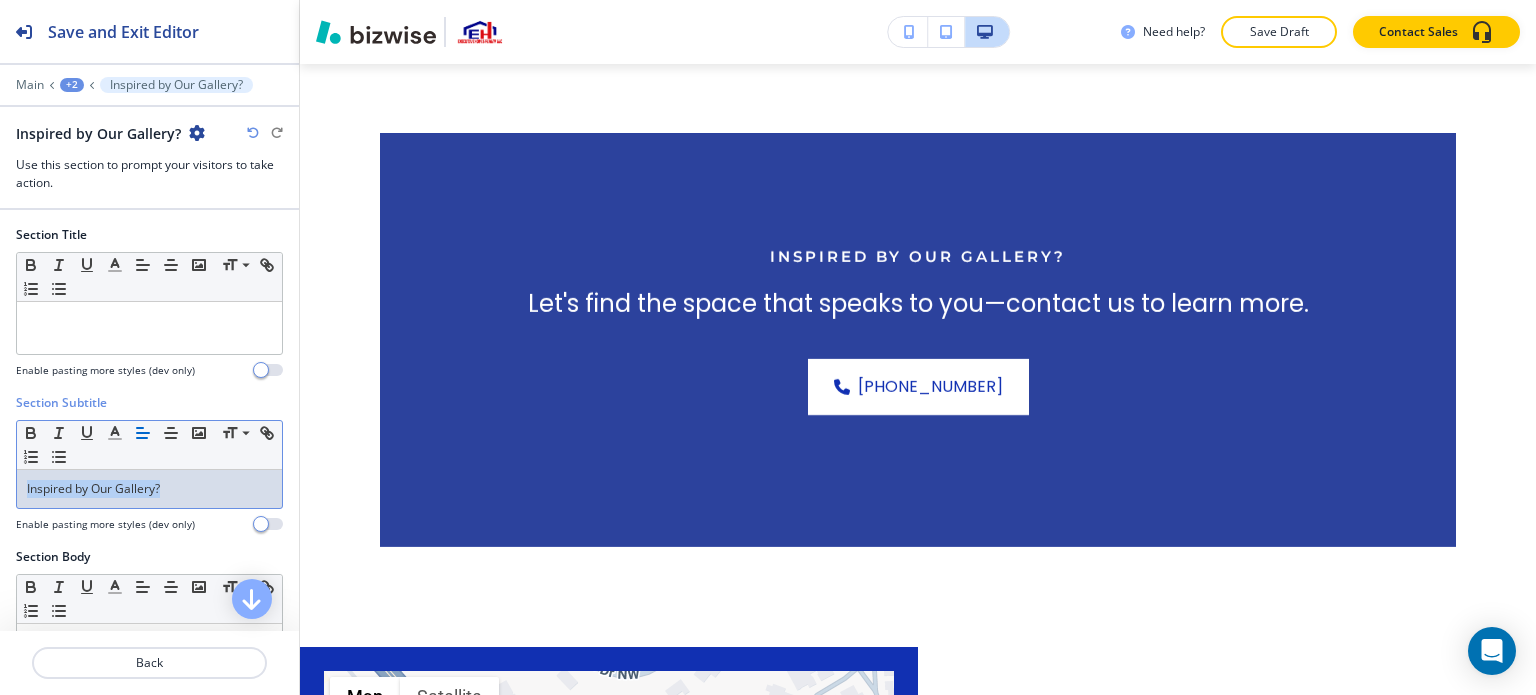 copy on "Inspired by Our Gallery?" 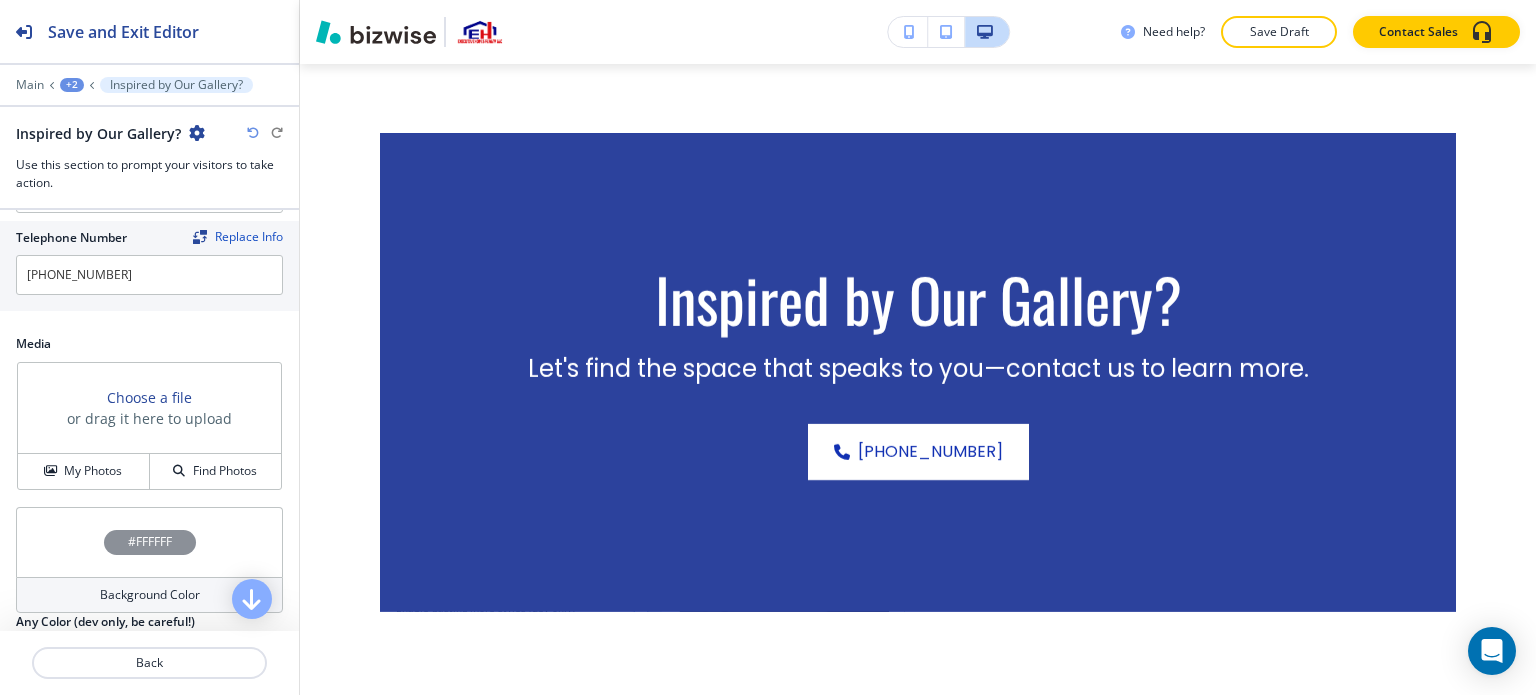 scroll, scrollTop: 1100, scrollLeft: 0, axis: vertical 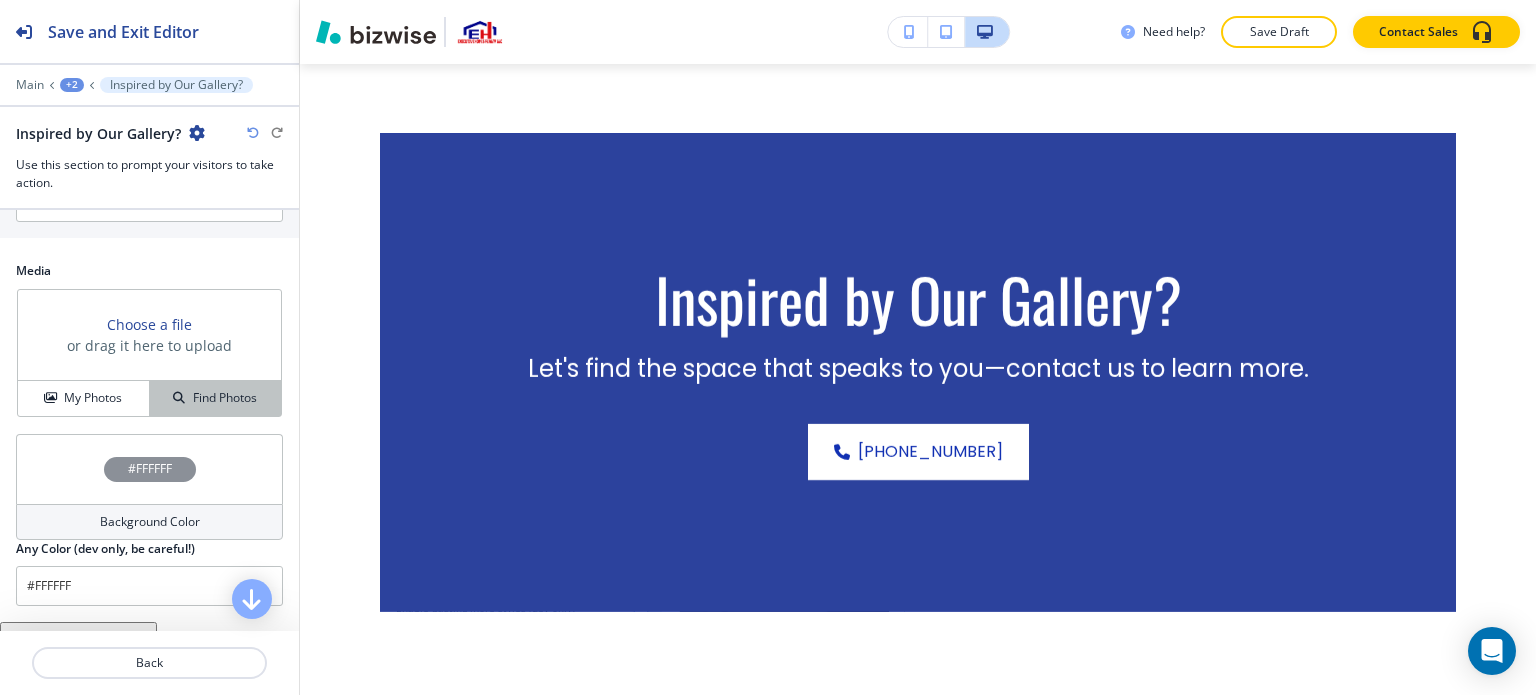 drag, startPoint x: 103, startPoint y: 408, endPoint x: 190, endPoint y: 409, distance: 87.005745 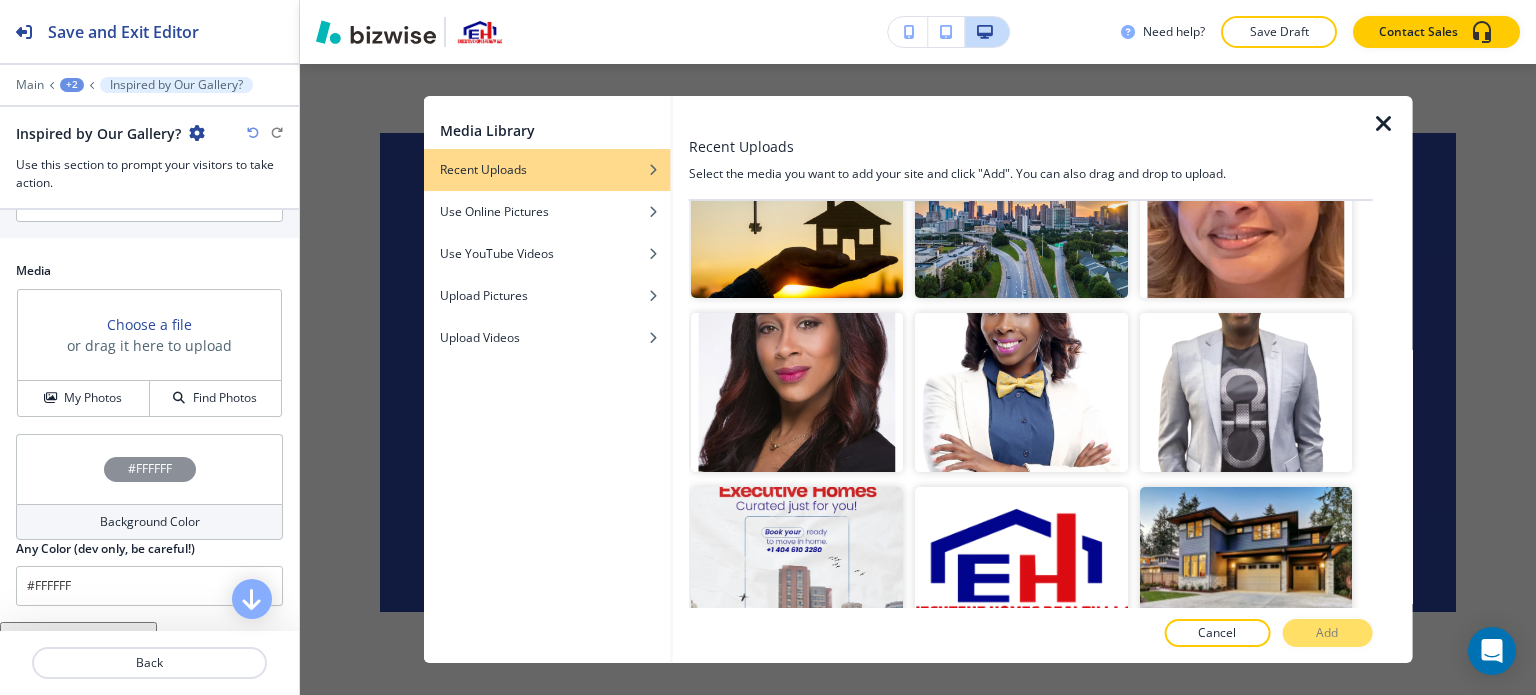 scroll, scrollTop: 2500, scrollLeft: 0, axis: vertical 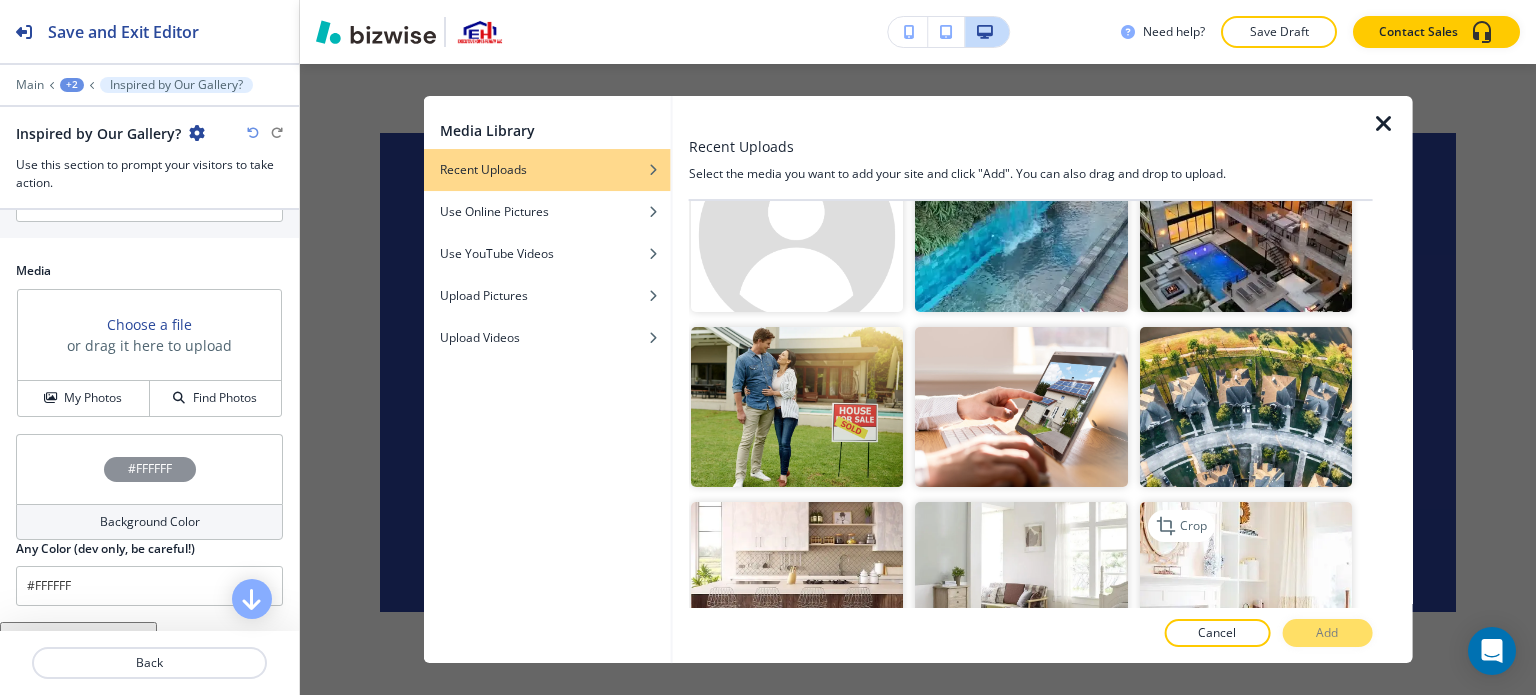 click at bounding box center [1245, 581] 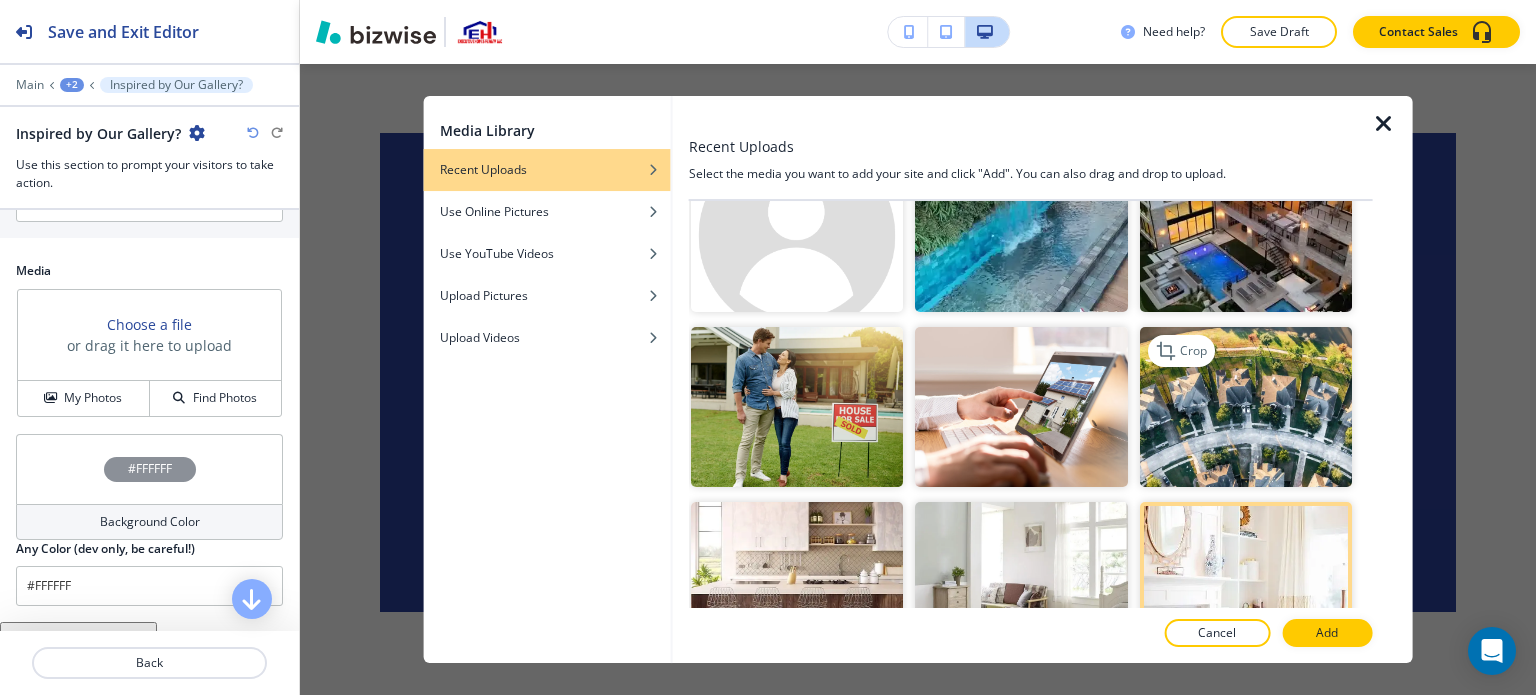 click at bounding box center [1245, 406] 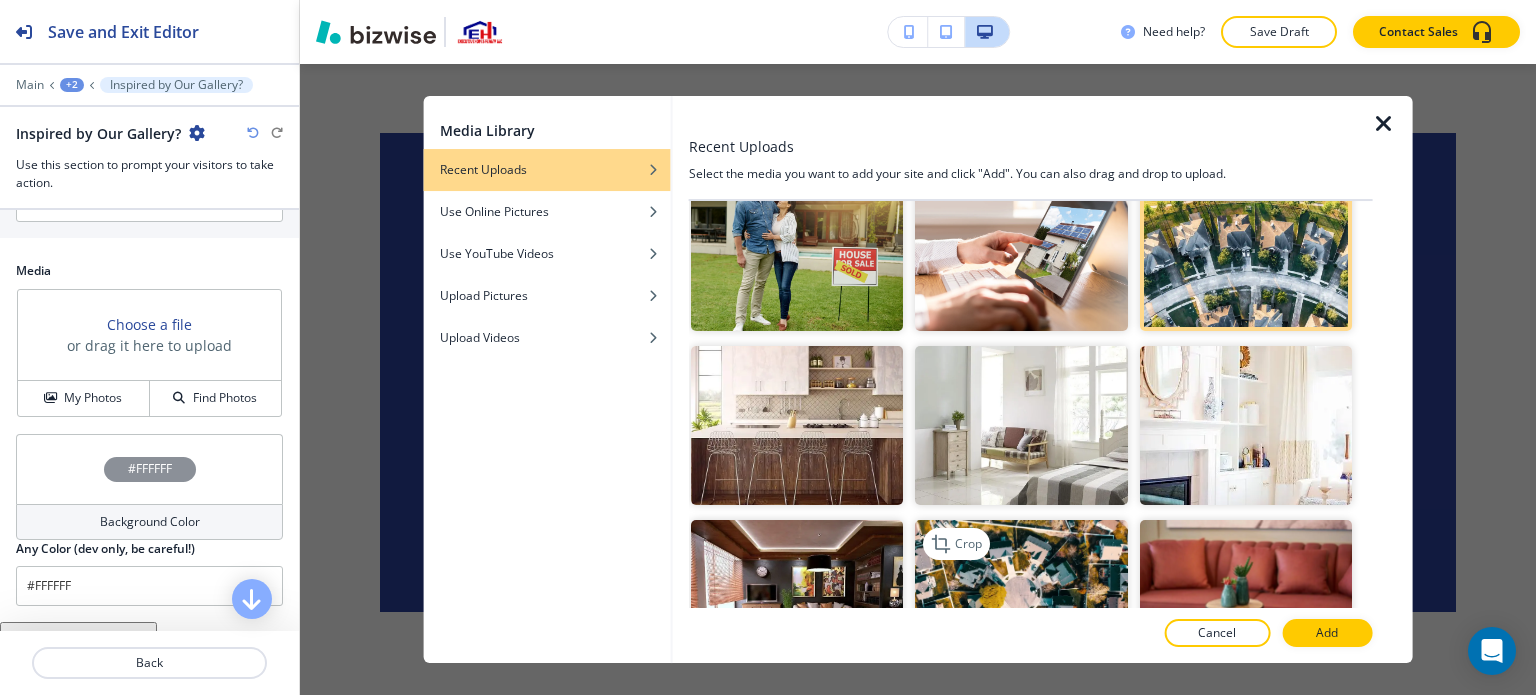 scroll, scrollTop: 2700, scrollLeft: 0, axis: vertical 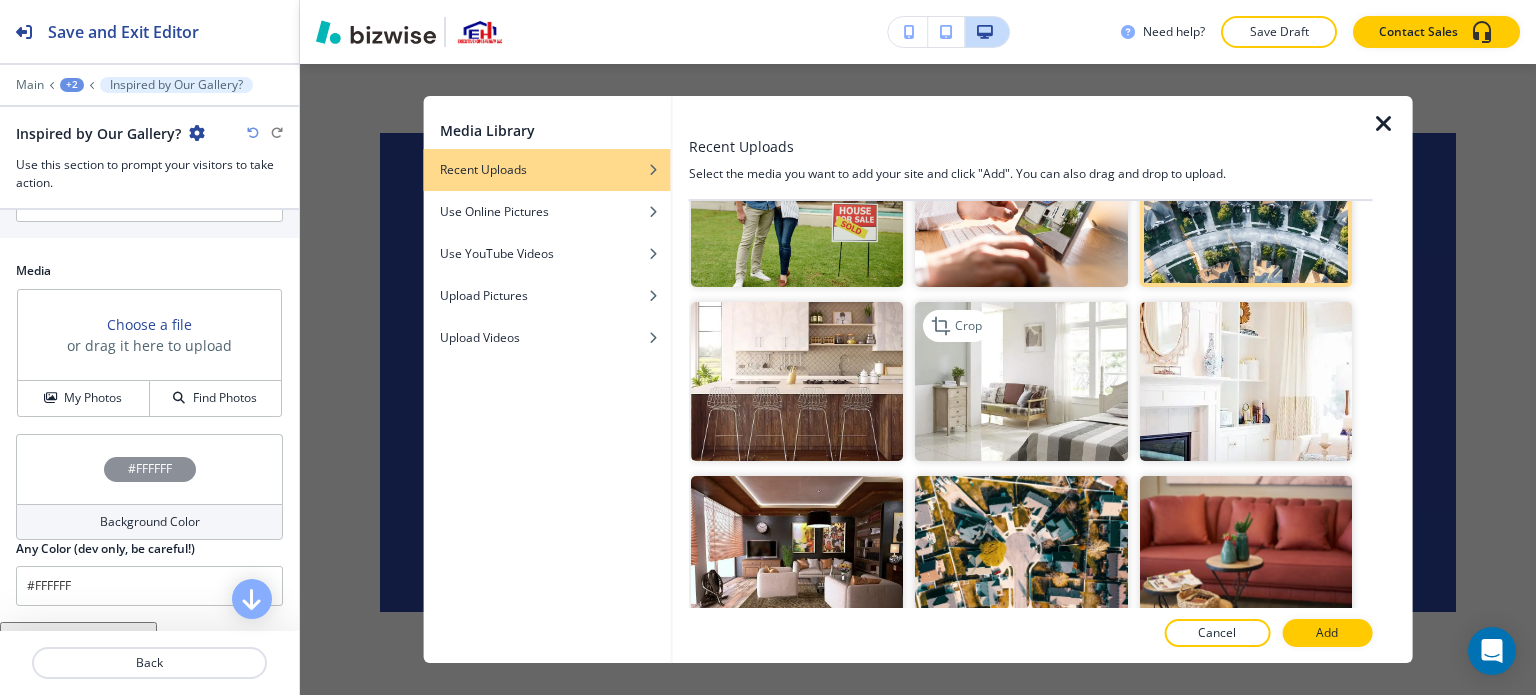 click at bounding box center (1021, 381) 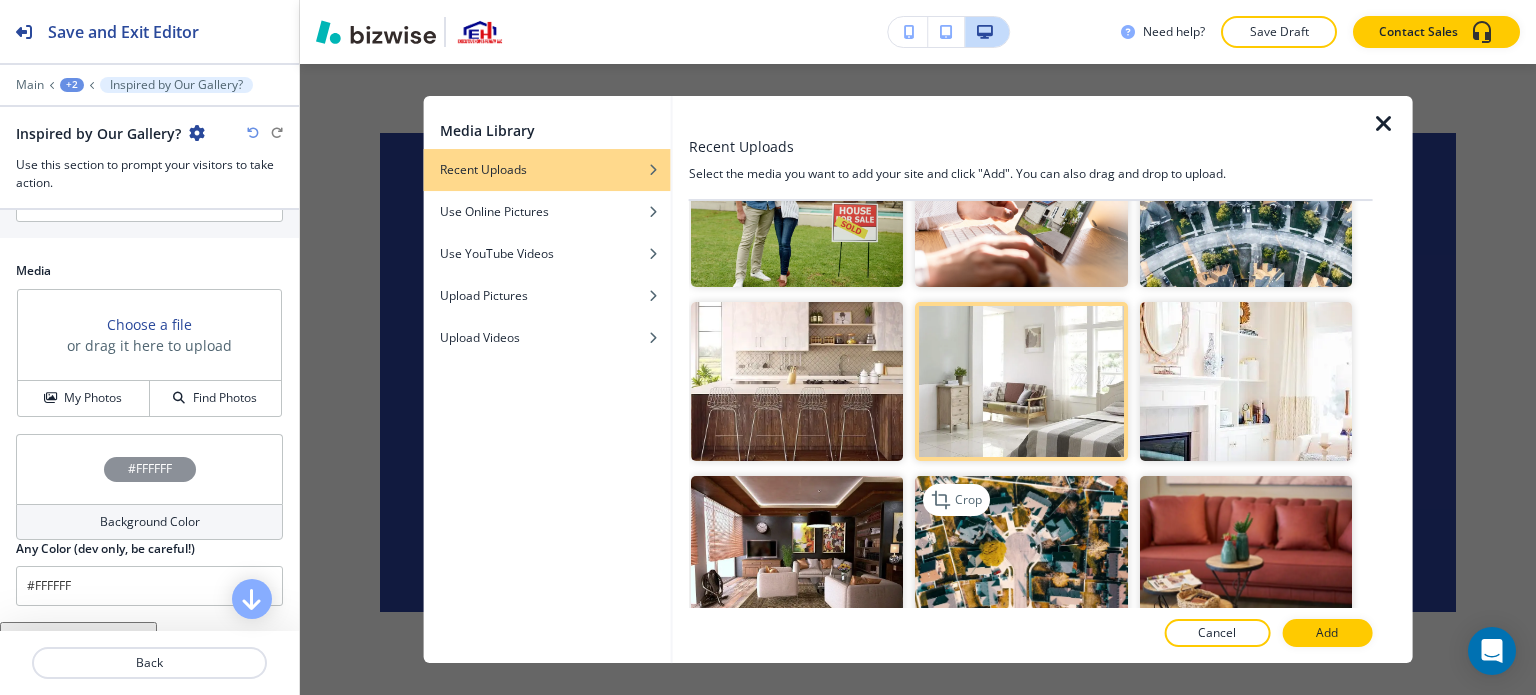 click at bounding box center (1021, 555) 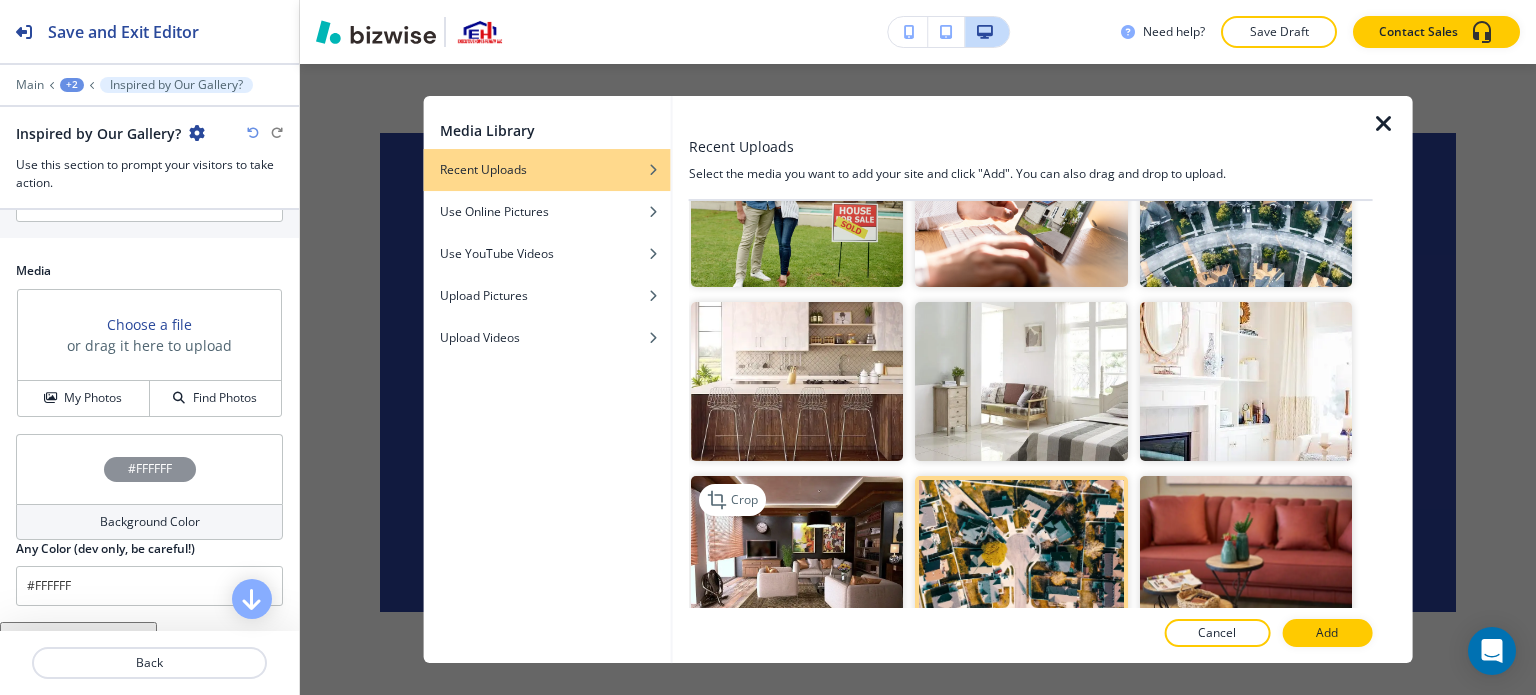 click at bounding box center [797, 555] 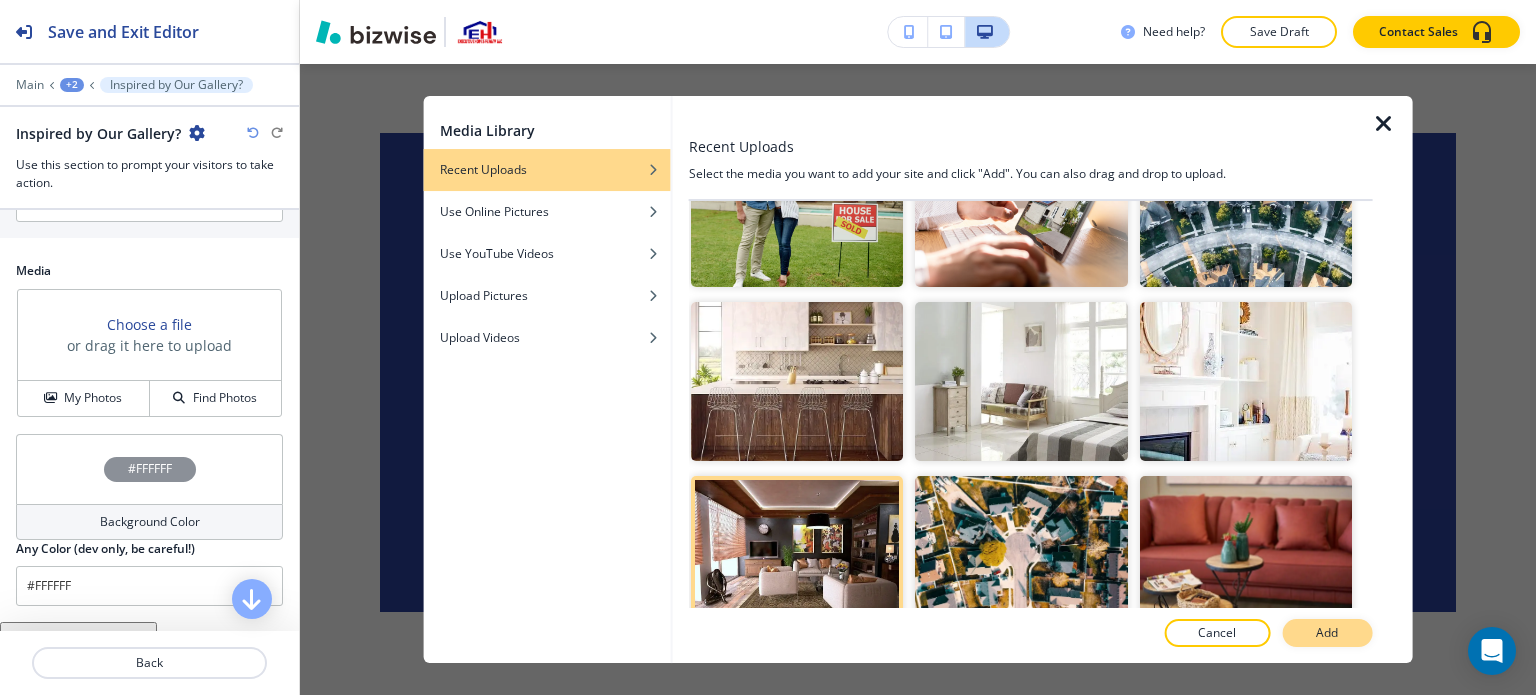 click on "Add" at bounding box center (1327, 633) 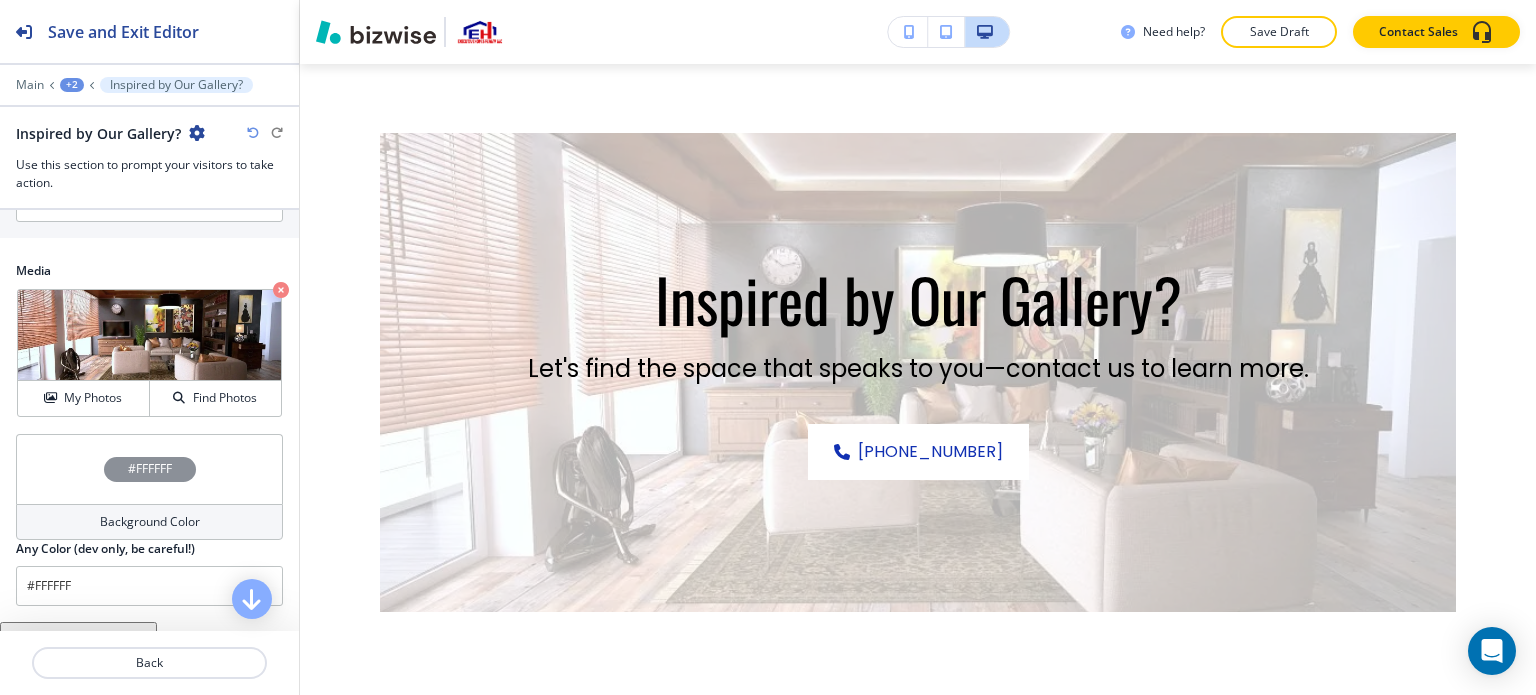 click on "#FFFFFF" at bounding box center (150, 469) 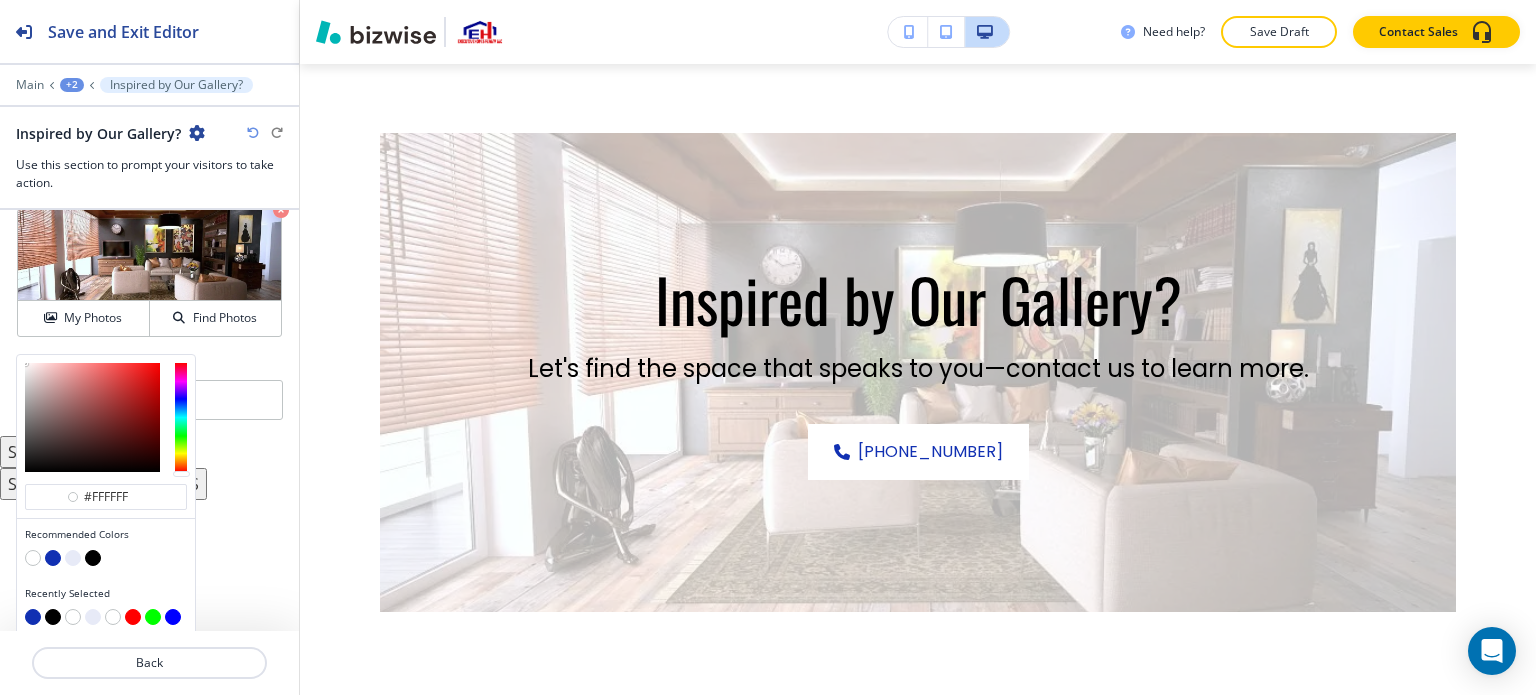 click at bounding box center [53, 558] 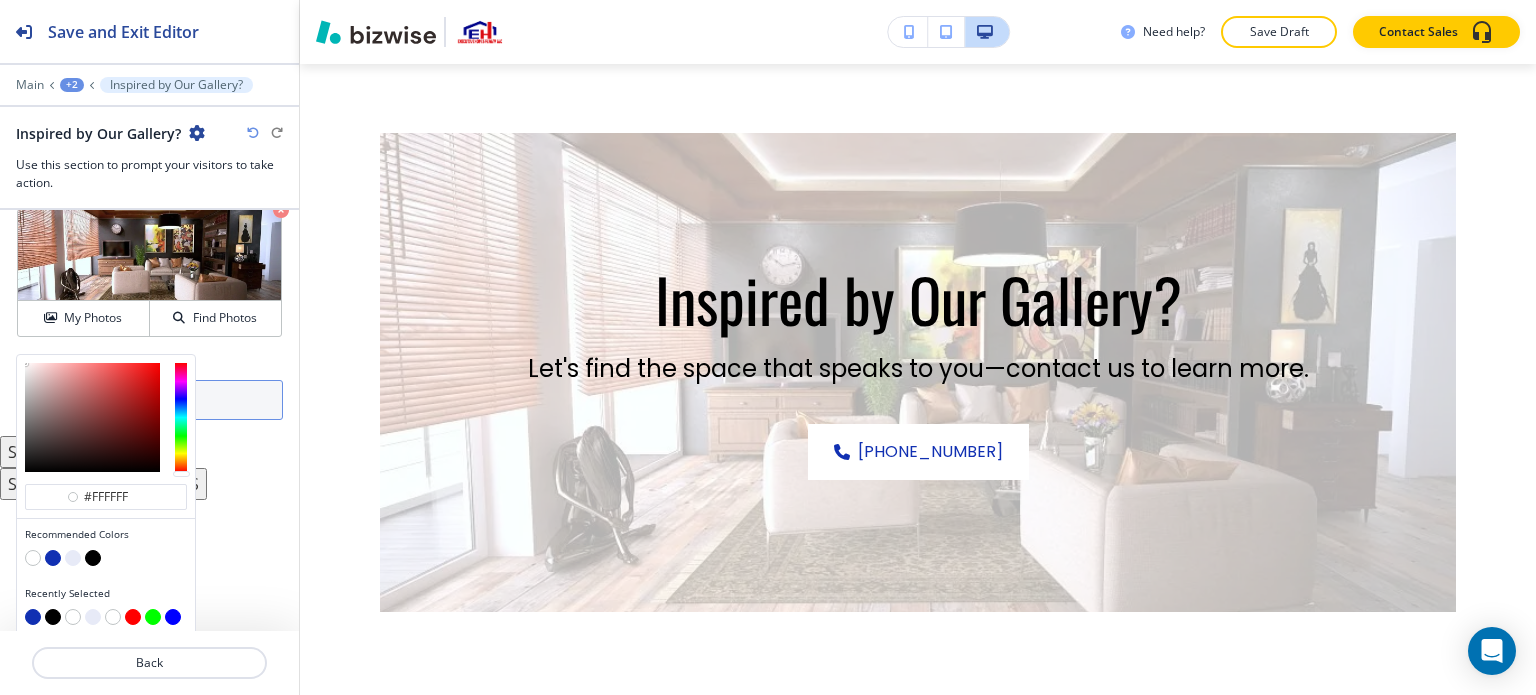 type on "#1130b2" 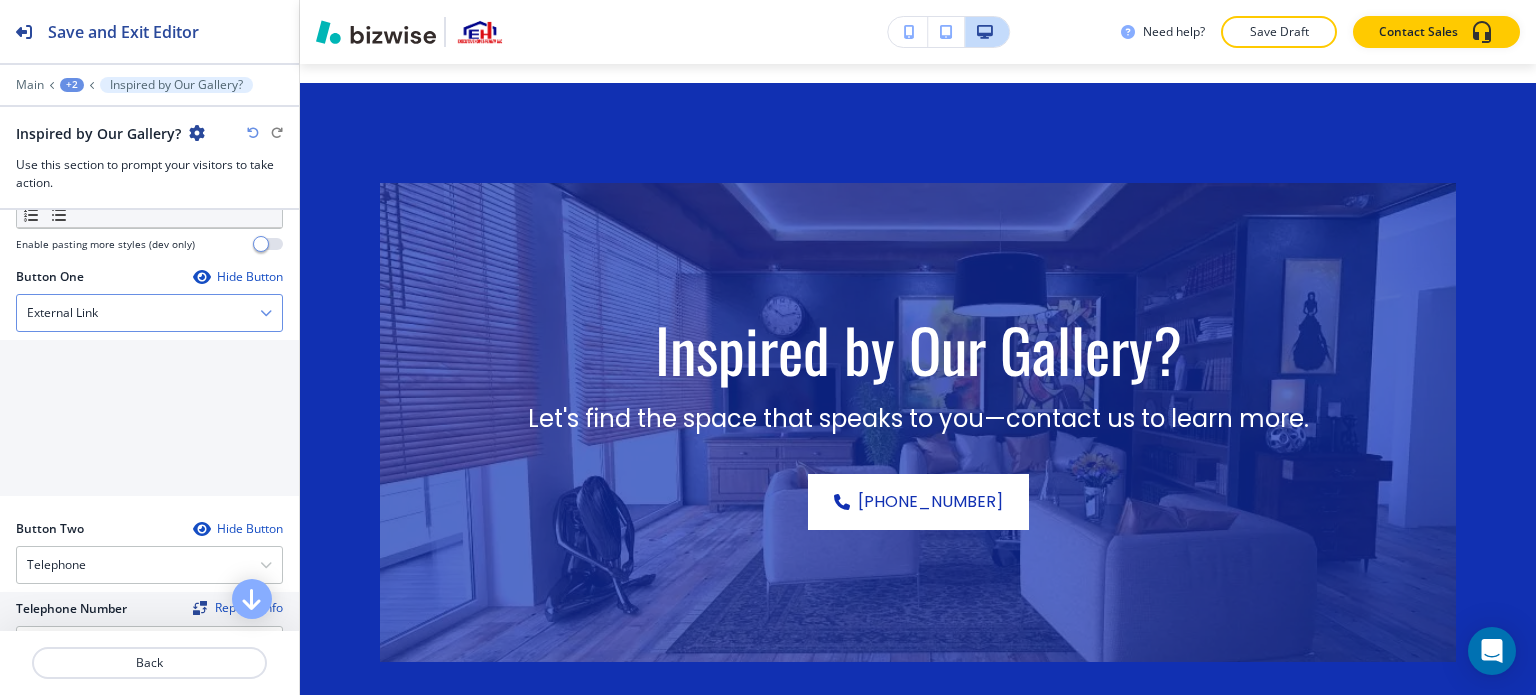 scroll, scrollTop: 648, scrollLeft: 0, axis: vertical 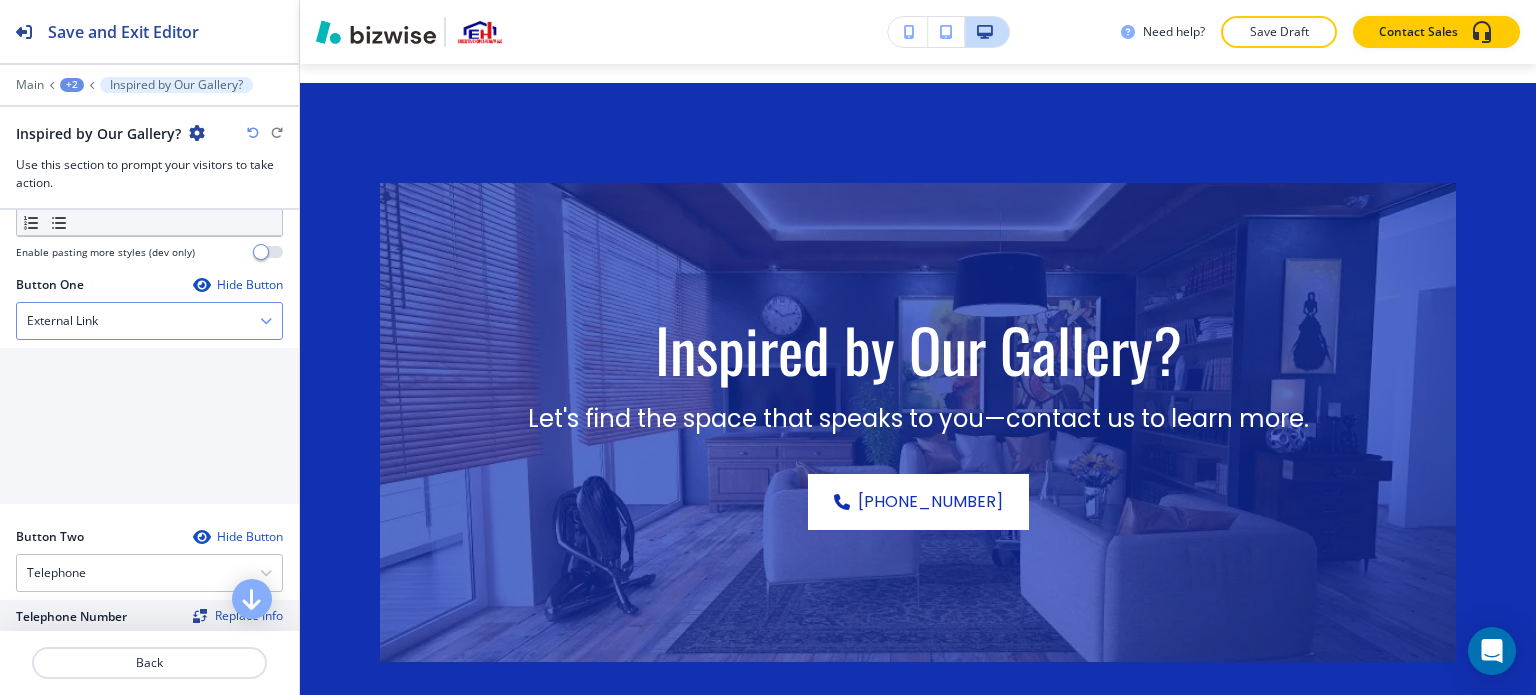 click on "External Link" at bounding box center [149, 321] 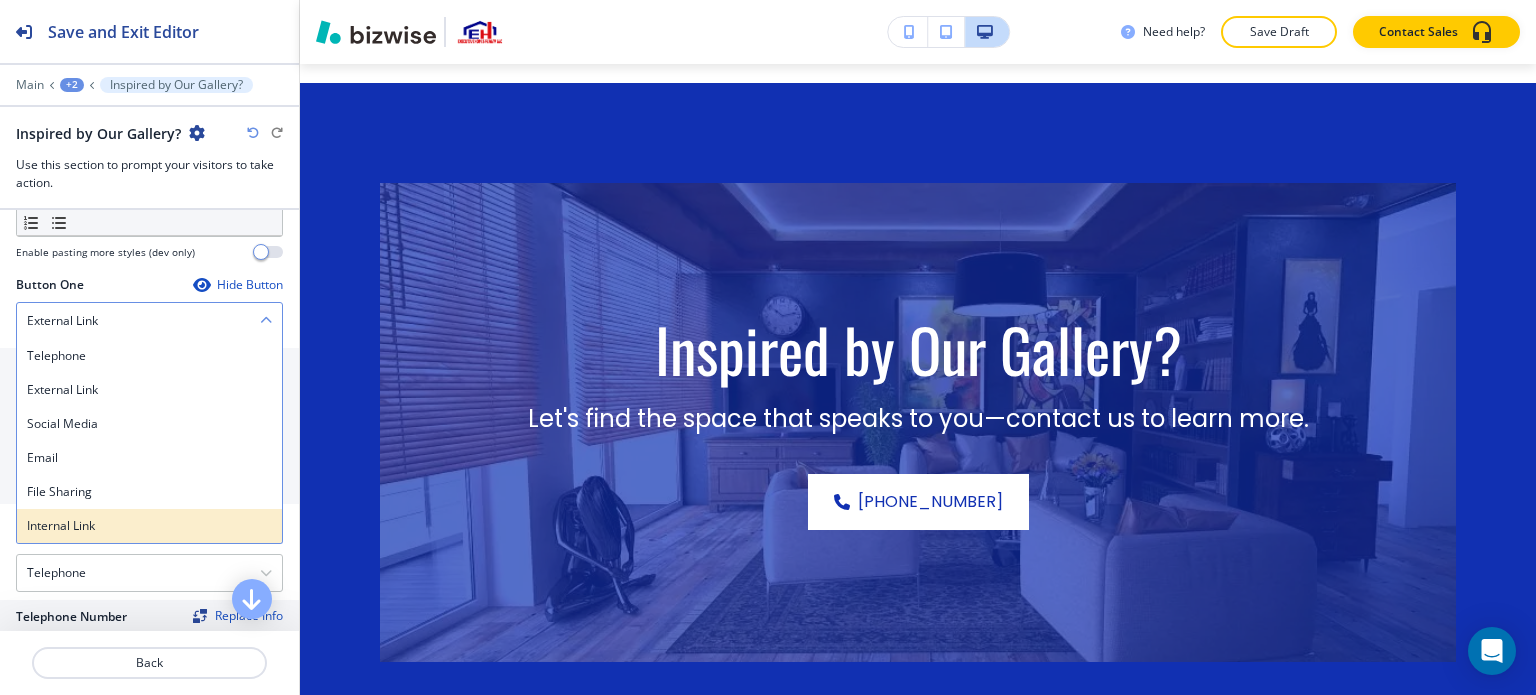 click on "Internal Link" at bounding box center [149, 526] 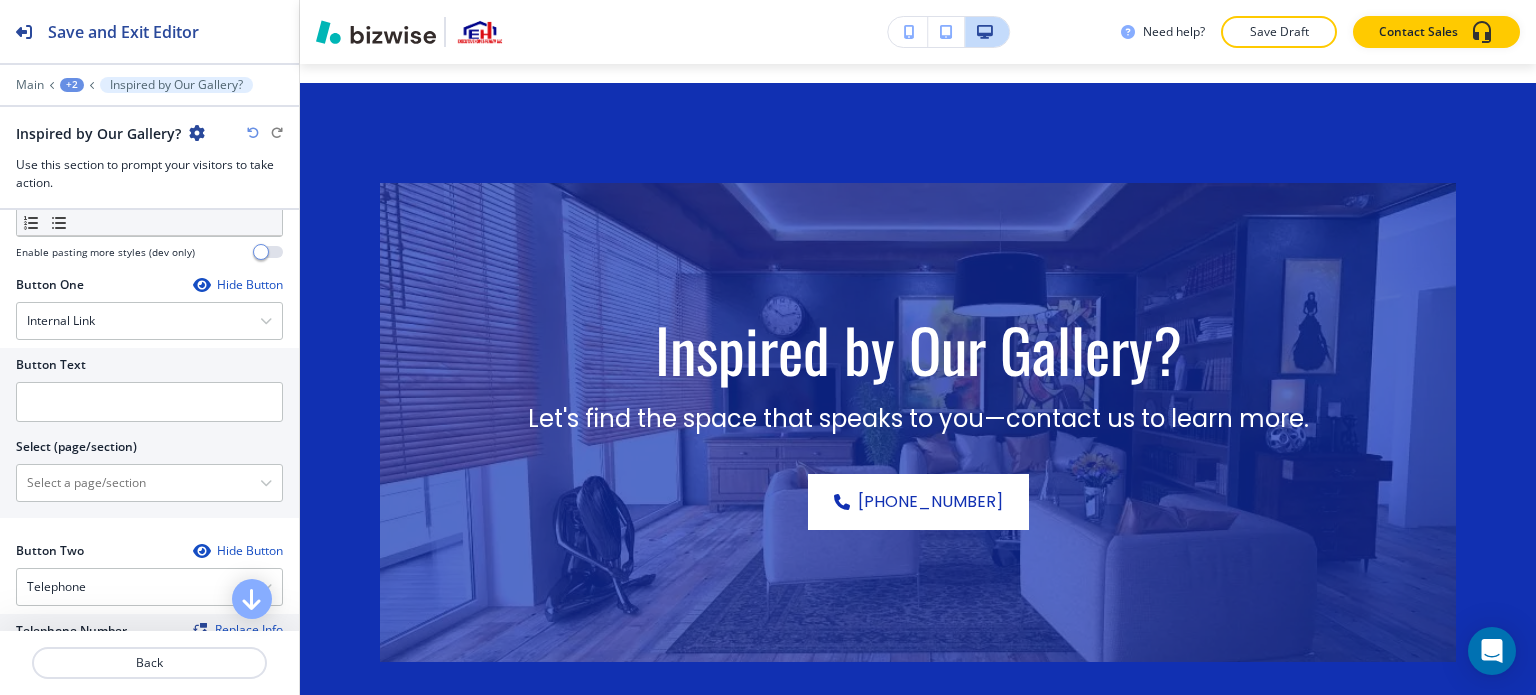 click at bounding box center [149, 378] 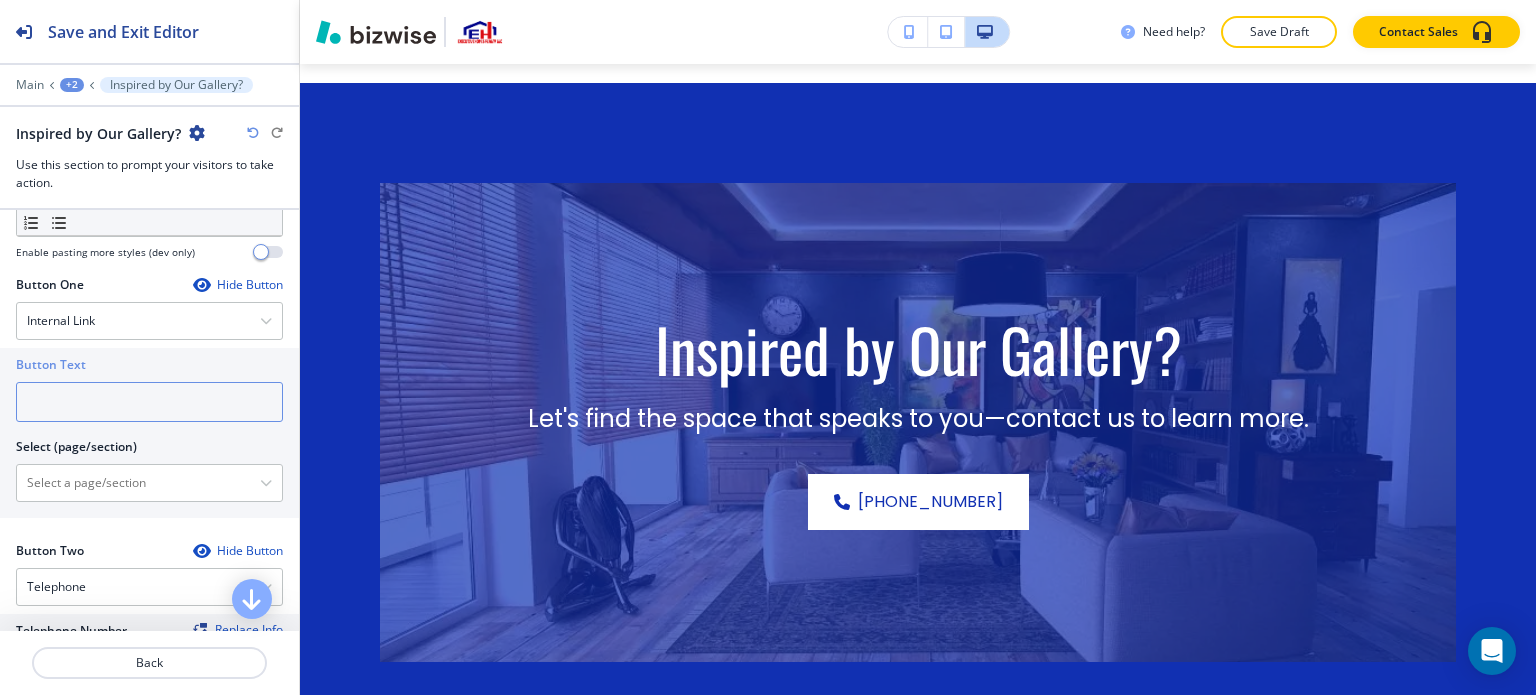 click at bounding box center (149, 402) 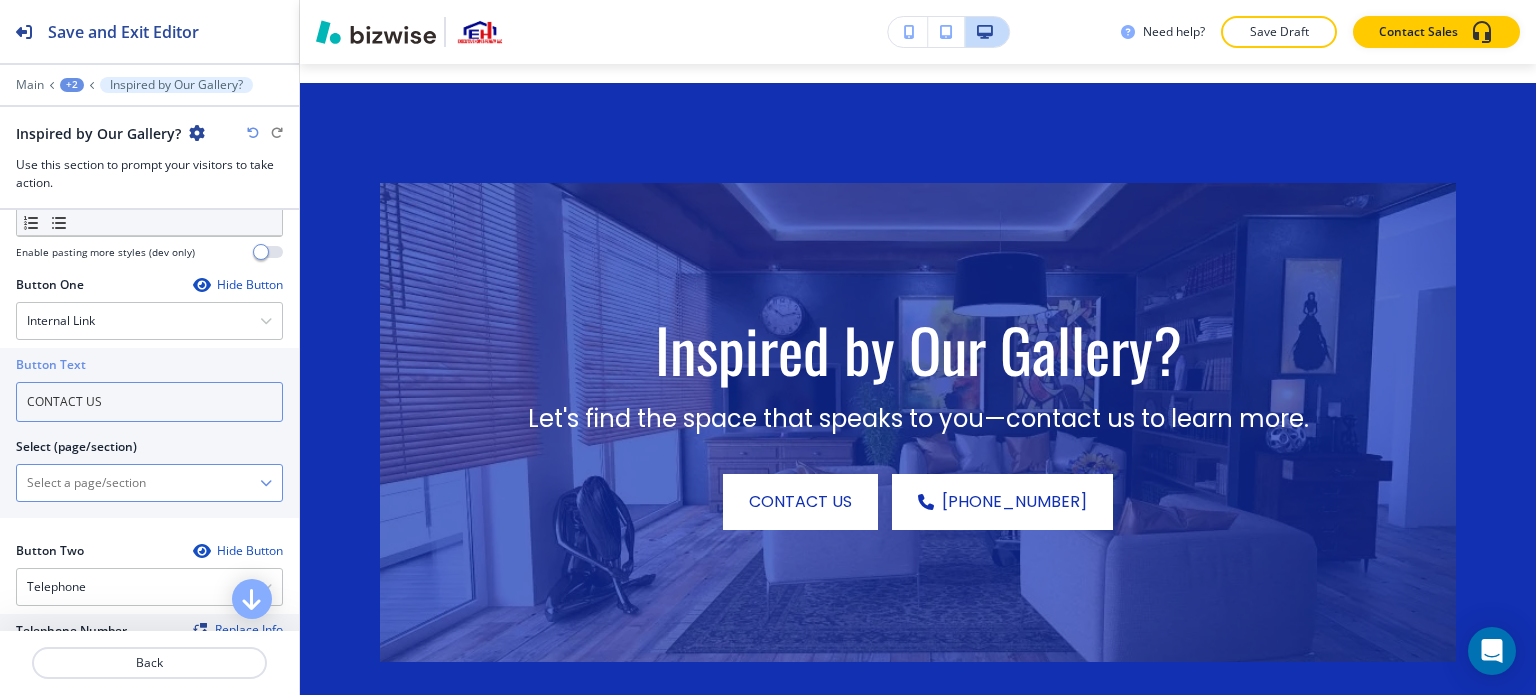 type on "CONTACT US" 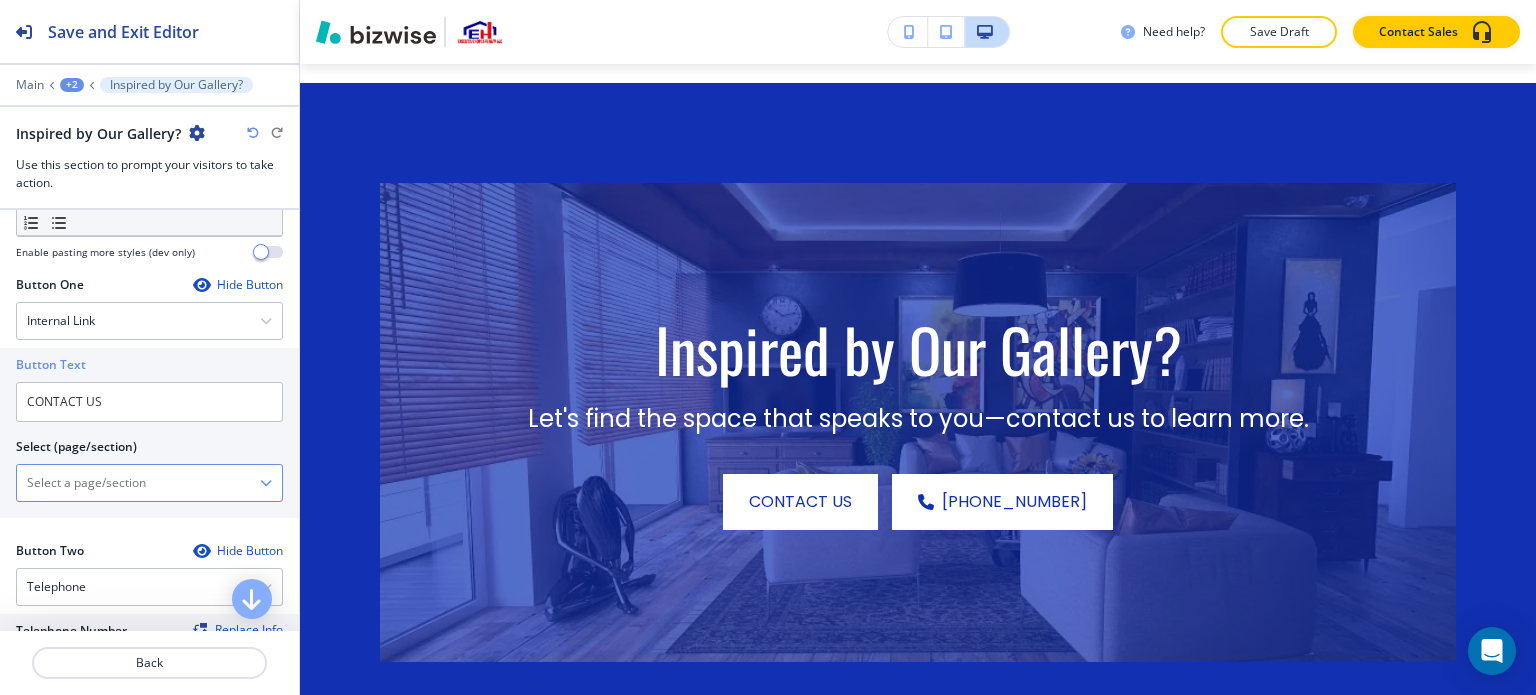 click at bounding box center (138, 483) 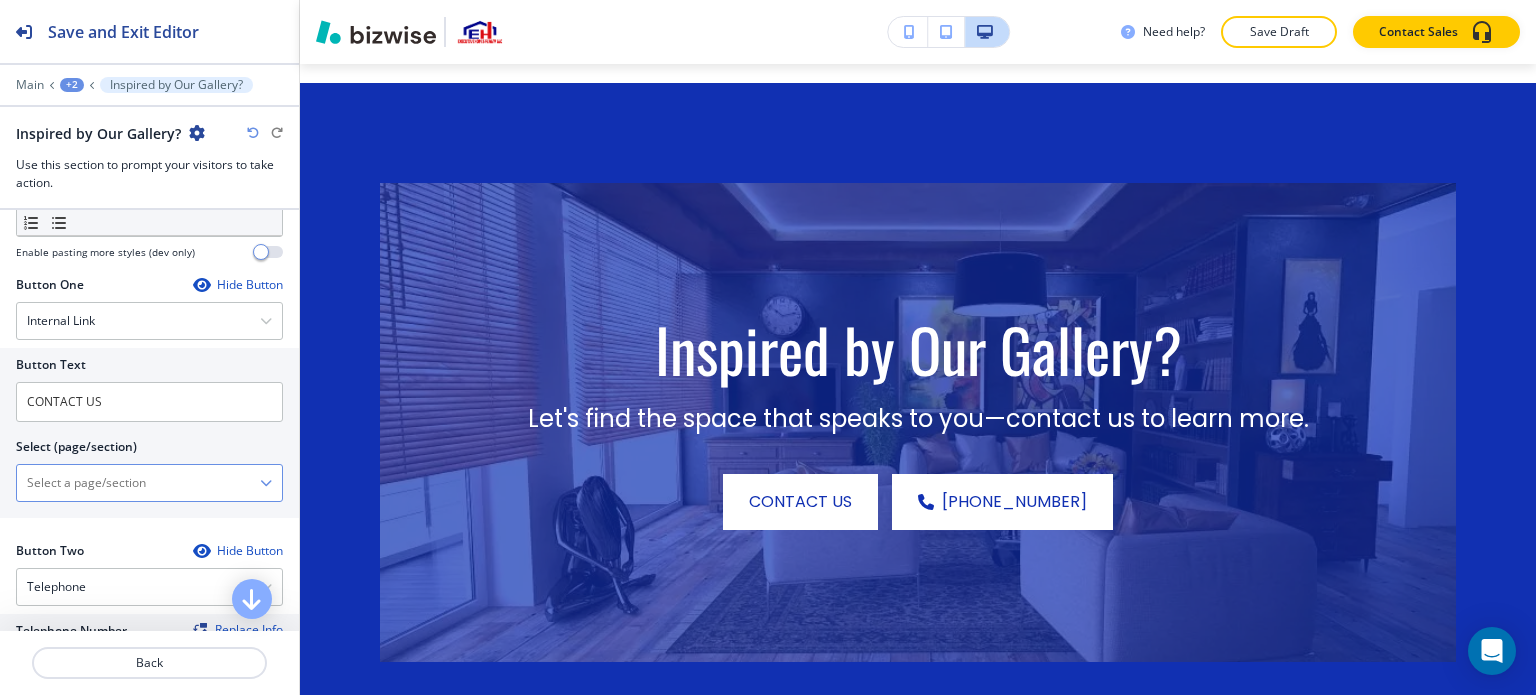 type on "CONTACT" 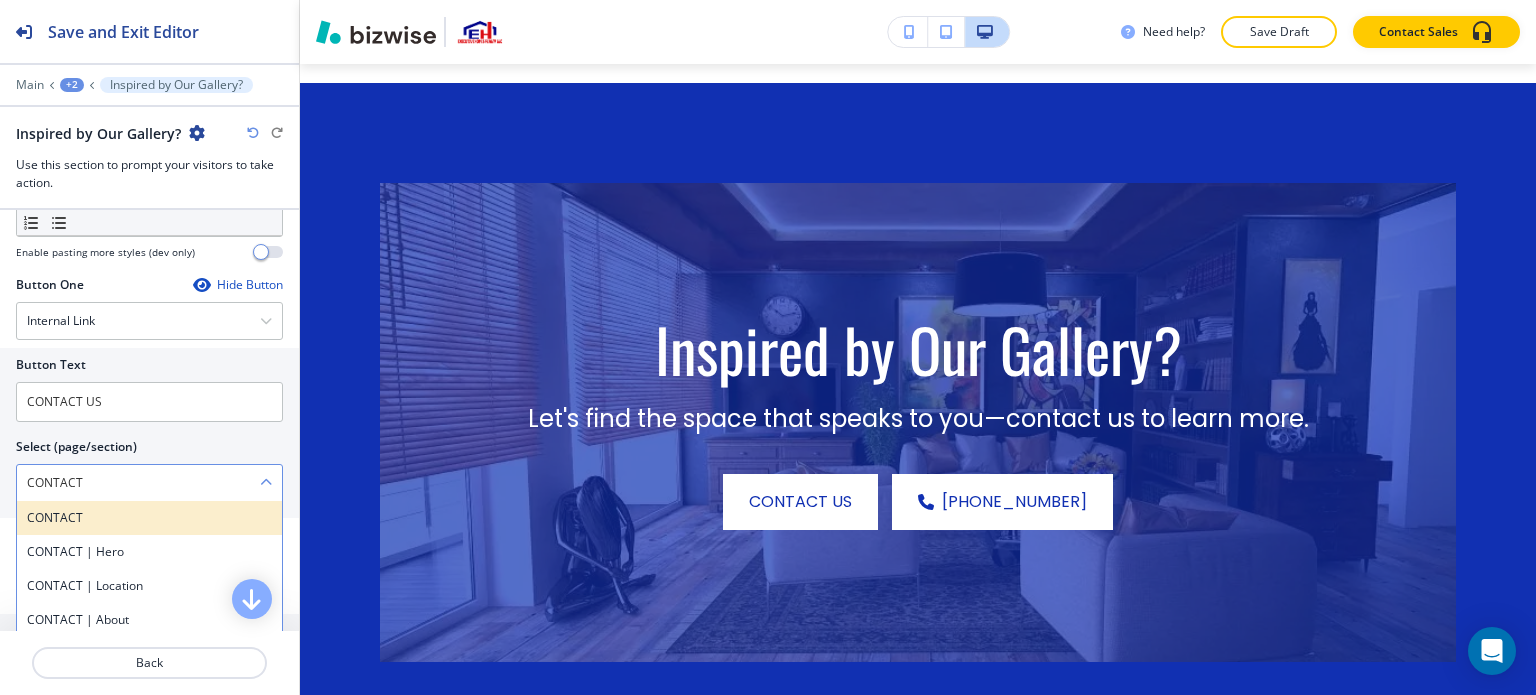 drag, startPoint x: 160, startPoint y: 494, endPoint x: 157, endPoint y: 505, distance: 11.401754 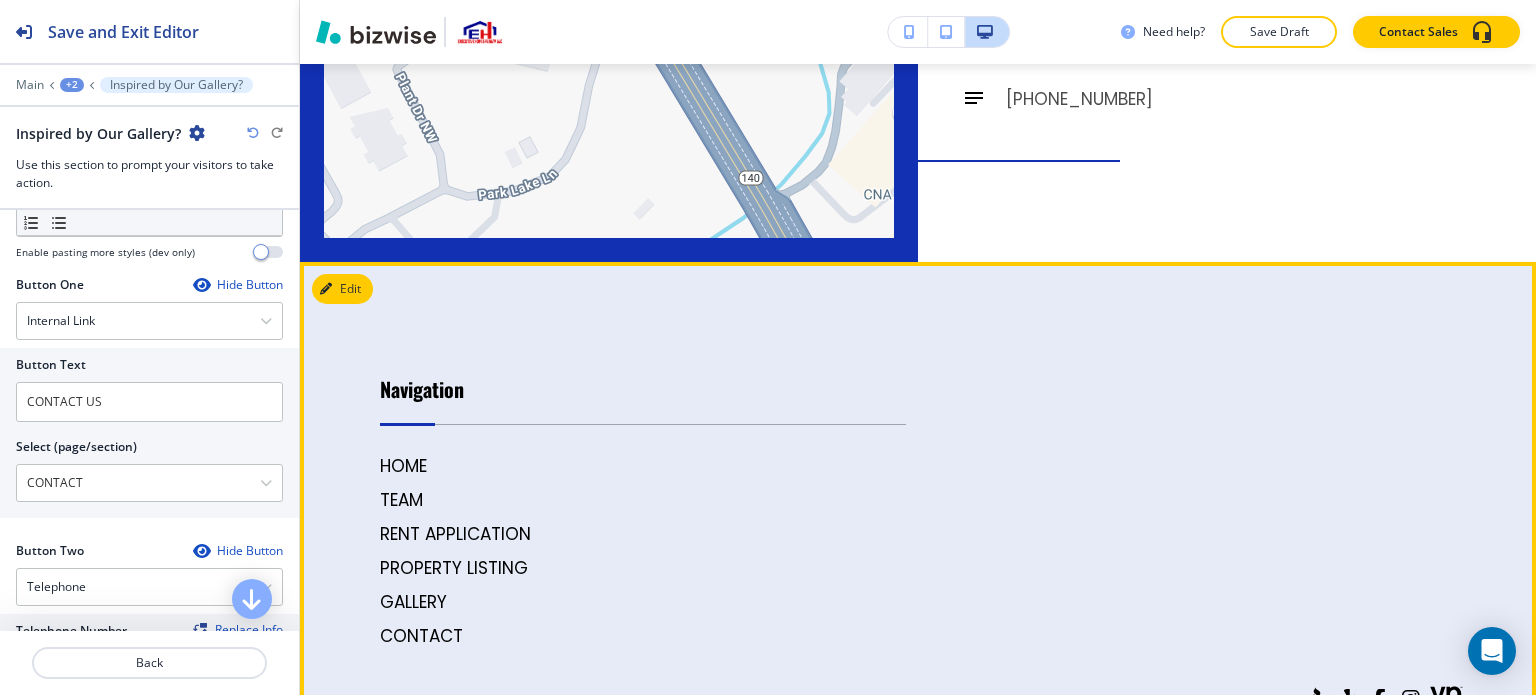 scroll, scrollTop: 4053, scrollLeft: 0, axis: vertical 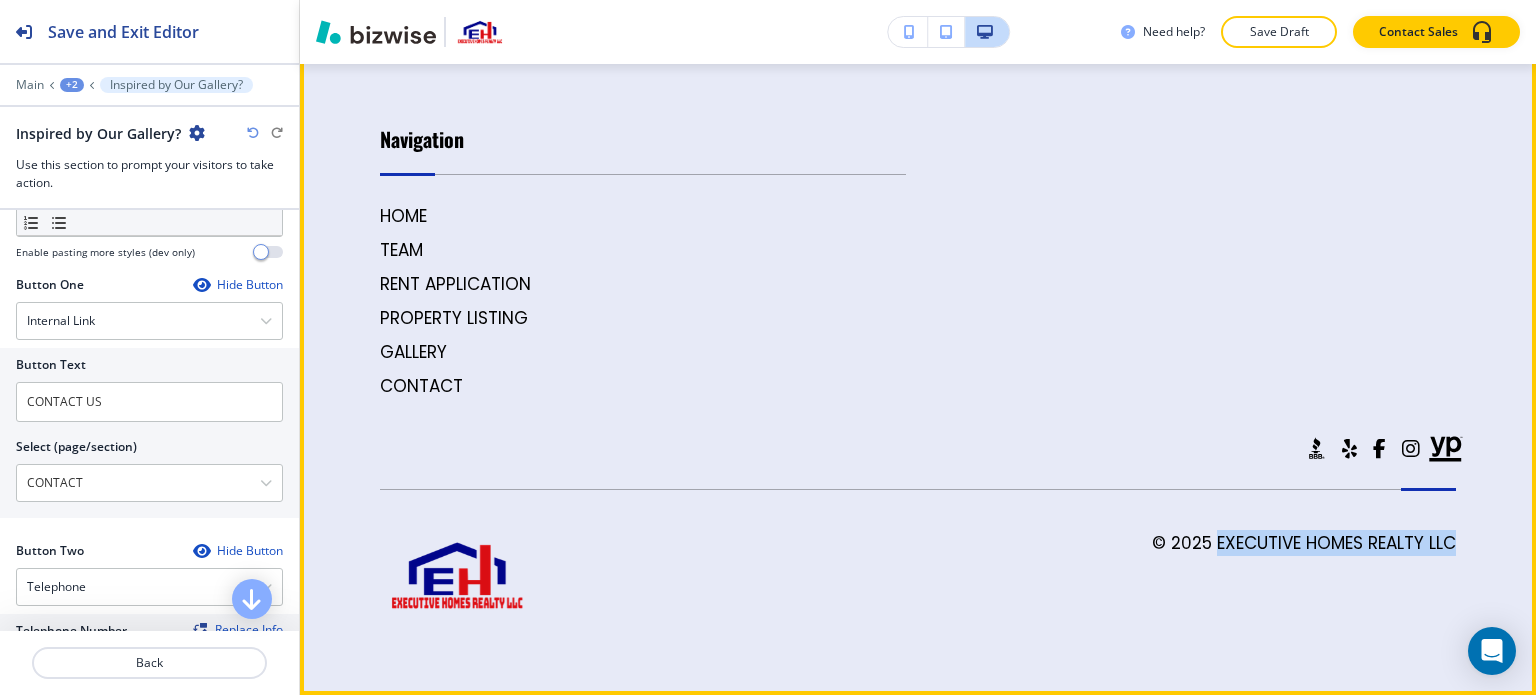 drag, startPoint x: 1454, startPoint y: 539, endPoint x: 1198, endPoint y: 539, distance: 256 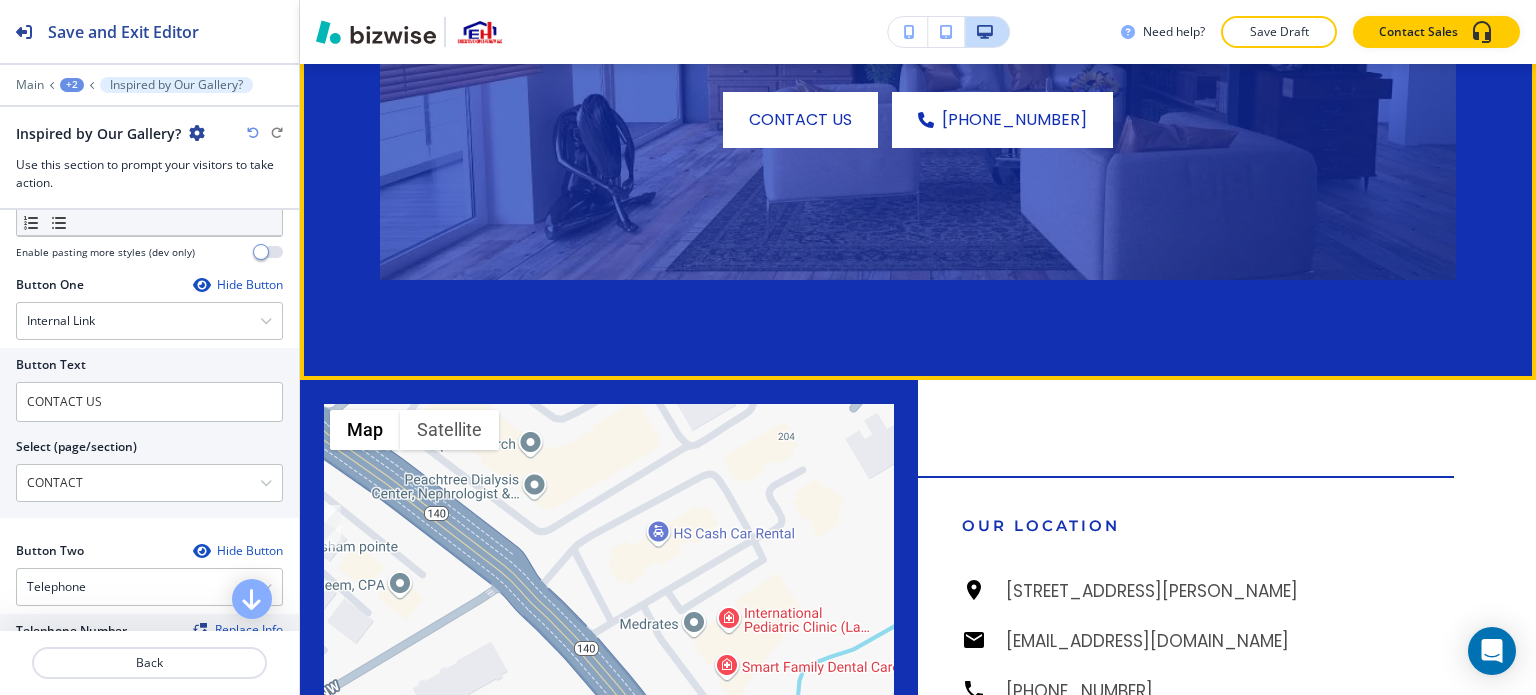 scroll, scrollTop: 3053, scrollLeft: 0, axis: vertical 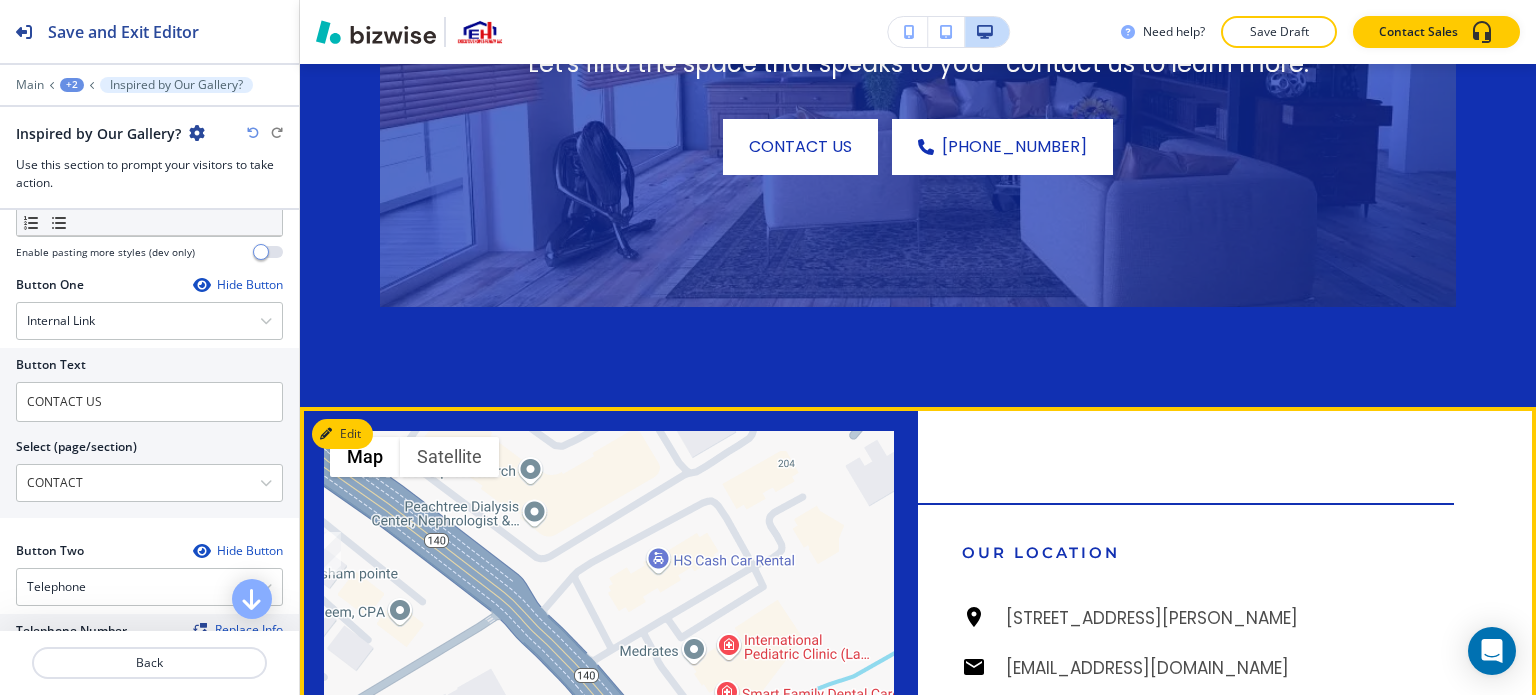 click at bounding box center (609, 707) 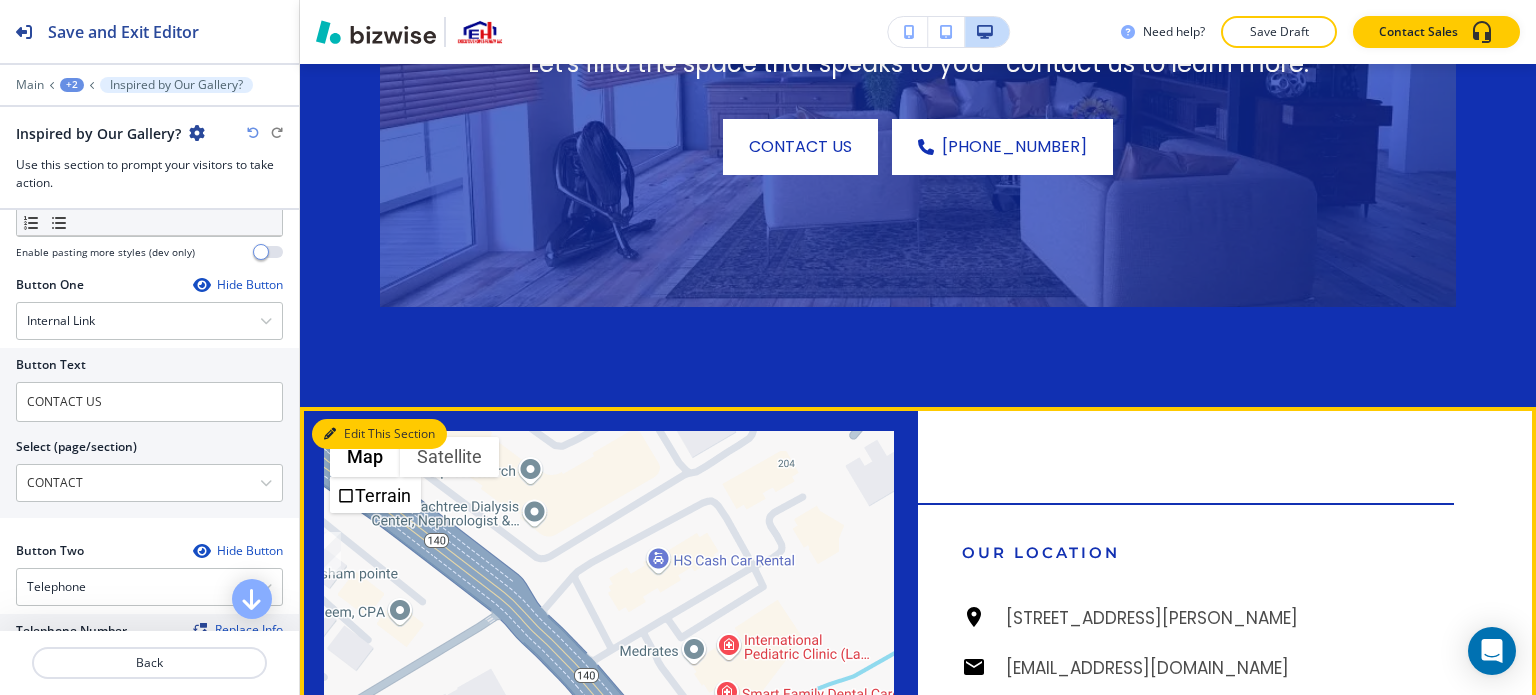 click on "Edit This Section" at bounding box center (379, 434) 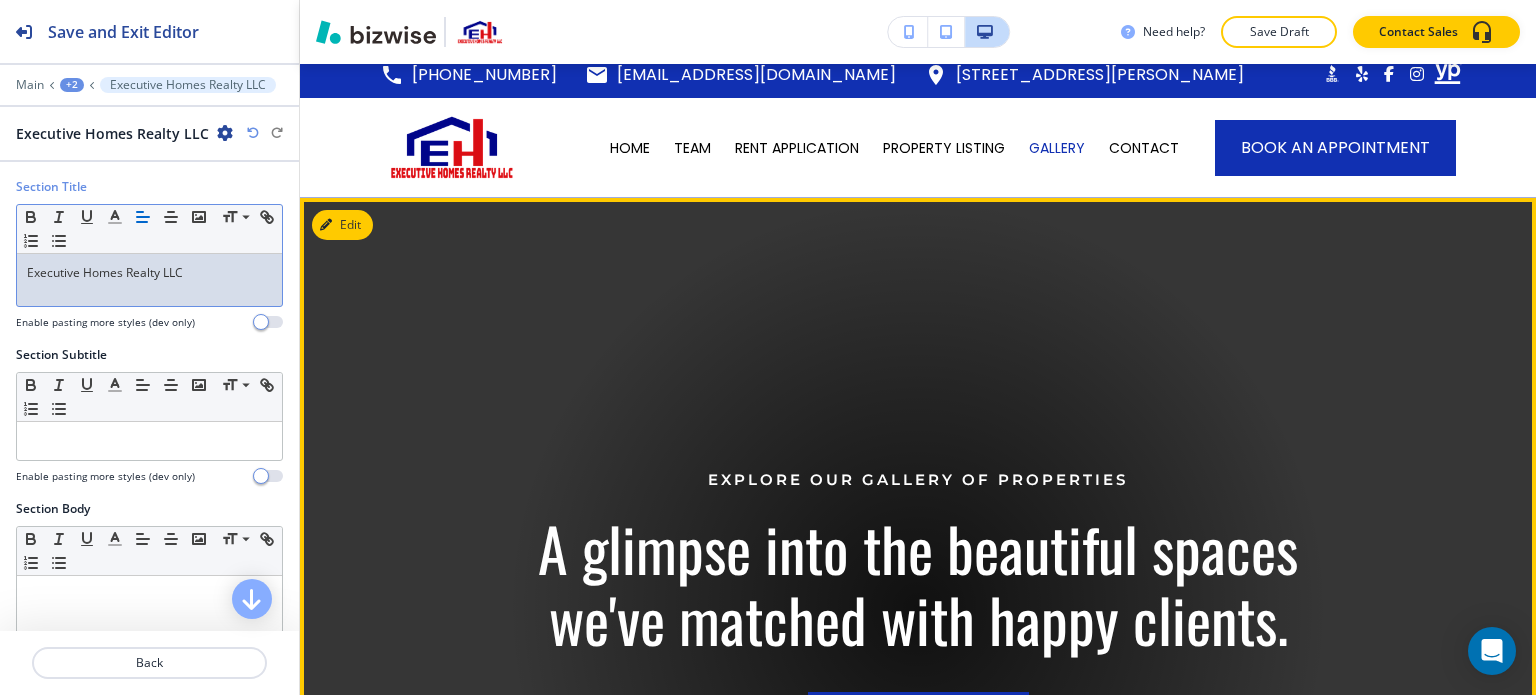 scroll, scrollTop: 0, scrollLeft: 0, axis: both 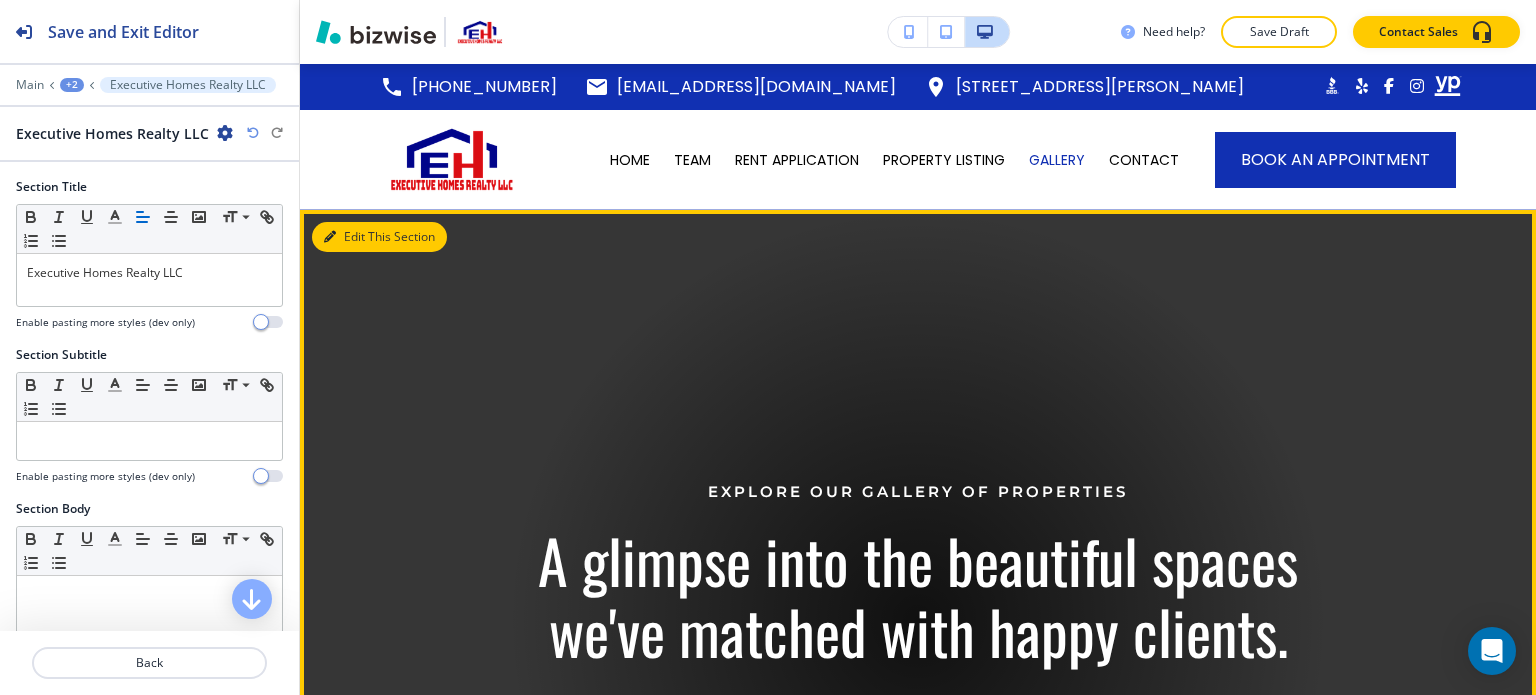 click on "Edit This Section" at bounding box center [379, 237] 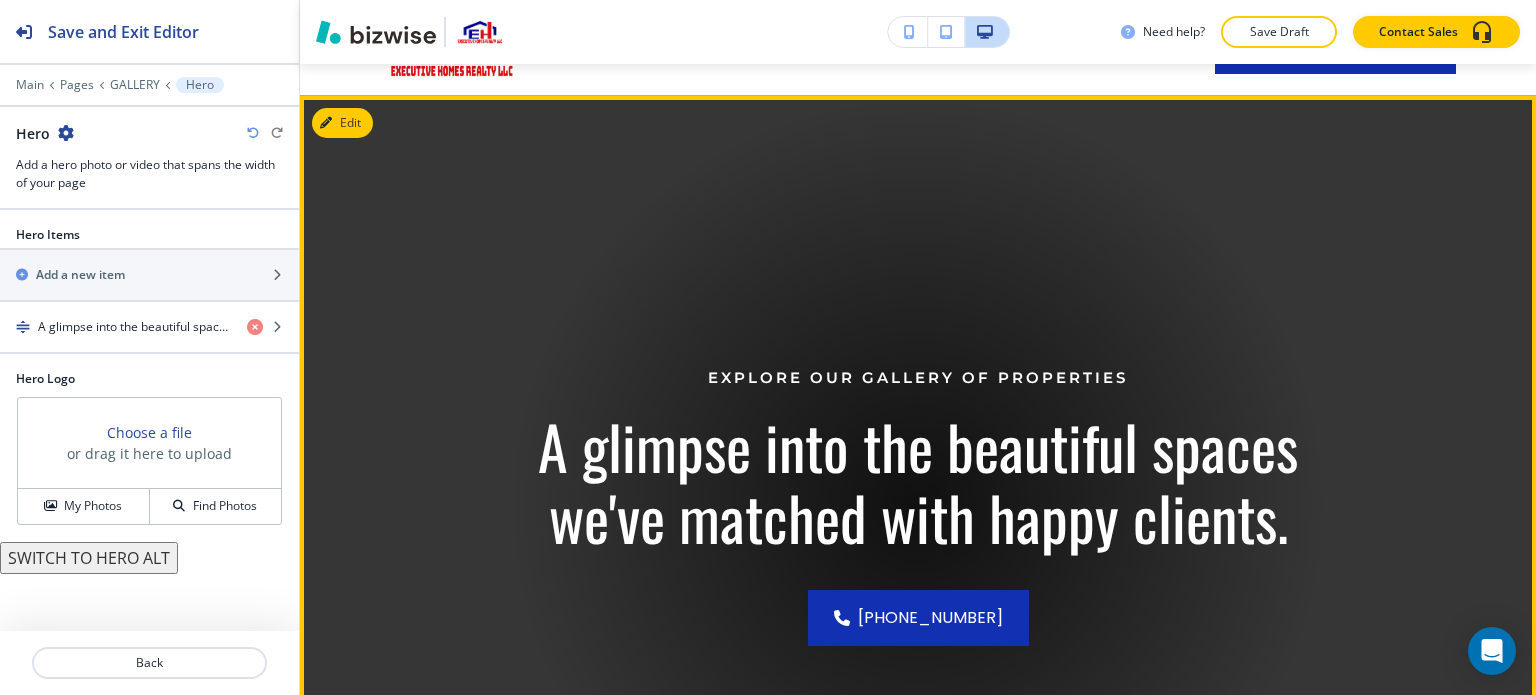 scroll, scrollTop: 146, scrollLeft: 0, axis: vertical 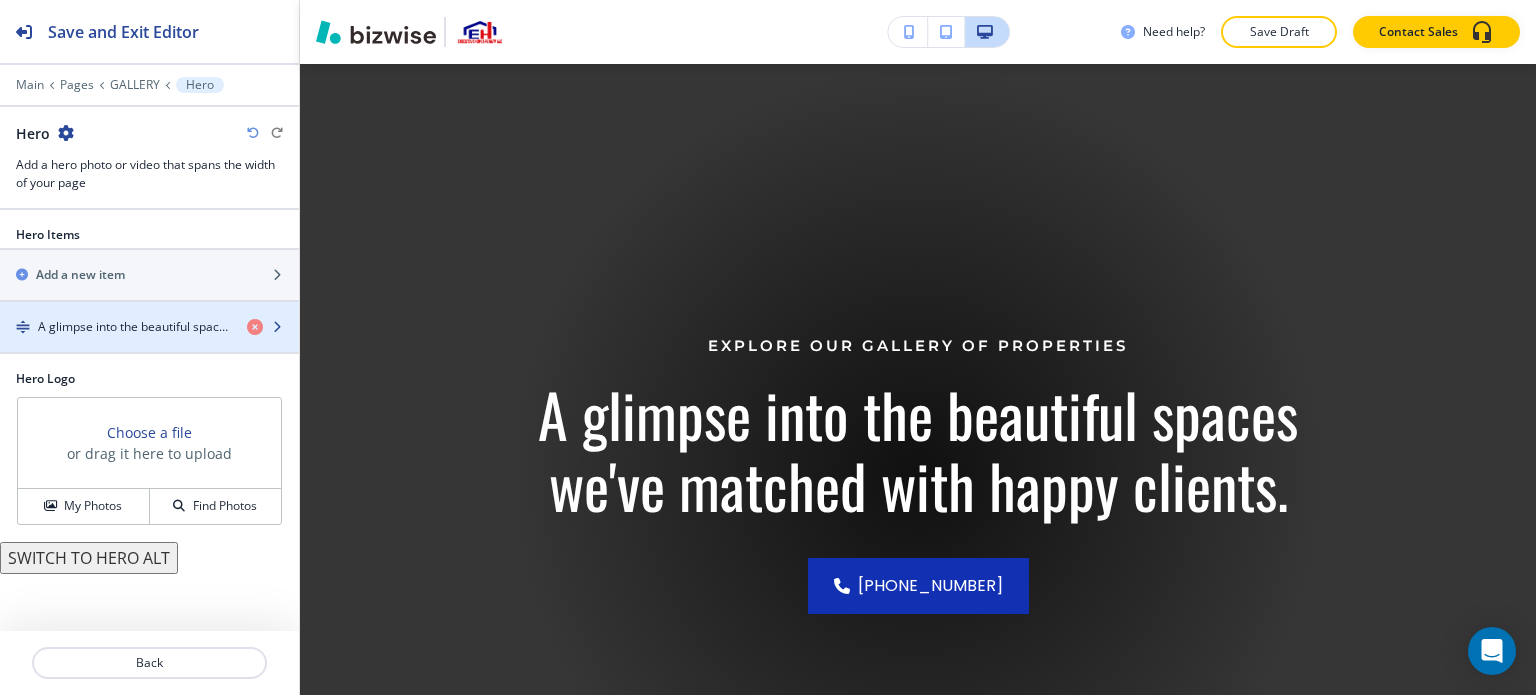 click at bounding box center (149, 344) 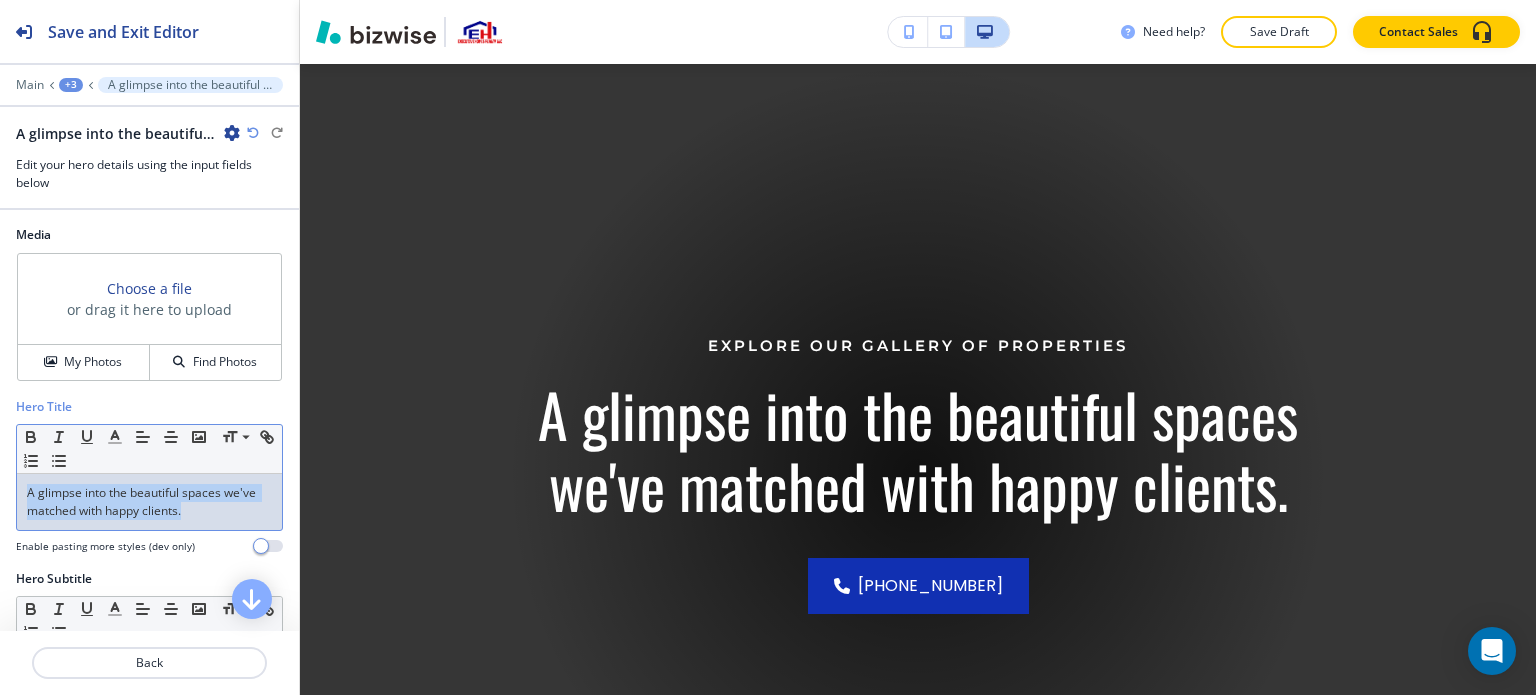 drag, startPoint x: 204, startPoint y: 516, endPoint x: 16, endPoint y: 488, distance: 190.07367 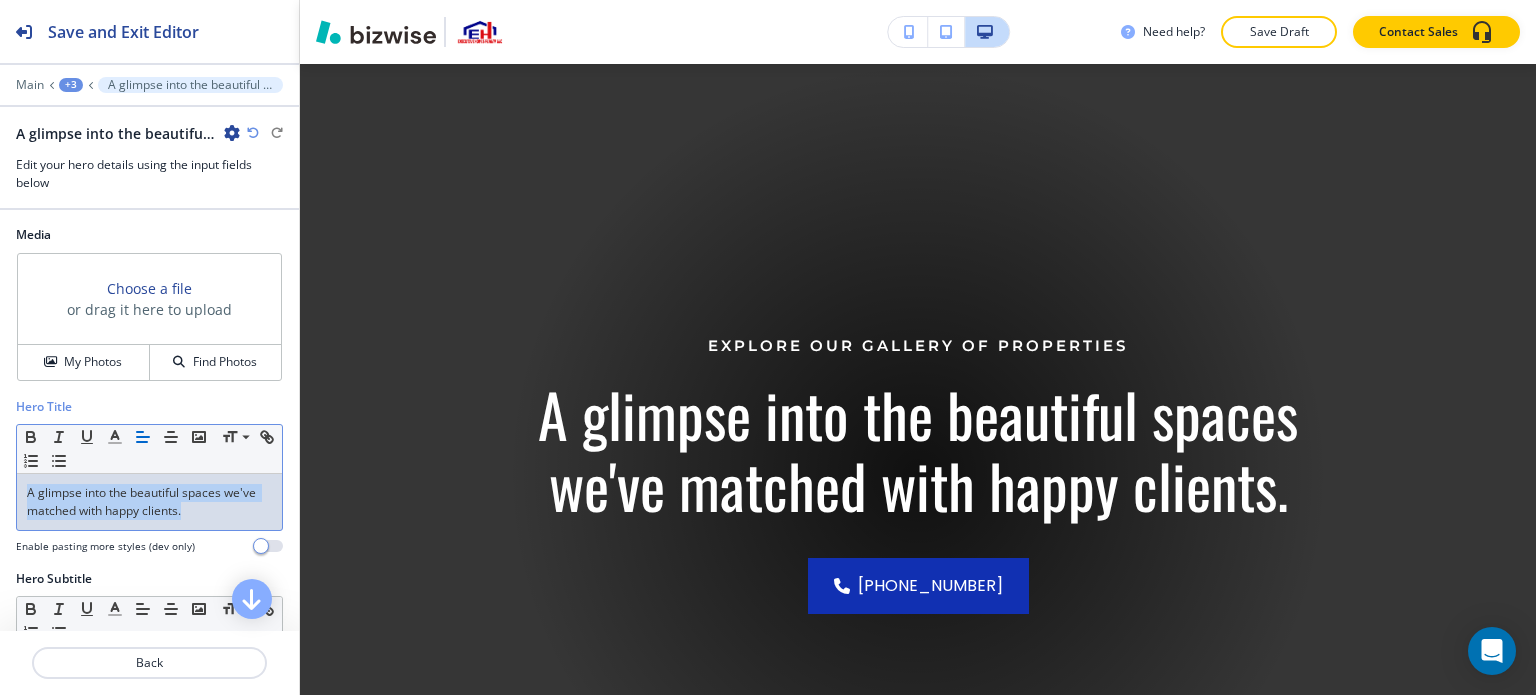 copy on "A glimpse into the beautiful spaces we've matched with happy clients." 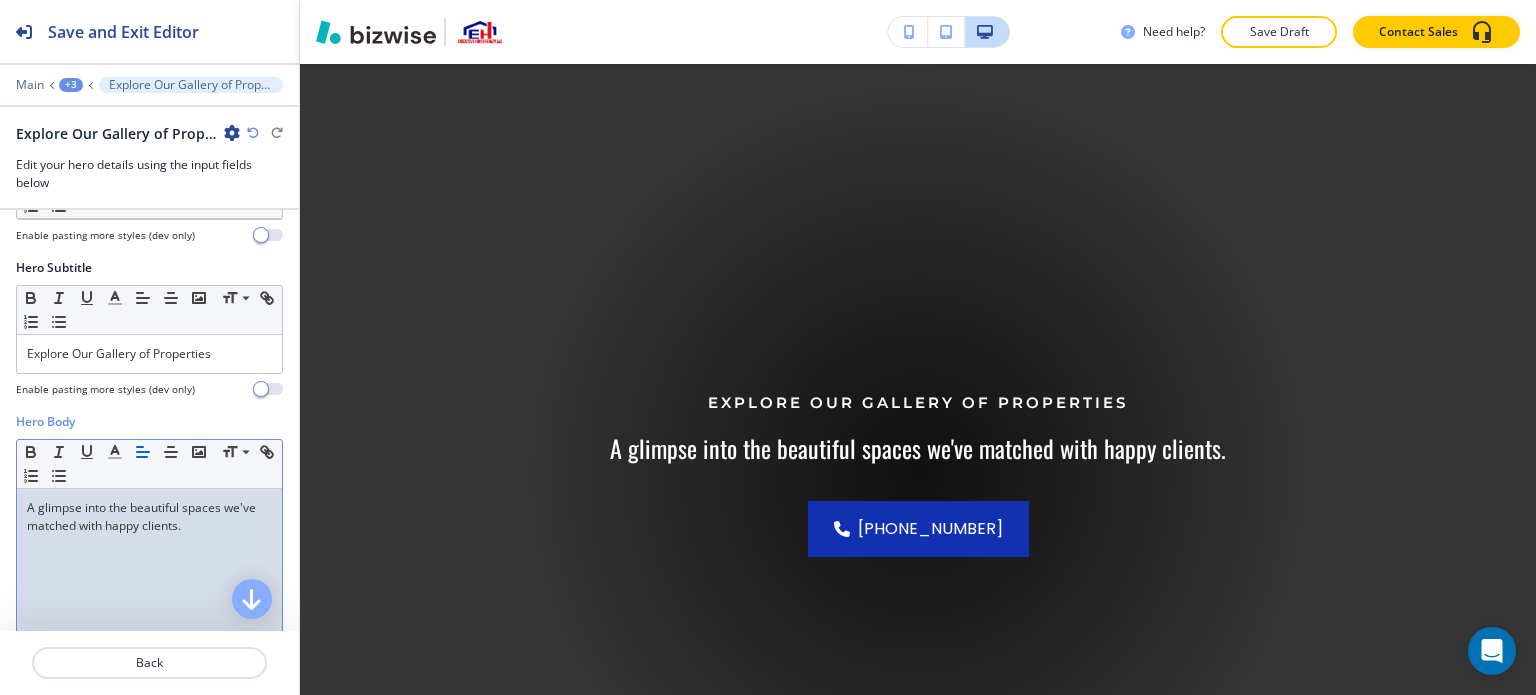 scroll, scrollTop: 300, scrollLeft: 0, axis: vertical 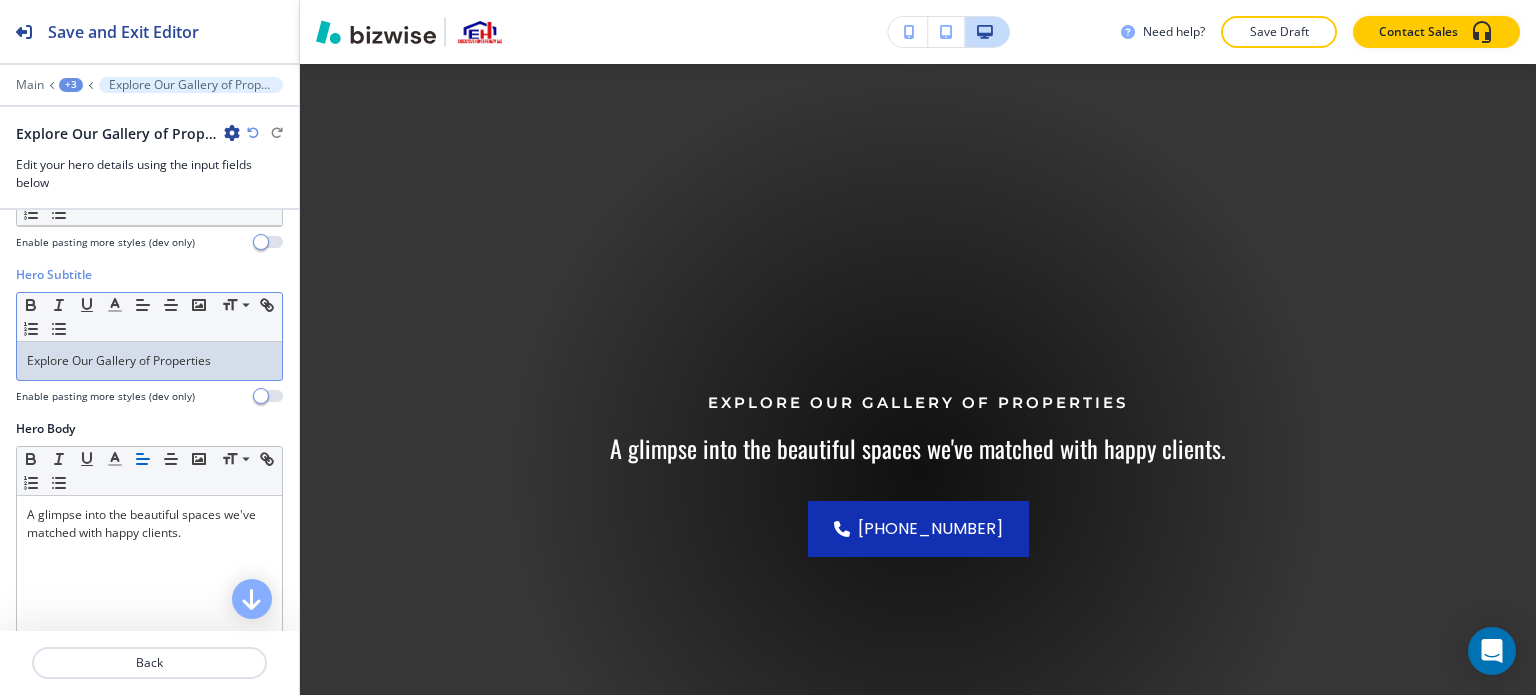 drag, startPoint x: 246, startPoint y: 367, endPoint x: 0, endPoint y: 355, distance: 246.29251 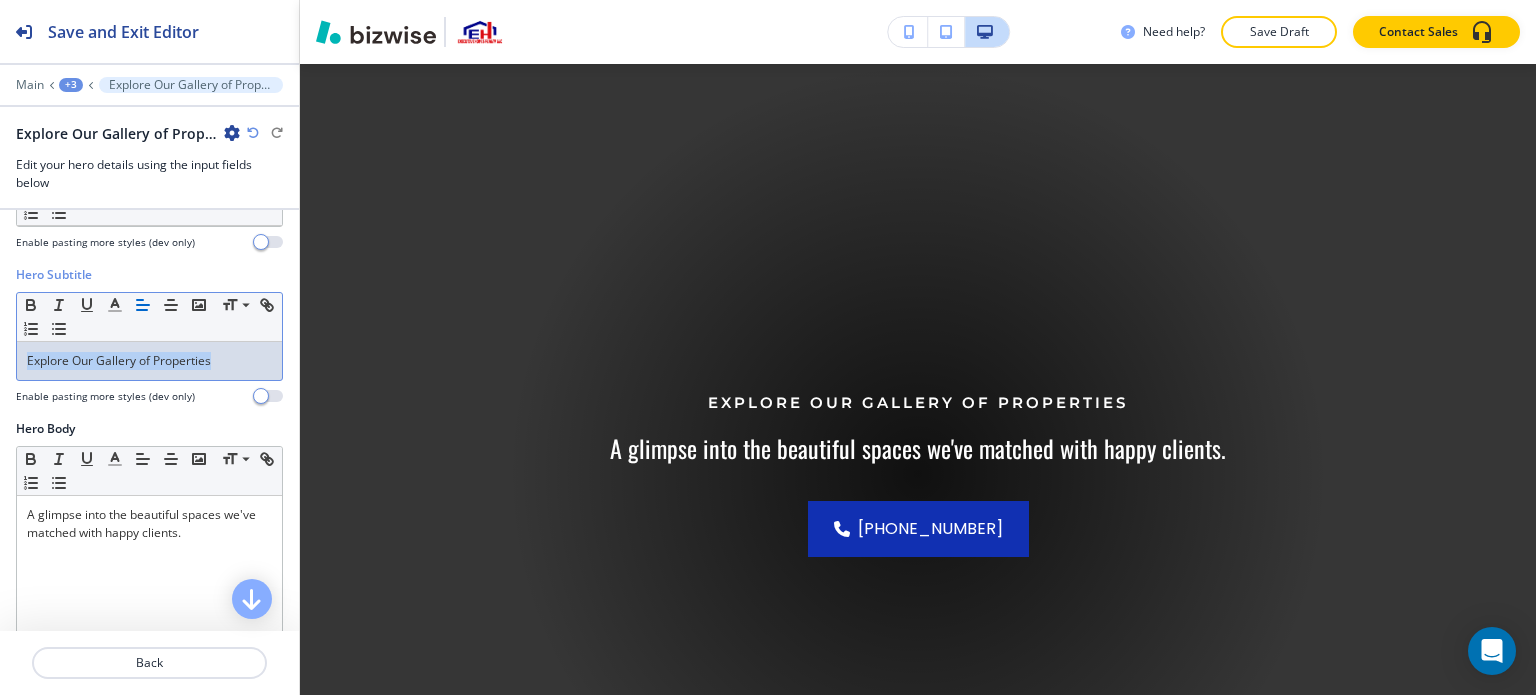 copy on "Explore Our Gallery of Properties" 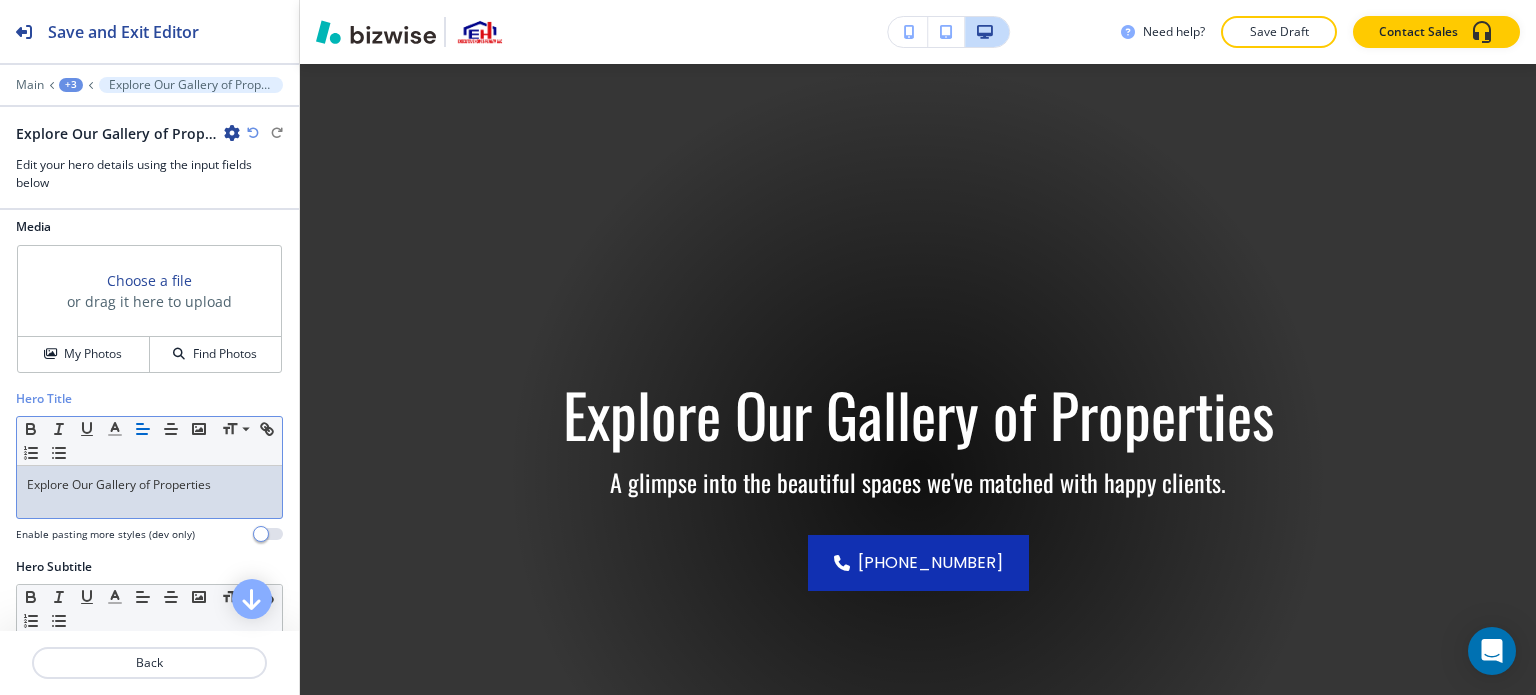 scroll, scrollTop: 0, scrollLeft: 0, axis: both 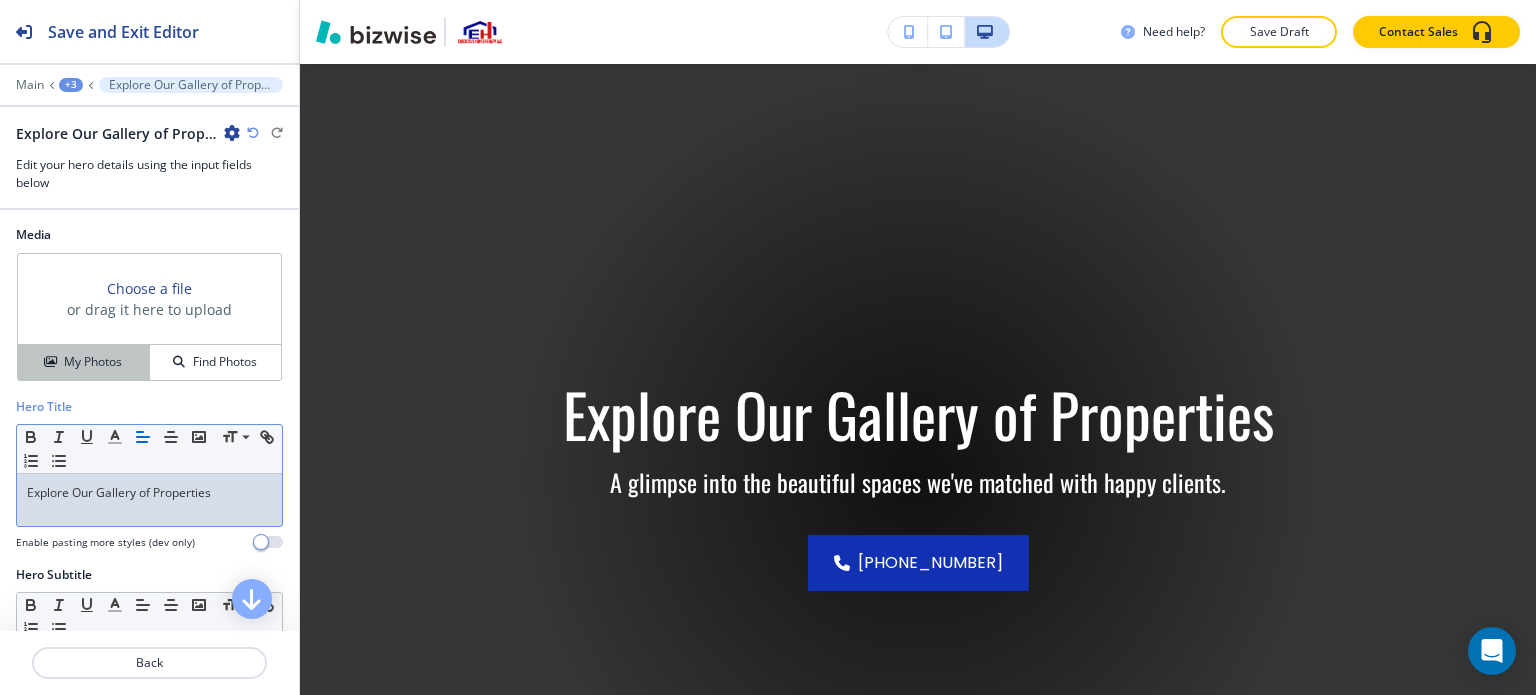 click on "My Photos" at bounding box center [84, 362] 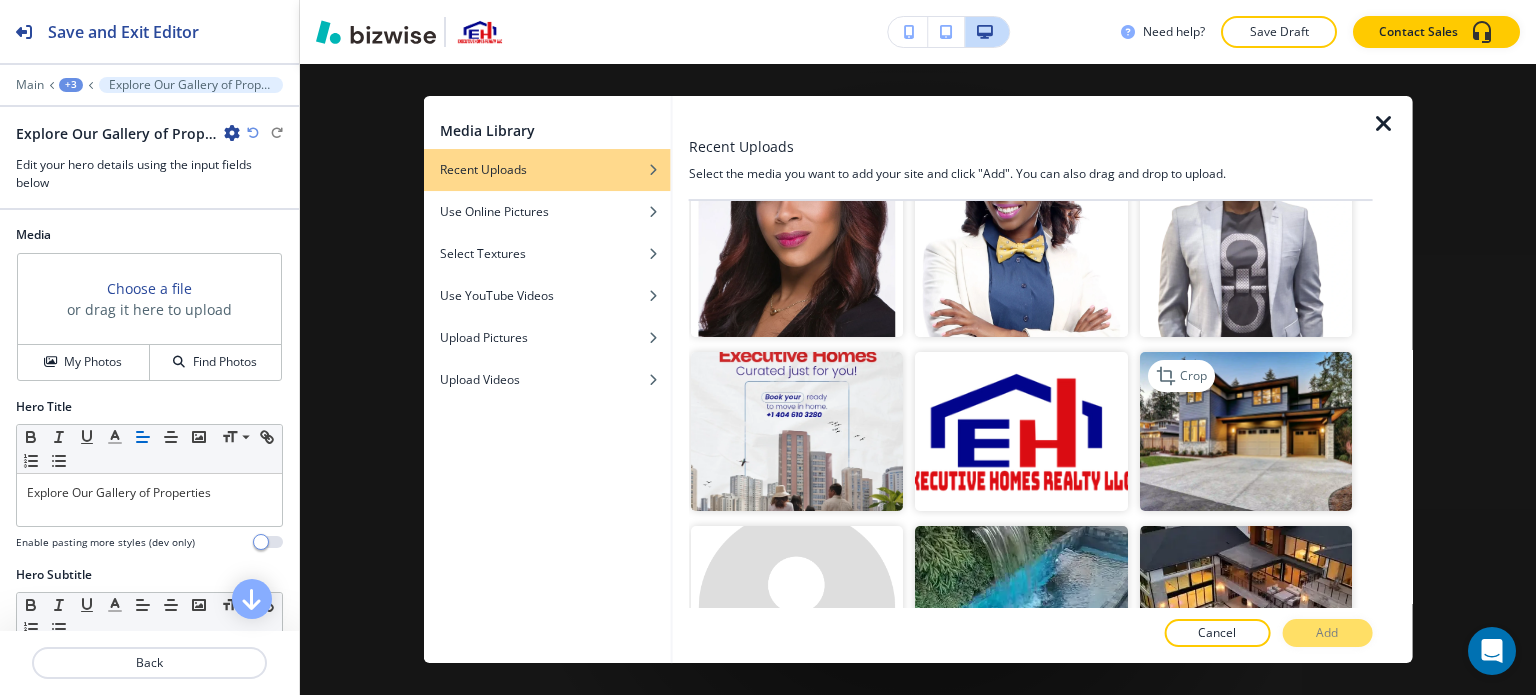 scroll, scrollTop: 2100, scrollLeft: 0, axis: vertical 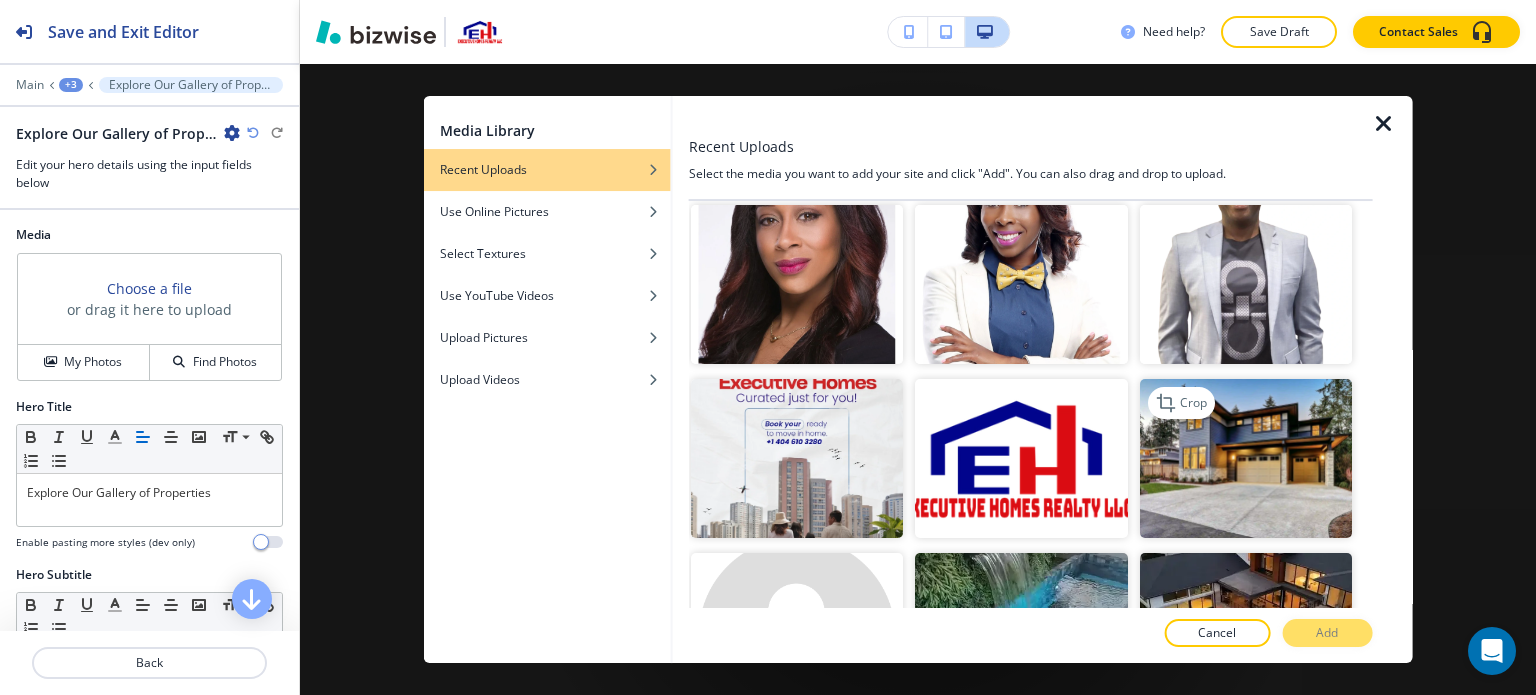 click at bounding box center [1245, 458] 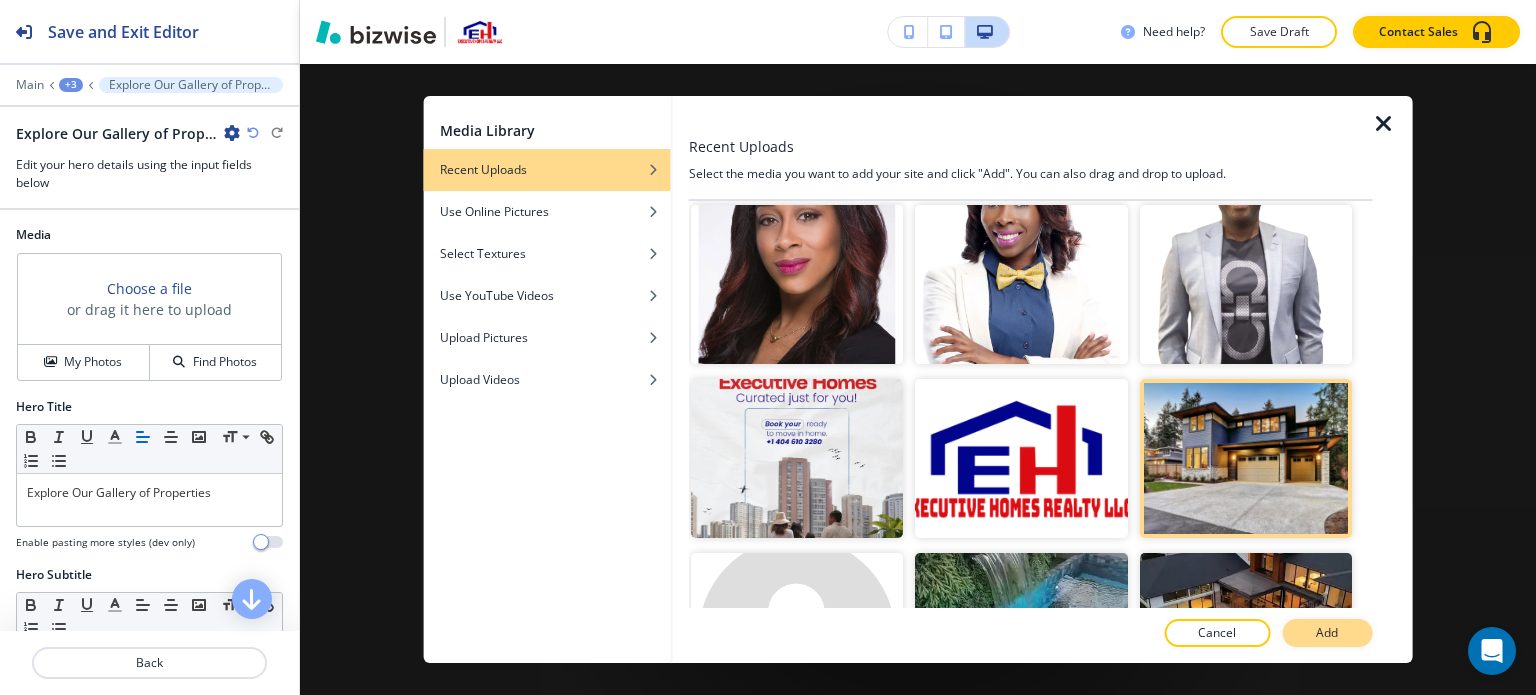 click on "Add" at bounding box center [1327, 633] 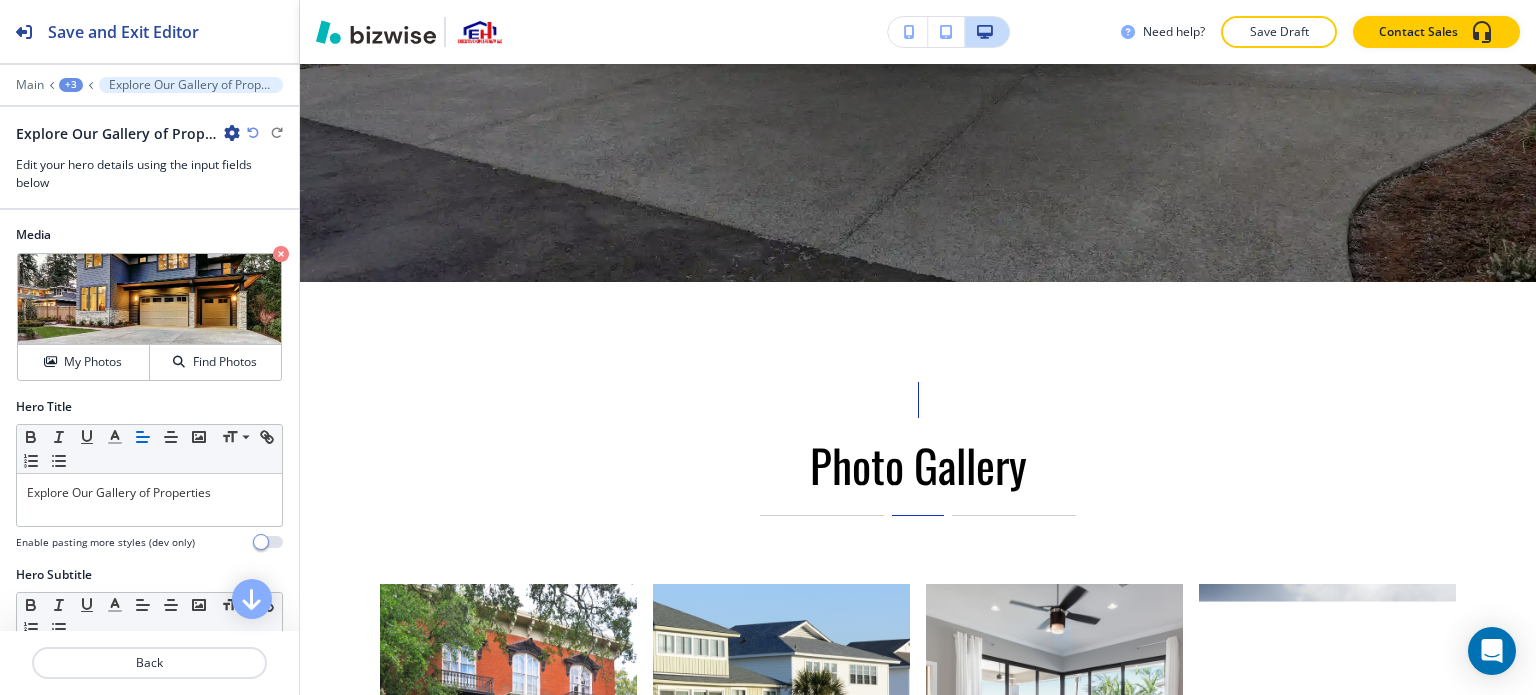 scroll, scrollTop: 546, scrollLeft: 0, axis: vertical 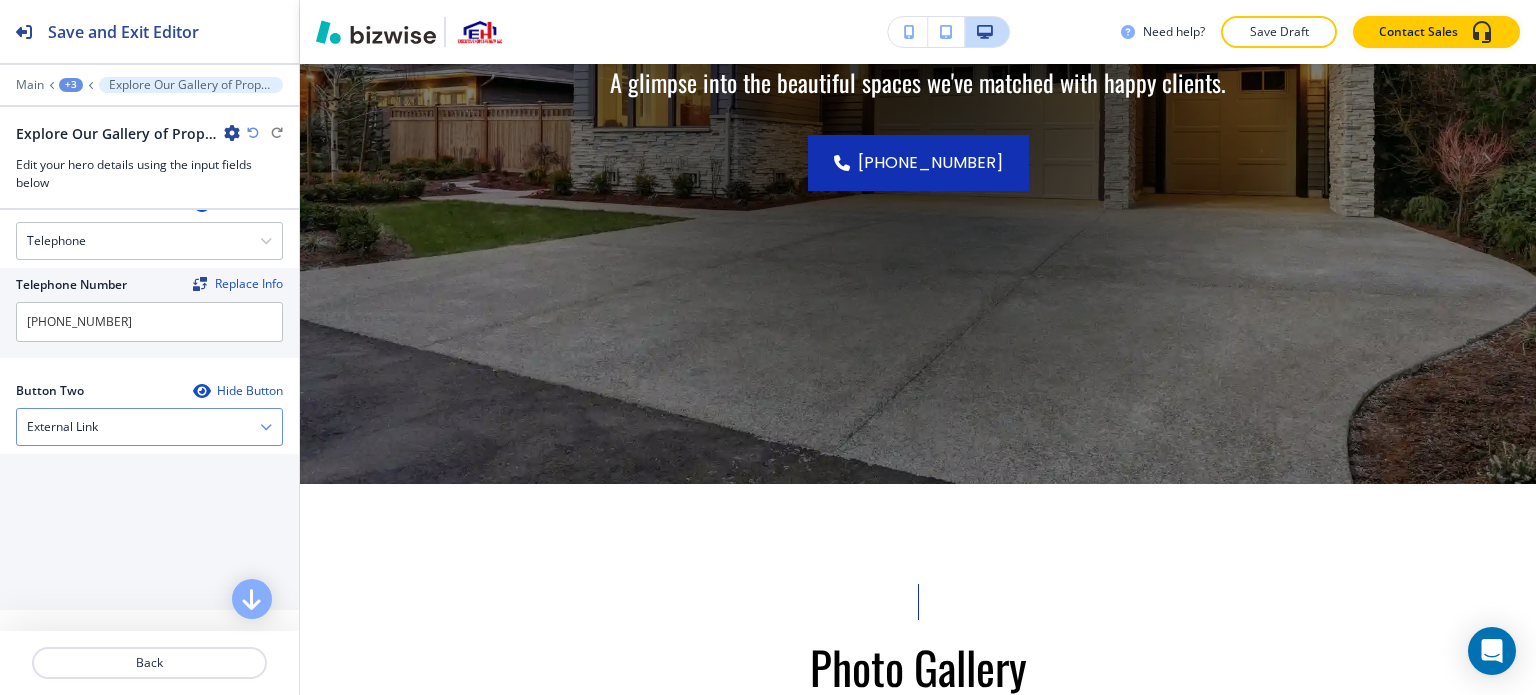 click on "External Link" at bounding box center (149, 427) 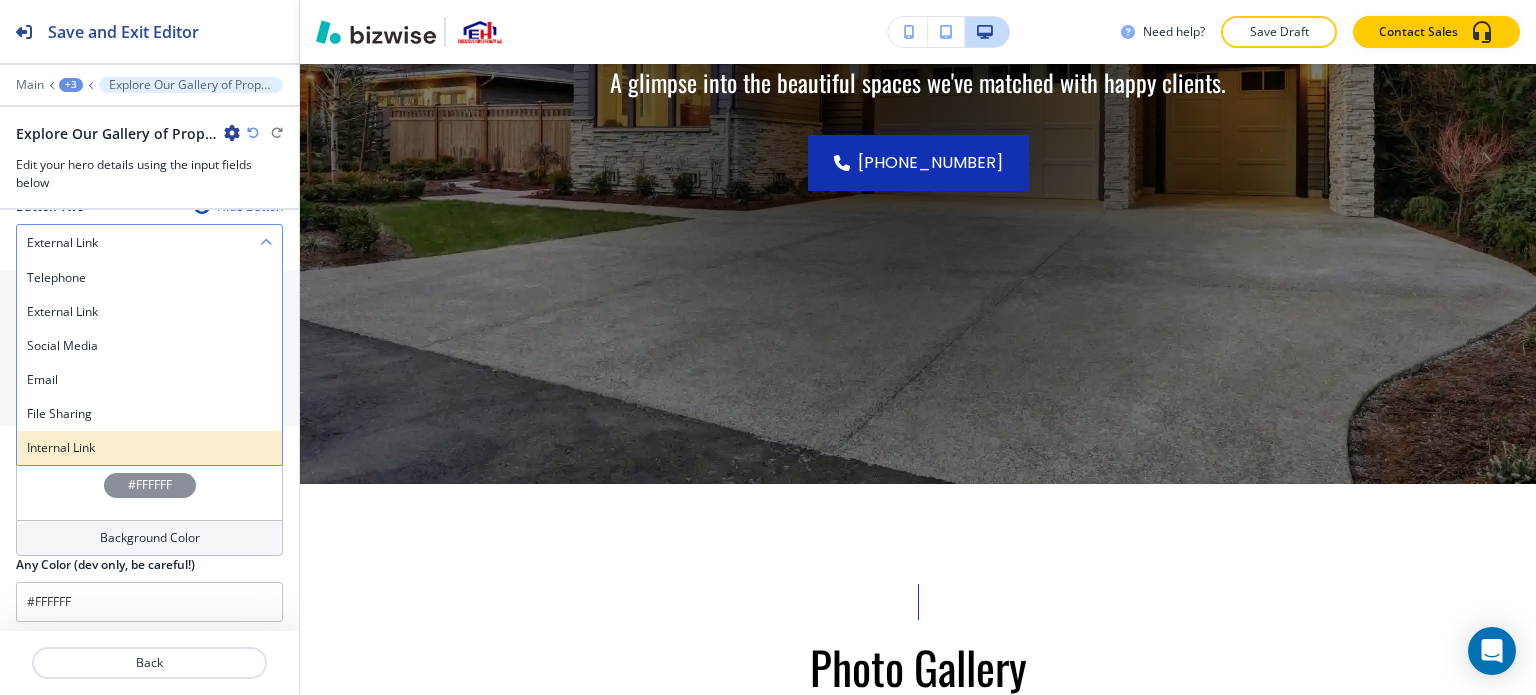 click on "Internal Link" at bounding box center (149, 448) 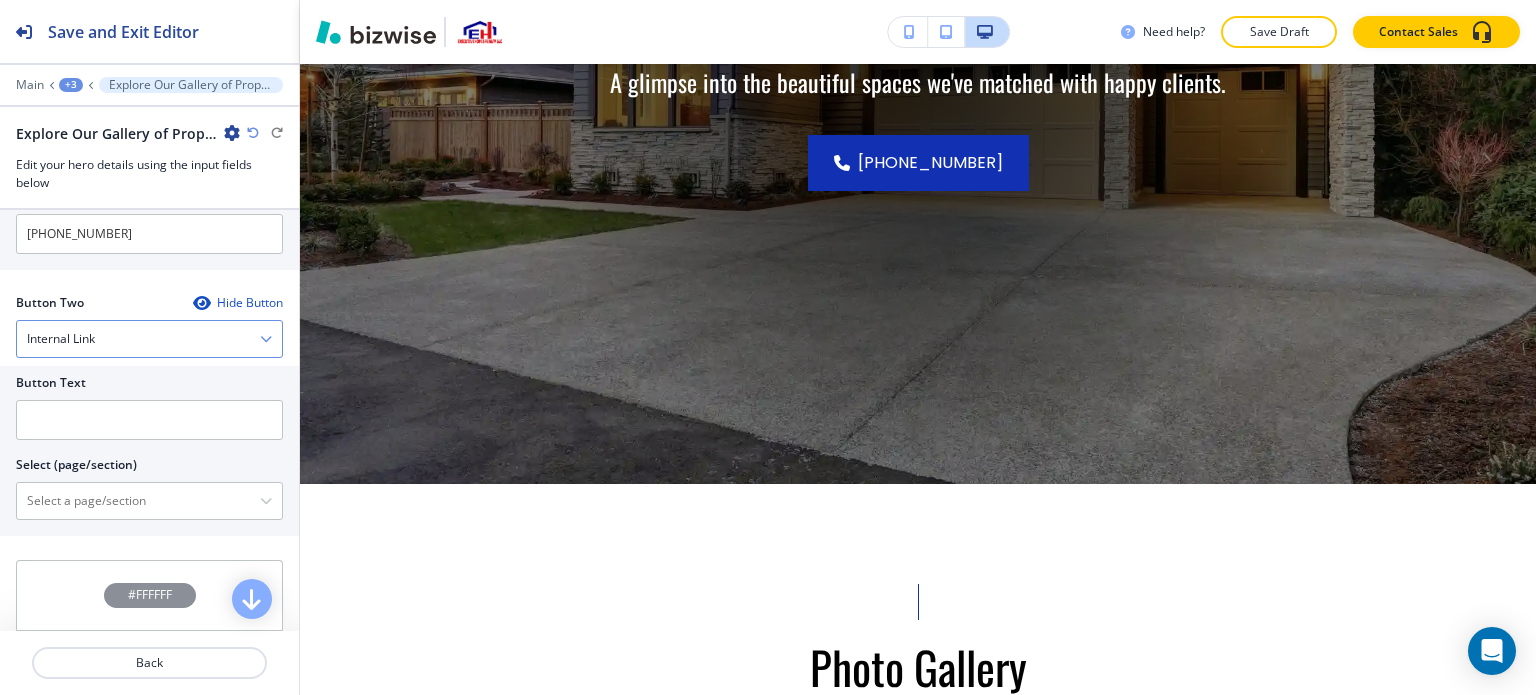 scroll, scrollTop: 884, scrollLeft: 0, axis: vertical 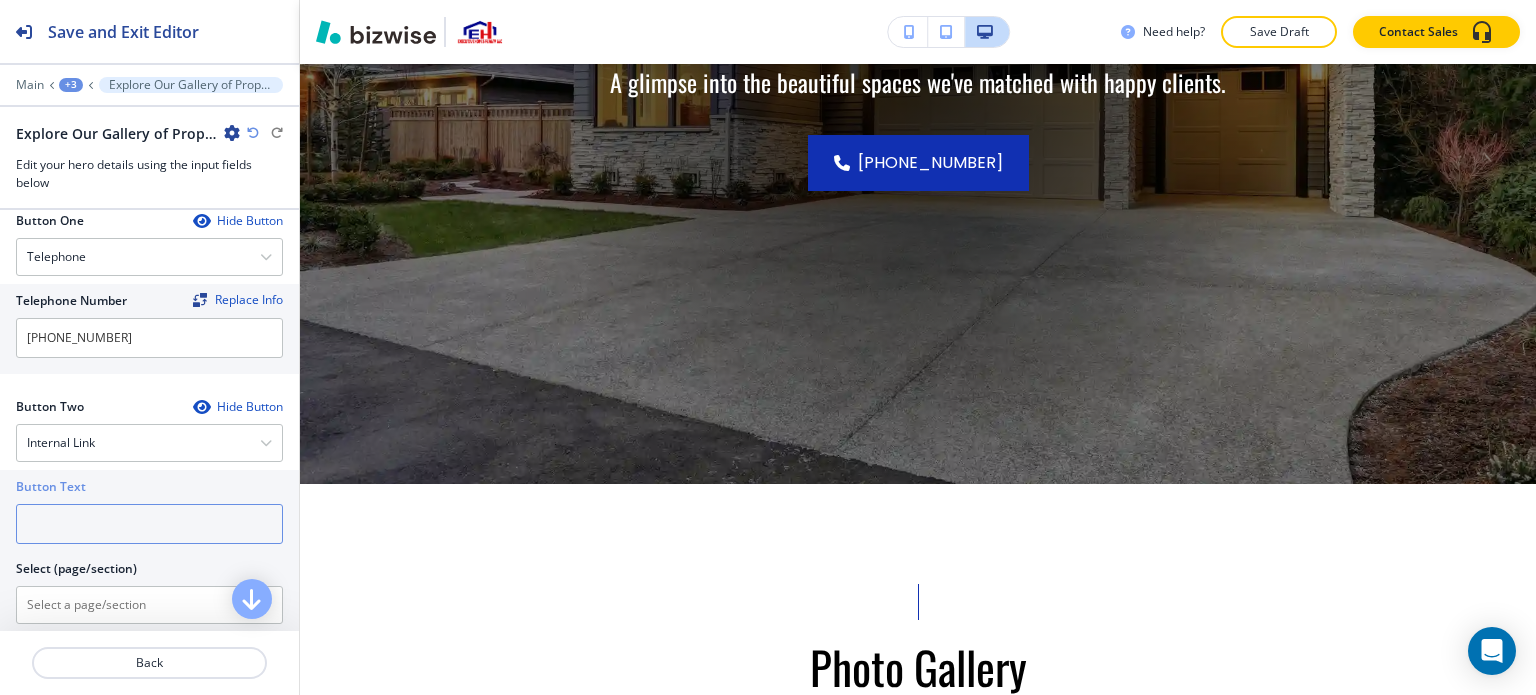 click at bounding box center [149, 524] 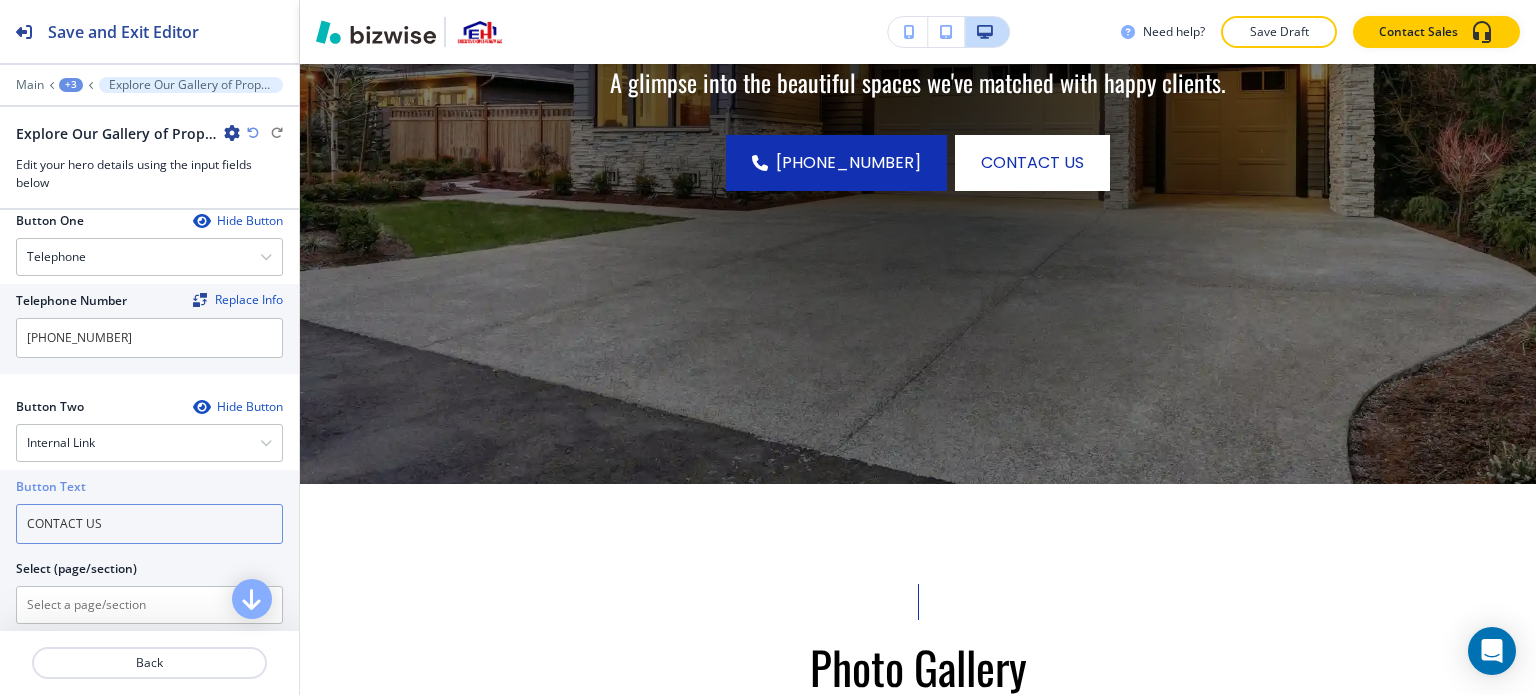 type on "CONTACT US" 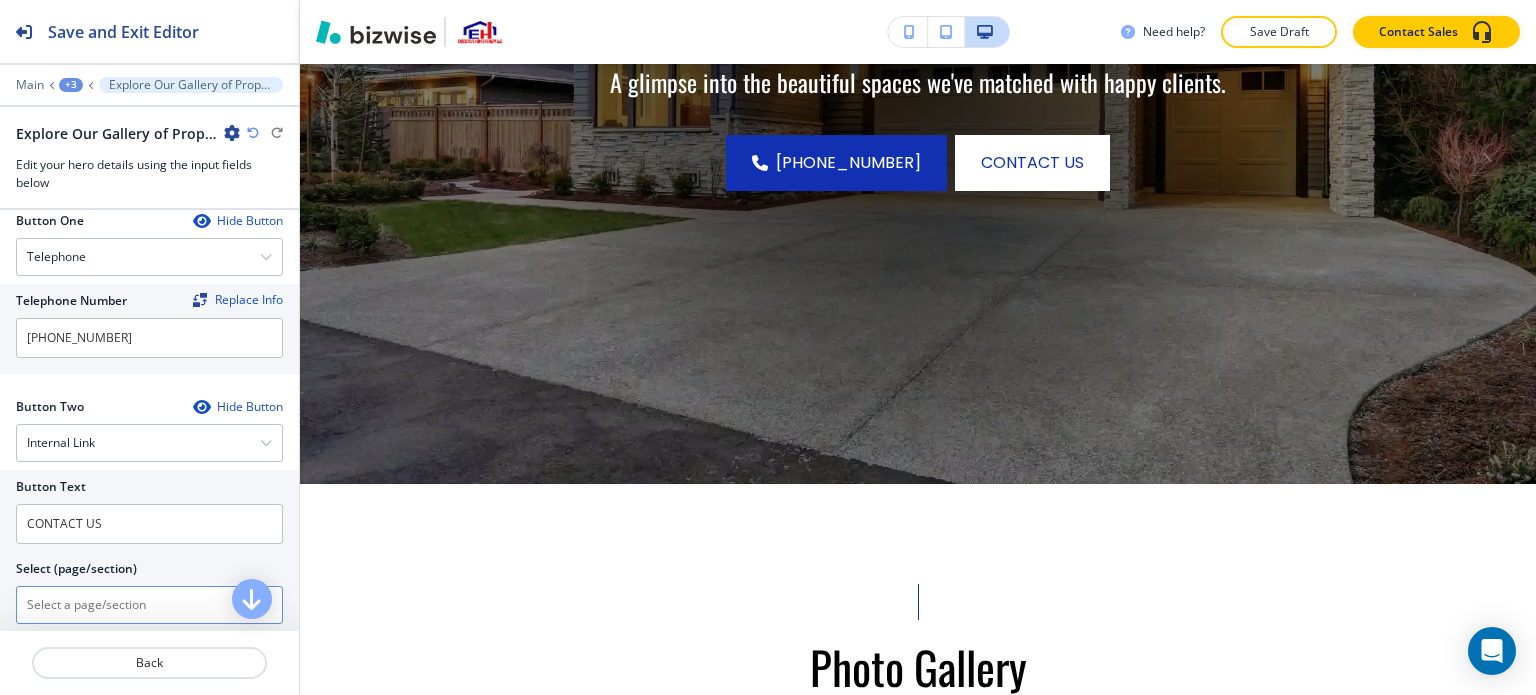 click on "Select (page/section) ABOUT US ABOUT US | Hero ABOUT US | Hero ABOUT US | GET TO KNOW OUR EXPERT REAL ESTATE TEAM ABOUT US | CHOOSE US FOR YOUR REAL ESTATE NEEDS ABOUT US | YOUR REAL ESTATE AGENCY ABOUT US | EXPERIENCE UNMATCHED REAL ESTATE SERVICES ABOUT US | GALLERY OF OUR PREVIOUS SALES ABOUT US | SELL YOUR HOME QUICKLY AND EASILY ABOUT US | LOOKING TO INVEST IN REAL ESTATE? ABOUT US | FOLLOW US ON INSTAGRAM ABOUT US | FREQUENTLY ASKED QUESTIONS ABOUT US | Visual Navigation ABOUT US | Photo Gallery ABOUT US | Our Reviews ABOUT US | Ready to Find Your Dream Home? ABOUT US | Location ABOUT US | Contact Form TEAM TEAM | Hero TEAM | ⭐⭐⭐⭐⭐
The process of buying a home from start to finish was a breeze,  [PERSON_NAME] was very professional,  accessible,  quick to respond,  advised what was to be expected and when from the beginning which made closing with ease [DATE]...Outstanding!
- [PERSON_NAME] TEAM | MEET OUR TEAM TEAM | Connect with Our Professionals TEAM | Location TEAM | Brands/Awards [PERSON_NAME]" at bounding box center (149, 592) 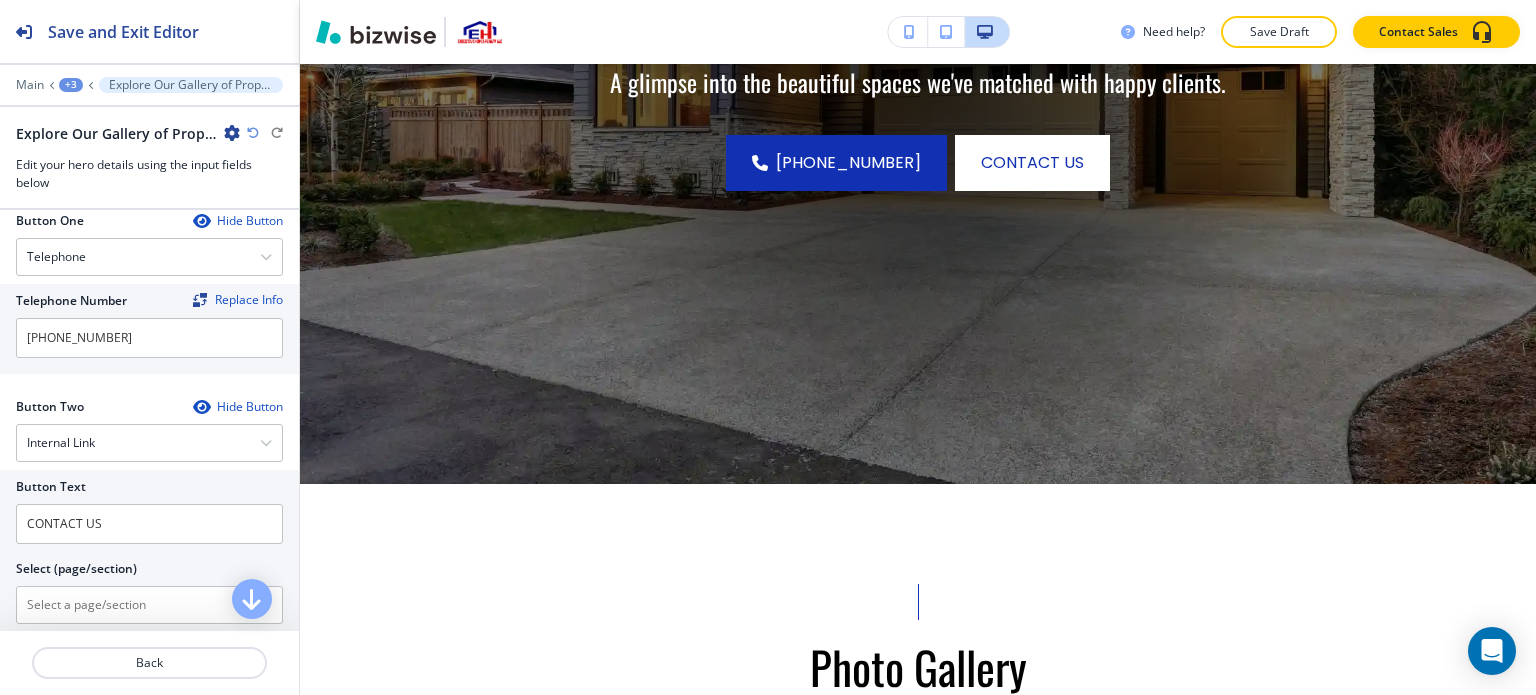 type on "CONTACT" 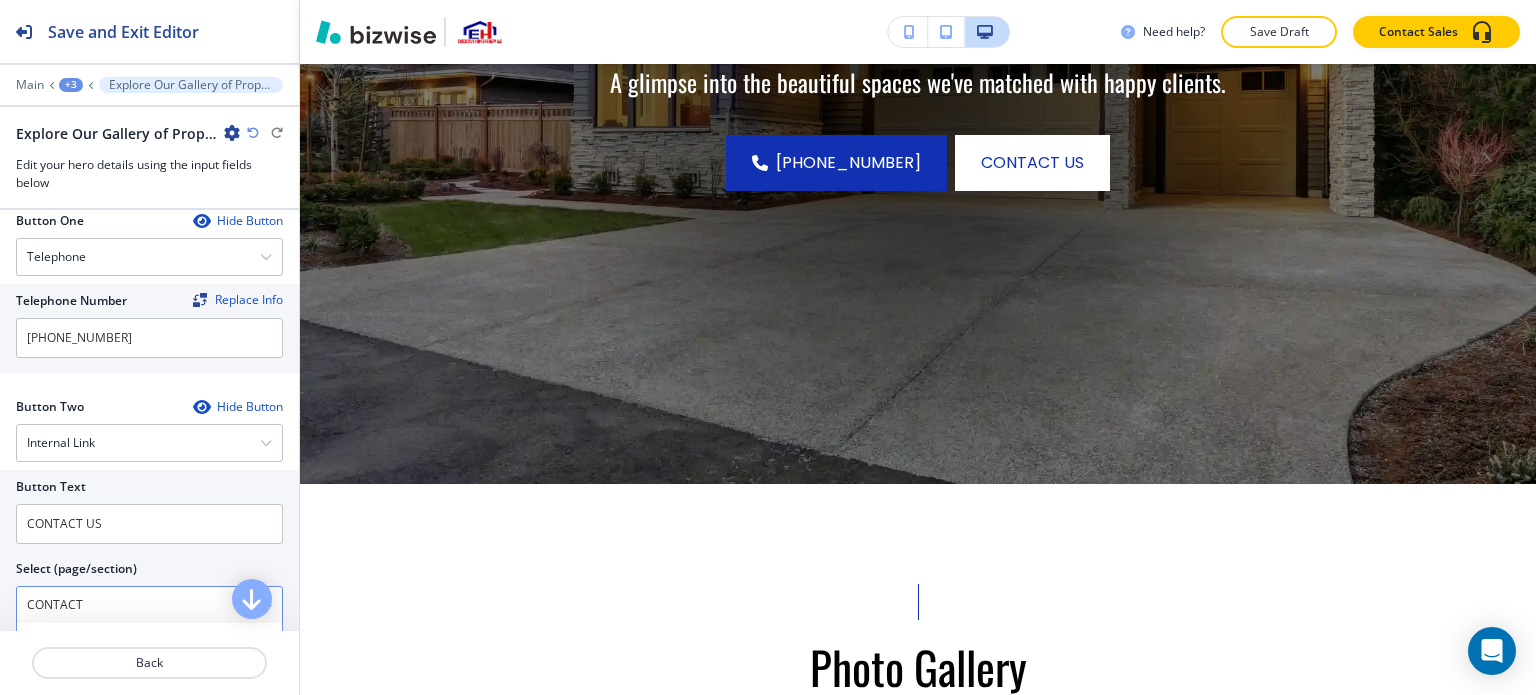 scroll, scrollTop: 0, scrollLeft: 0, axis: both 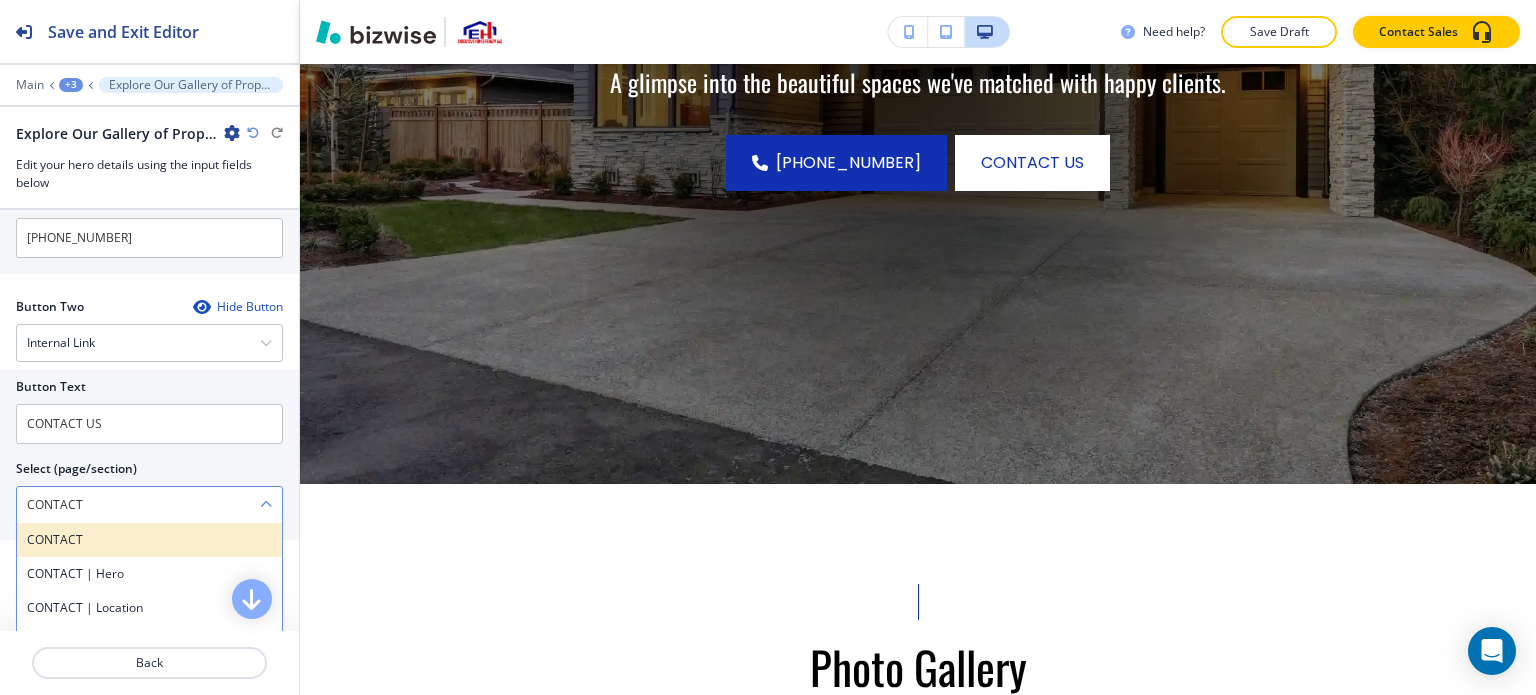 click on "CONTACT" at bounding box center (149, 540) 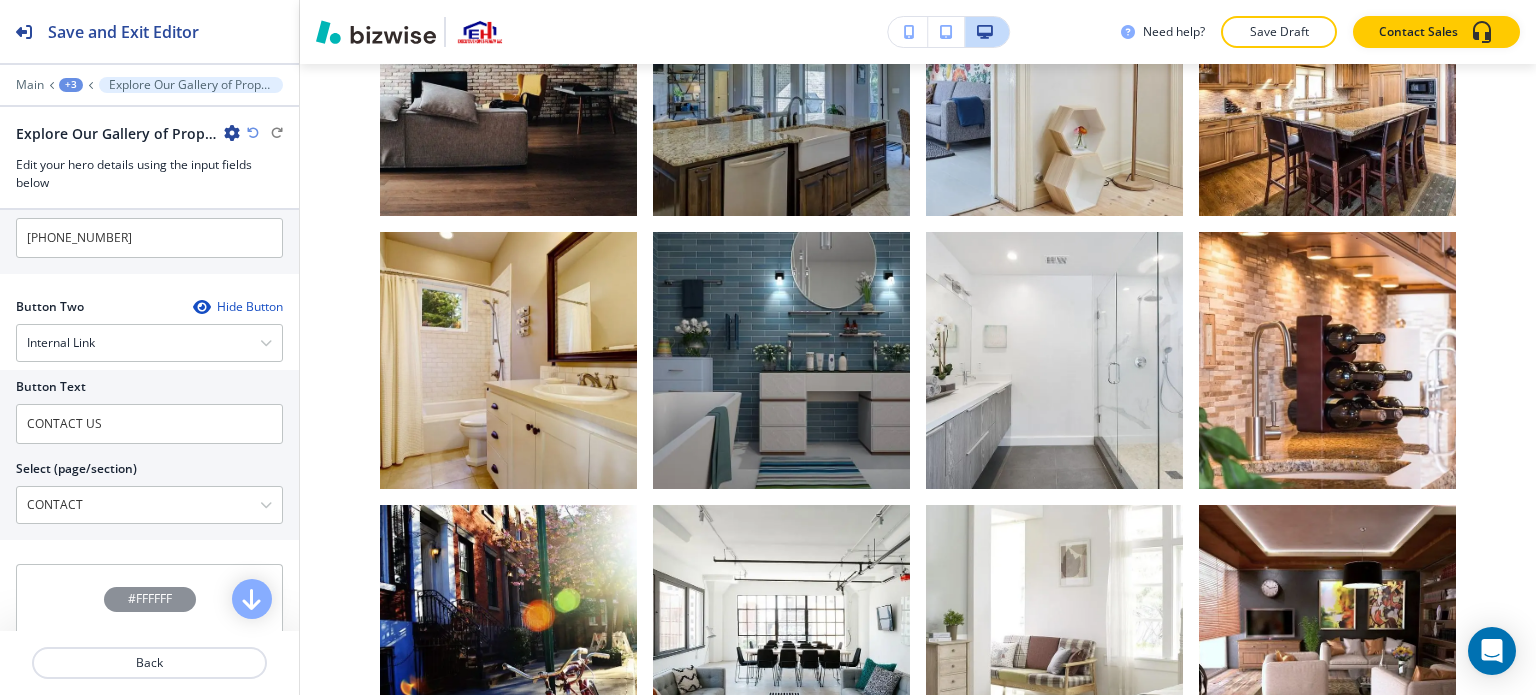scroll, scrollTop: 0, scrollLeft: 0, axis: both 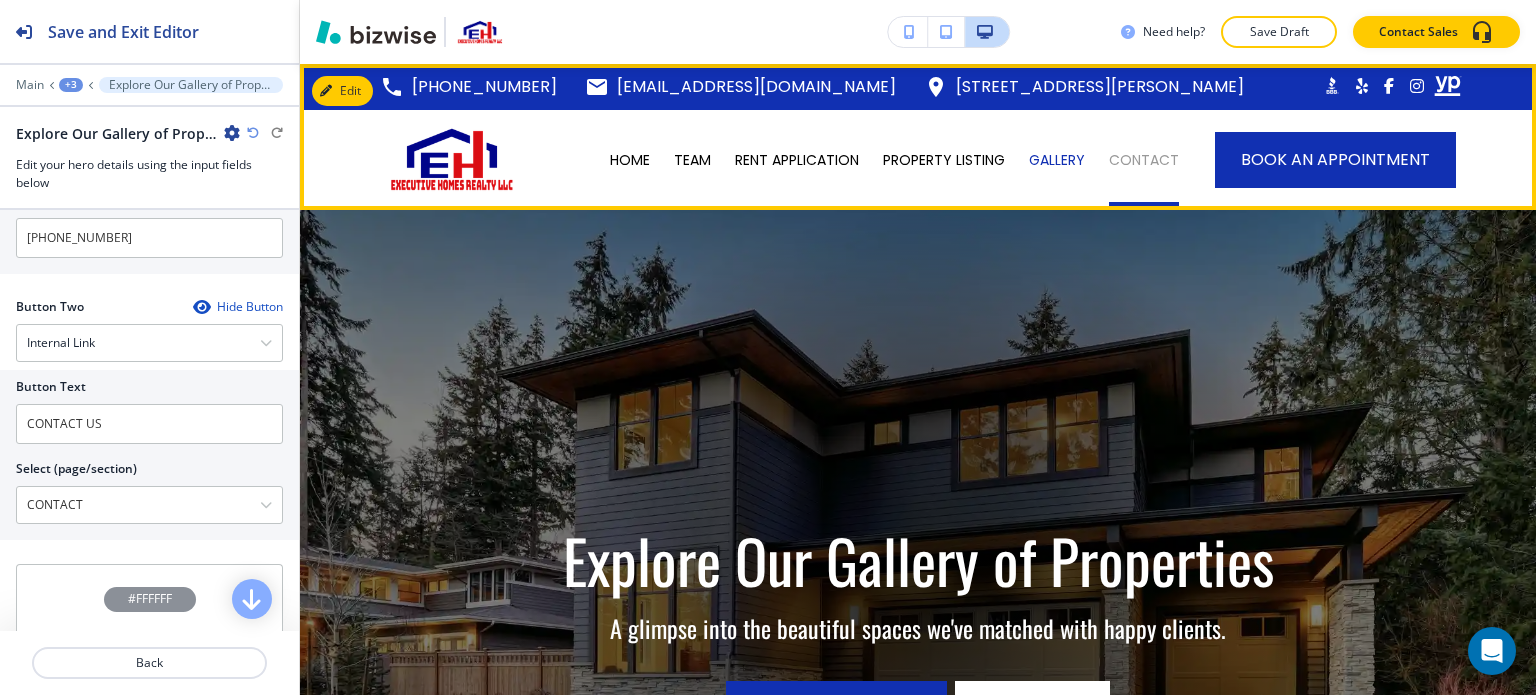 click on "CONTACT" at bounding box center [1144, 160] 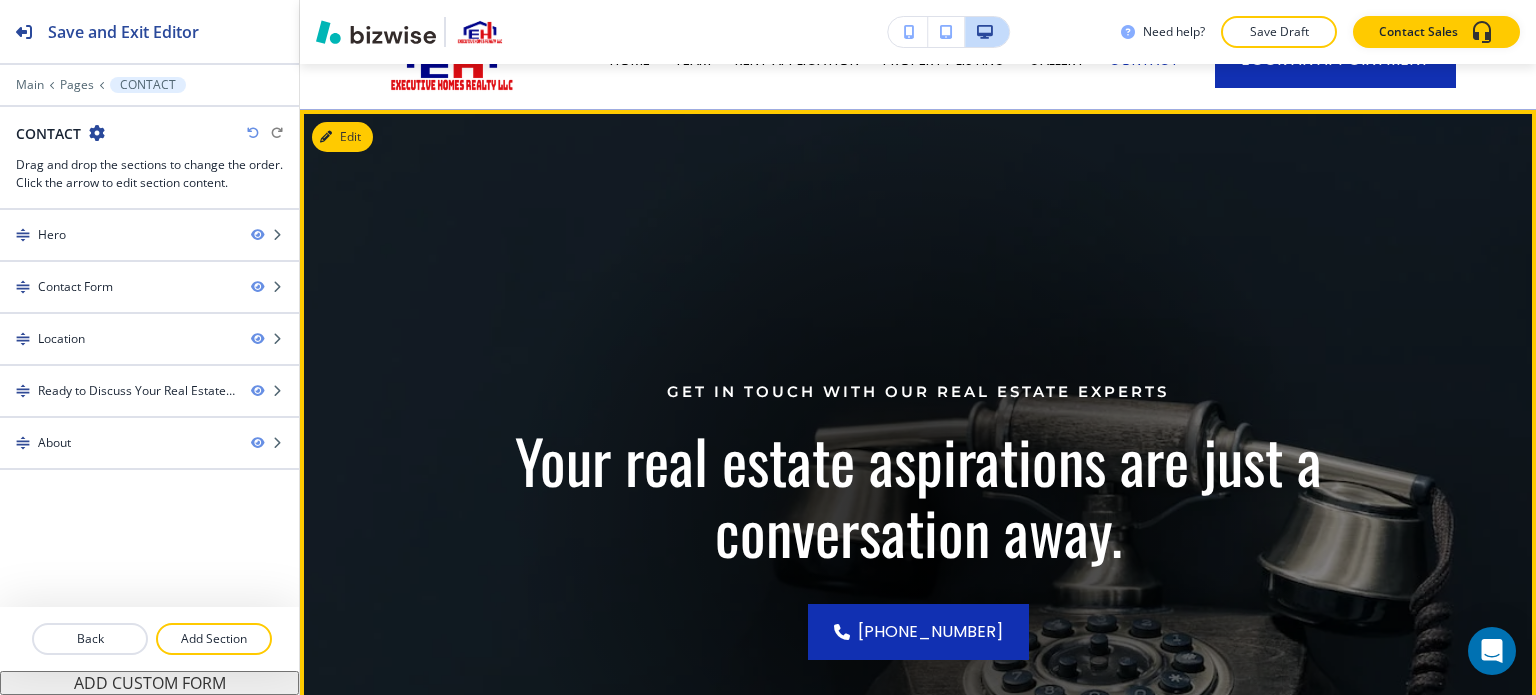 click on "Edit" at bounding box center [342, 137] 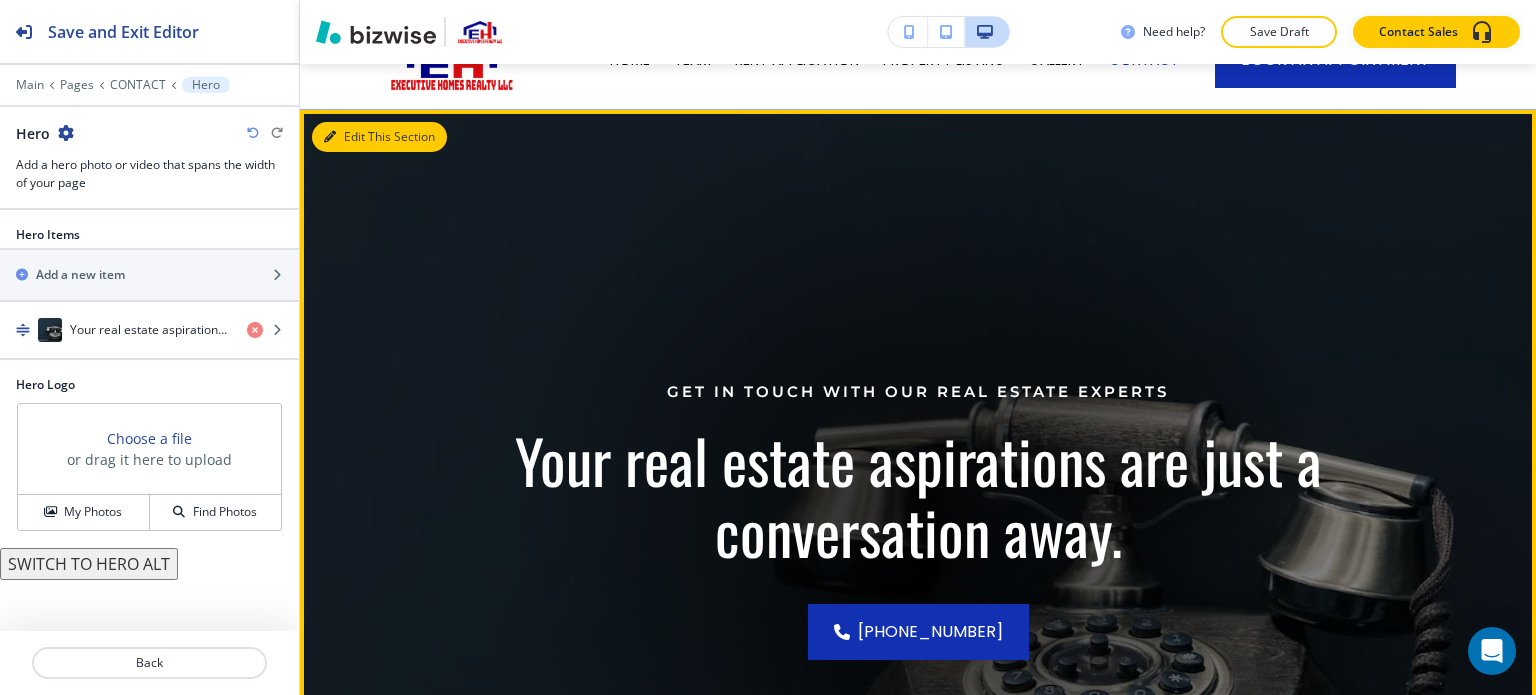 scroll, scrollTop: 146, scrollLeft: 0, axis: vertical 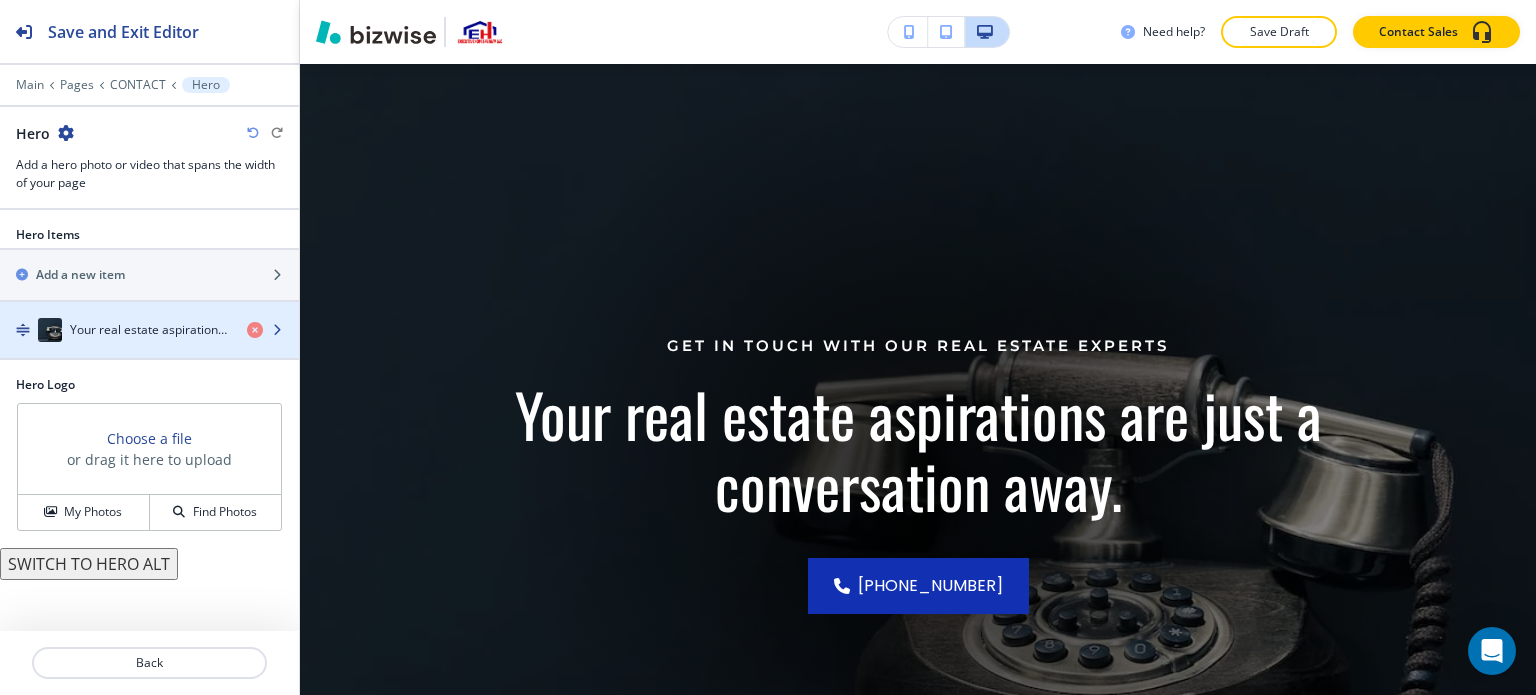 click on "Your real estate aspirations are just a conversation away." at bounding box center [150, 330] 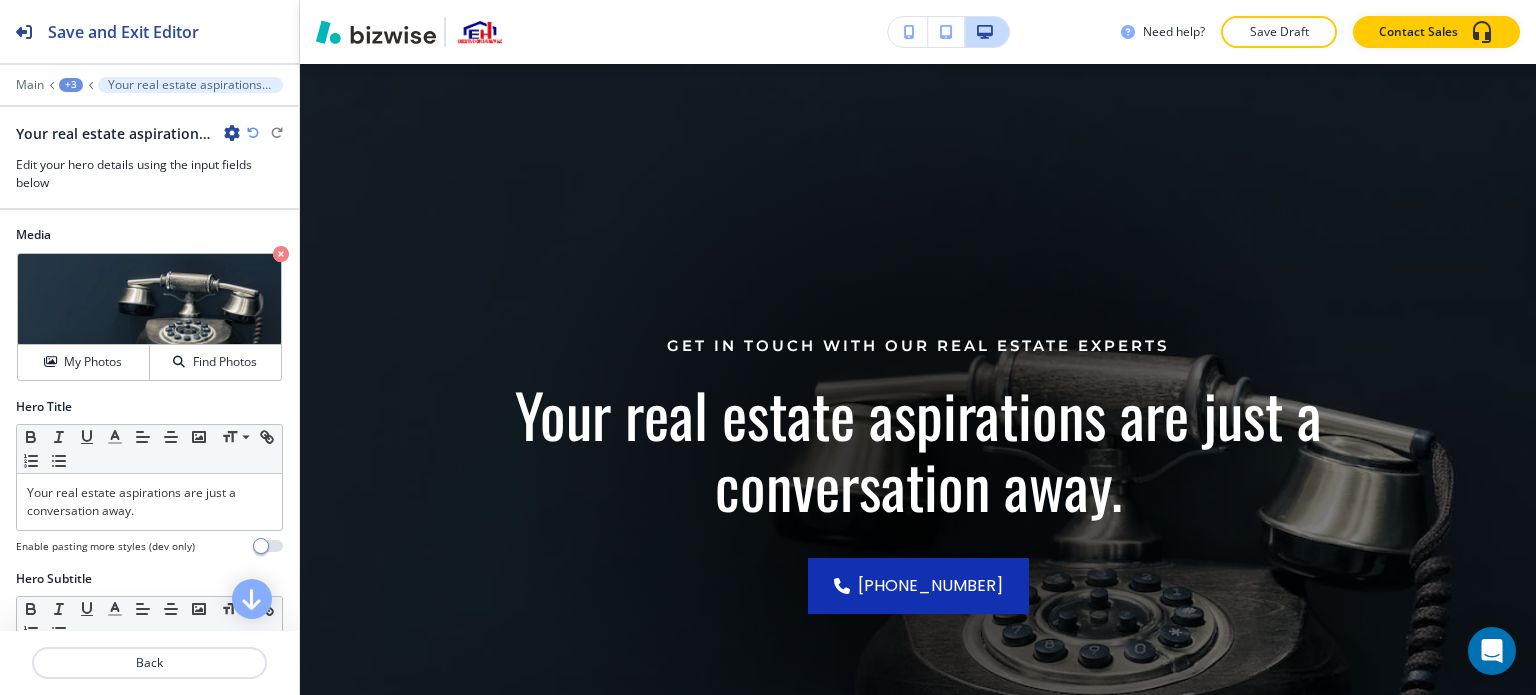 scroll, scrollTop: 400, scrollLeft: 0, axis: vertical 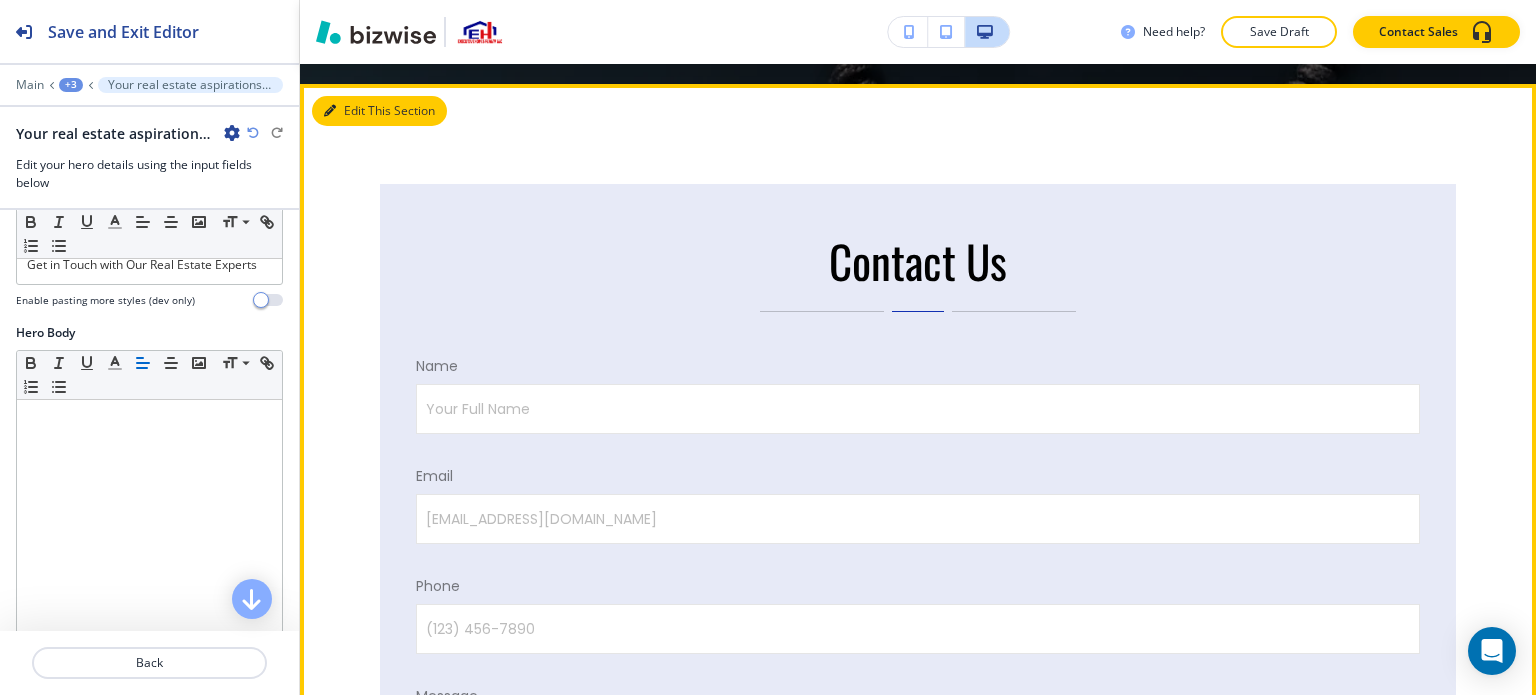 click on "Edit This Section" at bounding box center [379, 111] 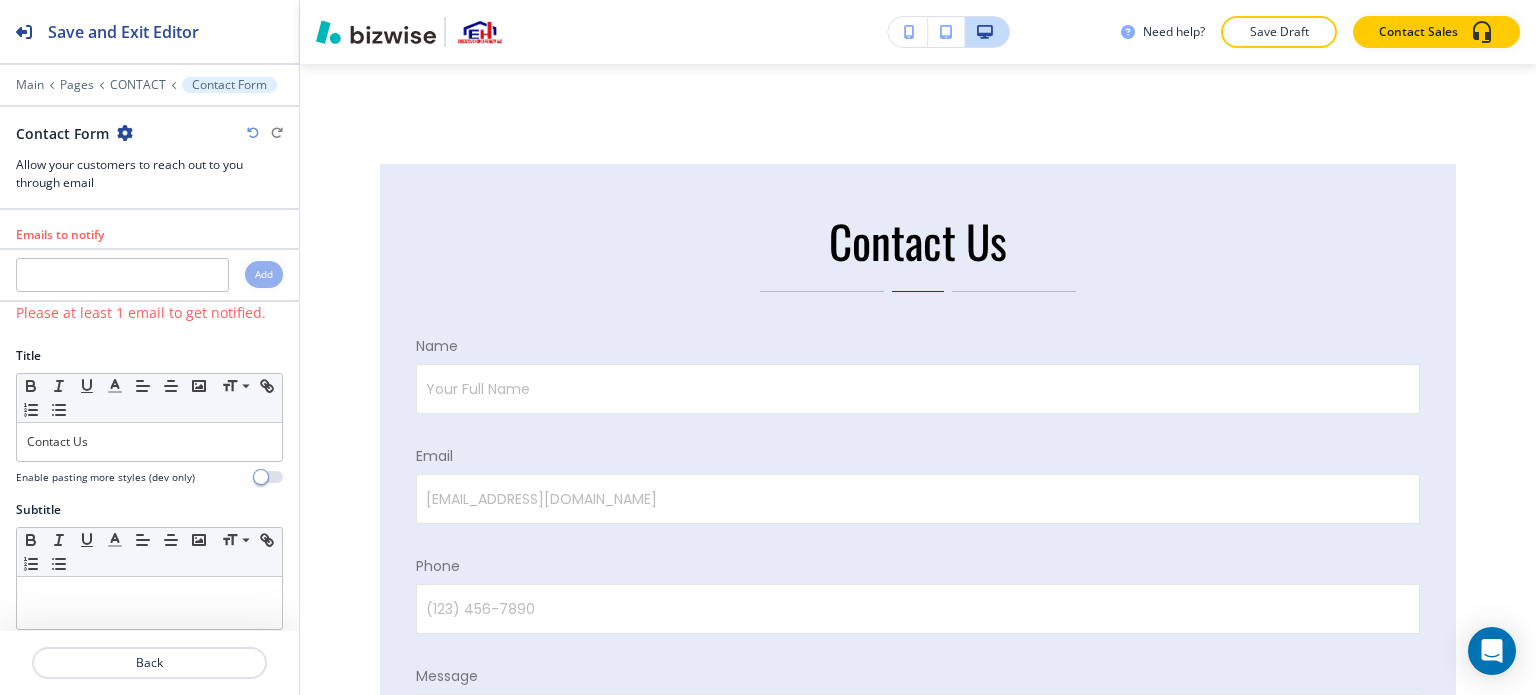 scroll, scrollTop: 0, scrollLeft: 0, axis: both 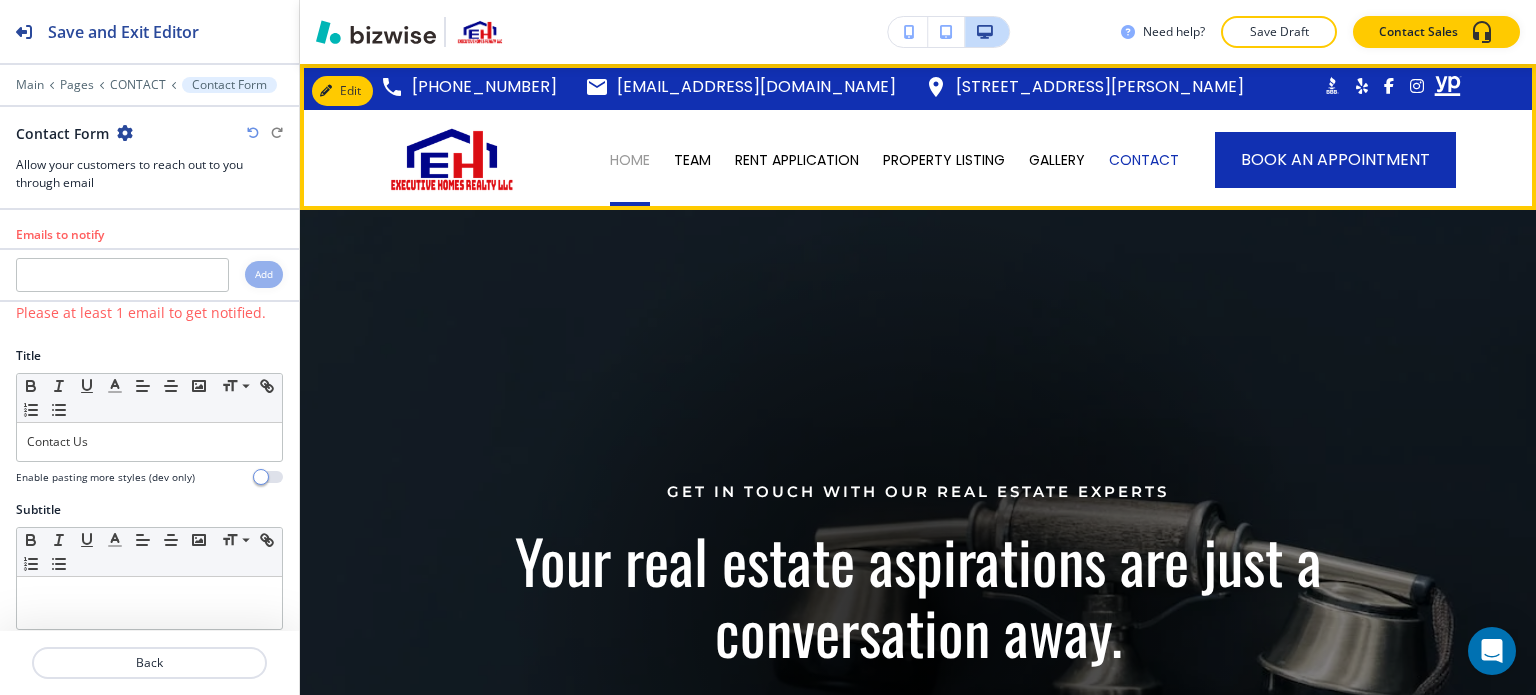 click on "HOME" at bounding box center [630, 160] 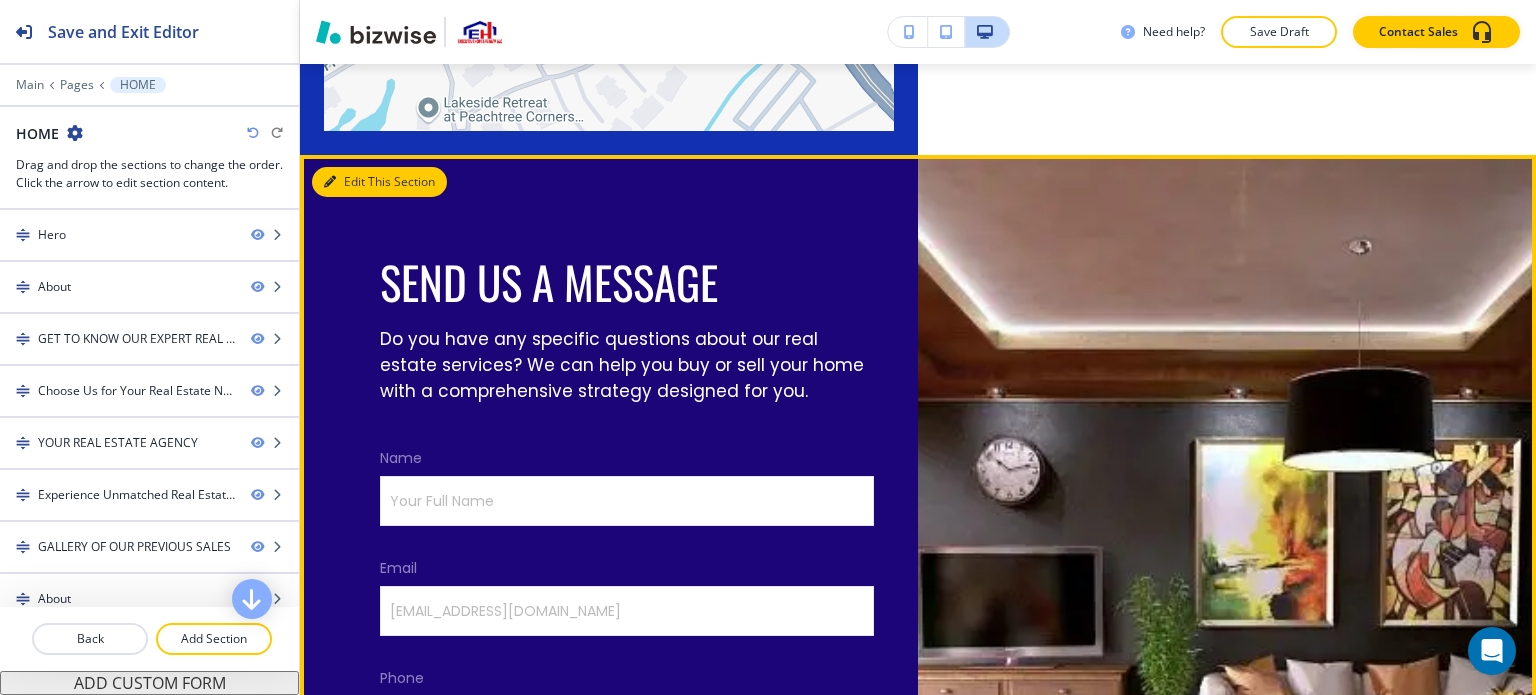 click on "Edit This Section" at bounding box center (379, 182) 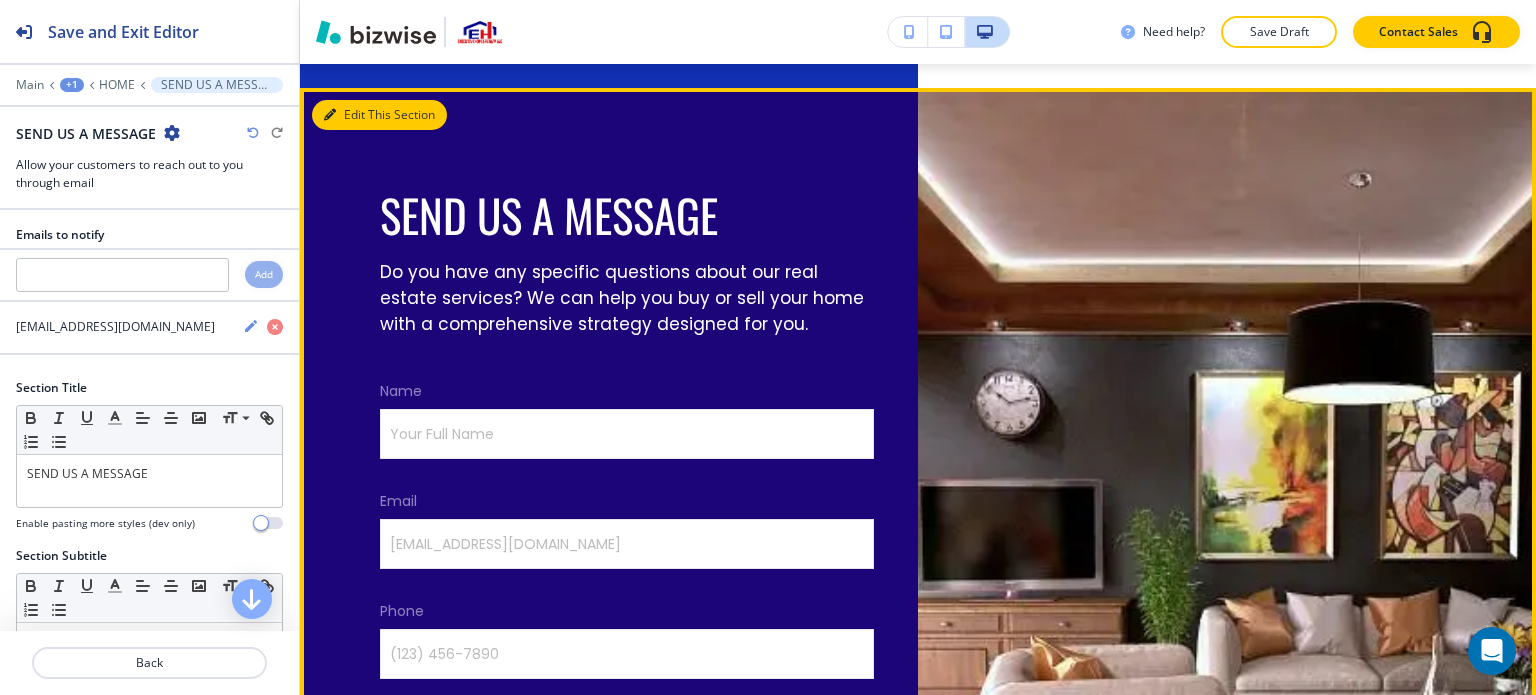 scroll, scrollTop: 13583, scrollLeft: 0, axis: vertical 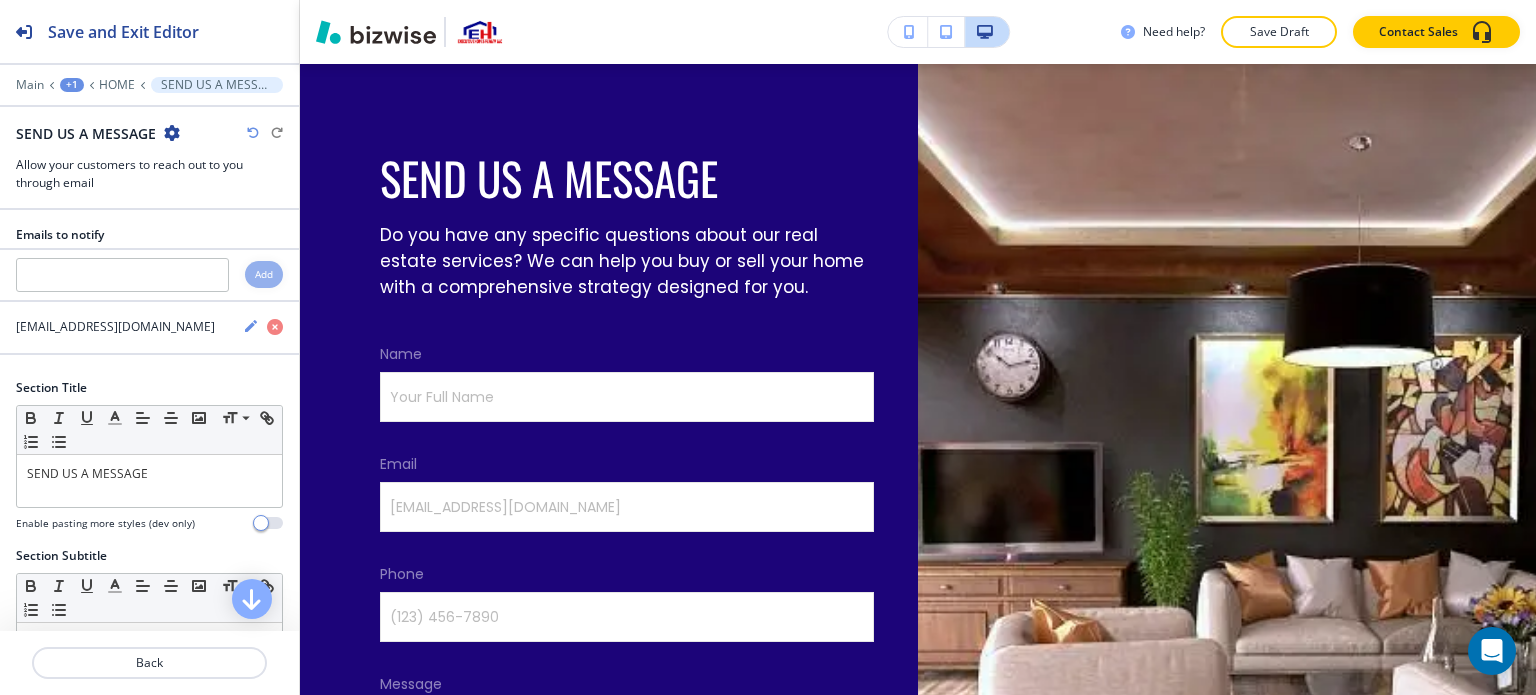 click at bounding box center (172, 133) 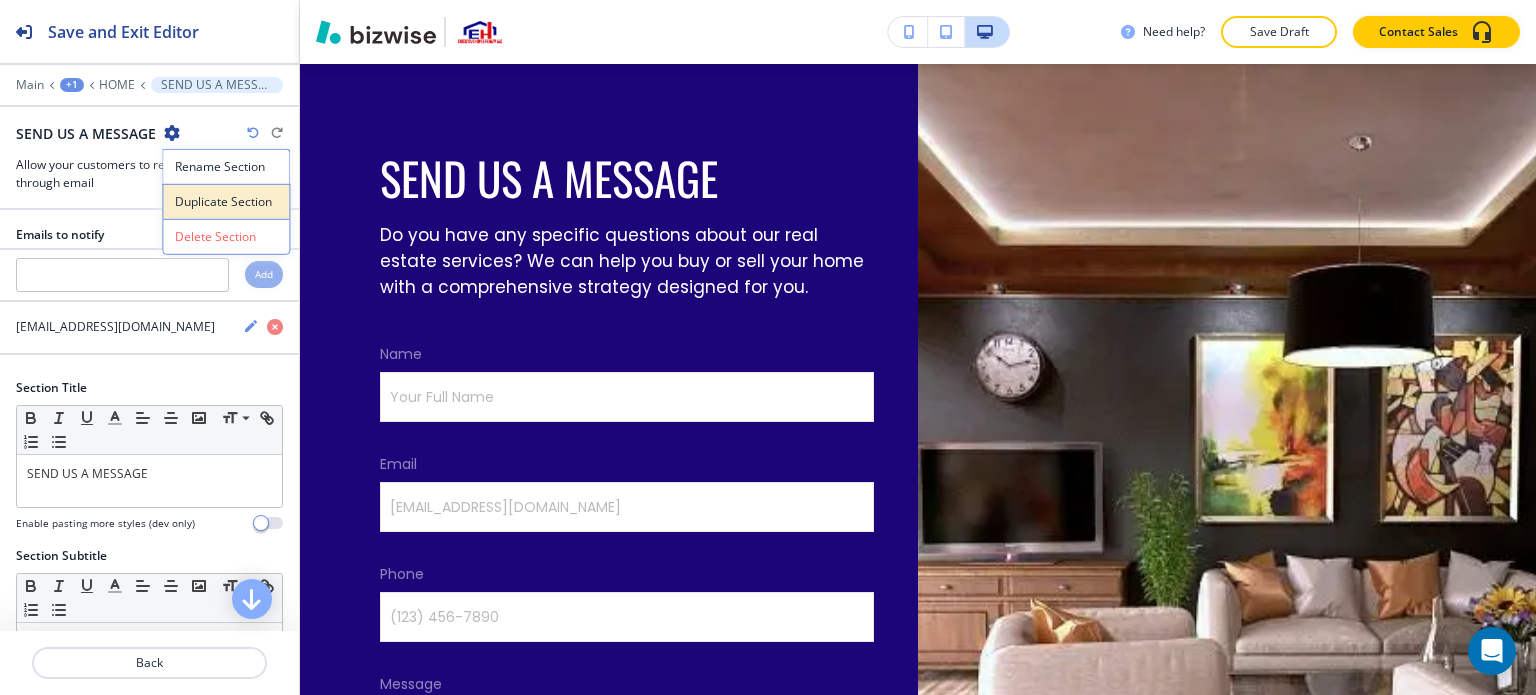 click on "Duplicate Section" at bounding box center [226, 202] 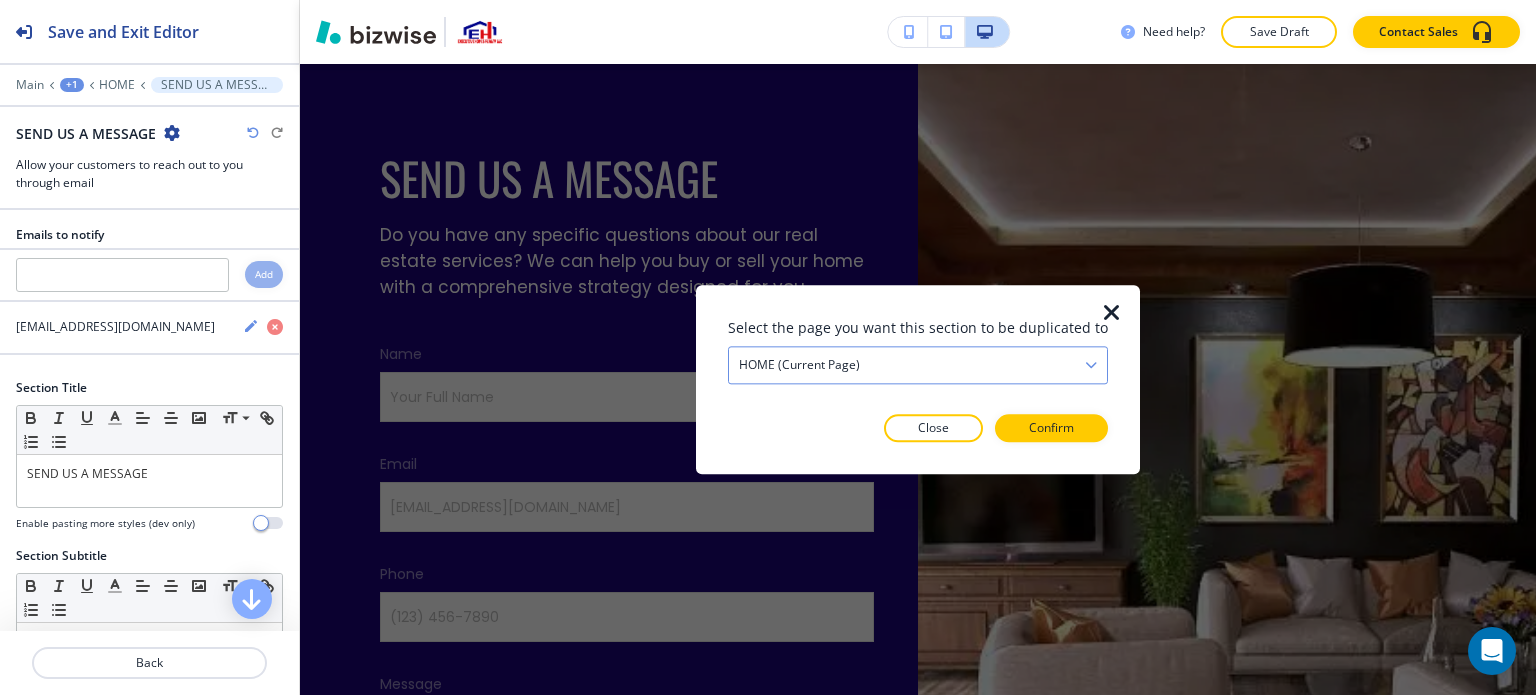 click on "HOME (current page)" at bounding box center [918, 365] 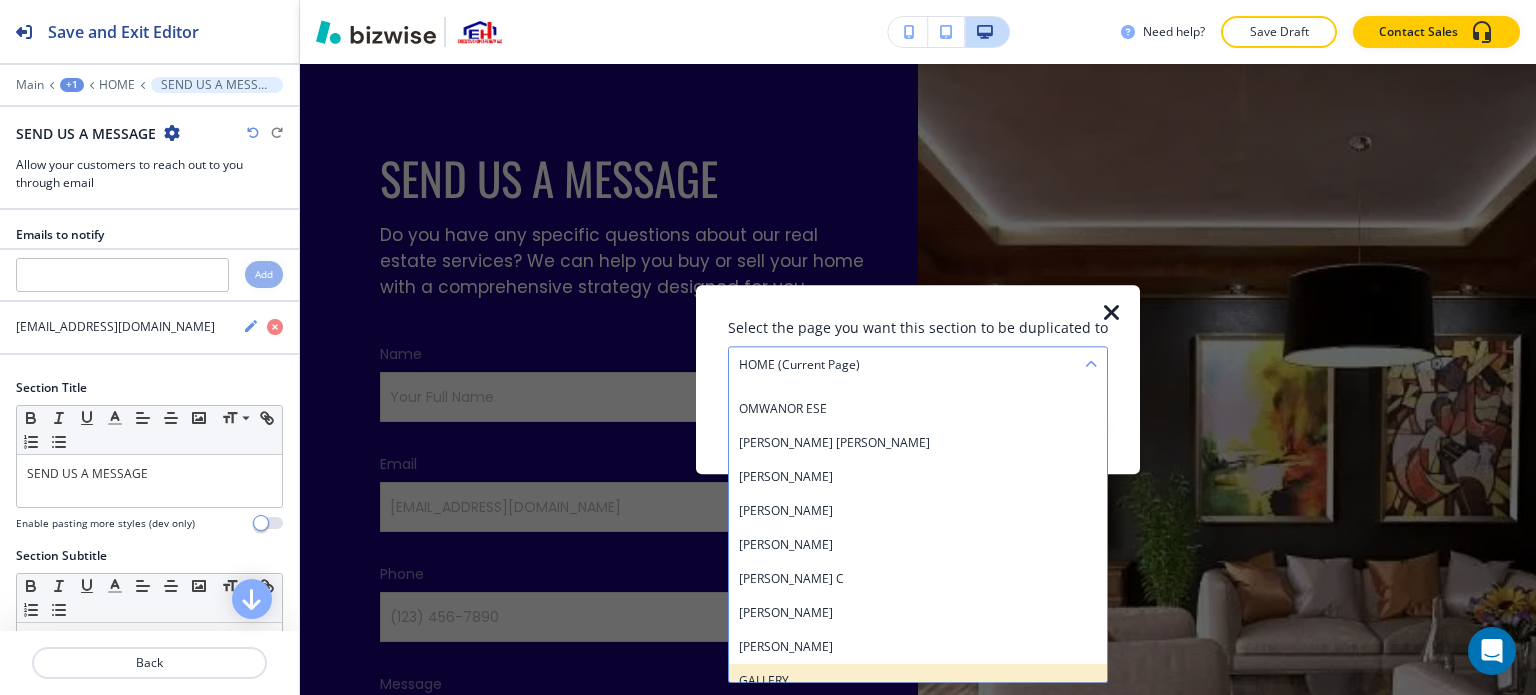 scroll, scrollTop: 482, scrollLeft: 0, axis: vertical 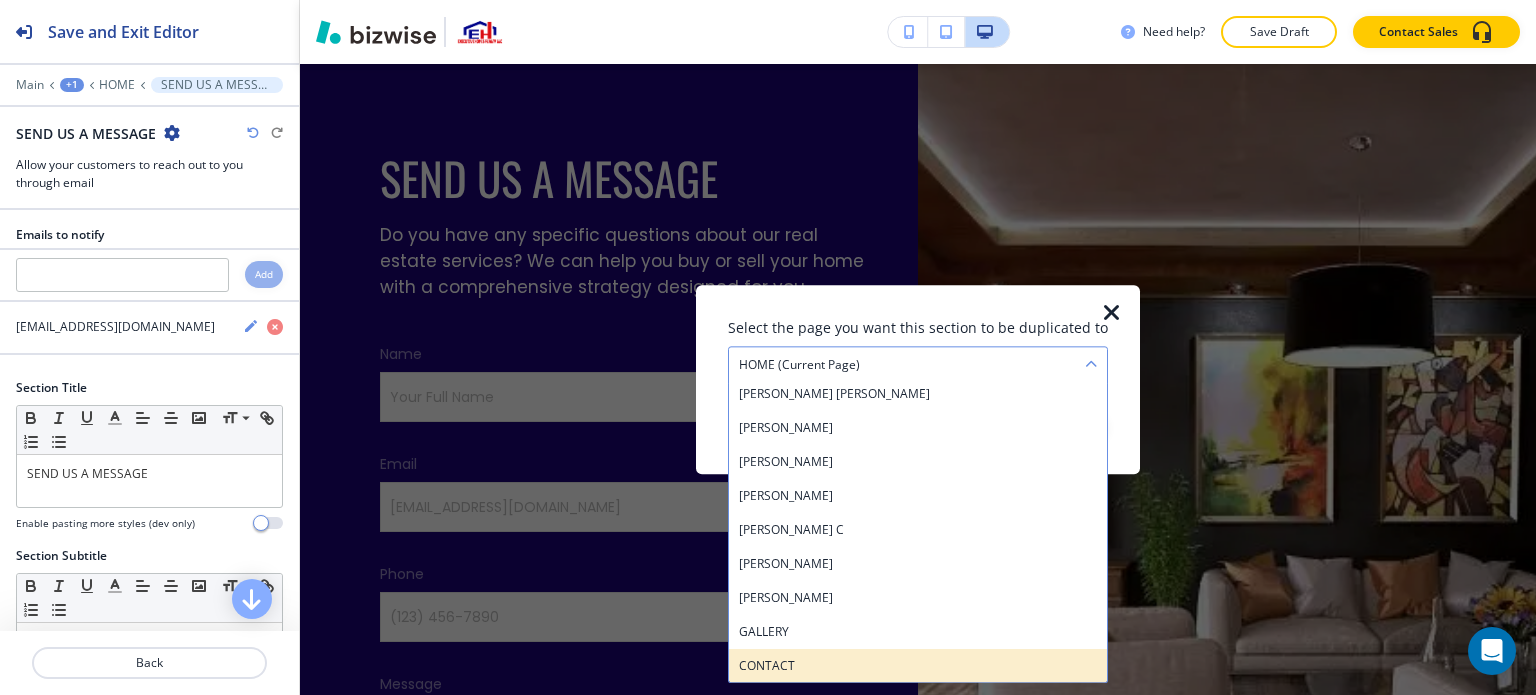 click on "CONTACT" at bounding box center (918, 666) 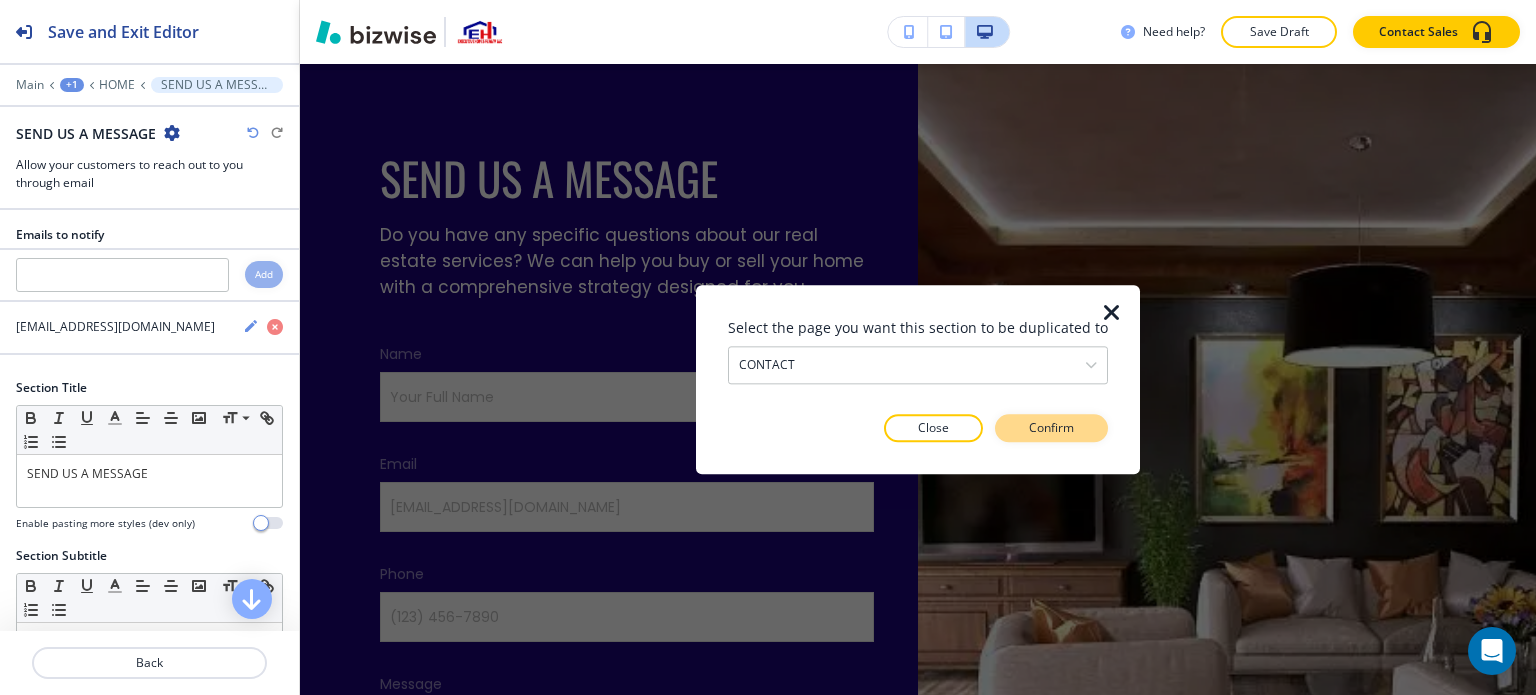 click on "Confirm" at bounding box center (1051, 428) 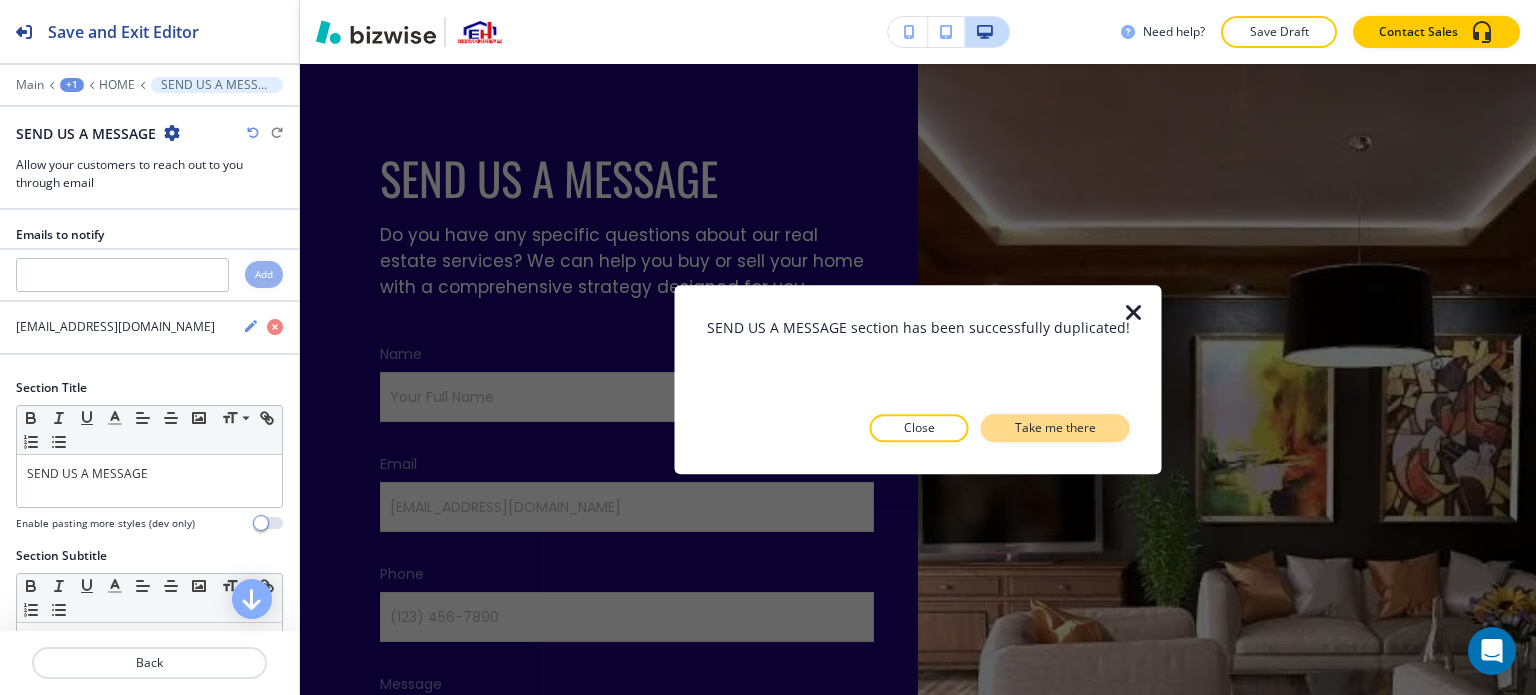 click on "Take me there" at bounding box center (1055, 428) 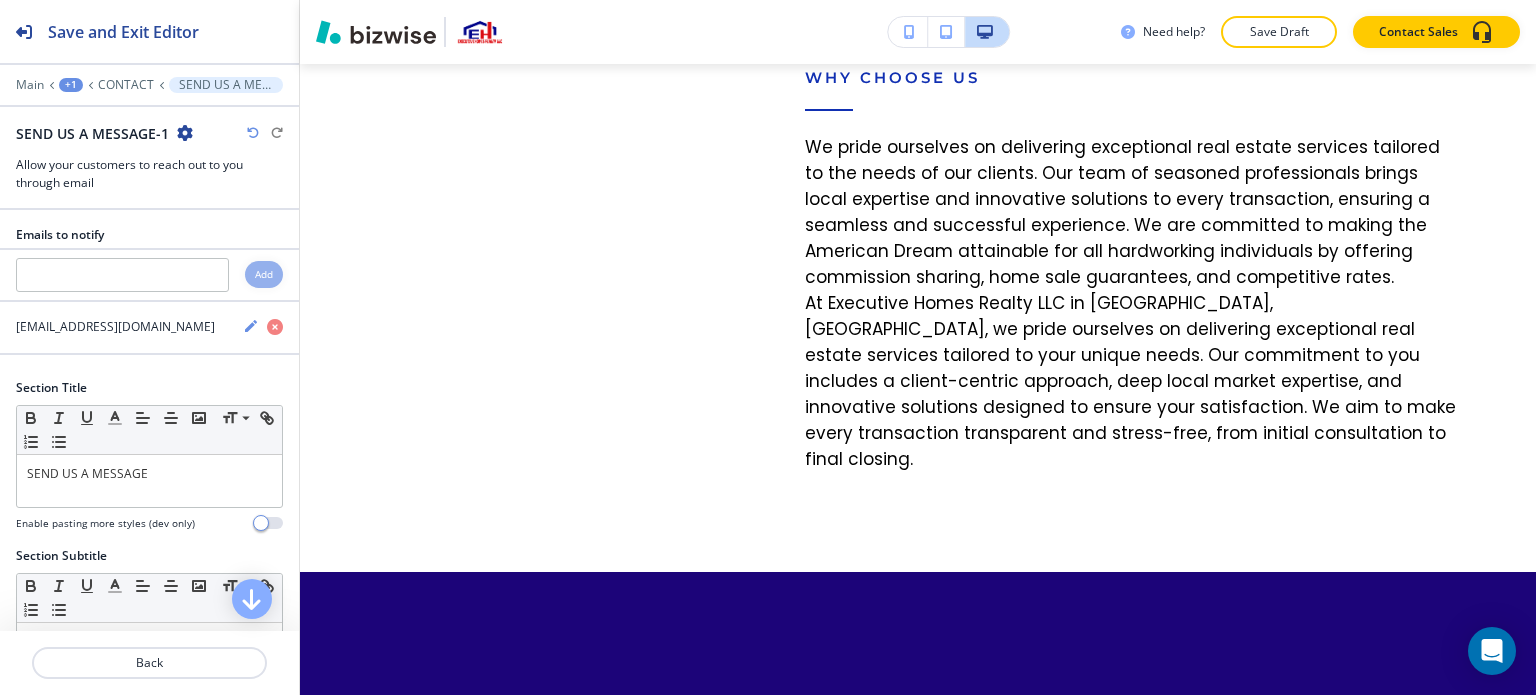 scroll, scrollTop: 3736, scrollLeft: 0, axis: vertical 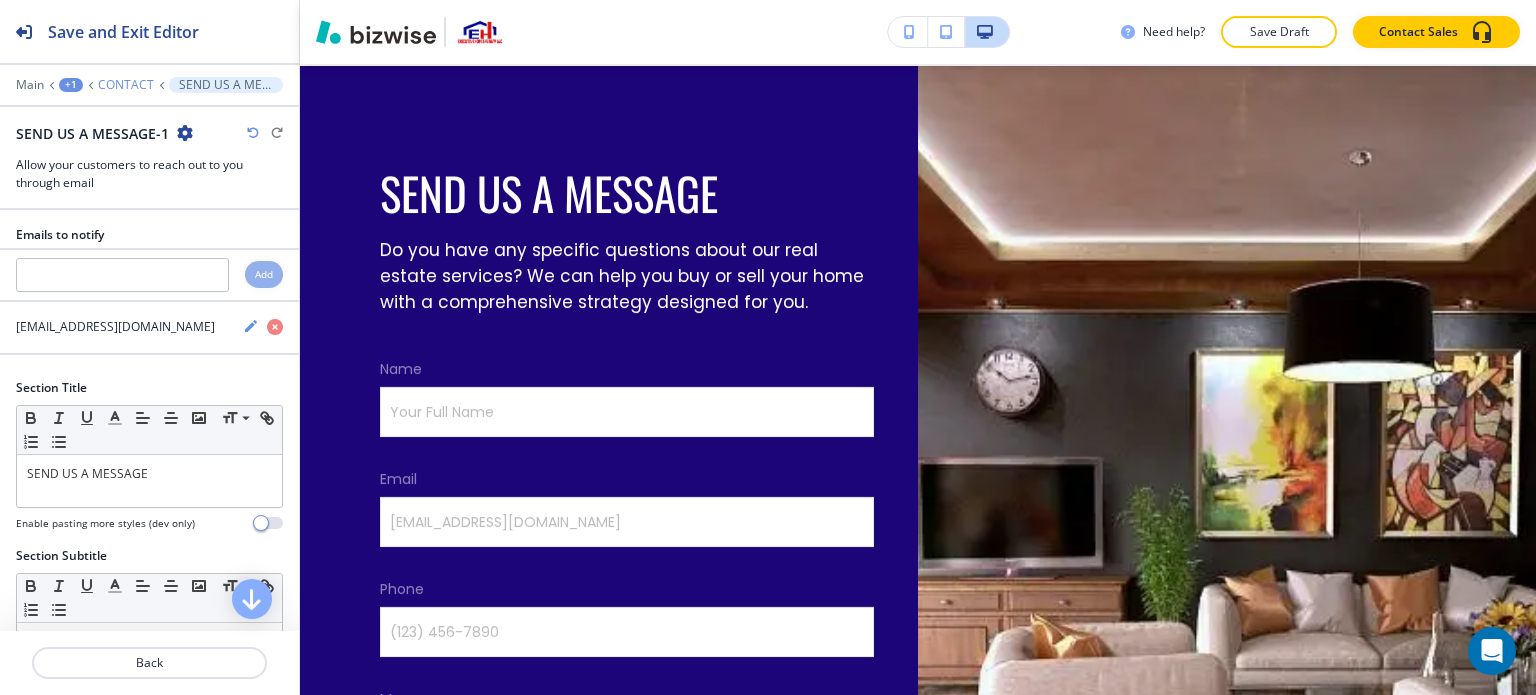 click on "CONTACT" at bounding box center [126, 85] 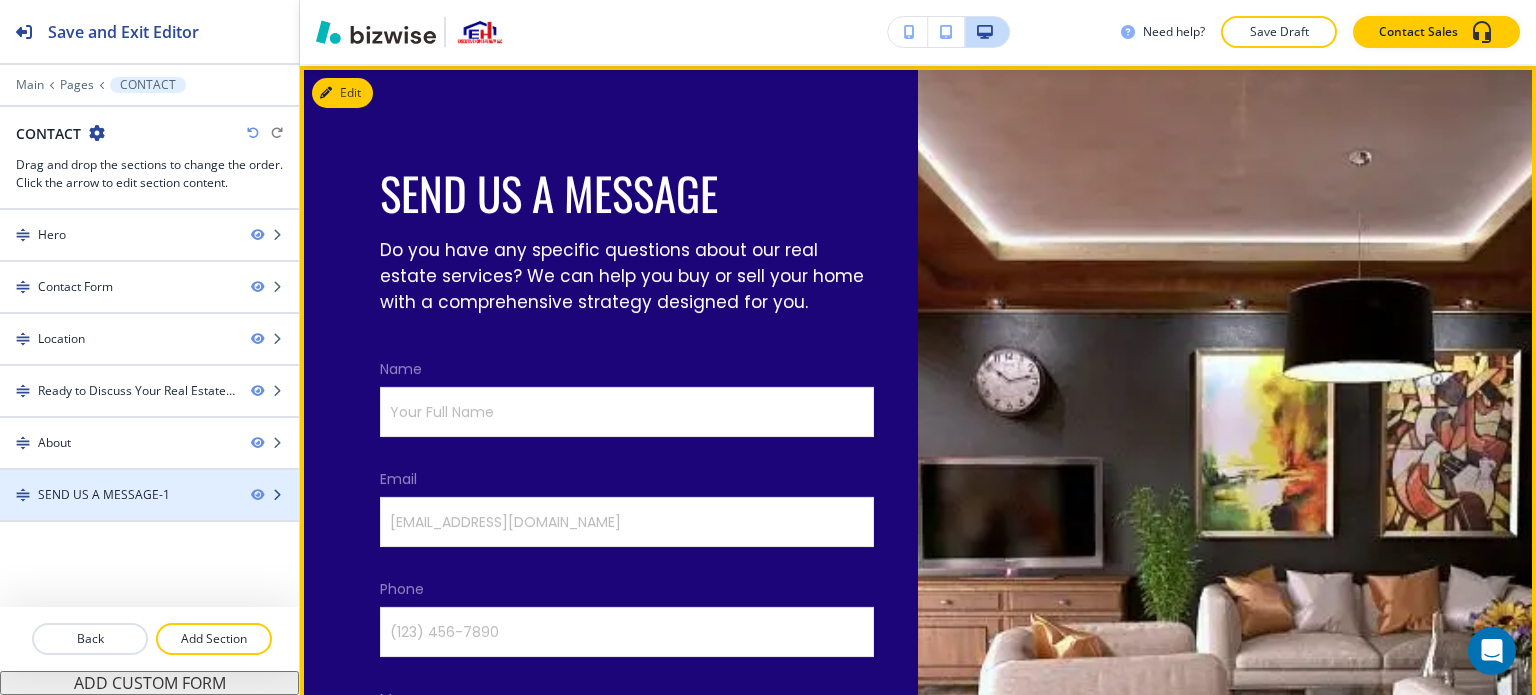 type 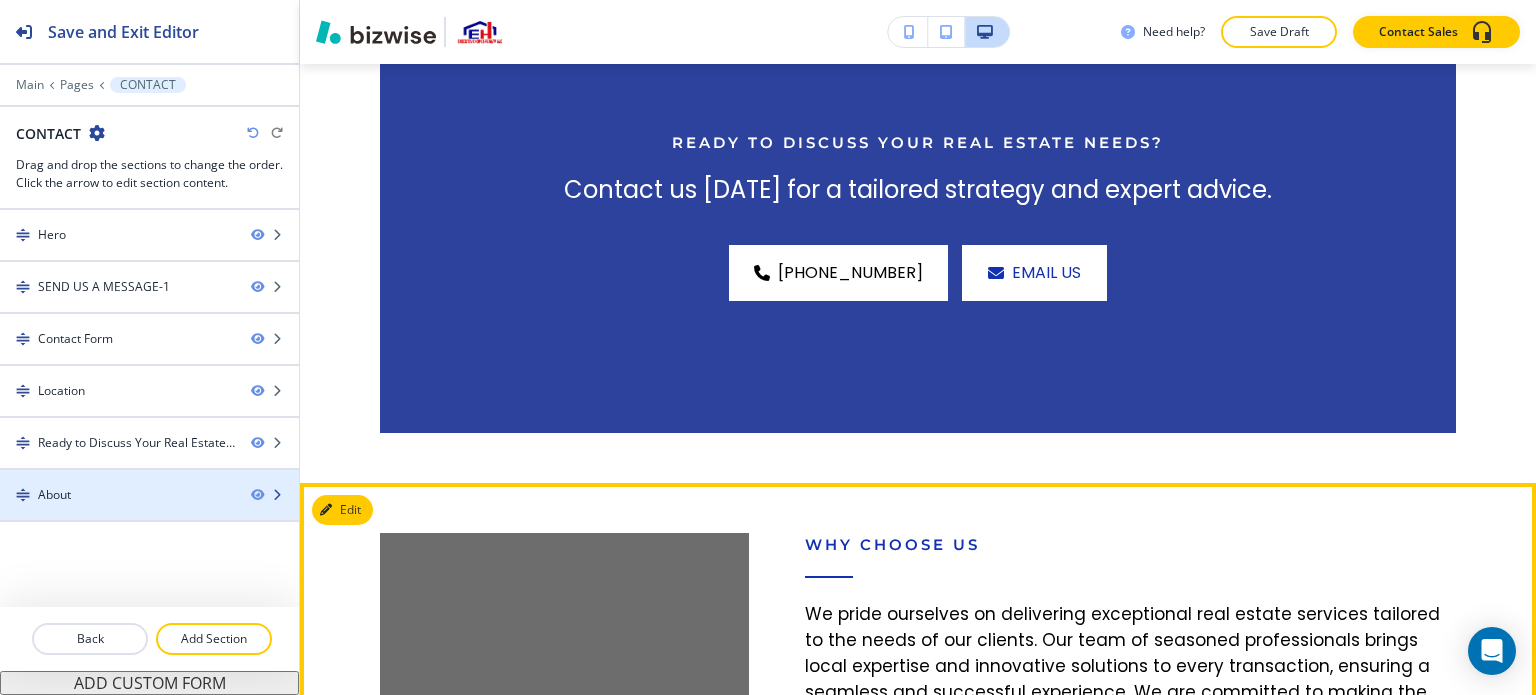 scroll, scrollTop: 966, scrollLeft: 0, axis: vertical 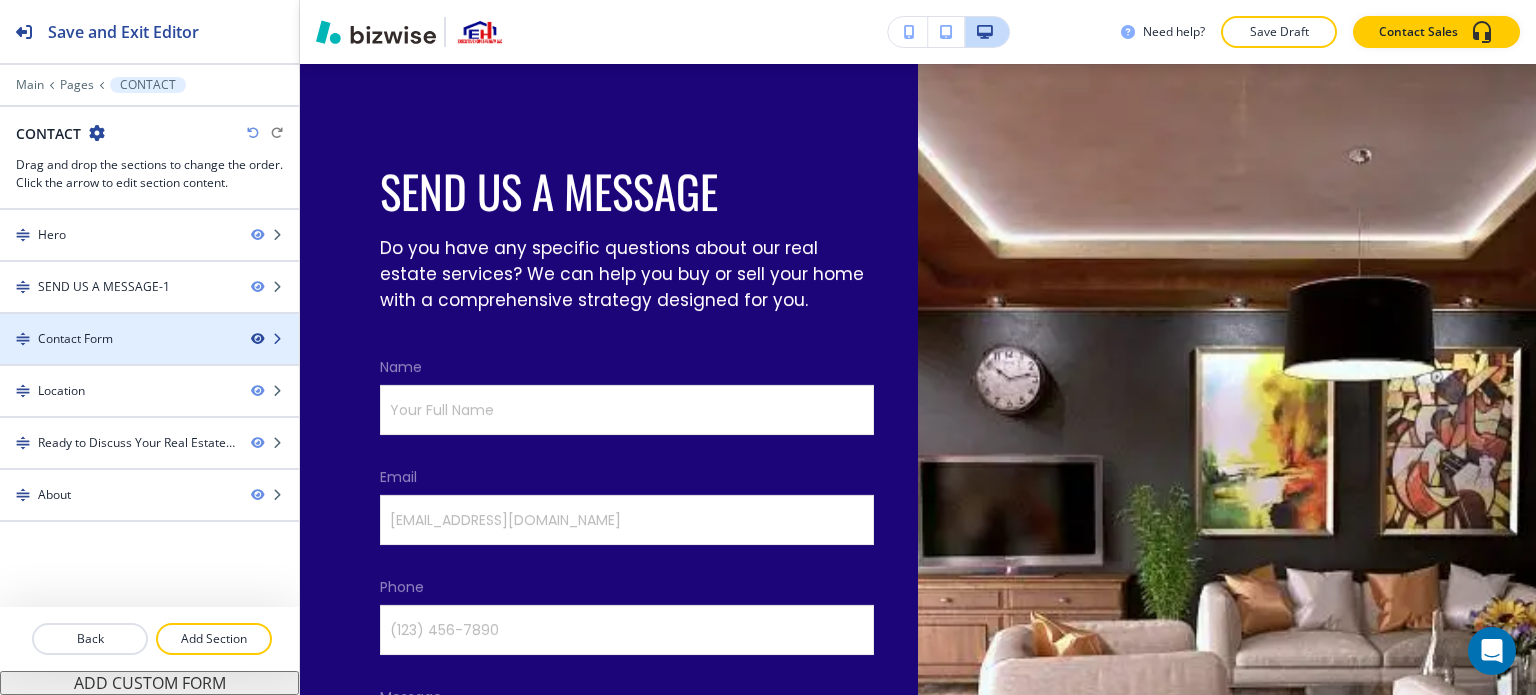 click at bounding box center (257, 339) 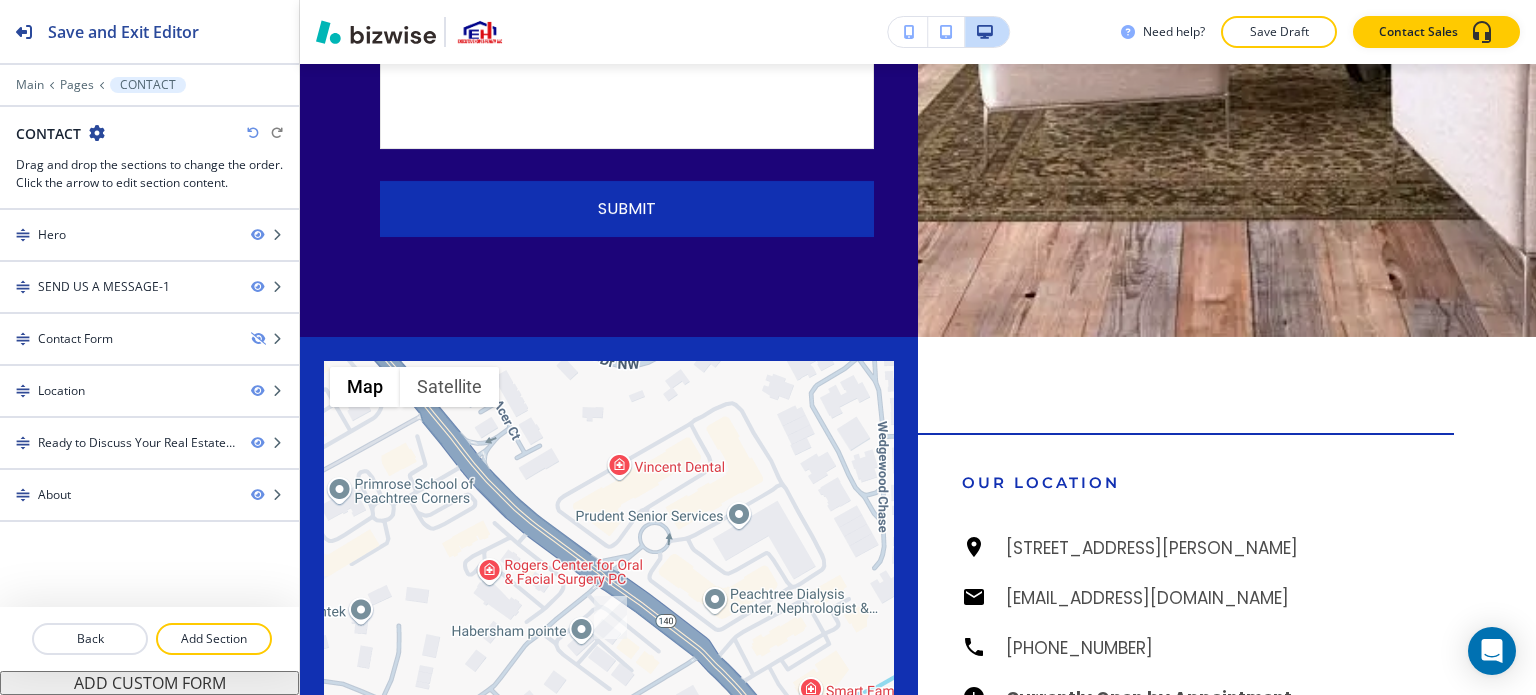 scroll, scrollTop: 3707, scrollLeft: 0, axis: vertical 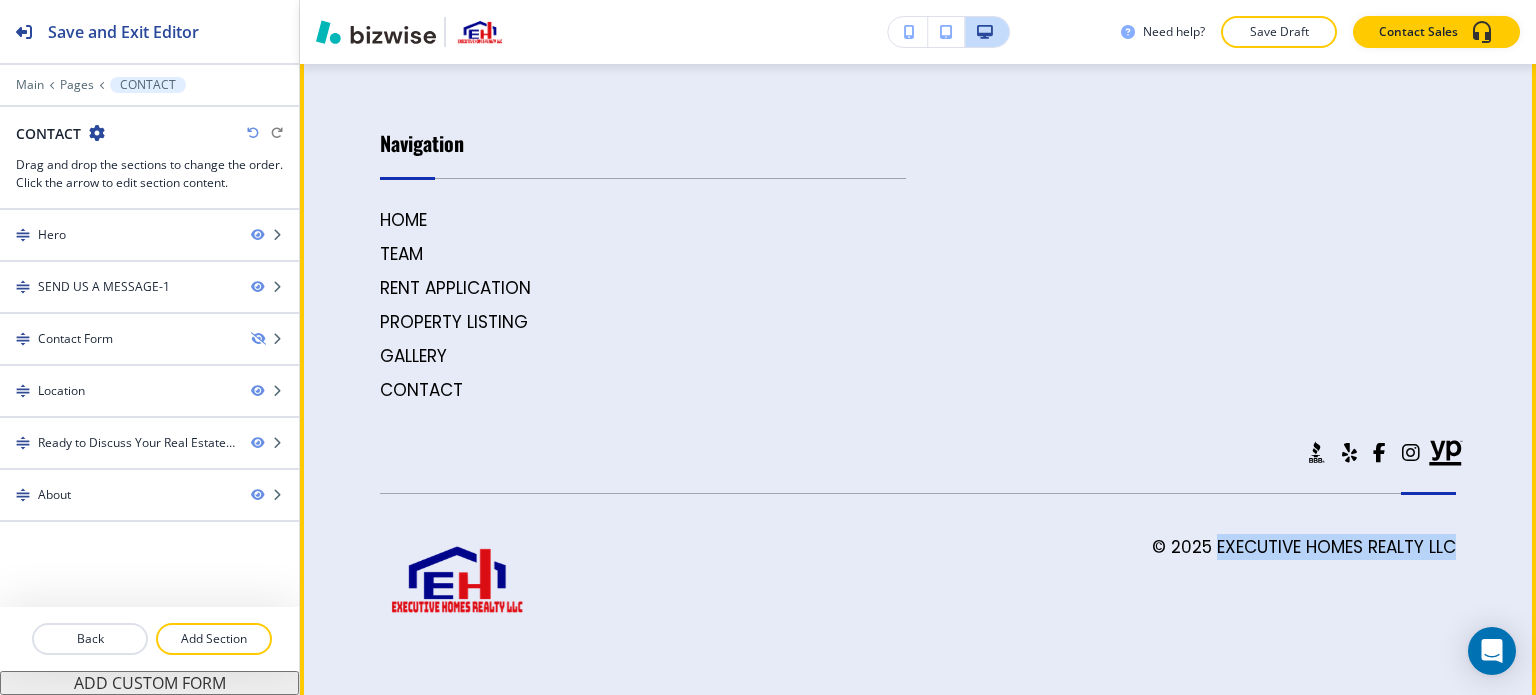 drag, startPoint x: 1476, startPoint y: 540, endPoint x: 1201, endPoint y: 546, distance: 275.06546 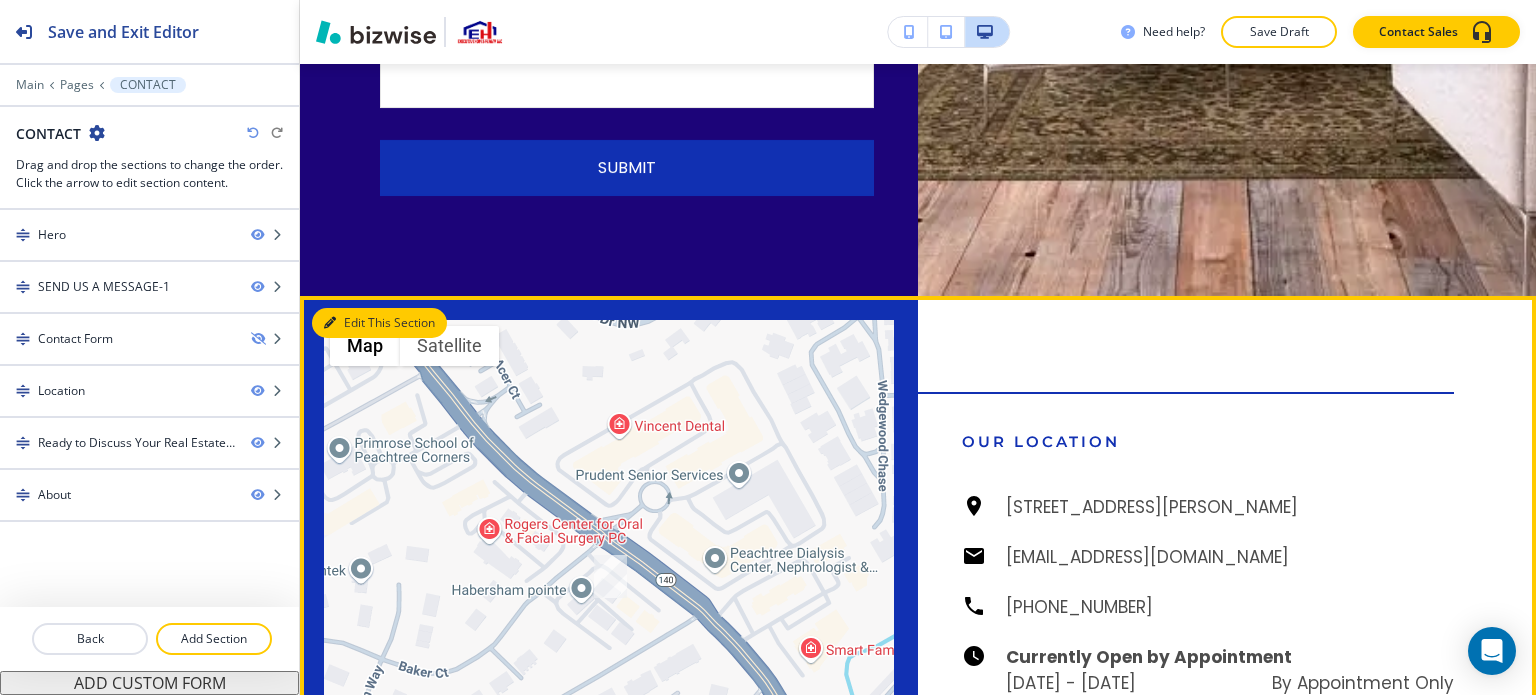 click on "Edit This Section" at bounding box center [379, 323] 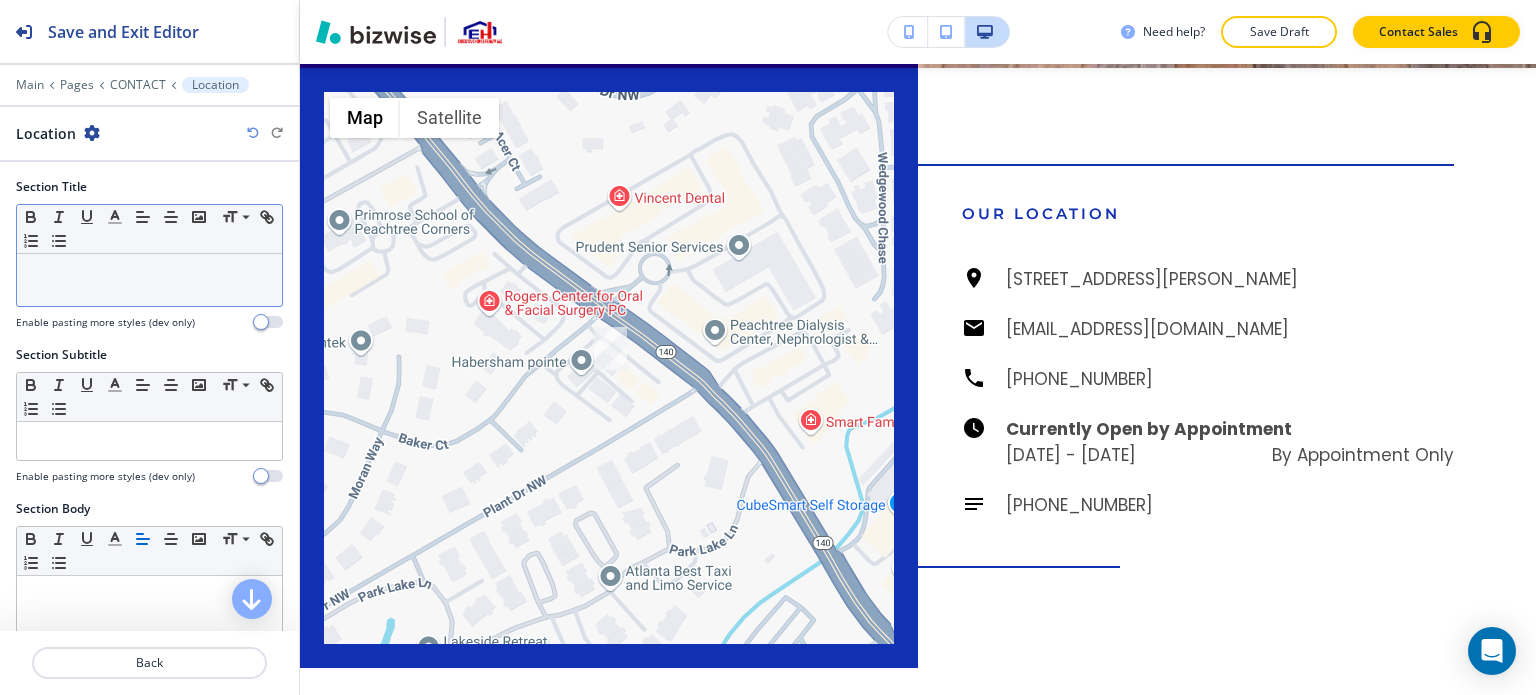 scroll, scrollTop: 1936, scrollLeft: 0, axis: vertical 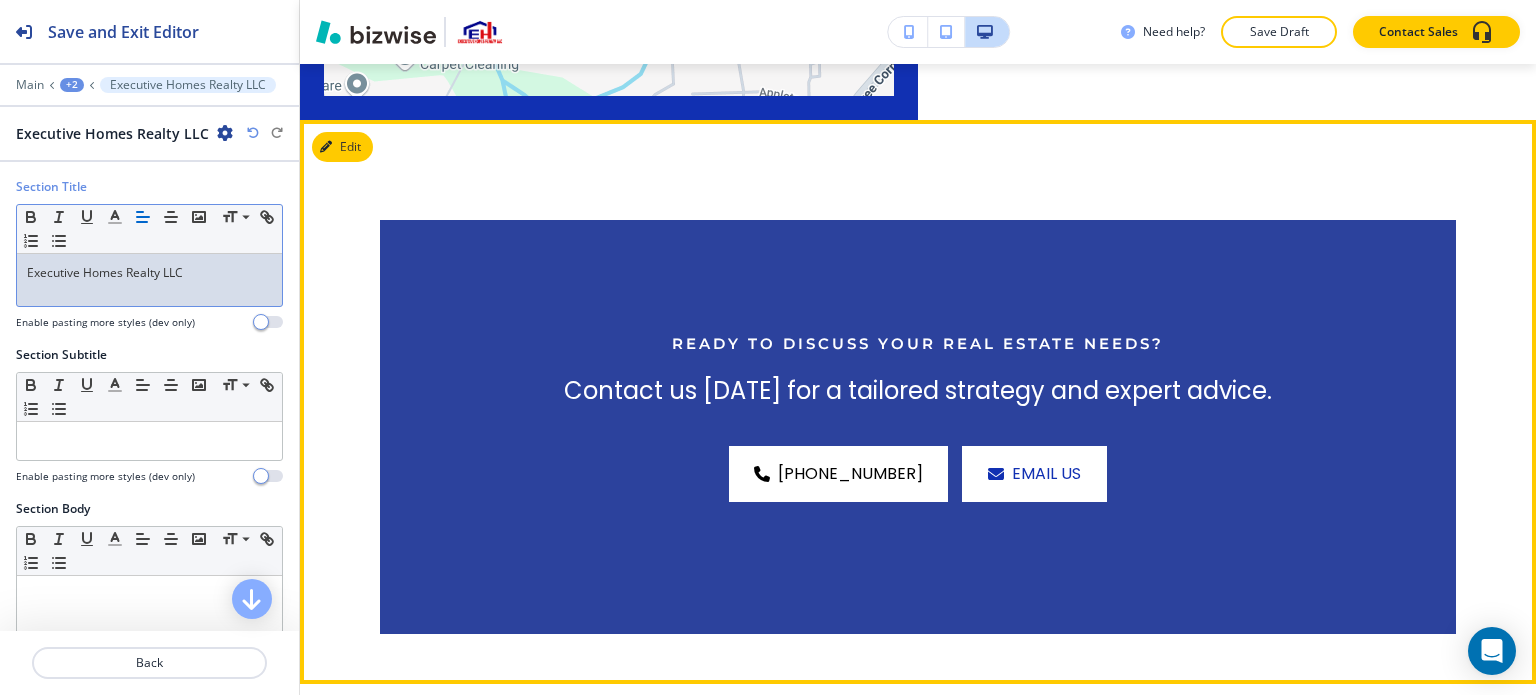 click on "Edit" at bounding box center (342, 147) 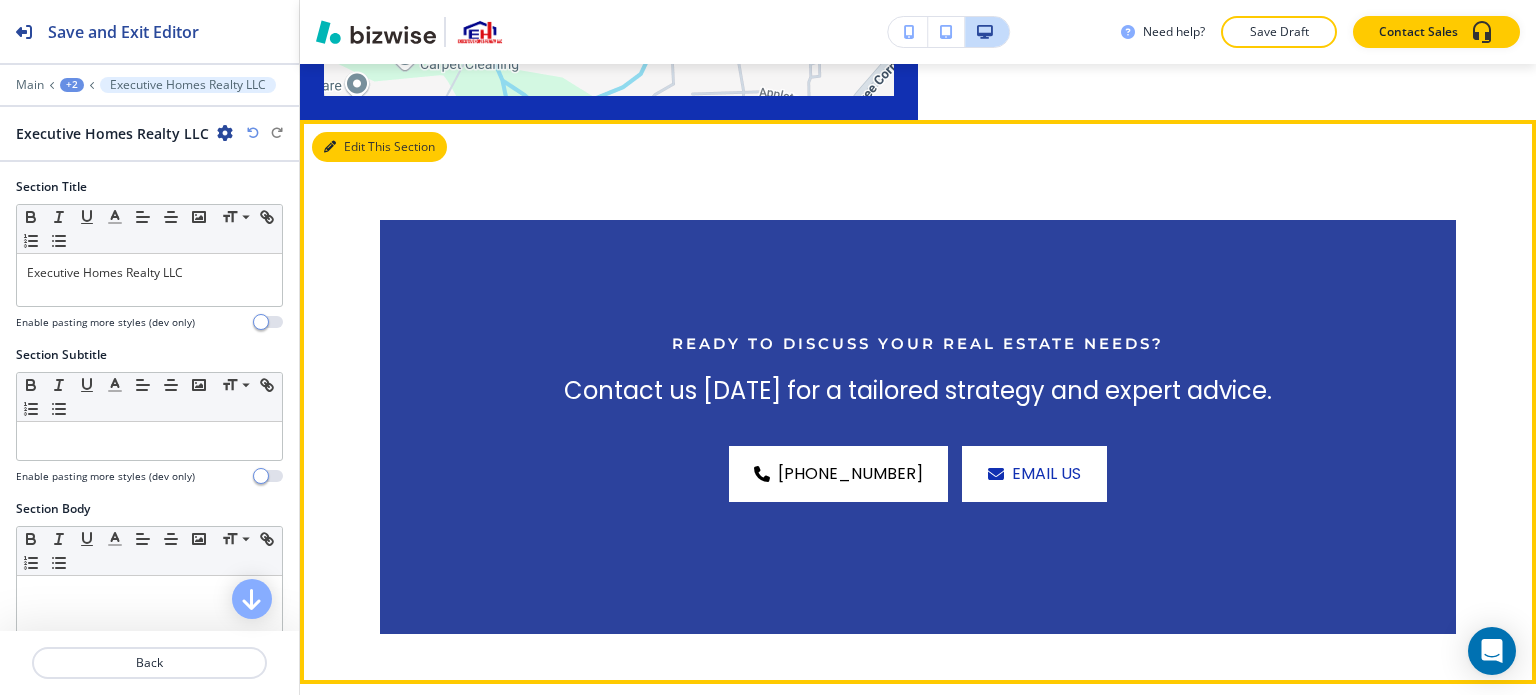 click on "Edit This Section" at bounding box center [379, 147] 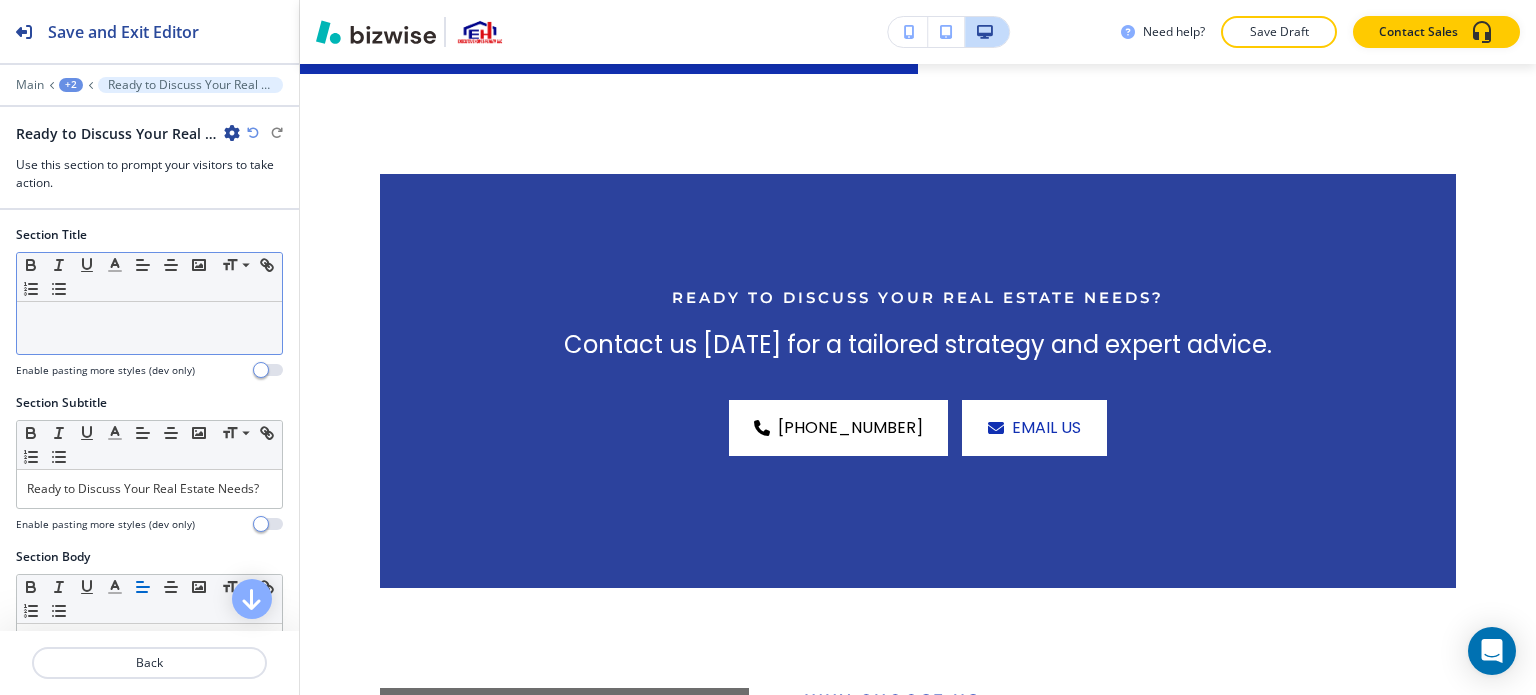 scroll, scrollTop: 2616, scrollLeft: 0, axis: vertical 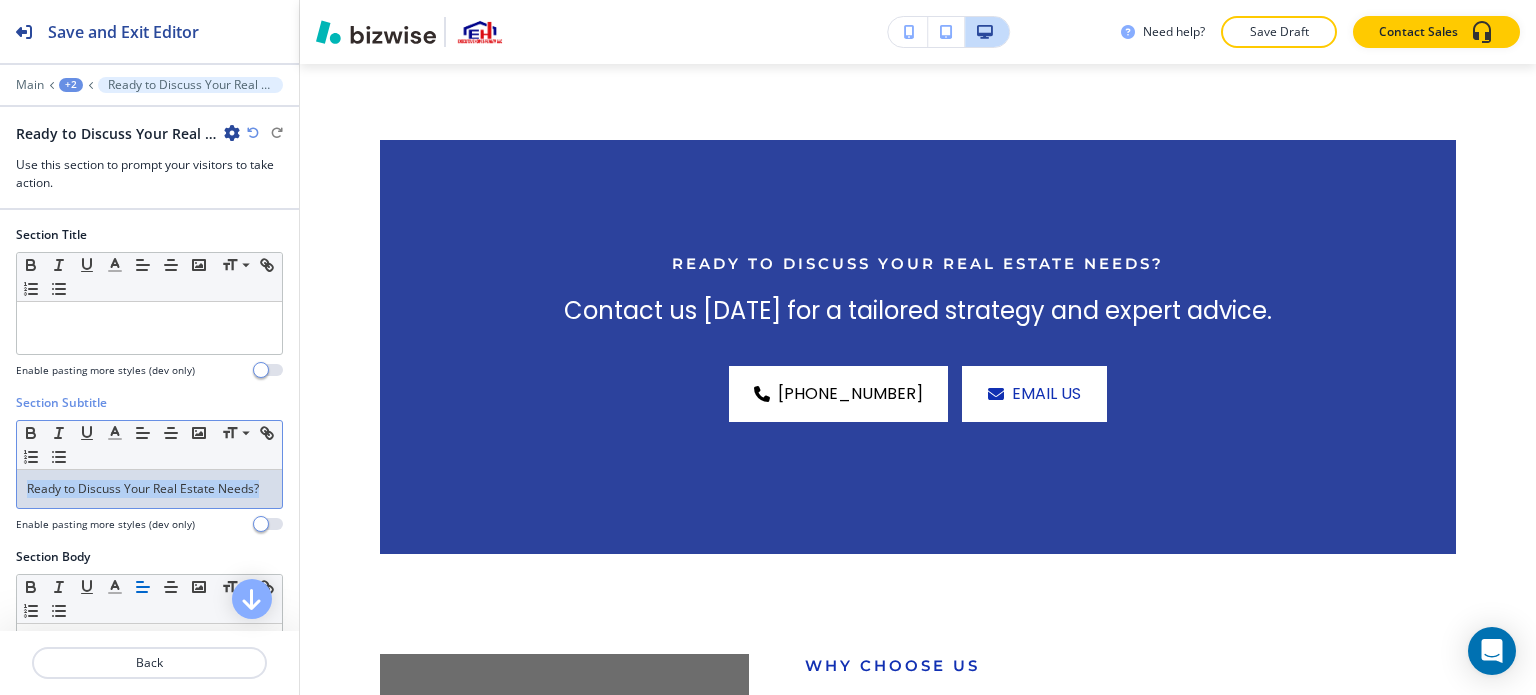 click on "Section Subtitle                                                   Small Normal Large Huge                                       Ready to Discuss Your Real Estate Needs? Enable pasting more styles (dev only)" at bounding box center [149, 471] 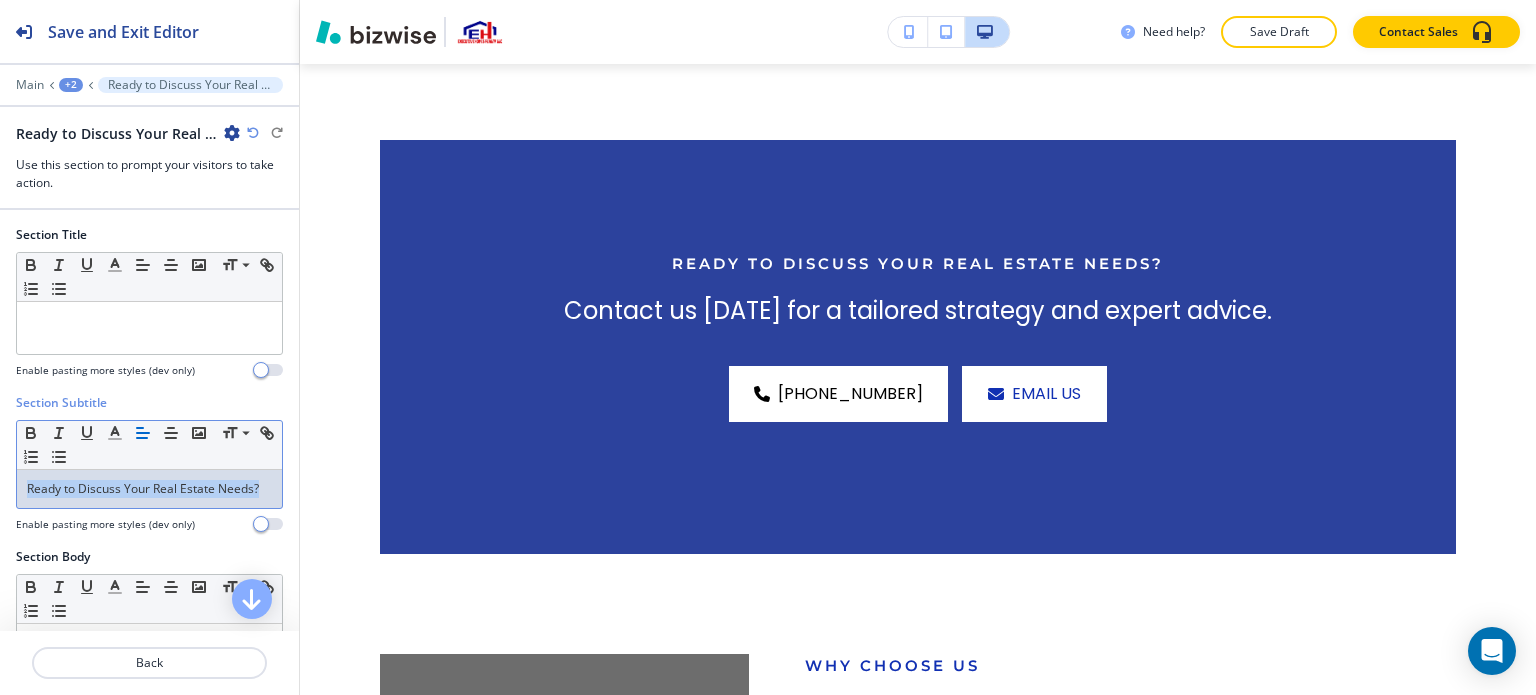 copy on "Ready to Discuss Your Real Estate Needs?" 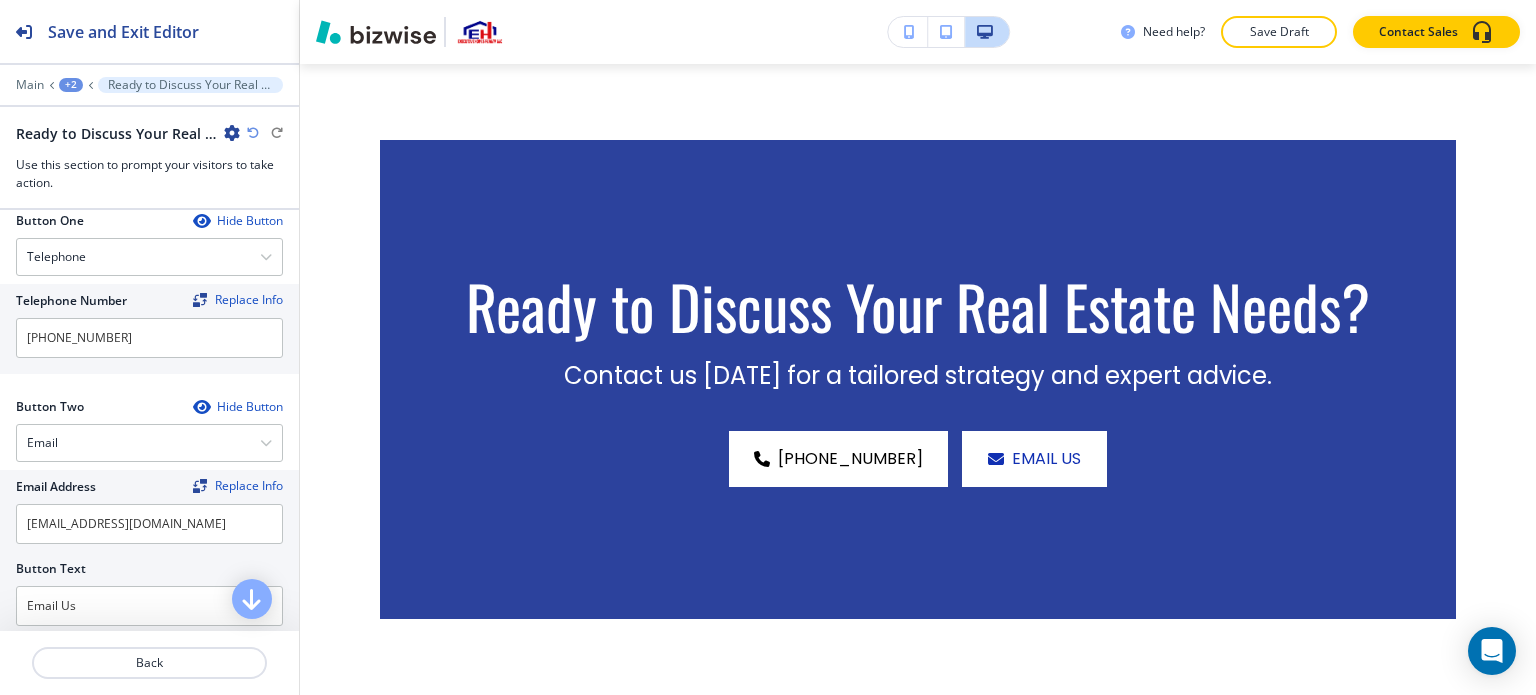 scroll, scrollTop: 1000, scrollLeft: 0, axis: vertical 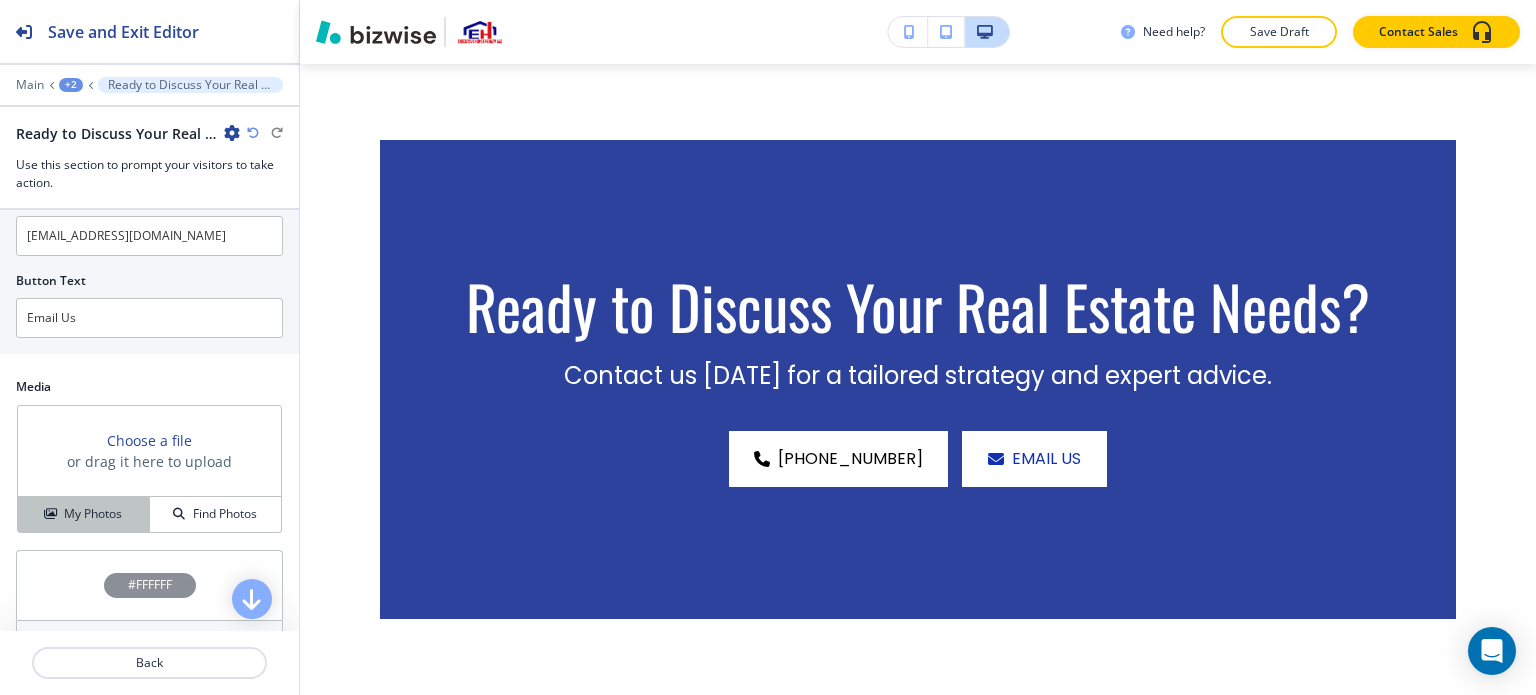 click on "My Photos" at bounding box center [93, 514] 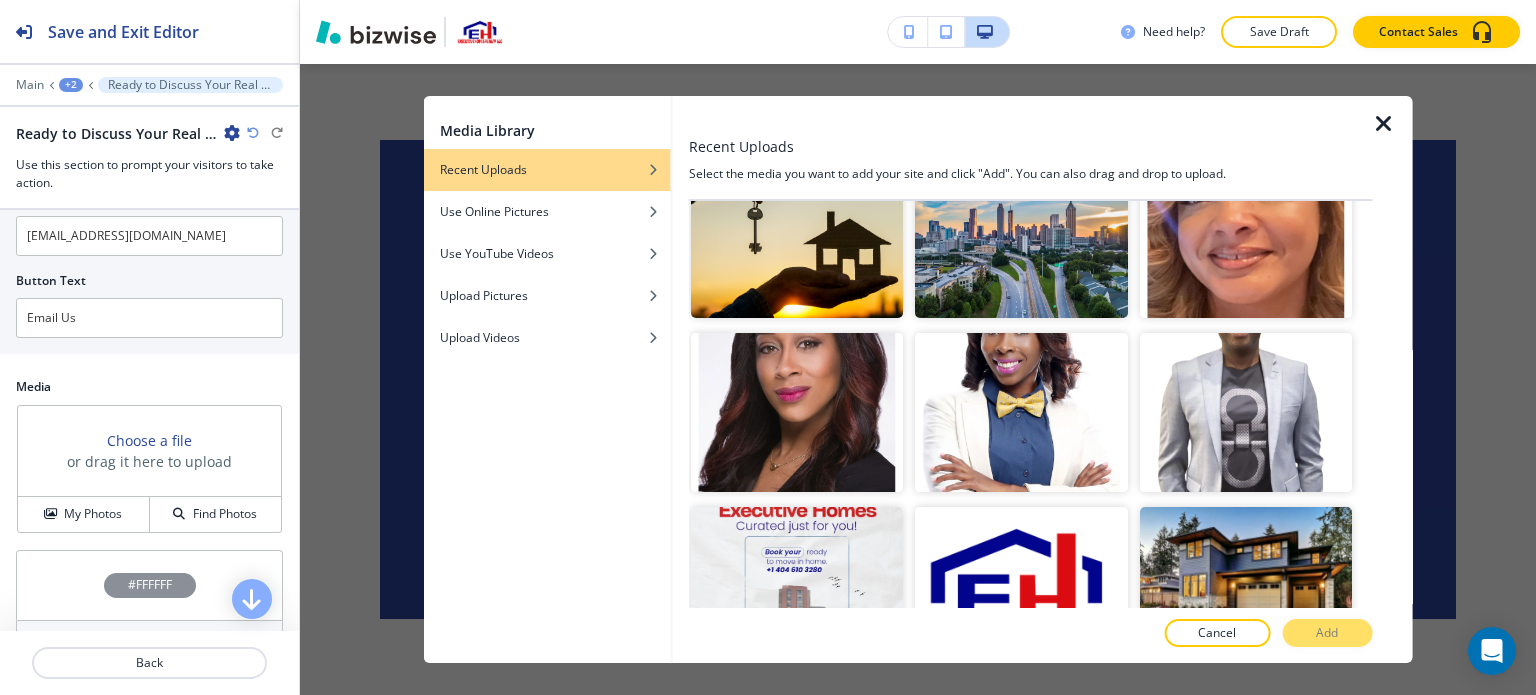 scroll, scrollTop: 2500, scrollLeft: 0, axis: vertical 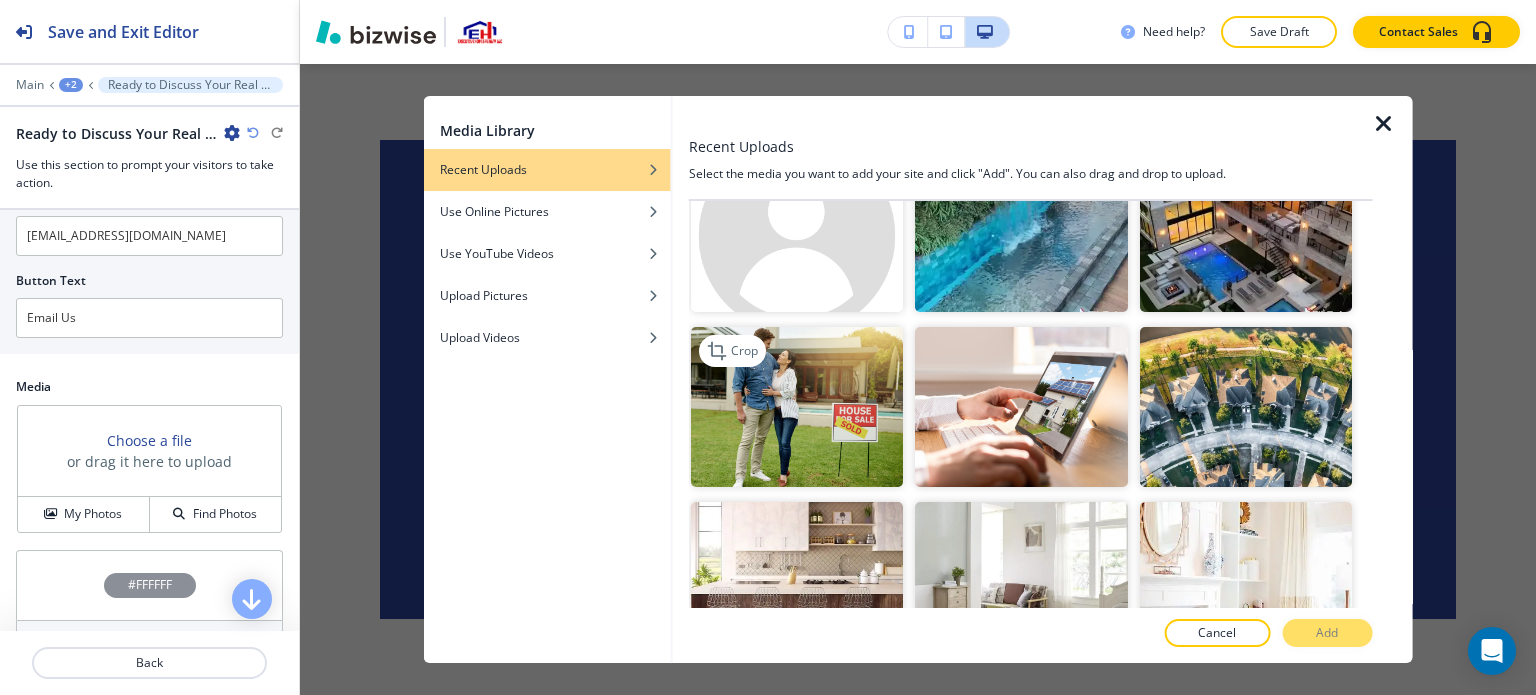 click at bounding box center [797, 406] 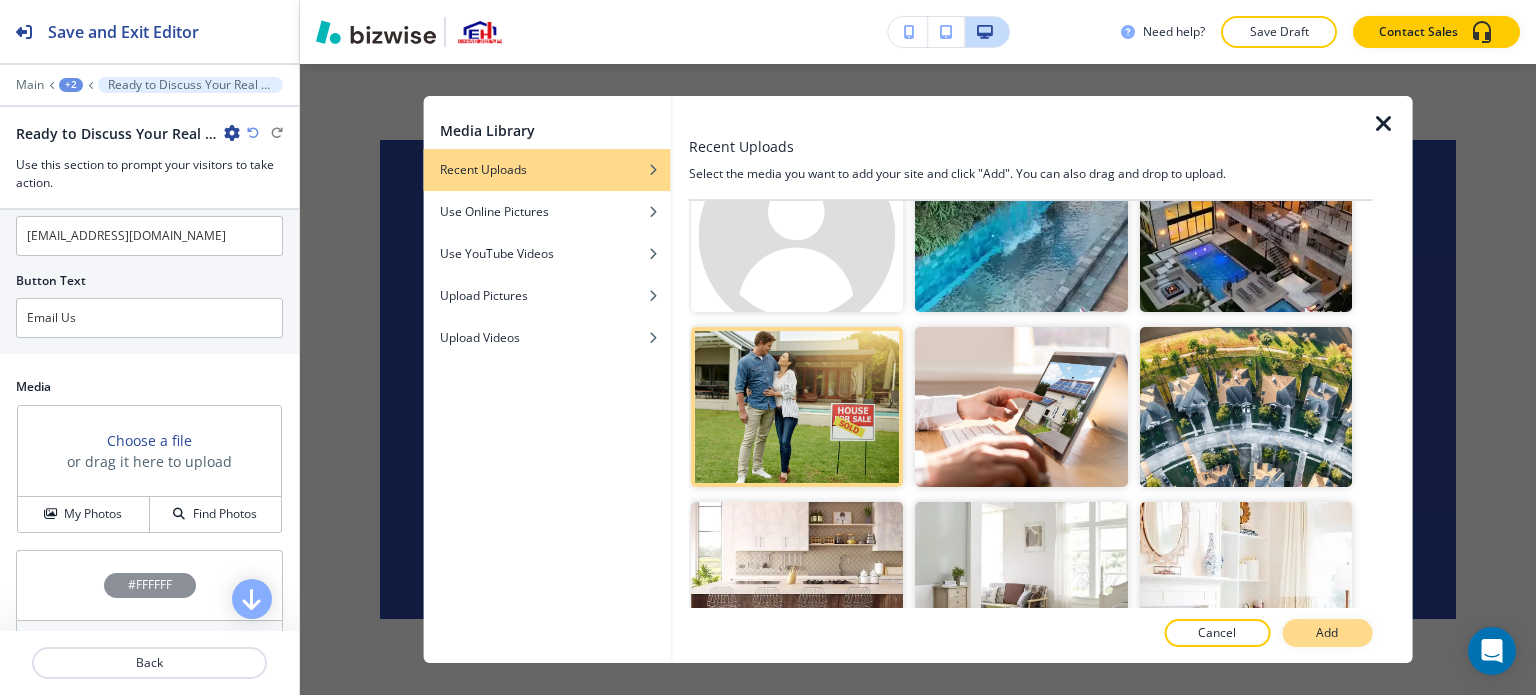 click on "Add" at bounding box center [1327, 633] 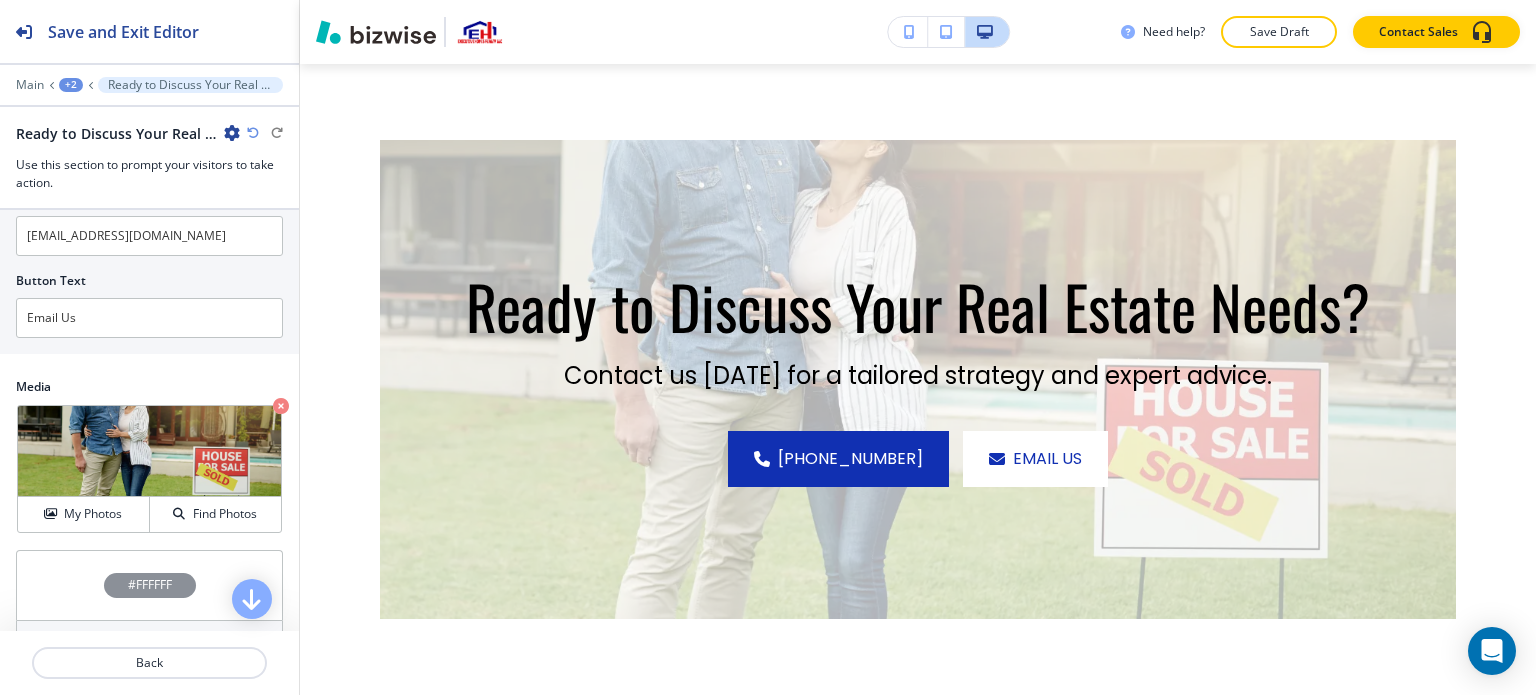 click on "#FFFFFF" at bounding box center [149, 585] 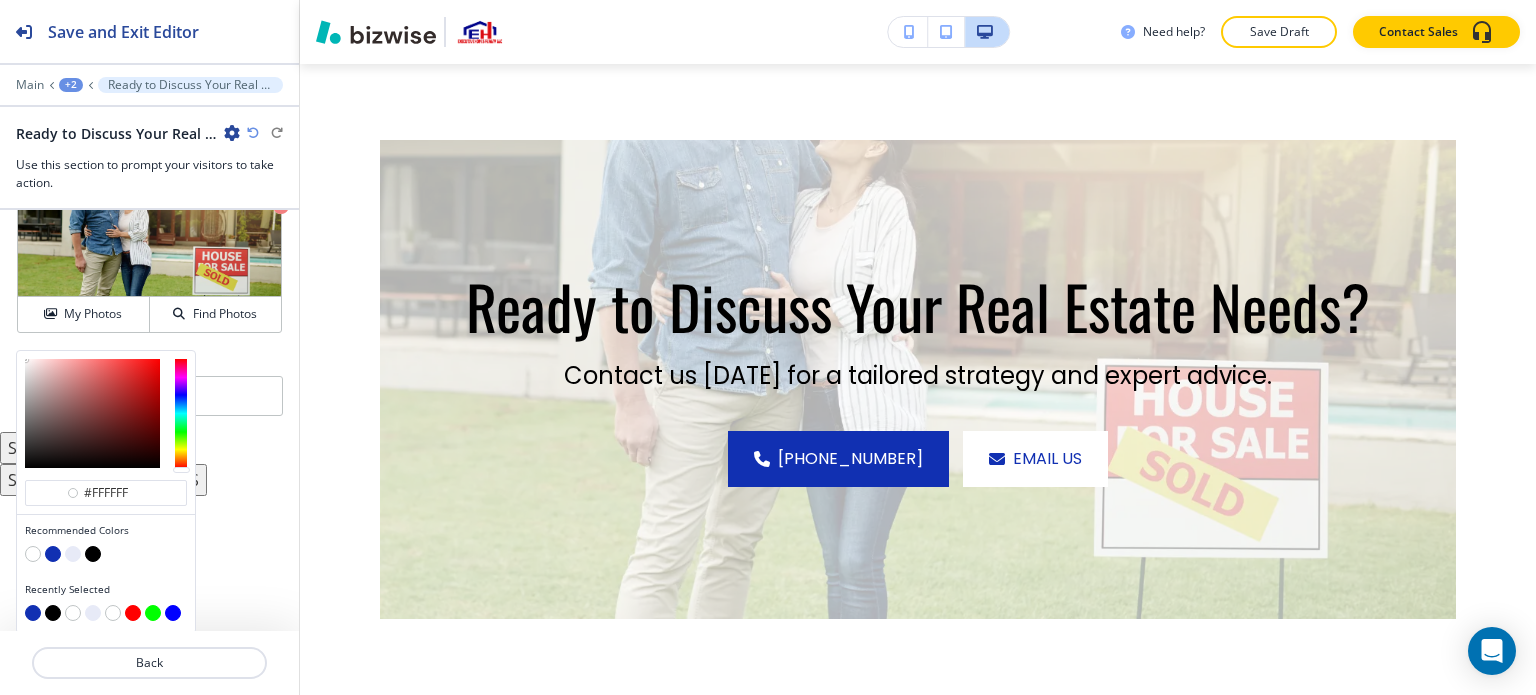click at bounding box center (53, 554) 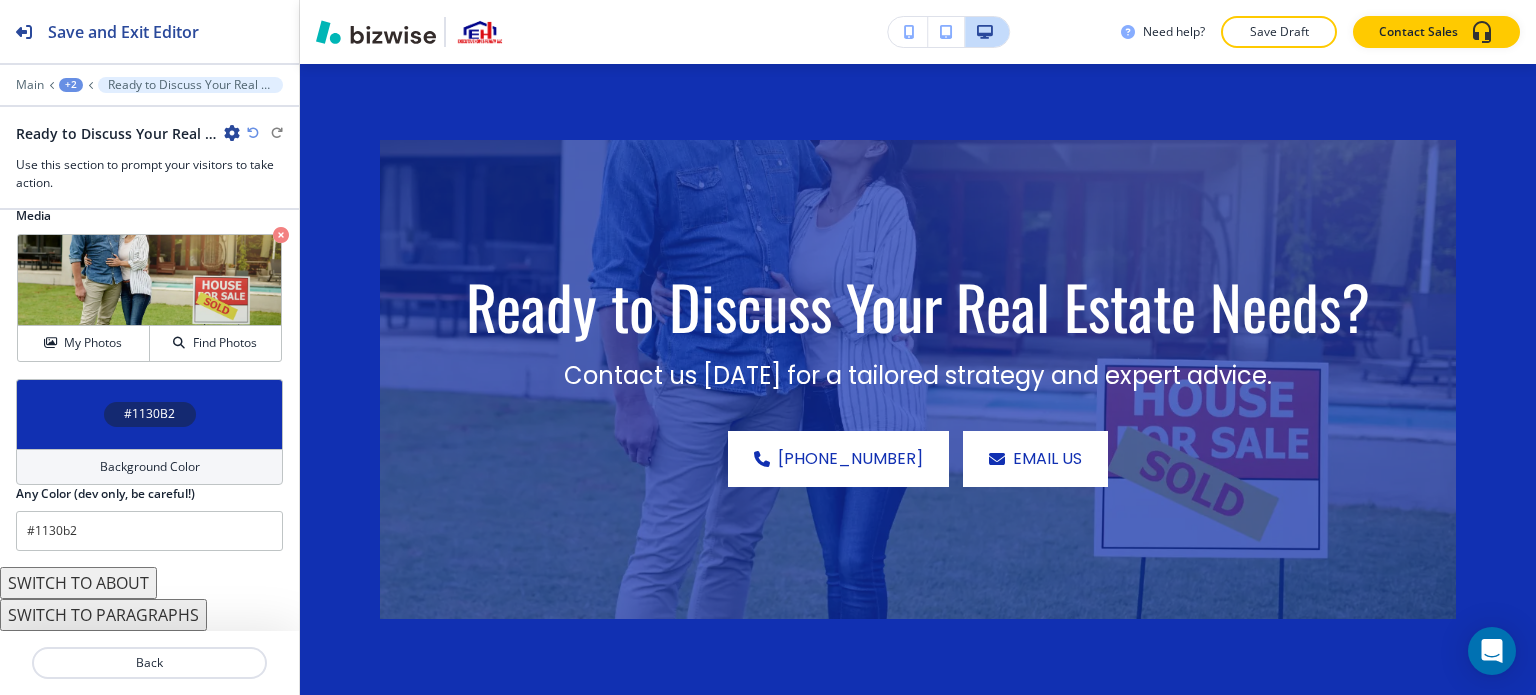 scroll, scrollTop: 1168, scrollLeft: 0, axis: vertical 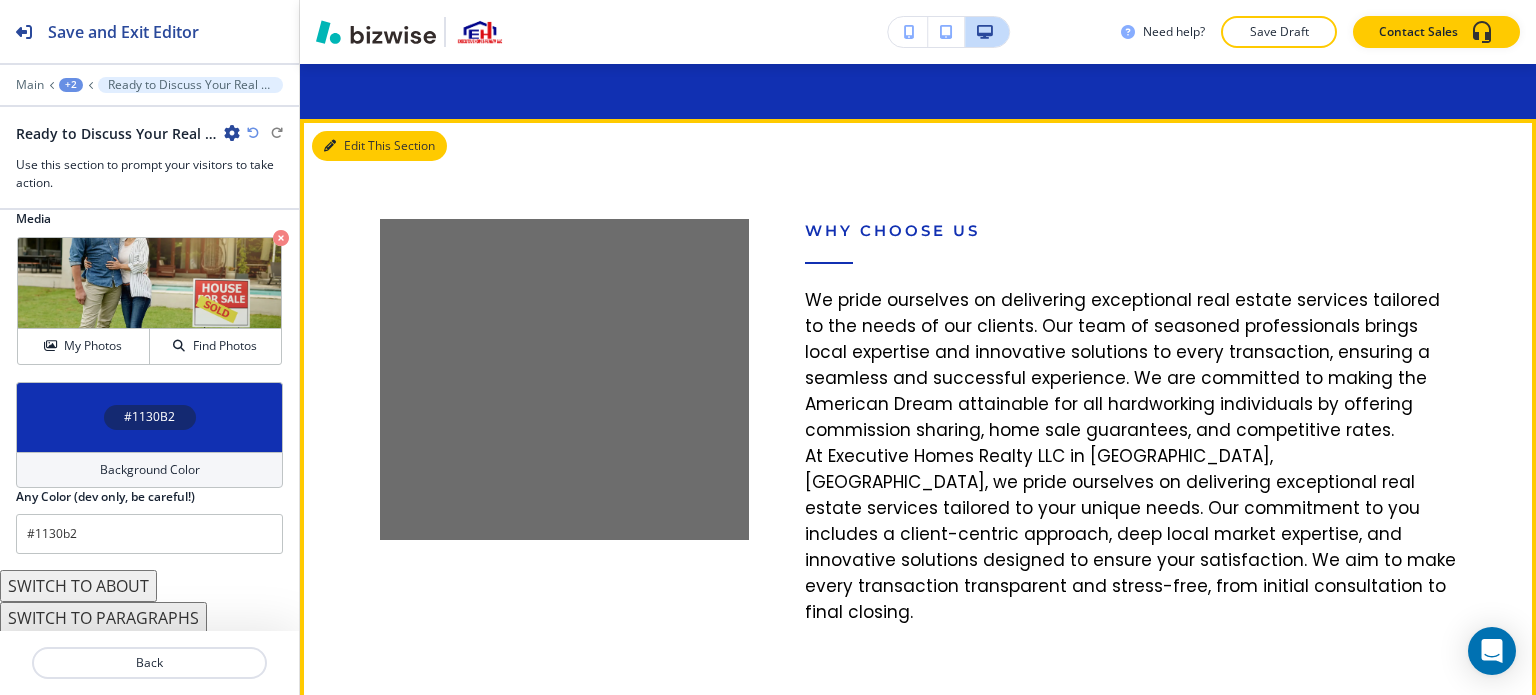 click on "Edit This Section" at bounding box center [379, 146] 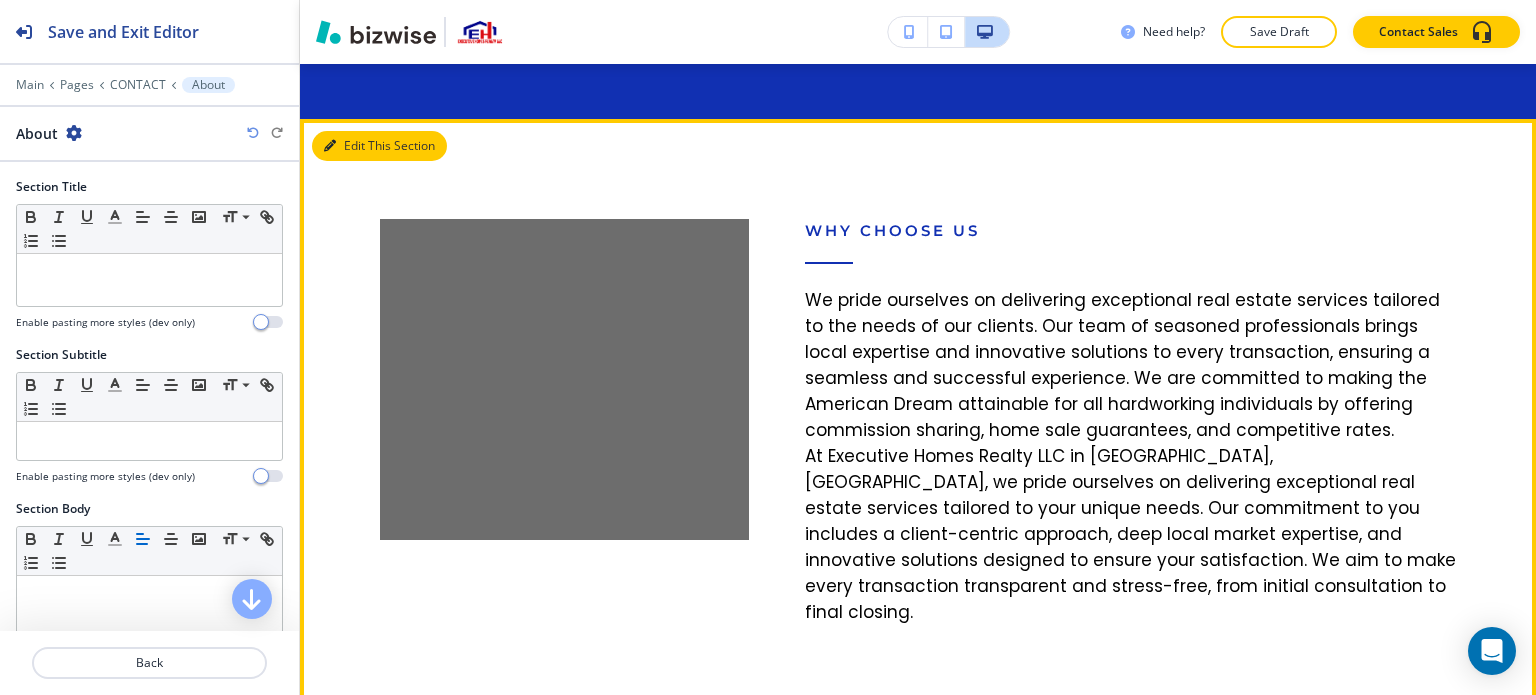 scroll, scrollTop: 3294, scrollLeft: 0, axis: vertical 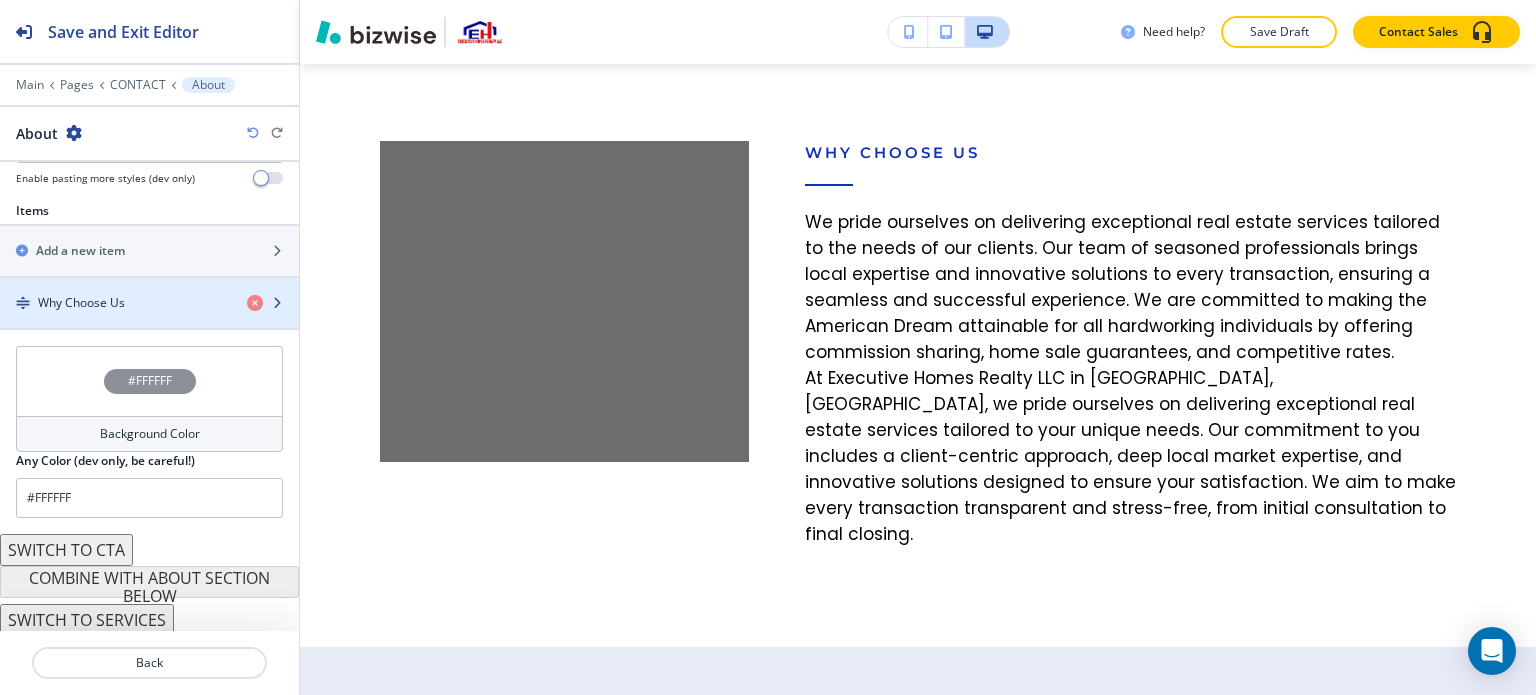 click at bounding box center (149, 320) 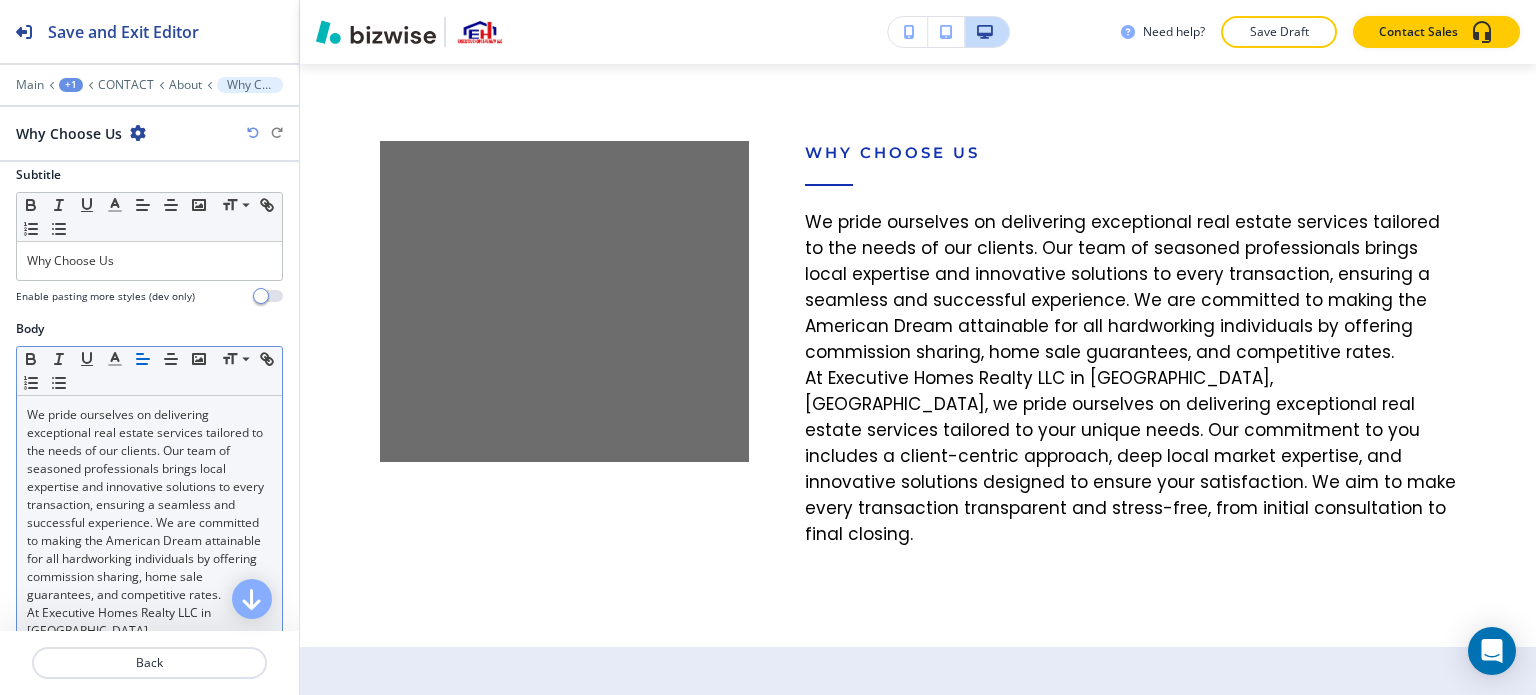 scroll, scrollTop: 0, scrollLeft: 0, axis: both 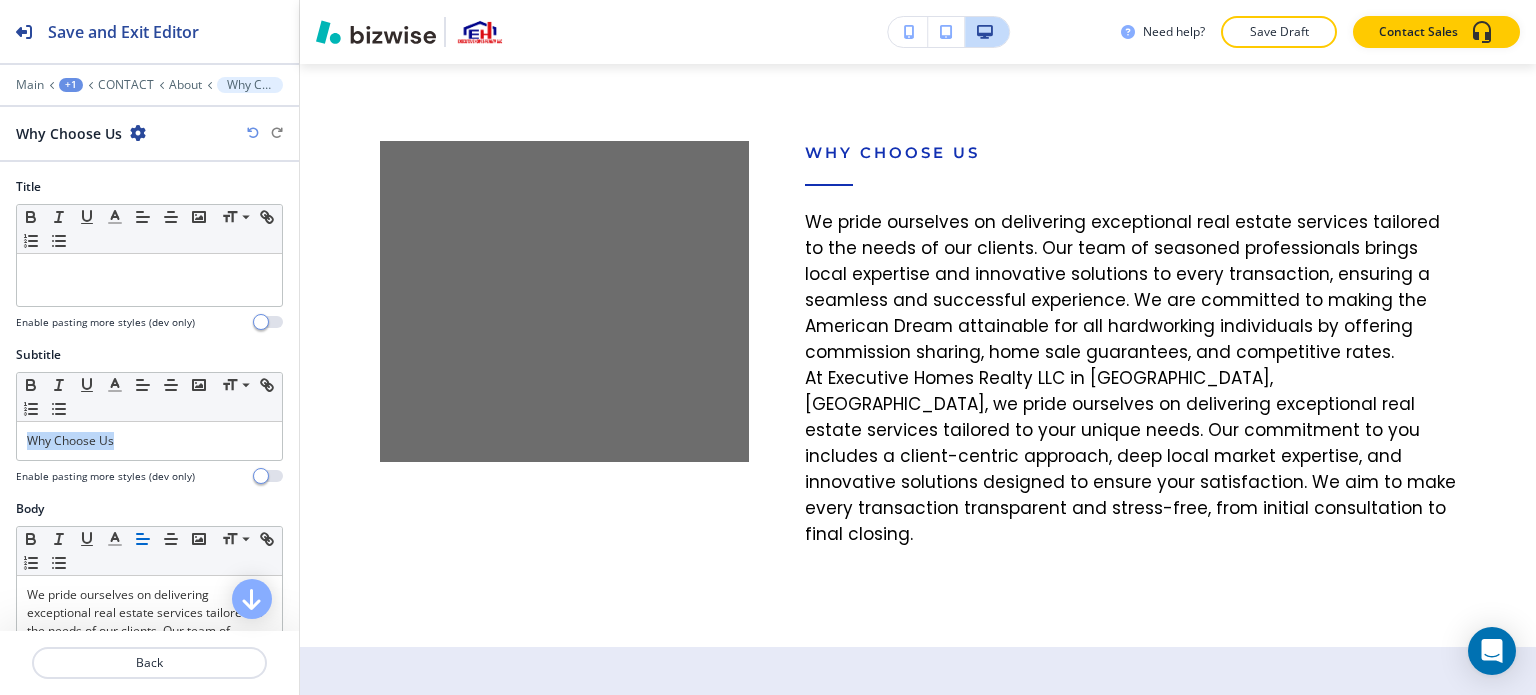 drag, startPoint x: 145, startPoint y: 448, endPoint x: 8, endPoint y: 439, distance: 137.2953 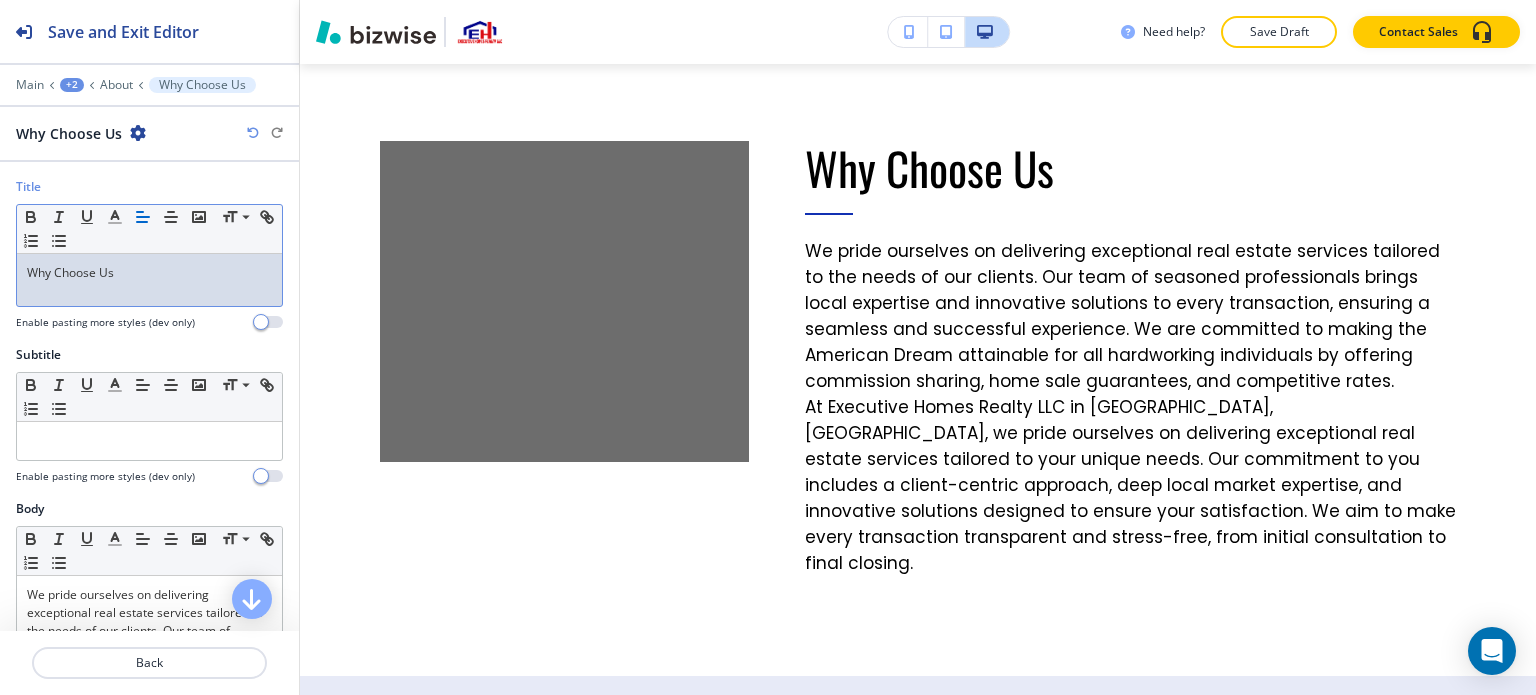 click on "Subtitle                                                   Small Normal Large Huge                                       Enable pasting more styles (dev only)" at bounding box center [149, 423] 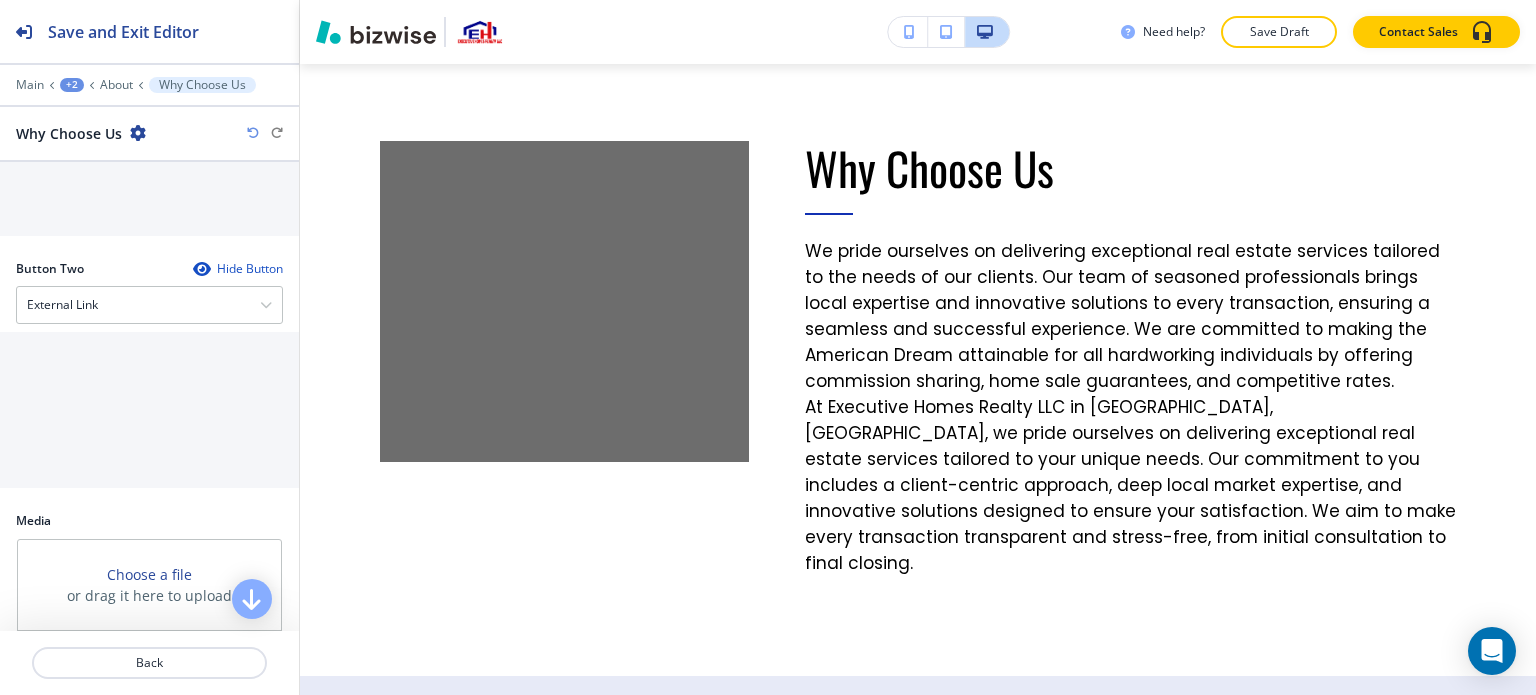 scroll, scrollTop: 1100, scrollLeft: 0, axis: vertical 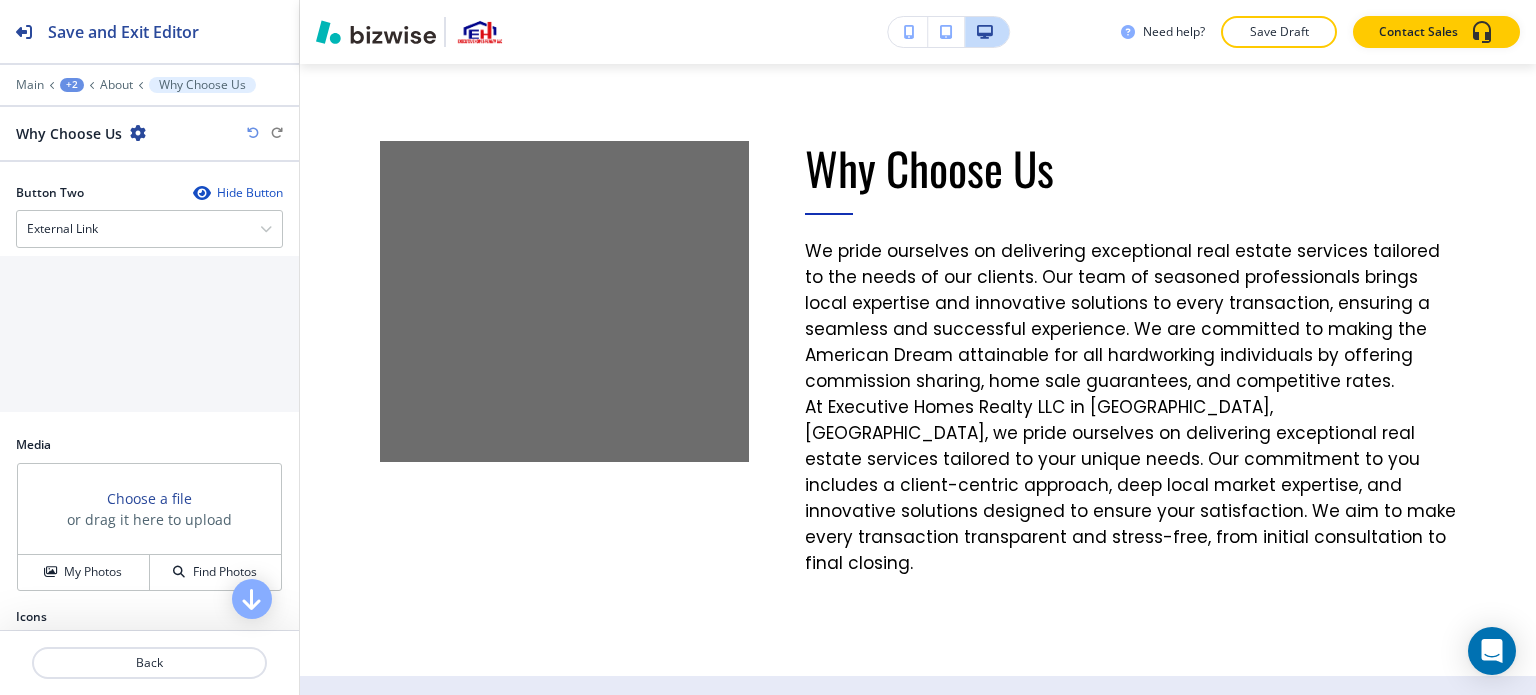 click on "Choose a file or drag it here to upload" at bounding box center [149, 509] 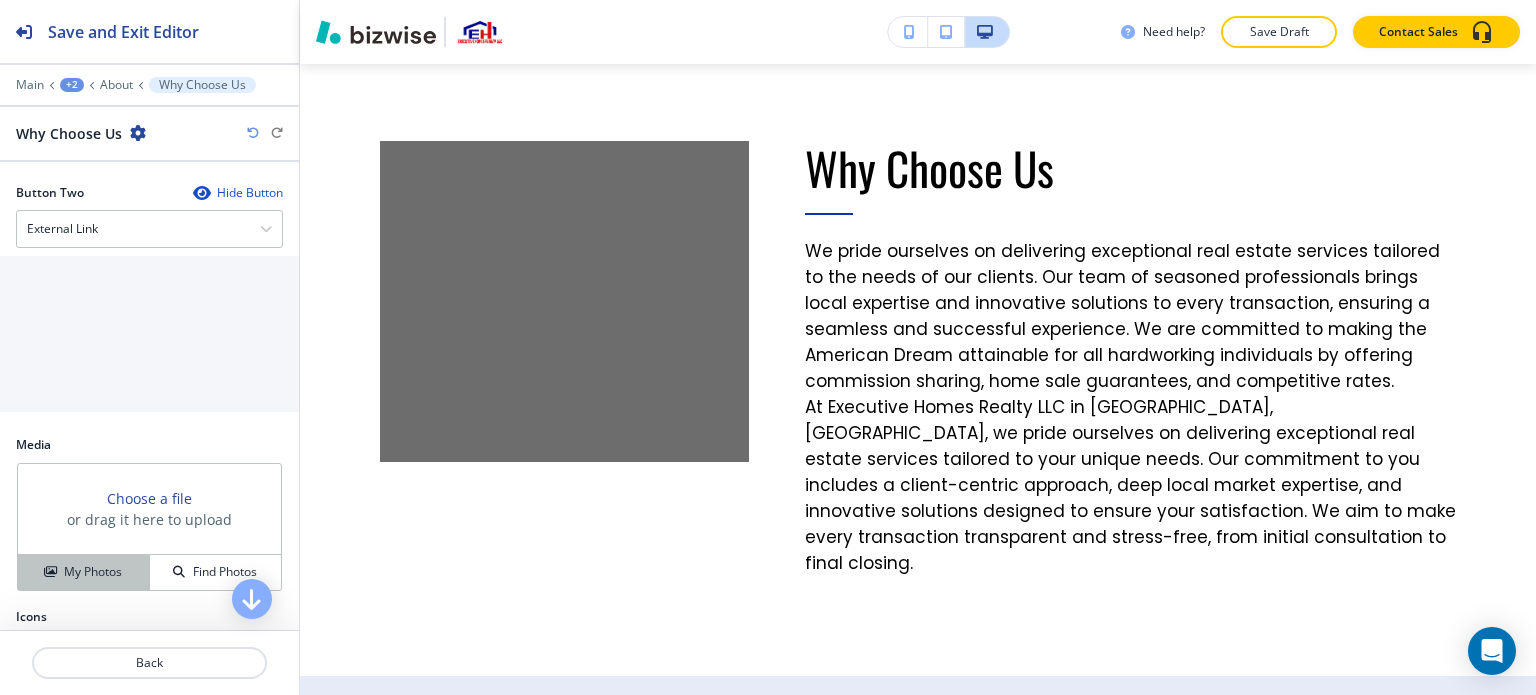 click on "My Photos" at bounding box center (93, 572) 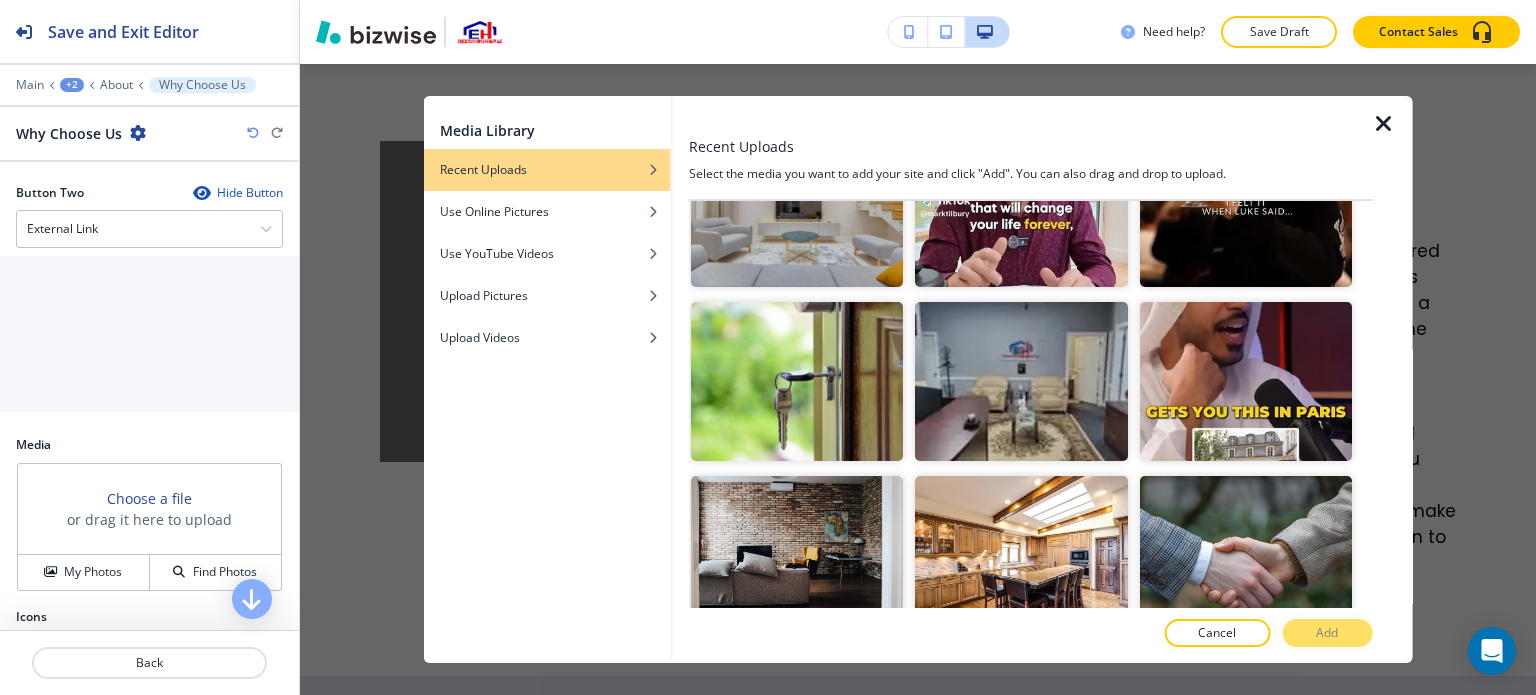 scroll, scrollTop: 3400, scrollLeft: 0, axis: vertical 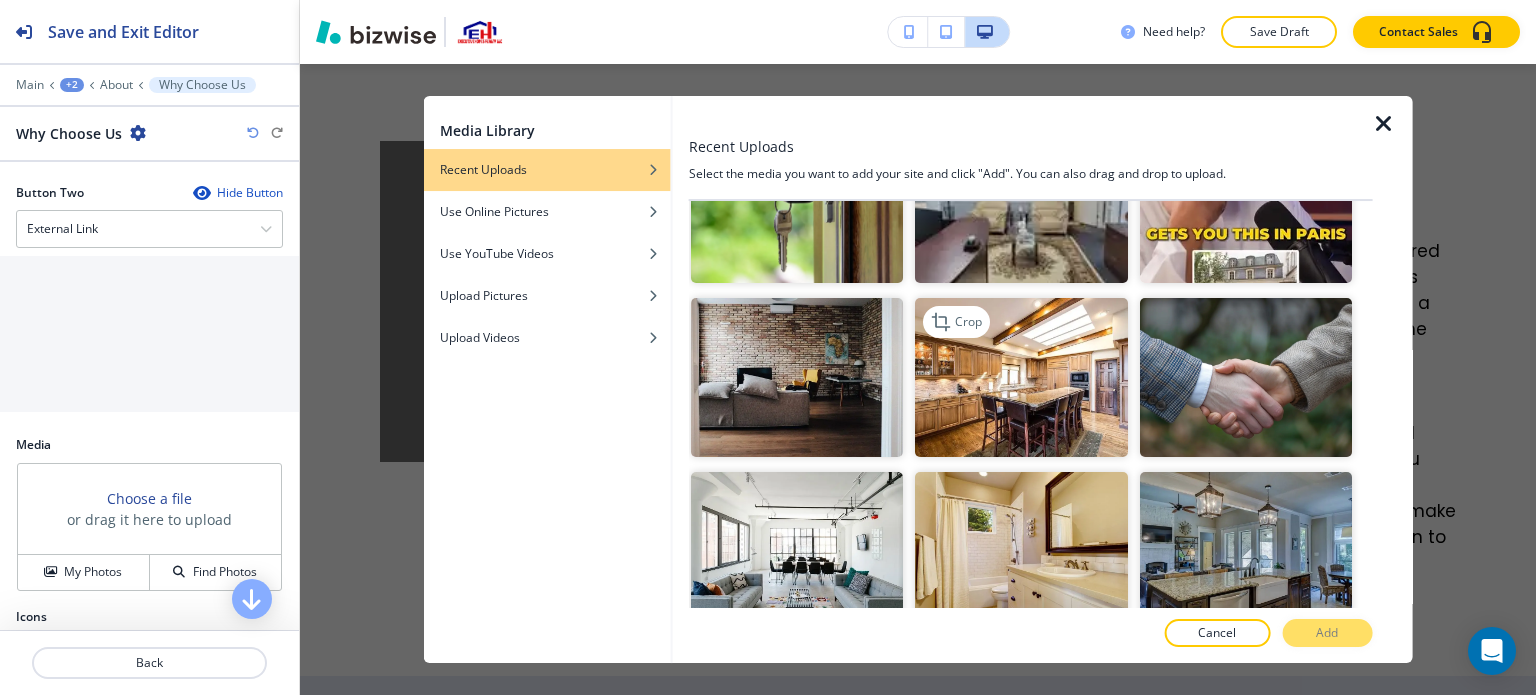 click at bounding box center [1021, 377] 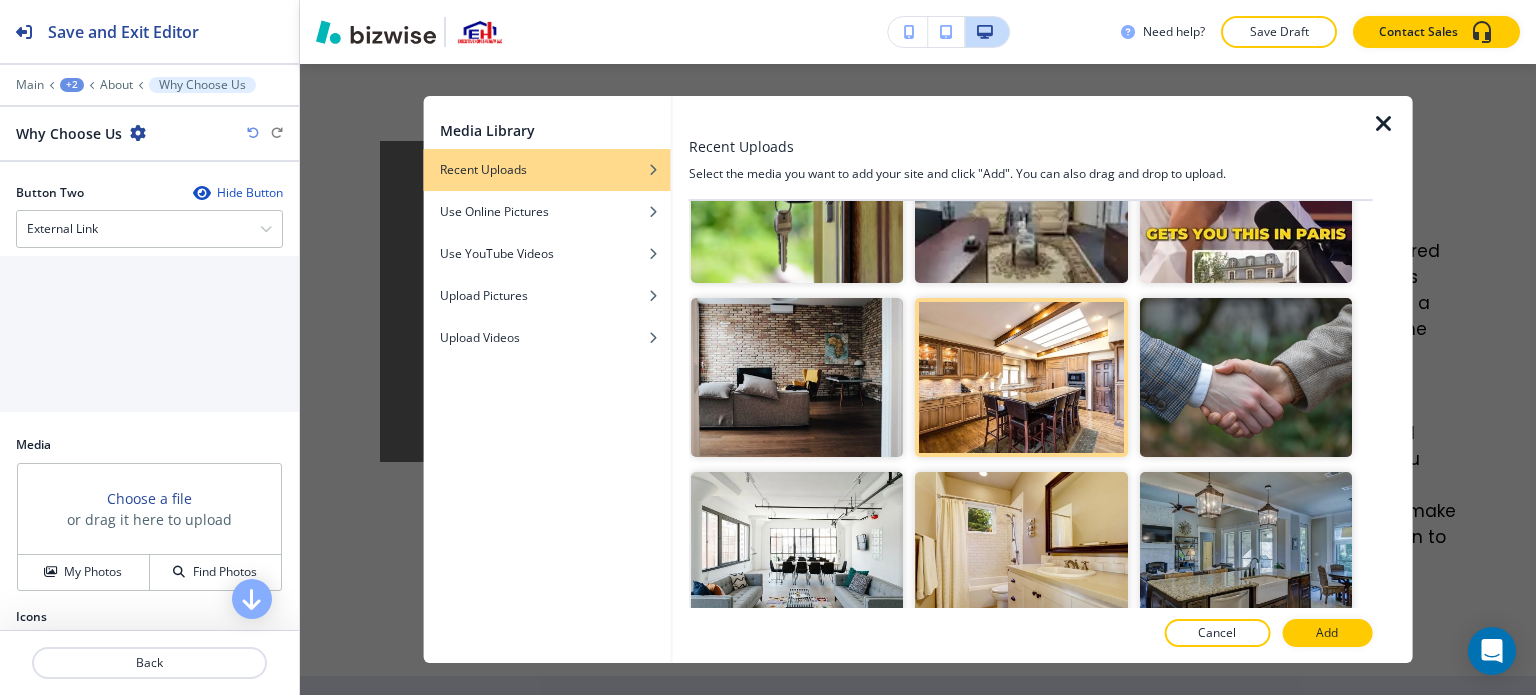 click on "Add" at bounding box center [1327, 633] 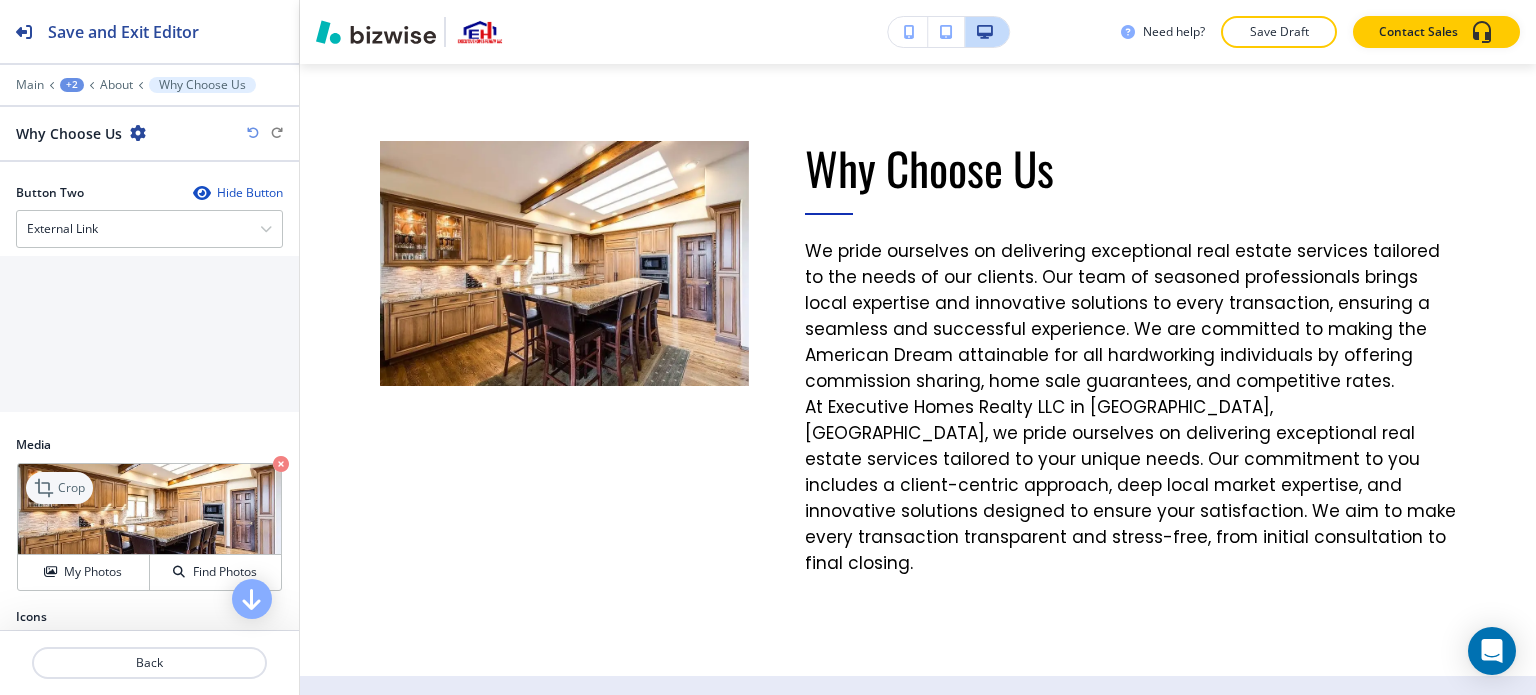 click on "Crop" at bounding box center (71, 488) 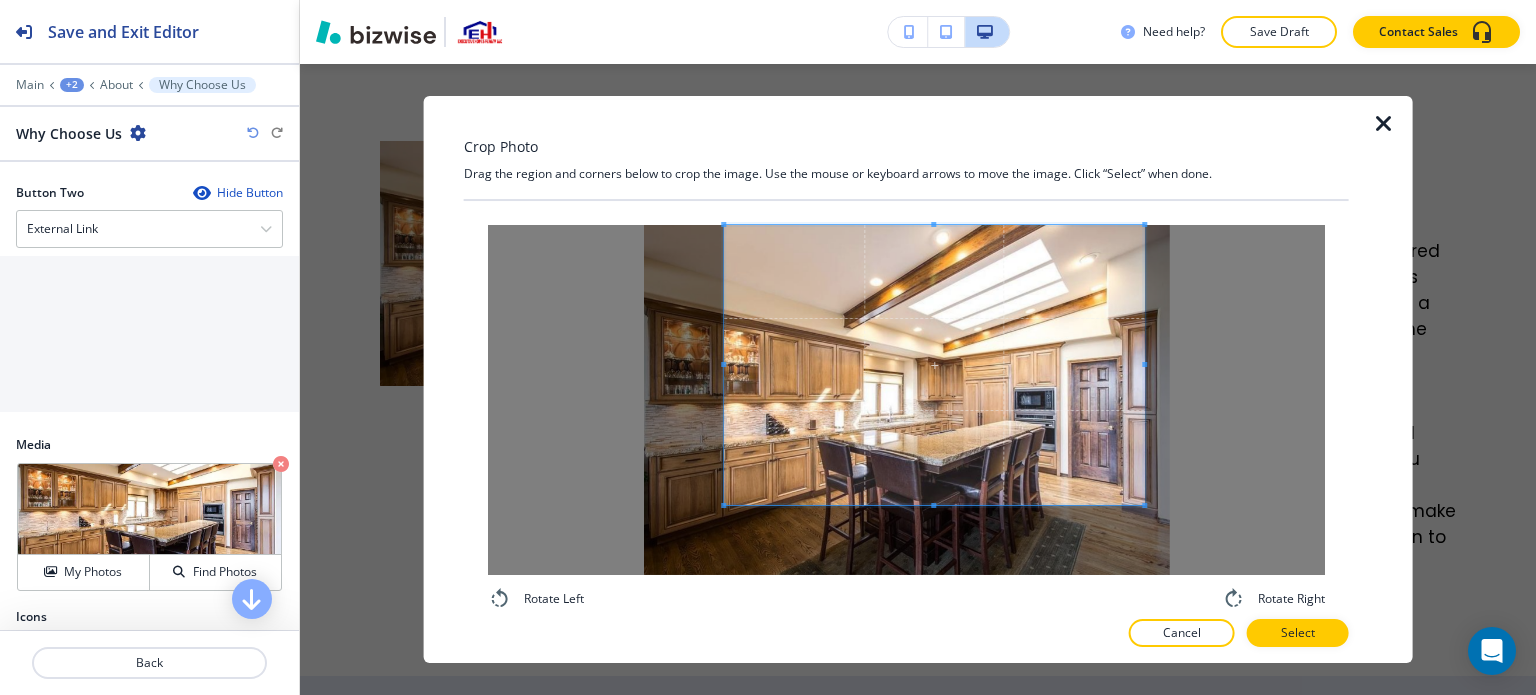 click at bounding box center (934, 365) 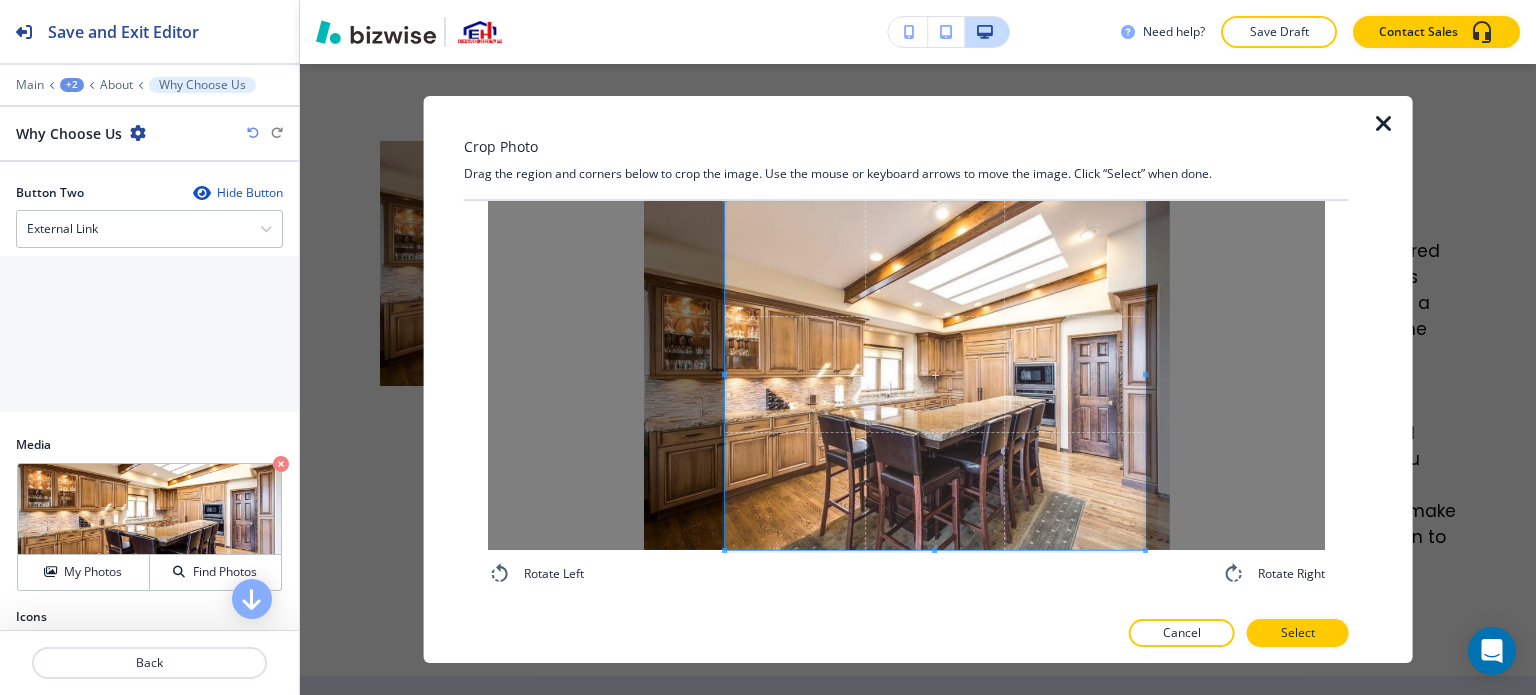 click on "Crop Photo Drag the region and corners below to crop the image. Use the mouse or keyboard arrows to move the image. Click “Select” when done. Rotate Left Rotate Right Cancel Select" at bounding box center (906, 380) 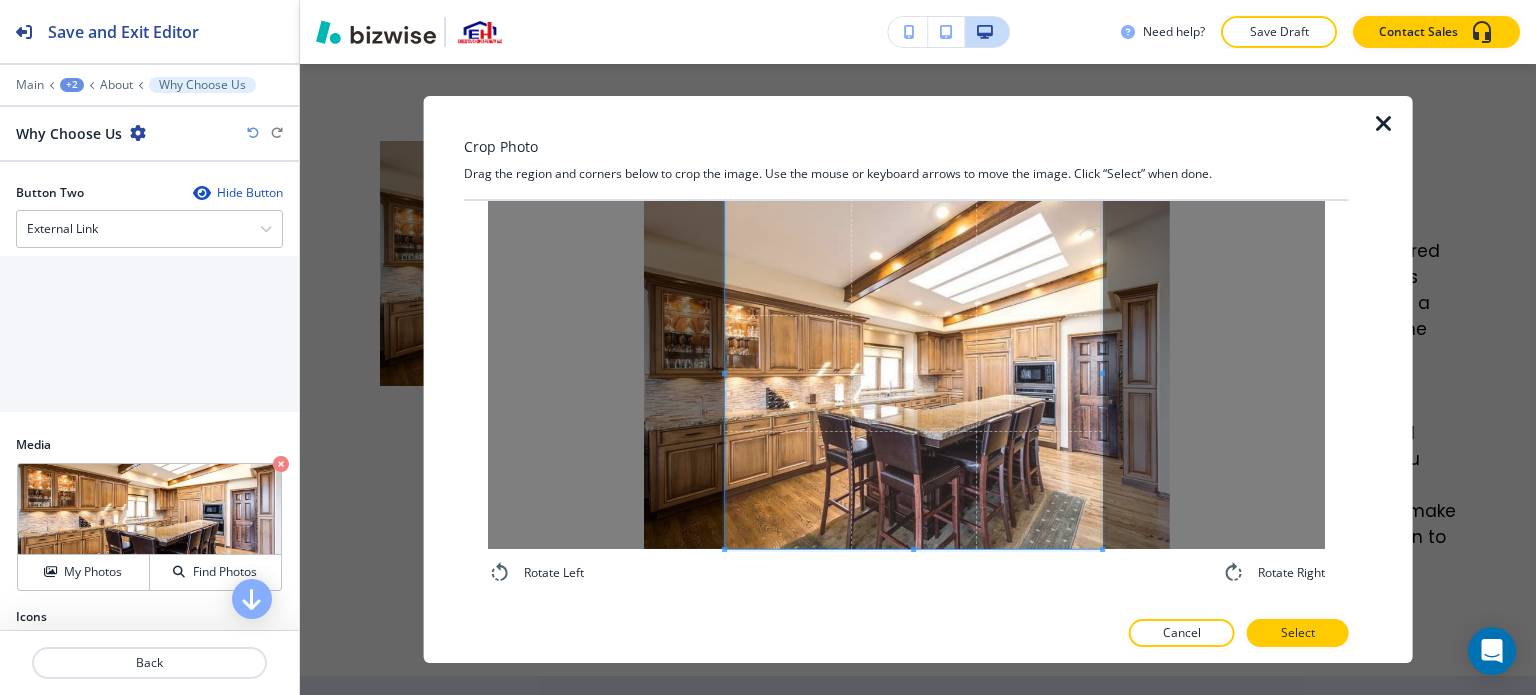 click at bounding box center (913, 374) 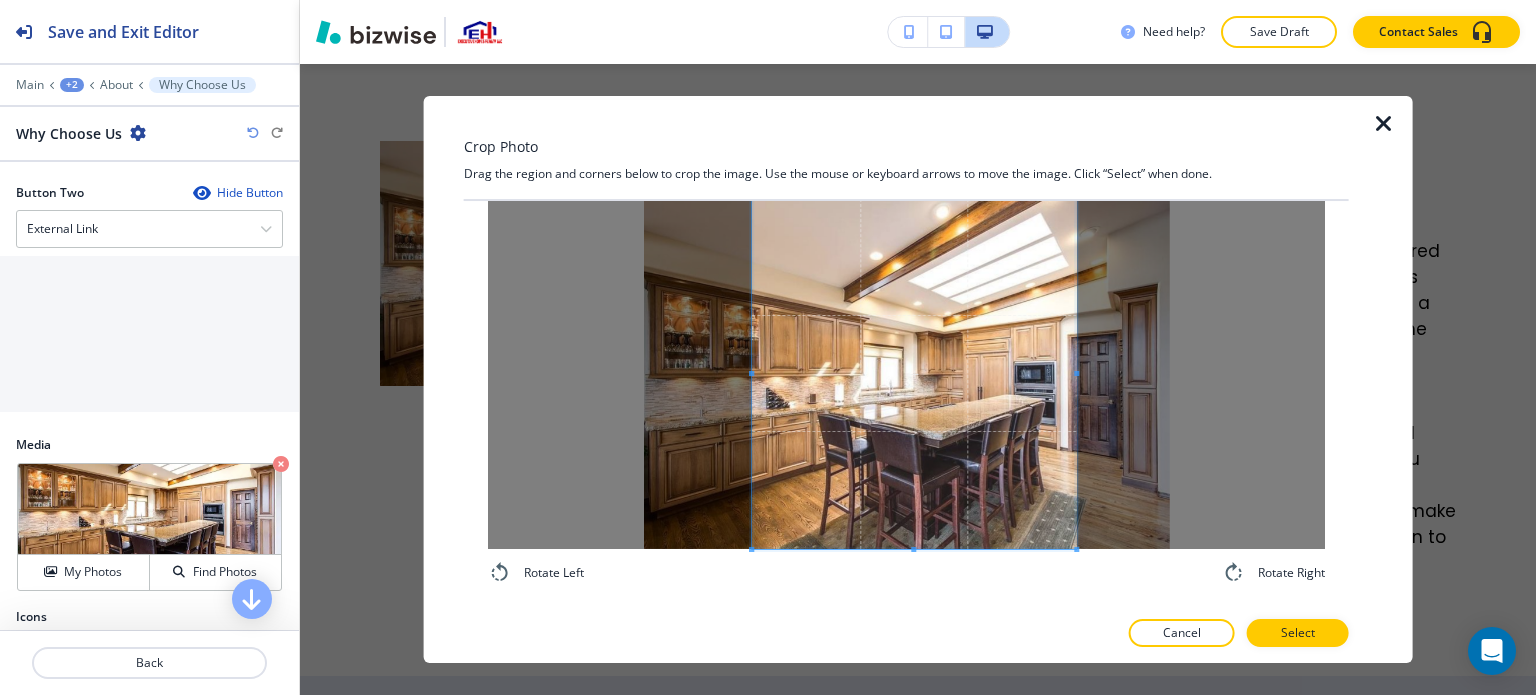 click at bounding box center (914, 374) 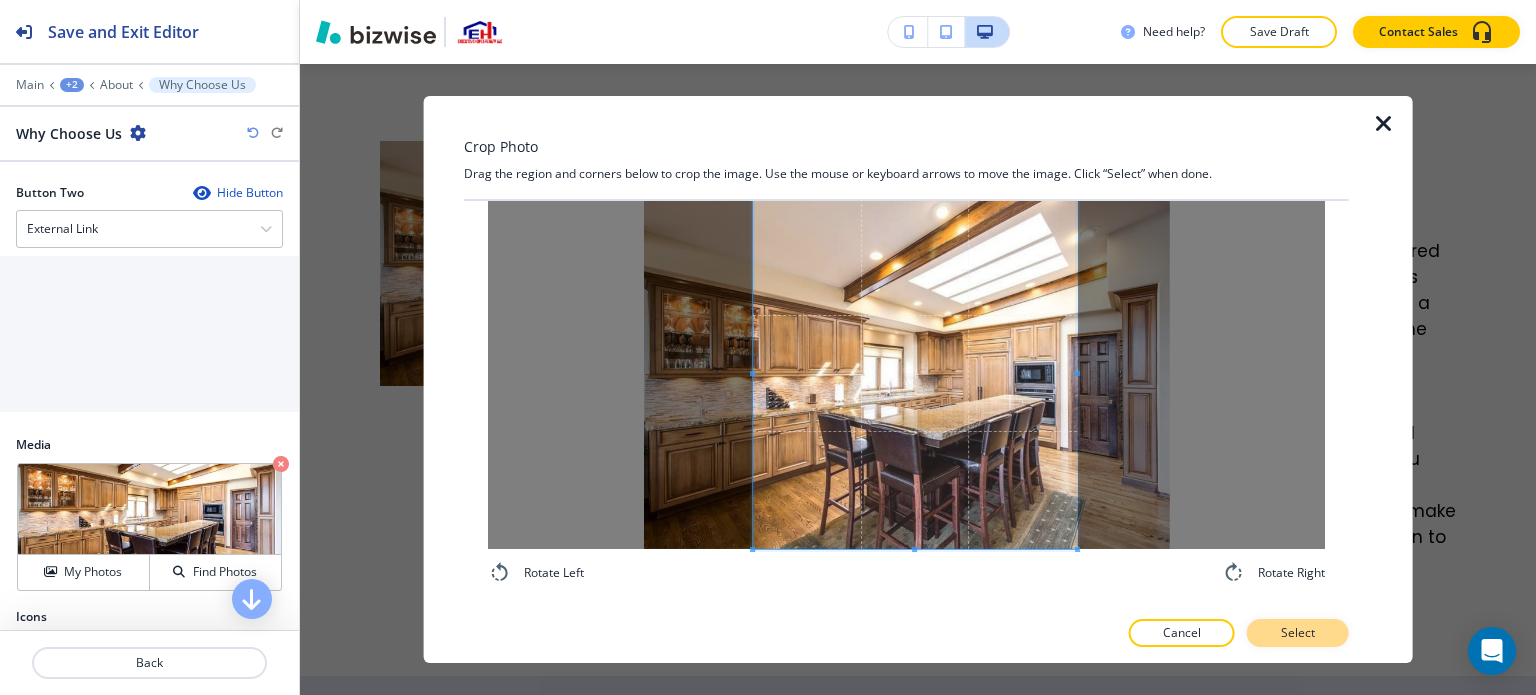 click on "Select" at bounding box center (1298, 633) 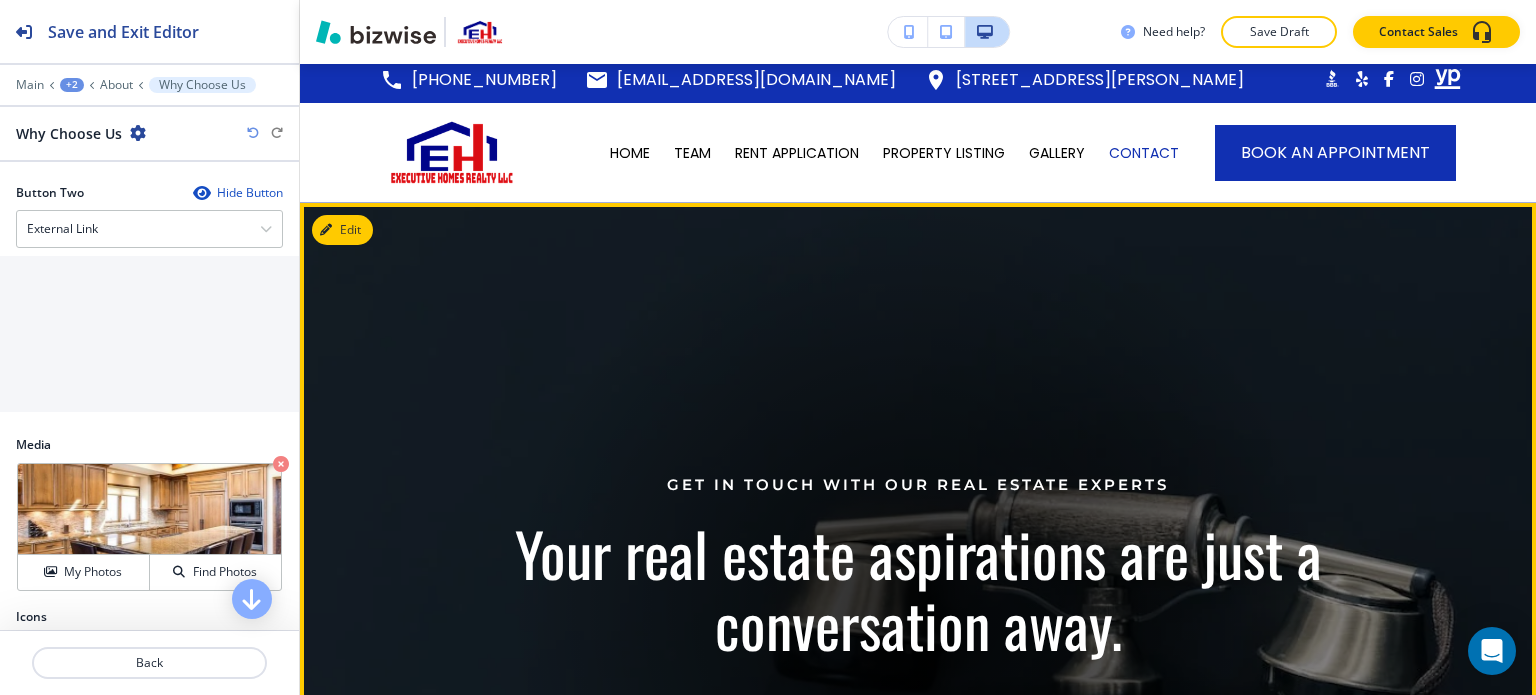 scroll, scrollTop: 0, scrollLeft: 0, axis: both 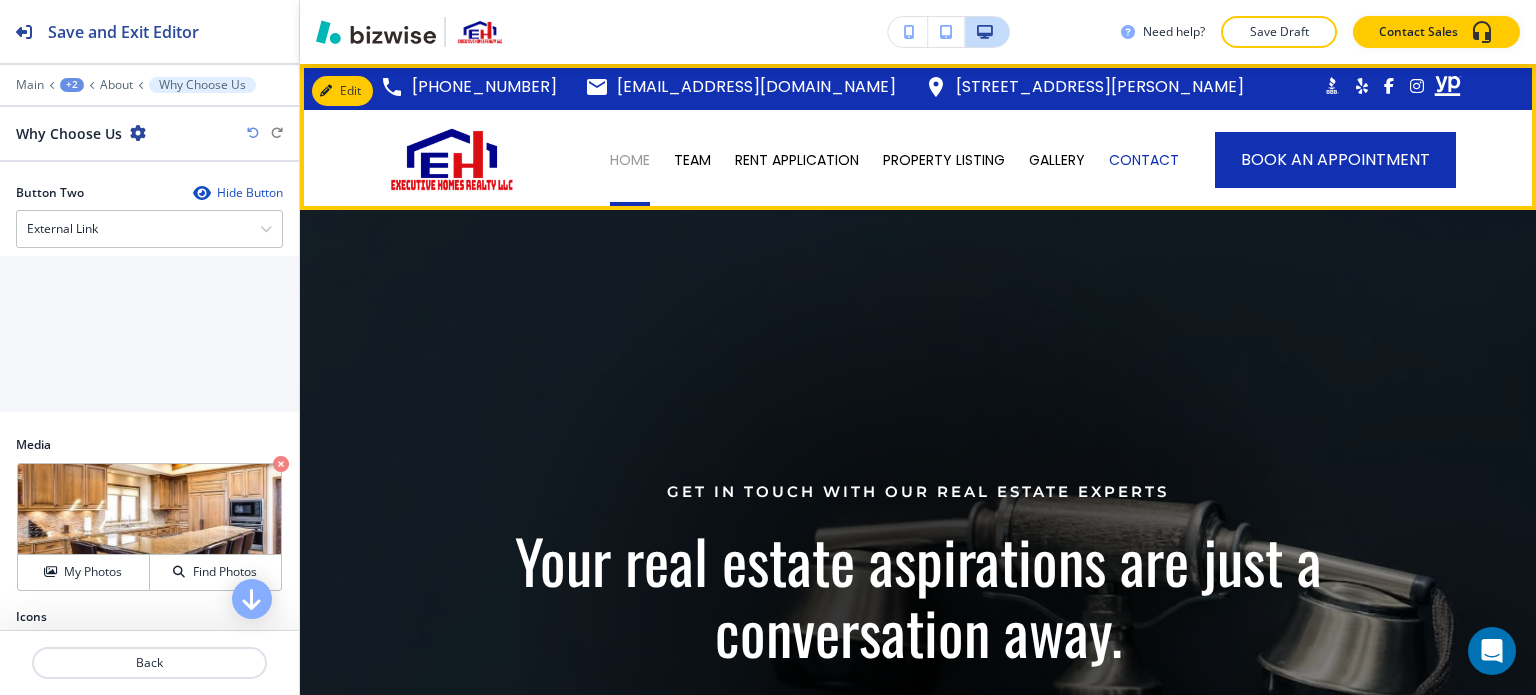 click on "HOME" at bounding box center (630, 160) 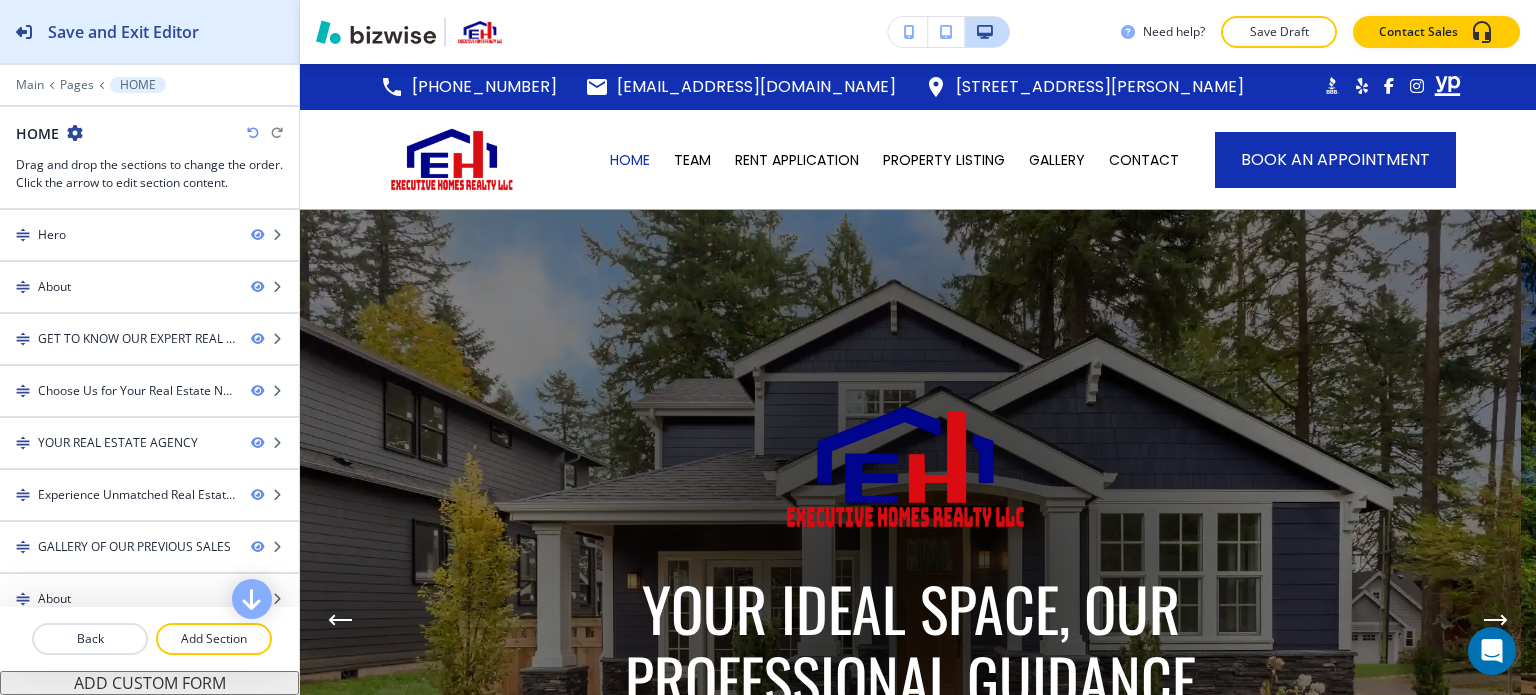 click on "Save and Exit Editor" at bounding box center (123, 32) 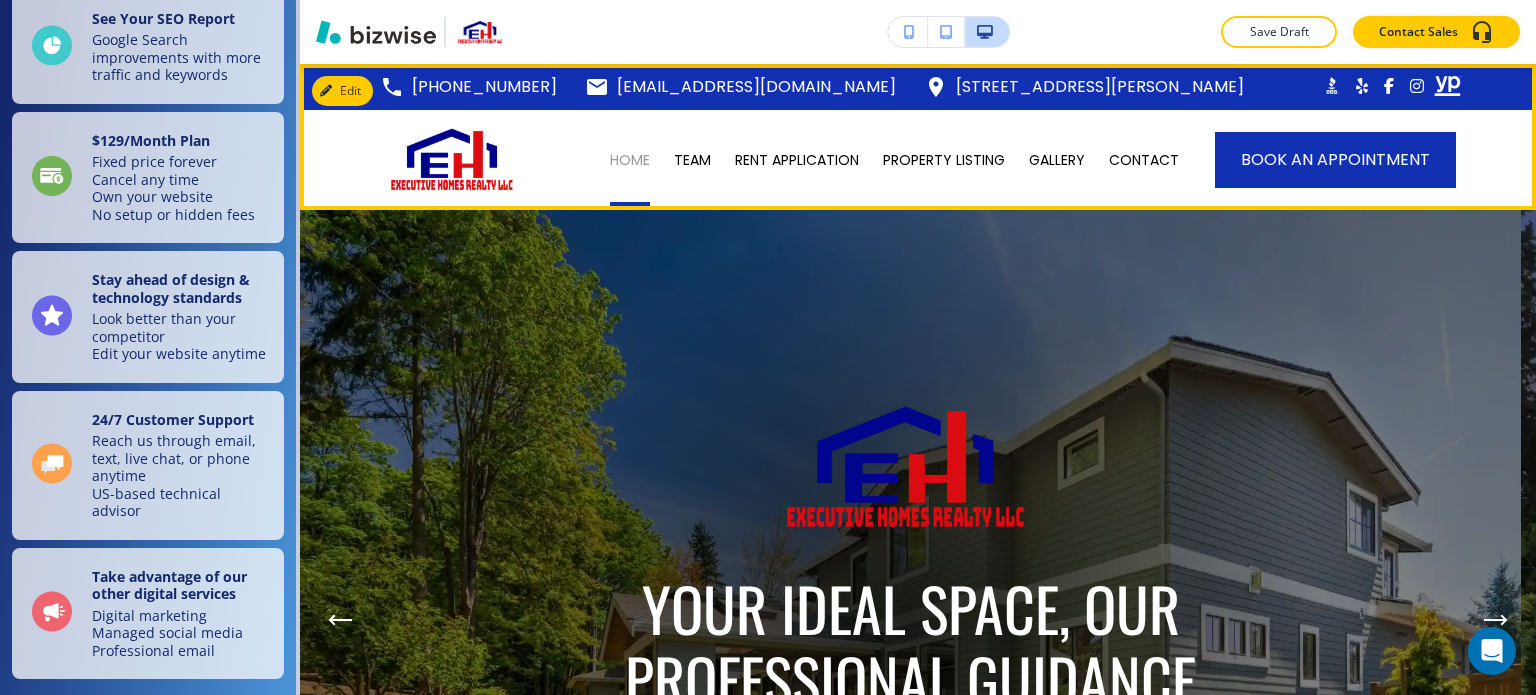 click on "HOME" at bounding box center [630, 160] 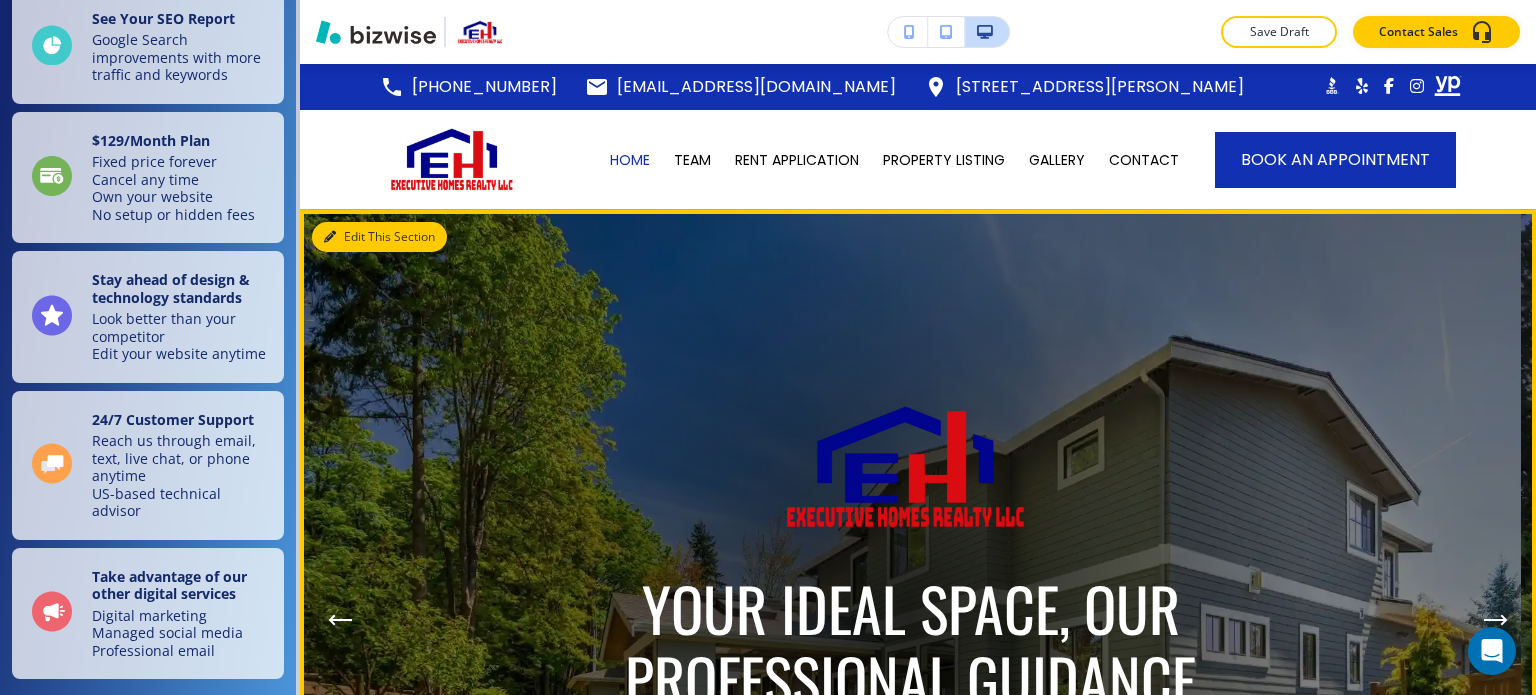click on "Edit This Section" at bounding box center [379, 237] 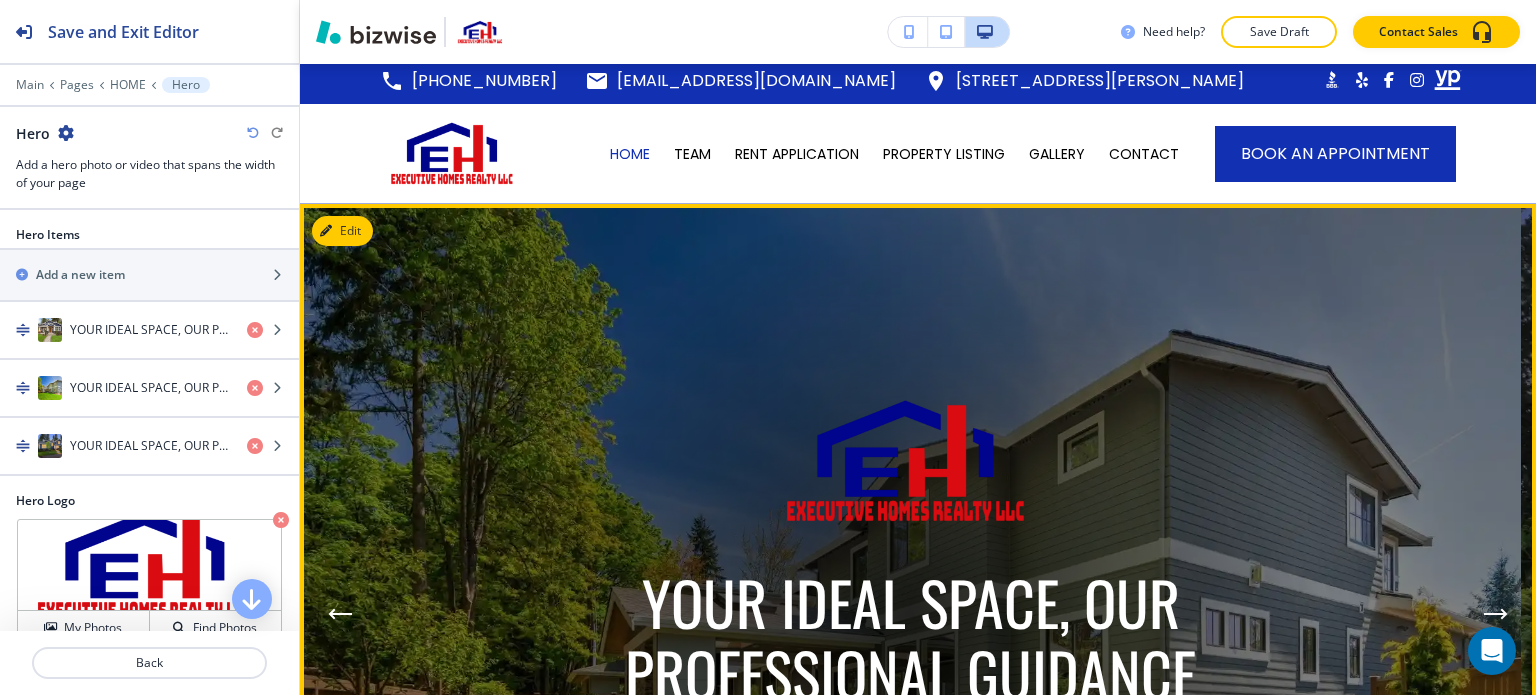 scroll, scrollTop: 0, scrollLeft: 0, axis: both 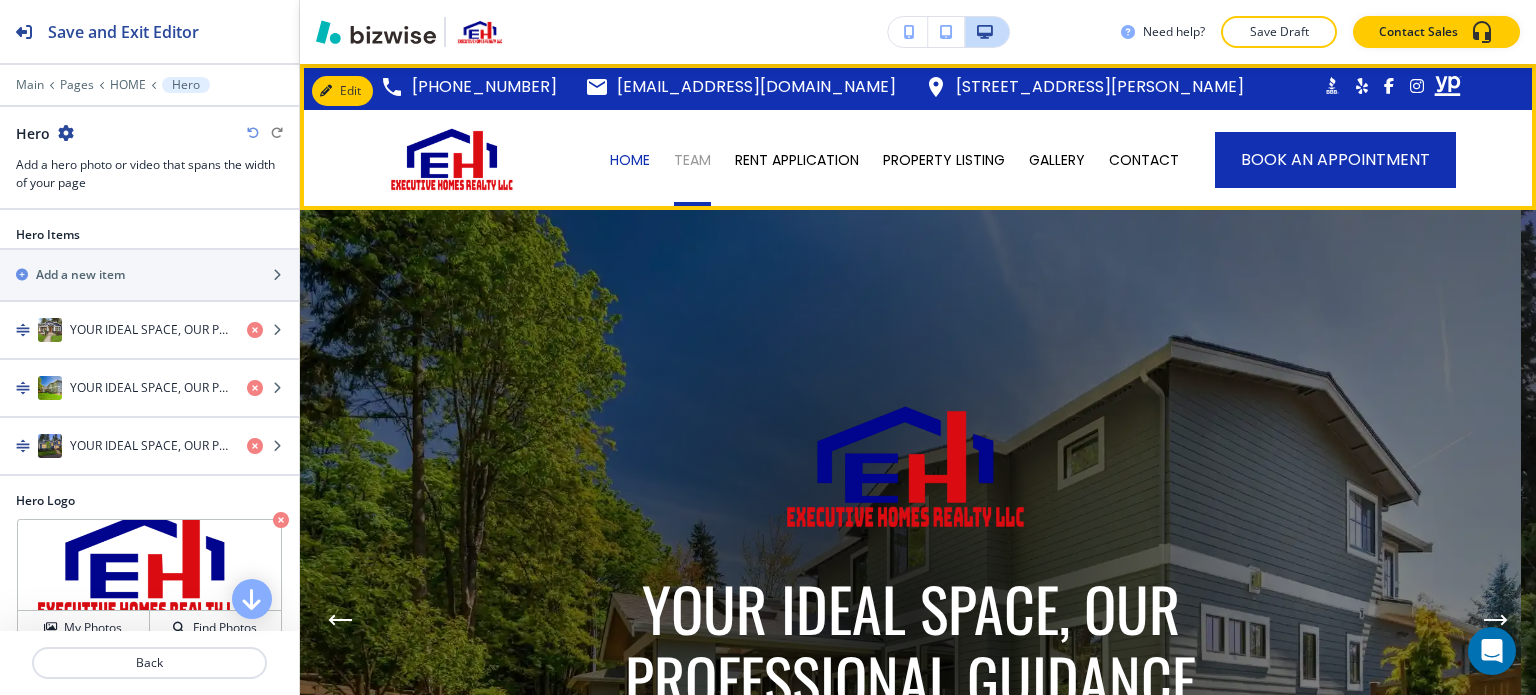 click on "TEAM" at bounding box center (692, 160) 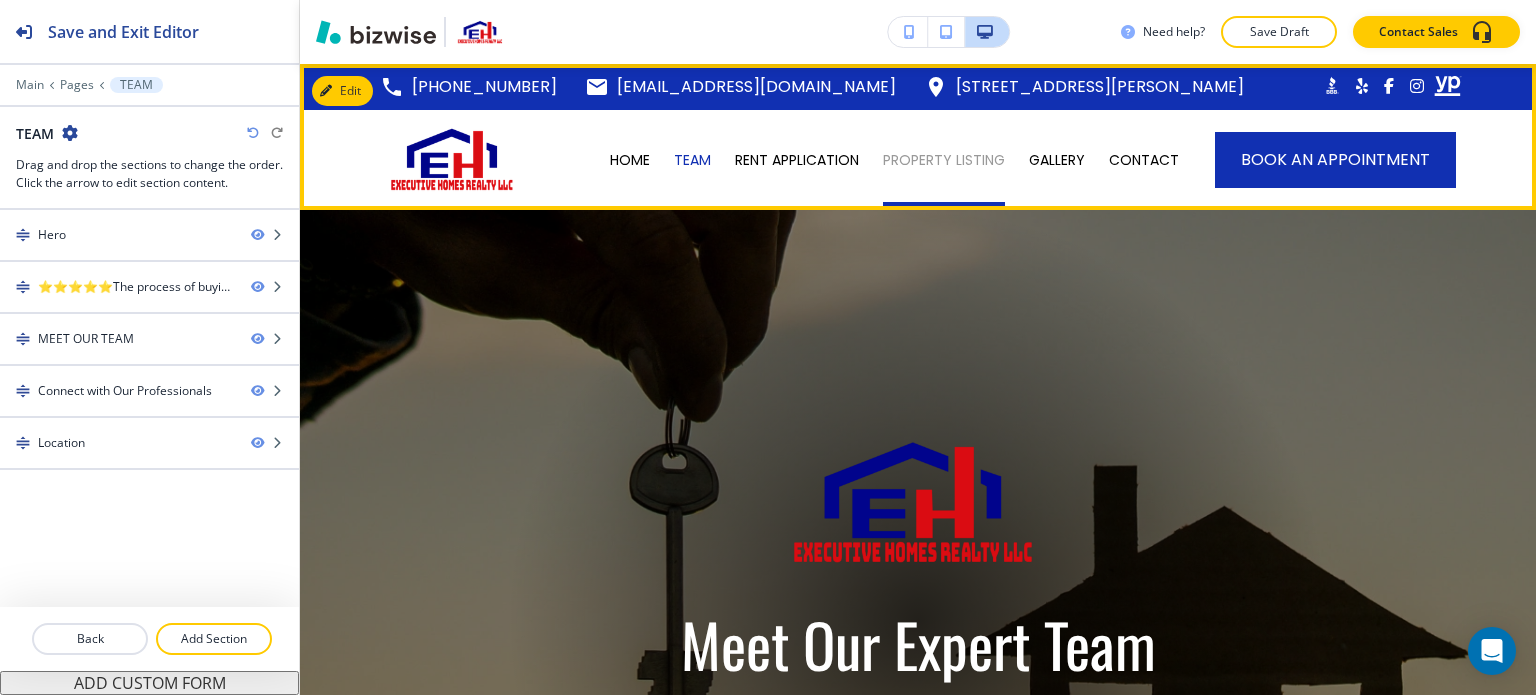 click on "PROPERTY LISTING" at bounding box center [944, 160] 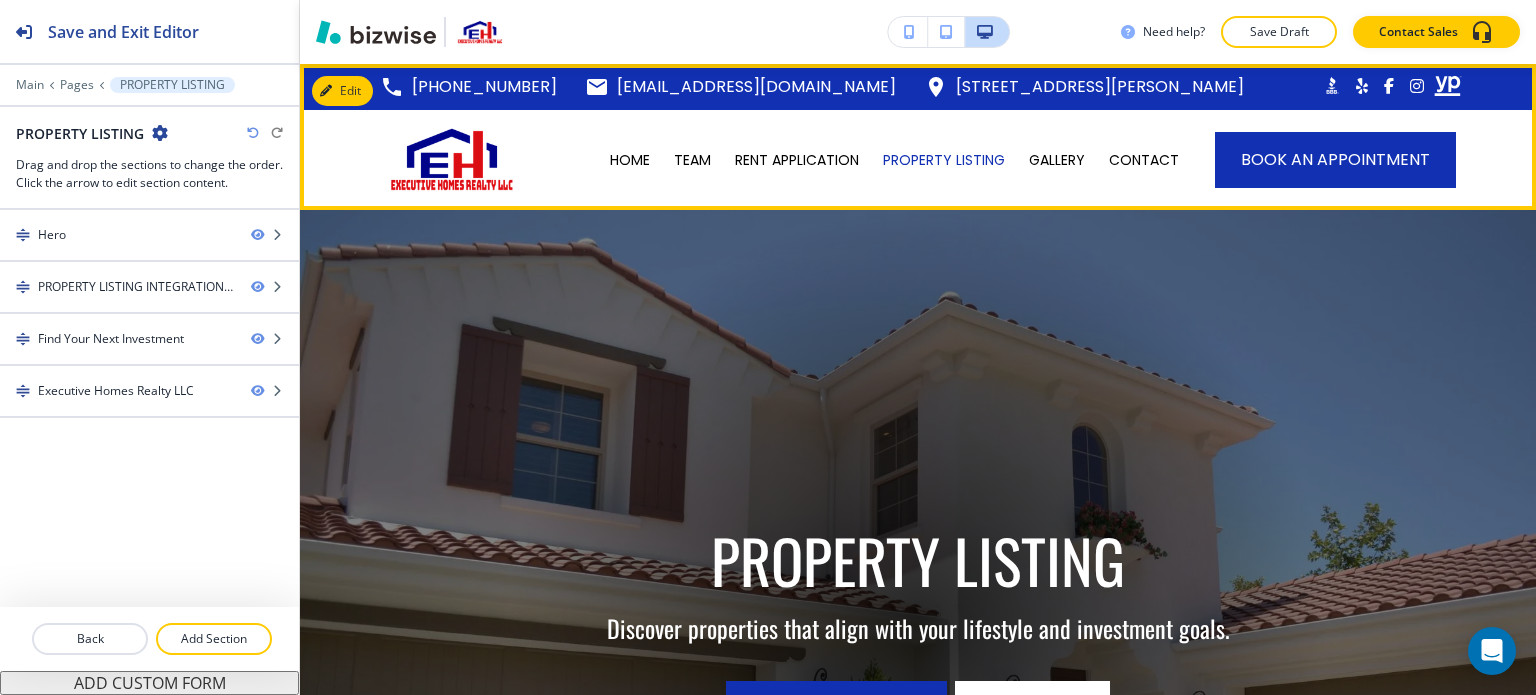 click on "RENT APPLICATION" at bounding box center [797, 160] 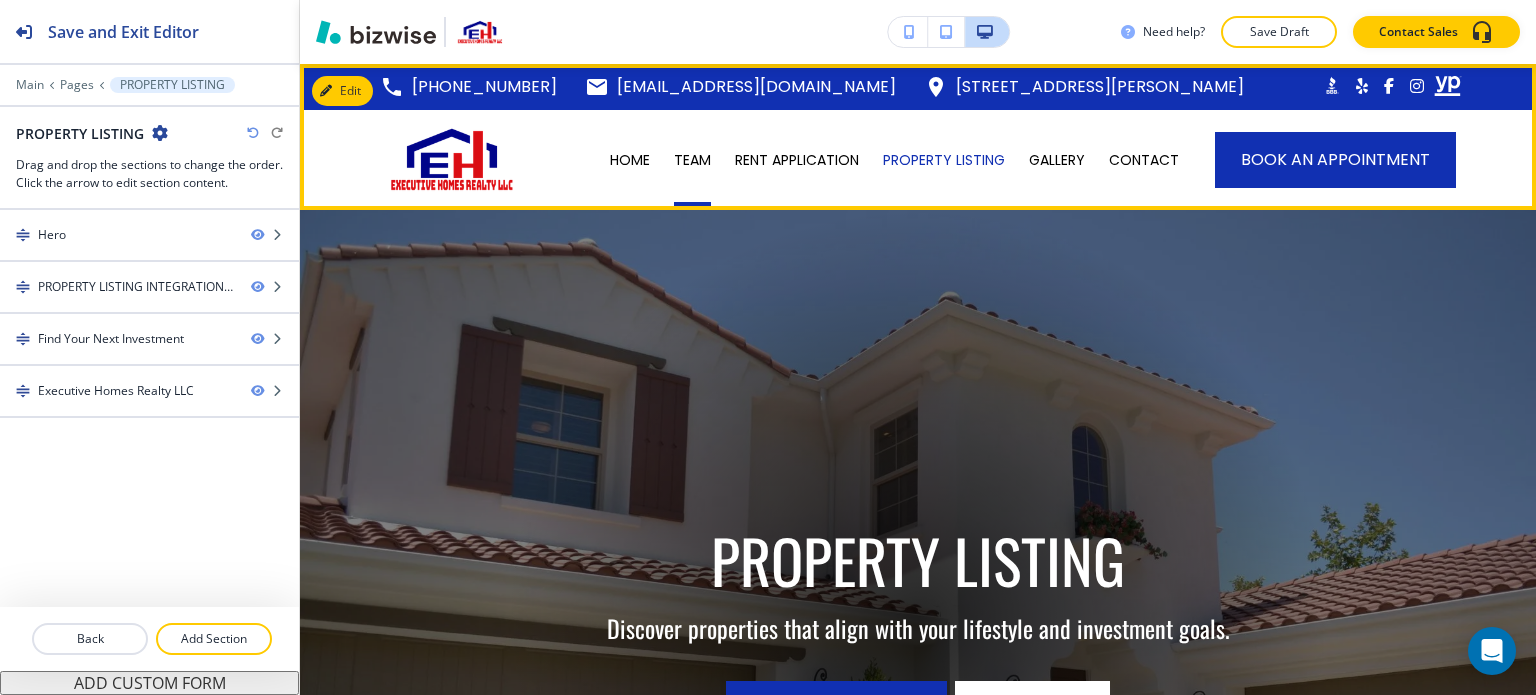 click on "TEAM" at bounding box center [692, 160] 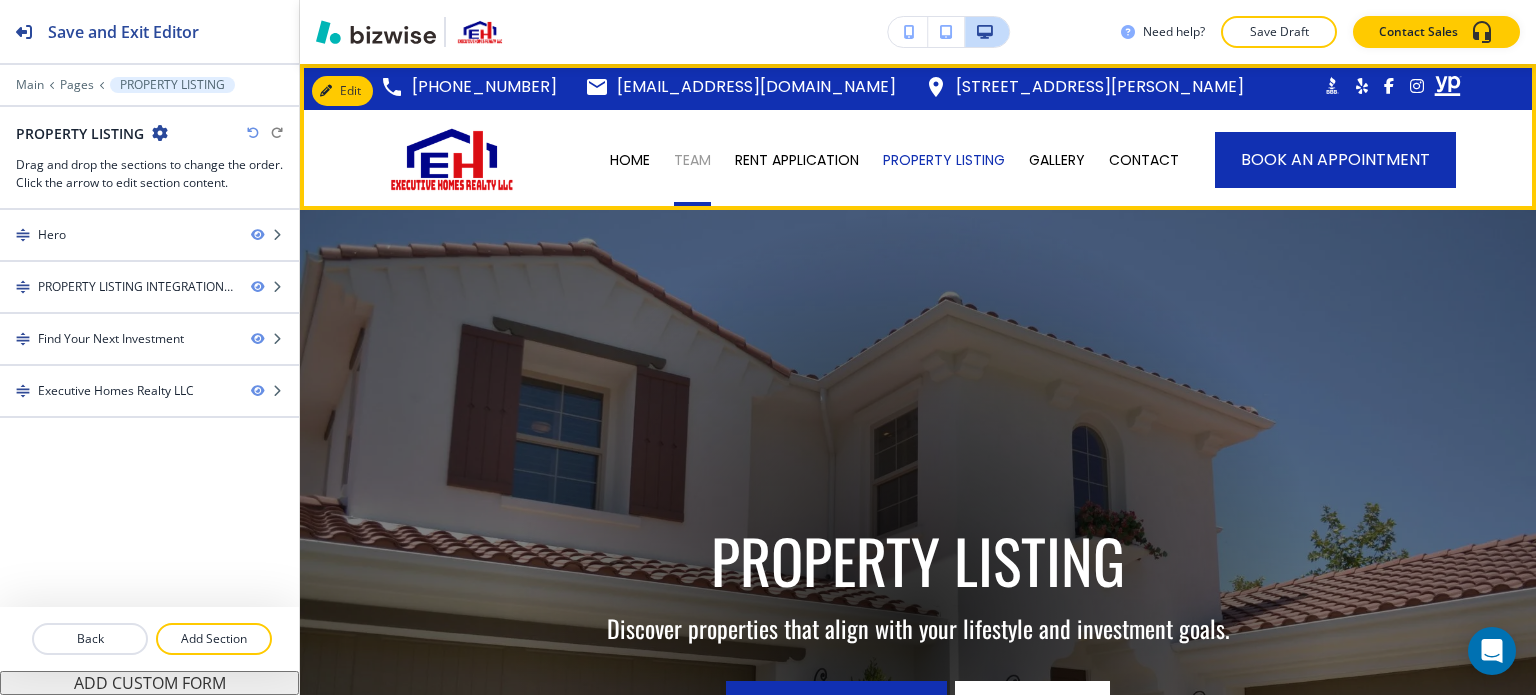 click on "TEAM" at bounding box center [692, 160] 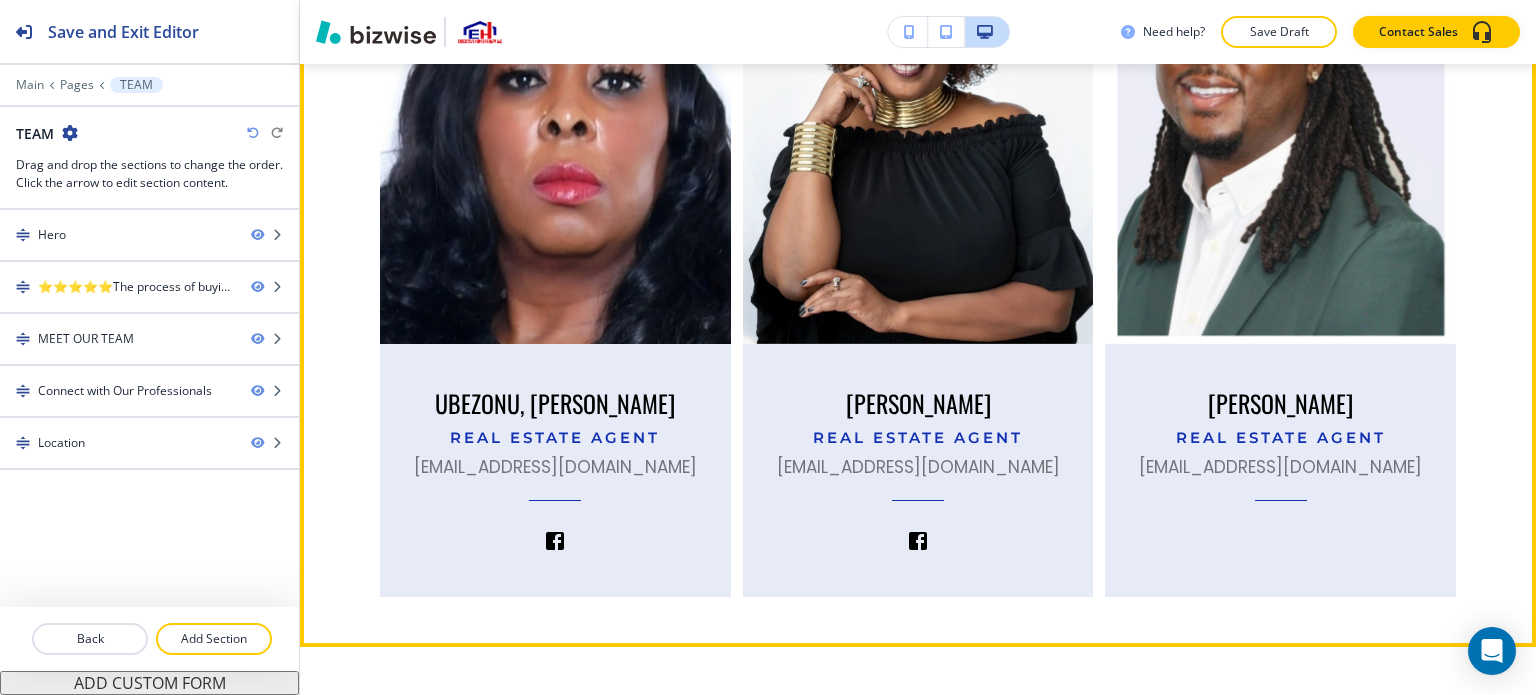 scroll, scrollTop: 5100, scrollLeft: 0, axis: vertical 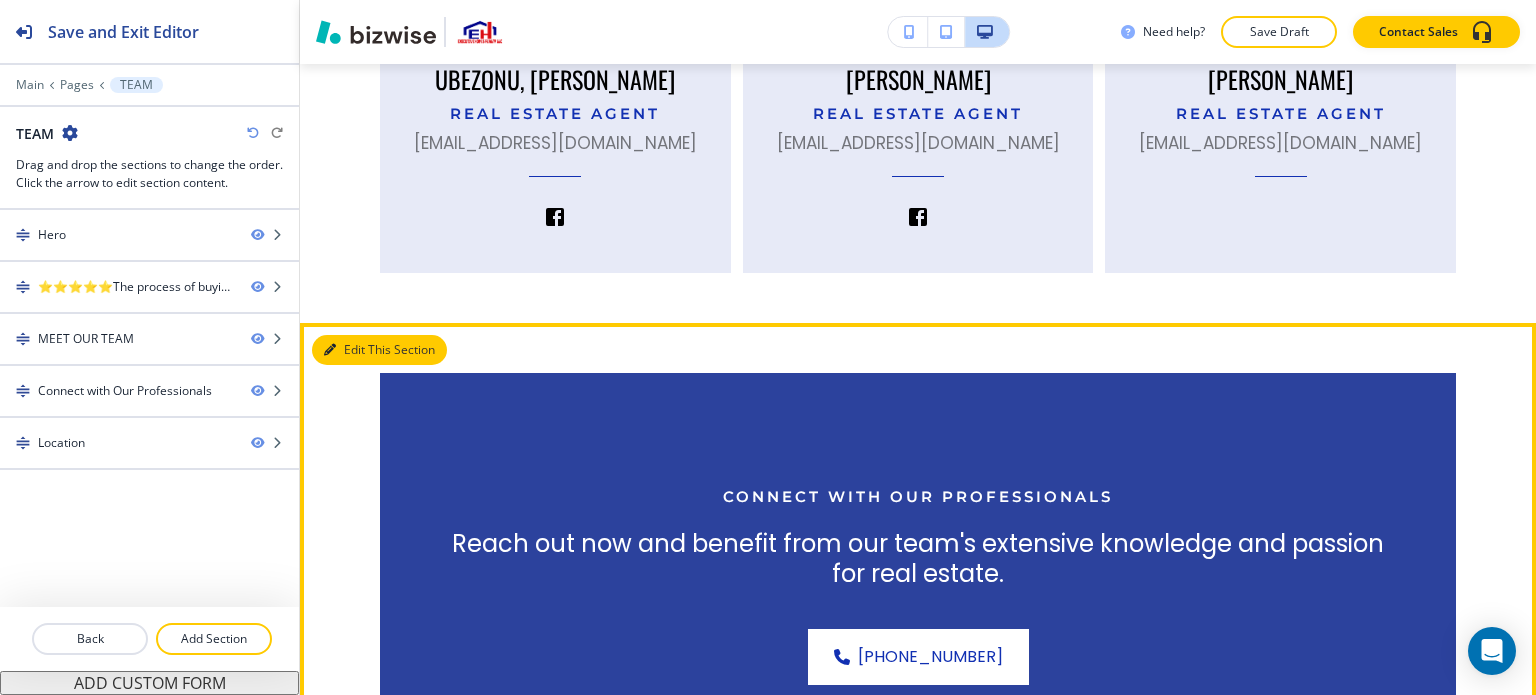 click on "Edit This Section" at bounding box center (379, 350) 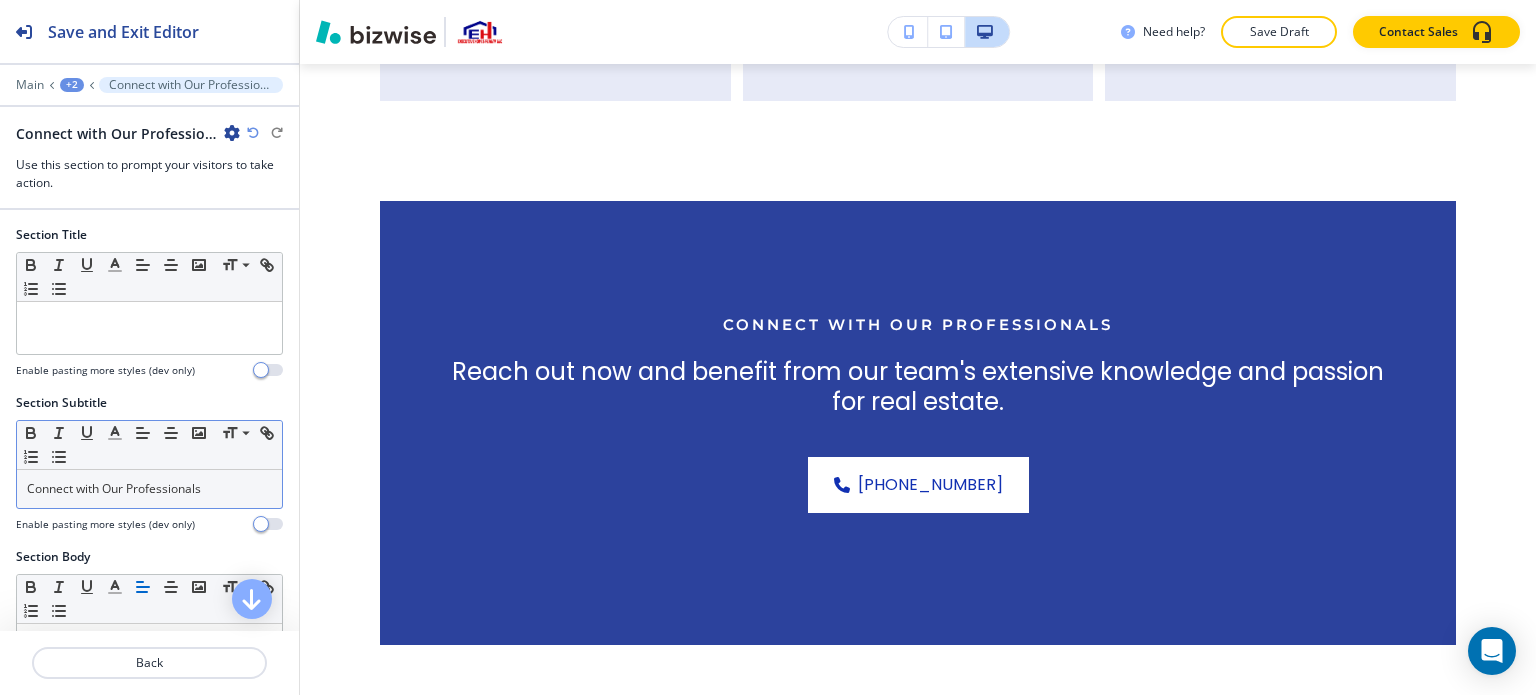 scroll, scrollTop: 5302, scrollLeft: 0, axis: vertical 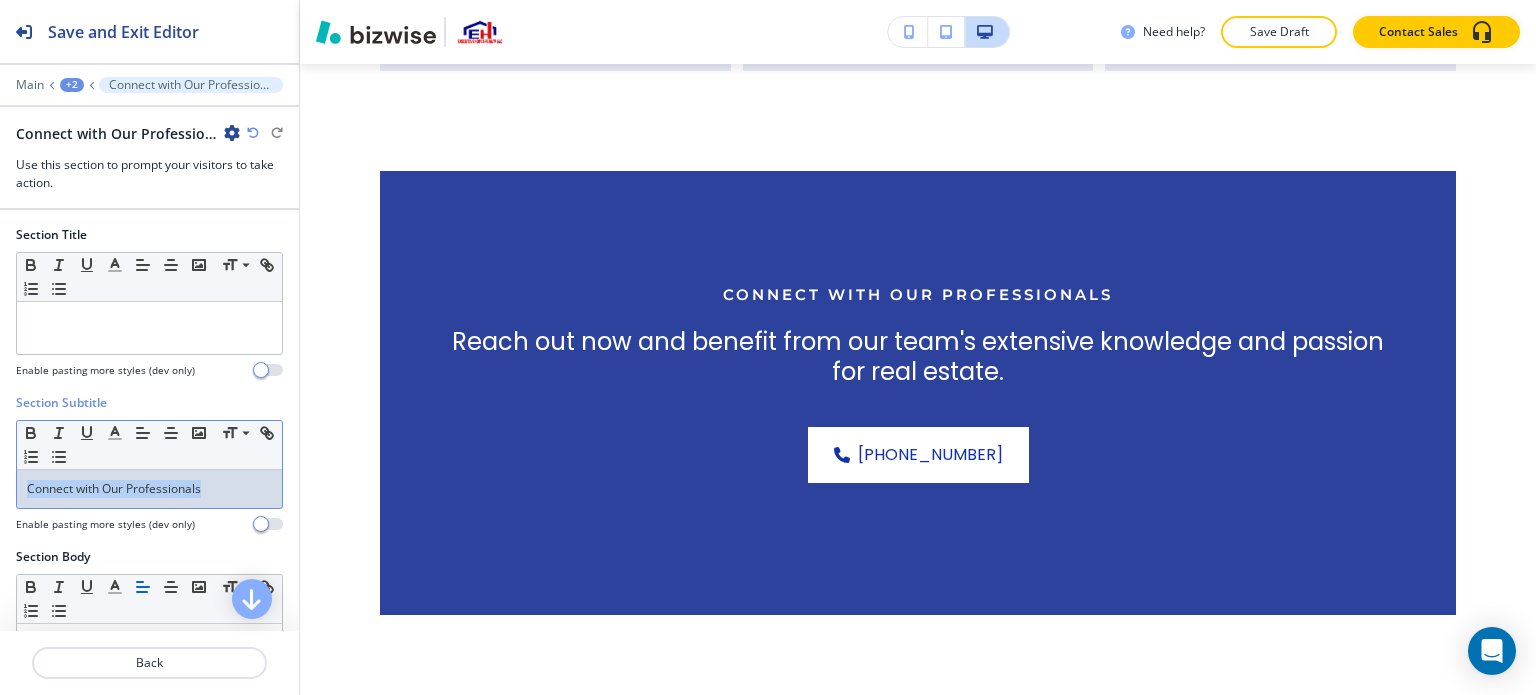 drag, startPoint x: 214, startPoint y: 488, endPoint x: 0, endPoint y: 501, distance: 214.3945 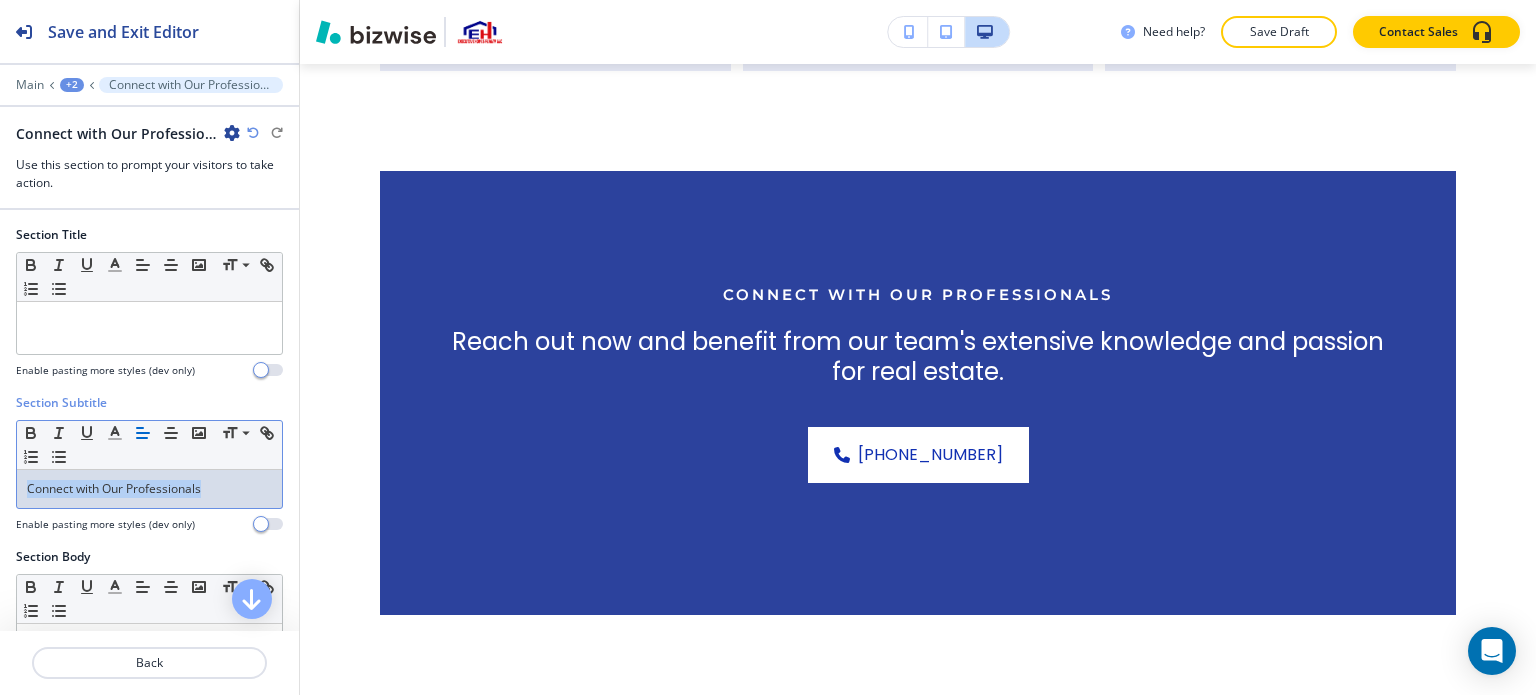 copy on "Connect with Our Professionals" 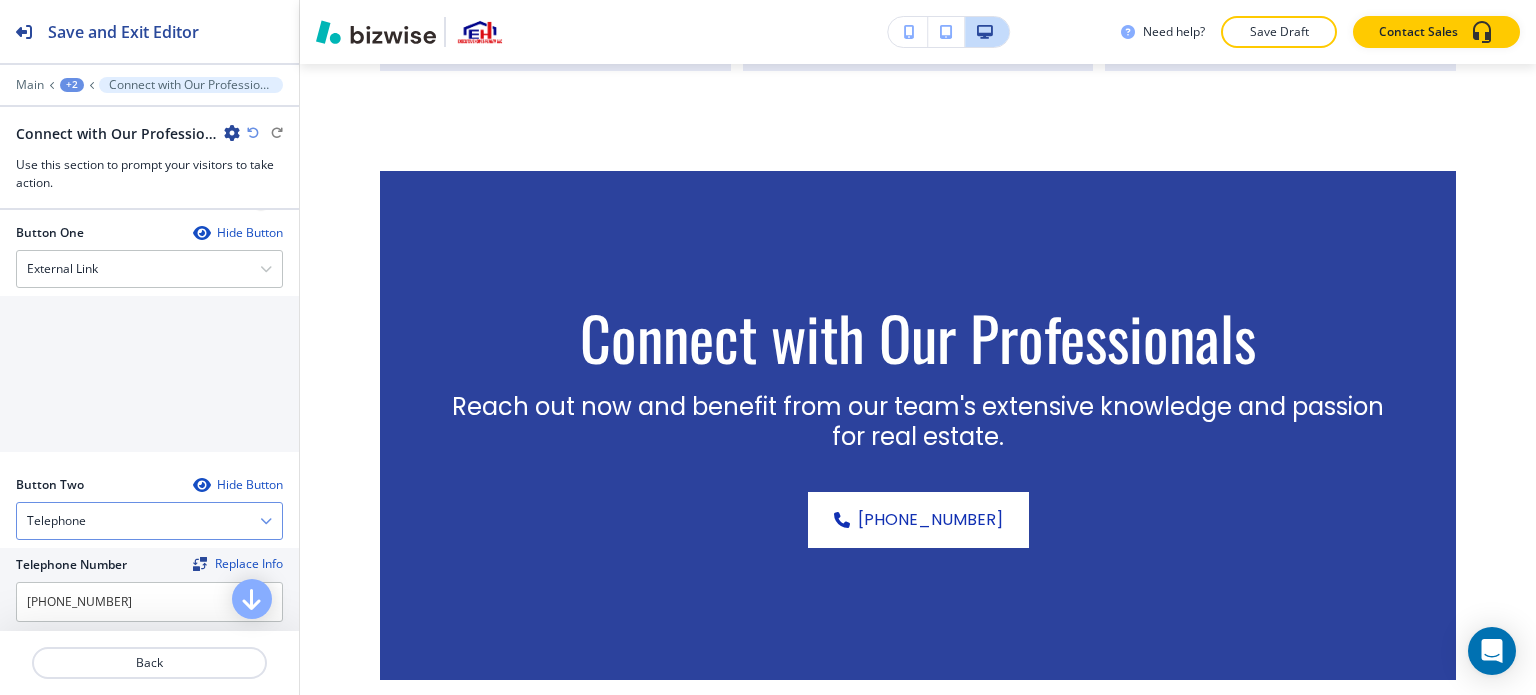 click on "Telephone" at bounding box center [149, 521] 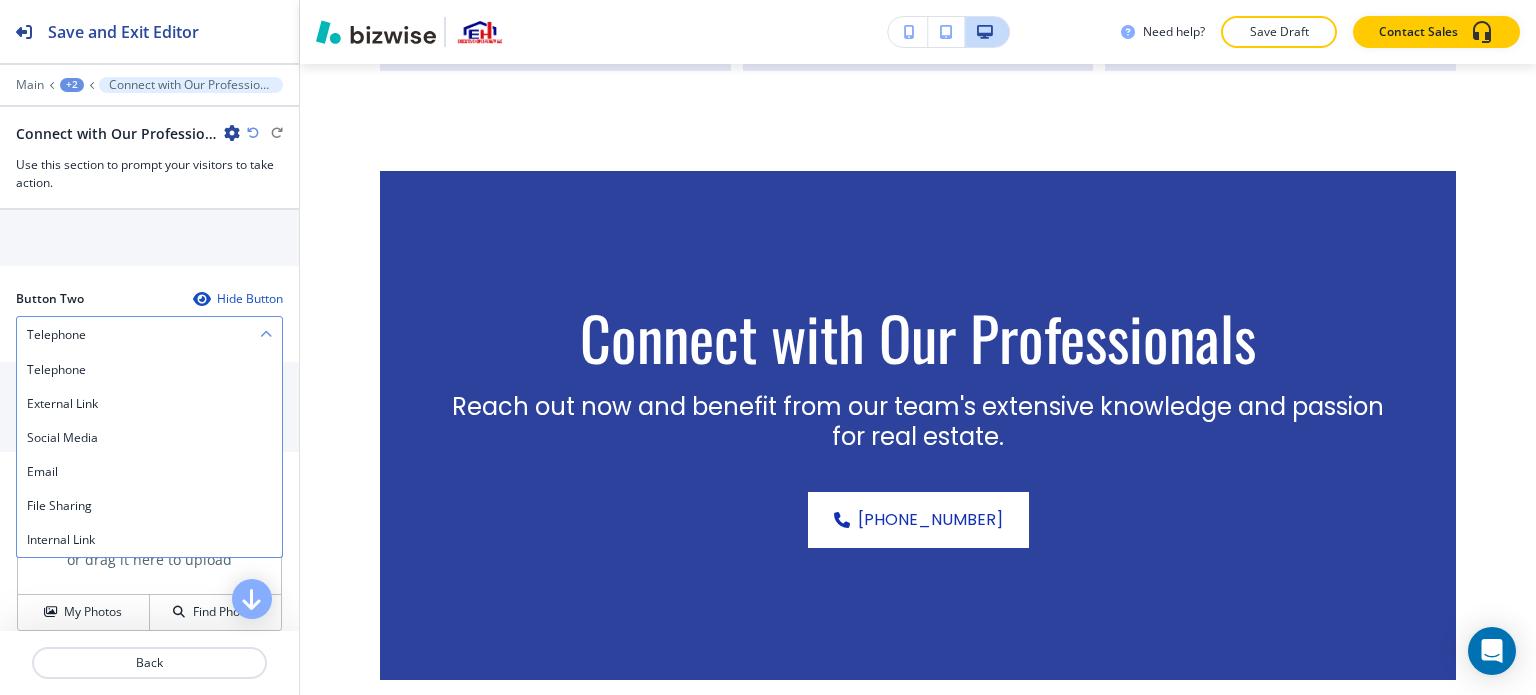 scroll, scrollTop: 900, scrollLeft: 0, axis: vertical 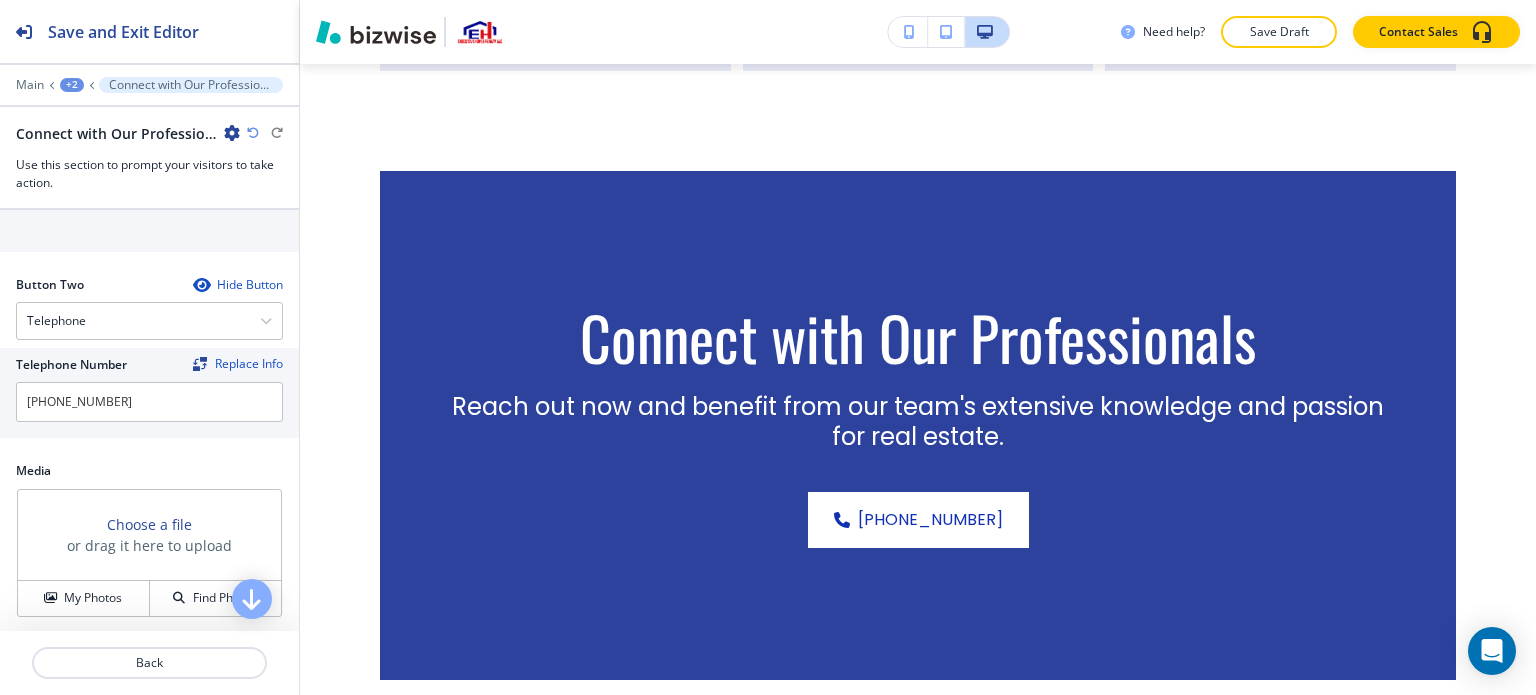 click on "Button One Hide Button External Link Telephone External Link Social Media Email File Sharing Internal Link Button Text Link URL" at bounding box center [149, 150] 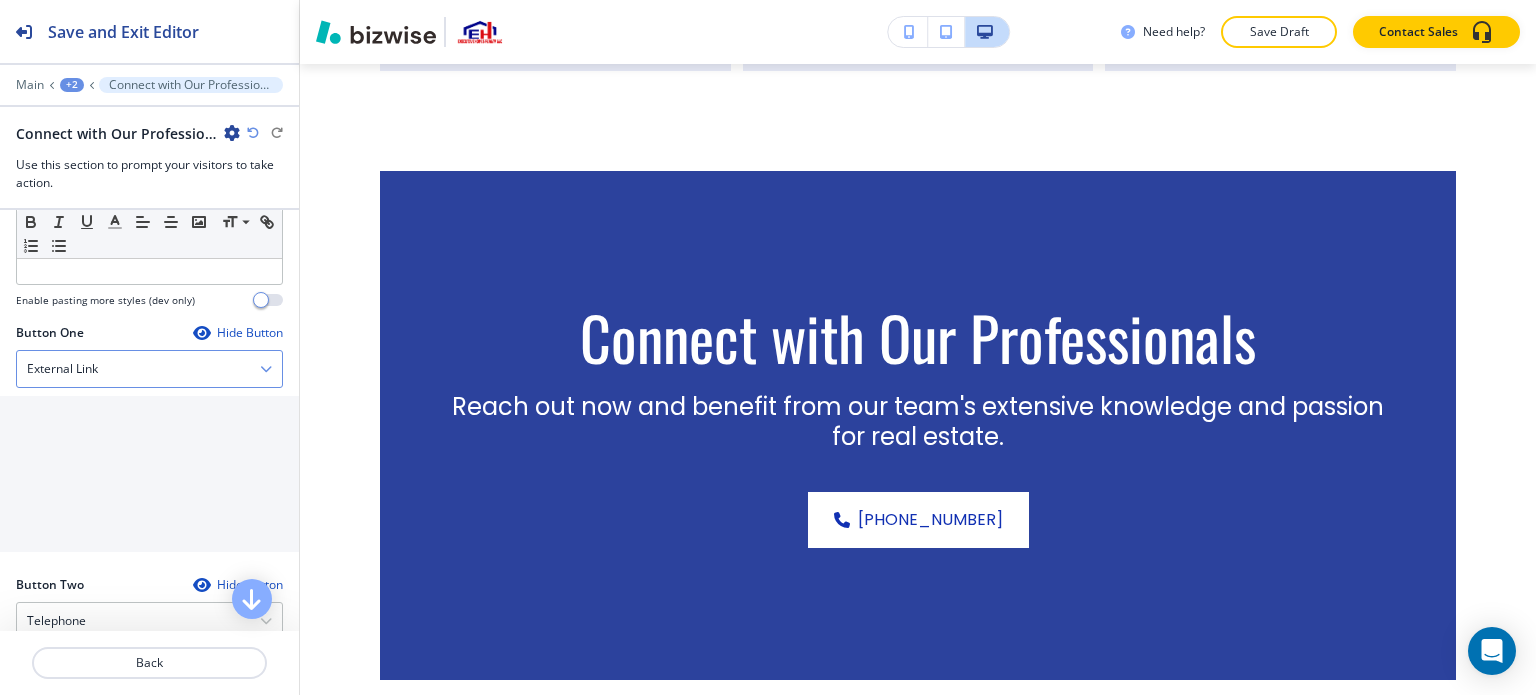 click on "External Link" at bounding box center [149, 369] 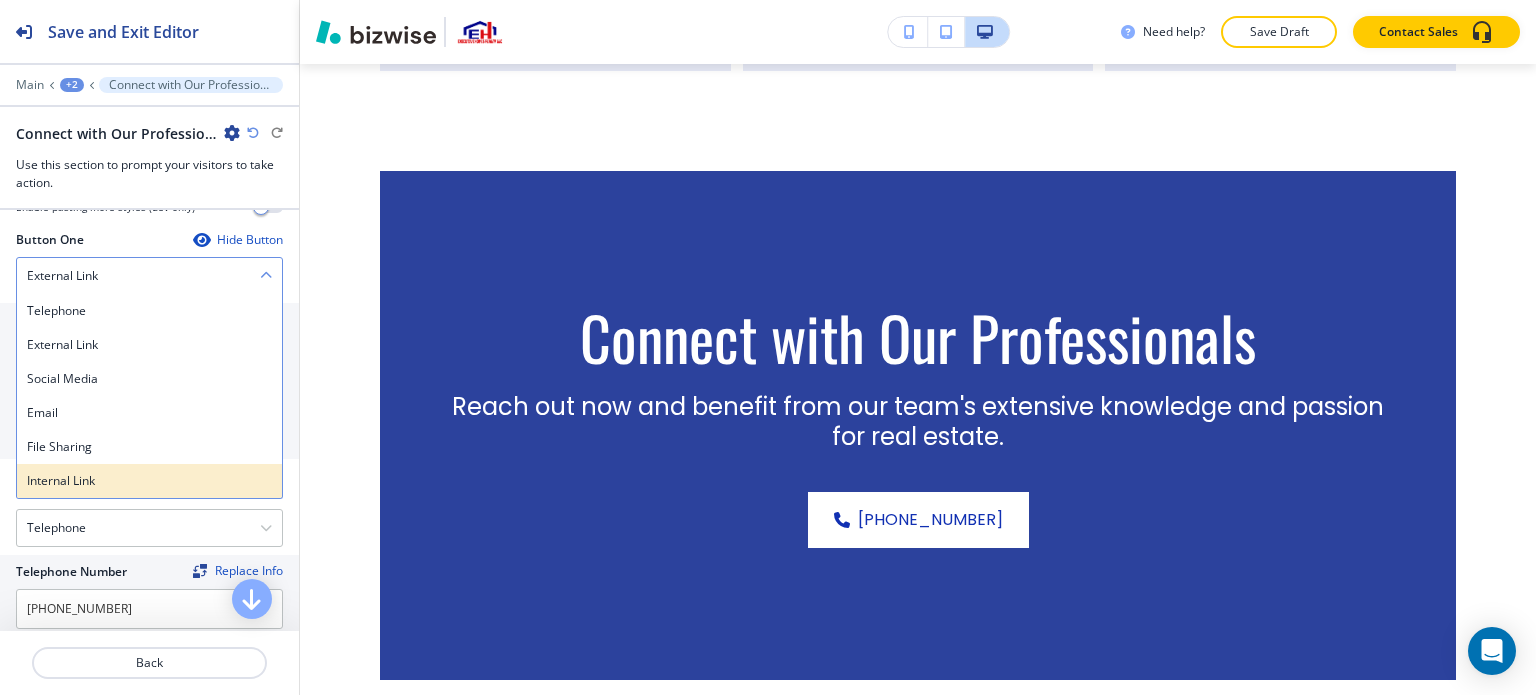 scroll, scrollTop: 700, scrollLeft: 0, axis: vertical 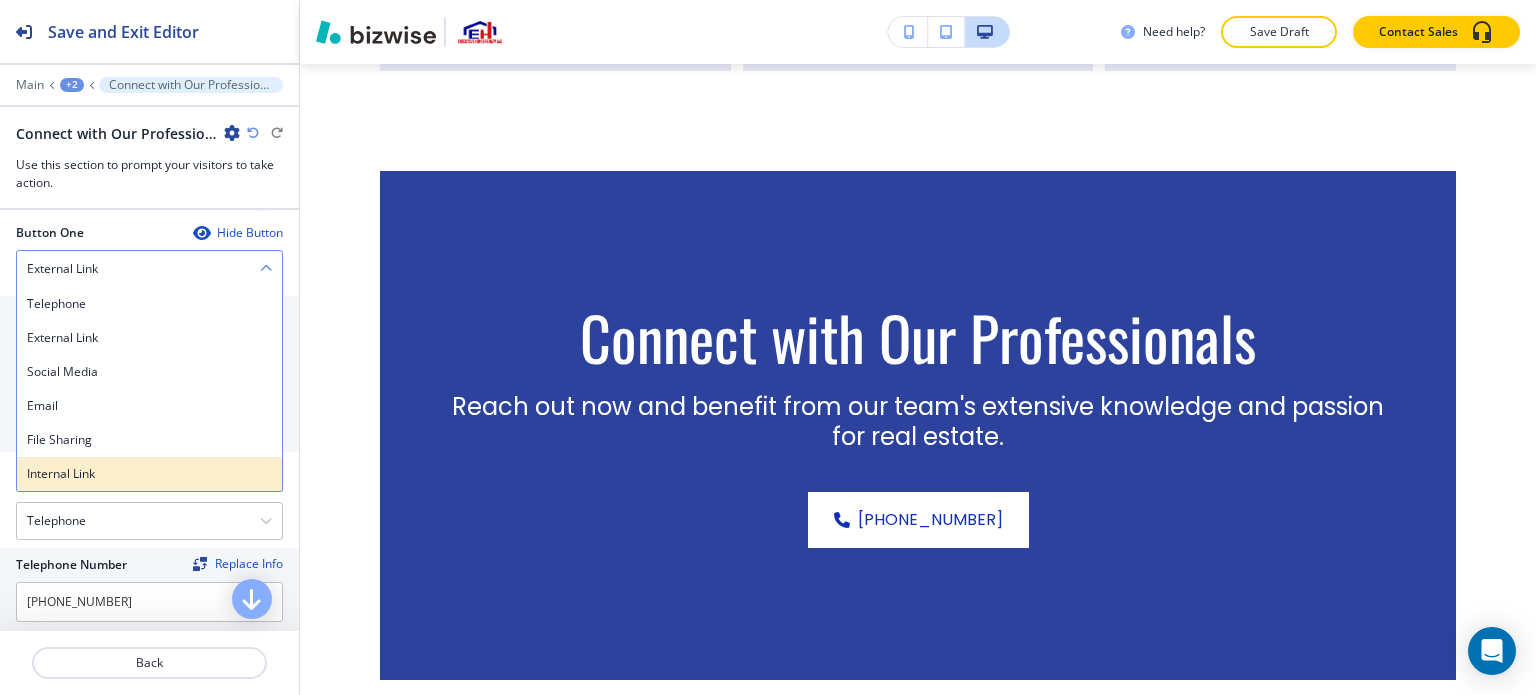 click on "Internal Link" at bounding box center (149, 474) 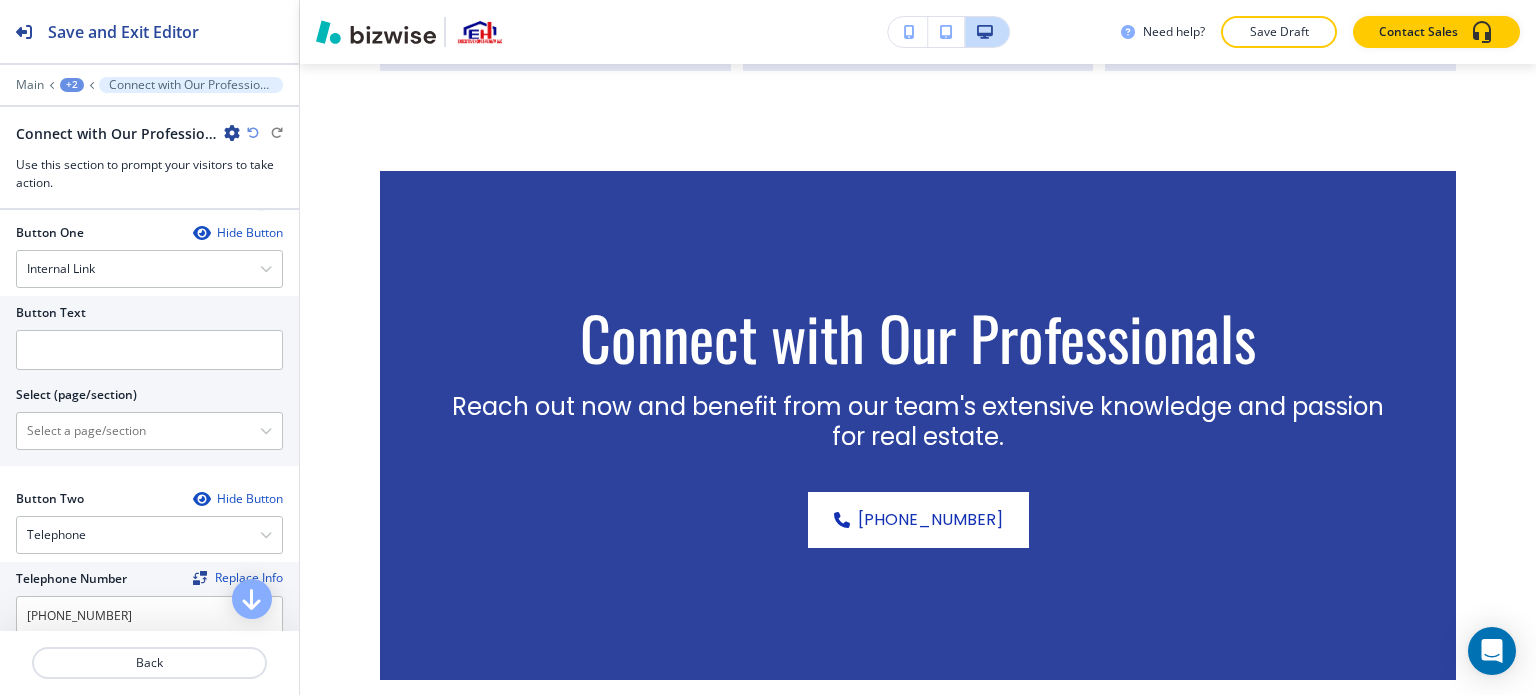 click at bounding box center (149, 378) 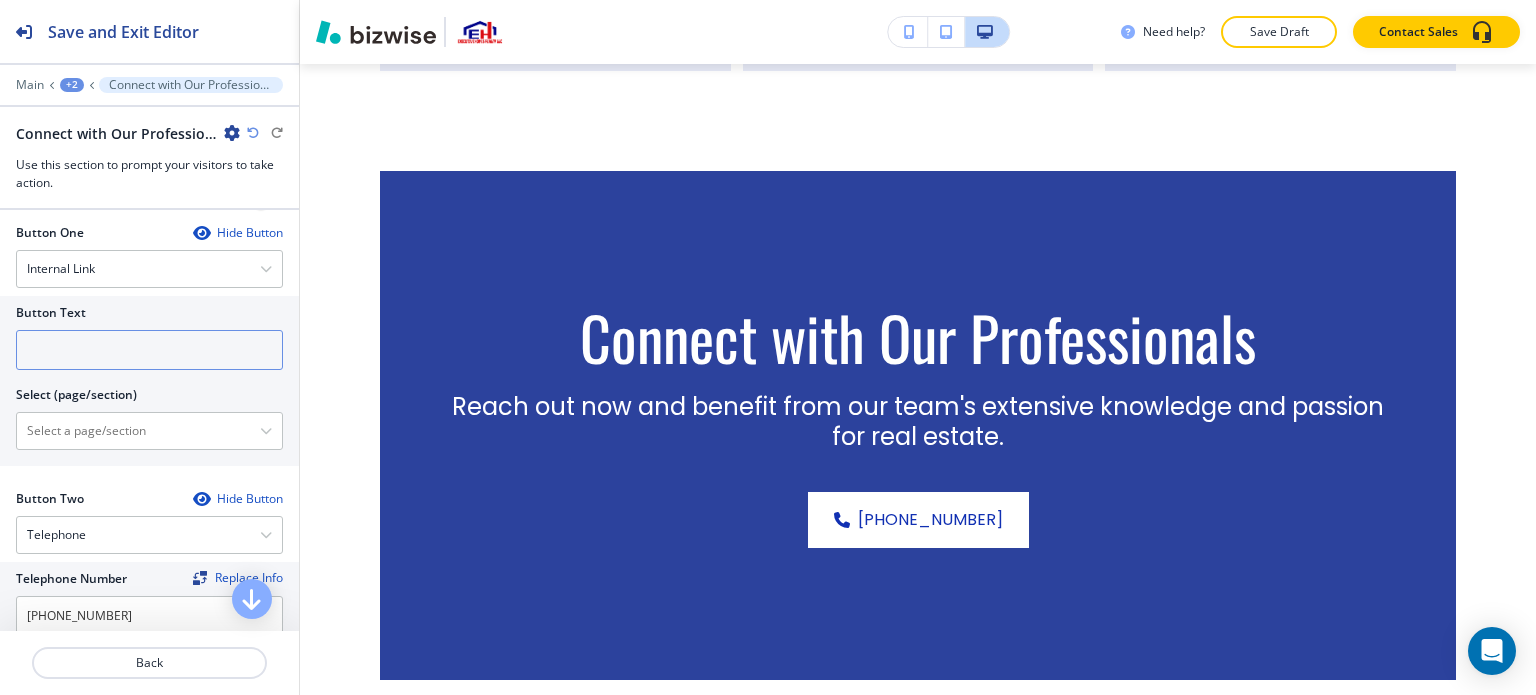 click at bounding box center (149, 350) 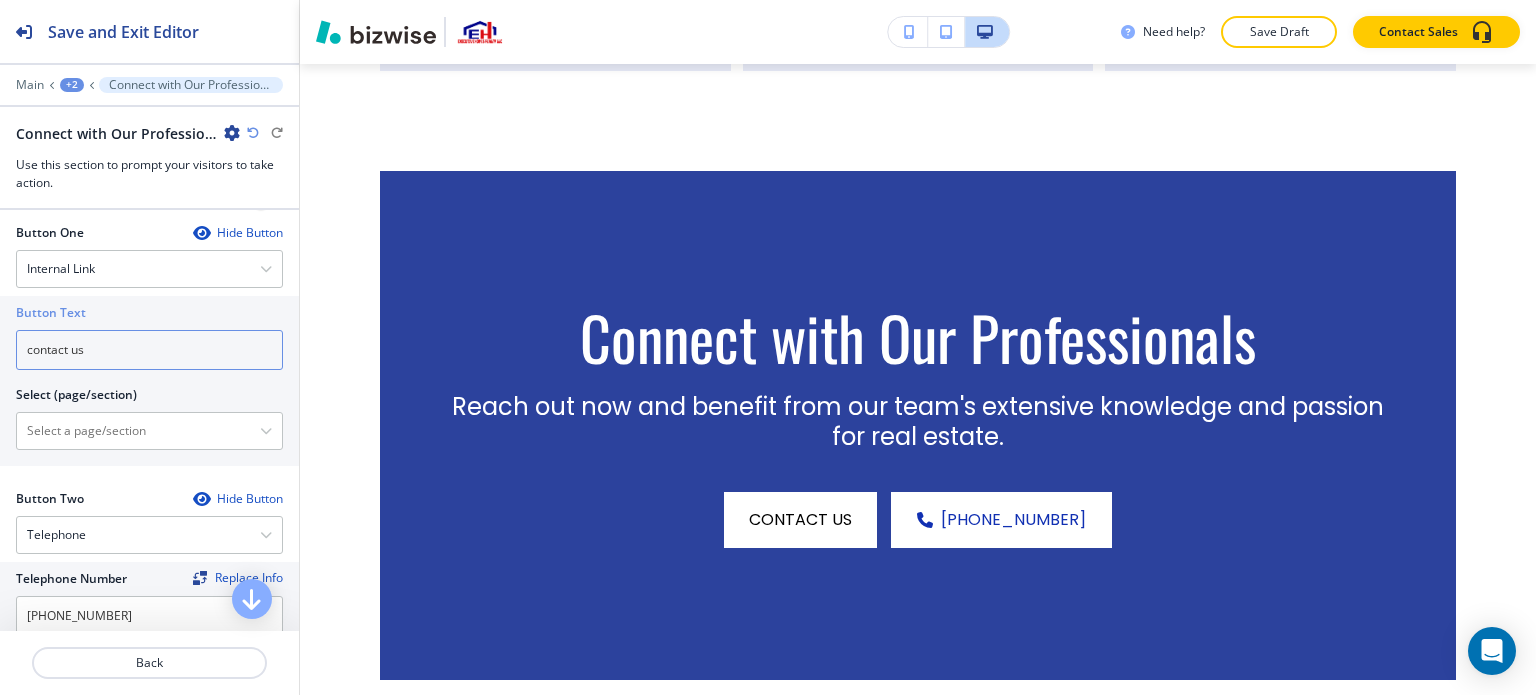 type on "contact us" 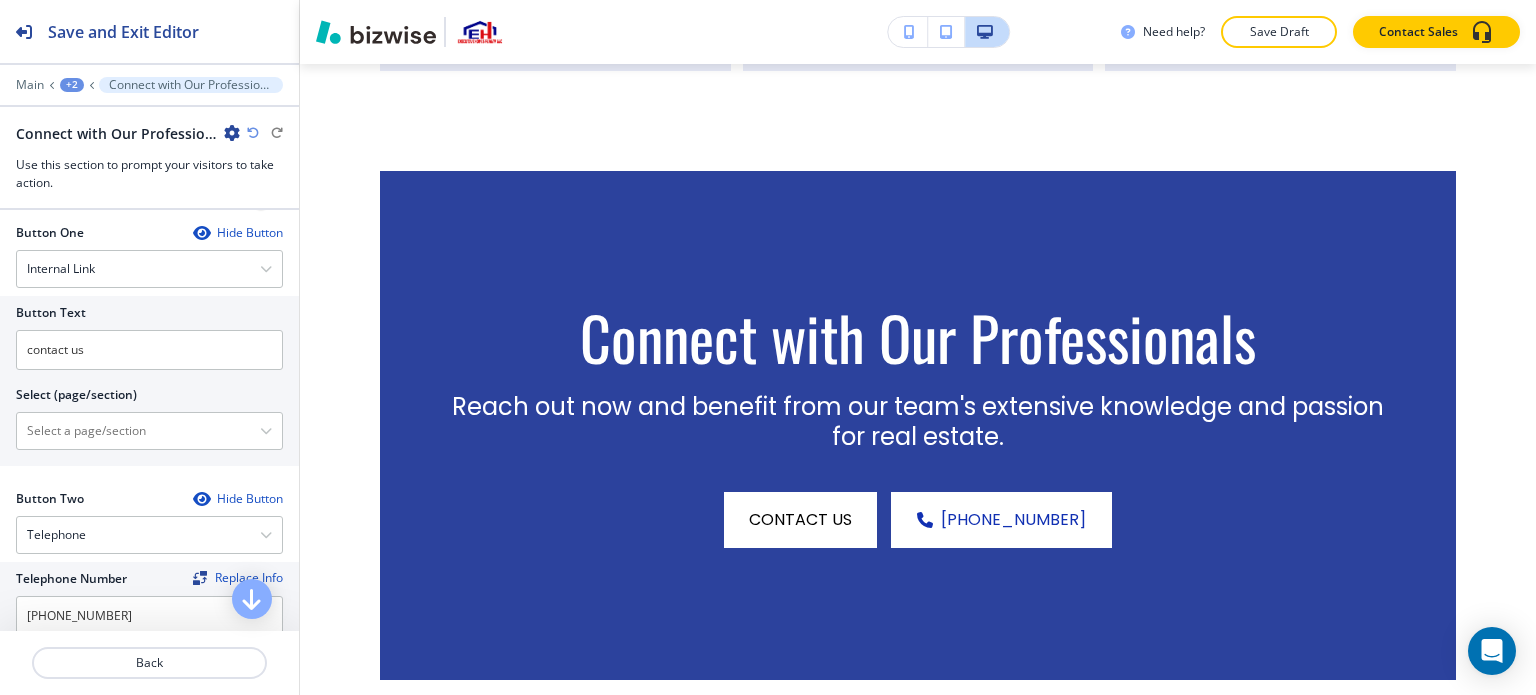click at bounding box center [149, 408] 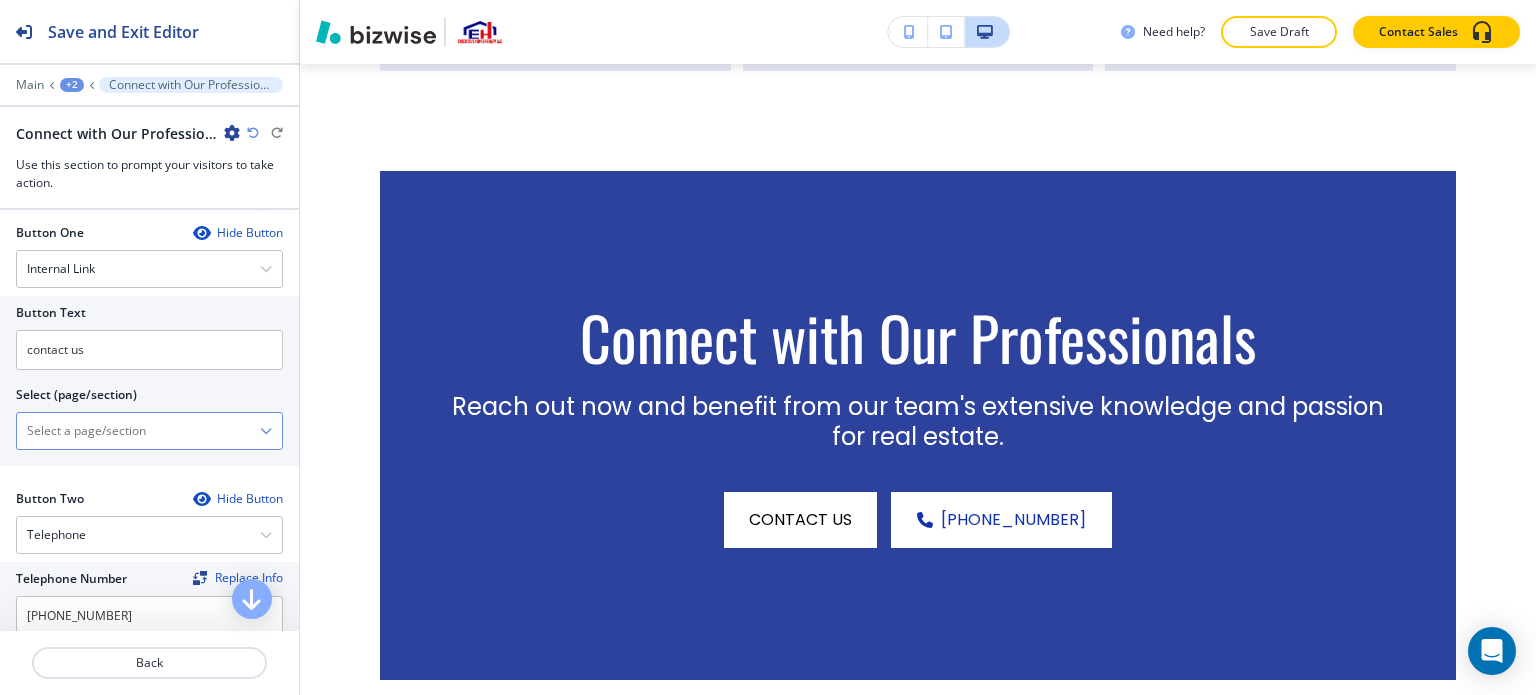 click at bounding box center (138, 431) 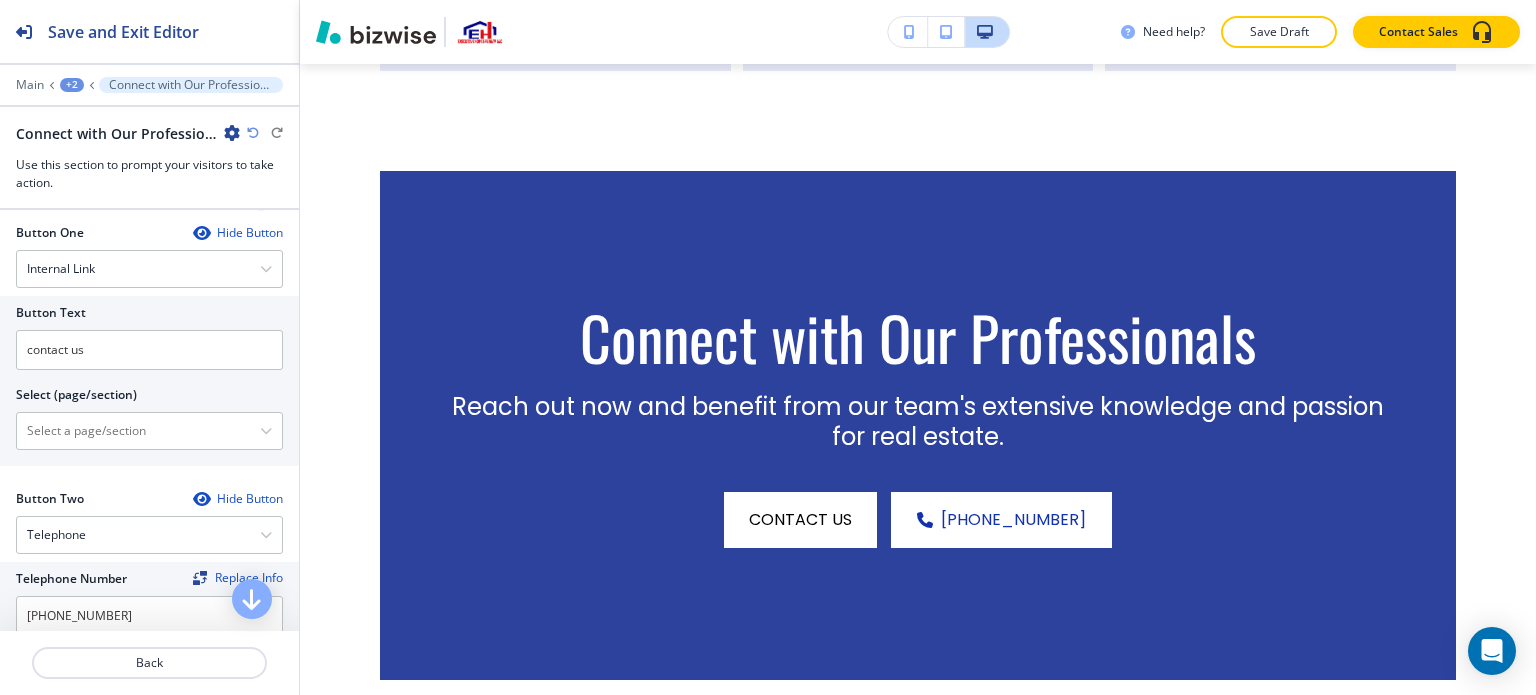 type on "CONTACT" 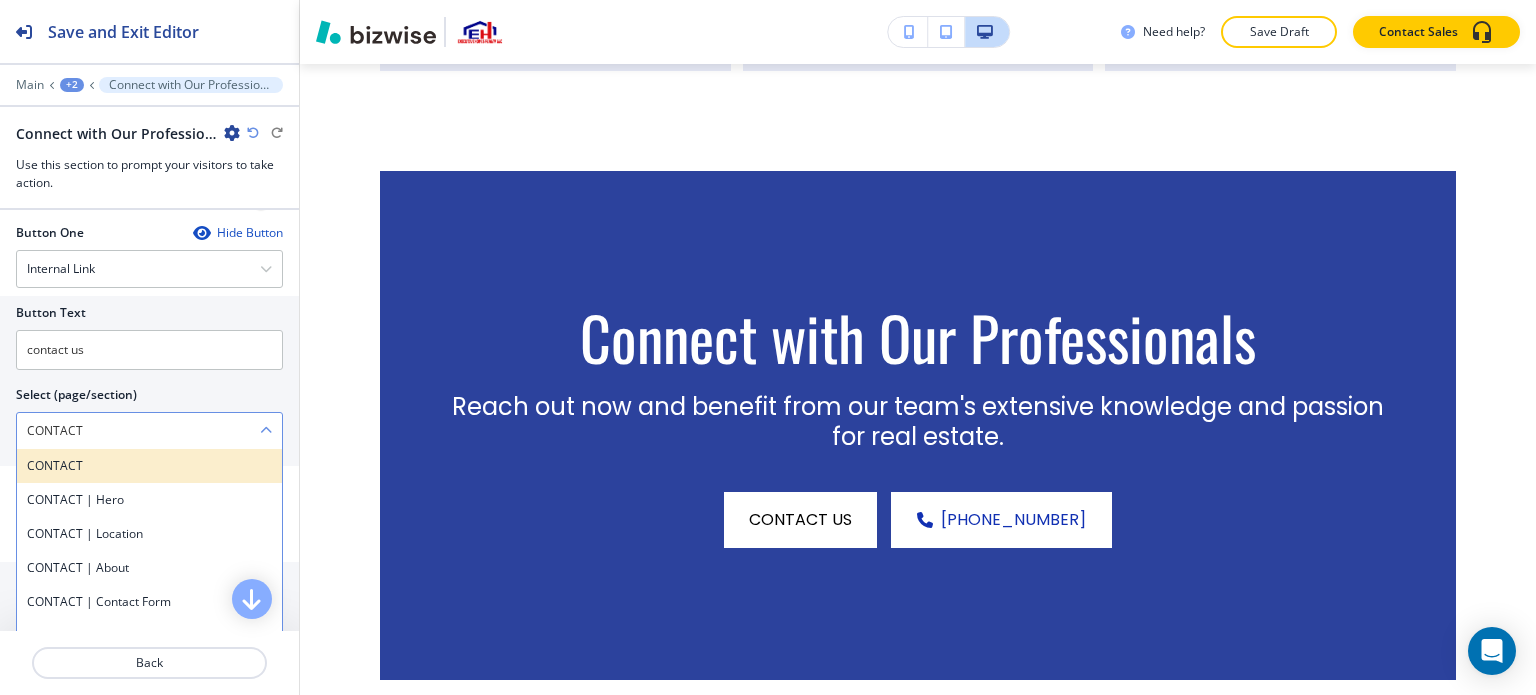 click on "CONTACT" at bounding box center [149, 466] 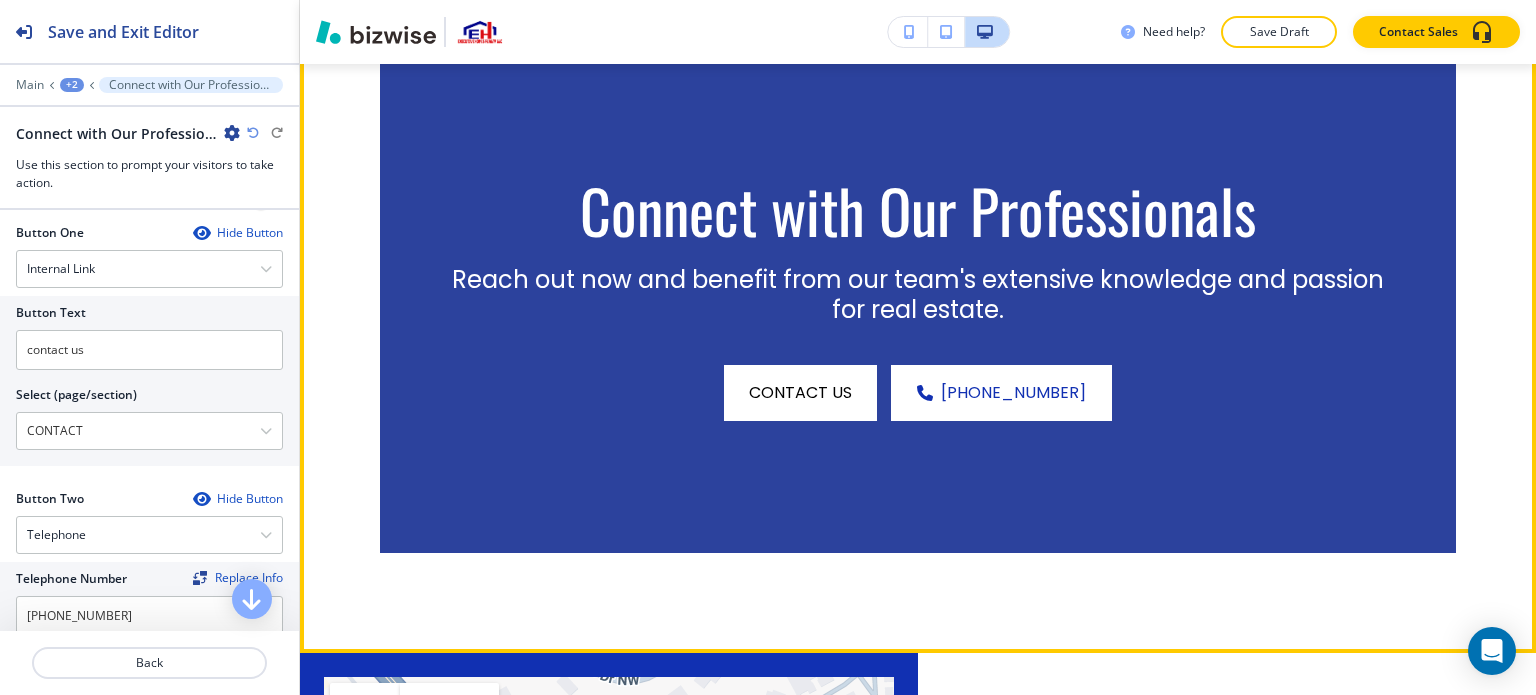 scroll, scrollTop: 5202, scrollLeft: 0, axis: vertical 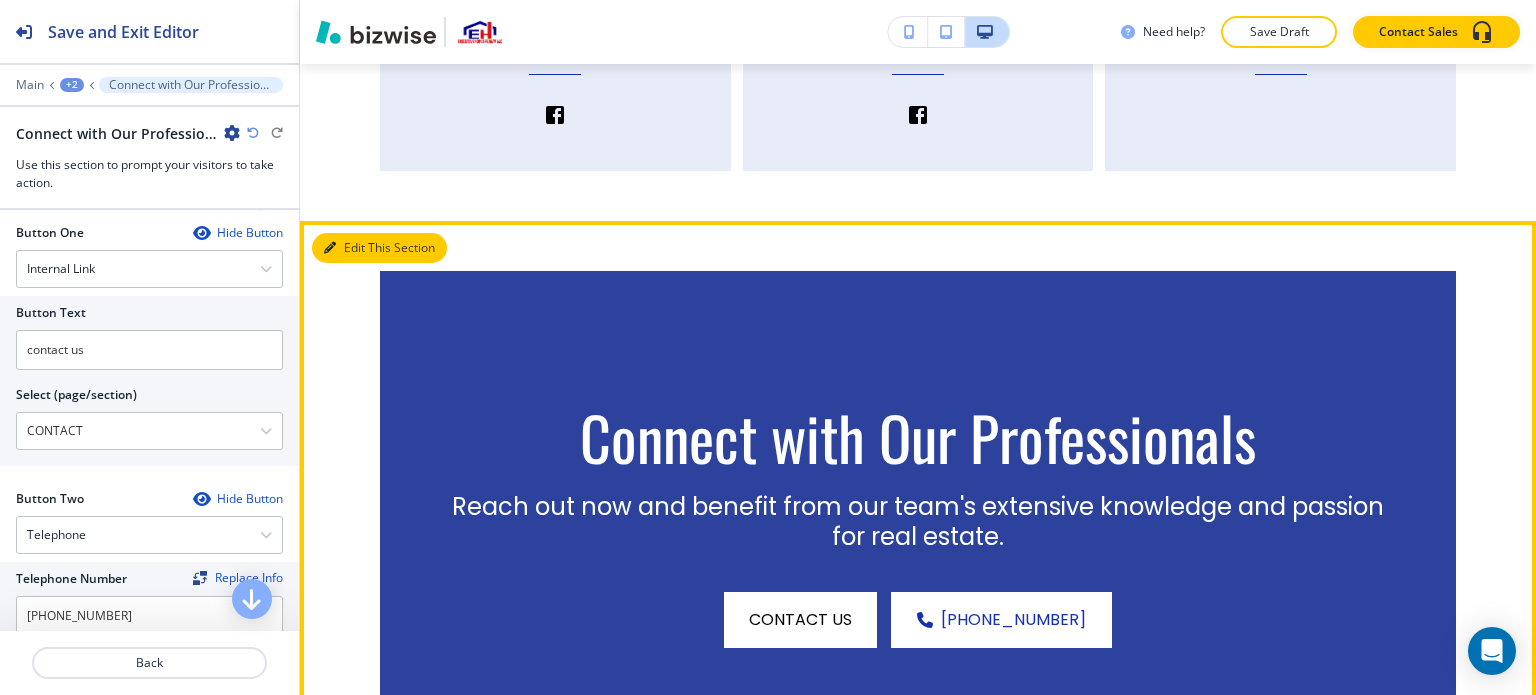 click on "Edit This Section" at bounding box center (379, 248) 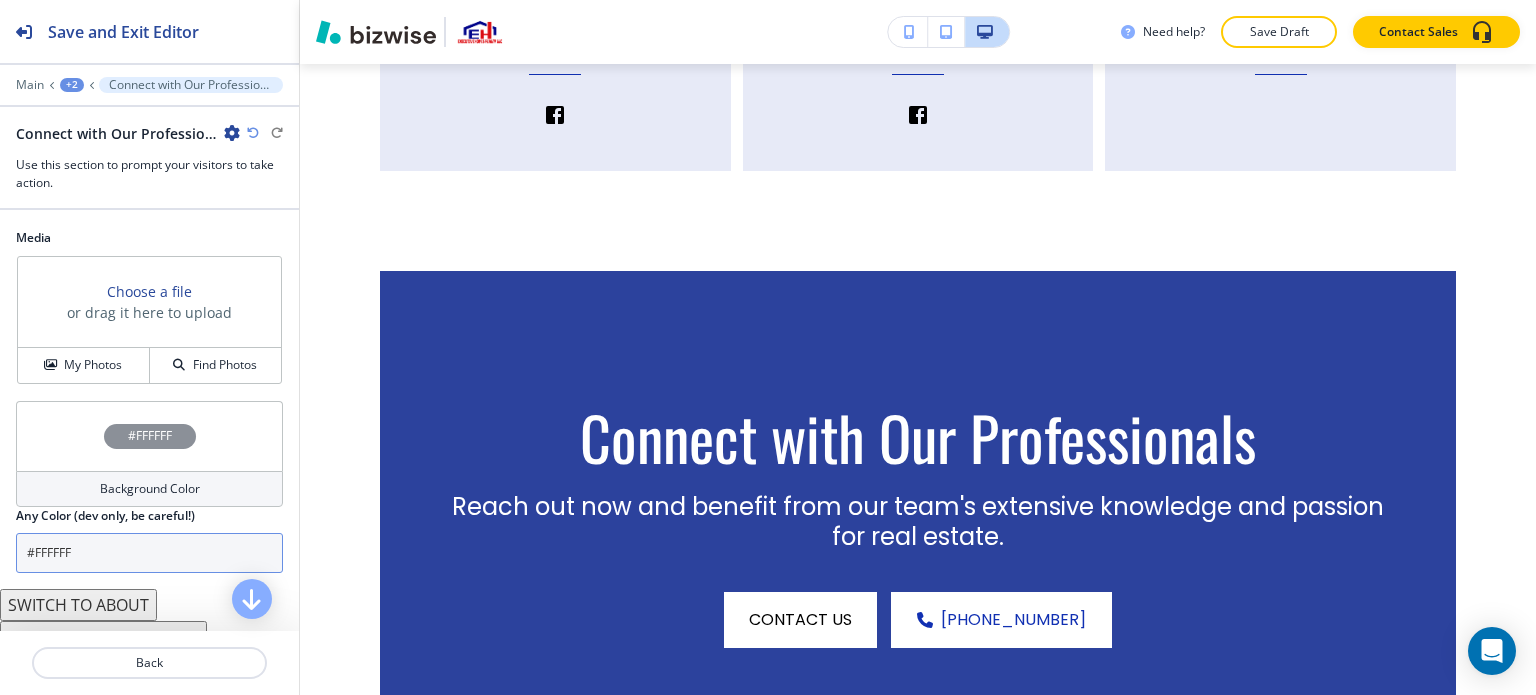 scroll, scrollTop: 1163, scrollLeft: 0, axis: vertical 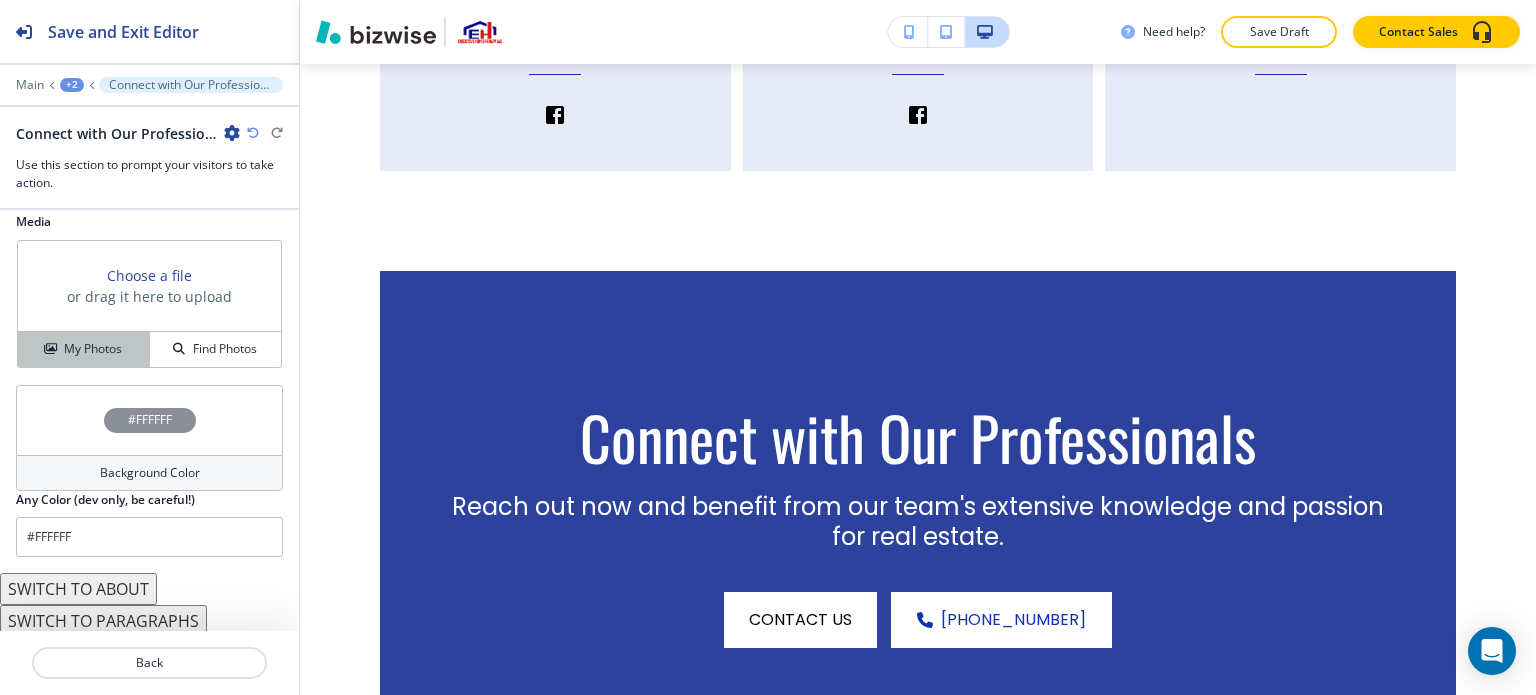 click on "My Photos" at bounding box center [84, 349] 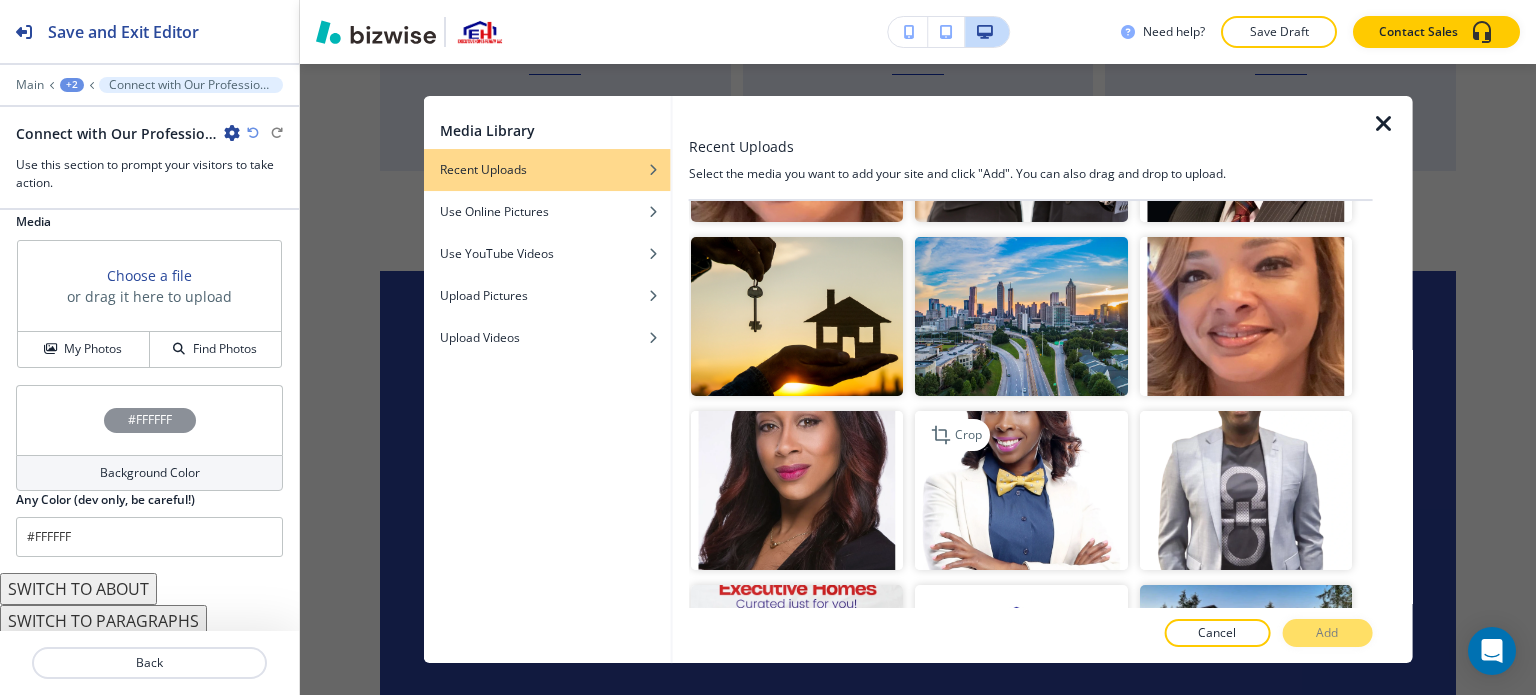 scroll, scrollTop: 1900, scrollLeft: 0, axis: vertical 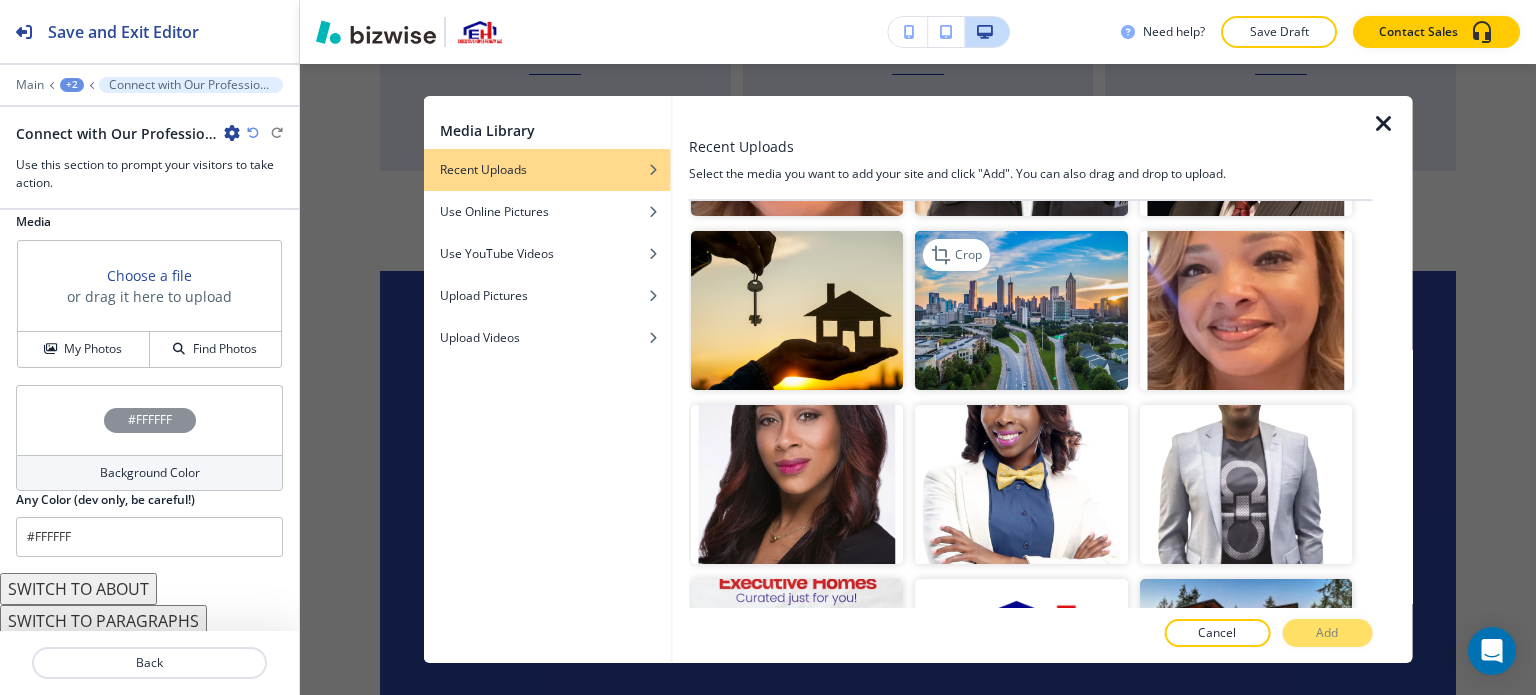 click at bounding box center (1021, 310) 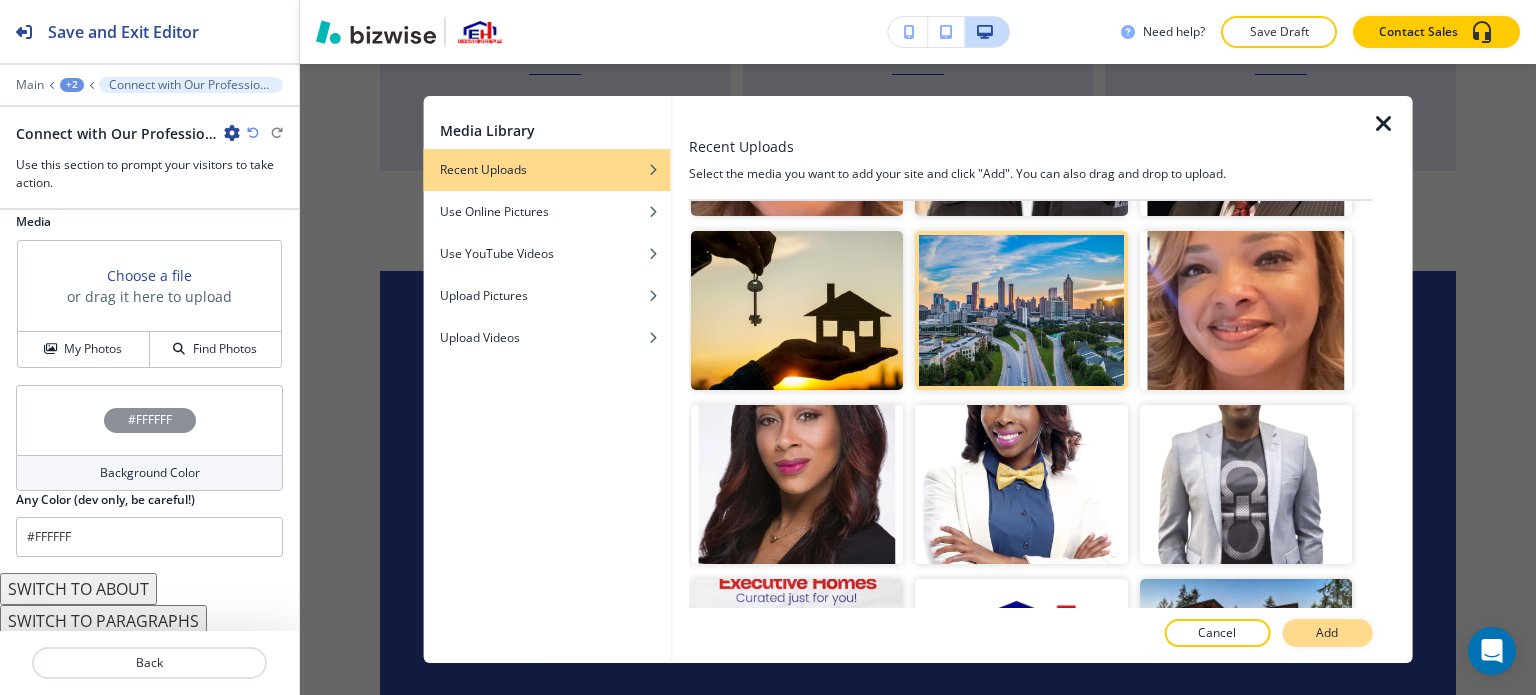click on "Add" at bounding box center (1327, 633) 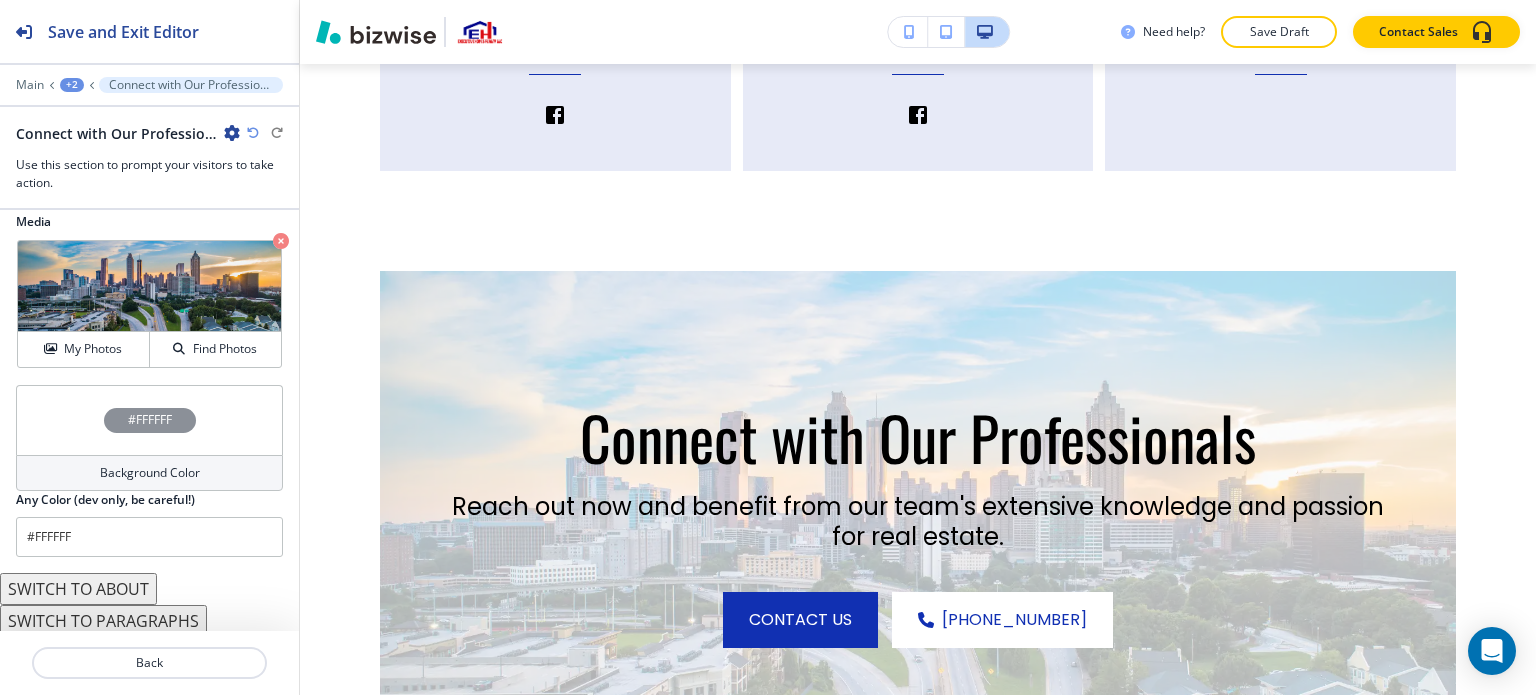 click on "#FFFFFF" at bounding box center [149, 420] 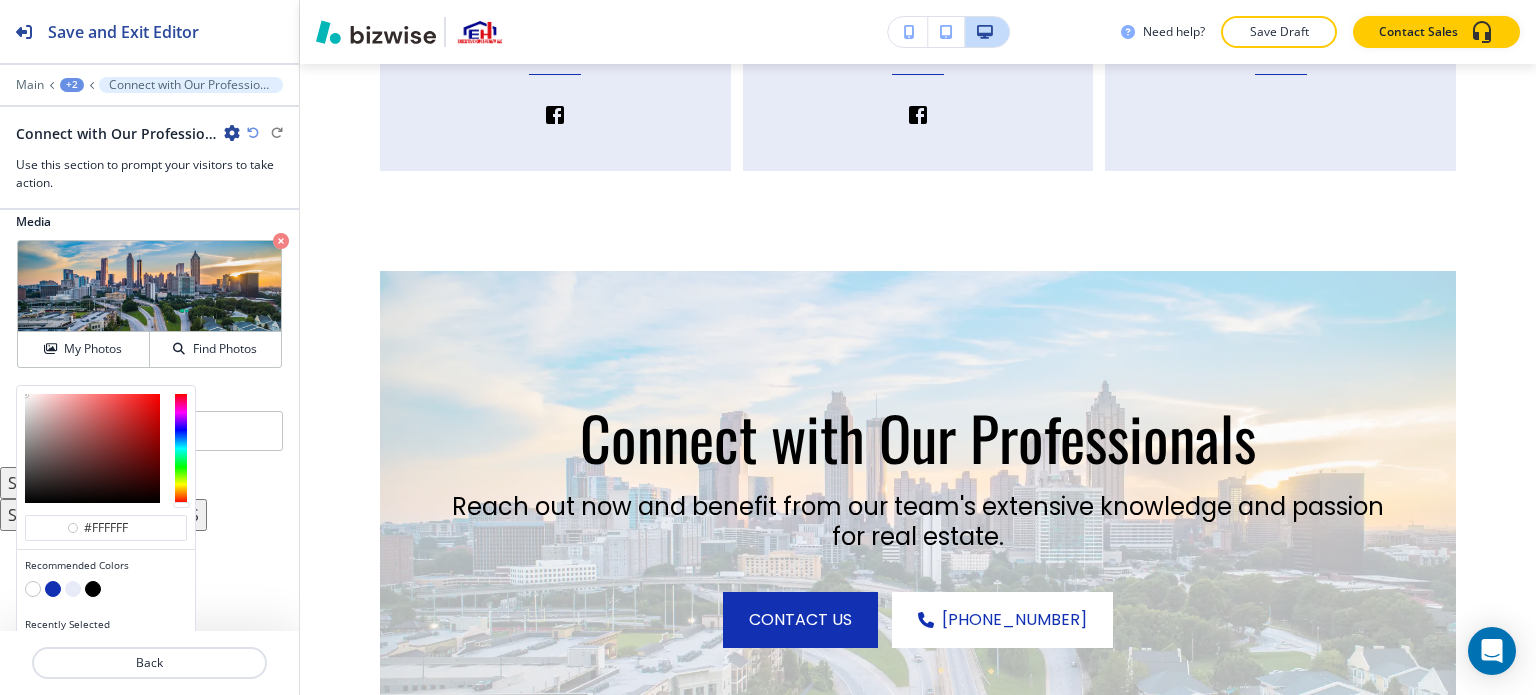 scroll, scrollTop: 1194, scrollLeft: 0, axis: vertical 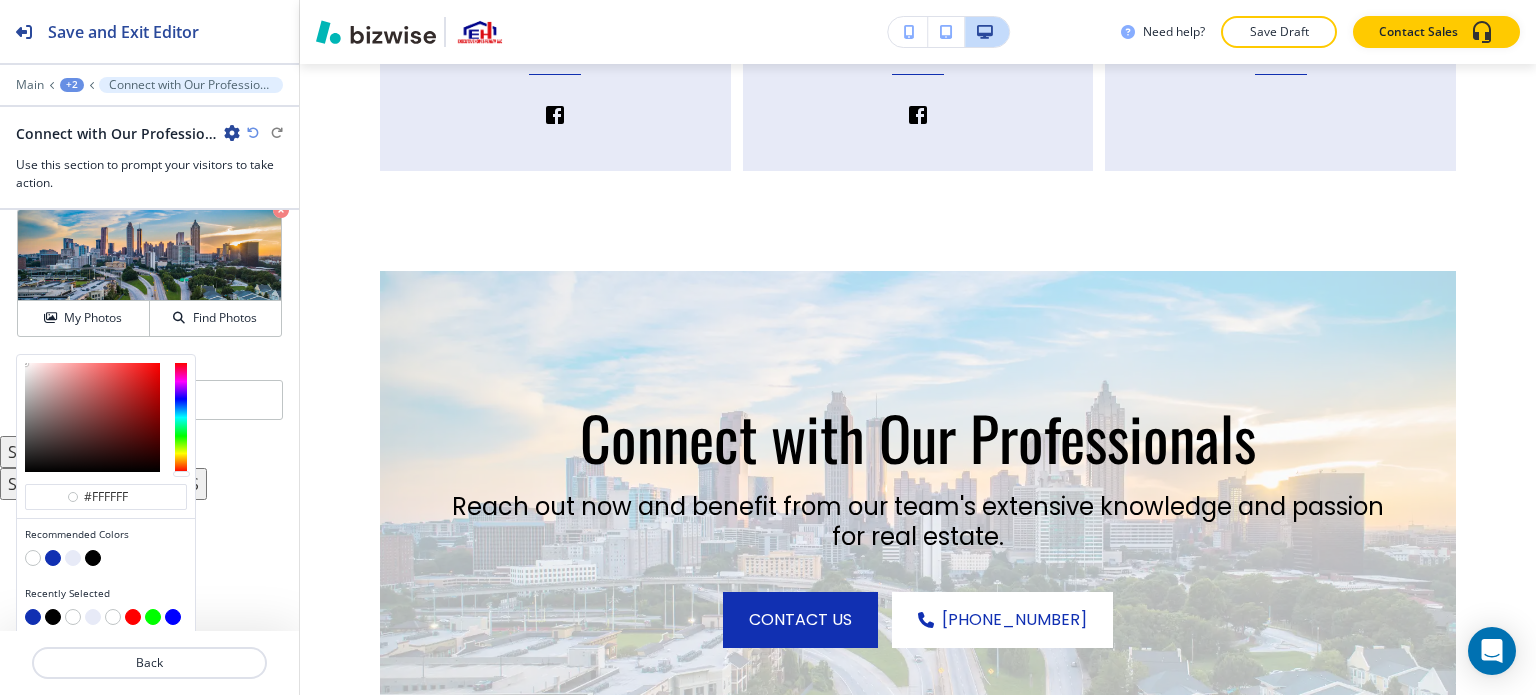 click at bounding box center (53, 558) 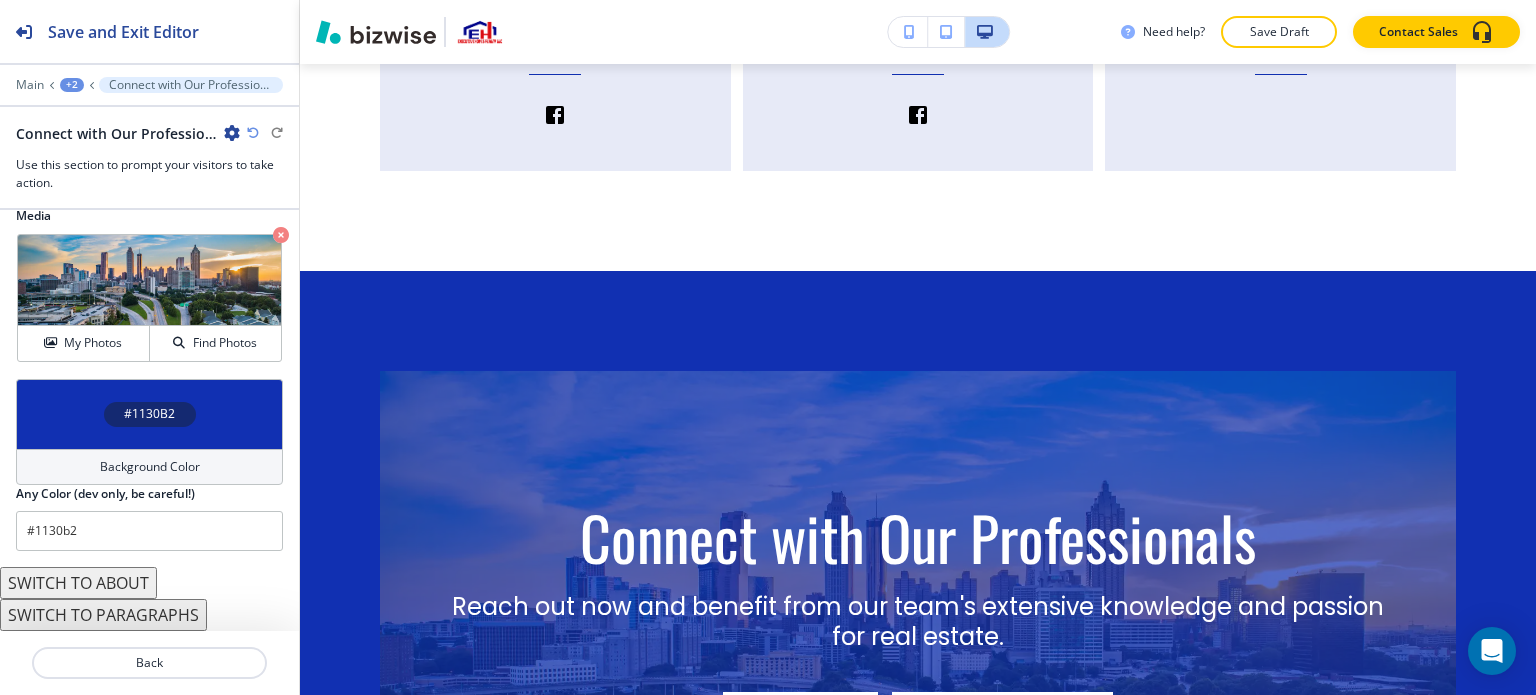scroll, scrollTop: 1163, scrollLeft: 0, axis: vertical 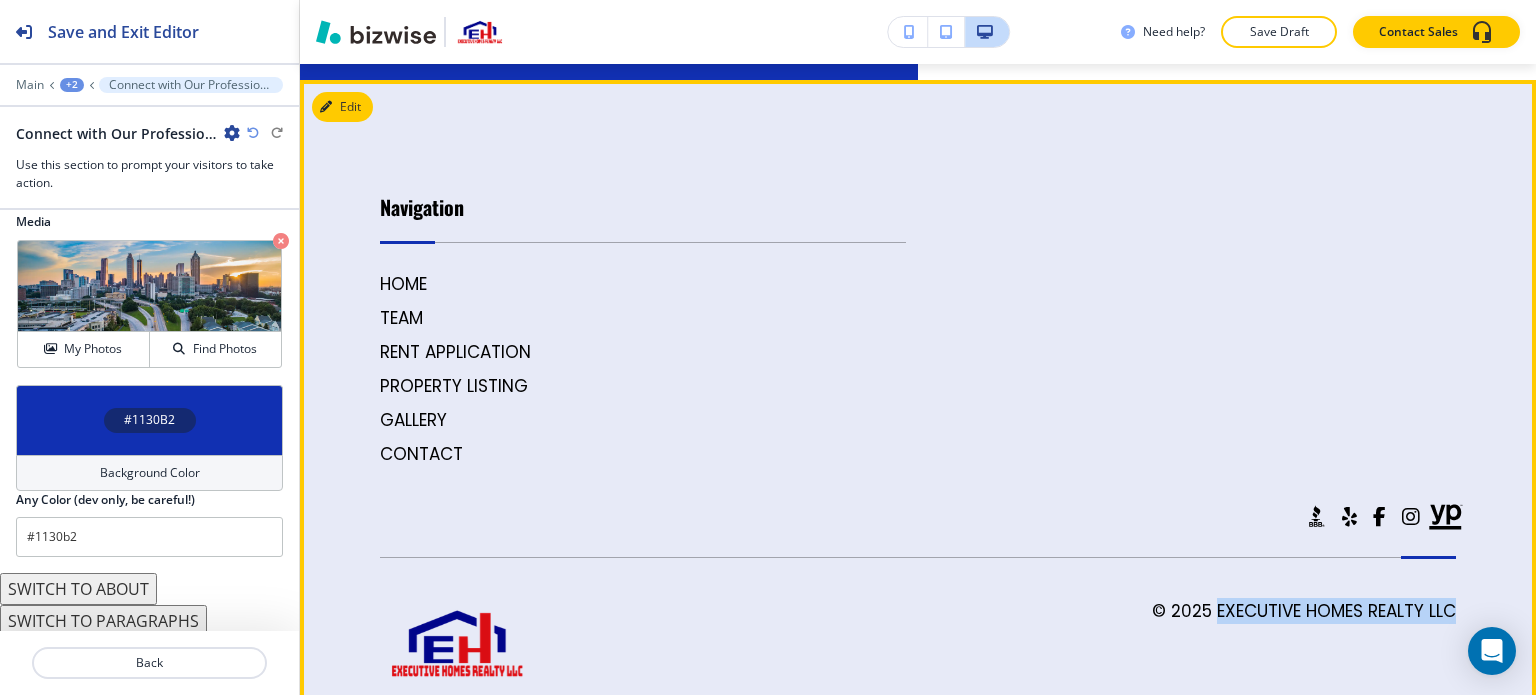 drag, startPoint x: 1472, startPoint y: 579, endPoint x: 1198, endPoint y: 583, distance: 274.0292 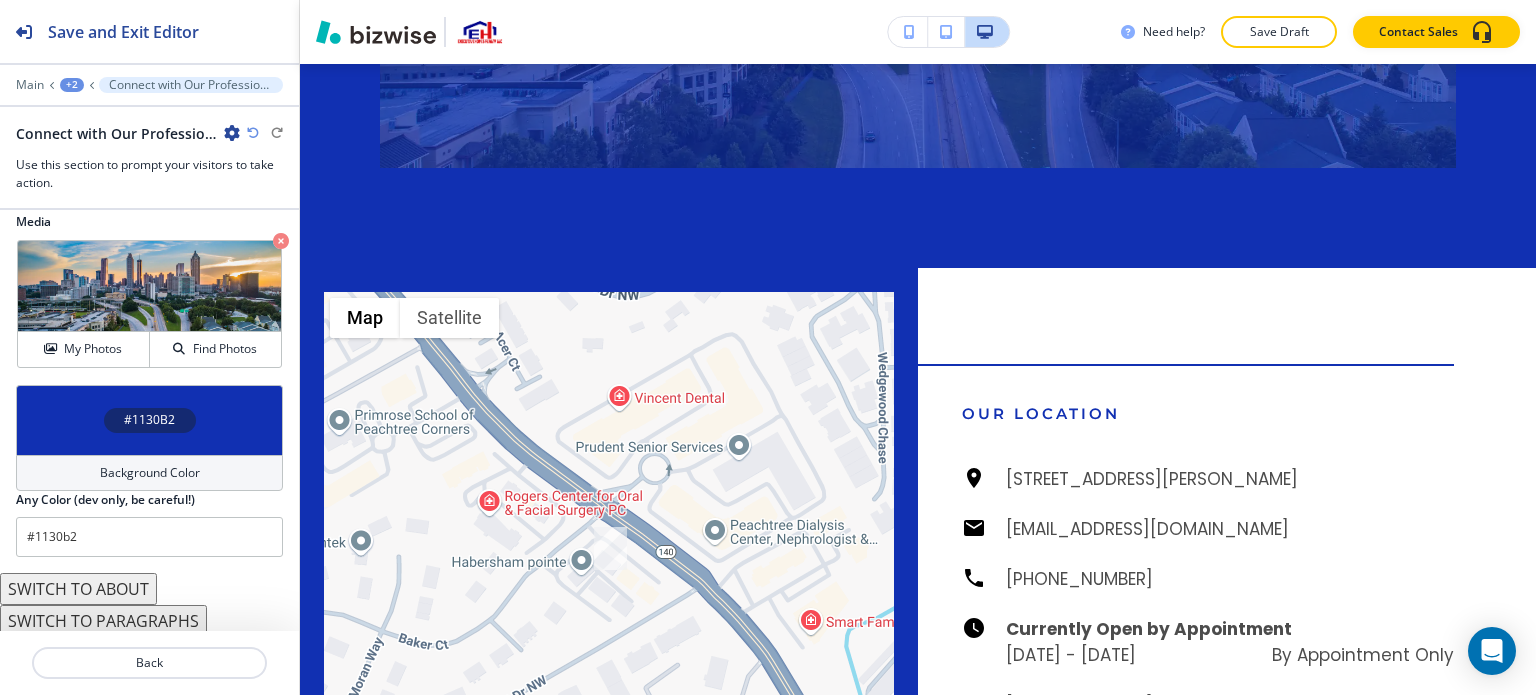 scroll, scrollTop: 5902, scrollLeft: 0, axis: vertical 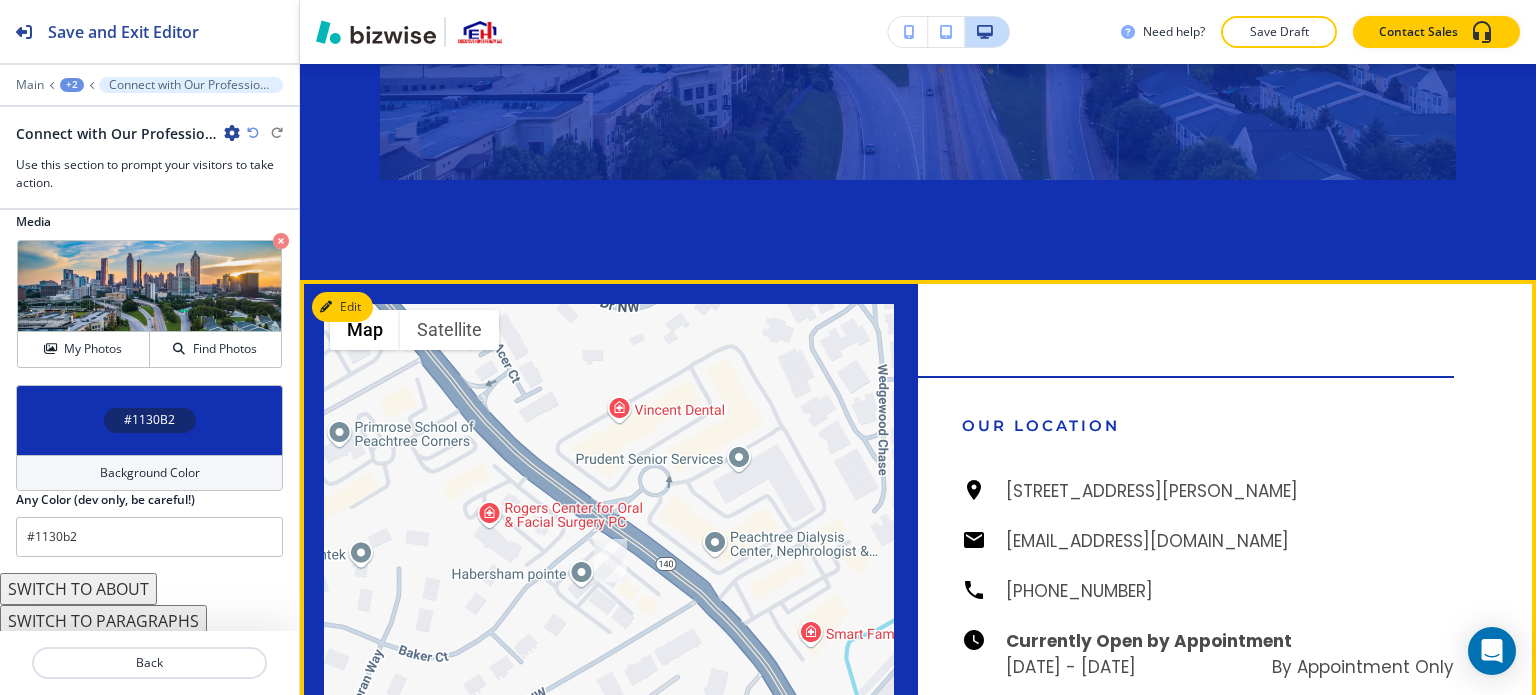 click at bounding box center [609, 580] 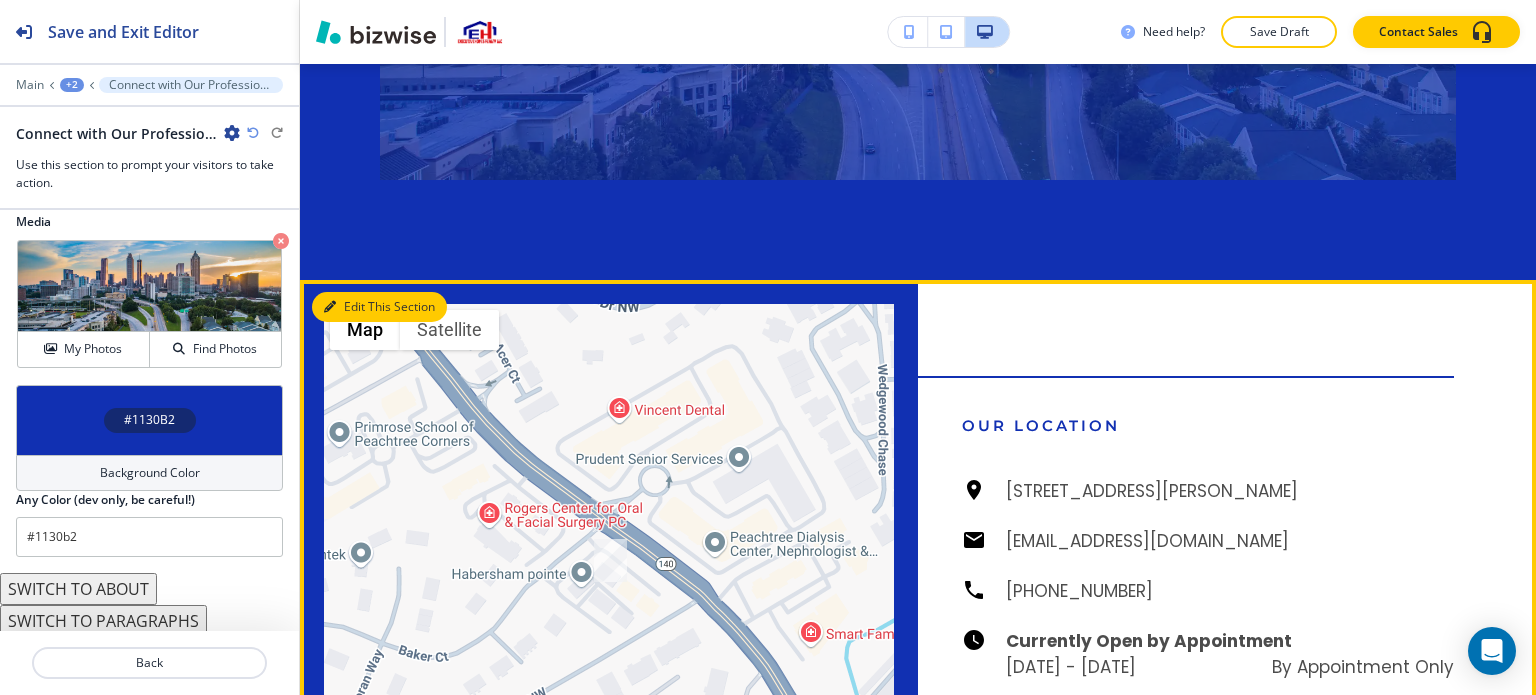 click on "Edit This Section ← Move left → Move right ↑ Move up ↓ Move down + Zoom in - Zoom out Home Jump left by 75% End Jump right by 75% Page Up Jump up by 75% Page Down Jump down by 75% Map Terrain Satellite Labels Keyboard shortcuts Map Data Map data ©2025 Google Map data ©2025 Google 50 m  Click to toggle between metric and imperial units Terms Report a map error Our Location [STREET_ADDRESS][PERSON_NAME] [EMAIL_ADDRESS][DOMAIN_NAME] [PHONE_NUMBER] Currently   Open by Appointment [DATE] - [DATE] By Appointment Only [PHONE_NUMBER]" at bounding box center (918, 580) 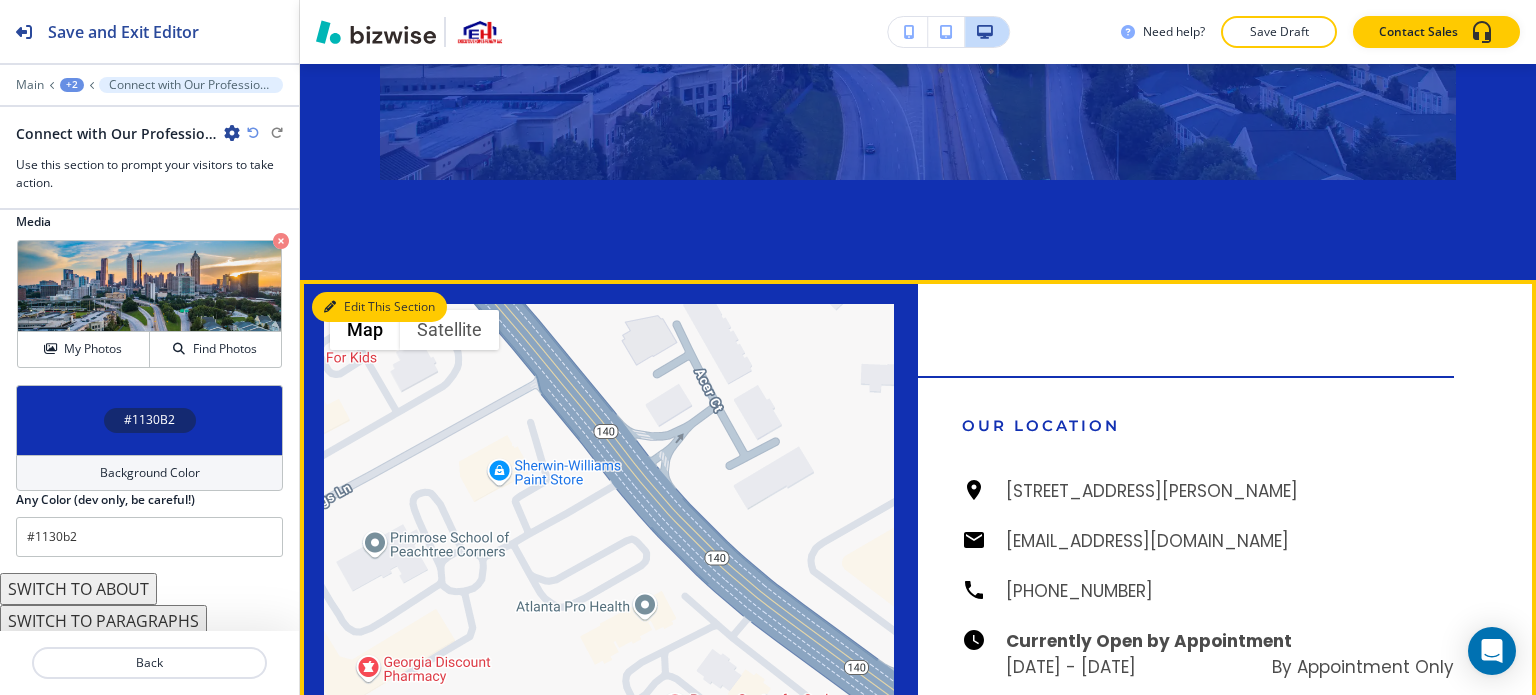 click on "Edit This Section" at bounding box center (379, 307) 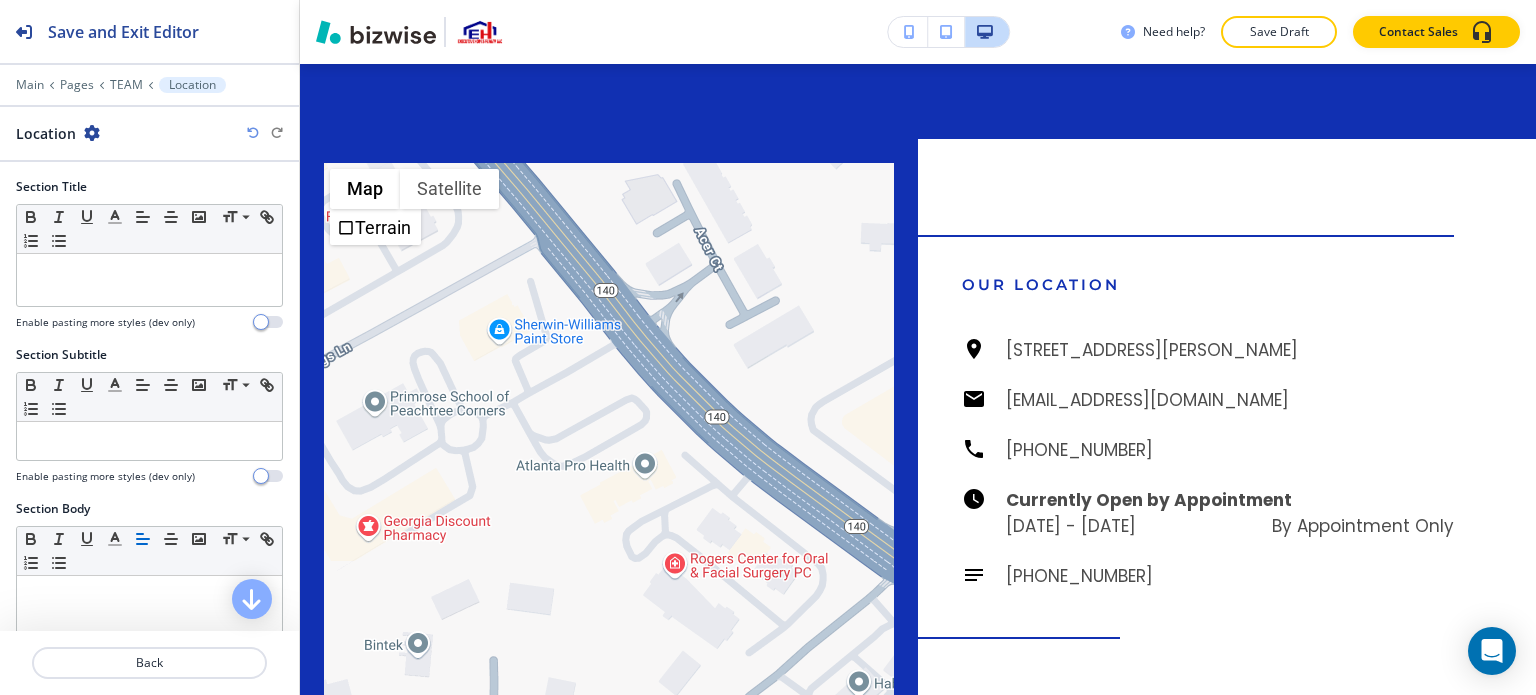 scroll, scrollTop: 6060, scrollLeft: 0, axis: vertical 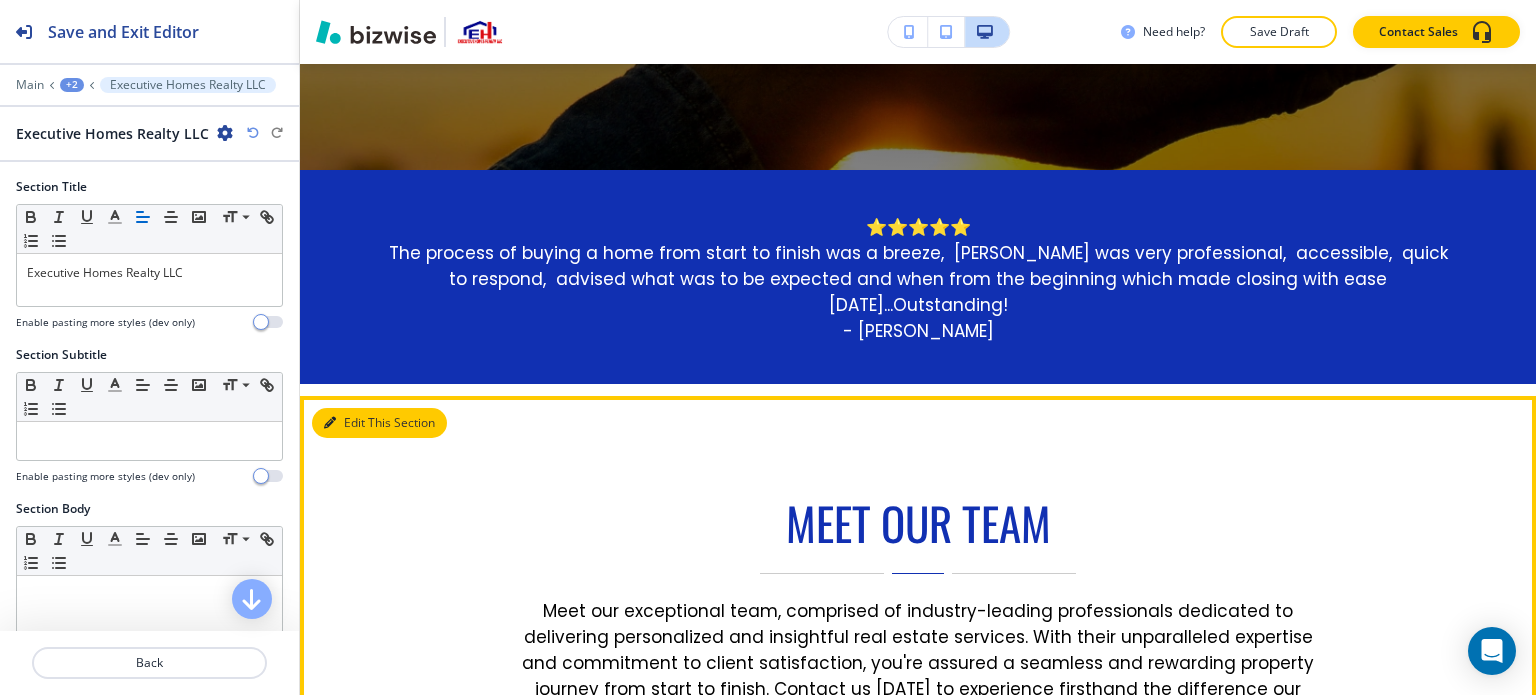 click on "Edit This Section" at bounding box center (379, 423) 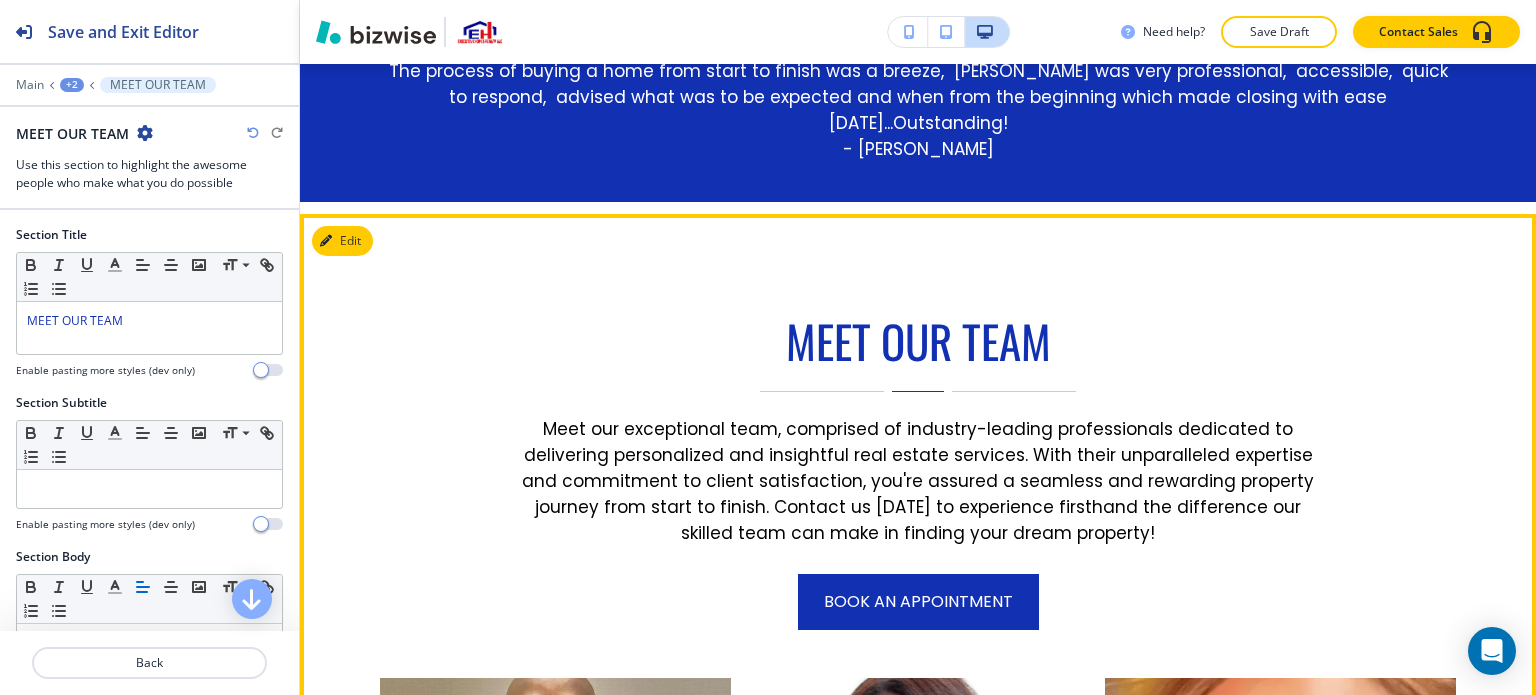 scroll, scrollTop: 1166, scrollLeft: 0, axis: vertical 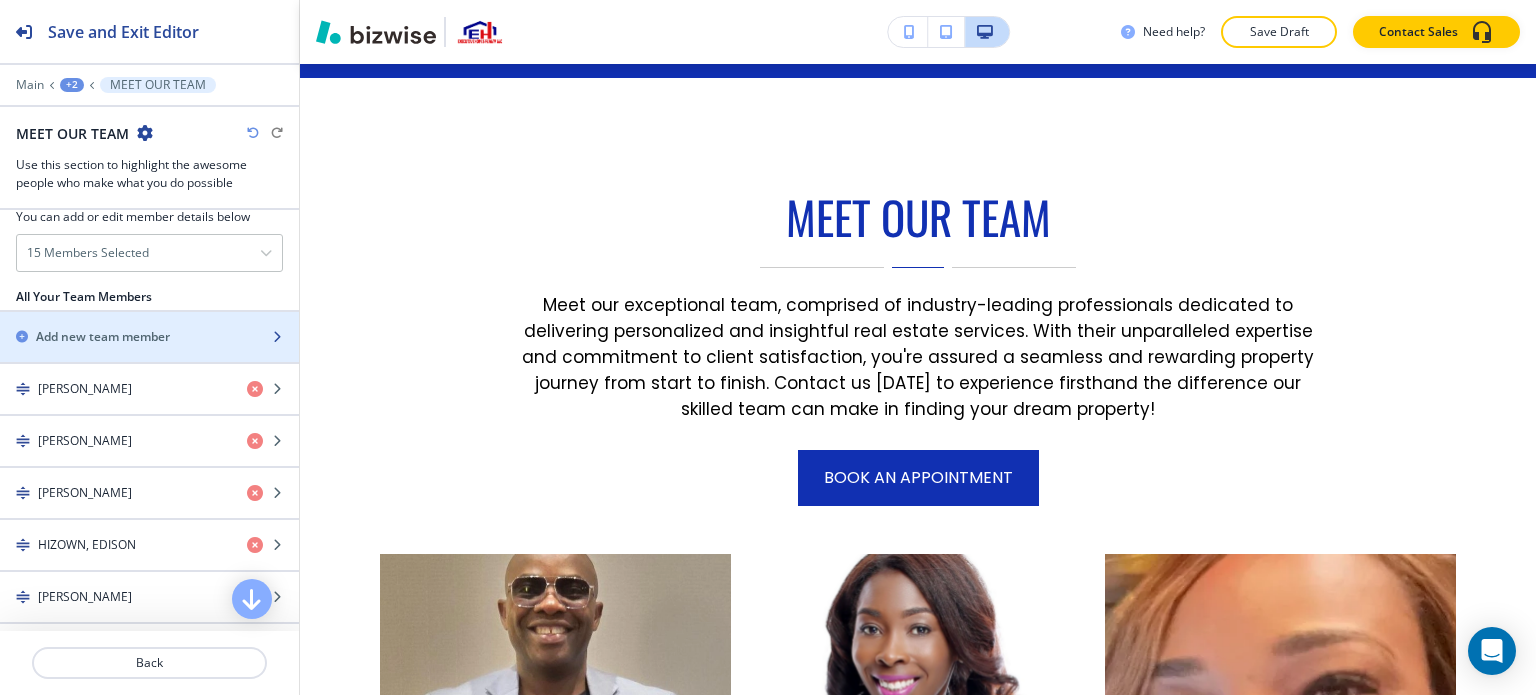 click on "Add new team member" at bounding box center (103, 337) 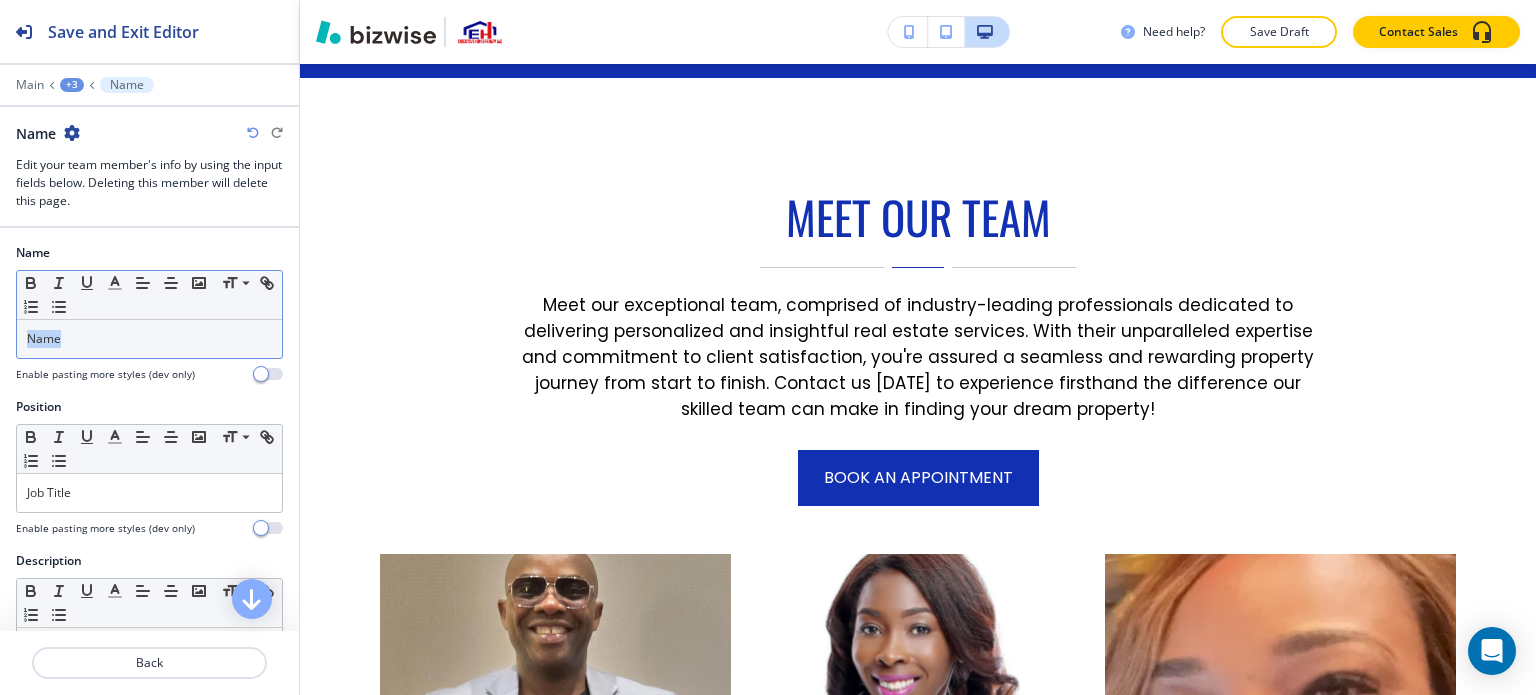 drag, startPoint x: 0, startPoint y: 346, endPoint x: 31, endPoint y: 336, distance: 32.572994 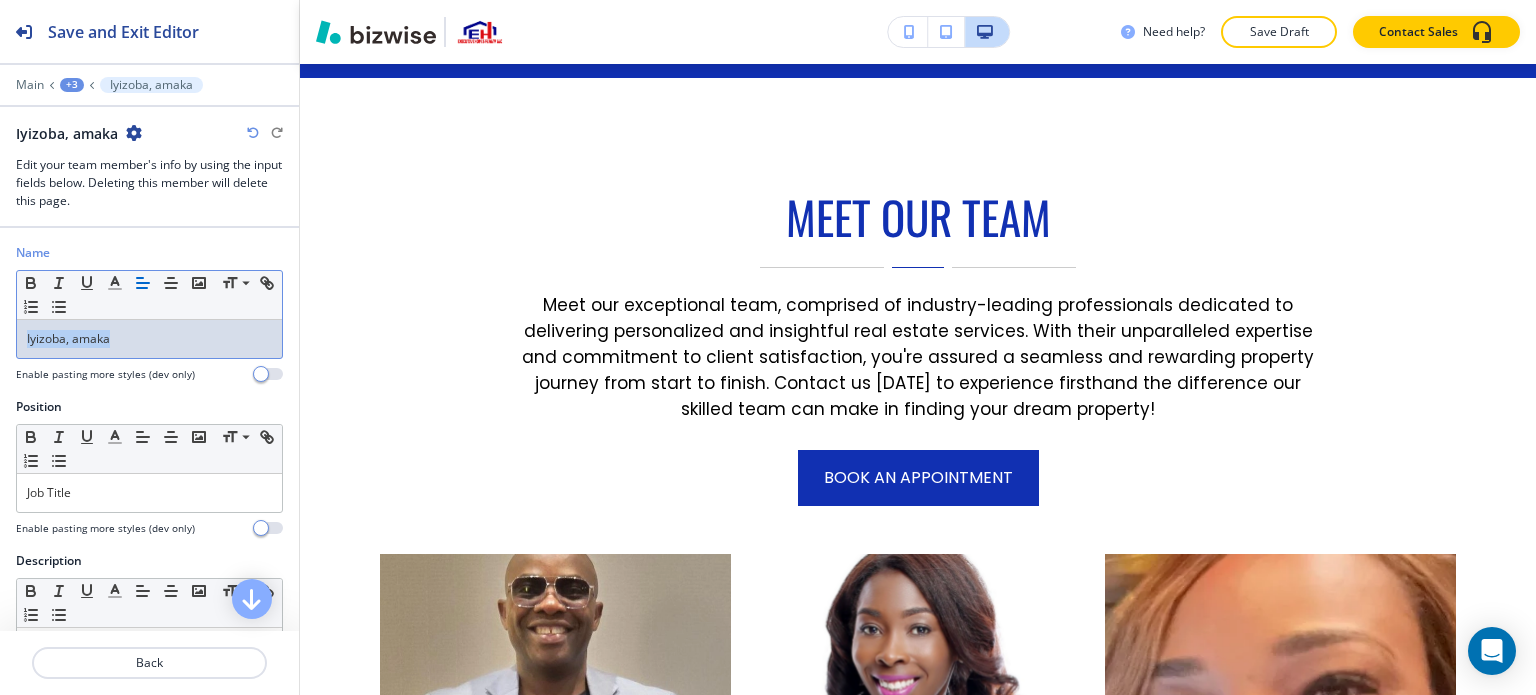 drag, startPoint x: 185, startPoint y: 339, endPoint x: 12, endPoint y: 351, distance: 173.41568 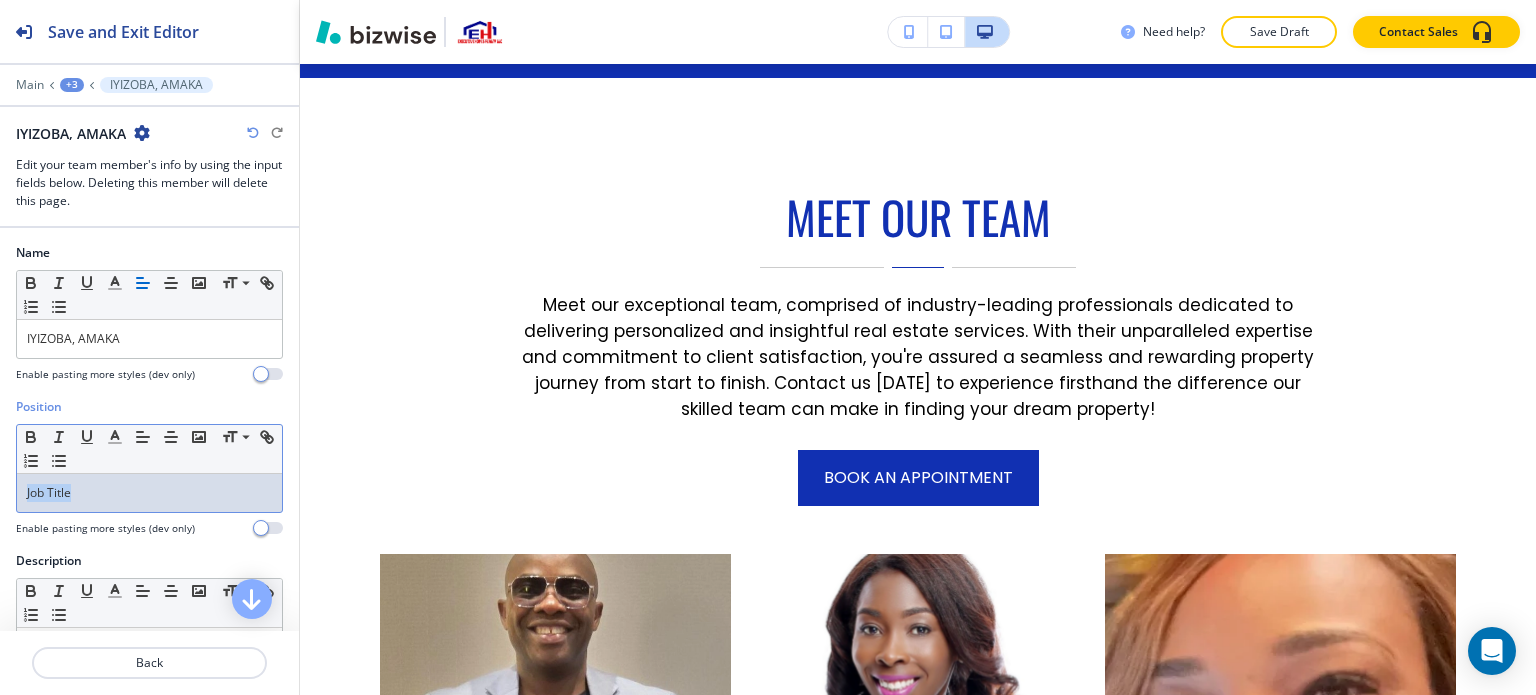 drag, startPoint x: 102, startPoint y: 499, endPoint x: 0, endPoint y: 484, distance: 103.09704 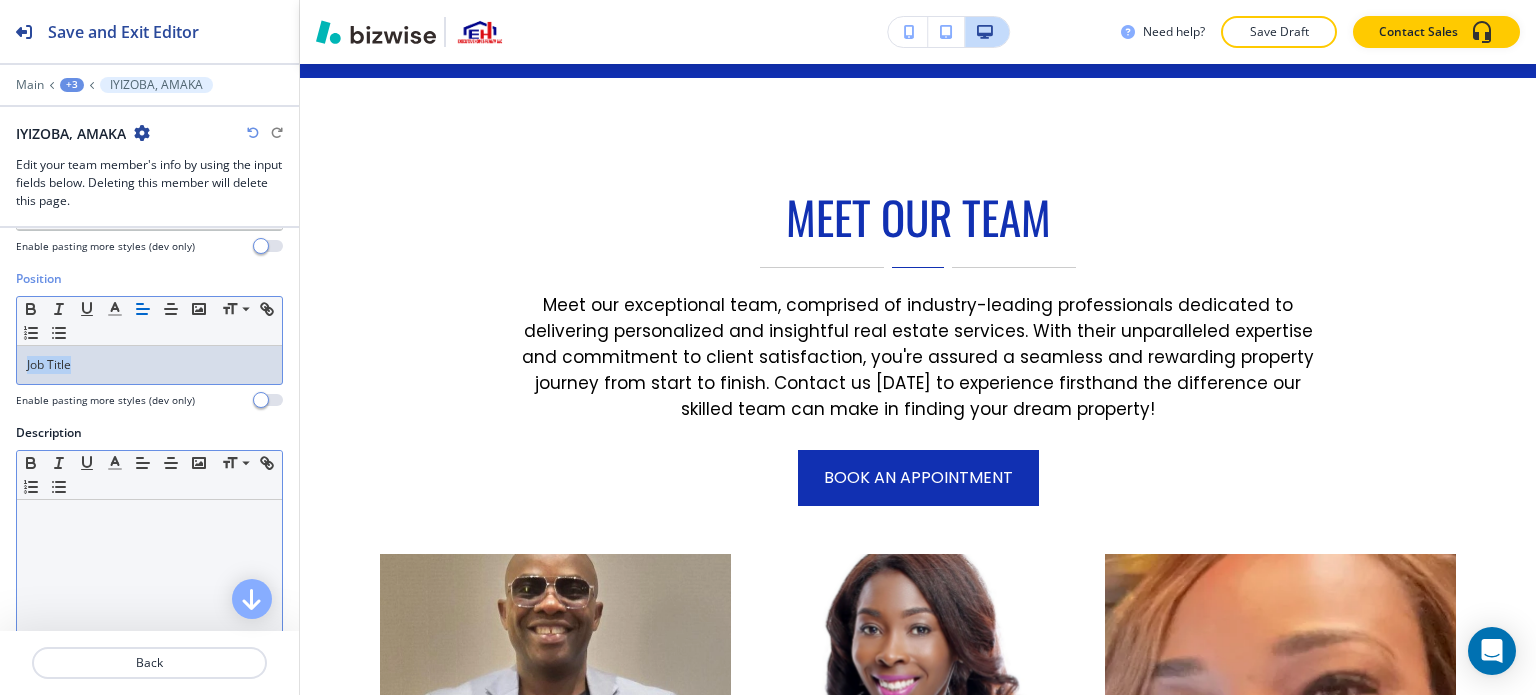 scroll, scrollTop: 100, scrollLeft: 0, axis: vertical 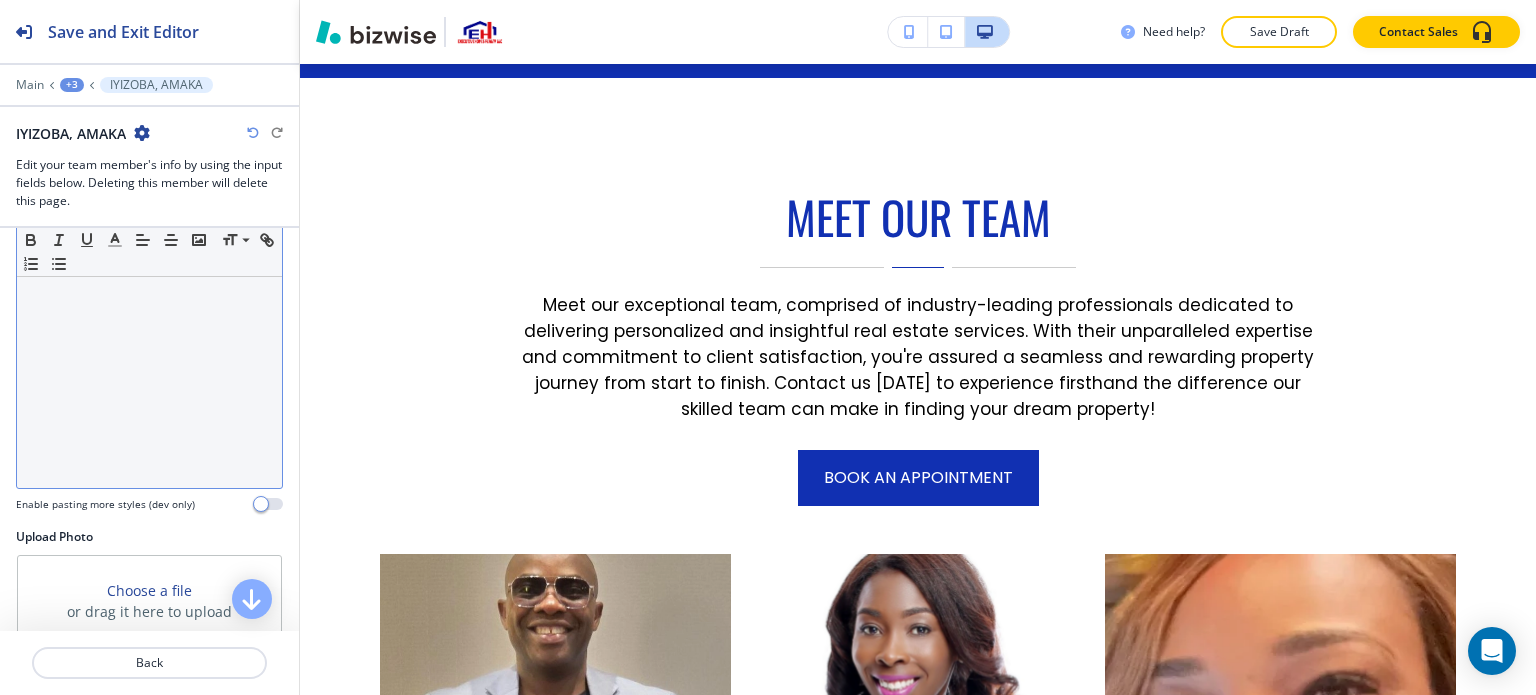 click at bounding box center (149, 358) 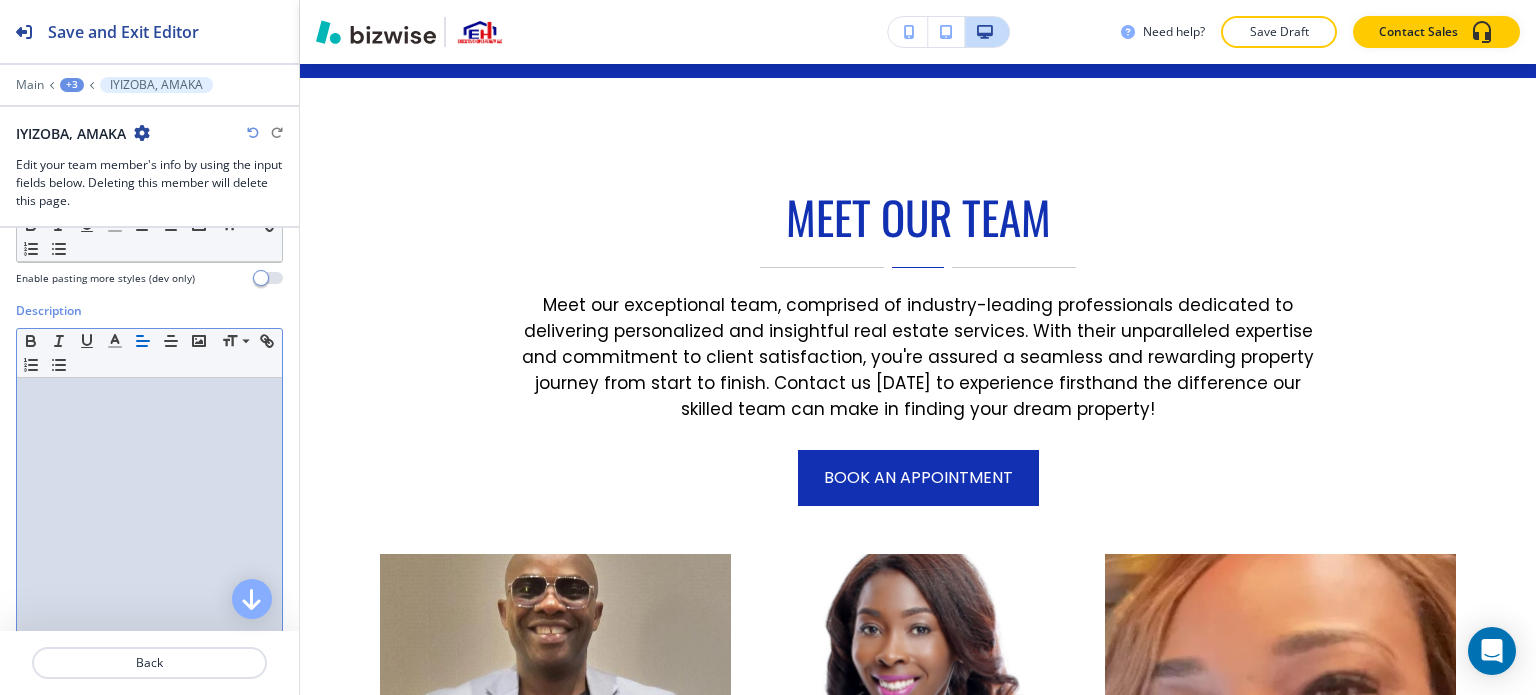 scroll, scrollTop: 200, scrollLeft: 0, axis: vertical 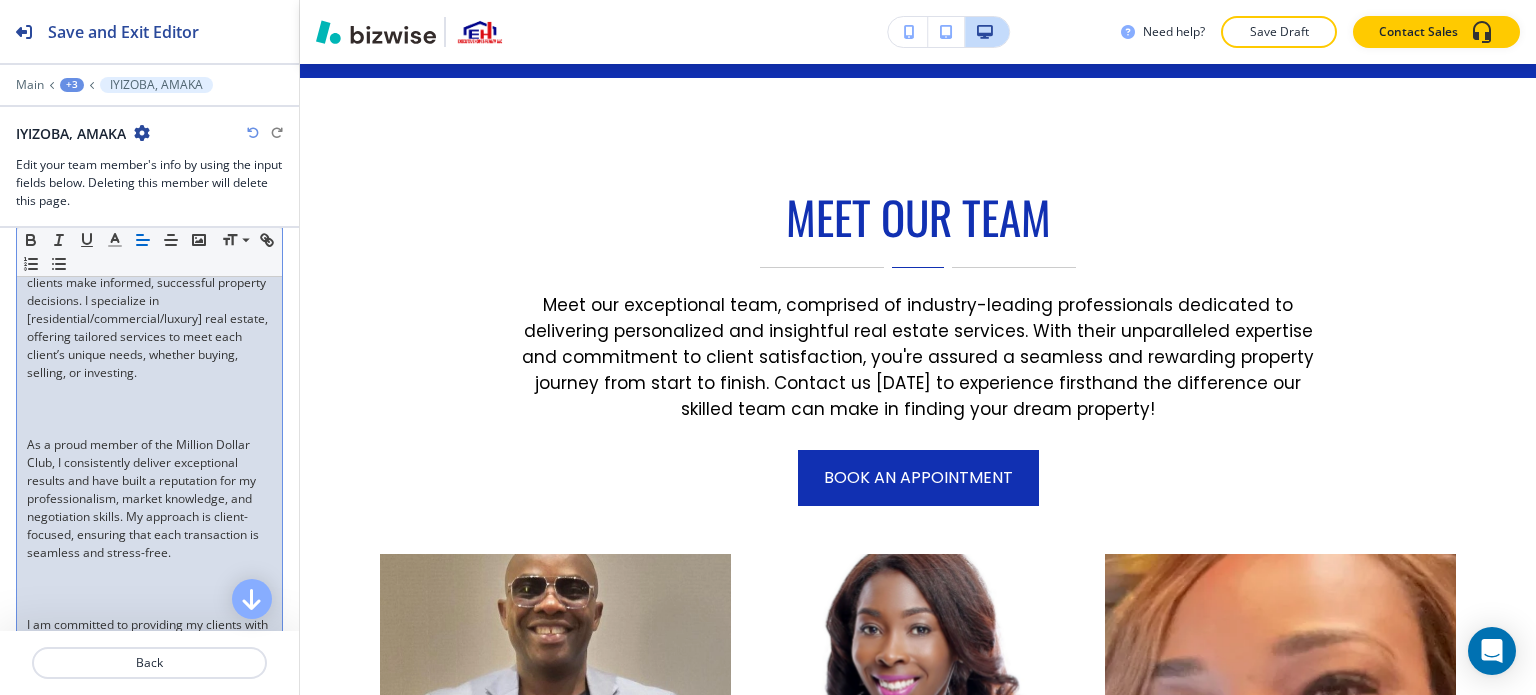 click at bounding box center [149, 427] 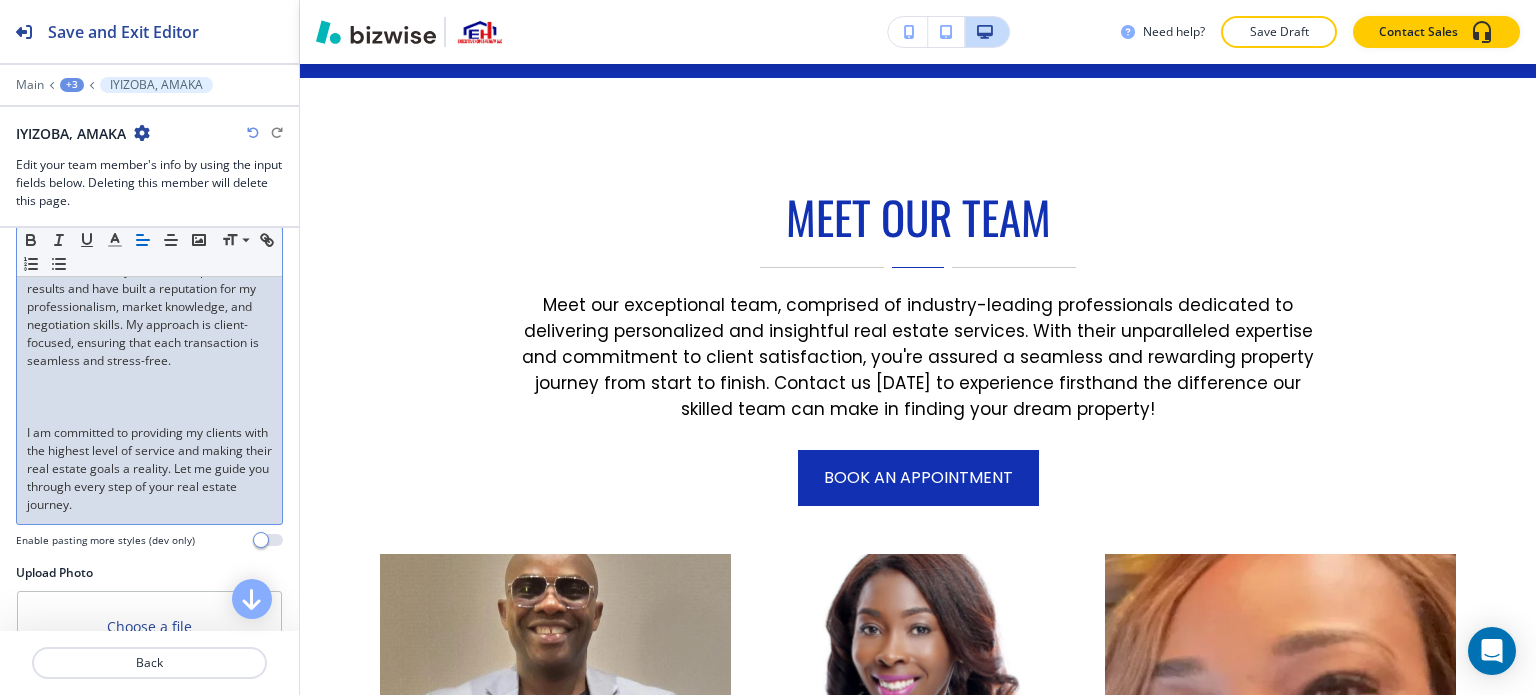 scroll, scrollTop: 600, scrollLeft: 0, axis: vertical 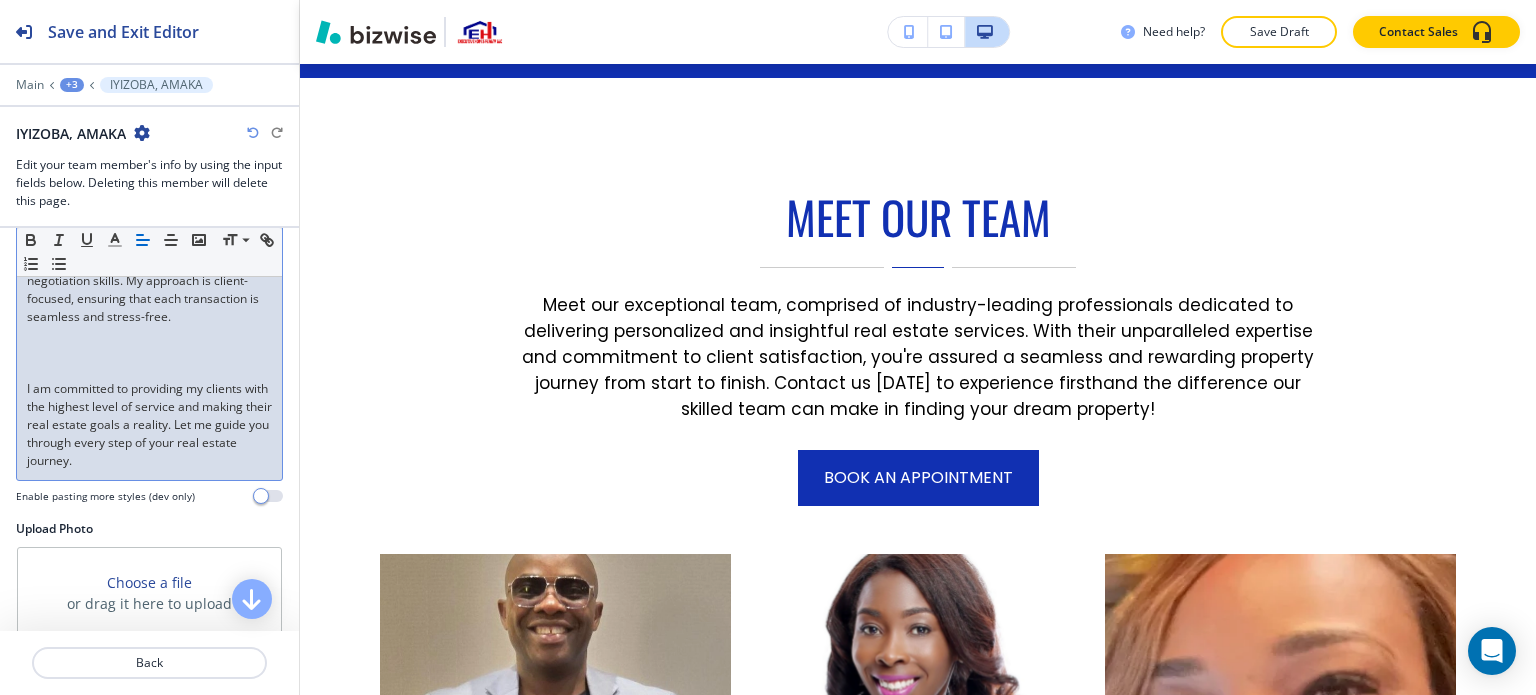 click at bounding box center (149, 371) 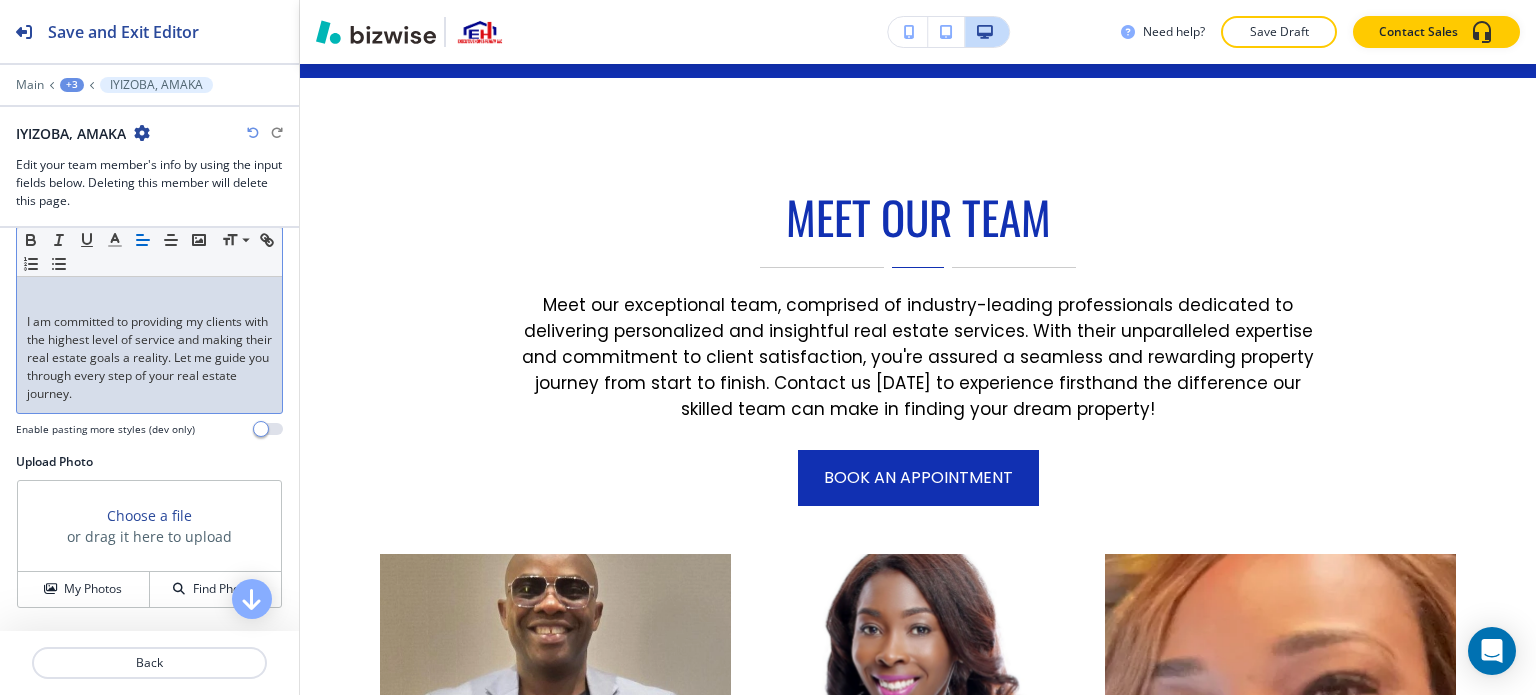 scroll, scrollTop: 900, scrollLeft: 0, axis: vertical 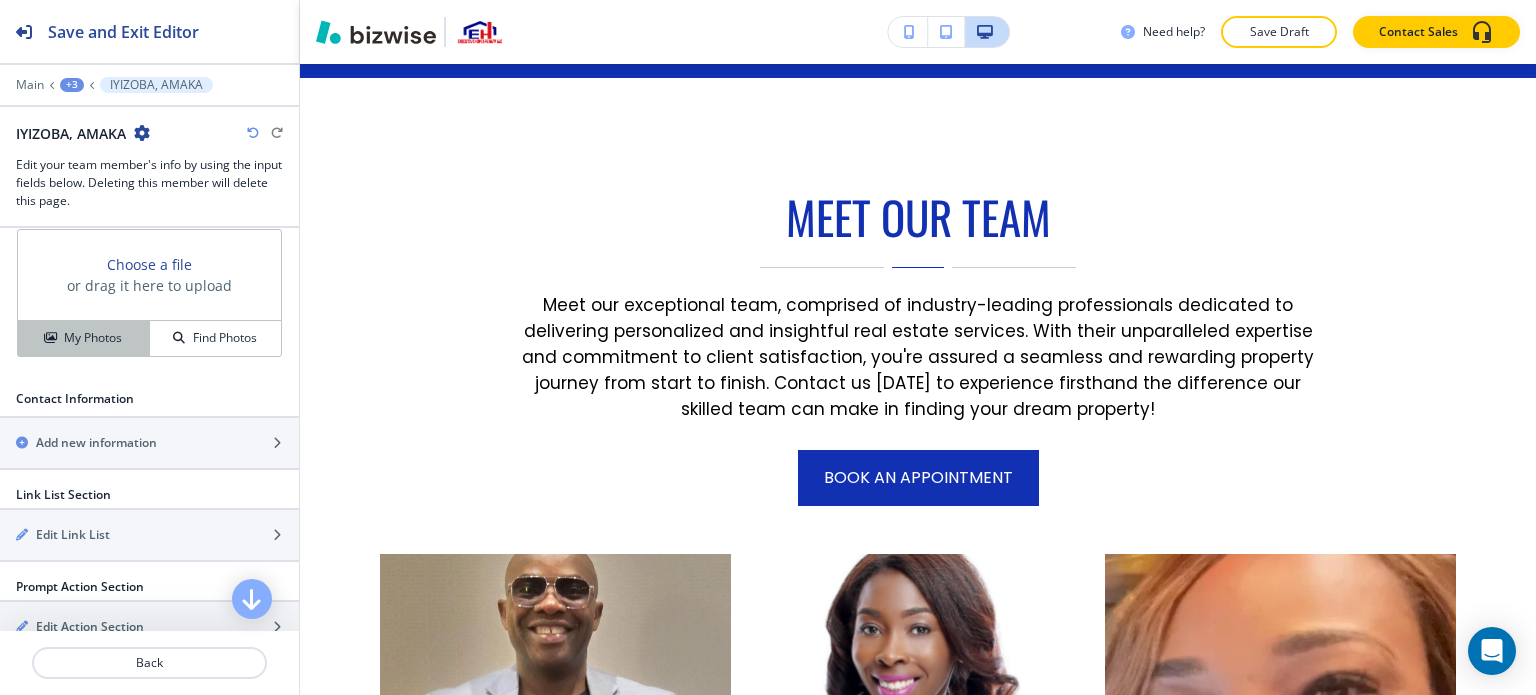 click on "My Photos" at bounding box center (84, 338) 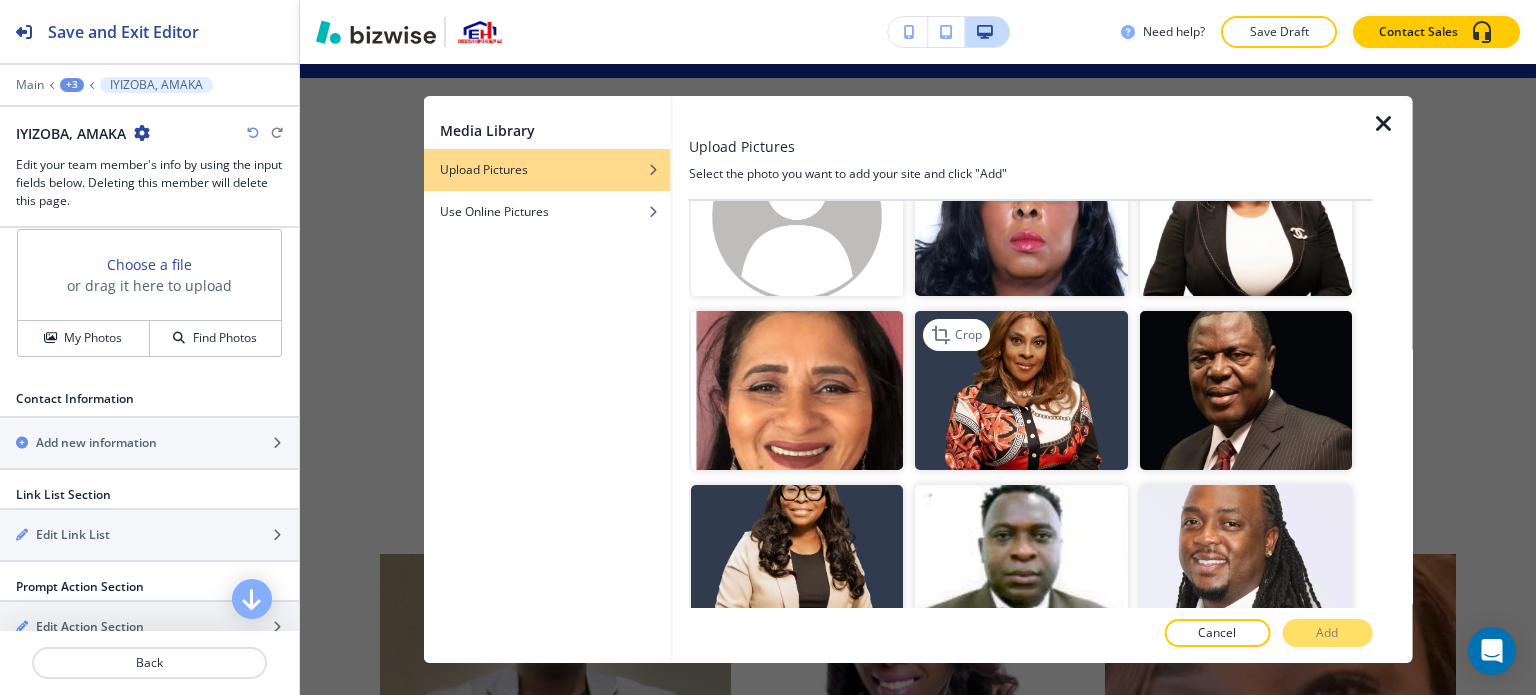 scroll, scrollTop: 400, scrollLeft: 0, axis: vertical 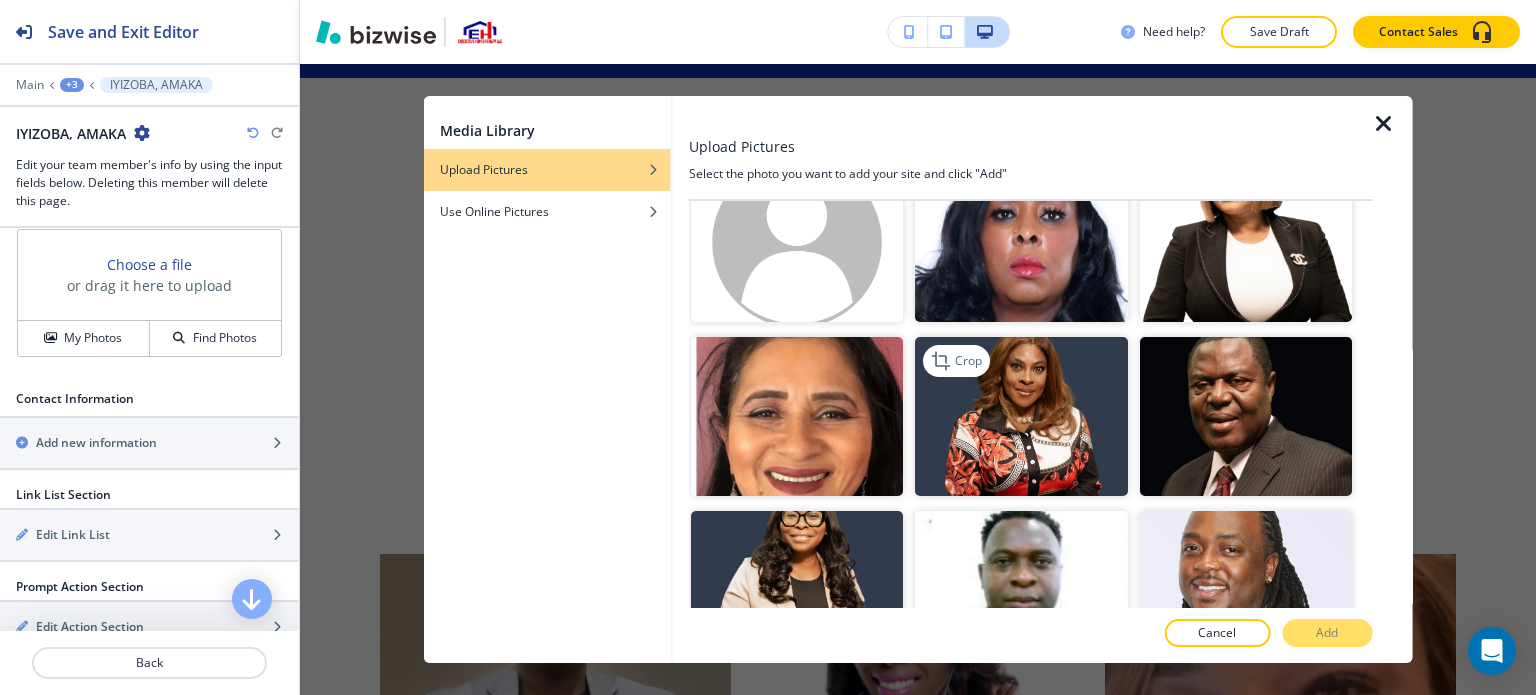 click at bounding box center (1021, 416) 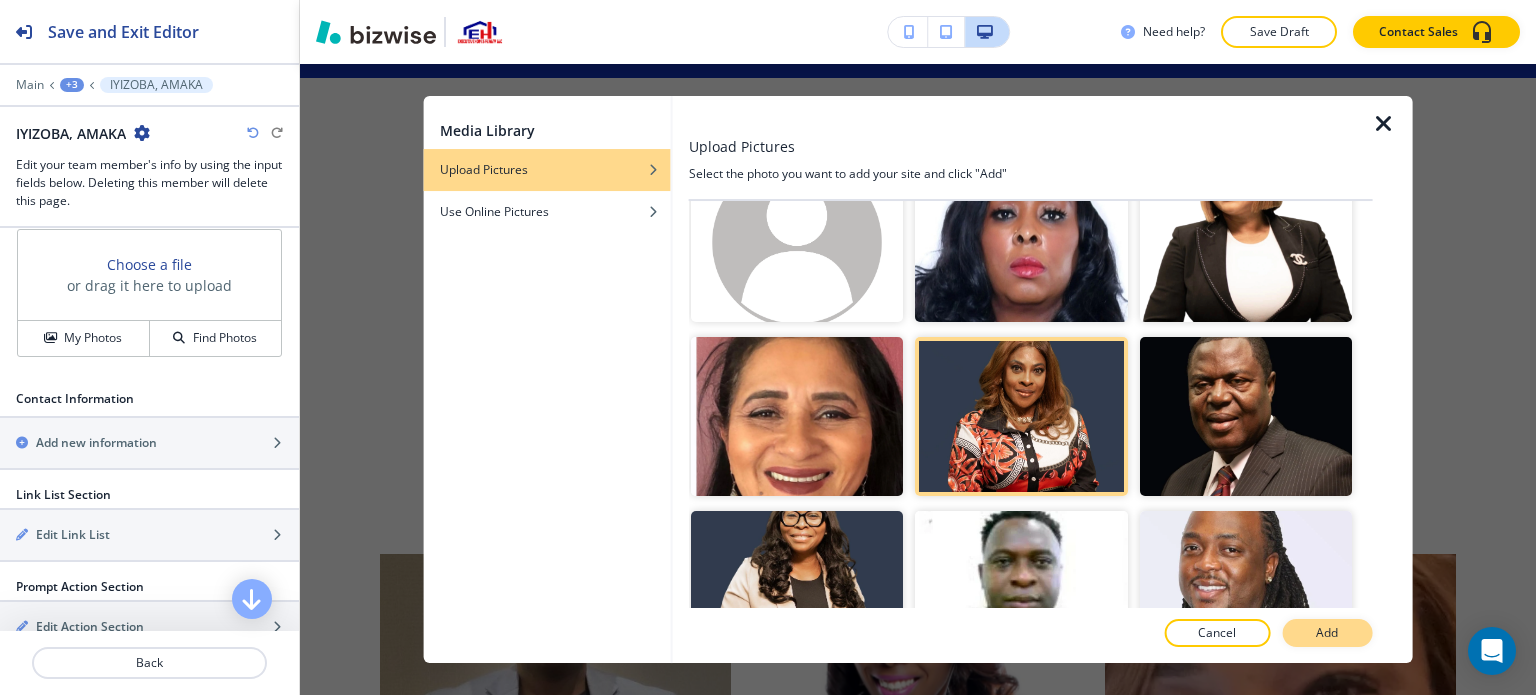 click on "Add" at bounding box center [1327, 633] 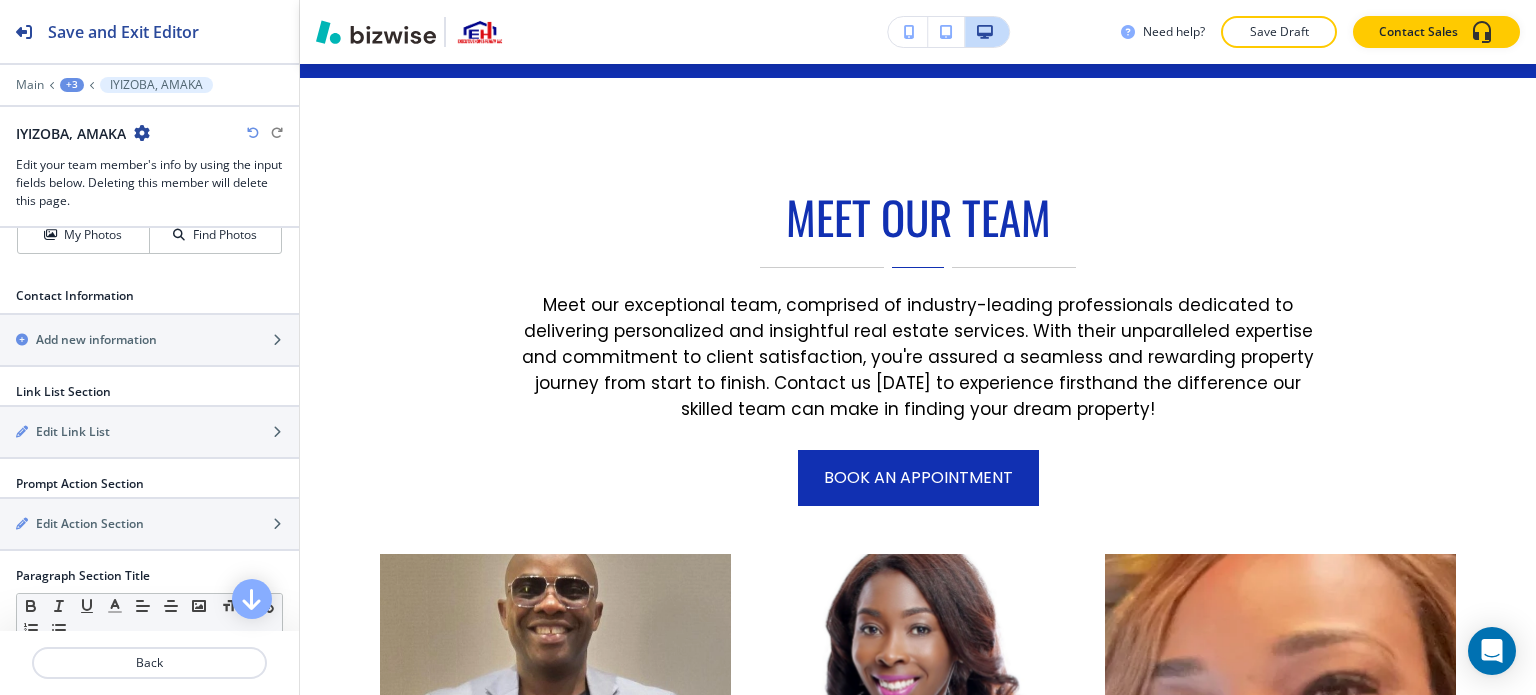 scroll, scrollTop: 1000, scrollLeft: 0, axis: vertical 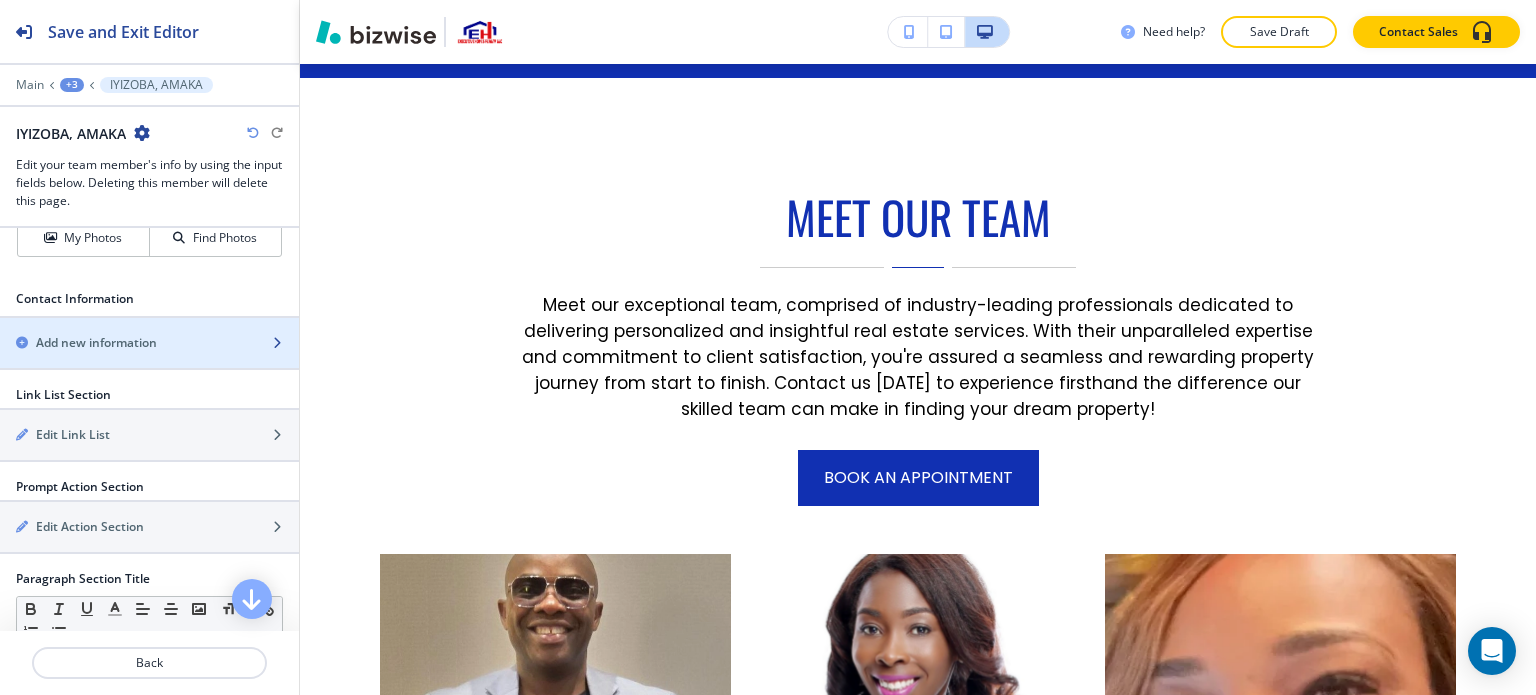 click at bounding box center [149, 360] 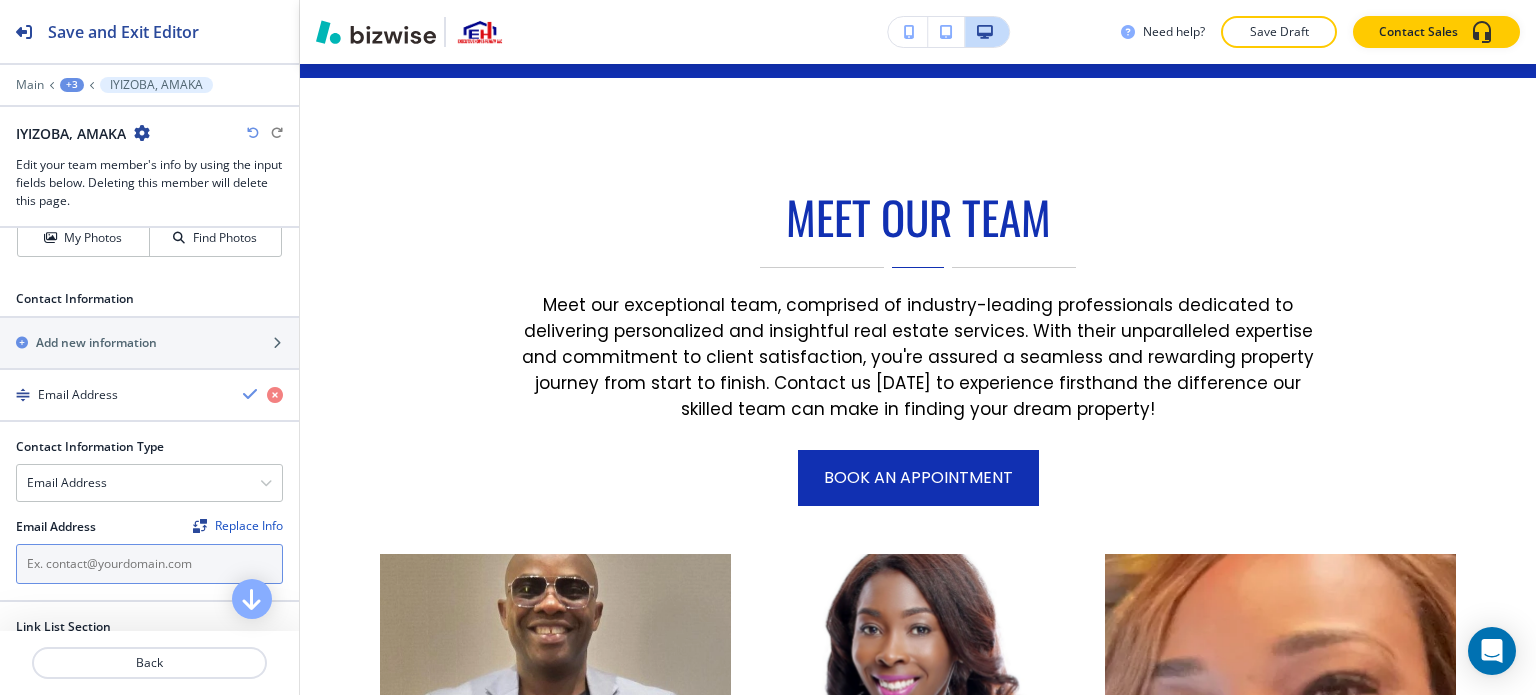 drag, startPoint x: 104, startPoint y: 555, endPoint x: 104, endPoint y: 567, distance: 12 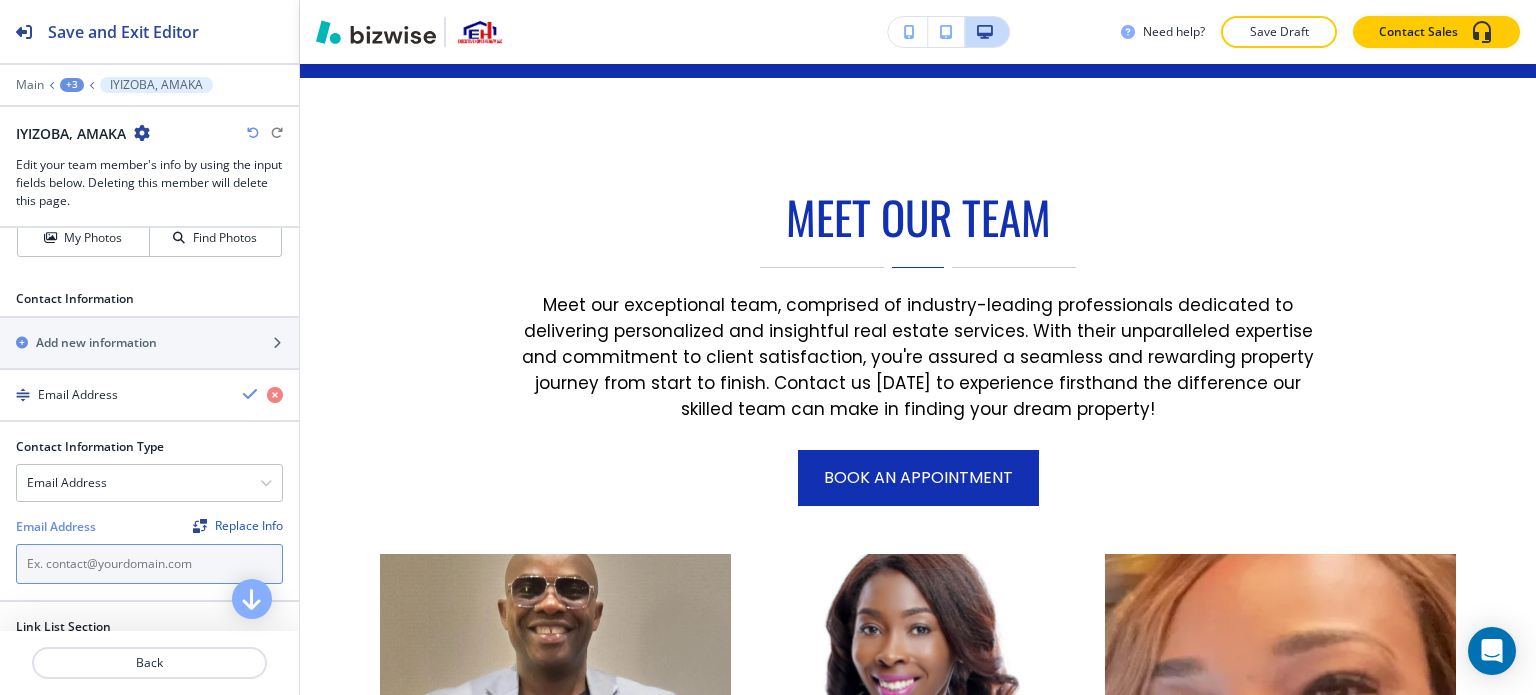 paste on "[EMAIL_ADDRESS][DOMAIN_NAME]" 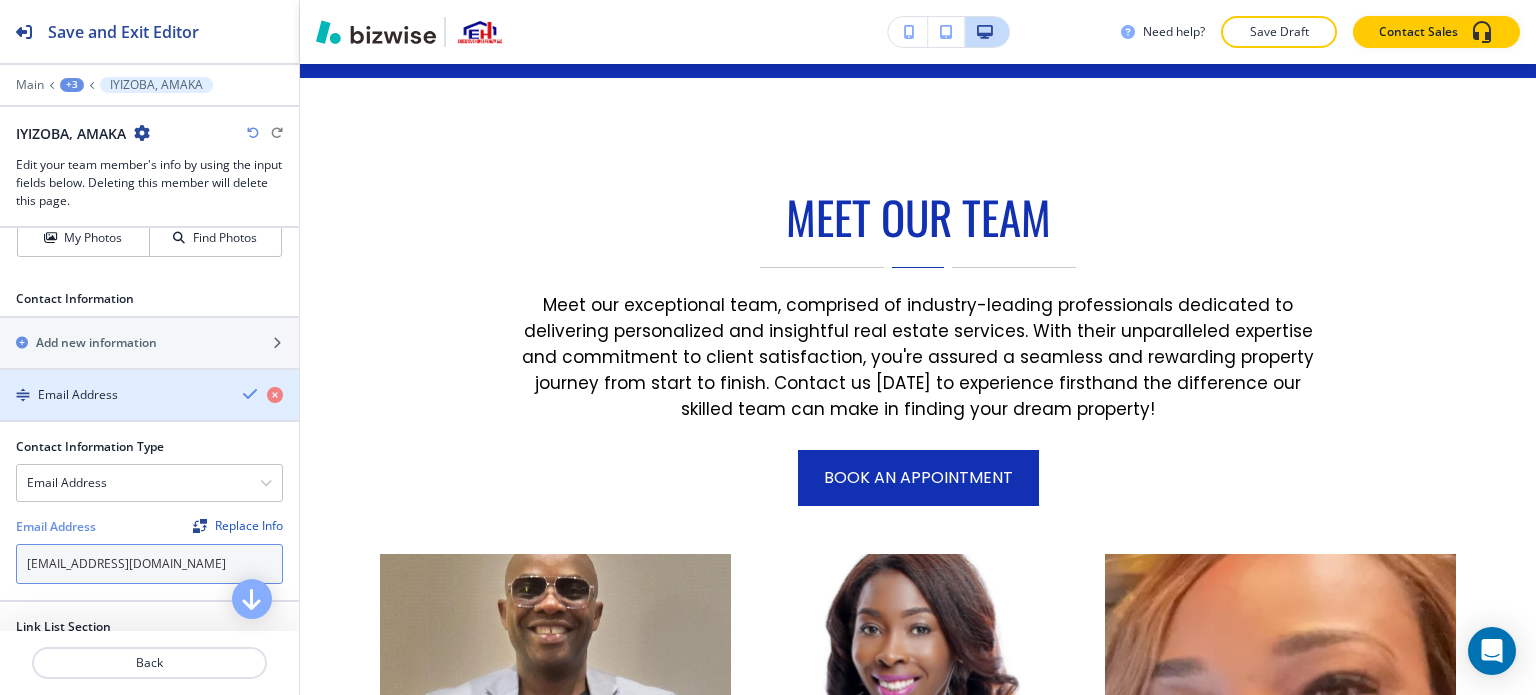 type on "[EMAIL_ADDRESS][DOMAIN_NAME]" 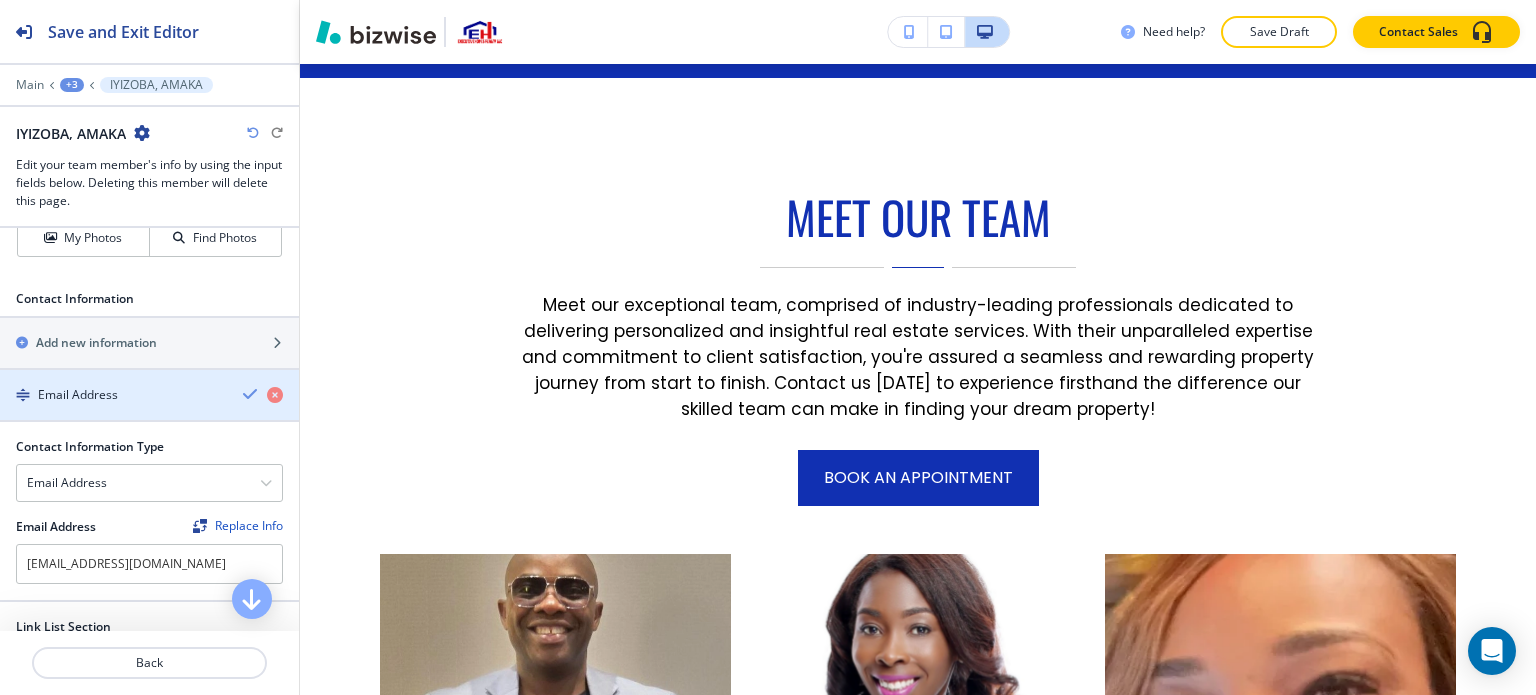 click at bounding box center [251, 394] 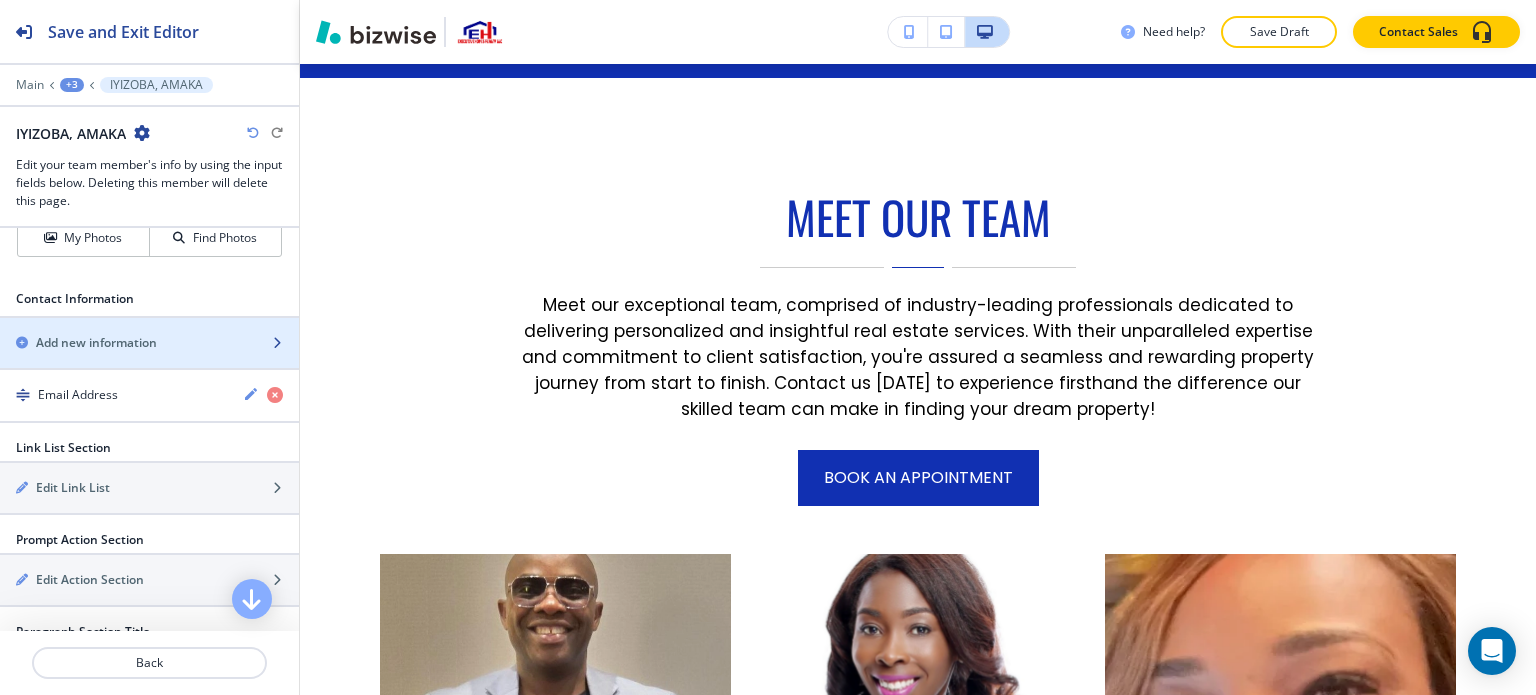 click at bounding box center (149, 360) 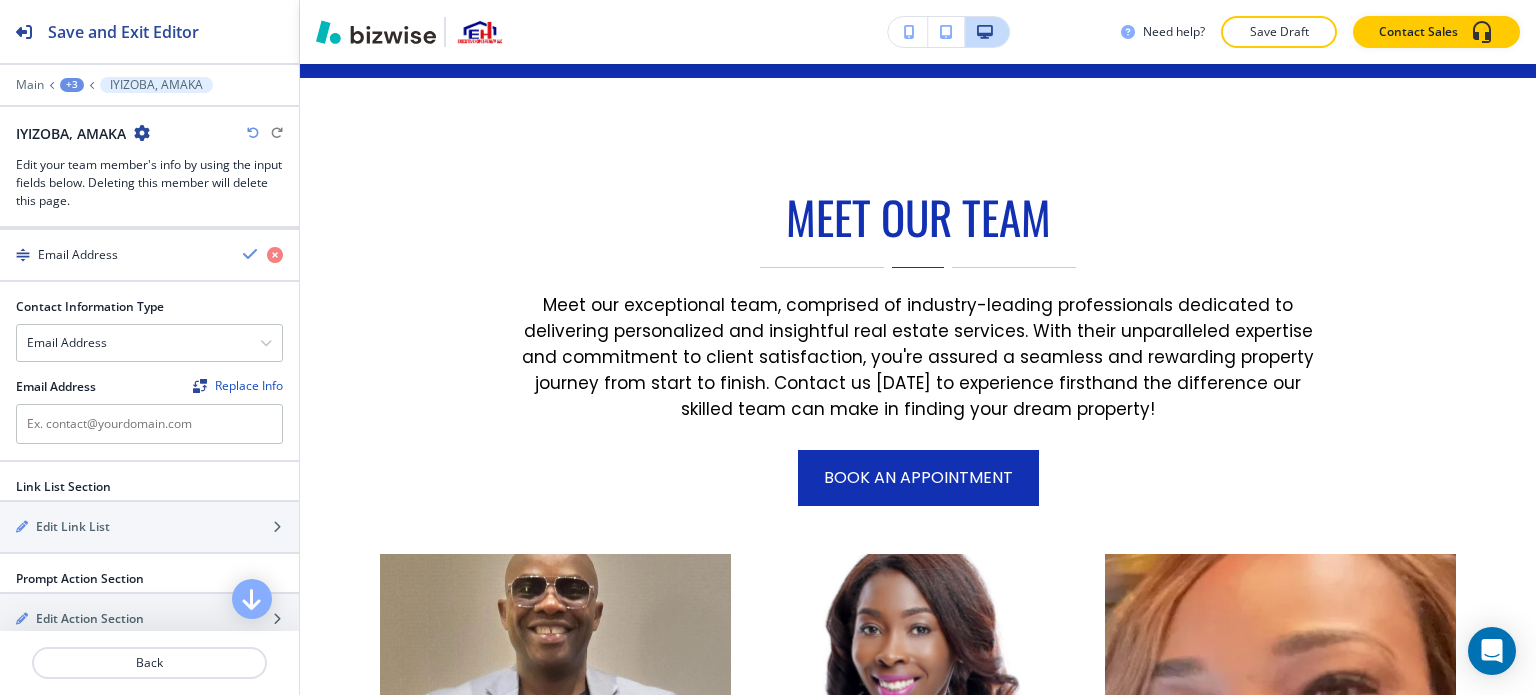 scroll, scrollTop: 1200, scrollLeft: 0, axis: vertical 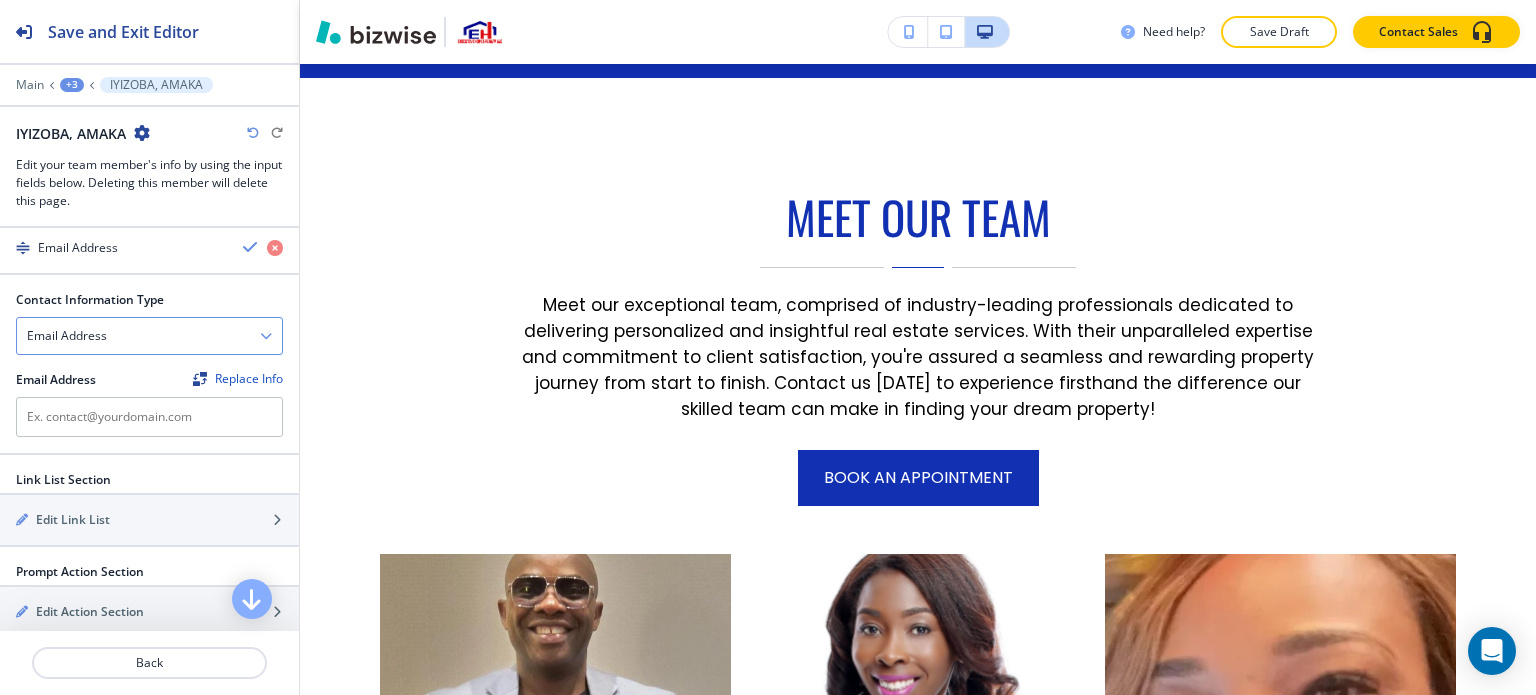 click on "Email Address" at bounding box center (149, 336) 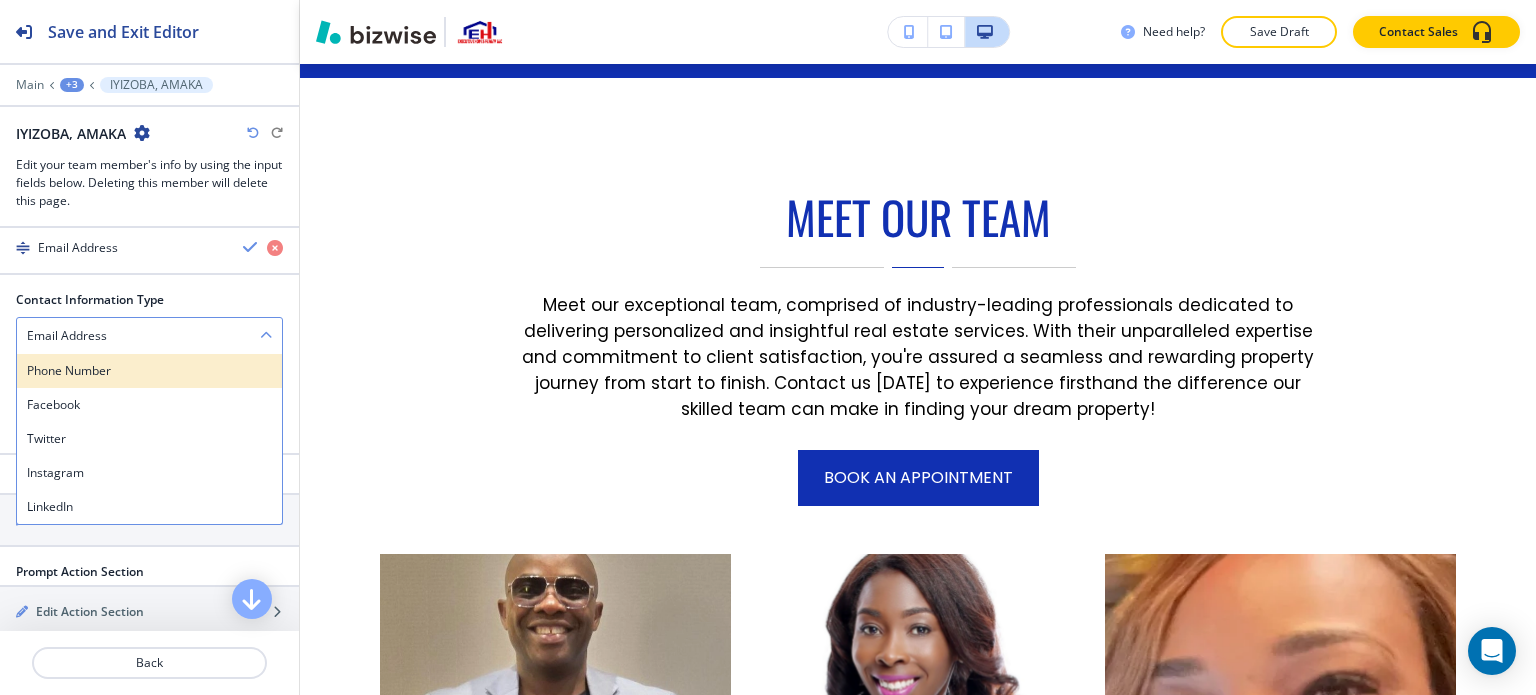 click on "Phone Number" at bounding box center (149, 371) 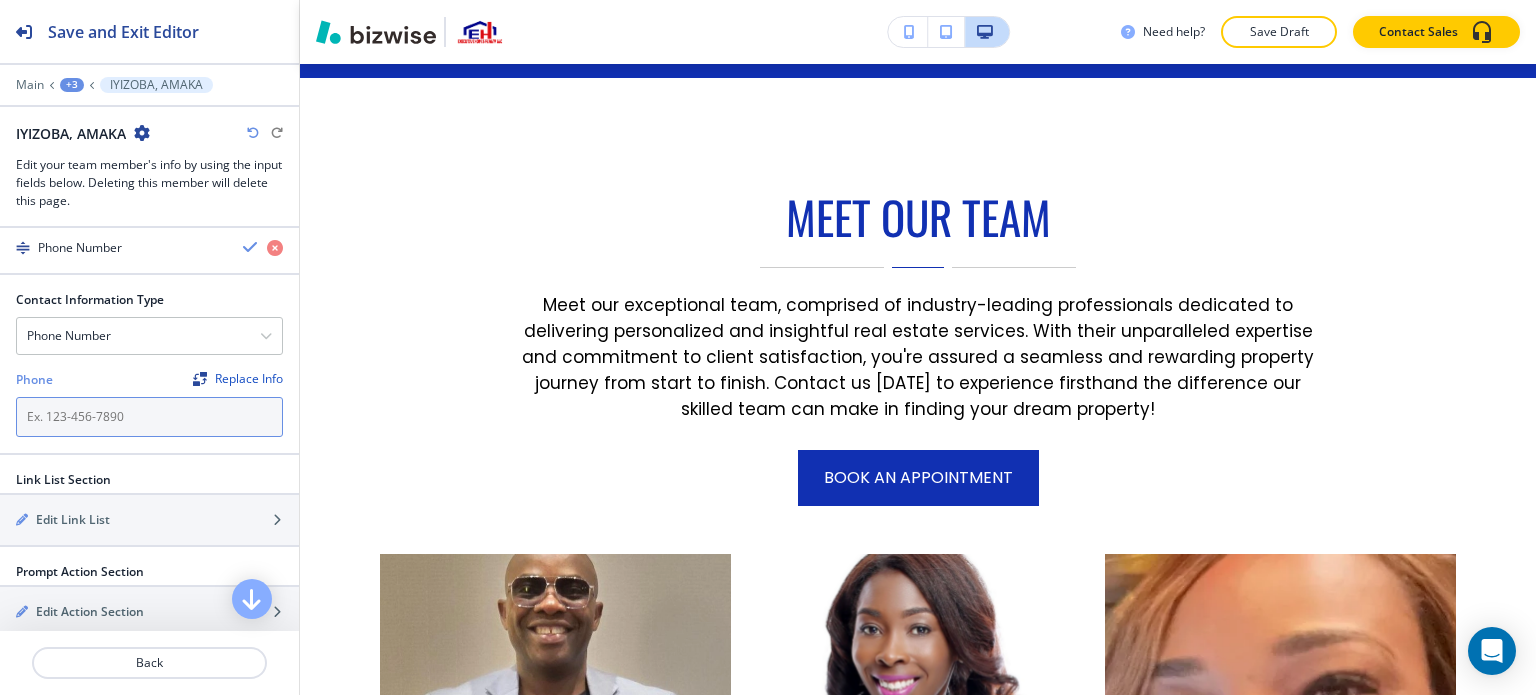 paste on "[PHONE_NUMBER]" 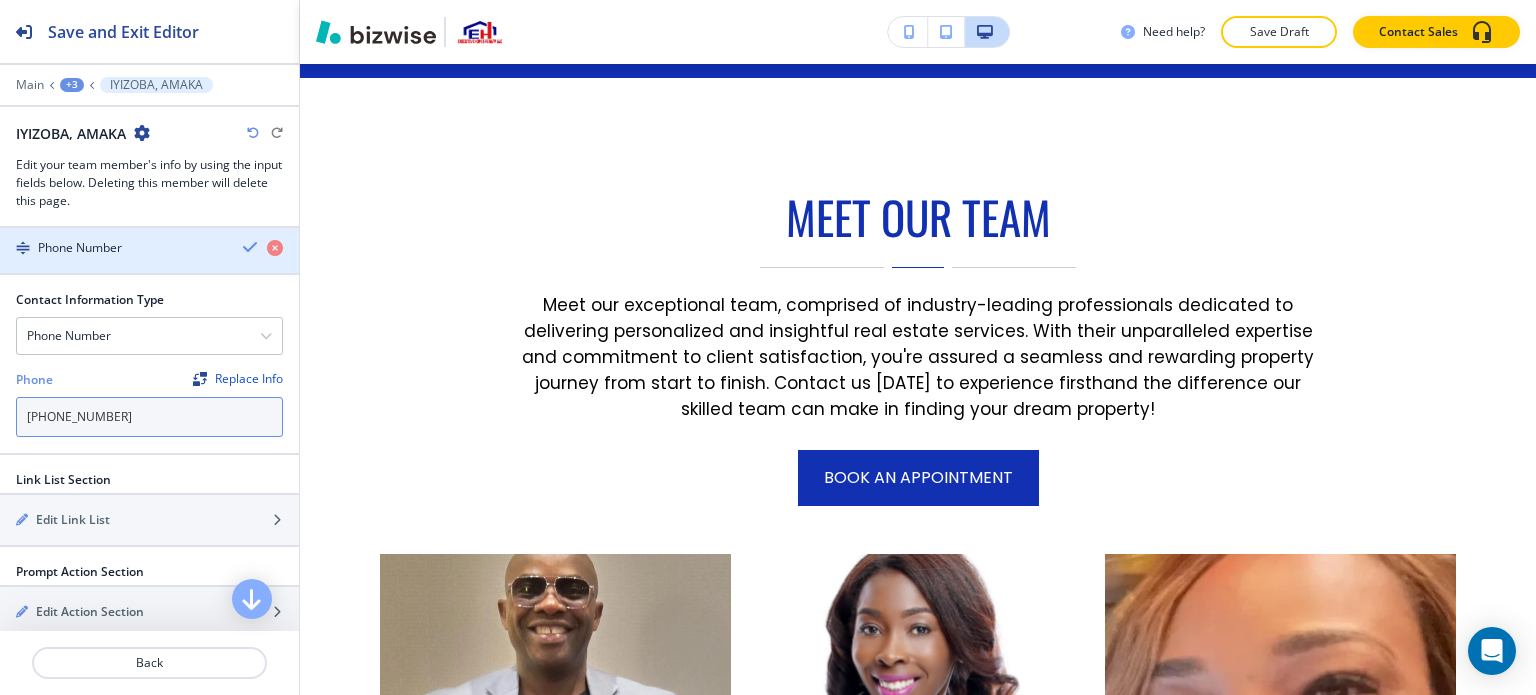 type on "[PHONE_NUMBER]" 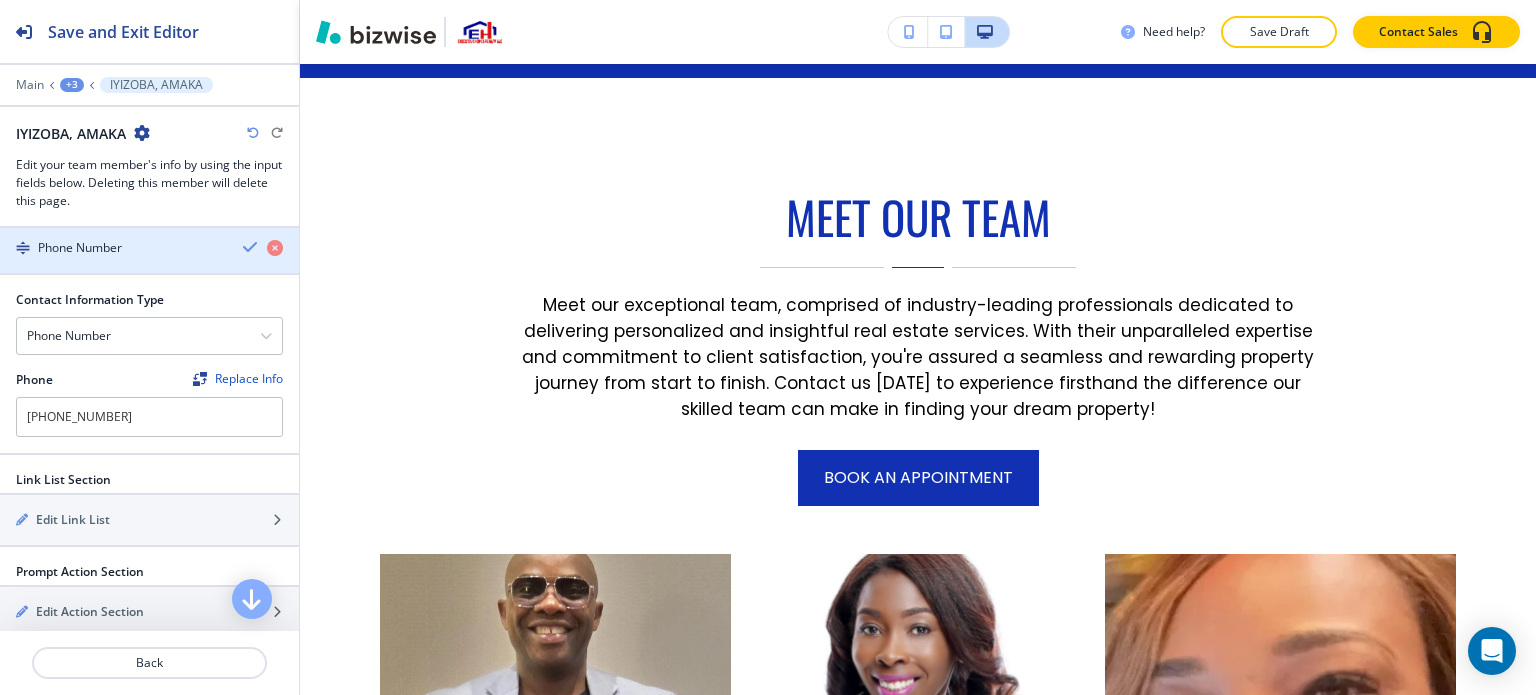 click at bounding box center (251, 247) 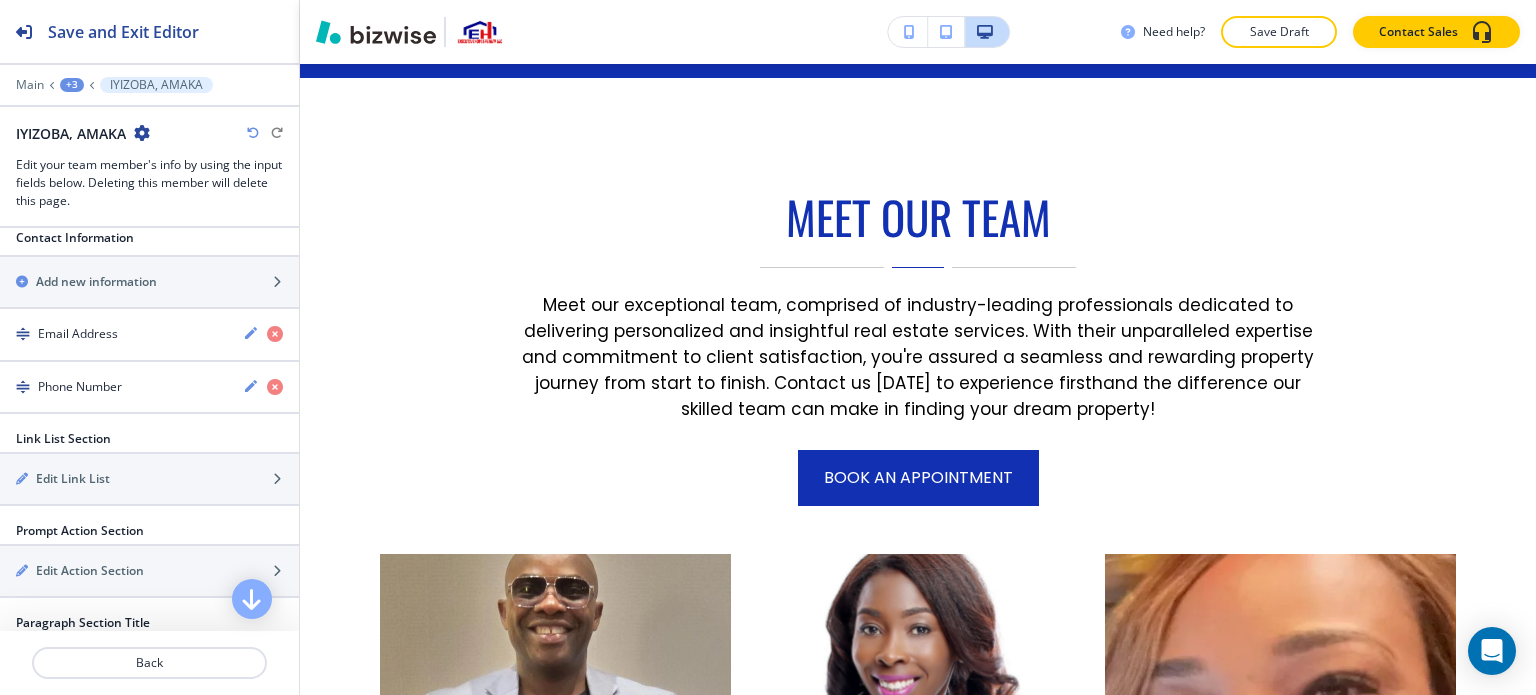scroll, scrollTop: 900, scrollLeft: 0, axis: vertical 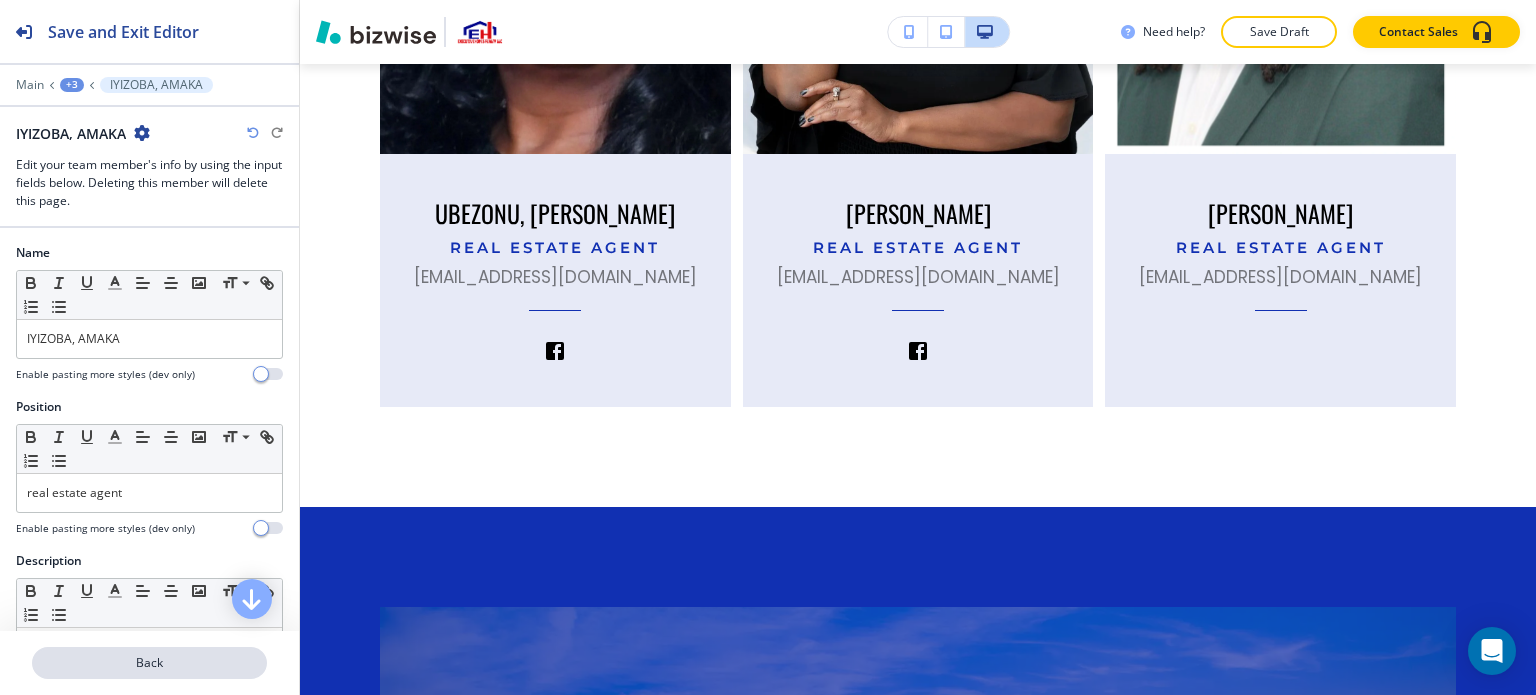 click on "Back" at bounding box center (149, 663) 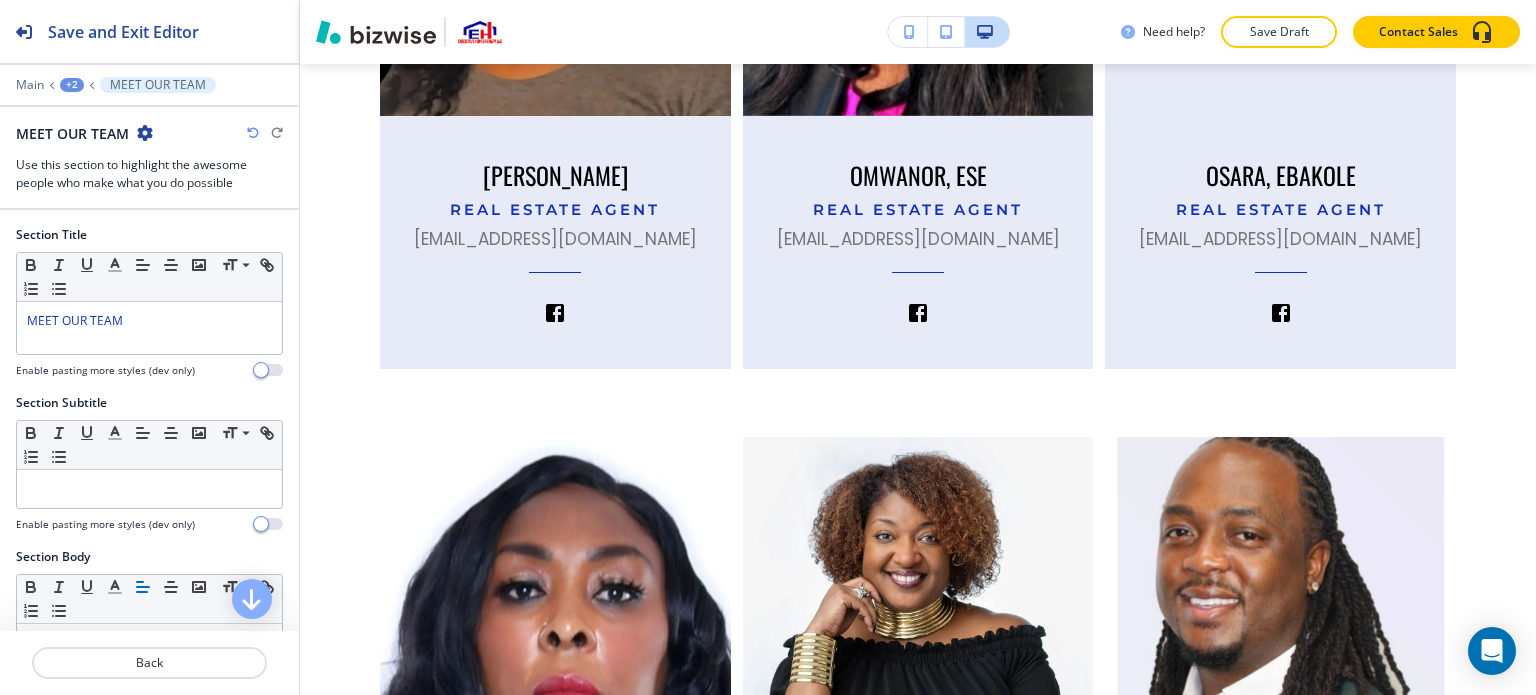 scroll, scrollTop: 3478, scrollLeft: 0, axis: vertical 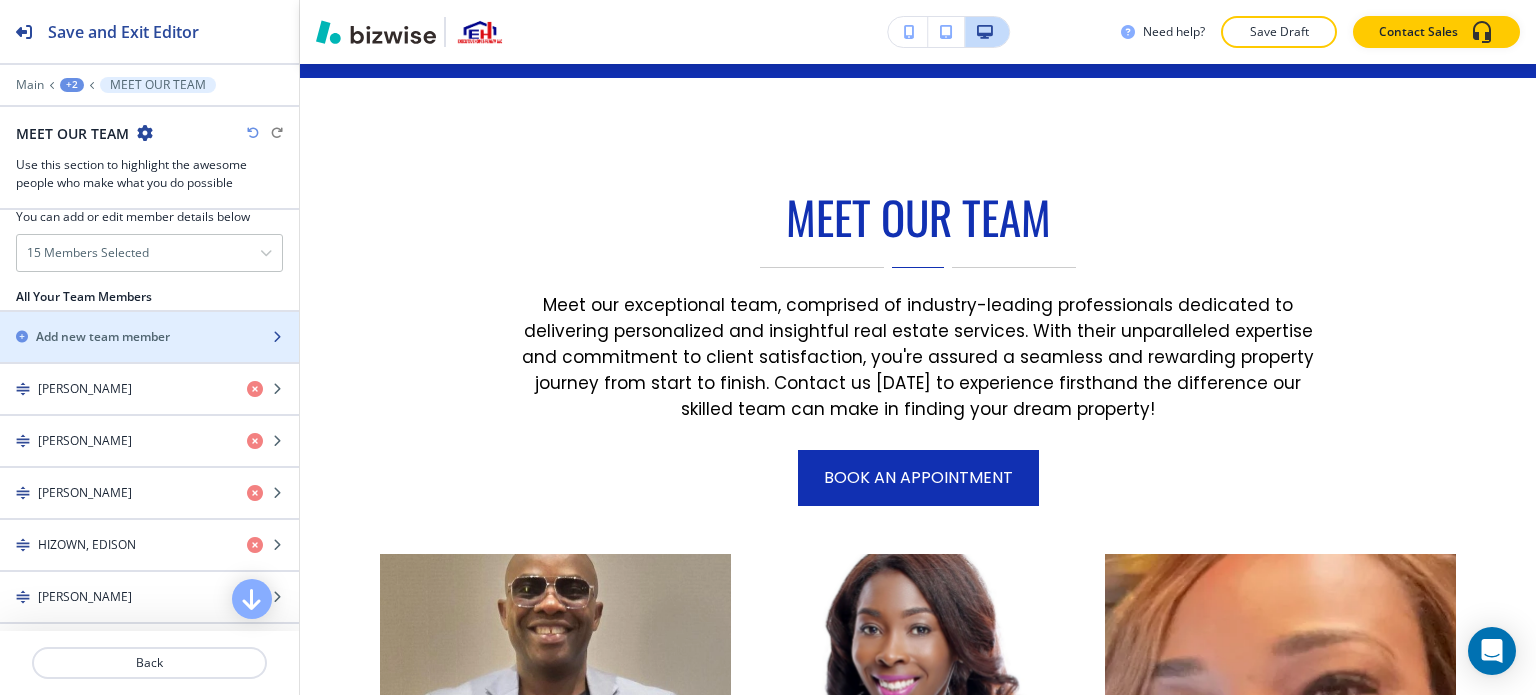 click on "Add new team member" at bounding box center [103, 337] 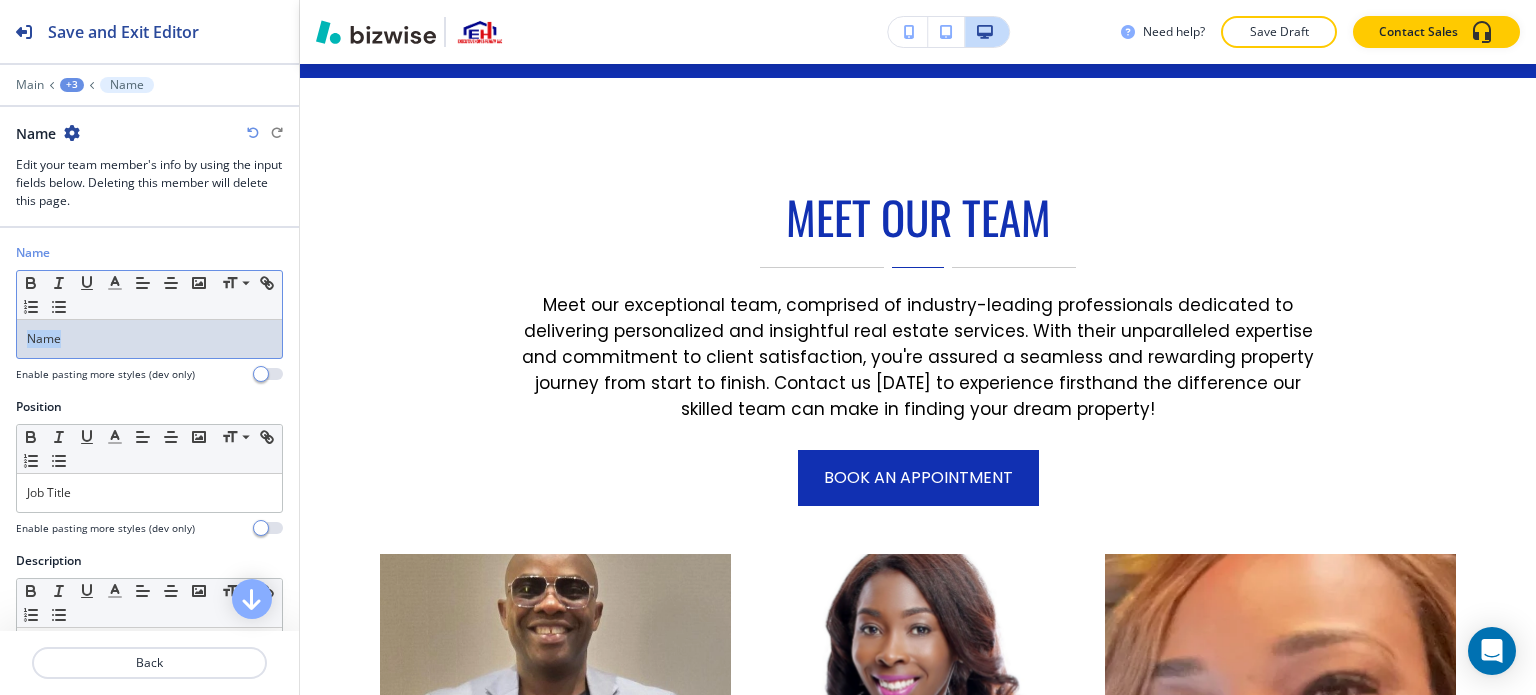 drag, startPoint x: 116, startPoint y: 336, endPoint x: 0, endPoint y: 328, distance: 116.275536 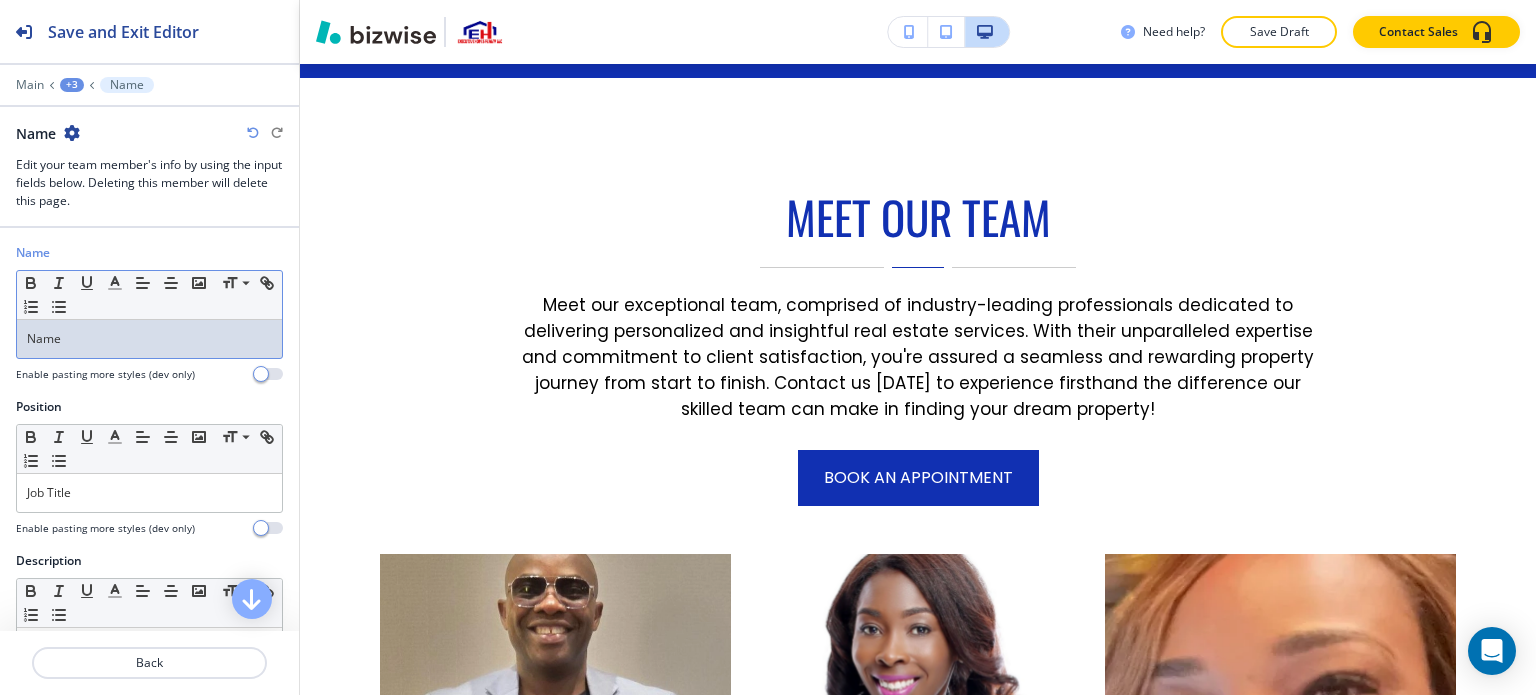 drag, startPoint x: 62, startPoint y: 317, endPoint x: 14, endPoint y: 348, distance: 57.14018 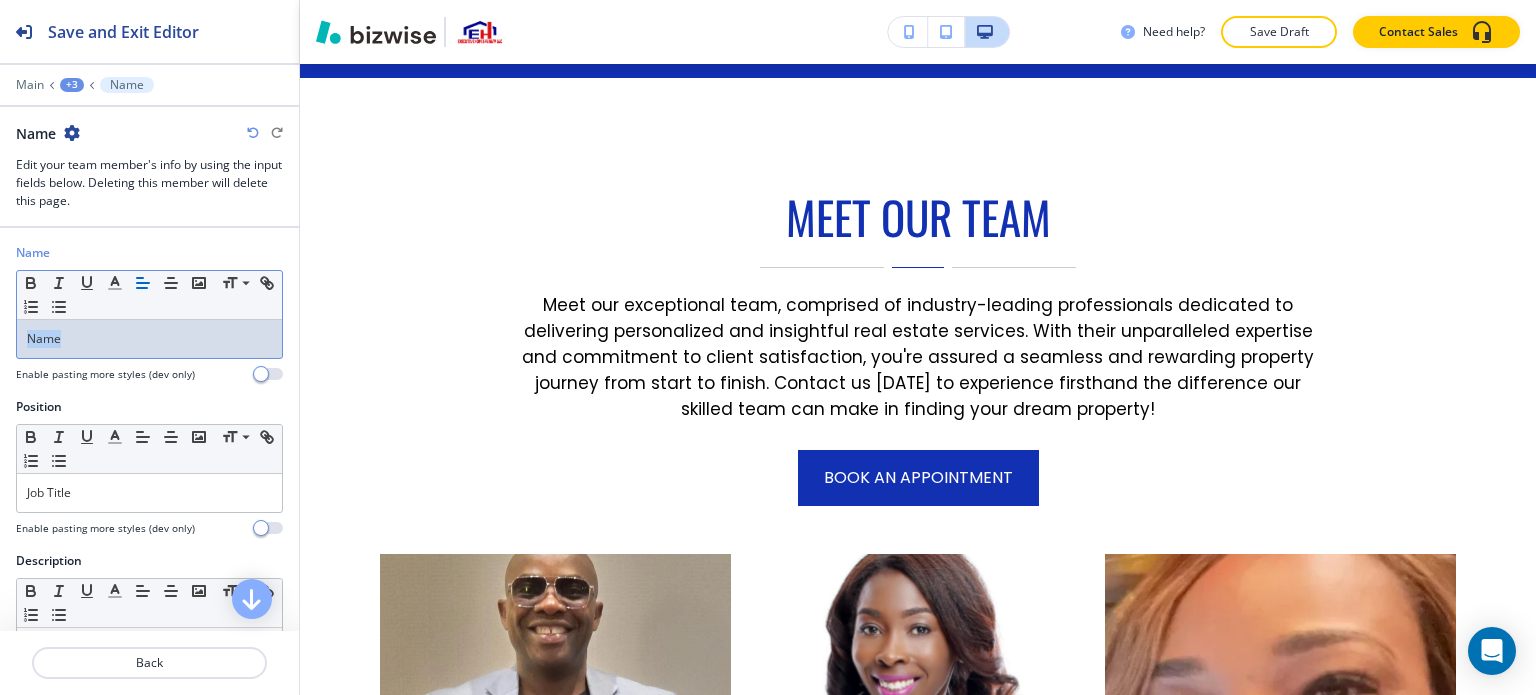 drag, startPoint x: 116, startPoint y: 337, endPoint x: 23, endPoint y: 339, distance: 93.0215 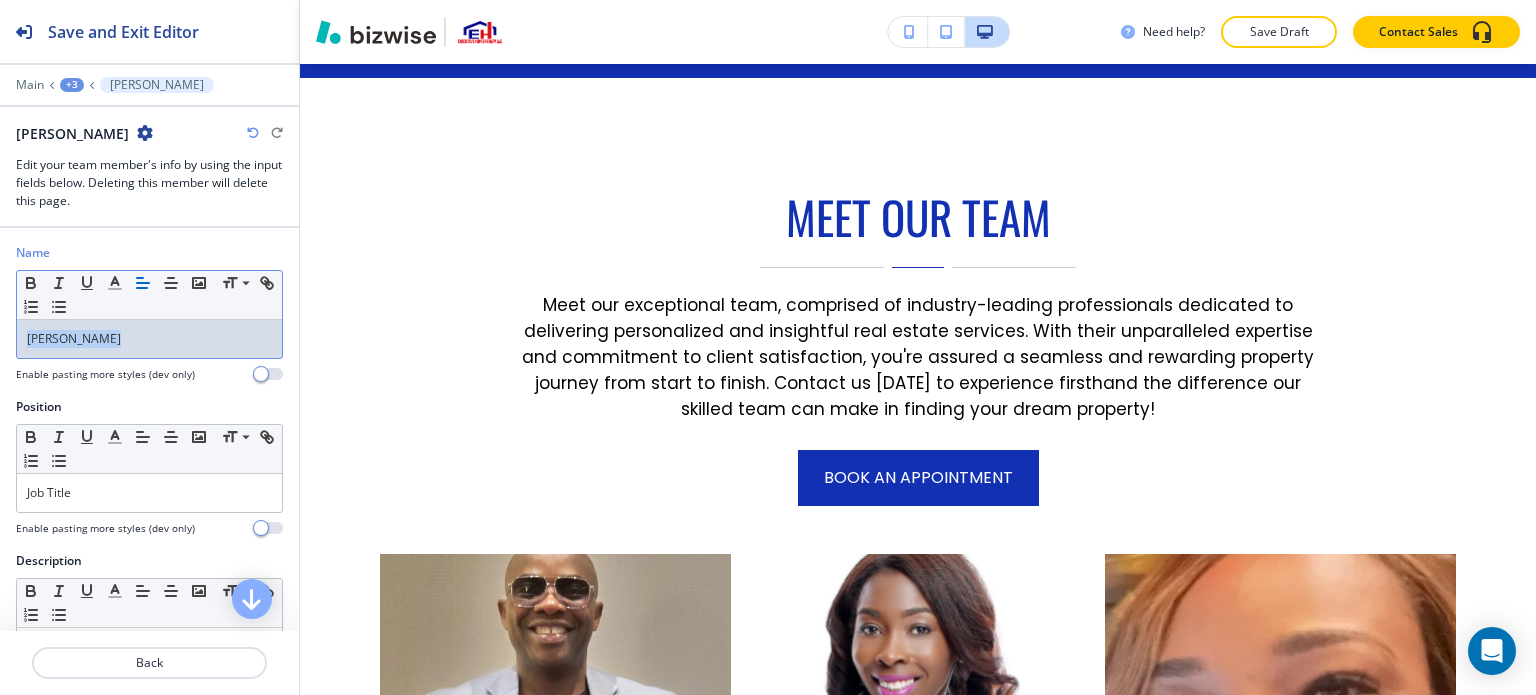 drag, startPoint x: 135, startPoint y: 328, endPoint x: 0, endPoint y: 332, distance: 135.05925 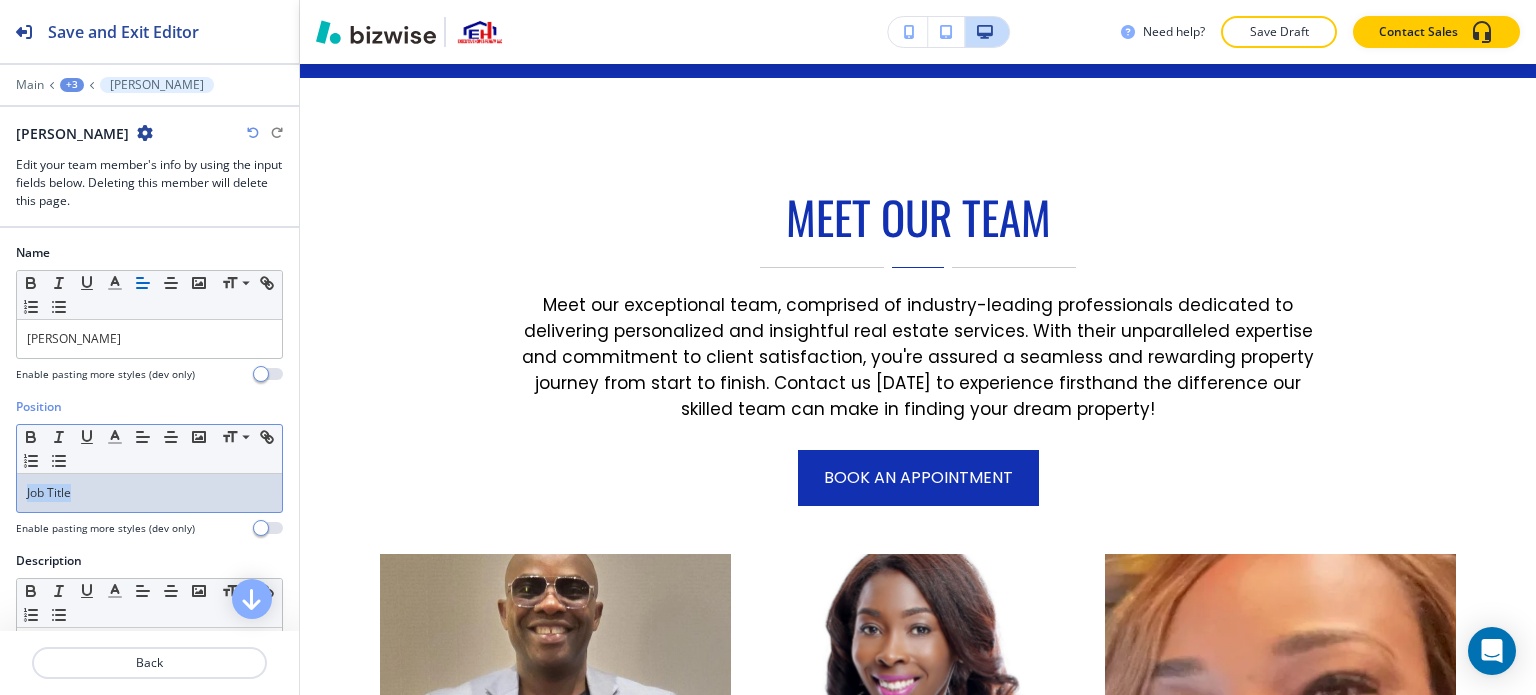 drag, startPoint x: 101, startPoint y: 495, endPoint x: 0, endPoint y: 498, distance: 101.04455 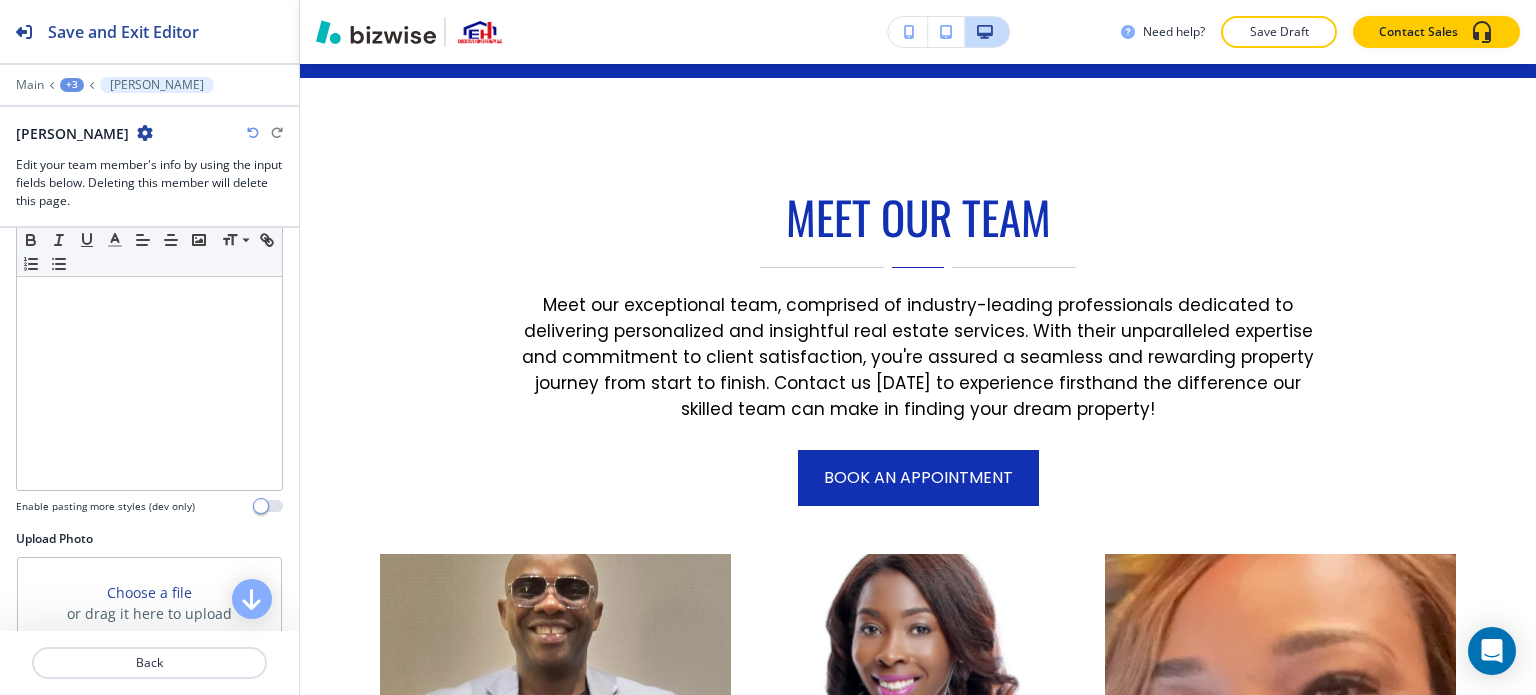 scroll, scrollTop: 400, scrollLeft: 0, axis: vertical 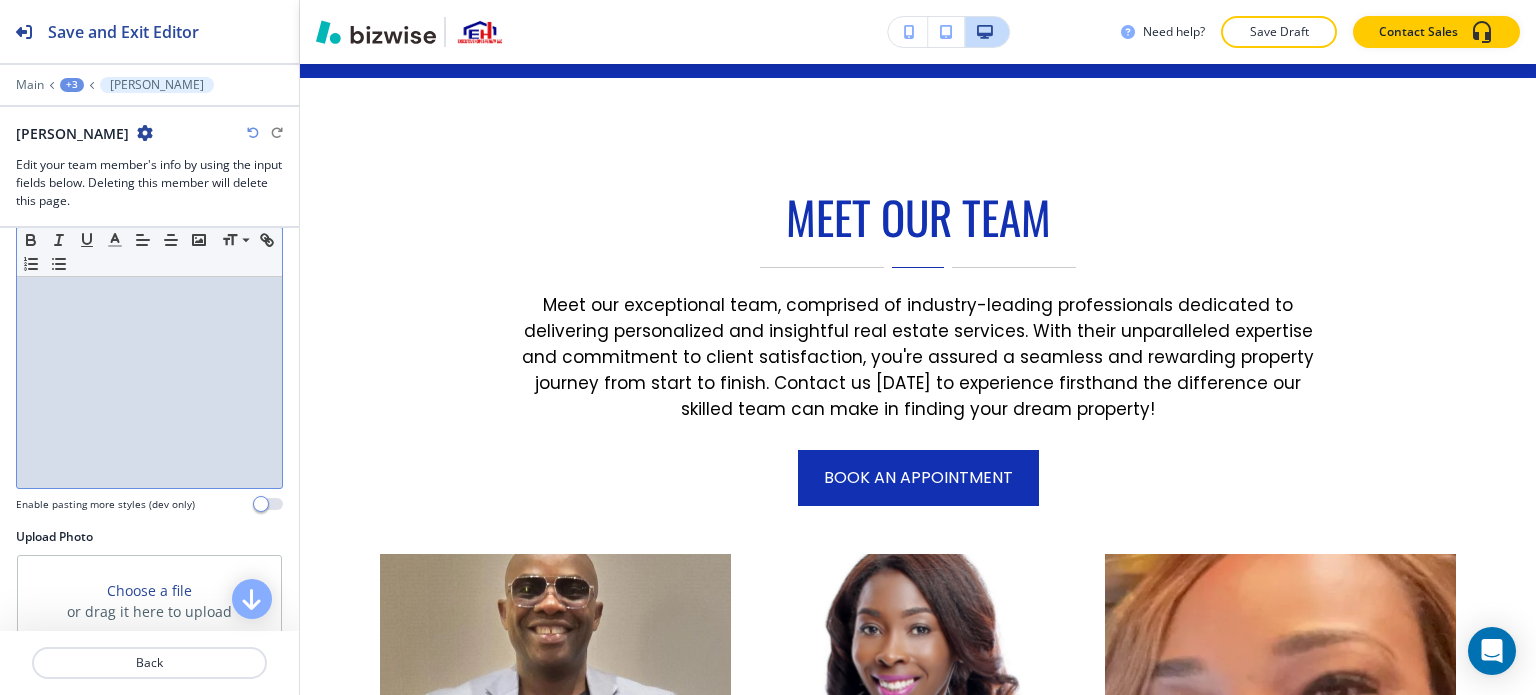 click at bounding box center (149, 358) 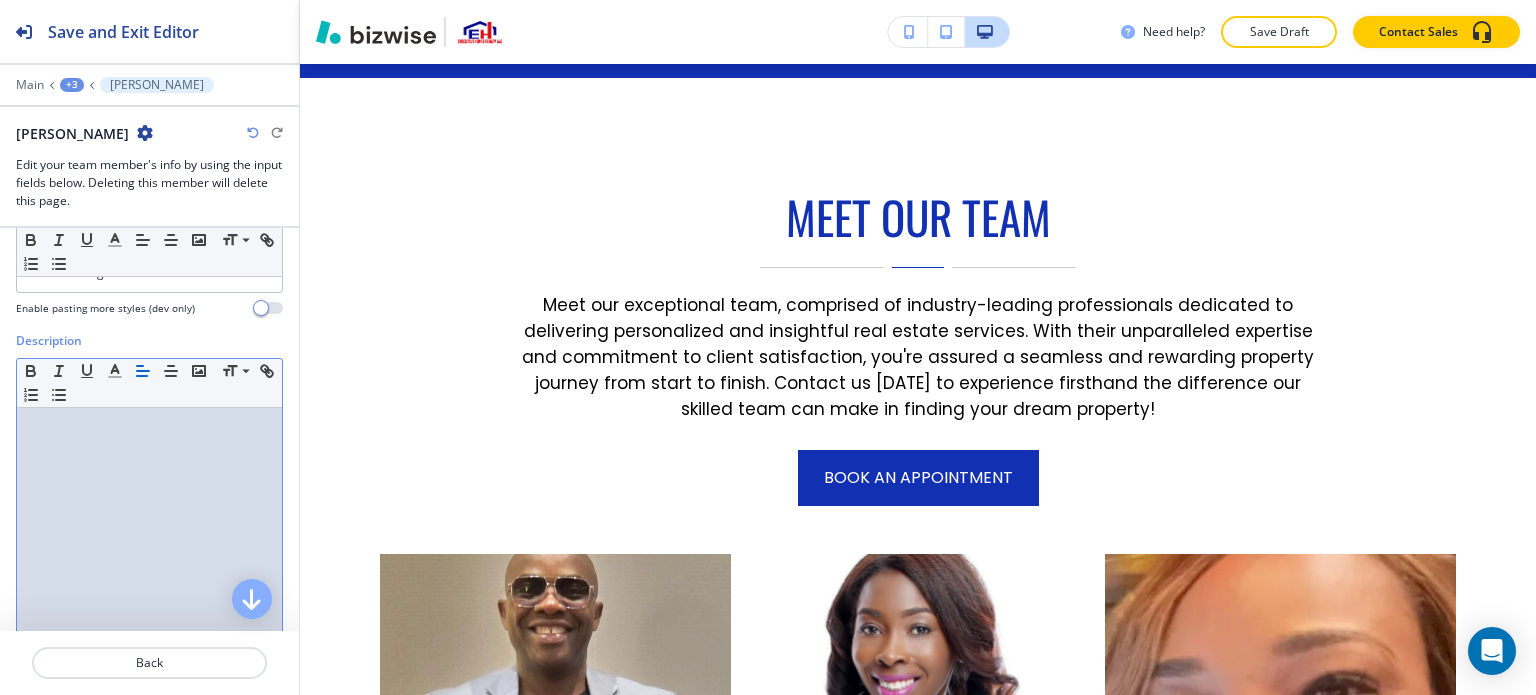 scroll, scrollTop: 200, scrollLeft: 0, axis: vertical 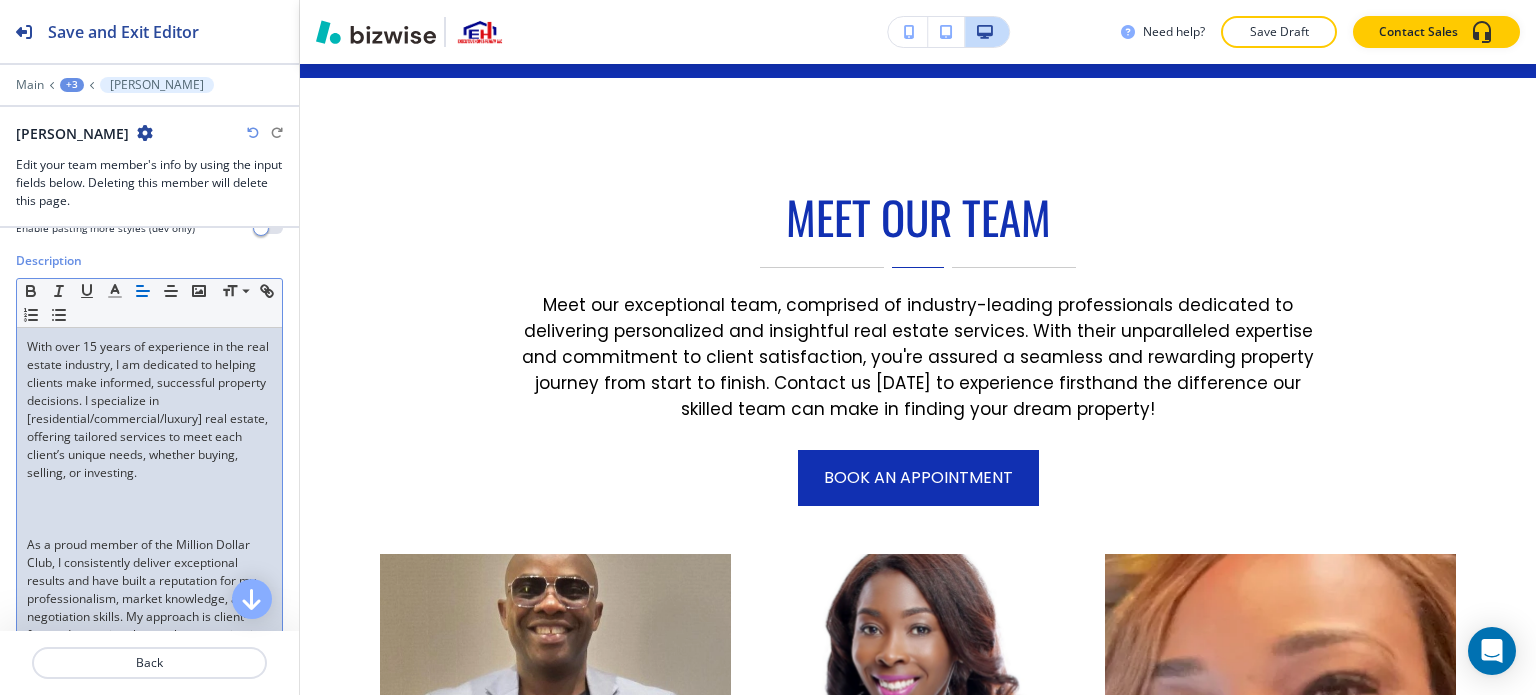 click at bounding box center [149, 509] 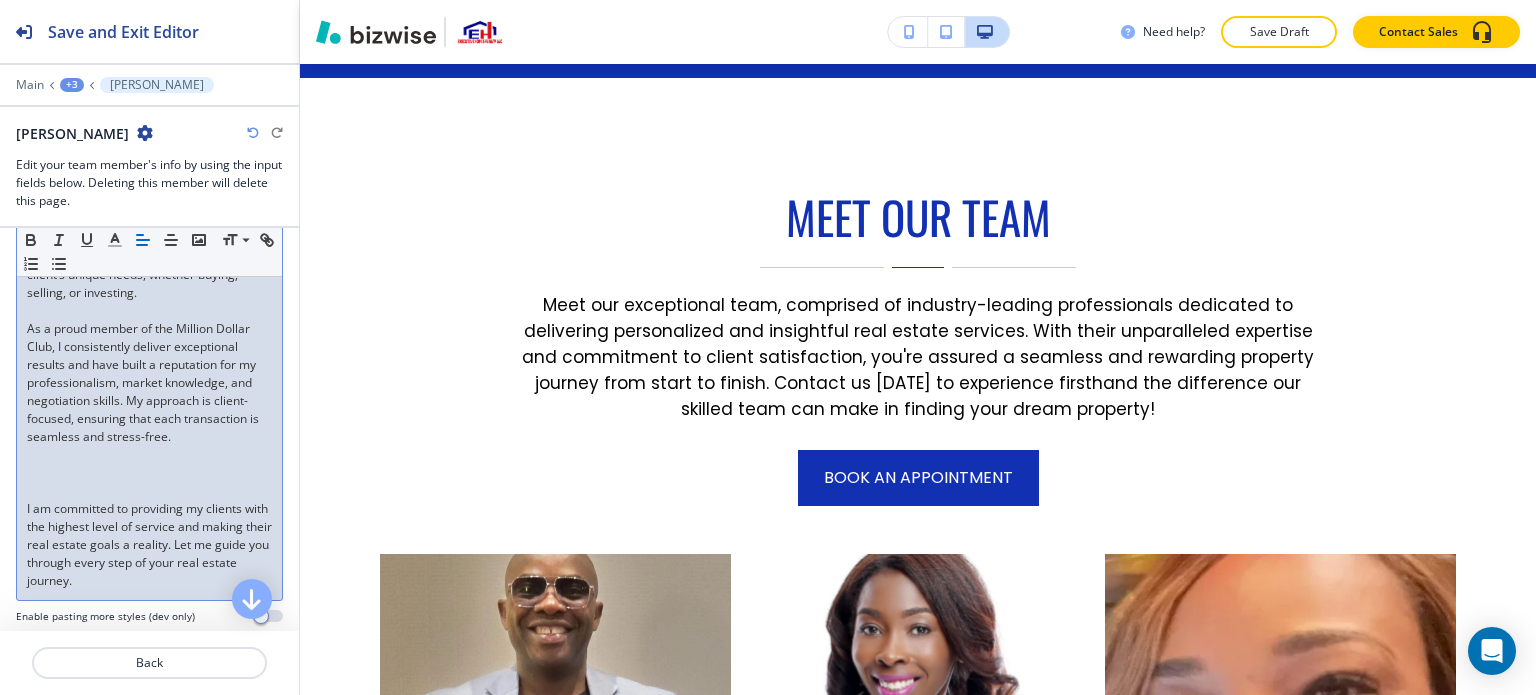 scroll, scrollTop: 500, scrollLeft: 0, axis: vertical 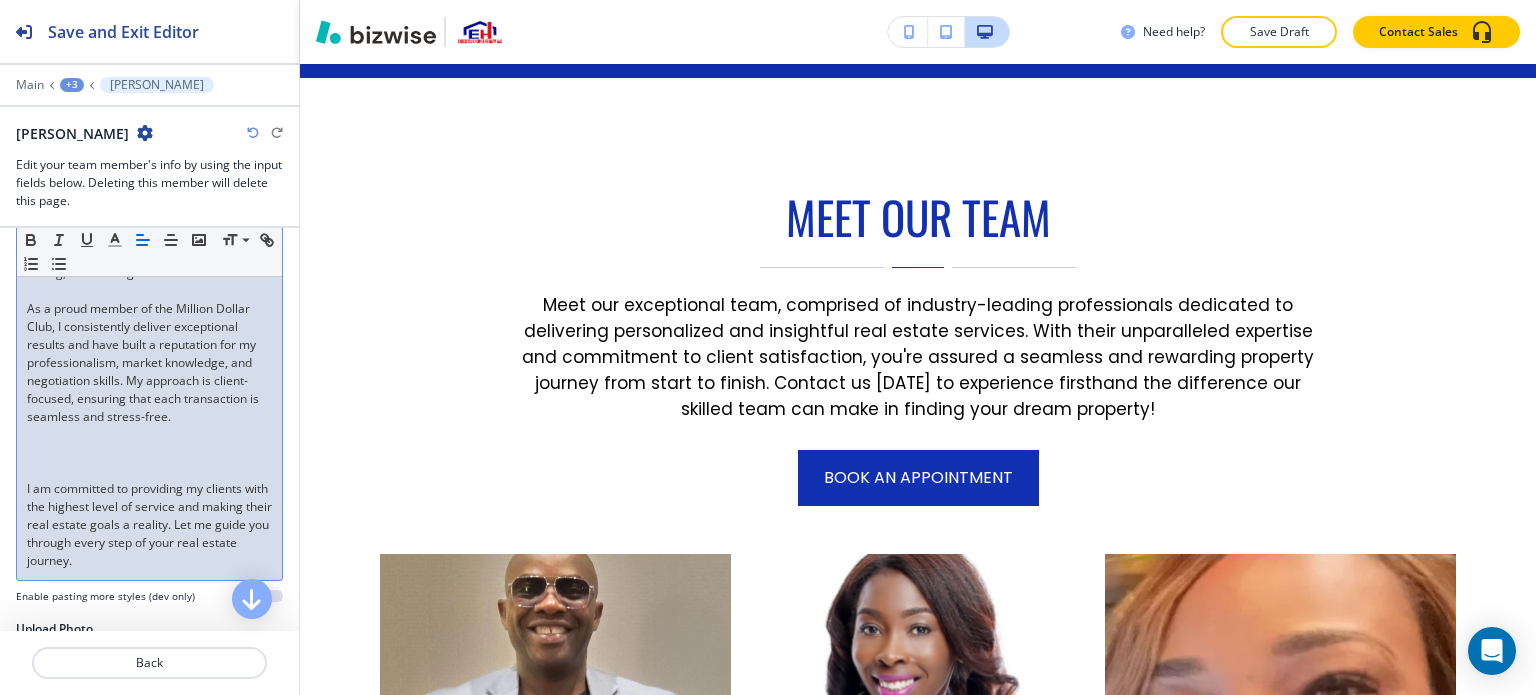 click at bounding box center [149, 471] 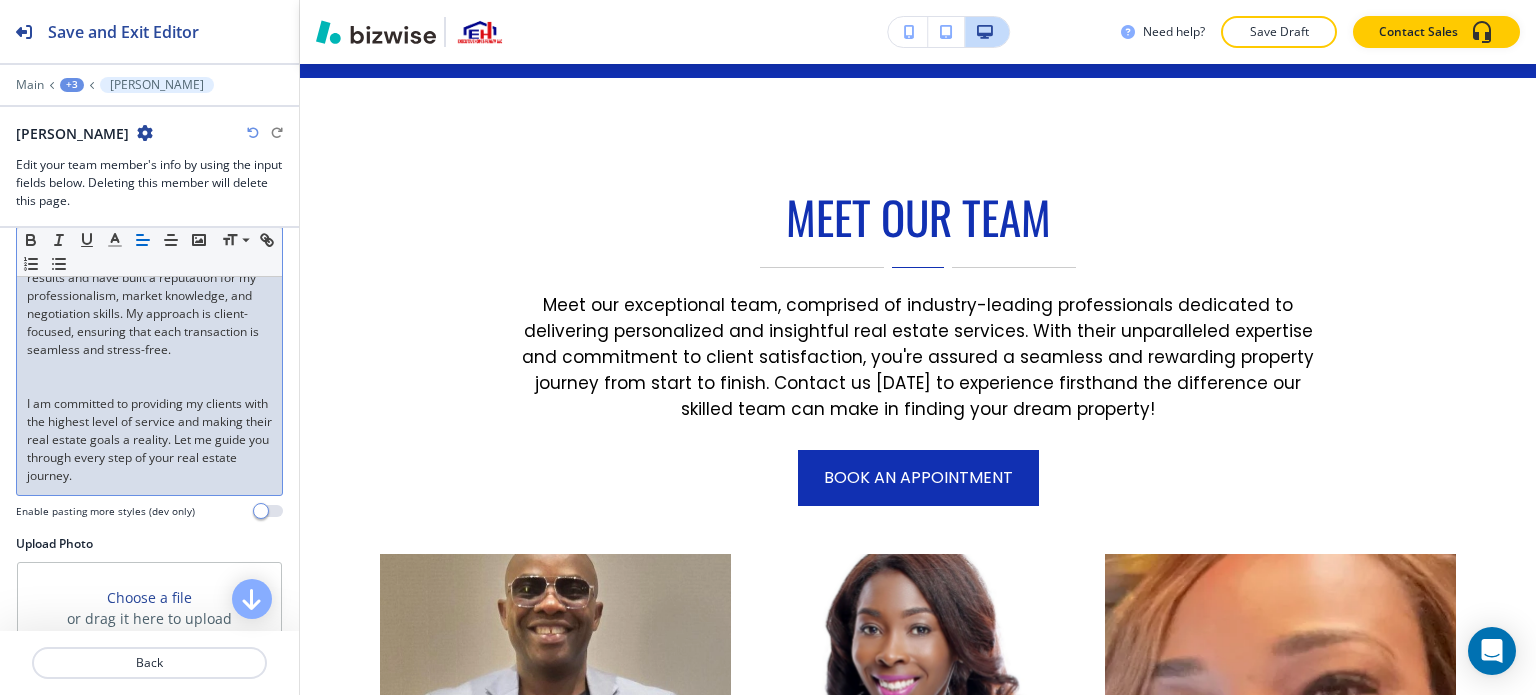 scroll, scrollTop: 700, scrollLeft: 0, axis: vertical 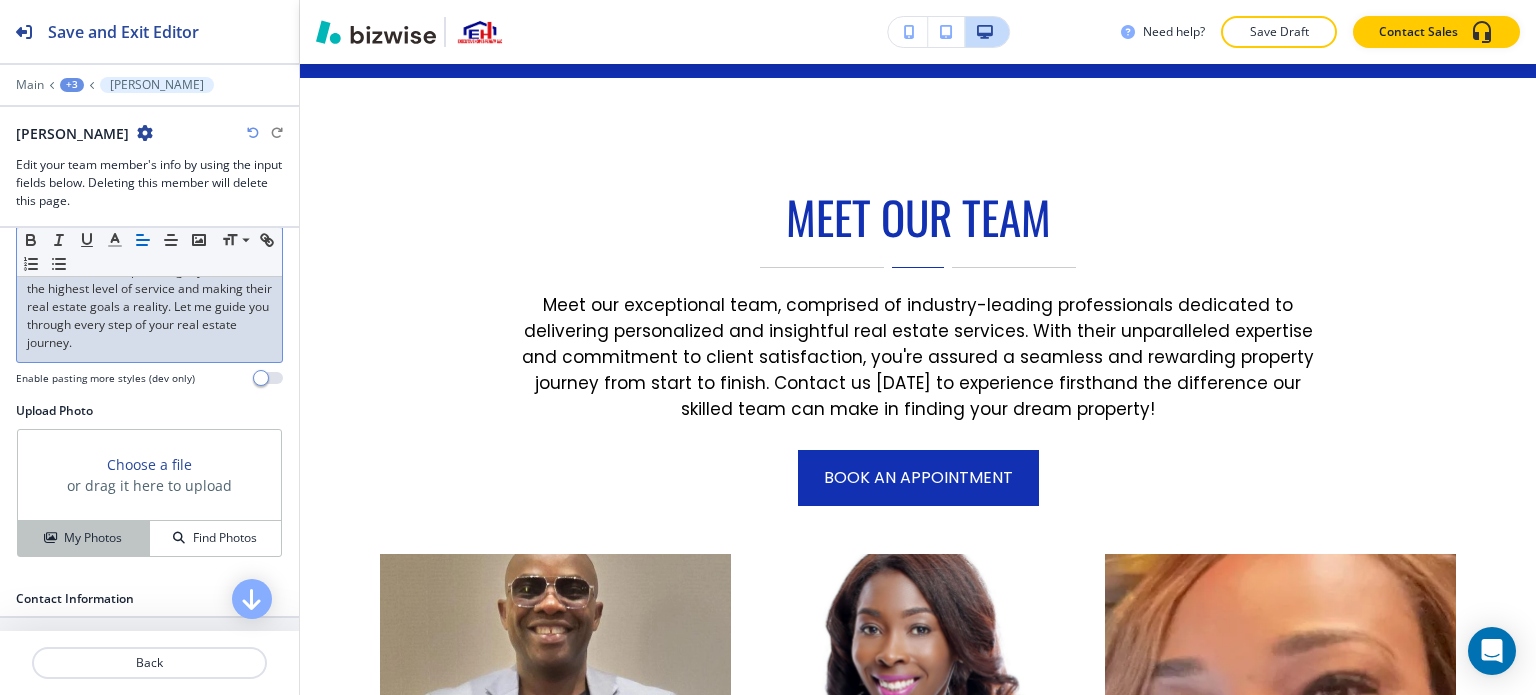 click on "My Photos" at bounding box center (93, 538) 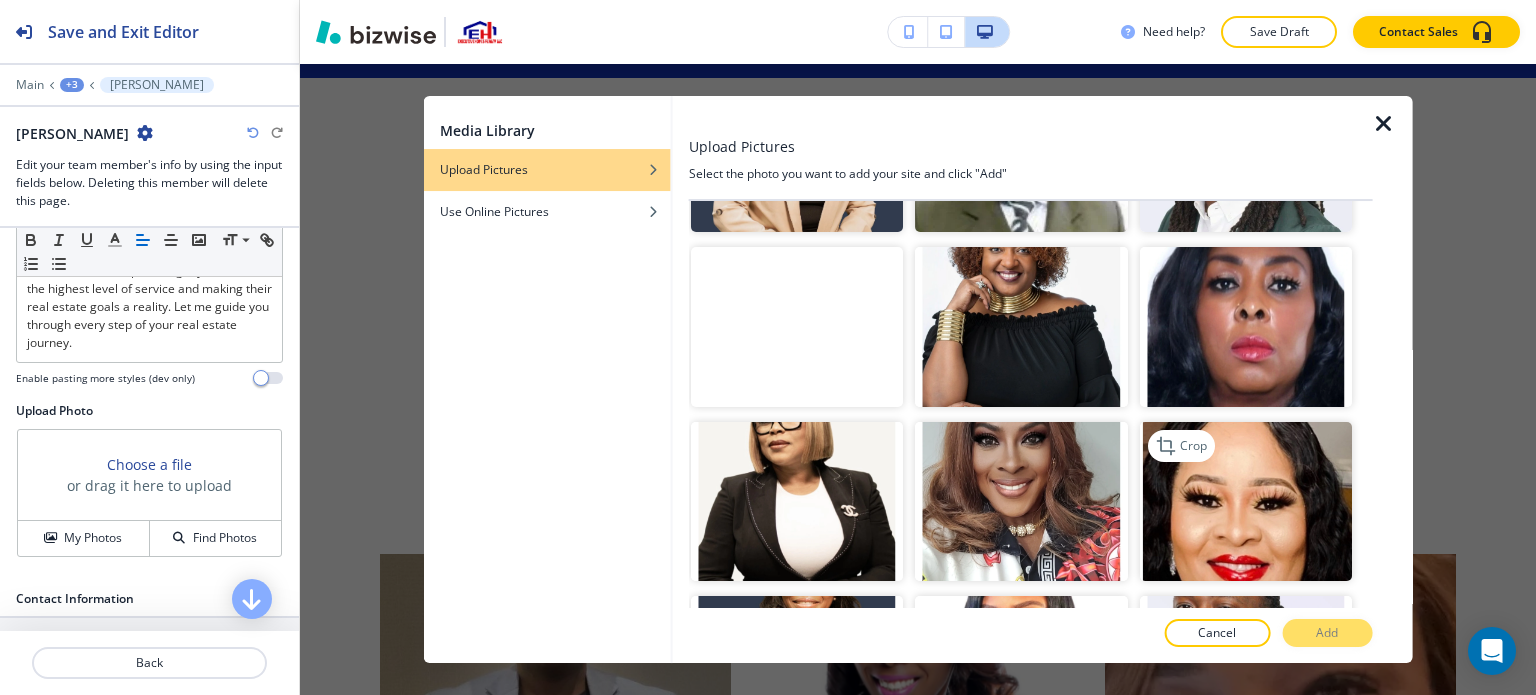 scroll, scrollTop: 900, scrollLeft: 0, axis: vertical 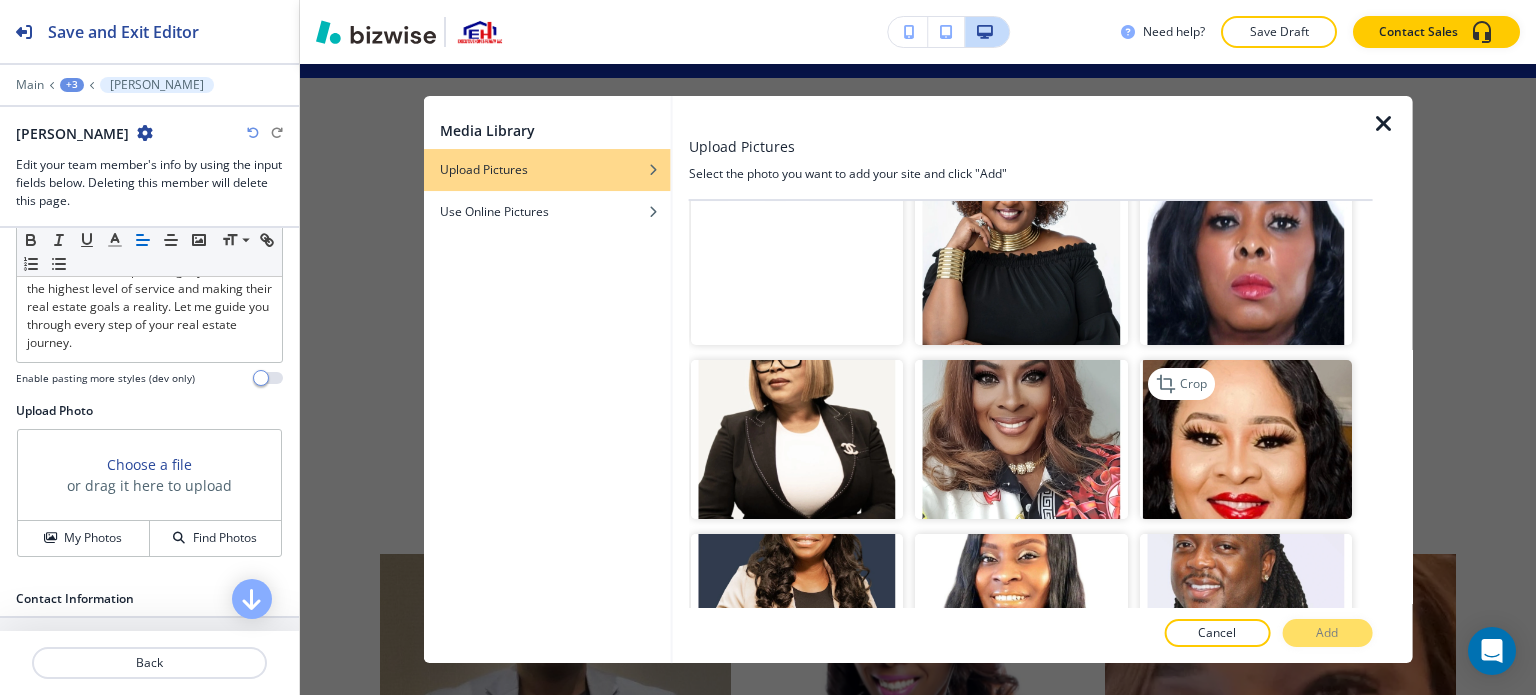 click at bounding box center (1245, 439) 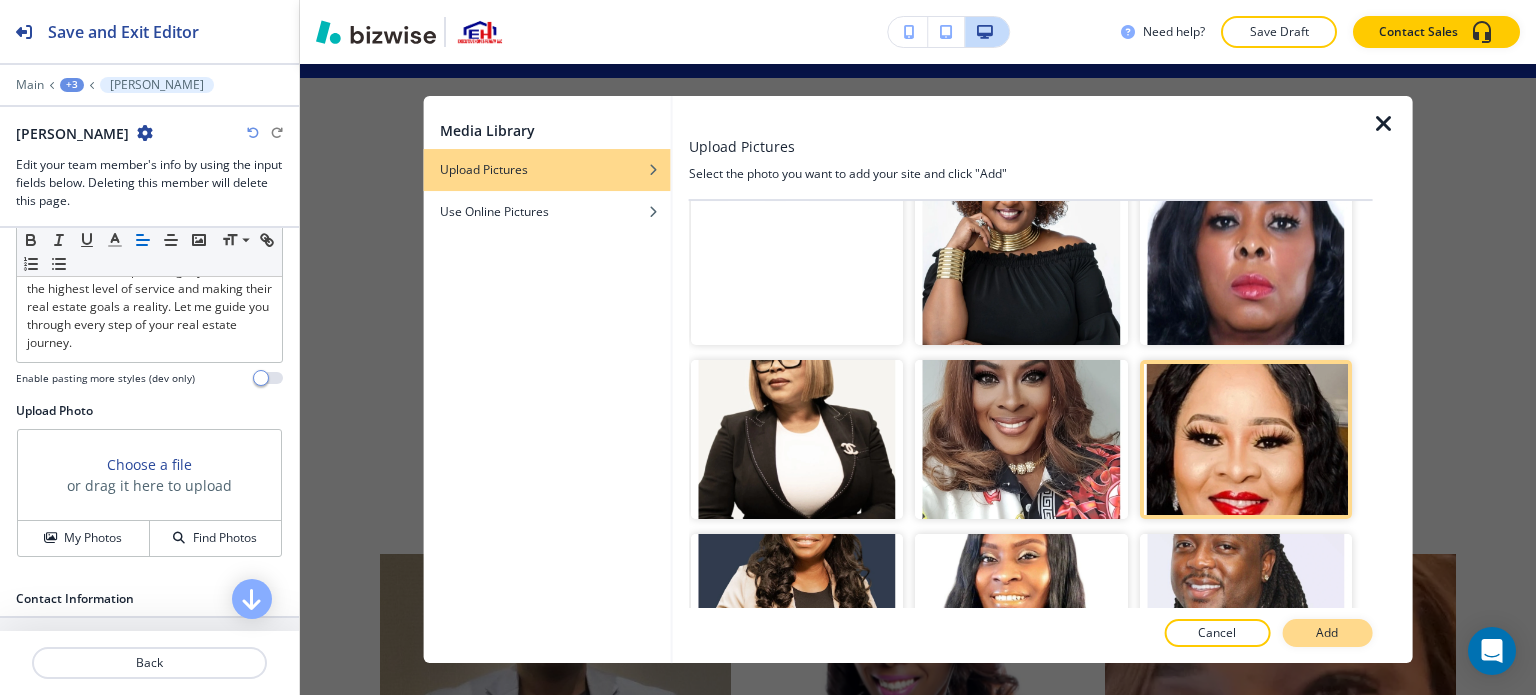 click on "Add" at bounding box center (1327, 633) 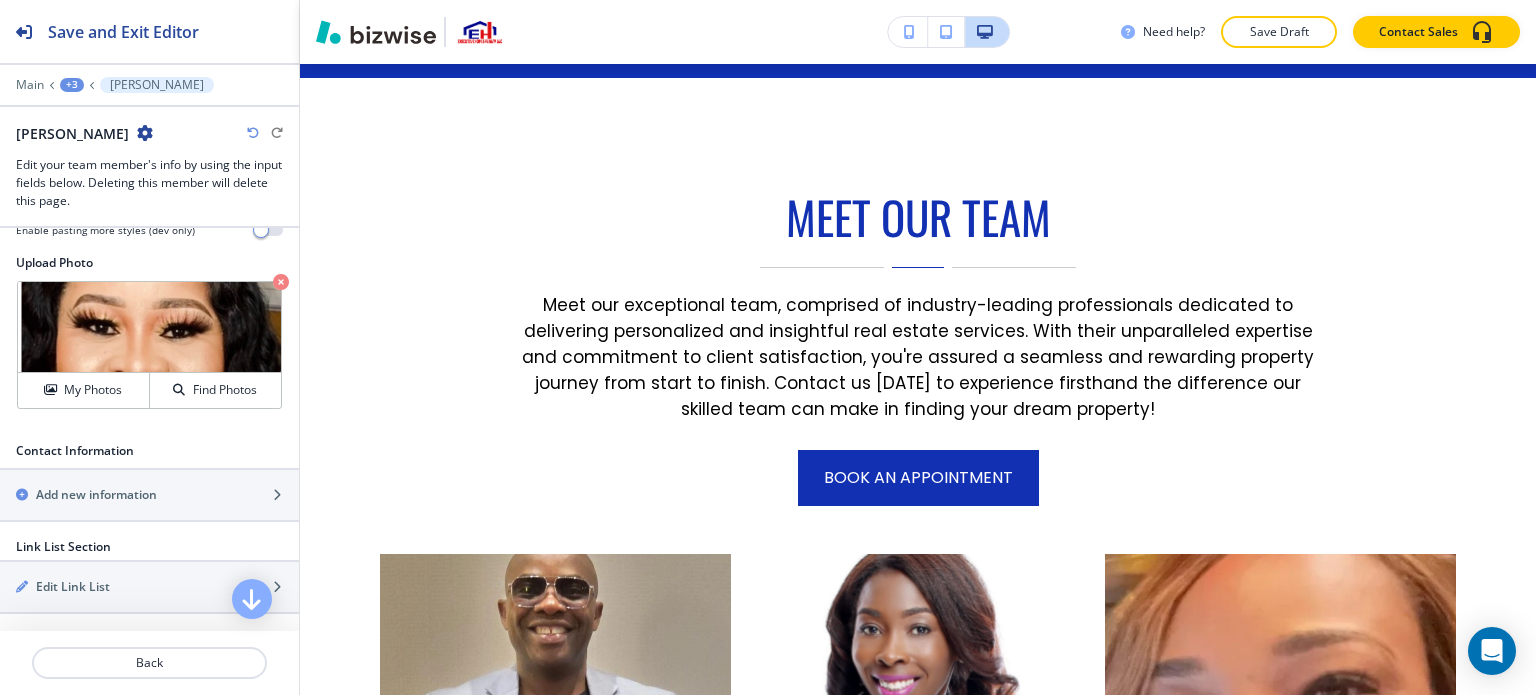 scroll, scrollTop: 900, scrollLeft: 0, axis: vertical 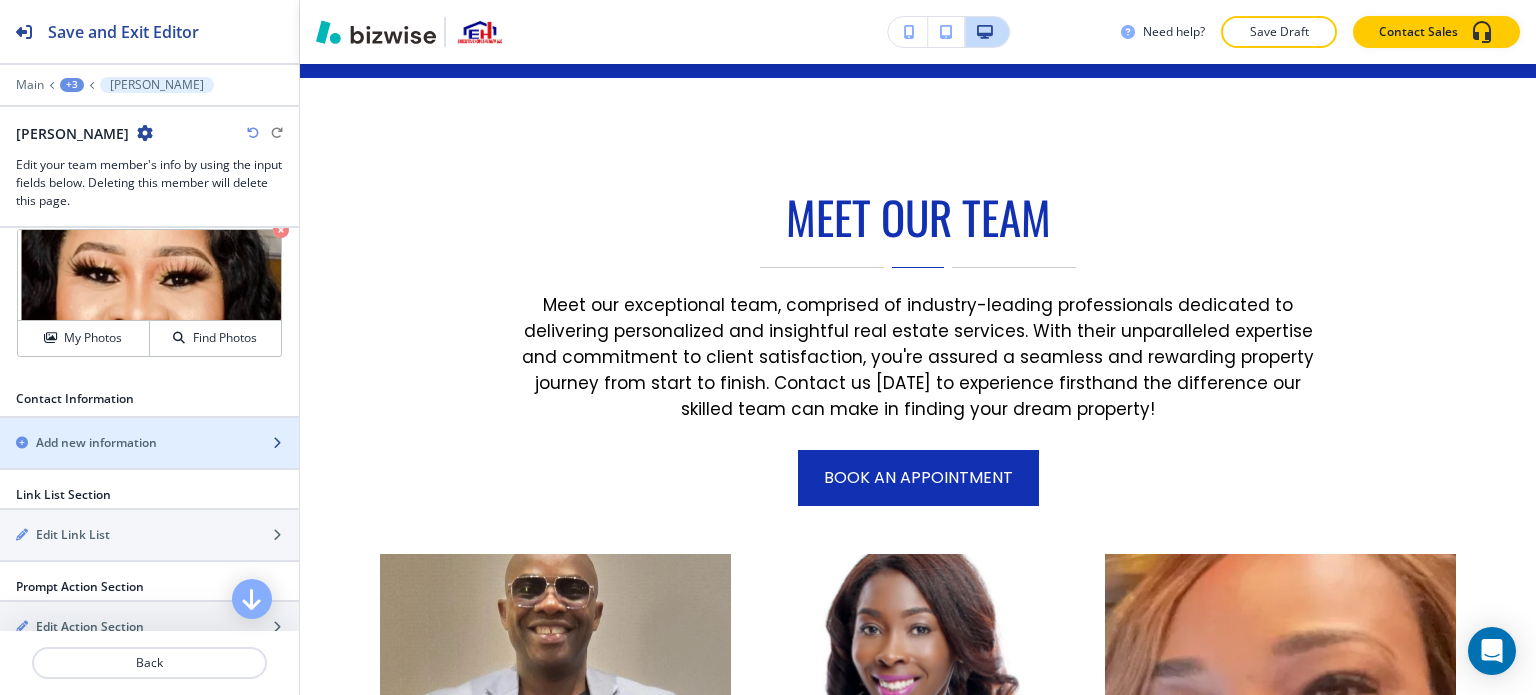 click at bounding box center [149, 460] 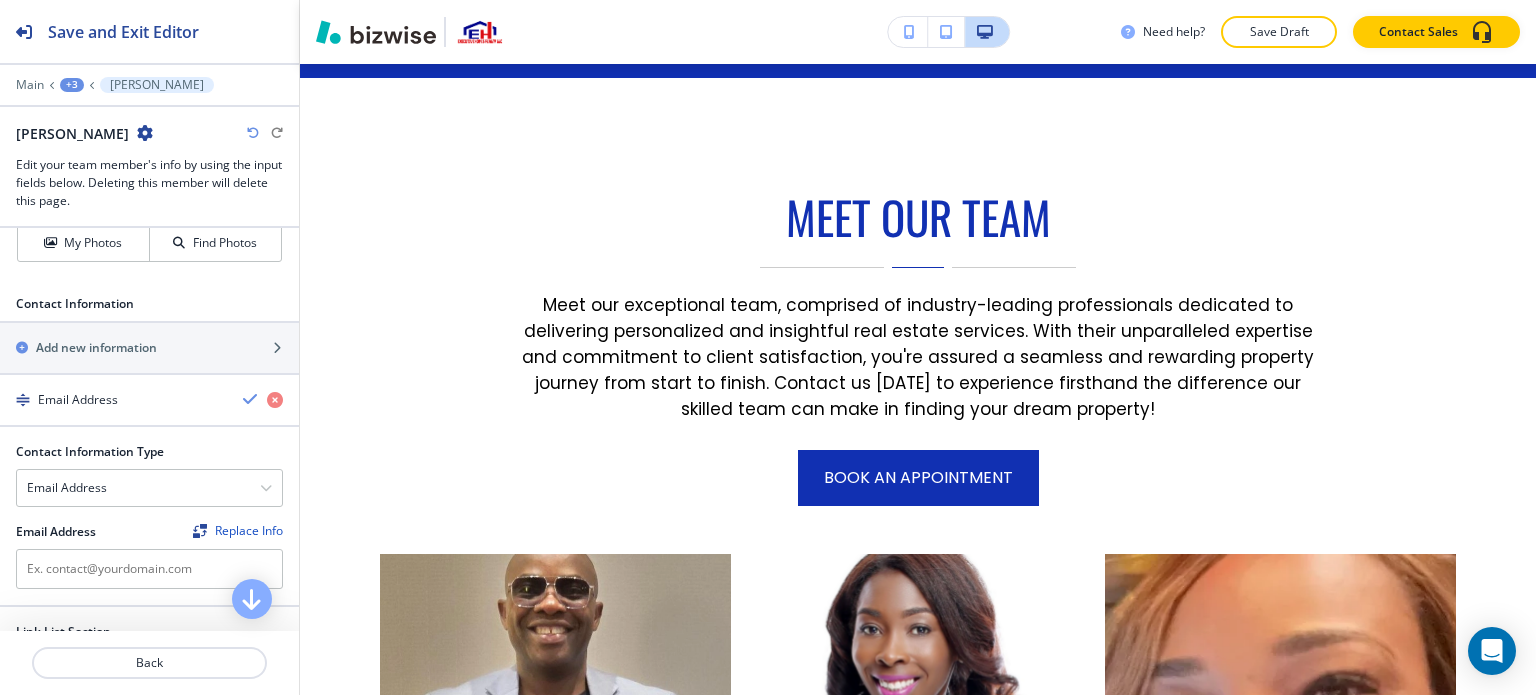 scroll, scrollTop: 1000, scrollLeft: 0, axis: vertical 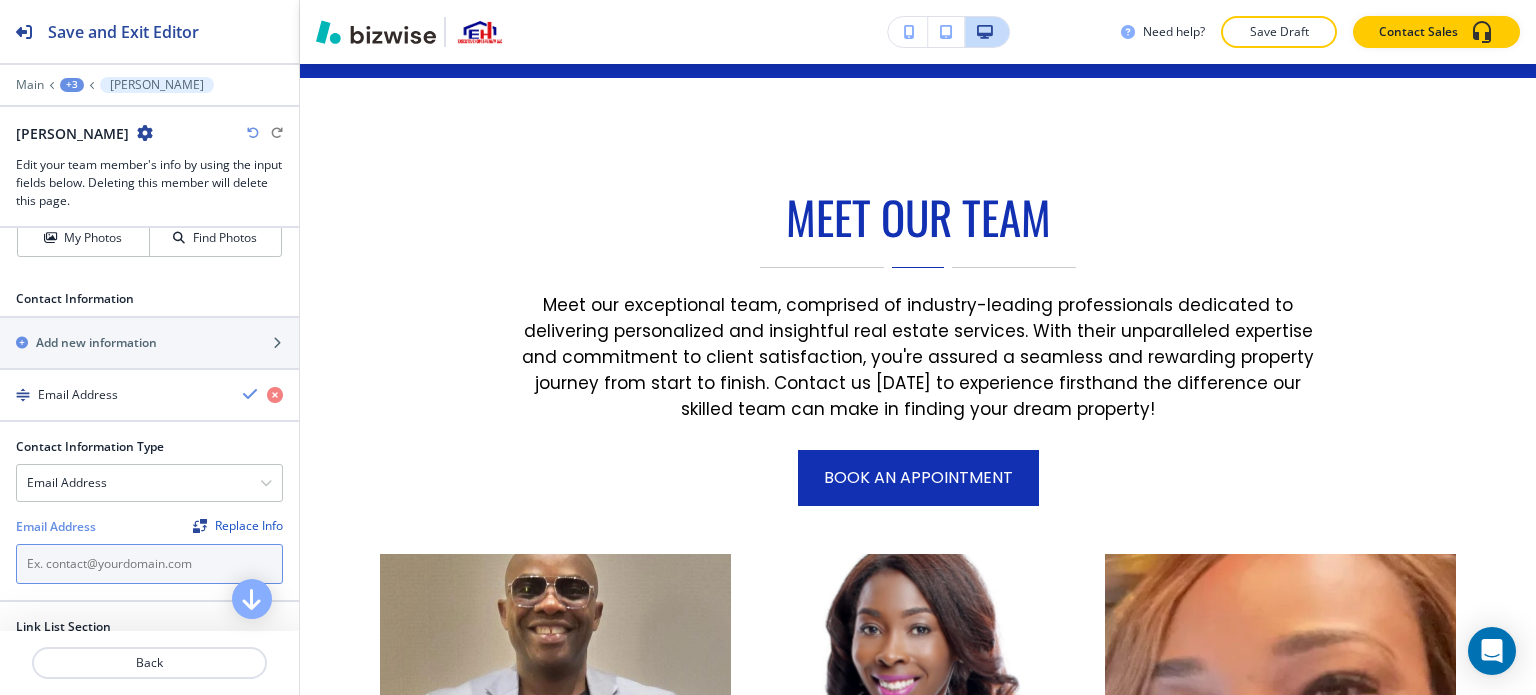 paste on "[EMAIL_ADDRESS][DOMAIN_NAME]" 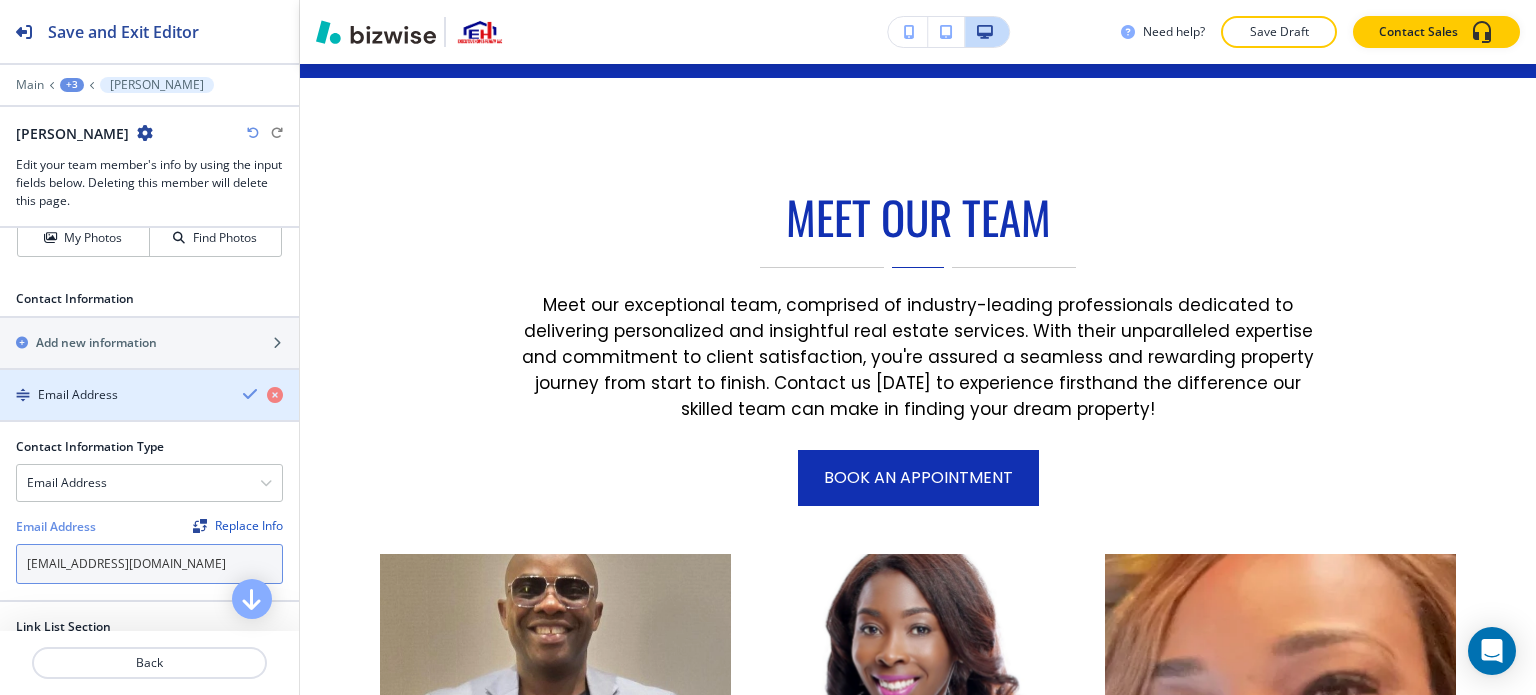 type on "[EMAIL_ADDRESS][DOMAIN_NAME]" 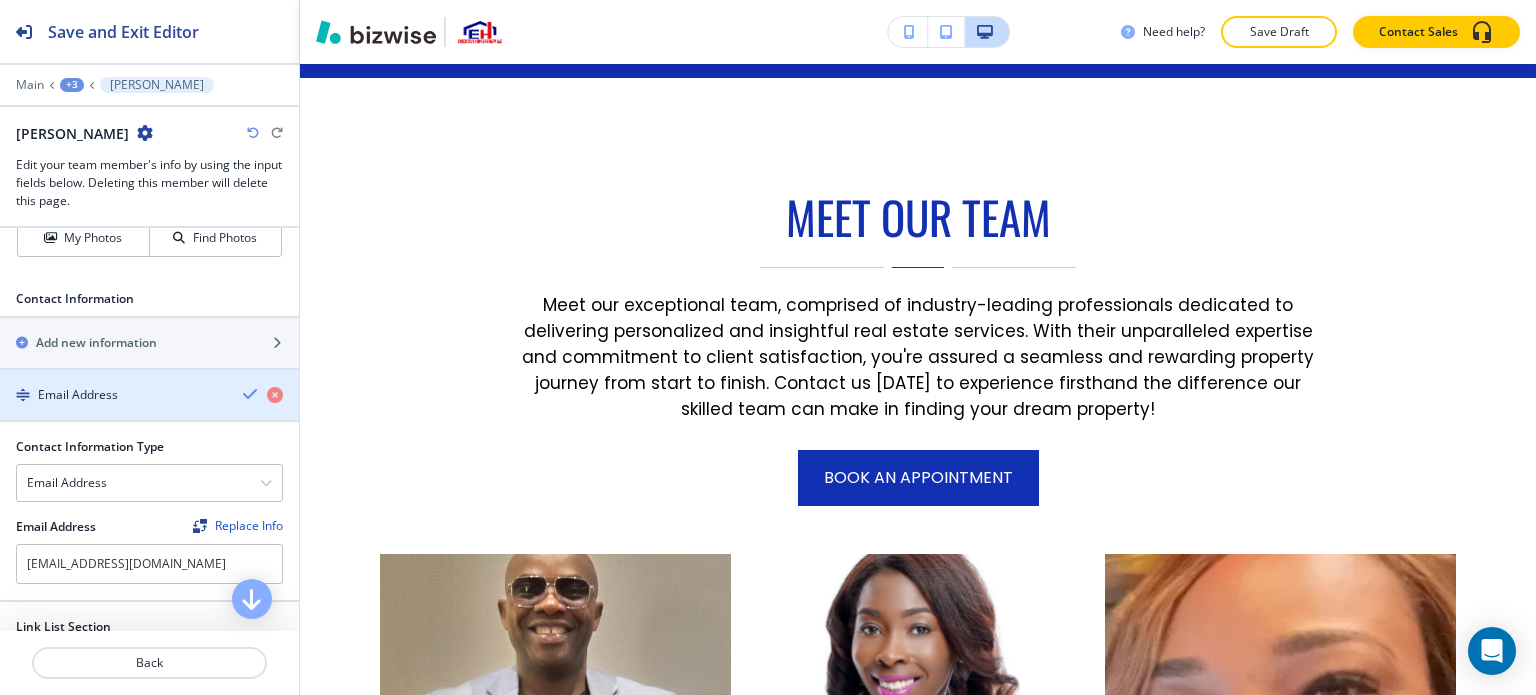 click at bounding box center [251, 394] 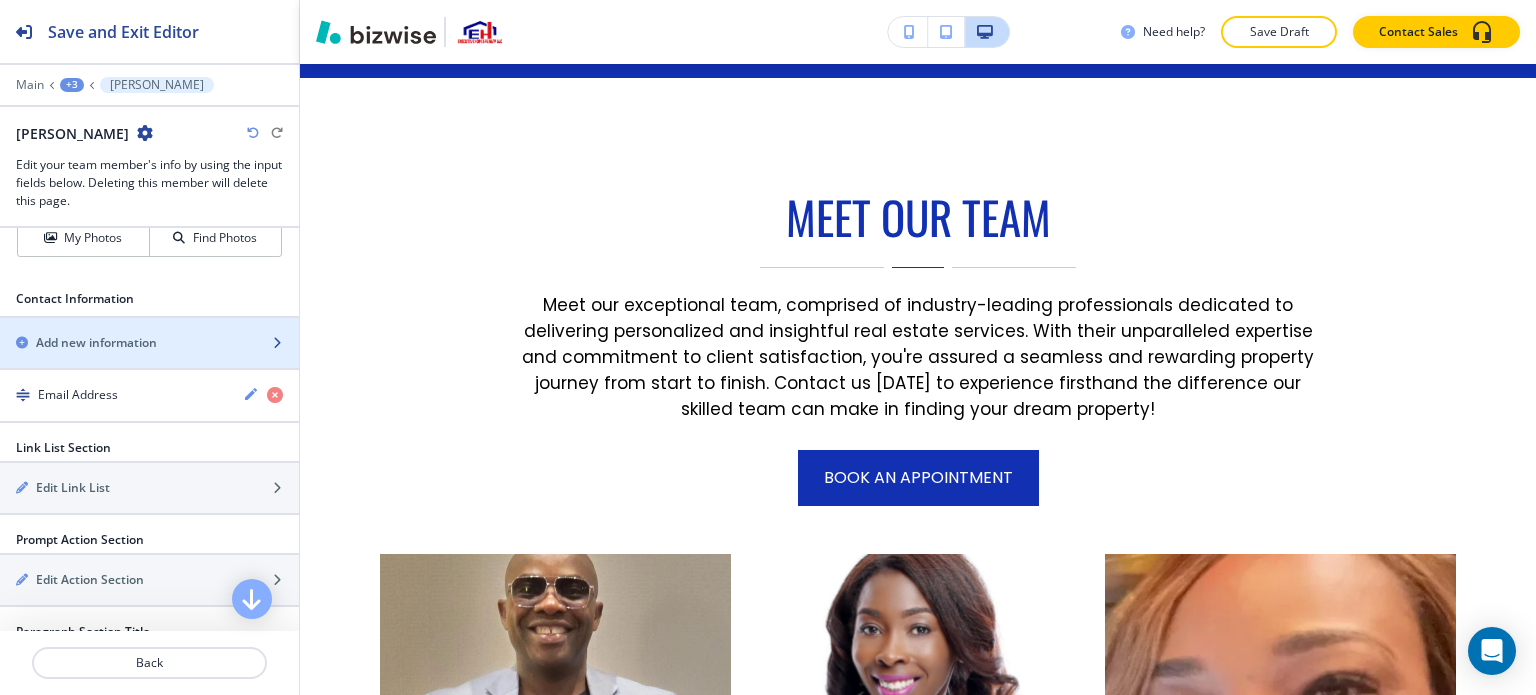 click at bounding box center [149, 326] 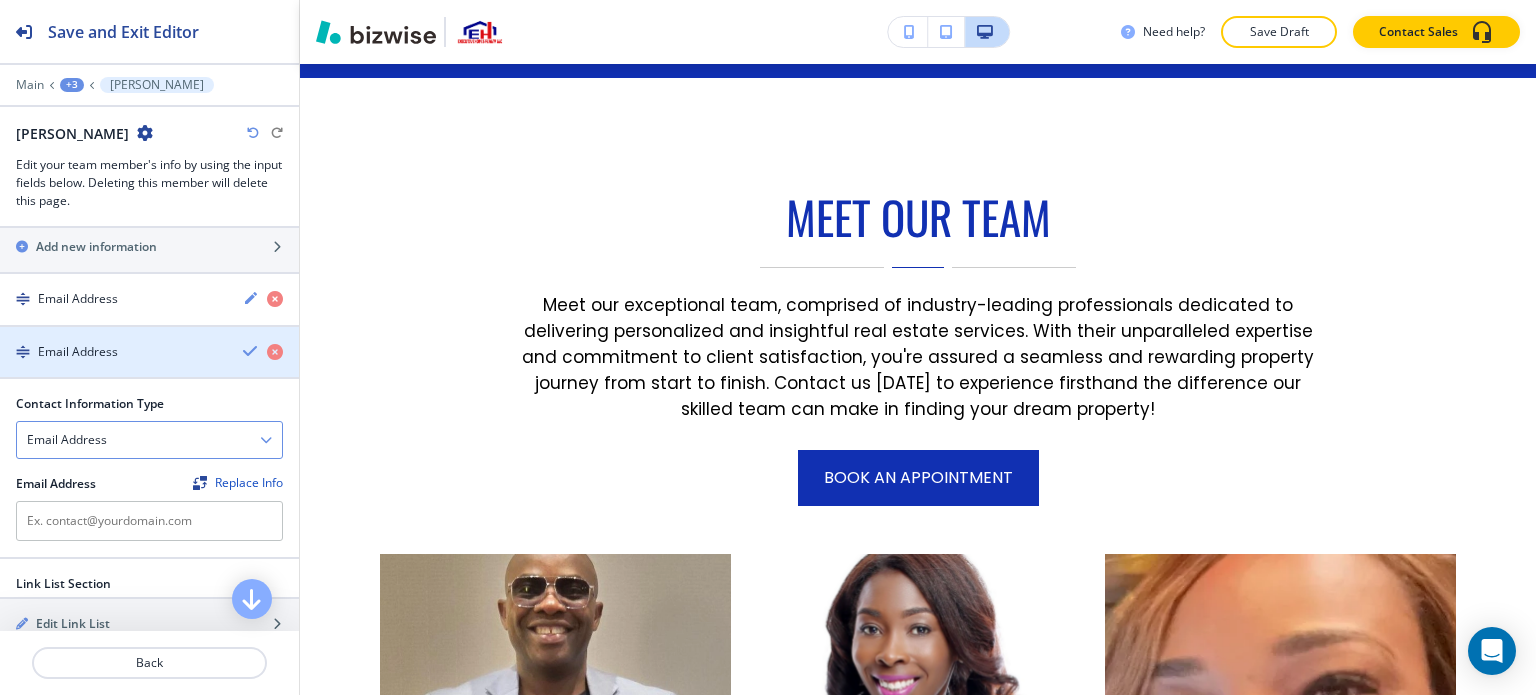 scroll, scrollTop: 1100, scrollLeft: 0, axis: vertical 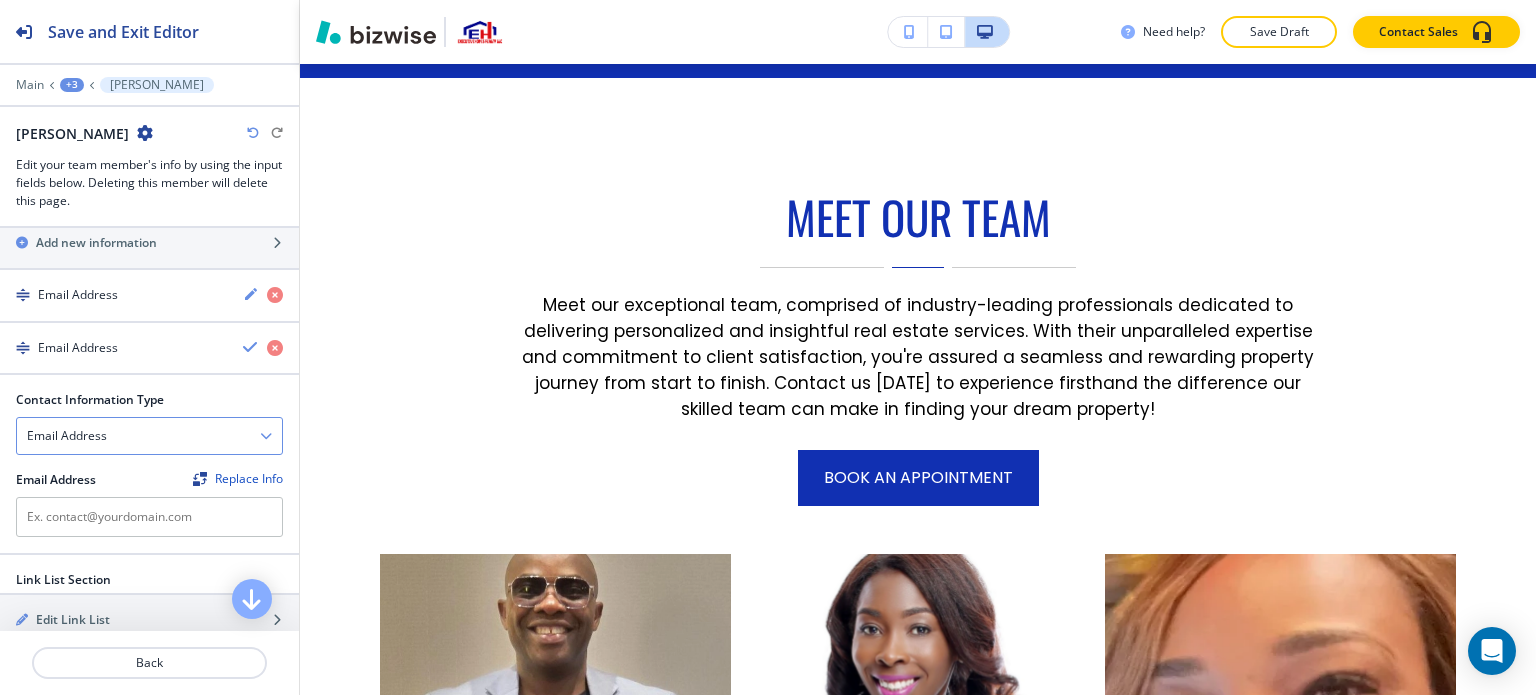 click on "Email Address" at bounding box center [149, 436] 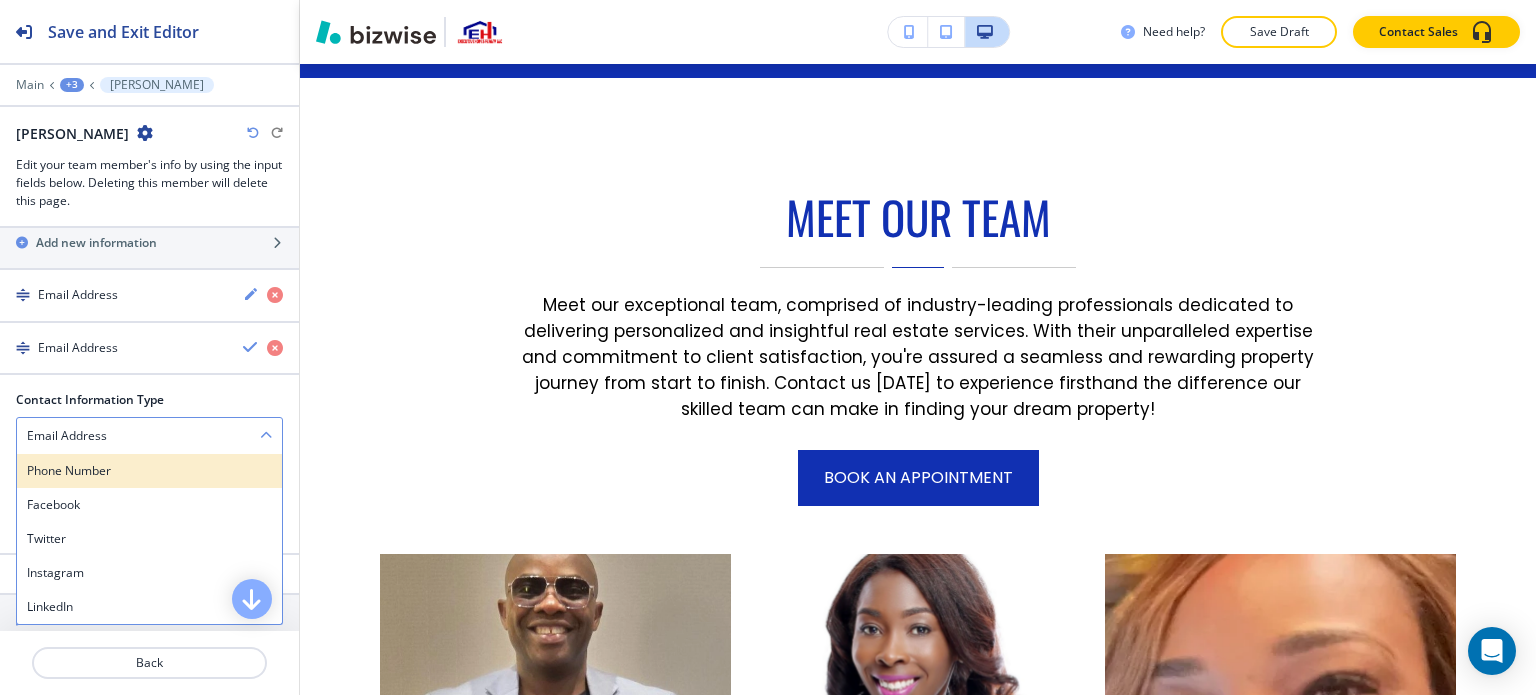 click on "Phone Number" at bounding box center [149, 471] 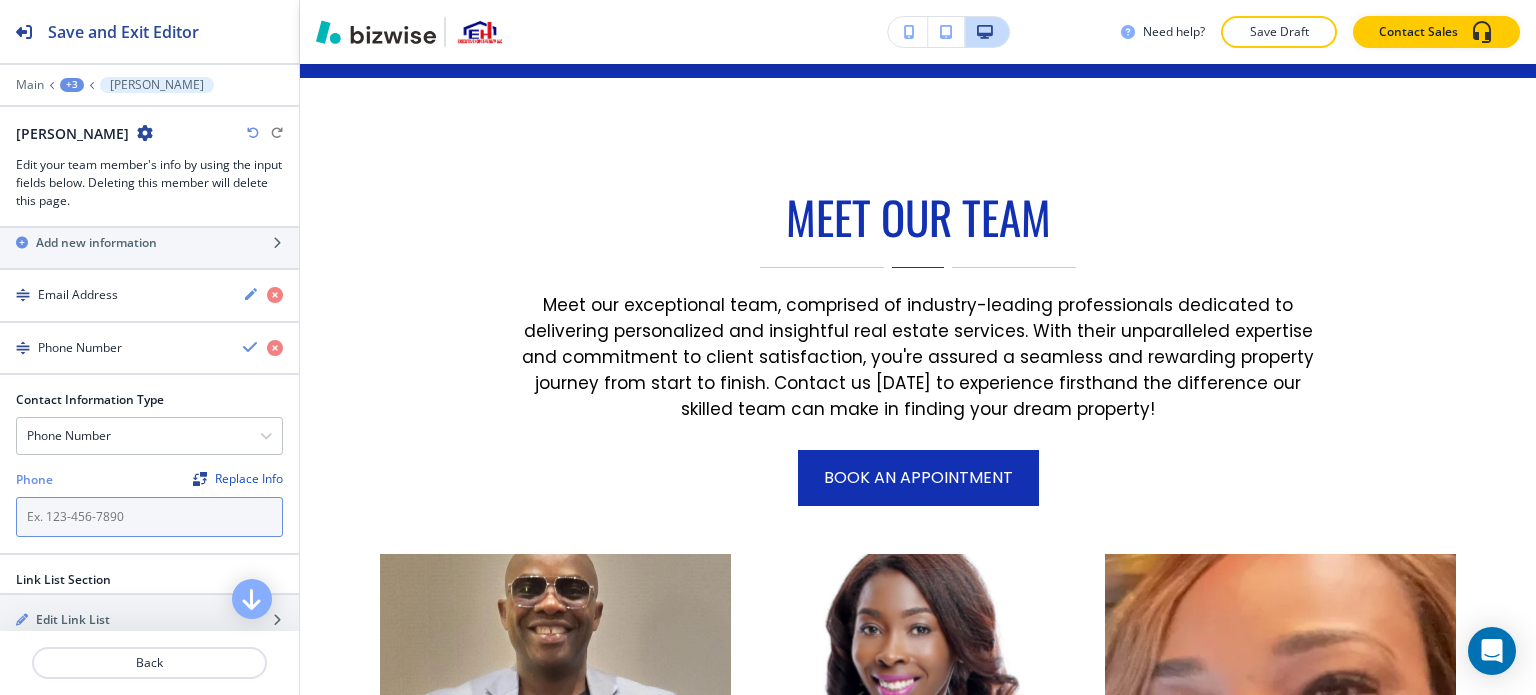 paste on "[PHONE_NUMBER]" 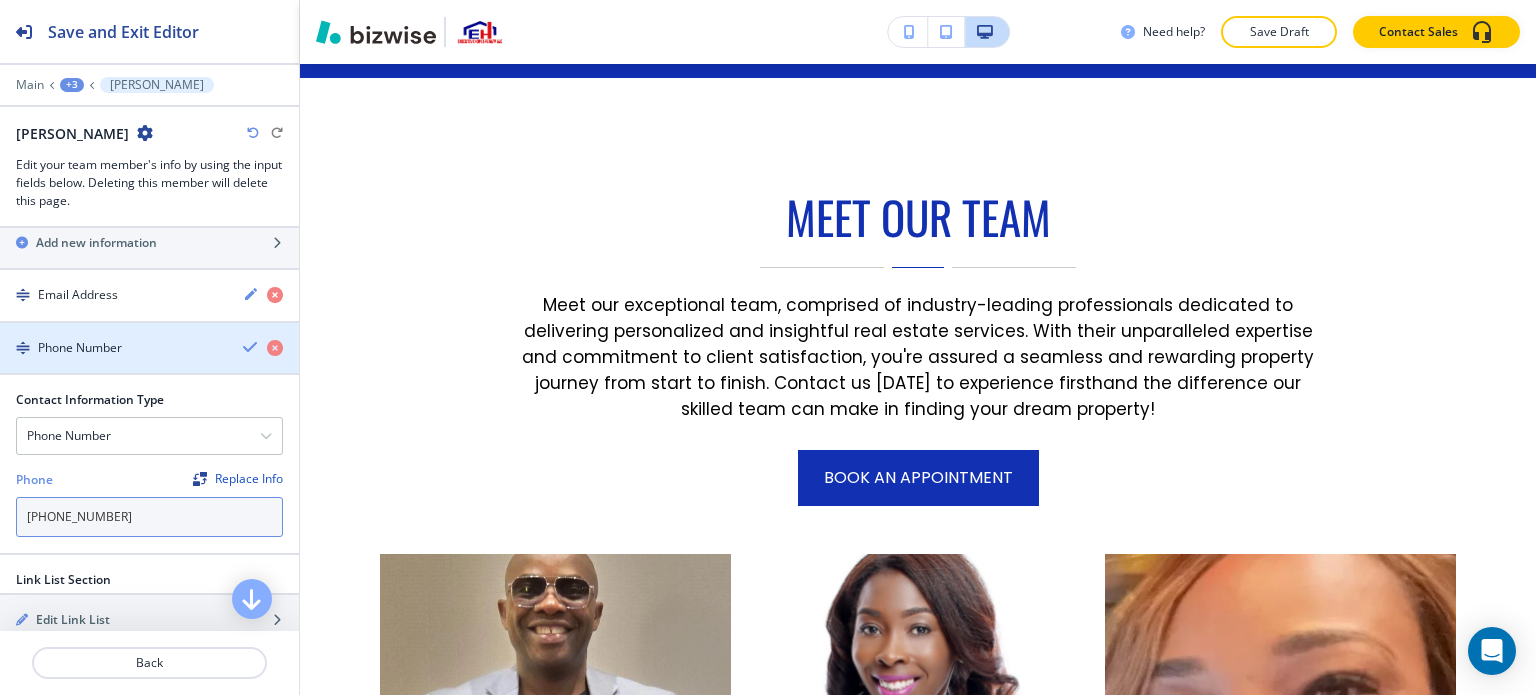 type on "[PHONE_NUMBER]" 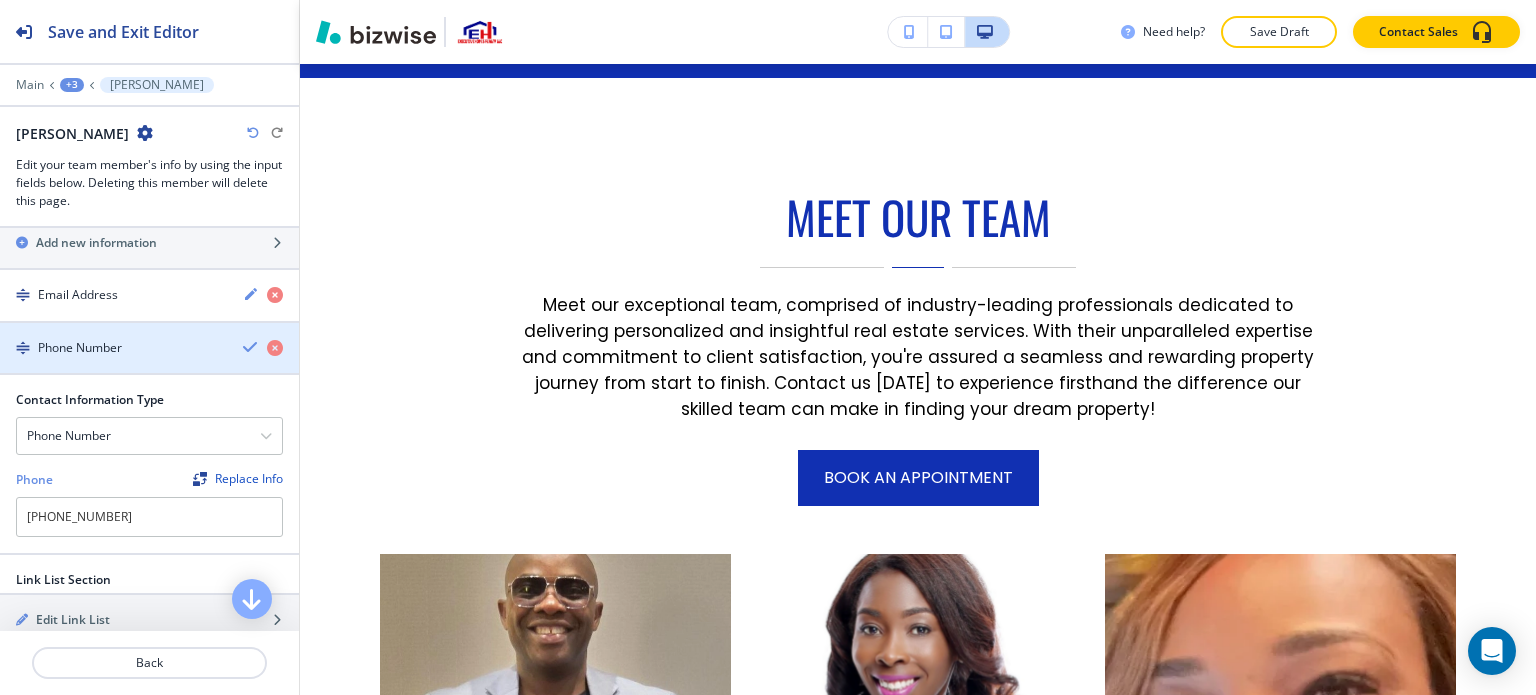 click at bounding box center [251, 347] 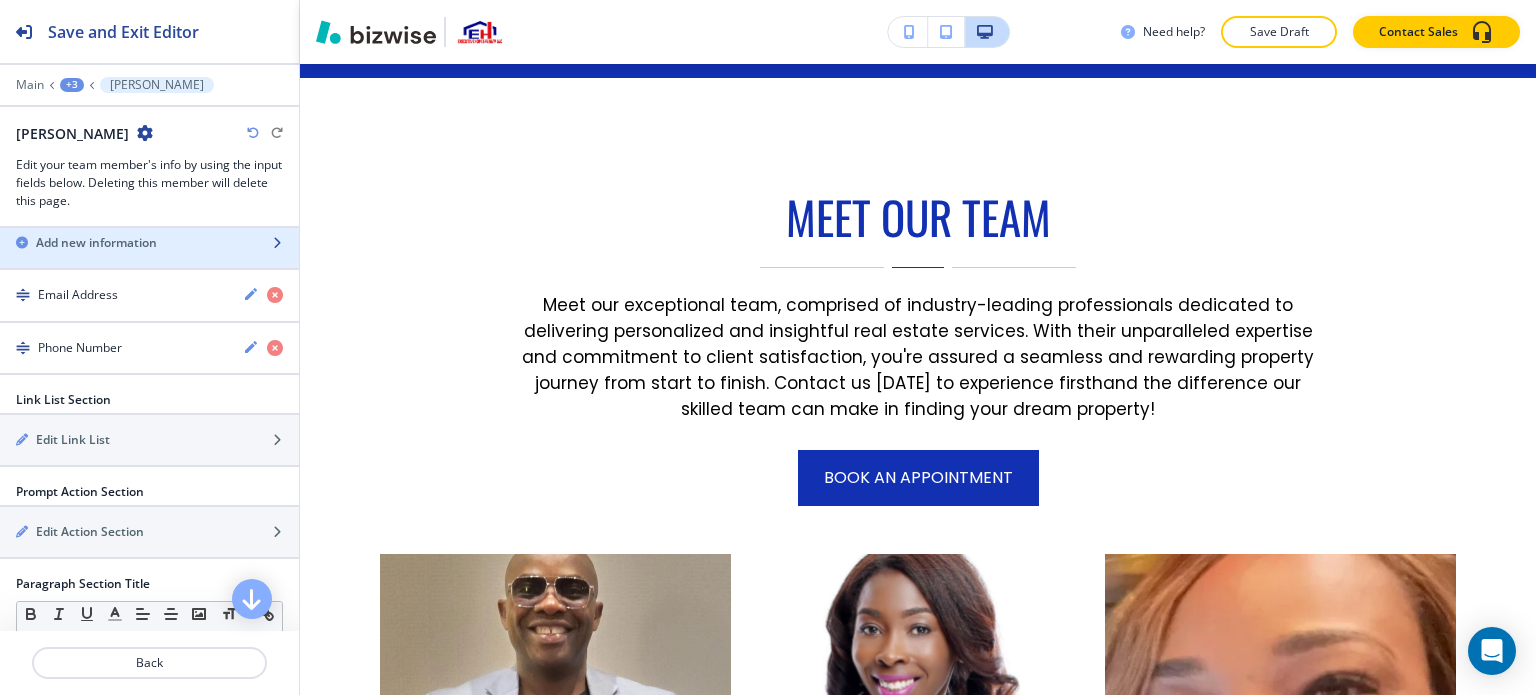 click at bounding box center (149, 226) 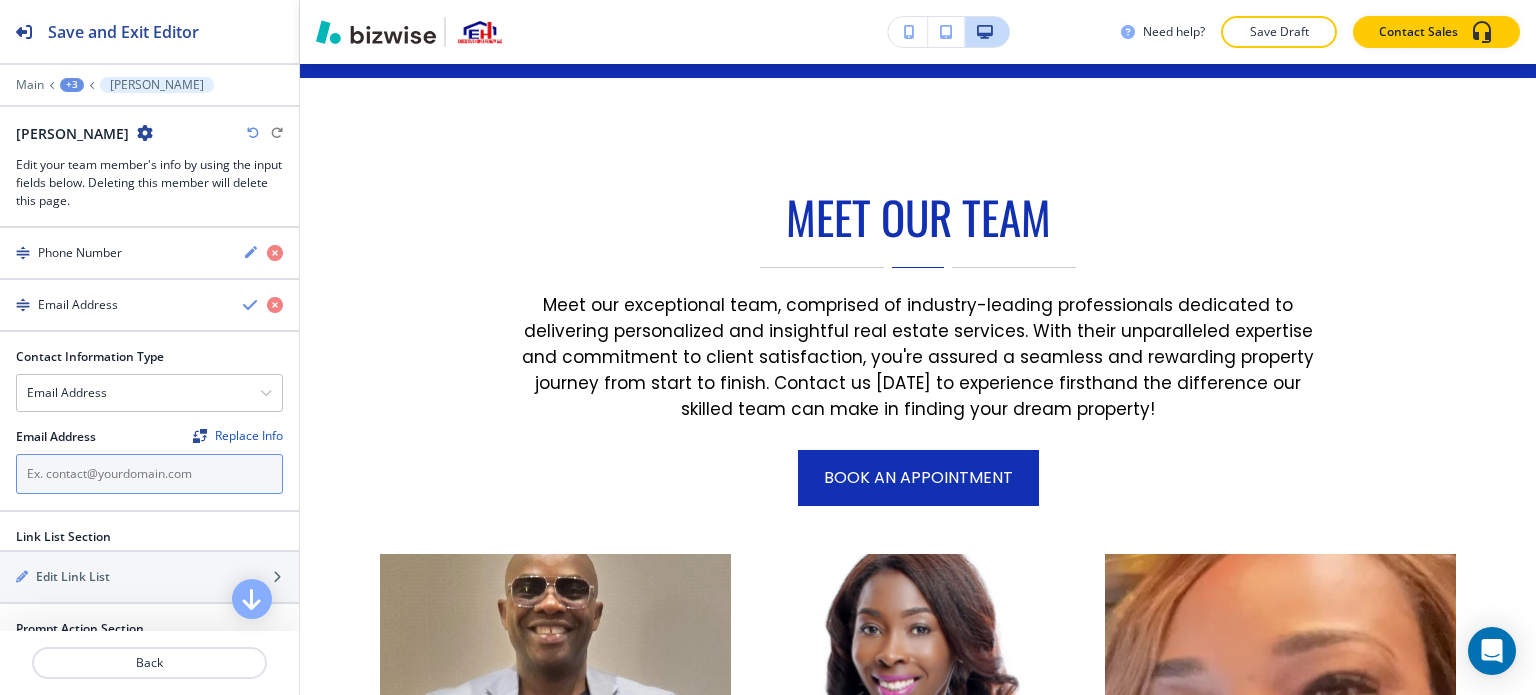 scroll, scrollTop: 1200, scrollLeft: 0, axis: vertical 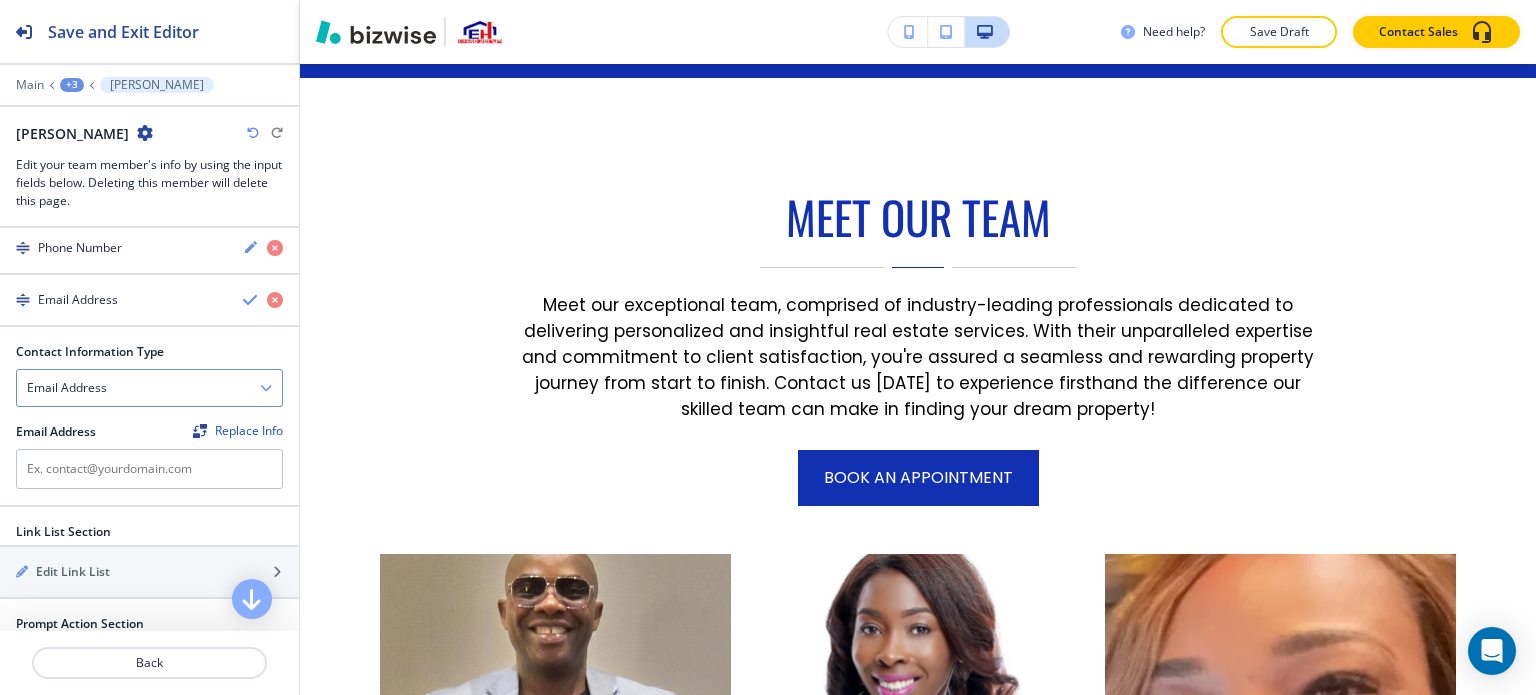 click on "Email Address" at bounding box center (149, 388) 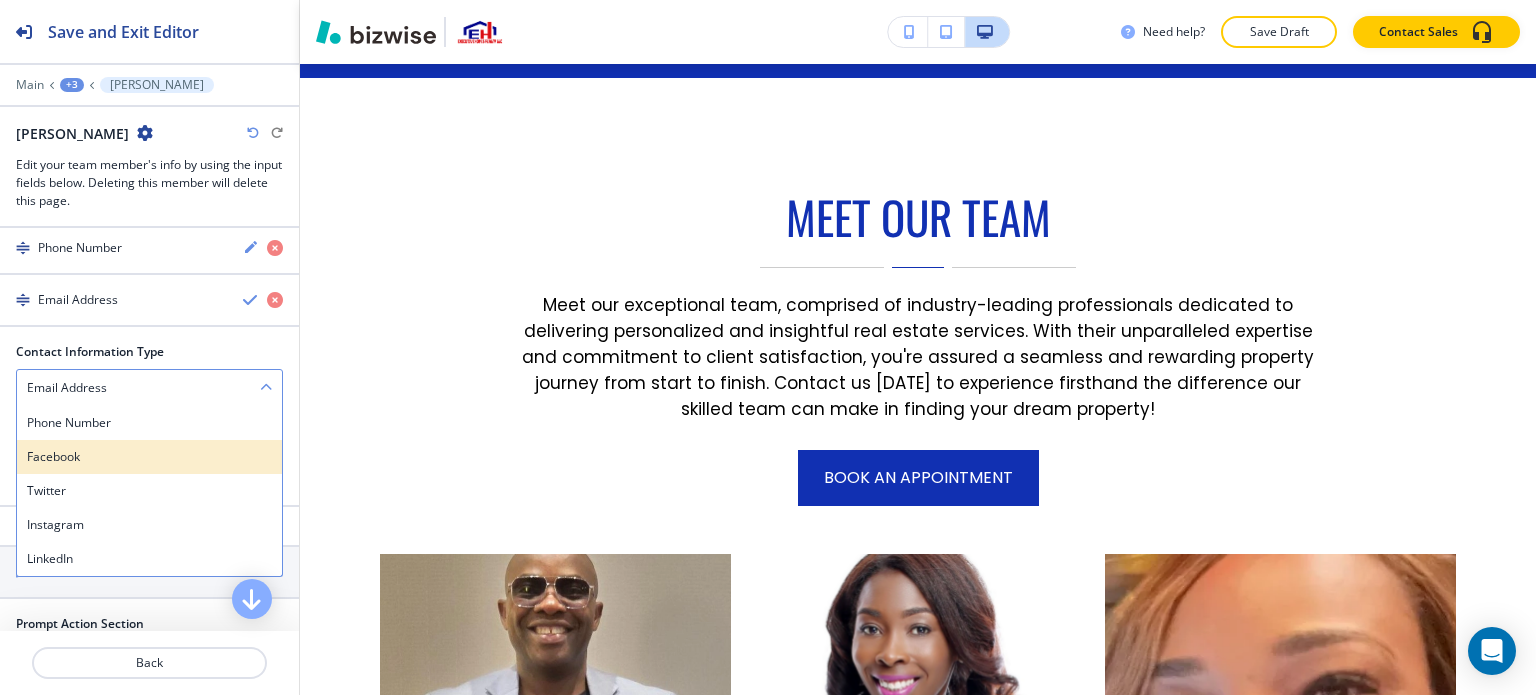 click on "Facebook" at bounding box center [149, 457] 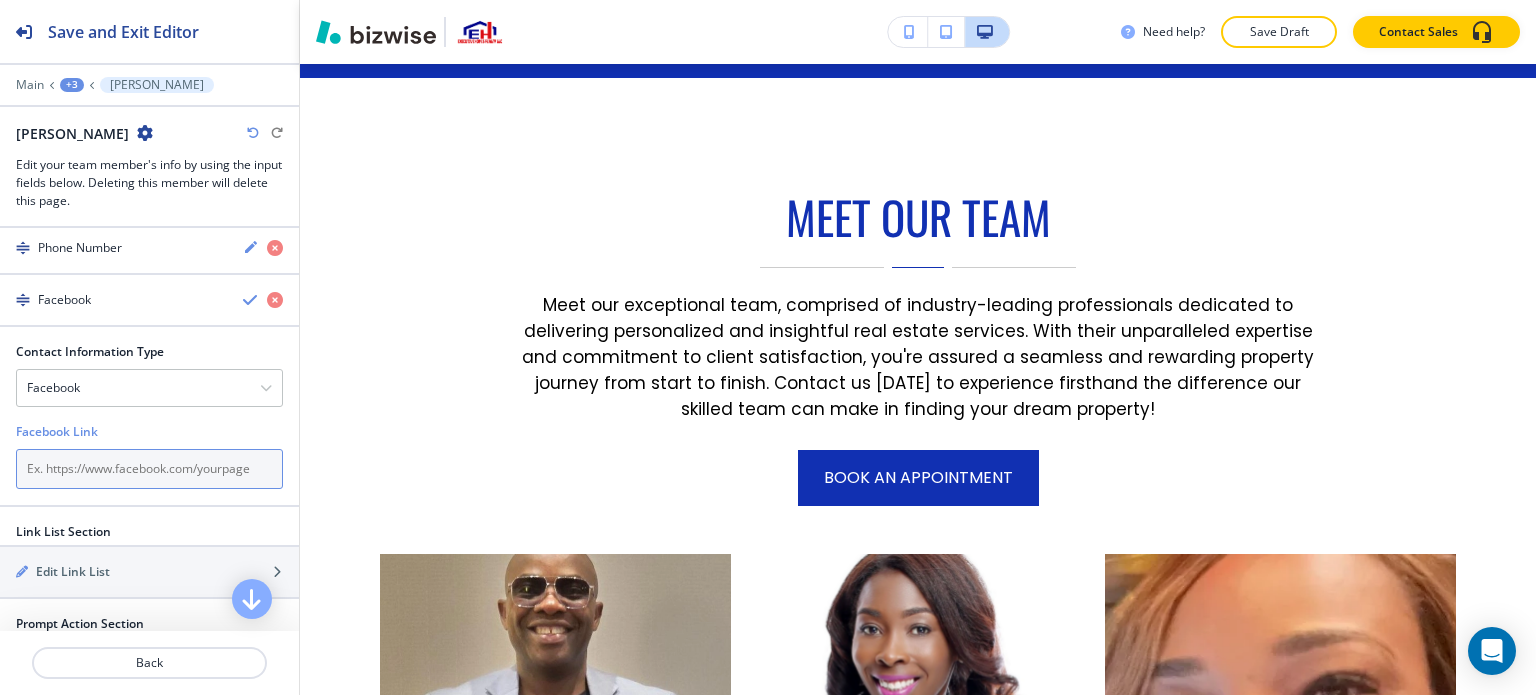 paste on "[URL][DOMAIN_NAME]" 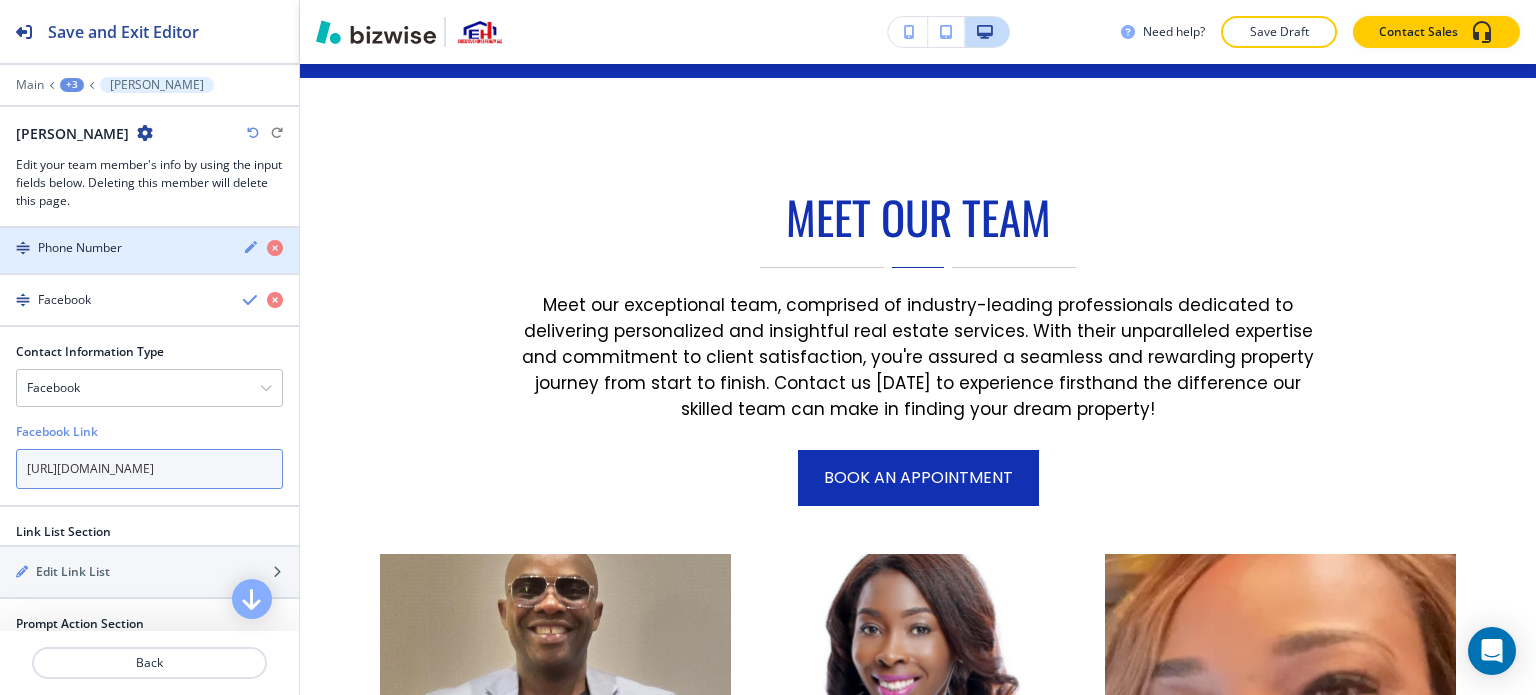 scroll, scrollTop: 0, scrollLeft: 71, axis: horizontal 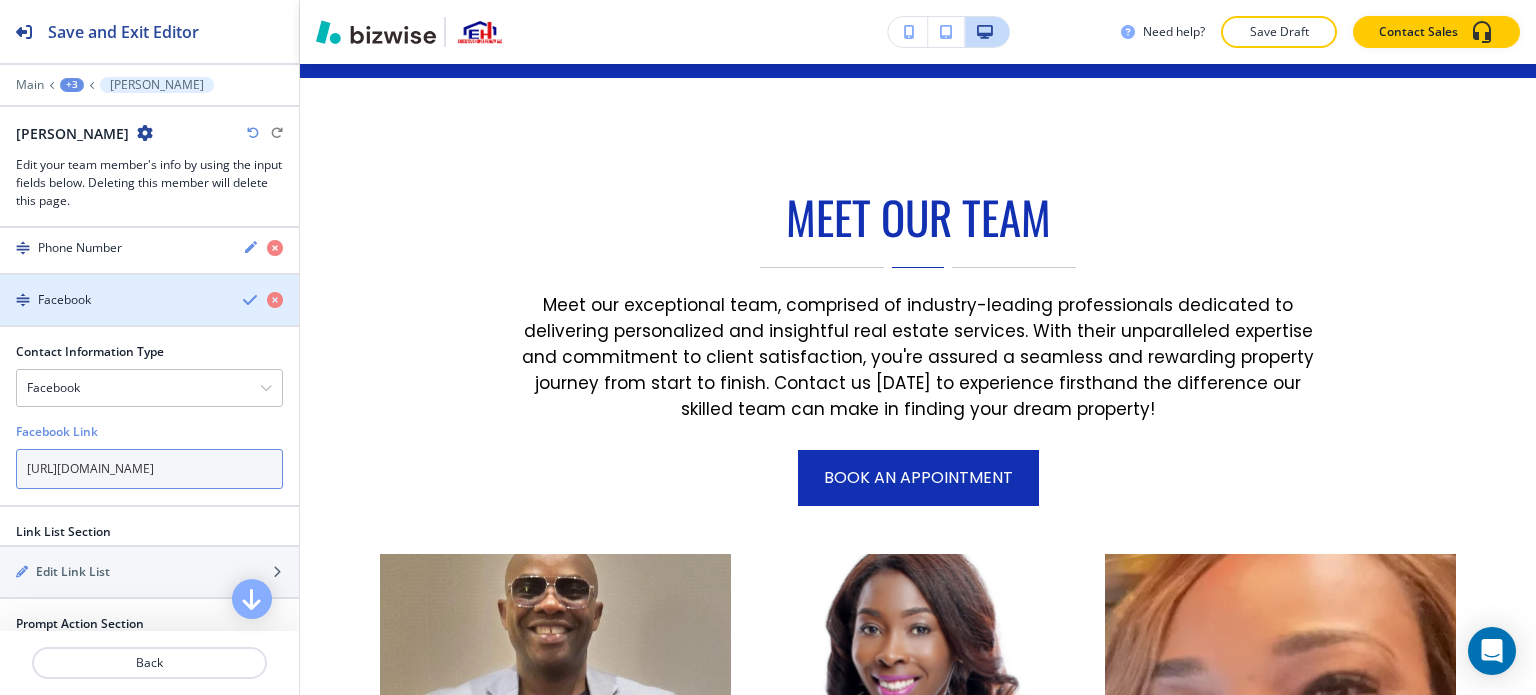 type on "[URL][DOMAIN_NAME]" 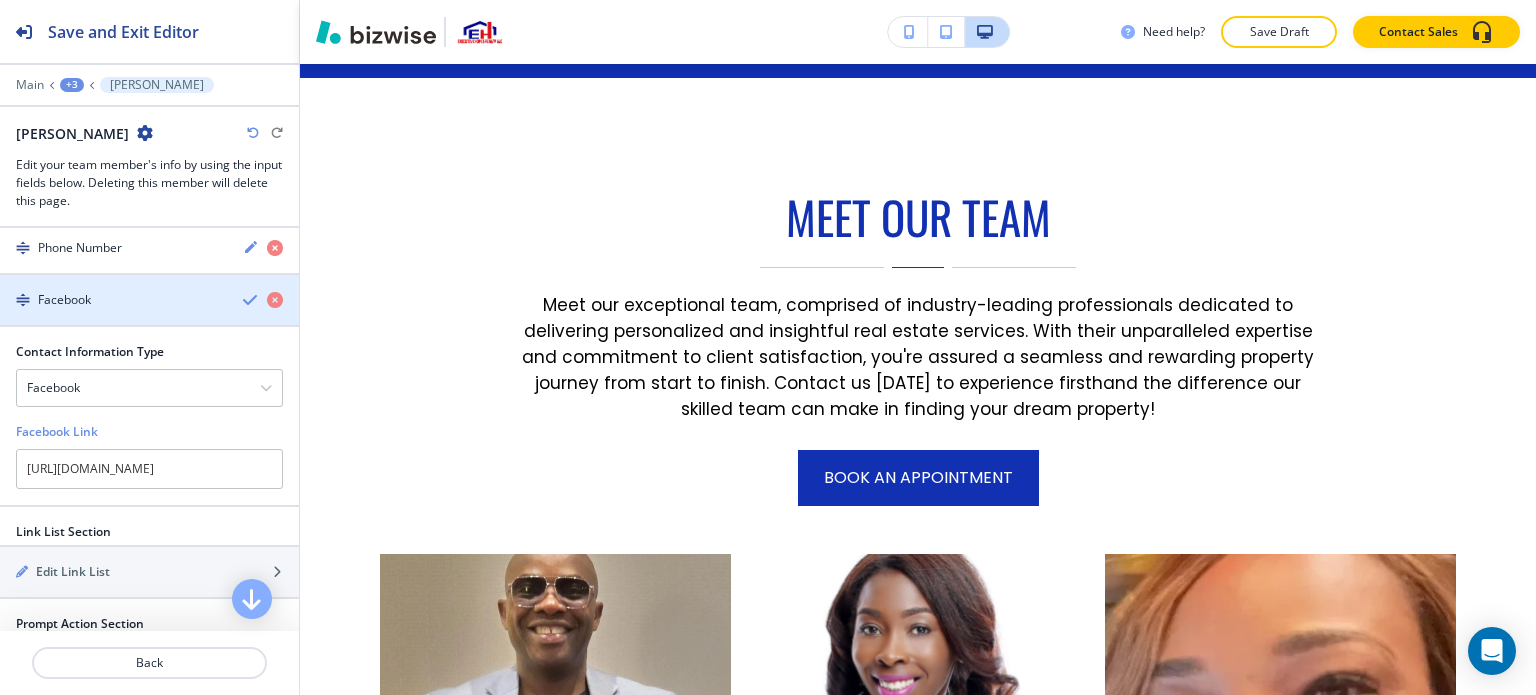 scroll, scrollTop: 0, scrollLeft: 0, axis: both 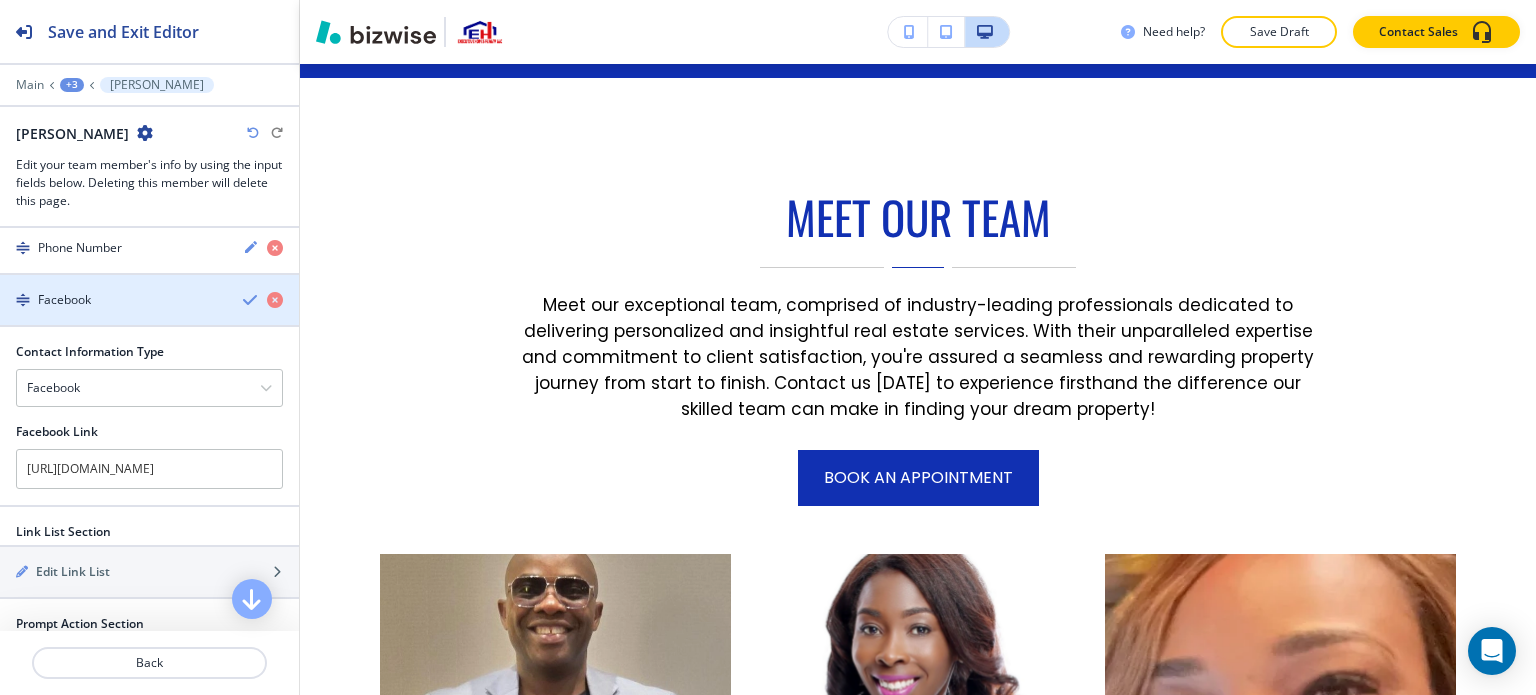 click at bounding box center [251, 300] 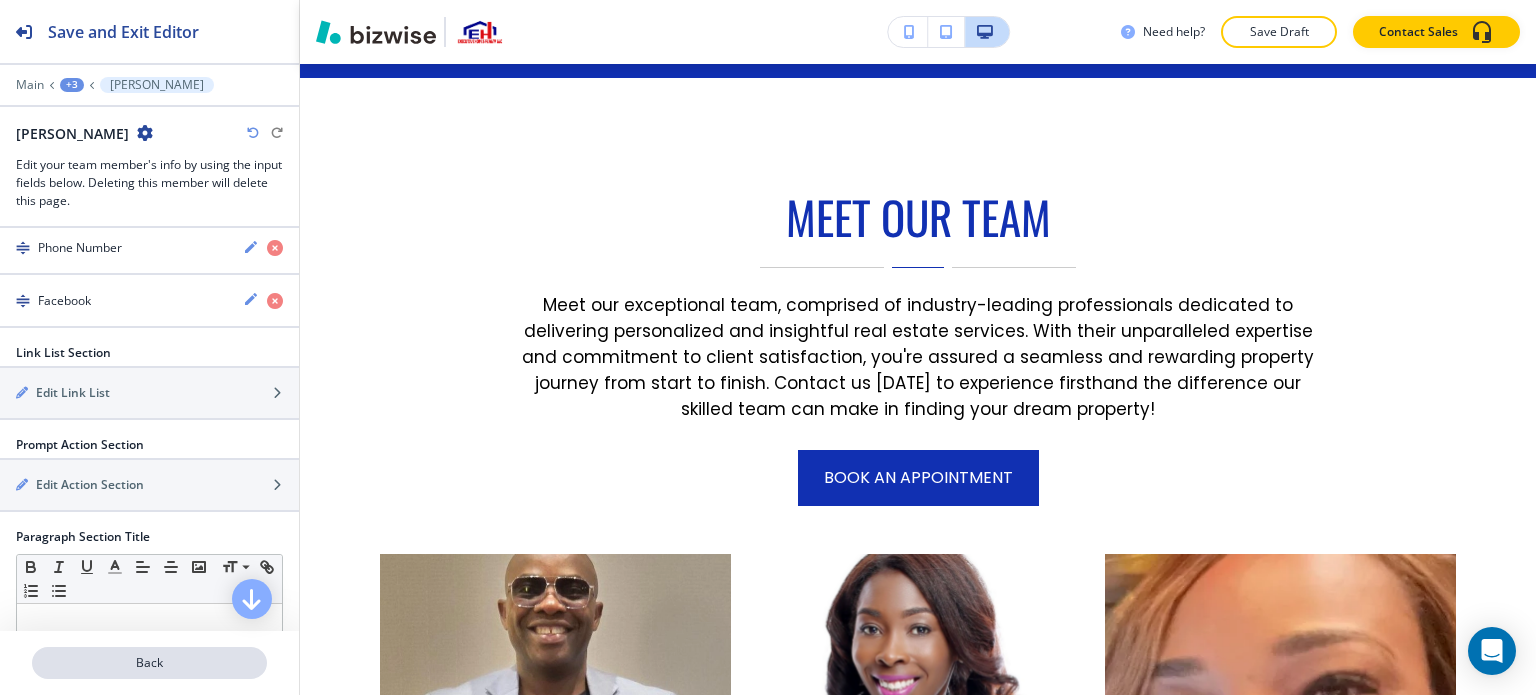 click on "Back" at bounding box center [149, 663] 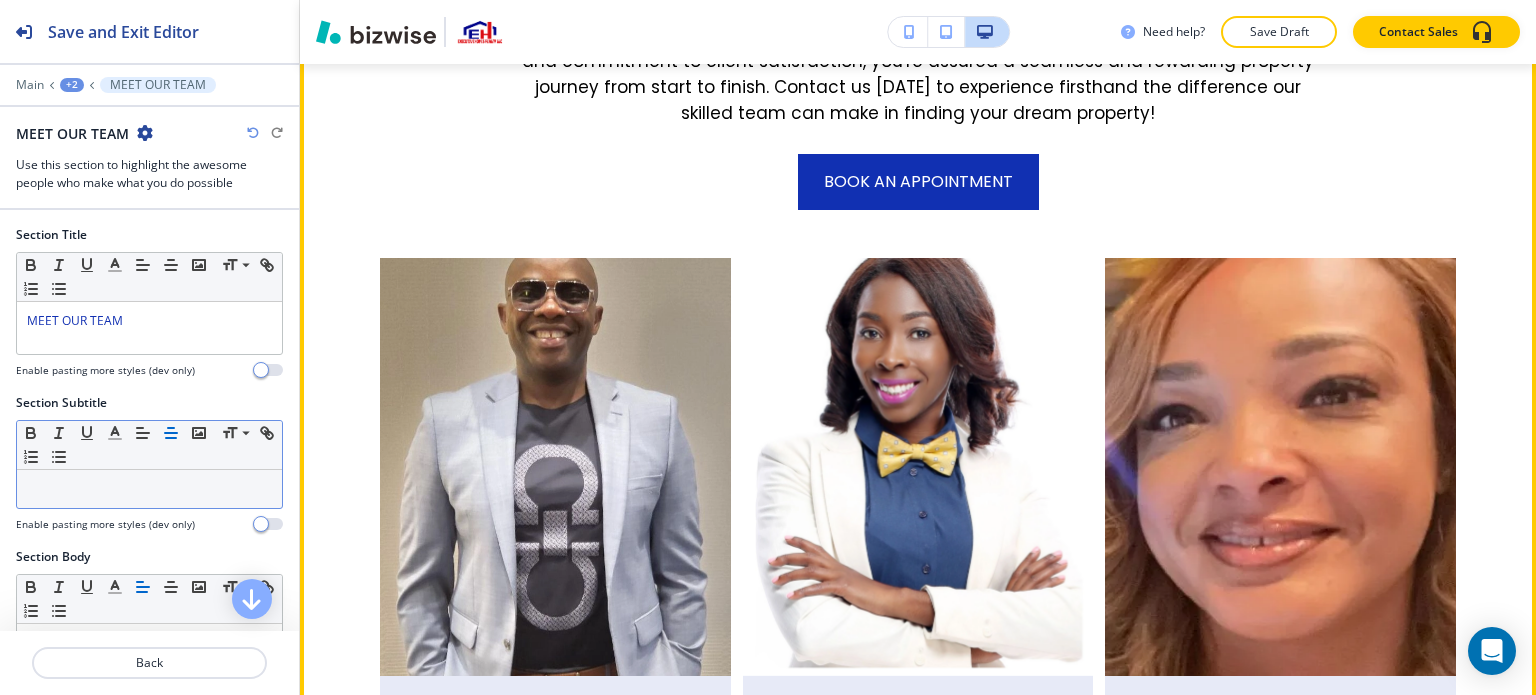 scroll, scrollTop: 1466, scrollLeft: 0, axis: vertical 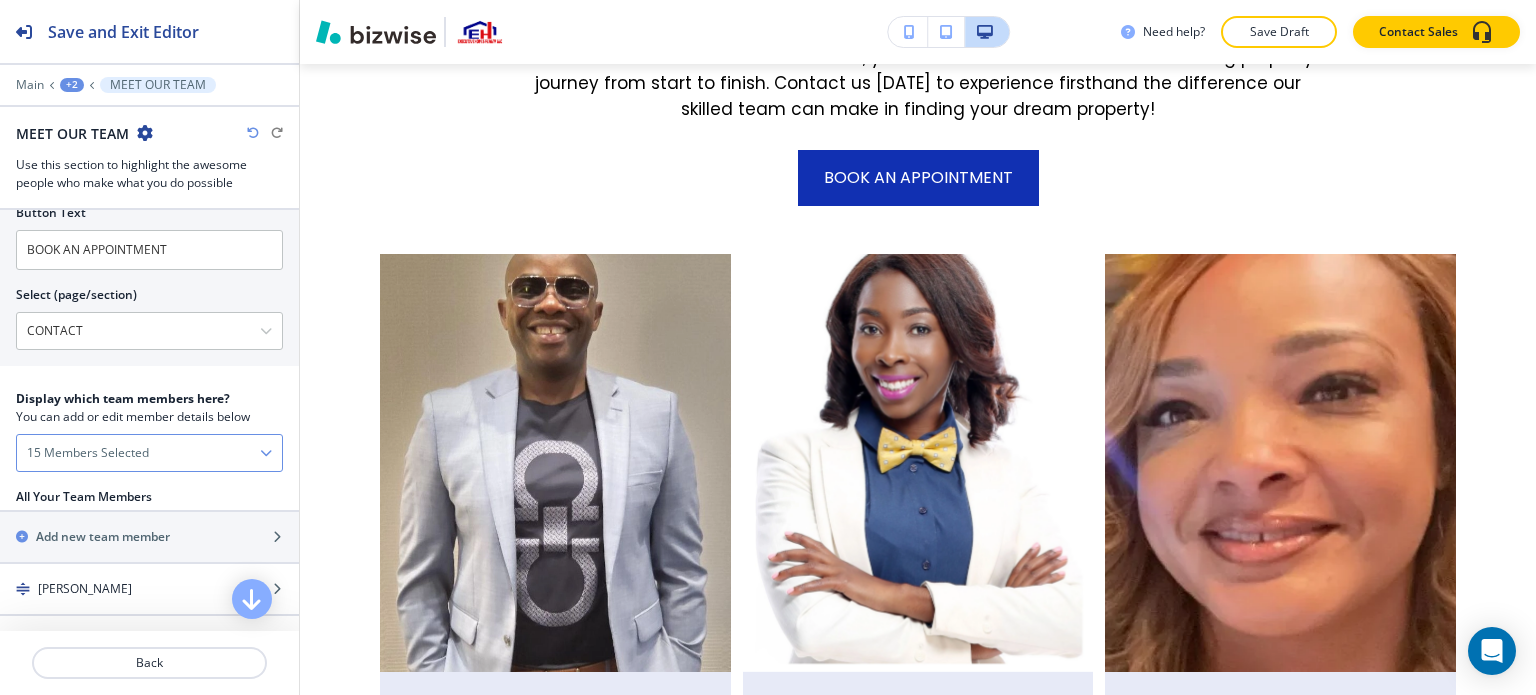 click on "15 Members Selected" at bounding box center [149, 453] 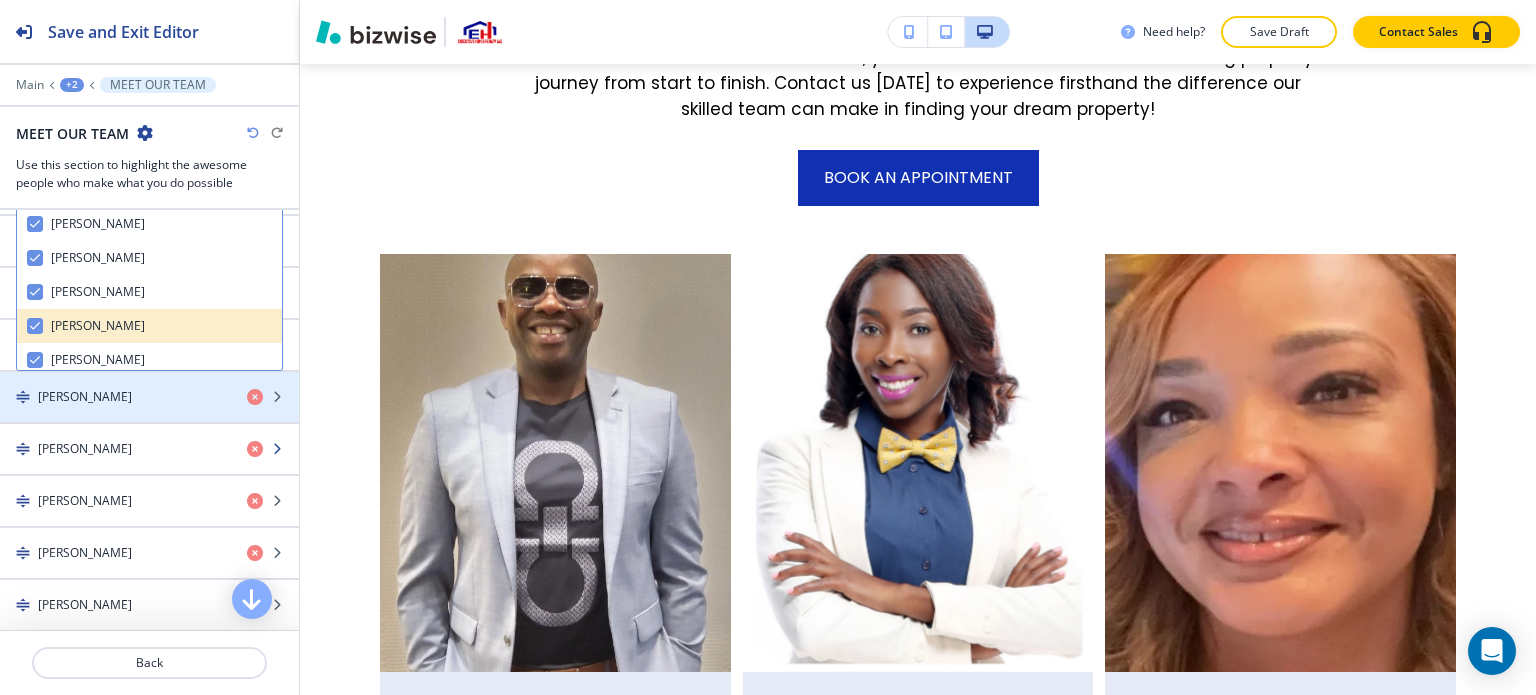 scroll, scrollTop: 1100, scrollLeft: 0, axis: vertical 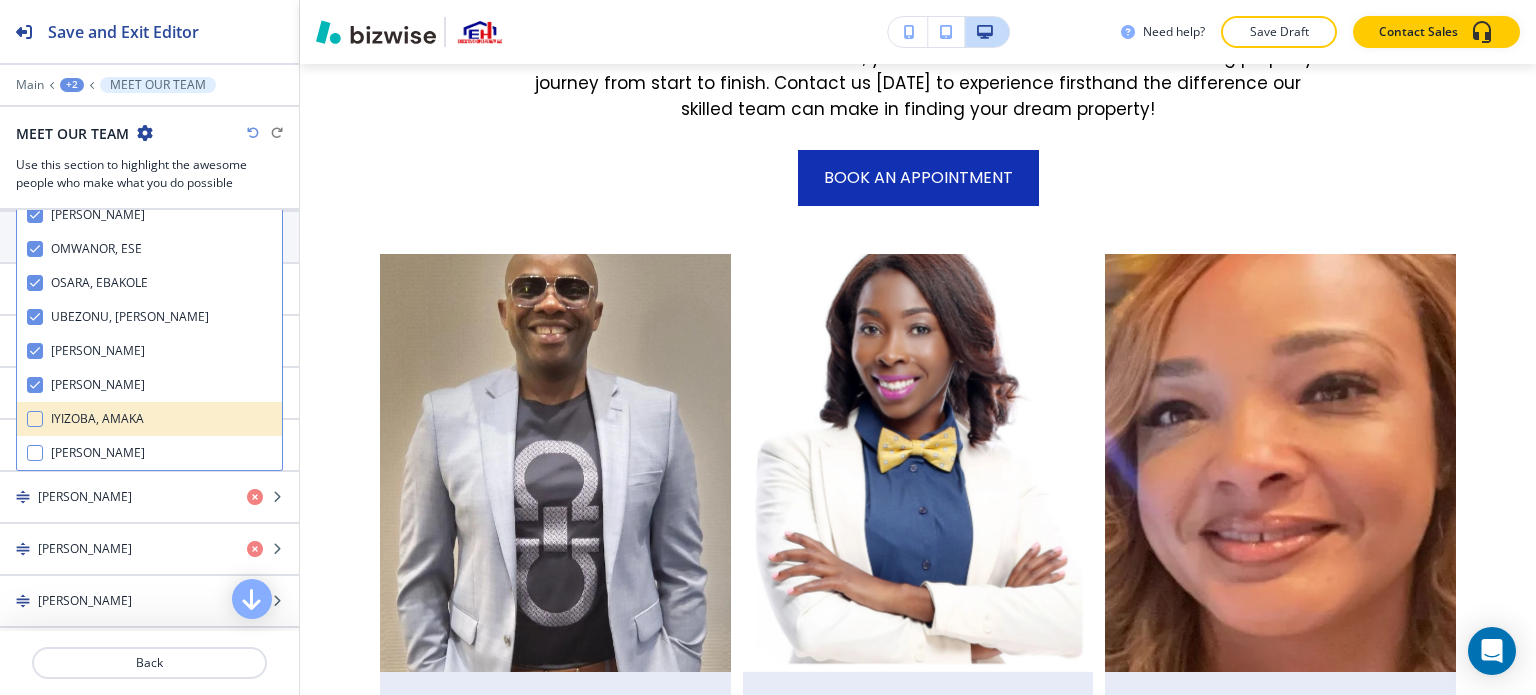 click on "IYIZOBA, AMAKA" at bounding box center [89, 419] 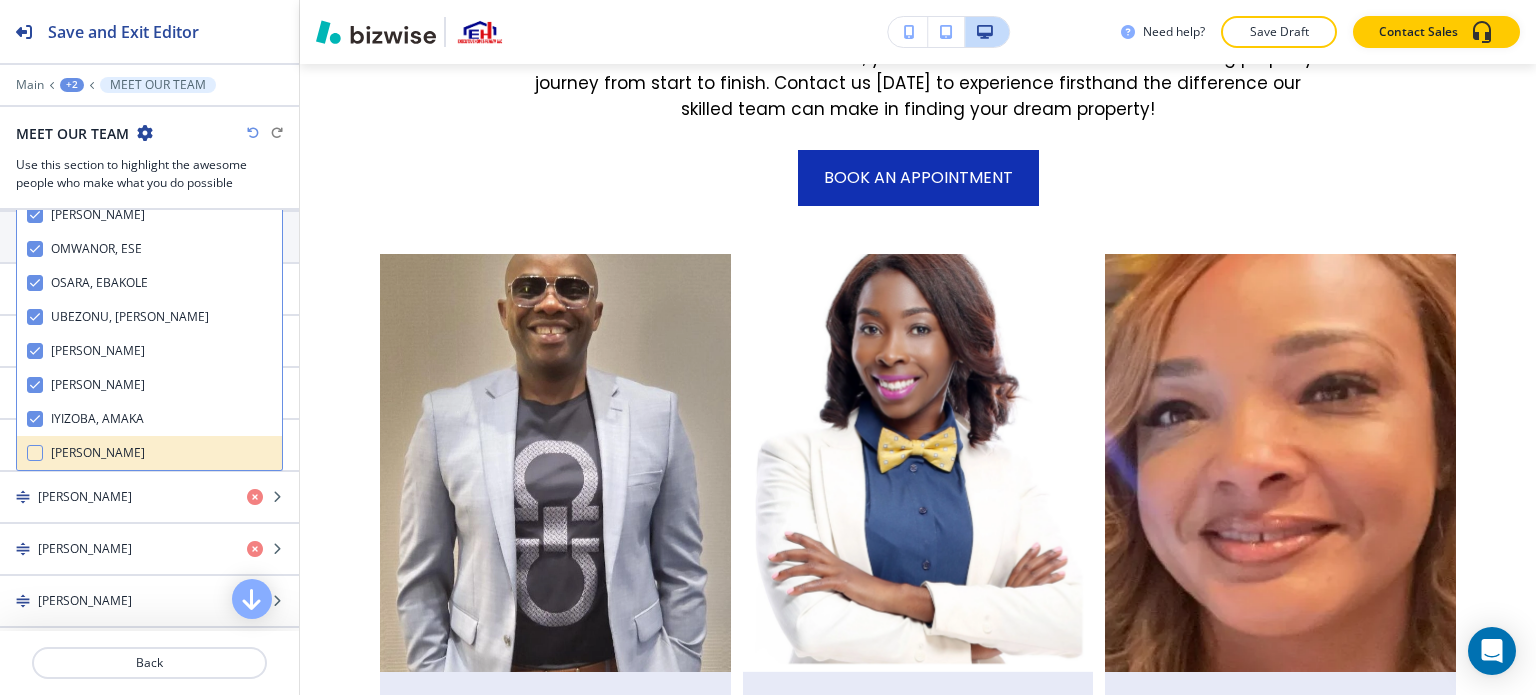 click on "[PERSON_NAME]" at bounding box center [90, 453] 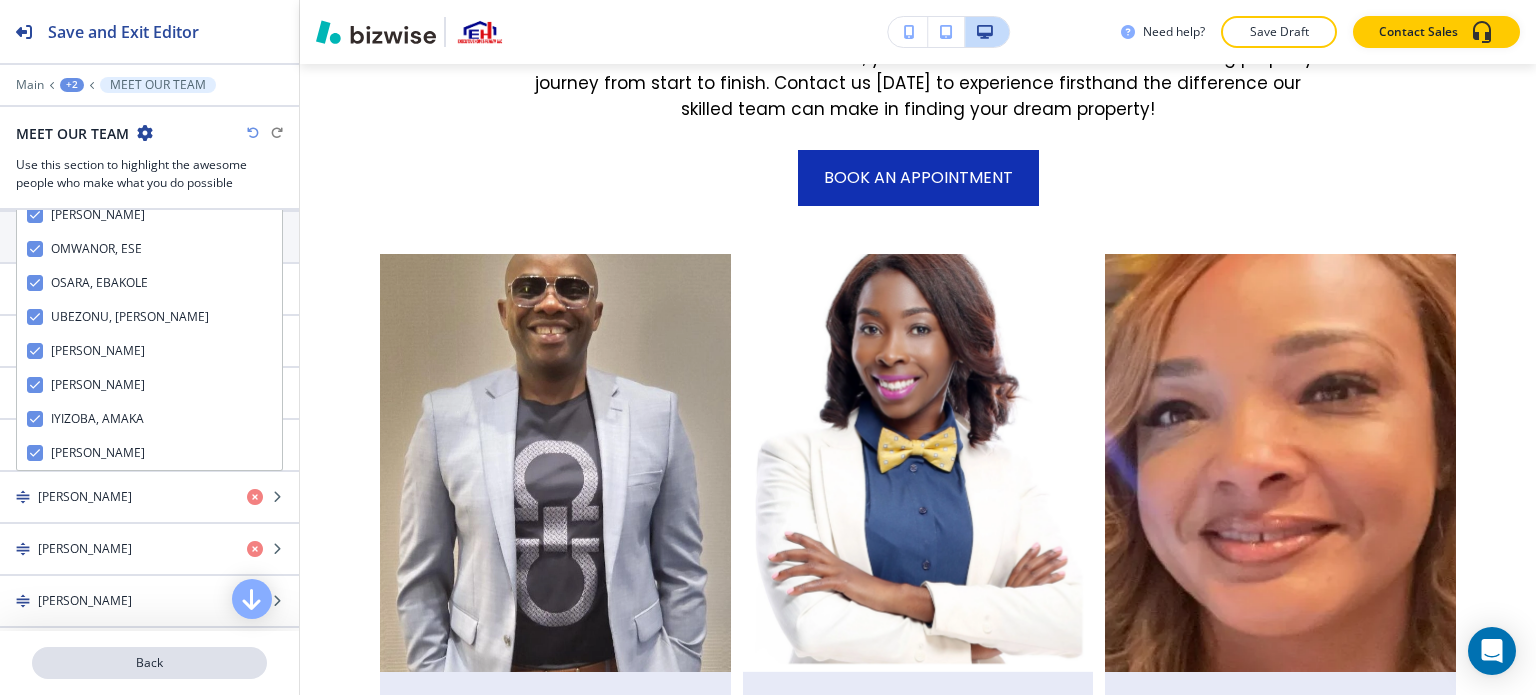 click on "Back" at bounding box center (149, 663) 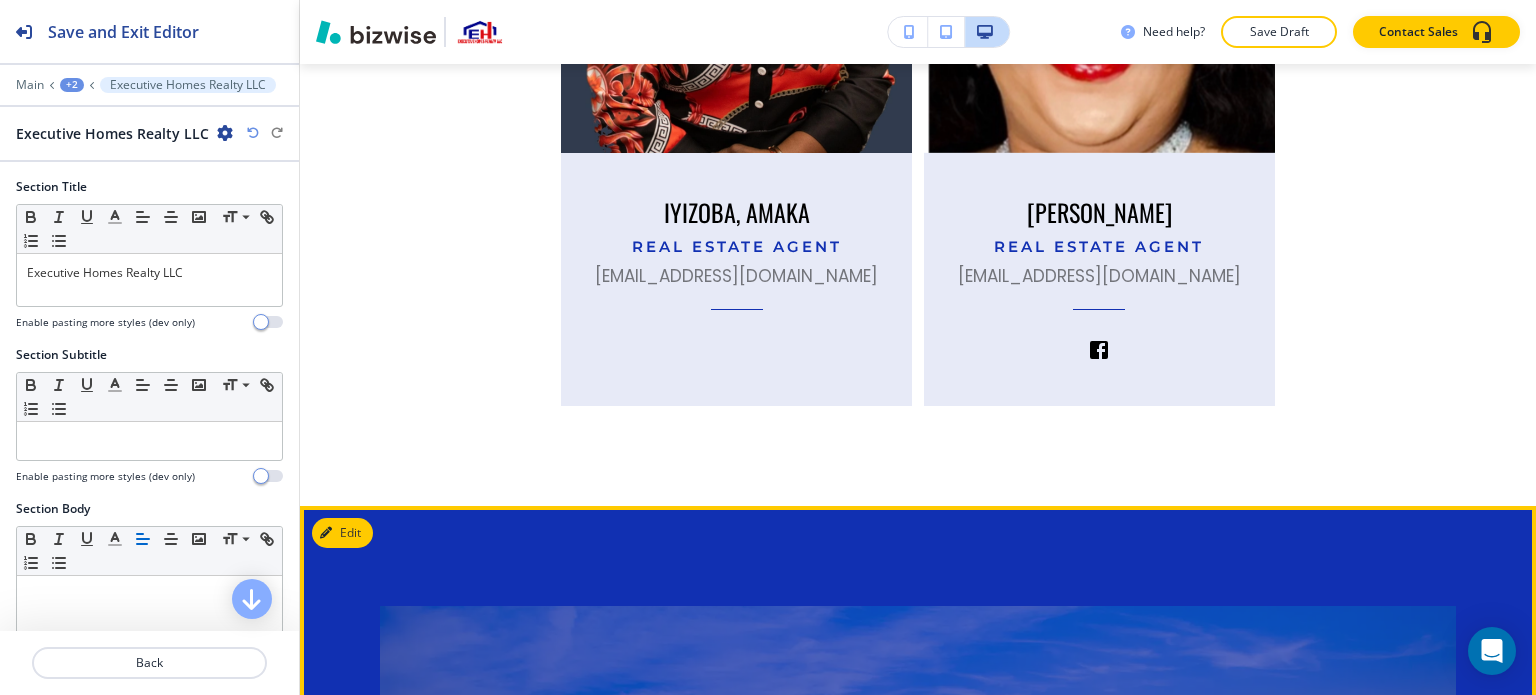 scroll, scrollTop: 5394, scrollLeft: 0, axis: vertical 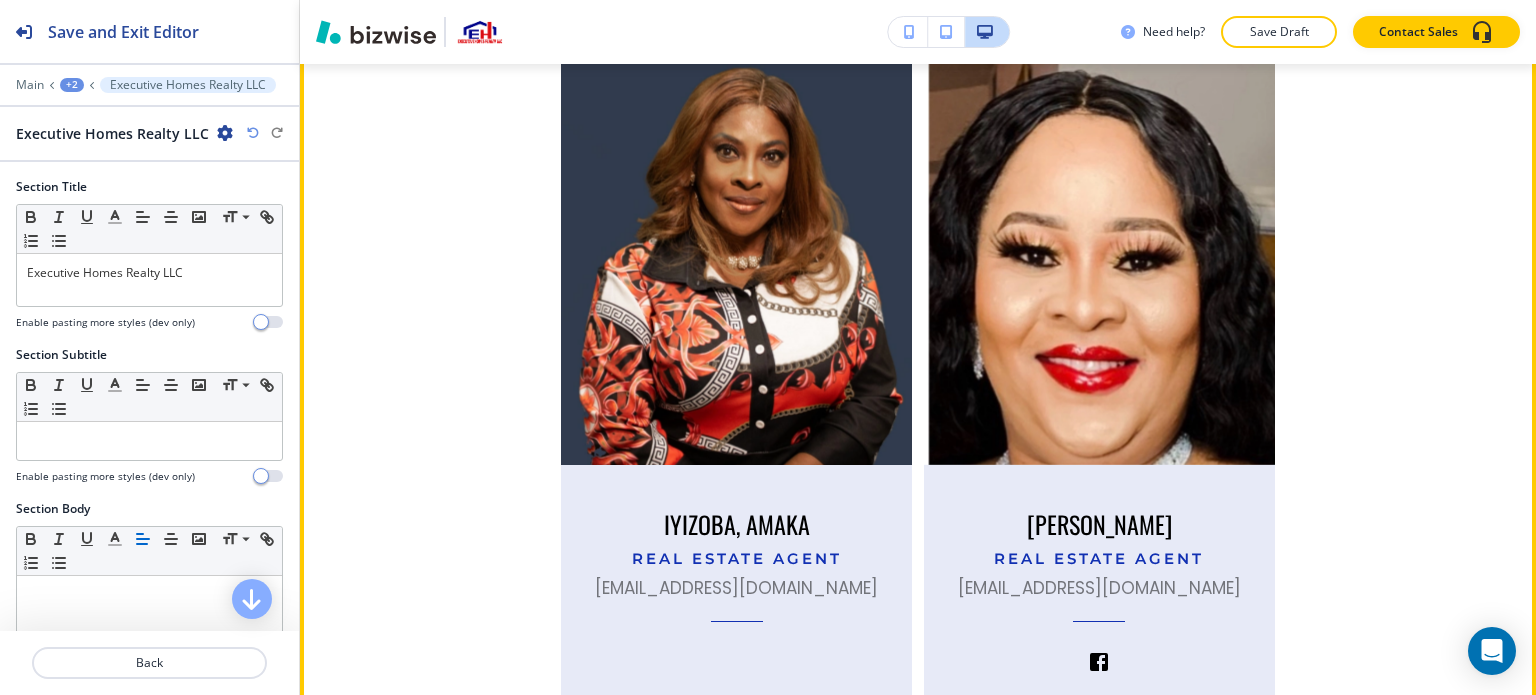 click at bounding box center [737, 255] 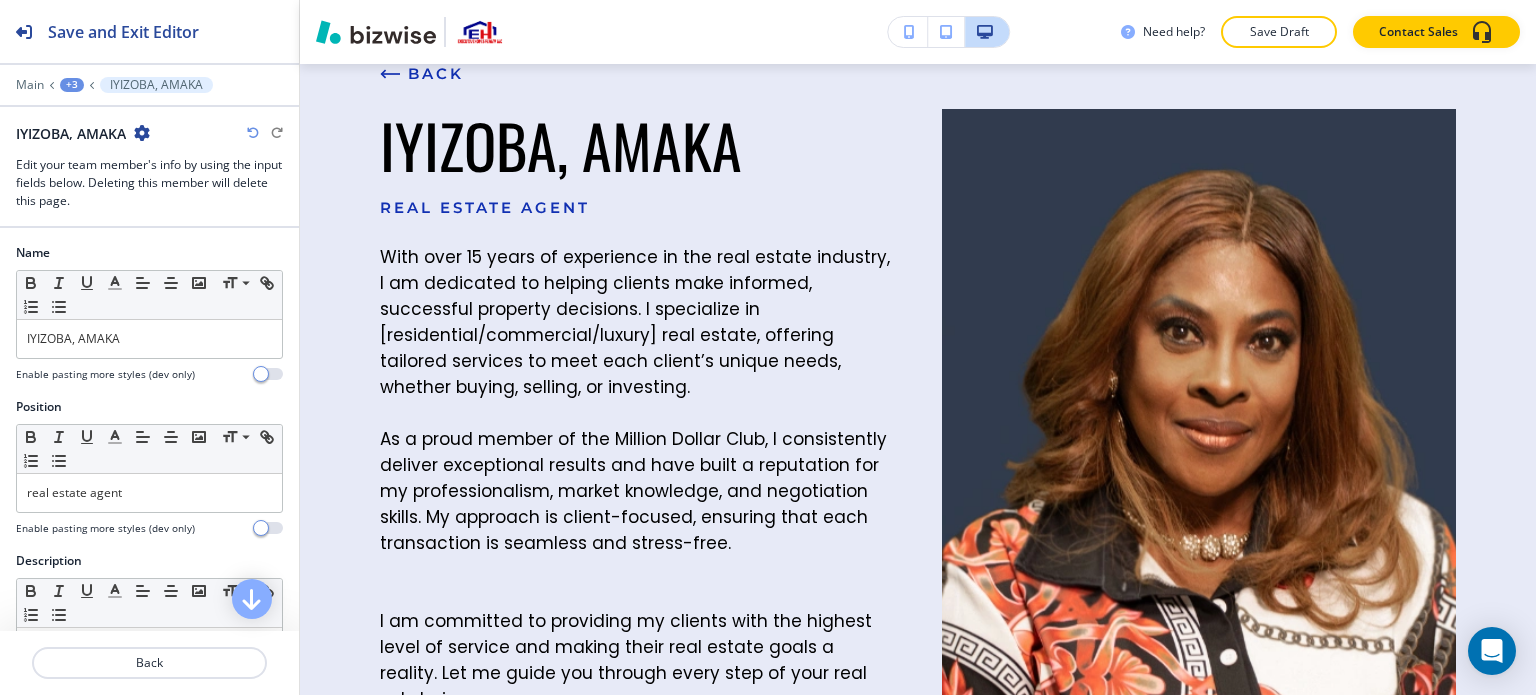 scroll, scrollTop: 0, scrollLeft: 0, axis: both 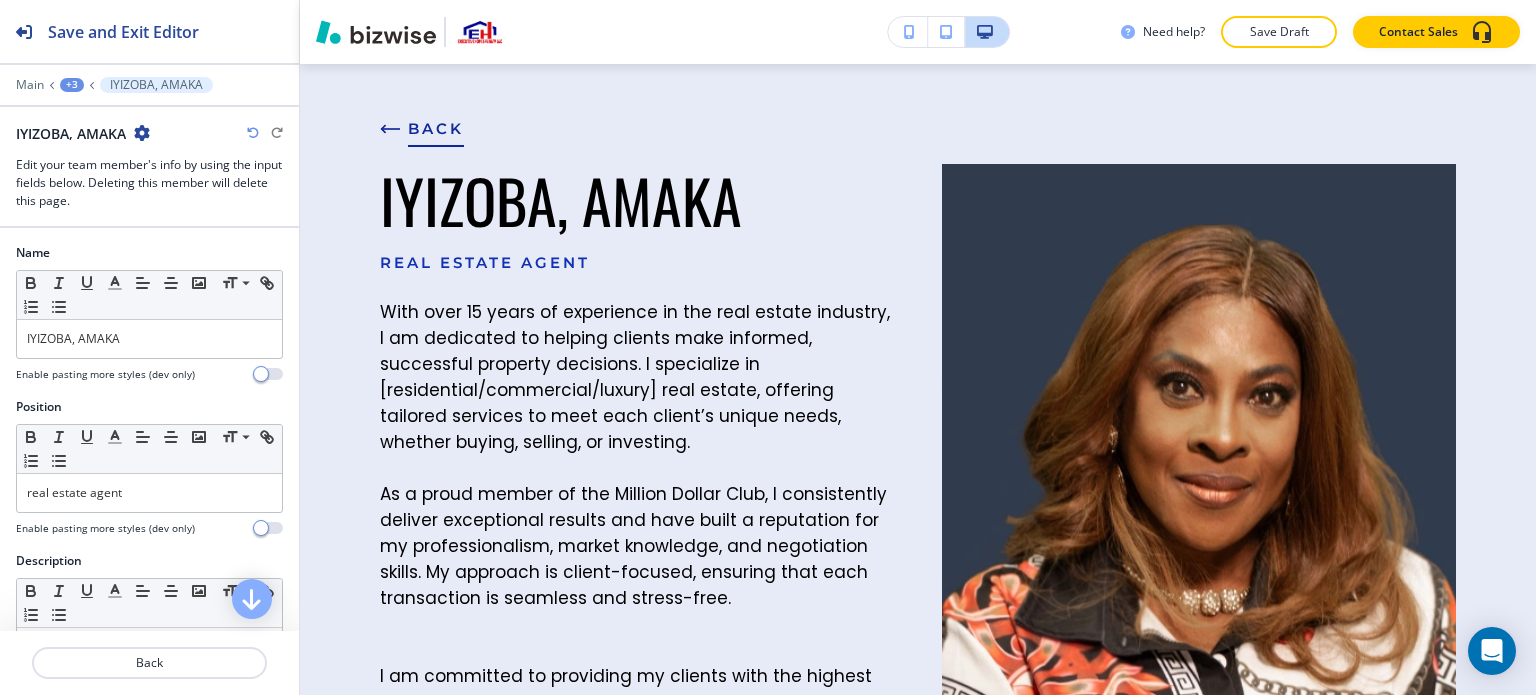 click on "BACK" at bounding box center [422, 129] 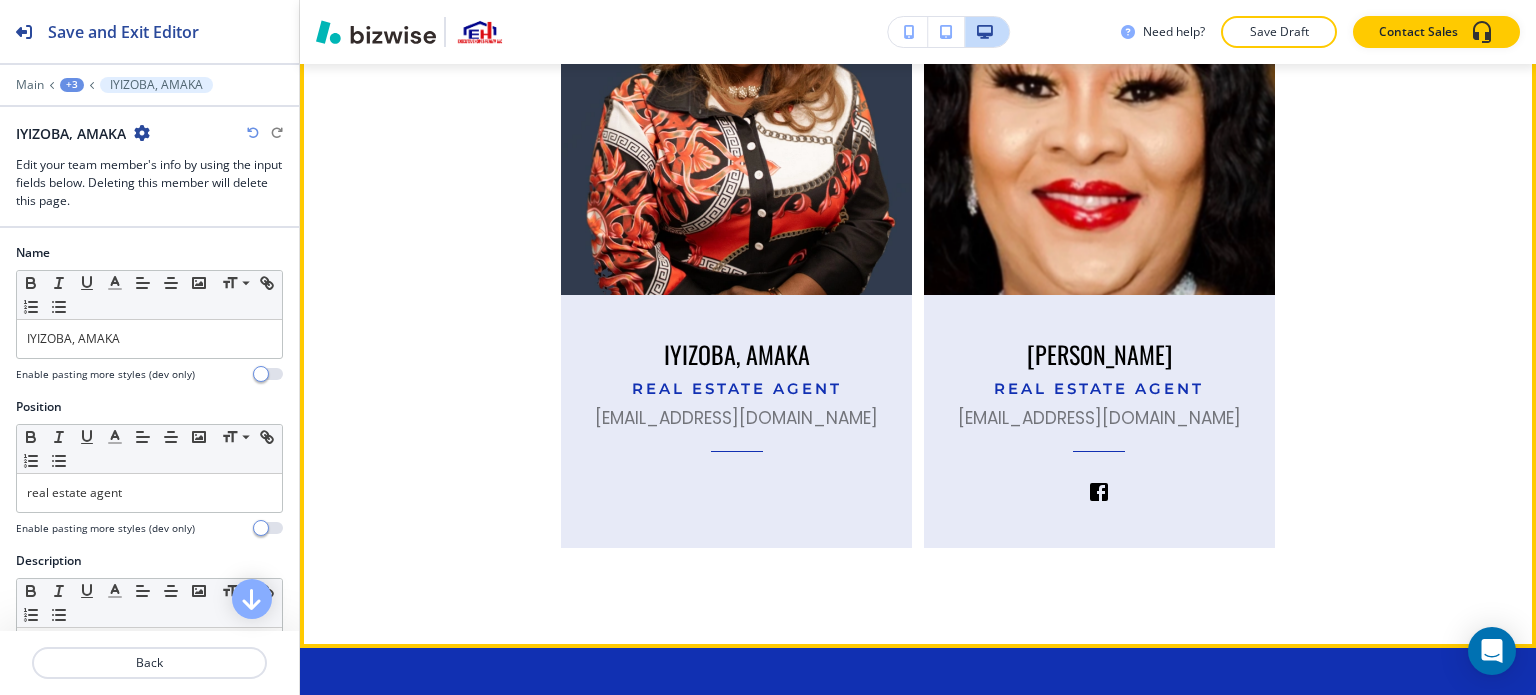 scroll, scrollTop: 5494, scrollLeft: 0, axis: vertical 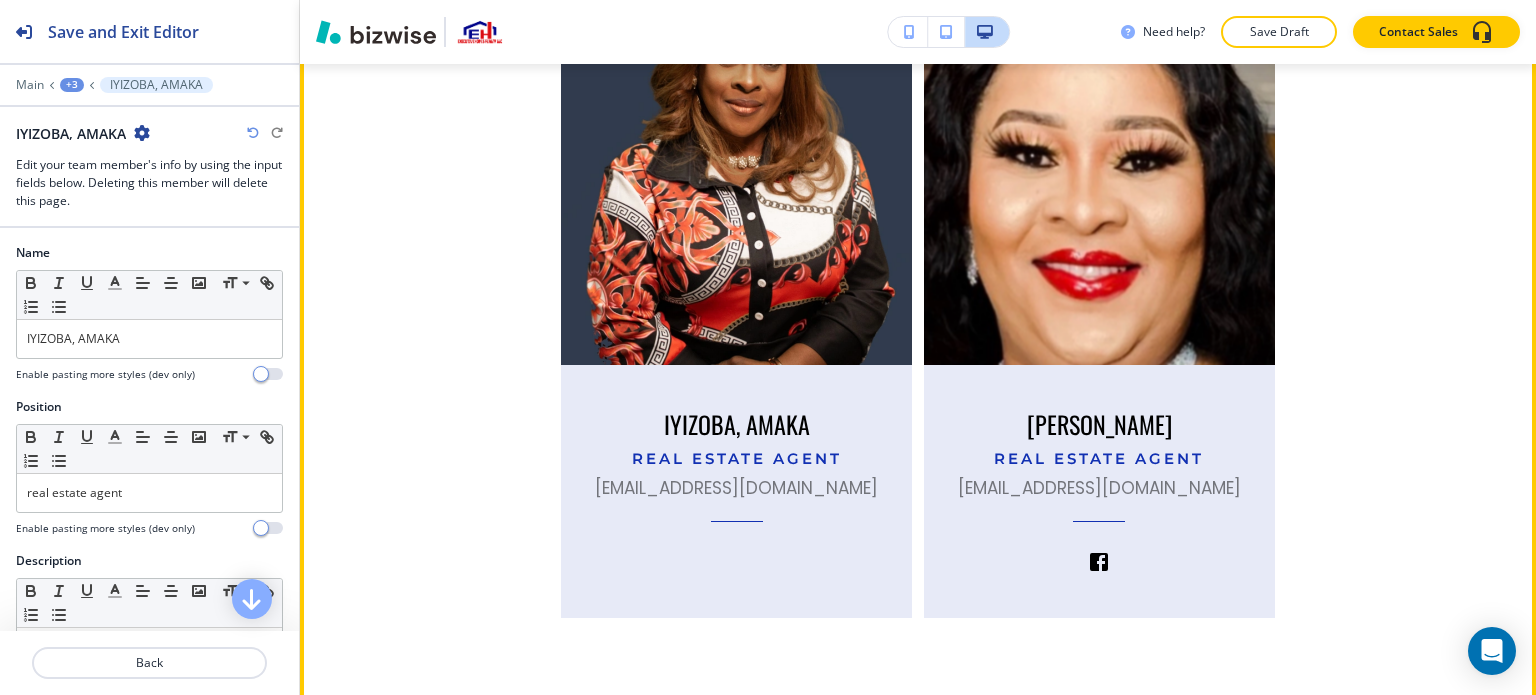 click at bounding box center (1099, 155) 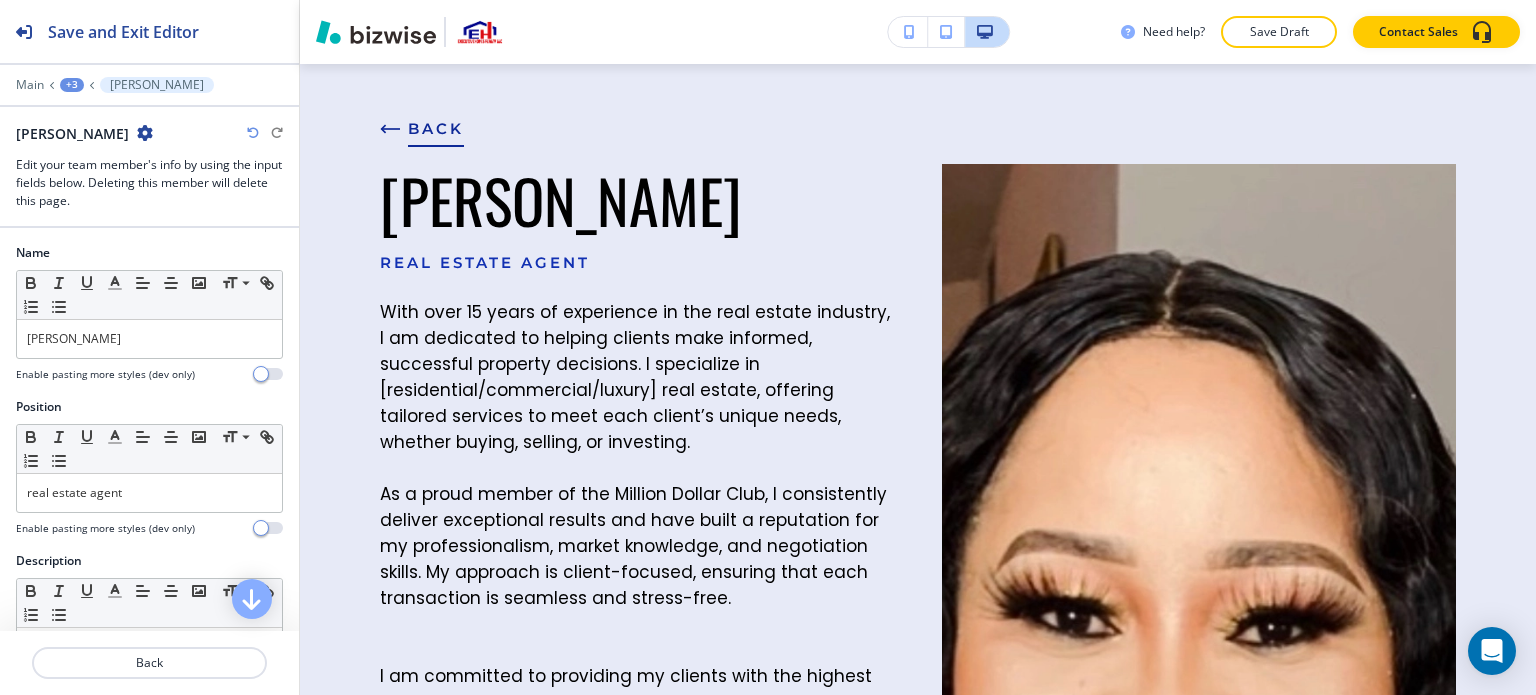 click on "BACK" at bounding box center [422, 129] 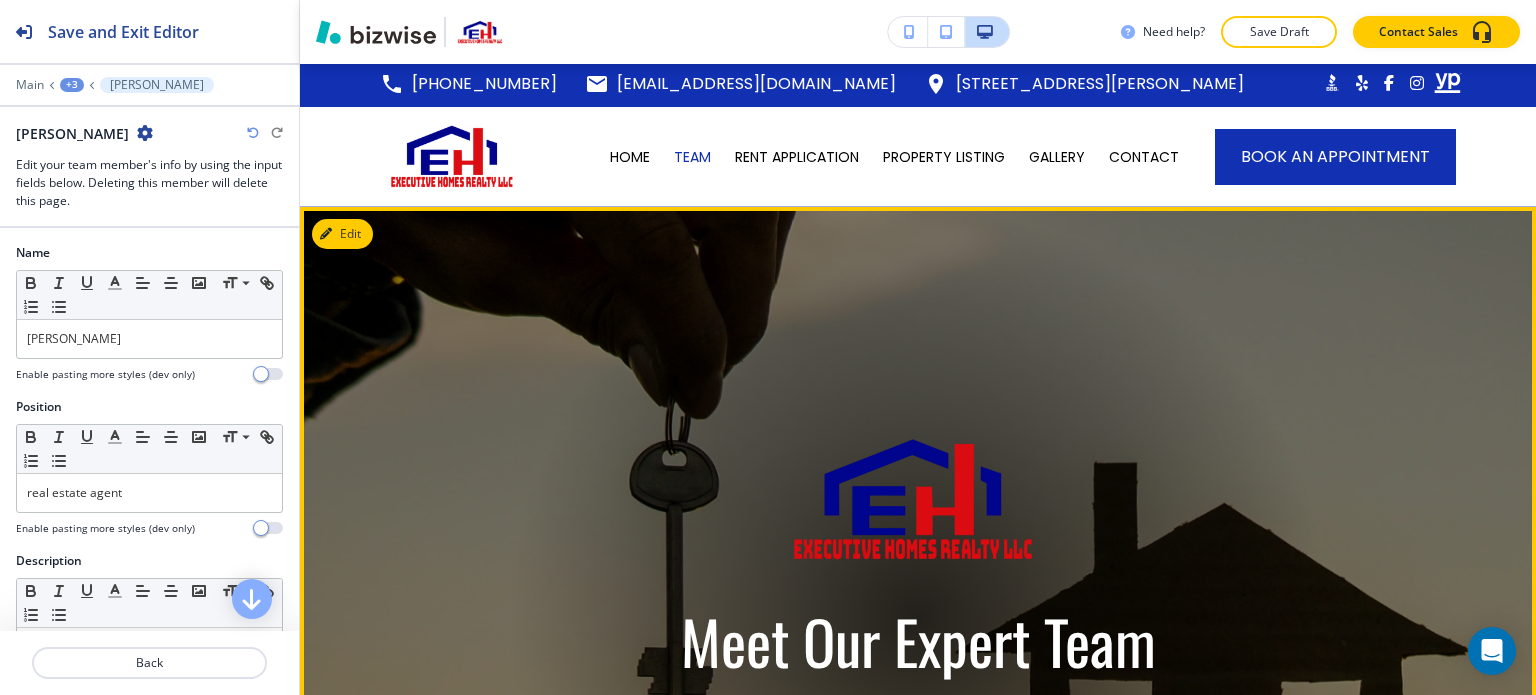 scroll, scrollTop: 0, scrollLeft: 0, axis: both 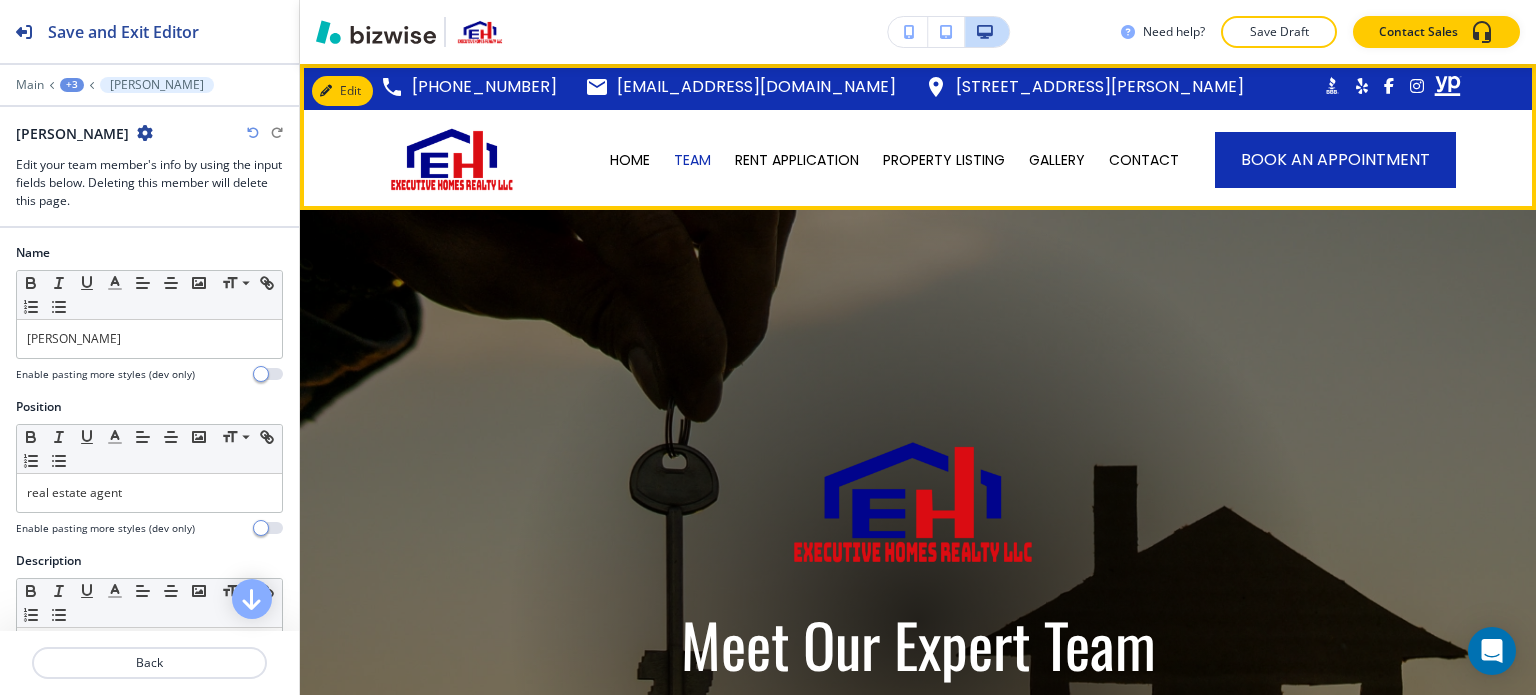 click on "HOME" at bounding box center (630, 160) 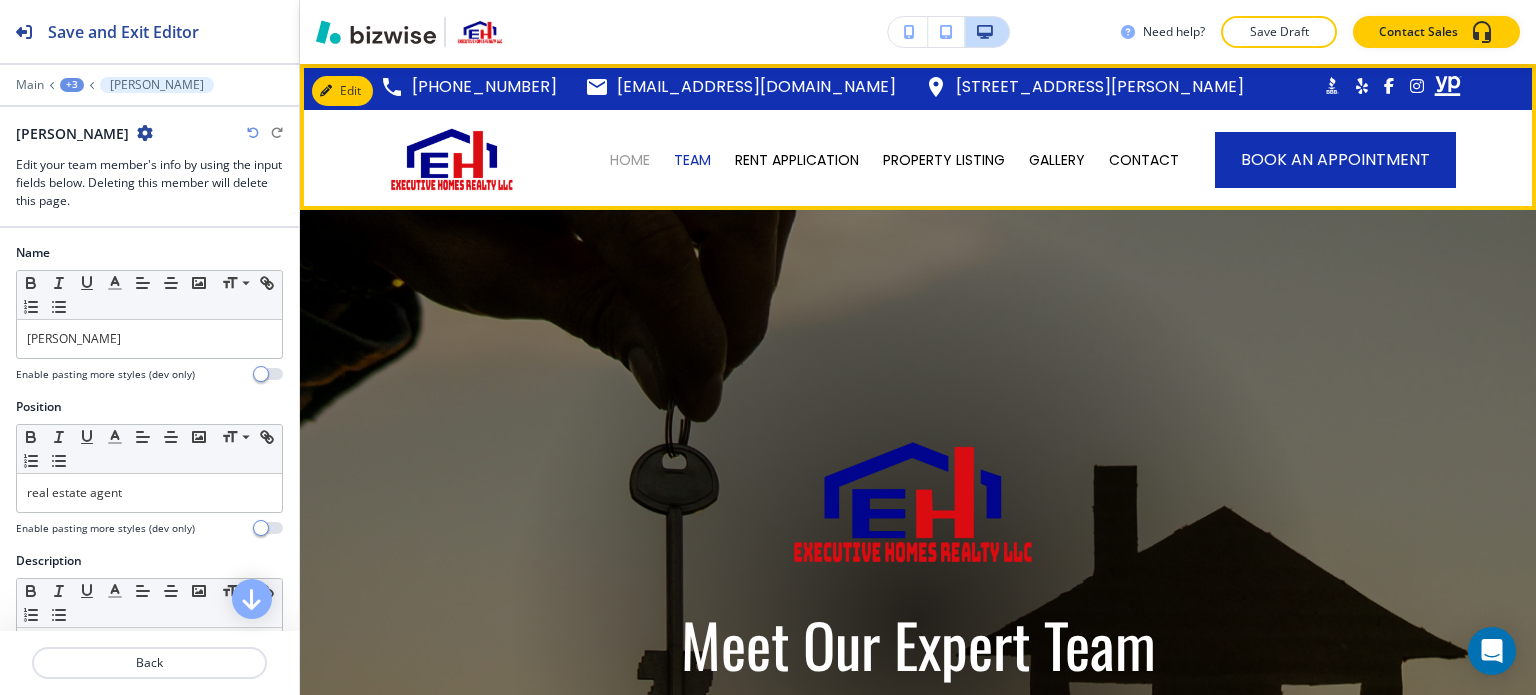 click on "HOME" at bounding box center [630, 160] 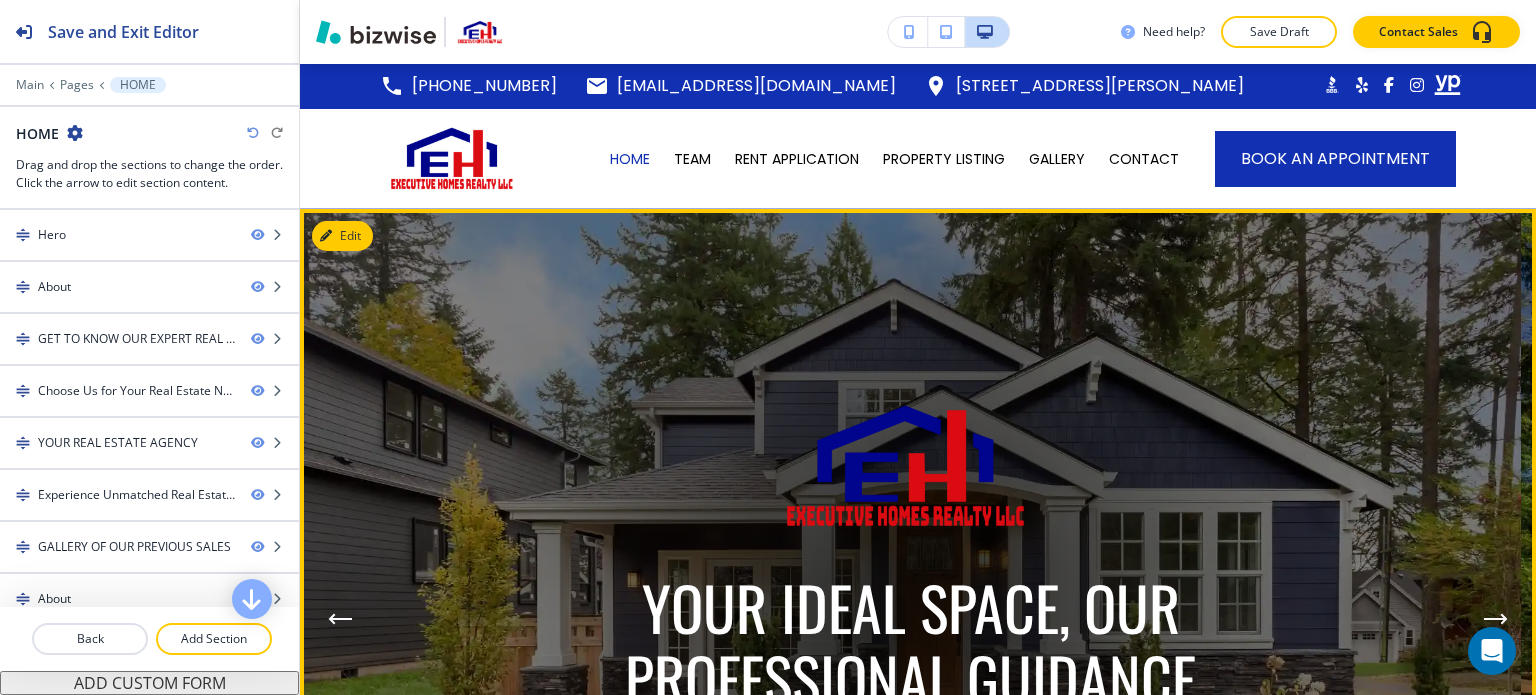 scroll, scrollTop: 0, scrollLeft: 0, axis: both 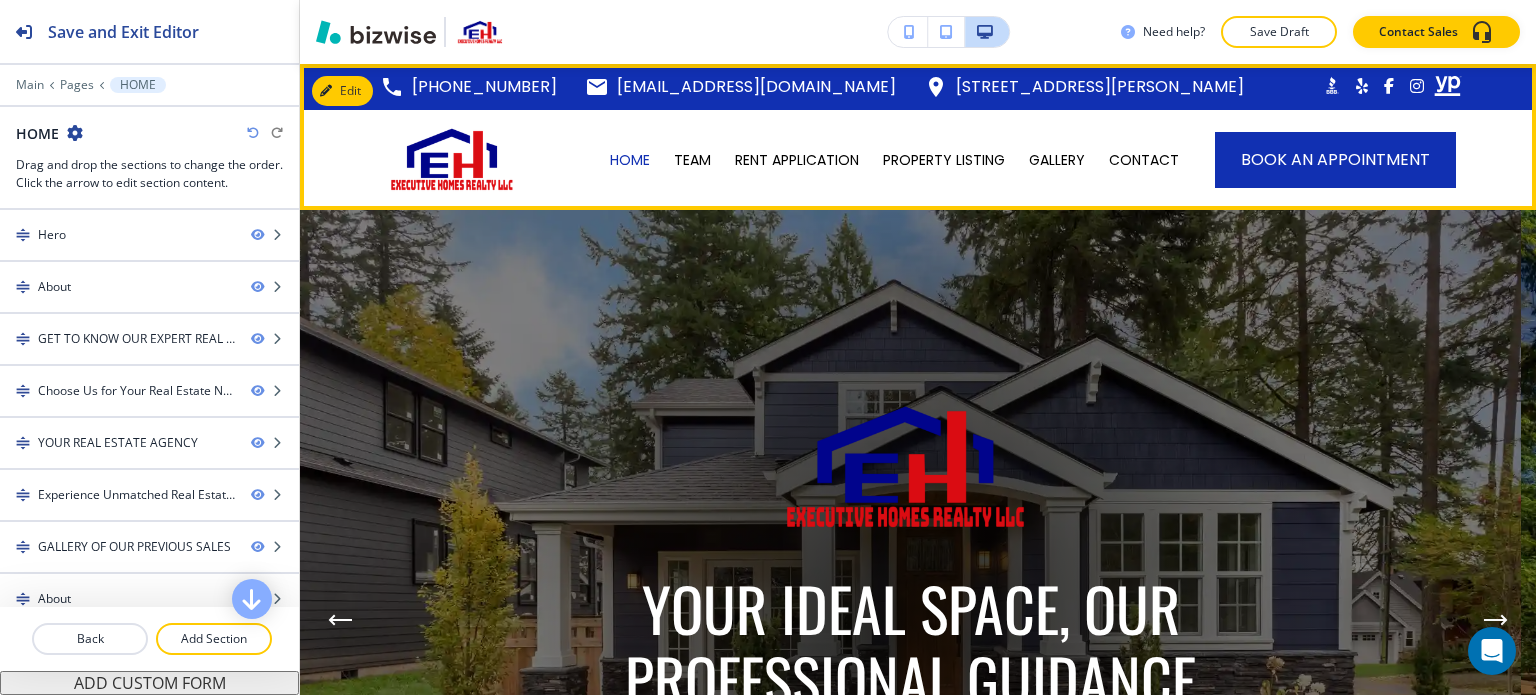 click on ".st0{fill:#015A75;}" 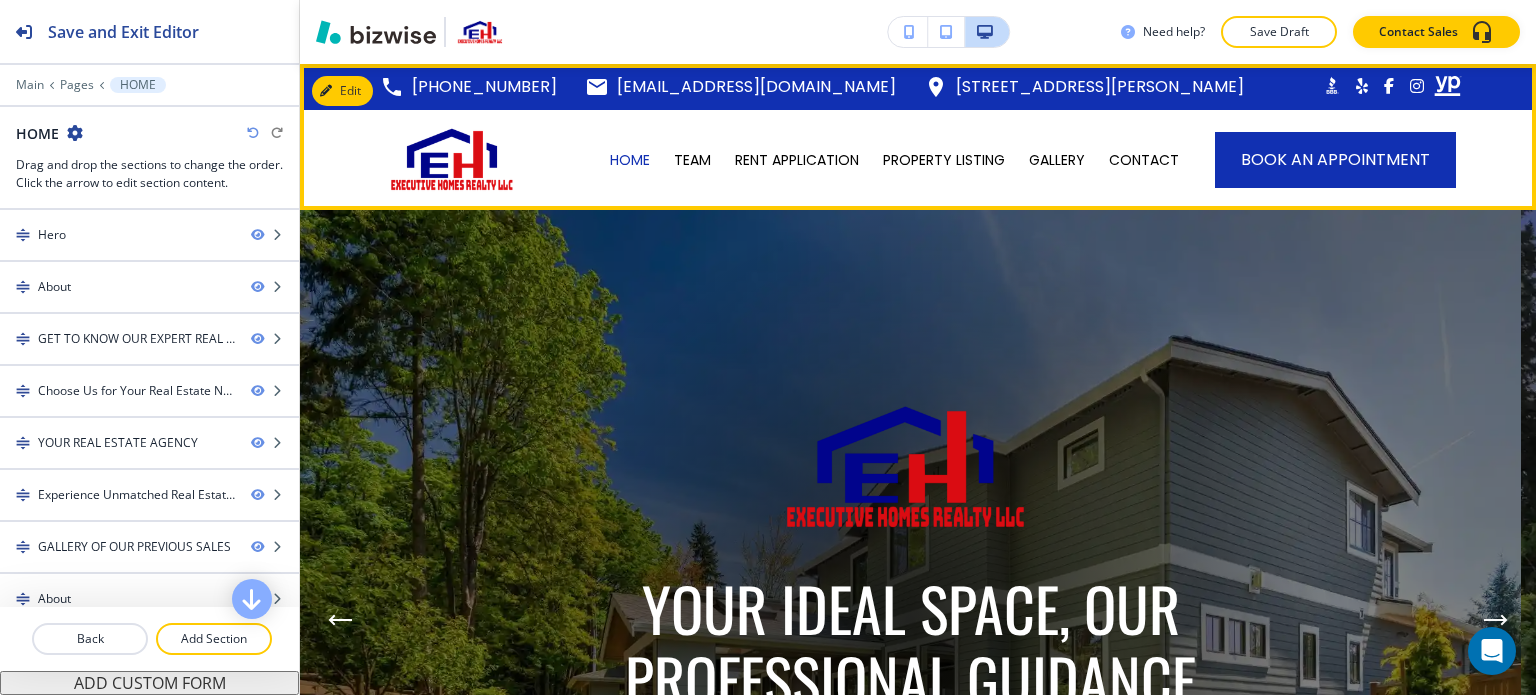 click at bounding box center (1362, 86) 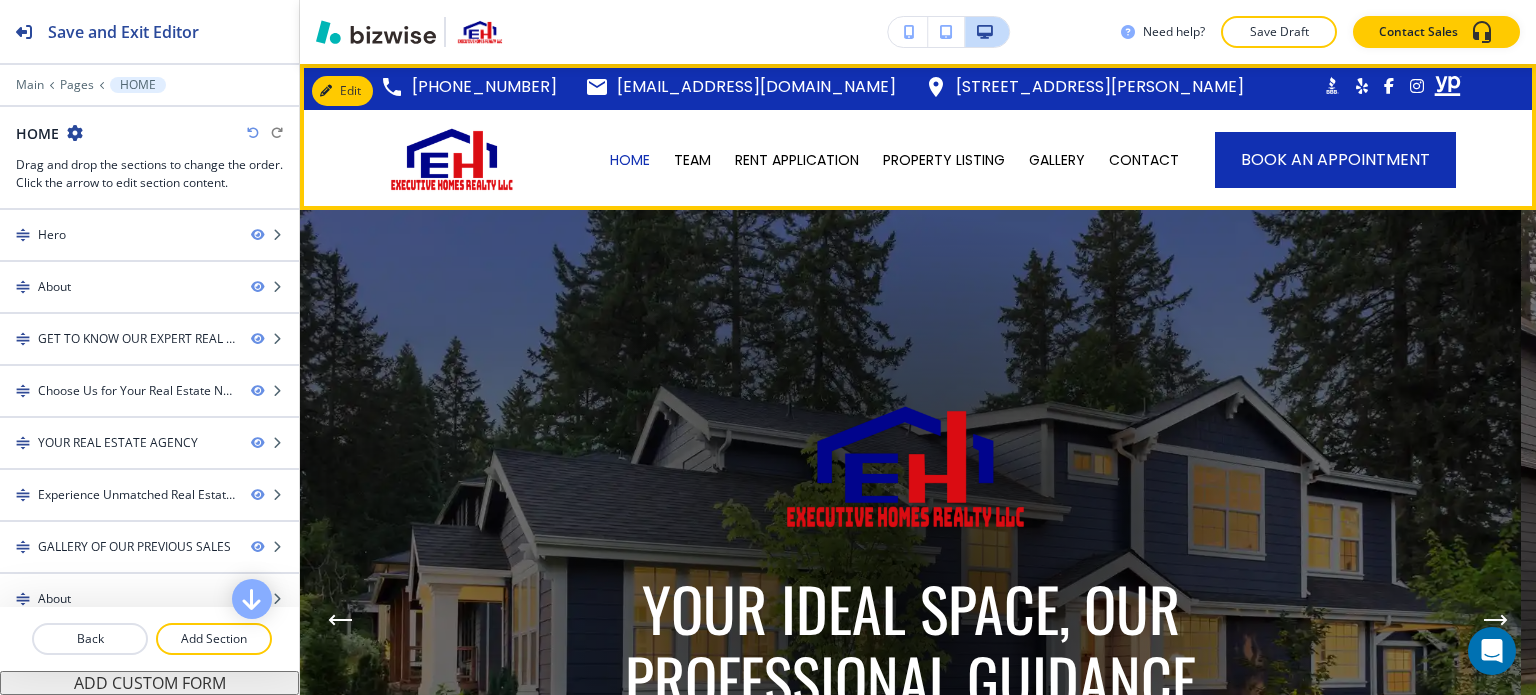 click at bounding box center (1417, 86) 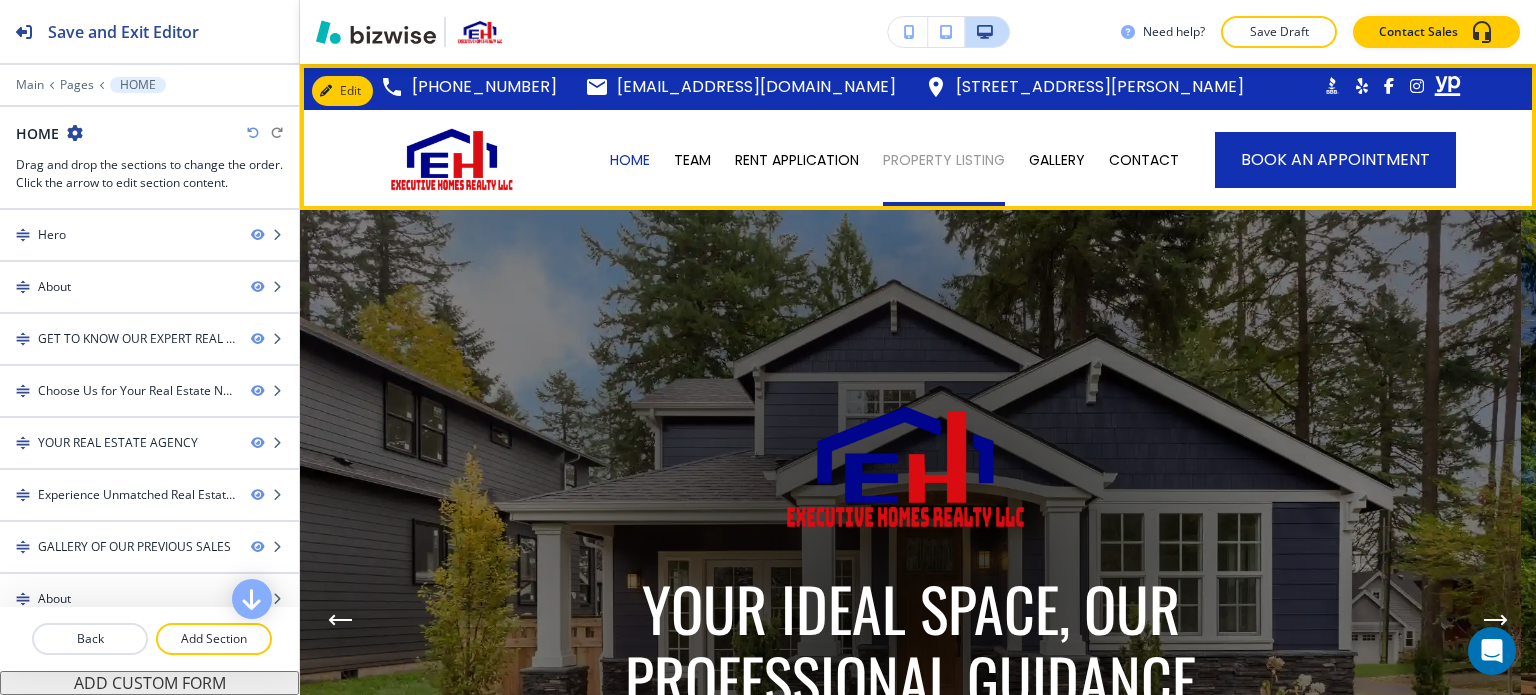 click on "PROPERTY LISTING" at bounding box center [944, 160] 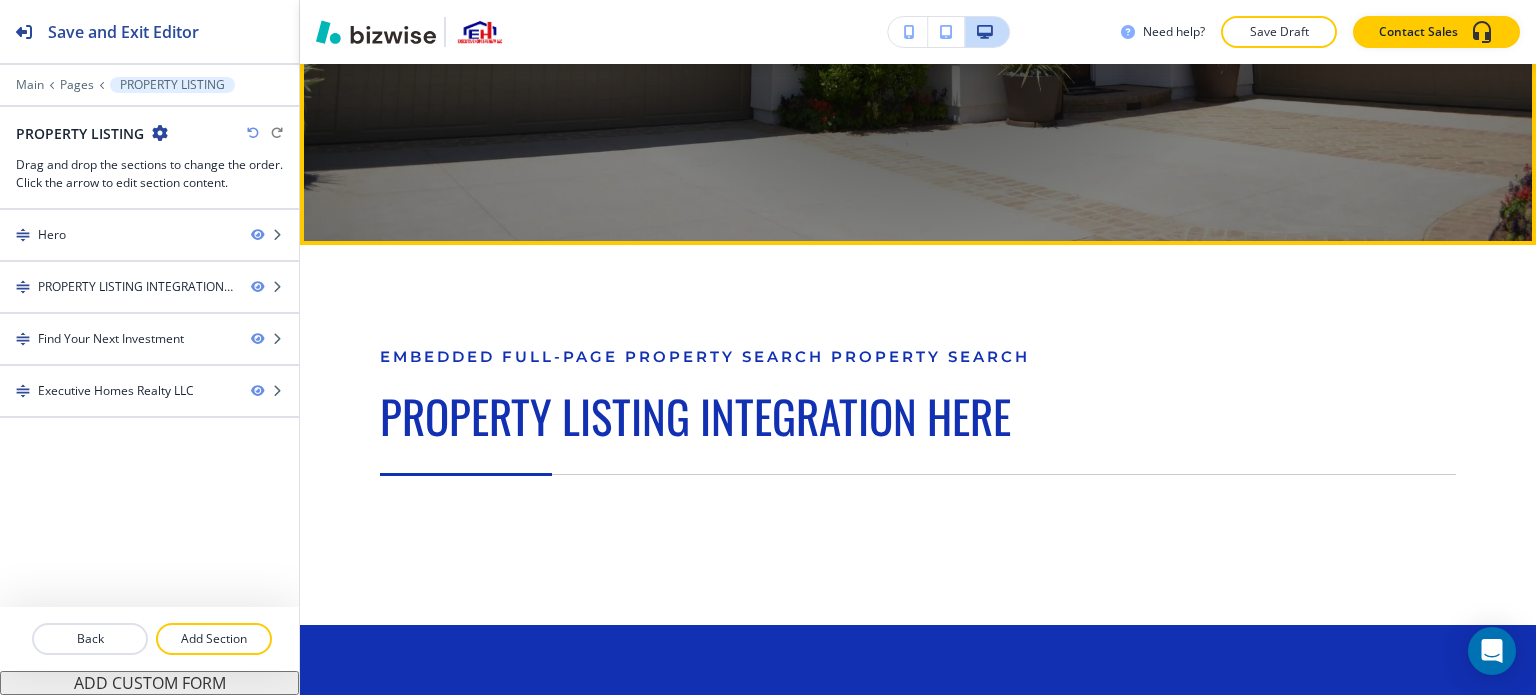 scroll, scrollTop: 800, scrollLeft: 0, axis: vertical 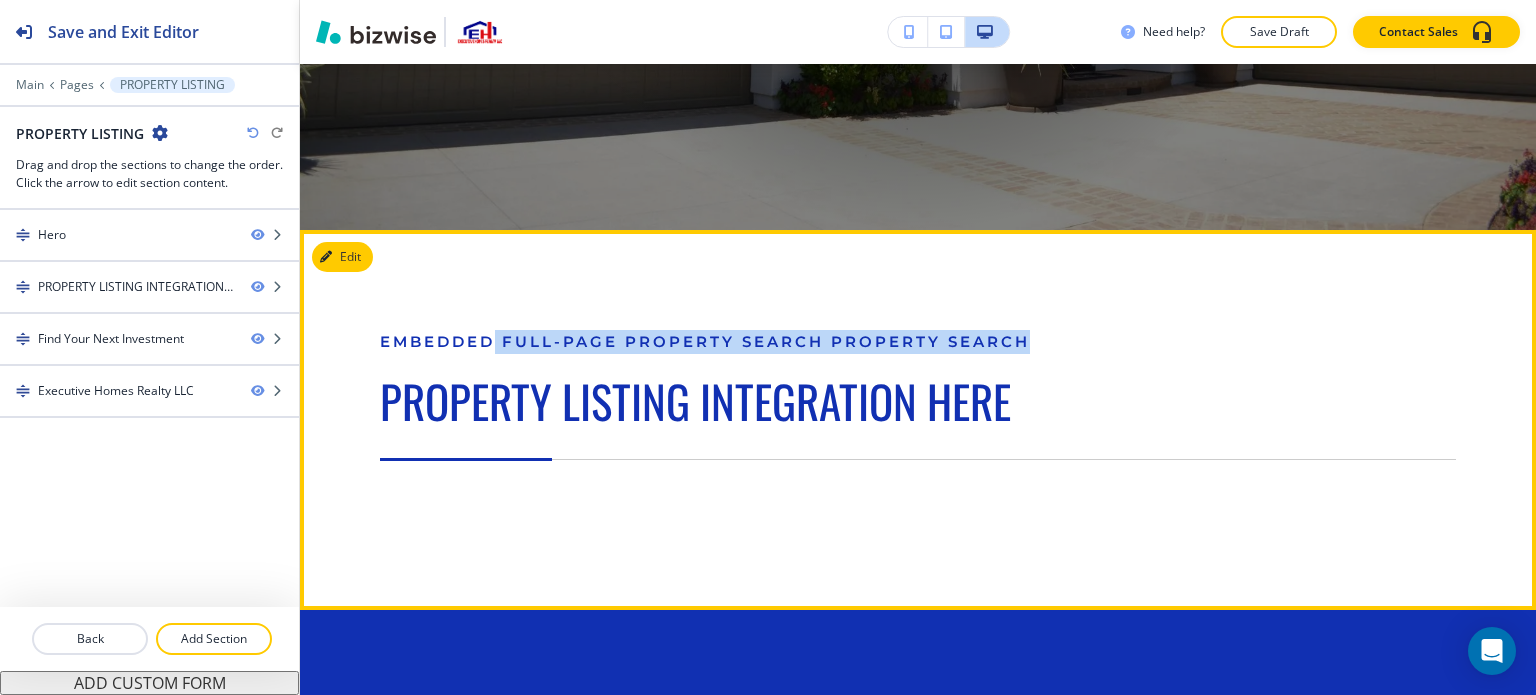 drag, startPoint x: 1035, startPoint y: 341, endPoint x: 499, endPoint y: 340, distance: 536.0009 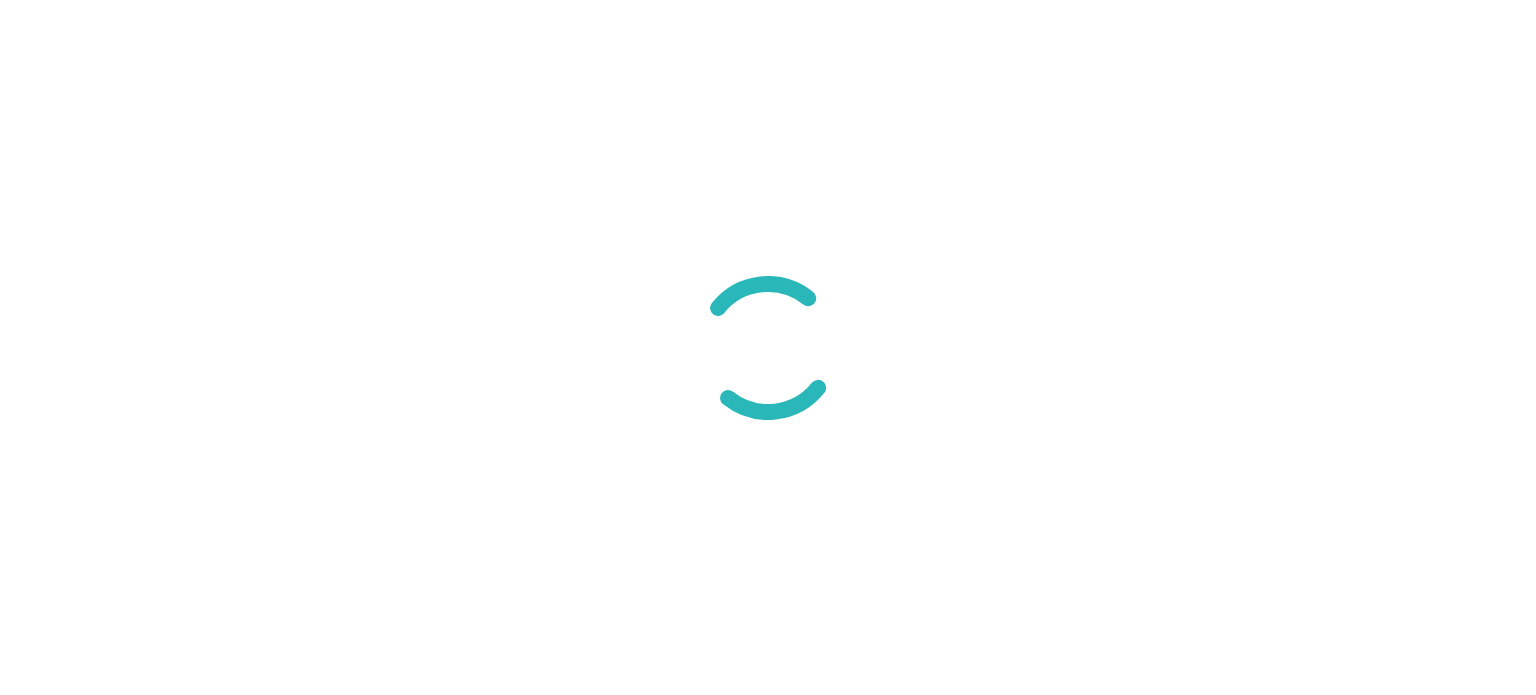 scroll, scrollTop: 0, scrollLeft: 0, axis: both 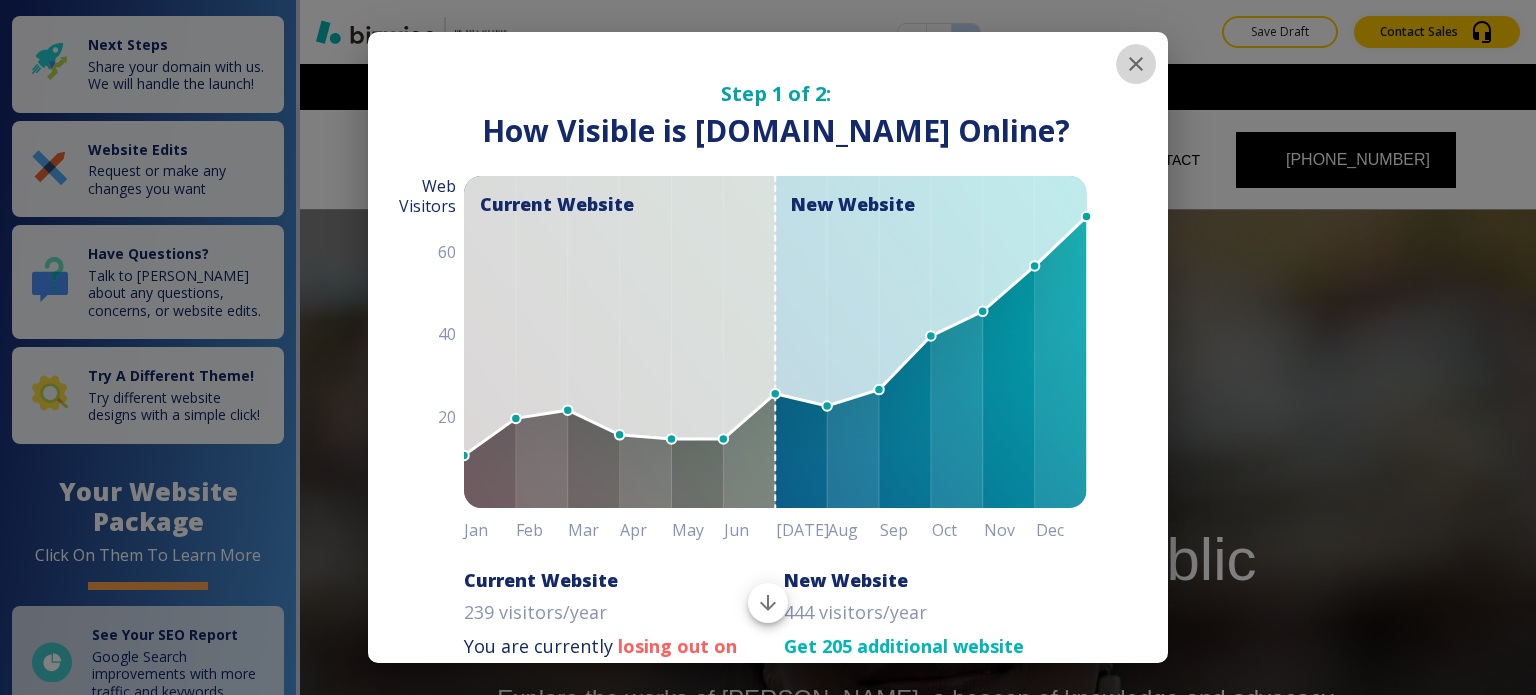 click 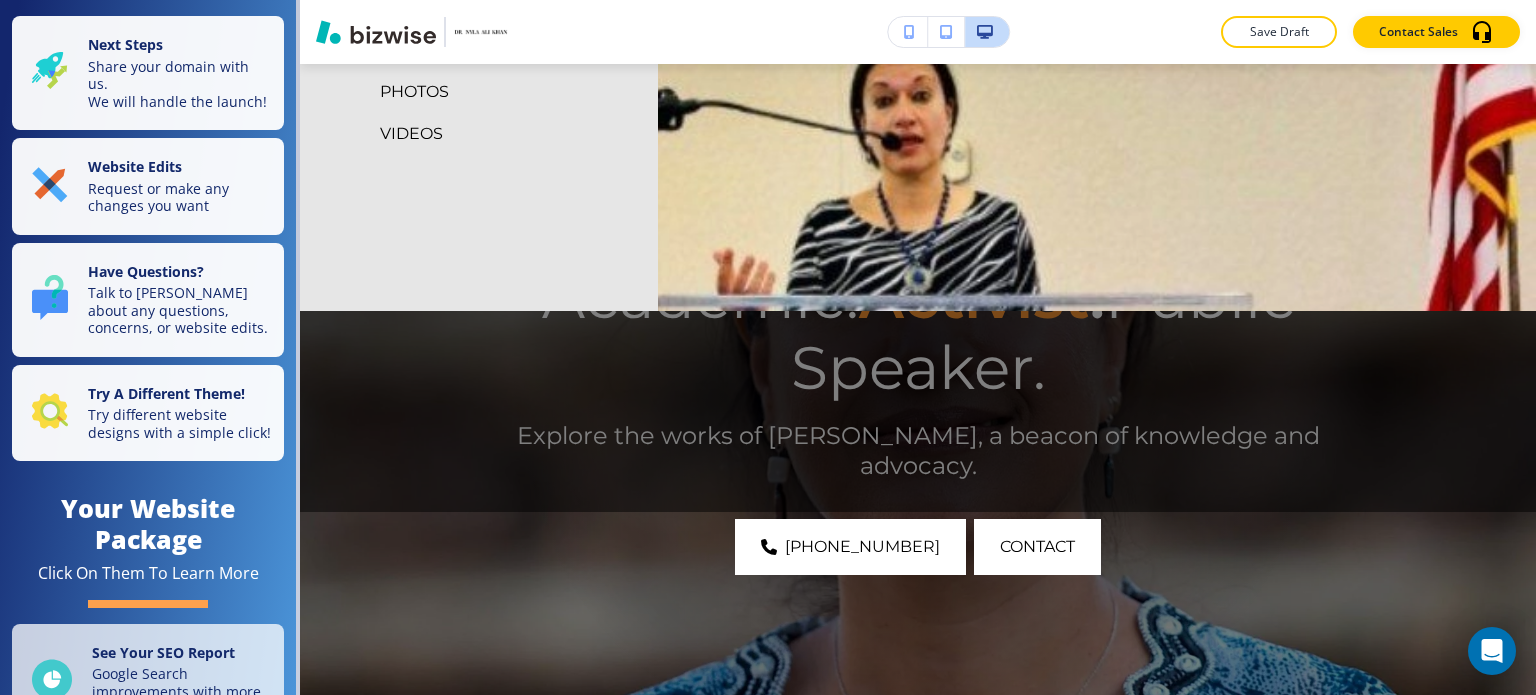 scroll, scrollTop: 0, scrollLeft: 0, axis: both 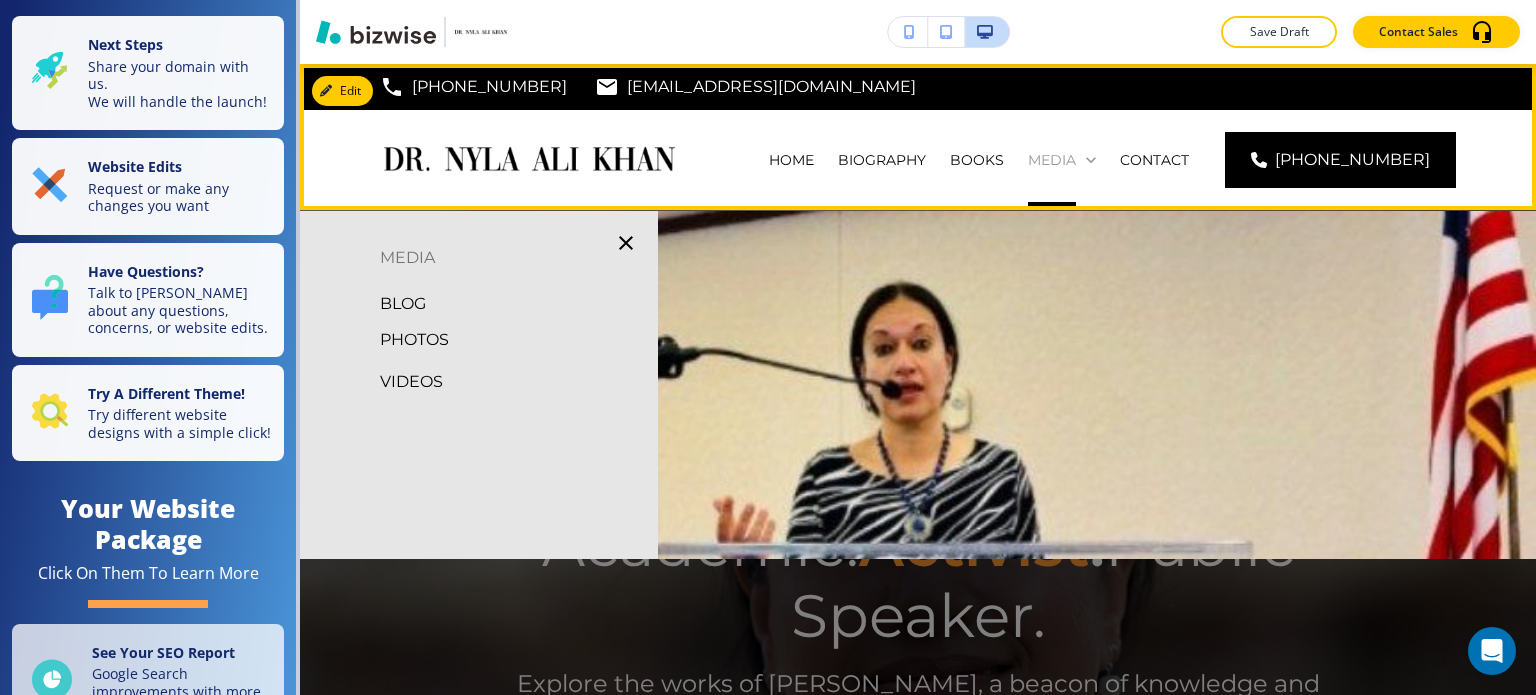 click 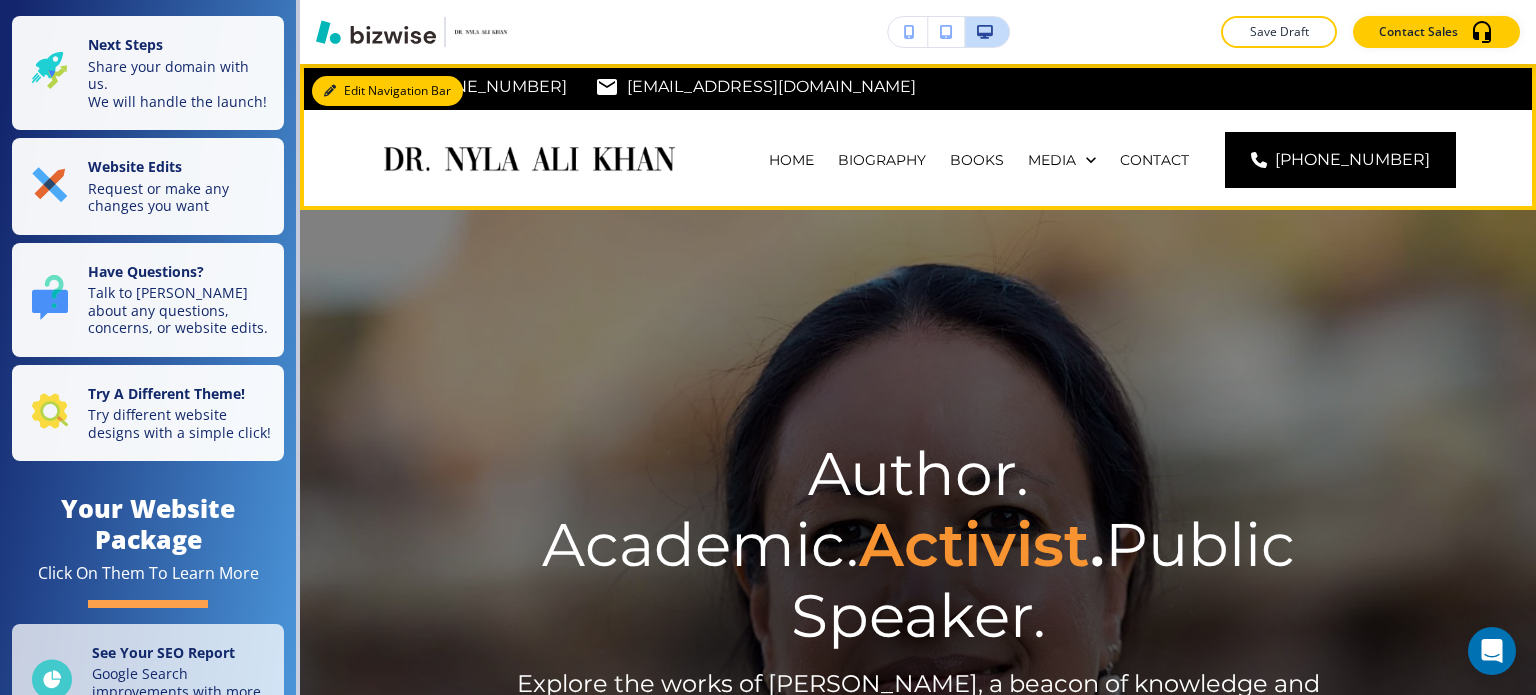 click on "Edit Navigation Bar" at bounding box center [387, 91] 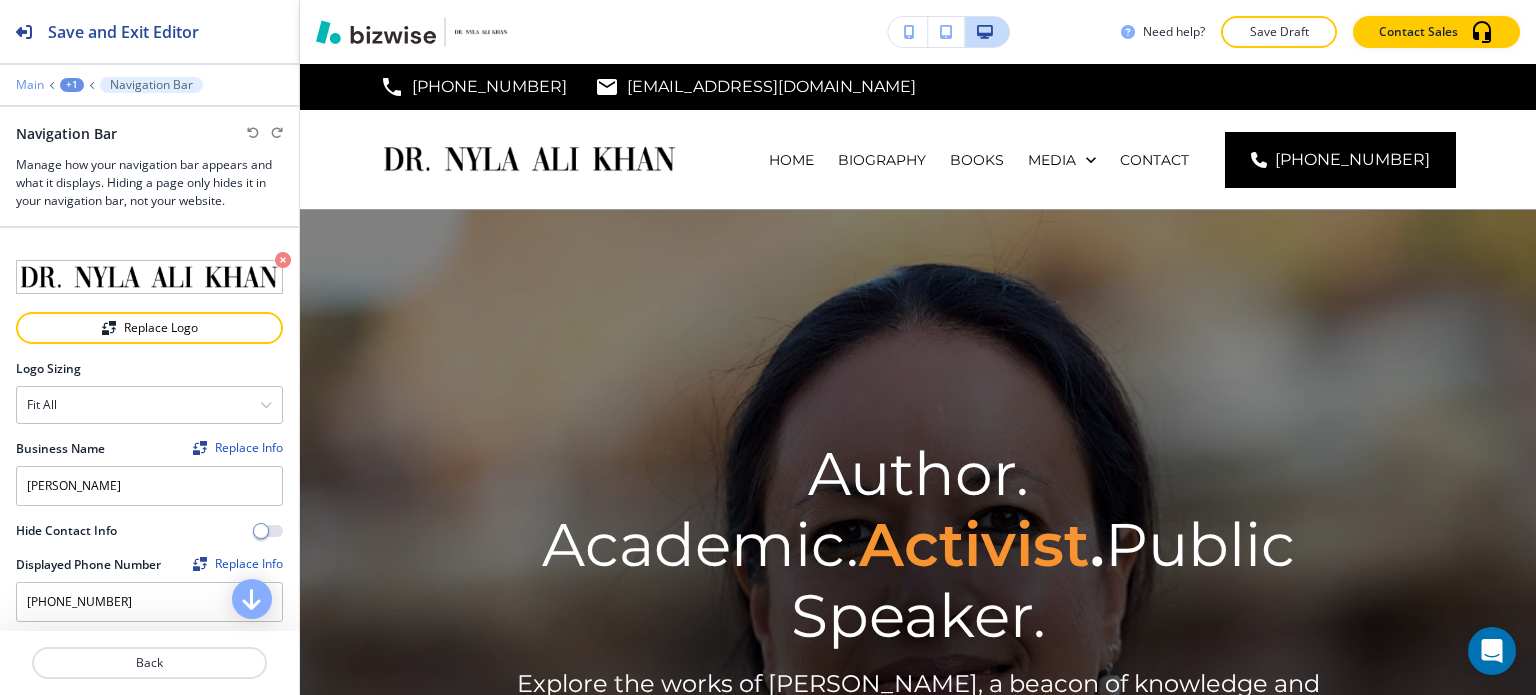 click on "Main" at bounding box center [30, 85] 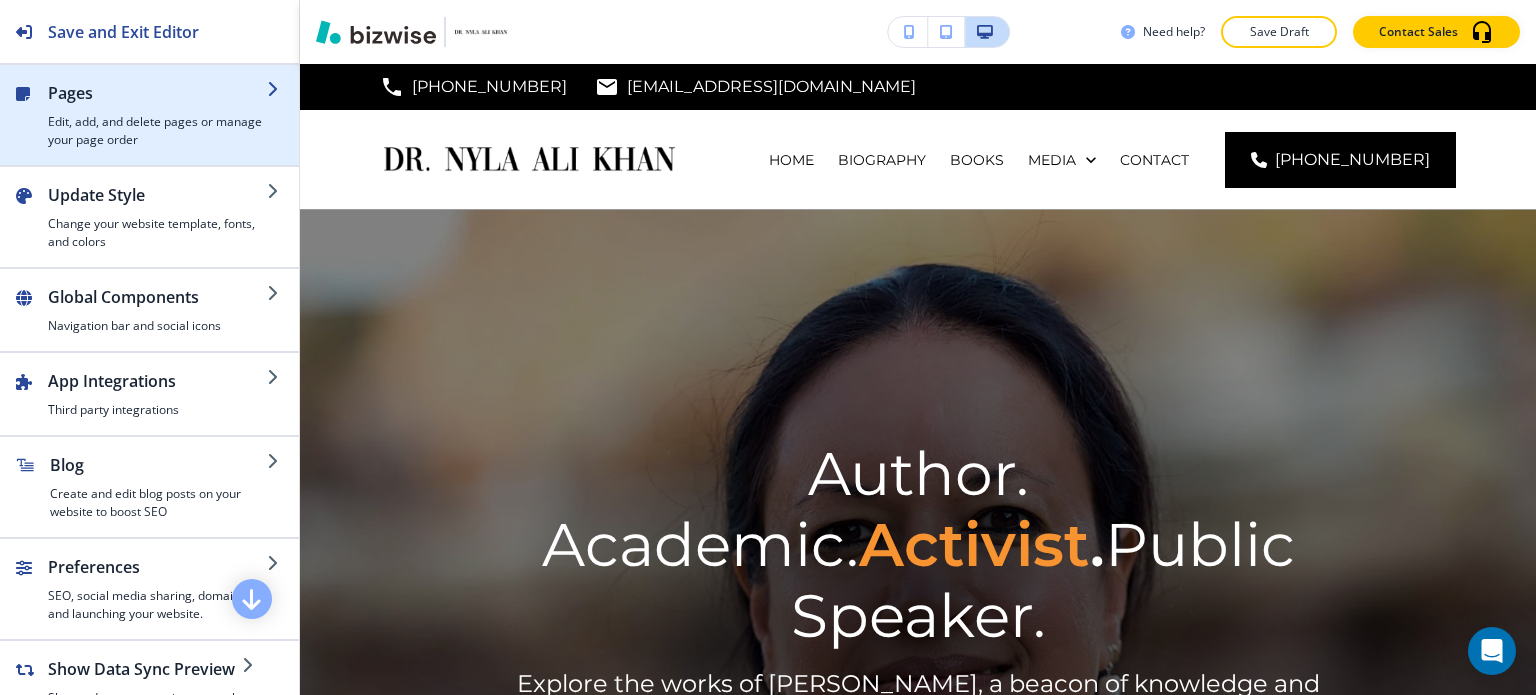 click on "Edit, add, and delete pages or manage your page order" at bounding box center (157, 131) 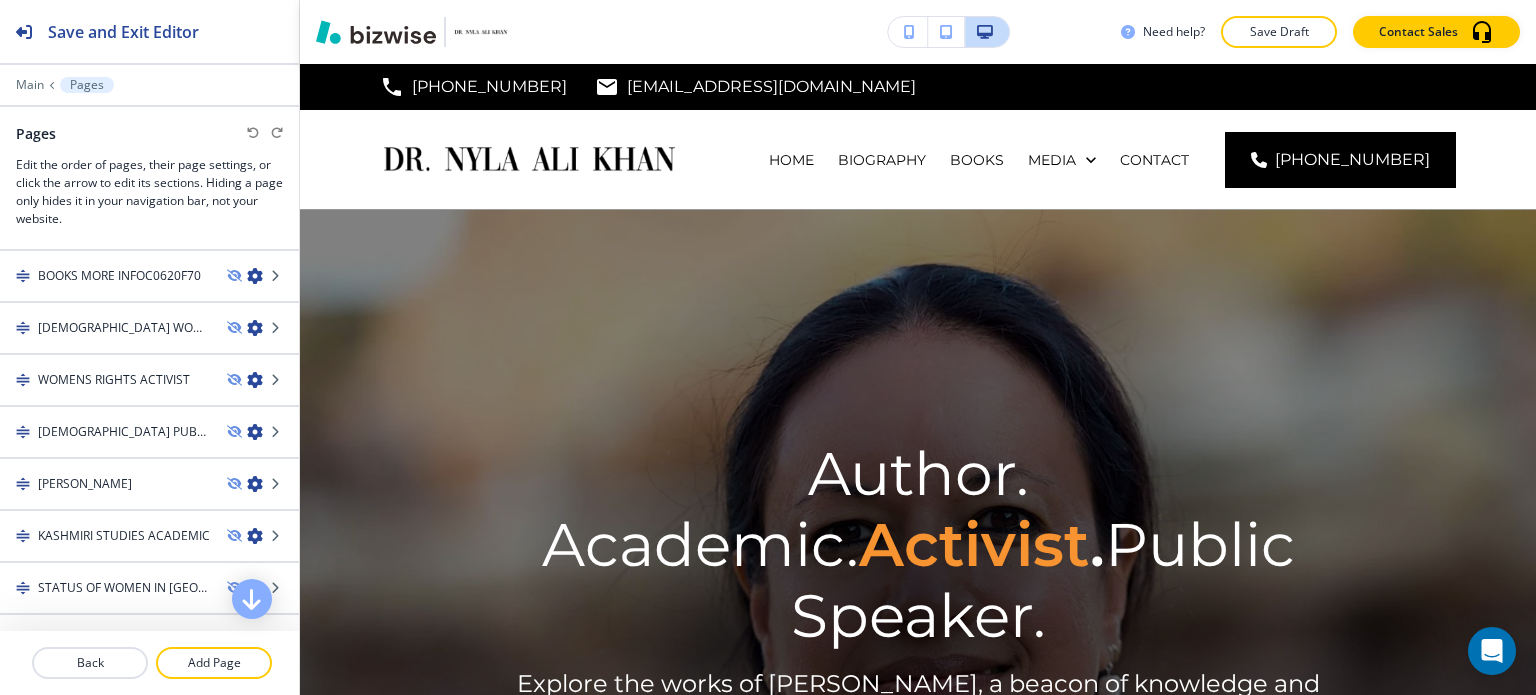 scroll, scrollTop: 1100, scrollLeft: 0, axis: vertical 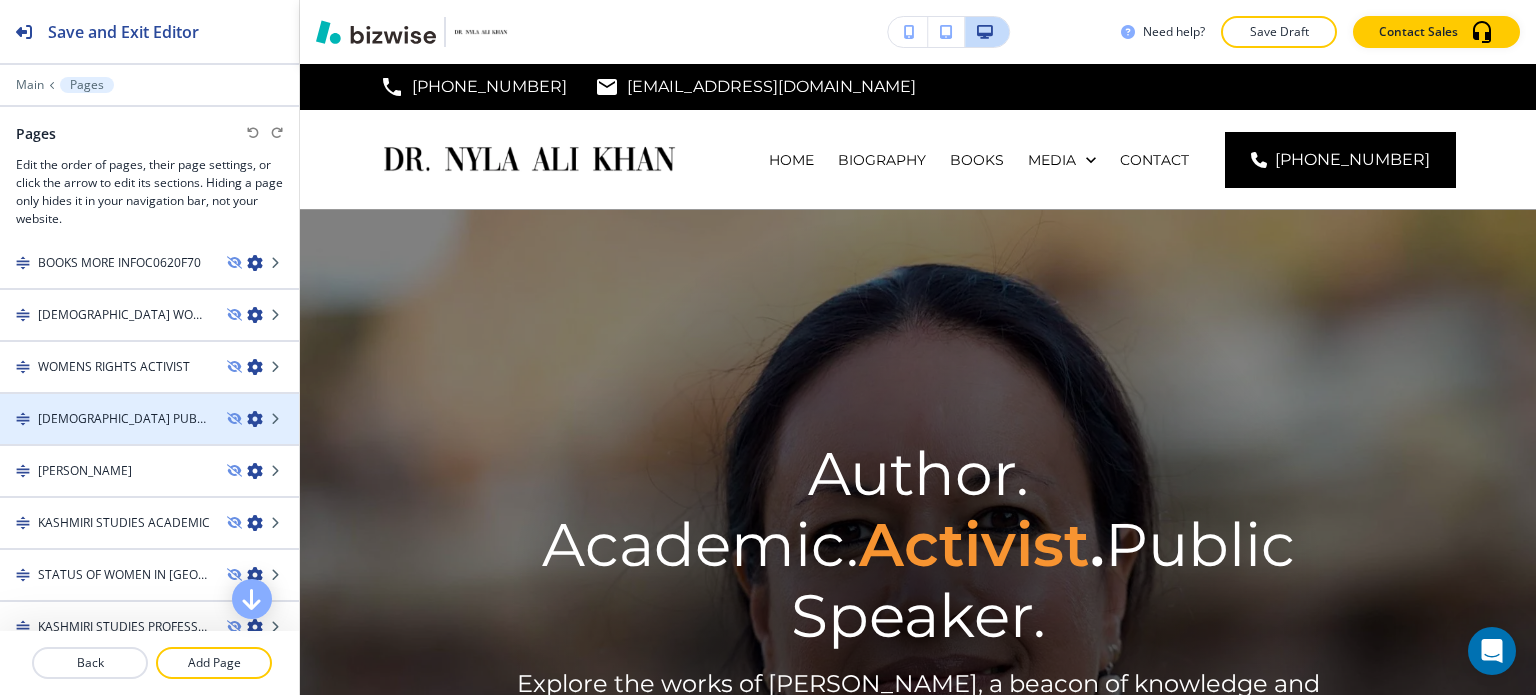 click on "[DEMOGRAPHIC_DATA] PUBLIC SPEAKER" at bounding box center (124, 419) 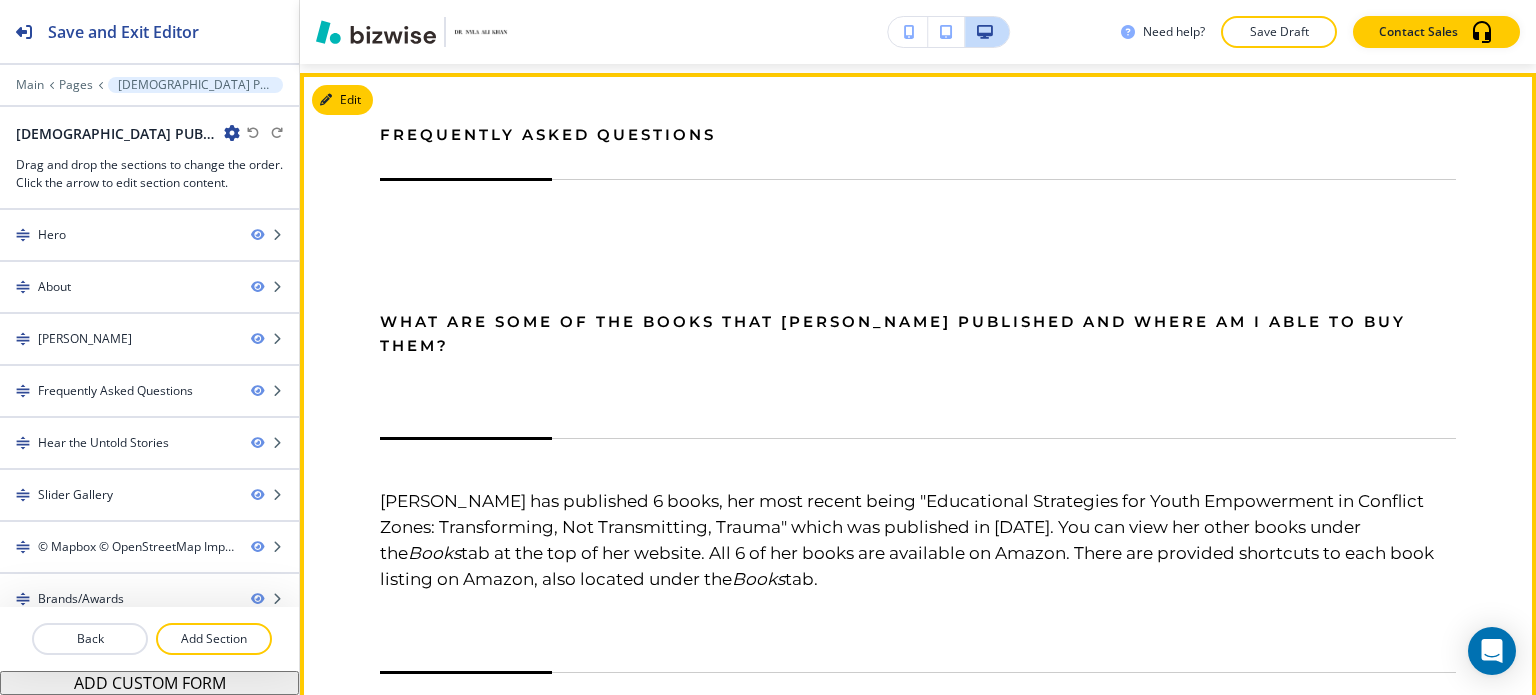scroll, scrollTop: 2500, scrollLeft: 0, axis: vertical 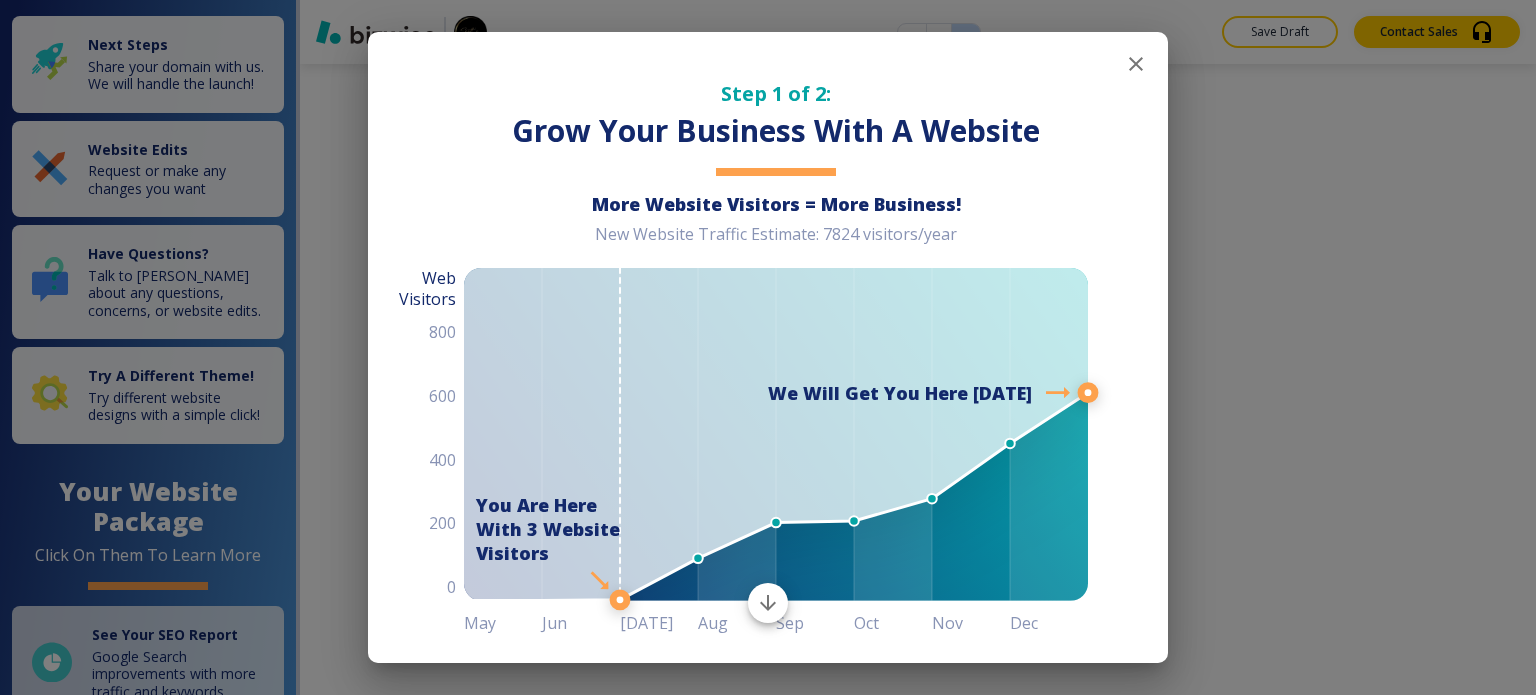 click 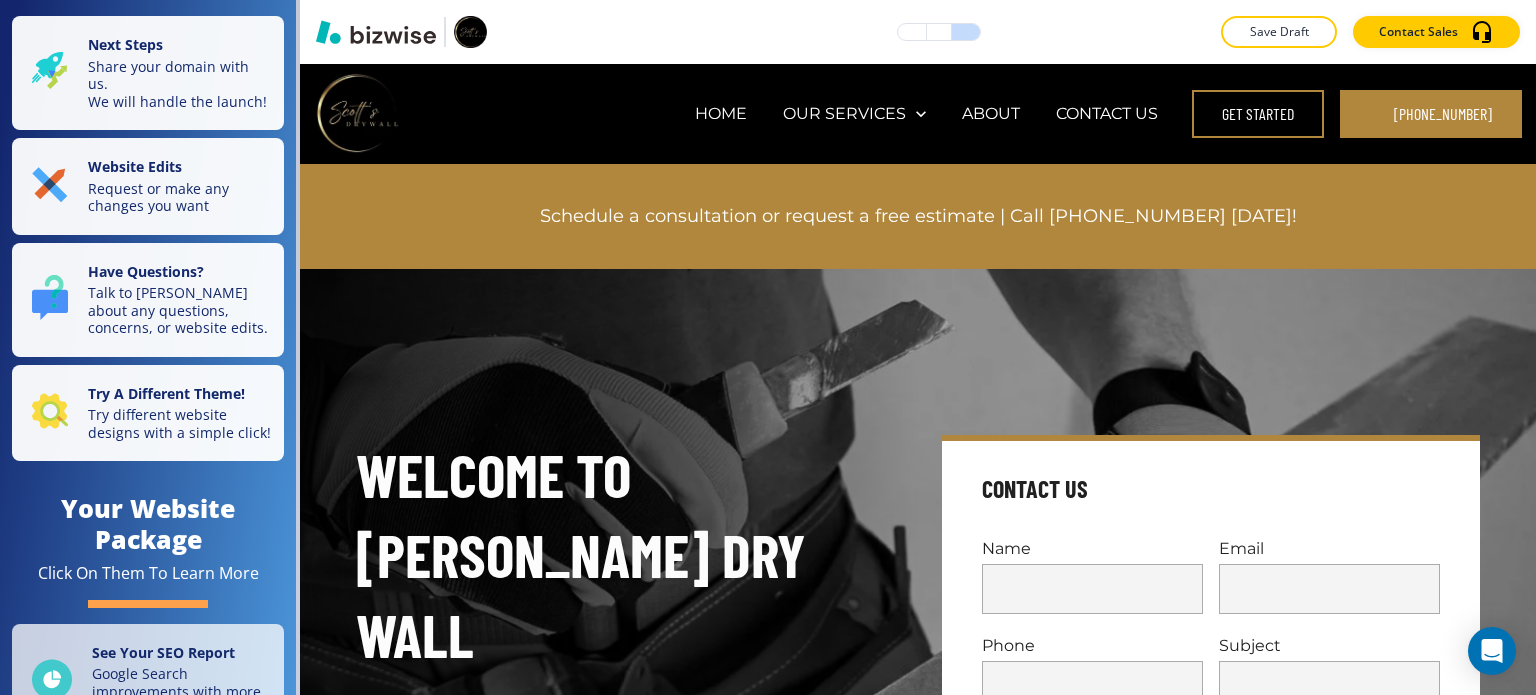 click on "Save Draft Contact Sales" at bounding box center [918, 32] 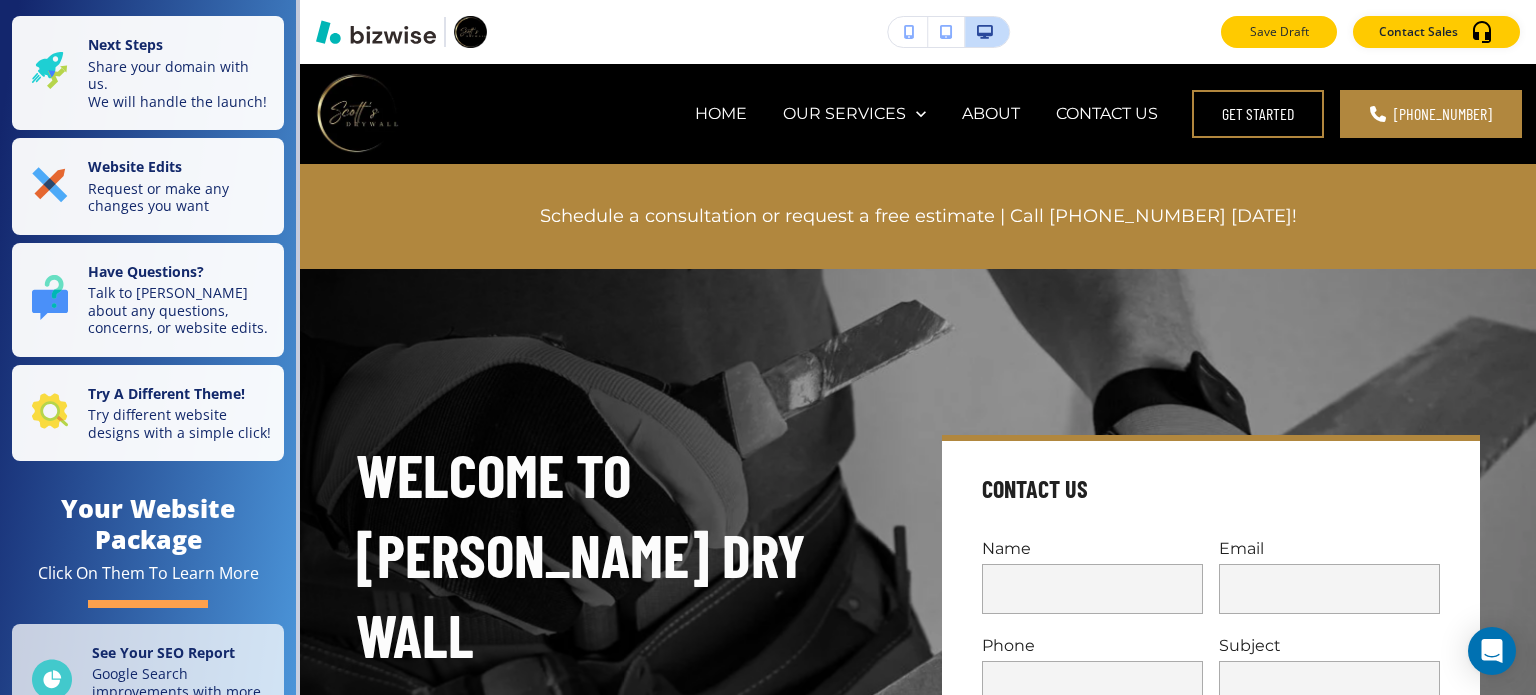 click on "Save Draft" at bounding box center [1279, 32] 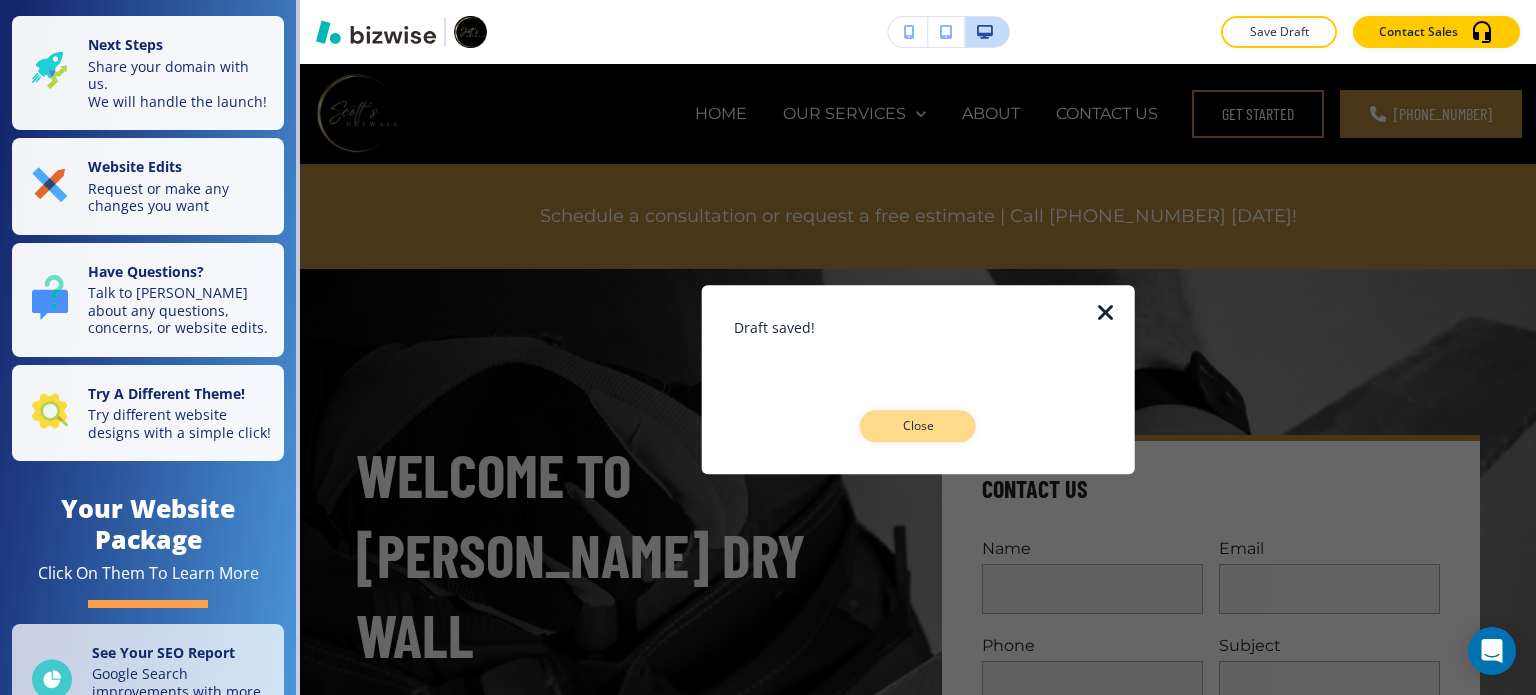 click on "Close" at bounding box center [918, 426] 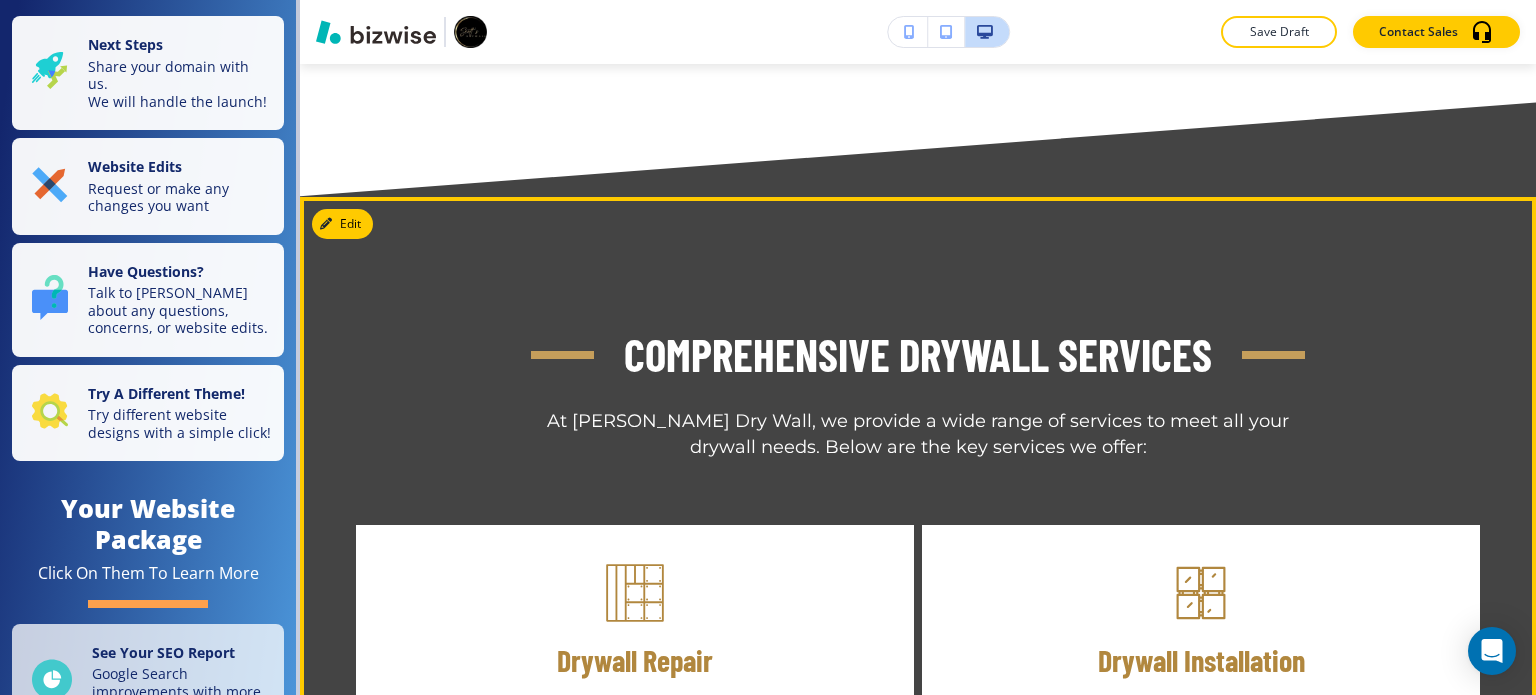 scroll, scrollTop: 1600, scrollLeft: 0, axis: vertical 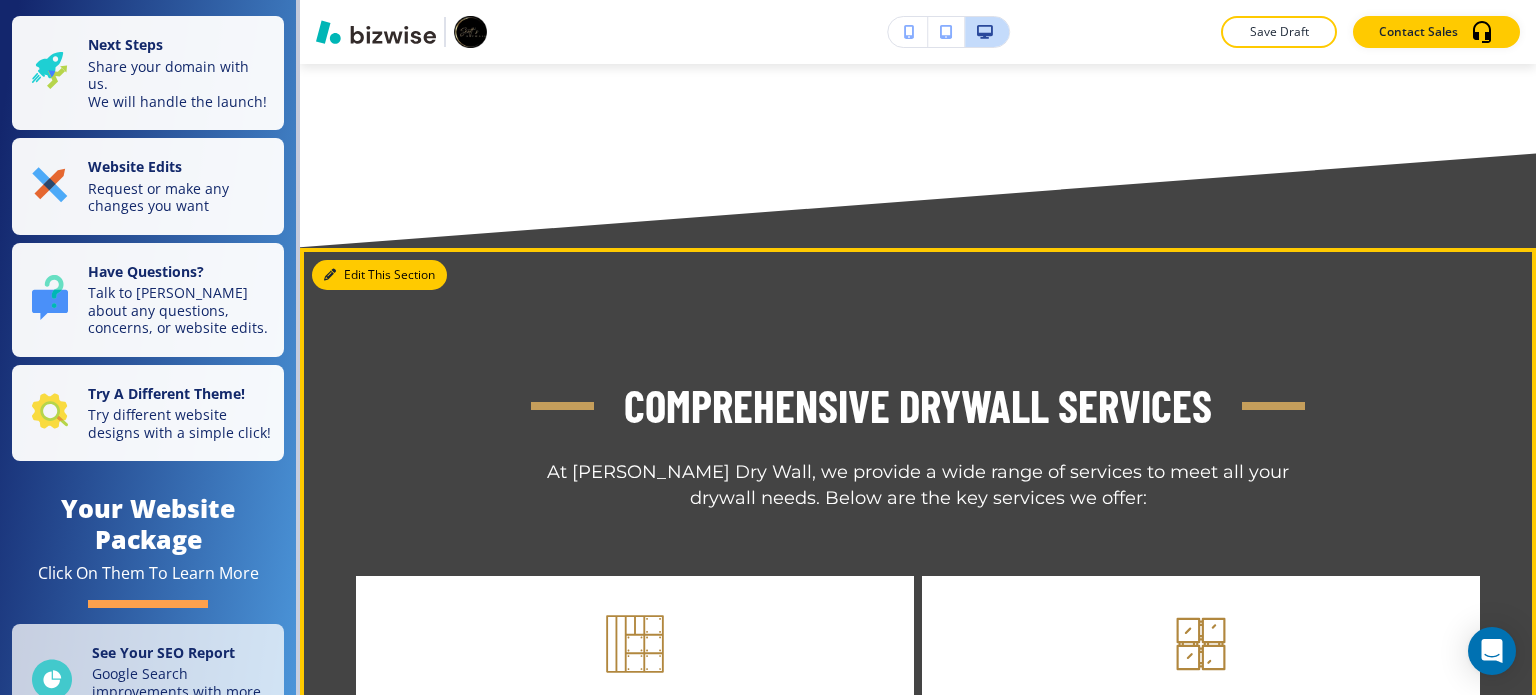 click on "Edit This Section" at bounding box center (379, 275) 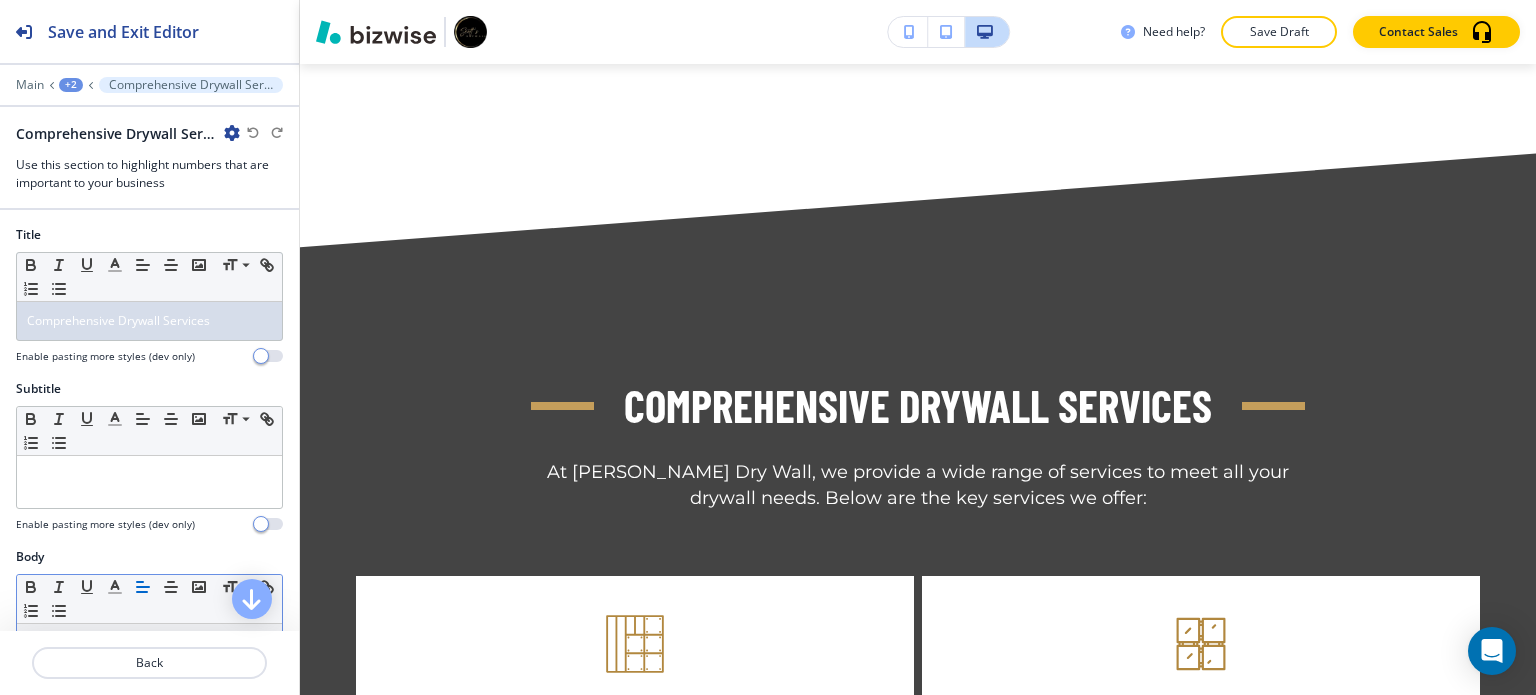 scroll, scrollTop: 256, scrollLeft: 0, axis: vertical 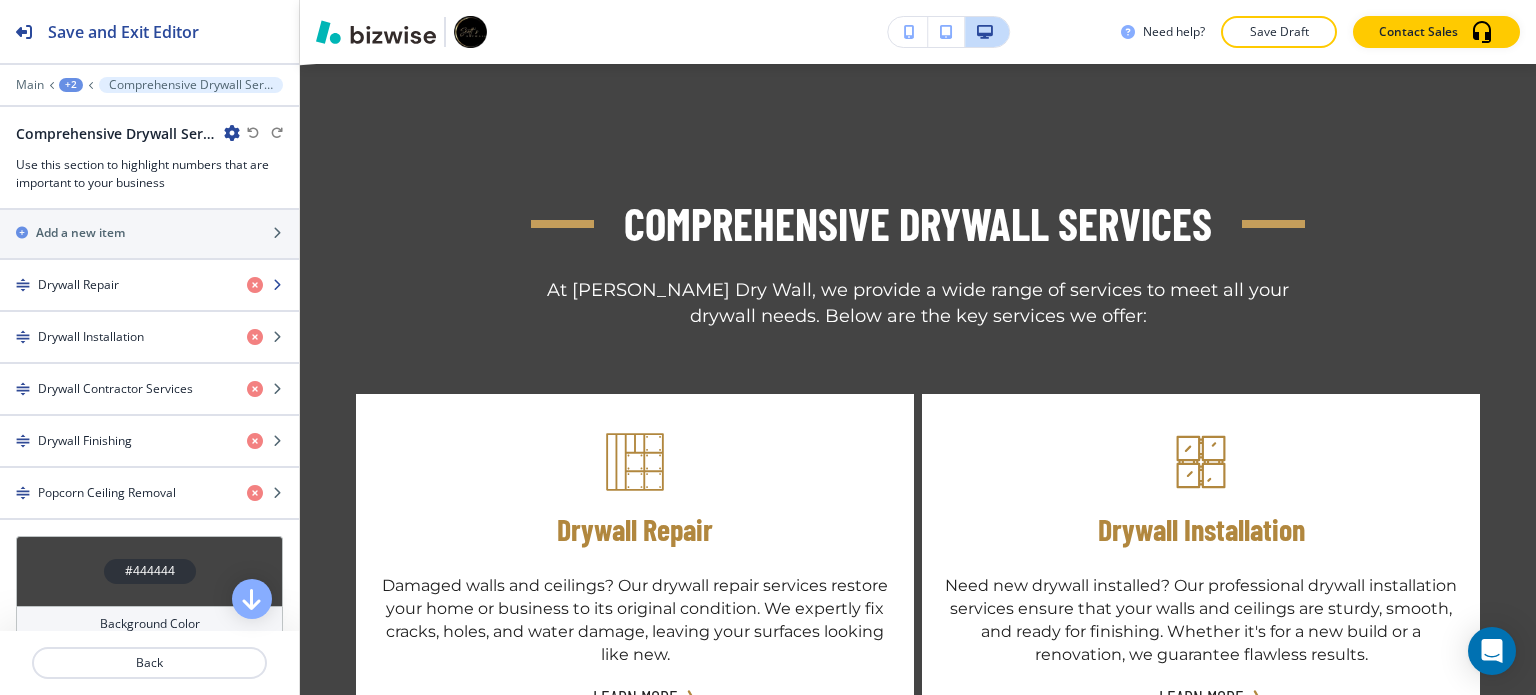 click at bounding box center [149, 268] 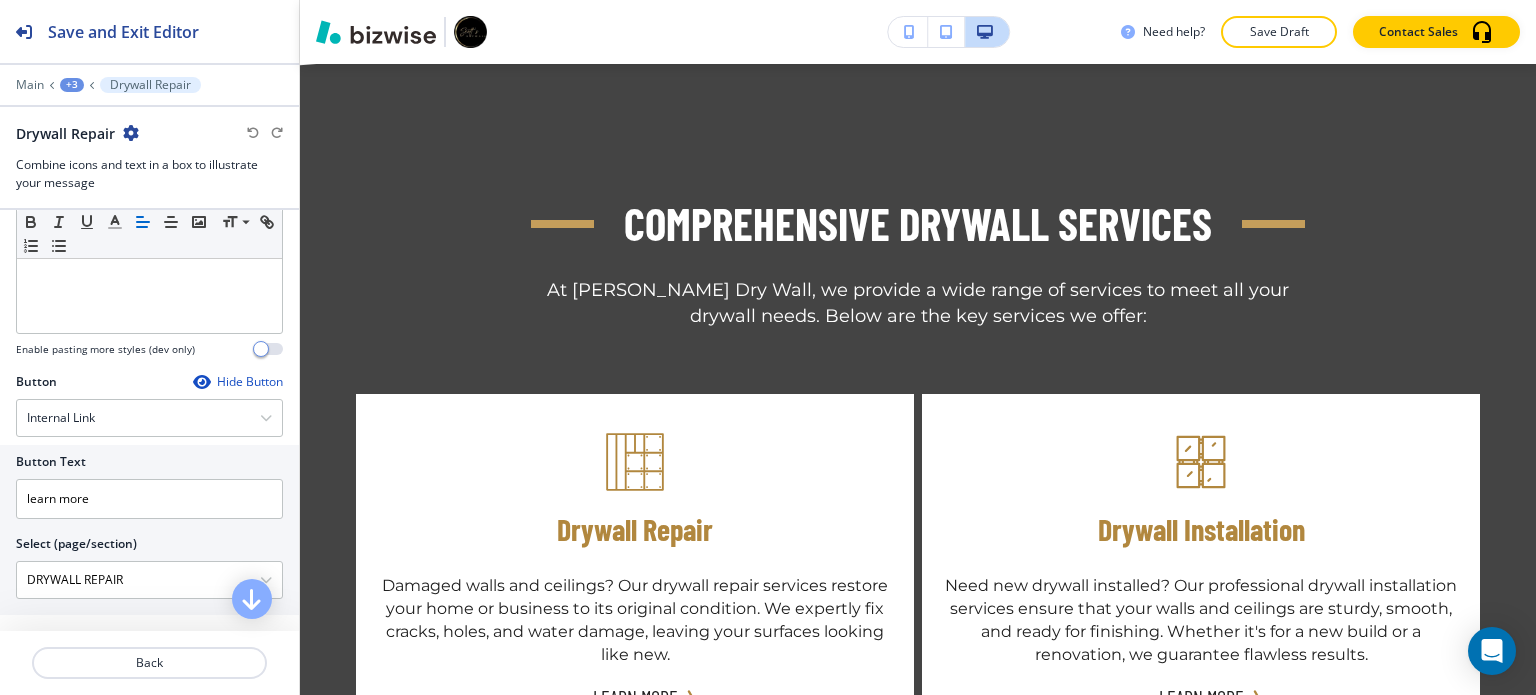 scroll, scrollTop: 781, scrollLeft: 0, axis: vertical 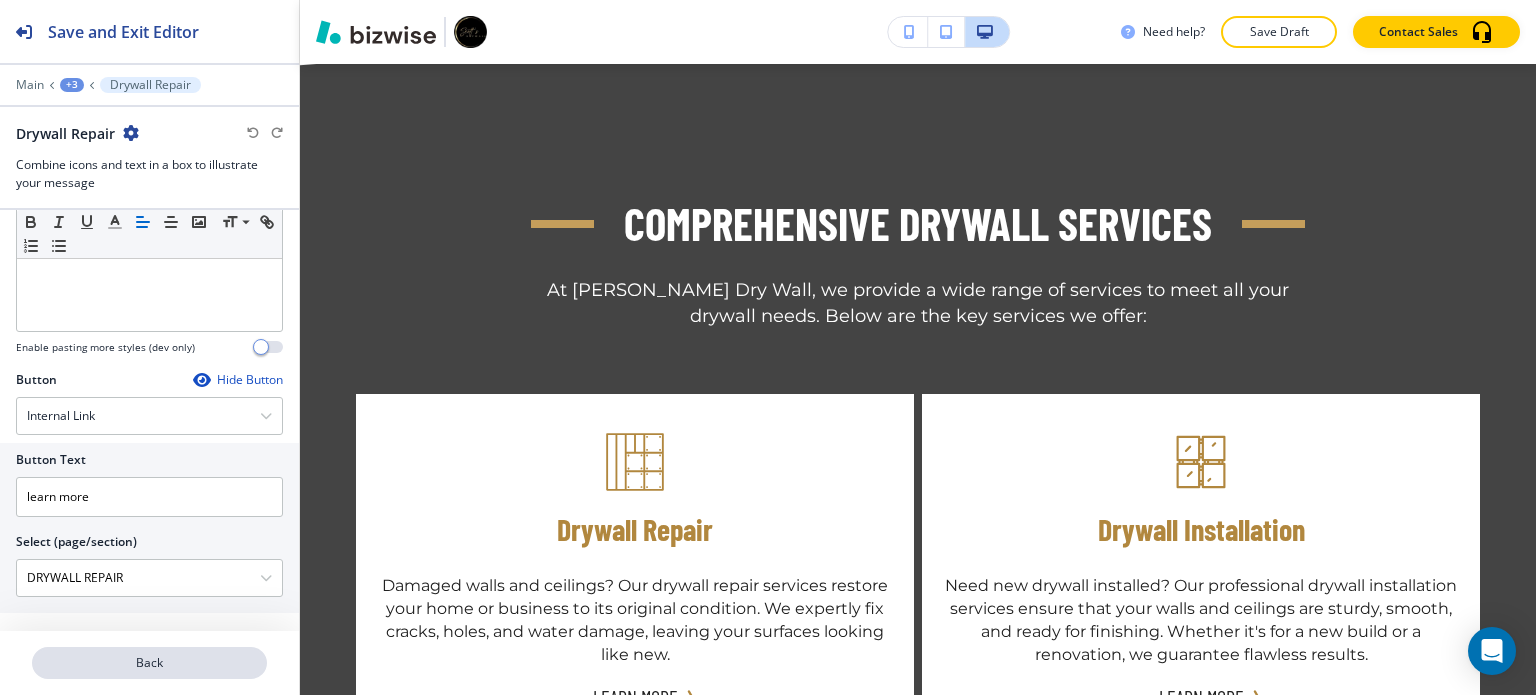 click on "Back" at bounding box center [149, 663] 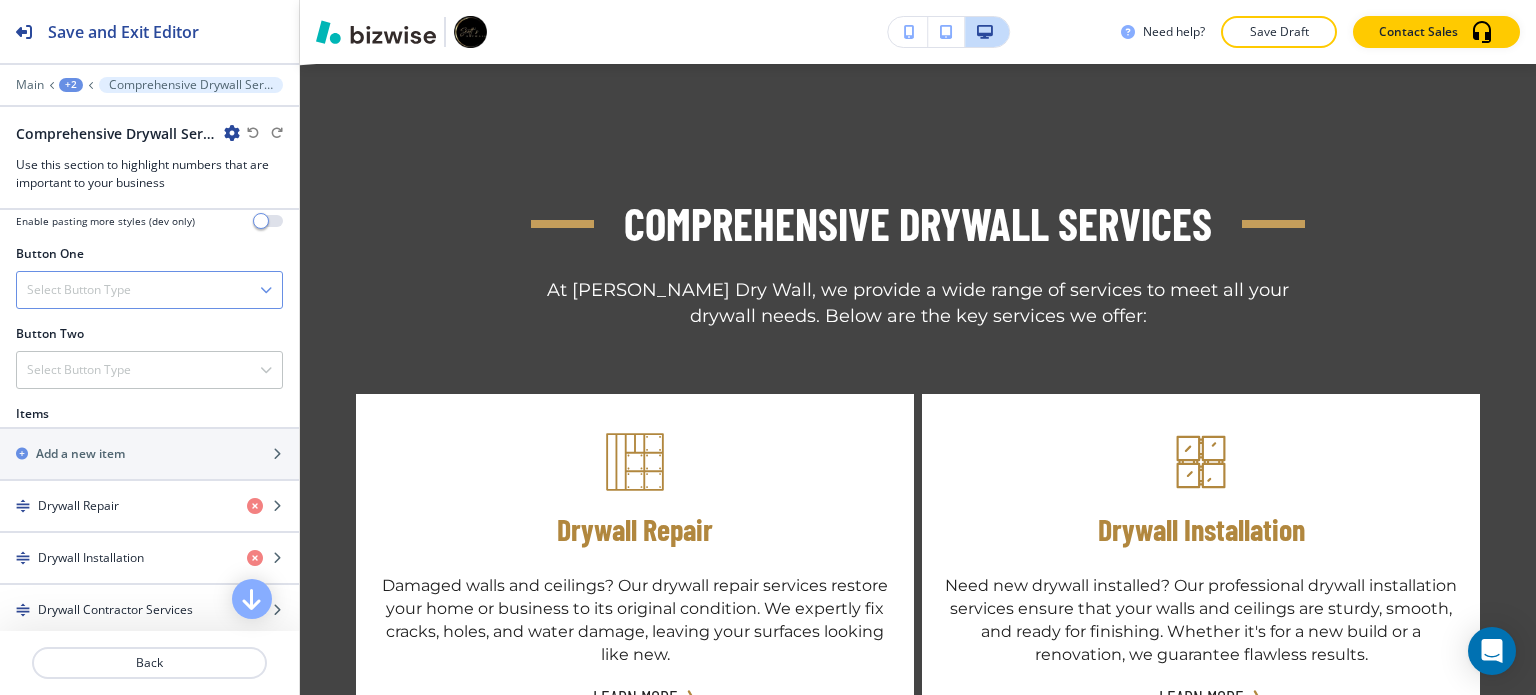 scroll, scrollTop: 700, scrollLeft: 0, axis: vertical 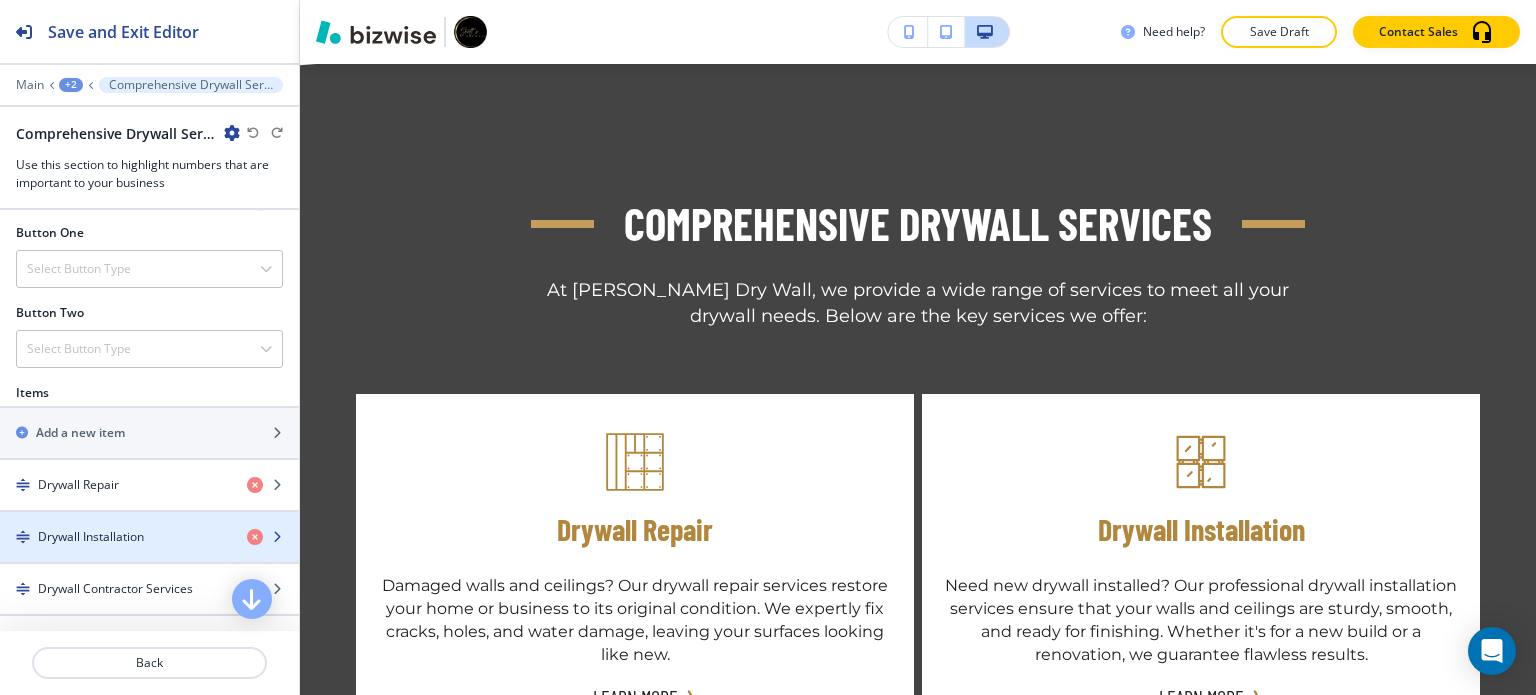 click at bounding box center [149, 554] 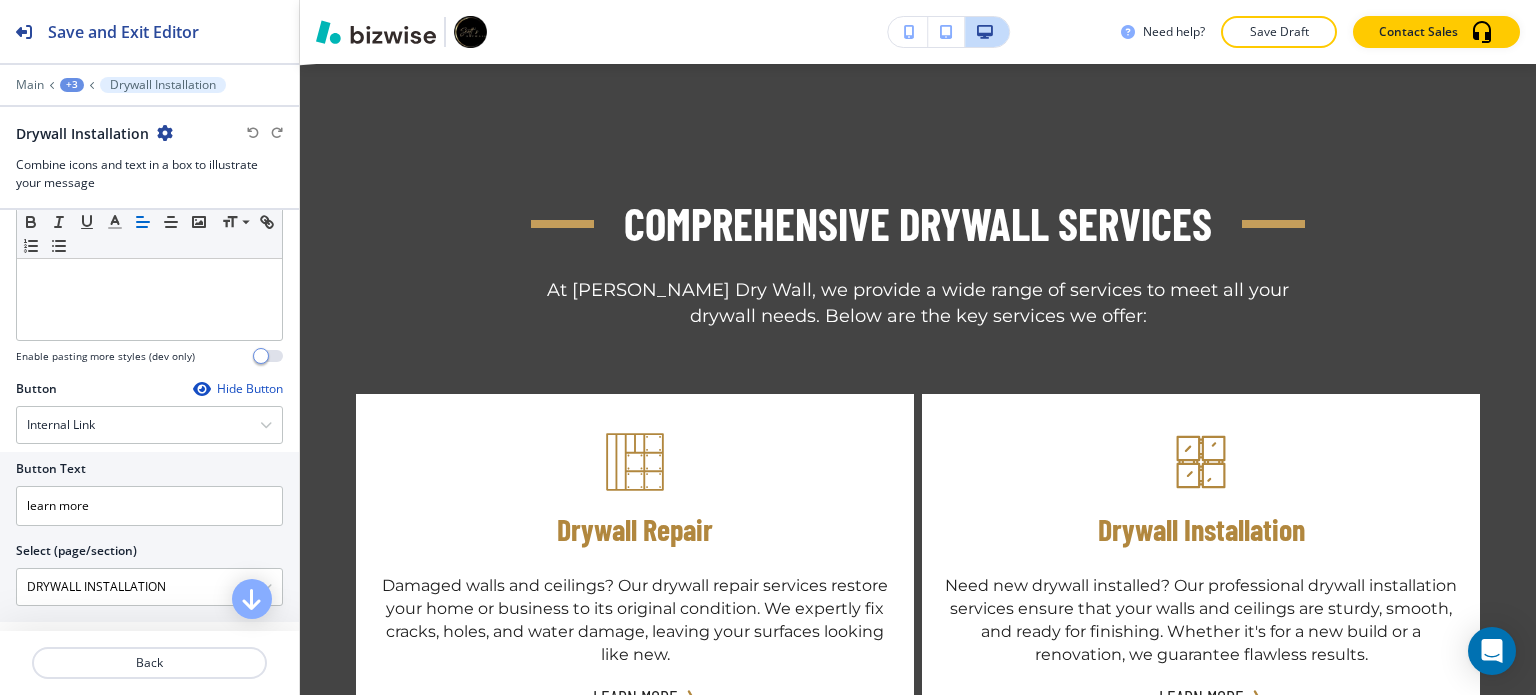 scroll, scrollTop: 781, scrollLeft: 0, axis: vertical 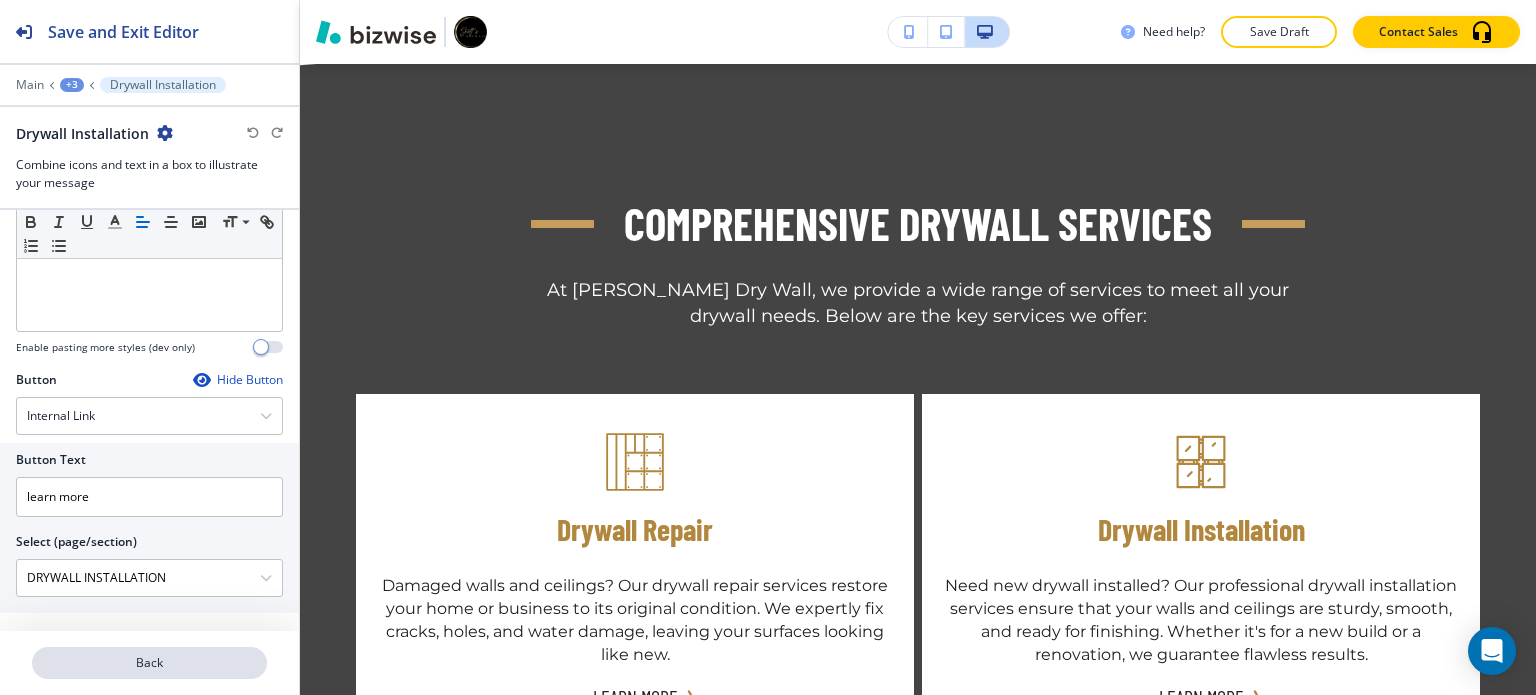 click on "Back" at bounding box center (149, 663) 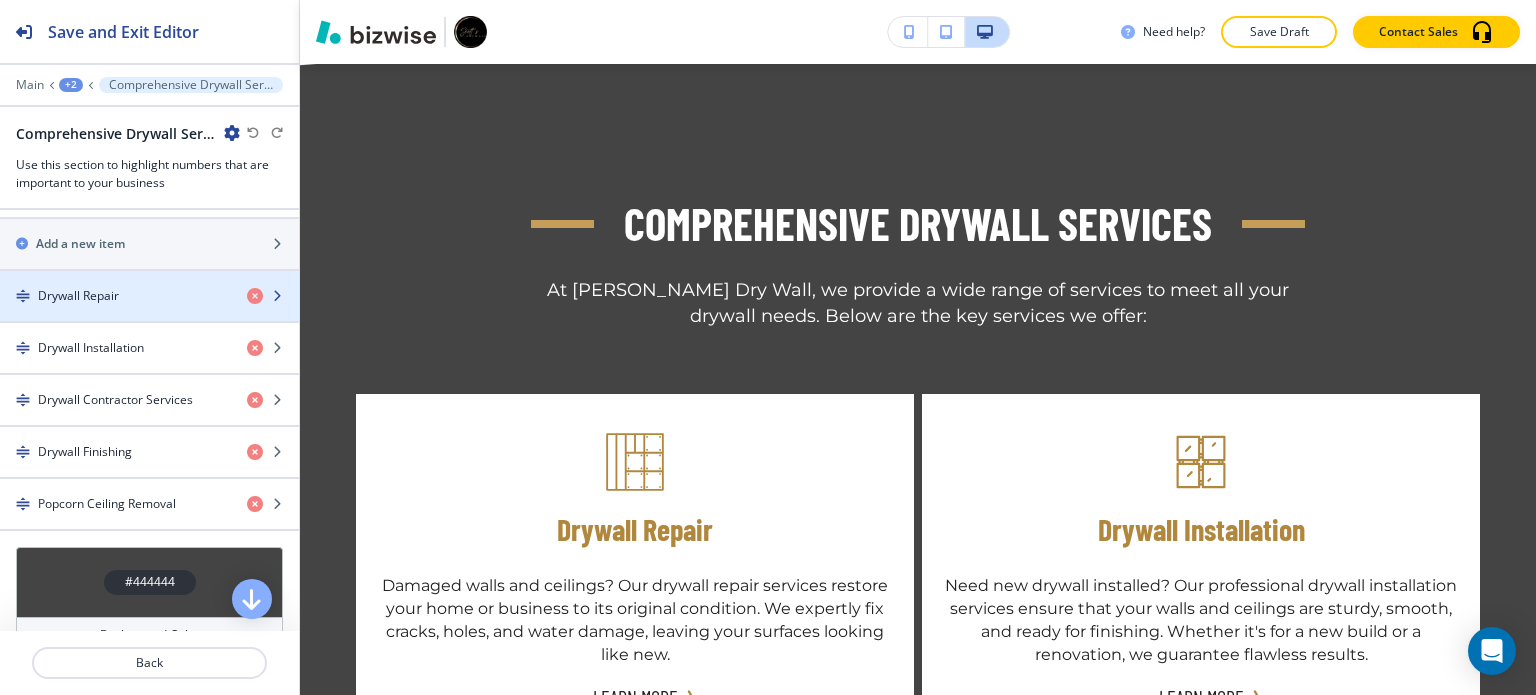 scroll, scrollTop: 900, scrollLeft: 0, axis: vertical 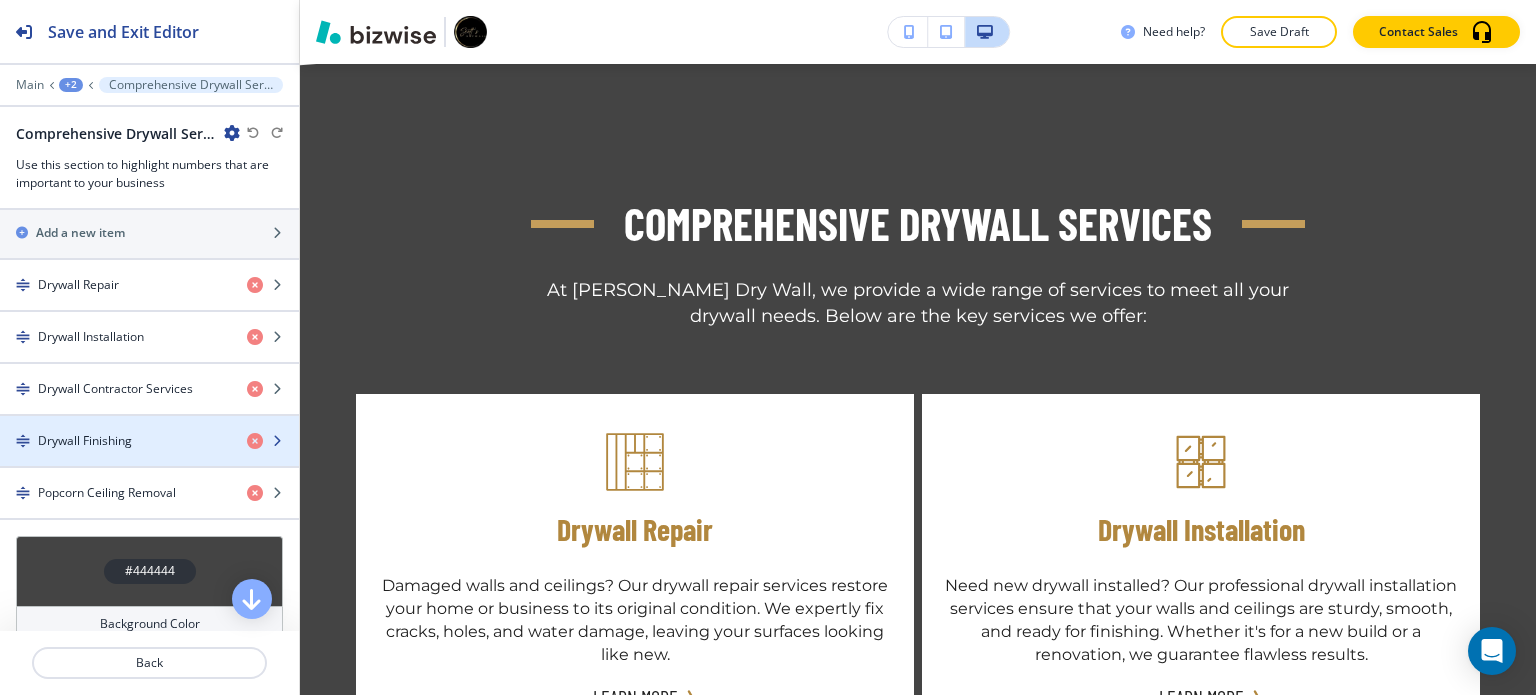 click on "Drywall Finishing" at bounding box center (115, 441) 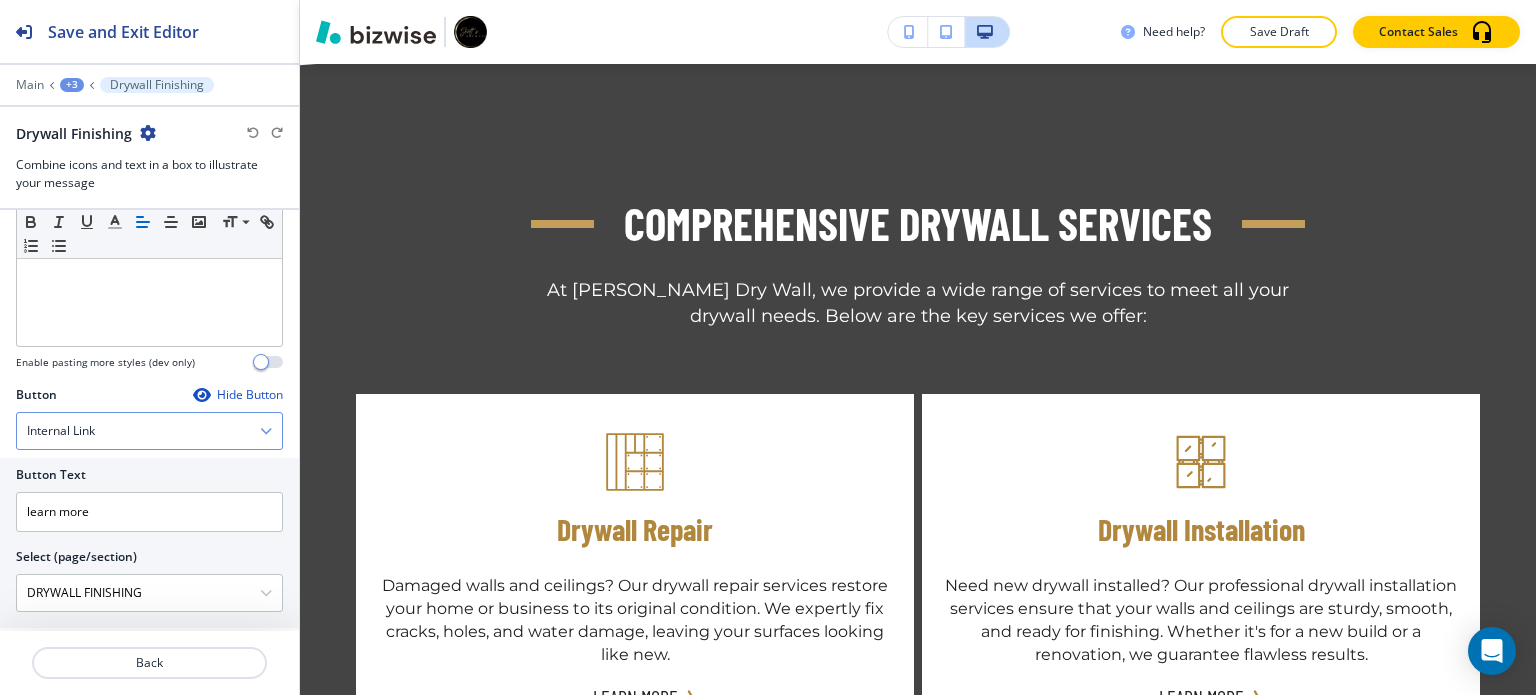 scroll, scrollTop: 781, scrollLeft: 0, axis: vertical 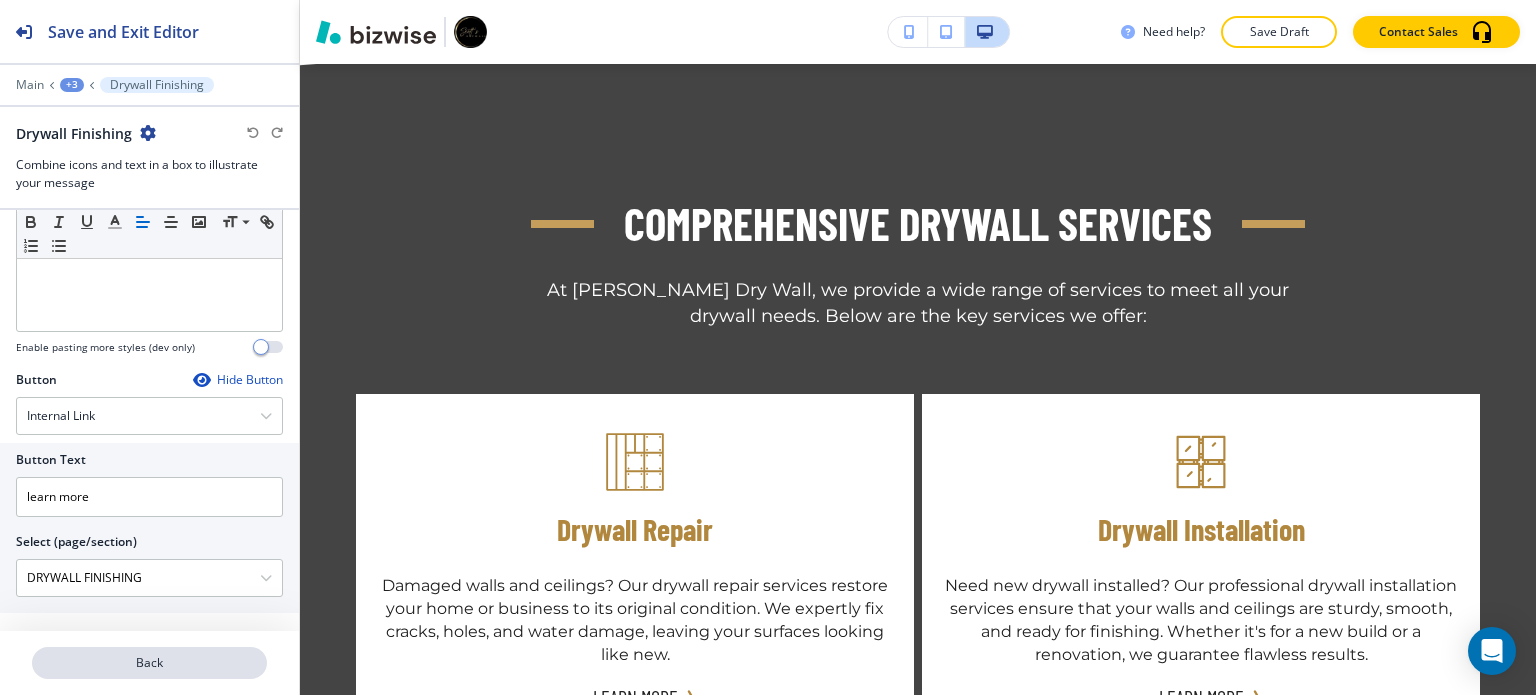 click on "Back" at bounding box center [149, 663] 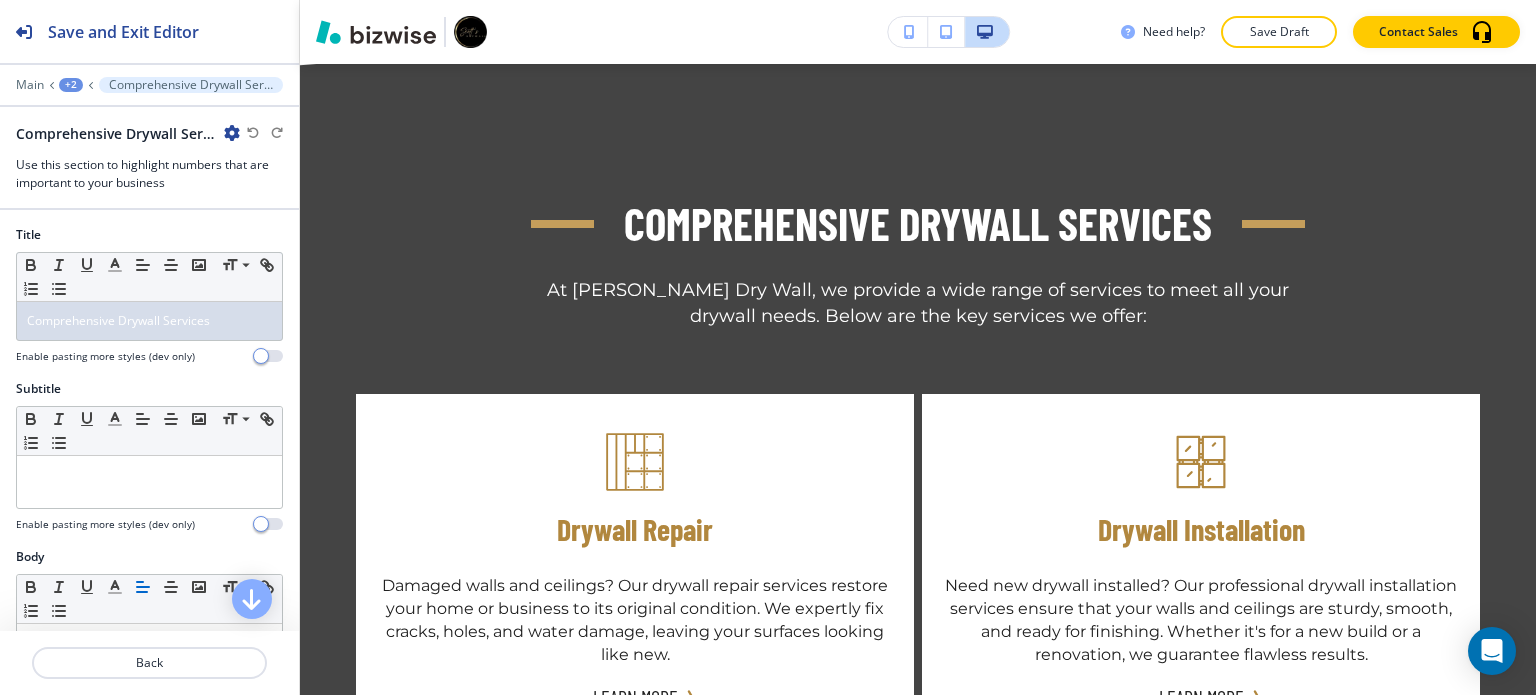 click at bounding box center (149, 639) 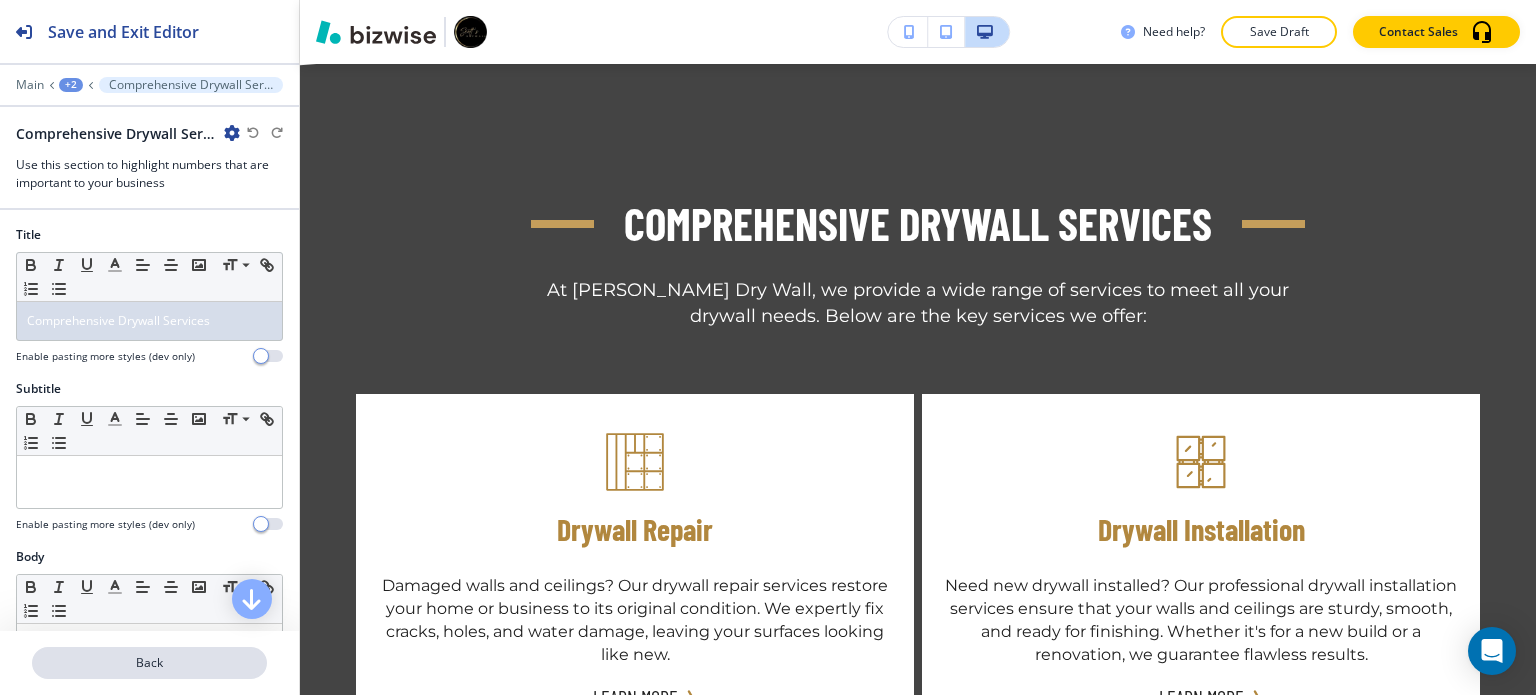 click on "Back" at bounding box center [149, 663] 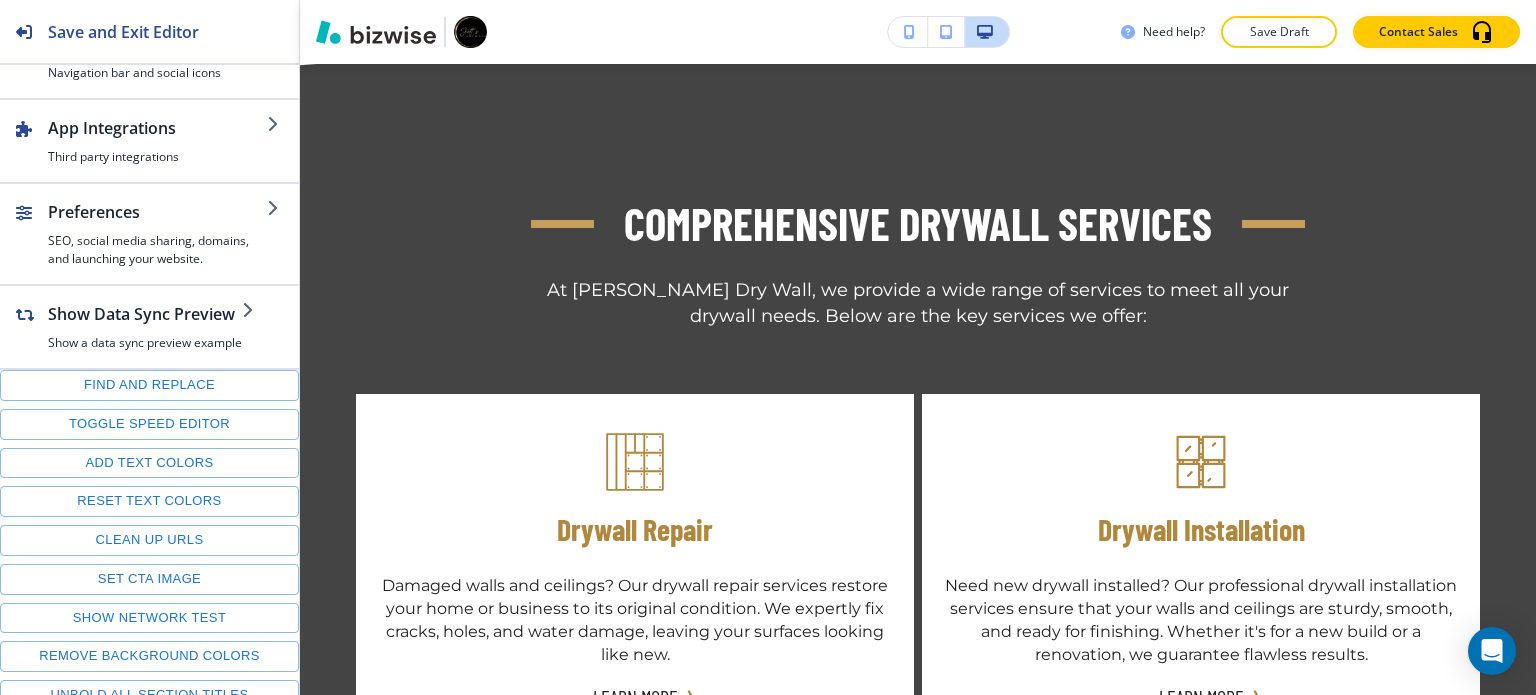 scroll, scrollTop: 262, scrollLeft: 0, axis: vertical 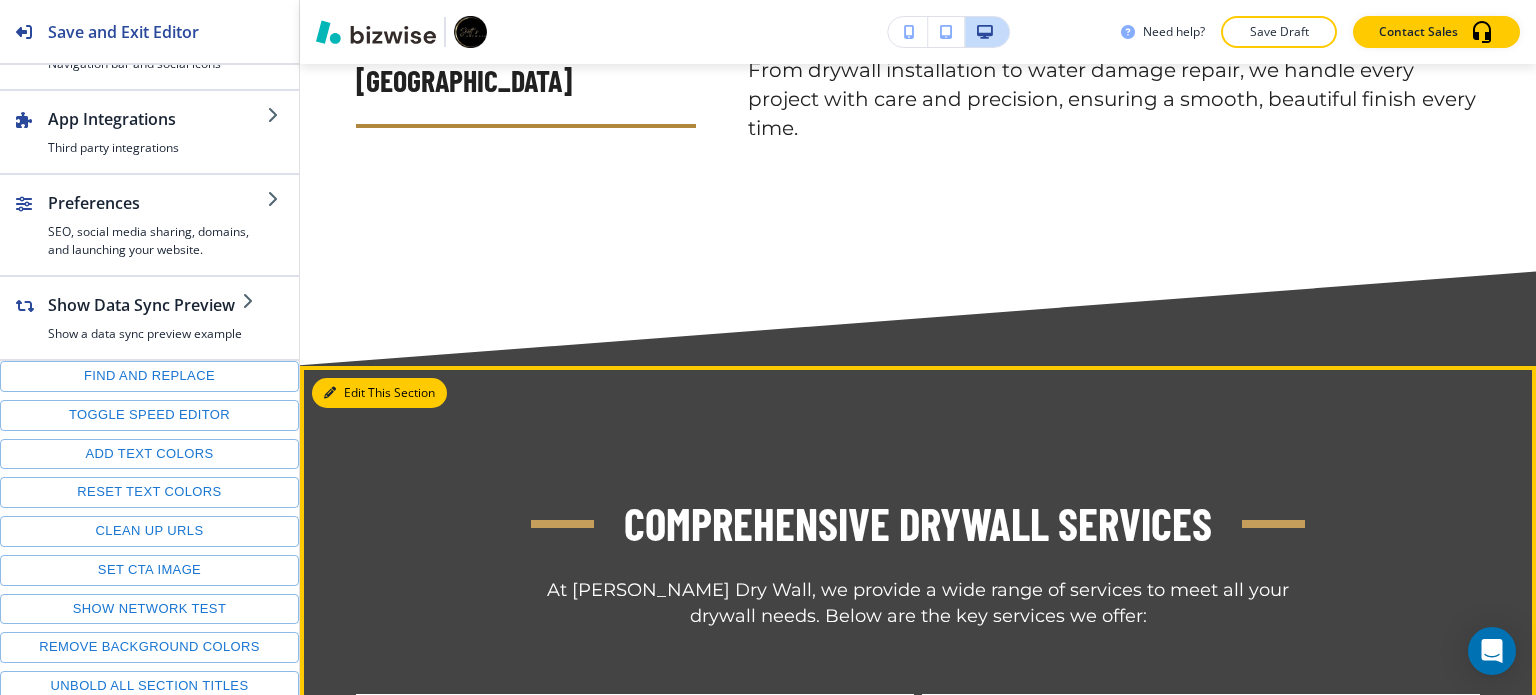 click on "Edit This Section" at bounding box center [379, 393] 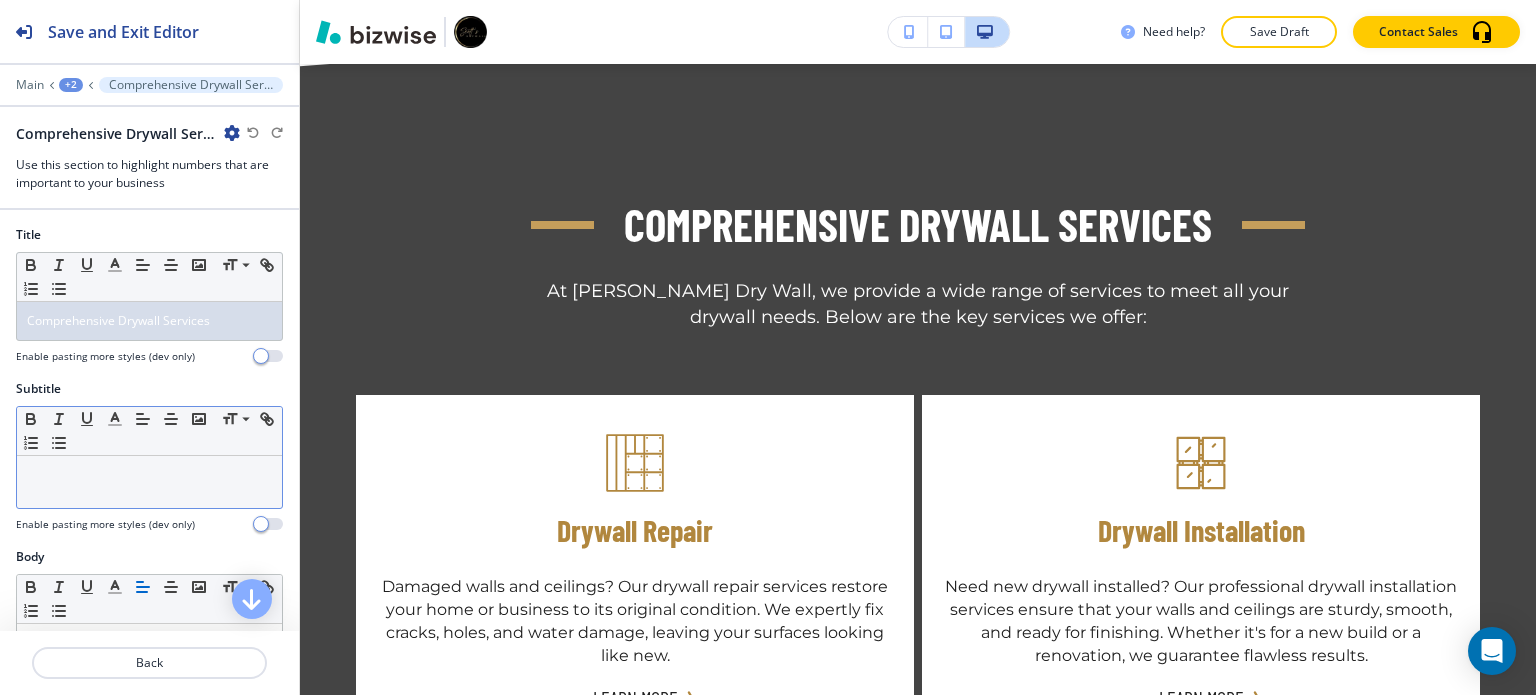 scroll, scrollTop: 1782, scrollLeft: 0, axis: vertical 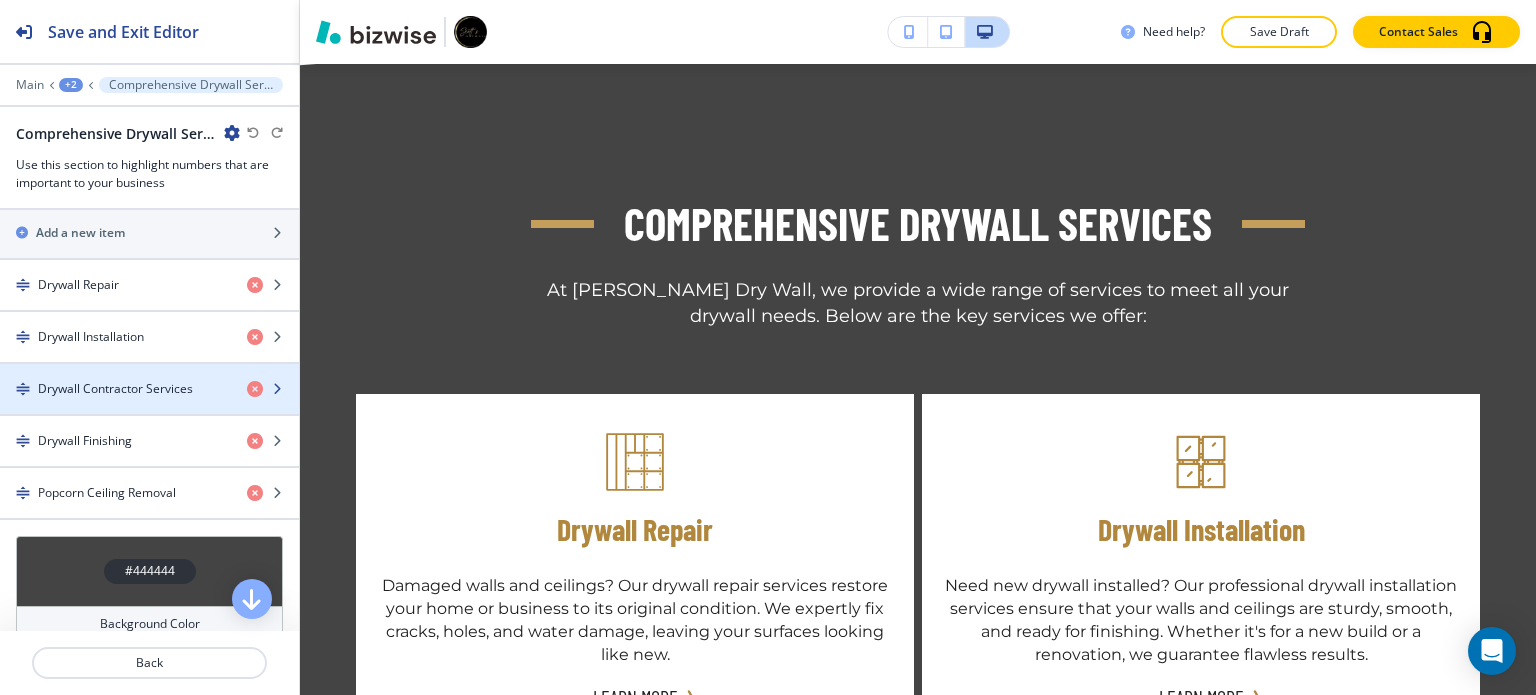 click on "Drywall Contractor Services" at bounding box center (115, 389) 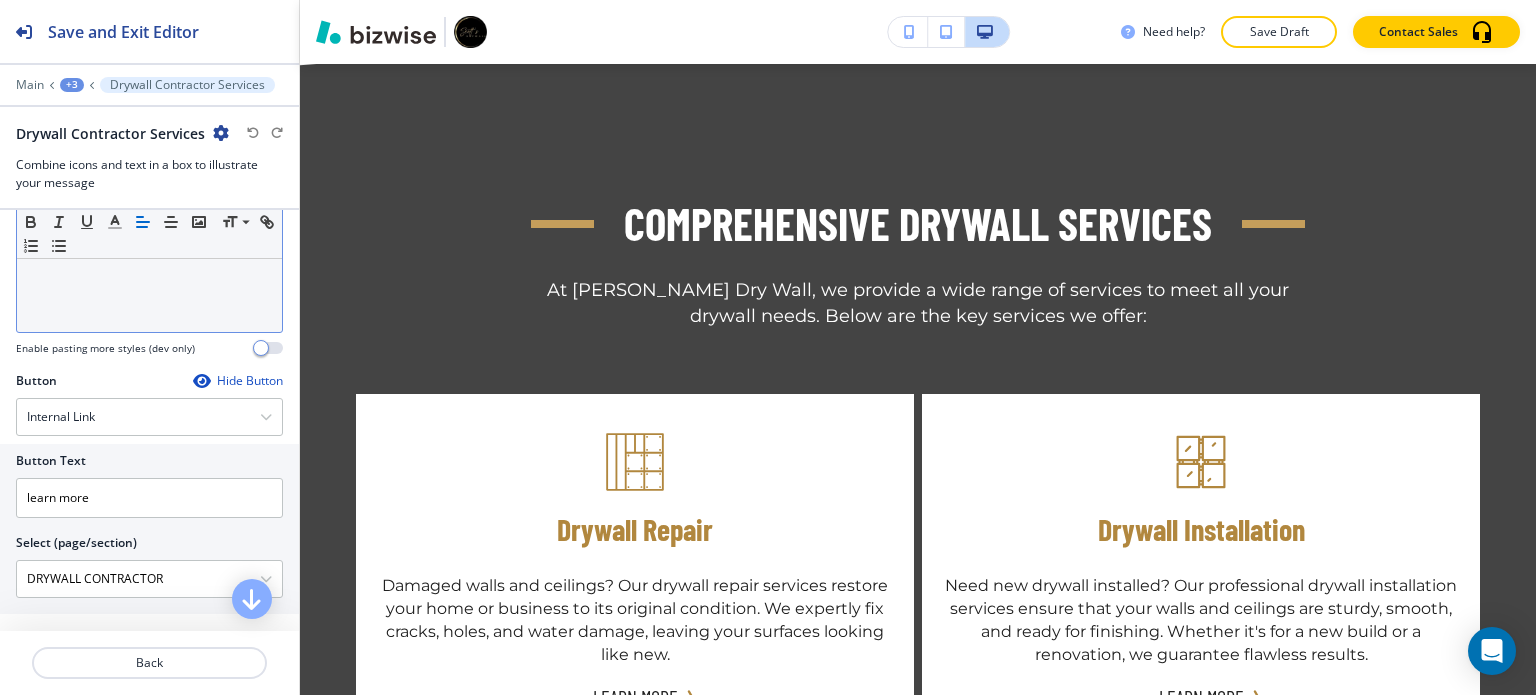 scroll, scrollTop: 781, scrollLeft: 0, axis: vertical 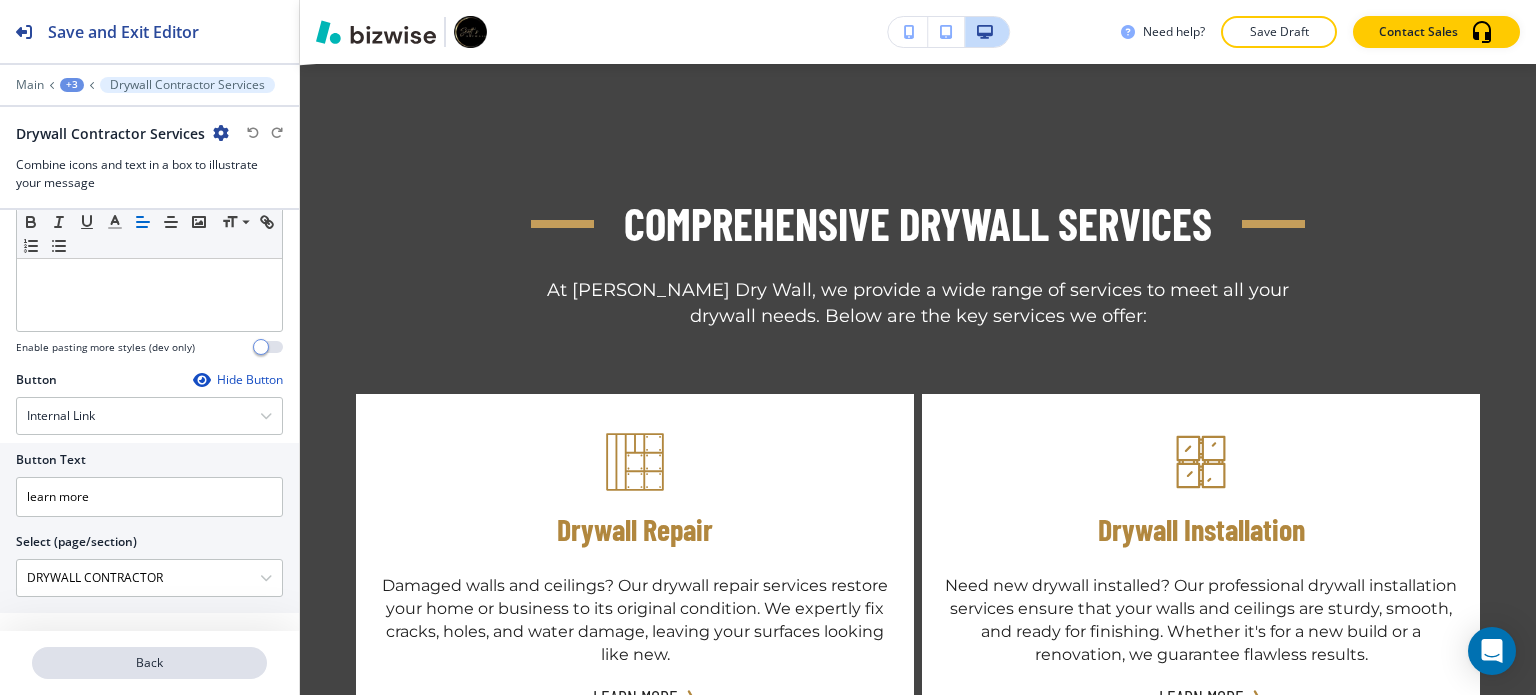 click on "Back" at bounding box center (149, 663) 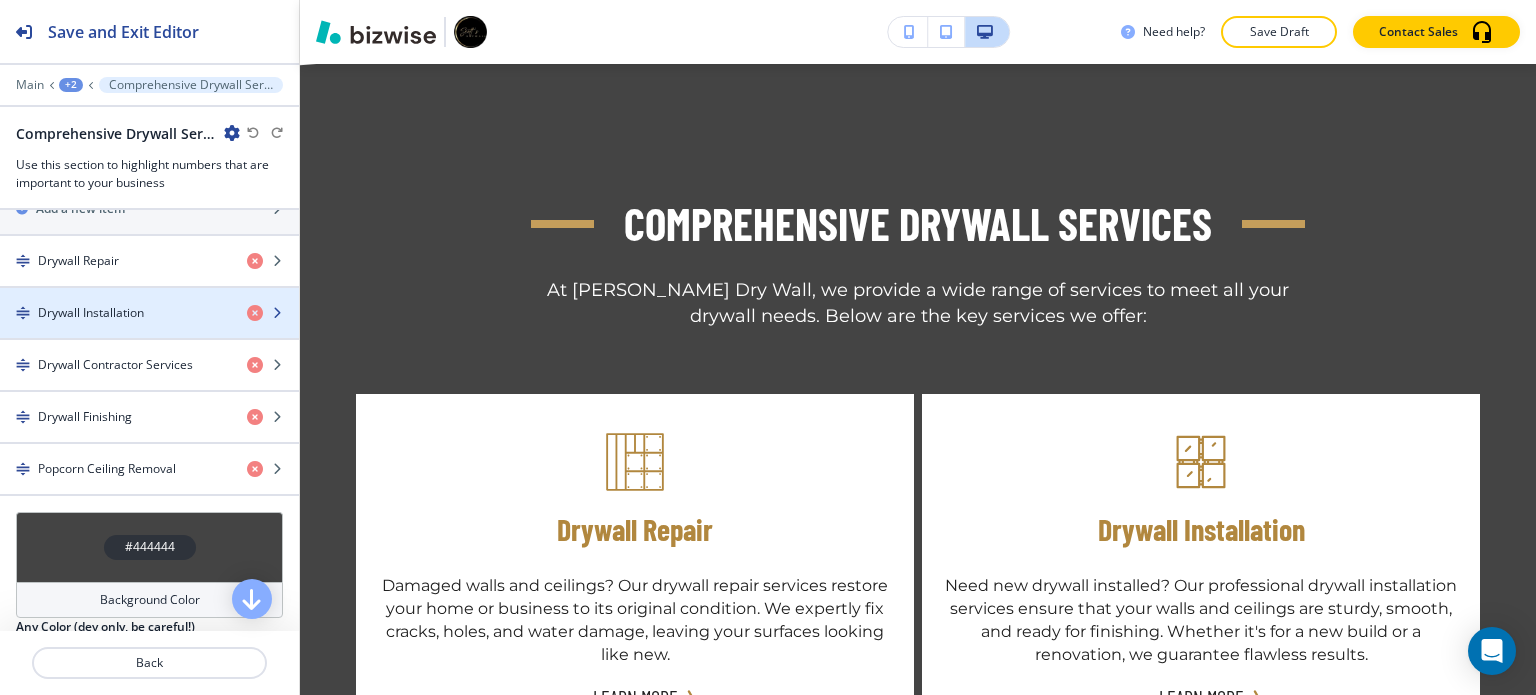 scroll, scrollTop: 1000, scrollLeft: 0, axis: vertical 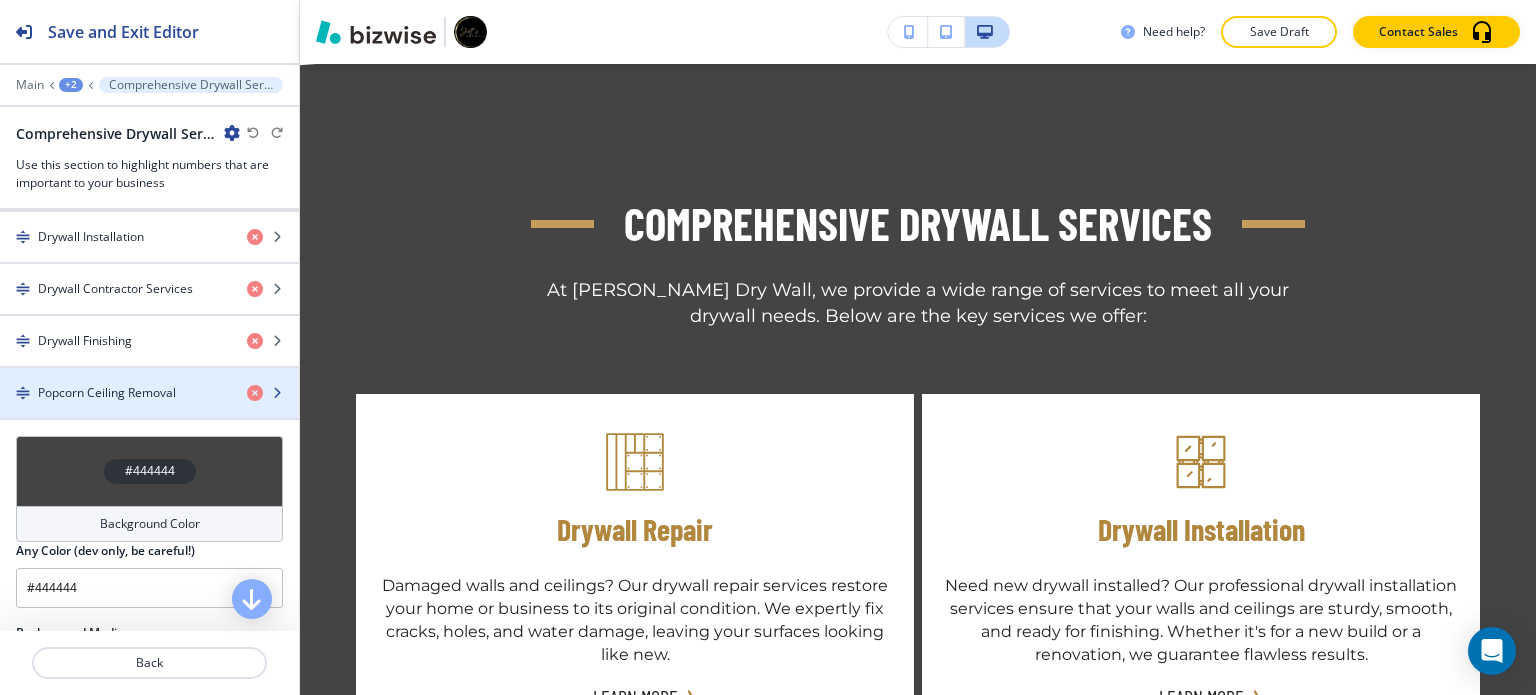 click at bounding box center (149, 410) 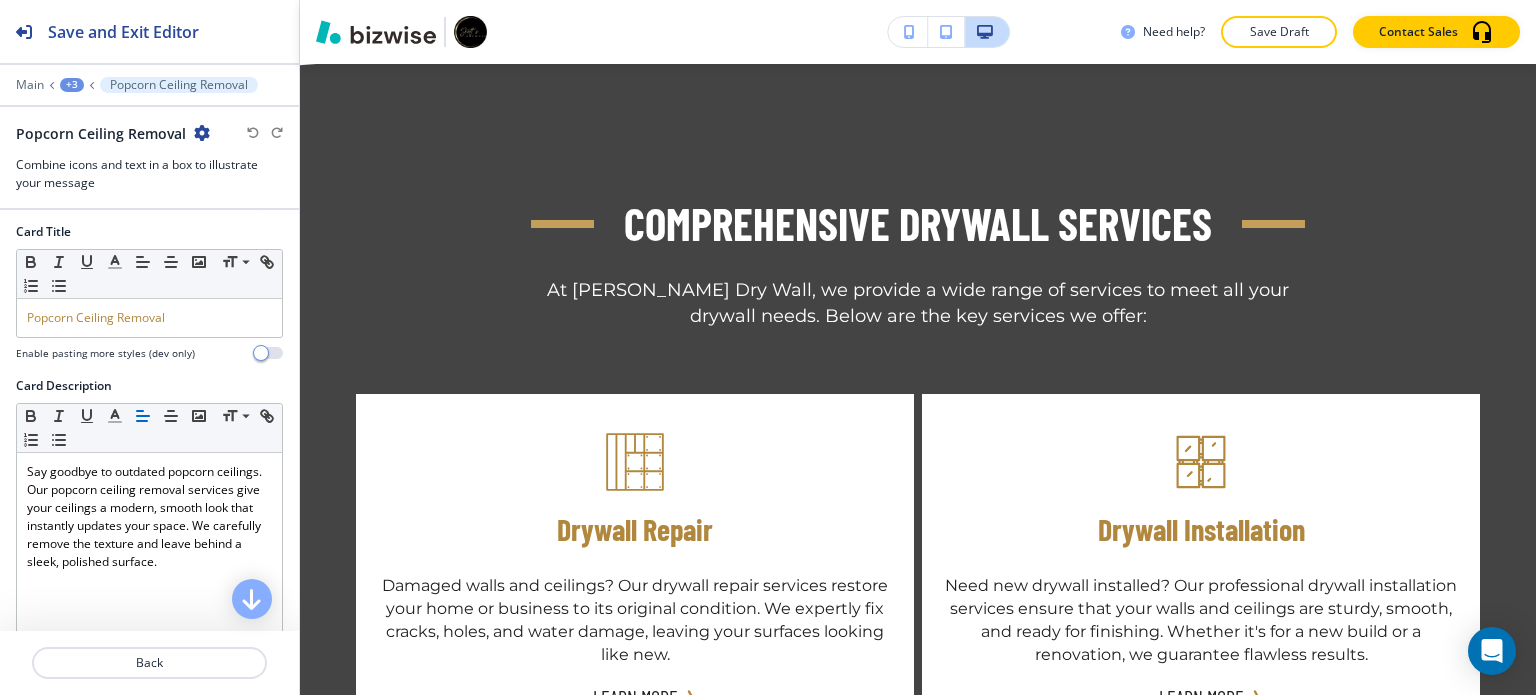 scroll, scrollTop: 381, scrollLeft: 0, axis: vertical 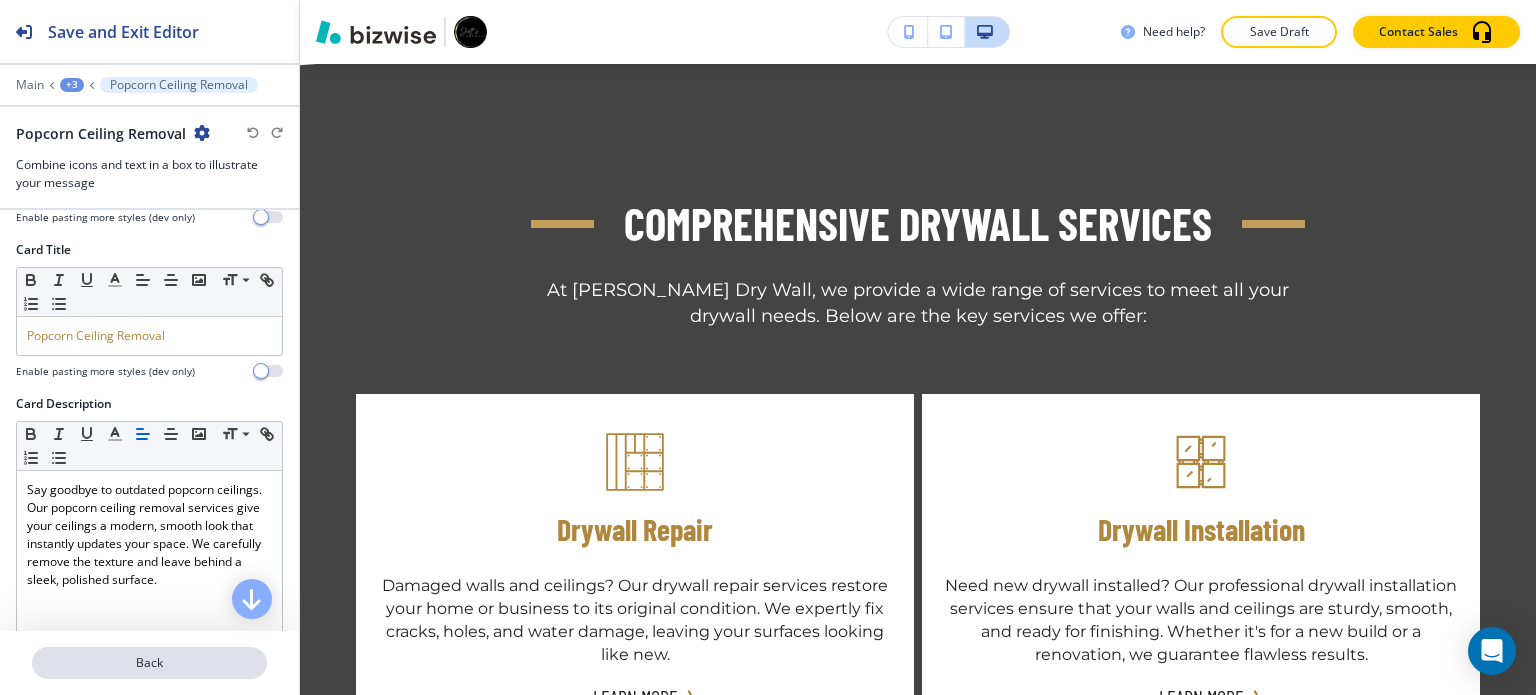 click on "Back" at bounding box center [149, 663] 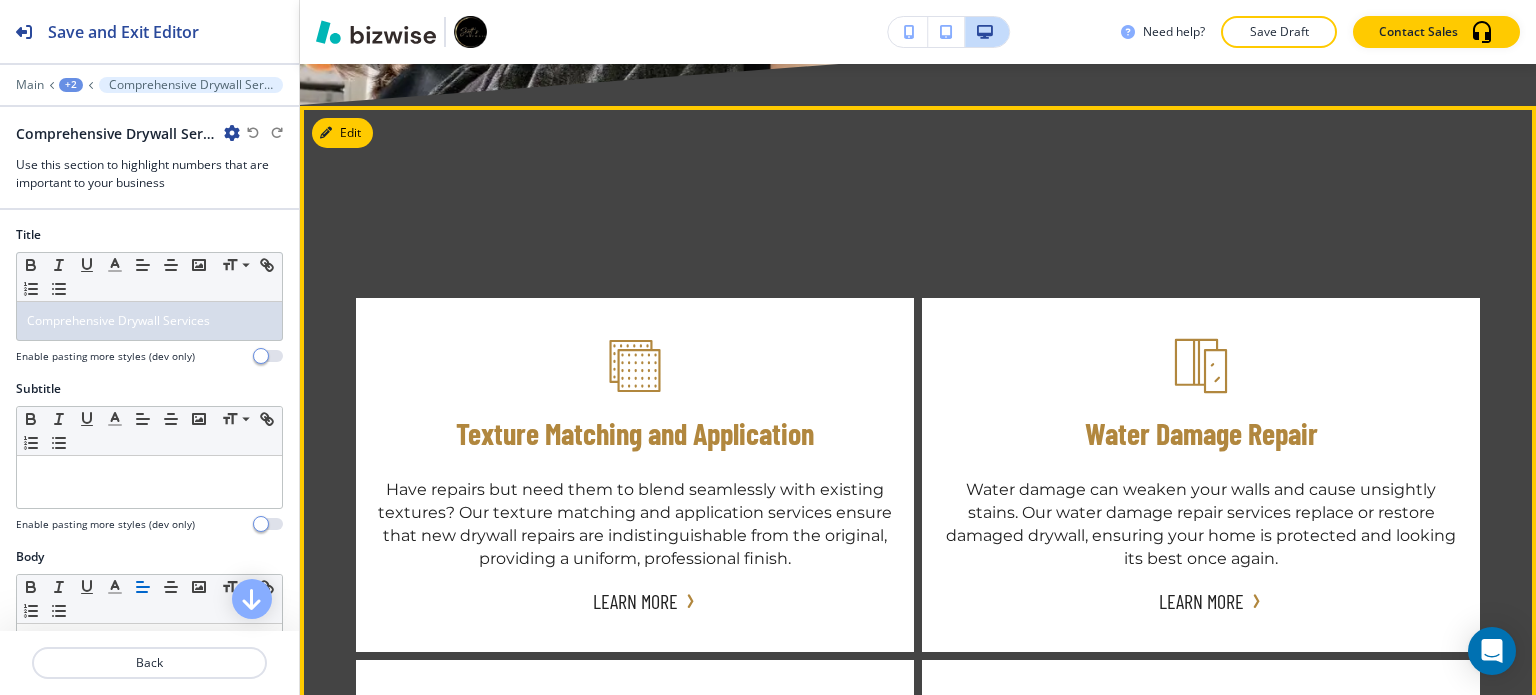 scroll, scrollTop: 4182, scrollLeft: 0, axis: vertical 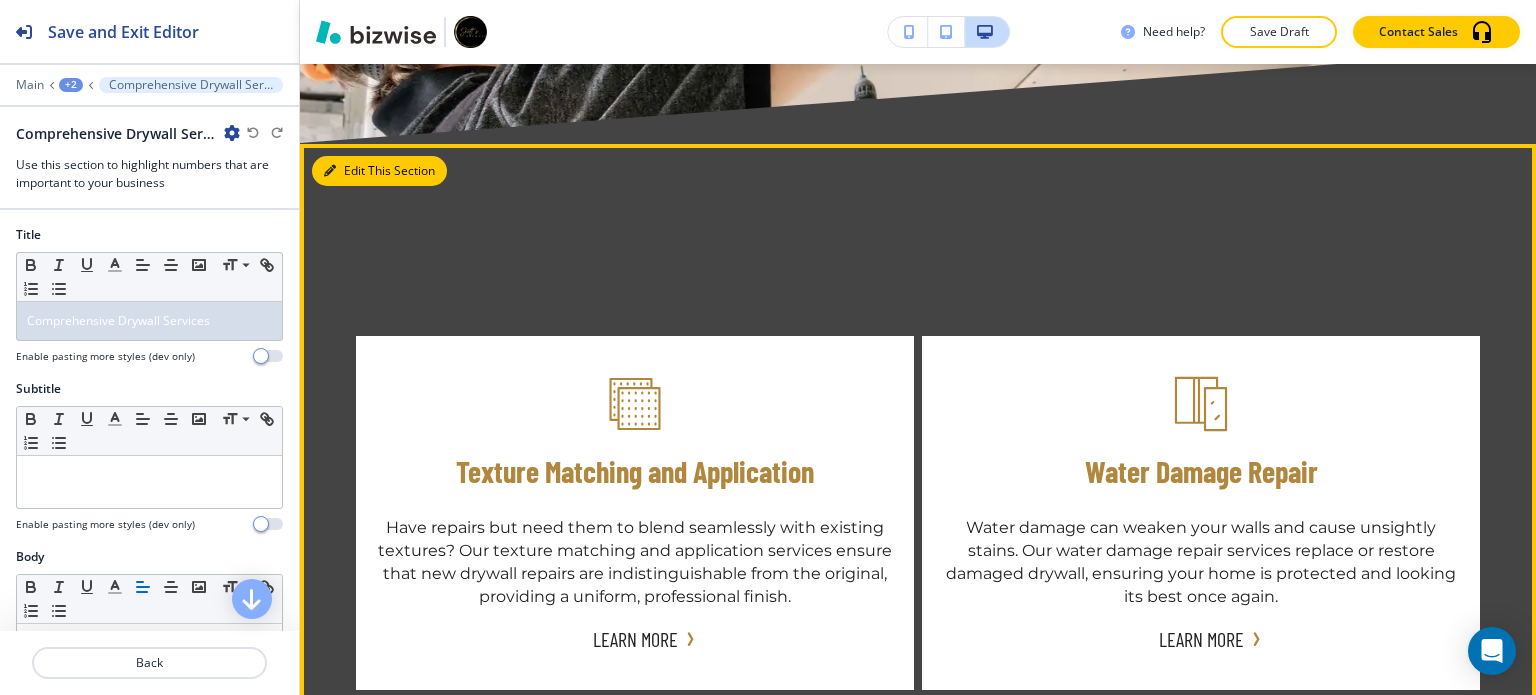 click on "Edit This Section" at bounding box center (379, 171) 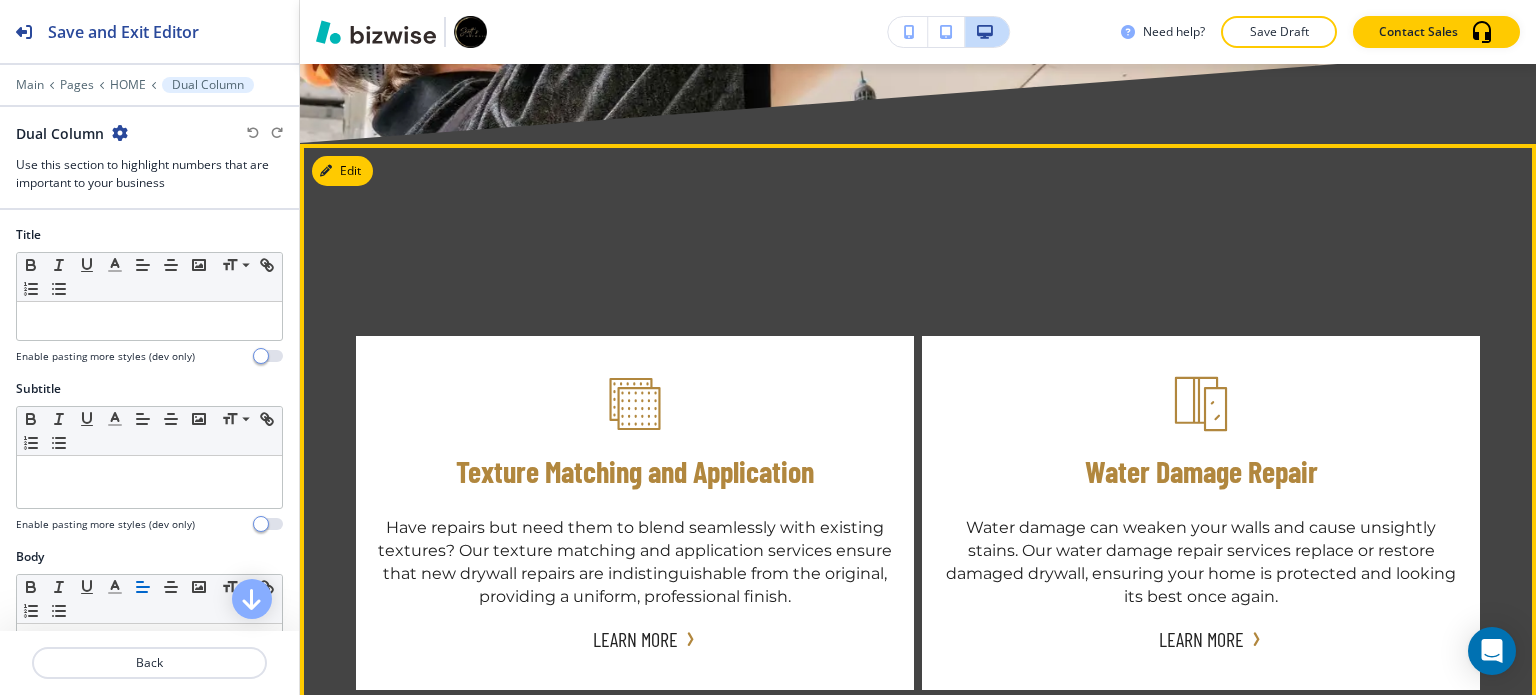 scroll, scrollTop: 4160, scrollLeft: 0, axis: vertical 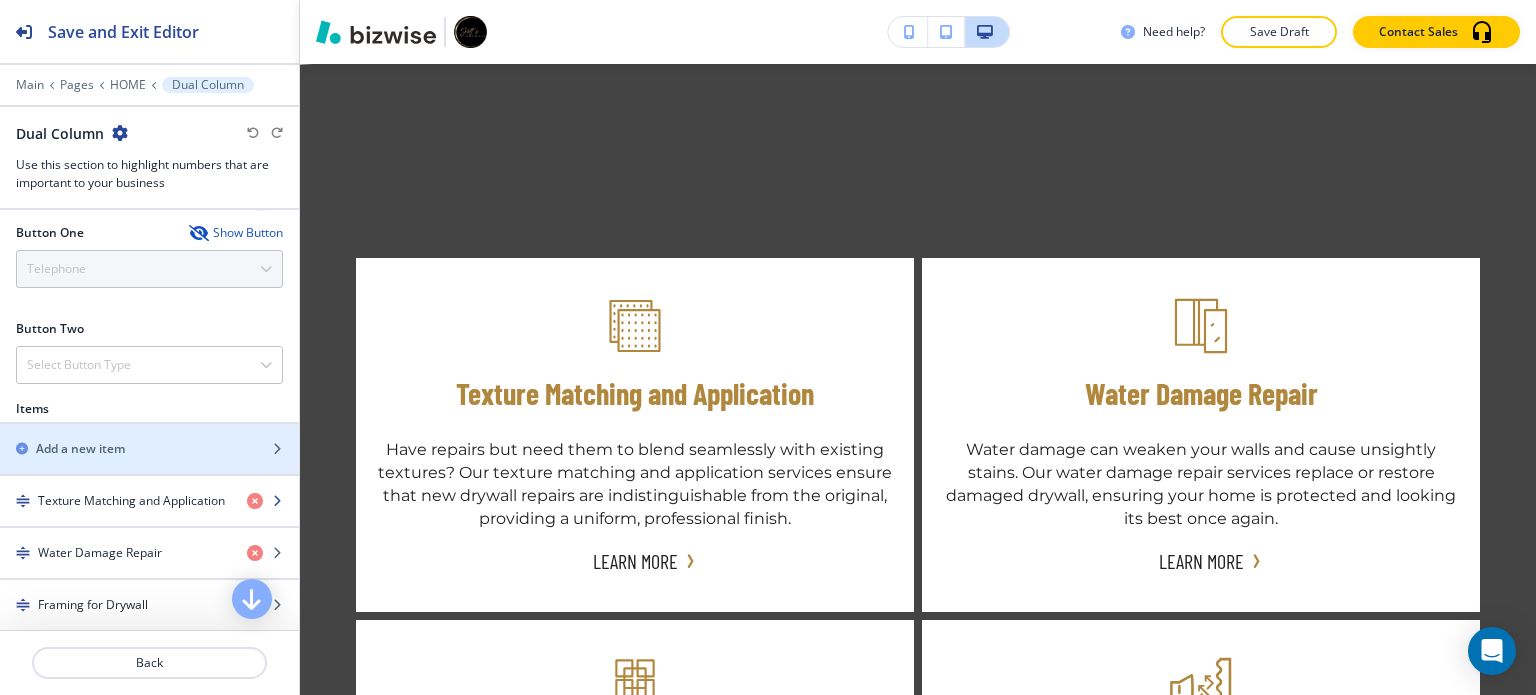click at bounding box center (149, 484) 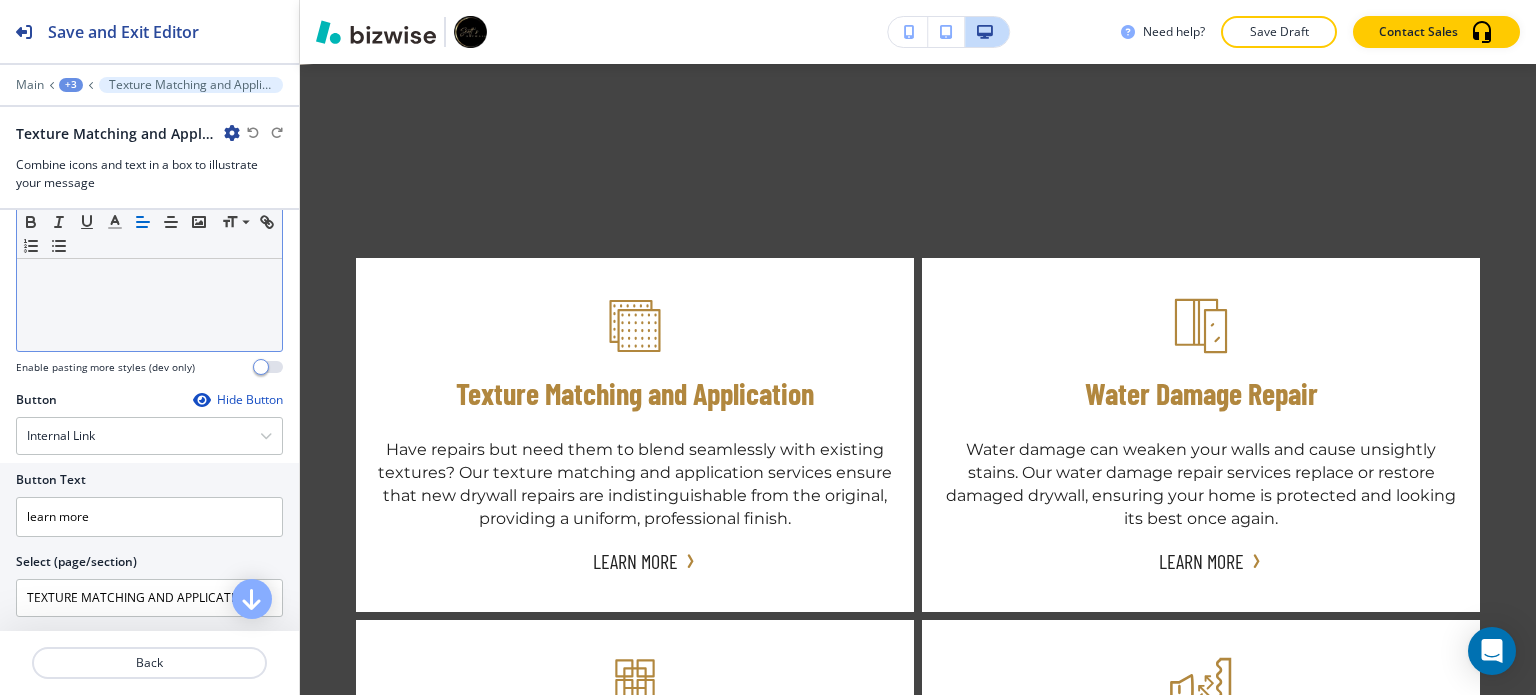 scroll, scrollTop: 781, scrollLeft: 0, axis: vertical 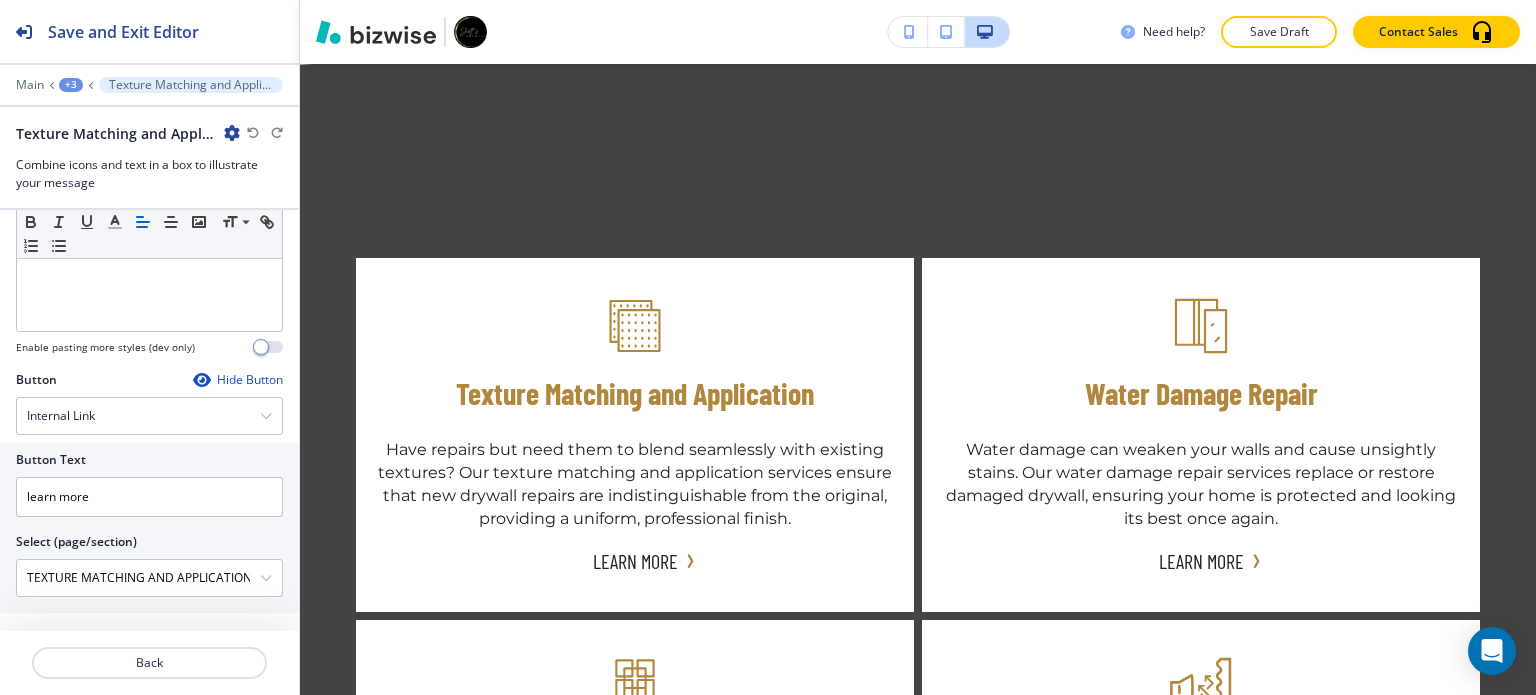 click at bounding box center (149, 687) 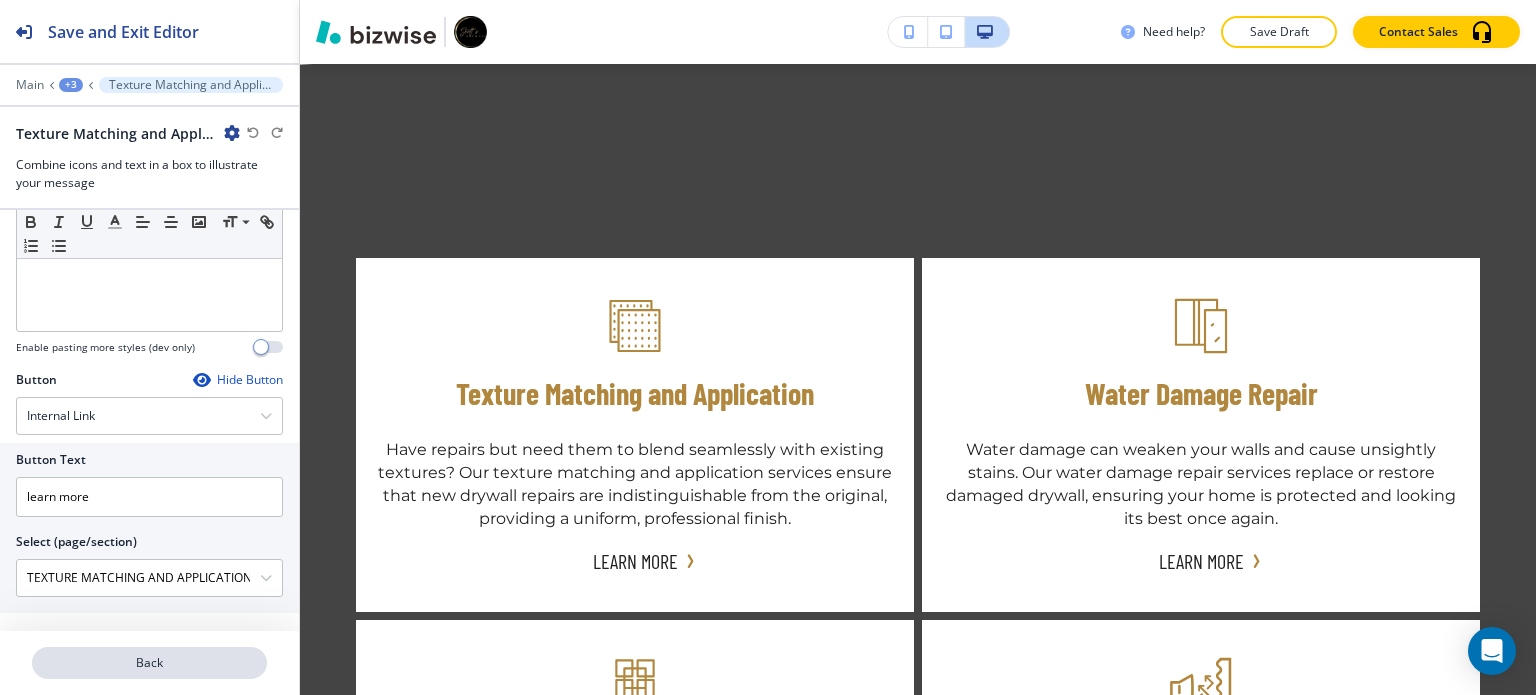 click on "Back" at bounding box center [149, 663] 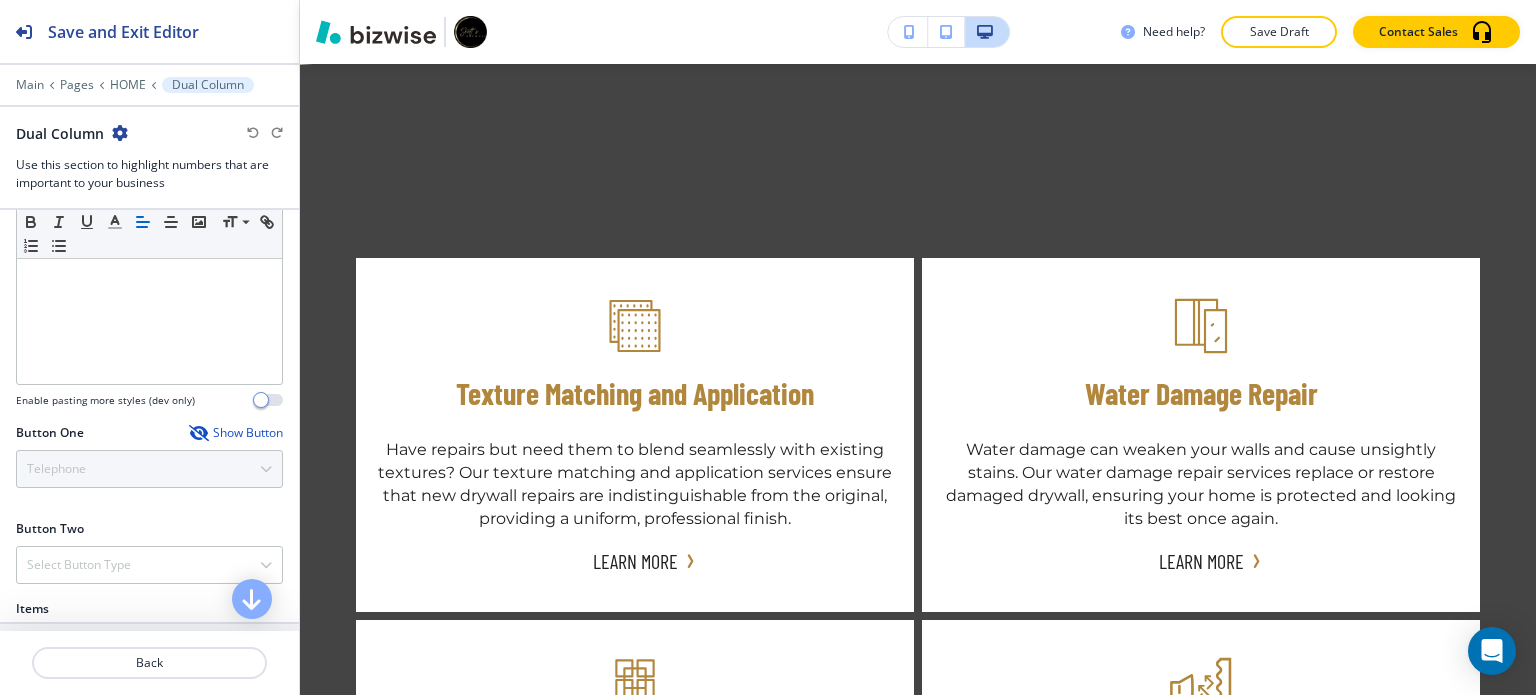 scroll, scrollTop: 900, scrollLeft: 0, axis: vertical 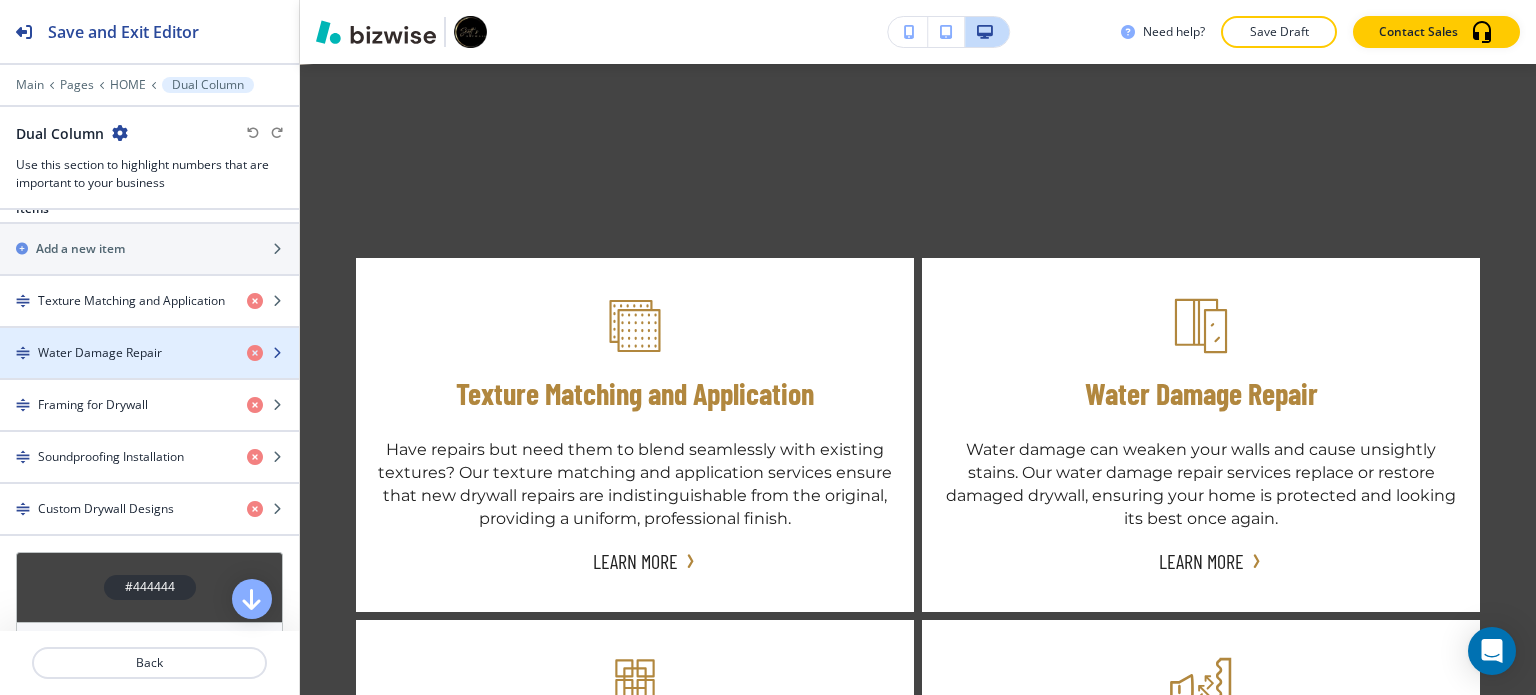 click on "Water Damage Repair" at bounding box center [100, 353] 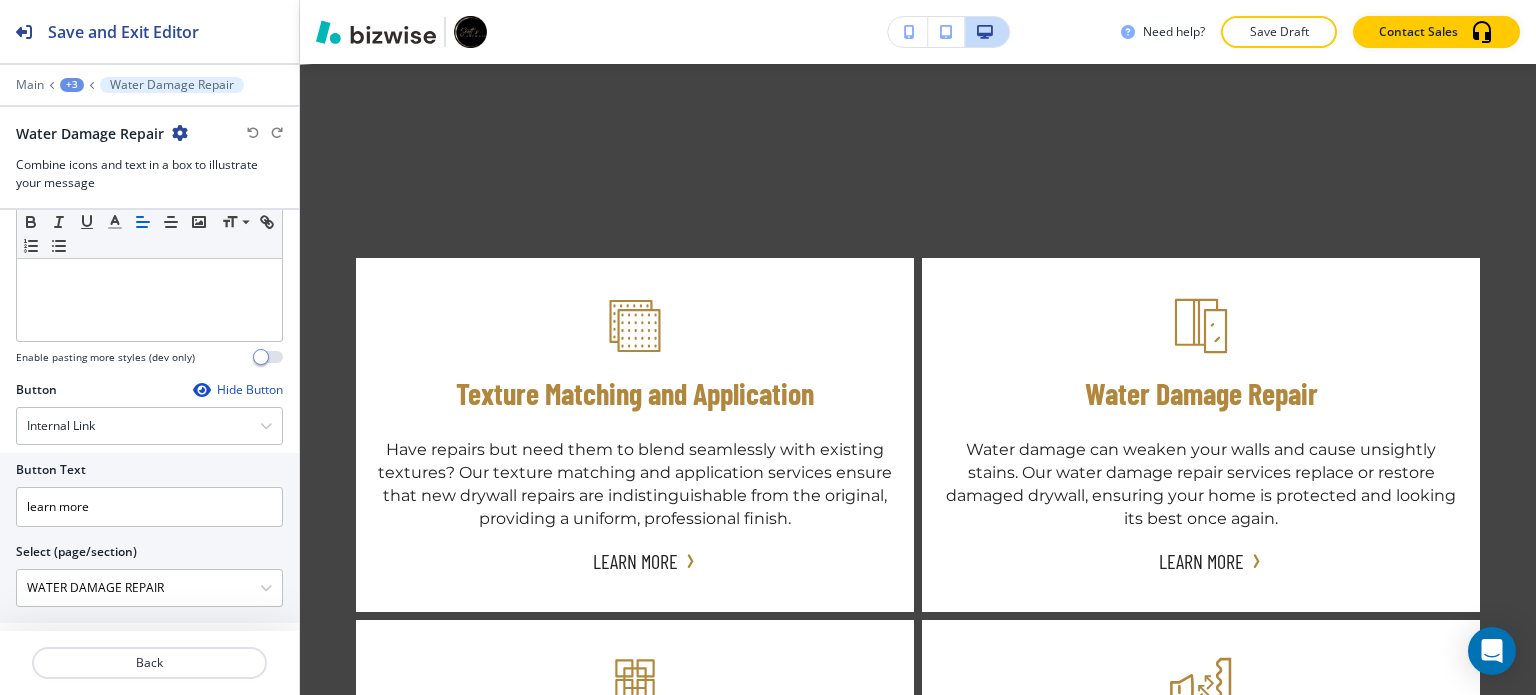 scroll, scrollTop: 781, scrollLeft: 0, axis: vertical 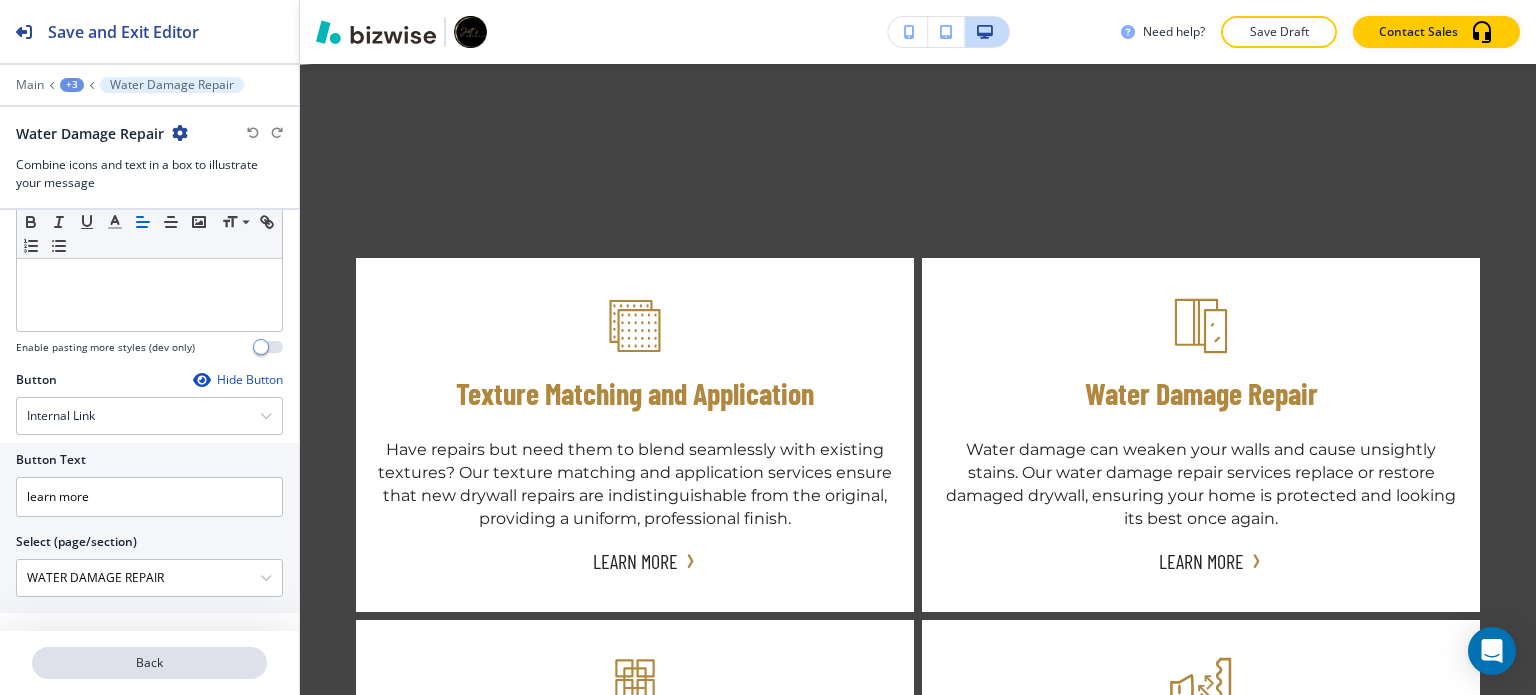 click on "Back" at bounding box center (149, 663) 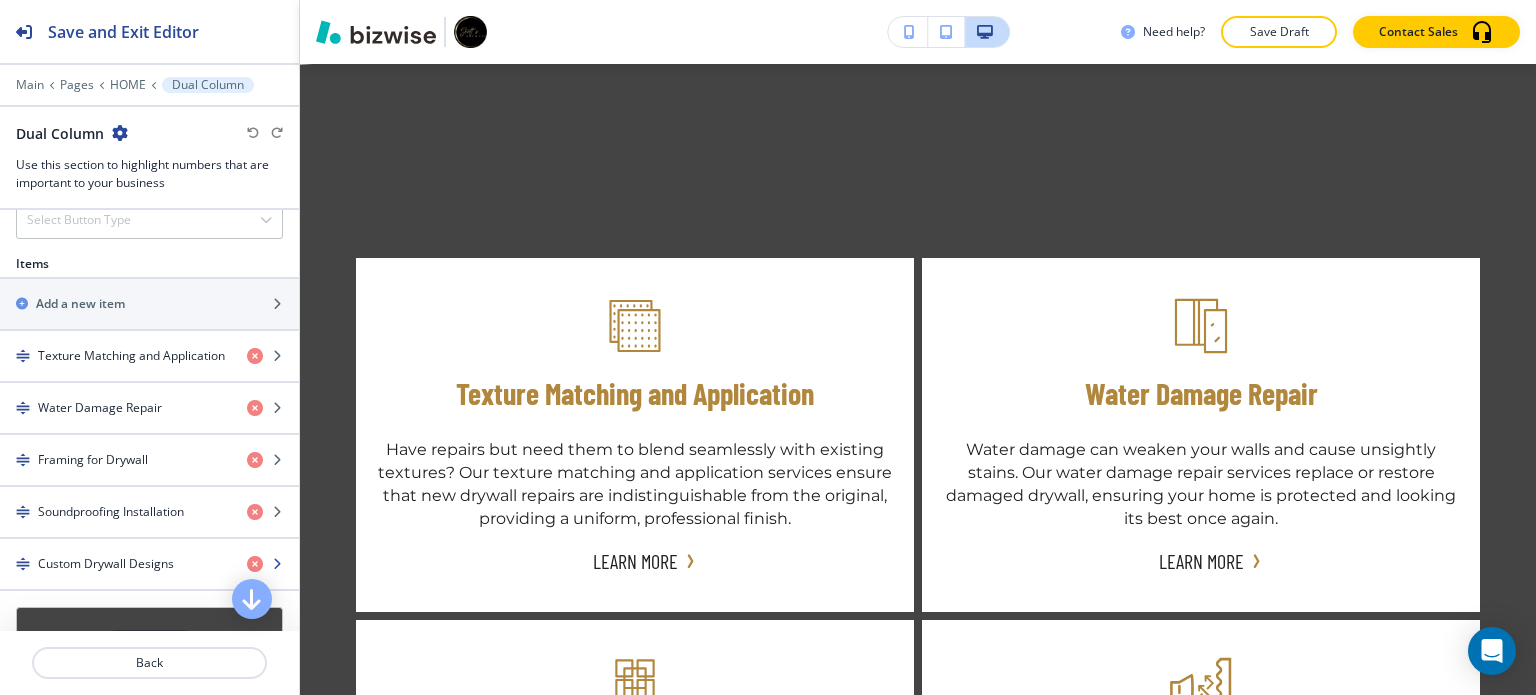 scroll, scrollTop: 900, scrollLeft: 0, axis: vertical 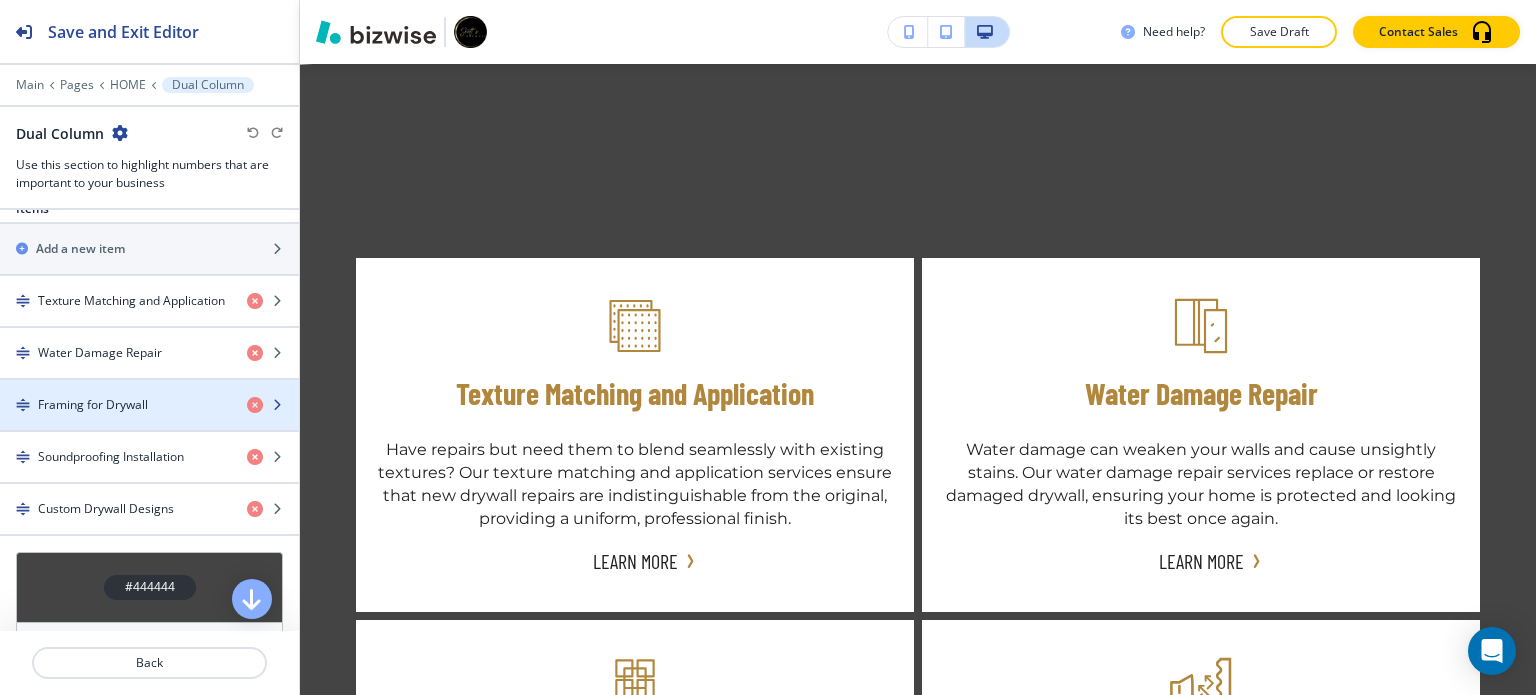 click on "Framing for Drywall" at bounding box center (93, 405) 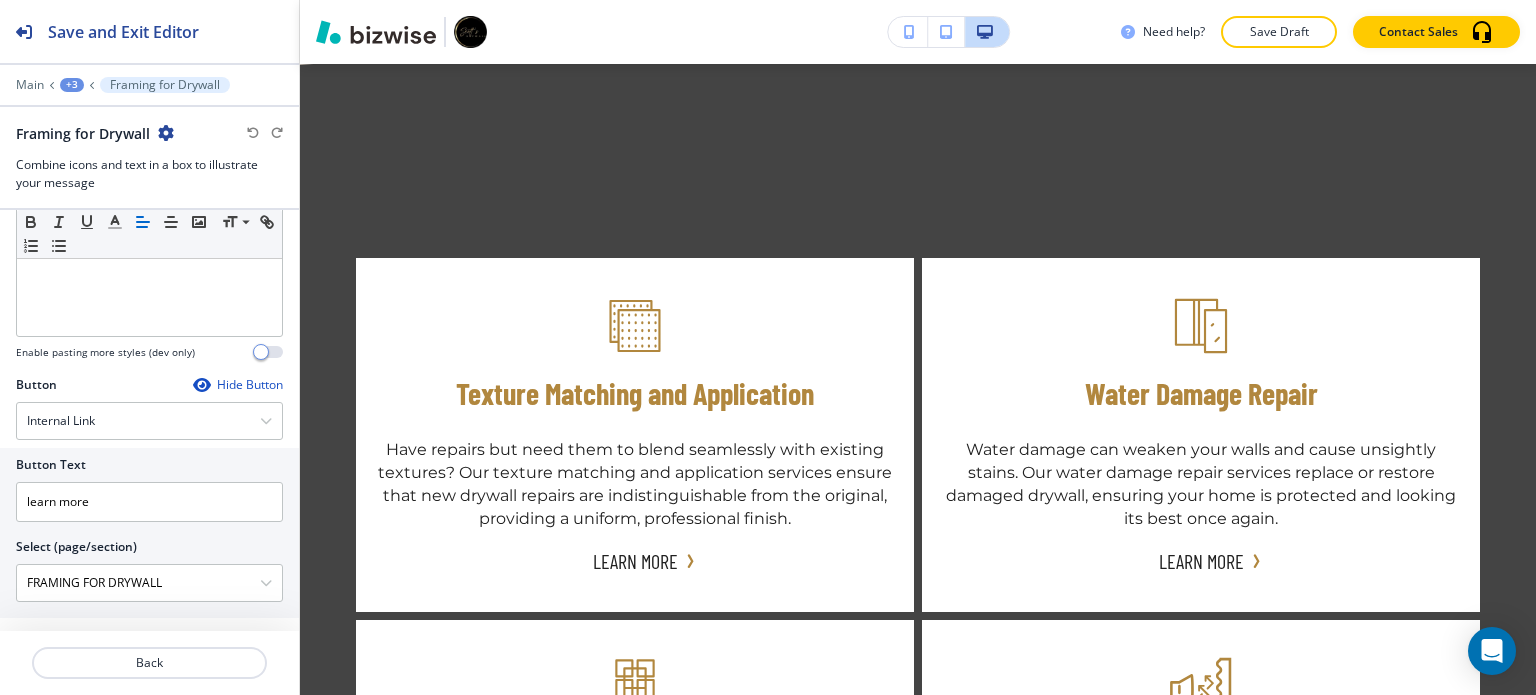 scroll, scrollTop: 781, scrollLeft: 0, axis: vertical 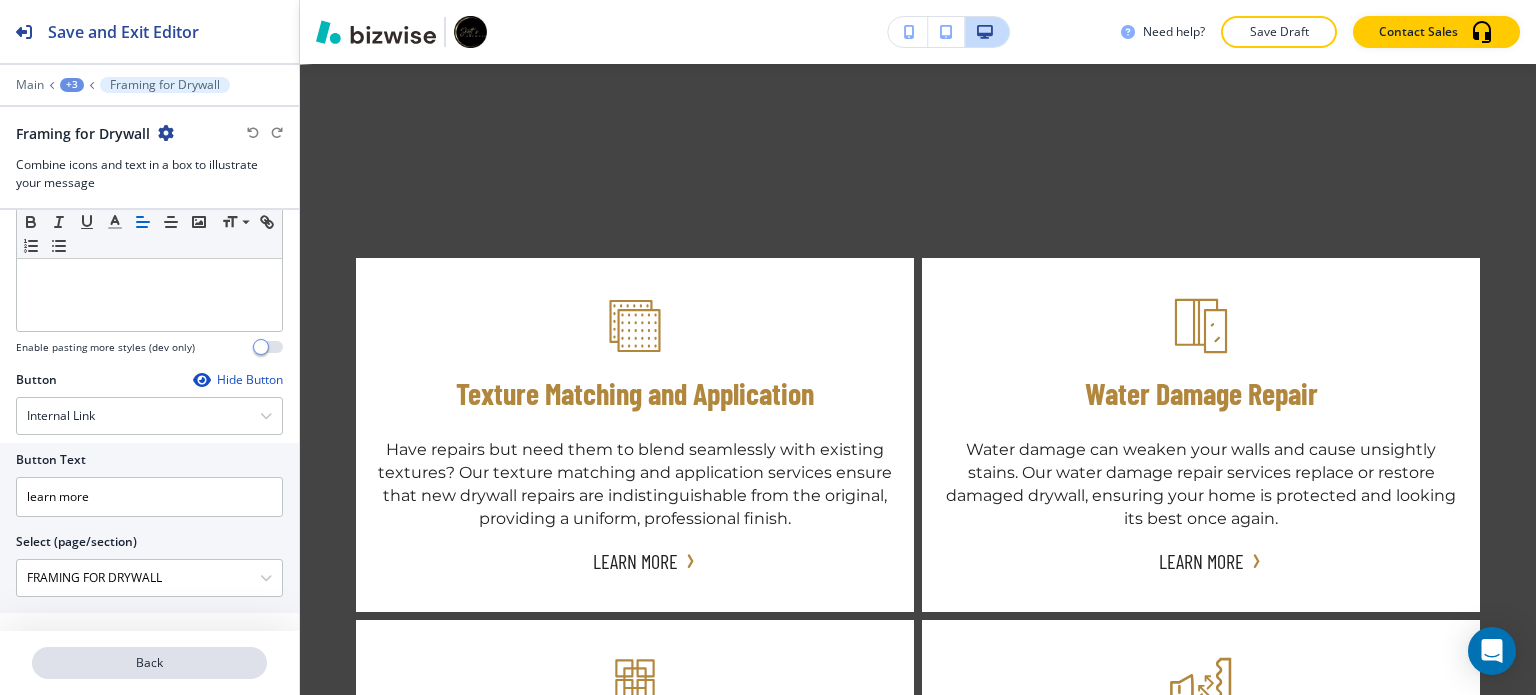 click on "Back" at bounding box center (149, 663) 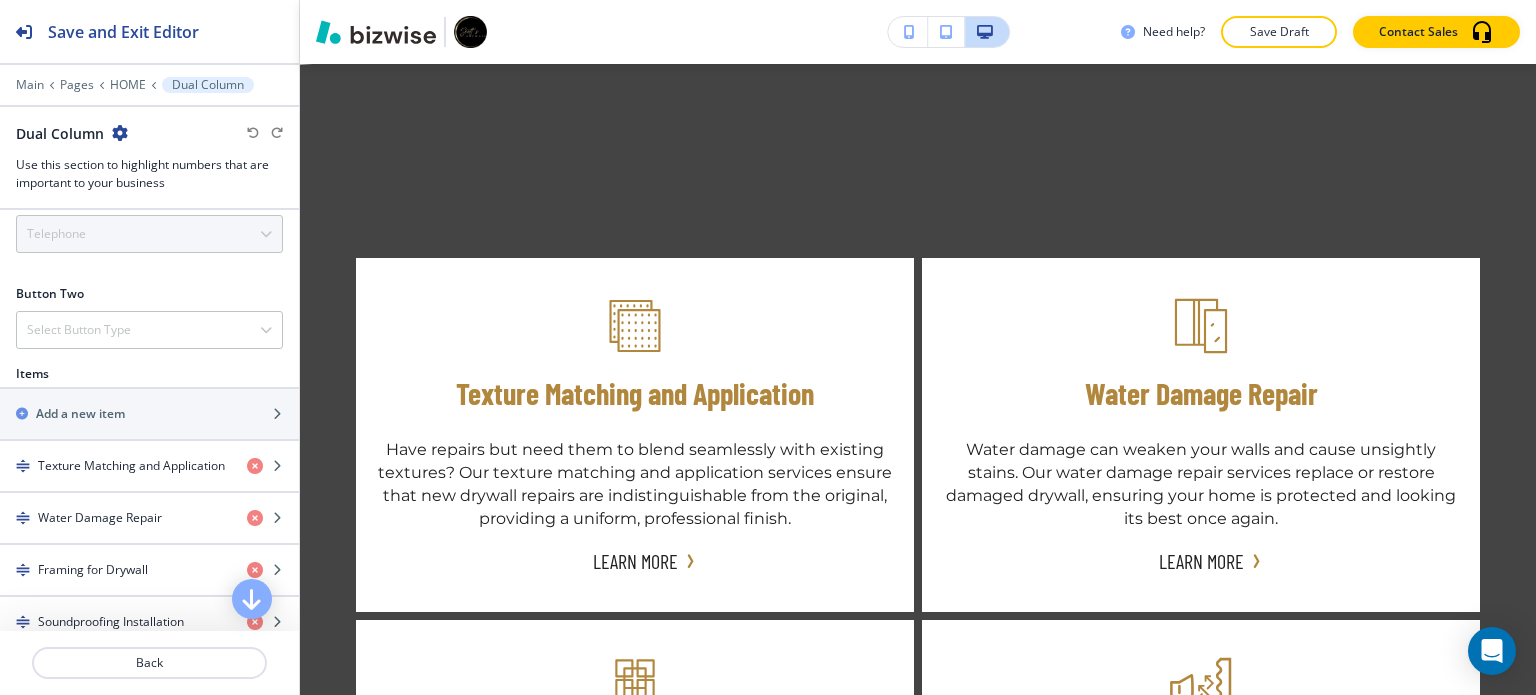 scroll, scrollTop: 900, scrollLeft: 0, axis: vertical 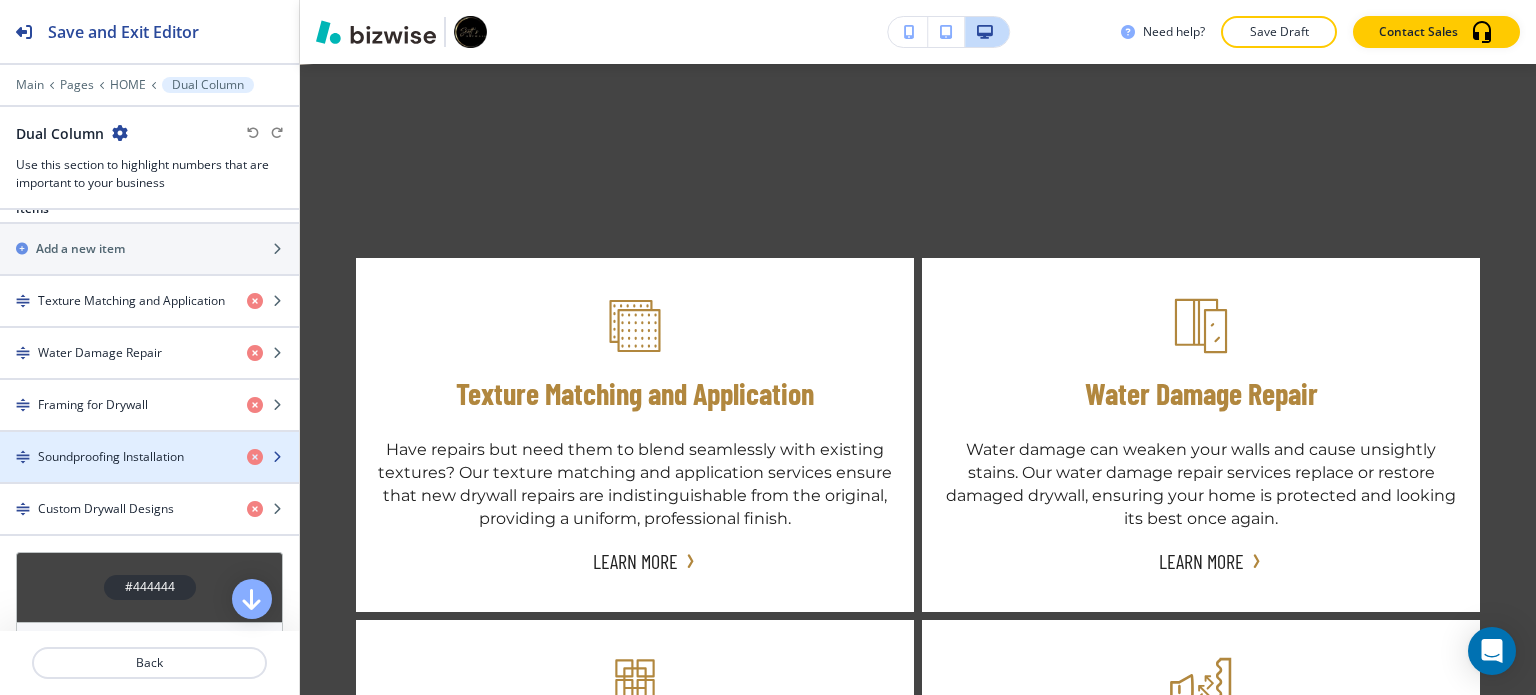 click on "Soundproofing Installation" at bounding box center (111, 457) 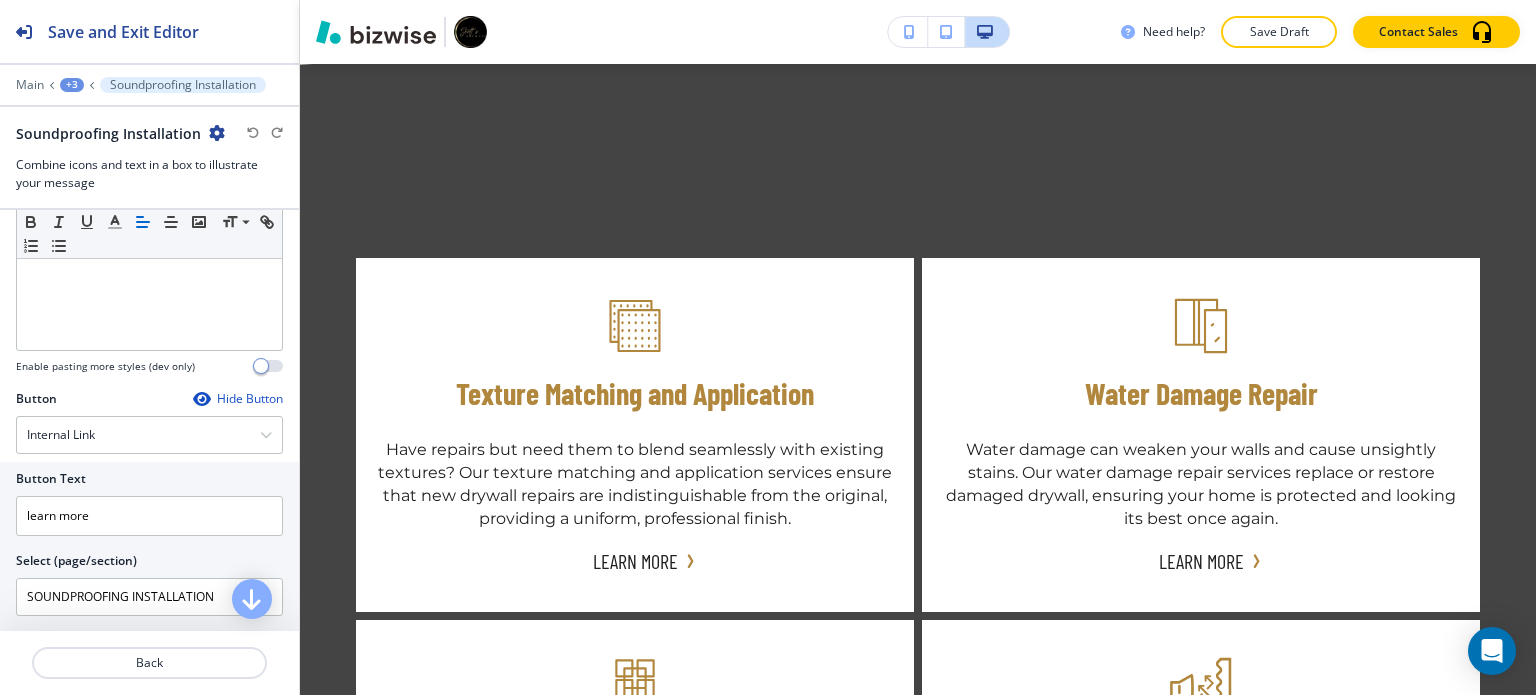 scroll, scrollTop: 781, scrollLeft: 0, axis: vertical 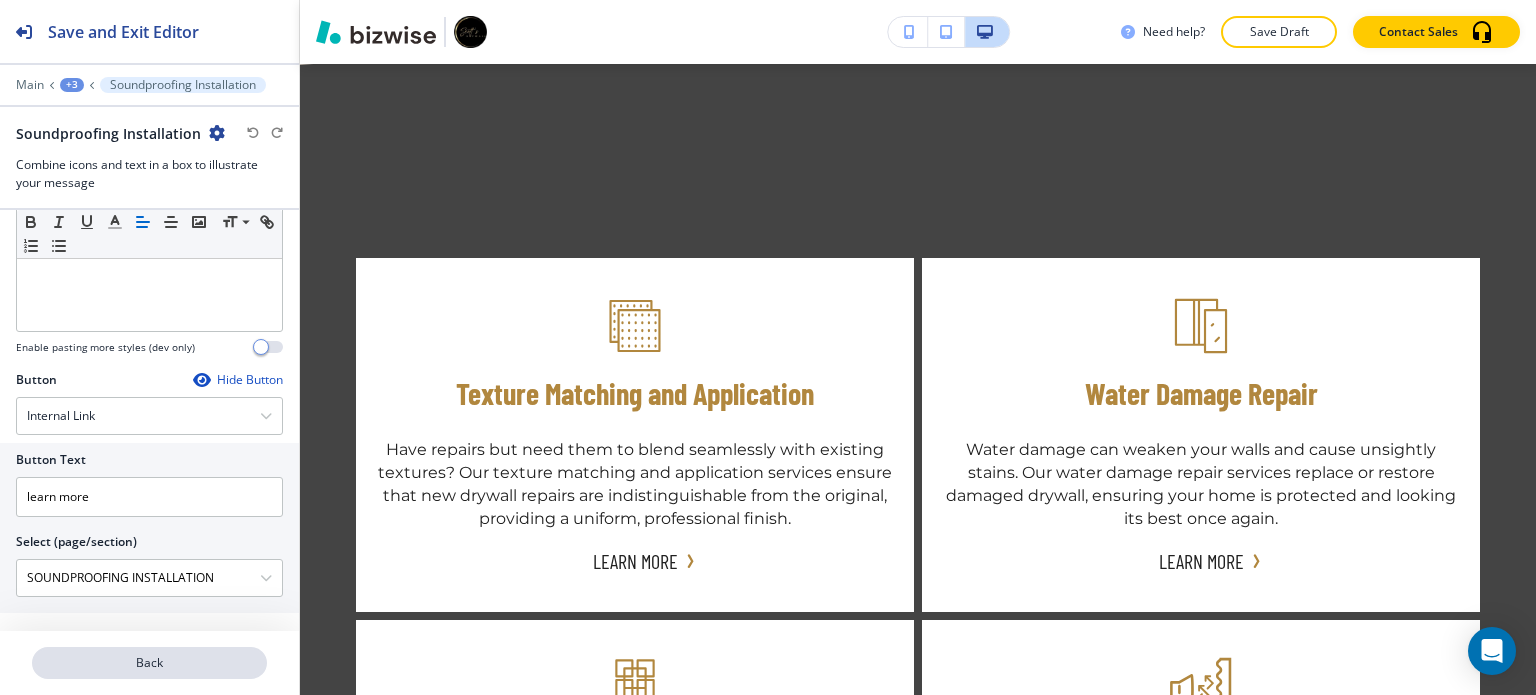 click on "Back" at bounding box center [149, 663] 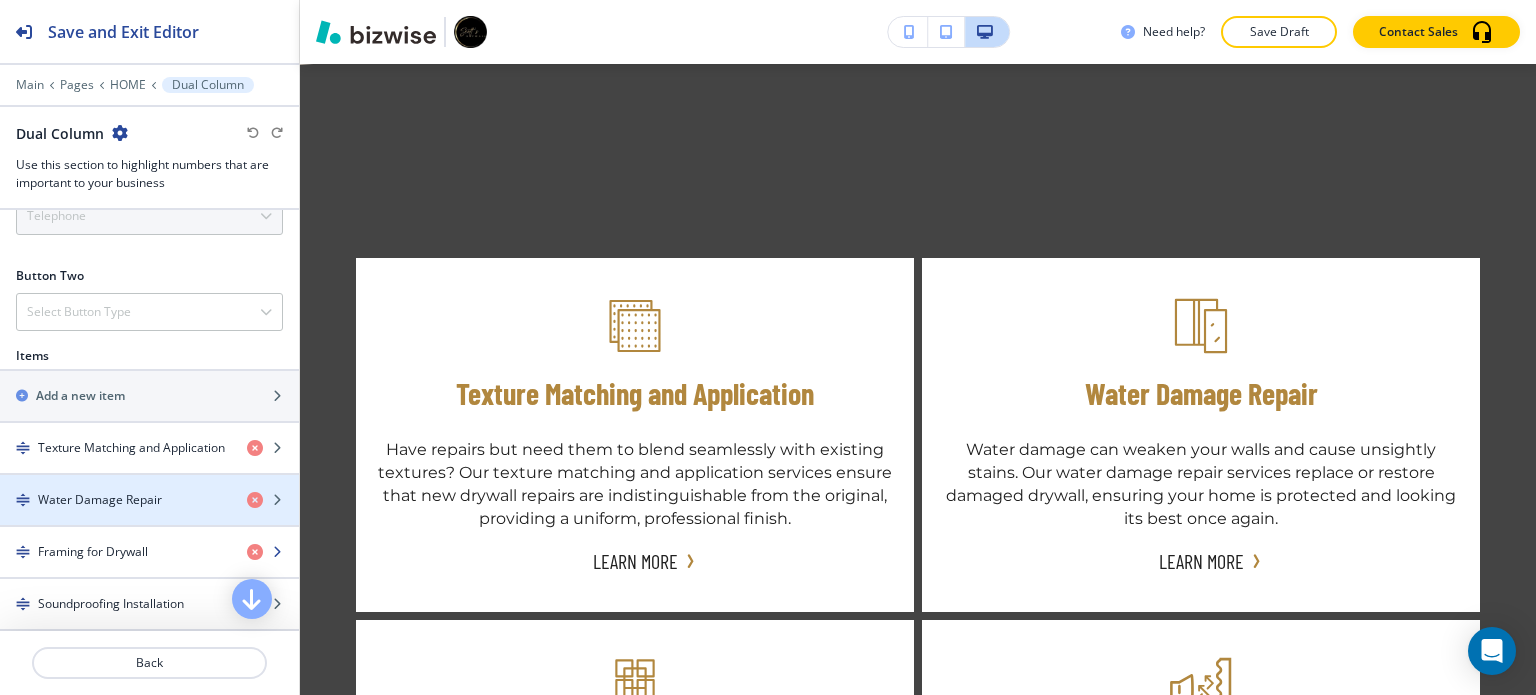 scroll, scrollTop: 1000, scrollLeft: 0, axis: vertical 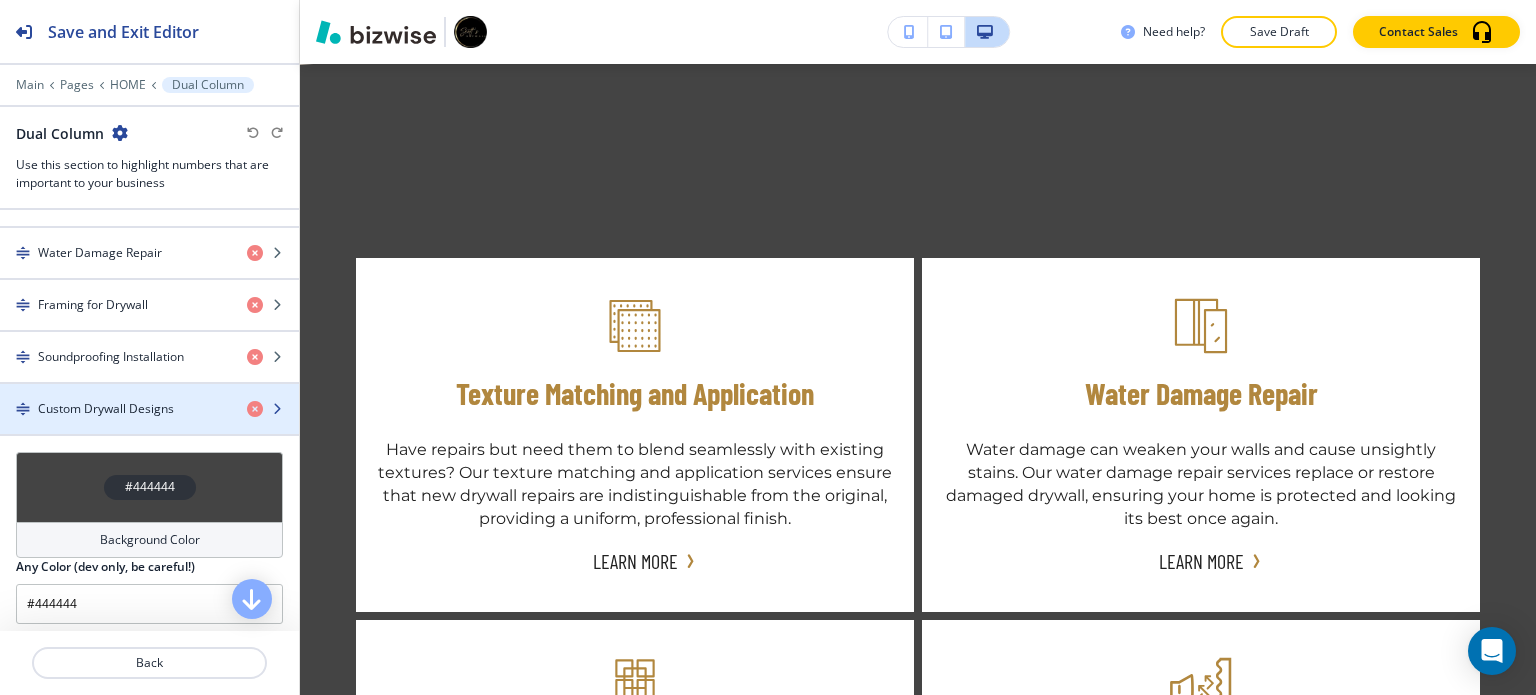 click at bounding box center [149, 392] 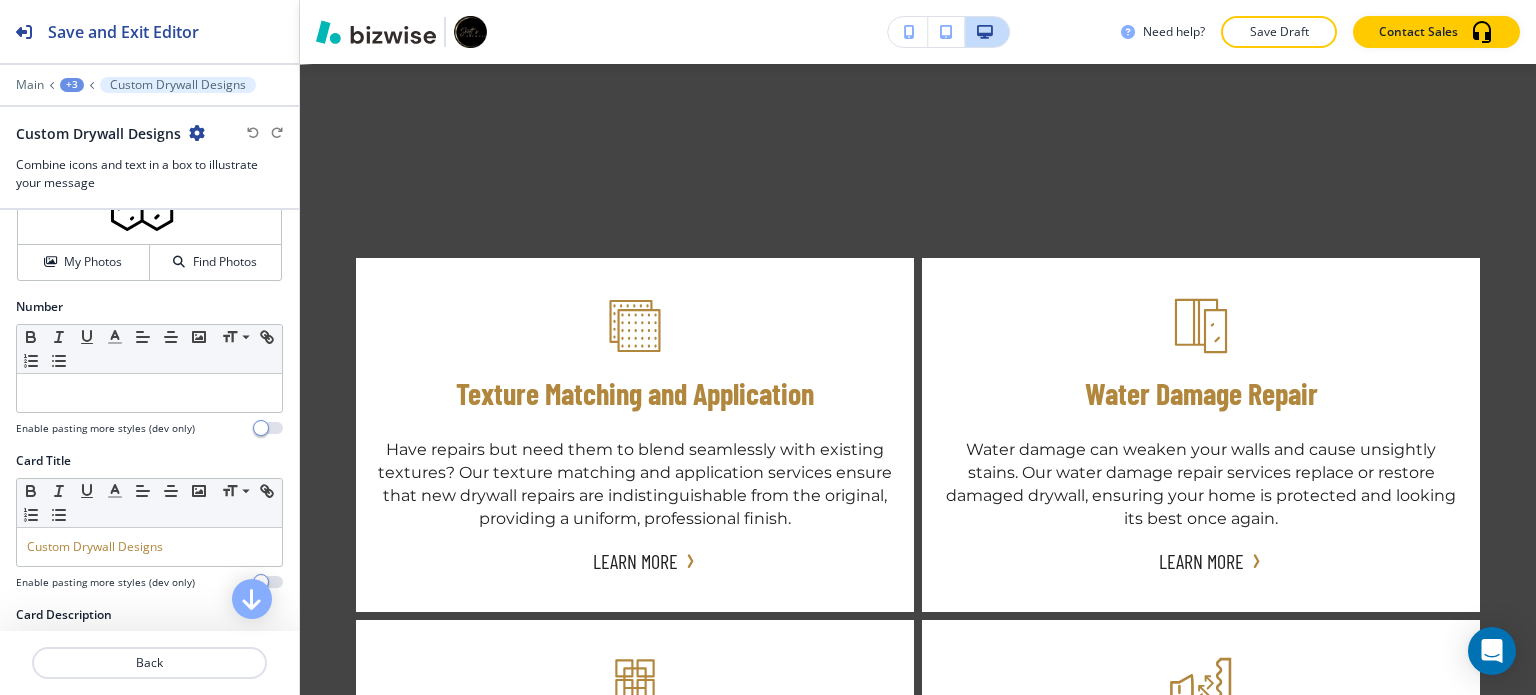 scroll, scrollTop: 200, scrollLeft: 0, axis: vertical 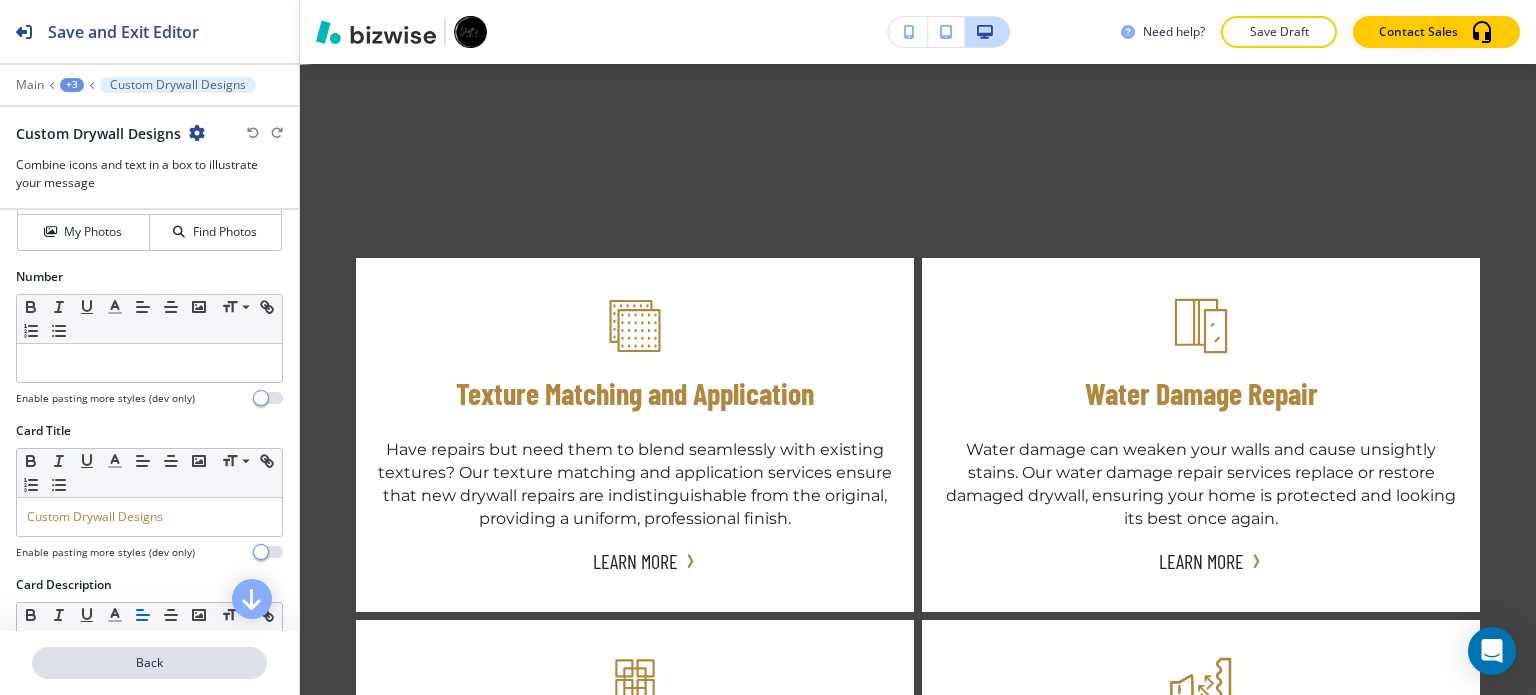 click on "Back" at bounding box center (149, 663) 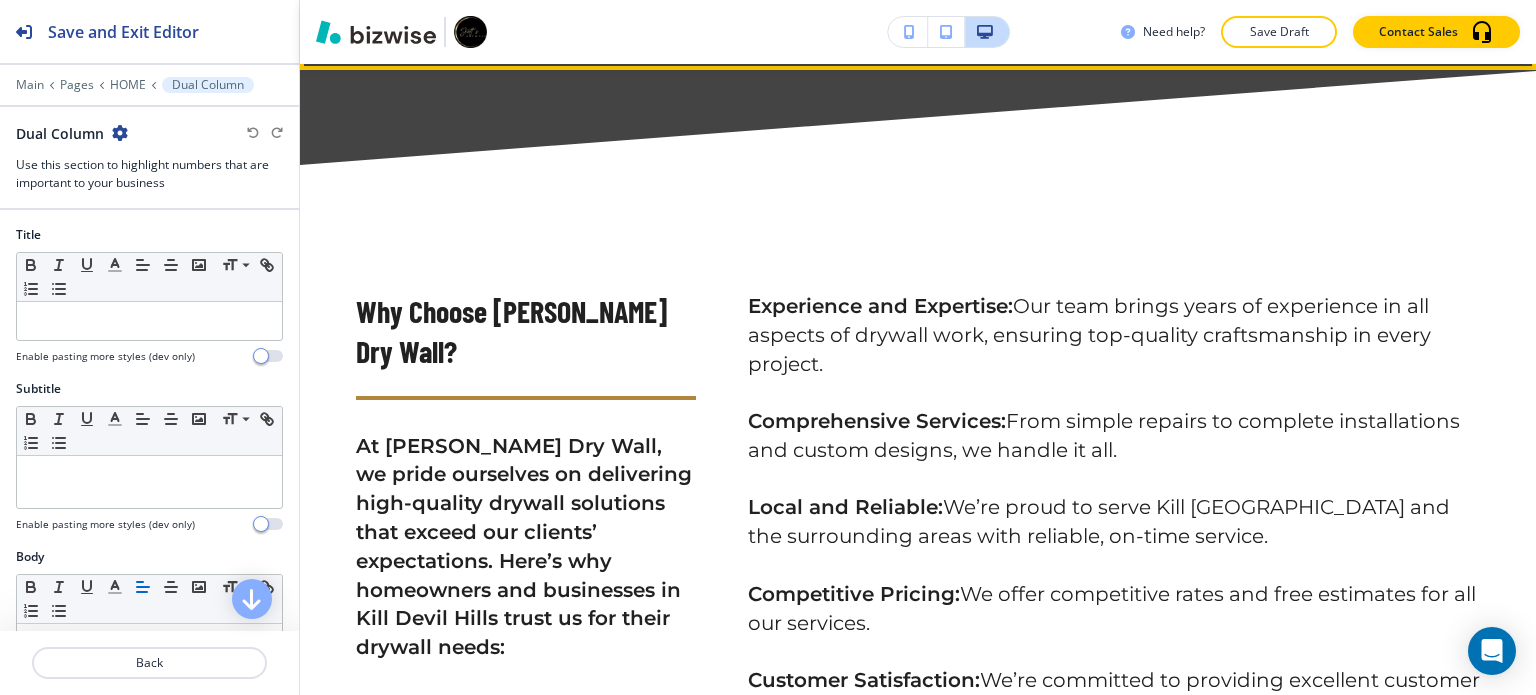 scroll, scrollTop: 5560, scrollLeft: 0, axis: vertical 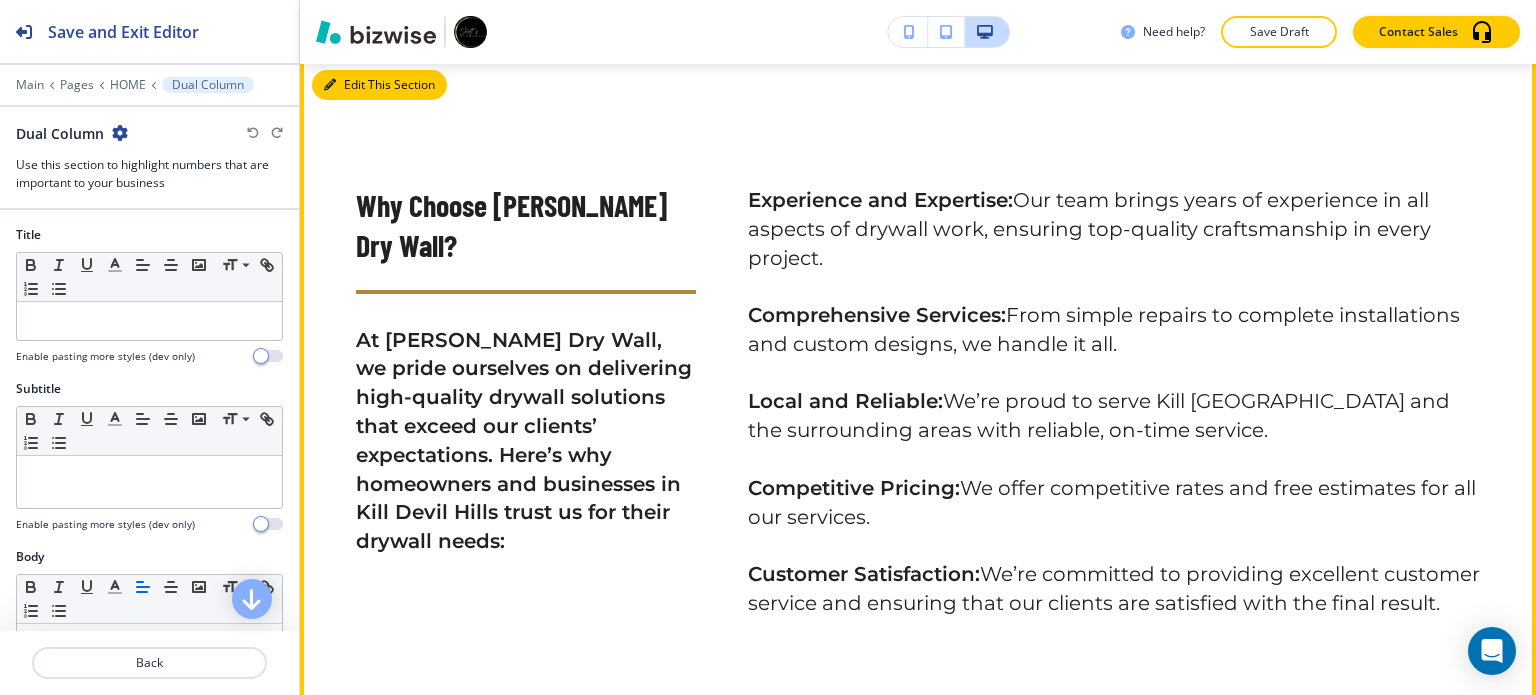 click on "Edit This Section" at bounding box center (379, 85) 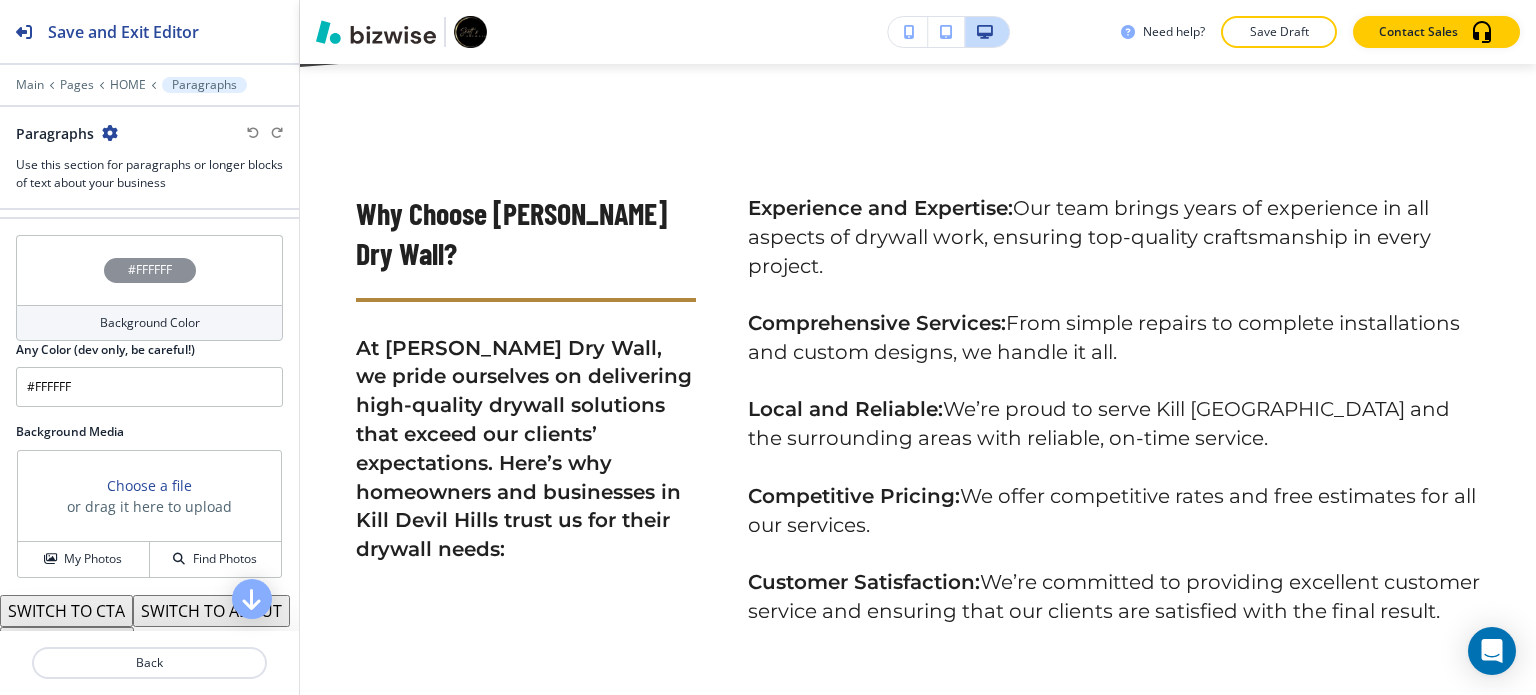 scroll, scrollTop: 920, scrollLeft: 0, axis: vertical 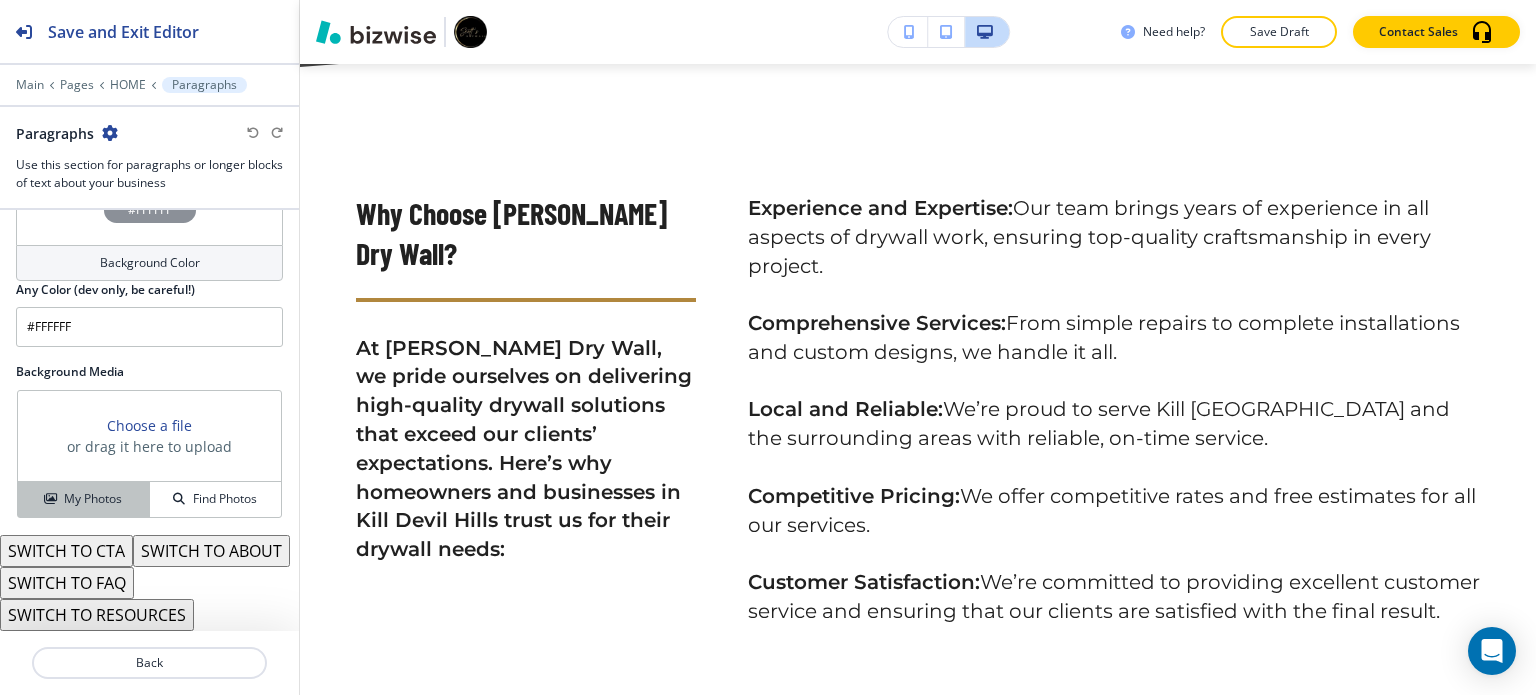 click on "My Photos" at bounding box center [93, 499] 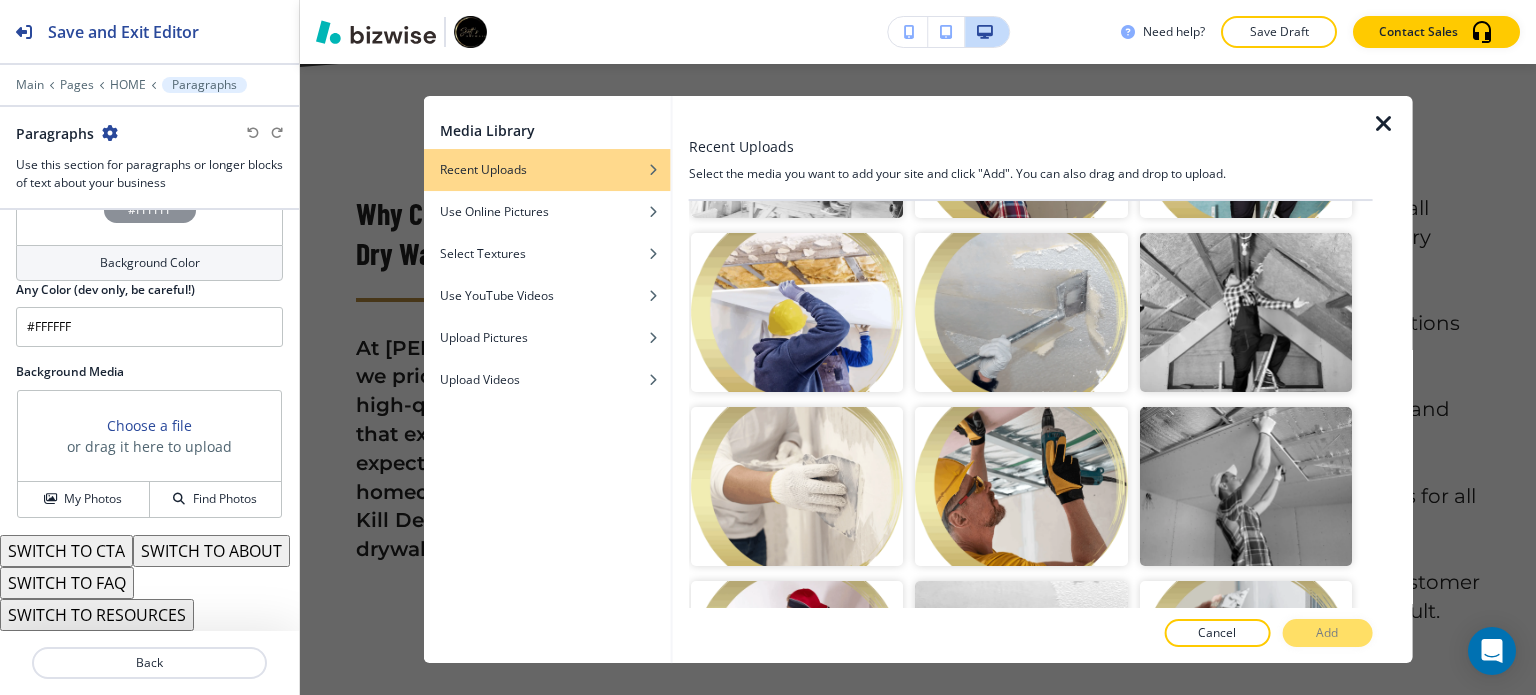 scroll, scrollTop: 1400, scrollLeft: 0, axis: vertical 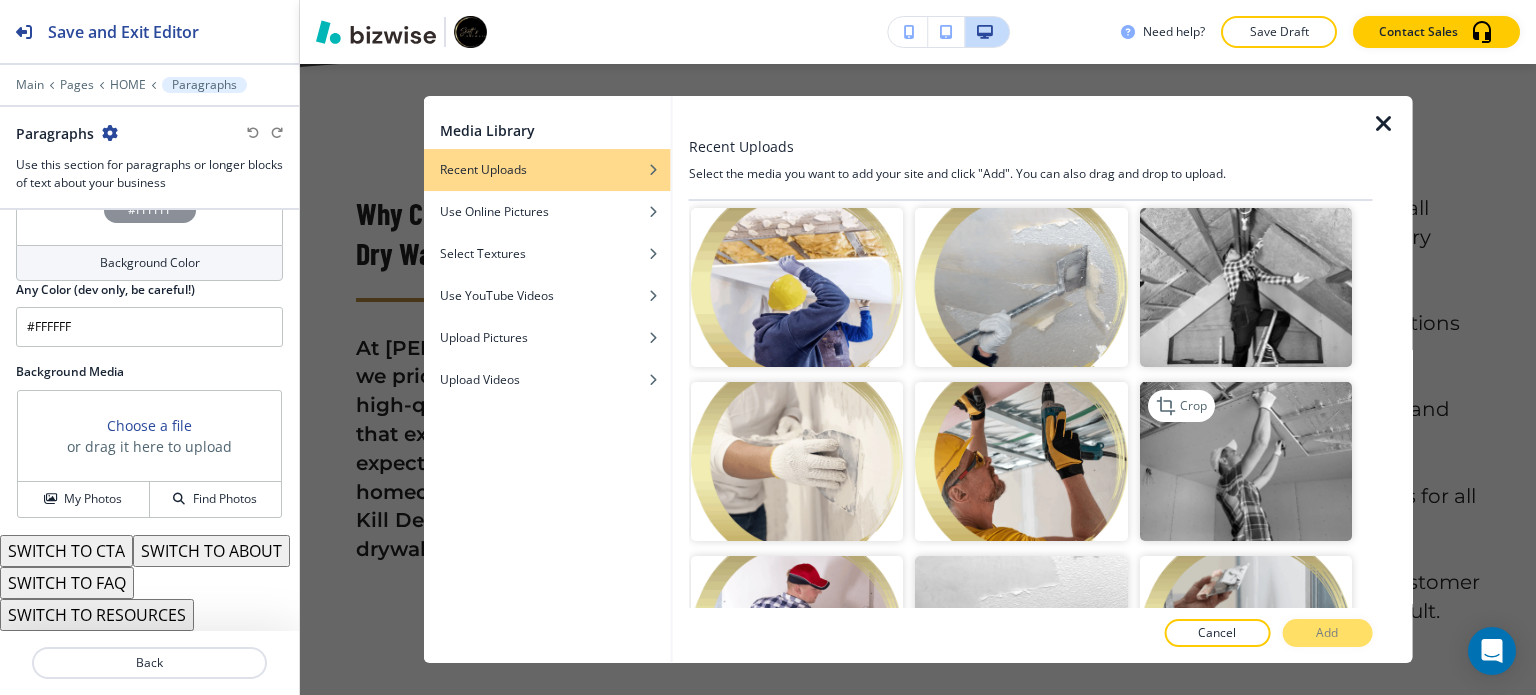 click at bounding box center (1245, 461) 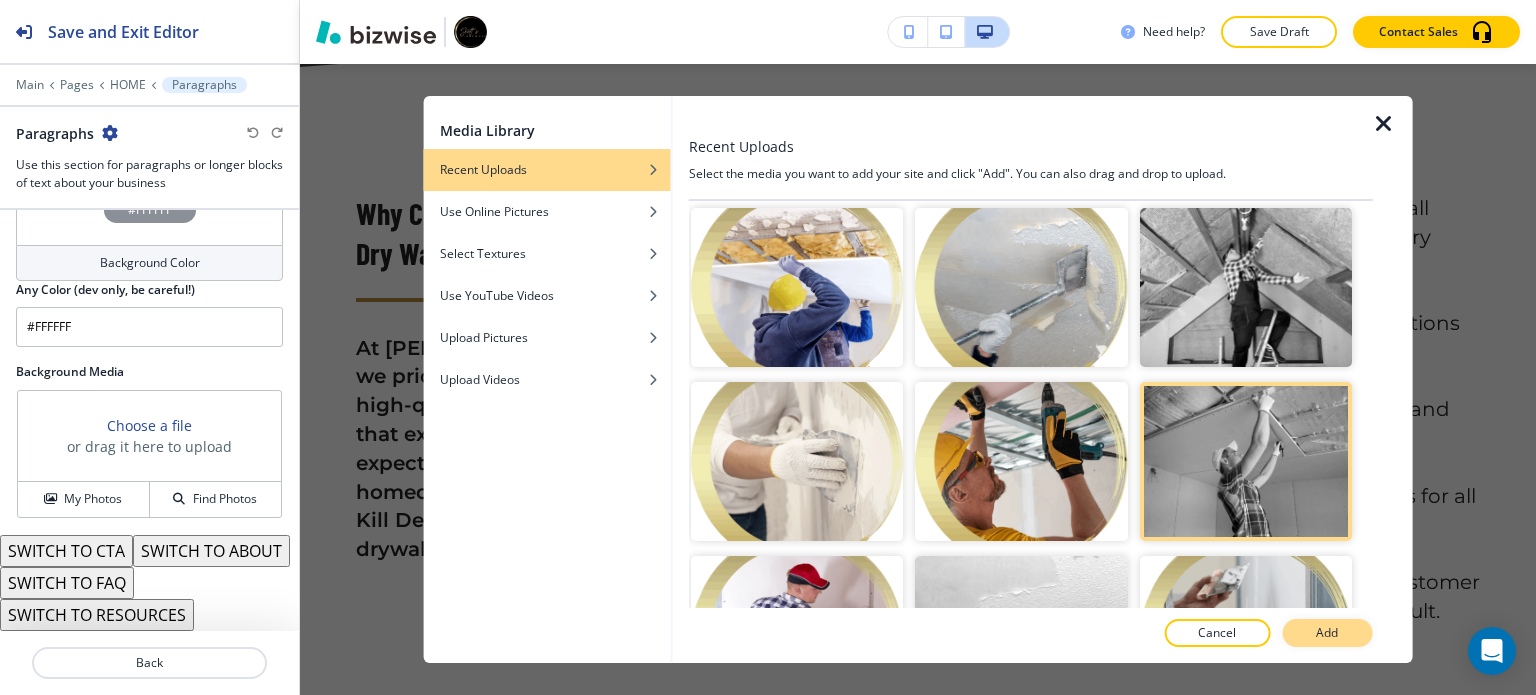 click on "Add" at bounding box center (1327, 633) 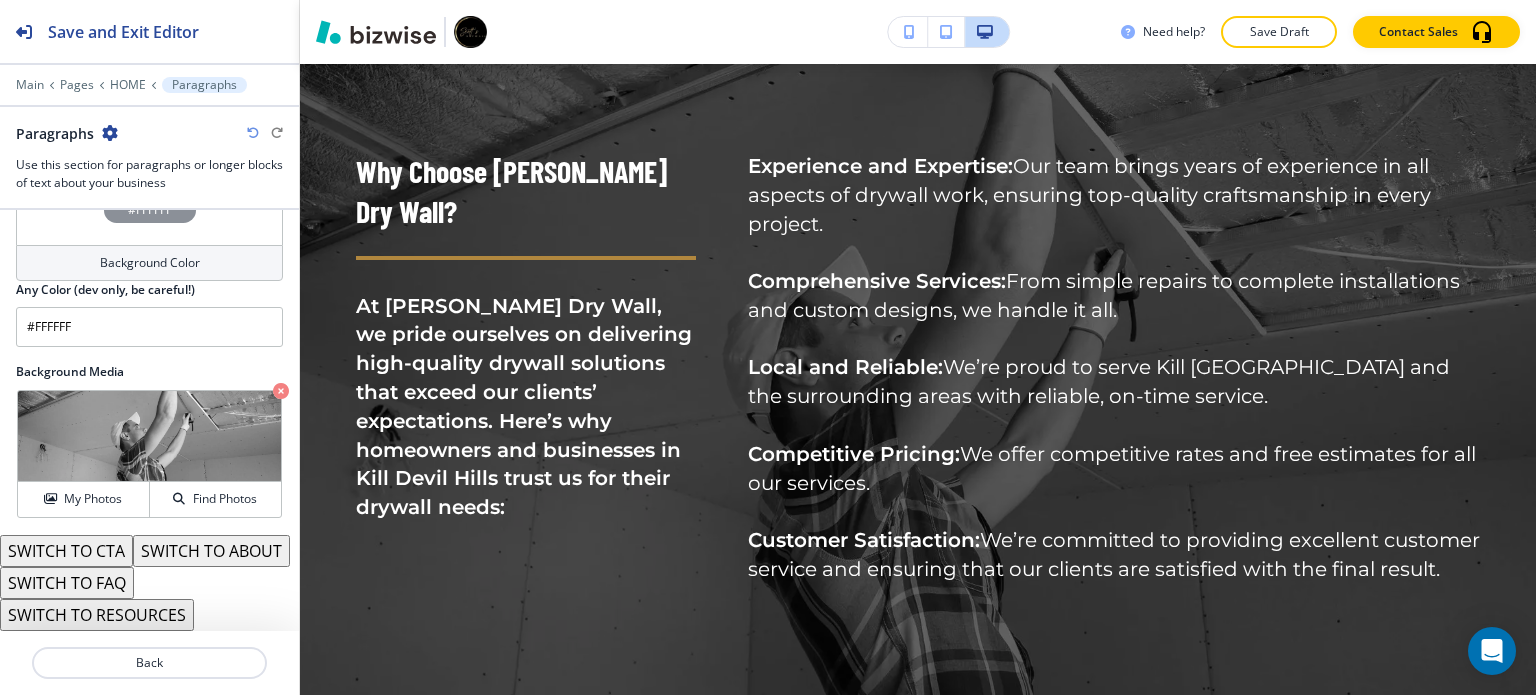 scroll, scrollTop: 5752, scrollLeft: 0, axis: vertical 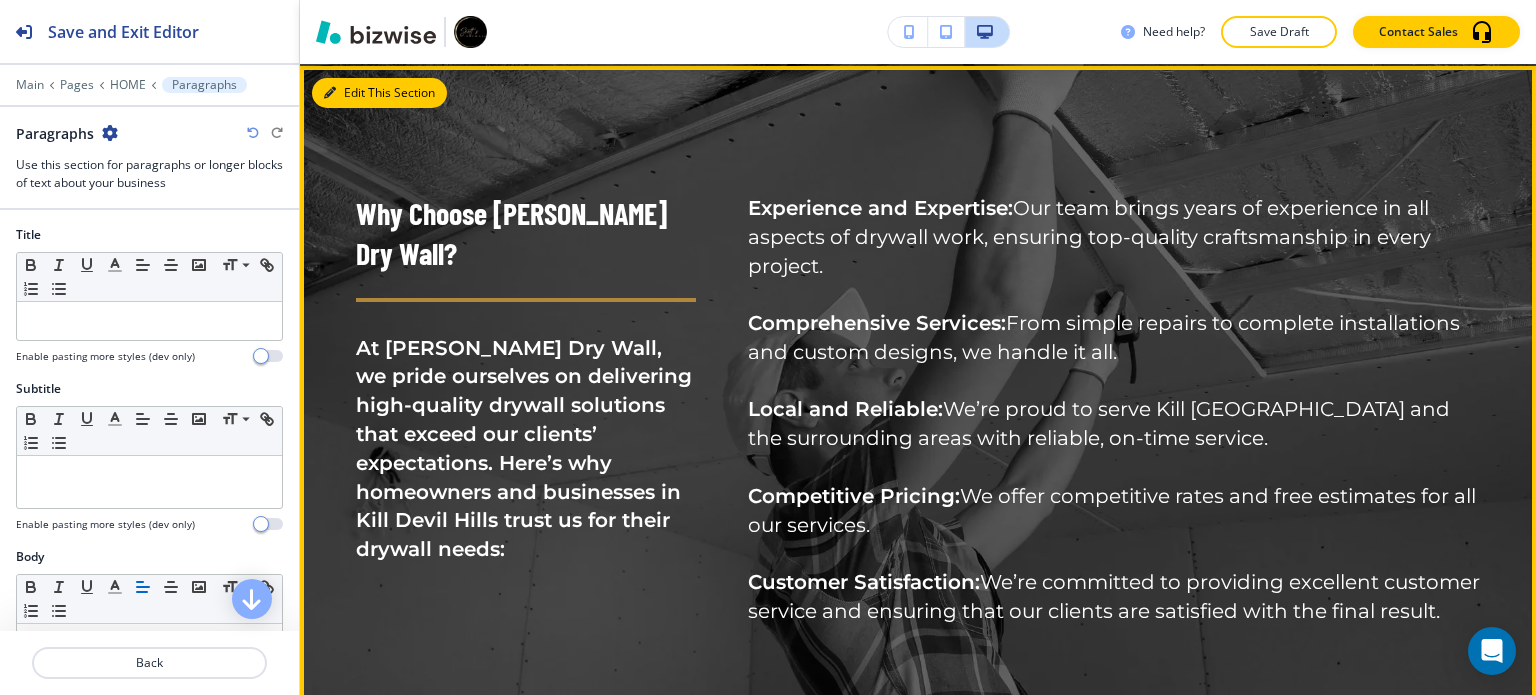 click on "Edit This Section" at bounding box center [379, 93] 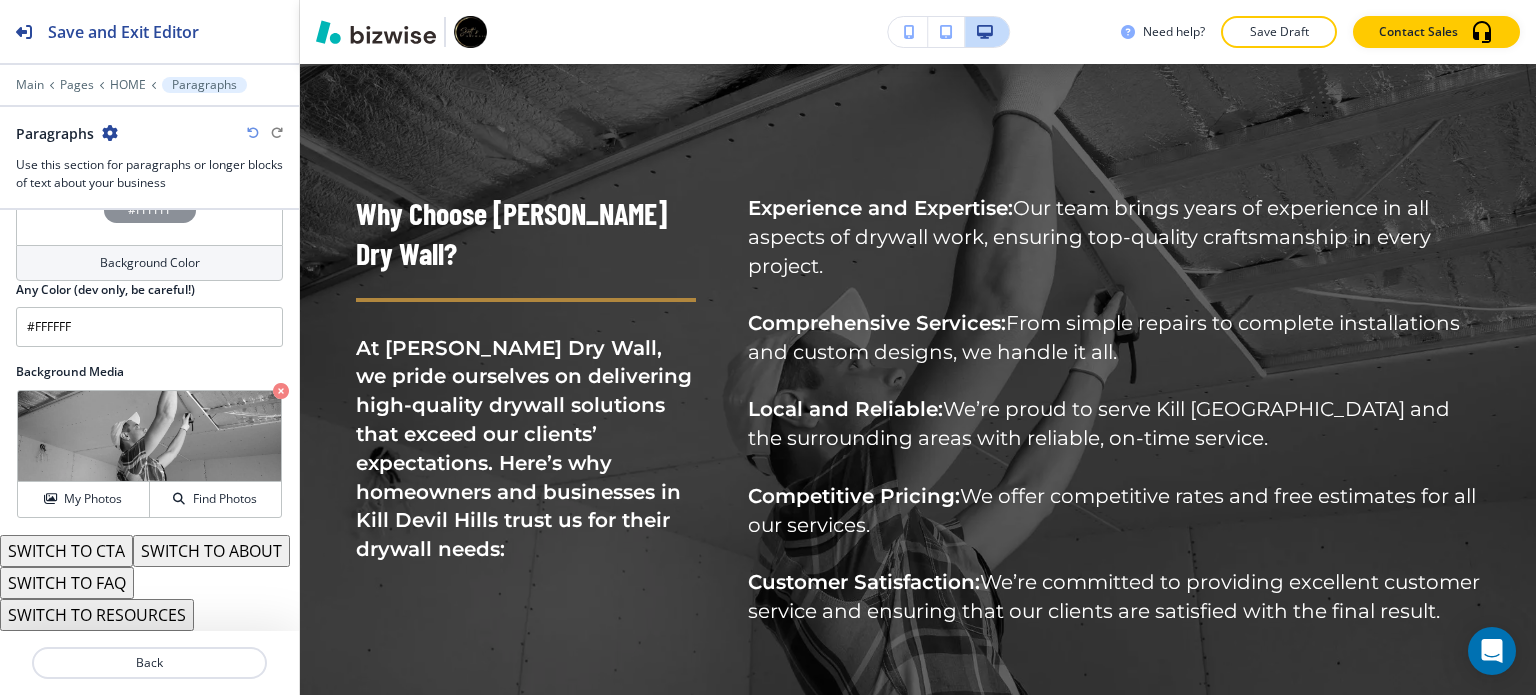 click on "#FFFFFF" at bounding box center [149, 210] 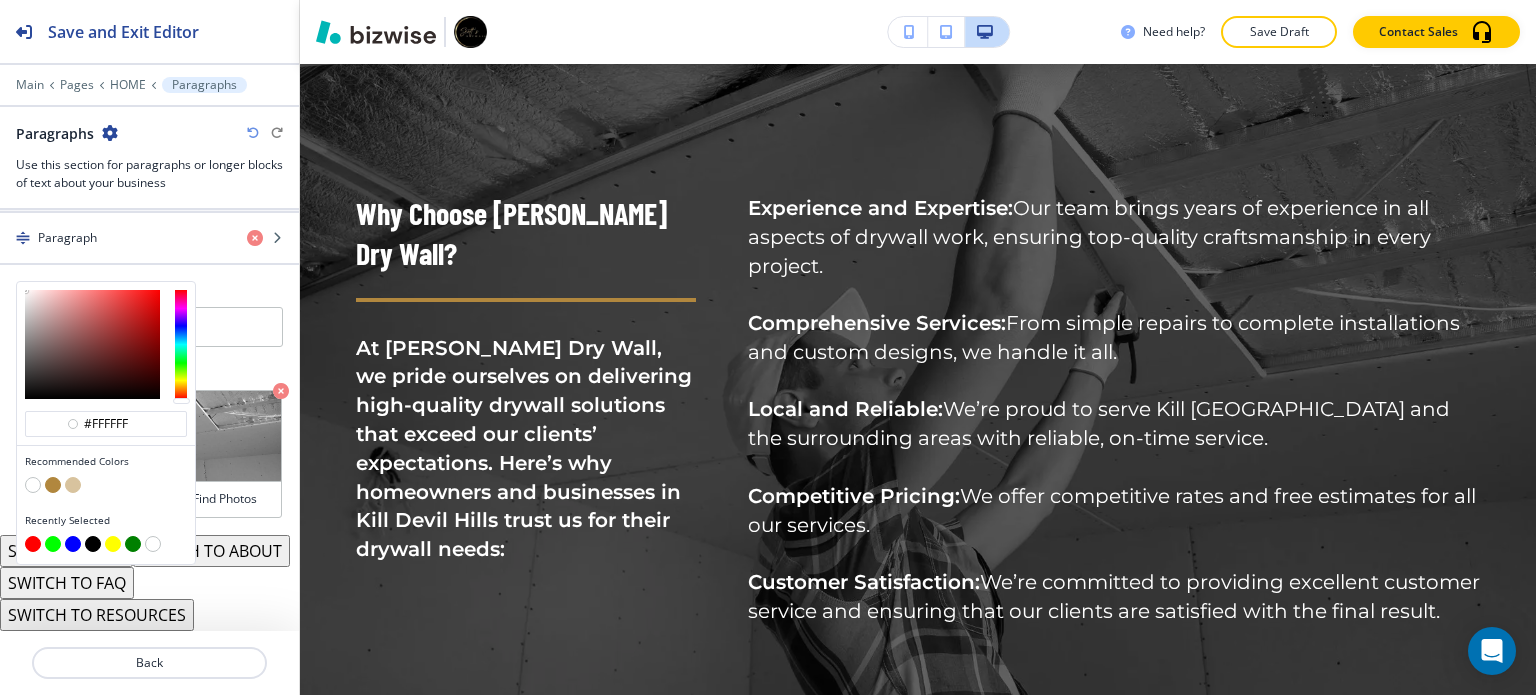 scroll, scrollTop: 794, scrollLeft: 0, axis: vertical 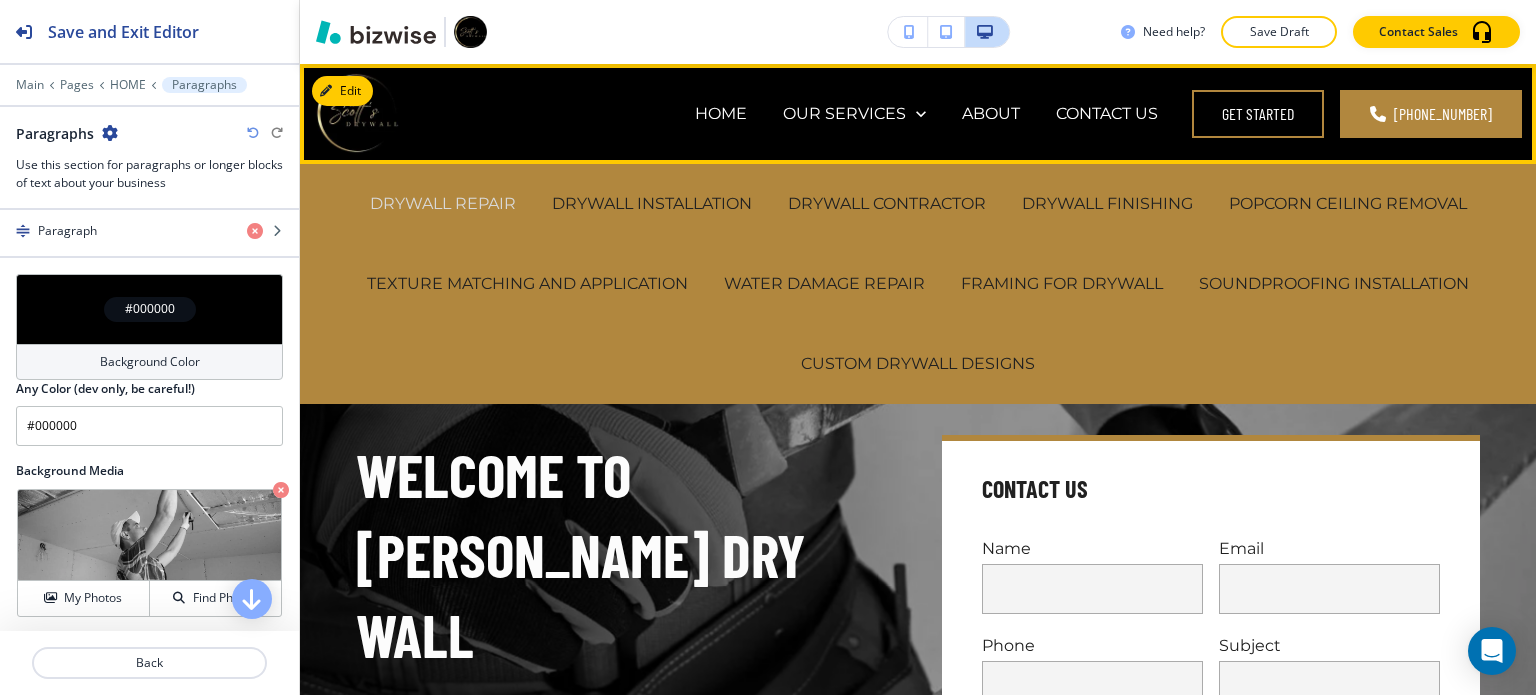 click on "DRYWALL REPAIR" at bounding box center [443, 203] 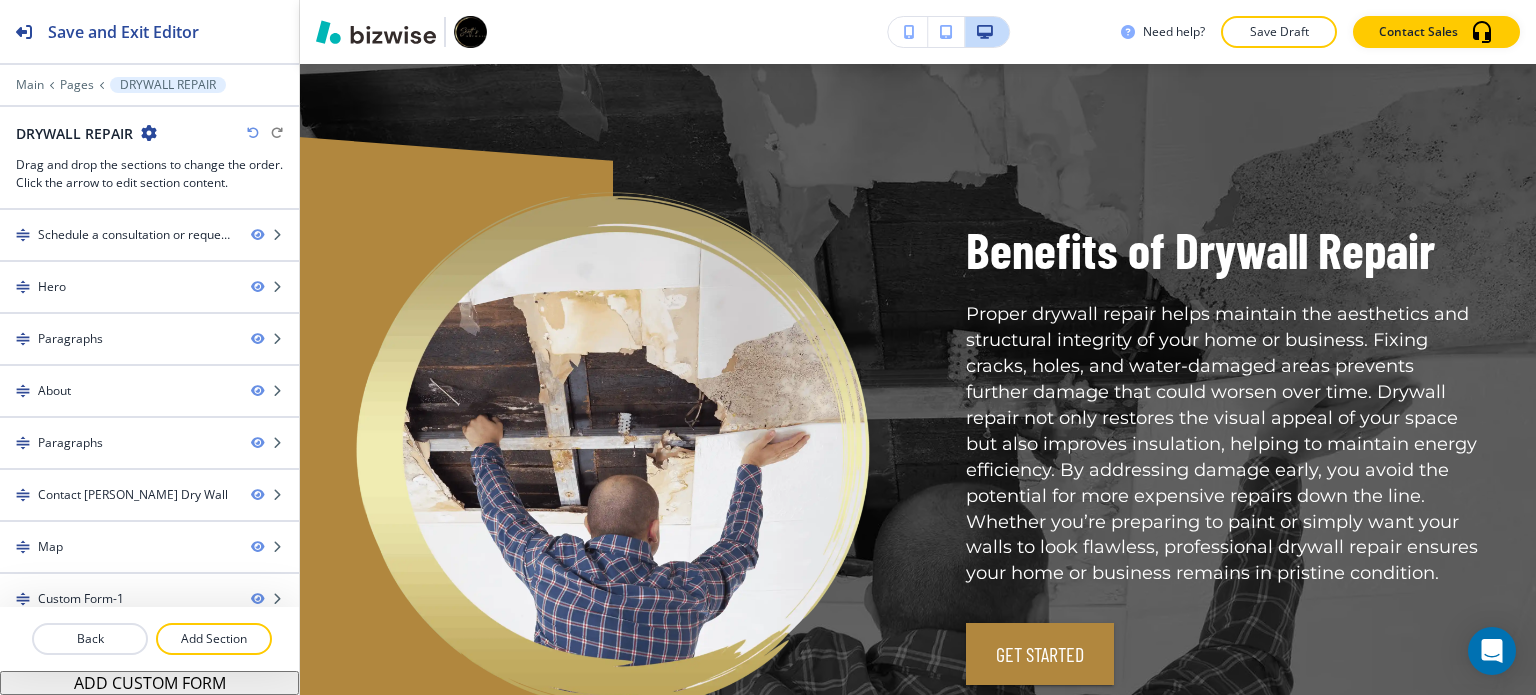 scroll, scrollTop: 1800, scrollLeft: 0, axis: vertical 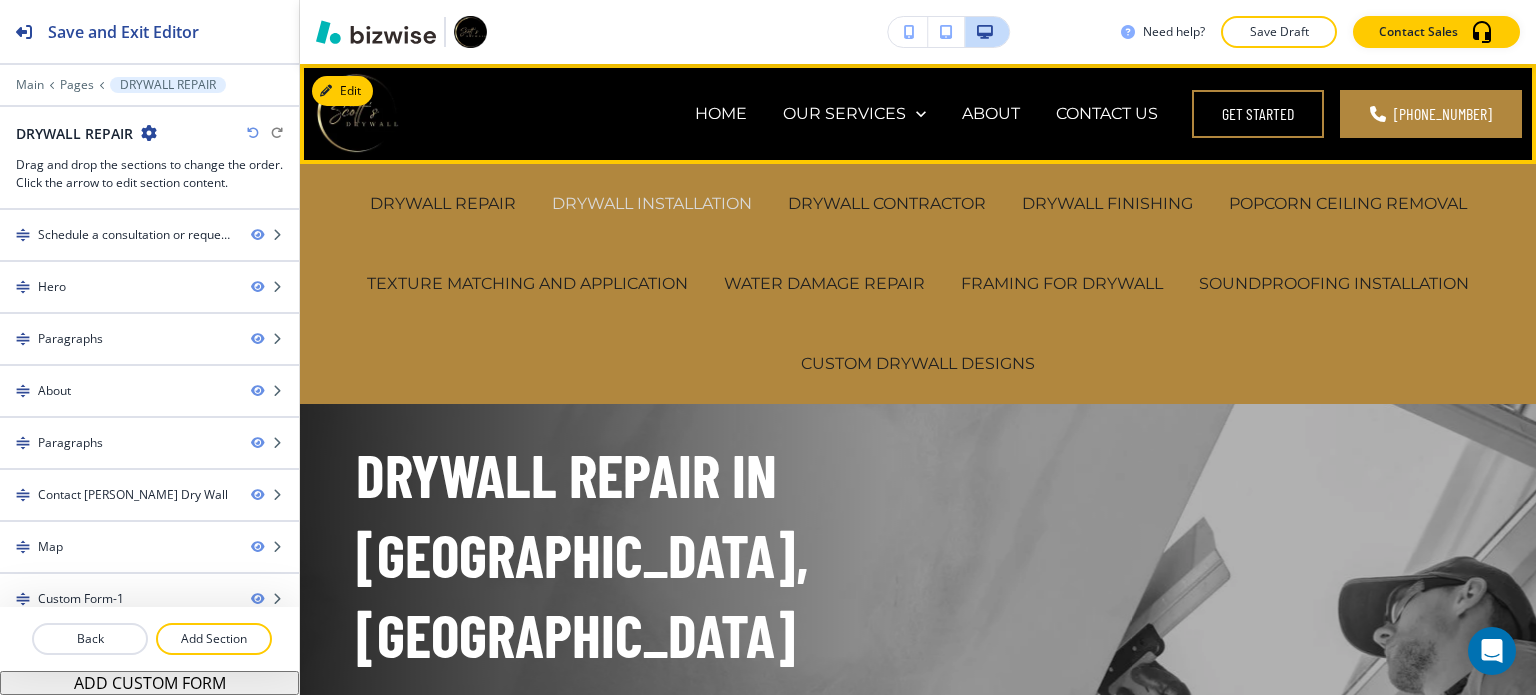 click on "DRYWALL INSTALLATION" at bounding box center [652, 203] 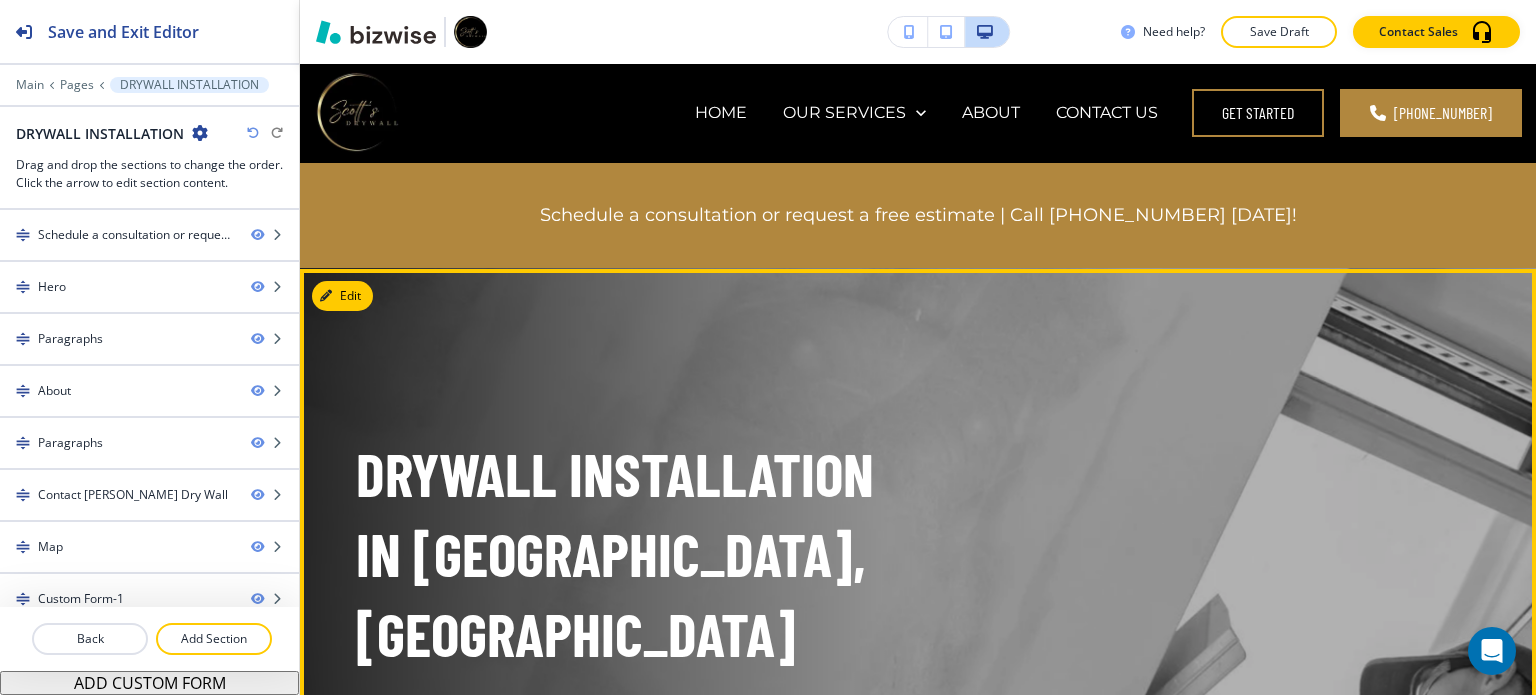 scroll, scrollTop: 0, scrollLeft: 0, axis: both 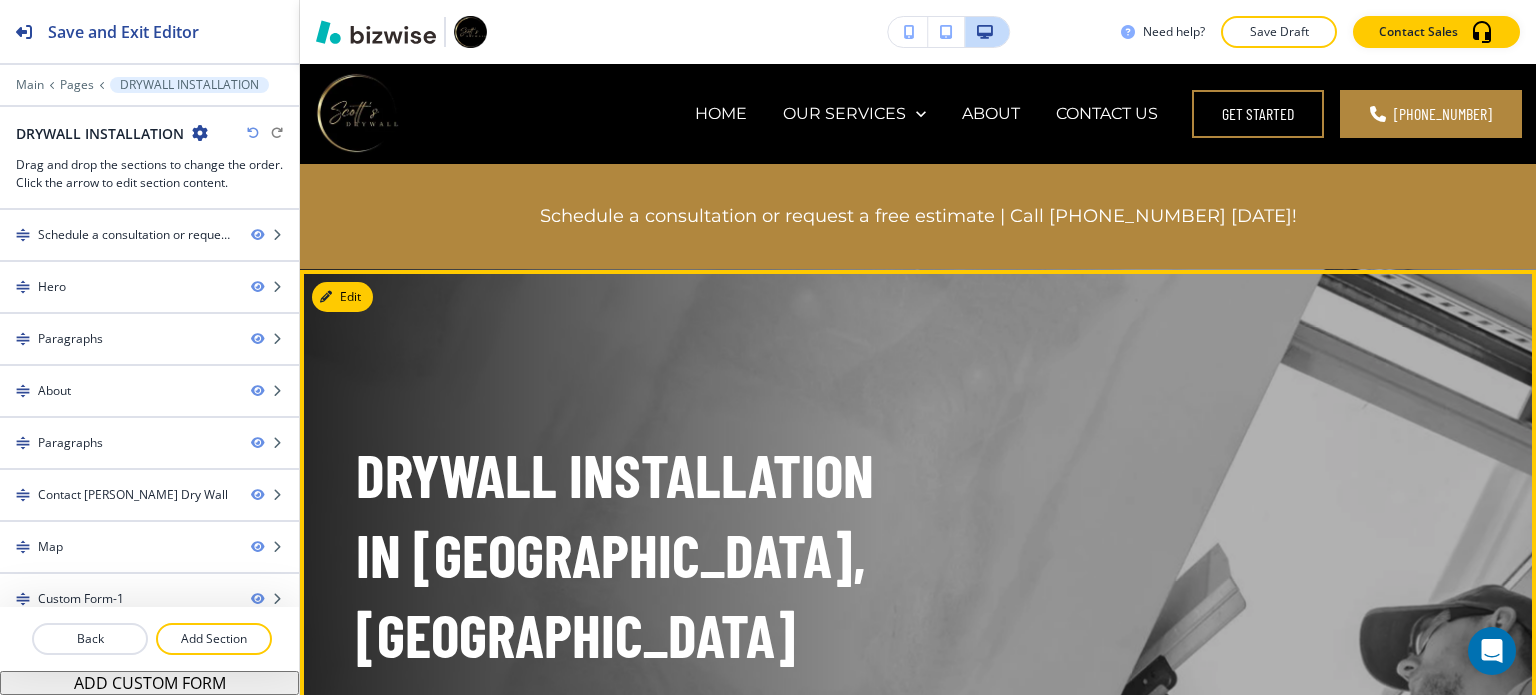 click on "Drywall Installation in [GEOGRAPHIC_DATA], [GEOGRAPHIC_DATA] Drywall installation is a crucial component in constructing or remodeling a home or commercial property. At [PERSON_NAME][GEOGRAPHIC_DATA], we provide expert drywall installation services in [GEOGRAPHIC_DATA], [GEOGRAPHIC_DATA], ensuring that your walls and ceilings are perfectly installed, durable, and ready for painting or finishing. Whether you're building from the ground up or updating an older structure, our team has the experience and skills to deliver outstanding results. [PHONE_NUMBER] CONTACT US" at bounding box center [894, 710] 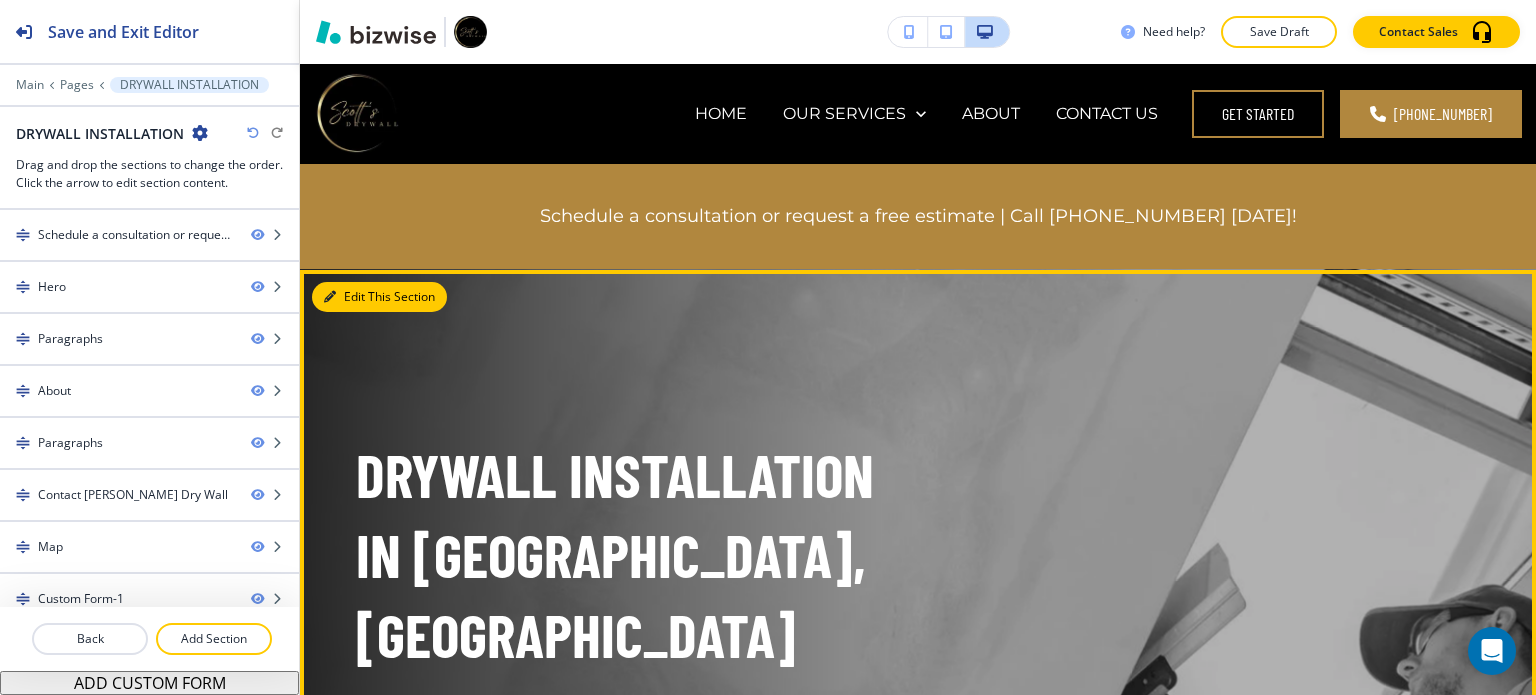 click on "Edit This Section" at bounding box center [379, 297] 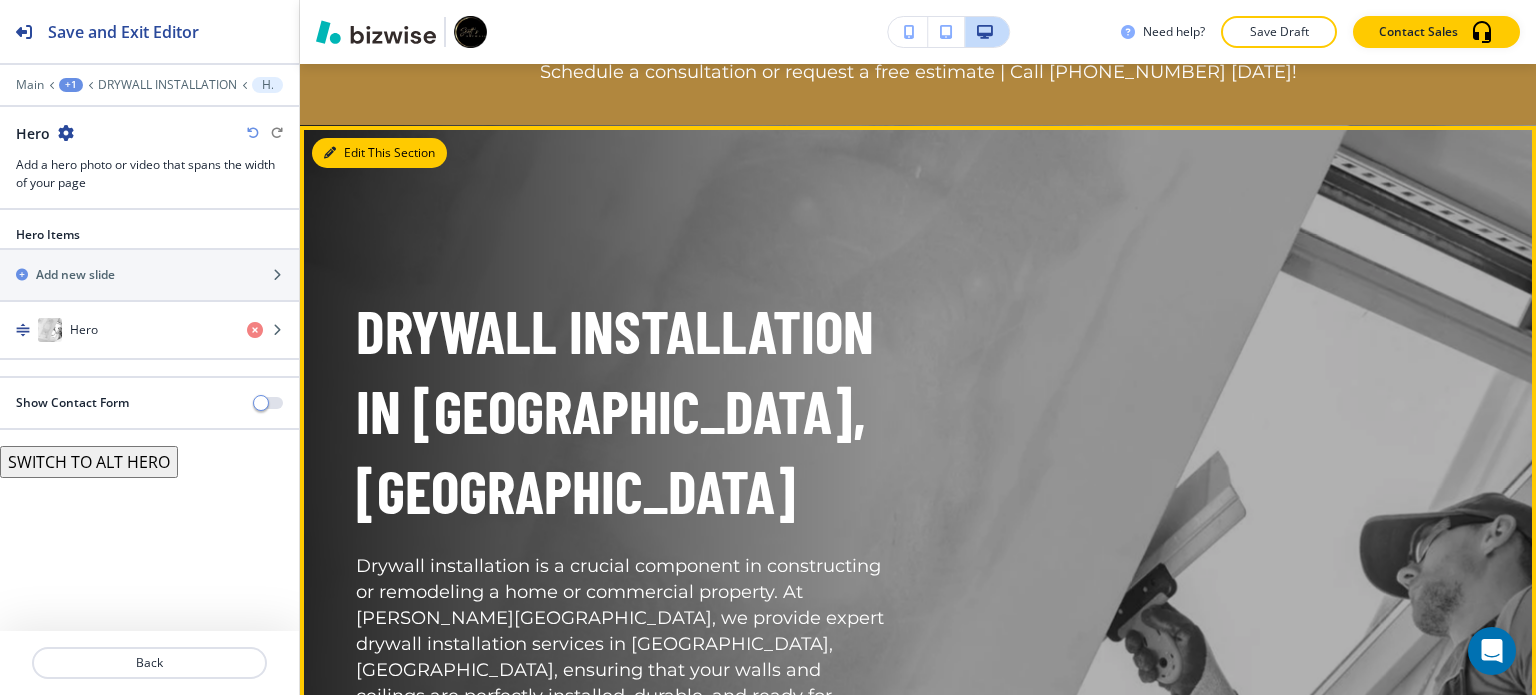 scroll, scrollTop: 205, scrollLeft: 0, axis: vertical 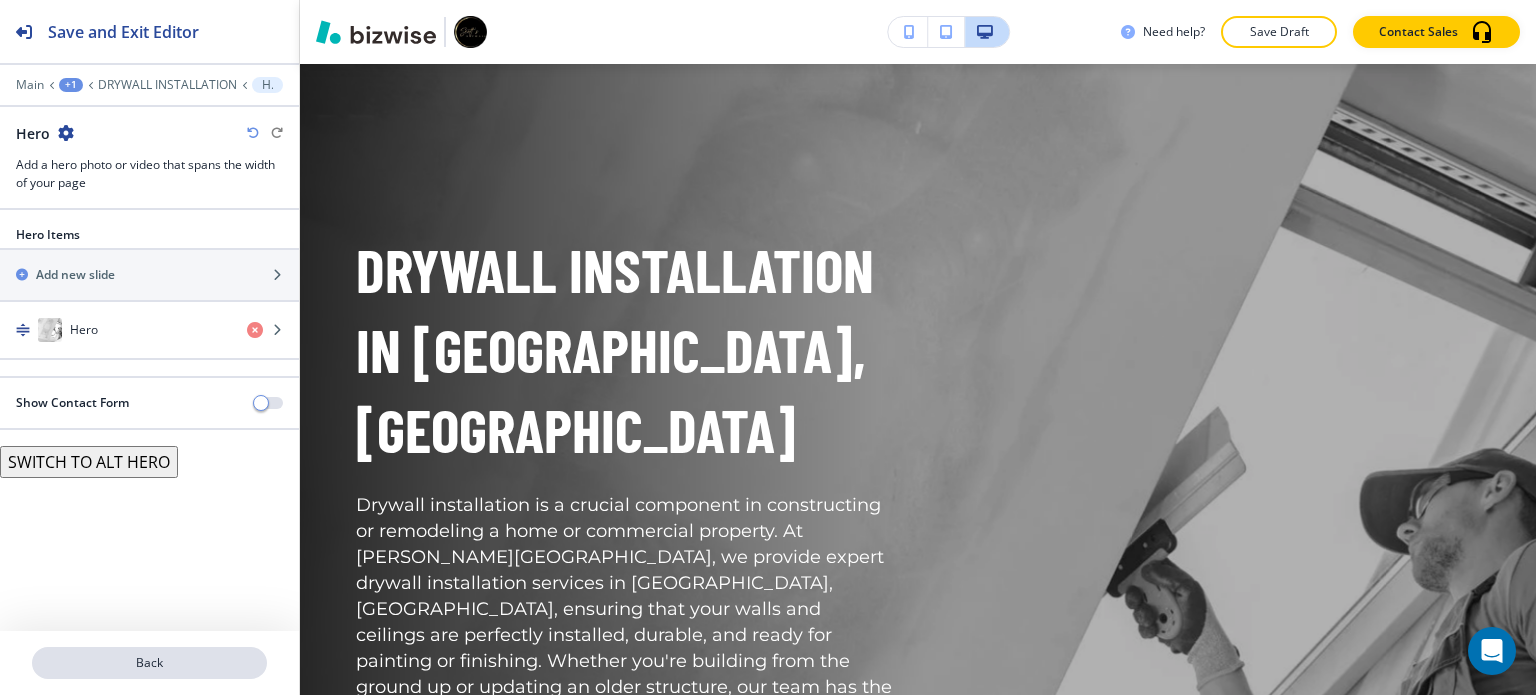 click on "Back" at bounding box center (149, 663) 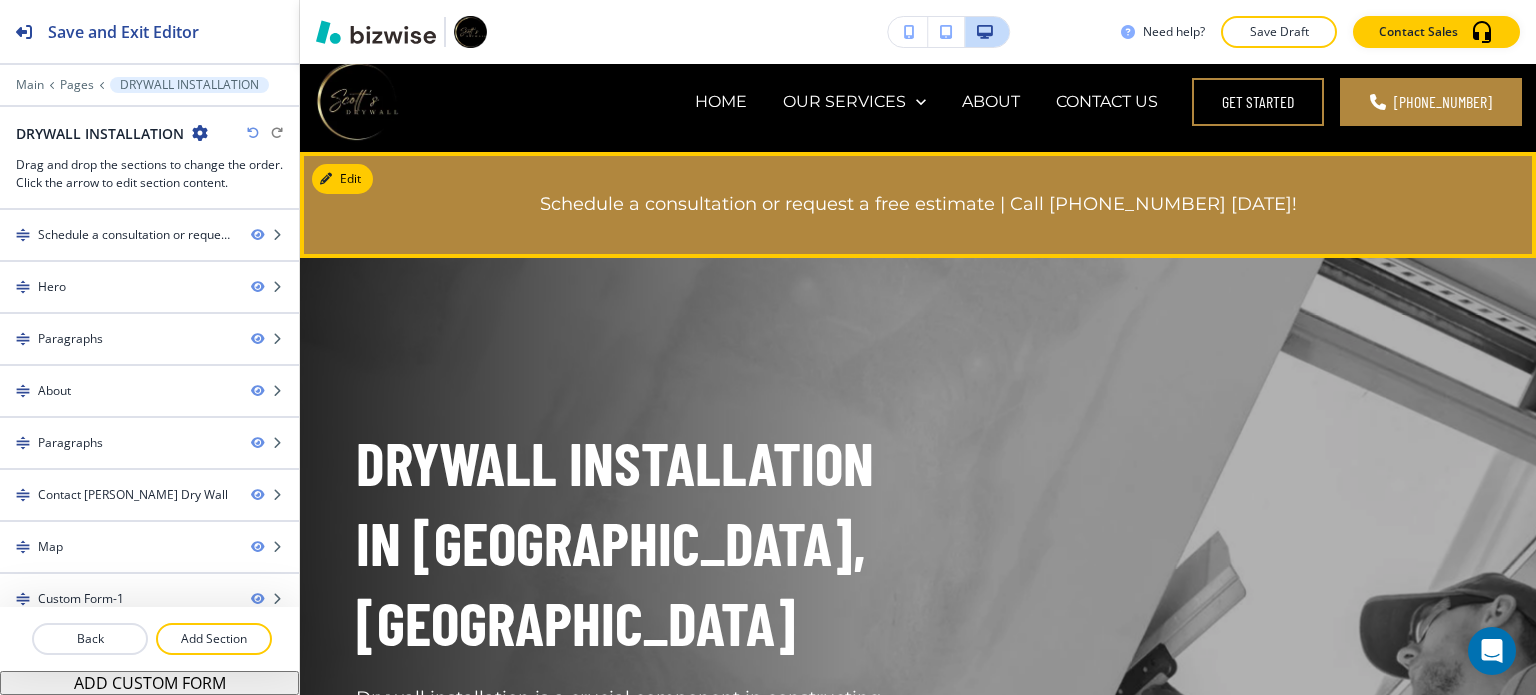 scroll, scrollTop: 0, scrollLeft: 0, axis: both 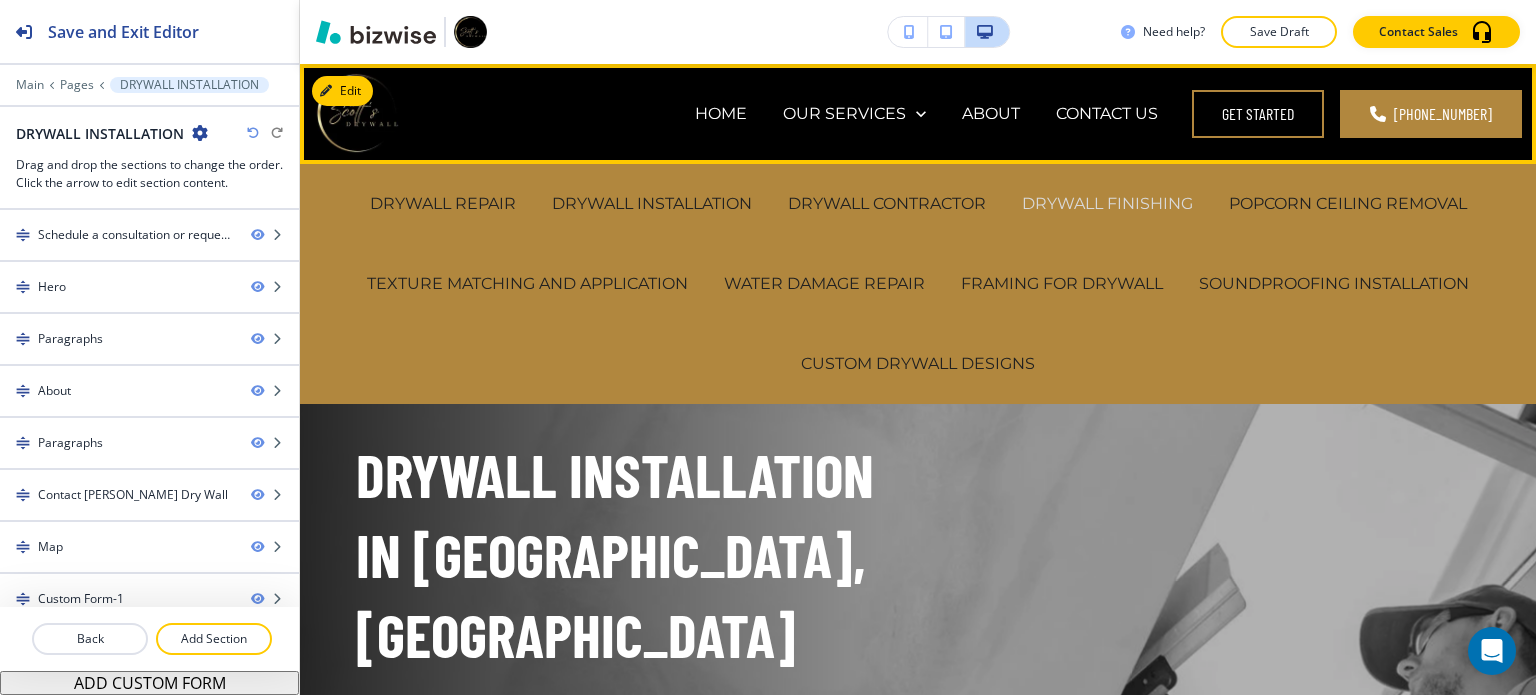click on "DRYWALL FINISHING" at bounding box center [1107, 203] 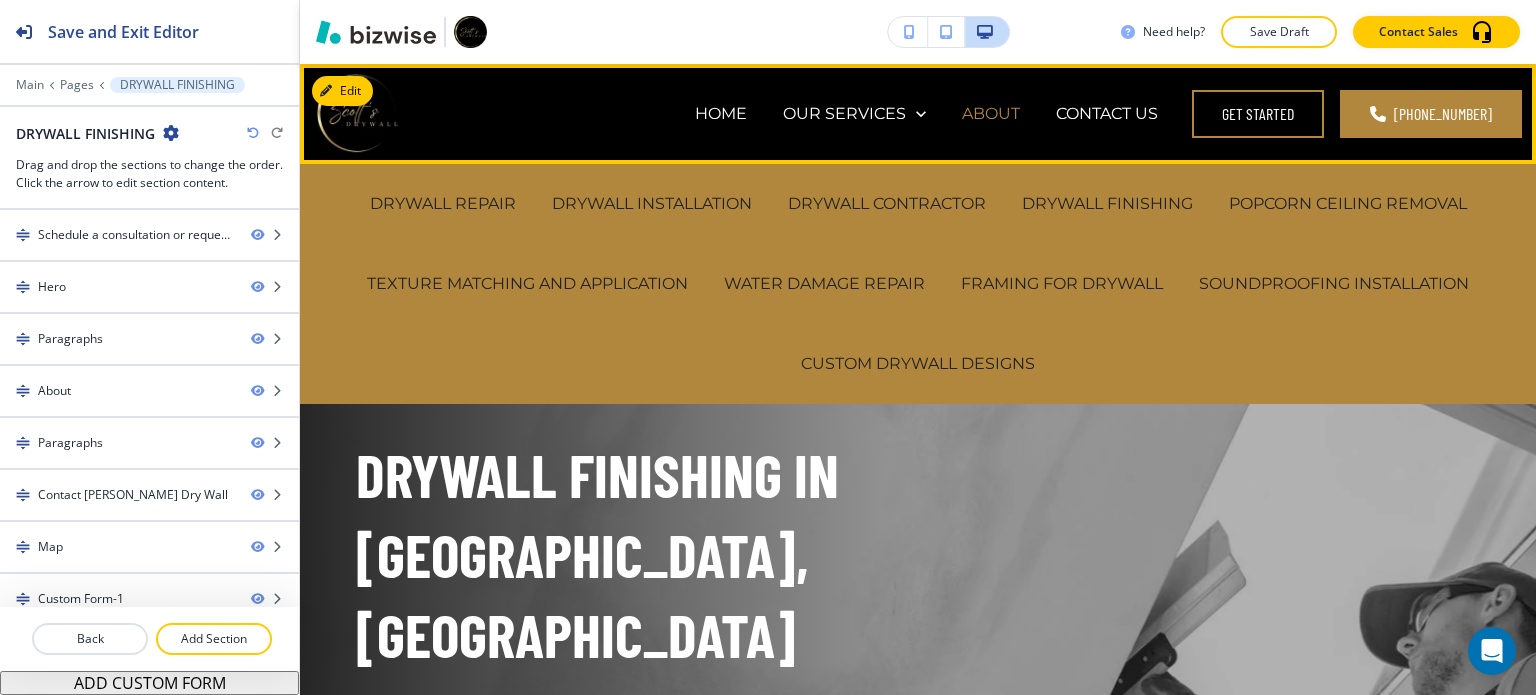 click on "ABOUT" at bounding box center [991, 113] 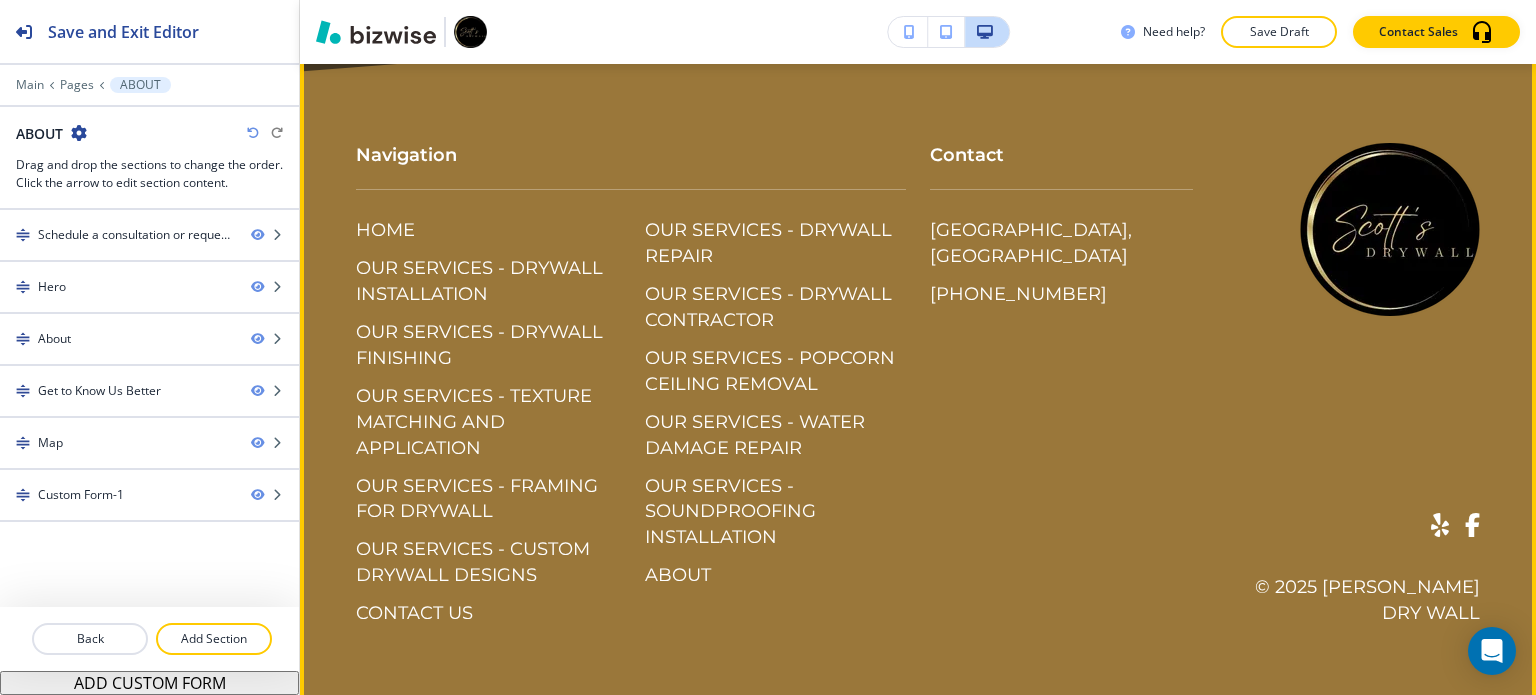 scroll, scrollTop: 4489, scrollLeft: 0, axis: vertical 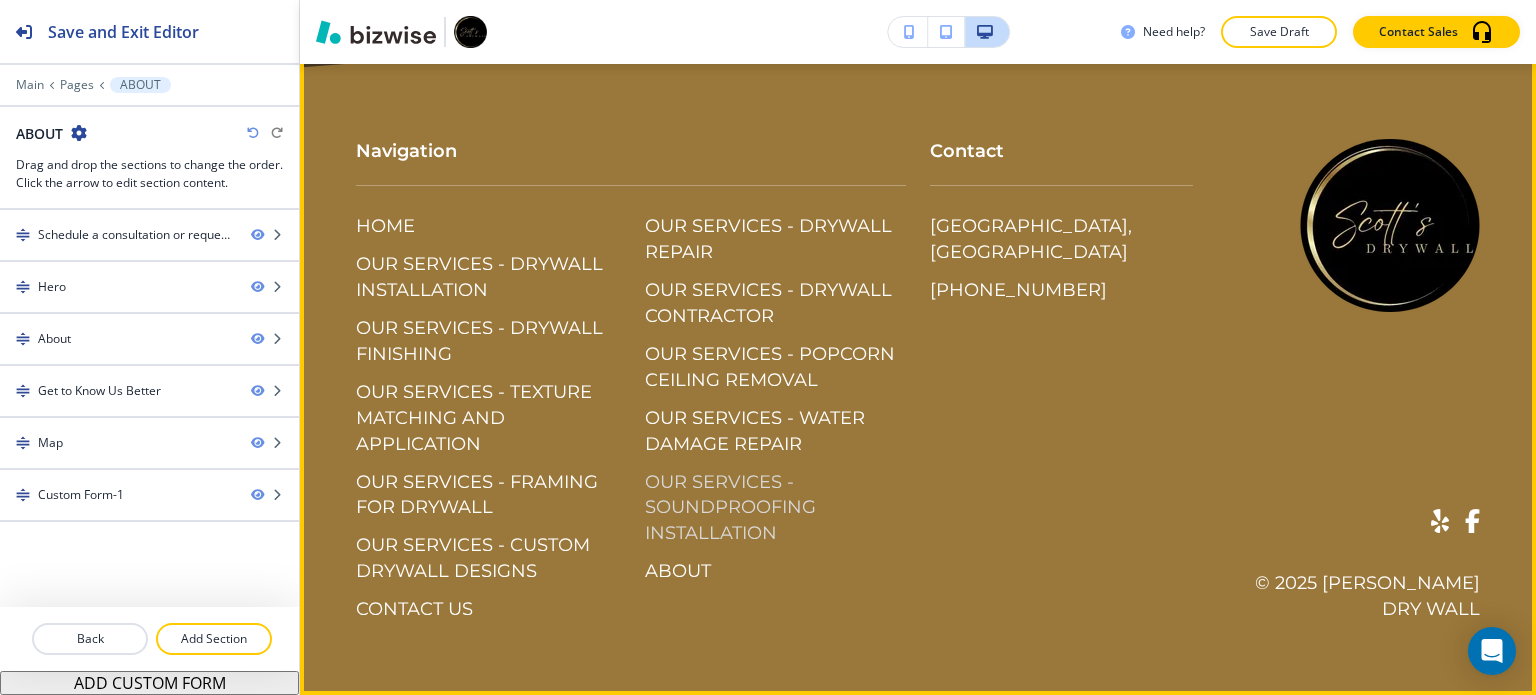 click on "OUR SERVICES - SOUNDPROOFING INSTALLATION" at bounding box center (775, 509) 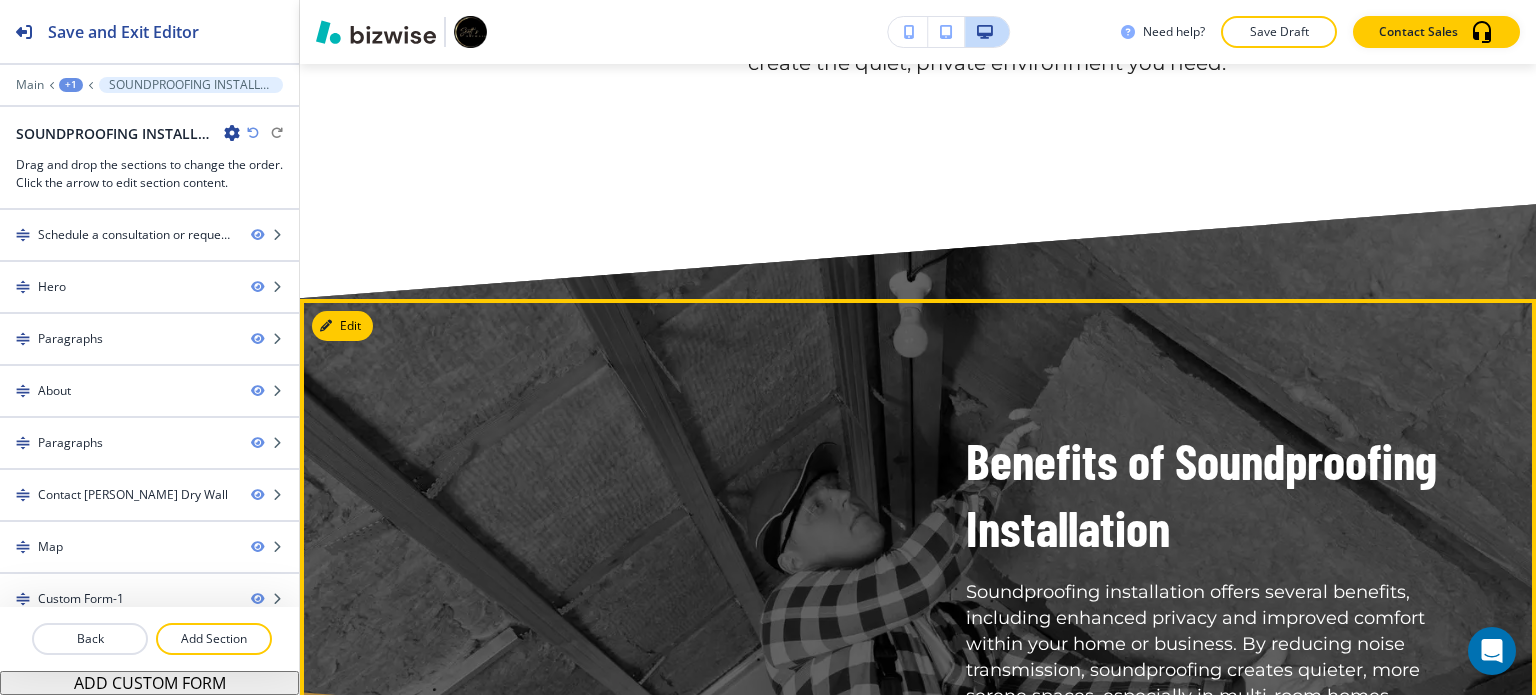 scroll, scrollTop: 1600, scrollLeft: 0, axis: vertical 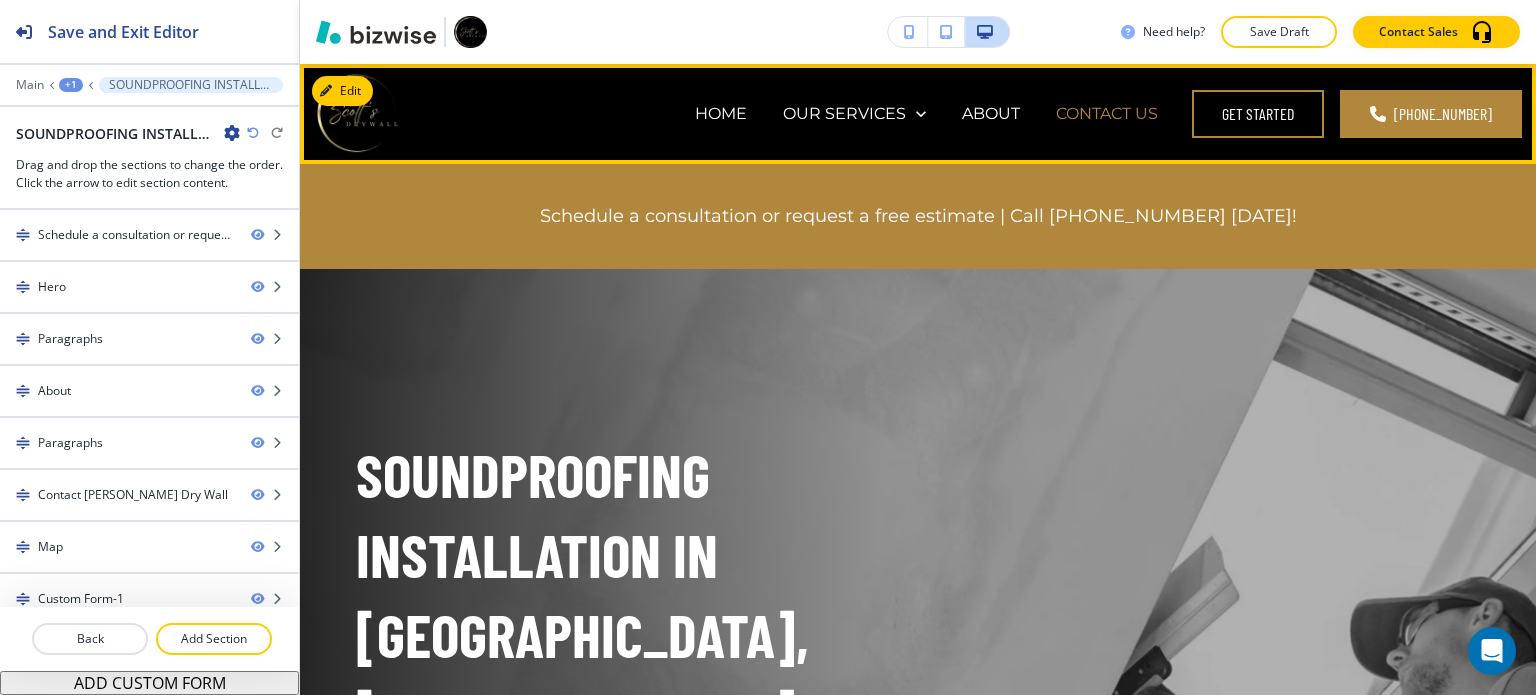 click on "CONTACT US" at bounding box center (1107, 113) 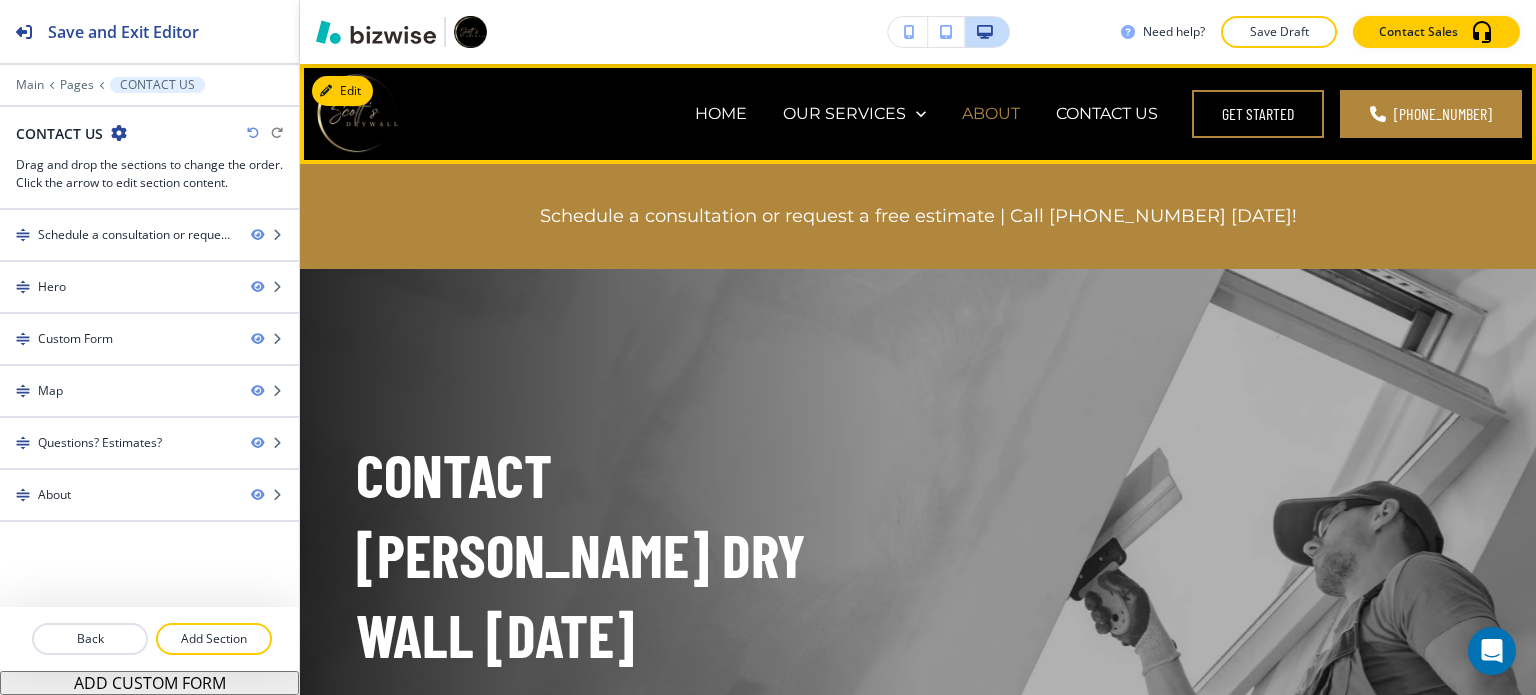 click on "ABOUT" at bounding box center [991, 113] 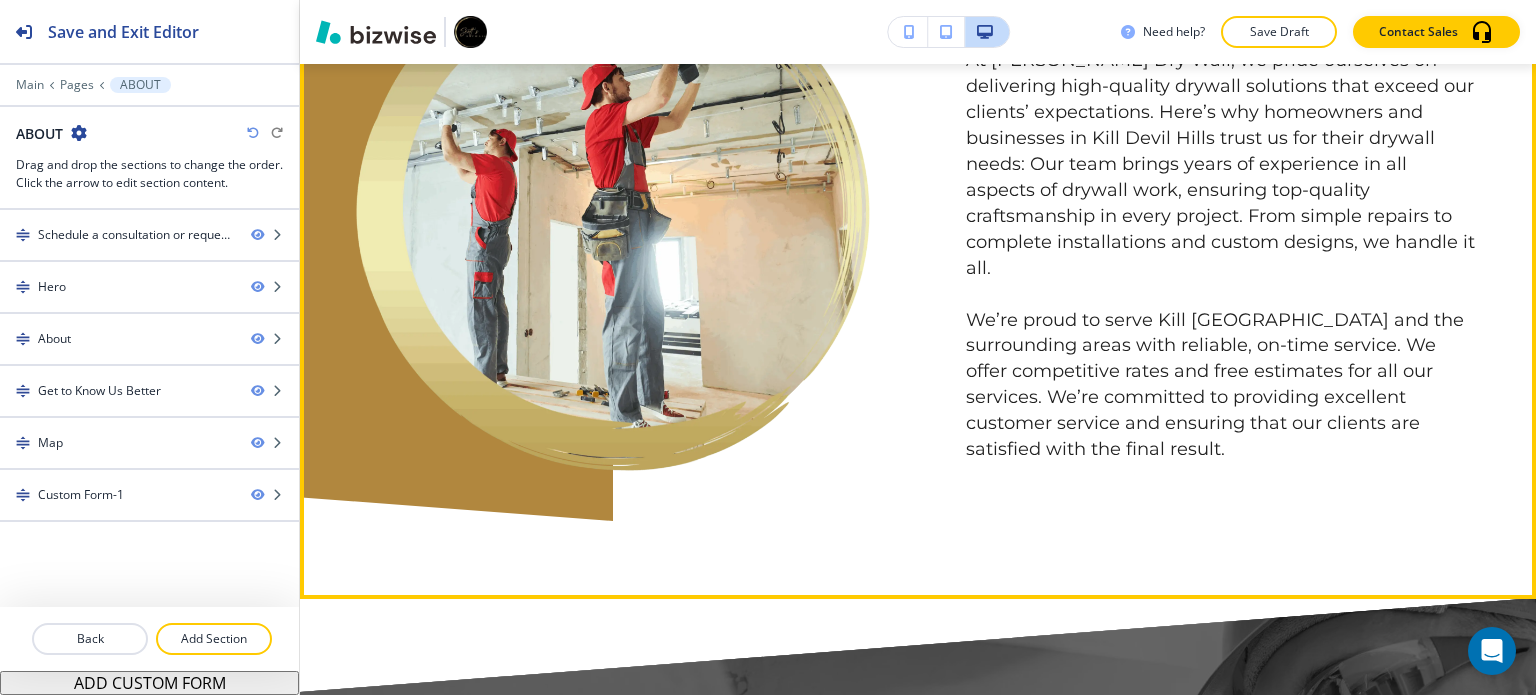 scroll, scrollTop: 1700, scrollLeft: 0, axis: vertical 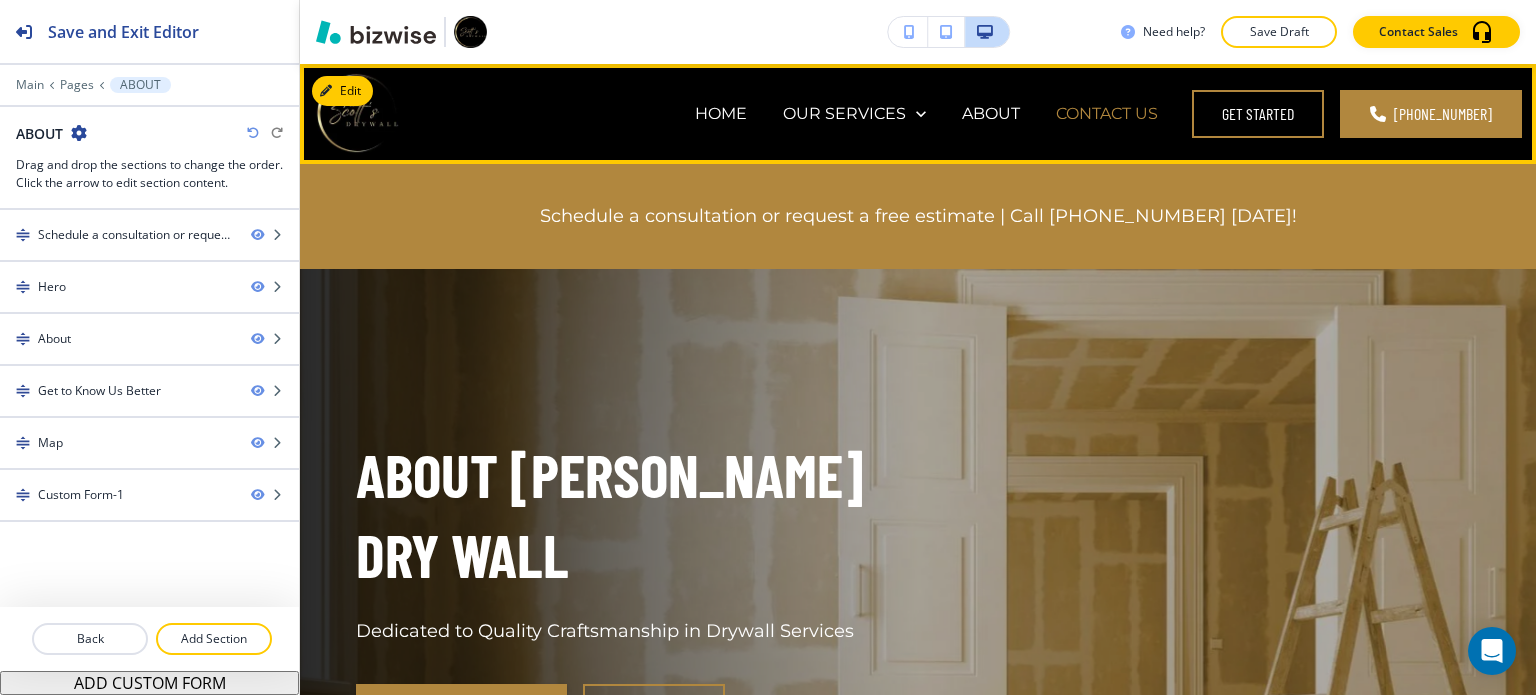 click on "CONTACT US" at bounding box center (1107, 113) 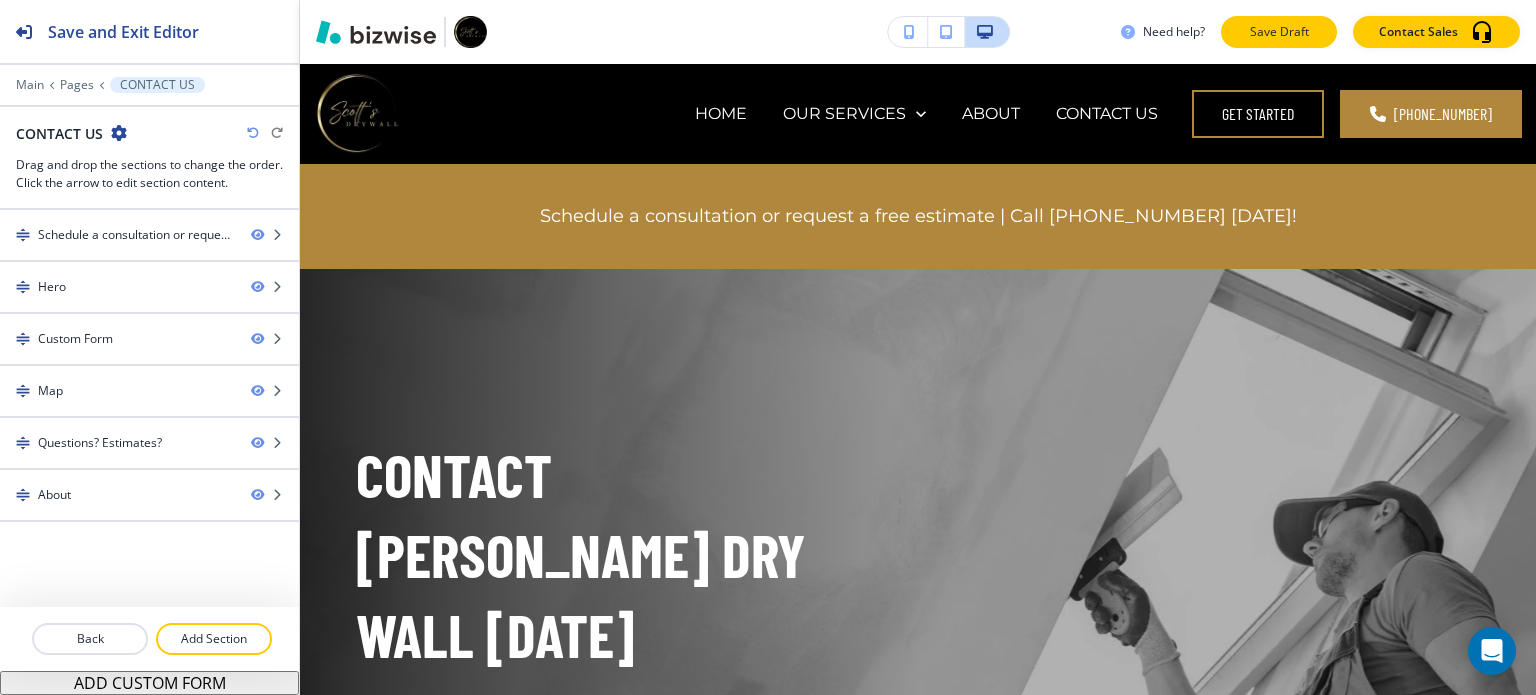 click on "Save Draft" at bounding box center (1279, 32) 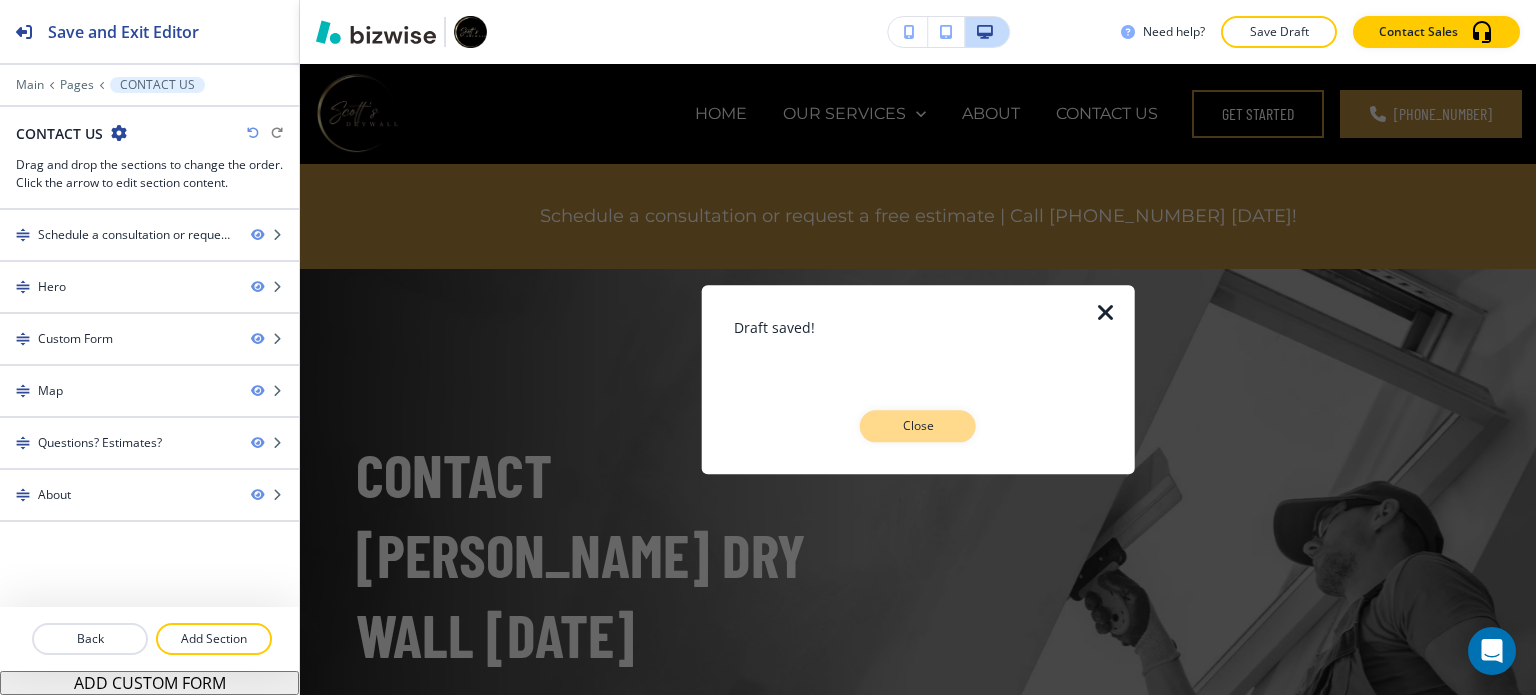 click on "Close" at bounding box center [918, 426] 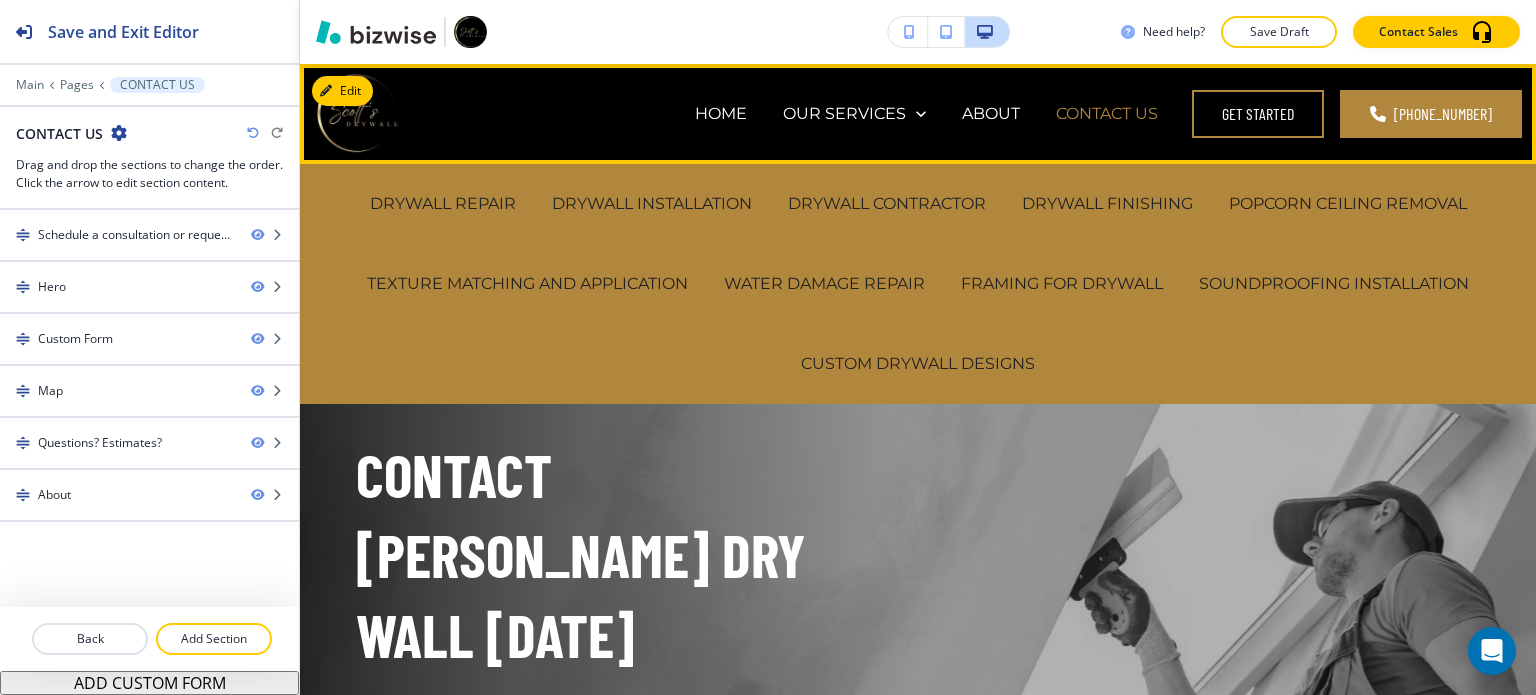 click on "CONTACT US" at bounding box center [1107, 113] 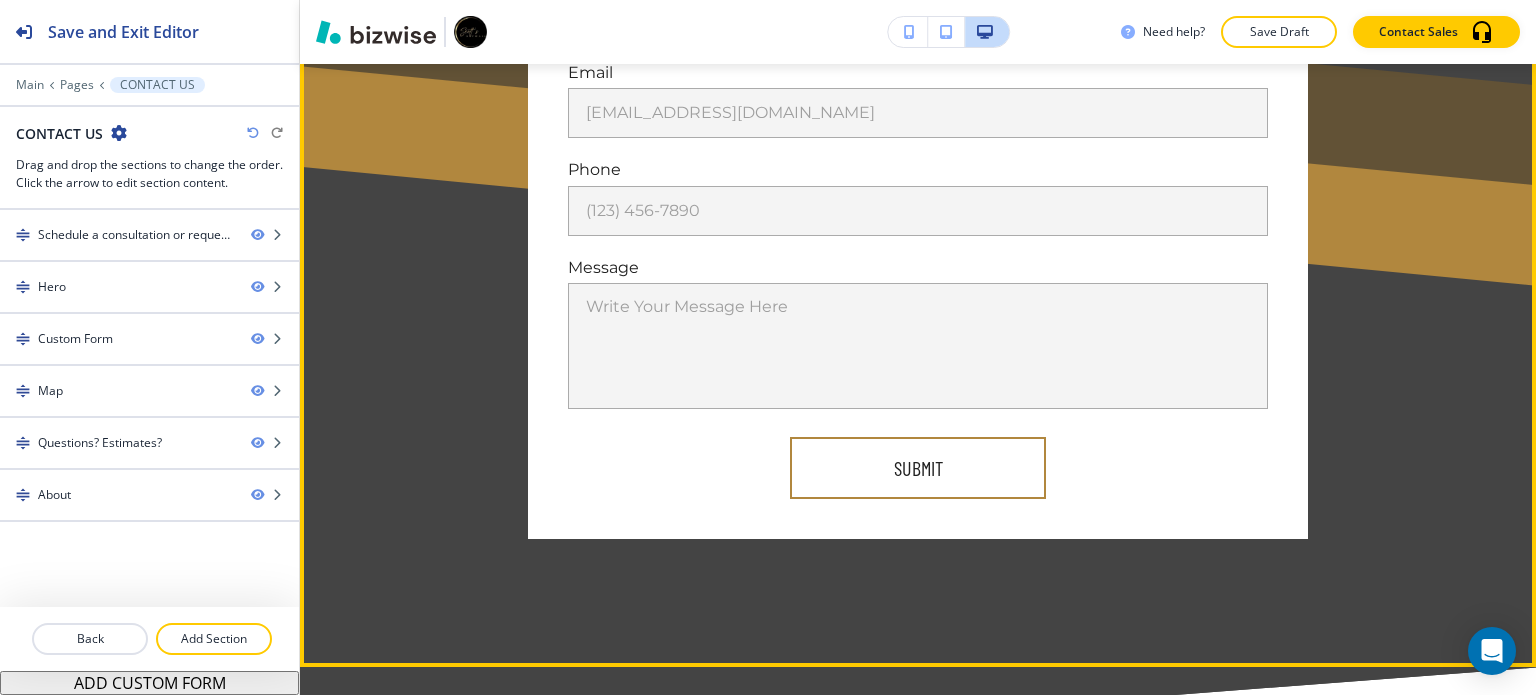 scroll, scrollTop: 2400, scrollLeft: 0, axis: vertical 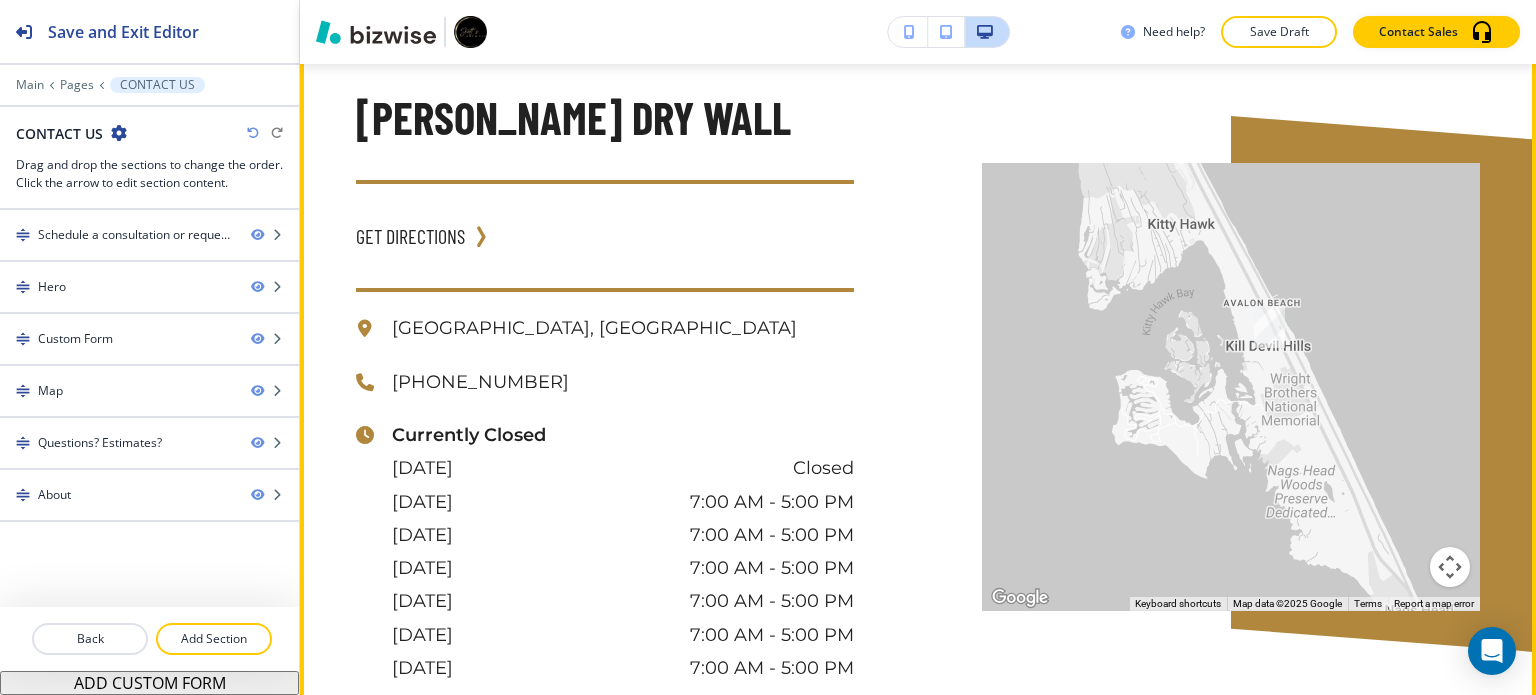 drag, startPoint x: 1392, startPoint y: 445, endPoint x: 824, endPoint y: 355, distance: 575.08606 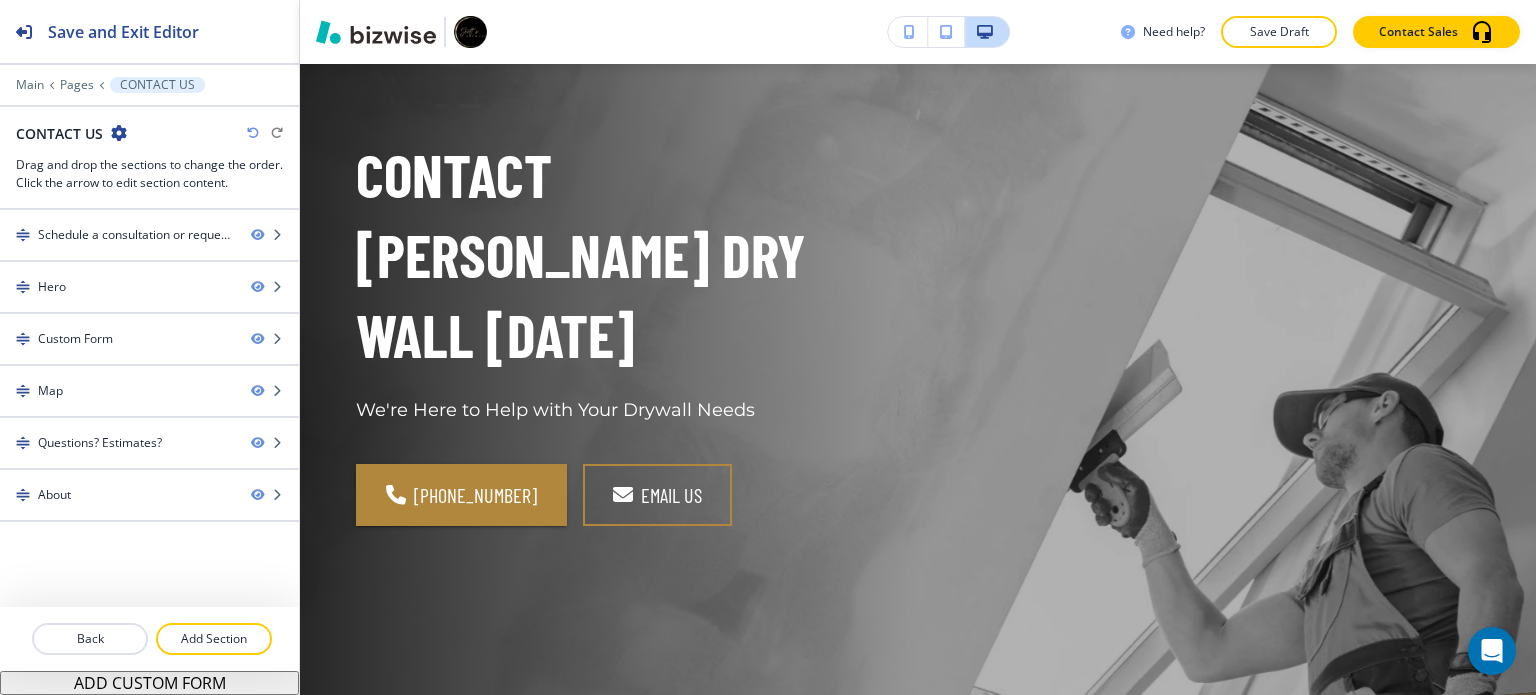 scroll, scrollTop: 0, scrollLeft: 0, axis: both 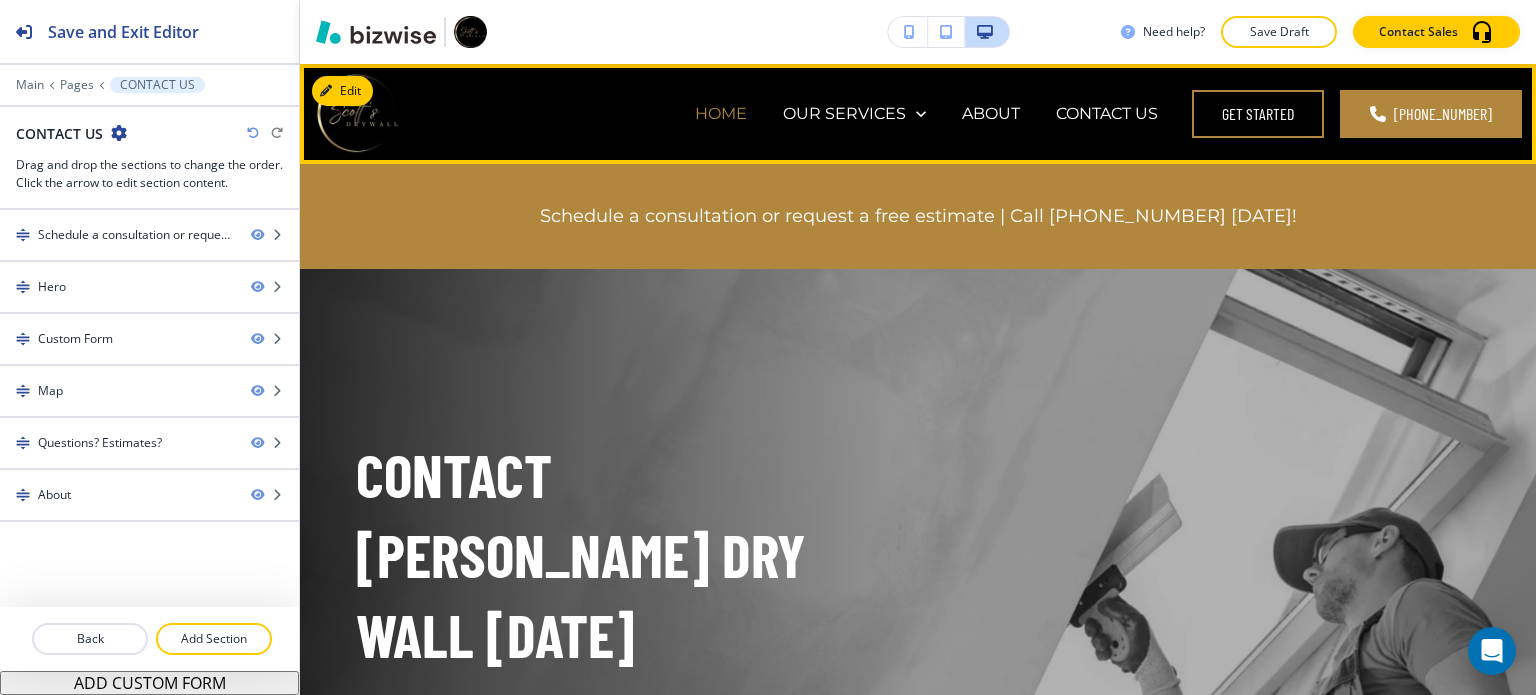 click on "HOME" at bounding box center (721, 113) 